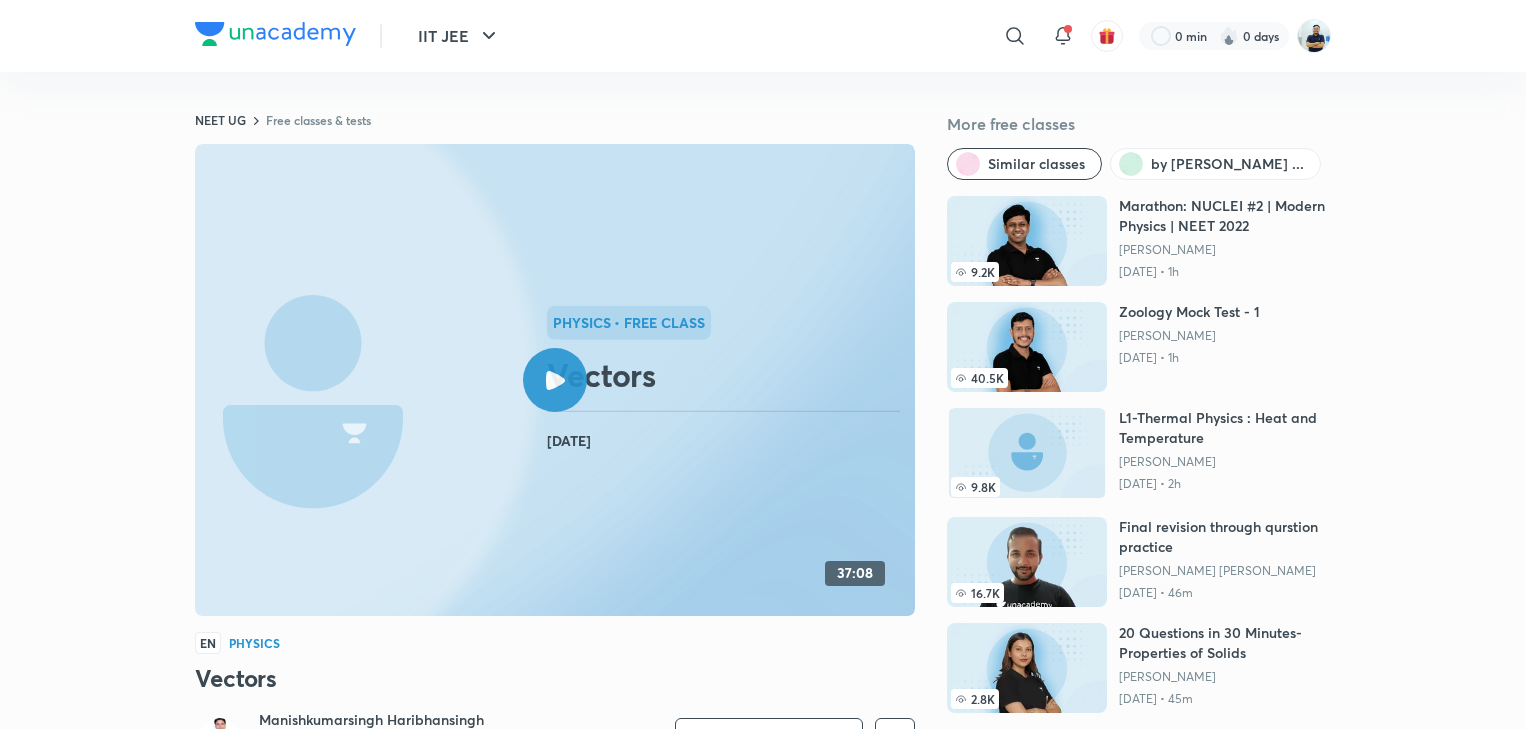 scroll, scrollTop: 560, scrollLeft: 0, axis: vertical 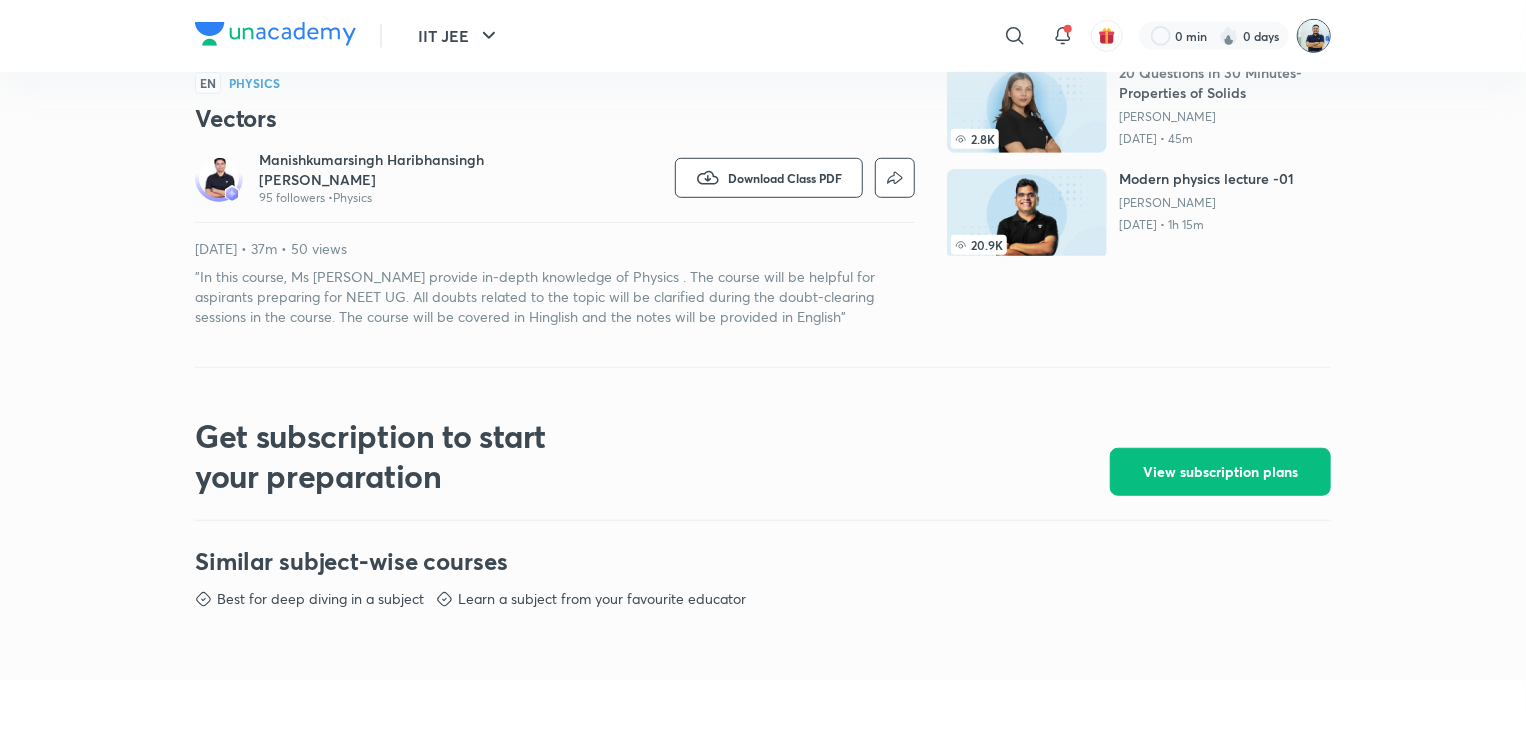 click at bounding box center [1314, 36] 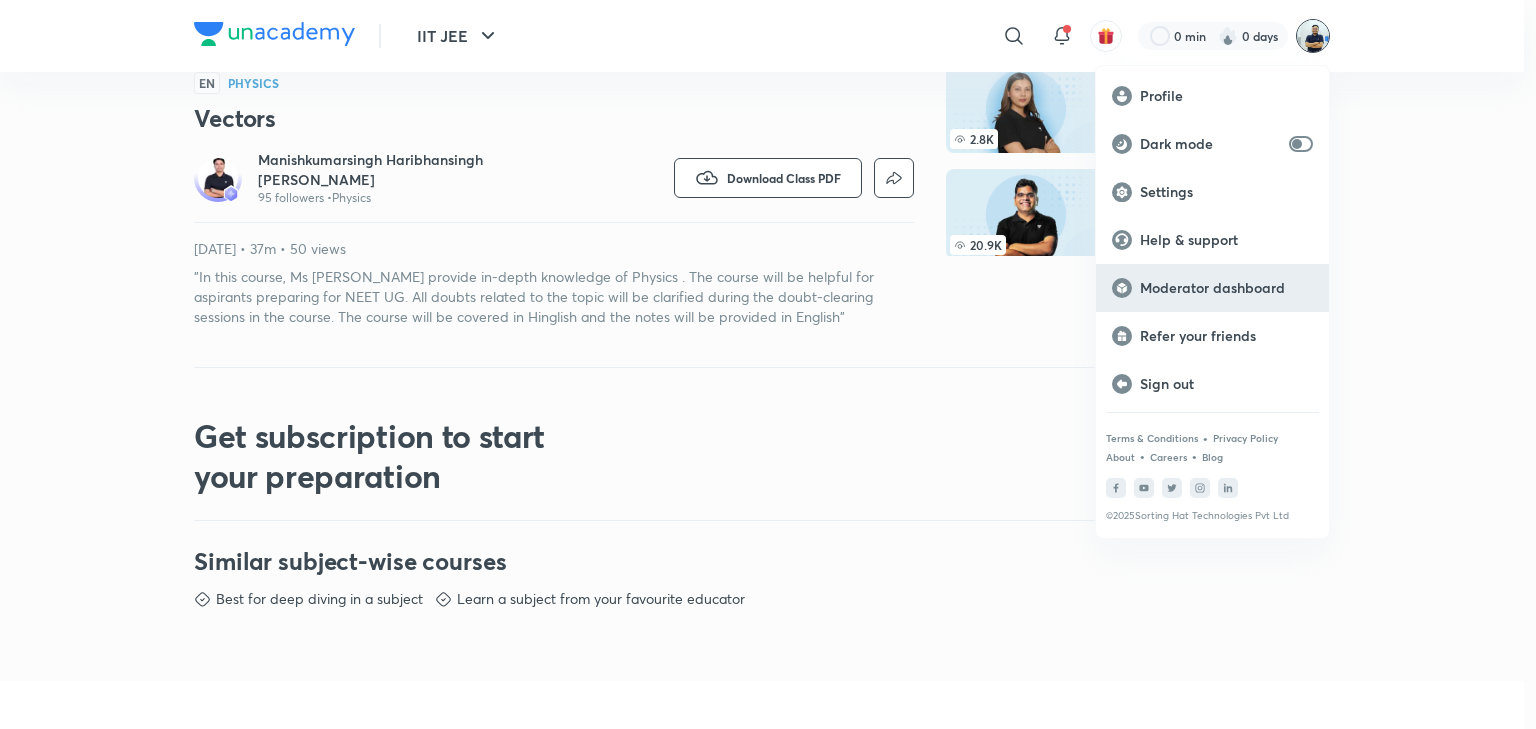 click on "Moderator dashboard" at bounding box center [1226, 288] 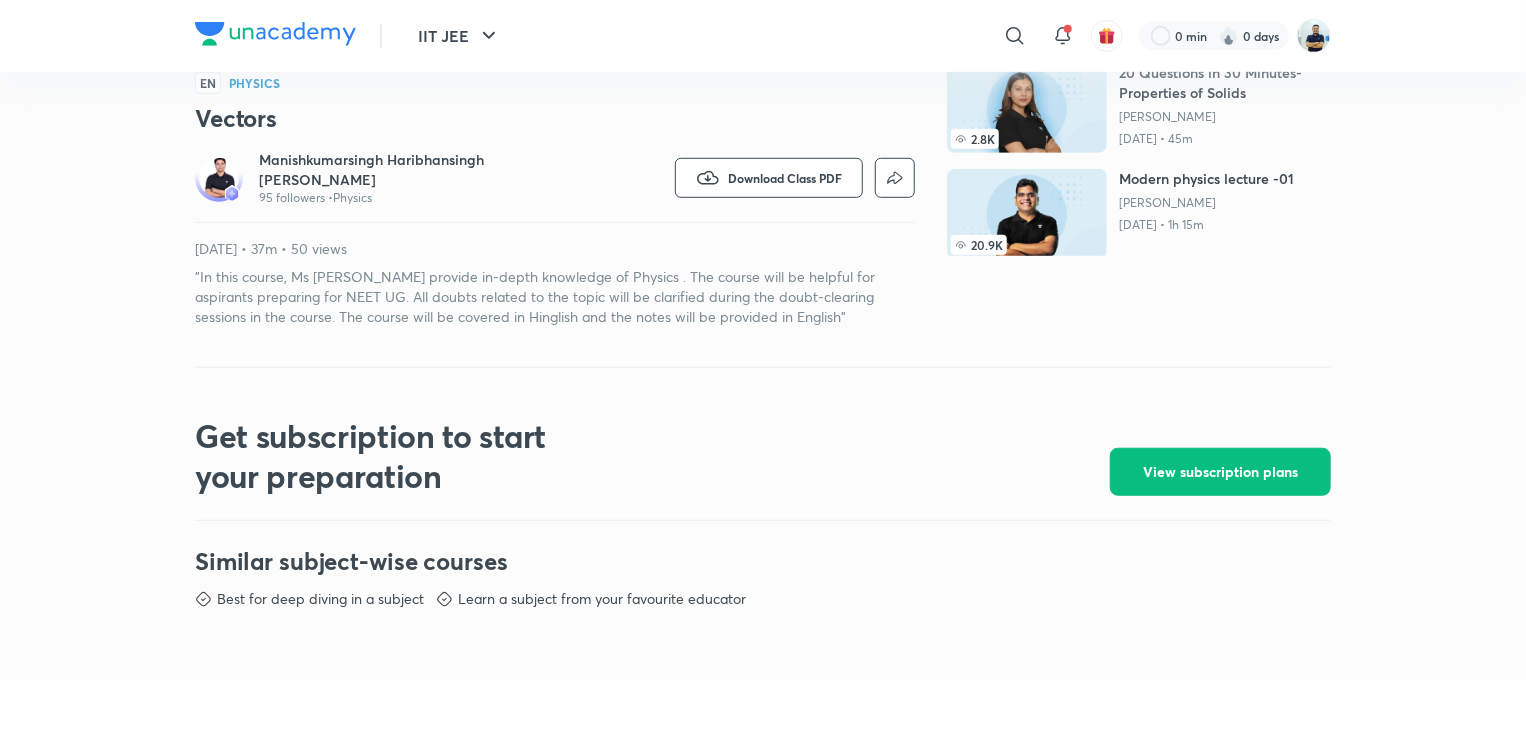 scroll, scrollTop: 0, scrollLeft: 0, axis: both 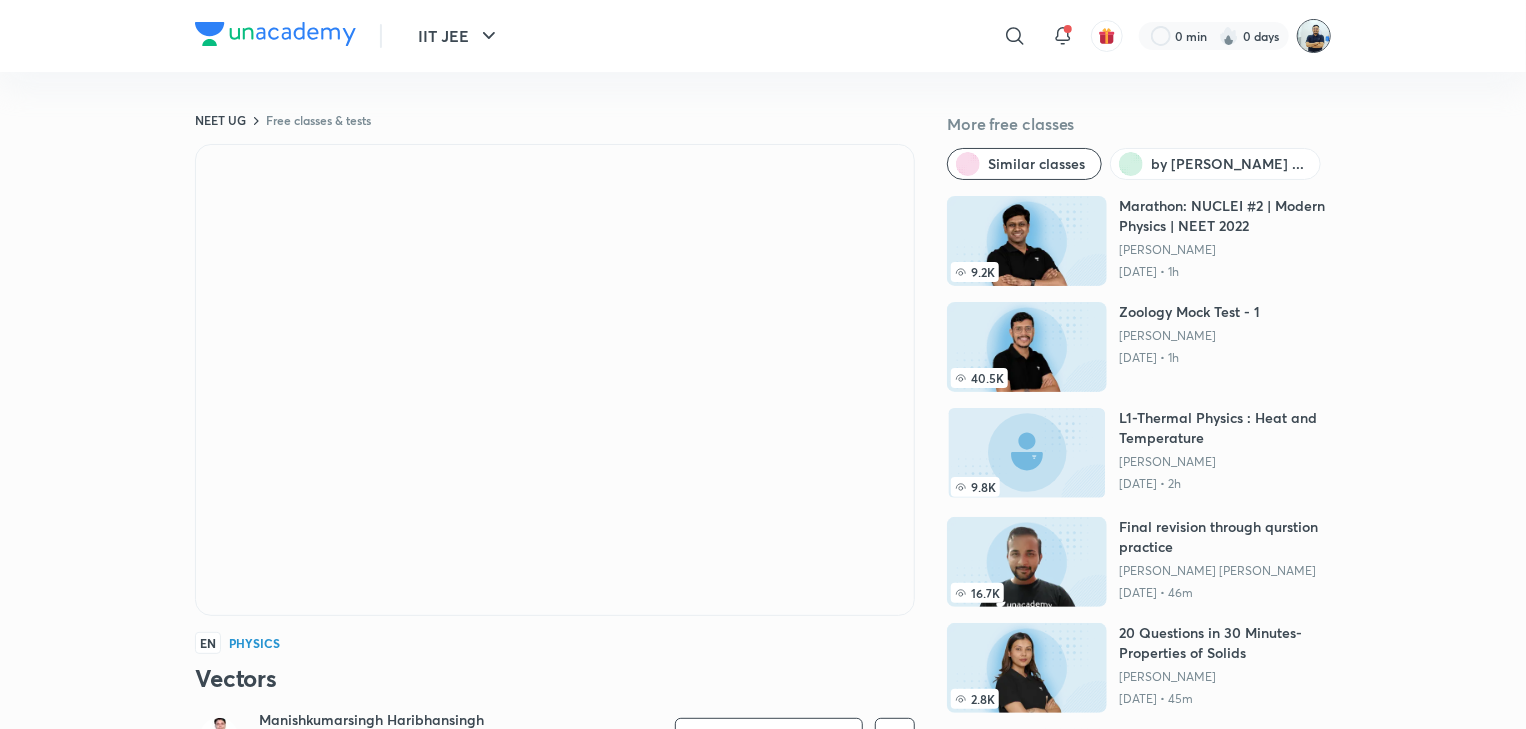 click at bounding box center [1314, 36] 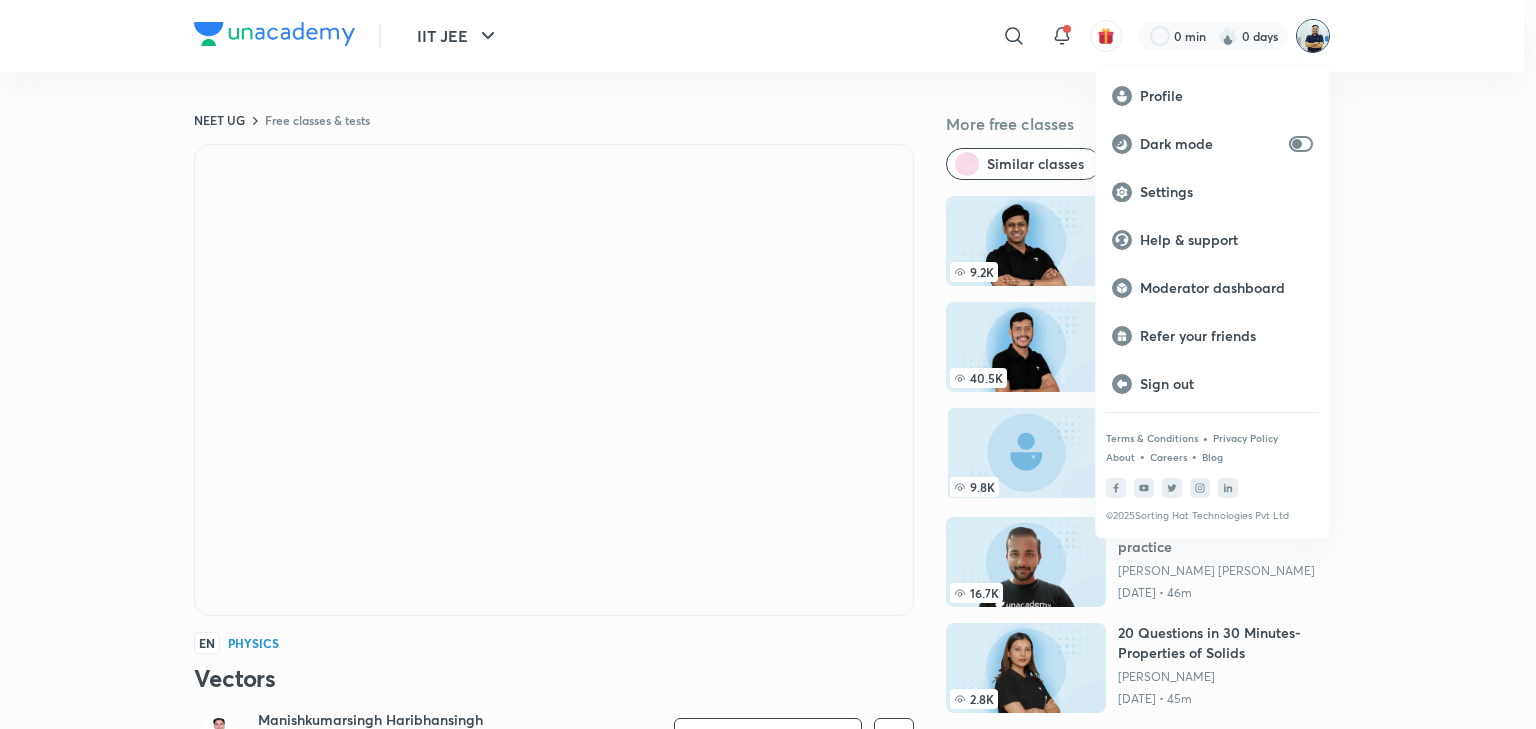 click at bounding box center (768, 364) 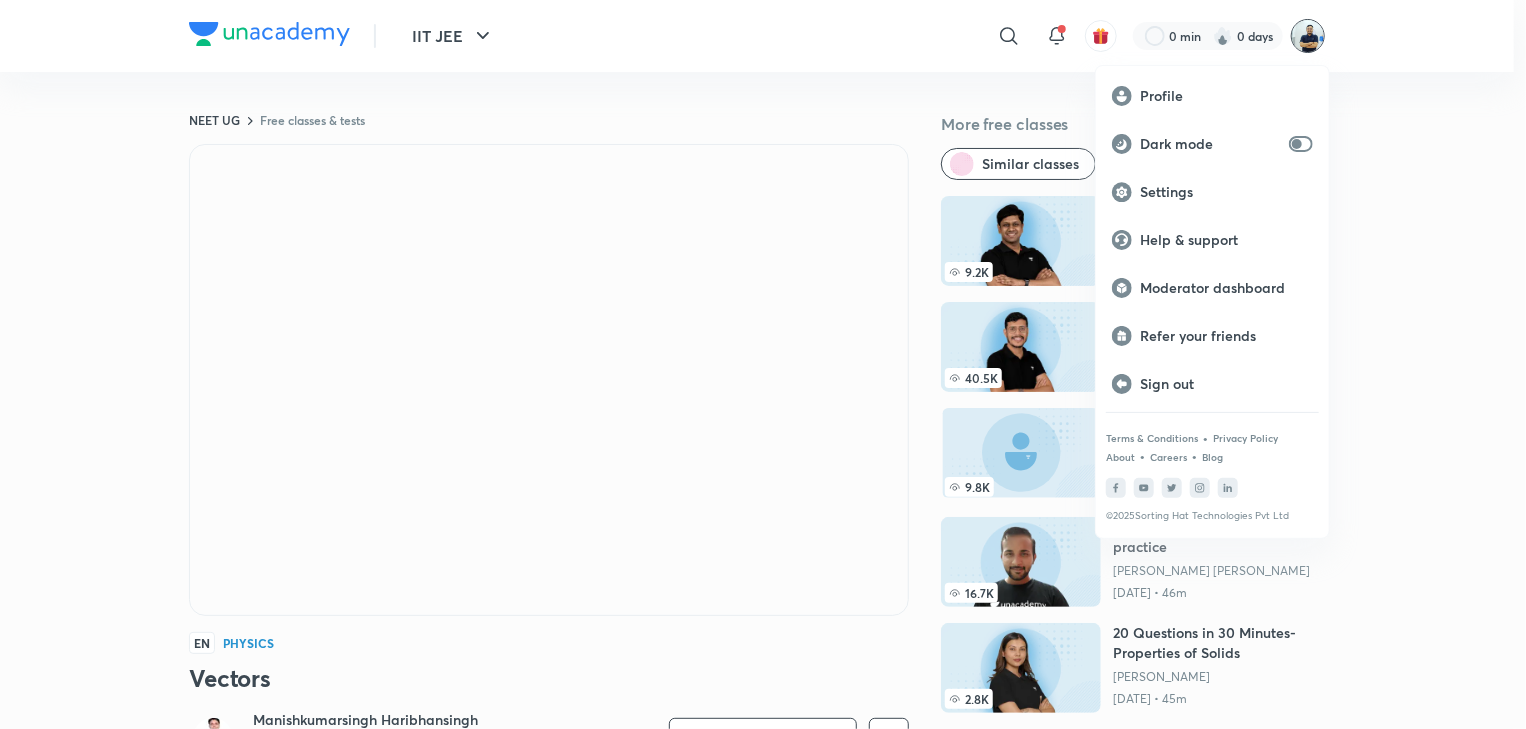 click on "Profile Dark mode Settings Help & support Moderator dashboard Refer your friends Sign out Terms & Conditions • Privacy Policy About • Careers • Blog ©  2025  Sorting Hat Technologies Pvt Ltd" at bounding box center (763, 364) 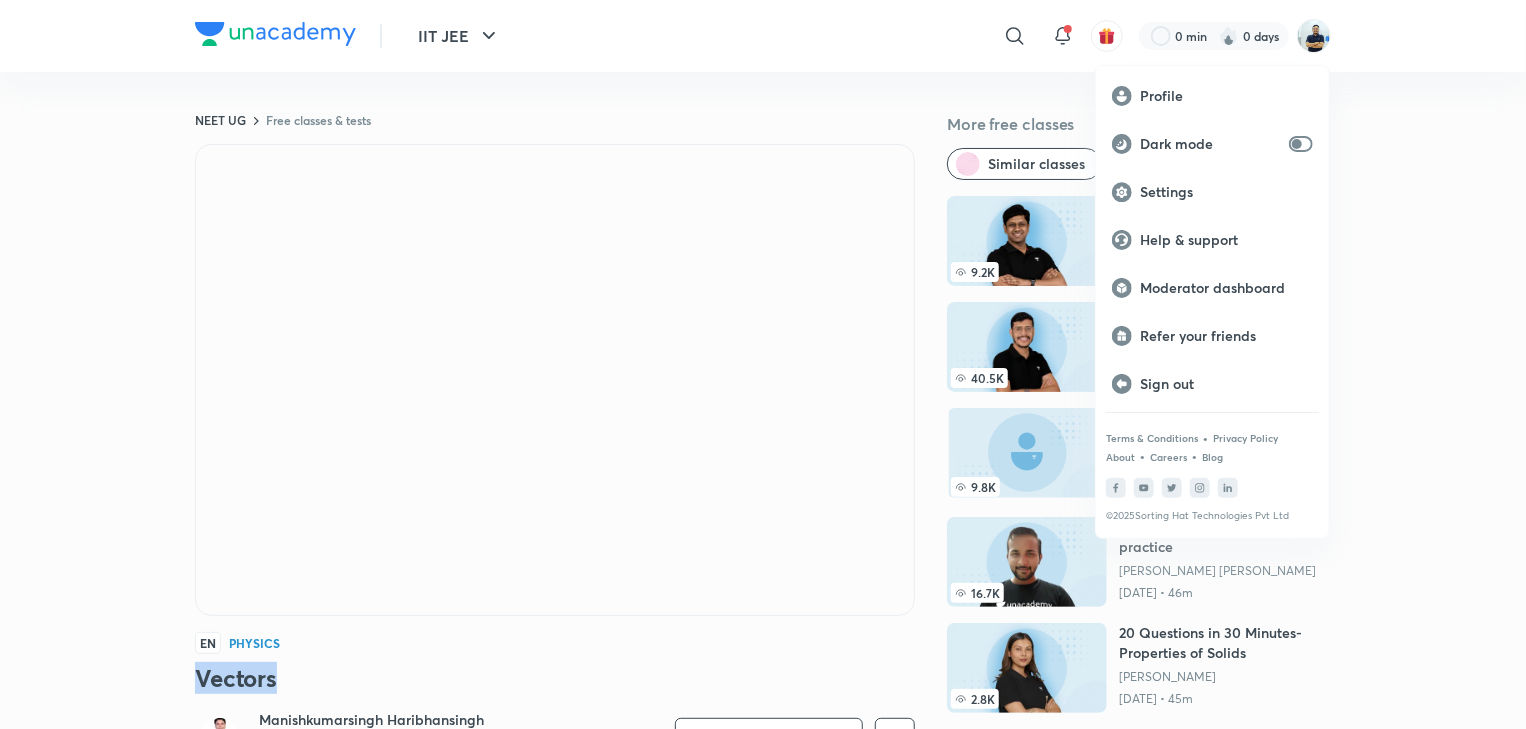 click on "Vectors" at bounding box center [555, 678] 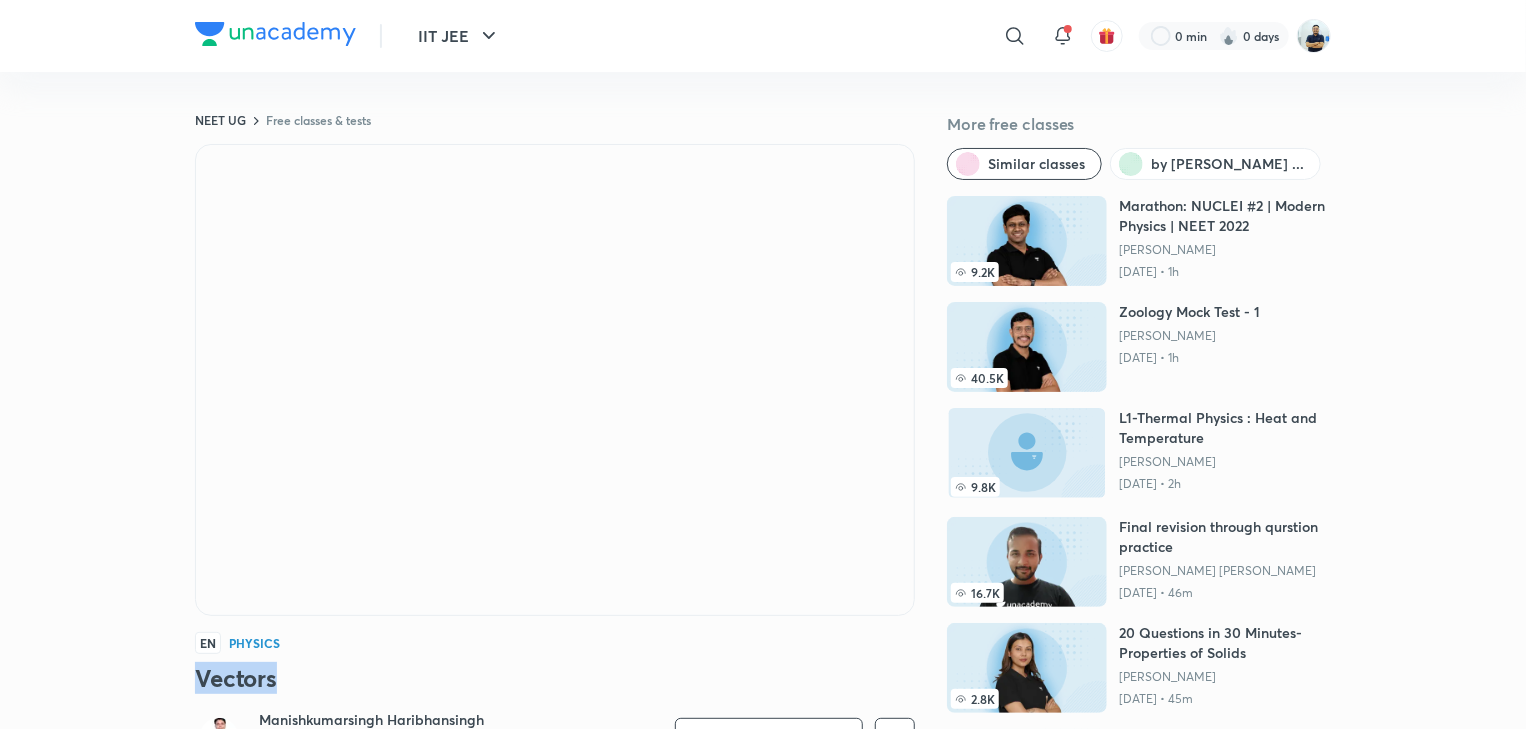 copy on "Vectors" 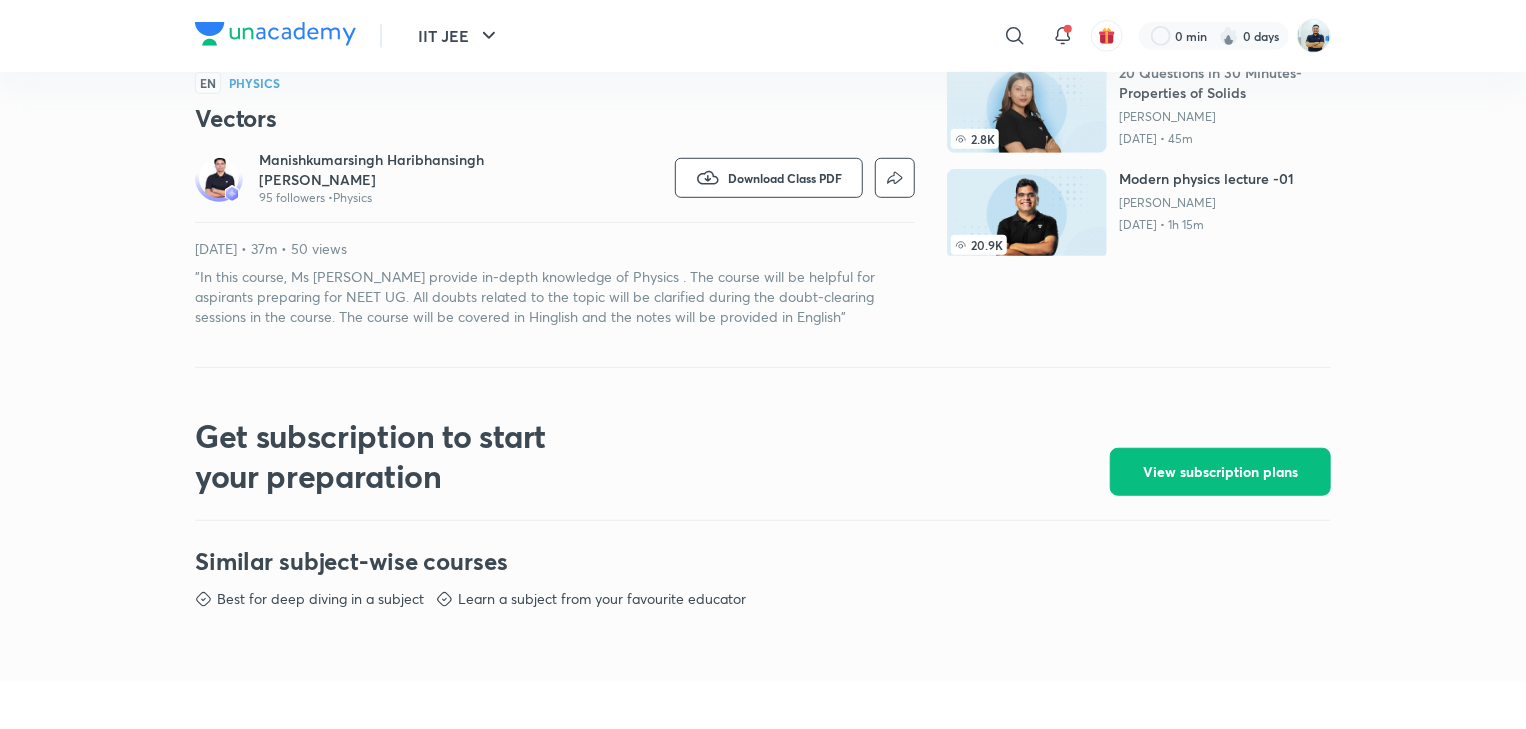 click on ""In this course, Ms sir will provide in-depth knowledge of Physics . The course will be helpful for aspirants preparing for NEET UG. All doubts related to the topic will be clarified during the doubt-clearing sessions in the course. The course will be covered in Hinglish and the notes will be provided in English"" at bounding box center (555, 297) 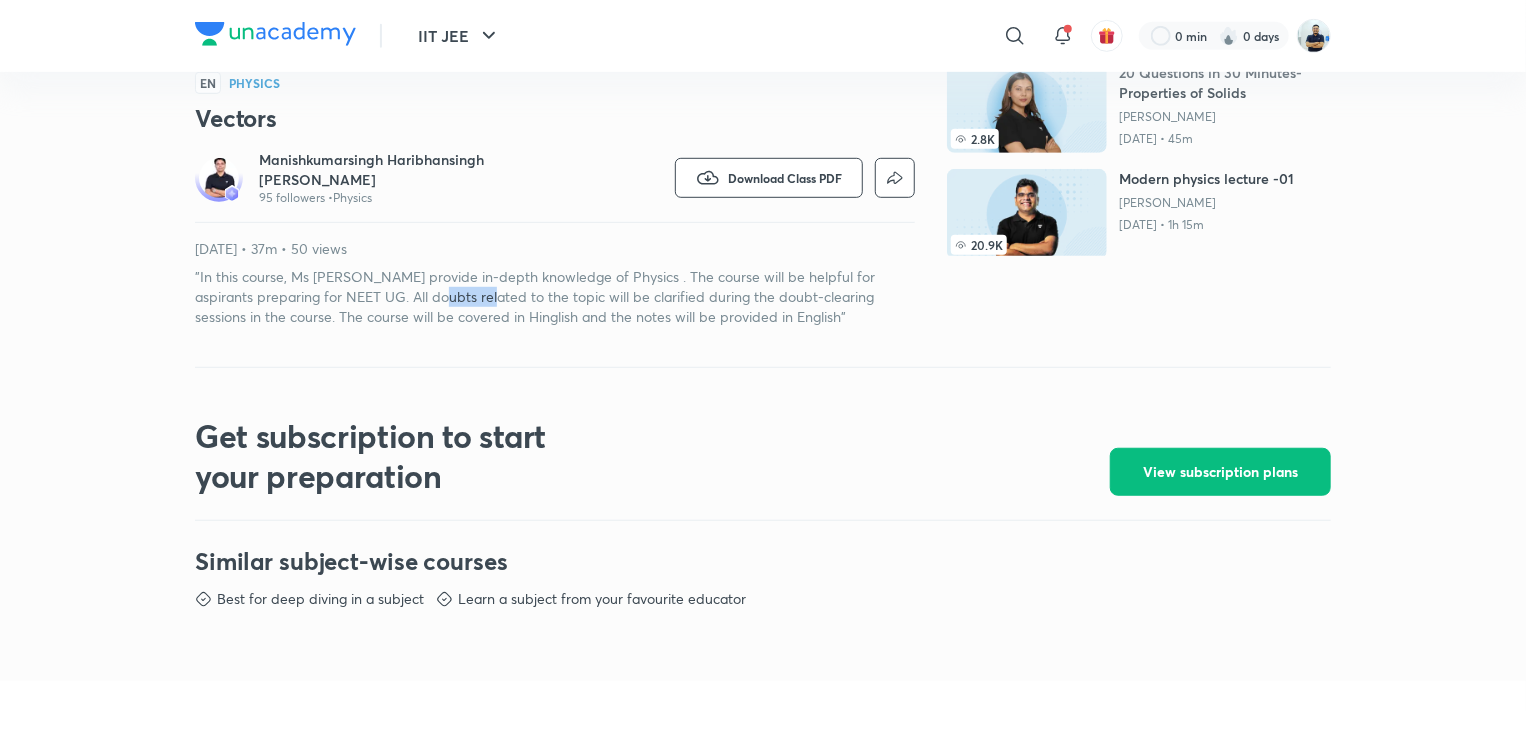 click on ""In this course, Ms sir will provide in-depth knowledge of Physics . The course will be helpful for aspirants preparing for NEET UG. All doubts related to the topic will be clarified during the doubt-clearing sessions in the course. The course will be covered in Hinglish and the notes will be provided in English"" at bounding box center [555, 297] 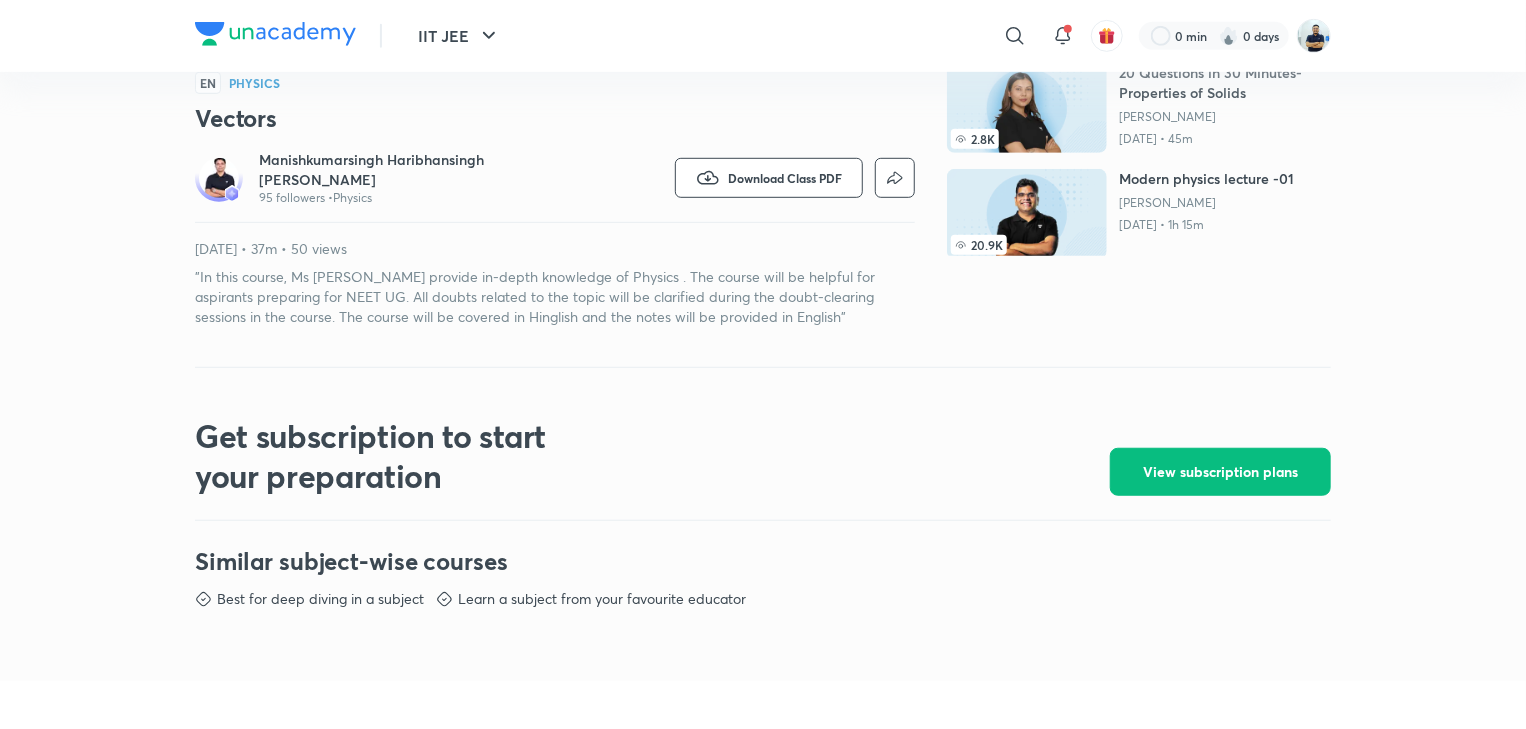 click on ""In this course, Ms sir will provide in-depth knowledge of Physics . The course will be helpful for aspirants preparing for NEET UG. All doubts related to the topic will be clarified during the doubt-clearing sessions in the course. The course will be covered in Hinglish and the notes will be provided in English"" at bounding box center (555, 297) 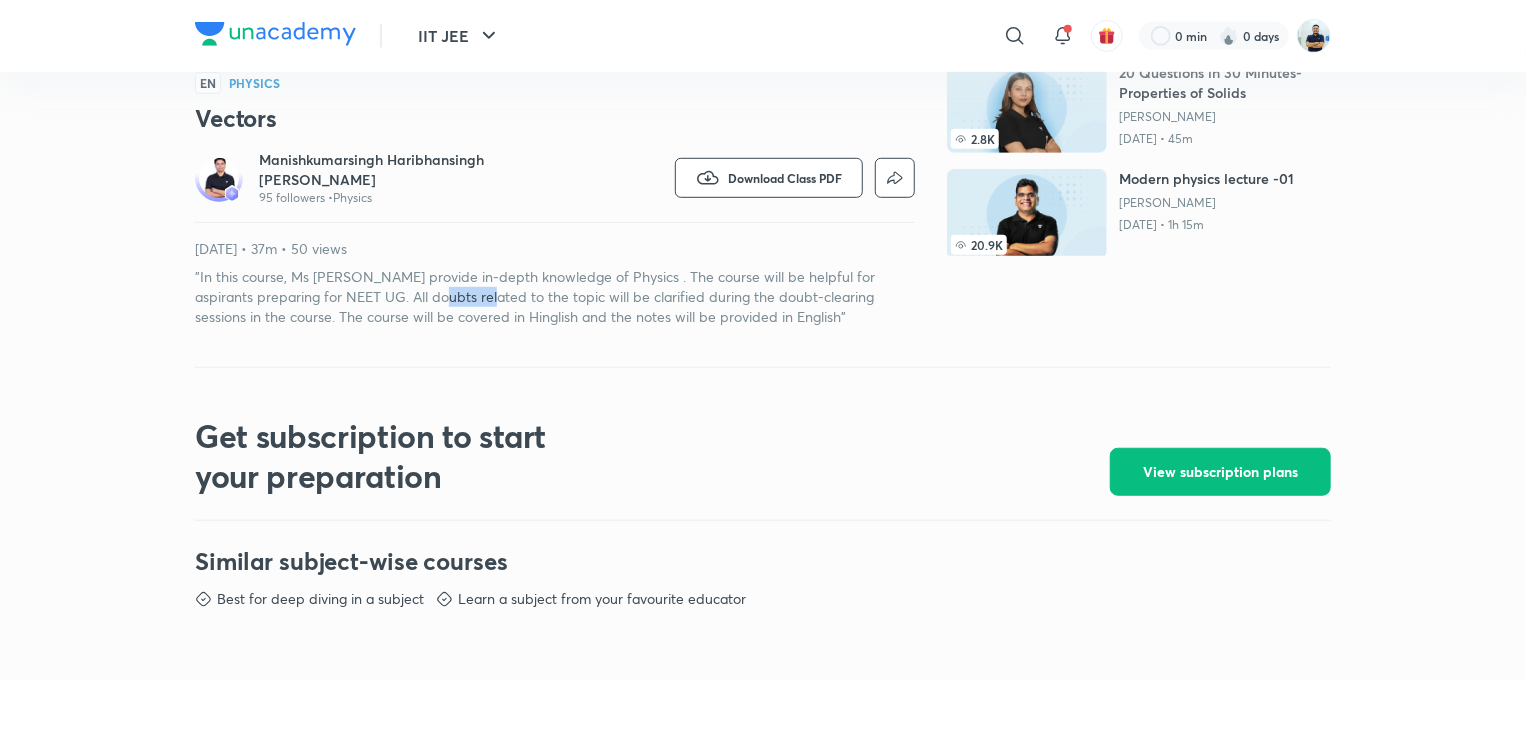 click on ""In this course, Ms sir will provide in-depth knowledge of Physics . The course will be helpful for aspirants preparing for NEET UG. All doubts related to the topic will be clarified during the doubt-clearing sessions in the course. The course will be covered in Hinglish and the notes will be provided in English"" at bounding box center [555, 297] 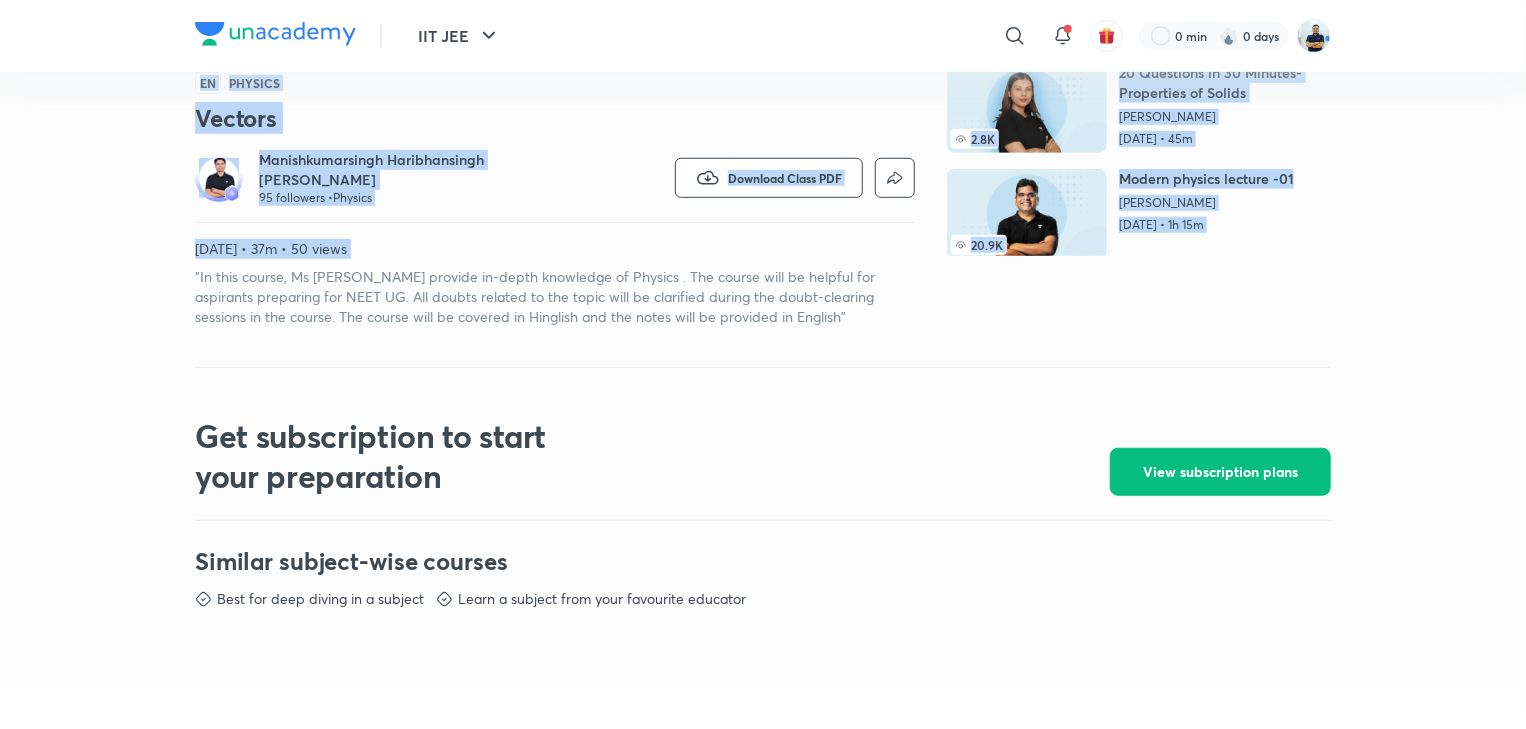 click on ""In this course, Ms sir will provide in-depth knowledge of Physics . The course will be helpful for aspirants preparing for NEET UG. All doubts related to the topic will be clarified during the doubt-clearing sessions in the course. The course will be covered in Hinglish and the notes will be provided in English"" at bounding box center (555, 297) 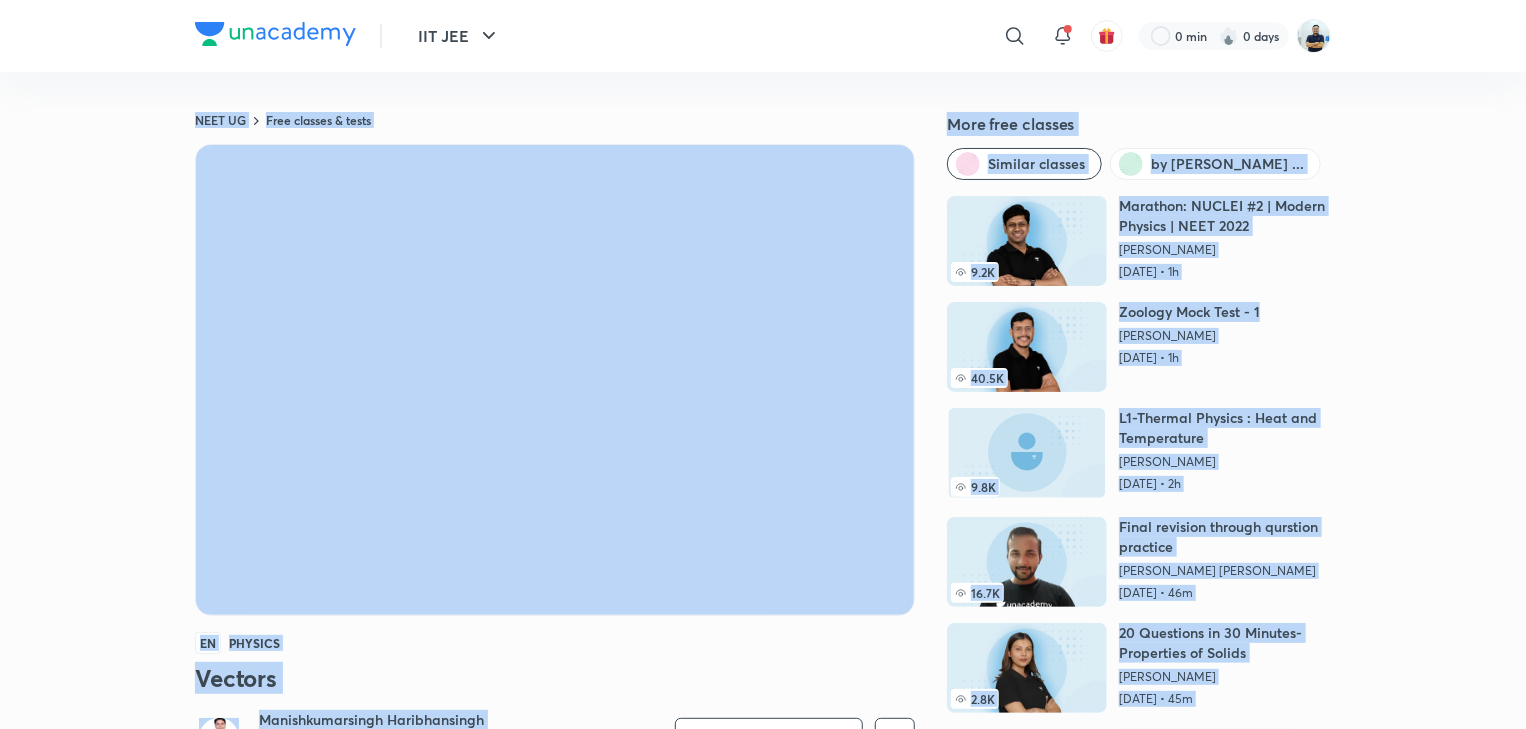 scroll, scrollTop: 560, scrollLeft: 0, axis: vertical 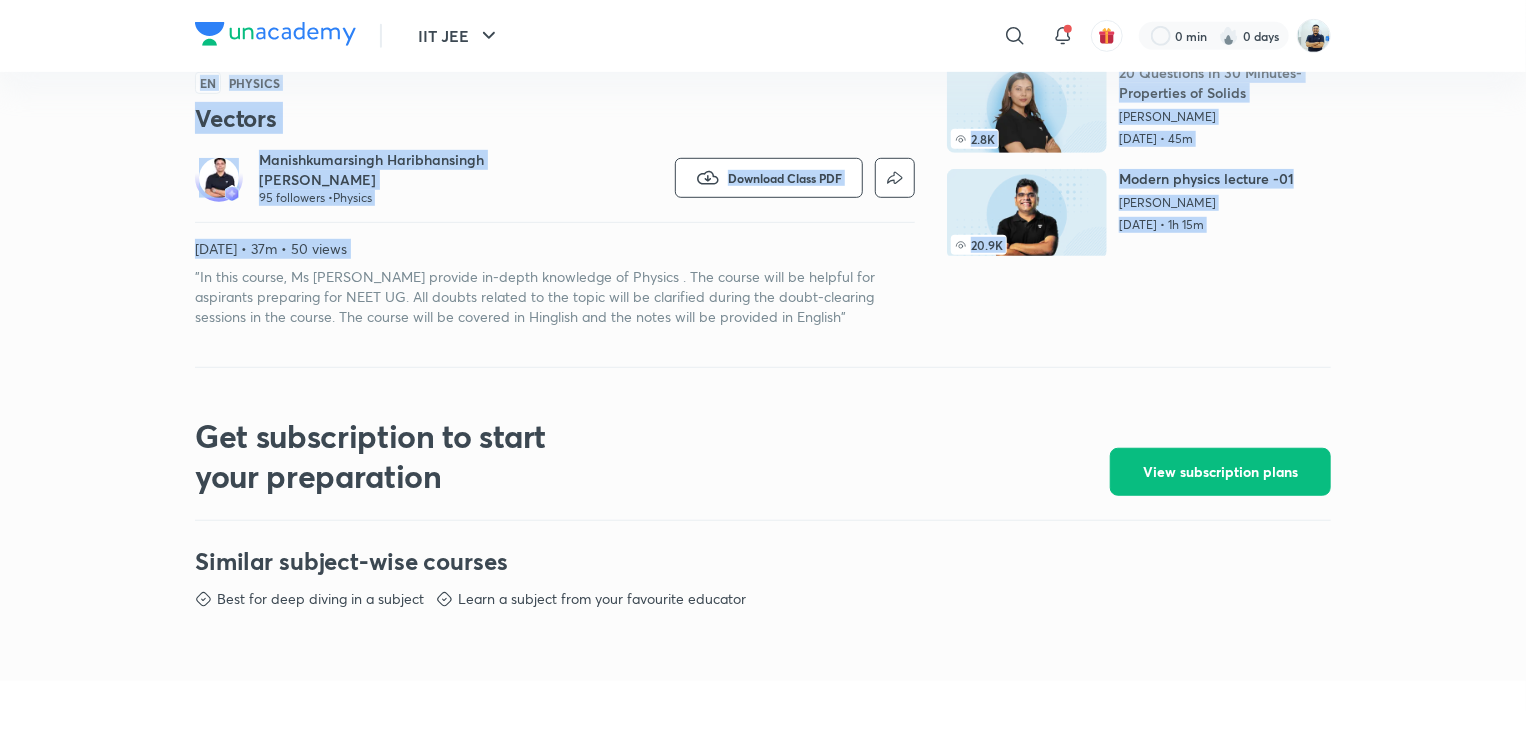 copy on "NEET UG Free classes & tests More free classes Similar classes by Manishkumarsingh ...   9.2K Marathon: NUCLEI #2 | Modern Physics | NEET 2022 Gaurav Gupta Jan 28, 2022 • 1h    40.5K Zoology Mock Test - 1 Anand Mani Aug 2, 2021 • 1h    9.8K L1-Thermal Physics : Heat and Temperature Mahendra Singh Aug 25, 2023 • 2h    16.7K Final revision through qurstion practice Aman Kumar Singh Sept 10, 2021 • 46m   2.8K 20 Questions in 30 Minutes- Properties of Solids Tamanna Chaudhary Jun 11, 2022 • 45m   20.9K Modern physics lecture -01 Ashish Gupta Jan 22, 2024 • 1h 15m   2.7K Full syllabus mock test | New NTA Pattern | 2021 Seep Pahuja Jul 27, 2021 • 3h 20m   6.9K (MOST EXPECTED) Exclusive full mock test Physics Aashish Deewan Sept 1, 2021 • 1h  EN Physics Vectors Manishkumarsingh Haribhansingh Shakya 95 followers •  Physics Watch on app Download Class PDF Jul 11, 2025 • 37m  • 50 views" 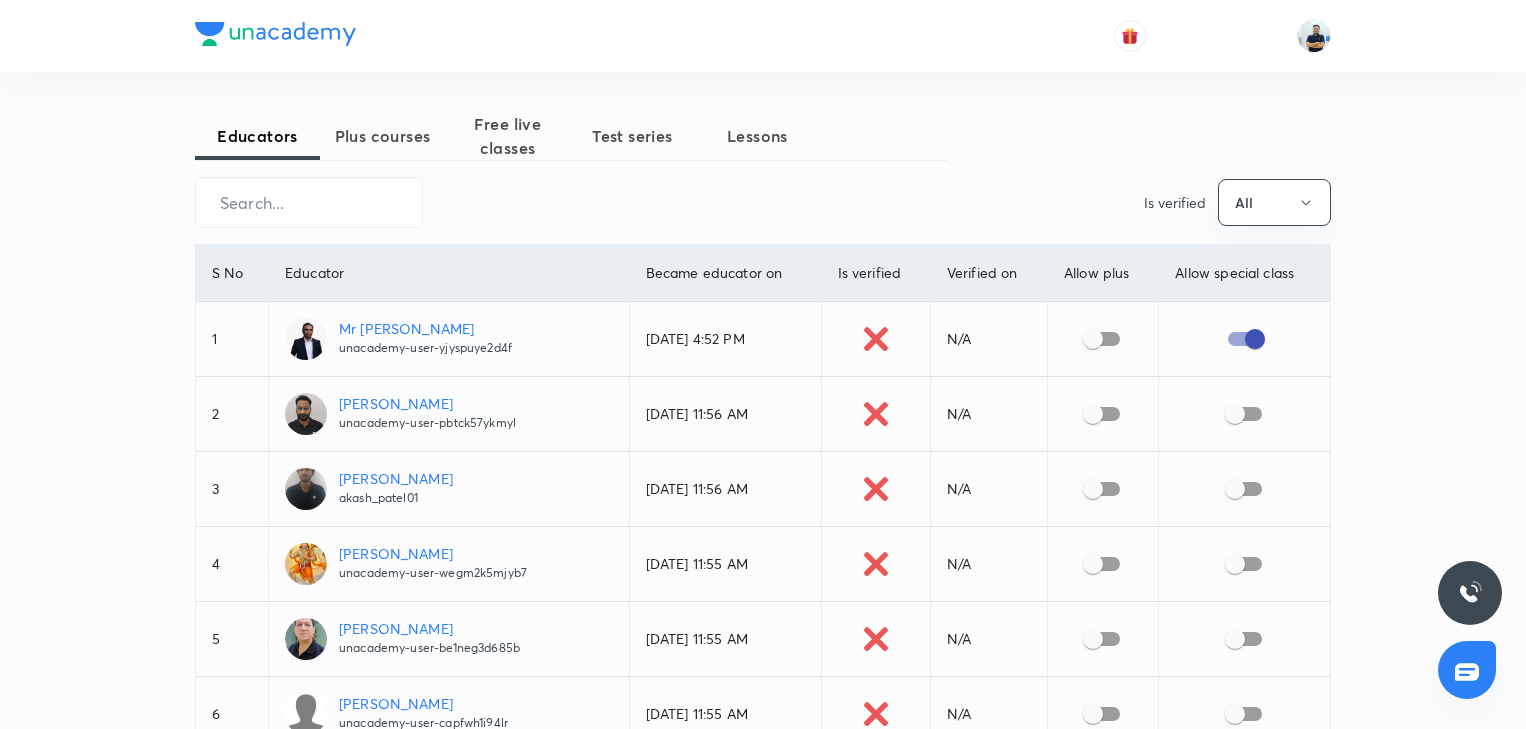 scroll, scrollTop: 0, scrollLeft: 0, axis: both 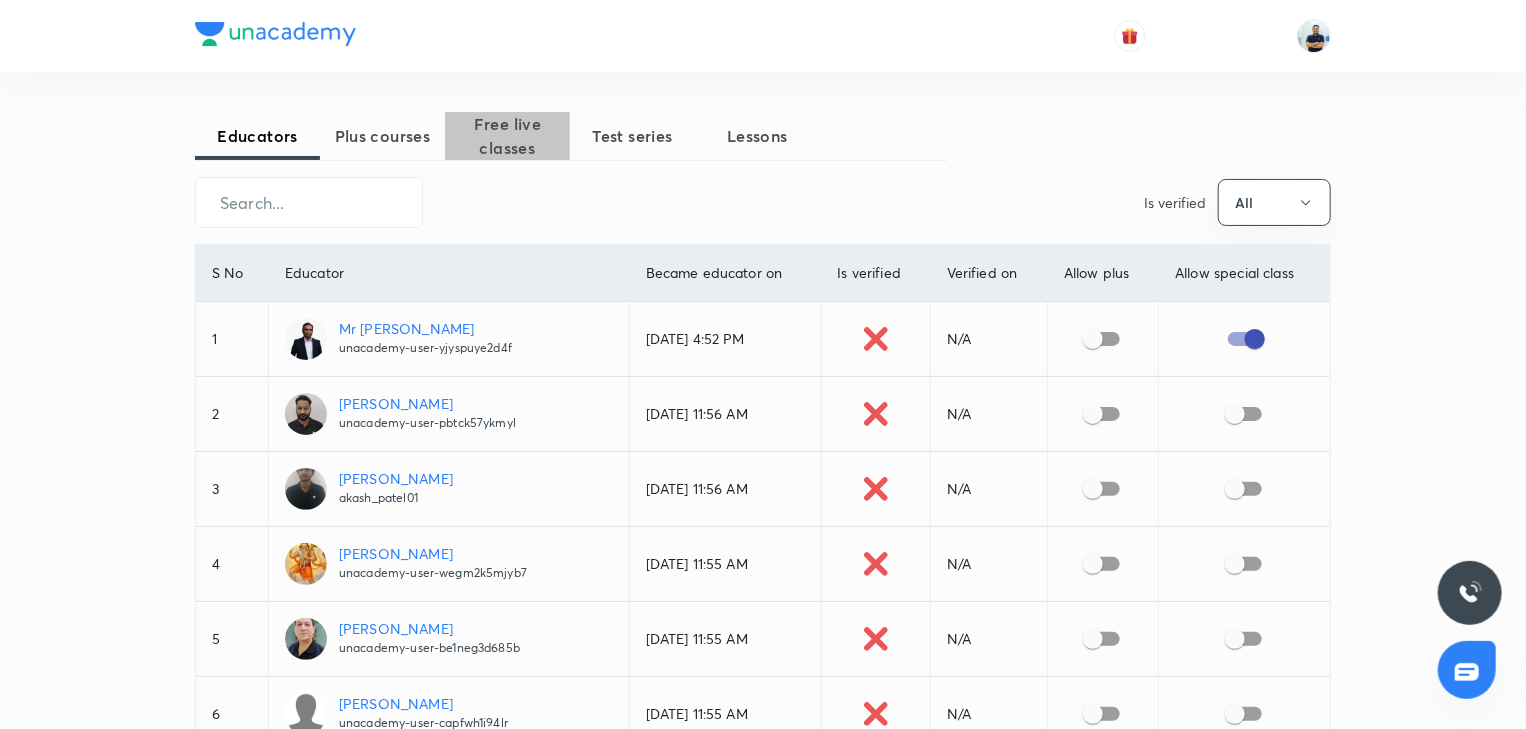 click on "Free live classes" at bounding box center (507, 136) 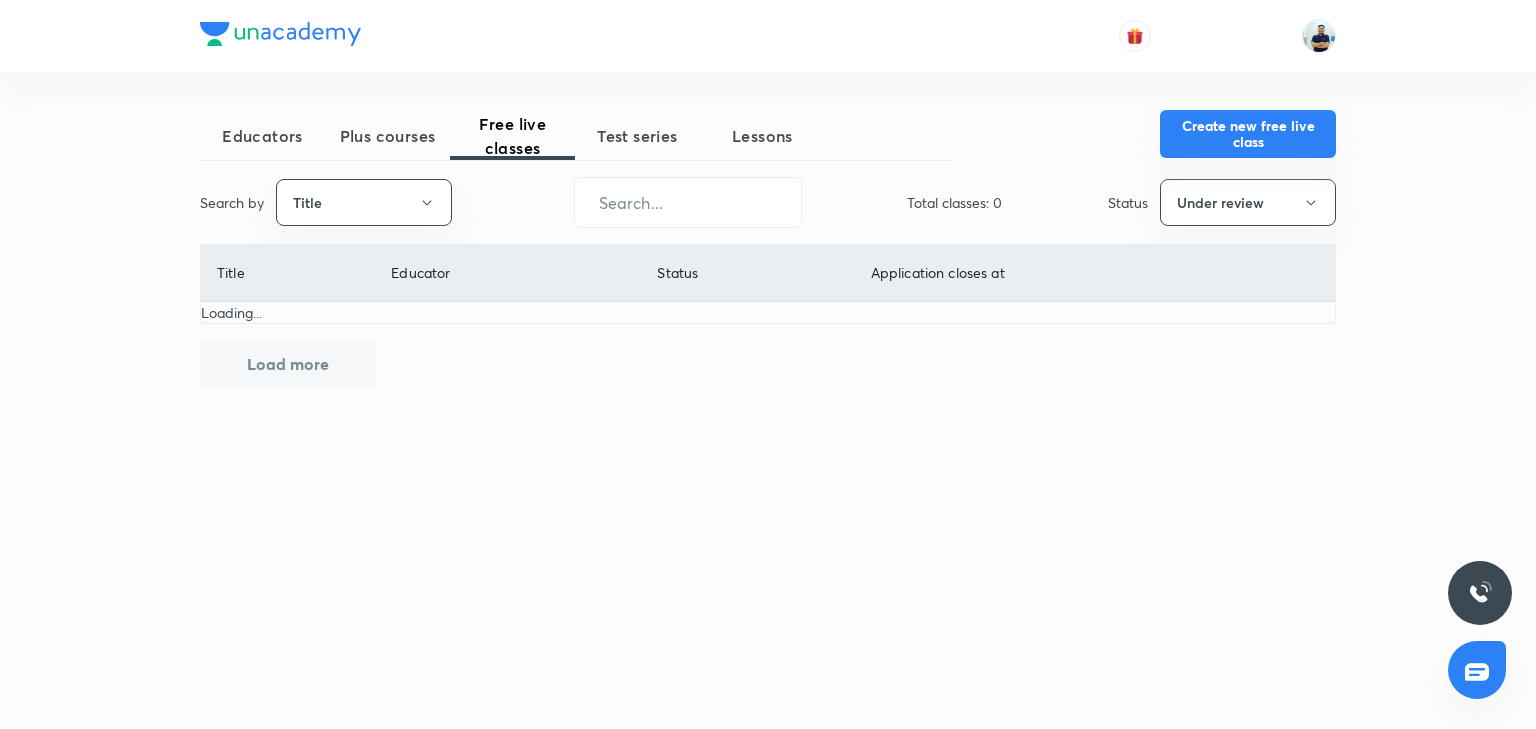 click on "Create new free live class" at bounding box center (1248, 134) 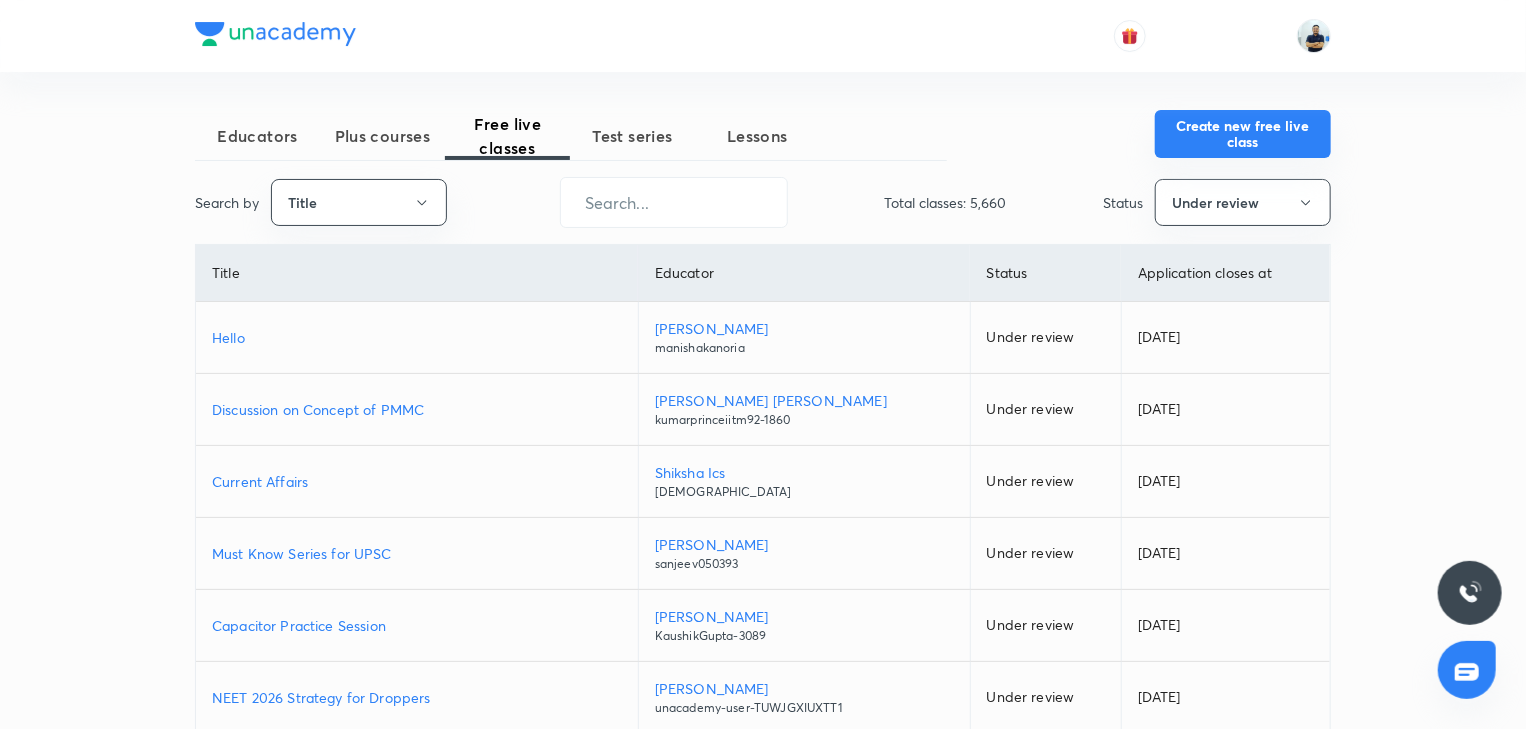 click on "Create new free live class" at bounding box center (1243, 134) 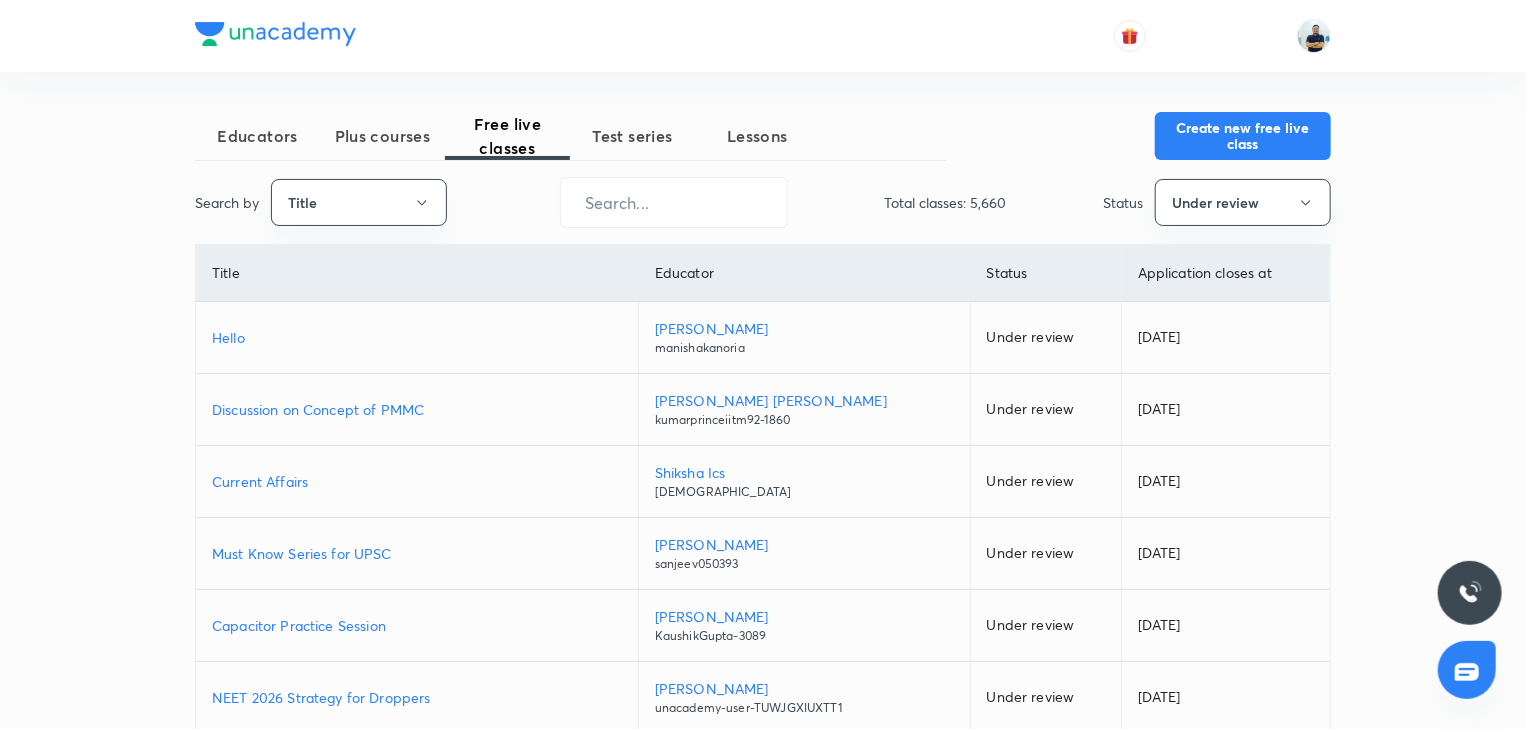 click on "Current Affairs" at bounding box center [417, 481] 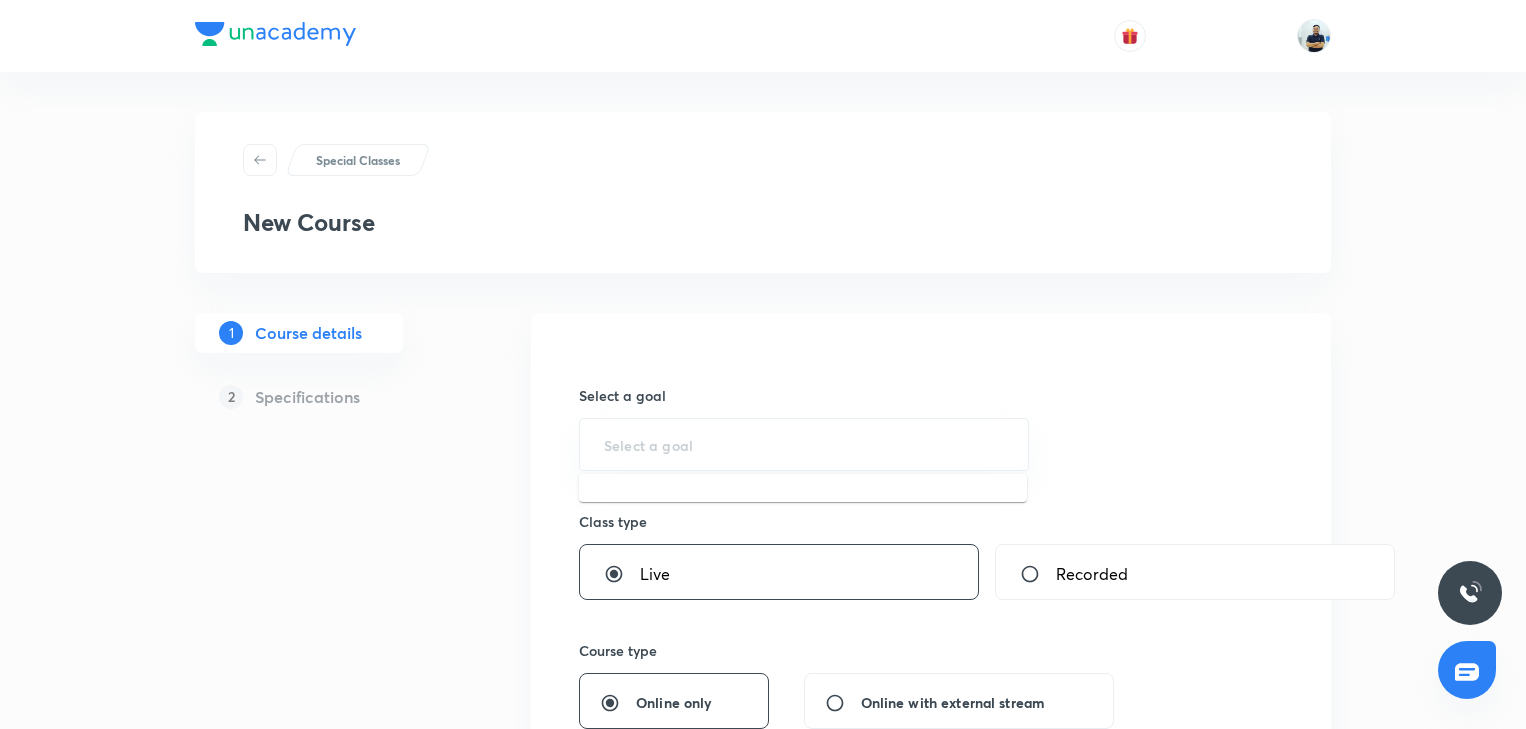 scroll, scrollTop: 0, scrollLeft: 0, axis: both 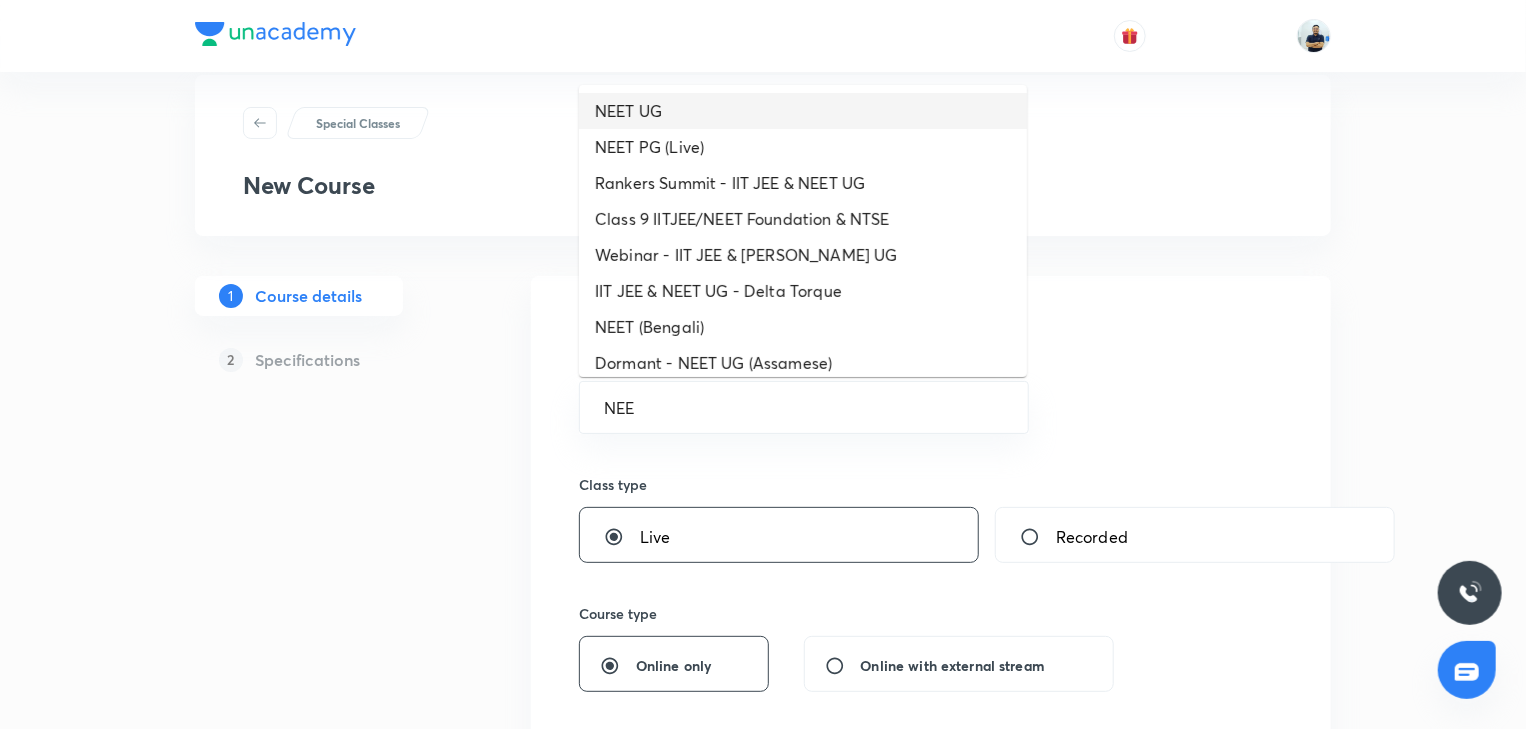 click on "NEET UG" at bounding box center (803, 111) 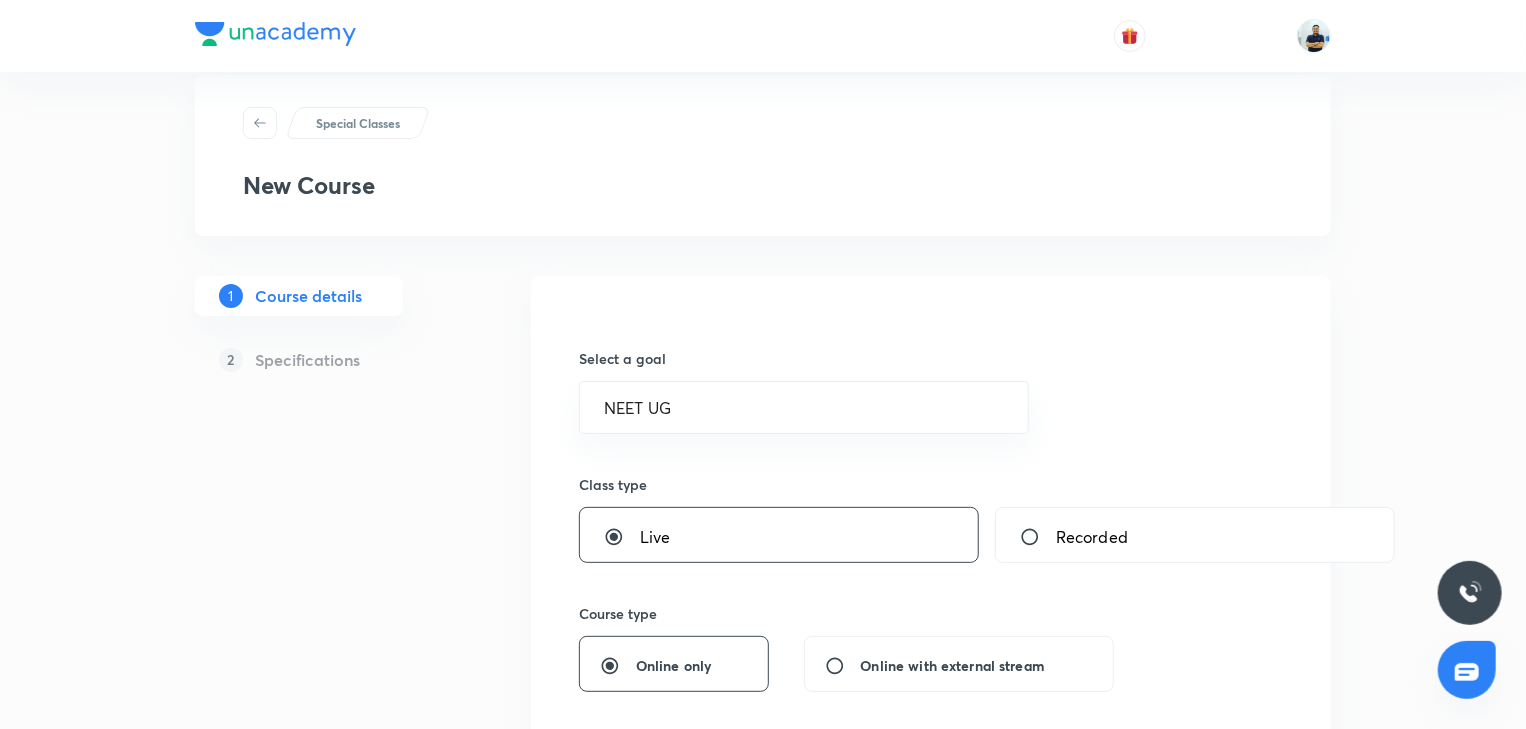 scroll, scrollTop: 597, scrollLeft: 0, axis: vertical 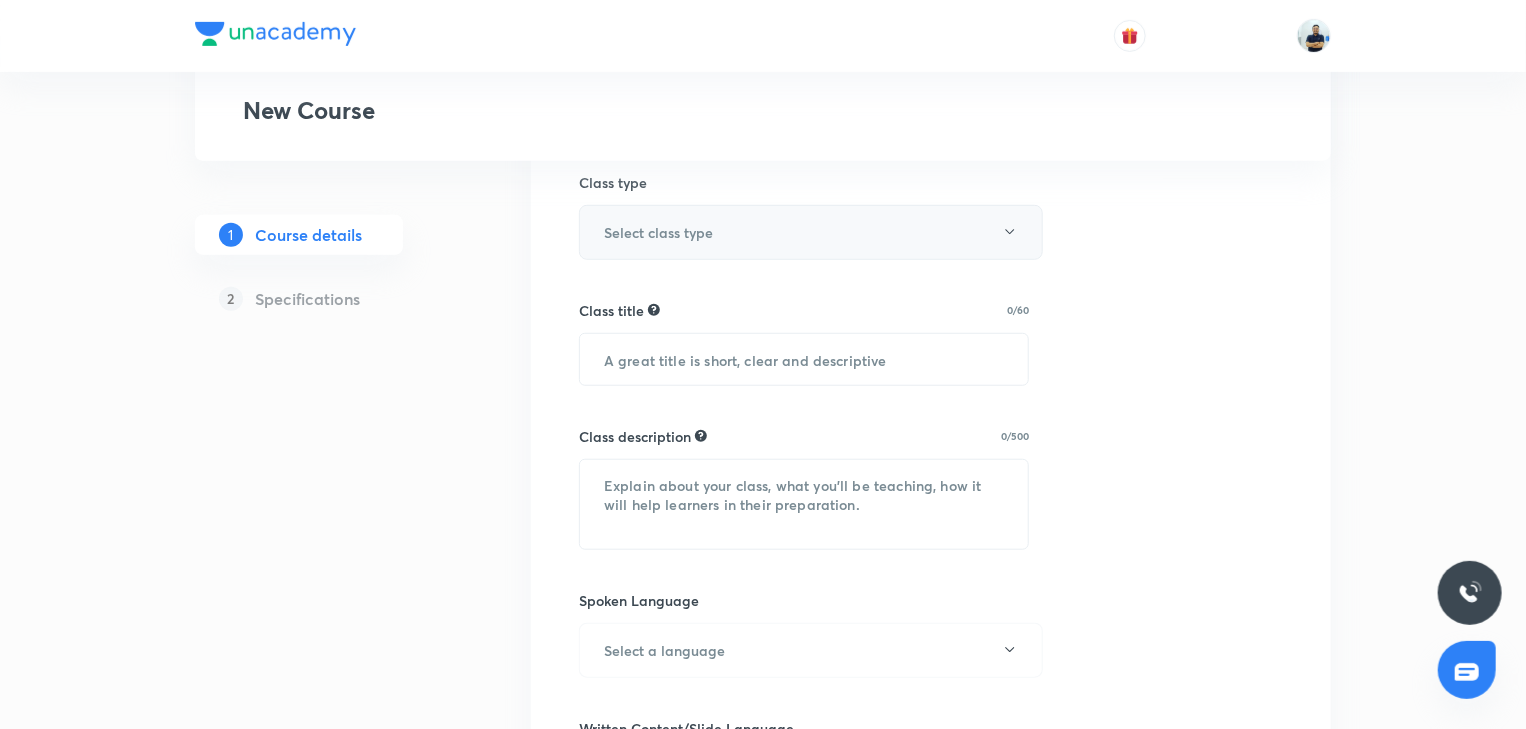 click on "Select class type" at bounding box center (658, 232) 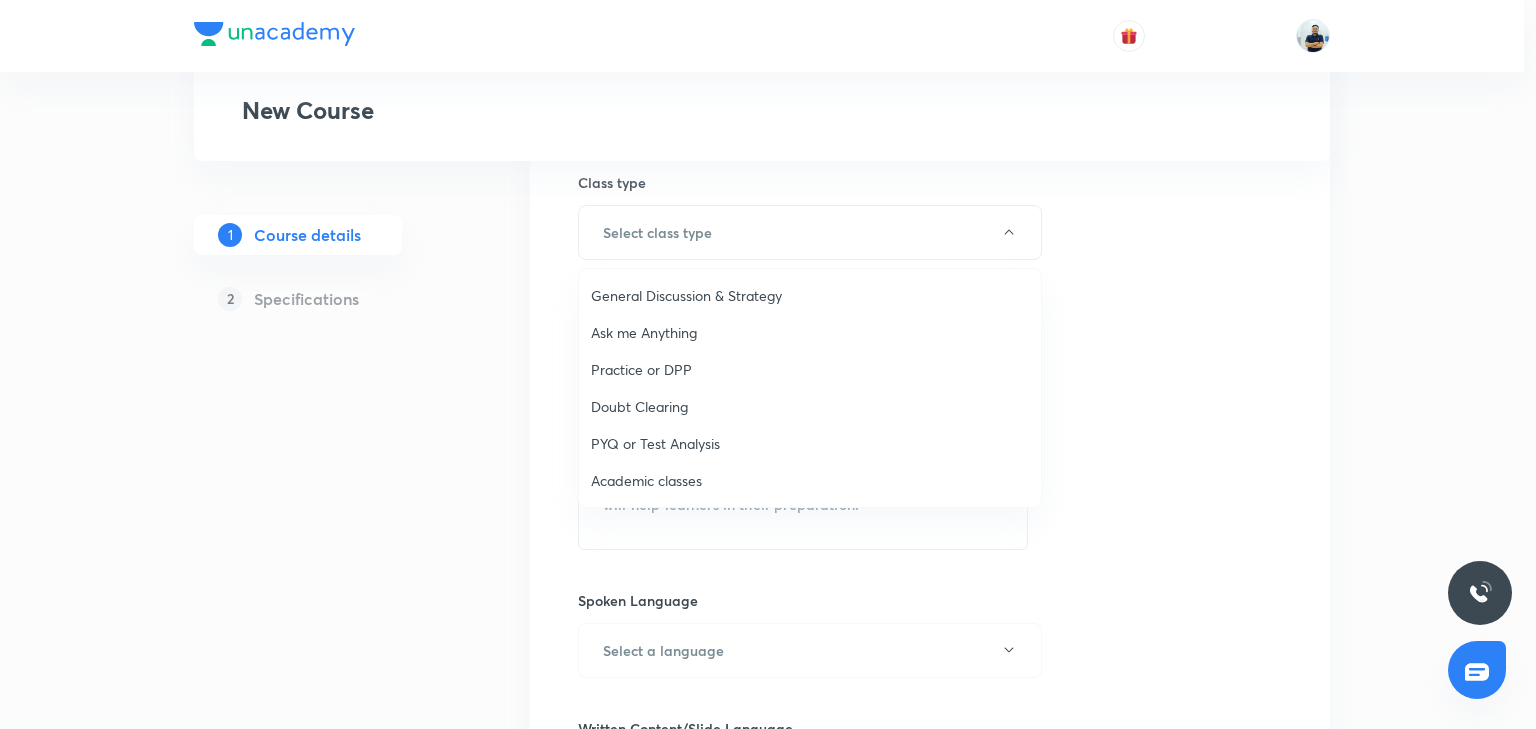 click on "Academic classes" at bounding box center [810, 480] 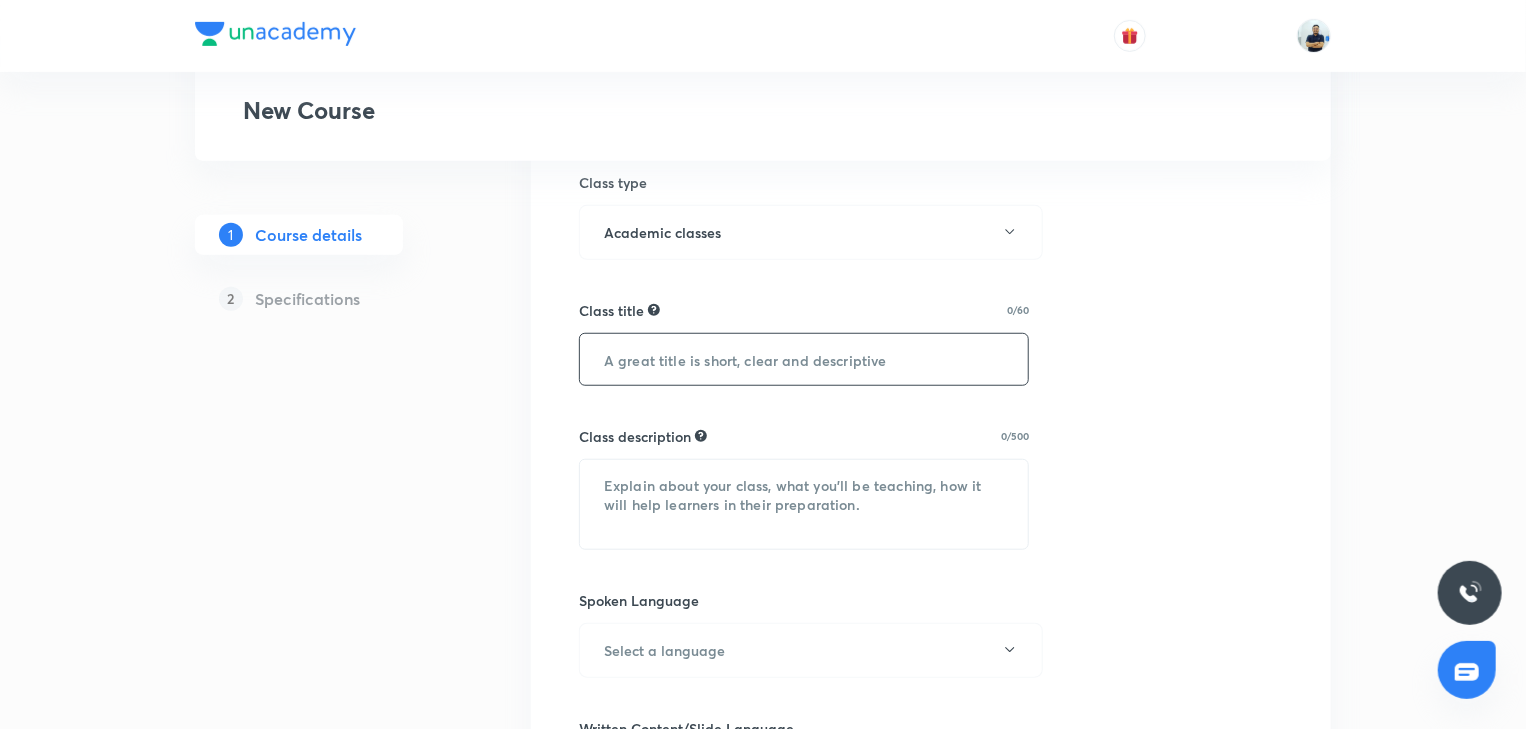 click at bounding box center (804, 359) 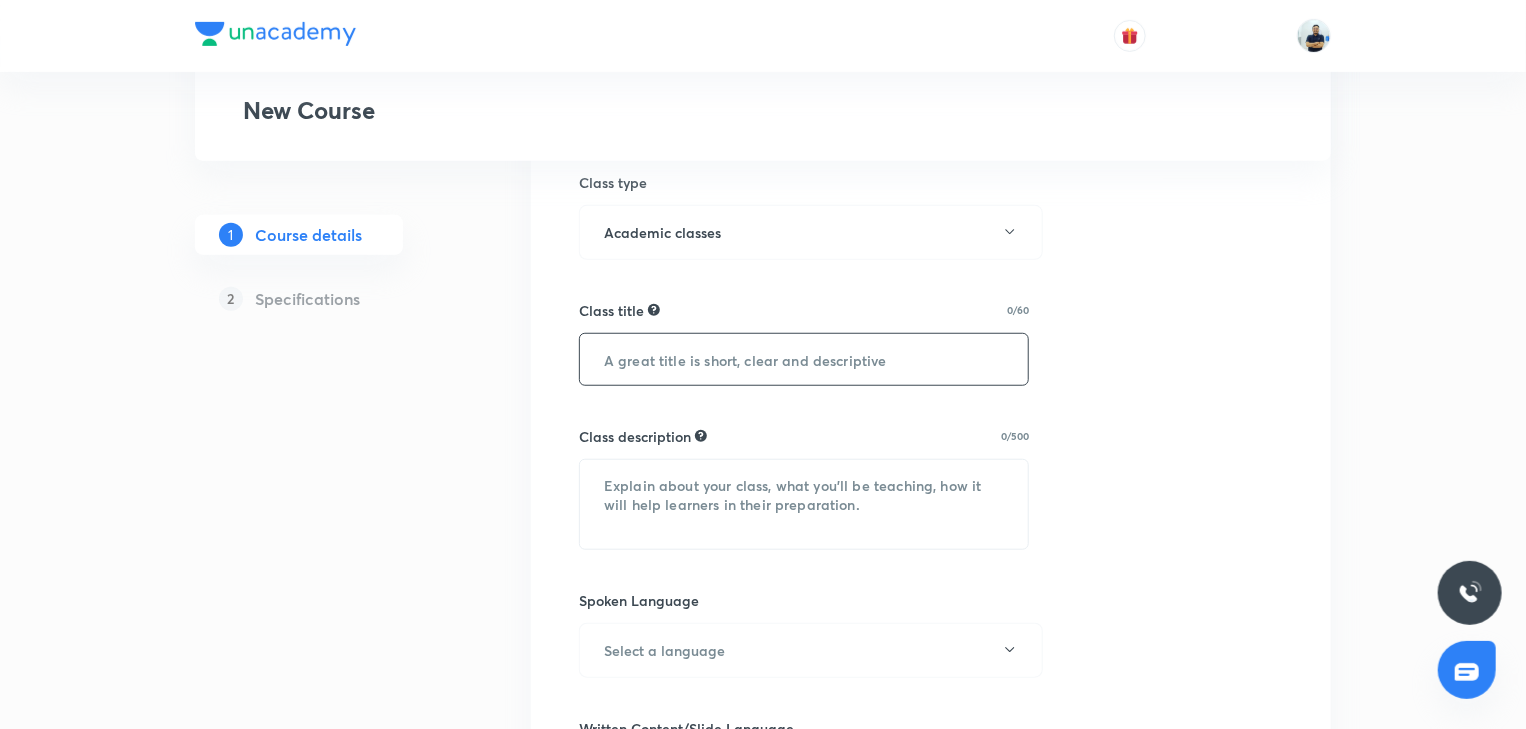 click at bounding box center (804, 359) 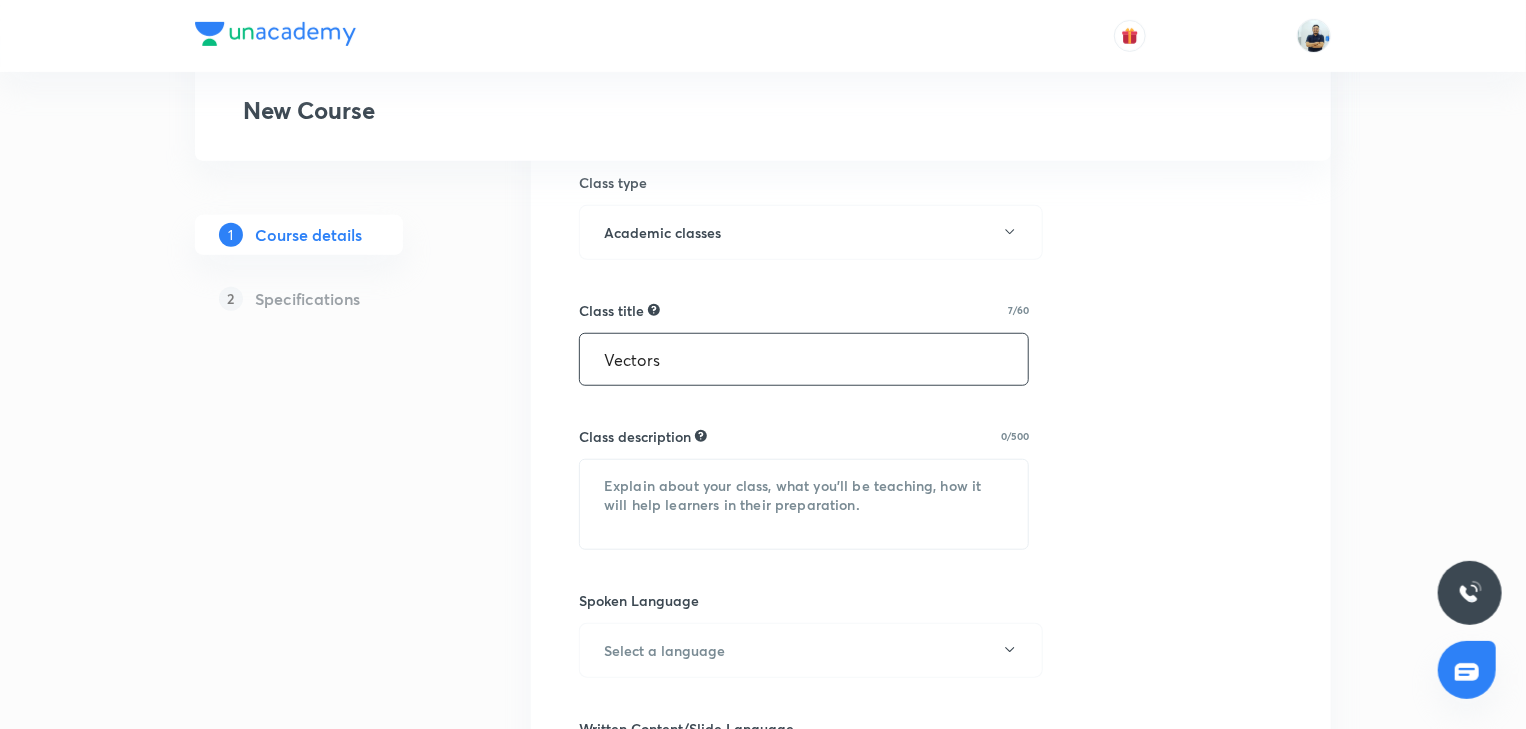 type on "Vectors" 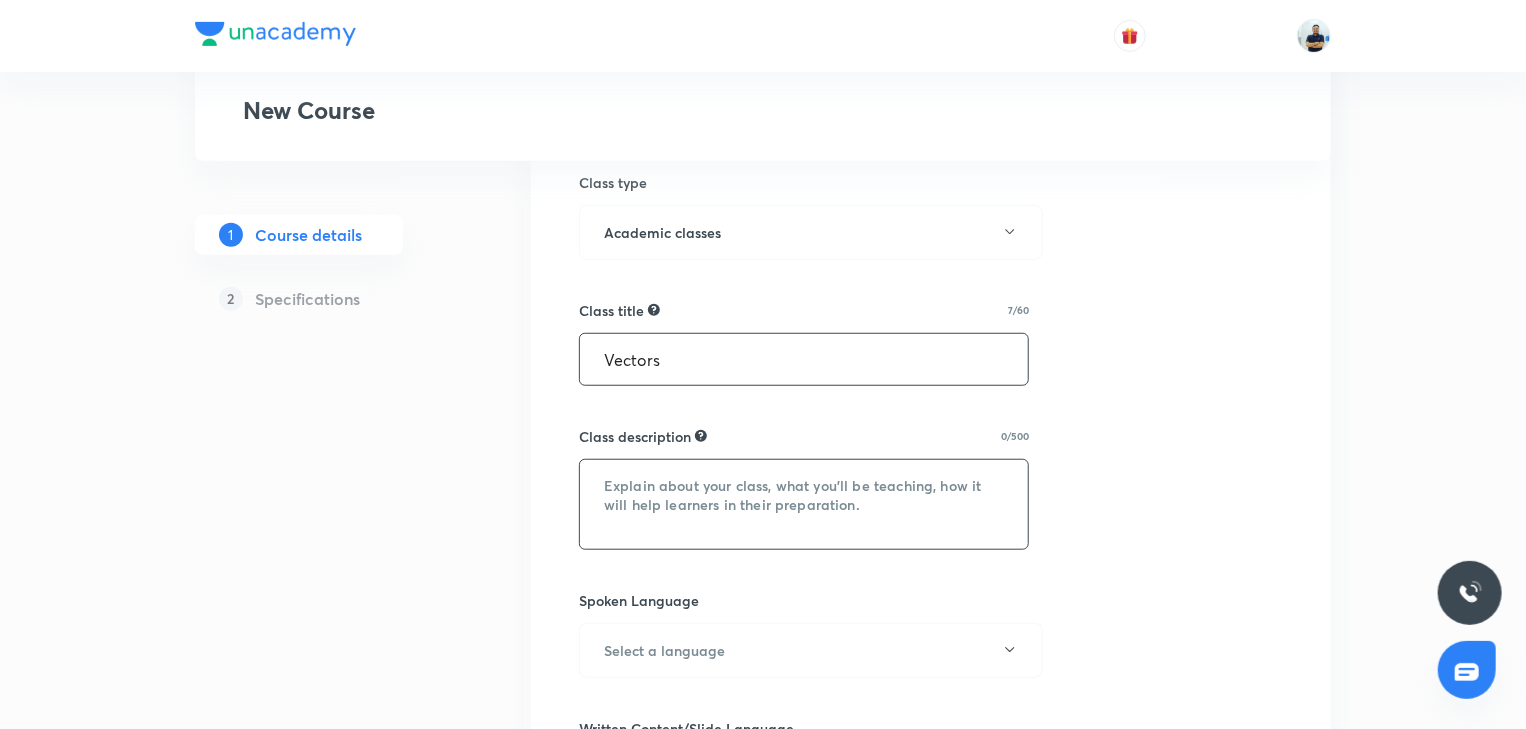 click at bounding box center (804, 504) 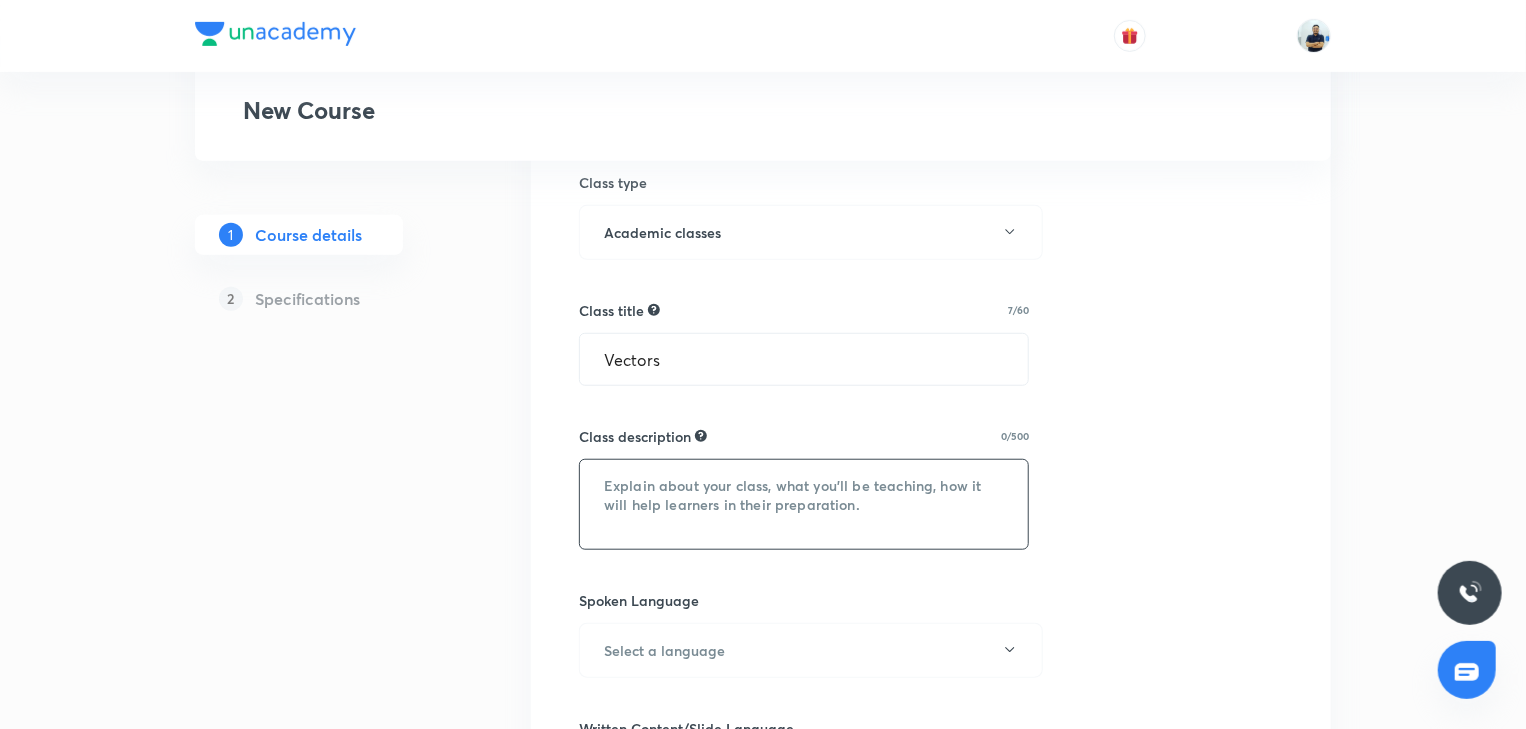 paste on ""In this course, Ms [PERSON_NAME] provide in-depth knowledge of Physics . The course will be helpful for aspirants preparing for NEET UG. All doubts related to the topic will be clarified during the doubt-clearing sessions in the course. The course will be covered in Hinglish and the notes will be provided in English"" 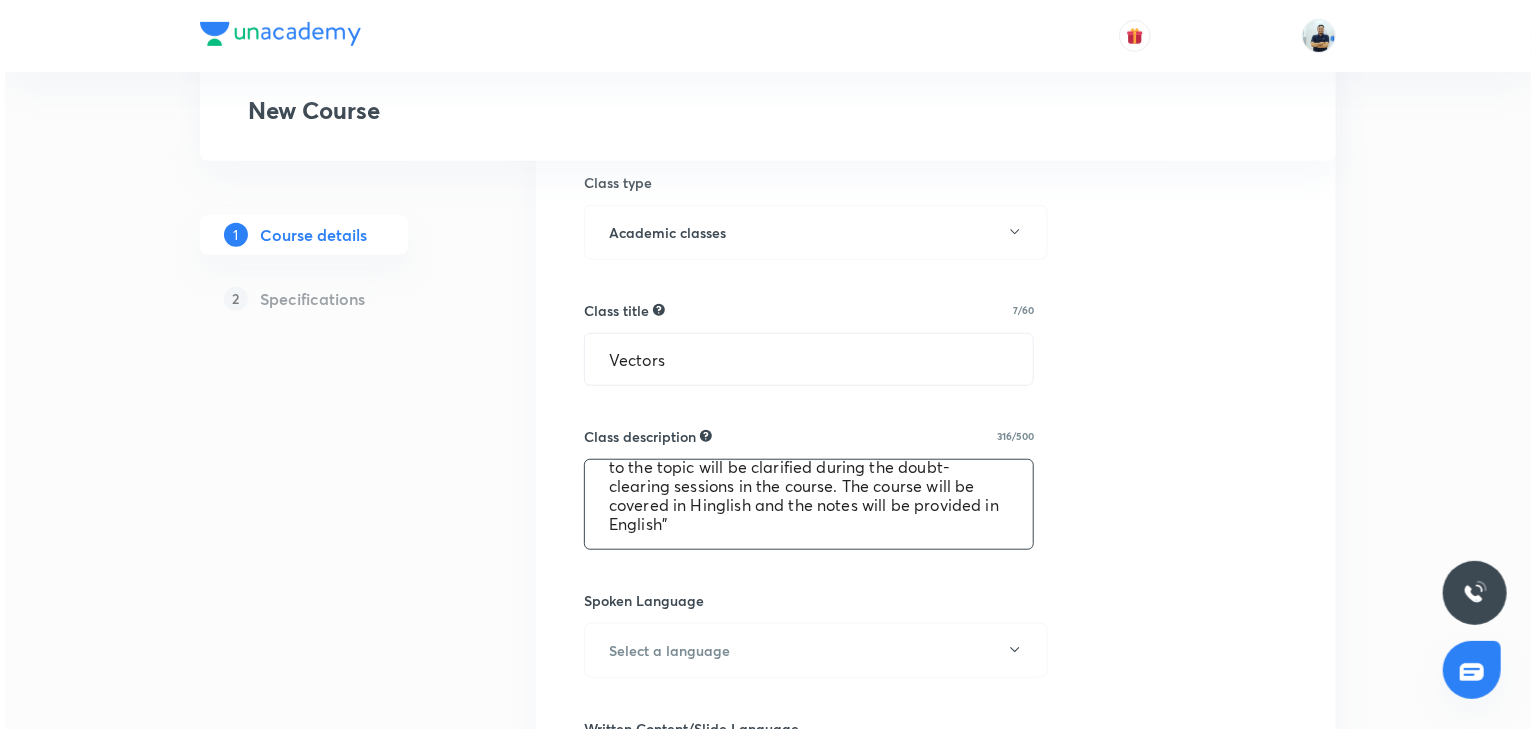scroll, scrollTop: 113, scrollLeft: 0, axis: vertical 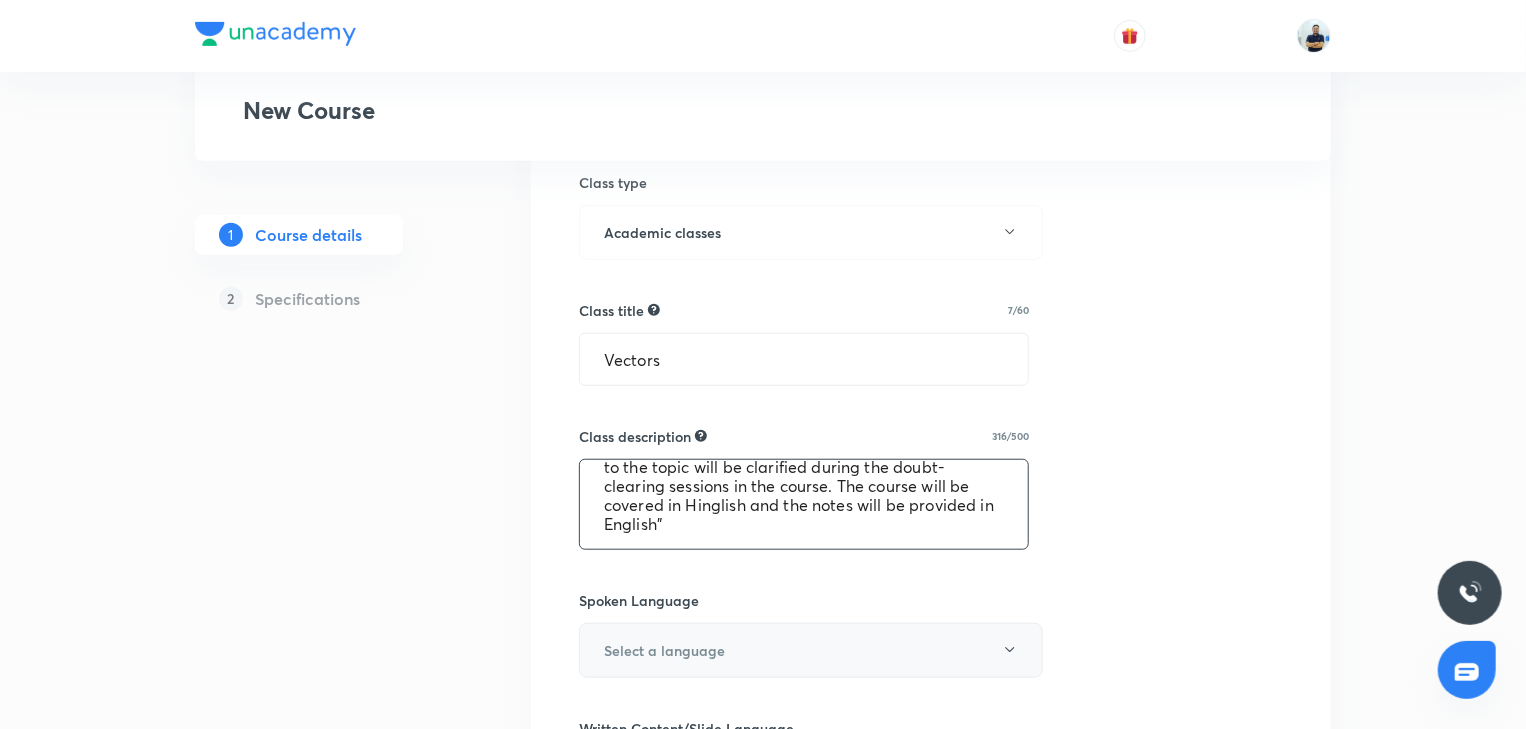 type on ""In this course, Ms [PERSON_NAME] provide in-depth knowledge of Physics . The course will be helpful for aspirants preparing for NEET UG. All doubts related to the topic will be clarified during the doubt-clearing sessions in the course. The course will be covered in Hinglish and the notes will be provided in English"" 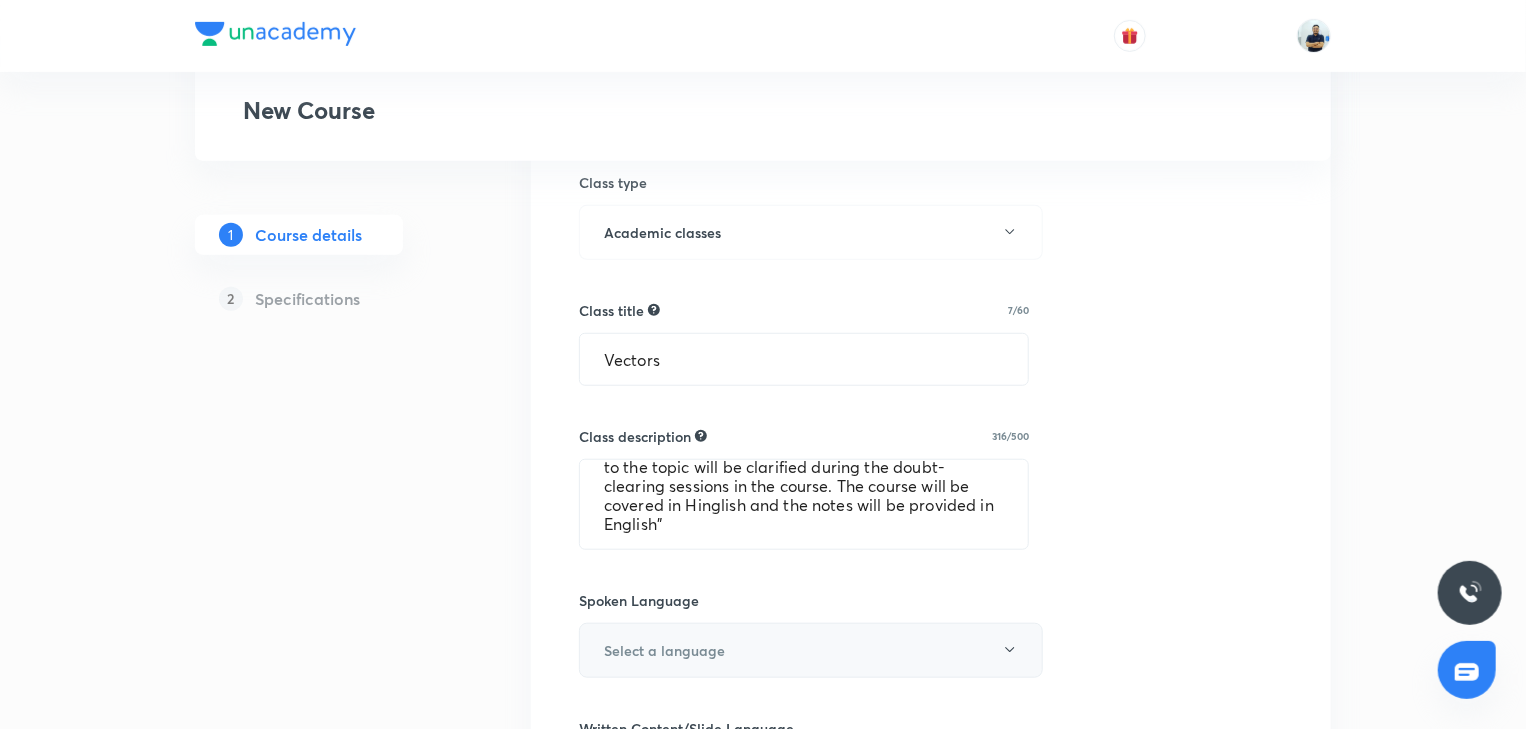 click on "Select a language" at bounding box center [664, 650] 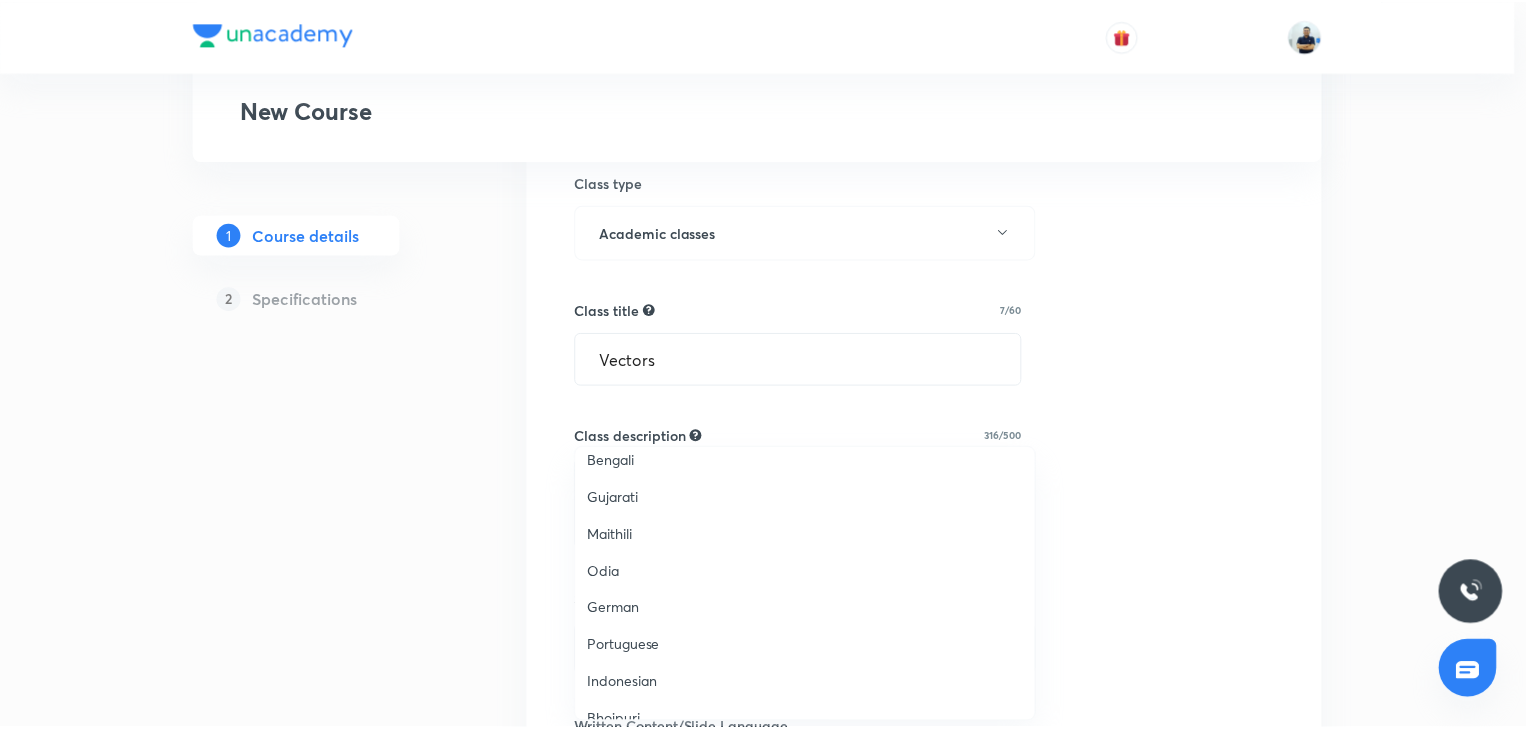 scroll, scrollTop: 373, scrollLeft: 0, axis: vertical 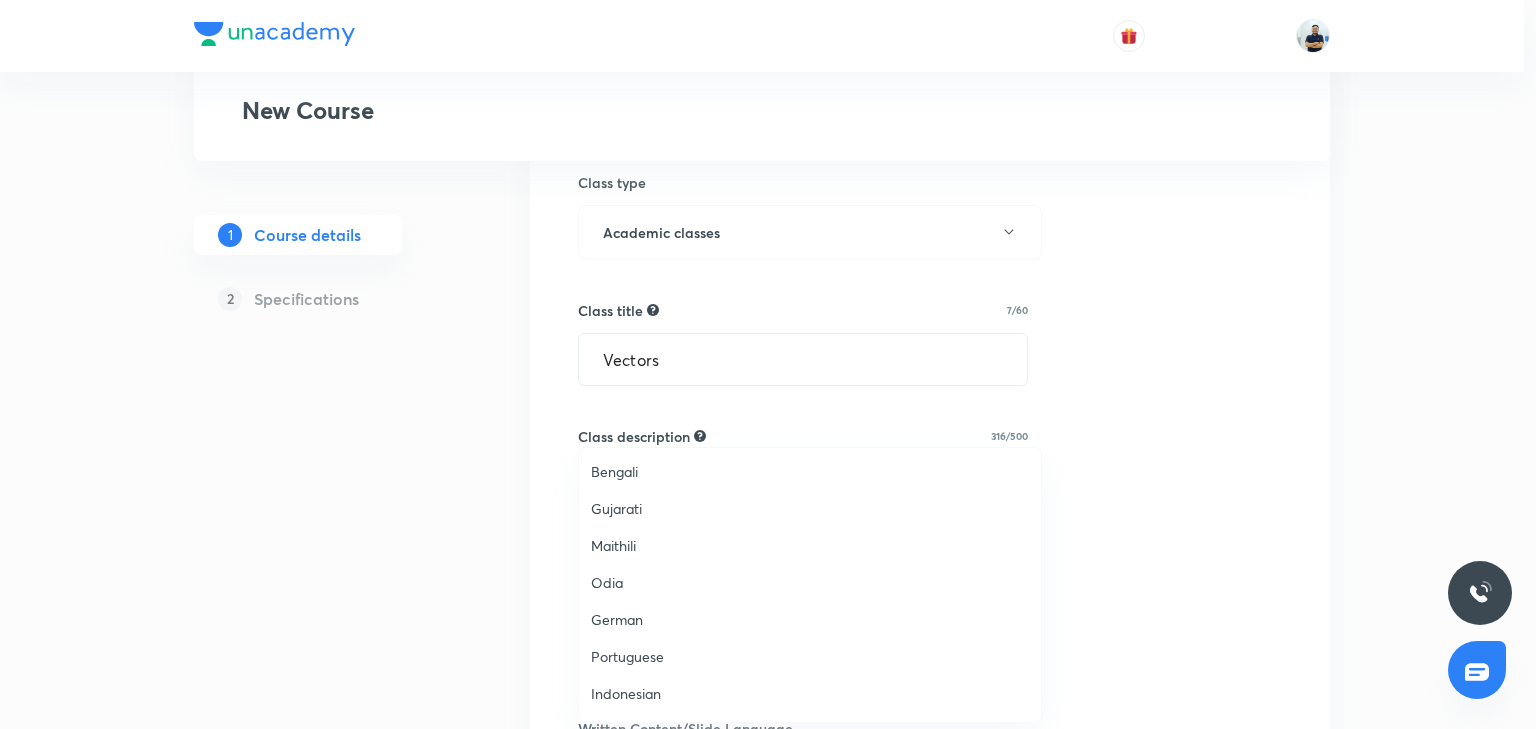 click on "Gujarati" at bounding box center [810, 508] 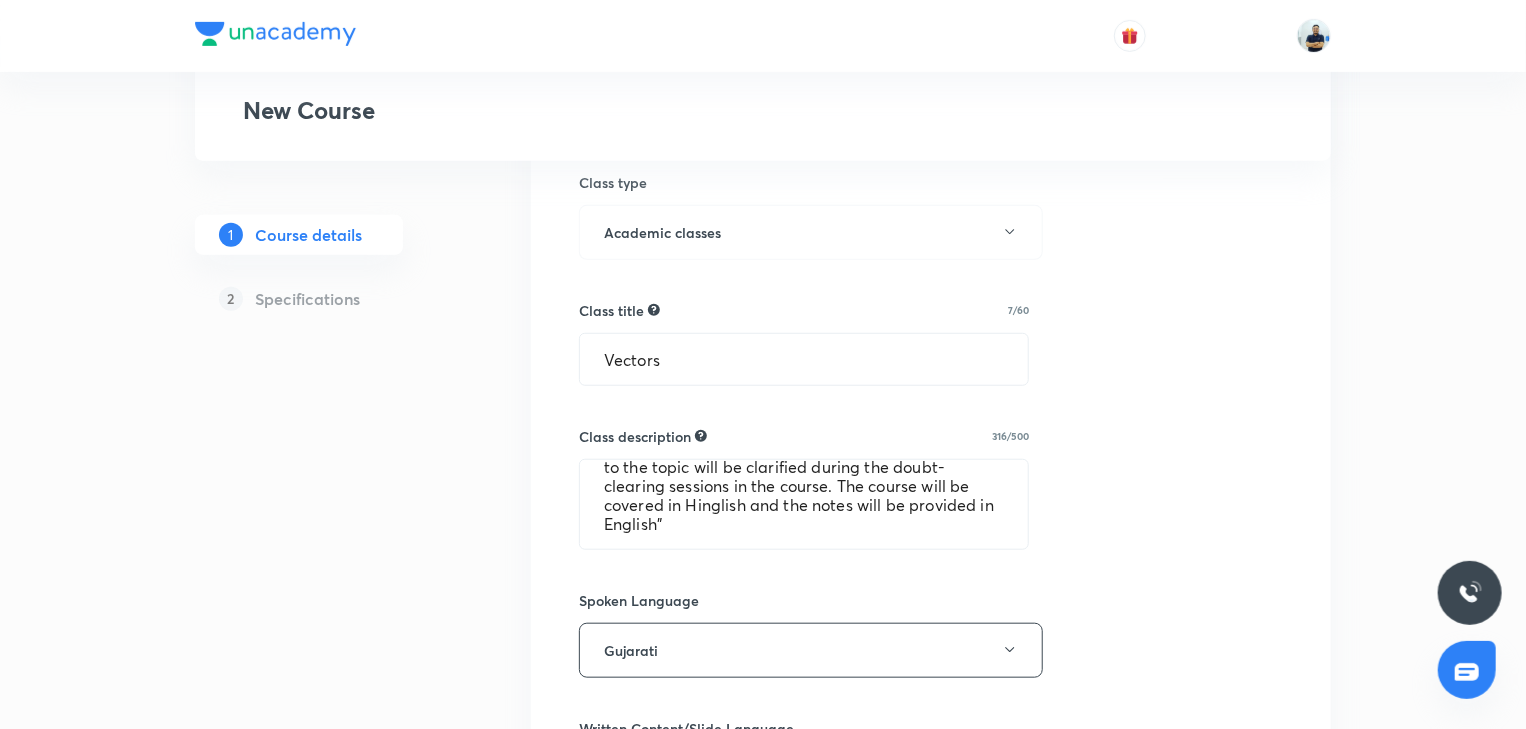 scroll, scrollTop: 1157, scrollLeft: 0, axis: vertical 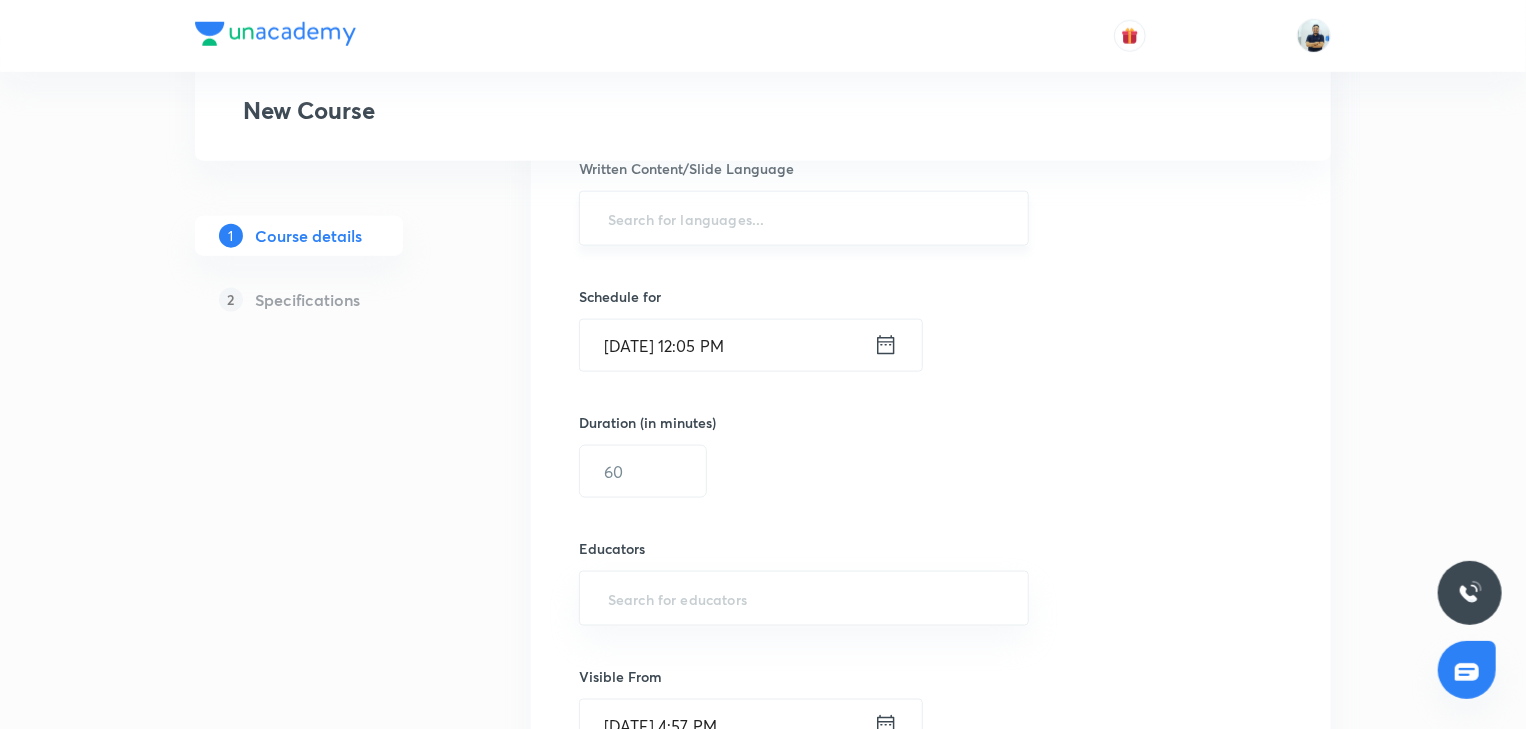 click at bounding box center [804, 218] 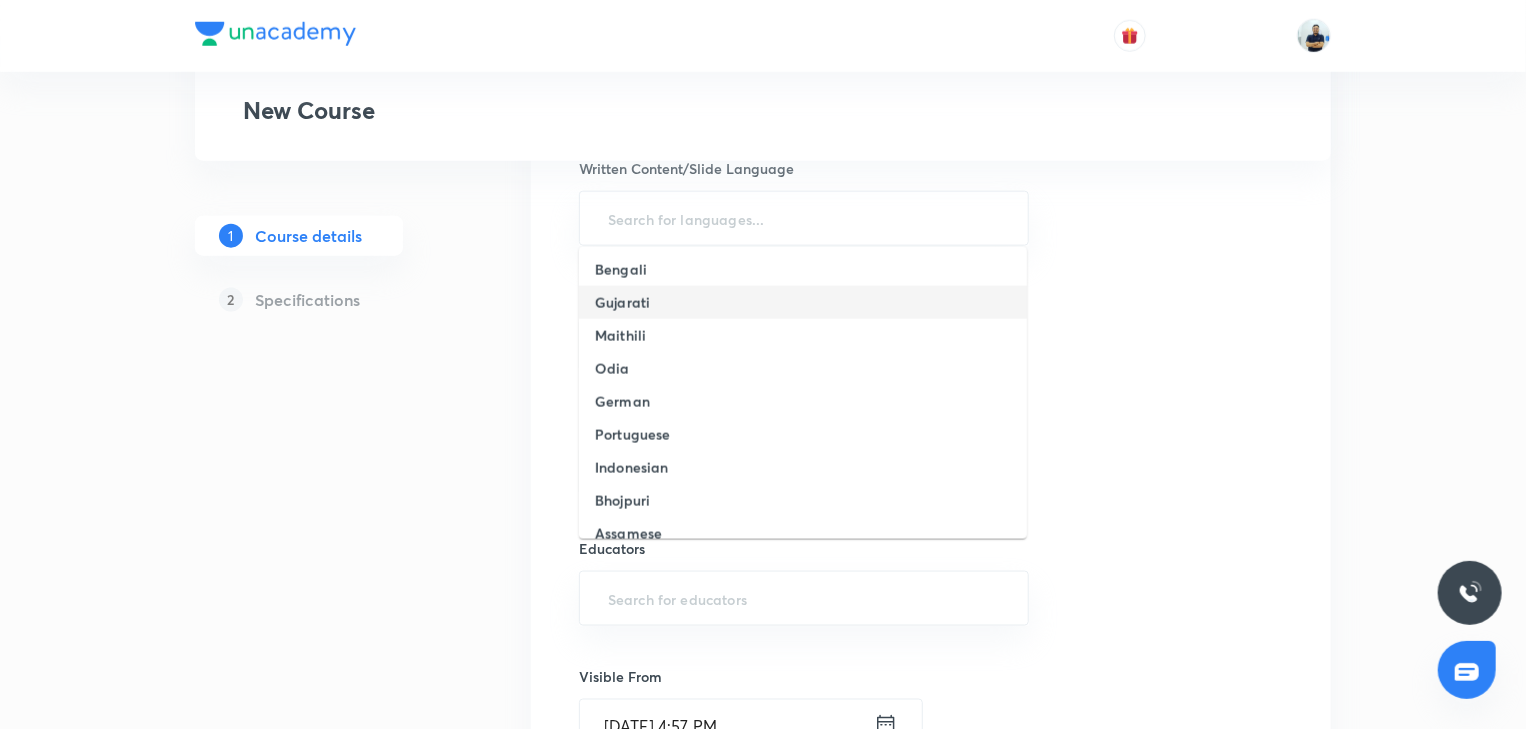 scroll, scrollTop: 316, scrollLeft: 0, axis: vertical 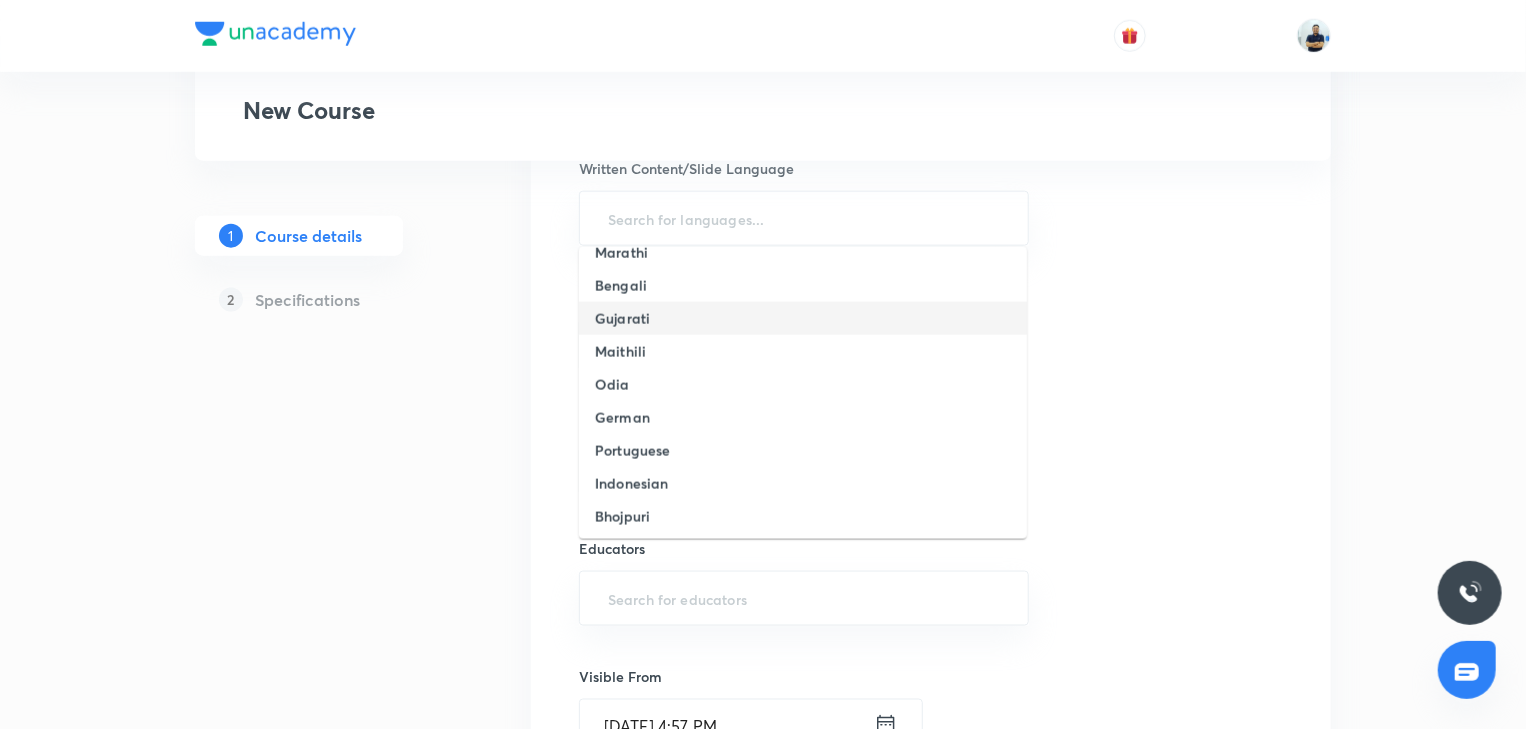 click on "Gujarati" at bounding box center [803, 318] 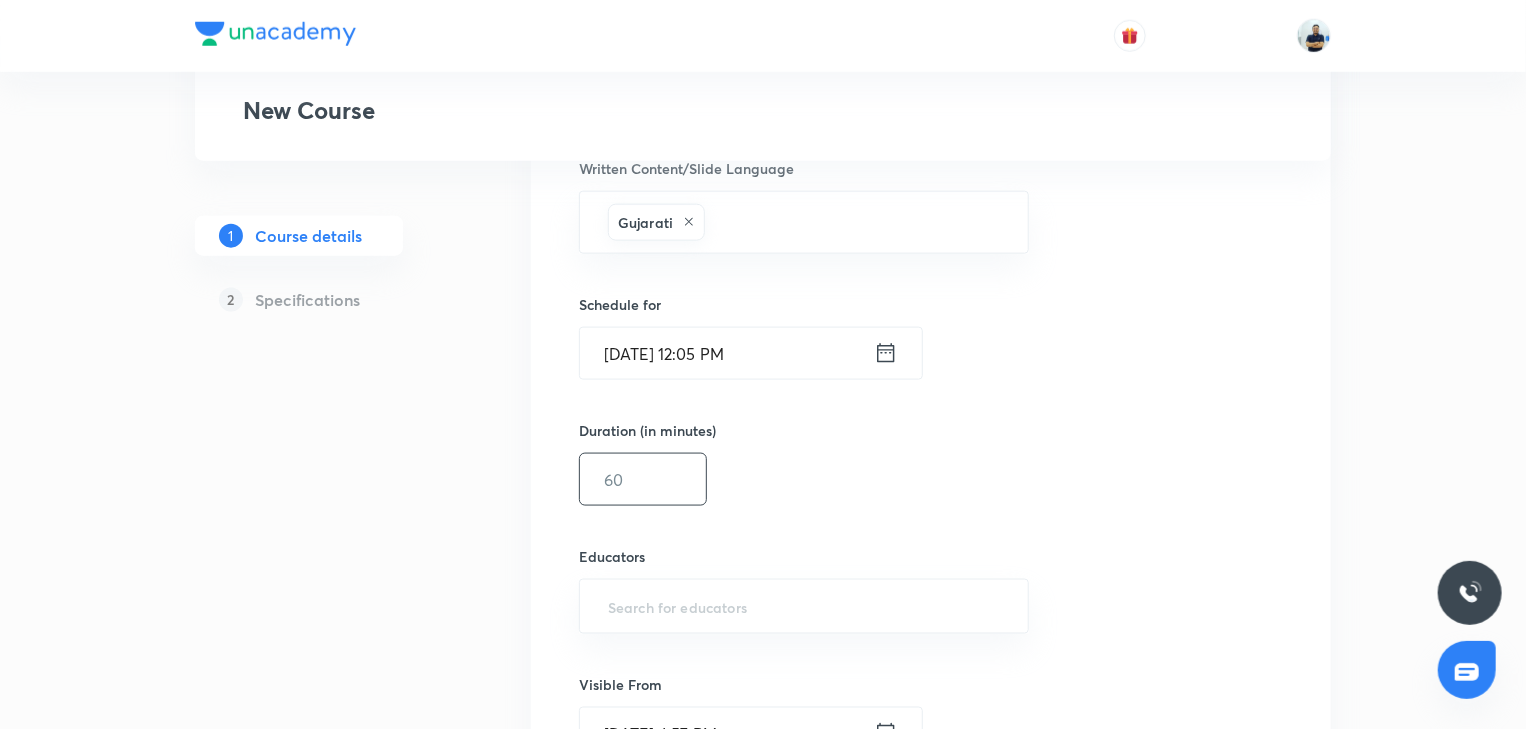 click at bounding box center (643, 479) 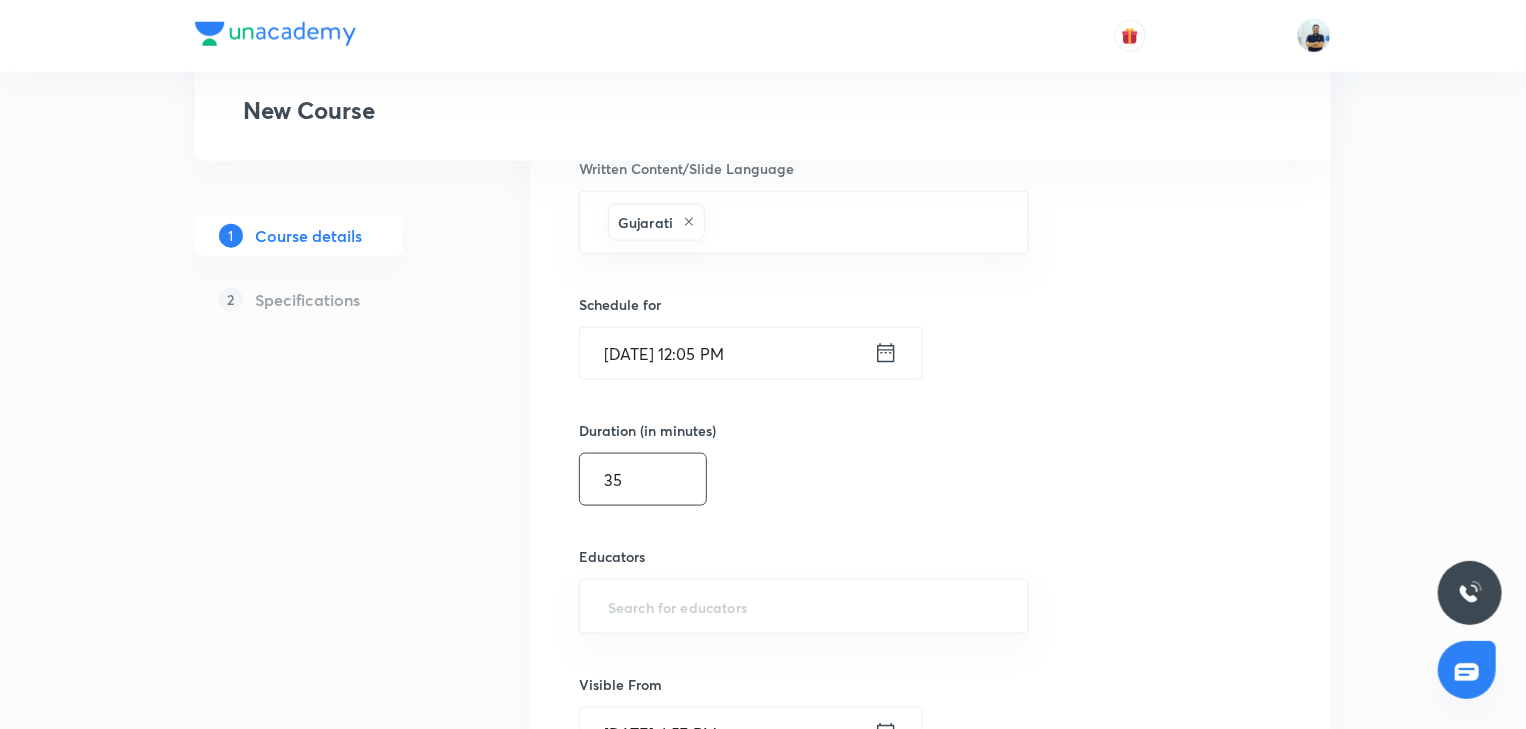 type on "35" 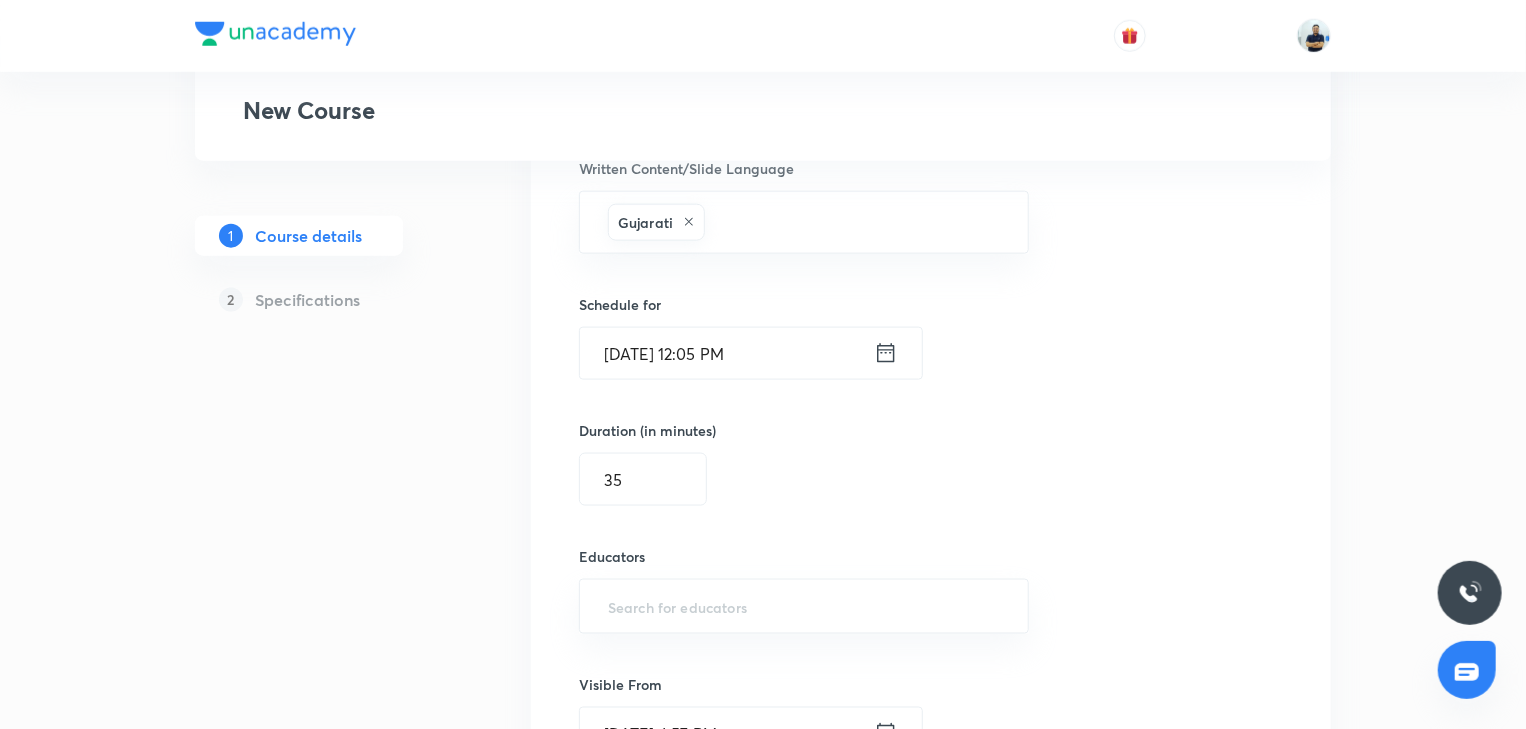 click on "Jul 13, 2025, 12:05 PM" at bounding box center [727, 353] 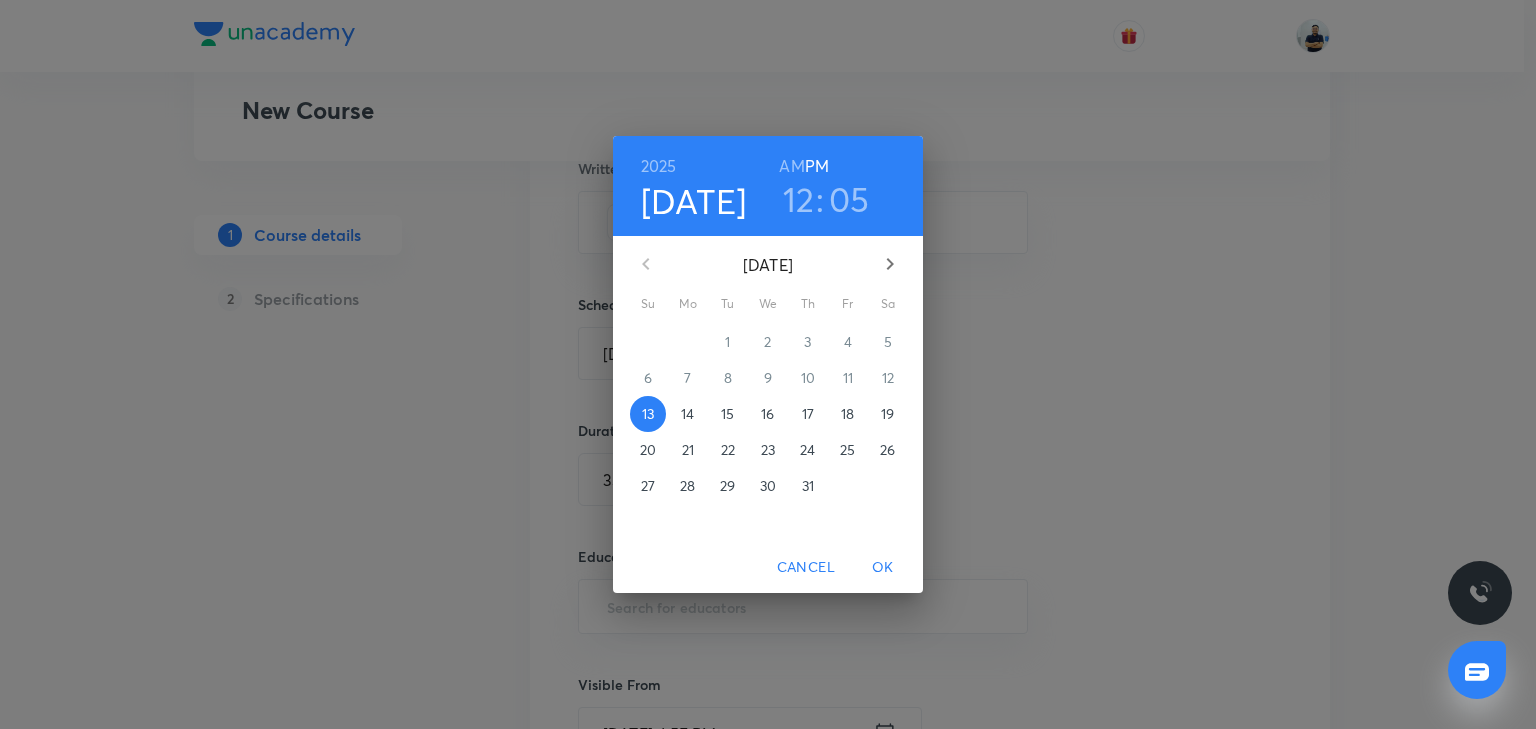 click on "14" at bounding box center (687, 414) 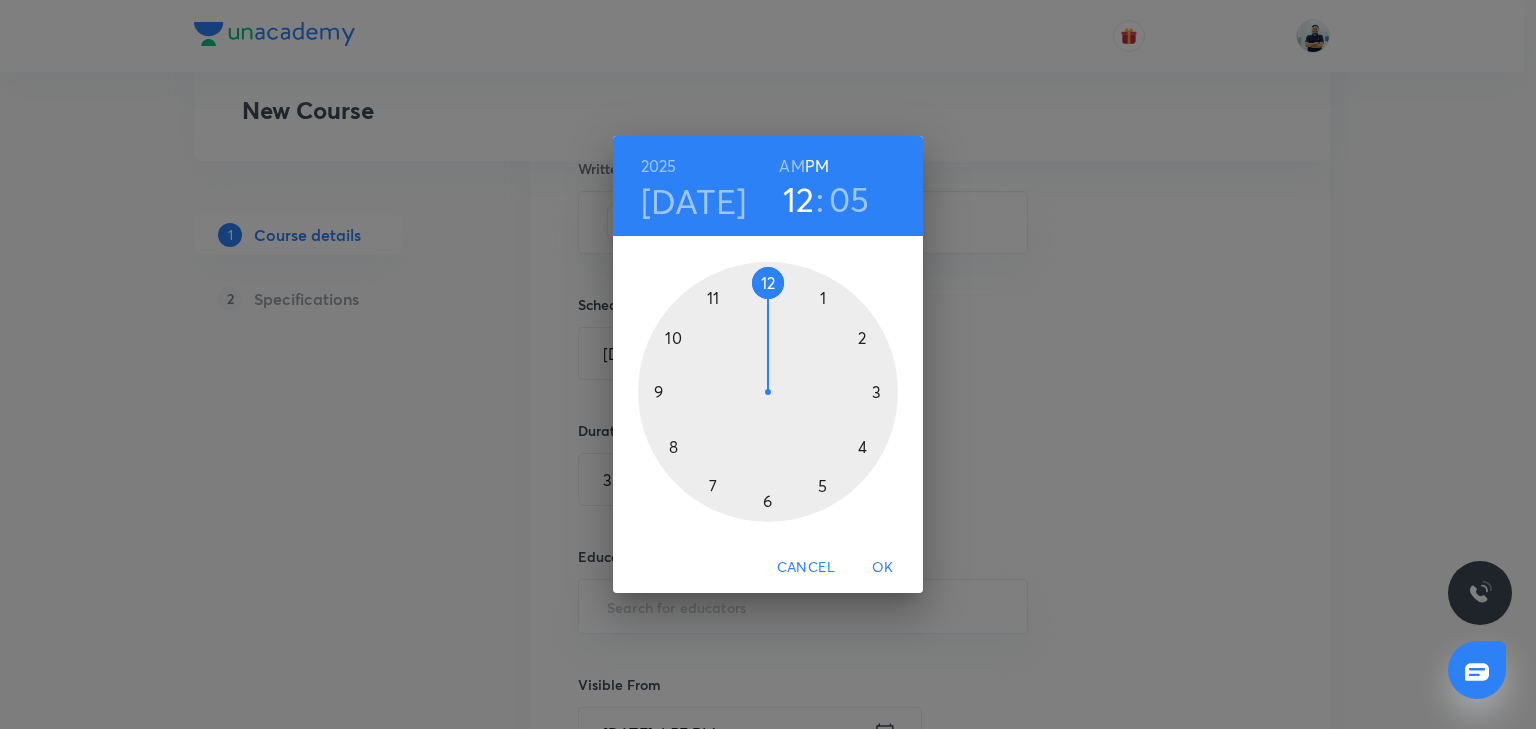 click on "AM" at bounding box center [791, 166] 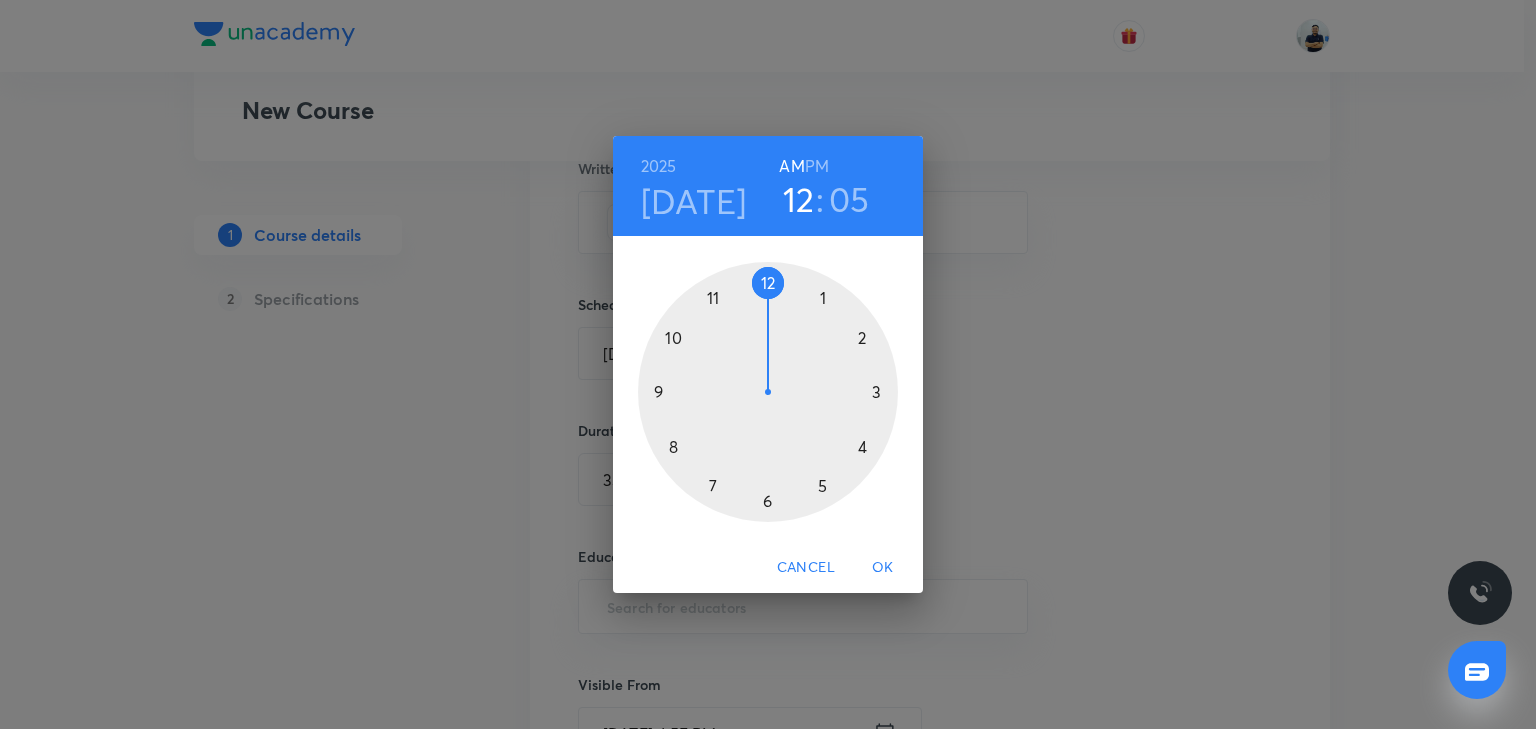 click at bounding box center [768, 392] 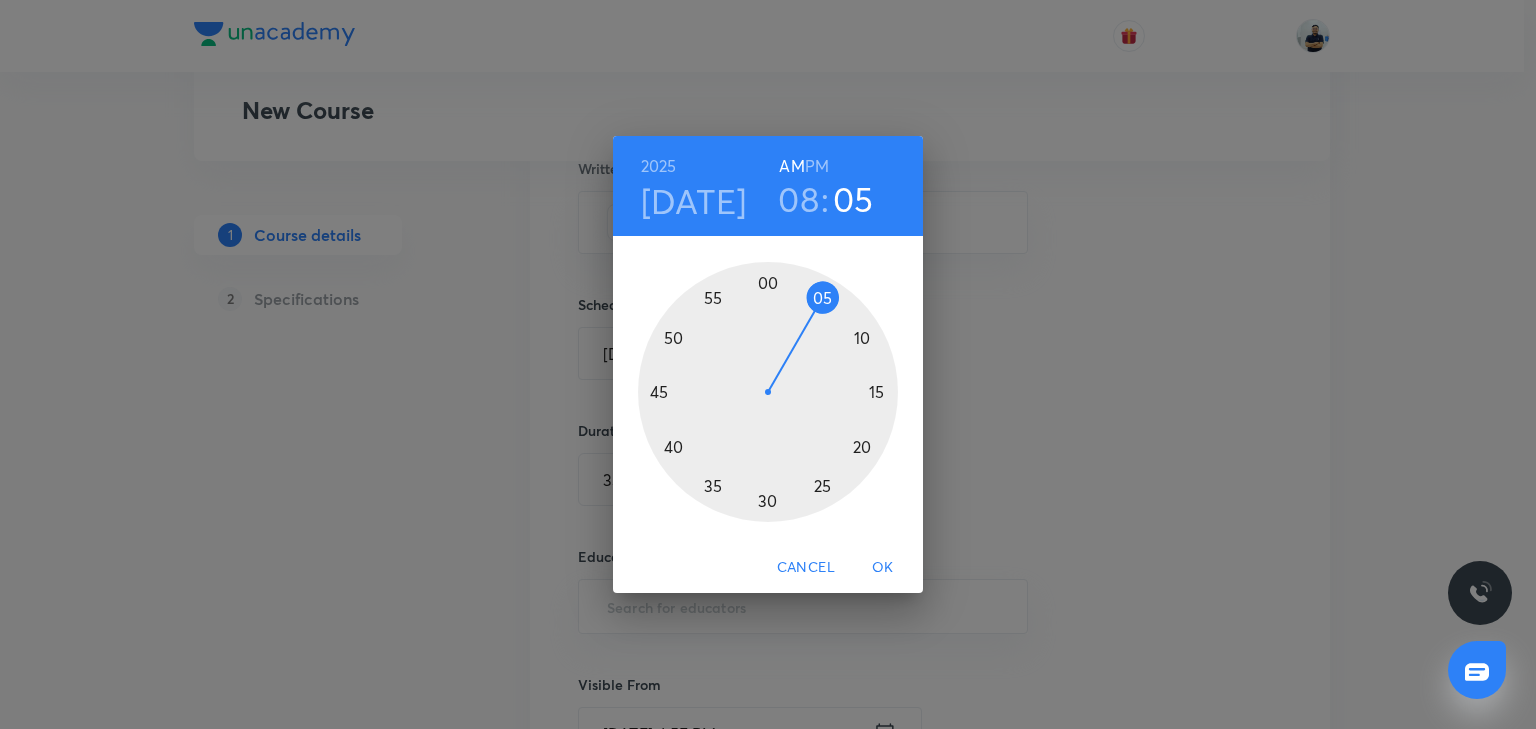 click at bounding box center (768, 392) 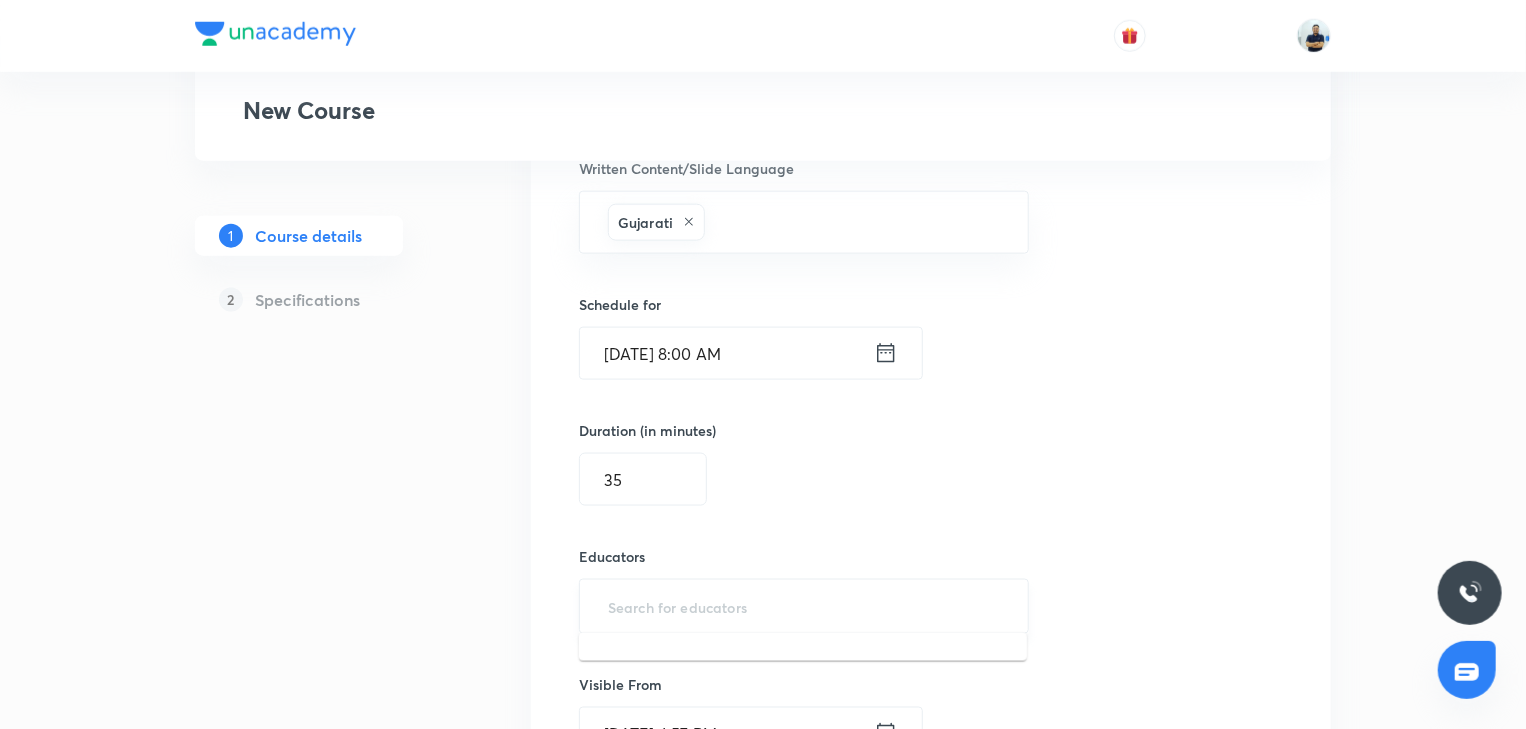 click at bounding box center [804, 606] 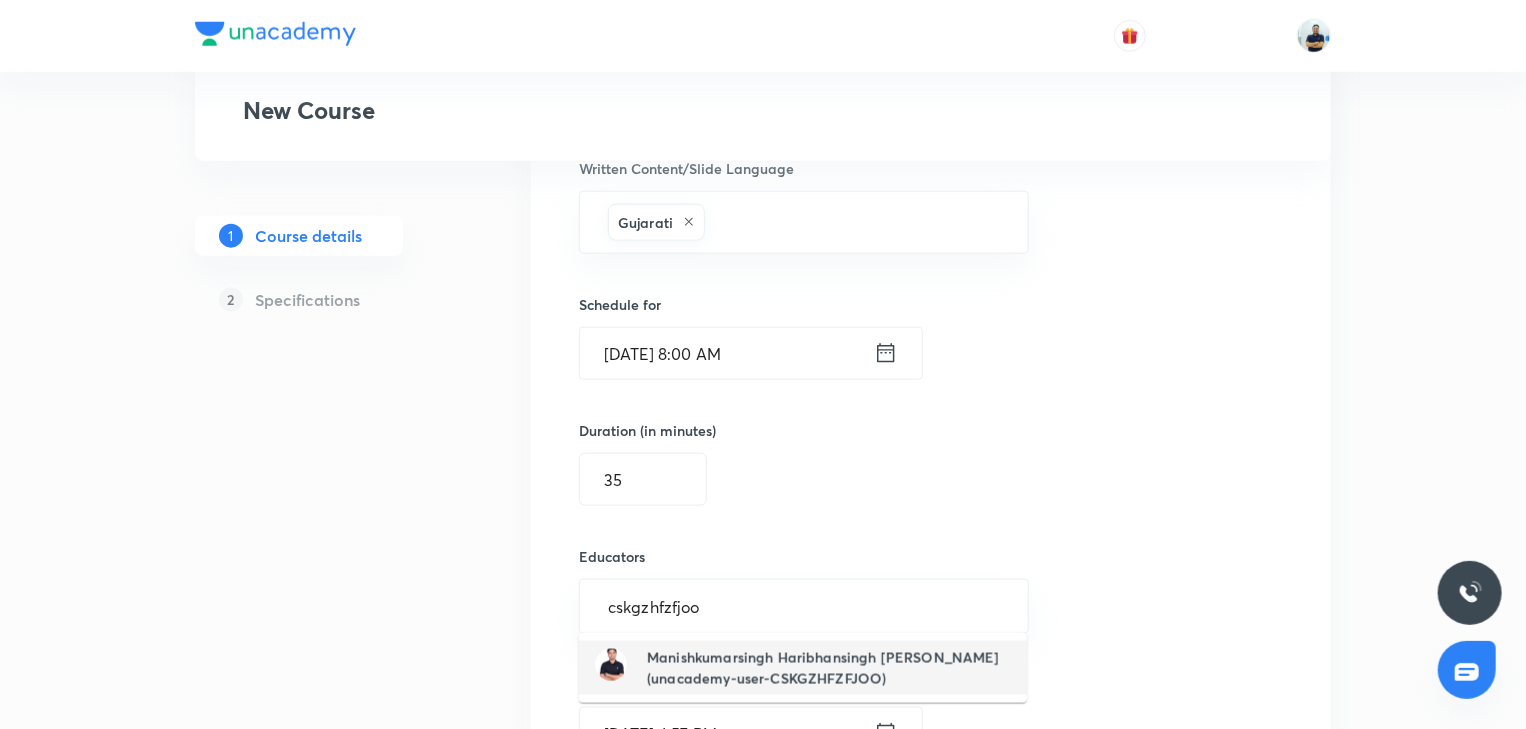 click on "Manishkumarsingh Haribhansingh Shakya(unacademy-user-CSKGZHFZFJOO)" at bounding box center (829, 668) 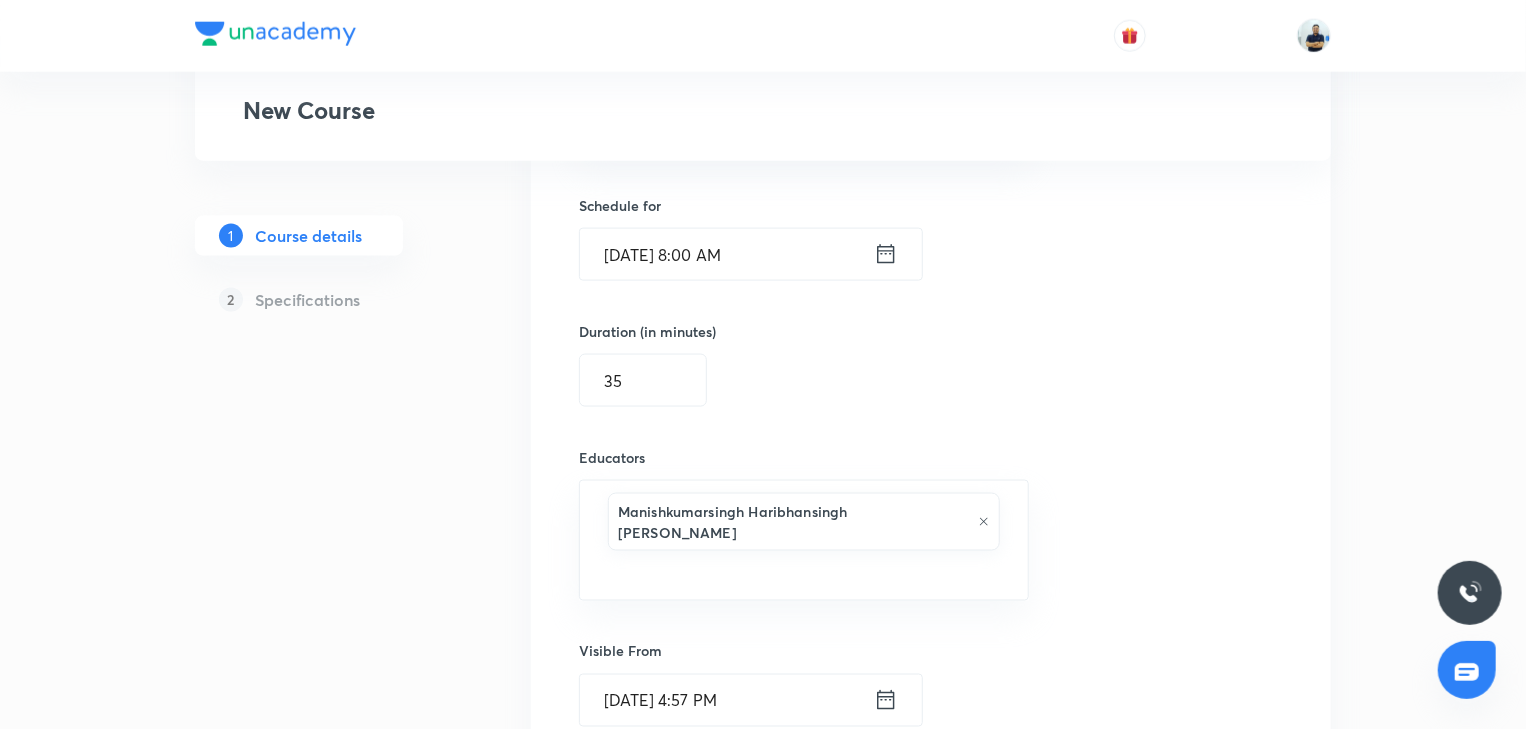 scroll, scrollTop: 1391, scrollLeft: 0, axis: vertical 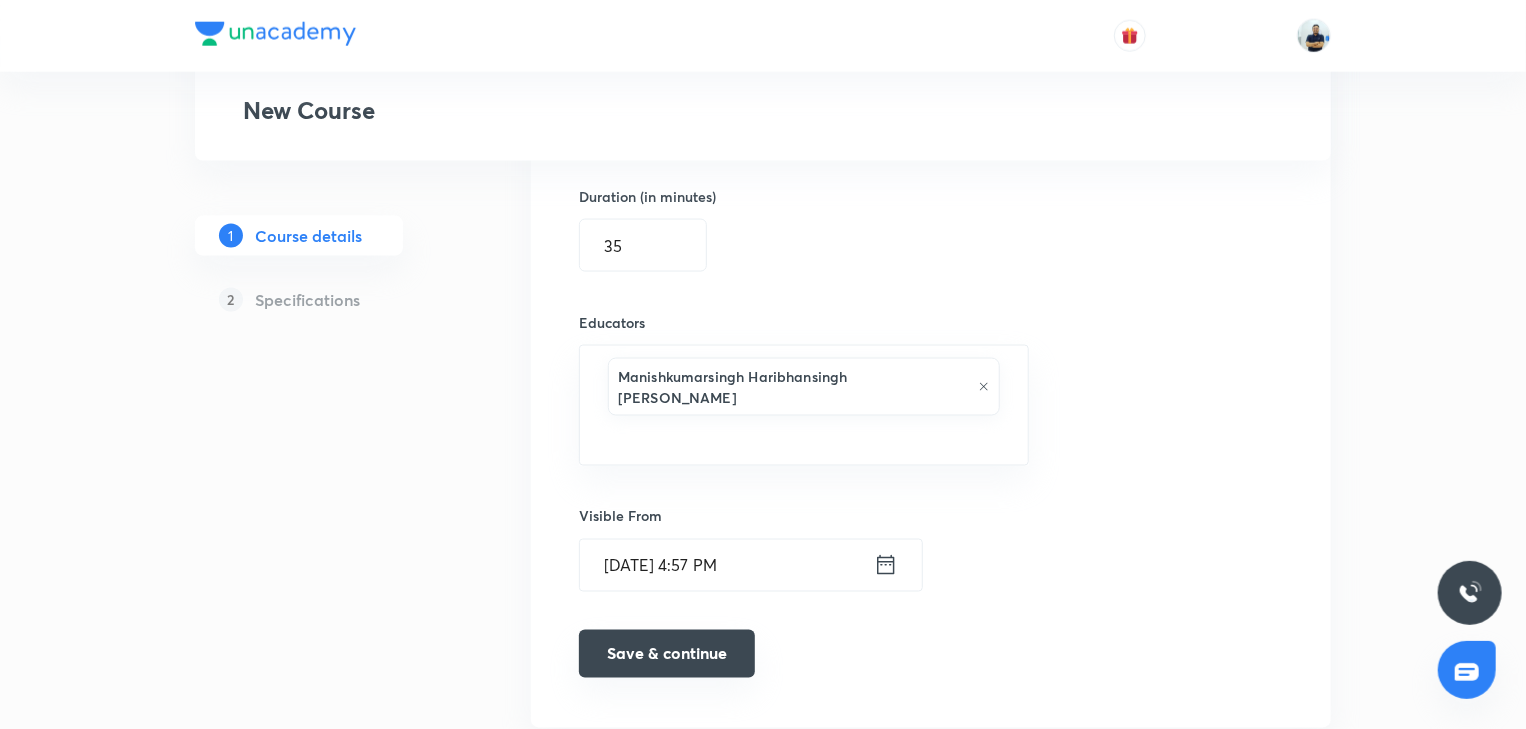 click on "Save & continue" at bounding box center (667, 654) 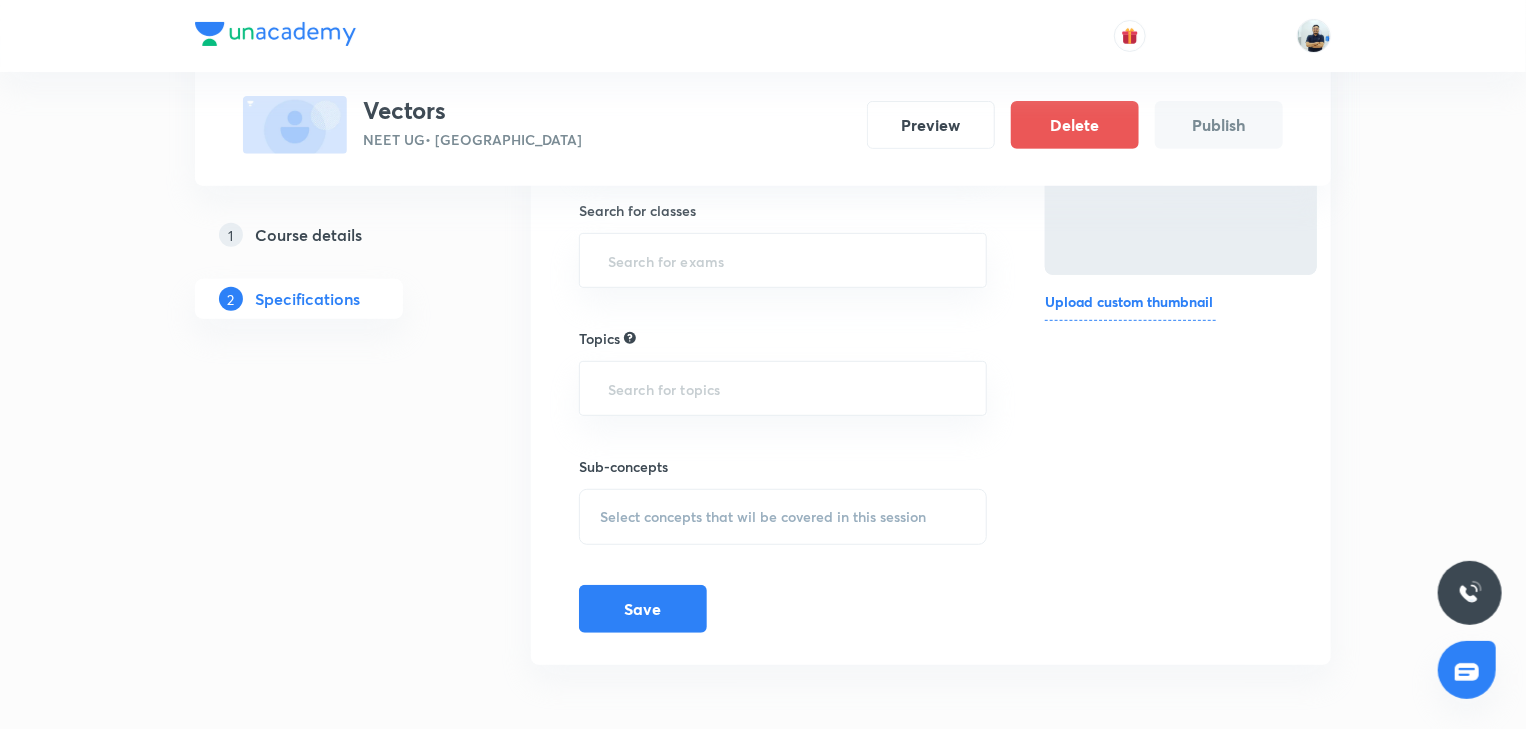scroll, scrollTop: 0, scrollLeft: 0, axis: both 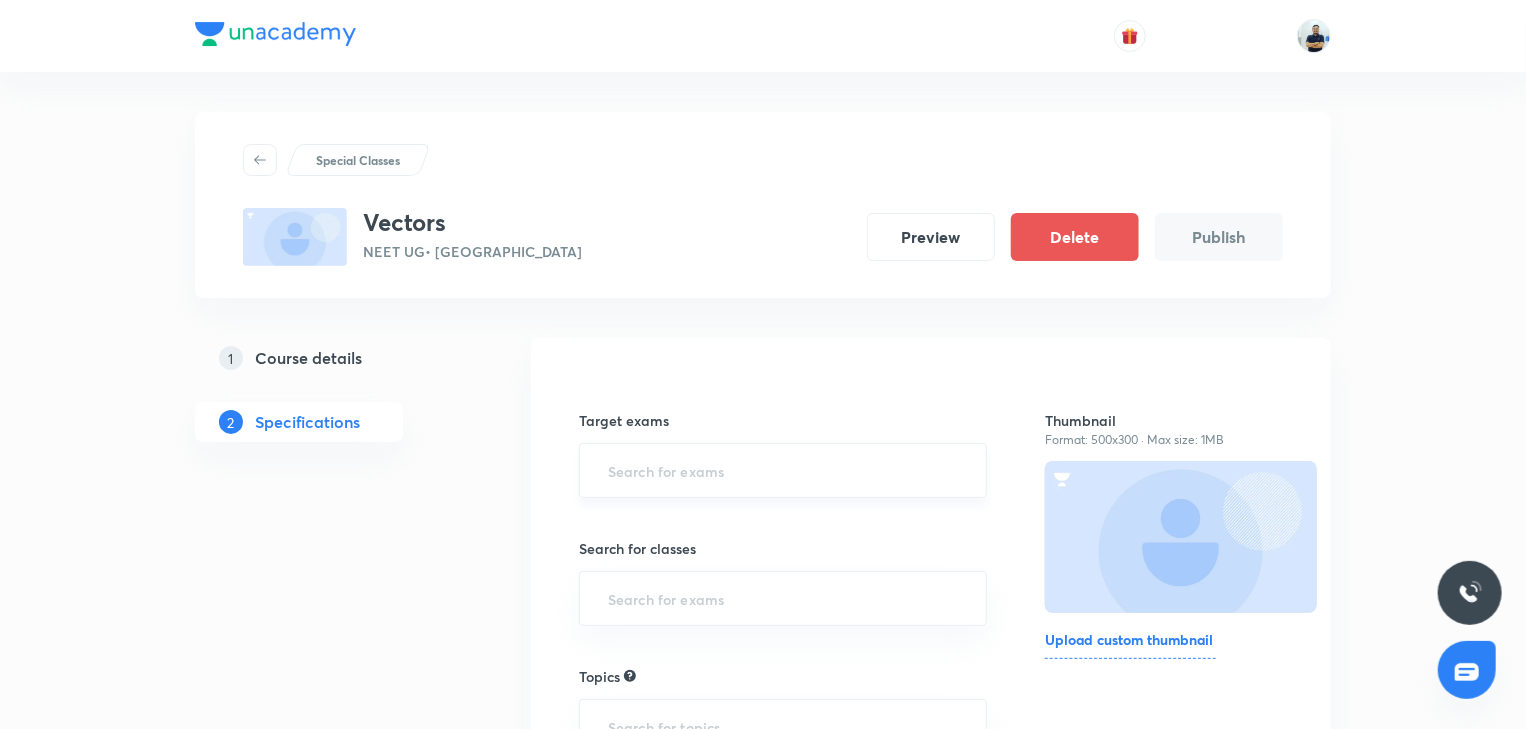 click on "​" at bounding box center (783, 470) 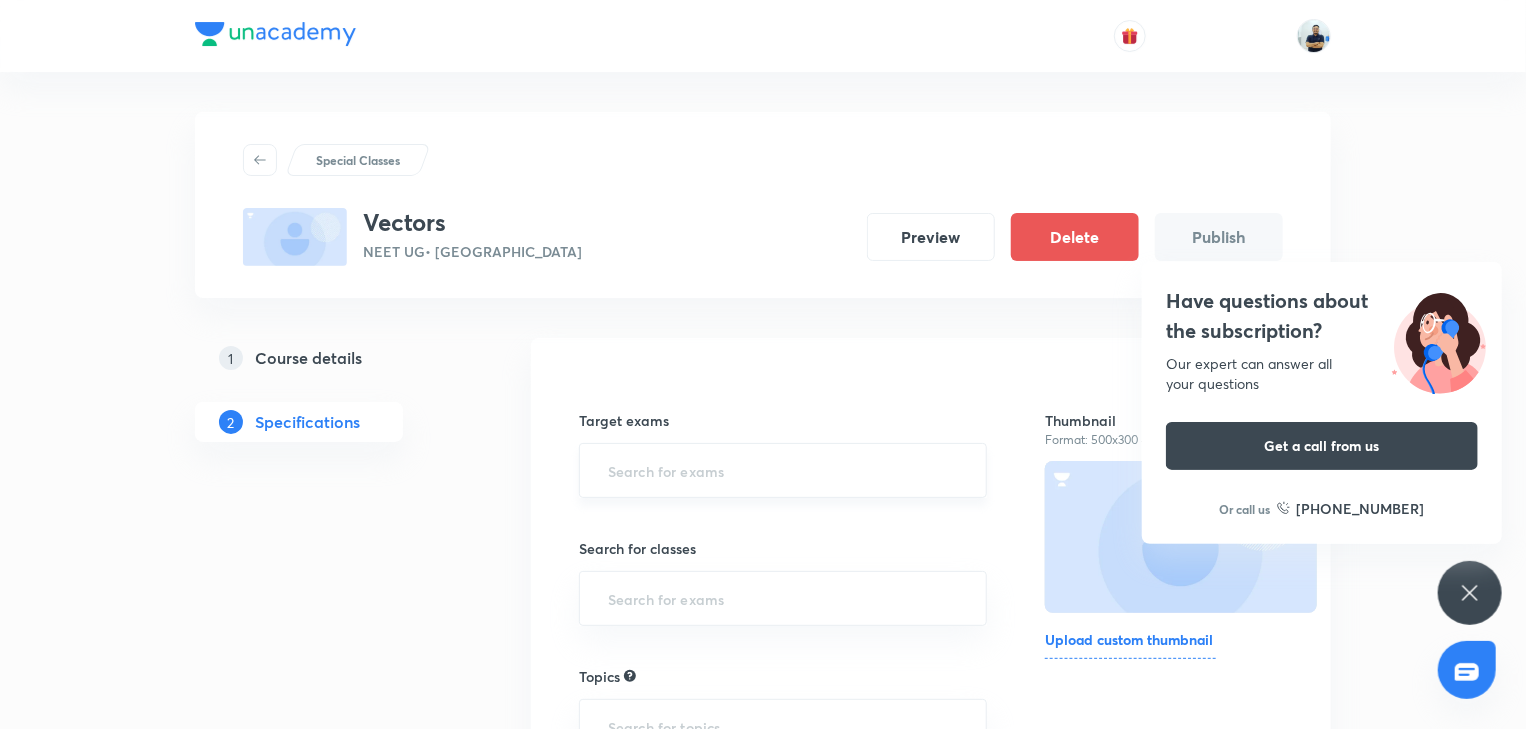 click at bounding box center [783, 470] 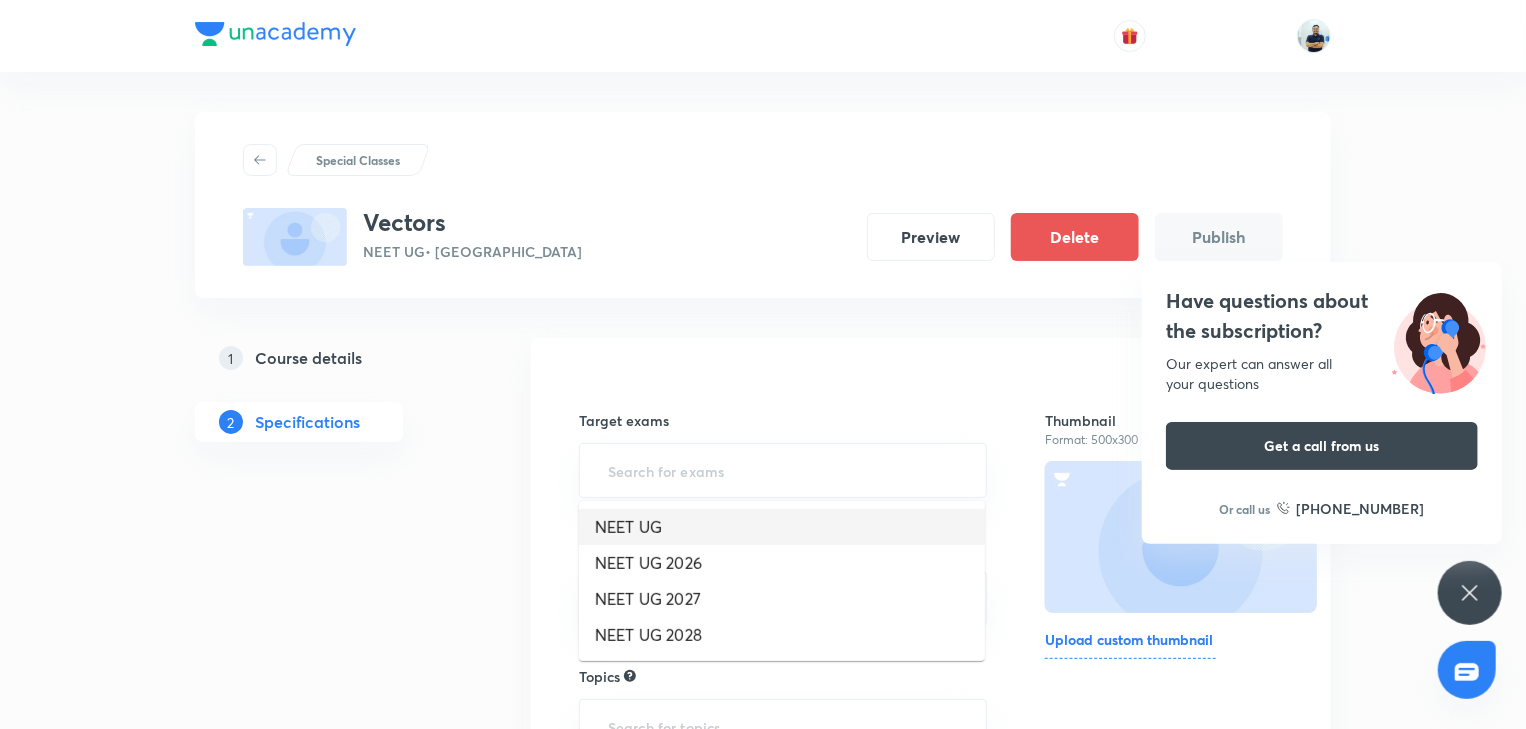 click on "NEET UG" at bounding box center (782, 527) 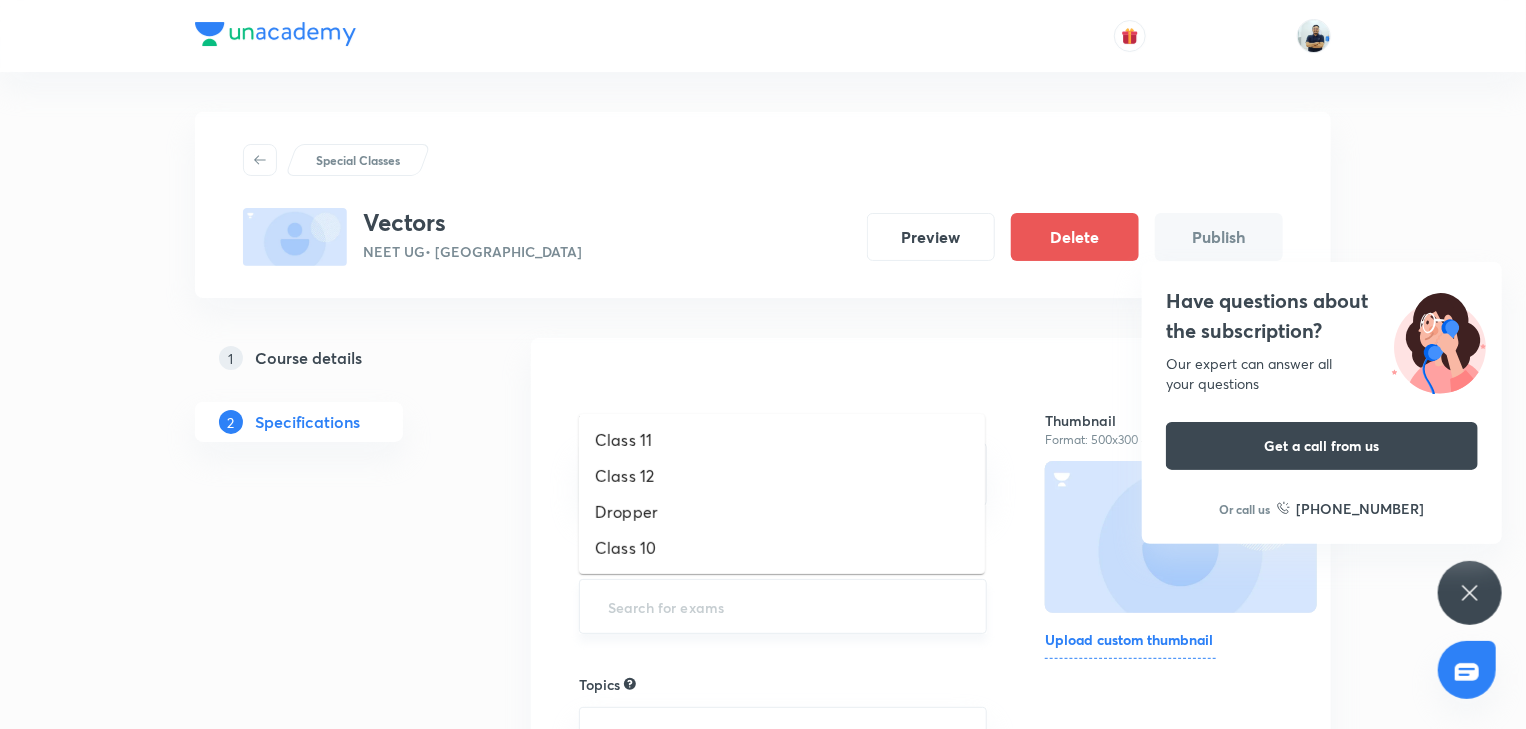 click at bounding box center [783, 606] 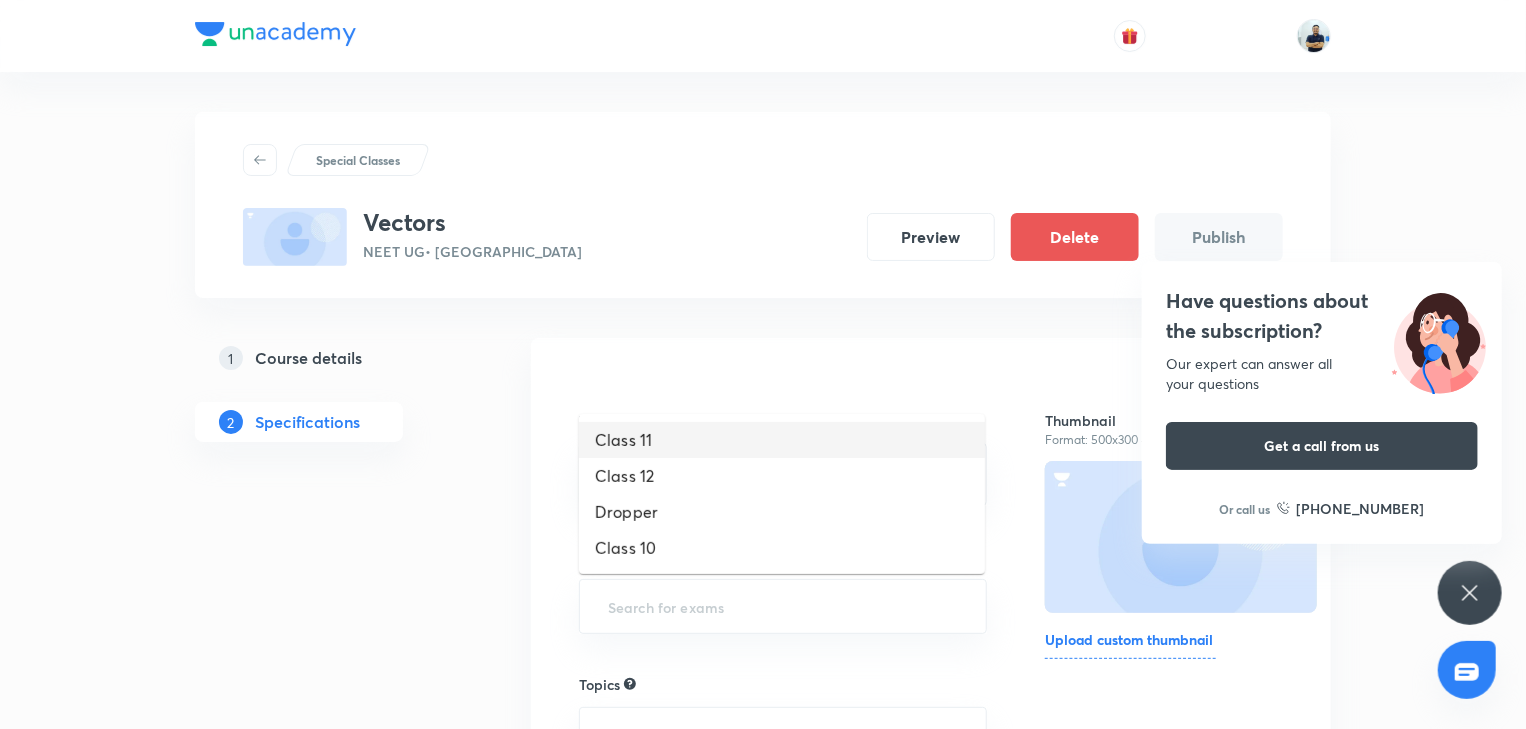 click on "Class 11" at bounding box center [782, 440] 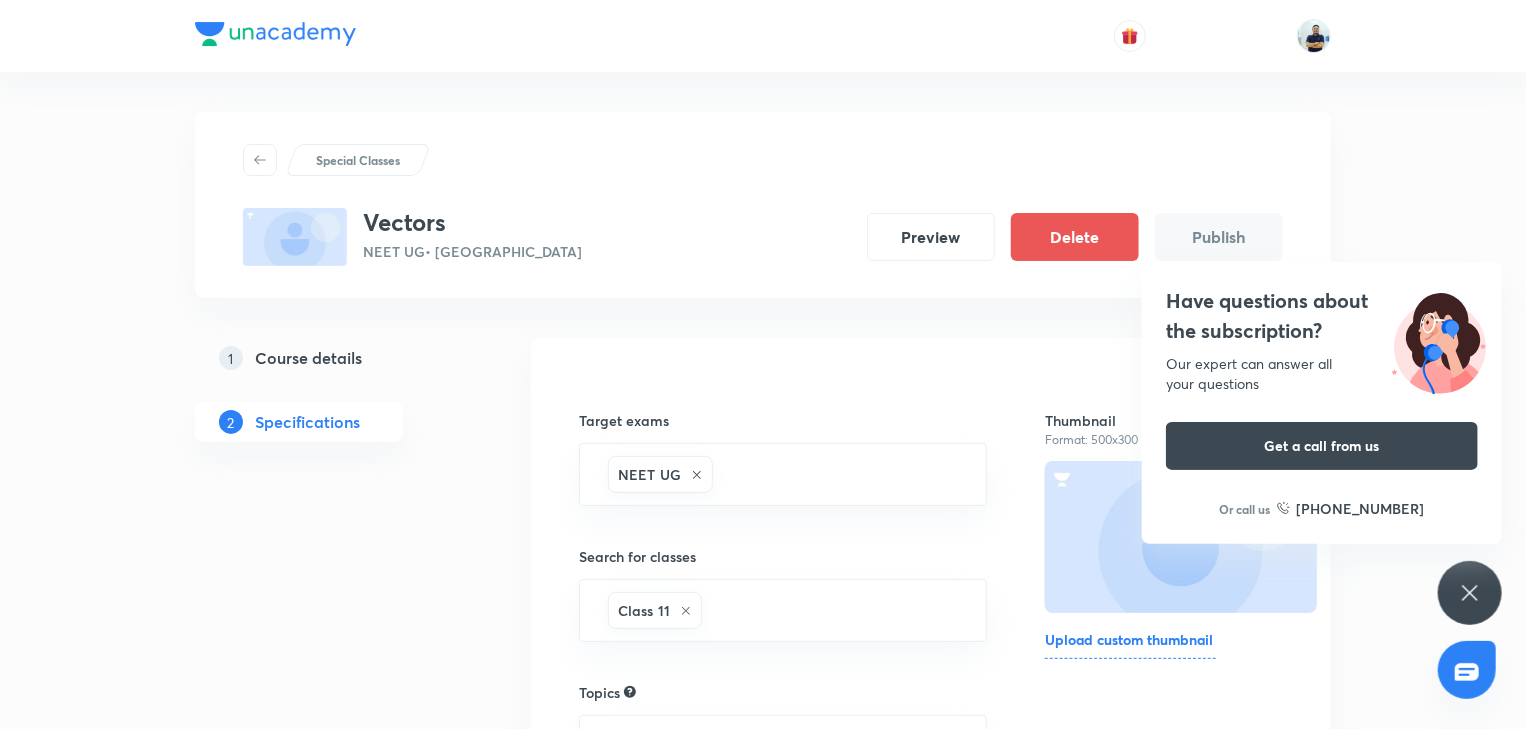 scroll, scrollTop: 352, scrollLeft: 0, axis: vertical 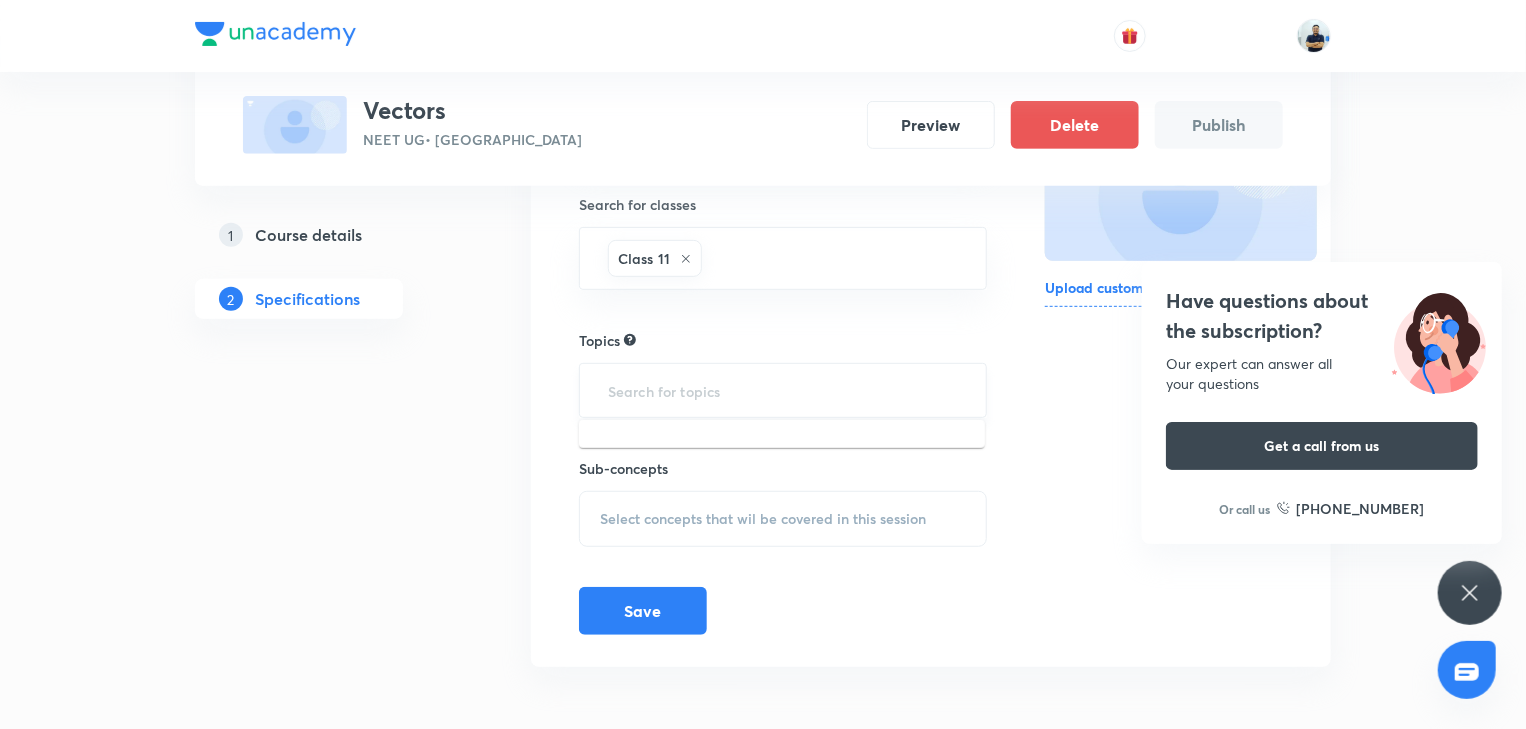 click at bounding box center [783, 390] 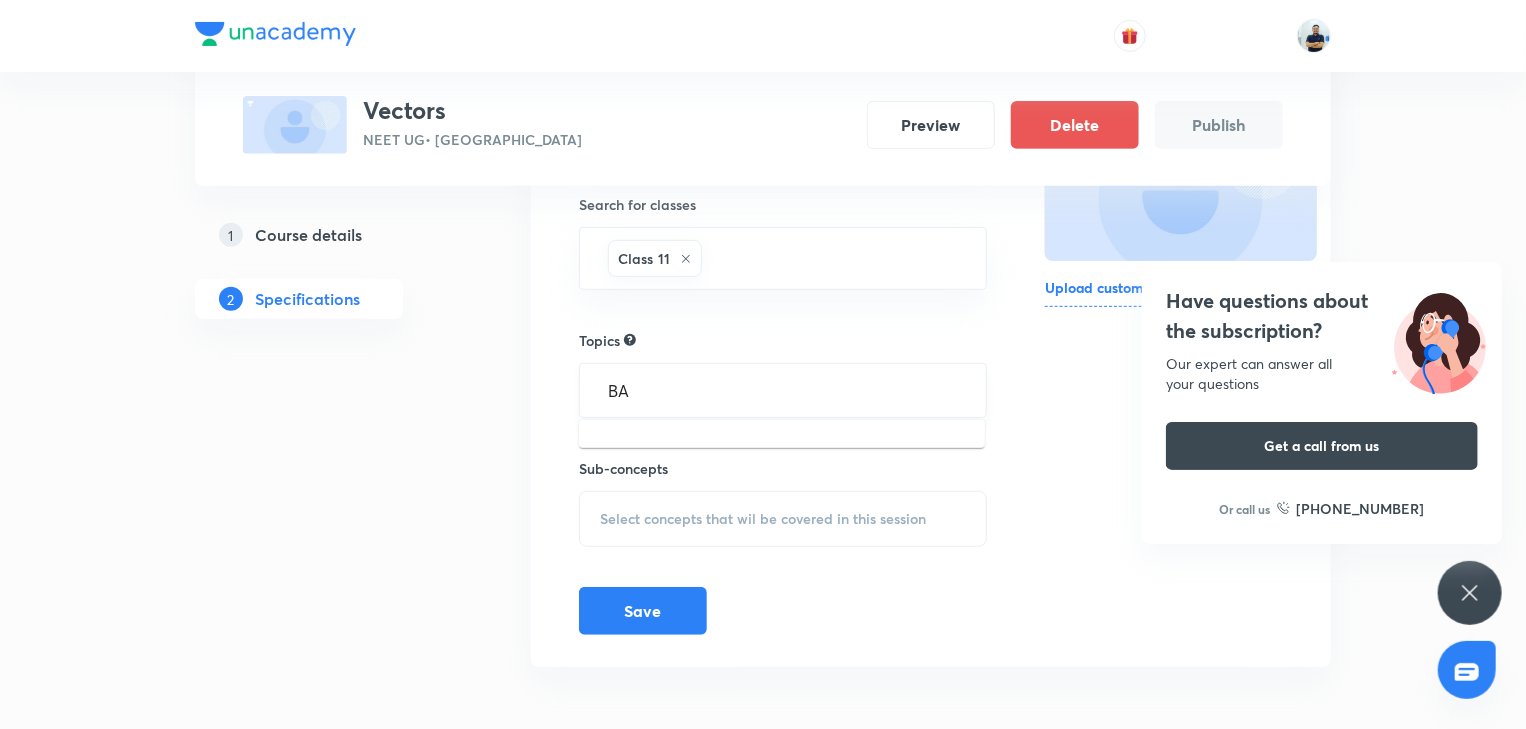 type on "BAS" 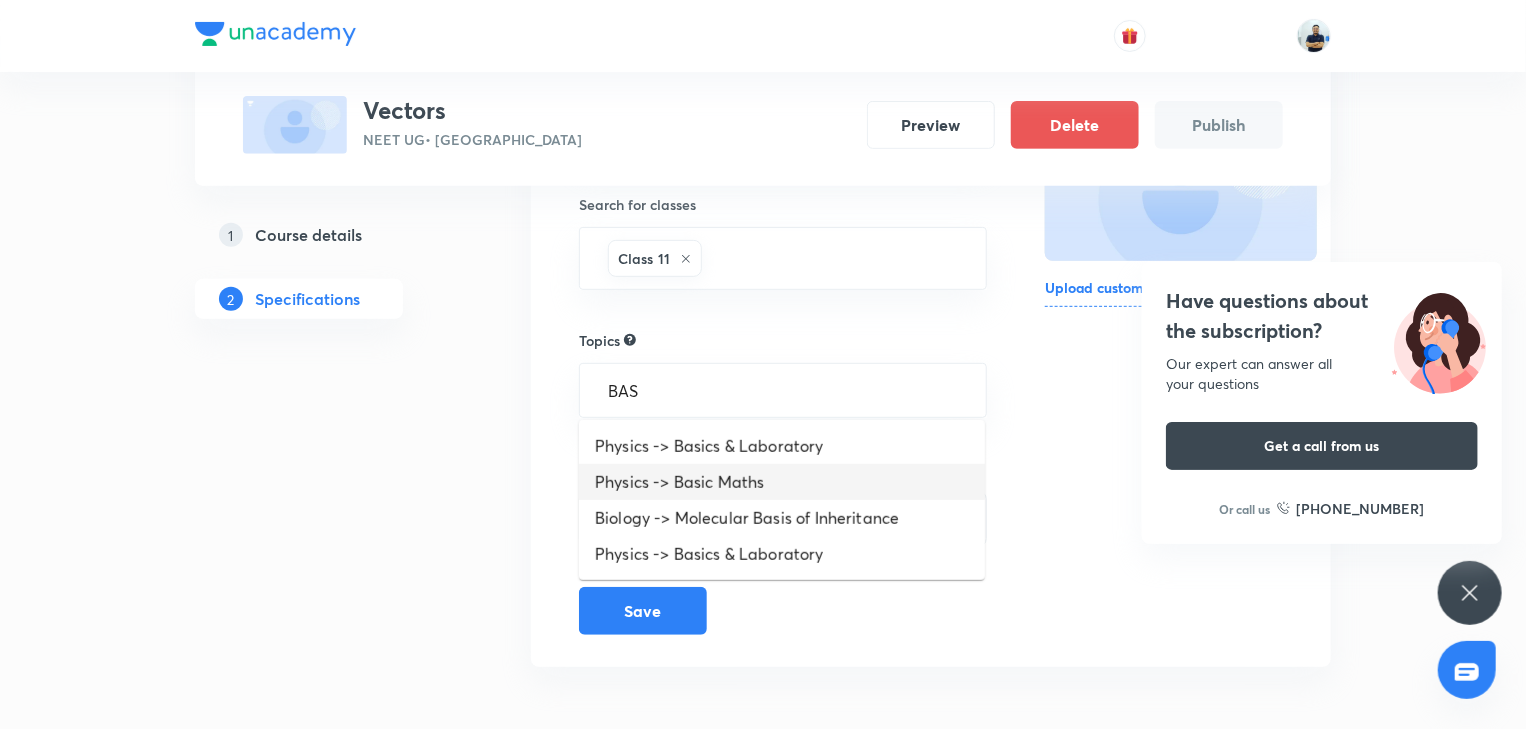 click on "Physics ->  Basic Maths" at bounding box center [782, 482] 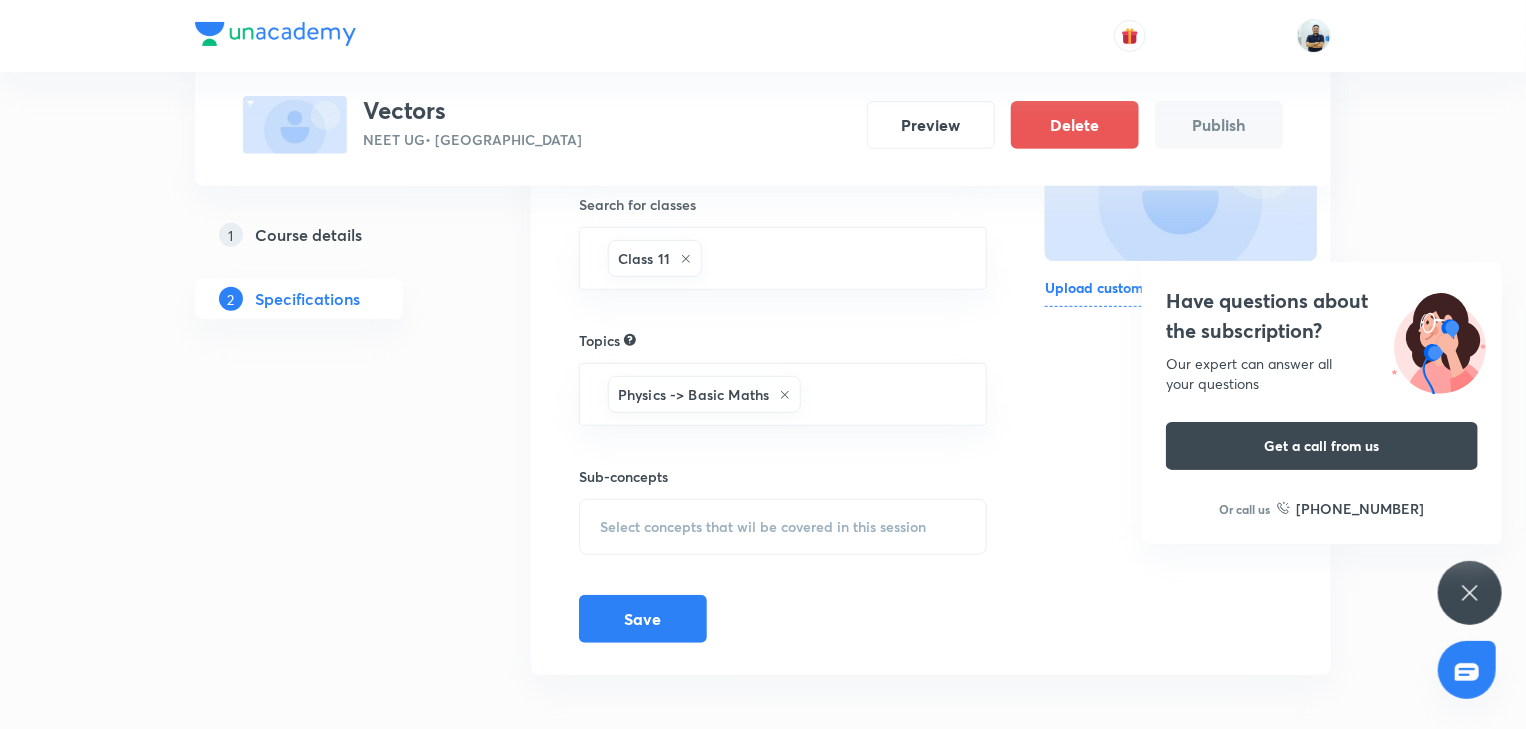 click on "Select concepts that wil be covered in this session" at bounding box center (763, 527) 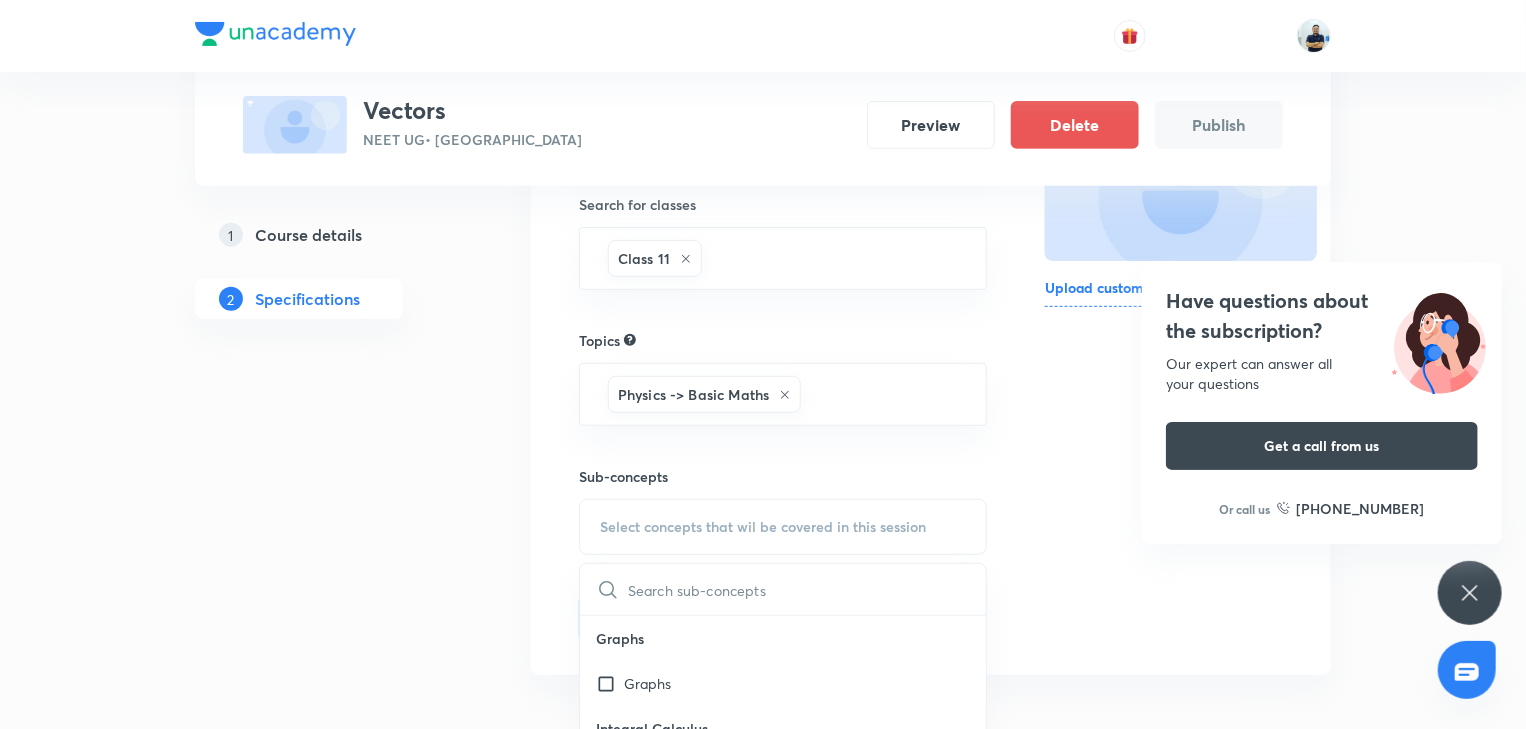 scroll, scrollTop: 587, scrollLeft: 0, axis: vertical 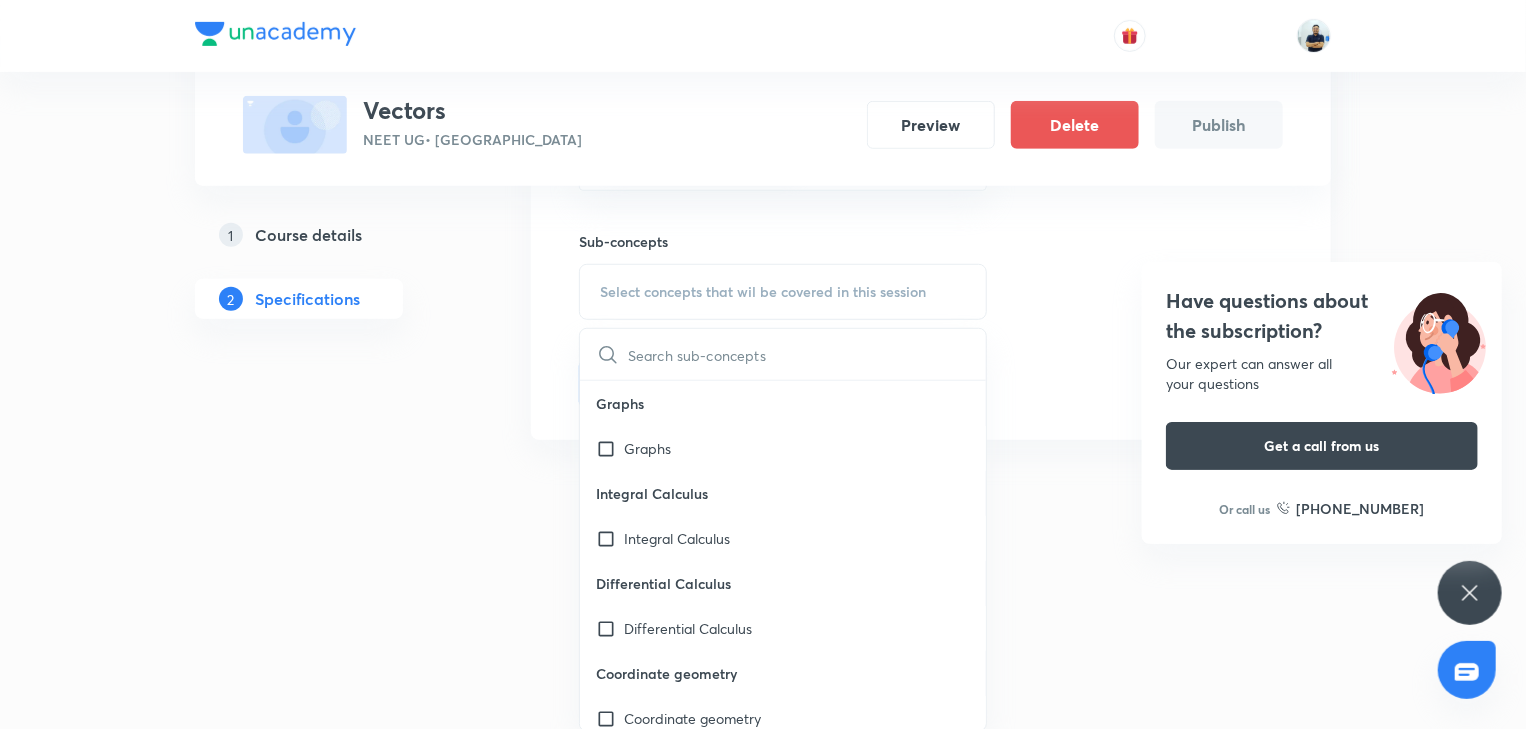click on "Differential Calculus" at bounding box center [783, 583] 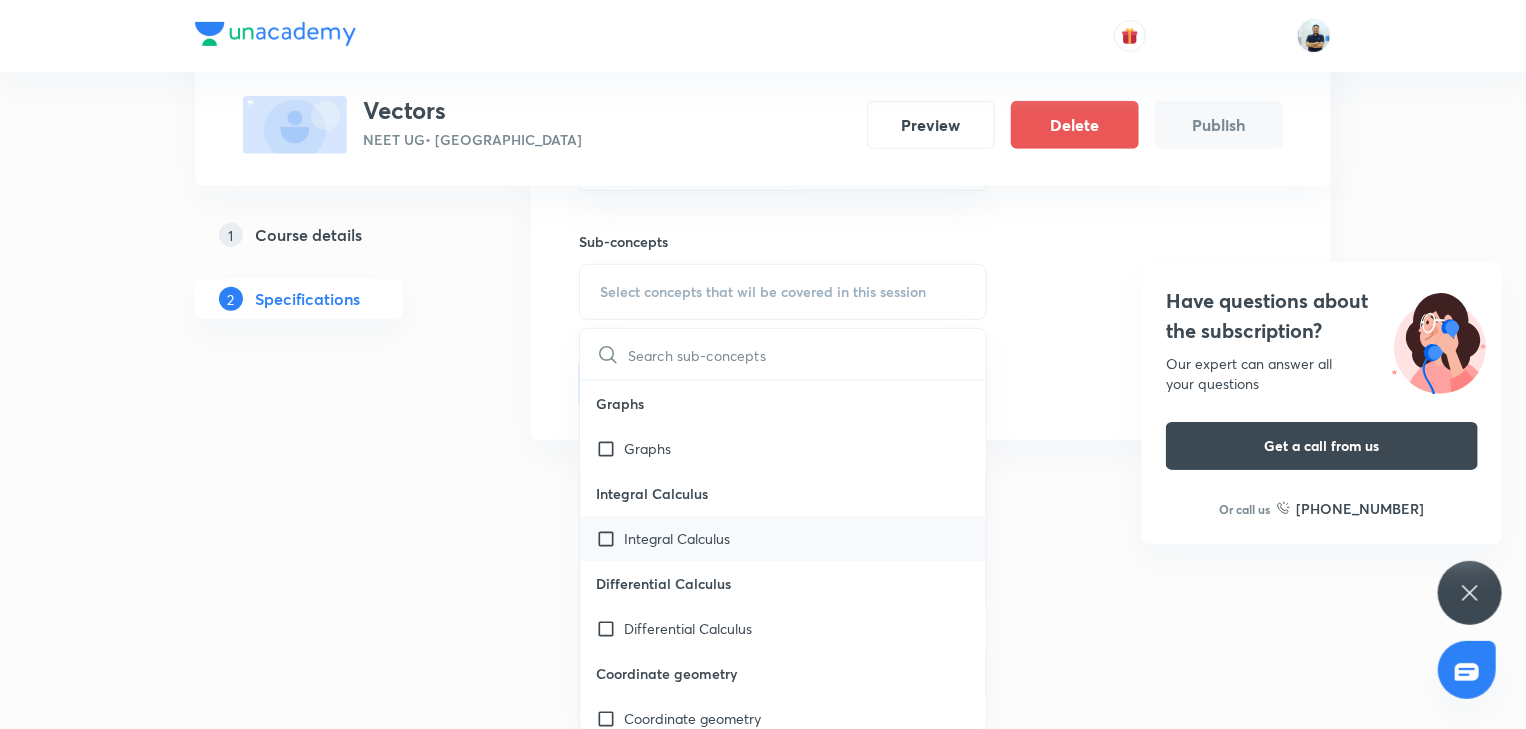 drag, startPoint x: 619, startPoint y: 546, endPoint x: 648, endPoint y: 547, distance: 29.017237 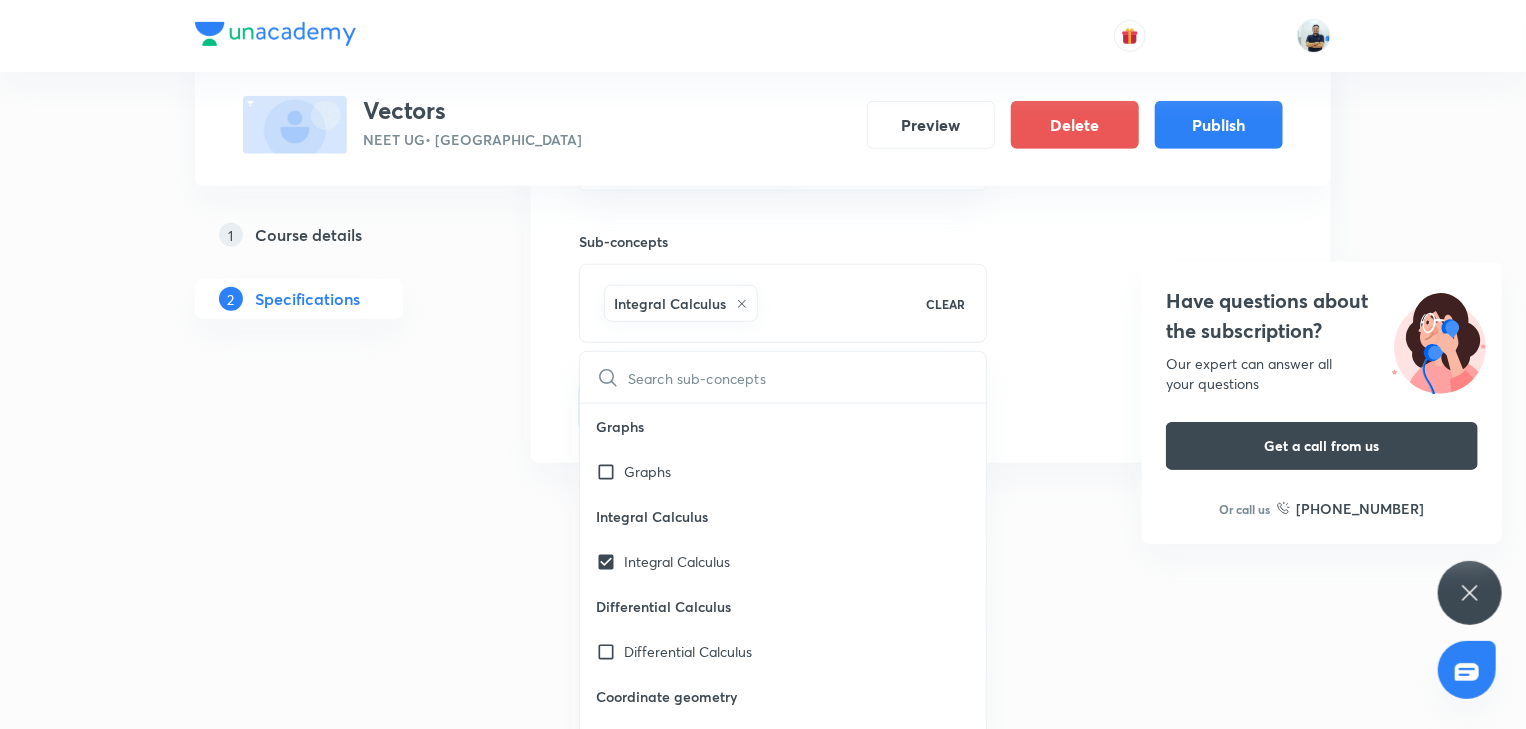 click on "Special Classes Vectors NEET UG  • Gujarati Preview Delete Publish 1 Course details 2 Specifications Target exams NEET UG ​ Search for classes Class 11 ​ Topics Physics ->  Basic Maths ​ Sub-concepts Integral Calculus CLEAR ​ Graphs Graphs Integral Calculus Integral Calculus Differential Calculus  Differential Calculus Coordinate geometry Coordinate geometry Trigonometry Trigonometry Trigonometric Functions Angles Conversion of Radian to Degree Types of Vectors Anti Parallel Vectors Coplanar Vectors Cross Product Of Vectors Properties Of Vector Product Applications of Cross Product Components Of A Vector Resolution Of Vector in X-Y Plane Components Of Vector Applications Of Dimensions(Part-2) To Find The Relation Between Unknown Physical quantities Addition Of Vectors (Part-2) Subtraction Of Two Vectors Algebra Algebra Addition Of Vectors (Part-1) The Triangle Law Special Case Of Vector Addition Analytical Method To Find Resultant And Its Direction Parallelogram Rule Of Vector Addition Dimensions" at bounding box center [763, -30] 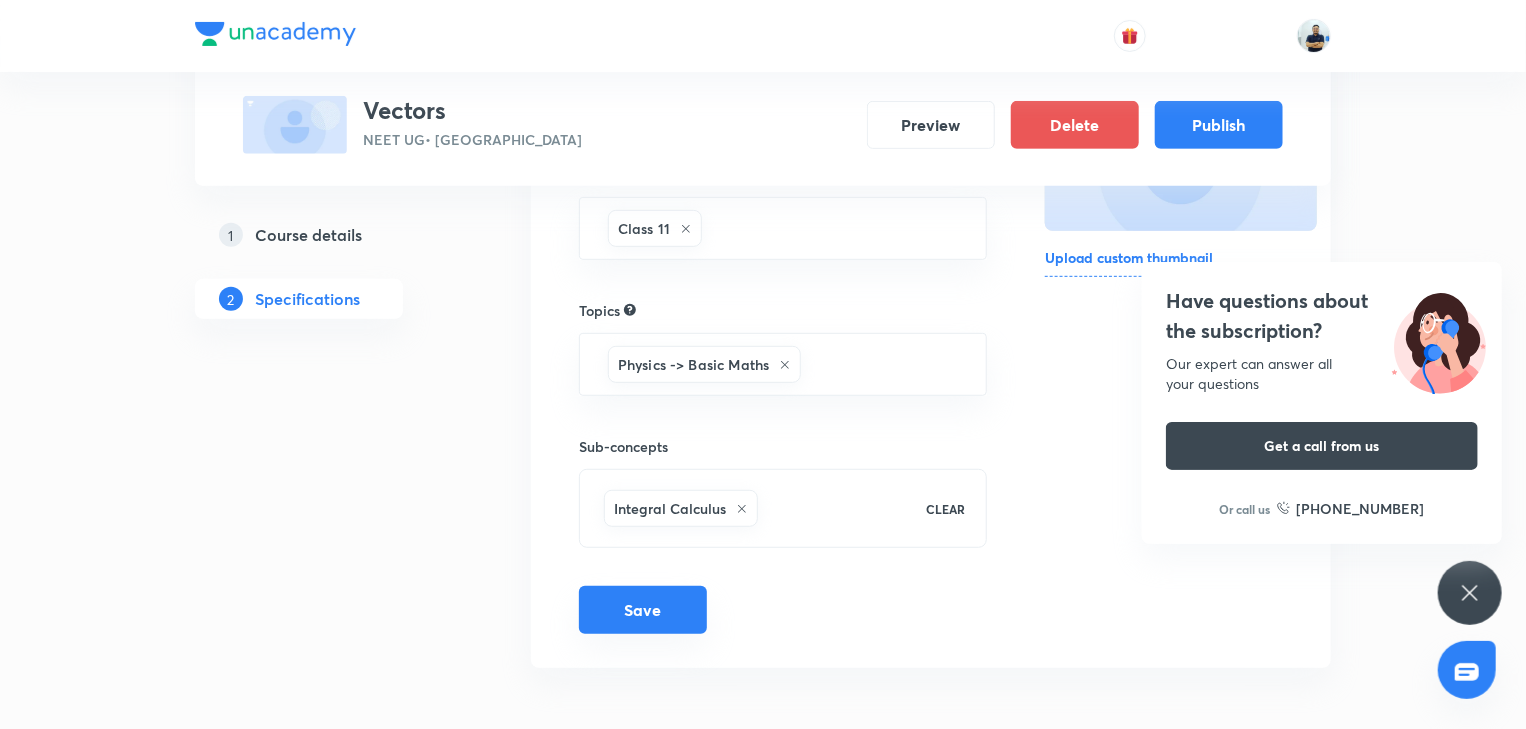 click on "Save" at bounding box center (643, 610) 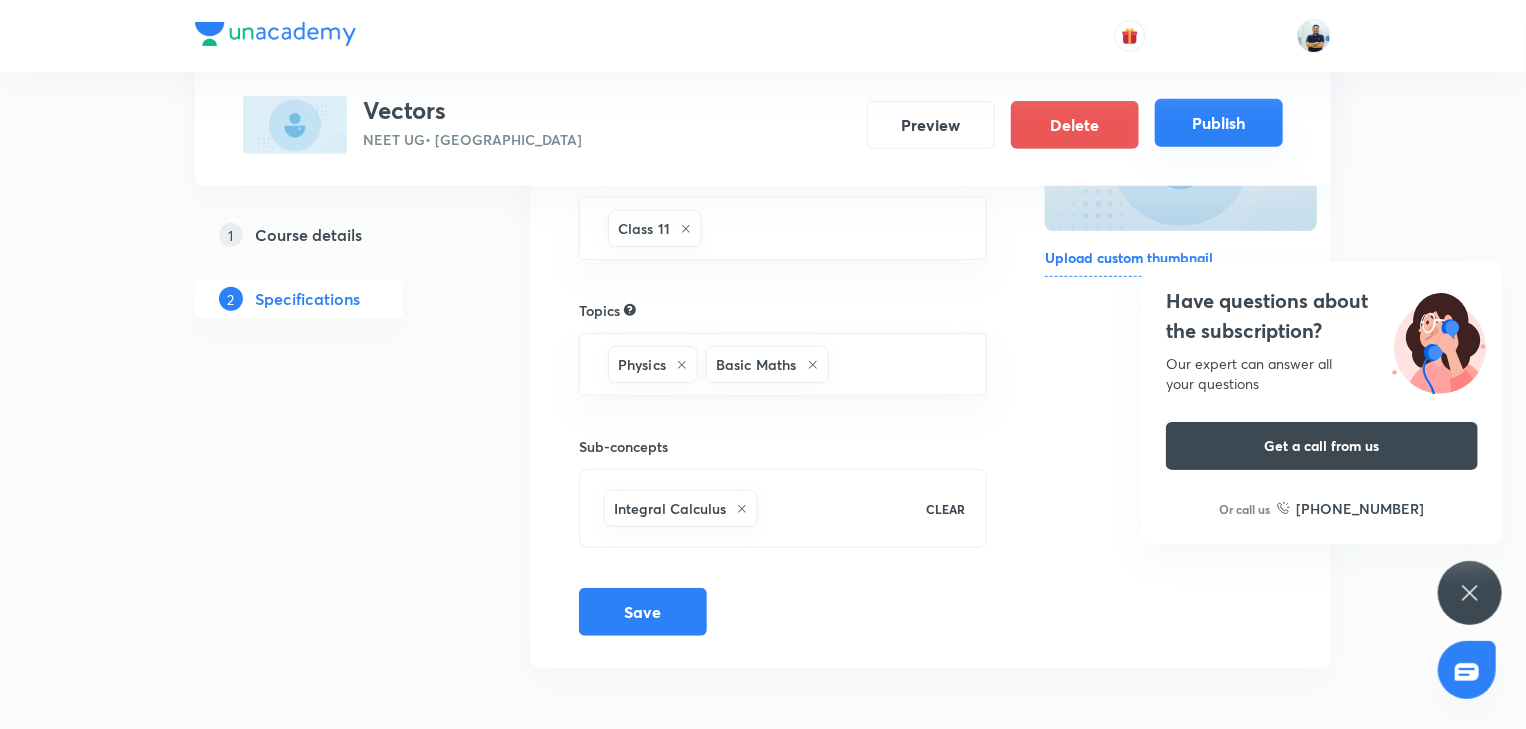 click on "Publish" at bounding box center (1219, 123) 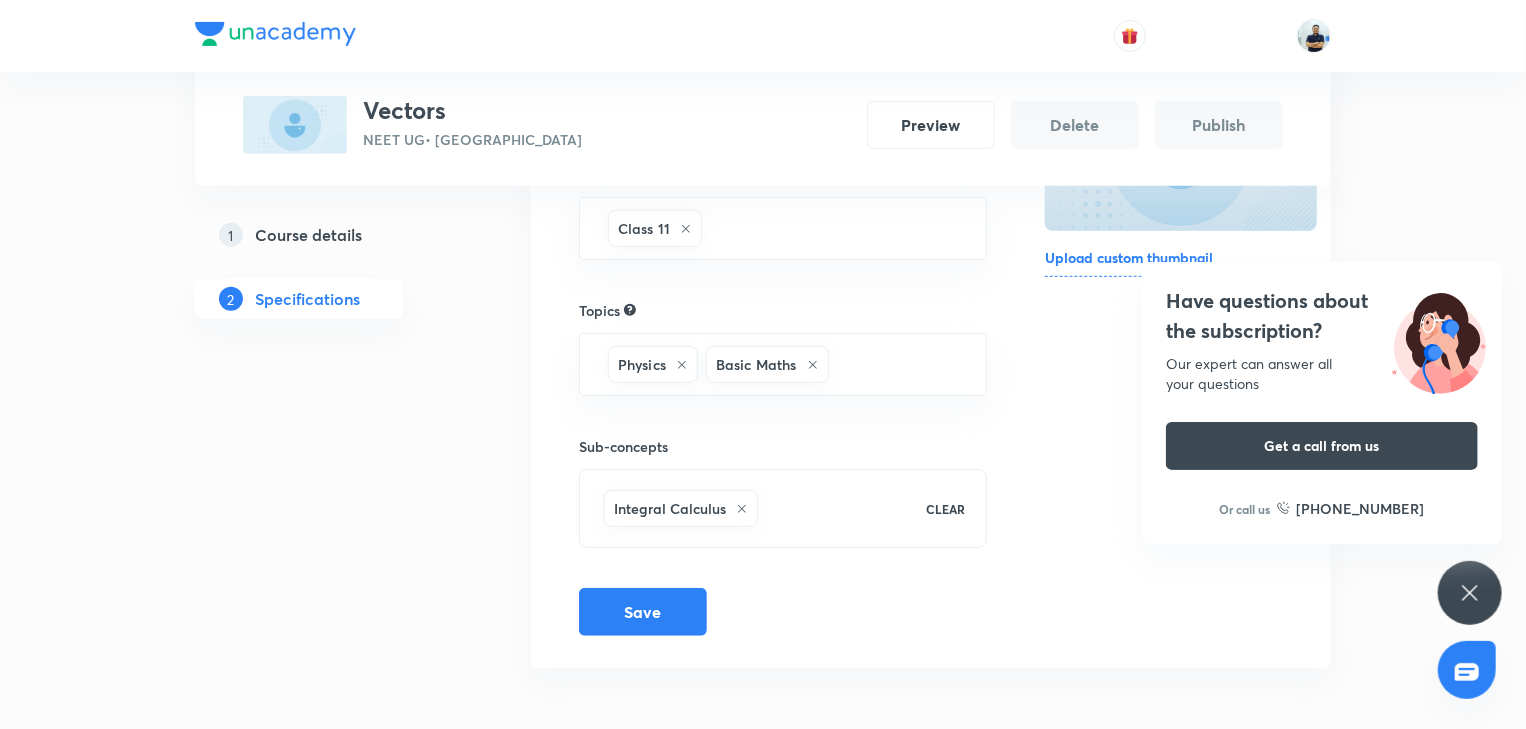 scroll, scrollTop: 0, scrollLeft: 0, axis: both 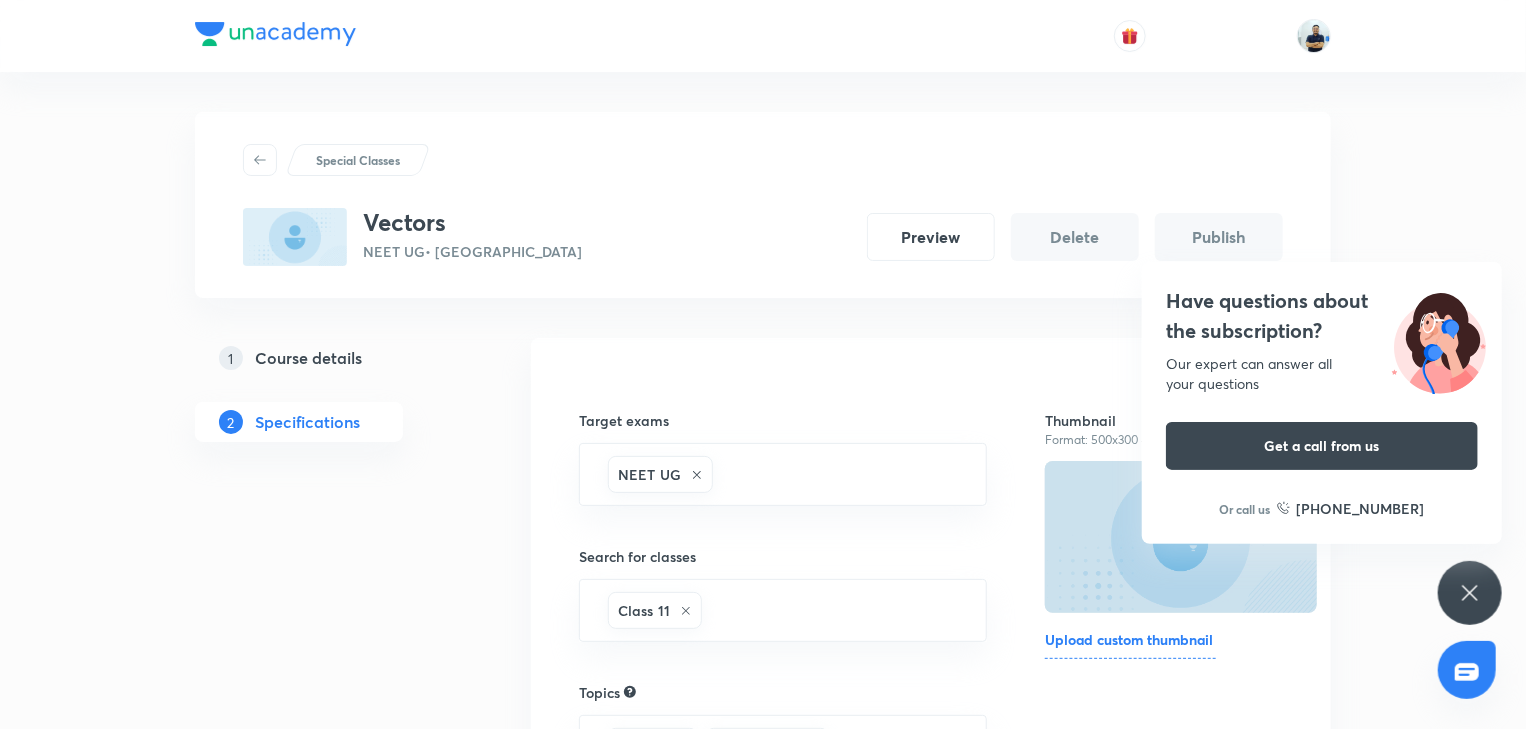 type 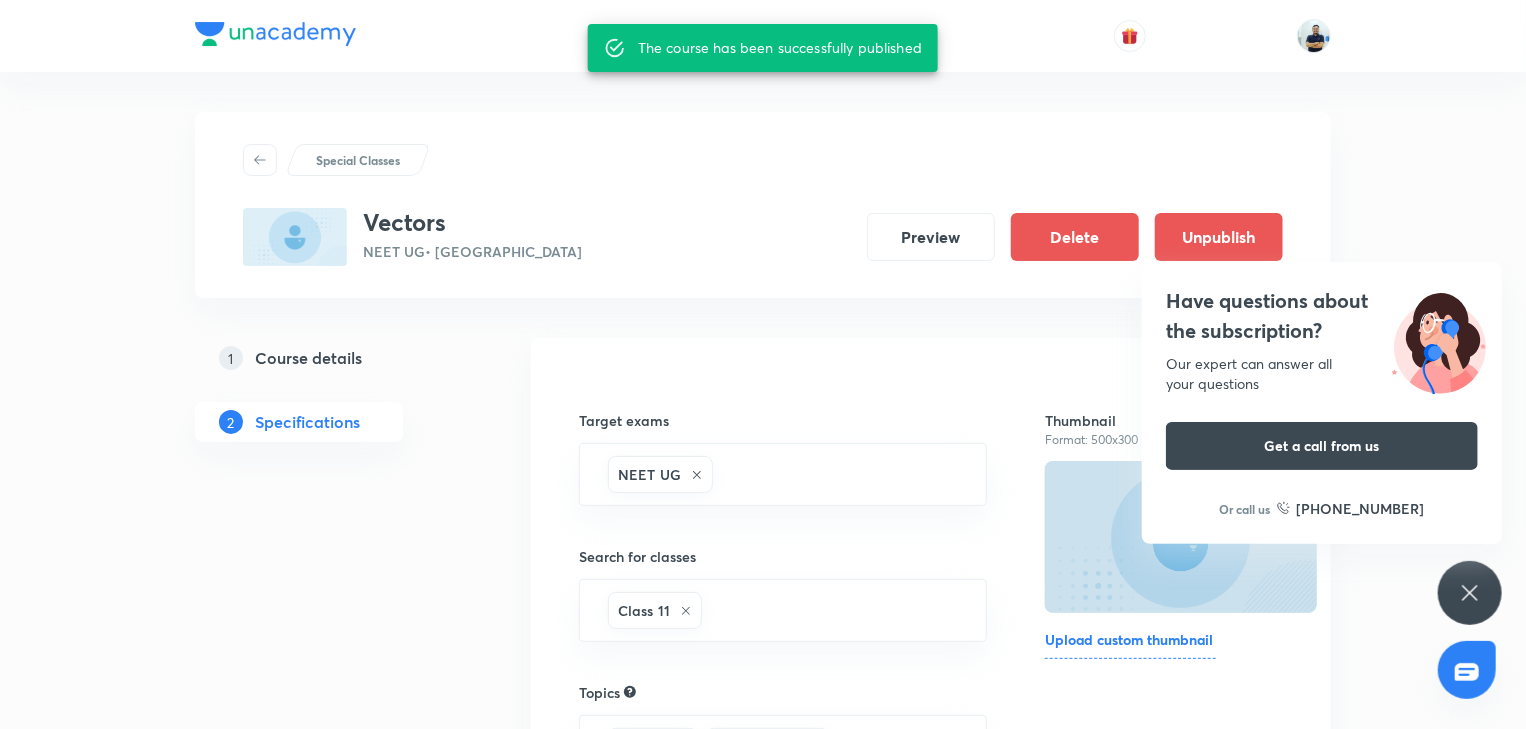 scroll, scrollTop: 382, scrollLeft: 0, axis: vertical 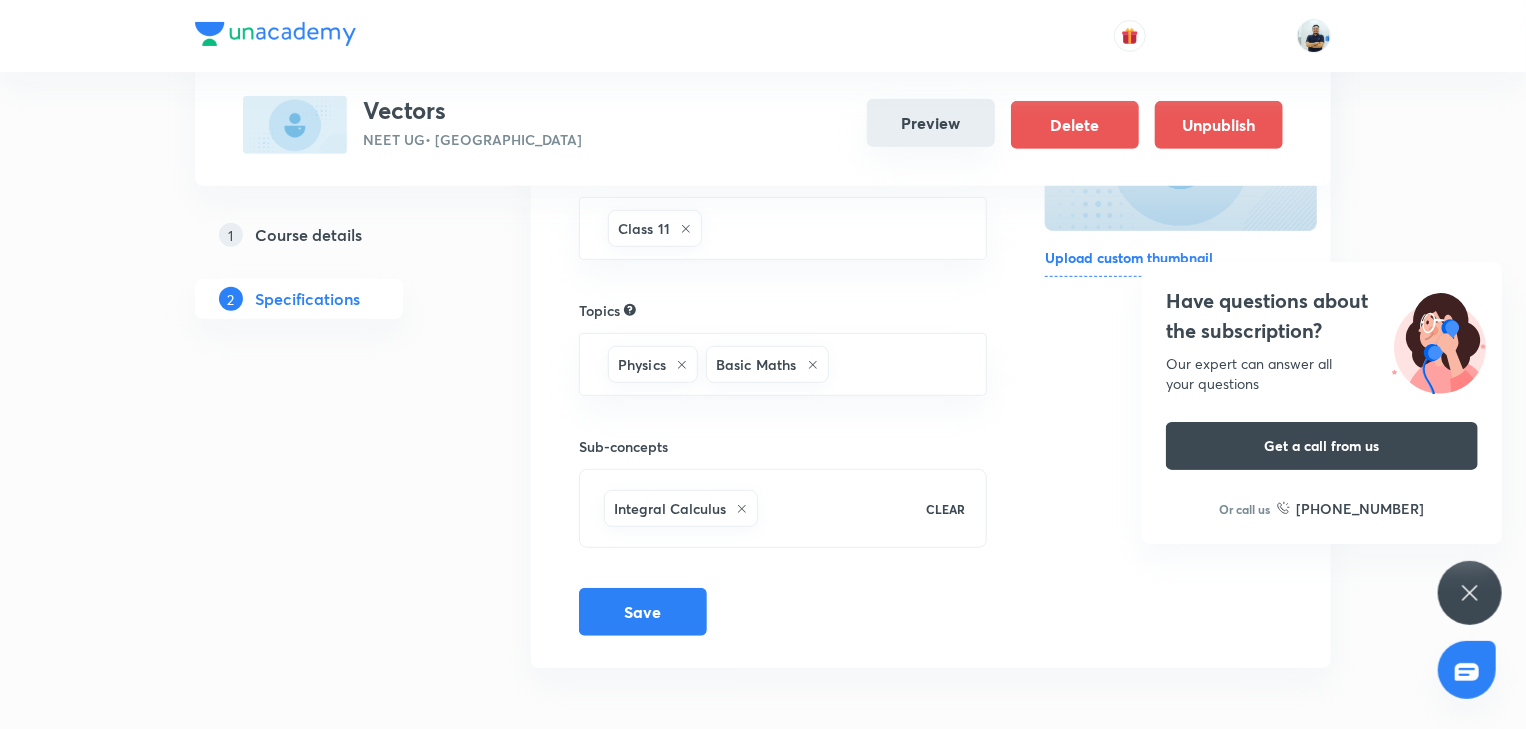 click on "Preview" at bounding box center (931, 123) 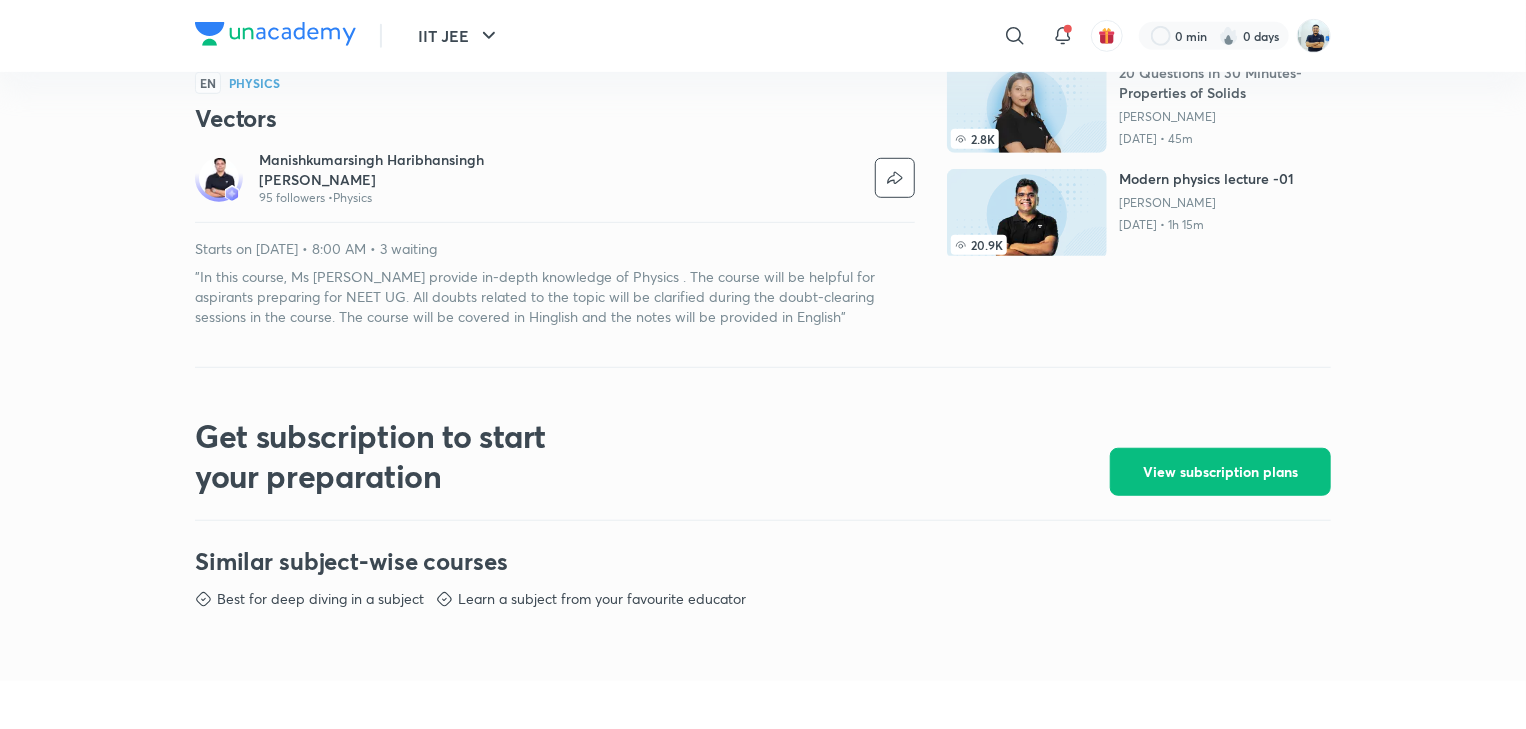 scroll, scrollTop: 0, scrollLeft: 0, axis: both 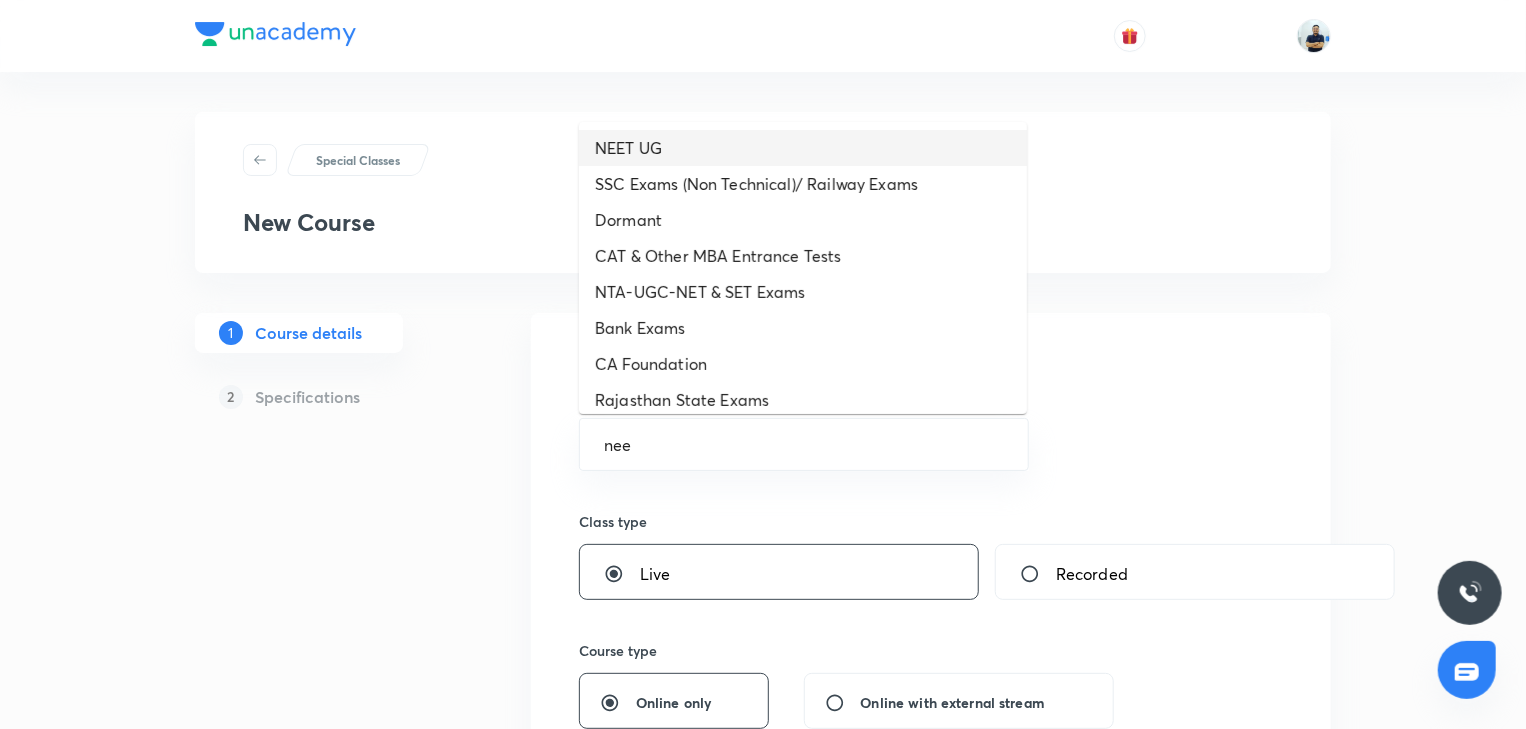 click on "NEET UG" at bounding box center [803, 148] 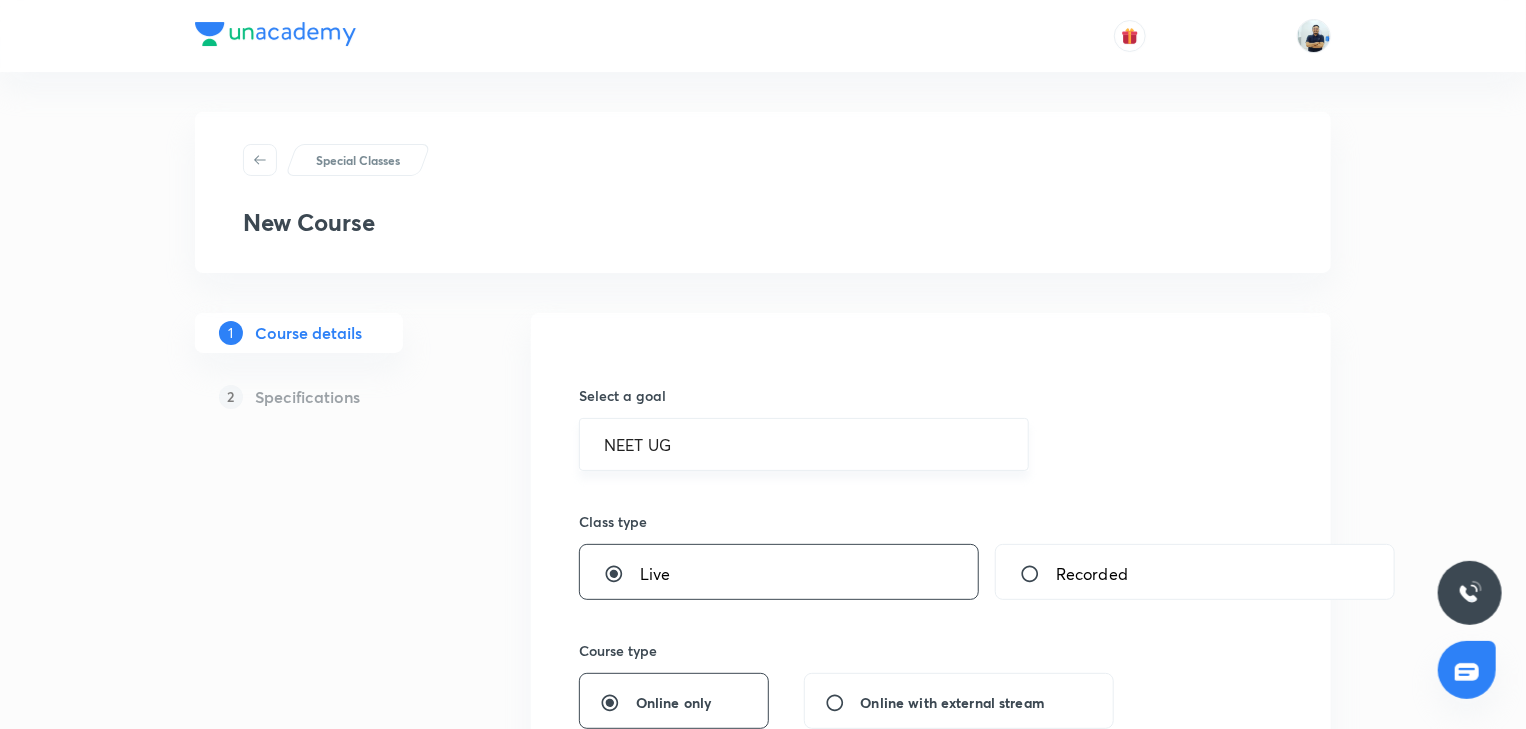 scroll, scrollTop: 560, scrollLeft: 0, axis: vertical 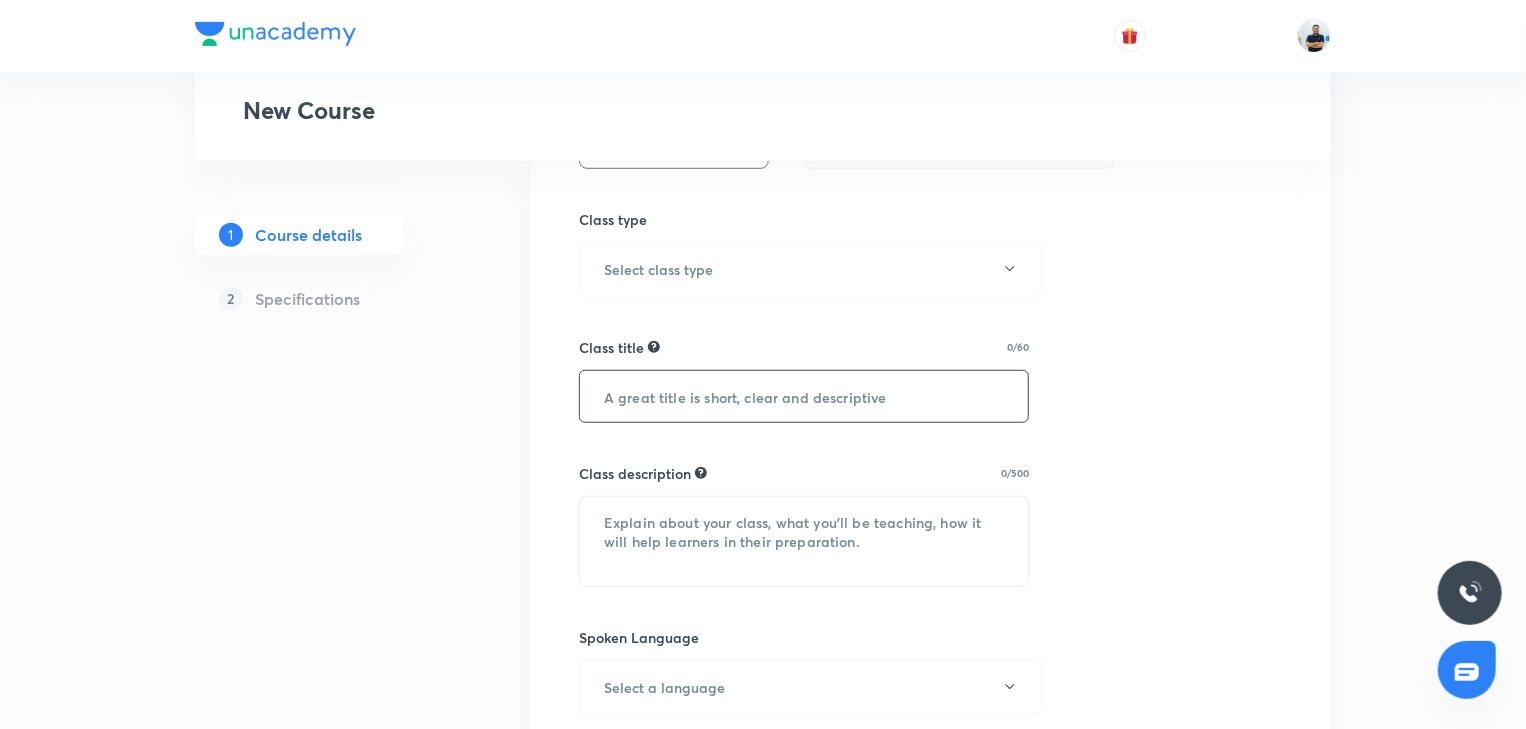 click at bounding box center [804, 396] 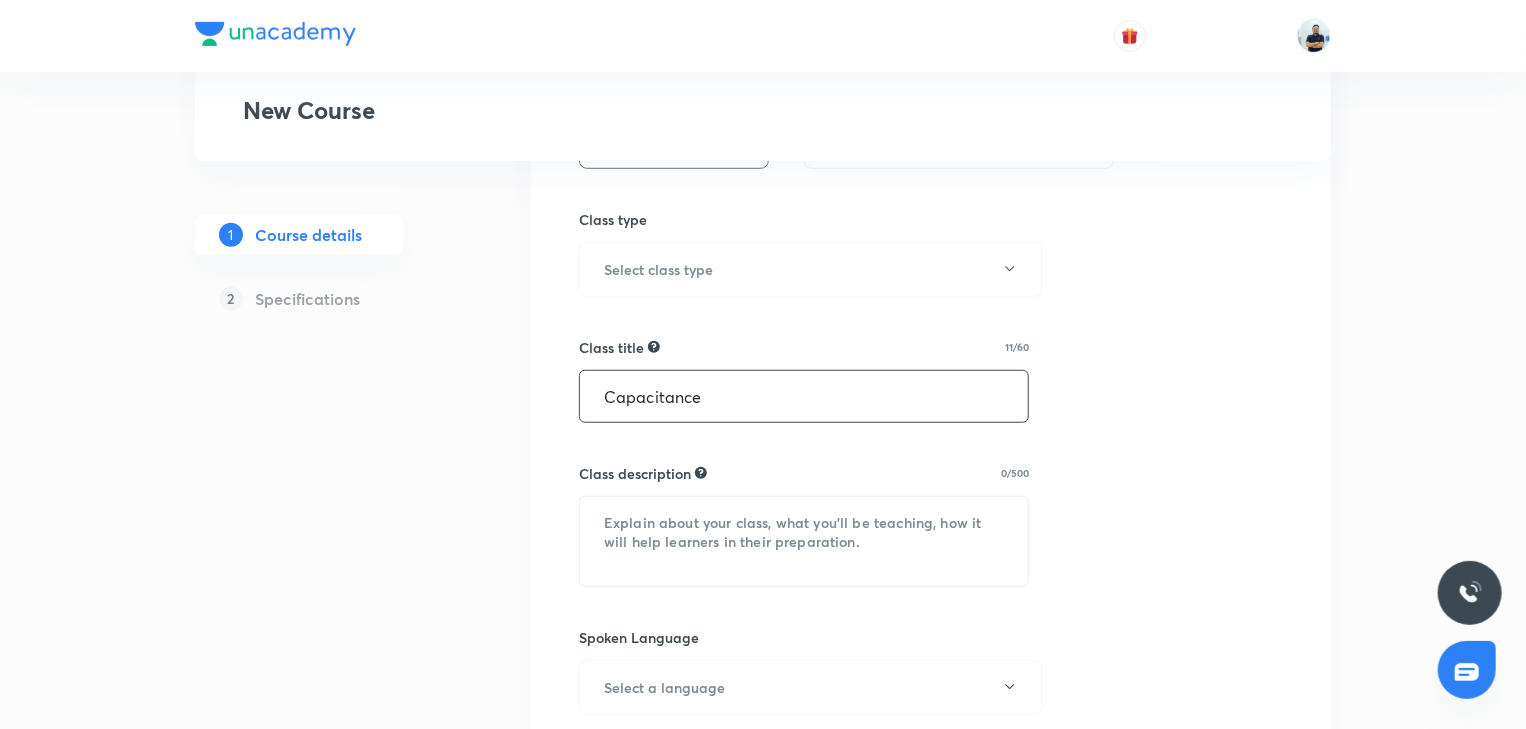 type on "Capacitance" 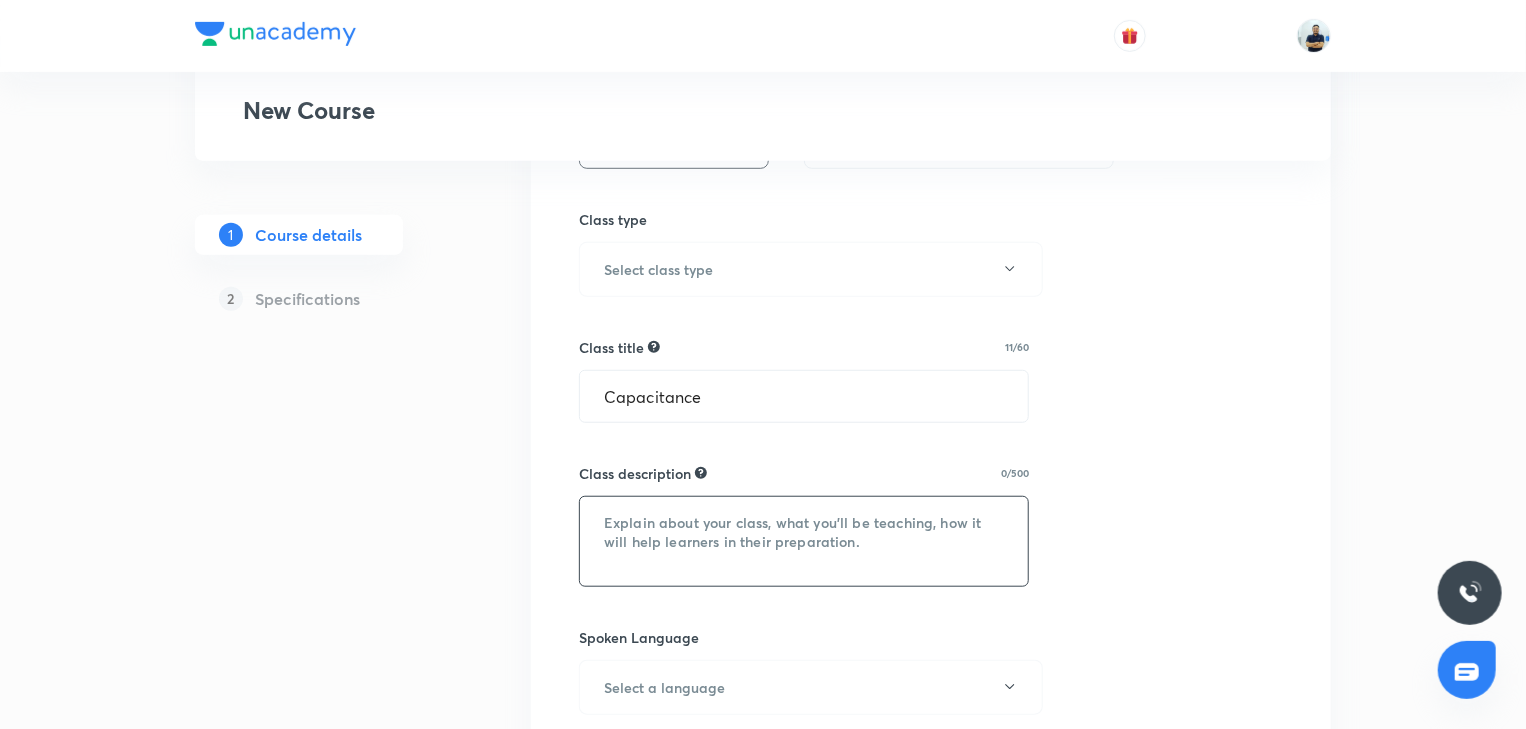 click at bounding box center (804, 541) 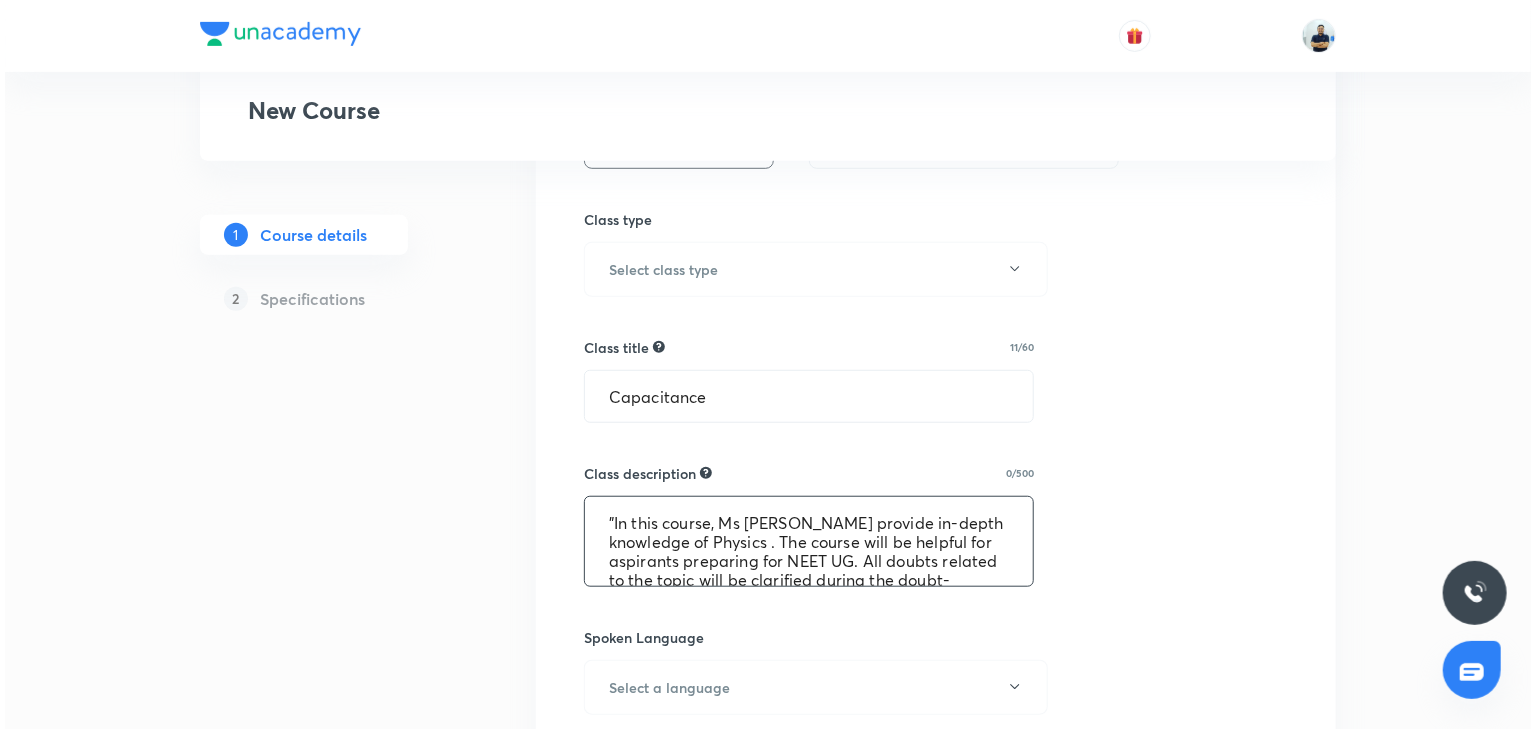 scroll, scrollTop: 100, scrollLeft: 0, axis: vertical 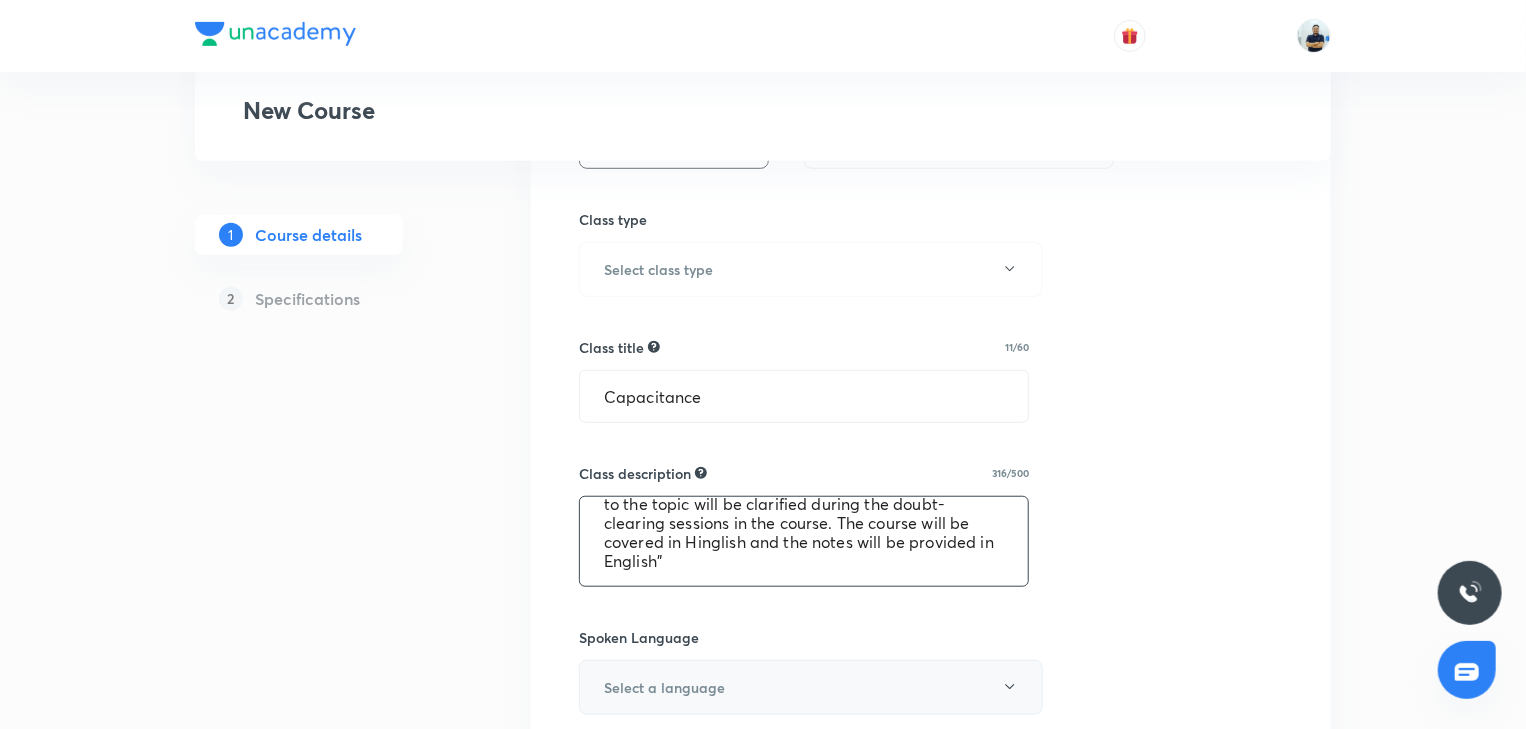type on ""In this course, Ms [PERSON_NAME] provide in-depth knowledge of Physics . The course will be helpful for aspirants preparing for NEET UG. All doubts related to the topic will be clarified during the doubt-clearing sessions in the course. The course will be covered in Hinglish and the notes will be provided in English"" 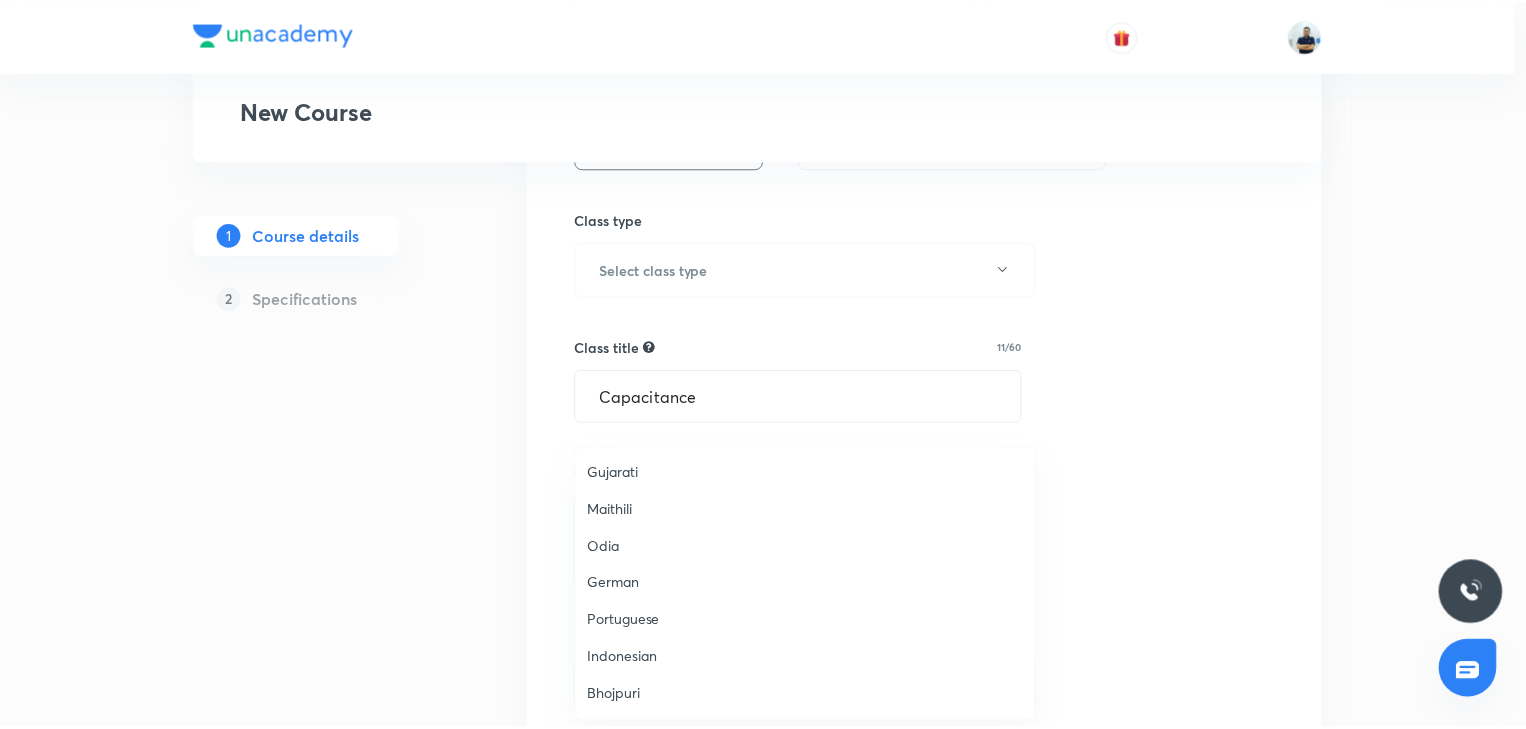 scroll, scrollTop: 406, scrollLeft: 0, axis: vertical 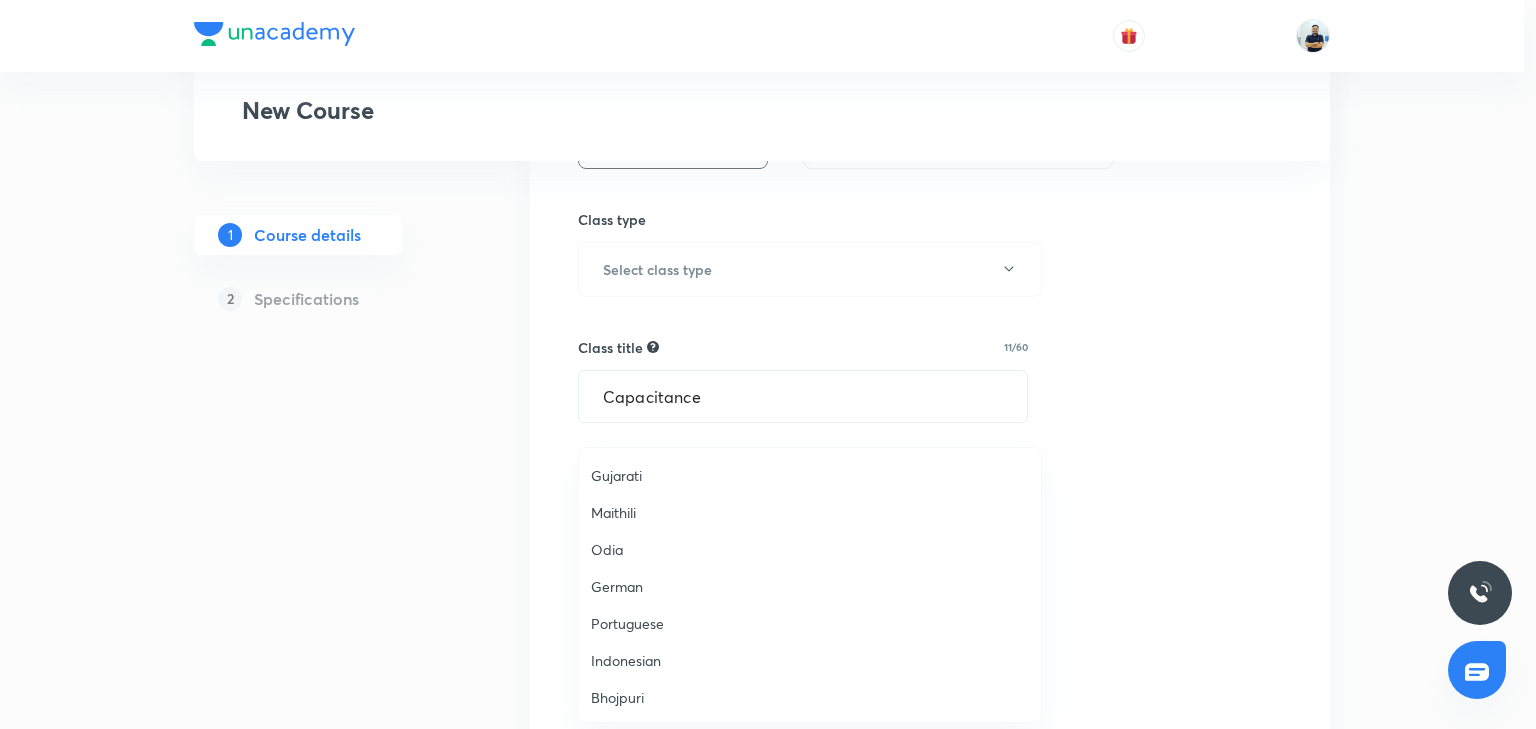 click on "Gujarati" at bounding box center (810, 475) 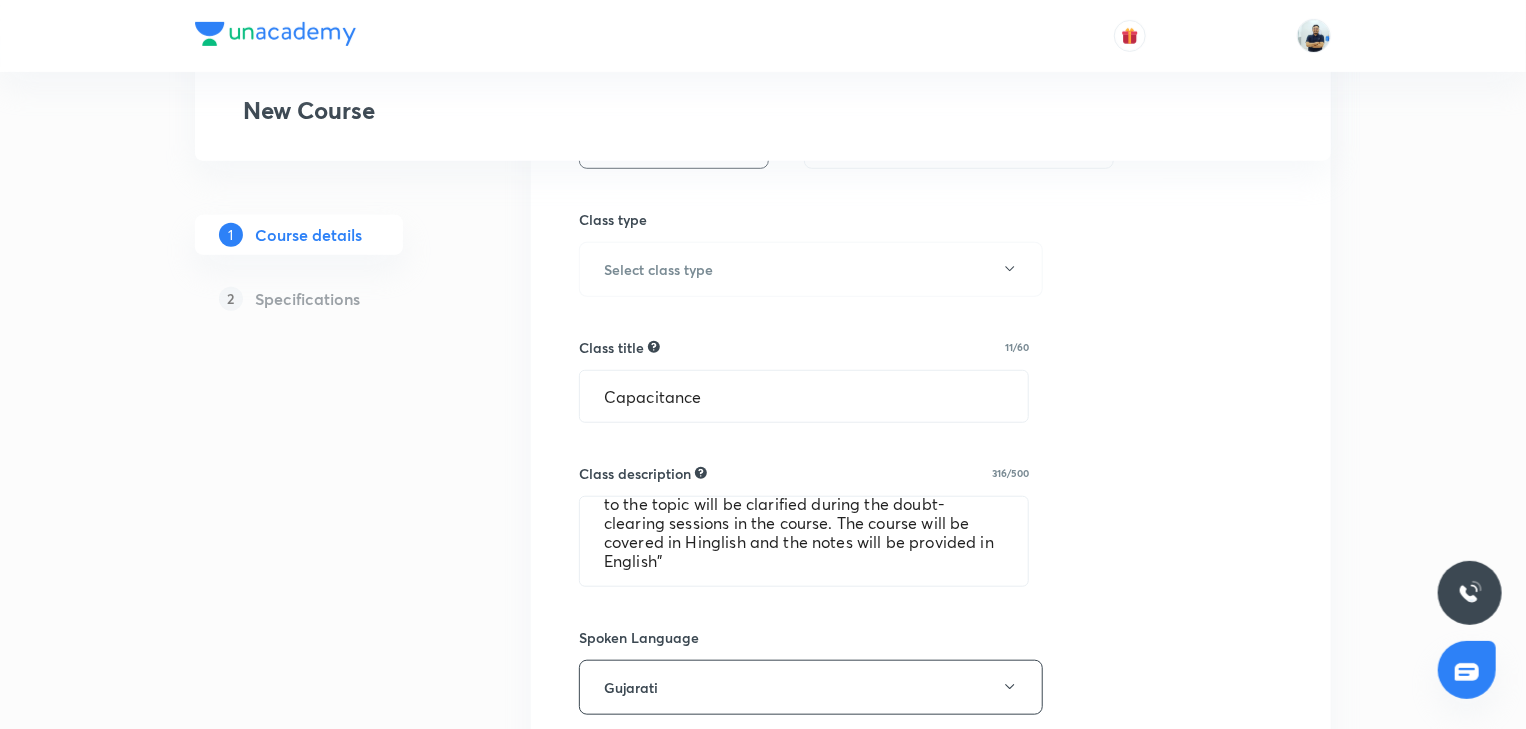 scroll, scrollTop: 113, scrollLeft: 0, axis: vertical 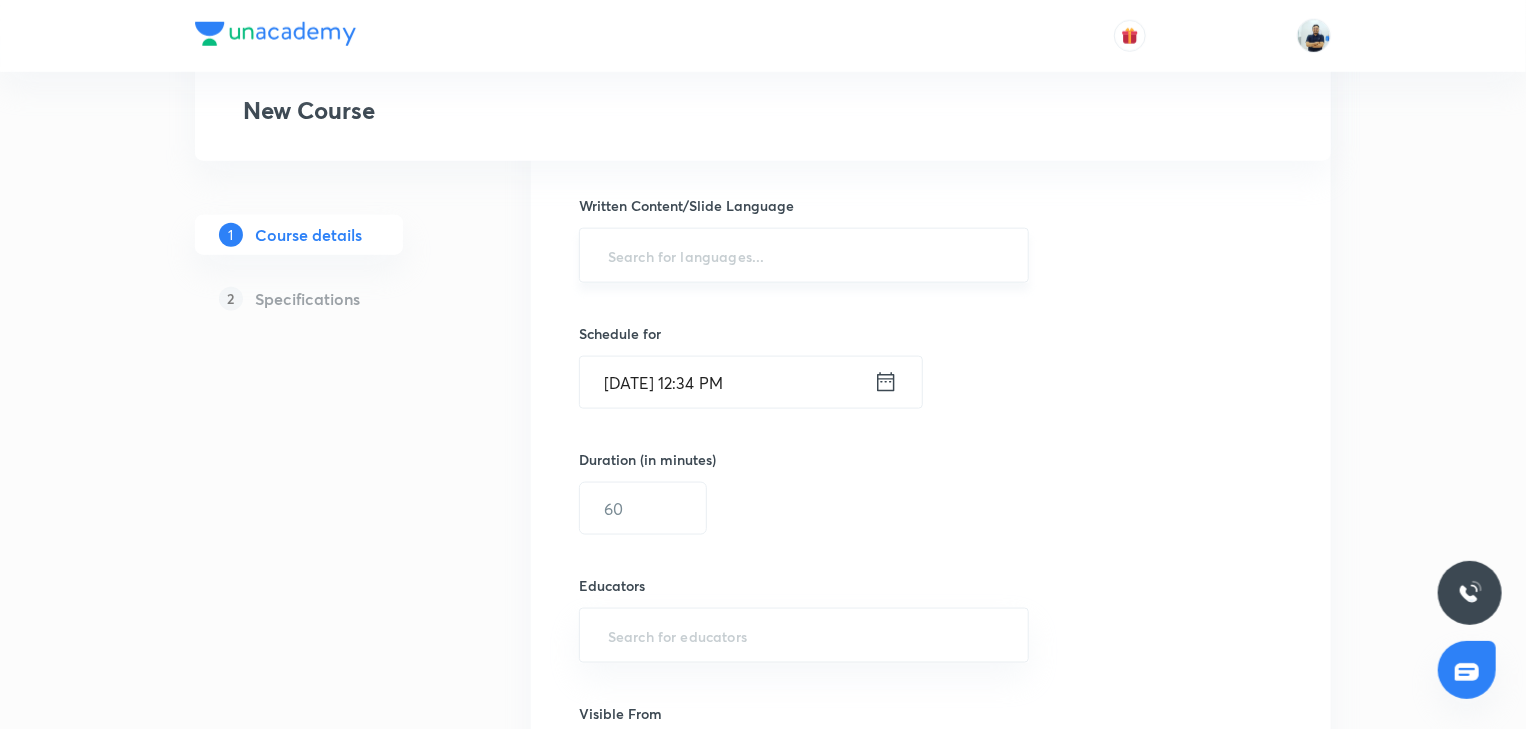 click on "​" at bounding box center [804, 255] 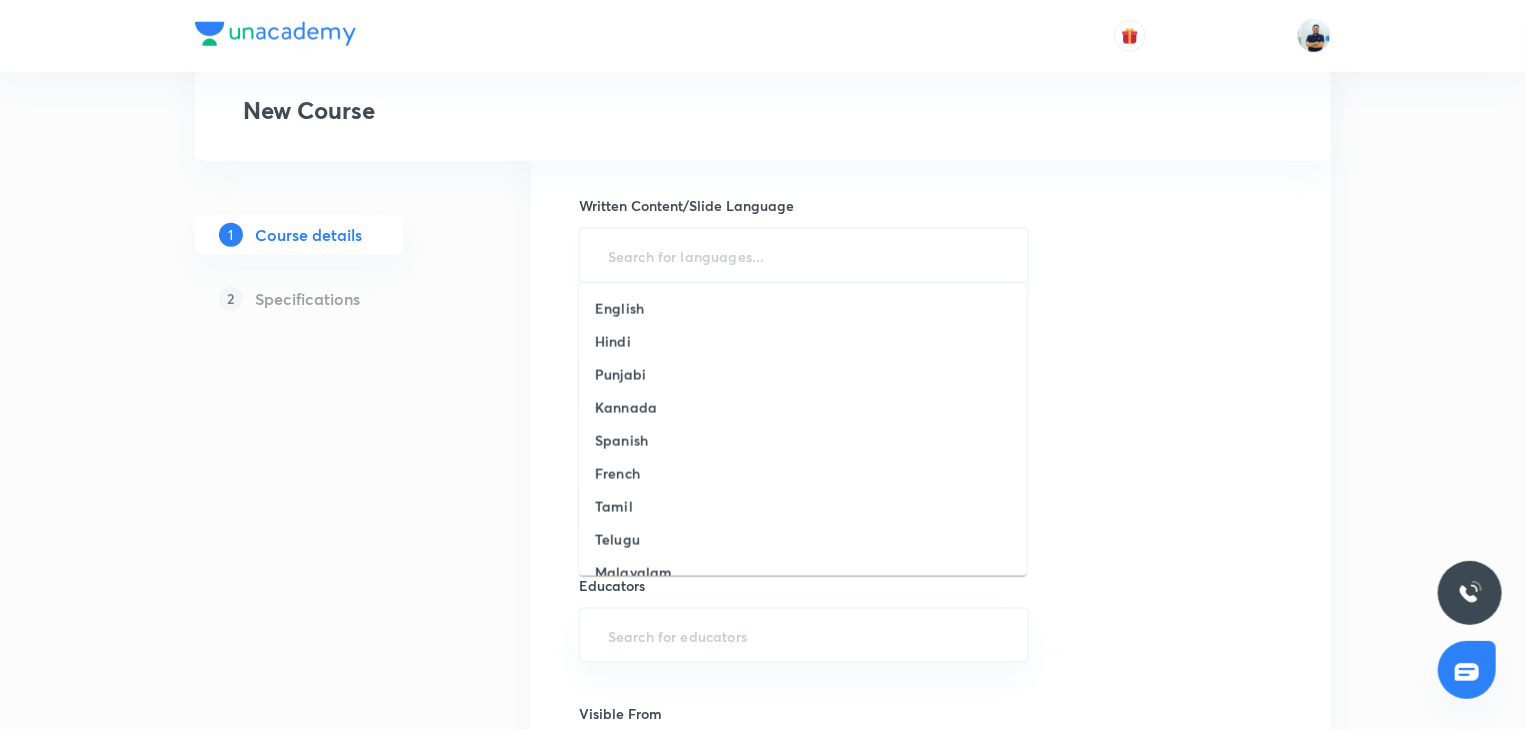 click at bounding box center (804, 255) 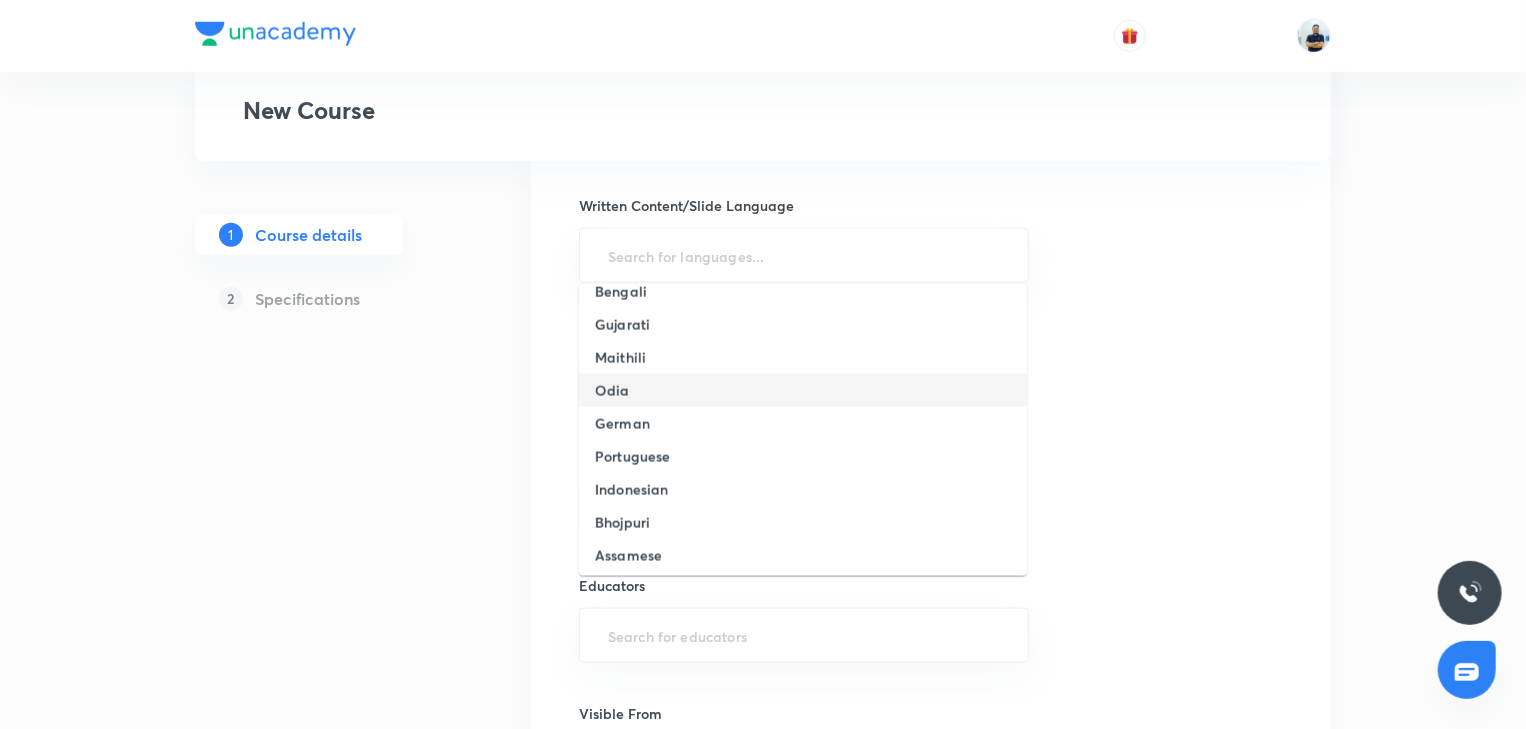 scroll, scrollTop: 334, scrollLeft: 0, axis: vertical 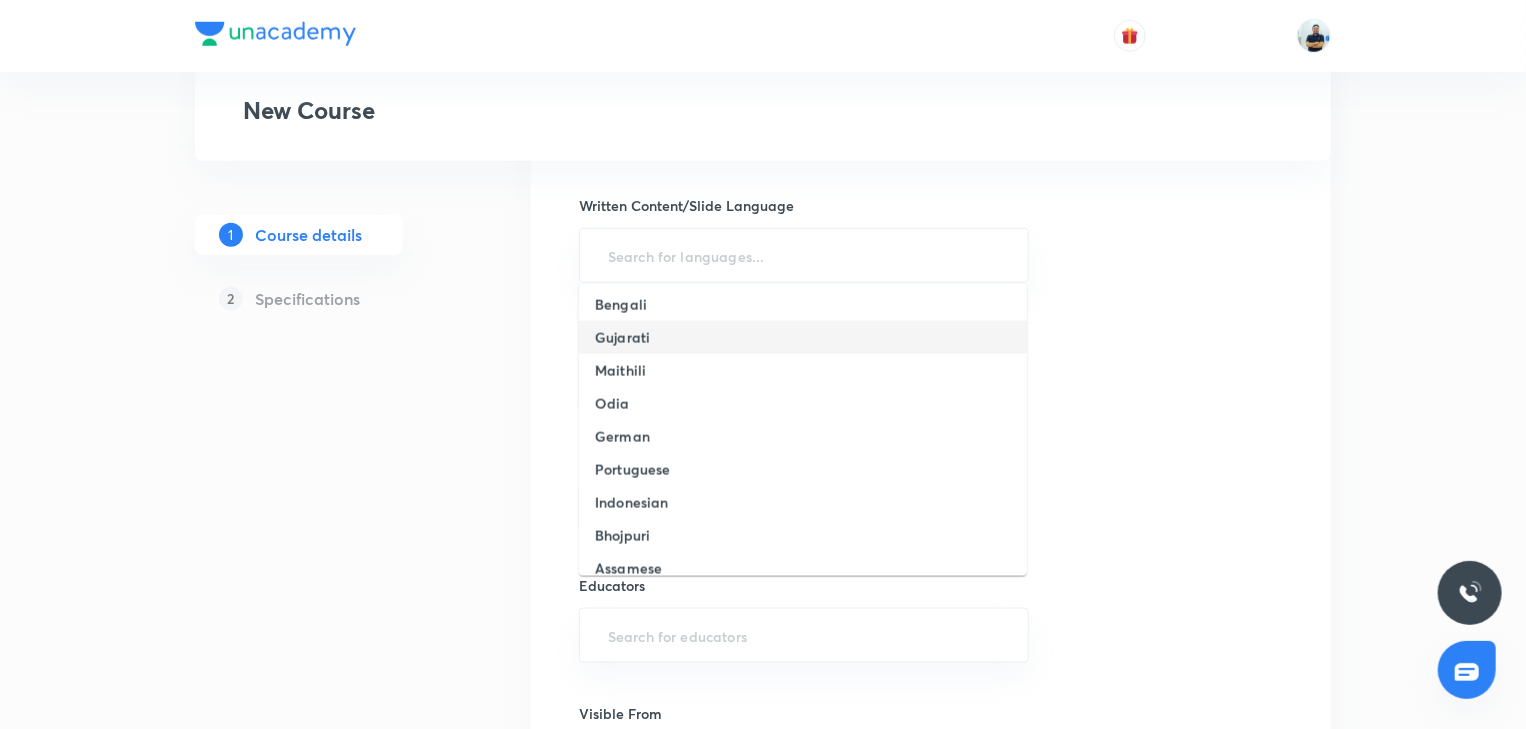 click on "Gujarati" at bounding box center [622, 337] 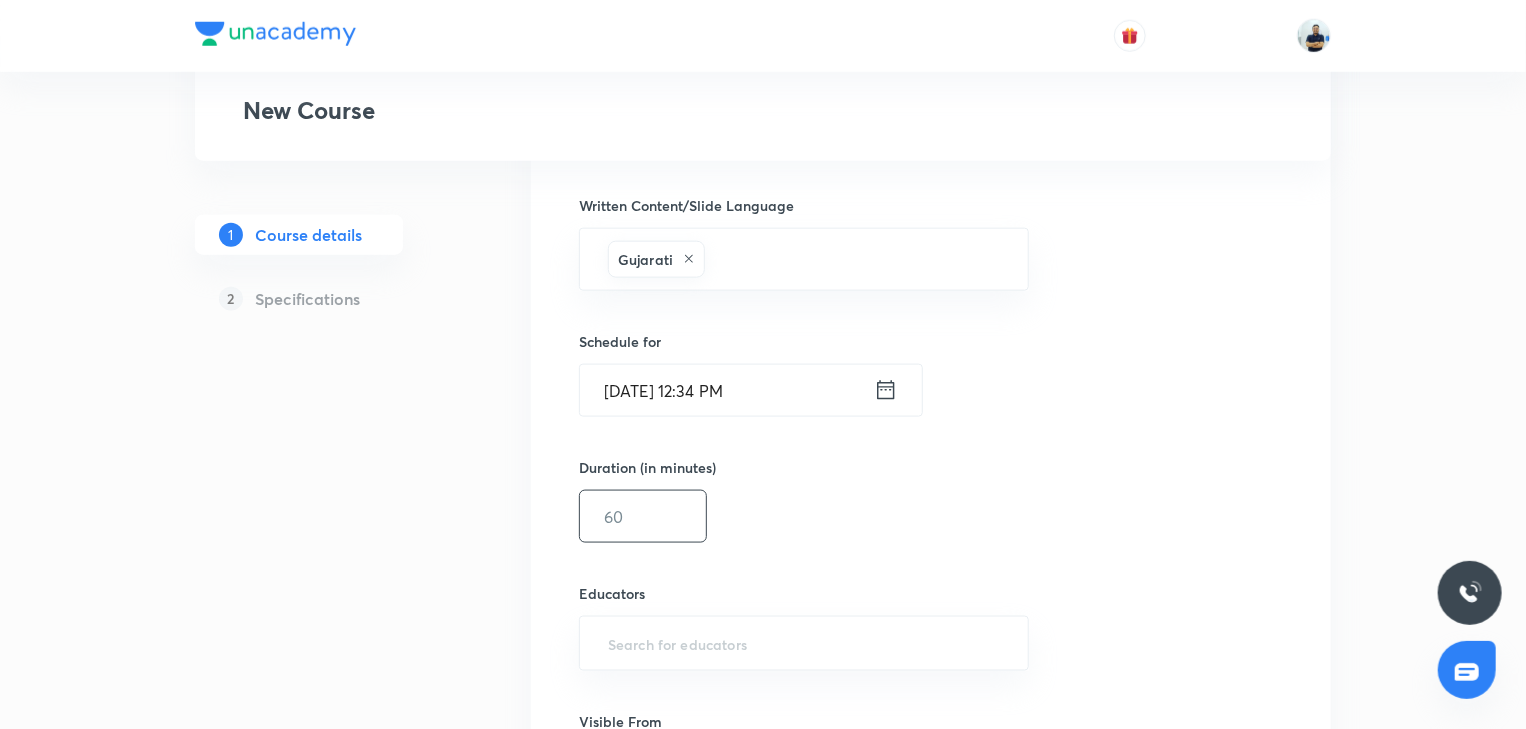 click at bounding box center (643, 516) 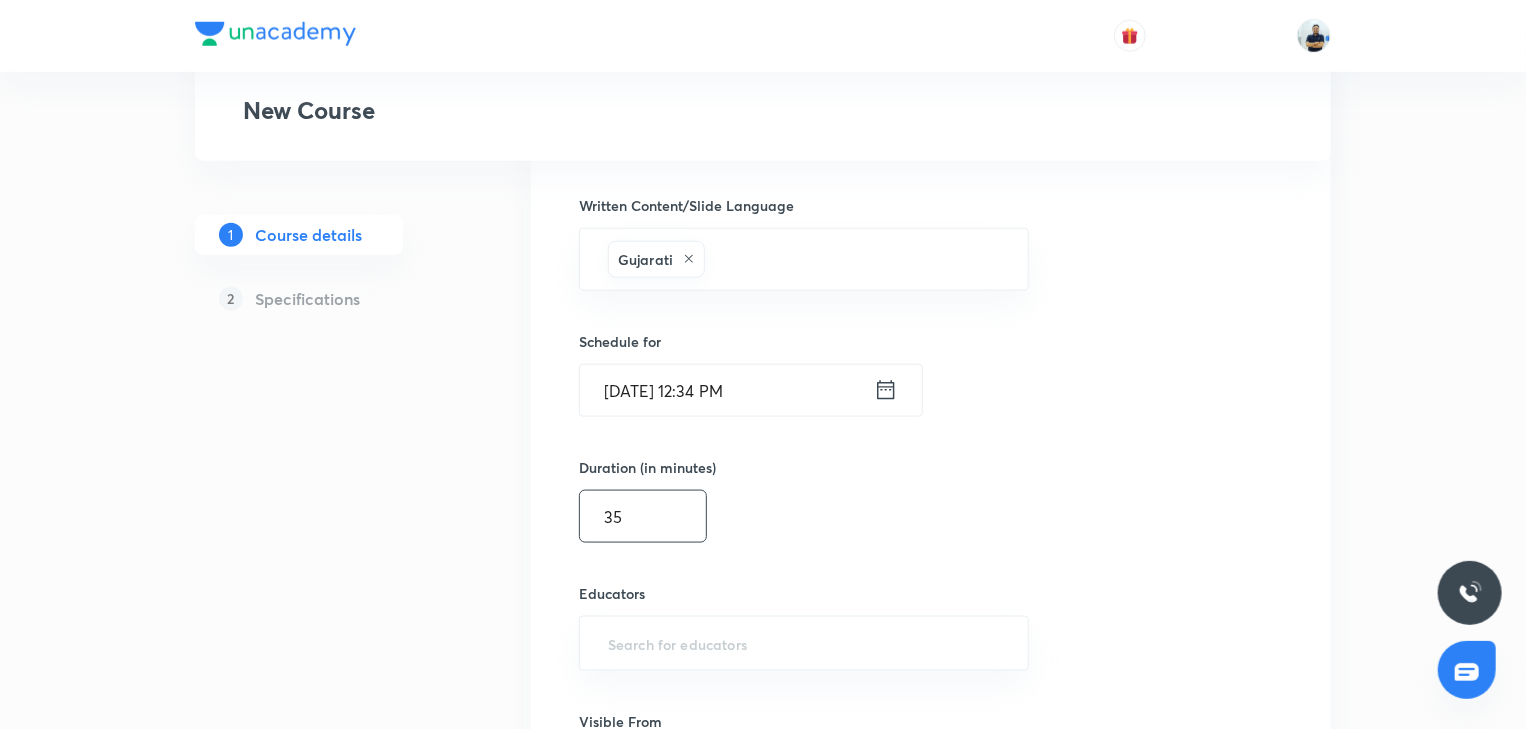 type on "35" 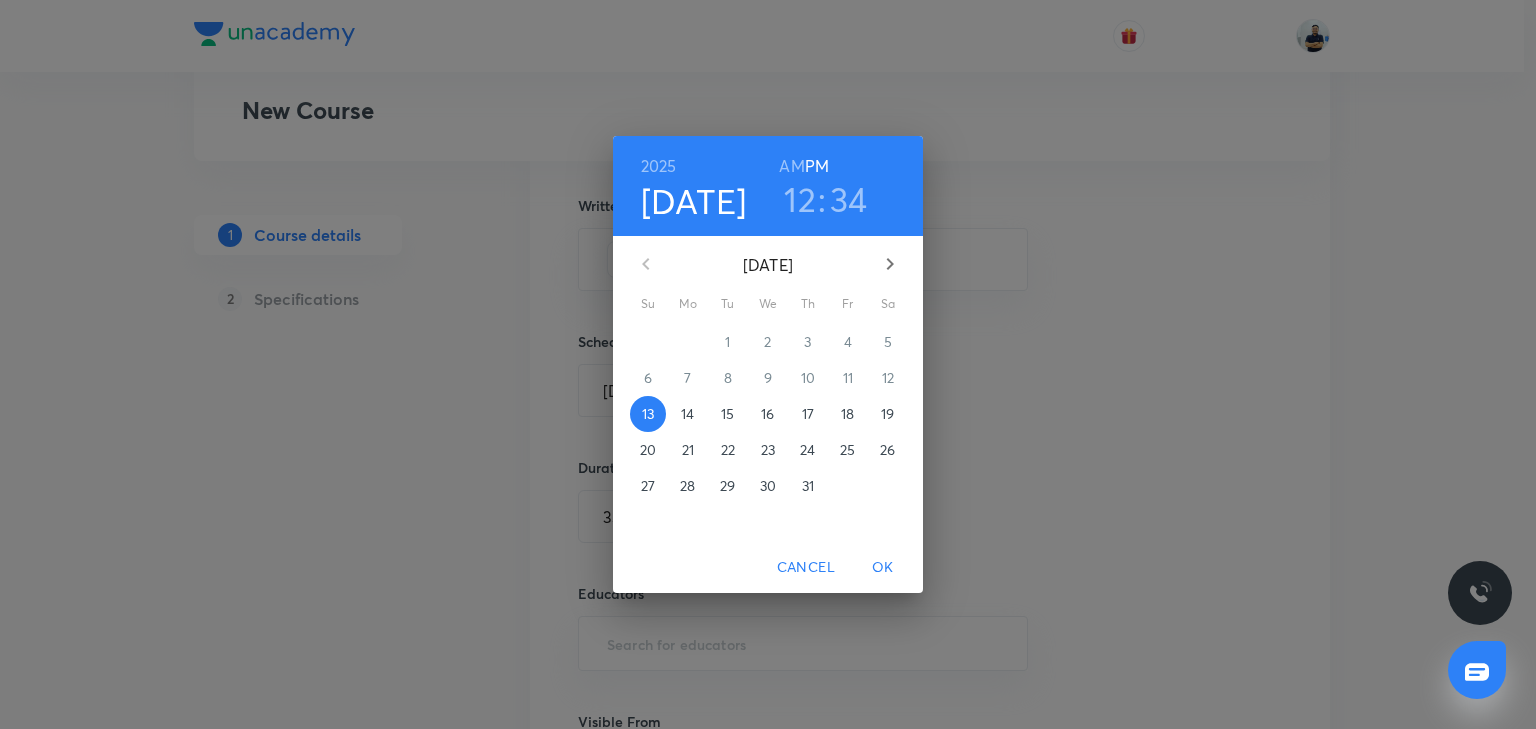 click on "14" at bounding box center [688, 414] 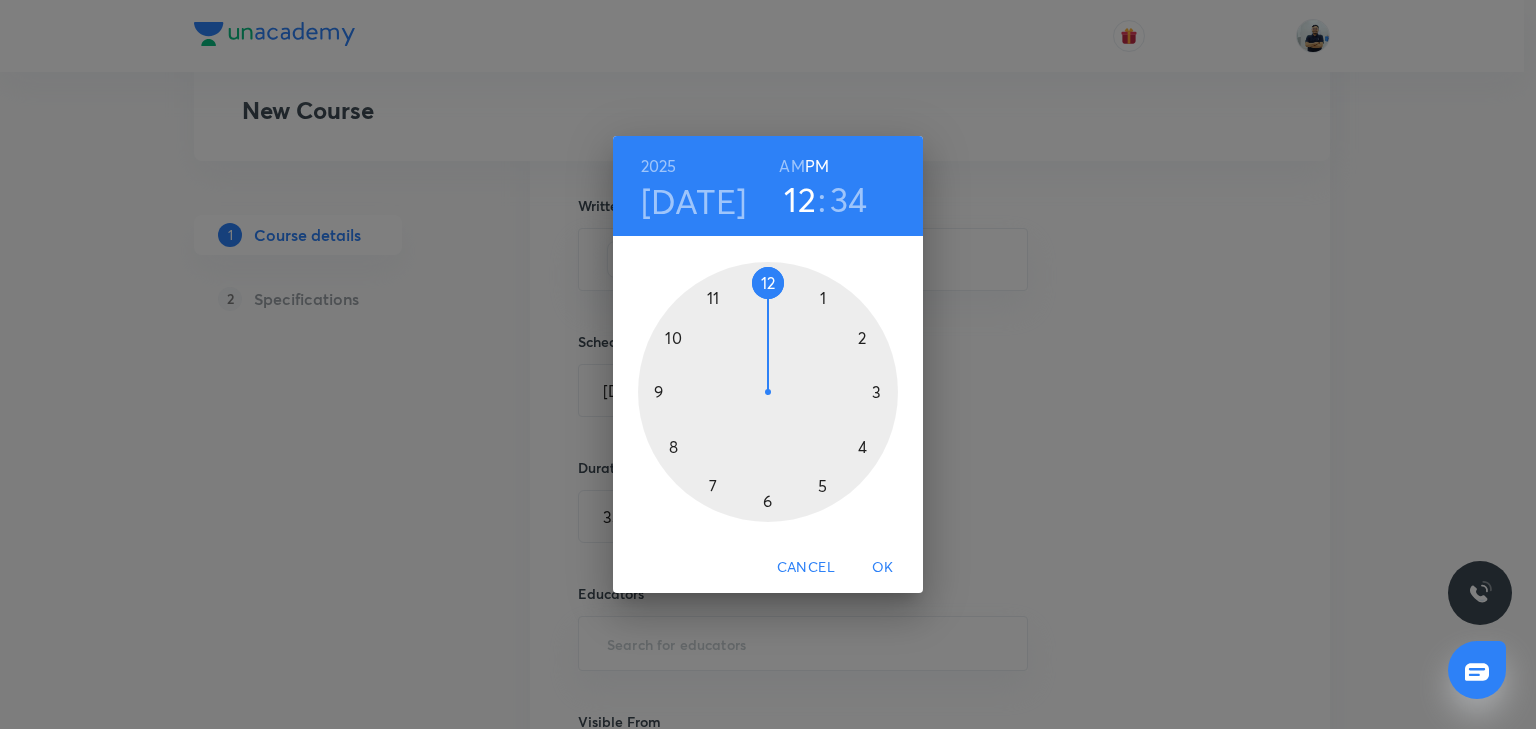 click on "AM" at bounding box center [791, 166] 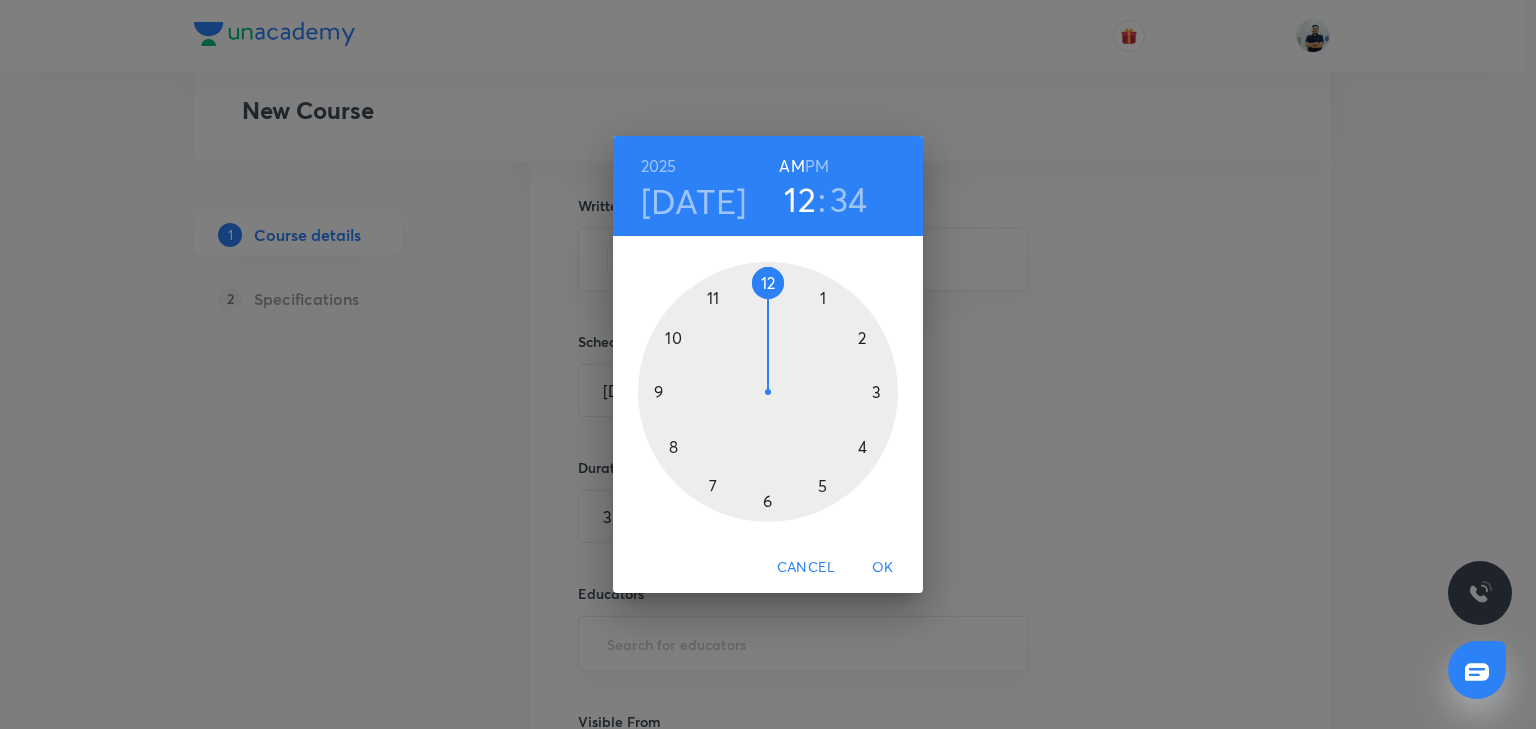 type 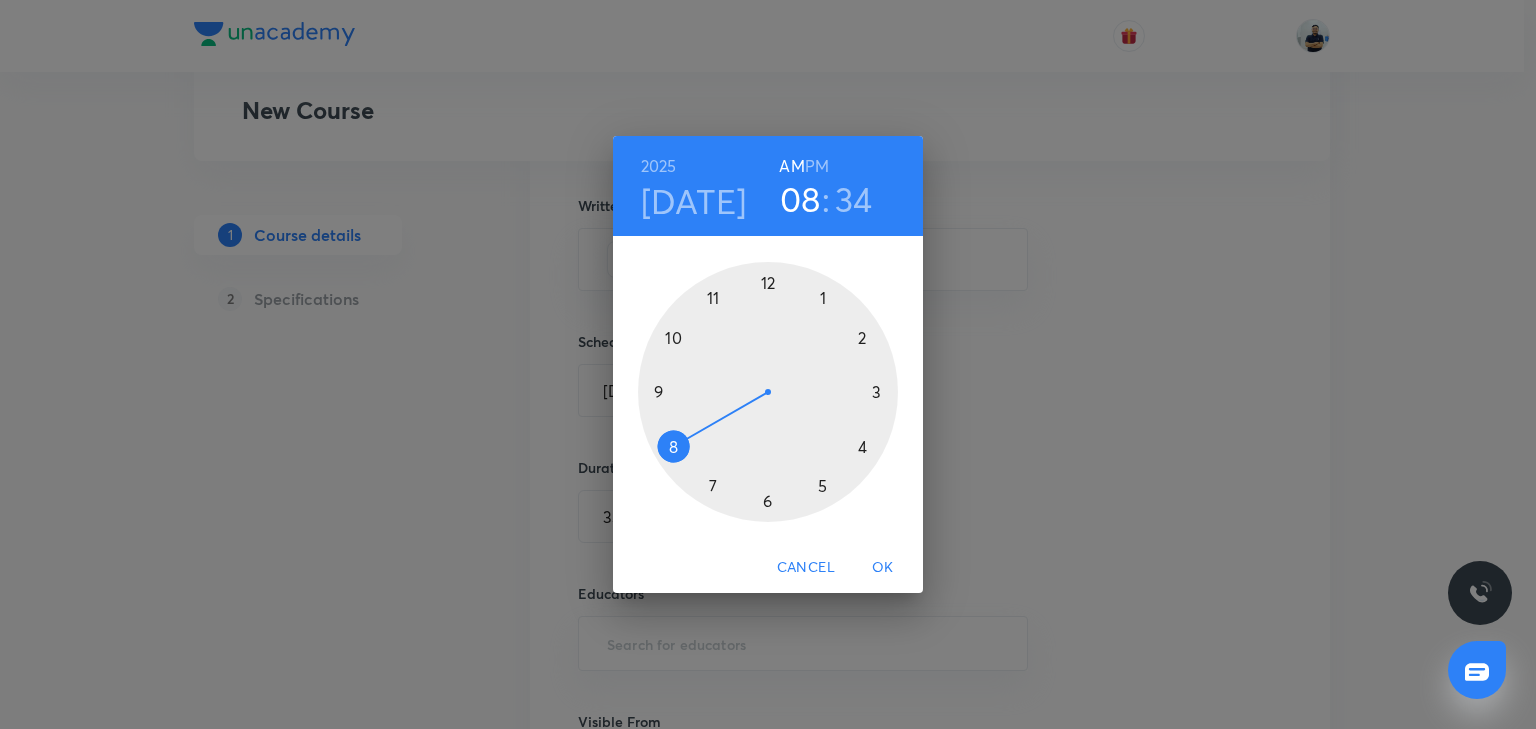 click at bounding box center [768, 392] 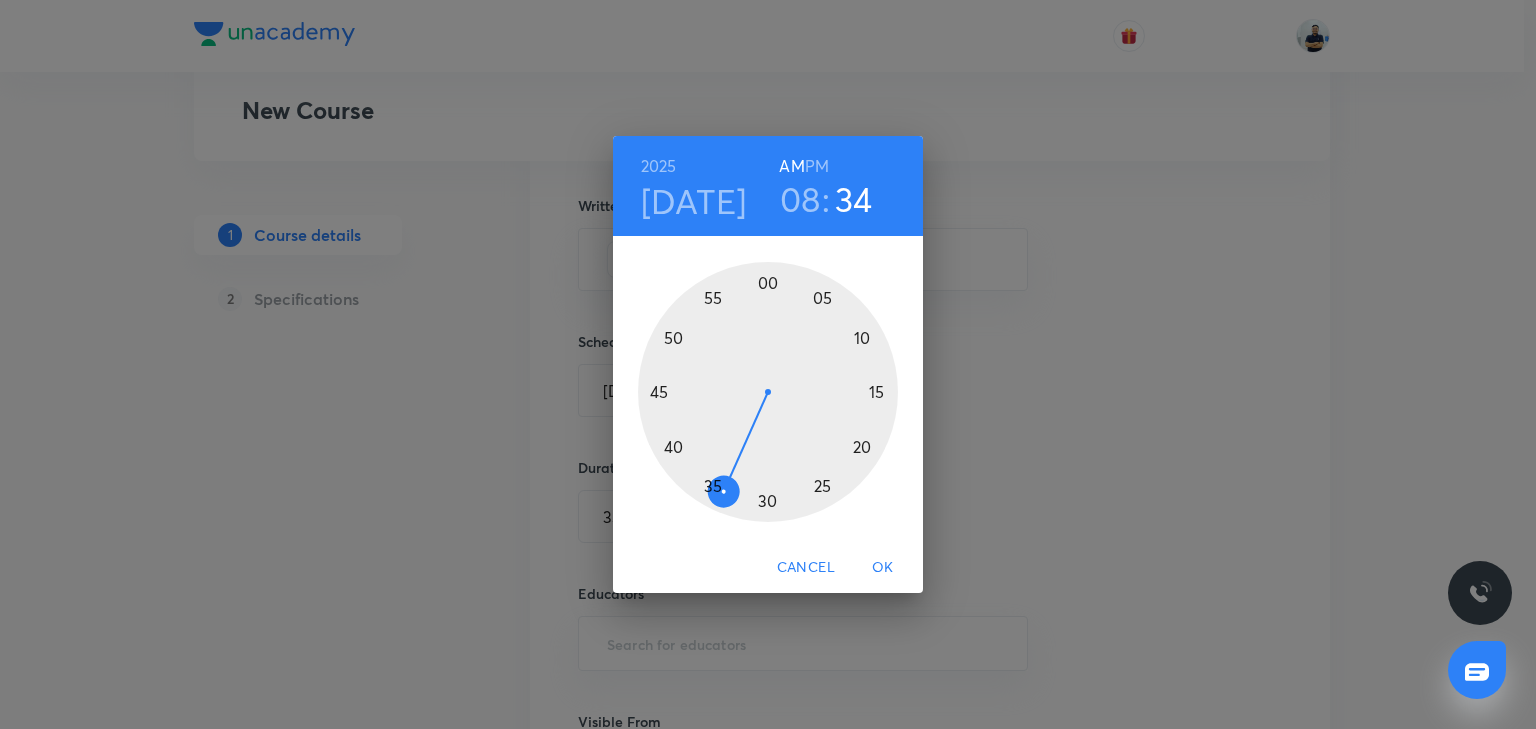 click at bounding box center [768, 392] 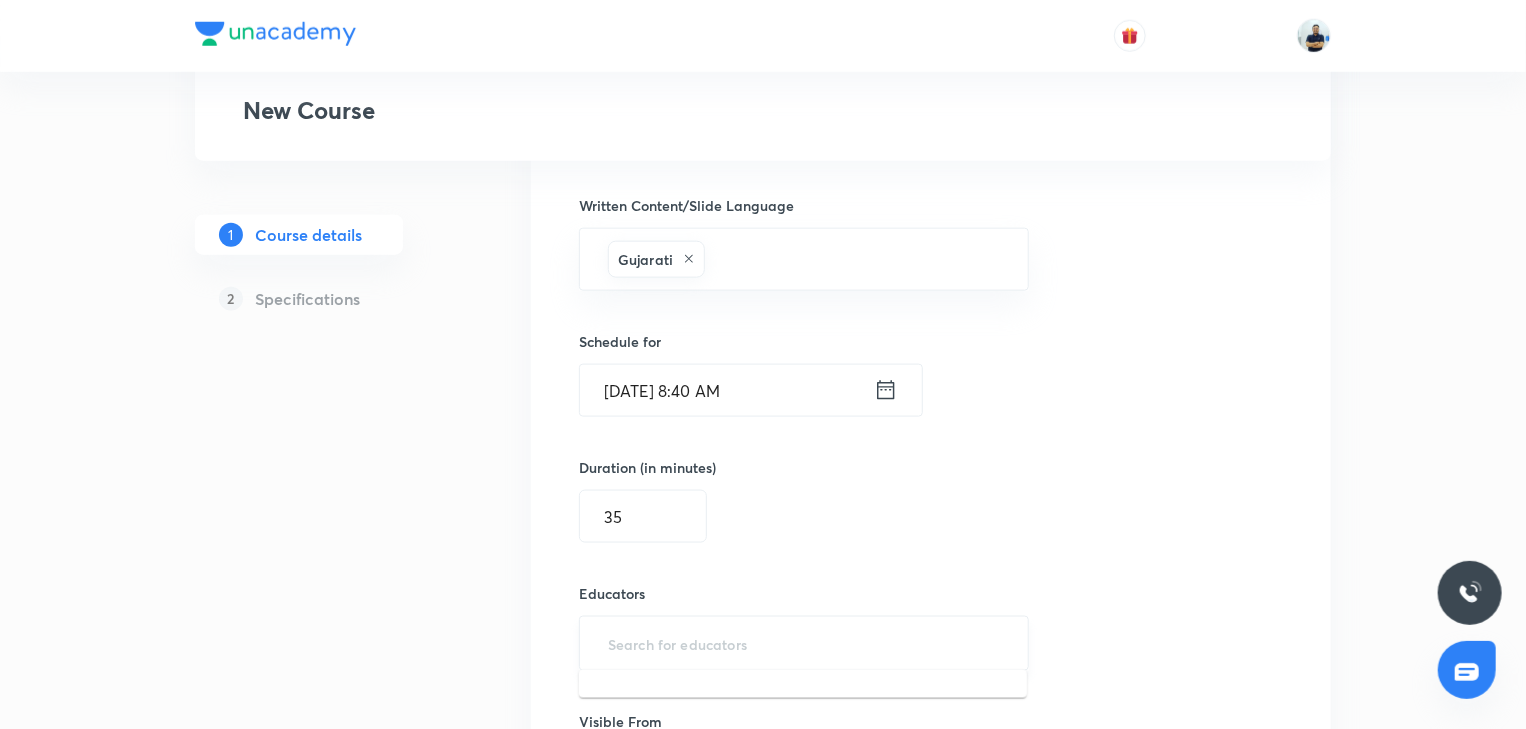 click at bounding box center (804, 643) 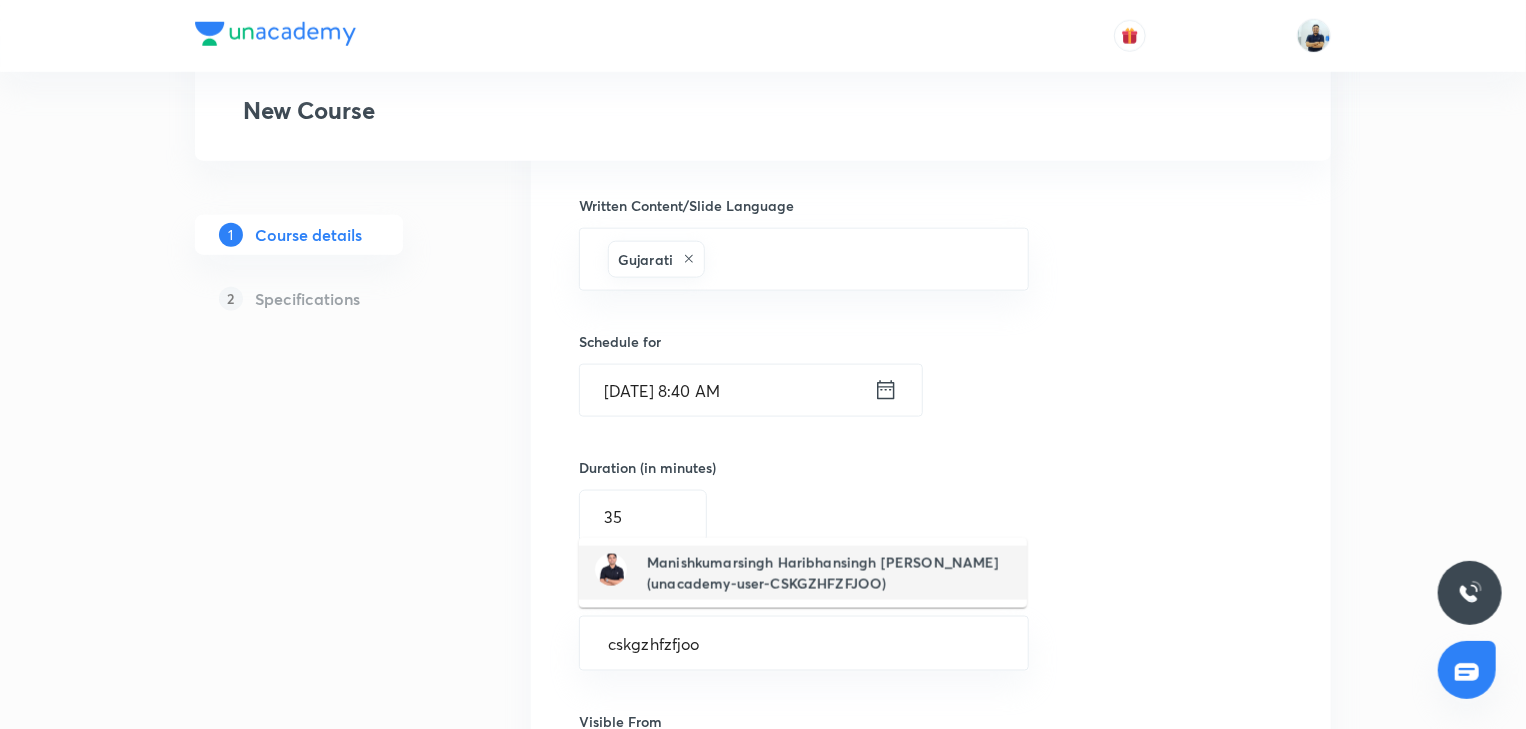 click on "Manishkumarsingh Haribhansingh Shakya(unacademy-user-CSKGZHFZFJOO)" at bounding box center [803, 573] 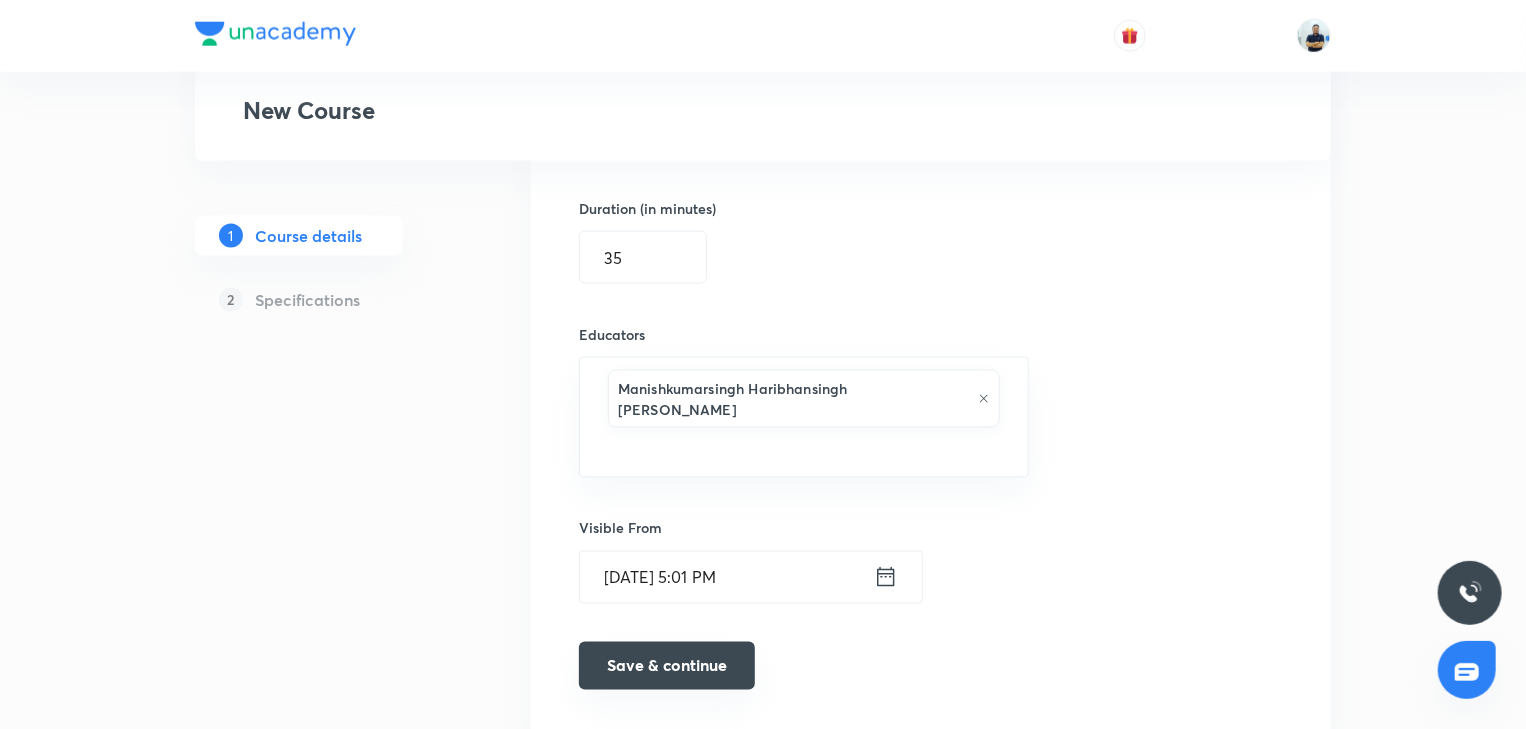 scroll, scrollTop: 1391, scrollLeft: 0, axis: vertical 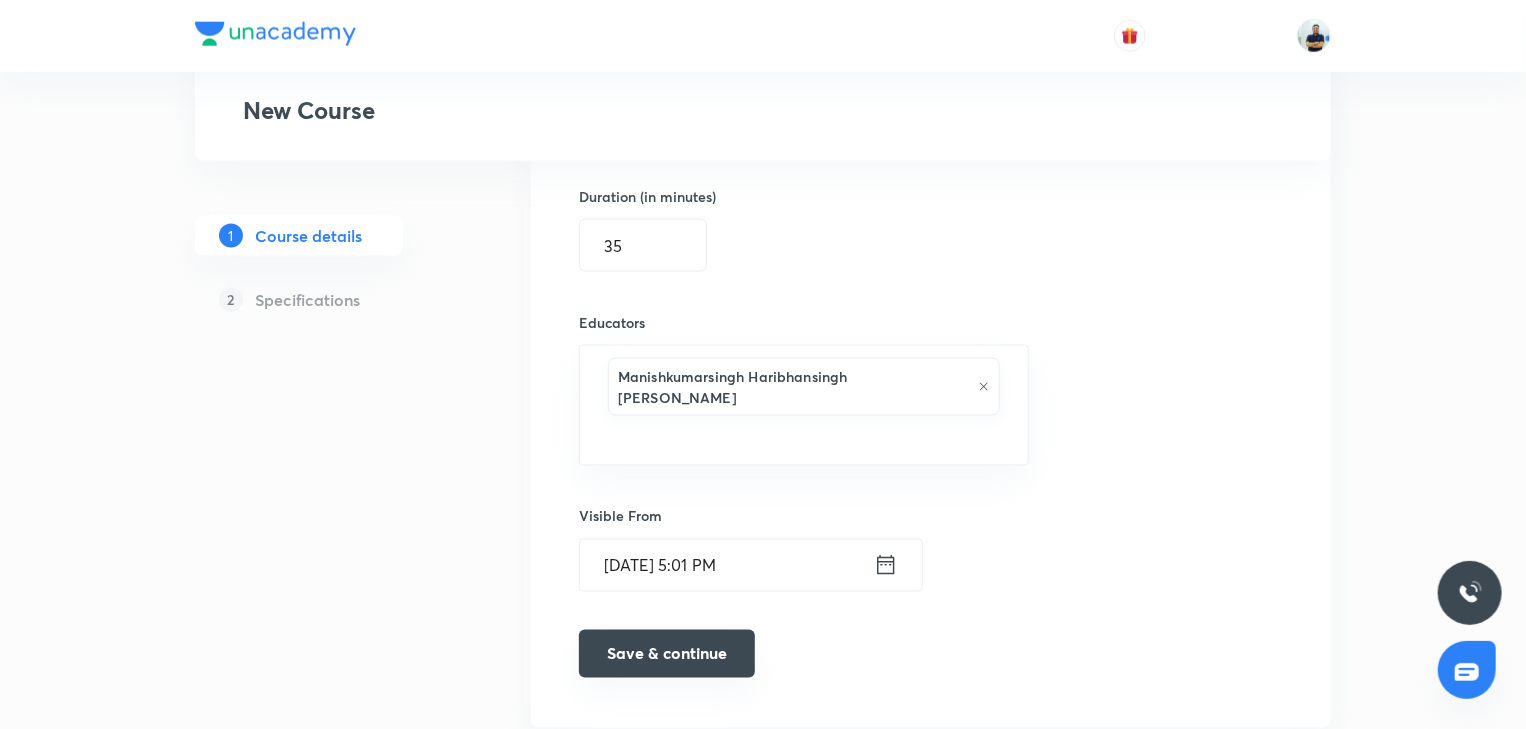 click on "Save & continue" at bounding box center [667, 654] 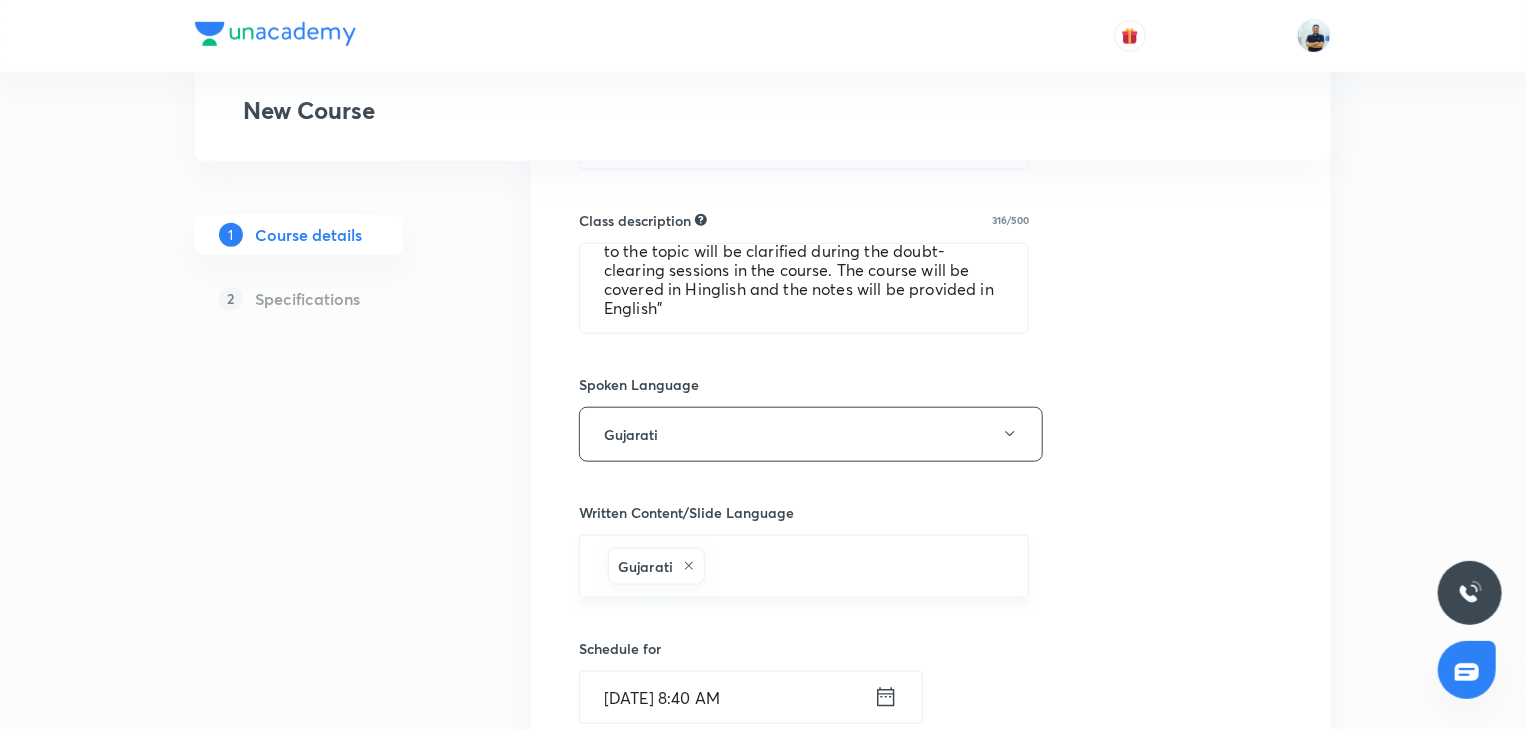 scroll, scrollTop: 271, scrollLeft: 0, axis: vertical 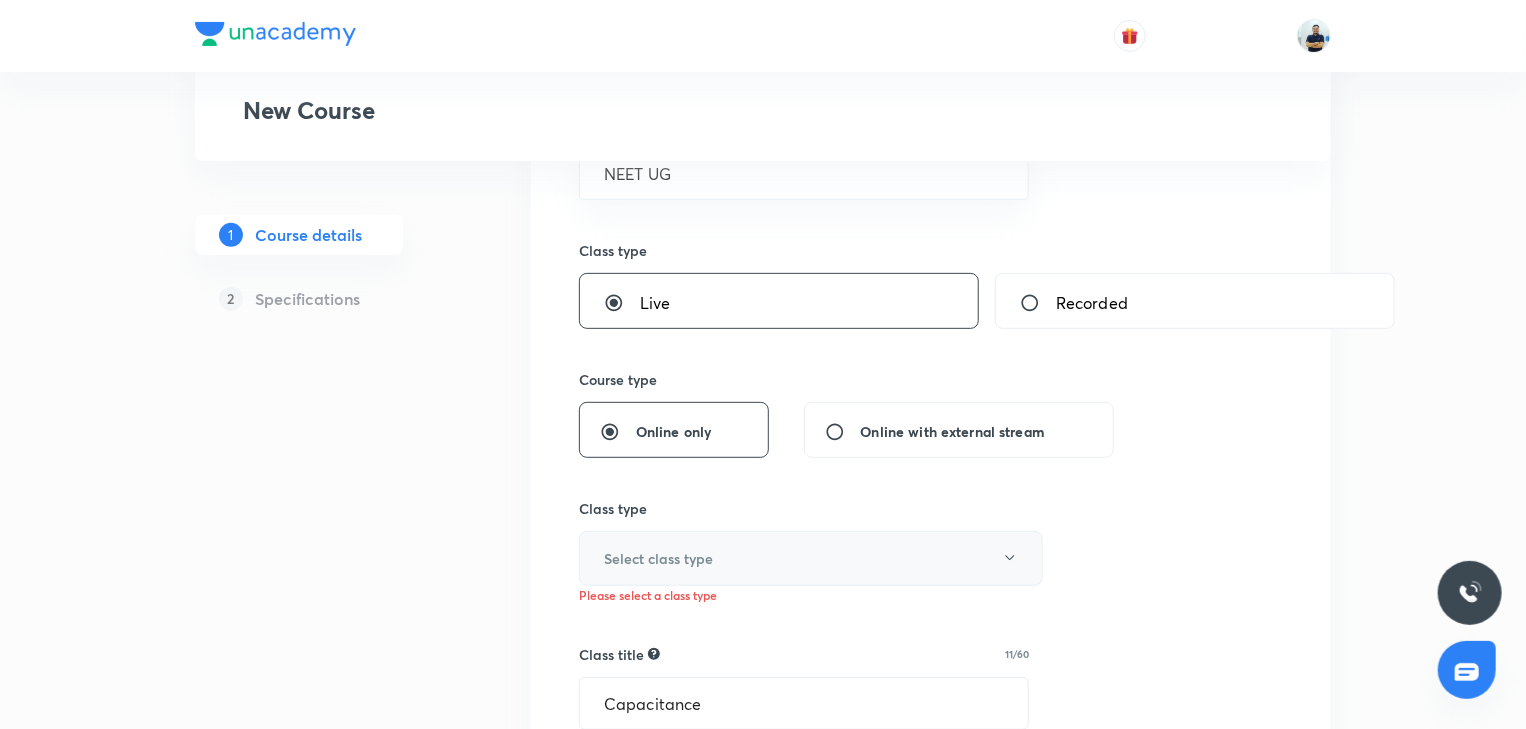click on "Select class type" at bounding box center [658, 558] 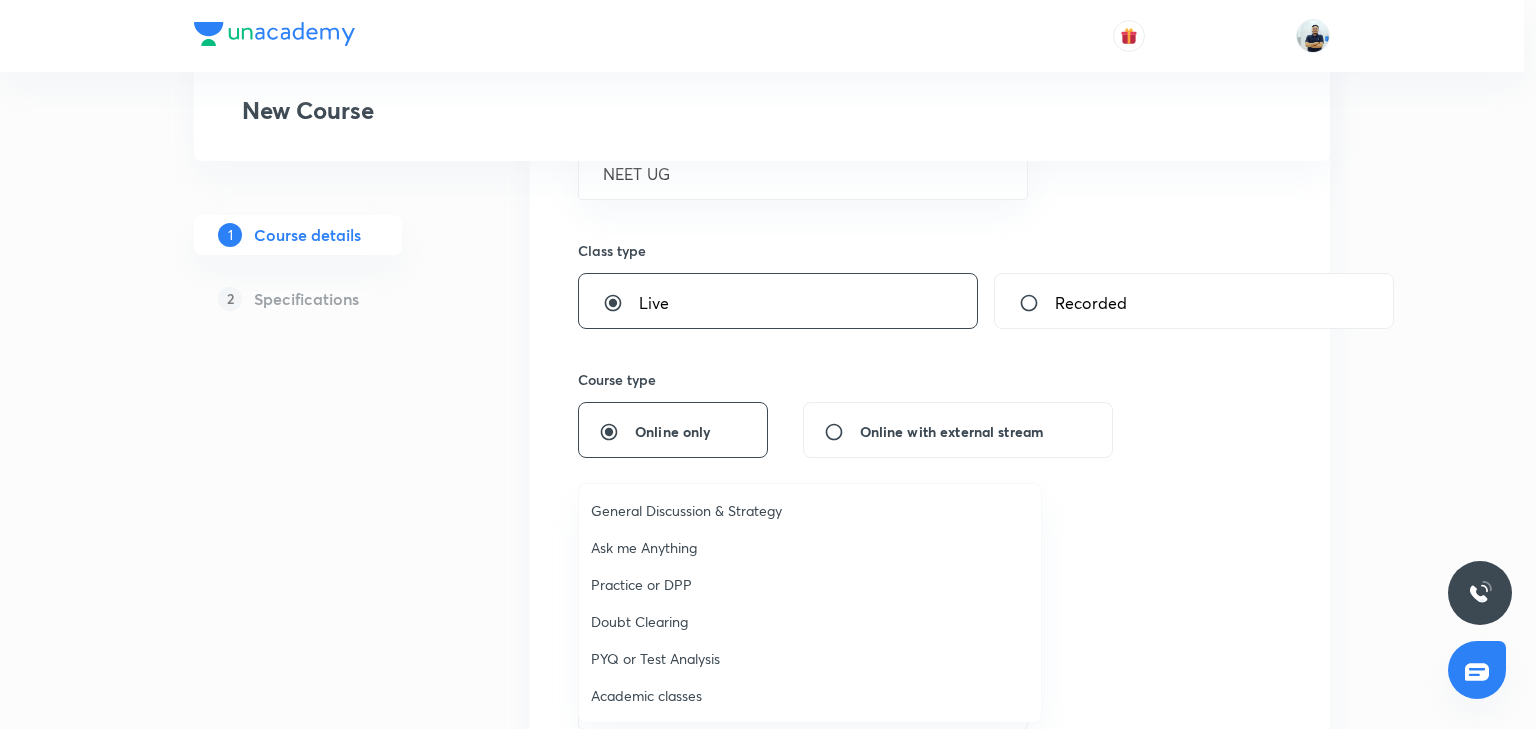 click on "Academic classes" at bounding box center [810, 695] 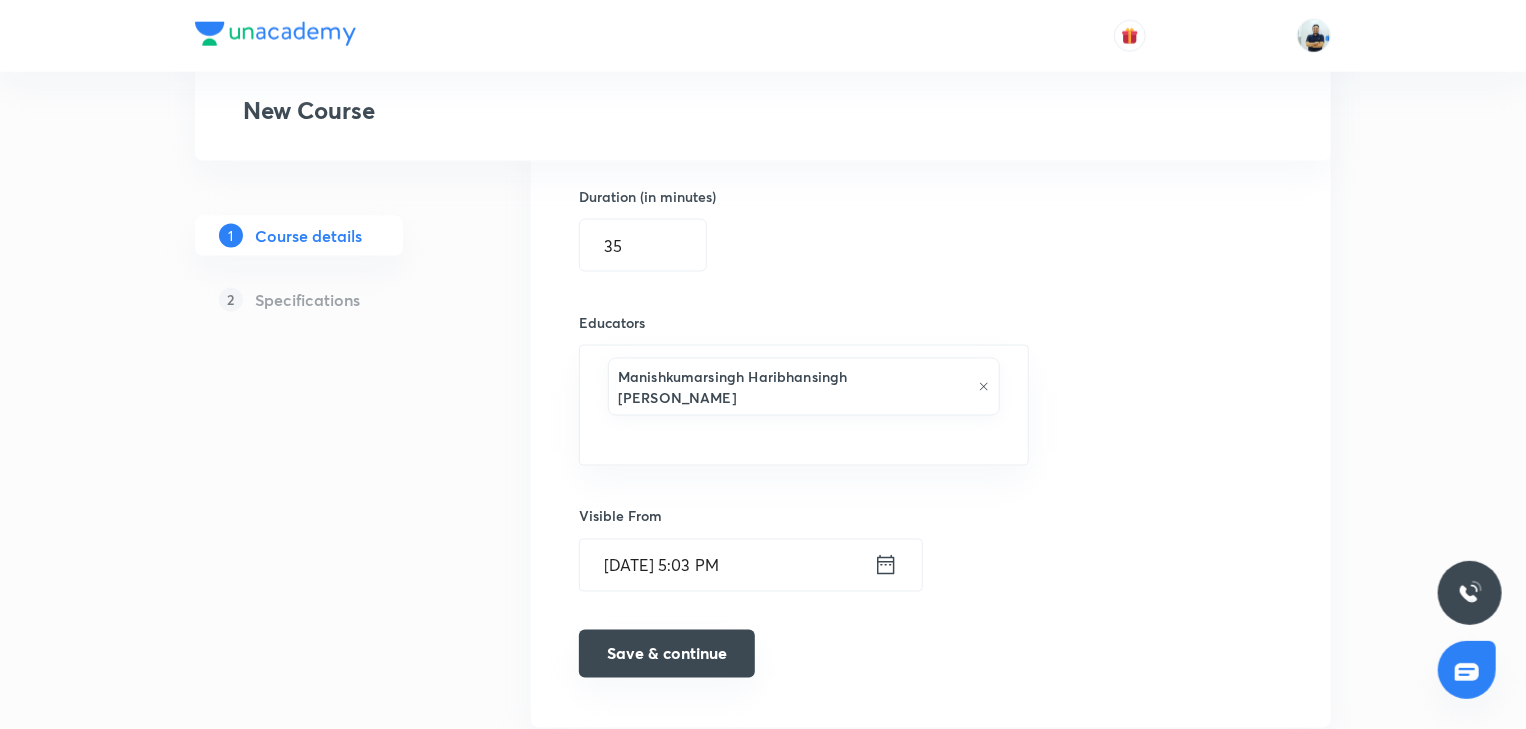 click on "Save & continue" at bounding box center (667, 654) 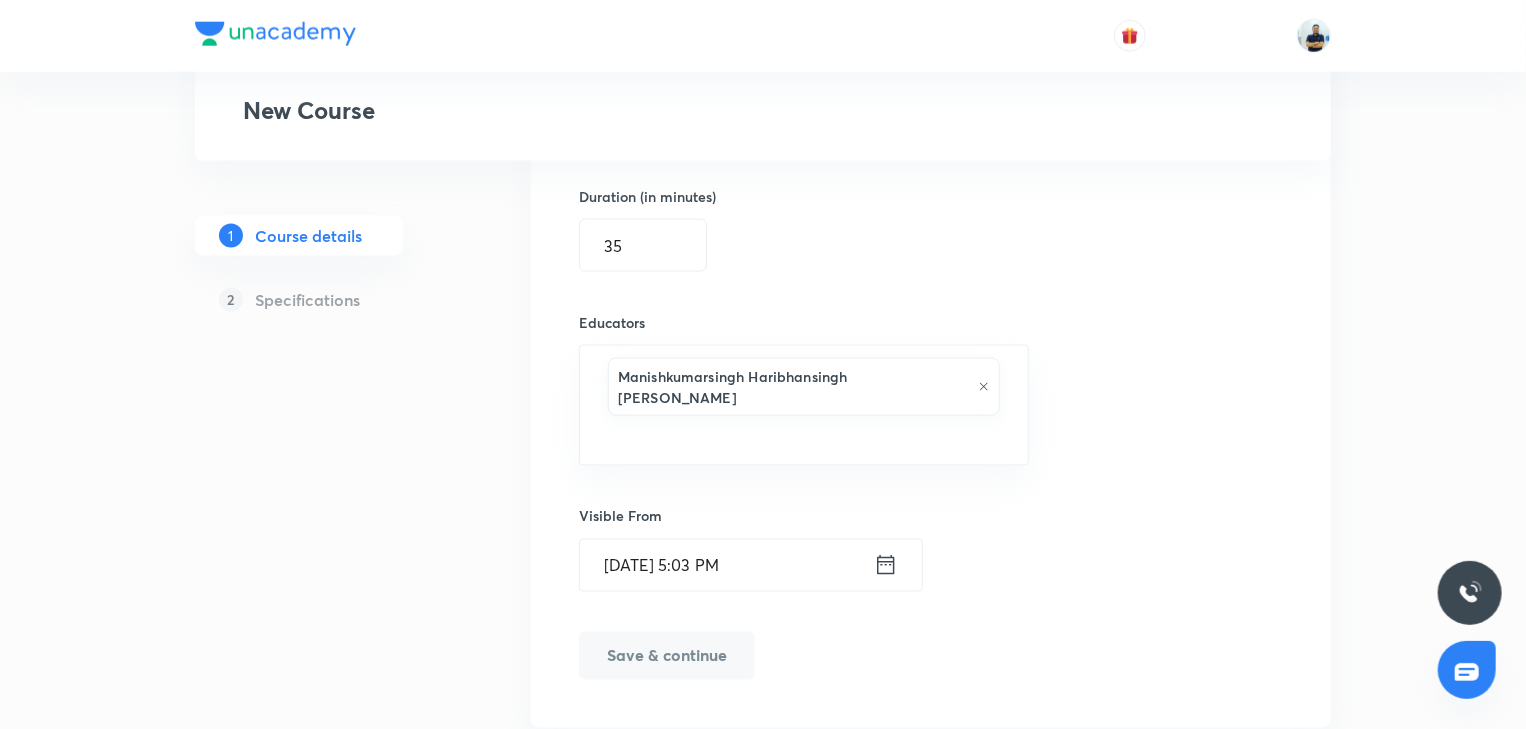 scroll, scrollTop: 1400, scrollLeft: 0, axis: vertical 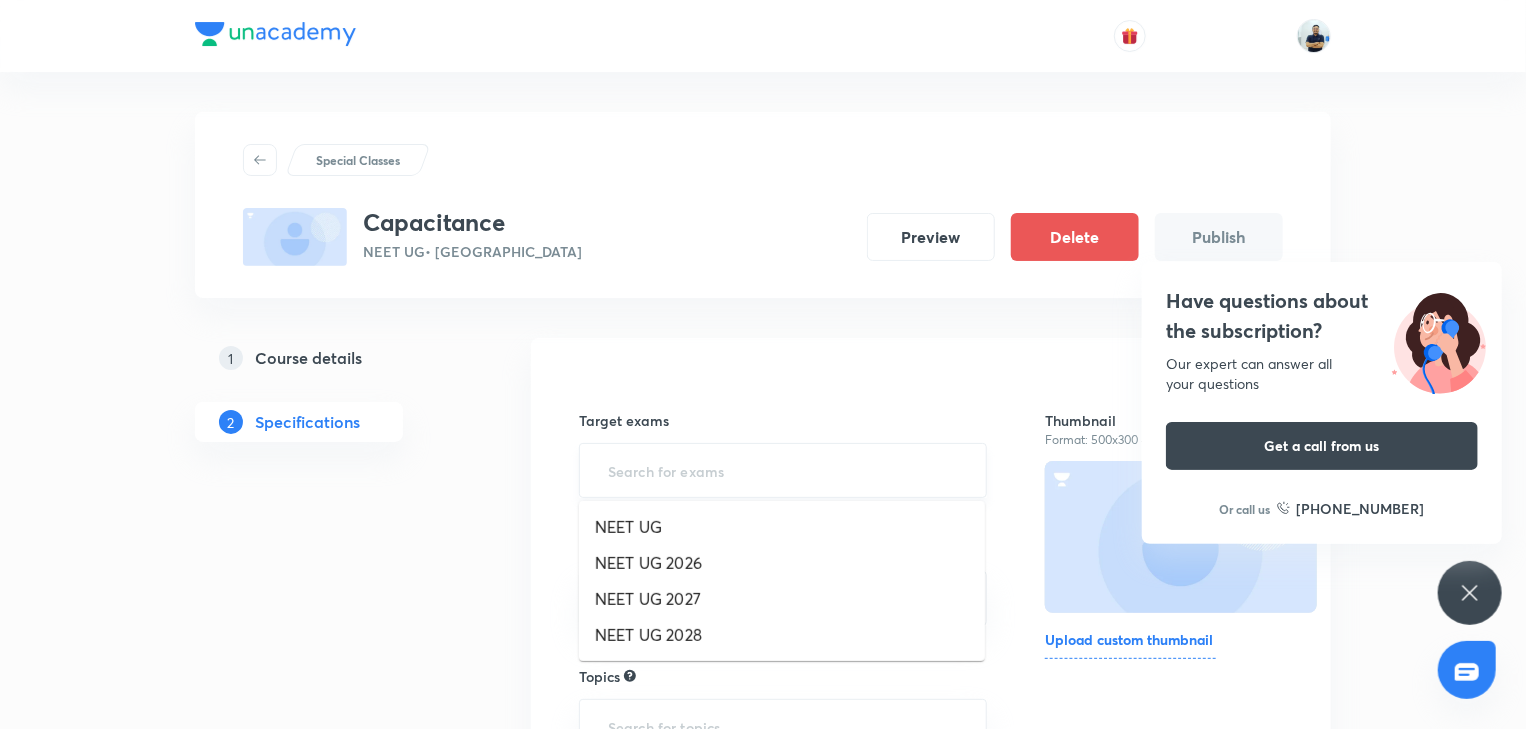 click at bounding box center [783, 470] 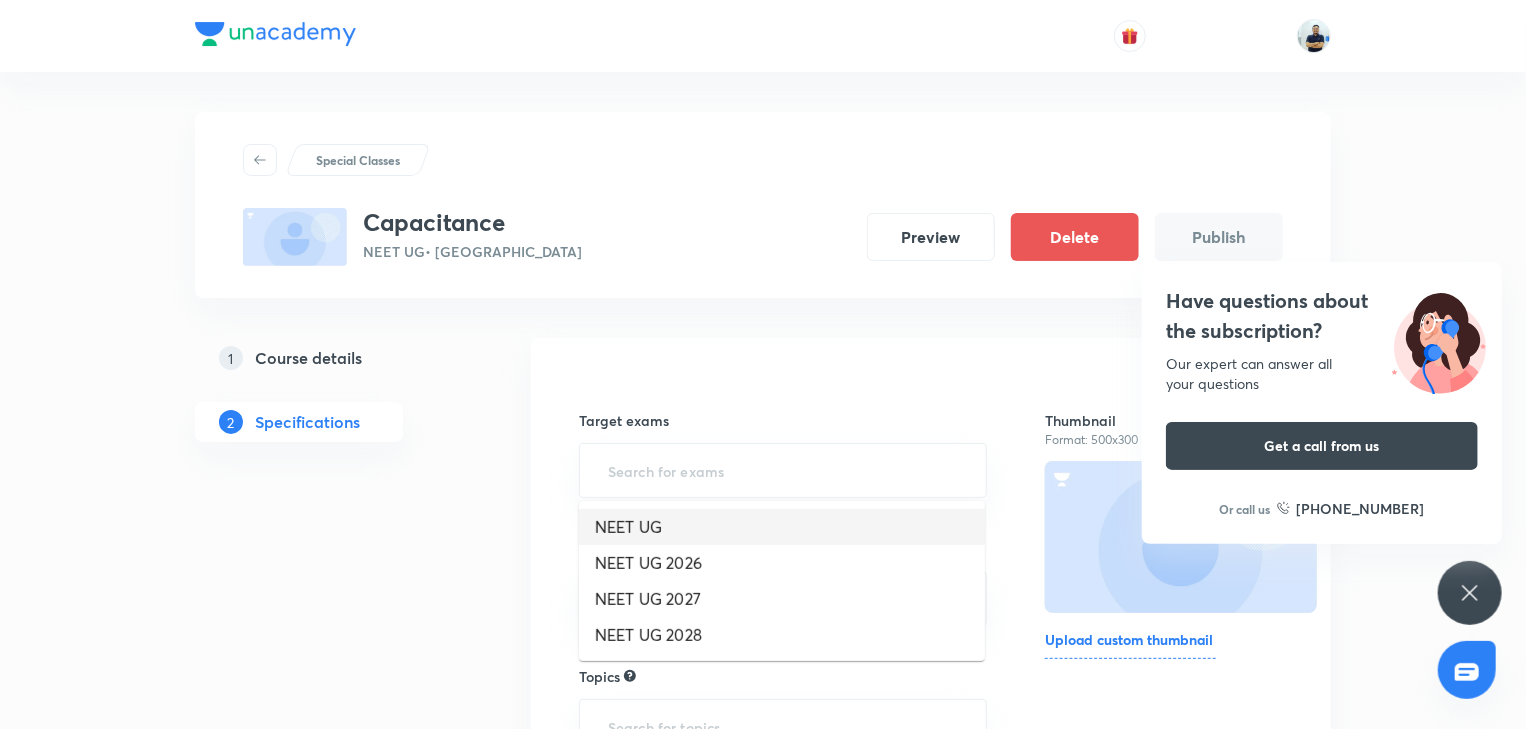 click on "NEET UG" at bounding box center (782, 527) 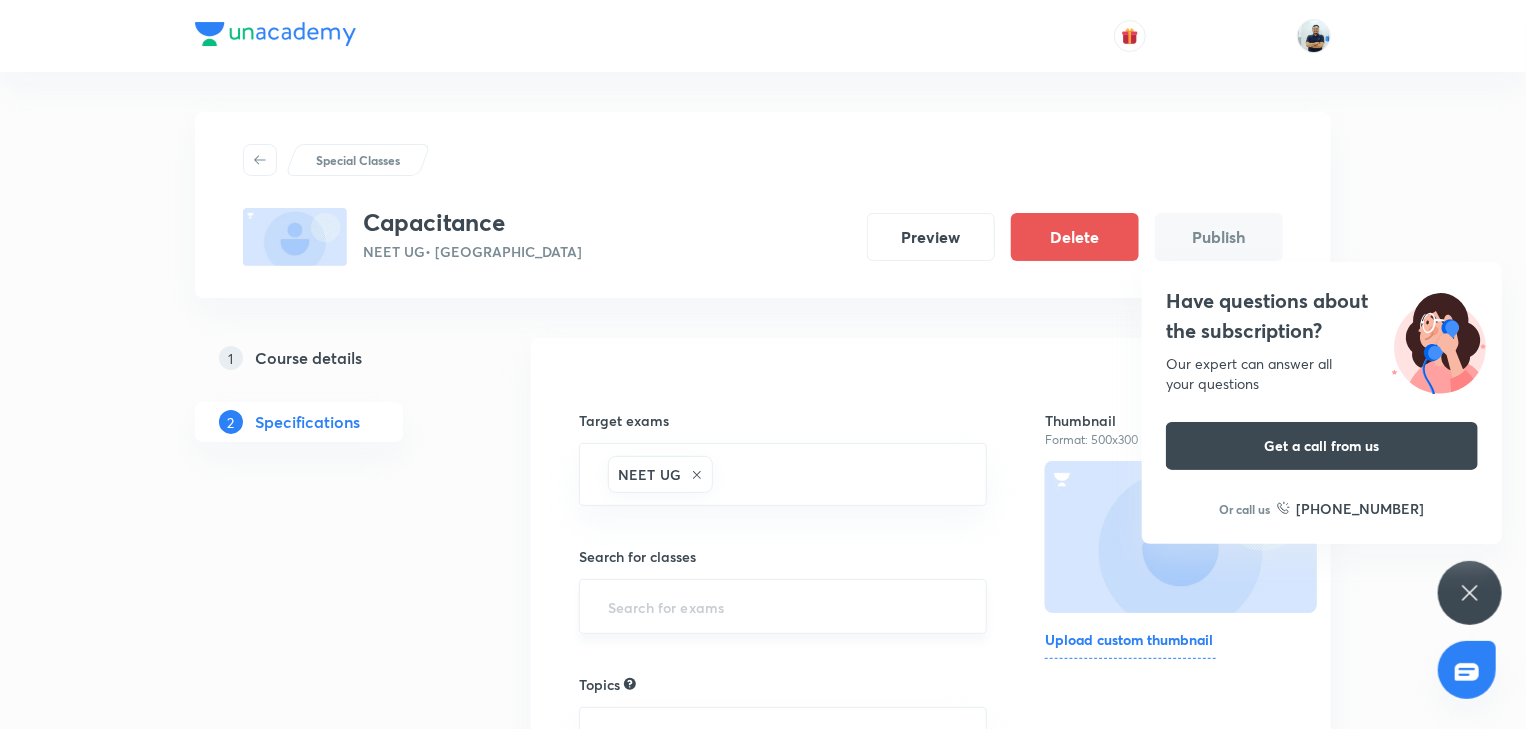 click at bounding box center [783, 606] 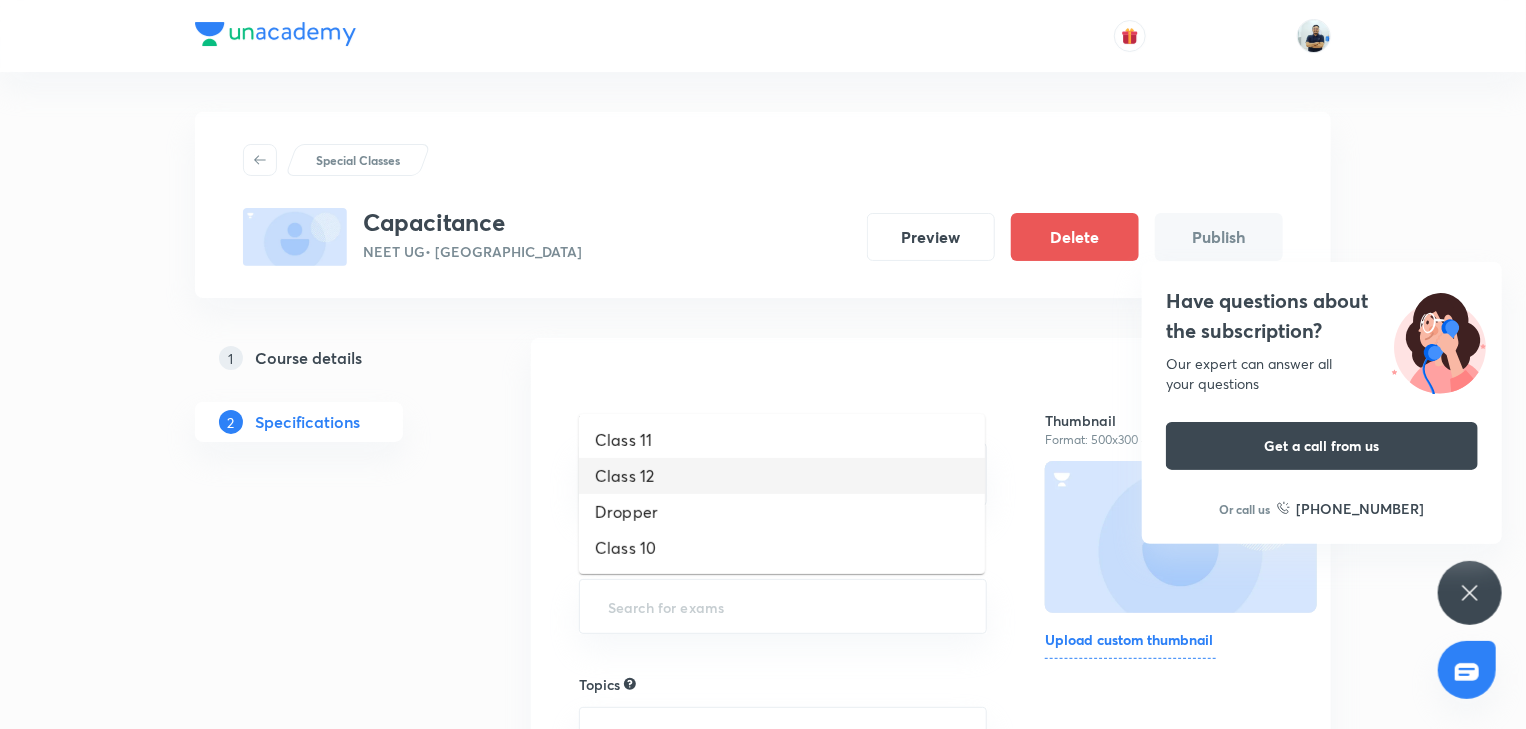 click on "Class 12" at bounding box center [782, 476] 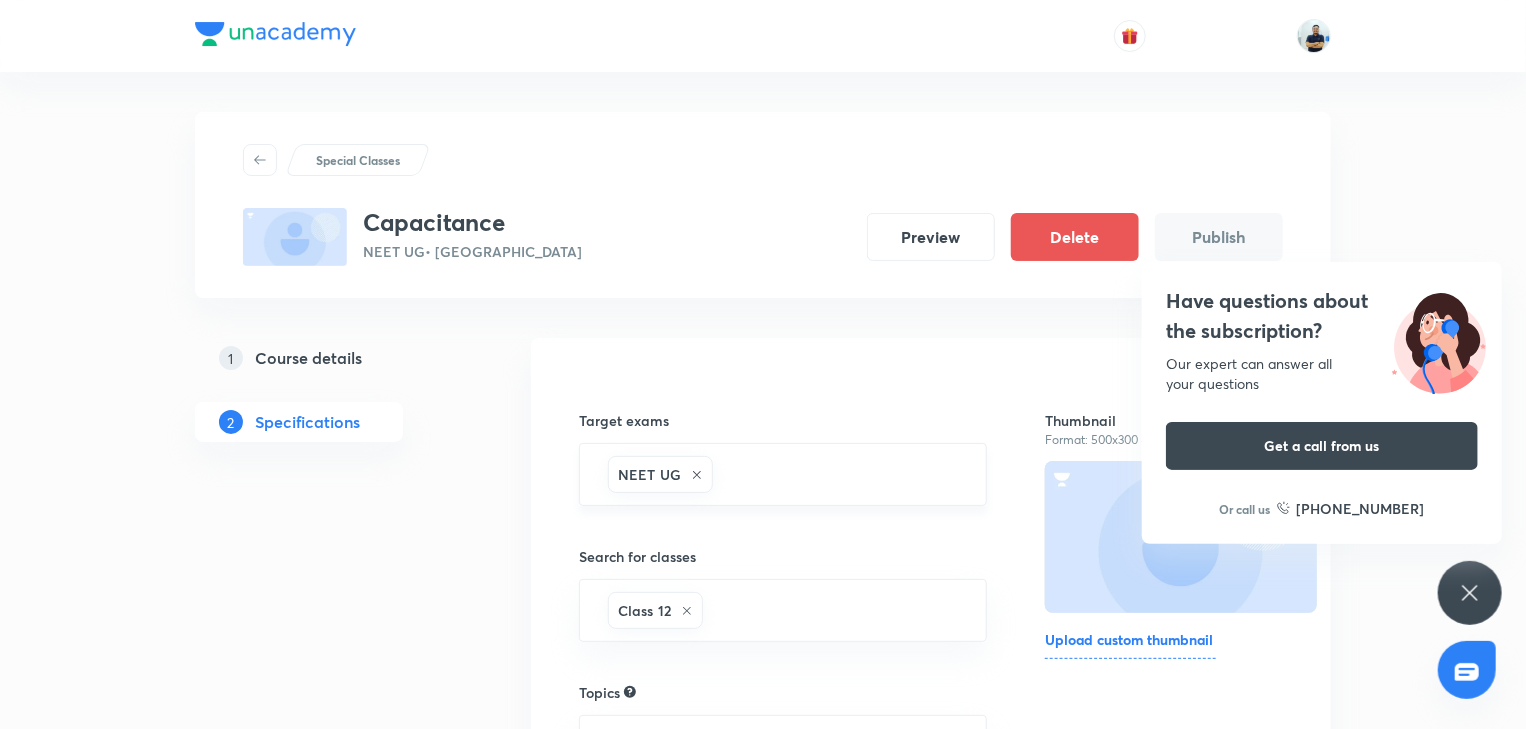 scroll, scrollTop: 352, scrollLeft: 0, axis: vertical 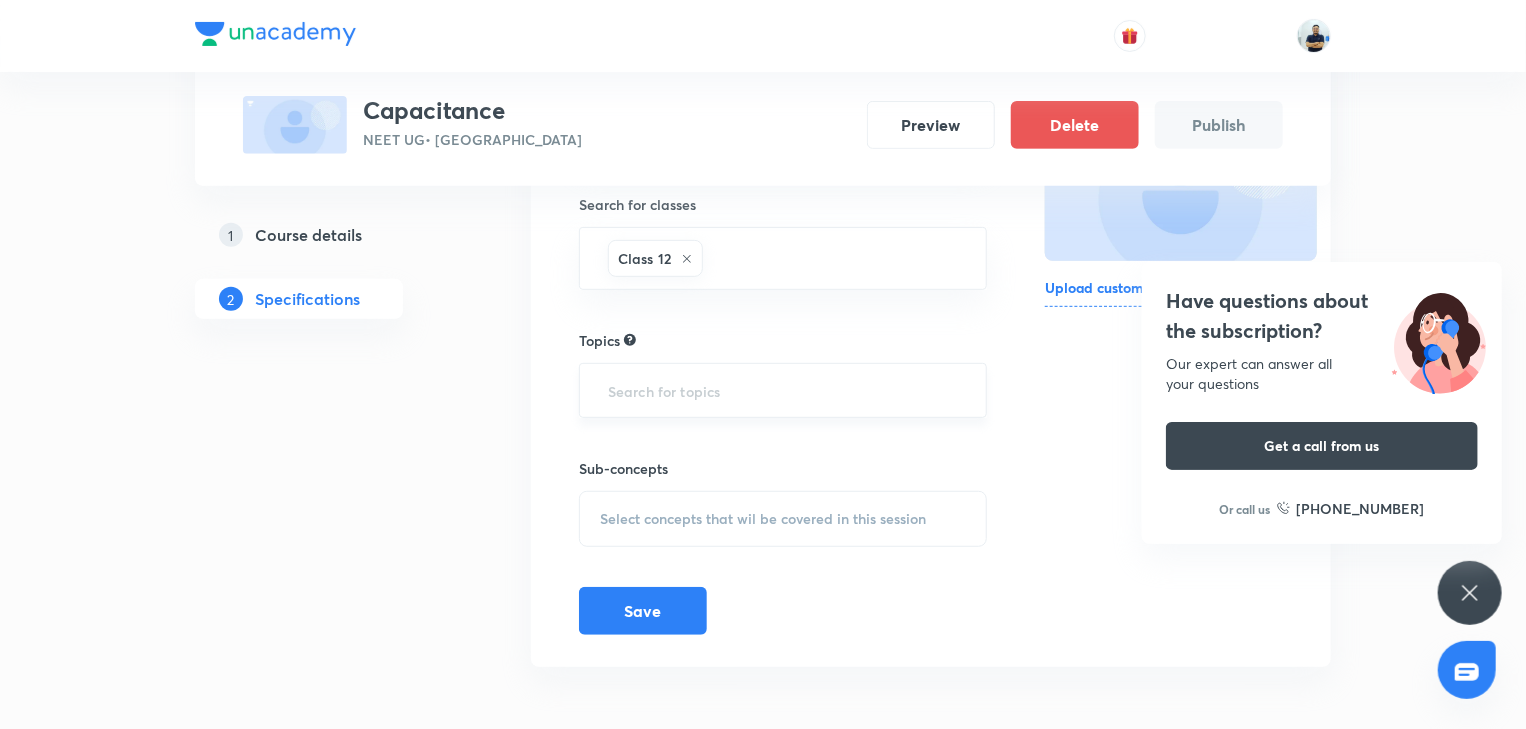 click on "​" at bounding box center (783, 390) 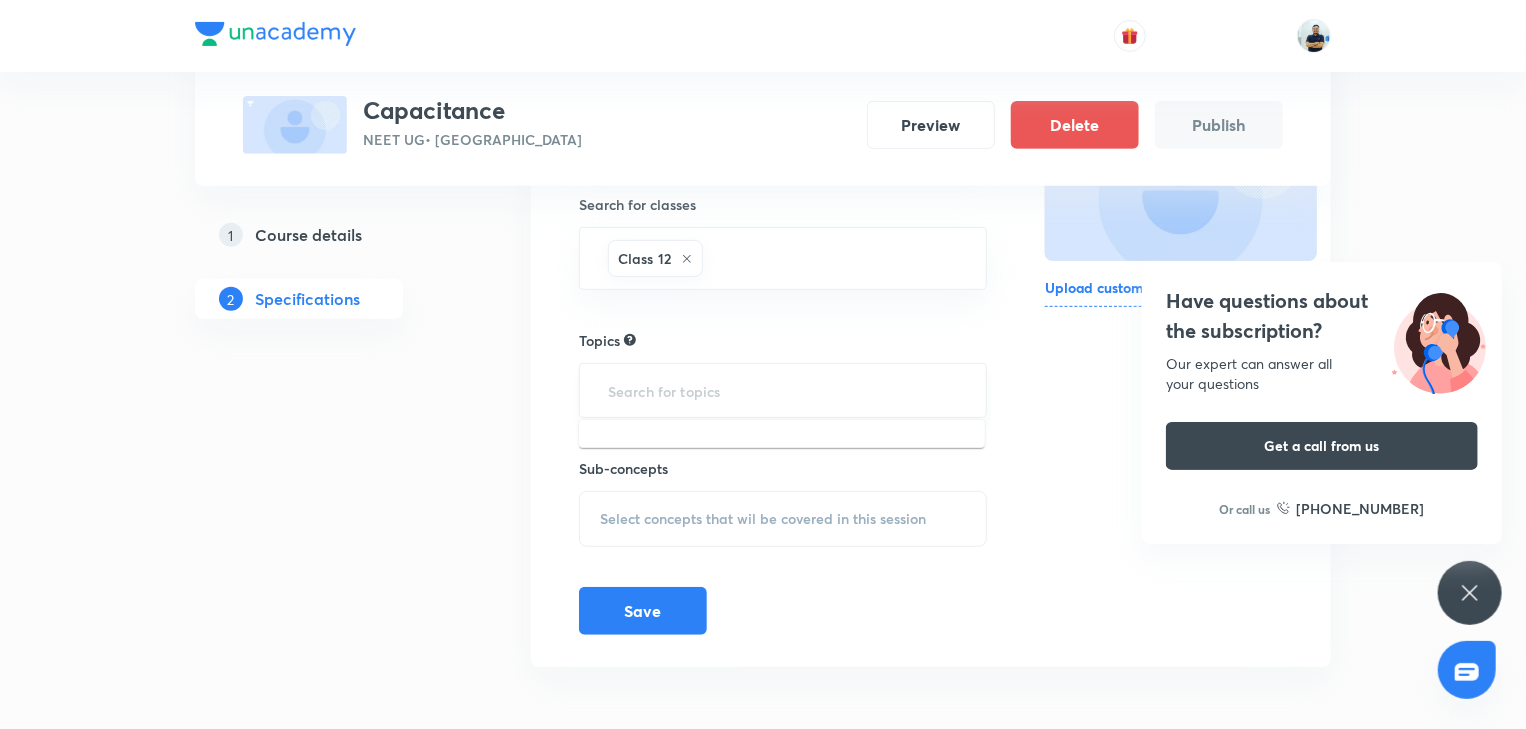 click at bounding box center [783, 390] 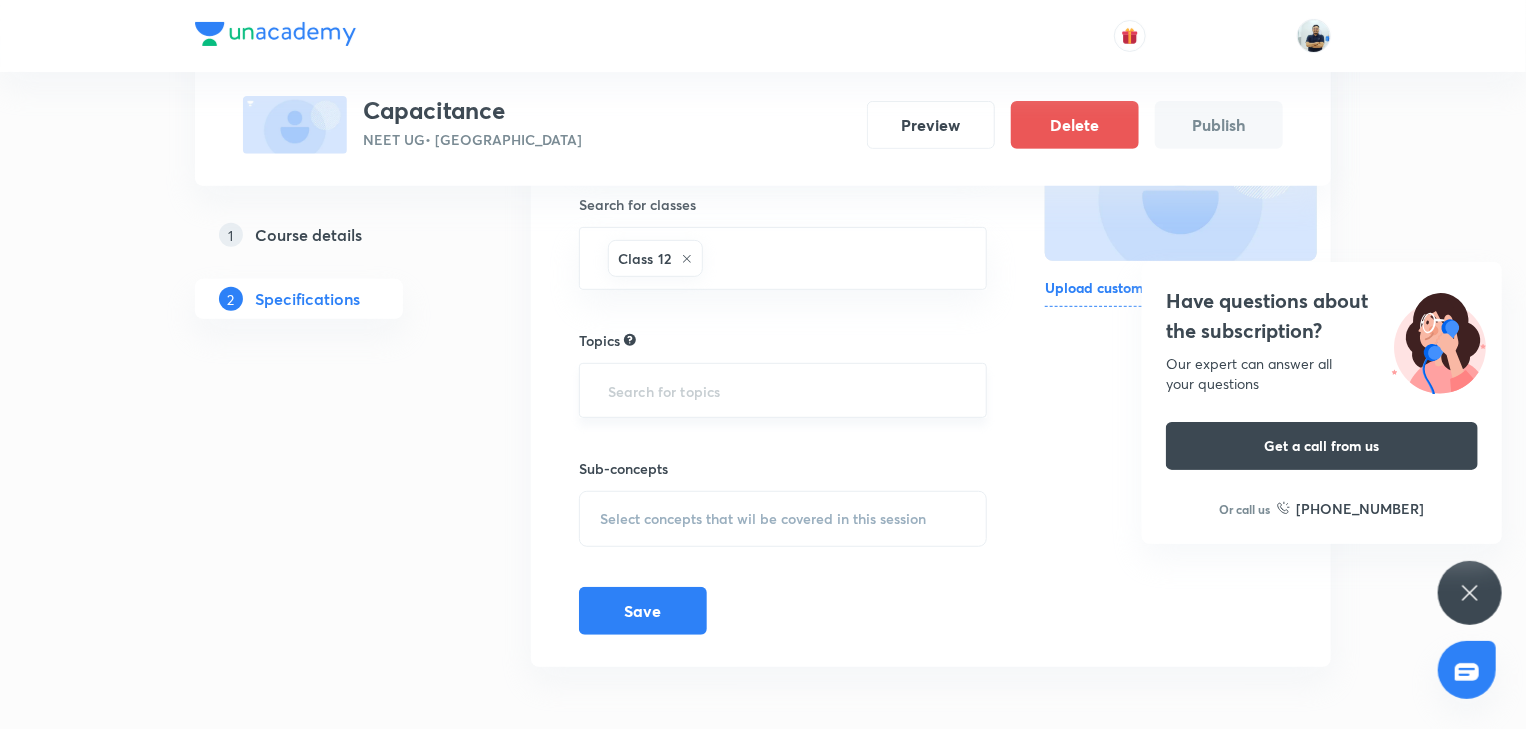 click at bounding box center [783, 390] 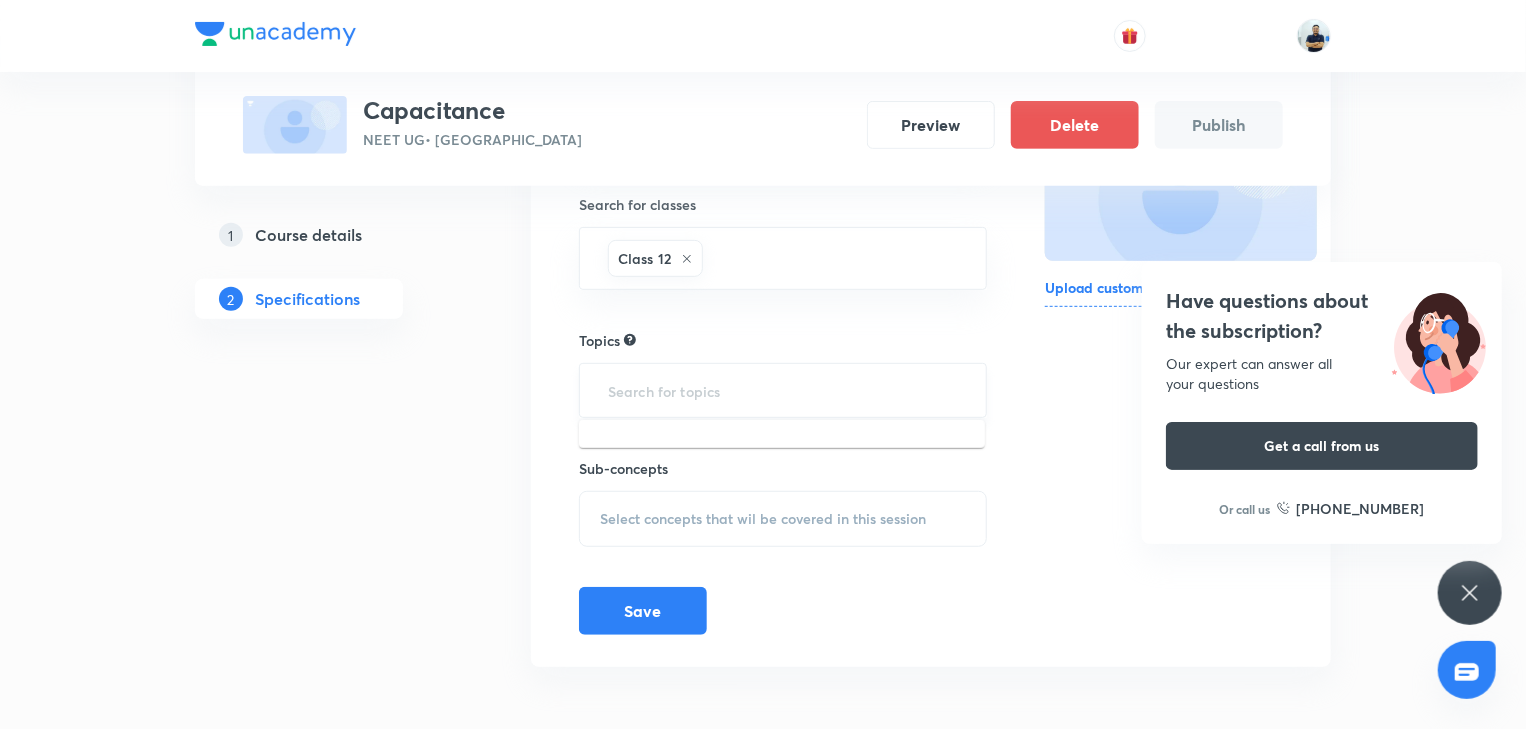 type on "c" 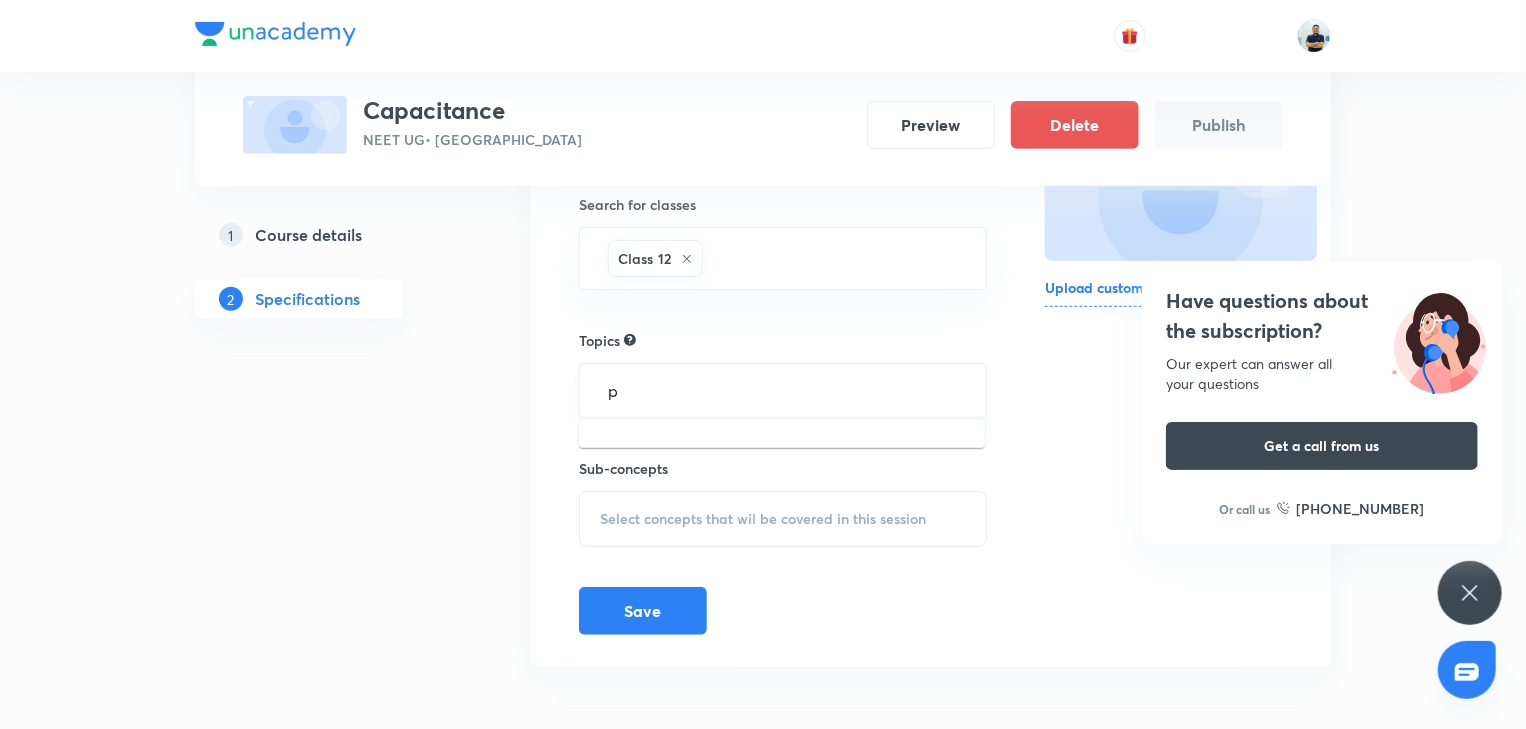 type on "ph" 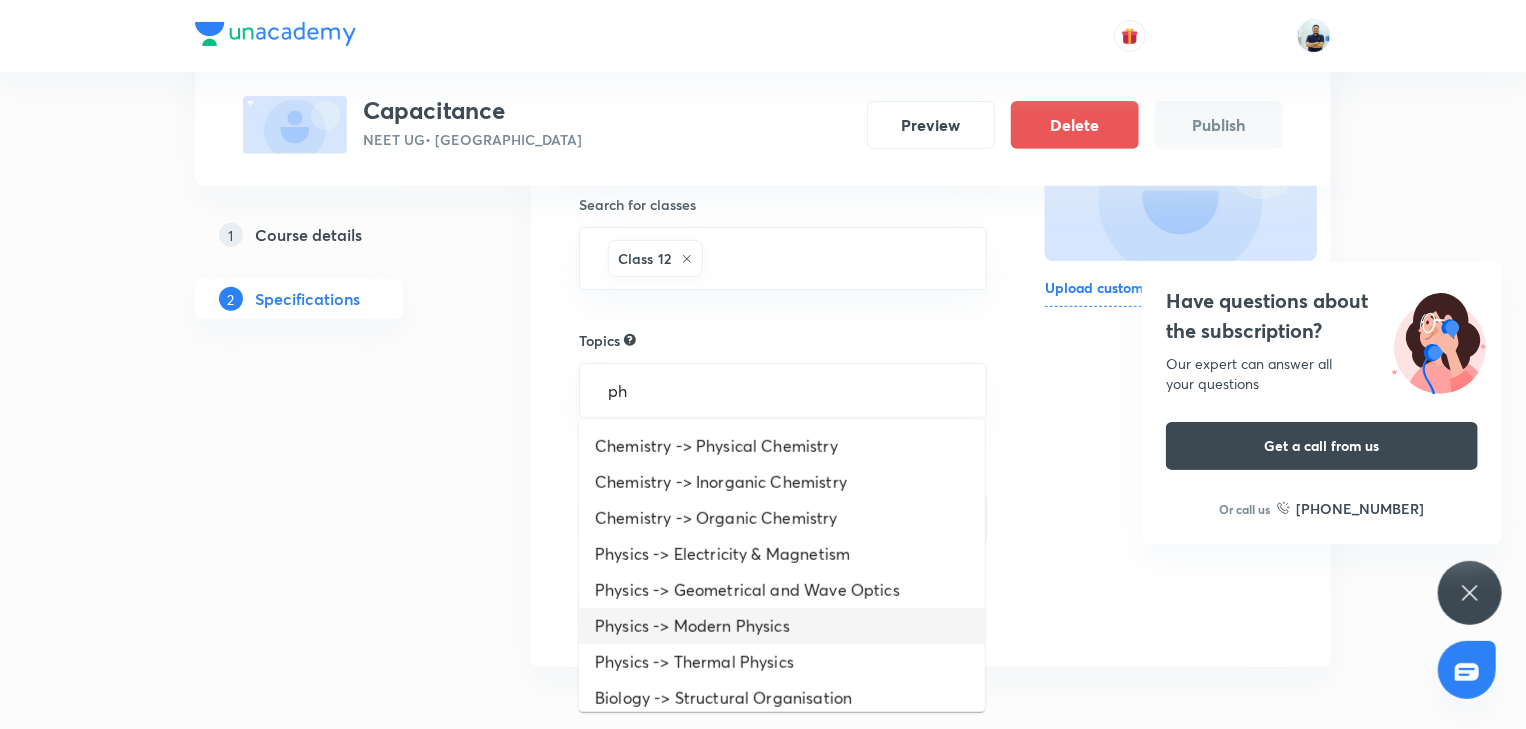 click on "Physics ->  Modern Physics" at bounding box center (782, 626) 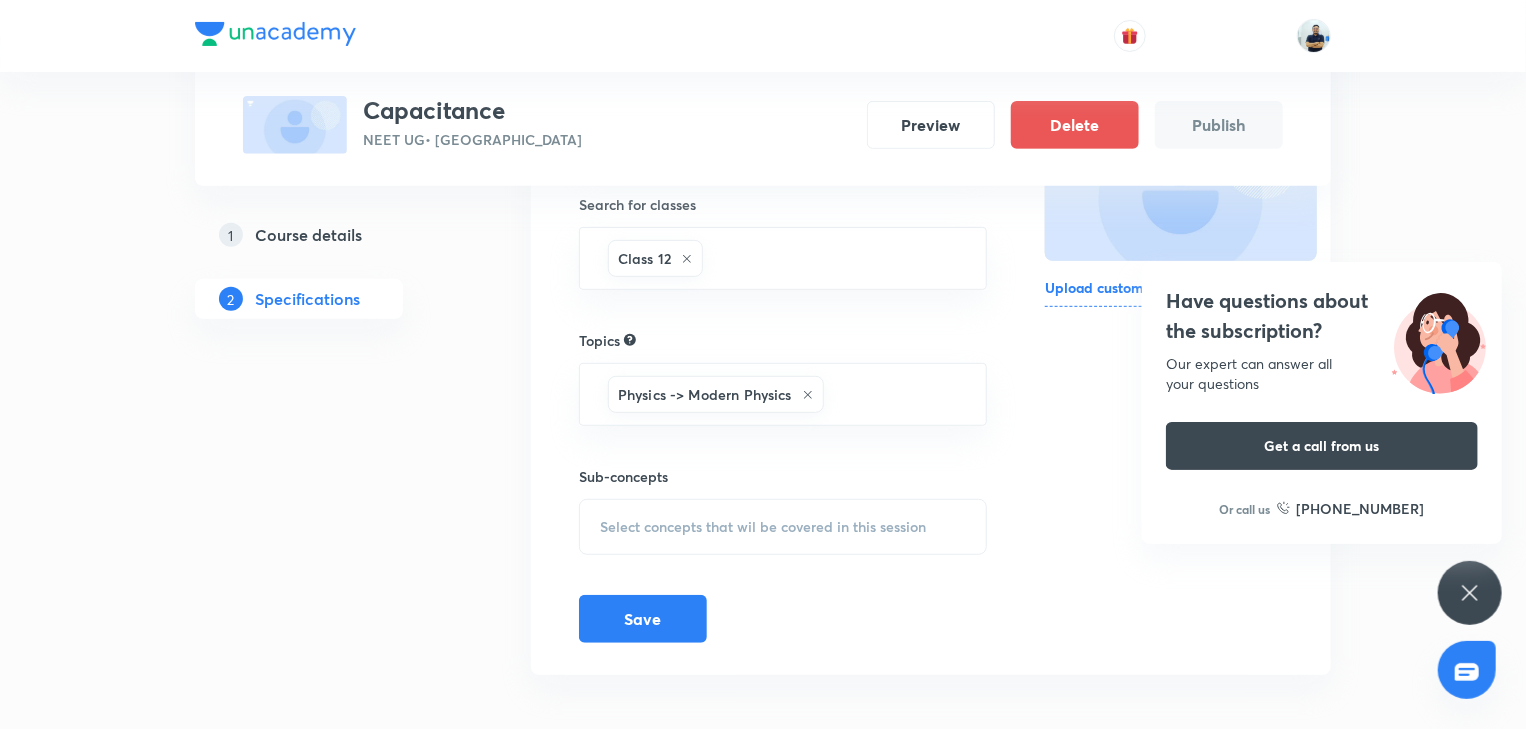 click on "Select concepts that wil be covered in this session" at bounding box center (763, 527) 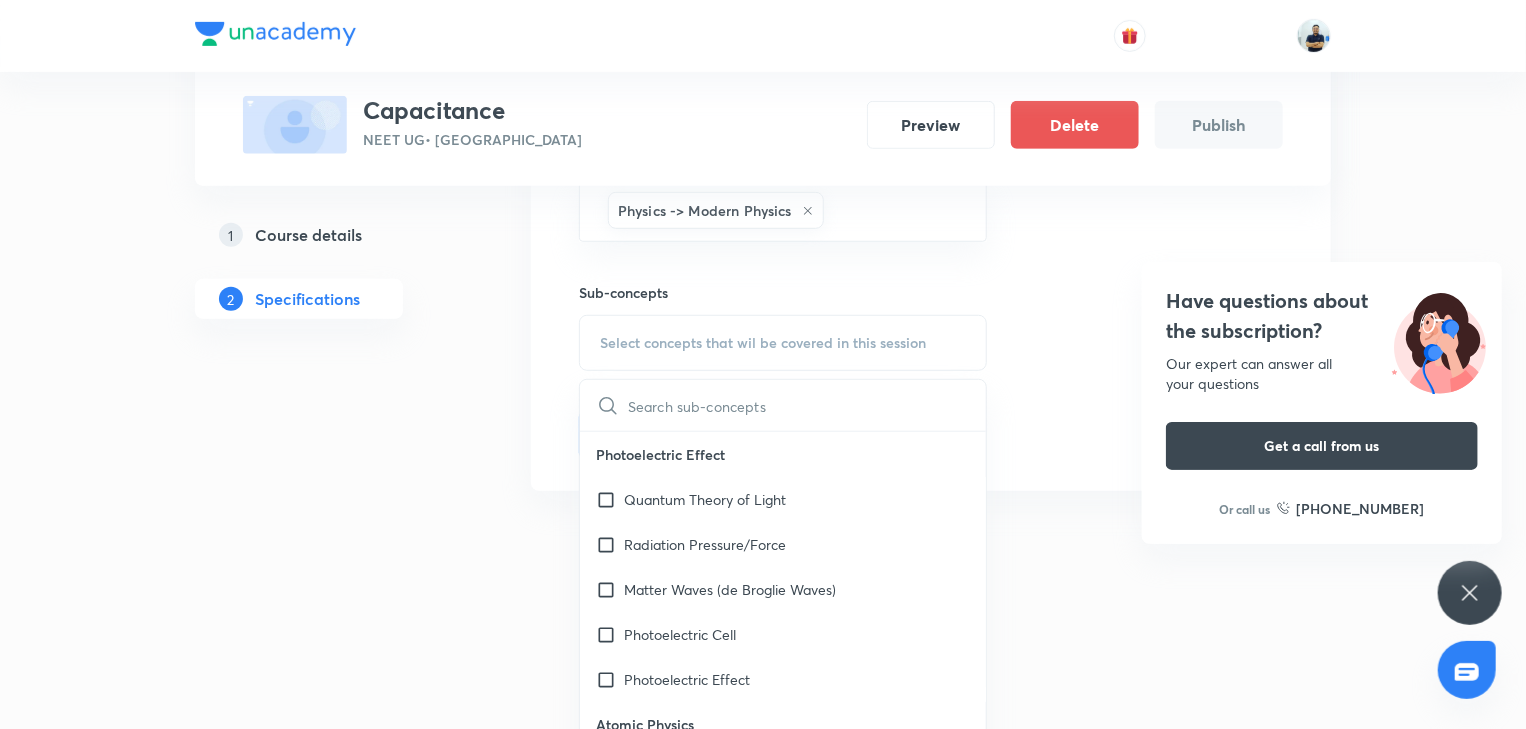 scroll, scrollTop: 587, scrollLeft: 0, axis: vertical 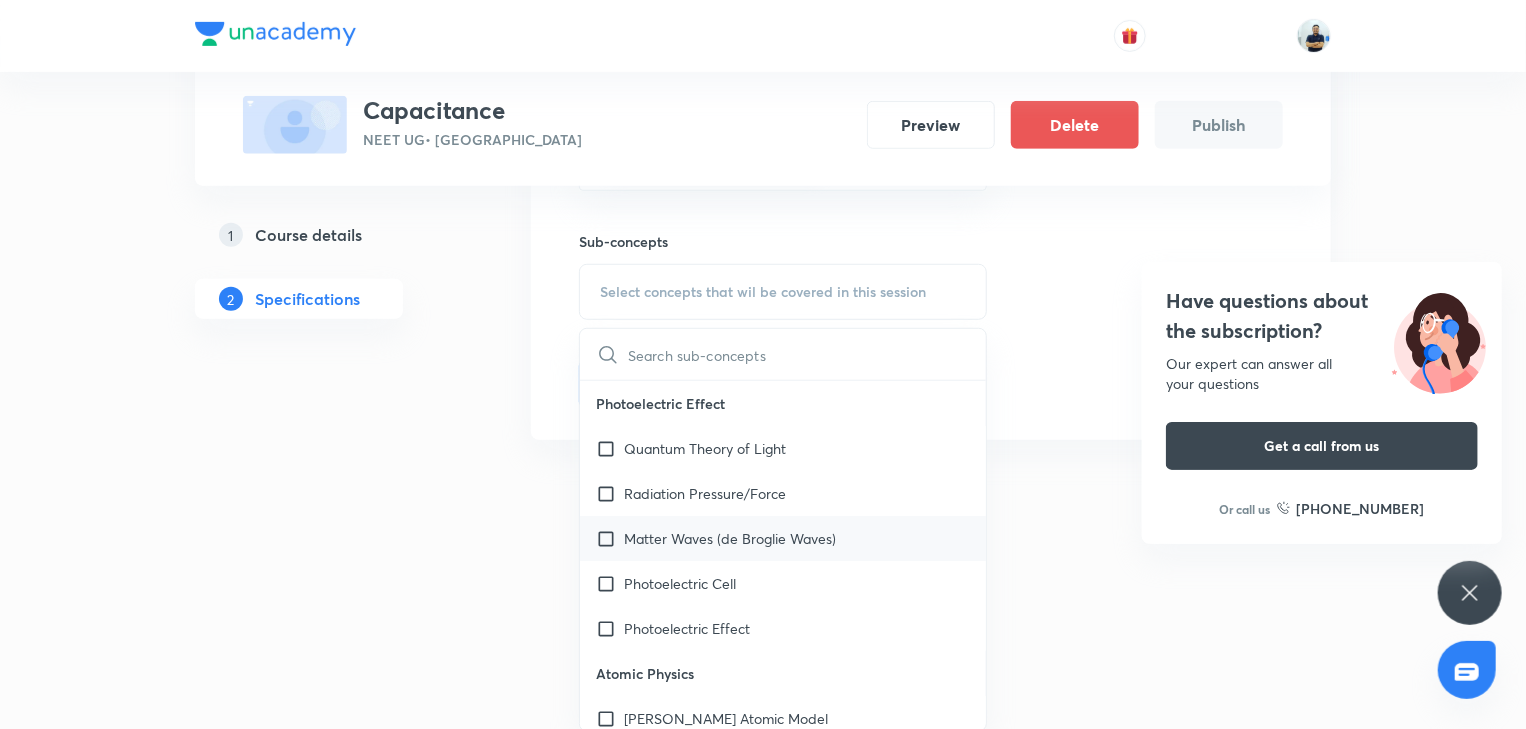 click on "Matter Waves (de Broglie Waves)" at bounding box center (730, 538) 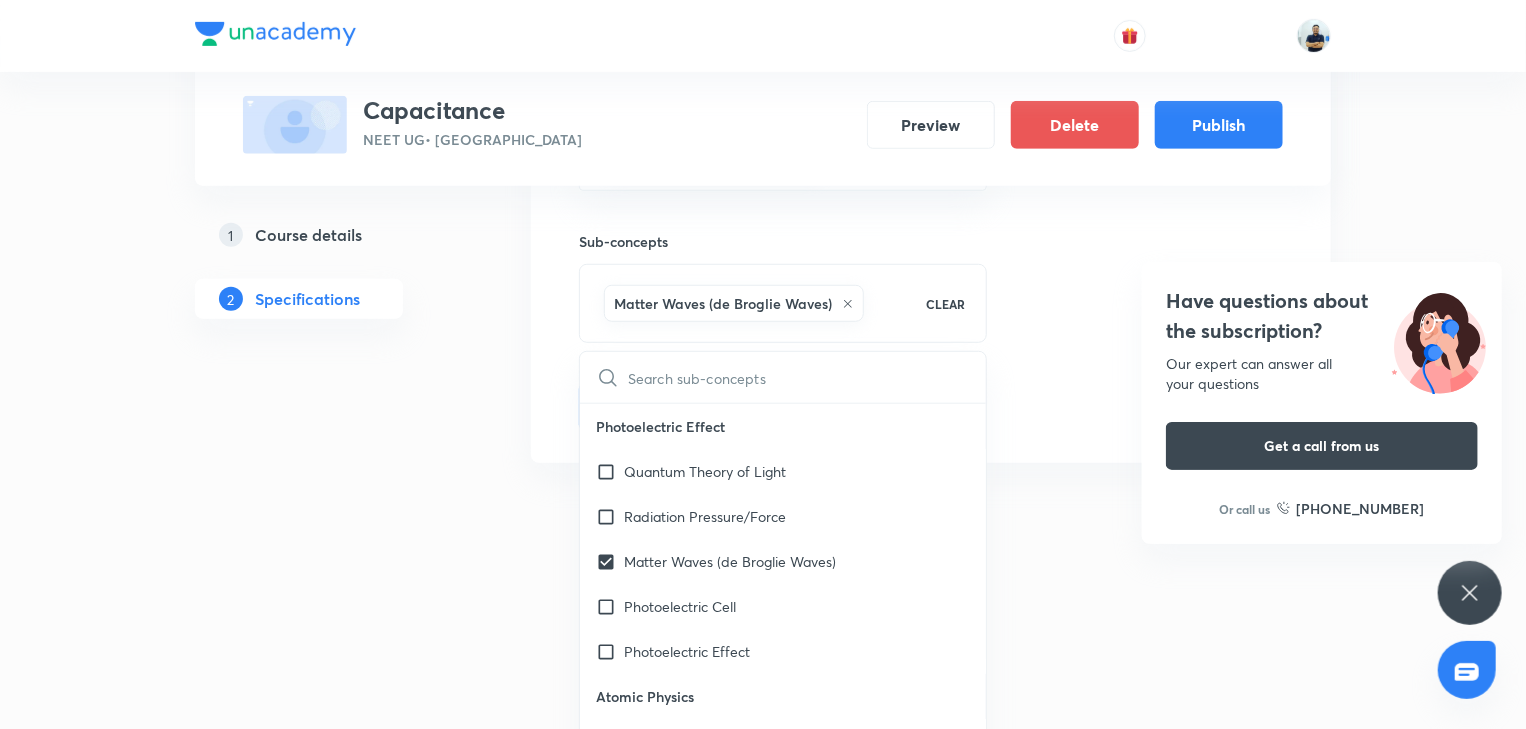 drag, startPoint x: 1060, startPoint y: 546, endPoint x: 968, endPoint y: 520, distance: 95.60335 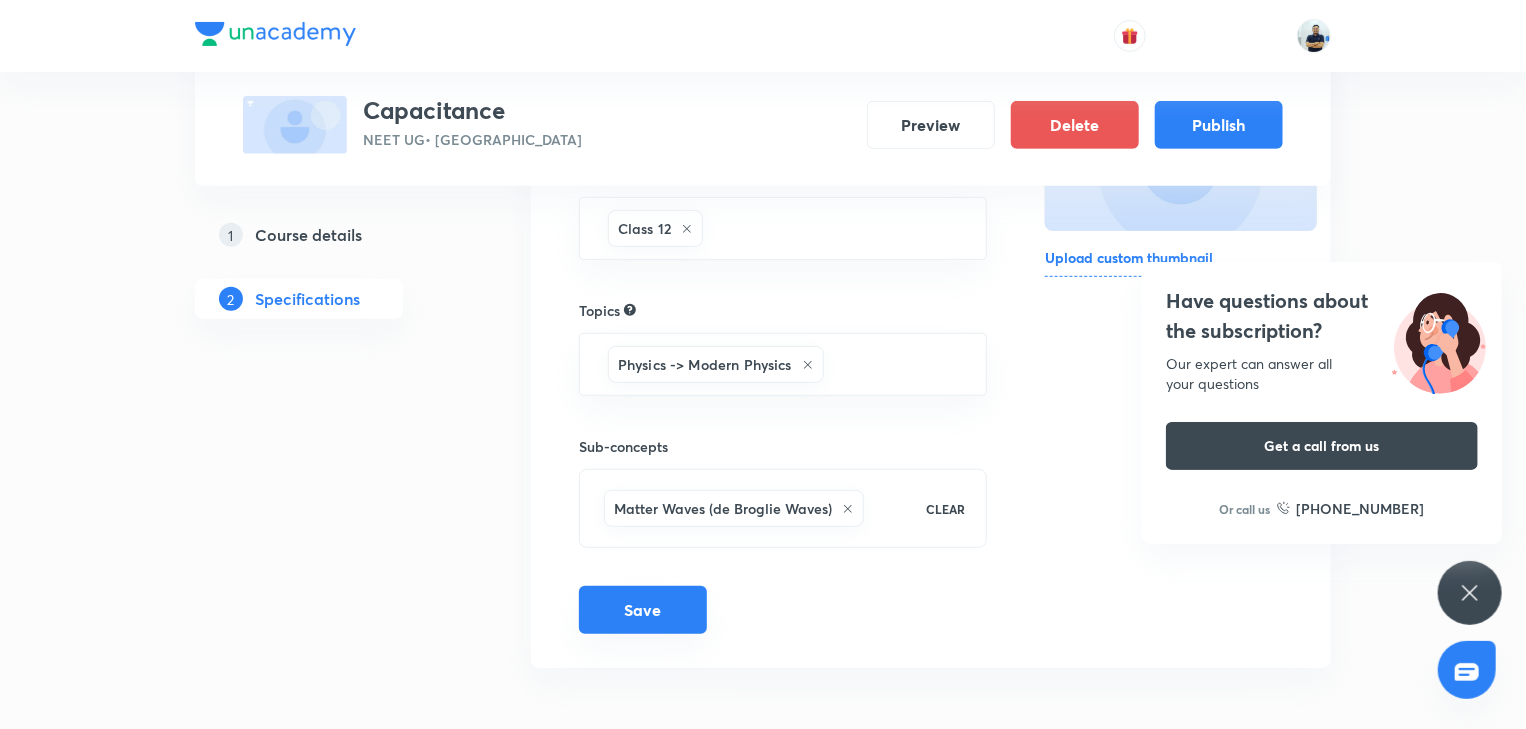 click on "Save" at bounding box center (643, 610) 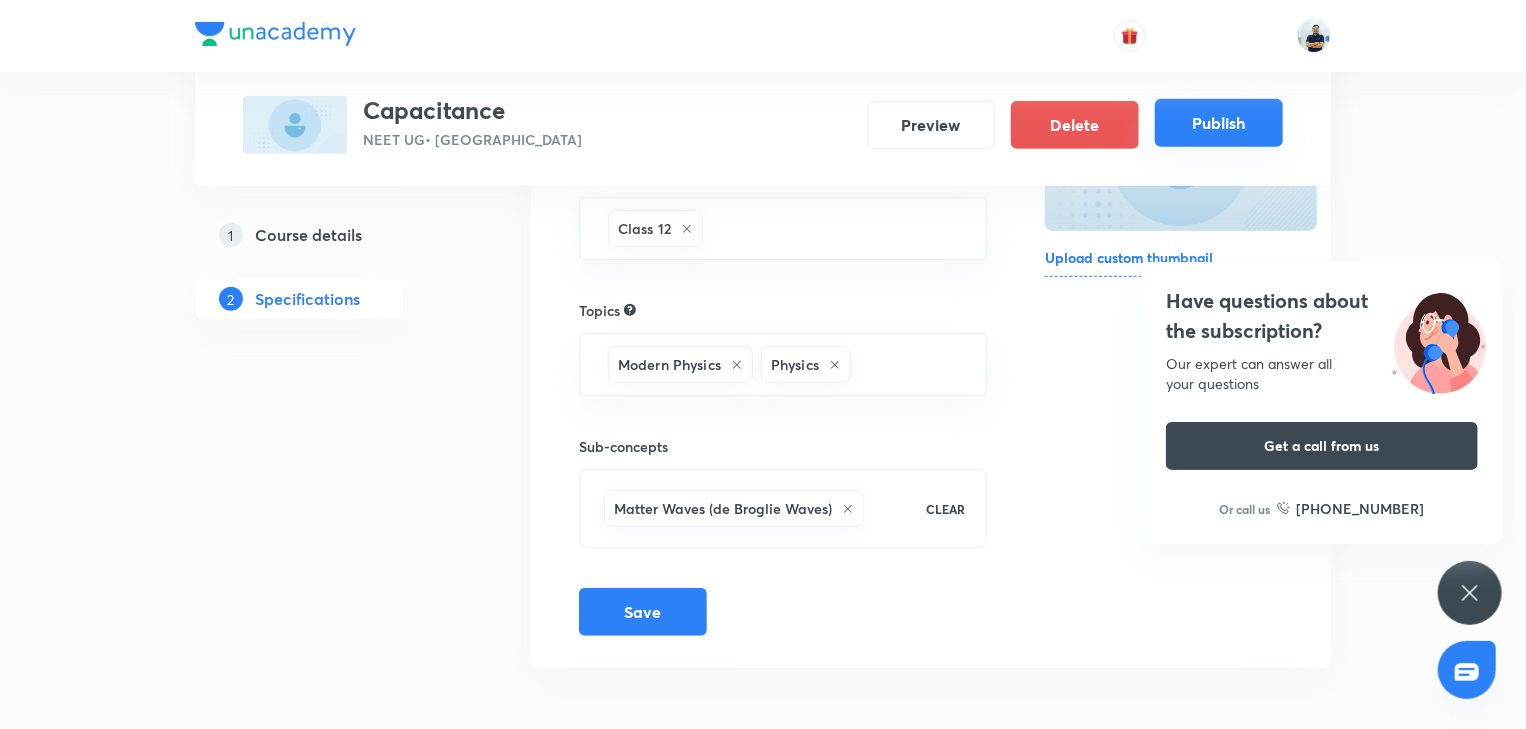 click on "Publish" at bounding box center [1219, 123] 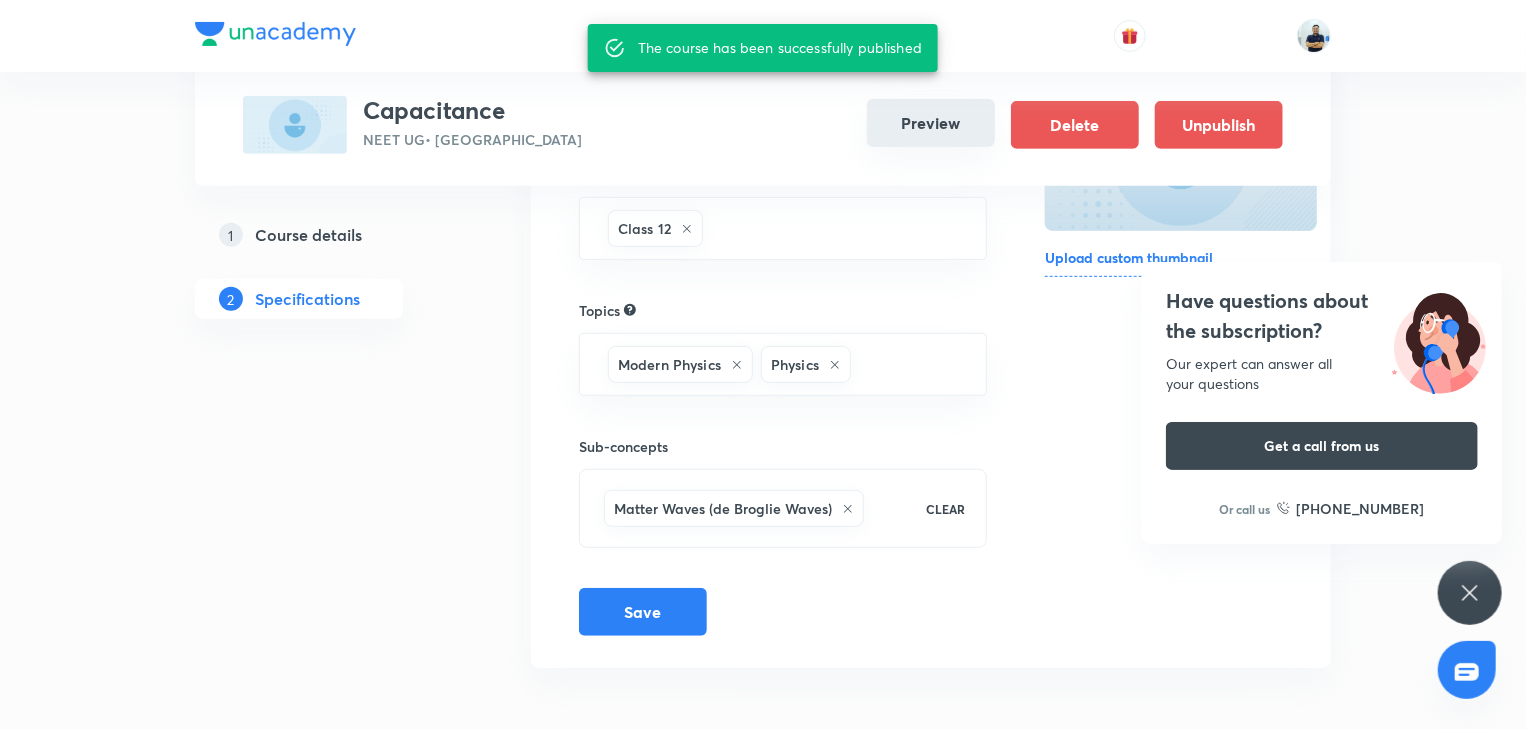 click on "Preview" at bounding box center [931, 123] 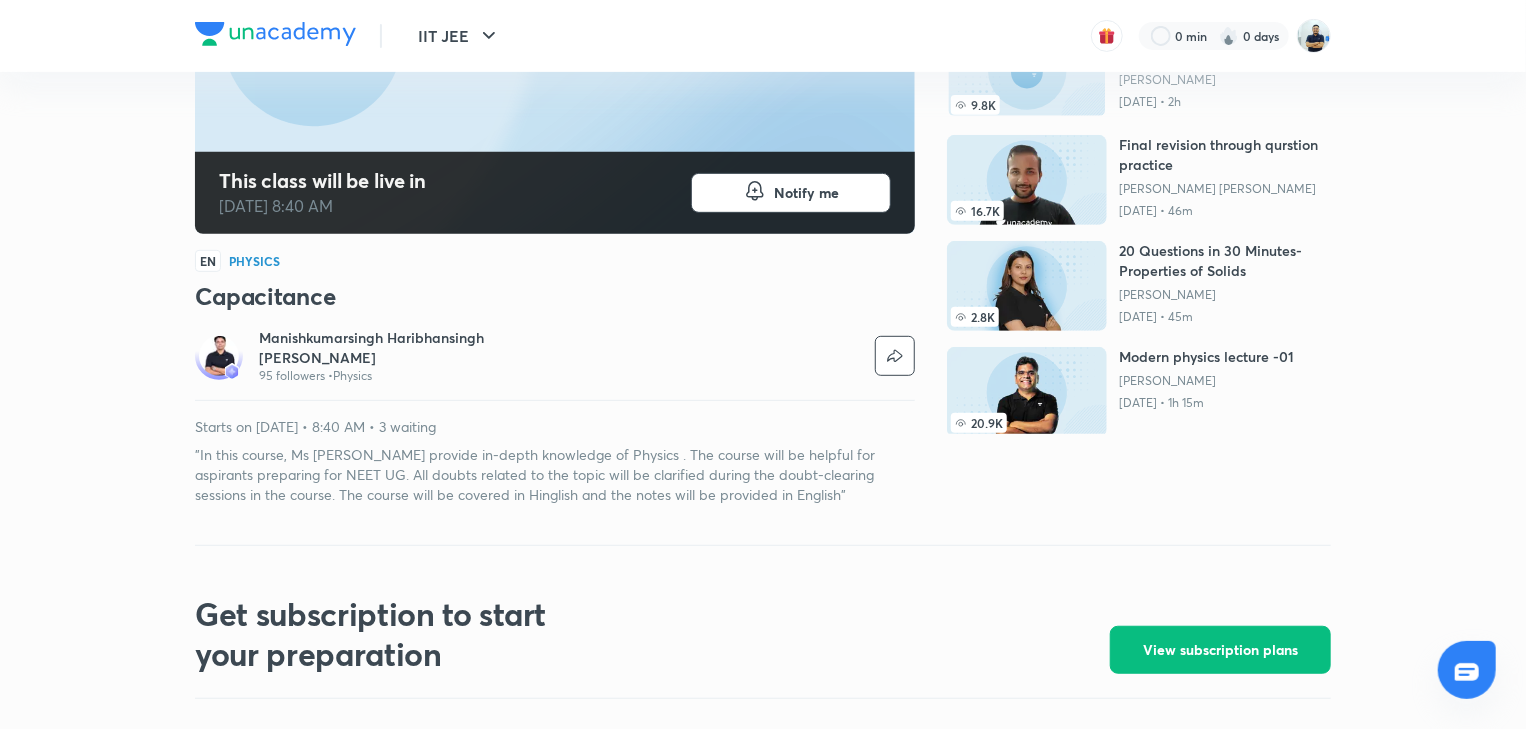 scroll, scrollTop: 0, scrollLeft: 0, axis: both 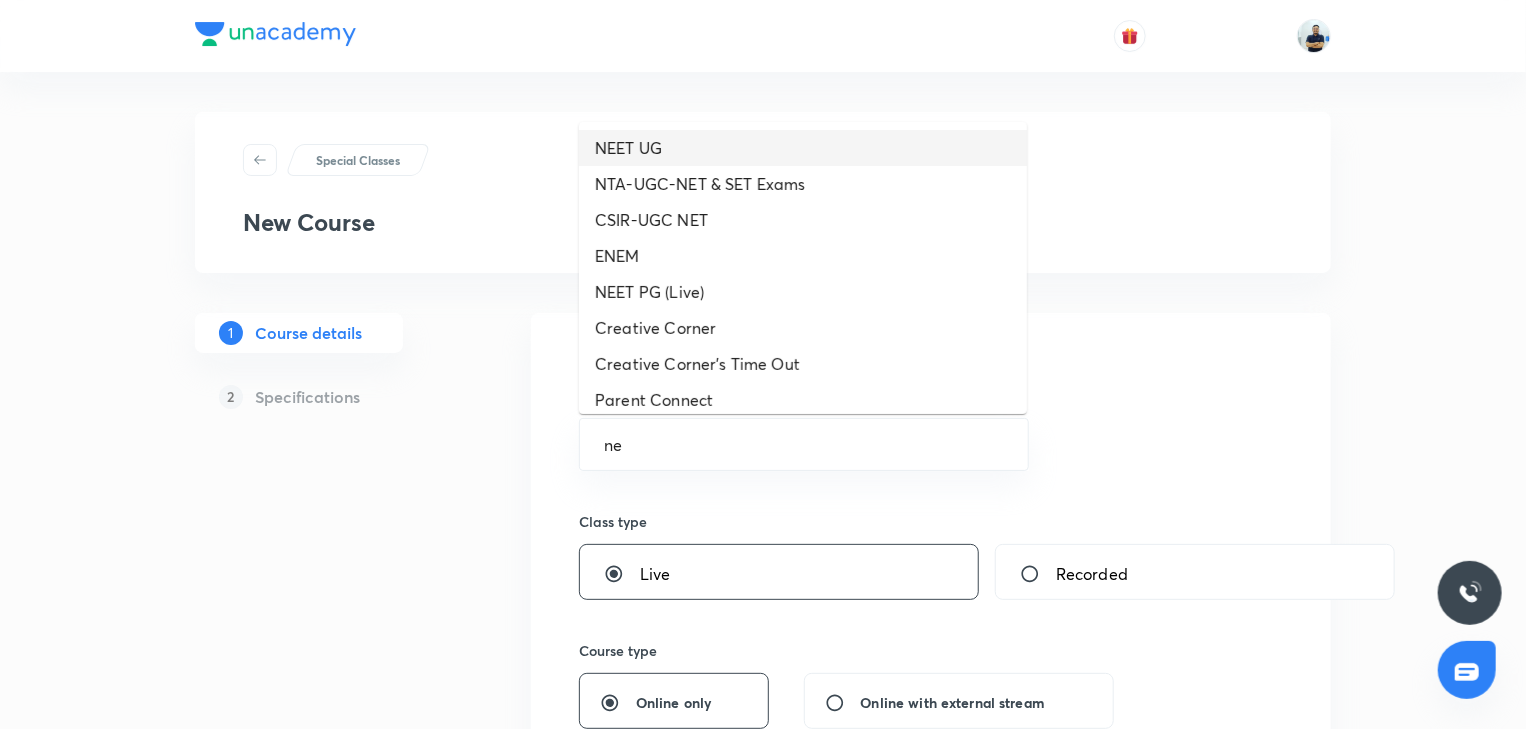 click on "NEET UG" at bounding box center (803, 148) 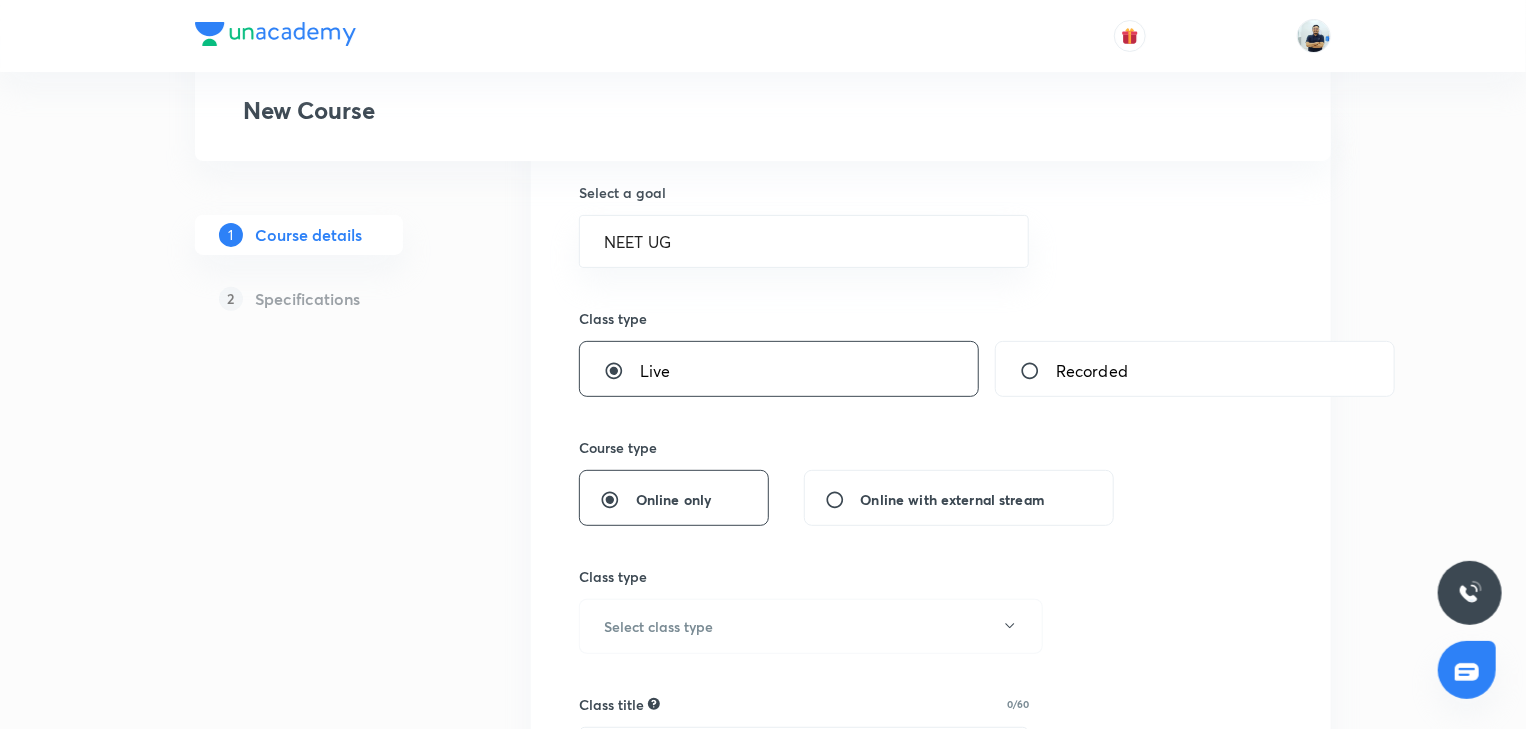 scroll, scrollTop: 205, scrollLeft: 0, axis: vertical 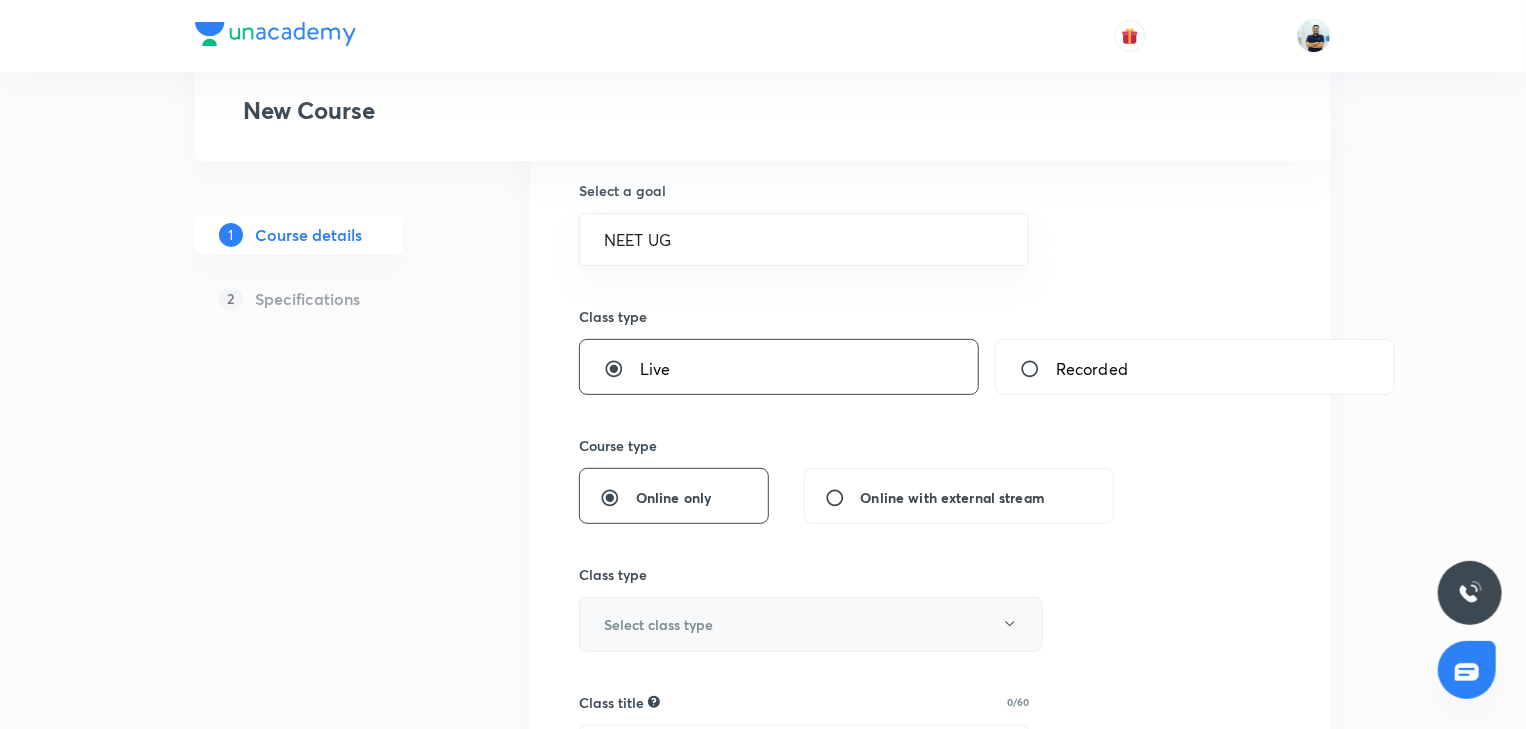 click on "Select class type" at bounding box center [658, 624] 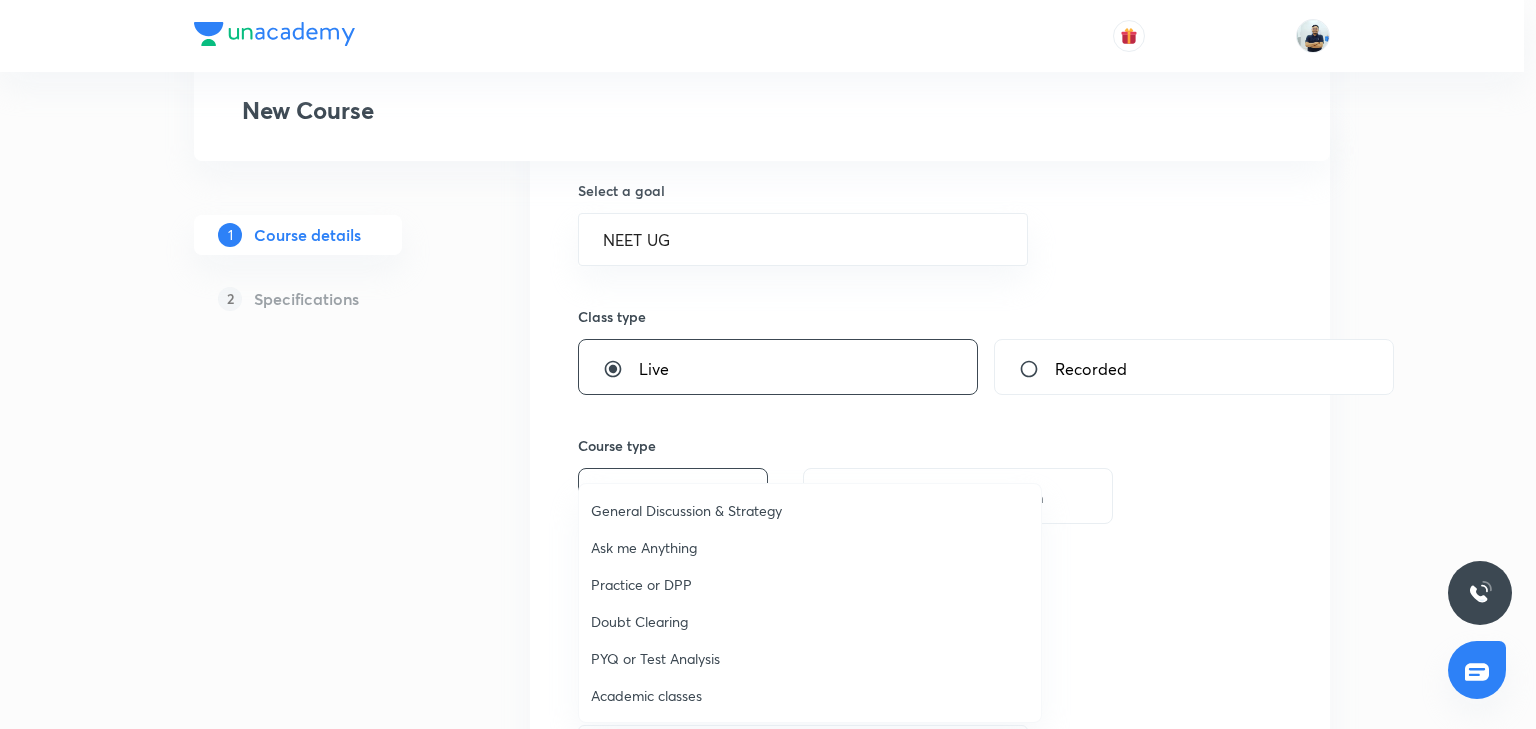 click on "Academic classes" at bounding box center [810, 695] 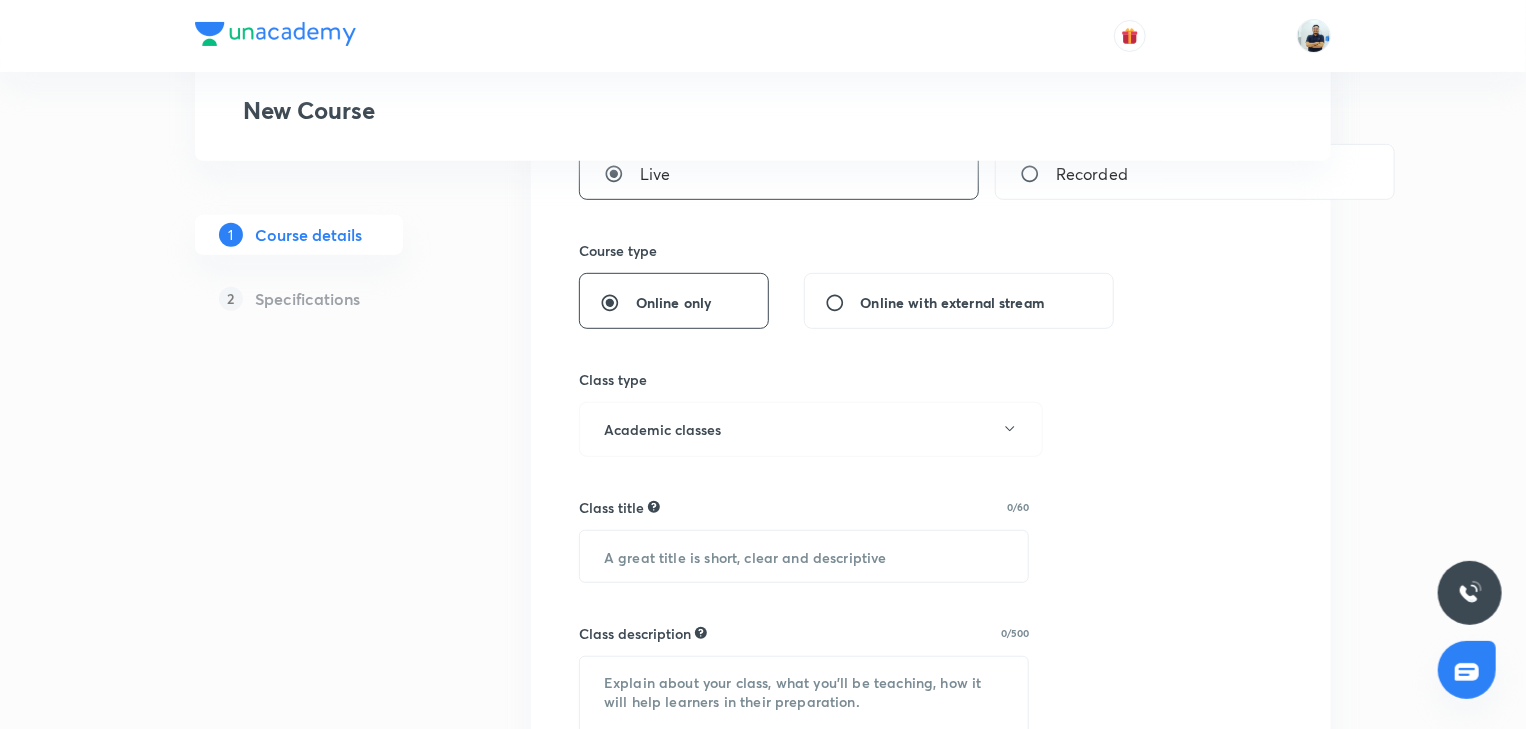 scroll, scrollTop: 410, scrollLeft: 0, axis: vertical 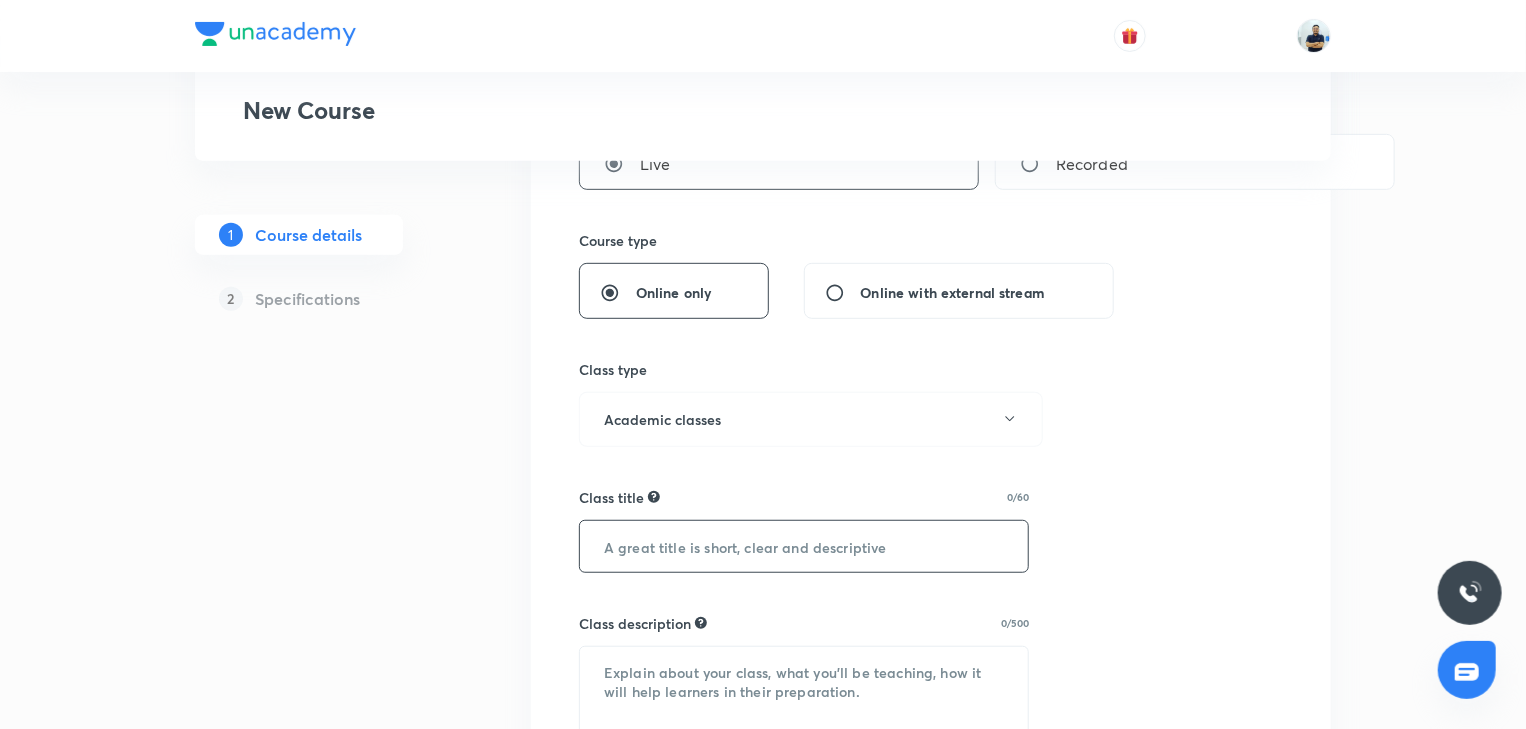 click at bounding box center (804, 546) 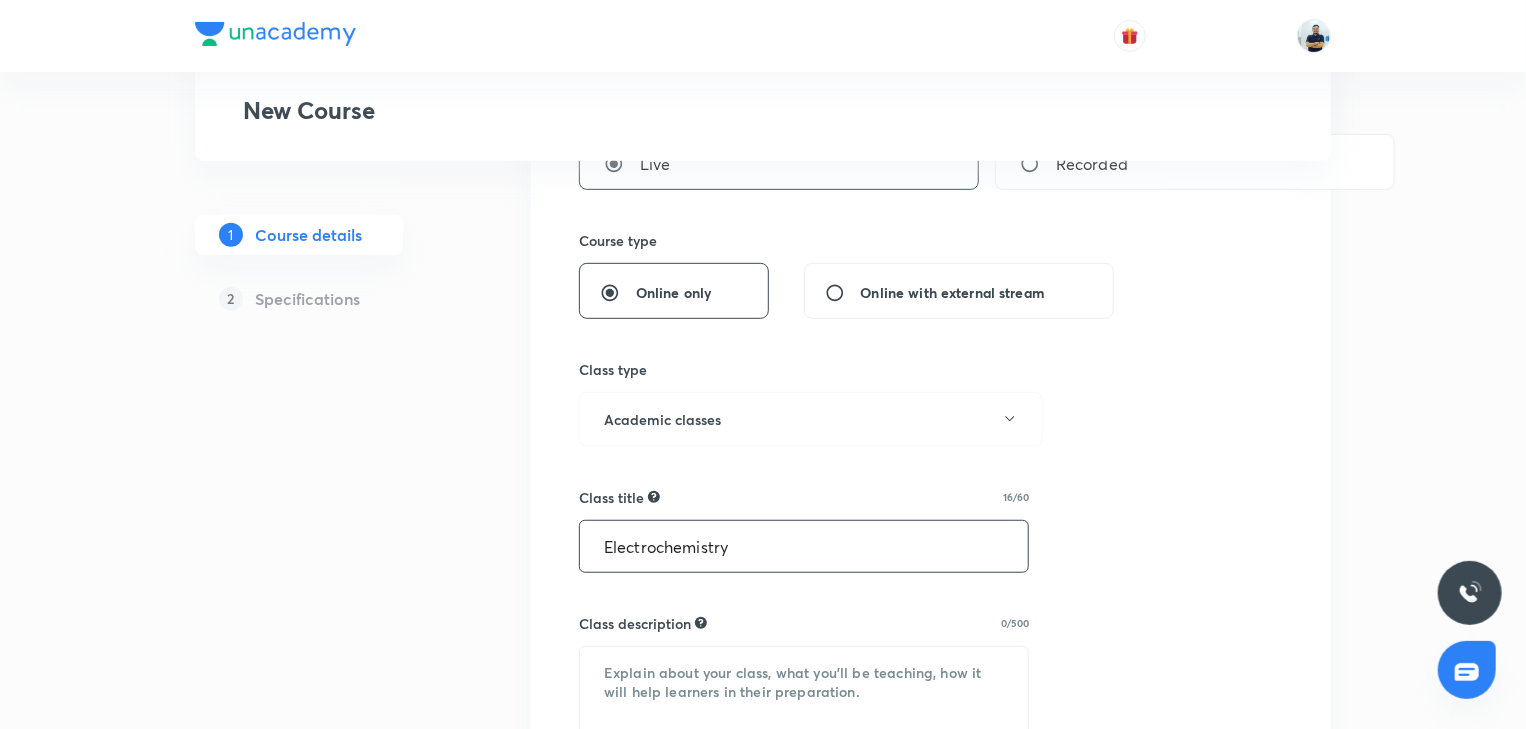 type on "Electrochemistry" 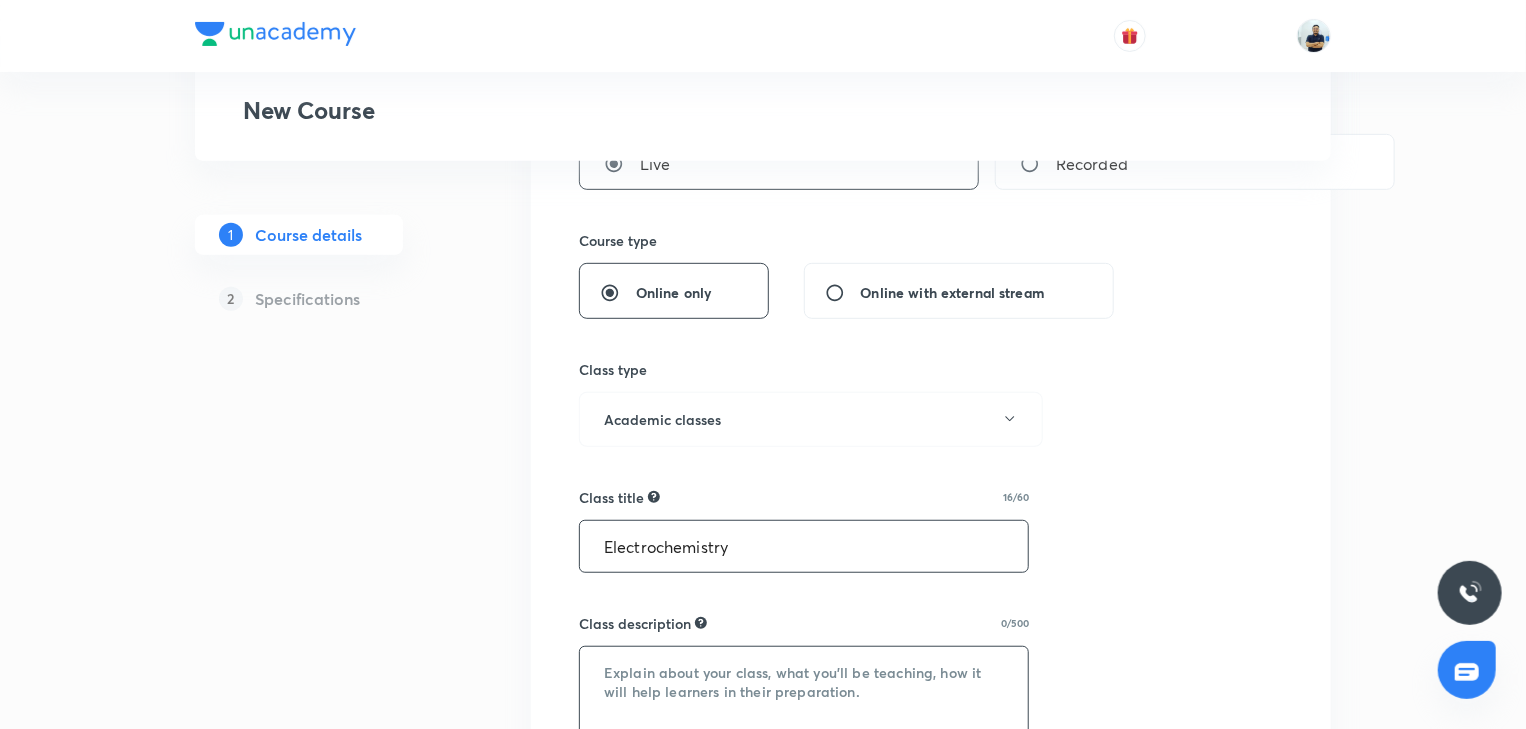 click at bounding box center [804, 691] 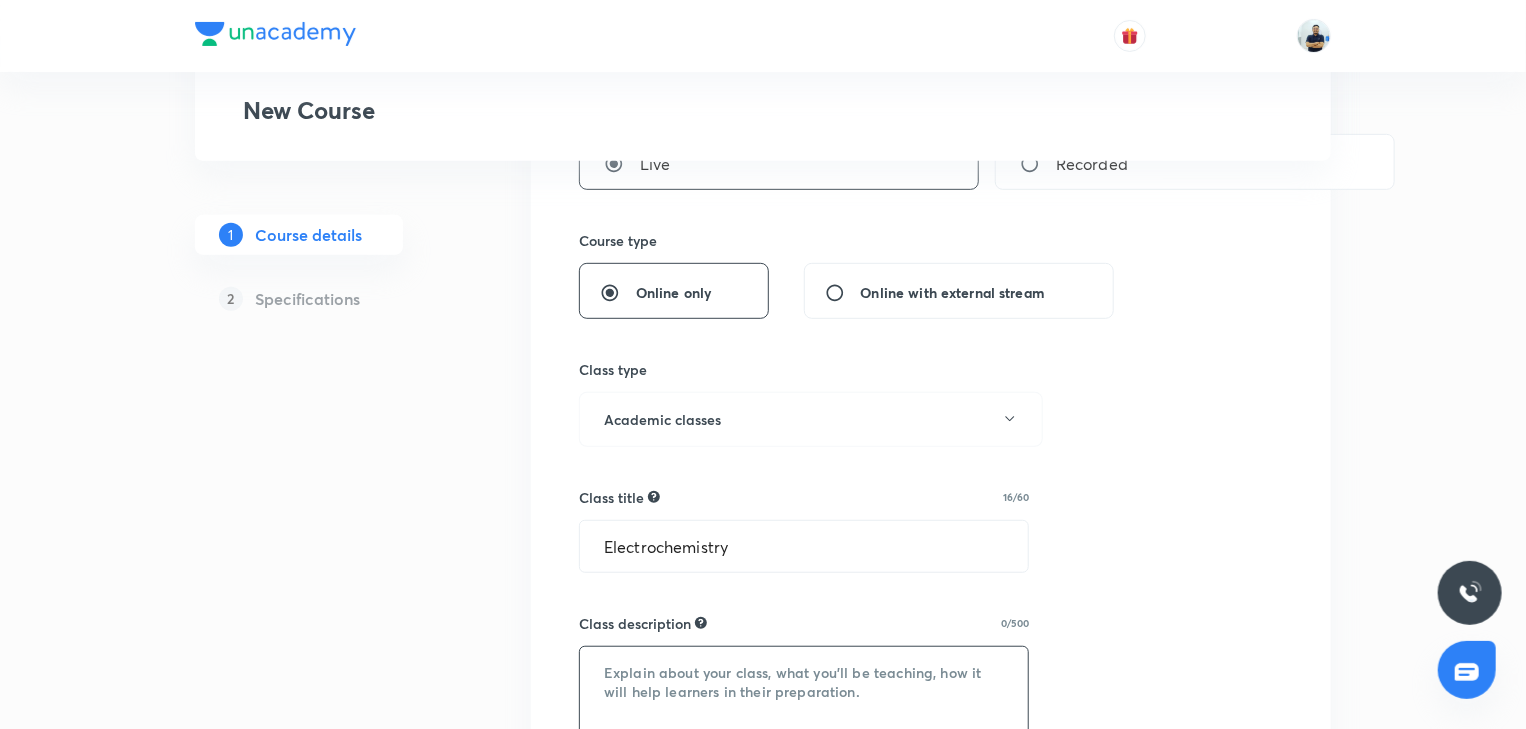paste on ""In this course, Ms [PERSON_NAME] provide in-depth knowledge of Physics . The course will be helpful for aspirants preparing for NEET UG. All doubts related to the topic will be clarified during the doubt-clearing sessions in the course. The course will be covered in Hinglish and the notes will be provided in English"" 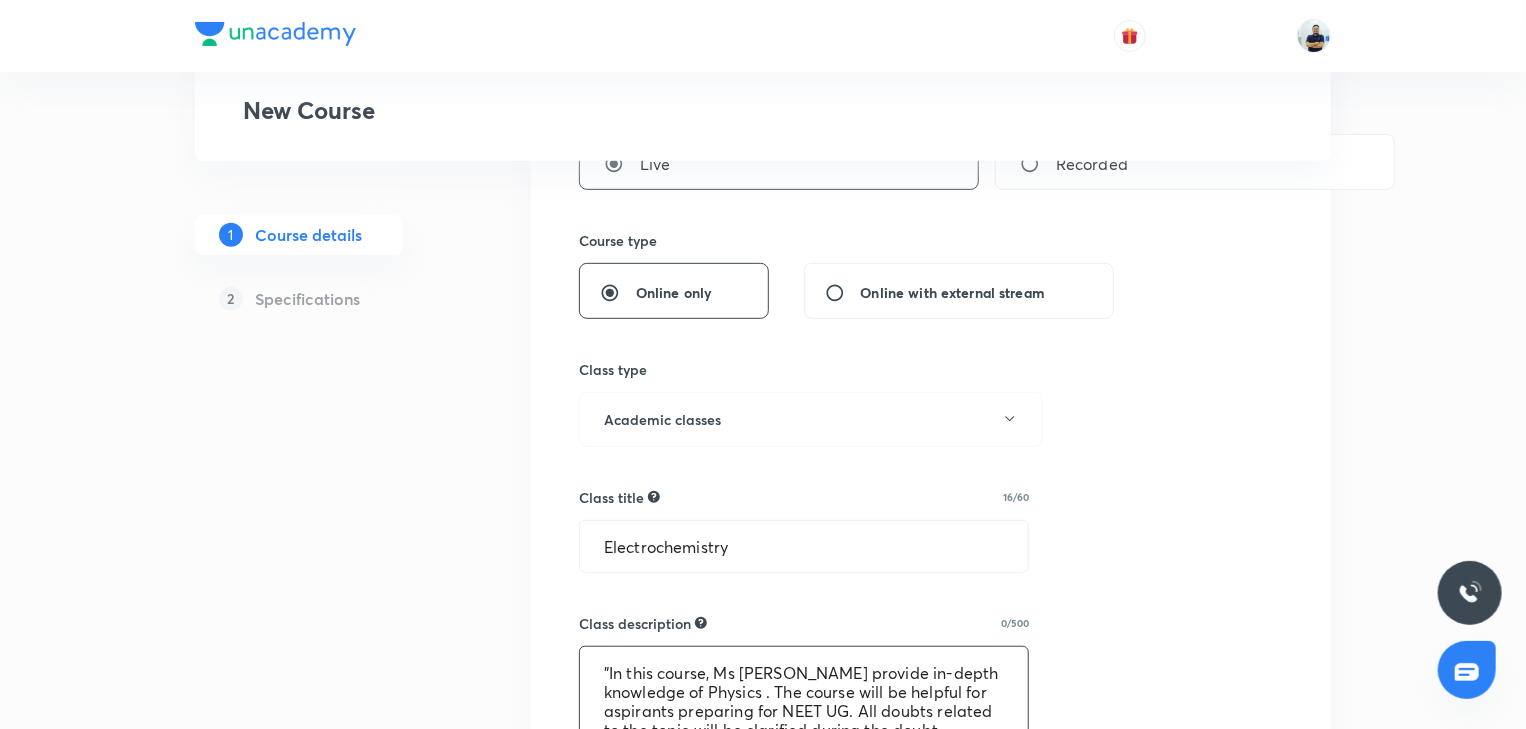 scroll, scrollTop: 100, scrollLeft: 0, axis: vertical 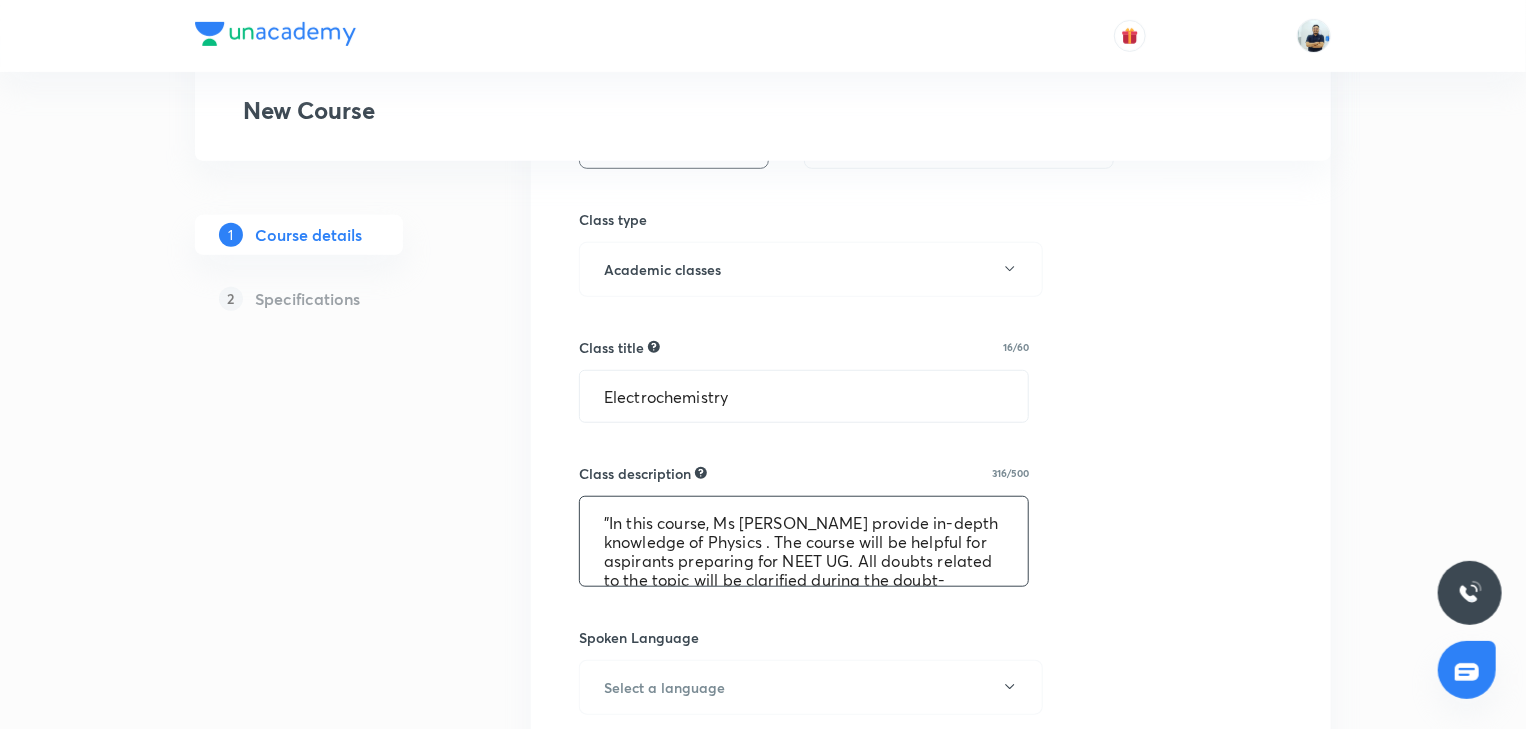 click on ""In this course, Ms [PERSON_NAME] provide in-depth knowledge of Physics . The course will be helpful for aspirants preparing for NEET UG. All doubts related to the topic will be clarified during the doubt-clearing sessions in the course. The course will be covered in Hinglish and the notes will be provided in English"" at bounding box center (804, 541) 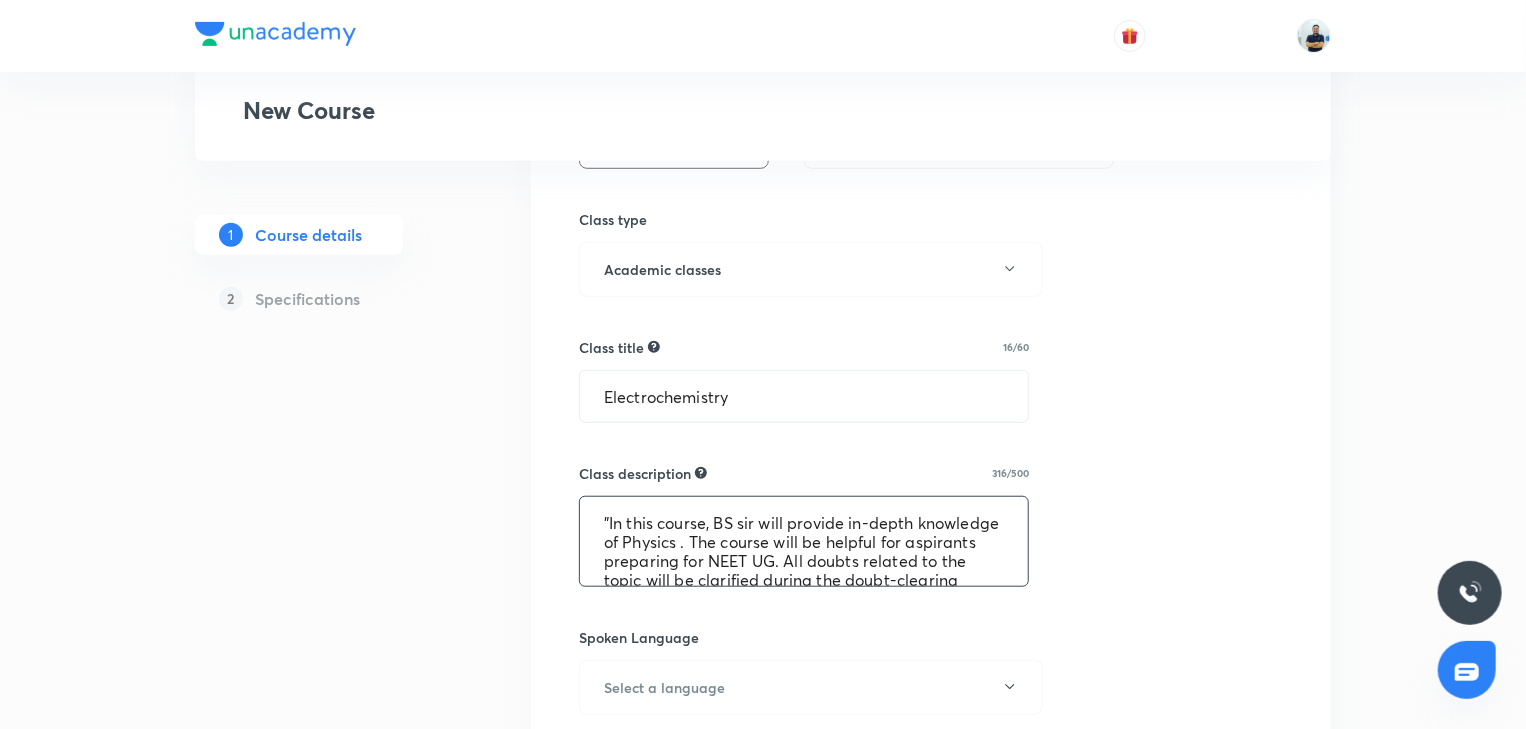click on ""In this course, BS sir will provide in-depth knowledge of Physics . The course will be helpful for aspirants preparing for NEET UG. All doubts related to the topic will be clarified during the doubt-clearing sessions in the course. The course will be covered in Hinglish and the notes will be provided in English"" at bounding box center (804, 541) 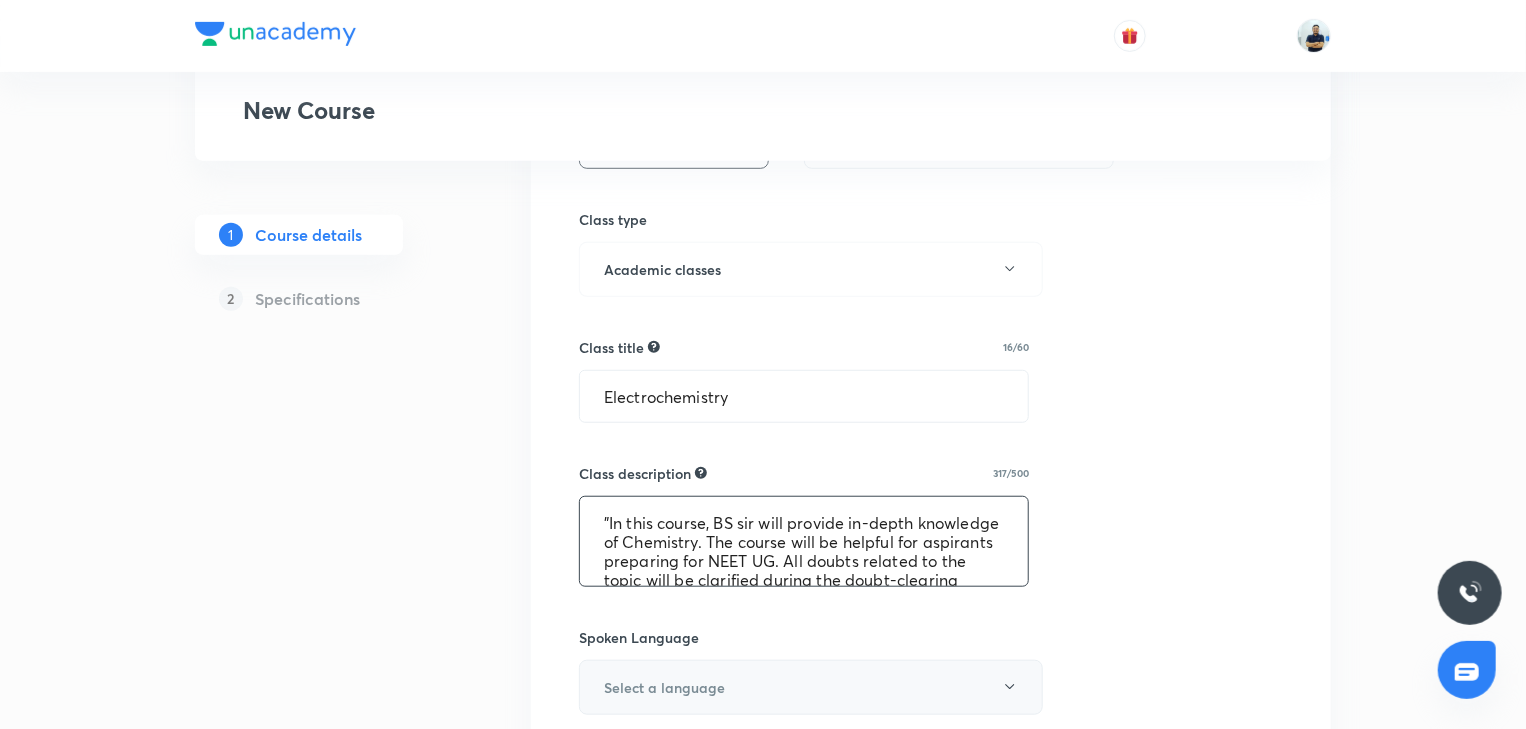 type on ""In this course, BS sir will provide in-depth knowledge of Chemistry. The course will be helpful for aspirants preparing for NEET UG. All doubts related to the topic will be clarified during the doubt-clearing sessions in the course. The course will be covered in Hinglish and the notes will be provided in English"" 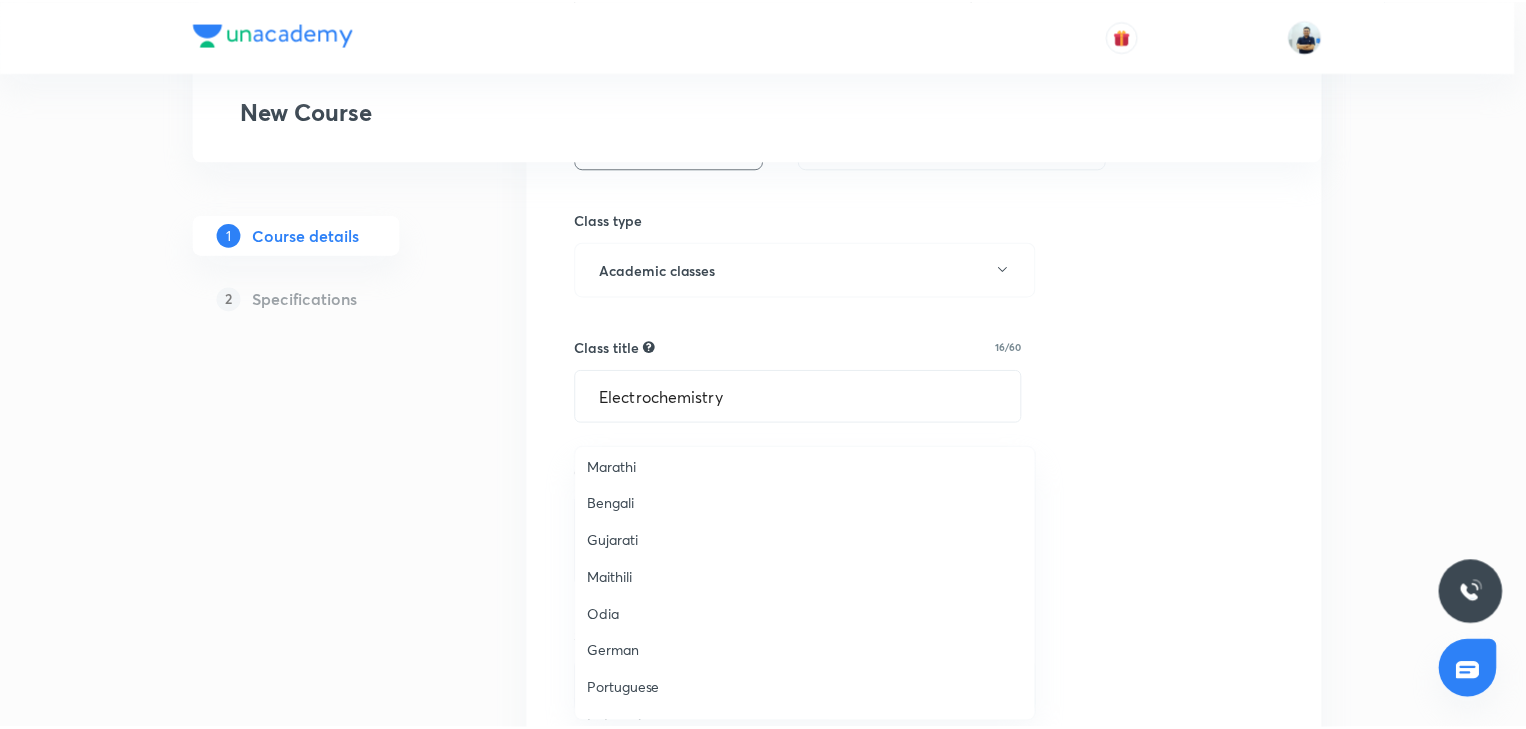 scroll, scrollTop: 331, scrollLeft: 0, axis: vertical 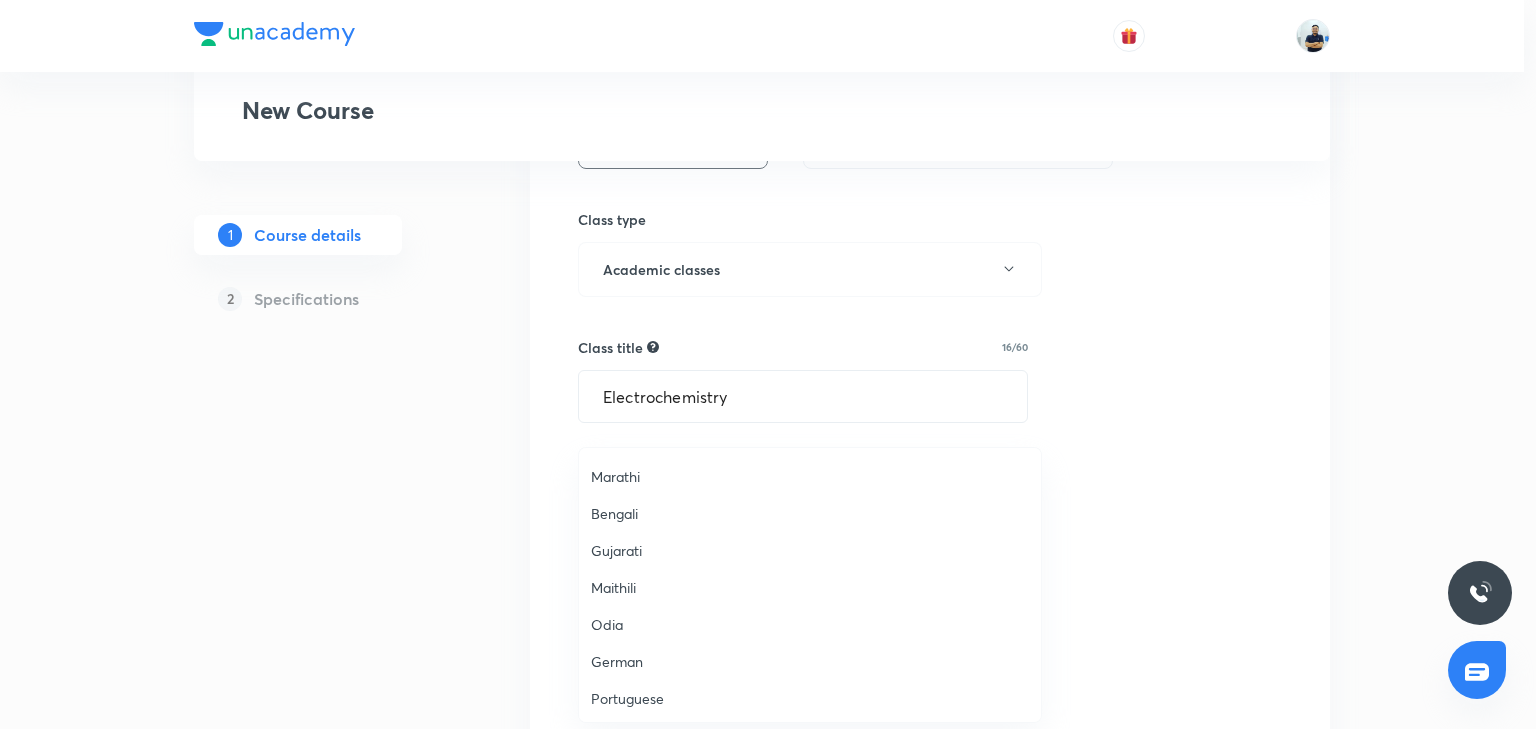 click on "Gujarati" at bounding box center [810, 550] 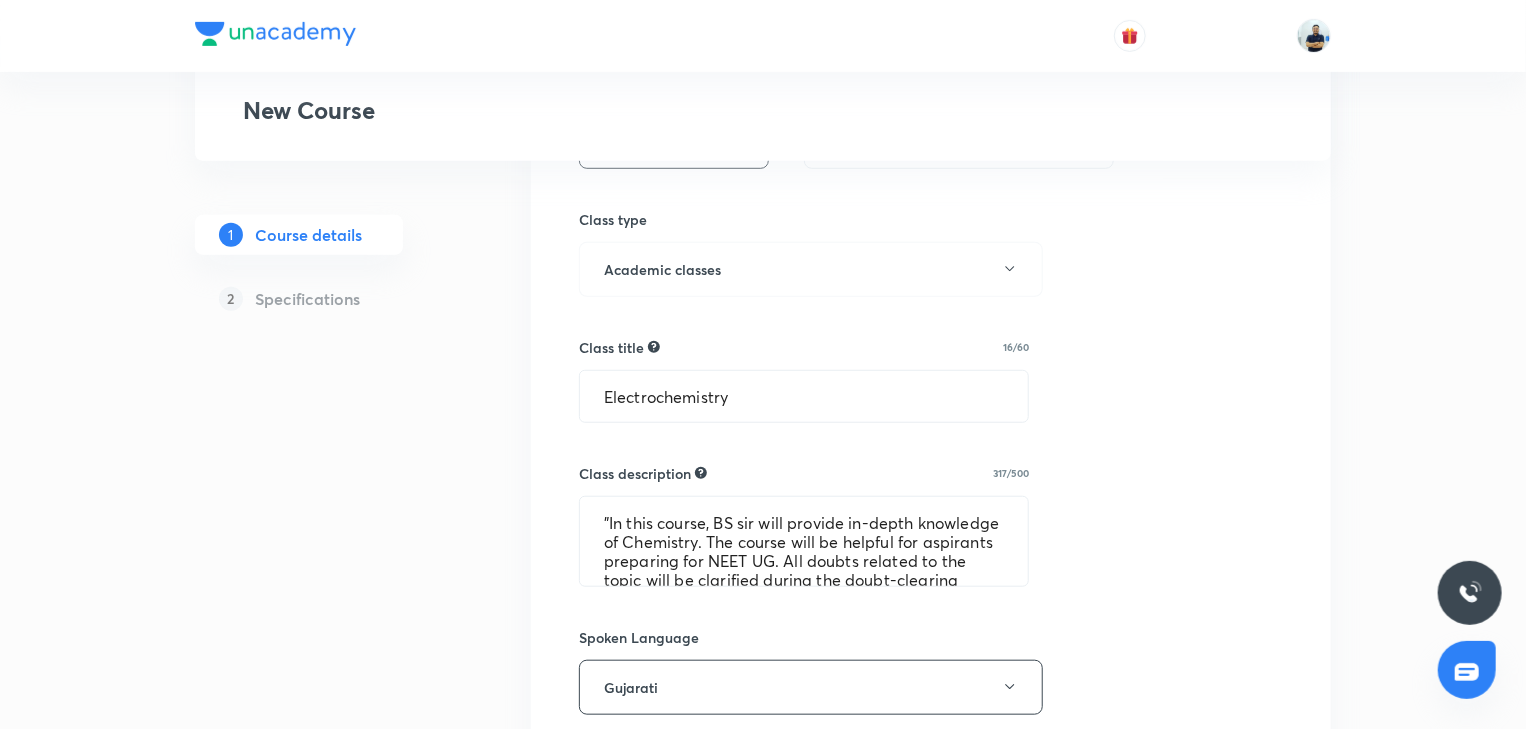 scroll, scrollTop: 1120, scrollLeft: 0, axis: vertical 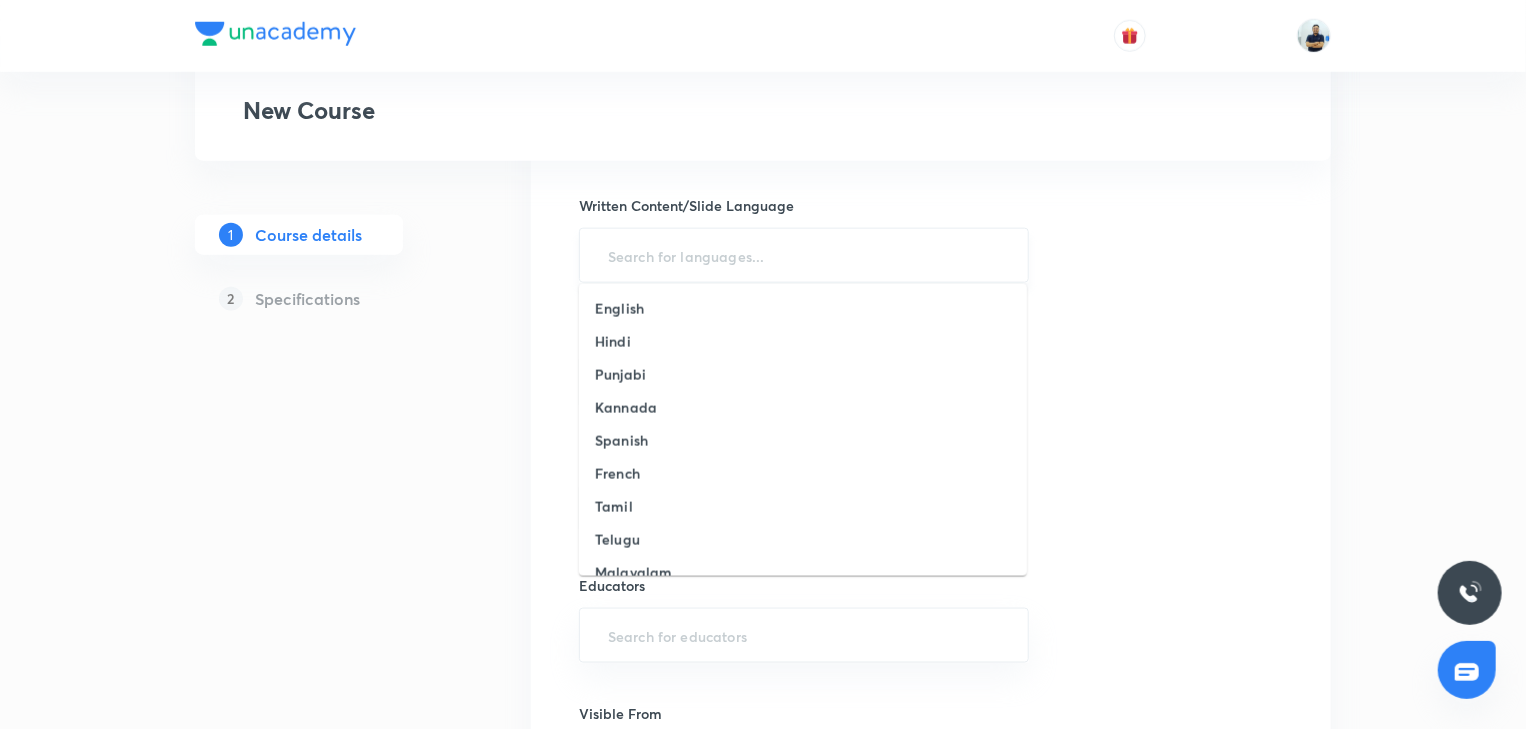 click at bounding box center (804, 255) 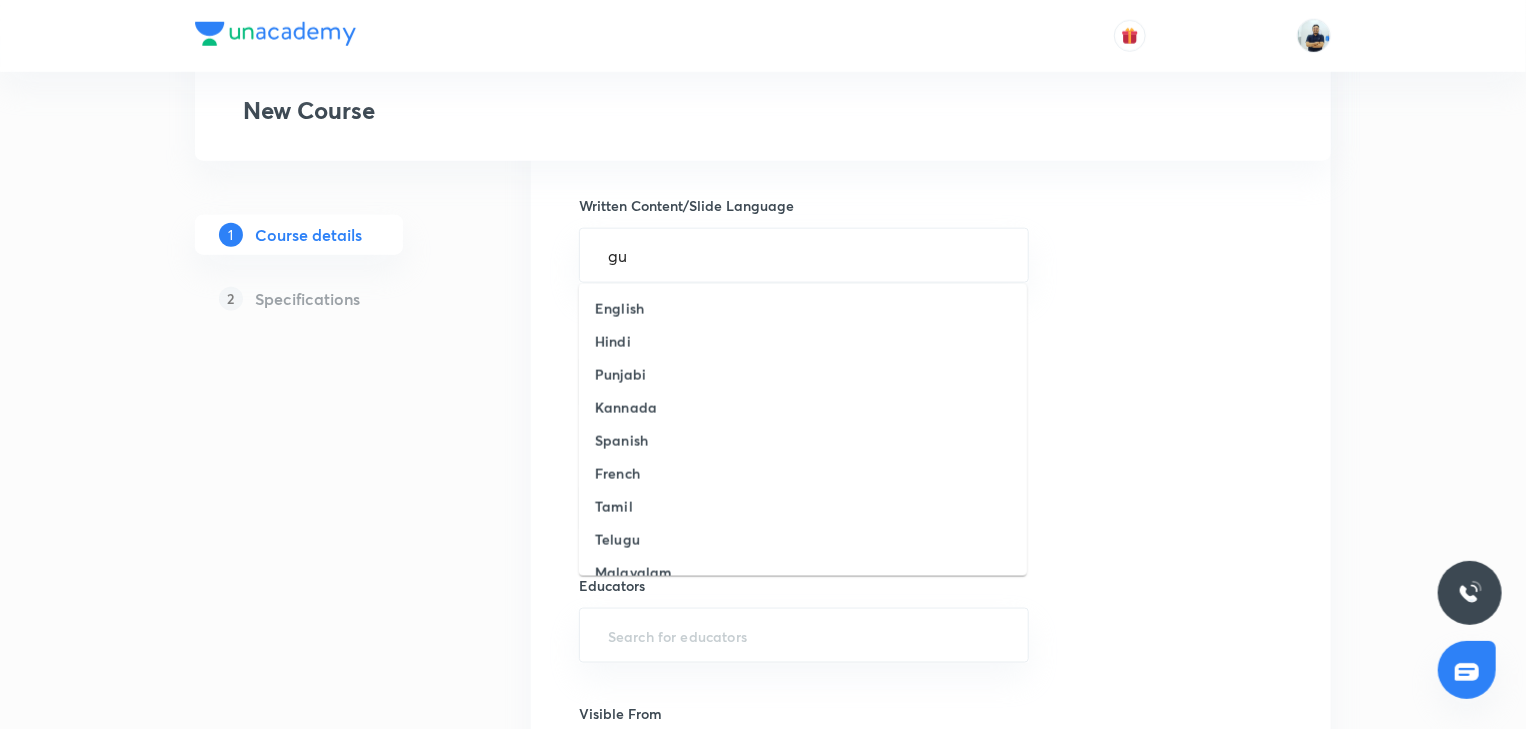 type on "guj" 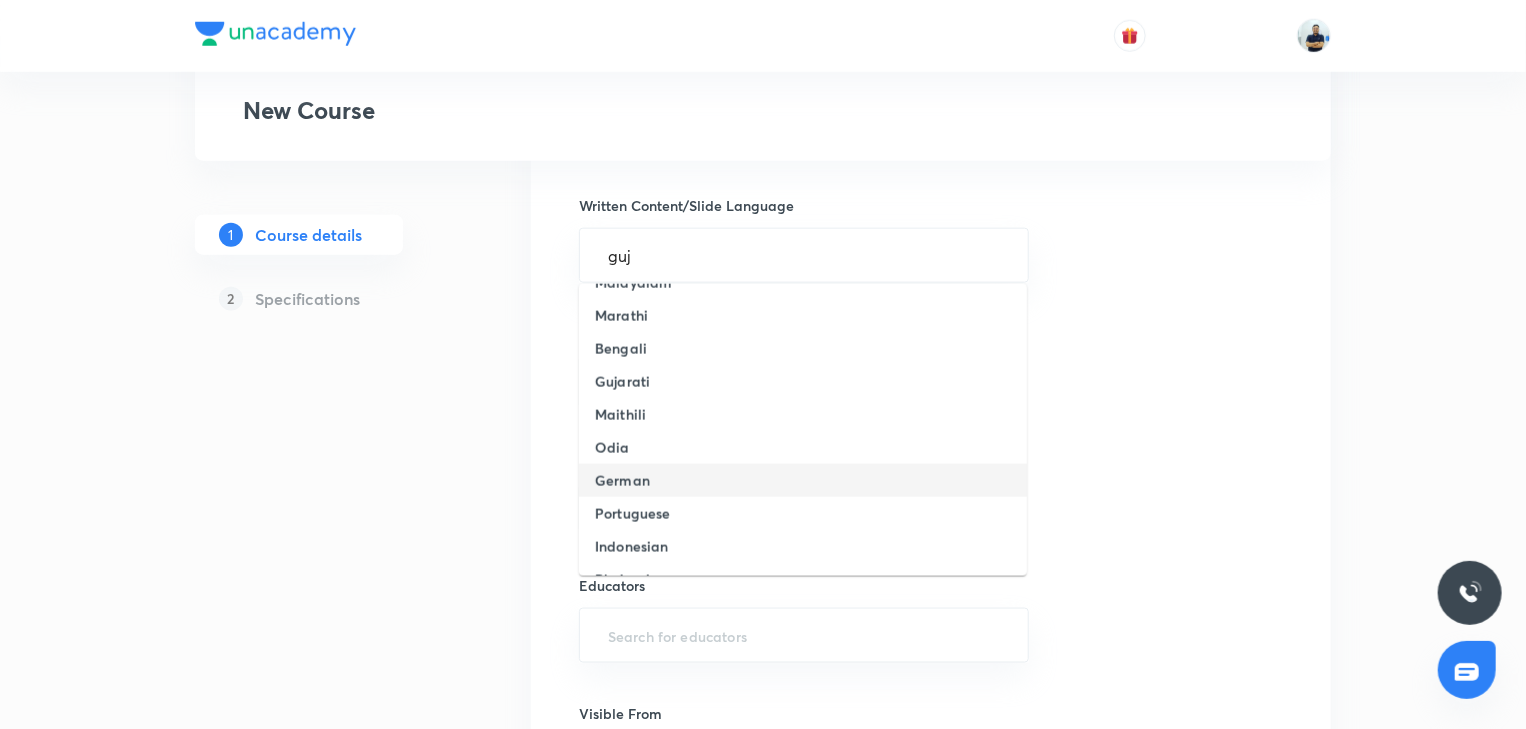 scroll, scrollTop: 278, scrollLeft: 0, axis: vertical 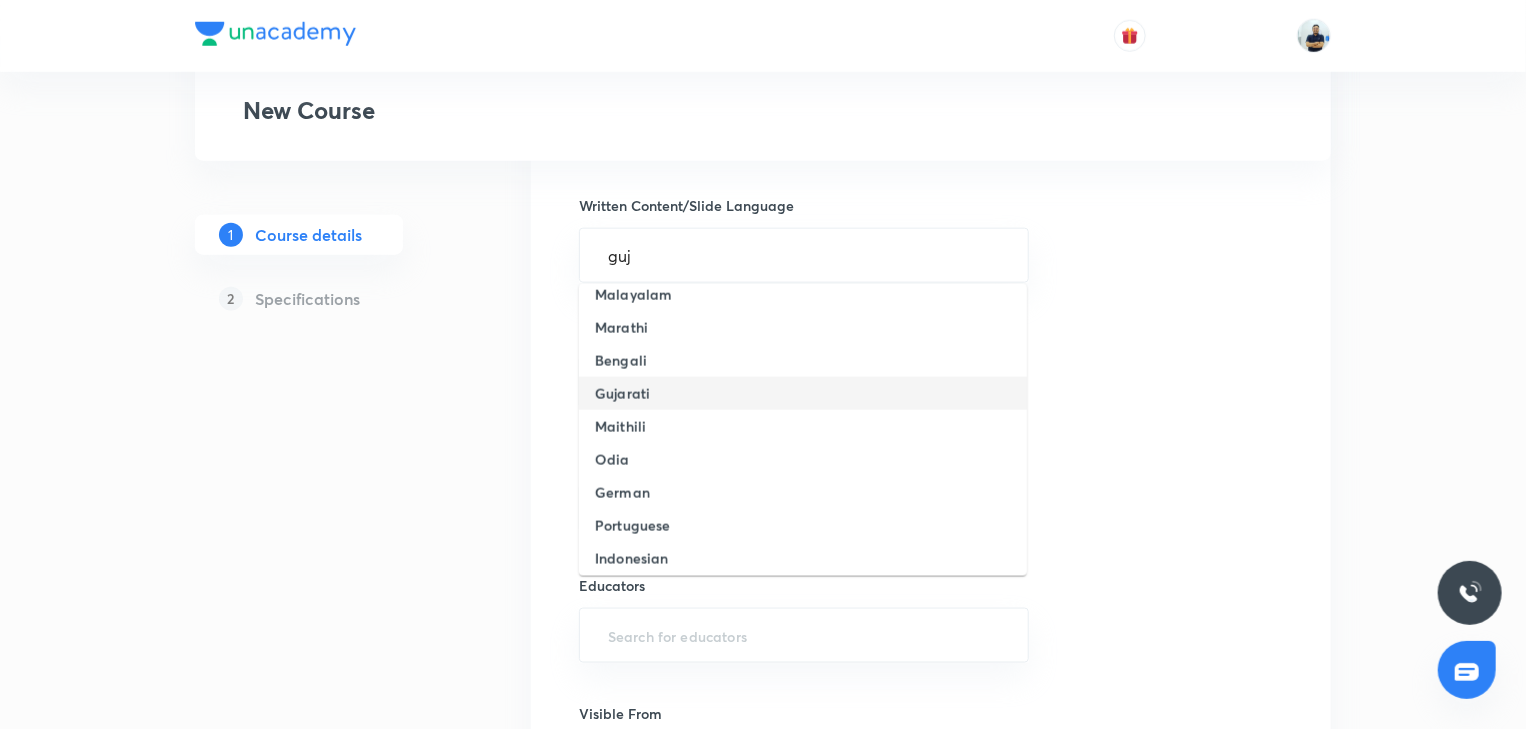 click on "Gujarati" at bounding box center [622, 393] 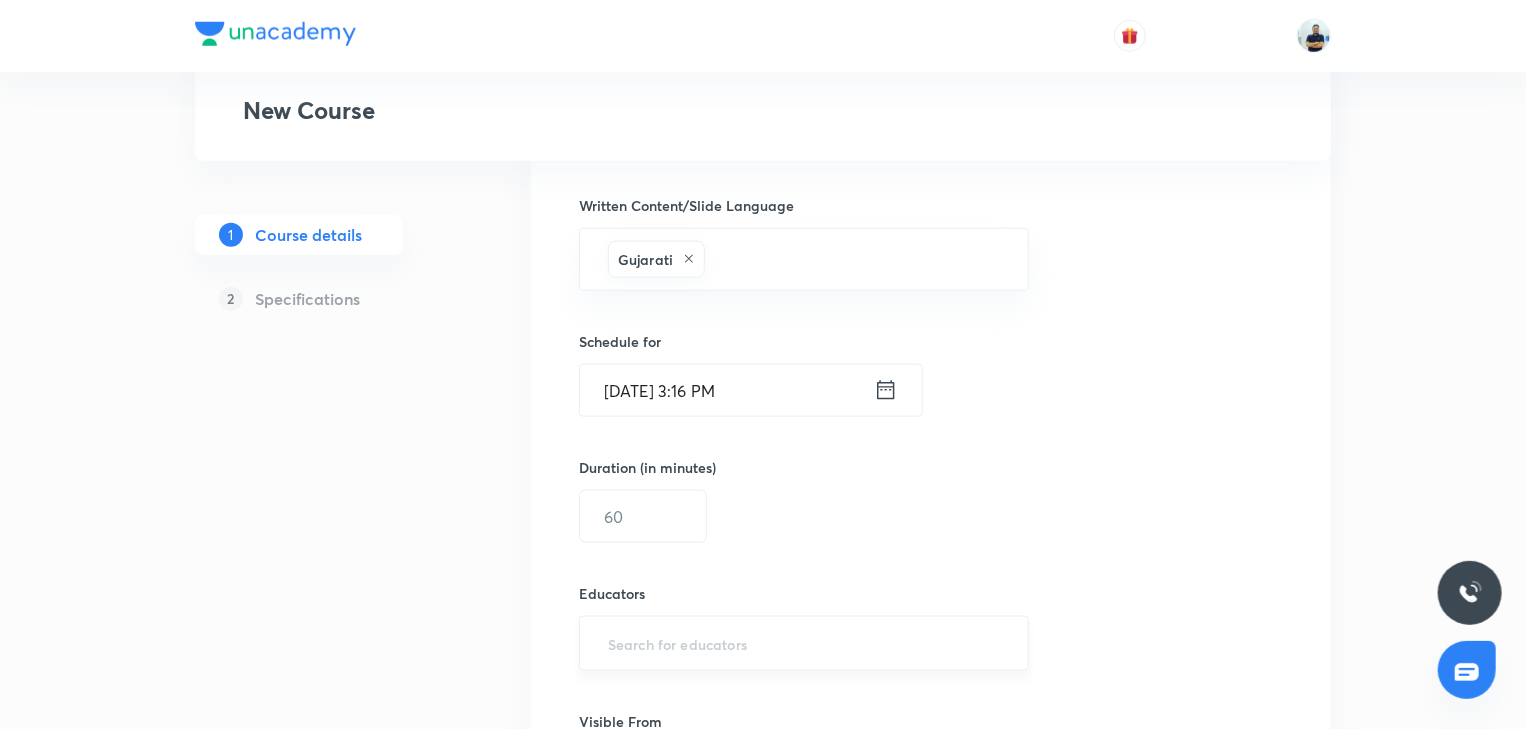 click at bounding box center (804, 643) 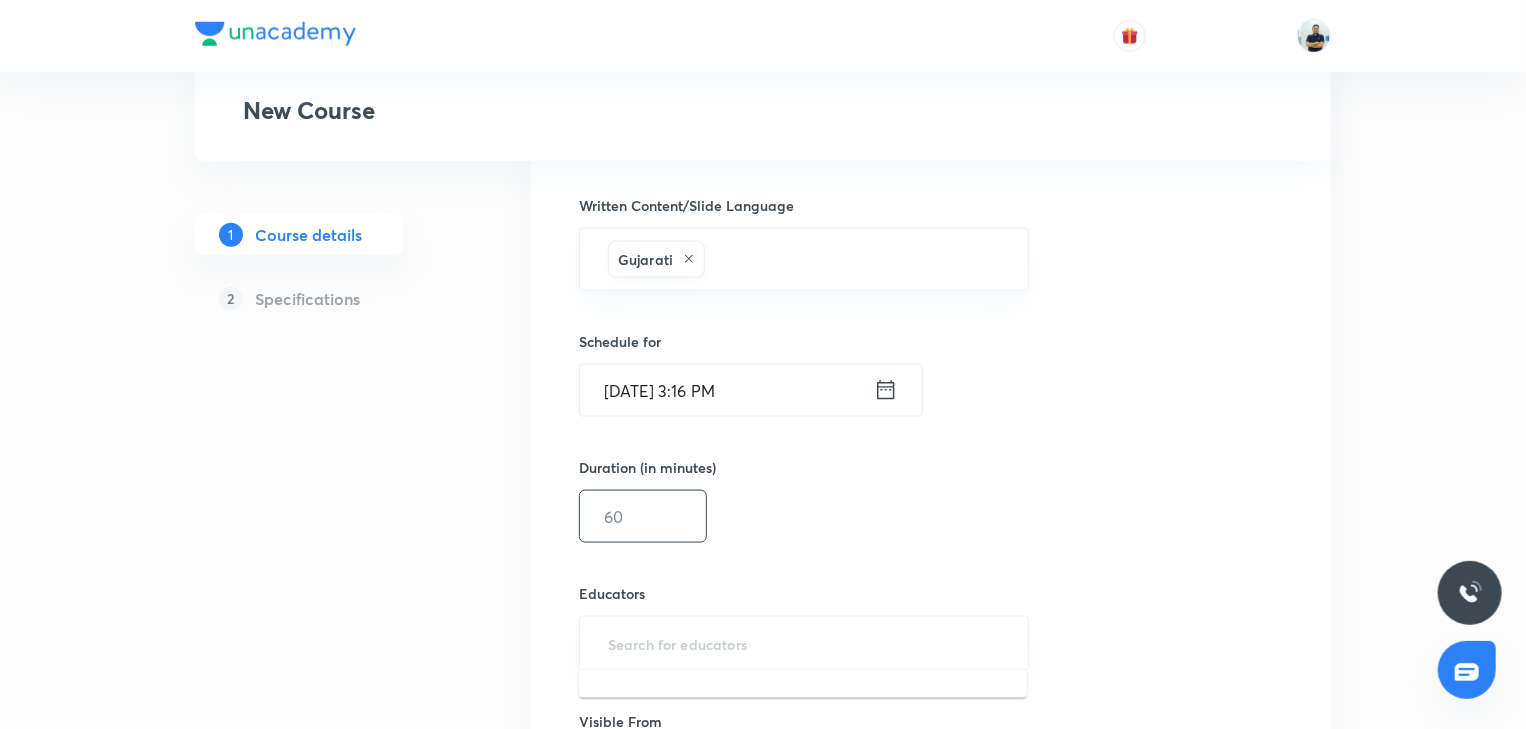 click at bounding box center [643, 516] 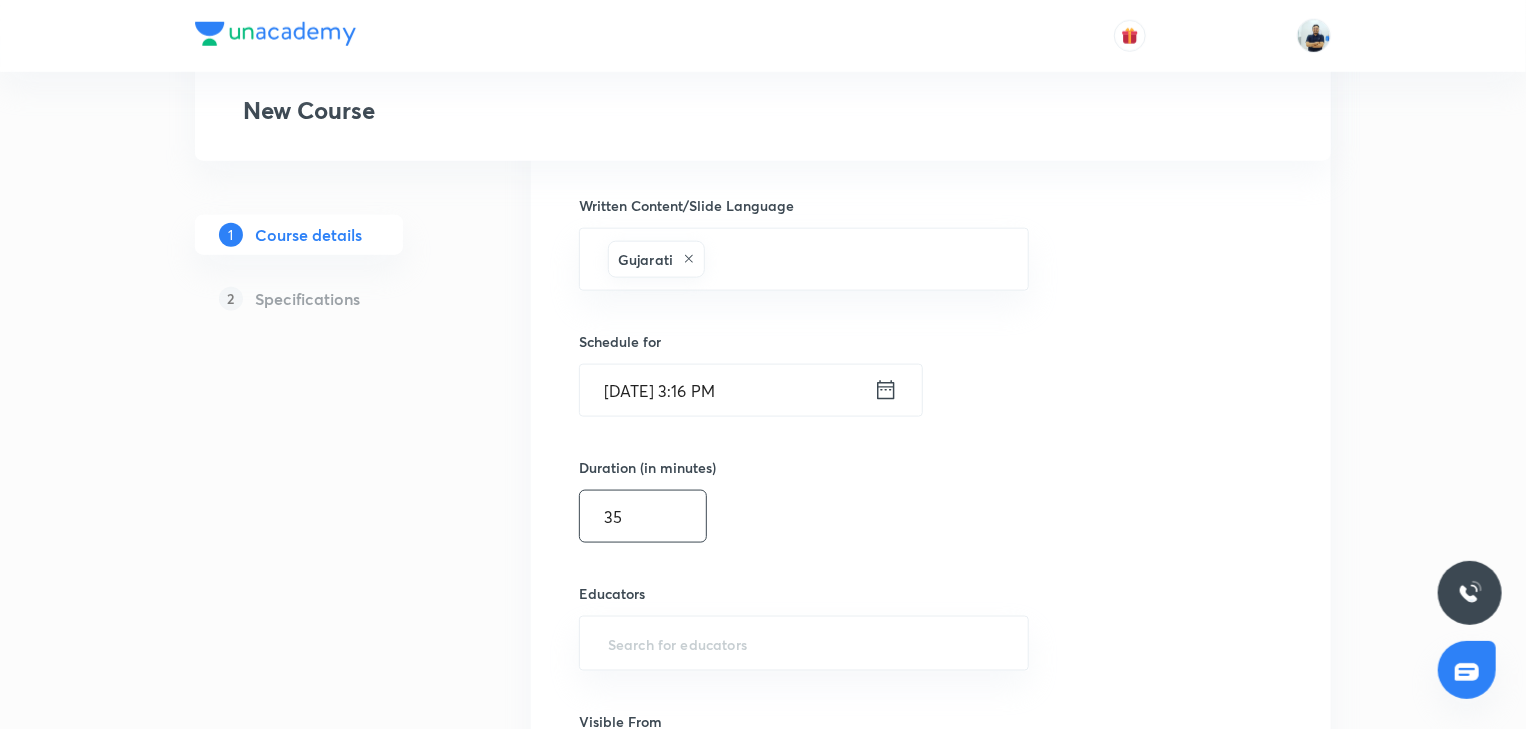 type on "35" 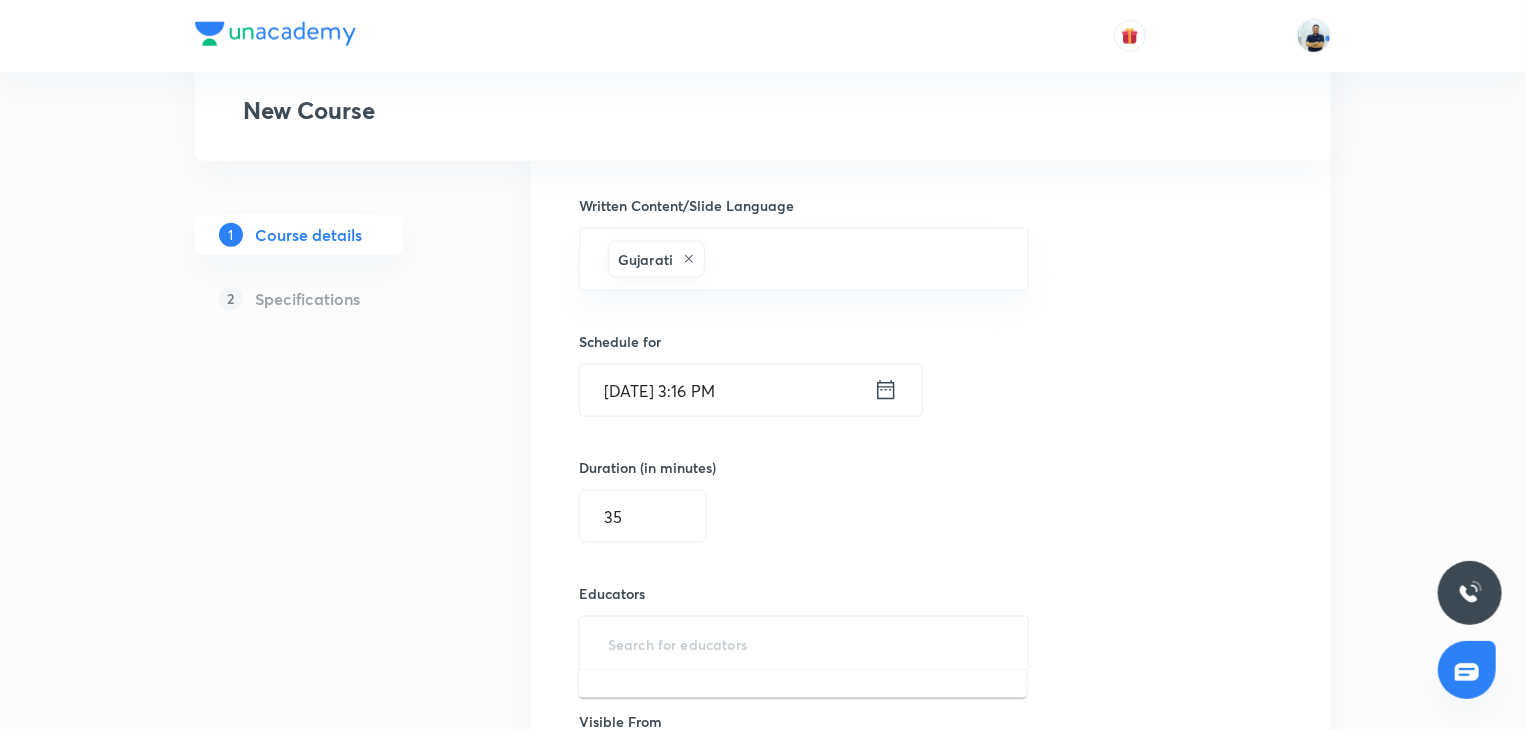 click at bounding box center [804, 643] 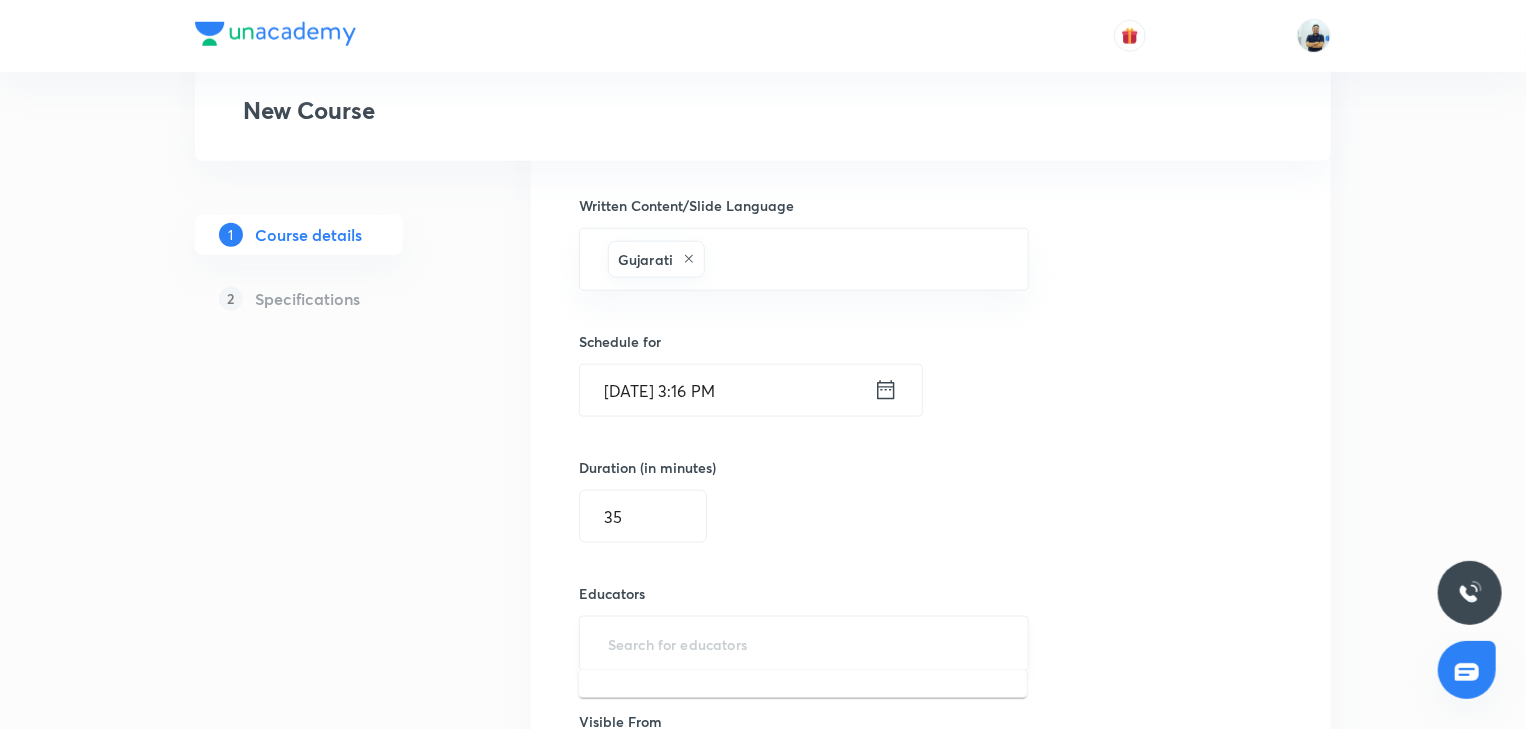 paste on "unacademy-user-805KSB40LMY3" 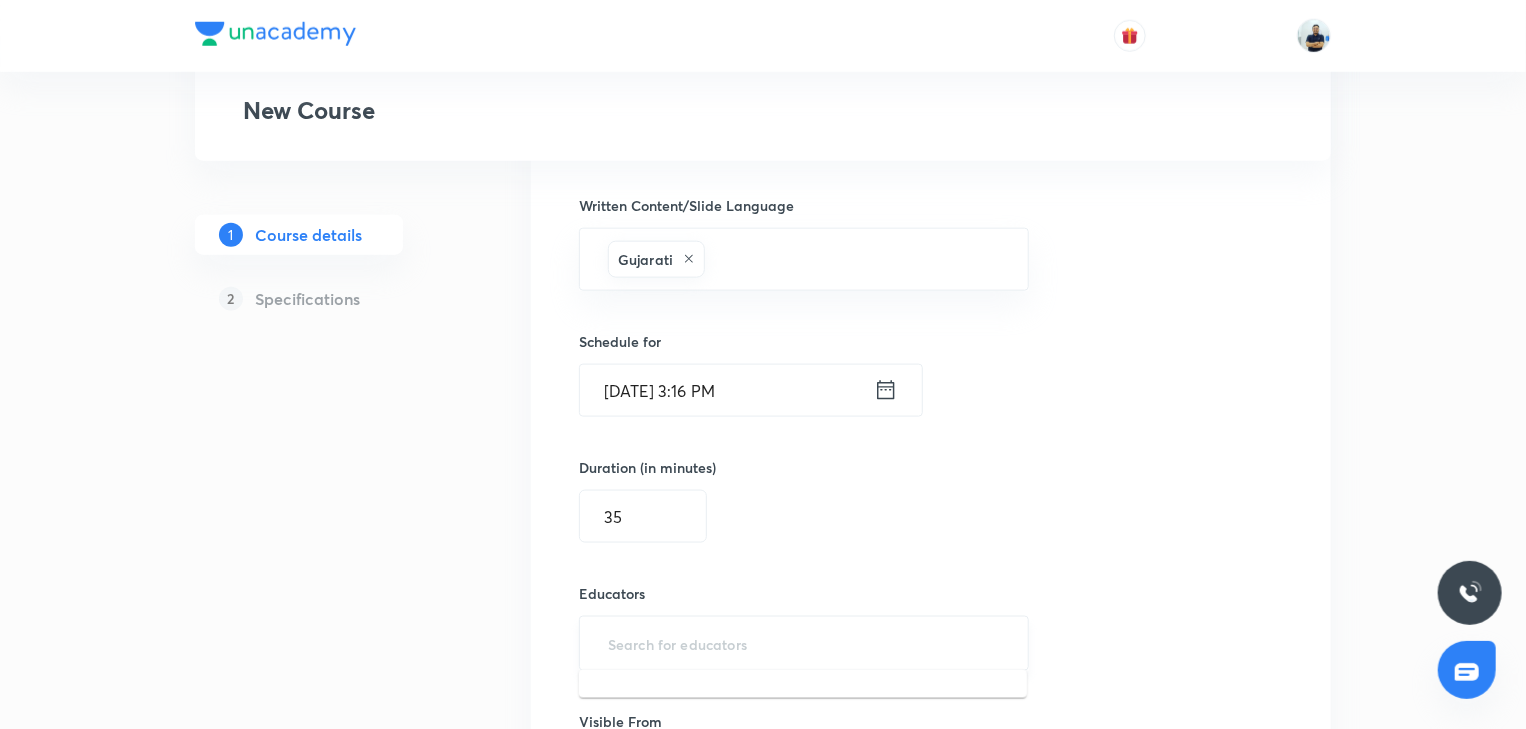 type on "unacademy-user-805KSB40LMY3" 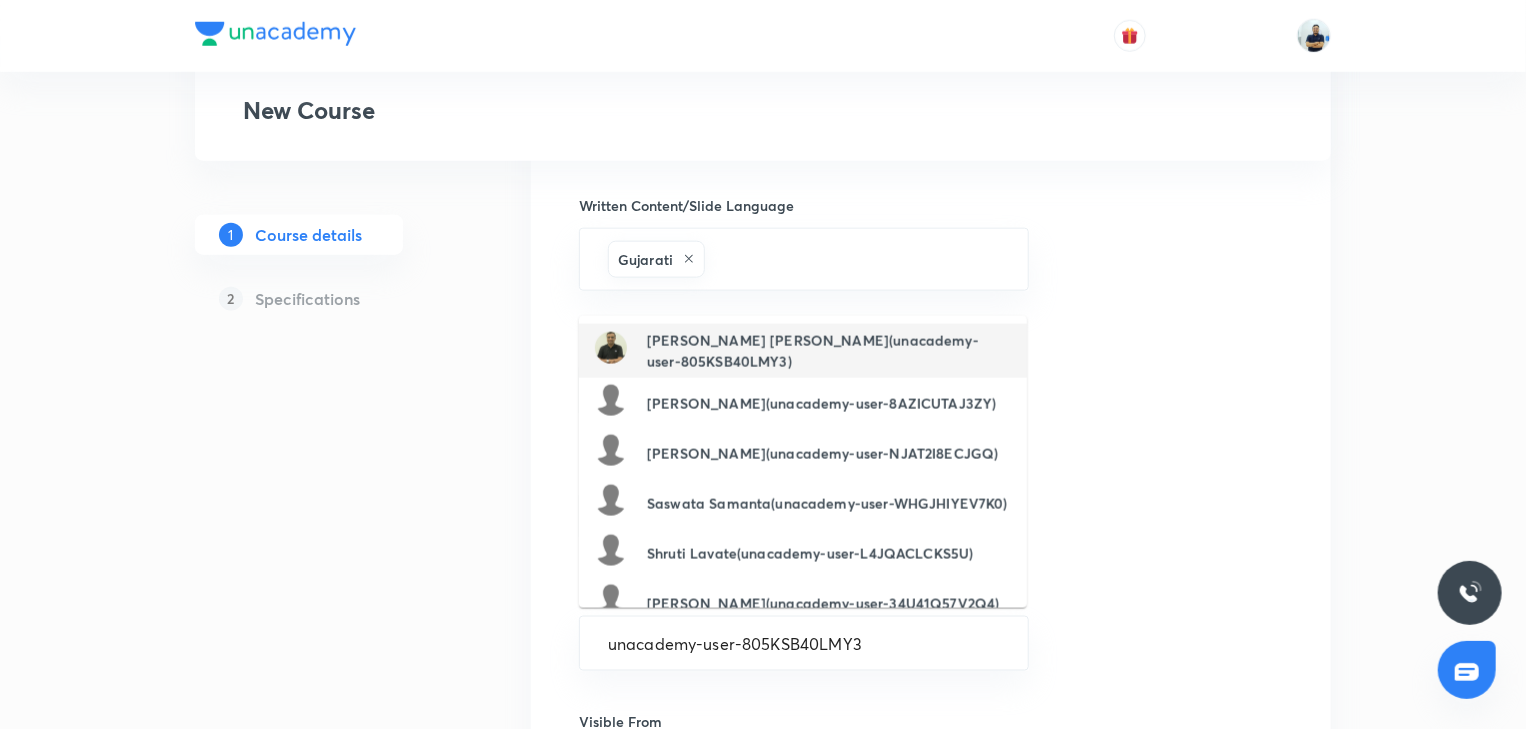 click on "Shah Bhavik Gunvantlal(unacademy-user-805KSB40LMY3)" at bounding box center [829, 351] 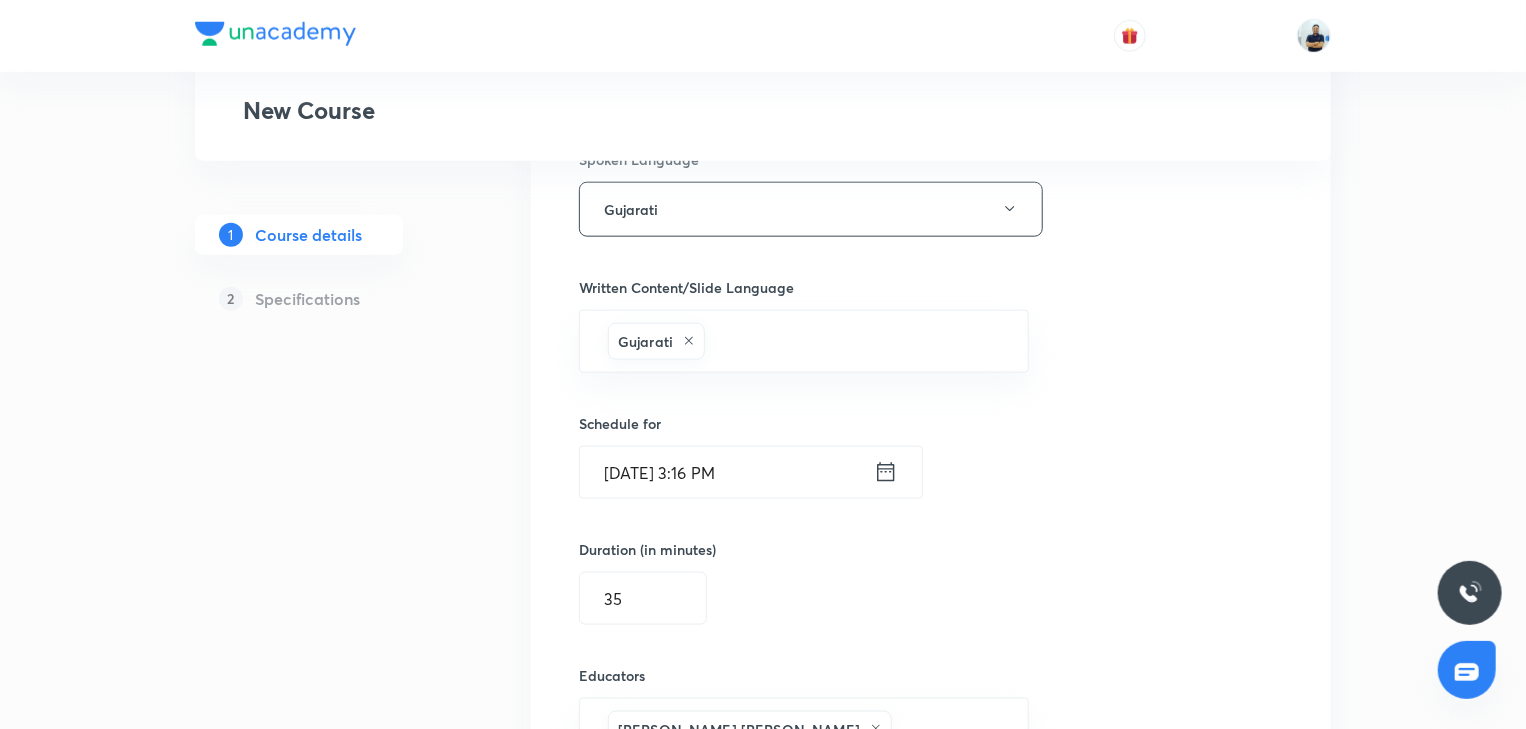 scroll, scrollTop: 1391, scrollLeft: 0, axis: vertical 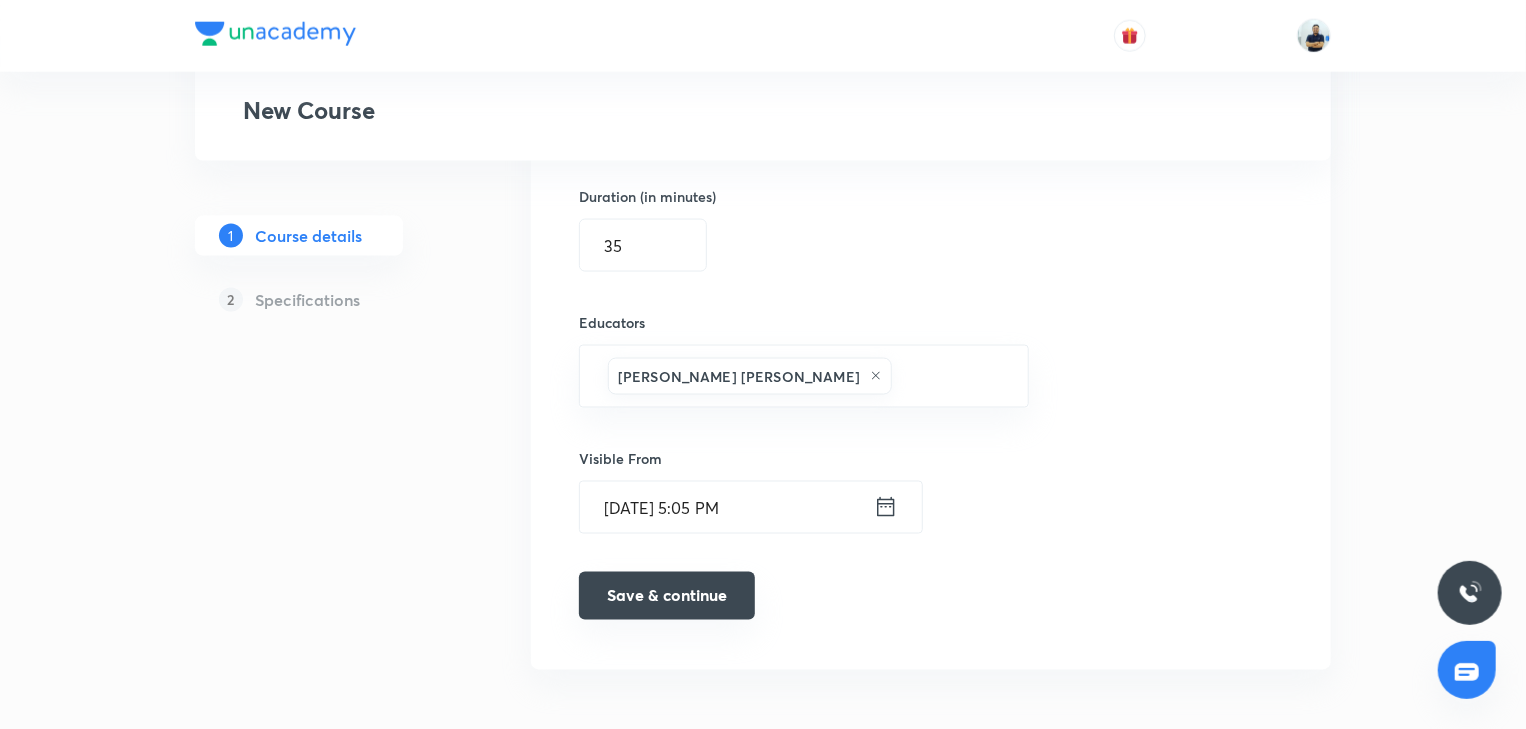 click on "Save & continue" at bounding box center (667, 596) 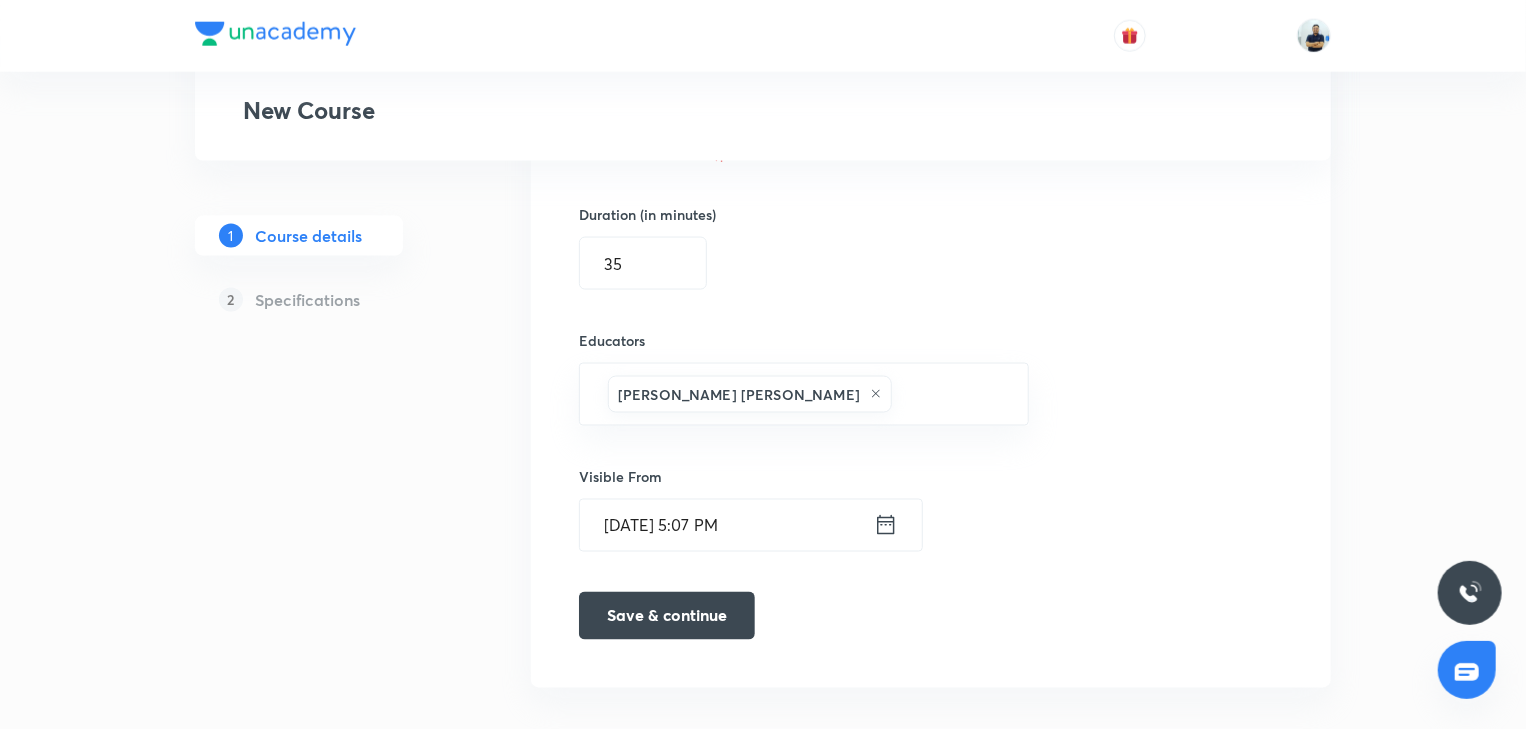 scroll, scrollTop: 831, scrollLeft: 0, axis: vertical 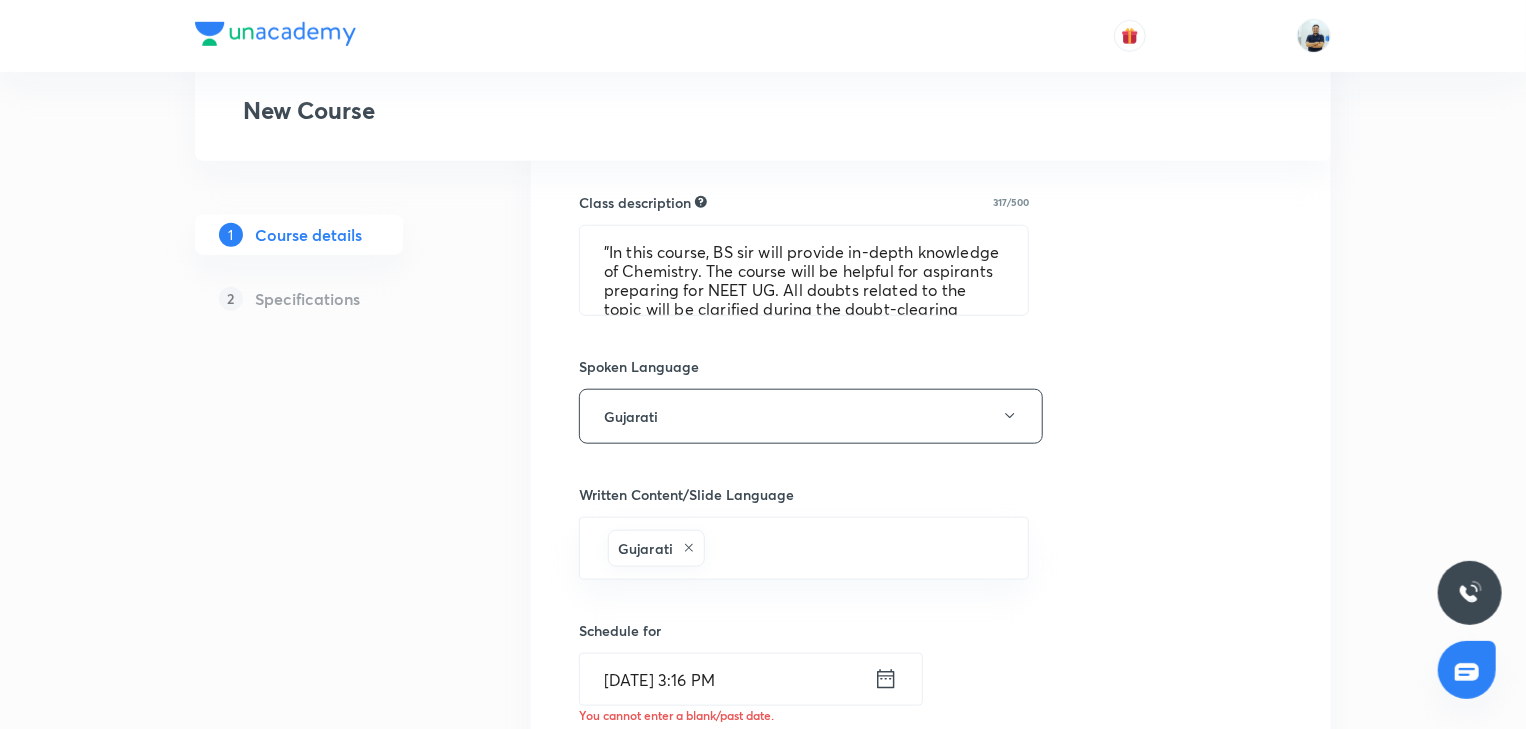 click on "Jul 13, 2025, 3:16 PM" at bounding box center [727, 679] 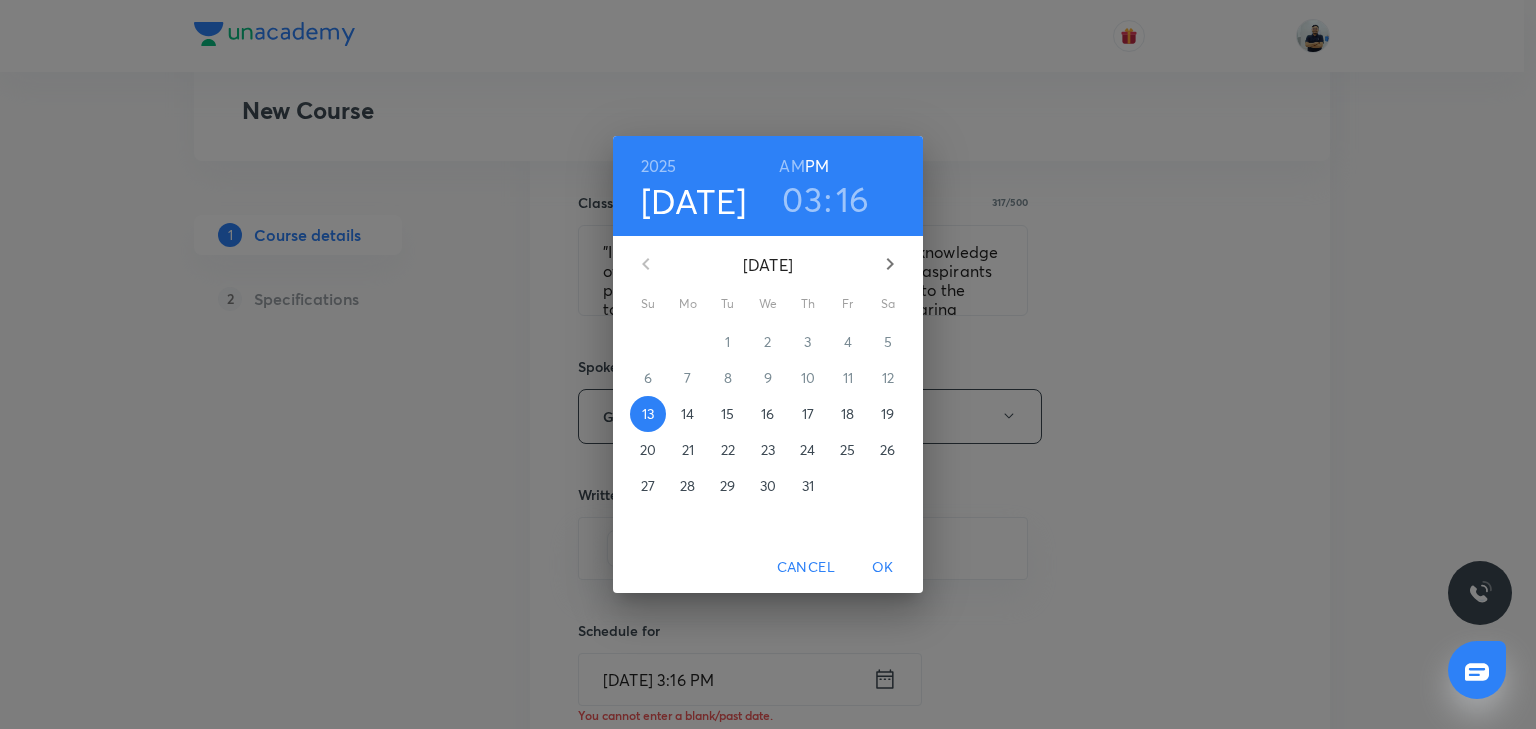 click on "14" at bounding box center (687, 414) 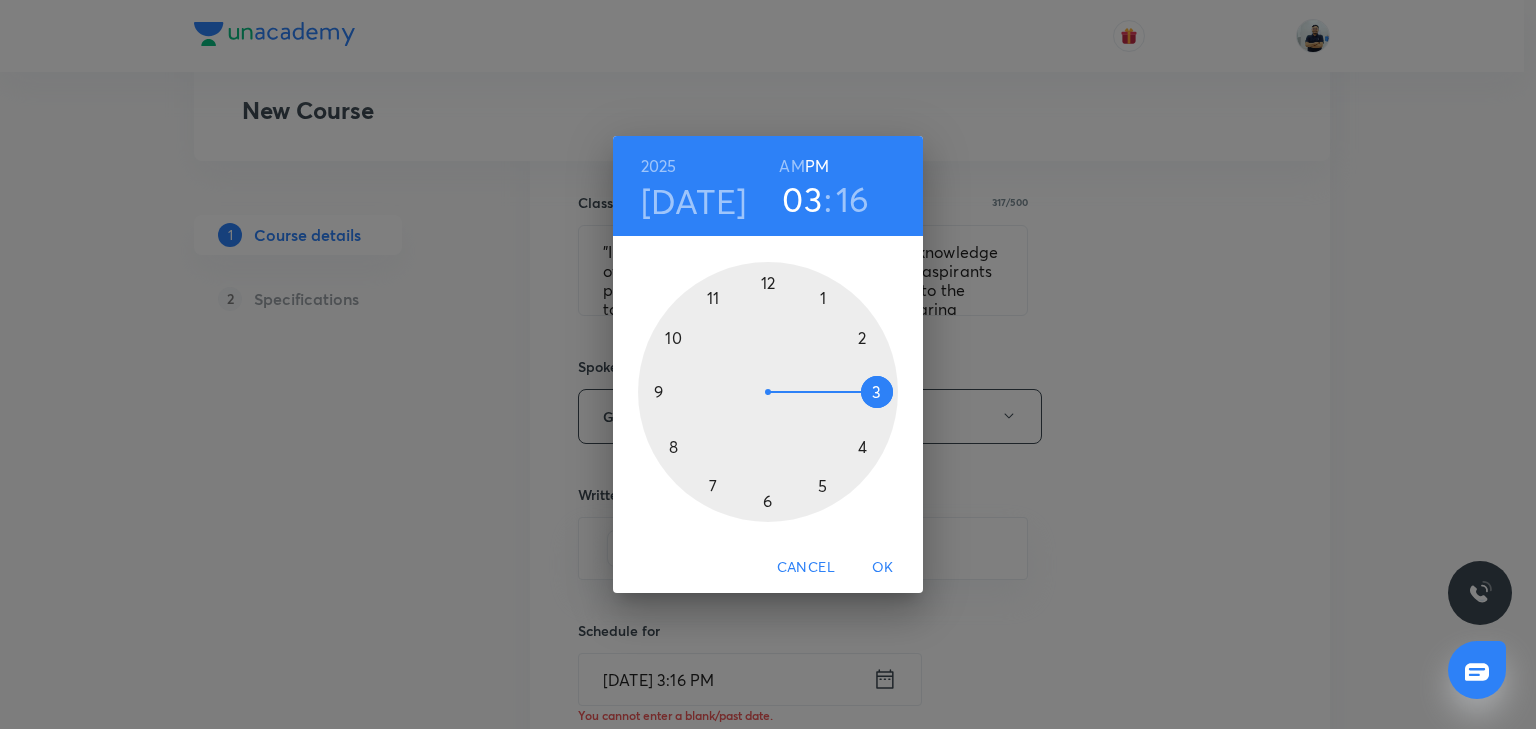 click on "AM" at bounding box center (791, 166) 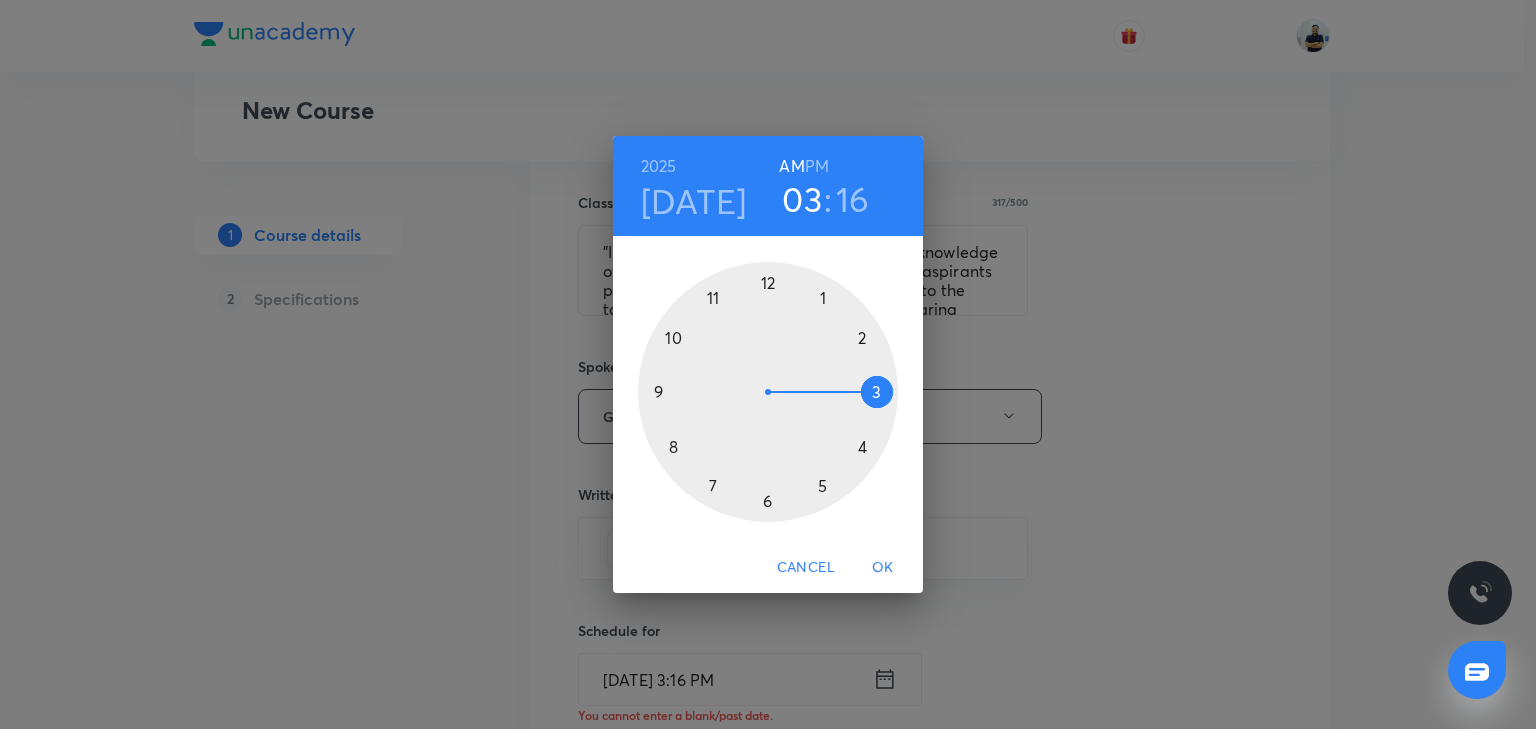 drag, startPoint x: 661, startPoint y: 451, endPoint x: 727, endPoint y: 345, distance: 124.86793 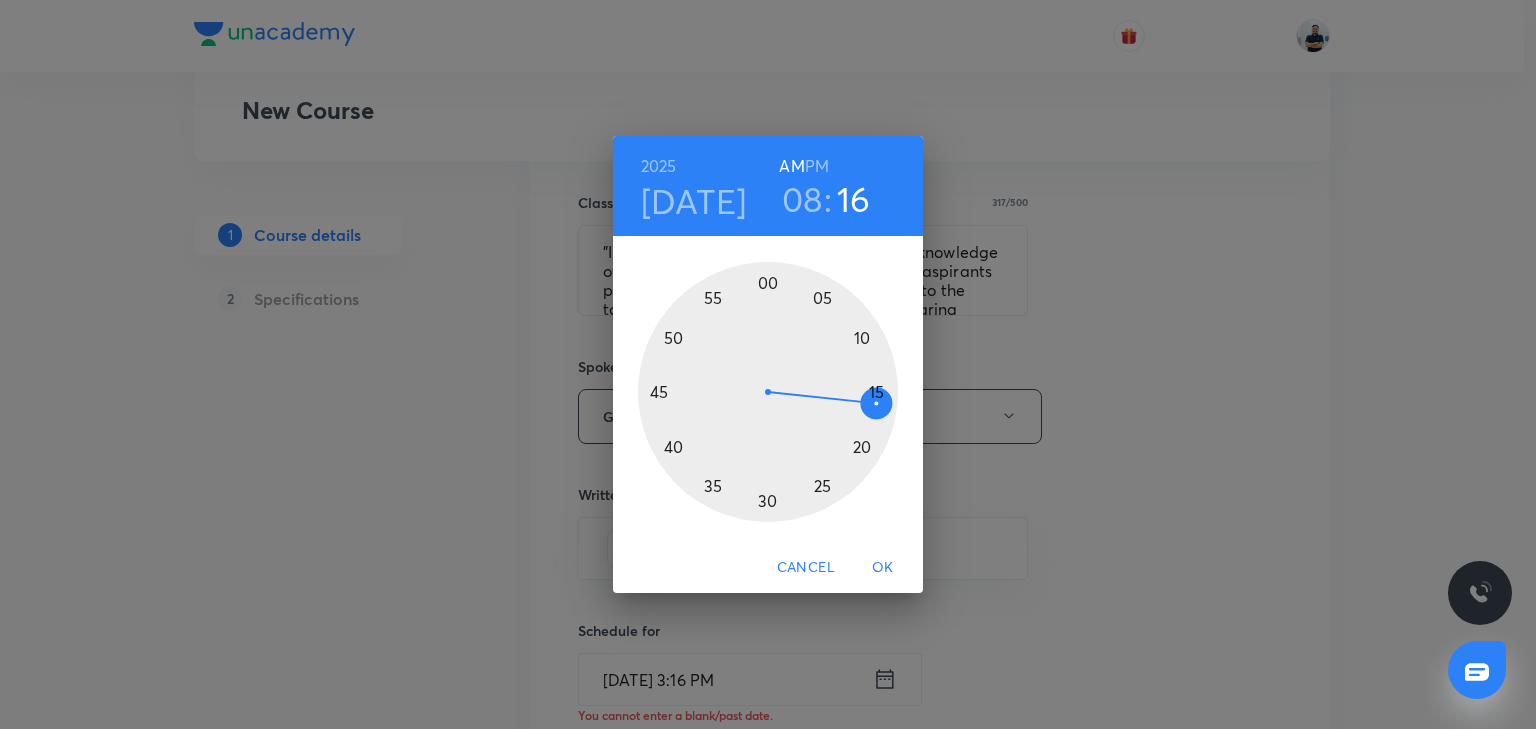 click at bounding box center (768, 392) 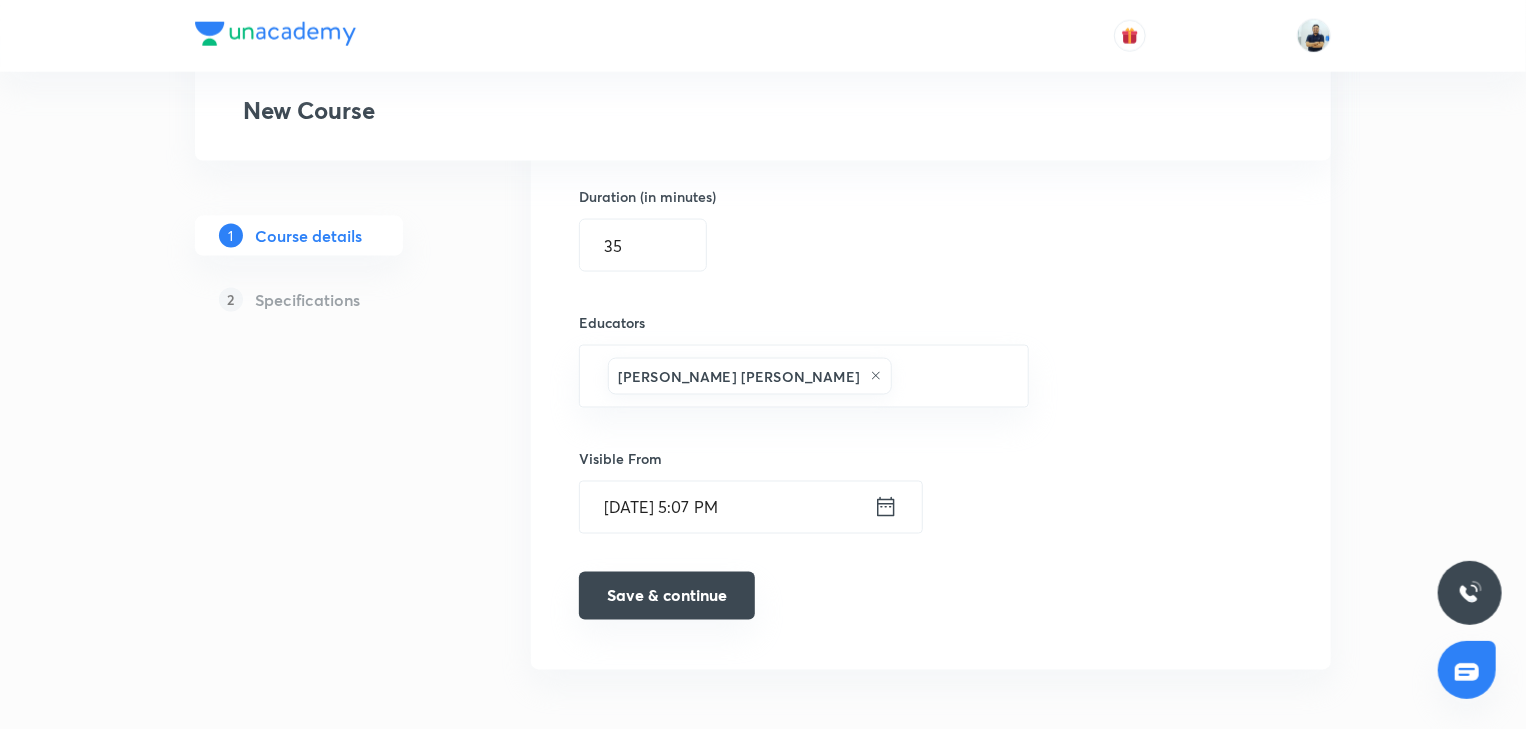 click on "Save & continue" at bounding box center [667, 596] 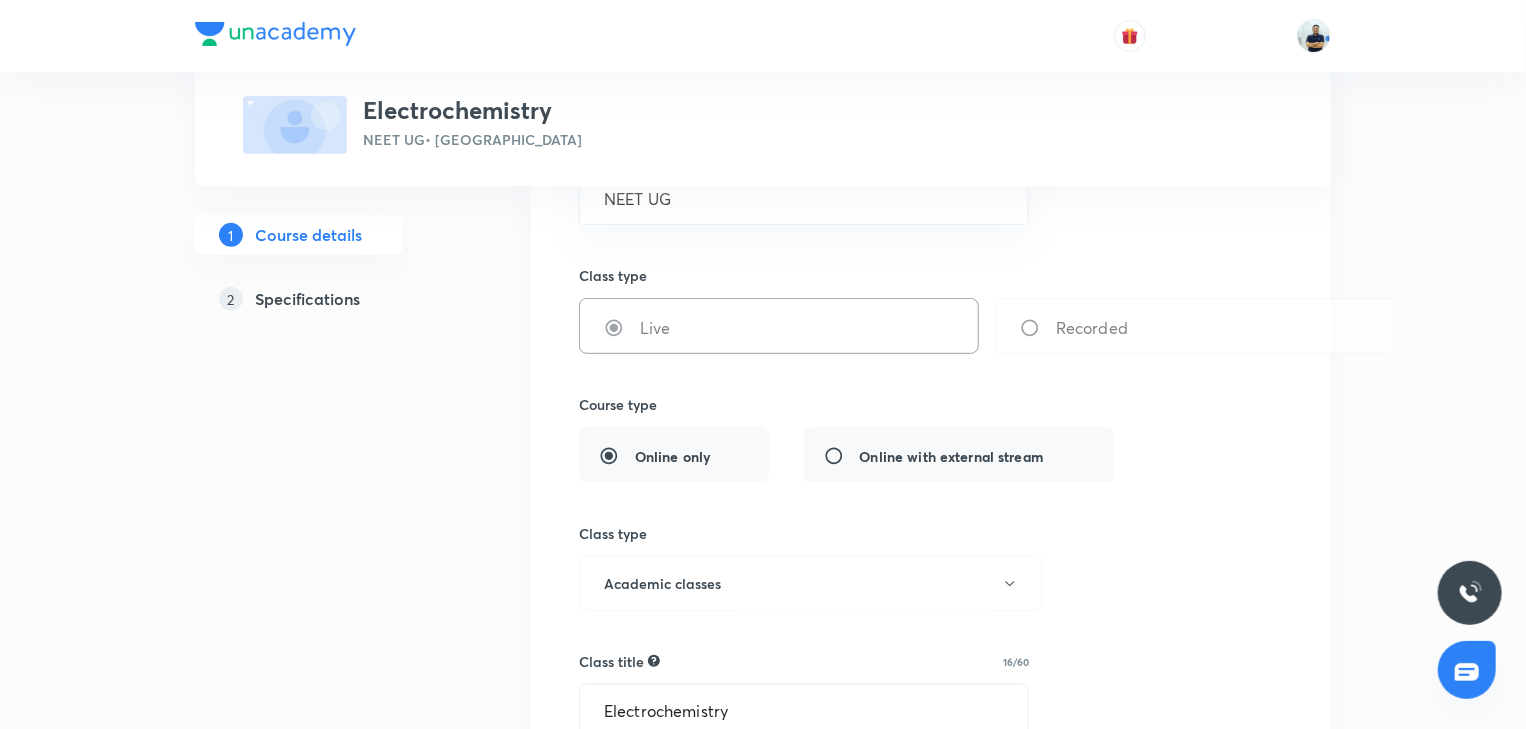 scroll, scrollTop: 296, scrollLeft: 0, axis: vertical 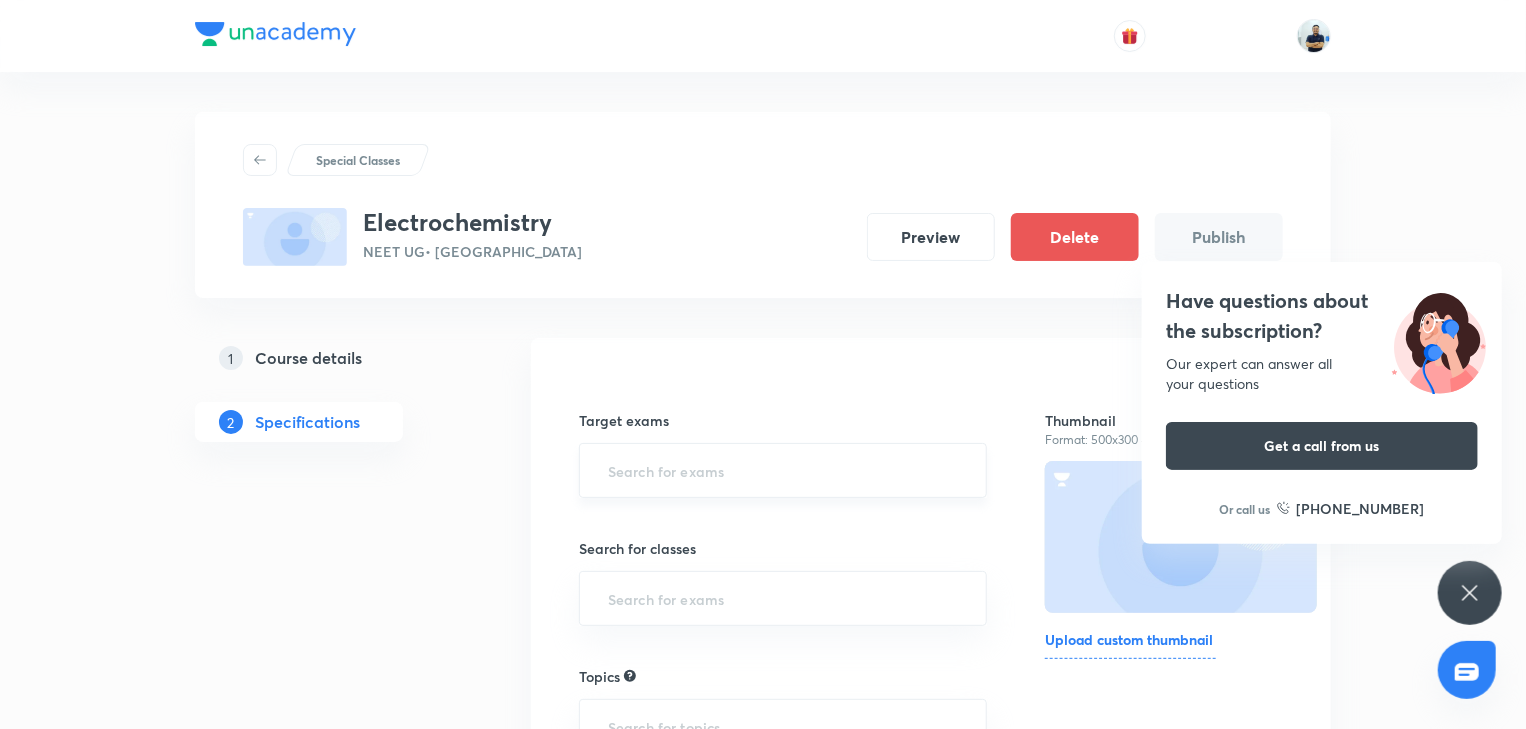 click at bounding box center [783, 470] 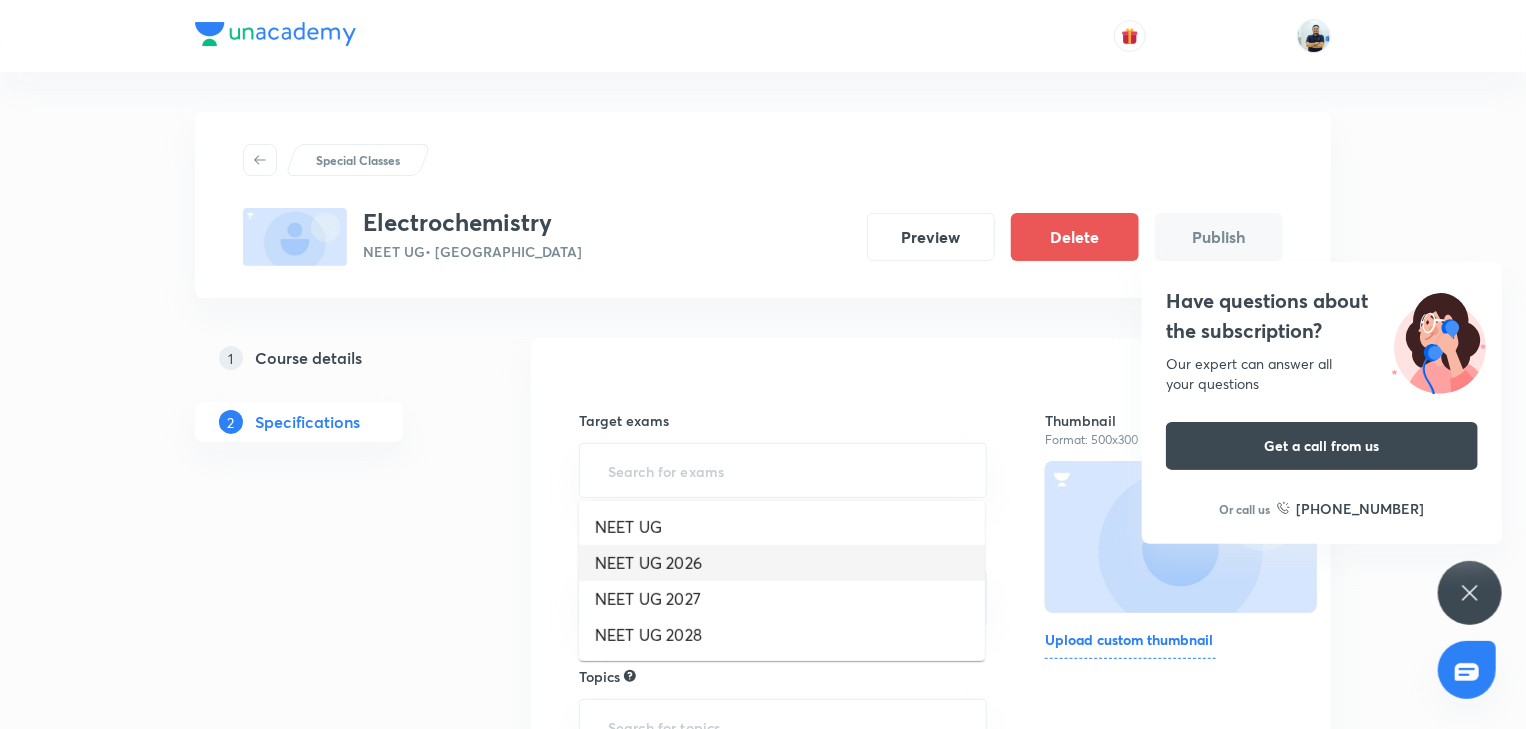 click on "NEET UG 2026" at bounding box center (782, 563) 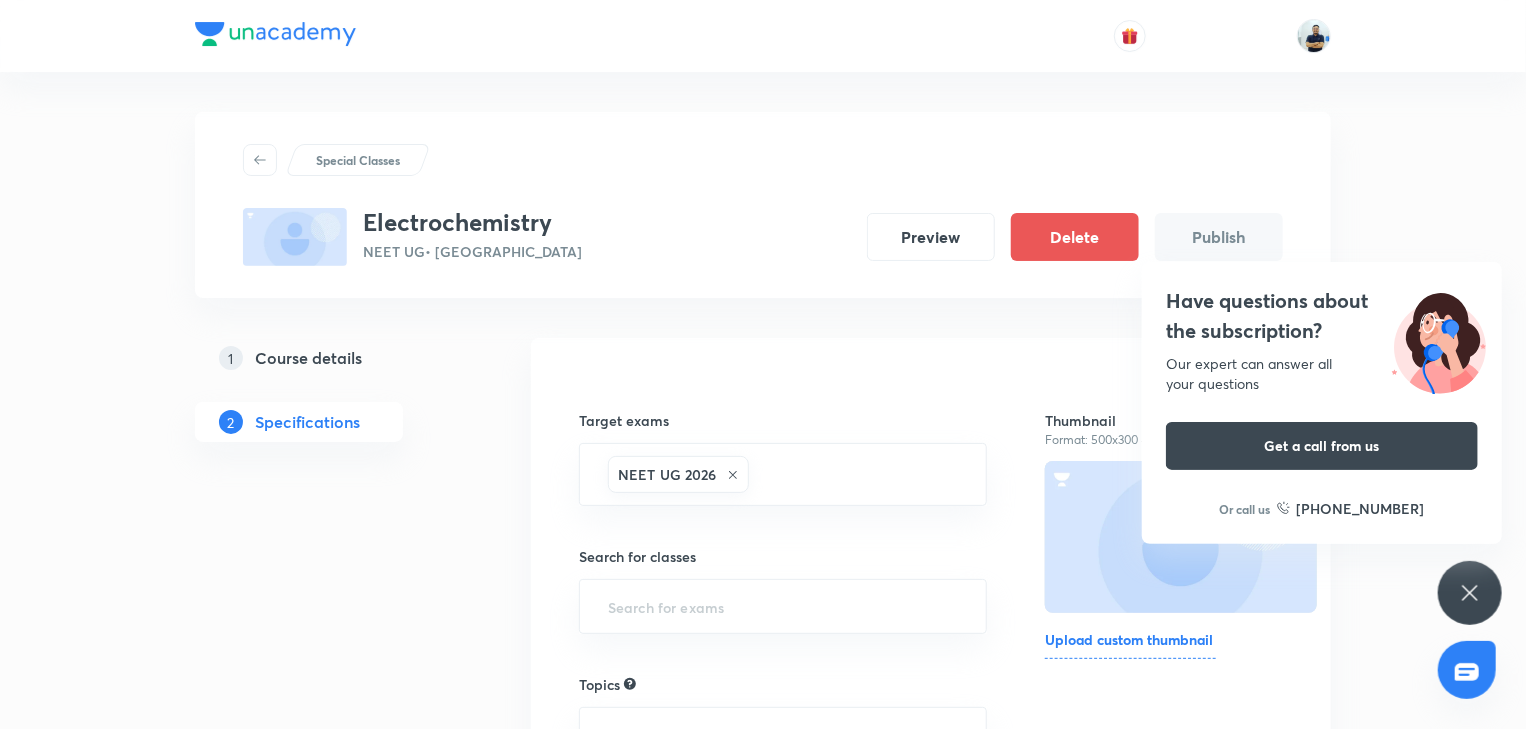 scroll, scrollTop: 344, scrollLeft: 0, axis: vertical 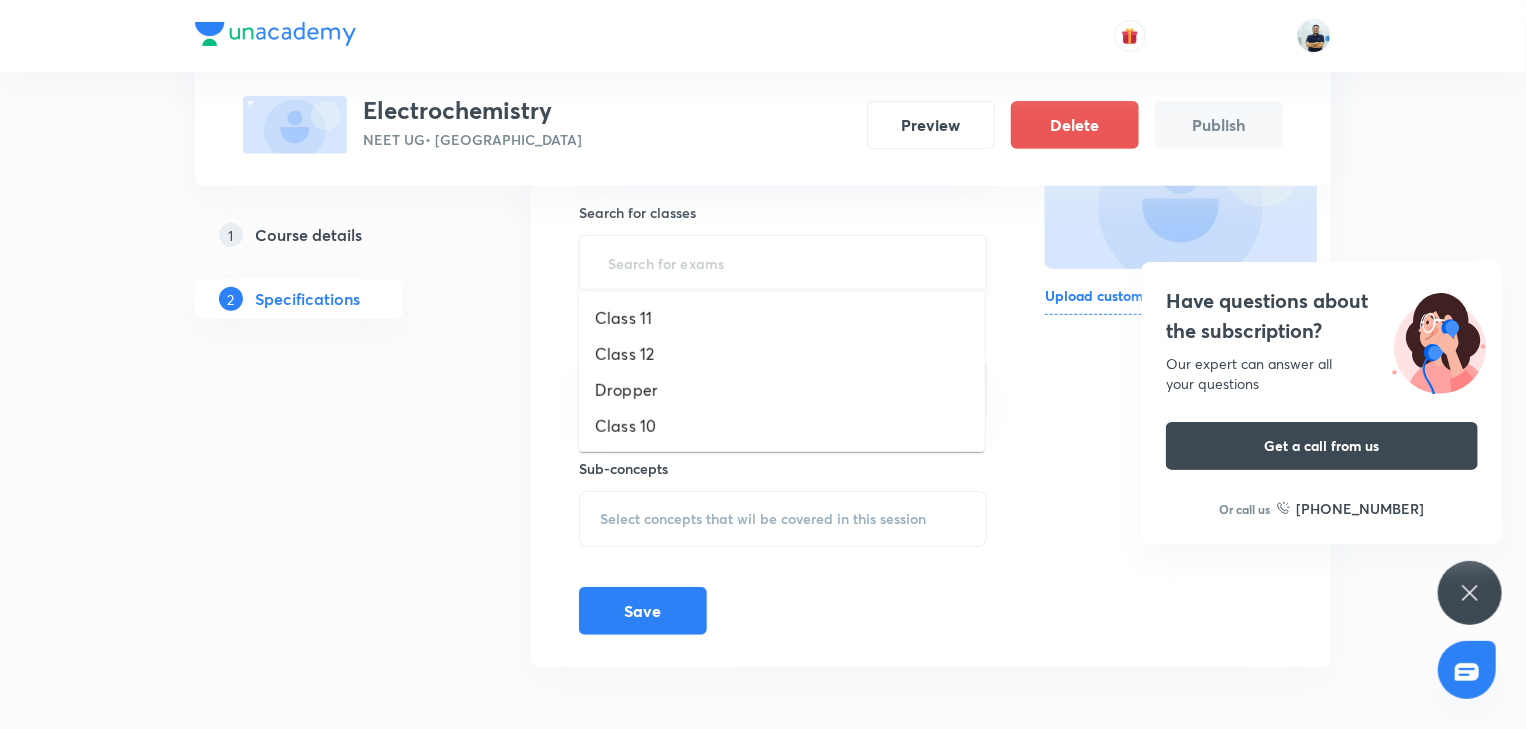click at bounding box center (783, 262) 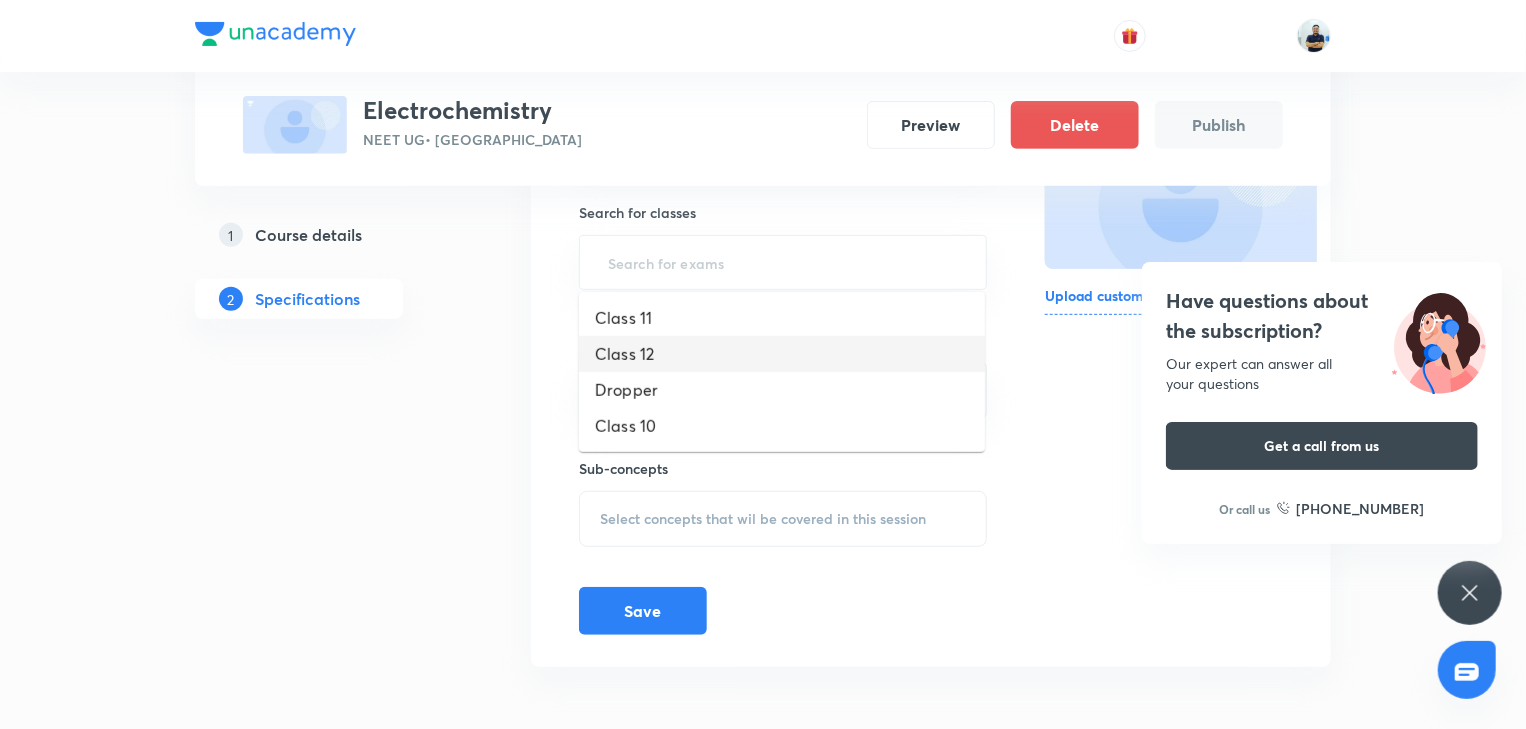 click on "Class 12" at bounding box center [782, 354] 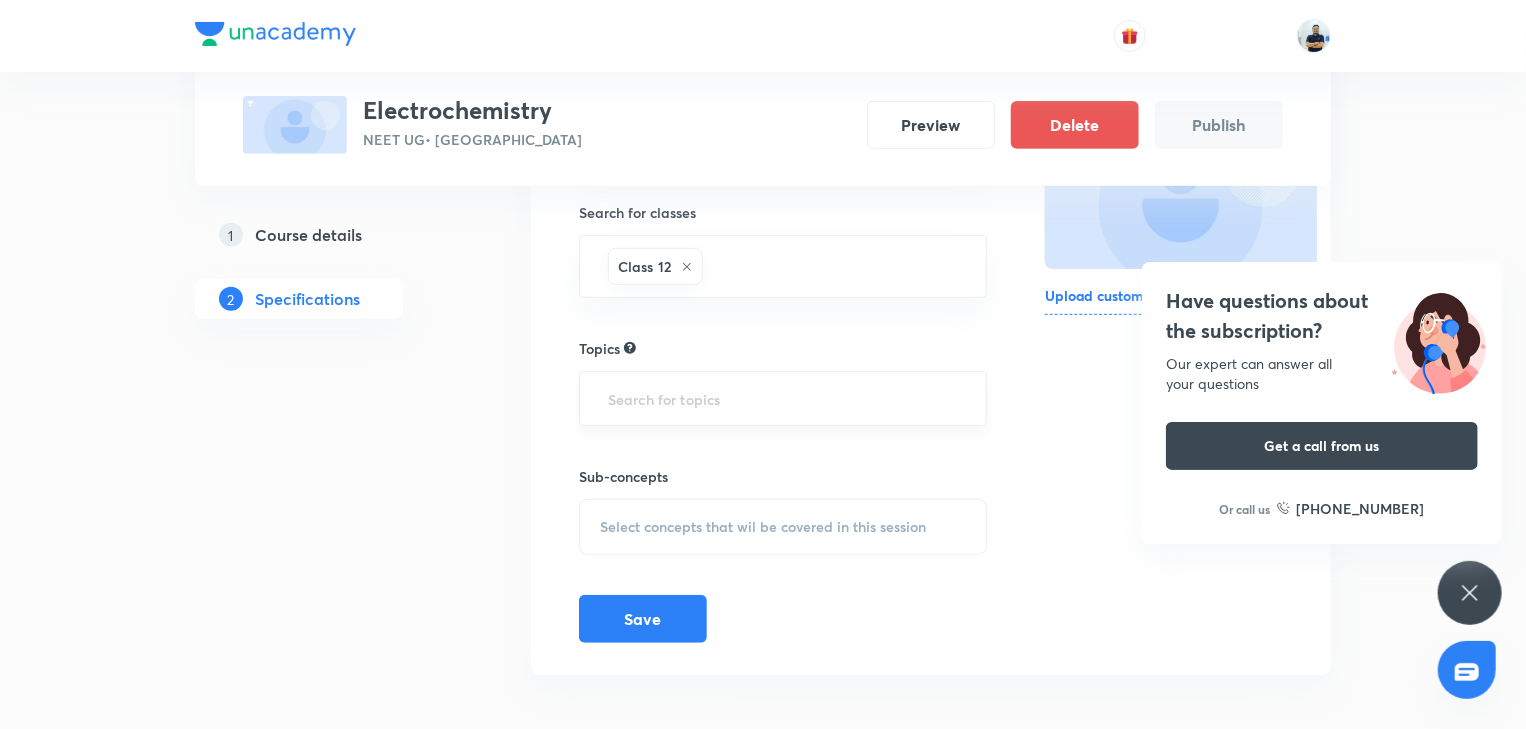 click at bounding box center (783, 398) 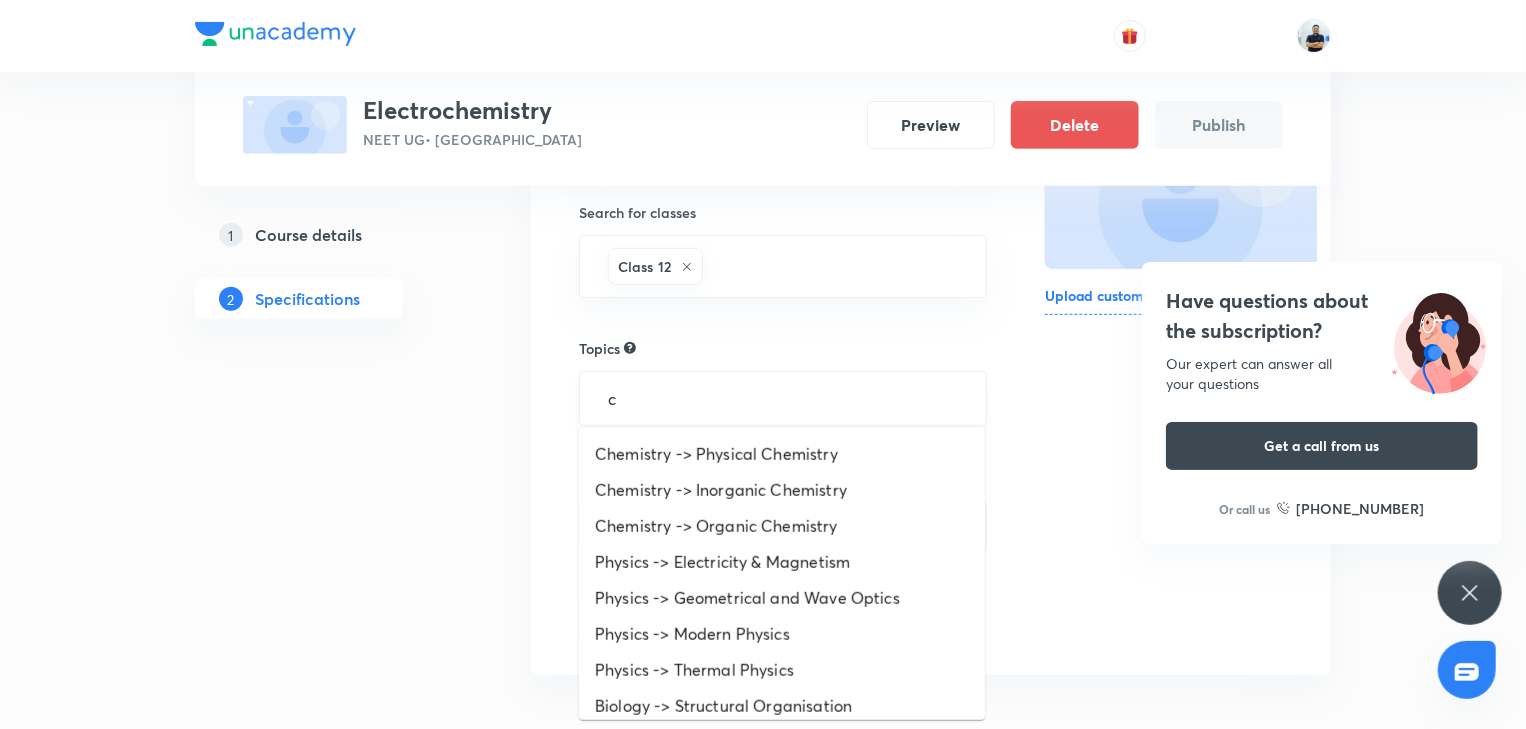 type on "ch" 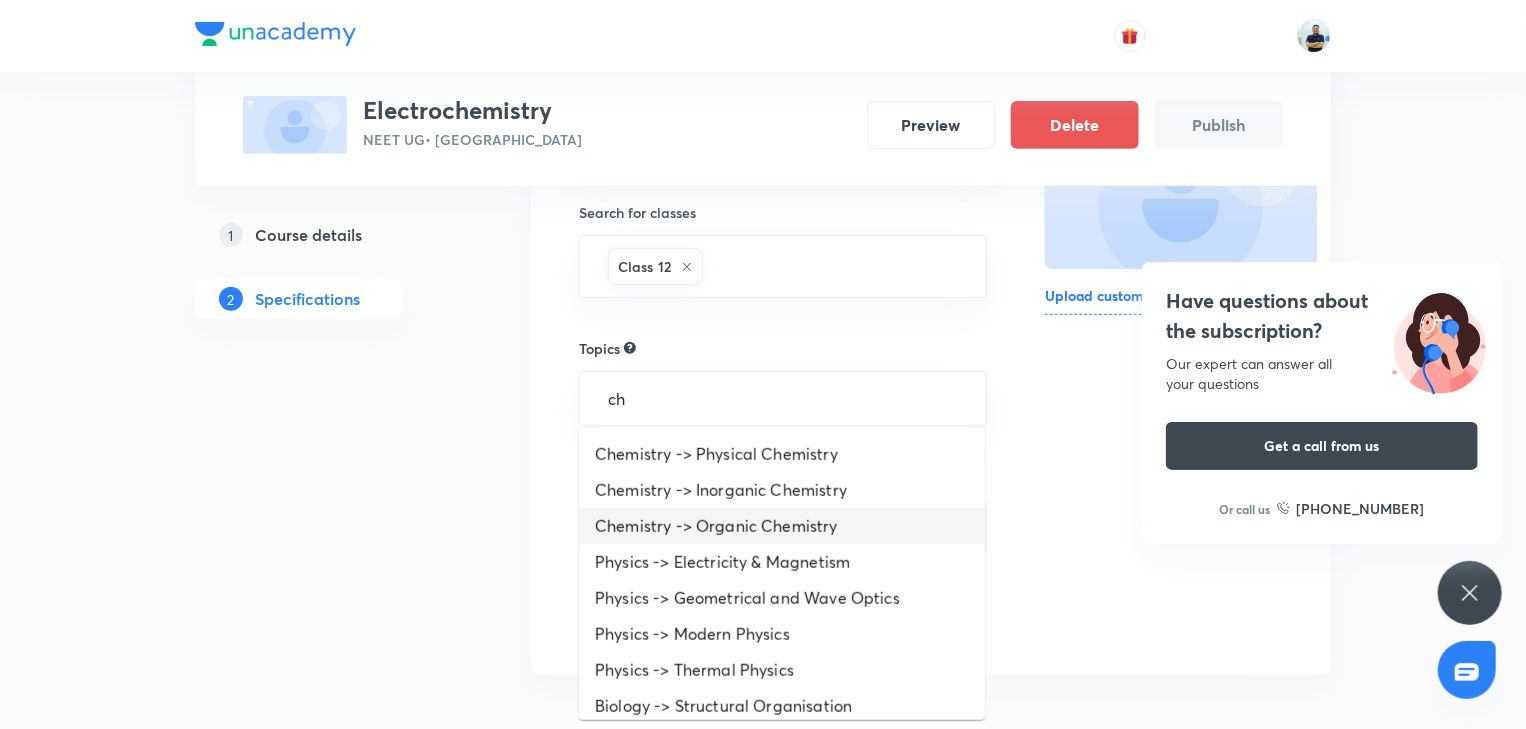 click on "Chemistry ->  Organic Chemistry" at bounding box center [782, 526] 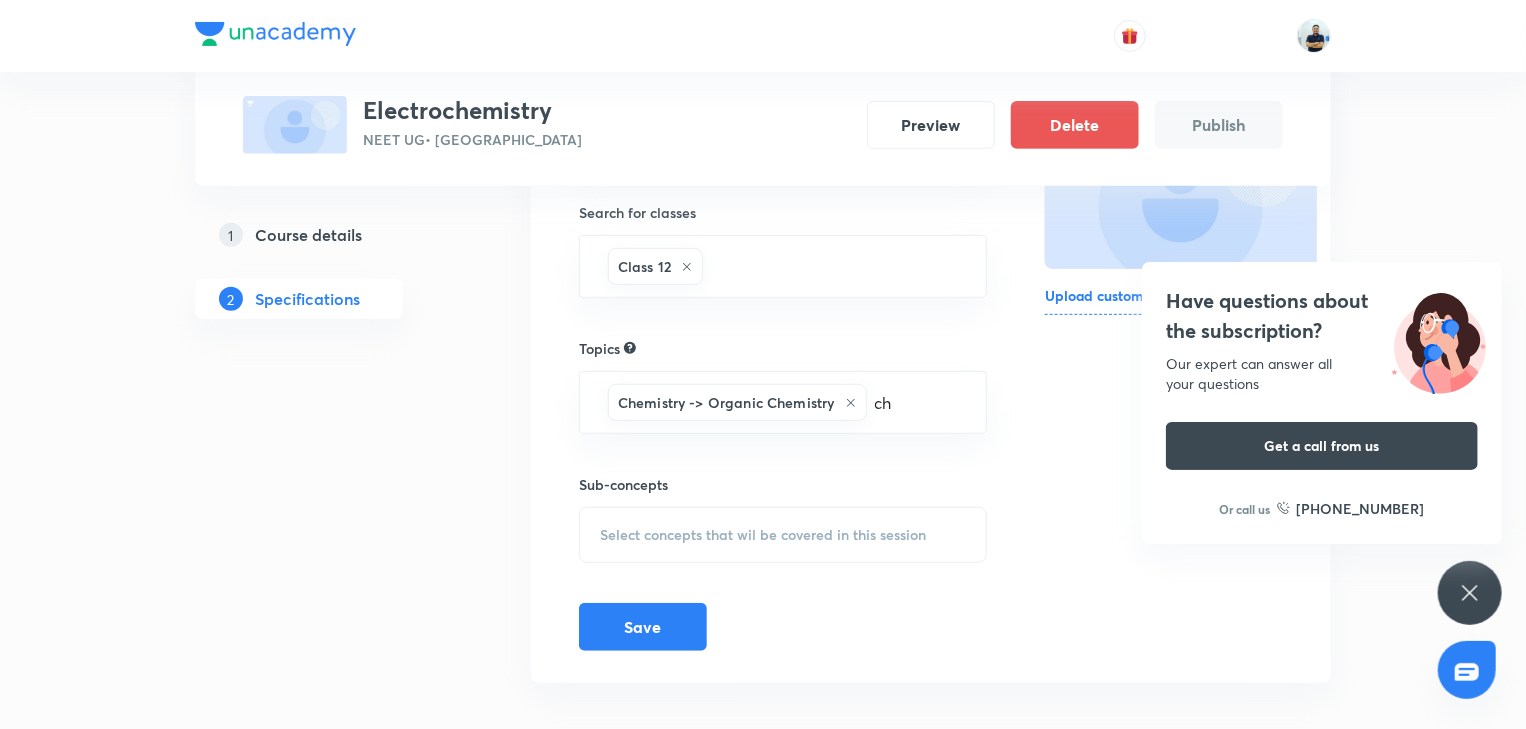 type 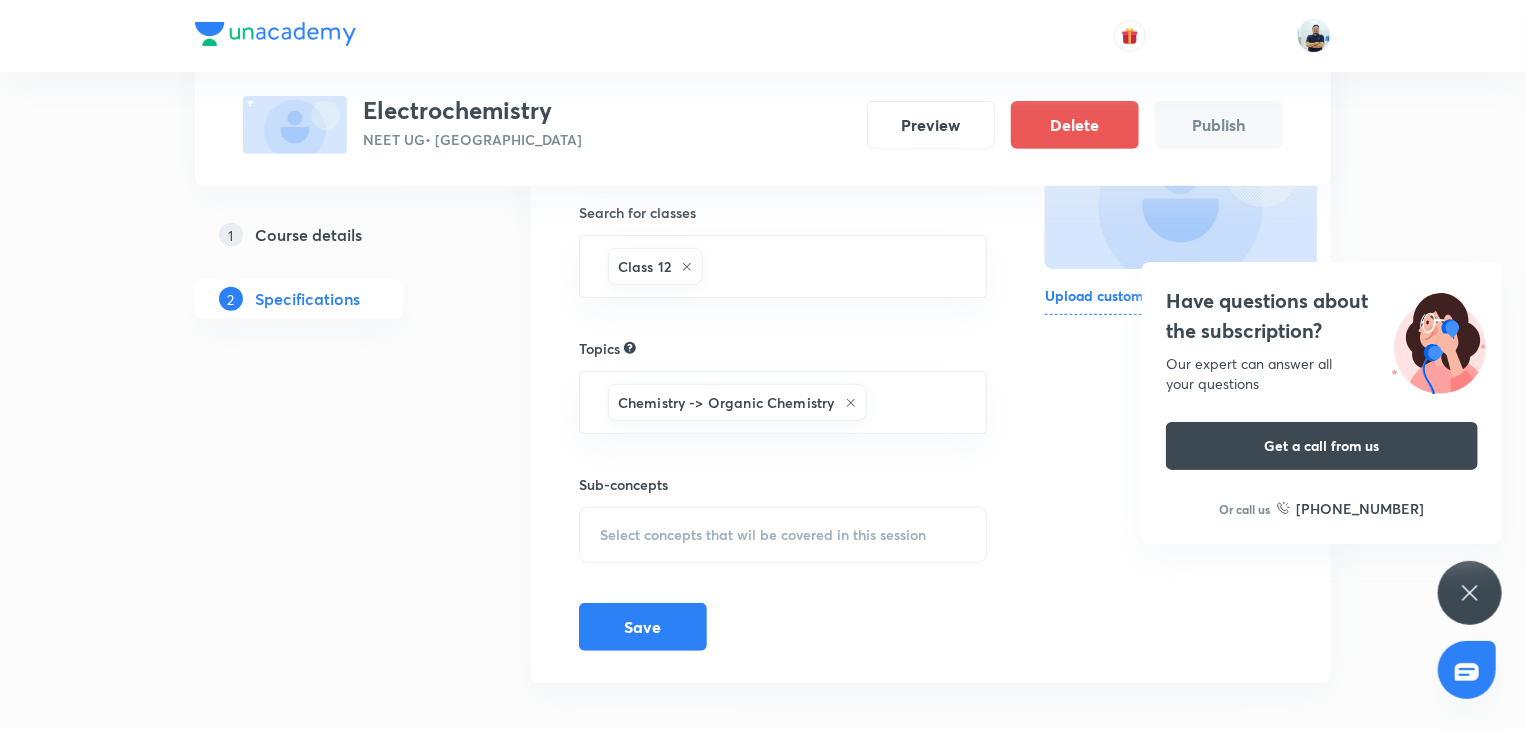 click on "Select concepts that wil be covered in this session" at bounding box center (763, 535) 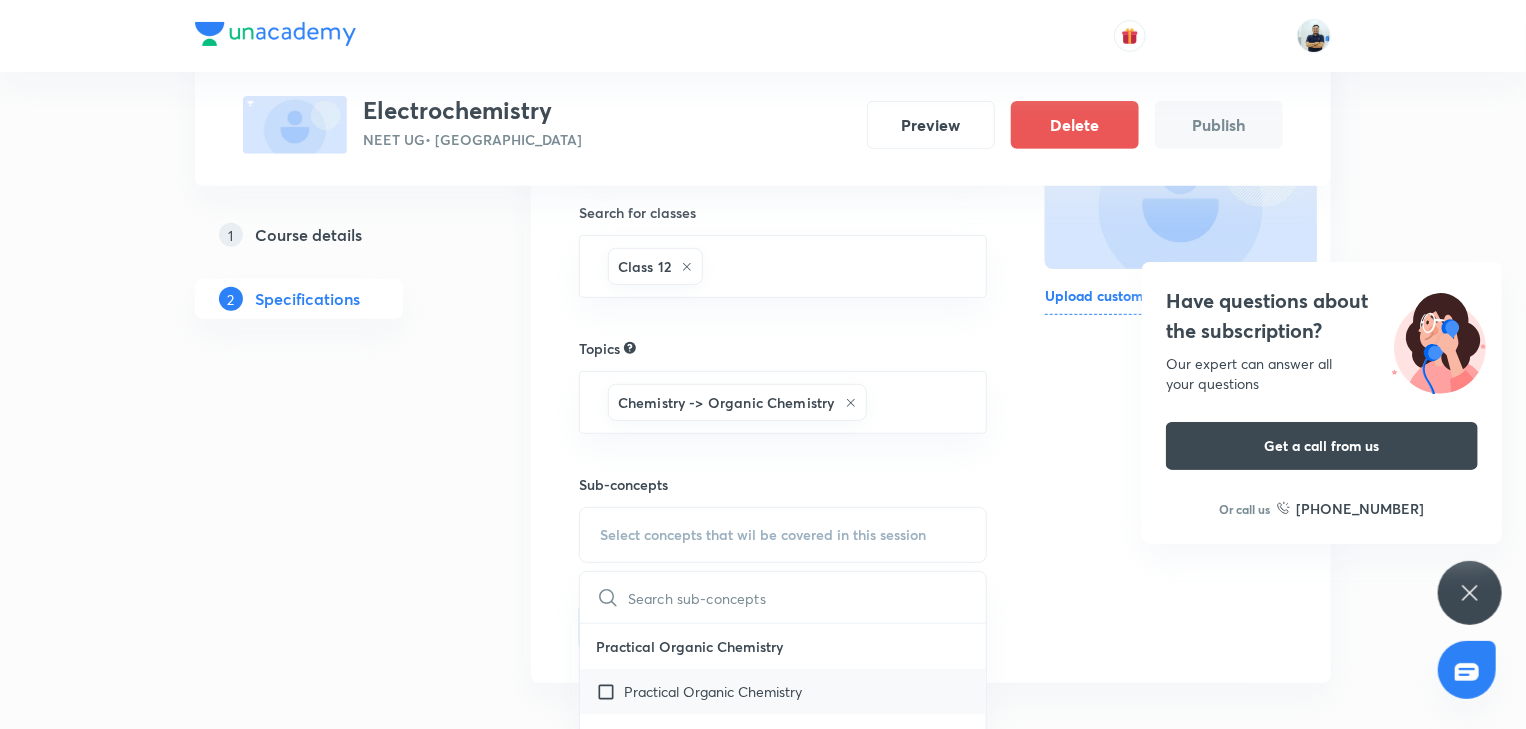 scroll, scrollTop: 560, scrollLeft: 0, axis: vertical 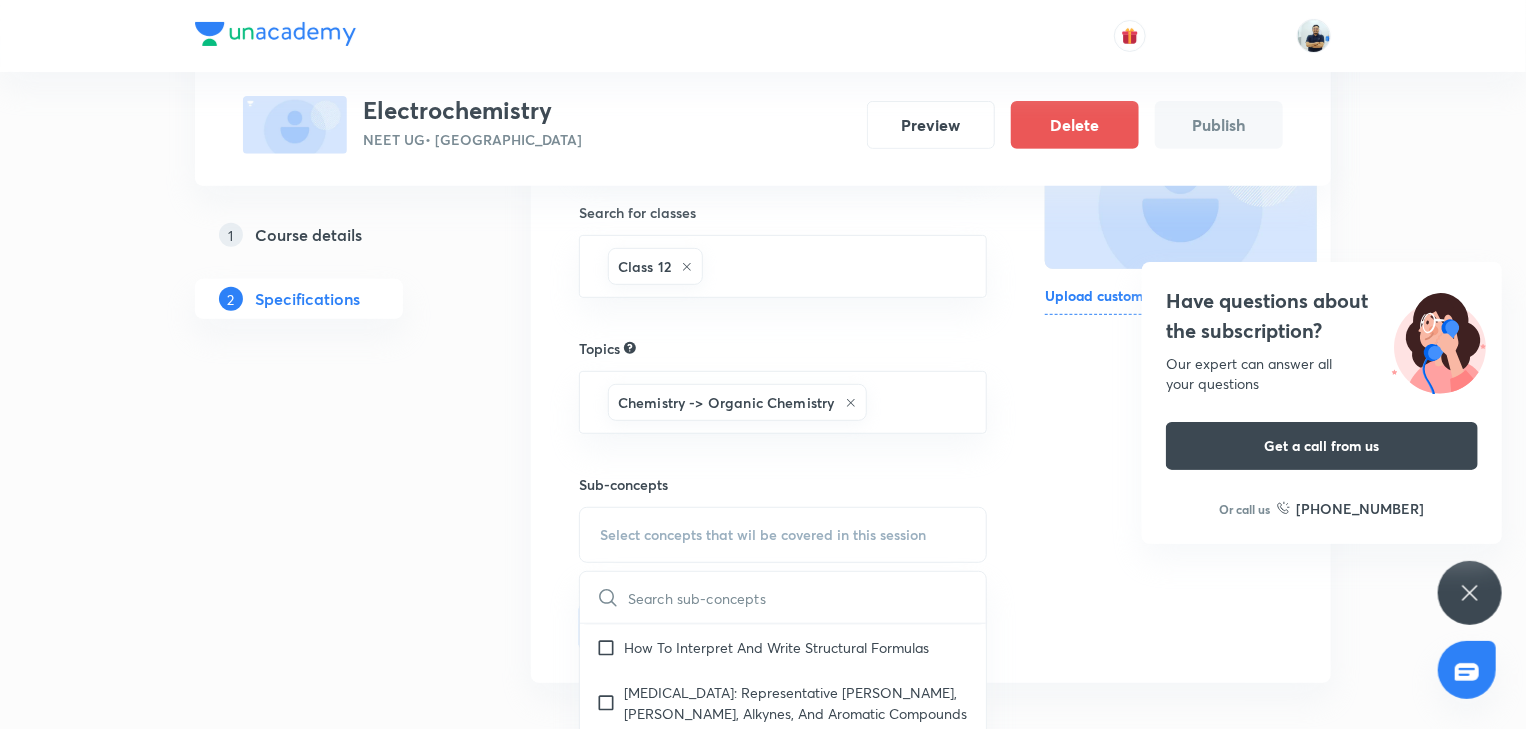 click on "How To Interpret And Write Structural Formulas" at bounding box center [783, 647] 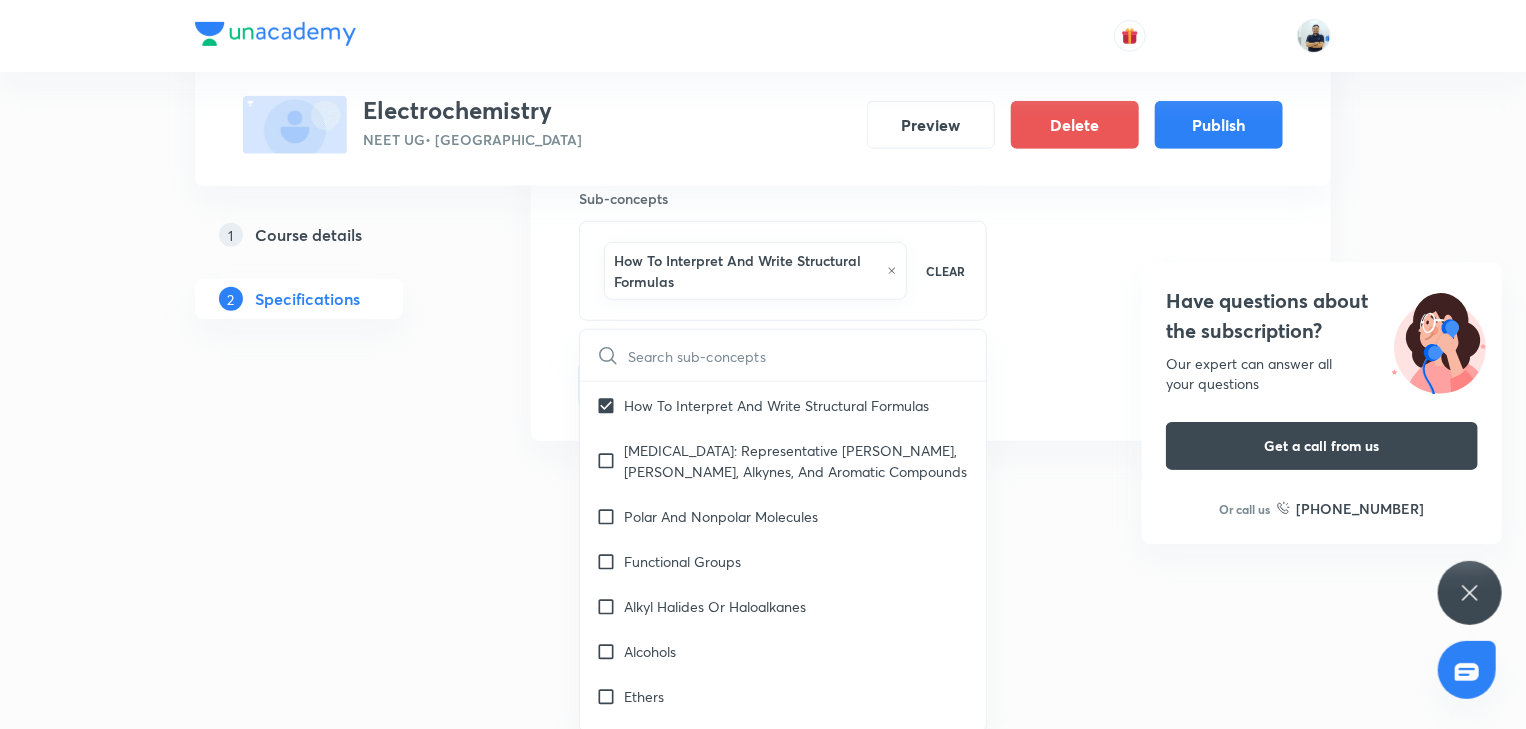 click on "Special Classes Electrochemistry NEET UG  • Gujarati Preview Delete Publish 1 Course details 2 Specifications Target exams NEET UG 2026 ​ Search for classes Class 12 ​ Topics Chemistry ->  Organic Chemistry ​ Sub-concepts How To Interpret And Write Structural Formulas CLEAR ​ Practical Organic Chemistry Practical Organic Chemistry Basic Principles Development Of The Science Of  Organic Chemistry  Atomic Structure The Structural Theory Of Organic Chemistry Chemical Bonds: The Octet Rule Resonance Theory Hyperconjugation The Structure Of Methane And Ethane:  Sp3 Hybridization The Structure Of Ethene (Ethylene): Sp2 Hybridization The Structure Of Ethyne (Acetylene): Sp Hybridization How To Interpret And Write Structural Formulas Hydrocarbons: Representative Alkanes, Alkenes, Alkynes,  And Aromatic Compounds Polar And Nonpolar Molecules Functional Groups Alkyl Halides Or Haloalkanes Alcohols Ethers Amines Aldehydes And Ketones Carboxylic Acids, Esters, And Amides Nitriles Basic Principles Energy Changes" at bounding box center [763, -63] 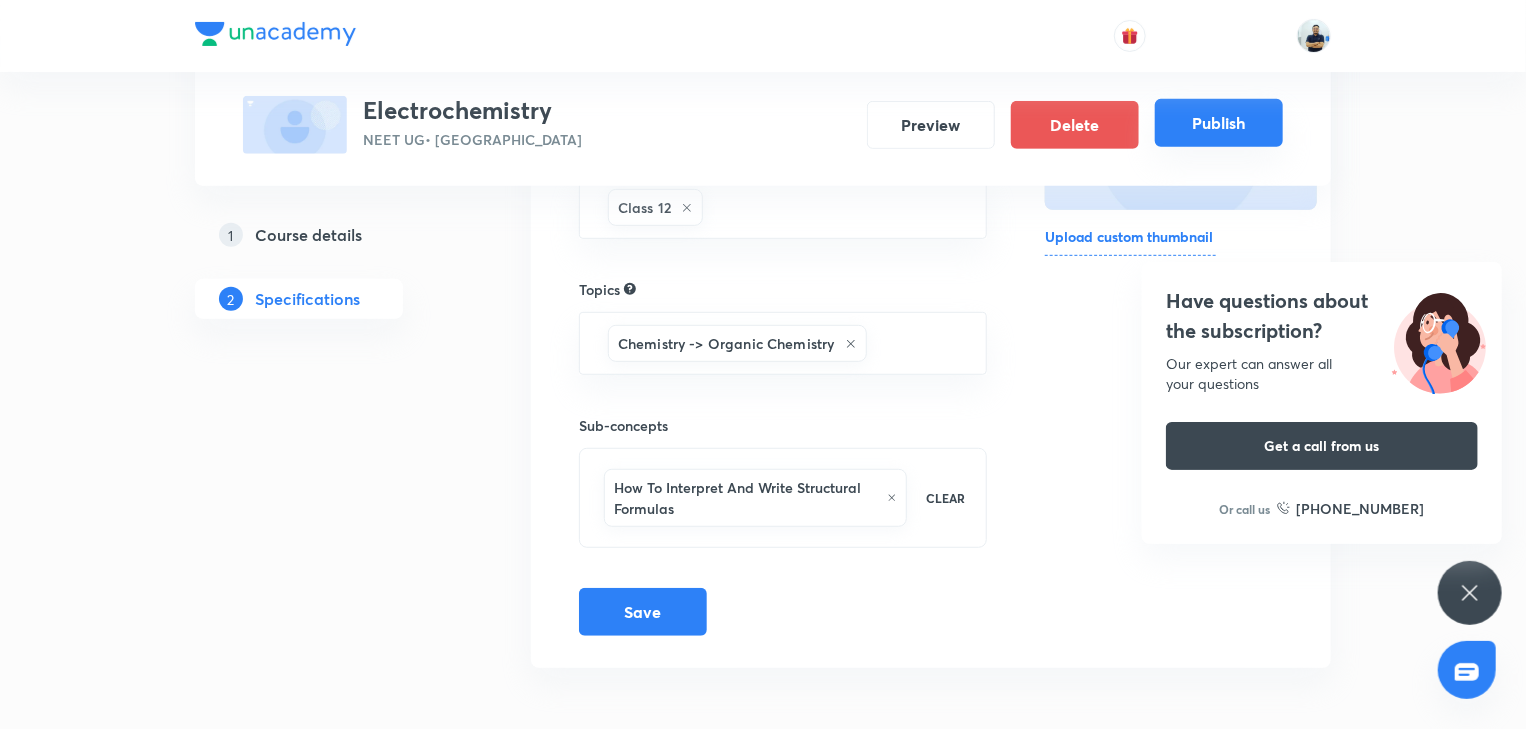 click on "Publish" at bounding box center [1219, 123] 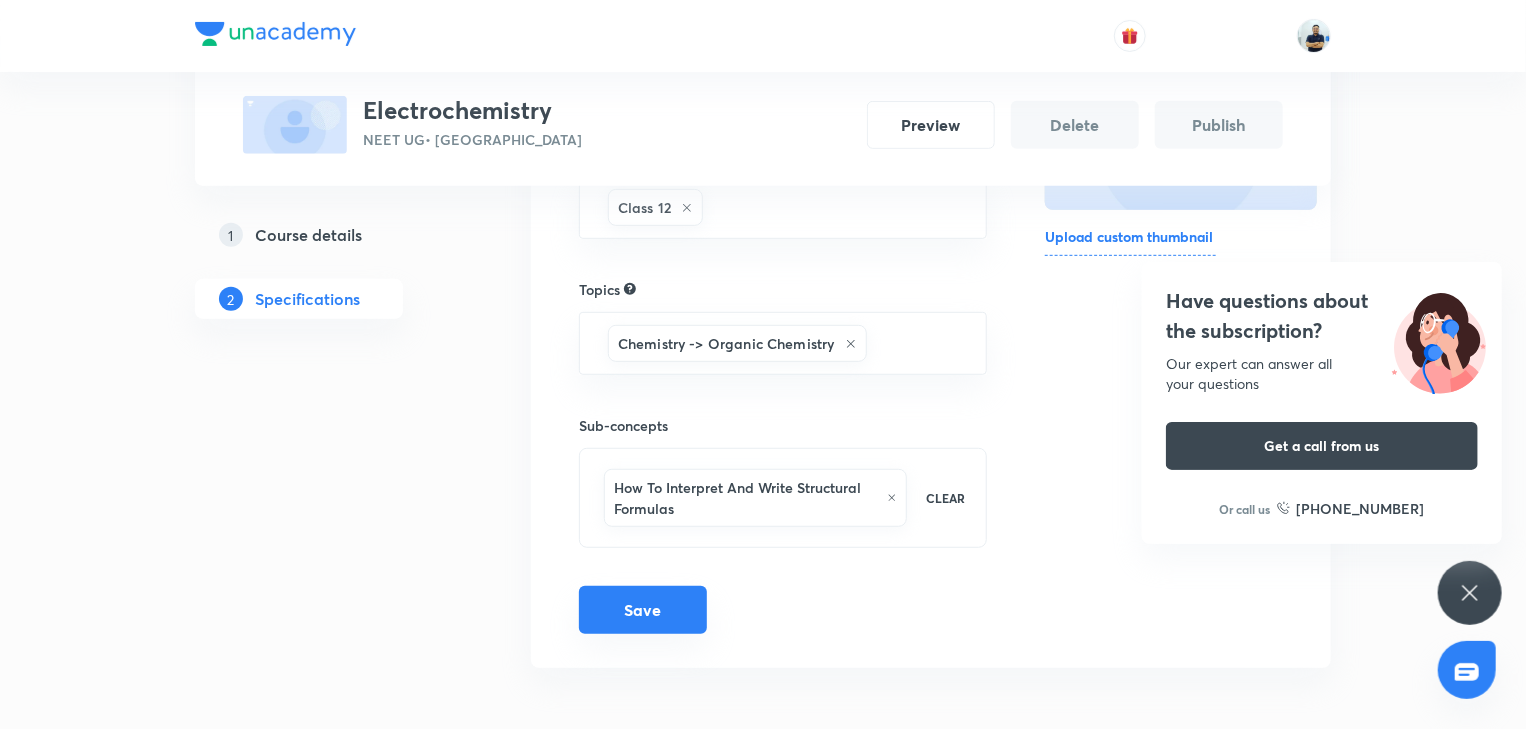 click on "Save" at bounding box center (643, 610) 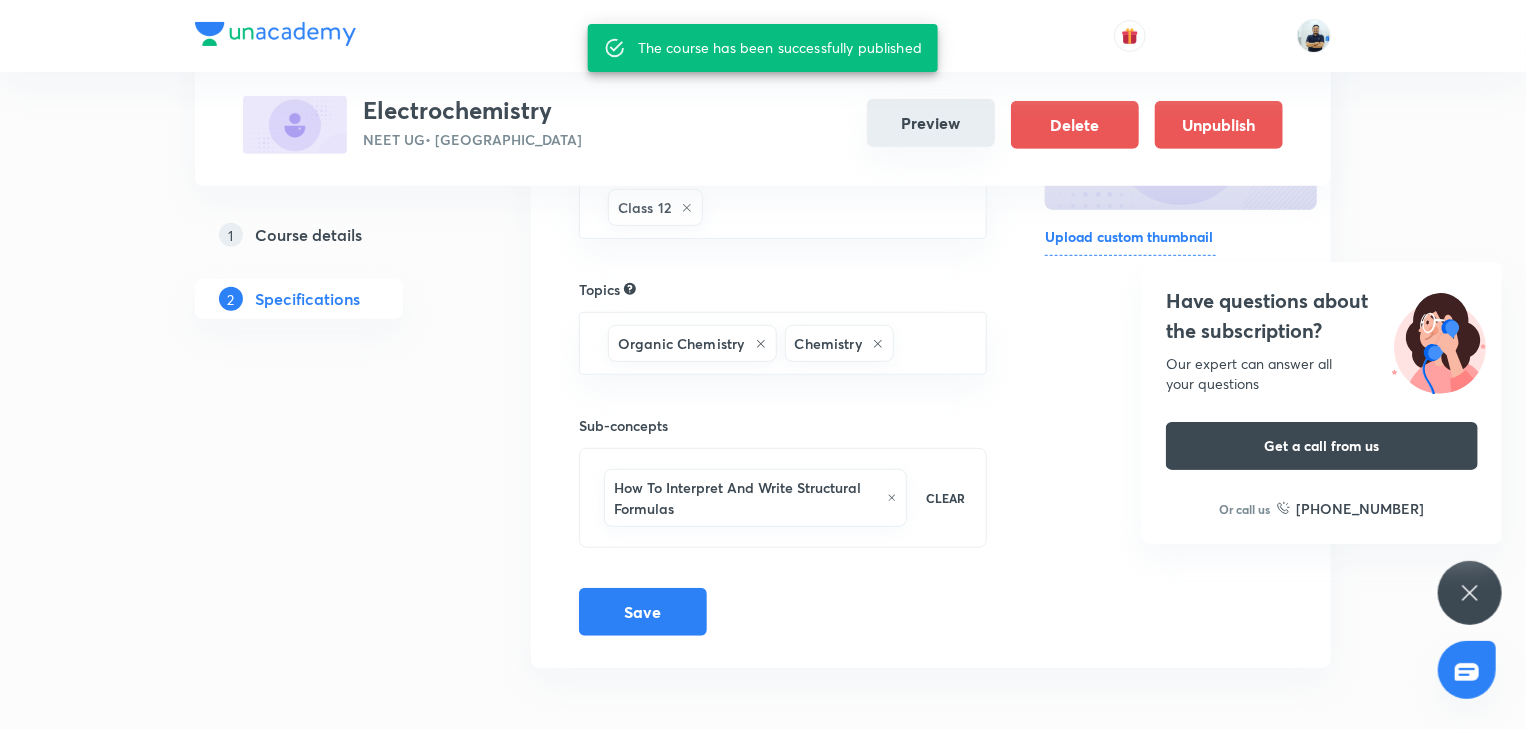 click on "Preview" at bounding box center (931, 123) 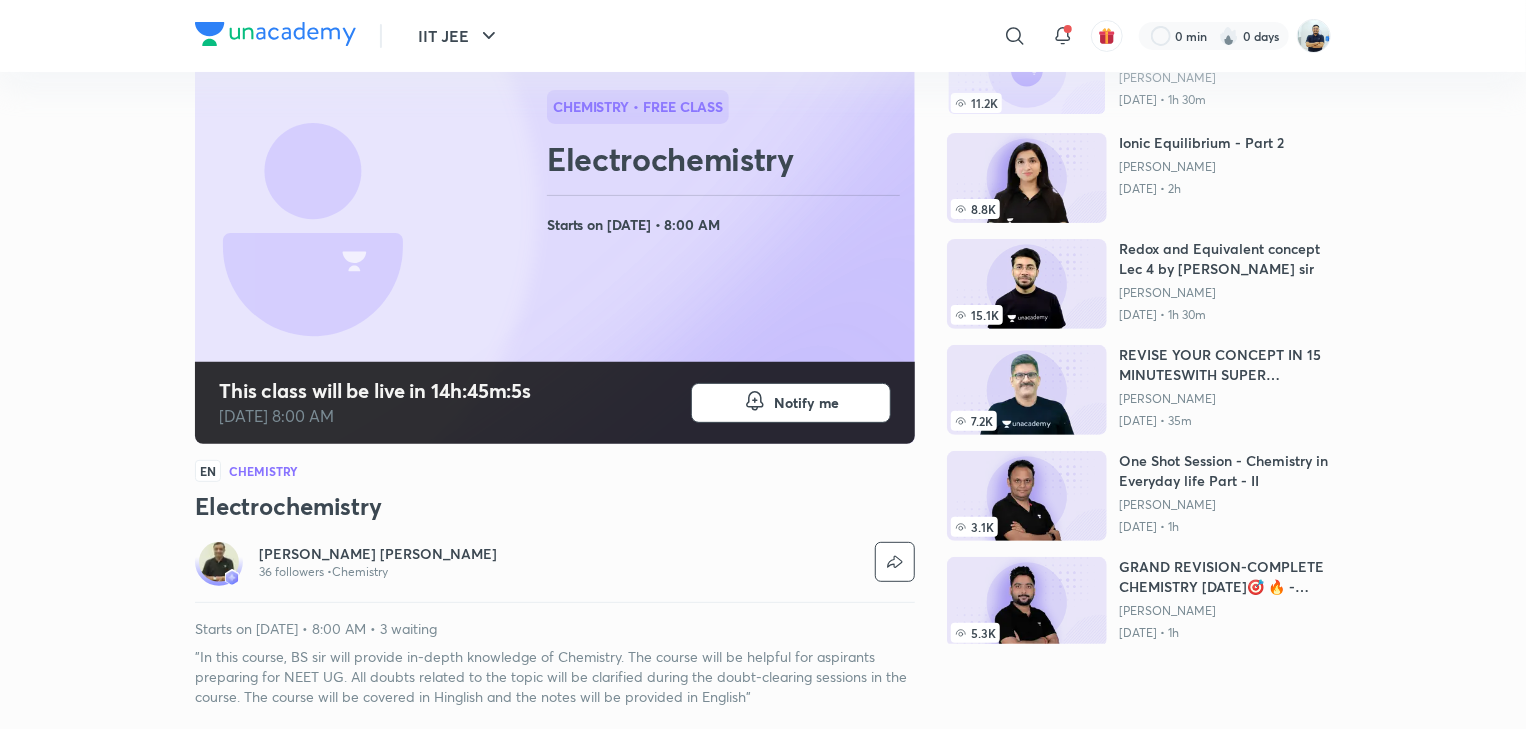 scroll, scrollTop: 560, scrollLeft: 0, axis: vertical 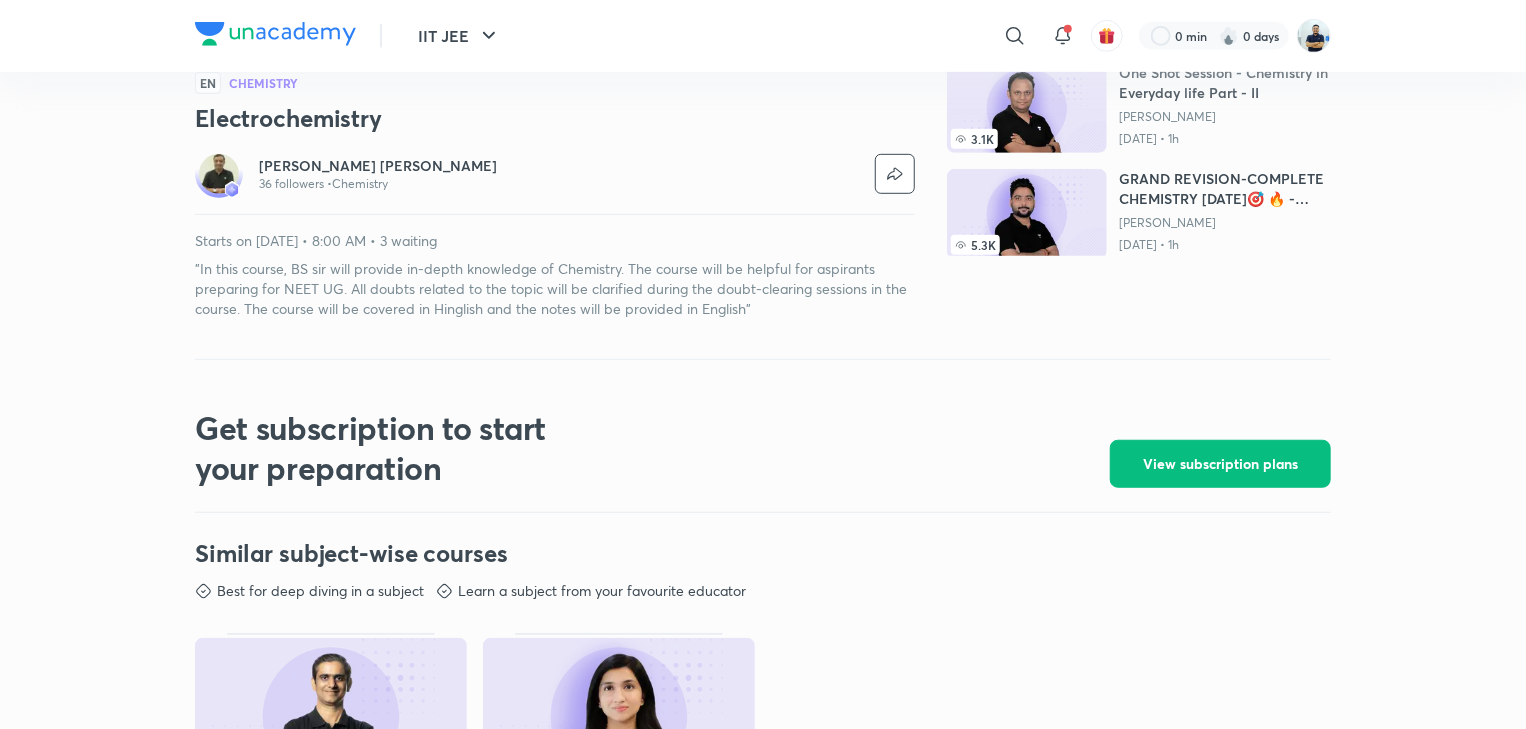 click on ""In this course, BS sir will provide in-depth knowledge of Chemistry. The course will be helpful for aspirants preparing for NEET UG. All doubts related to the topic will be clarified during the doubt-clearing sessions in the course. The course will be covered in Hinglish and the notes will be provided in English"" at bounding box center [555, 289] 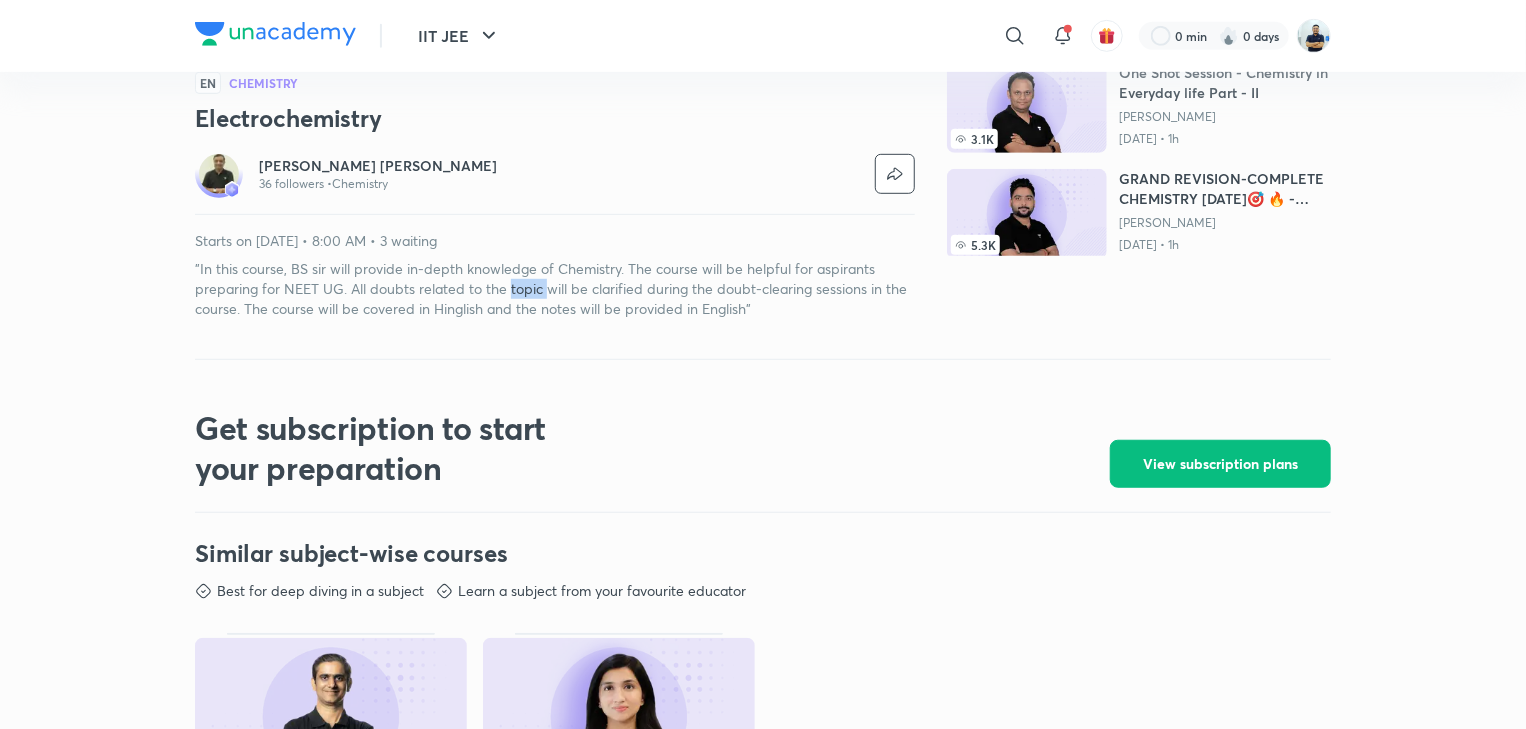 click on ""In this course, BS sir will provide in-depth knowledge of Chemistry. The course will be helpful for aspirants preparing for NEET UG. All doubts related to the topic will be clarified during the doubt-clearing sessions in the course. The course will be covered in Hinglish and the notes will be provided in English"" at bounding box center (555, 289) 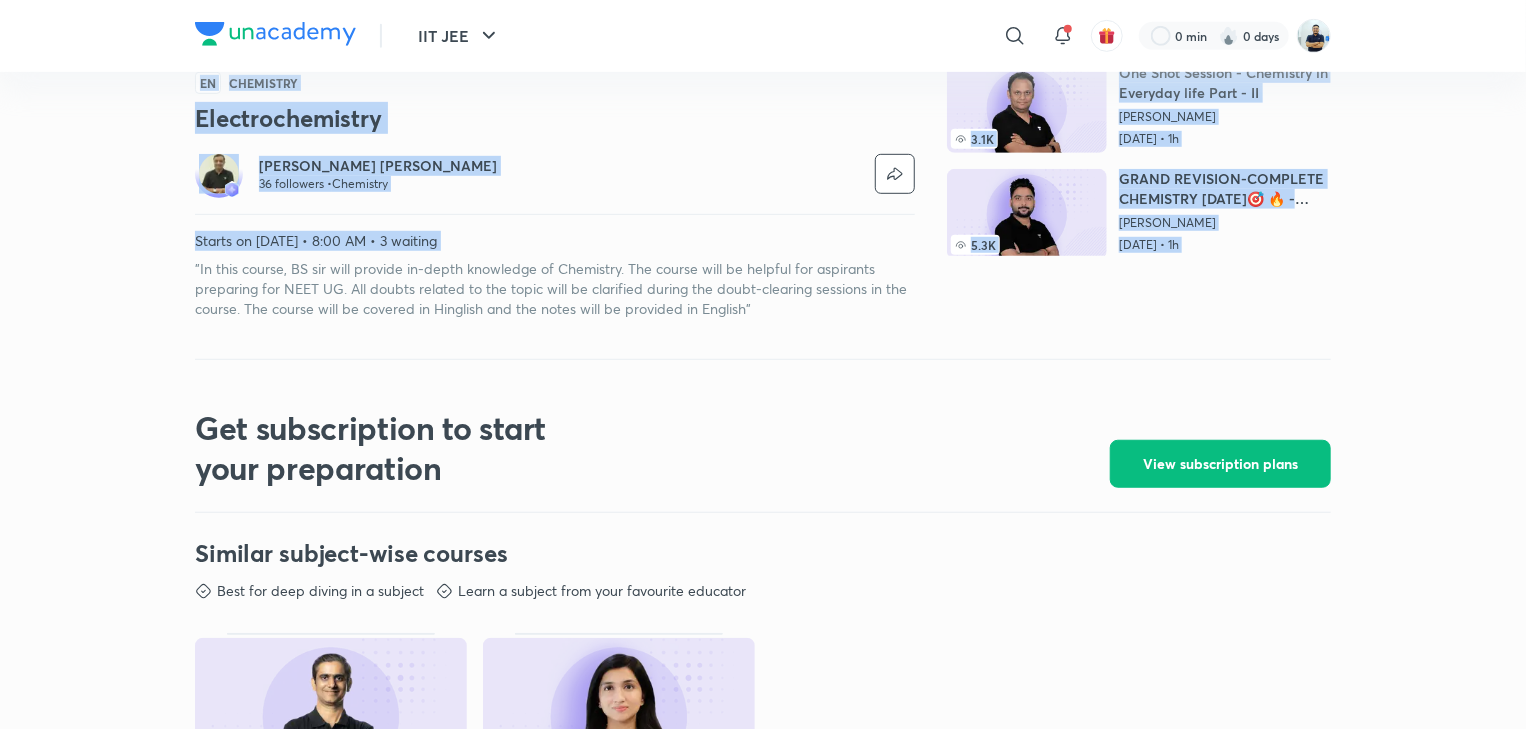 click on ""In this course, BS sir will provide in-depth knowledge of Chemistry. The course will be helpful for aspirants preparing for NEET UG. All doubts related to the topic will be clarified during the doubt-clearing sessions in the course. The course will be covered in Hinglish and the notes will be provided in English"" at bounding box center [555, 289] 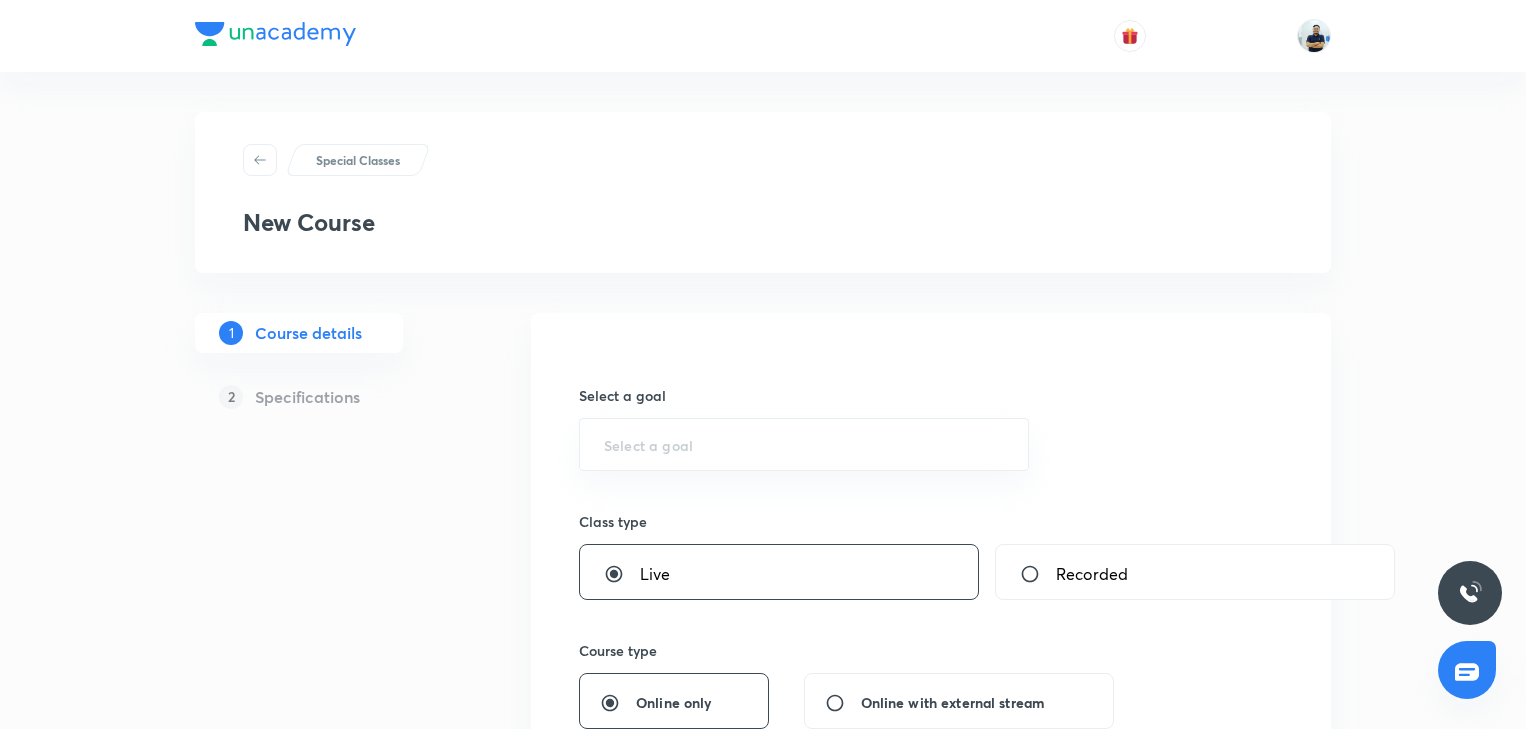 scroll, scrollTop: 0, scrollLeft: 0, axis: both 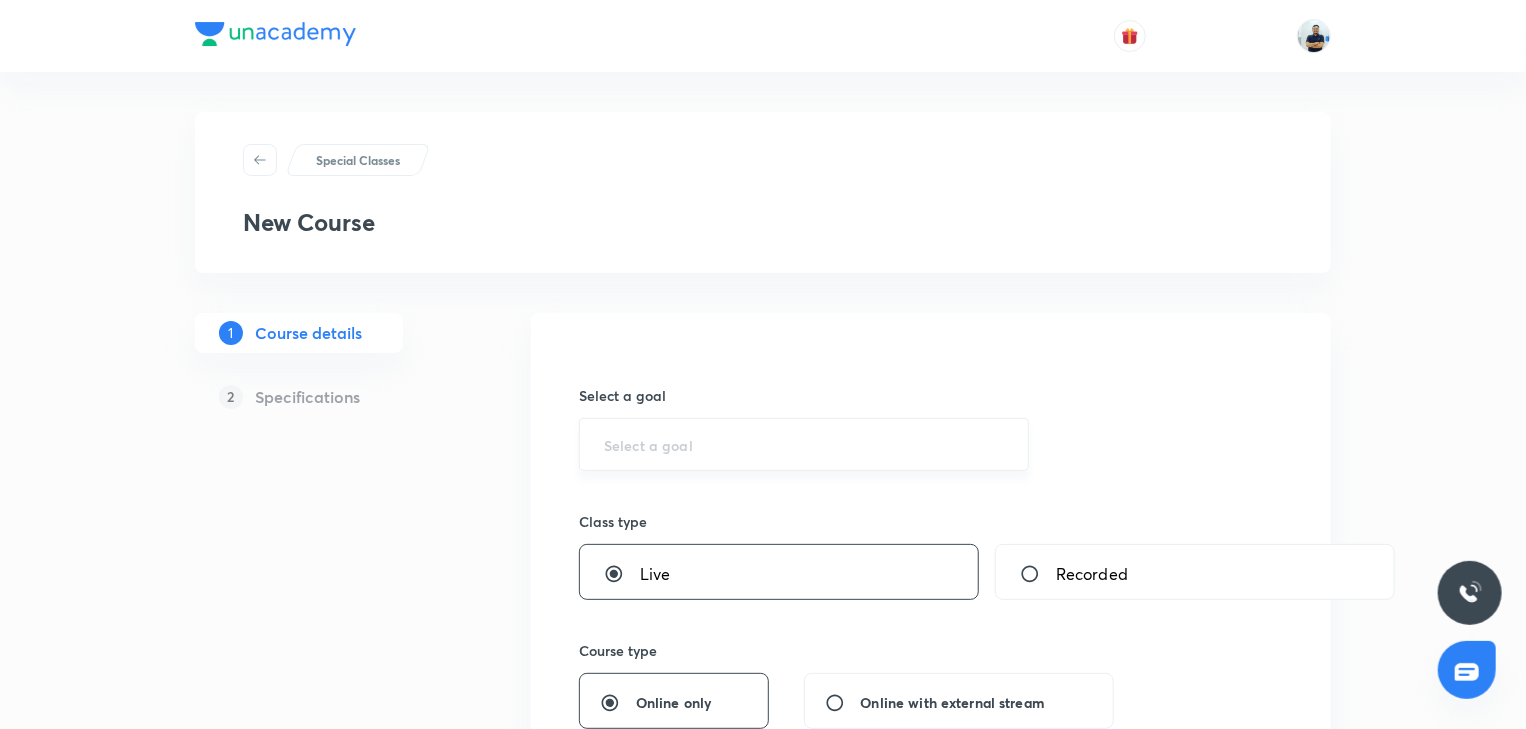 click on "​" at bounding box center [804, 444] 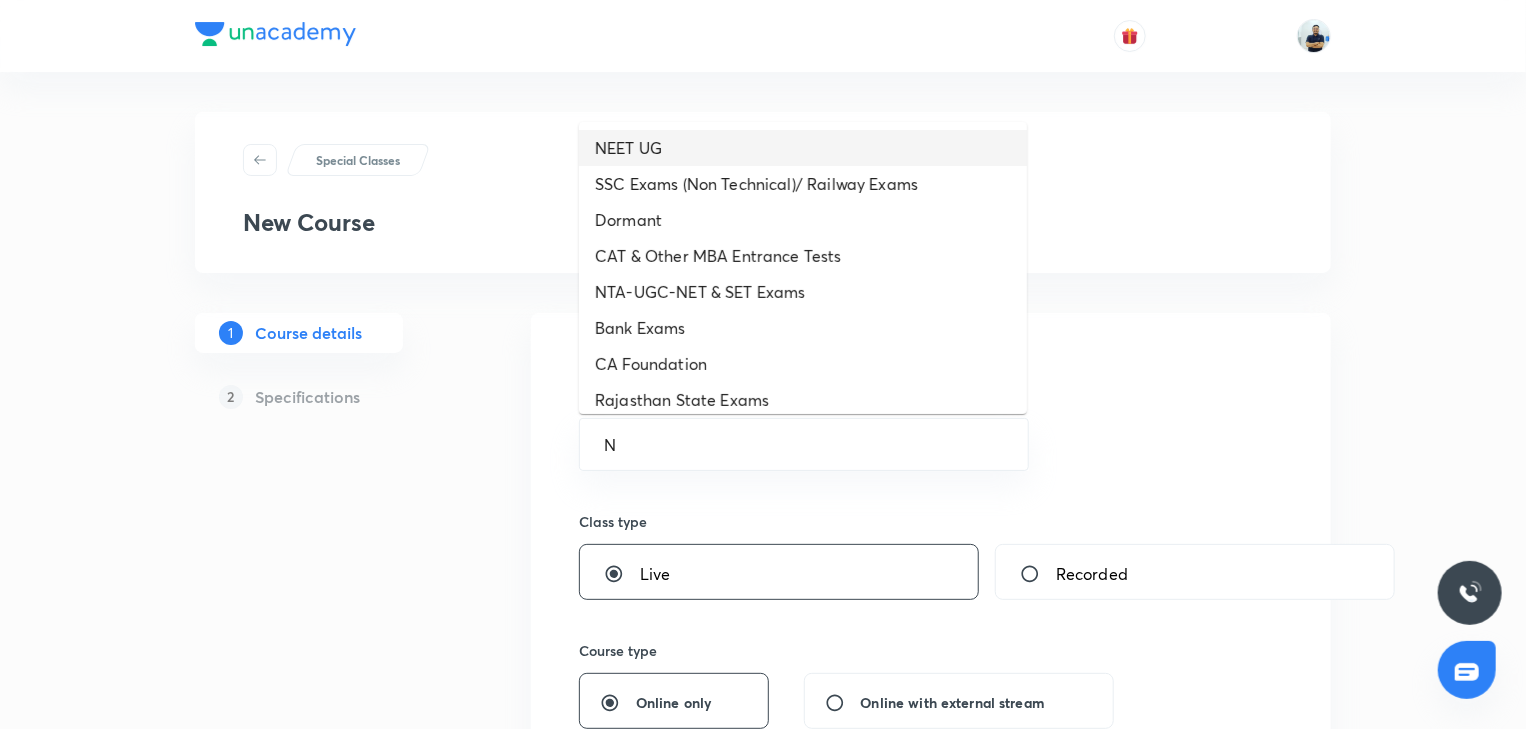 click on "NEET UG" at bounding box center [803, 148] 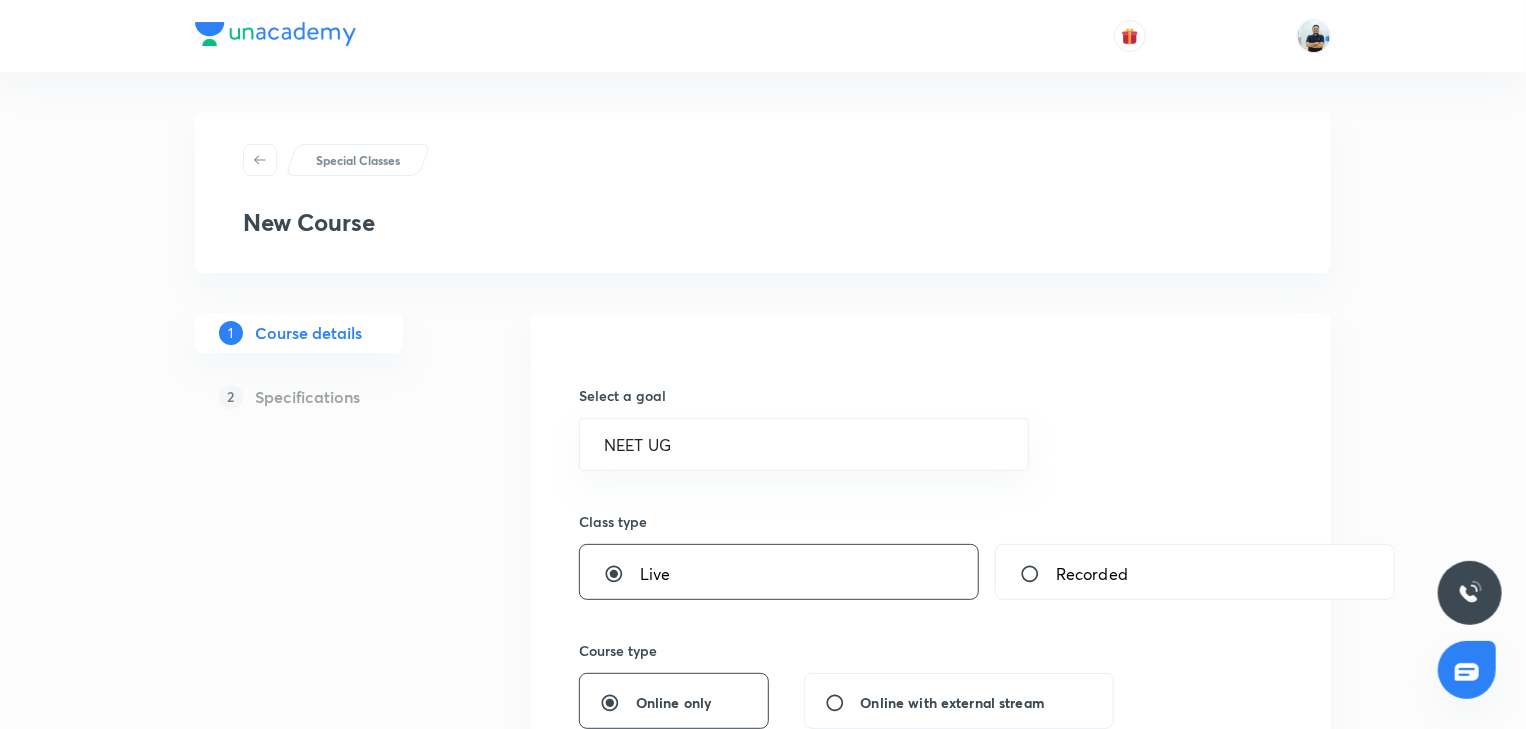 scroll, scrollTop: 560, scrollLeft: 0, axis: vertical 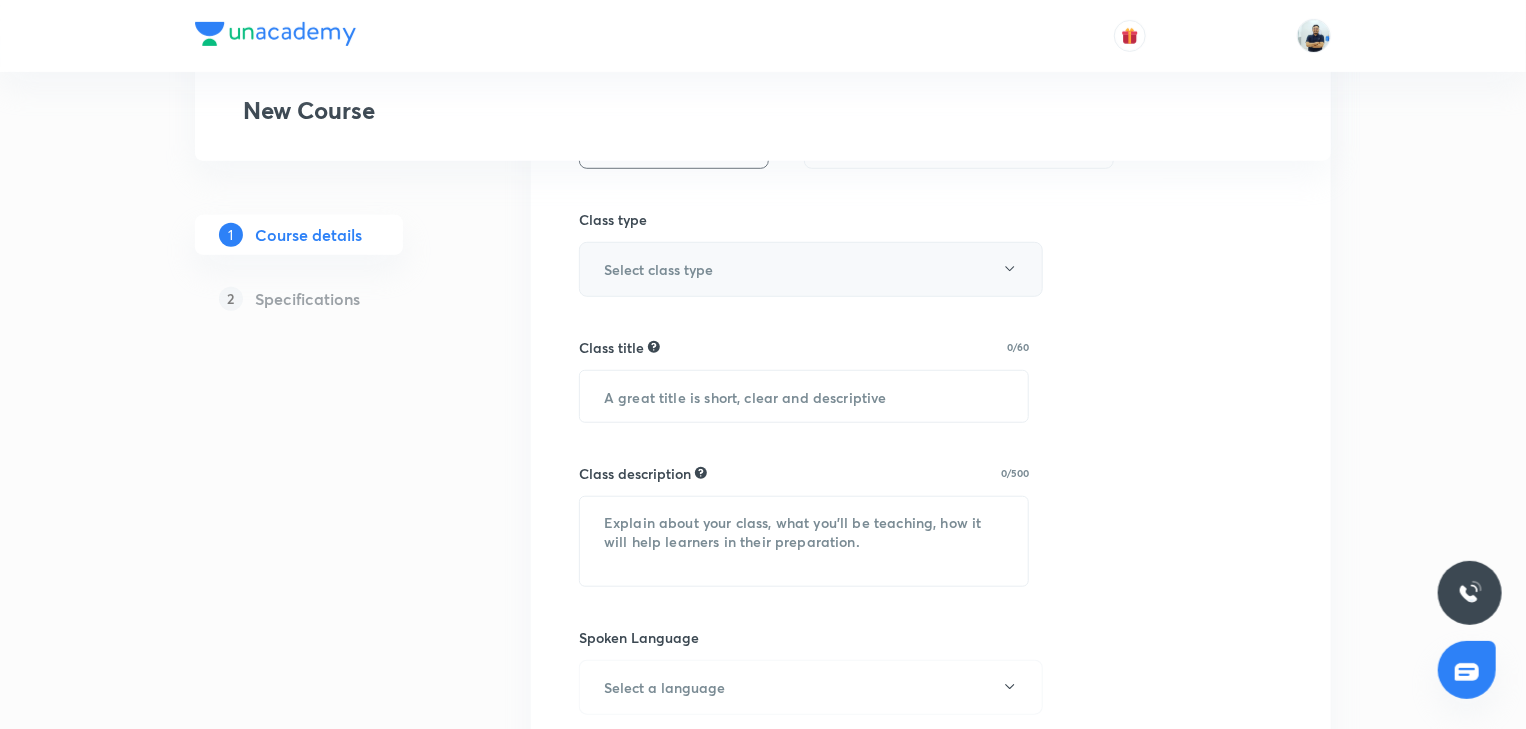 click on "Select class type" at bounding box center [658, 269] 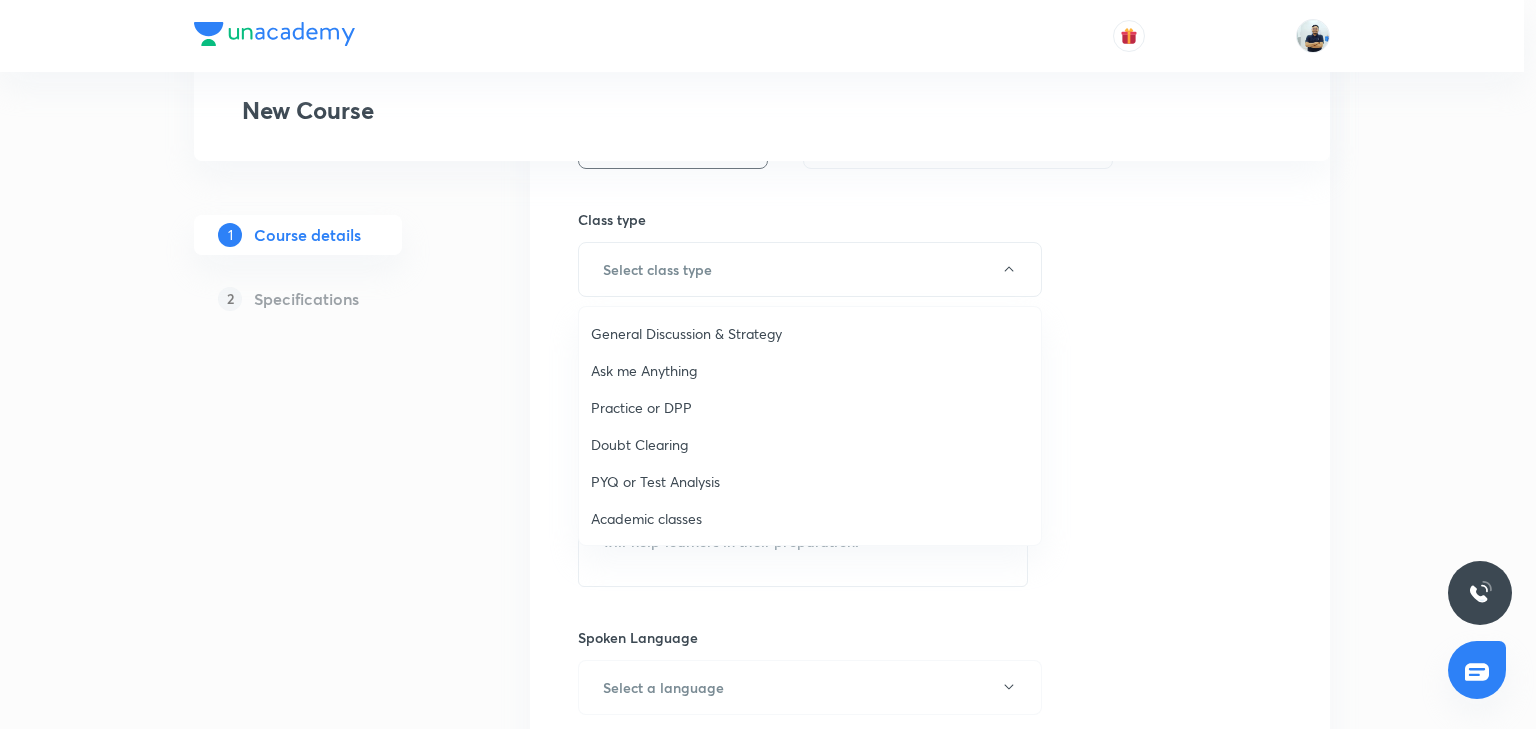 click on "Academic classes" at bounding box center (810, 518) 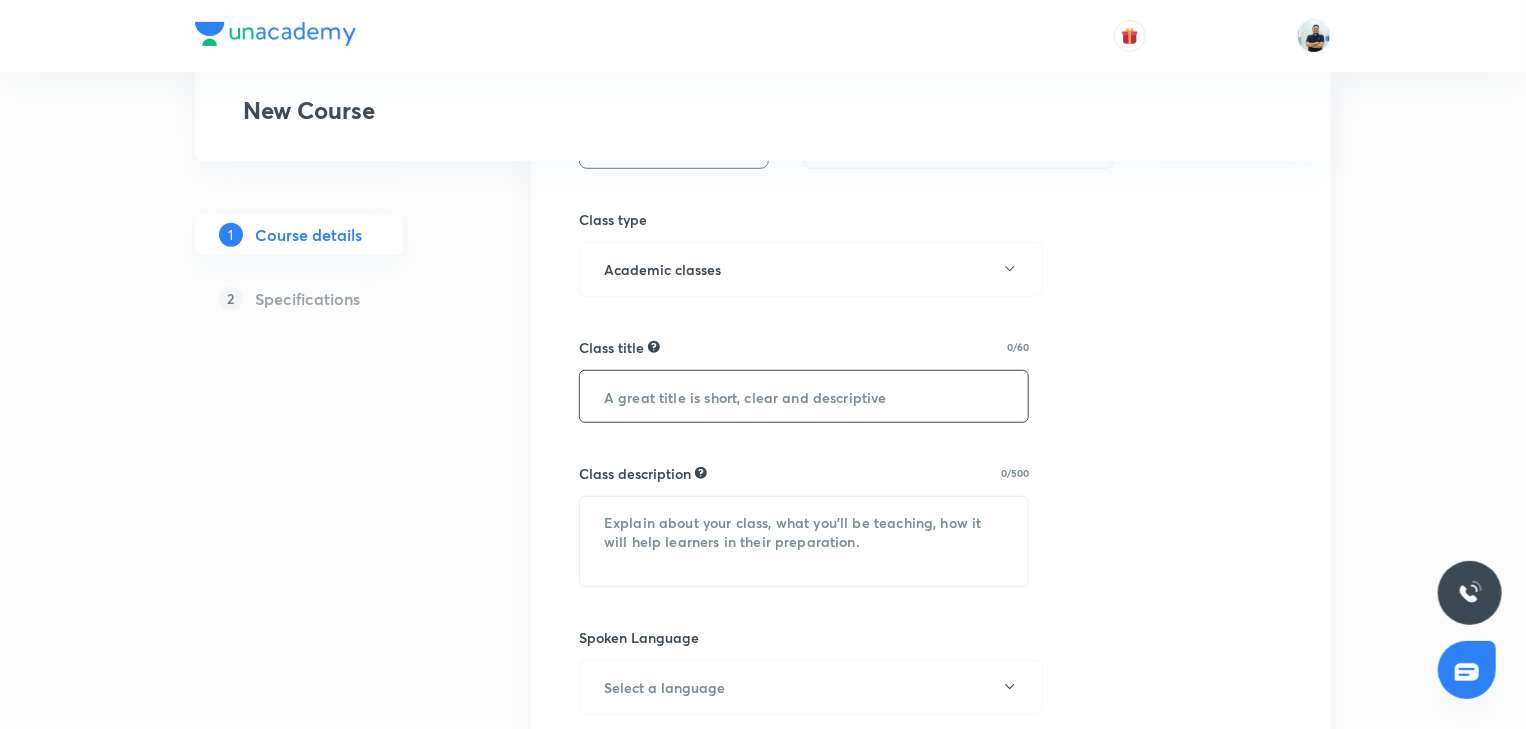 click at bounding box center [804, 396] 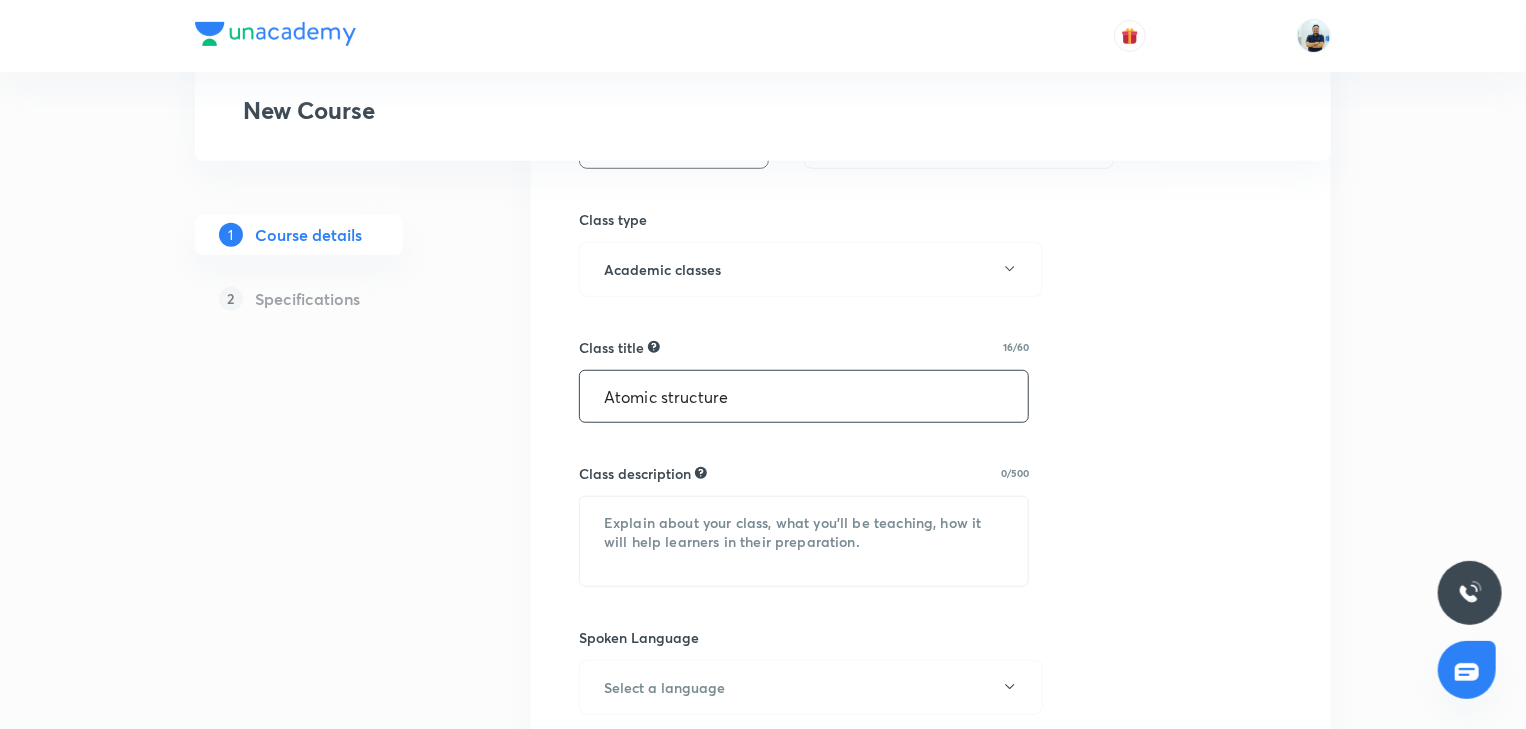 type on "Atomic structure" 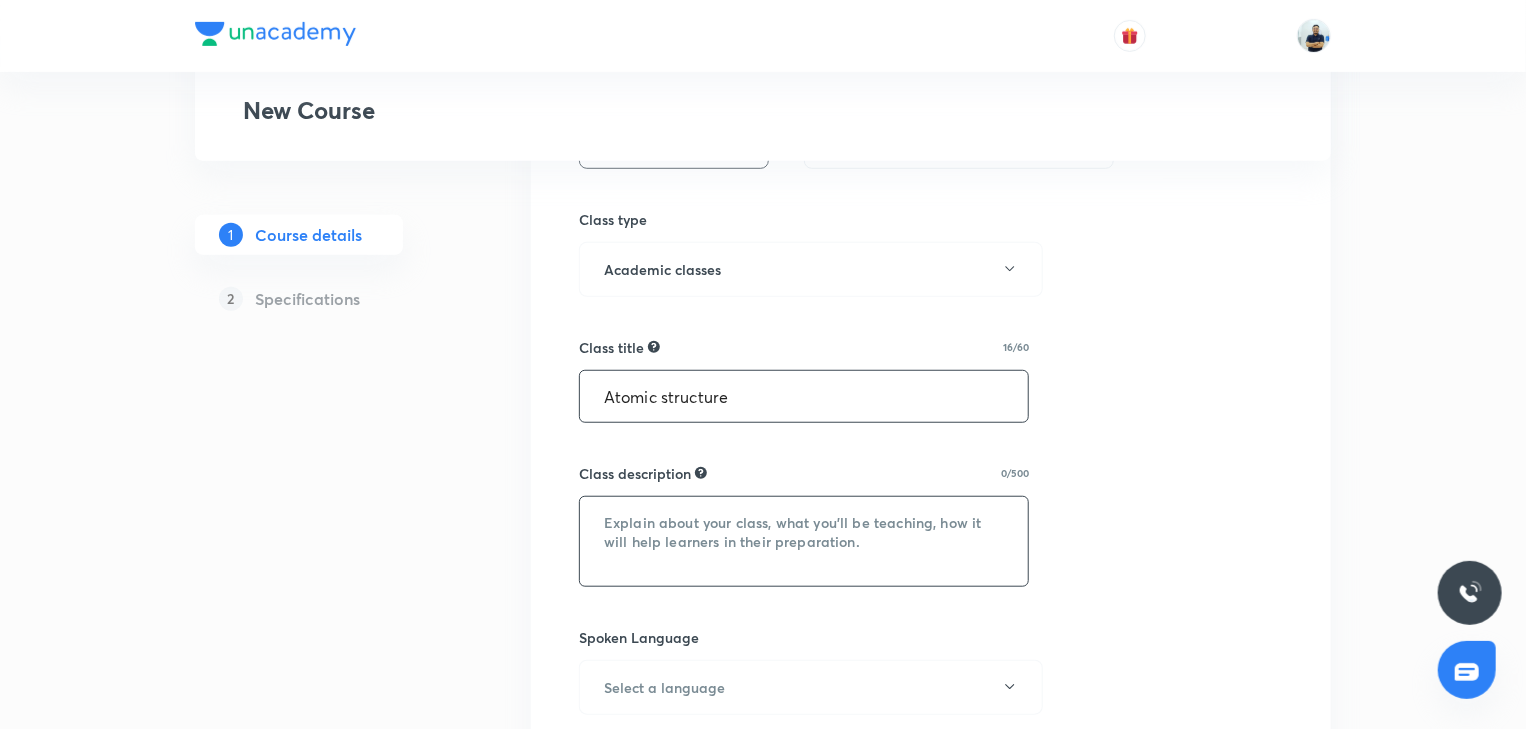 click at bounding box center (804, 541) 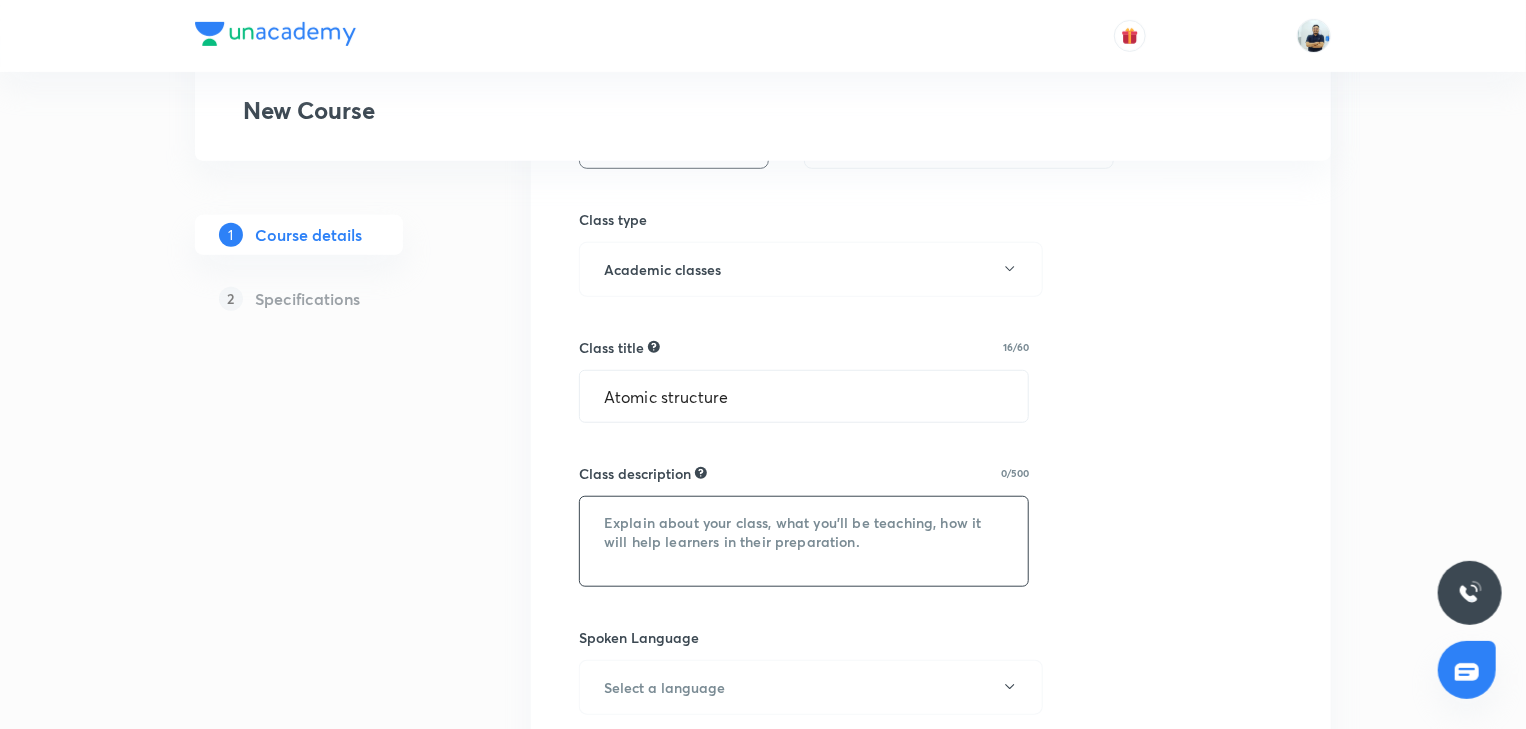 paste on ""In this course, BS sir will provide in-depth knowledge of Chemistry. The course will be helpful for aspirants preparing for NEET UG. All doubts related to the topic will be clarified during the doubt-clearing sessions in the course. The course will be covered in Hinglish and the notes will be provided in English"" 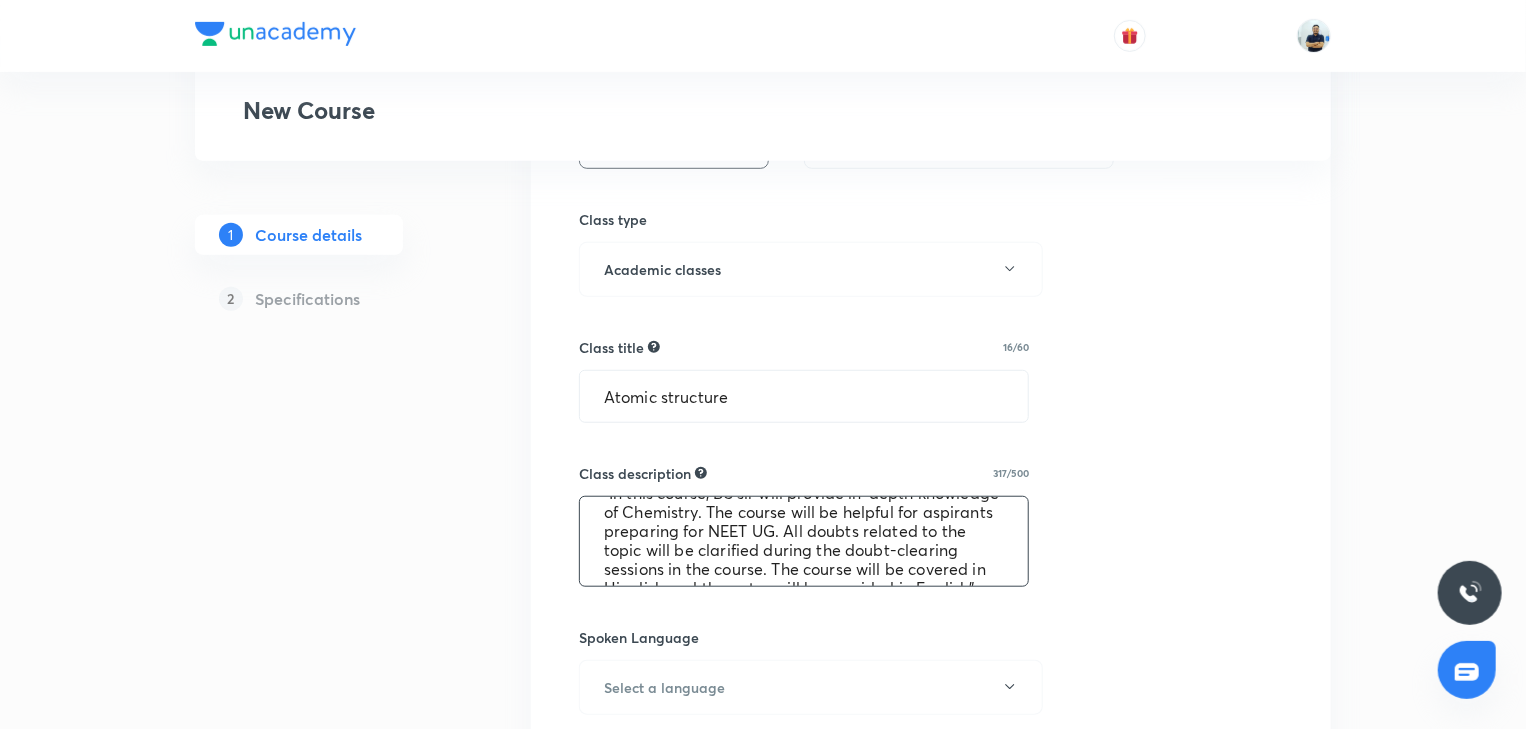 scroll, scrollTop: 0, scrollLeft: 0, axis: both 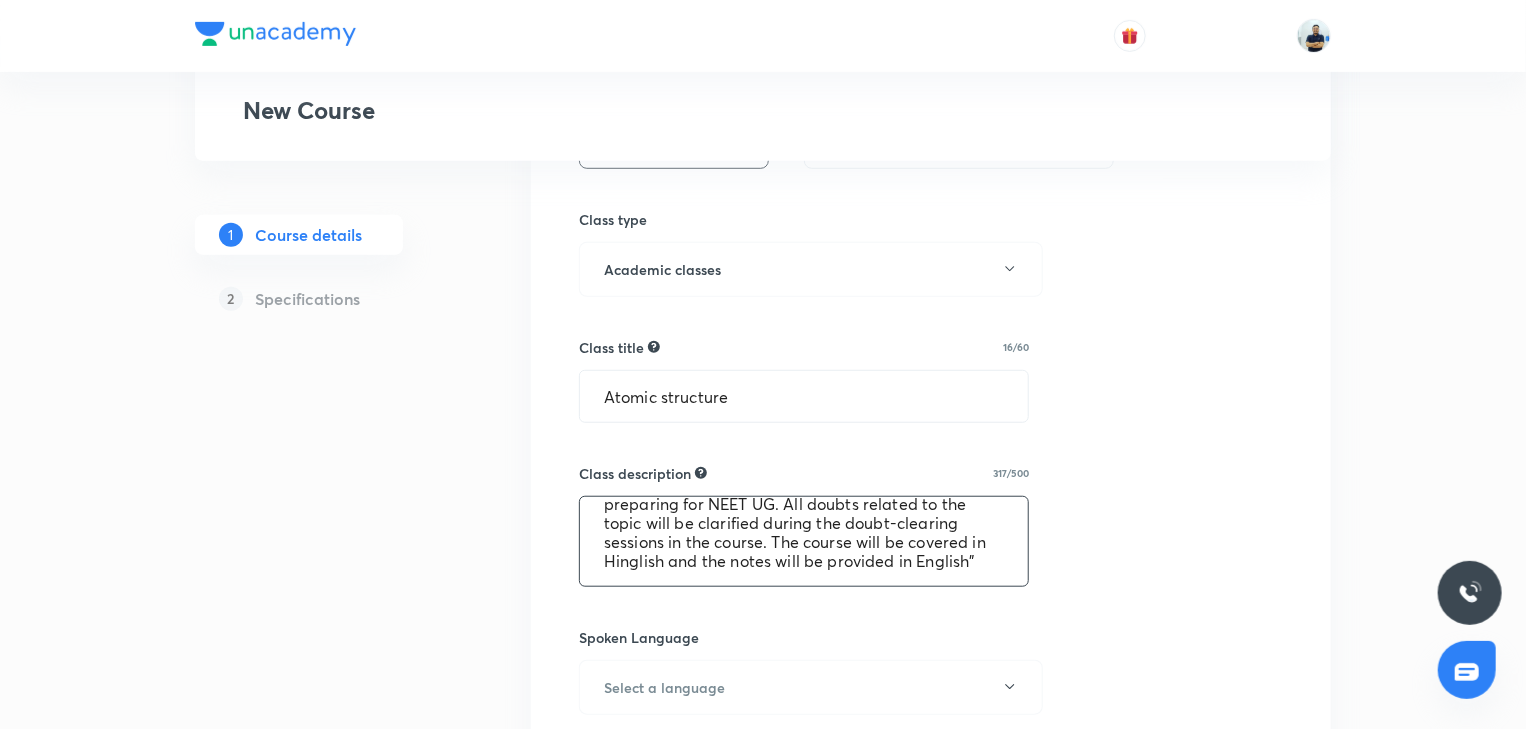 click on ""In this course, BS sir will provide in-depth knowledge of Chemistry. The course will be helpful for aspirants preparing for NEET UG. All doubts related to the topic will be clarified during the doubt-clearing sessions in the course. The course will be covered in Hinglish and the notes will be provided in English"" at bounding box center (804, 541) 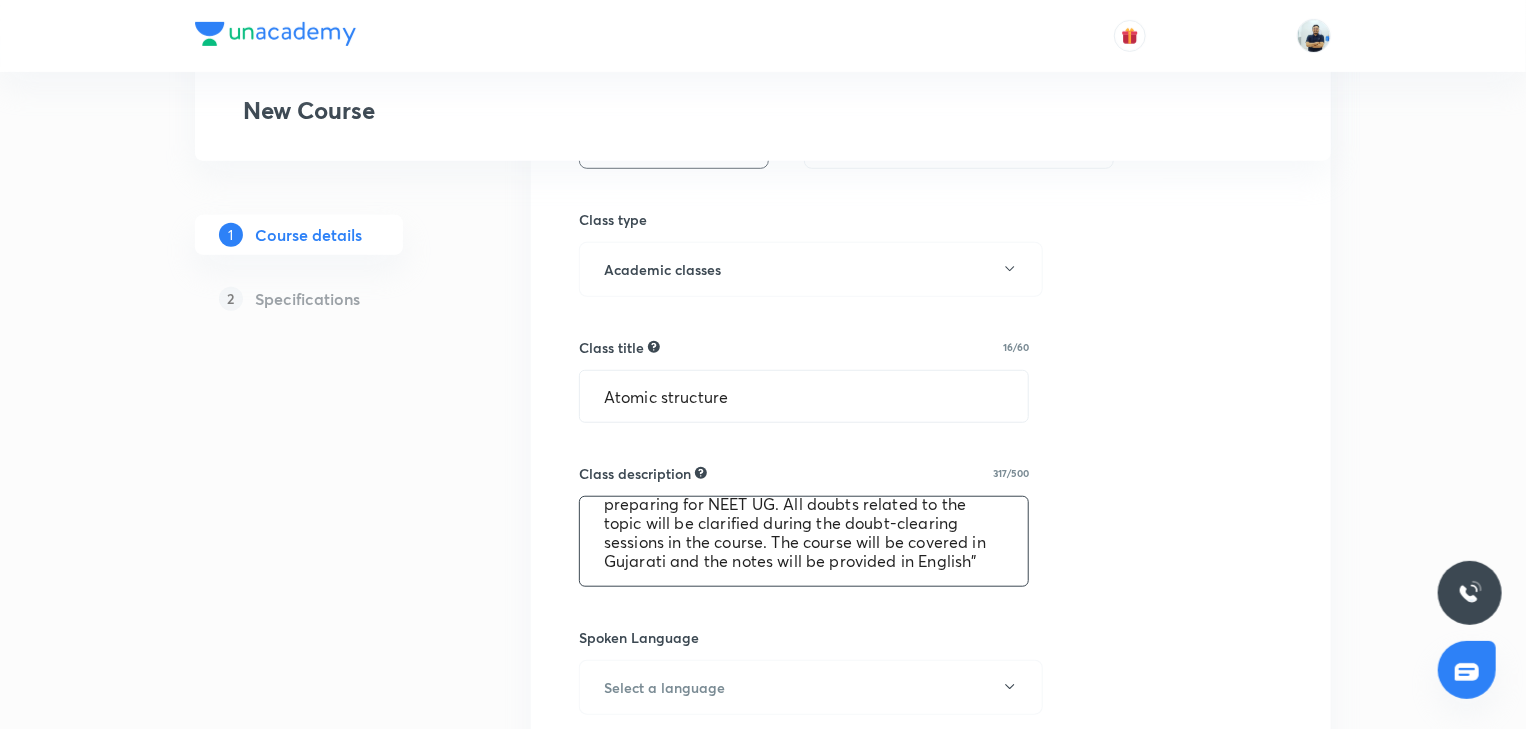 click on ""In this course, BS sir will provide in-depth knowledge of Chemistry. The course will be helpful for aspirants preparing for NEET UG. All doubts related to the topic will be clarified during the doubt-clearing sessions in the course. The course will be covered in Gujarati and the notes will be provided in English"" at bounding box center (804, 541) 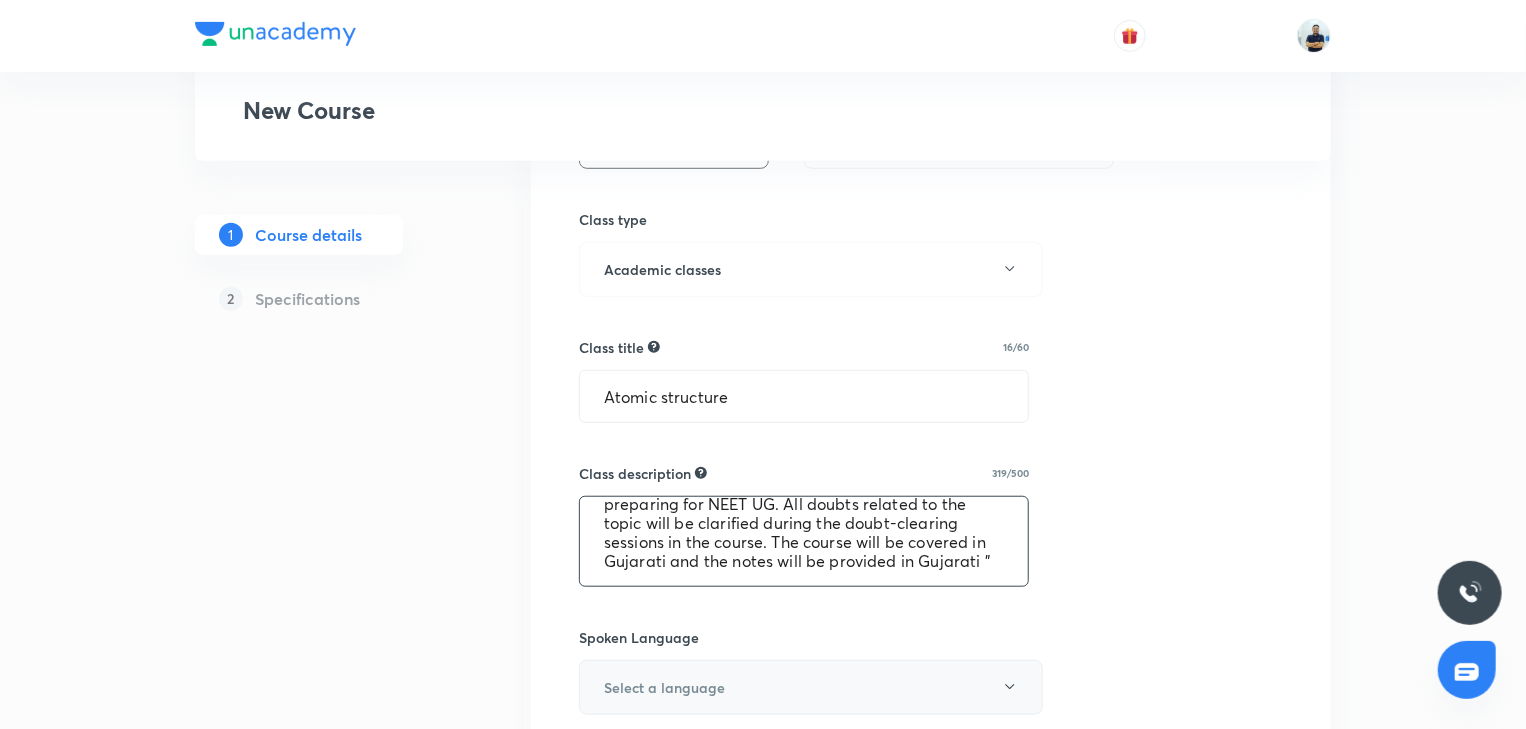 type on ""In this course, BS sir will provide in-depth knowledge of Chemistry. The course will be helpful for aspirants preparing for NEET UG. All doubts related to the topic will be clarified during the doubt-clearing sessions in the course. The course will be covered in Gujarati and the notes will be provided in Gujarati "" 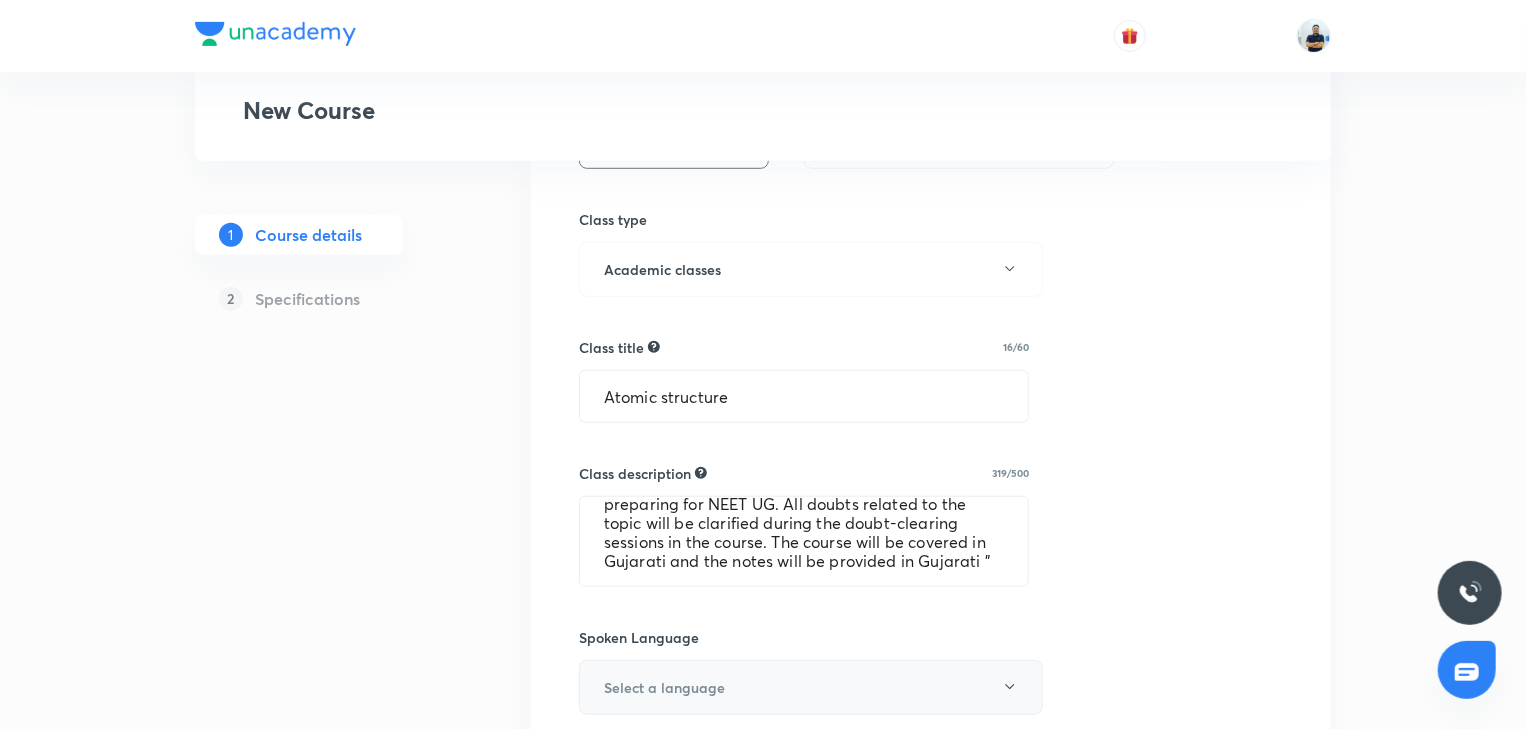 click on "Select a language" at bounding box center (811, 687) 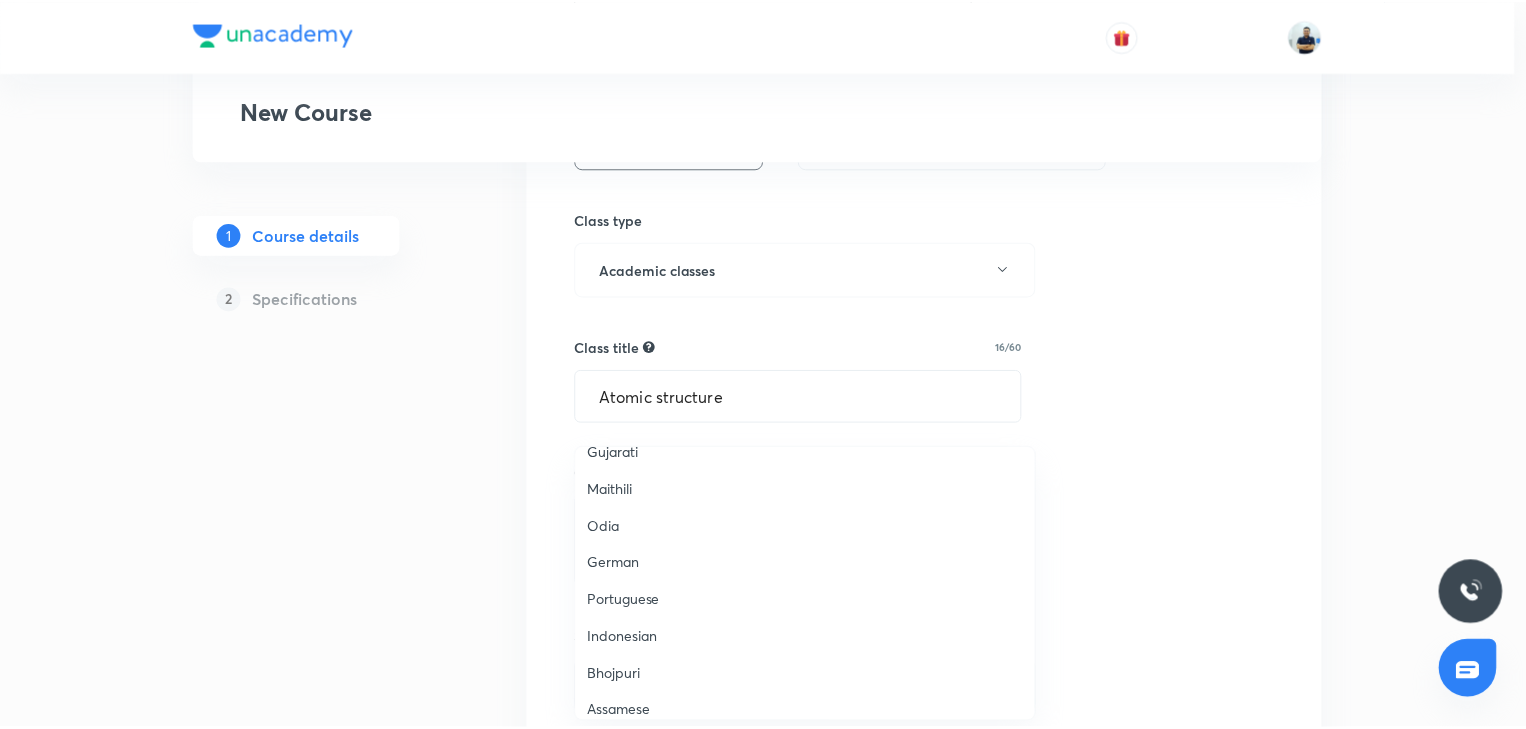 scroll, scrollTop: 406, scrollLeft: 0, axis: vertical 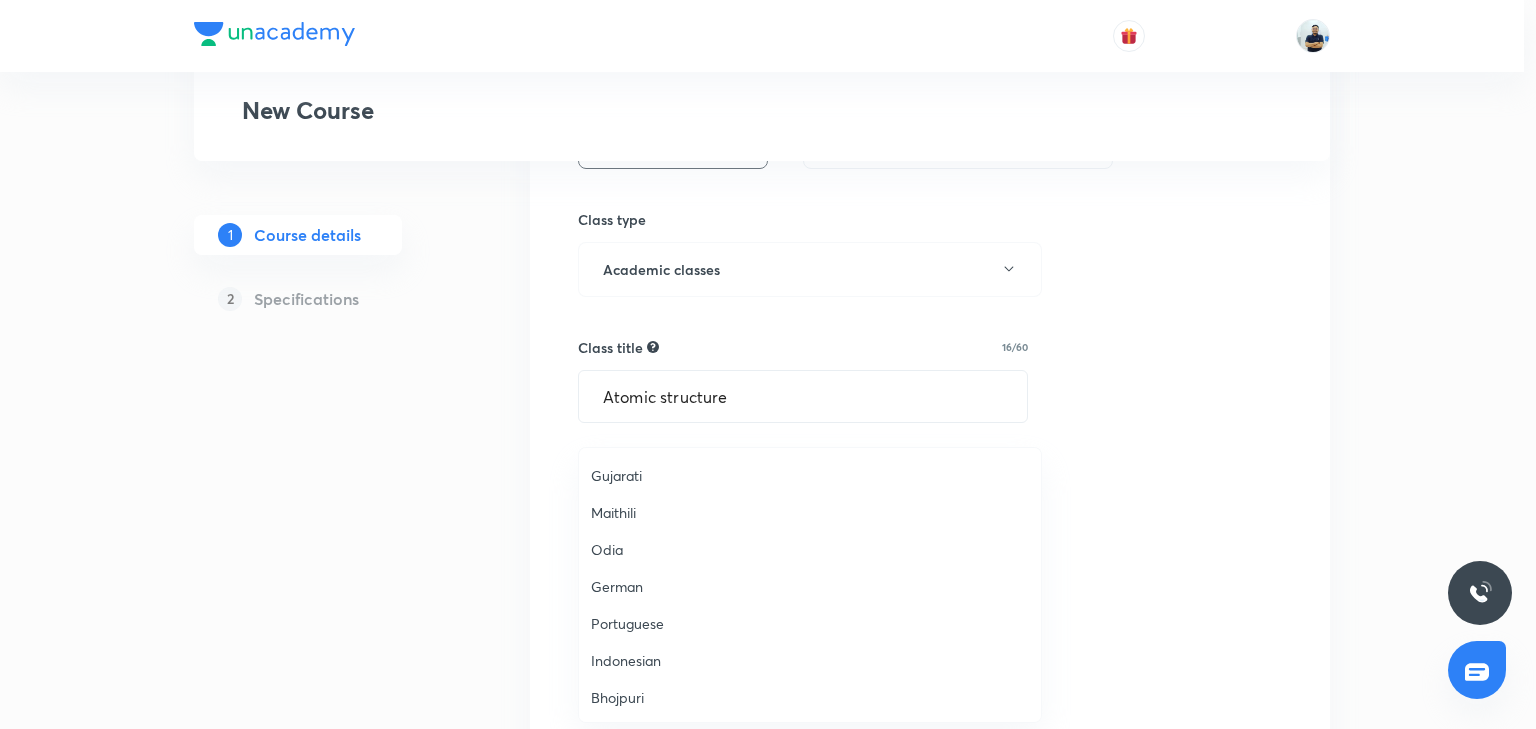 click on "Gujarati" at bounding box center [810, 475] 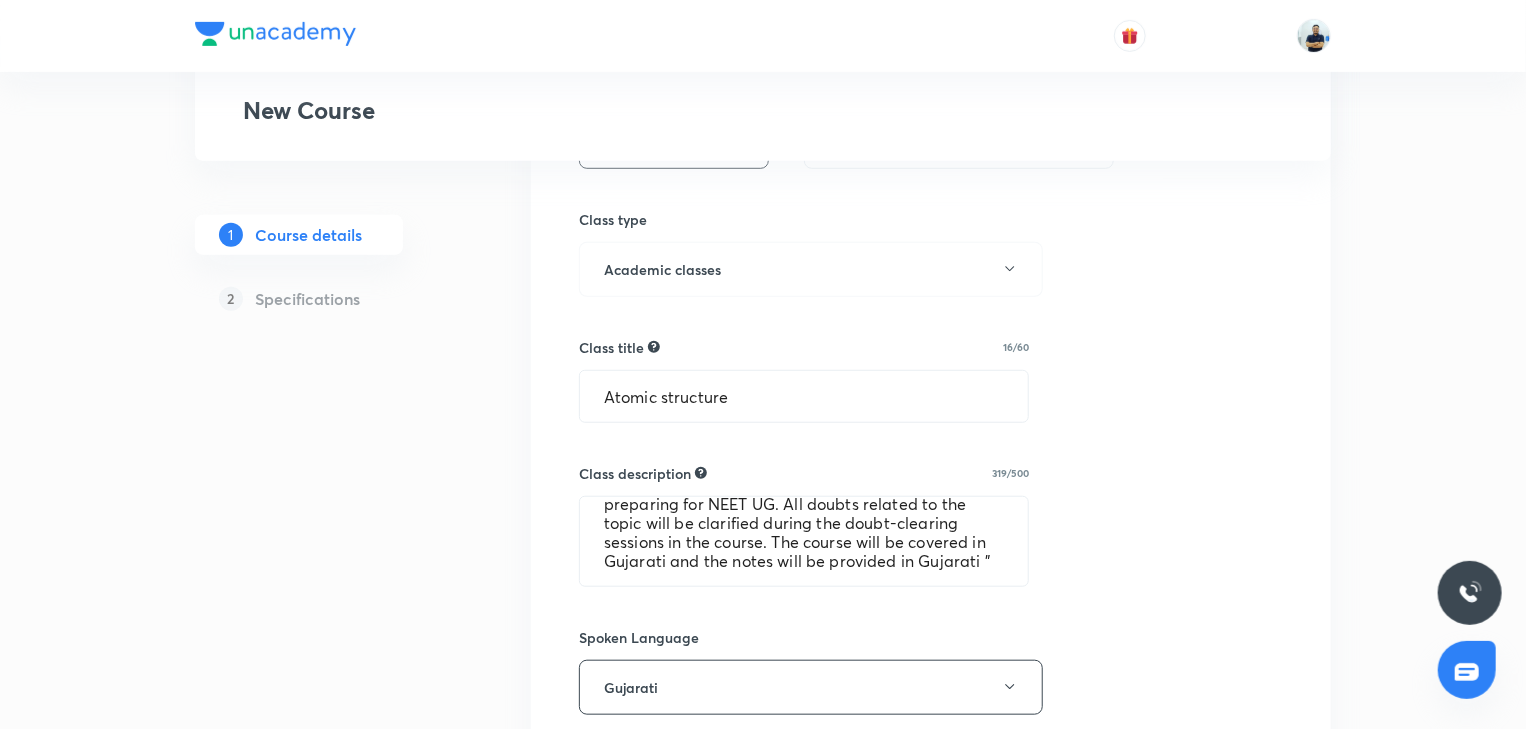 scroll, scrollTop: 113, scrollLeft: 0, axis: vertical 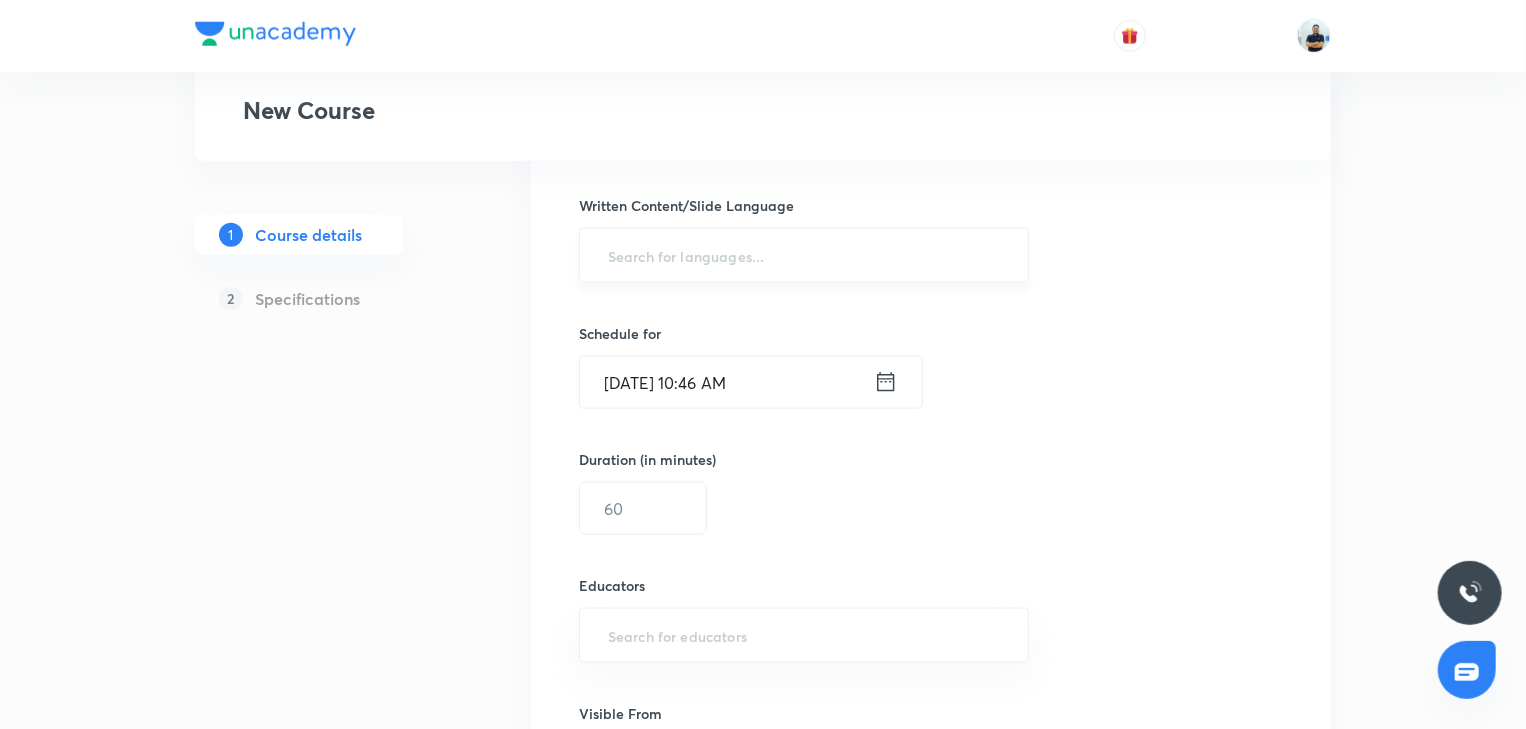 click at bounding box center [804, 255] 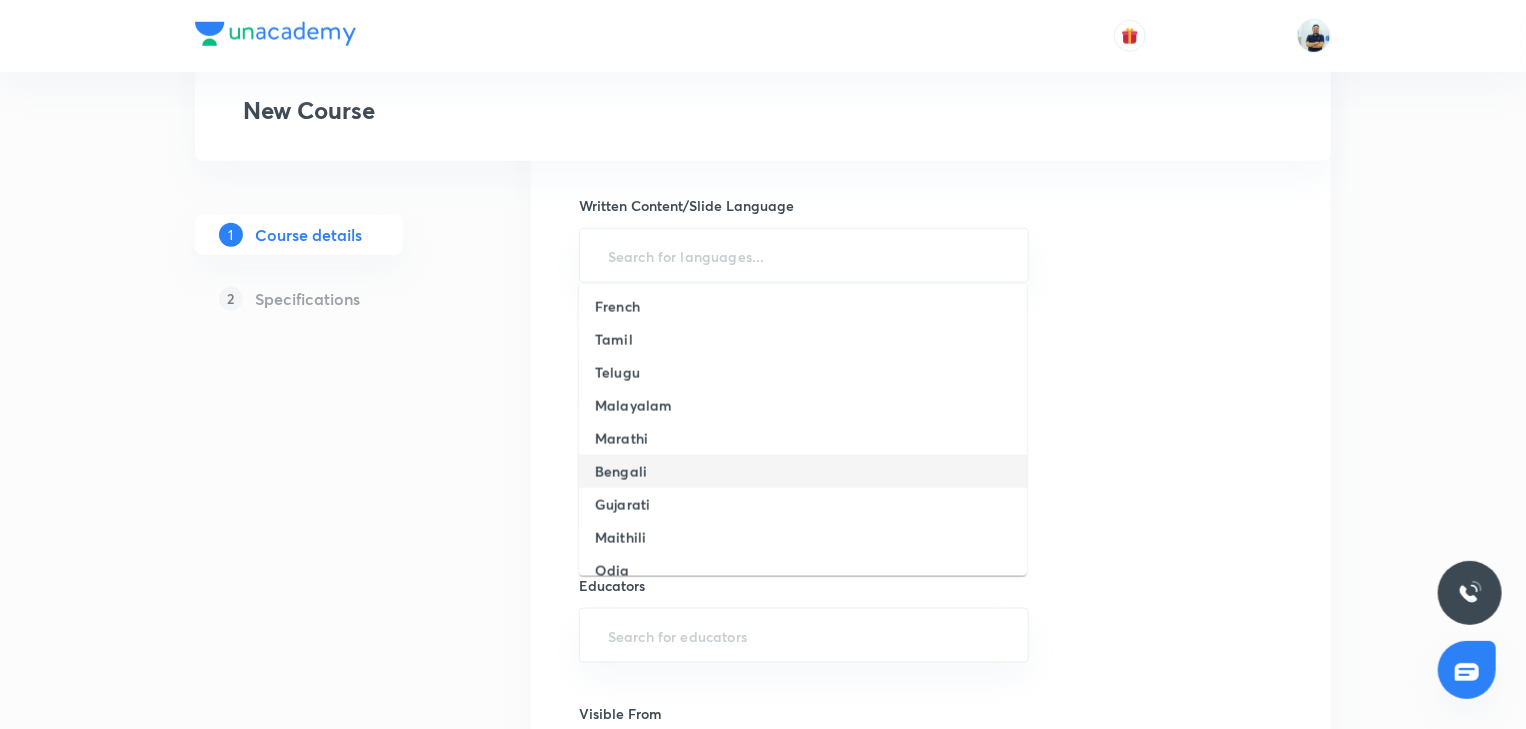 scroll, scrollTop: 168, scrollLeft: 0, axis: vertical 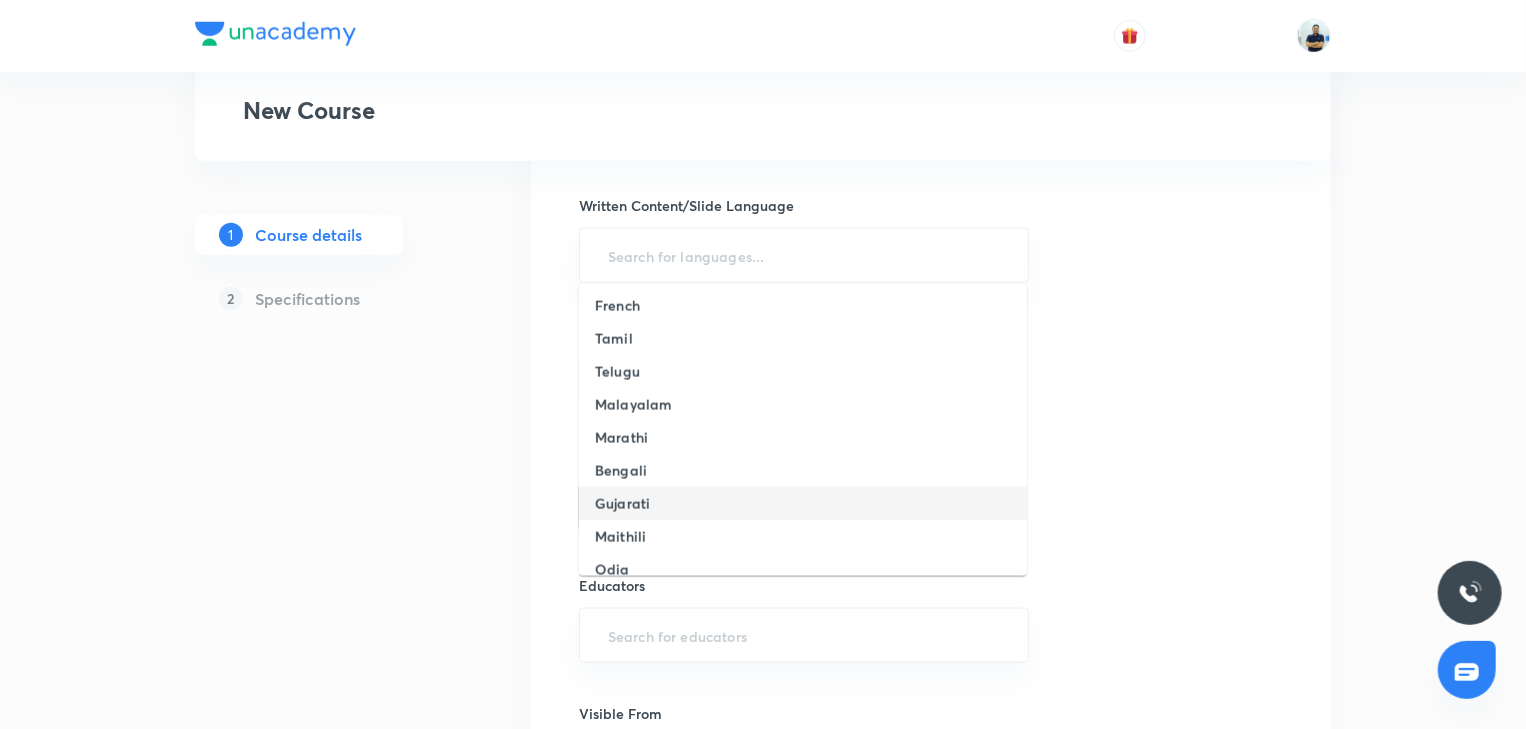 click on "Gujarati" at bounding box center (622, 503) 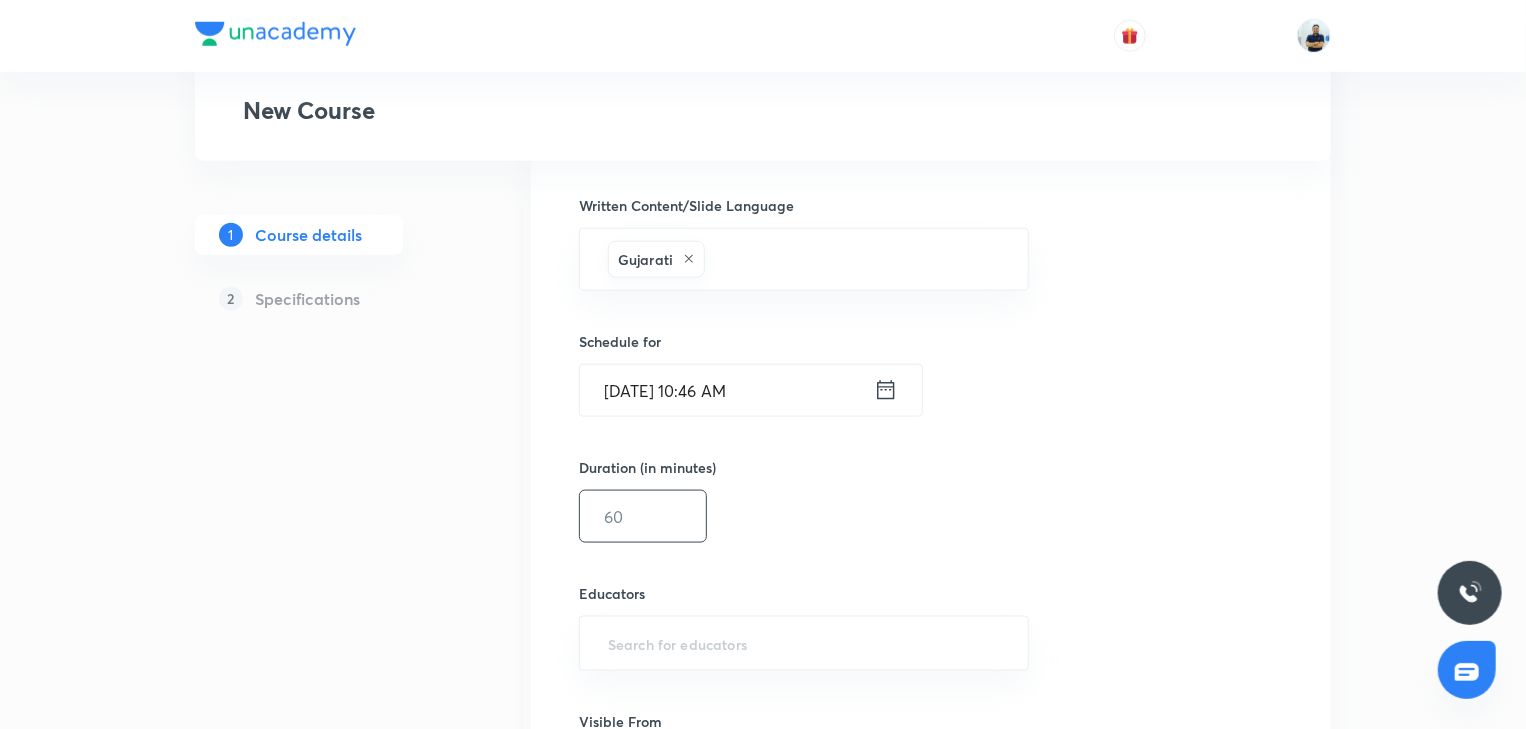 click at bounding box center [643, 516] 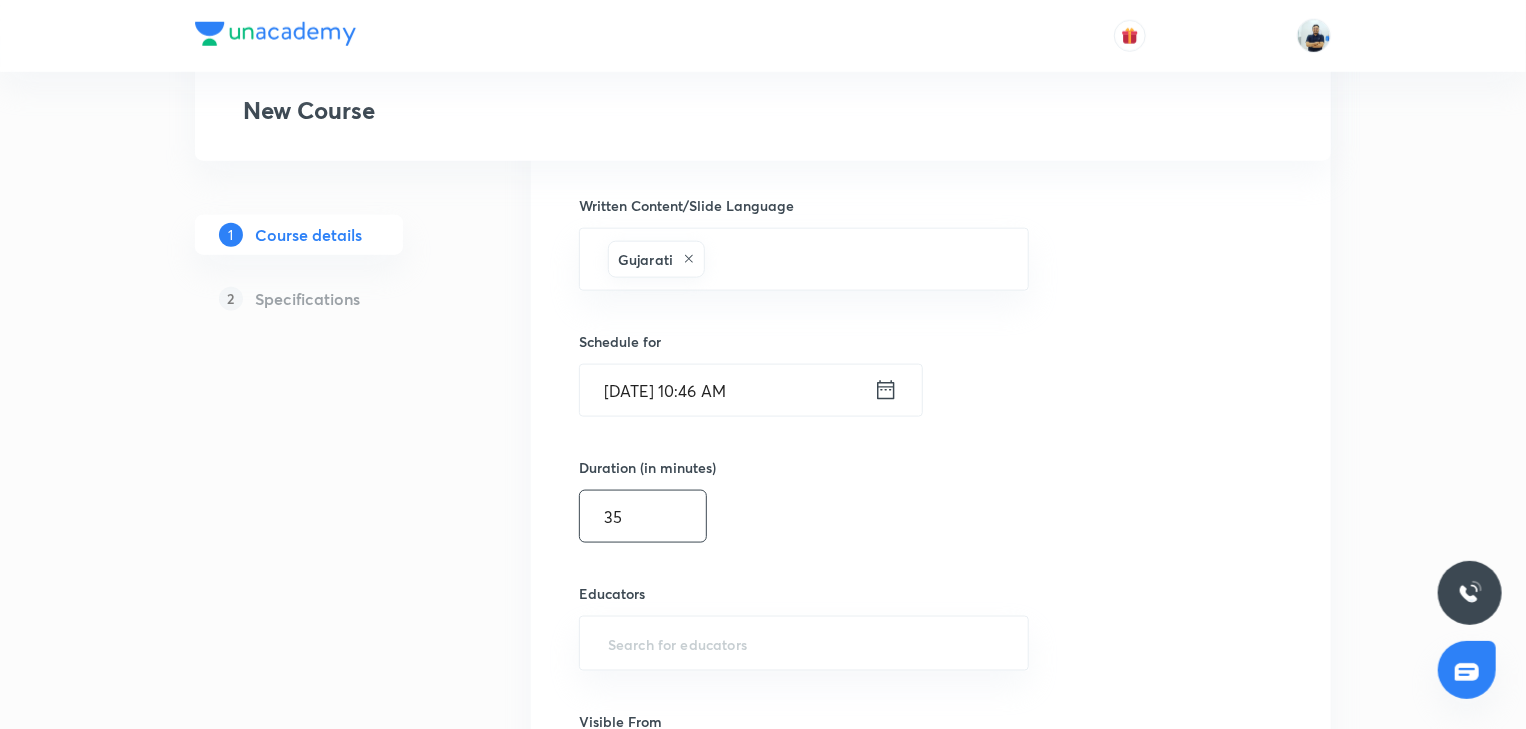 type on "35" 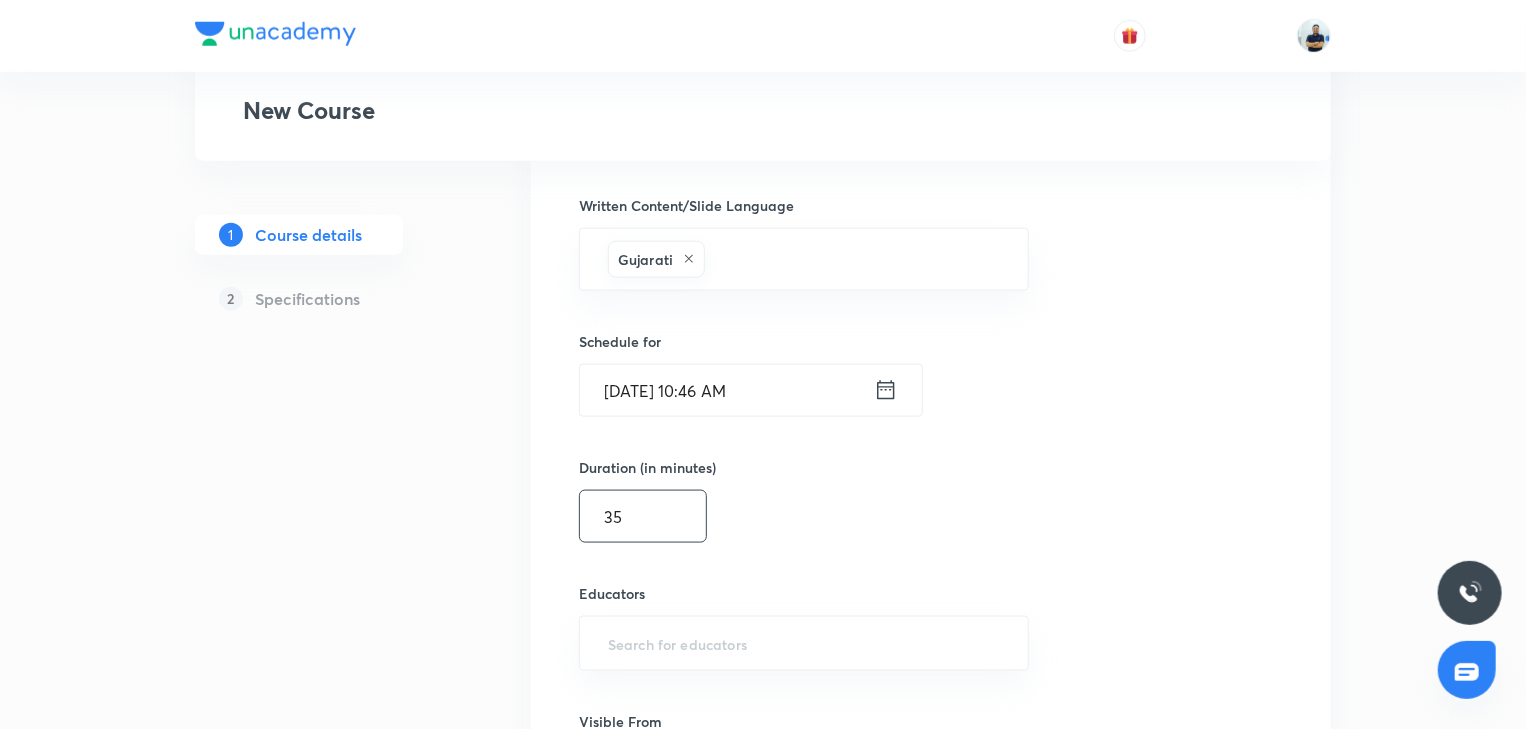 click on "Jul 13, 2025, 10:46 AM" at bounding box center [727, 390] 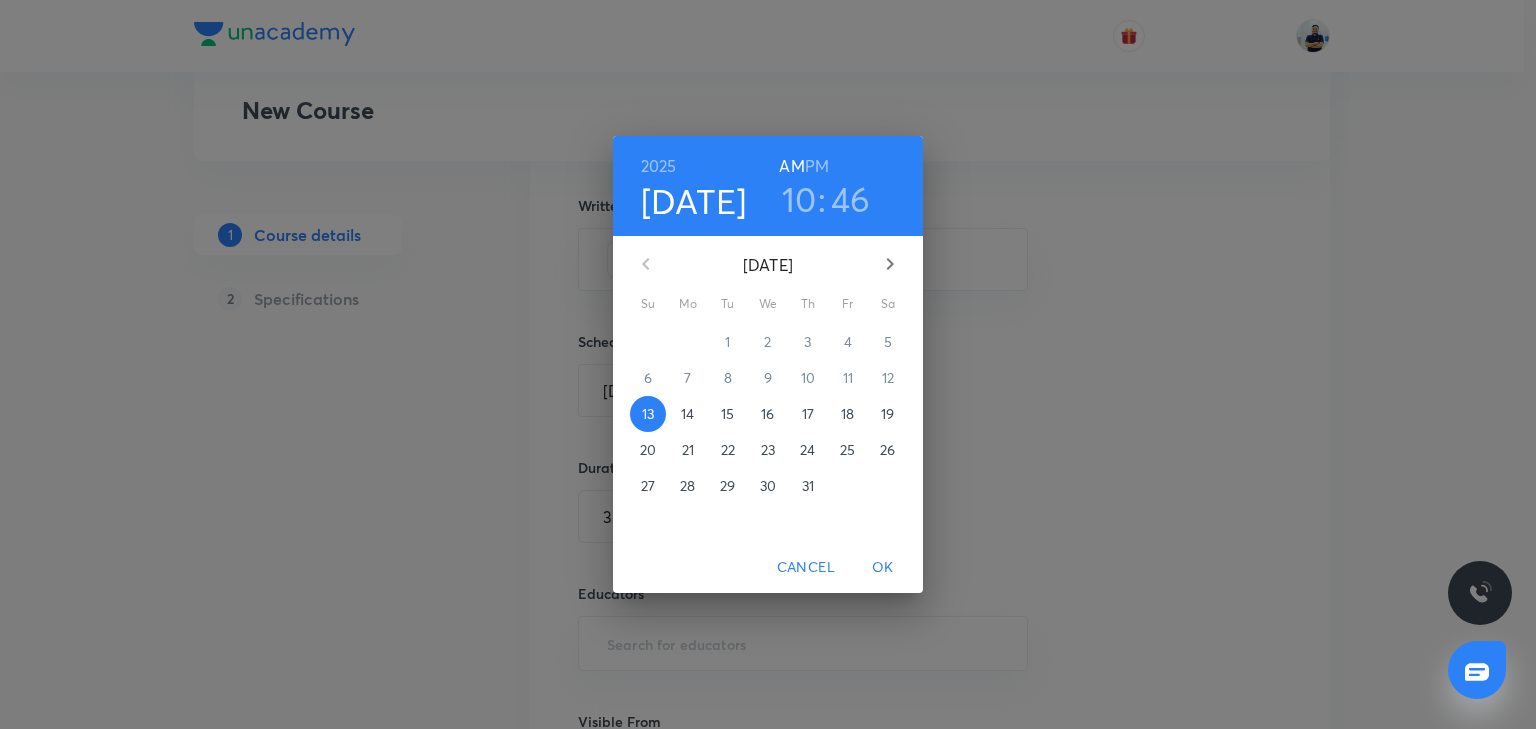 click on "14" at bounding box center [687, 414] 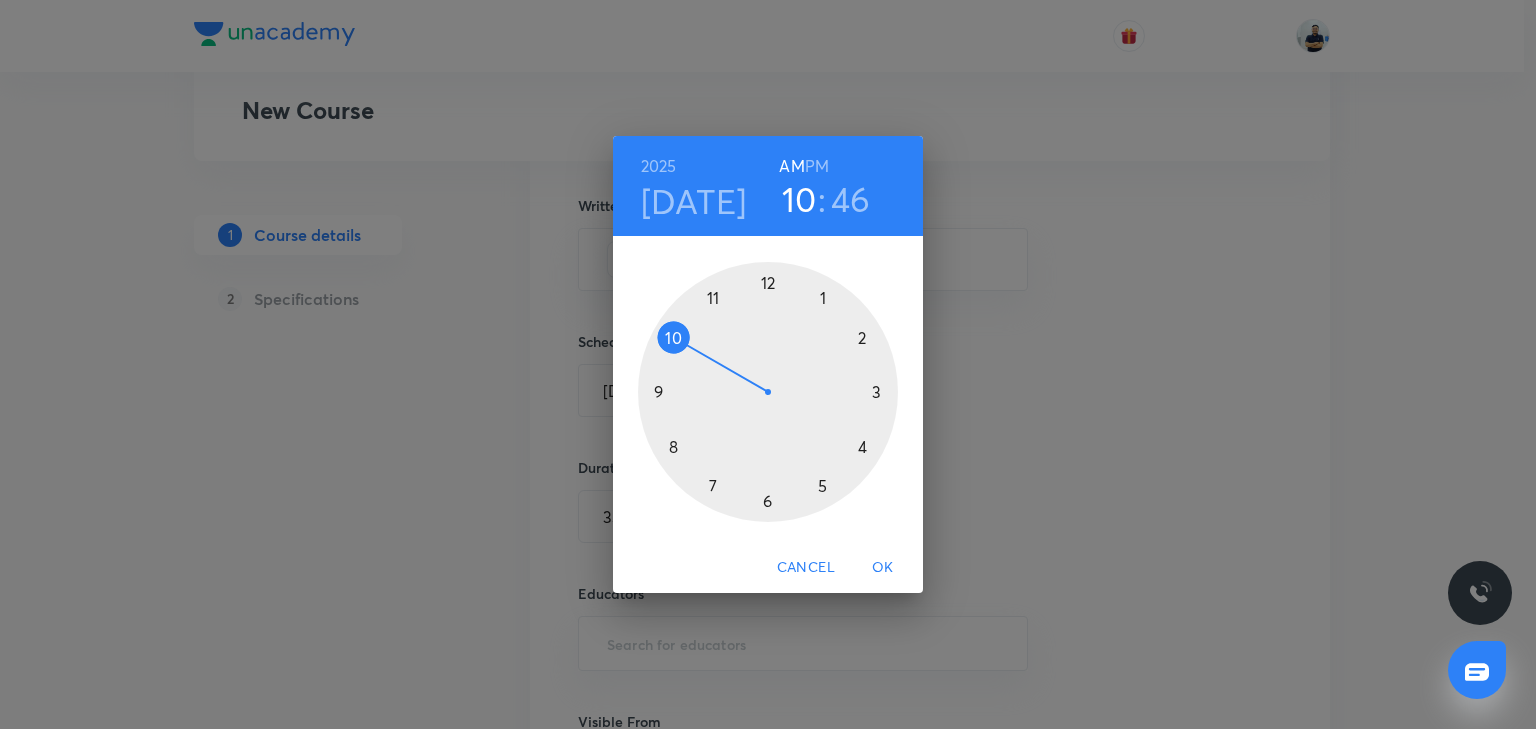 click at bounding box center [768, 392] 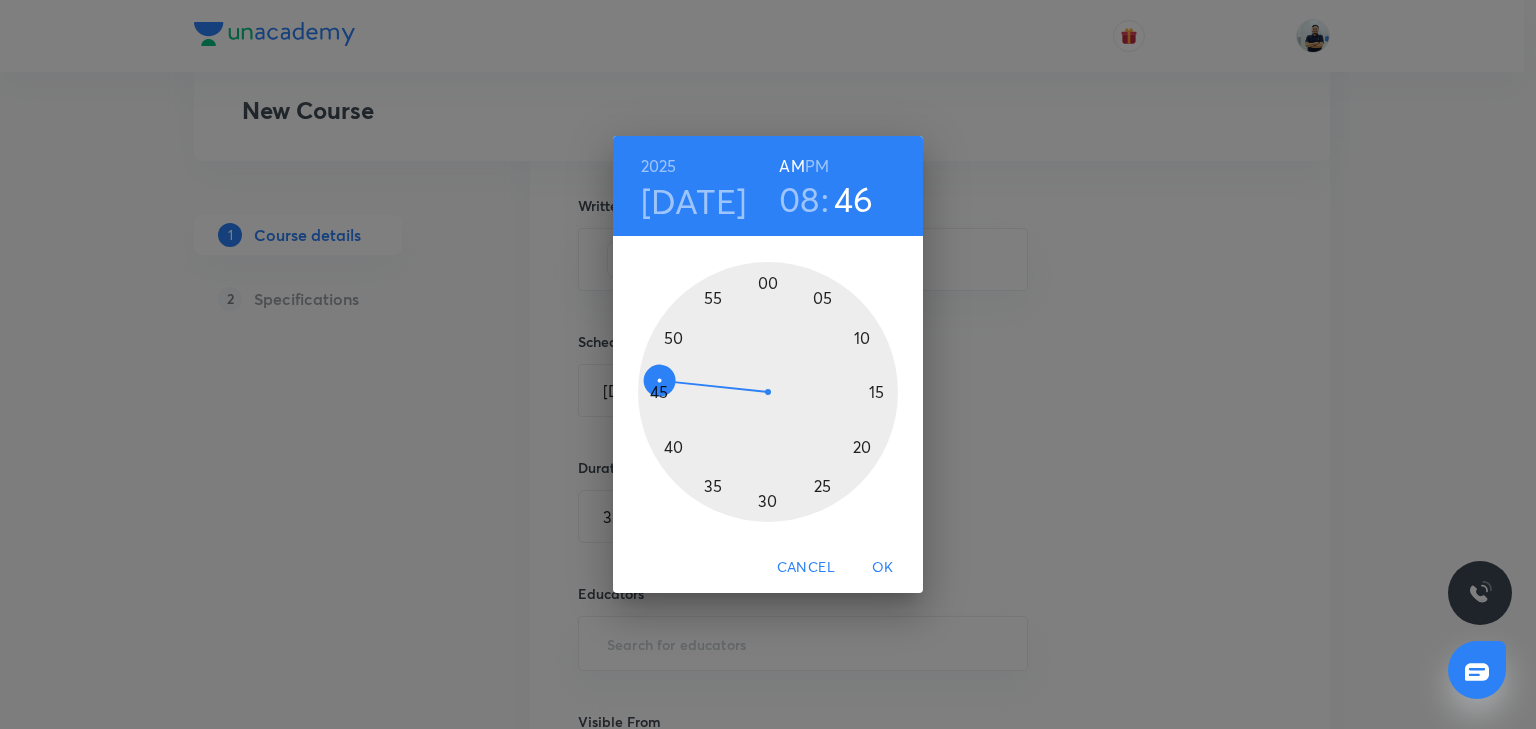 click at bounding box center (768, 392) 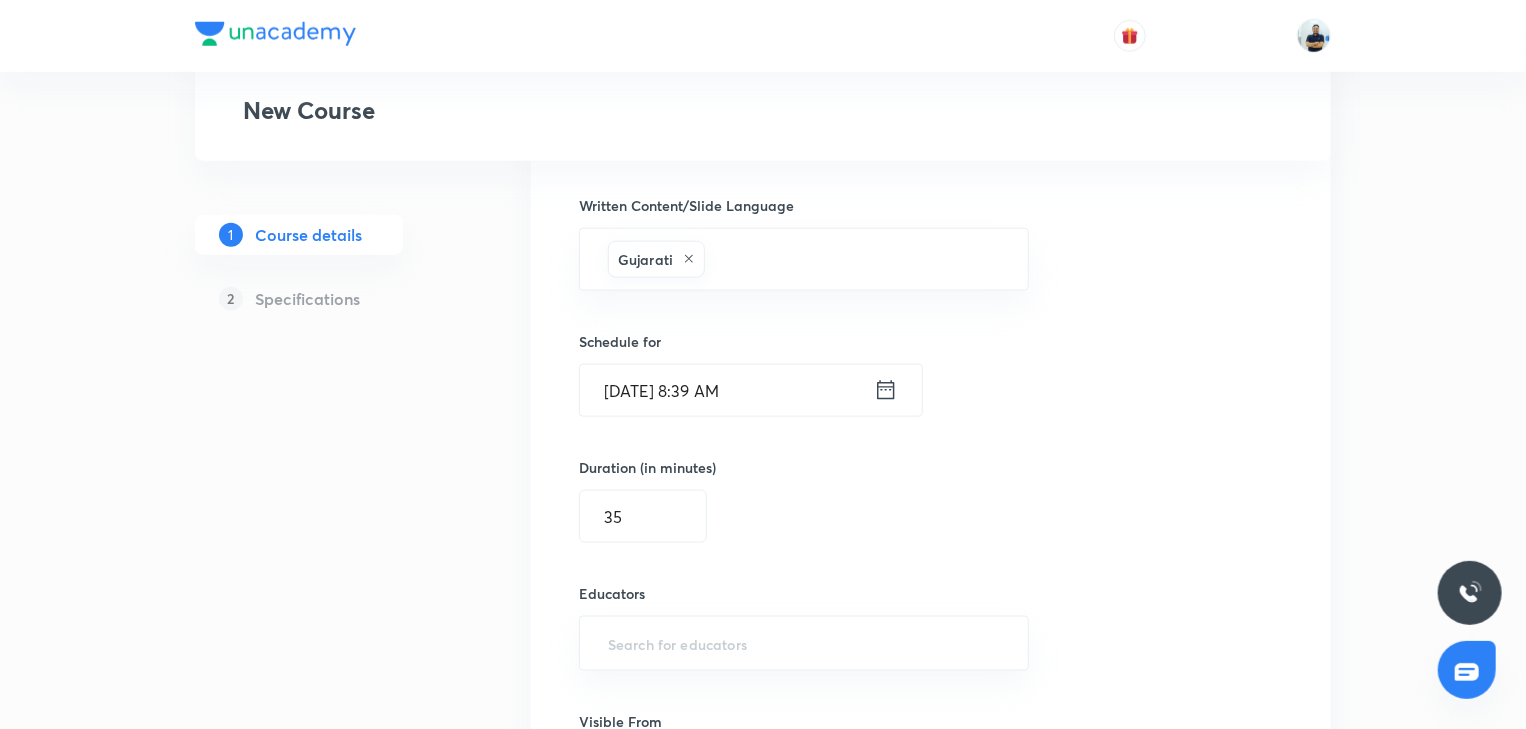 click on "Jul 14, 2025, 8:39 AM" at bounding box center [727, 390] 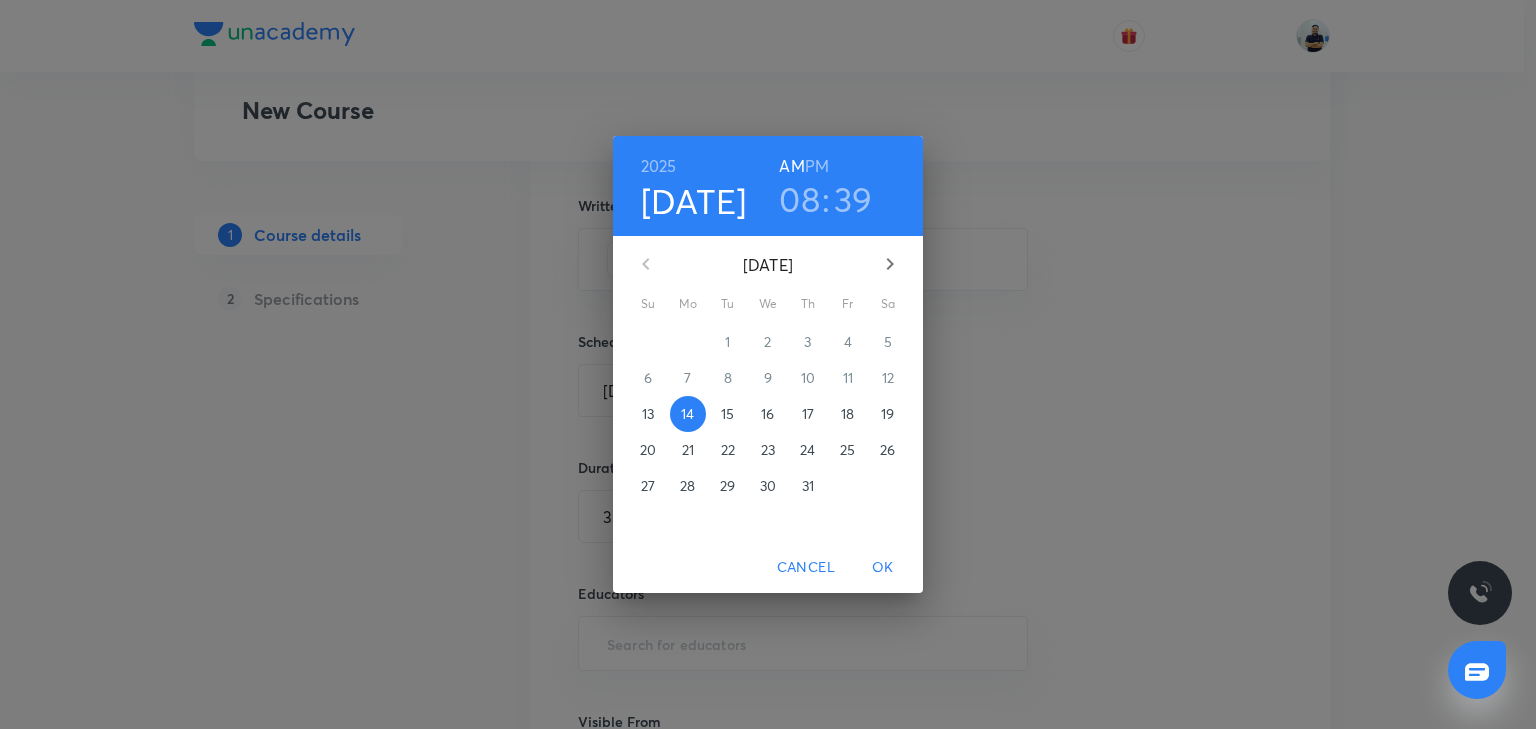 click on "39" at bounding box center (853, 199) 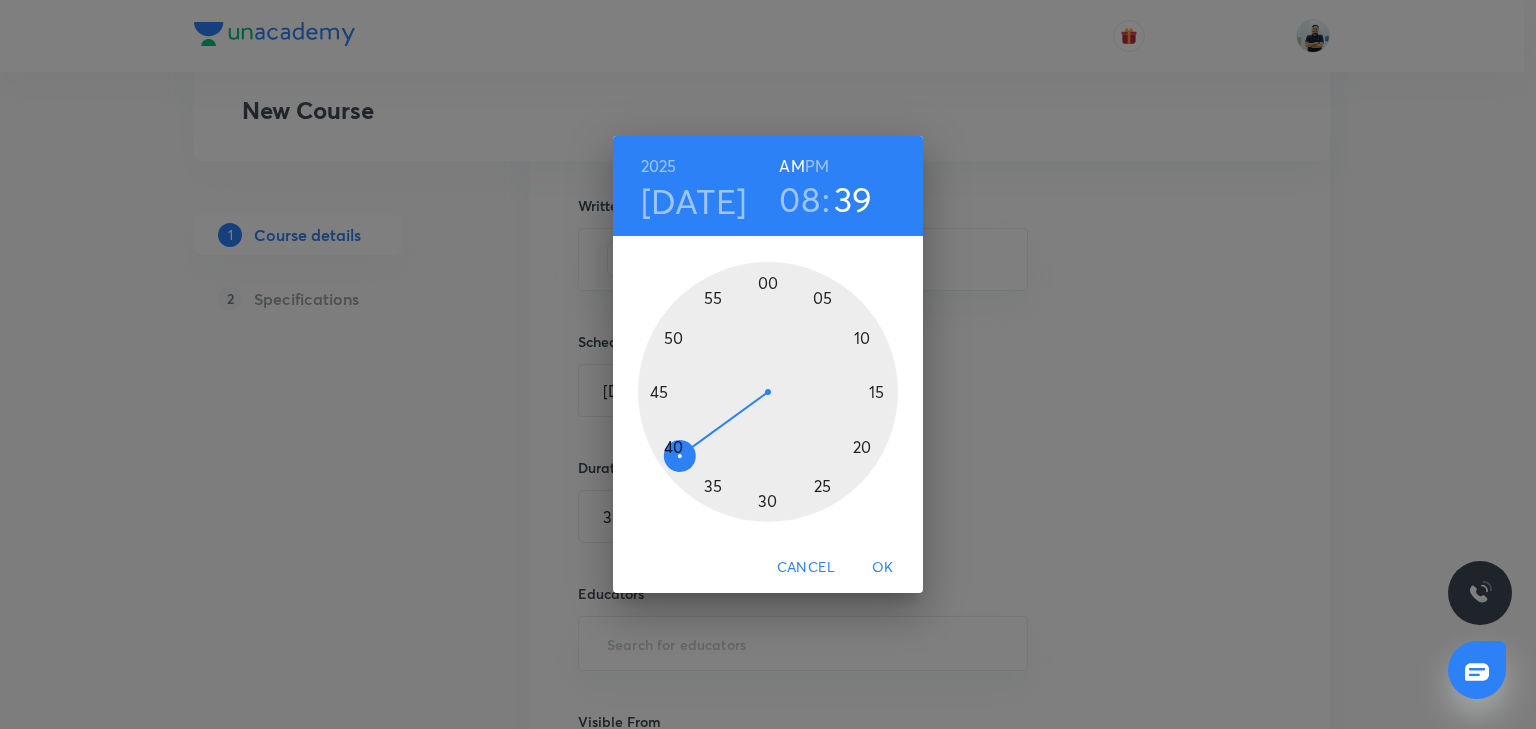 click at bounding box center (768, 392) 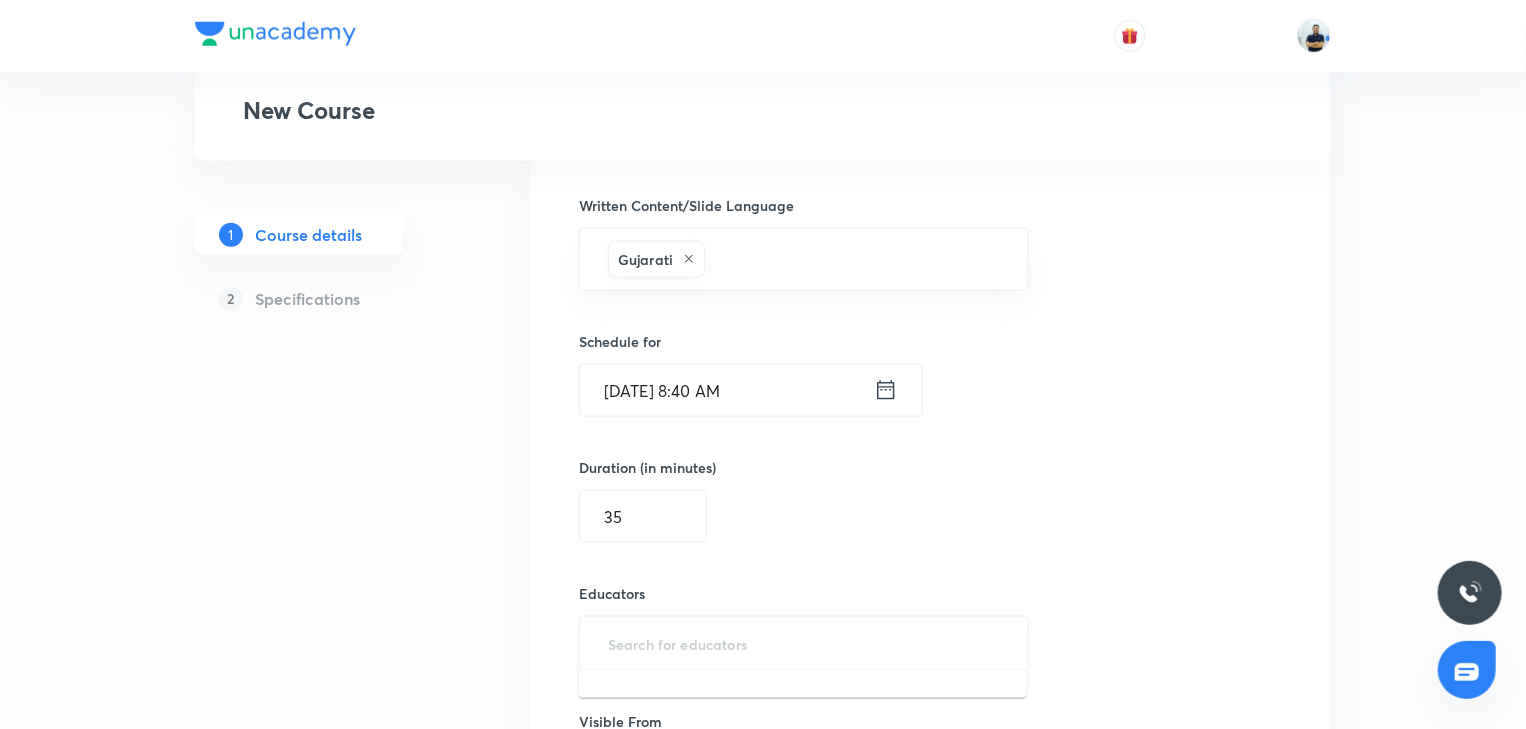 click at bounding box center [804, 643] 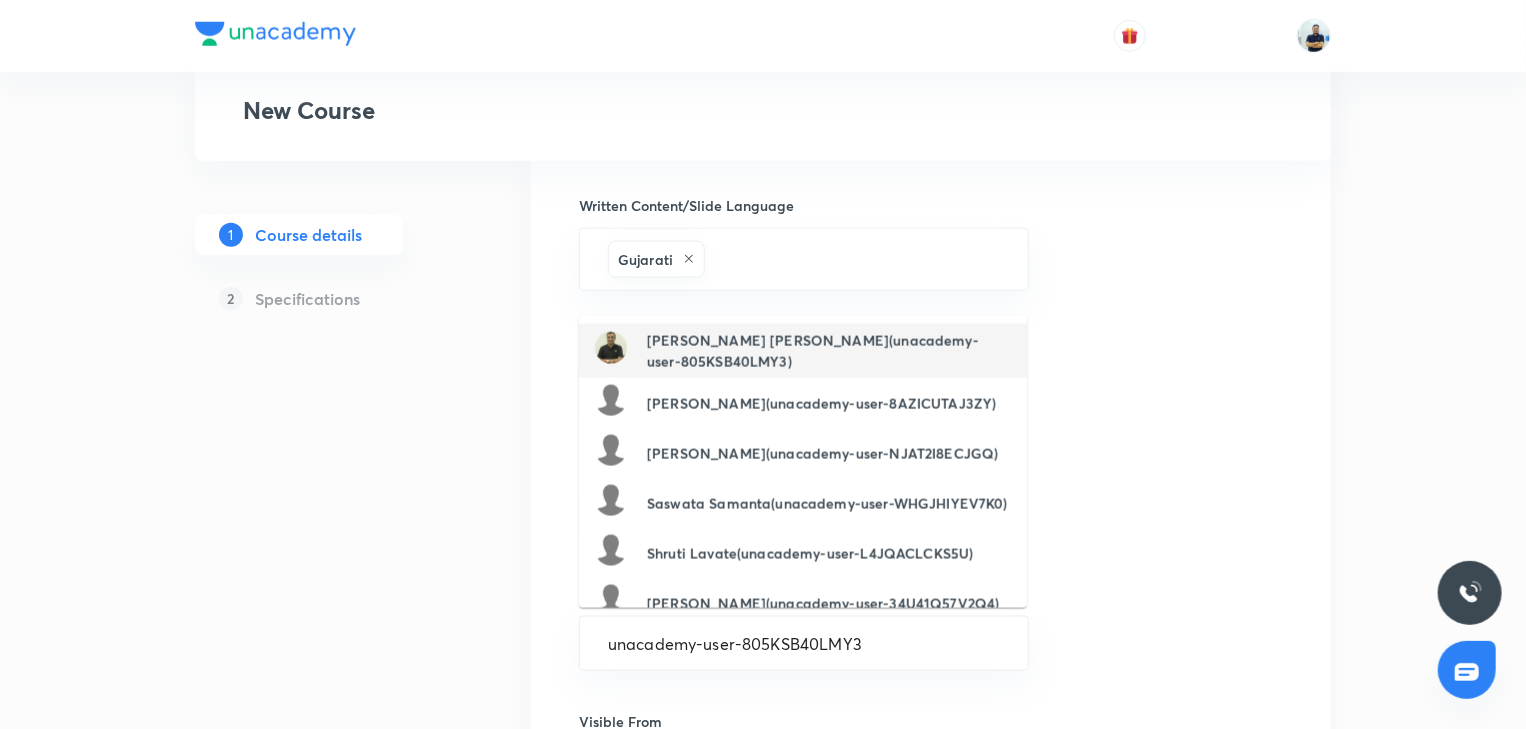 click on "Shah Bhavik Gunvantlal(unacademy-user-805KSB40LMY3)" at bounding box center (829, 351) 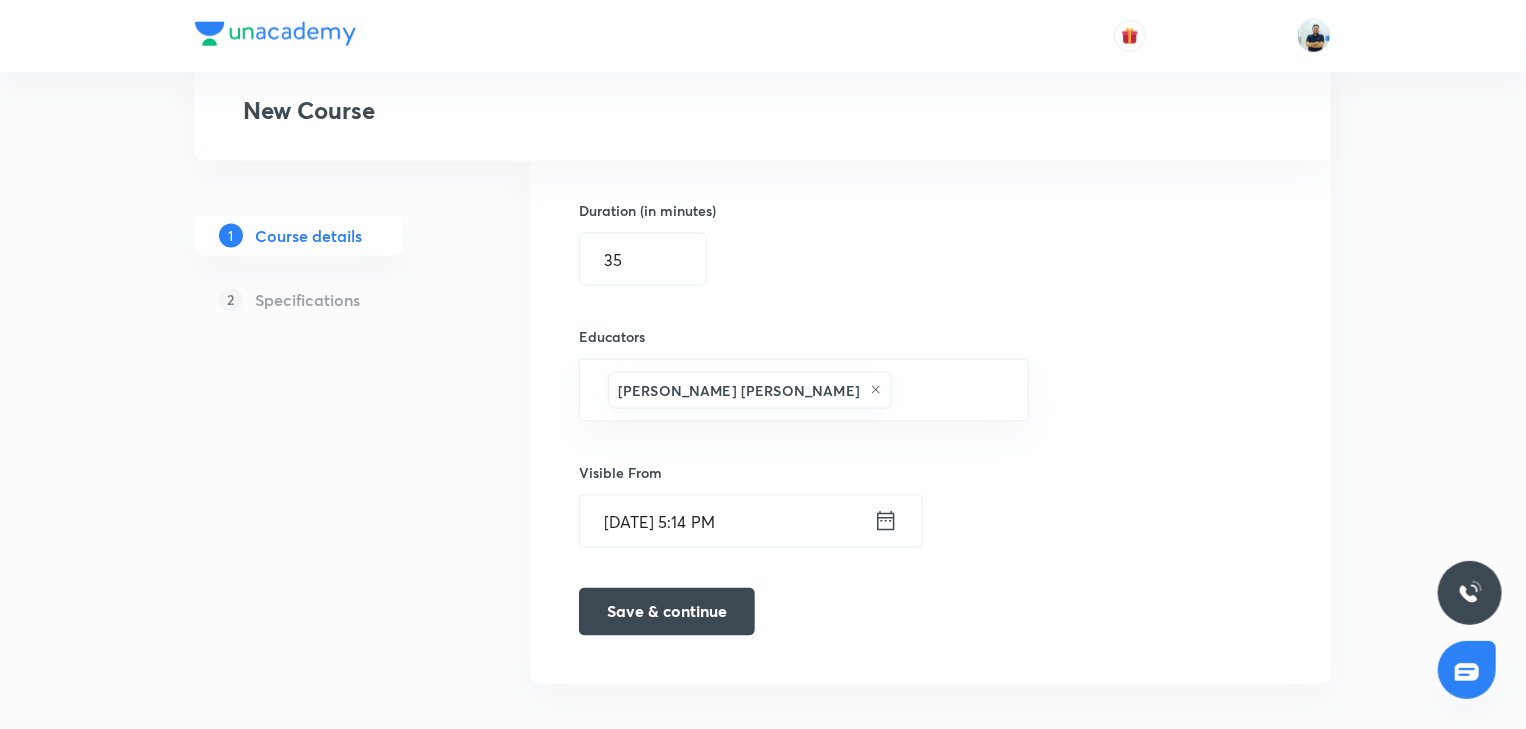 scroll, scrollTop: 1391, scrollLeft: 0, axis: vertical 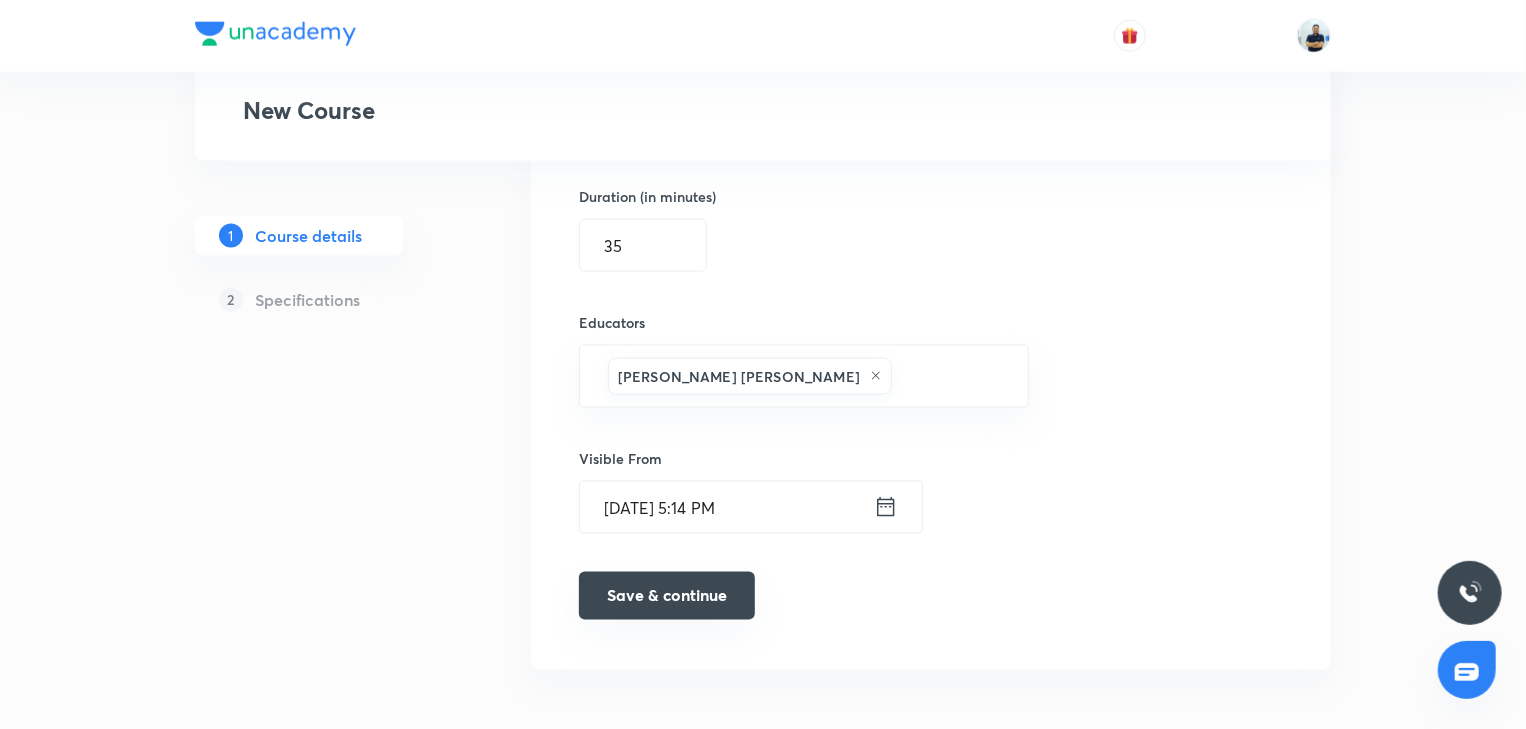 click on "Save & continue" at bounding box center [667, 596] 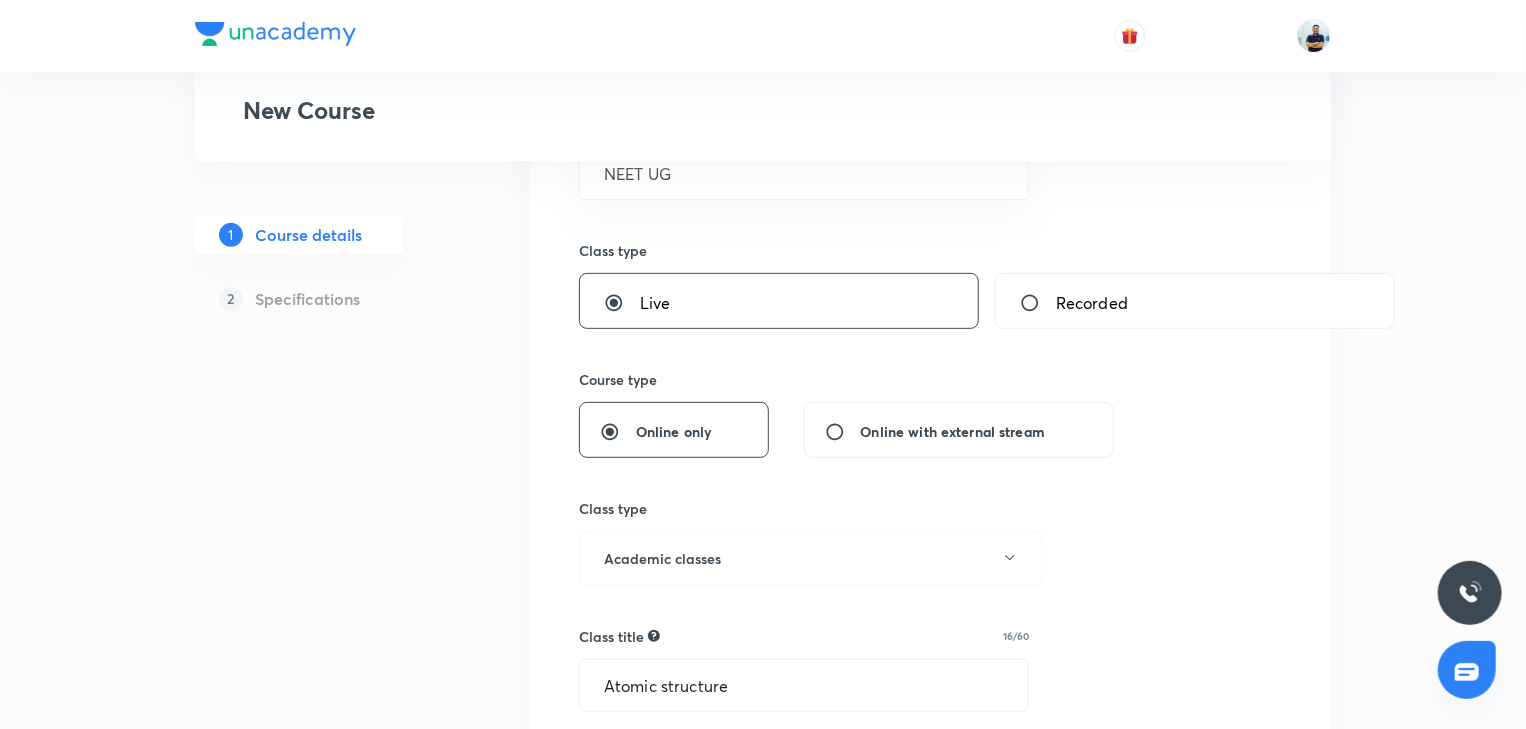 scroll, scrollTop: 296, scrollLeft: 0, axis: vertical 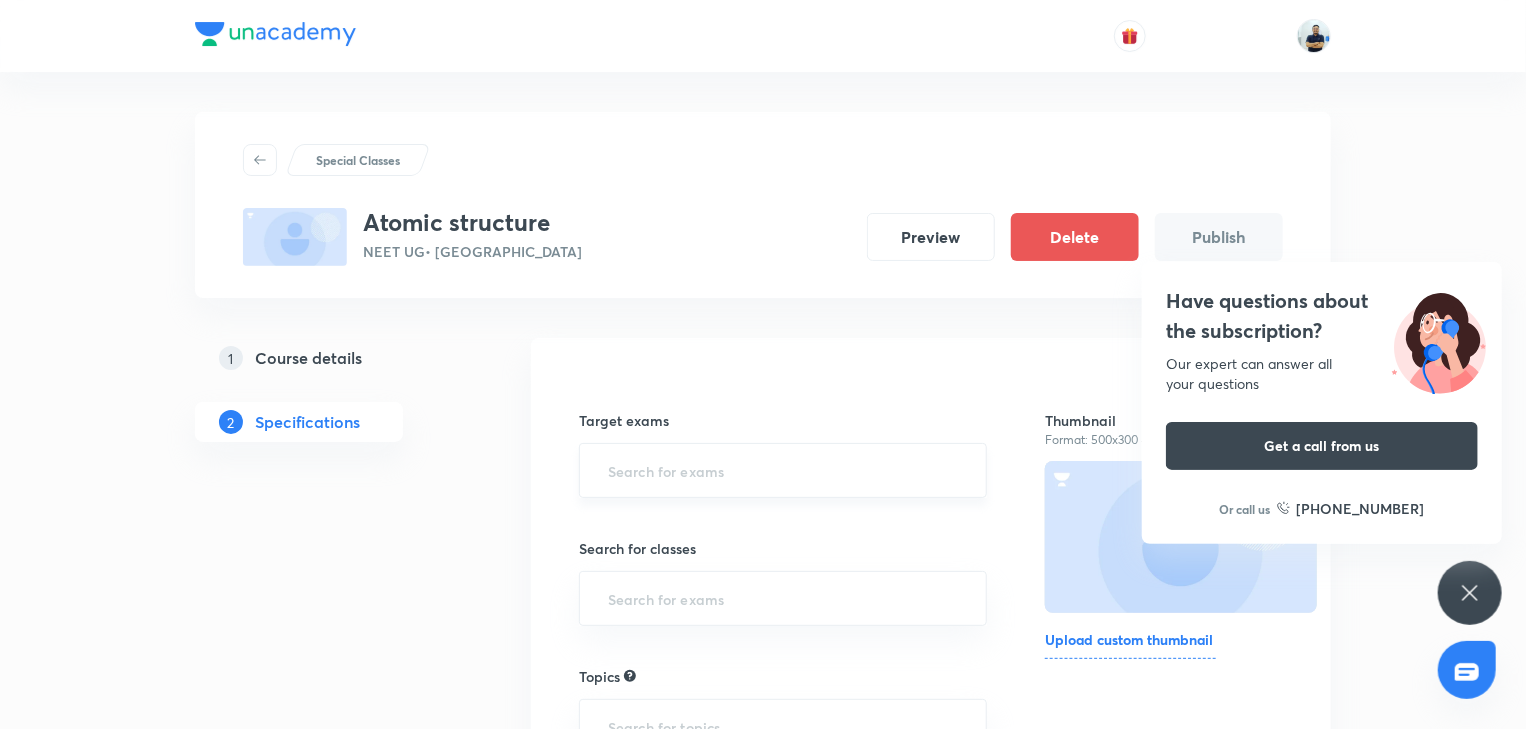 click at bounding box center [783, 470] 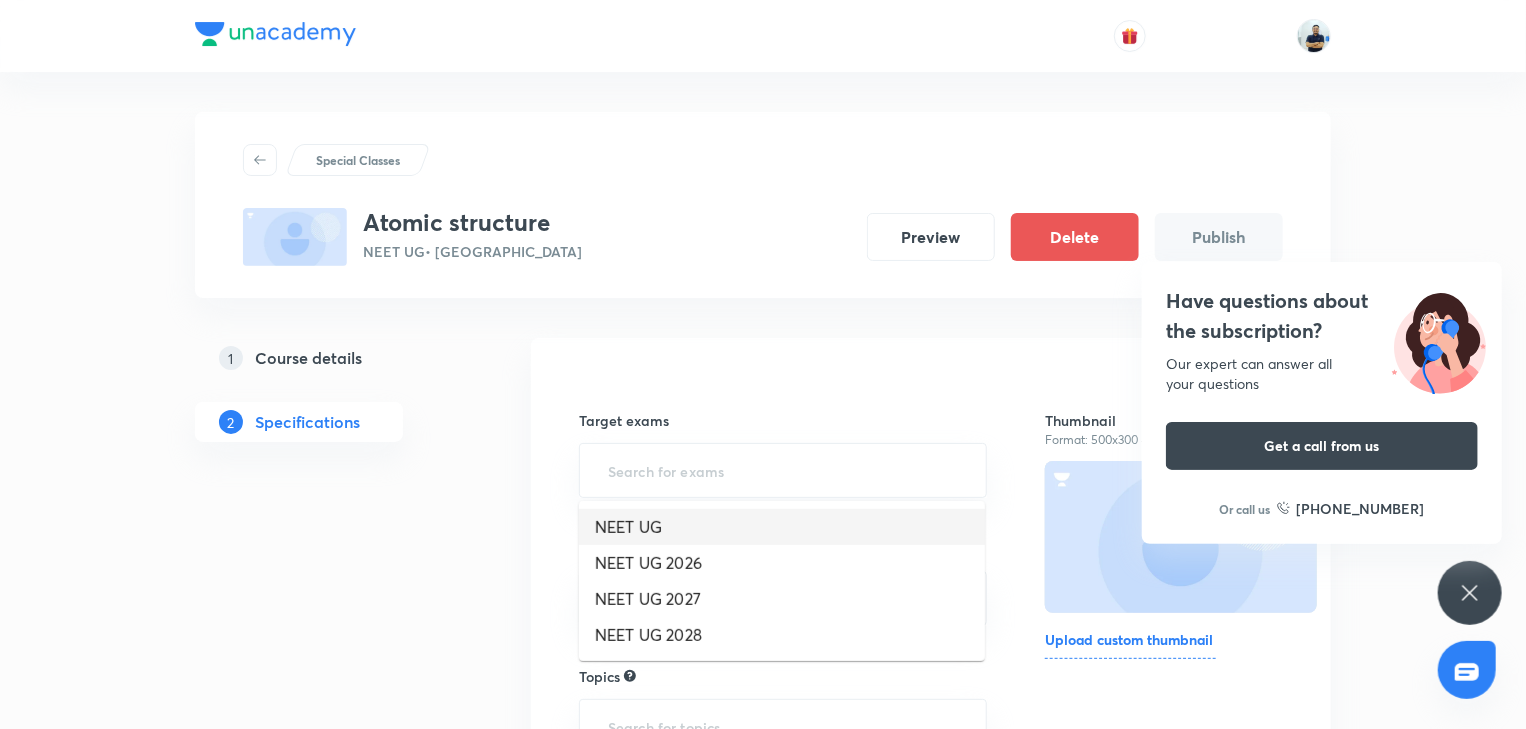 click on "NEET UG" at bounding box center (782, 527) 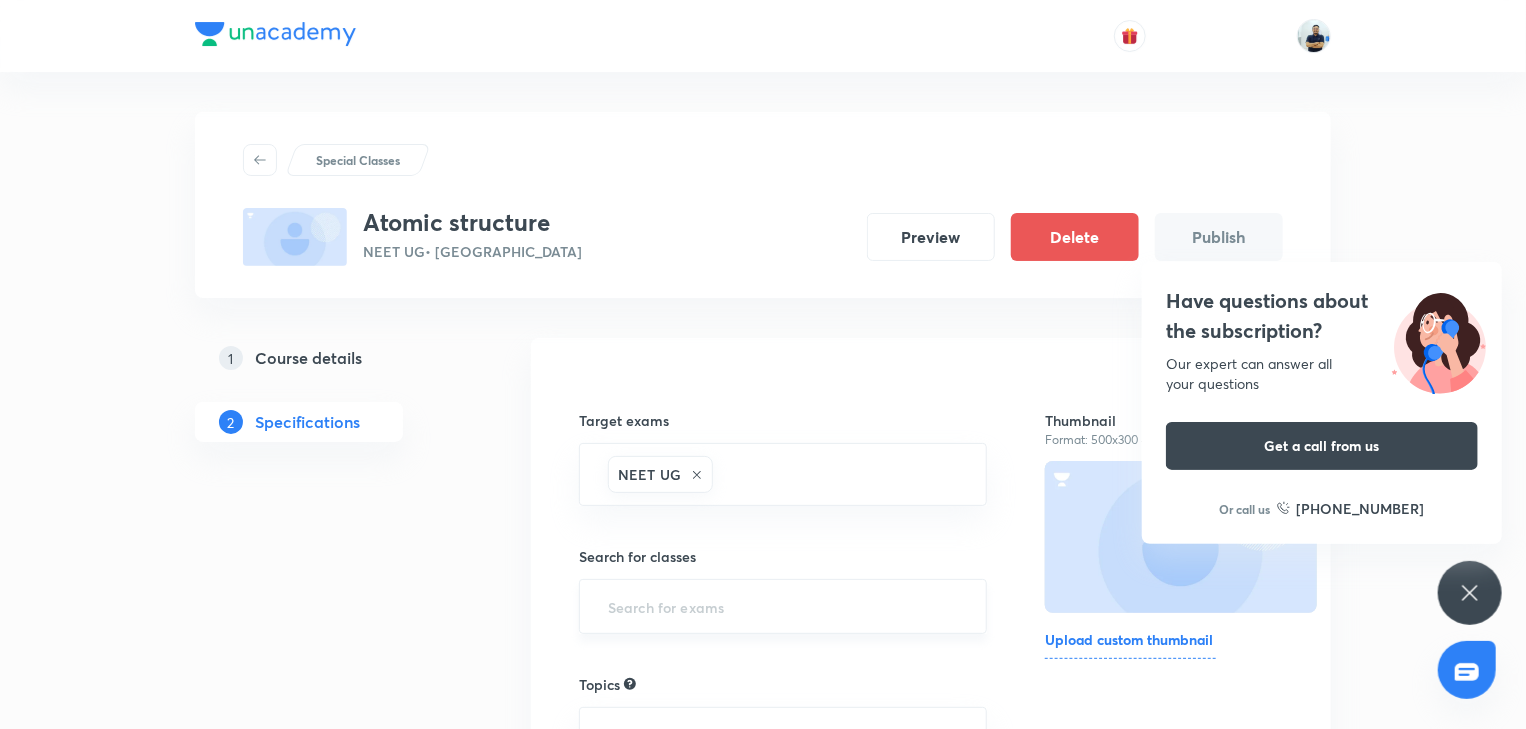 click on "​" at bounding box center [783, 606] 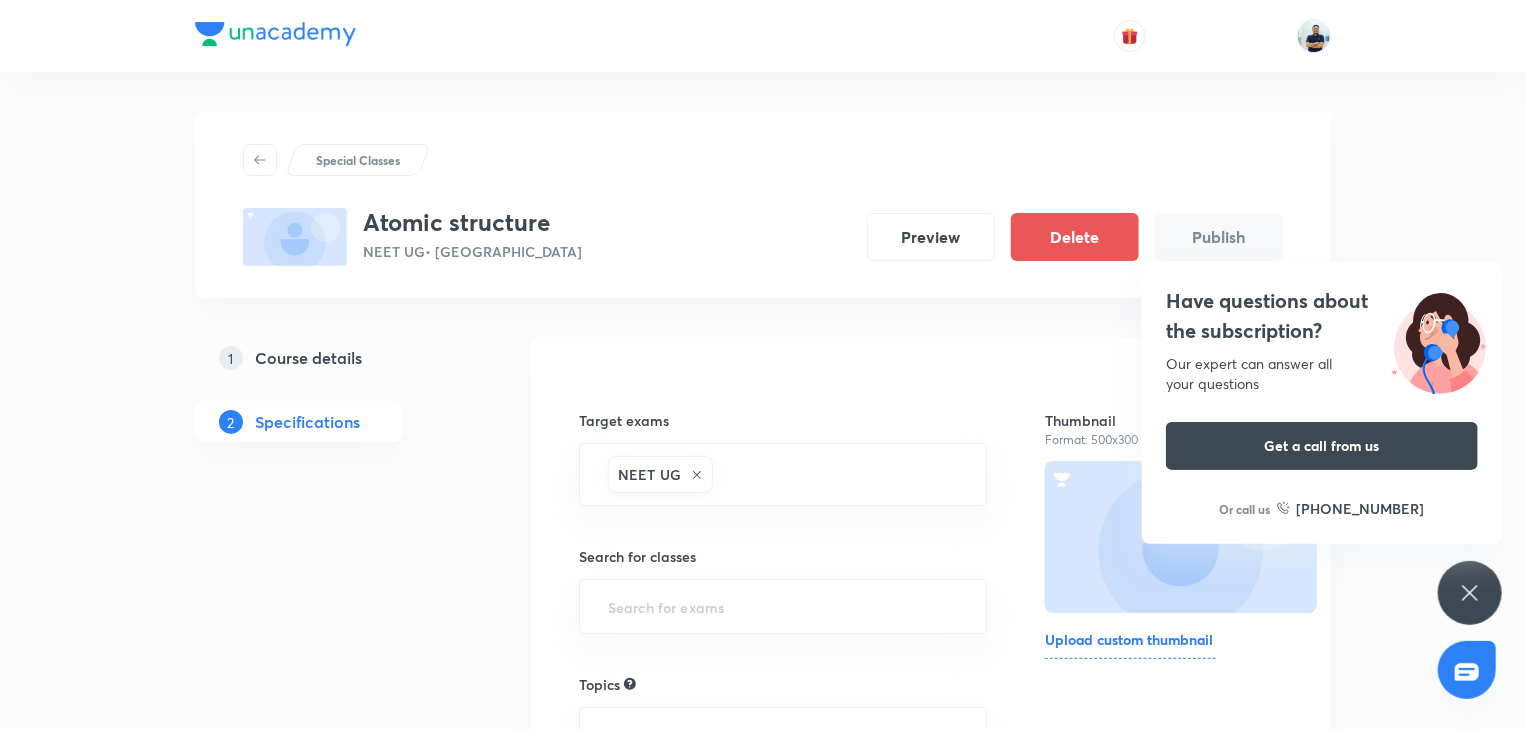 type on "n" 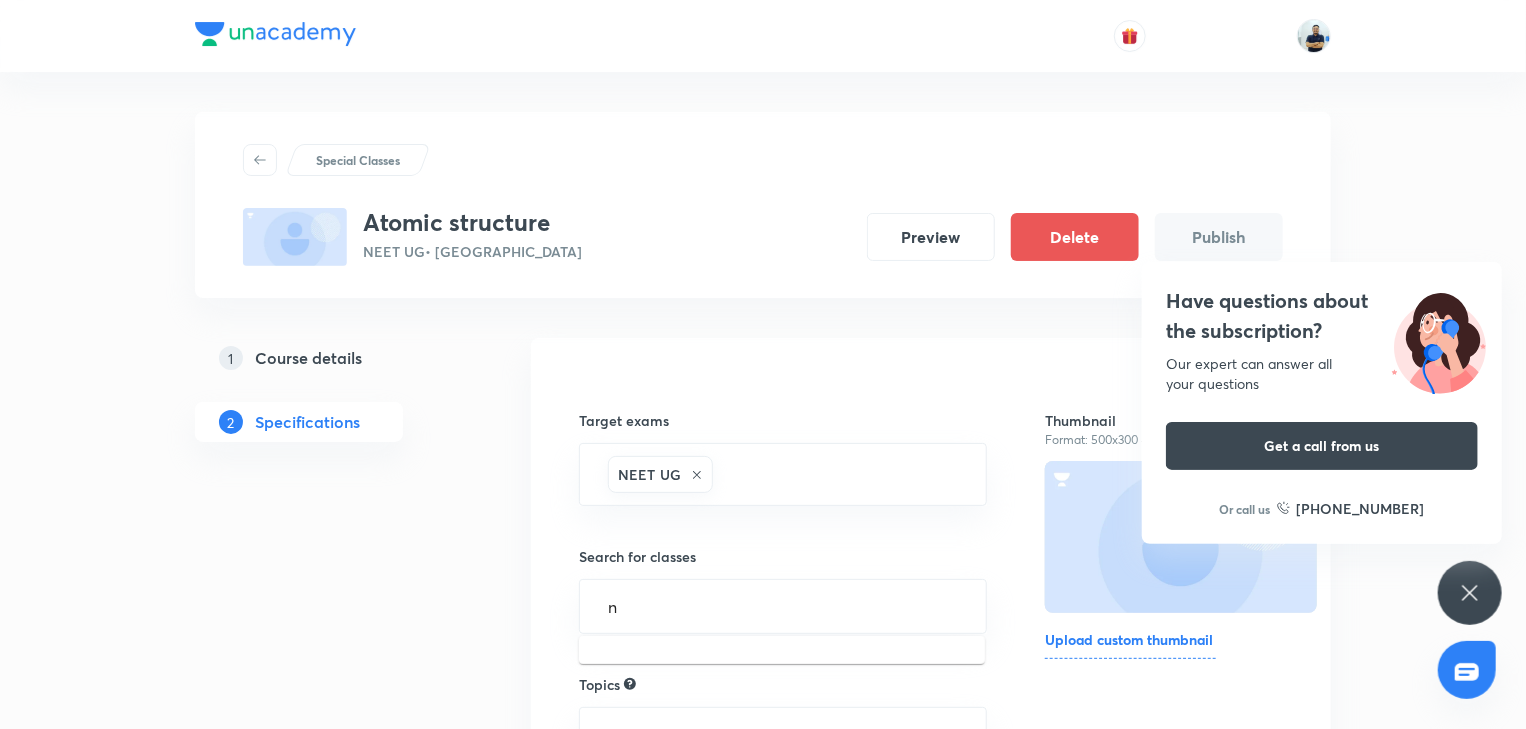 type 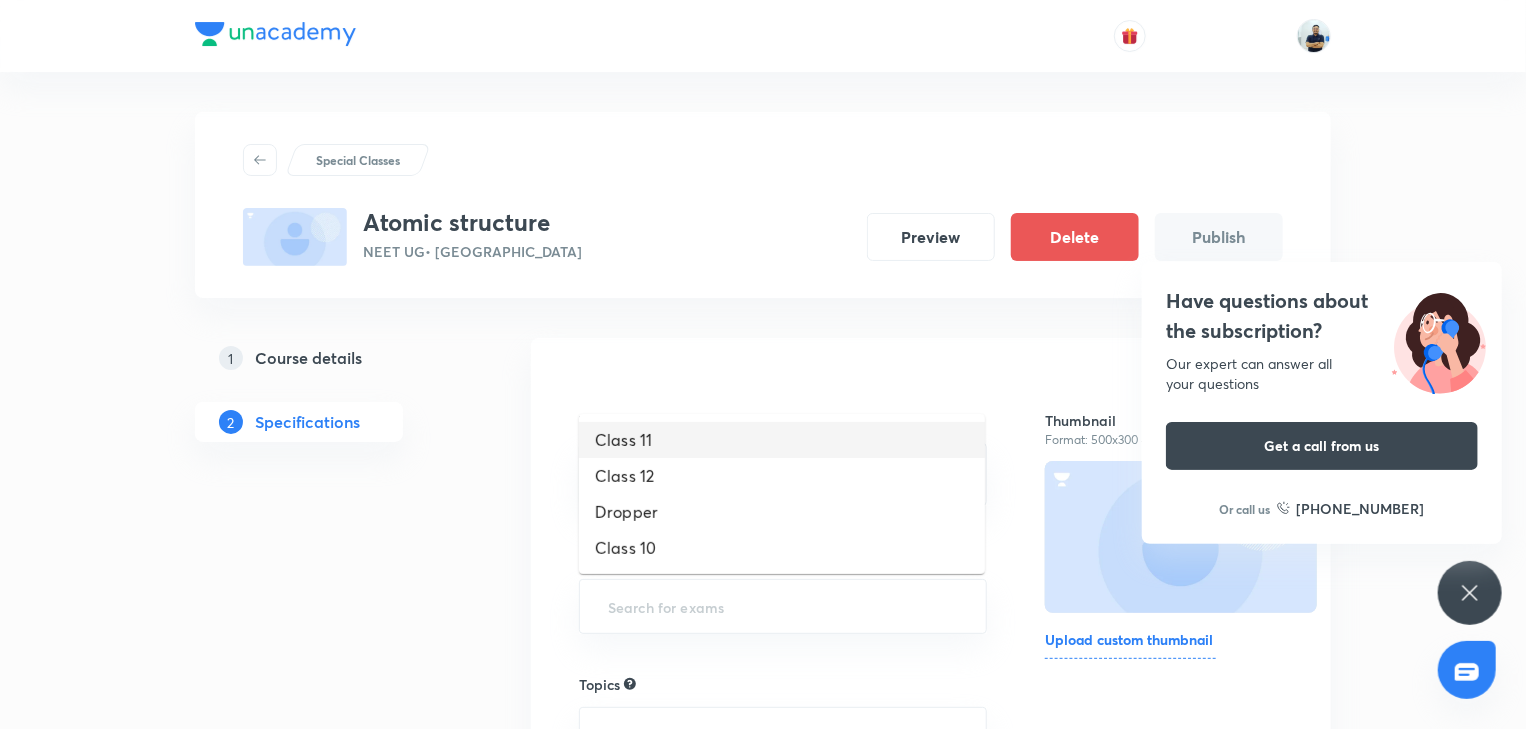 click on "Class 11" at bounding box center (782, 440) 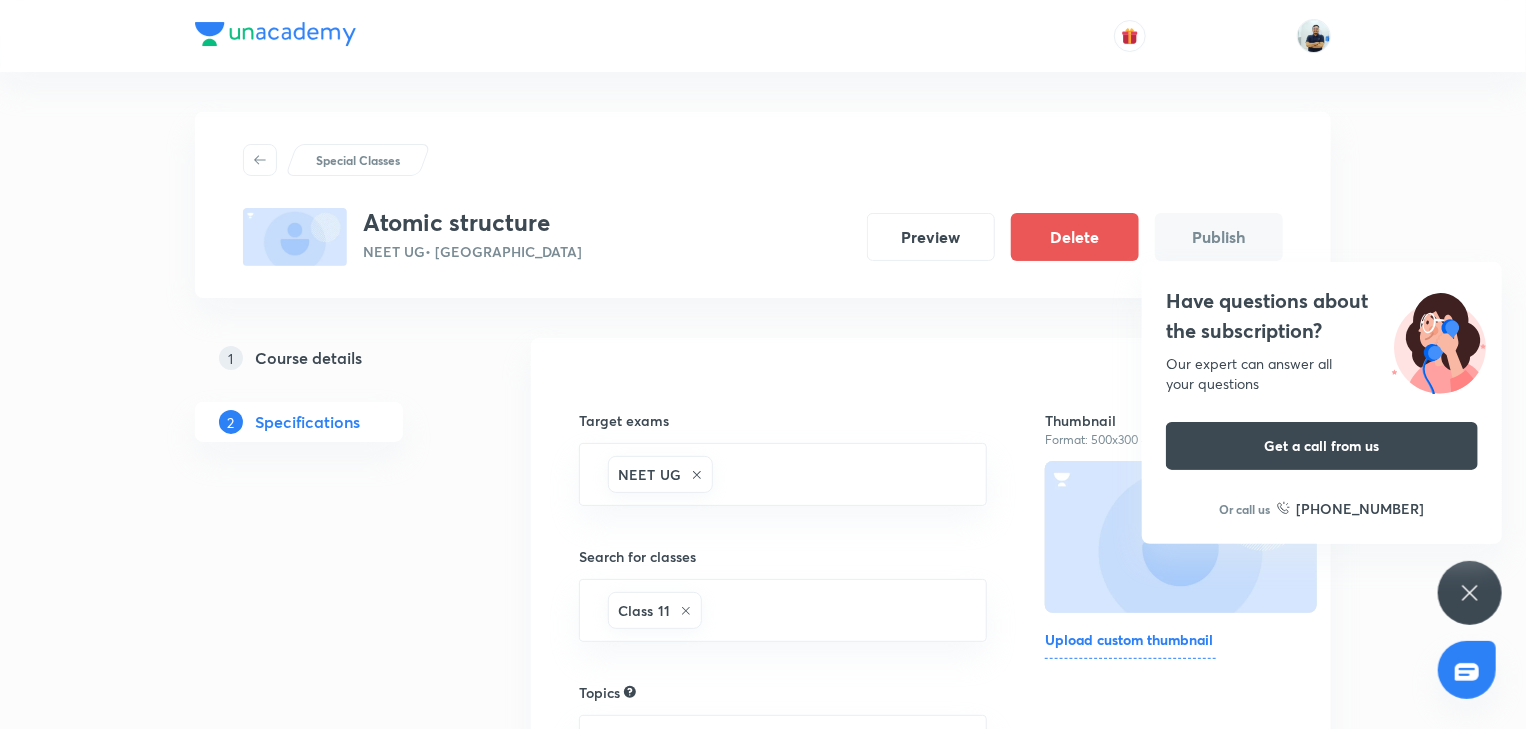 scroll, scrollTop: 352, scrollLeft: 0, axis: vertical 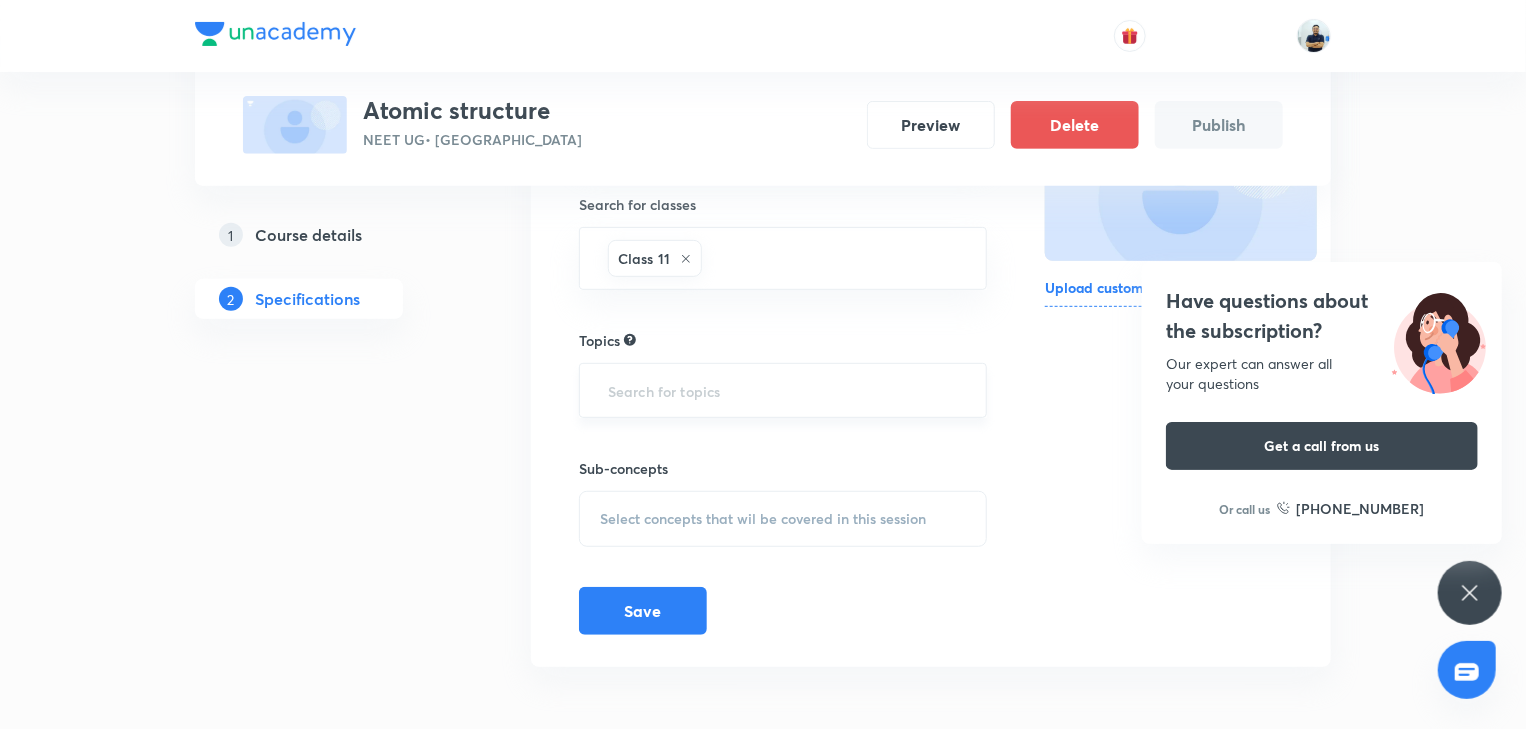click at bounding box center (783, 390) 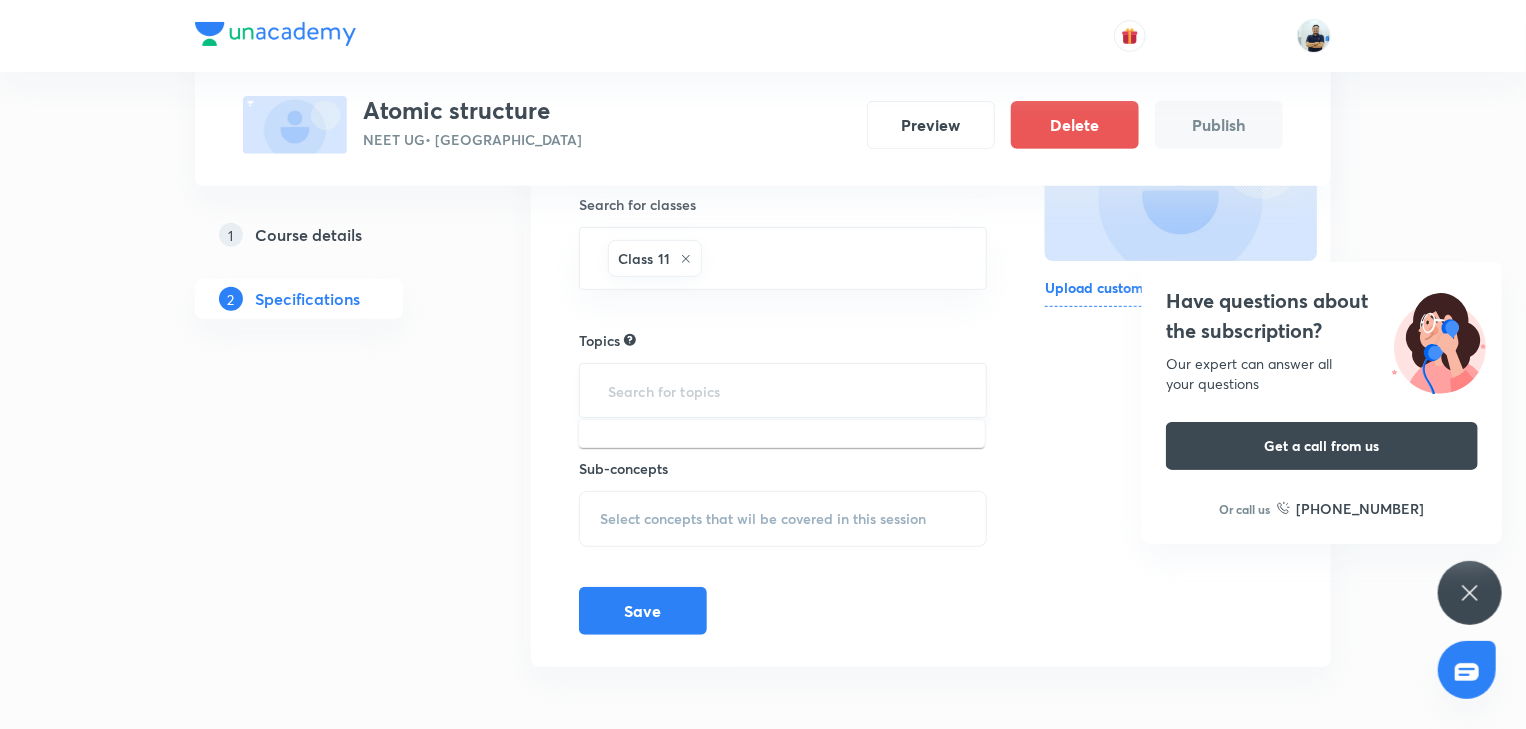 type on "c" 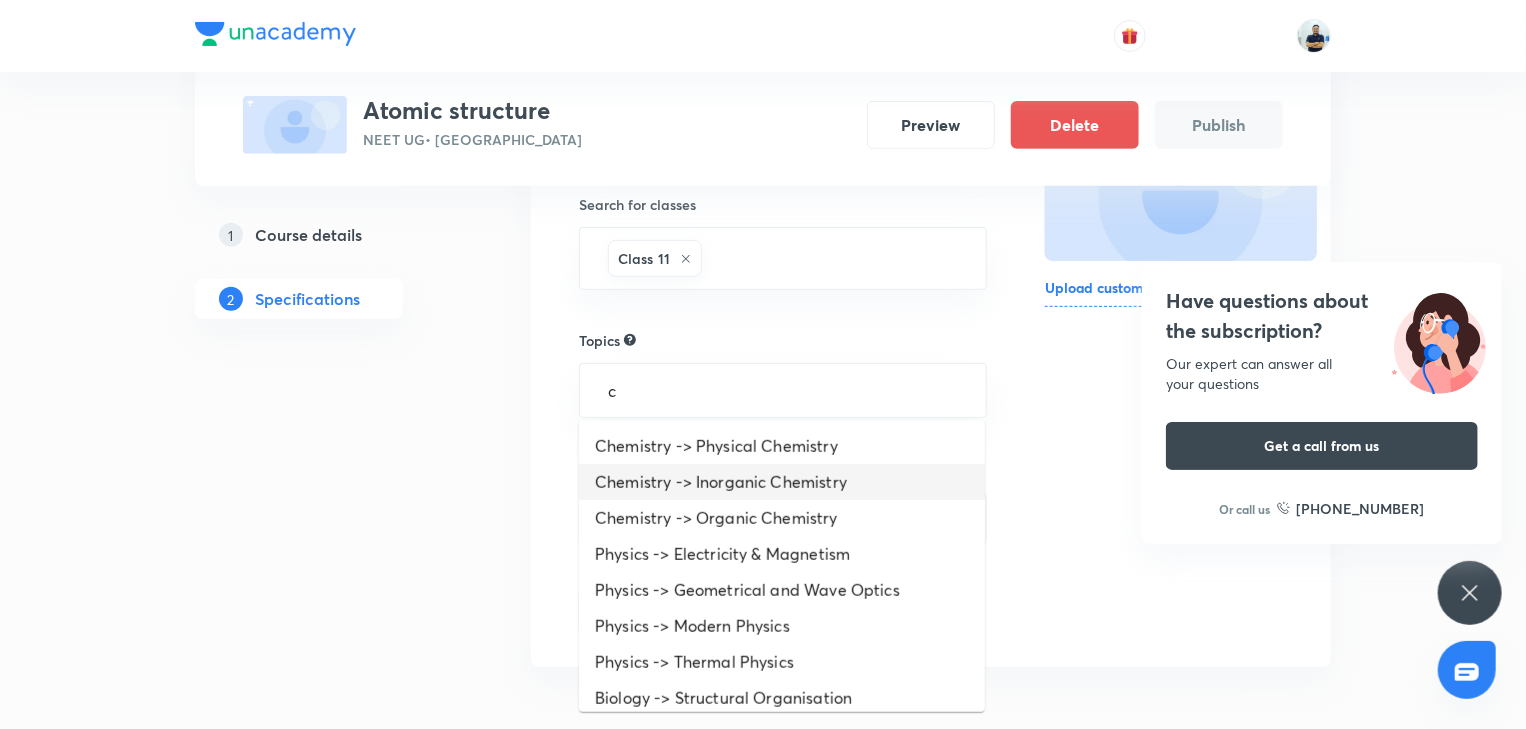 click on "Chemistry ->  Inorganic Chemistry" at bounding box center (782, 482) 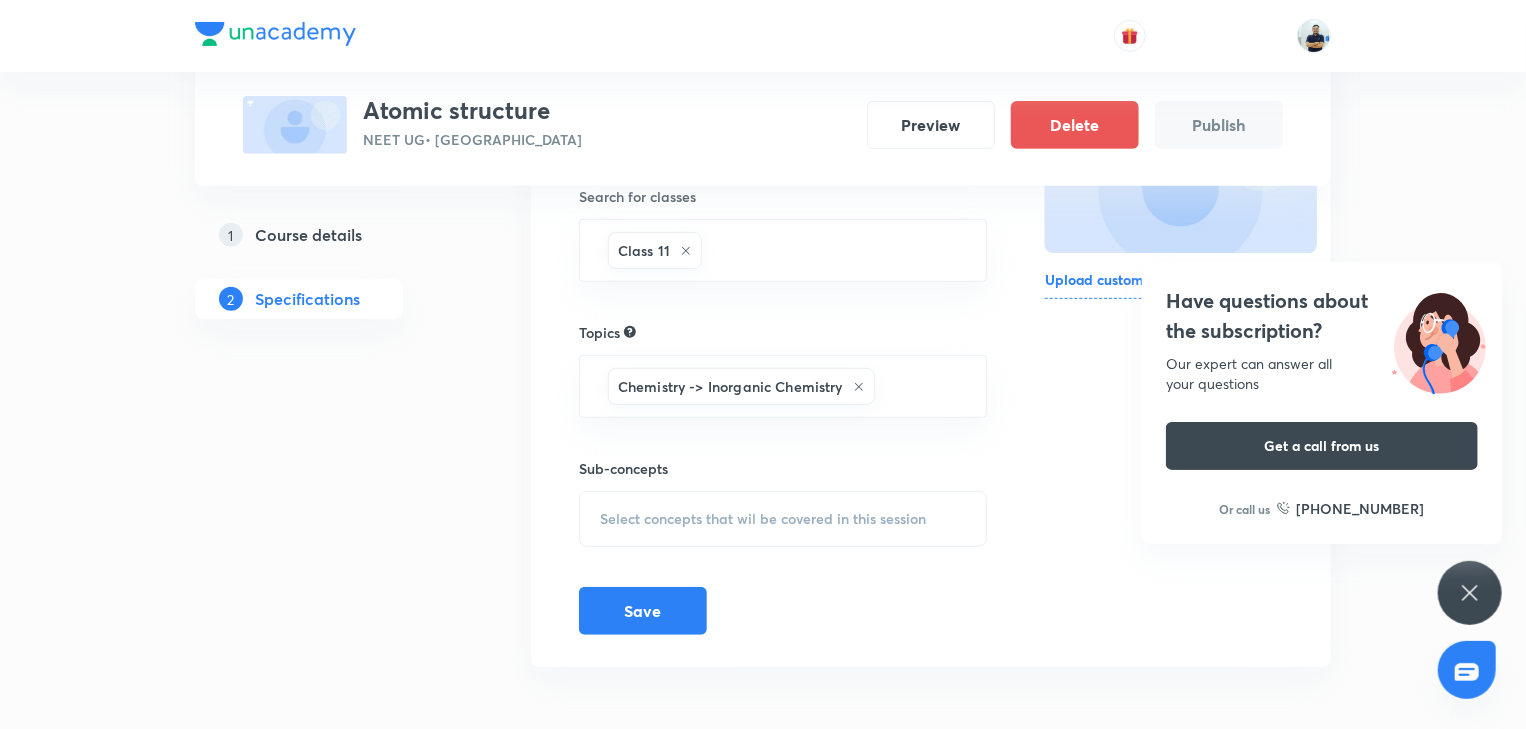 click on "Select concepts that wil be covered in this session" at bounding box center (763, 519) 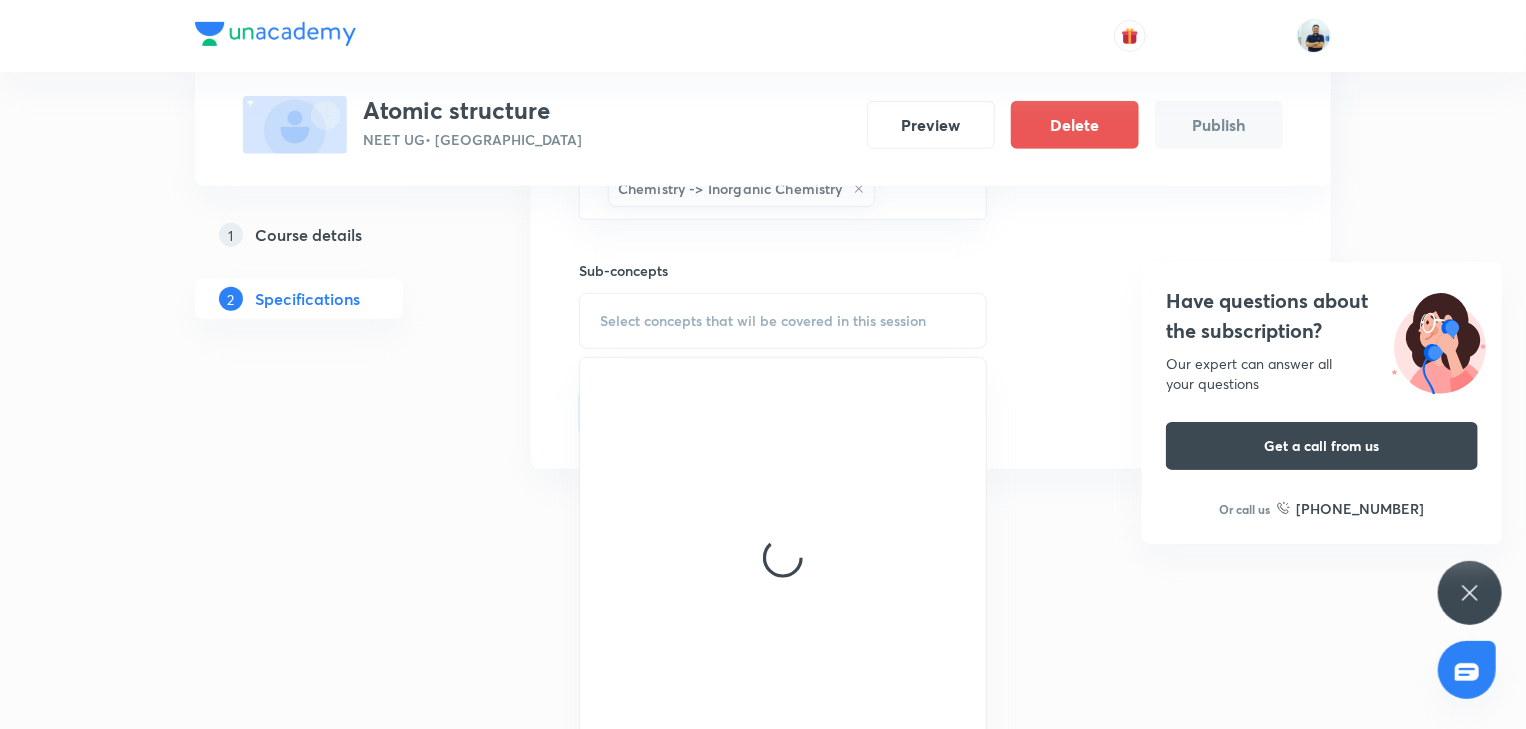 scroll, scrollTop: 585, scrollLeft: 0, axis: vertical 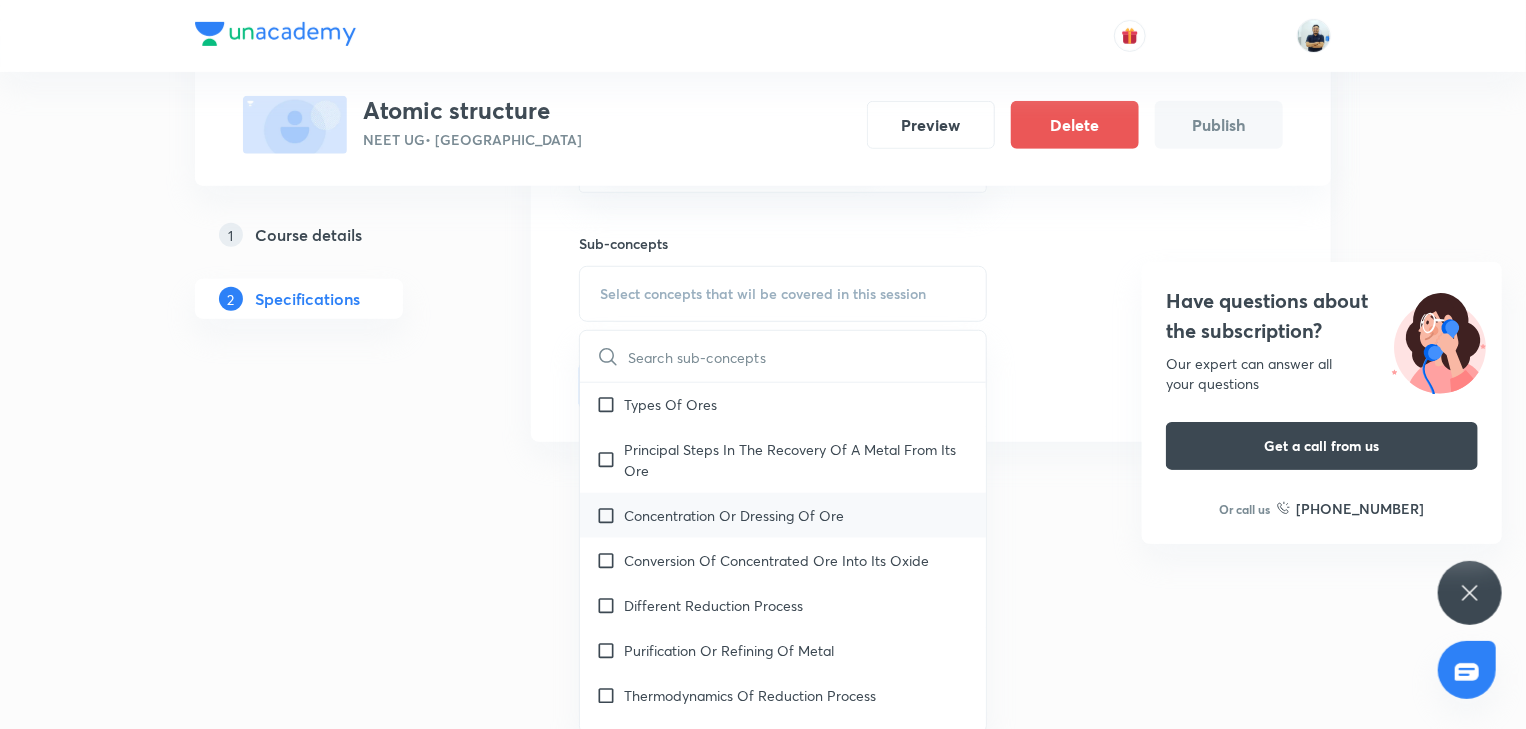 click on "Concentration Or Dressing Of Ore" at bounding box center (783, 515) 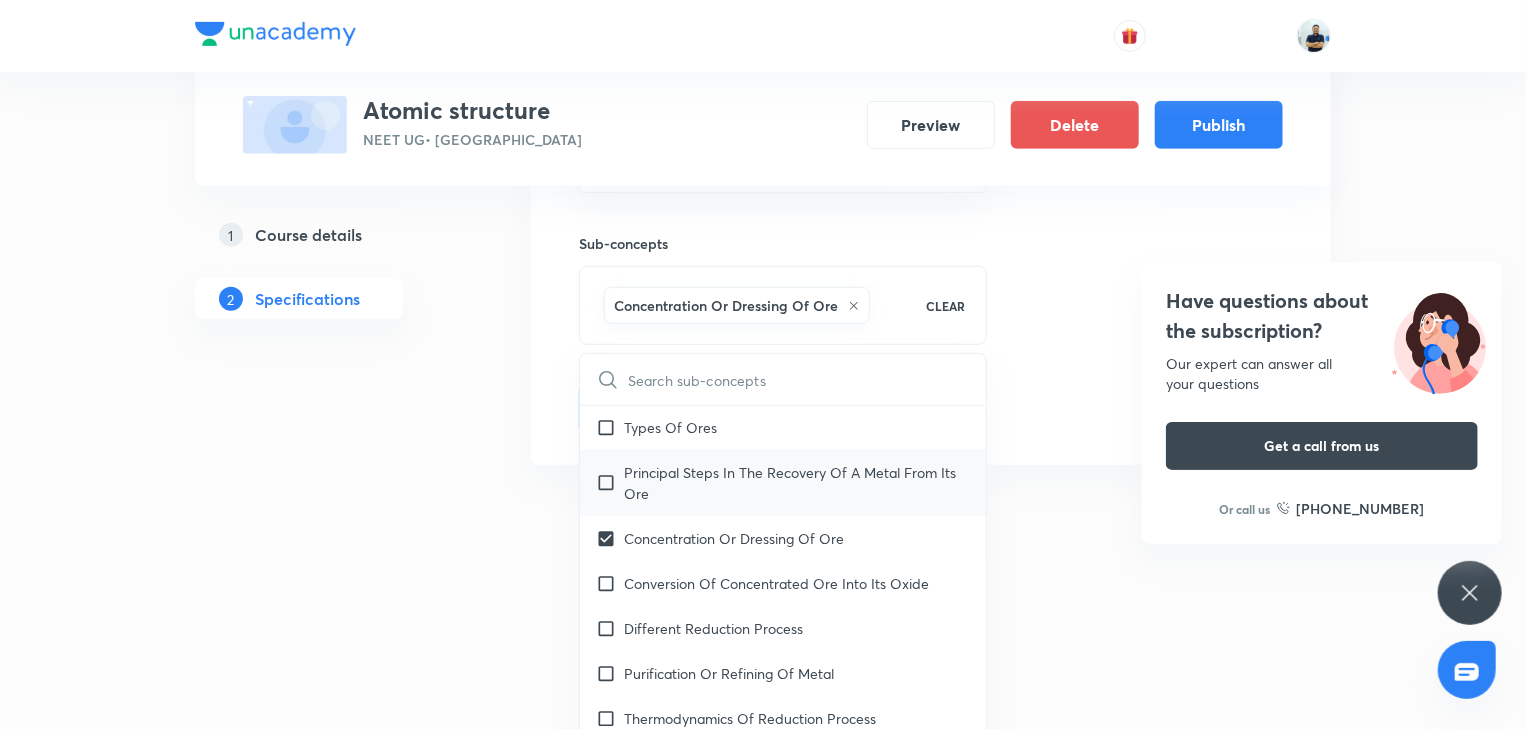 click on "Principal Steps In The Recovery Of A Metal From Its Ore" at bounding box center [797, 483] 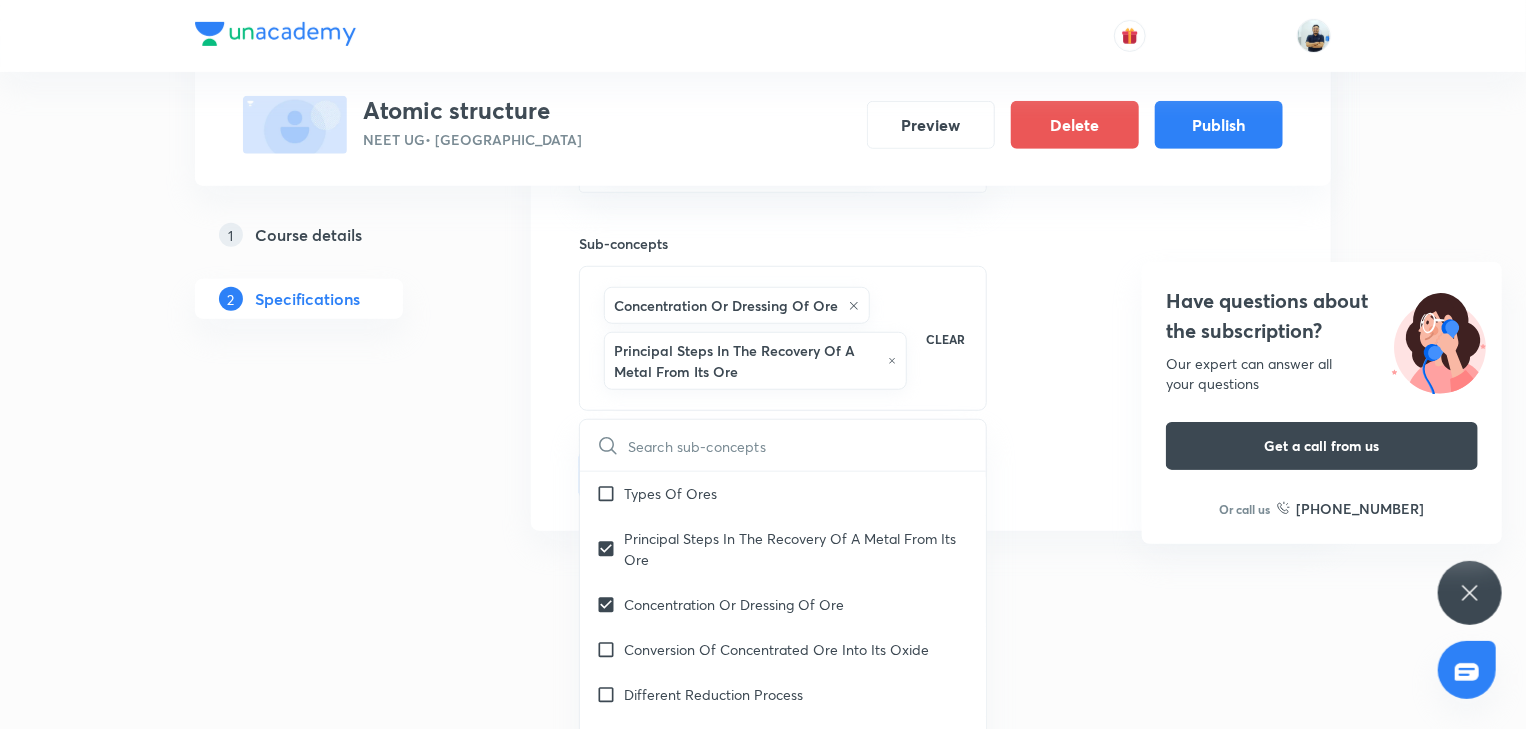 click on "Special Classes Atomic structure NEET UG  • Gujarati Preview Delete Publish 1 Course details 2 Specifications Target exams NEET UG ​ Search for classes Class 11 ​ Topics Chemistry ->  Inorganic Chemistry ​ Sub-concepts Concentration Or Dressing Of Ore Principal Steps In The Recovery Of A Metal From Its Ore CLEAR ​ Laboratory Analysis Action Of Dilute Acids Tests For CO₃²⁻/HCO₃⁻ And SO₃²⁻/HSO₃⁻ Radicals Tests For Sulphide (S²⁻) Radical Tests For Thiosulphate (S₂O₃²⁻) Radical Tests For Nitrite (NO₂⁻) Radical Tests For Acetate , Formate And Oxalate Radicals Tests For Halide(Cl⁻ , Br⁻ , I⁻) Radicals Test For Nitrate (NO₃⁻) Radical Test For Sulphate(SO₄²⁻) Radical Test For Borate(BO₃³⁻) Radical Test For Phosphate(PO₄³⁻) Radical Test For Chromate(CrO₄²⁻) And Dichromate(Cr₂O₇²⁻) Radicals Test For Permanganate (MnO₄⁻) And Manganate (MnO₄²⁻) Radicals Dry Tests For Basic Radicals Wet Tests For Basic Radicals Periodic Table Hydrogen" at bounding box center (763, 5) 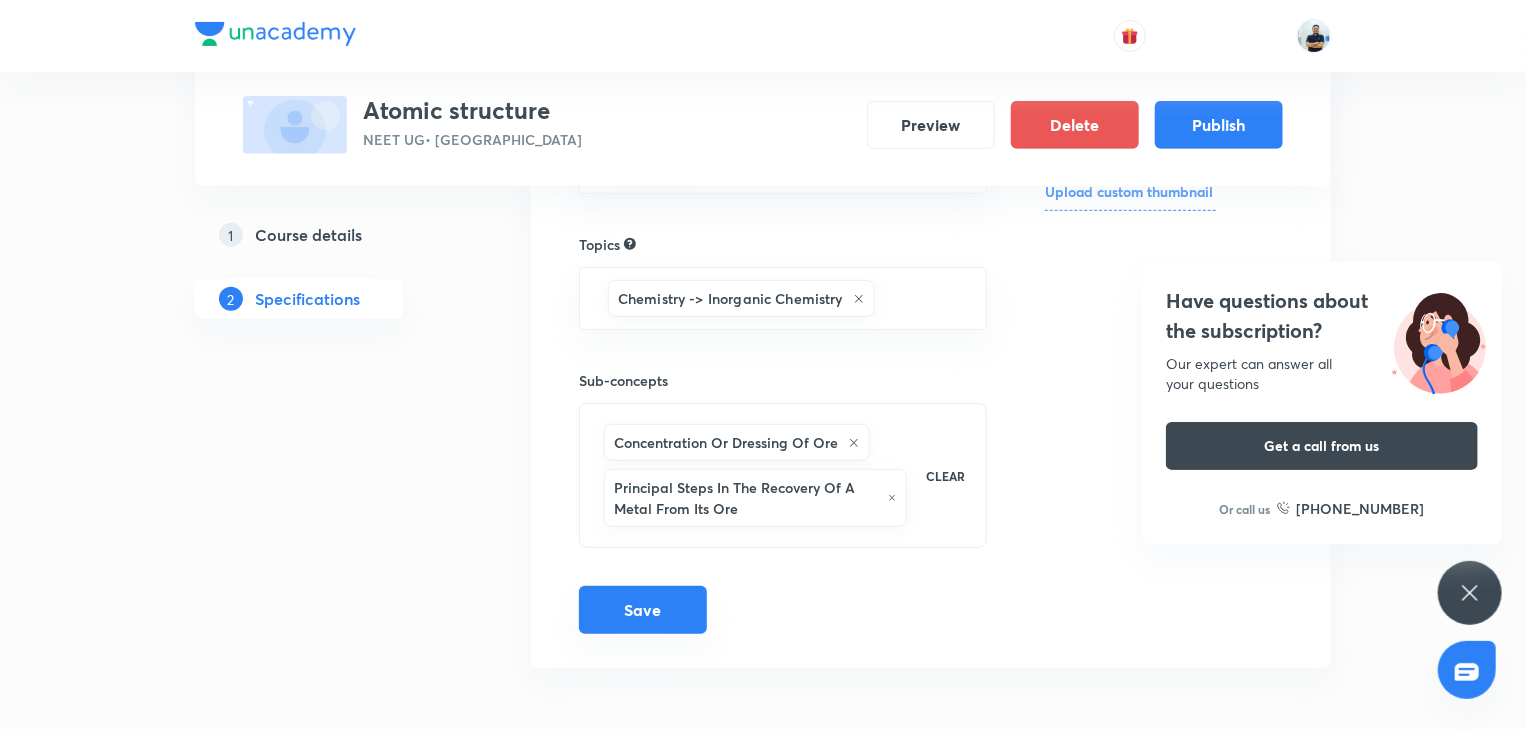 click on "Save" at bounding box center [643, 610] 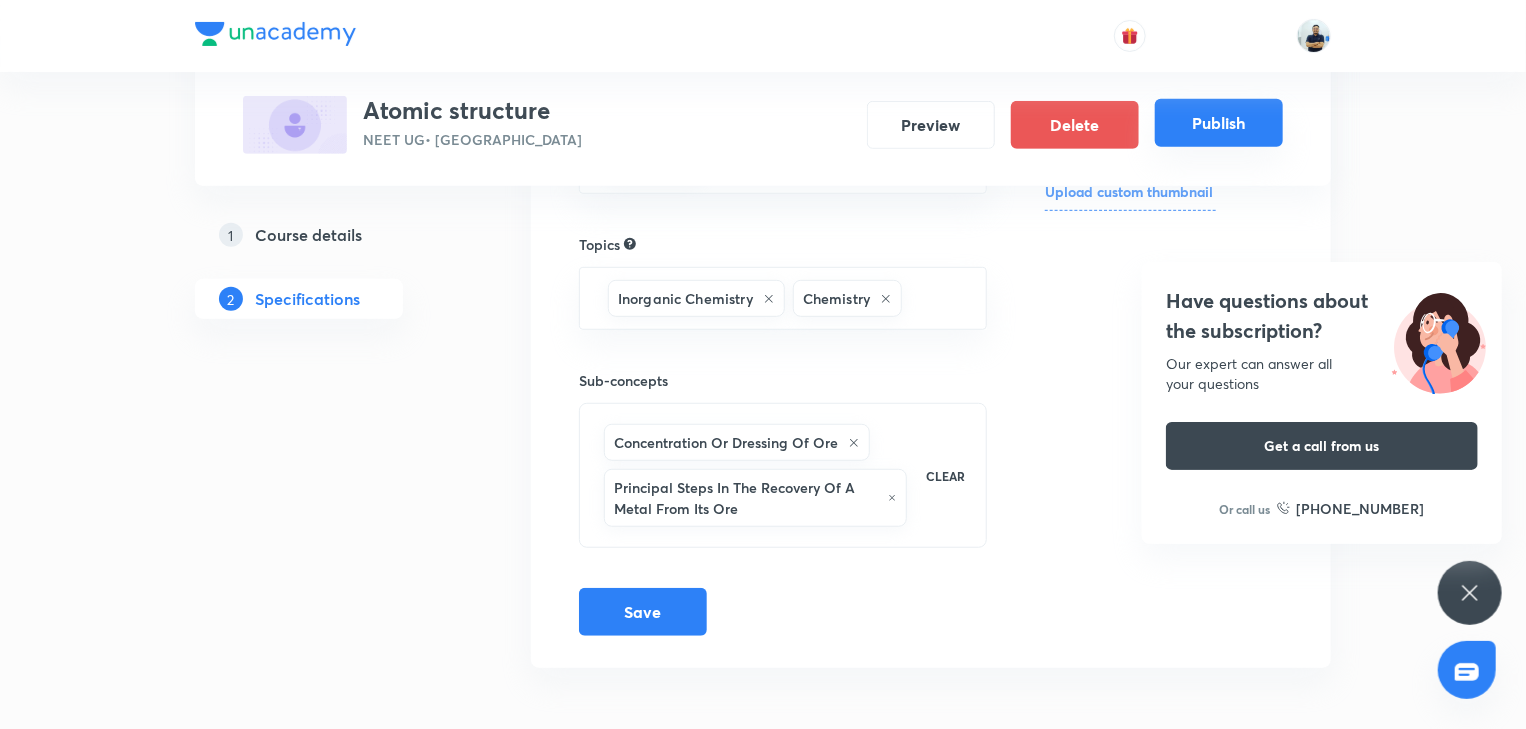 click on "Publish" at bounding box center [1219, 123] 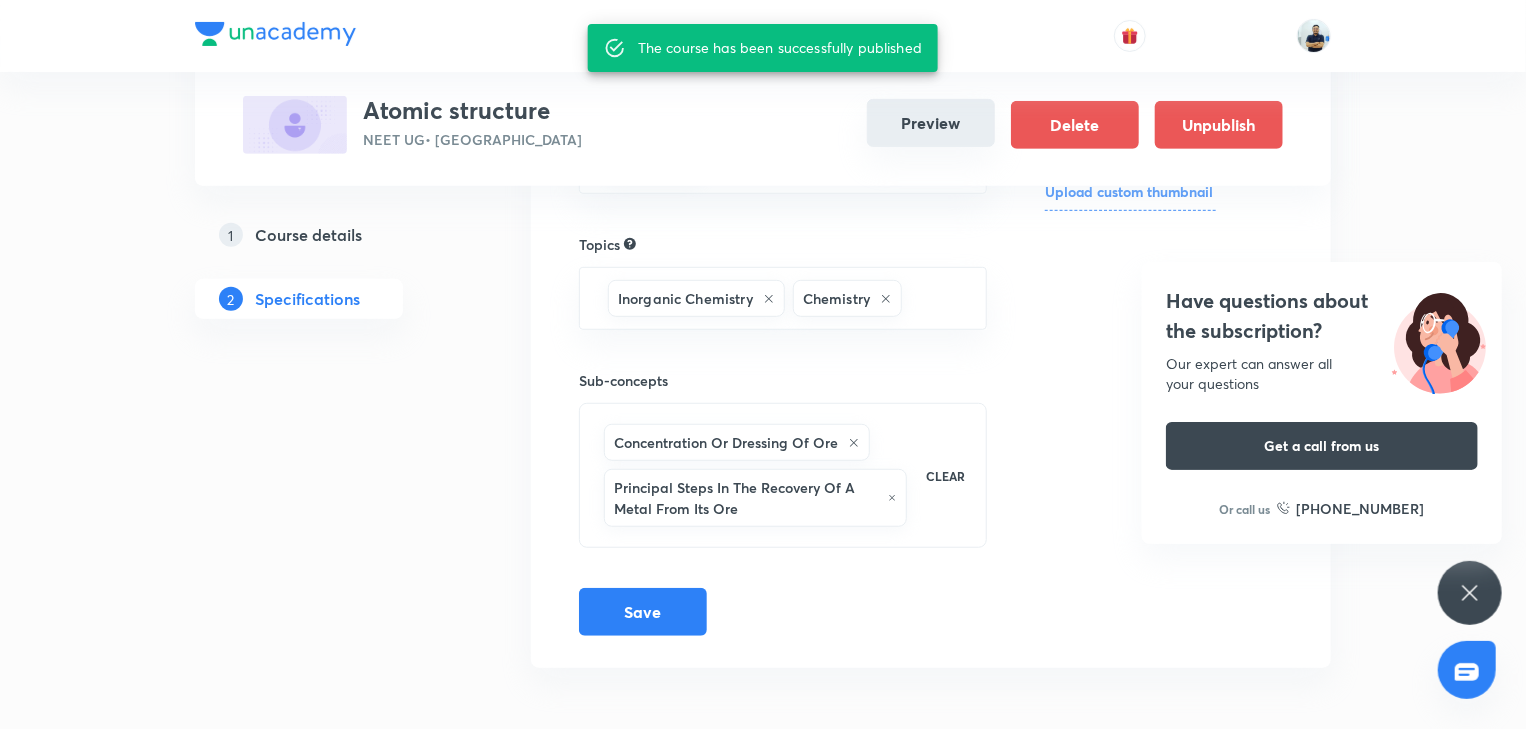 click on "Preview" at bounding box center (931, 123) 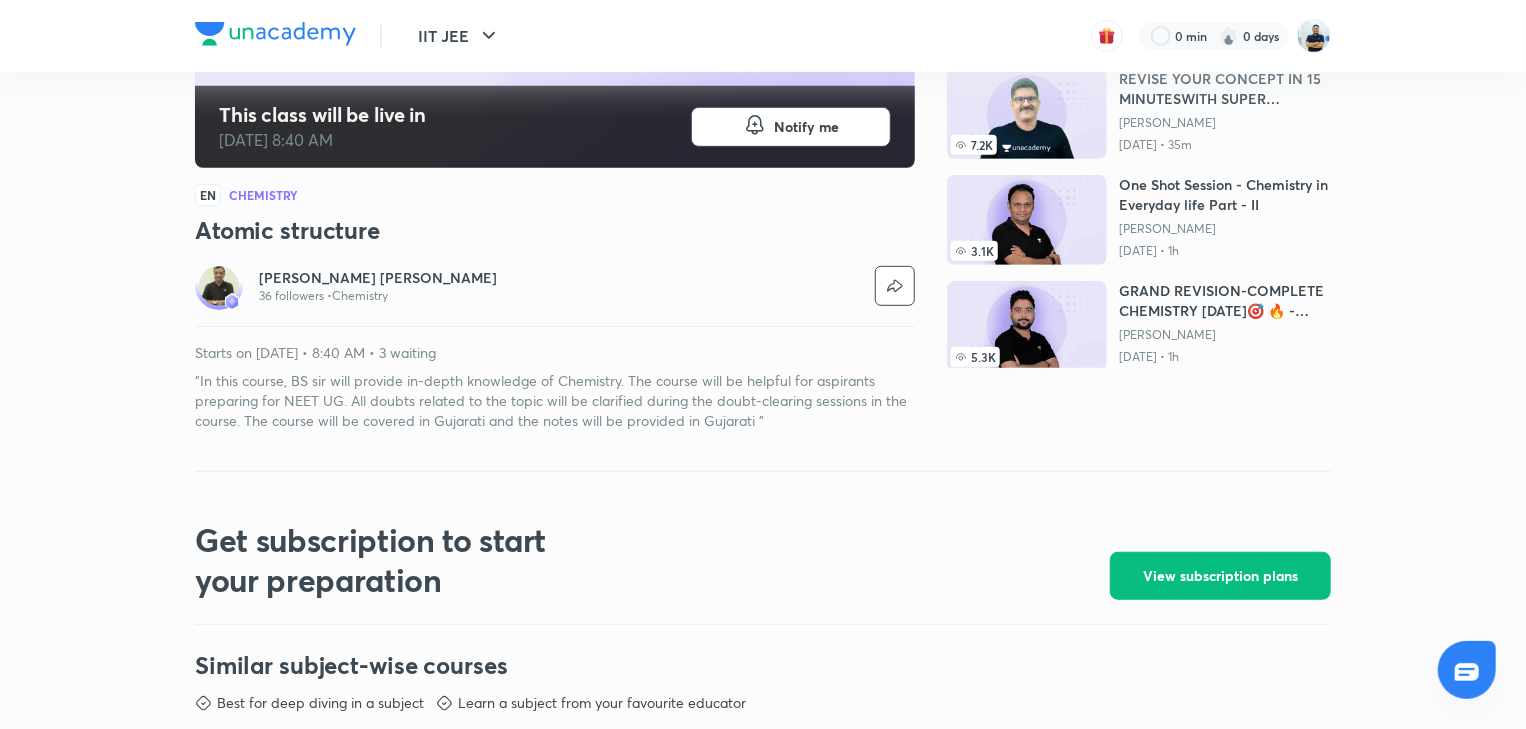 scroll, scrollTop: 0, scrollLeft: 0, axis: both 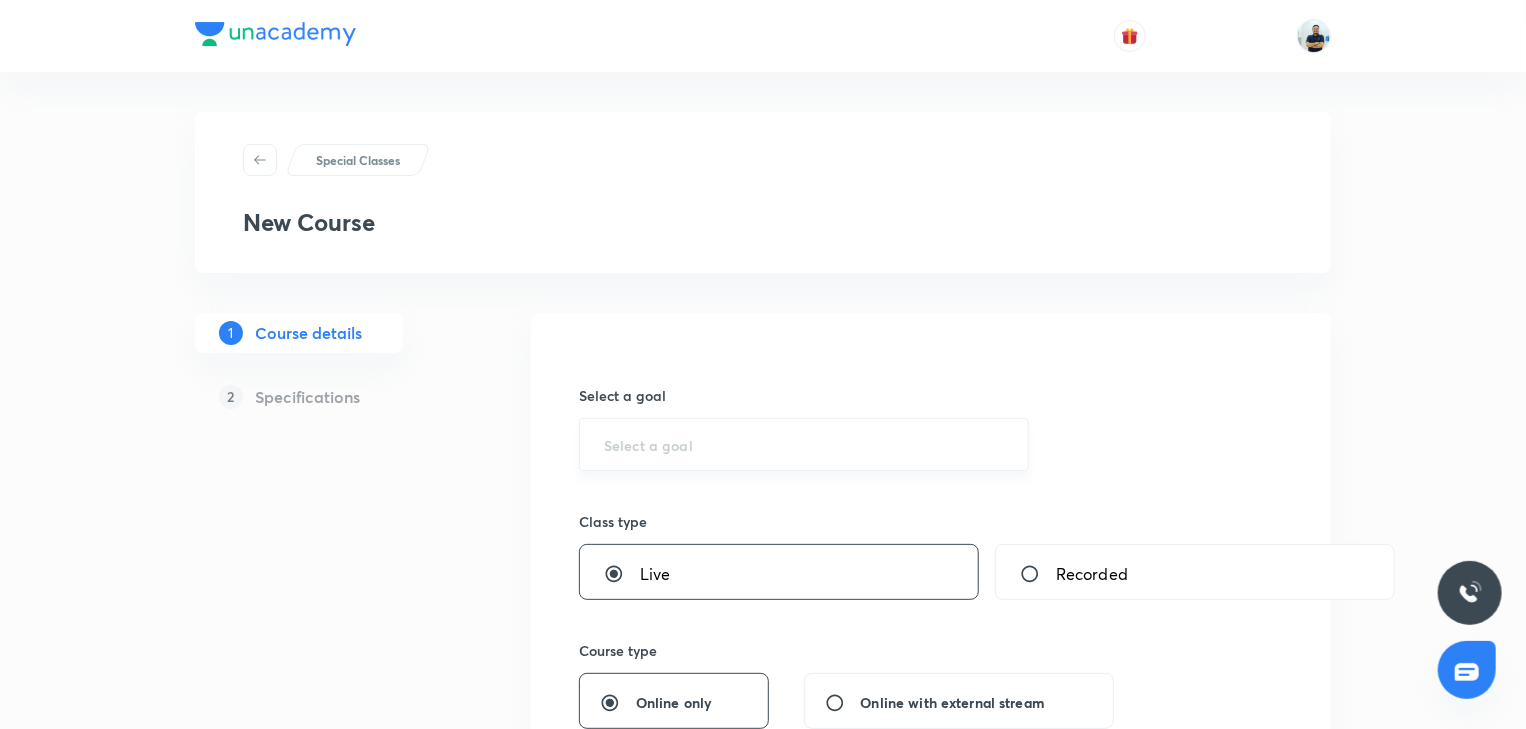 click at bounding box center (804, 444) 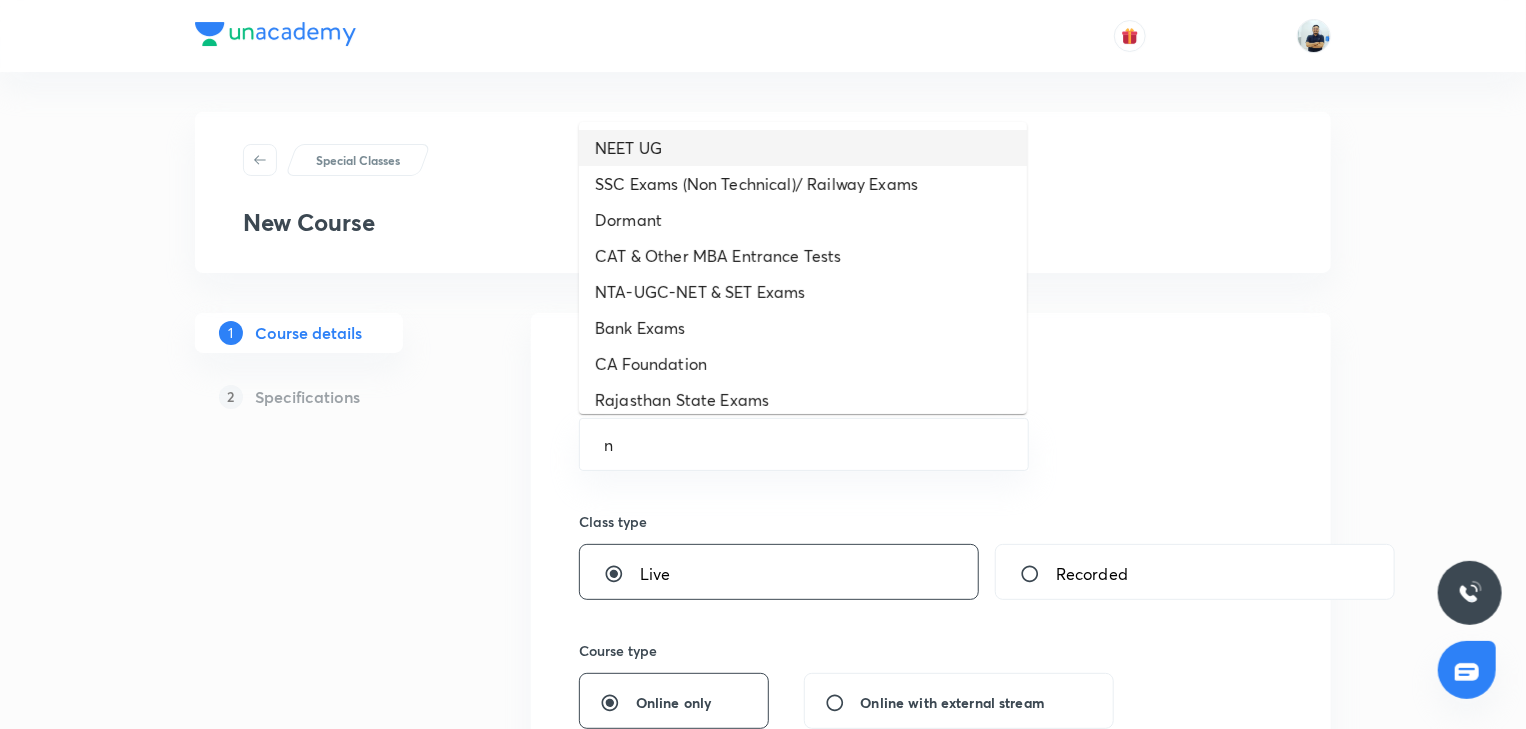 click on "NEET UG" at bounding box center (803, 148) 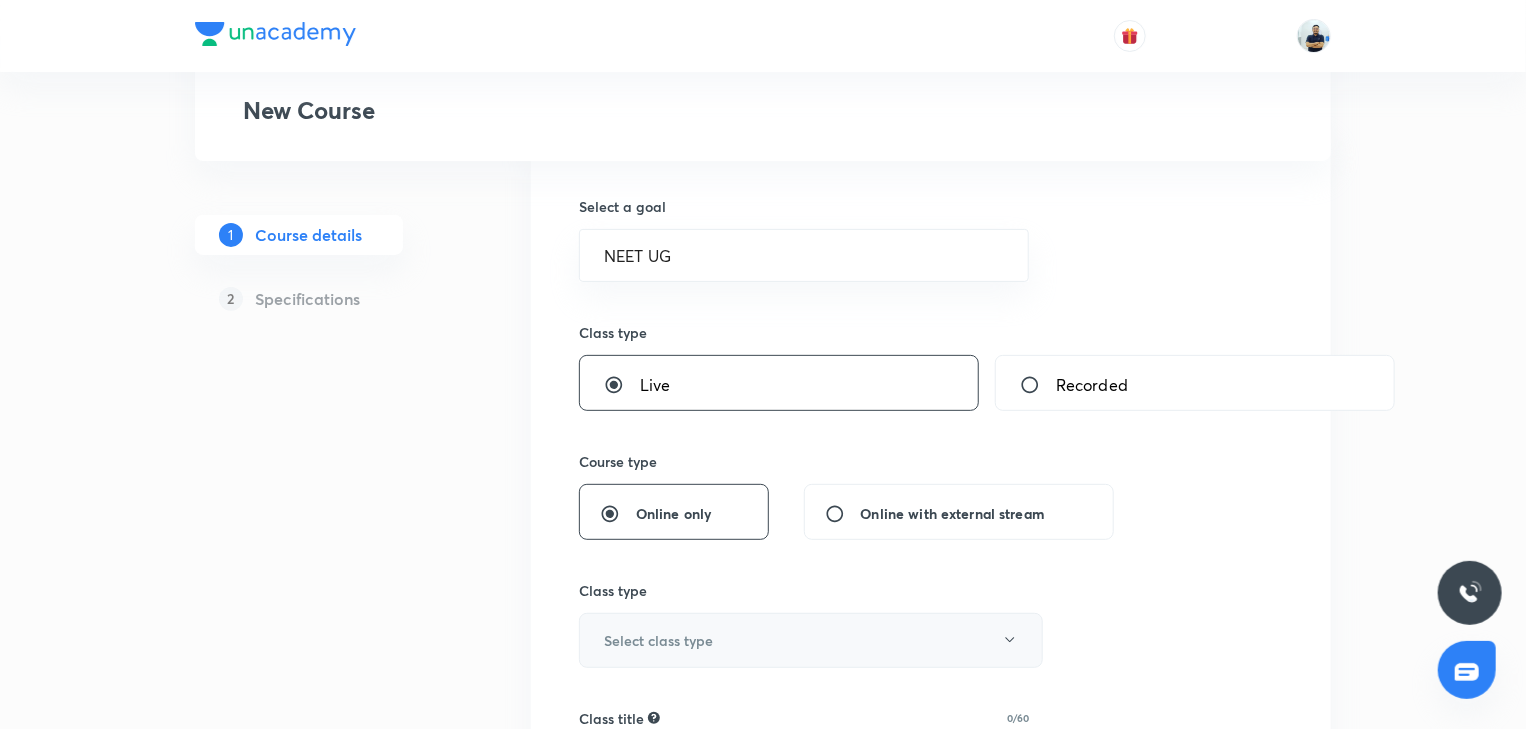 scroll, scrollTop: 205, scrollLeft: 0, axis: vertical 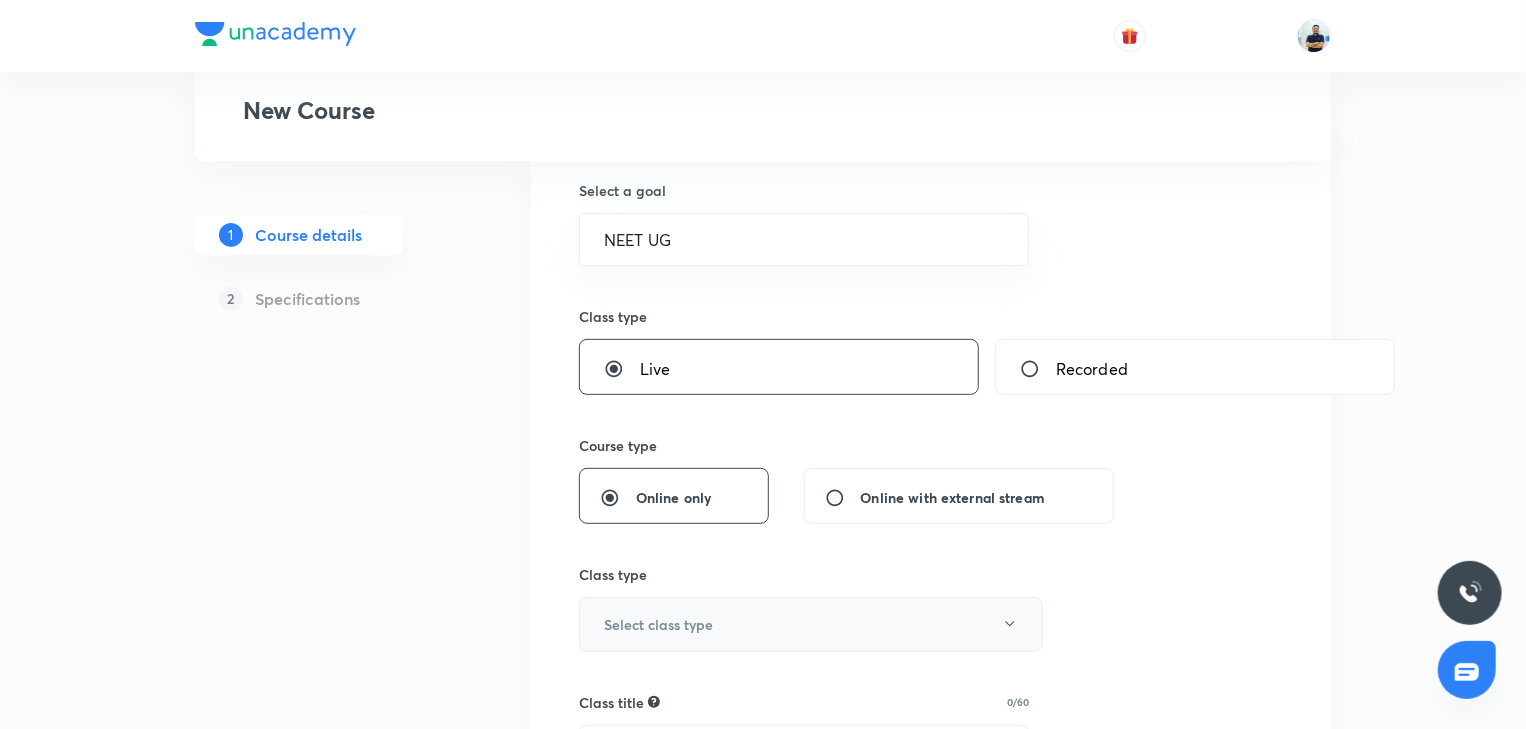 click on "Select class type" at bounding box center [658, 624] 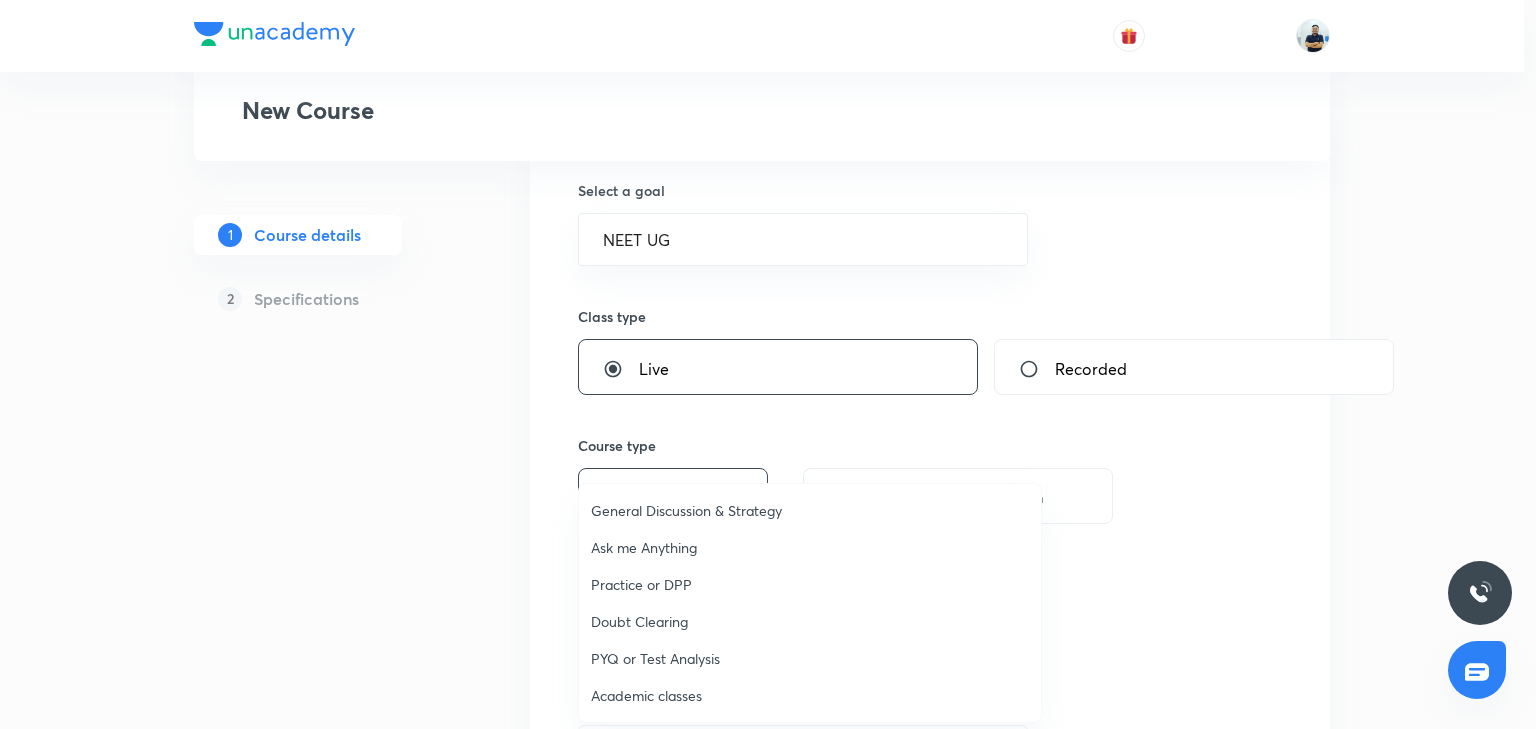 click on "Academic classes" at bounding box center [810, 695] 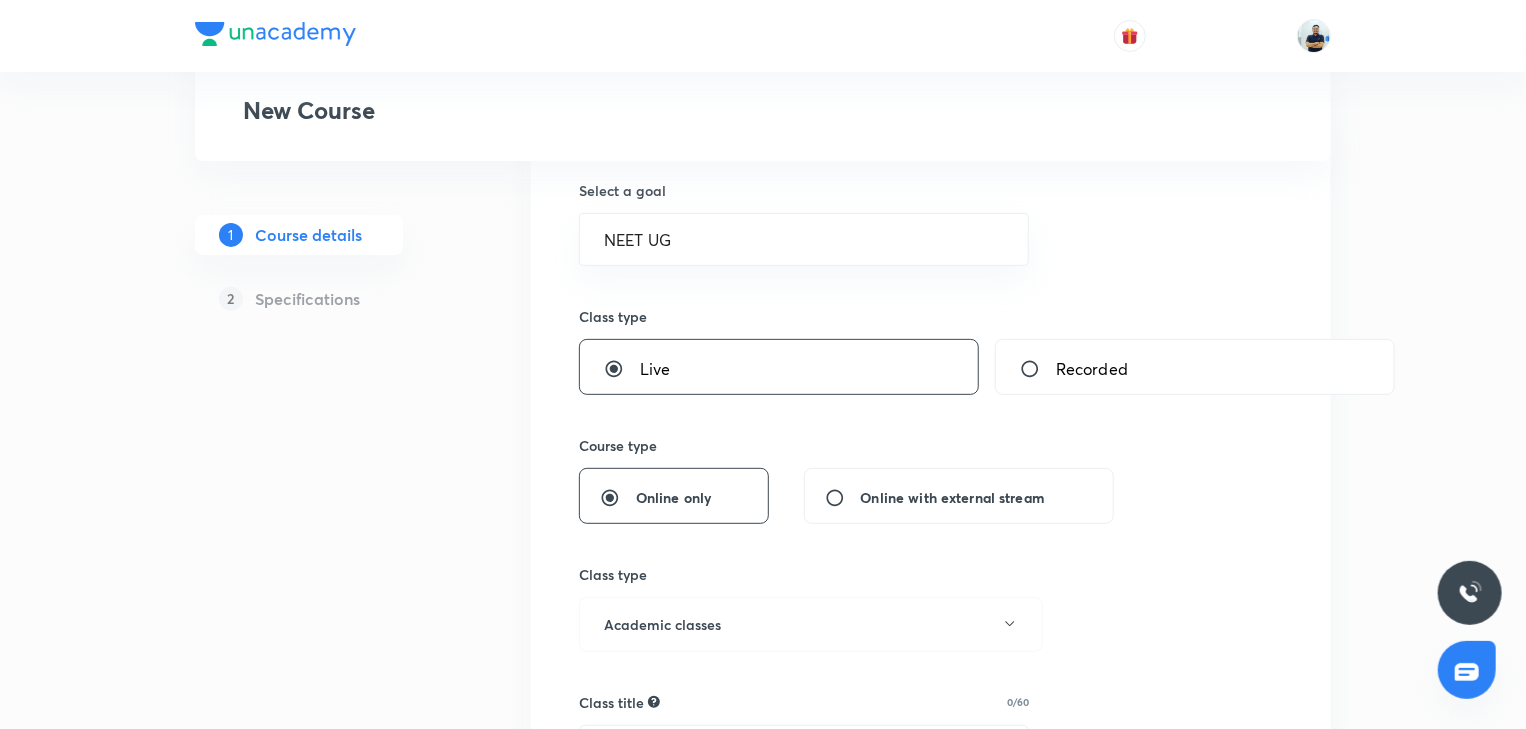 scroll, scrollTop: 765, scrollLeft: 0, axis: vertical 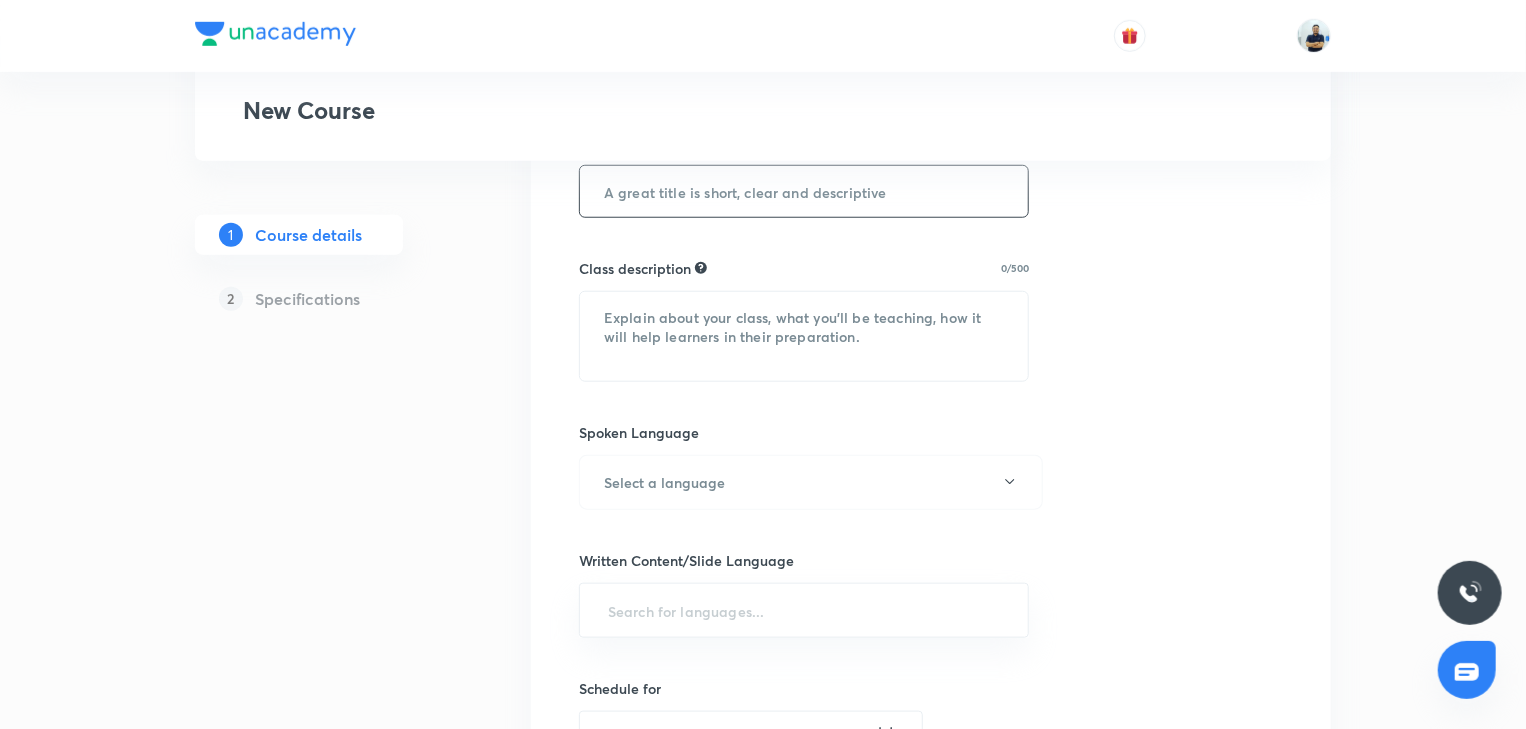 click at bounding box center [804, 191] 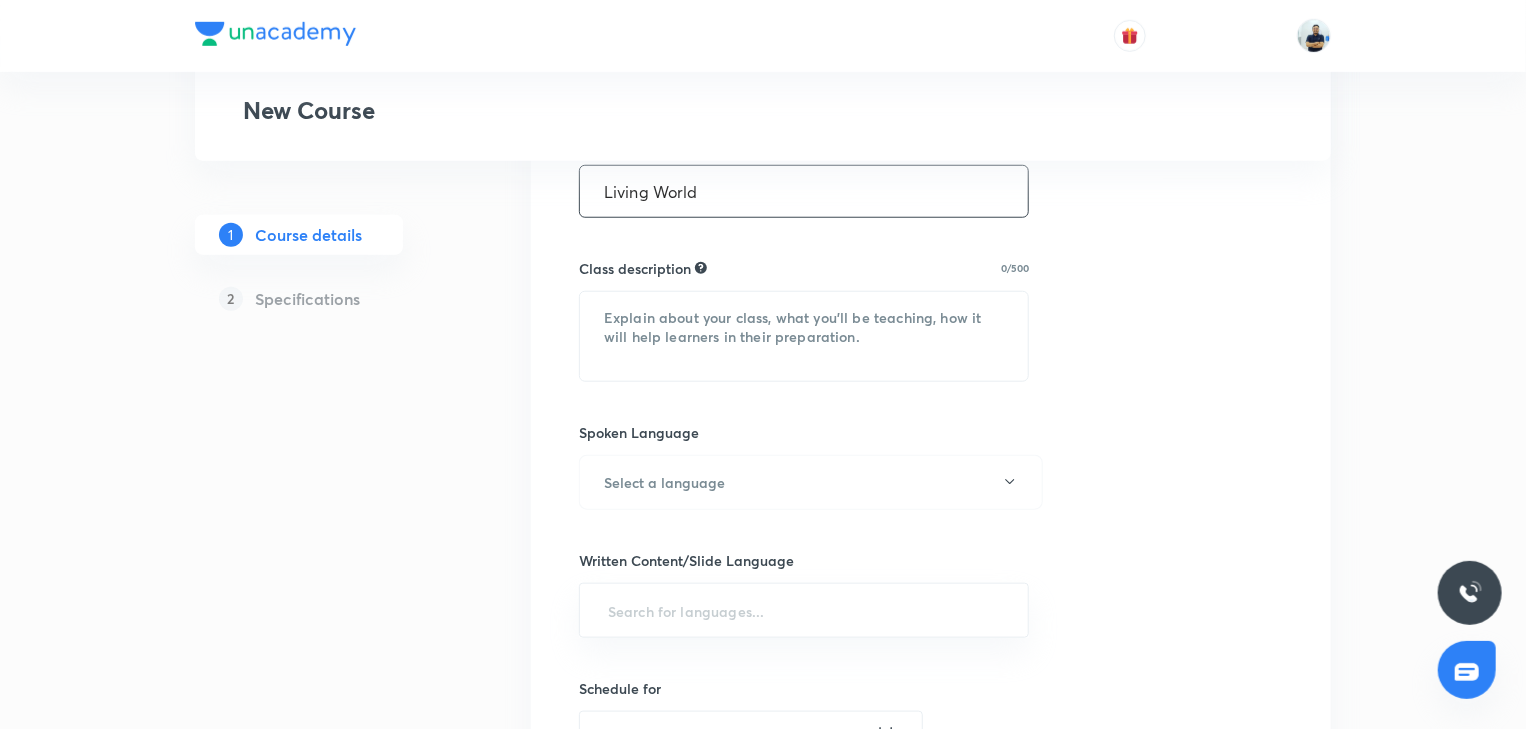 type on "Living World" 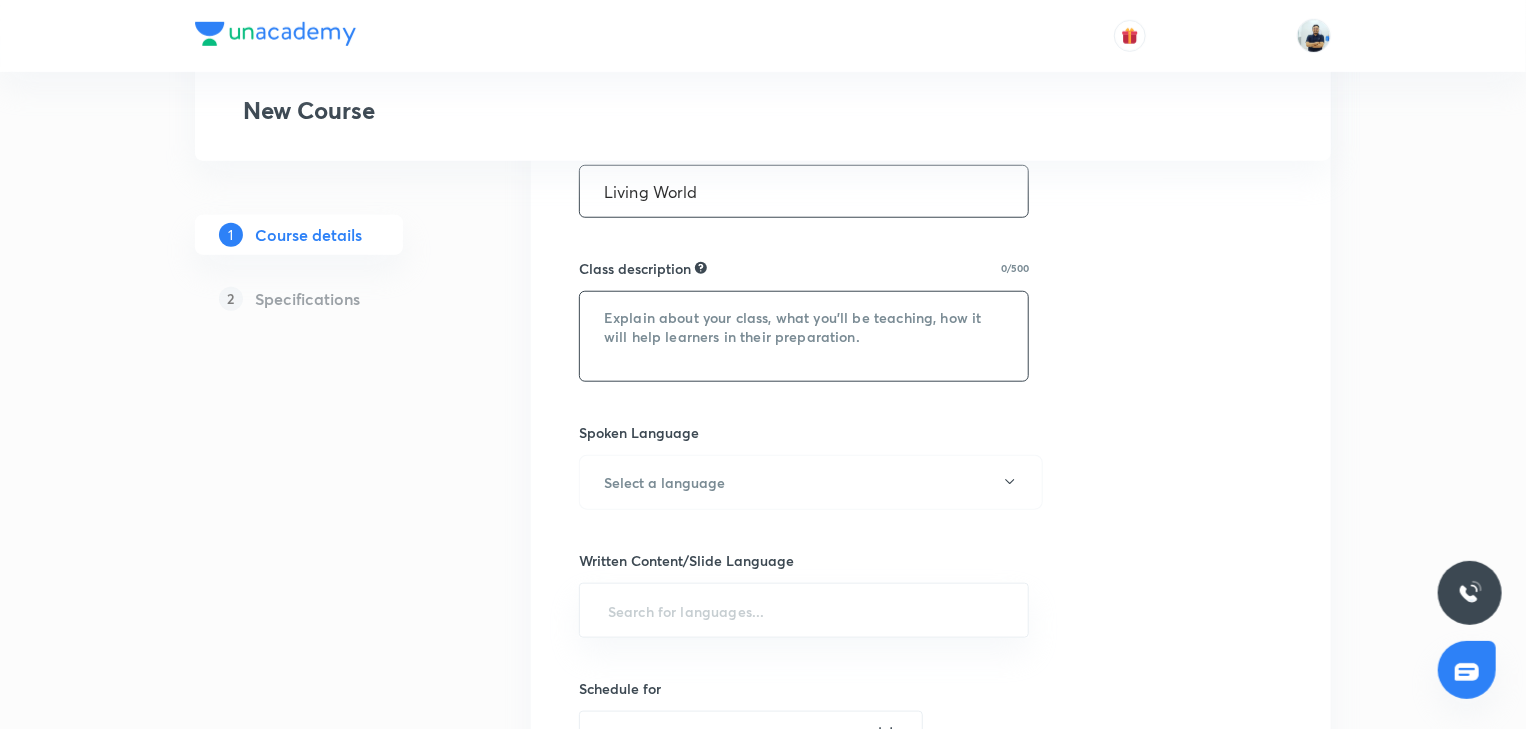 click at bounding box center (804, 336) 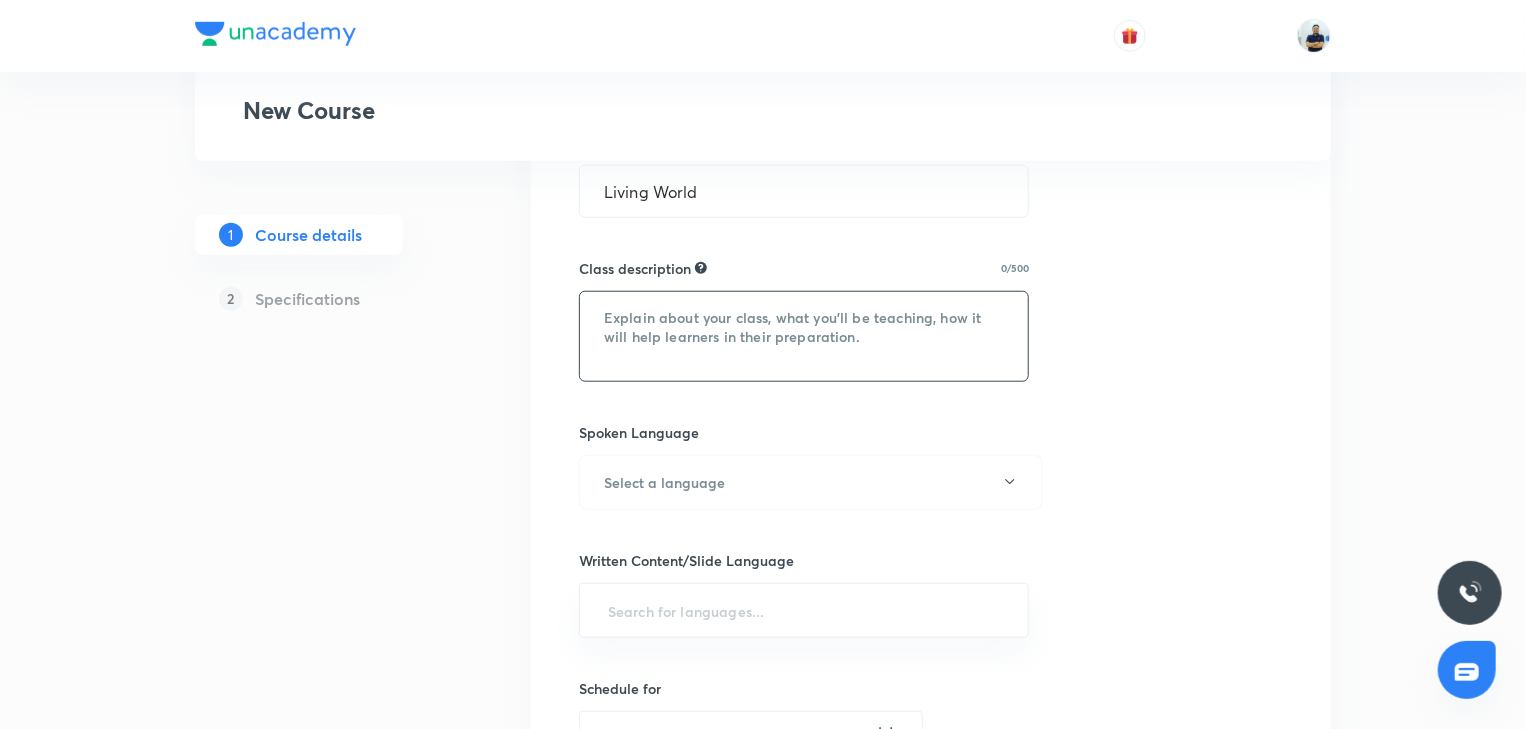 paste on ""In this course, Ms [PERSON_NAME] provide in-depth knowledge of Physics . The course will be helpful for aspirants preparing for NEET UG. All doubts related to the topic will be clarified during the doubt-clearing sessions in the course. The course will be covered in Hinglish and the notes will be provided in English"" 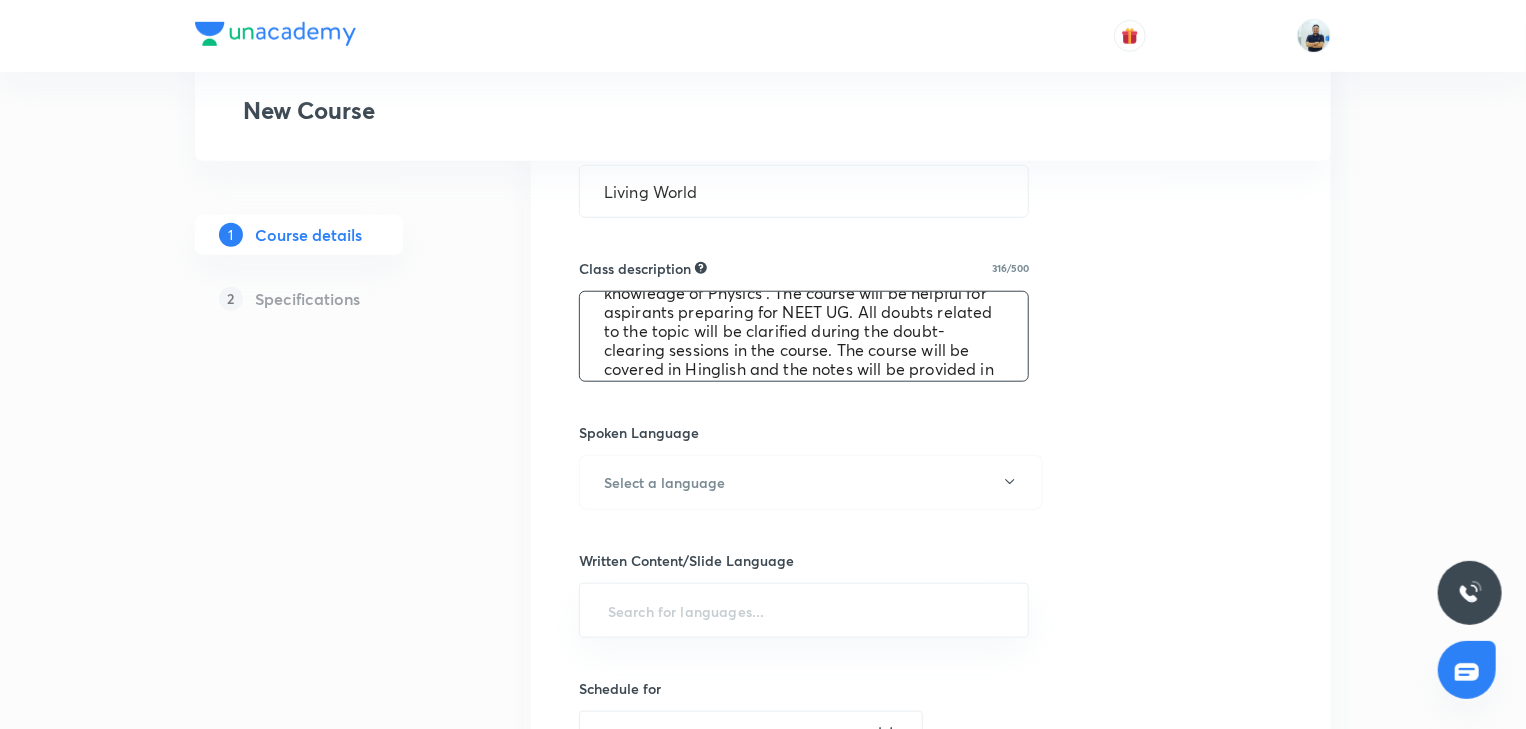 scroll, scrollTop: 0, scrollLeft: 0, axis: both 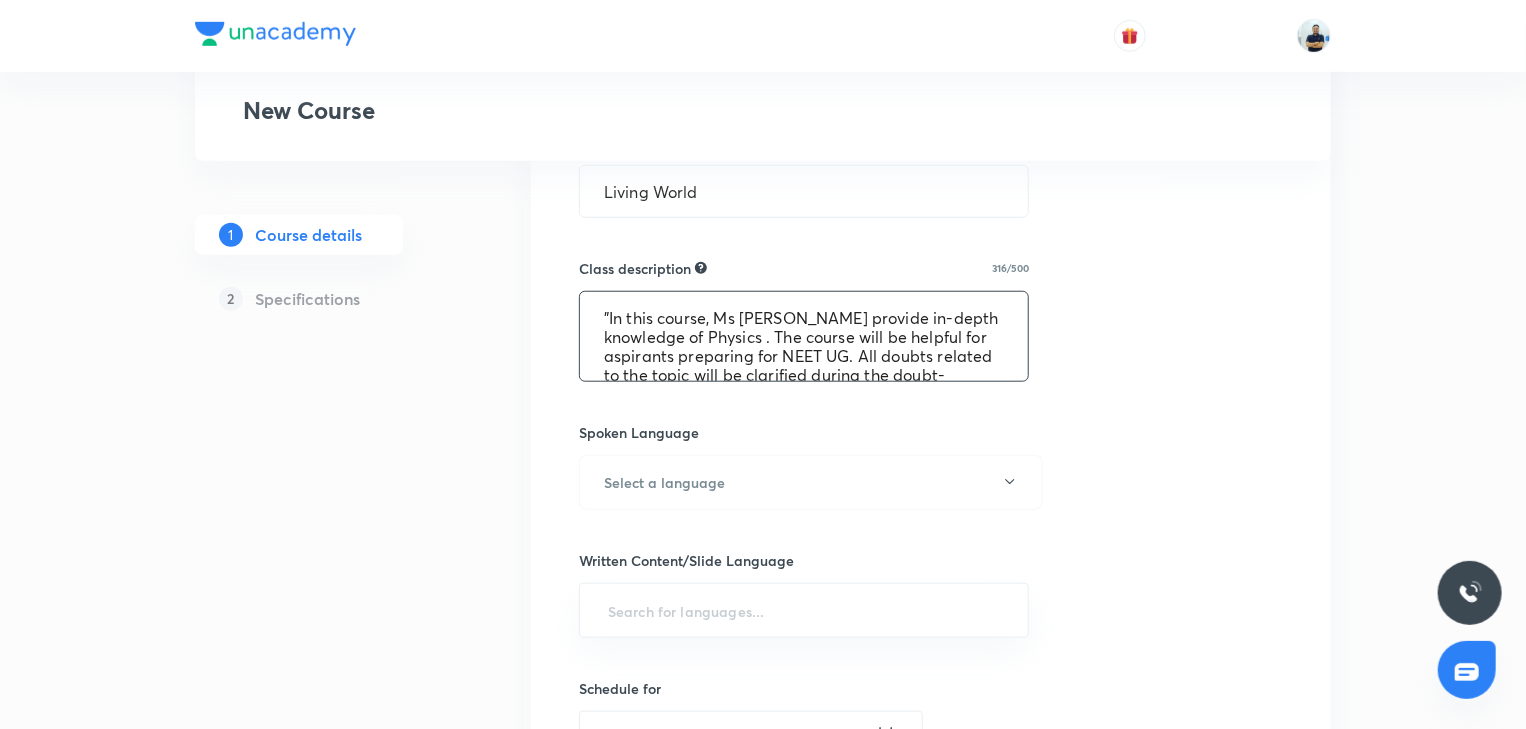 click on ""In this course, Ms [PERSON_NAME] provide in-depth knowledge of Physics . The course will be helpful for aspirants preparing for NEET UG. All doubts related to the topic will be clarified during the doubt-clearing sessions in the course. The course will be covered in Hinglish and the notes will be provided in English"" at bounding box center [804, 336] 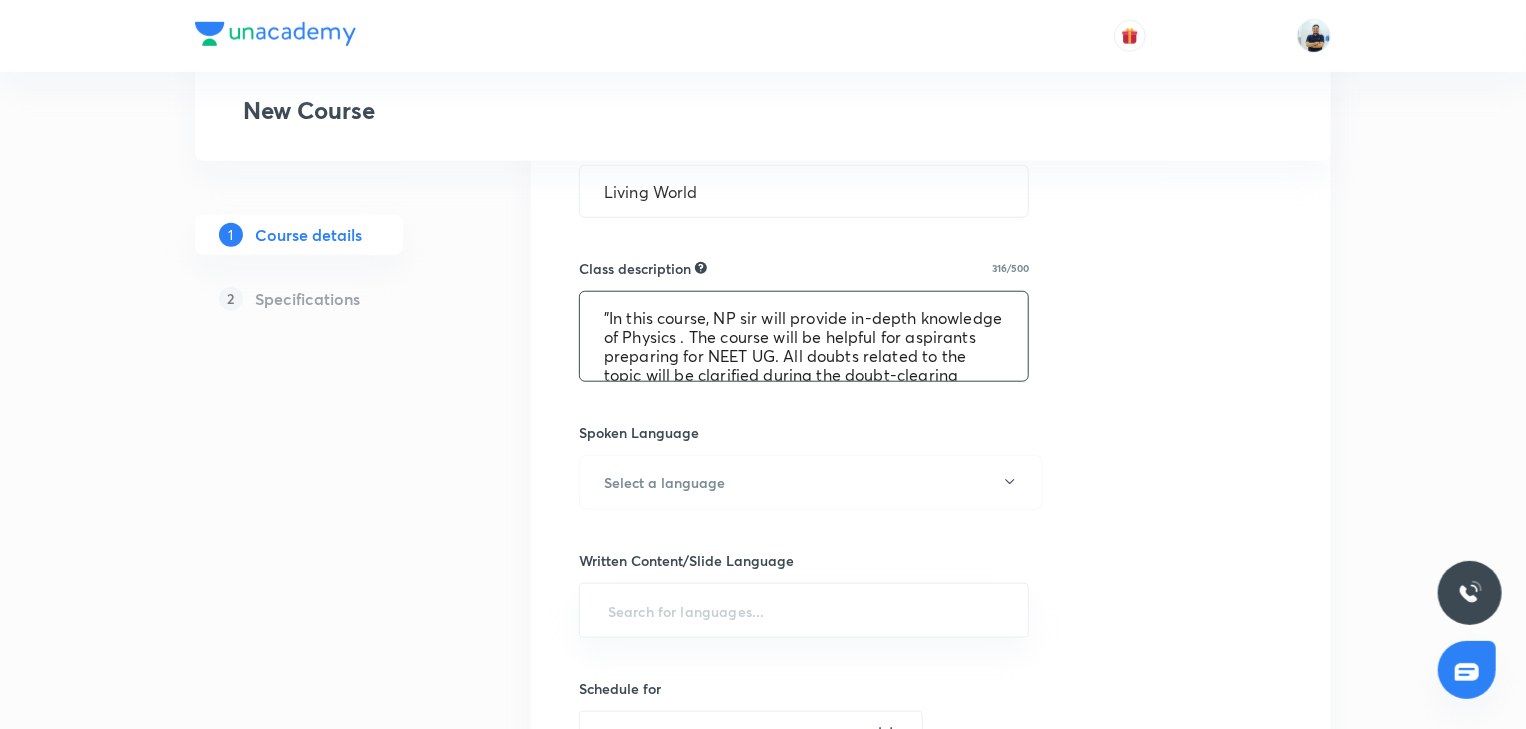 click on ""In this course, NP sir will provide in-depth knowledge of Physics . The course will be helpful for aspirants preparing for NEET UG. All doubts related to the topic will be clarified during the doubt-clearing sessions in the course. The course will be covered in Hinglish and the notes will be provided in English"" at bounding box center [804, 336] 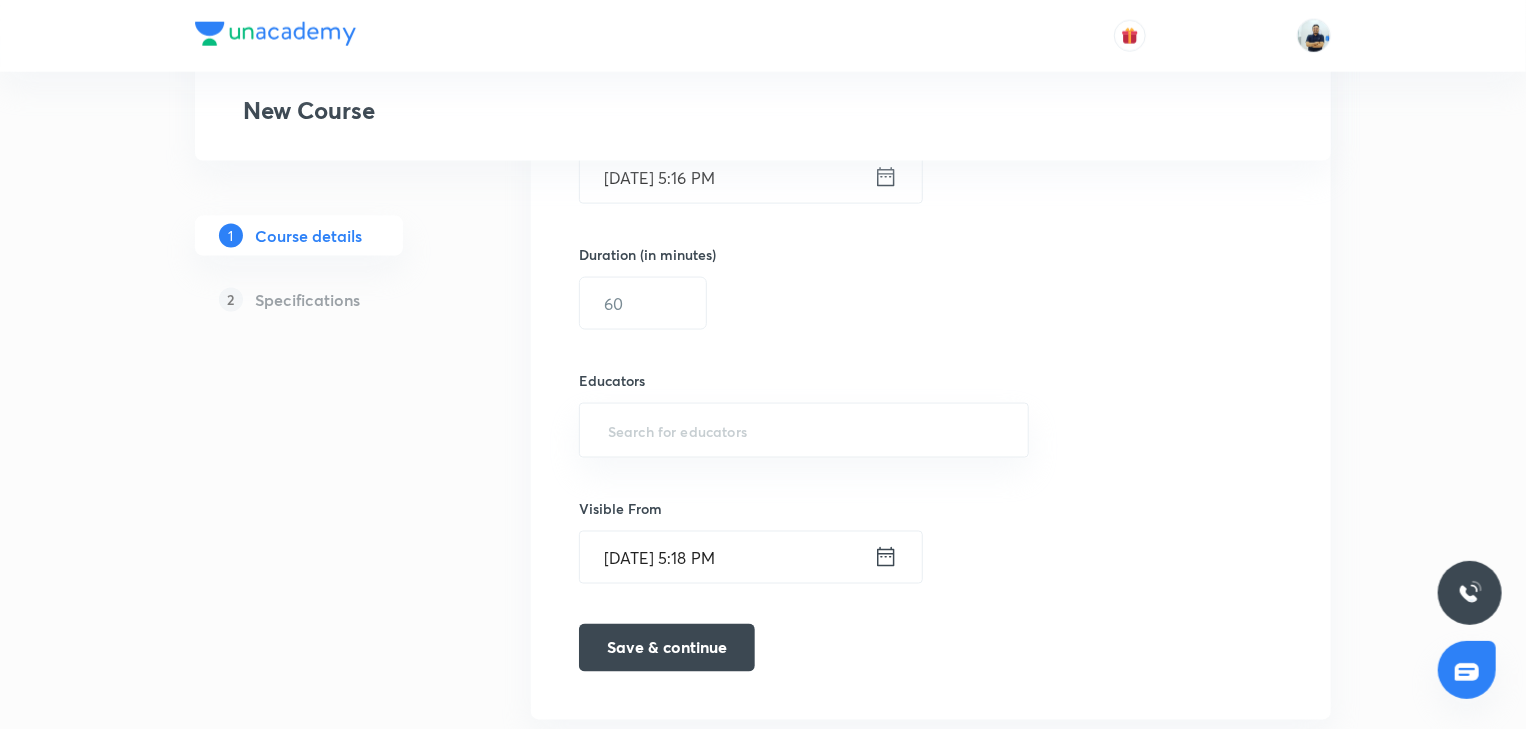 scroll, scrollTop: 765, scrollLeft: 0, axis: vertical 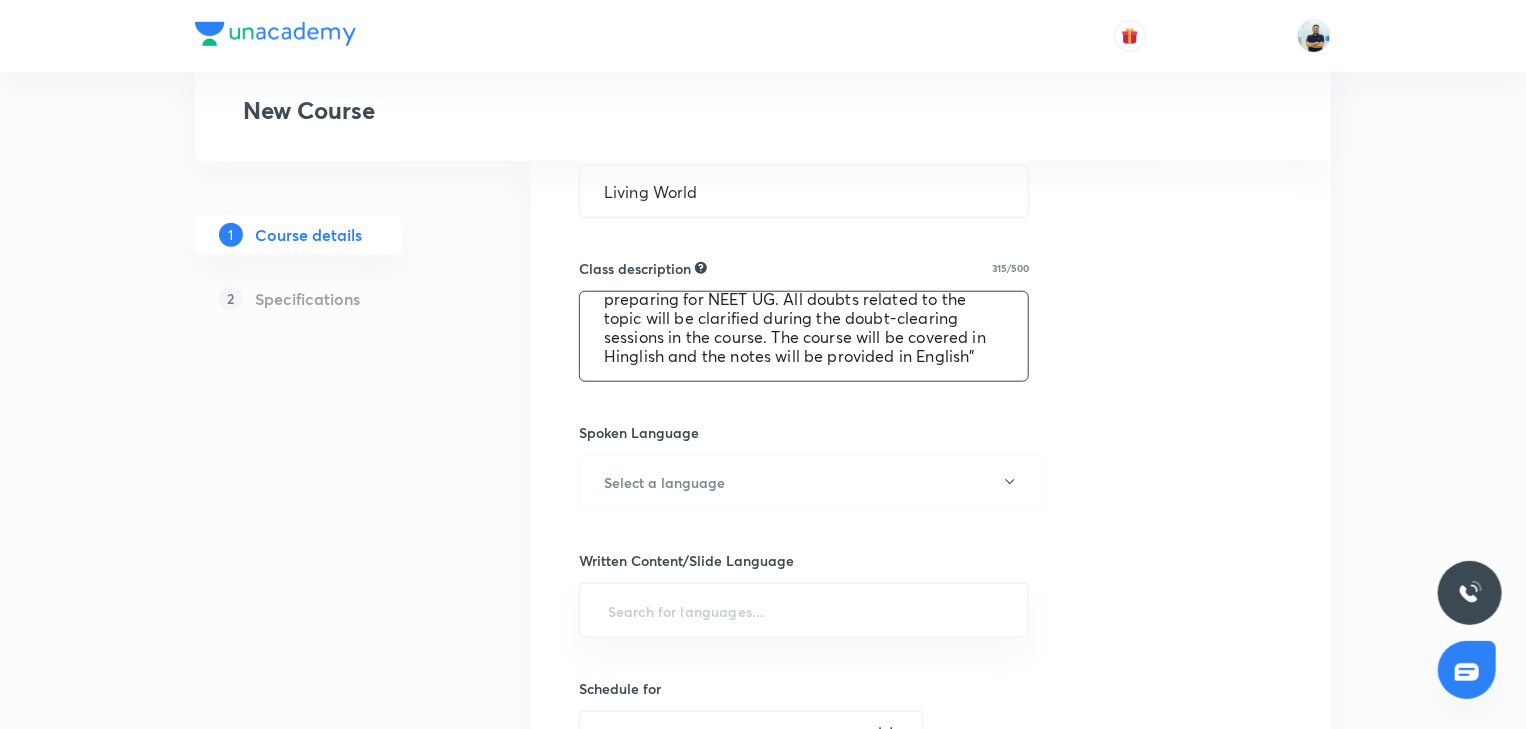 click on ""In this course, NP sir will provide in-depth knowledge of Biology. The course will be helpful for aspirants preparing for NEET UG. All doubts related to the topic will be clarified during the doubt-clearing sessions in the course. The course will be covered in Hinglish and the notes will be provided in English"" at bounding box center [804, 336] 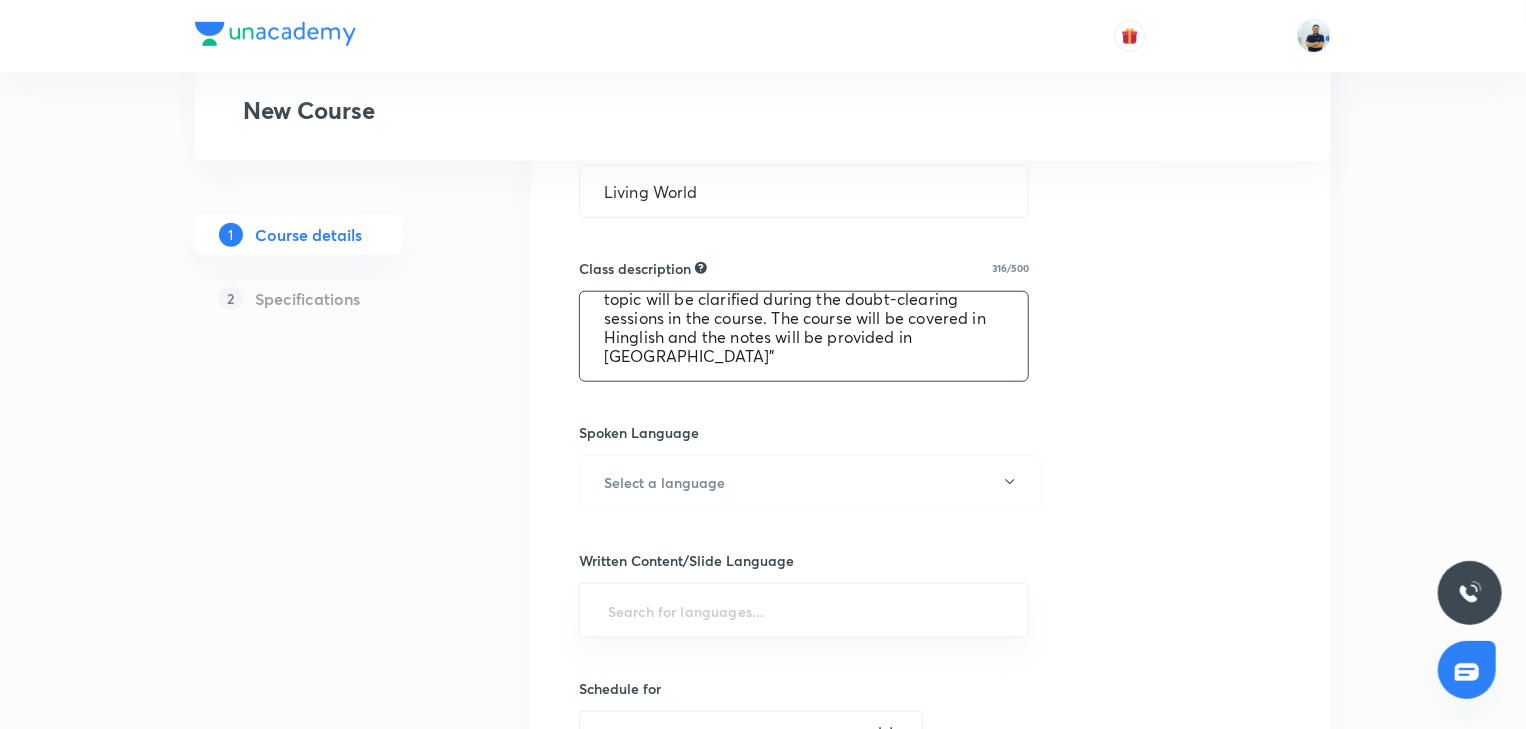 click on ""In this course, NP sir will provide in-depth knowledge of Biology. The course will be helpful for aspirants preparing for NEET UG. All doubts related to the topic will be clarified during the doubt-clearing sessions in the course. The course will be covered in Hinglish and the notes will be provided in [GEOGRAPHIC_DATA]"" at bounding box center (804, 336) 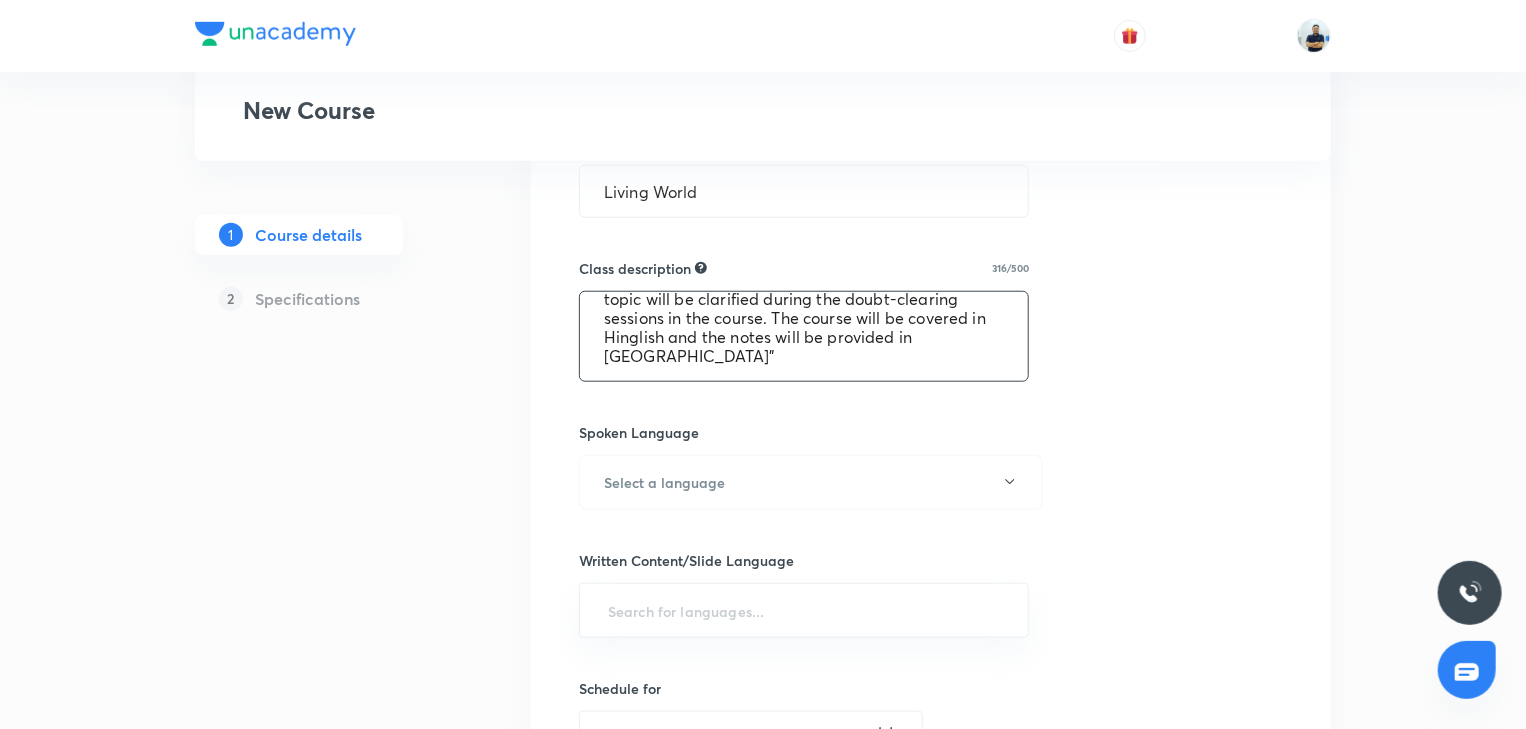 click on ""In this course, NP sir will provide in-depth knowledge of Biology. The course will be helpful for aspirants preparing for NEET UG. All doubts related to the topic will be clarified during the doubt-clearing sessions in the course. The course will be covered in Hinglish and the notes will be provided in [GEOGRAPHIC_DATA]"" at bounding box center (804, 336) 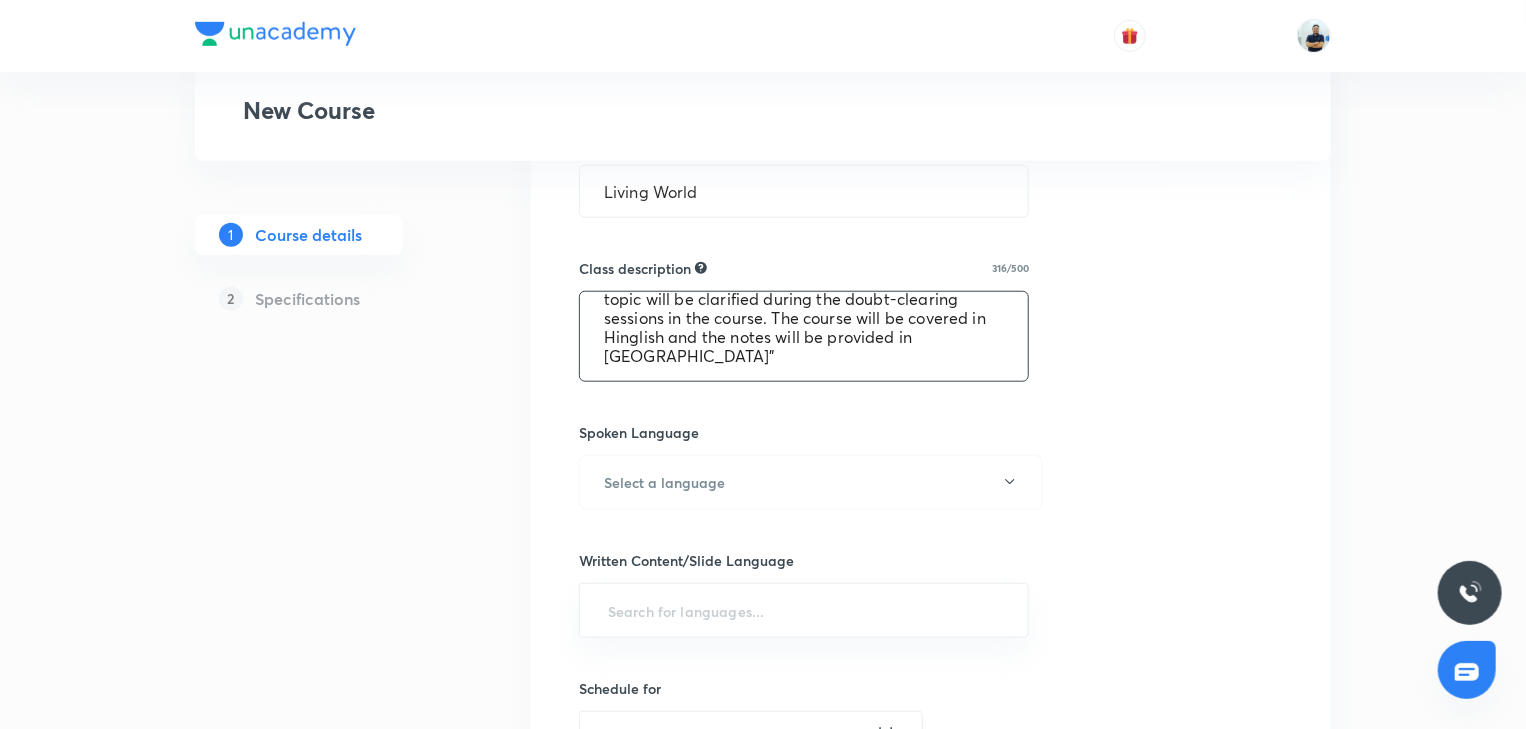 click on ""In this course, NP sir will provide in-depth knowledge of Biology. The course will be helpful for aspirants preparing for NEET UG. All doubts related to the topic will be clarified during the doubt-clearing sessions in the course. The course will be covered in Hinglish and the notes will be provided in [GEOGRAPHIC_DATA]"" at bounding box center [804, 336] 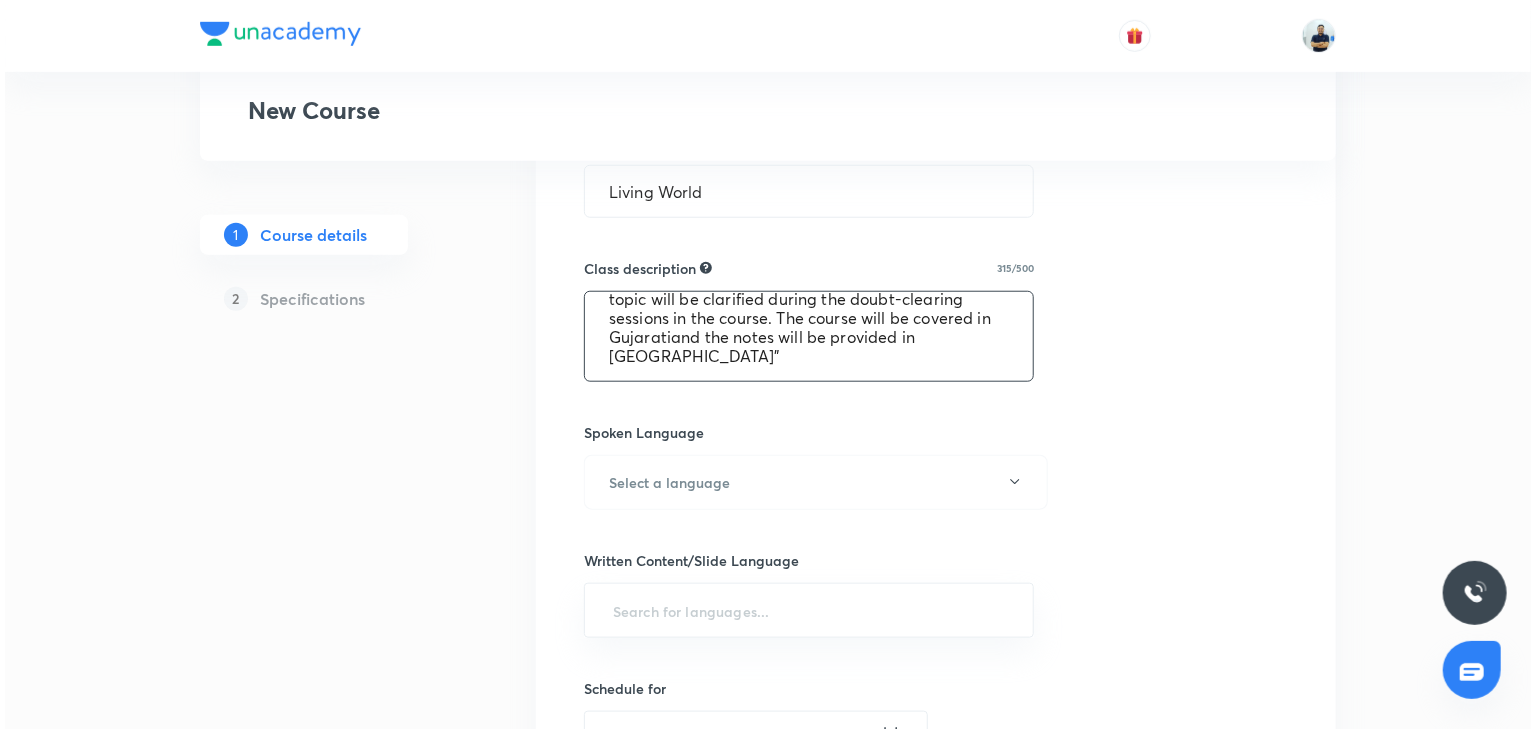 scroll, scrollTop: 109, scrollLeft: 0, axis: vertical 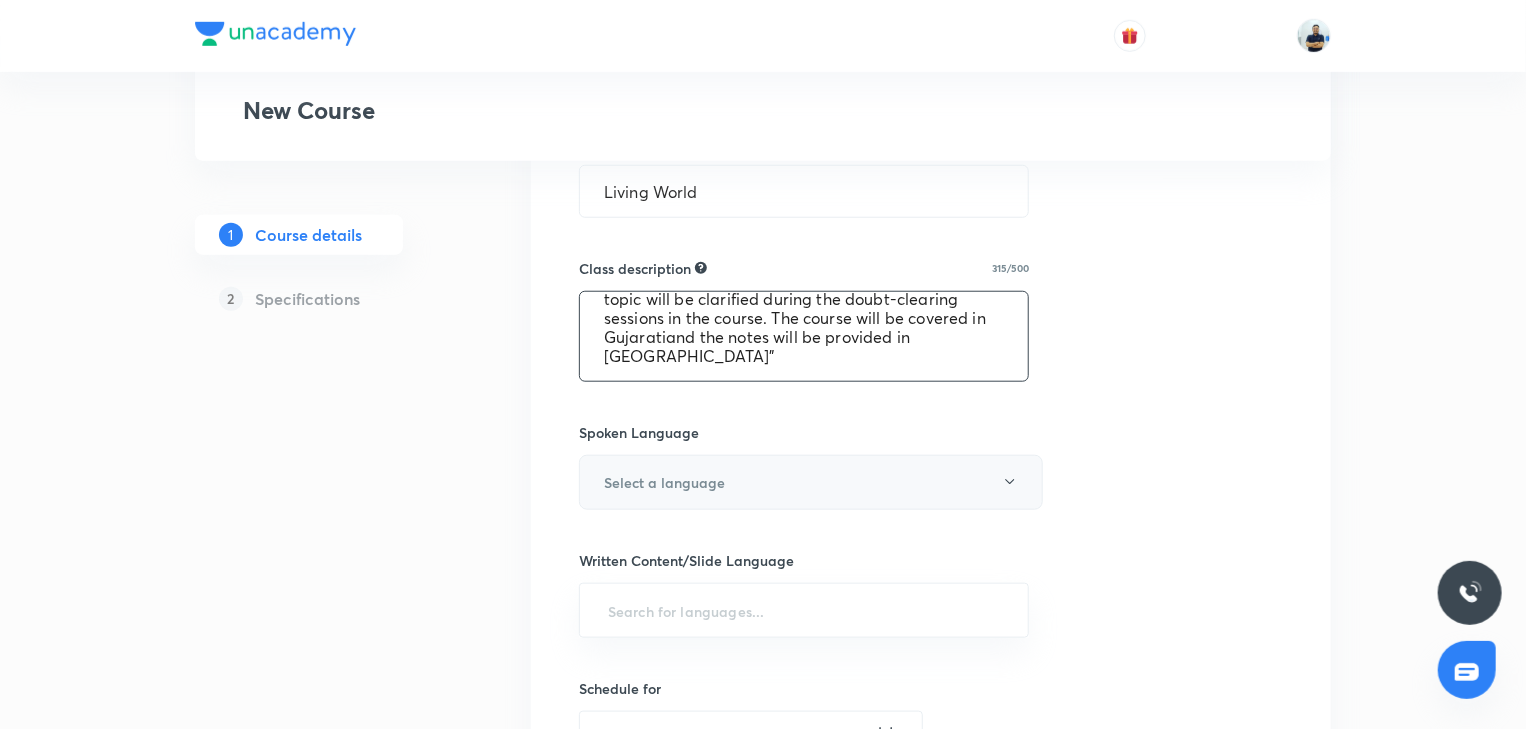 type on ""In this course, NP sir will provide in-depth knowledge of Biology. The course will be helpful for aspirants preparing for NEET UG. All doubts related to the topic will be clarified during the doubt-clearing sessions in the course. The course will be covered in Gujaratiand the notes will be provided in [GEOGRAPHIC_DATA]"" 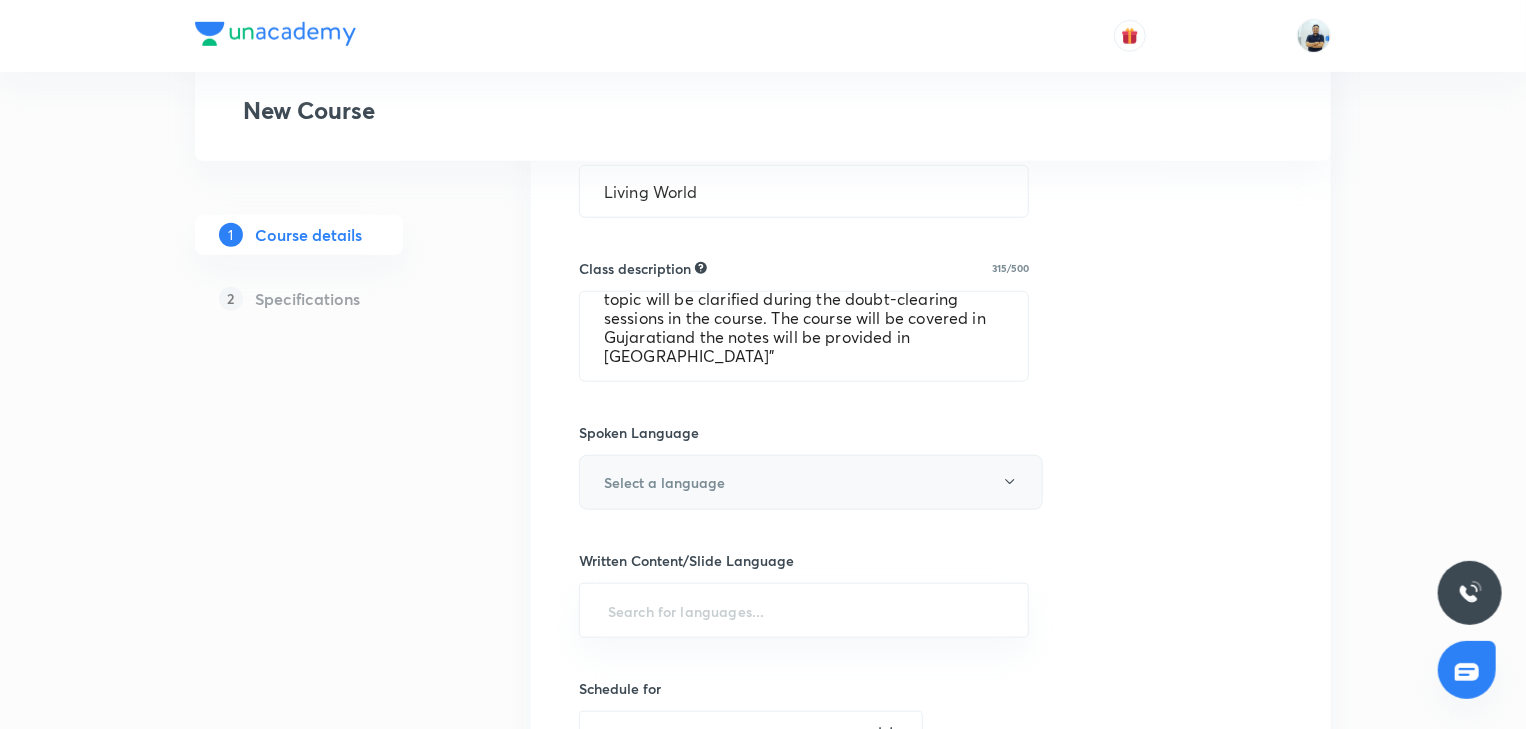 click on "Select a language" at bounding box center (811, 482) 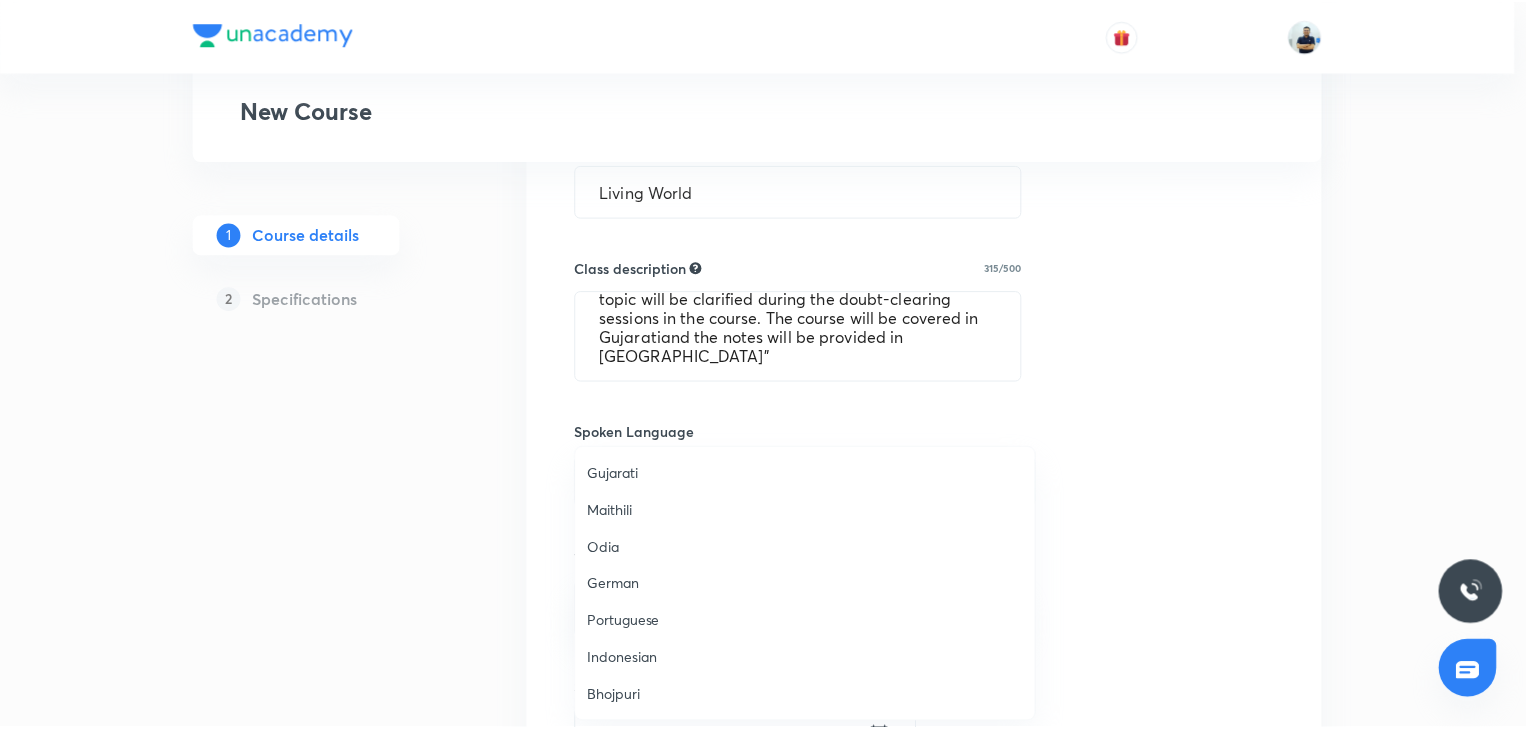 scroll, scrollTop: 406, scrollLeft: 0, axis: vertical 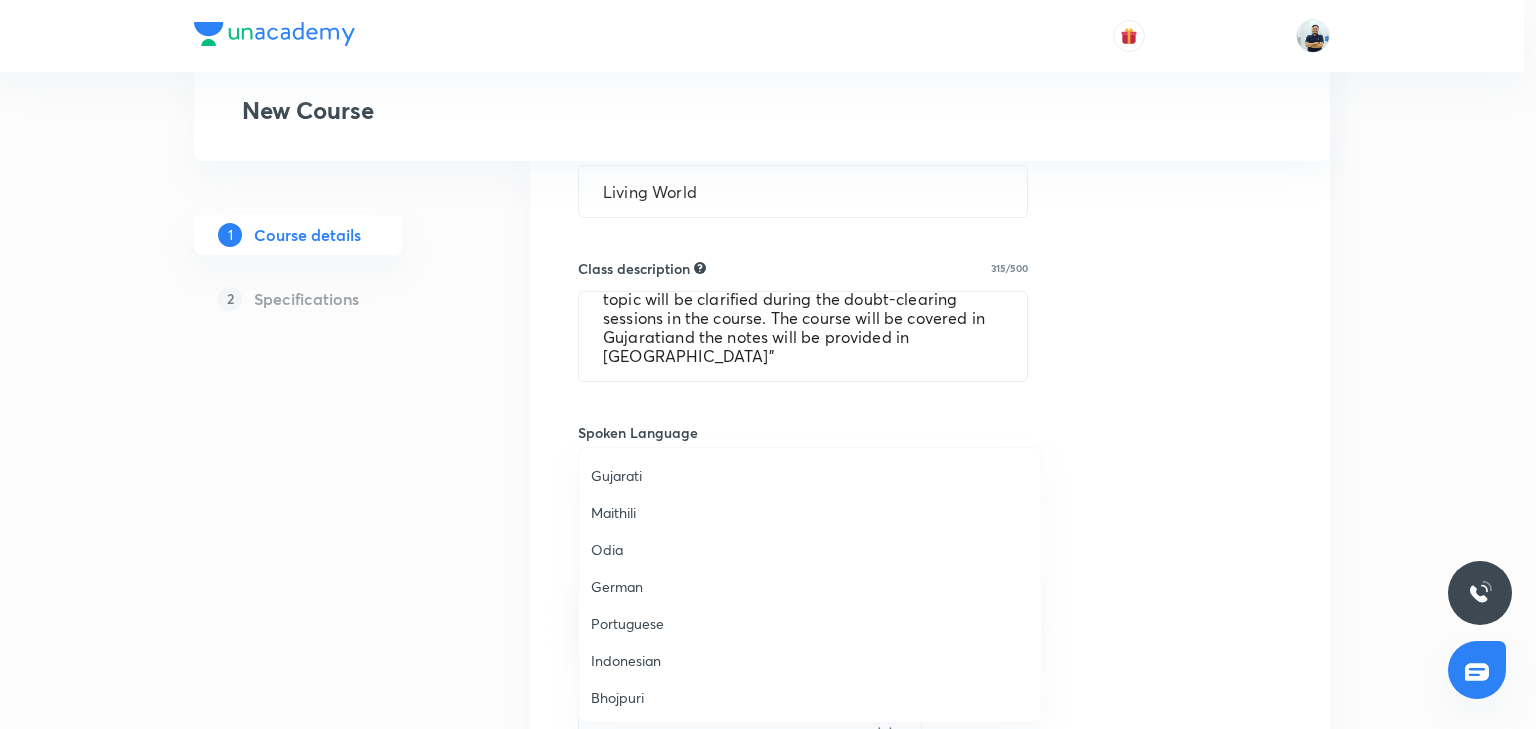 click on "Gujarati" at bounding box center [810, 475] 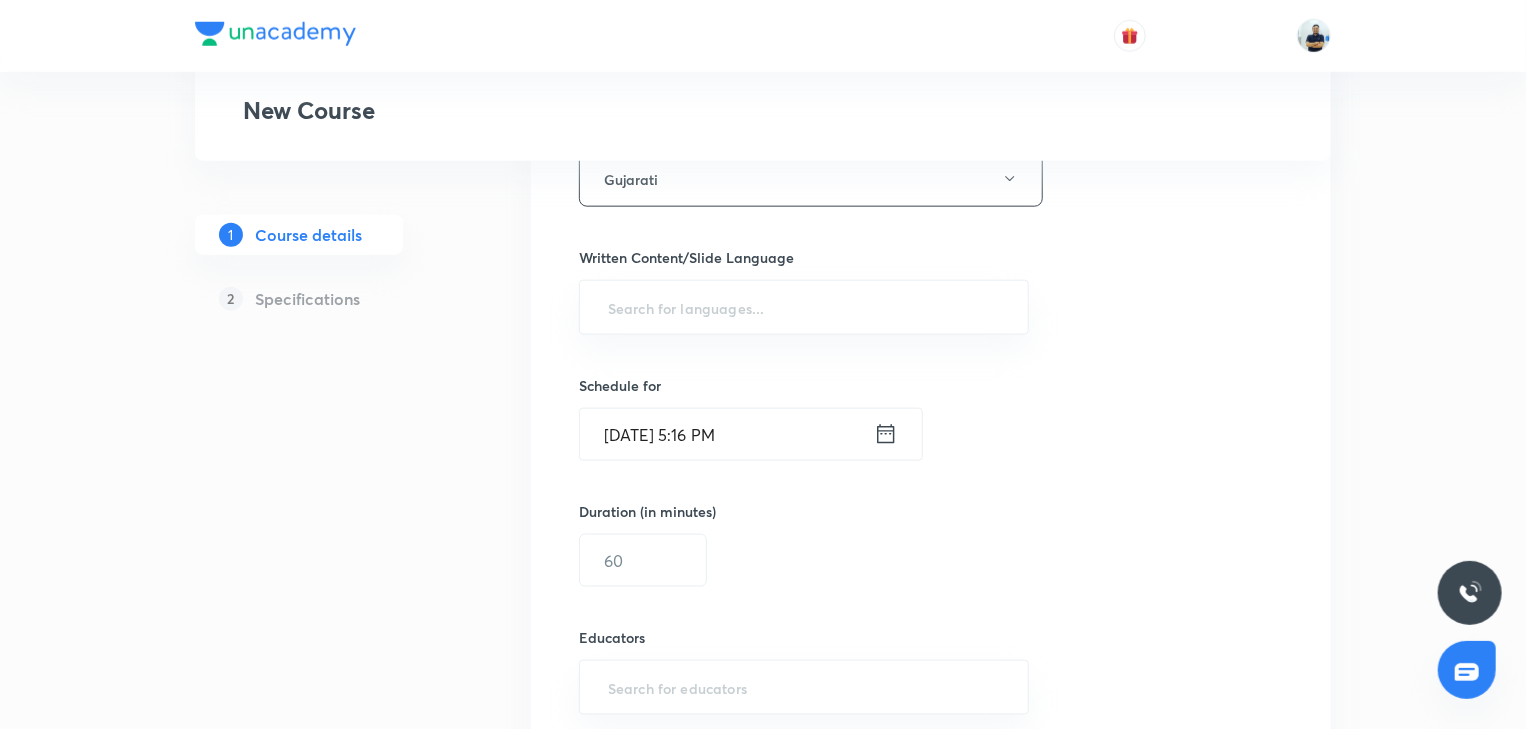 scroll, scrollTop: 1064, scrollLeft: 0, axis: vertical 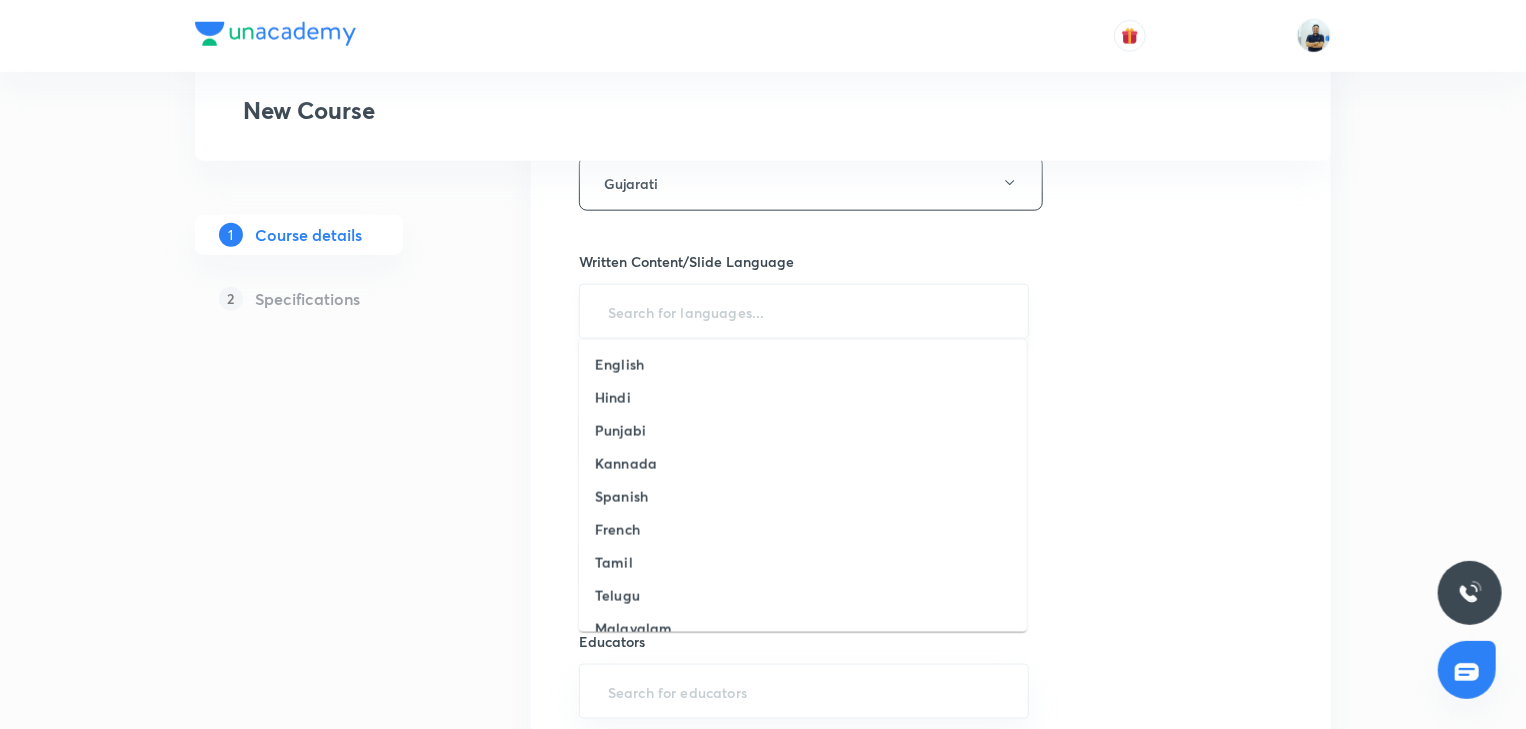 click at bounding box center (804, 311) 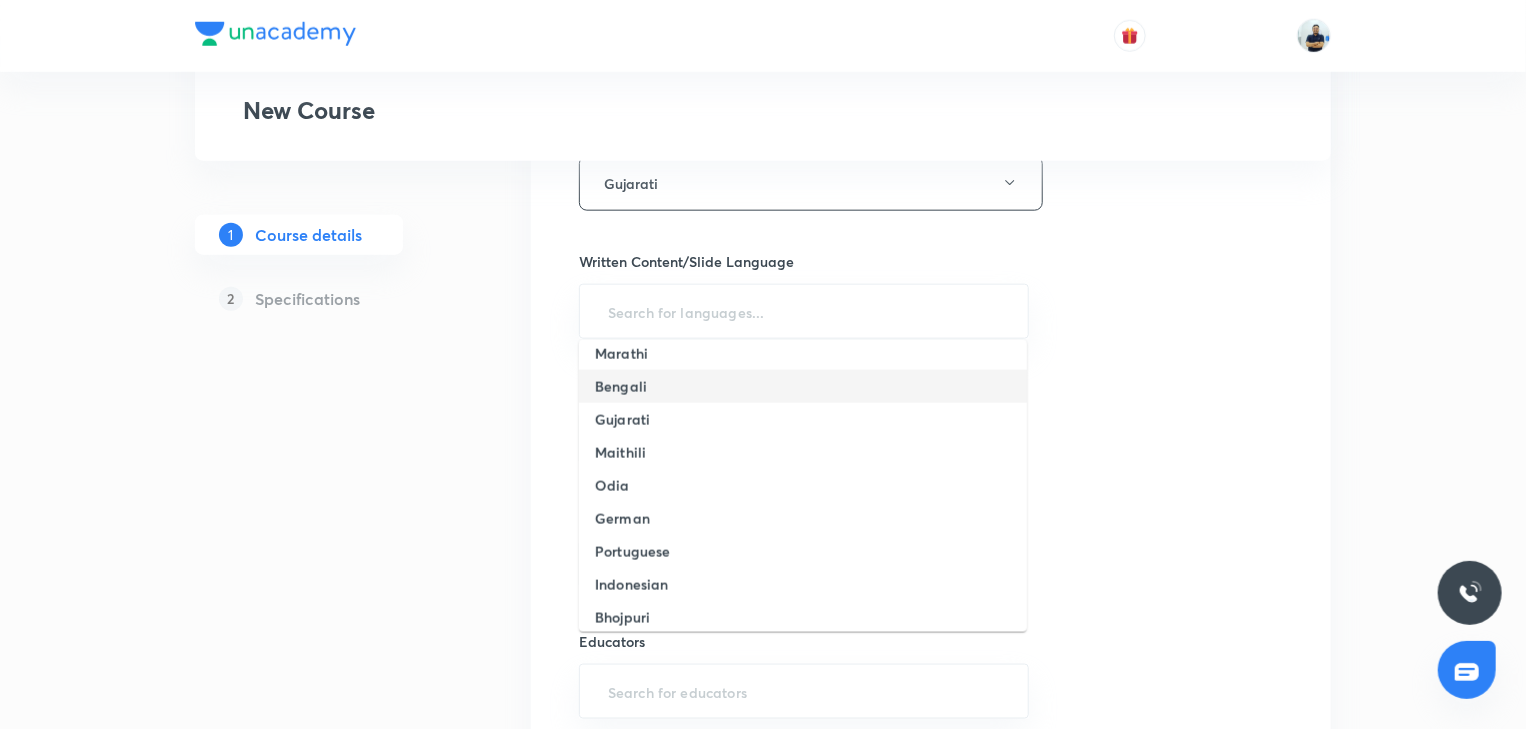 scroll, scrollTop: 297, scrollLeft: 0, axis: vertical 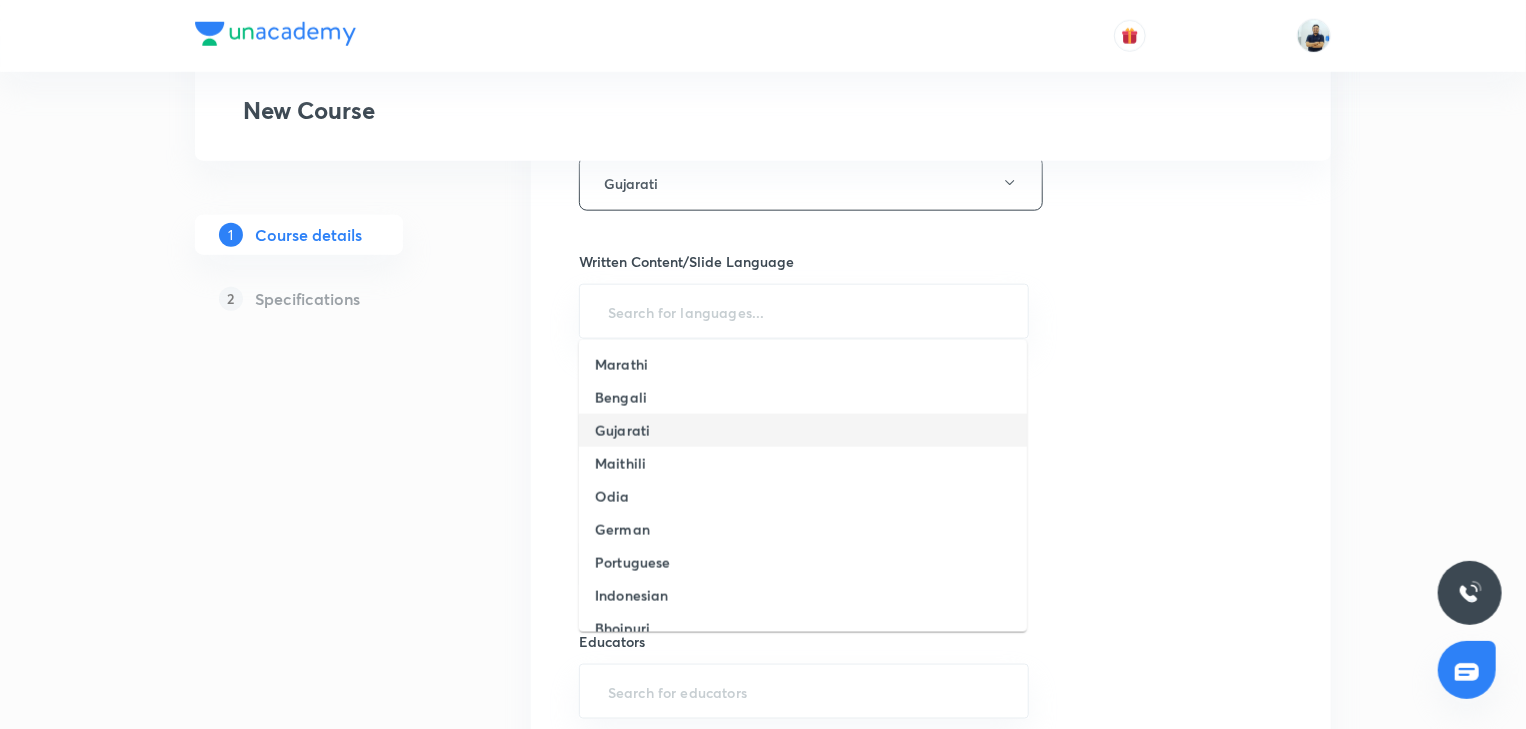 click on "Gujarati" at bounding box center (622, 430) 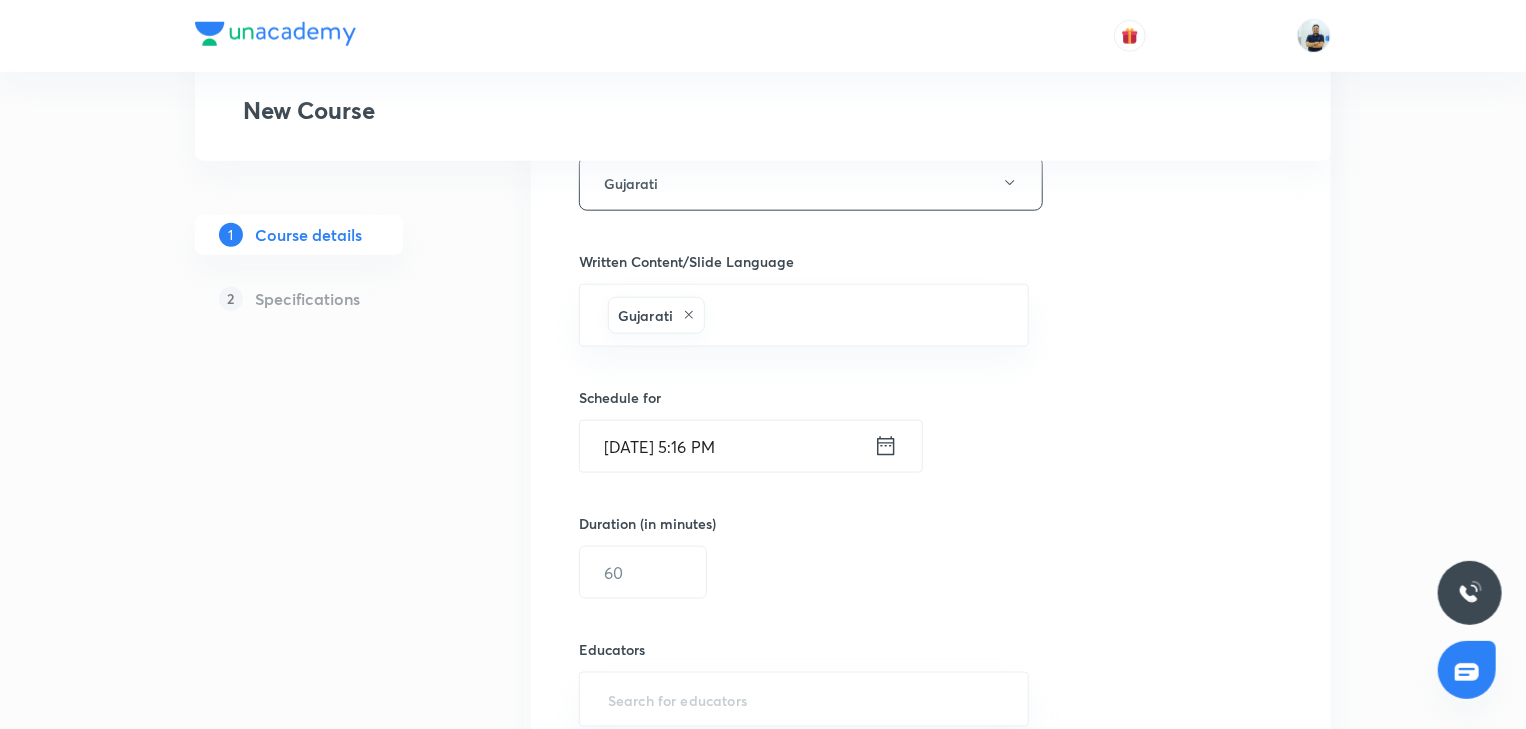 click on "[DATE] 5:16 PM" at bounding box center [727, 446] 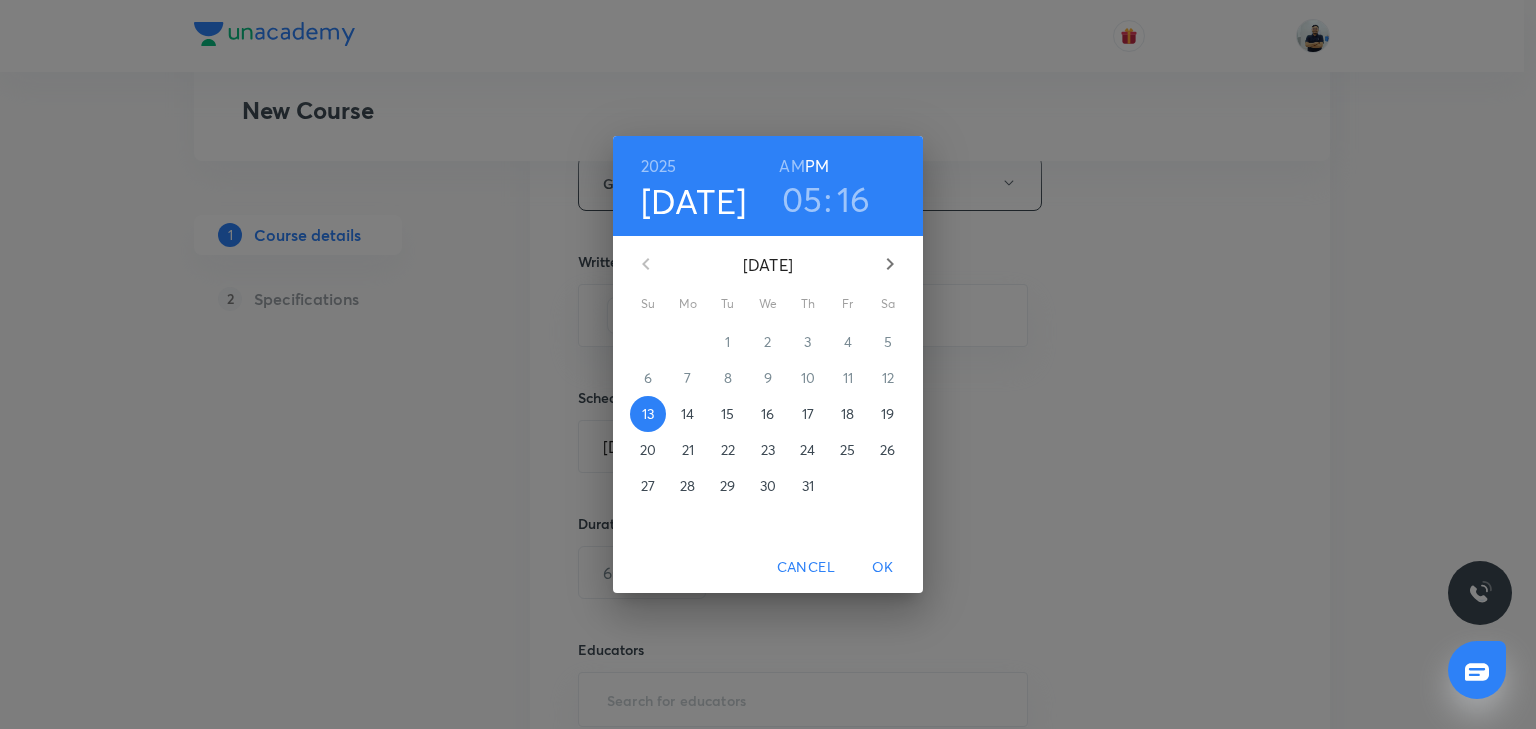 click on "14" at bounding box center [687, 414] 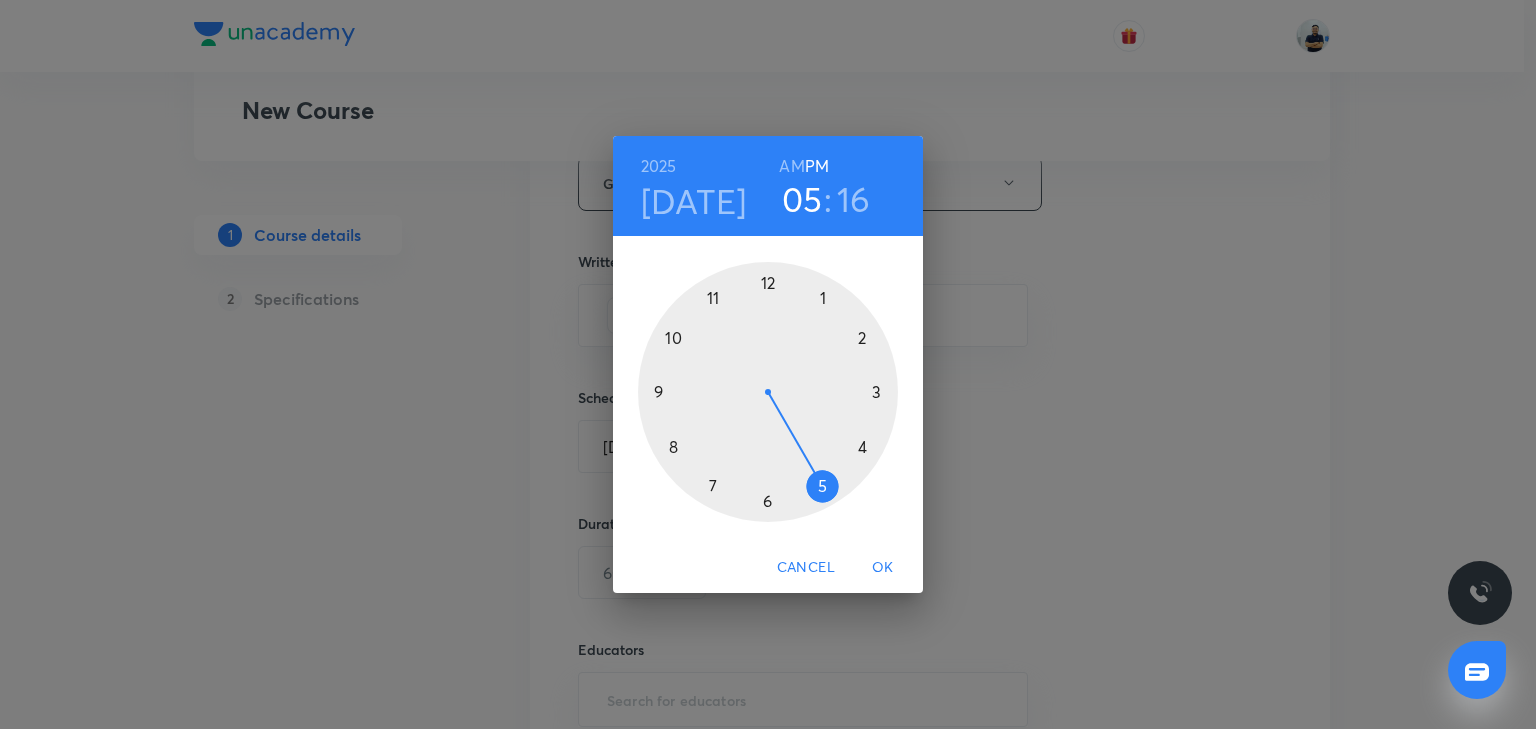 click on "AM" at bounding box center (791, 166) 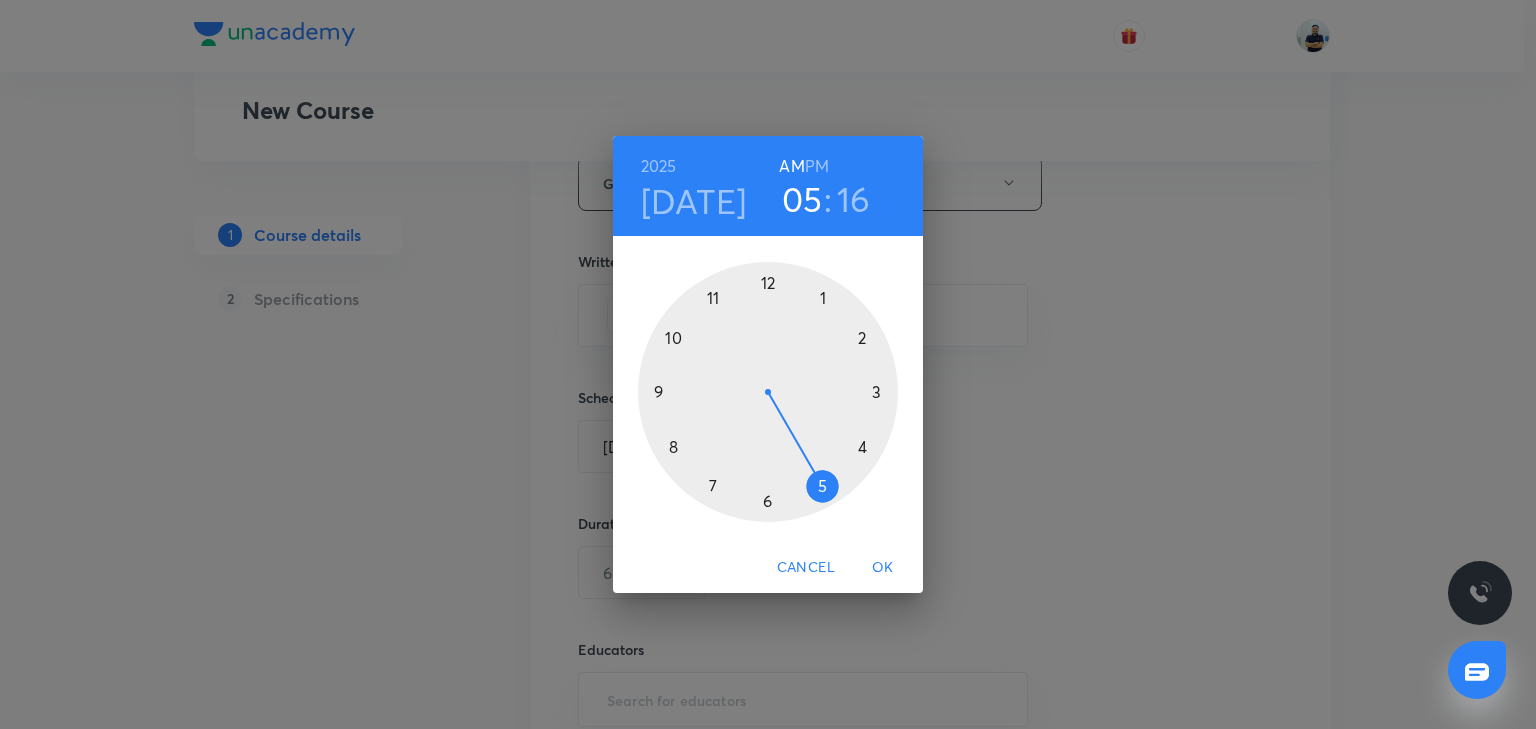 type 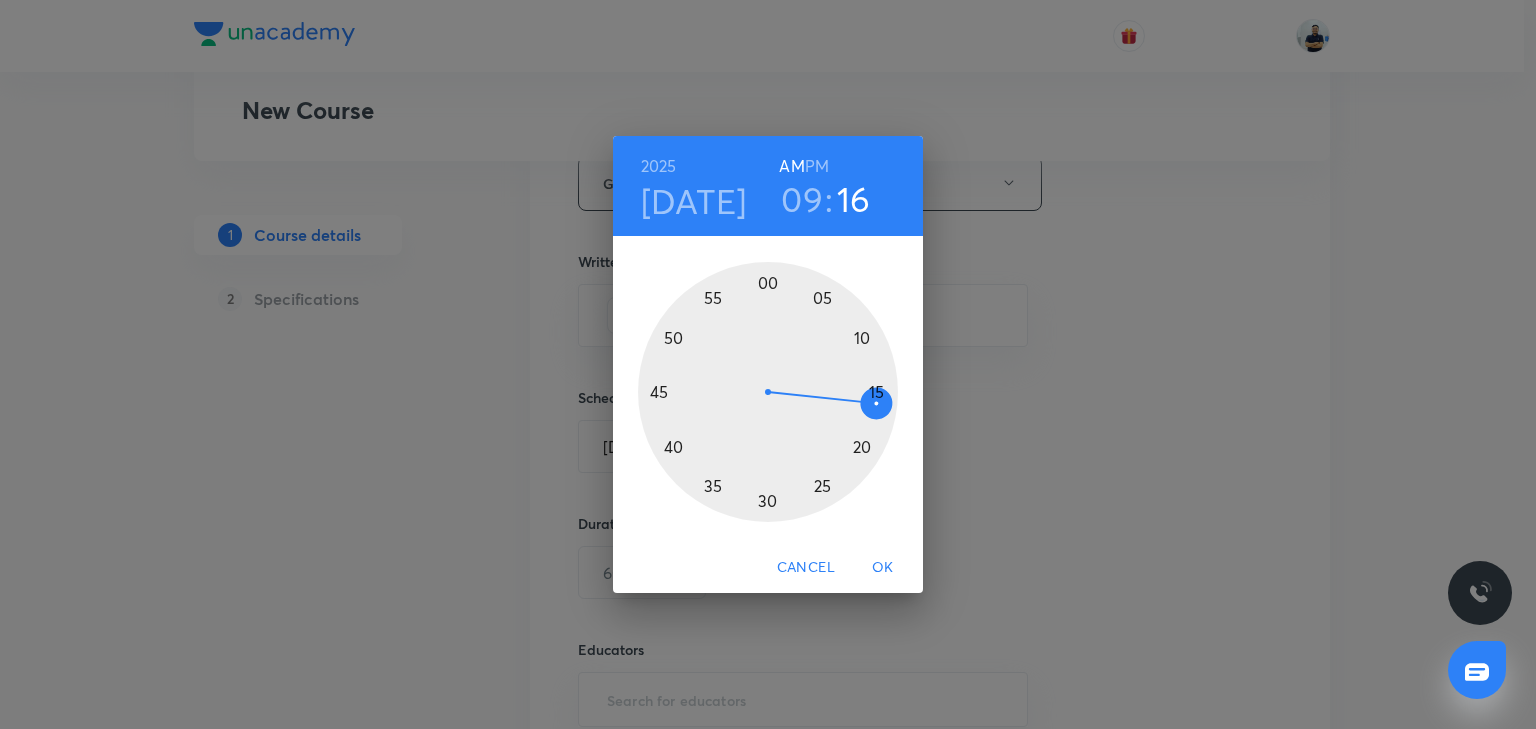 click at bounding box center (768, 392) 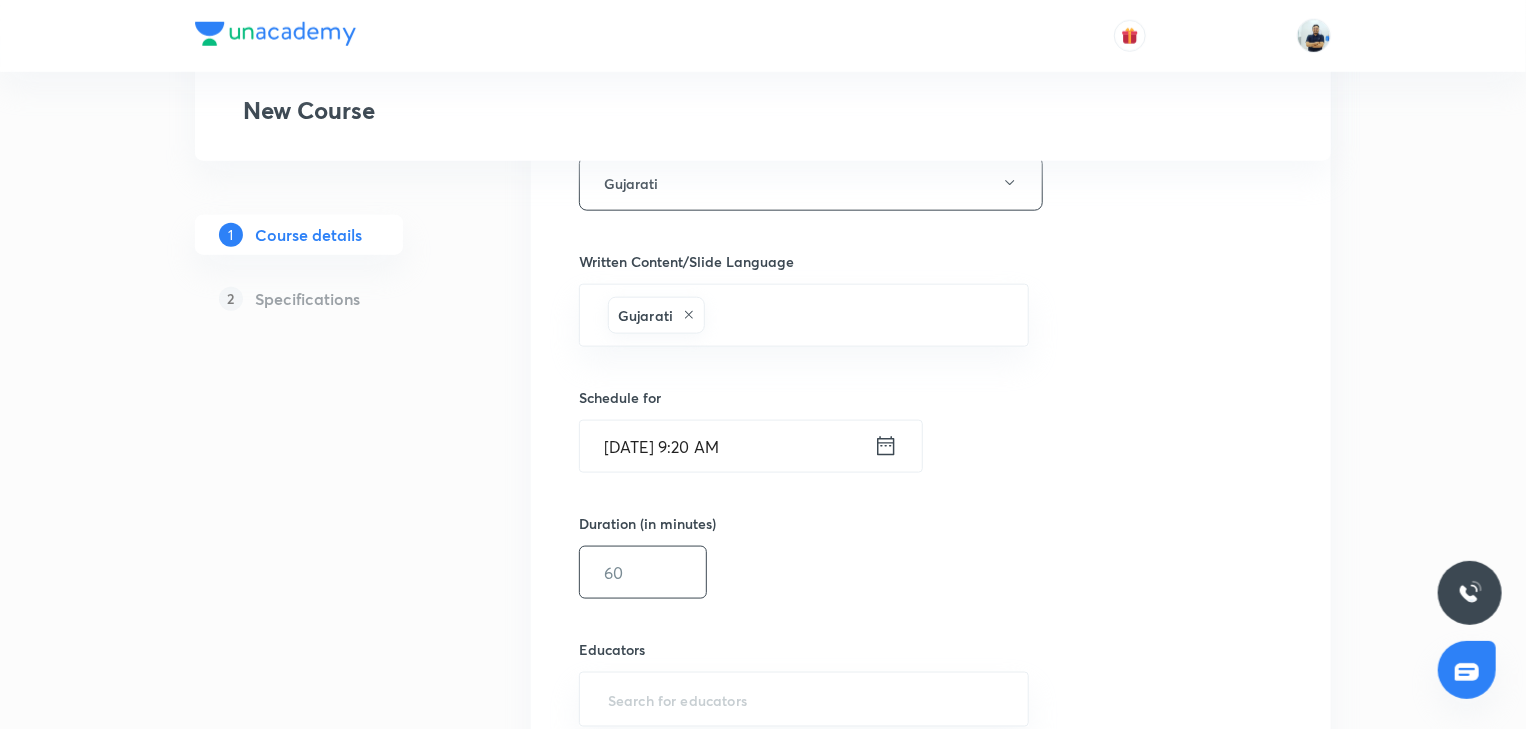 click at bounding box center (643, 572) 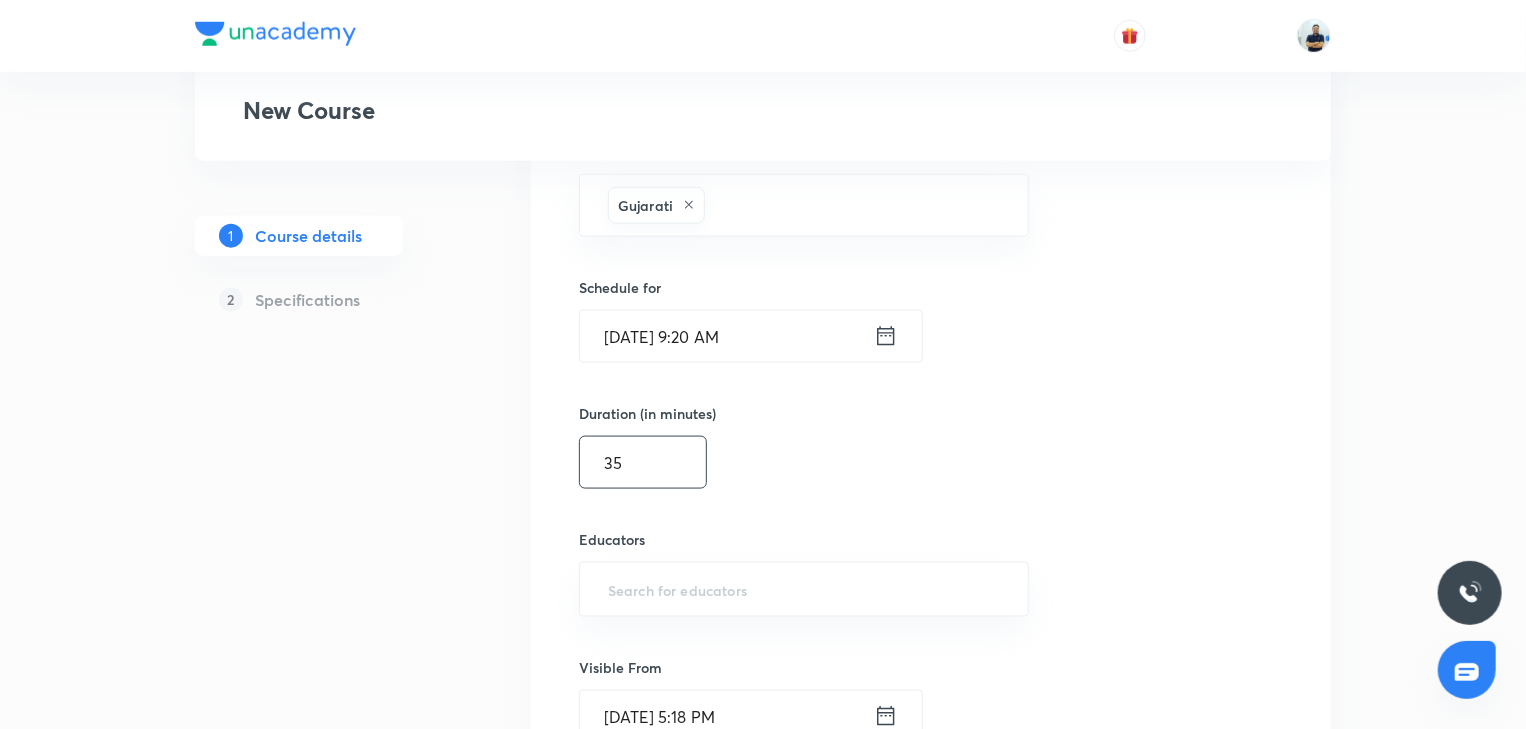 scroll, scrollTop: 1253, scrollLeft: 0, axis: vertical 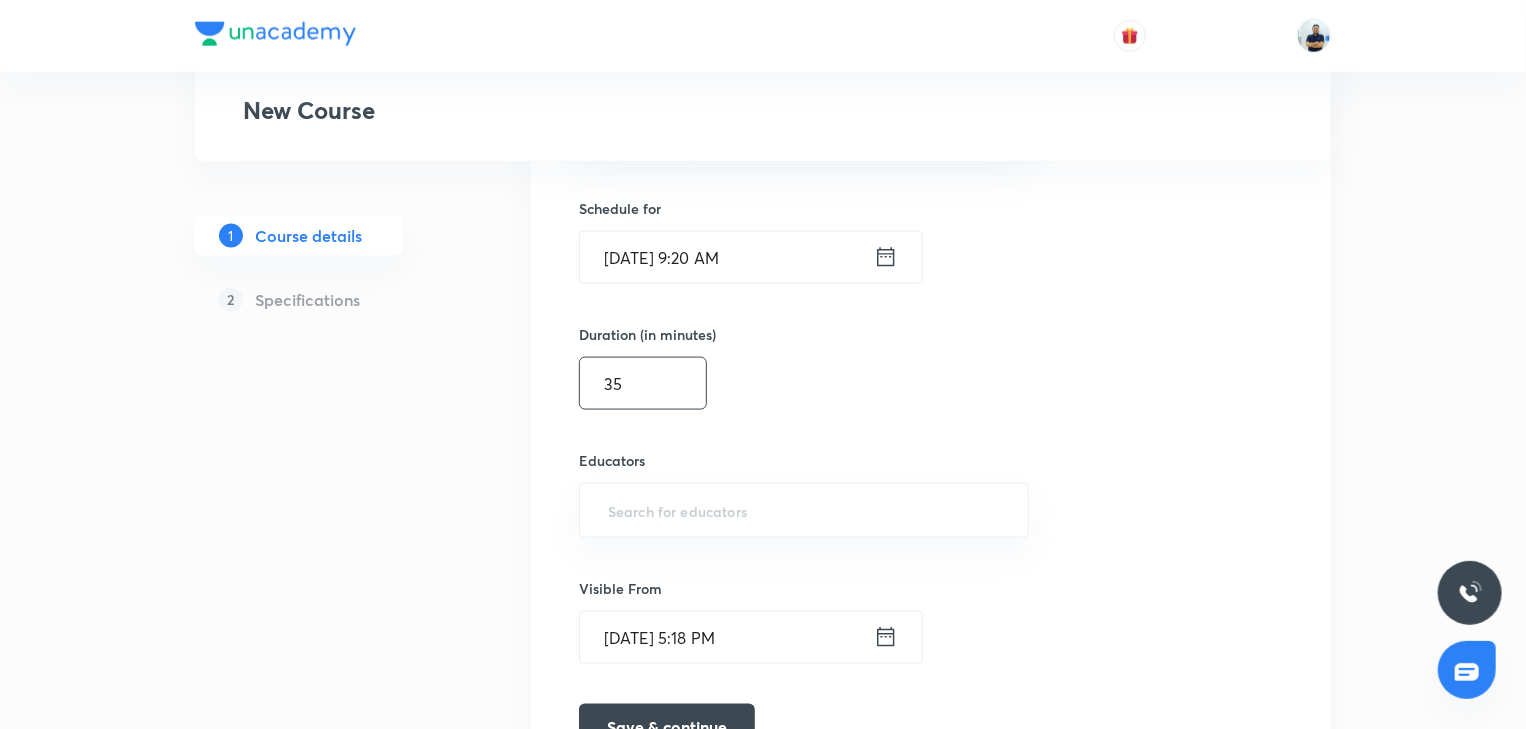 type on "35" 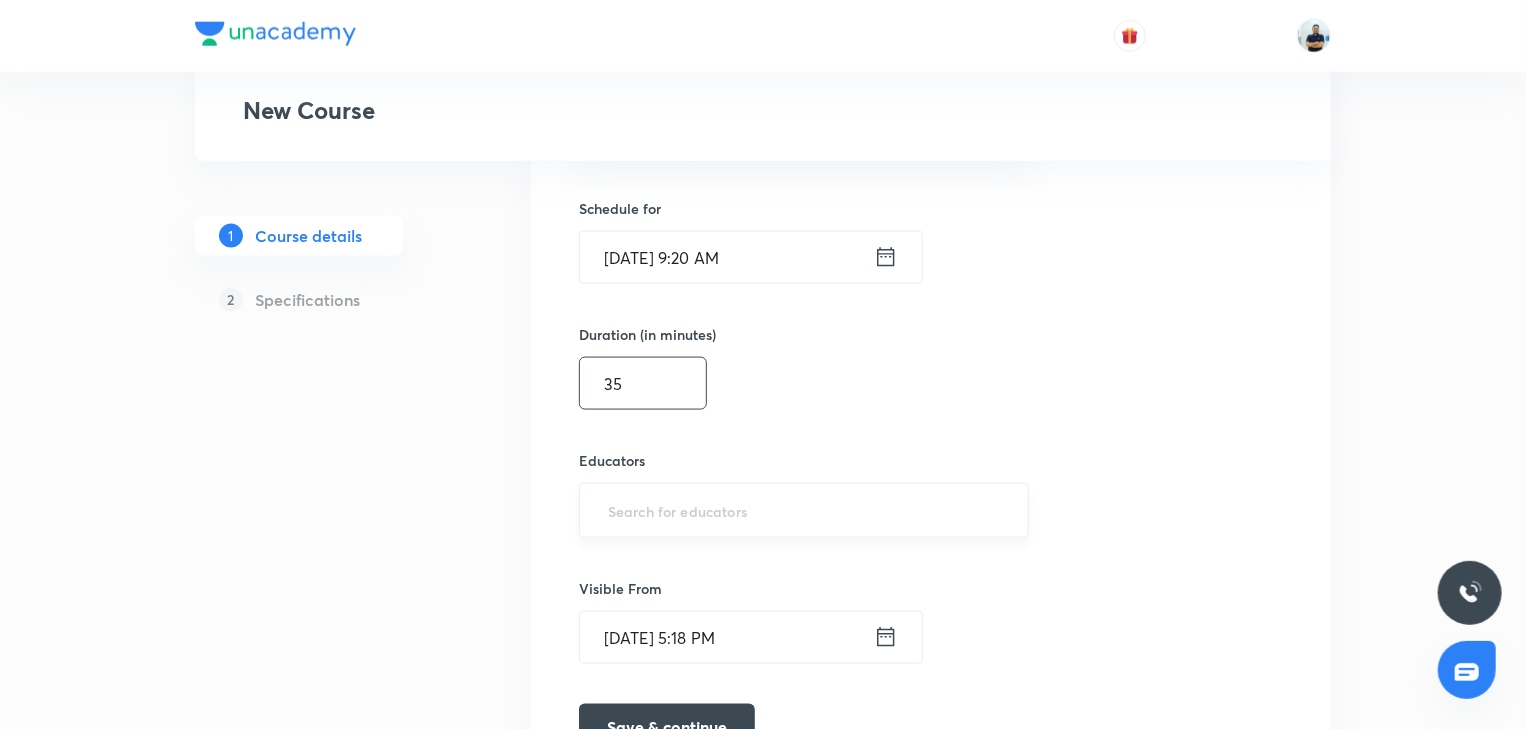 click on "​" at bounding box center (804, 510) 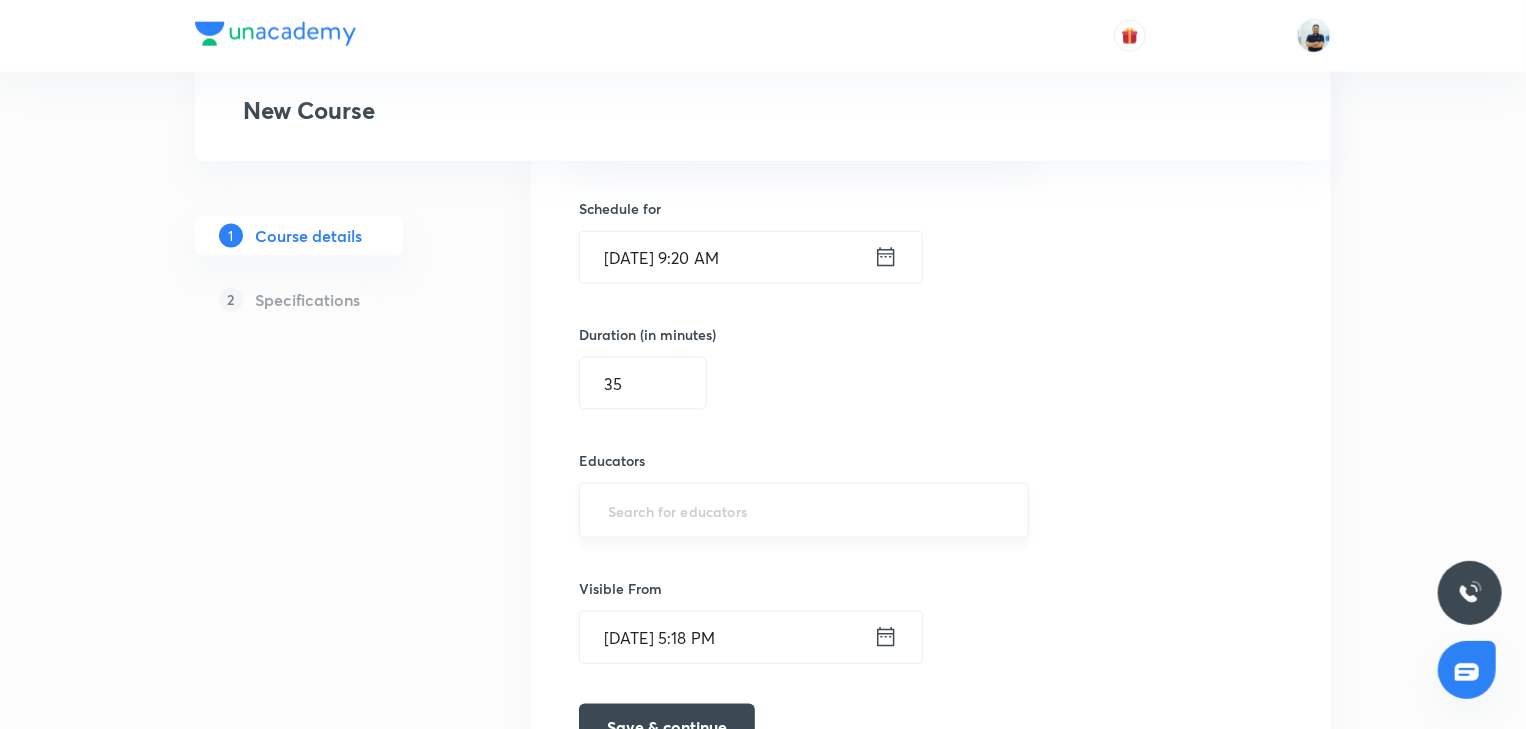 paste on "7qg670l2bkng" 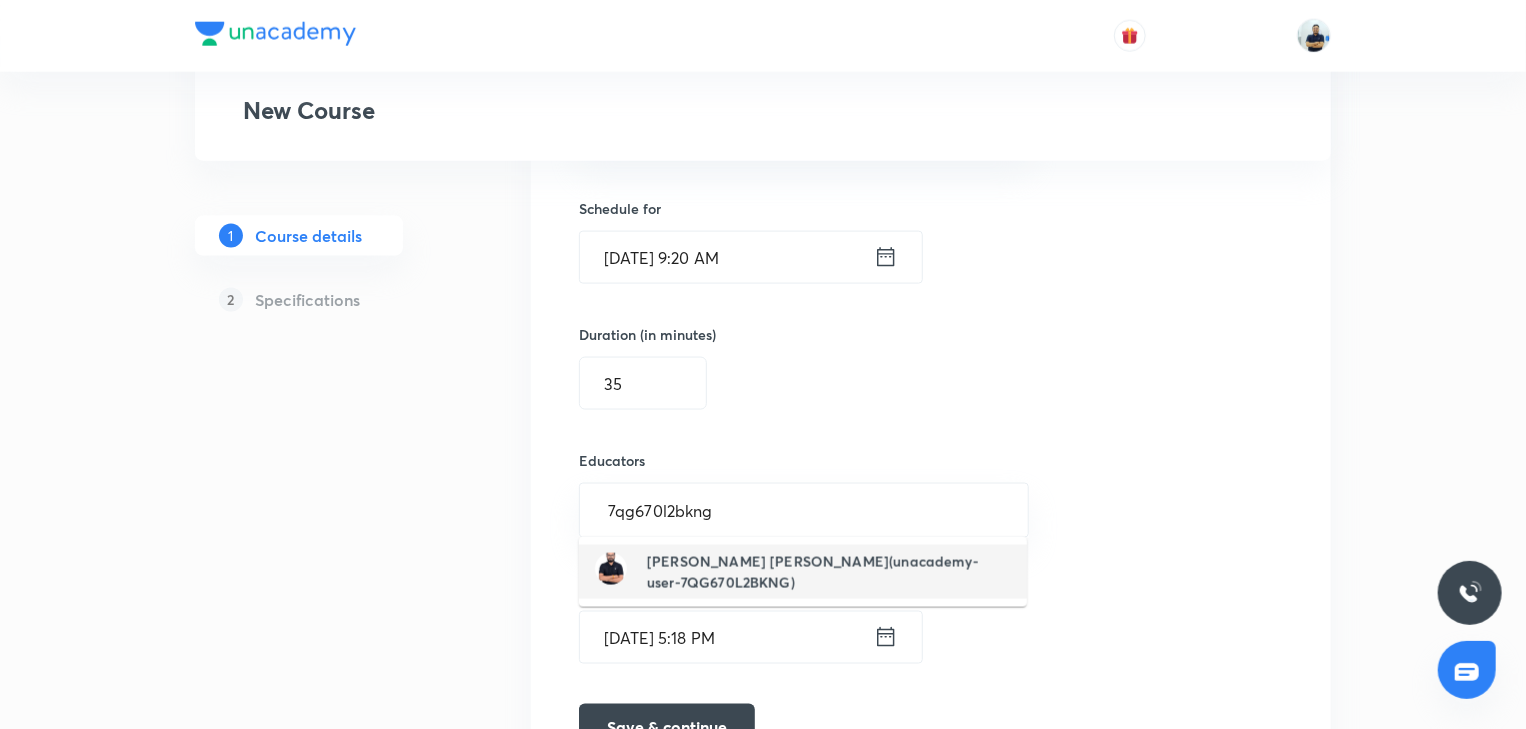 click on "[PERSON_NAME] [PERSON_NAME](unacademy-user-7QG670L2BKNG)" at bounding box center (829, 572) 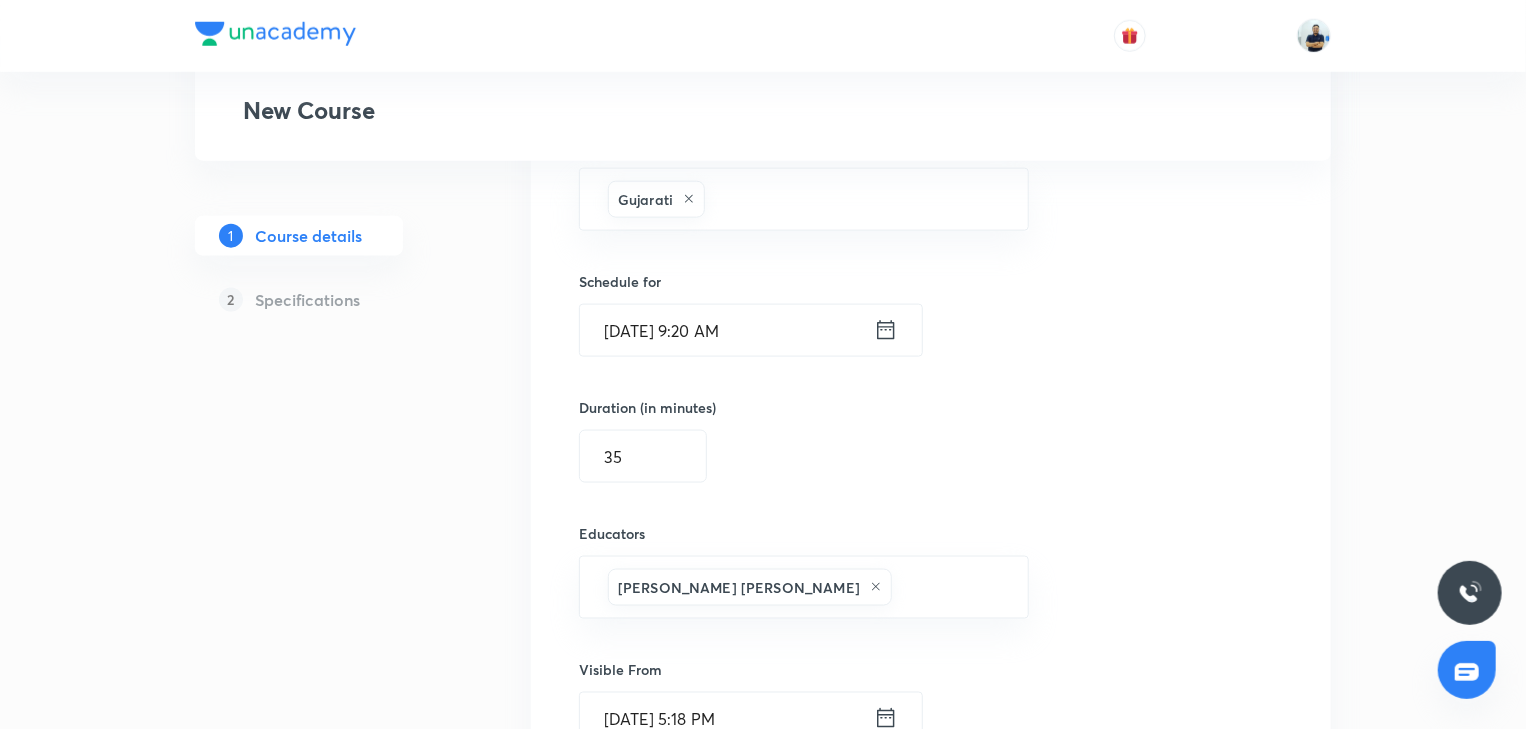 scroll, scrollTop: 1391, scrollLeft: 0, axis: vertical 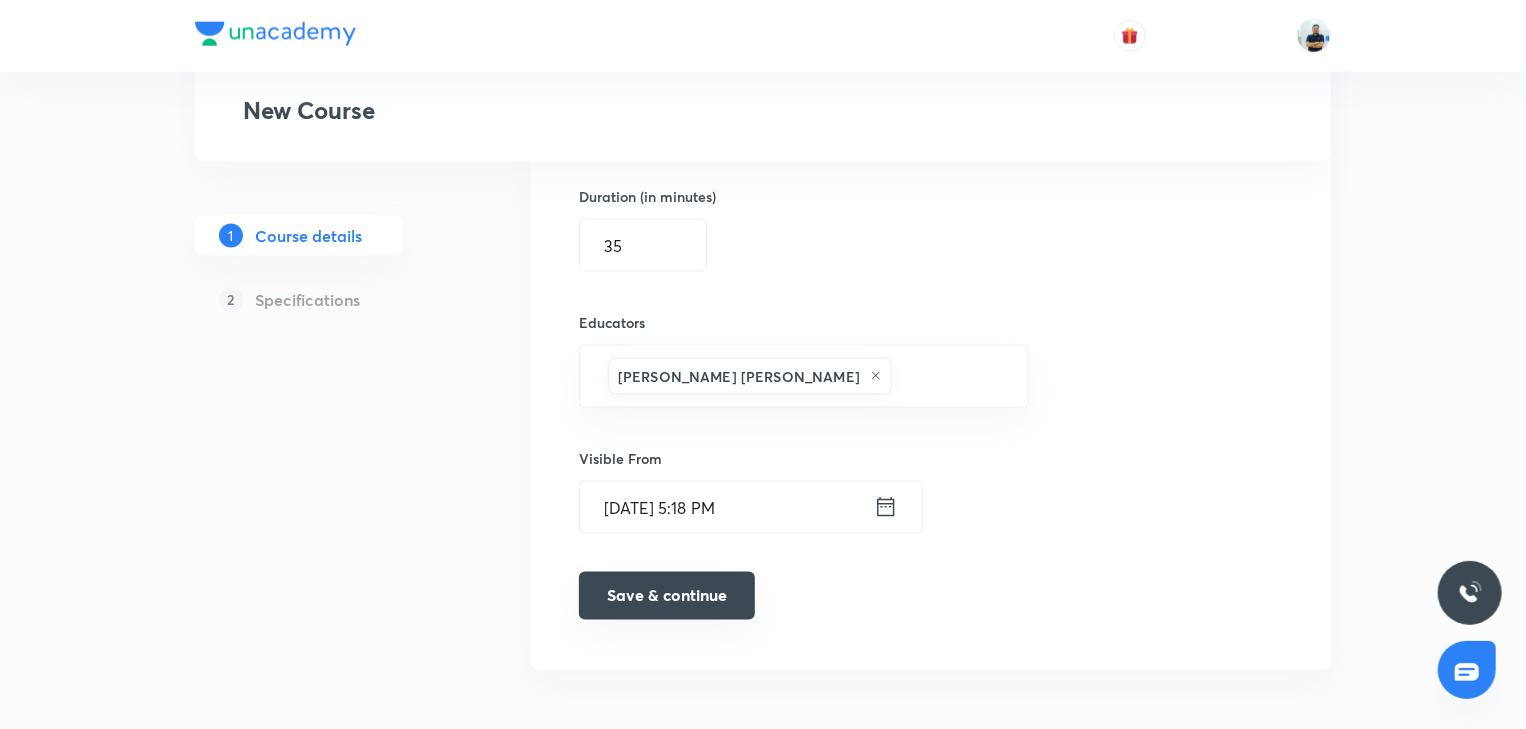 click on "Save & continue" at bounding box center [667, 596] 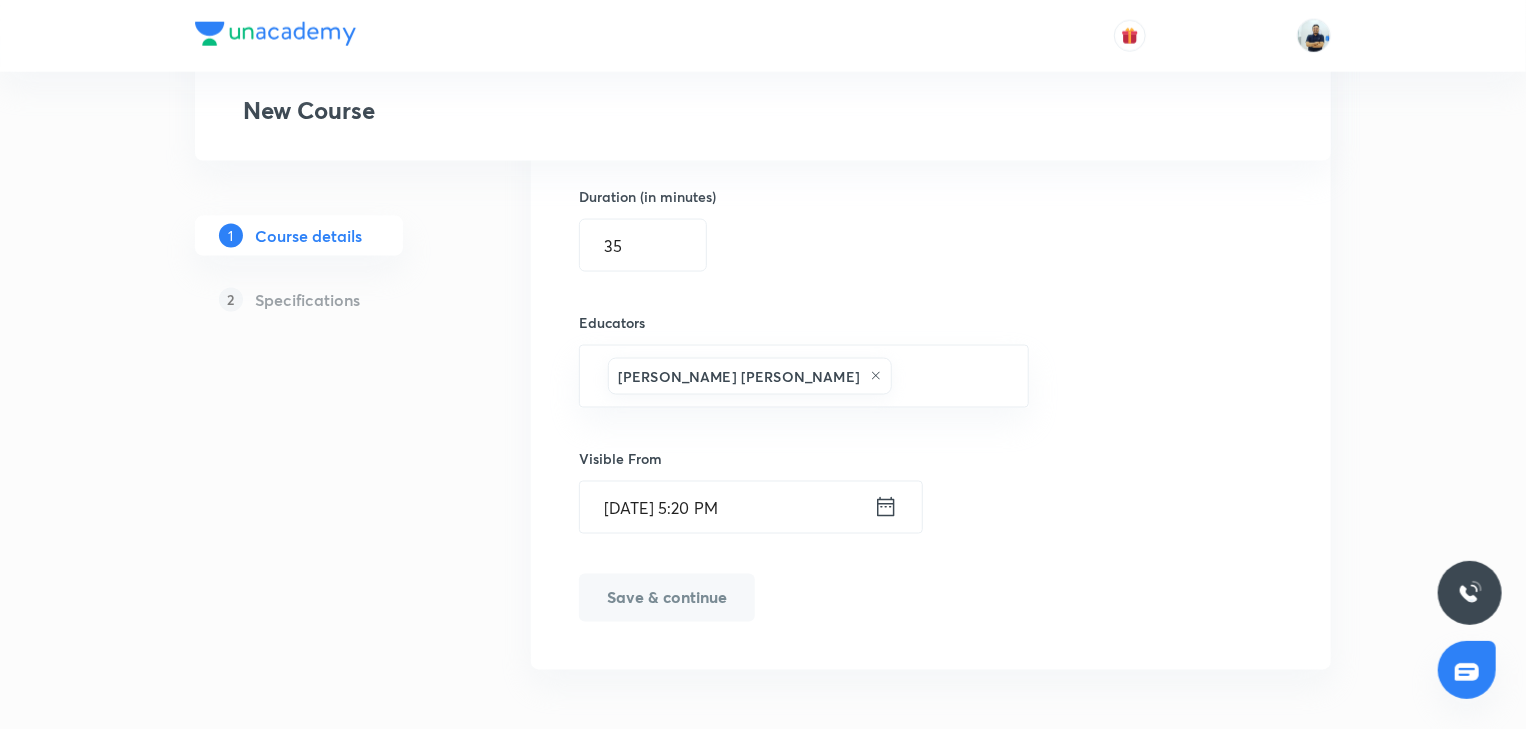 scroll, scrollTop: 76, scrollLeft: 0, axis: vertical 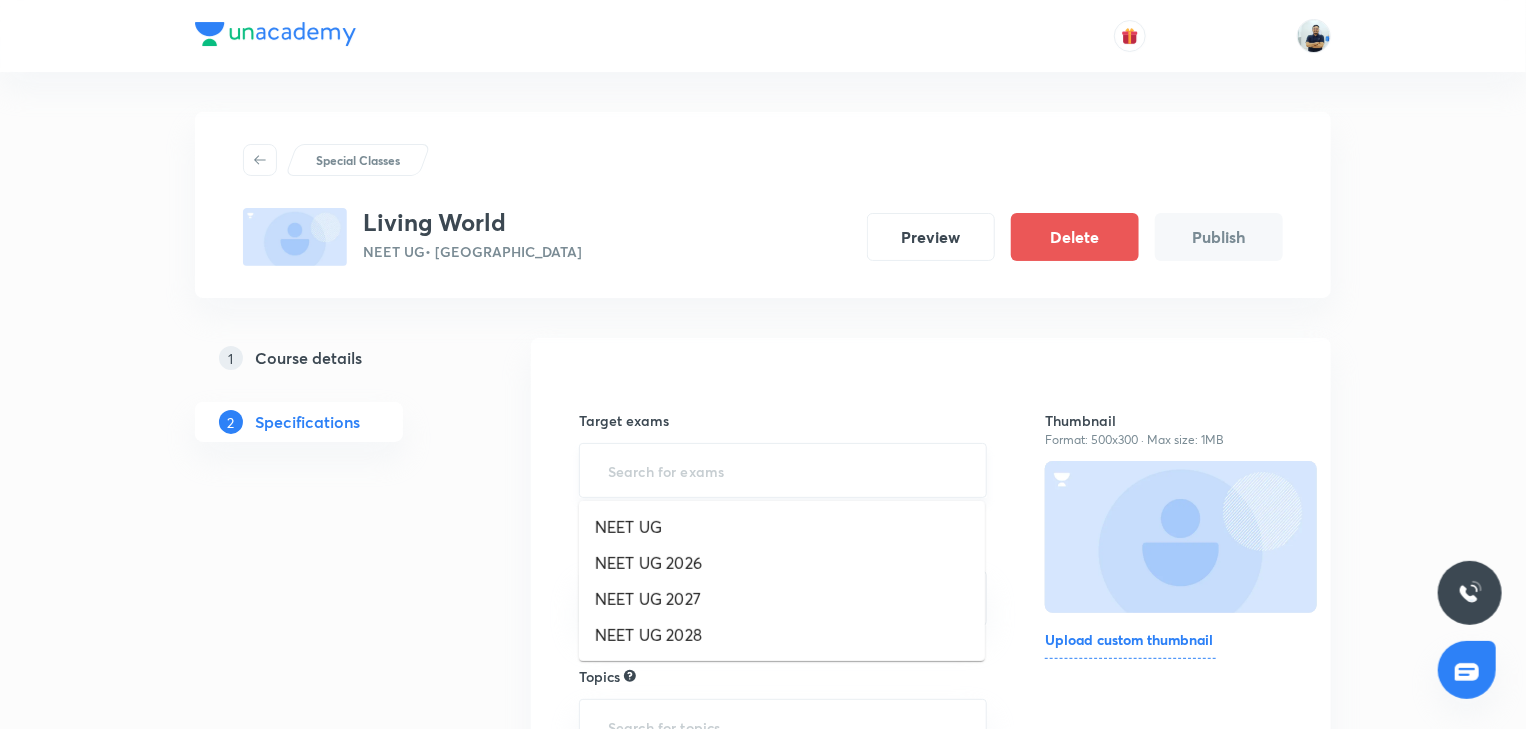 click at bounding box center (783, 470) 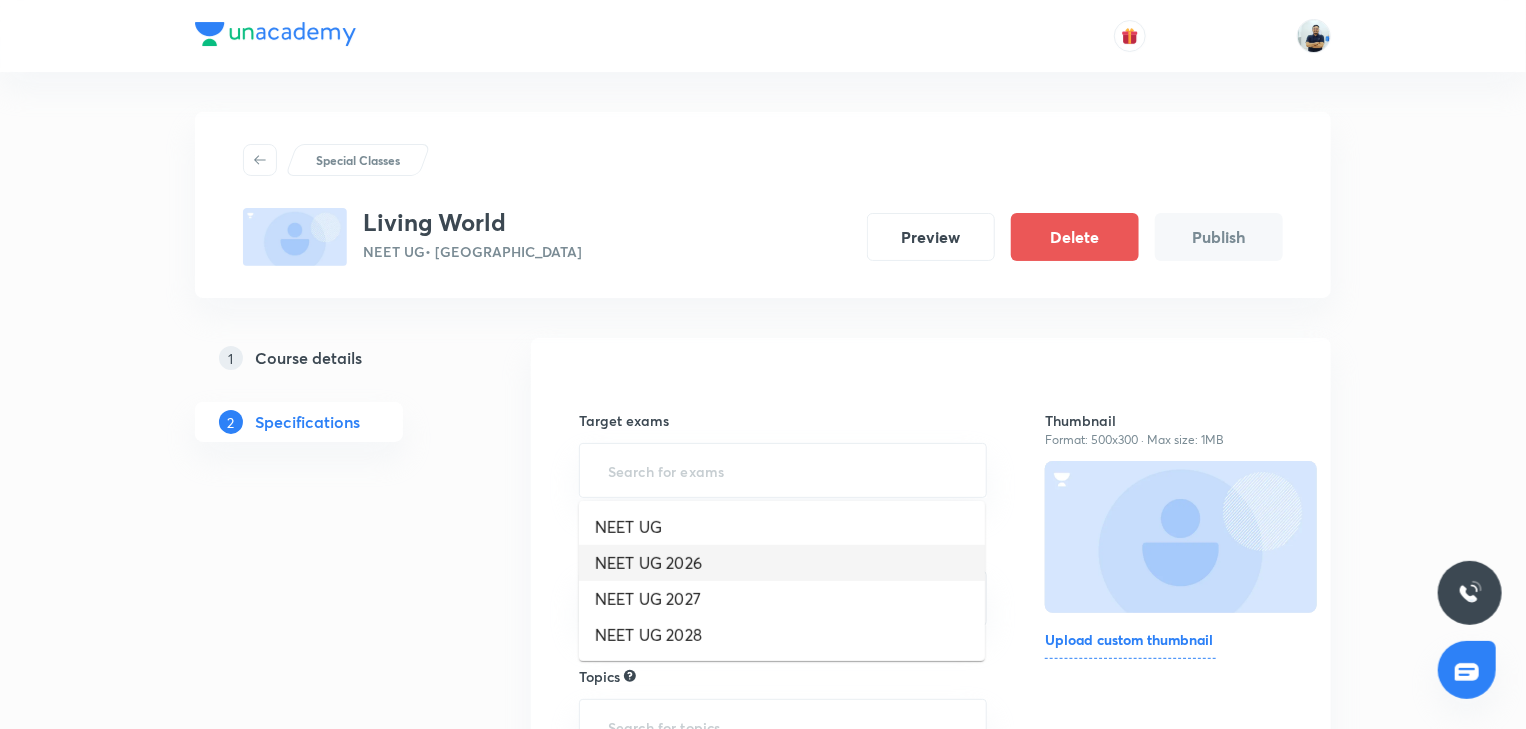 click on "NEET UG 2026" at bounding box center (782, 563) 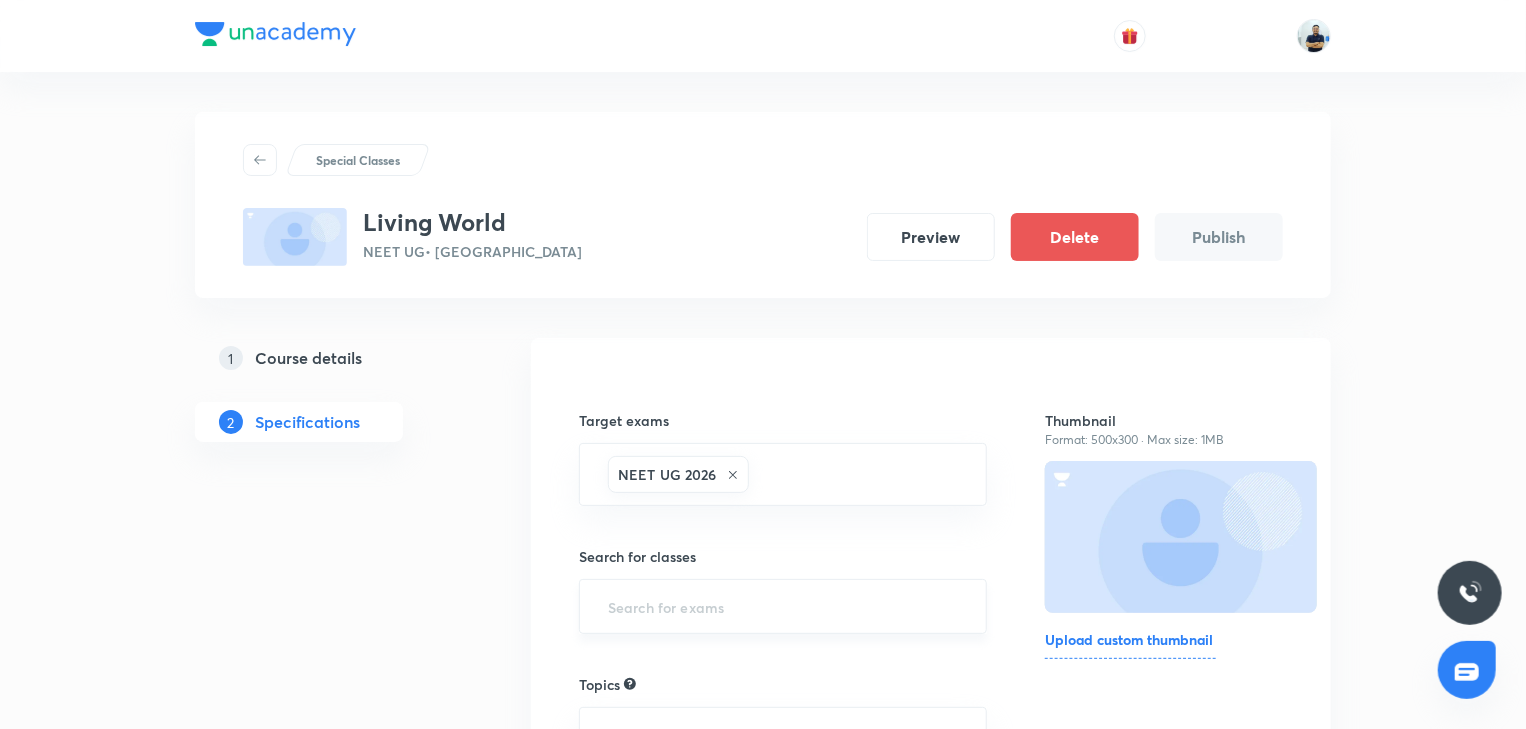 click at bounding box center (783, 606) 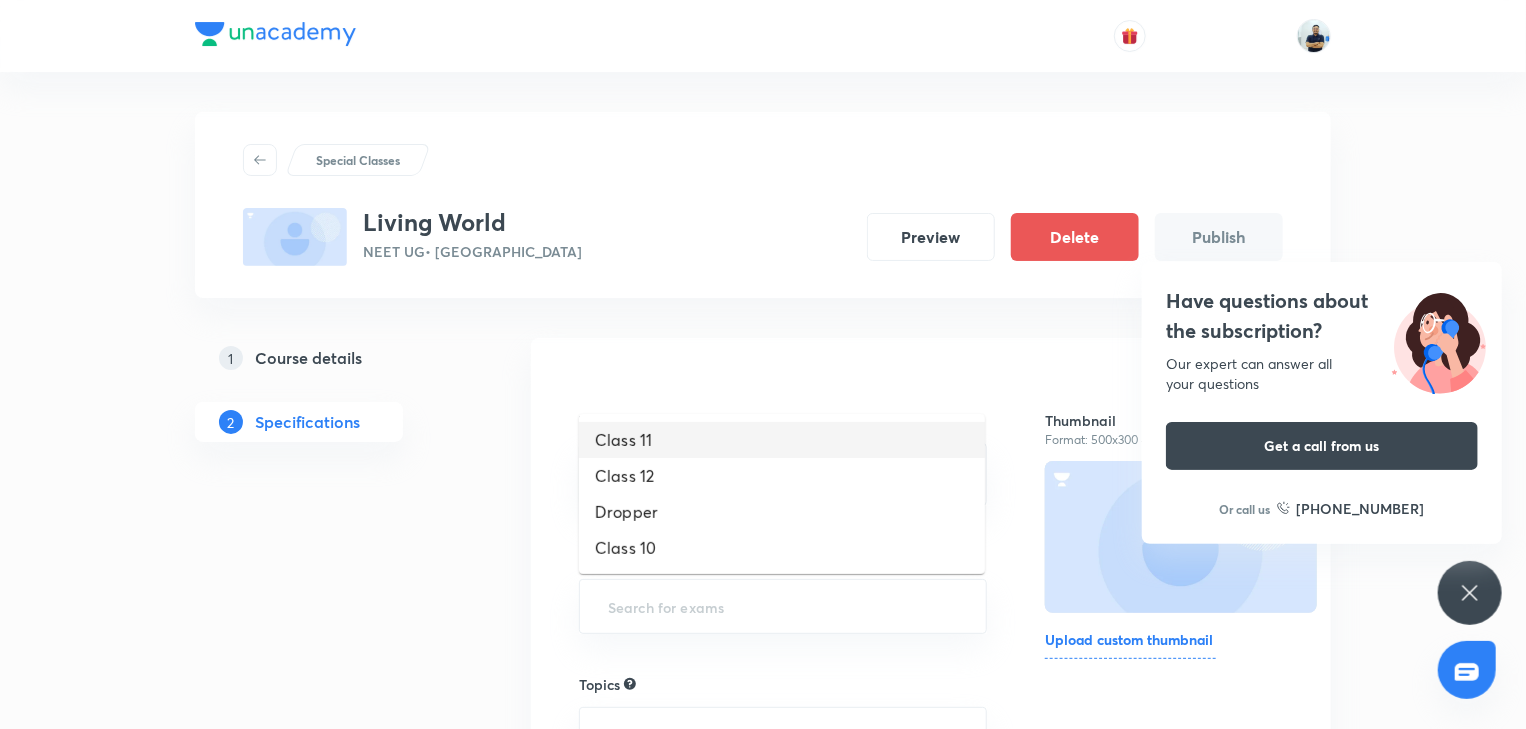 click on "Class 11" at bounding box center (782, 440) 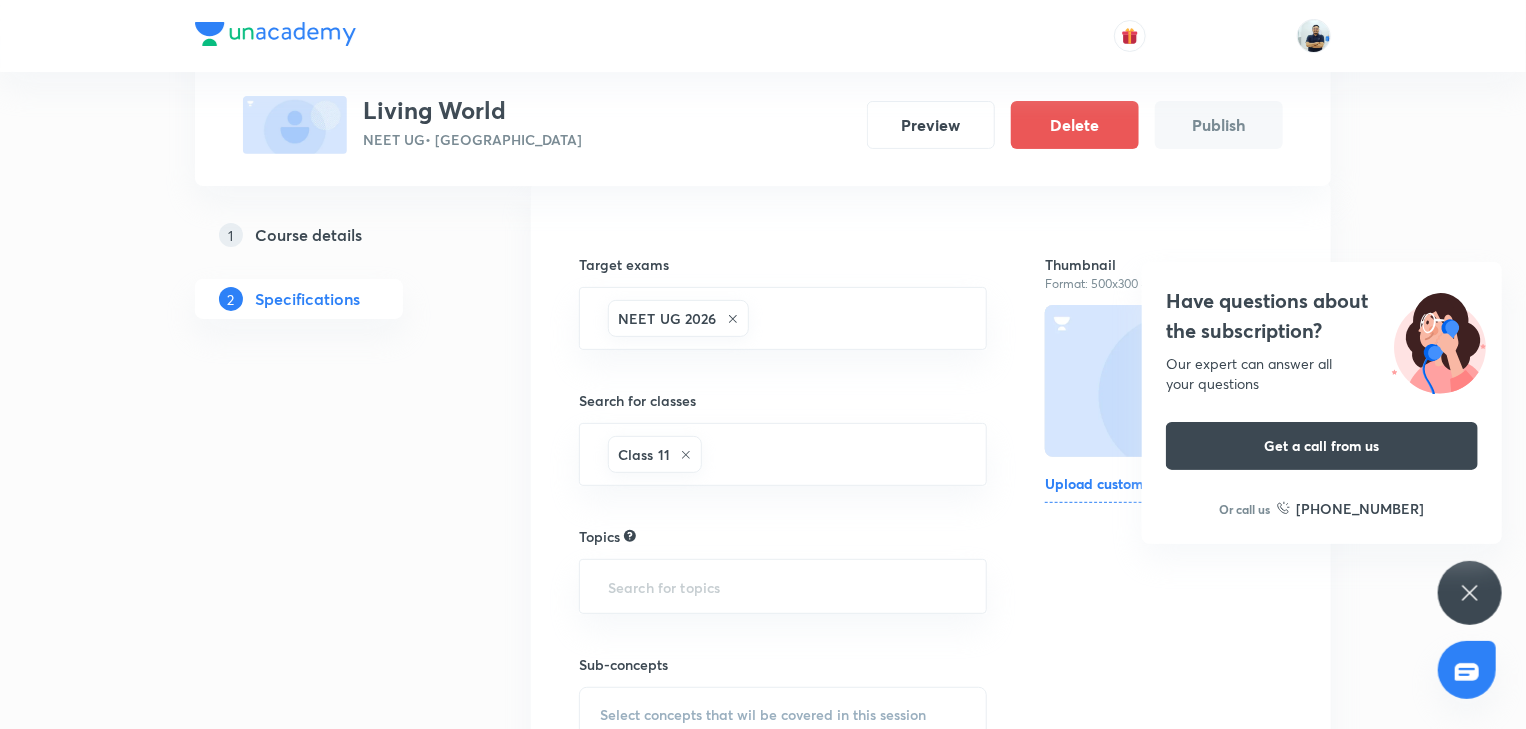 scroll, scrollTop: 168, scrollLeft: 0, axis: vertical 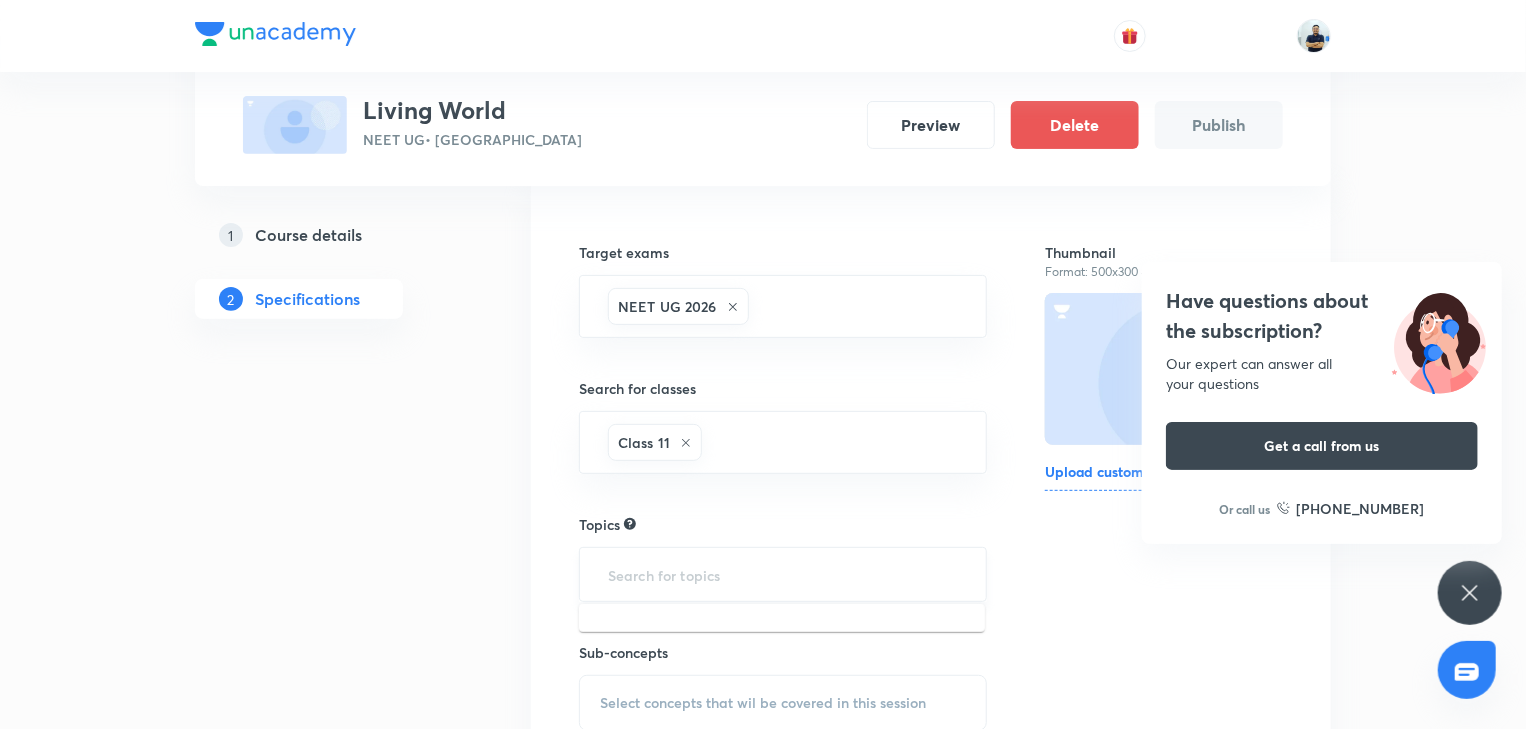 click at bounding box center [783, 574] 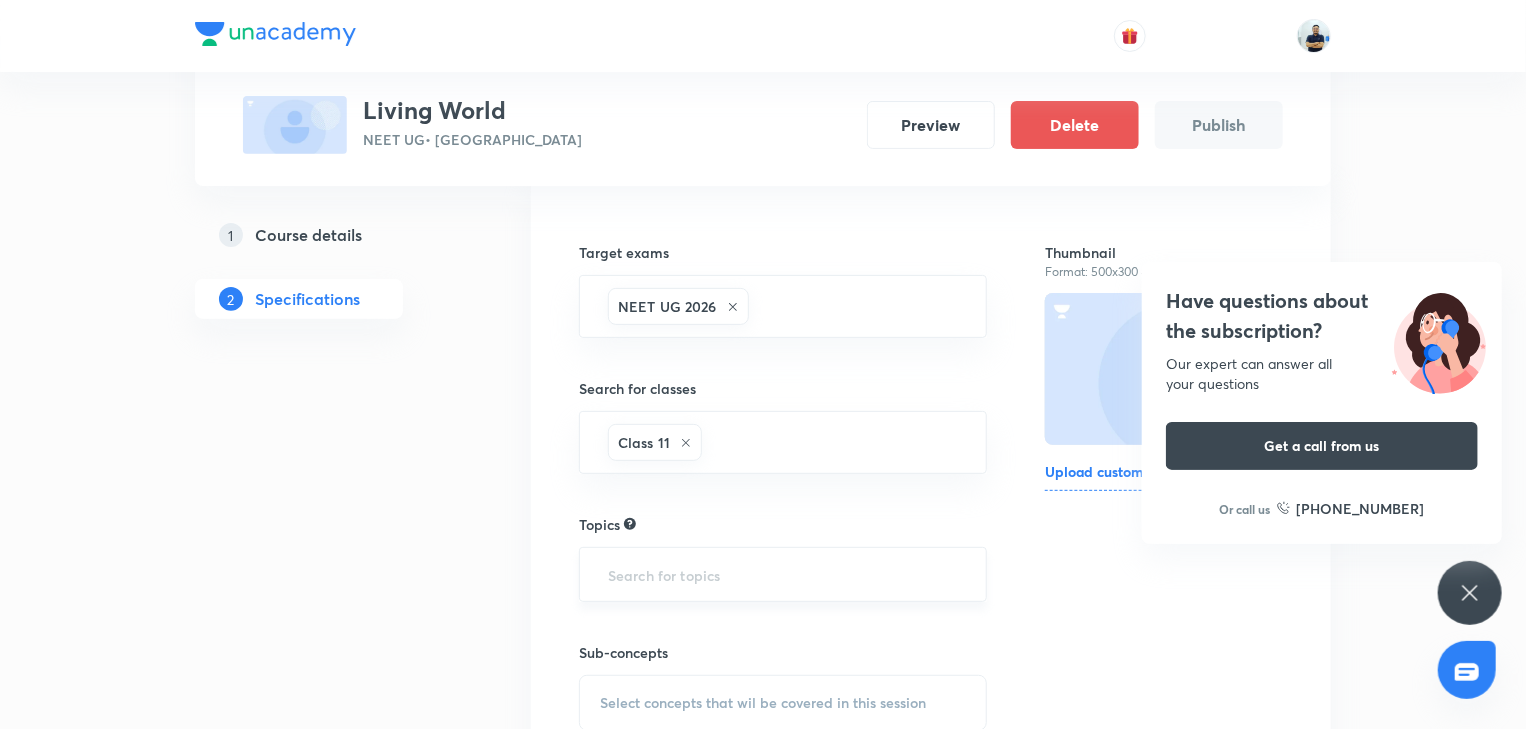 click at bounding box center [783, 574] 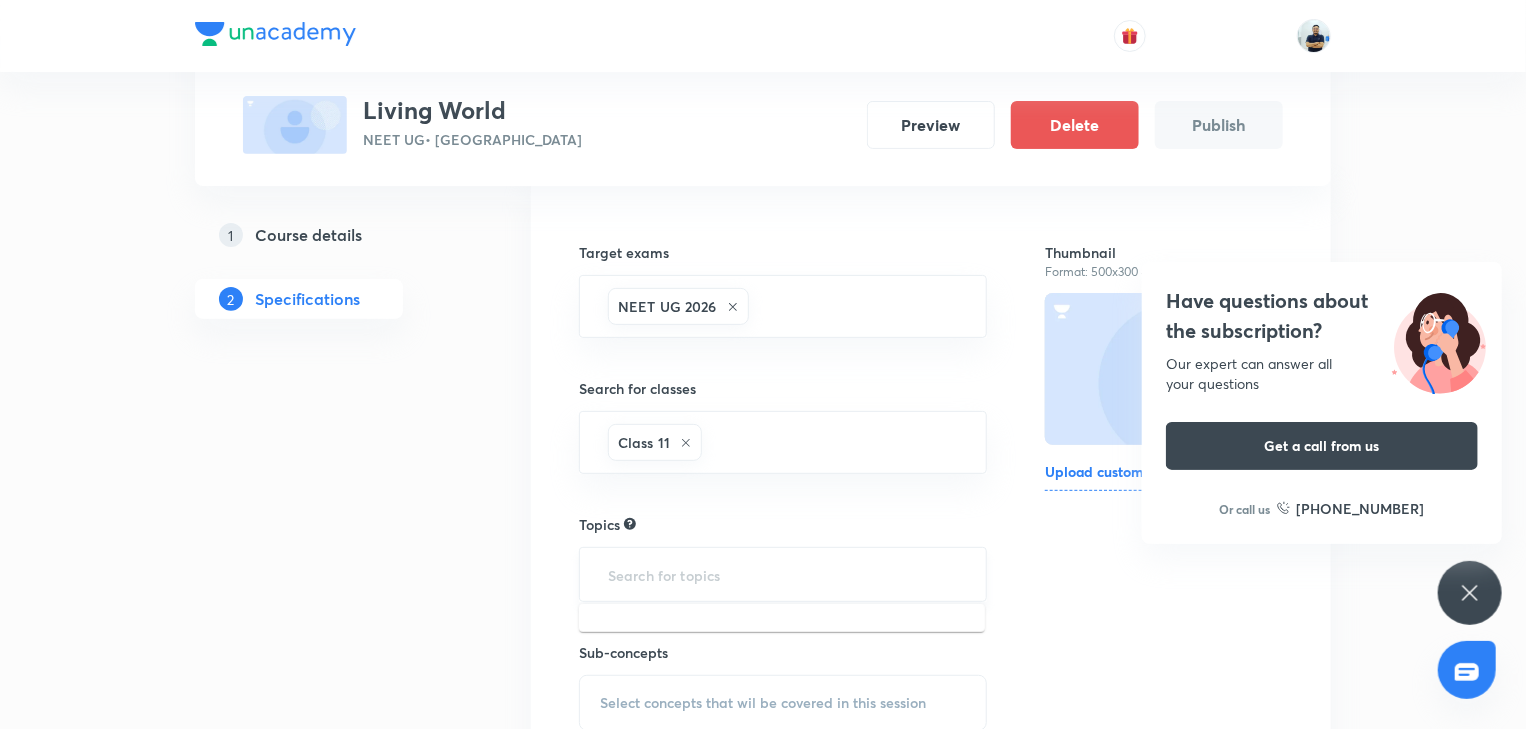 click at bounding box center [783, 574] 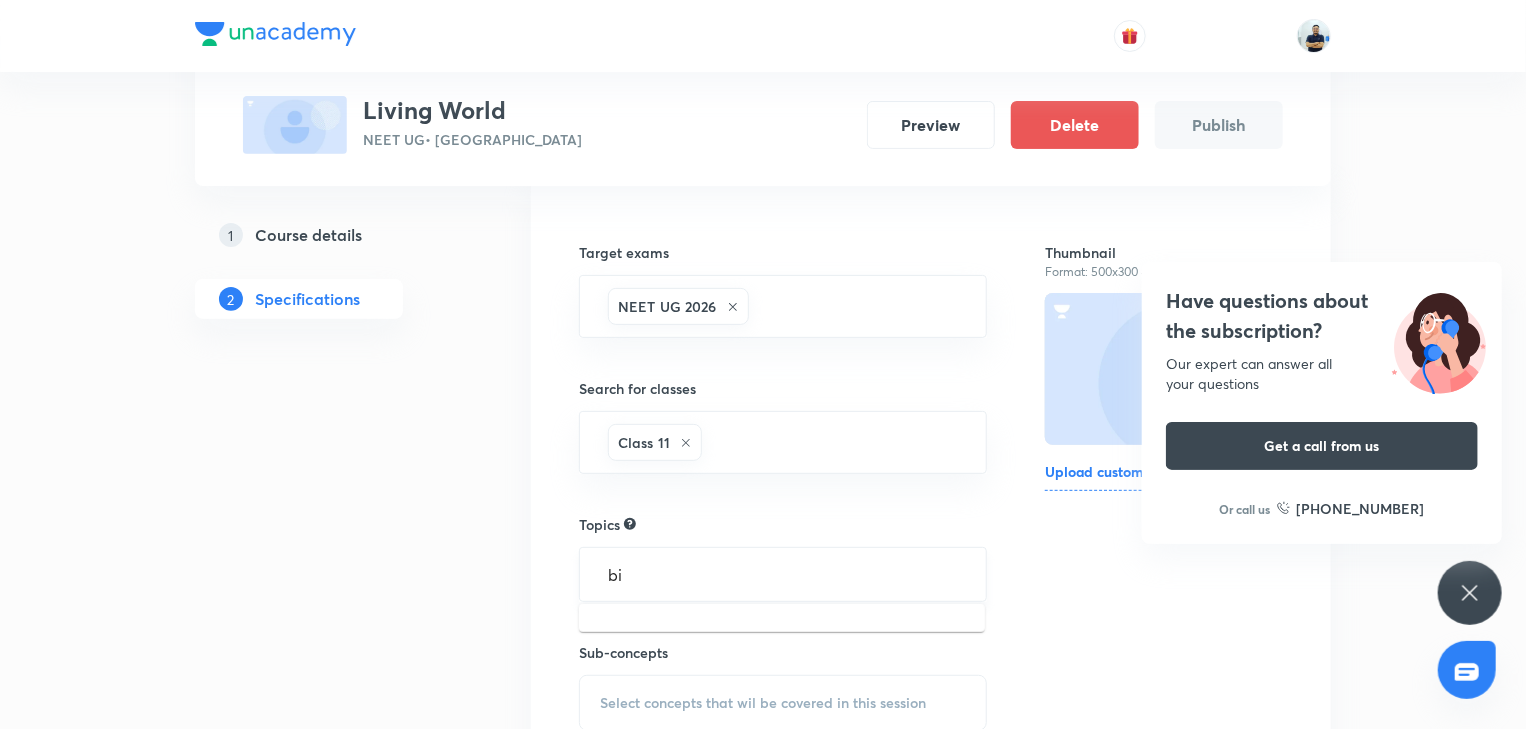 type on "bio" 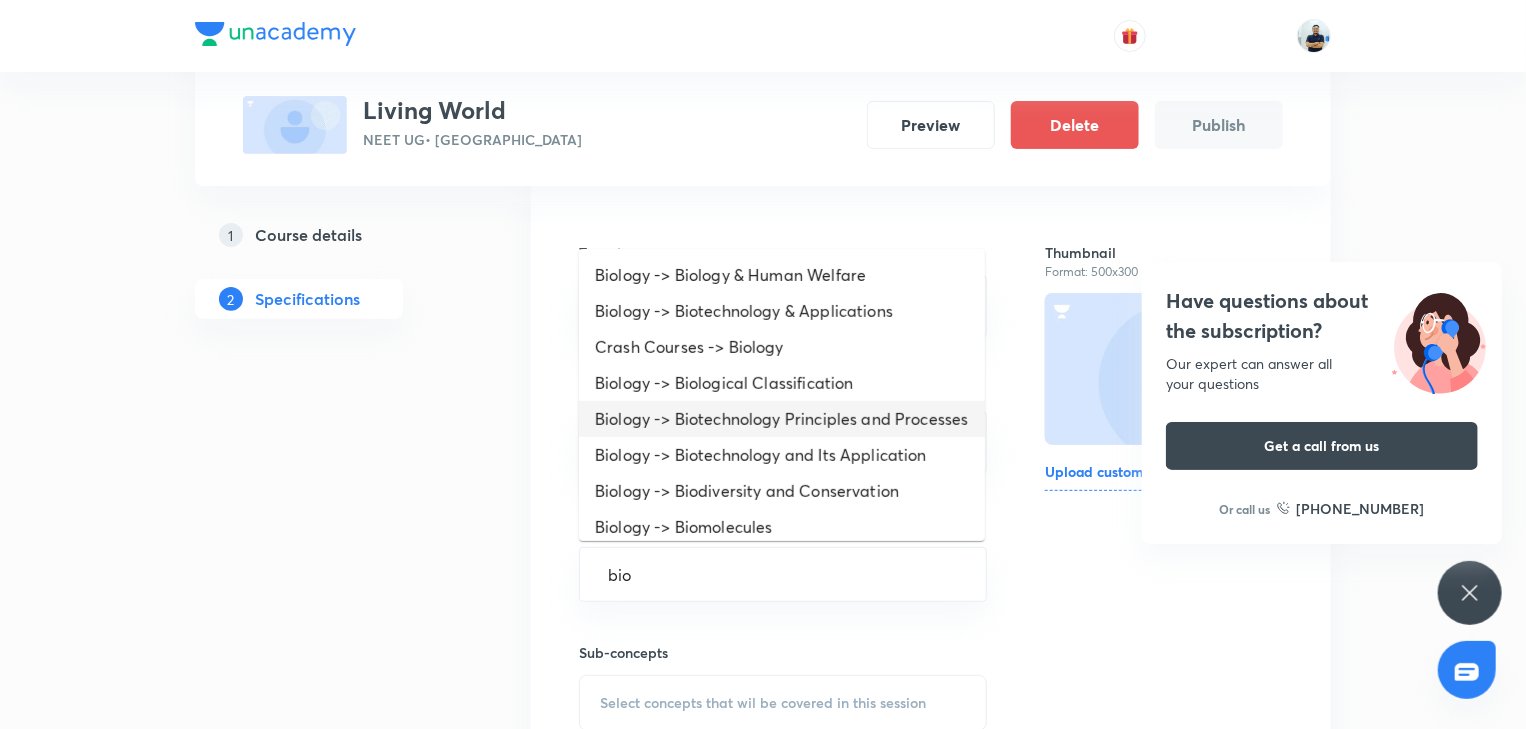 click on "Biology ->  Biotechnology Principles and Processes" at bounding box center [782, 419] 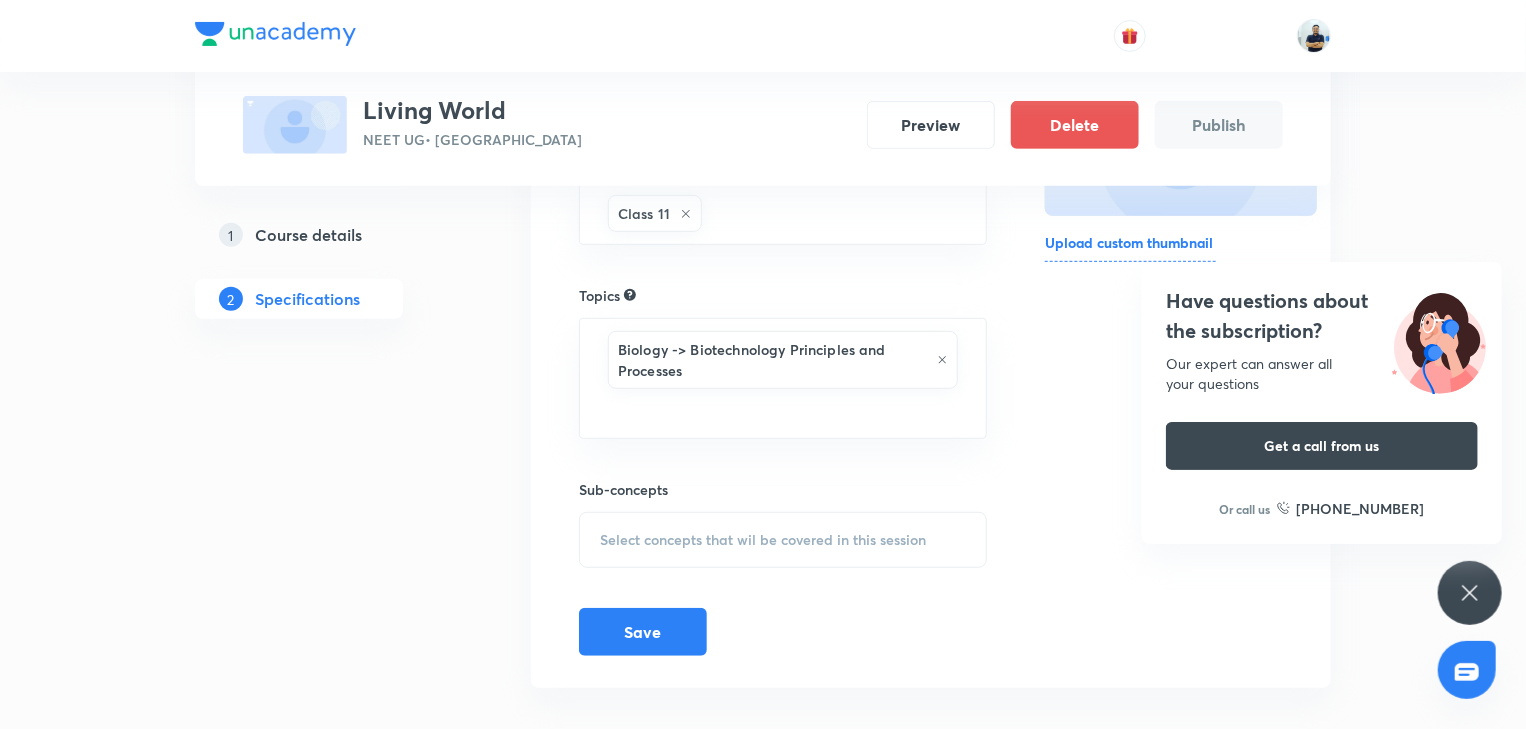 scroll, scrollTop: 417, scrollLeft: 0, axis: vertical 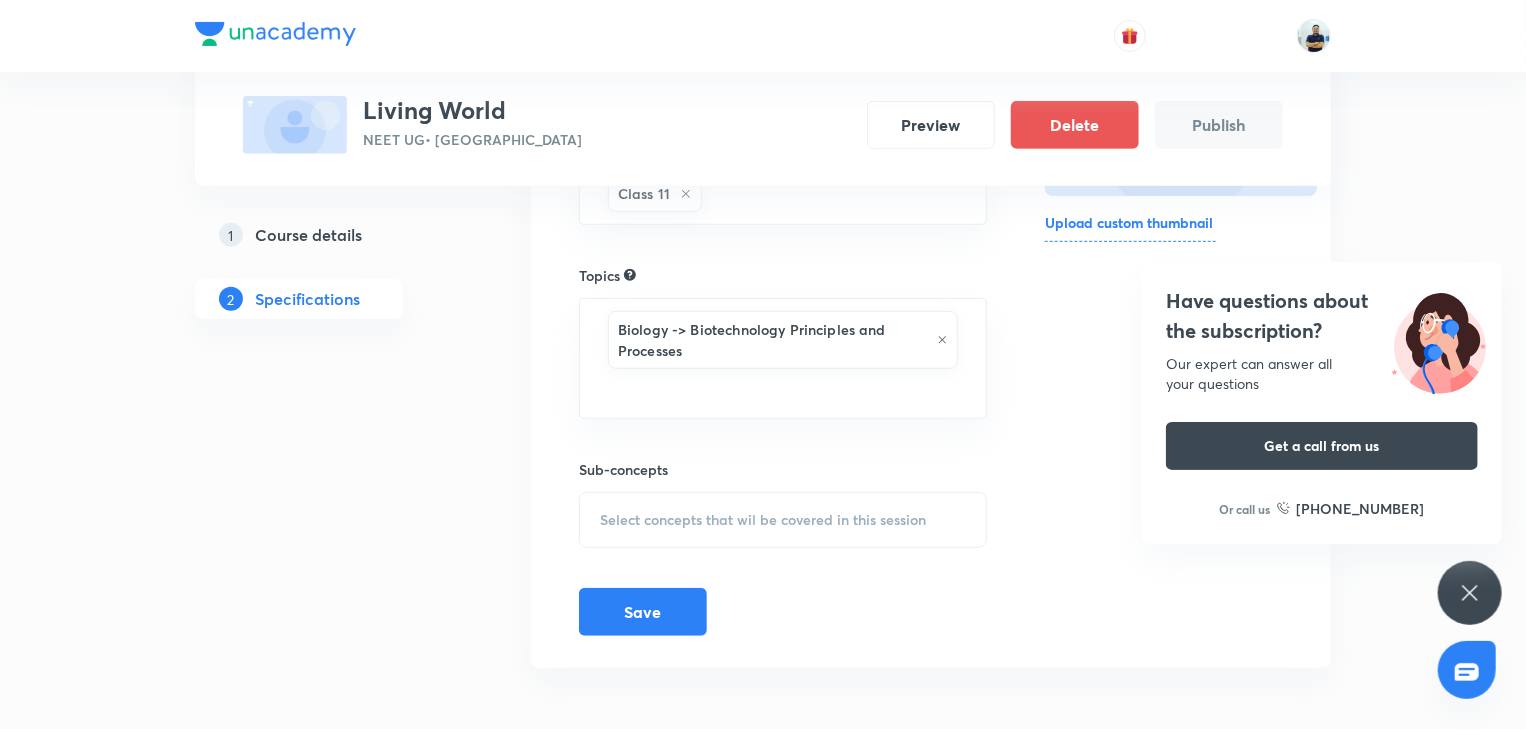 click on "Select concepts that wil be covered in this session" at bounding box center (763, 520) 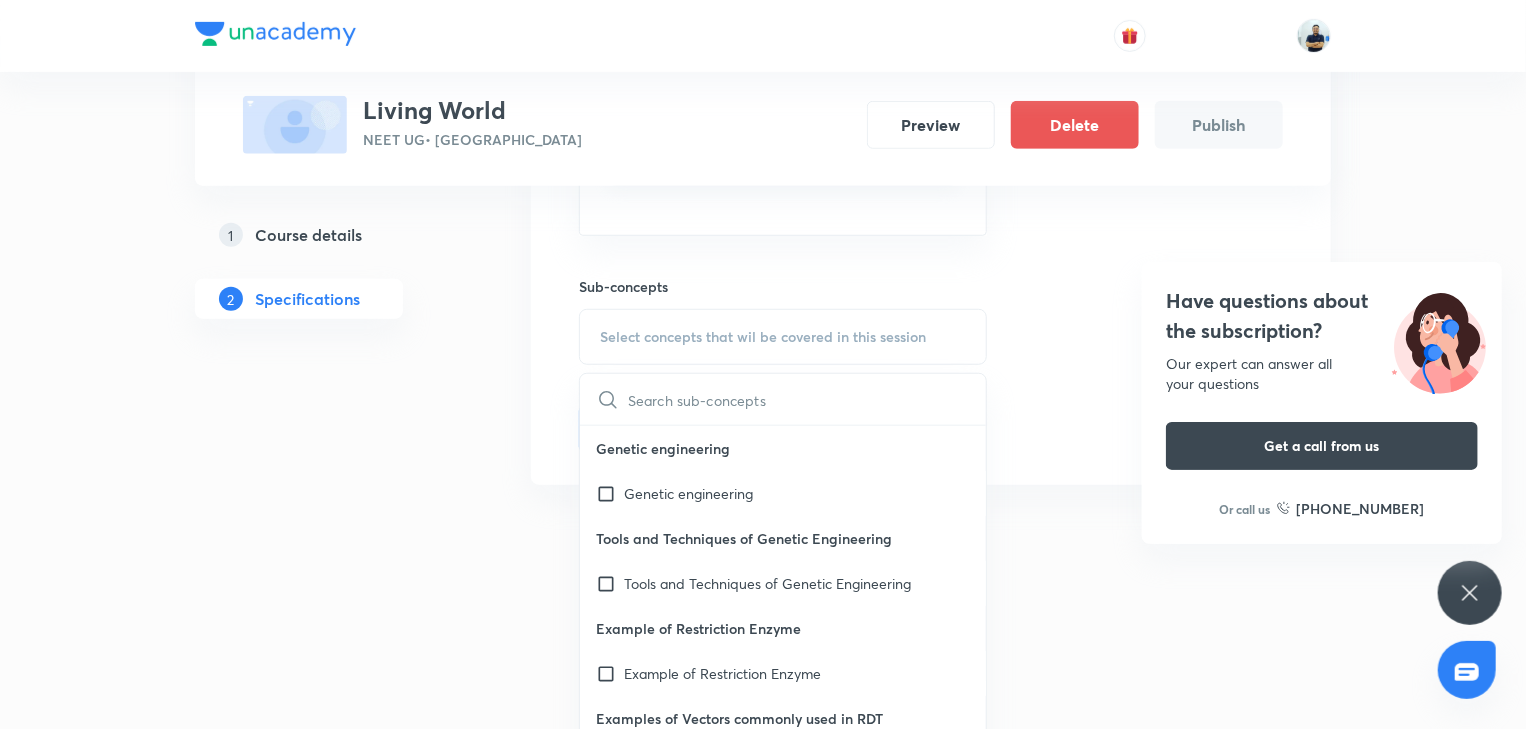 scroll, scrollTop: 645, scrollLeft: 0, axis: vertical 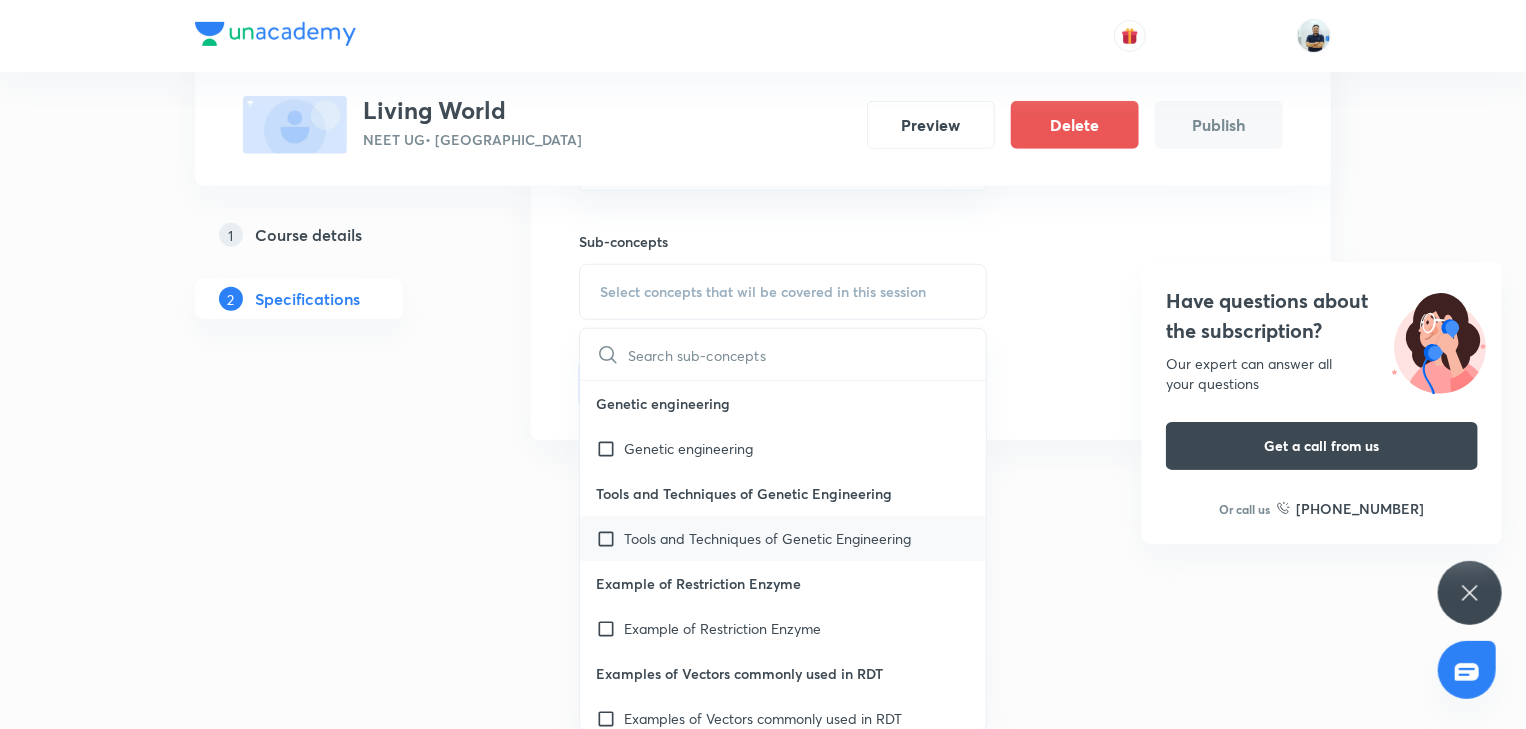 click on "Tools and Techniques of Genetic Engineering" at bounding box center [767, 538] 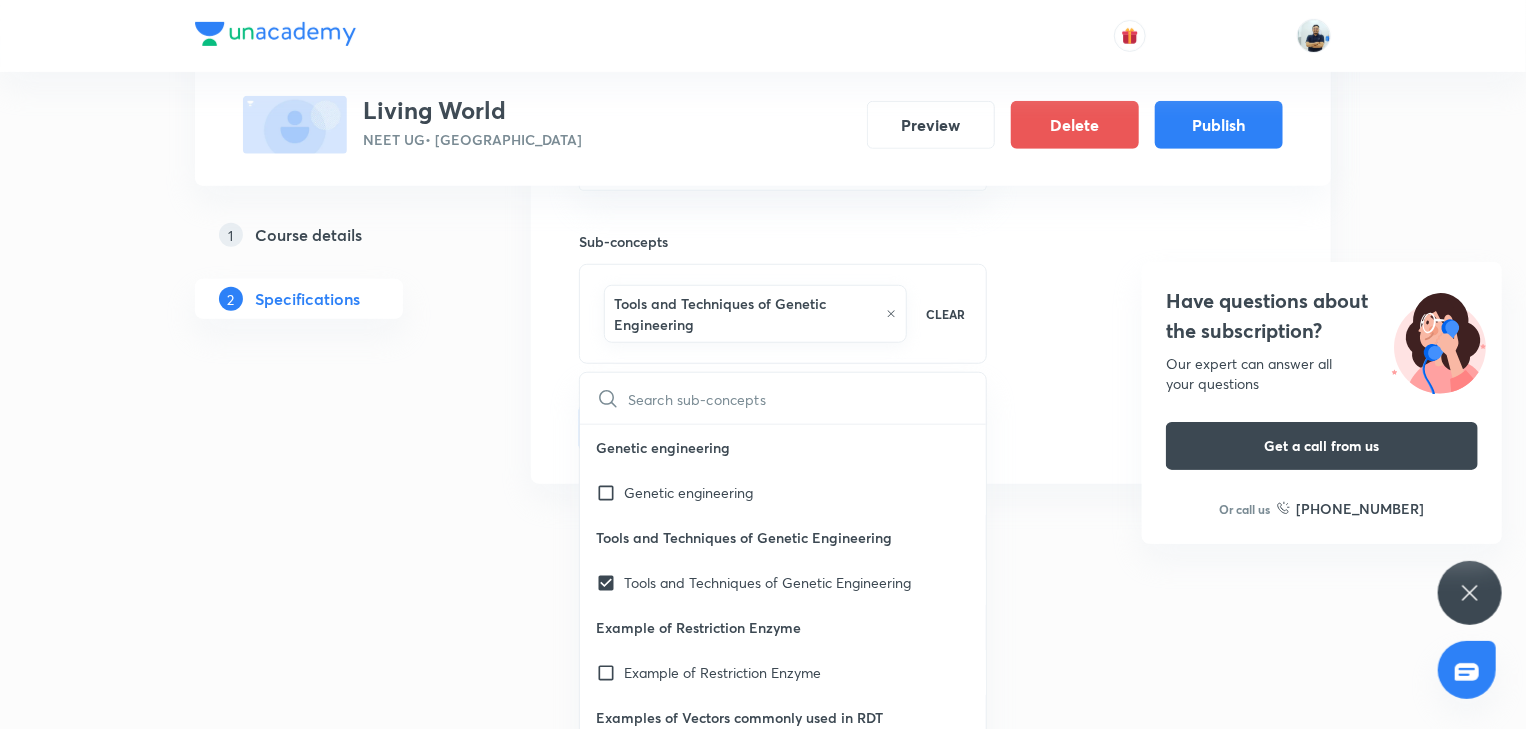 click on "Special Classes Living World NEET UG  • Gujarati Preview Delete Publish 1 Course details 2 Specifications Target exams NEET UG 2026 ​ Search for classes Class 11 ​ Topics Biology ->  Biotechnology Principles and Processes ​ Sub-concepts Tools and Techniques of Genetic Engineering CLEAR ​ Genetic engineering Genetic engineering Tools and Techniques of Genetic Engineering Tools and Techniques of Genetic Engineering Example of Restriction Enzyme Example of Restriction Enzyme Examples of Vectors commonly used in RDT Examples of Vectors commonly used in RDT Processes of Recombinant DNA Technology Processes of Recombinant DNA Technology Types of Gene Transfer method Types of Gene Transfer method Save Thumbnail Format: 500x300 · Max size: 1MB Upload custom thumbnail Have questions about the subscription? Our expert can answer all your questions Get a call from us Or call us +91 8585858585 No internet connection Unacademy - India's largest learning platform     Unacademy Support How can we help you?" at bounding box center (763, -49) 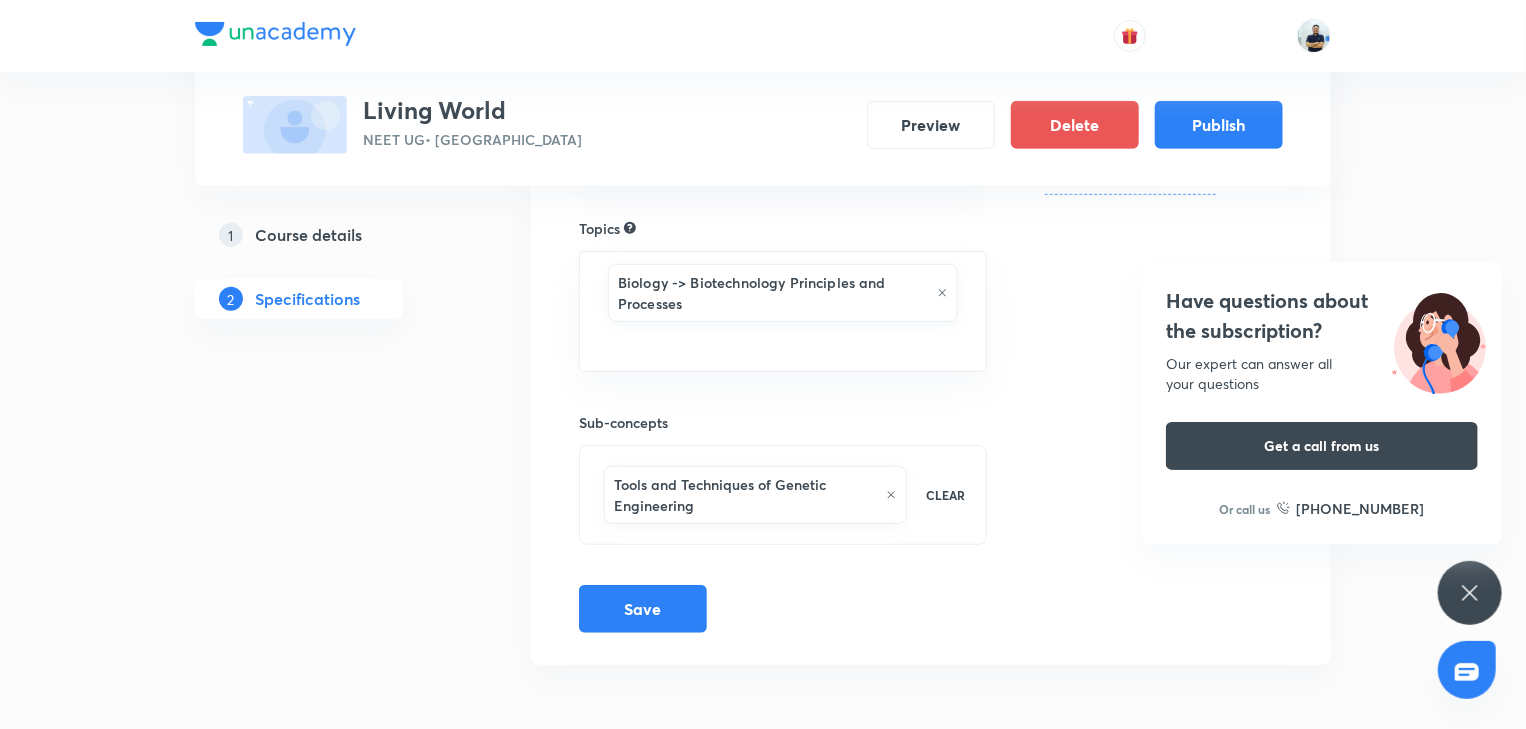 scroll, scrollTop: 460, scrollLeft: 0, axis: vertical 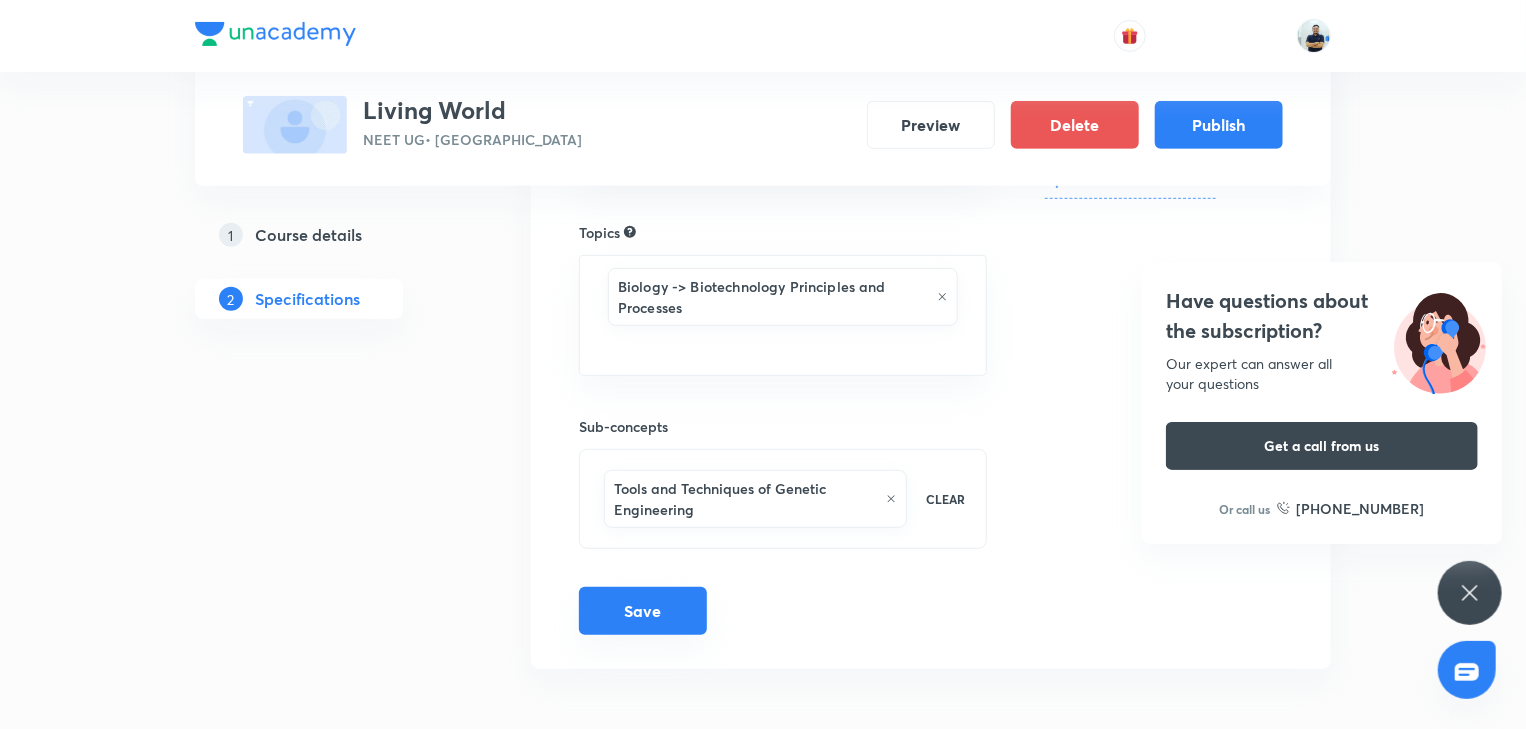 click on "Save" at bounding box center [643, 611] 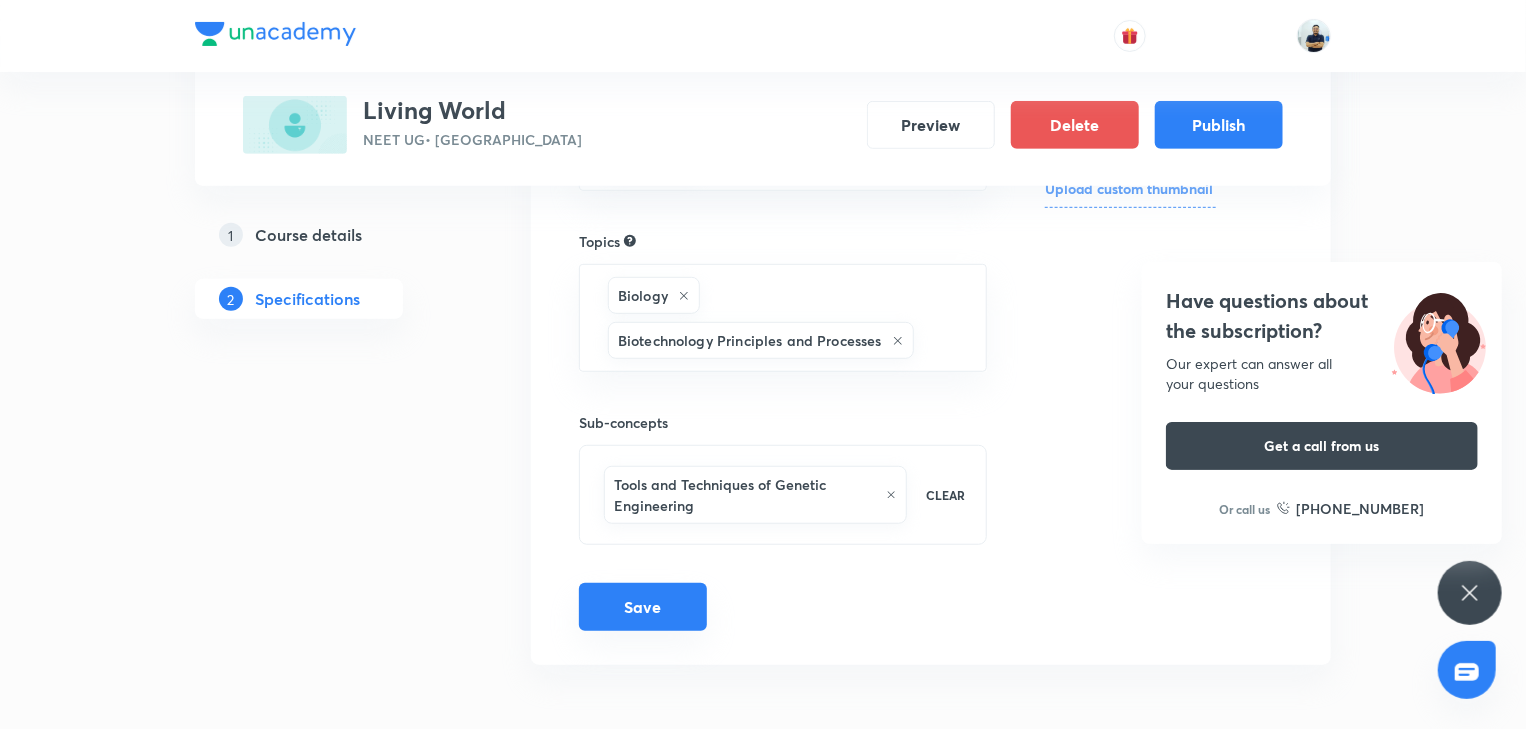 scroll, scrollTop: 448, scrollLeft: 0, axis: vertical 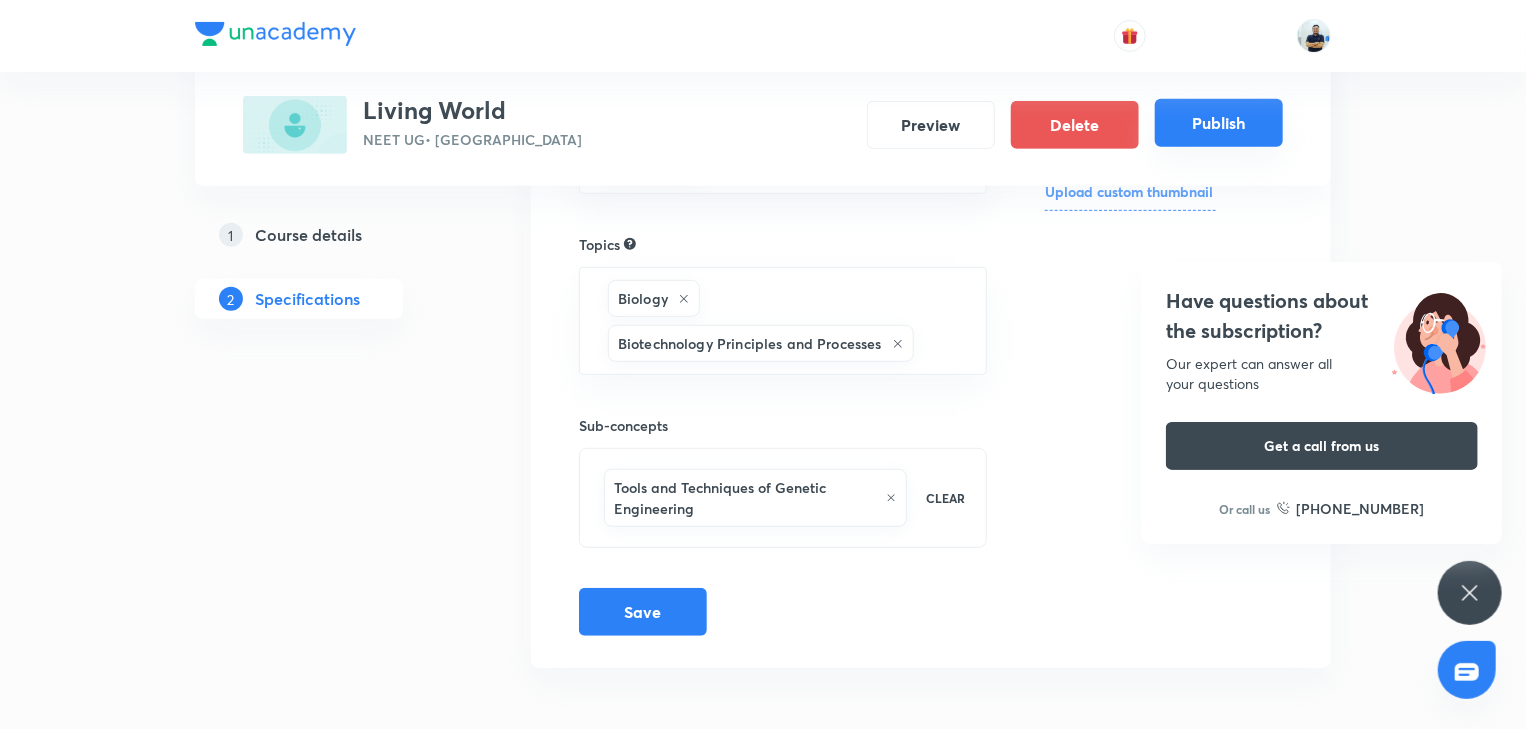 click on "Publish" at bounding box center [1219, 123] 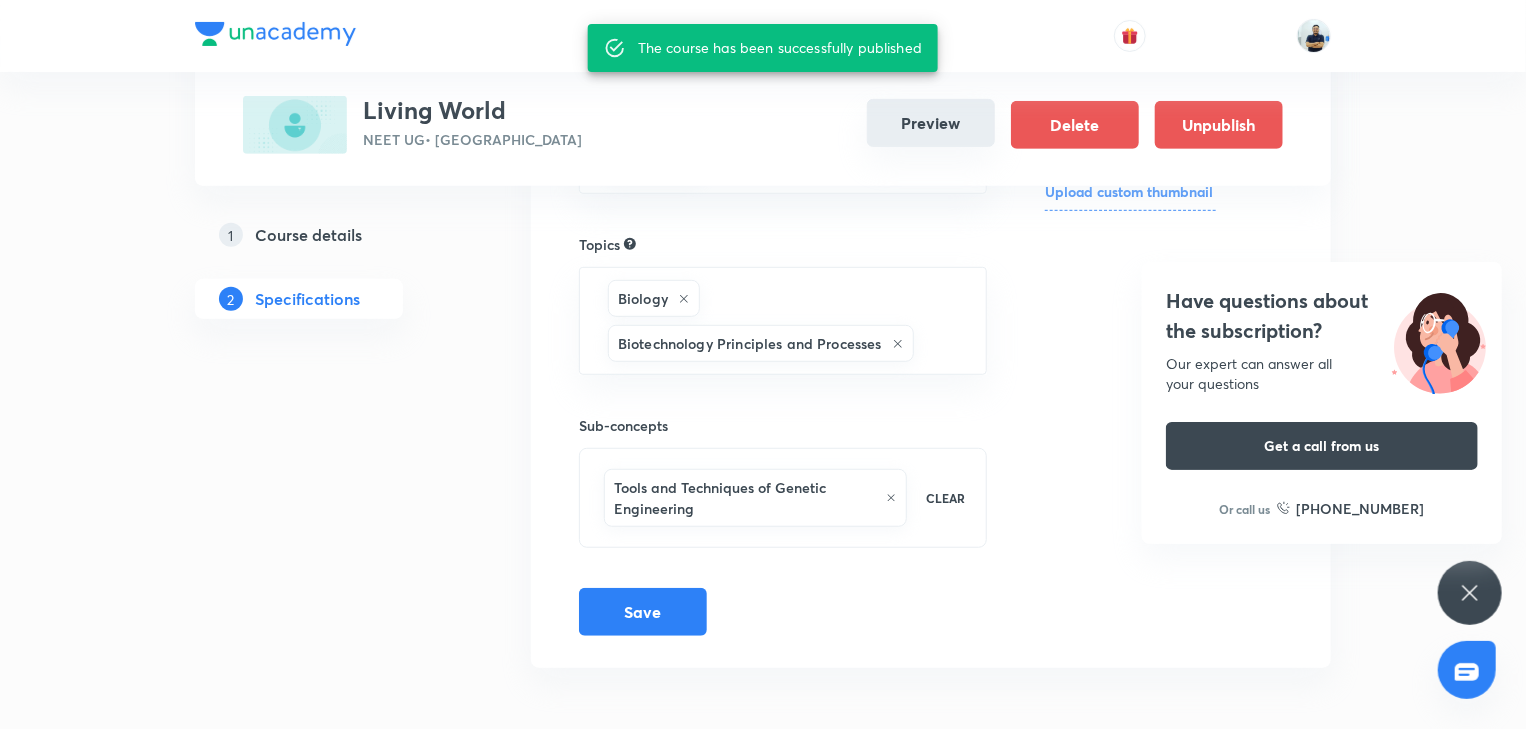 click on "Preview" at bounding box center [931, 123] 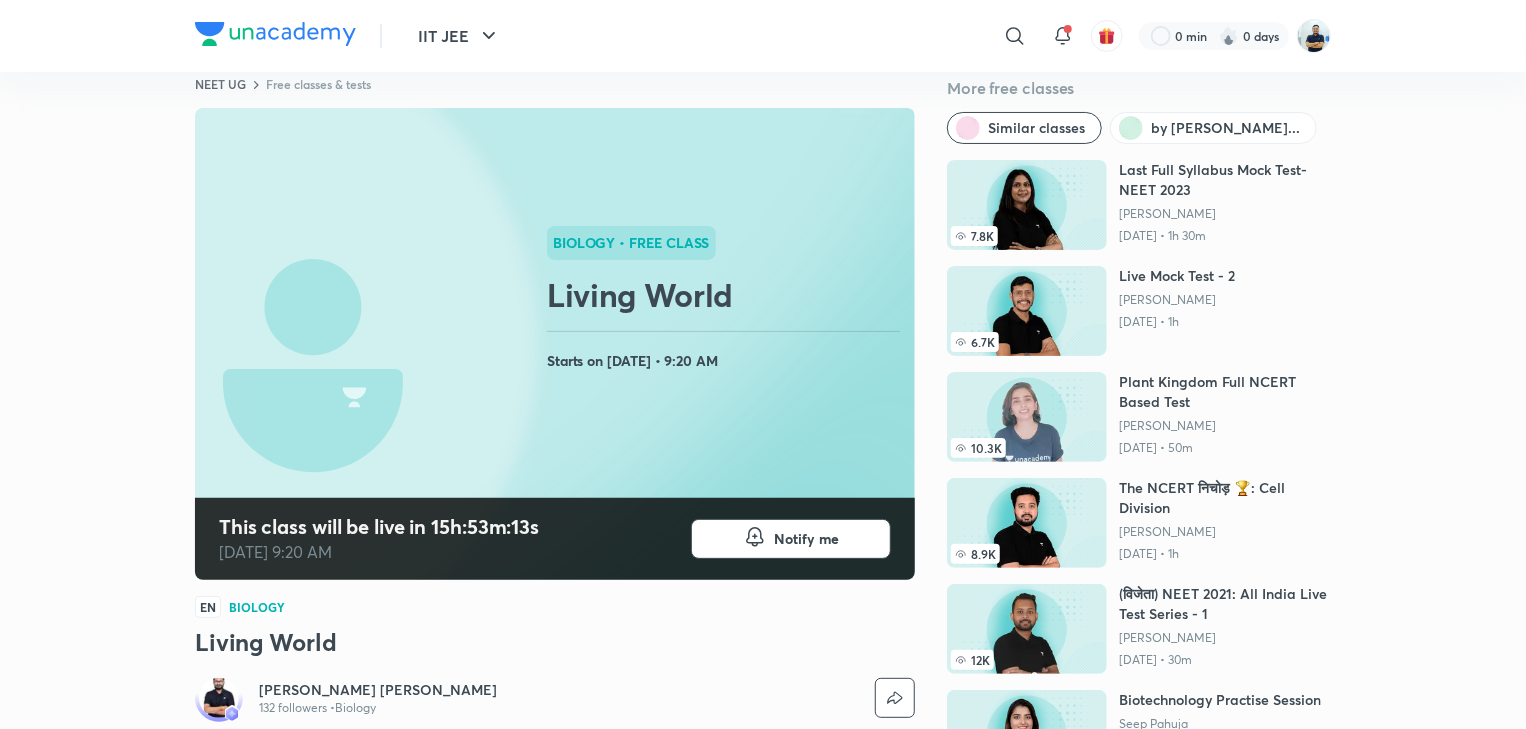 scroll, scrollTop: 560, scrollLeft: 0, axis: vertical 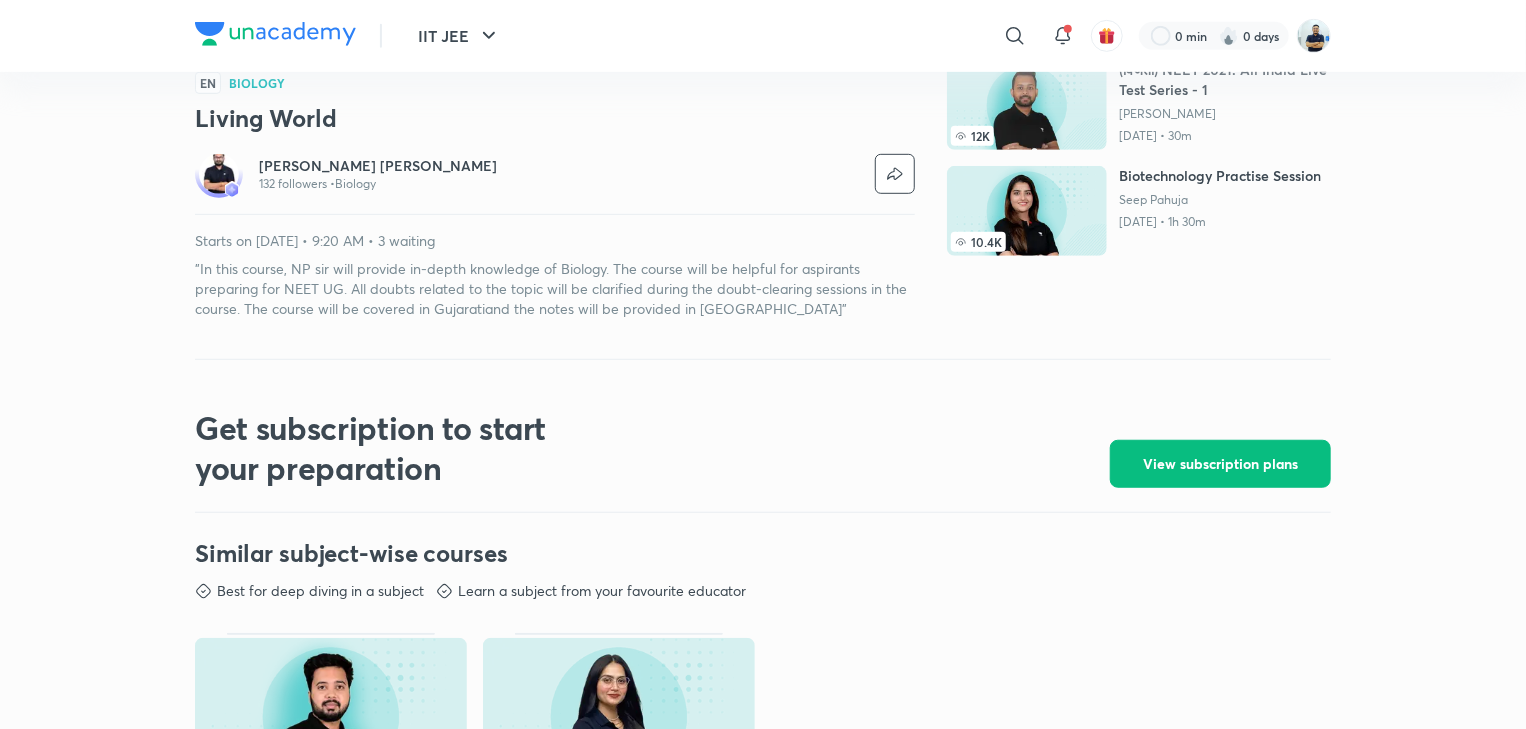 click on ""In this course, NP sir will provide in-depth knowledge of Biology. The course will be helpful for aspirants preparing for NEET UG. All doubts related to the topic will be clarified during the doubt-clearing sessions in the course. The course will be covered in Gujaratiand the notes will be provided in [GEOGRAPHIC_DATA]"" at bounding box center (555, 289) 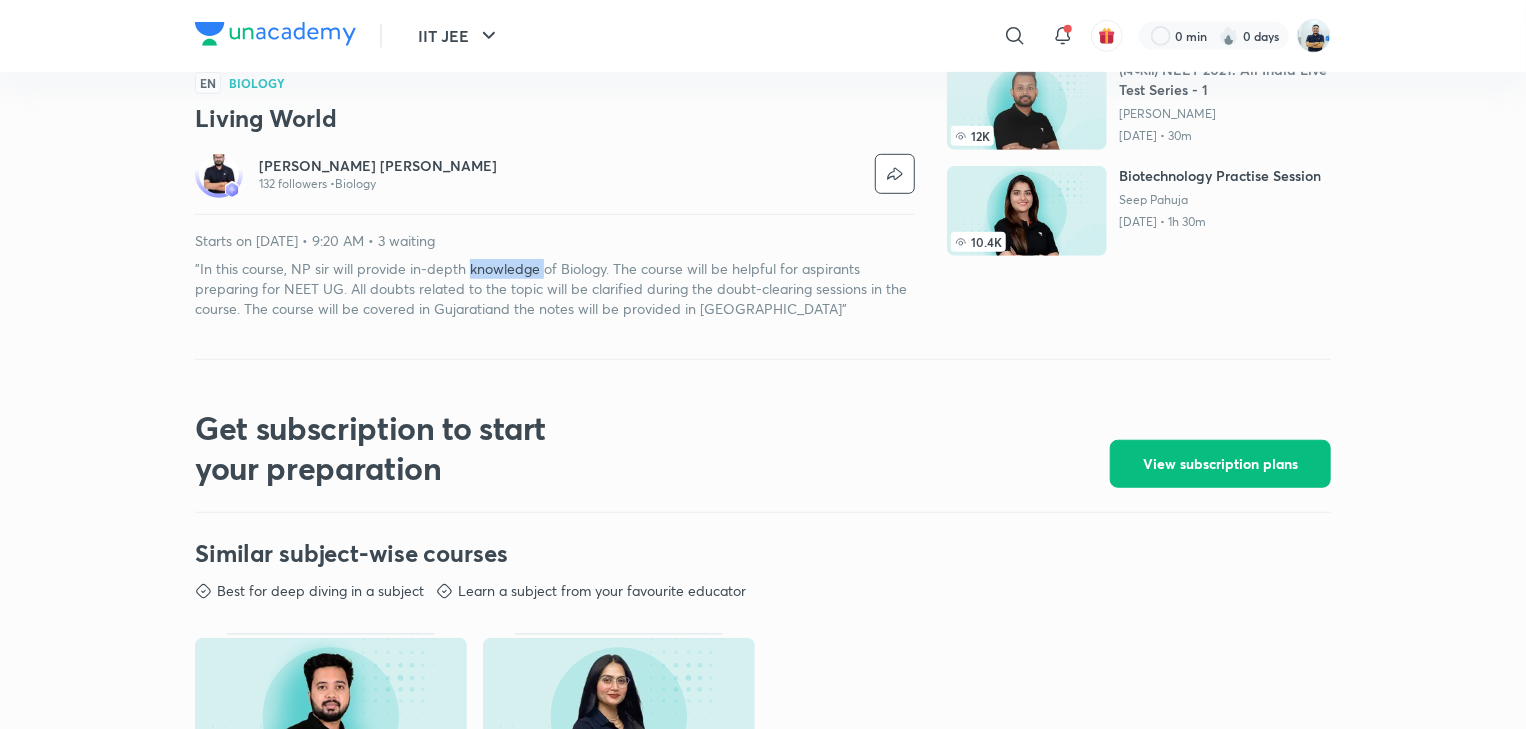 click on ""In this course, NP sir will provide in-depth knowledge of Biology. The course will be helpful for aspirants preparing for NEET UG. All doubts related to the topic will be clarified during the doubt-clearing sessions in the course. The course will be covered in Gujaratiand the notes will be provided in [GEOGRAPHIC_DATA]"" at bounding box center [555, 289] 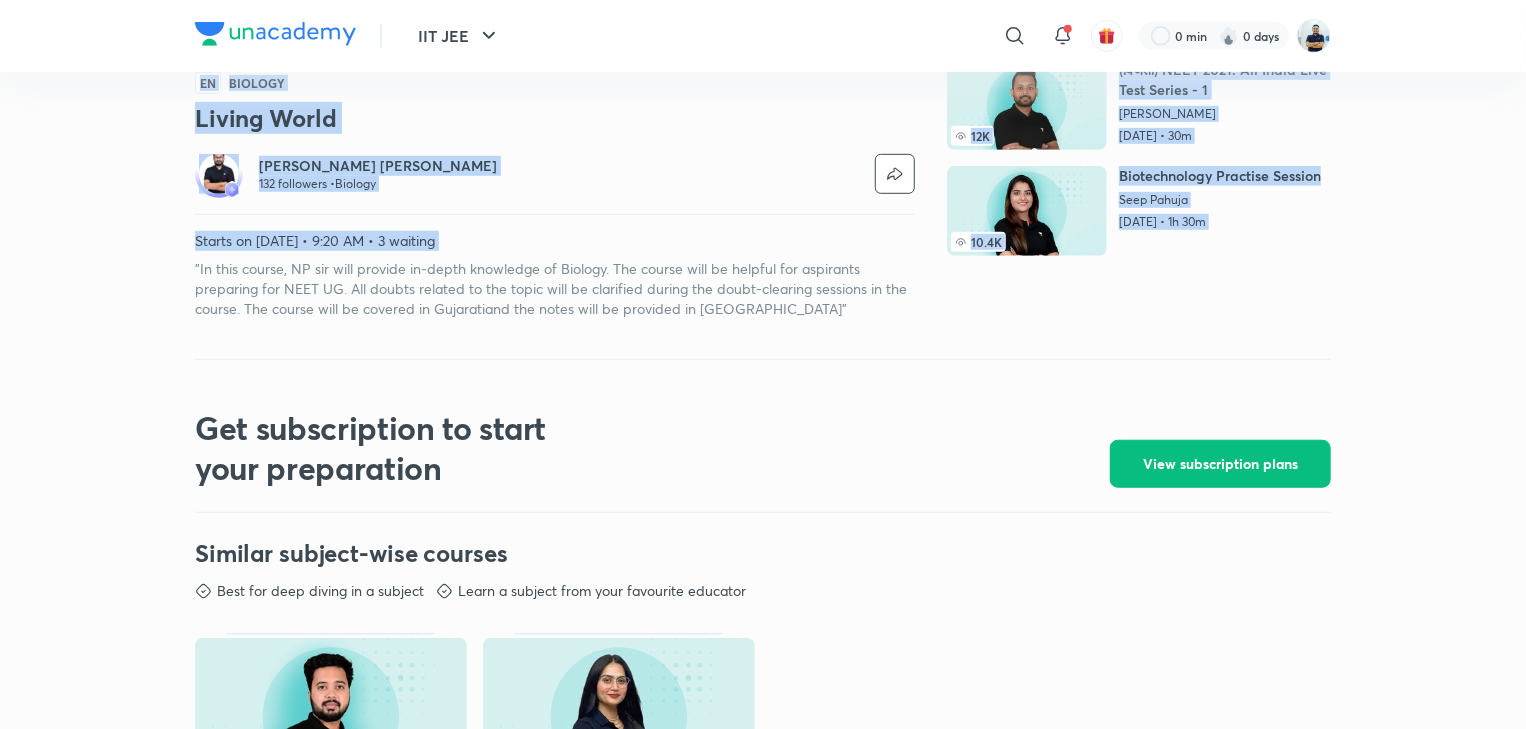 click on ""In this course, NP sir will provide in-depth knowledge of Biology. The course will be helpful for aspirants preparing for NEET UG. All doubts related to the topic will be clarified during the doubt-clearing sessions in the course. The course will be covered in Gujaratiand the notes will be provided in [GEOGRAPHIC_DATA]"" at bounding box center [555, 289] 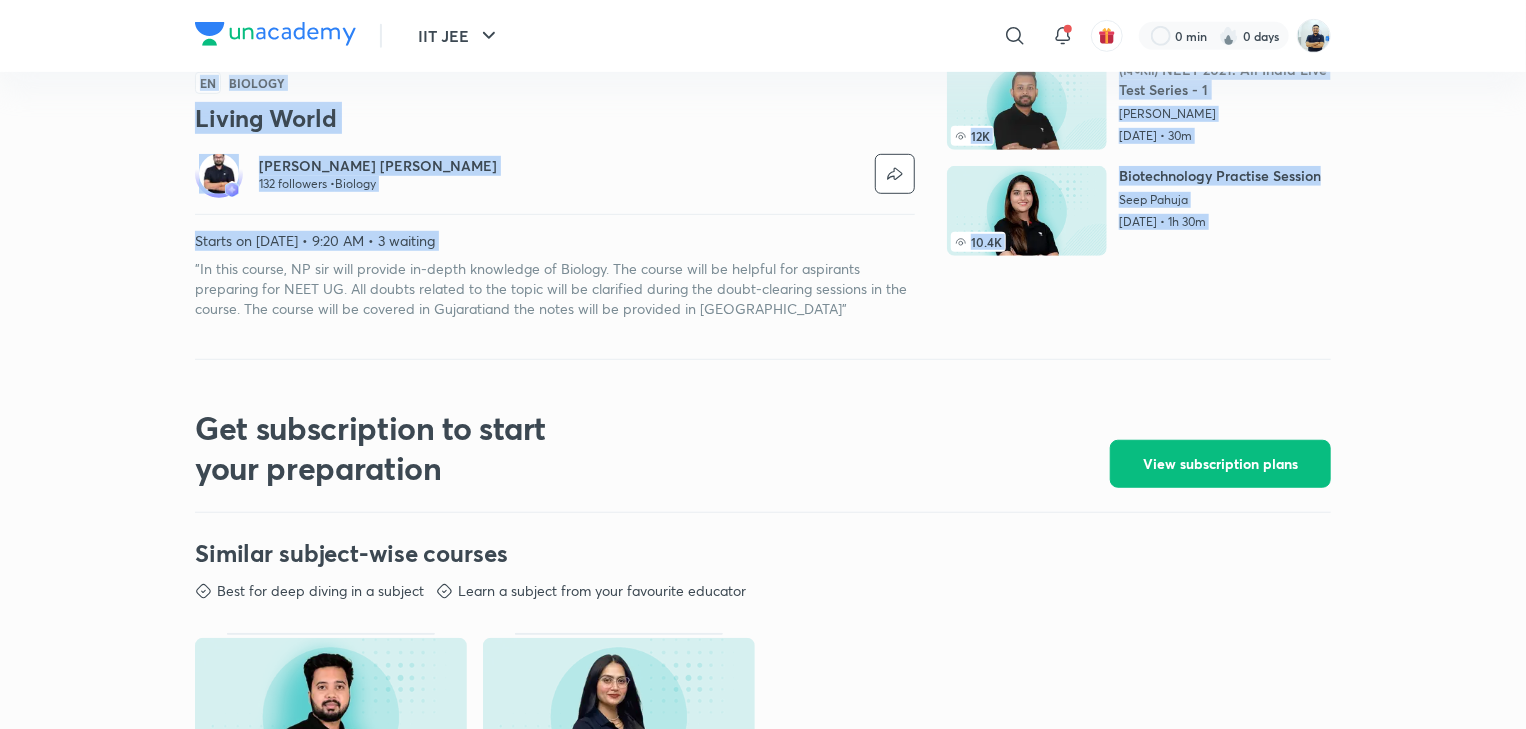 click on ""In this course, NP sir will provide in-depth knowledge of Biology. The course will be helpful for aspirants preparing for NEET UG. All doubts related to the topic will be clarified during the doubt-clearing sessions in the course. The course will be covered in Gujaratiand the notes will be provided in [GEOGRAPHIC_DATA]"" at bounding box center (555, 289) 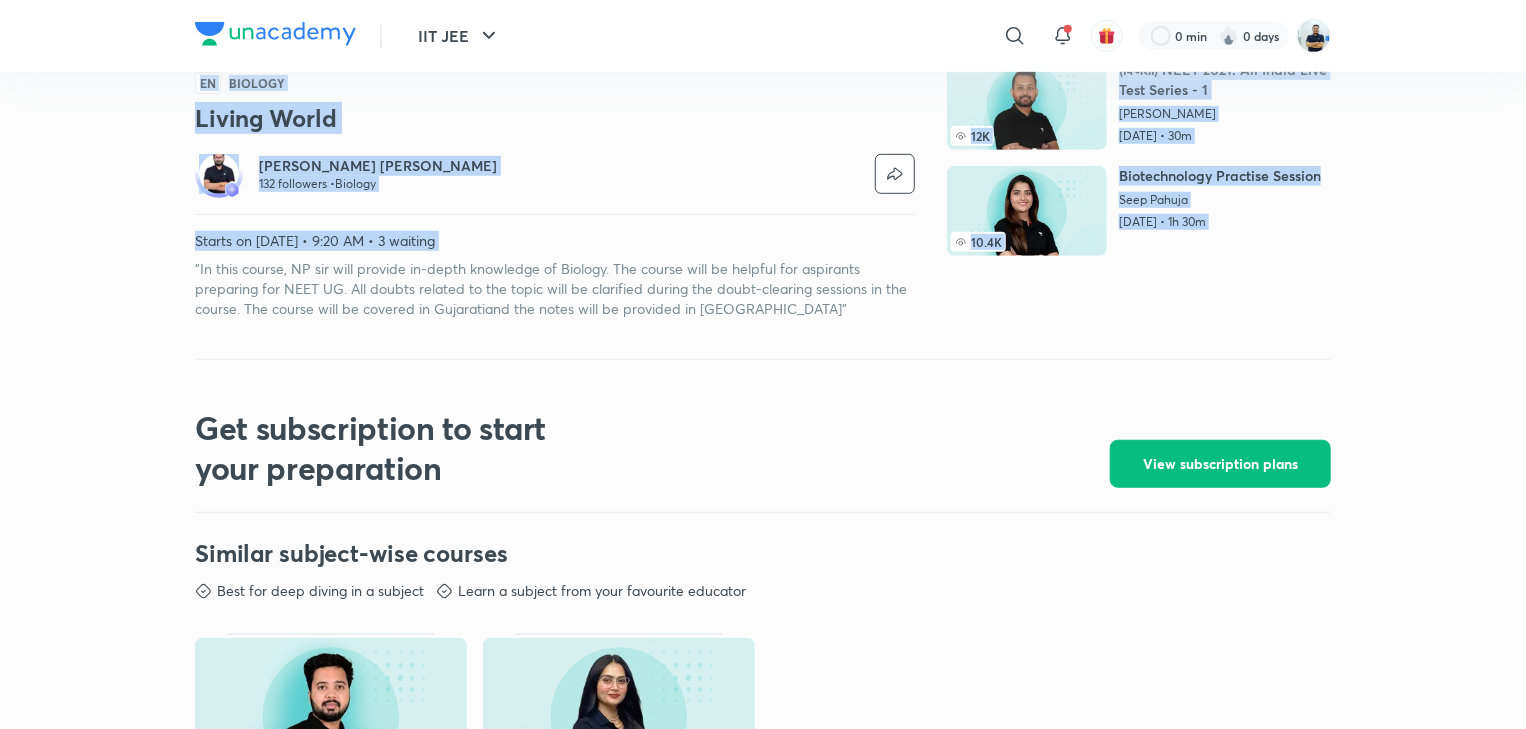 copy on "NEET UG Free classes & tests More free classes Similar classes by Patel Nikunj Ramb...   7.8K Last Full Syllabus Mock Test- NEET 2023 Garima Goel Apr 30, 2023 • 1h 30m   6.7K Live Mock Test - 2 Anand Mani Jun 7, 2022 • 1h    10.3K Plant Kingdom Full NCERT Based Test Dr. Rakshita Singh Mar 21, 2022 • 50m   8.9K The NCERT निचोड़ 🏆: Cell Division Pranav Pundarik May 17, 2022 • 1h    12K (विजेता) NEET 2021: All India Live Test Series - 1 Baibhav Kumar Aug 20, 2021 • 30m   10.4K Biotechnology Practise Session Seep Pahuja Jan 25, 2024 • 1h 30m   4.5K NCERT निचोड़: Living World Top 100 MCQs Anmol Sharma Jan 8, 2024 • 2h 20m   10.2K Guess Paper for NEET 2021: Module-1 Dr S K Singh Aug 26, 2021 • 1h 30m This class will be live in 15h:53m:12s Jul 14 at 9:20 AM Notify me Biology    • free class Living World Starts on Jul 14, 2025 • 9:20 AM EN Biology Living World Patel Nikunj Rambhai 132 followers •  Biology Notify me Starts on Jul 14, 2025 • 9:20 AM • 3 waiting..." 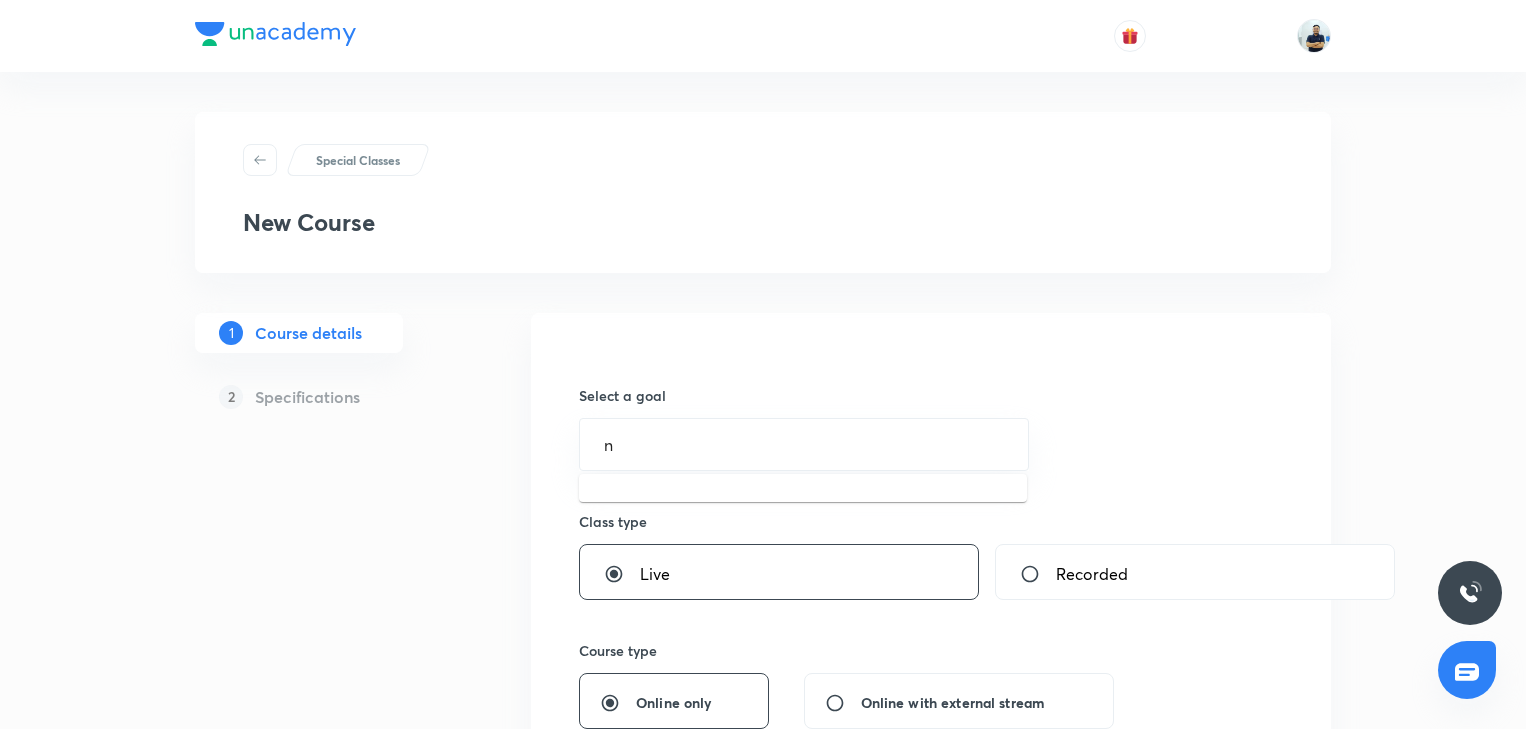 scroll, scrollTop: 0, scrollLeft: 0, axis: both 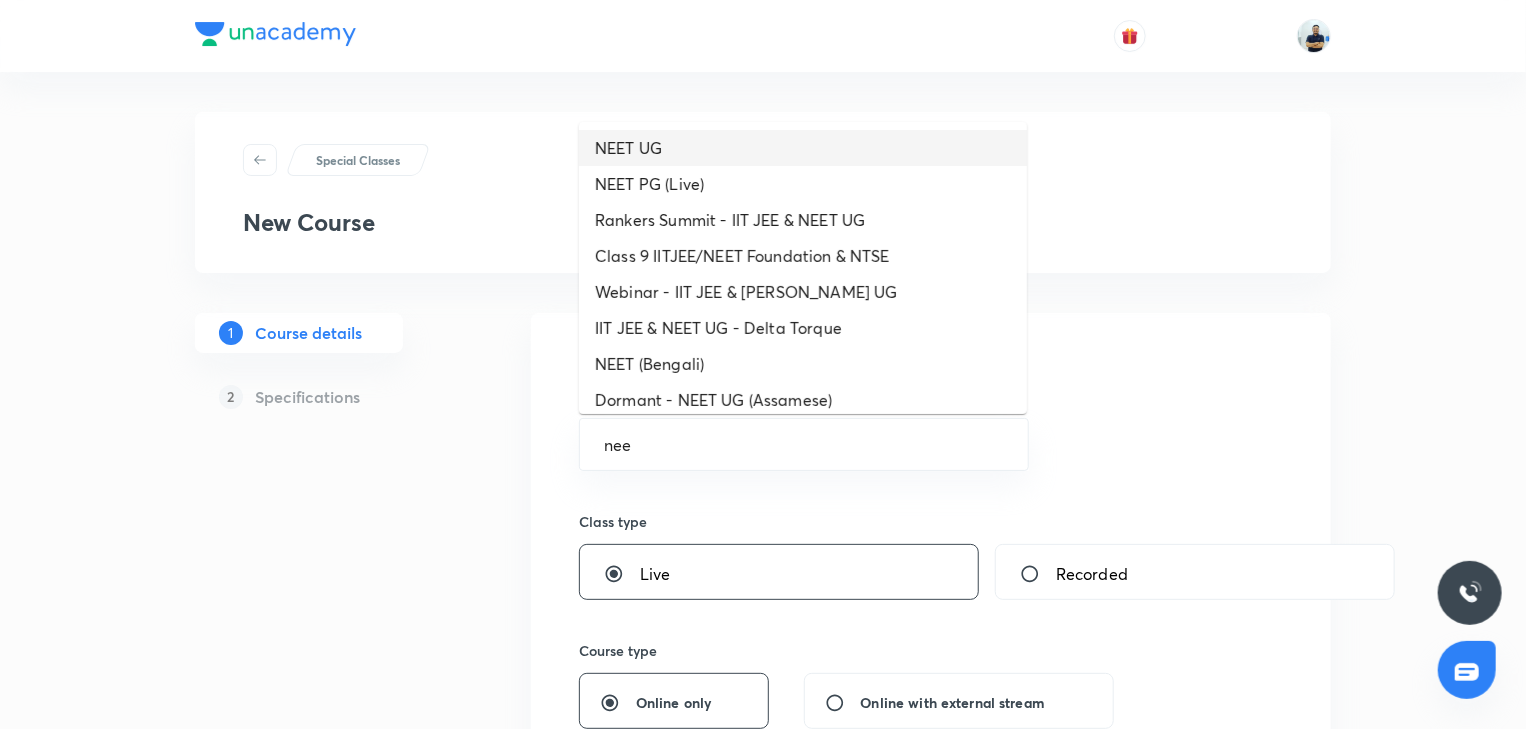 click on "NEET UG" at bounding box center (803, 148) 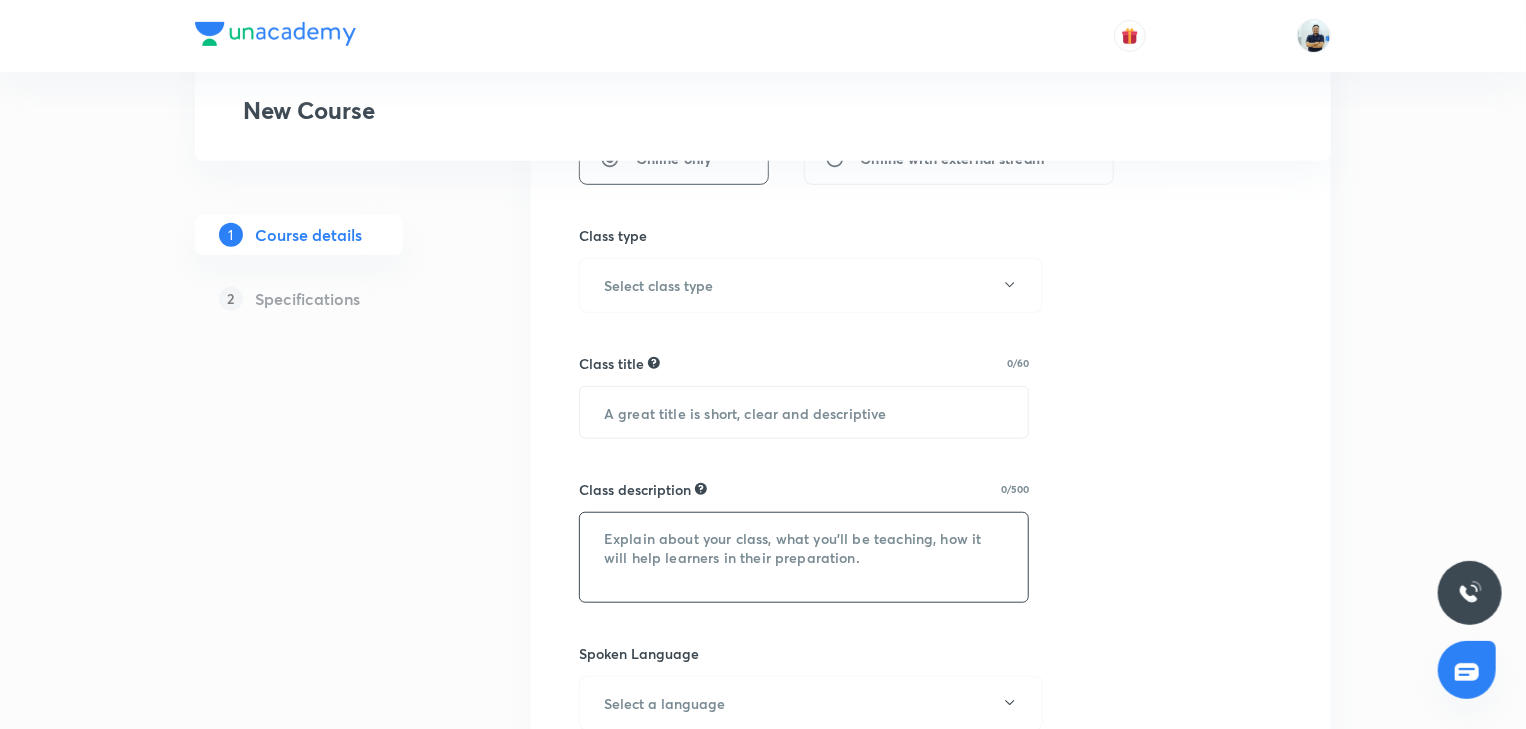 scroll, scrollTop: 560, scrollLeft: 0, axis: vertical 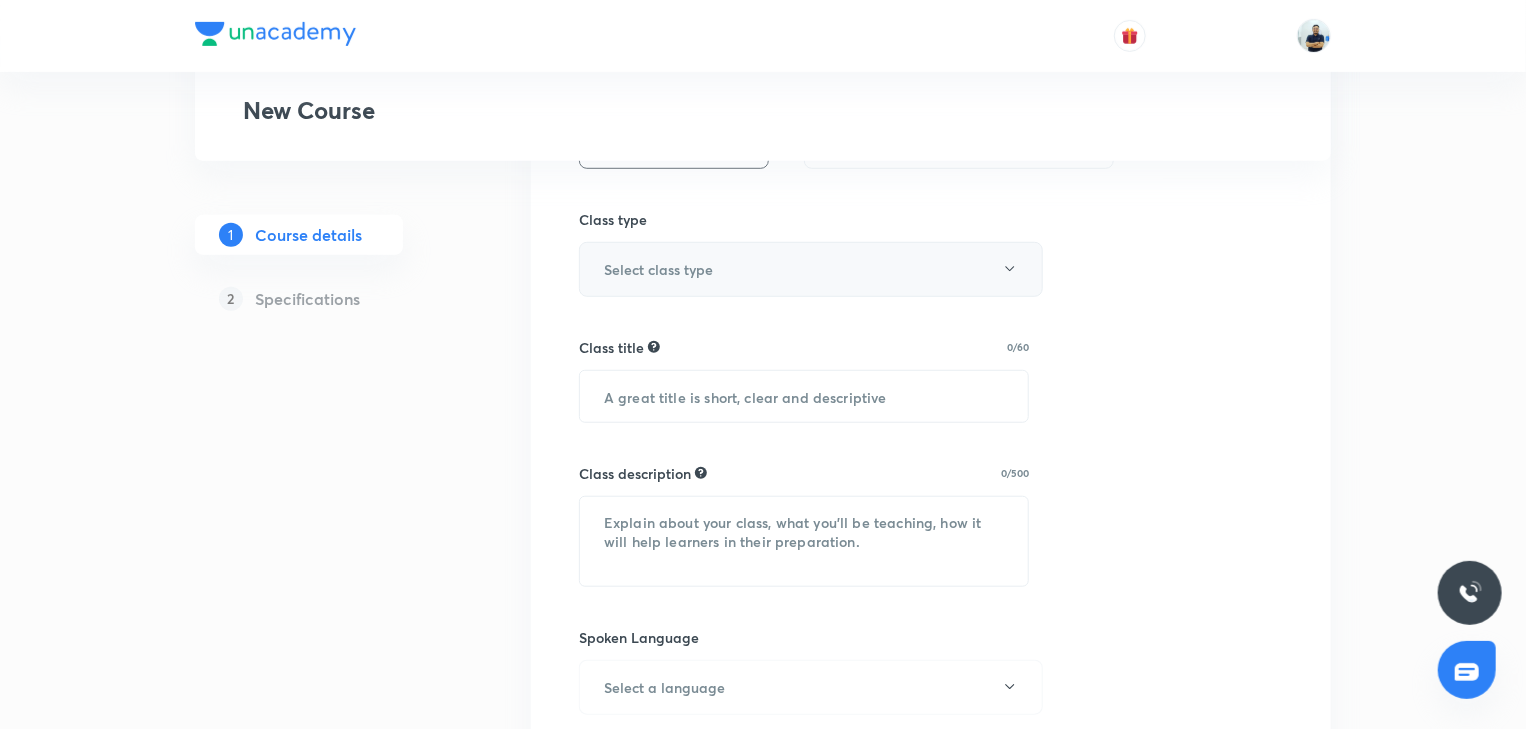 click on "Select class type" at bounding box center (811, 269) 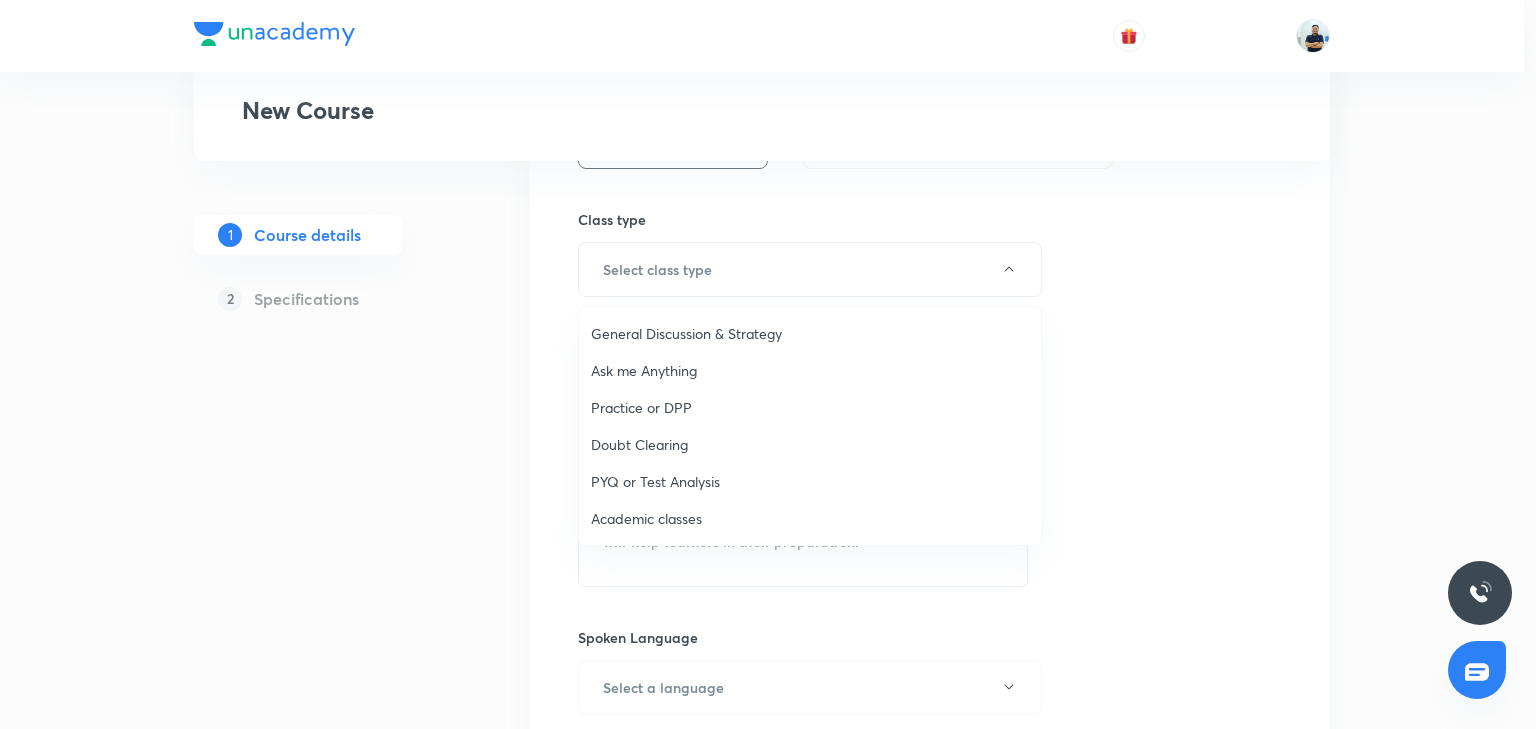 click on "Academic classes" at bounding box center [810, 518] 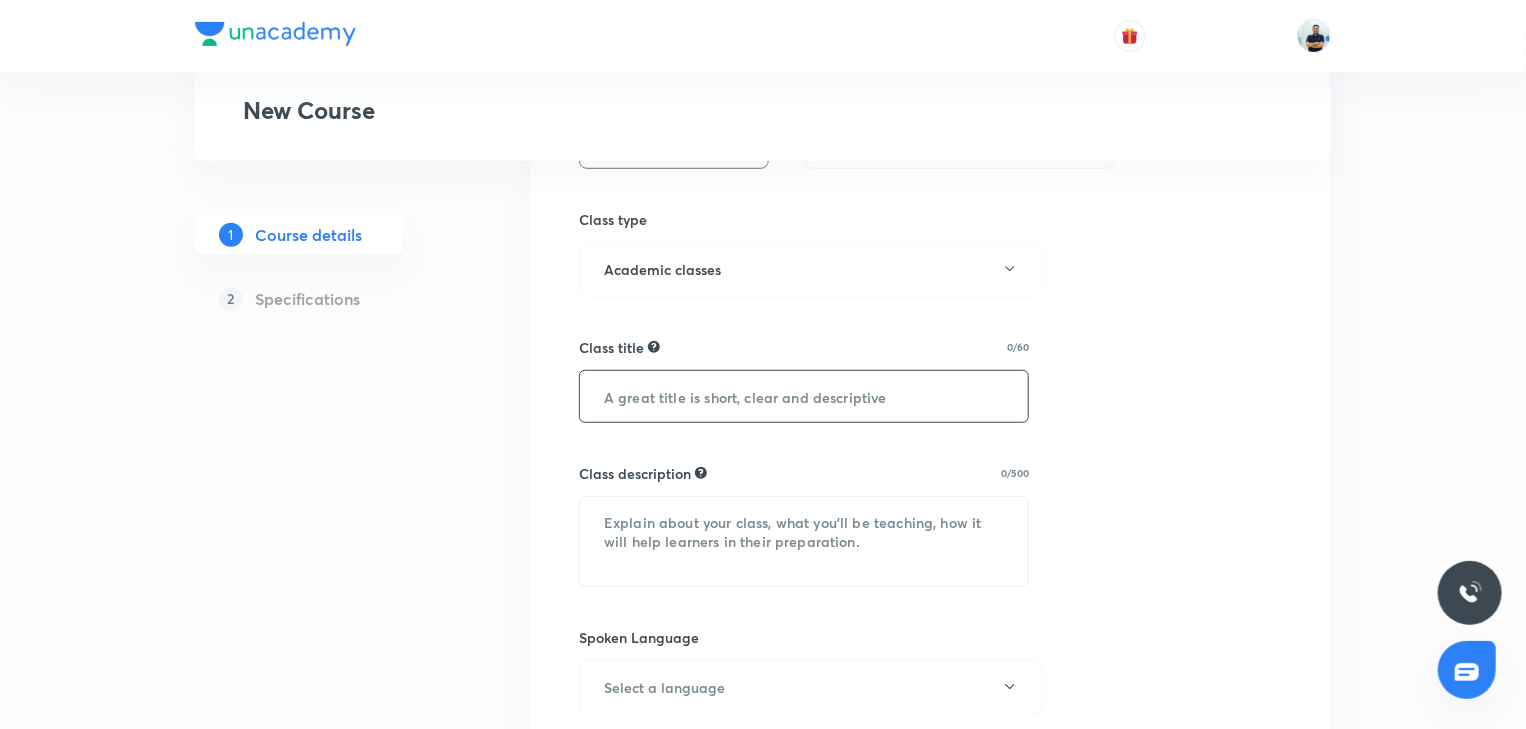 click at bounding box center [804, 396] 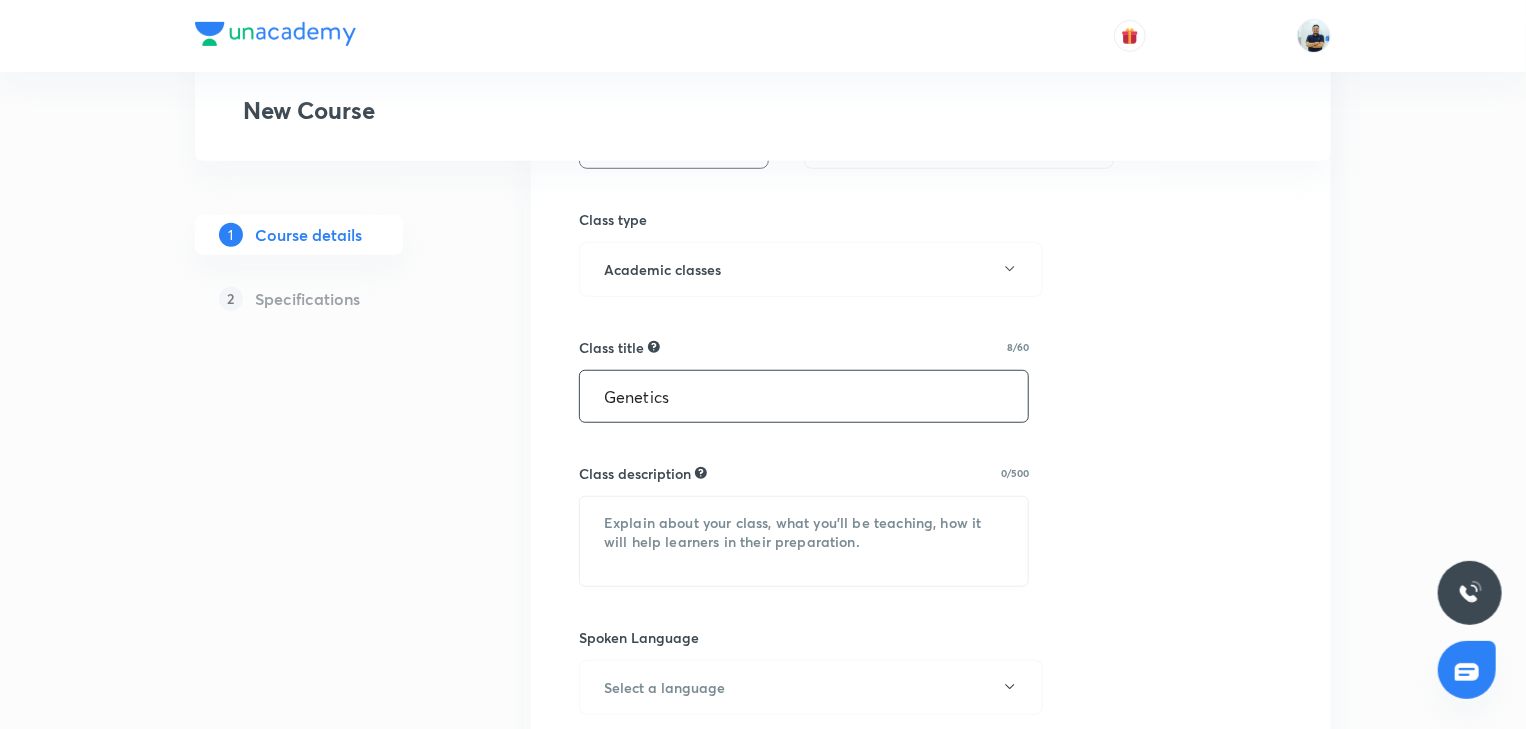 type on "Genetics" 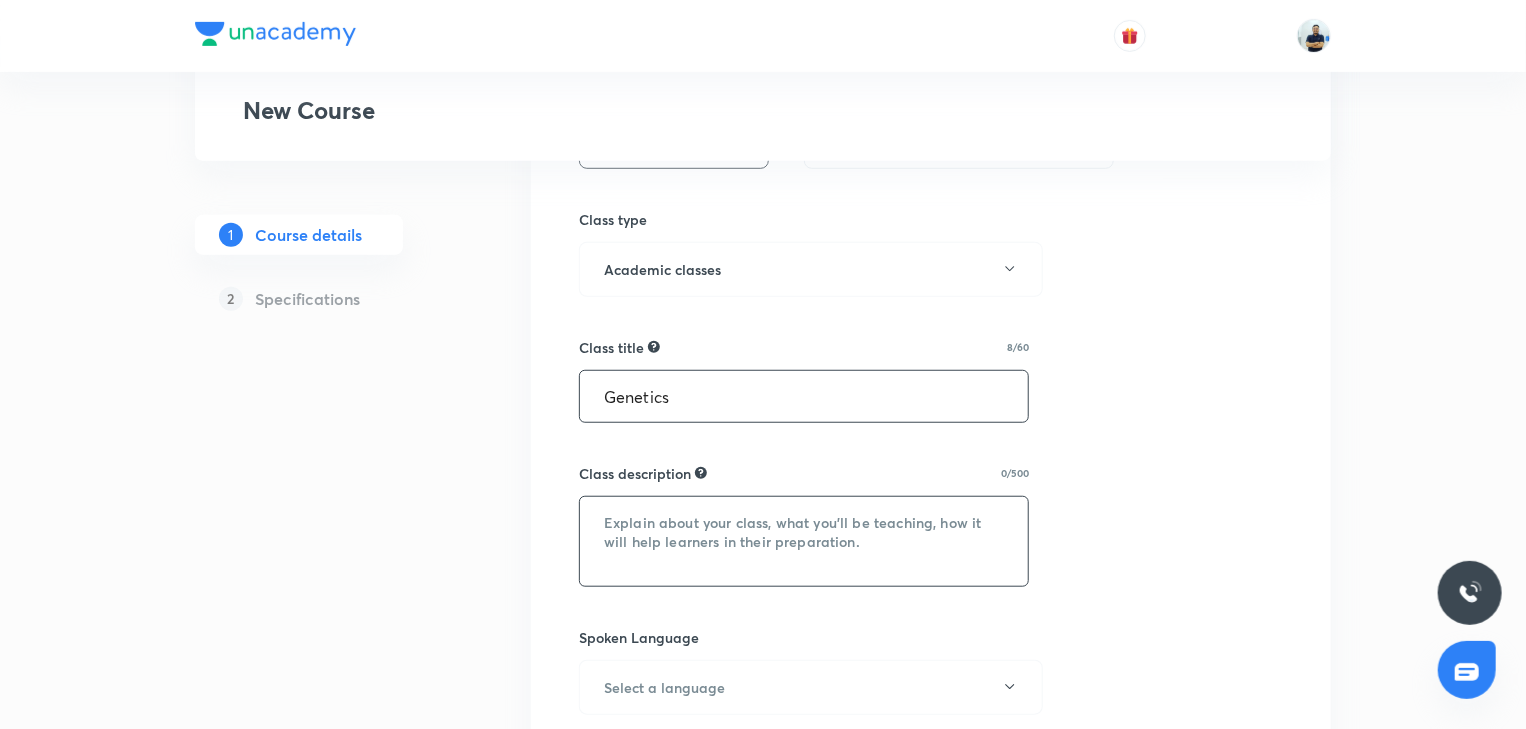 click at bounding box center (804, 541) 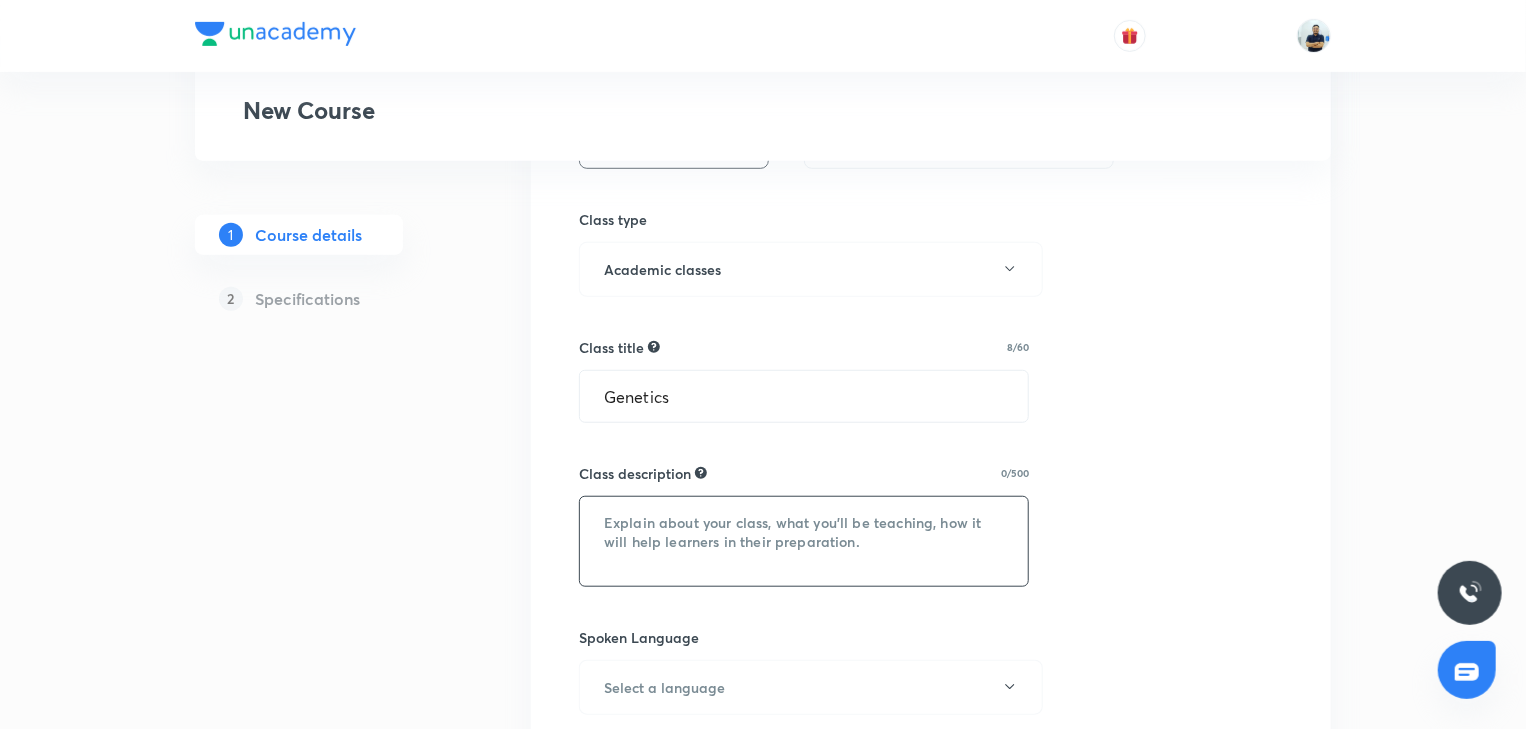paste on ""In this course, NP sir will provide in-depth knowledge of Biology. The course will be helpful for aspirants preparing for NEET UG. All doubts related to the topic will be clarified during the doubt-clearing sessions in the course. The course will be covered in Gujaratiand the notes will be provided in Gujarati"" 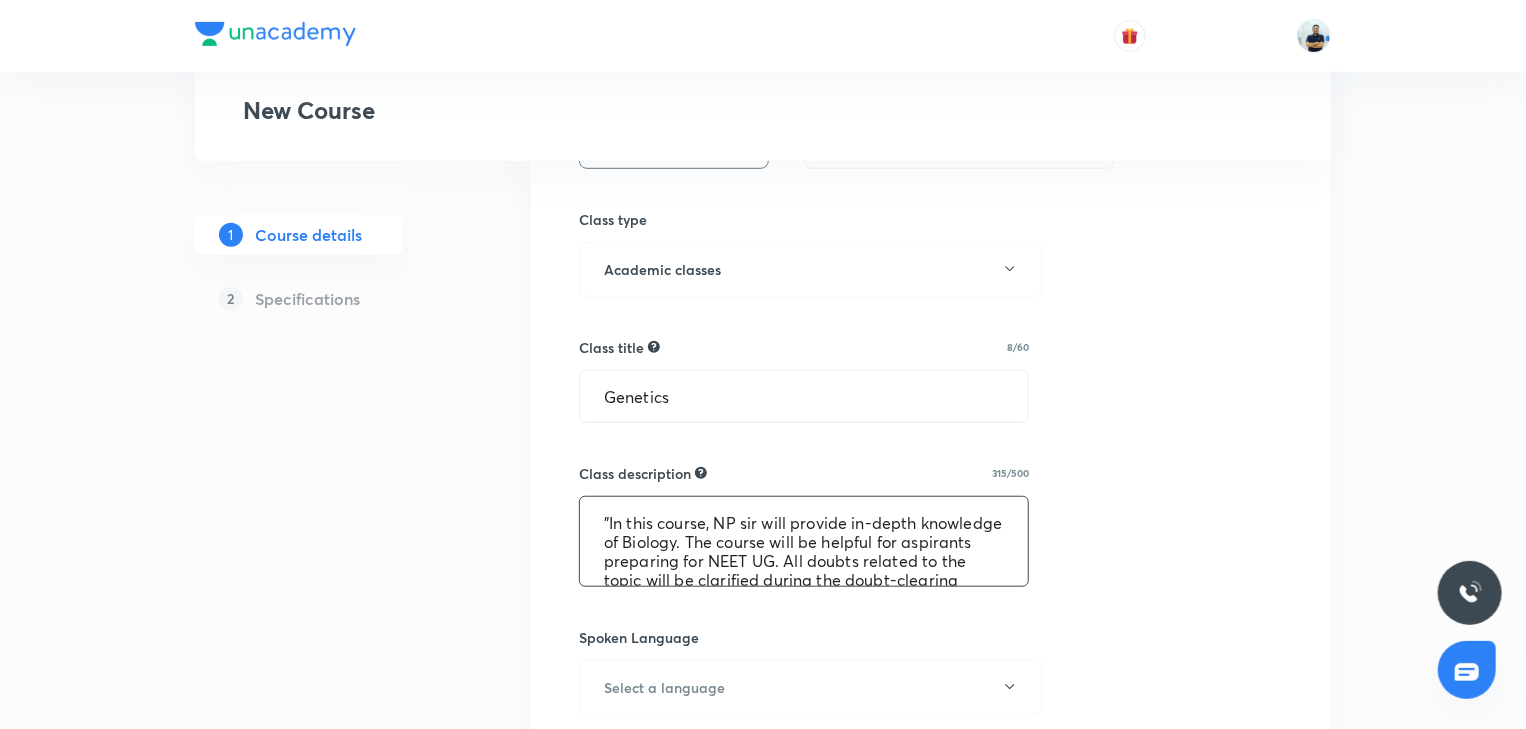 scroll, scrollTop: 100, scrollLeft: 0, axis: vertical 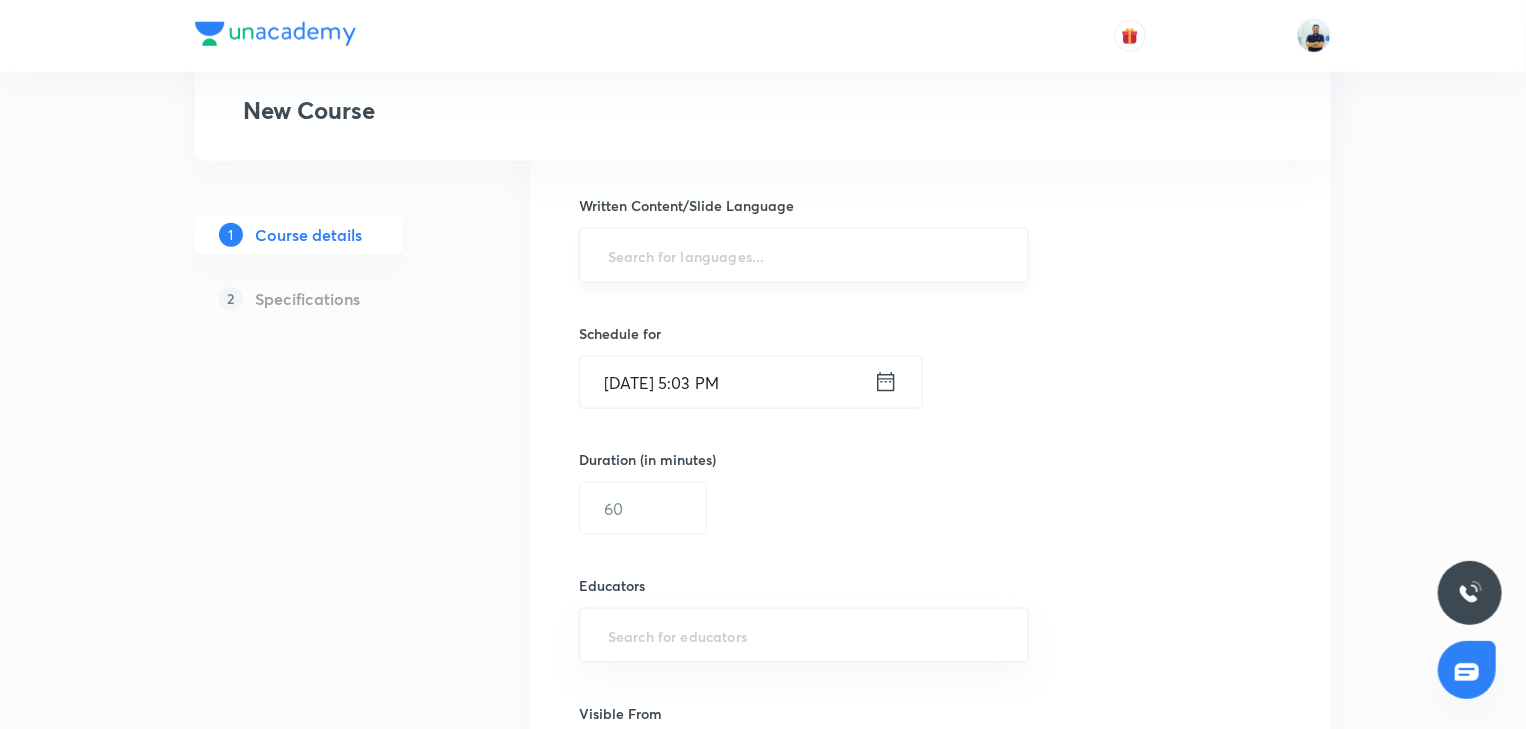 type on ""In this course, NP sir will provide in-depth knowledge of Biology. The course will be helpful for aspirants preparing for NEET UG. All doubts related to the topic will be clarified during the doubt-clearing sessions in the course. The course will be covered in Gujaratiand the notes will be provided in Gujarati"" 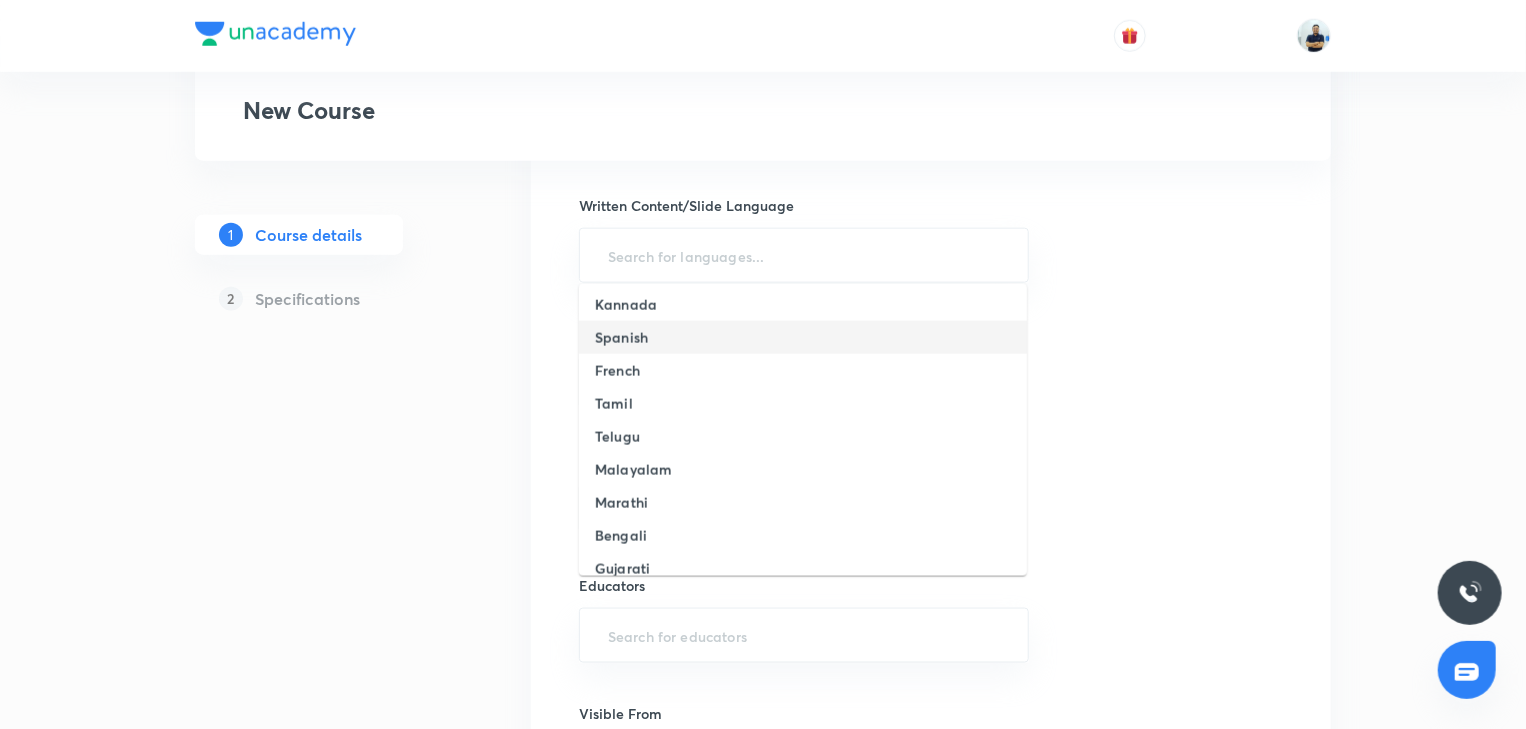 scroll, scrollTop: 186, scrollLeft: 0, axis: vertical 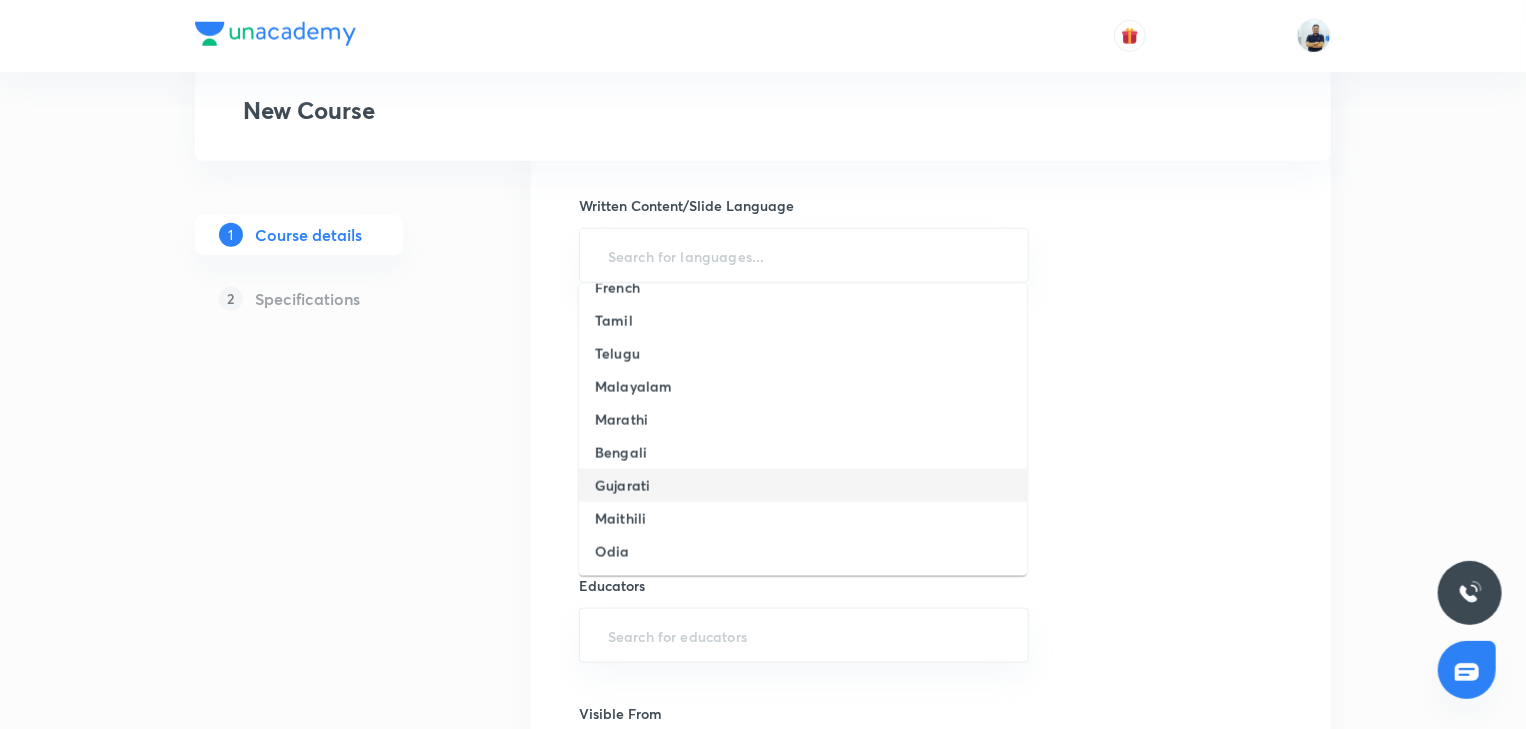click on "Gujarati" at bounding box center (622, 485) 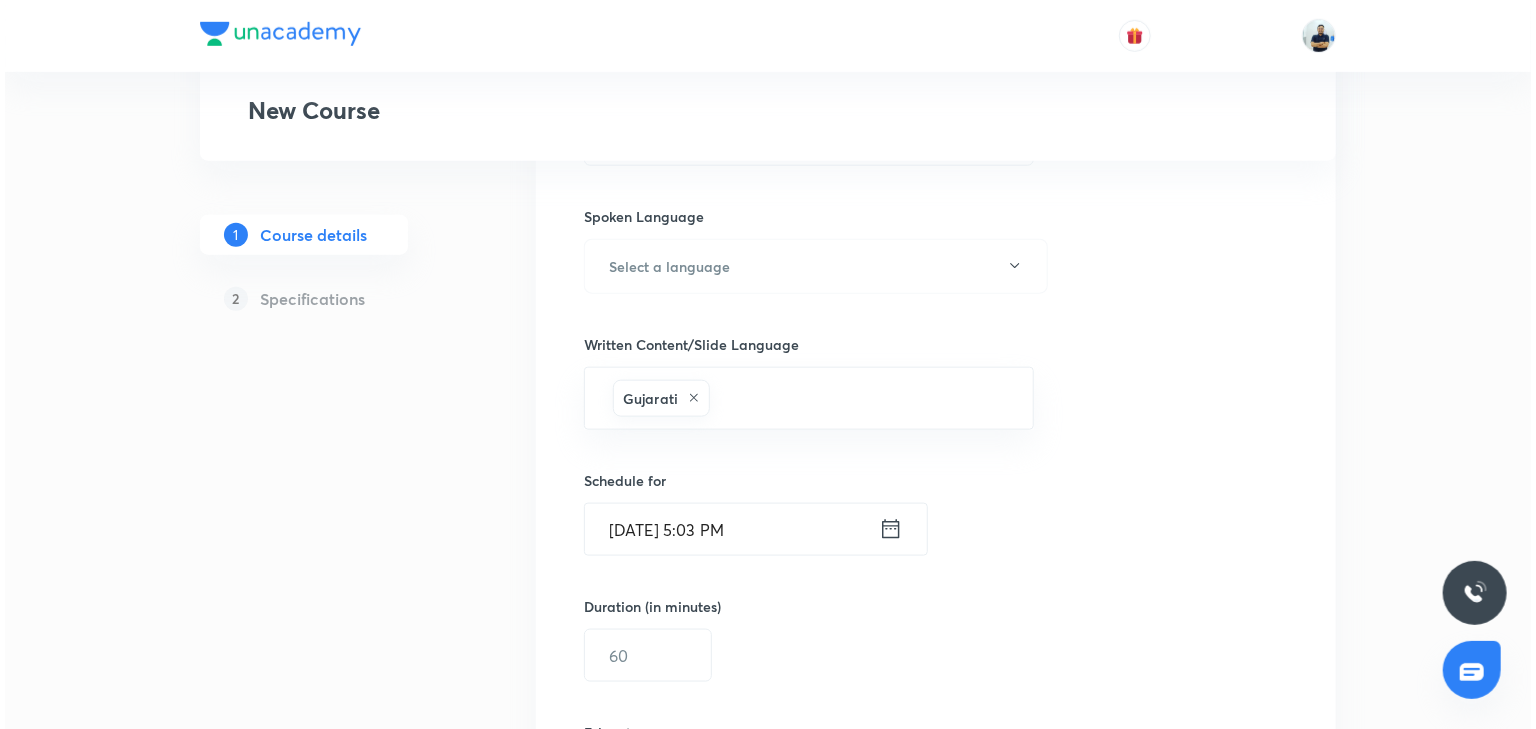 scroll, scrollTop: 970, scrollLeft: 0, axis: vertical 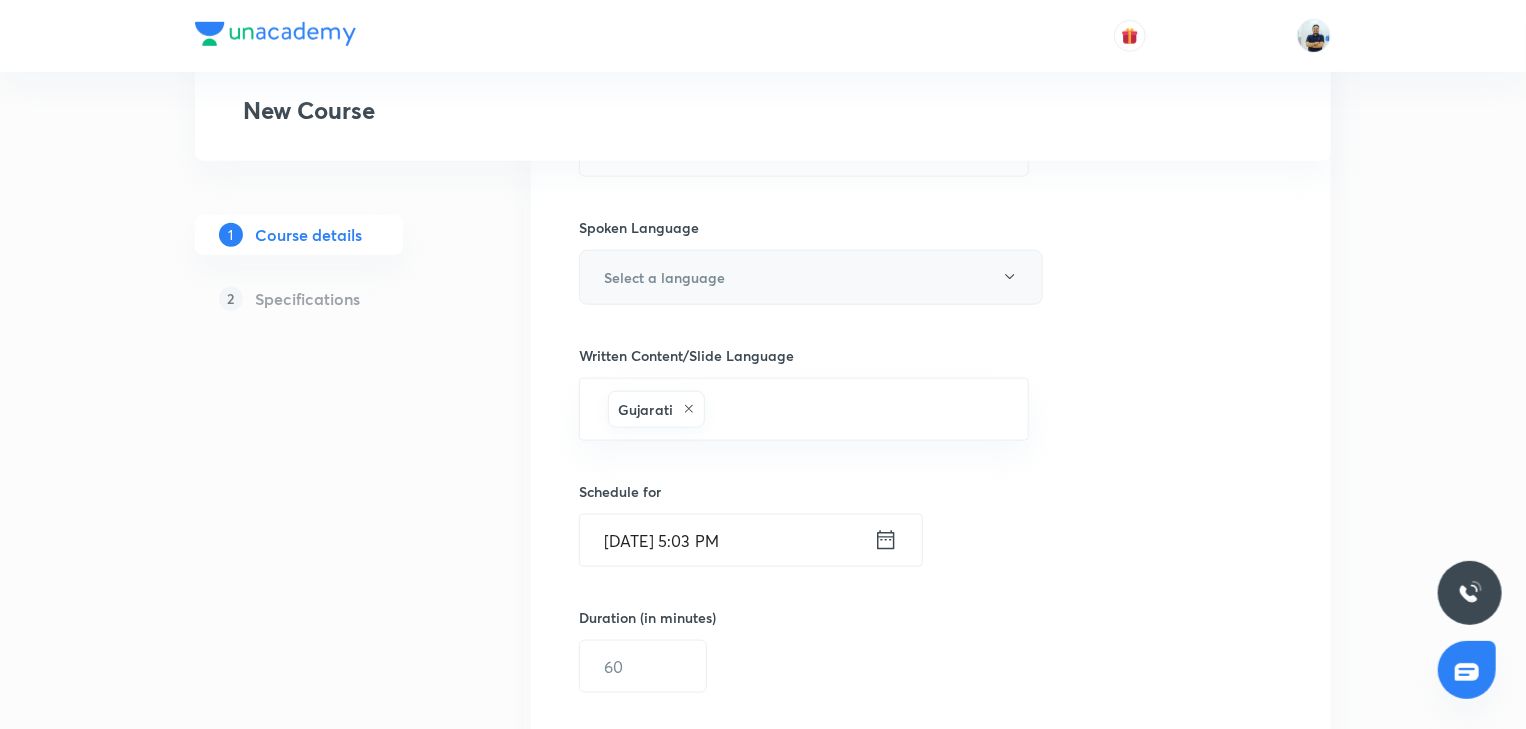 click on "Select a language" at bounding box center [664, 277] 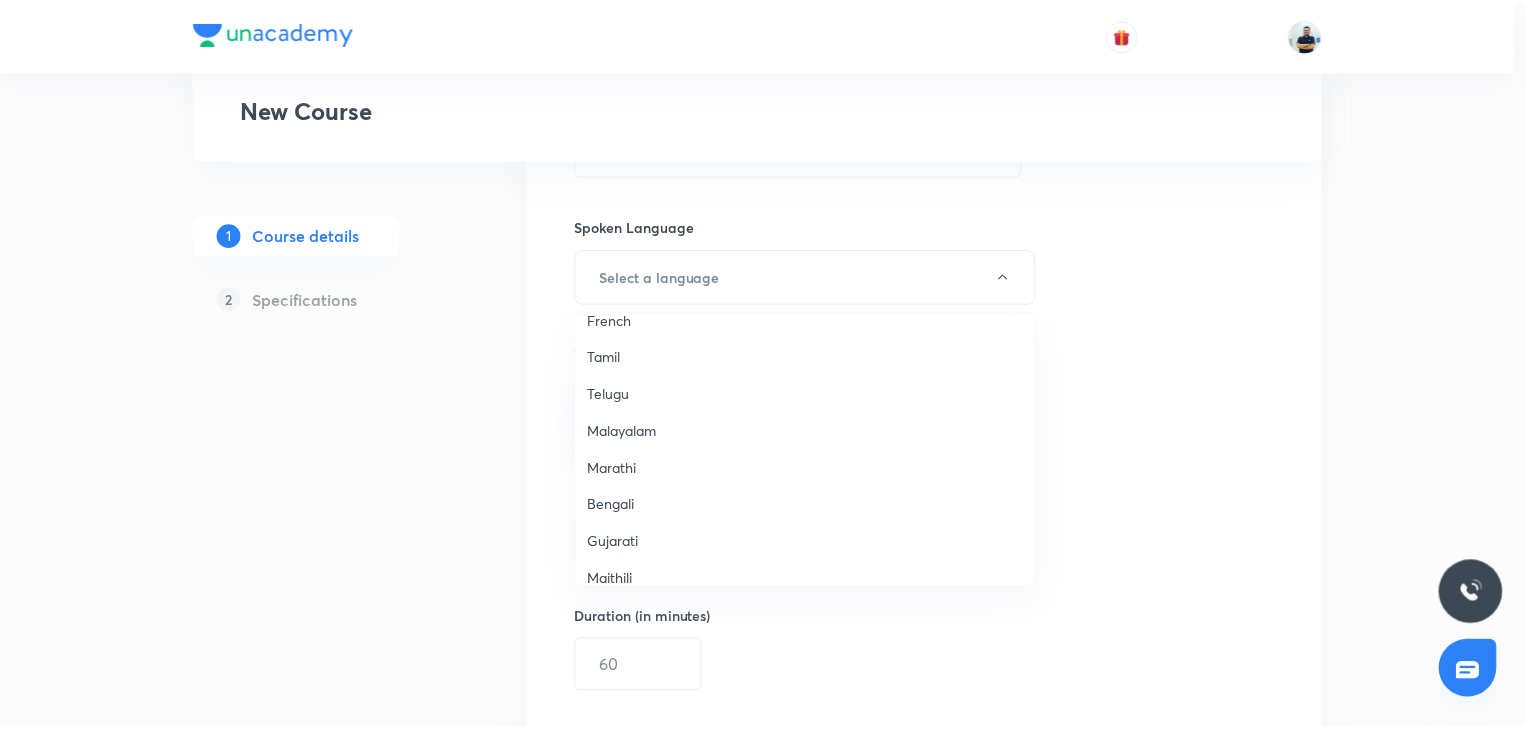 scroll, scrollTop: 205, scrollLeft: 0, axis: vertical 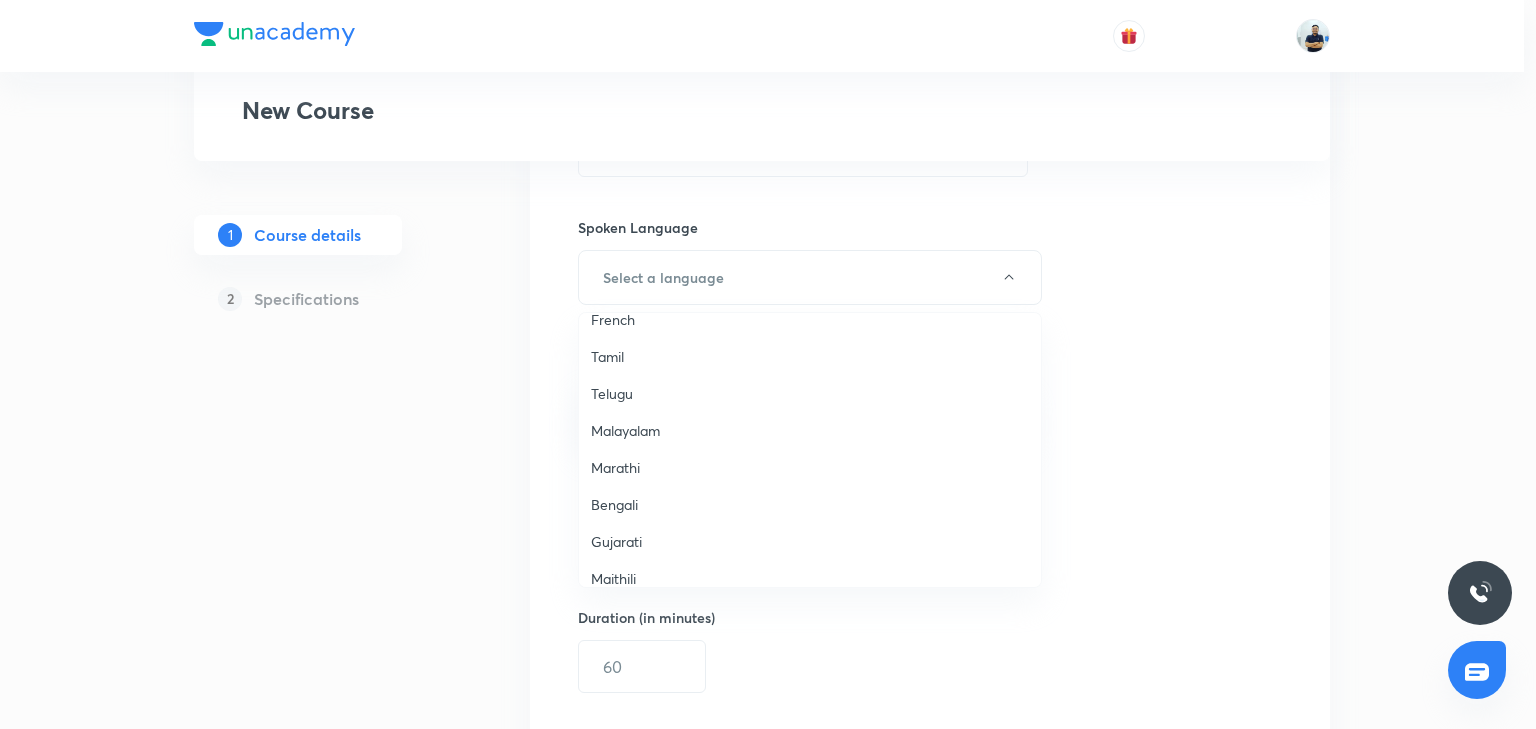 click on "Gujarati" at bounding box center (810, 541) 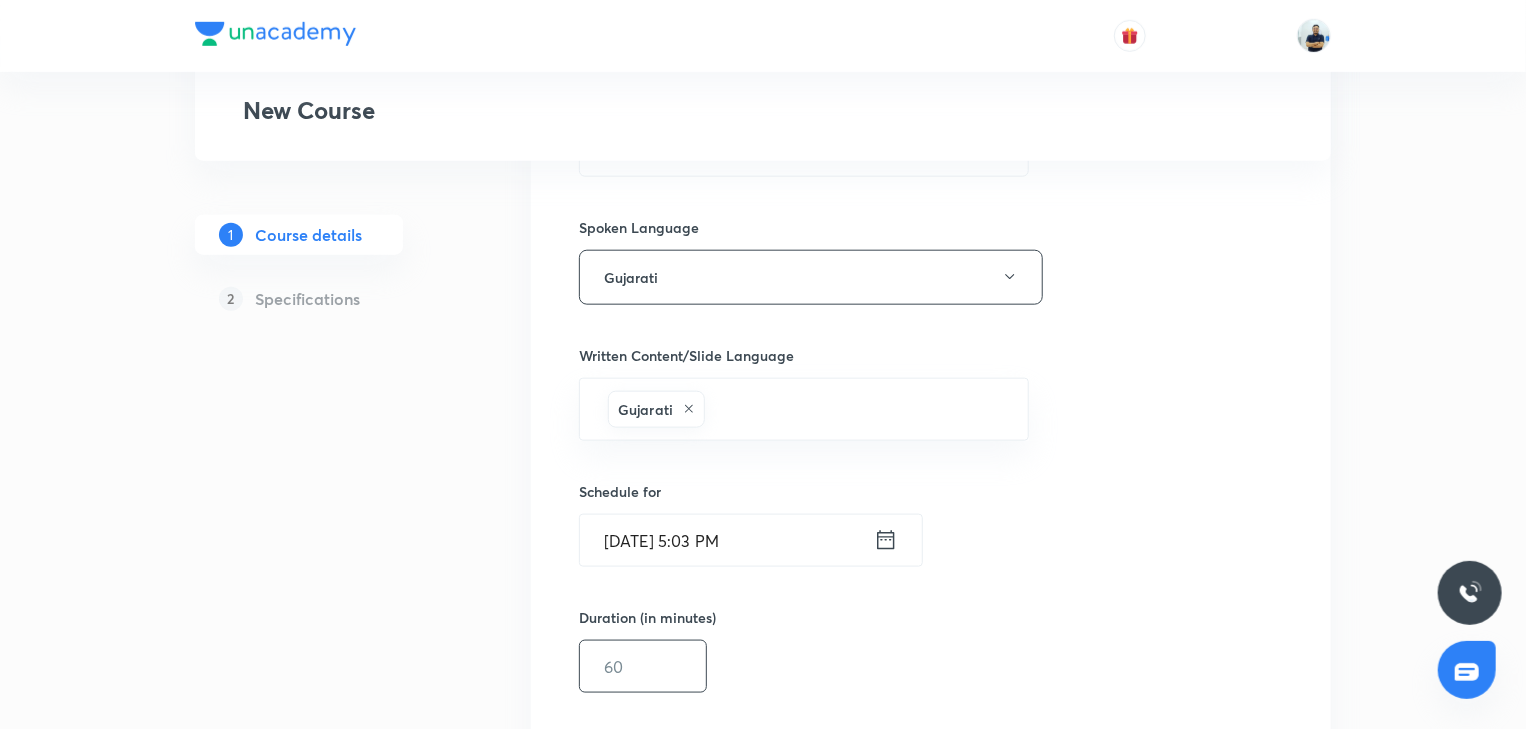 click at bounding box center (643, 666) 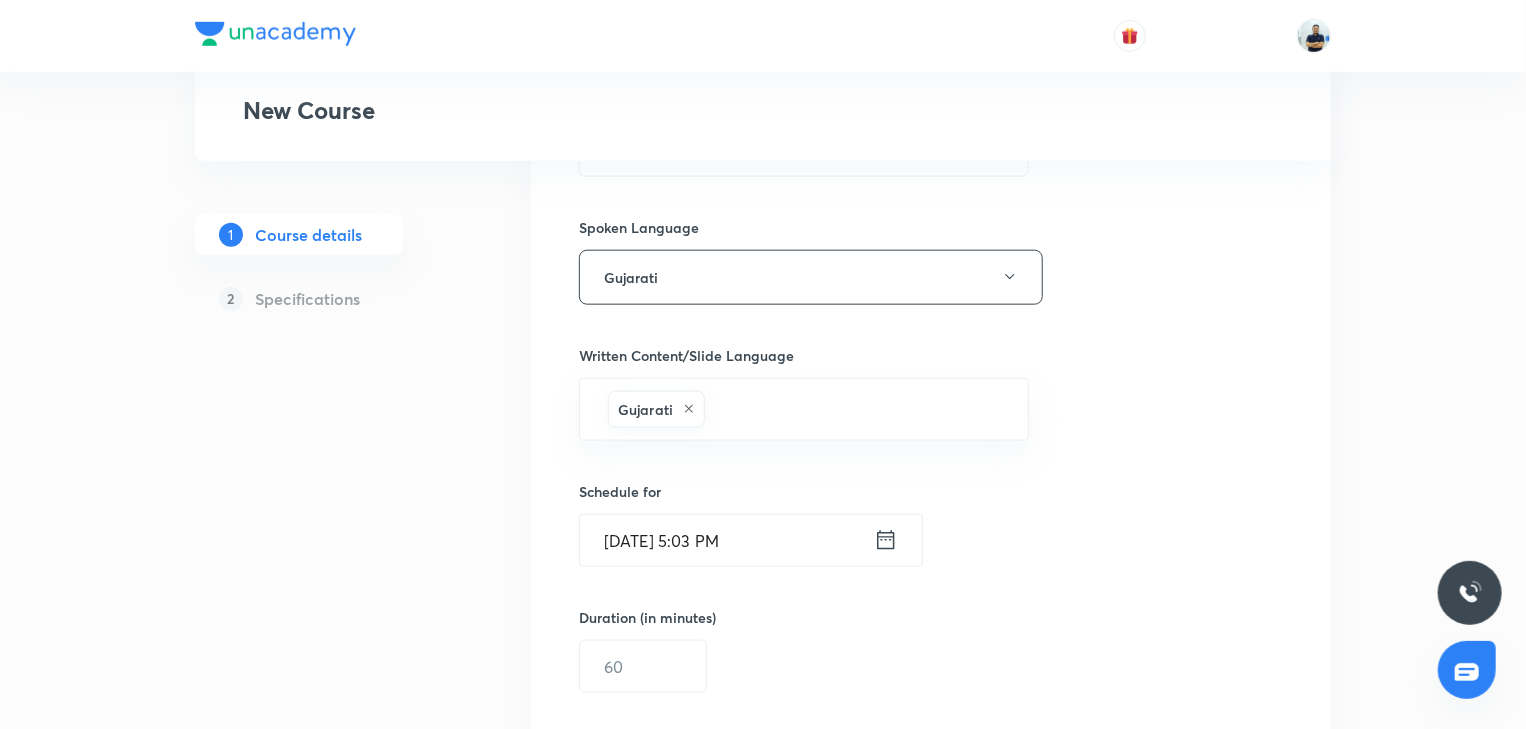 click on "Jul 13, 2025, 5:03 PM" at bounding box center [727, 540] 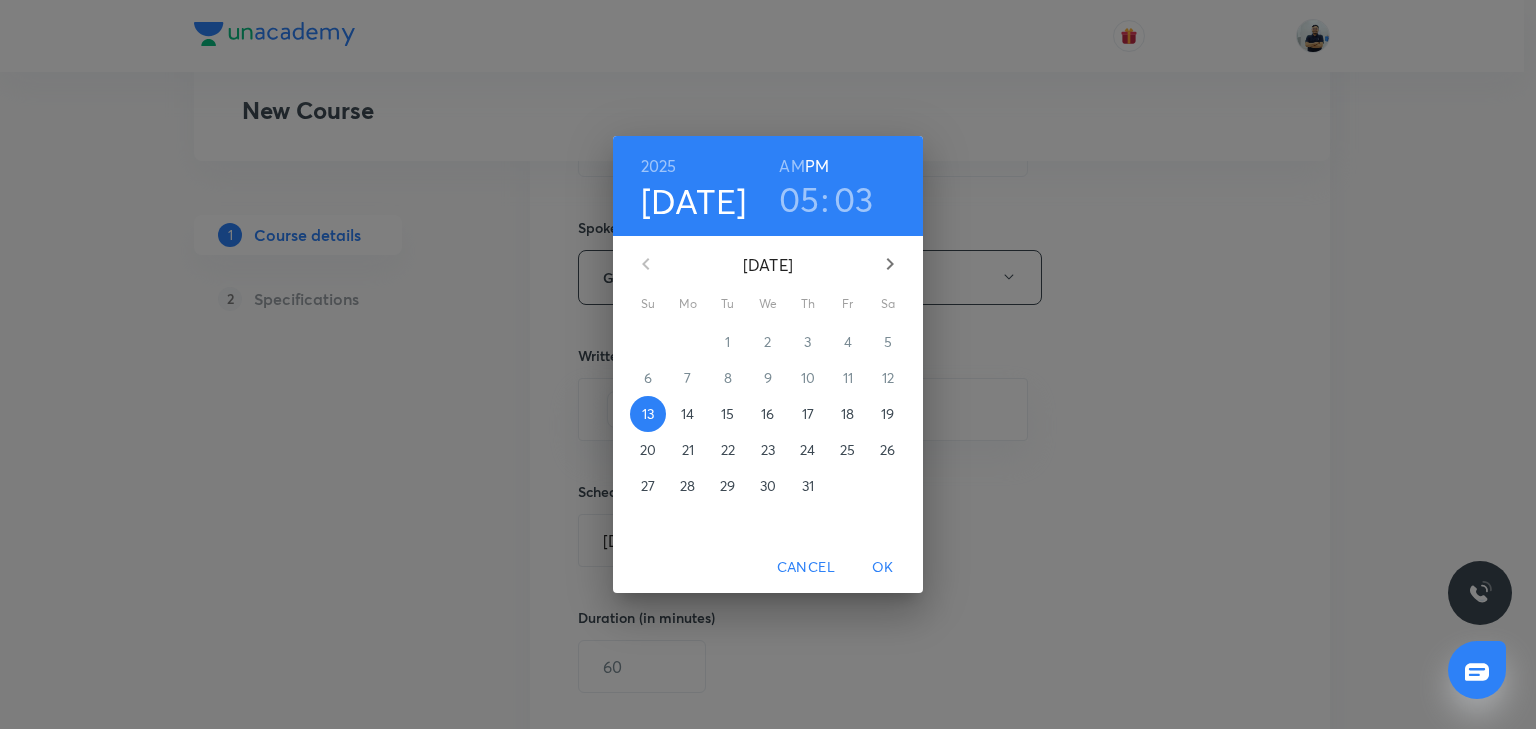 click on "14" at bounding box center (687, 414) 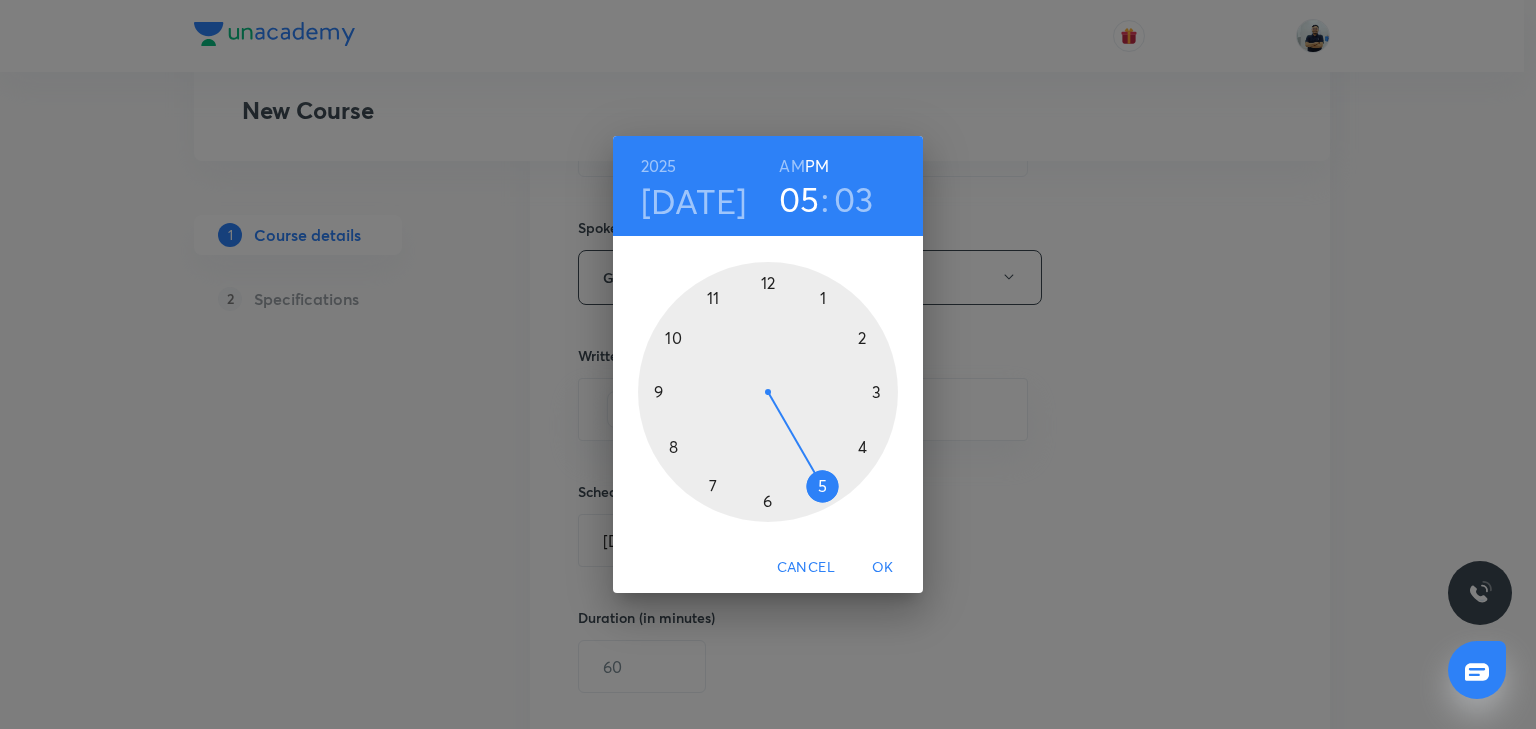 click on "AM" at bounding box center (791, 166) 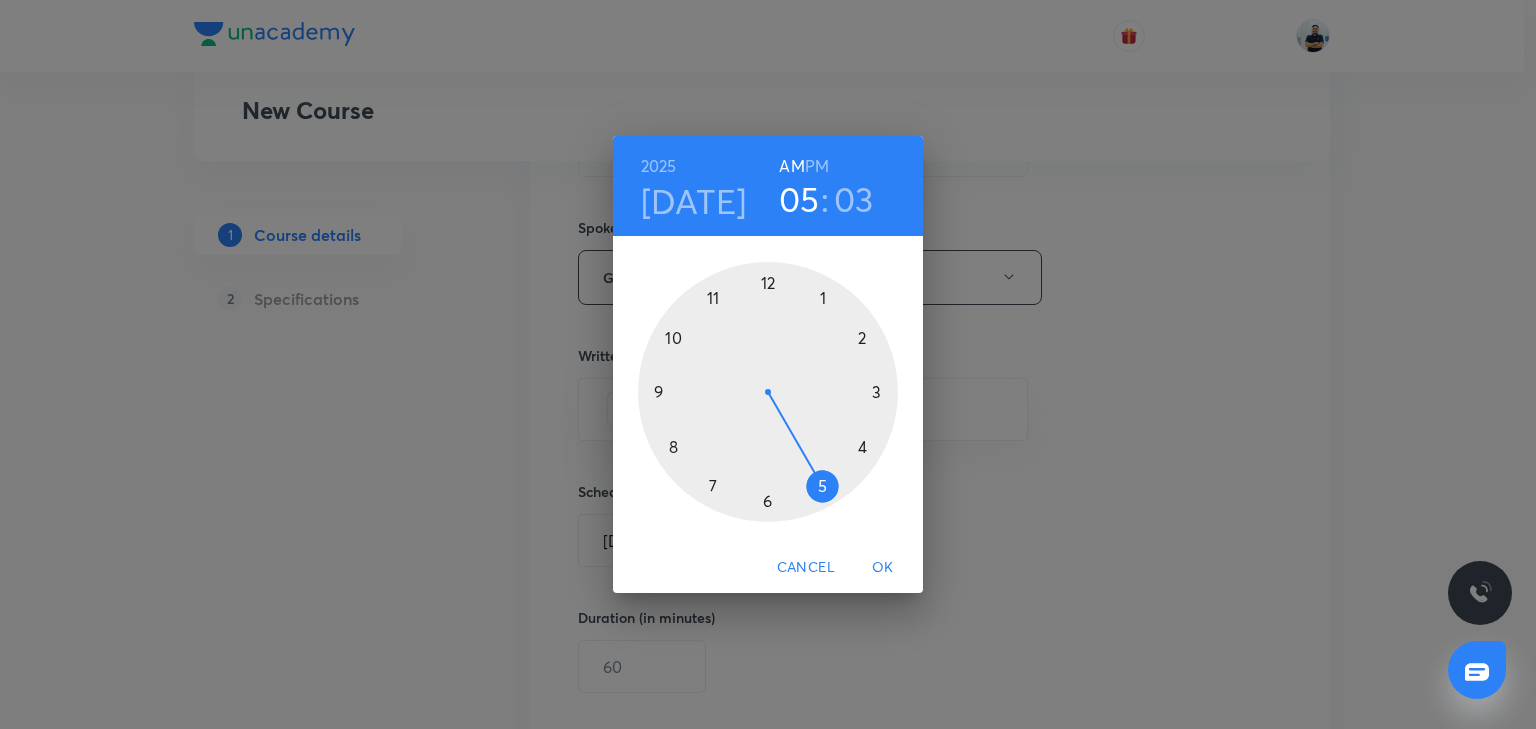 type 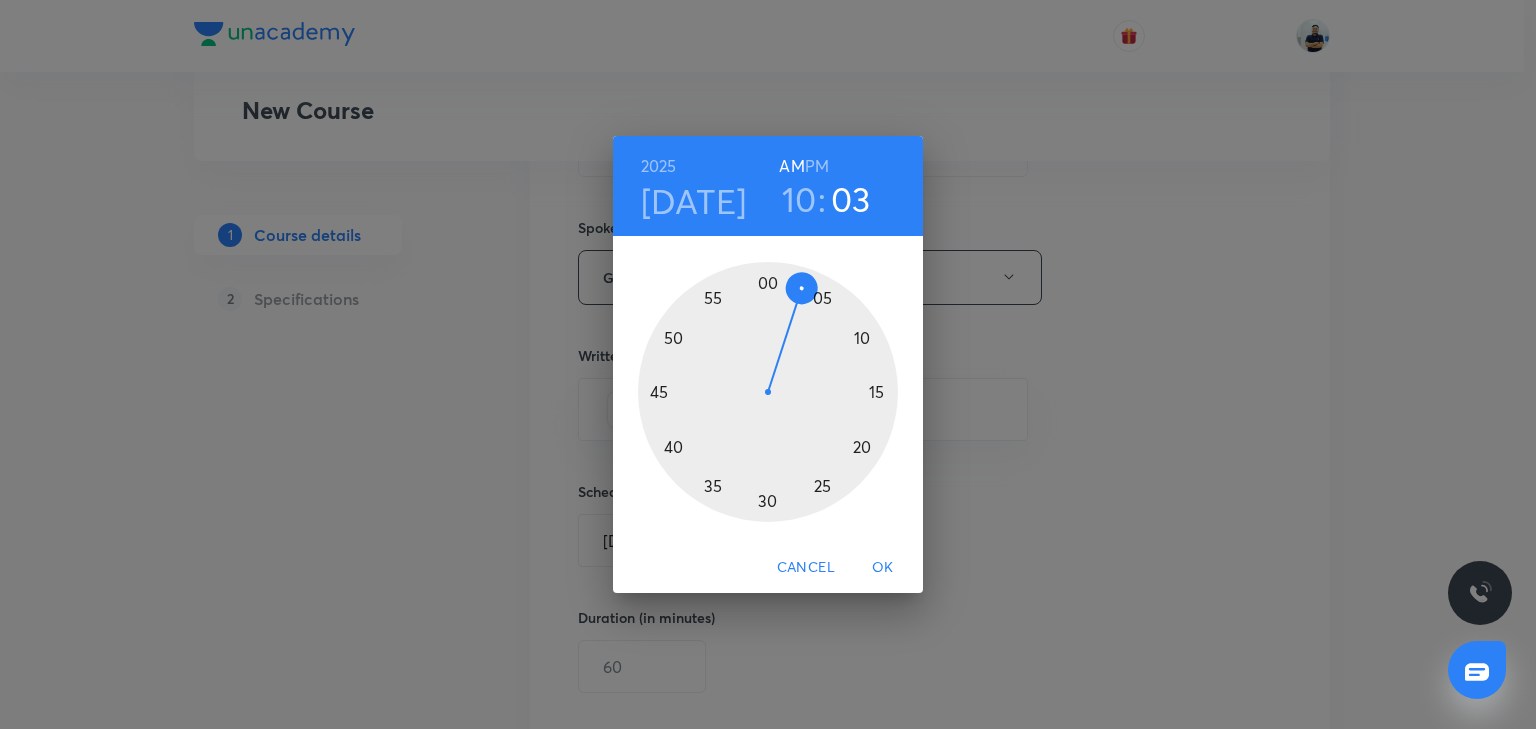 click at bounding box center [768, 392] 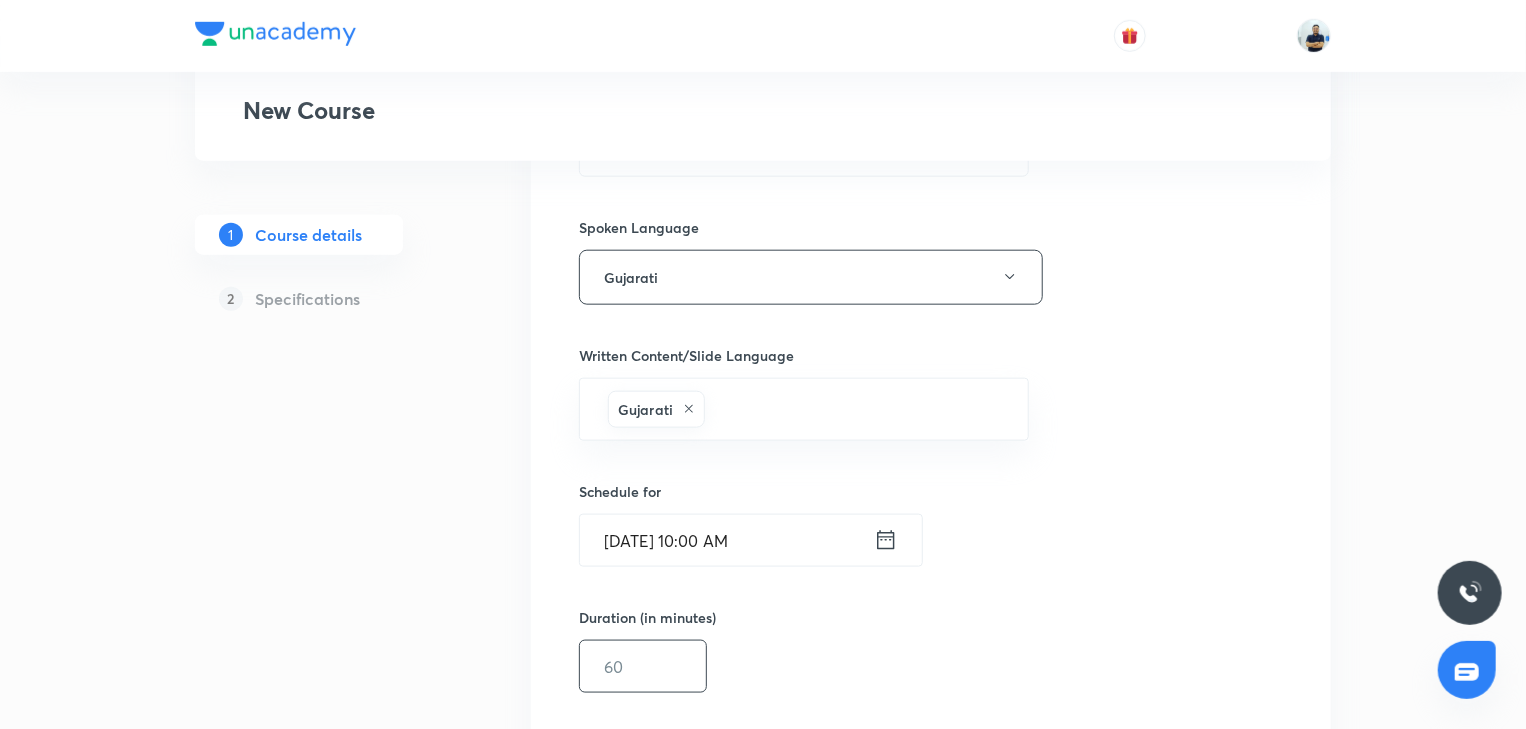 click at bounding box center (643, 666) 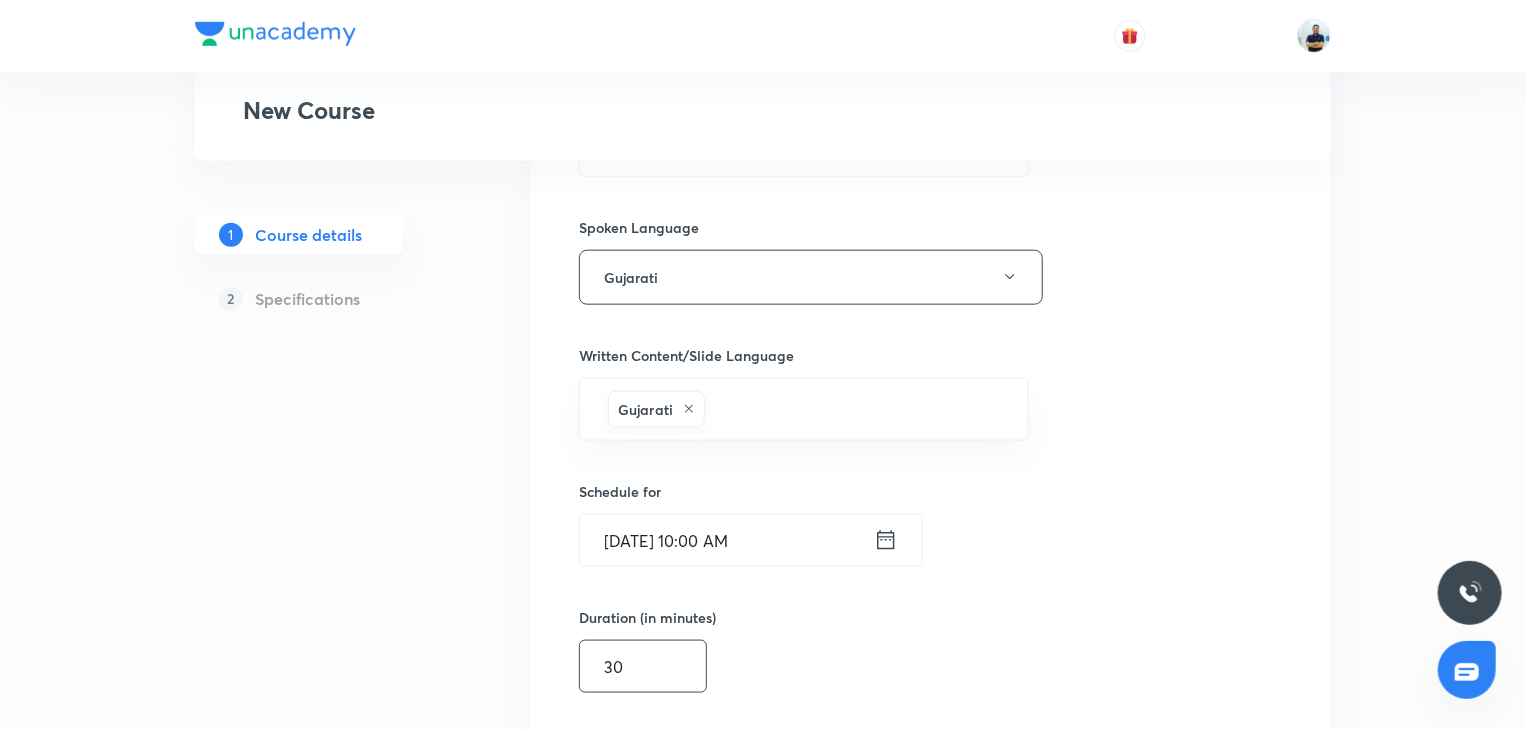 scroll, scrollTop: 1384, scrollLeft: 0, axis: vertical 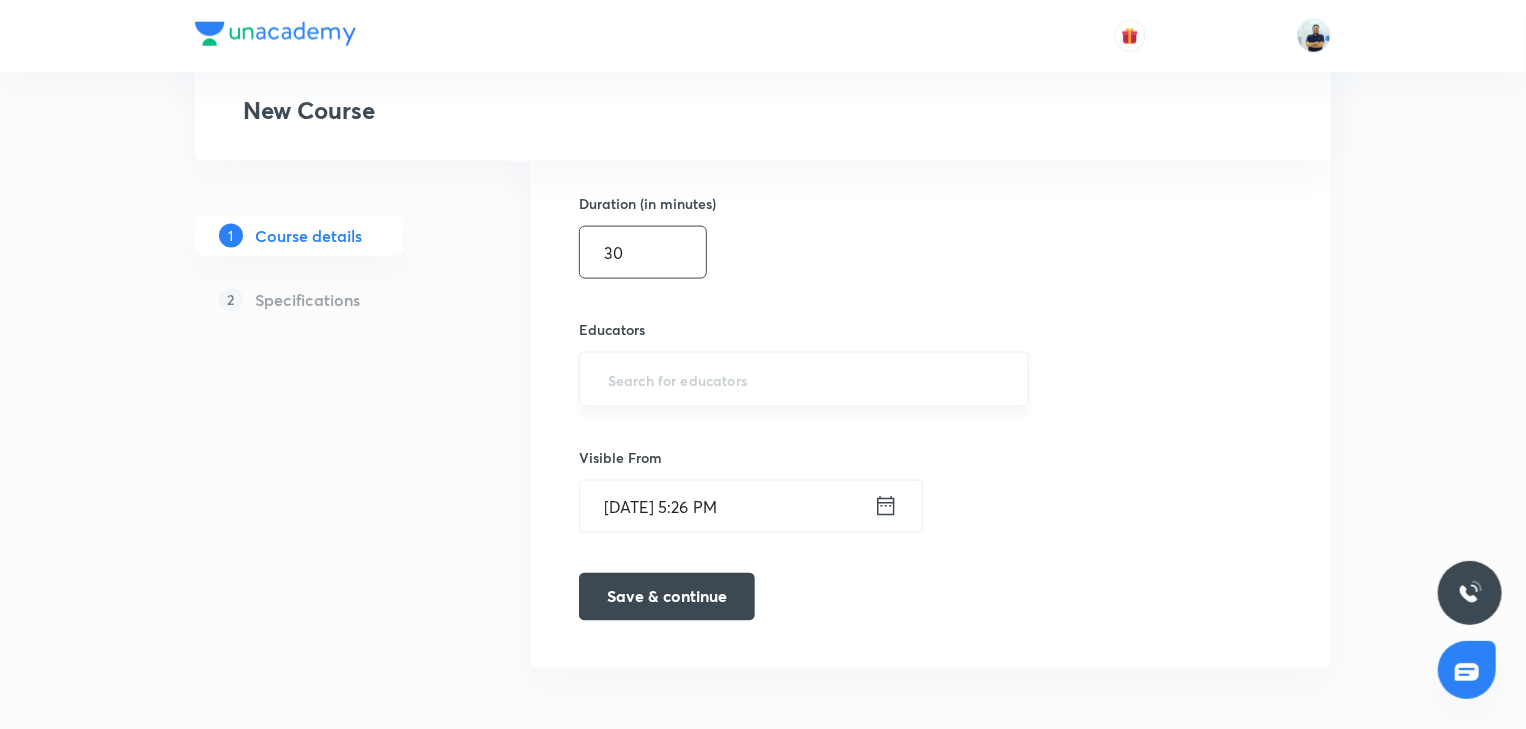 type on "30" 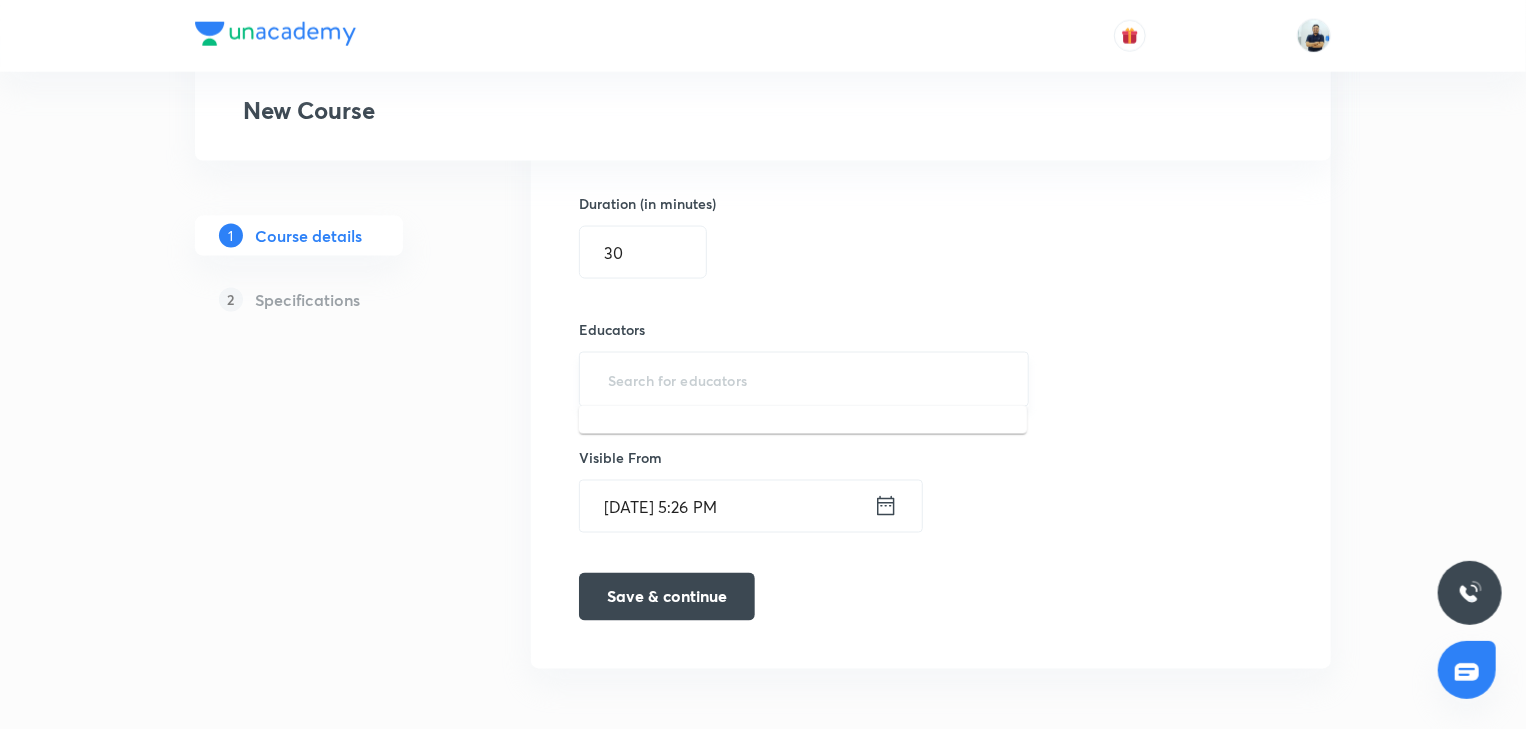 click at bounding box center [804, 379] 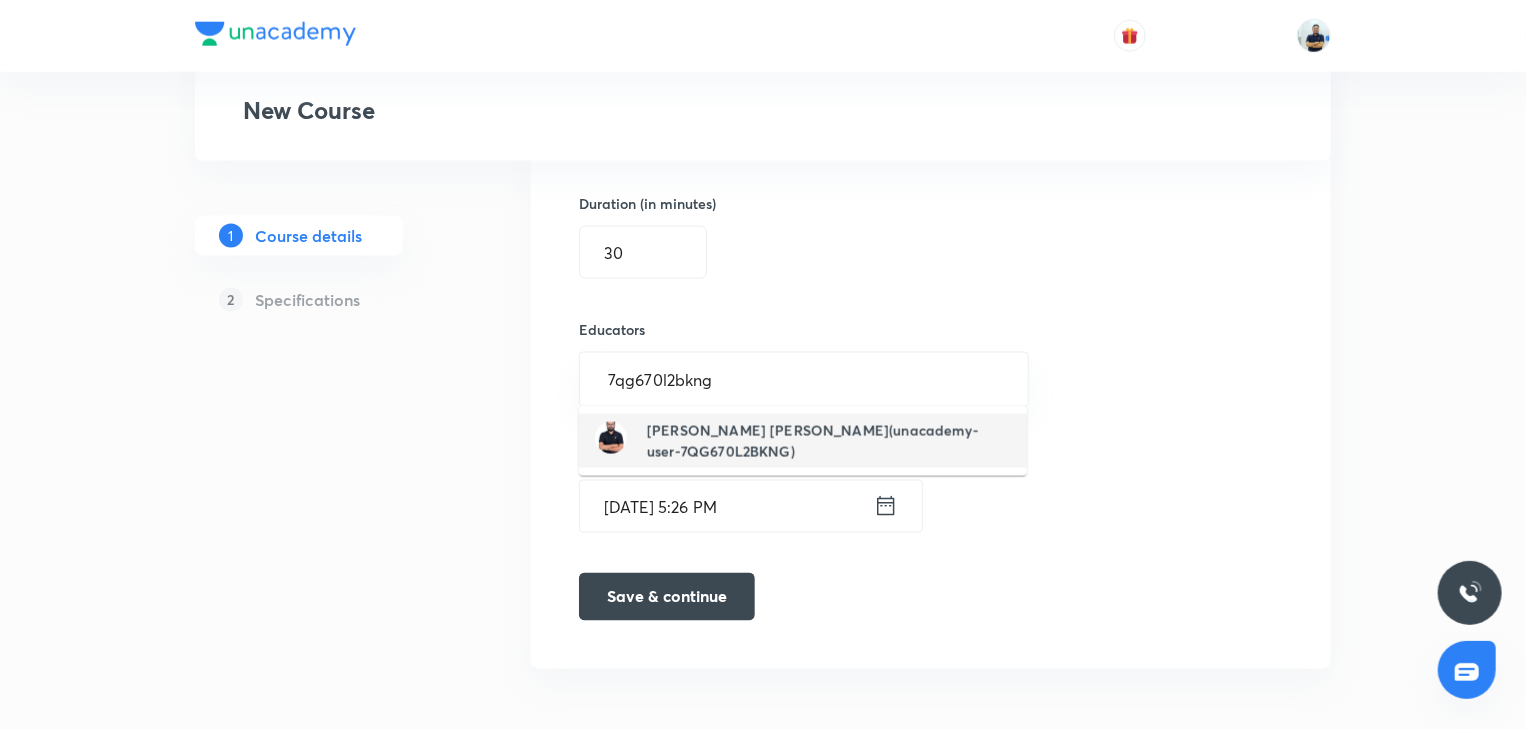 click on "Patel Nikunj Rambhai(unacademy-user-7QG670L2BKNG)" at bounding box center [829, 441] 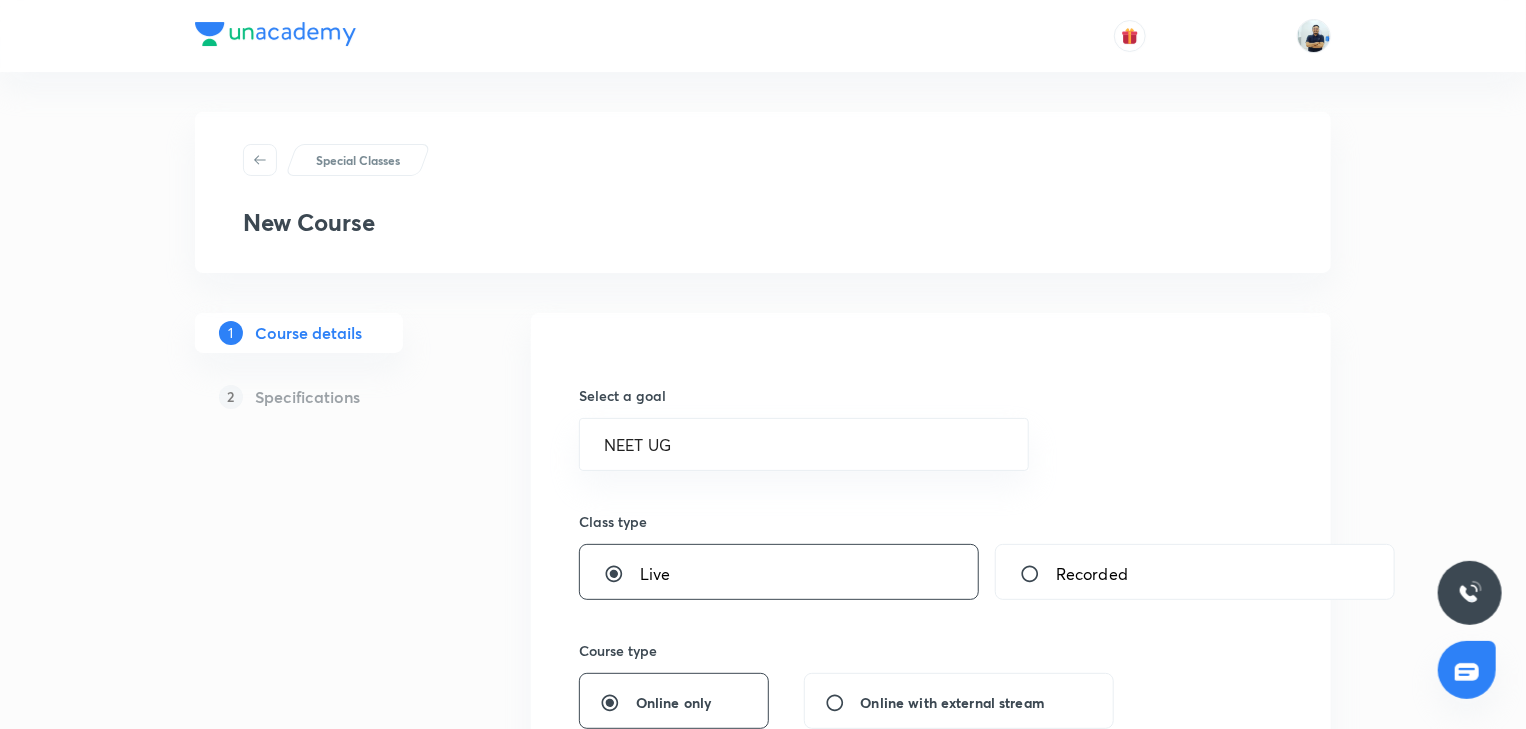 scroll, scrollTop: 1391, scrollLeft: 0, axis: vertical 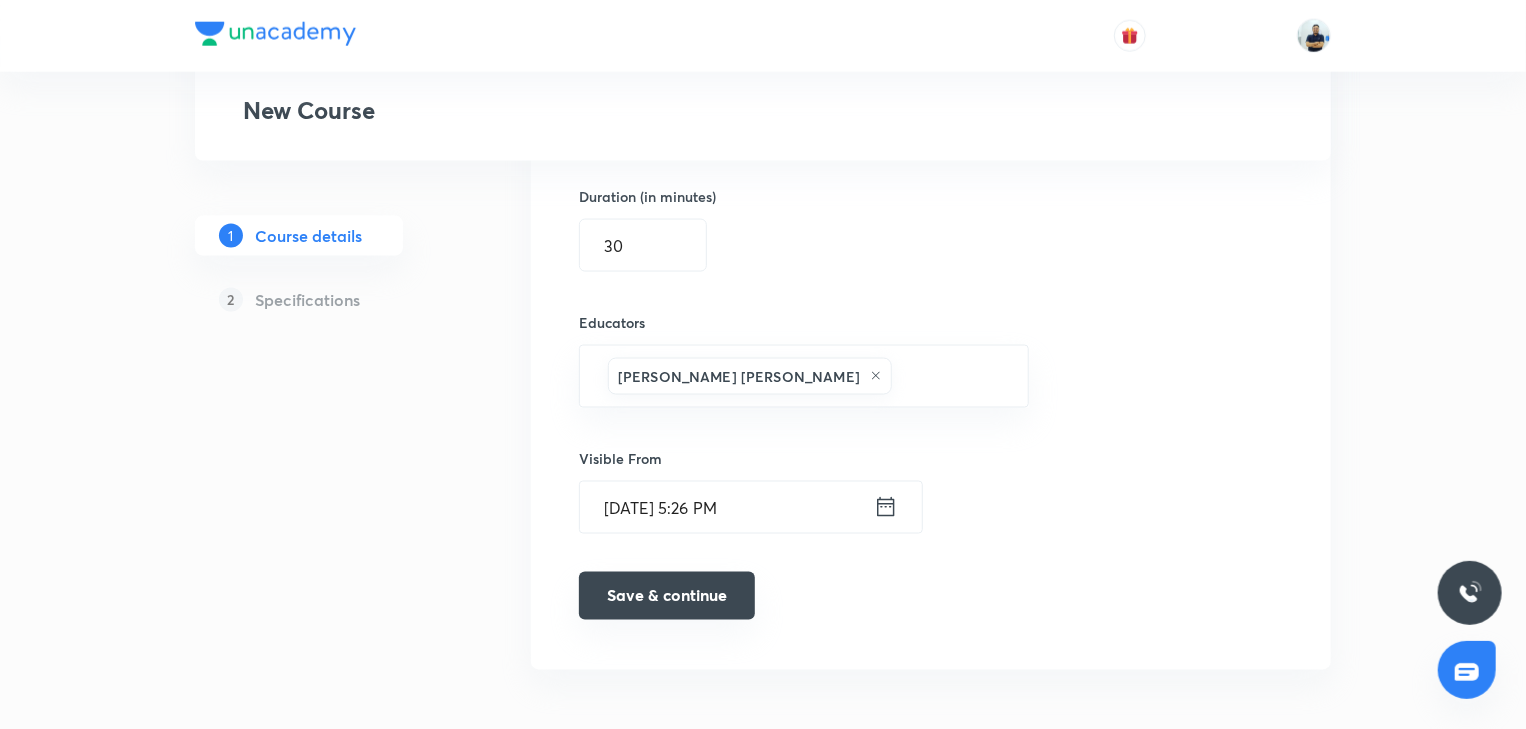 click on "Save & continue" at bounding box center (667, 596) 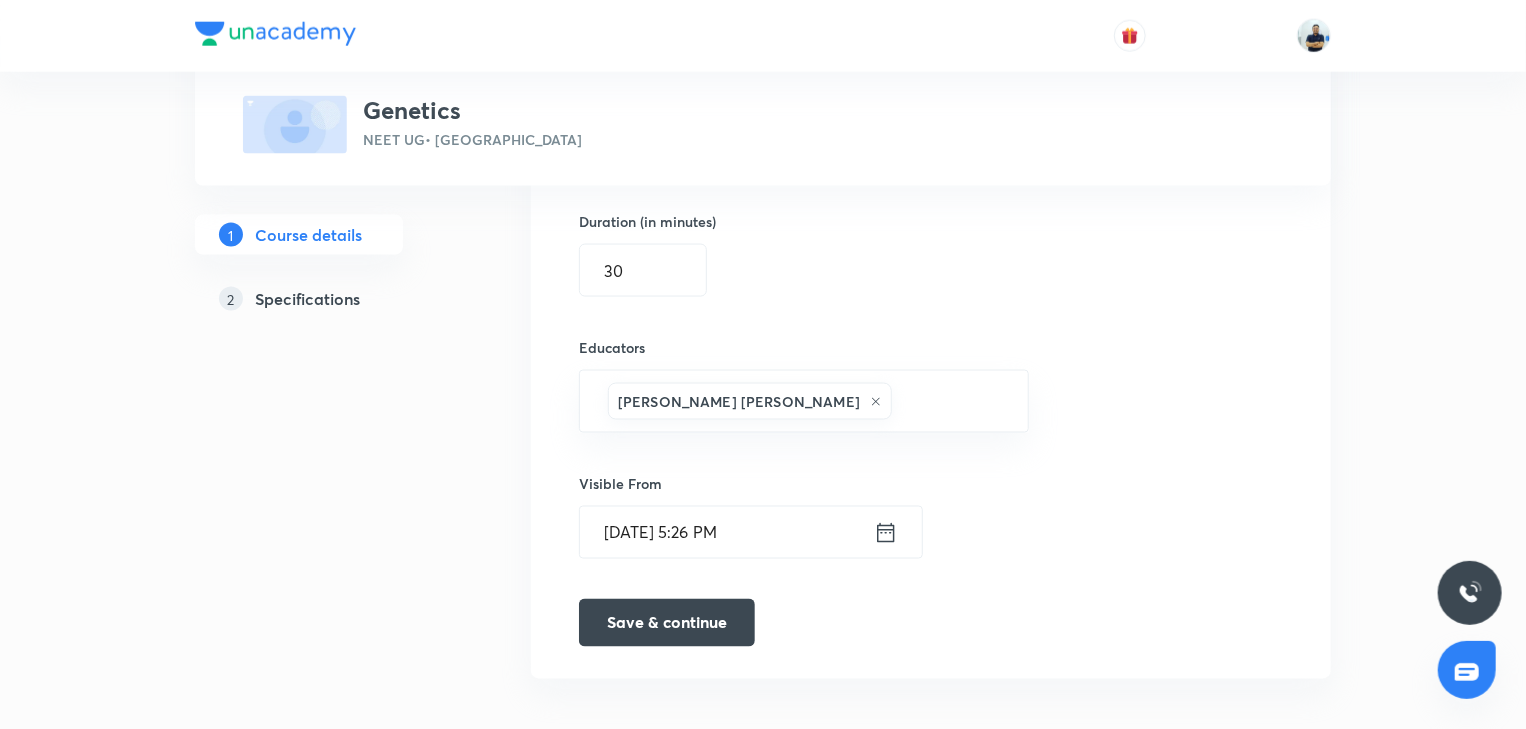 scroll, scrollTop: 1400, scrollLeft: 0, axis: vertical 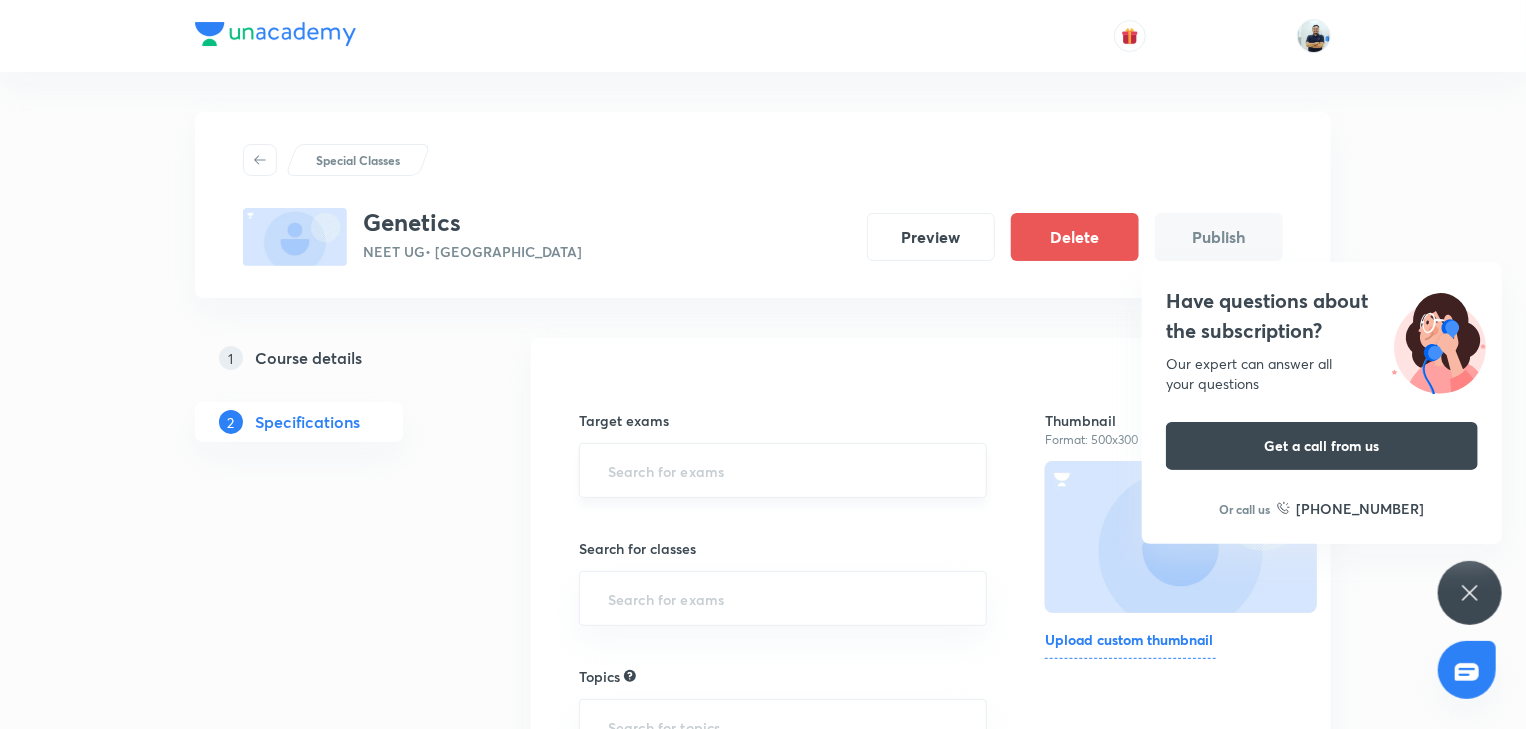 click at bounding box center [783, 470] 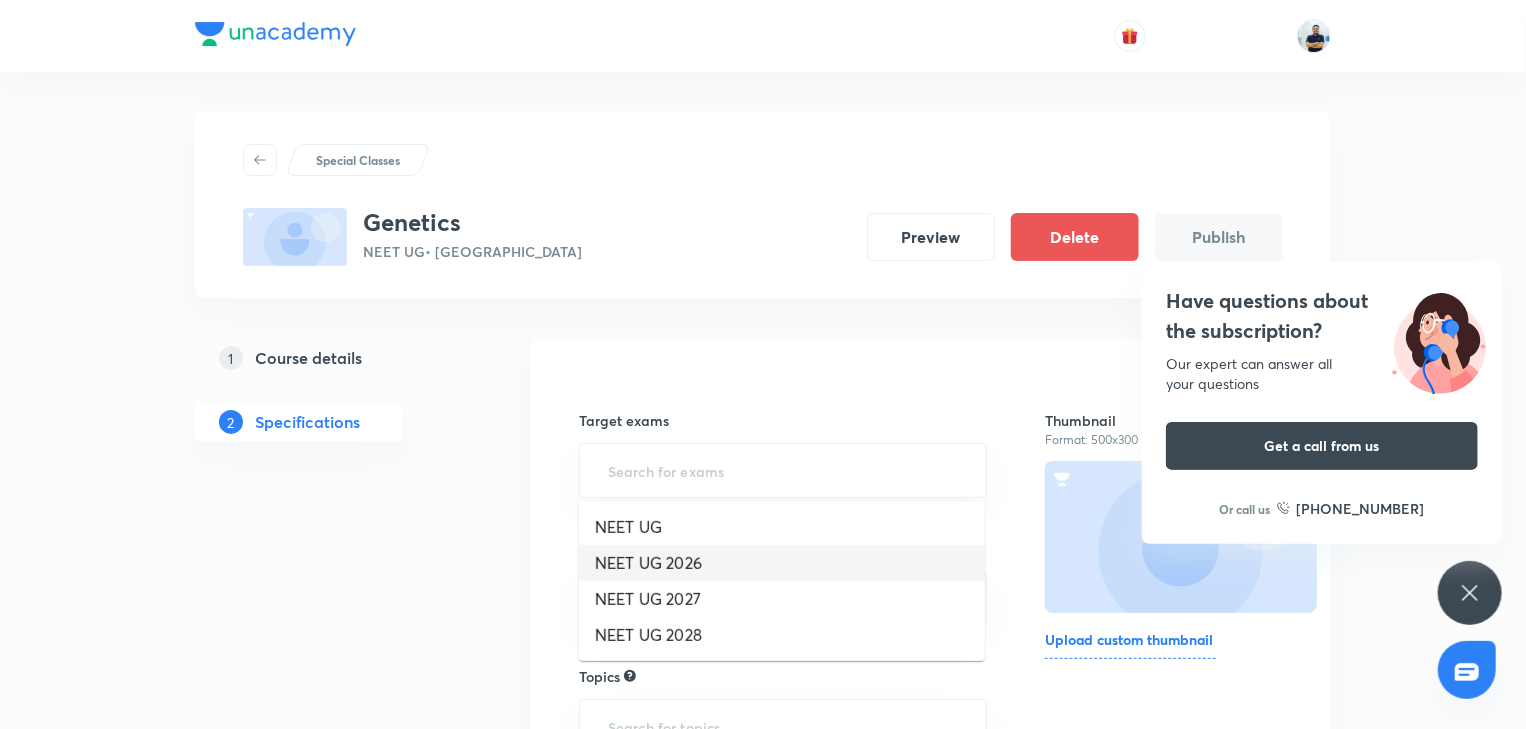 click on "NEET UG 2026" at bounding box center [782, 563] 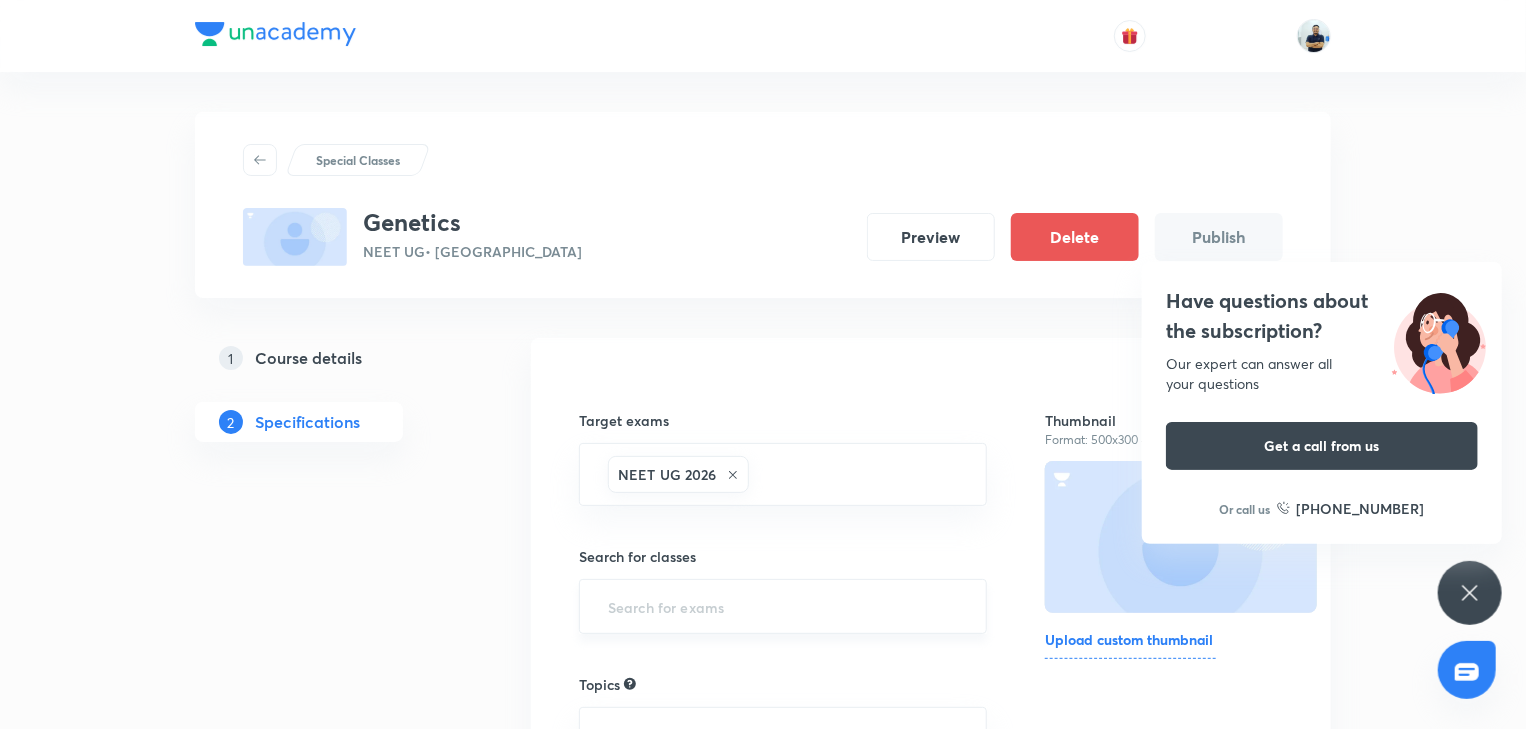 click at bounding box center (783, 606) 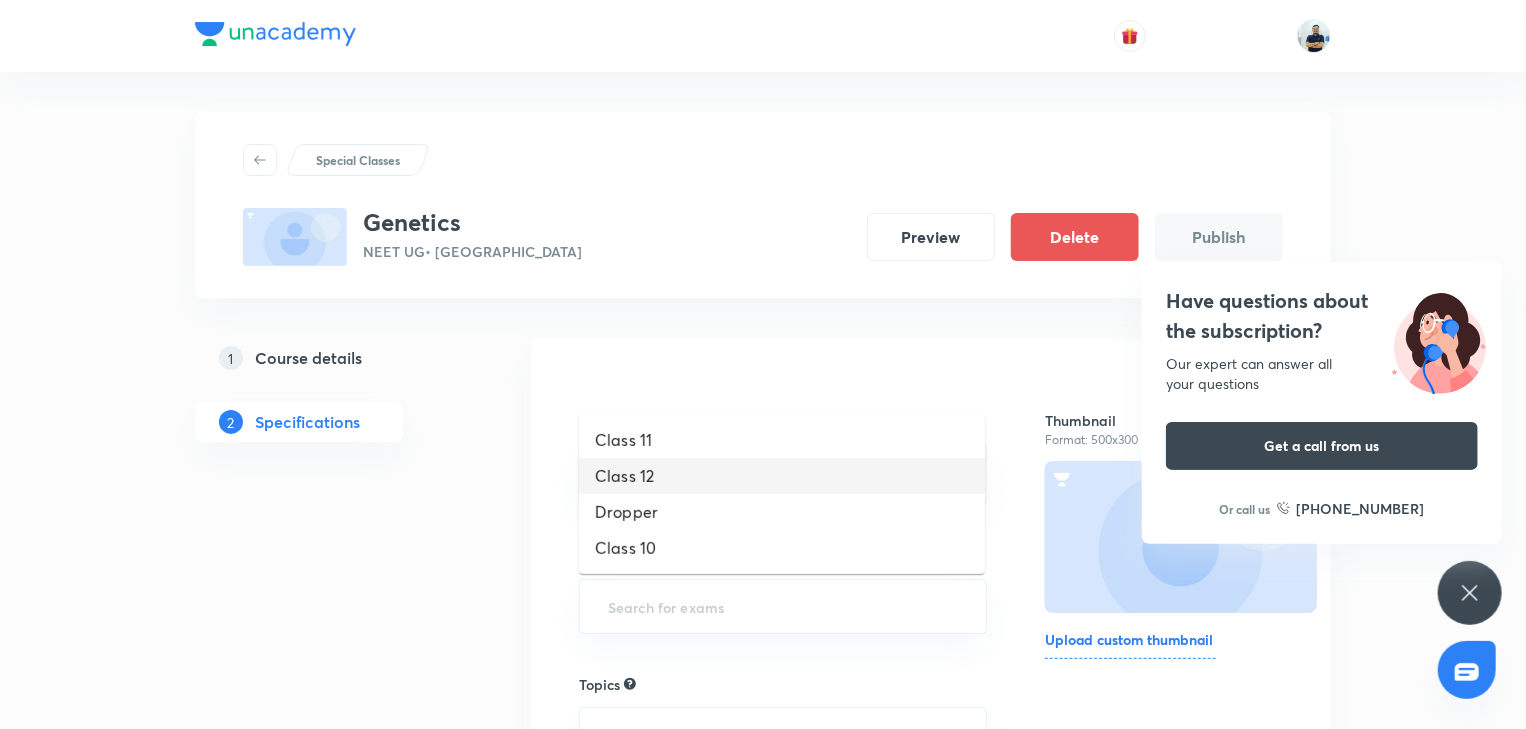 click on "Class 12" at bounding box center (782, 476) 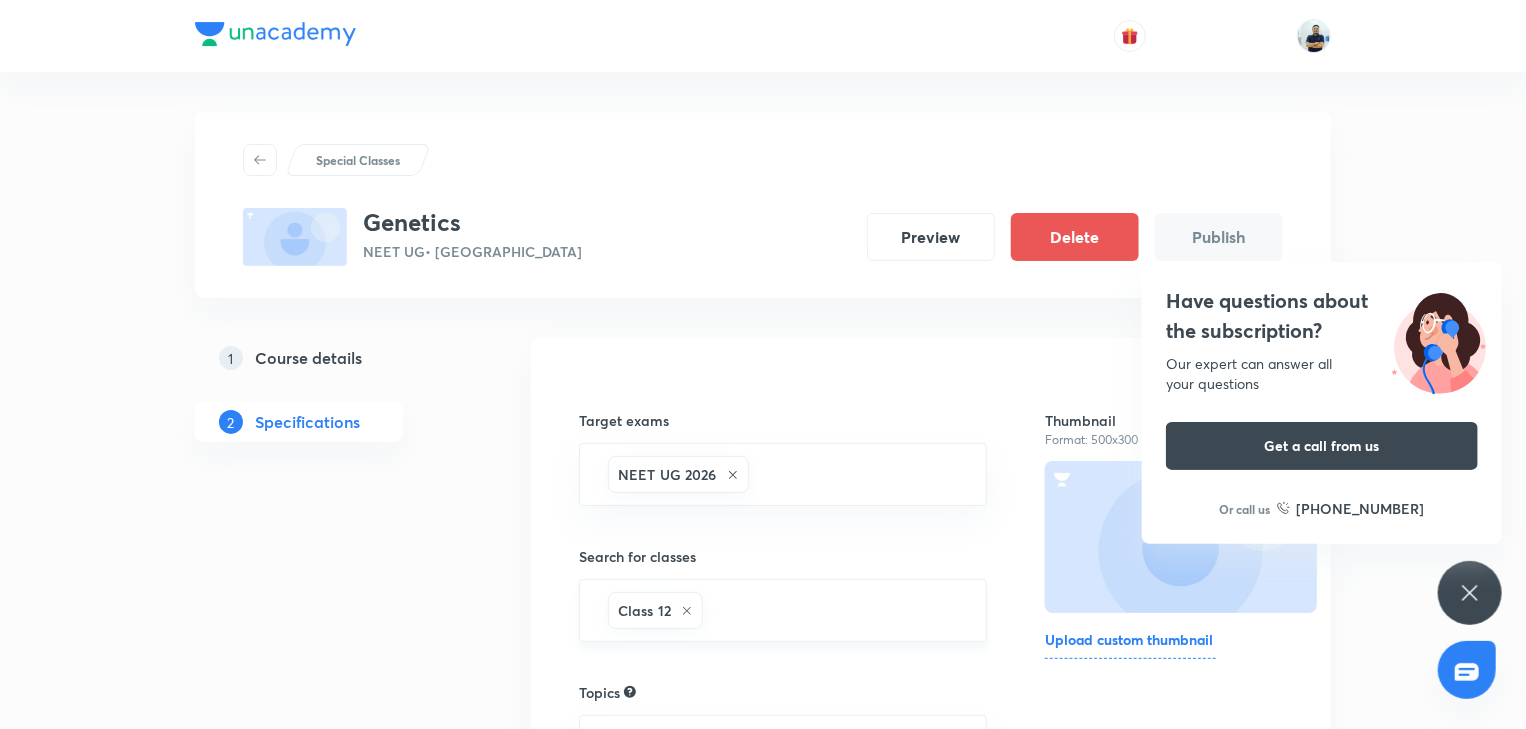 scroll, scrollTop: 352, scrollLeft: 0, axis: vertical 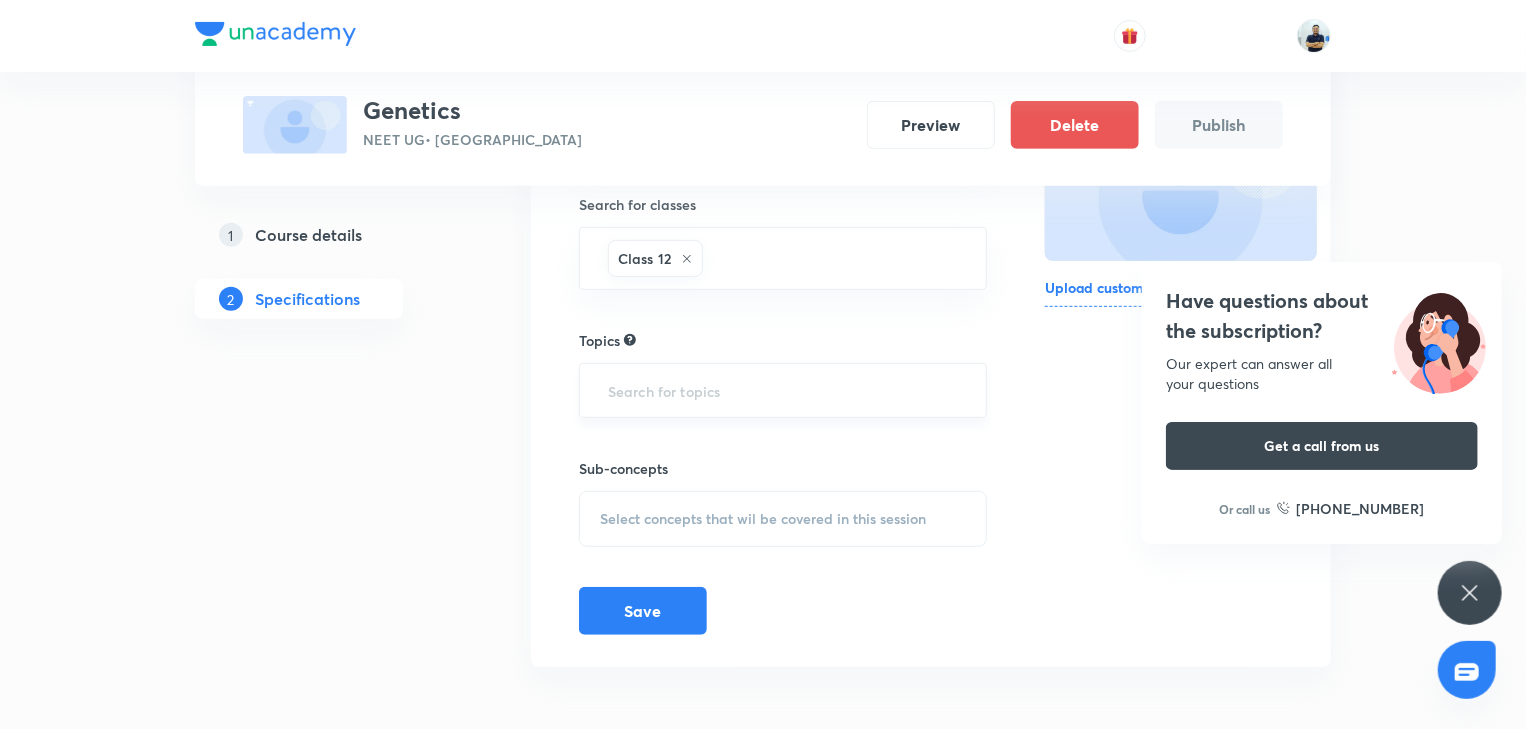 click at bounding box center [783, 390] 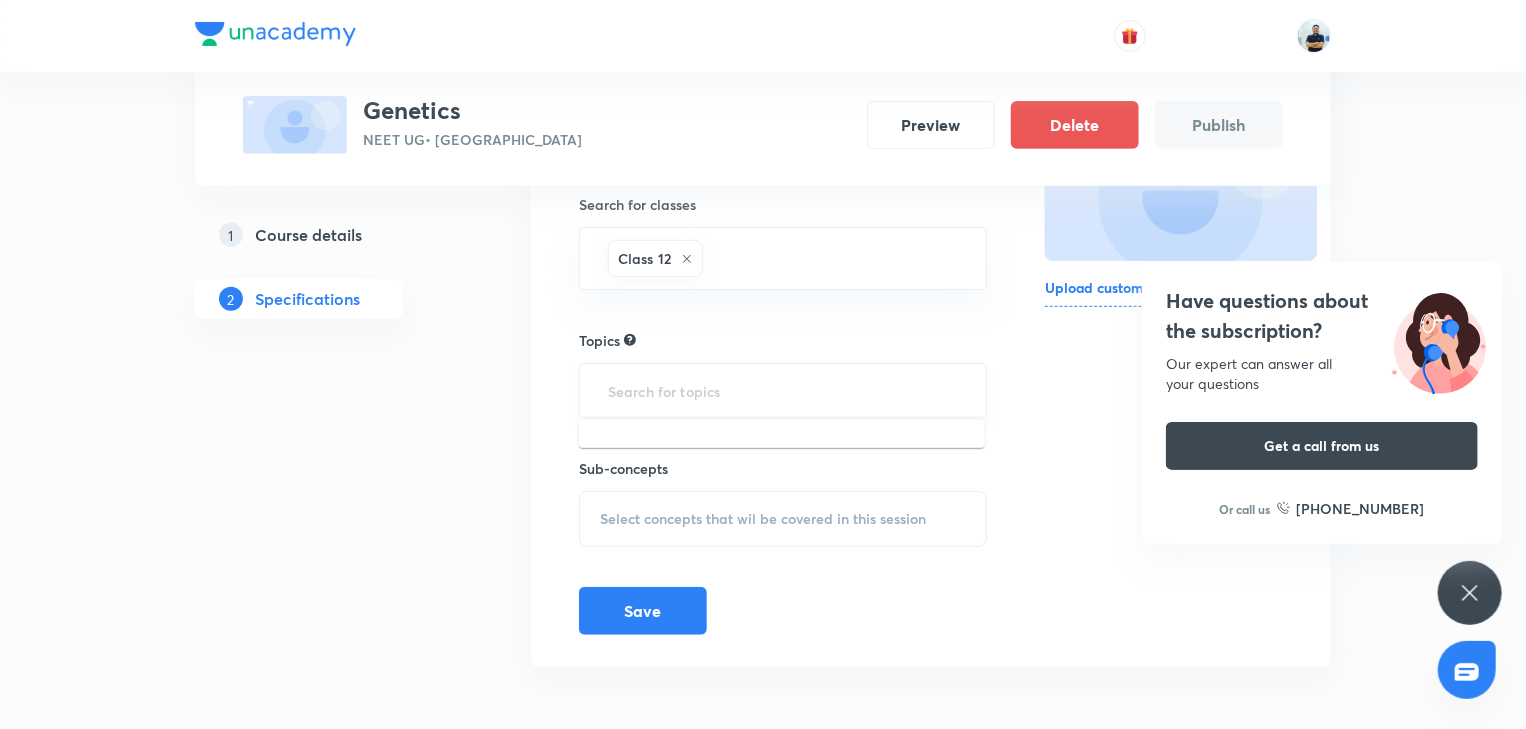 type on "b" 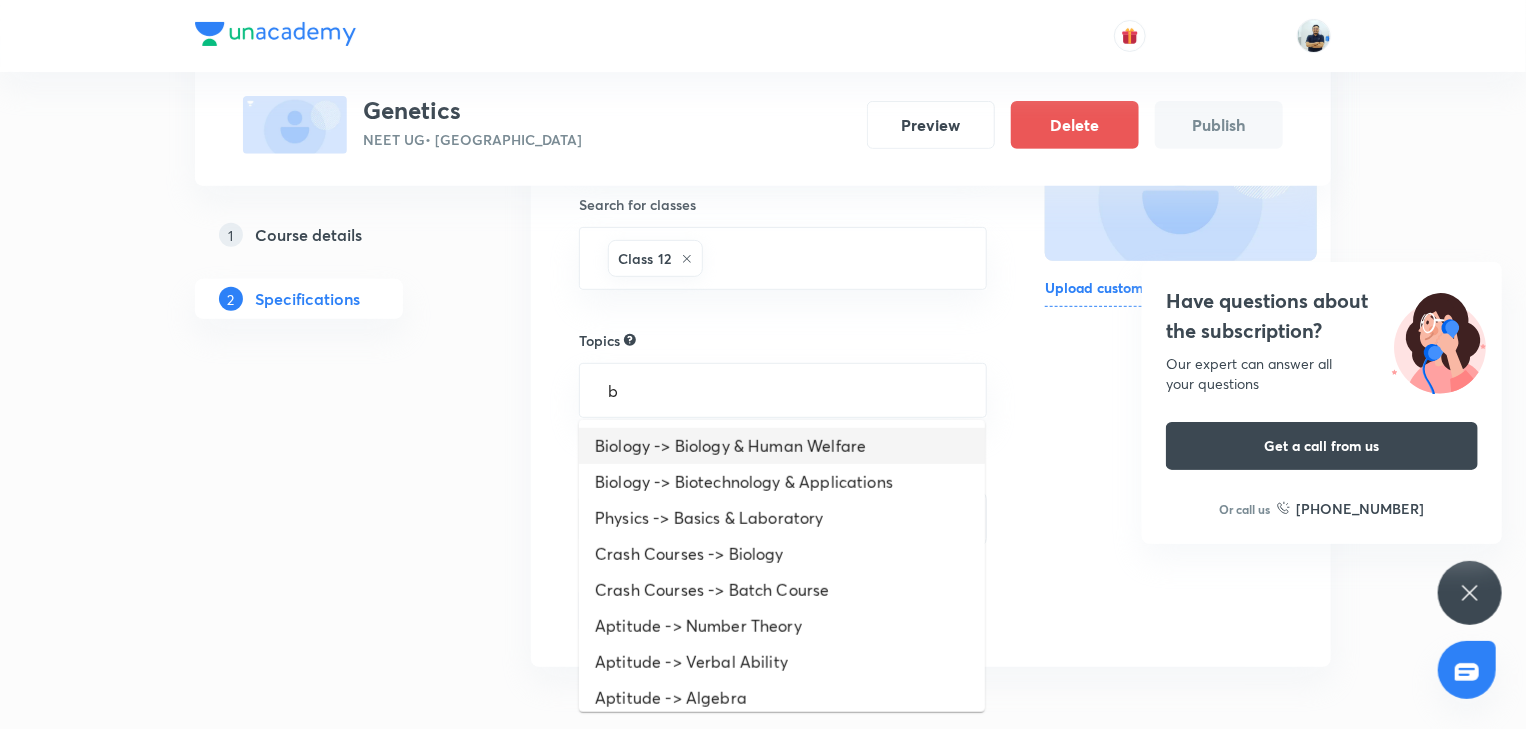 click on "Biology ->  Biology & Human Welfare" at bounding box center [782, 446] 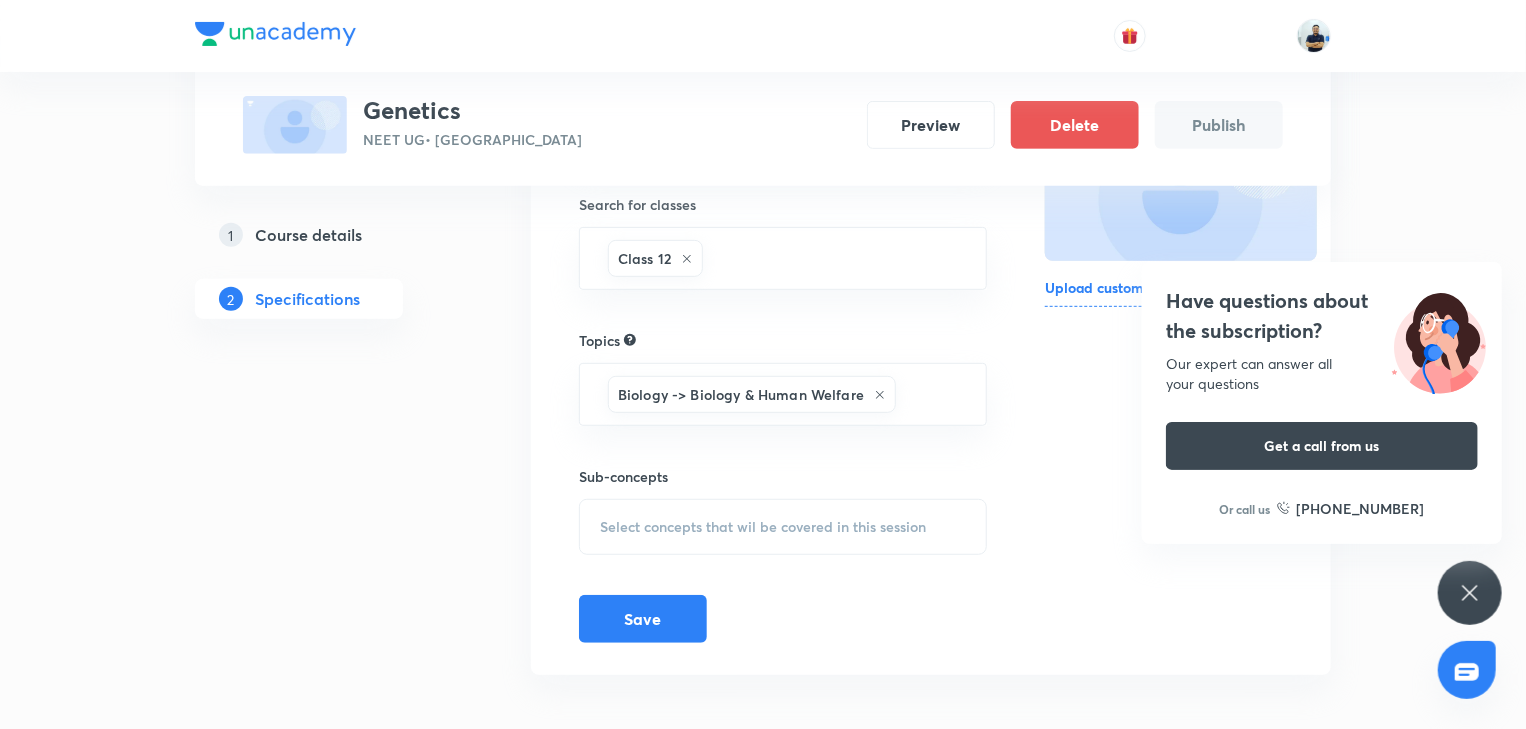 click on "Select concepts that wil be covered in this session" at bounding box center (763, 527) 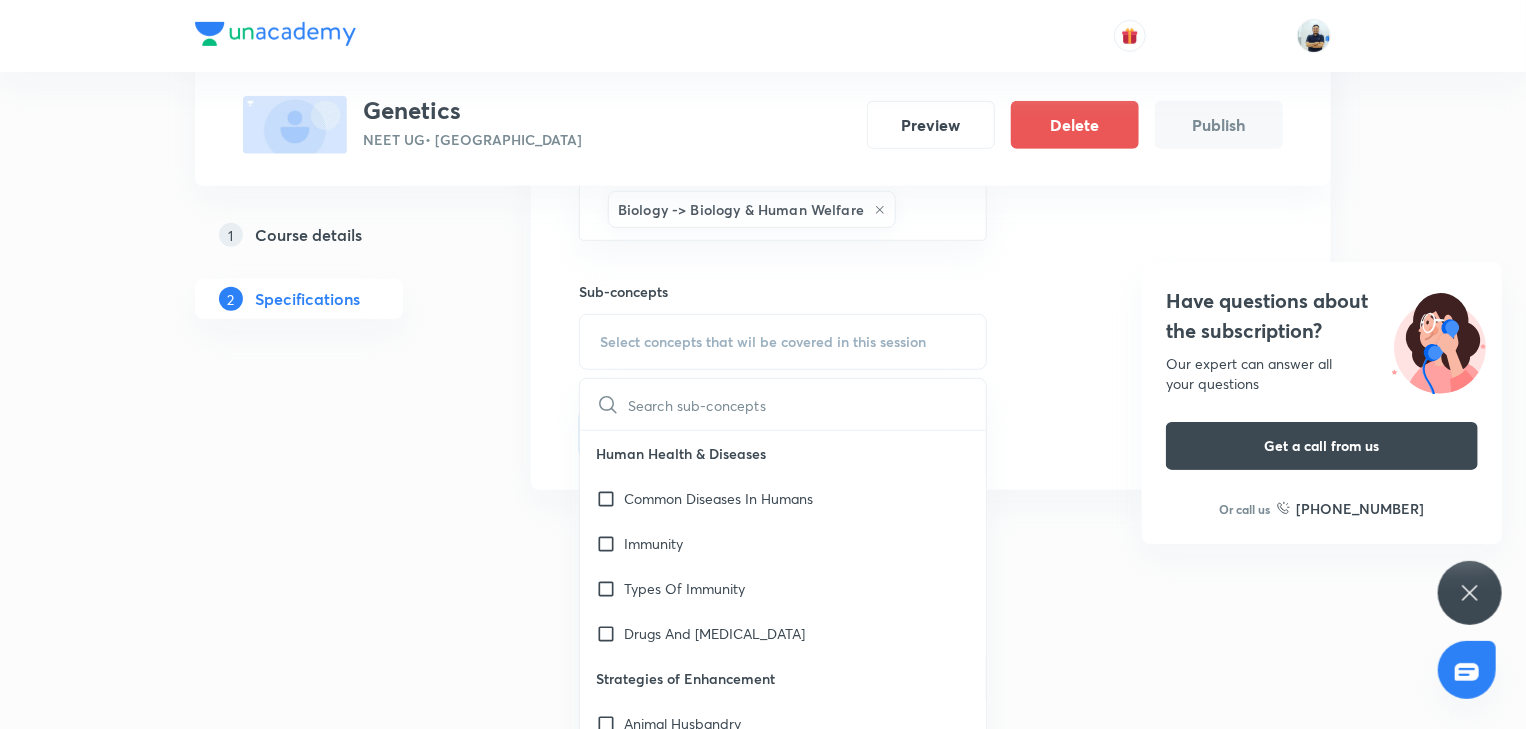 scroll, scrollTop: 587, scrollLeft: 0, axis: vertical 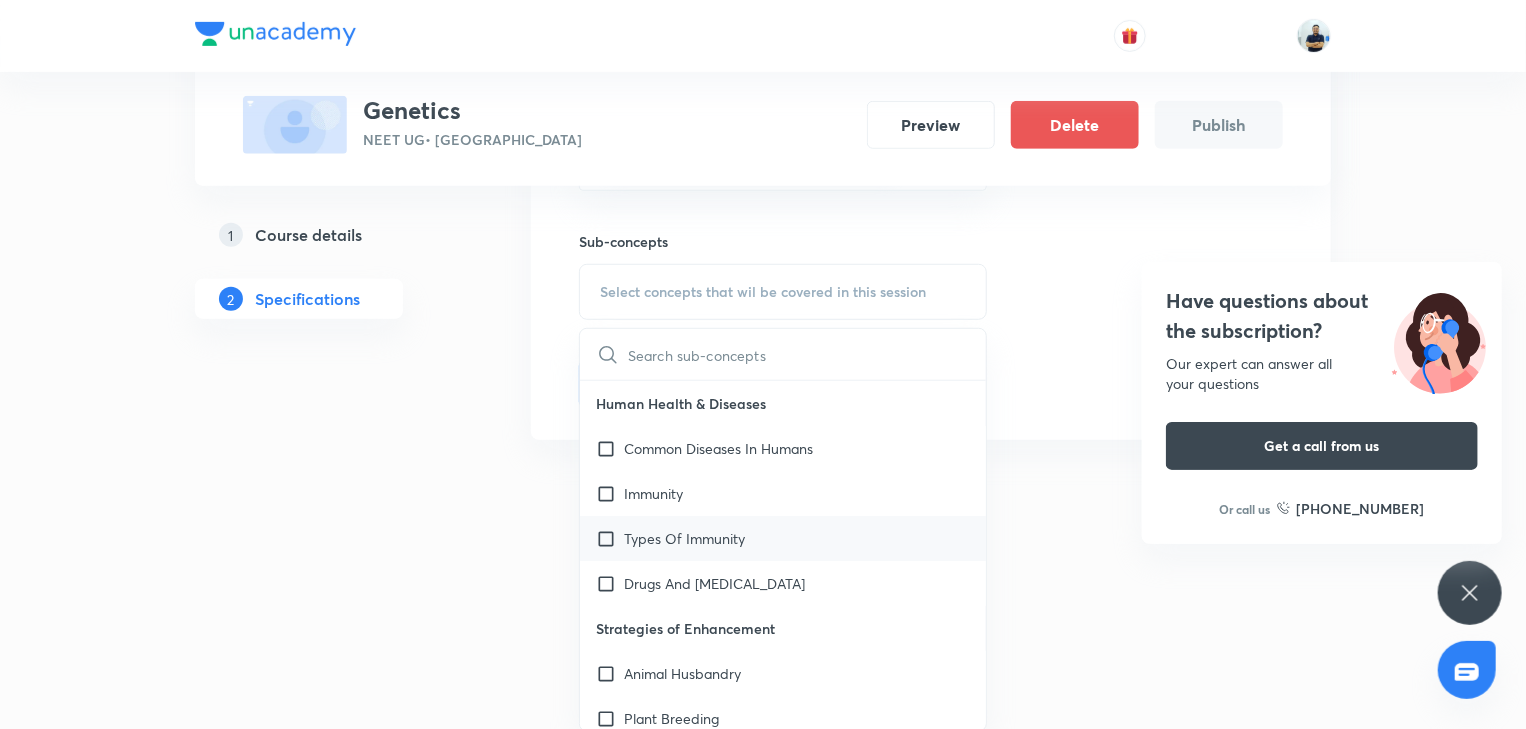 click on "Types Of Immunity" at bounding box center (684, 538) 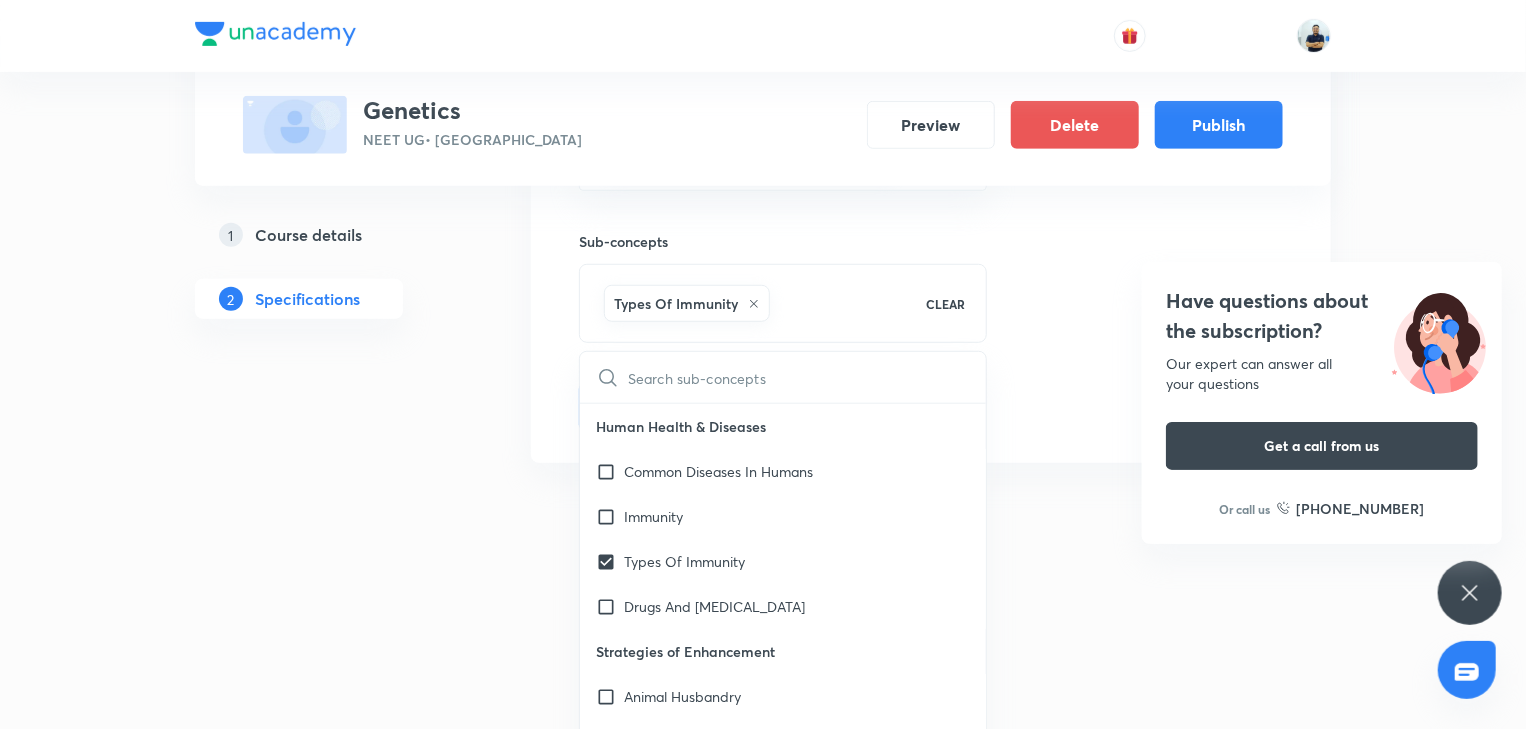 click on "Special Classes Genetics NEET UG  • Gujarati Preview Delete Publish 1 Course details 2 Specifications Target exams NEET UG 2026 ​ Search for classes Class 12 ​ Topics Biology ->  Biology & Human Welfare ​ Sub-concepts Types Of Immunity CLEAR ​ Human Health & Diseases Common Diseases In Humans Immunity Types Of Immunity Drugs And Alcohol Abuse Strategies of Enhancement Animal Husbandry Plant Breeding Single Cell Proteins Tissue Culture Microbes in Human Welfare Microbes In Human Welfare Save Thumbnail Format: 500x300 · Max size: 1MB Upload custom thumbnail Have questions about the subscription? Our expert can answer all your questions Get a call from us Or call us +91 8585858585 No internet connection Unacademy - India's largest learning platform     Unacademy Support How can we help you?        Joe Chat" at bounding box center [763, -30] 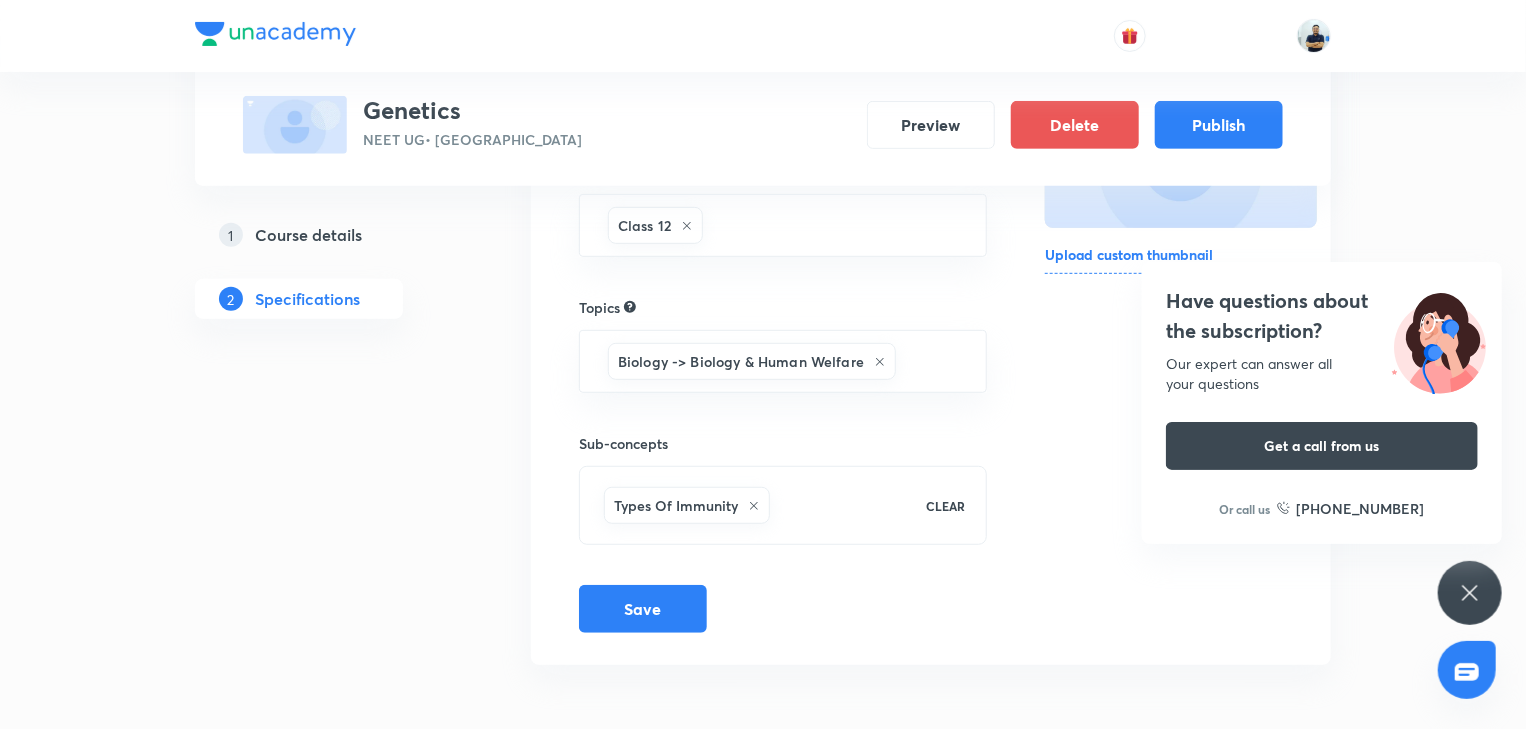 scroll, scrollTop: 382, scrollLeft: 0, axis: vertical 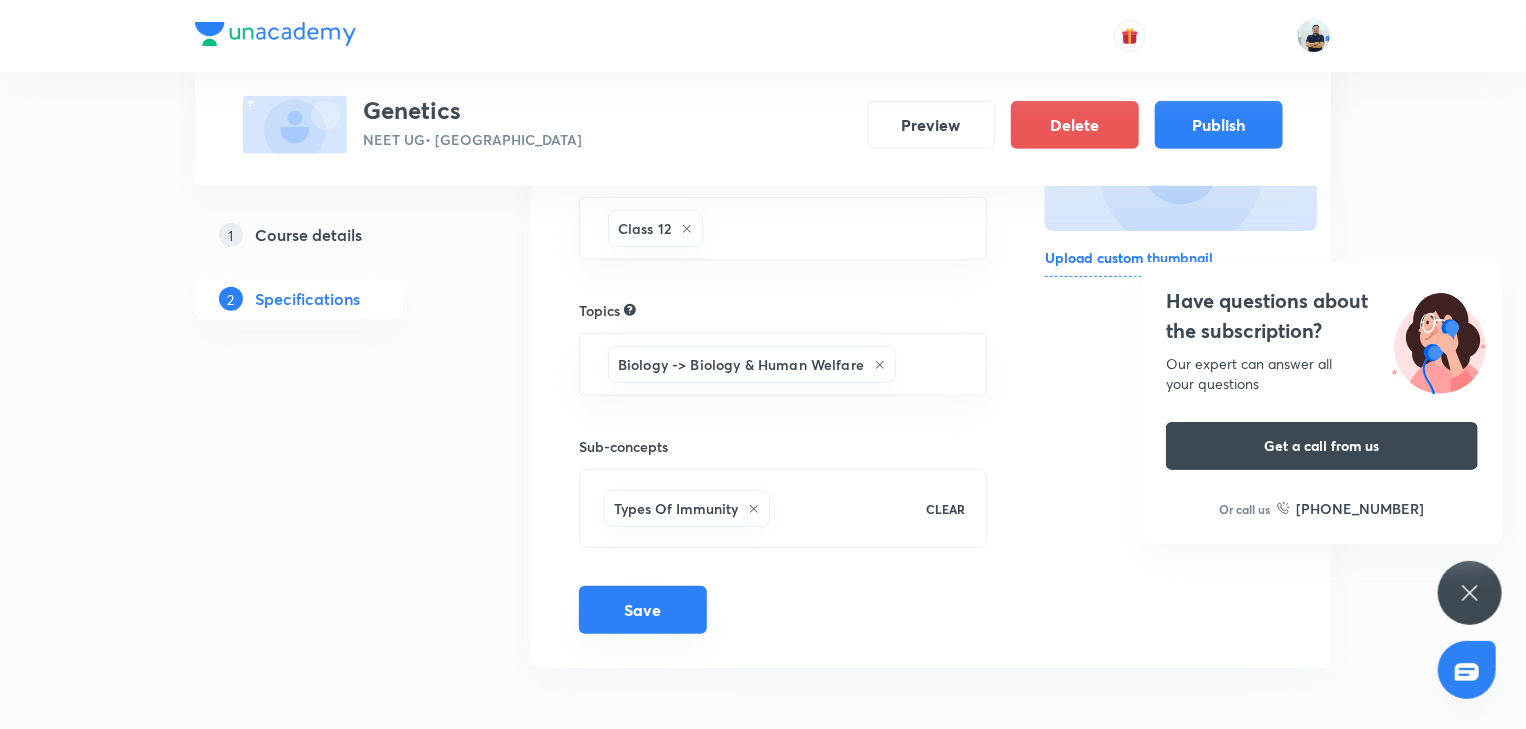 click on "Save" at bounding box center (643, 610) 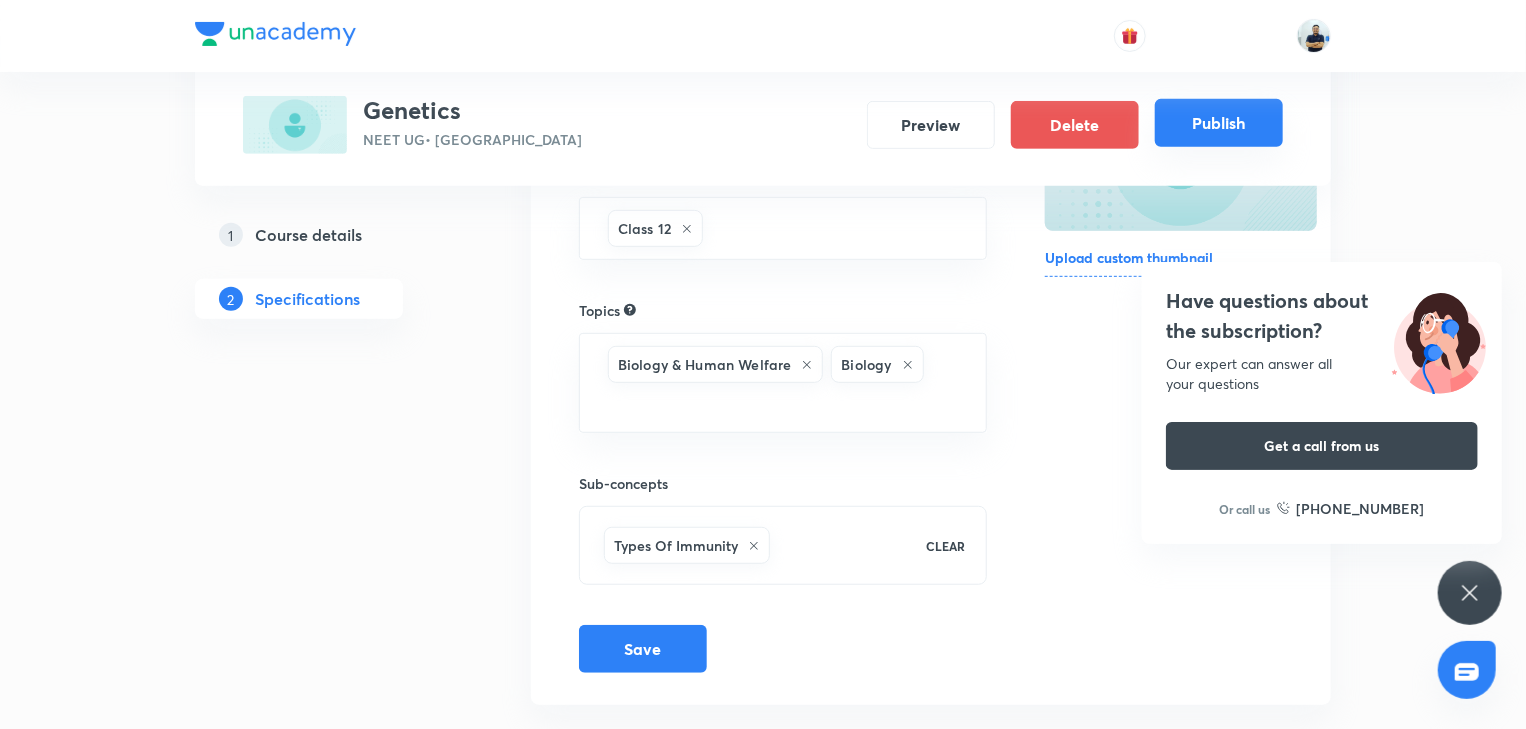 click on "Publish" at bounding box center (1219, 123) 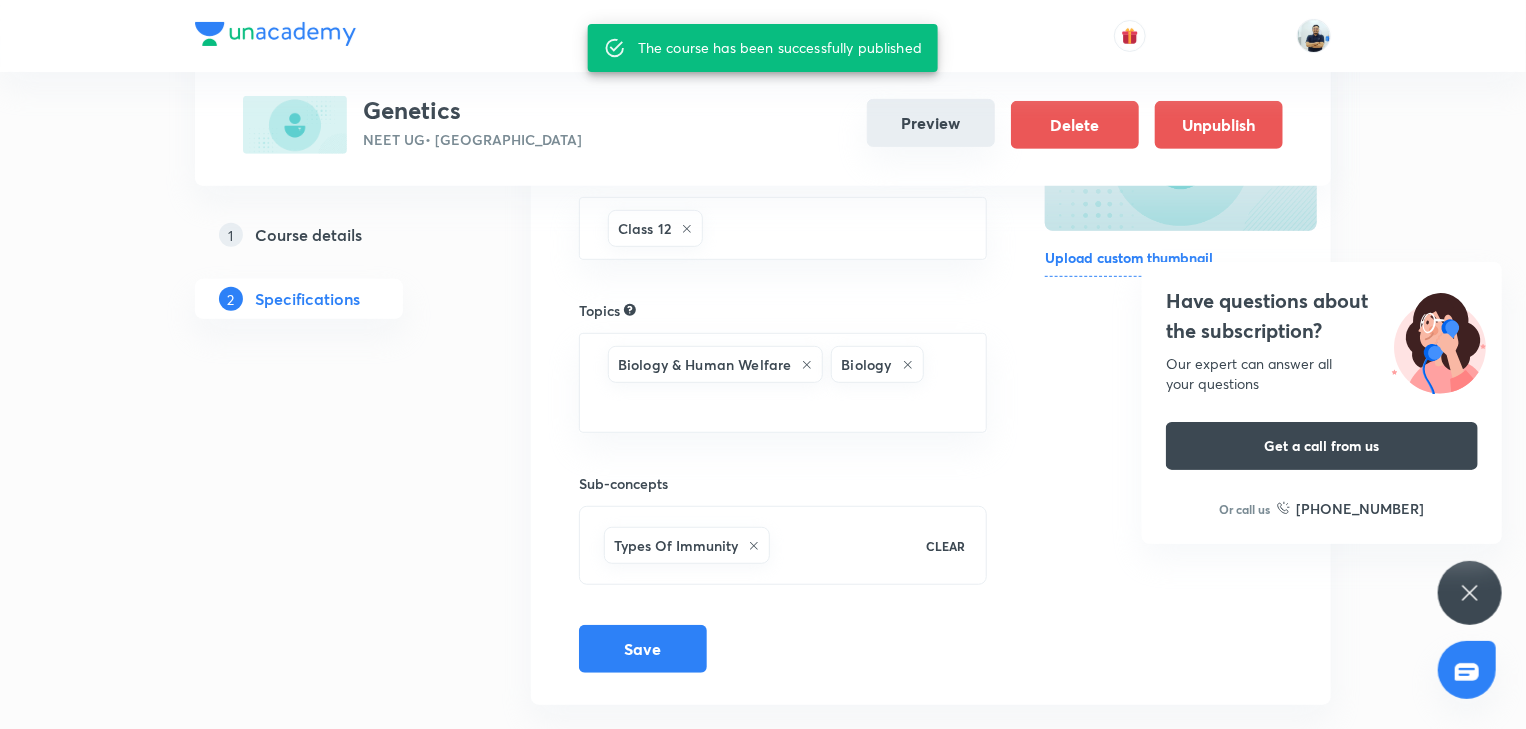 click on "Preview" at bounding box center (931, 123) 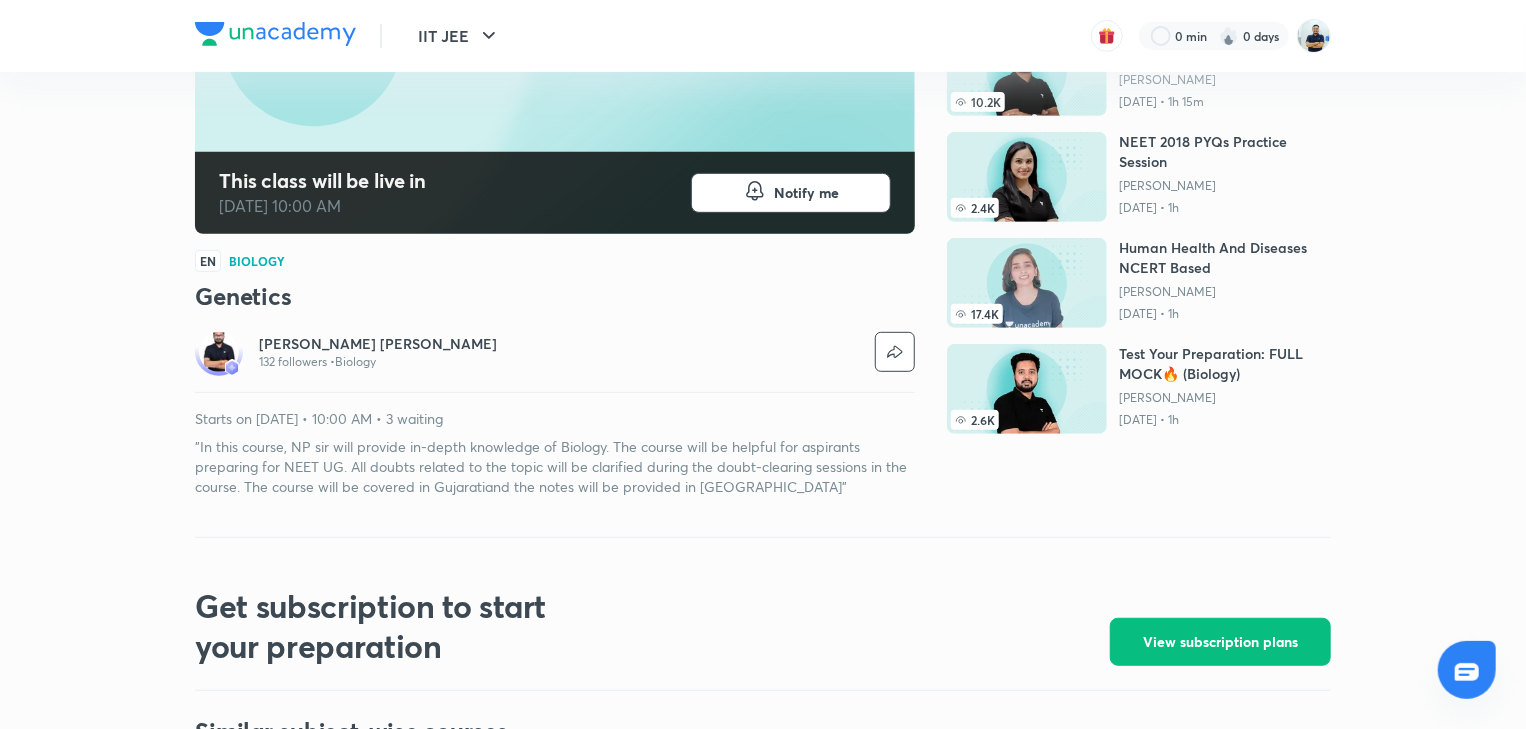 scroll, scrollTop: 0, scrollLeft: 0, axis: both 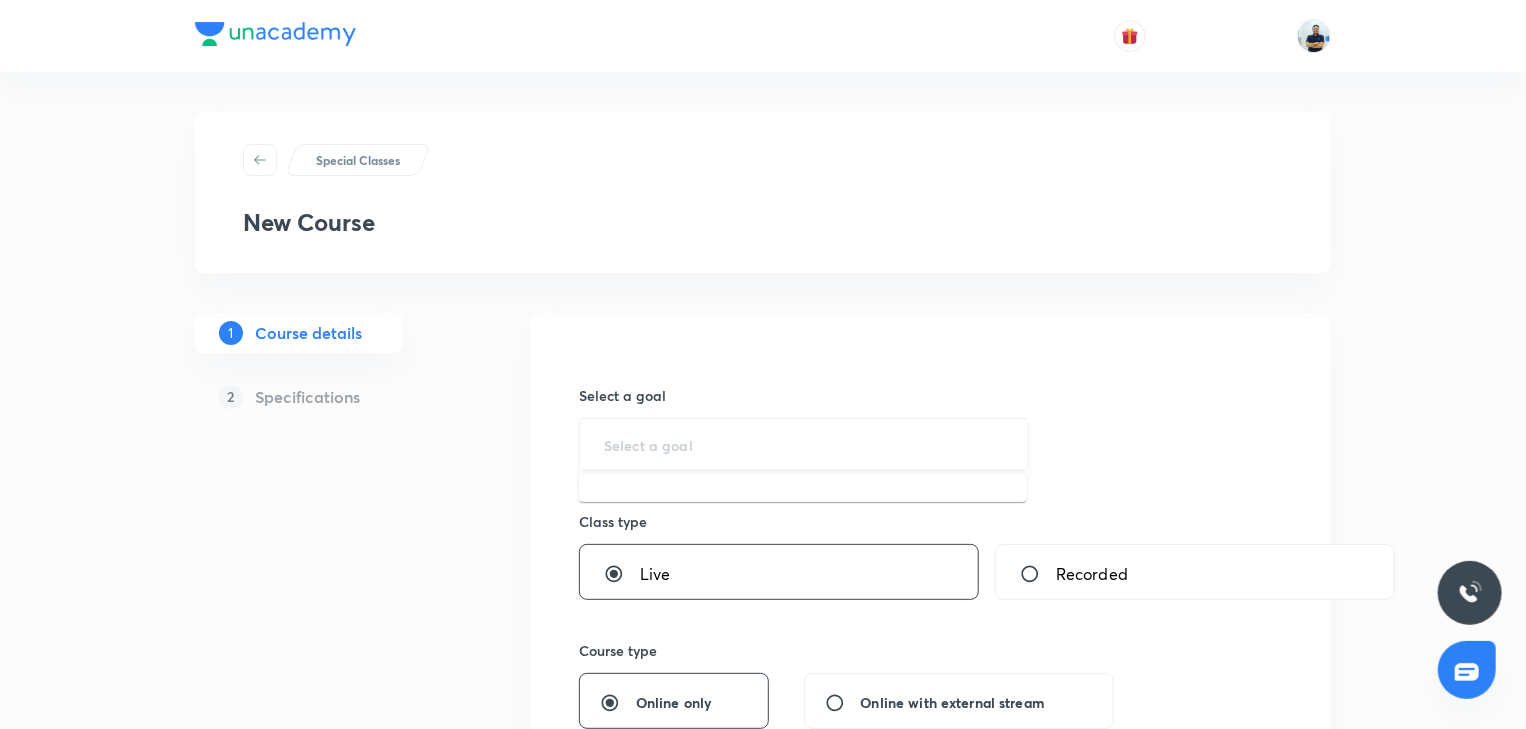 click at bounding box center [804, 444] 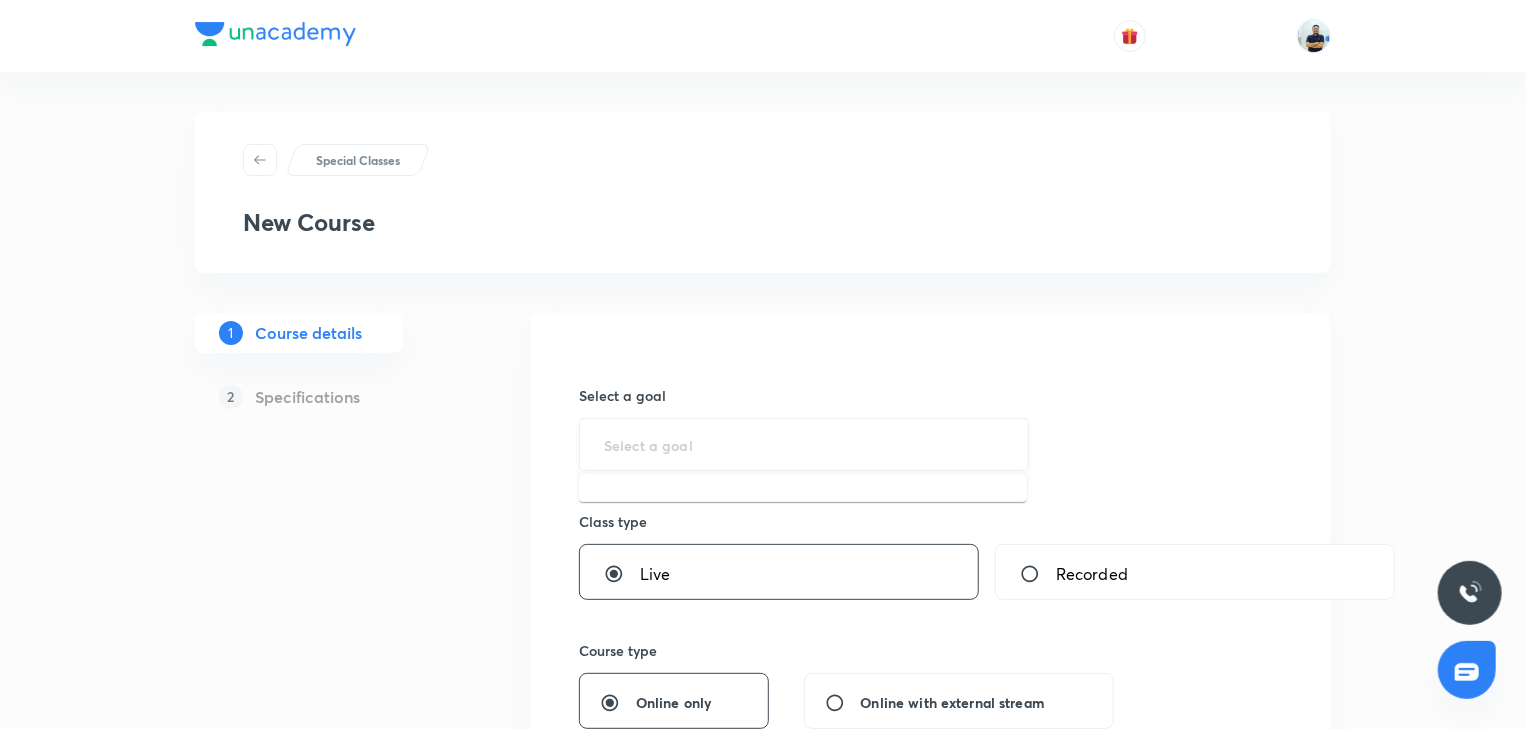 click at bounding box center (804, 444) 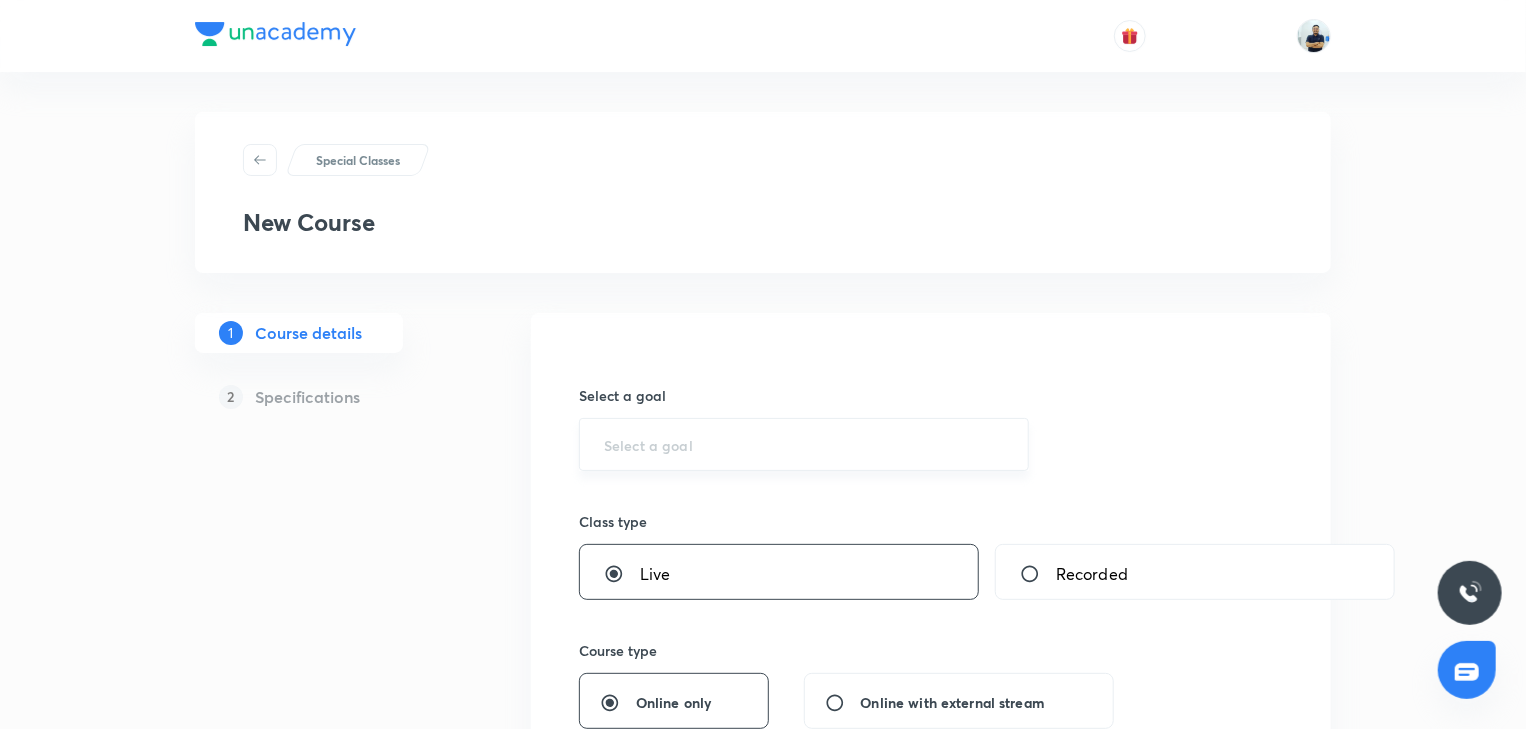 click at bounding box center (804, 444) 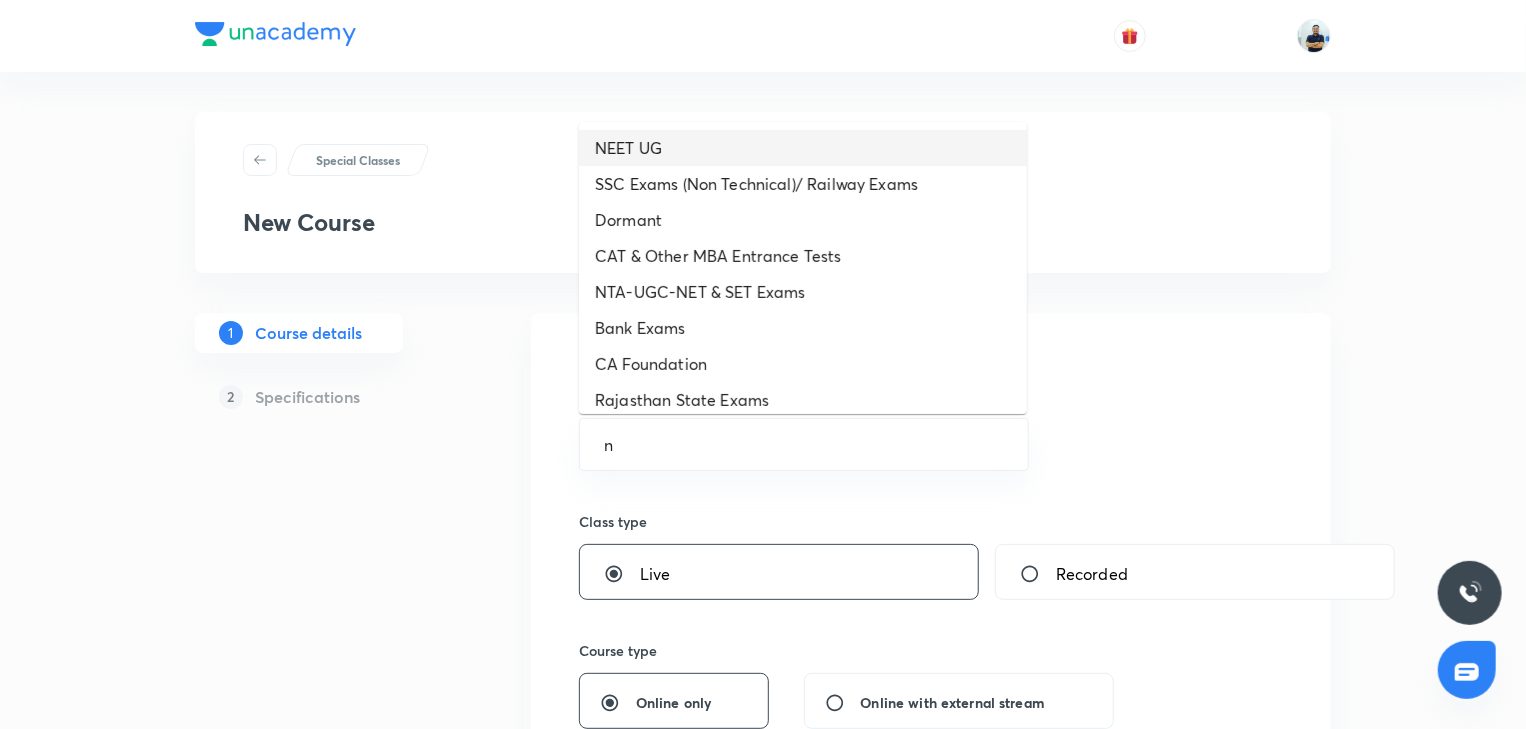 click on "NEET UG" at bounding box center (803, 148) 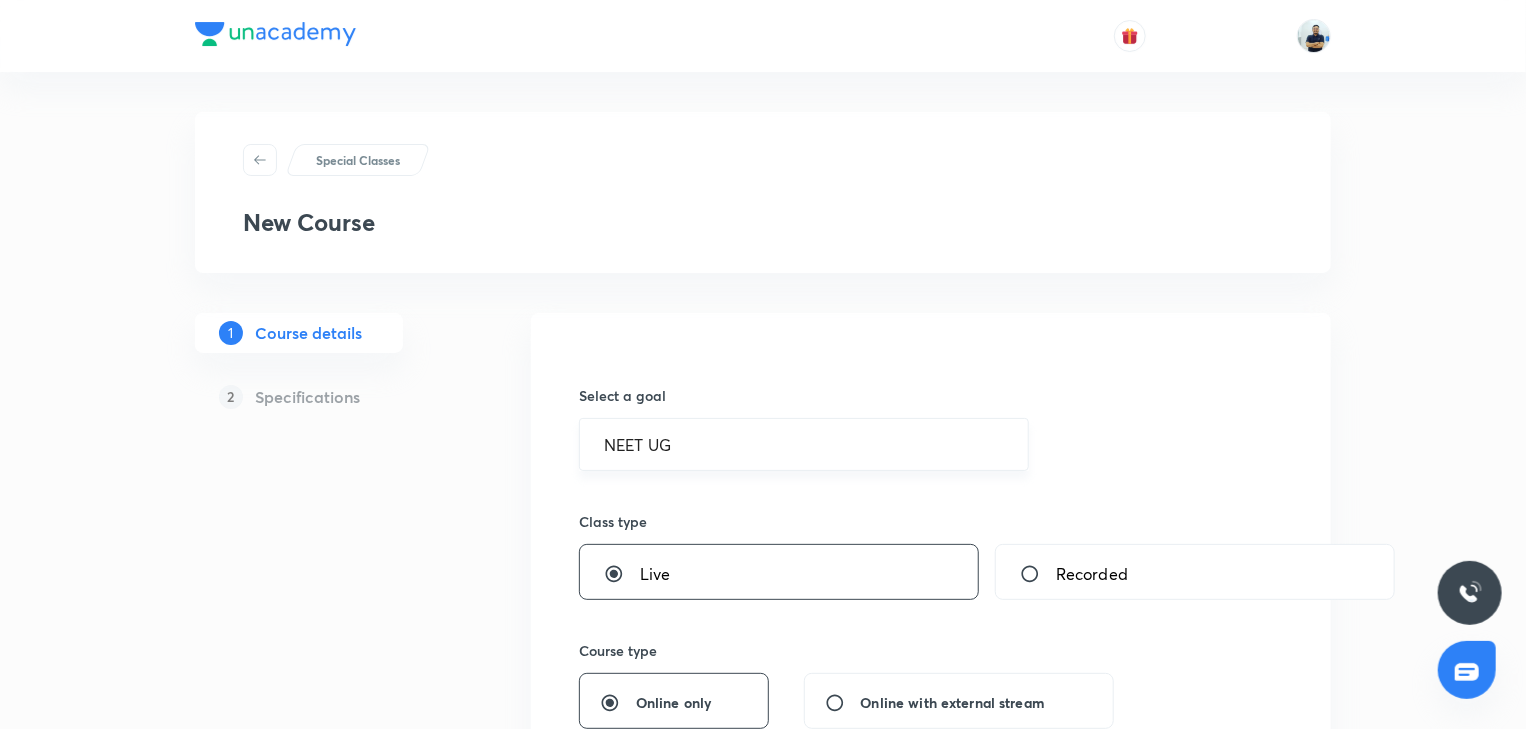 scroll, scrollTop: 560, scrollLeft: 0, axis: vertical 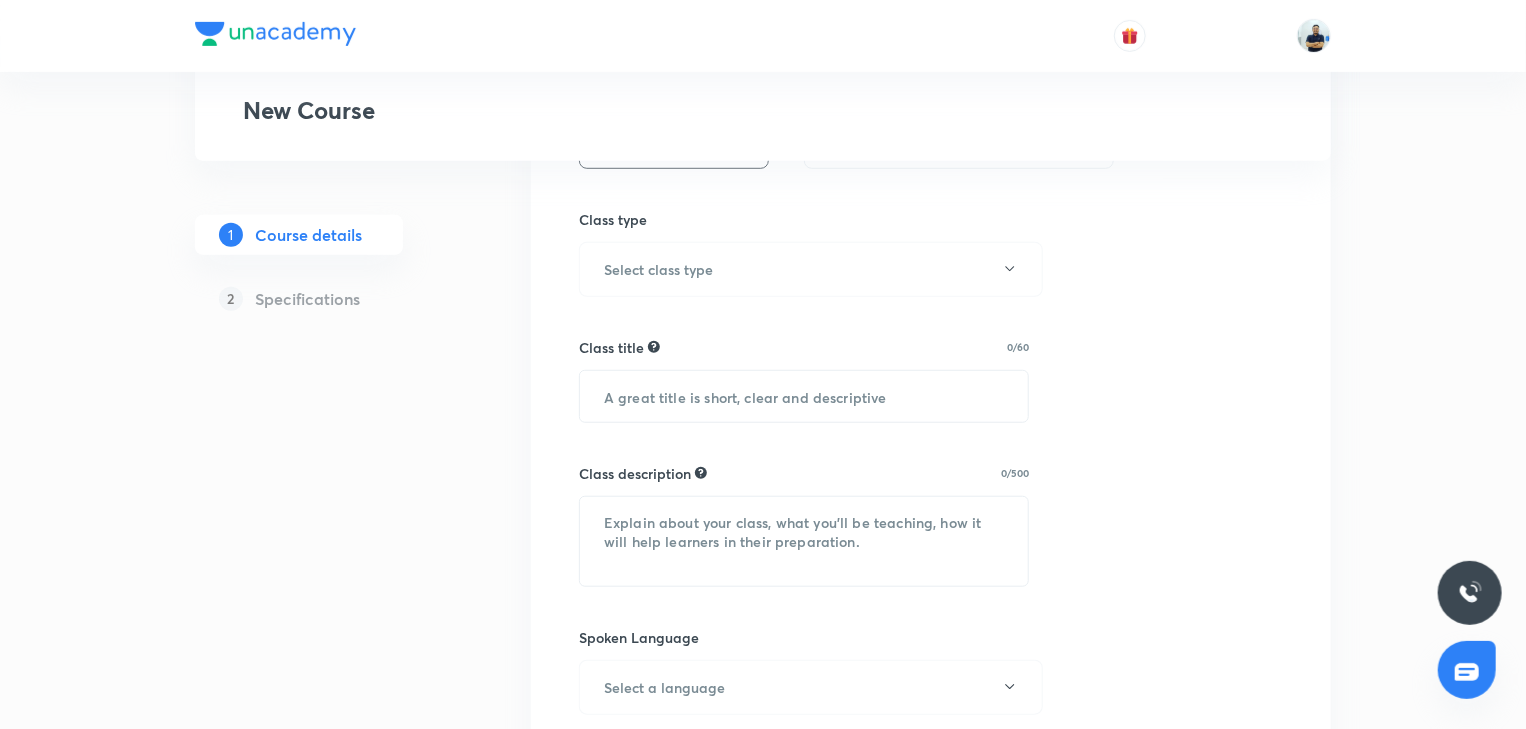 click on "Class type Select class type" at bounding box center (804, 253) 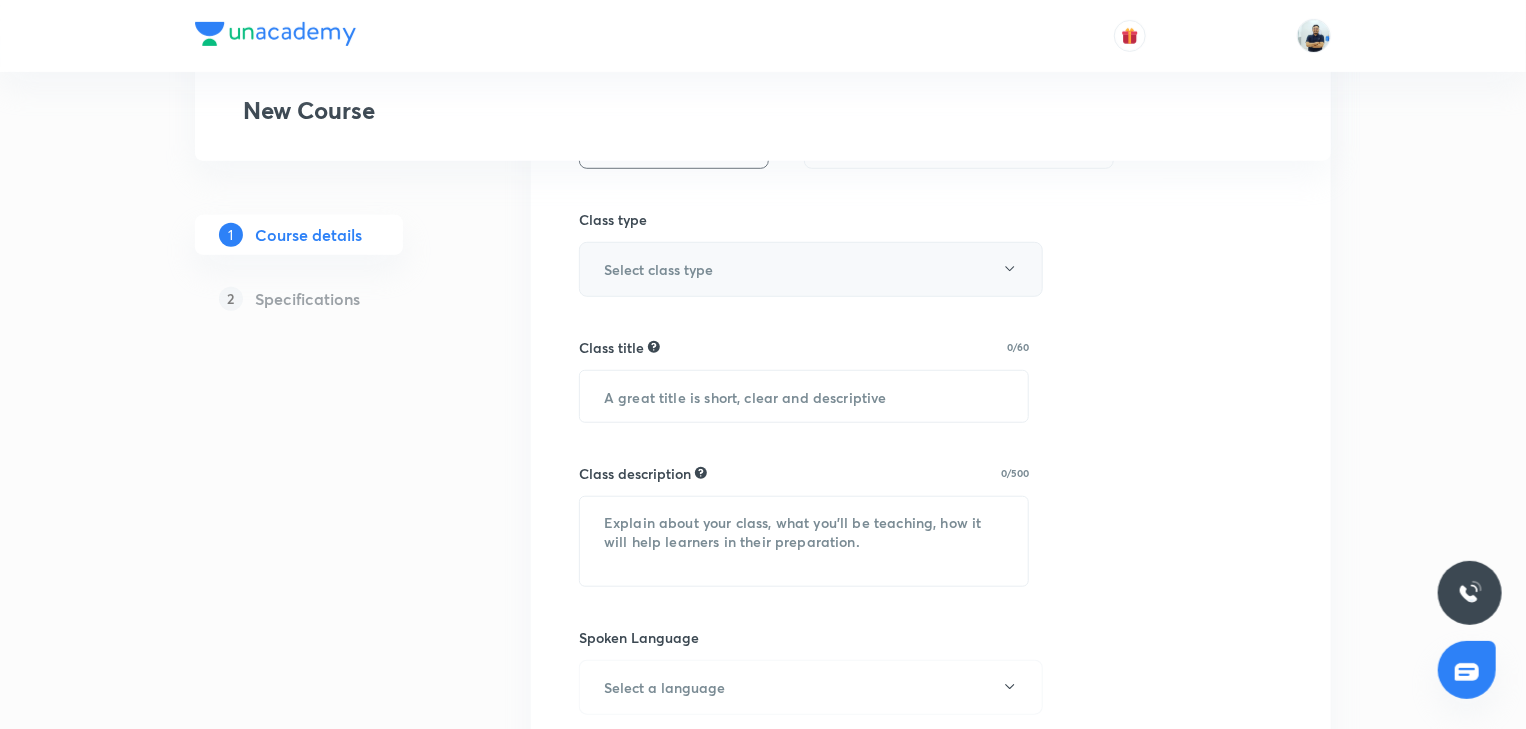 click on "Select class type" at bounding box center [811, 269] 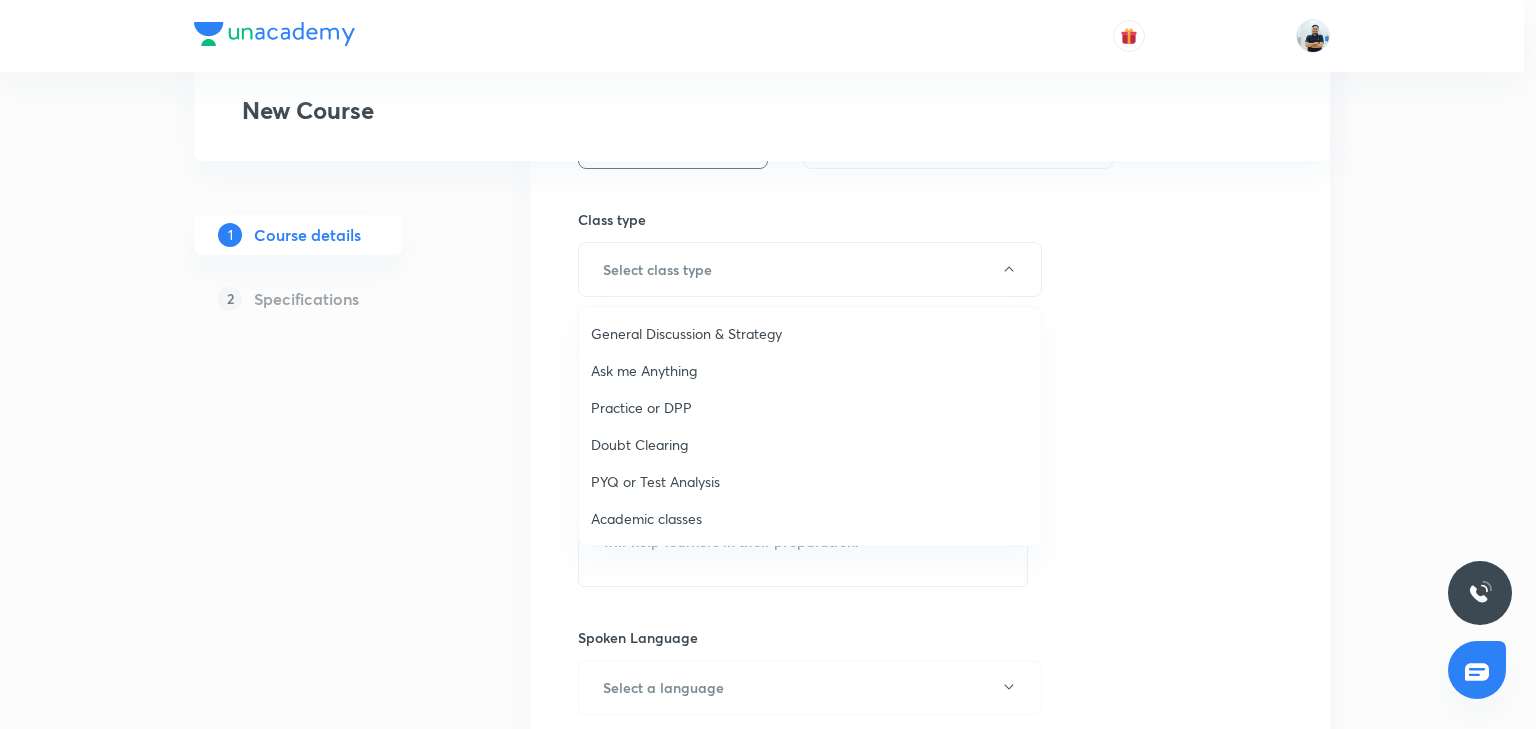click on "Academic classes" at bounding box center (810, 518) 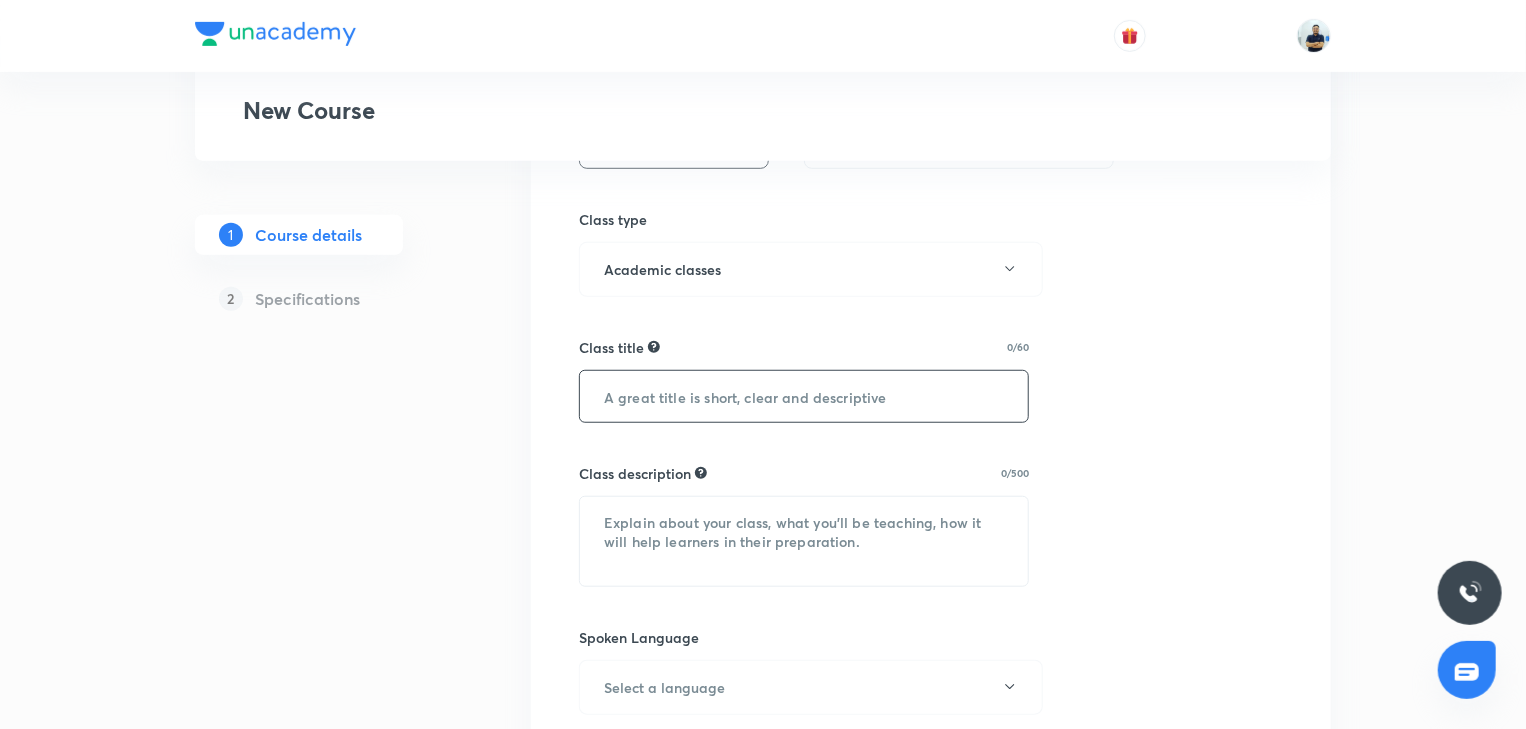 click at bounding box center [804, 396] 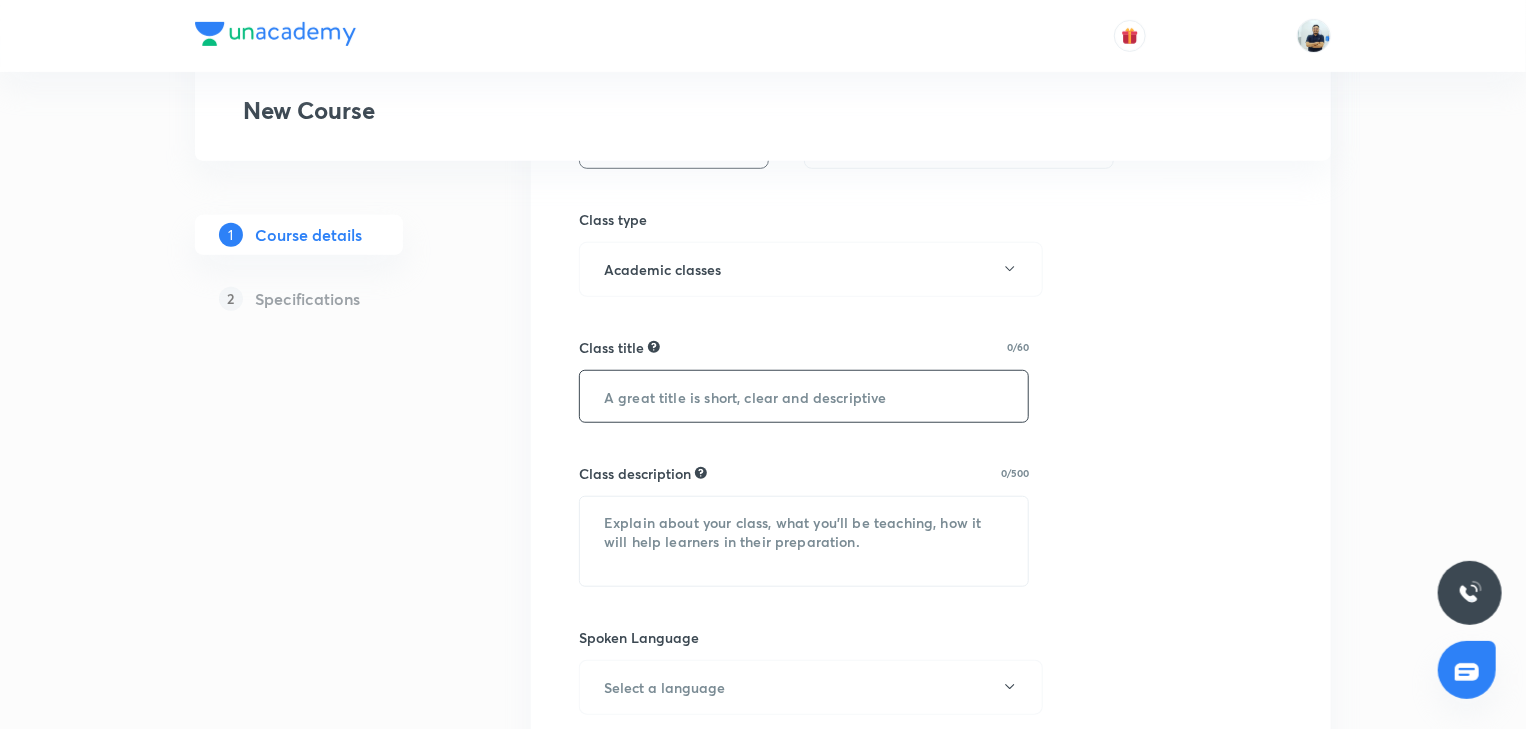click at bounding box center (804, 396) 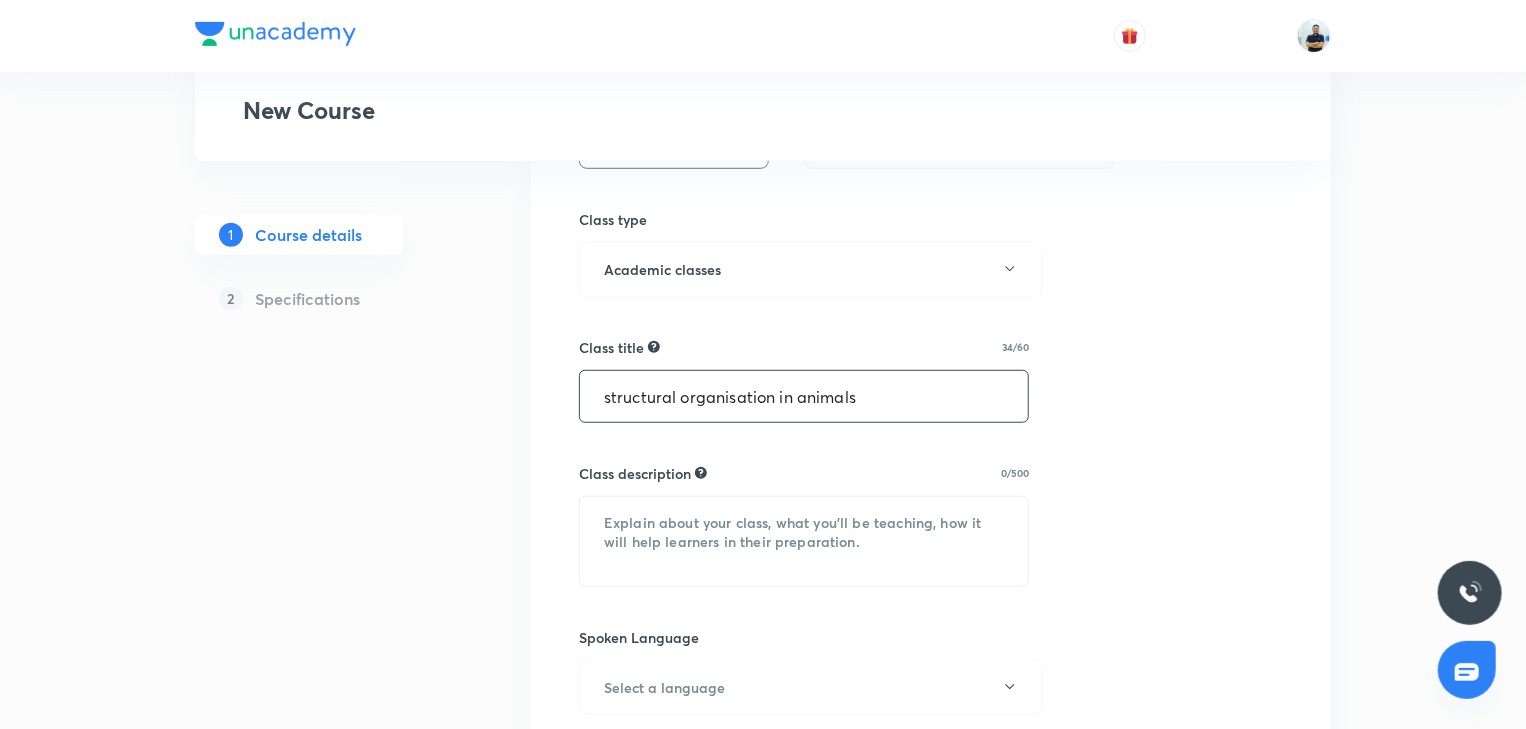 drag, startPoint x: 612, startPoint y: 404, endPoint x: 579, endPoint y: 404, distance: 33 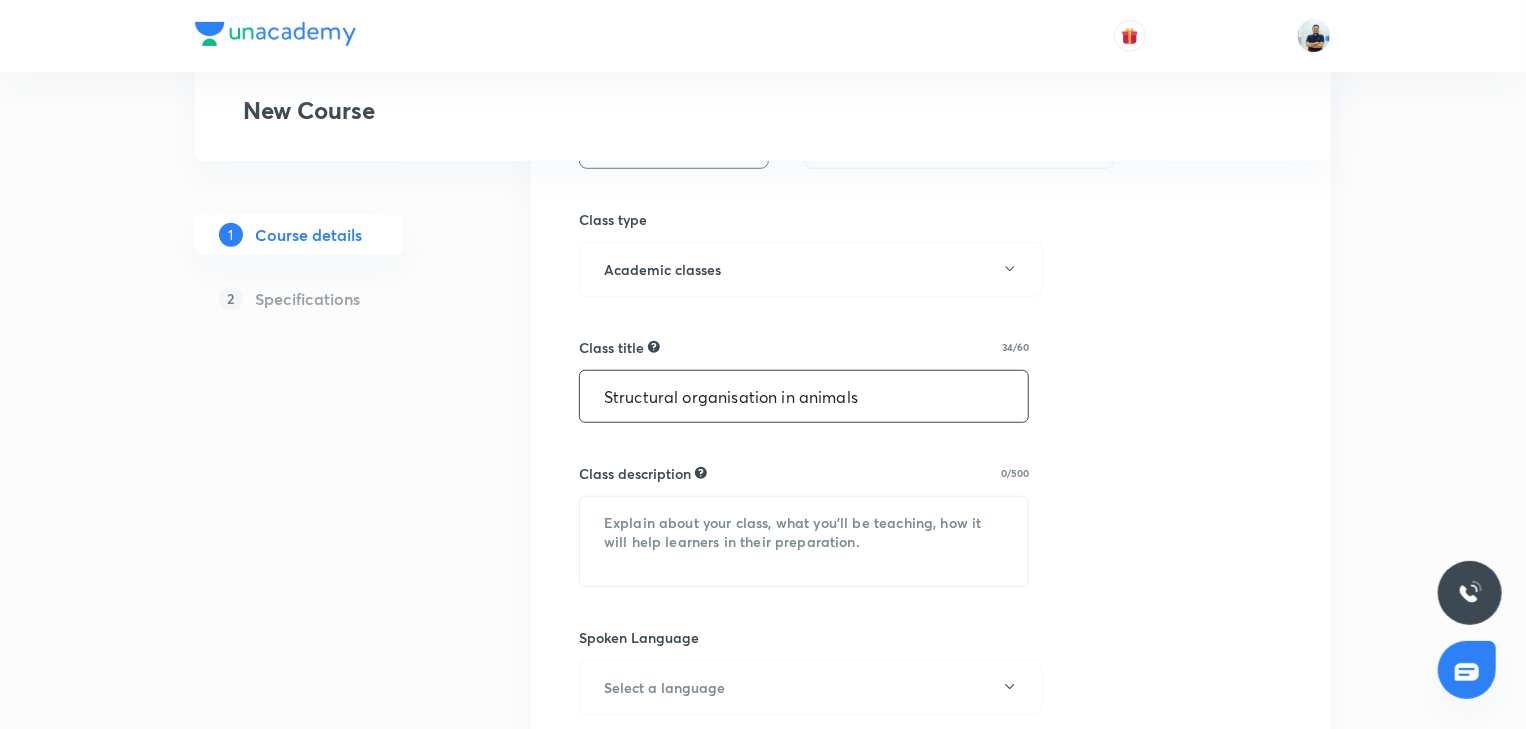 type on "Structural organisation in animals" 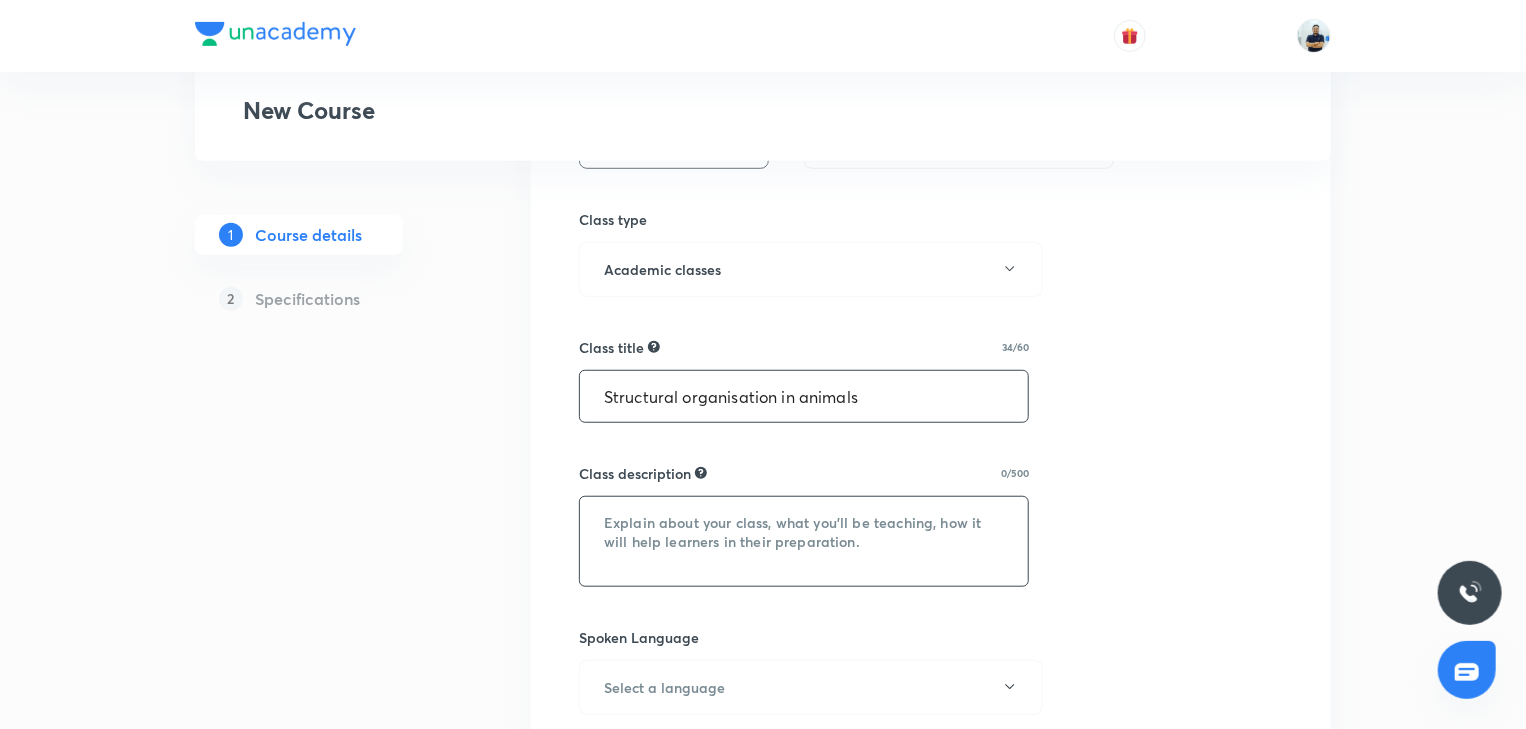 click at bounding box center (804, 541) 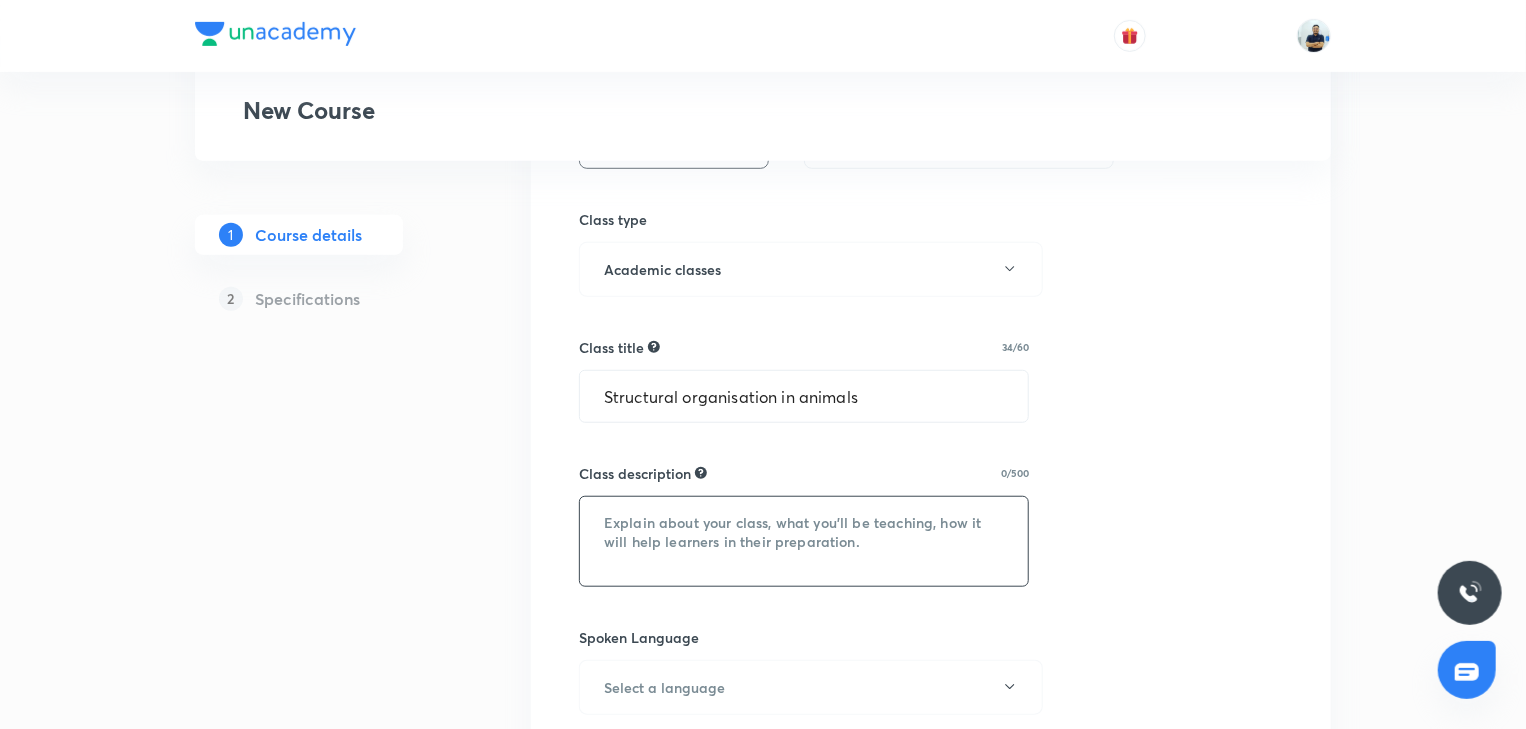 paste on ""In this course, NP sir will provide in-depth knowledge of Biology. The course will be helpful for aspirants preparing for NEET UG. All doubts related to the topic will be clarified during the doubt-clearing sessions in the course. The course will be covered in Gujaratiand the notes will be provided in Gujarati"" 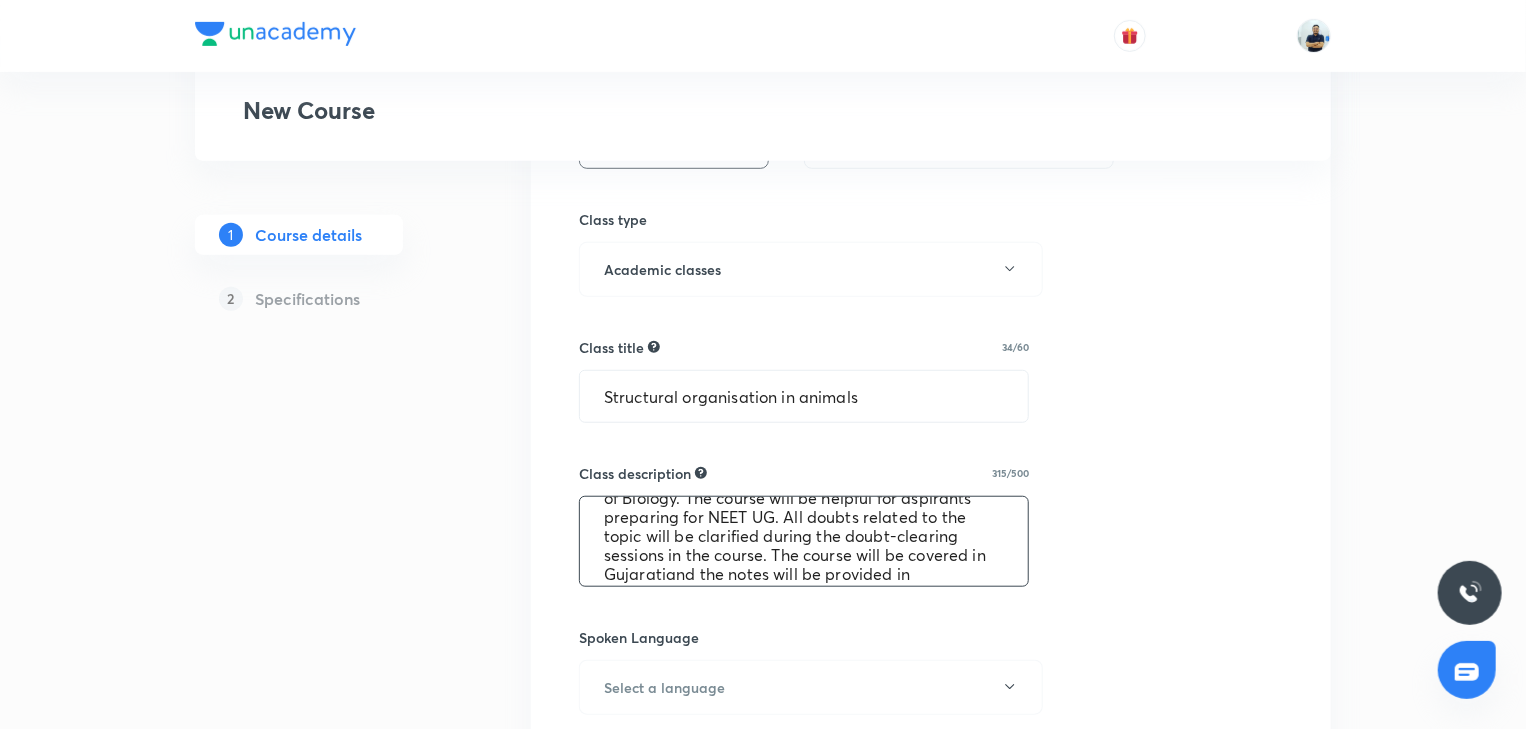 scroll, scrollTop: 0, scrollLeft: 0, axis: both 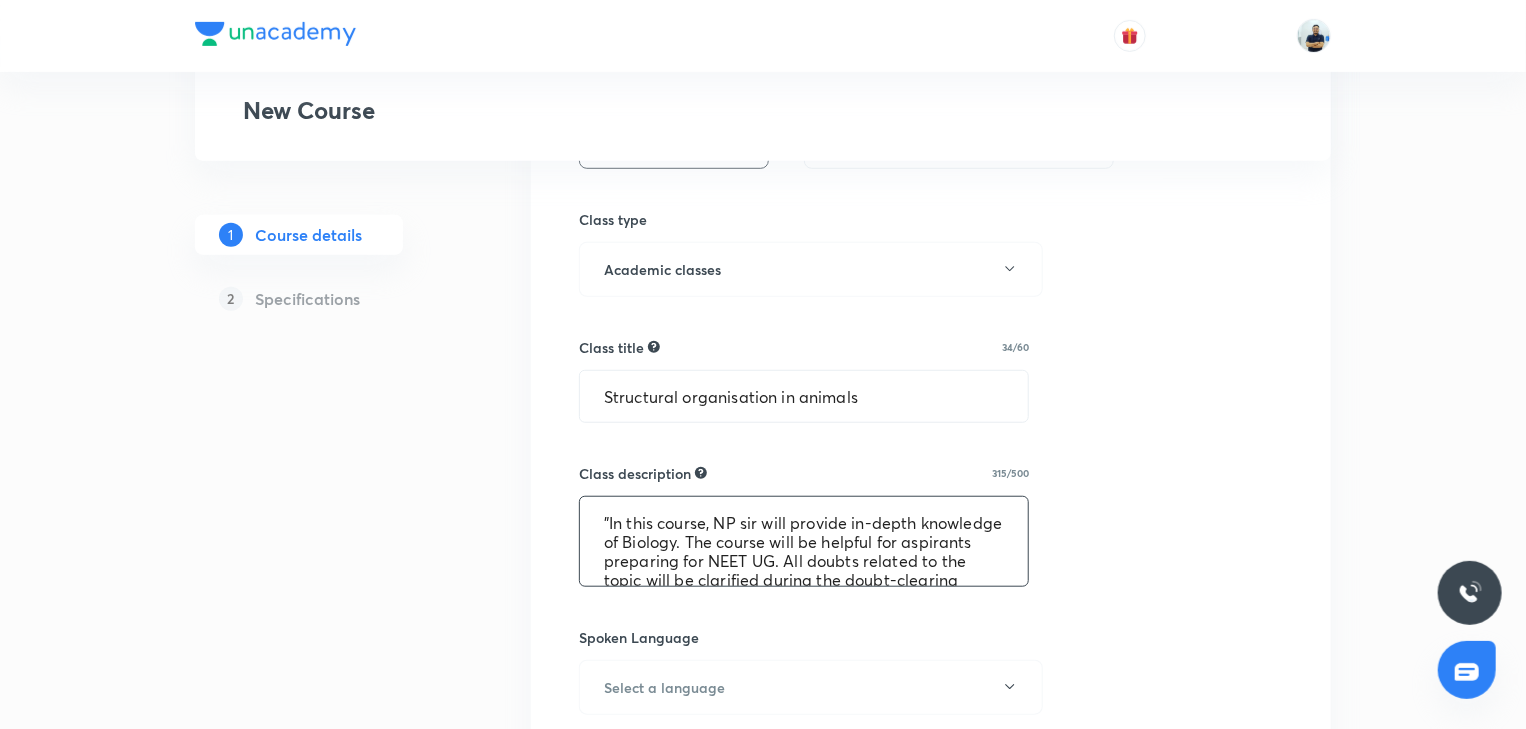 click on ""In this course, NP sir will provide in-depth knowledge of Biology. The course will be helpful for aspirants preparing for NEET UG. All doubts related to the topic will be clarified during the doubt-clearing sessions in the course. The course will be covered in Gujaratiand the notes will be provided in Gujarati"" at bounding box center [804, 541] 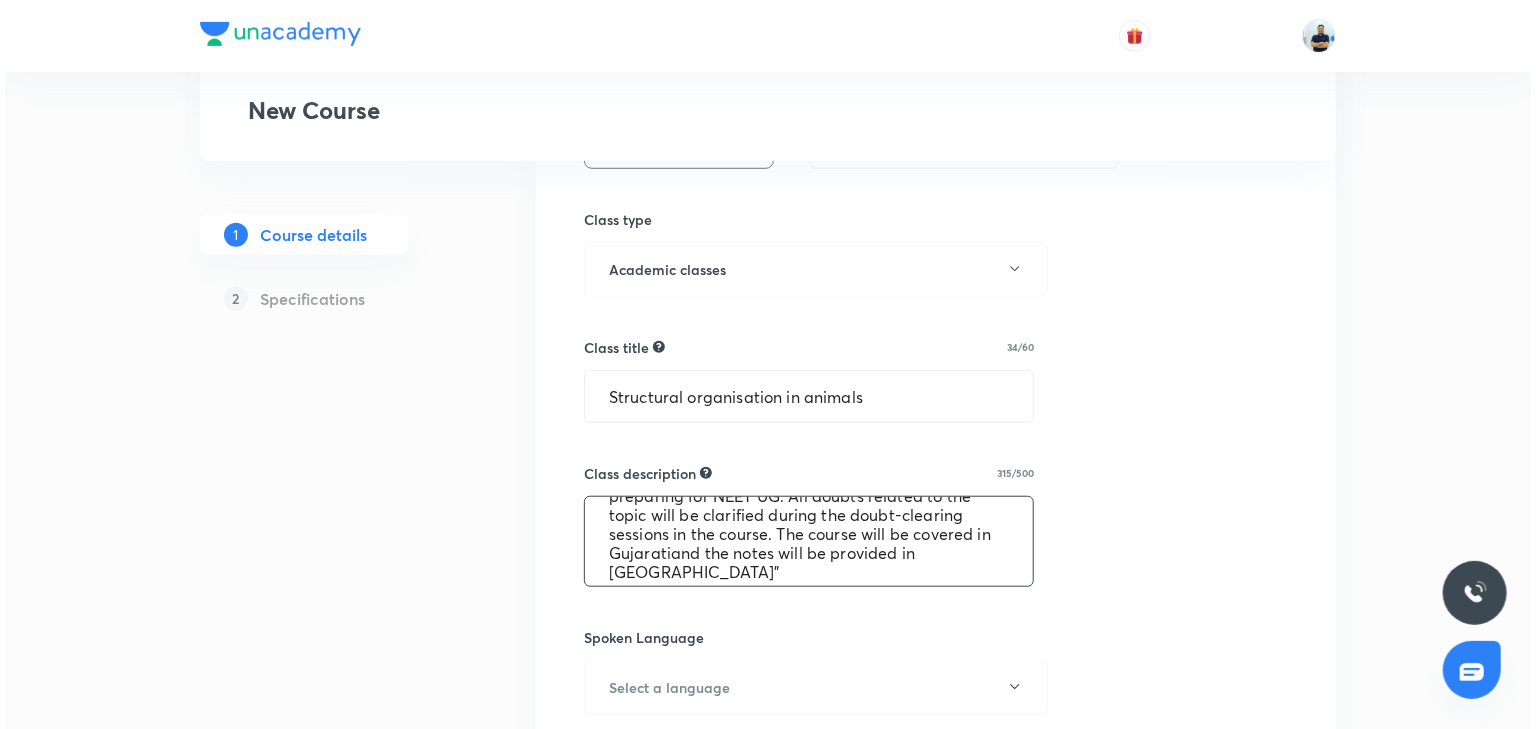 scroll, scrollTop: 113, scrollLeft: 0, axis: vertical 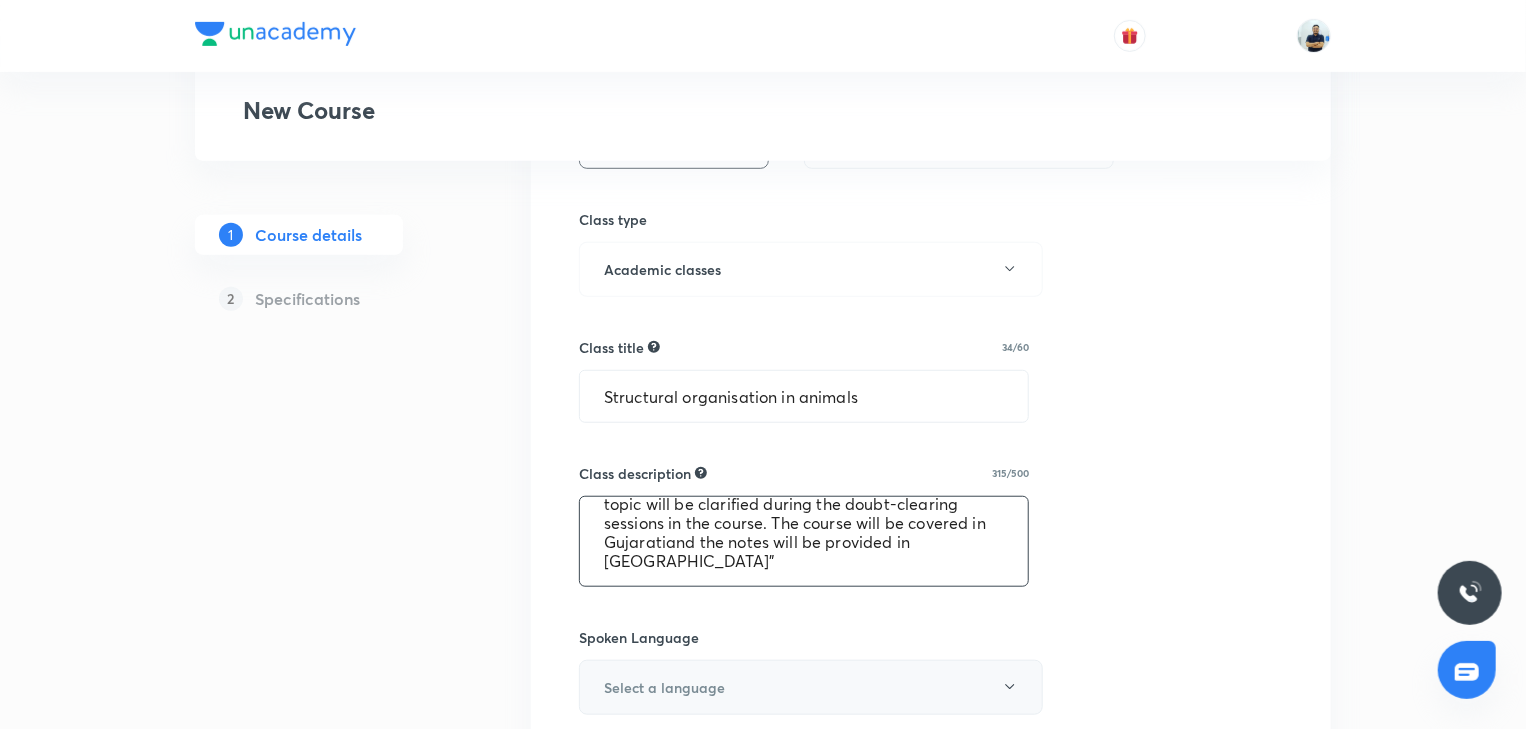 type on ""In this course, OP sir will provide in-depth knowledge of Biology. The course will be helpful for aspirants preparing for NEET UG. All doubts related to the topic will be clarified during the doubt-clearing sessions in the course. The course will be covered in Gujaratiand the notes will be provided in [GEOGRAPHIC_DATA]"" 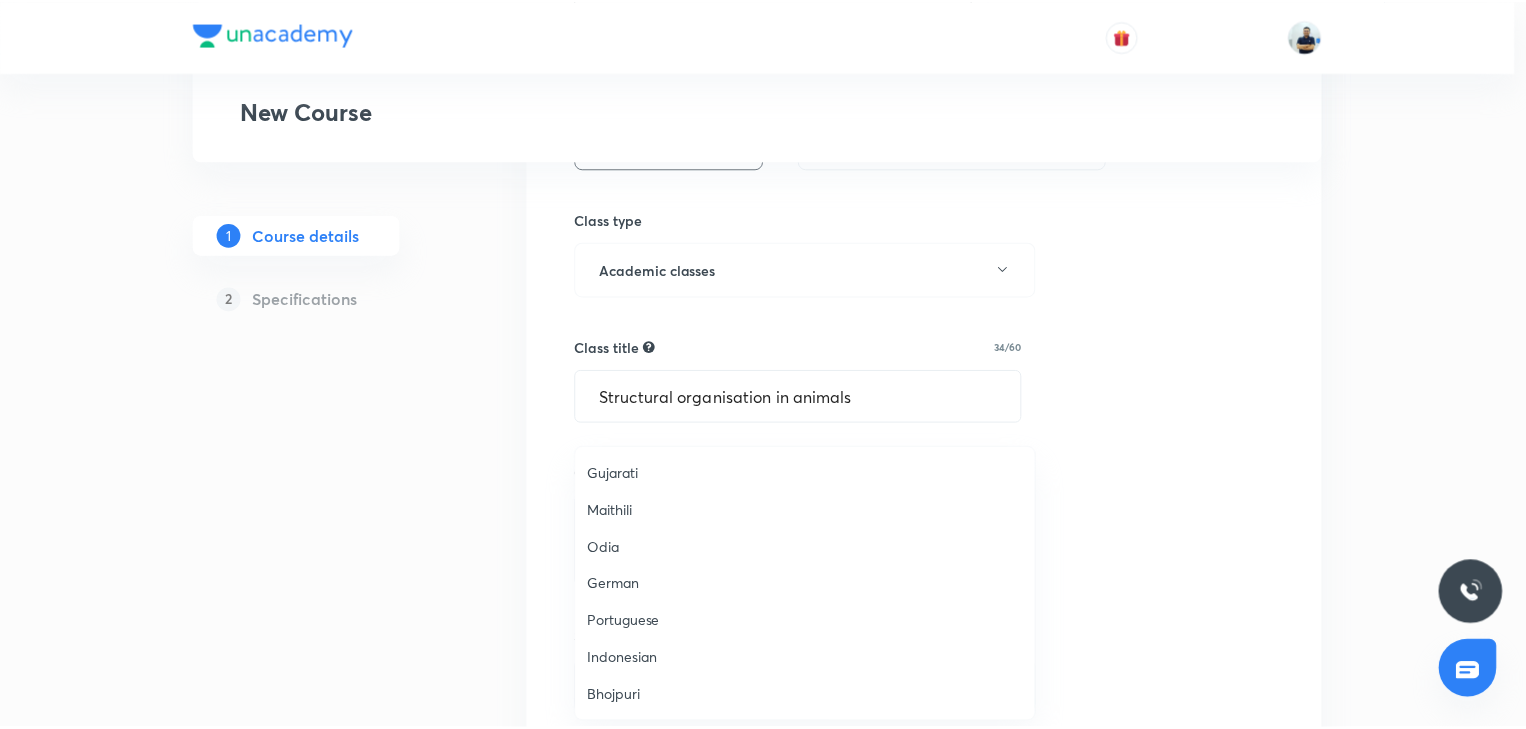 scroll, scrollTop: 406, scrollLeft: 0, axis: vertical 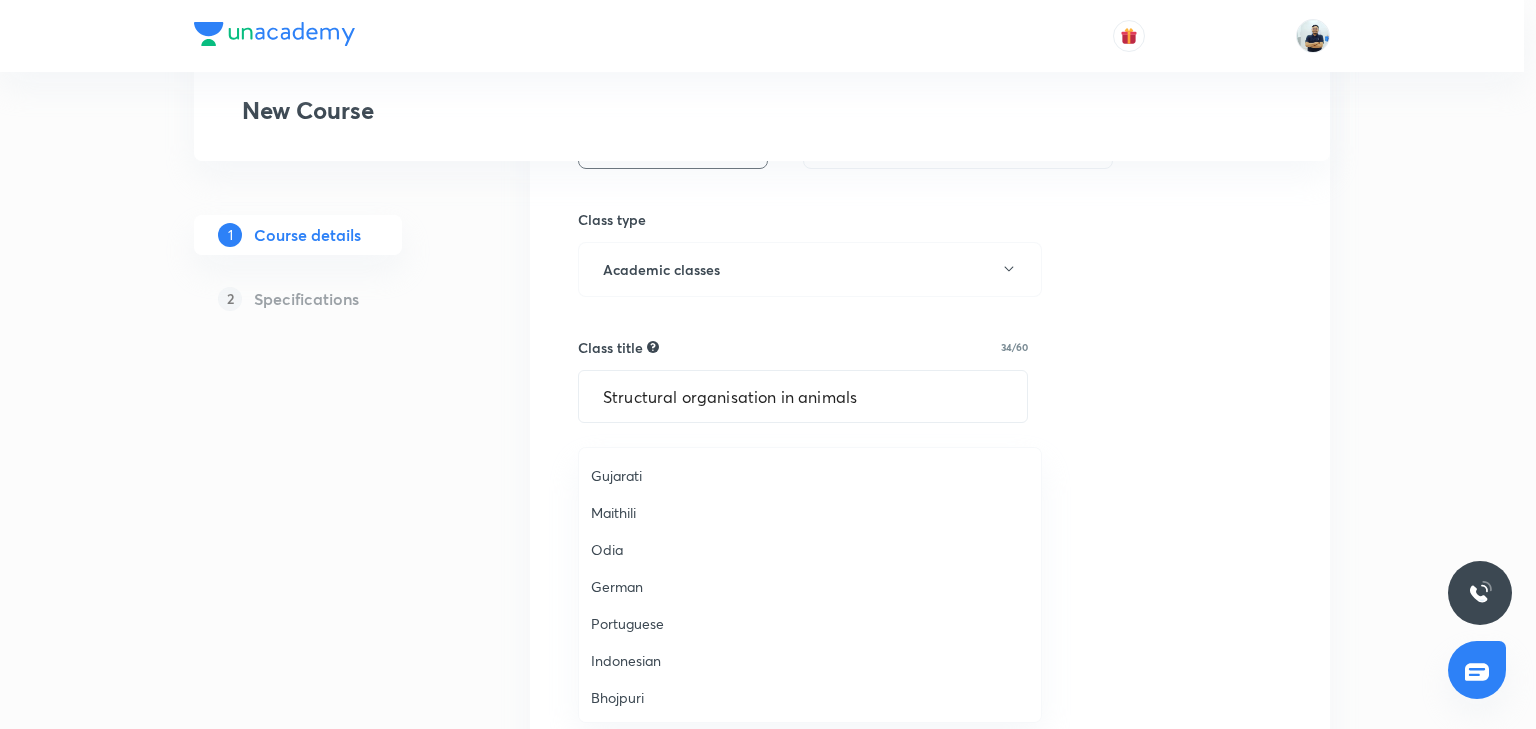click on "Gujarati" at bounding box center (810, 475) 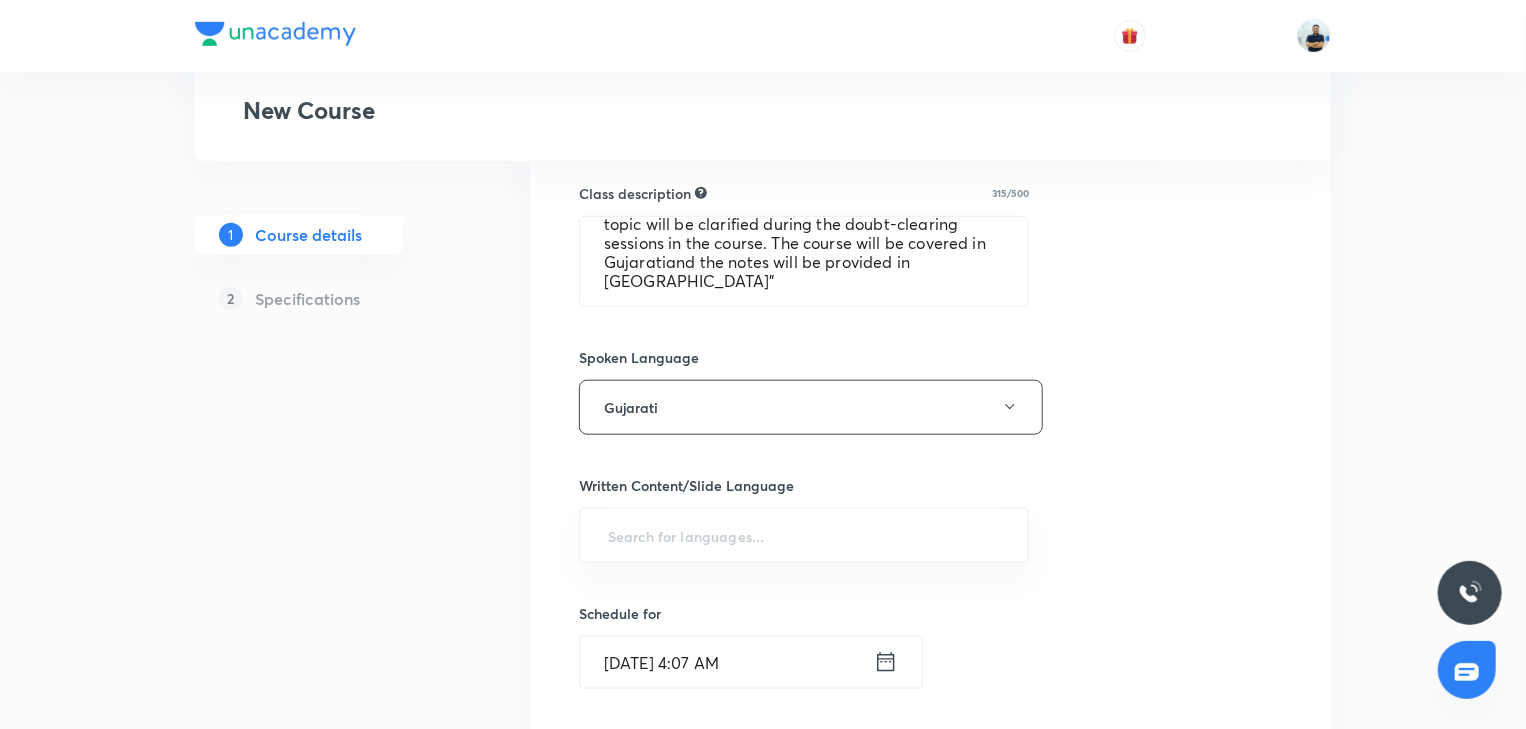 scroll, scrollTop: 1120, scrollLeft: 0, axis: vertical 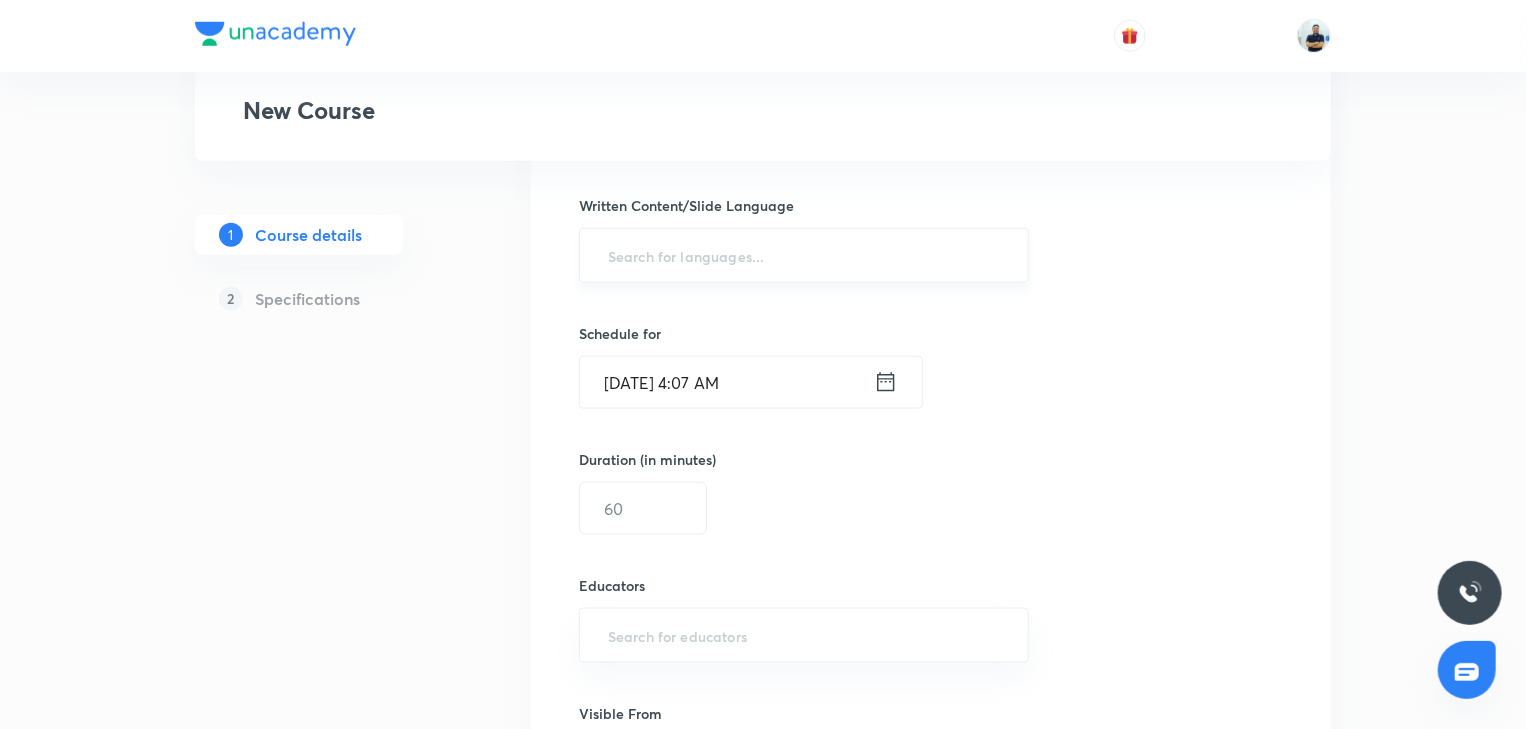 click at bounding box center [804, 255] 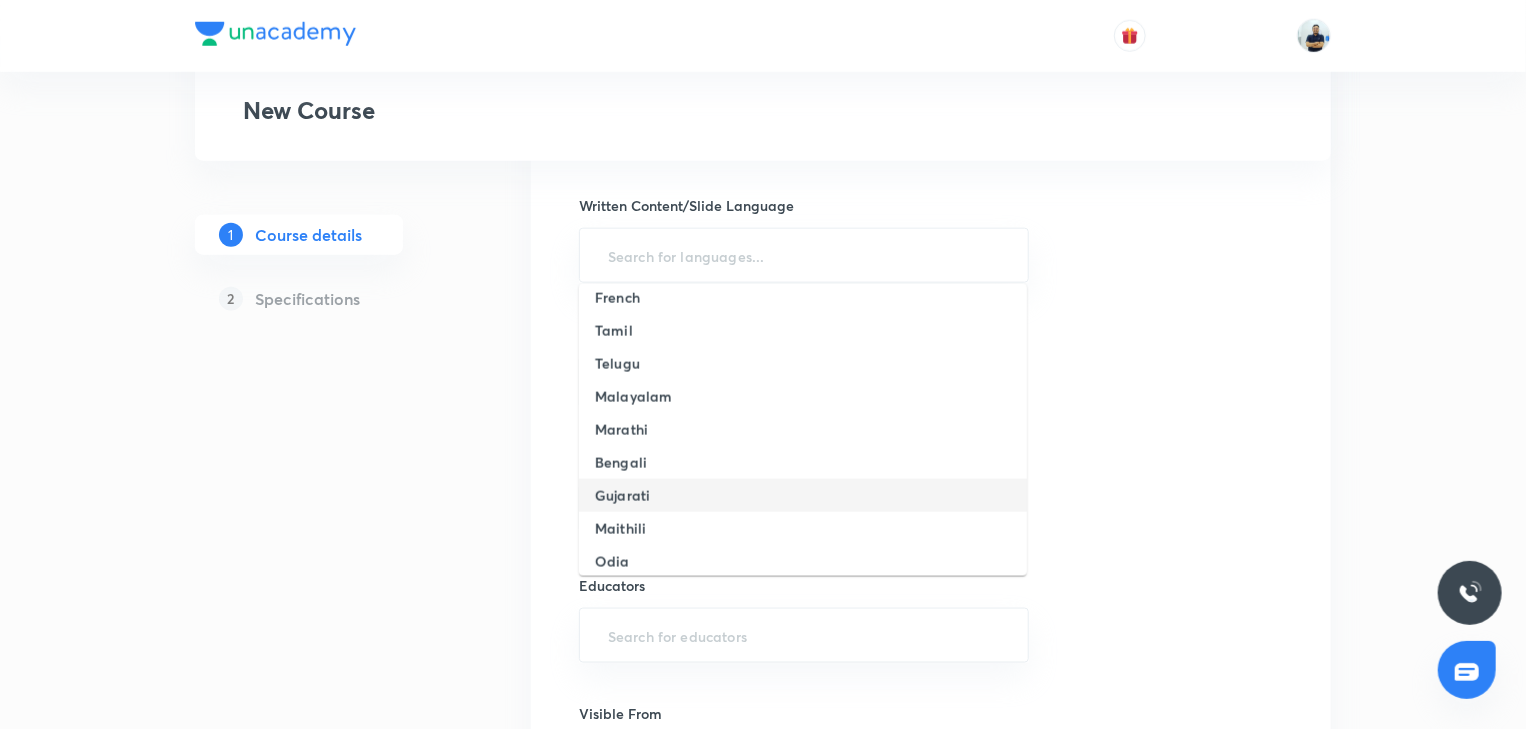 scroll, scrollTop: 186, scrollLeft: 0, axis: vertical 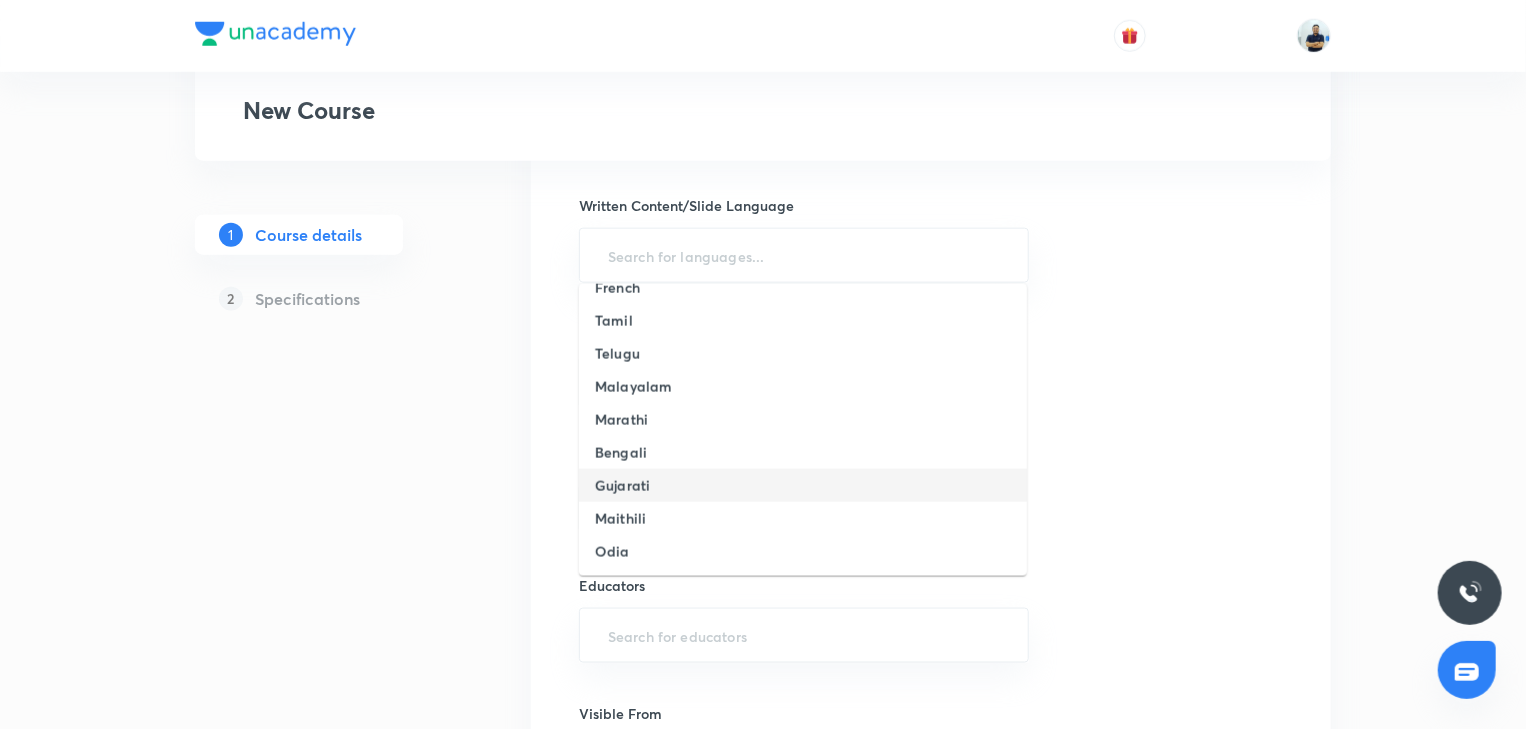click on "Gujarati" at bounding box center (622, 485) 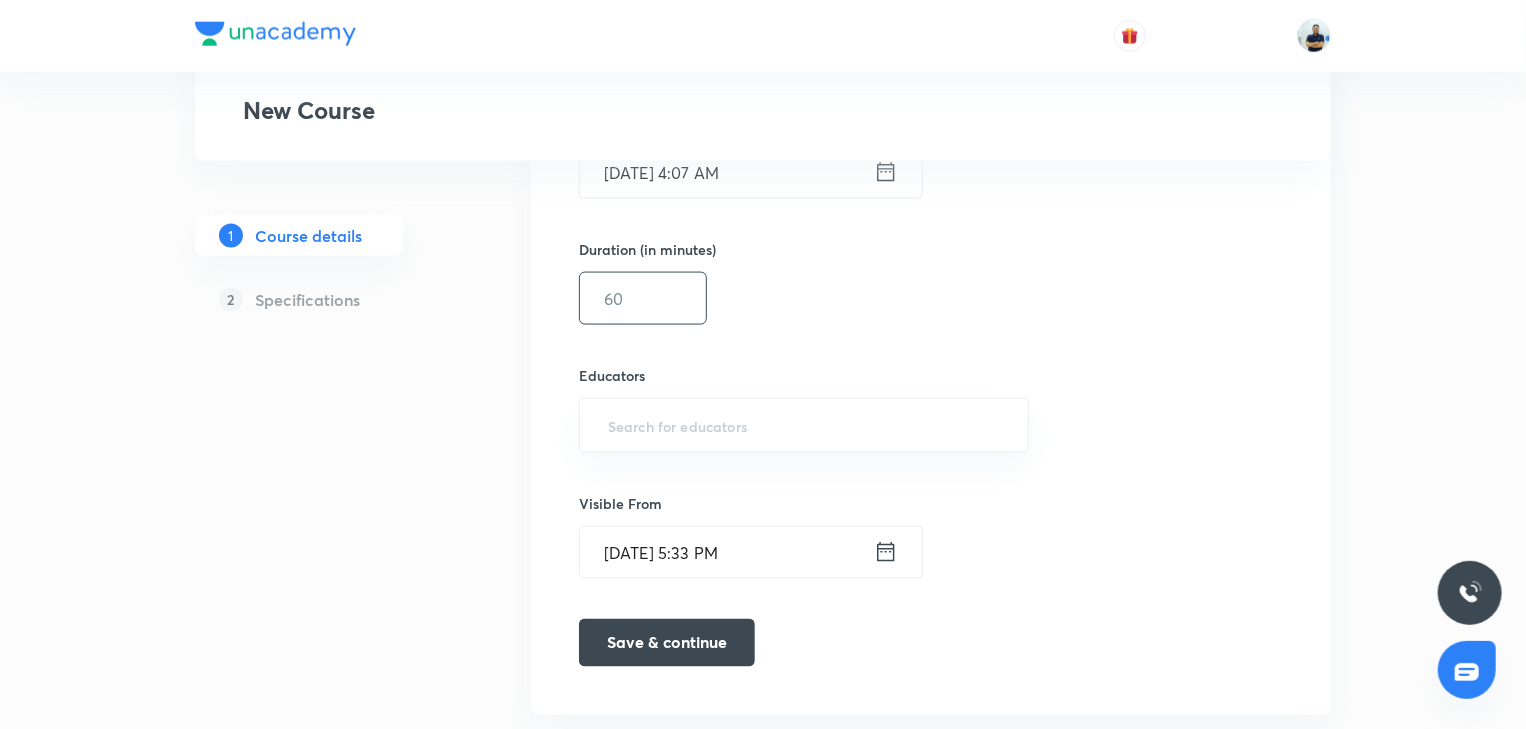 scroll, scrollTop: 1384, scrollLeft: 0, axis: vertical 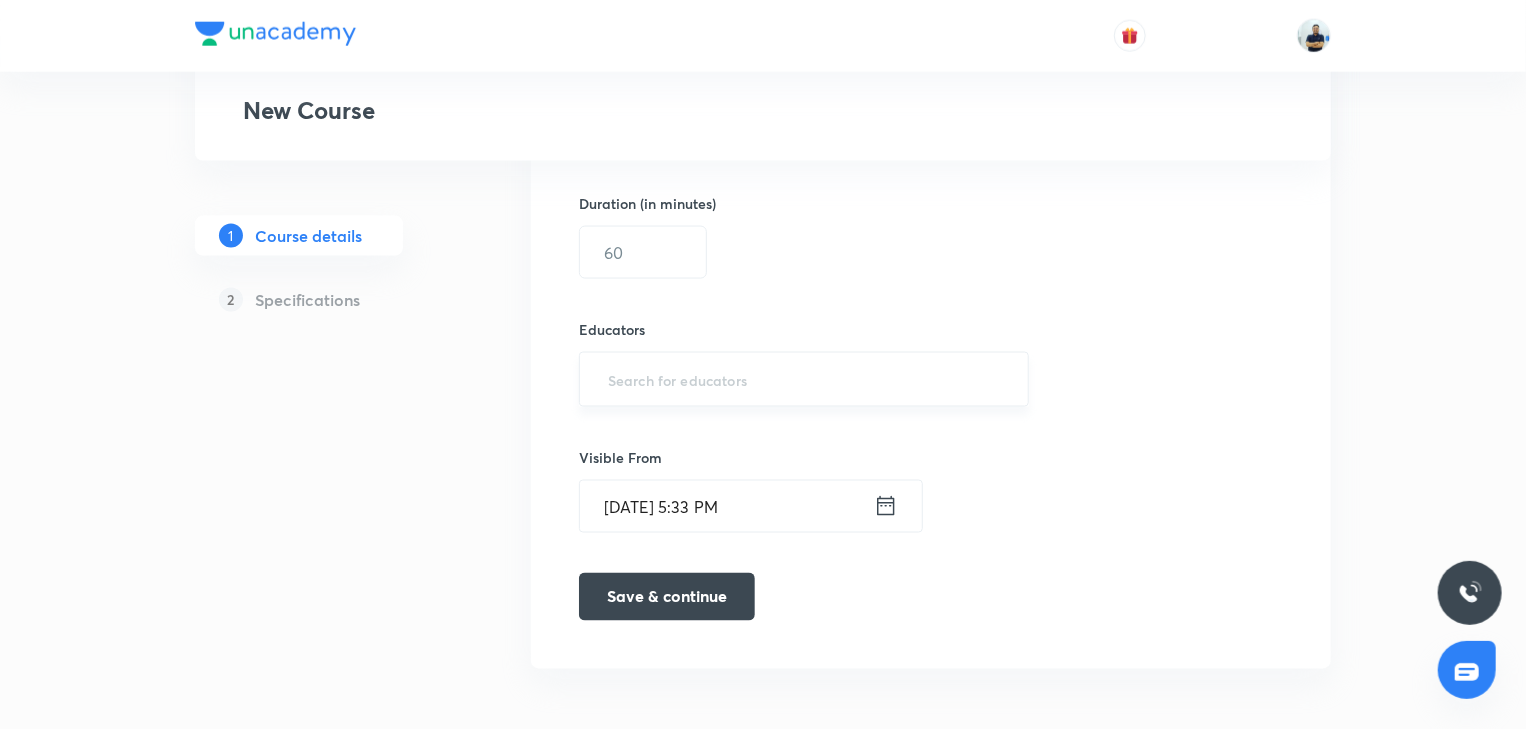 click at bounding box center [804, 379] 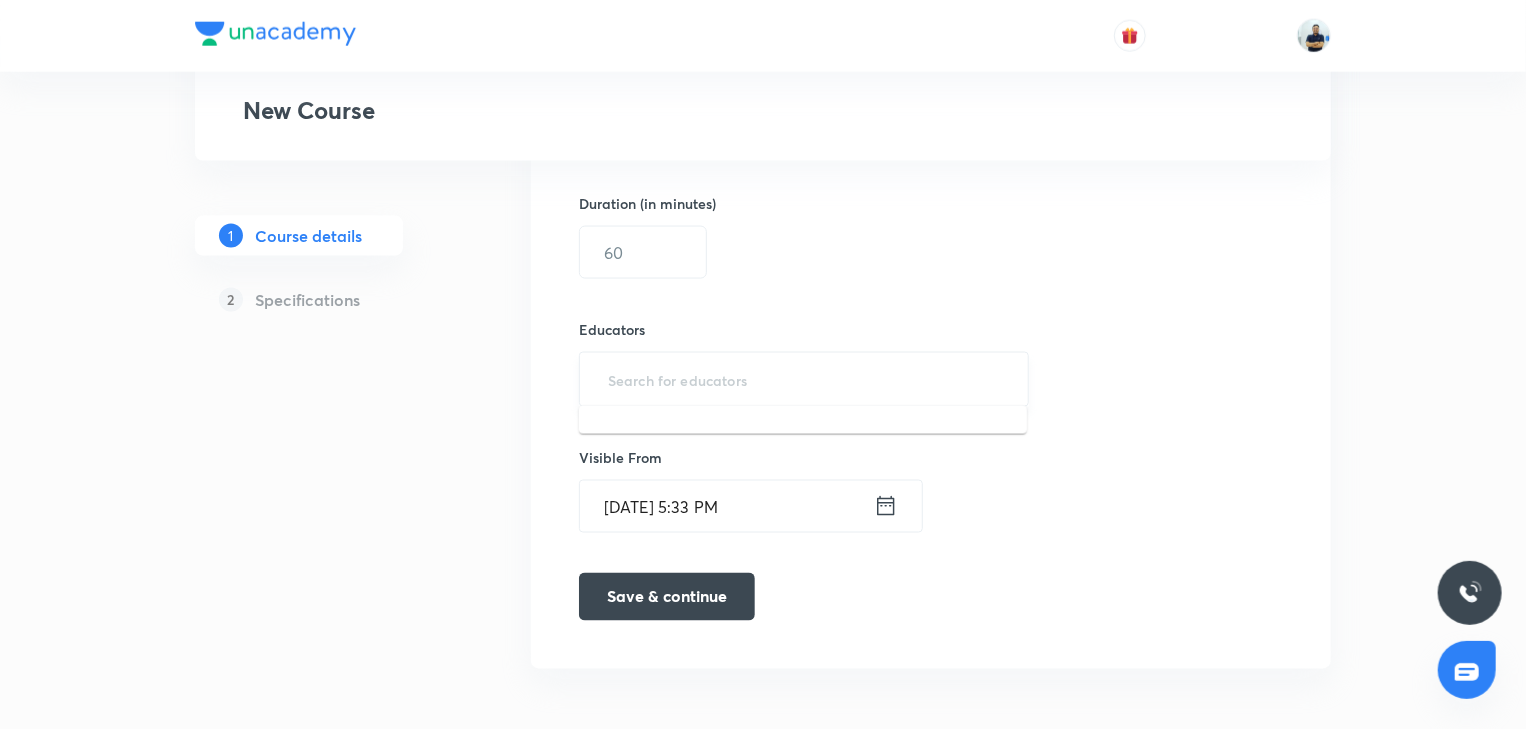 paste on "jfvjcjt1iuhv" 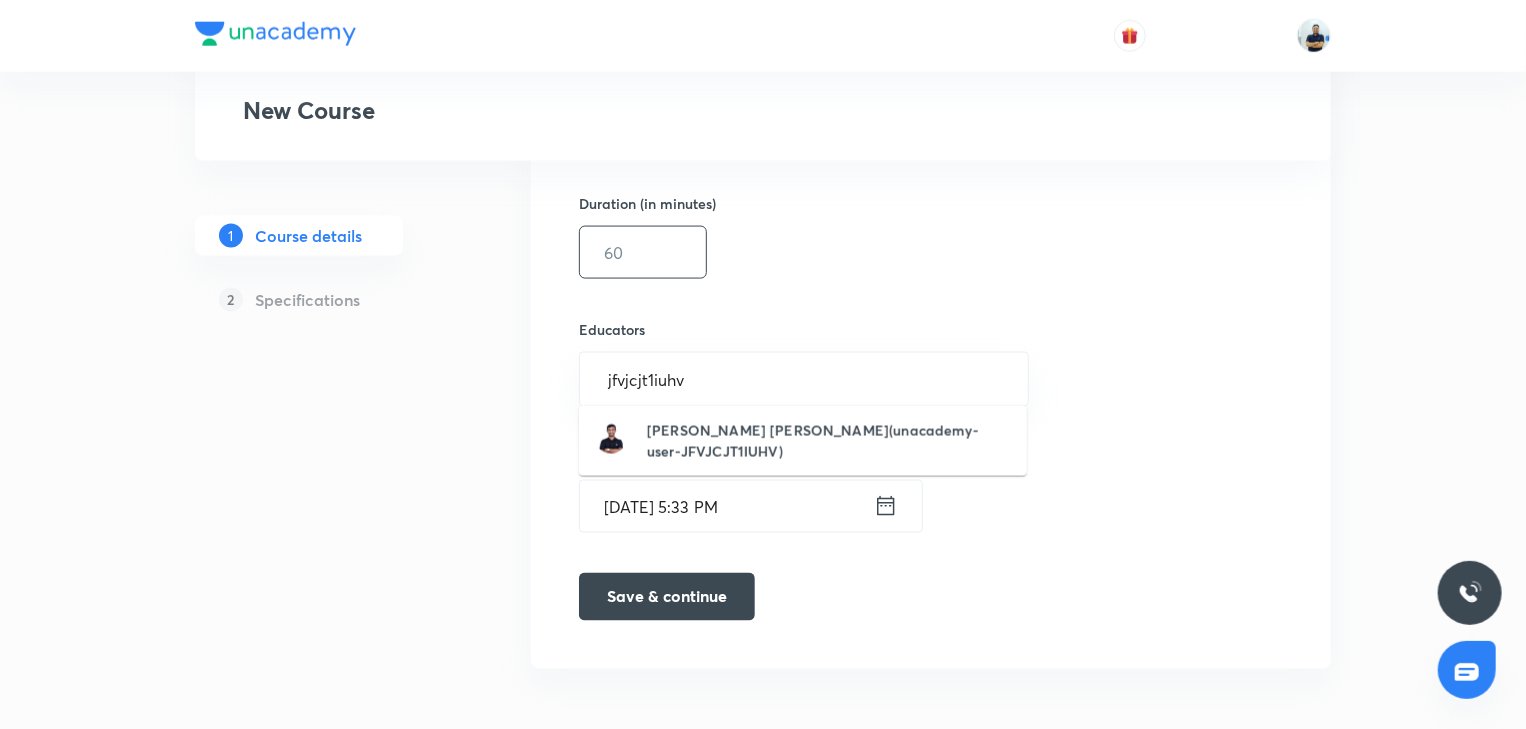 type on "jfvjcjt1iuhv" 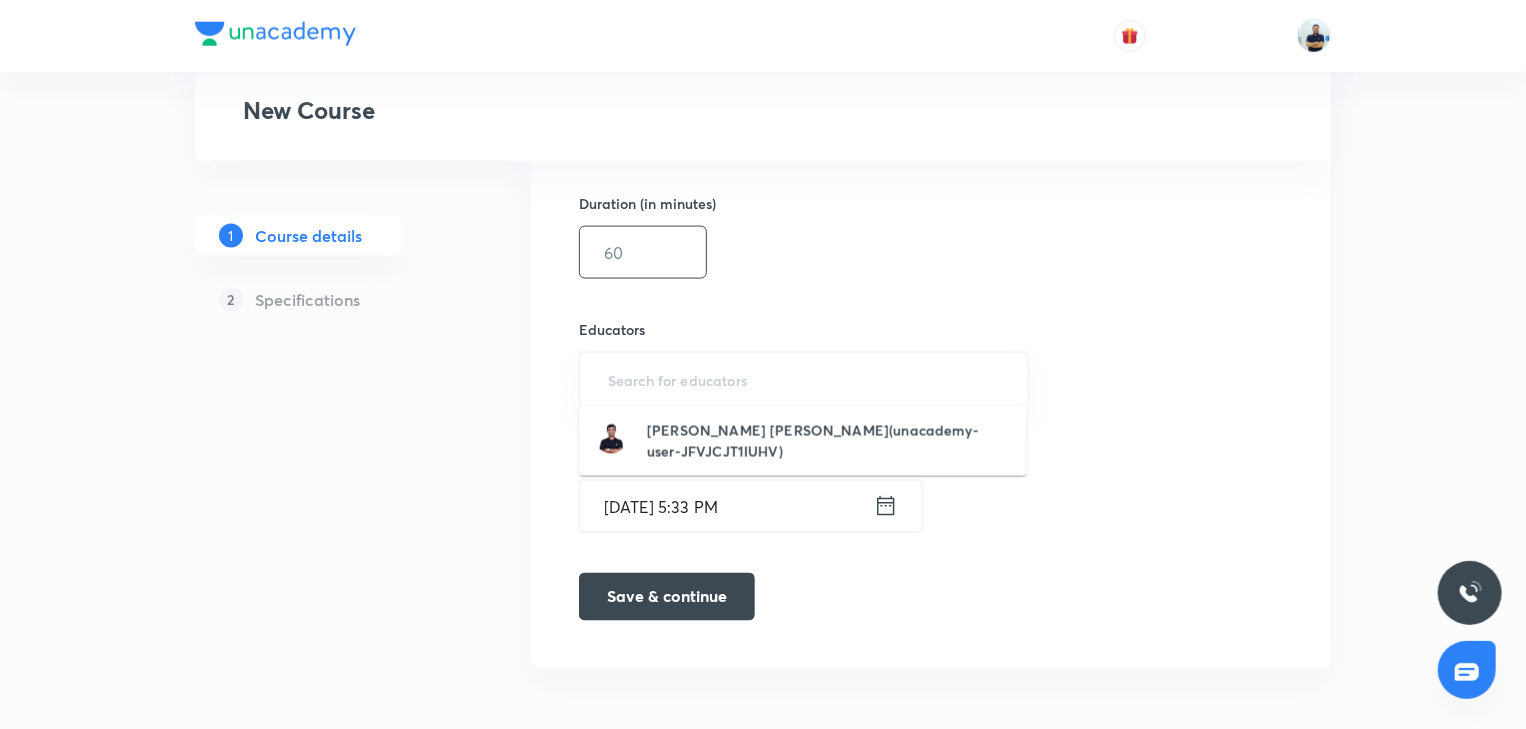 click at bounding box center (643, 252) 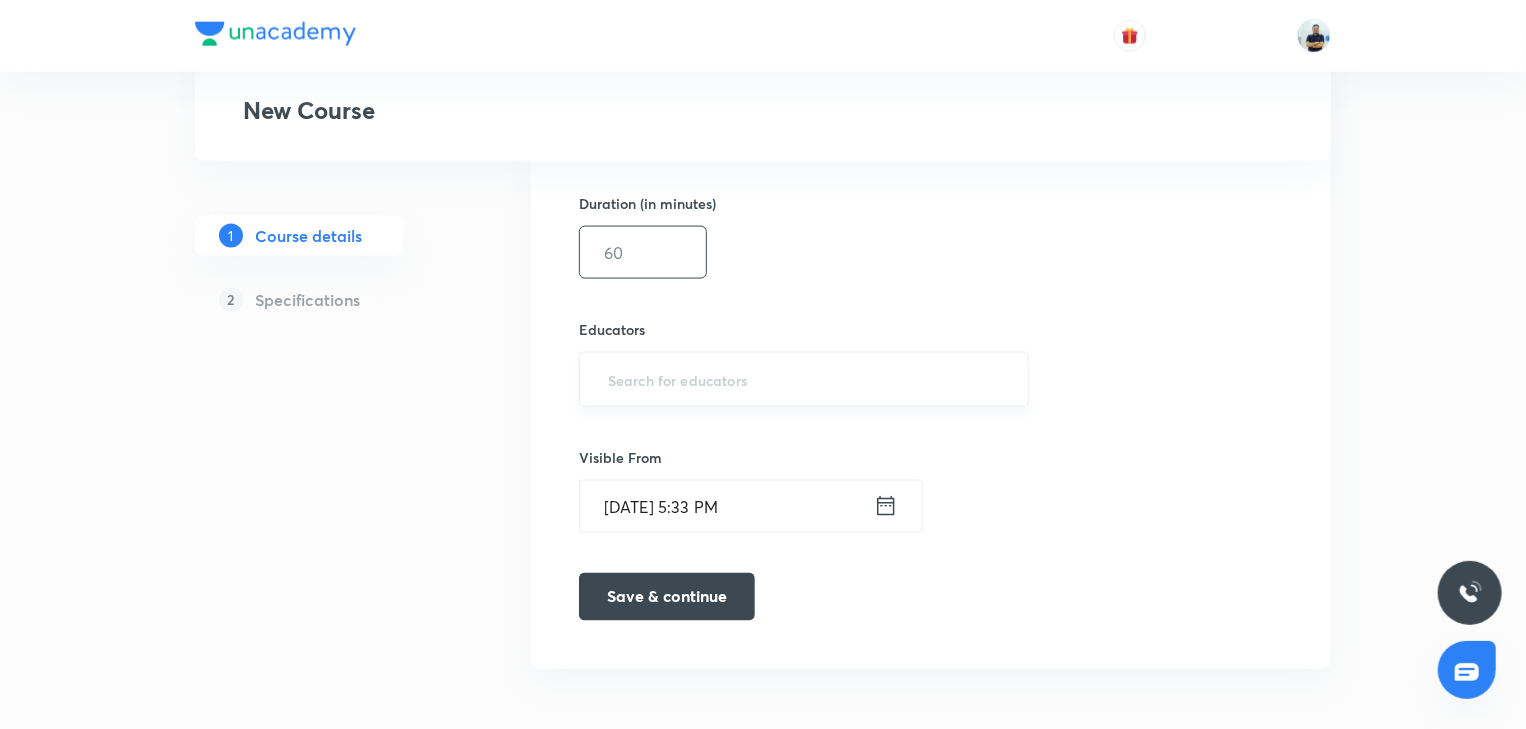 click at bounding box center (804, 379) 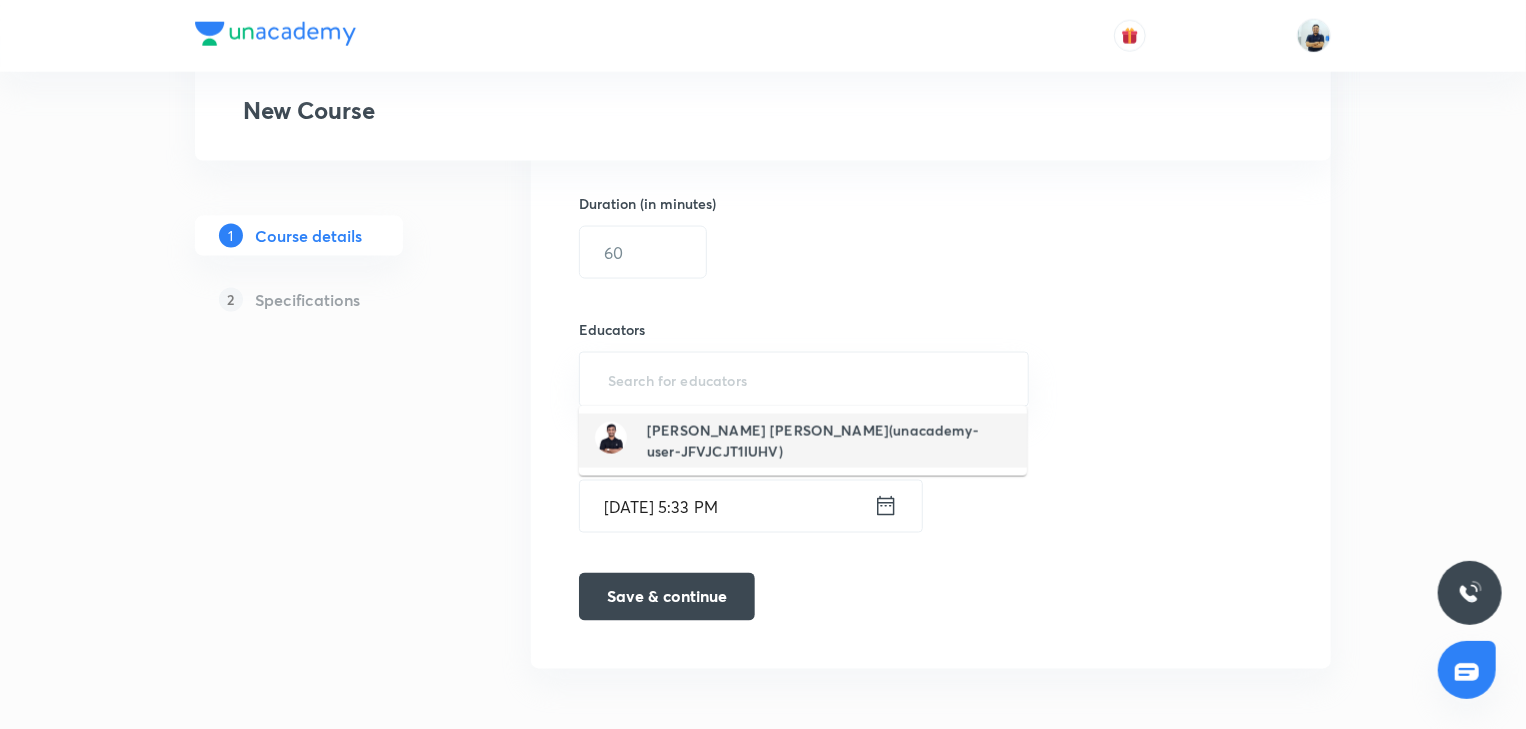click on "[PERSON_NAME] [PERSON_NAME](unacademy-user-JFVJCJT1IUHV)" at bounding box center (829, 441) 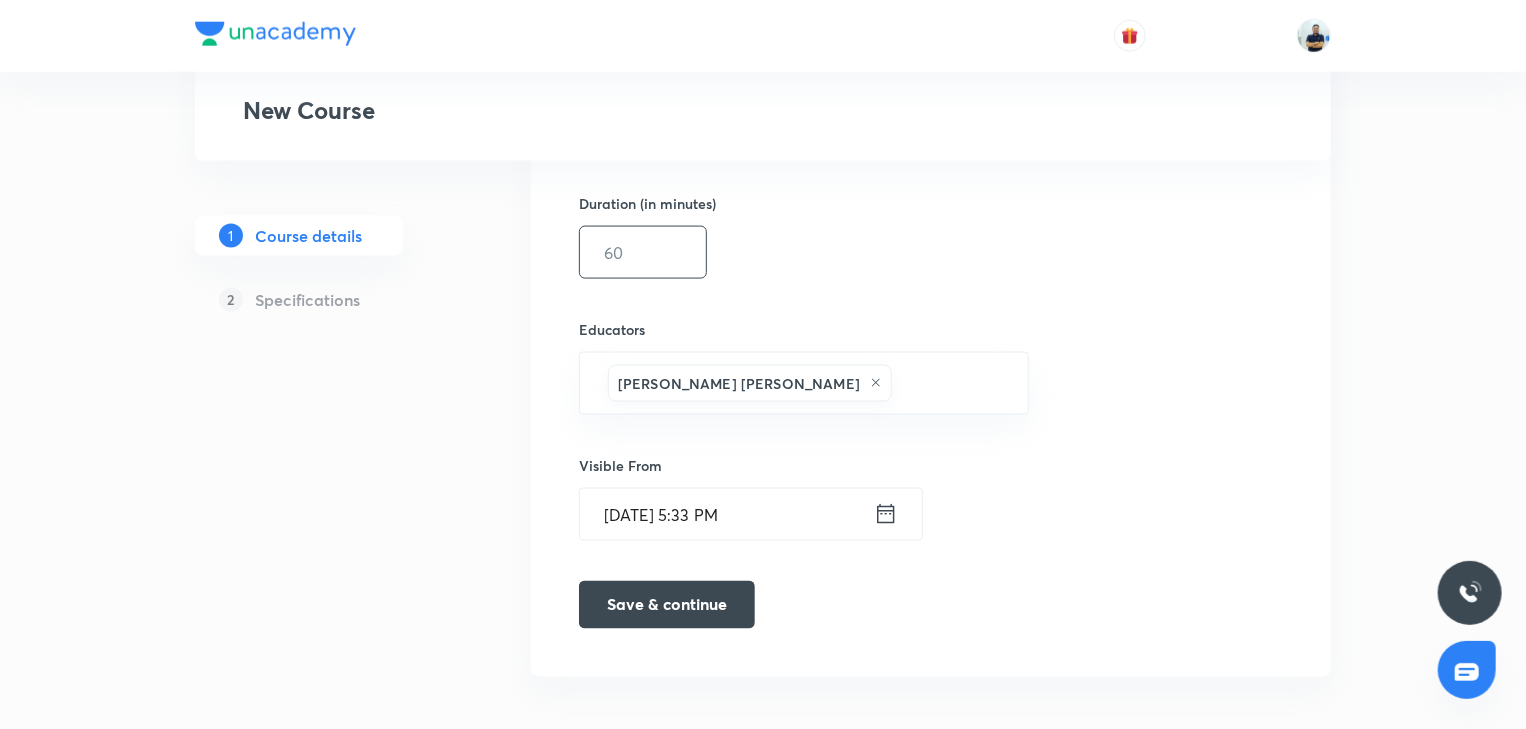click at bounding box center [643, 252] 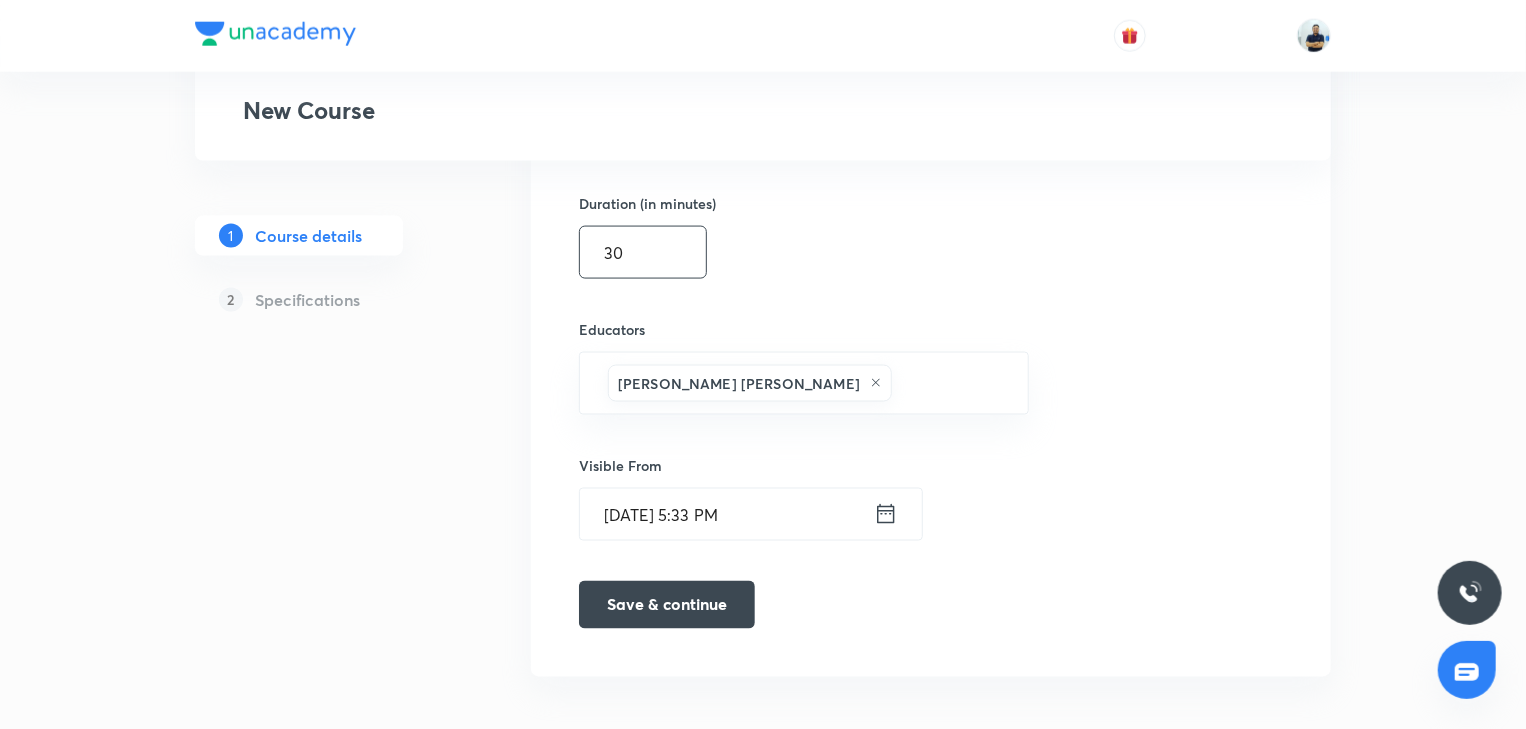 type on "30" 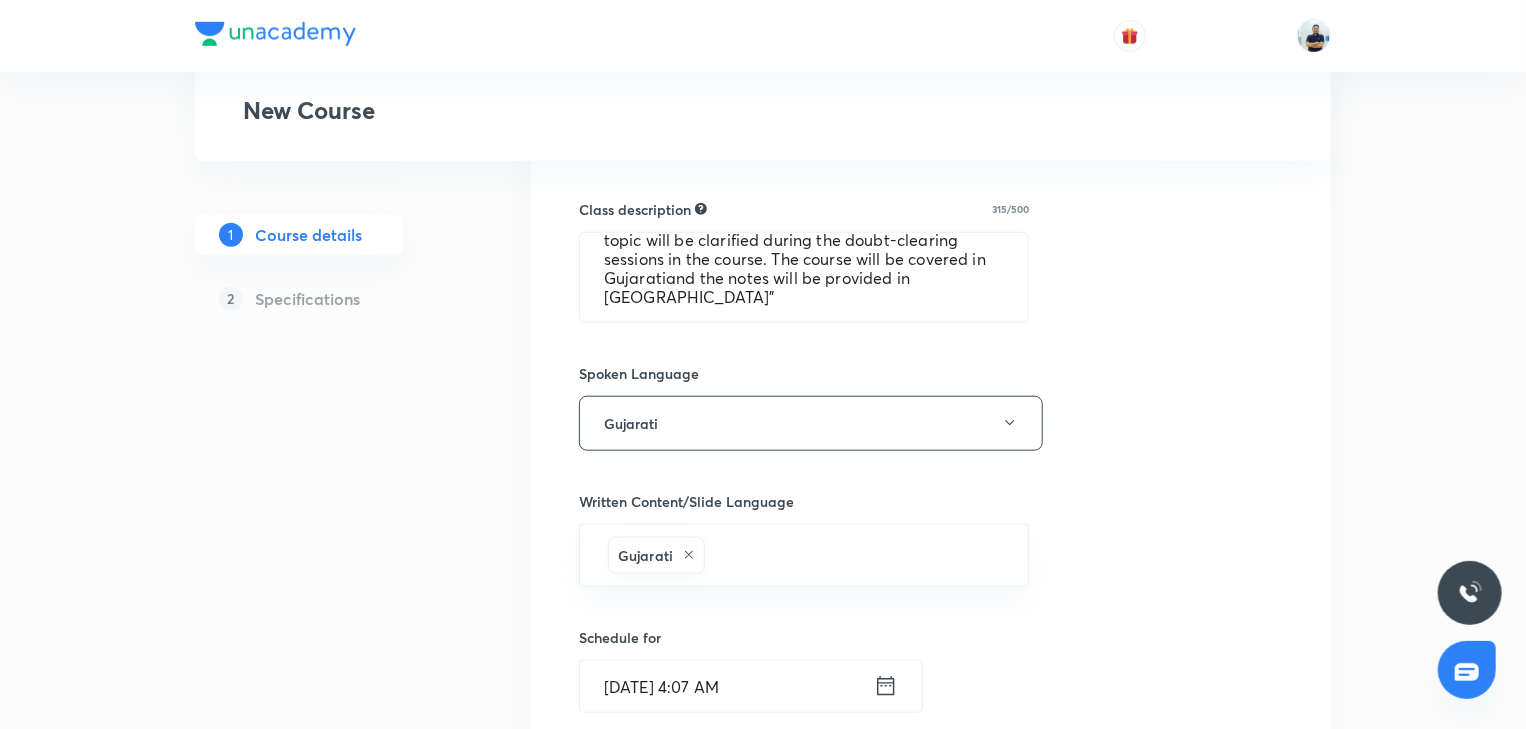 click on "Jul 13, 2025, 4:07 AM" at bounding box center [727, 686] 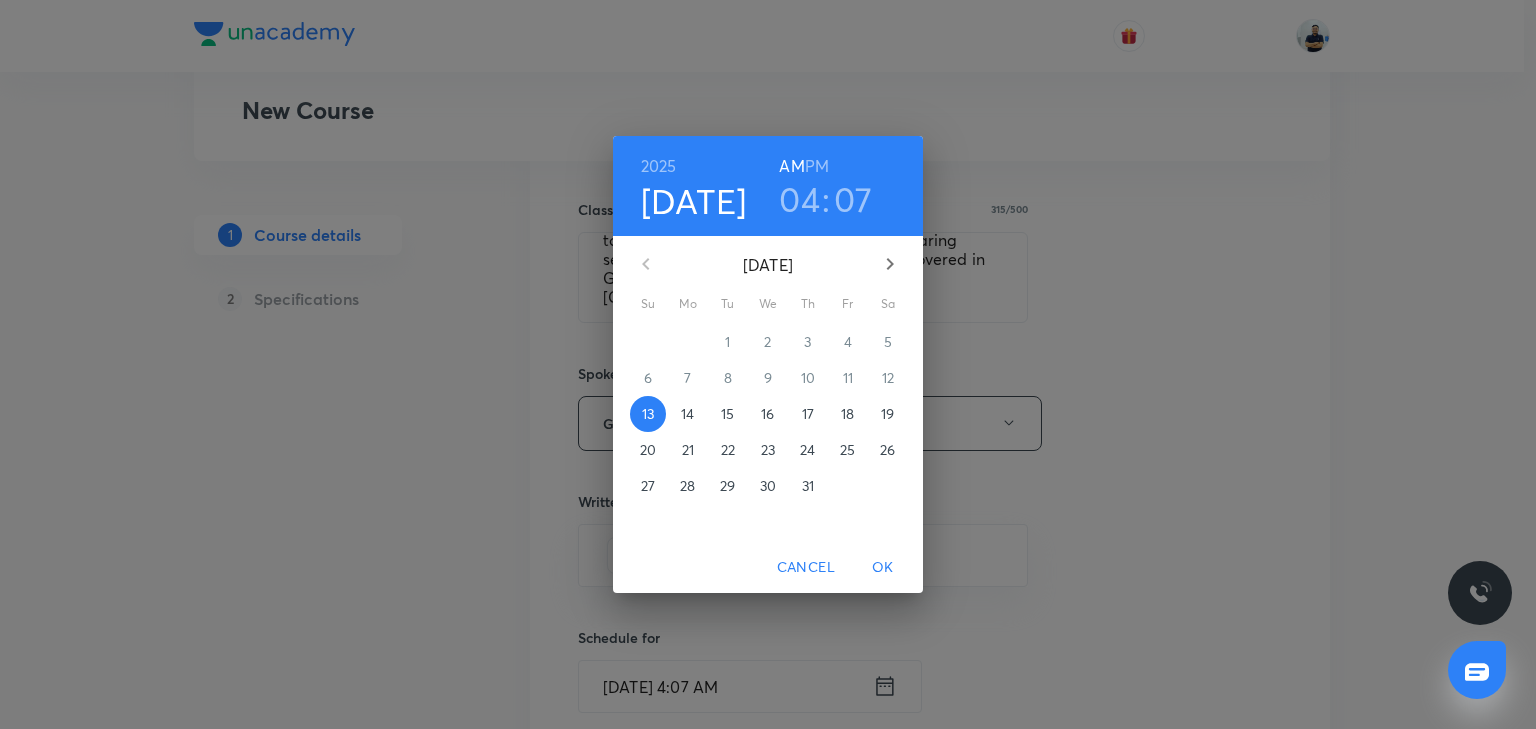 click on "14" at bounding box center (688, 414) 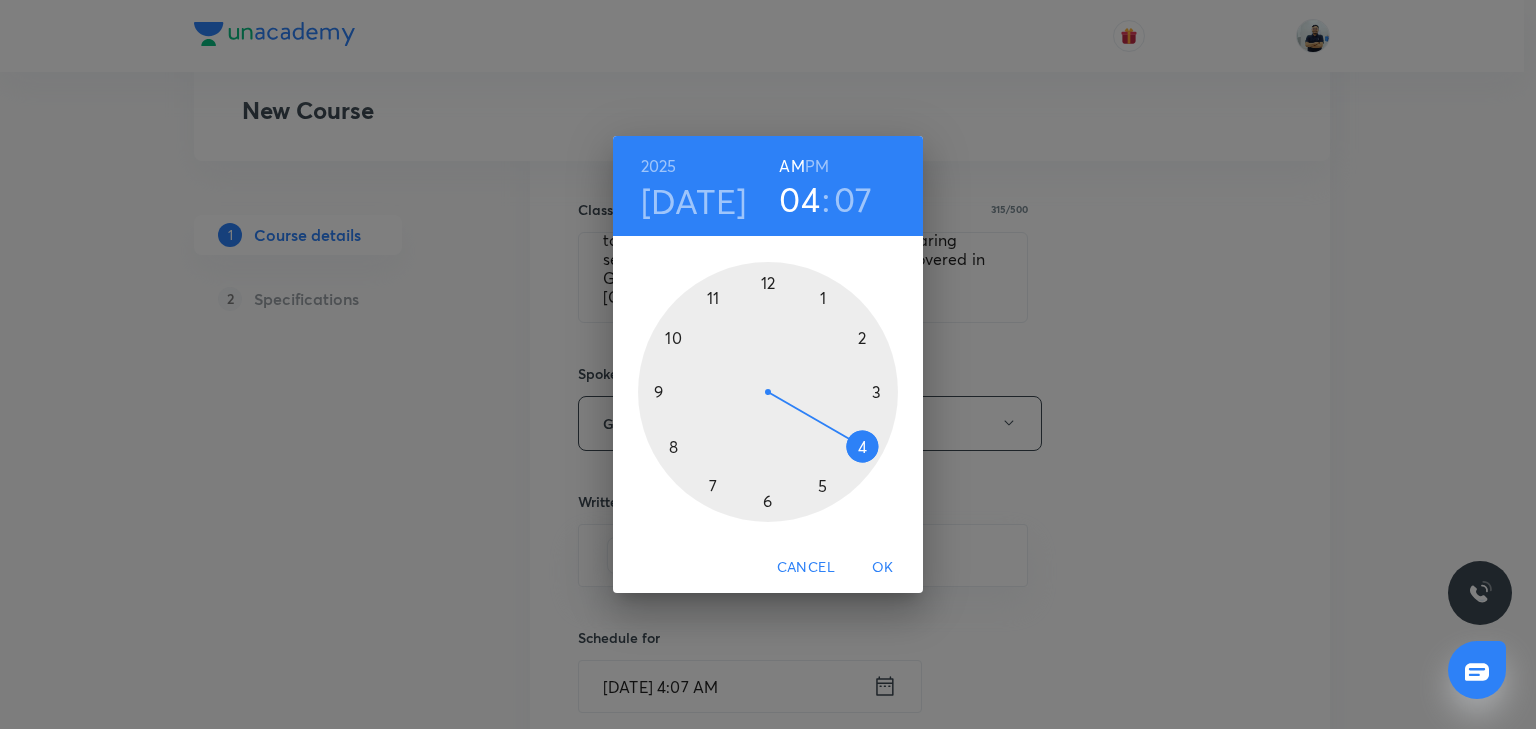 drag, startPoint x: 668, startPoint y: 329, endPoint x: 721, endPoint y: 421, distance: 106.174385 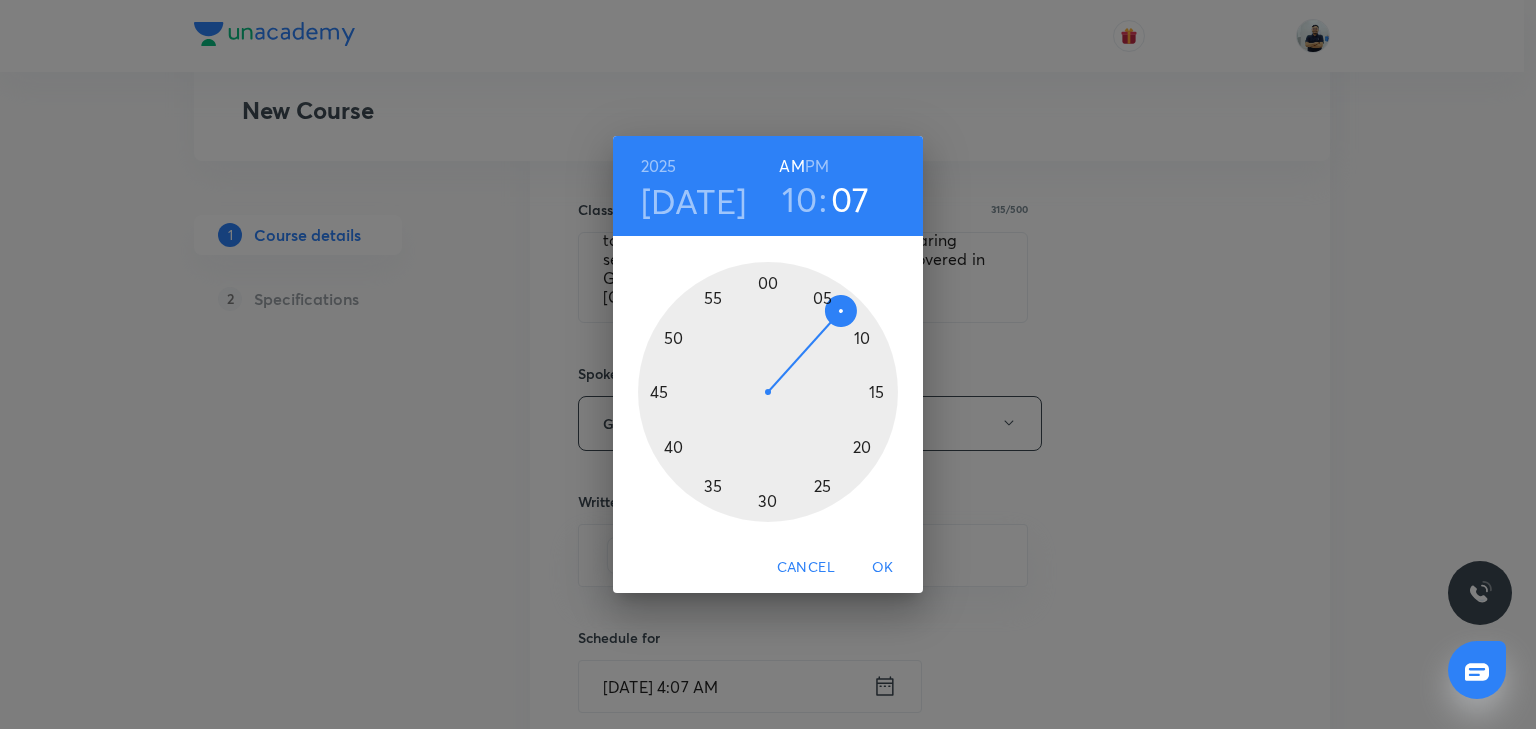 click at bounding box center [768, 392] 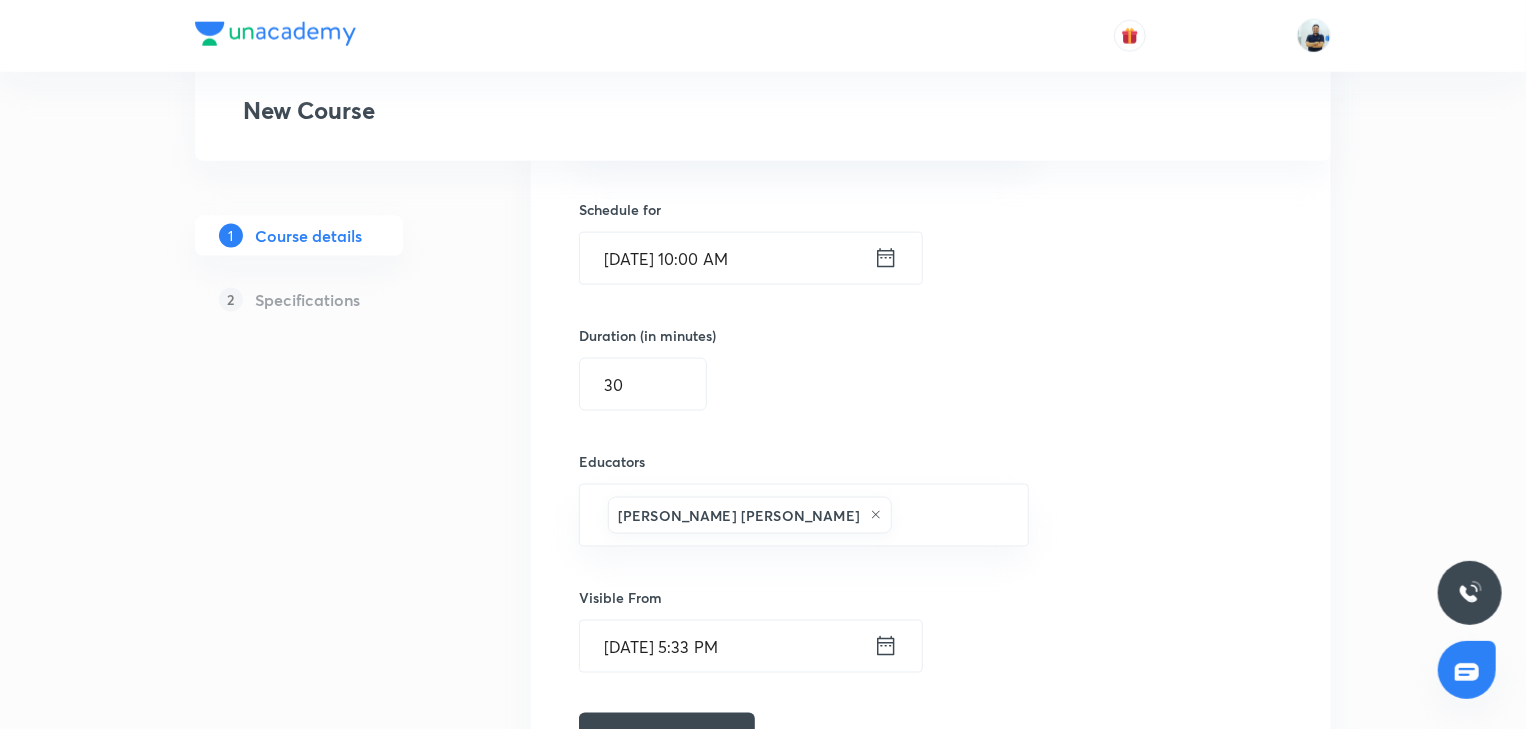 scroll, scrollTop: 1391, scrollLeft: 0, axis: vertical 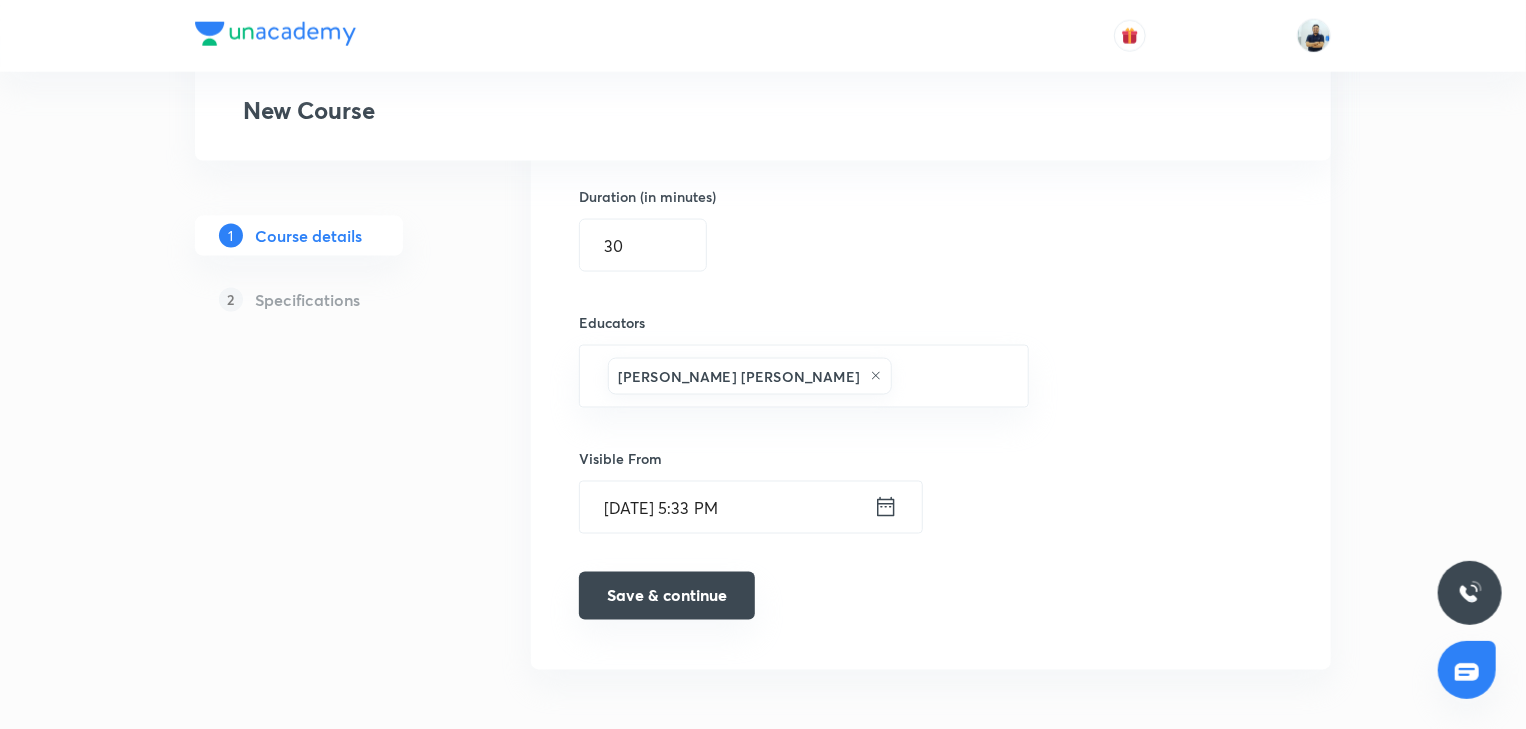 click on "Save & continue" at bounding box center (667, 596) 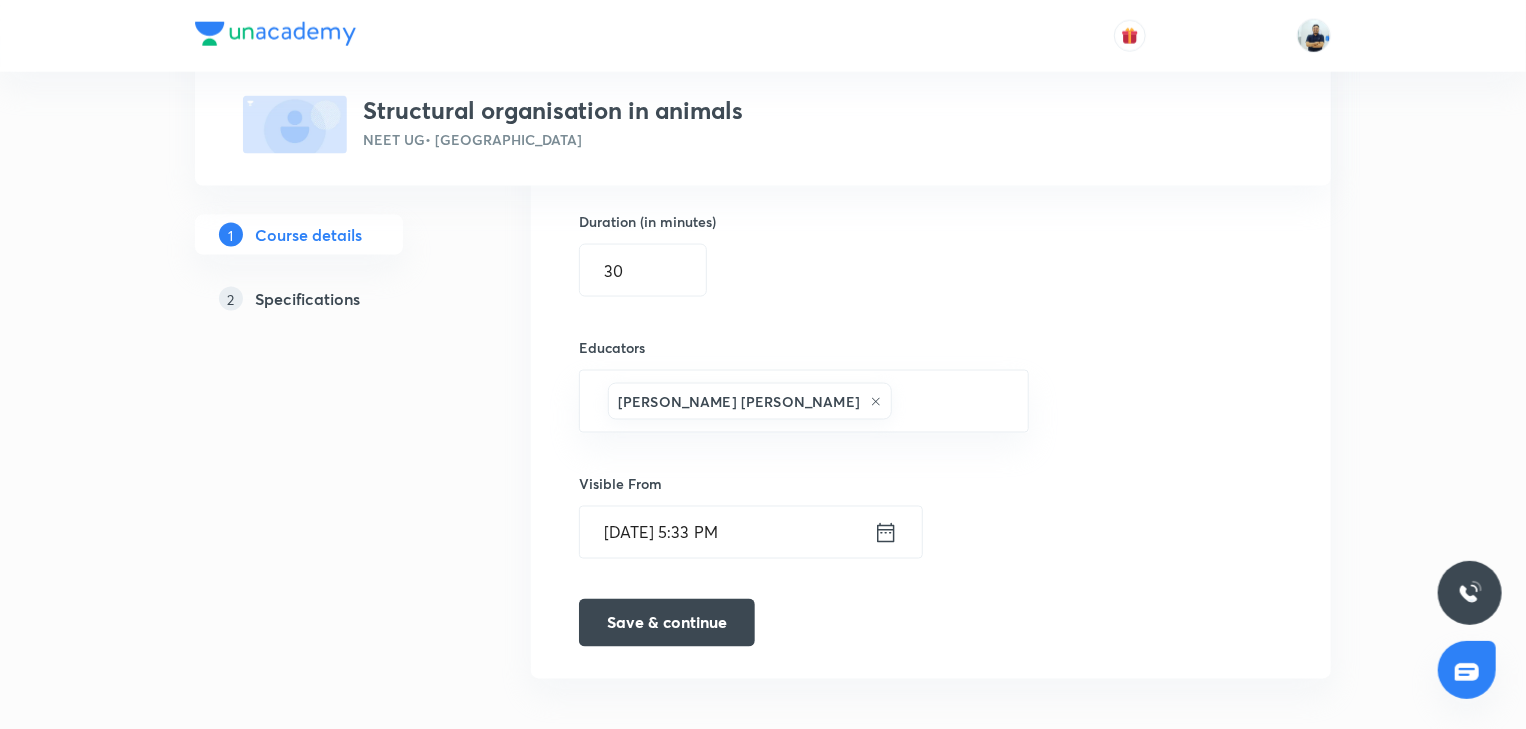 scroll, scrollTop: 1400, scrollLeft: 0, axis: vertical 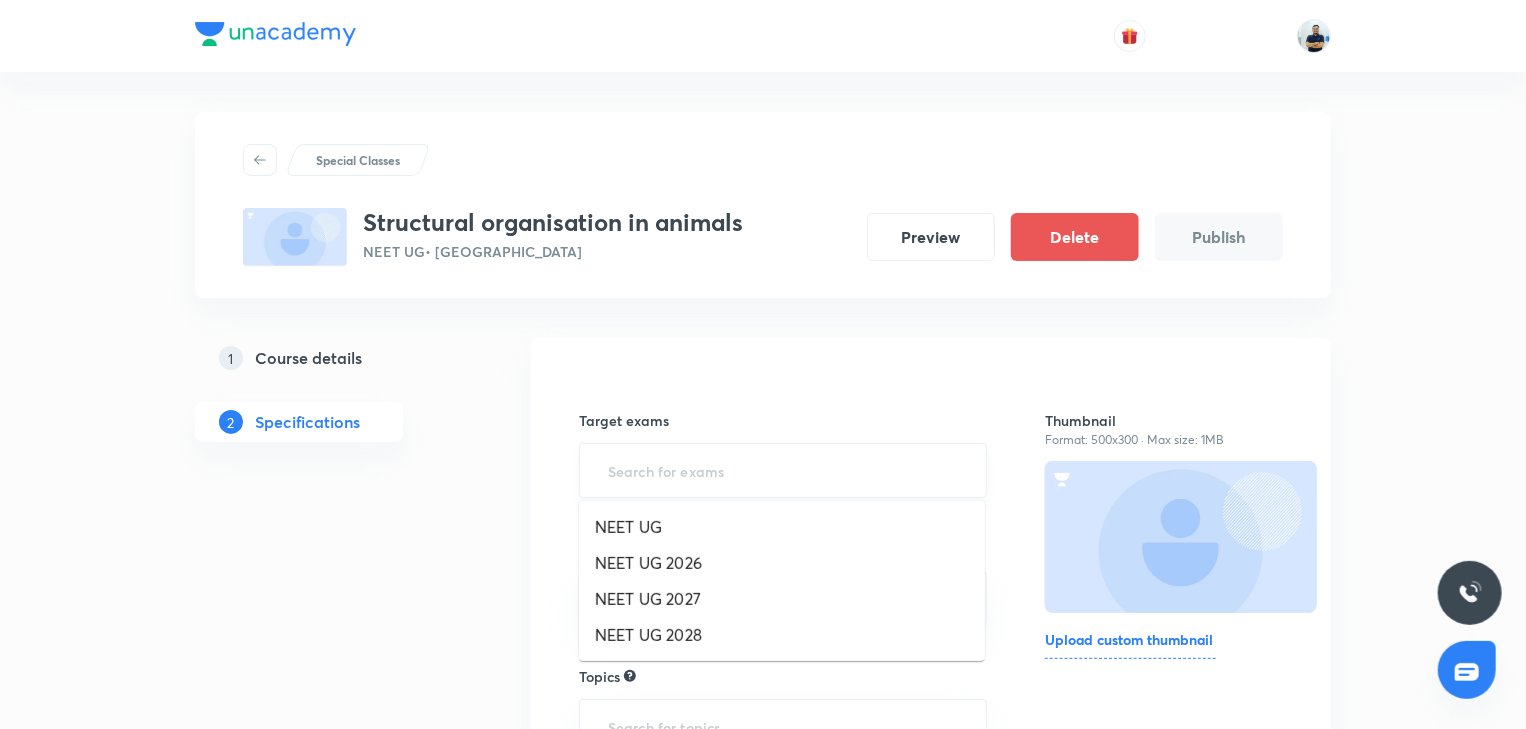 click at bounding box center (783, 470) 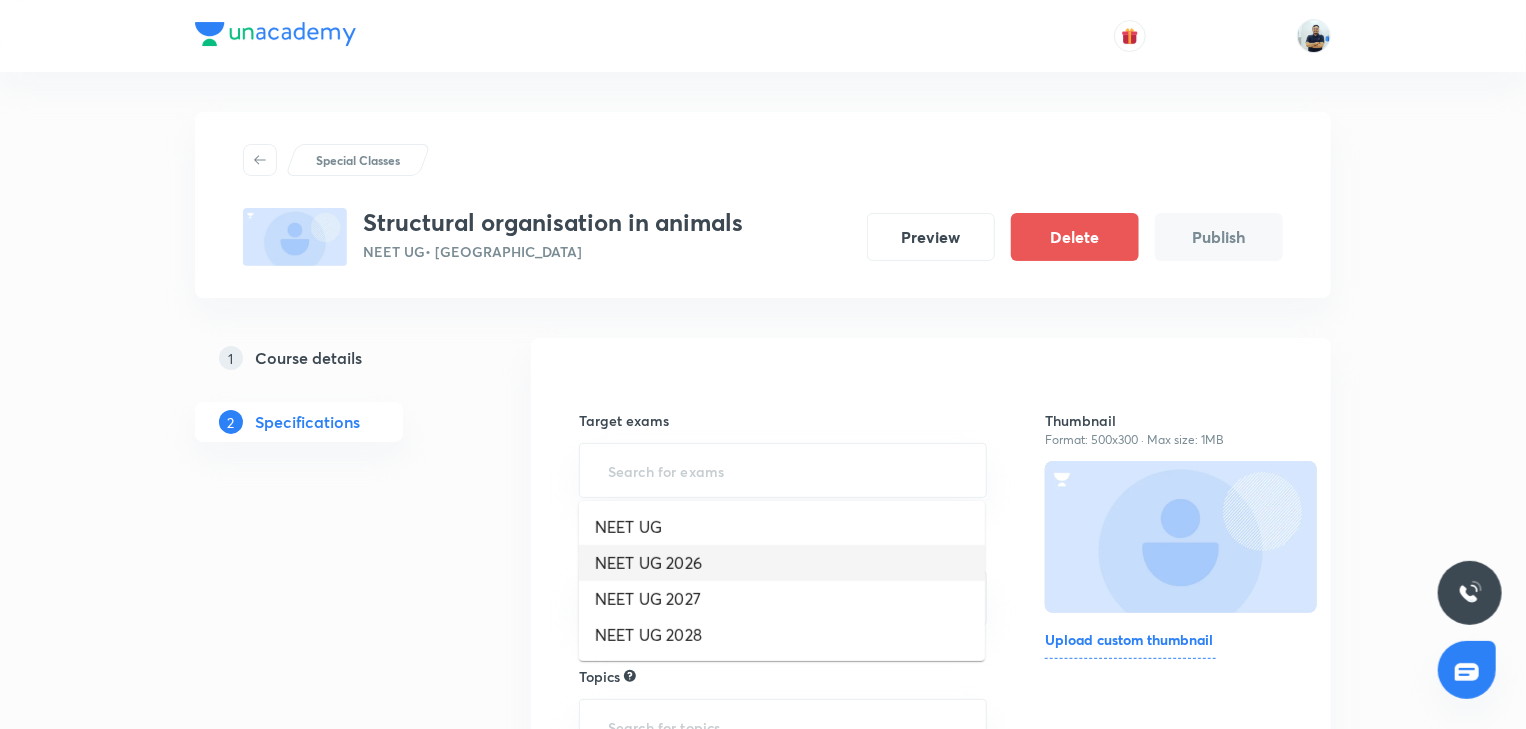 click on "NEET UG 2026" at bounding box center [782, 563] 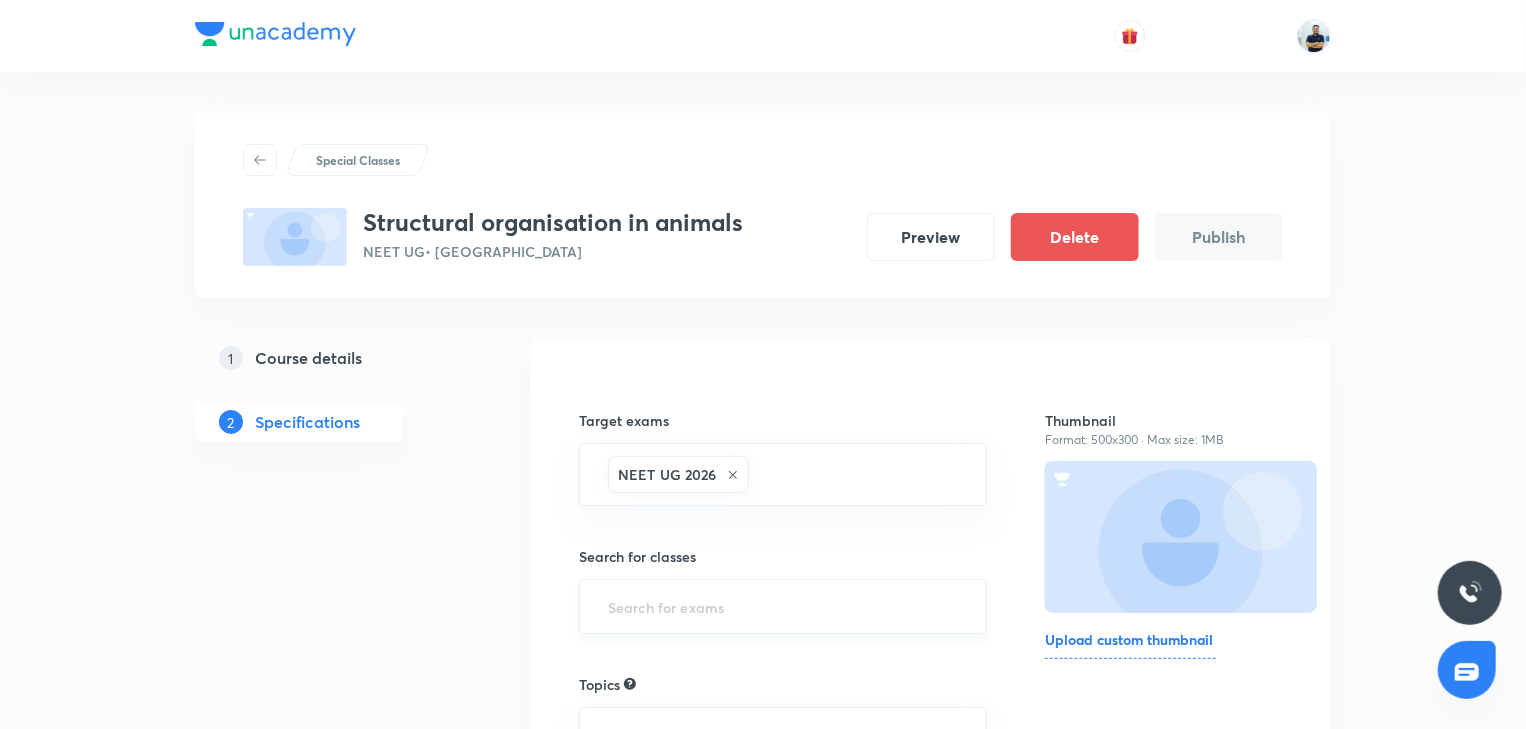 click at bounding box center [783, 606] 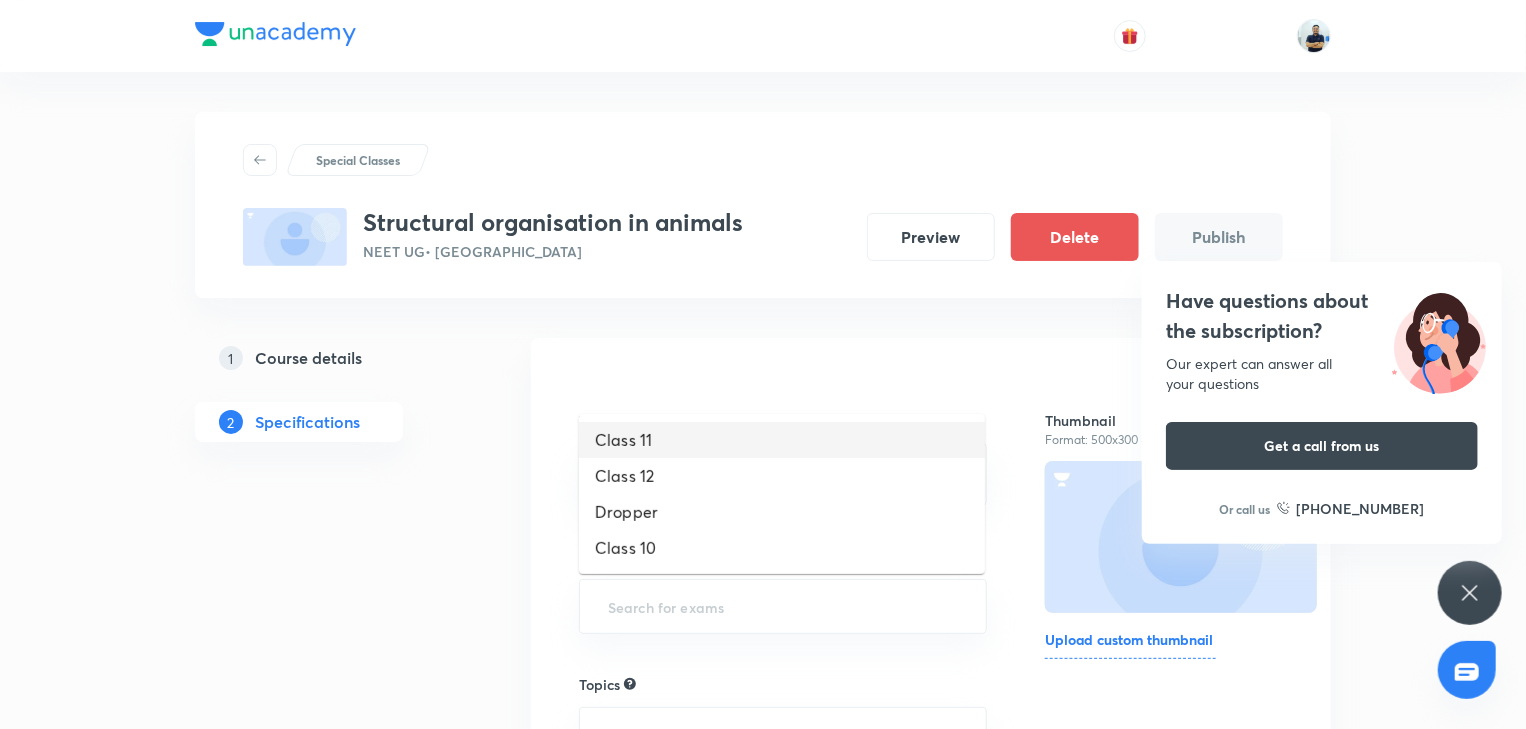 click on "Class 11" at bounding box center [782, 440] 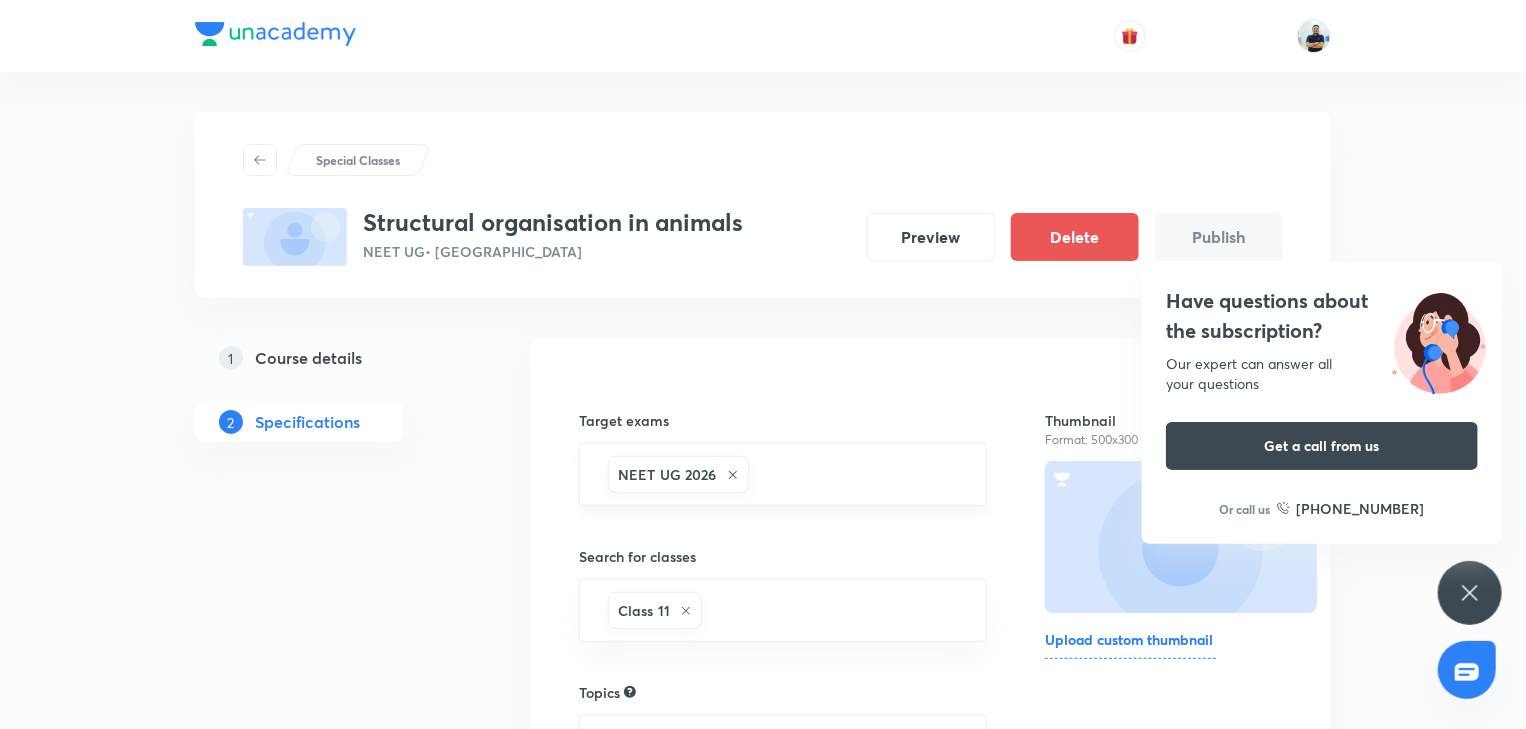 scroll, scrollTop: 352, scrollLeft: 0, axis: vertical 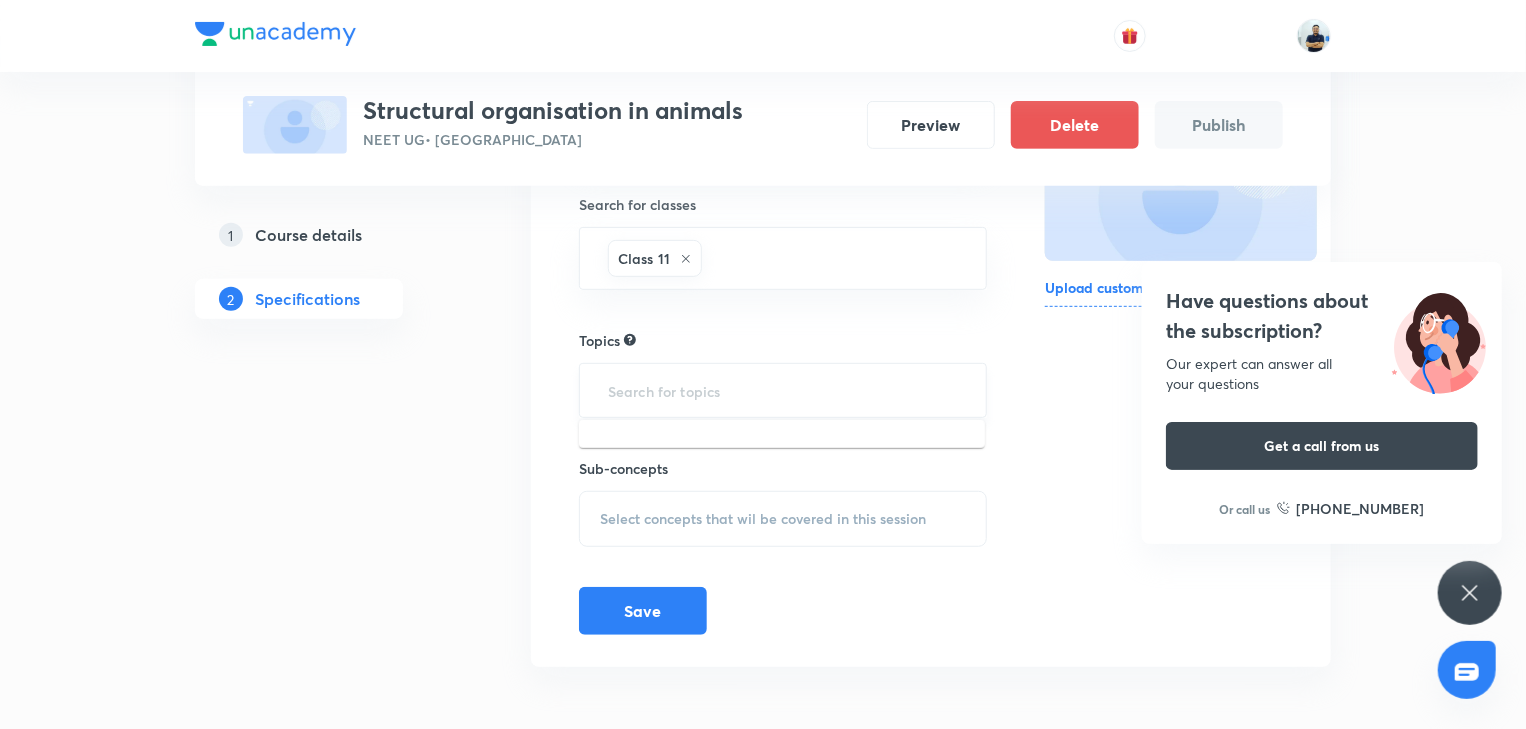 click at bounding box center [783, 390] 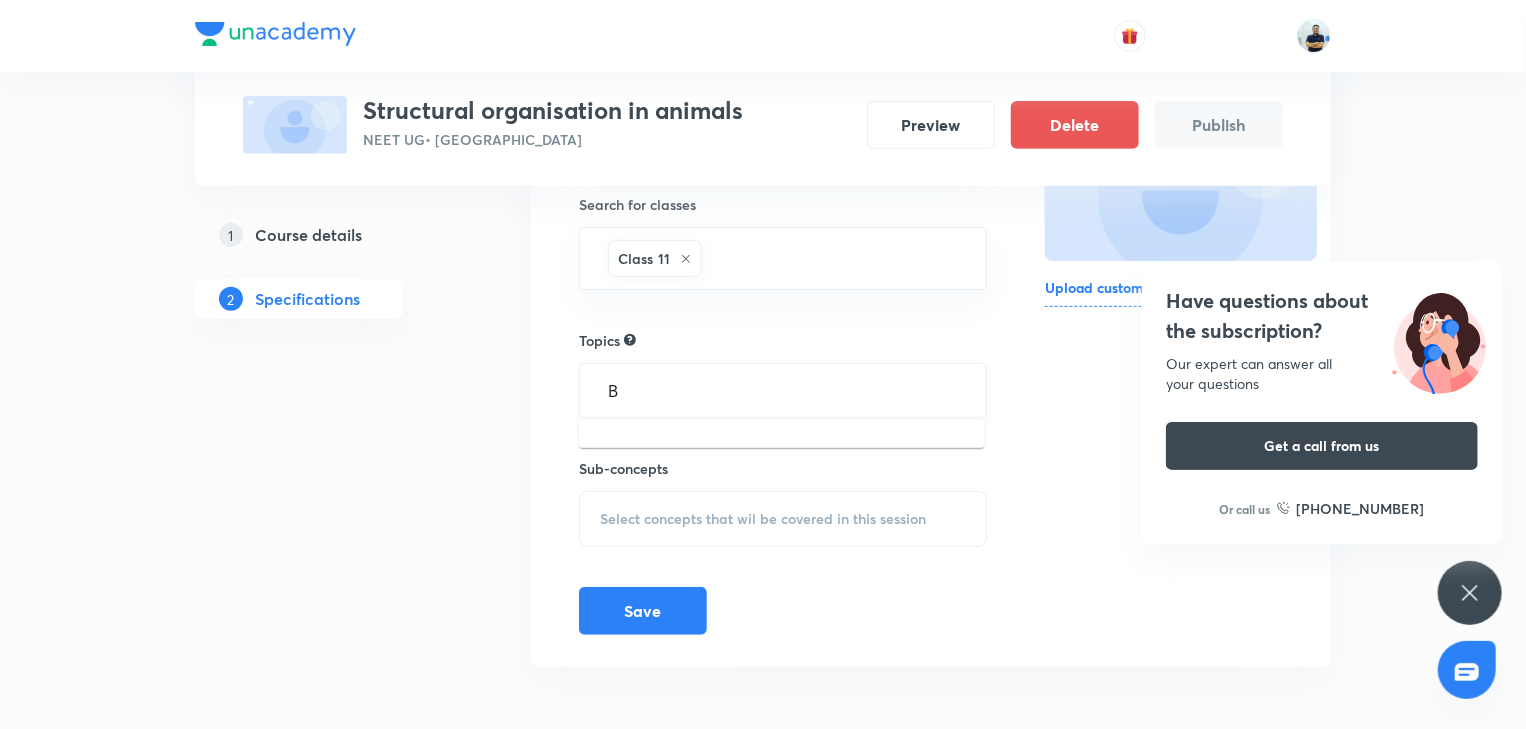type on "BI" 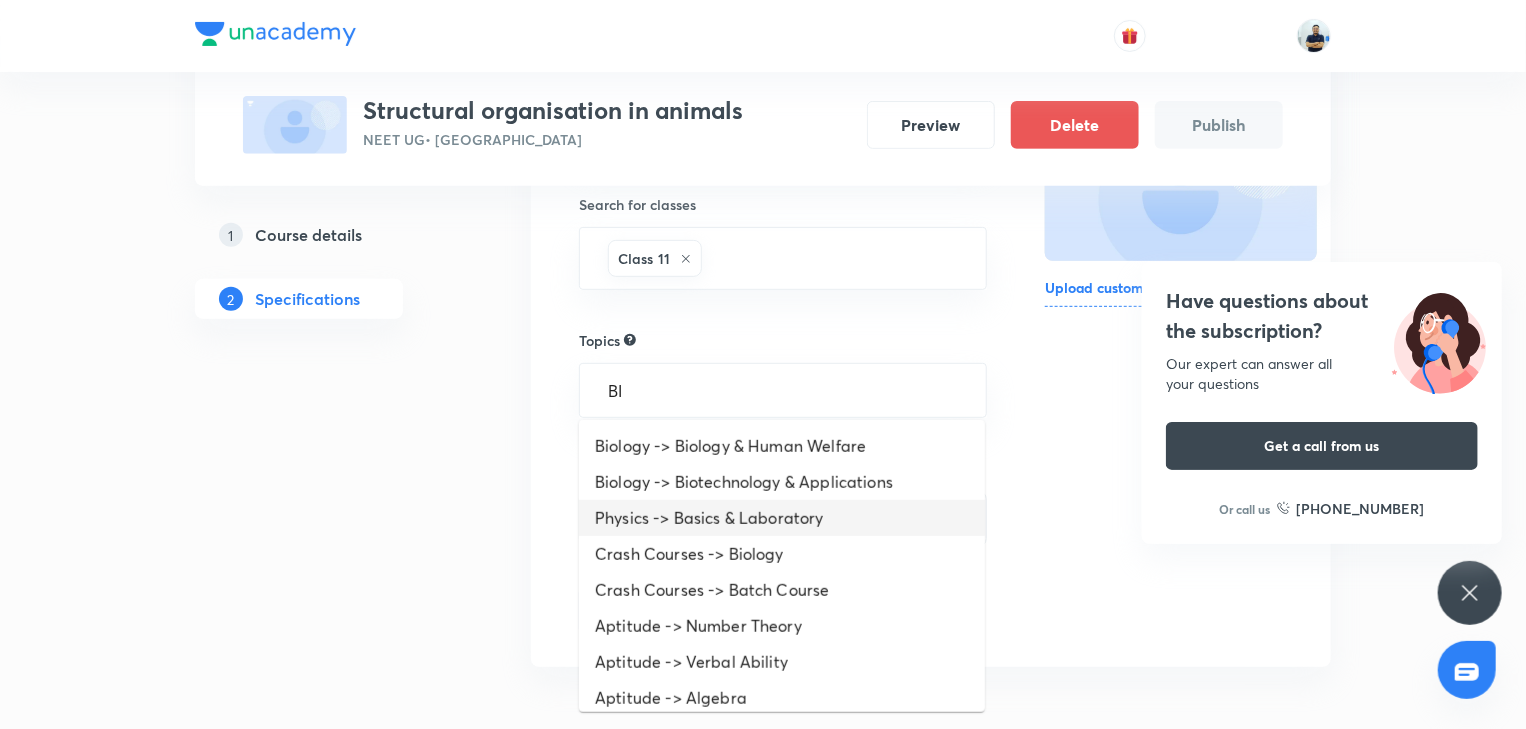 click on "Physics ->  Basics & Laboratory" at bounding box center [782, 518] 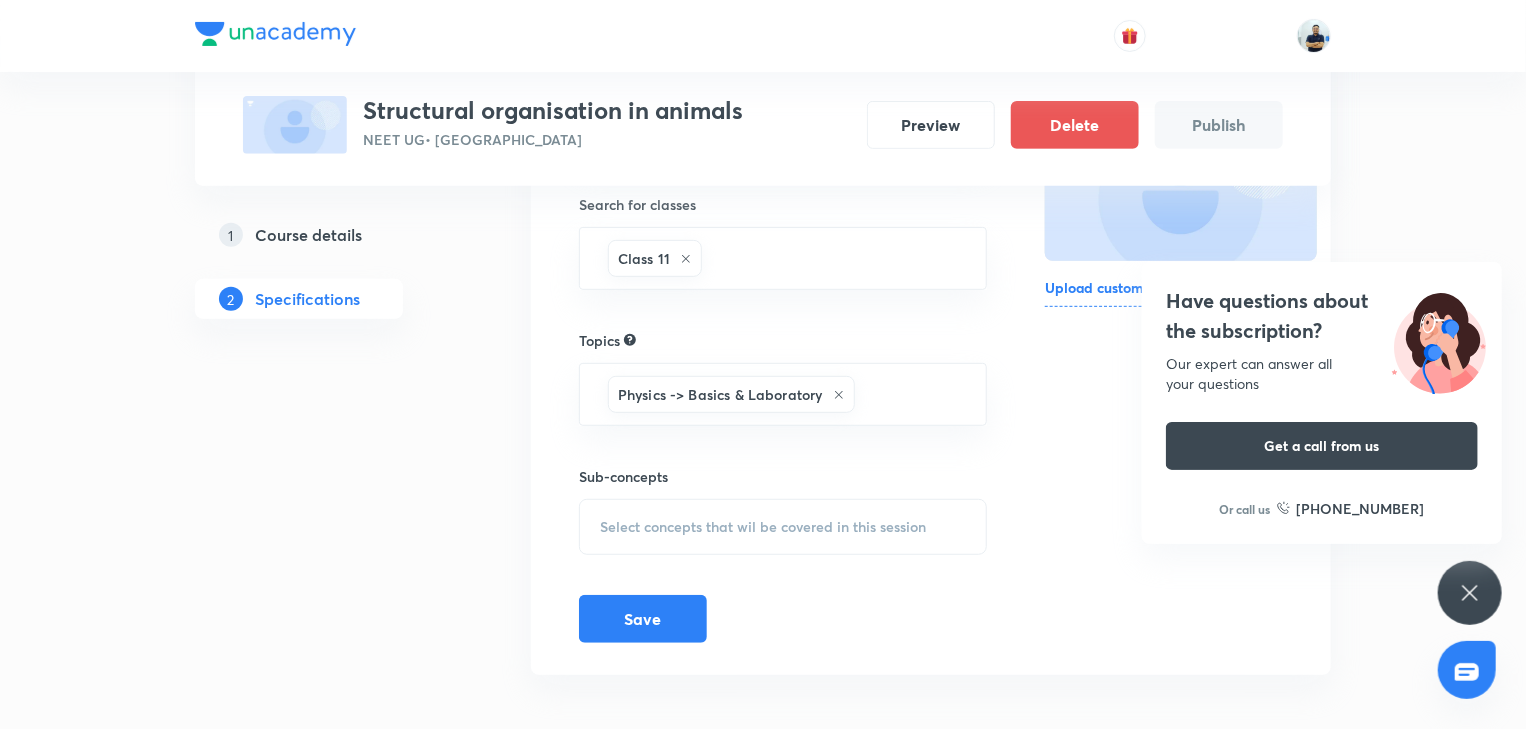 click on "Select concepts that wil be covered in this session" at bounding box center (763, 527) 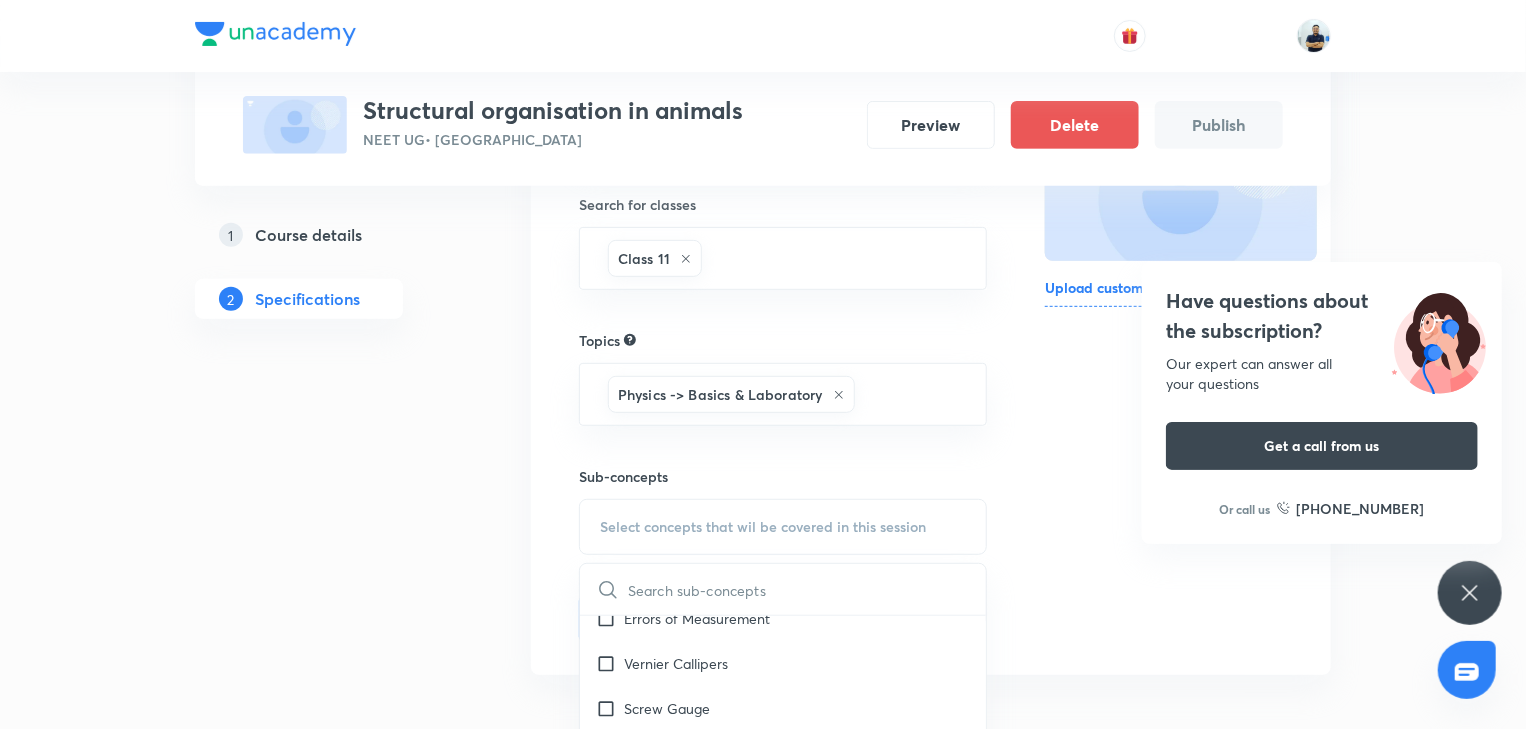 scroll, scrollTop: 1120, scrollLeft: 0, axis: vertical 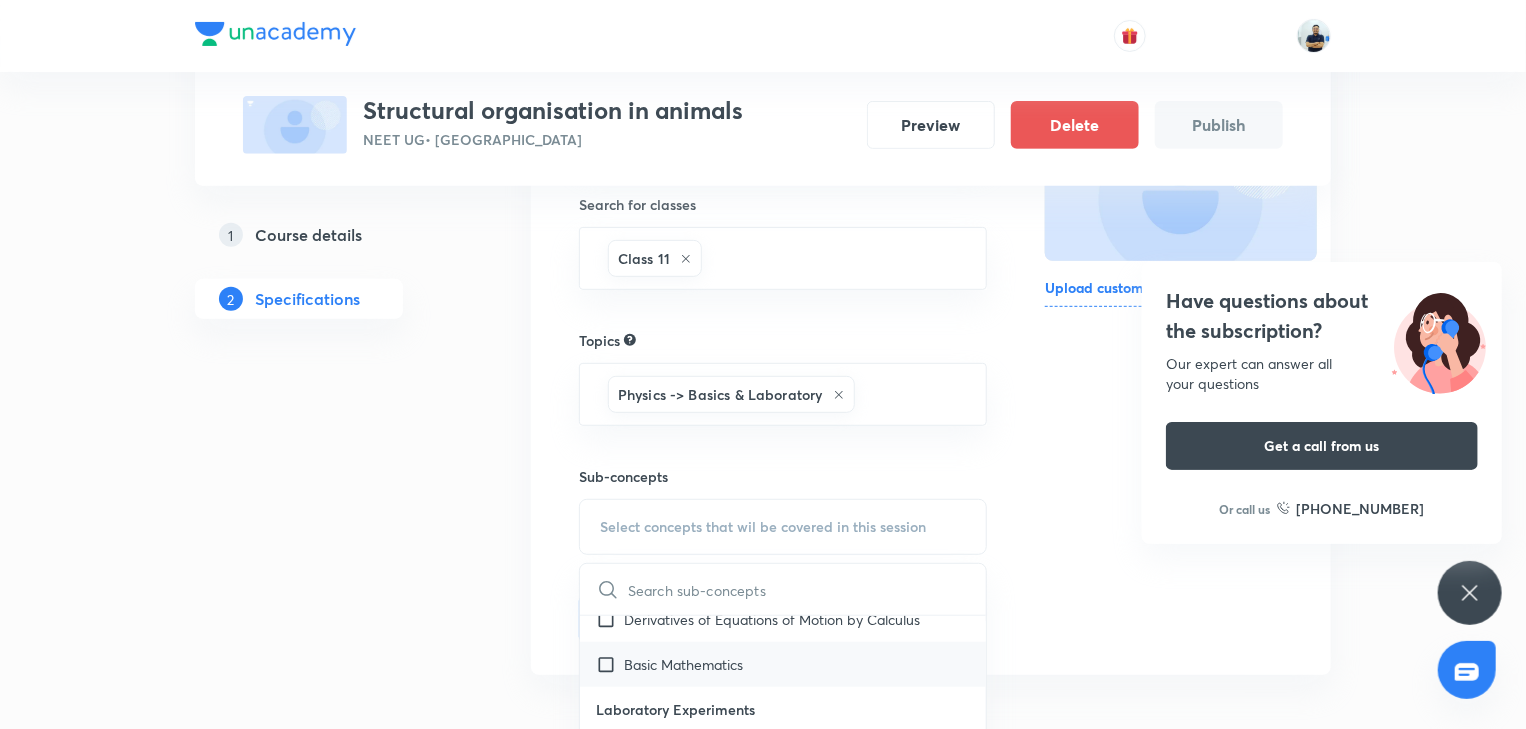 click on "Basic Mathematics" at bounding box center [683, 664] 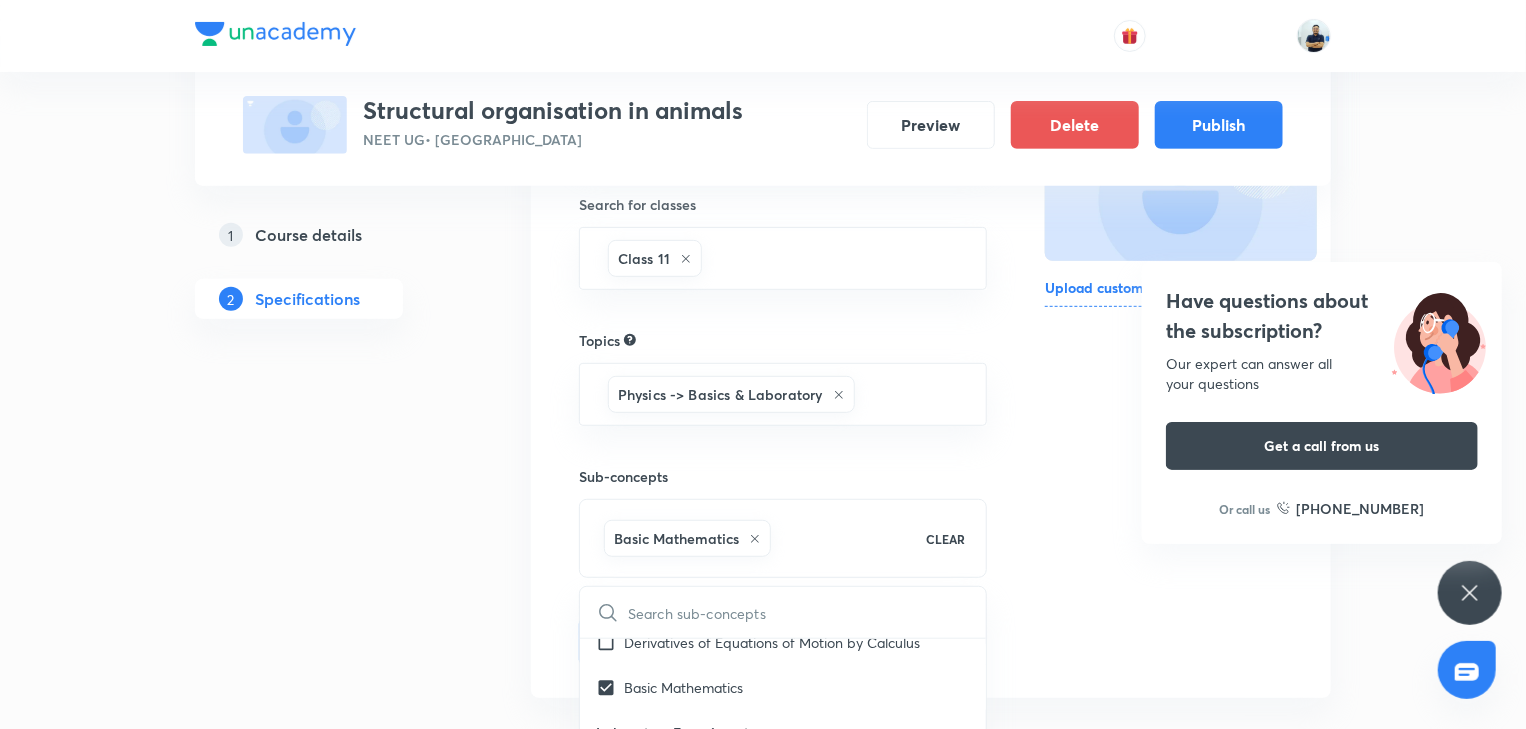 click on "Target exams NEET UG 2026 ​ Search for classes Class 11 ​ Topics Physics ->  Basics & Laboratory ​ Sub-concepts Basic Mathematics CLEAR ​ Units & Dimensions Physical quantity Applications of Dimensional Analysis Significant Figures Units of Physical Quantities System of Units Dimensions of Some Mathematical Functions Unit and Dimension Product of Two Vectors Subtraction of Vectors Cross Product Least Count Analysis Errors of Measurement Vernier Callipers Screw Gauge Zero Error Basic Mathematics Elementary Algebra Elementary Trigonometry Basic Coordinate Geometry Functions Differentiation Integral of a Function Use of Differentiation & Integration in One Dimensional Motion Derivatives of Equations of Motion by Calculus Basic Mathematics Laboratory Experiments Laboratory Experiments Basics & Laboratory Representation of Vector Addition of Vectors Components of a Vector Unit Vectors Rectangular Components of a Vector in Three Dimensions Displacement Vector Addition of More than Two Vectors Dot-Product" at bounding box center [931, 342] 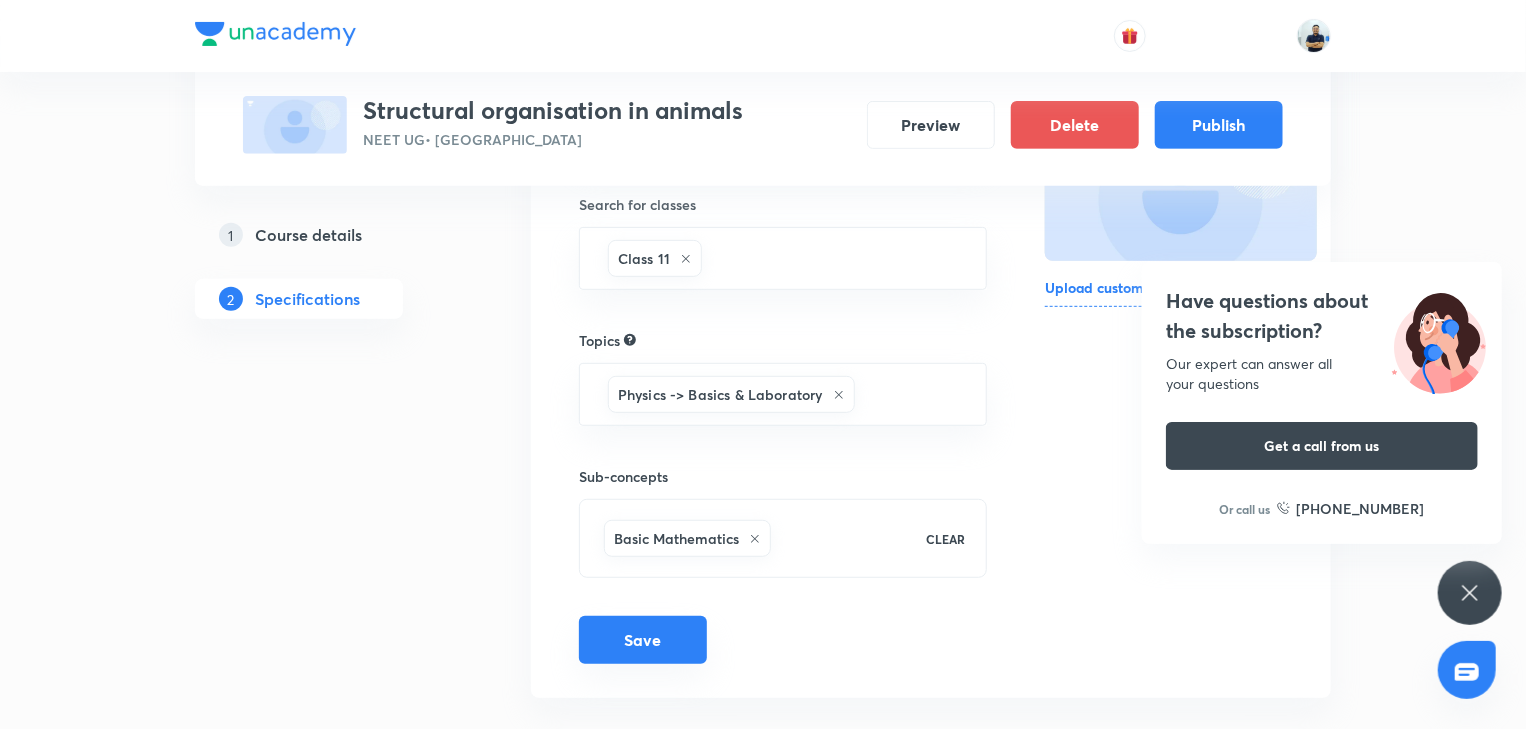 click on "Save" at bounding box center [643, 640] 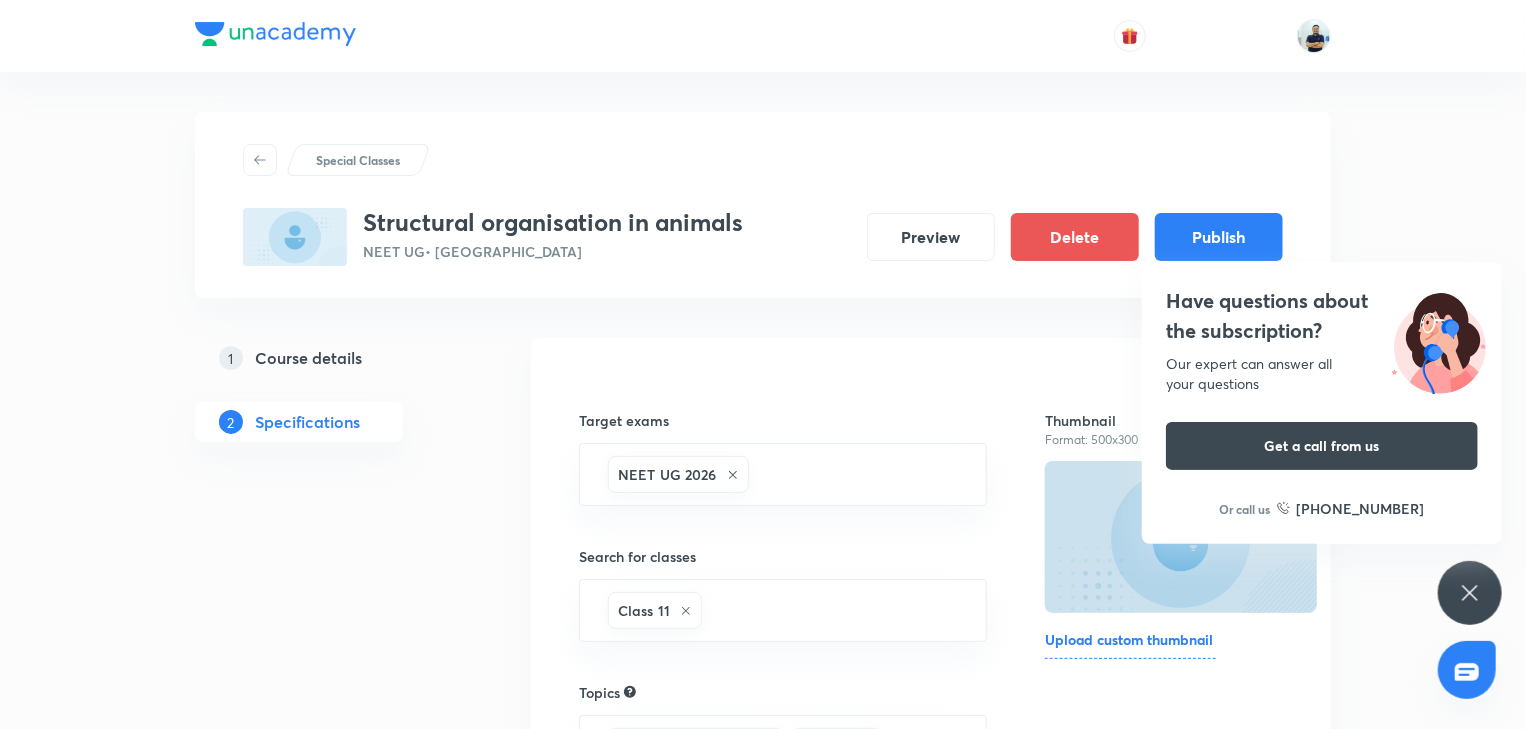 scroll, scrollTop: 382, scrollLeft: 0, axis: vertical 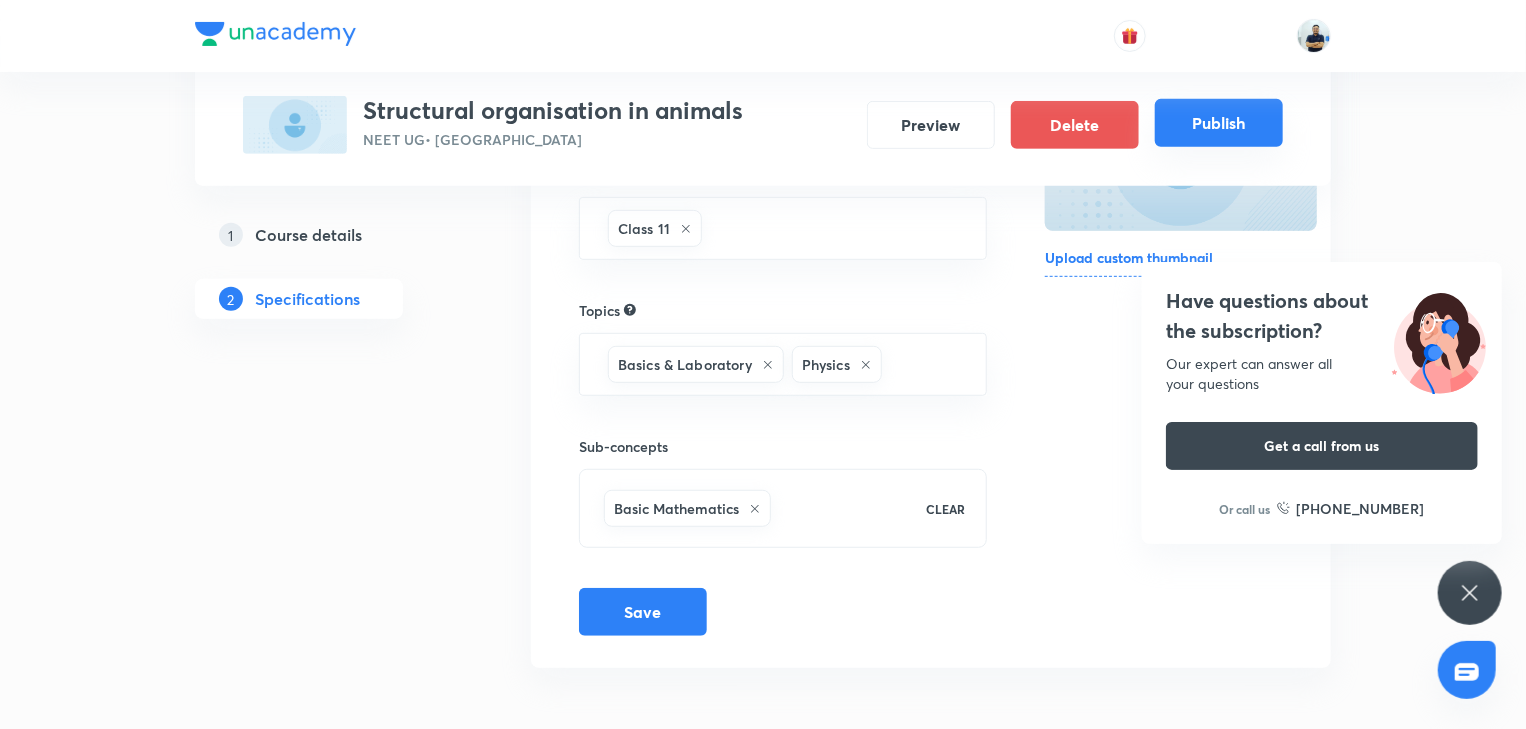 click on "Publish" at bounding box center [1219, 123] 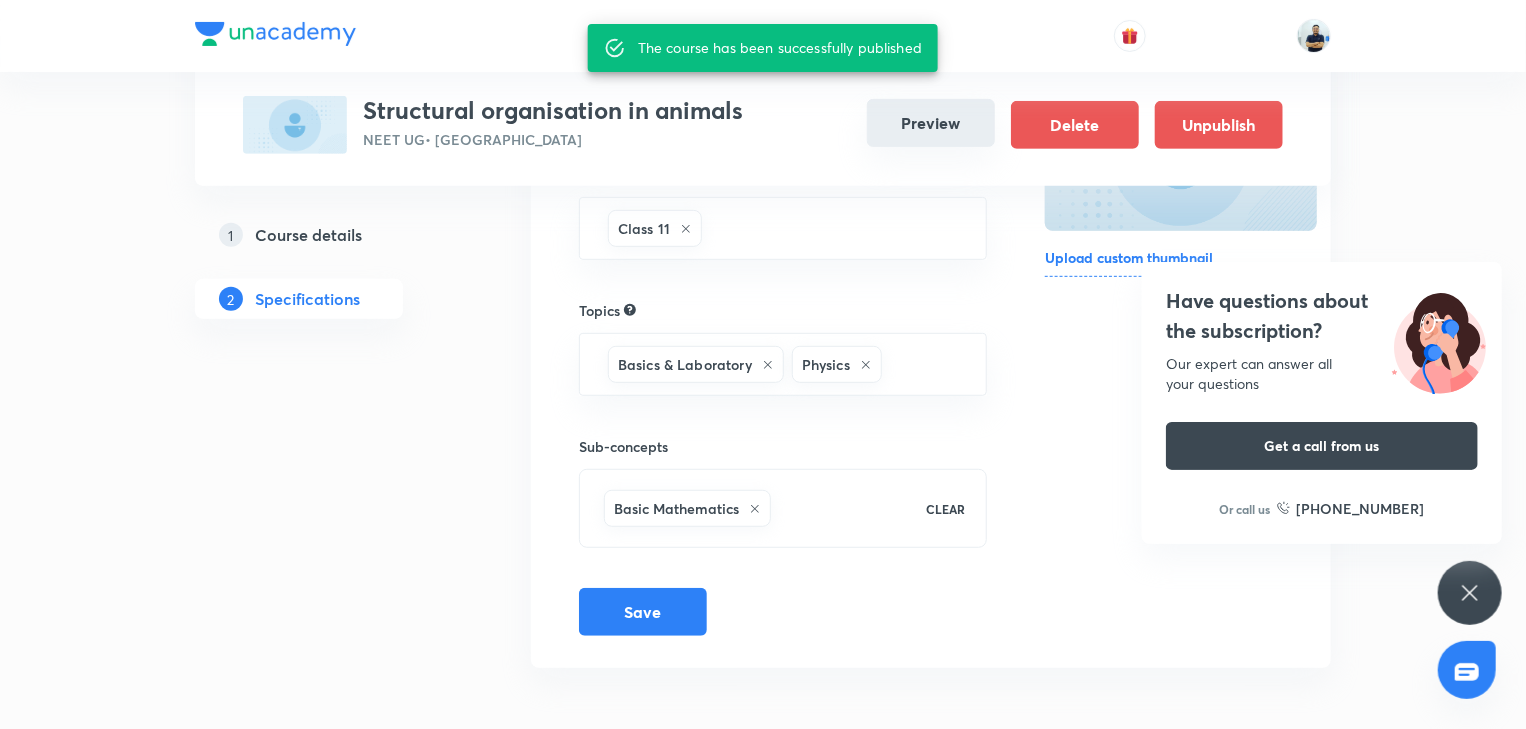 click on "Preview" at bounding box center [931, 123] 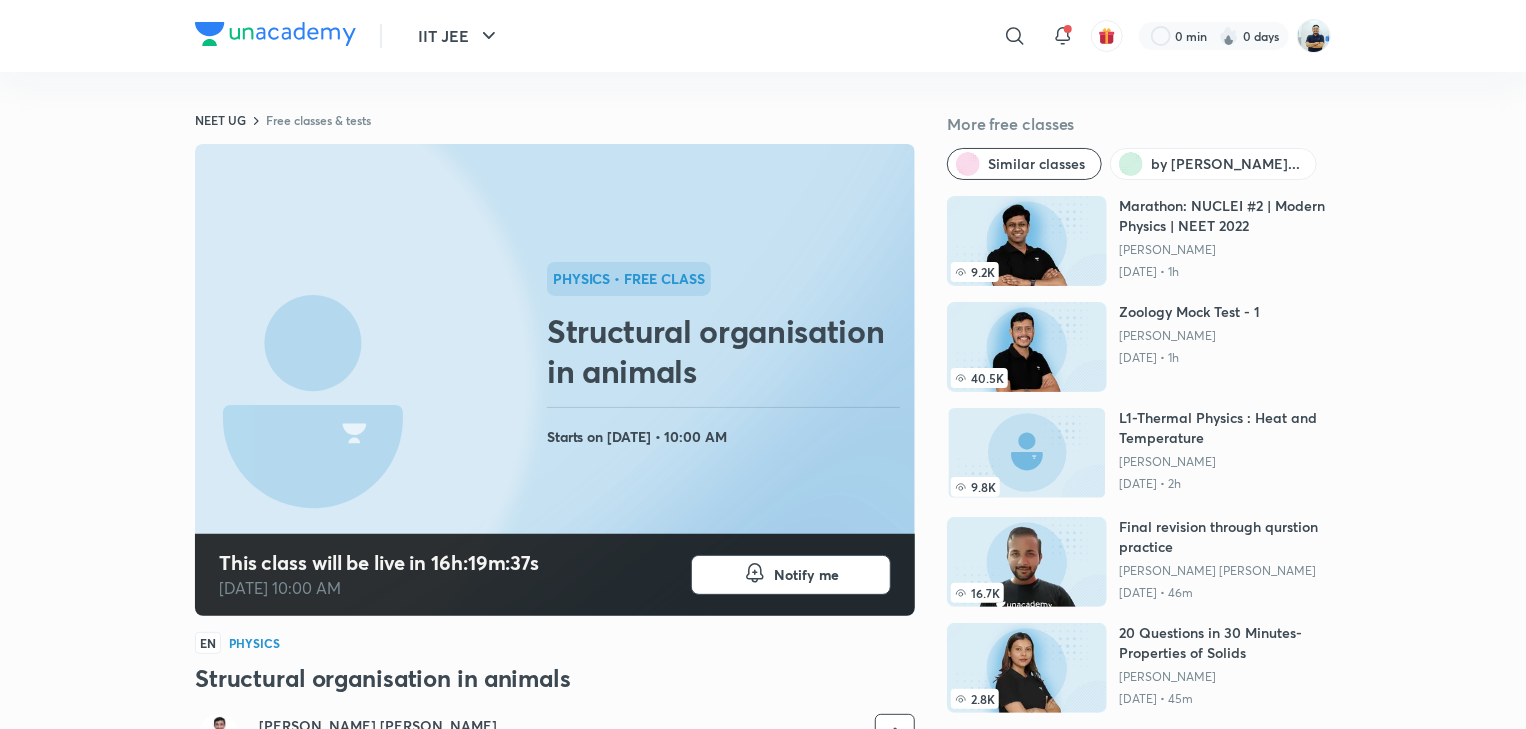 scroll, scrollTop: 560, scrollLeft: 0, axis: vertical 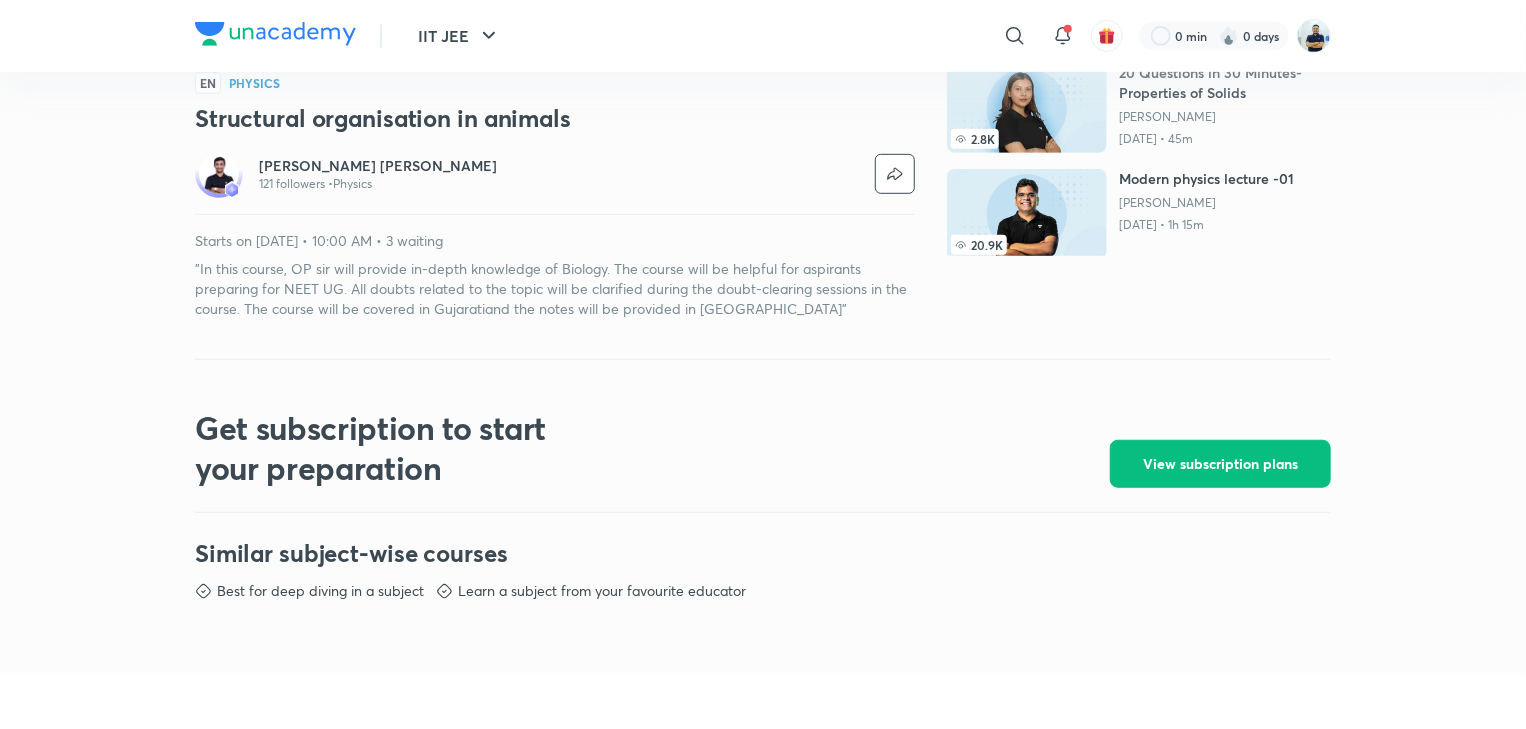 click on ""In this course, OP sir will provide in-depth knowledge of Biology. The course will be helpful for aspirants preparing for NEET UG. All doubts related to the topic will be clarified during the doubt-clearing sessions in the course. The course will be covered in Gujaratiand the notes will be provided in Gujarati"" at bounding box center (555, 289) 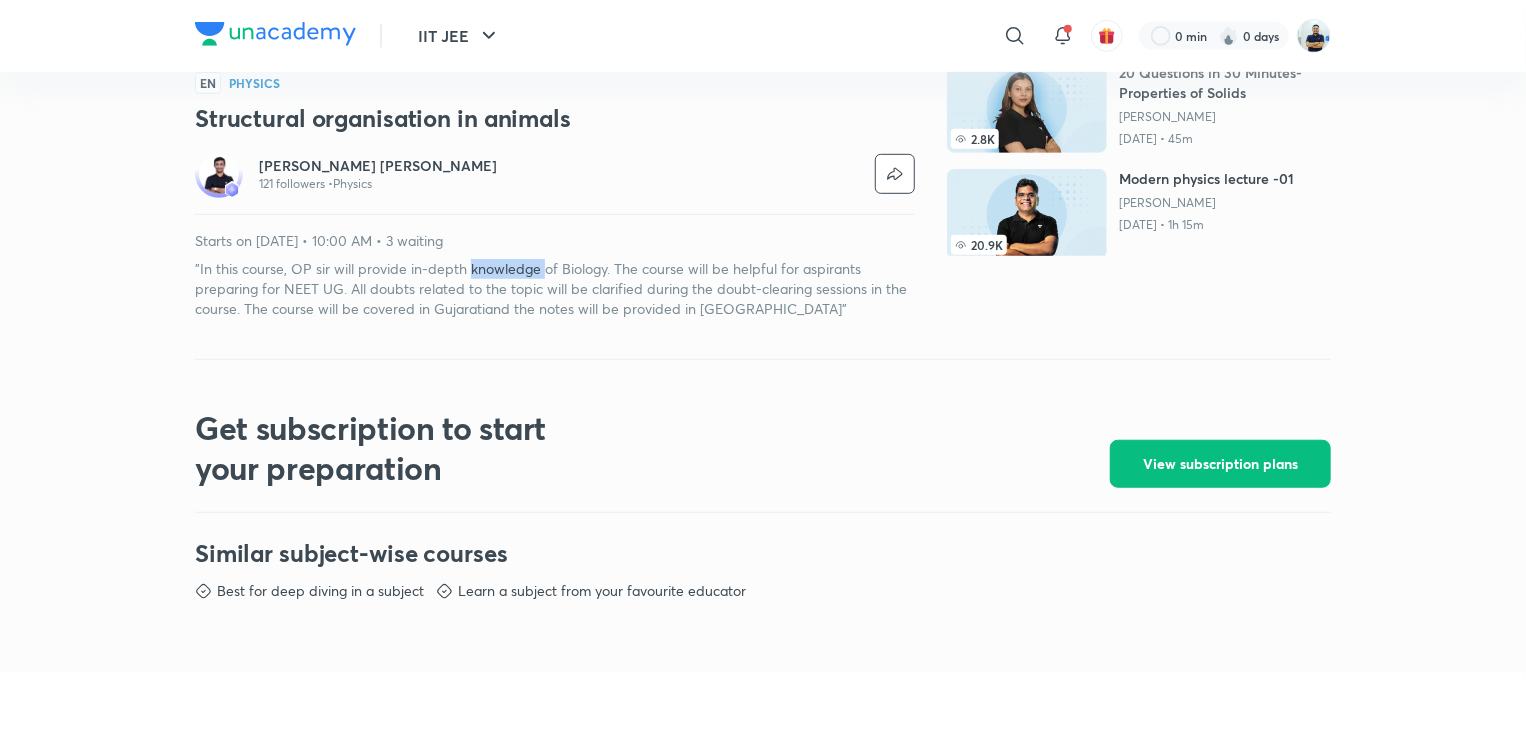 click on ""In this course, OP sir will provide in-depth knowledge of Biology. The course will be helpful for aspirants preparing for NEET UG. All doubts related to the topic will be clarified during the doubt-clearing sessions in the course. The course will be covered in Gujaratiand the notes will be provided in Gujarati"" at bounding box center (555, 289) 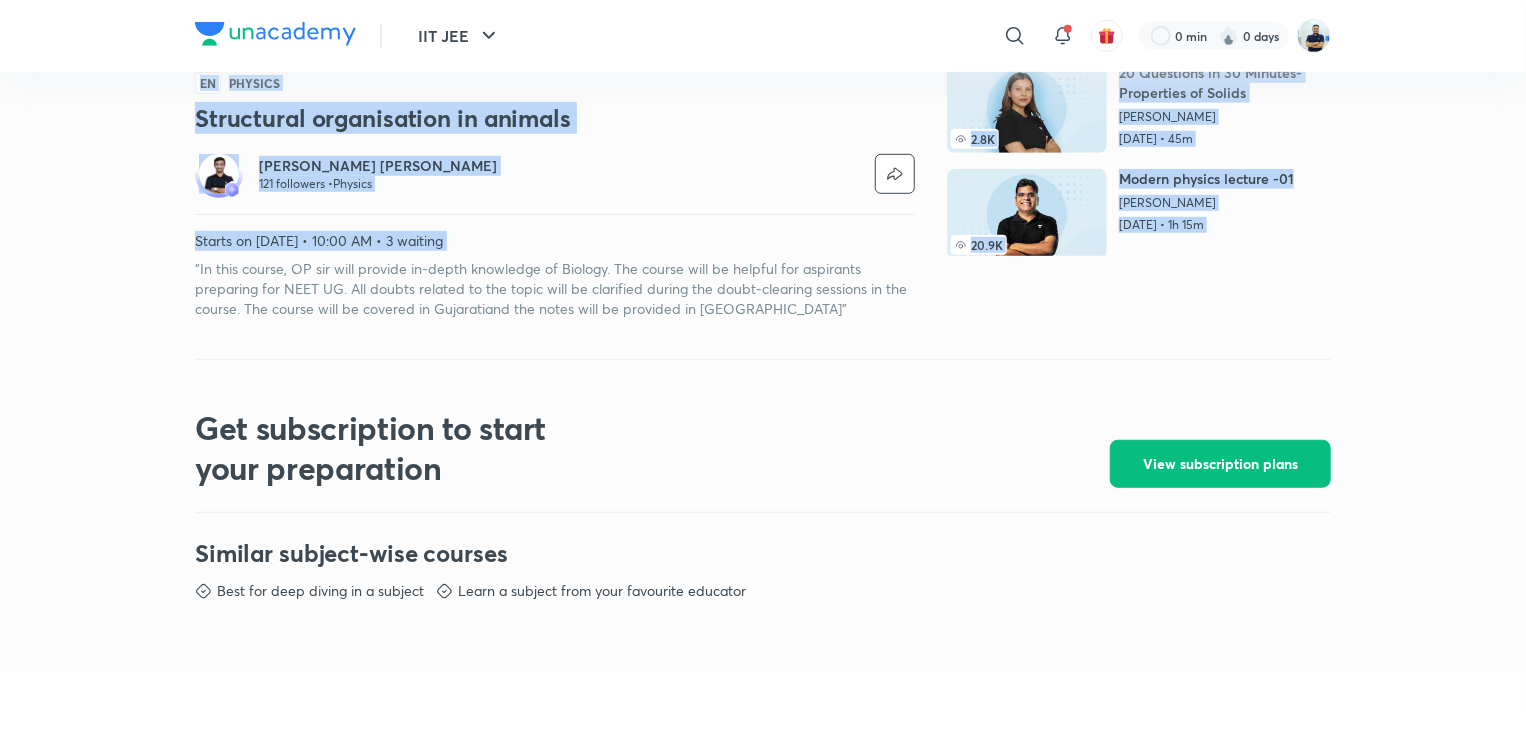 click on ""In this course, OP sir will provide in-depth knowledge of Biology. The course will be helpful for aspirants preparing for NEET UG. All doubts related to the topic will be clarified during the doubt-clearing sessions in the course. The course will be covered in Gujaratiand the notes will be provided in Gujarati"" at bounding box center (555, 289) 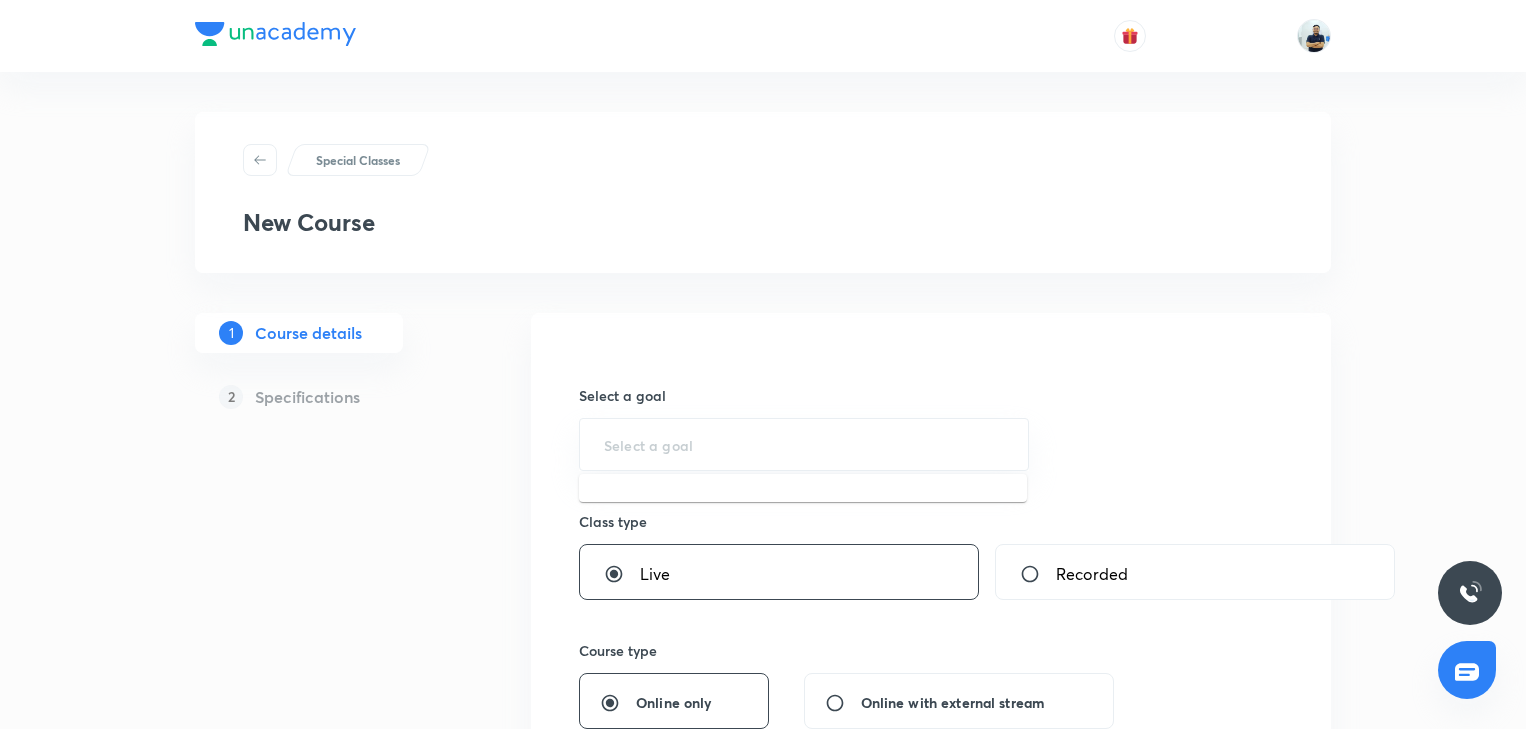 scroll, scrollTop: 0, scrollLeft: 0, axis: both 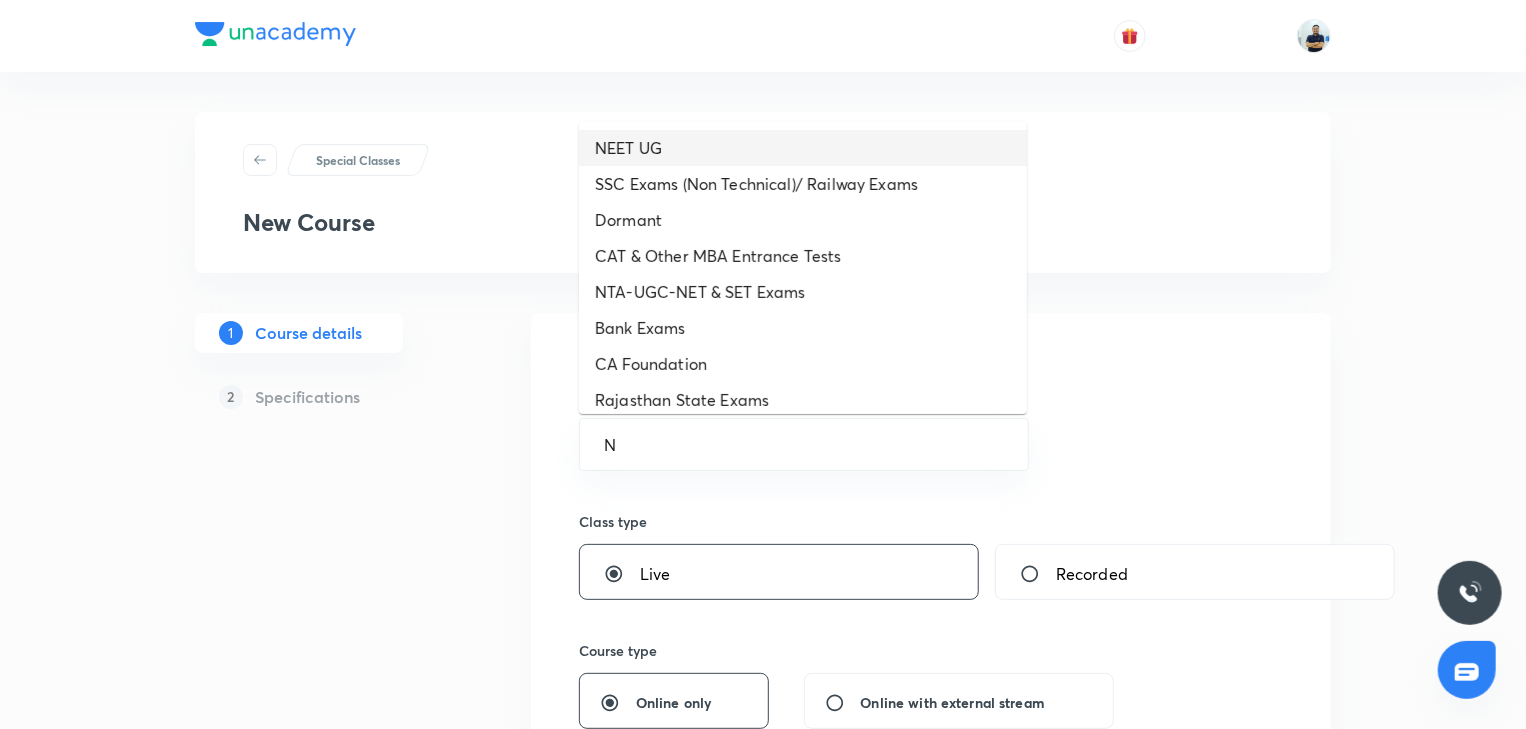 click on "NEET UG" at bounding box center (803, 148) 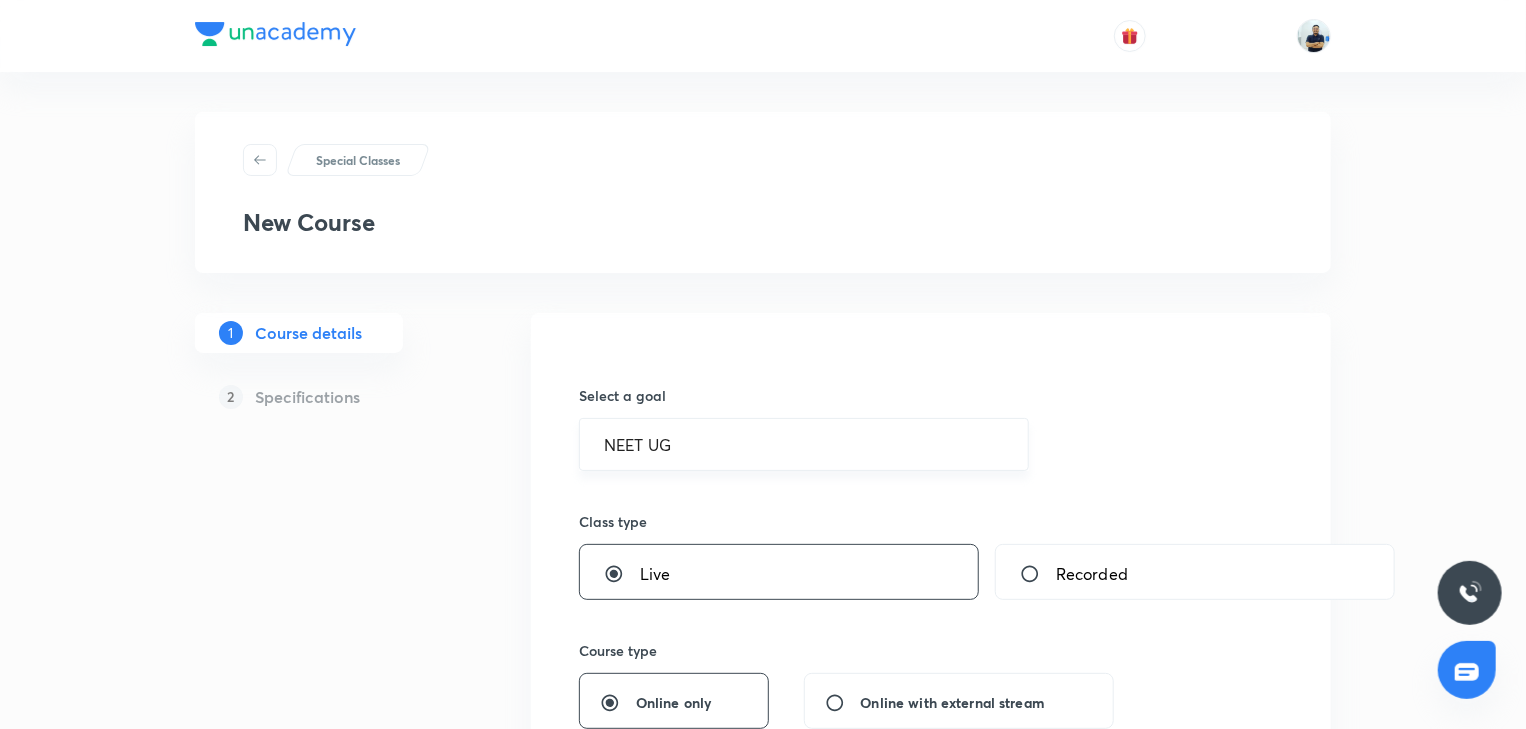 scroll, scrollTop: 560, scrollLeft: 0, axis: vertical 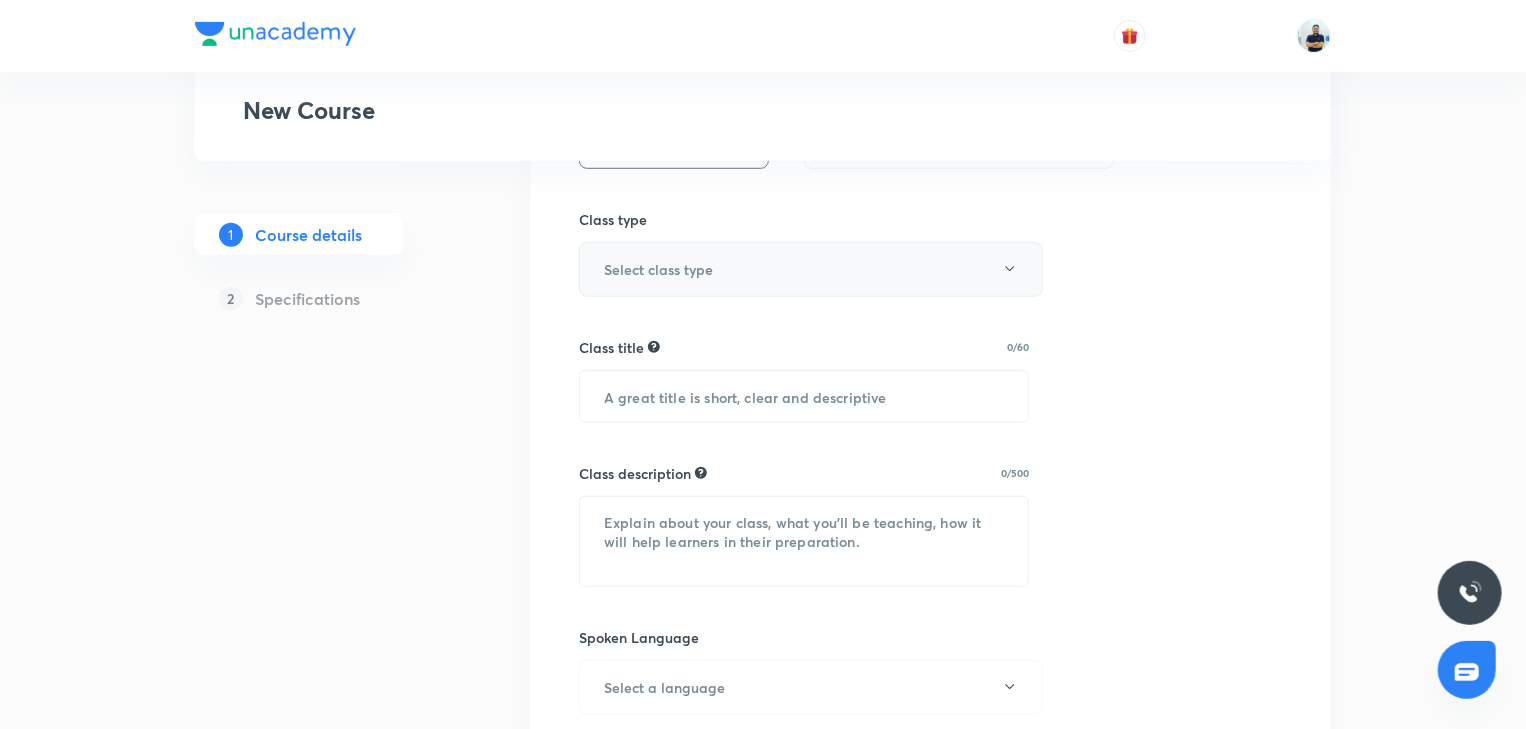 click on "Select class type" at bounding box center (811, 269) 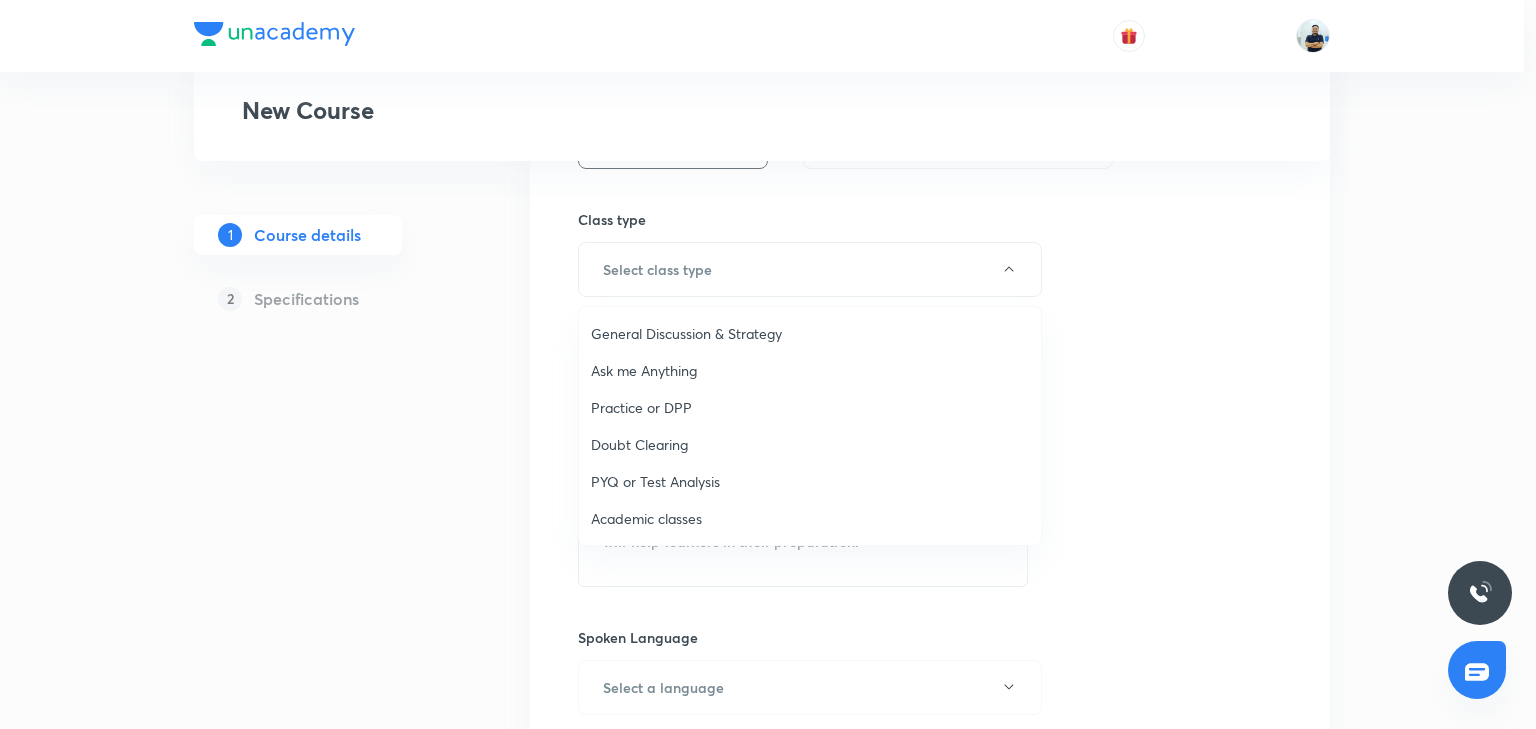 click on "Academic classes" at bounding box center (810, 518) 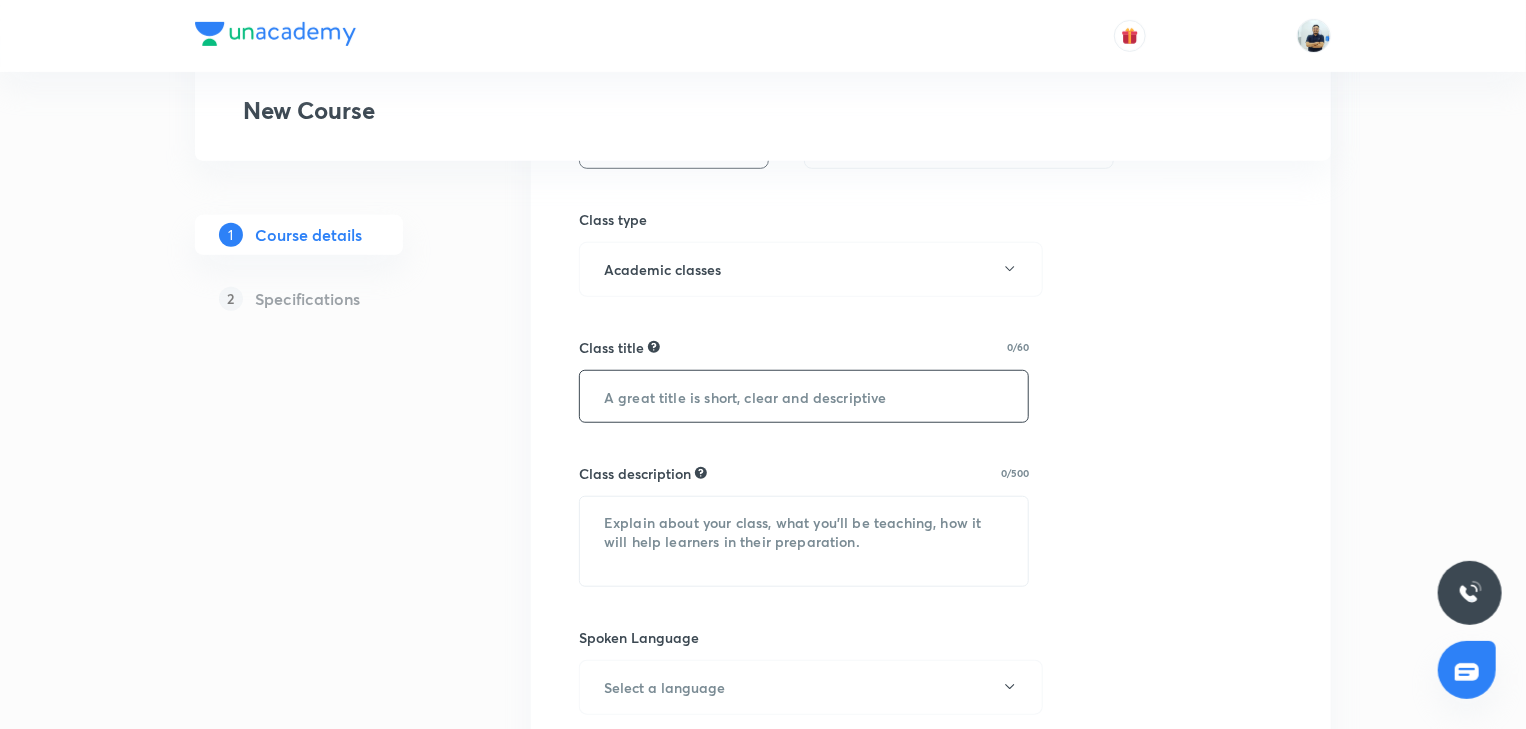 click at bounding box center (804, 396) 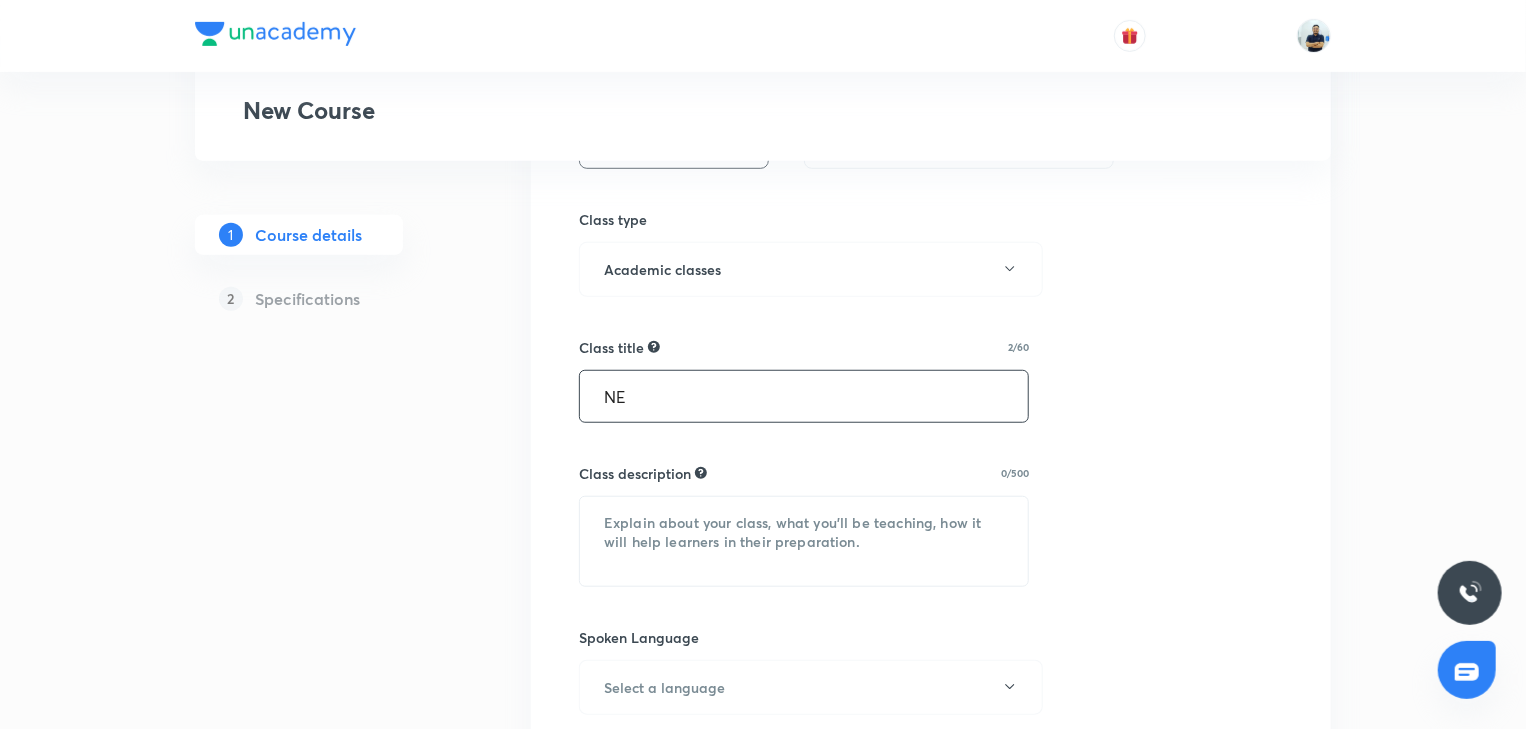 type on "N" 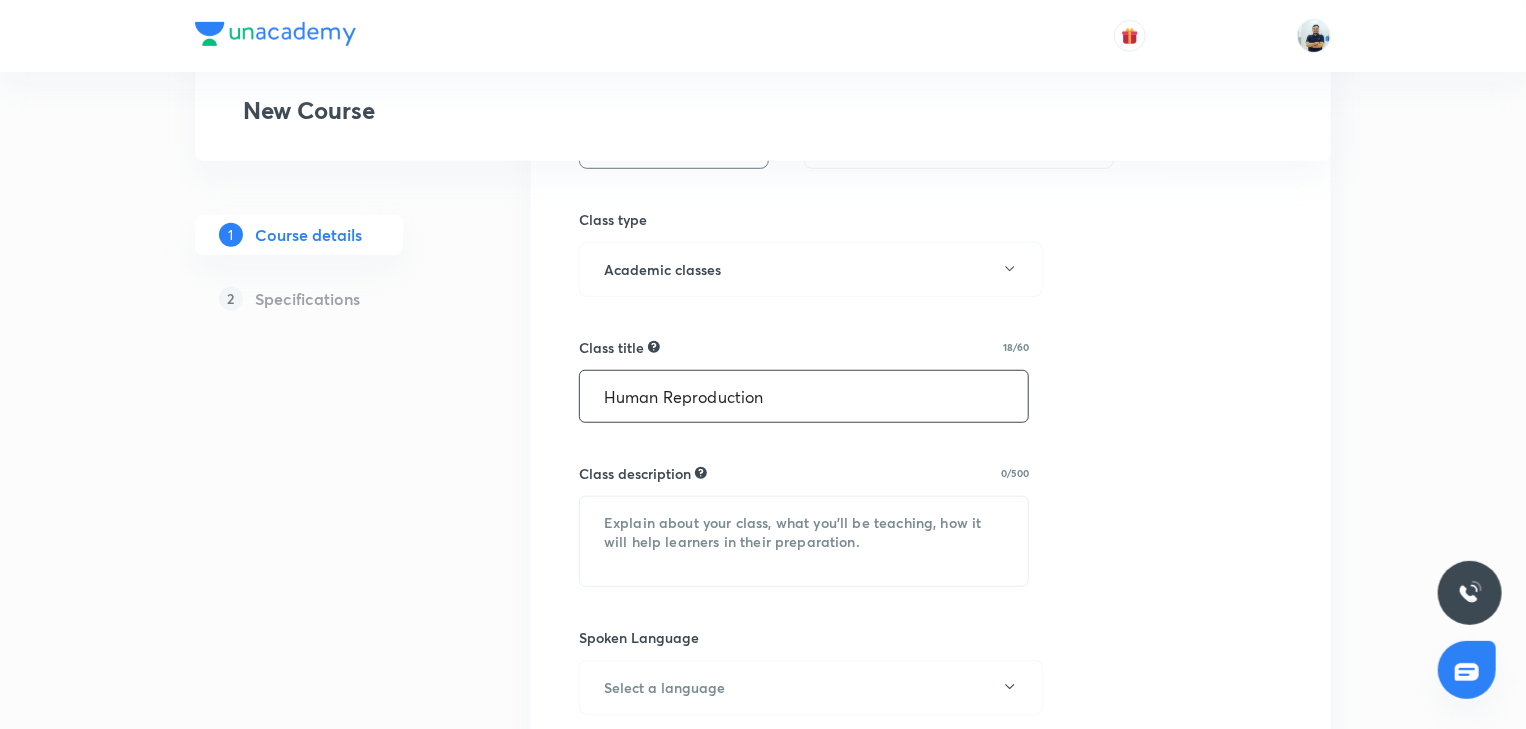 type on "Human Reproduction" 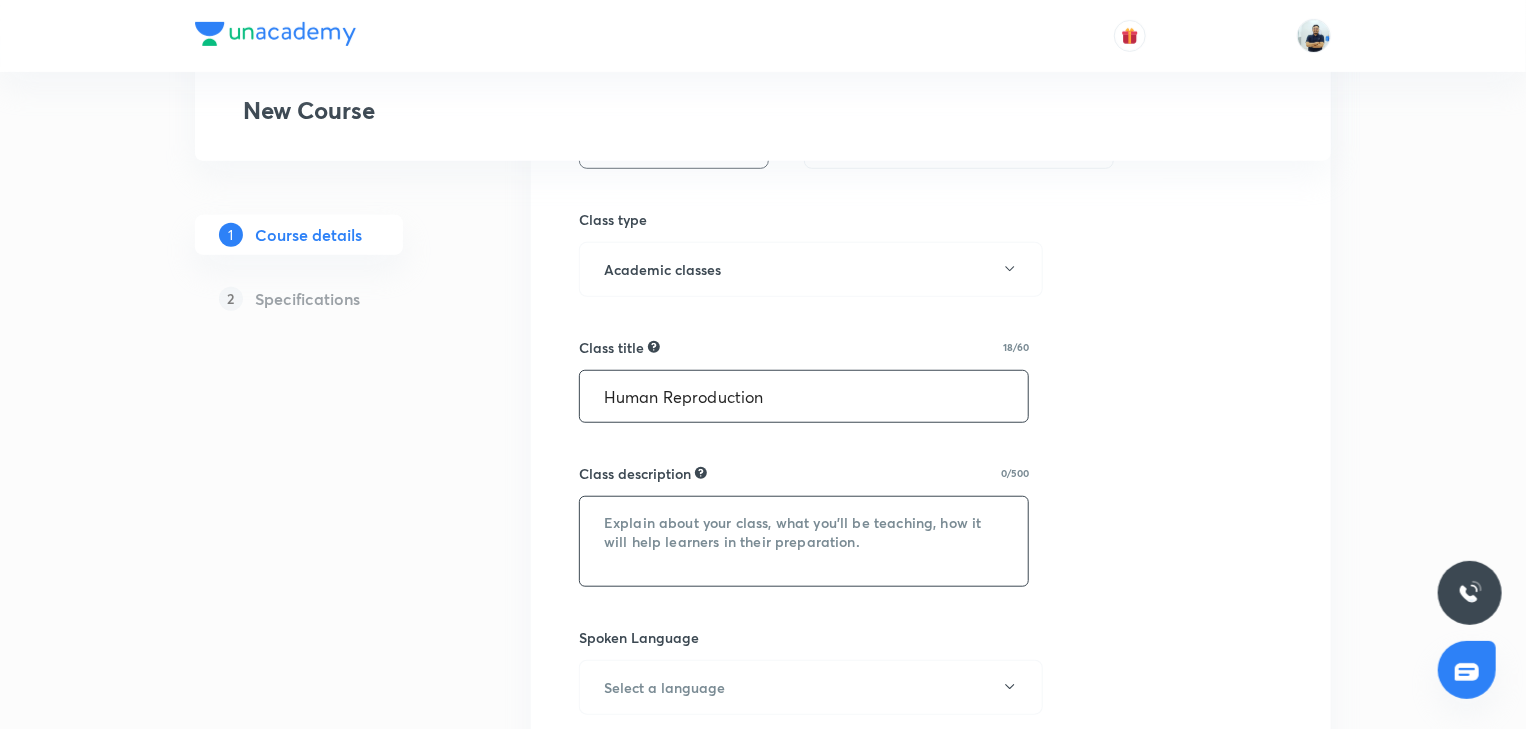 click at bounding box center (804, 541) 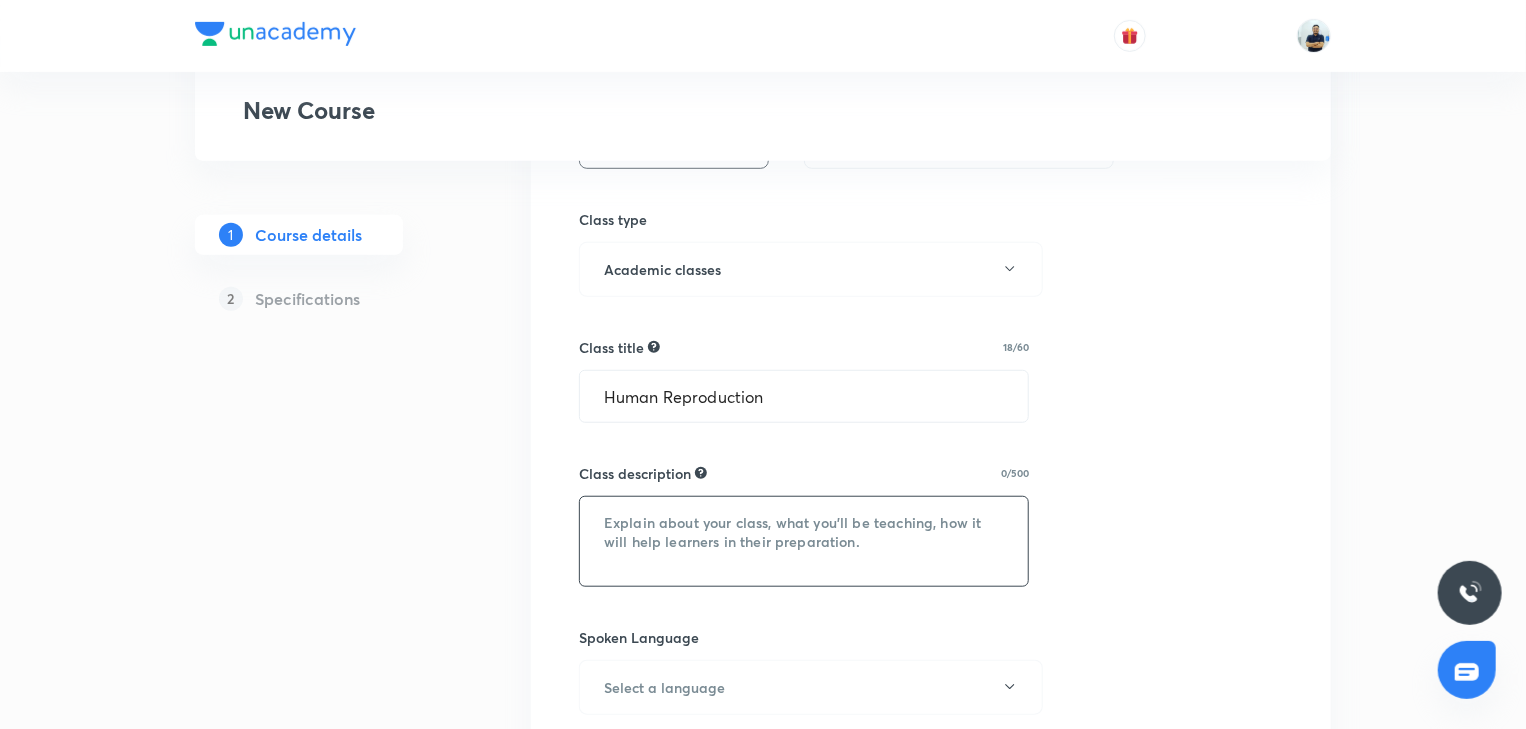 paste on ""In this course, OP sir will provide in-depth knowledge of Biology. The course will be helpful for aspirants preparing for NEET UG. All doubts related to the topic will be clarified during the doubt-clearing sessions in the course. The course will be covered in Gujaratiand the notes will be provided in [GEOGRAPHIC_DATA]"" 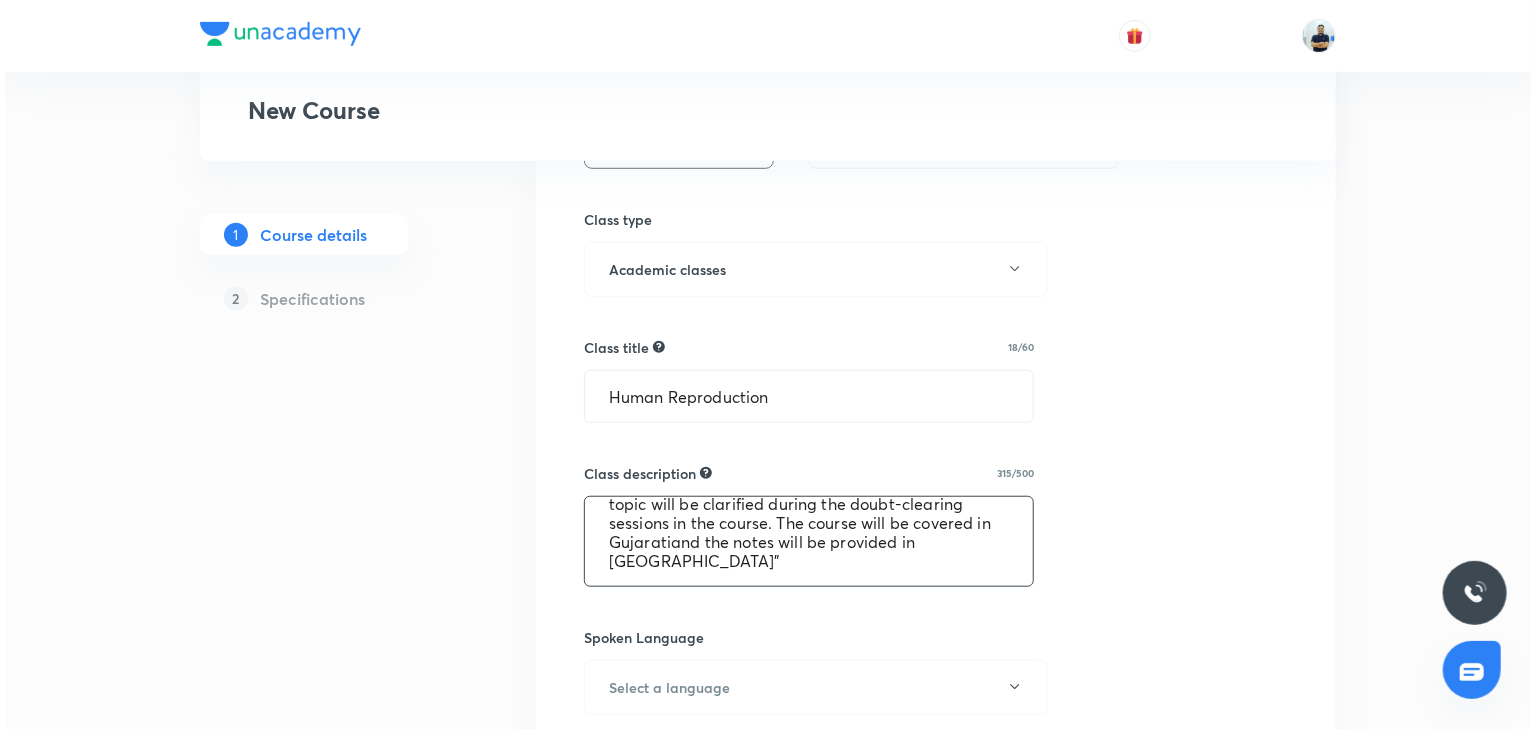 scroll, scrollTop: 113, scrollLeft: 0, axis: vertical 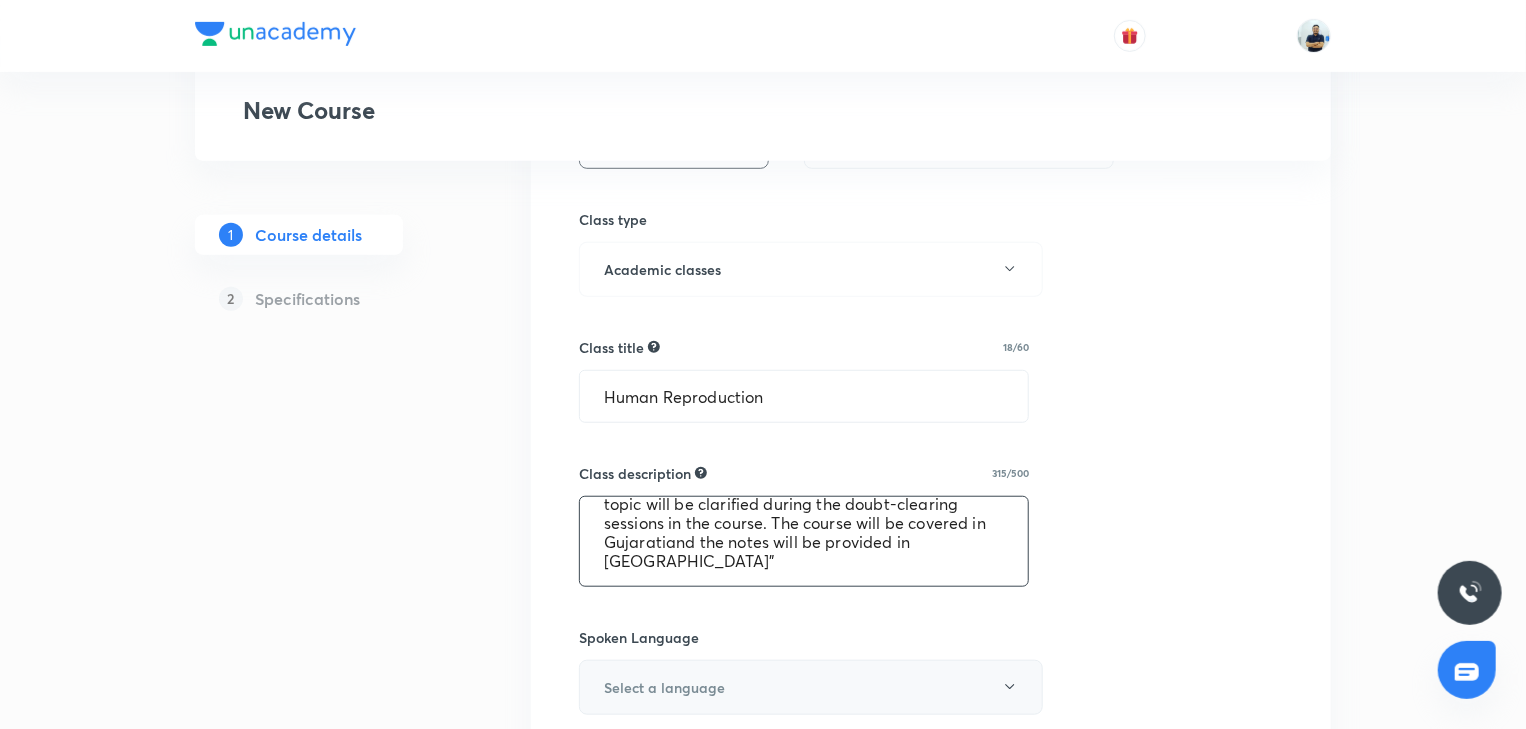 type on ""In this course, OP sir will provide in-depth knowledge of Biology. The course will be helpful for aspirants preparing for NEET UG. All doubts related to the topic will be clarified during the doubt-clearing sessions in the course. The course will be covered in Gujaratiand the notes will be provided in [GEOGRAPHIC_DATA]"" 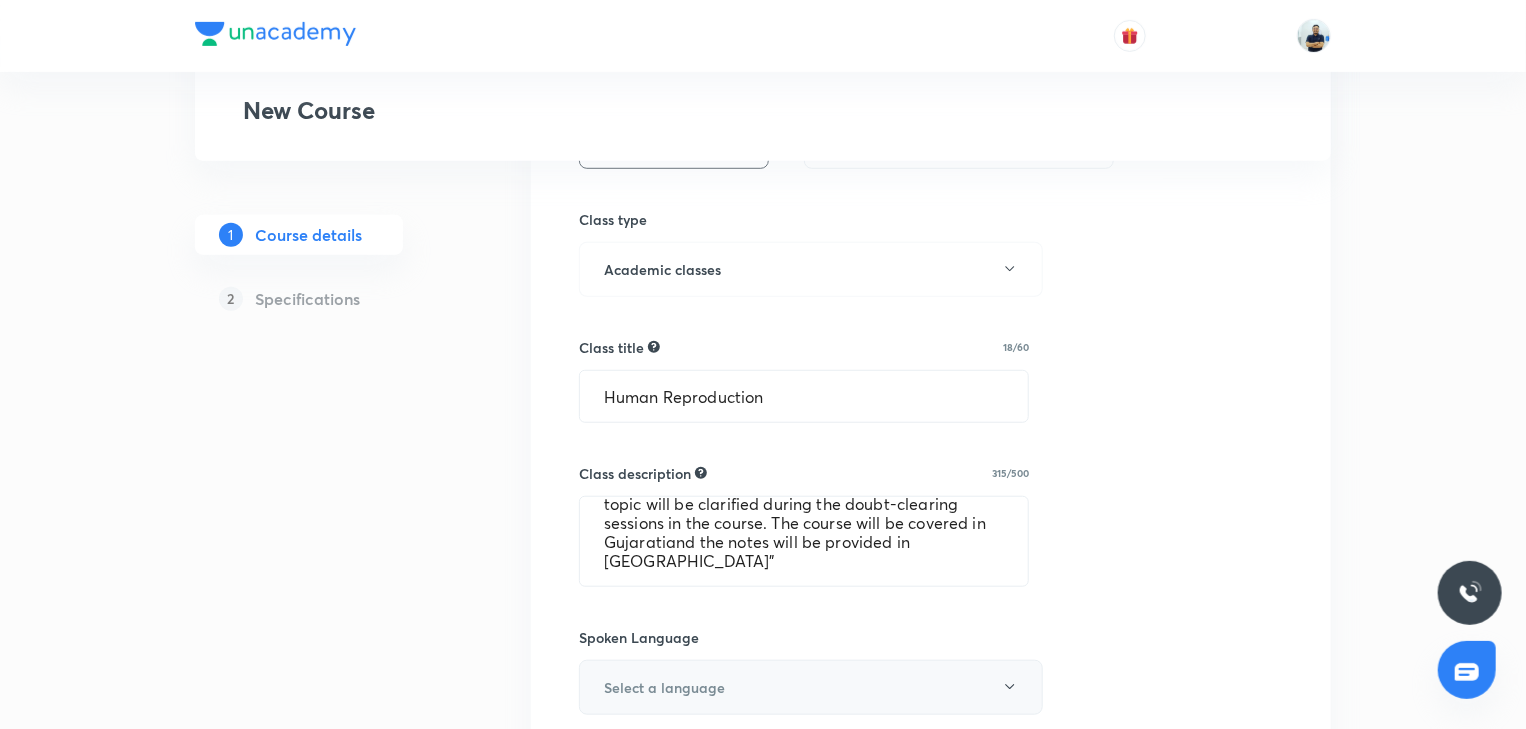click on "Select a language" at bounding box center (811, 687) 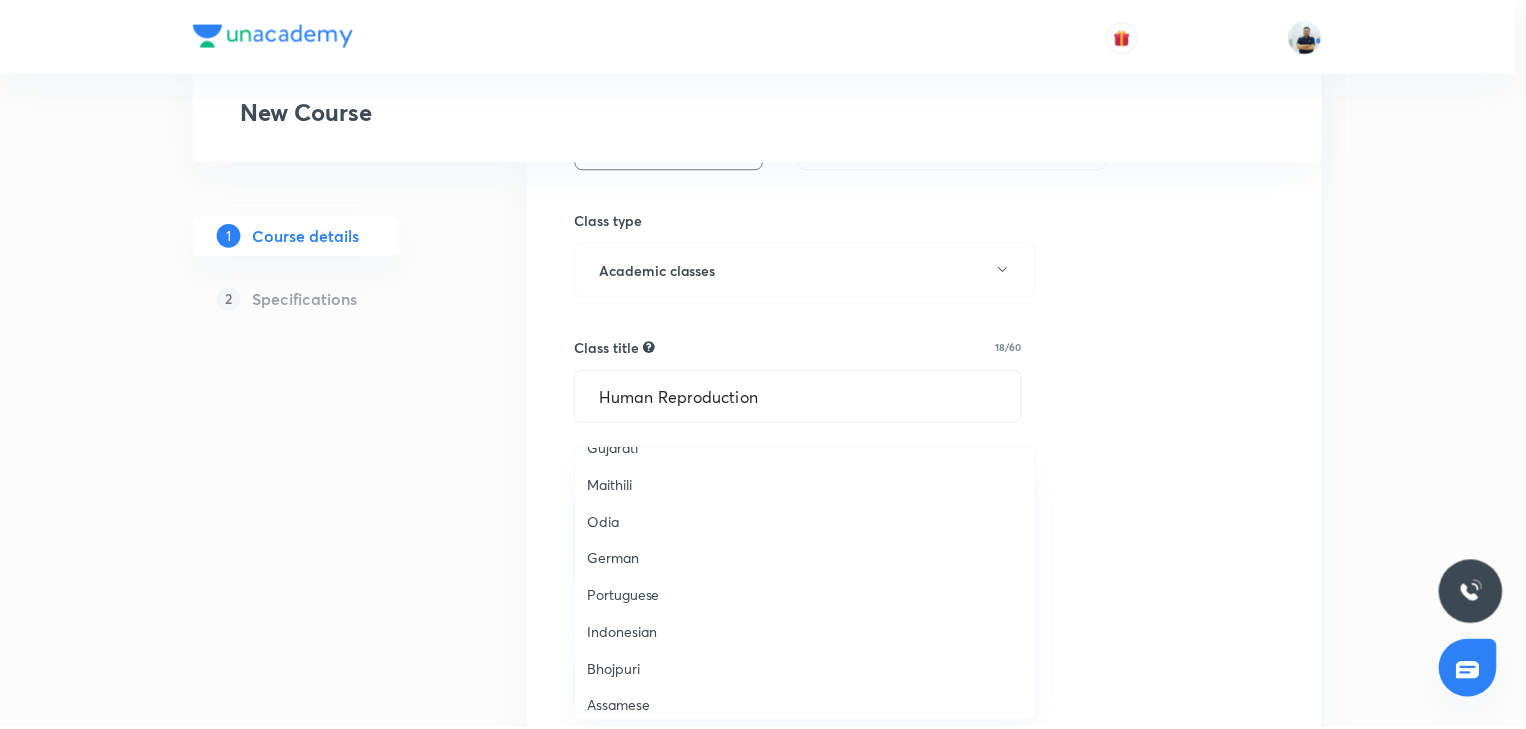 scroll, scrollTop: 424, scrollLeft: 0, axis: vertical 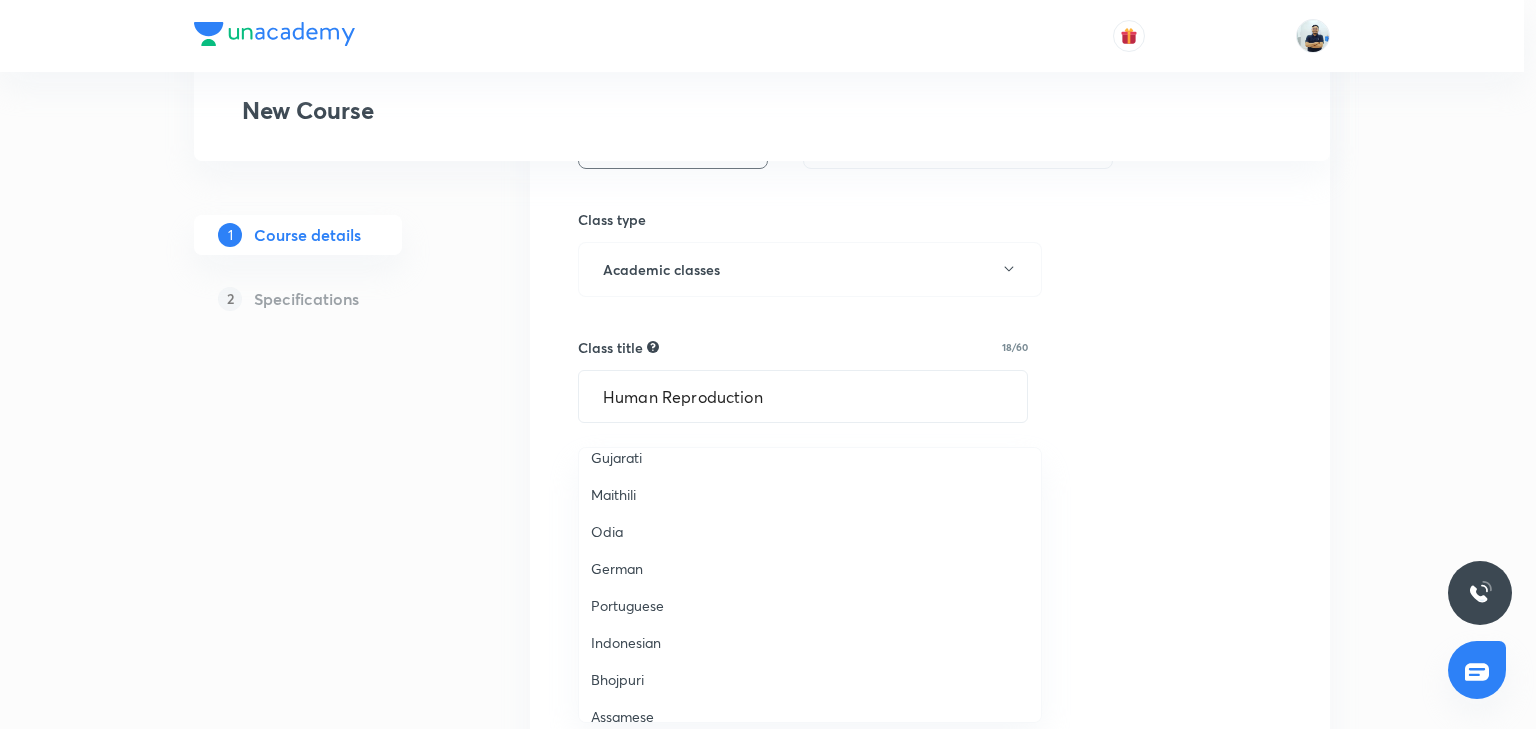 click on "Gujarati" at bounding box center [810, 457] 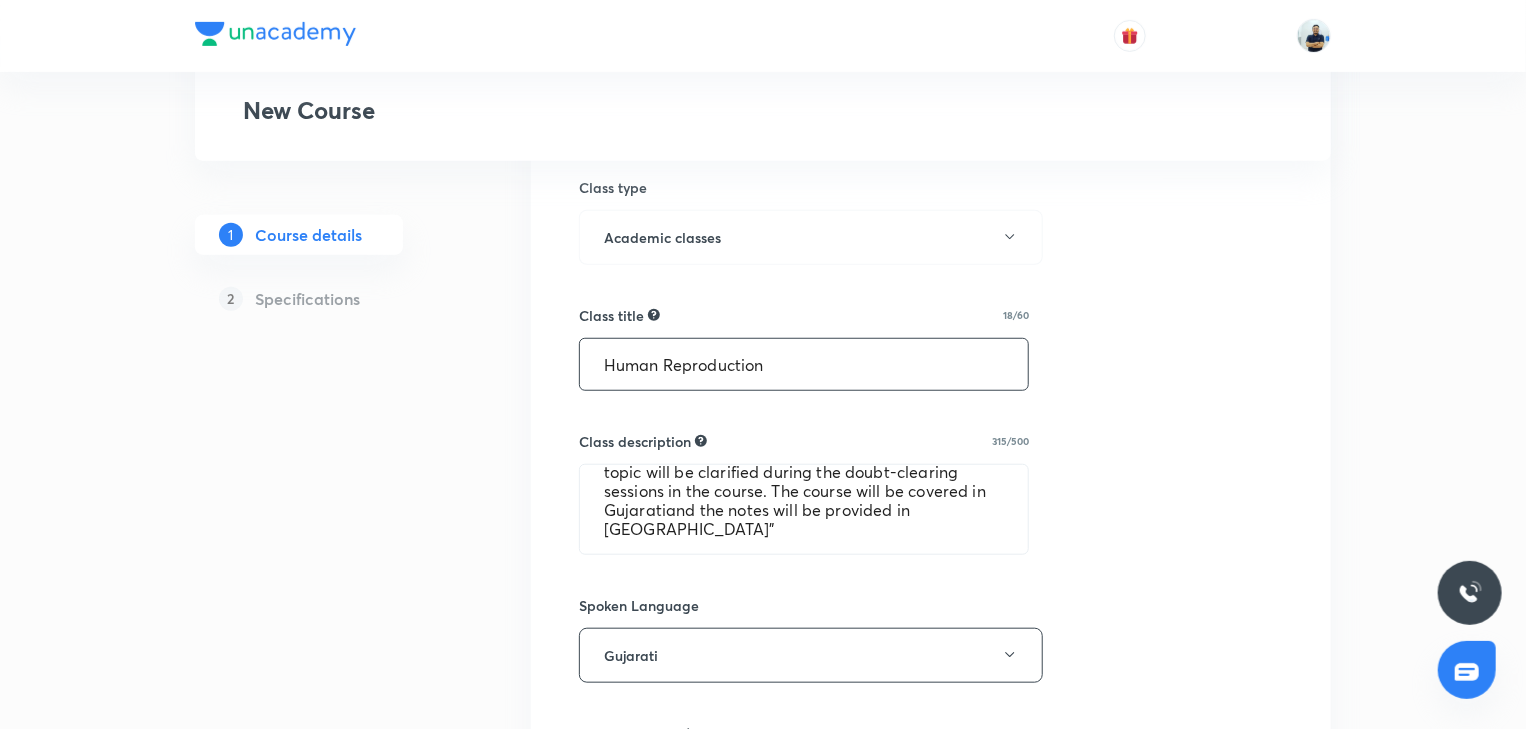 scroll, scrollTop: 1120, scrollLeft: 0, axis: vertical 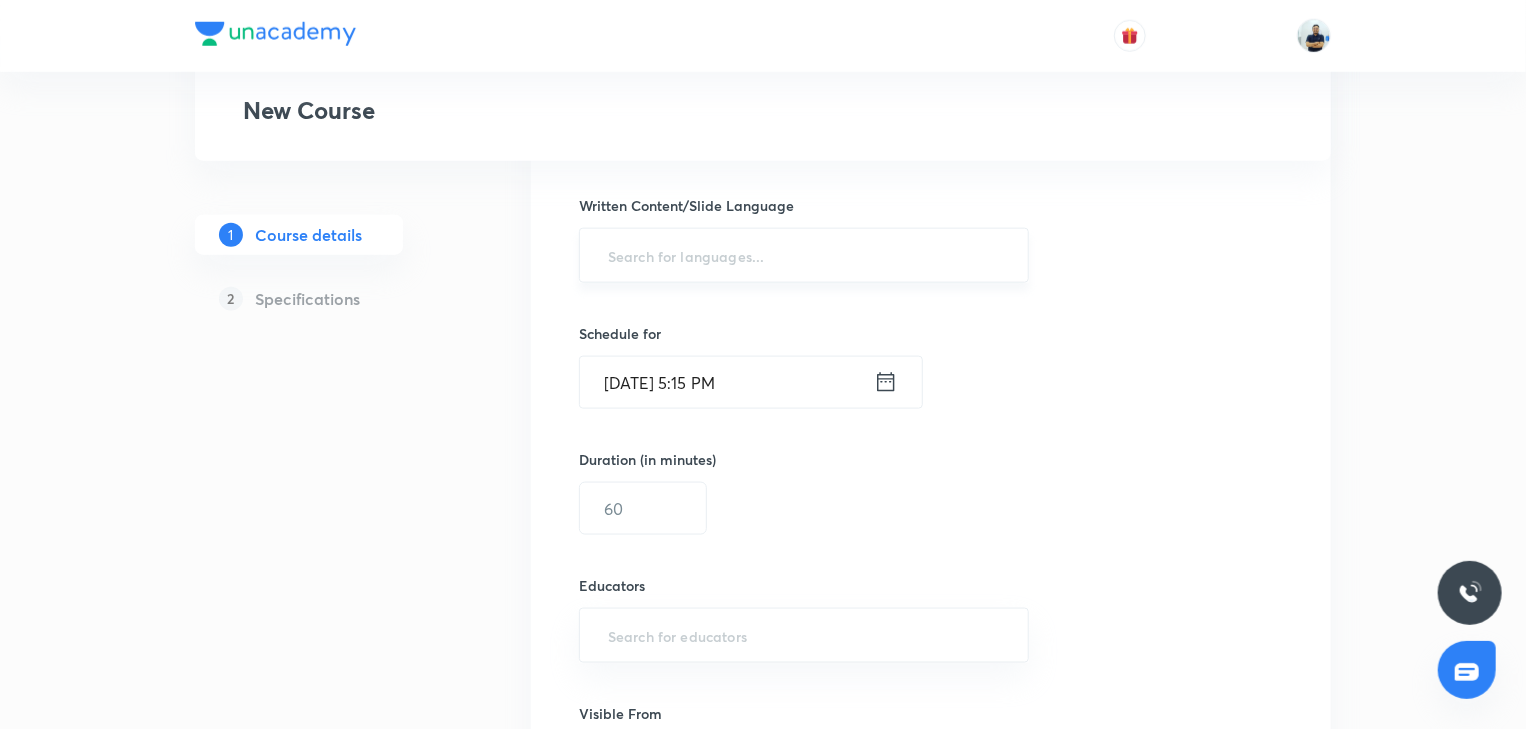 click at bounding box center (804, 255) 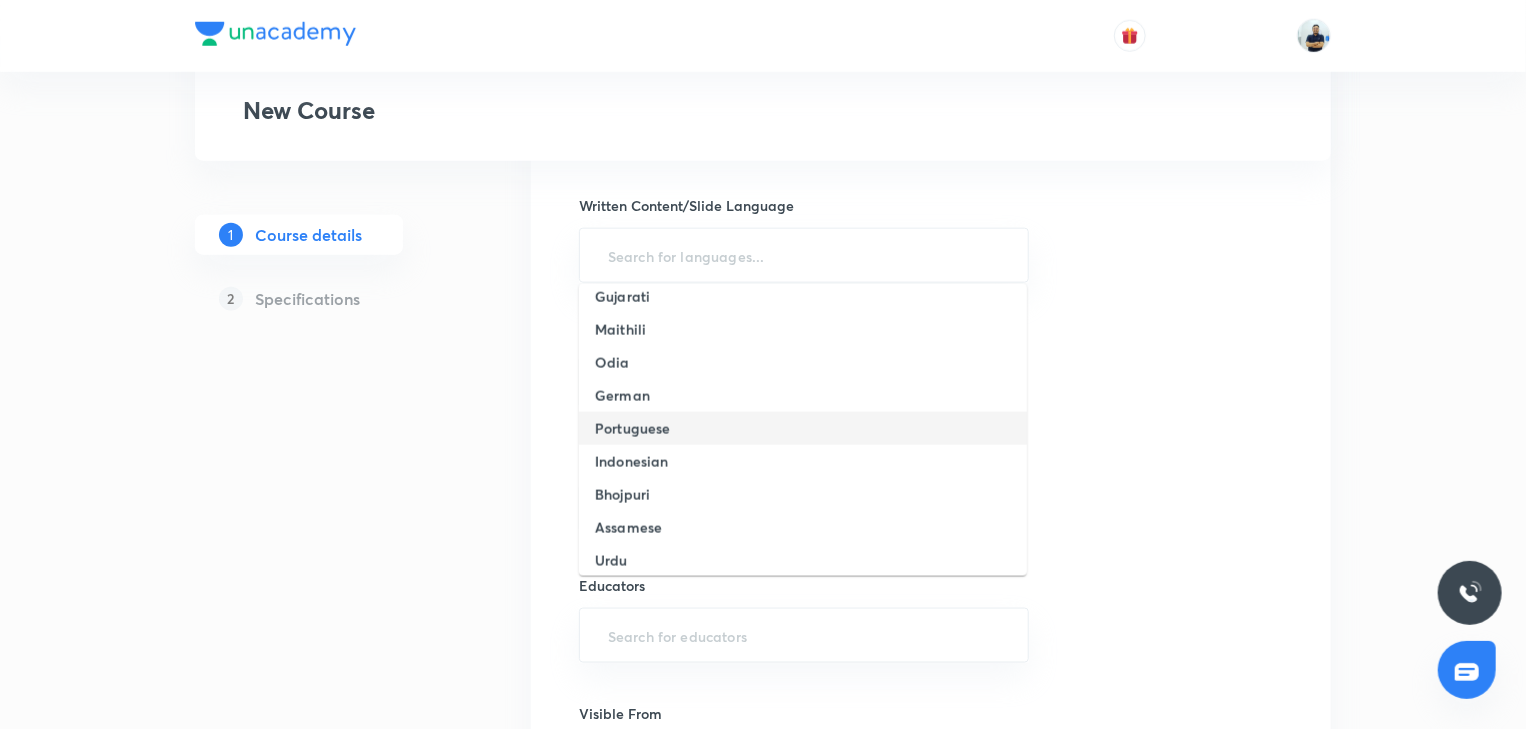 scroll, scrollTop: 372, scrollLeft: 0, axis: vertical 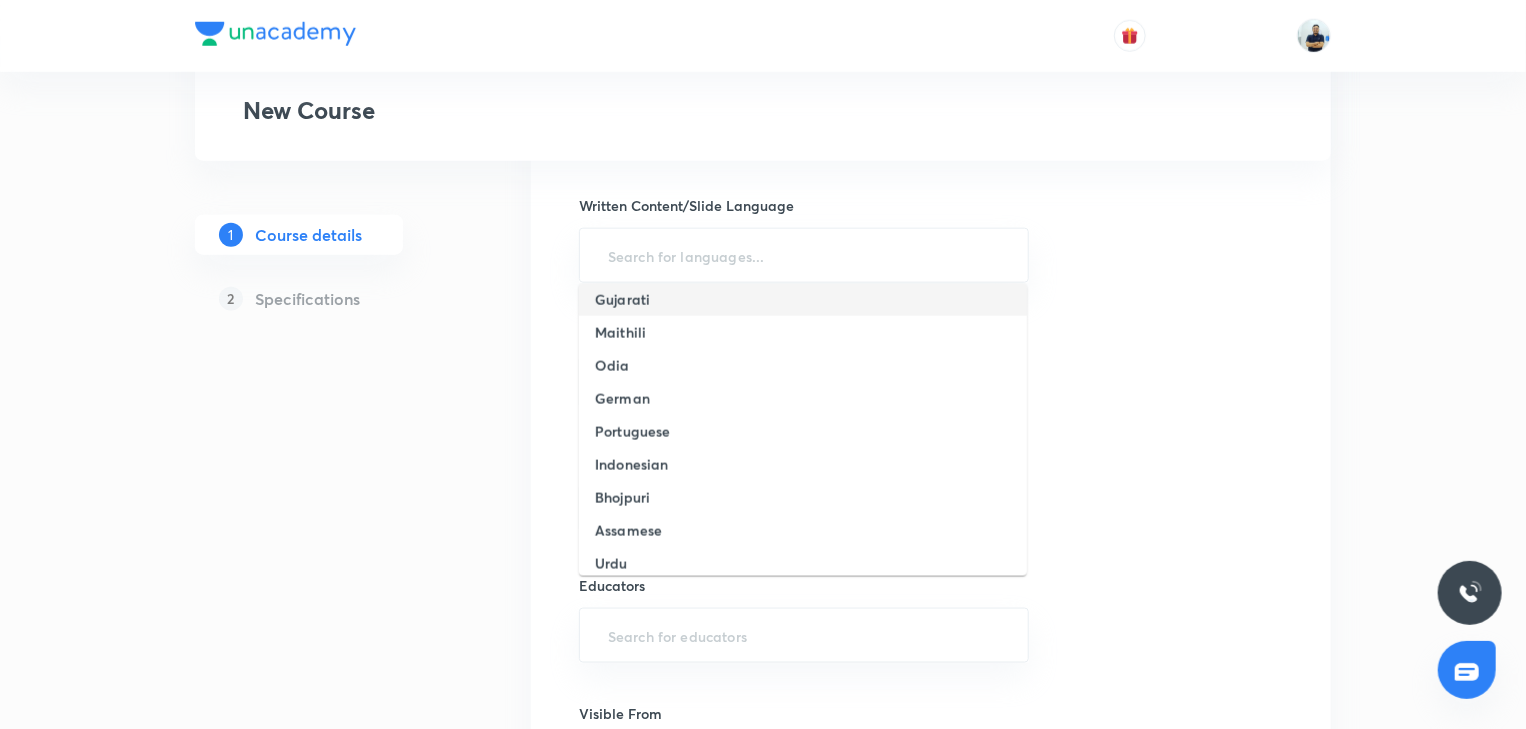 click on "Gujarati" at bounding box center [622, 299] 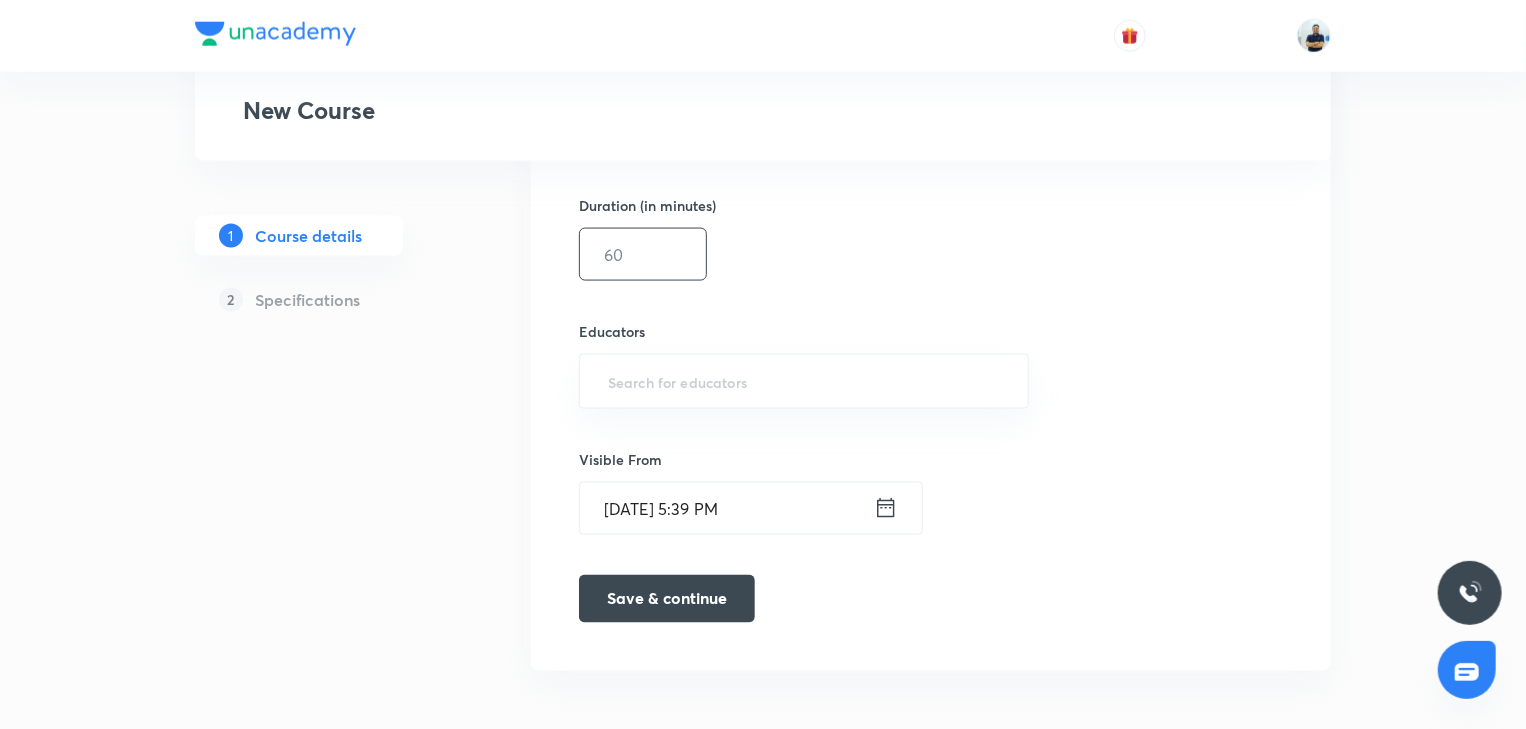 scroll, scrollTop: 1384, scrollLeft: 0, axis: vertical 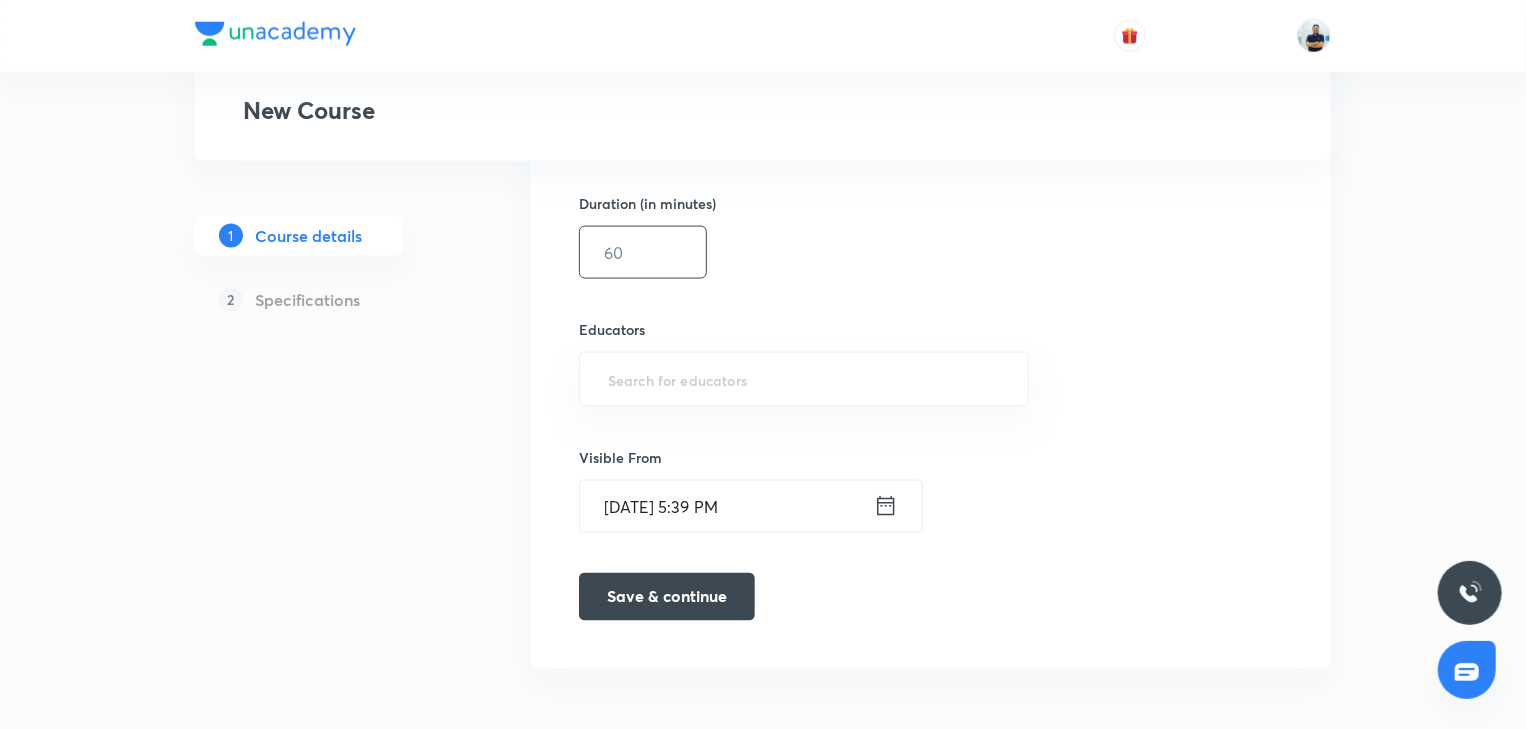 click at bounding box center (643, 252) 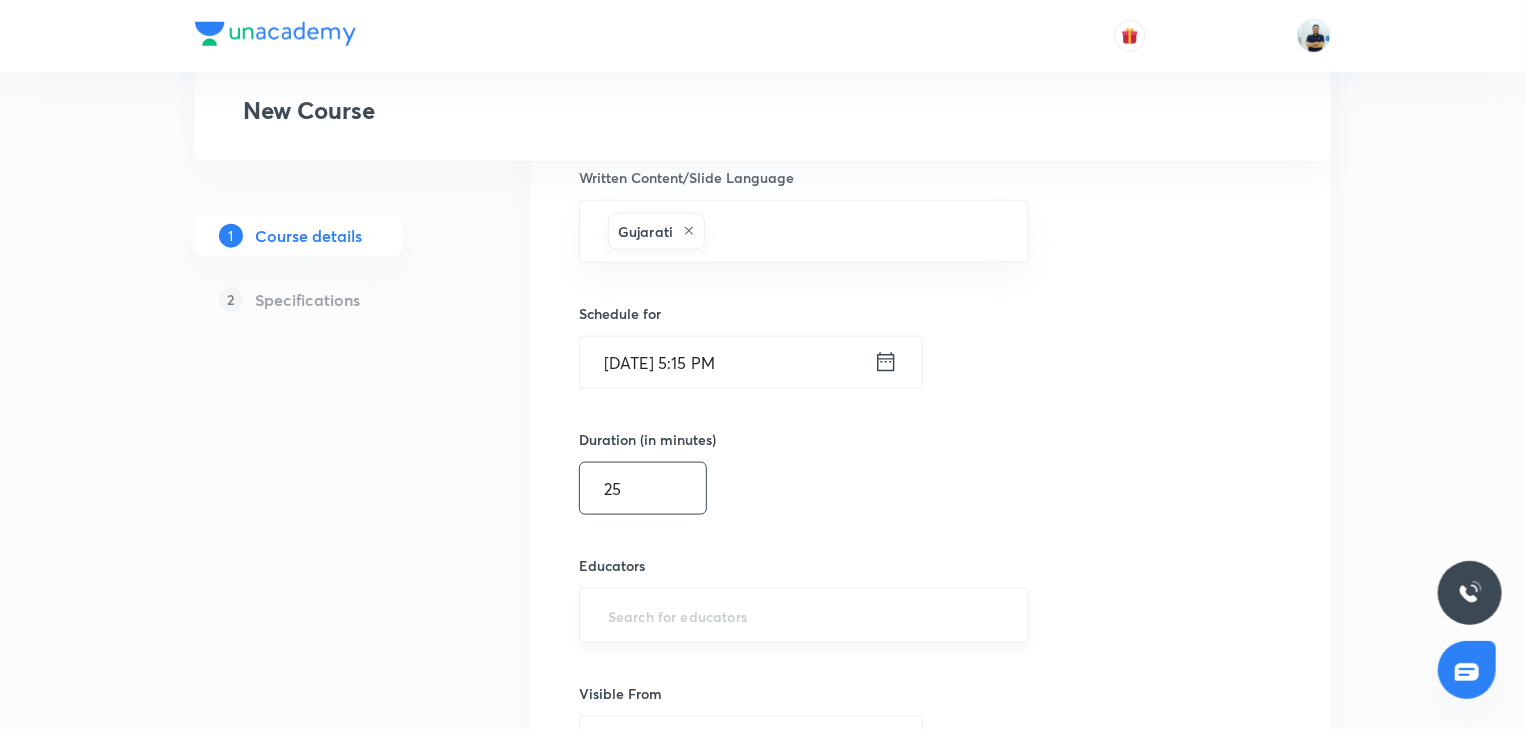 scroll, scrollTop: 1197, scrollLeft: 0, axis: vertical 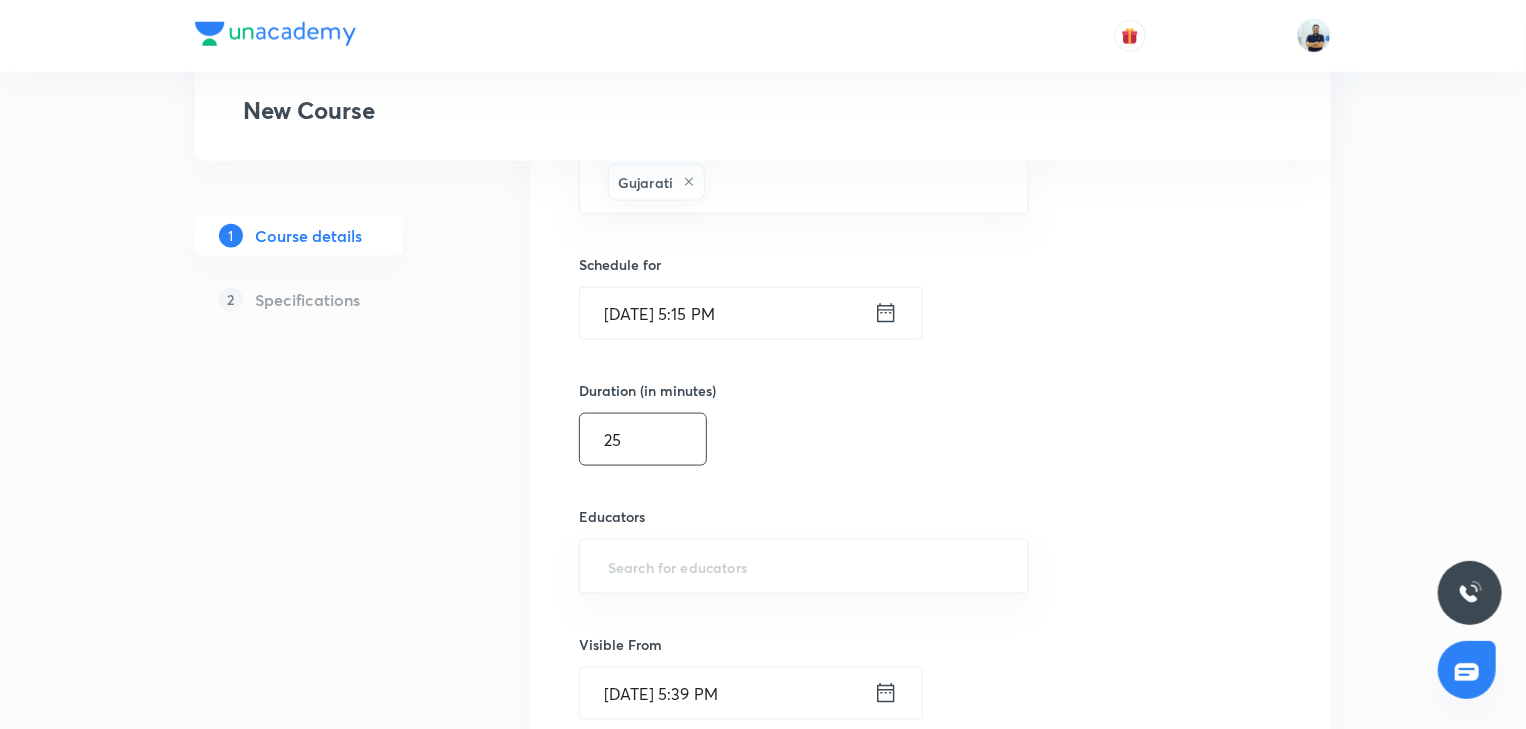 drag, startPoint x: 653, startPoint y: 453, endPoint x: 560, endPoint y: 427, distance: 96.56604 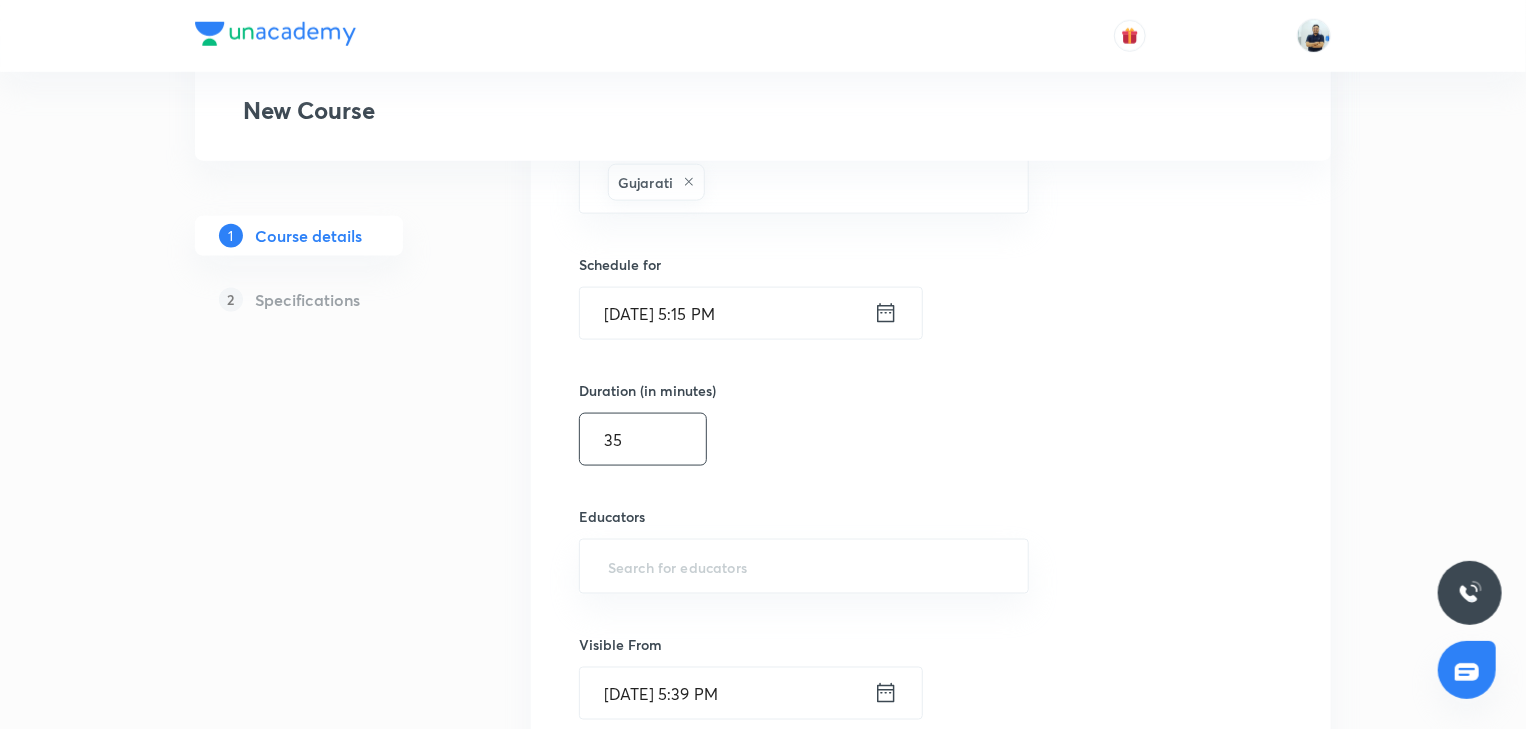 type on "35" 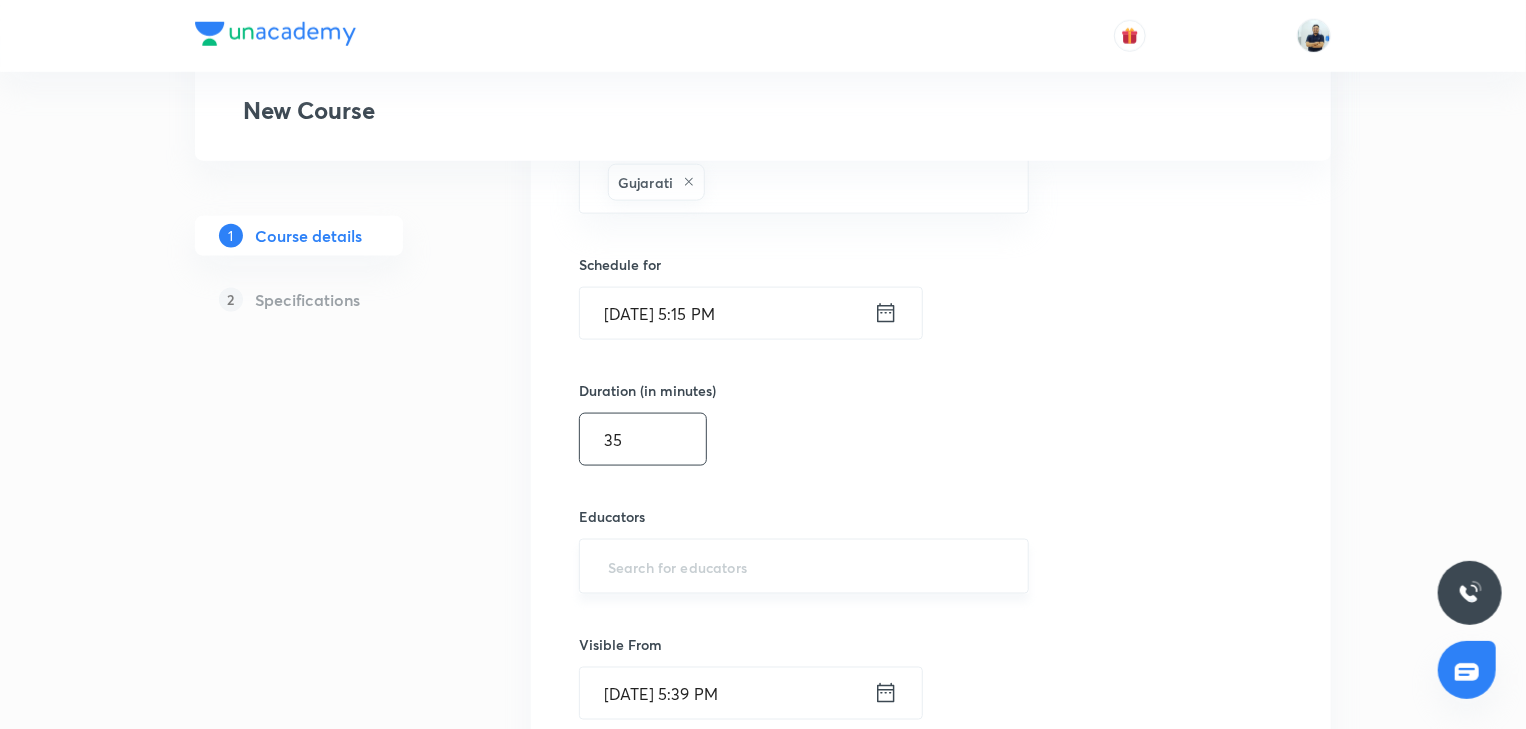 click at bounding box center (804, 566) 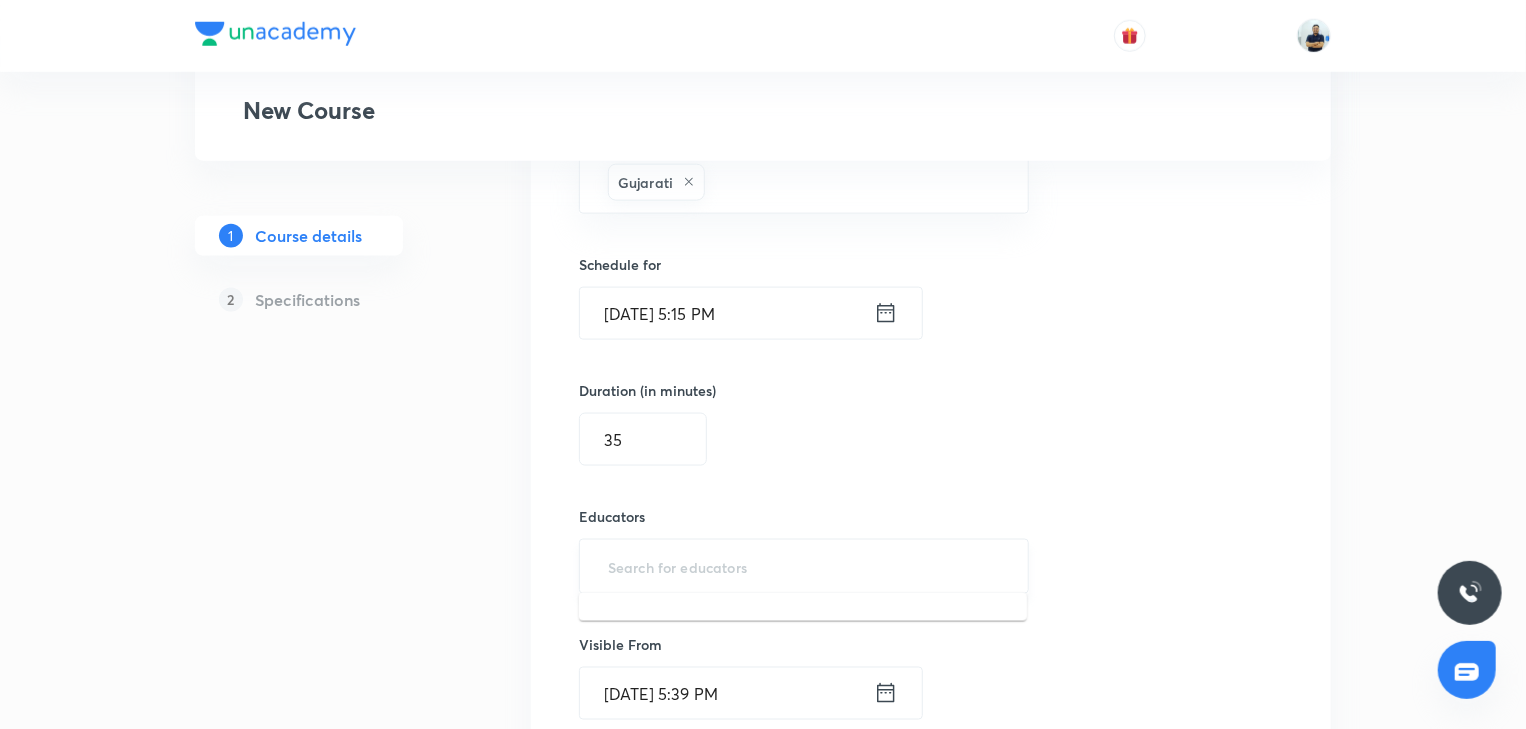 paste on "jfvjcjt1iuhv" 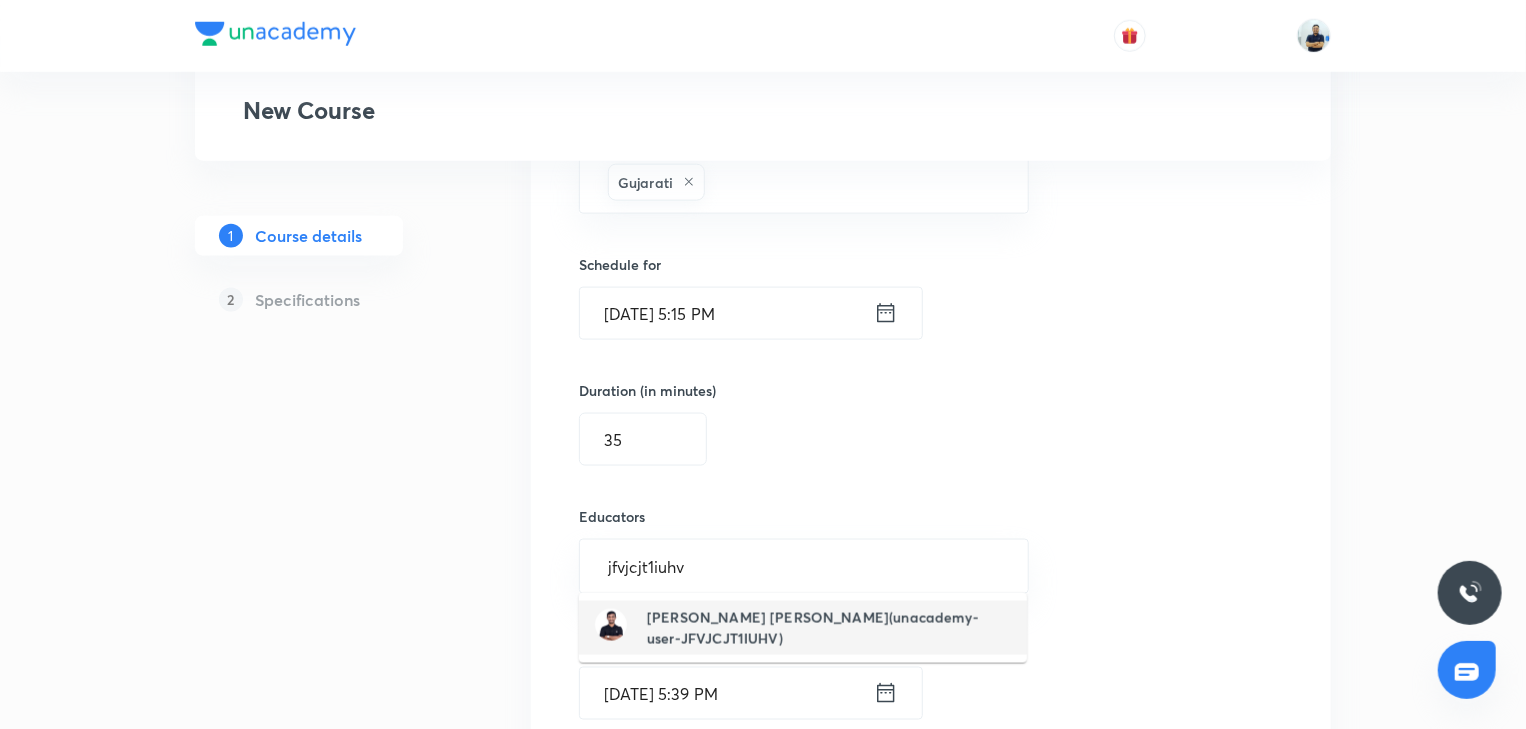 click on "[PERSON_NAME] [PERSON_NAME](unacademy-user-JFVJCJT1IUHV)" at bounding box center [829, 628] 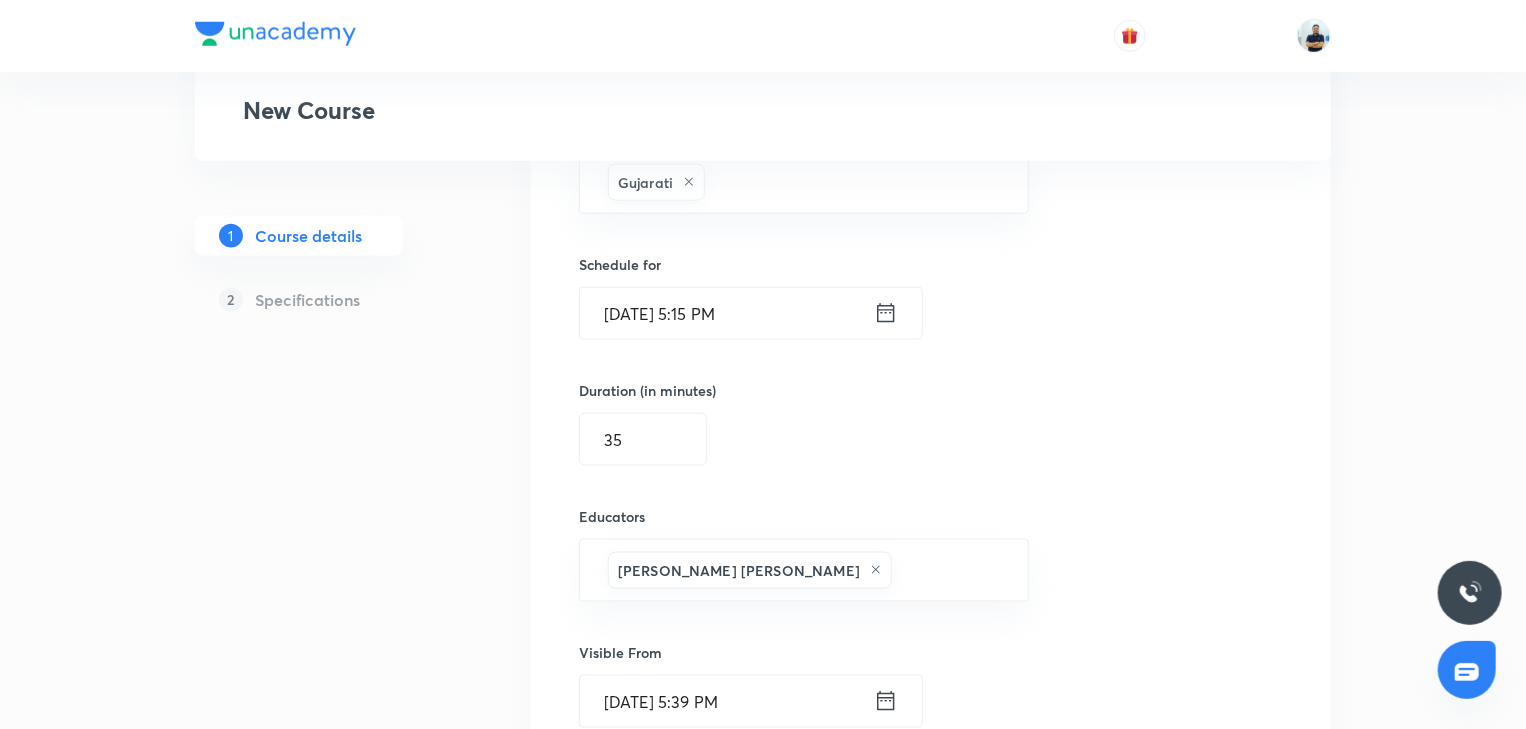 click on "Jul 13, 2025, 5:15 PM" at bounding box center (727, 313) 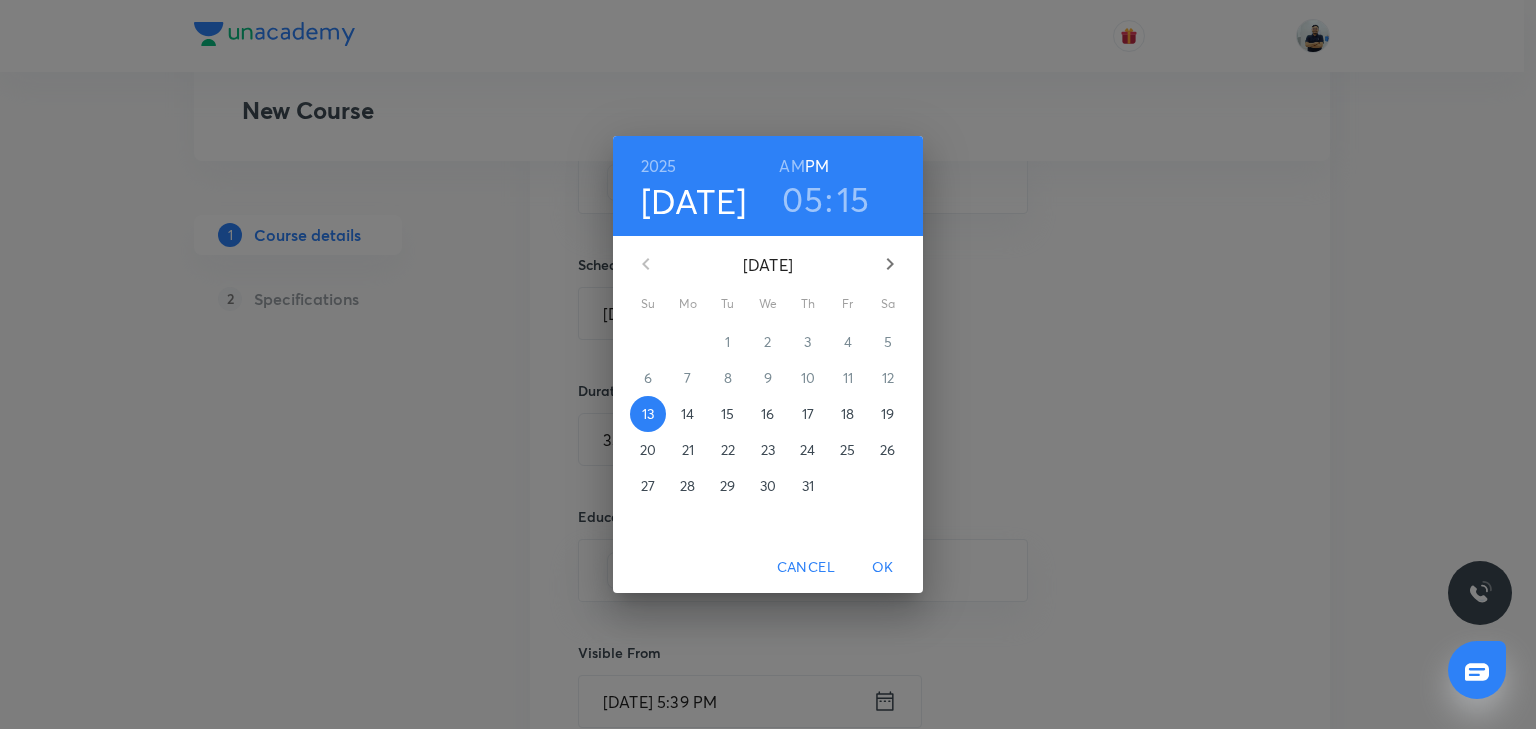 click on "14" at bounding box center (687, 414) 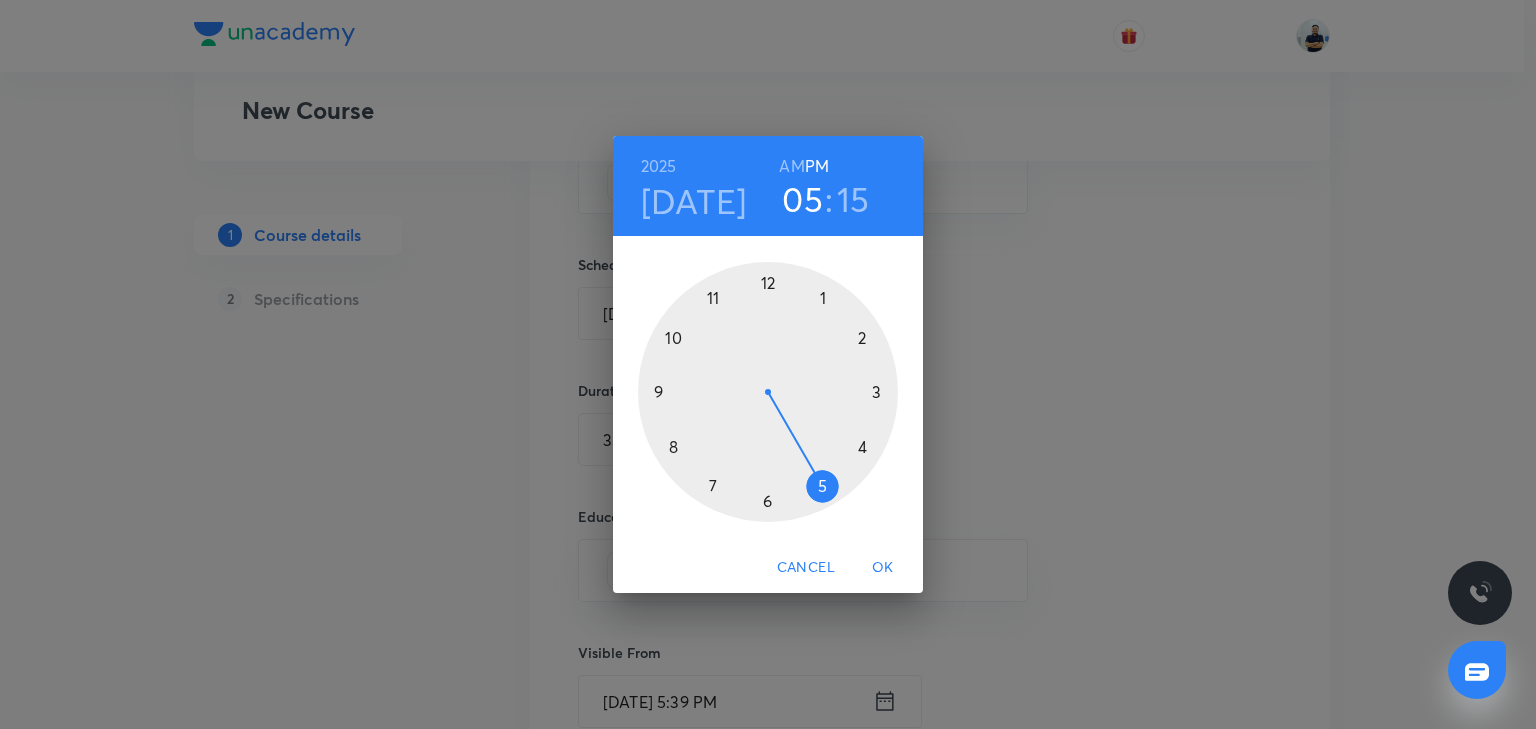 click on "AM" at bounding box center [791, 166] 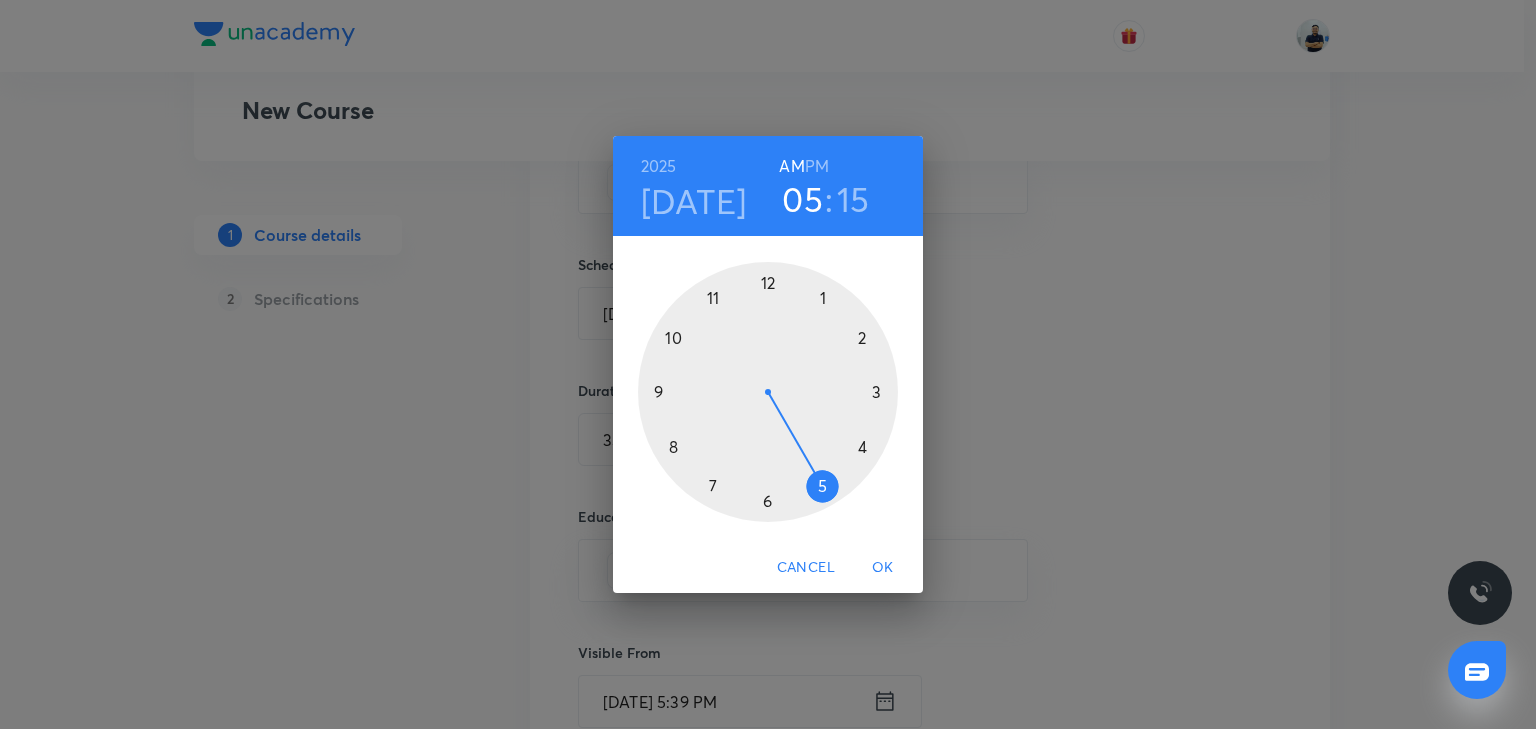 click at bounding box center [768, 392] 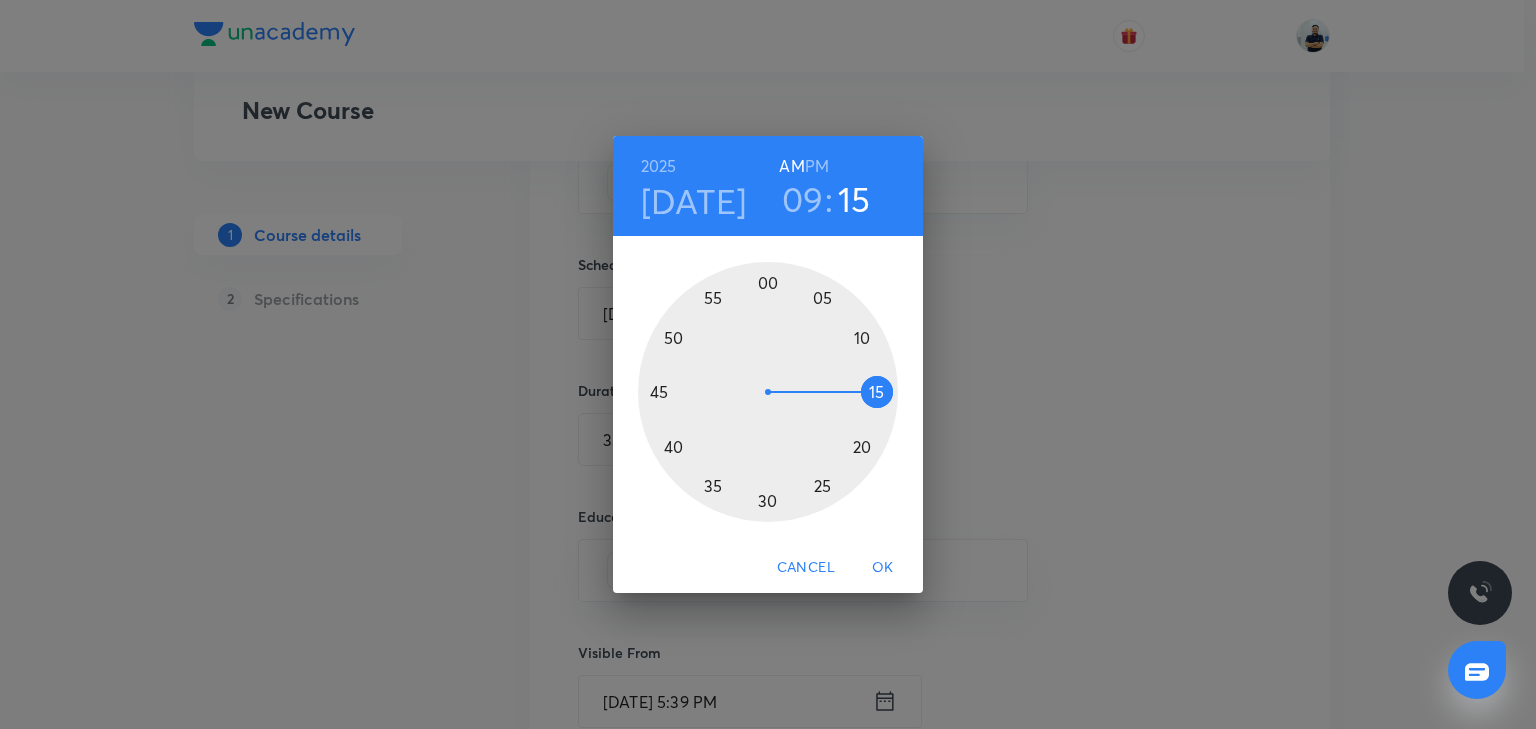 click at bounding box center [768, 392] 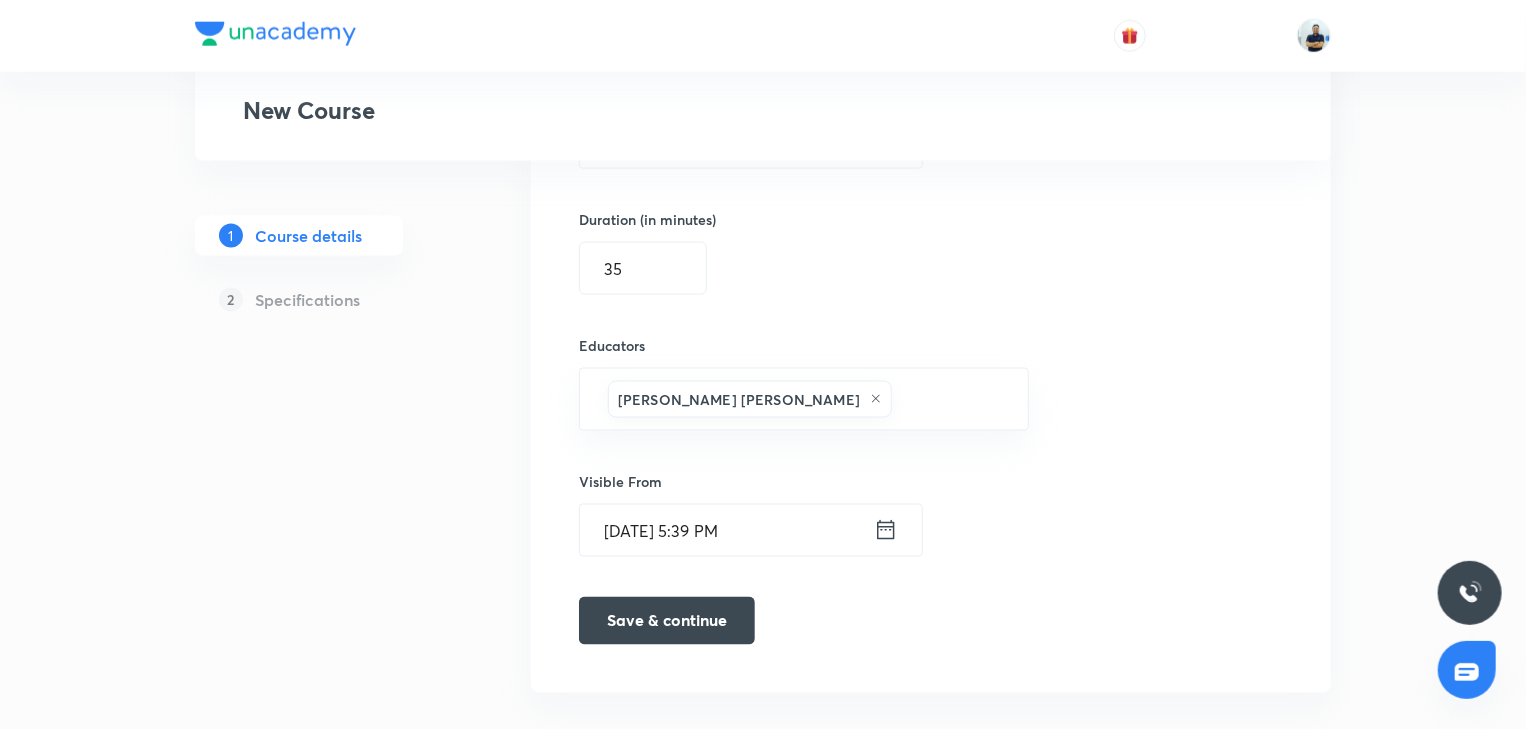scroll, scrollTop: 1391, scrollLeft: 0, axis: vertical 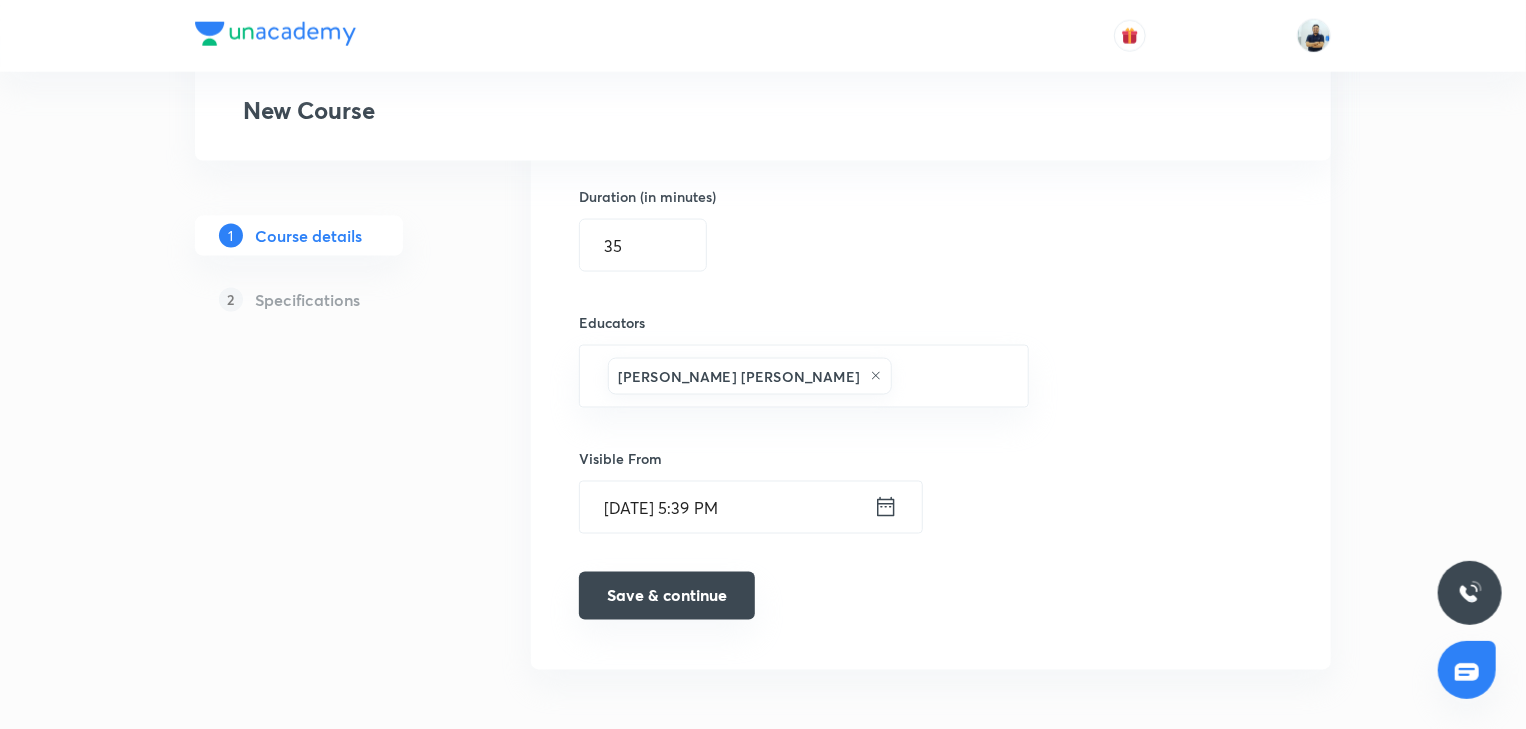 click on "Save & continue" at bounding box center [667, 596] 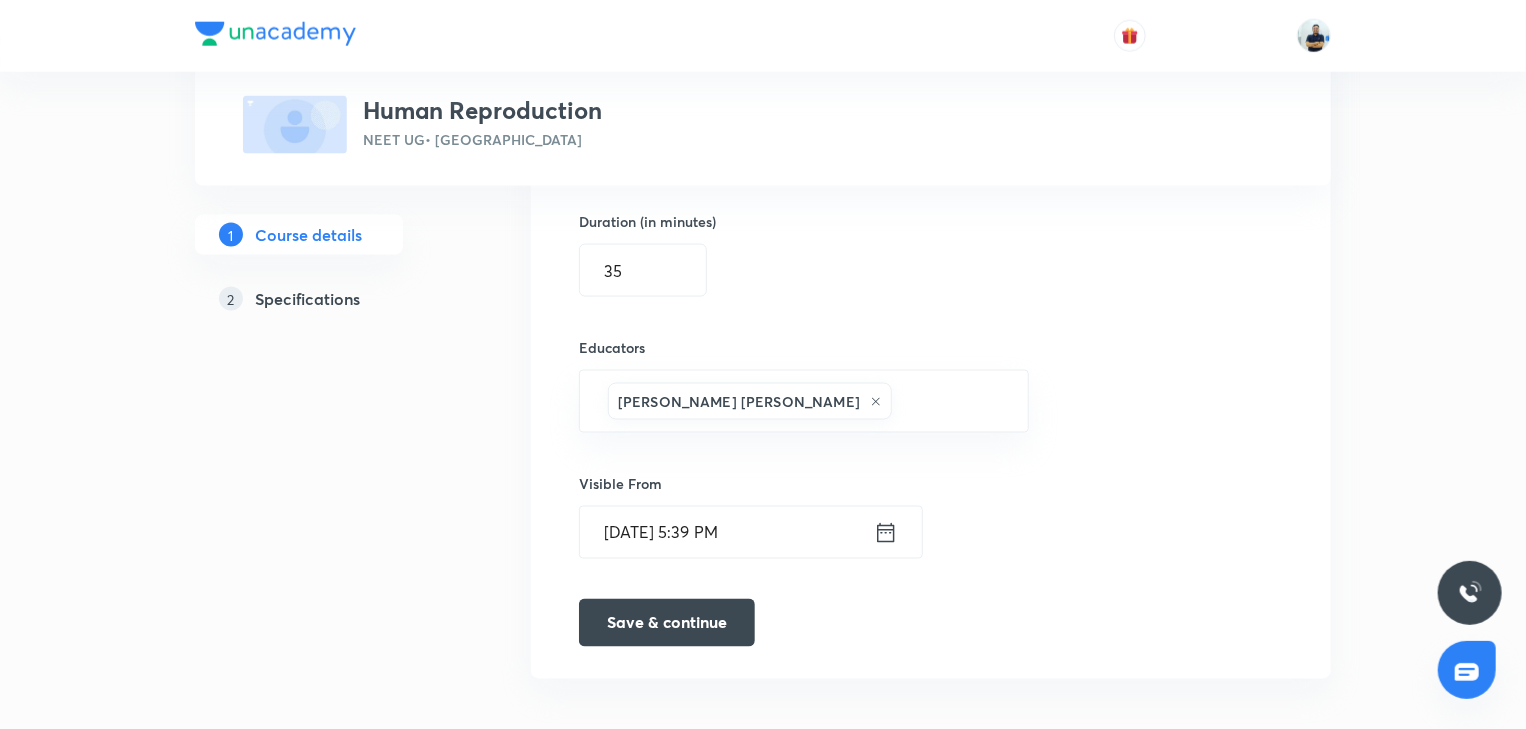 scroll, scrollTop: 1400, scrollLeft: 0, axis: vertical 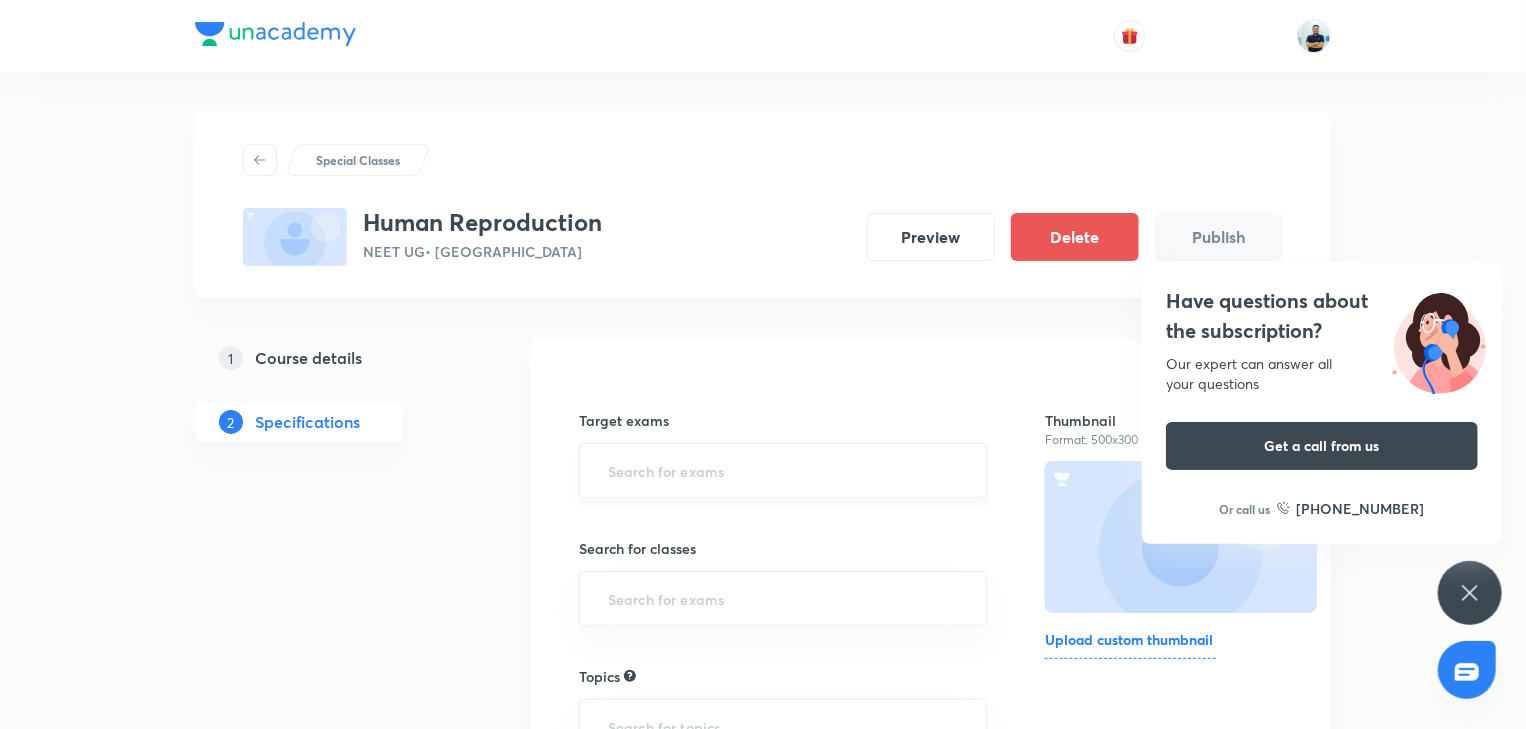 click at bounding box center [783, 470] 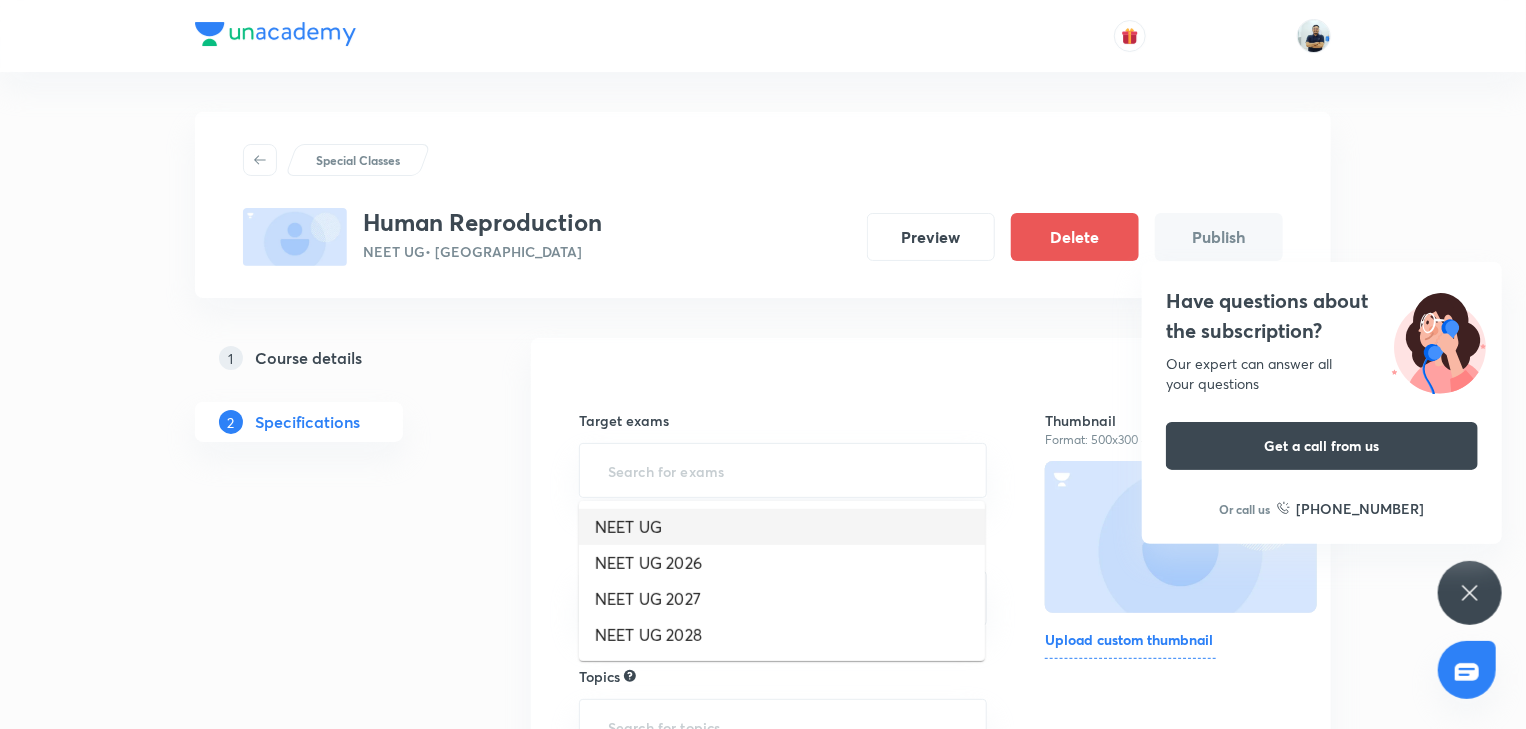 click on "NEET UG" at bounding box center [782, 527] 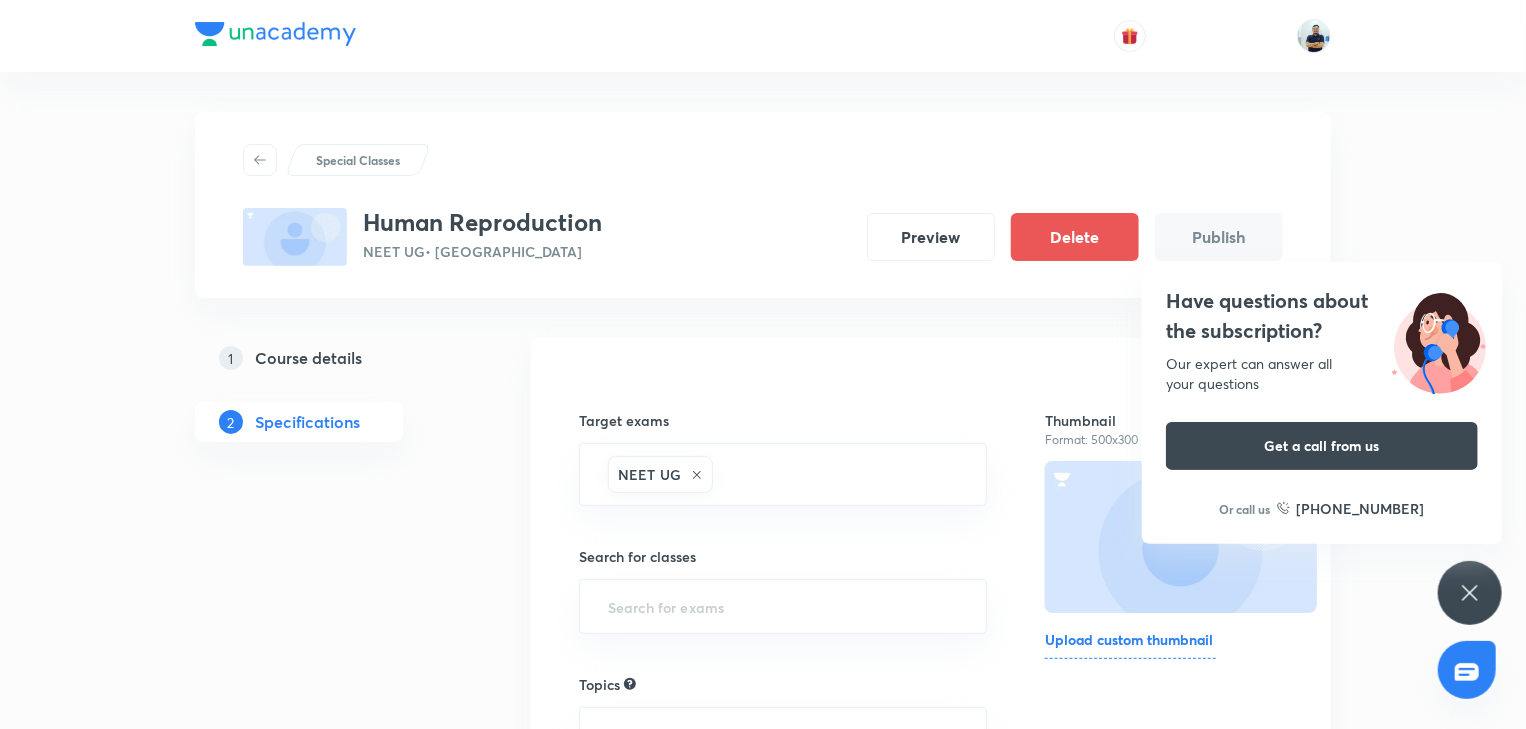scroll, scrollTop: 344, scrollLeft: 0, axis: vertical 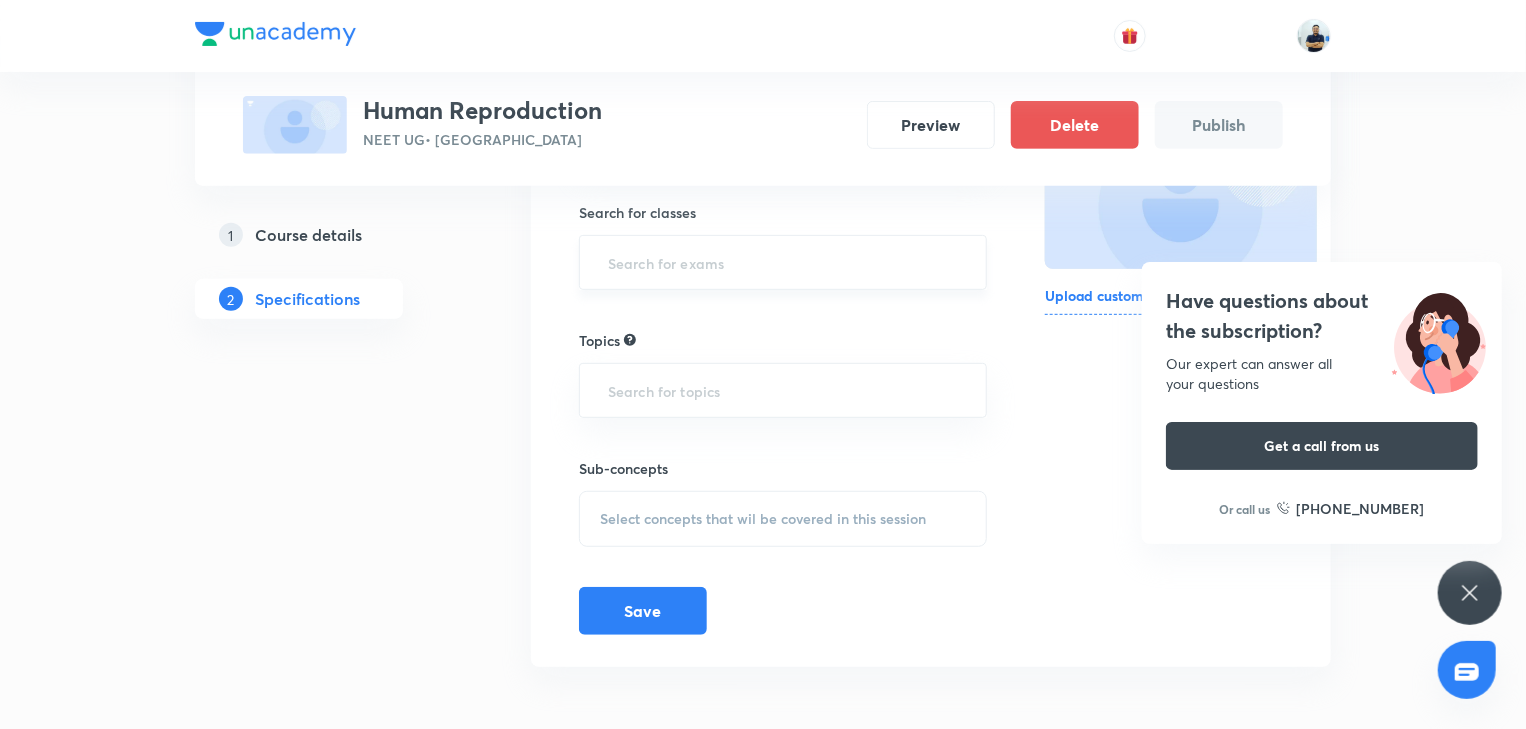 click at bounding box center (783, 262) 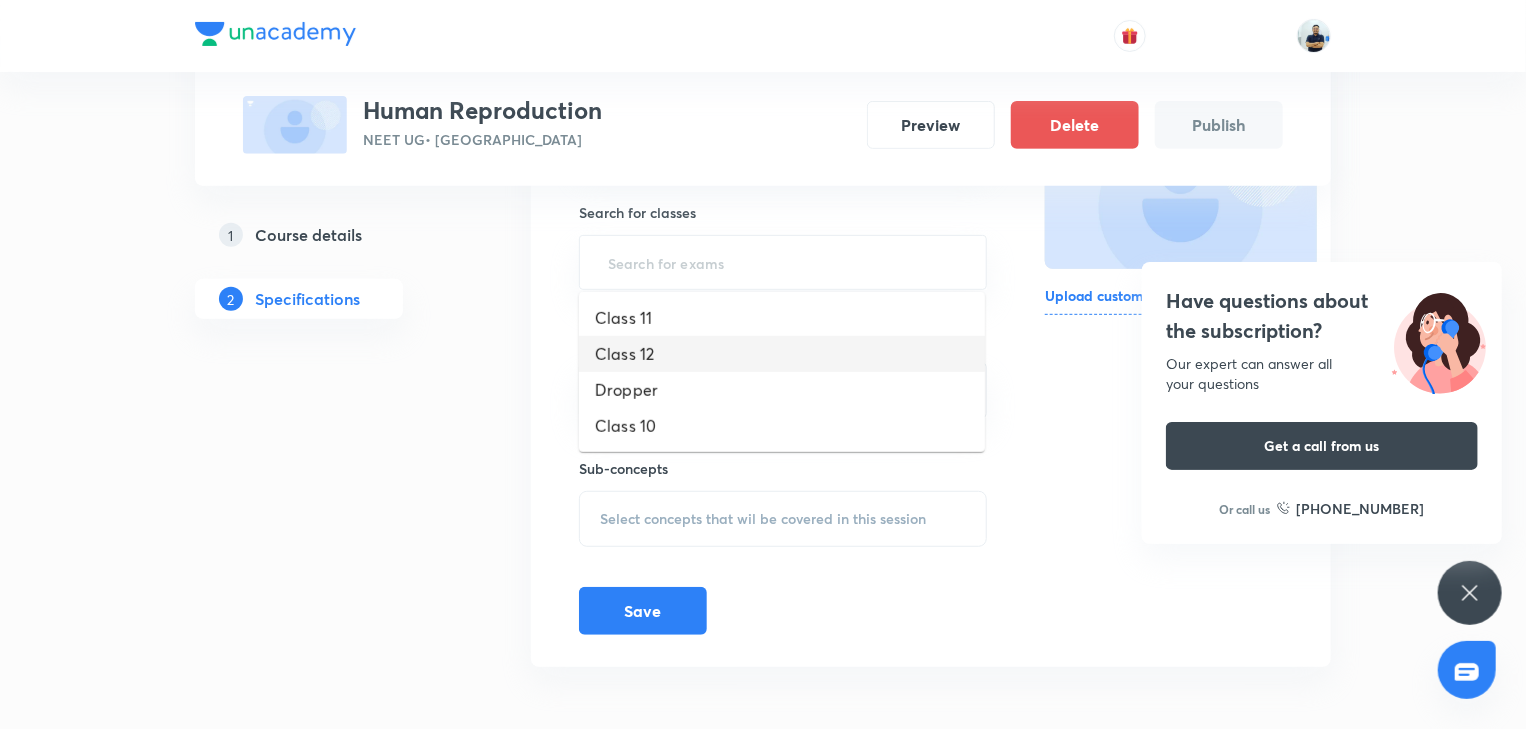 click on "Class 12" at bounding box center (782, 354) 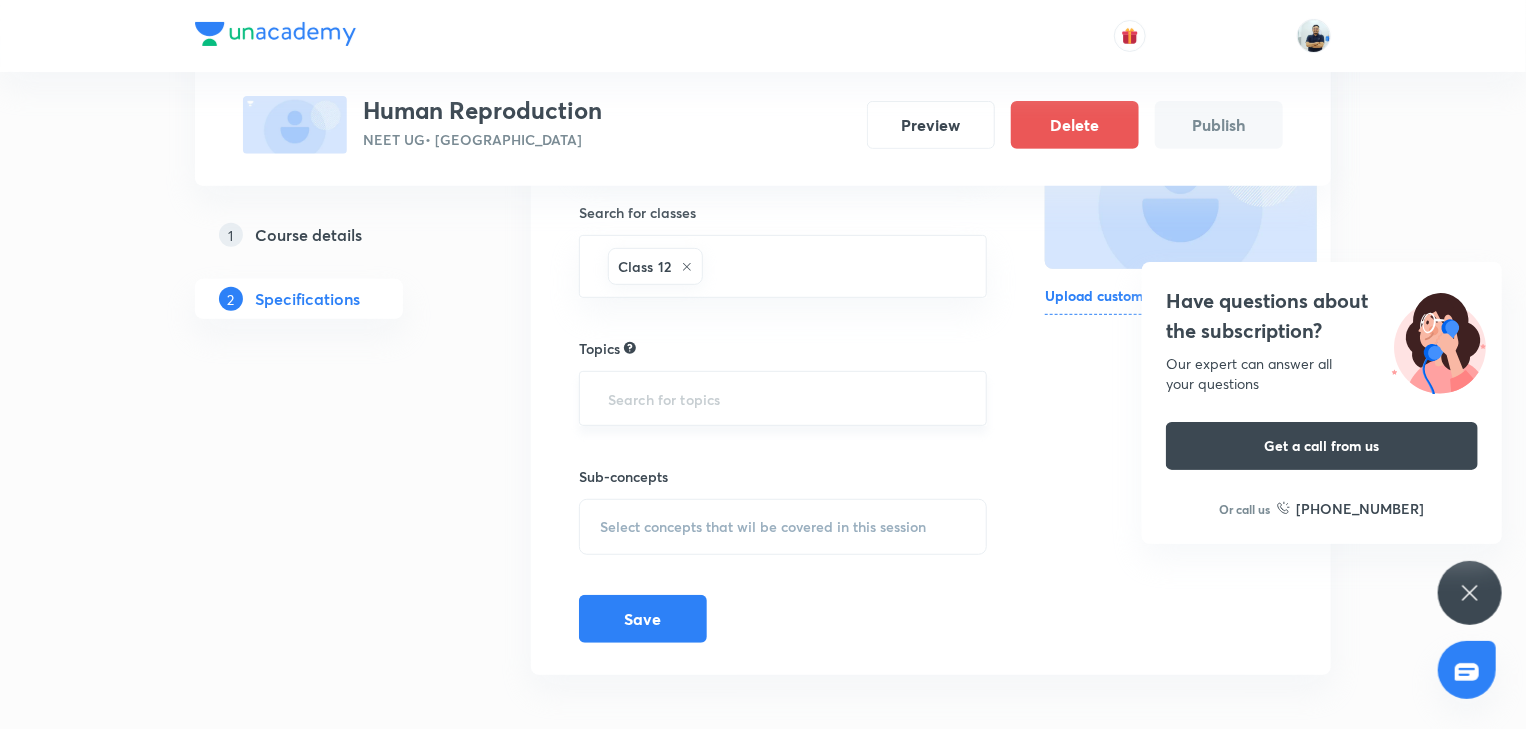 click at bounding box center [783, 398] 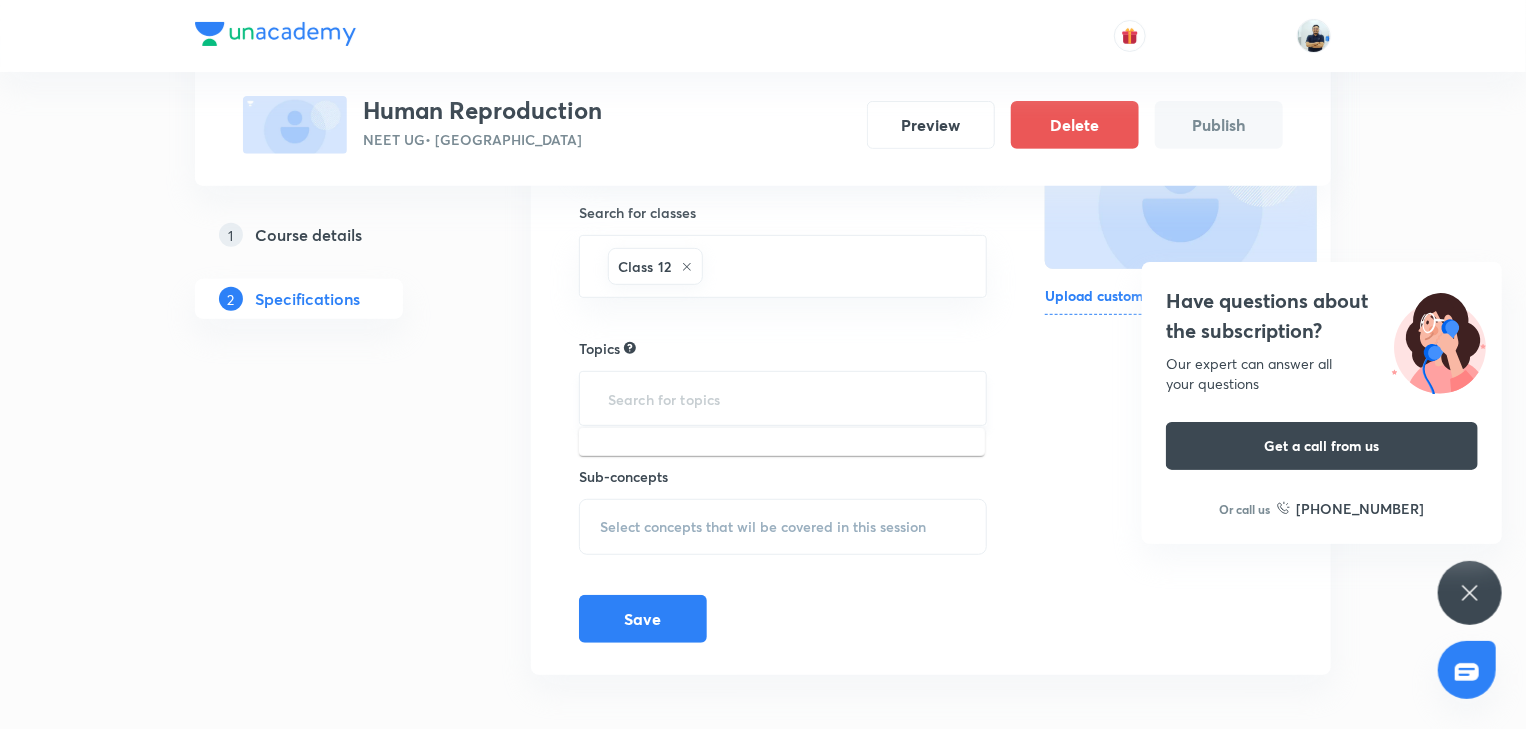 click at bounding box center (783, 398) 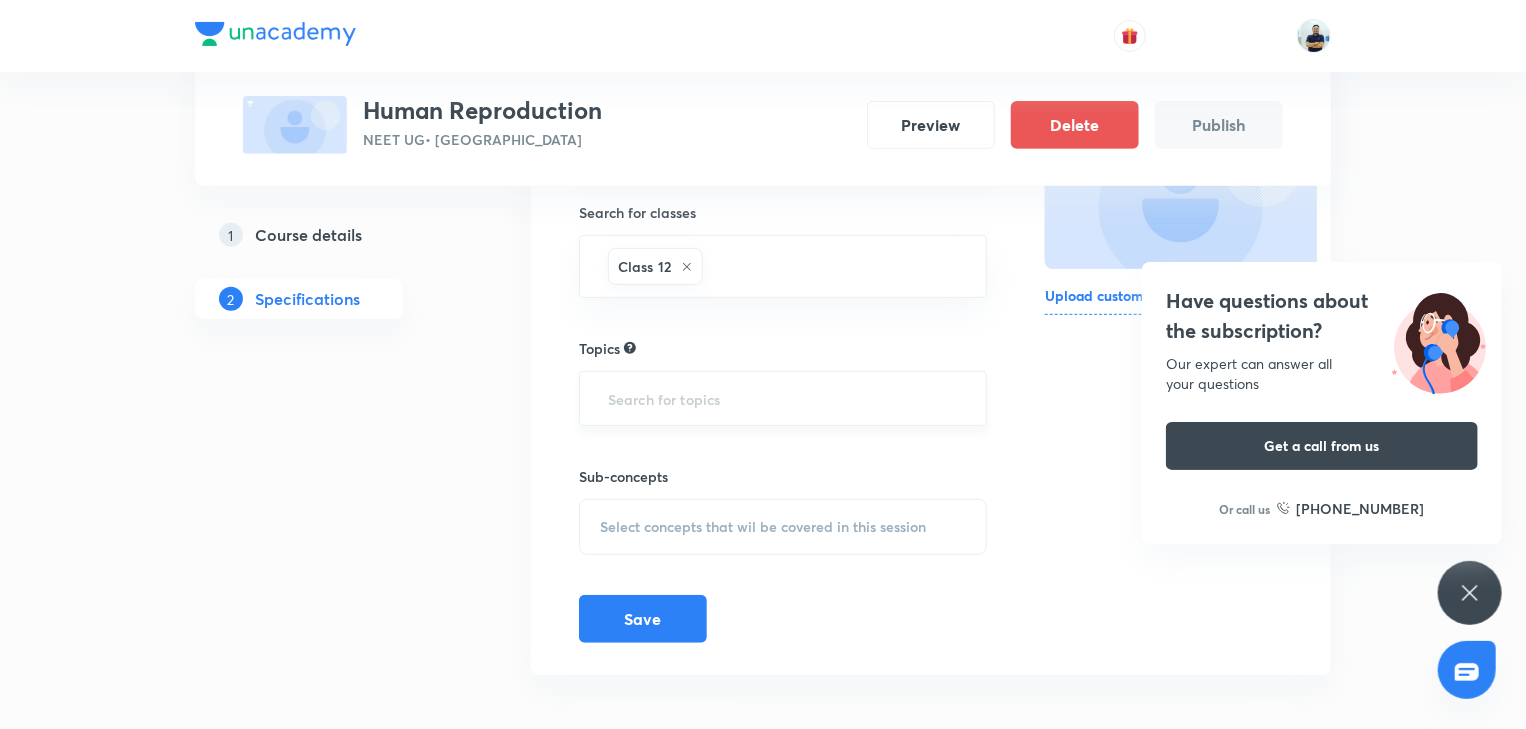 click at bounding box center (783, 398) 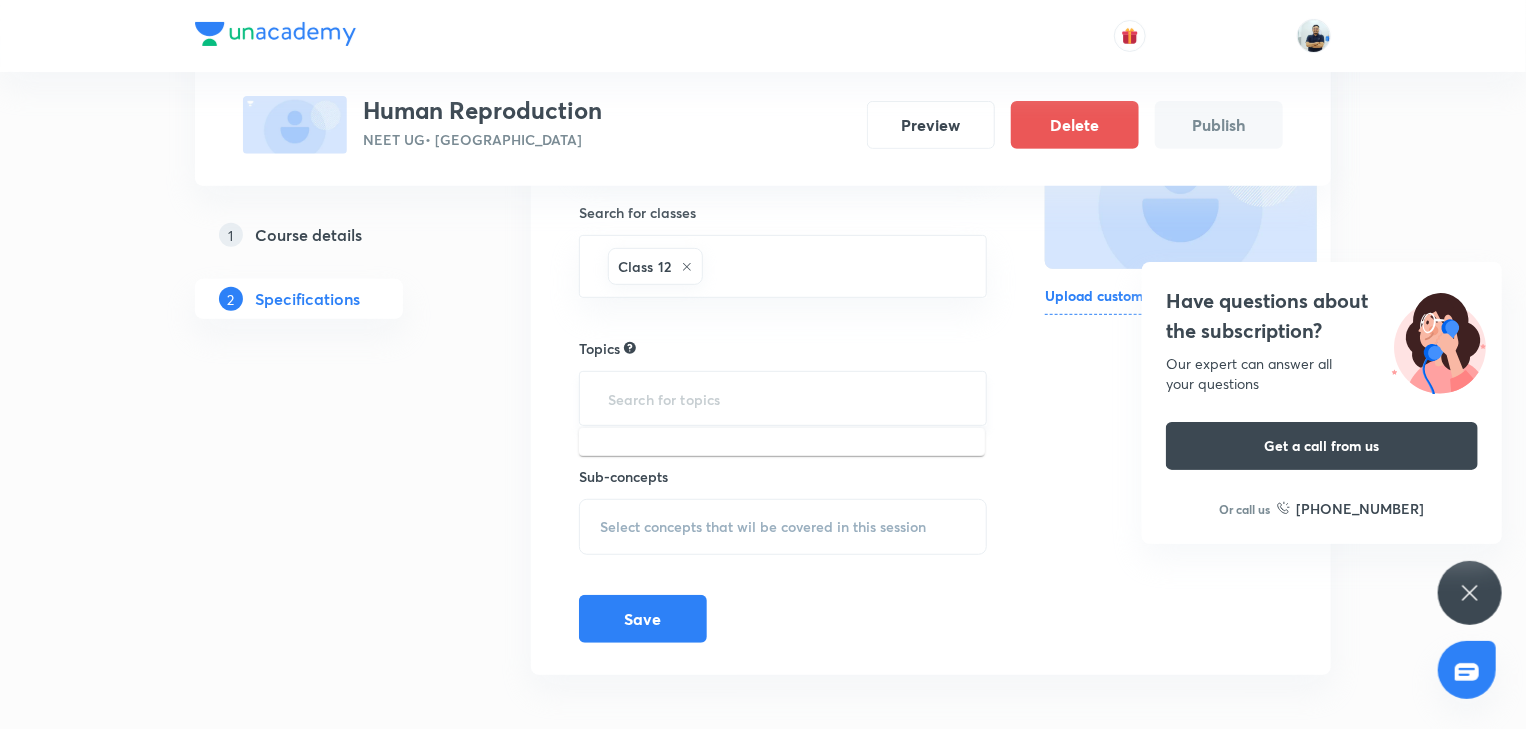type on "b" 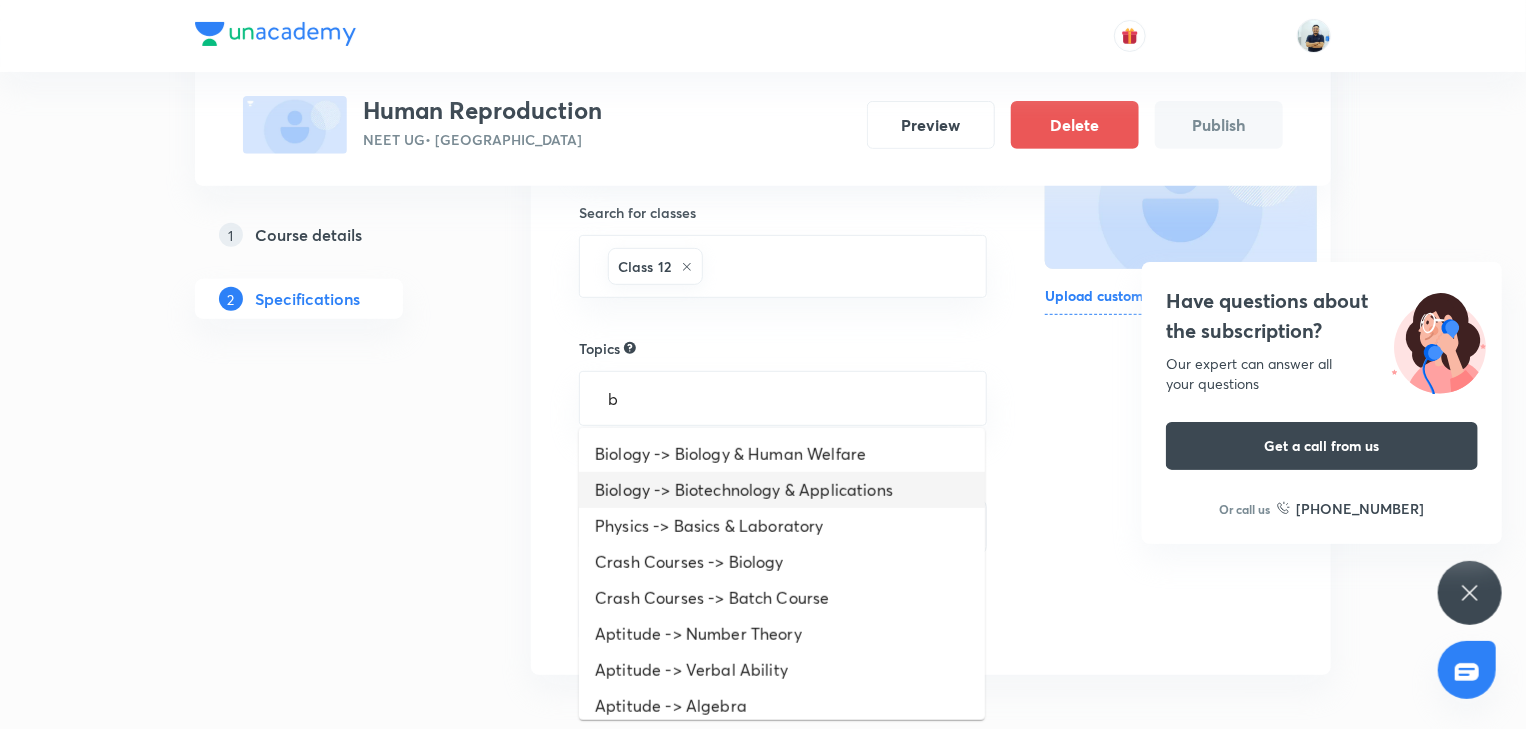 scroll, scrollTop: 560, scrollLeft: 0, axis: vertical 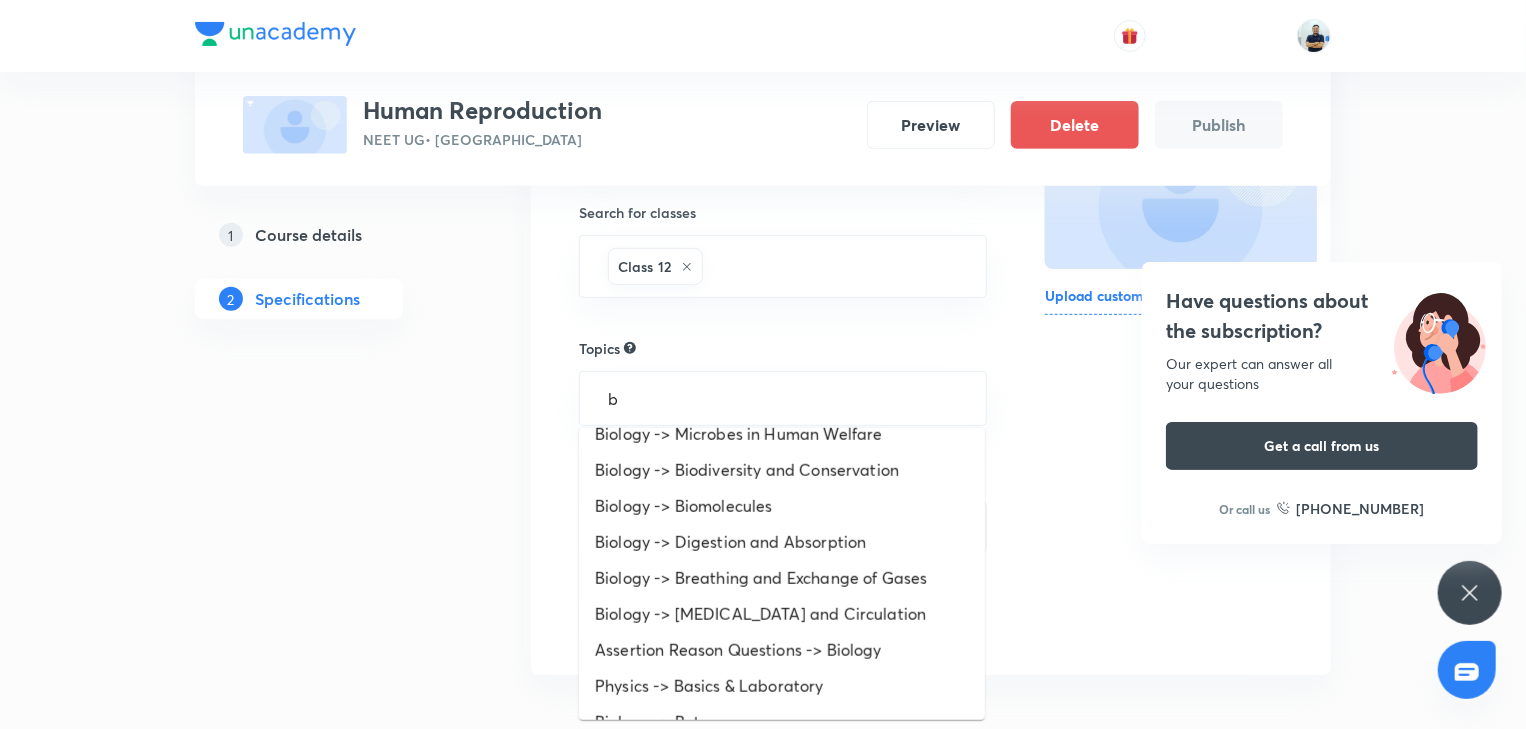 click on "Biology ->  Biomolecules" at bounding box center (782, 506) 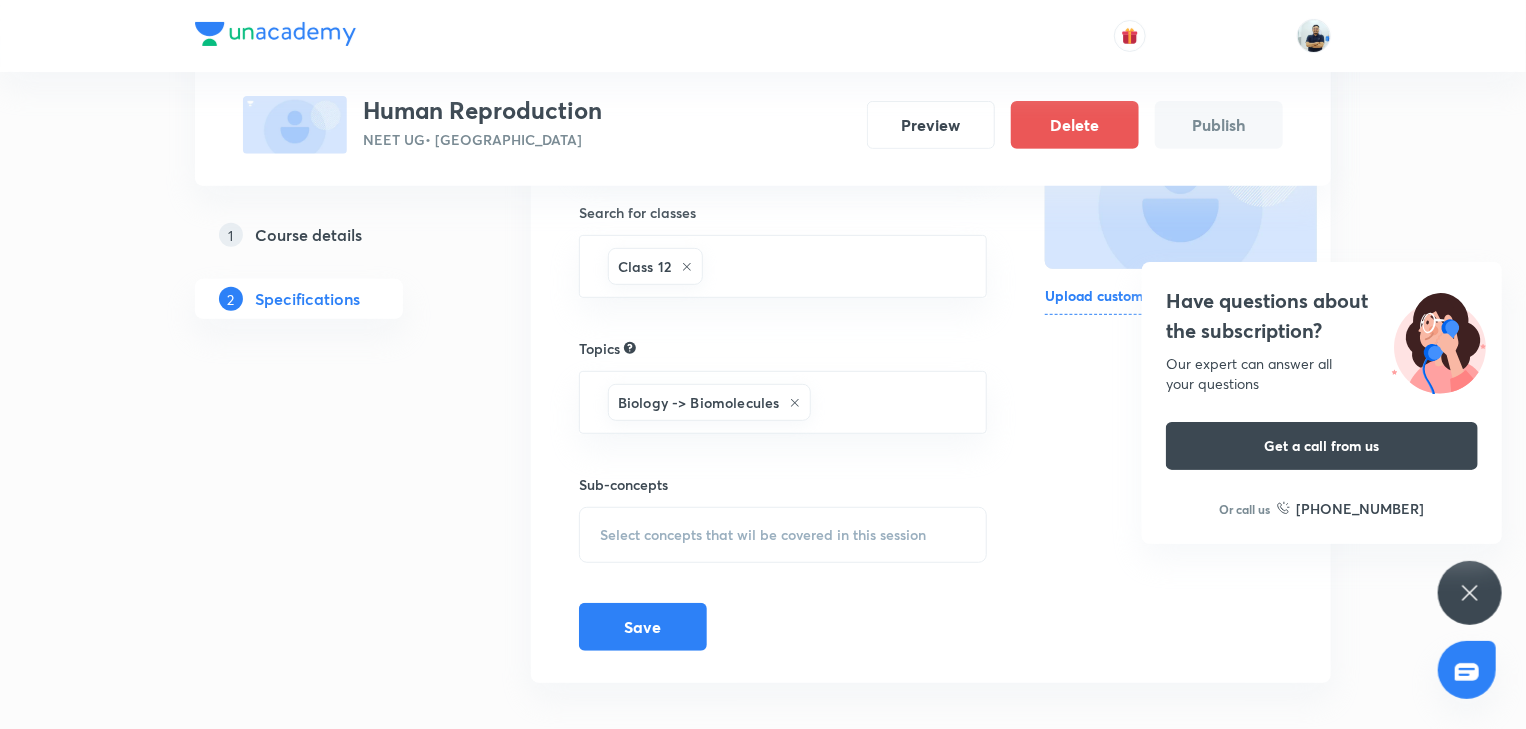 click on "Select concepts that wil be covered in this session" at bounding box center (763, 535) 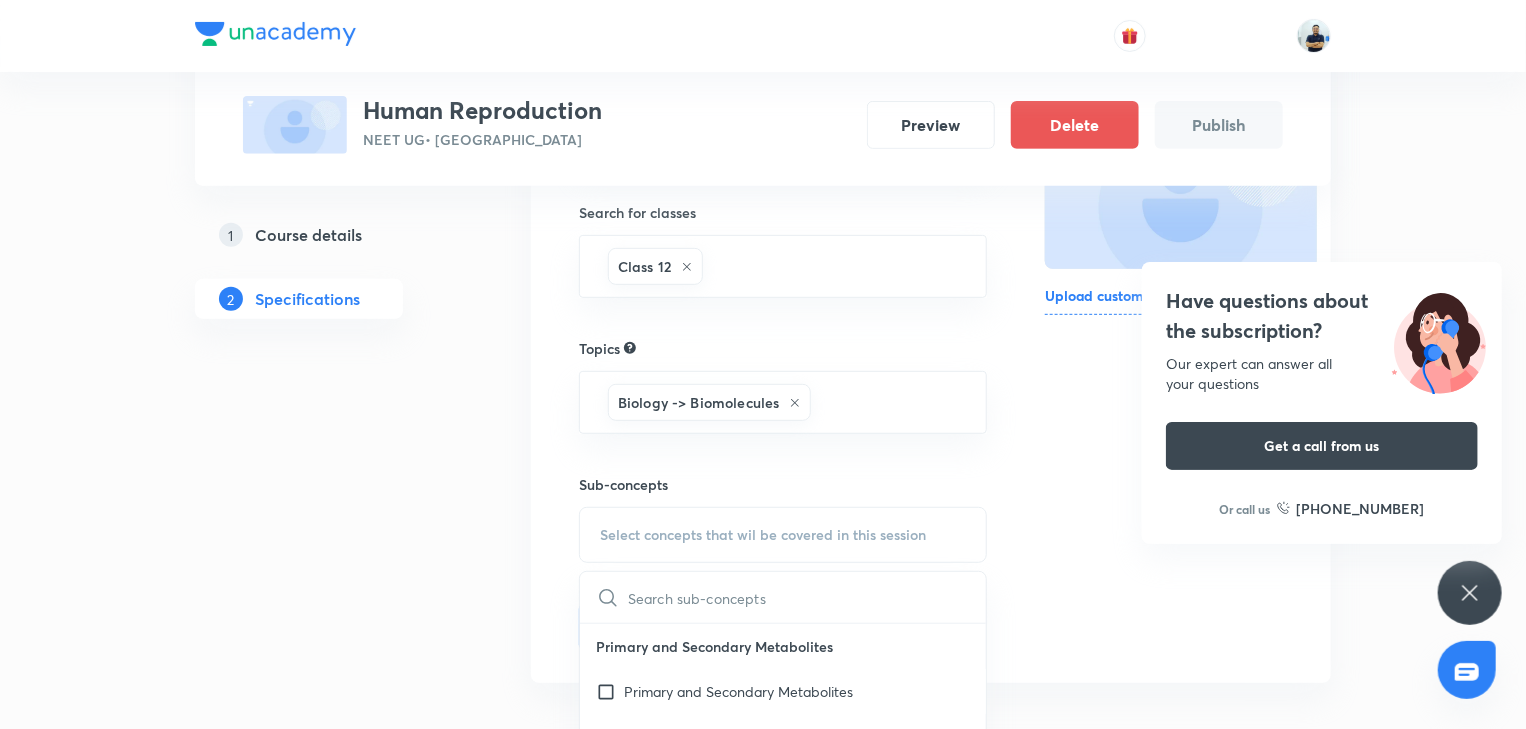 scroll, scrollTop: 585, scrollLeft: 0, axis: vertical 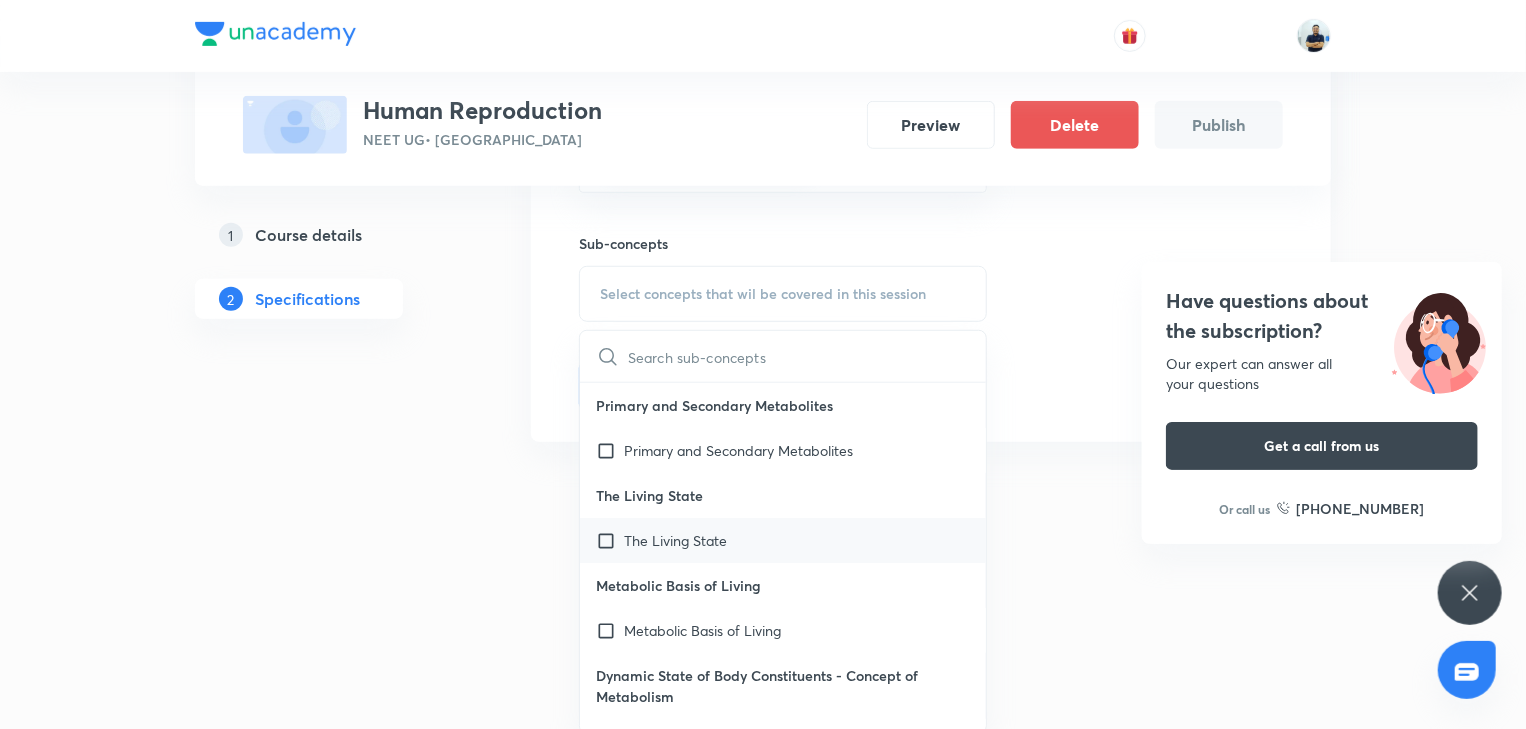 click on "The Living State" at bounding box center (783, 540) 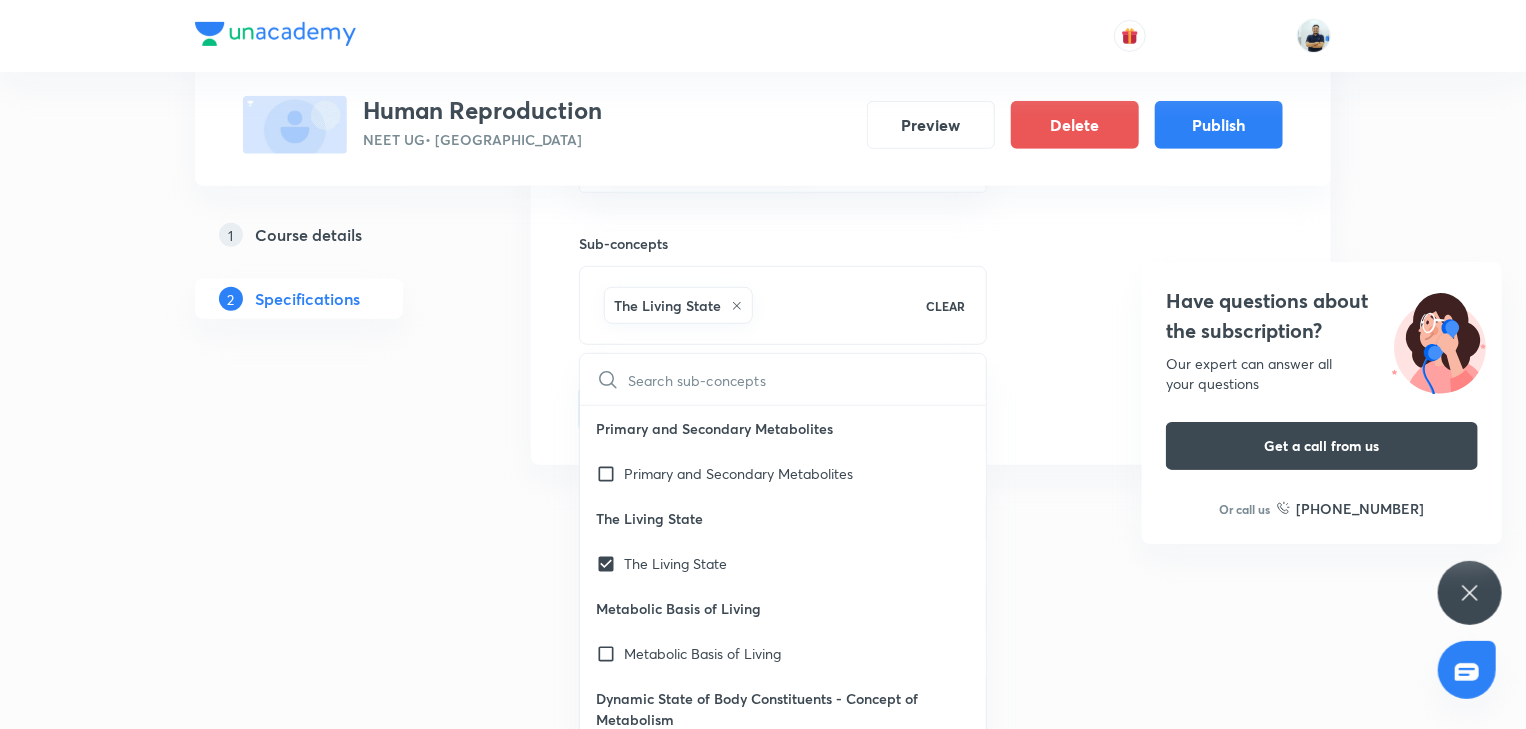 click on "Special Classes Human Reproduction NEET UG  • Gujarati Preview Delete Publish 1 Course details 2 Specifications Target exams NEET UG ​ Search for classes Class 12 ​ Topics Biology ->  Biomolecules ​ Sub-concepts The Living State CLEAR ​ Primary and Secondary Metabolites Primary and Secondary Metabolites The Living State The Living State Metabolic Basis of Living Metabolic Basis of Living Dynamic State of Body Constituents - Concept of Metabolism Dynamic State of Body Constituents - Concept of Metabolism Nucleic Acids Nucleic Acids Classification Classification Lipids Lipids Proteins Proteins Amino Acids Amino Acids Carbohydrates Carbohydrates Biomacromolecules Biomacromolecules How to Analyse Chemical Composition How to Analyse Chemical Composition Introduction Proteins Structure Presence of Different Elements  Introduction  Polymeric Substances Metabolites Composition of Cells Biomolecules Drugs Metabolites Molecular Weight Biomolecules Save Thumbnail Format: 500x300 · Max size: 1MB Or call us" at bounding box center (763, -28) 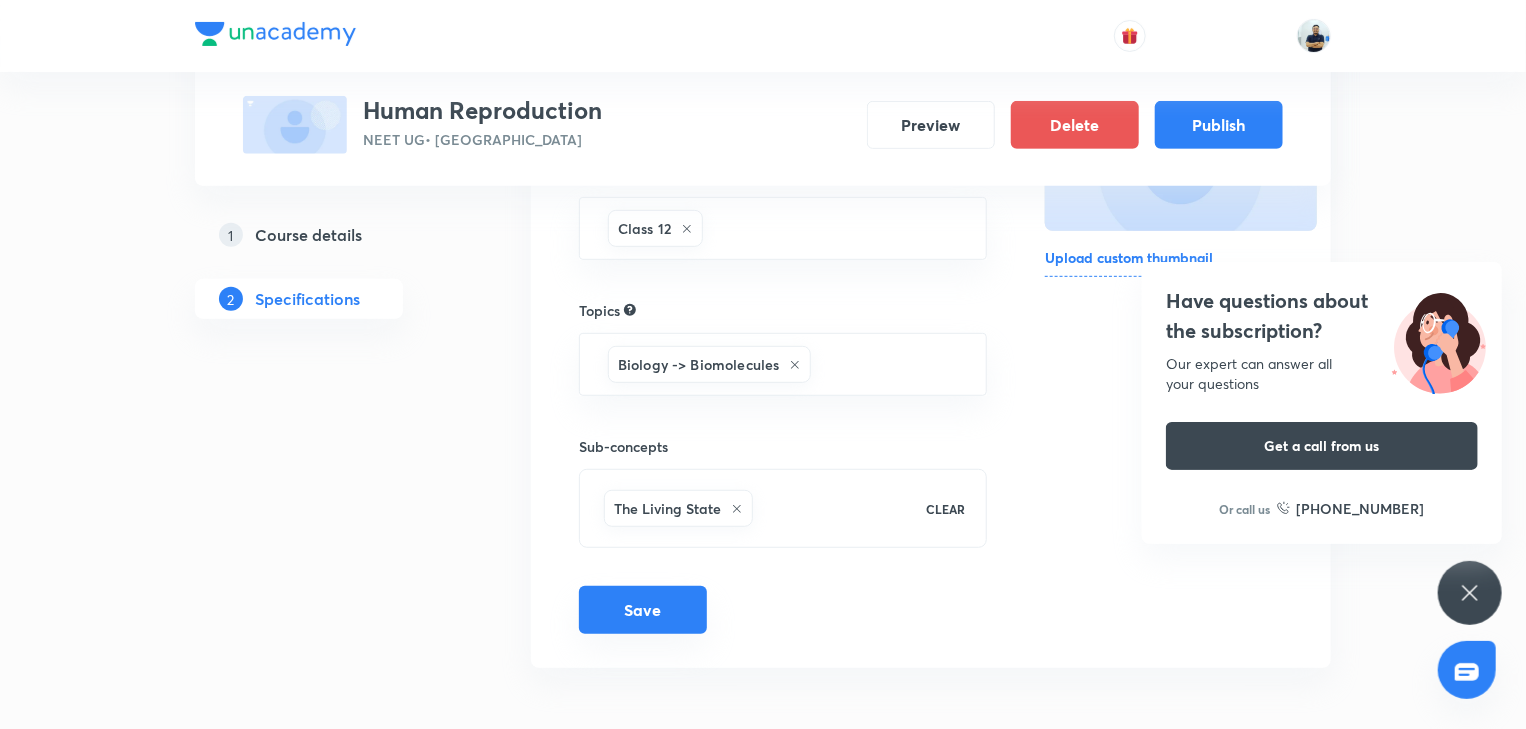 click on "Save" at bounding box center (643, 610) 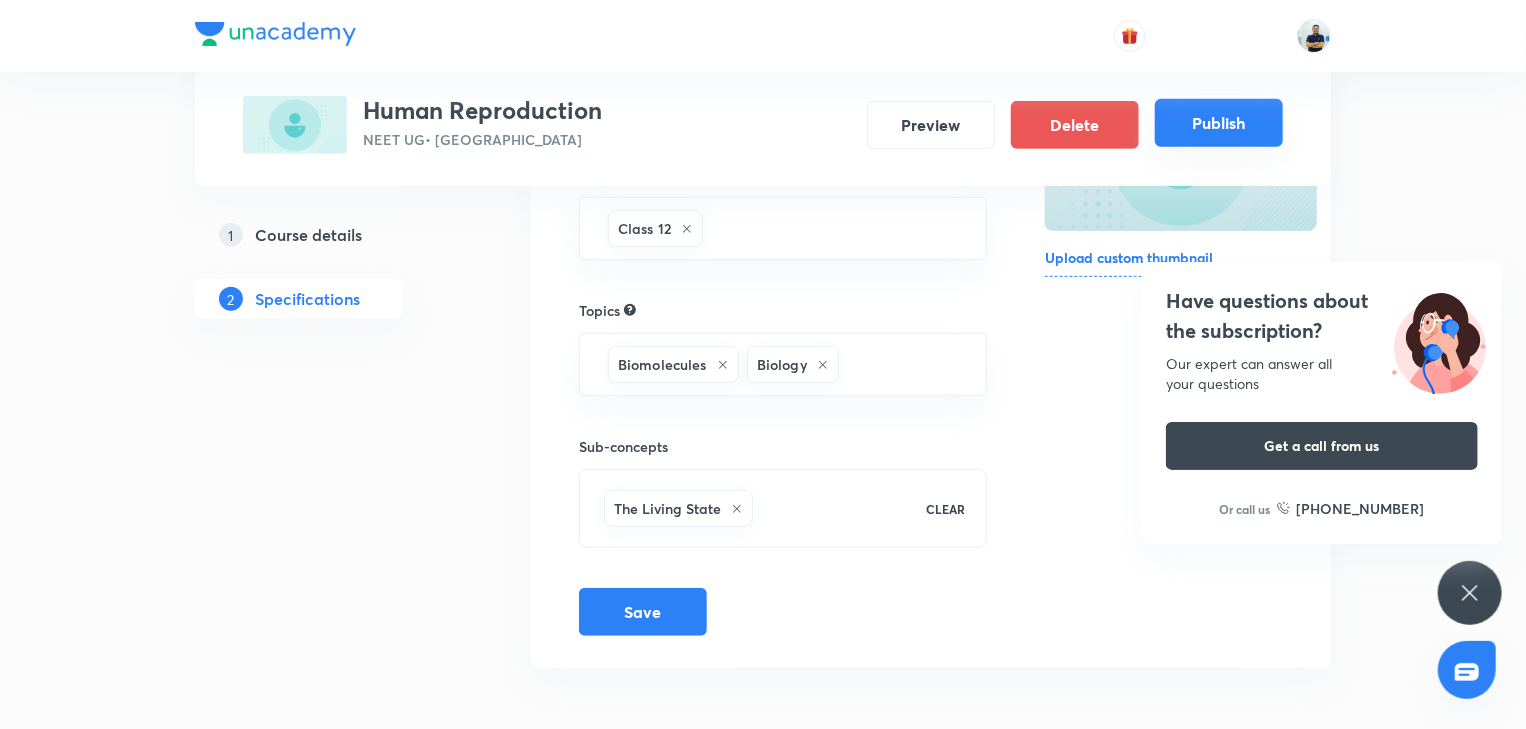 click on "Publish" at bounding box center [1219, 123] 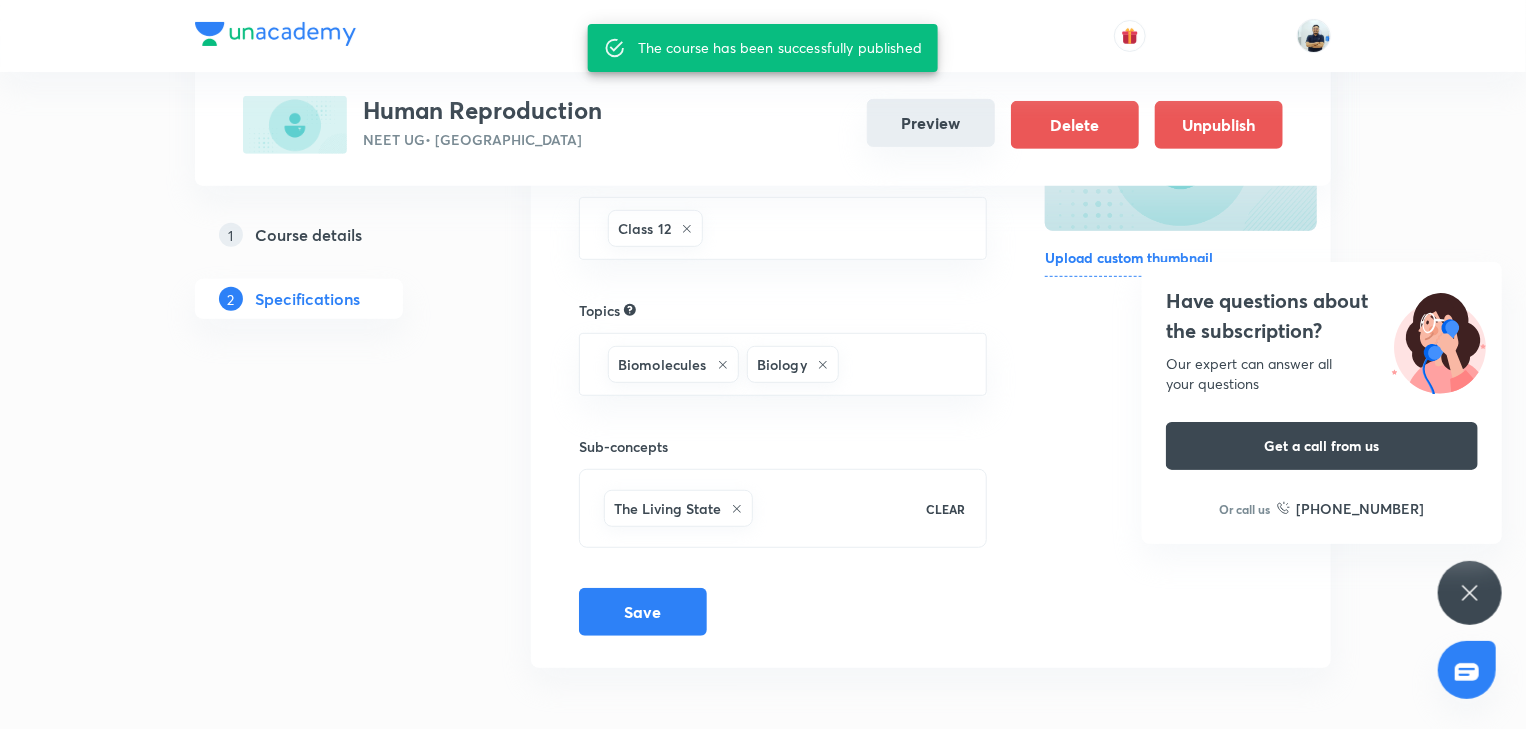 click on "Preview" at bounding box center [931, 123] 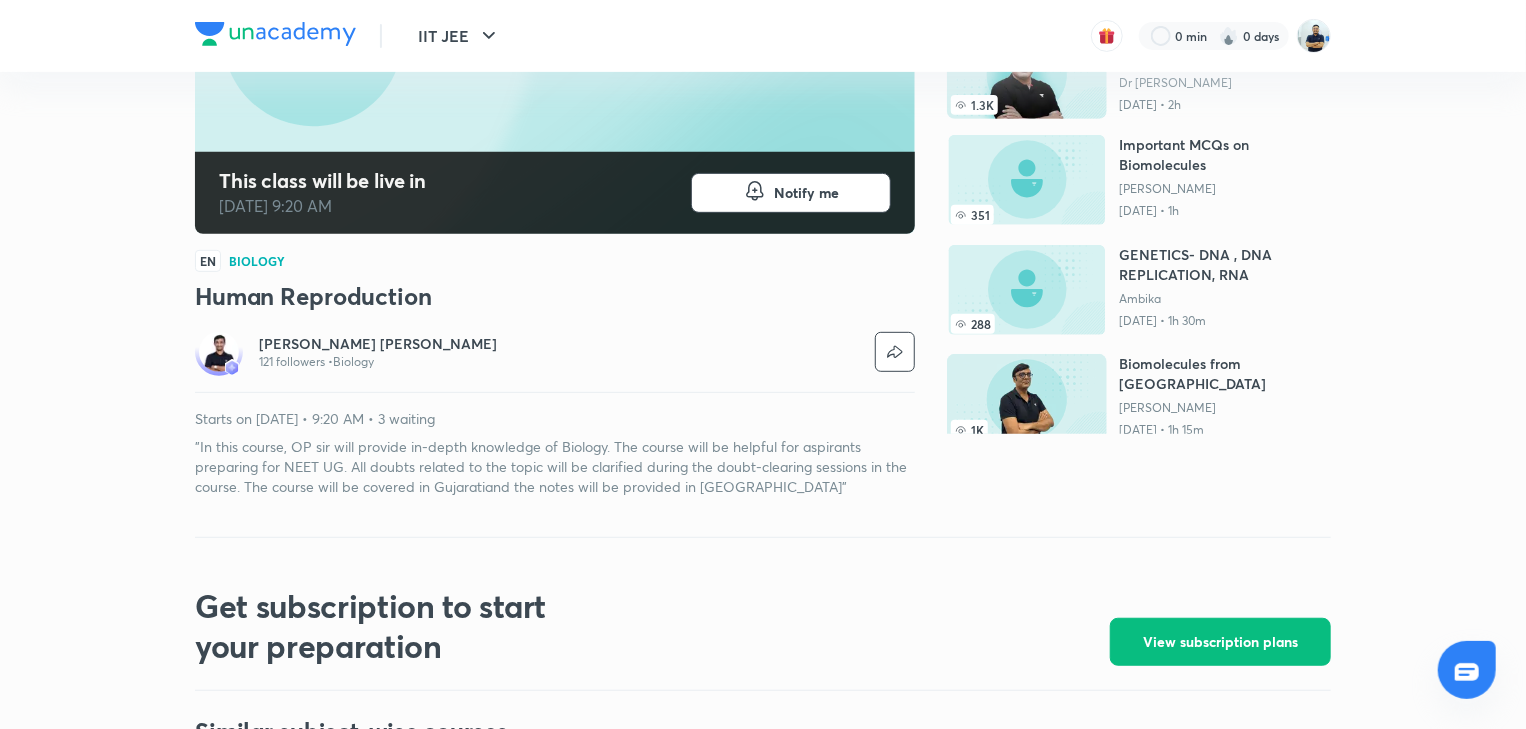 scroll, scrollTop: 0, scrollLeft: 0, axis: both 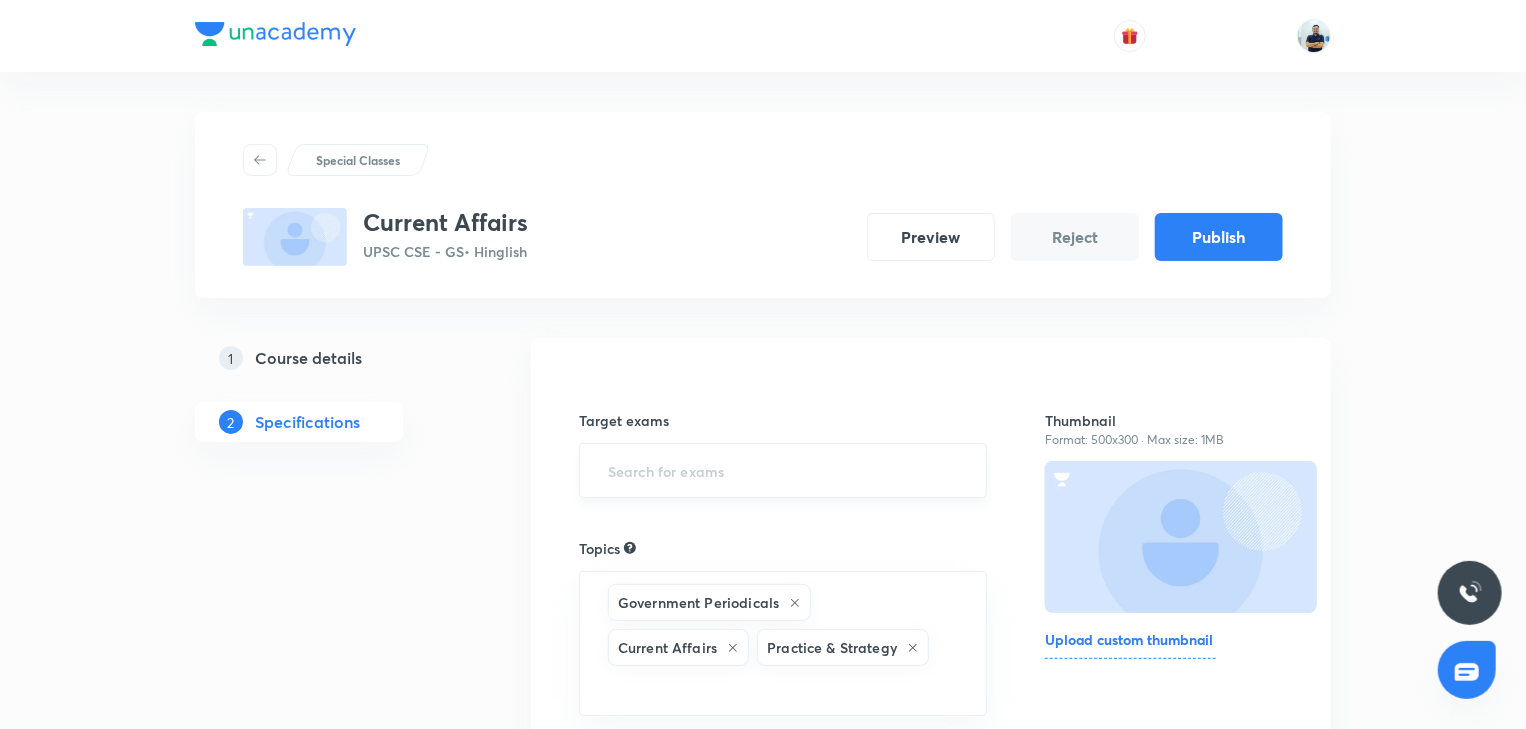 drag, startPoint x: 722, startPoint y: 474, endPoint x: 724, endPoint y: 448, distance: 26.076809 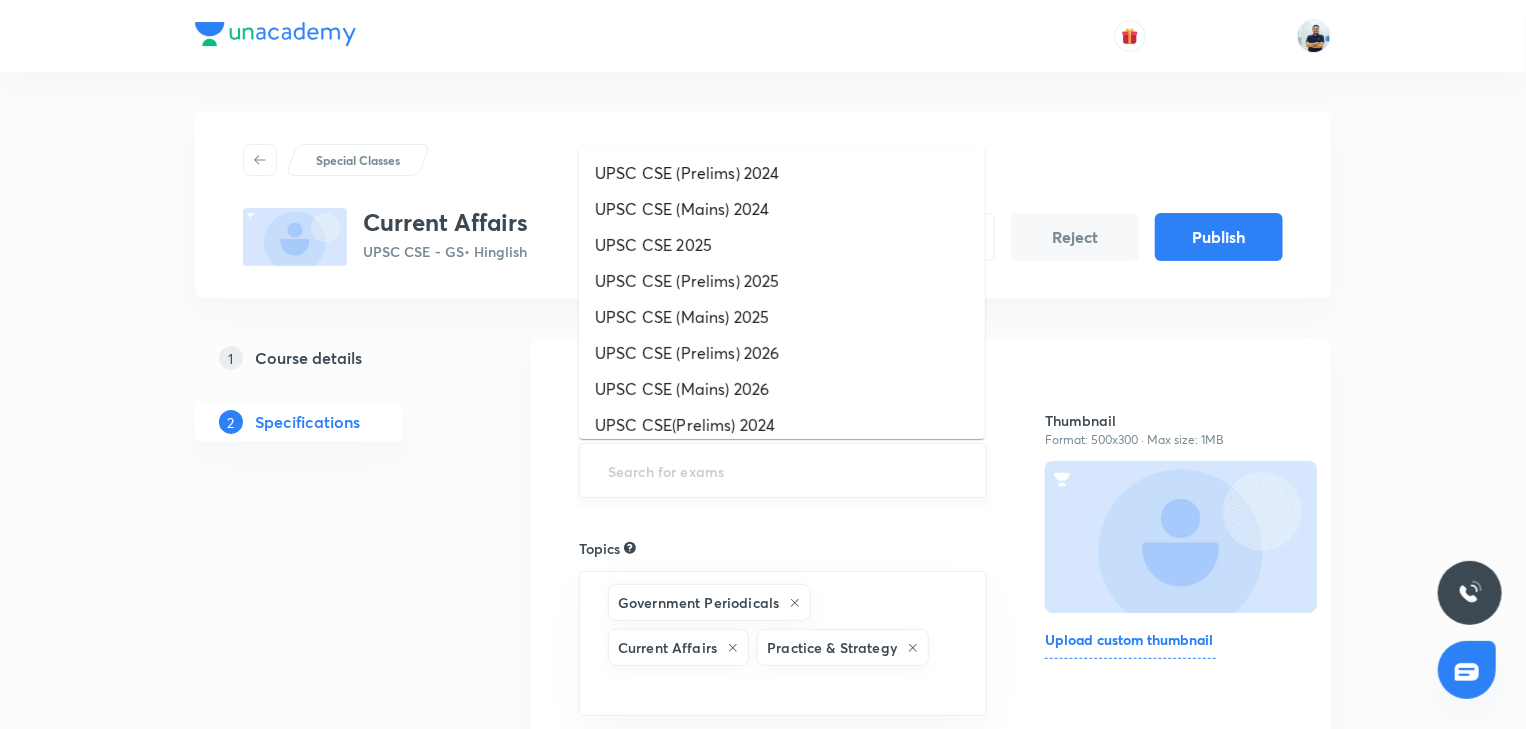 click at bounding box center (783, 470) 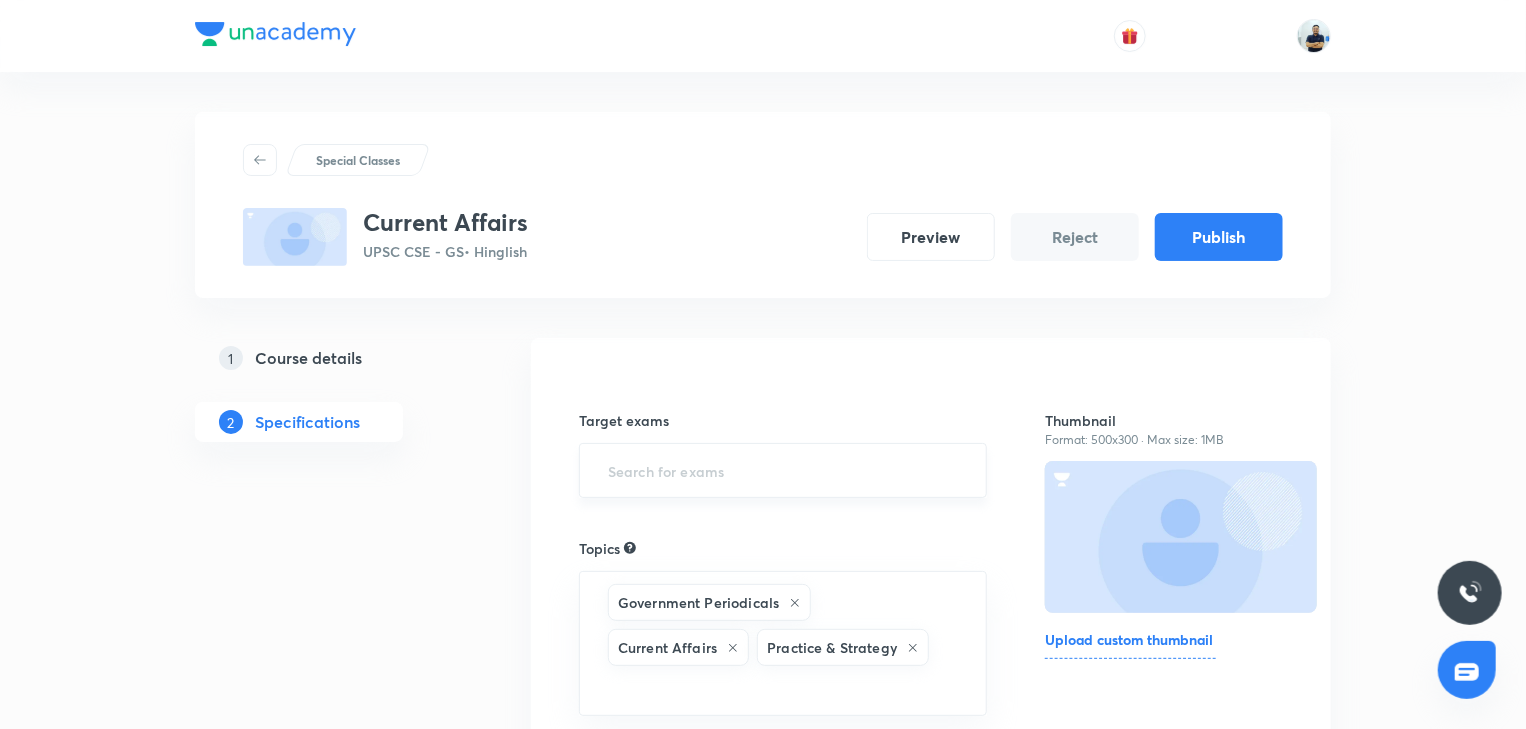 click at bounding box center (783, 470) 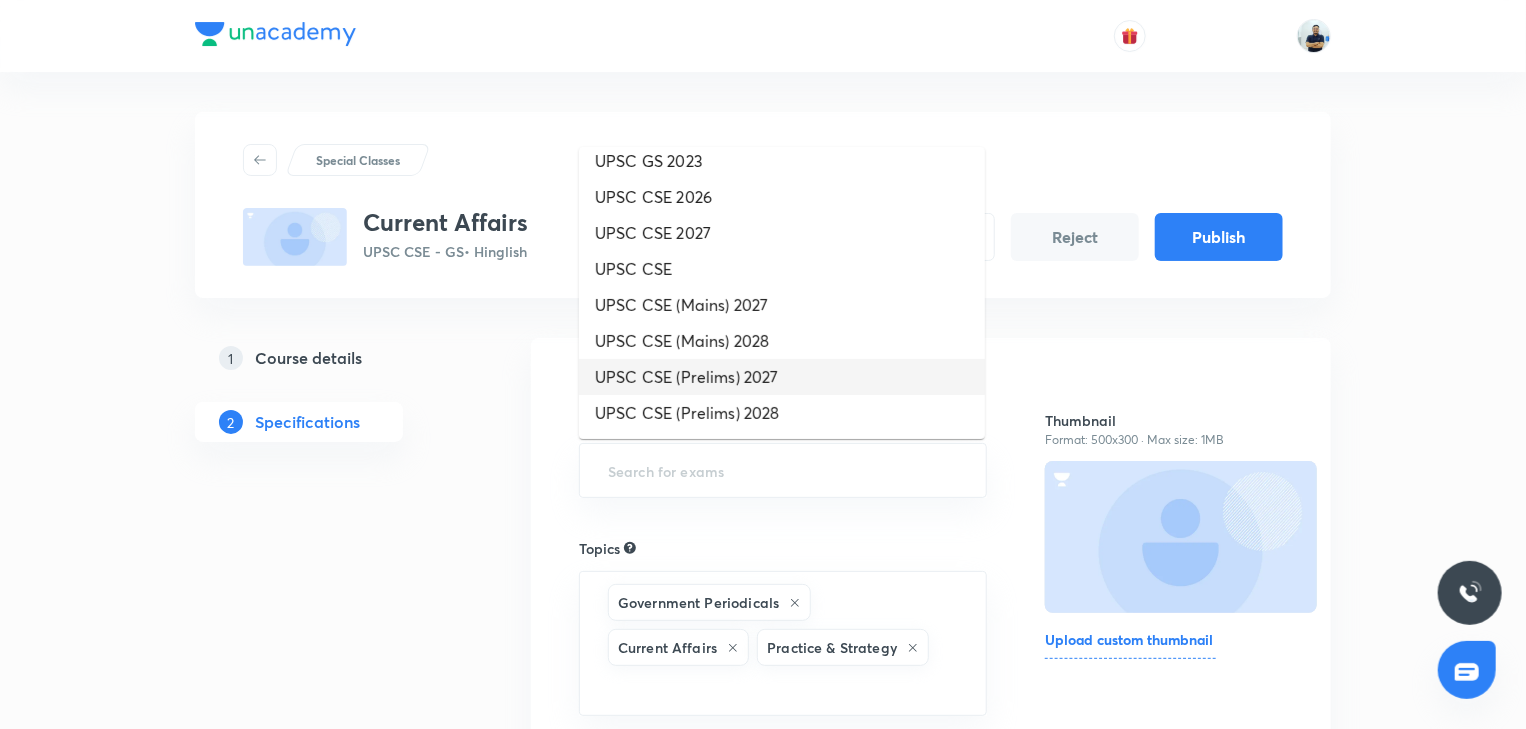 scroll, scrollTop: 0, scrollLeft: 0, axis: both 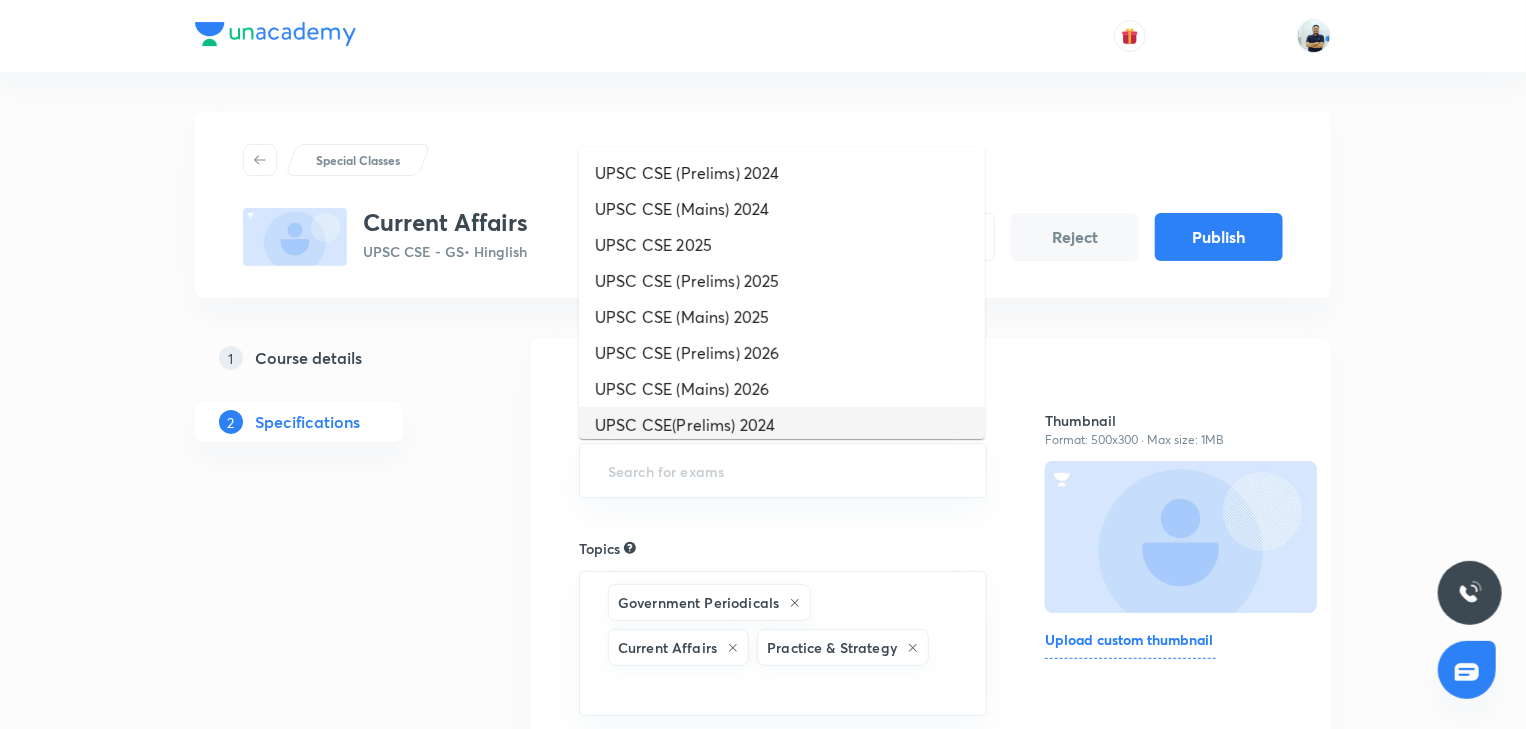 click on "Special Classes Current Affairs UPSC CSE - GS  • Hinglish Preview Reject Publish 1 Course details 2 Specifications Target exams ​ Topics Government Periodicals Current Affairs Practice & Strategy ​ Sub-concepts Select concepts that wil be covered in this session Save Thumbnail Format: 500x300 · Max size: 1MB Upload custom thumbnail" at bounding box center (763, 552) 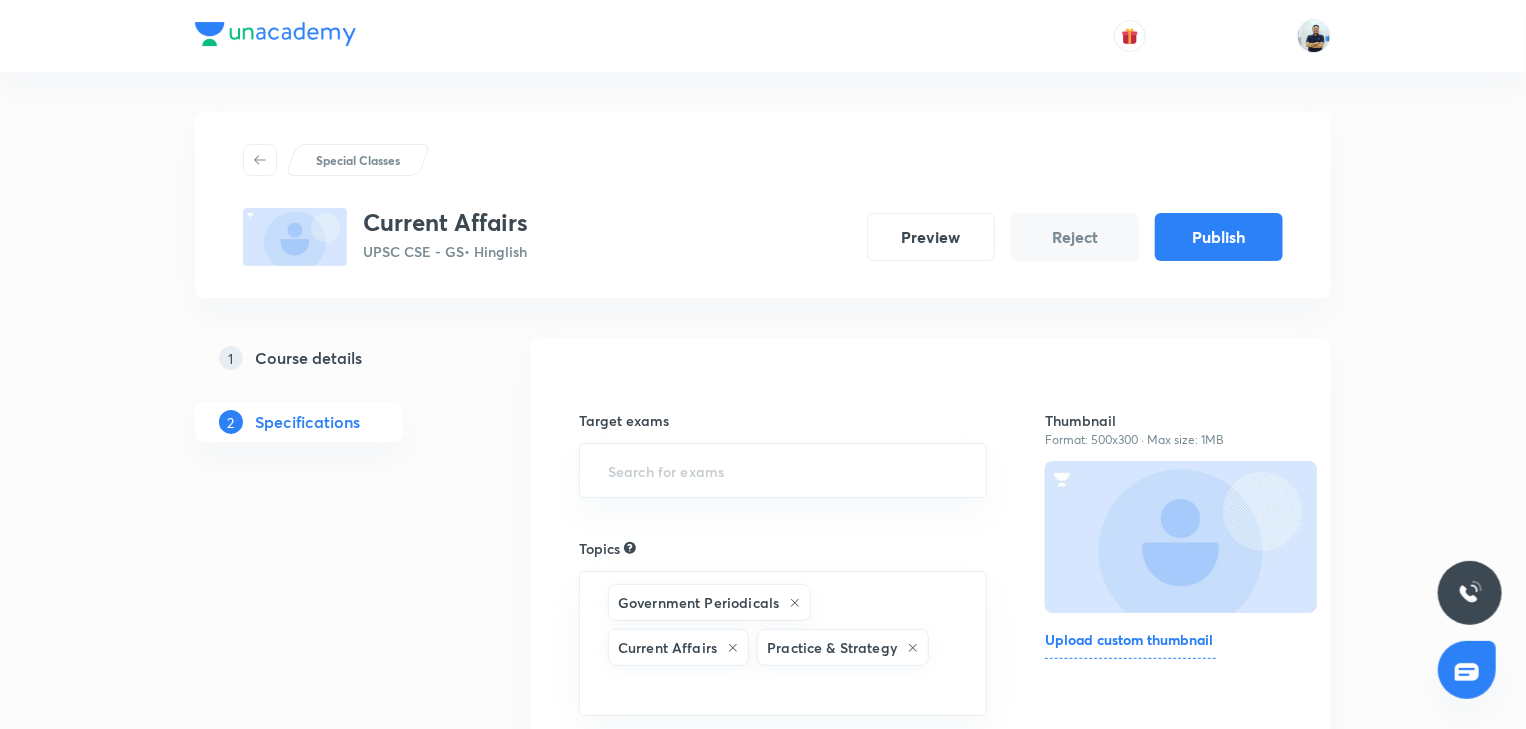 click on "Course details" at bounding box center [308, 358] 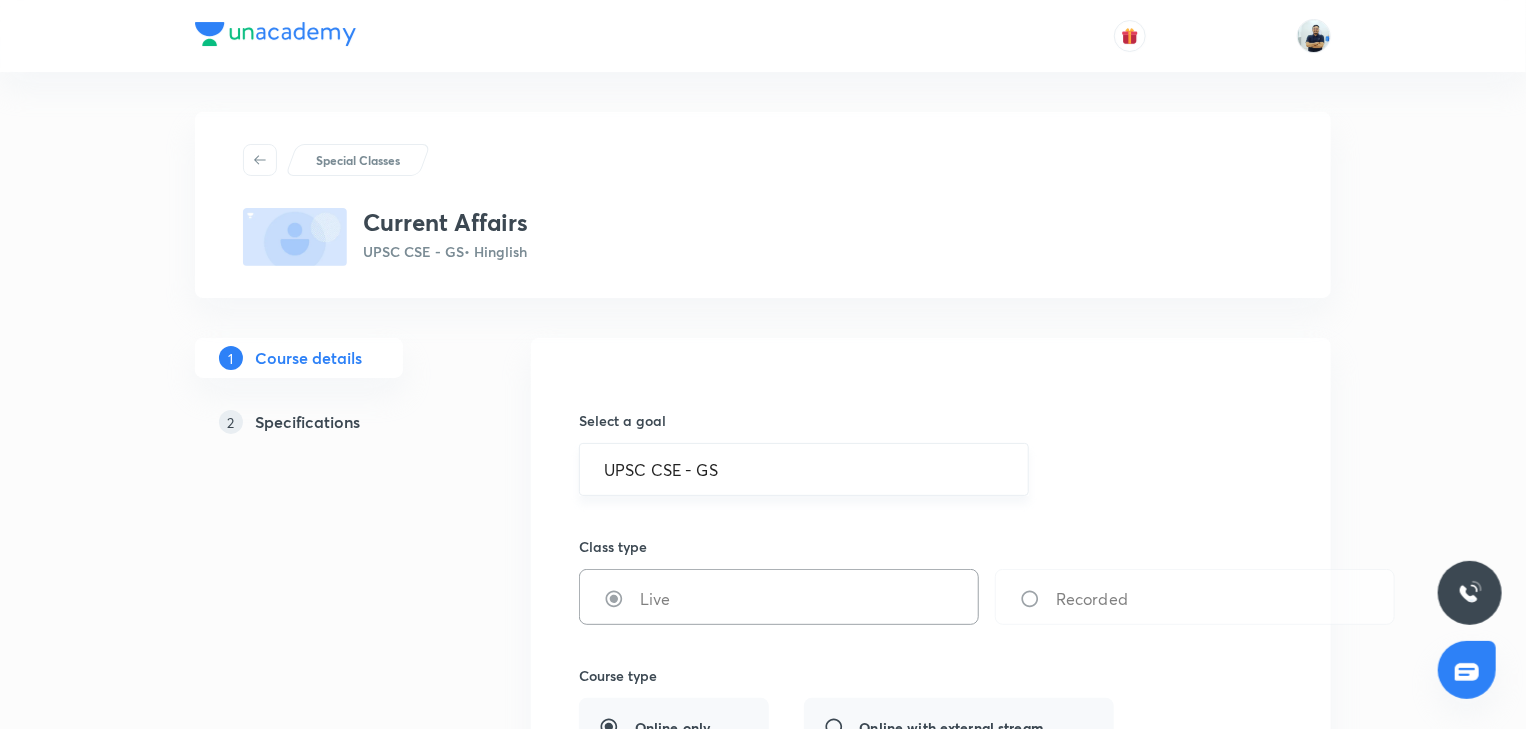 click on "UPSC CSE - GS ​" at bounding box center [804, 469] 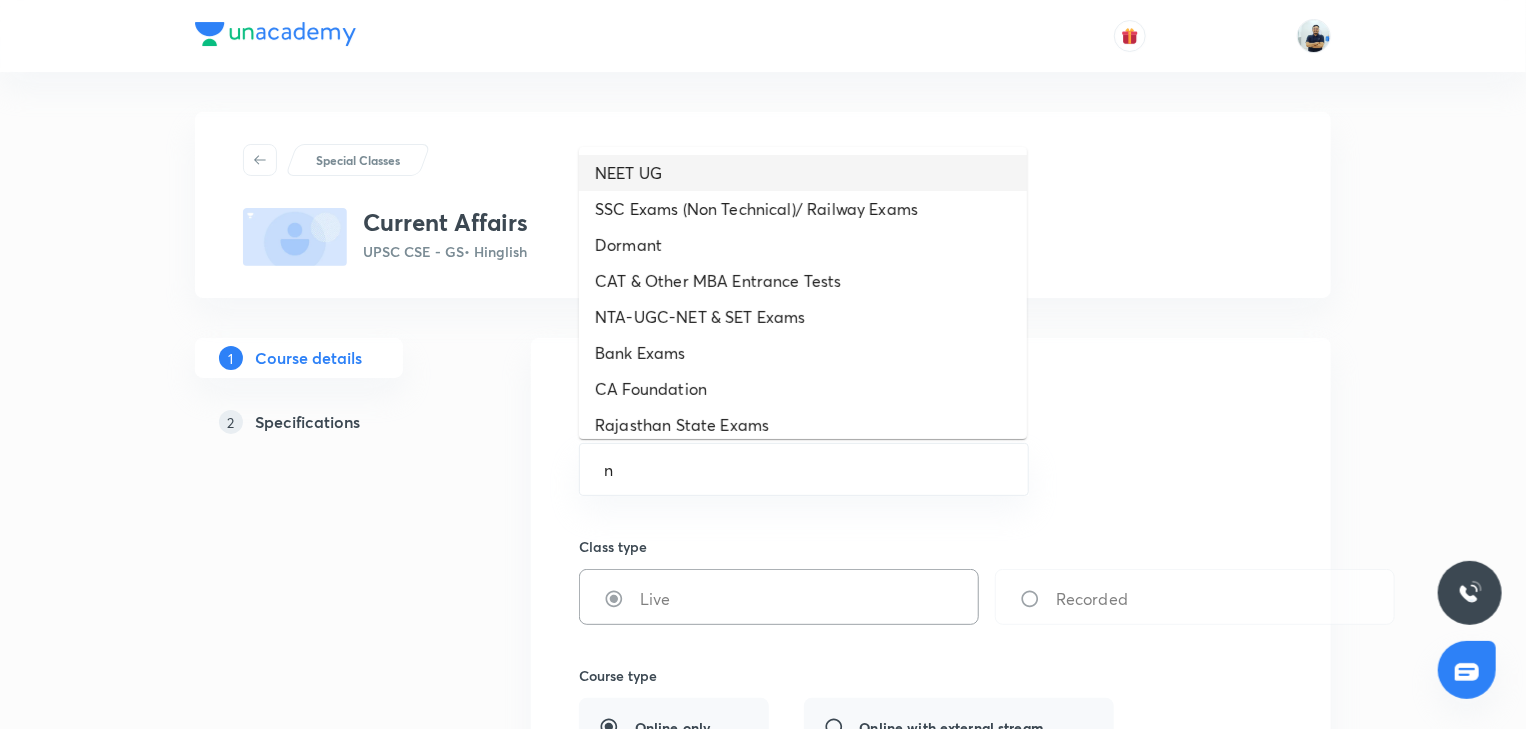 click on "NEET UG" at bounding box center [803, 173] 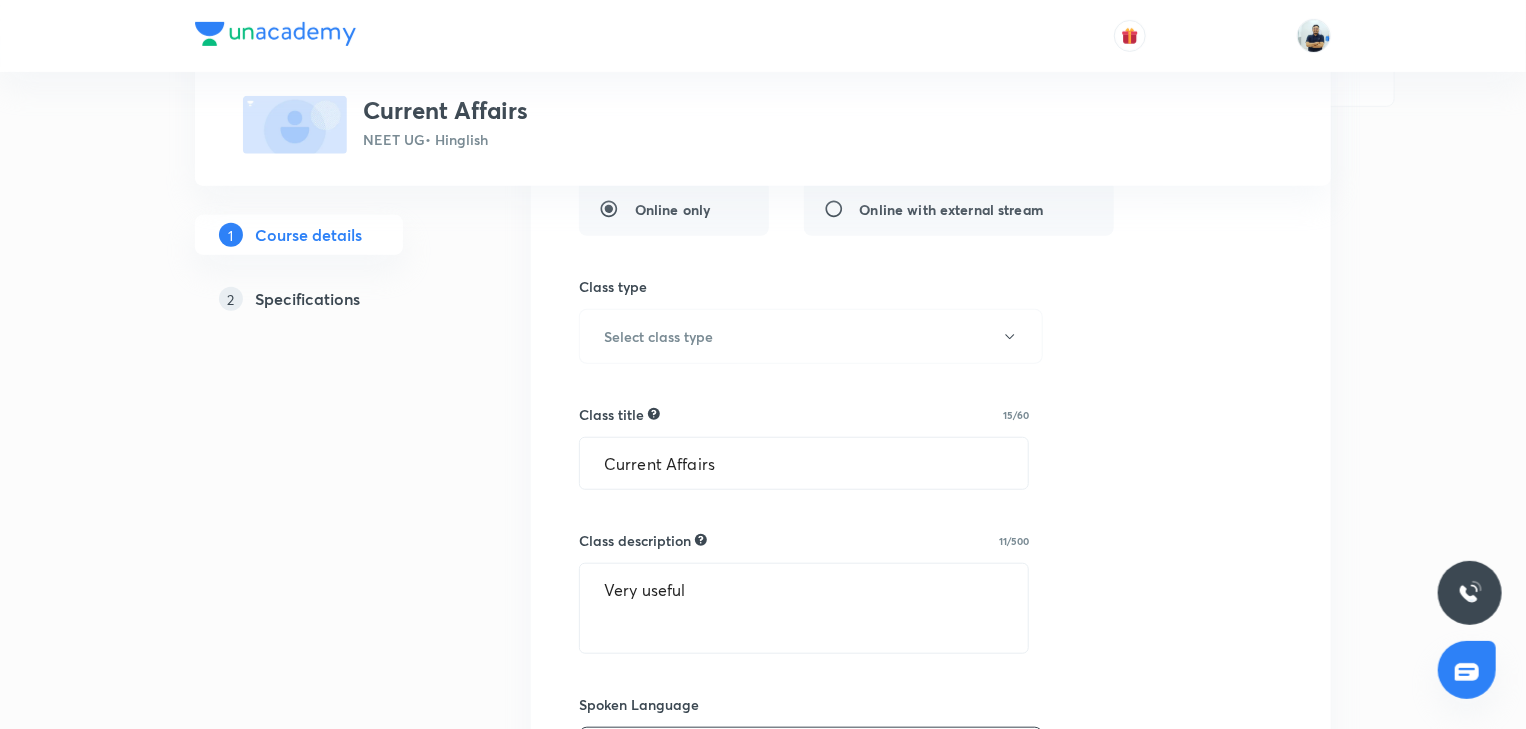 scroll, scrollTop: 1392, scrollLeft: 0, axis: vertical 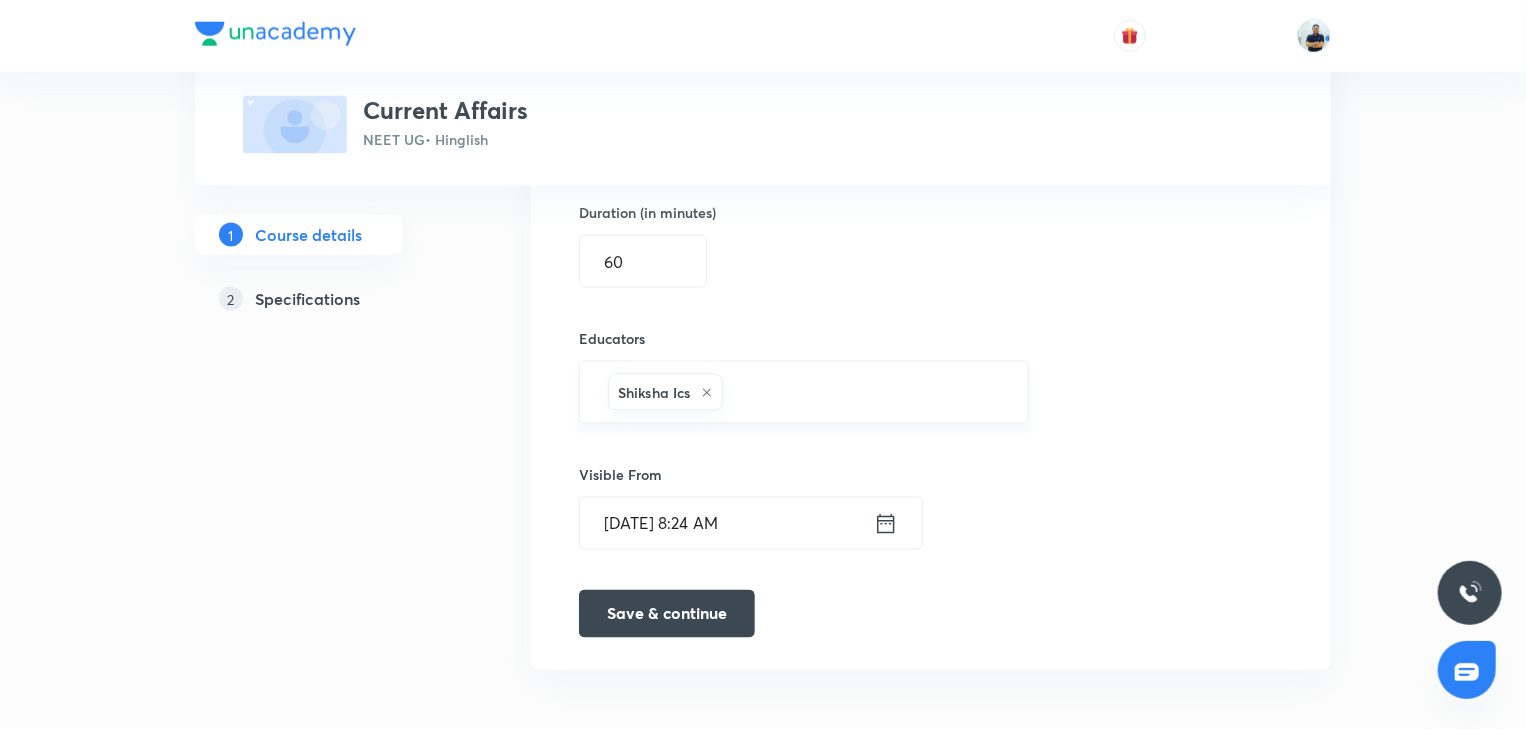 click 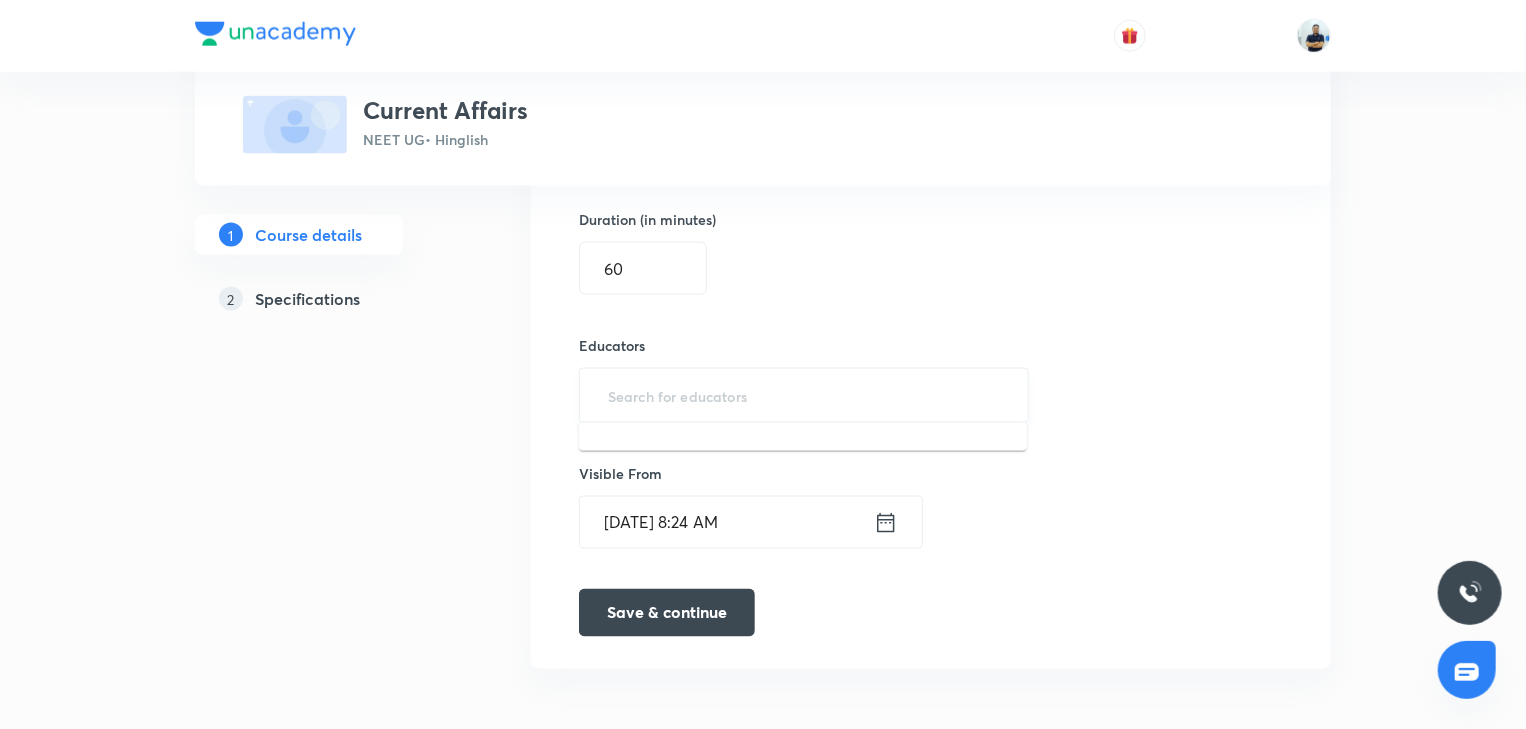 click at bounding box center [804, 395] 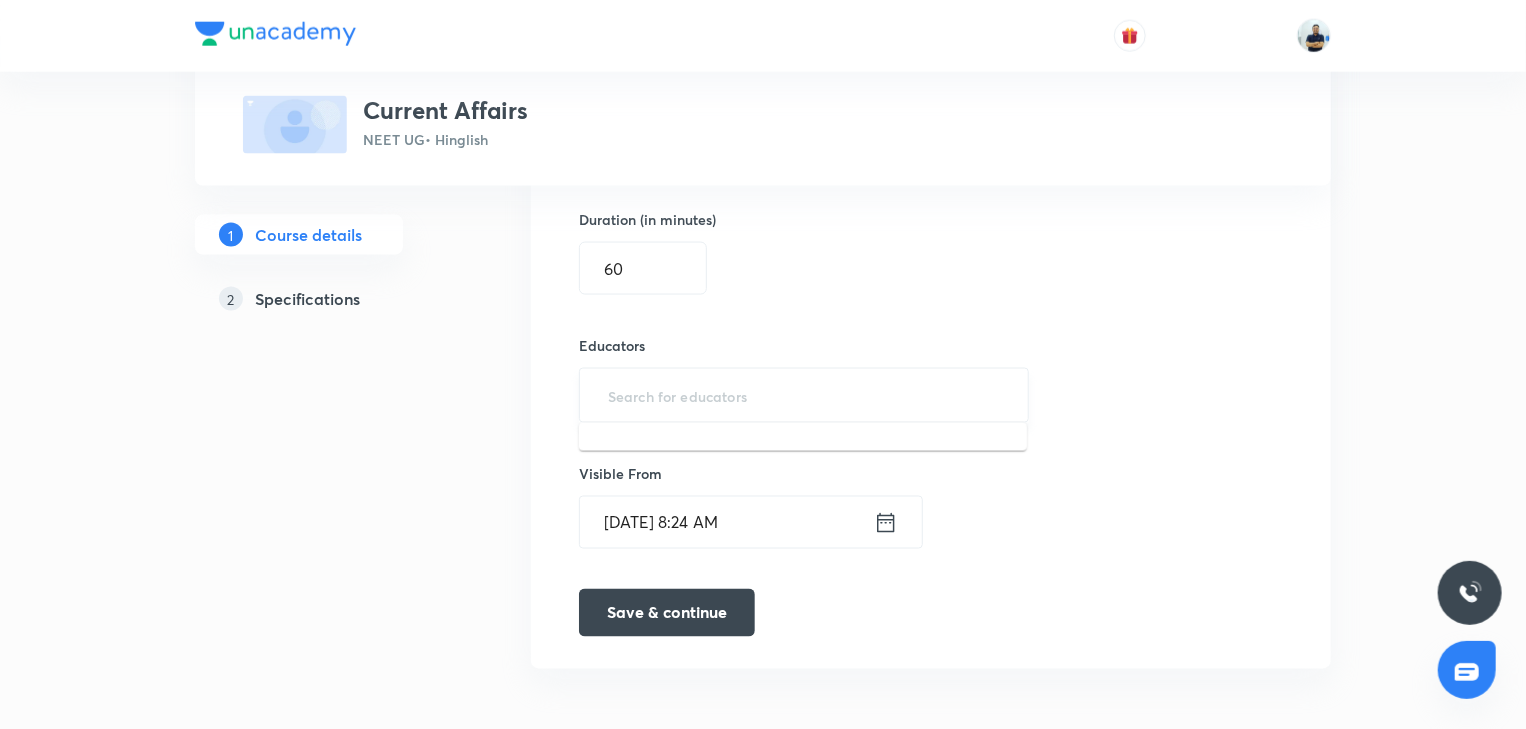 paste on "[URL][DOMAIN_NAME]" 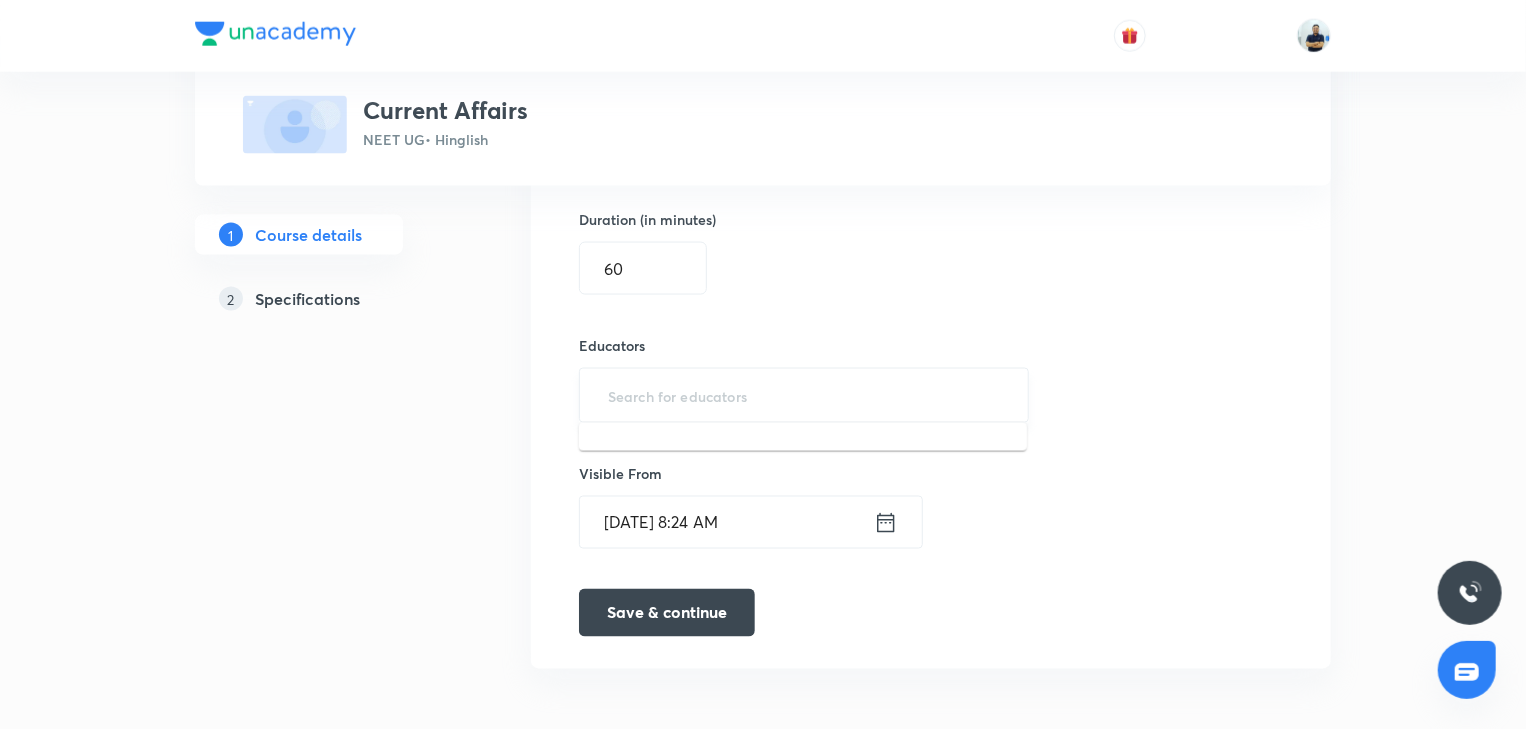type on "[URL][DOMAIN_NAME]" 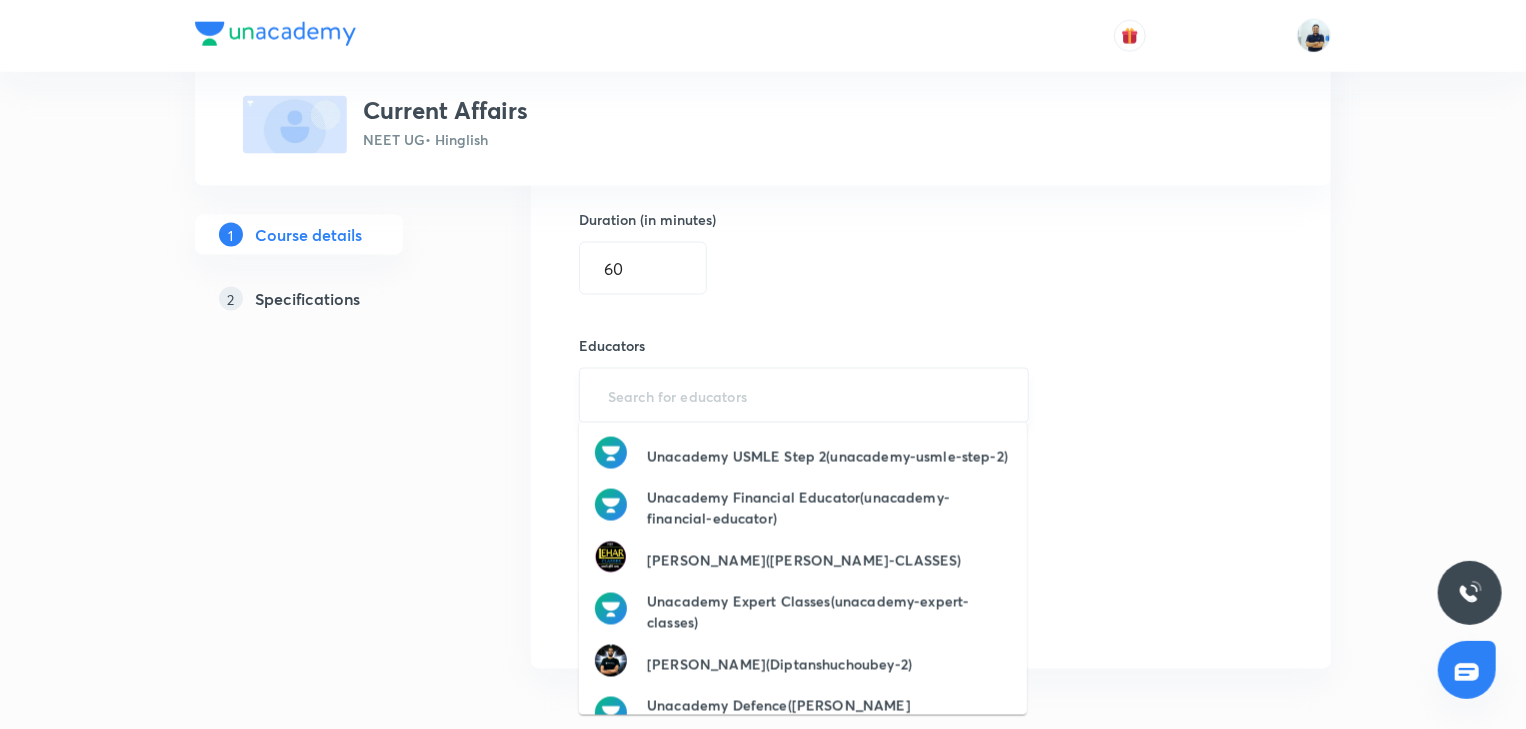 scroll, scrollTop: 0, scrollLeft: 0, axis: both 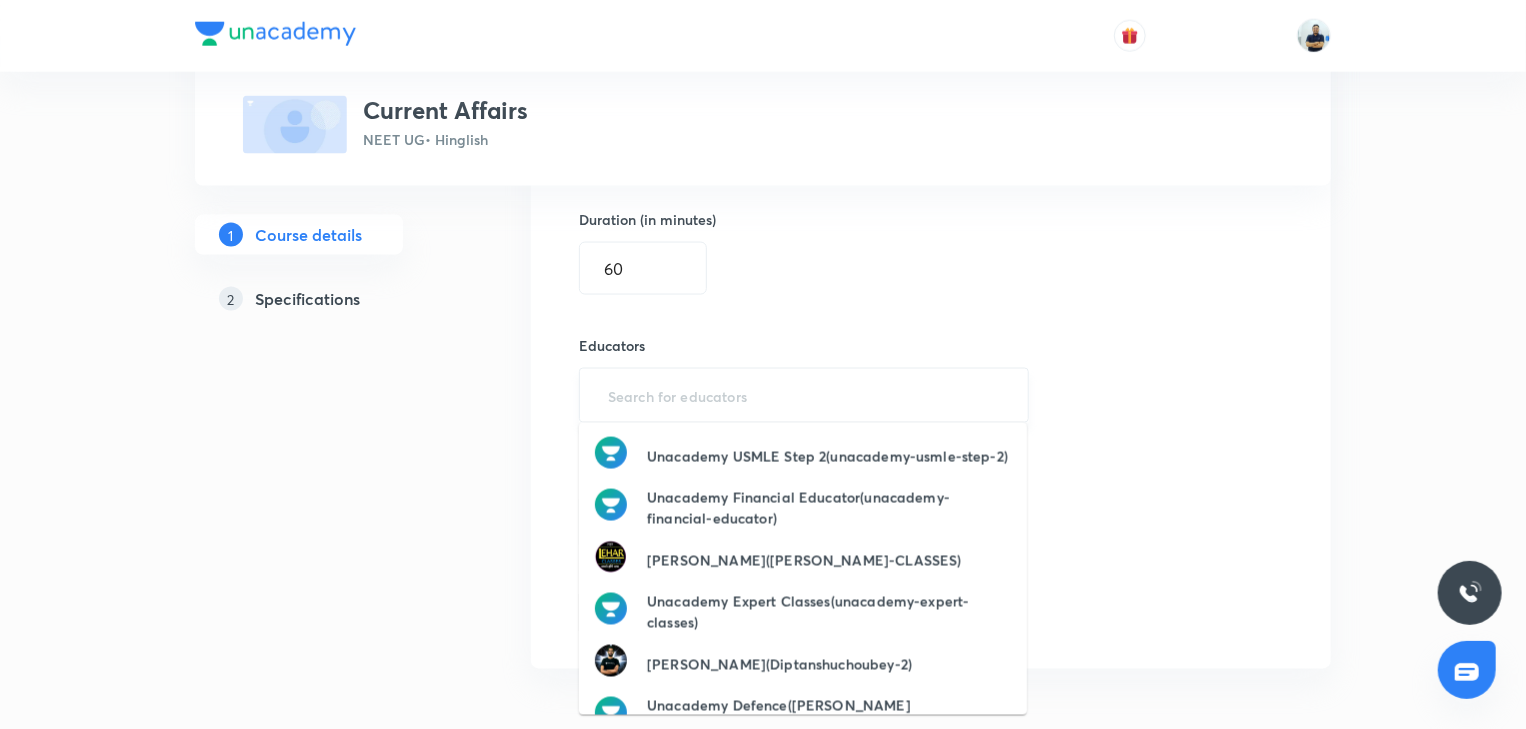 click at bounding box center [804, 395] 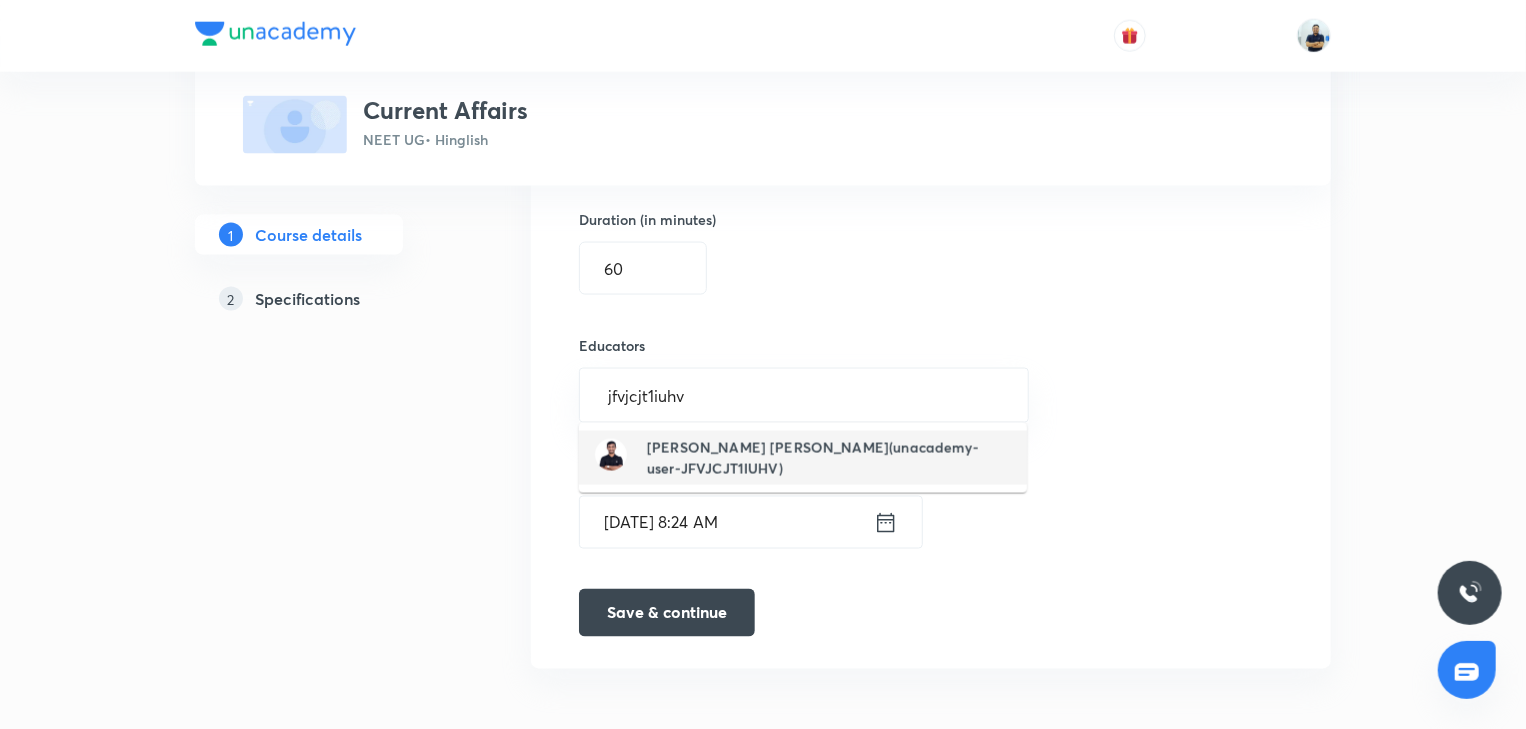 click on "[PERSON_NAME] [PERSON_NAME](unacademy-user-JFVJCJT1IUHV)" at bounding box center [829, 458] 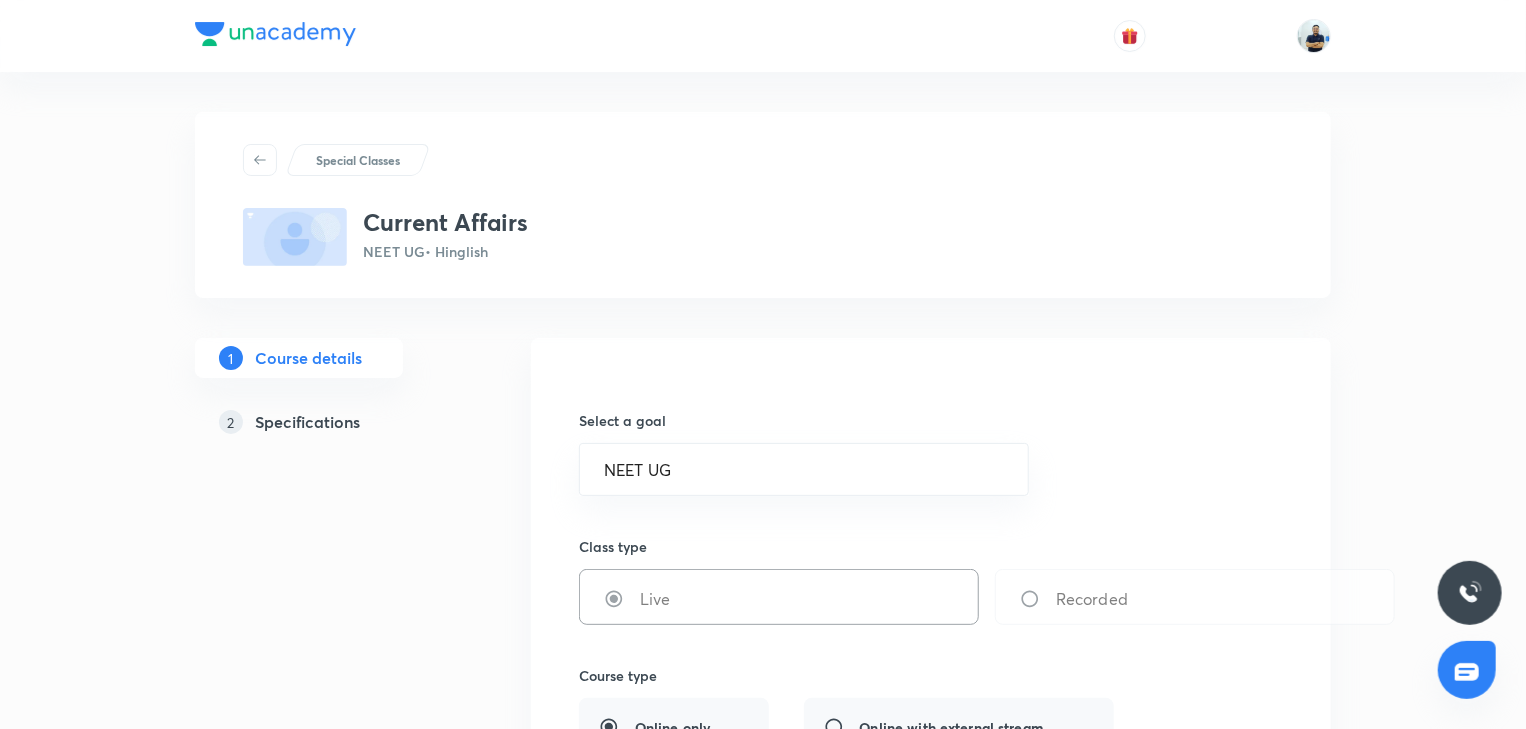 scroll, scrollTop: 560, scrollLeft: 0, axis: vertical 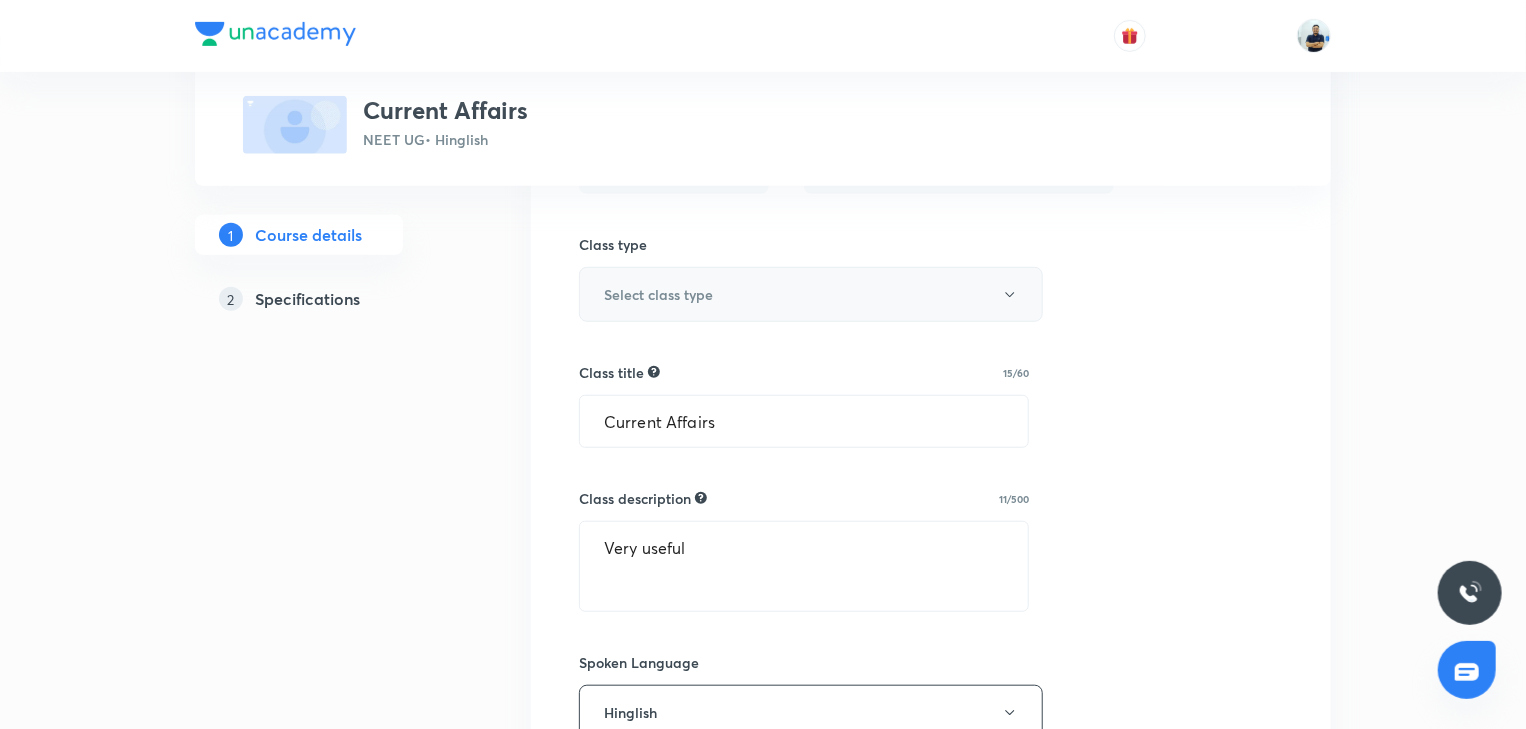 click on "Select class type" at bounding box center (811, 294) 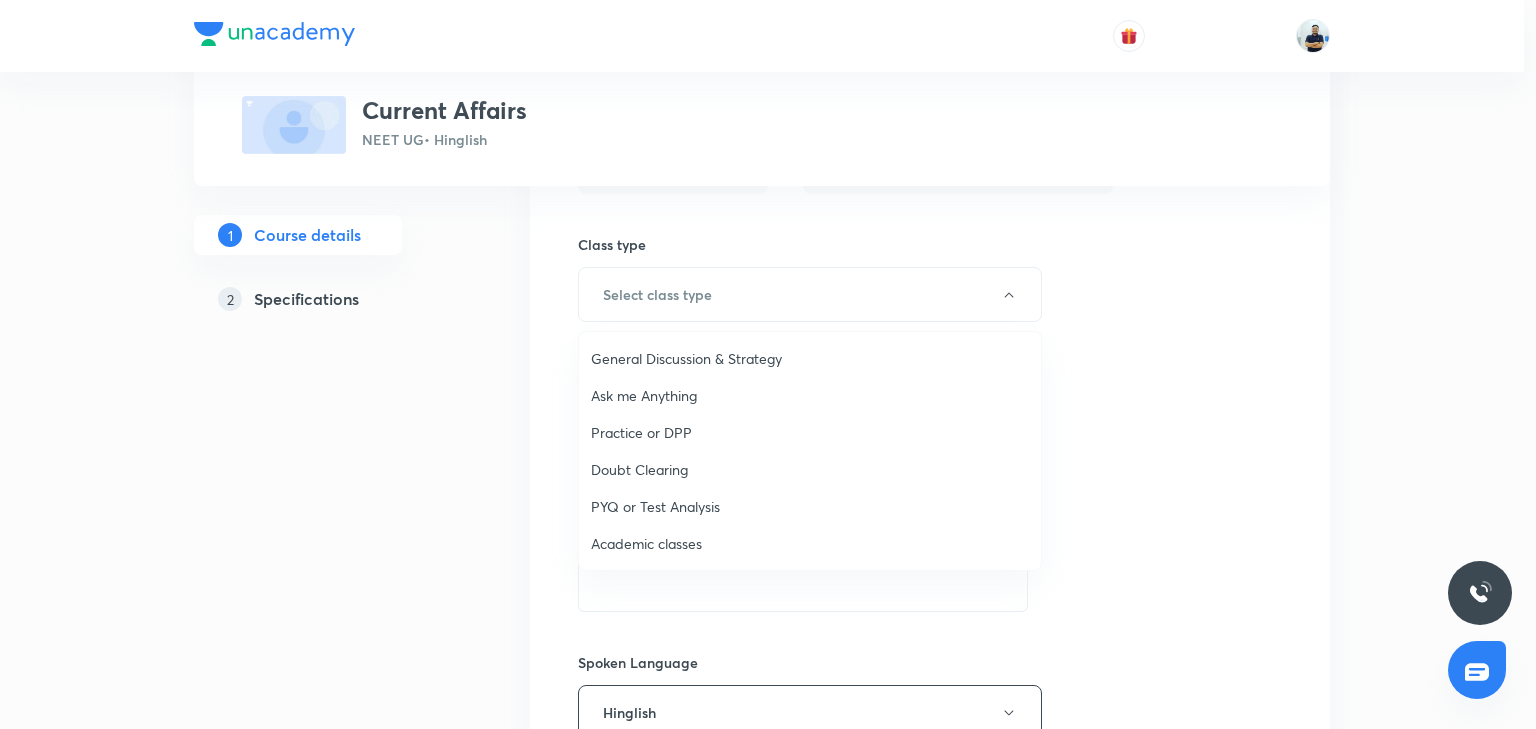 click on "Academic classes" at bounding box center (810, 543) 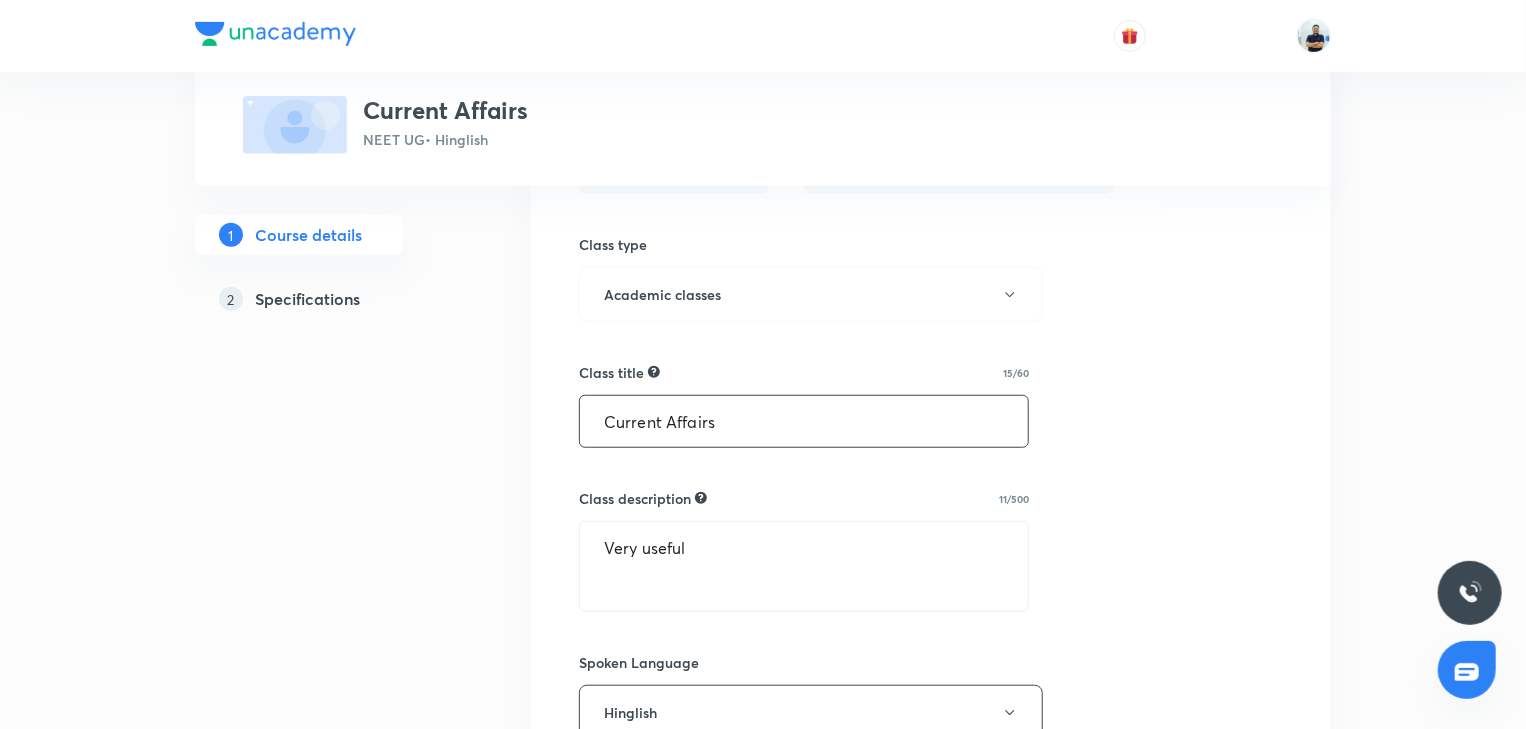 click on "Current Affairs" at bounding box center [804, 421] 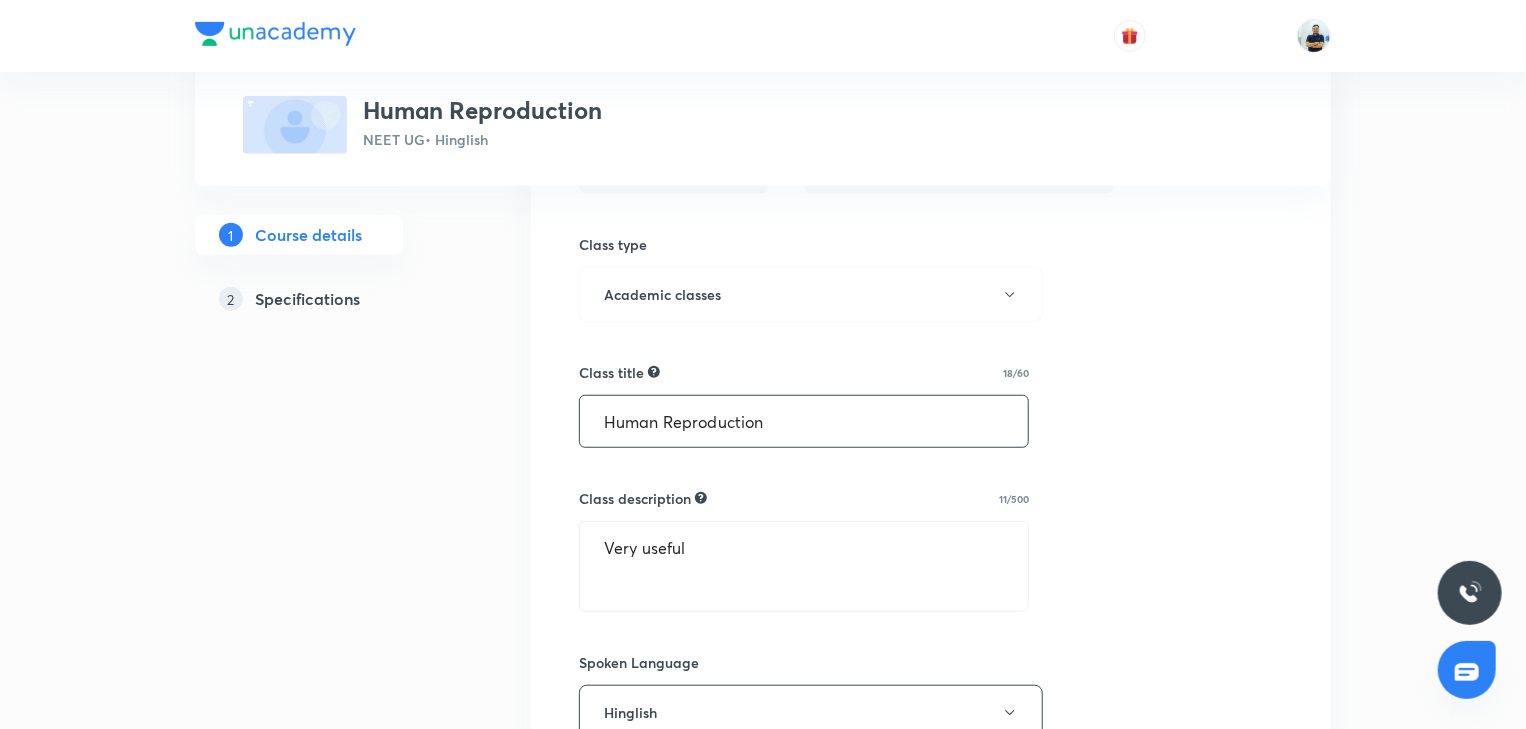 type on "Human Reproduction" 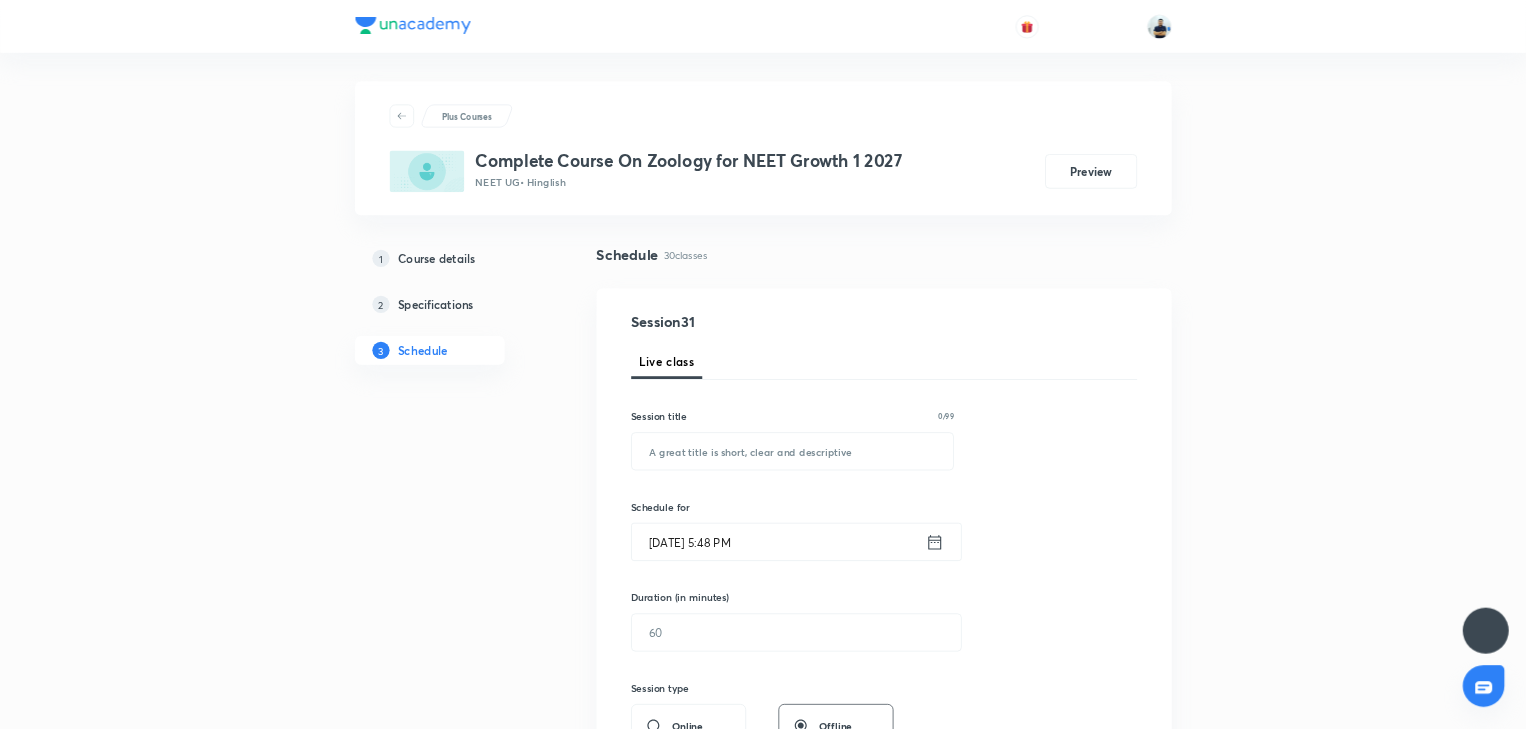 scroll, scrollTop: 0, scrollLeft: 0, axis: both 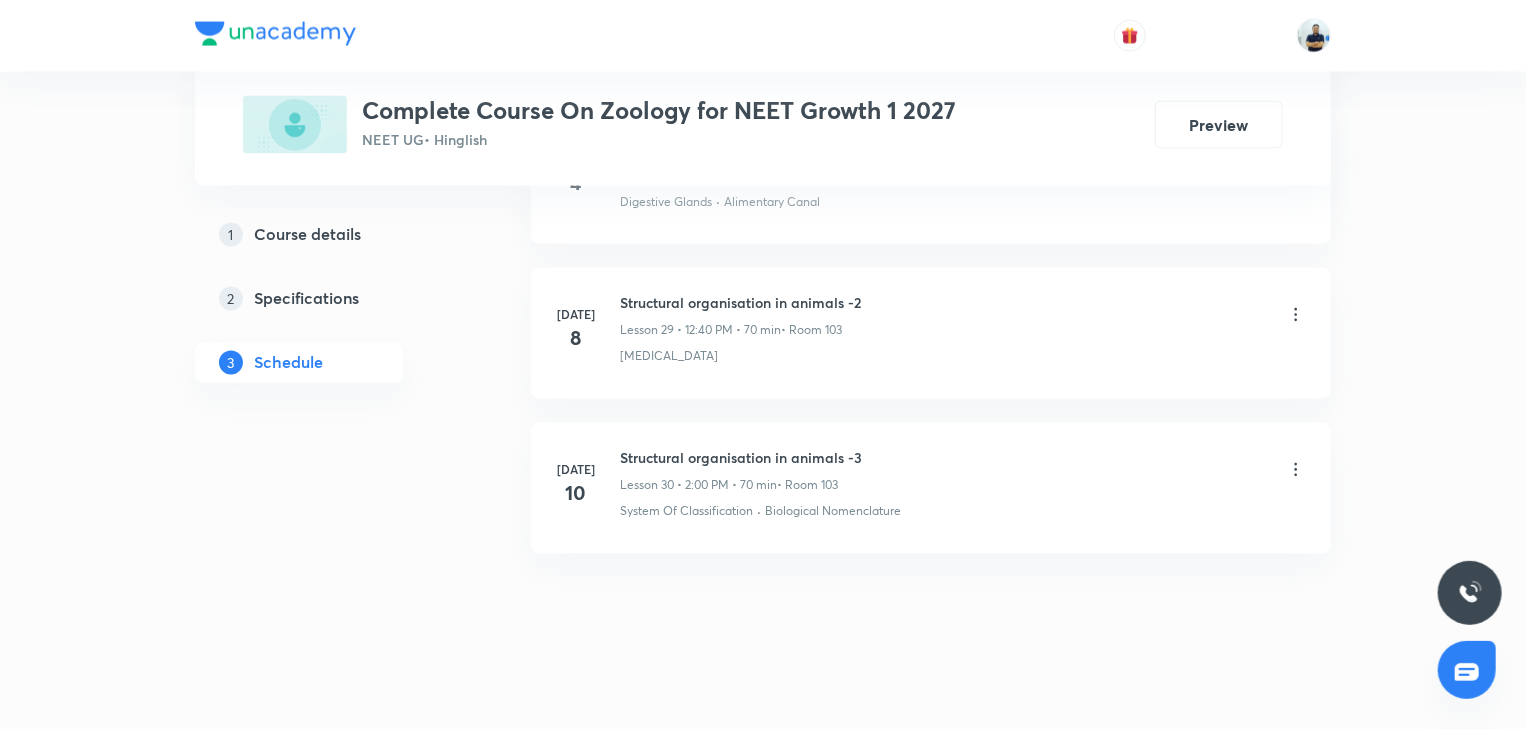 click on "Structural organisation in animals -3" at bounding box center (741, 458) 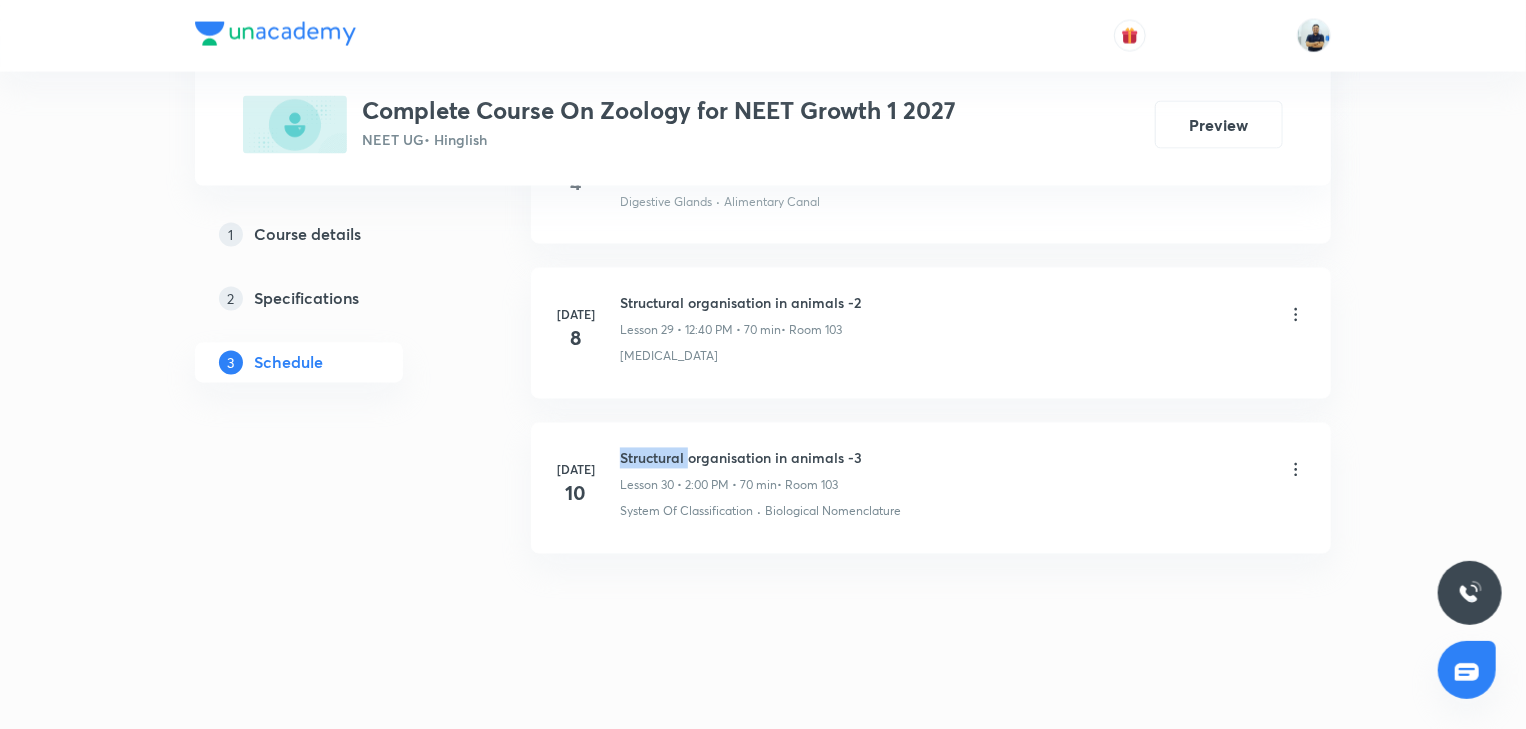 click on "Structural organisation in animals -3" at bounding box center [741, 458] 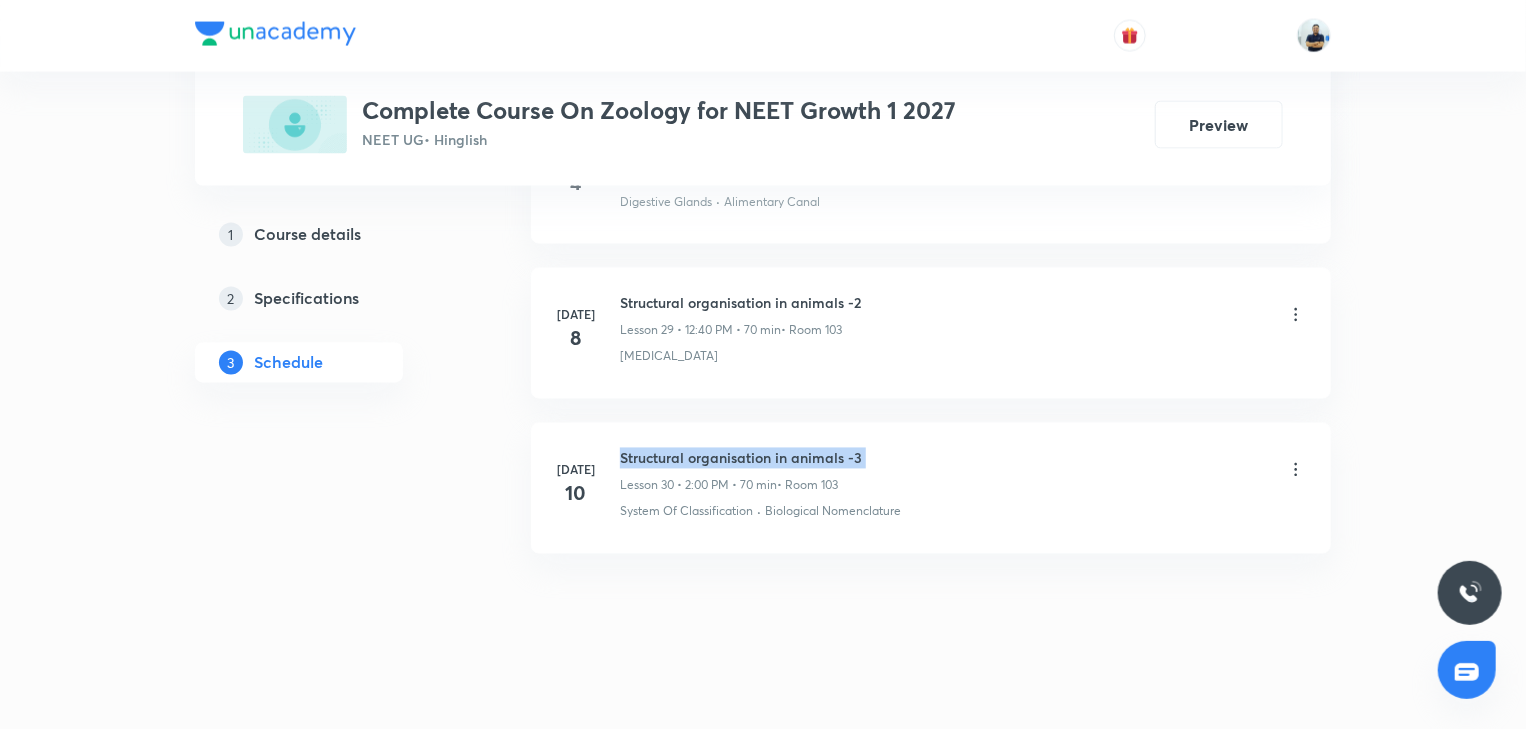 click on "Structural organisation in animals -3" at bounding box center [741, 458] 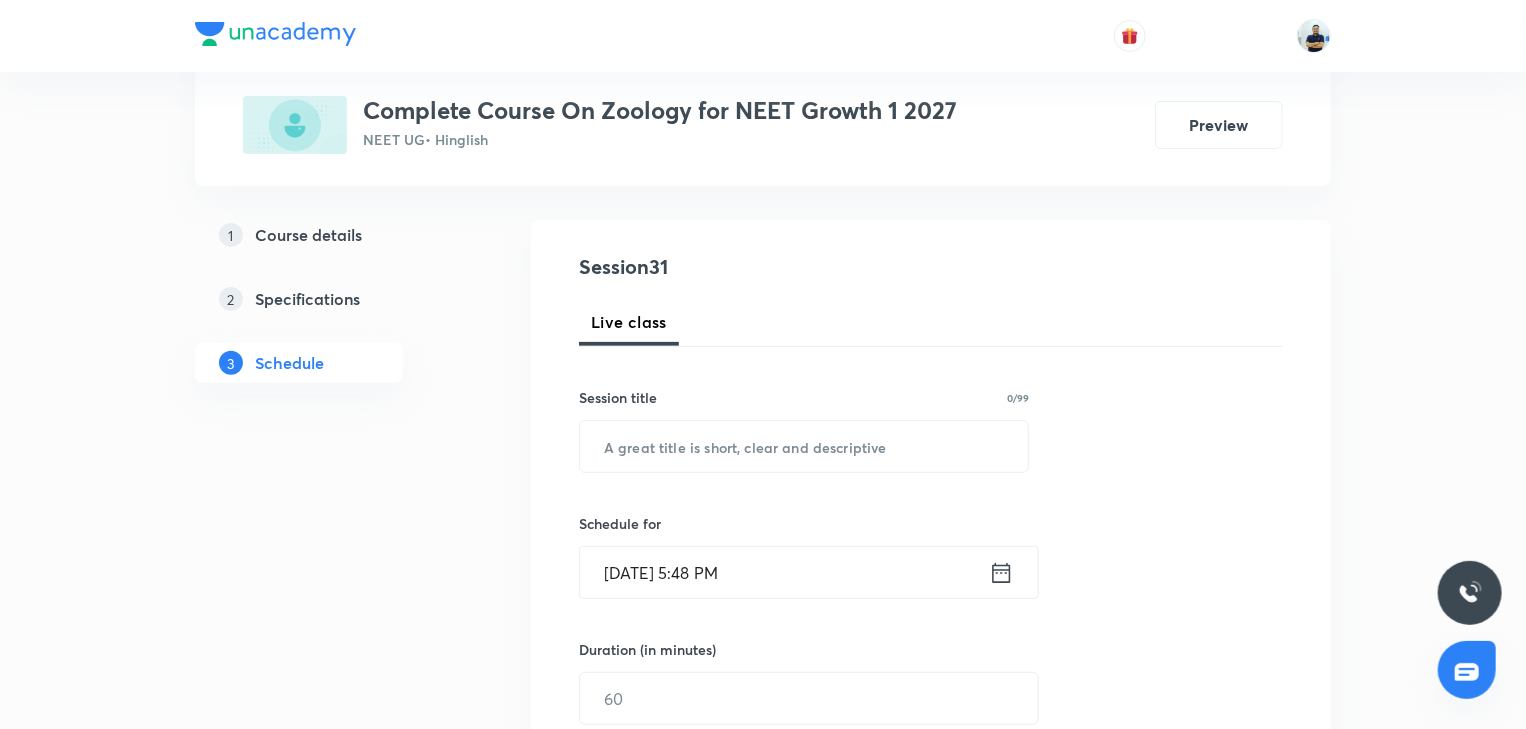 scroll, scrollTop: 0, scrollLeft: 0, axis: both 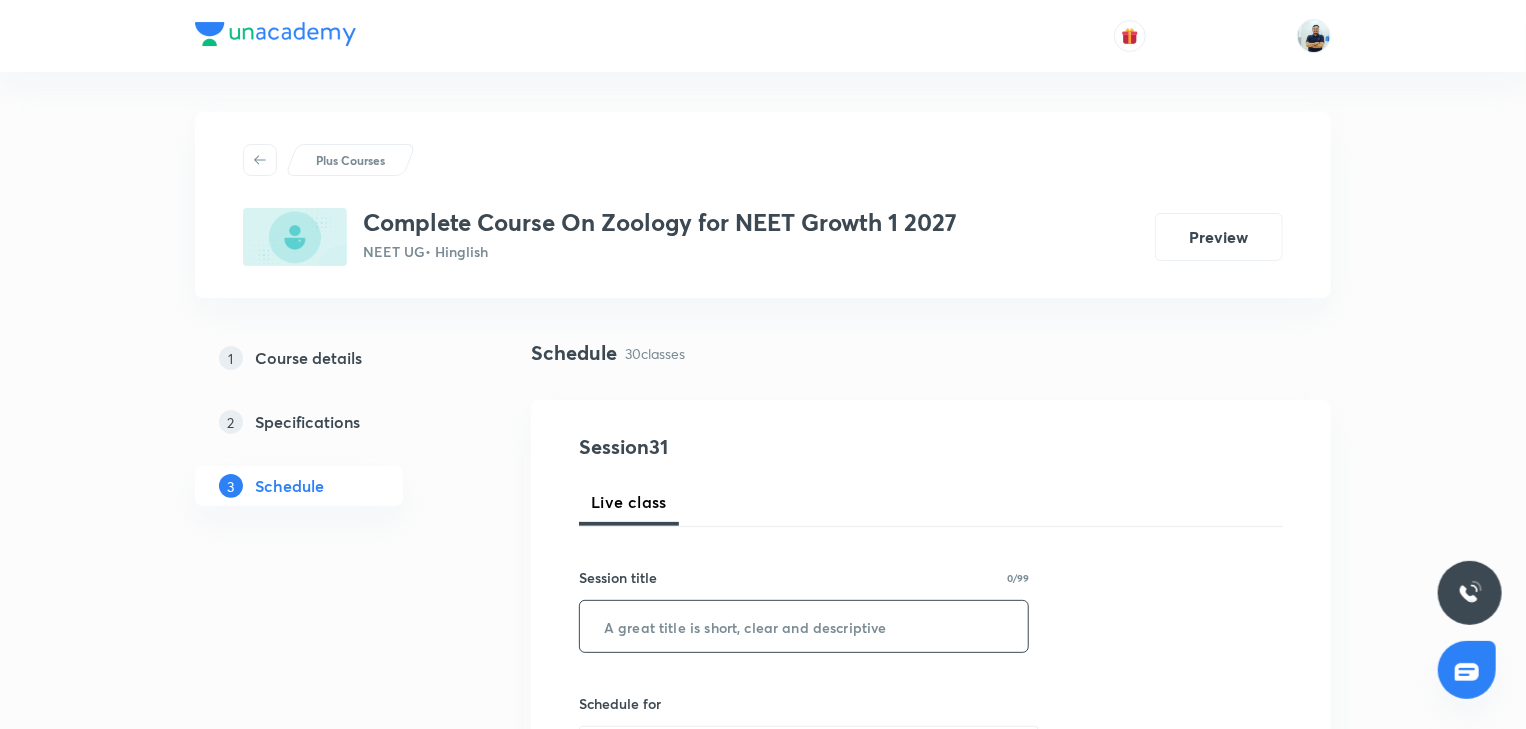 click at bounding box center [804, 626] 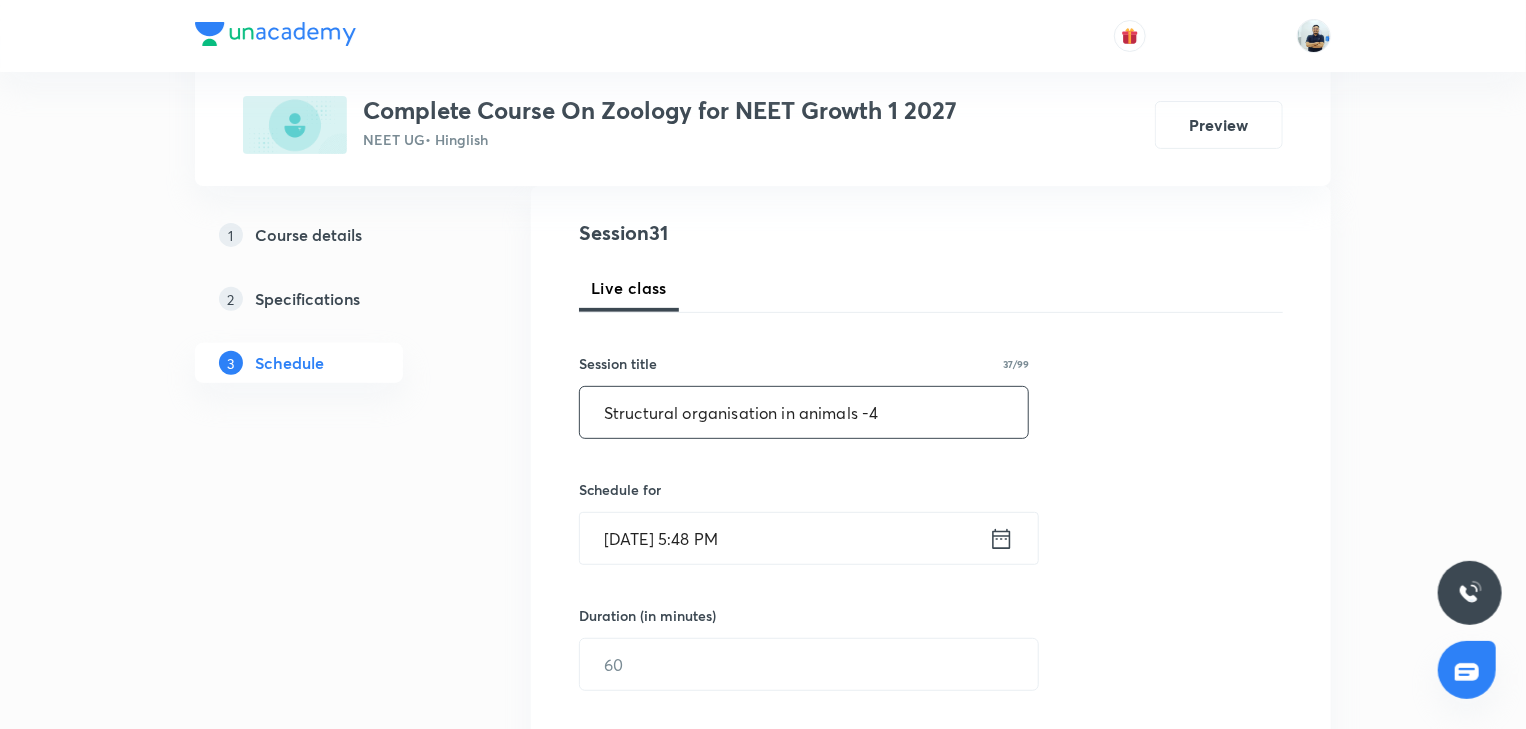 scroll, scrollTop: 224, scrollLeft: 0, axis: vertical 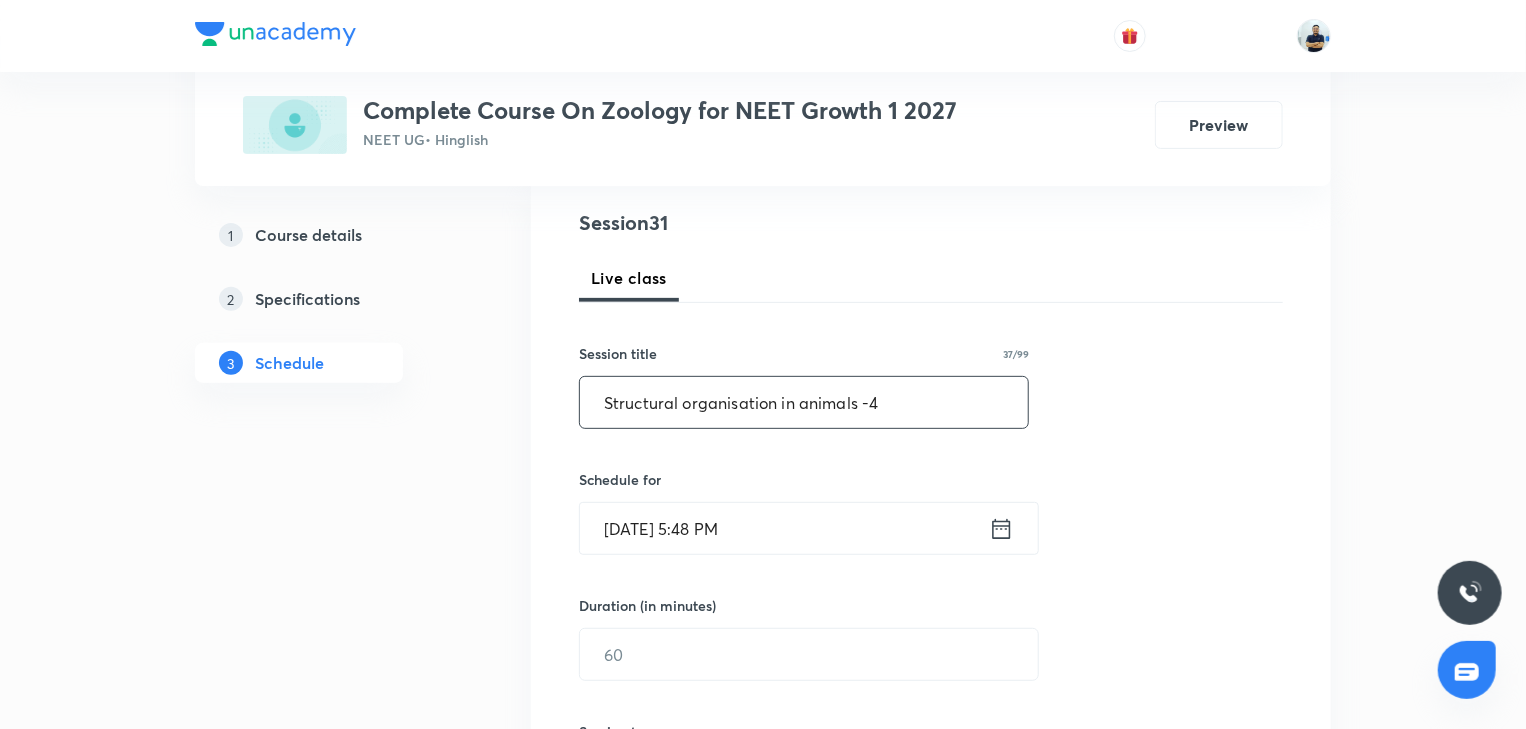 type on "Structural organisation in animals -4" 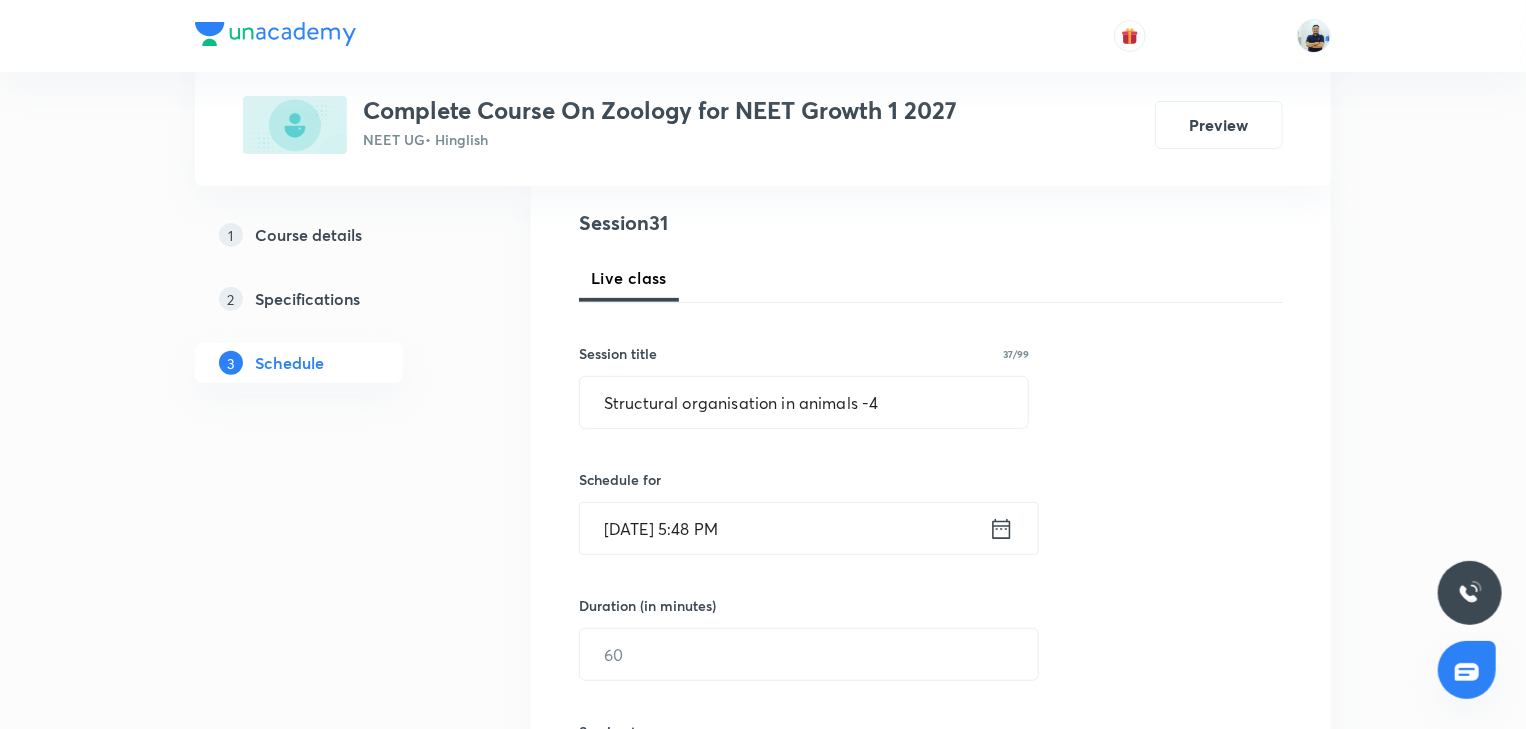 click on "[DATE] 5:48 PM" at bounding box center (784, 528) 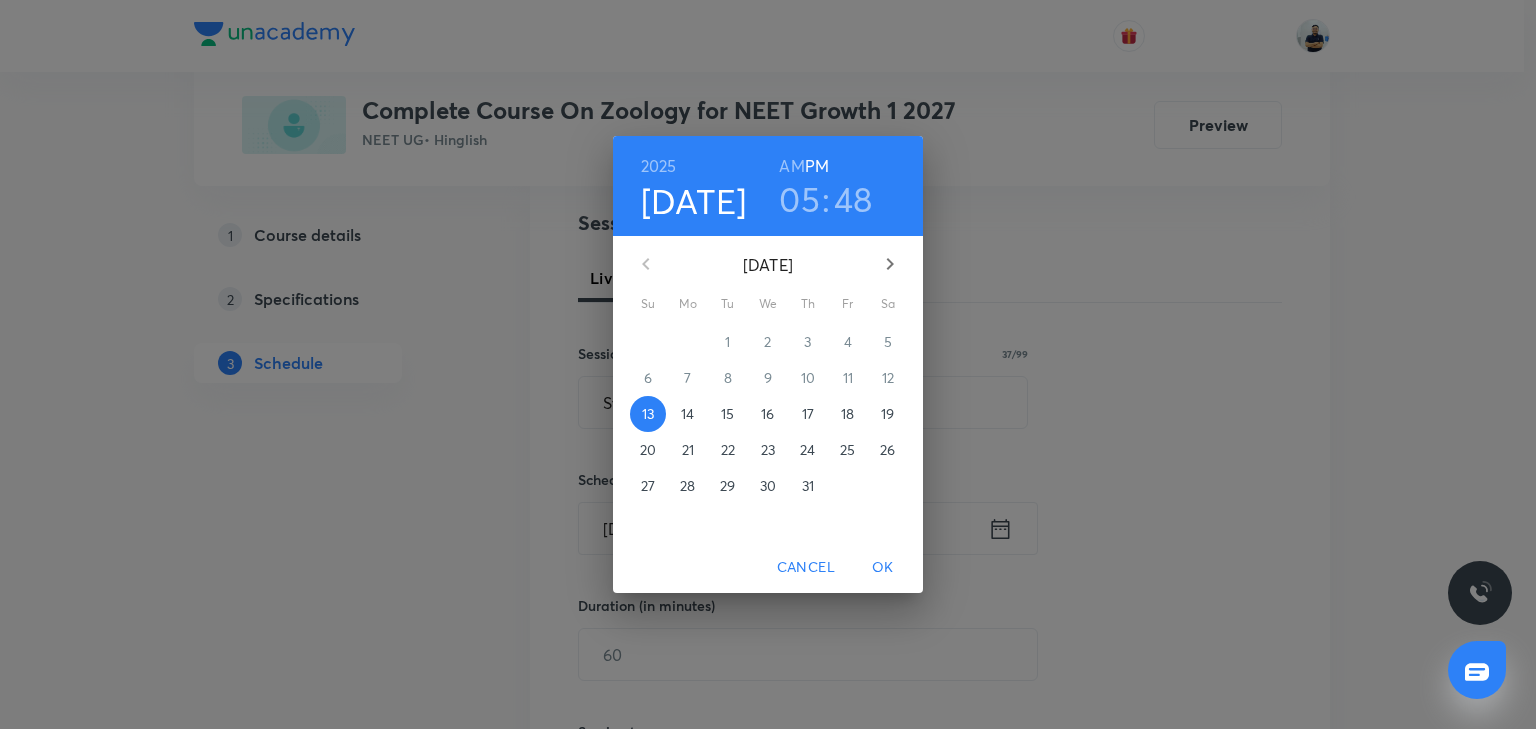 click on "14" at bounding box center [687, 414] 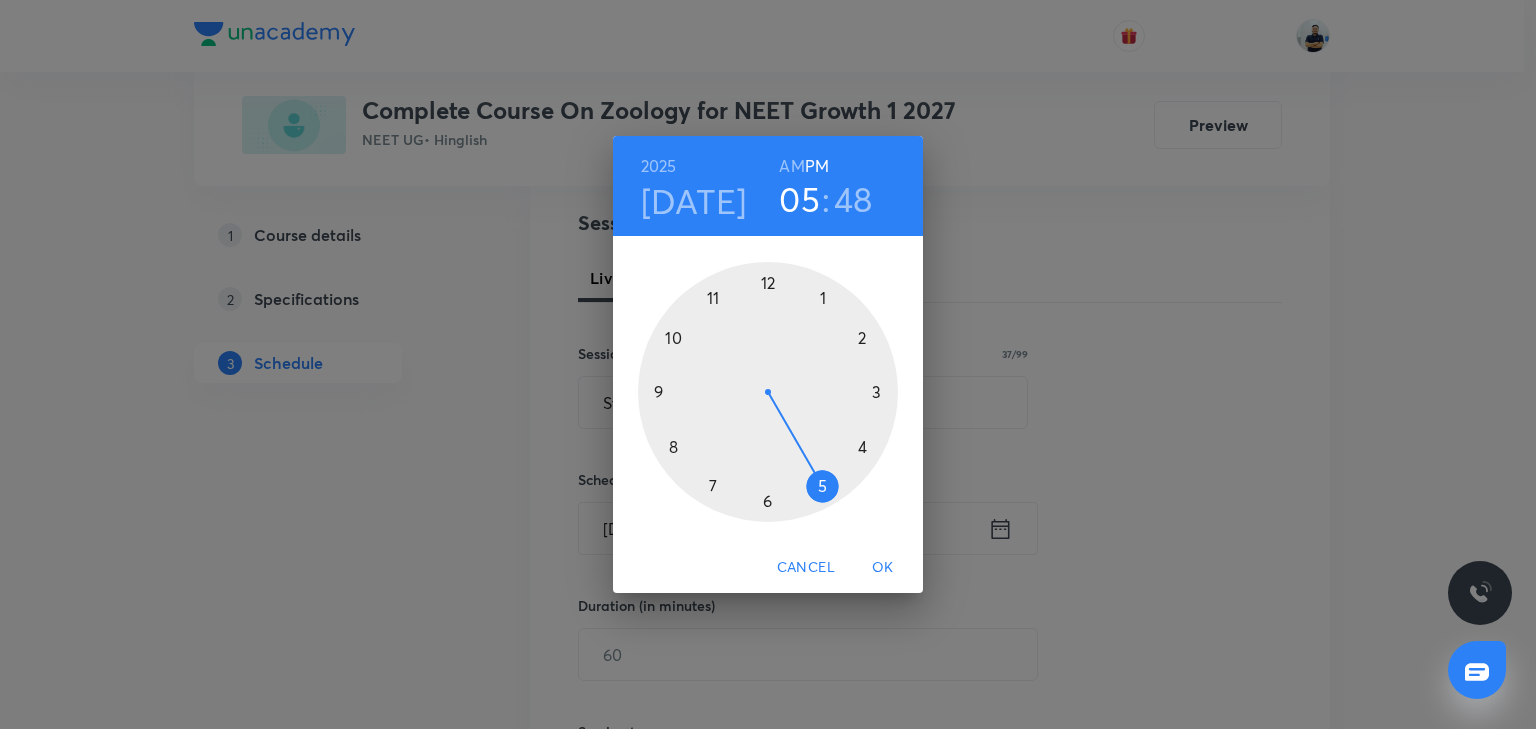 click on "AM" at bounding box center [791, 166] 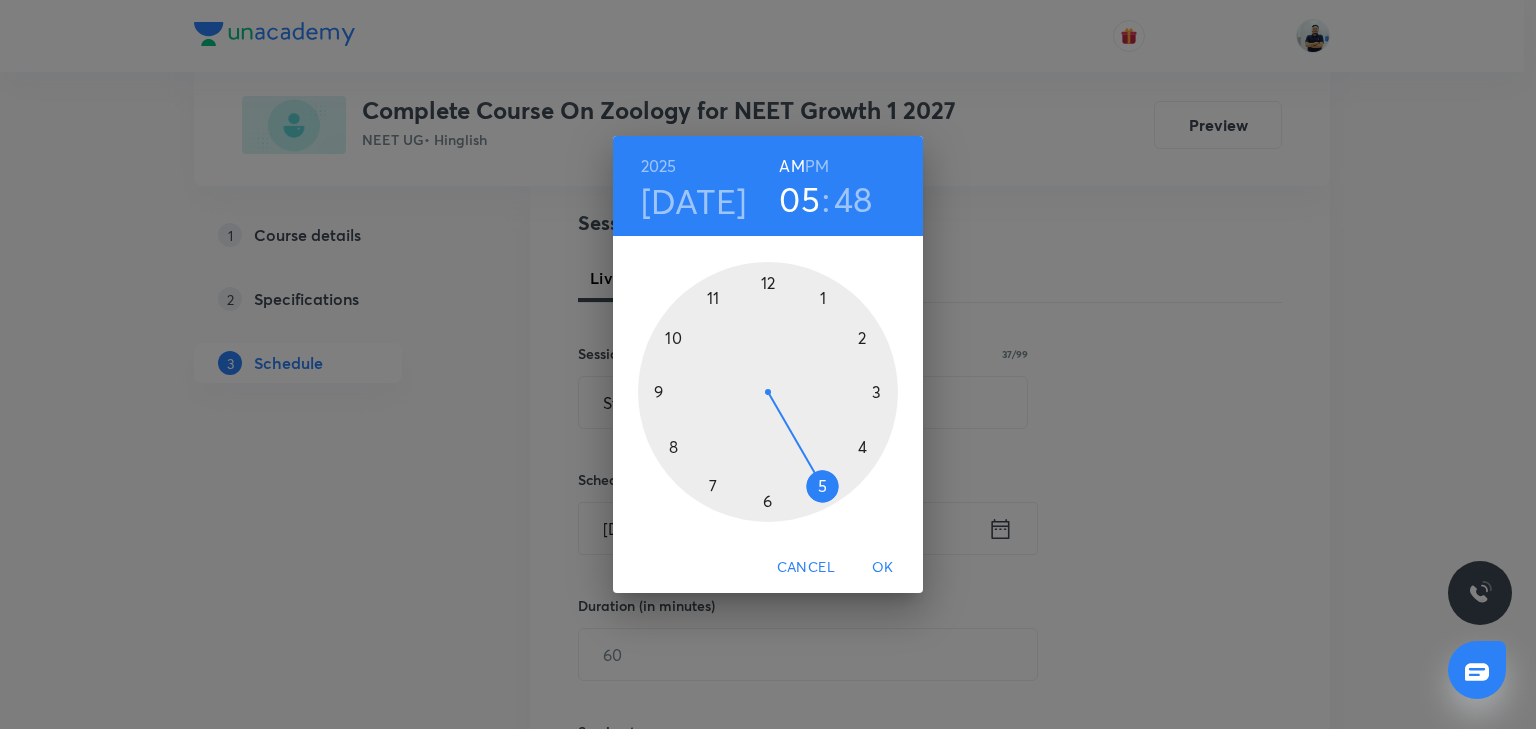 click at bounding box center [768, 392] 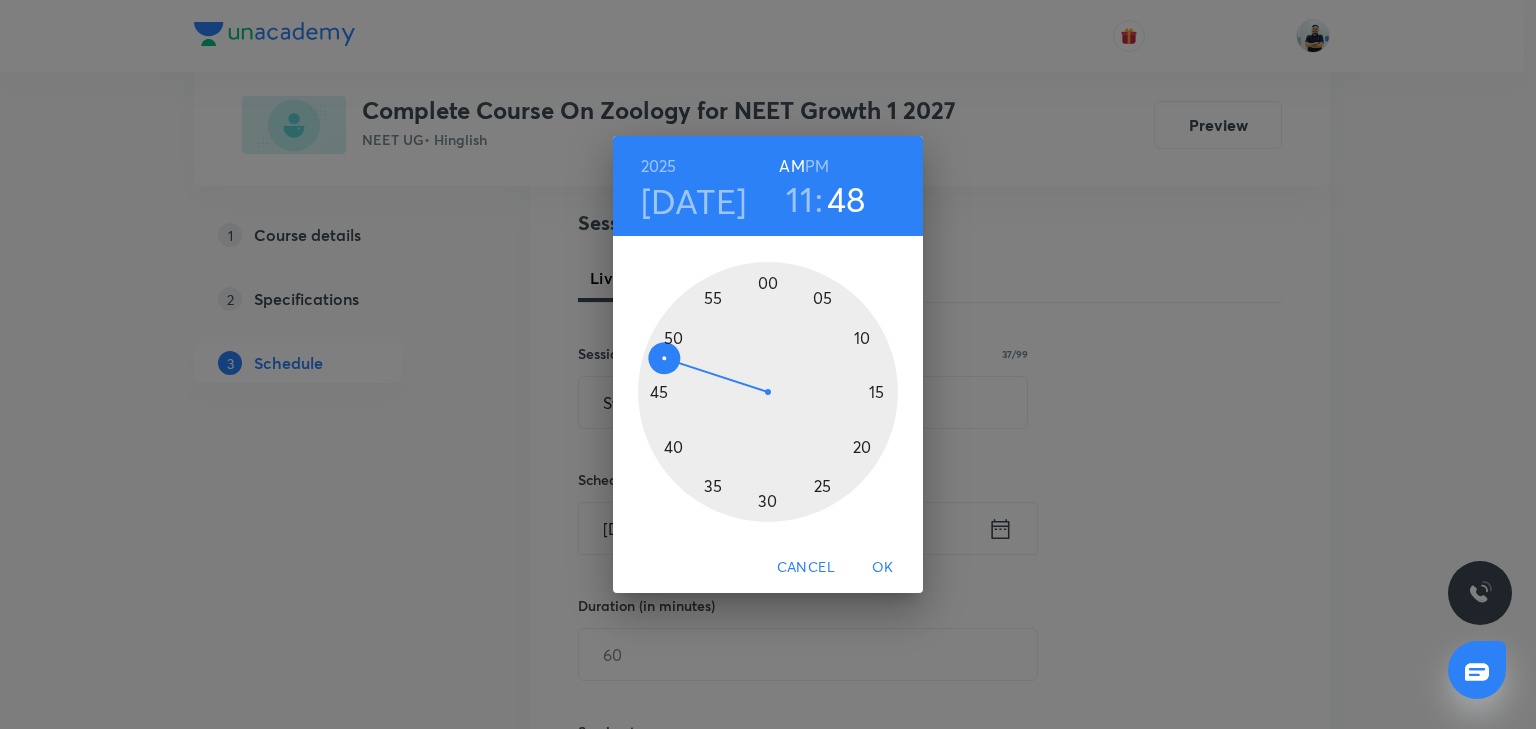 click at bounding box center [768, 392] 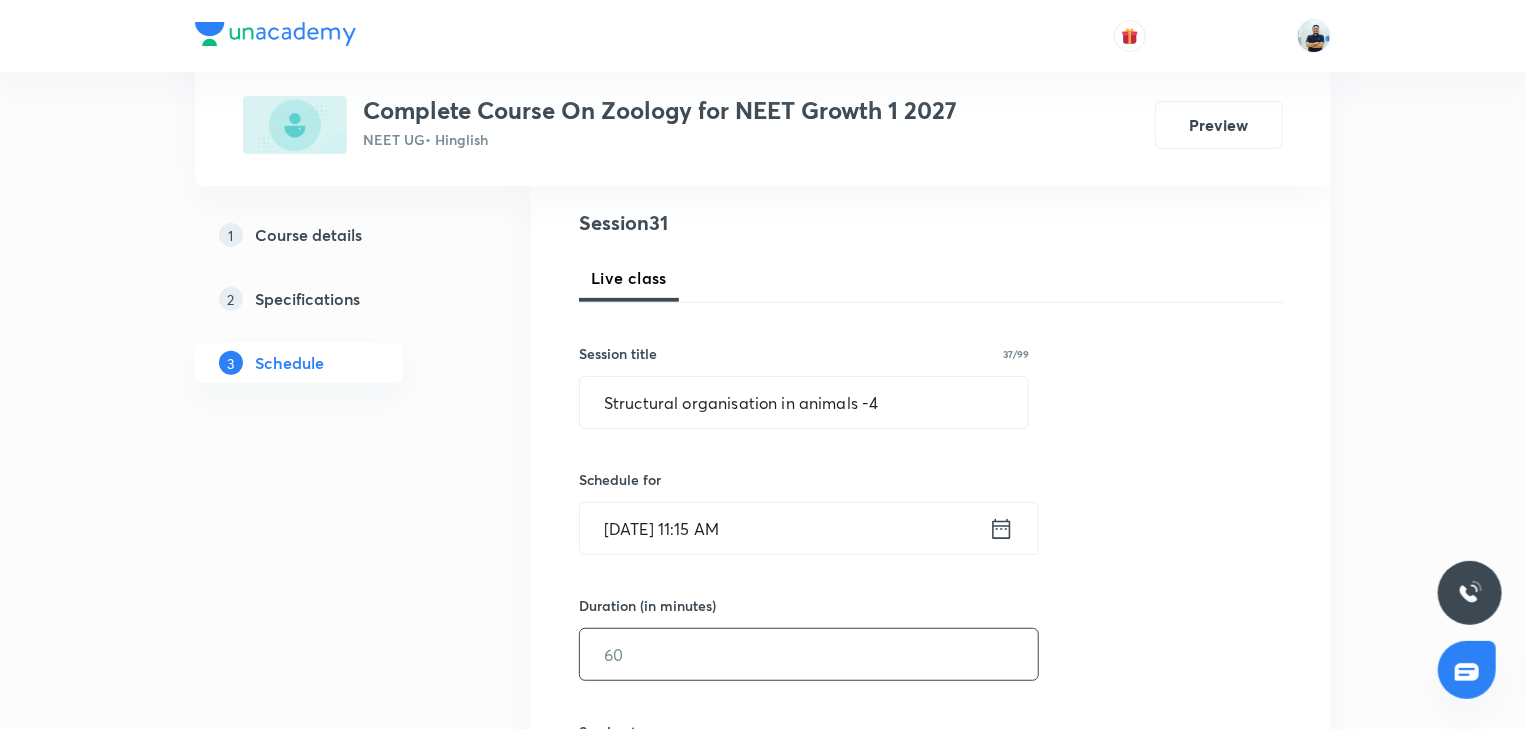 click at bounding box center [809, 654] 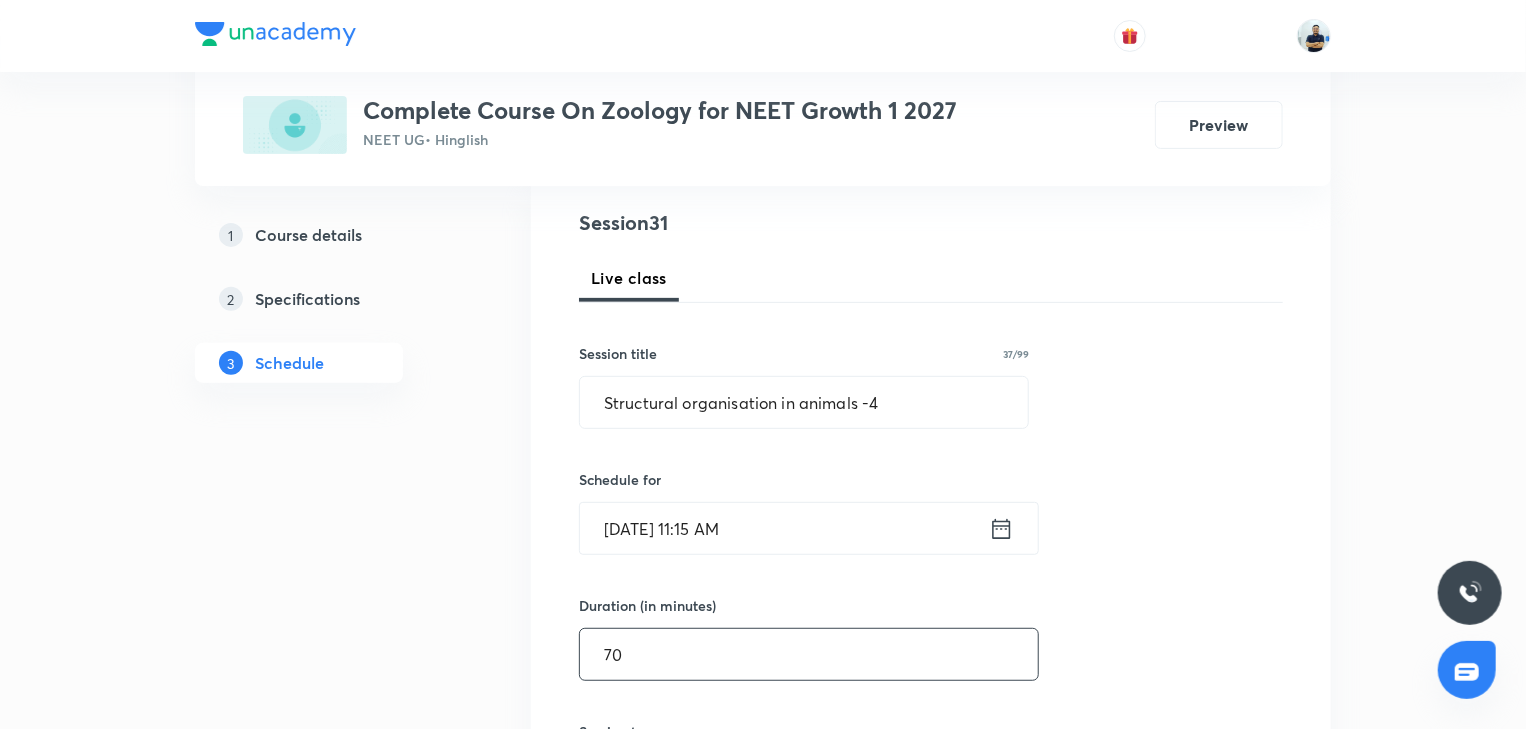 scroll, scrollTop: 784, scrollLeft: 0, axis: vertical 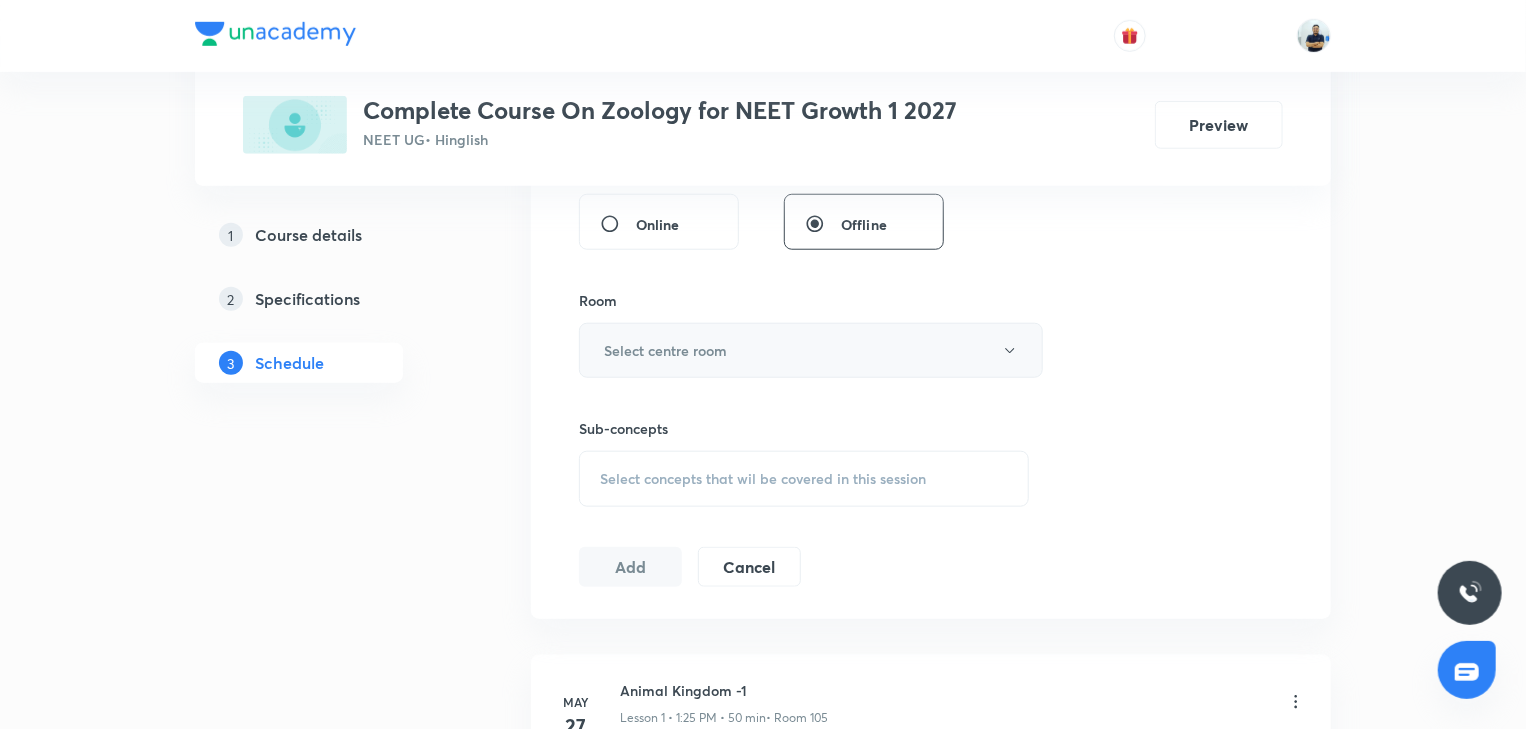 type on "70" 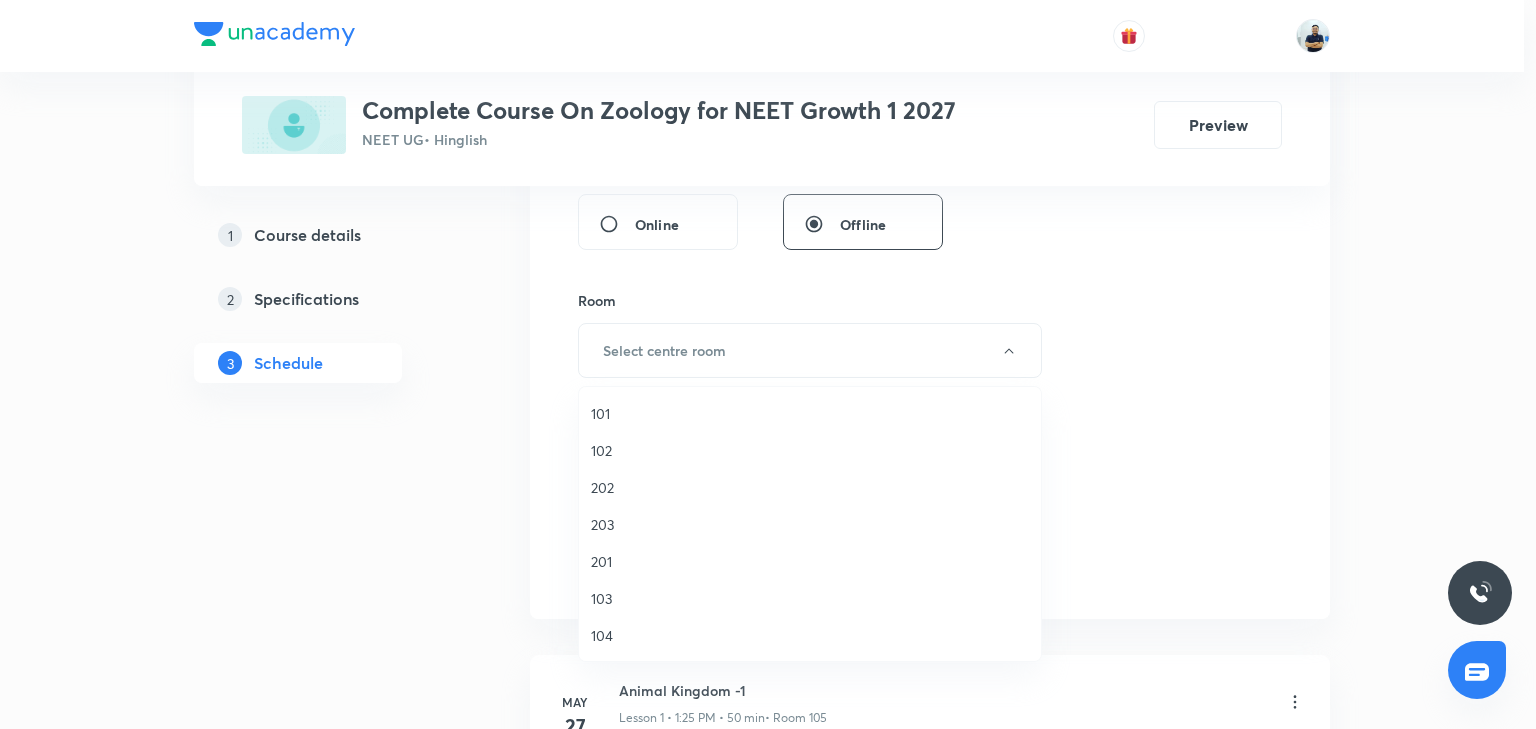 click on "103" at bounding box center [810, 598] 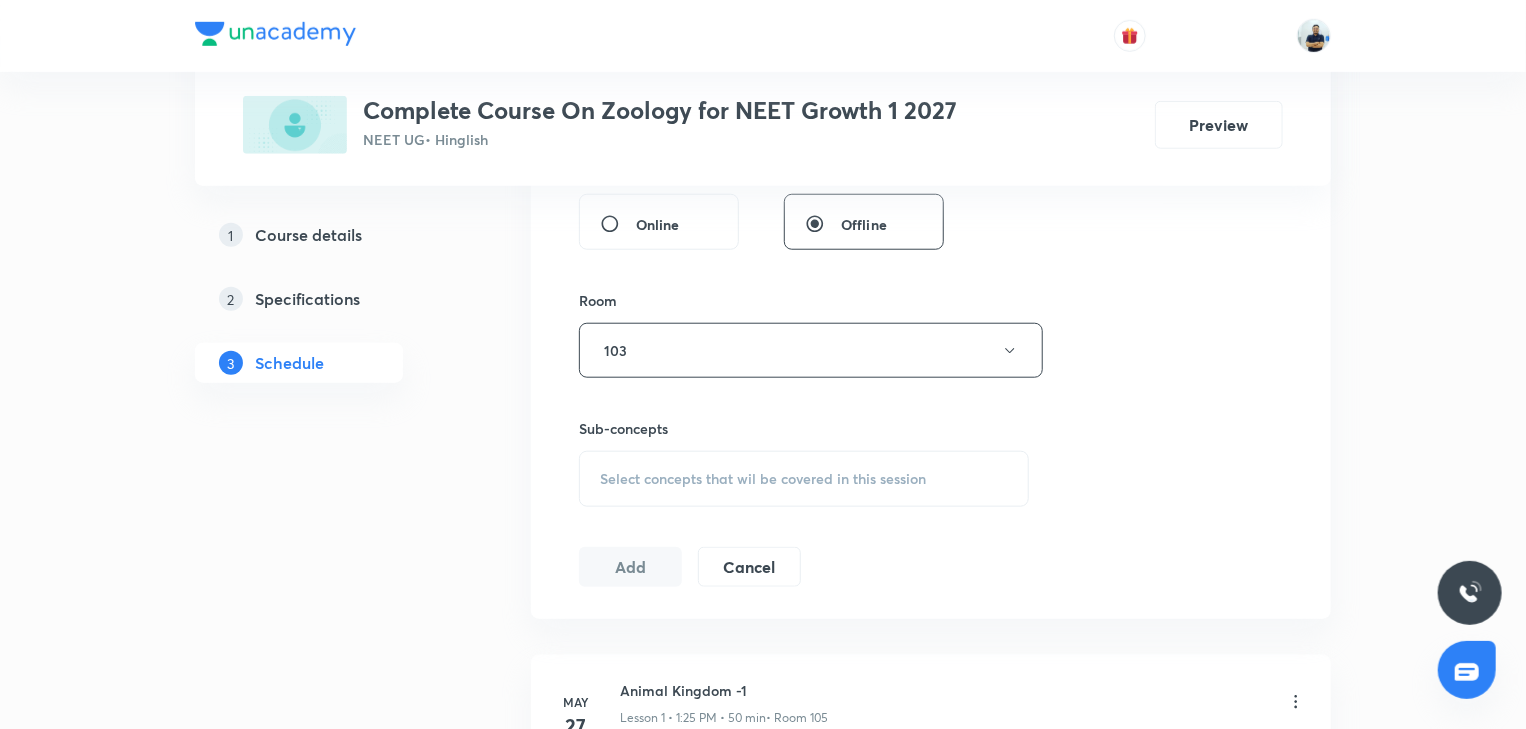 click on "Select concepts that wil be covered in this session" at bounding box center (763, 479) 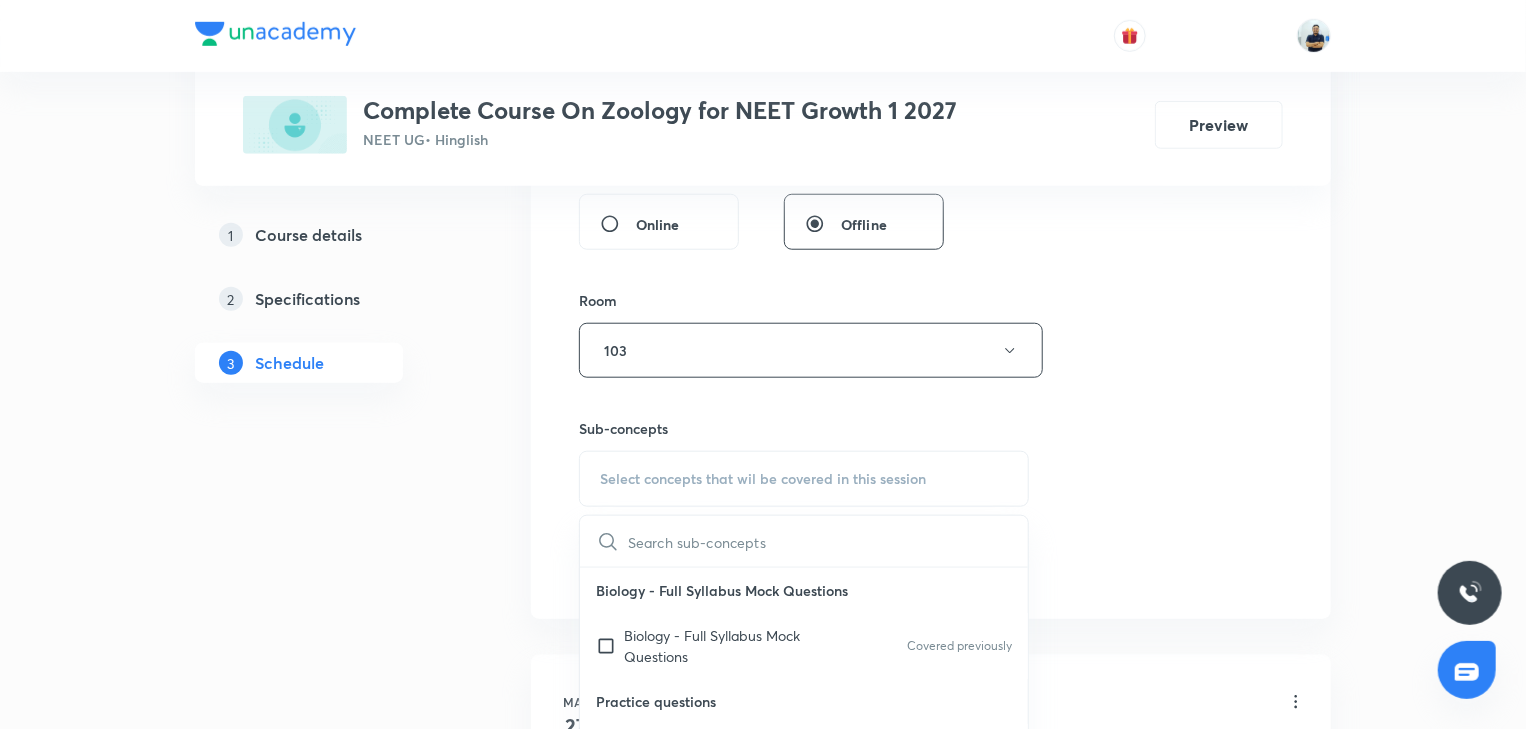 scroll, scrollTop: 560, scrollLeft: 0, axis: vertical 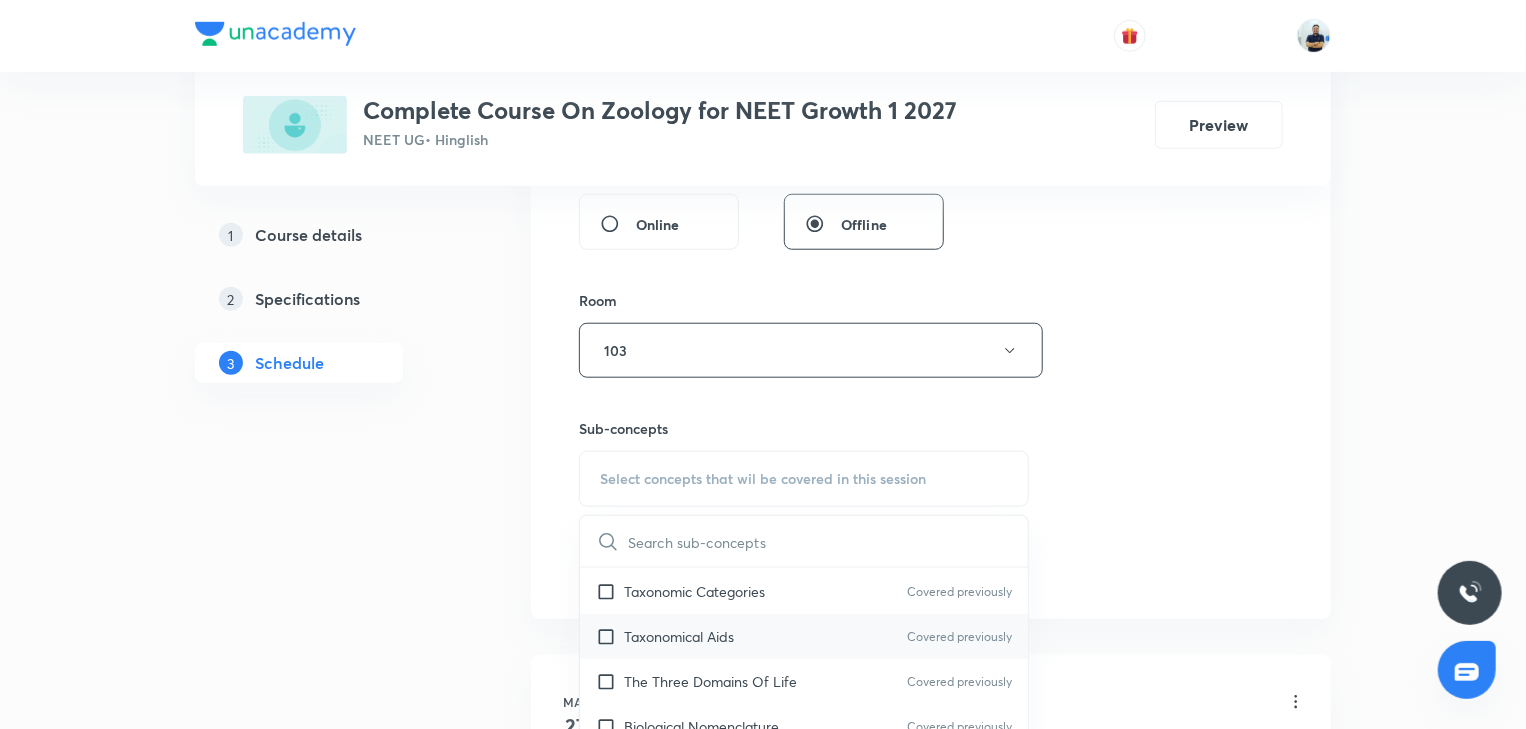 click on "Taxonomical Aids" at bounding box center (679, 636) 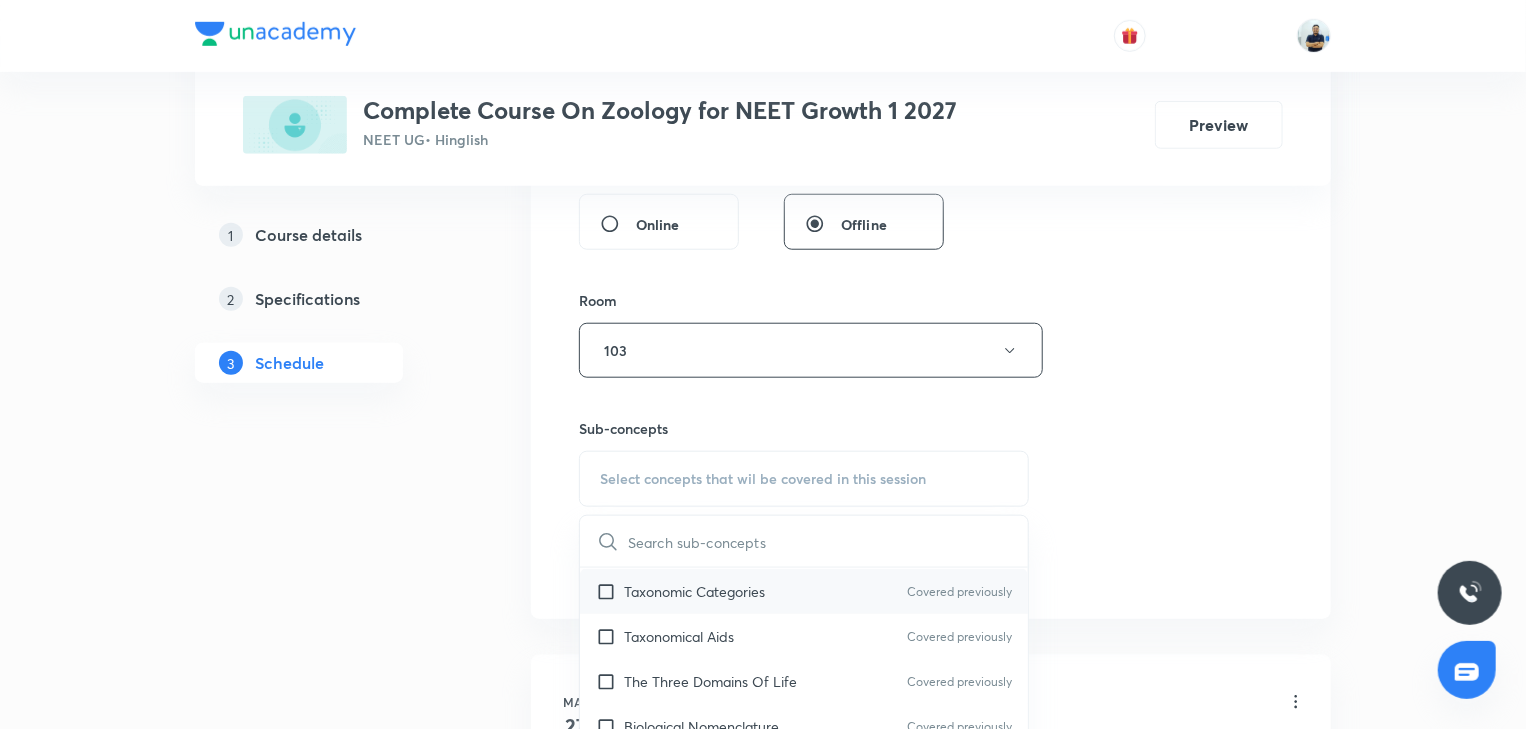 checkbox on "true" 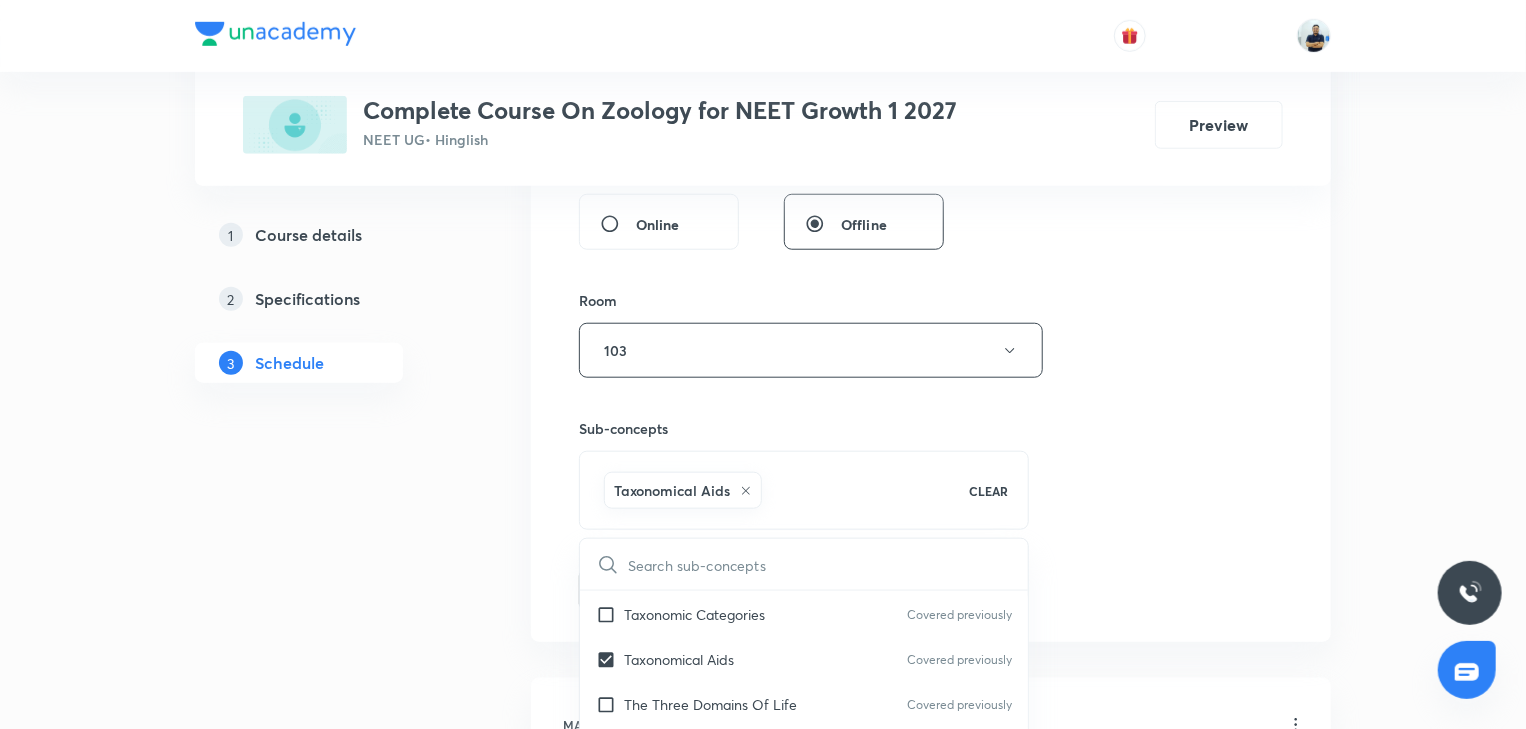 click on "Session  31 Live class Session title 37/99 Structural organisation in animals -4 ​ Schedule for Jul 14, 2025, 11:15 AM ​ Duration (in minutes) 70 ​   Session type Online Offline Room 103 Sub-concepts Taxonomical Aids CLEAR ​ Biology - Full Syllabus Mock Questions Biology - Full Syllabus Mock Questions Covered previously Practice questions Practice Questions Covered previously Biology Previous Year Questions Maths Previous Year Questions Covered previously Living World What Is Living? Covered previously Diversity In The Living World Systematics Types Of Taxonomy Fundamental Components Of Taxonomy Taxonomic Categories Covered previously Taxonomical Aids Covered previously The Three Domains Of Life Covered previously Biological Nomenclature  Covered previously Biological Classification System Of Classification Covered previously Kingdom Monera Covered previously Kingdom Protista Covered previously Kingdom Fungi Kingdom Plantae Covered previously Kingdom Animalia Covered previously Linchens Mycorrhiza Key" at bounding box center (931, 129) 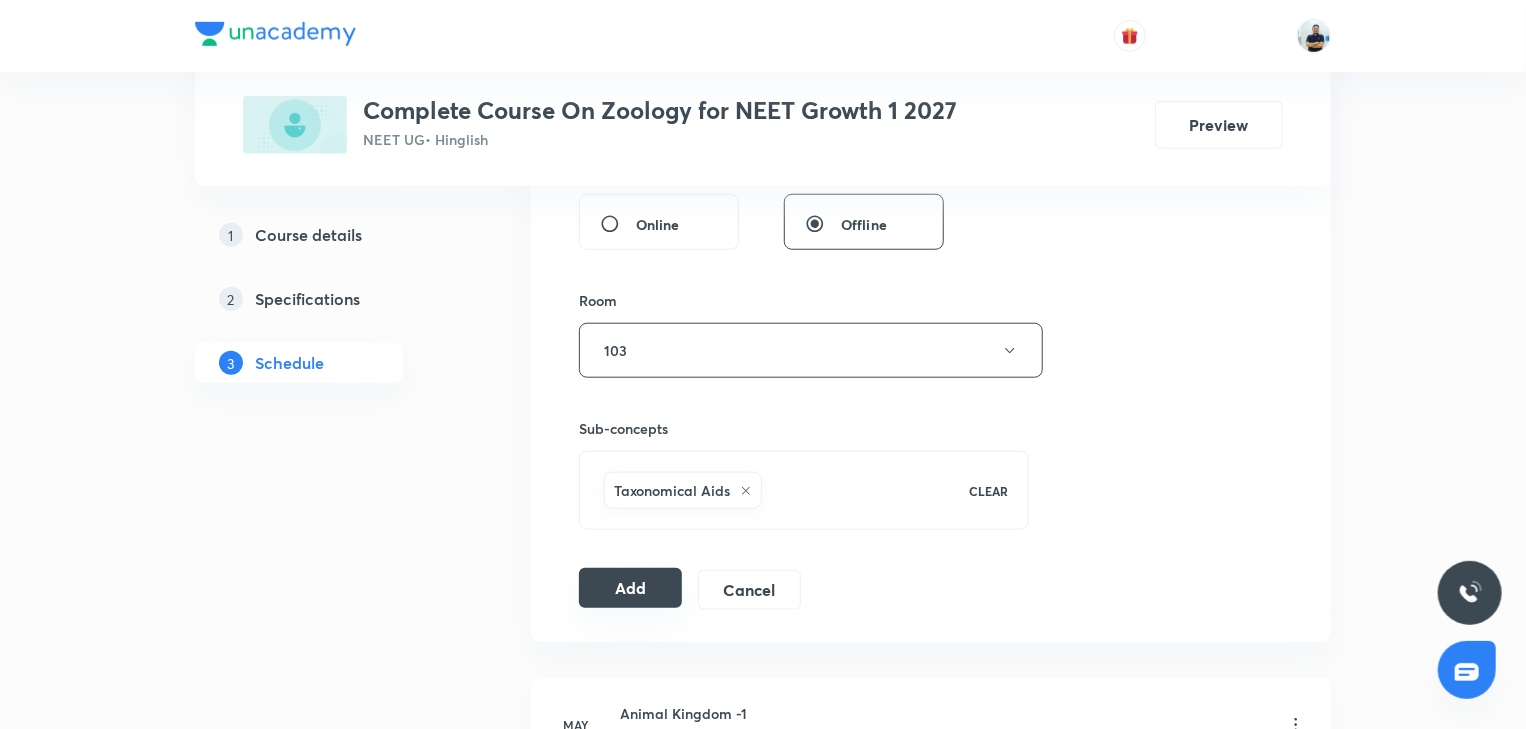 click on "Add" at bounding box center (630, 588) 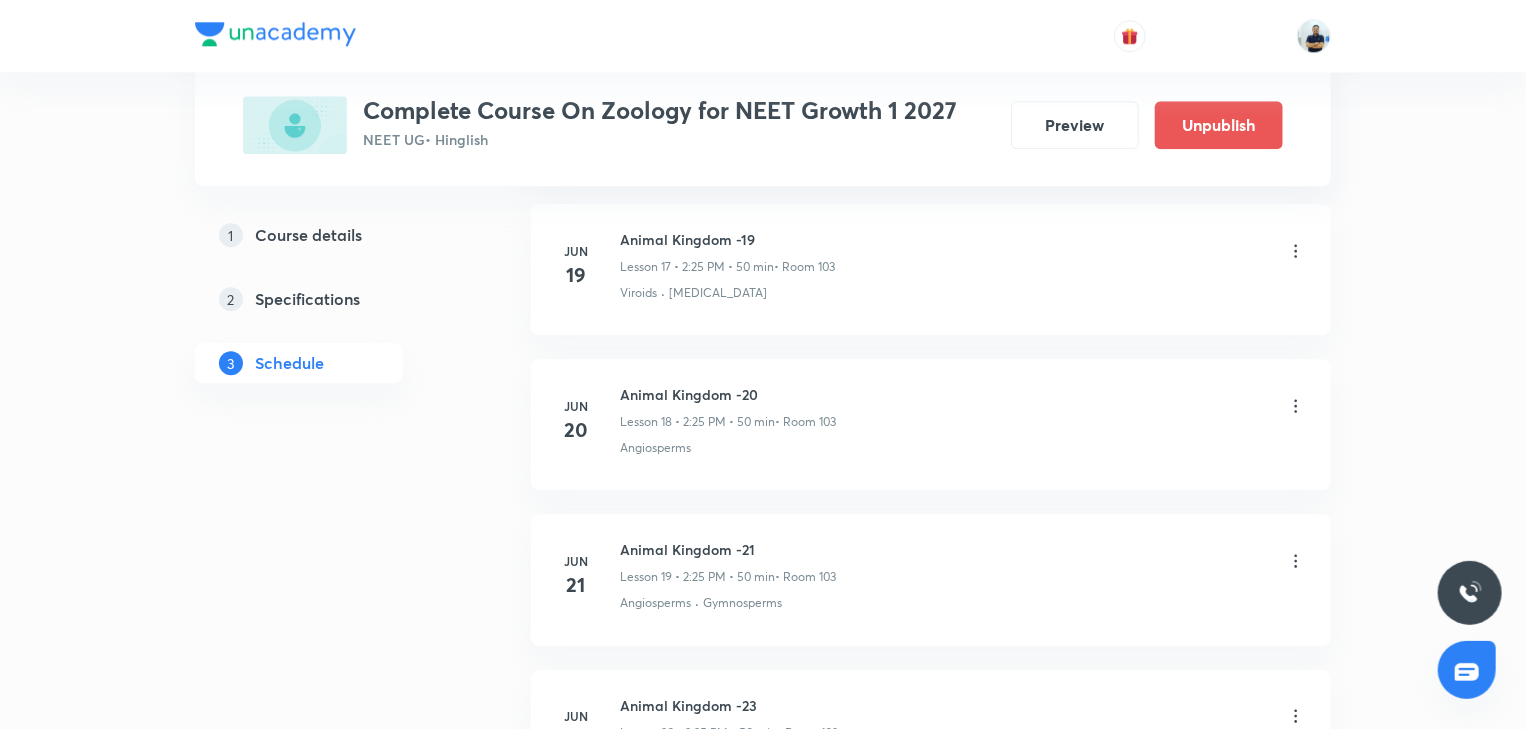 scroll, scrollTop: 4755, scrollLeft: 0, axis: vertical 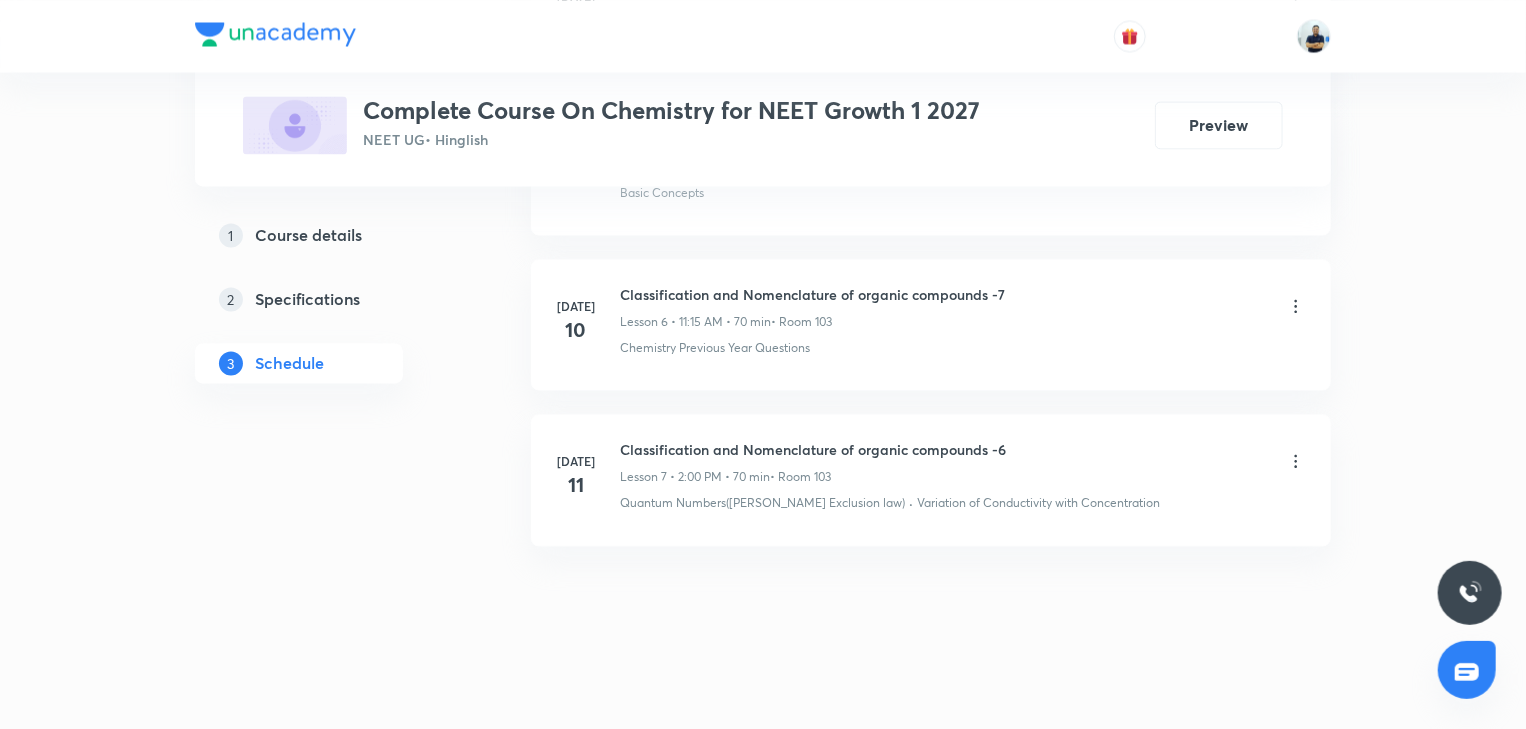 click on "Classification and Nomenclature of organic compounds -6" at bounding box center (813, 449) 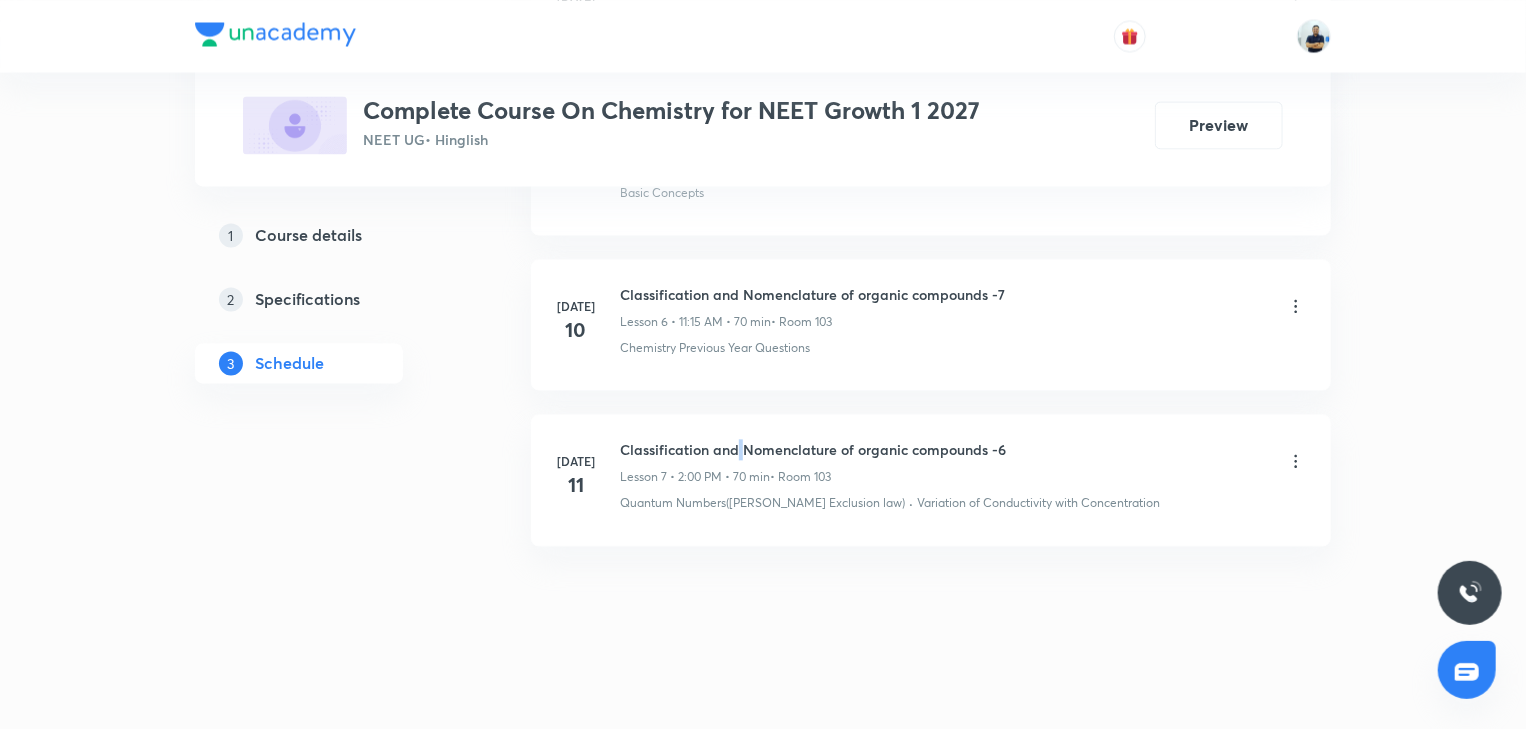 click on "Classification and Nomenclature of organic compounds -6" at bounding box center [813, 449] 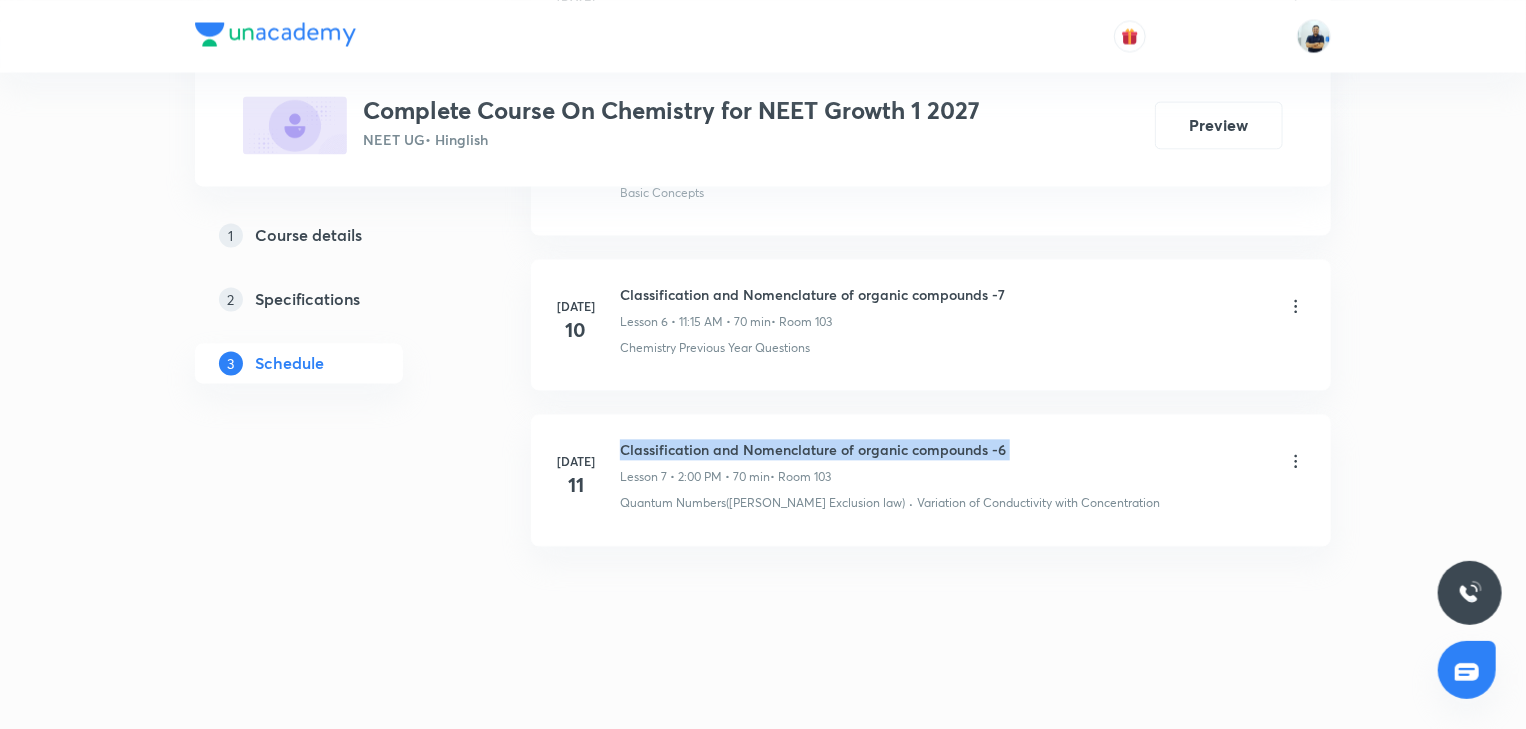 click on "Classification and Nomenclature of organic compounds -6" at bounding box center [813, 449] 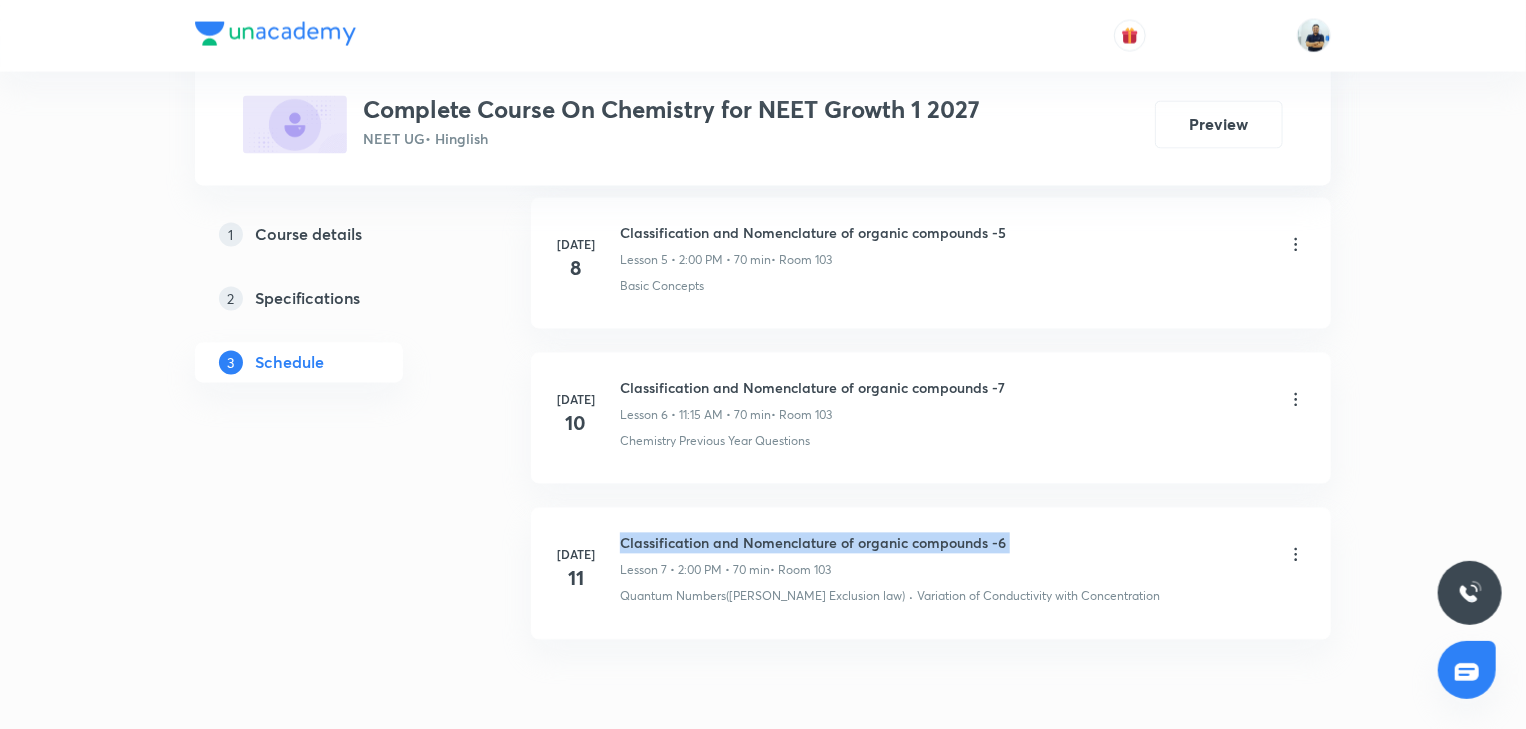 scroll, scrollTop: 0, scrollLeft: 0, axis: both 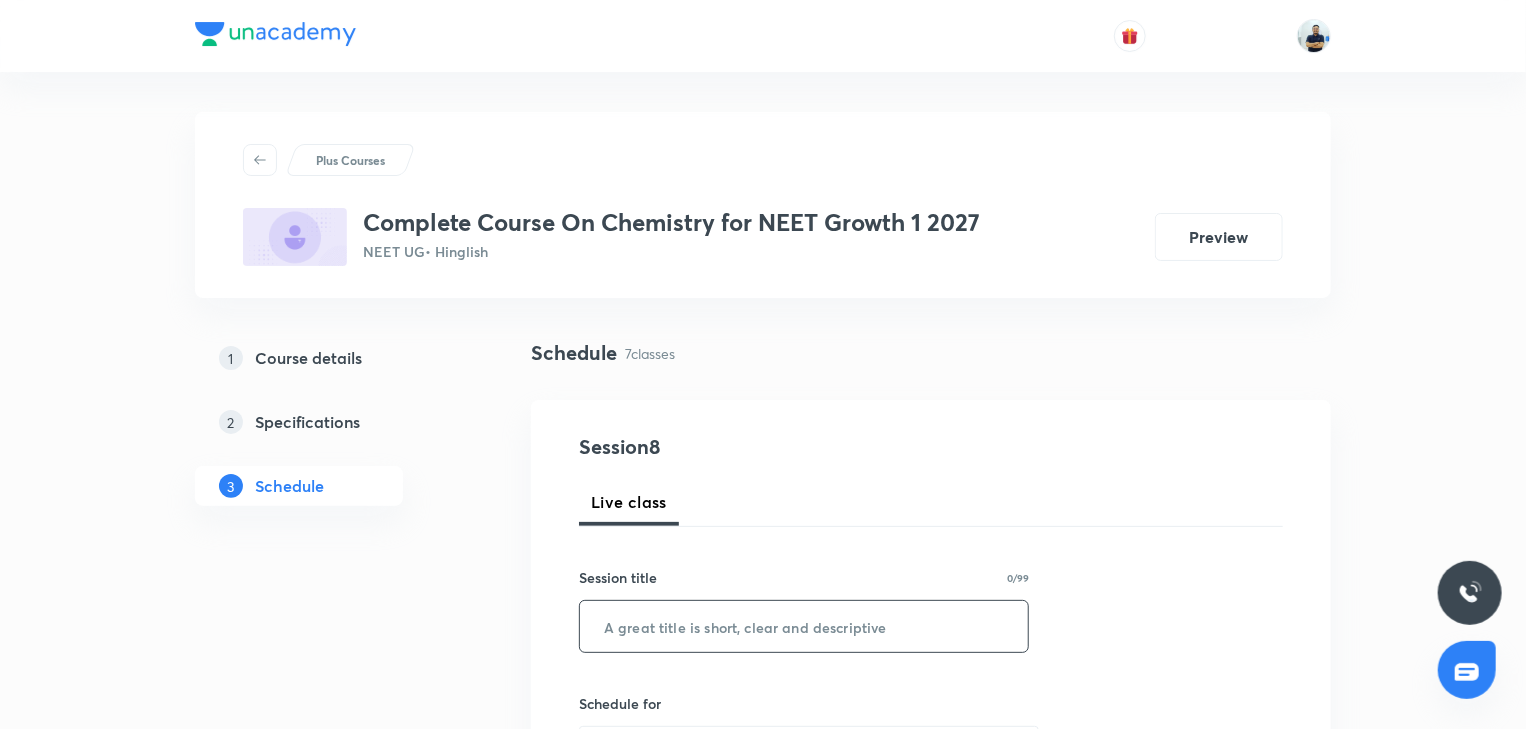 click at bounding box center [804, 626] 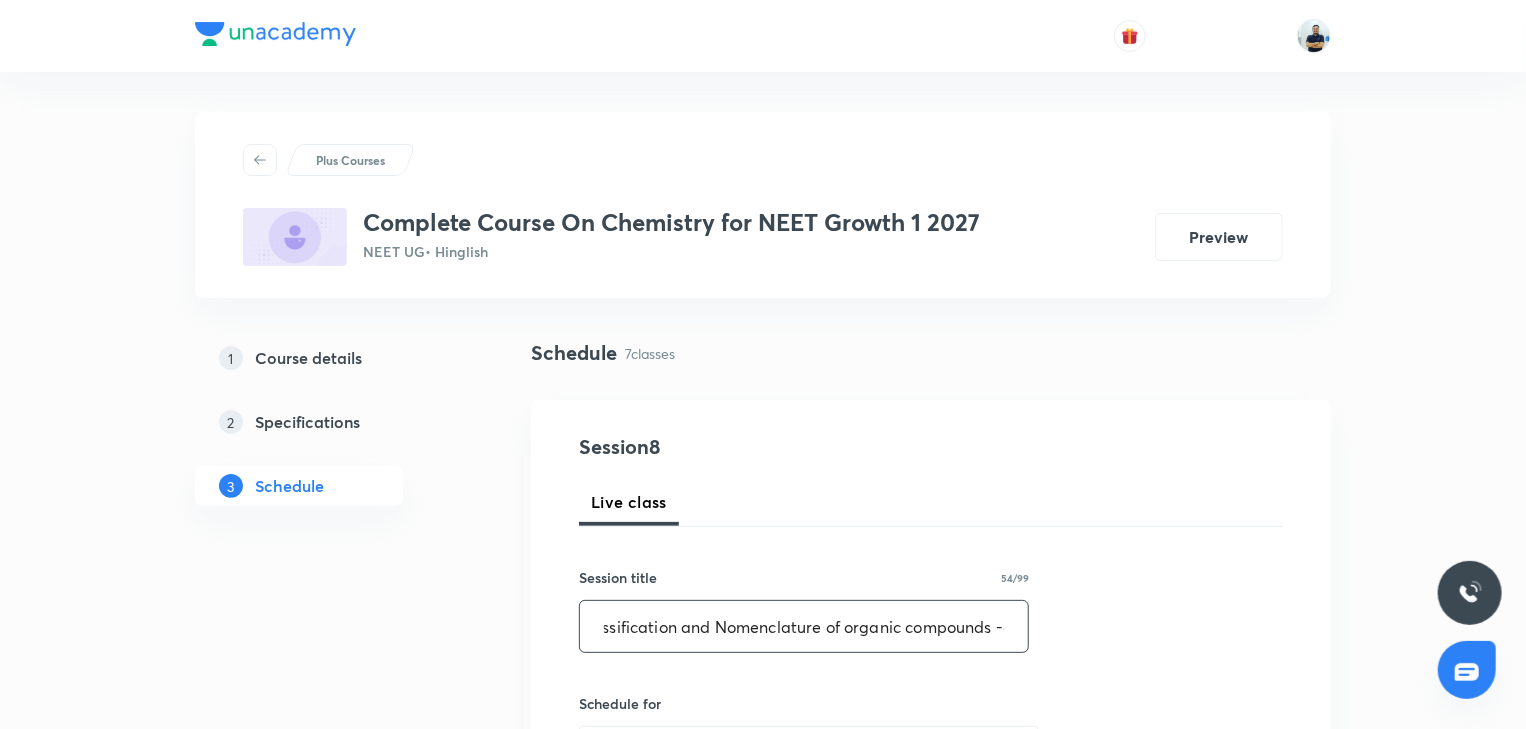 scroll, scrollTop: 0, scrollLeft: 38, axis: horizontal 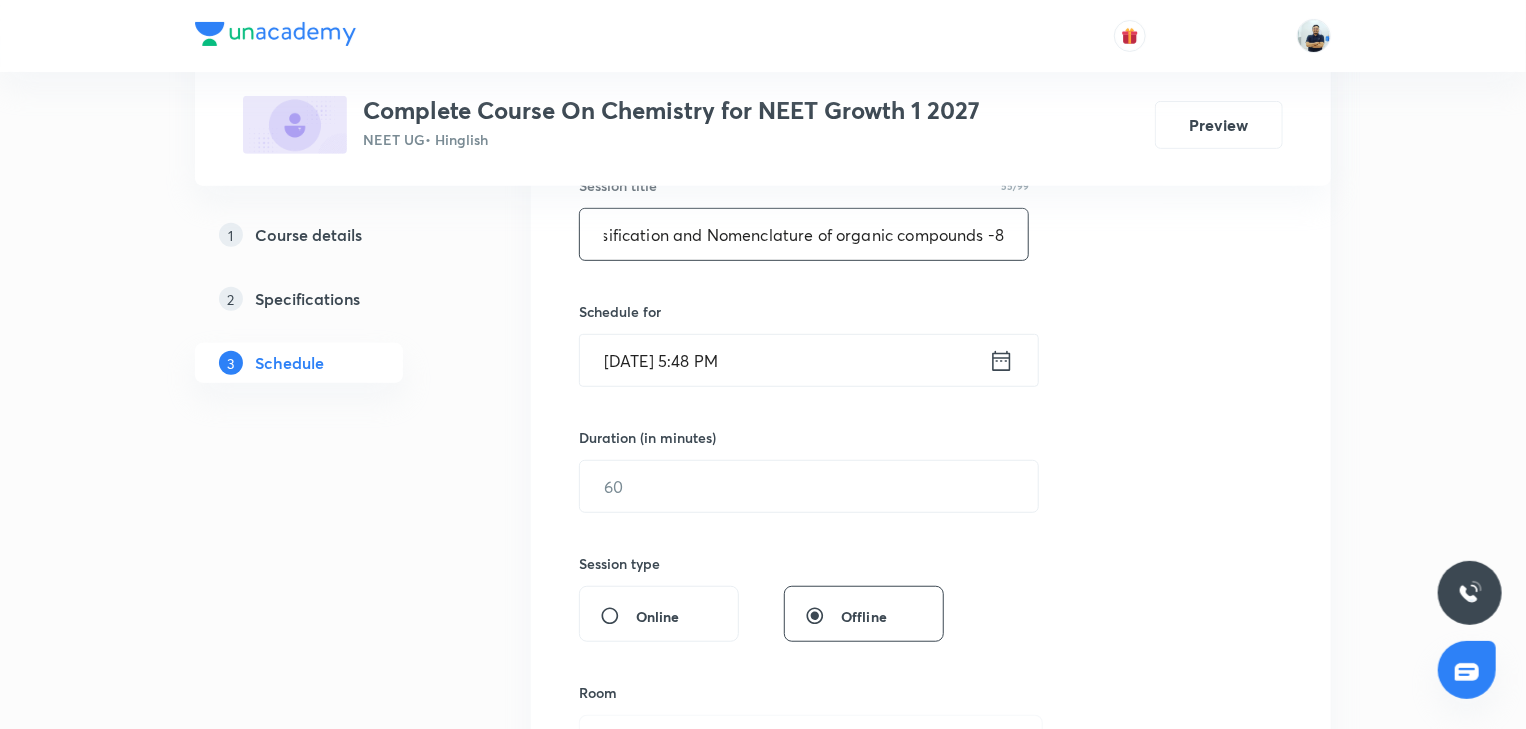 type on "Classification and Nomenclature of organic compounds -8" 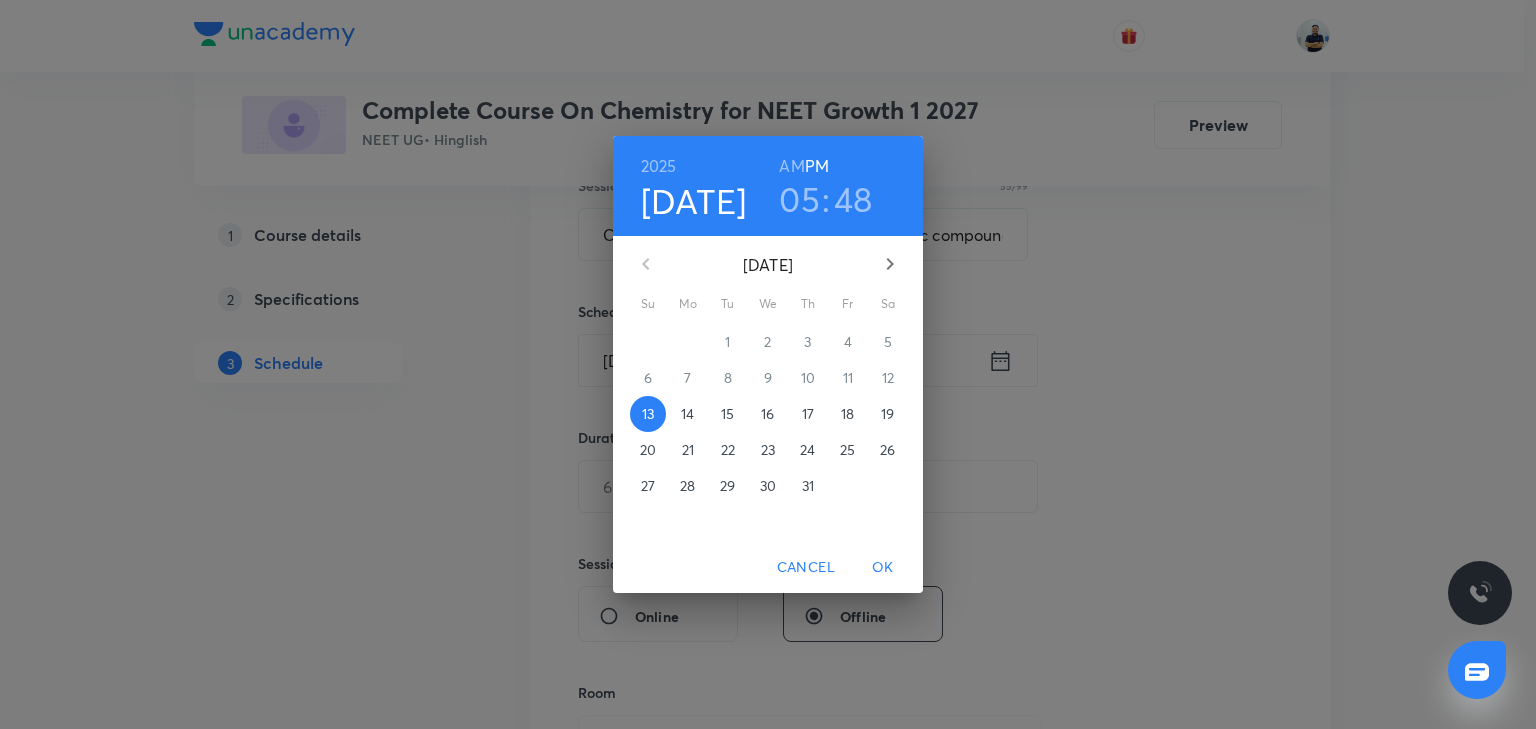 click on "14" at bounding box center (687, 414) 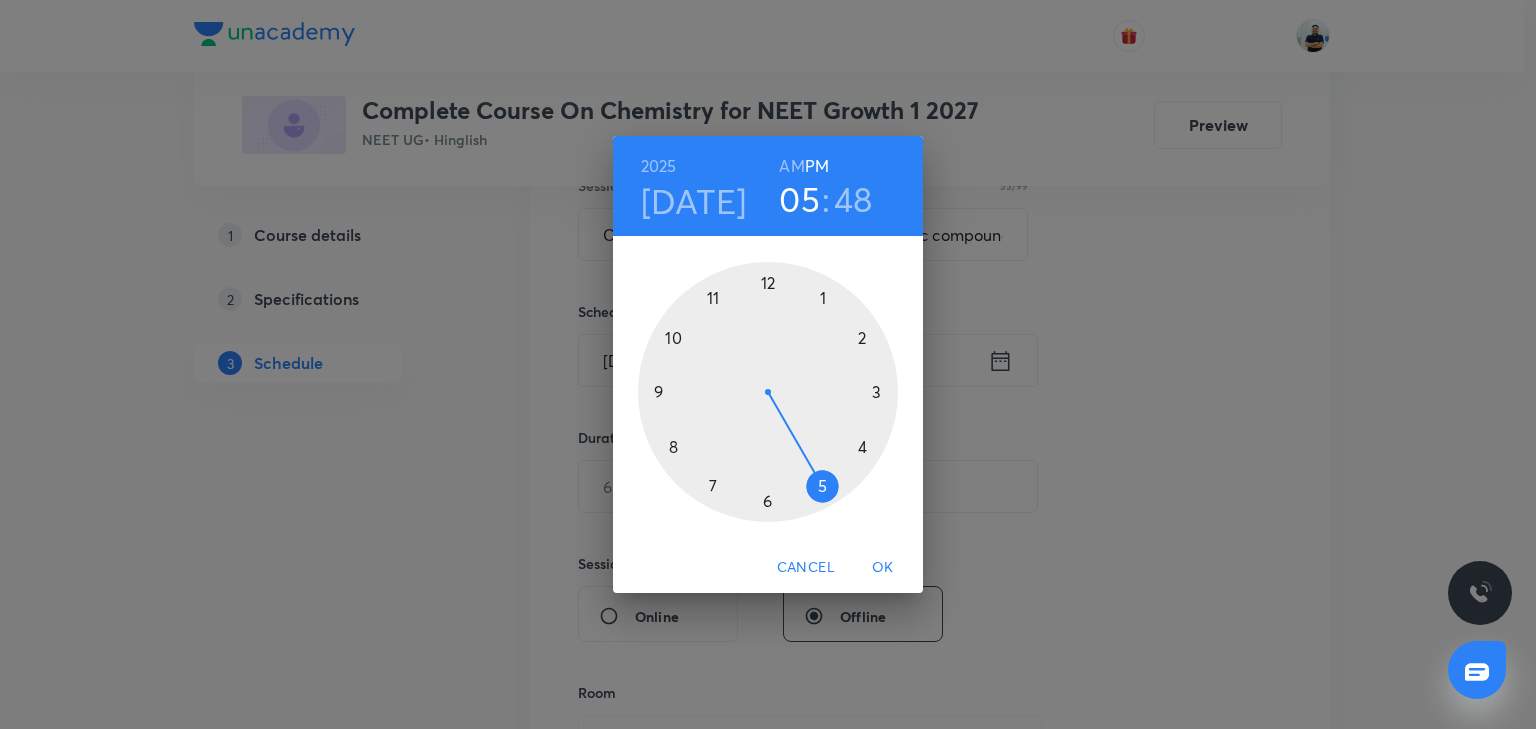 click on "AM" at bounding box center [791, 166] 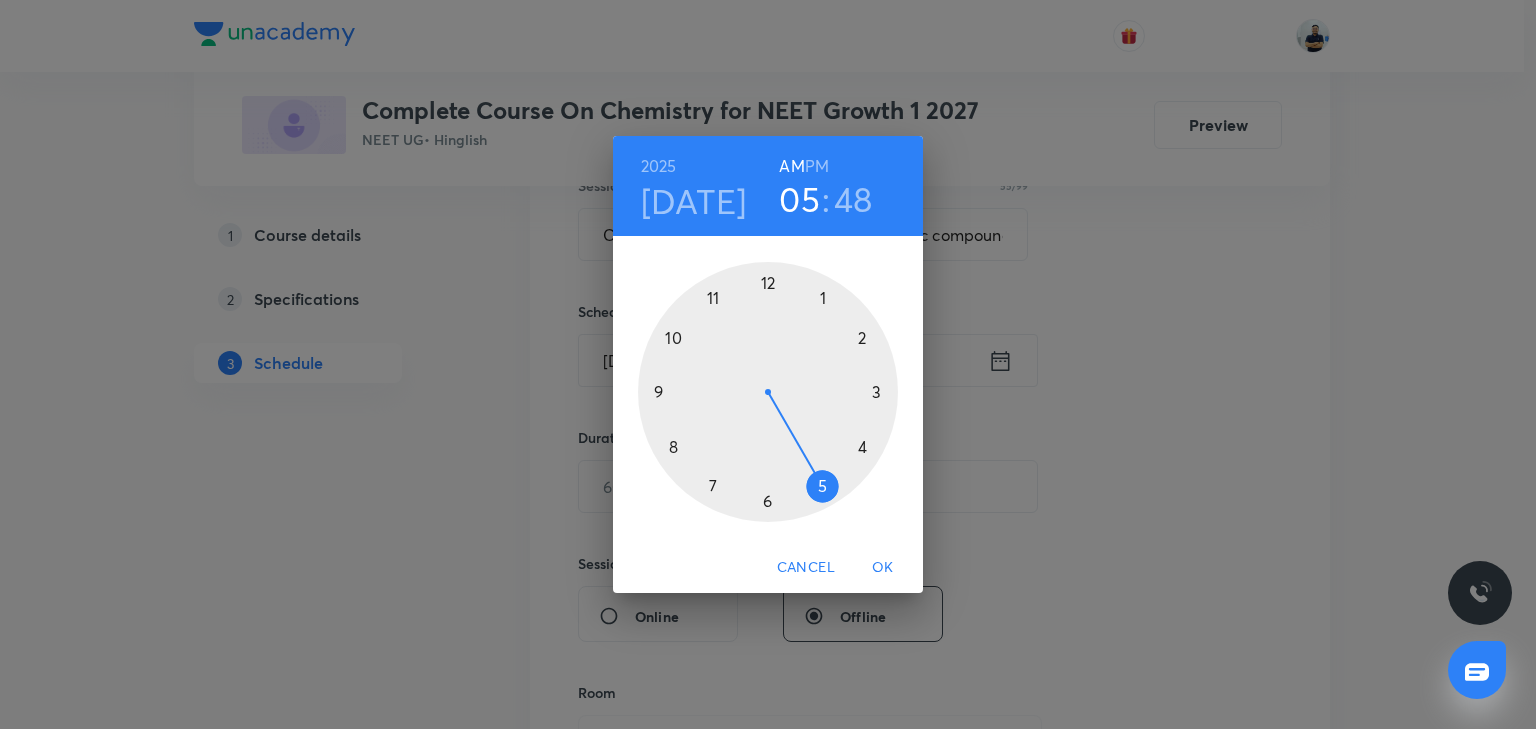 click at bounding box center [768, 392] 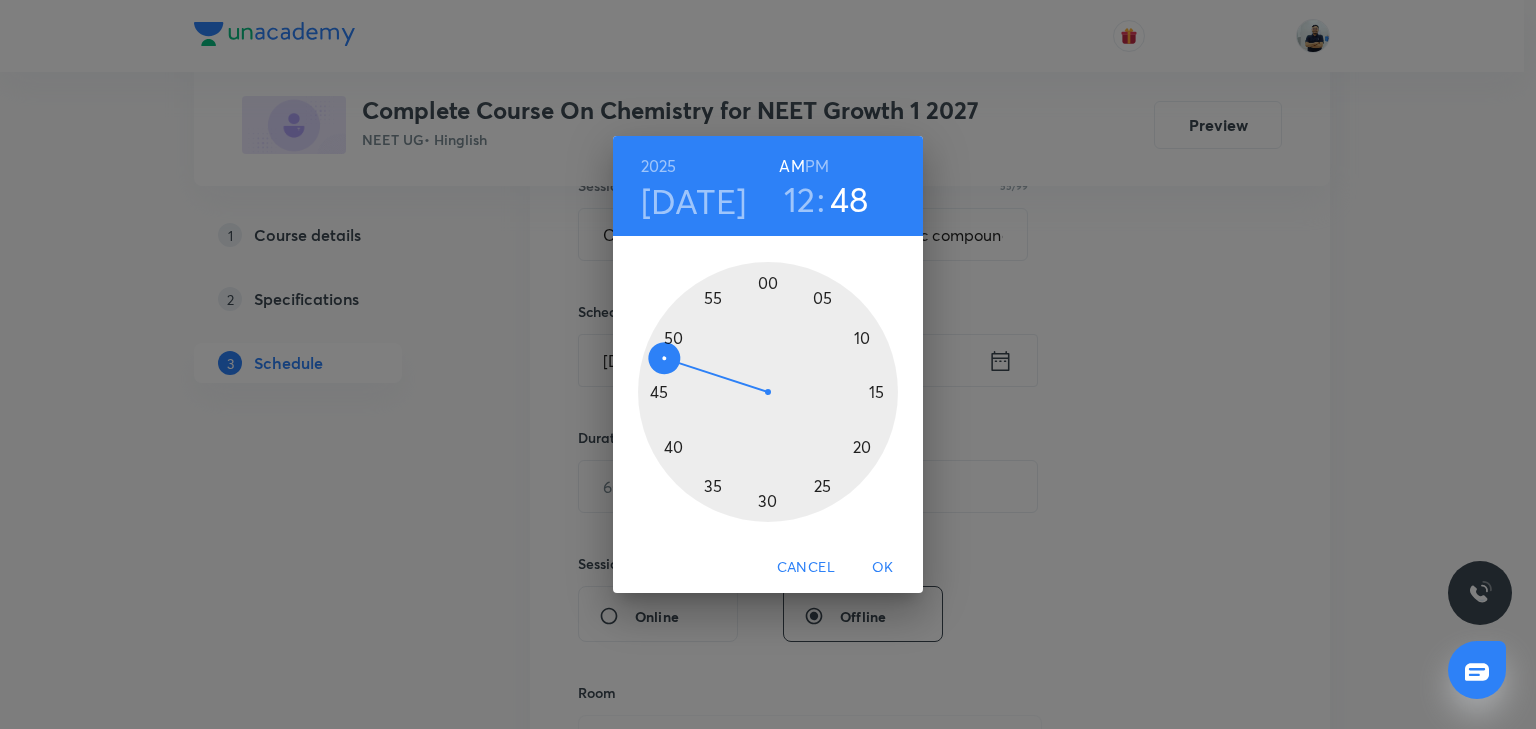 click at bounding box center [768, 392] 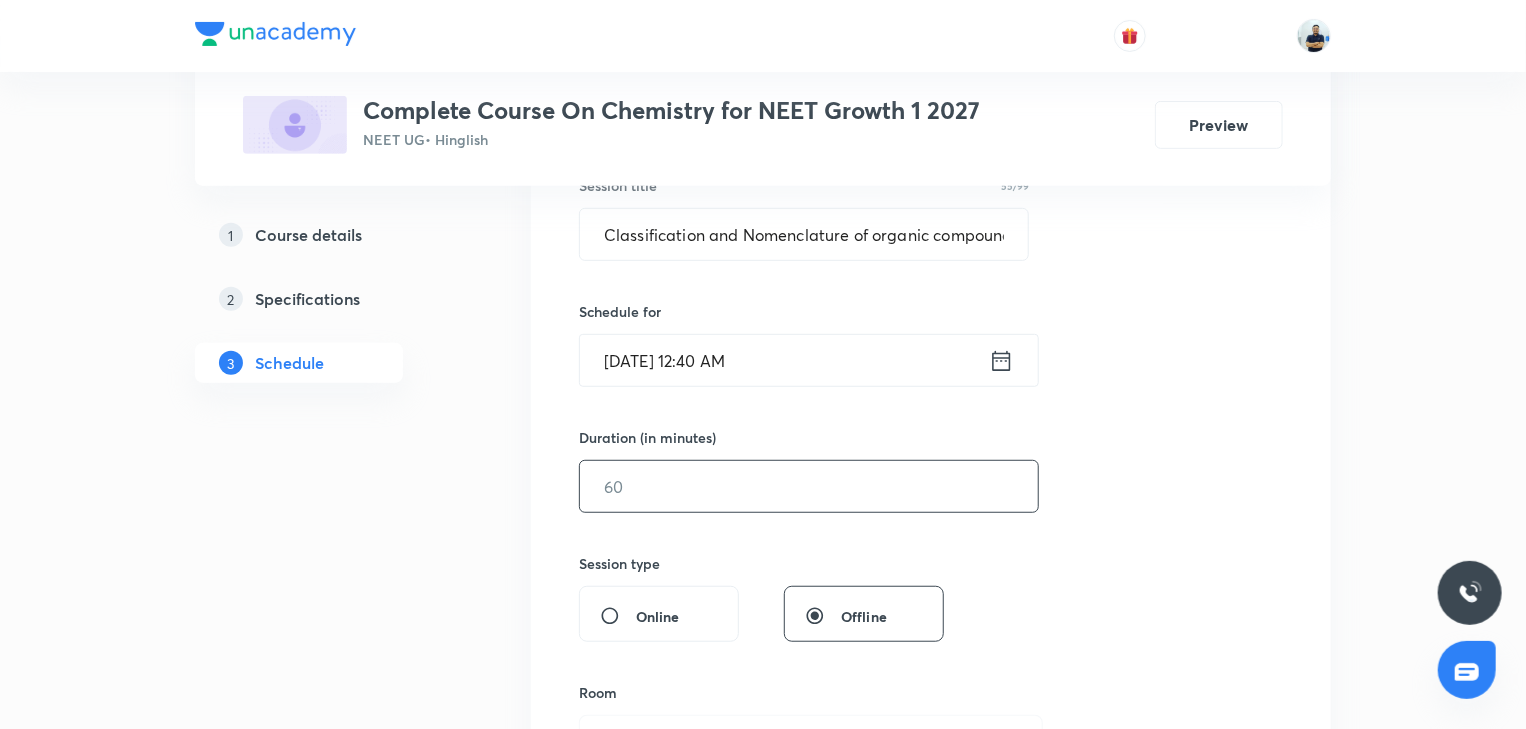 click at bounding box center (809, 486) 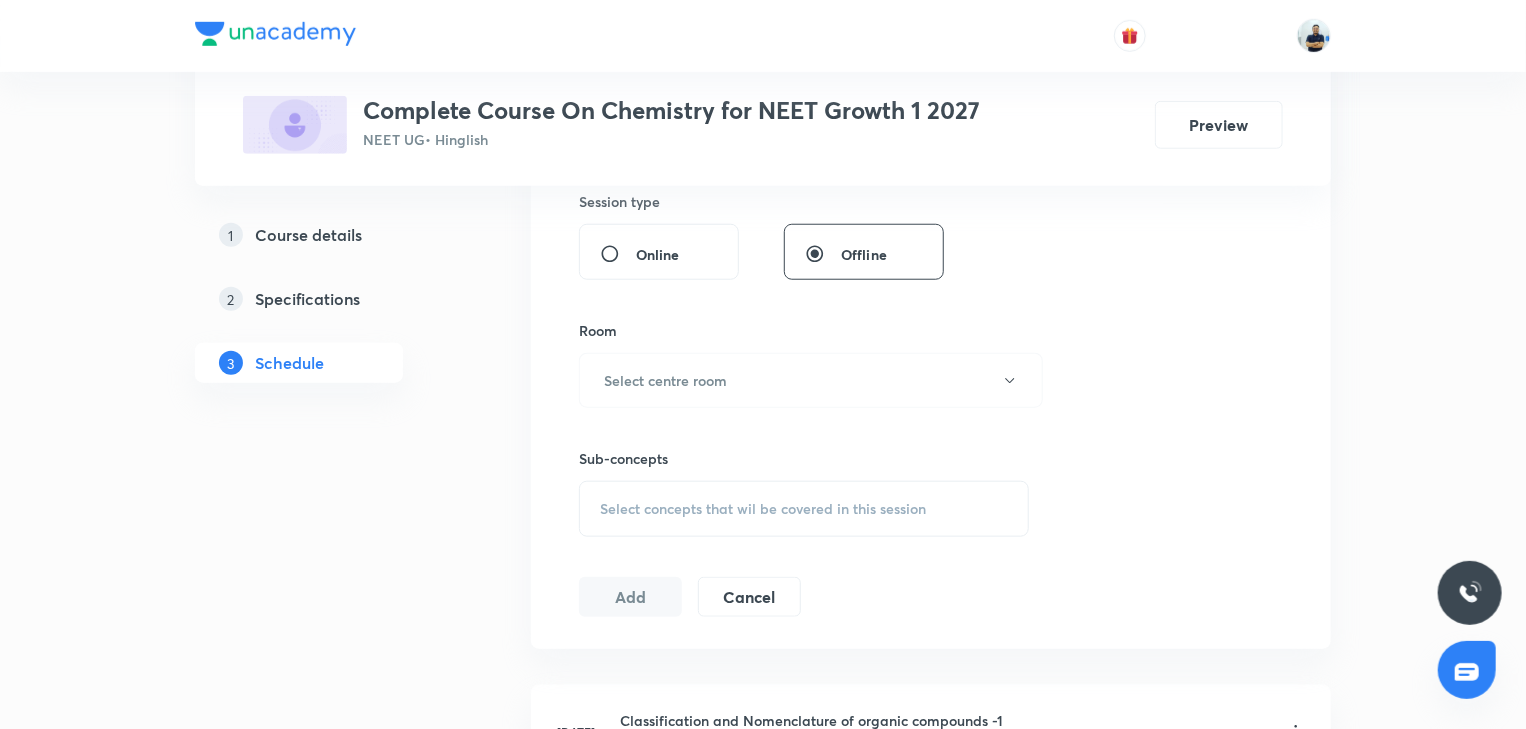 scroll, scrollTop: 746, scrollLeft: 0, axis: vertical 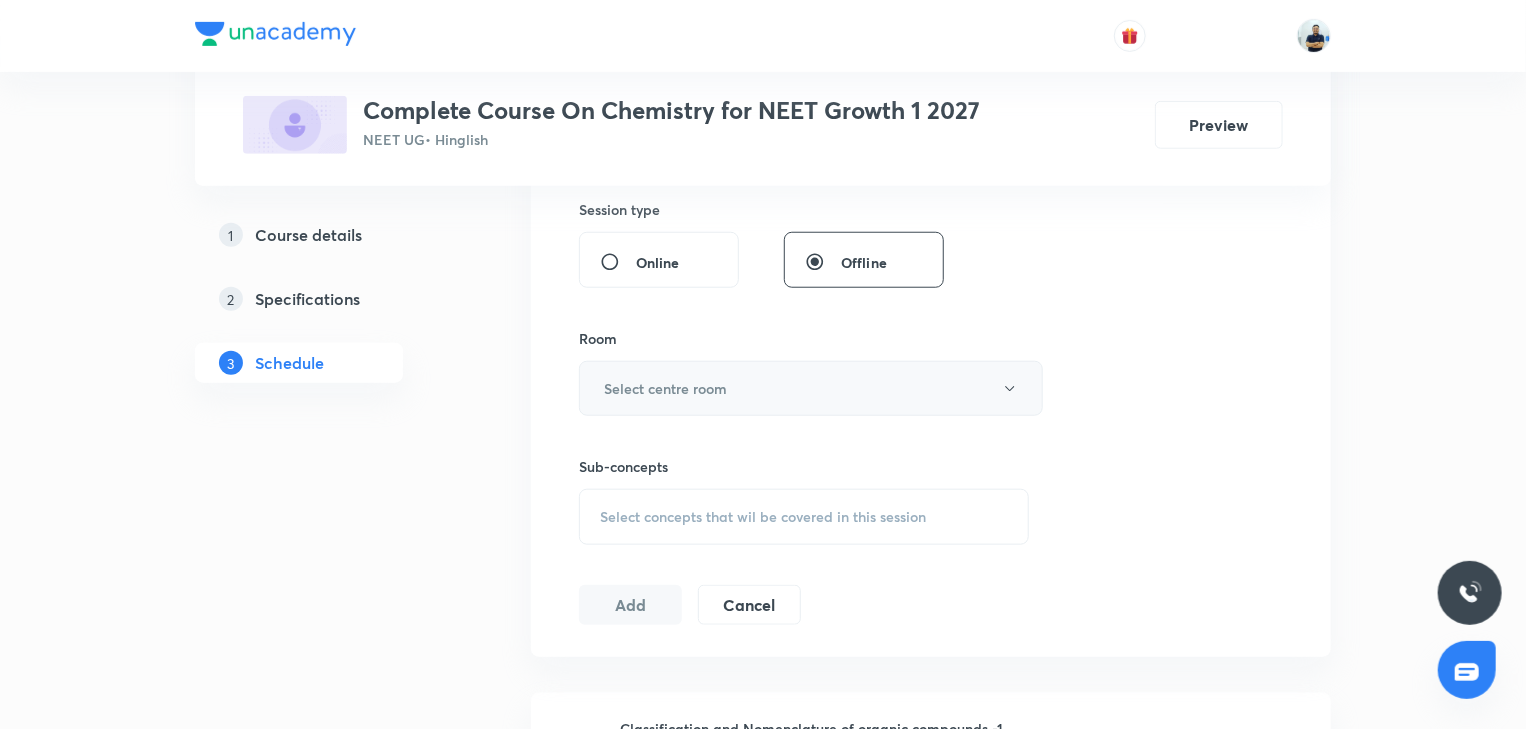 type on "70" 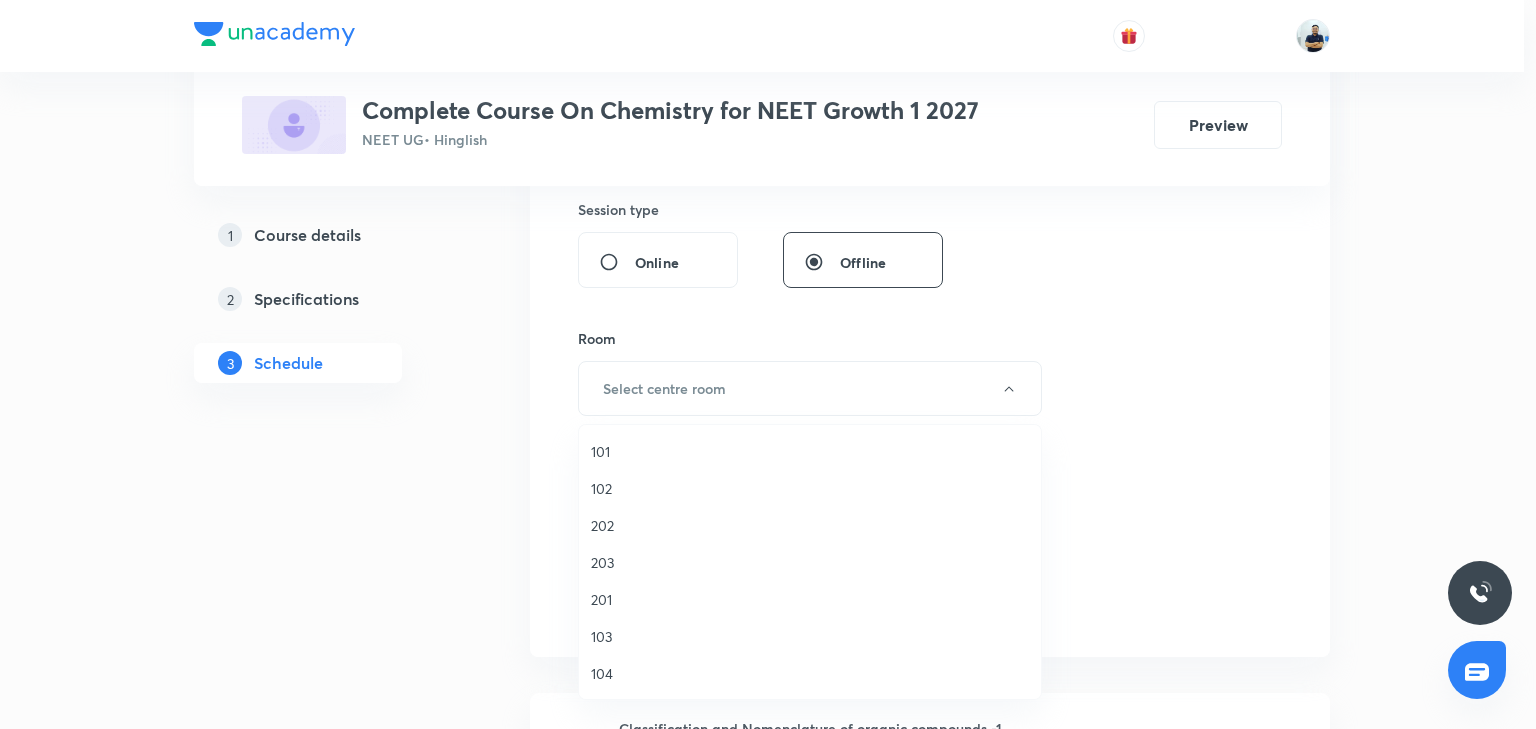 click on "103" at bounding box center (810, 636) 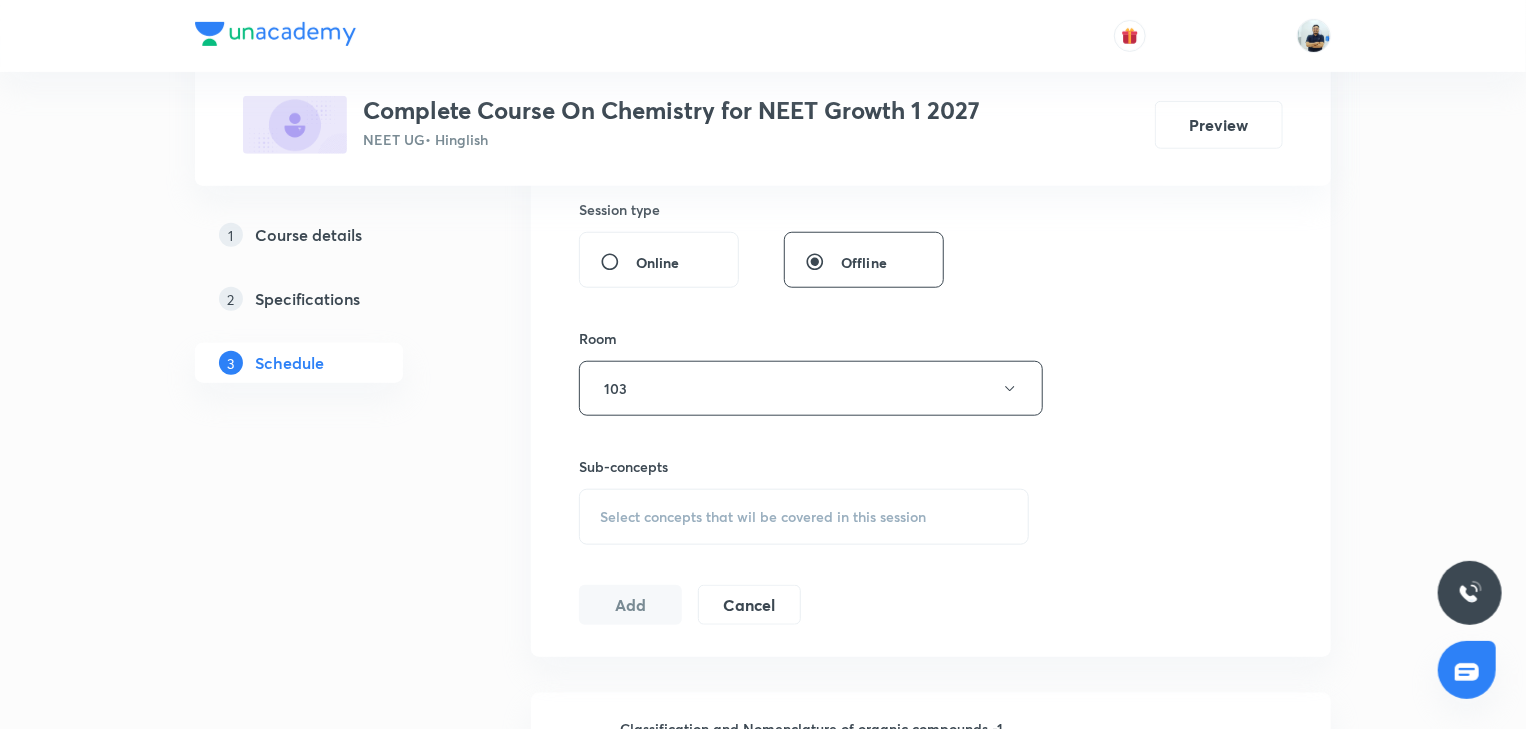 click on "Select concepts that wil be covered in this session" at bounding box center (763, 517) 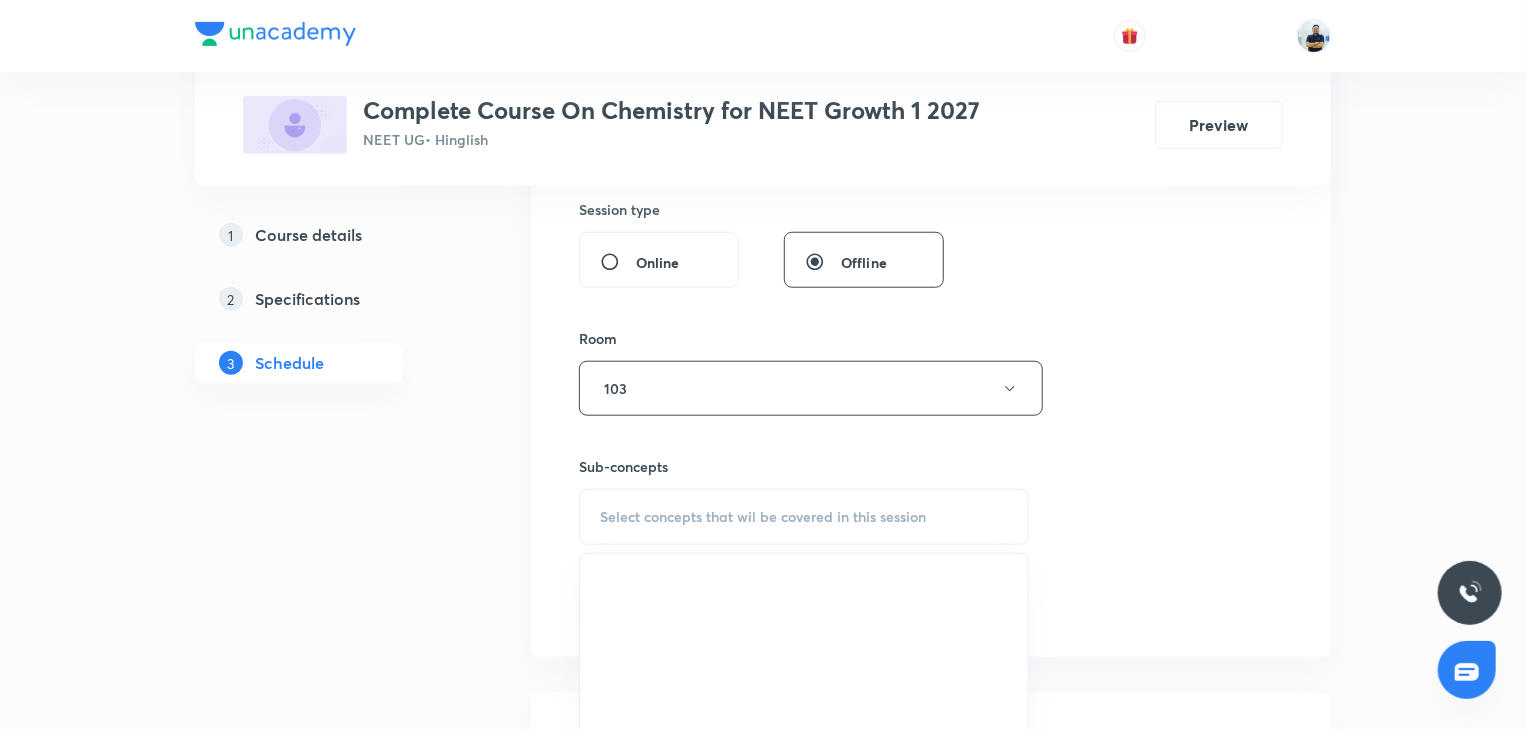 scroll, scrollTop: 1306, scrollLeft: 0, axis: vertical 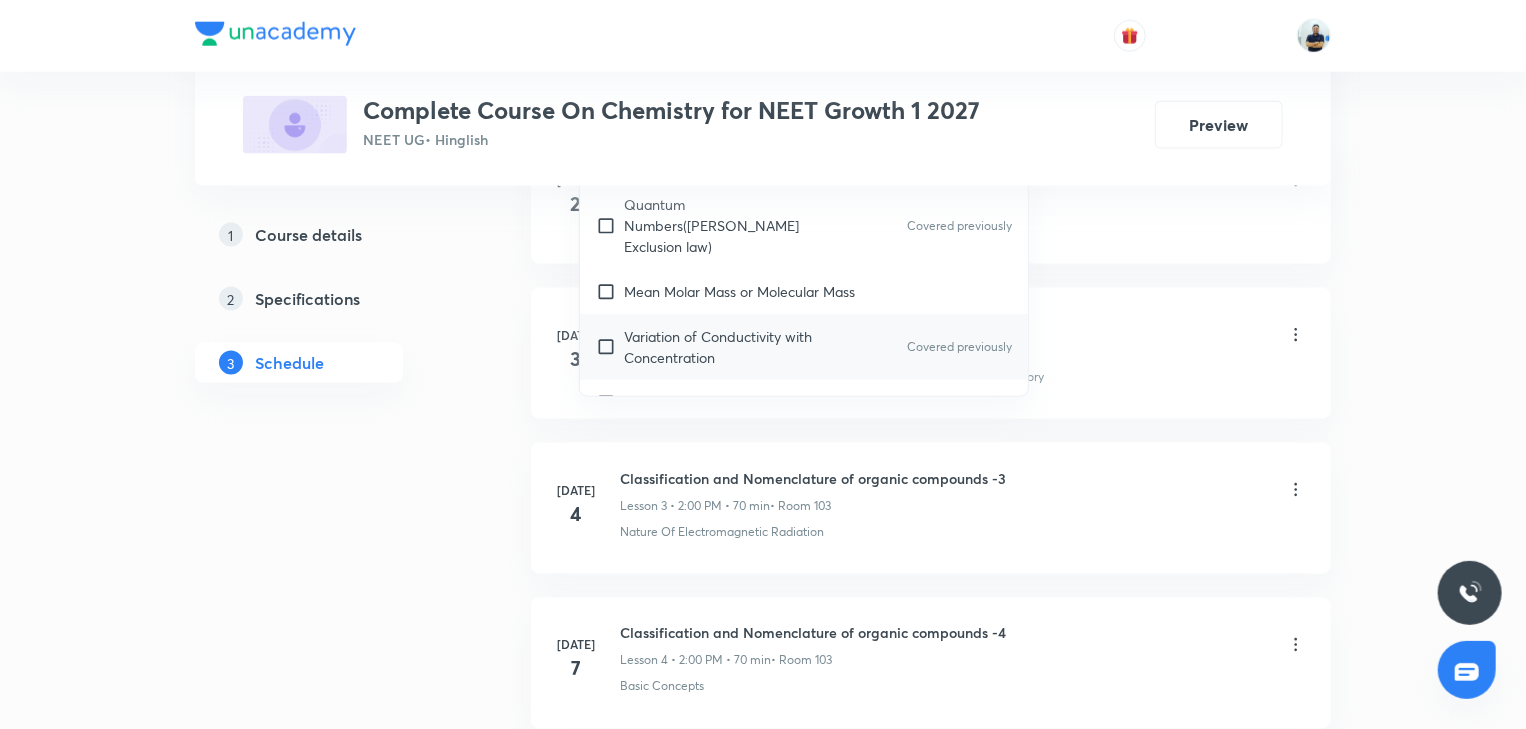 click on "Variation of Conductivity with Concentration" at bounding box center (725, 347) 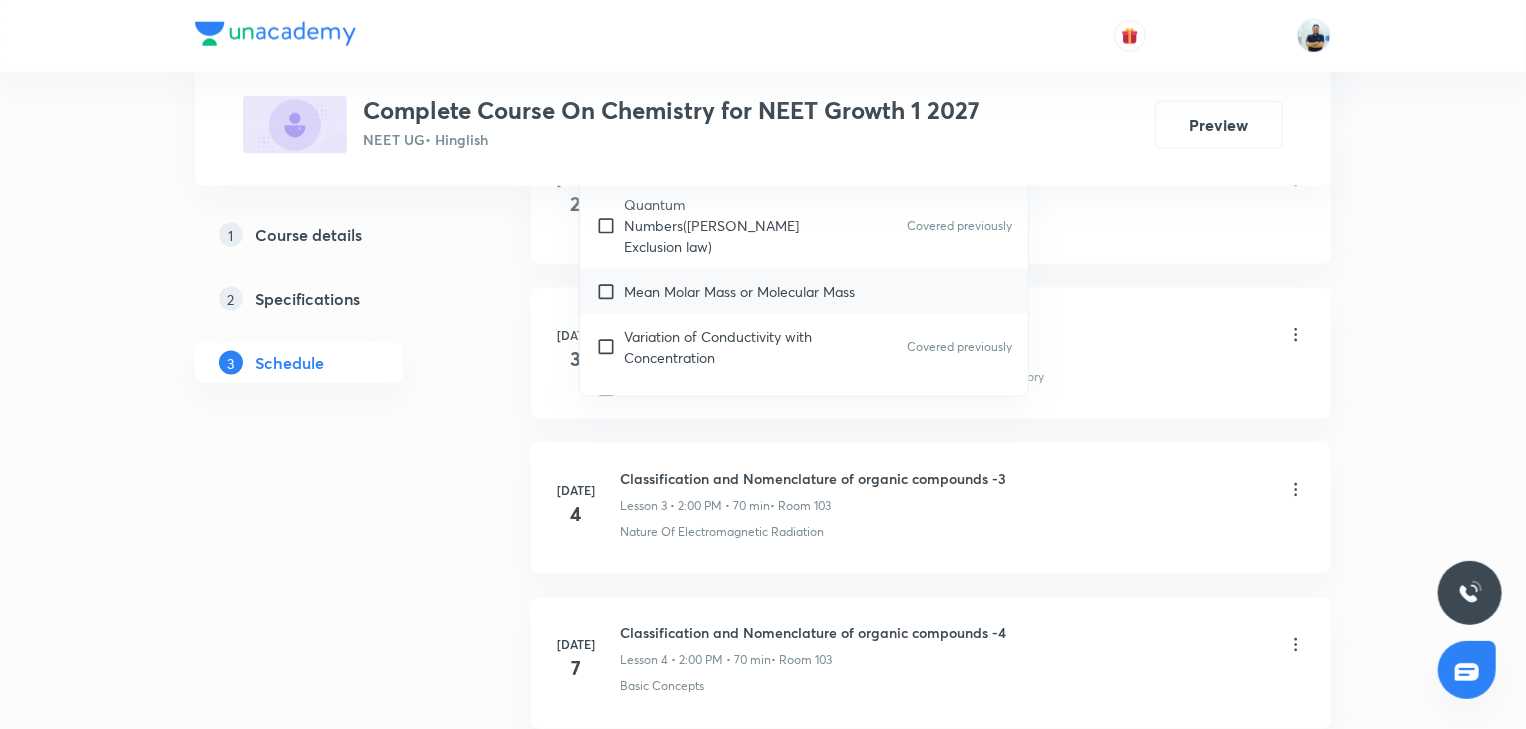 checkbox on "true" 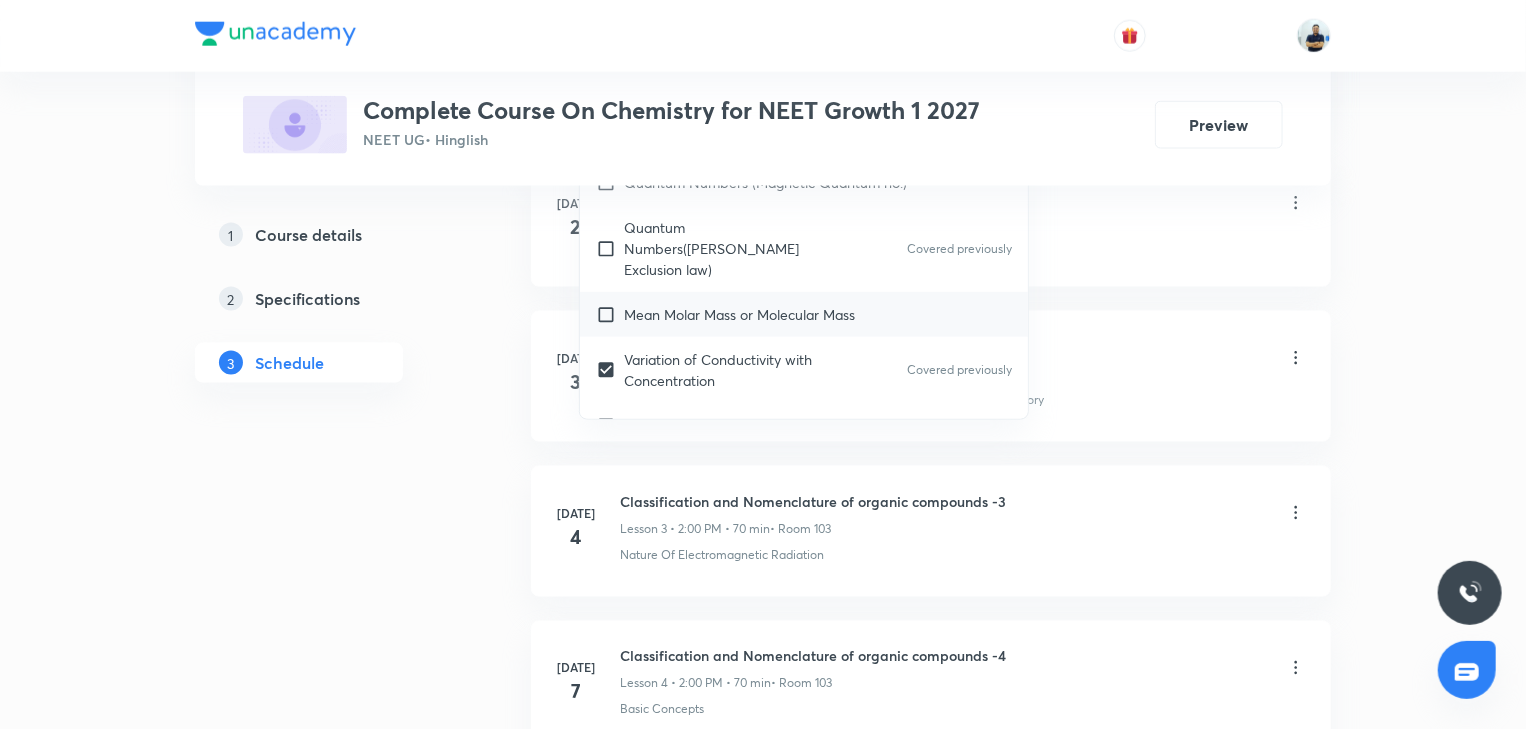 click on "Mean Molar Mass or Molecular Mass" at bounding box center [739, 314] 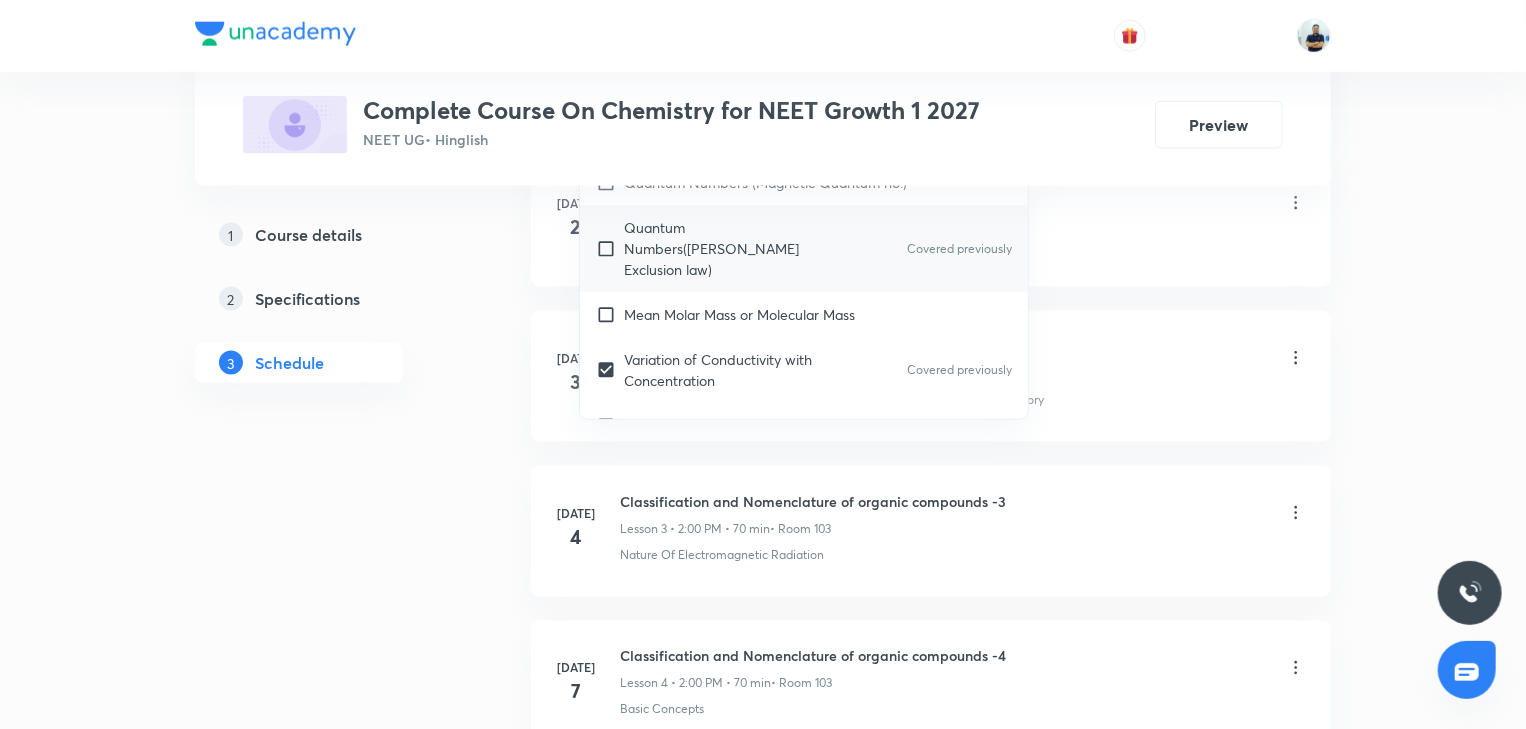 checkbox on "true" 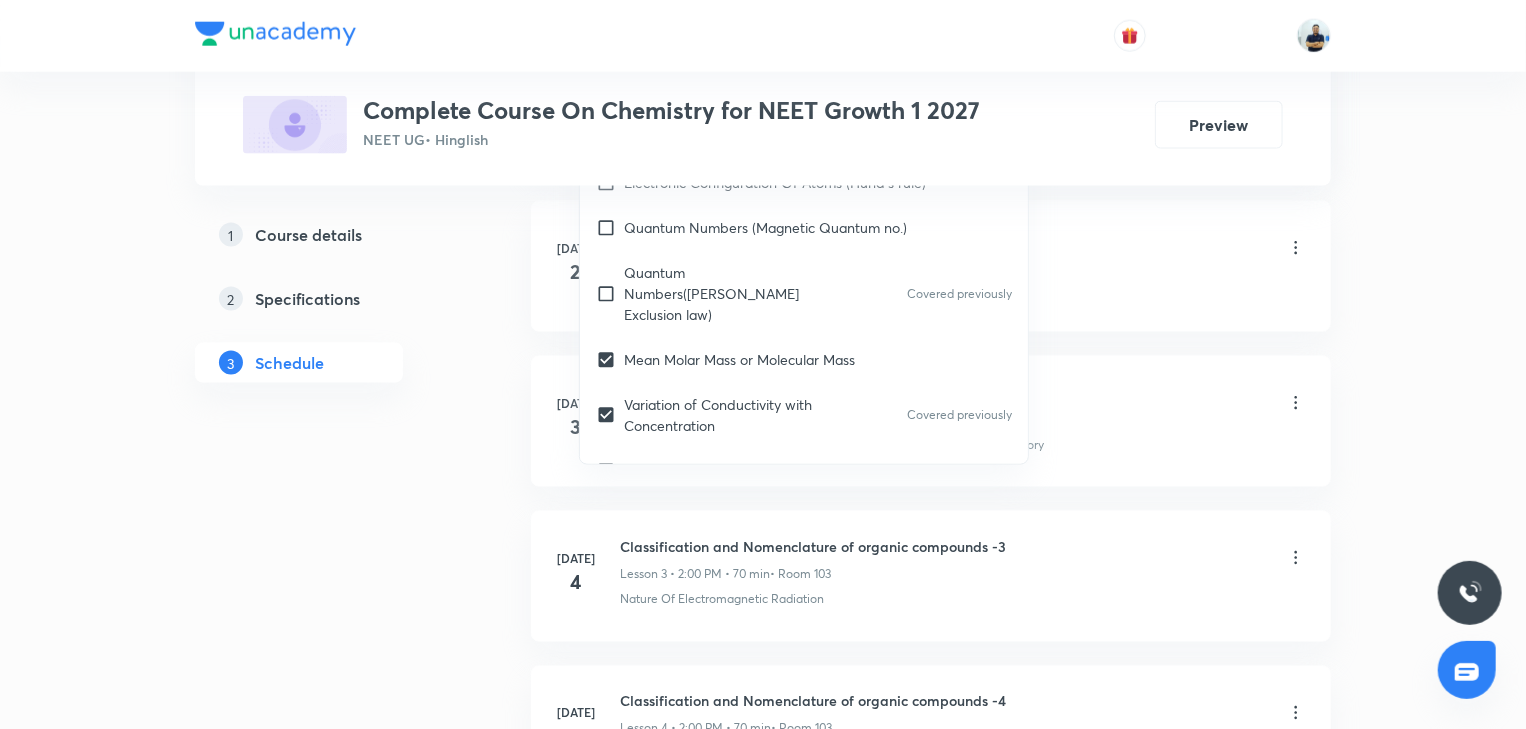 click on "Jul 2 Classification and Nomenclature of organic compounds -1 Lesson 1 • 2:00 PM • 70 min  • Room 204 Spectra-Continuous and Discontinuous Spectrum" at bounding box center [931, 266] 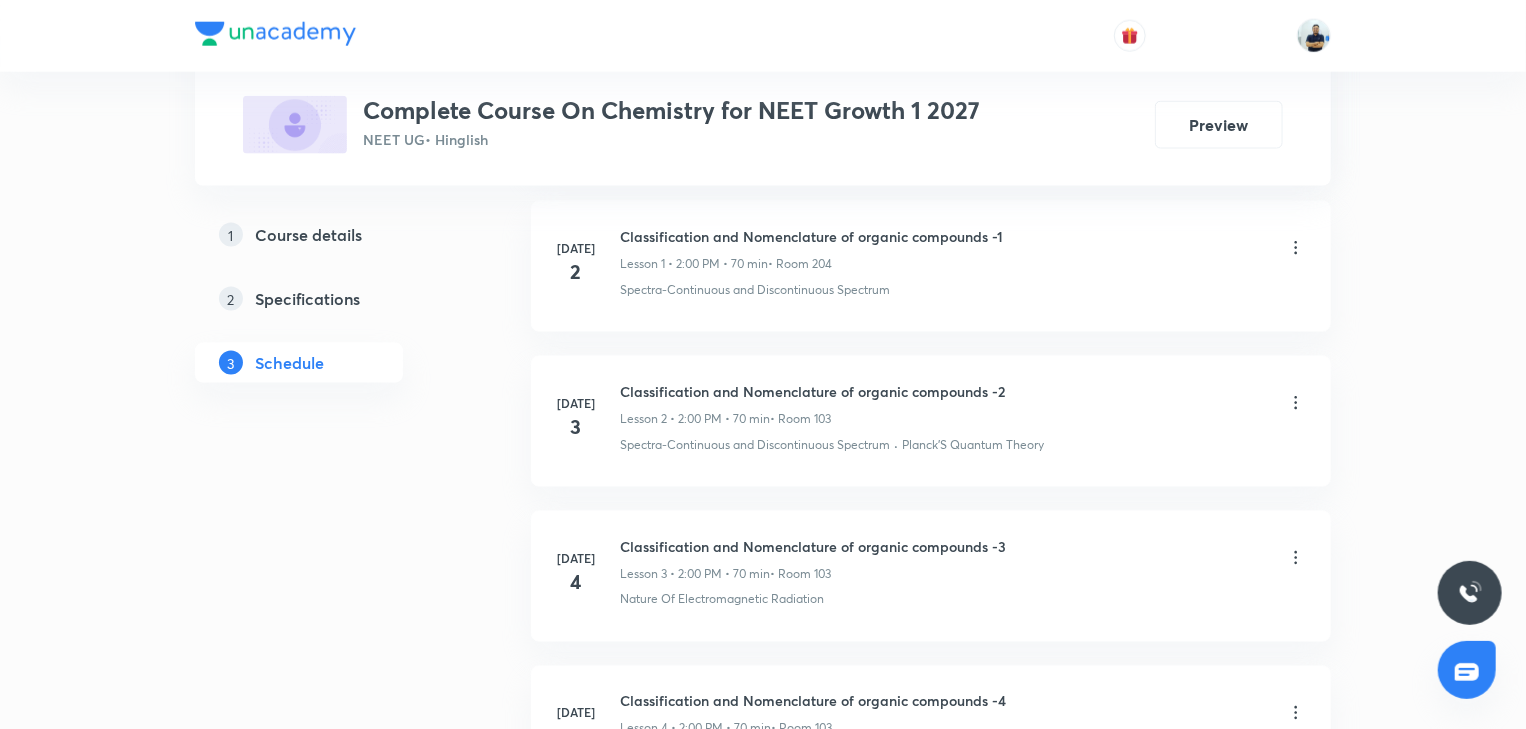 scroll, scrollTop: 746, scrollLeft: 0, axis: vertical 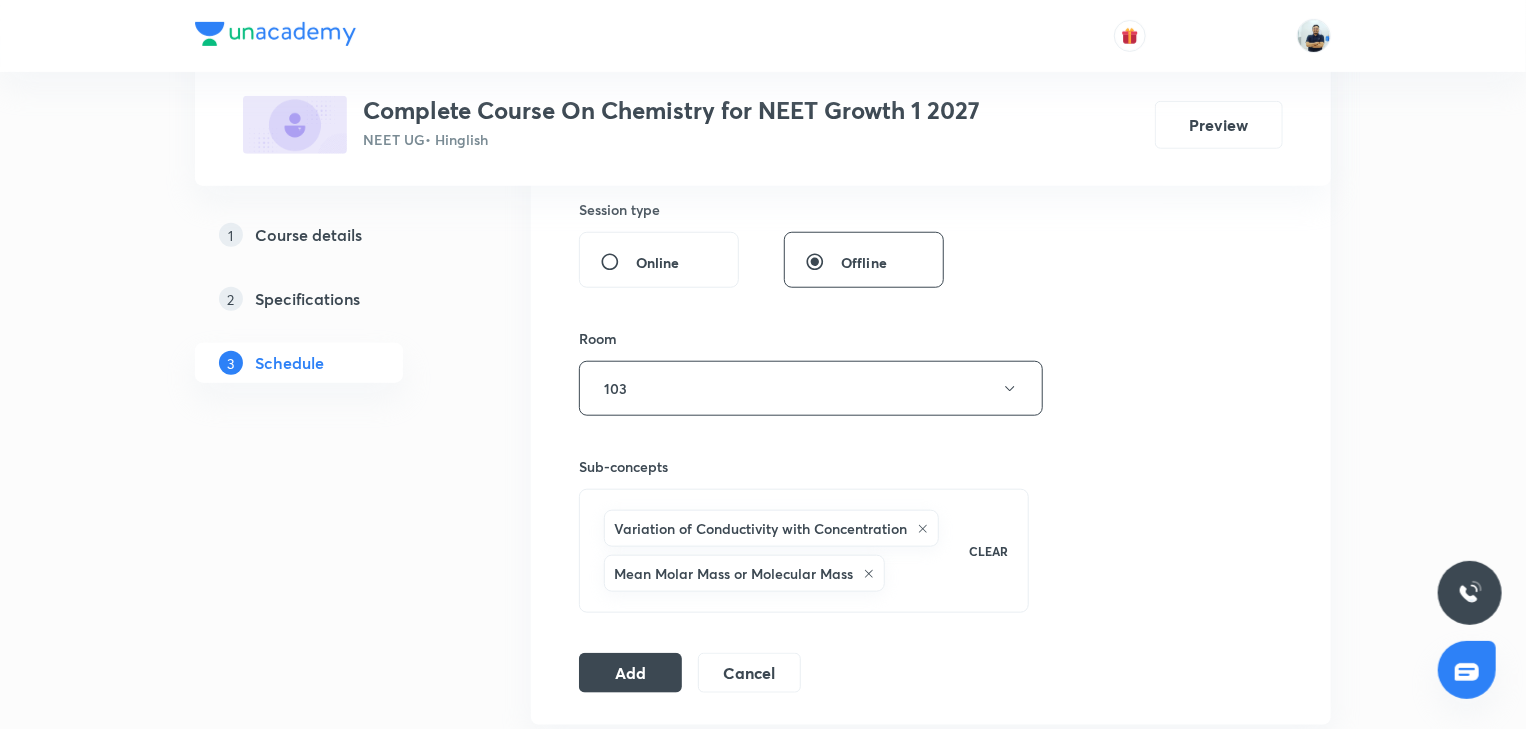 drag, startPoint x: 636, startPoint y: 660, endPoint x: 625, endPoint y: 645, distance: 18.601076 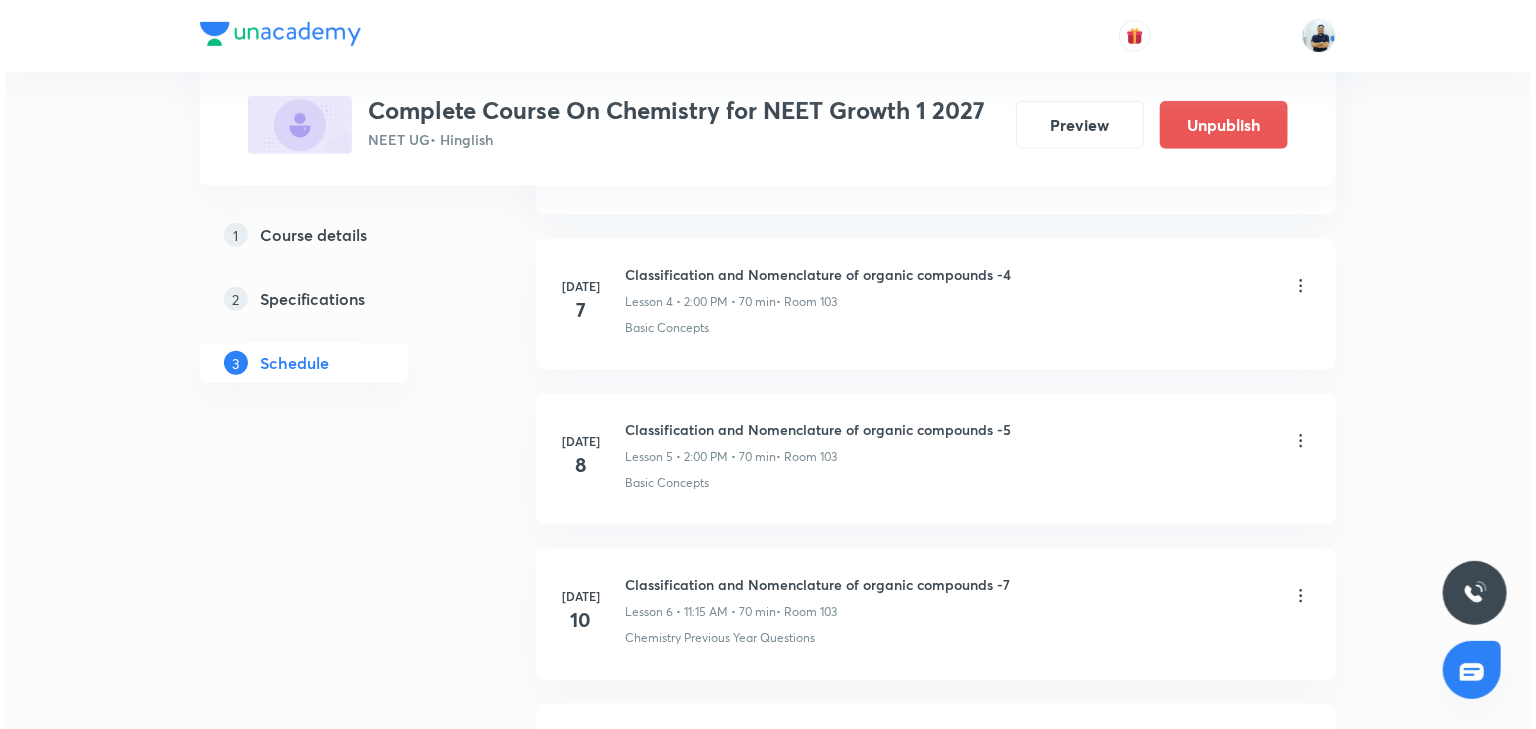 scroll, scrollTop: 1193, scrollLeft: 0, axis: vertical 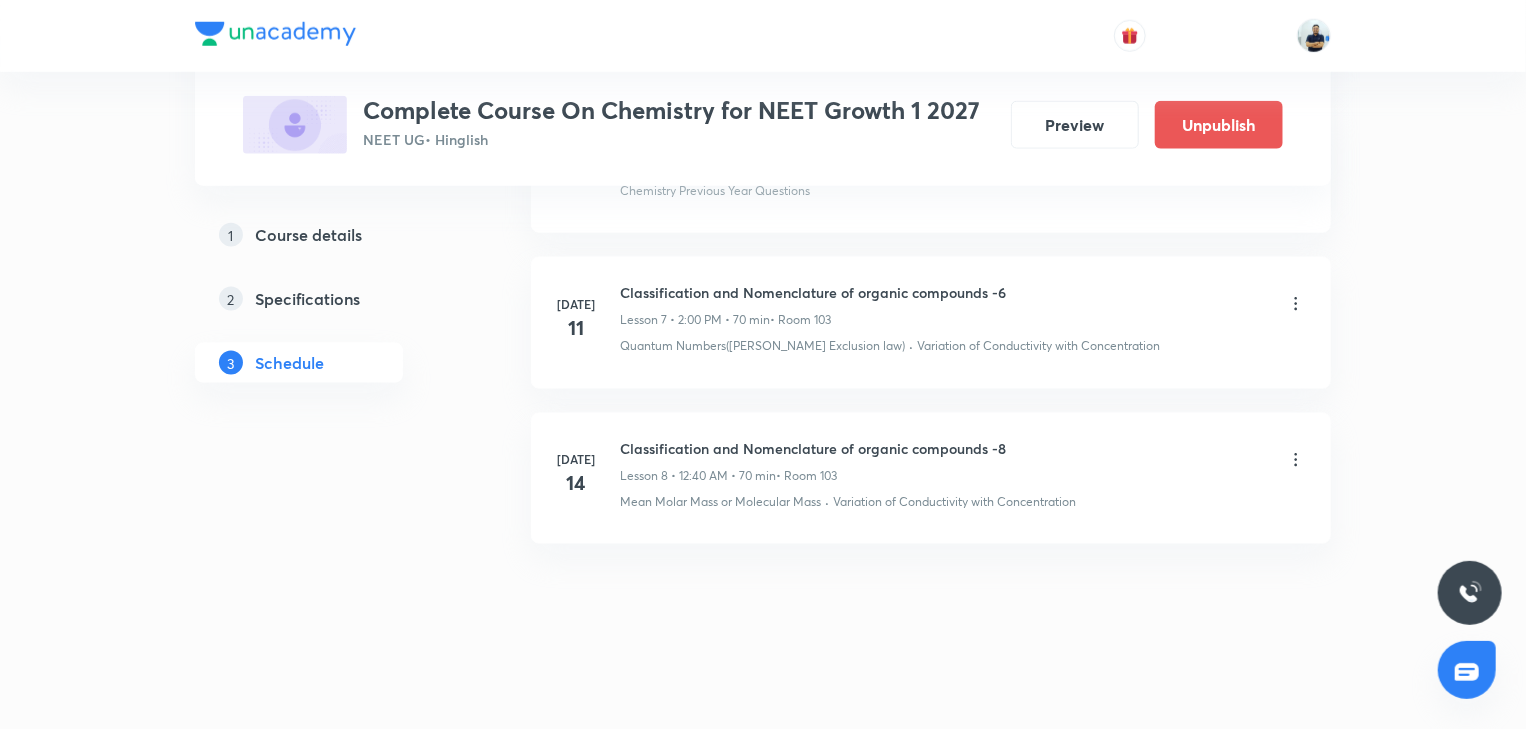 click 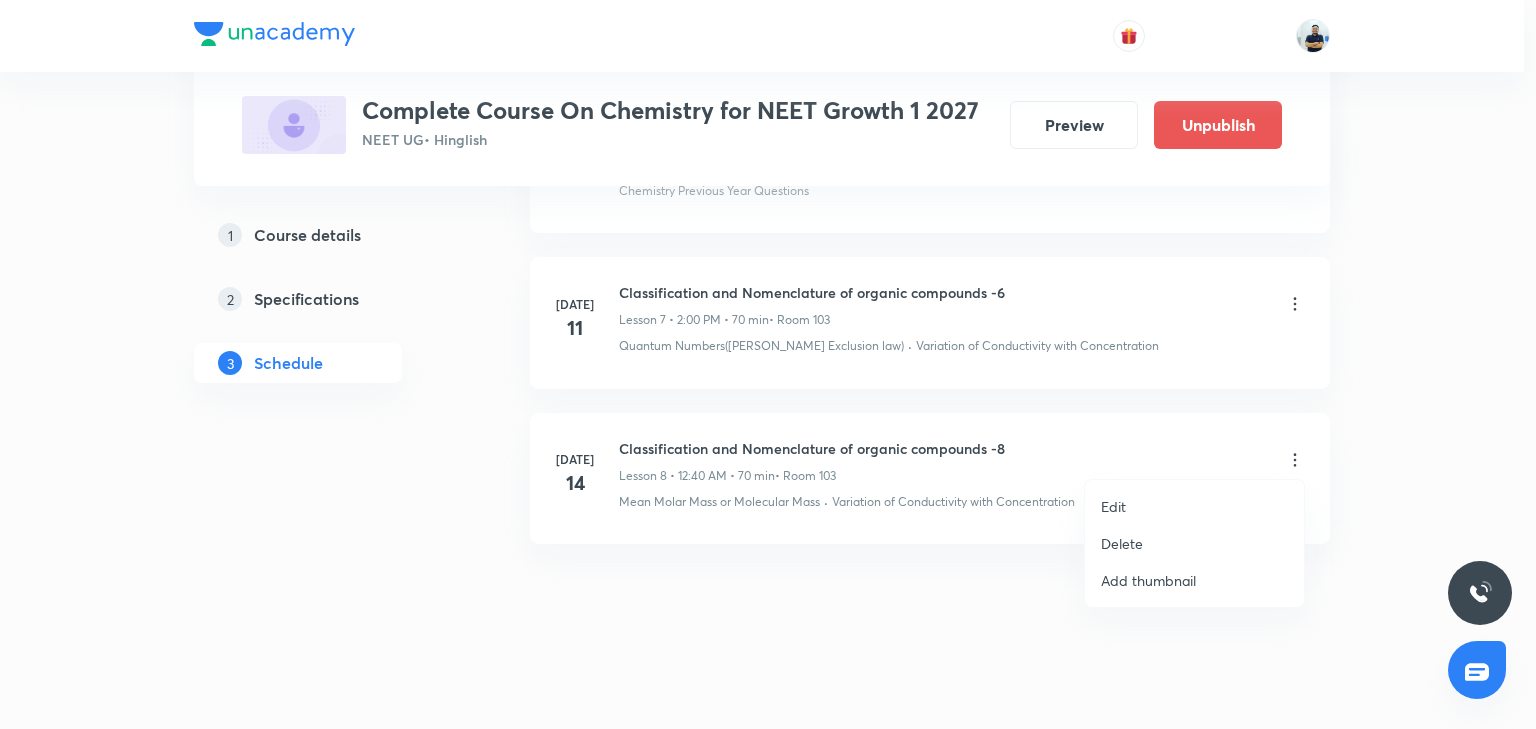 click on "Edit" at bounding box center (1113, 506) 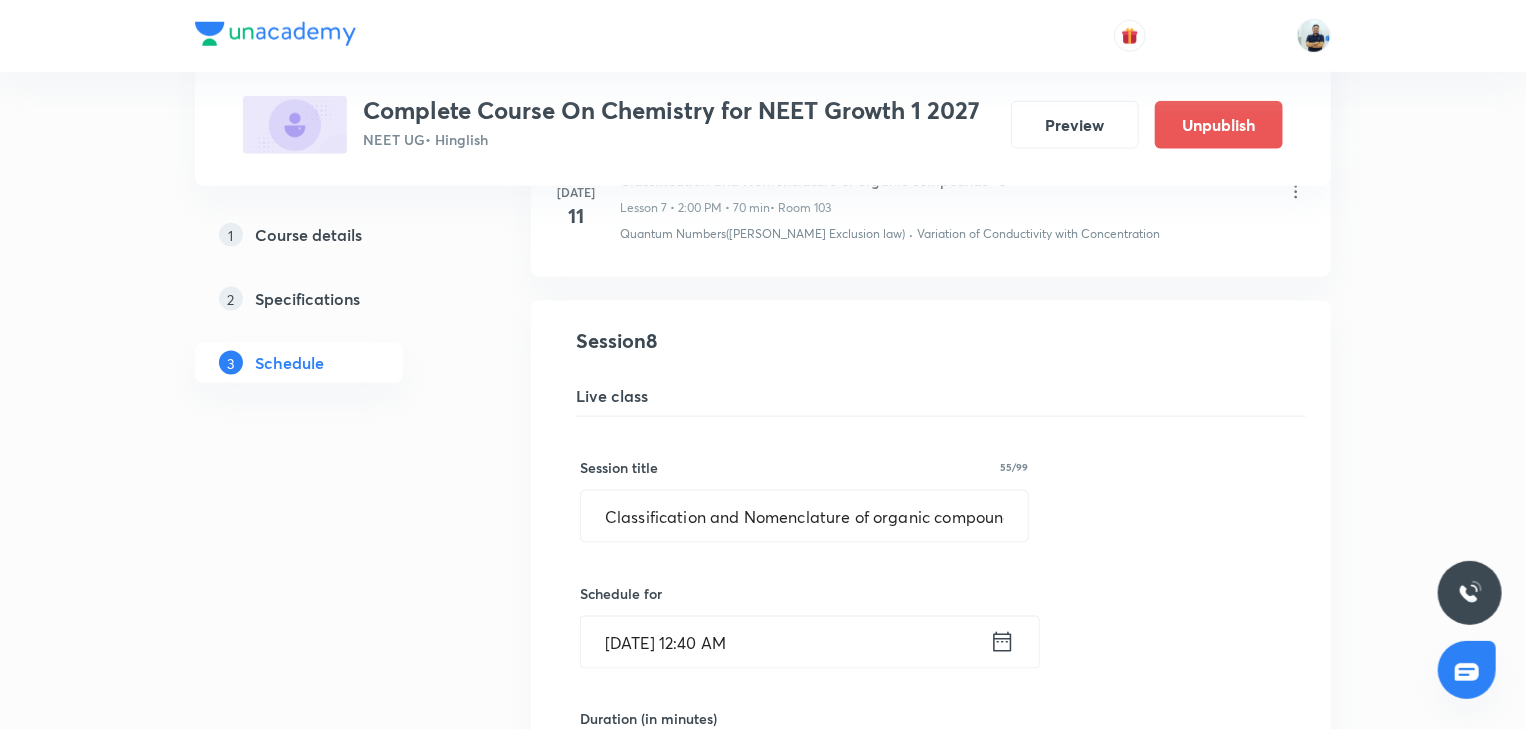 click on "Jul 14, 2025, 12:40 AM" at bounding box center (785, 642) 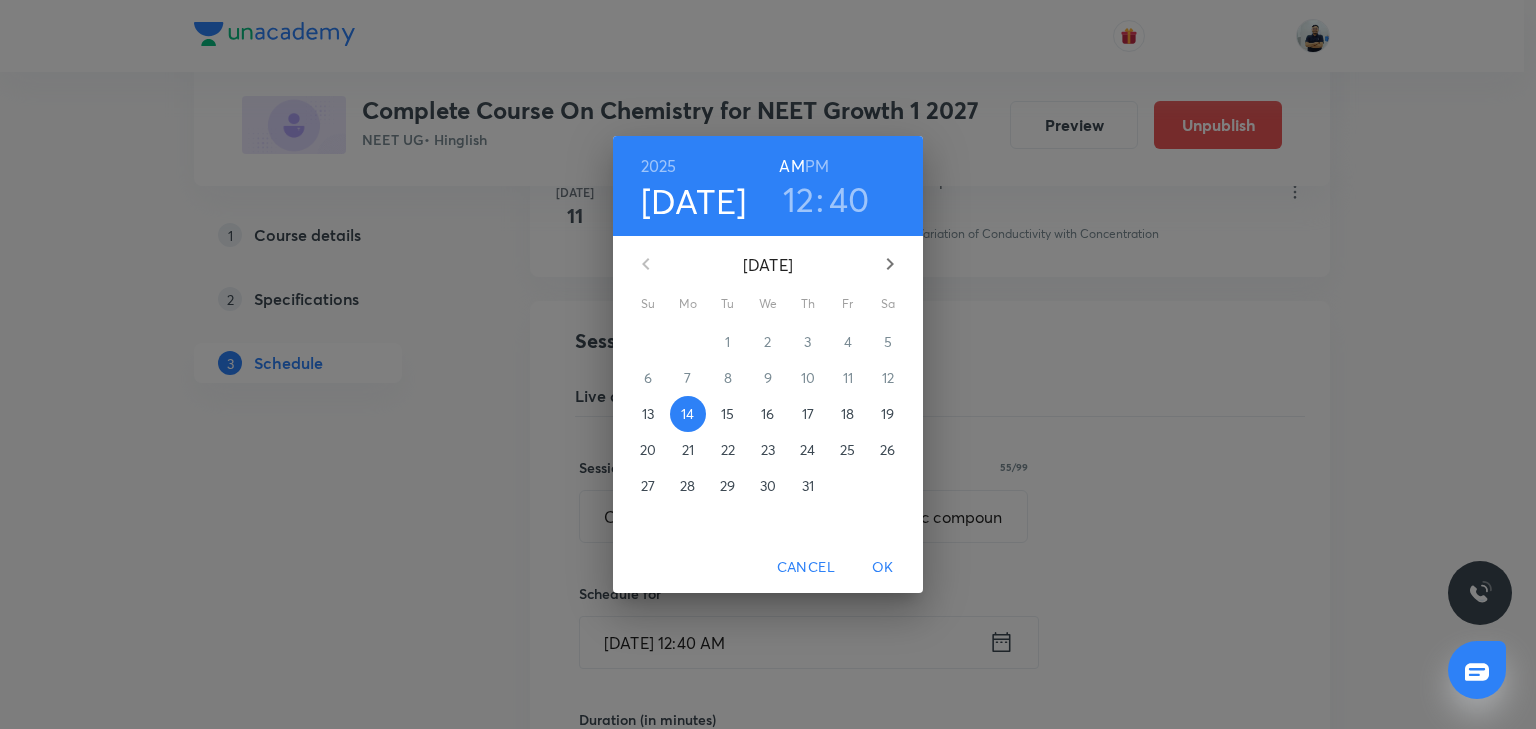 click on "PM" at bounding box center [817, 166] 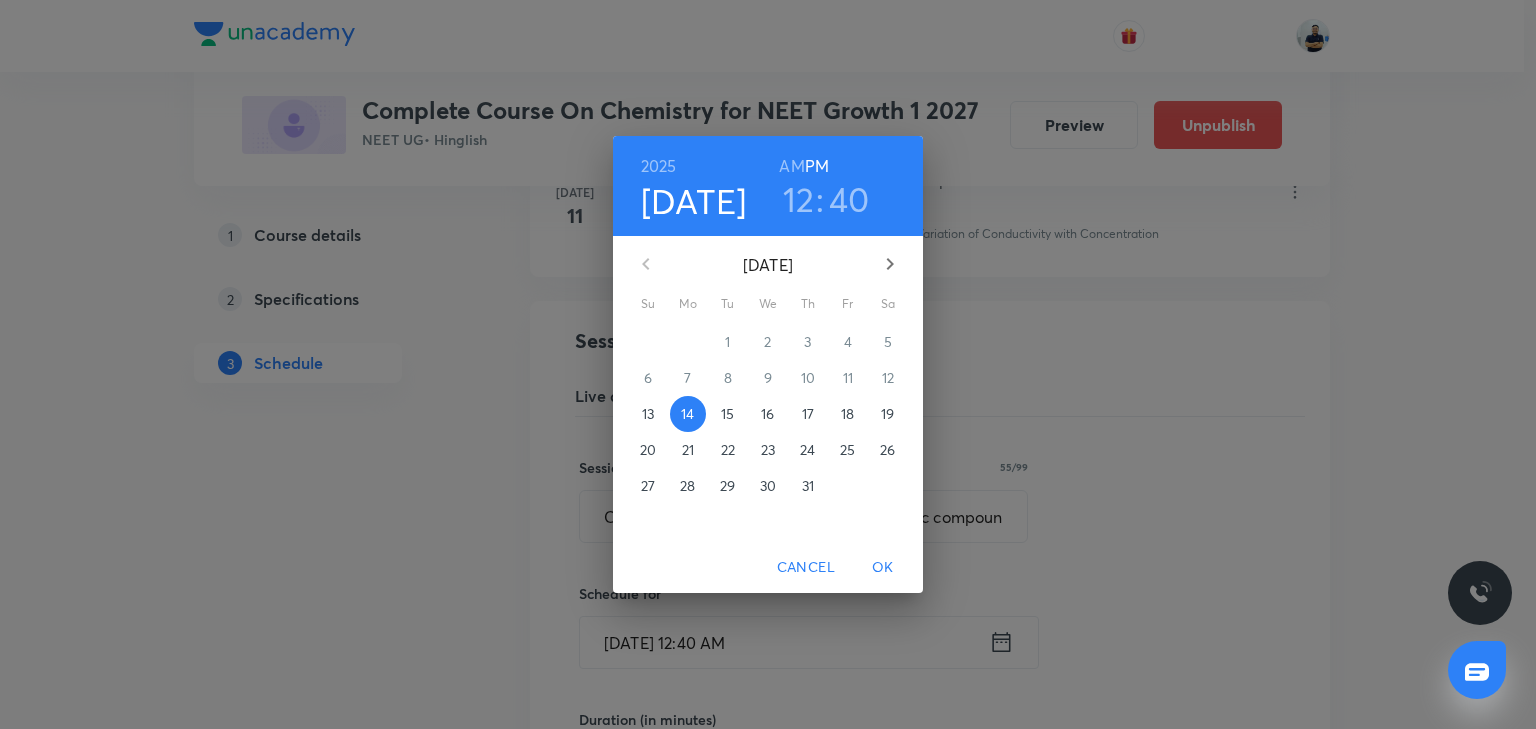 click on "OK" at bounding box center (883, 567) 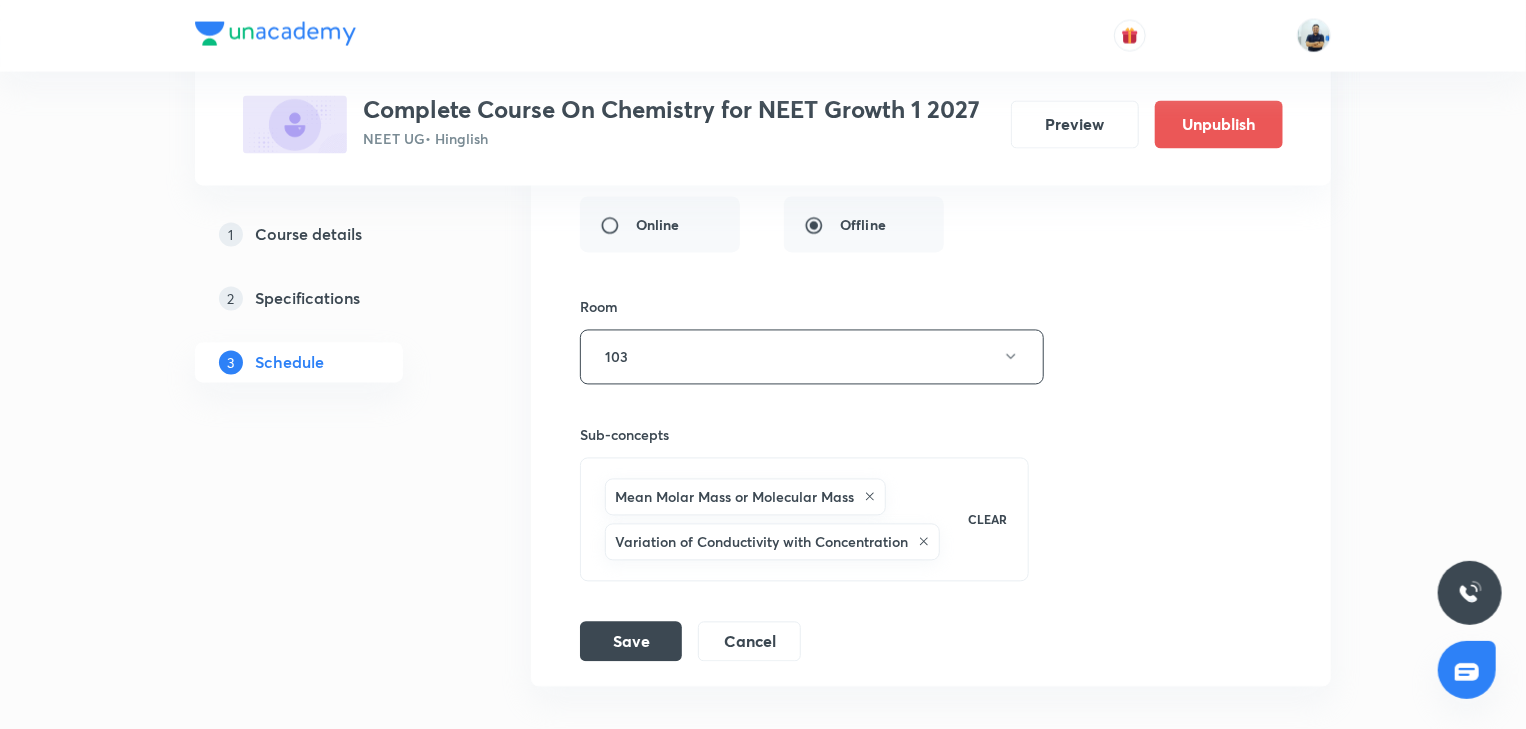 scroll, scrollTop: 2004, scrollLeft: 0, axis: vertical 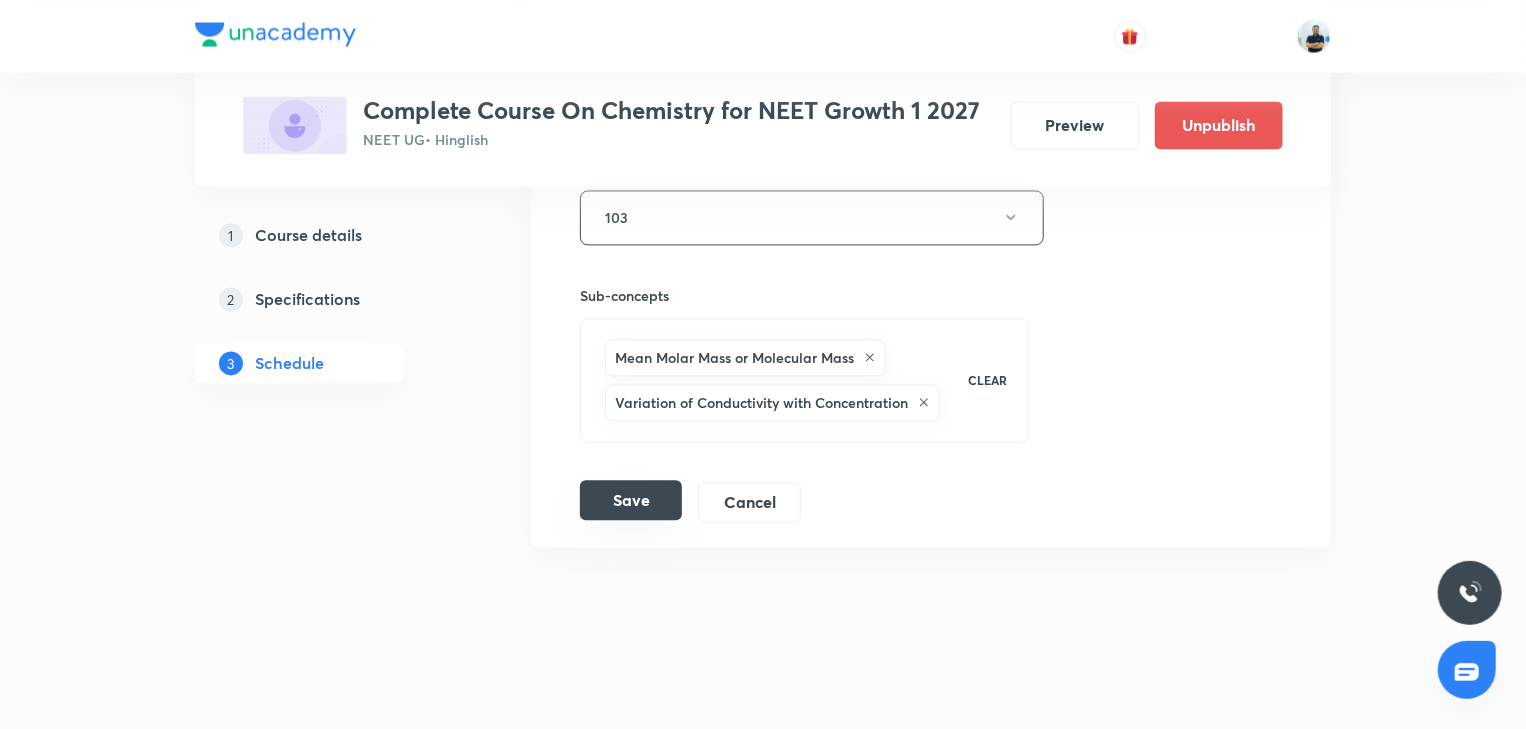 click on "Save" at bounding box center [631, 500] 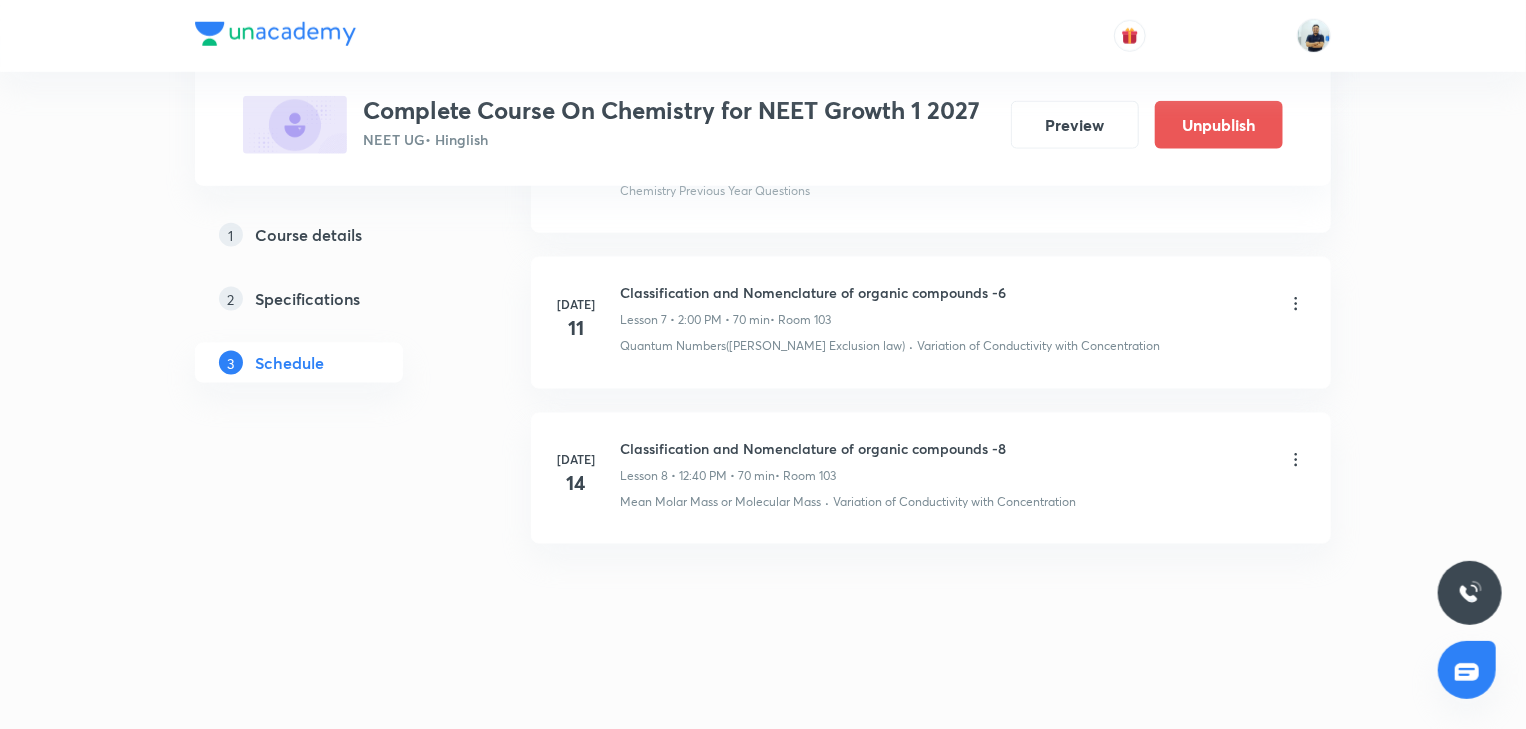 scroll, scrollTop: 0, scrollLeft: 0, axis: both 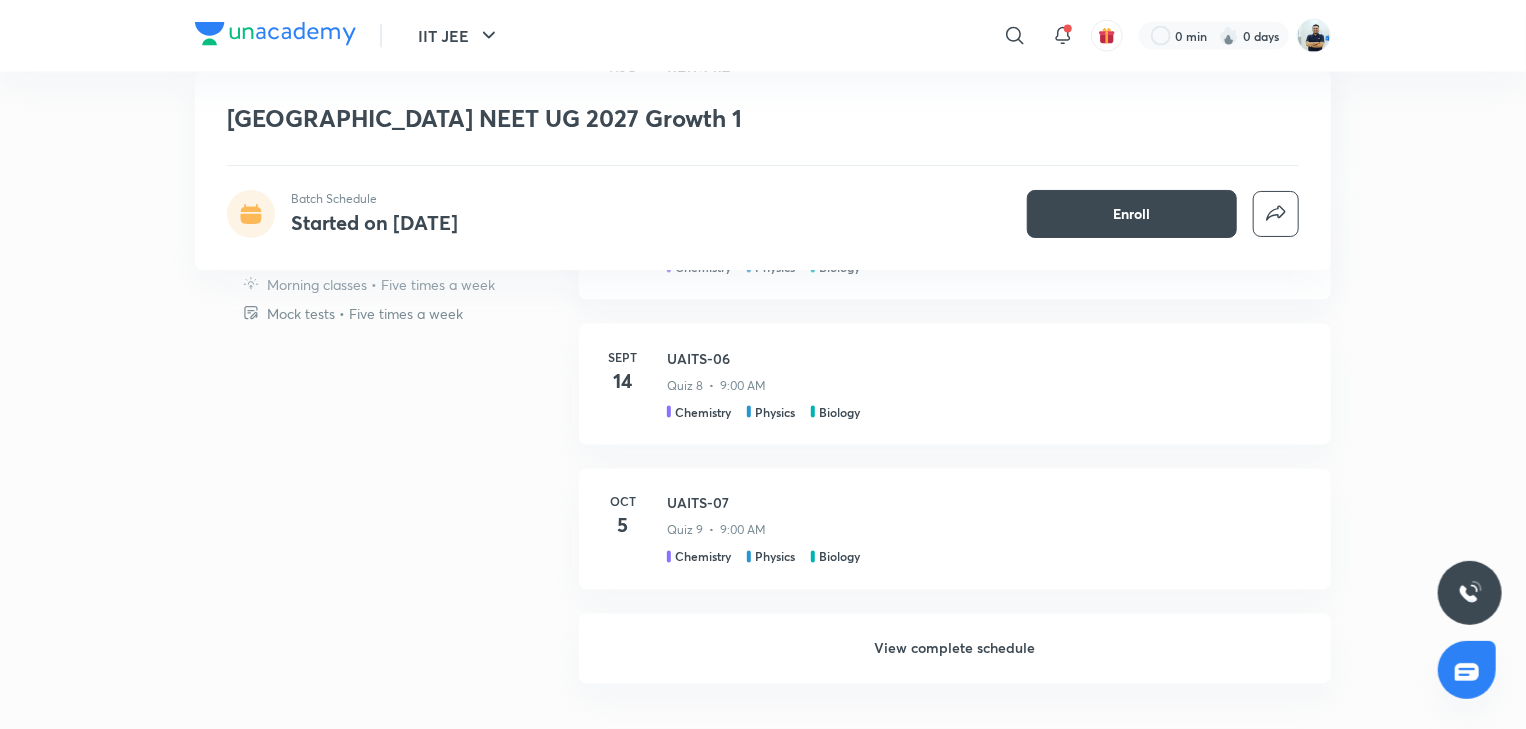 click on "View complete schedule" at bounding box center (955, 649) 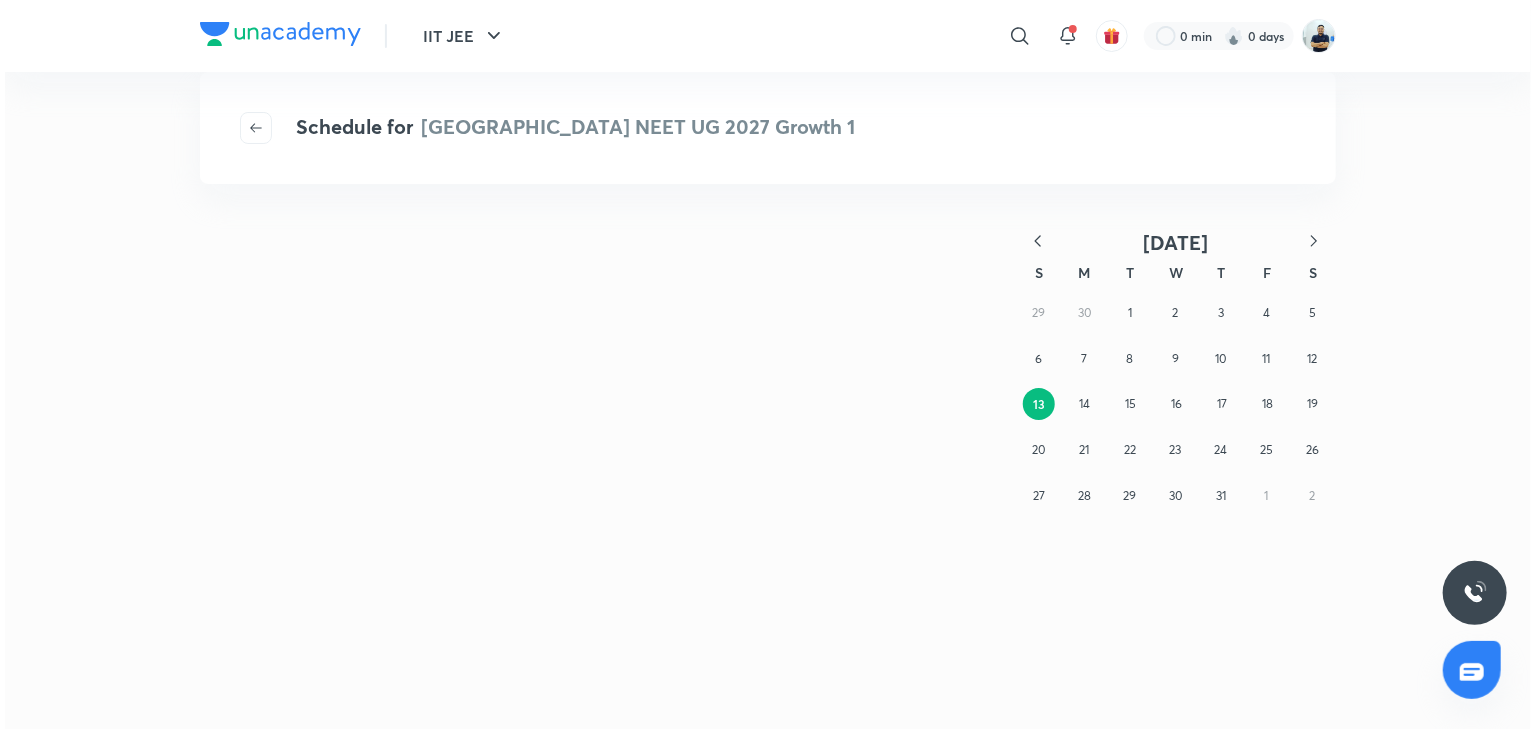 scroll, scrollTop: 0, scrollLeft: 0, axis: both 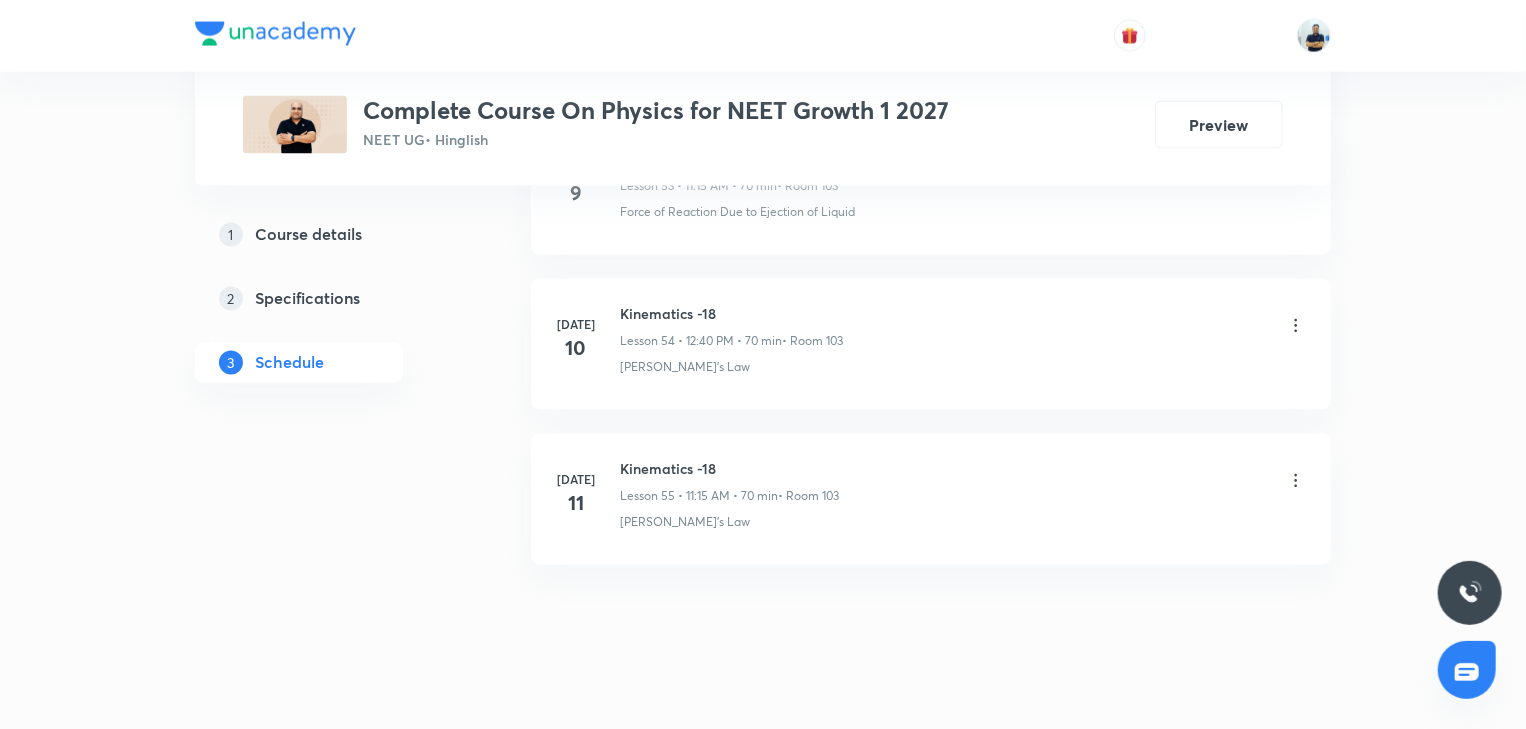 click on "Kinematics -18" at bounding box center (729, 469) 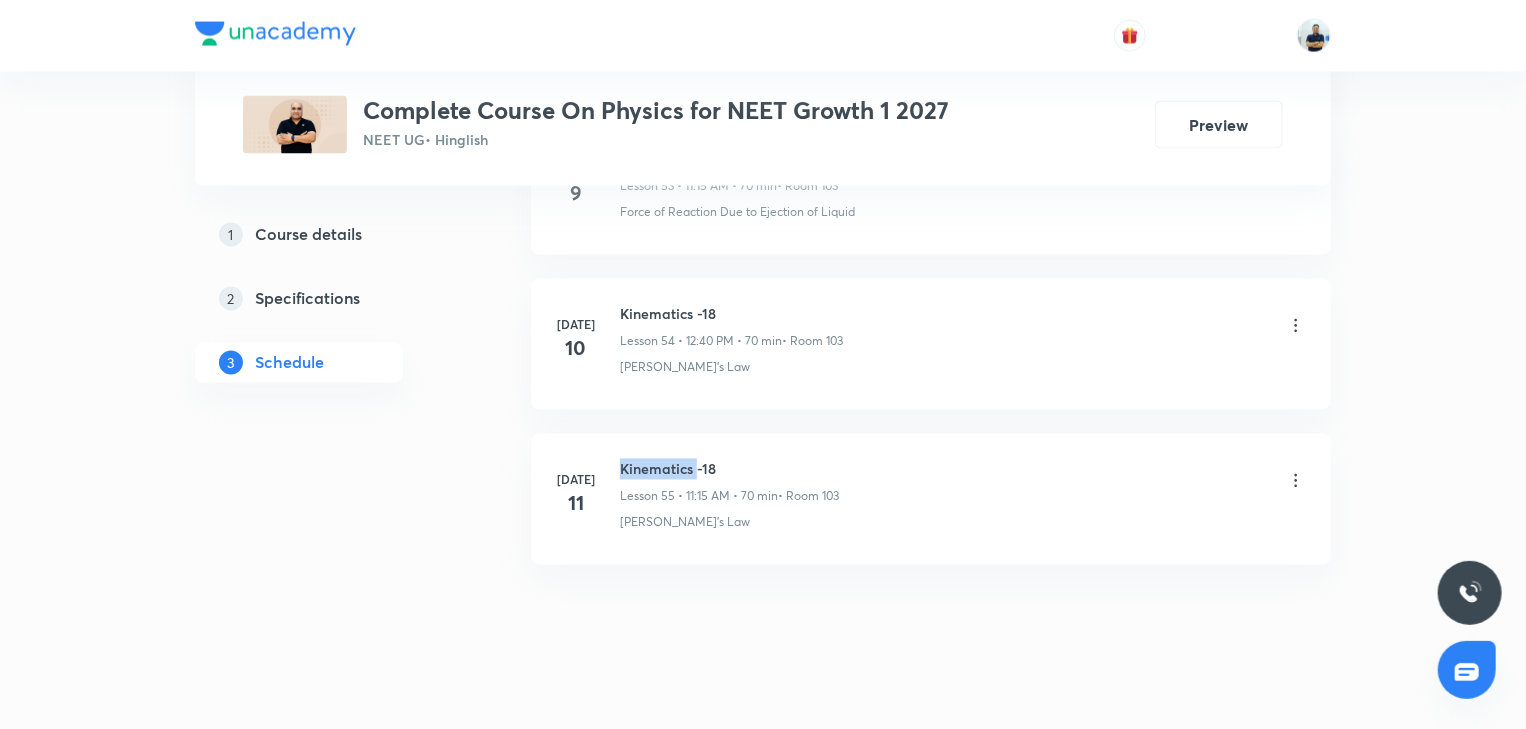 click on "Kinematics -18" at bounding box center (729, 469) 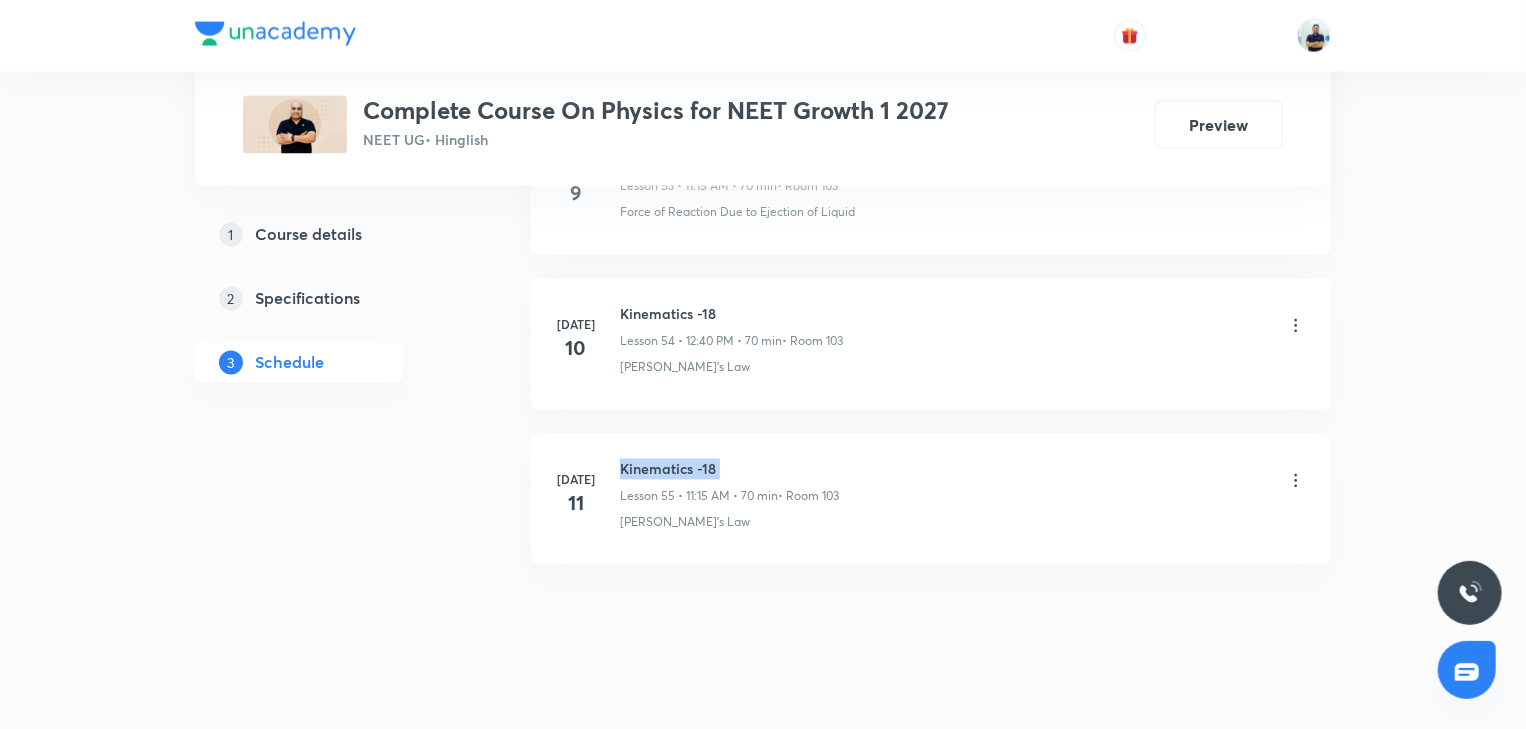 click on "Kinematics -18" at bounding box center (729, 469) 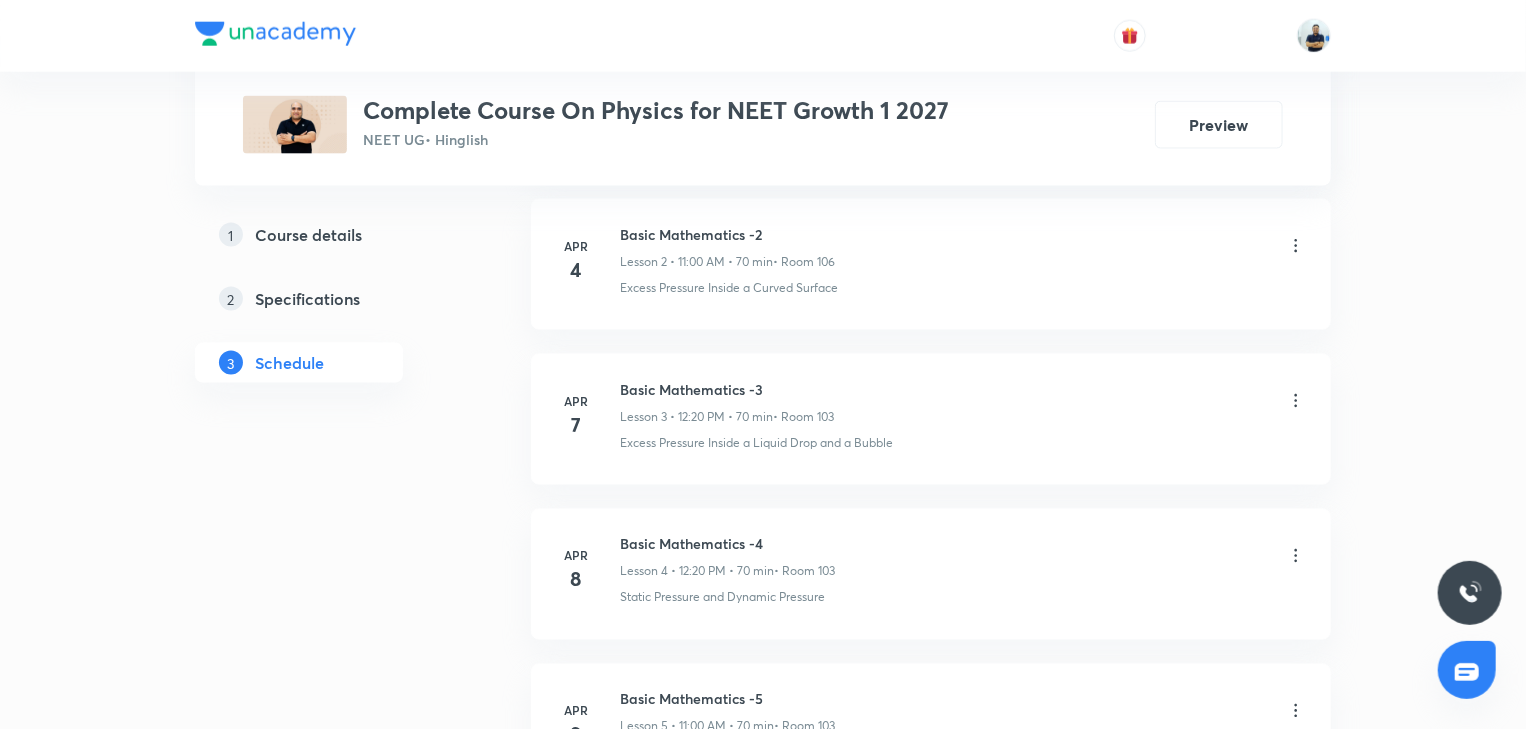scroll, scrollTop: 0, scrollLeft: 0, axis: both 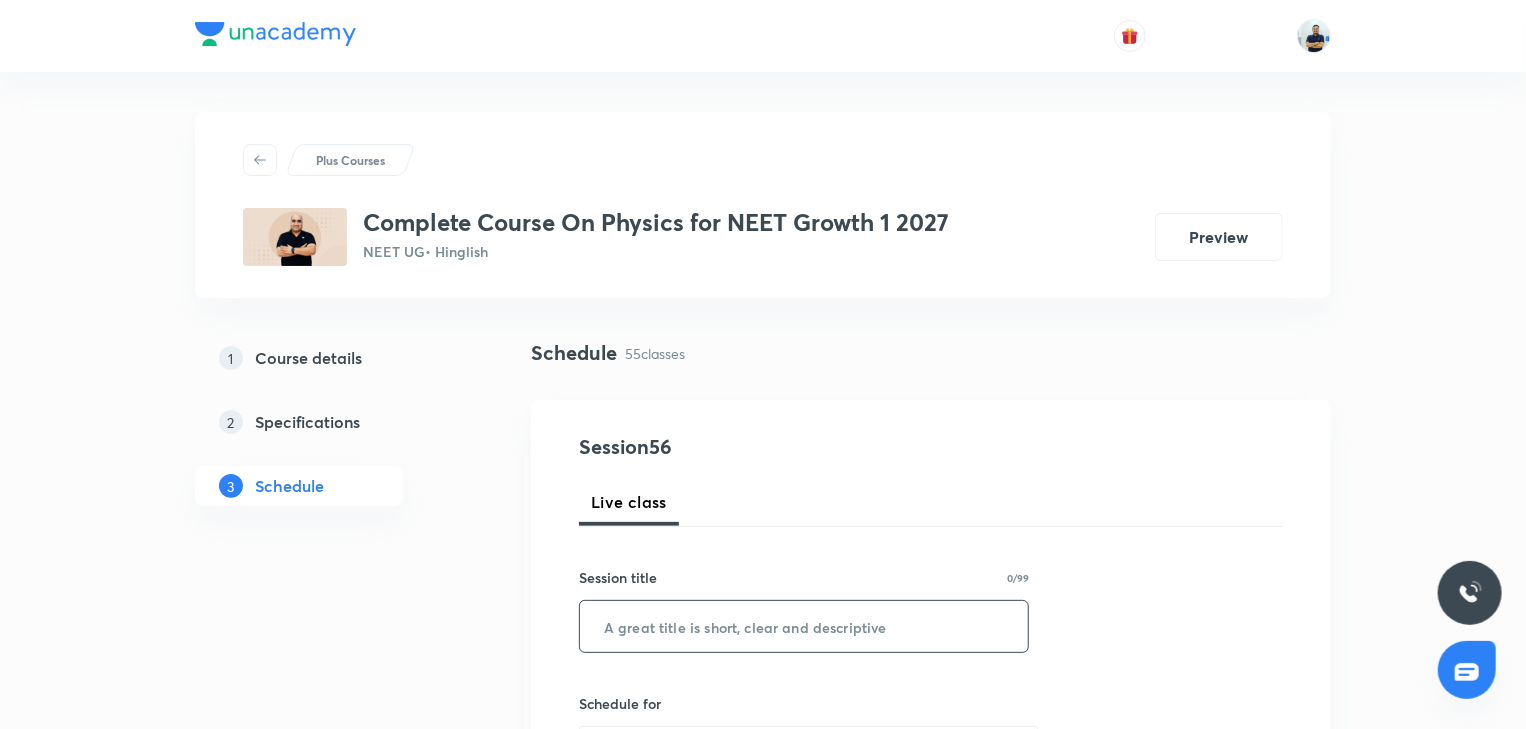 click at bounding box center [804, 626] 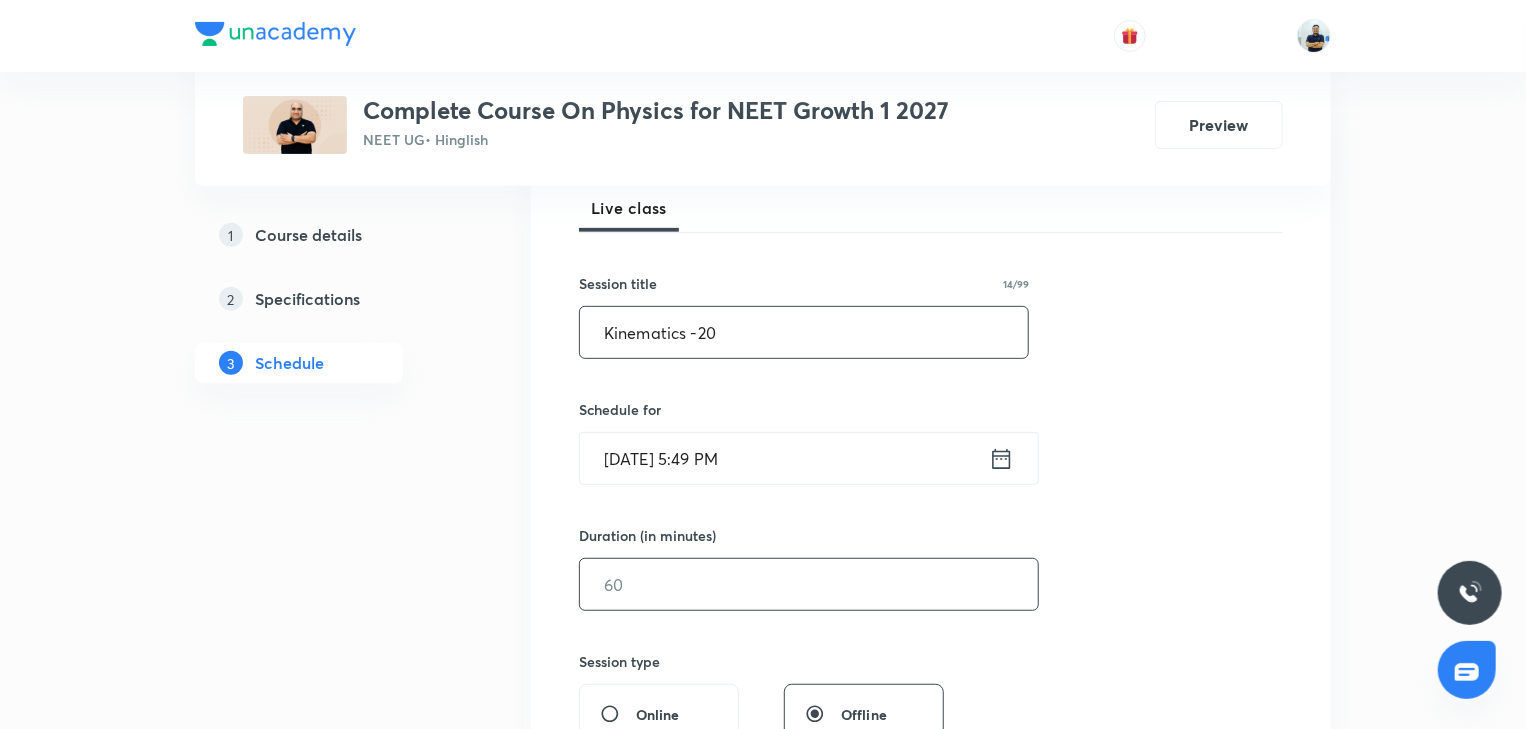 scroll, scrollTop: 373, scrollLeft: 0, axis: vertical 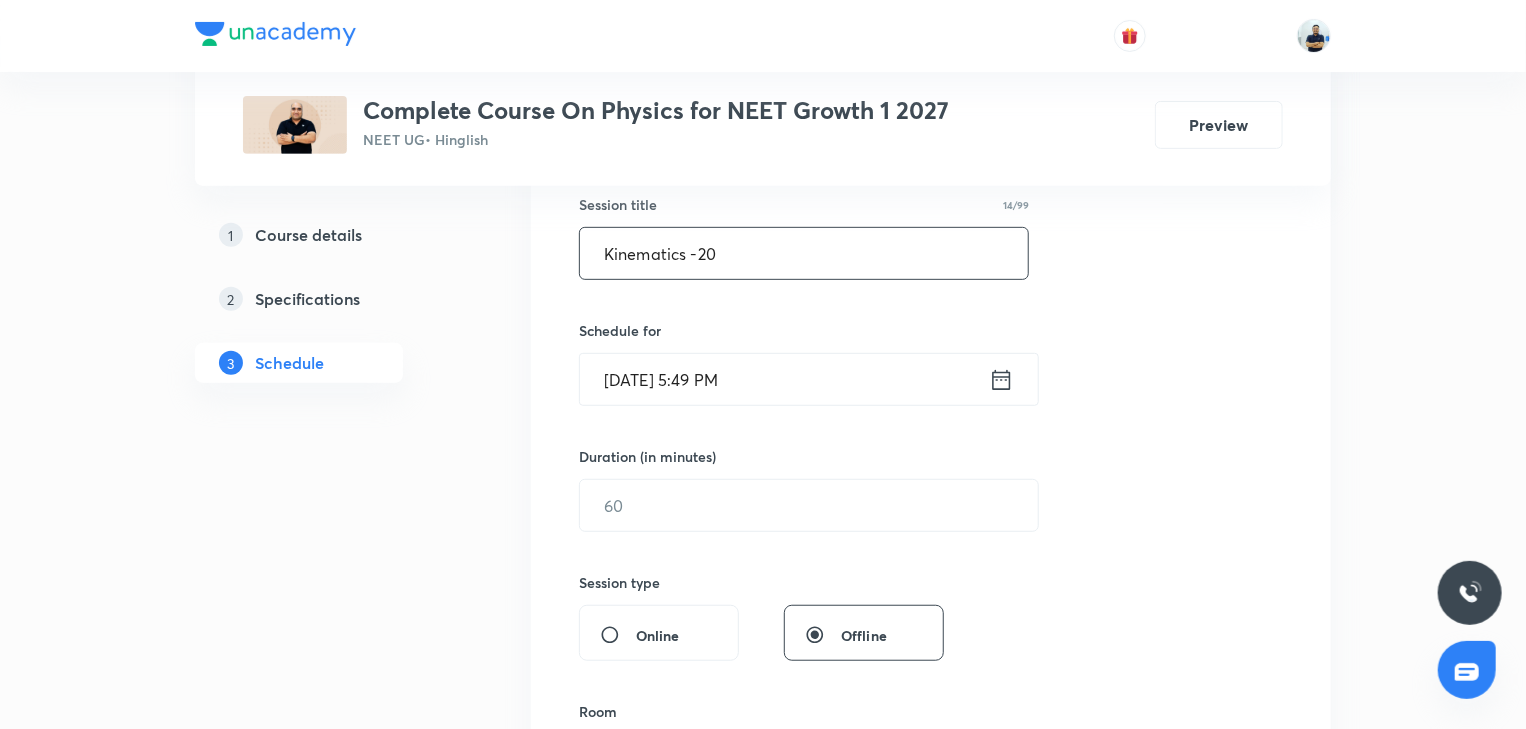 type on "Kinematics -20" 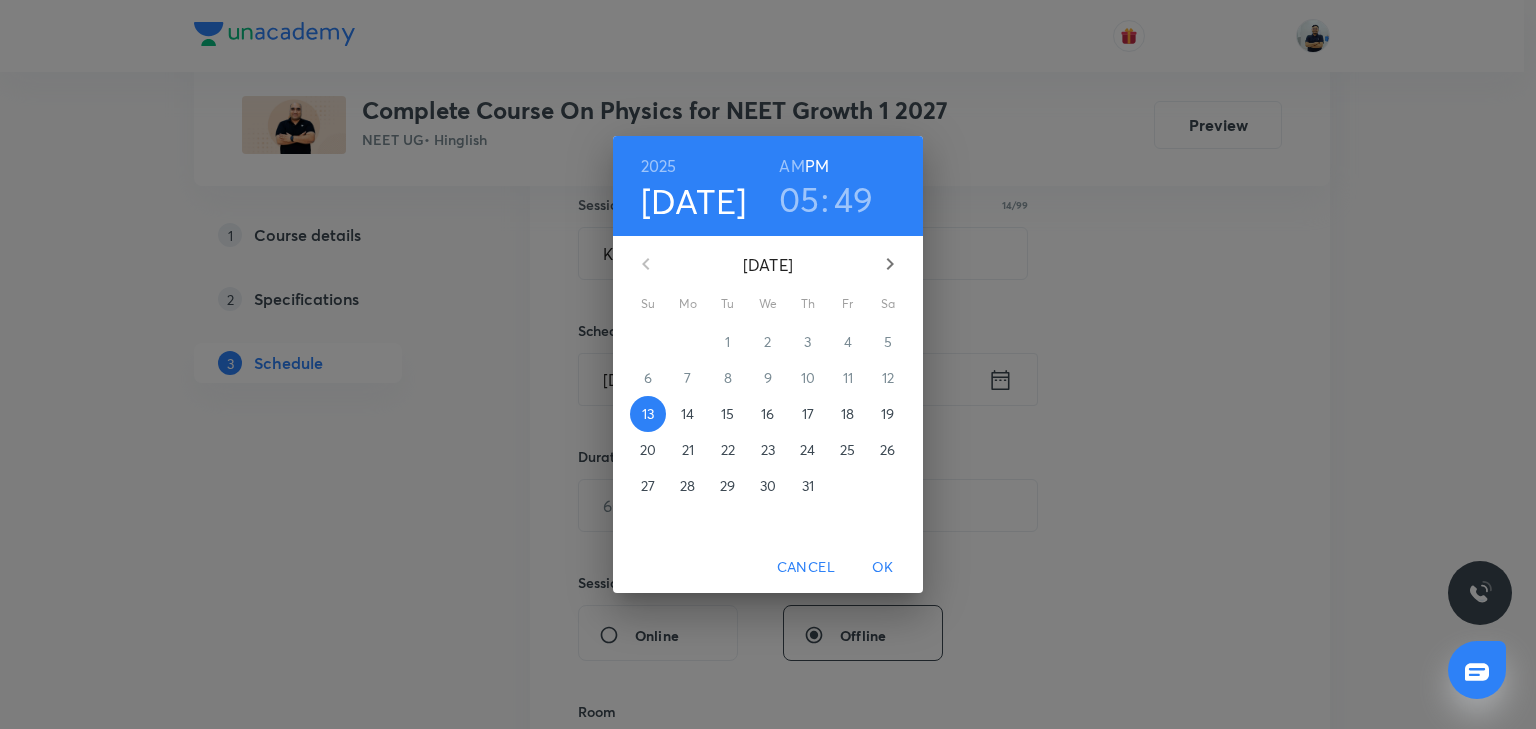 click on "14" at bounding box center [688, 414] 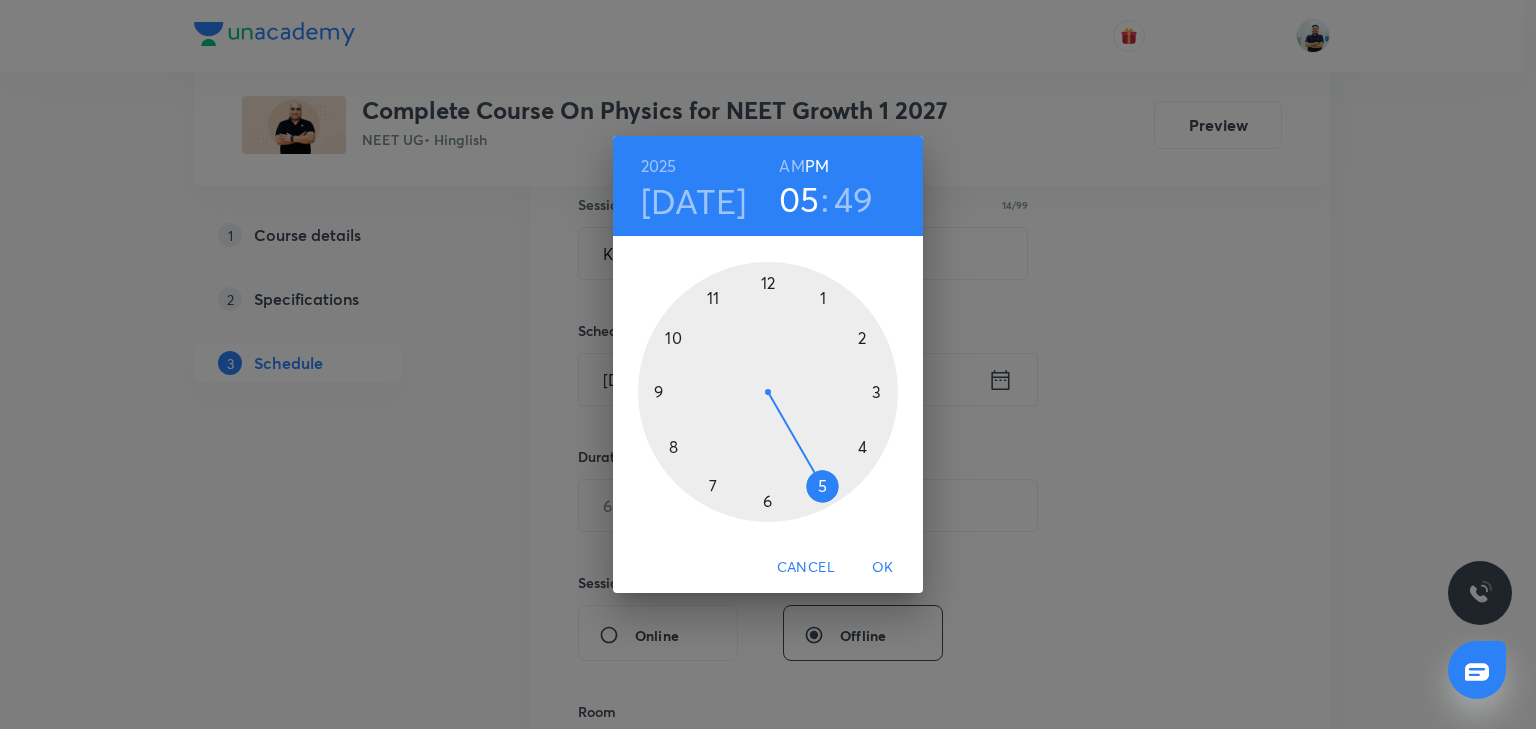 click at bounding box center (768, 392) 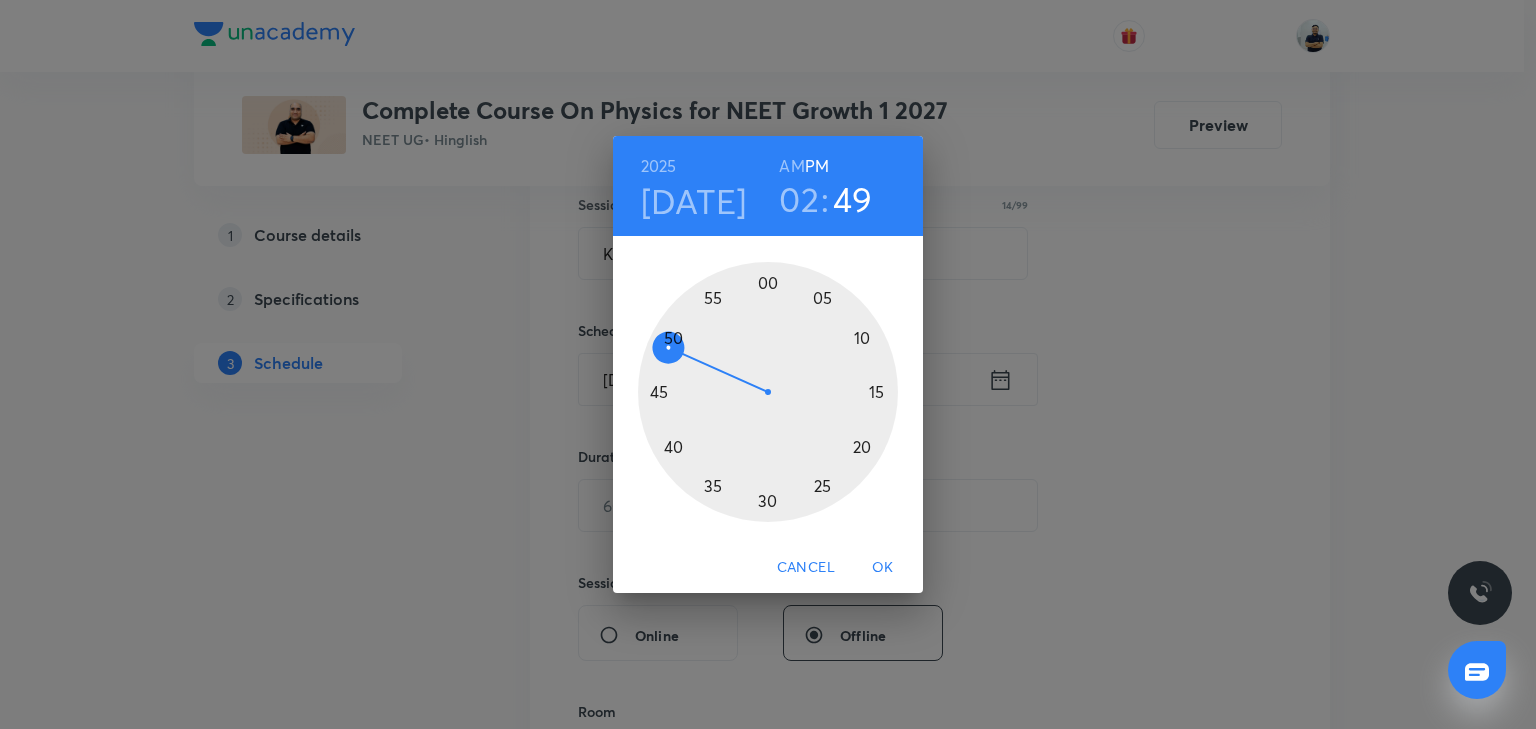 drag, startPoint x: 764, startPoint y: 280, endPoint x: 772, endPoint y: 290, distance: 12.806249 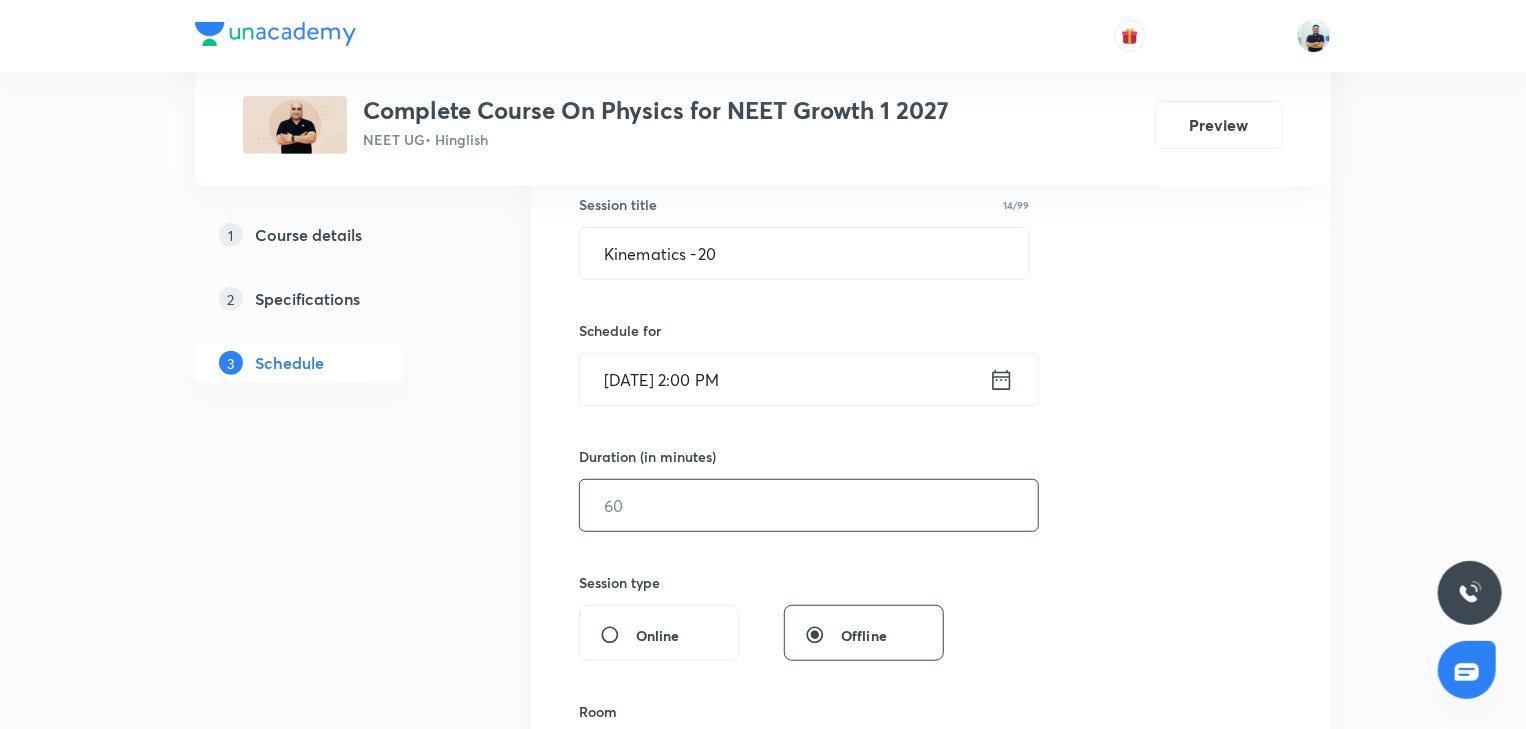 click at bounding box center (809, 505) 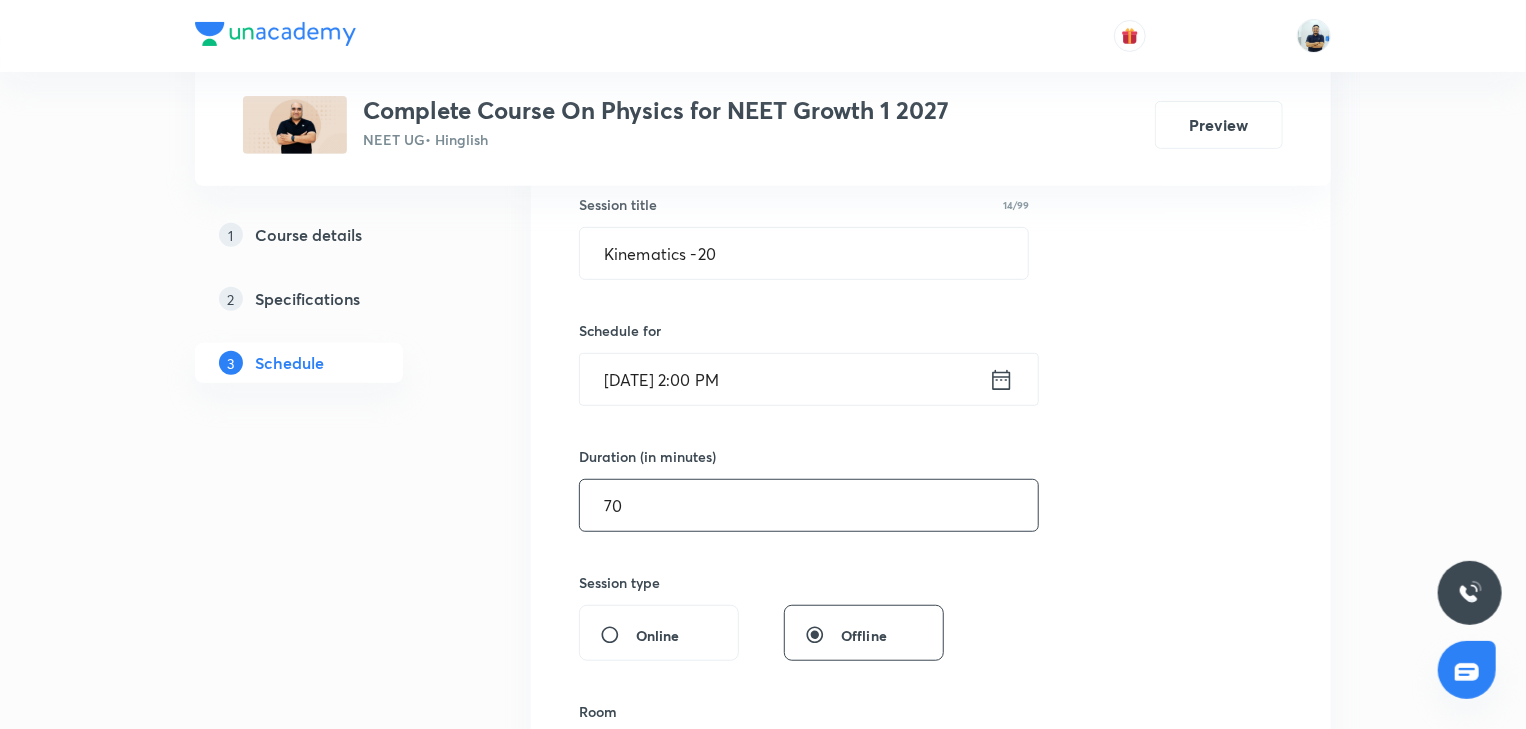 scroll, scrollTop: 933, scrollLeft: 0, axis: vertical 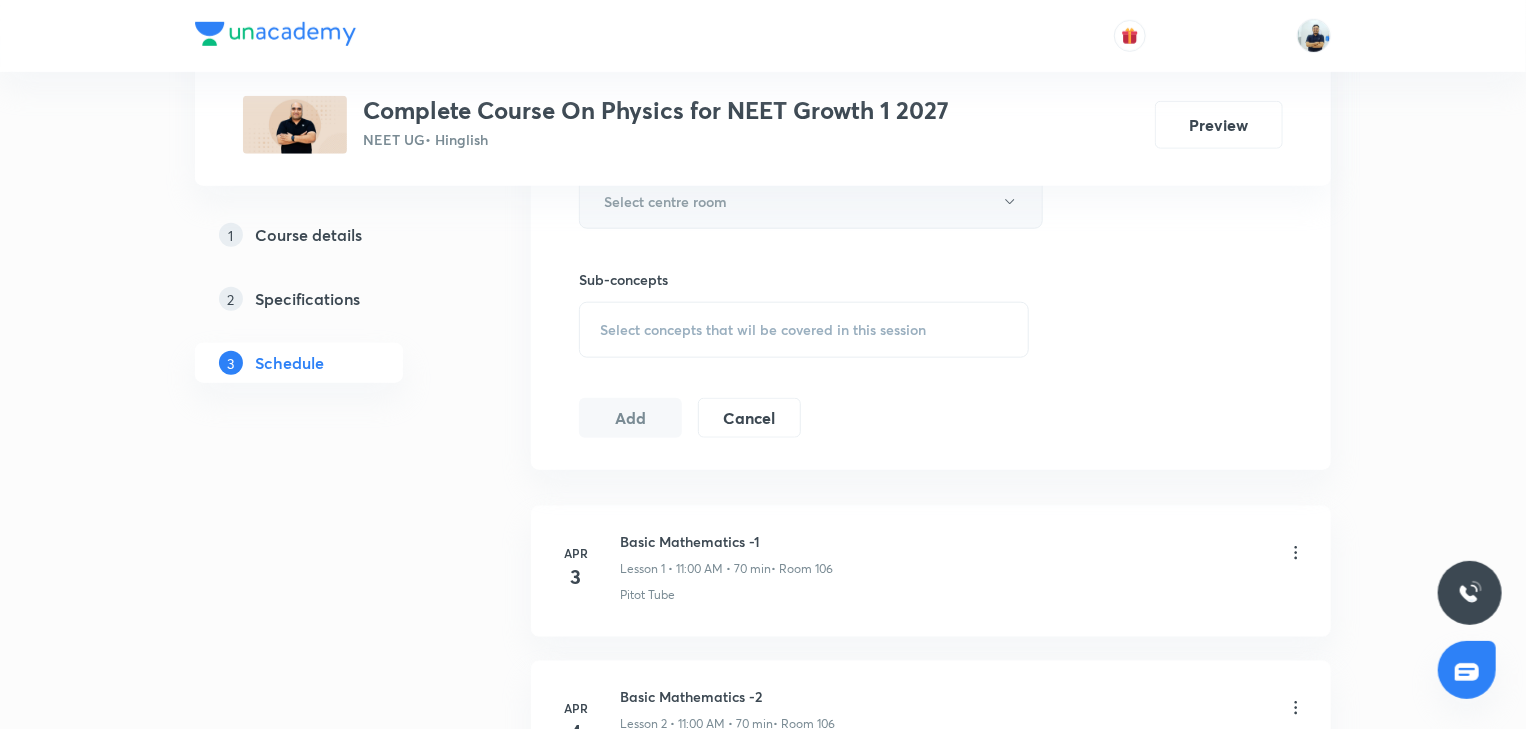type on "70" 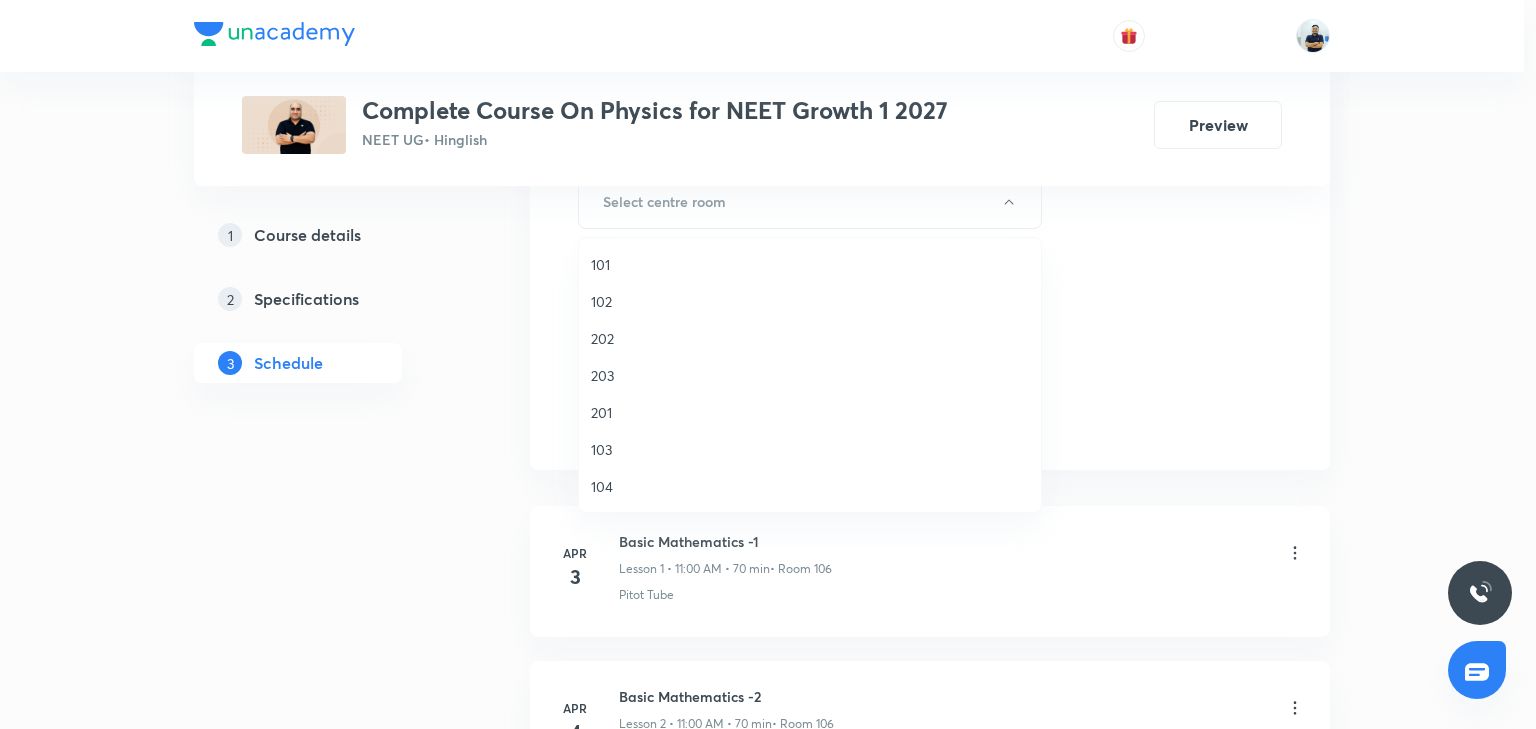 click on "103" at bounding box center [810, 449] 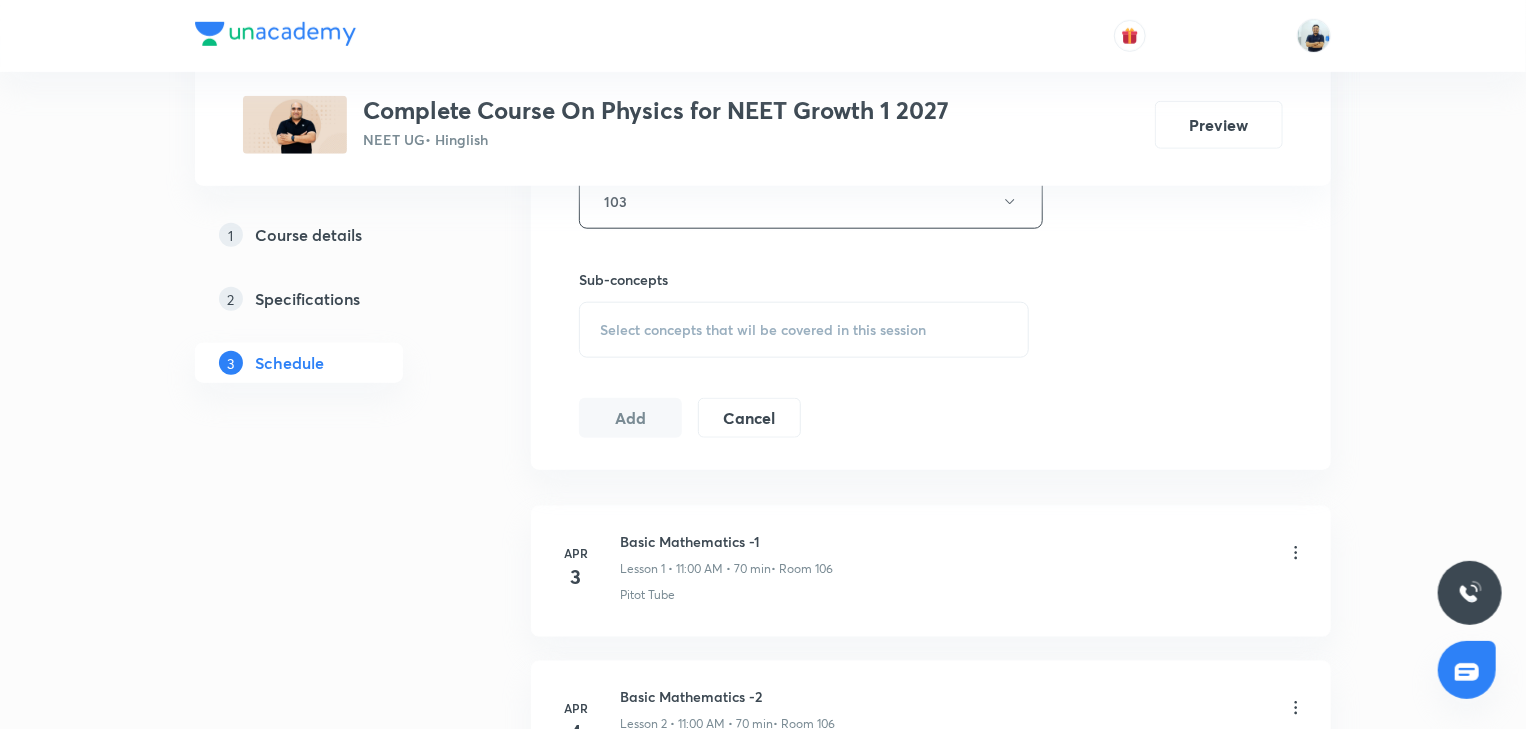 click on "Select concepts that wil be covered in this session" at bounding box center (763, 330) 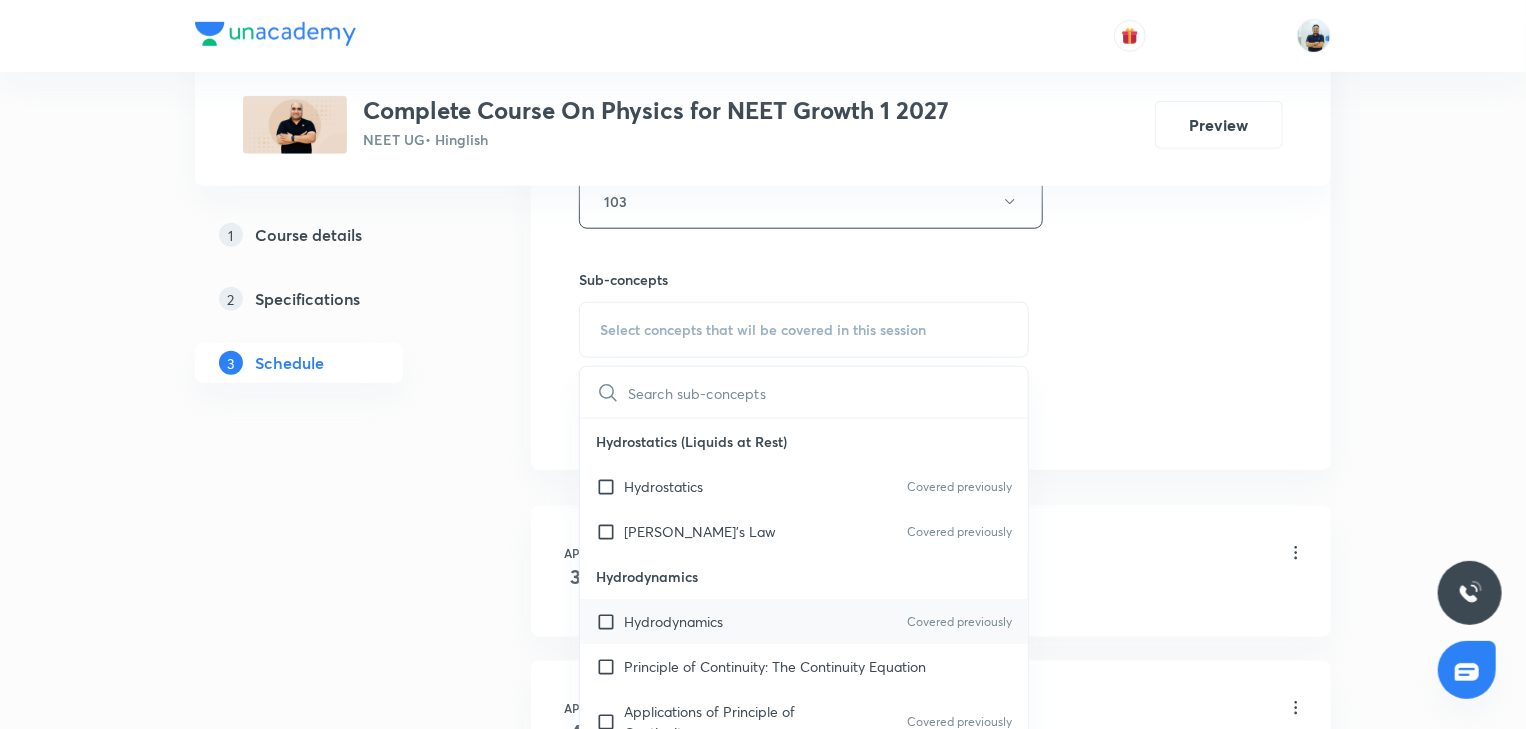scroll, scrollTop: 560, scrollLeft: 0, axis: vertical 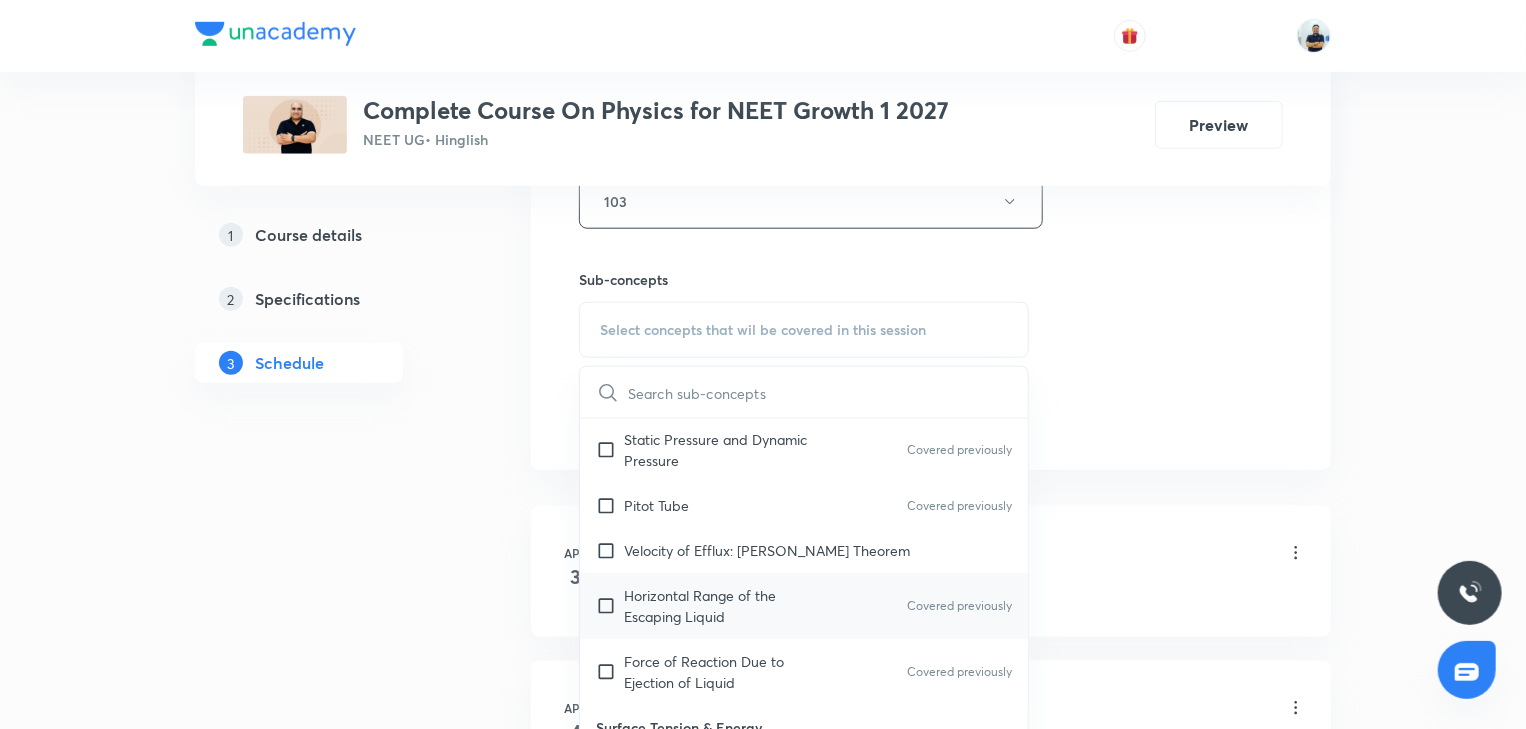 click on "Horizontal Range of the Escaping Liquid" at bounding box center [725, 606] 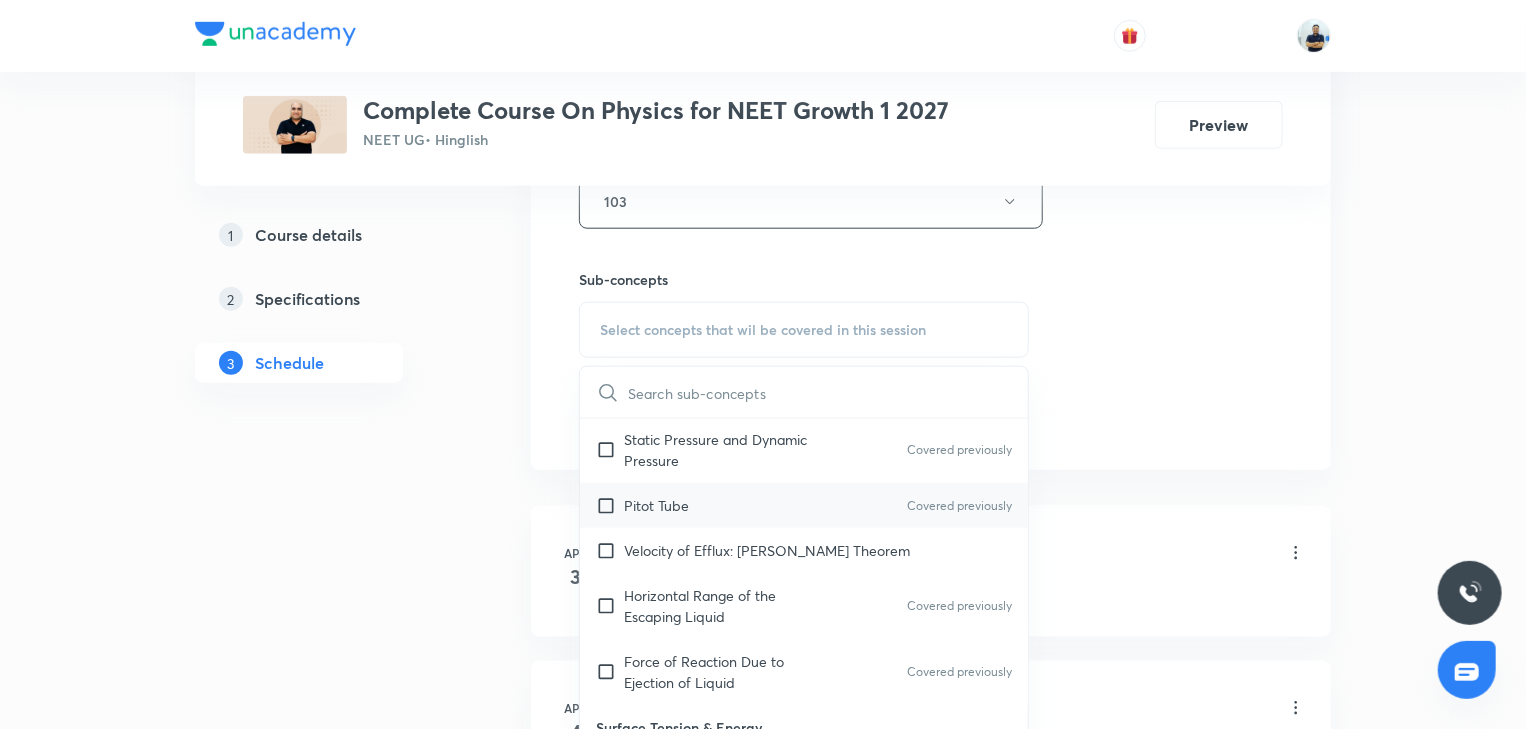 checkbox on "true" 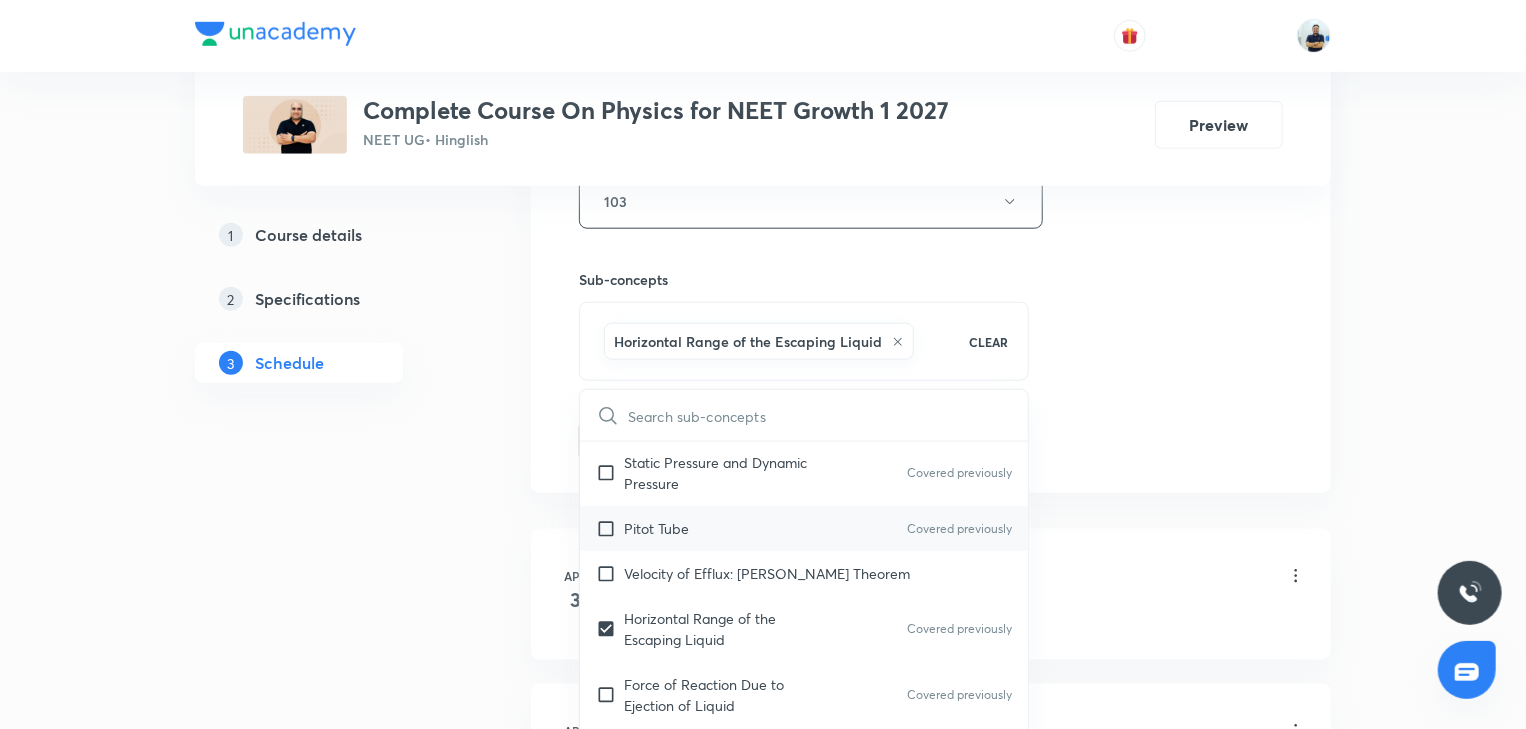 click on "Pitot Tube Covered previously" at bounding box center (804, 528) 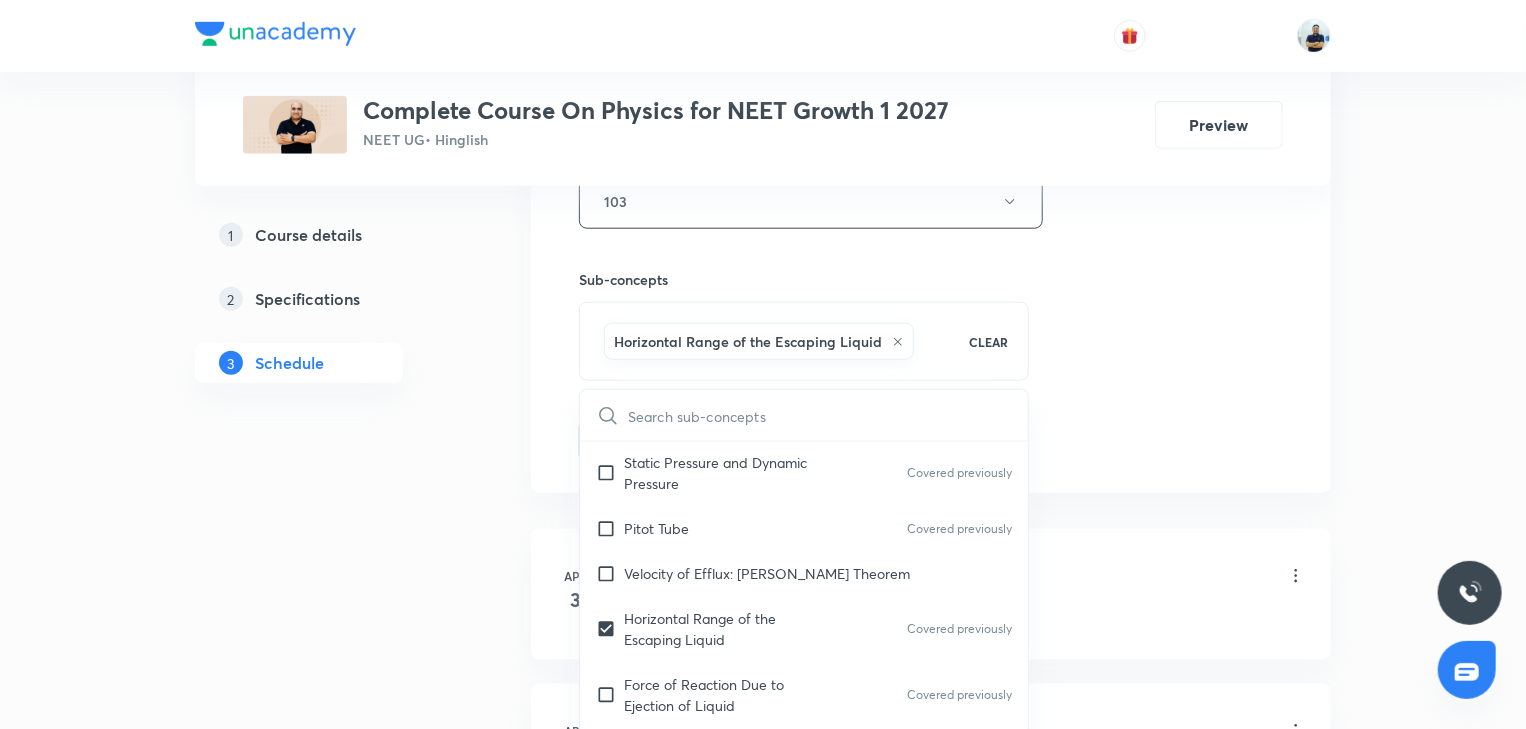 checkbox on "true" 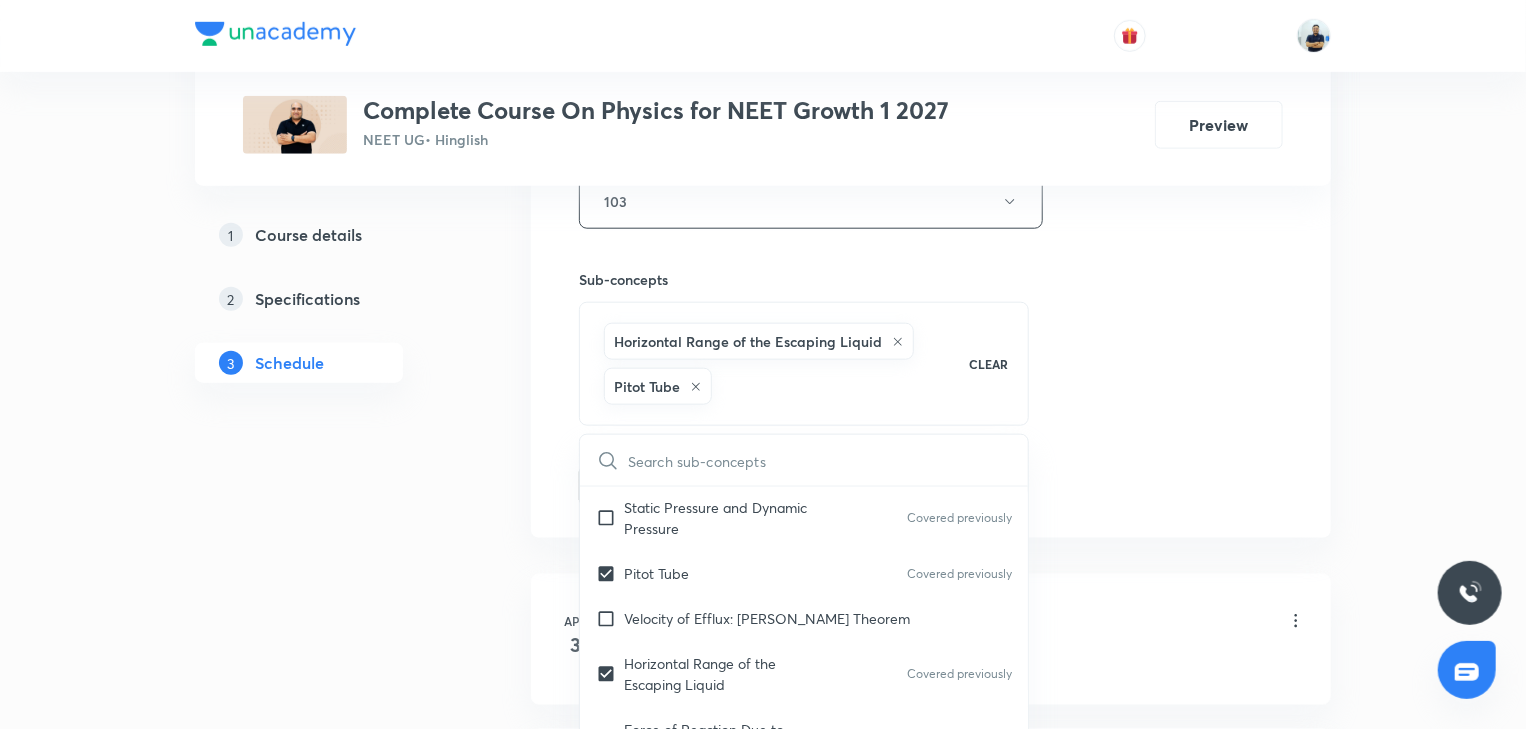 click on "Session  56 Live class Session title 14/99 Kinematics -20 ​ Schedule for Jul 14, 2025, 2:00 PM ​ Duration (in minutes) 70 ​   Session type Online Offline Room 103 Sub-concepts Horizontal Range of the Escaping Liquid  Pitot Tube CLEAR ​ Hydrostatics (Liquids at Rest) Hydrostatics Covered previously Pascal's Law Covered previously Hydrodynamics Hydrodynamics Covered previously Principle of Continuity: The Continuity Equation Applications of Principle of Continuity  Covered previously Energy Associated with a Moving Liquid Covered previously Bernoulli's Equation  Covered previously Proof of Bernoulli's Equation Covered previously Venturi Meter Covered previously Static Pressure and Dynamic Pressure Covered previously Pitot Tube Covered previously Velocity of Efflux: Torricelli's Theorem Horizontal Range of the Escaping Liquid  Covered previously Force of Reaction Due to Ejection of Liquid  Covered previously Surface Tension & Energy Surface Tension Covered previously Surface Energy  Angle of Contact Heat" at bounding box center [931, 2] 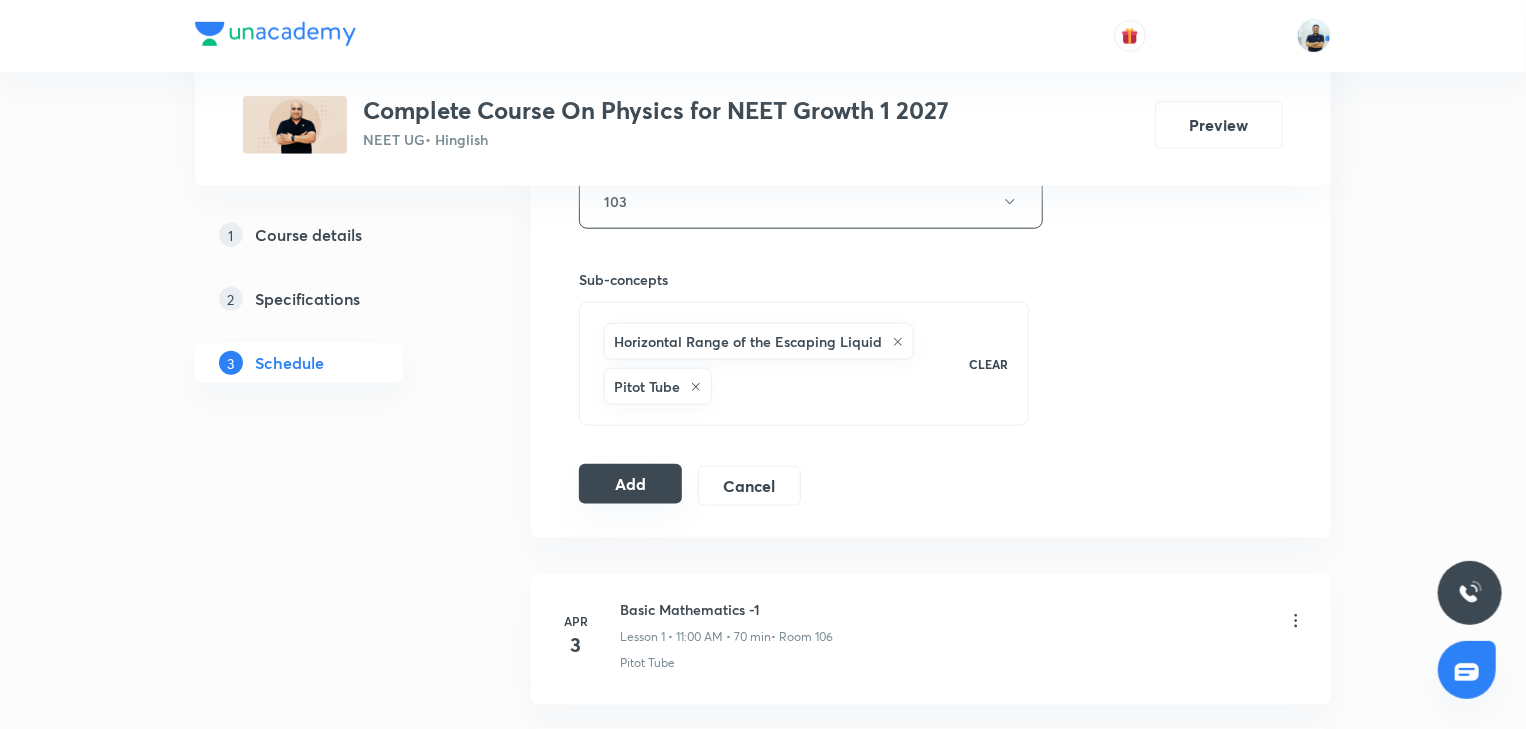 click on "Add" at bounding box center [630, 484] 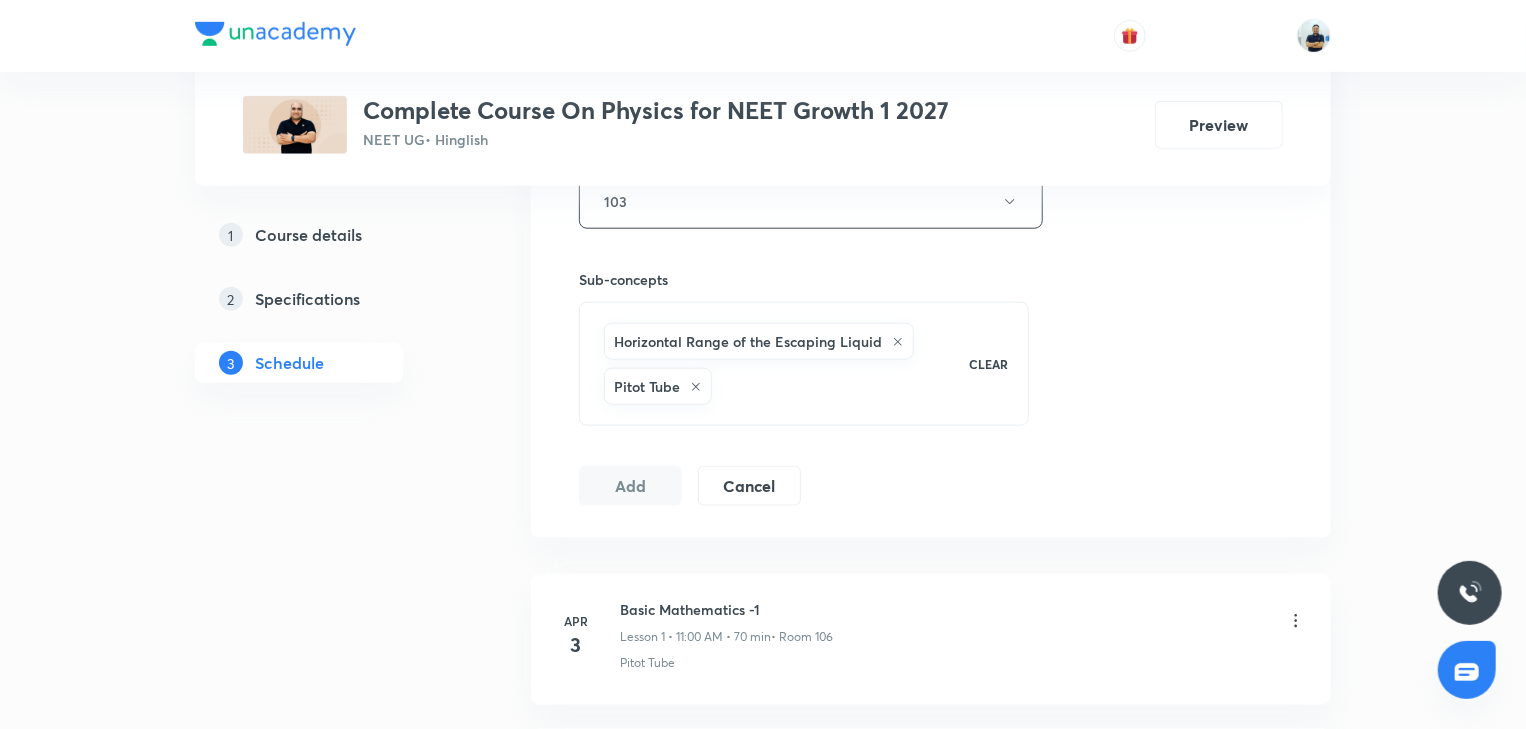 type 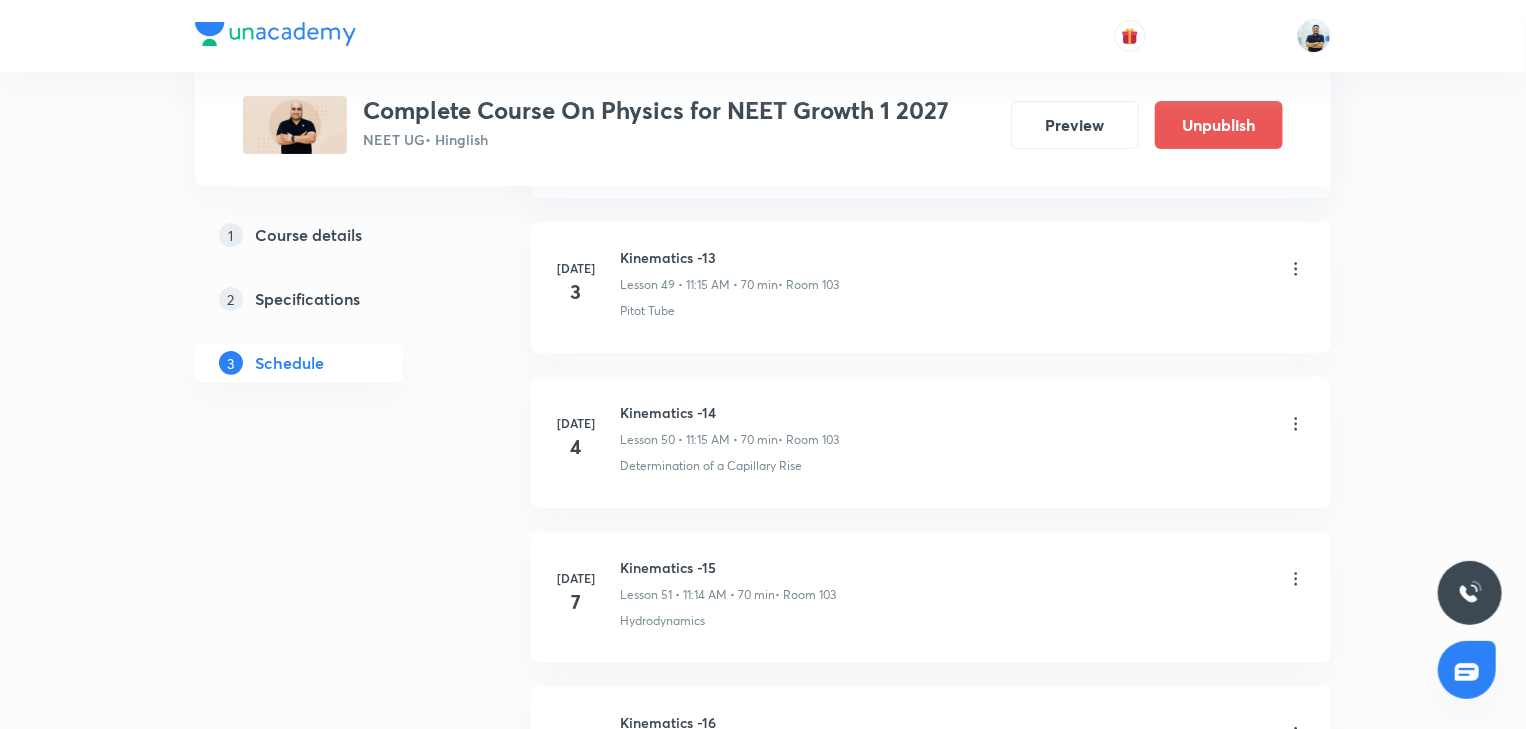 scroll, scrollTop: 8622, scrollLeft: 0, axis: vertical 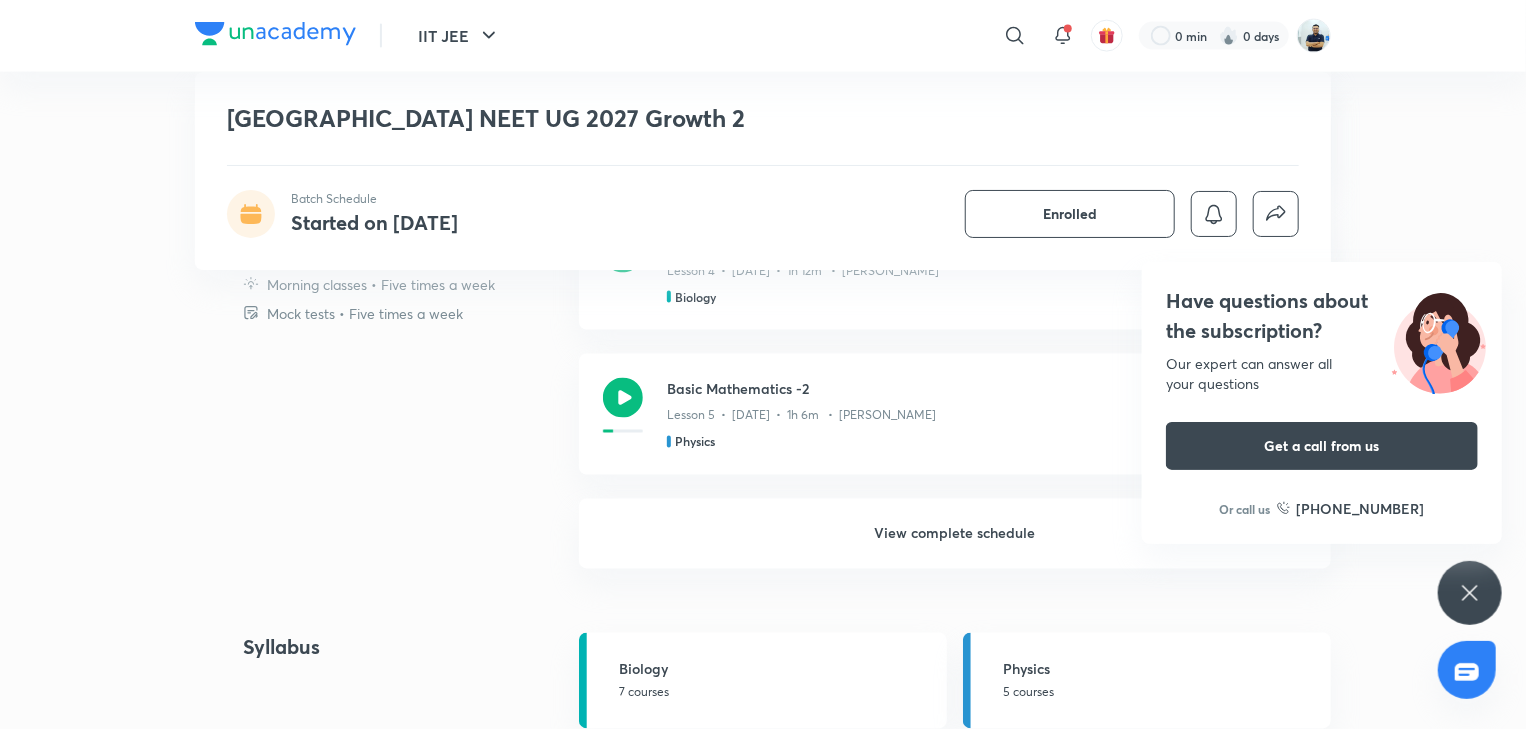 drag, startPoint x: 904, startPoint y: 503, endPoint x: 904, endPoint y: 517, distance: 14 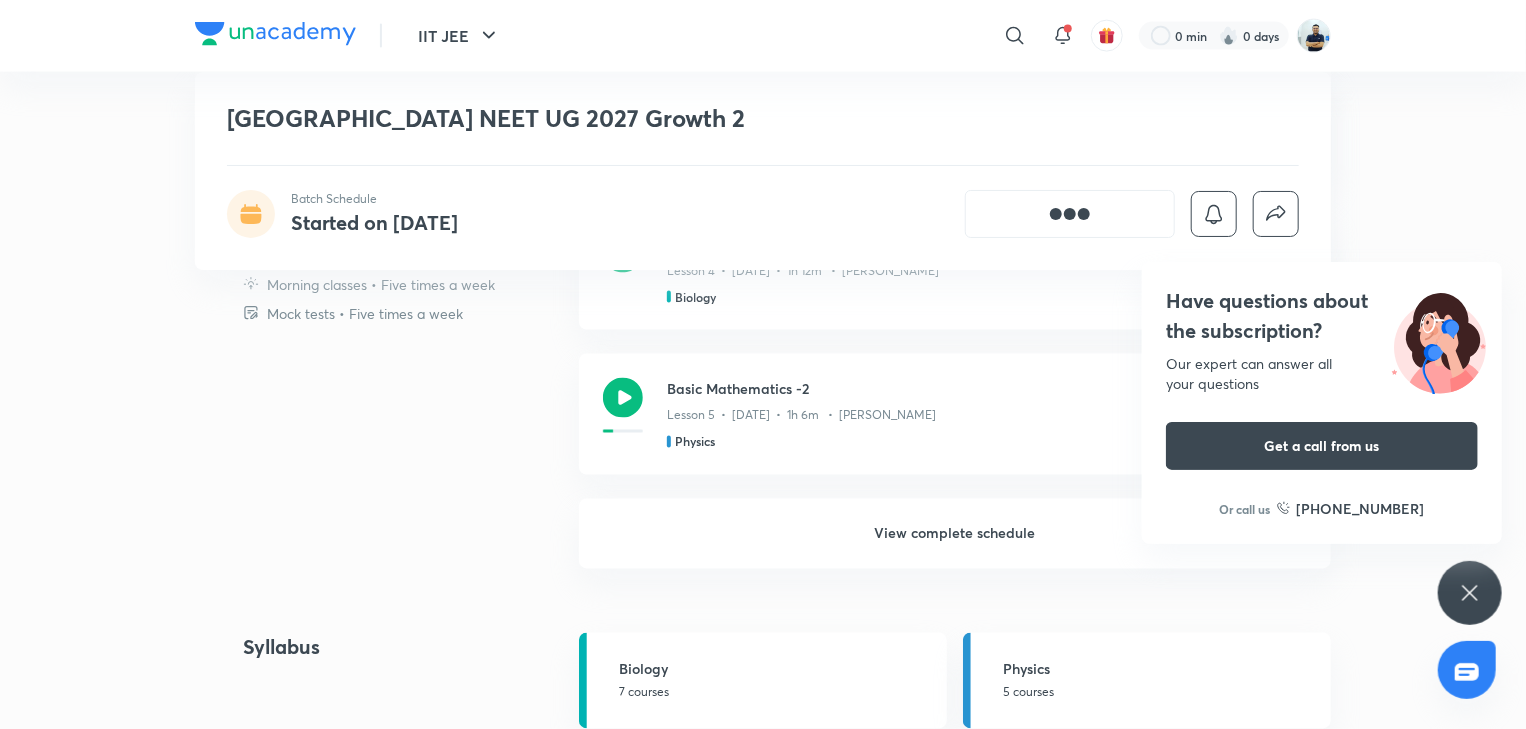 click on "View complete schedule" at bounding box center (955, 534) 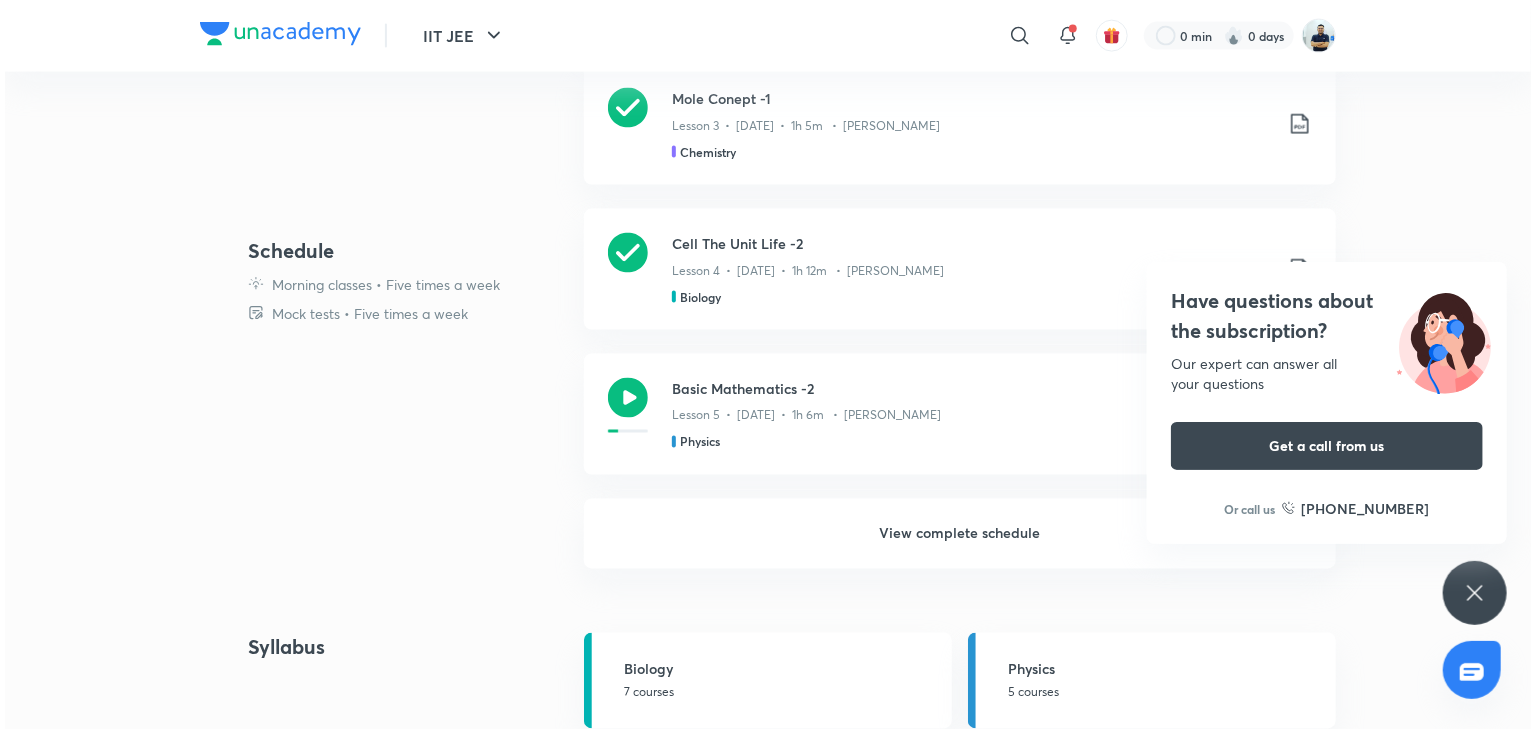 scroll, scrollTop: 0, scrollLeft: 0, axis: both 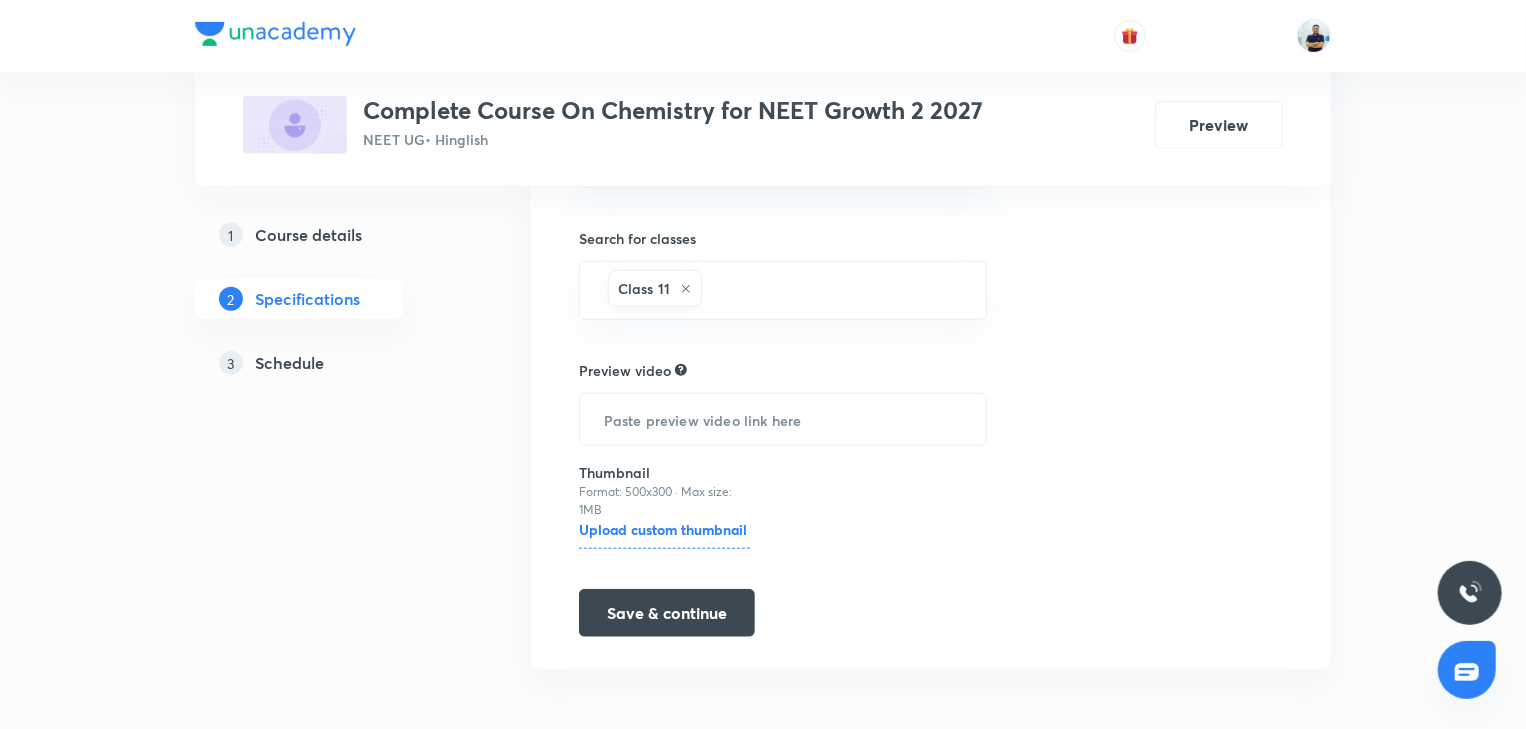 click on "Schedule" at bounding box center [289, 363] 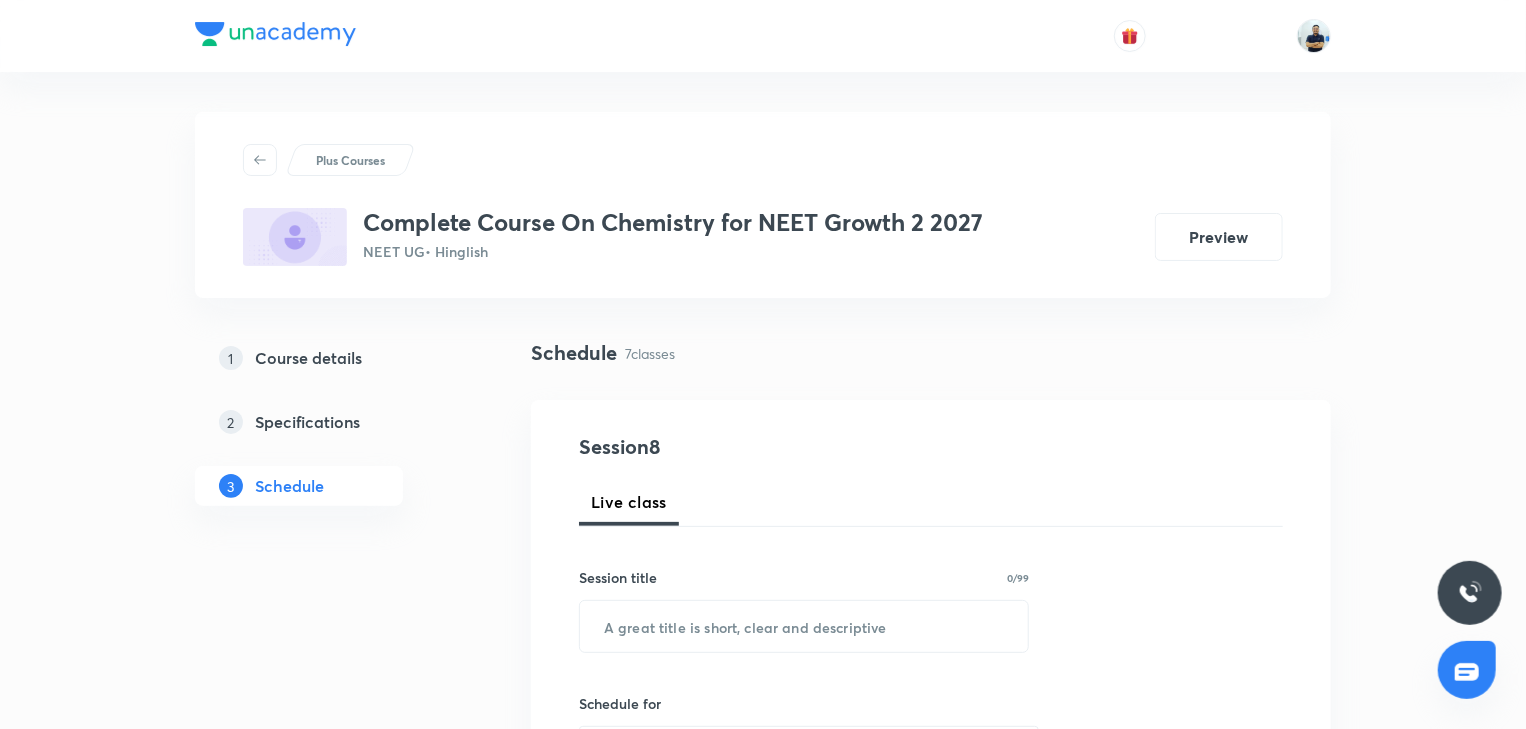 scroll, scrollTop: 1956, scrollLeft: 0, axis: vertical 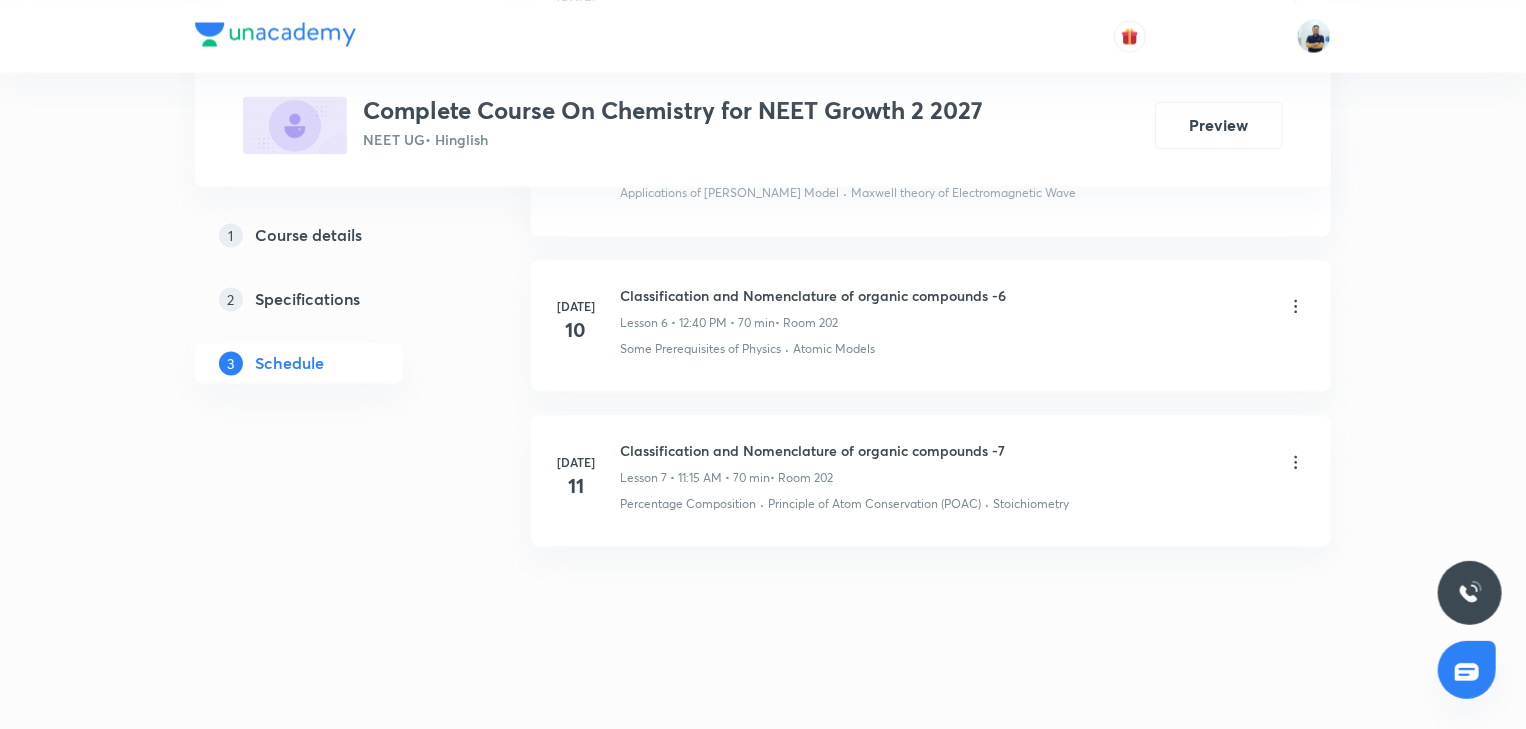 click on "Classification and Nomenclature of organic compounds -7" at bounding box center (812, 450) 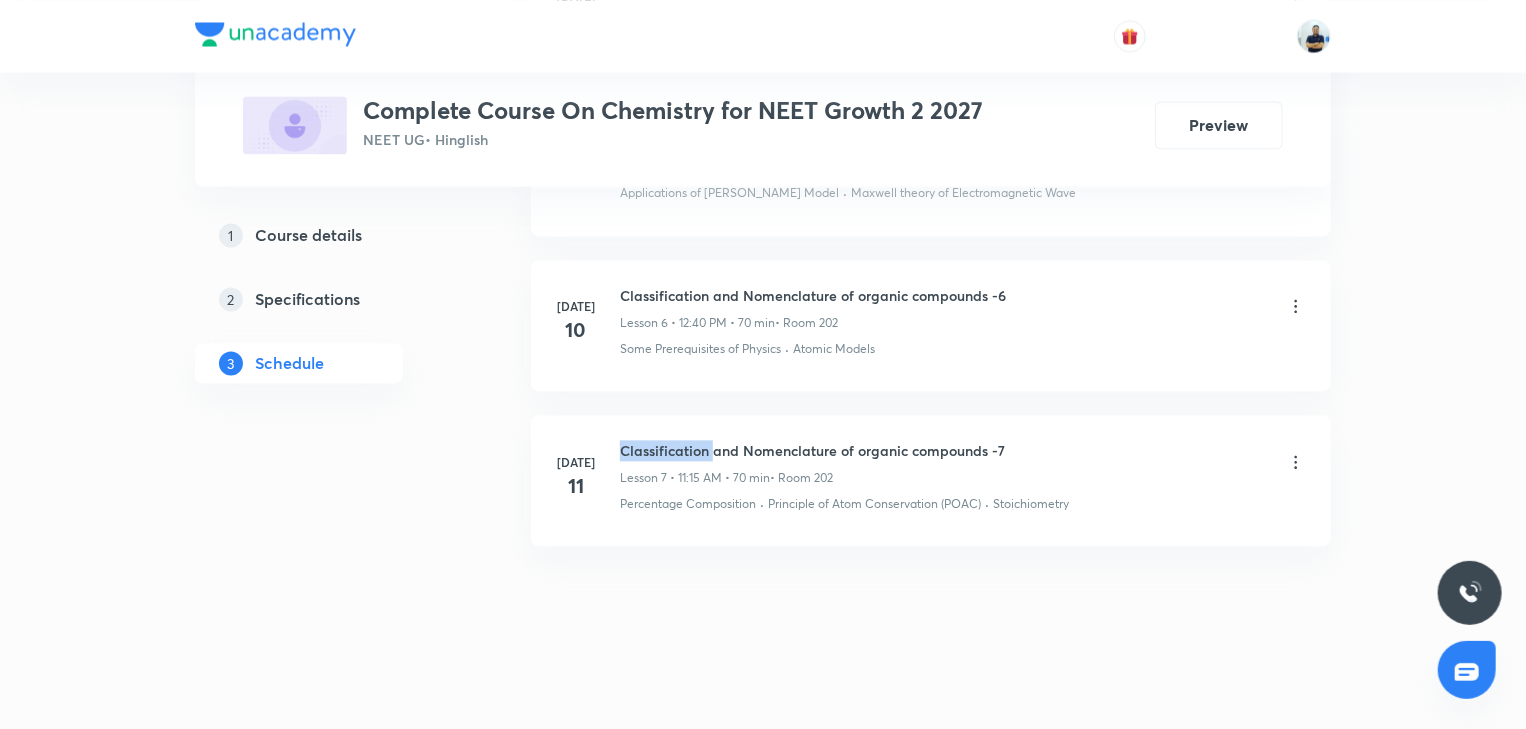 click on "Classification and Nomenclature of organic compounds -7" at bounding box center [812, 450] 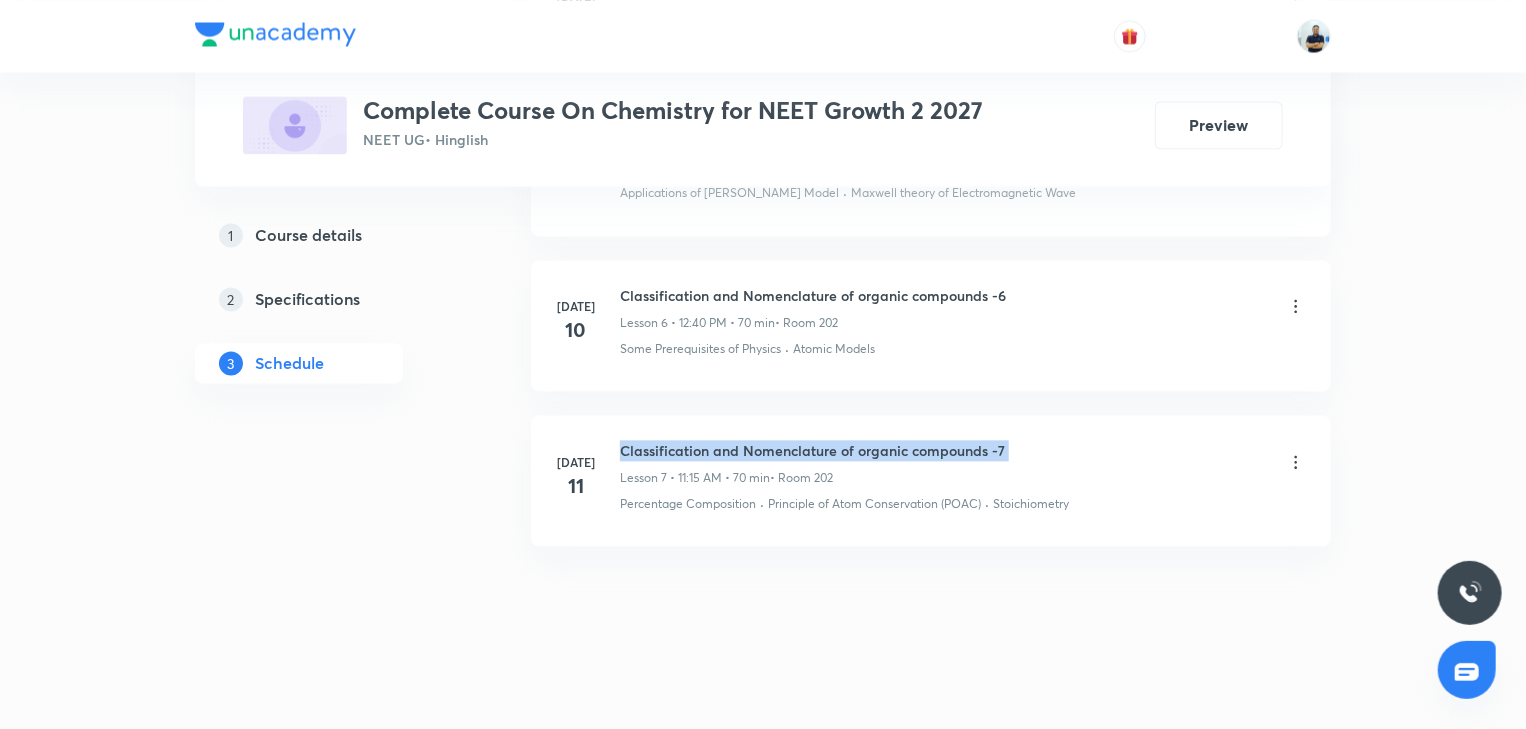 click on "Classification and Nomenclature of organic compounds -7" at bounding box center (812, 450) 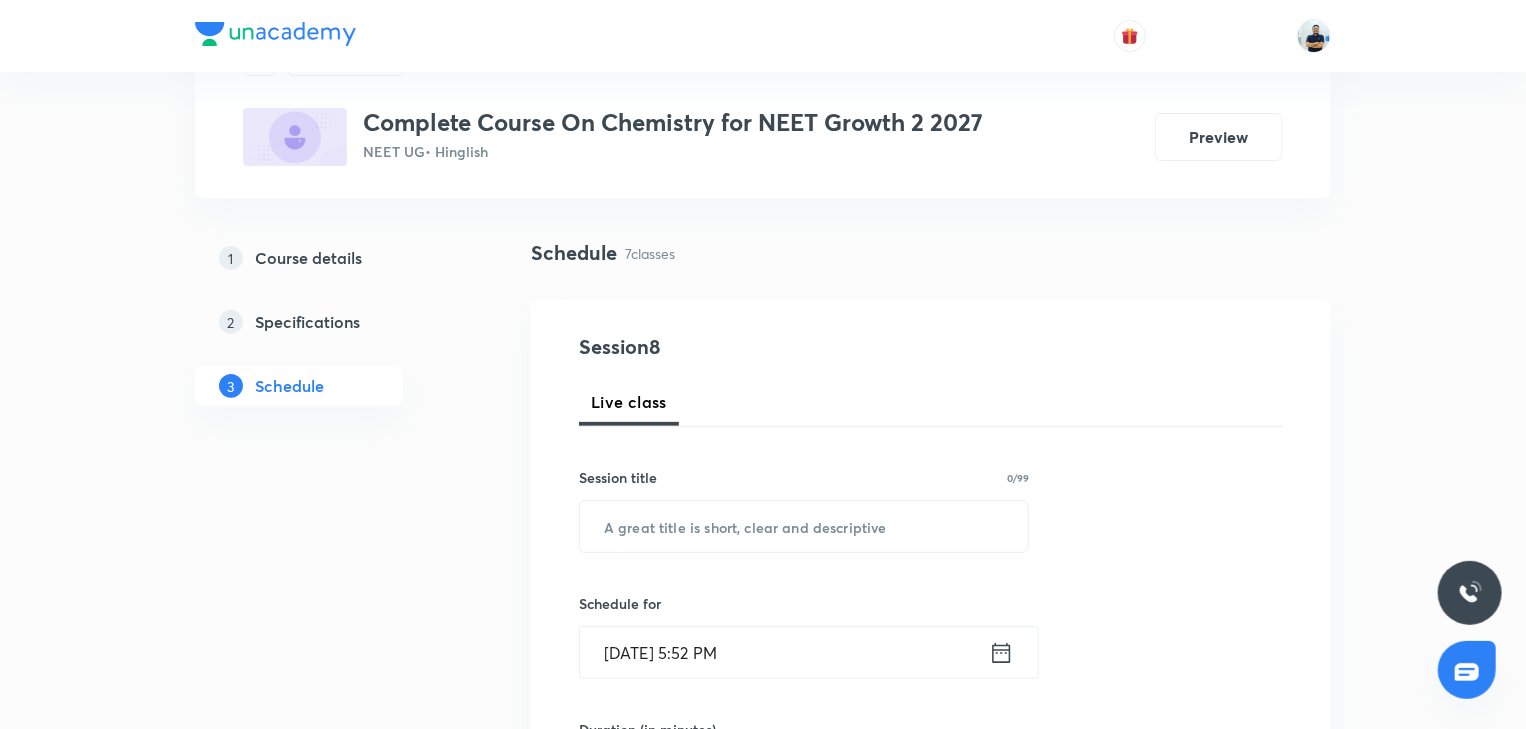 scroll, scrollTop: 0, scrollLeft: 0, axis: both 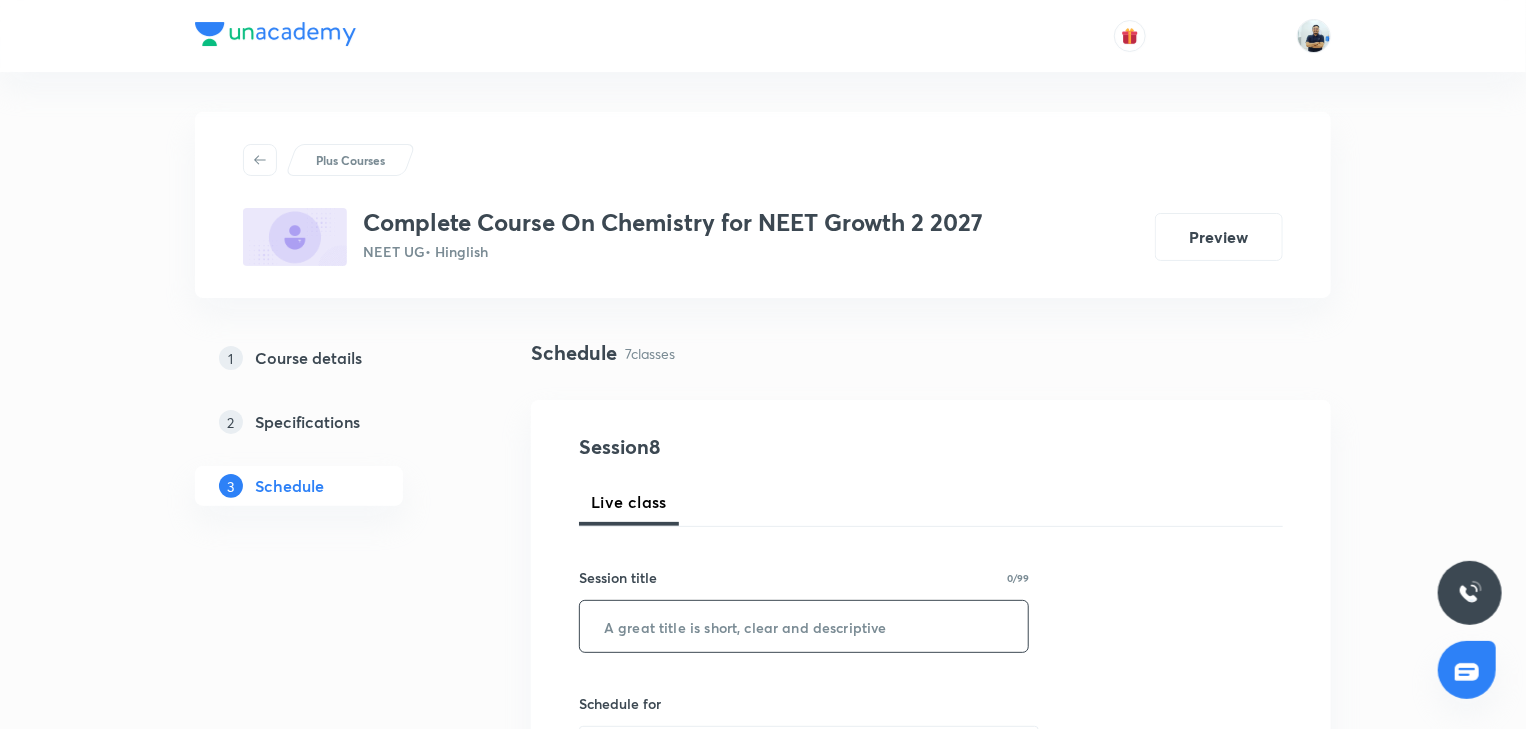 click at bounding box center [804, 626] 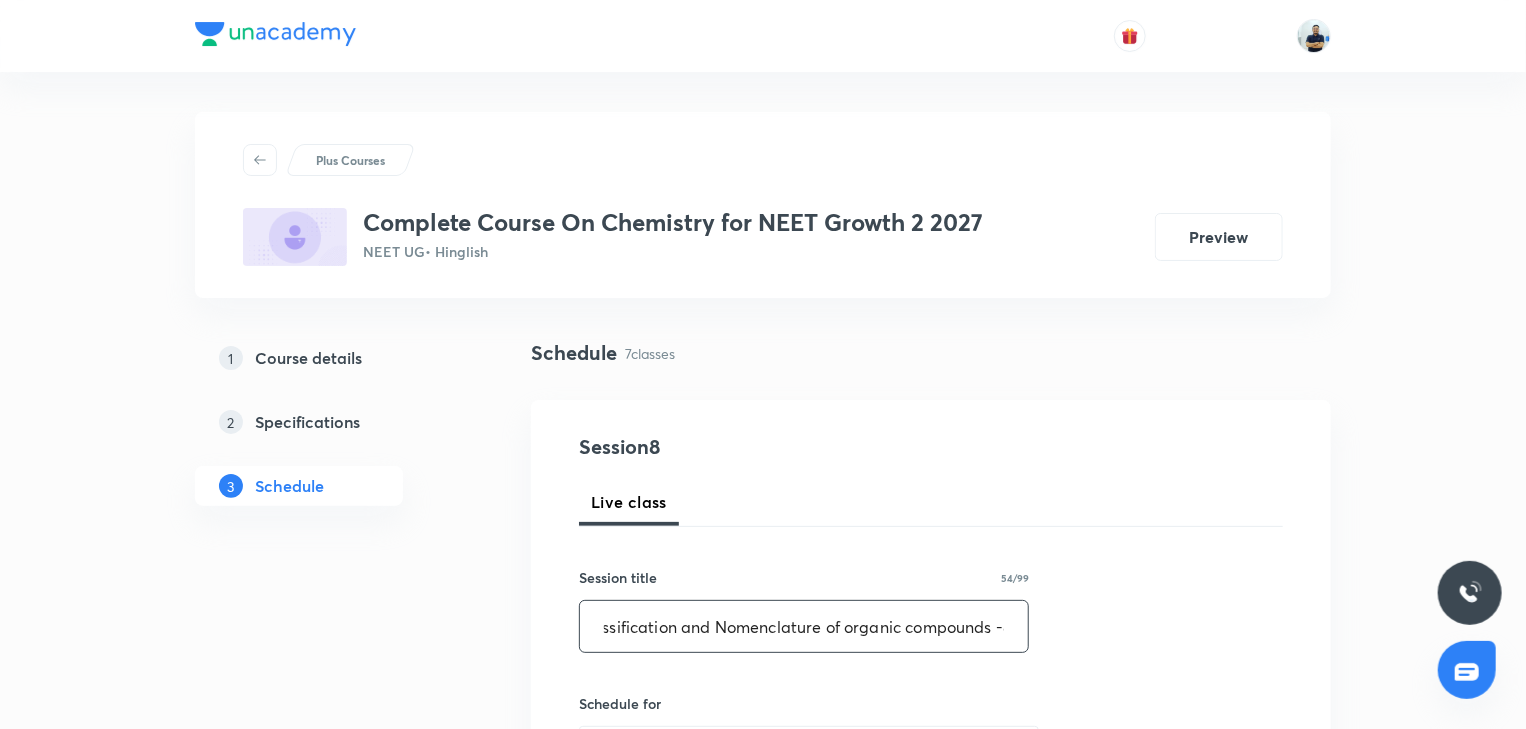 scroll, scrollTop: 0, scrollLeft: 38, axis: horizontal 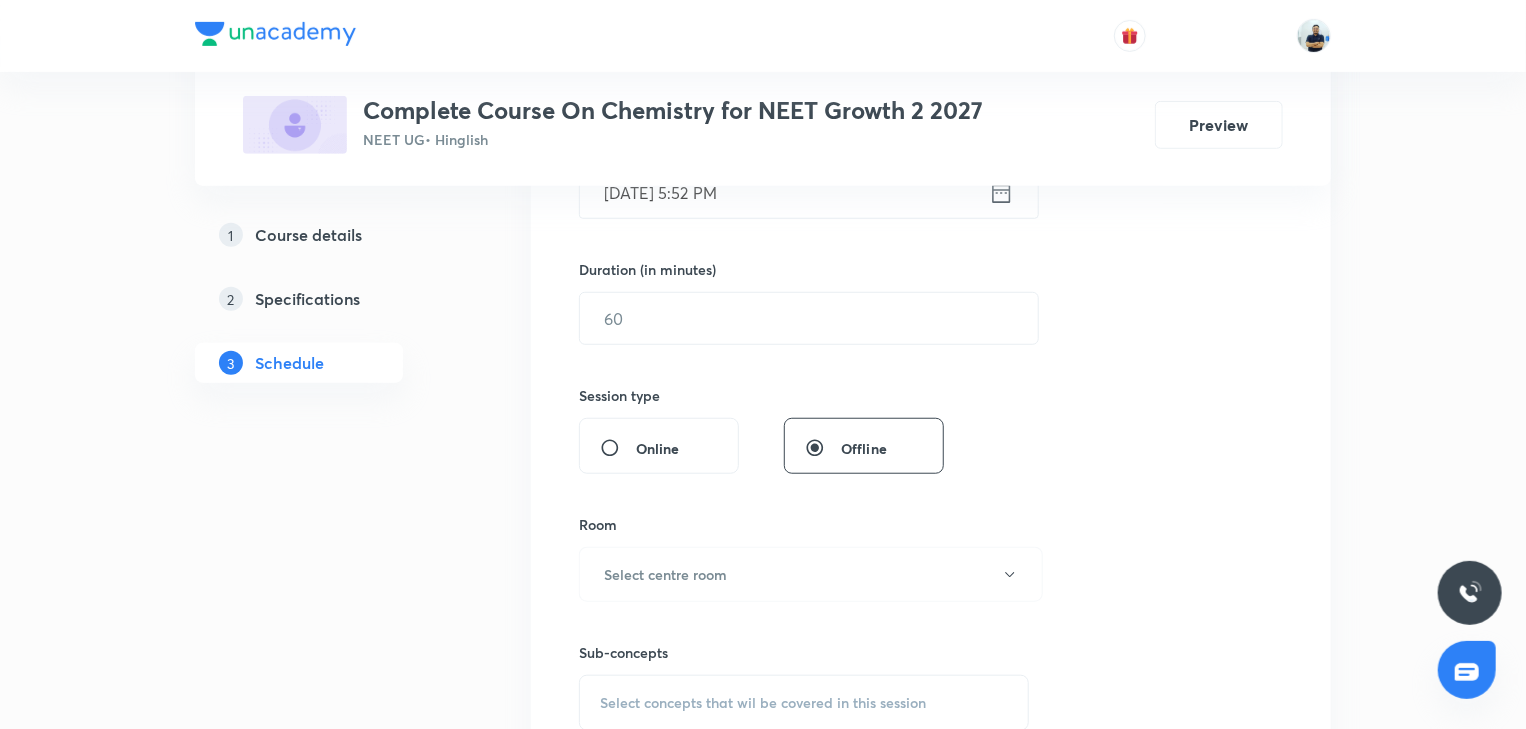 type on "Classification and Nomenclature of organic compounds -8" 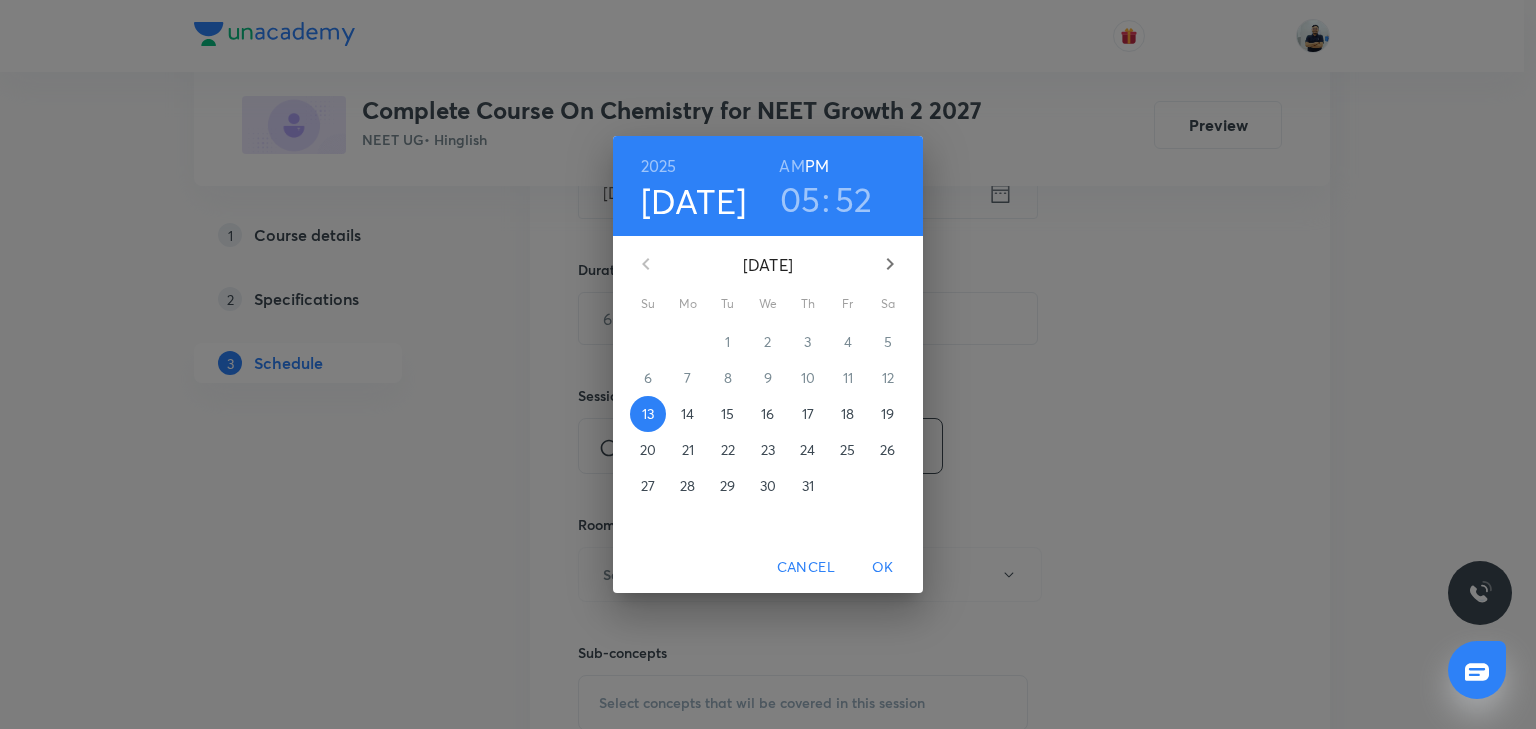 click on "14" at bounding box center (687, 414) 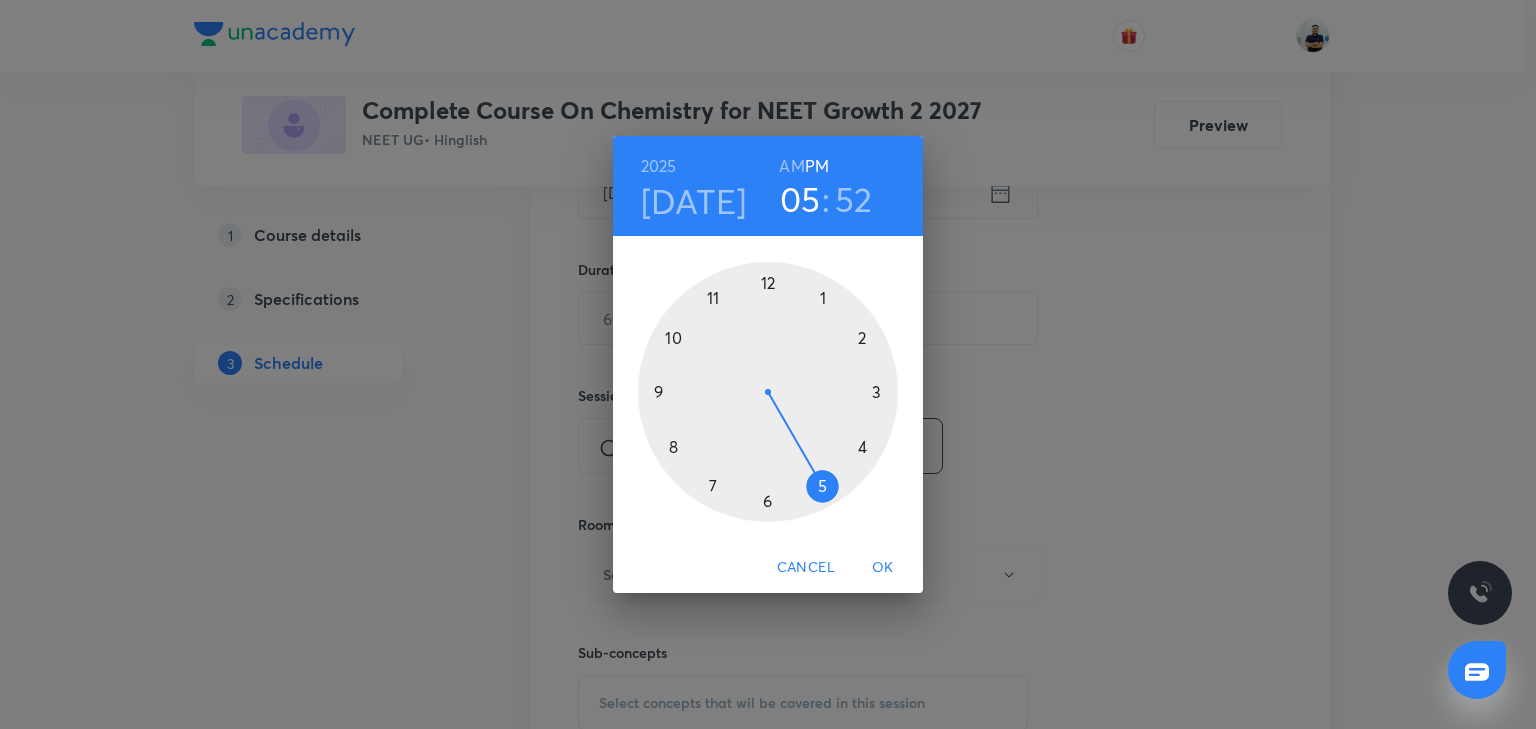click on "AM" at bounding box center (791, 166) 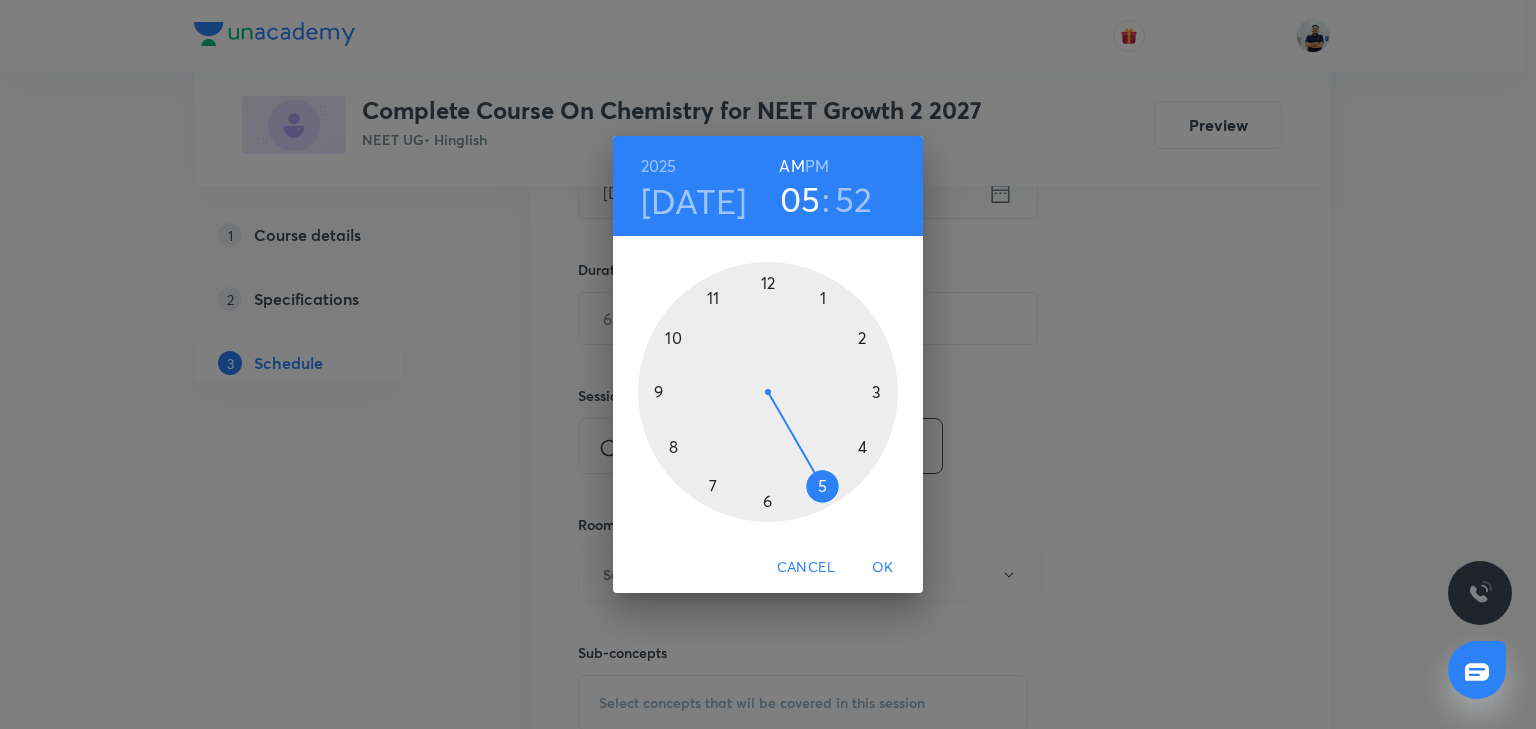 click at bounding box center [768, 392] 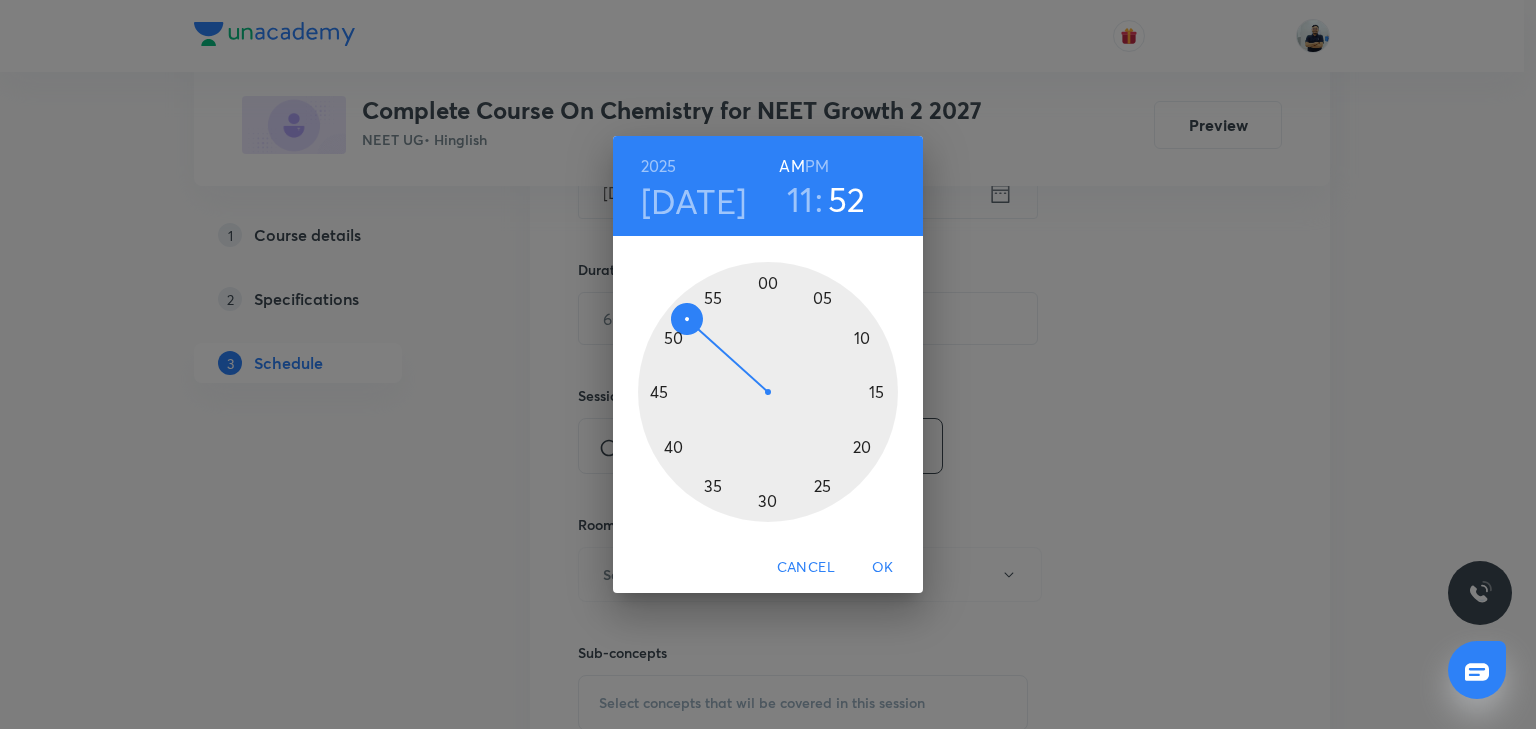 click at bounding box center (768, 392) 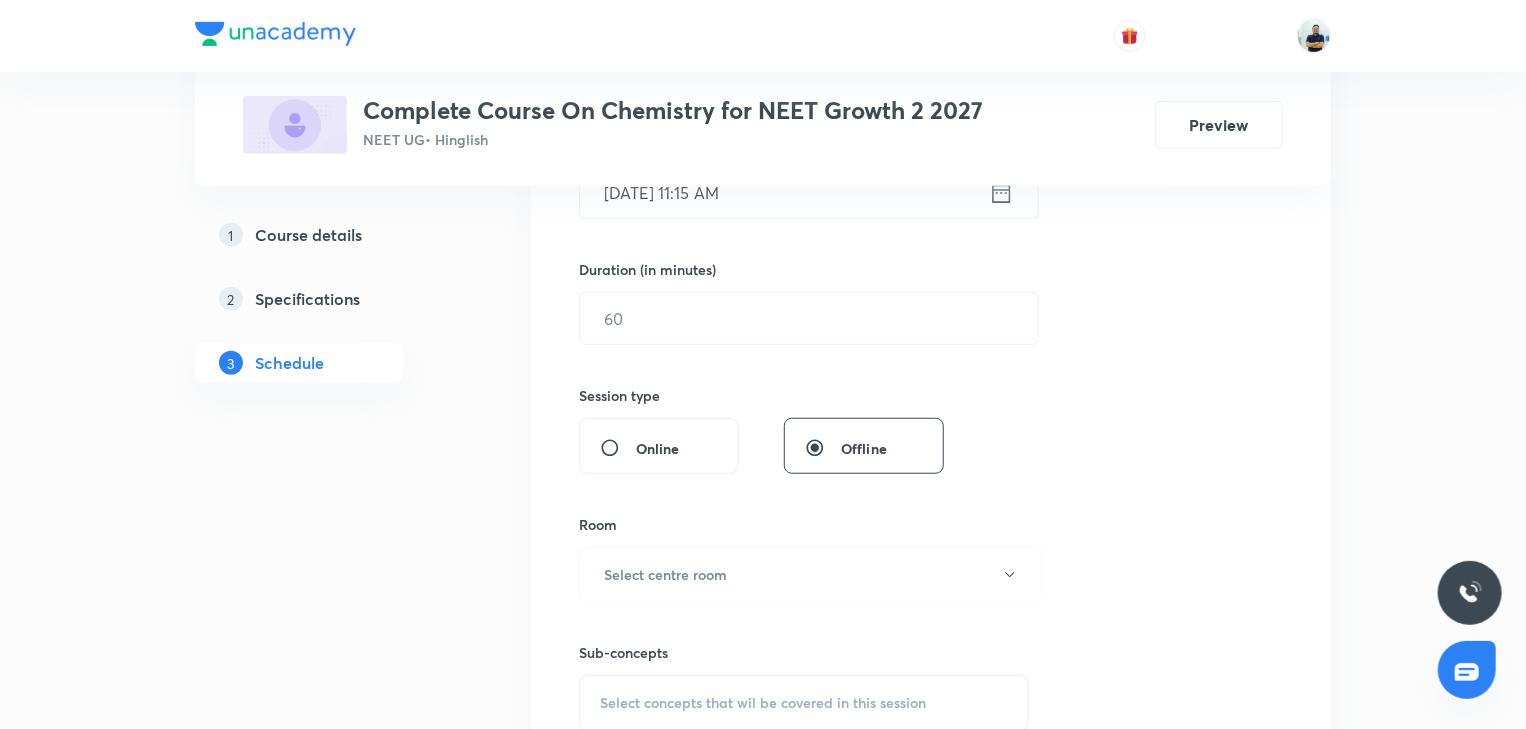 click on "Session  8 Live class Session title 55/99 Classification and Nomenclature of organic compounds -8 ​ Schedule for Jul 14, 2025, 11:15 AM ​ Duration (in minutes) ​   Session type Online Offline Room Select centre room Sub-concepts Select concepts that wil be covered in this session Add Cancel" at bounding box center [931, 341] 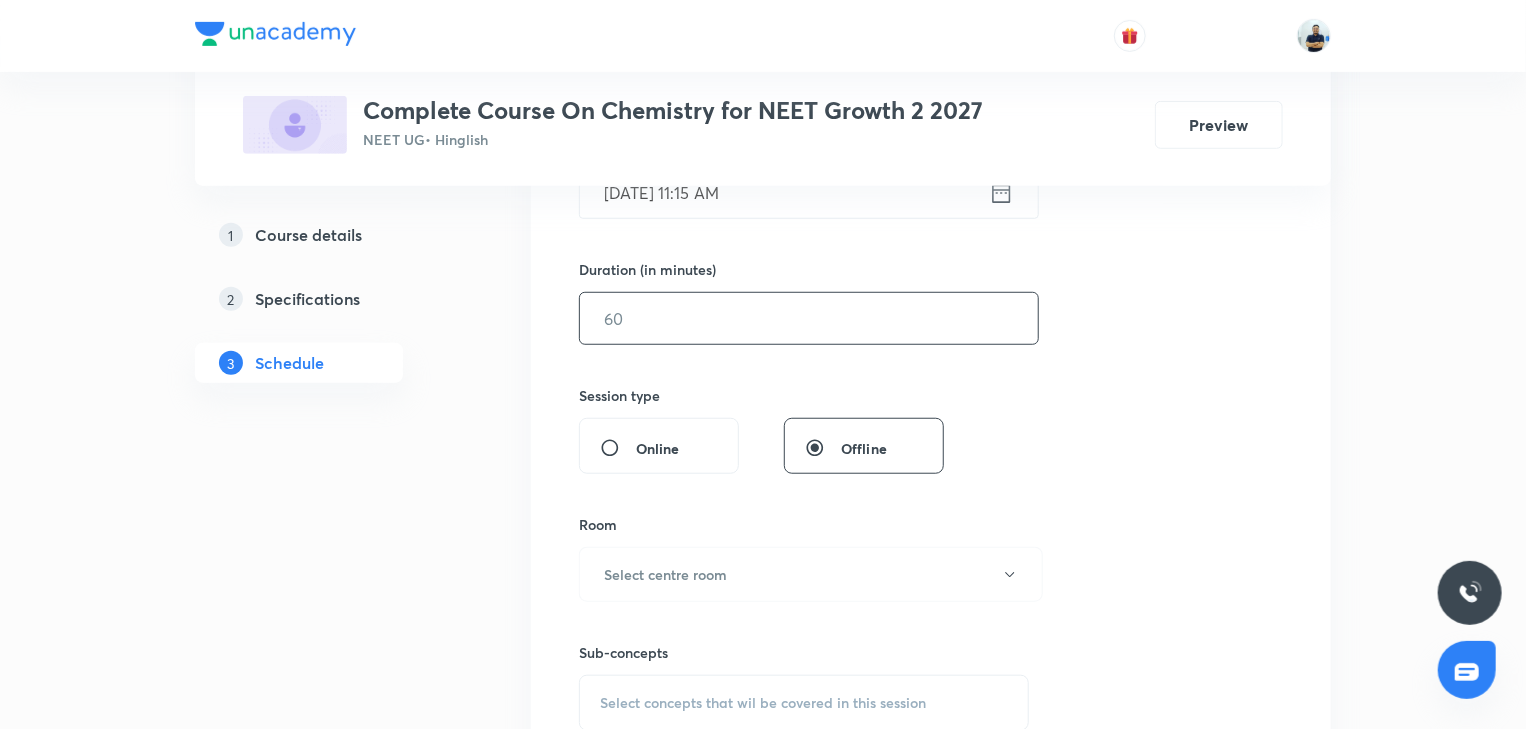 click at bounding box center [809, 318] 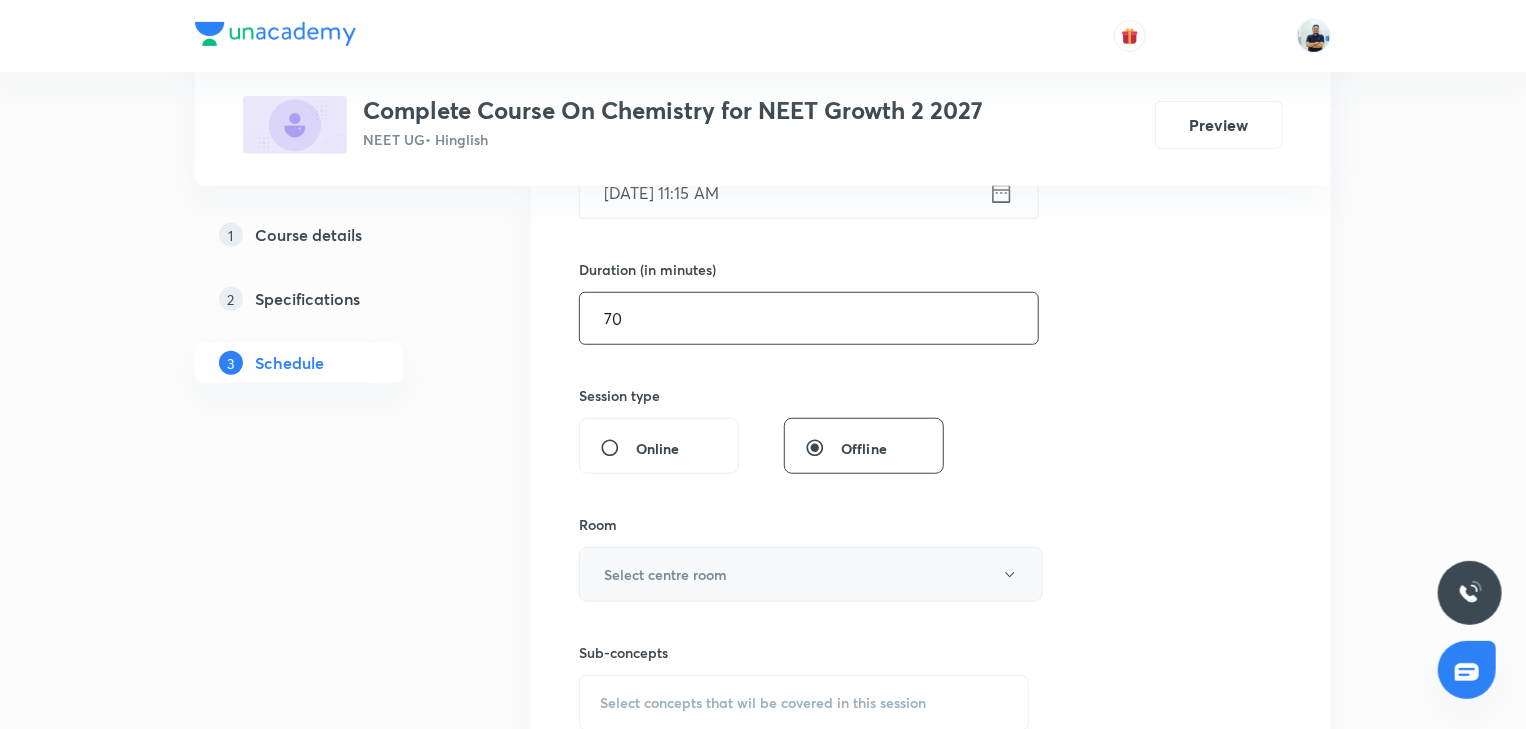 type on "70" 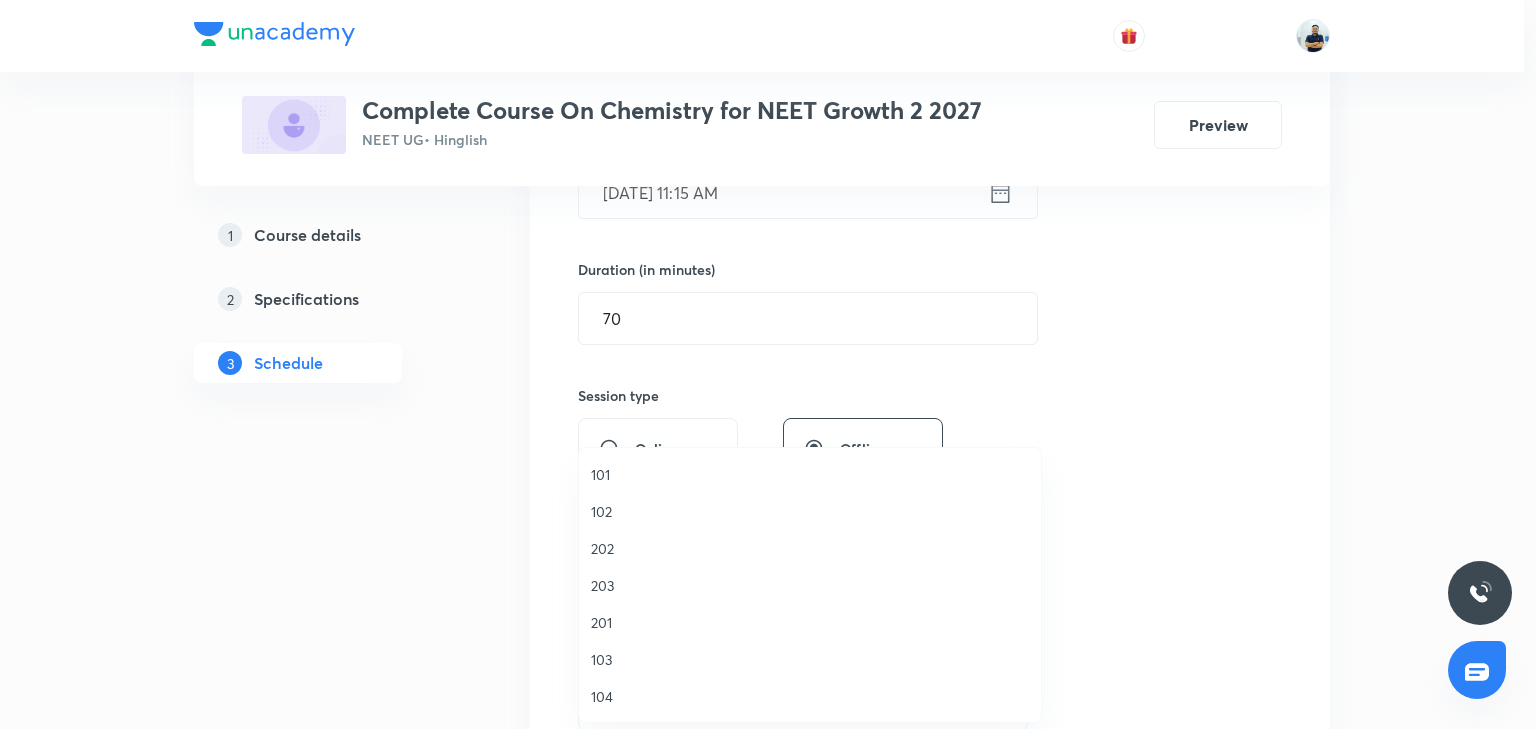 click on "202" at bounding box center (810, 548) 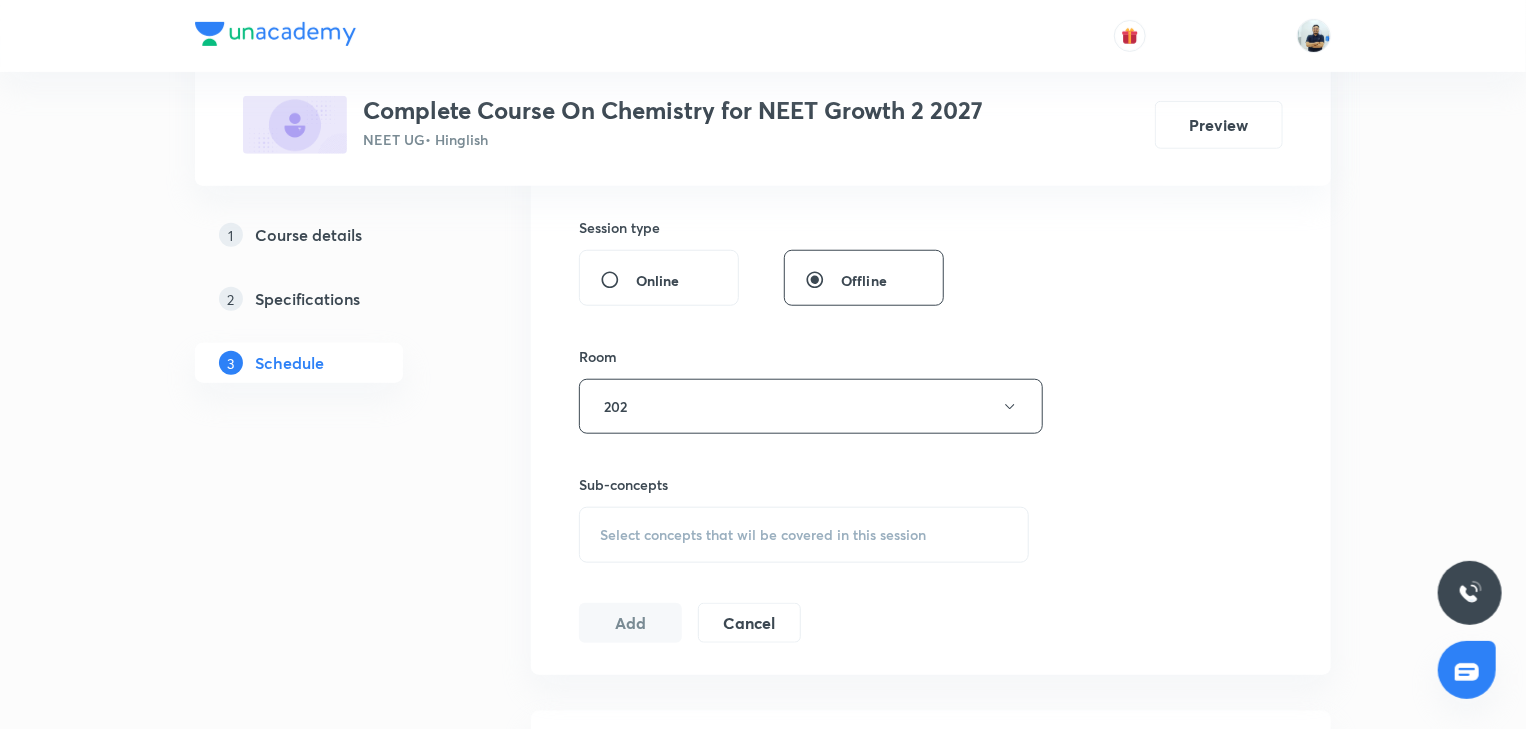 scroll, scrollTop: 784, scrollLeft: 0, axis: vertical 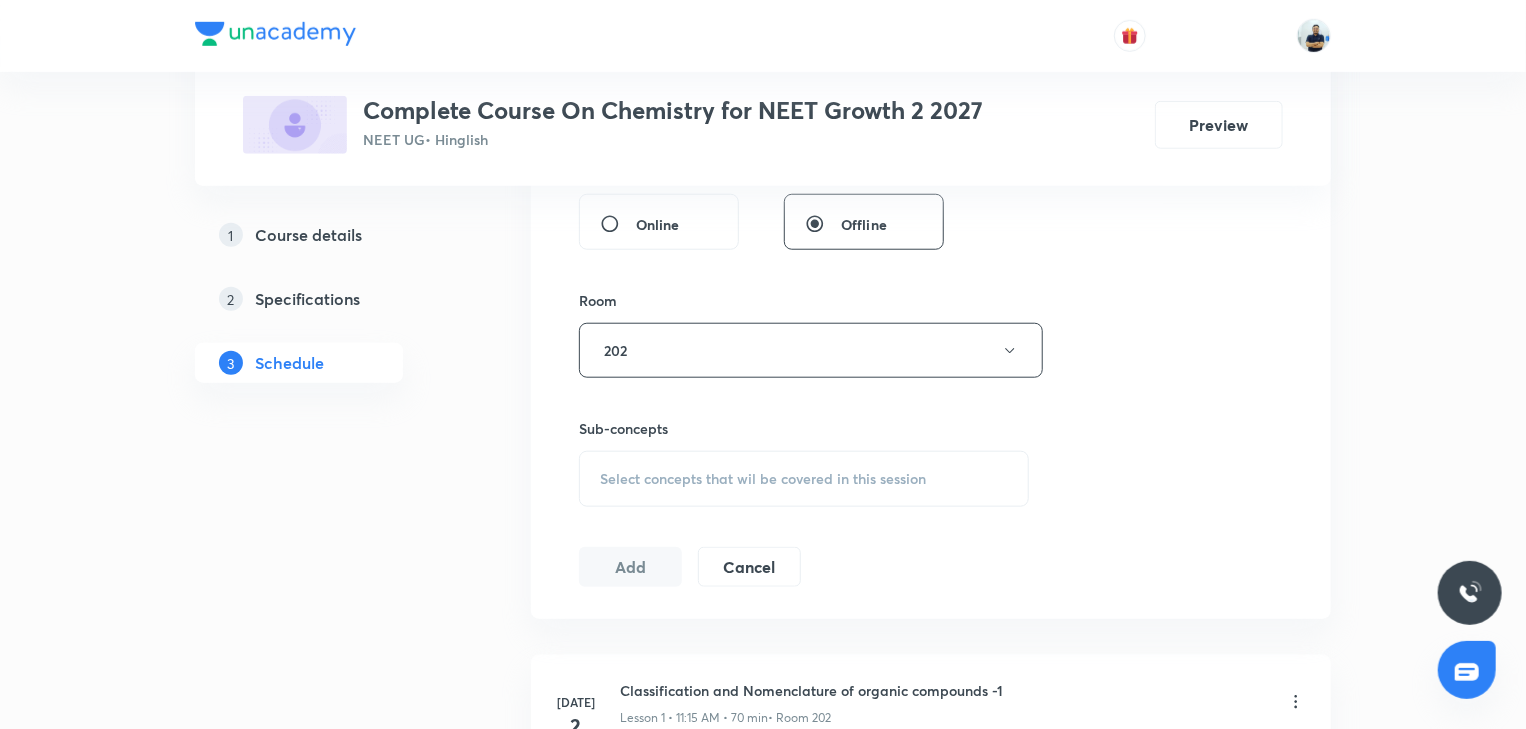 click on "Select concepts that wil be covered in this session" at bounding box center [804, 479] 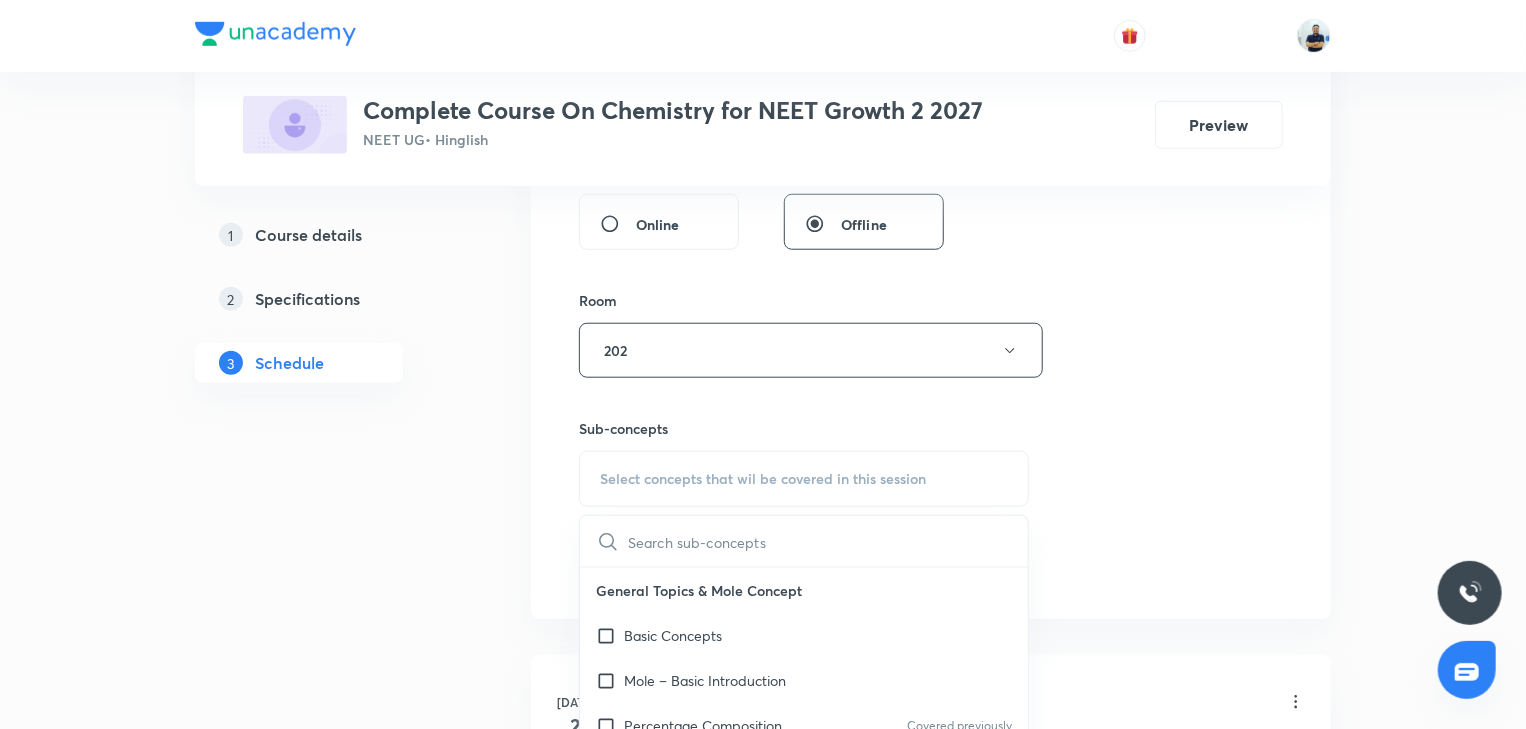 scroll, scrollTop: 560, scrollLeft: 0, axis: vertical 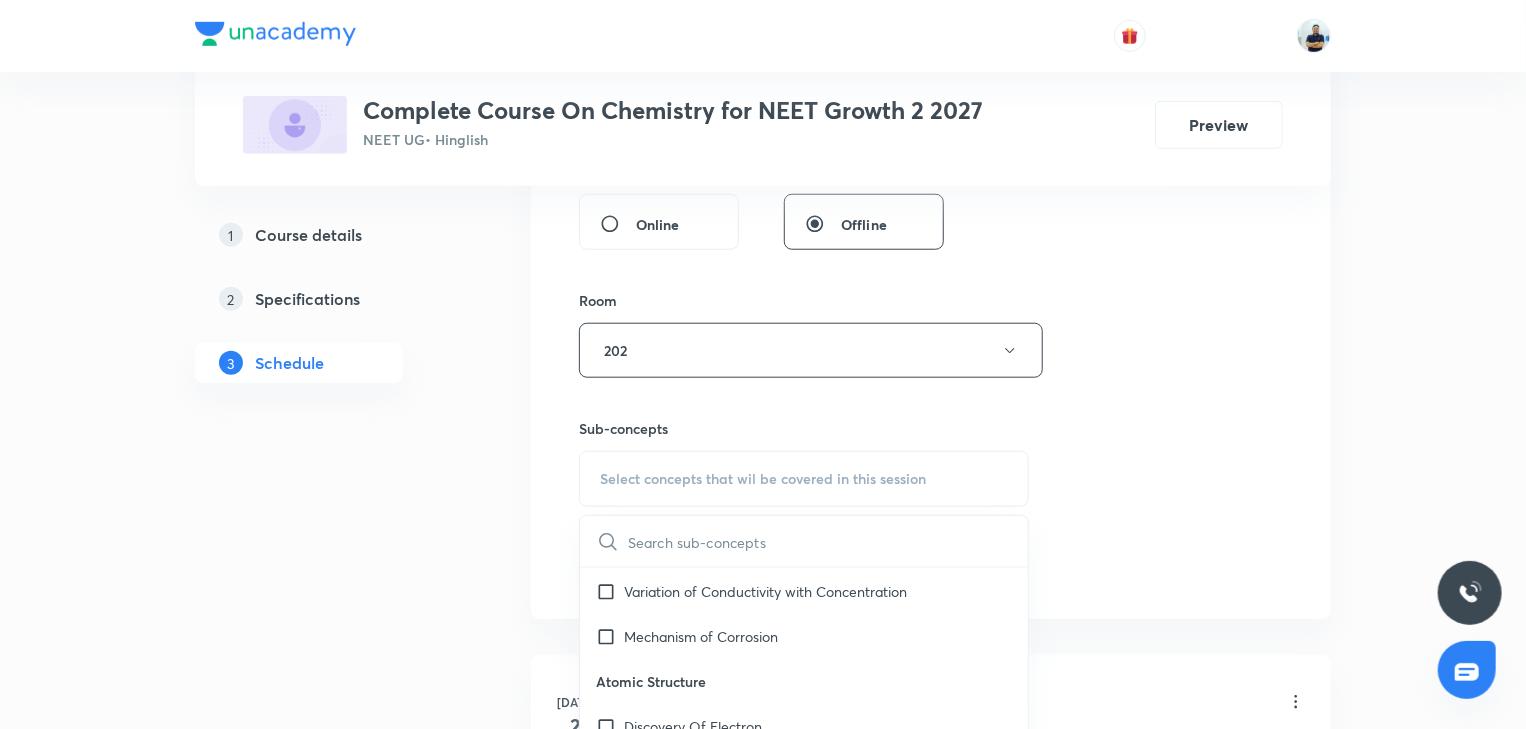 click on "Atomic Structure" at bounding box center (804, 681) 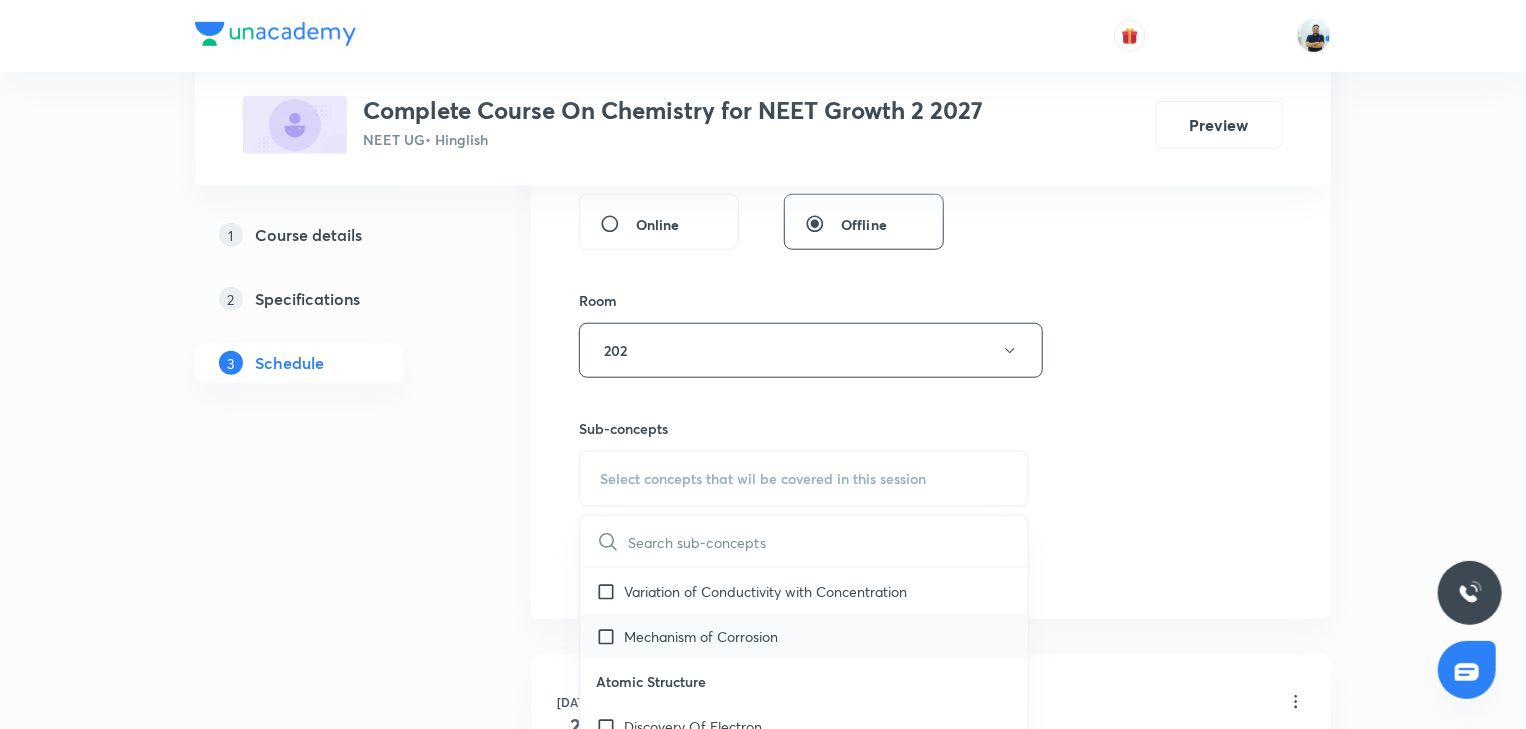 click on "Mechanism of Corrosion" at bounding box center (701, 636) 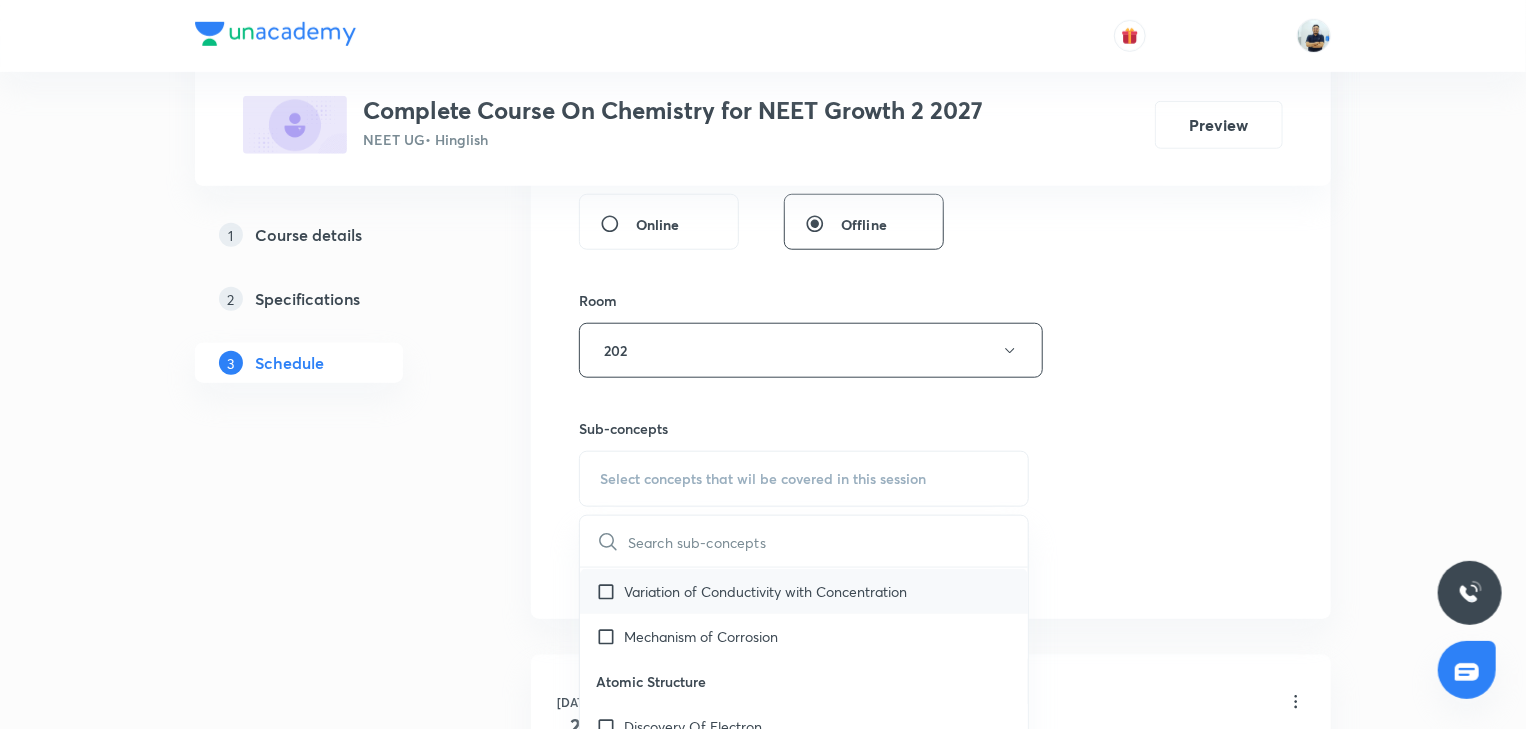 checkbox on "true" 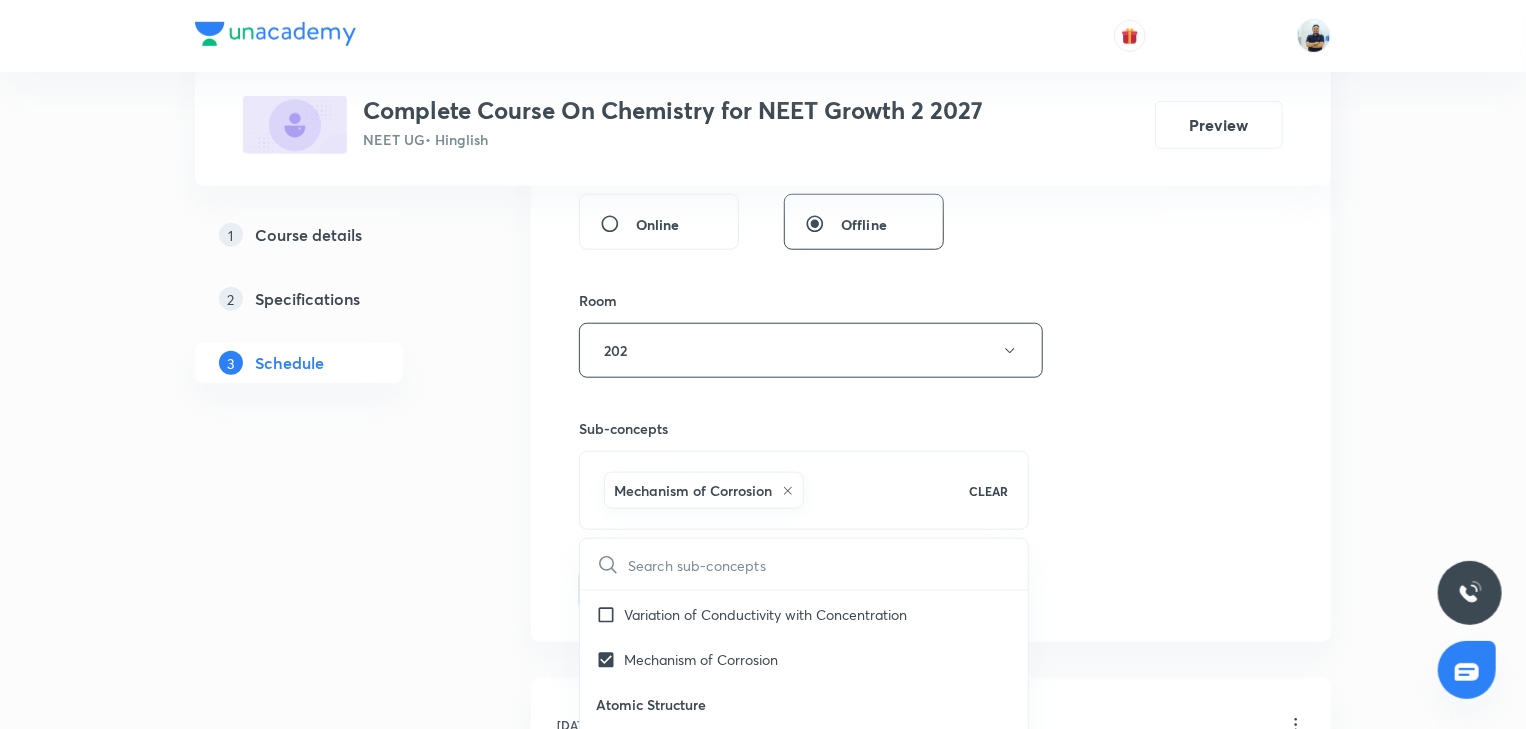 click on "Session  8 Live class Session title 55/99 Classification and Nomenclature of organic compounds -8 ​ Schedule for Jul 14, 2025, 11:15 AM ​ Duration (in minutes) 70 ​   Session type Online Offline Room 202 Sub-concepts Mechanism of Corrosion CLEAR ​ General Topics & Mole Concept Basic Concepts Mole – Basic Introduction Percentage Composition Covered previously Stoichiometry Covered previously Principle of Atom Conservation (POAC) Covered previously Relation between Stoichiometric Quantities Application of Mole Concept: Gravimetric Analysis Electronic Configuration Of Atoms (Hund's rule)  Quantum Numbers (Magnetic Quantum no.) Quantum Numbers(Pauli's Exclusion law) Mean Molar Mass or Molecular Mass Variation of Conductivity with Concentration Mechanism of Corrosion Atomic Structure Discovery Of Electron Some Prerequisites of Physics Covered previously Discovery Of Protons And Neutrons Covered previously Atomic Models Covered previously Representation Of Atom With Electrons And Neutrons Nature of Waves" at bounding box center [931, 129] 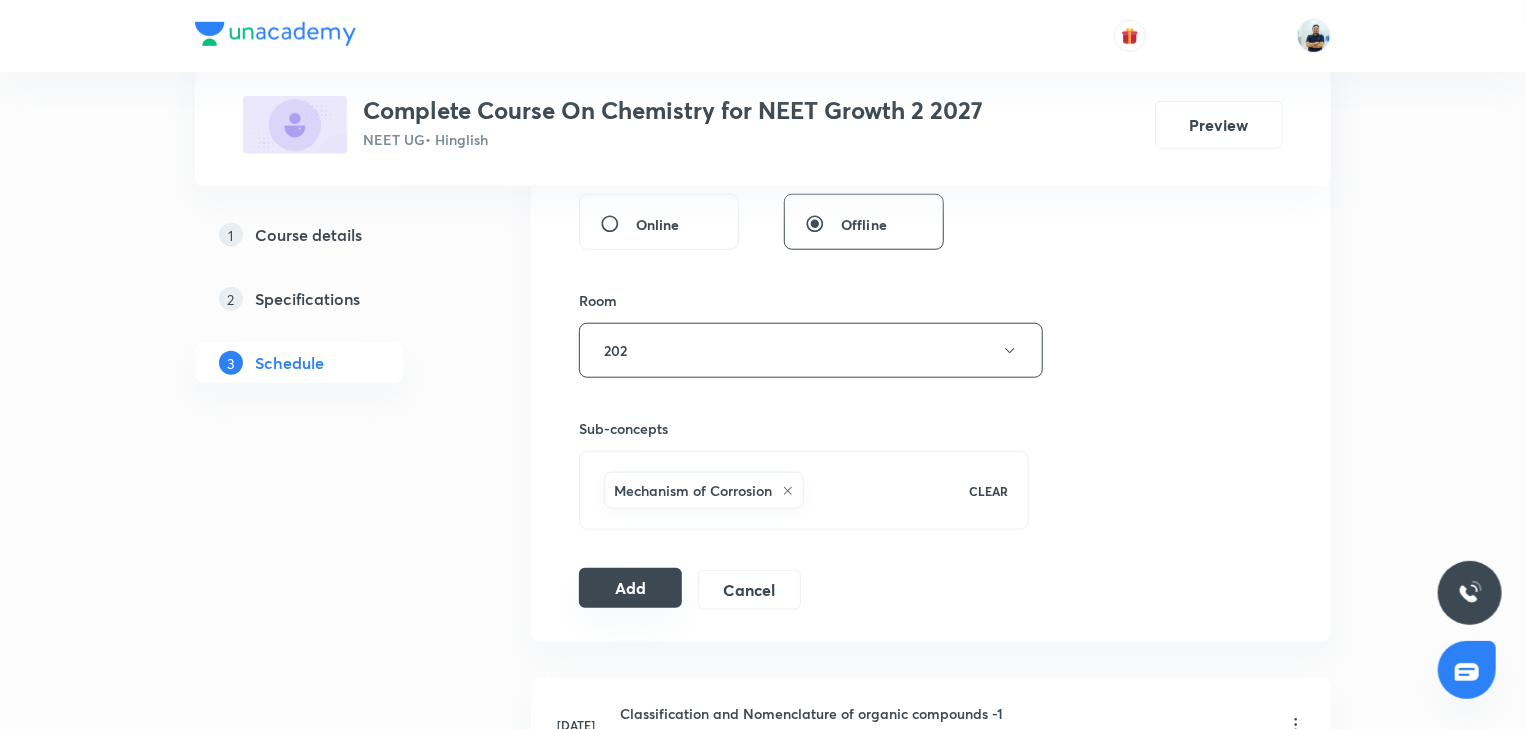 click on "Add" at bounding box center [630, 588] 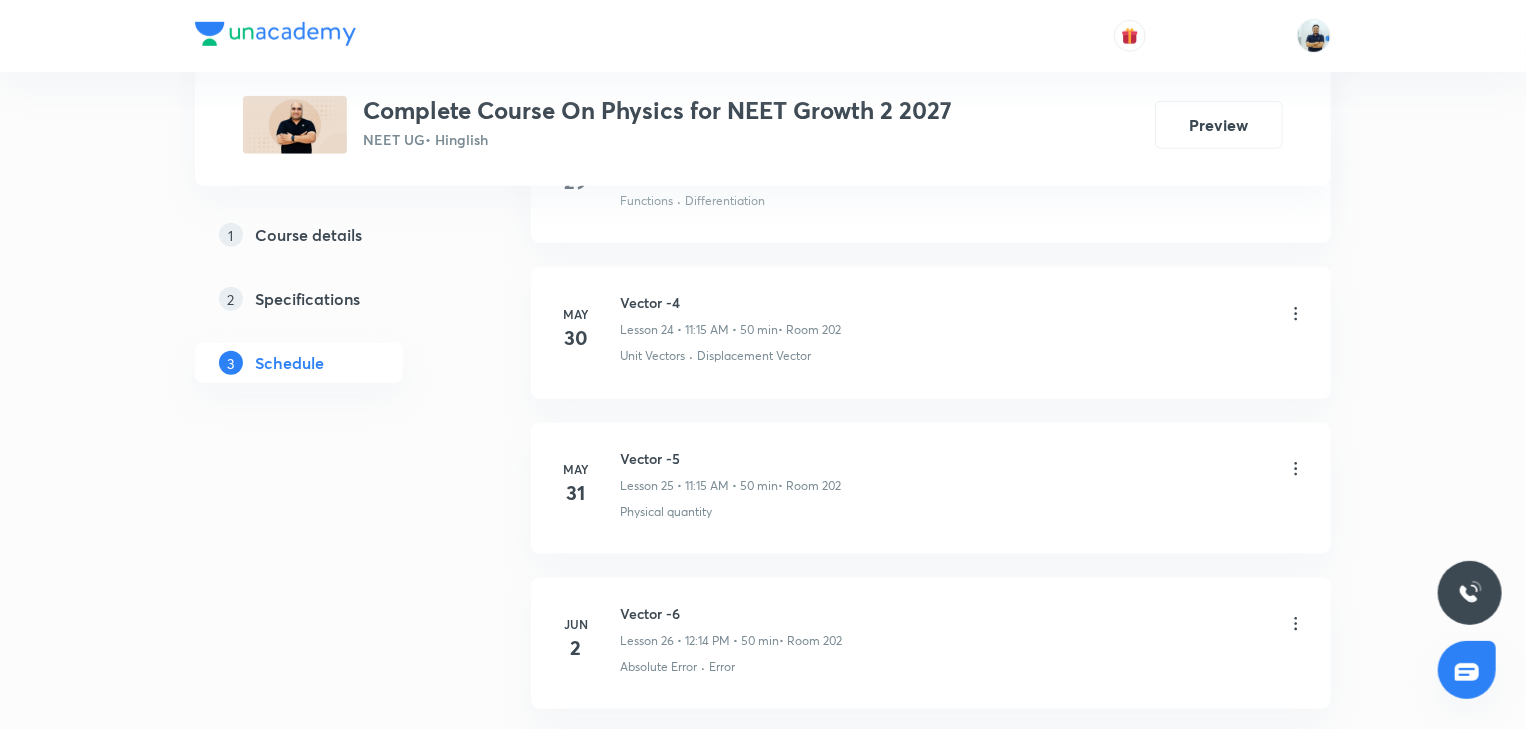 scroll, scrollTop: 7840, scrollLeft: 0, axis: vertical 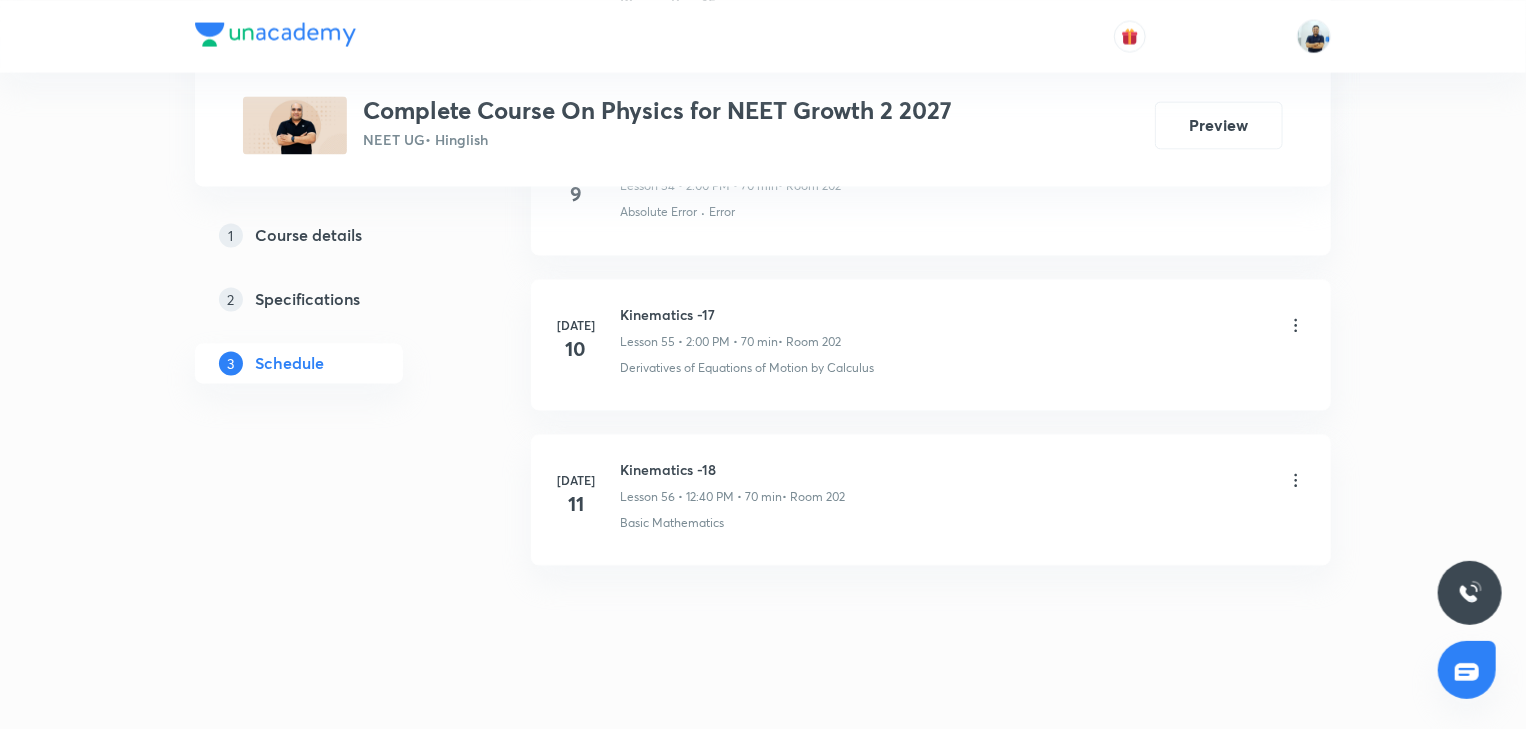 click on "Kinematics -18" at bounding box center [732, 470] 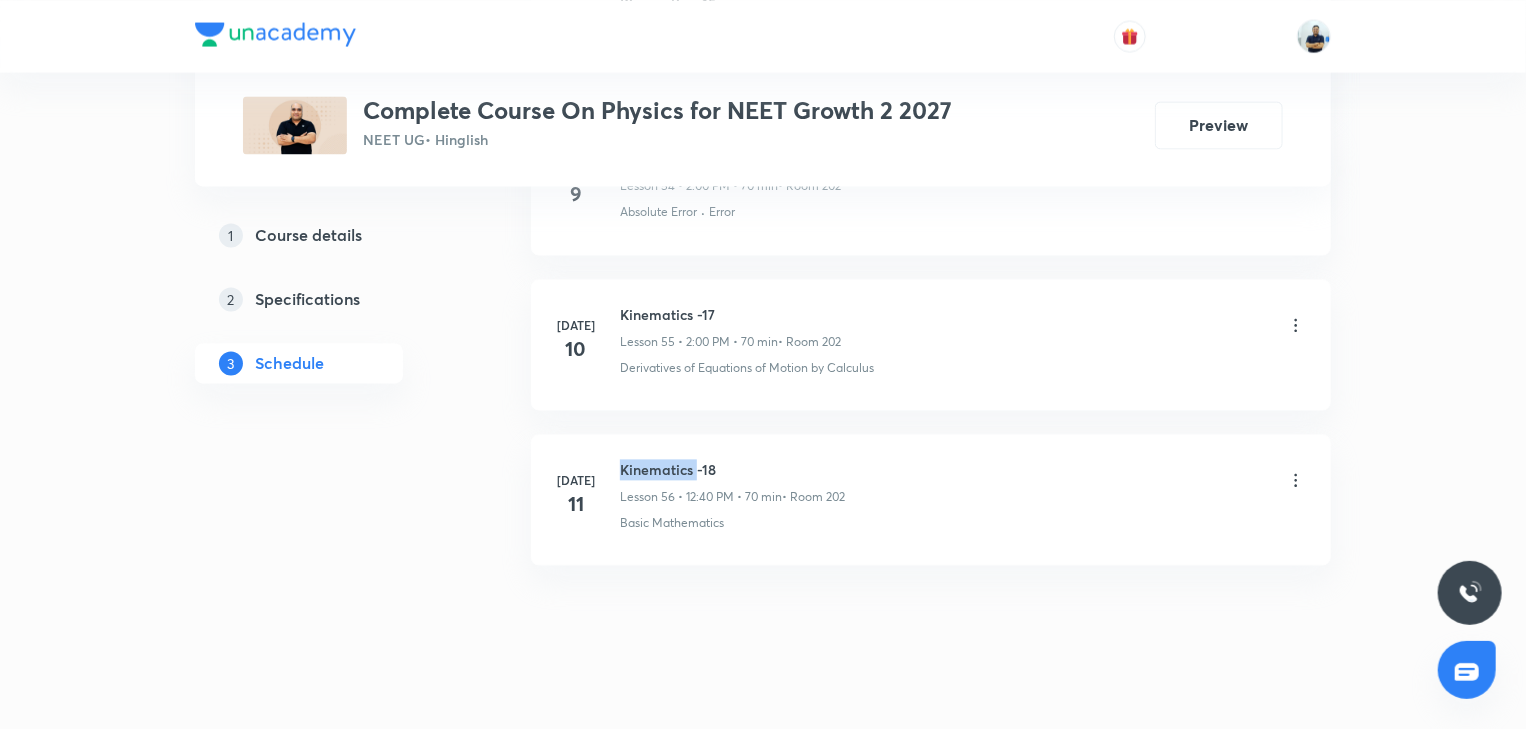 click on "Kinematics -18" at bounding box center (732, 470) 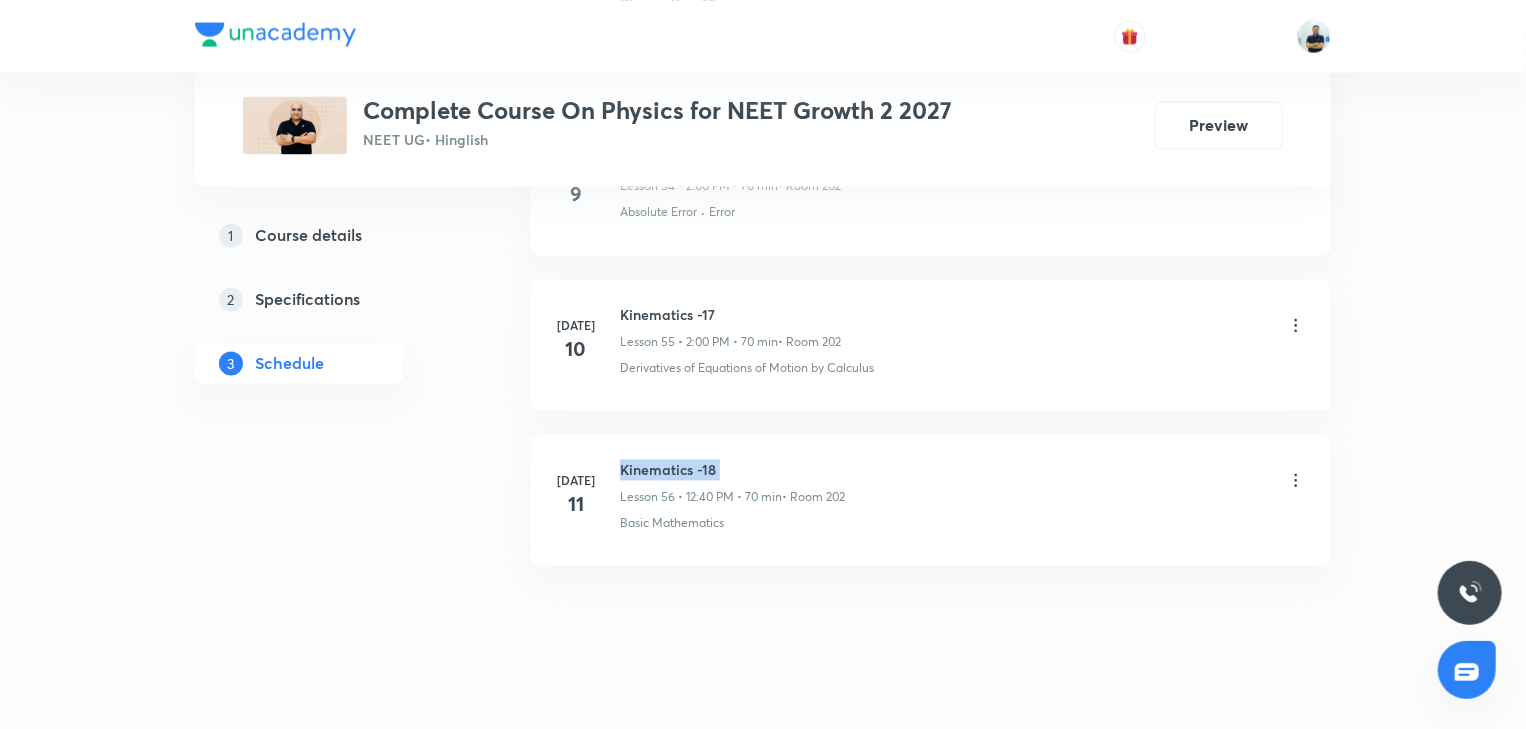 click on "Kinematics -18" at bounding box center [732, 470] 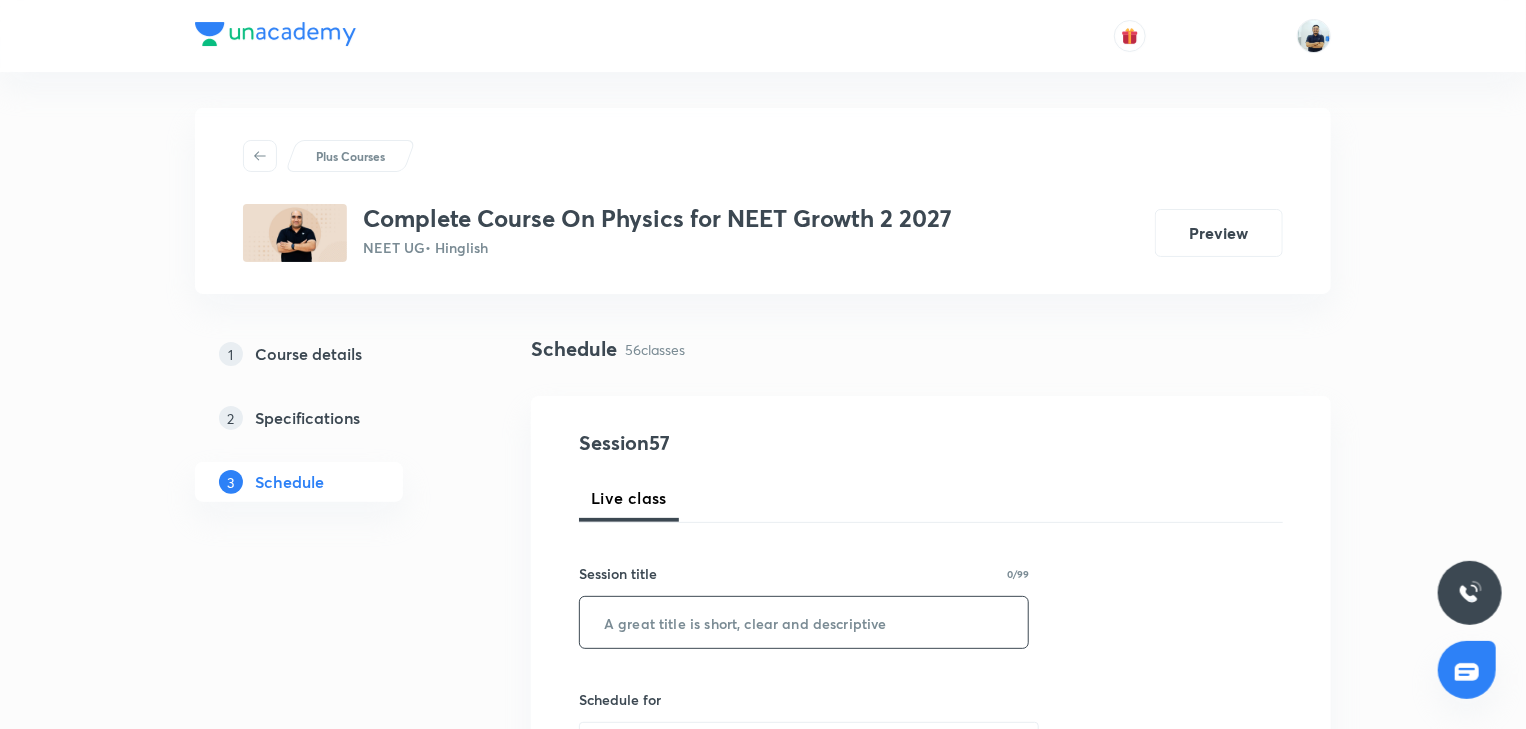 scroll, scrollTop: 0, scrollLeft: 0, axis: both 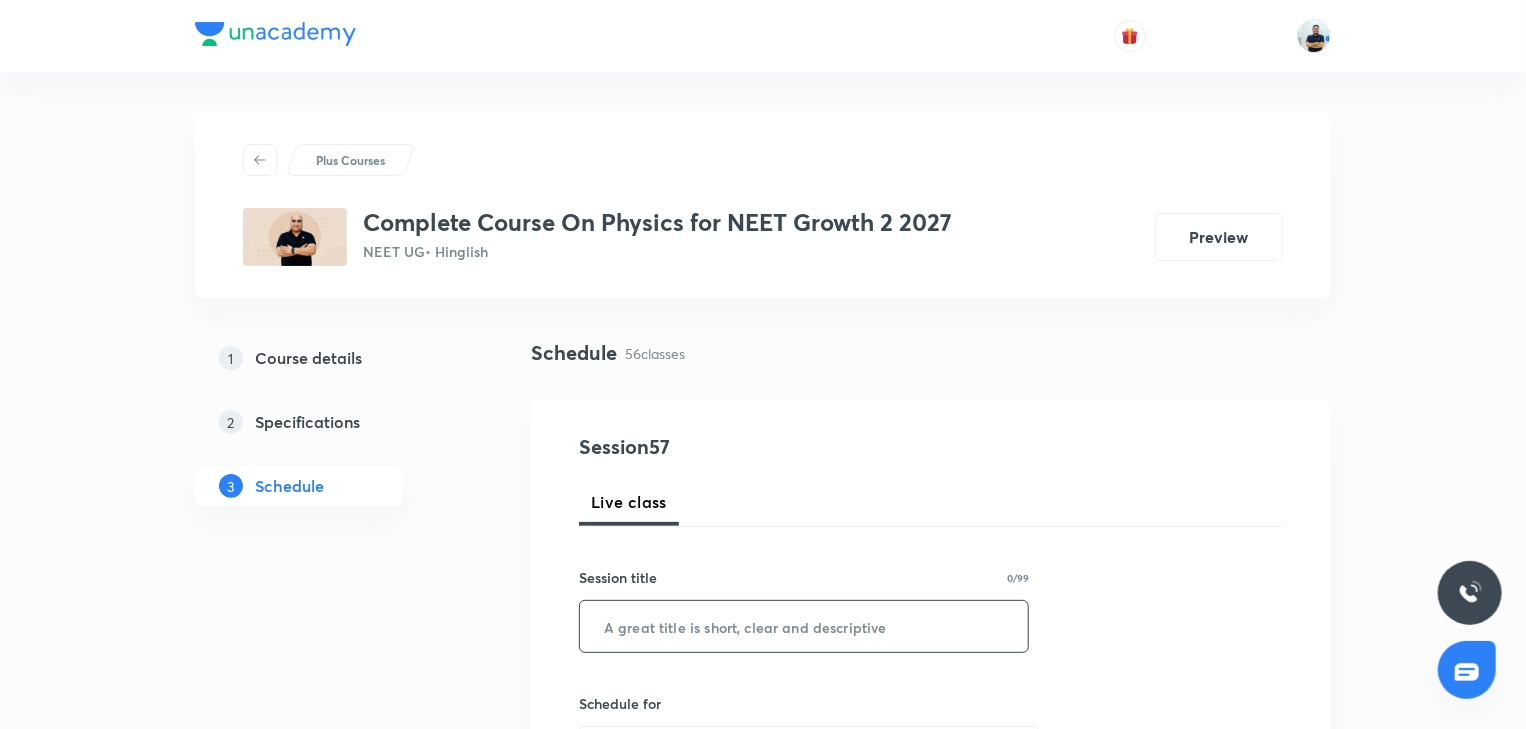 click at bounding box center (804, 626) 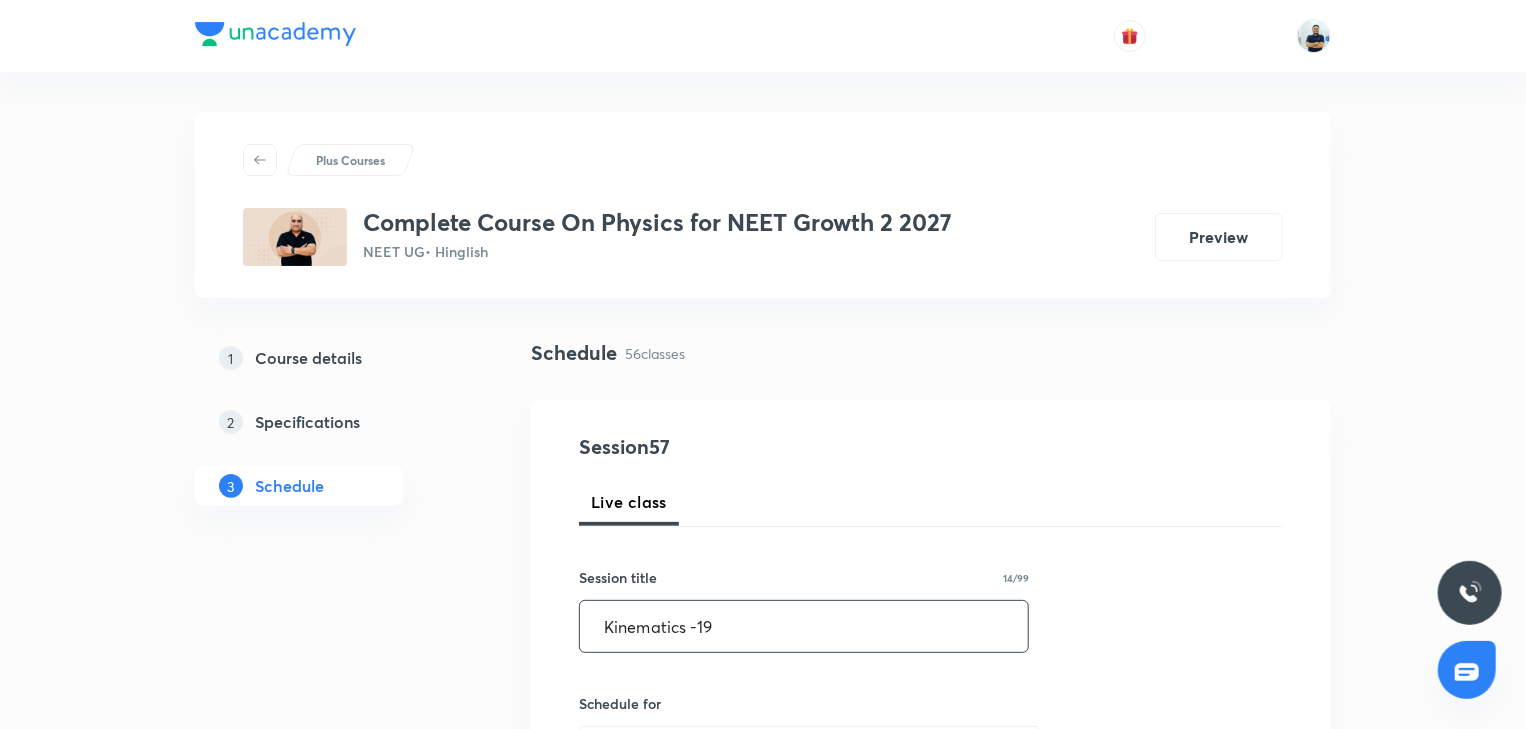 type on "Kinematics -19" 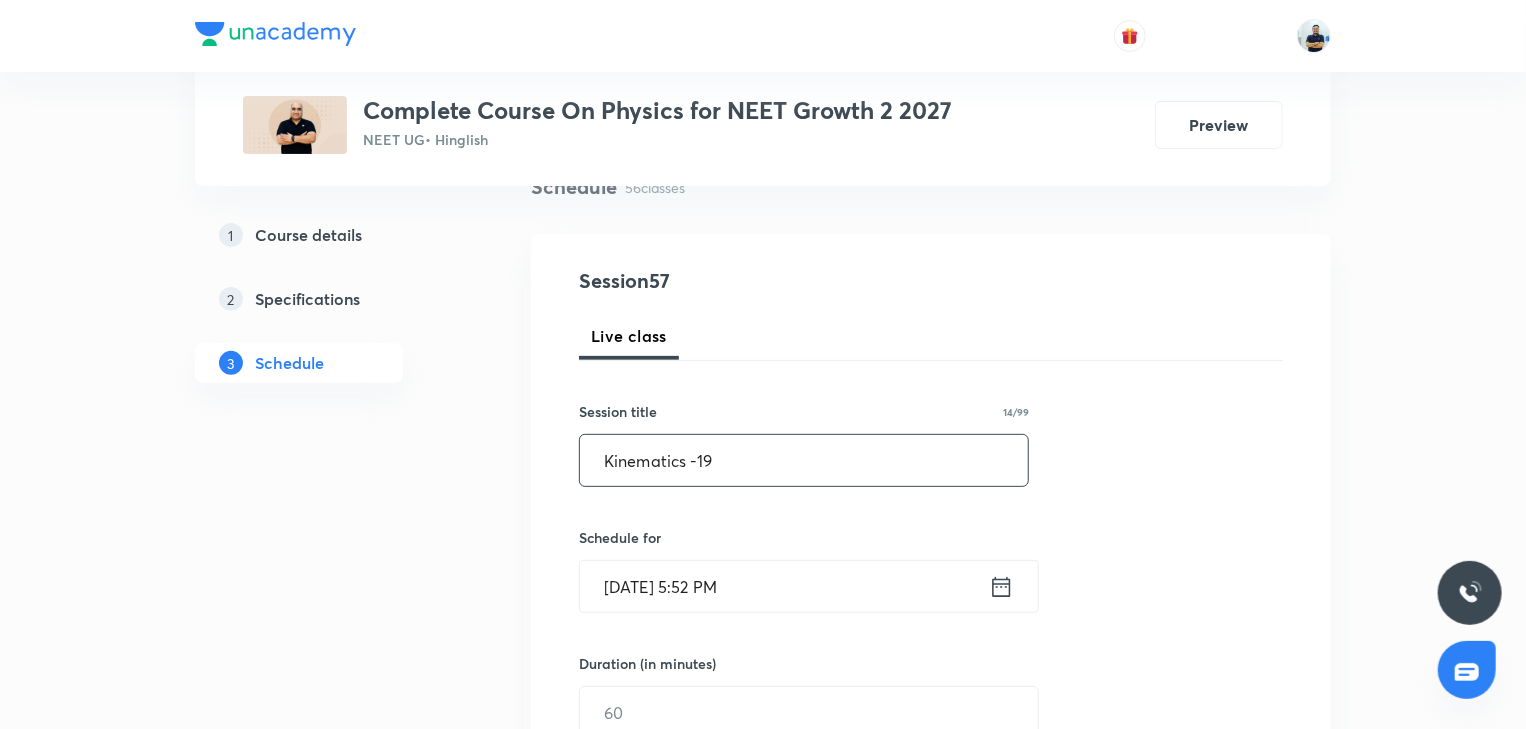 scroll, scrollTop: 186, scrollLeft: 0, axis: vertical 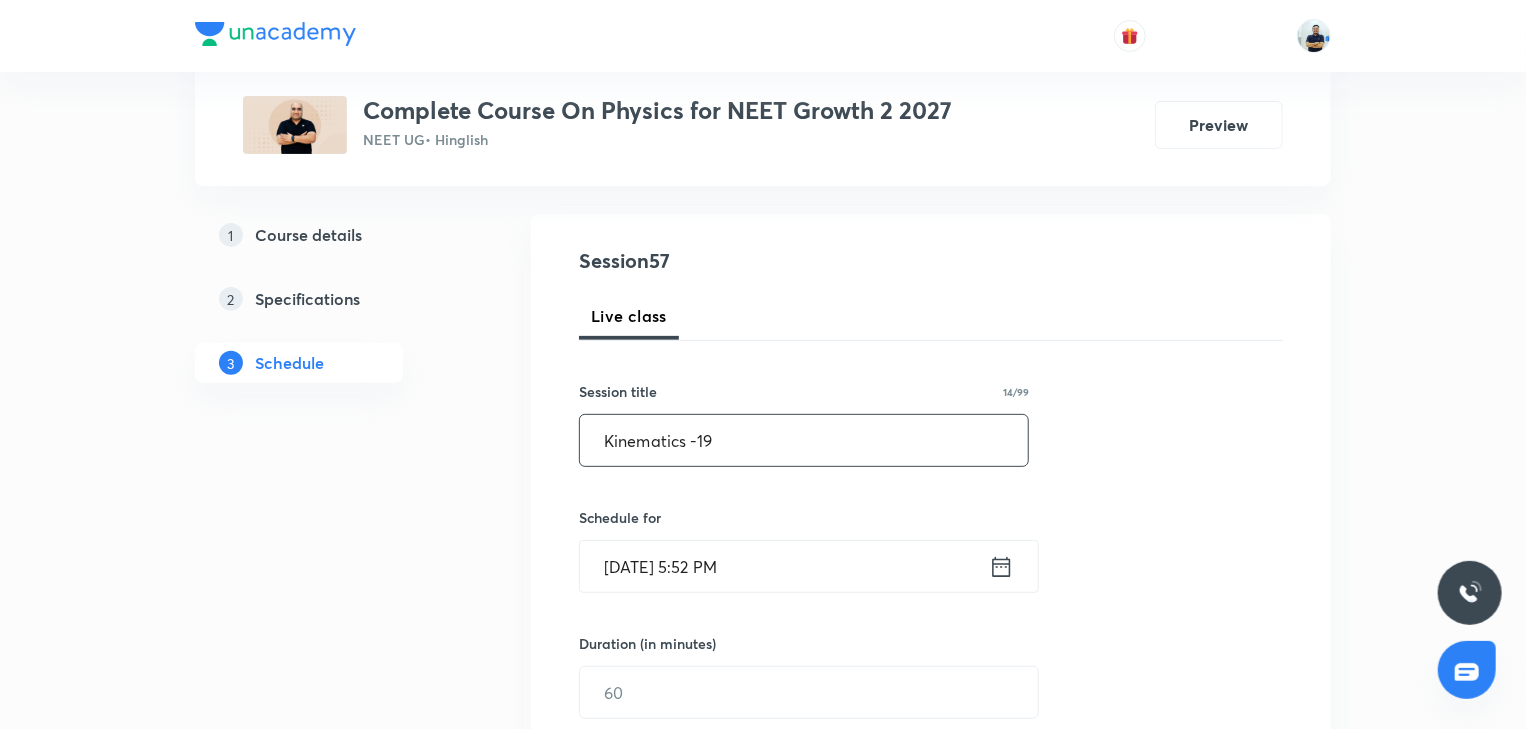 click on "[DATE] 5:52 PM" at bounding box center [784, 566] 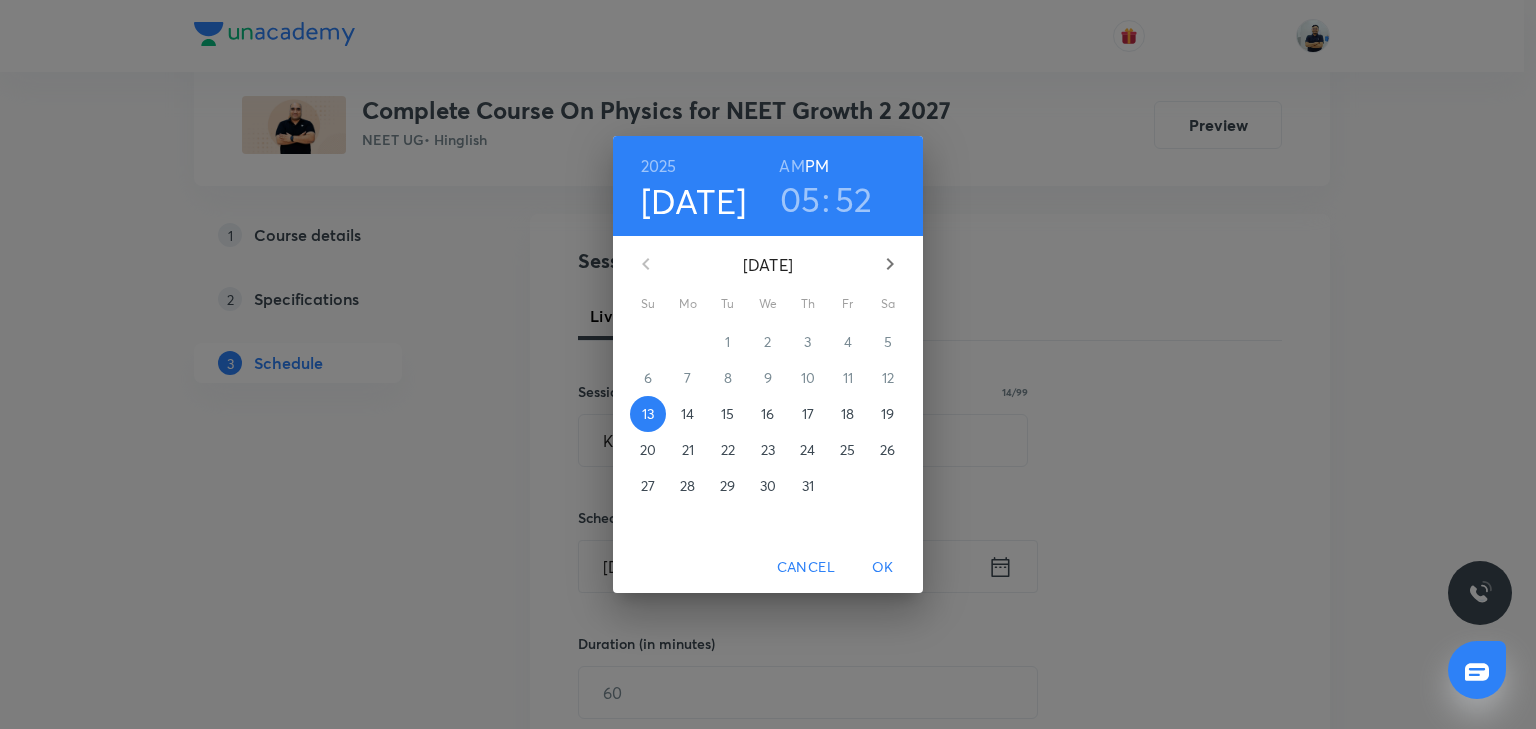 click on "14" at bounding box center (687, 414) 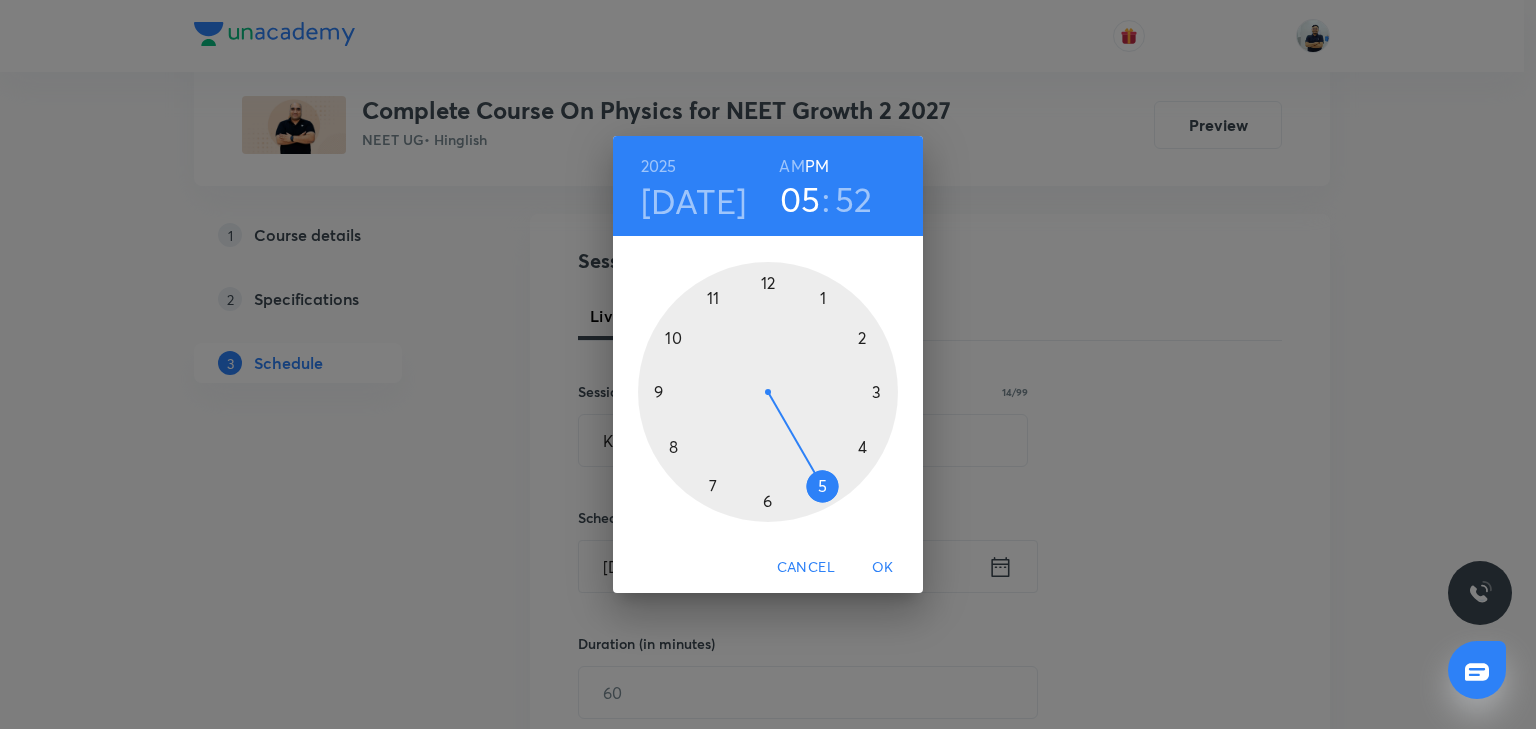 click at bounding box center (768, 392) 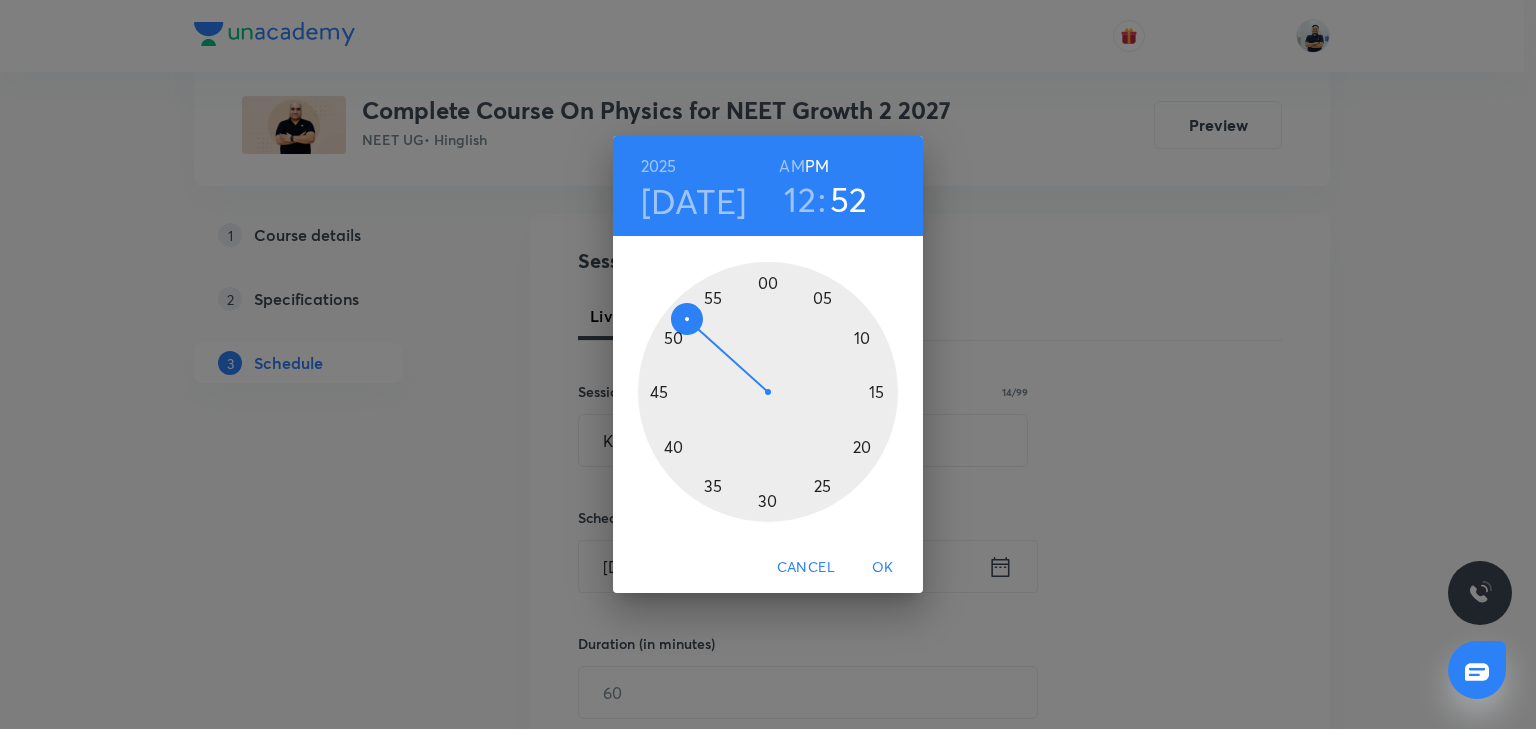click at bounding box center (768, 392) 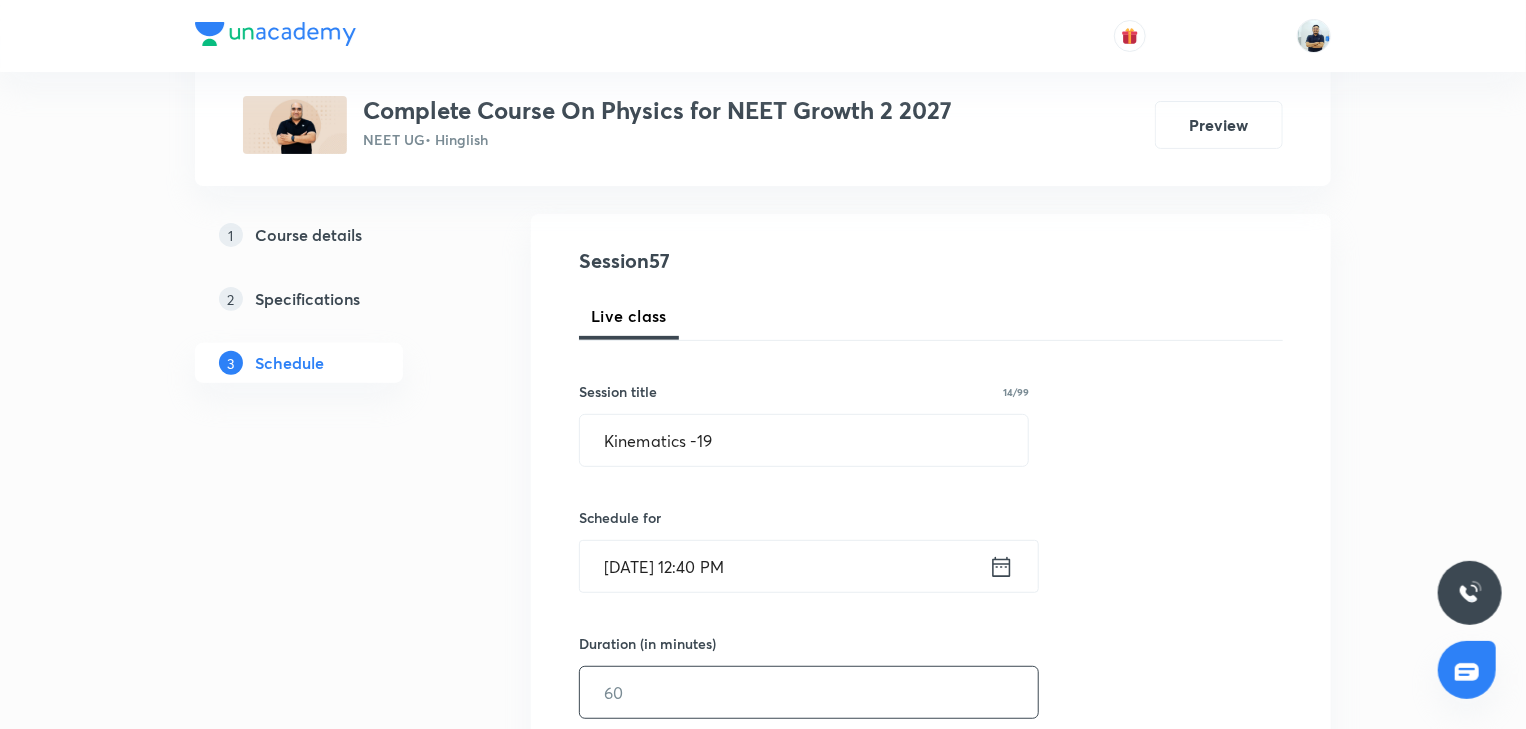 click at bounding box center (809, 692) 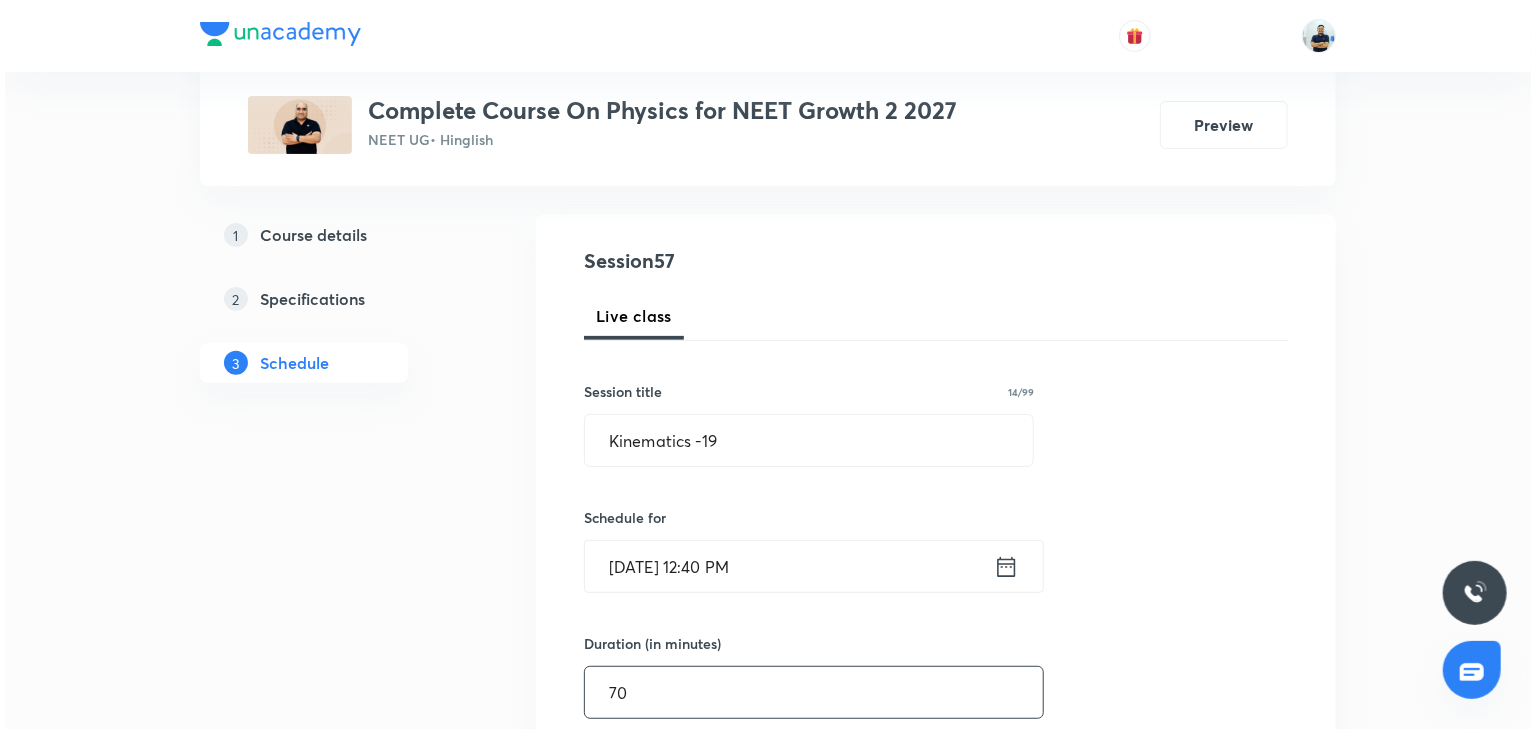 scroll, scrollTop: 746, scrollLeft: 0, axis: vertical 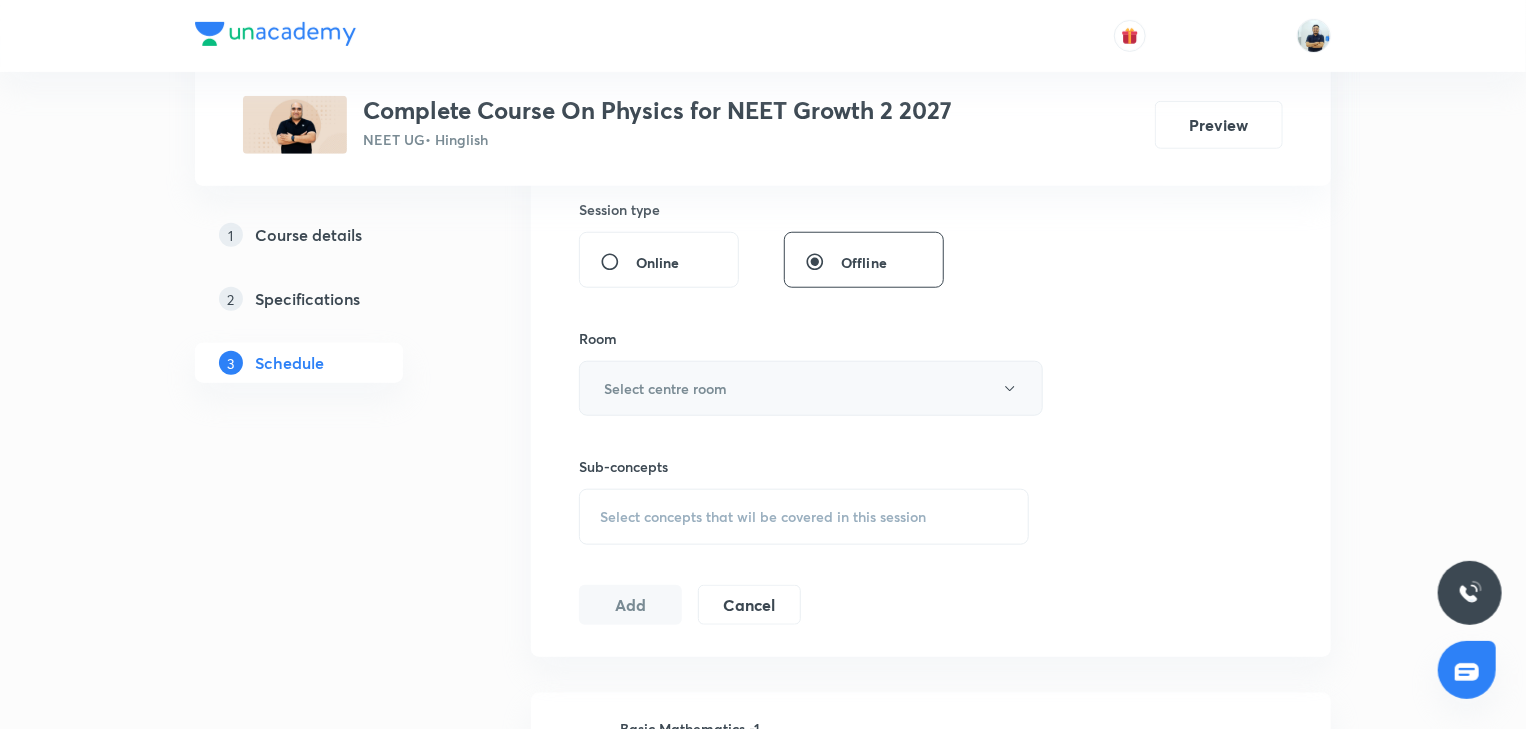 type on "70" 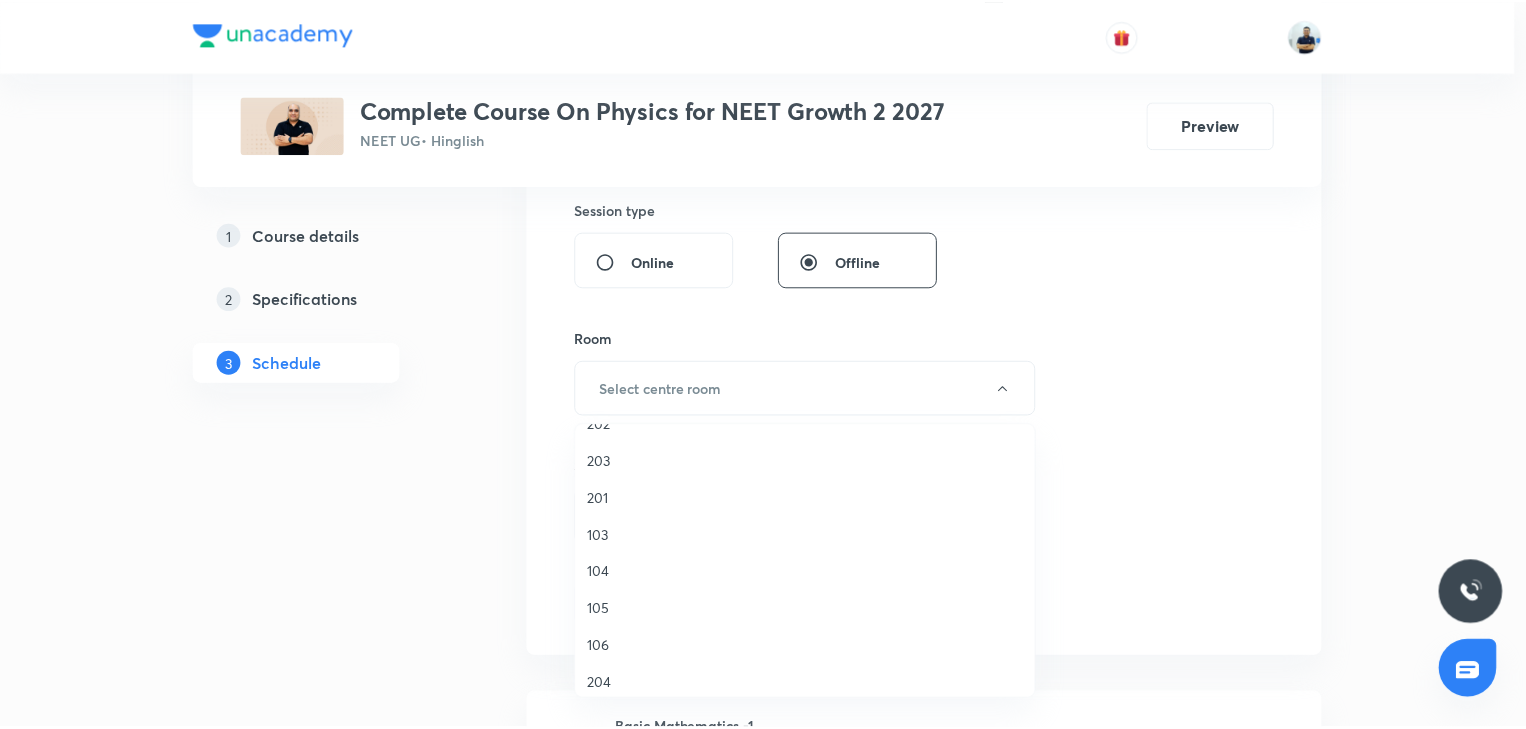 scroll, scrollTop: 112, scrollLeft: 0, axis: vertical 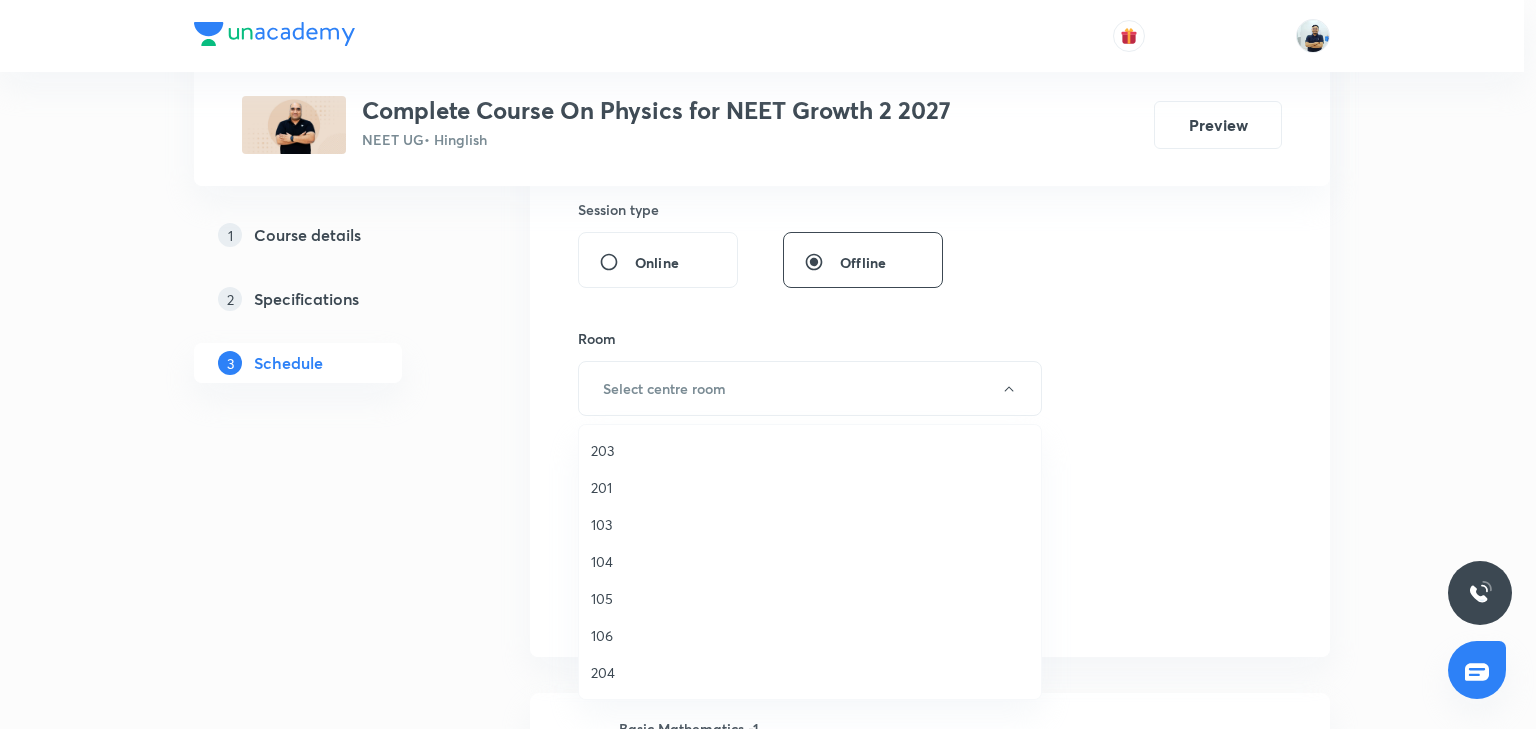 click on "106" at bounding box center [810, 635] 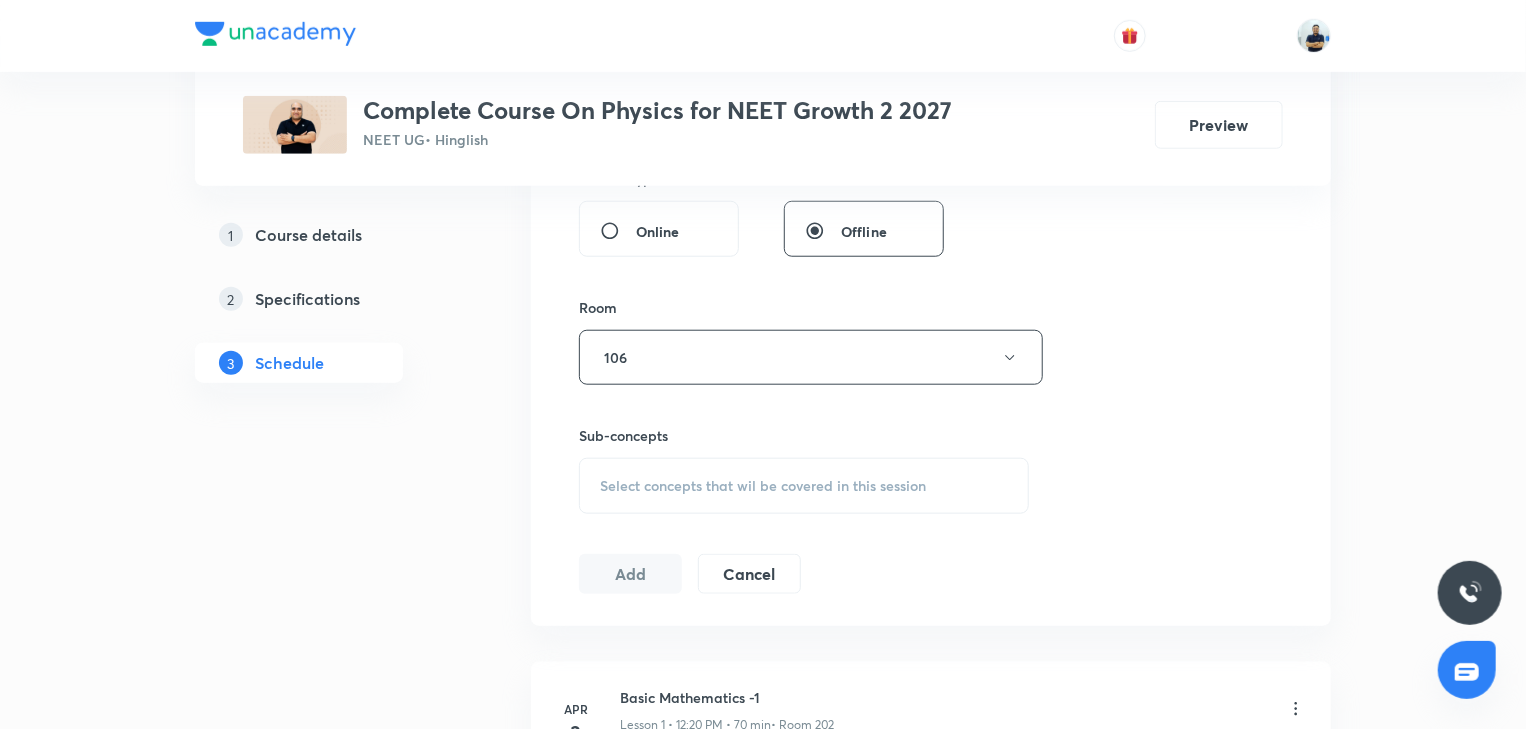 scroll, scrollTop: 802, scrollLeft: 0, axis: vertical 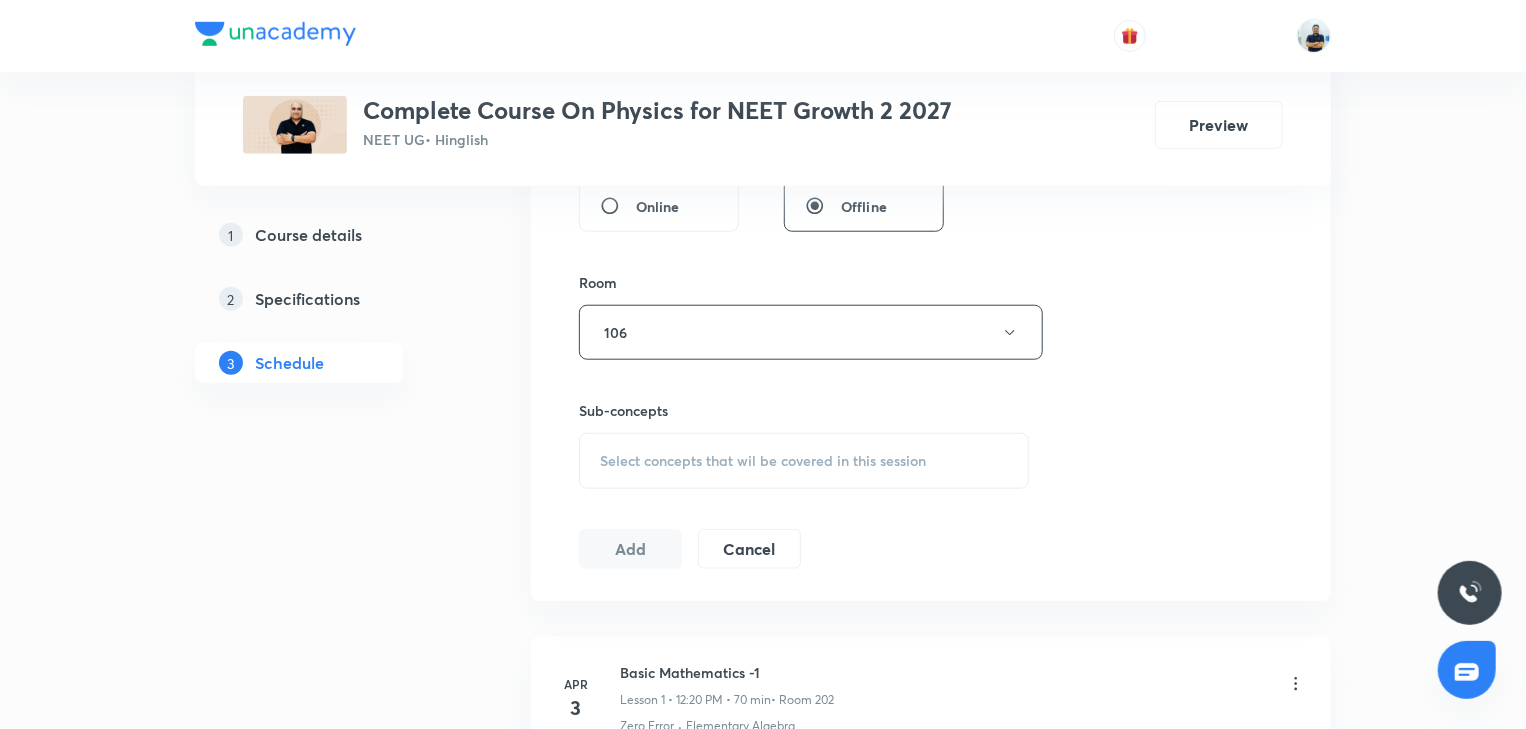 click on "Select concepts that wil be covered in this session" at bounding box center [804, 461] 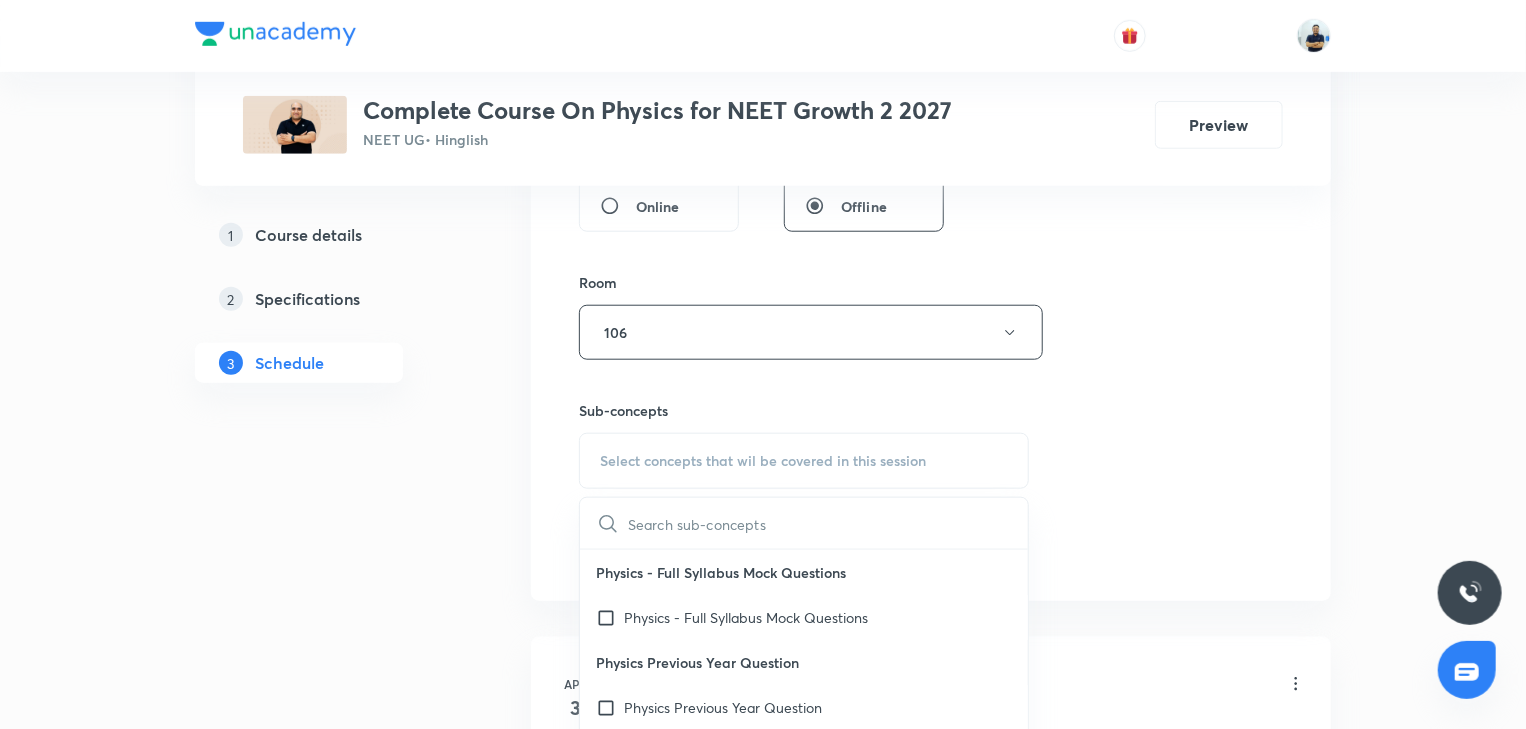 scroll, scrollTop: 560, scrollLeft: 0, axis: vertical 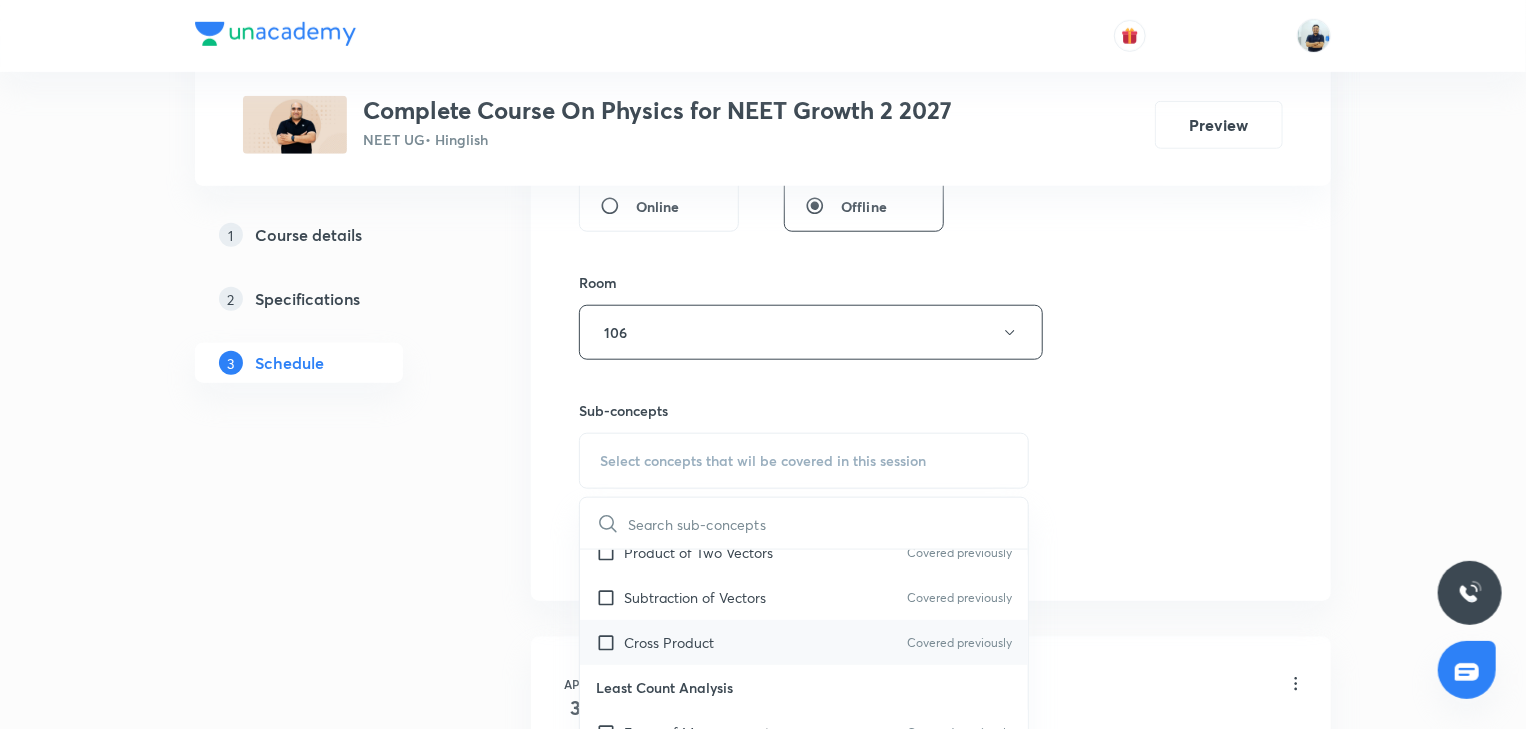 click on "Cross Product" at bounding box center (669, 642) 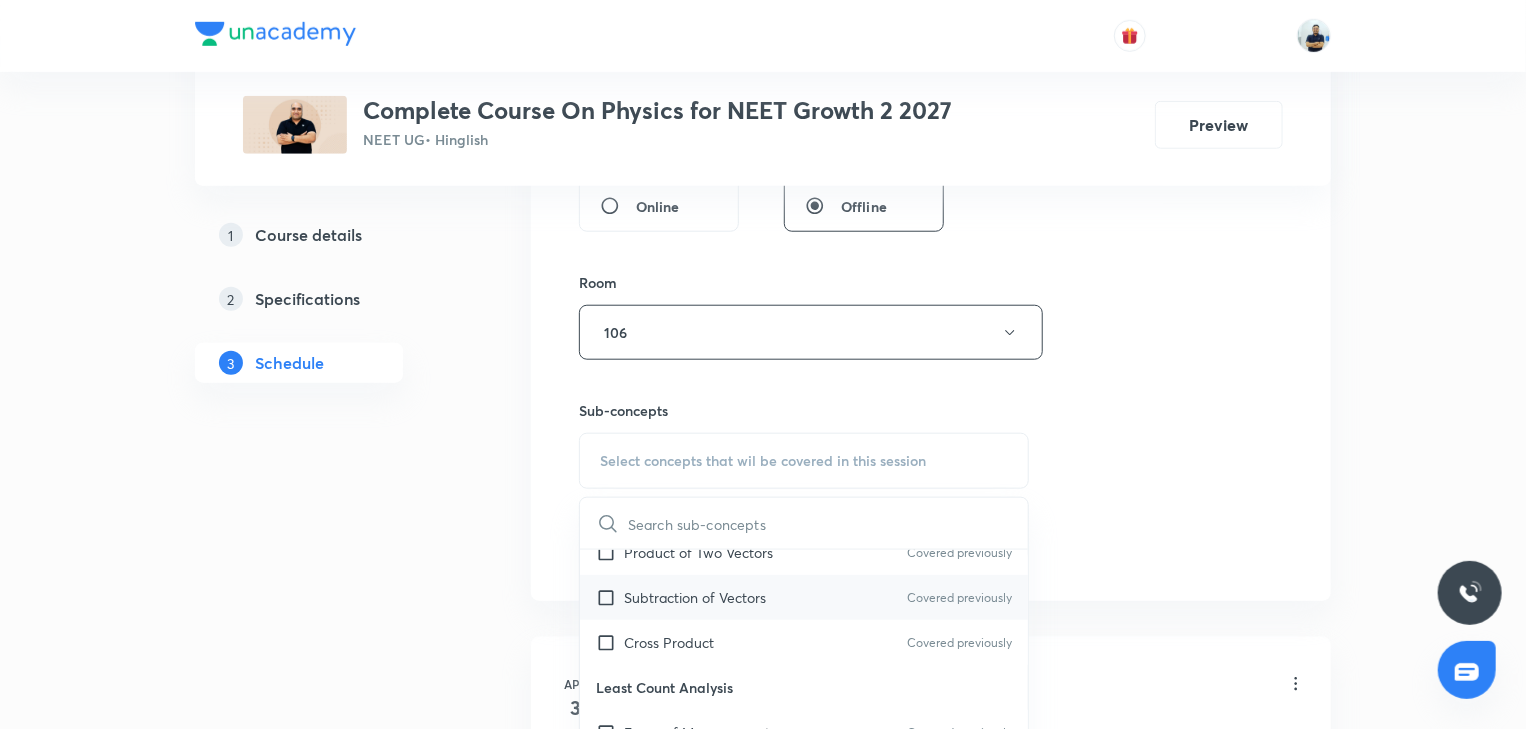 checkbox on "true" 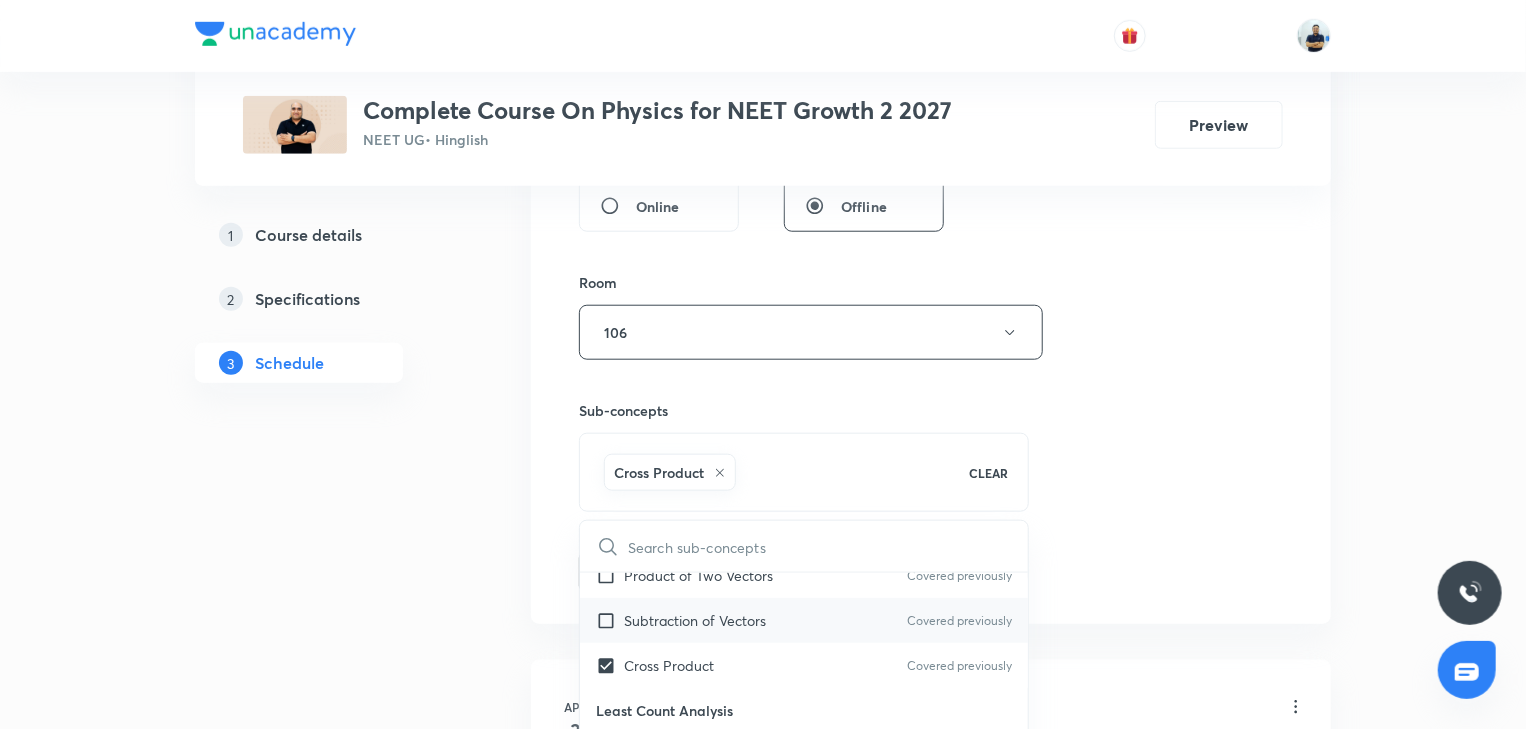 click on "Subtraction of Vectors" at bounding box center [695, 620] 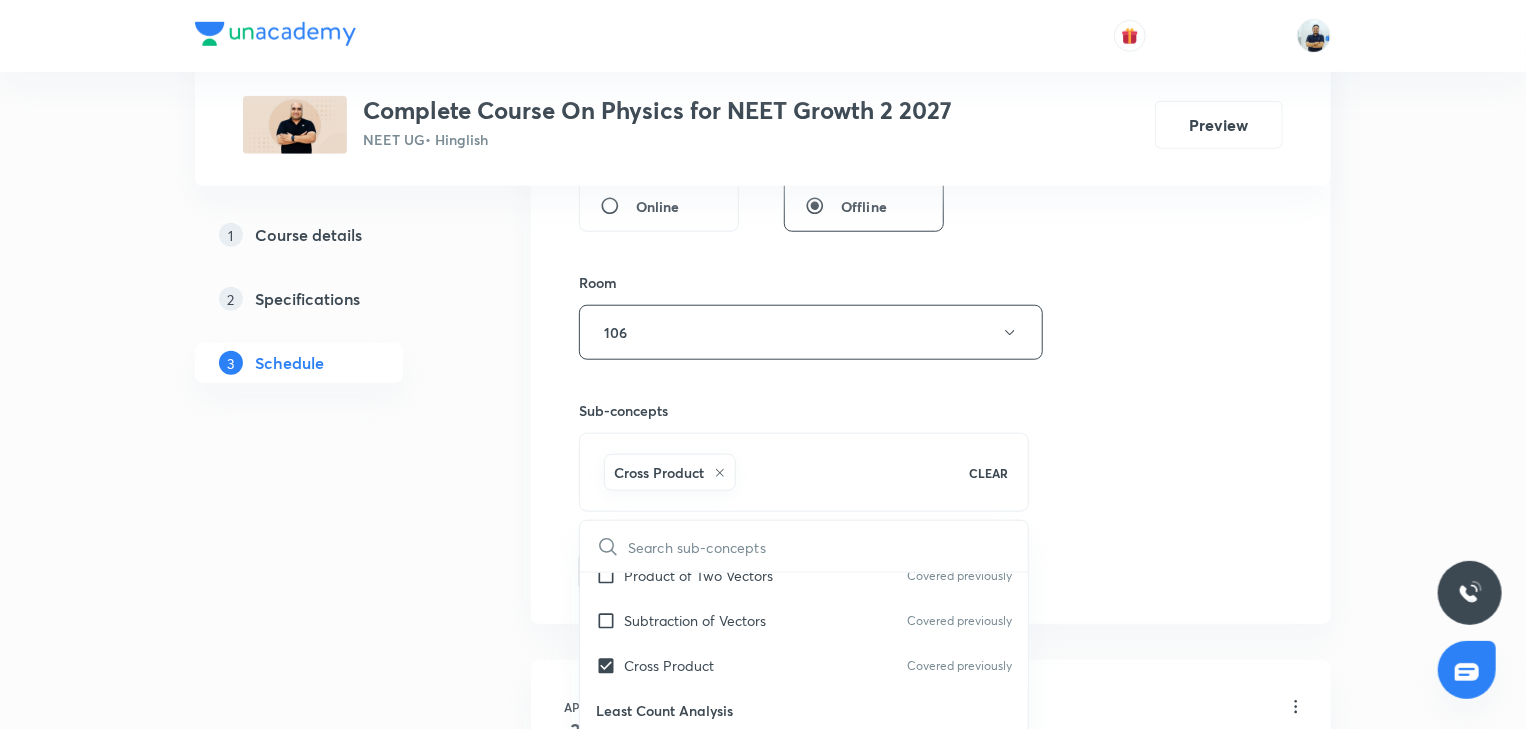 checkbox on "true" 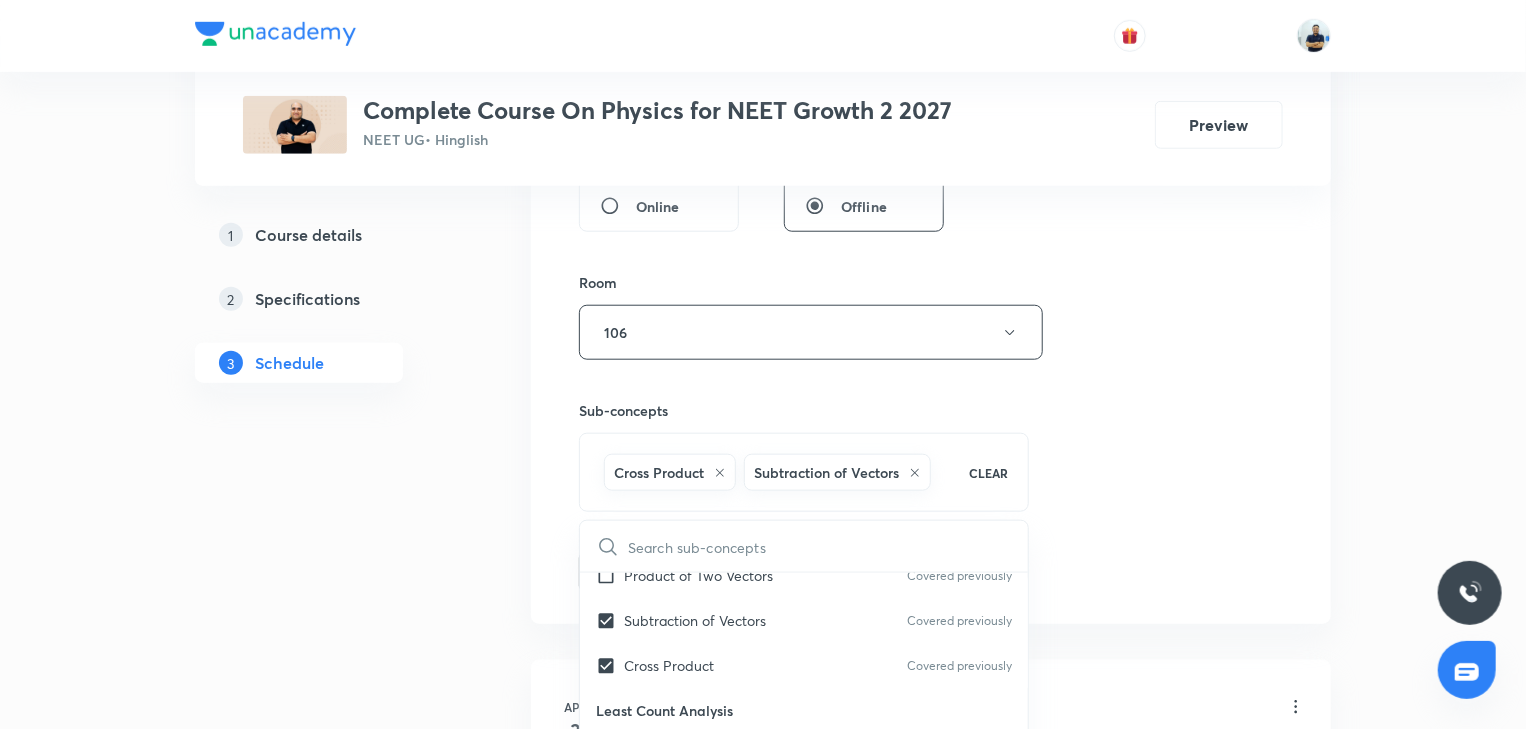 click on "Session  57 Live class Session title 14/99 Kinematics -19 ​ Schedule for Jul 14, 2025, 12:40 PM ​ Duration (in minutes) 70 ​   Session type Online Offline Room 106 Sub-concepts Cross Product Subtraction of Vectors CLEAR ​ Physics - Full Syllabus Mock Questions Physics - Full Syllabus Mock Questions Physics Previous Year Question Physics Previous Year Question Units & Dimensions Physical quantity Covered previously Applications of Dimensional Analysis Significant Figures Units of Physical Quantities System of Units Dimensions of Some Mathematical Functions Unit and Dimension Covered previously Product of Two Vectors Covered previously Subtraction of Vectors Covered previously Cross Product Covered previously Least Count Analysis Errors of Measurement Covered previously Vernier Callipers Covered previously Screw Gauge Covered previously Zero Error Covered previously Basic Mathematics Elementary Algebra Covered previously Elementary Trigonometry Covered previously Basic Coordinate Geometry Functions Heat" at bounding box center [931, 111] 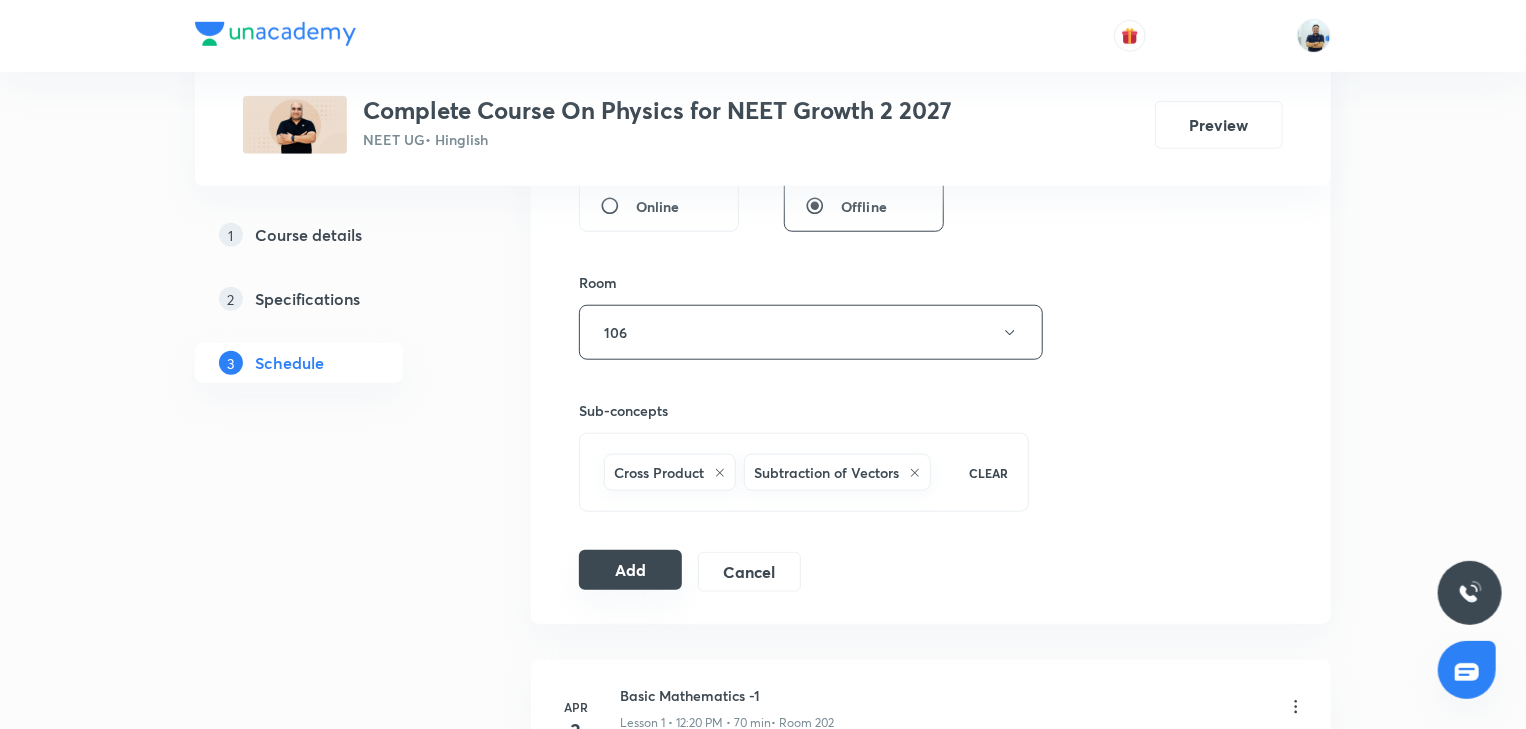 click on "Add" at bounding box center (630, 570) 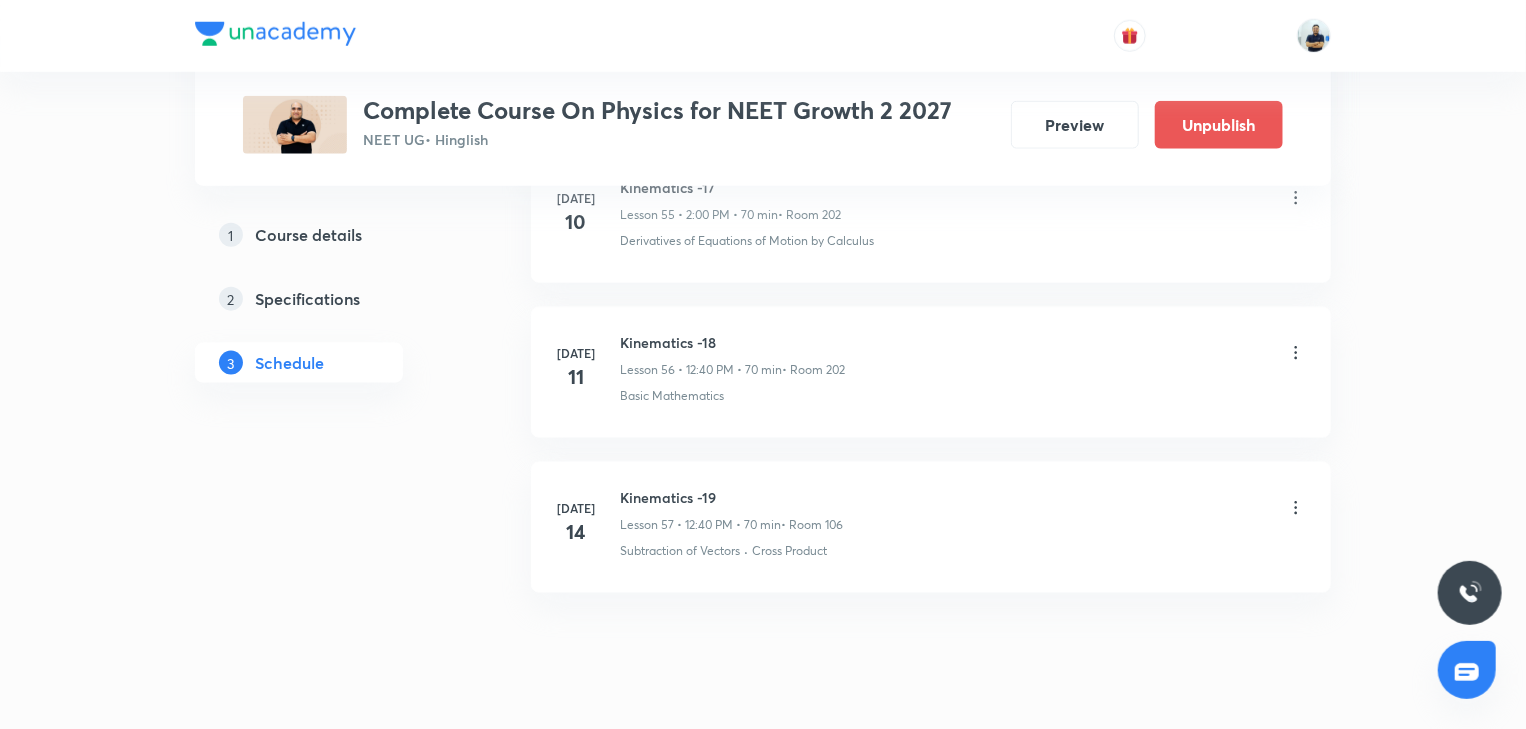scroll, scrollTop: 8778, scrollLeft: 0, axis: vertical 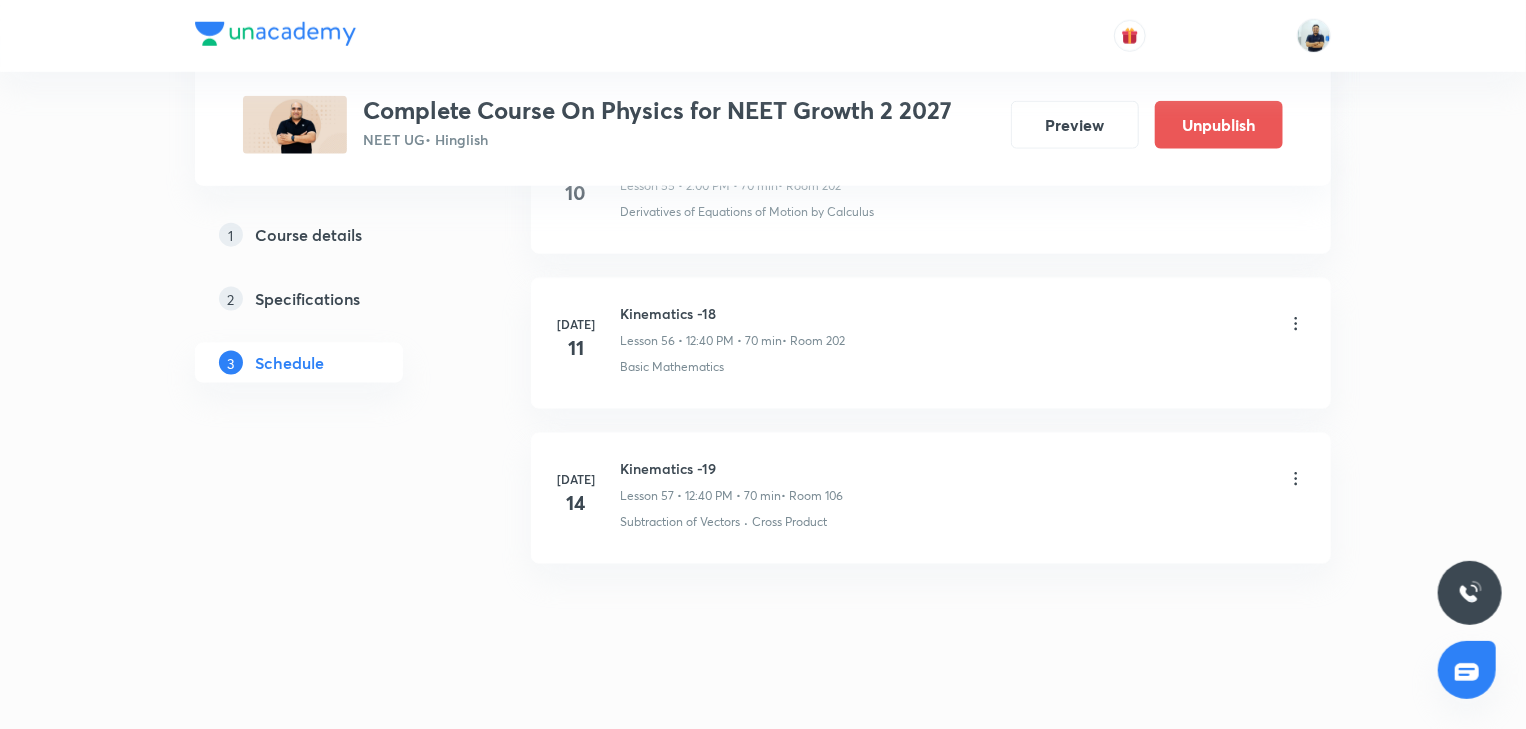 click on "Kinematics -19" at bounding box center (731, 468) 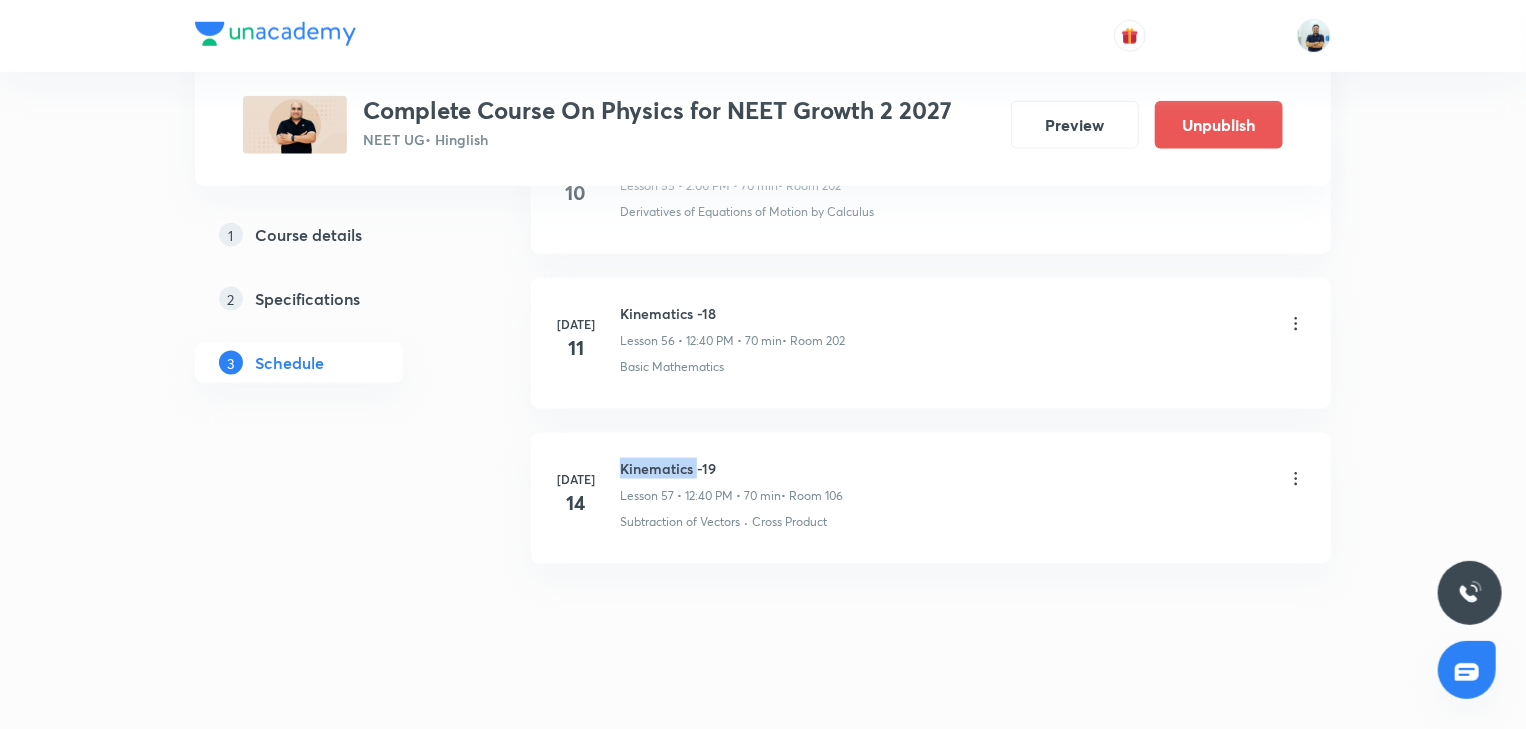 click on "Kinematics -19" at bounding box center [731, 468] 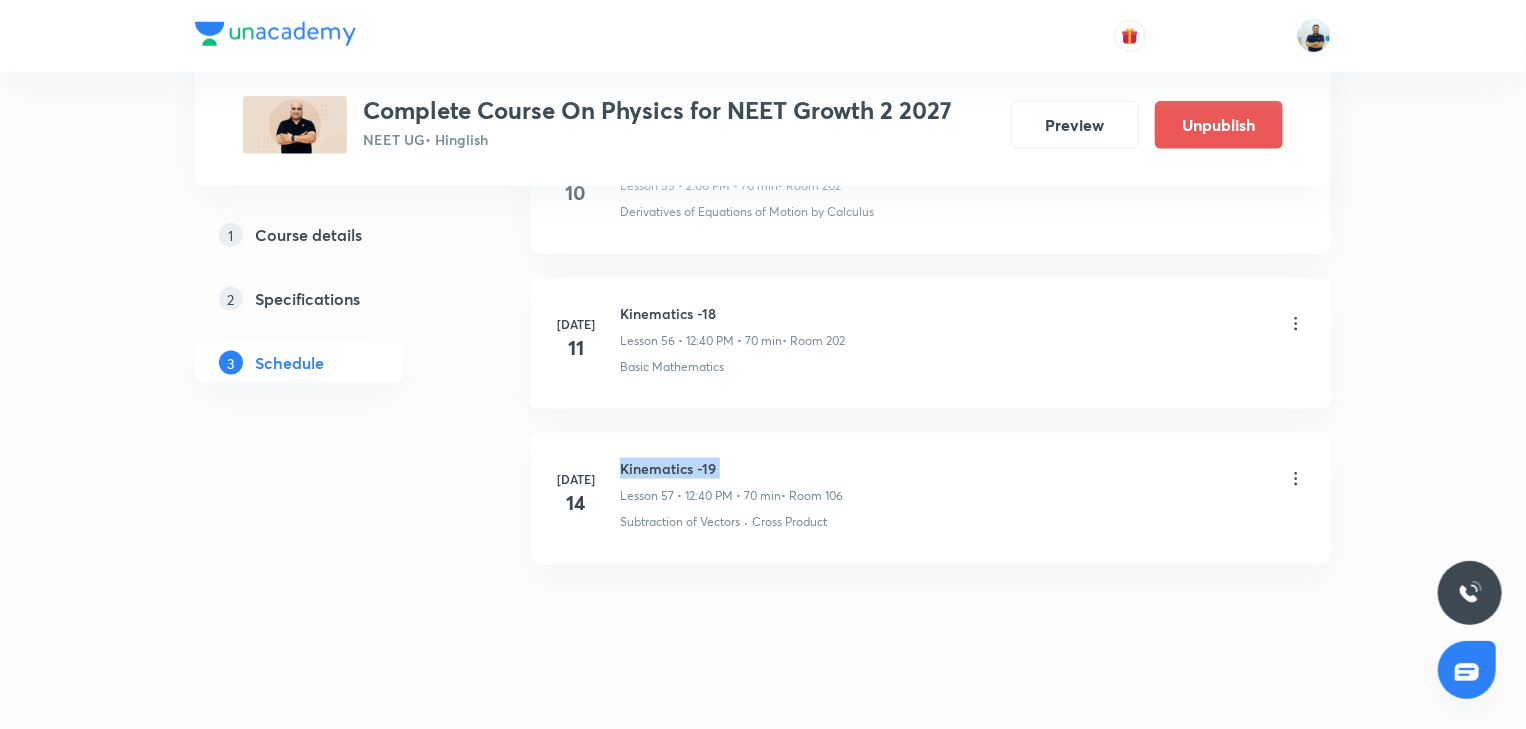 click on "Kinematics -19" at bounding box center (731, 468) 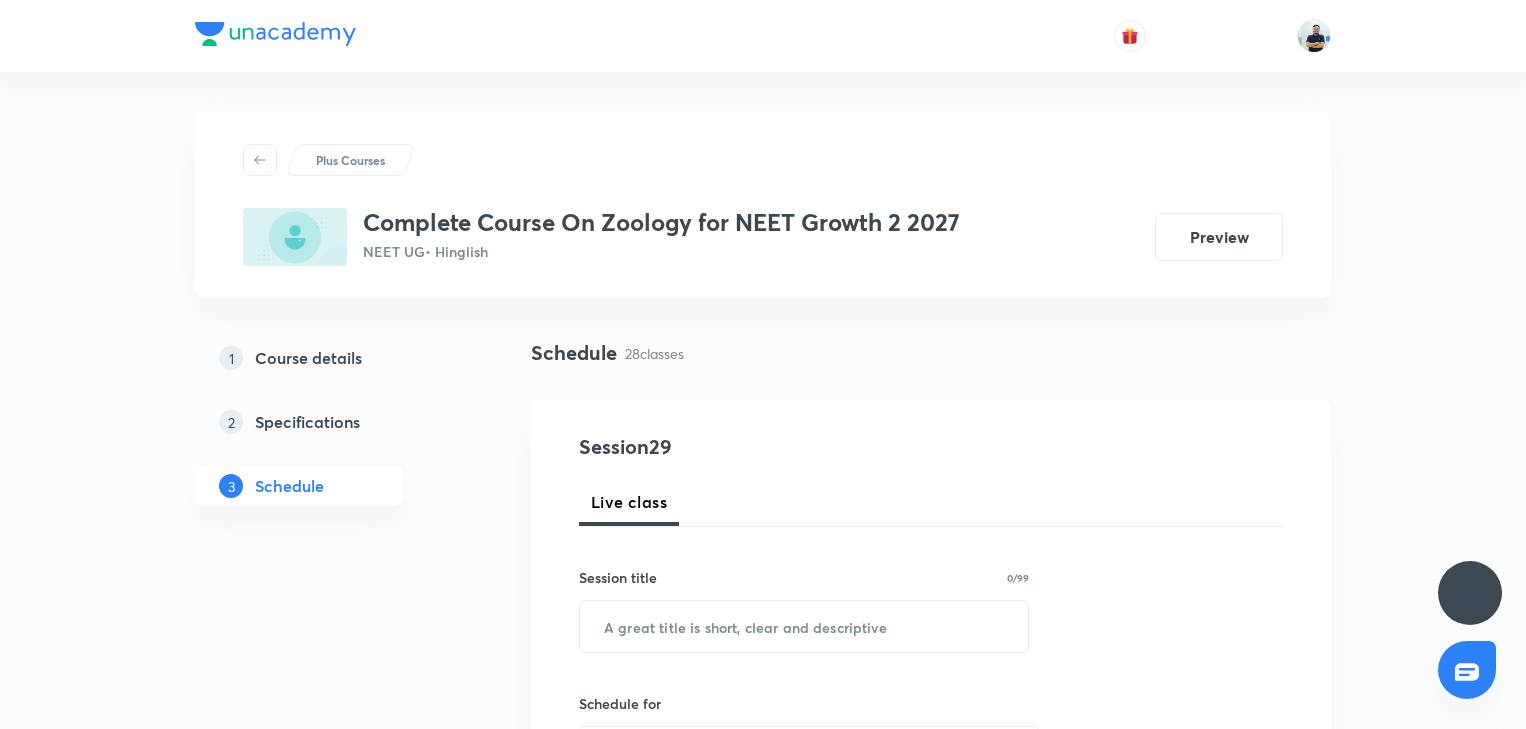 scroll, scrollTop: 0, scrollLeft: 0, axis: both 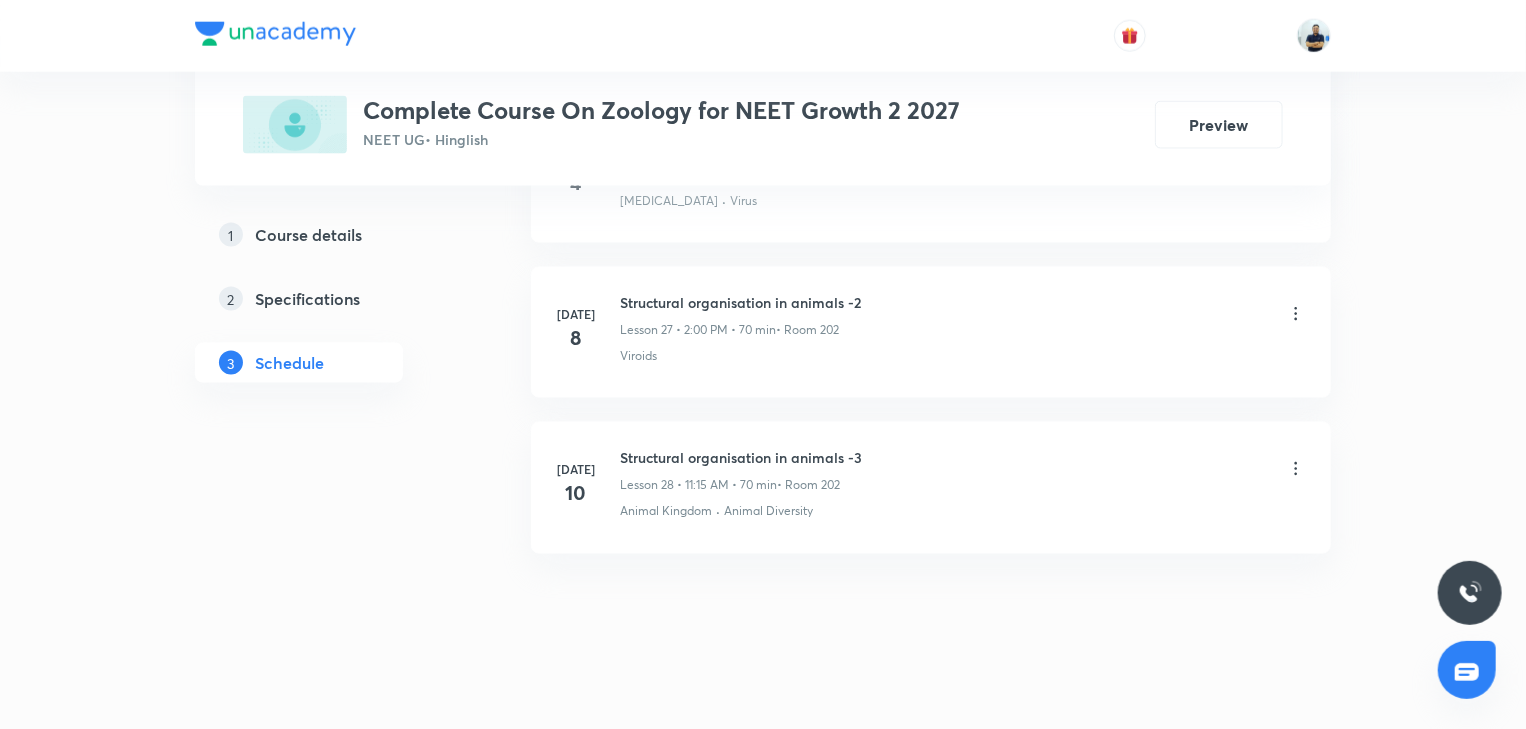 click on "Structural organisation in animals -3" at bounding box center (741, 457) 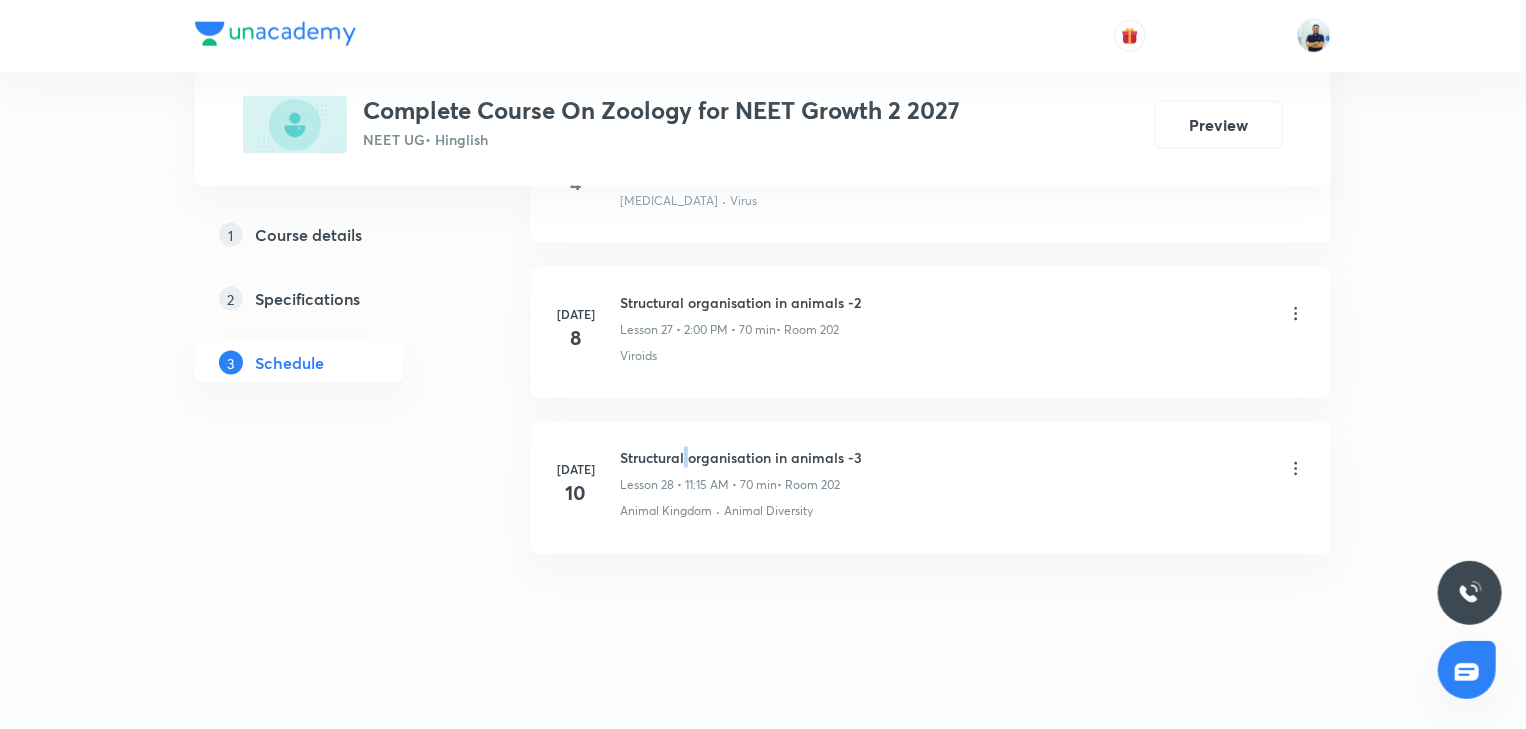 click on "Structural organisation in animals -3" at bounding box center (741, 457) 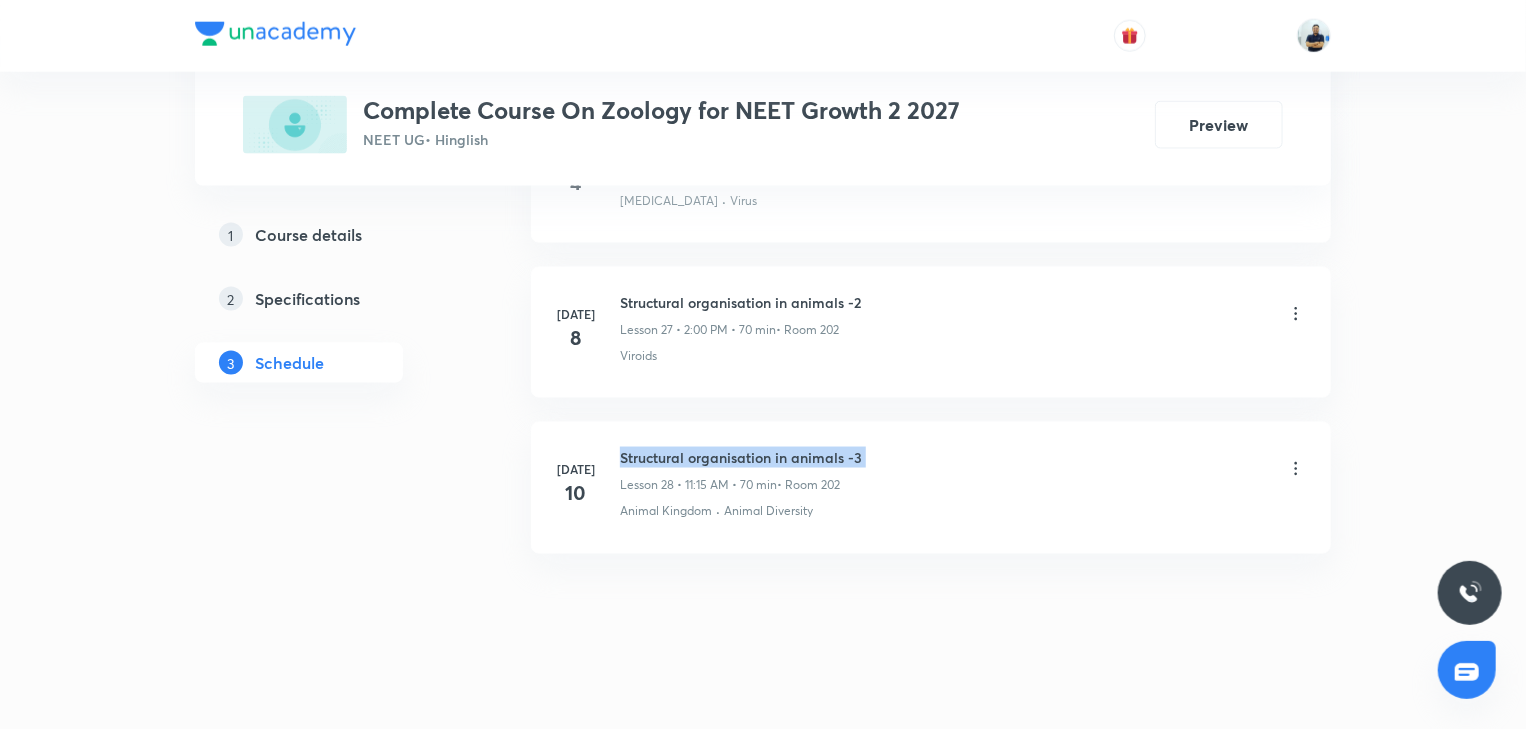 click on "Structural organisation in animals -3" at bounding box center (741, 457) 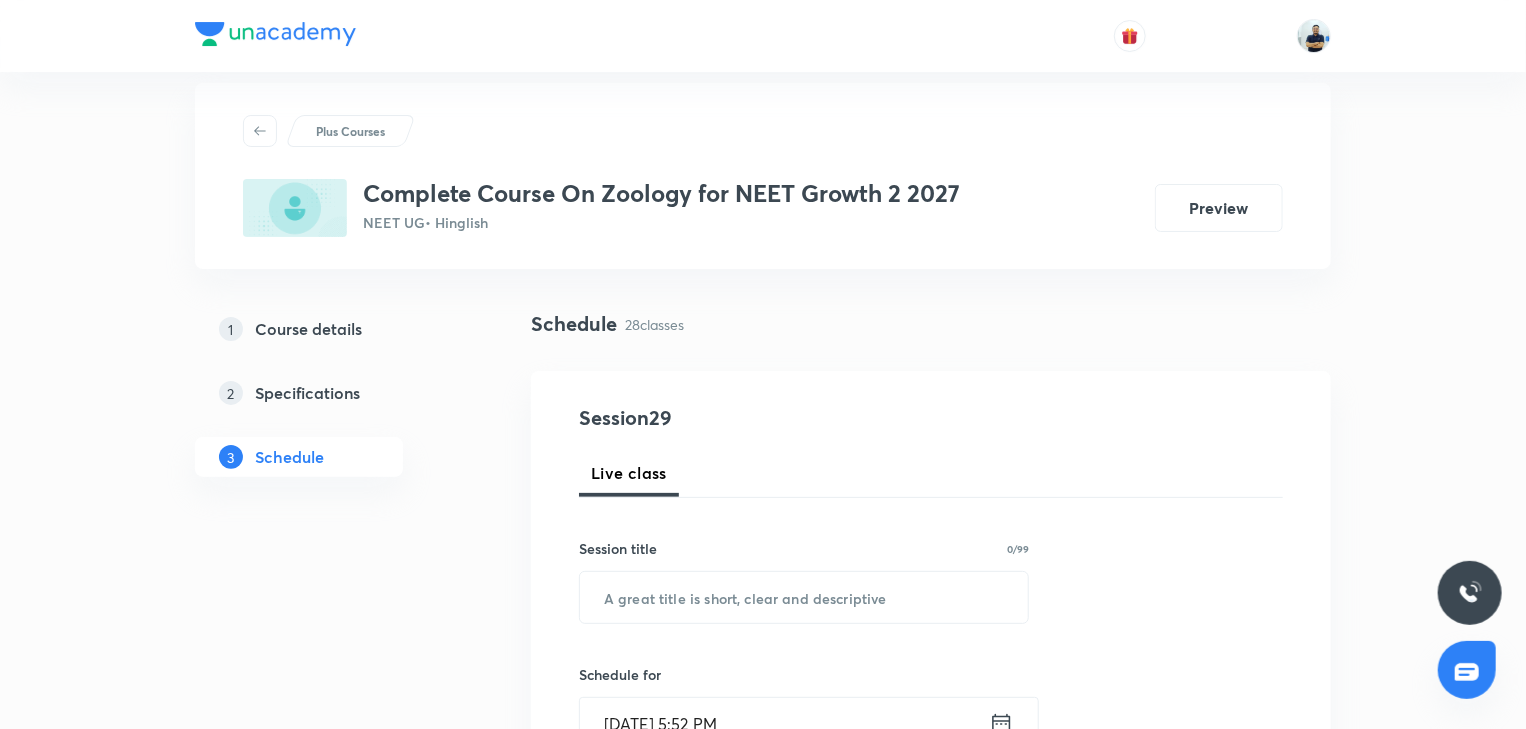 scroll, scrollTop: 0, scrollLeft: 0, axis: both 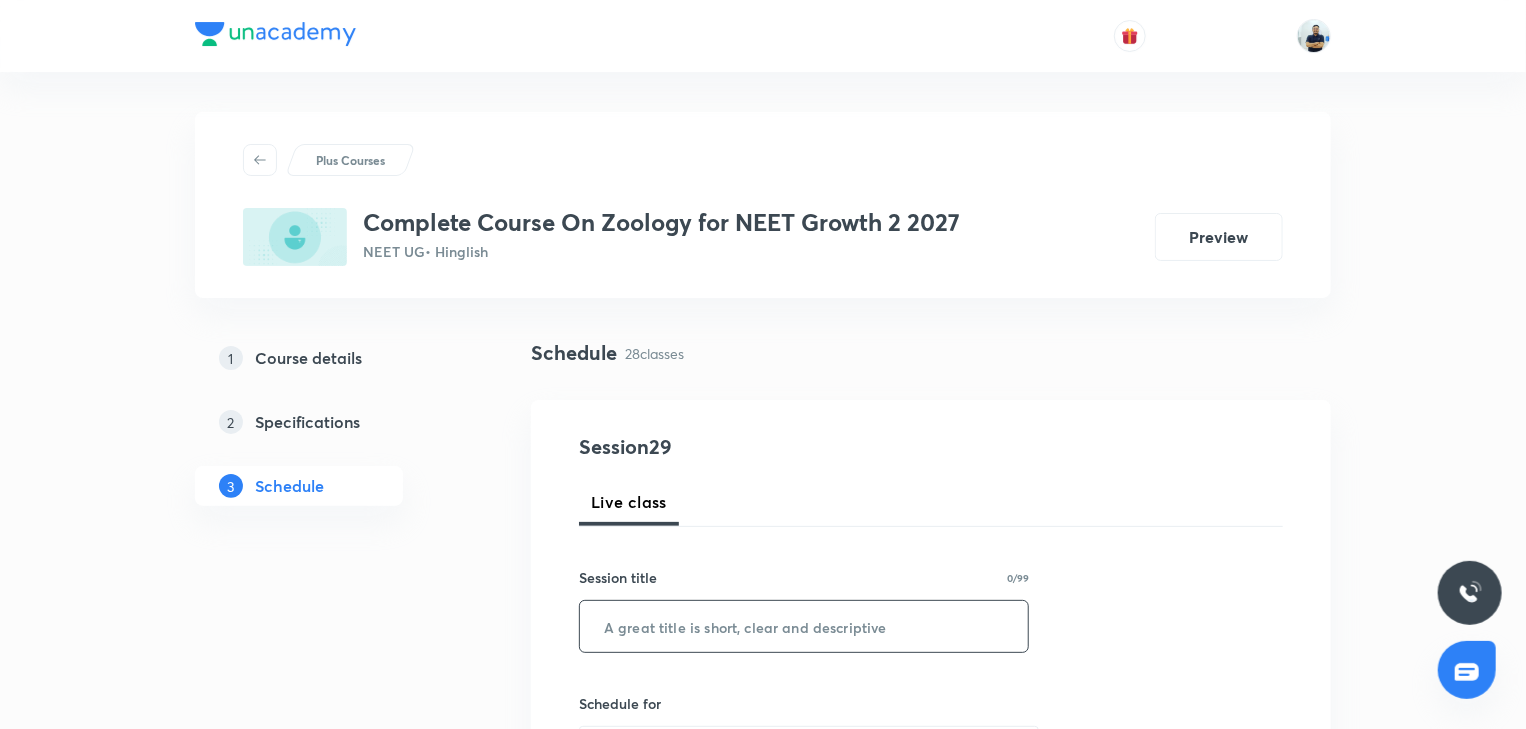 click at bounding box center (804, 626) 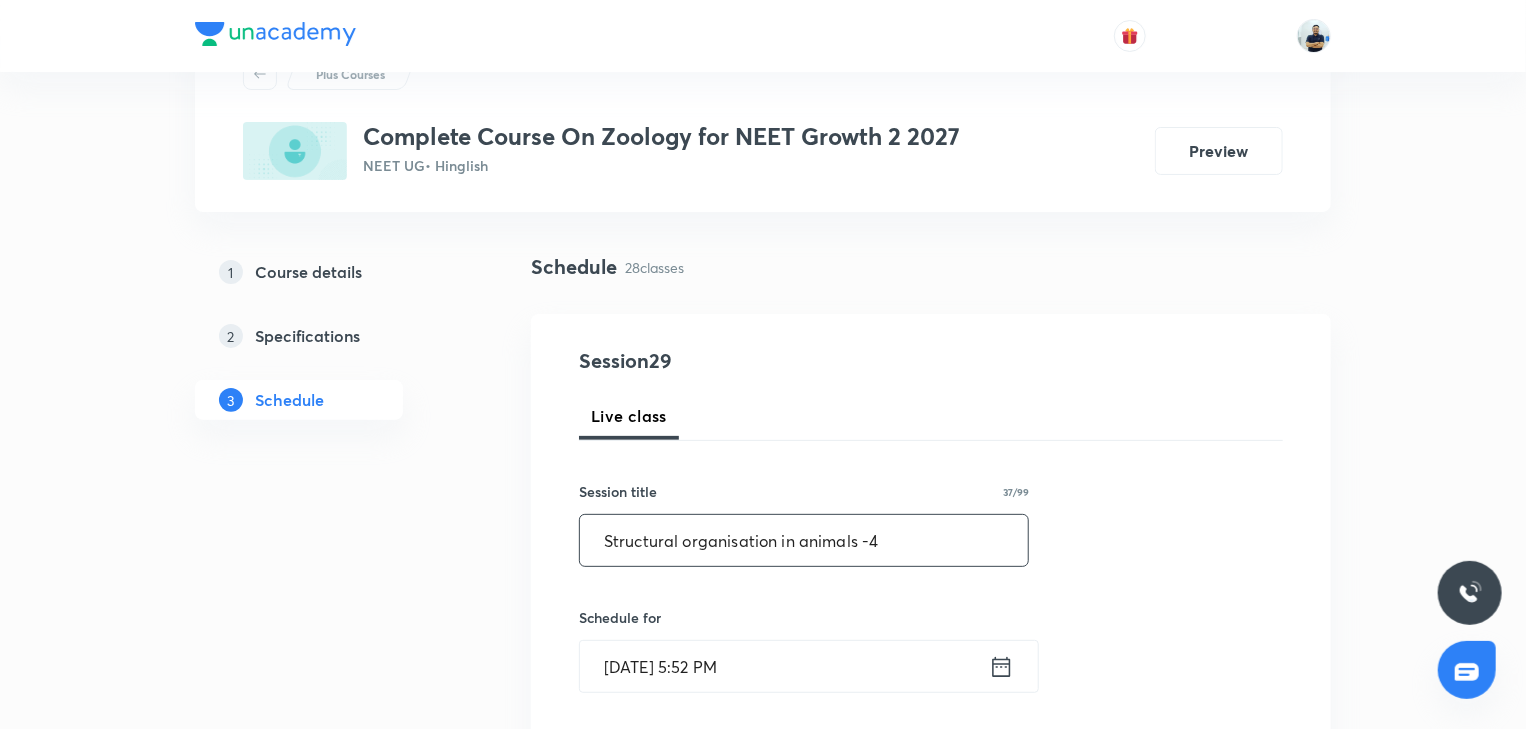 scroll, scrollTop: 93, scrollLeft: 0, axis: vertical 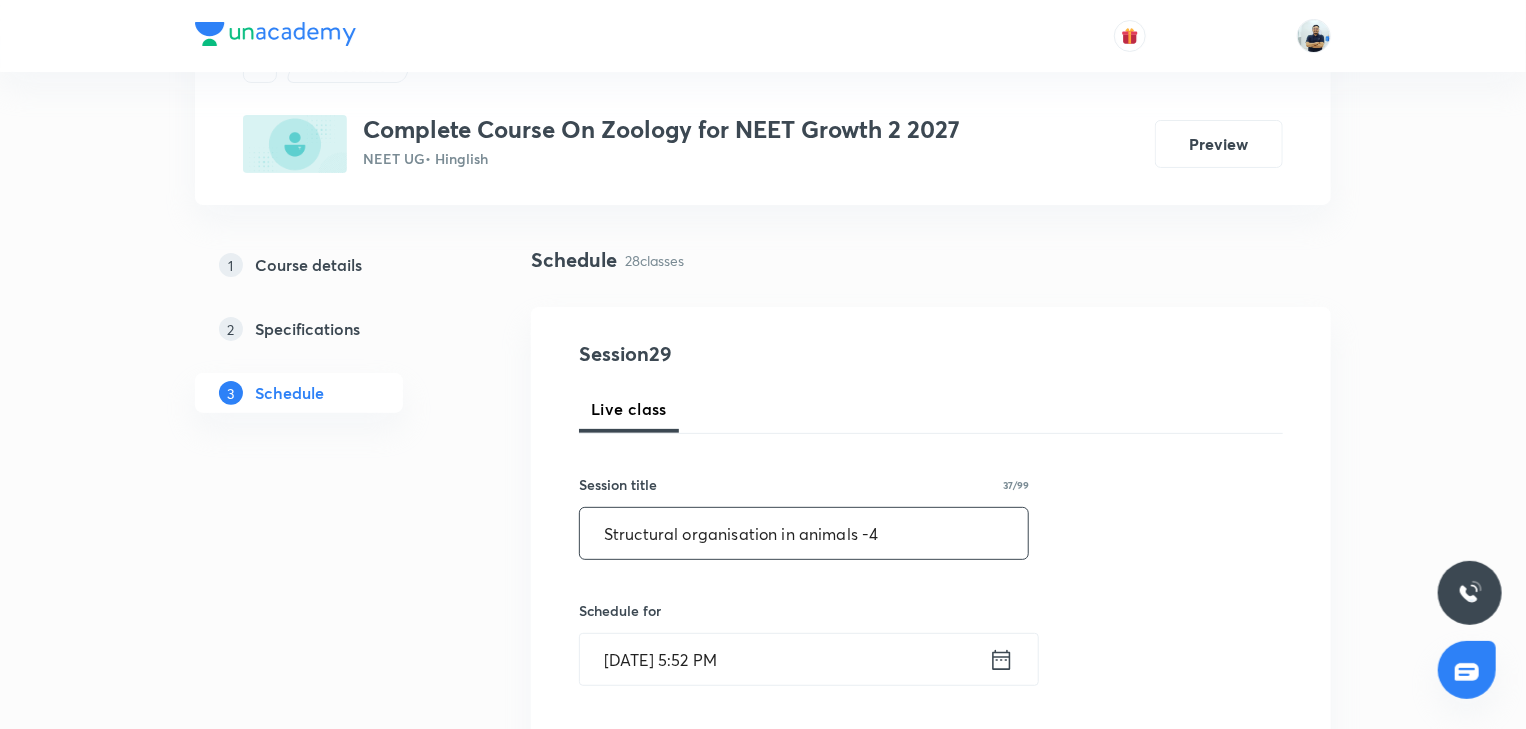 type on "Structural organisation in animals -4" 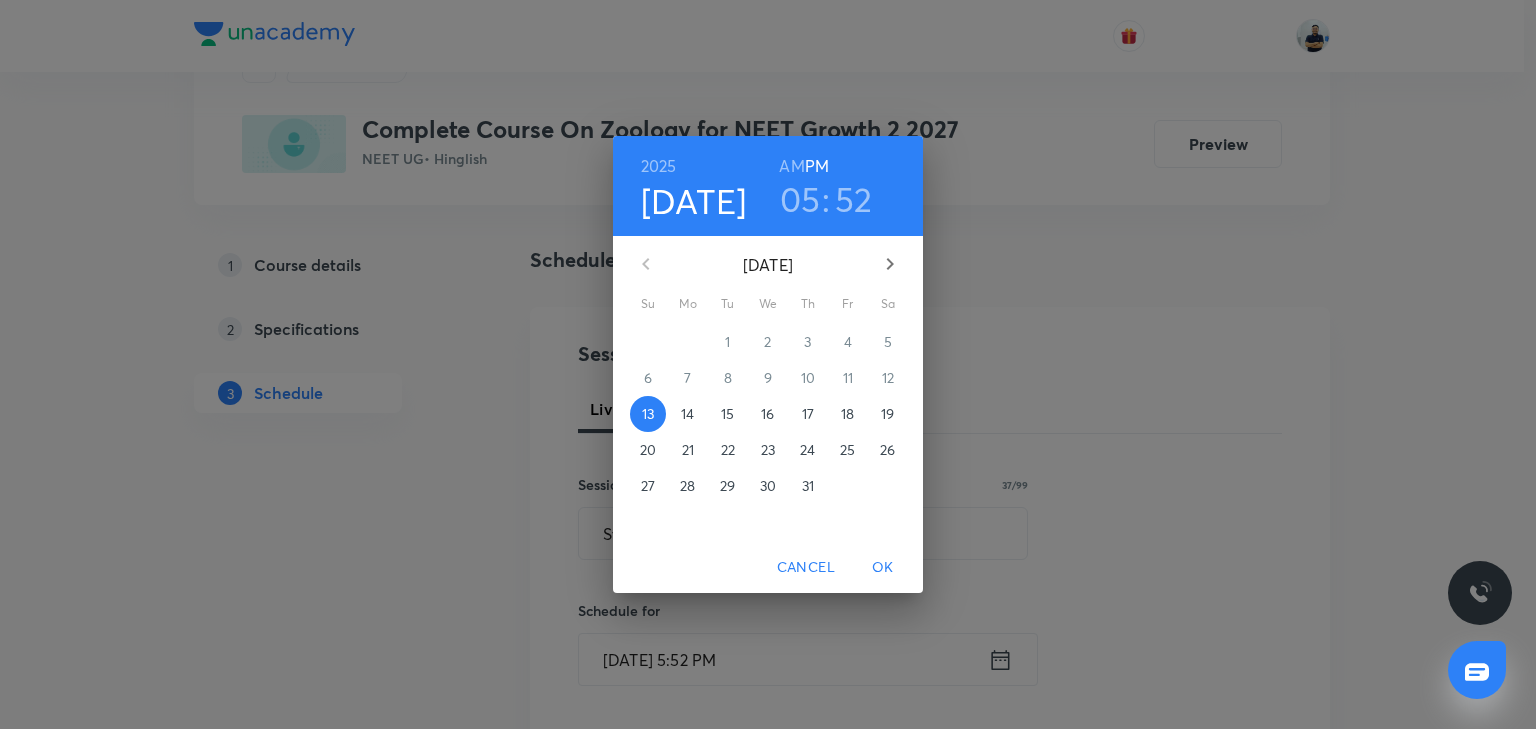 click on "14" at bounding box center (687, 414) 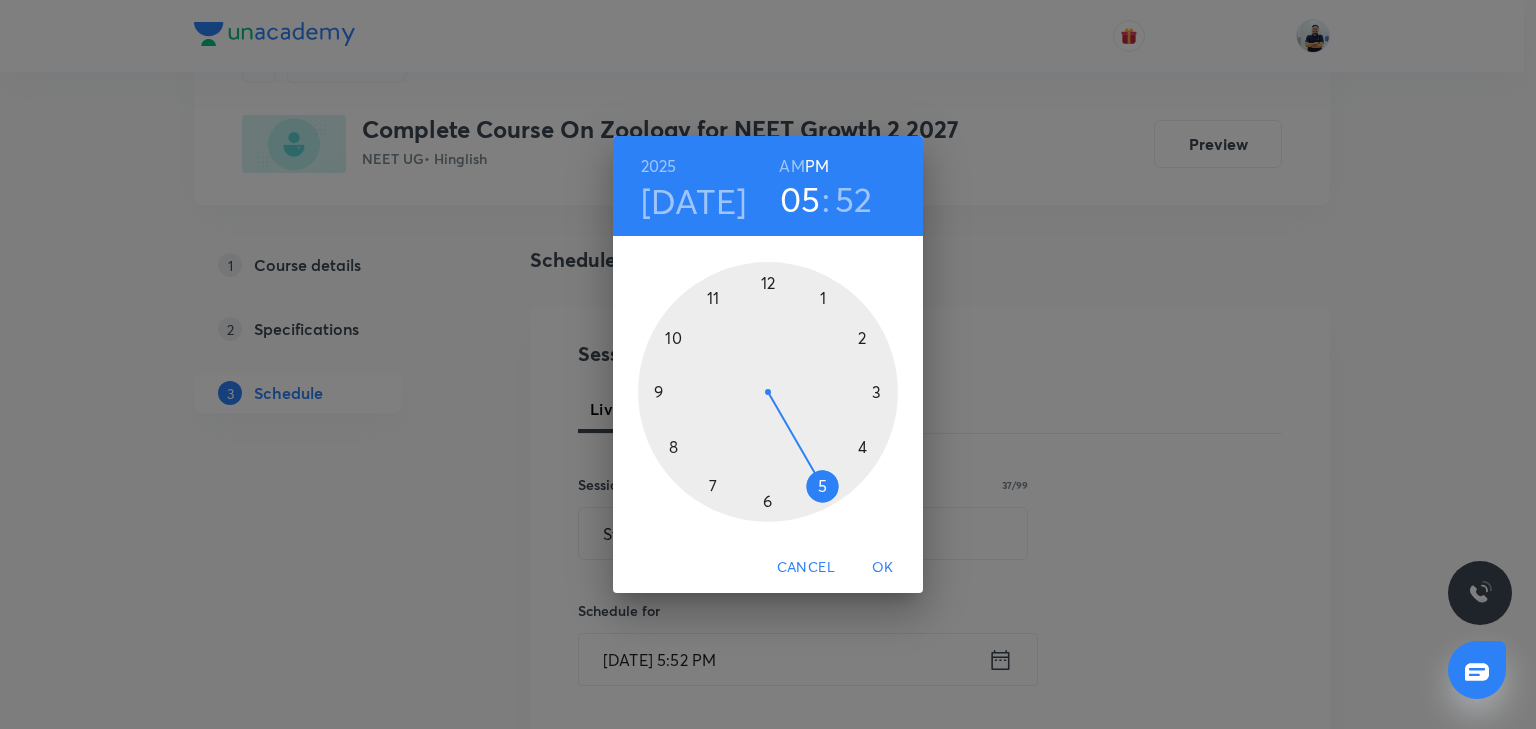click at bounding box center [768, 392] 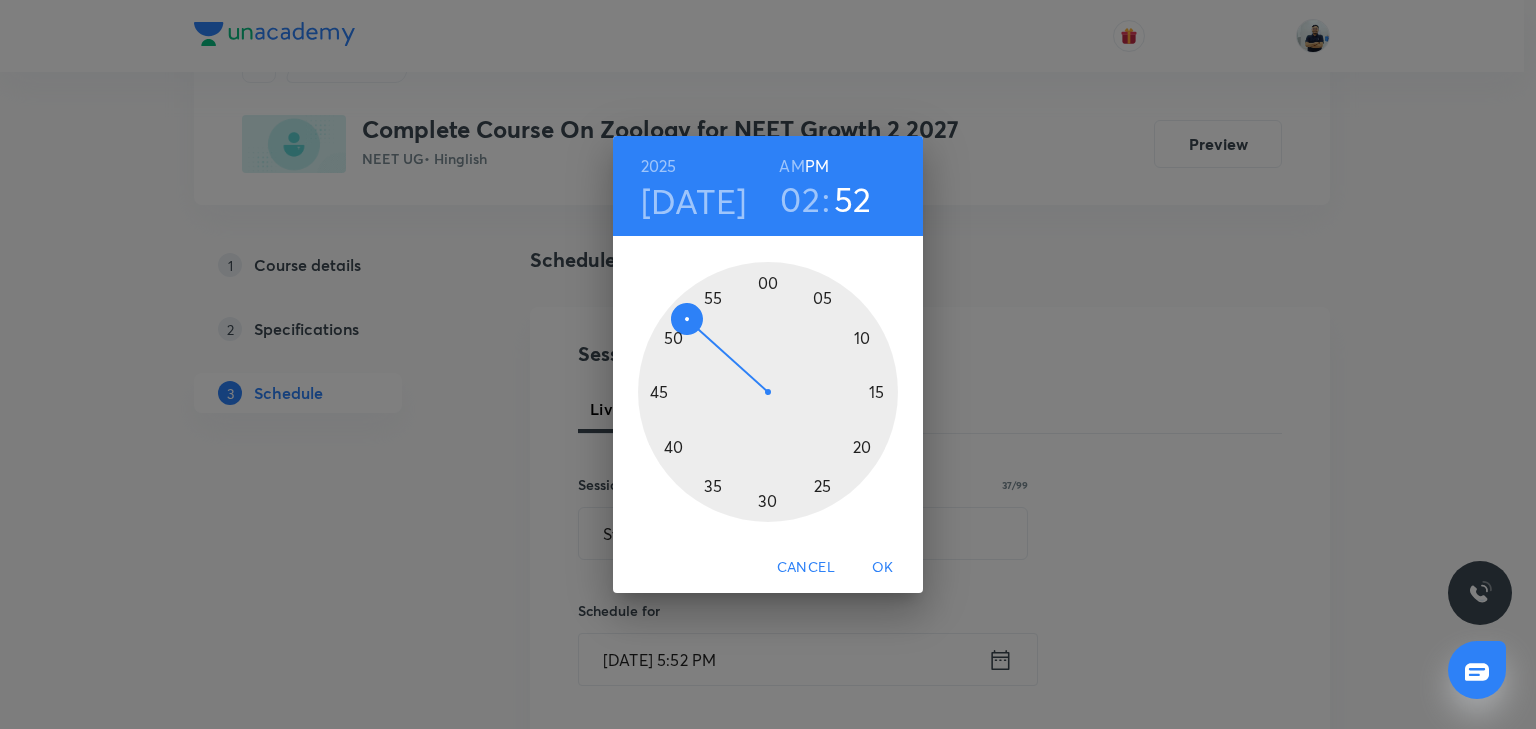 click at bounding box center [768, 392] 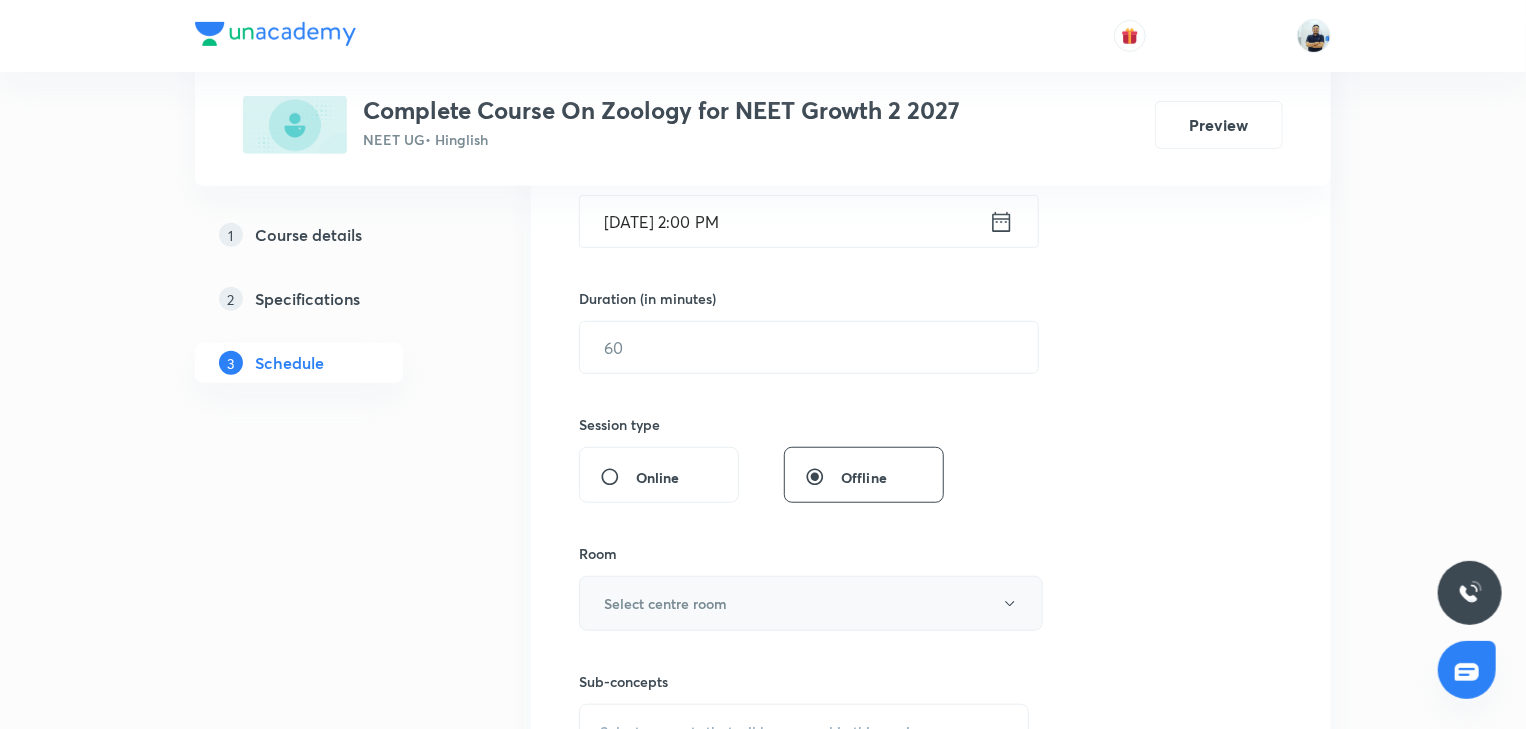 scroll, scrollTop: 578, scrollLeft: 0, axis: vertical 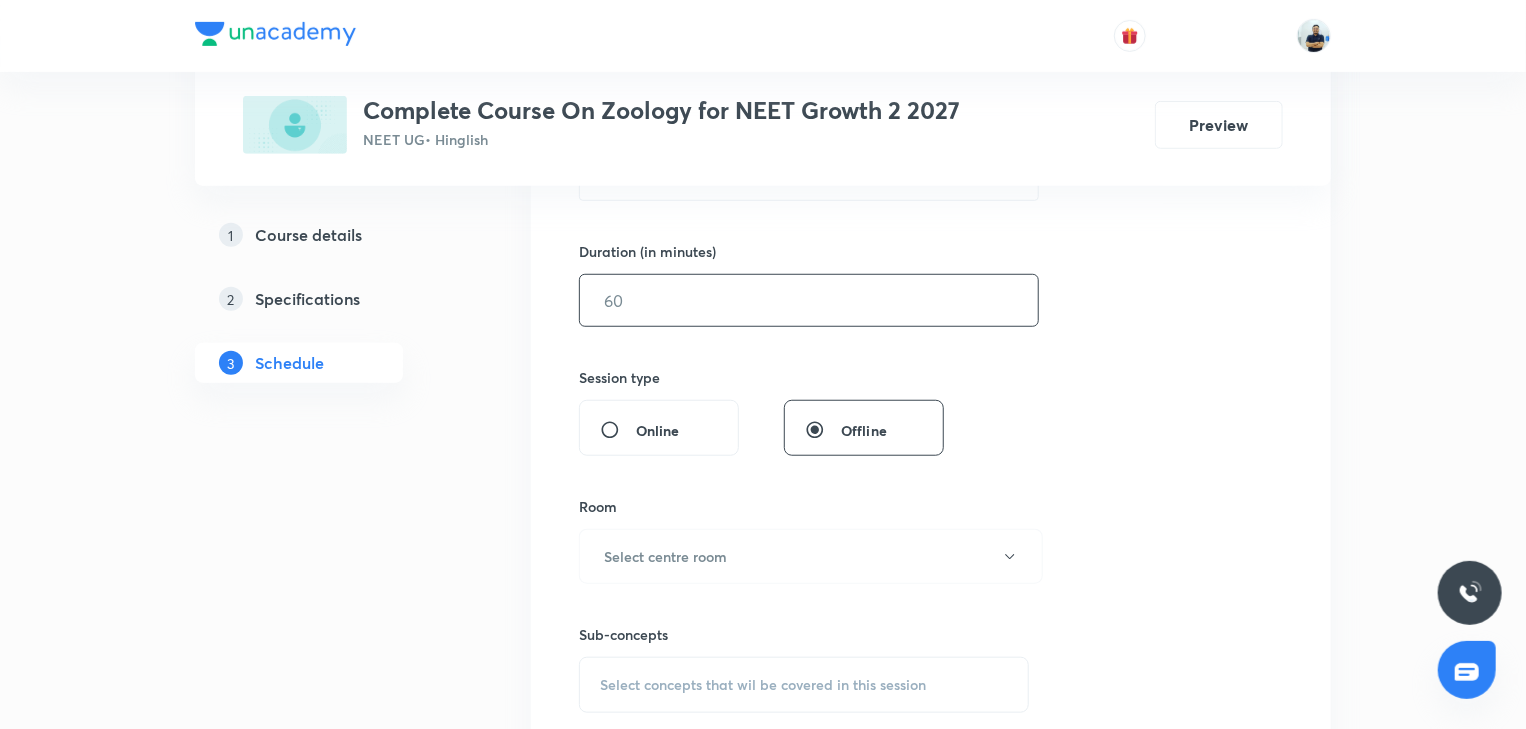 click at bounding box center (809, 300) 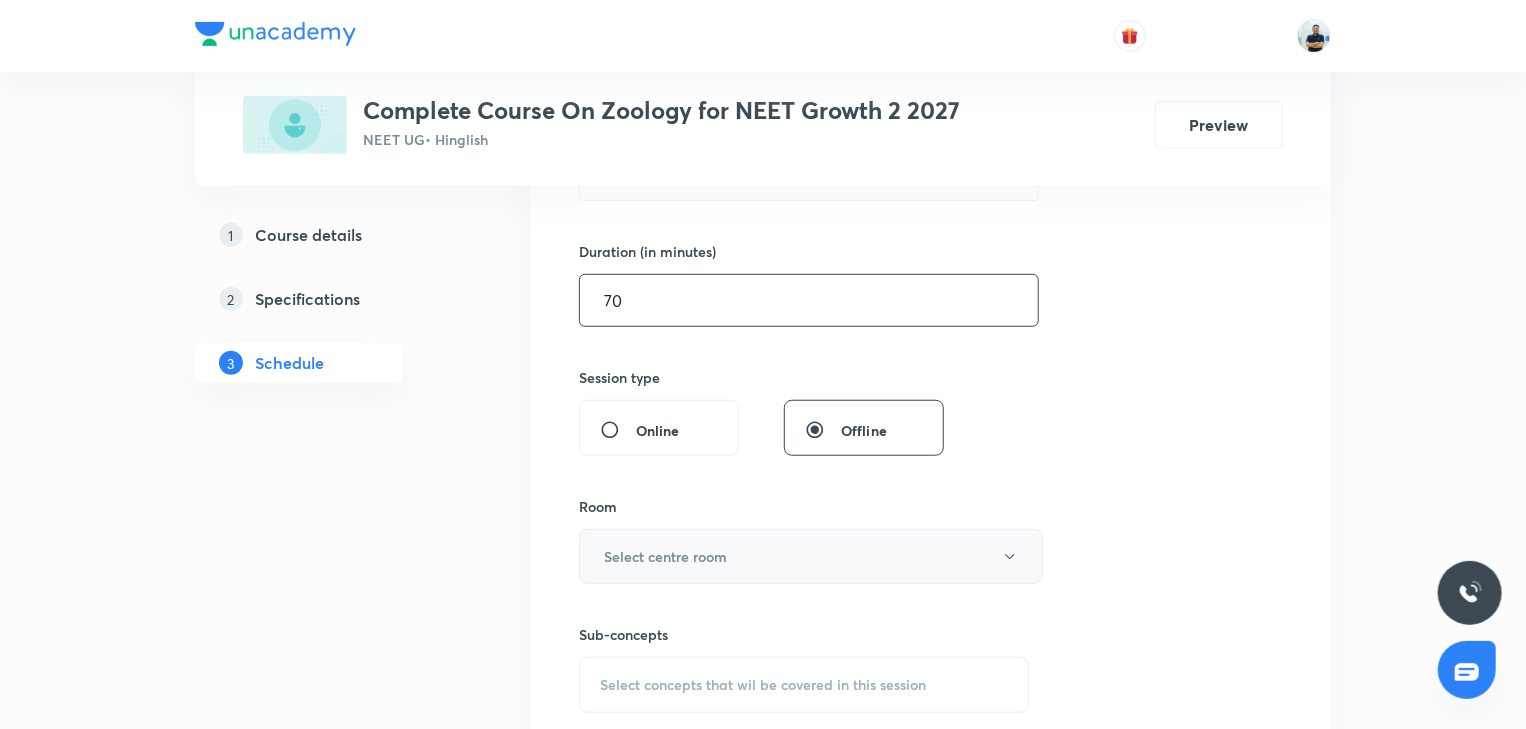 type on "70" 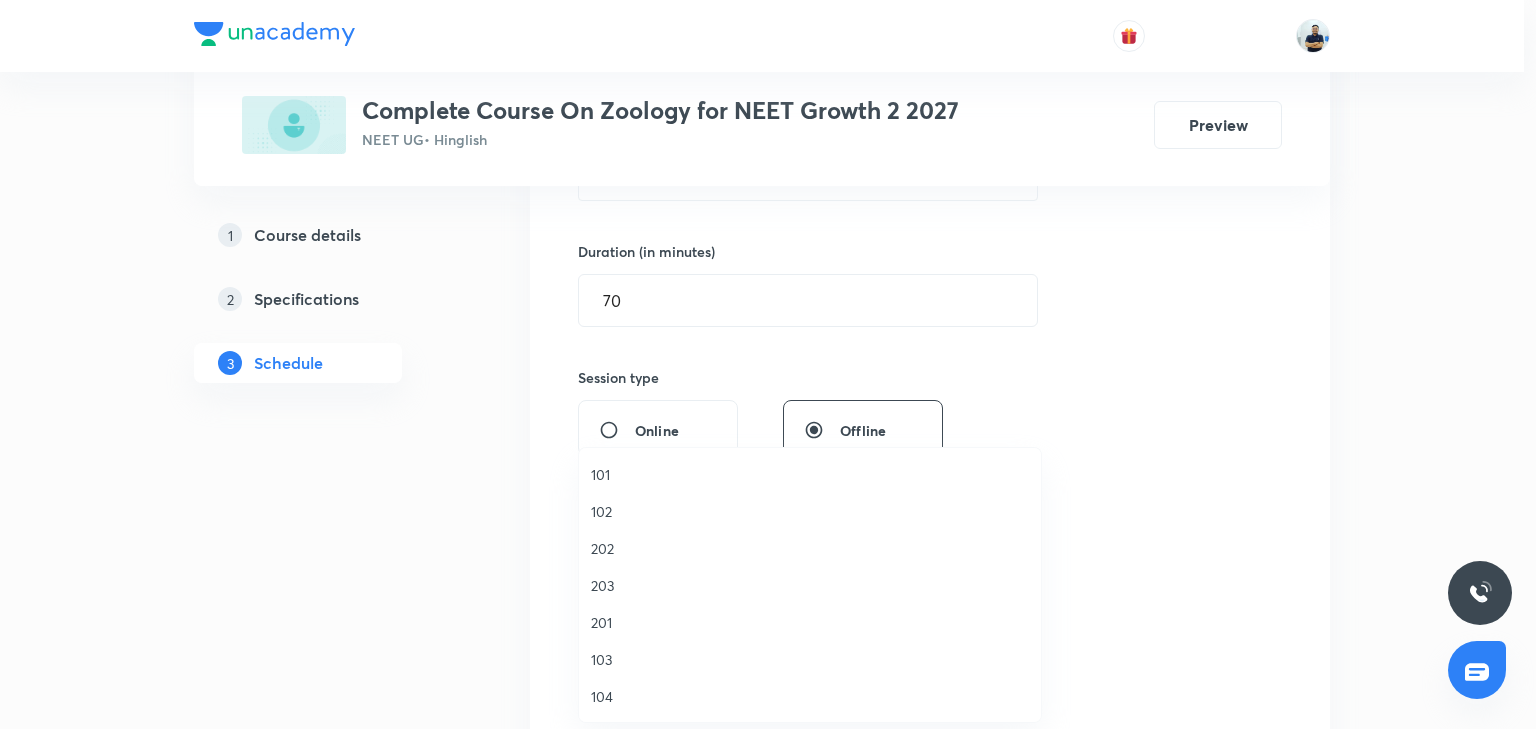 click on "102" at bounding box center (810, 511) 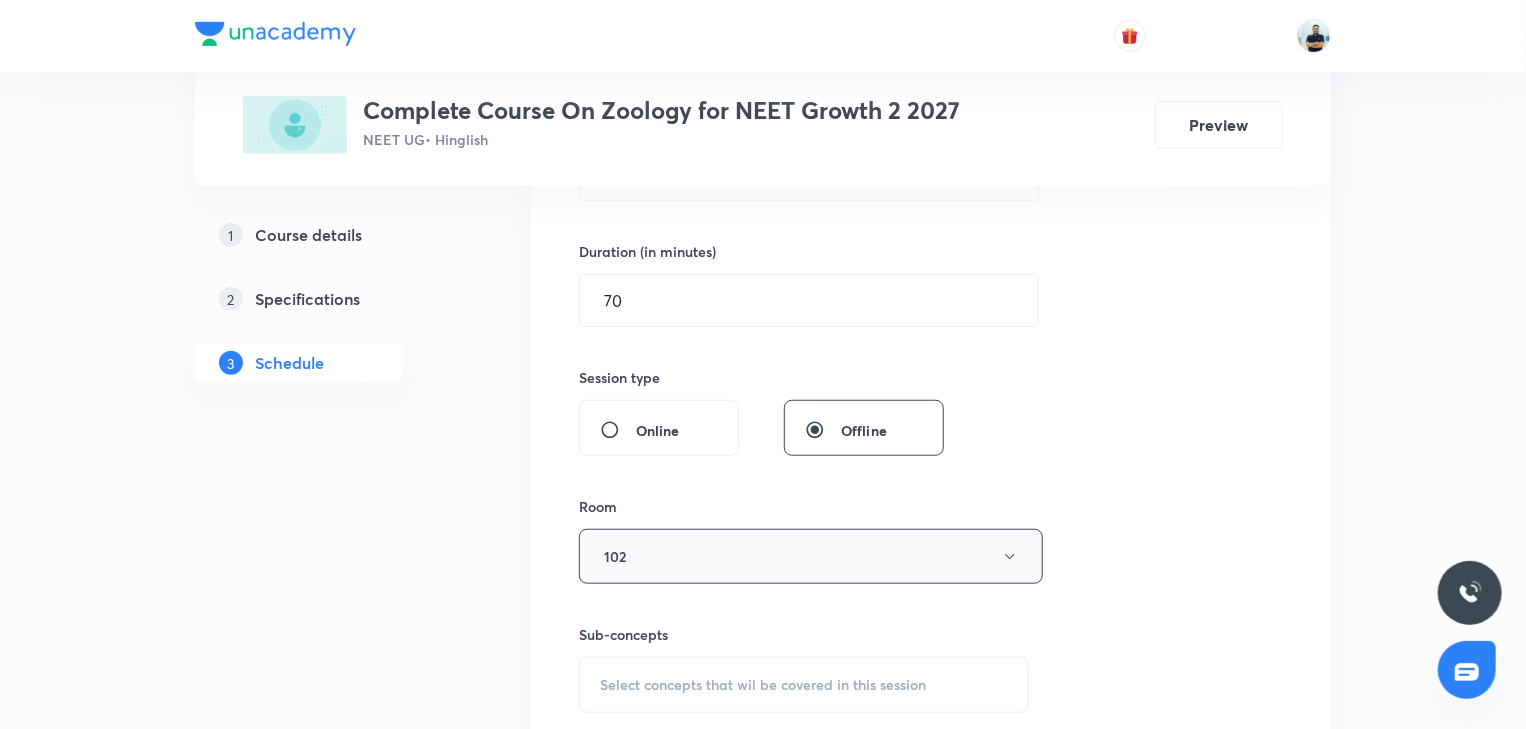 click on "102" at bounding box center (811, 556) 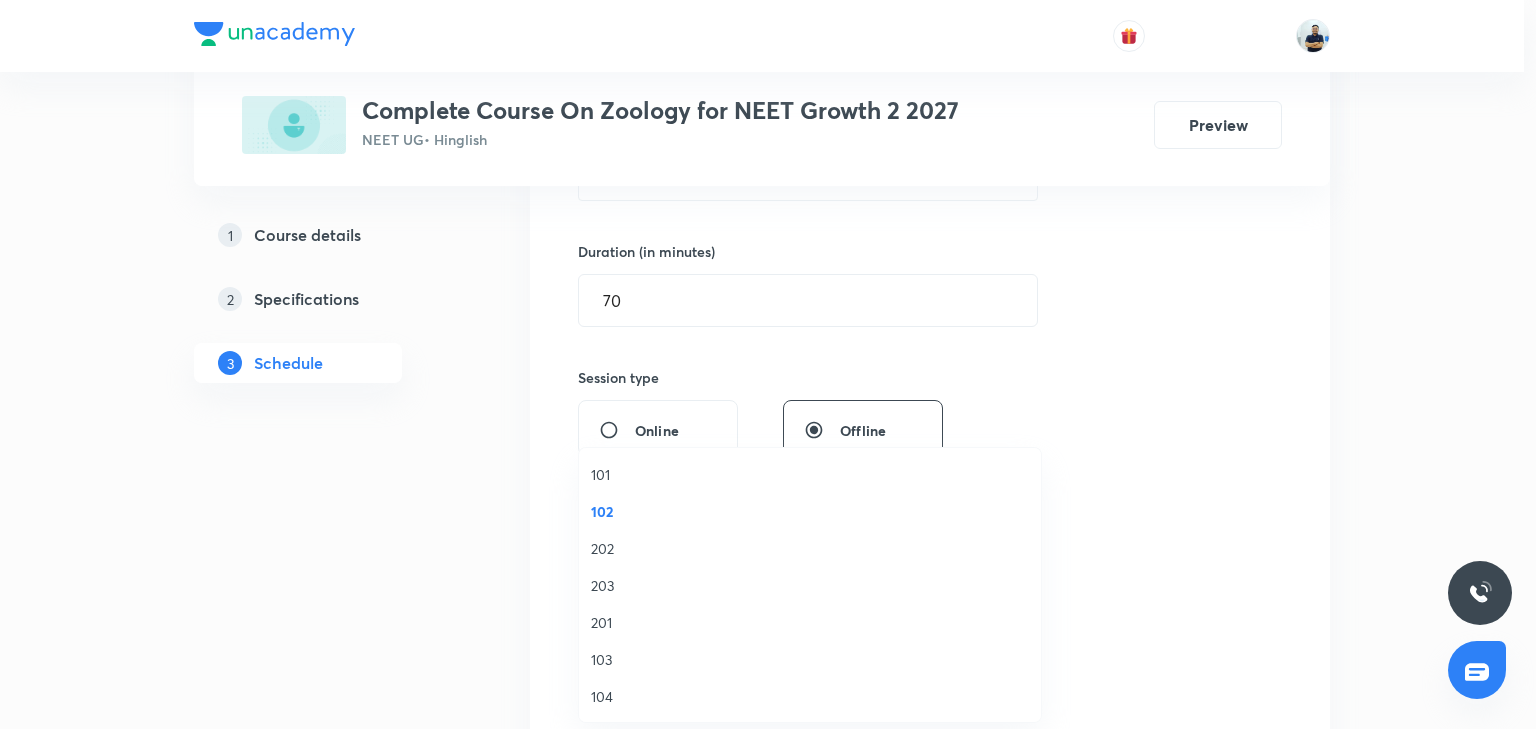 click on "202" at bounding box center (810, 548) 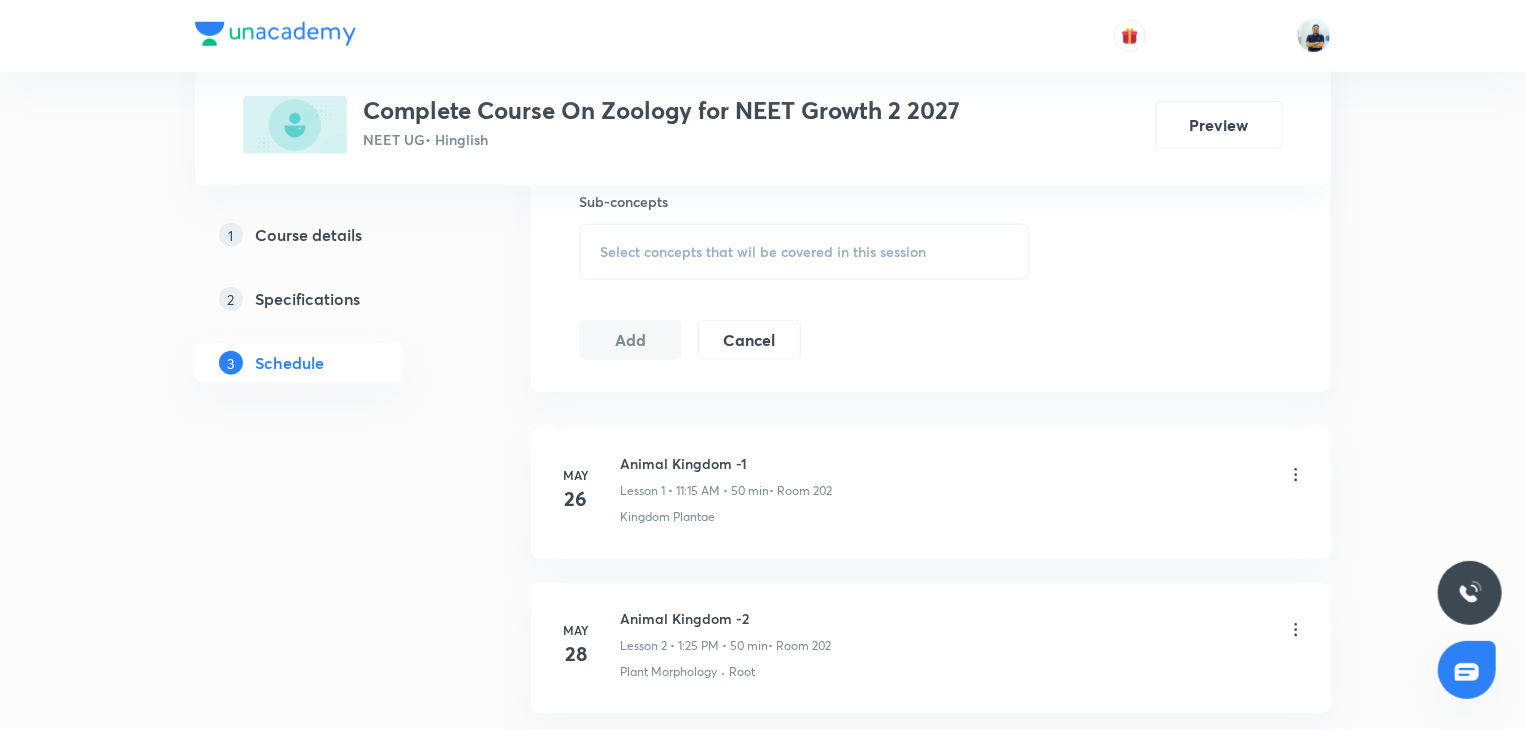 scroll, scrollTop: 802, scrollLeft: 0, axis: vertical 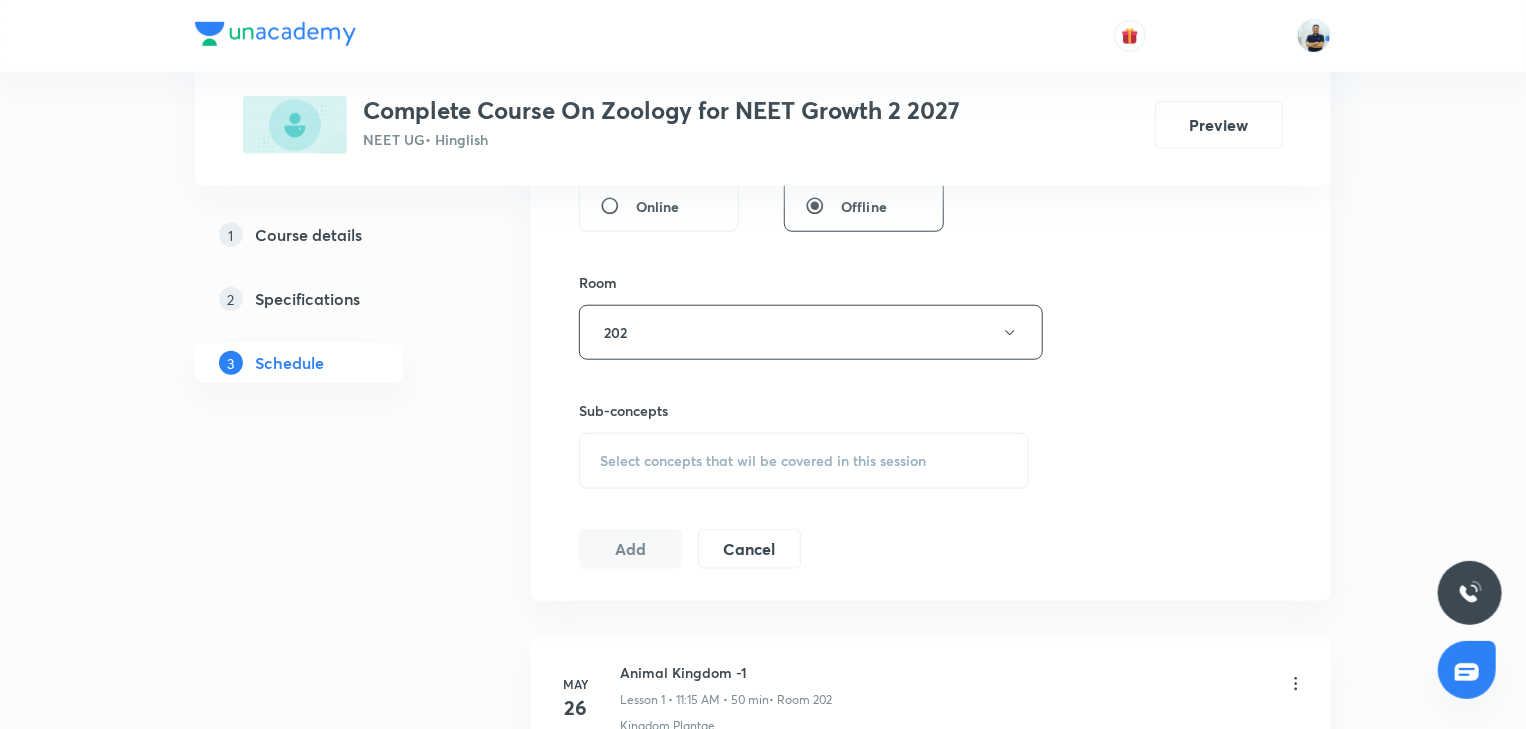 click on "Select concepts that wil be covered in this session" at bounding box center [763, 461] 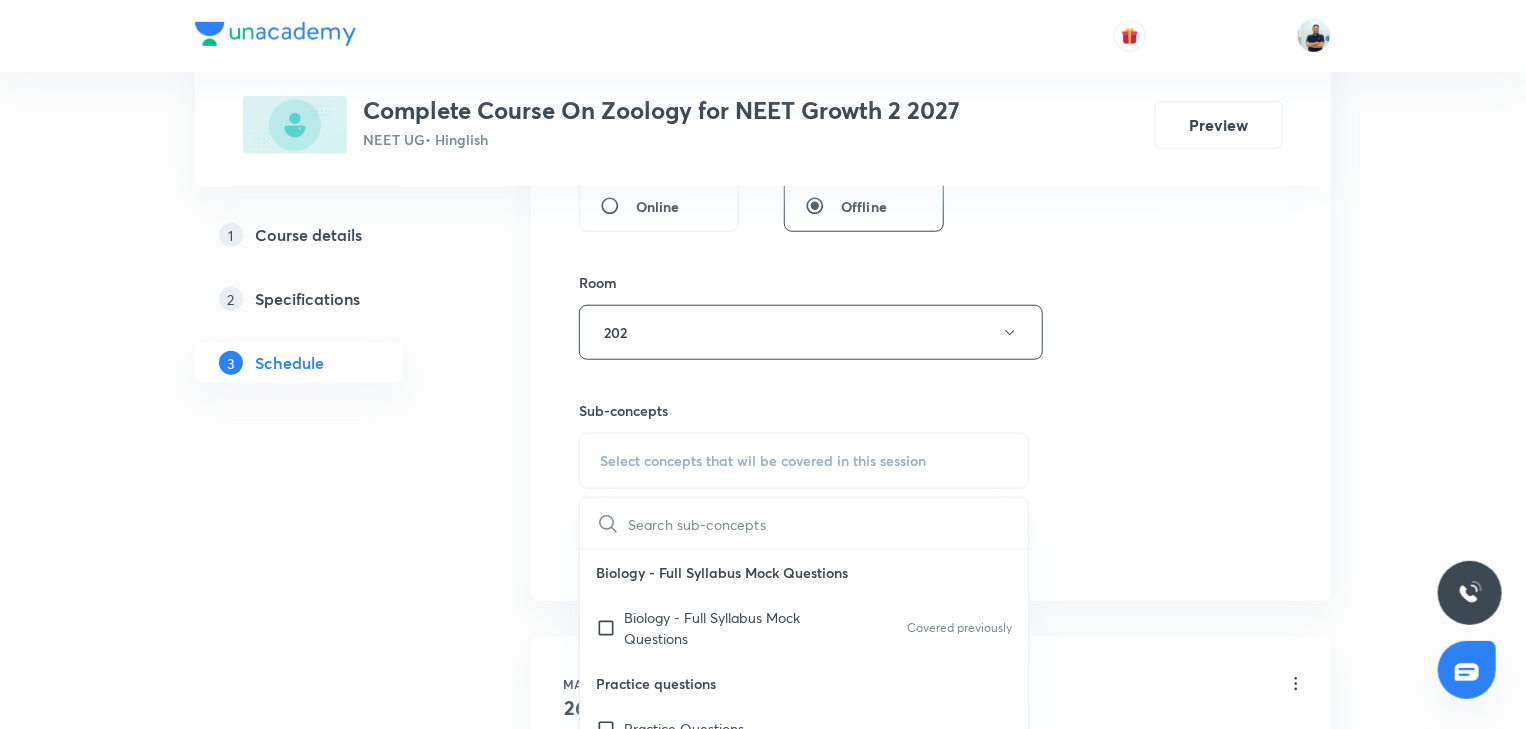scroll, scrollTop: 1680, scrollLeft: 0, axis: vertical 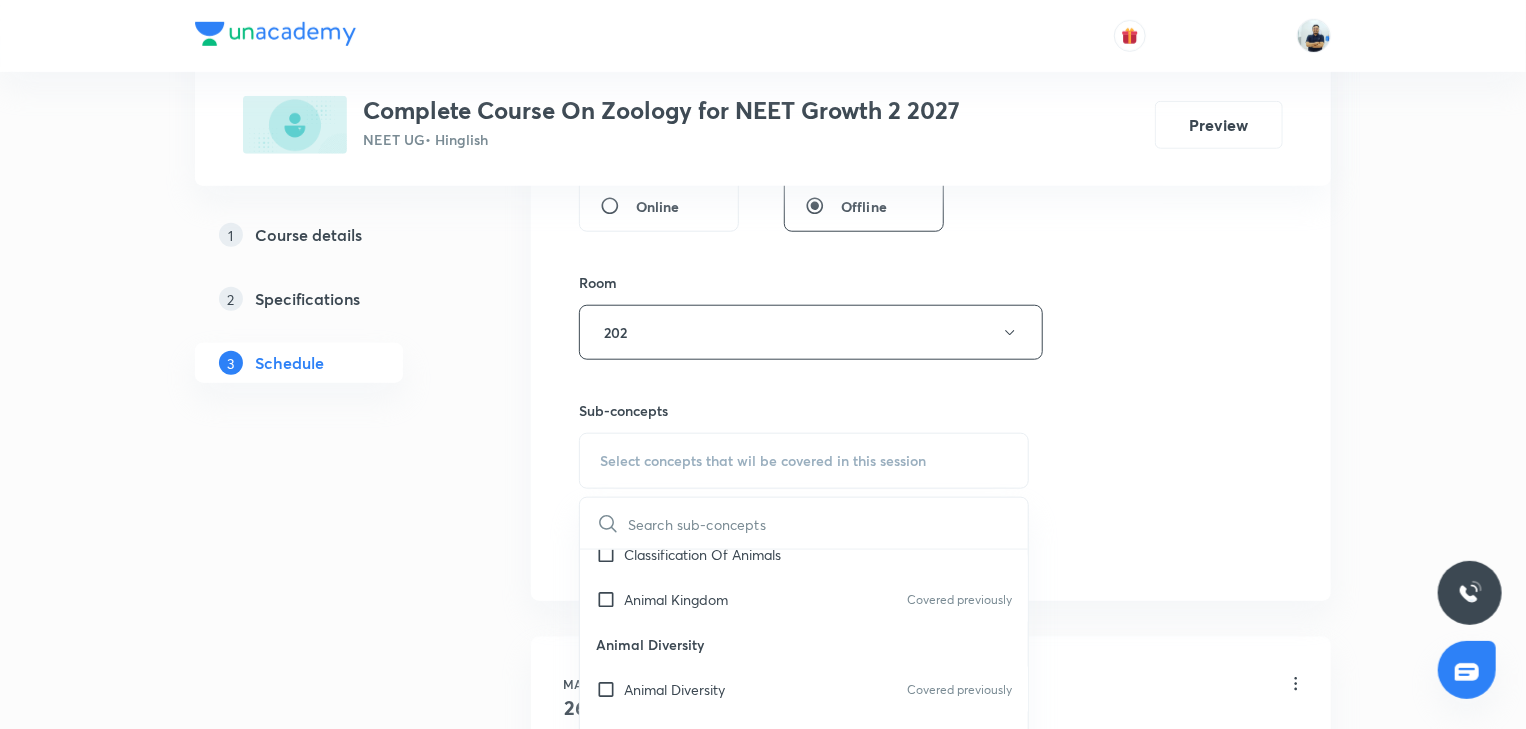 click on "Animal Diversity" at bounding box center (804, 644) 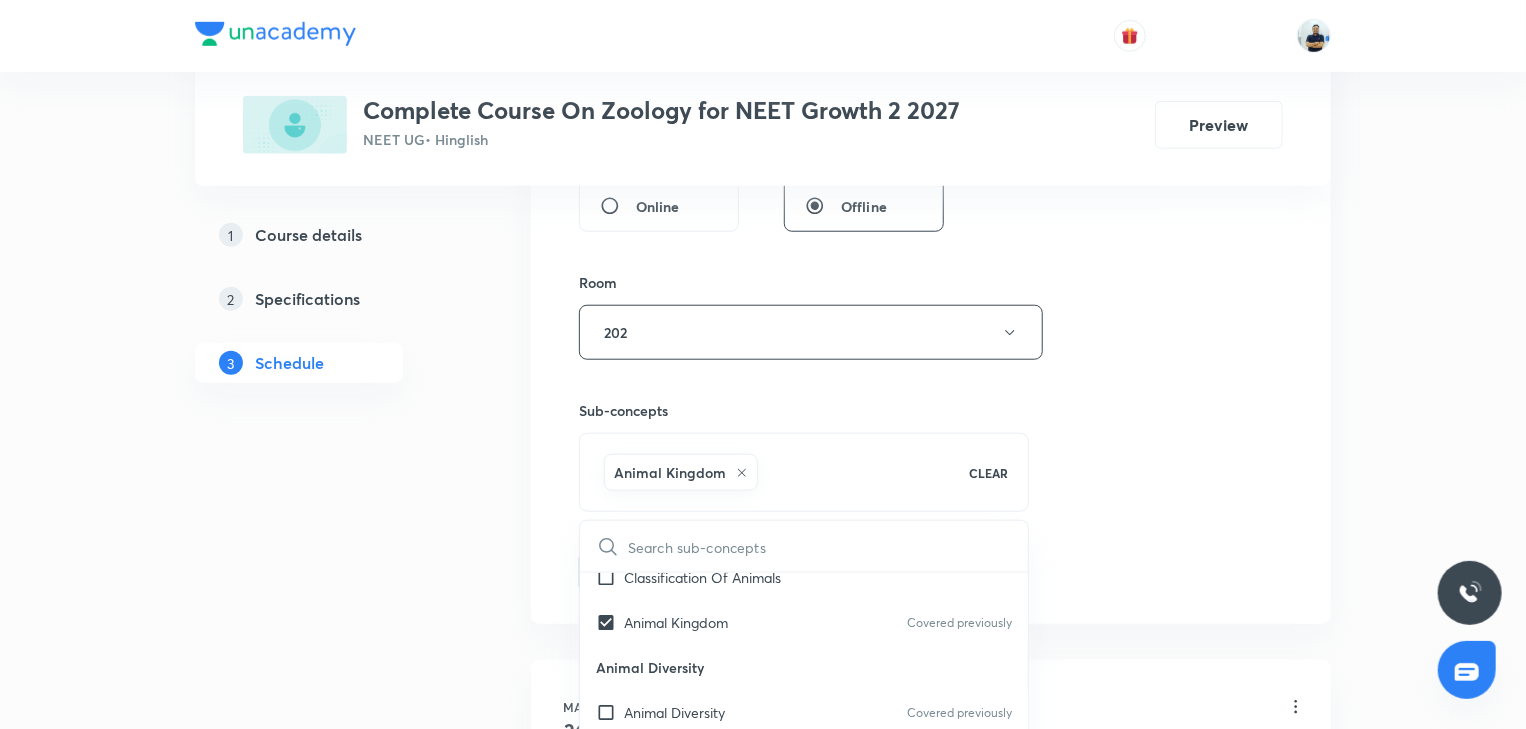 click on "Session  29 Live class Session title 37/99 Structural organisation in animals -4 ​ Schedule for Jul 14, 2025, 2:00 PM ​ Duration (in minutes) 70 ​   Session type Online Offline Room 202 Sub-concepts Animal Kingdom CLEAR ​ Biology - Full Syllabus Mock Questions Biology - Full Syllabus Mock Questions Covered previously Practice questions Practice Questions Biology Previous Year Questions Maths Previous Year Questions Living World What Is Living? Diversity In The Living World Systematics Covered previously Types Of Taxonomy Covered previously Fundamental Components Of Taxonomy Covered previously Taxonomic Categories Covered previously Taxonomical Aids The Three Domains Of Life Covered previously Biological Nomenclature  Covered previously Biological Classification System Of Classification Covered previously Kingdom Monera Covered previously Kingdom Protista Kingdom Fungi Kingdom Plantae Covered previously Kingdom Animalia Linchens Mycorrhiza Virus Covered previously Prions Covered previously Viroids Root" at bounding box center [931, 111] 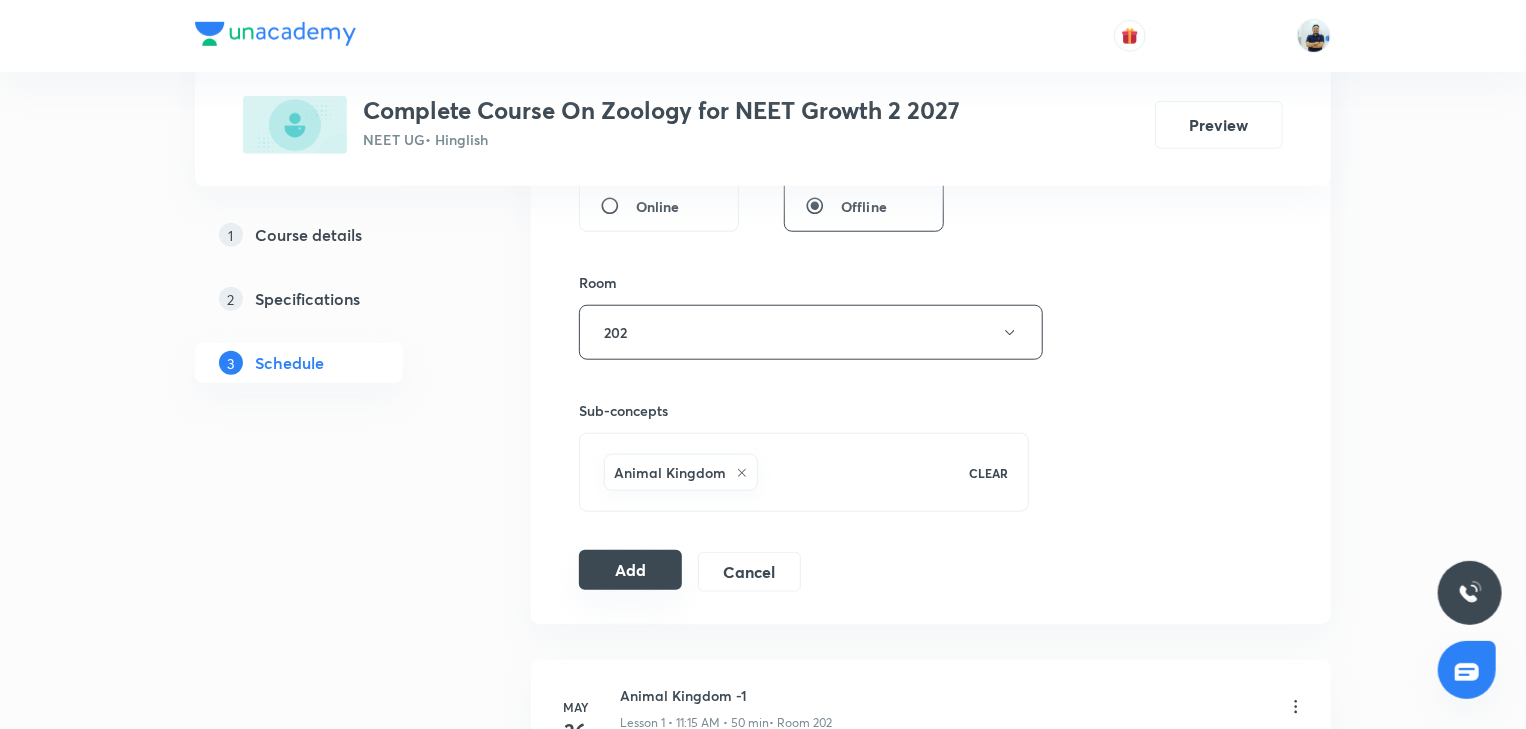 click on "Add" at bounding box center (630, 570) 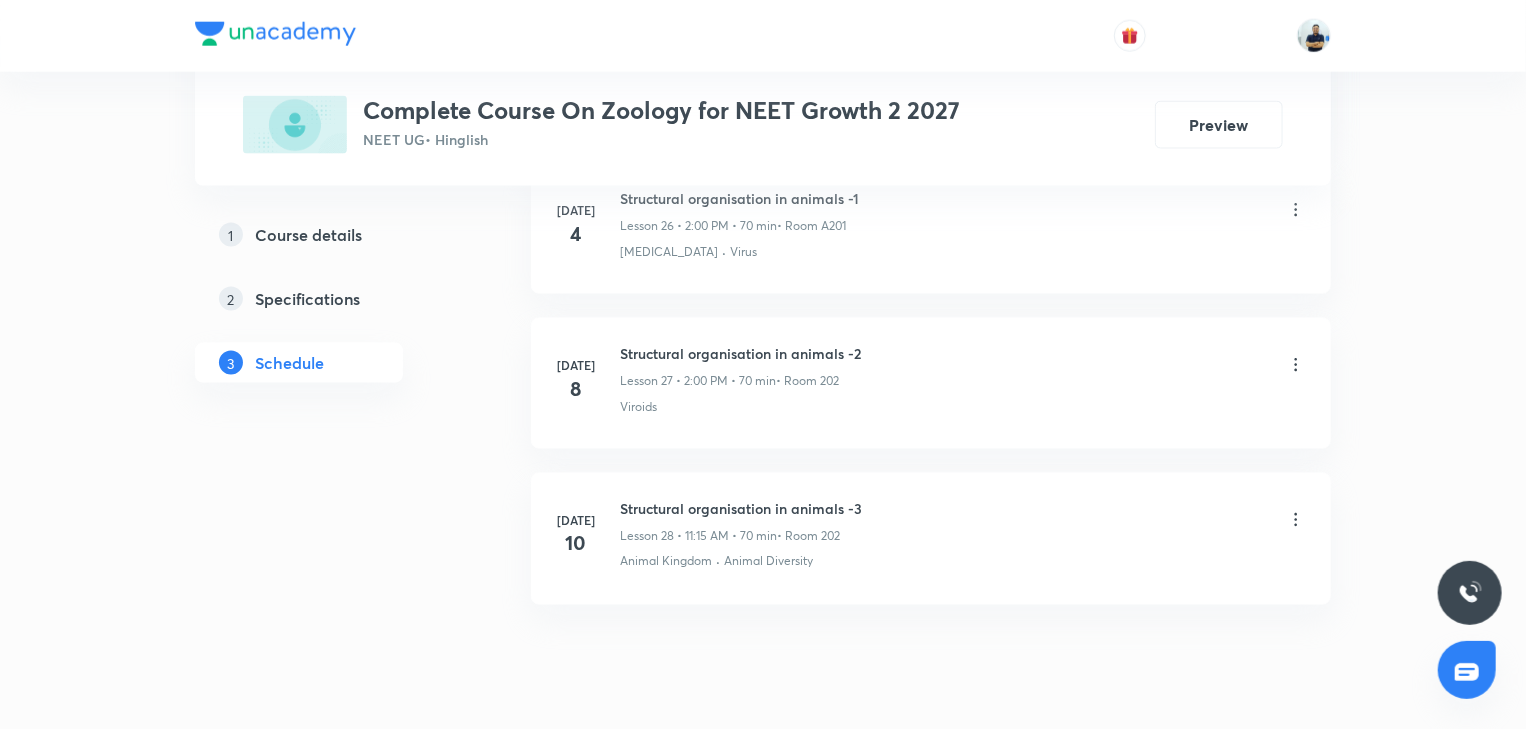 scroll, scrollTop: 5229, scrollLeft: 0, axis: vertical 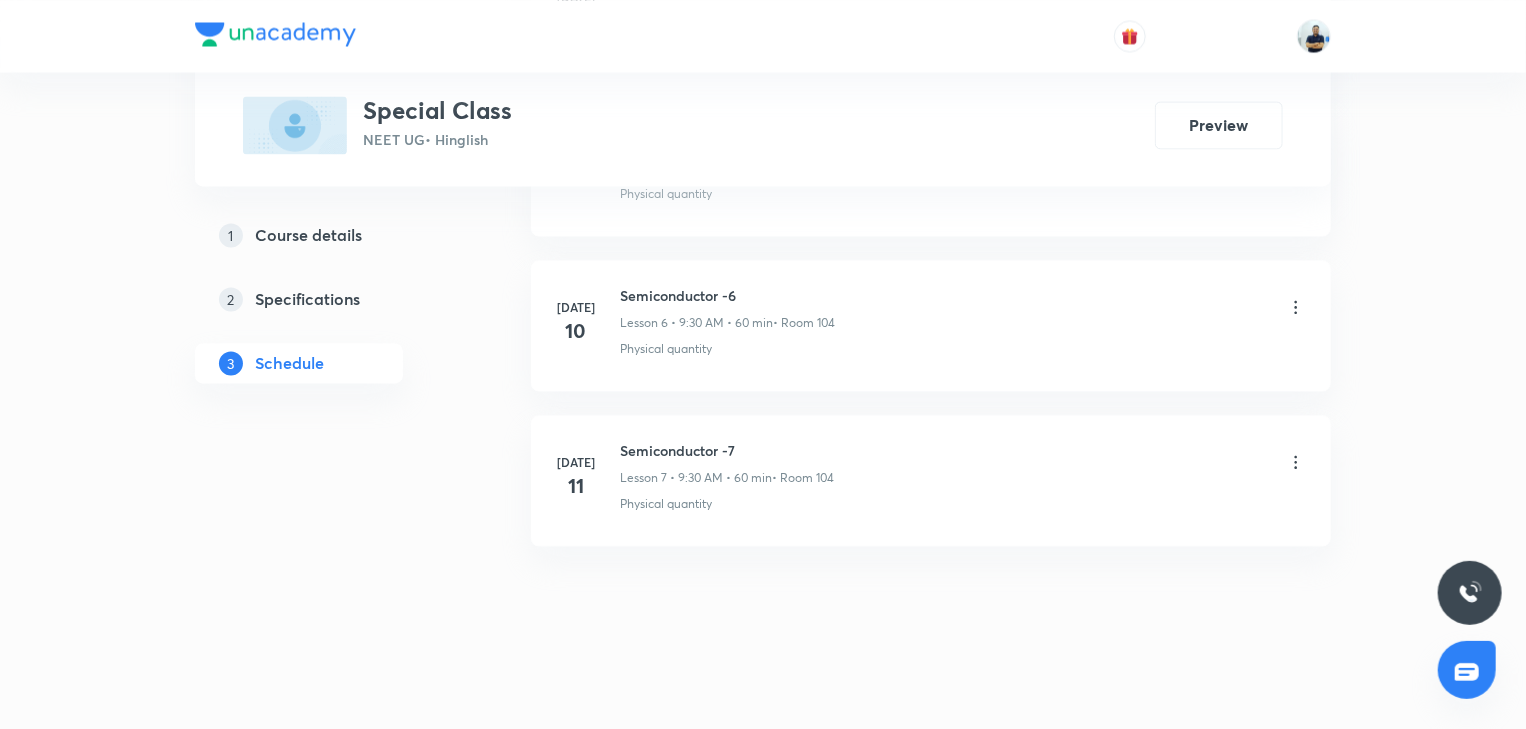 click on "Semiconductor -7" at bounding box center (727, 450) 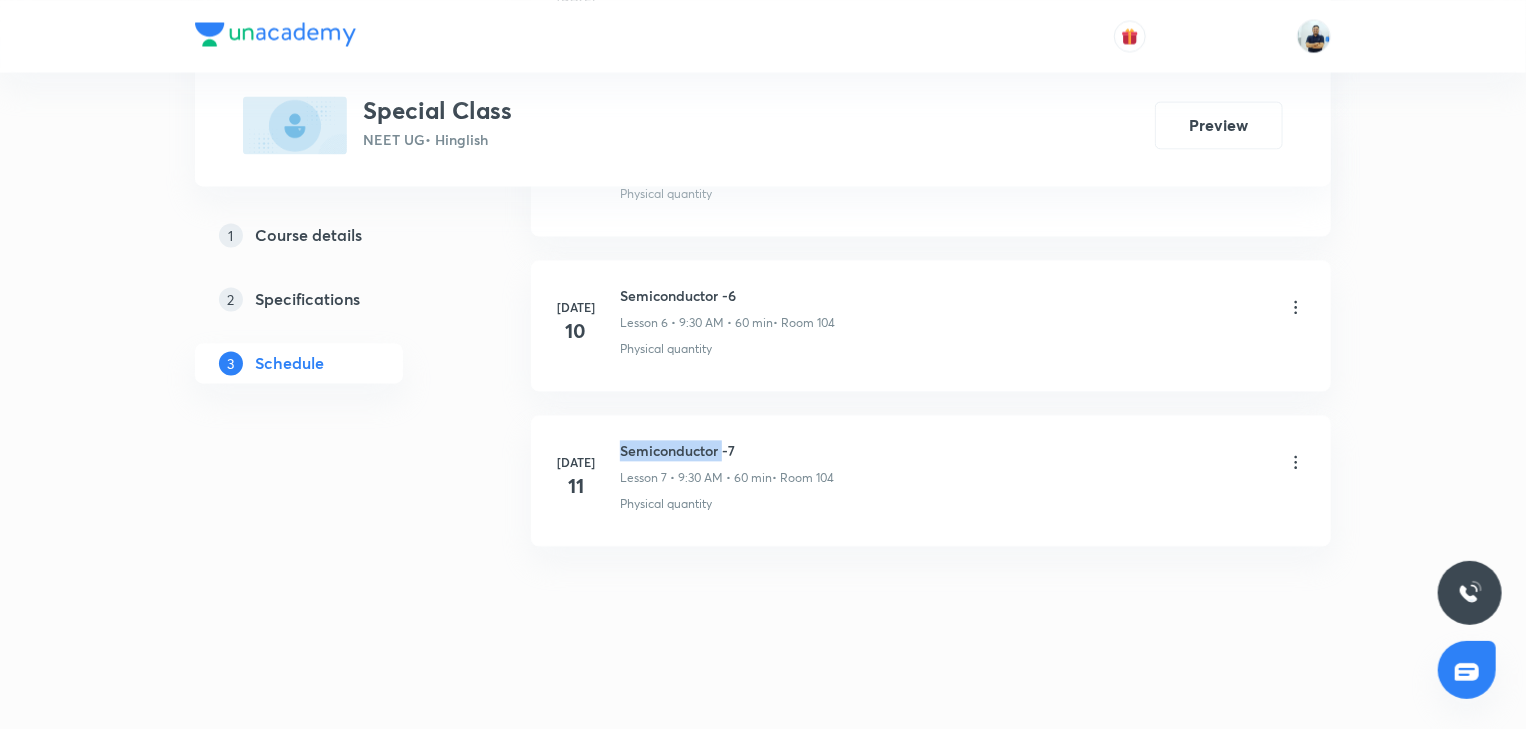 click on "Semiconductor -7" at bounding box center (727, 450) 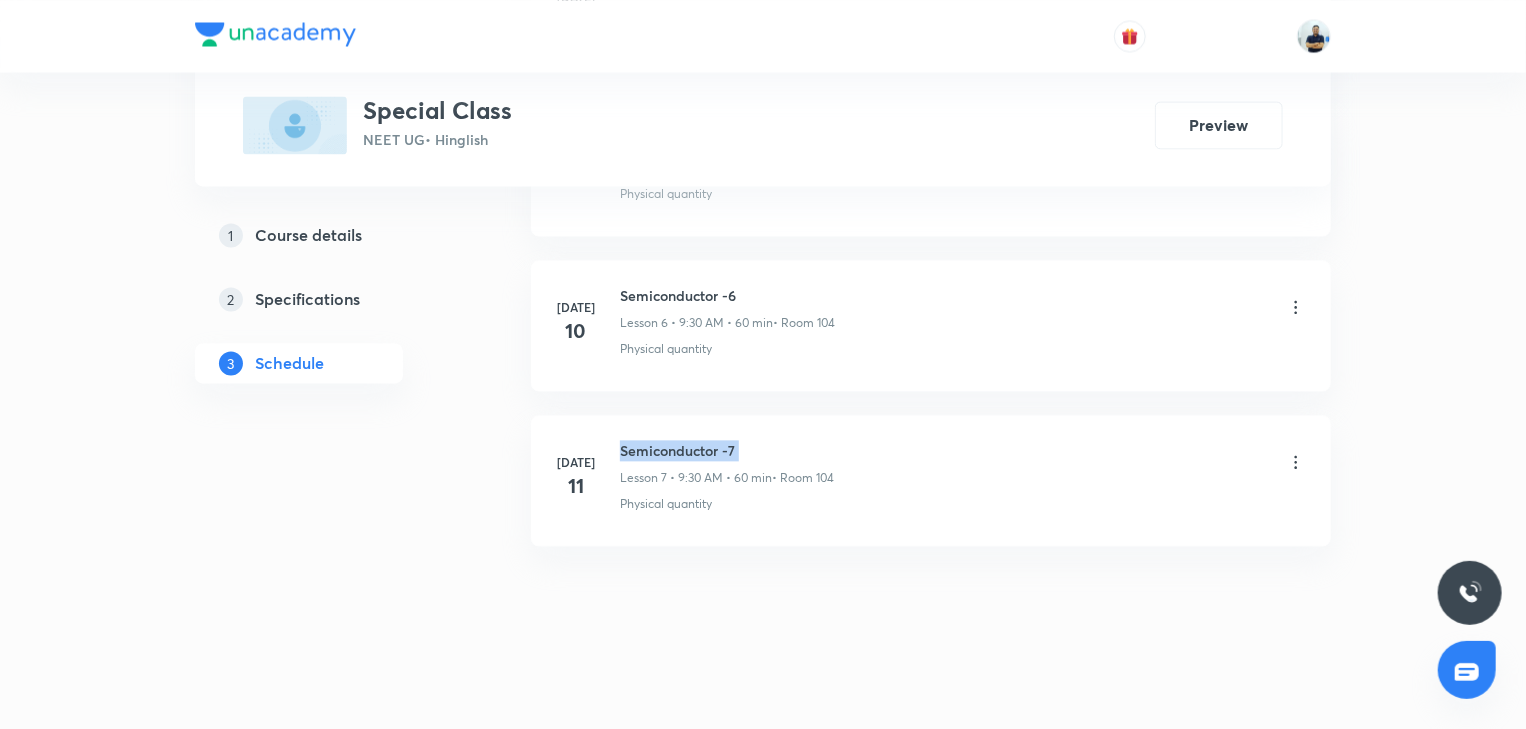 click on "Semiconductor -7" at bounding box center [727, 450] 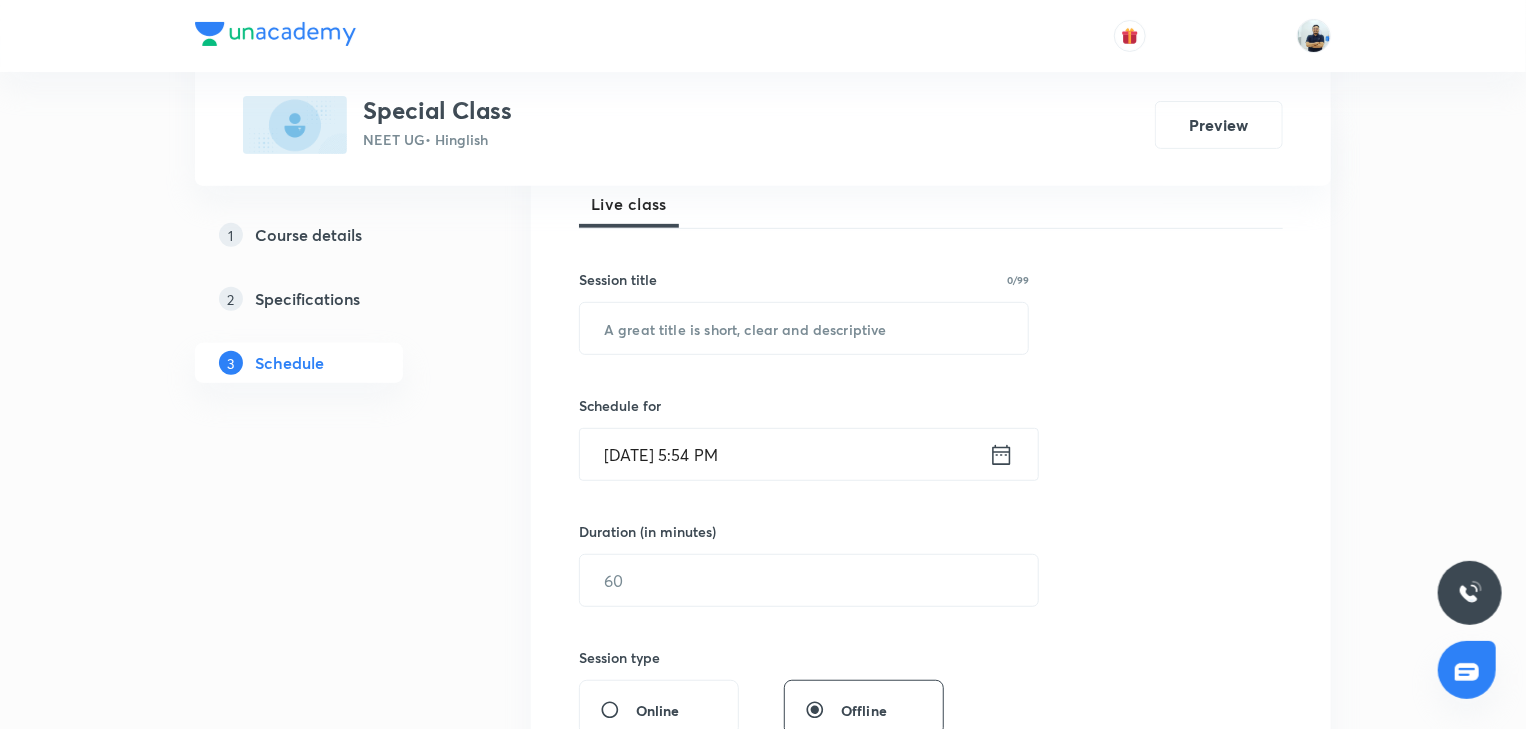scroll, scrollTop: 0, scrollLeft: 0, axis: both 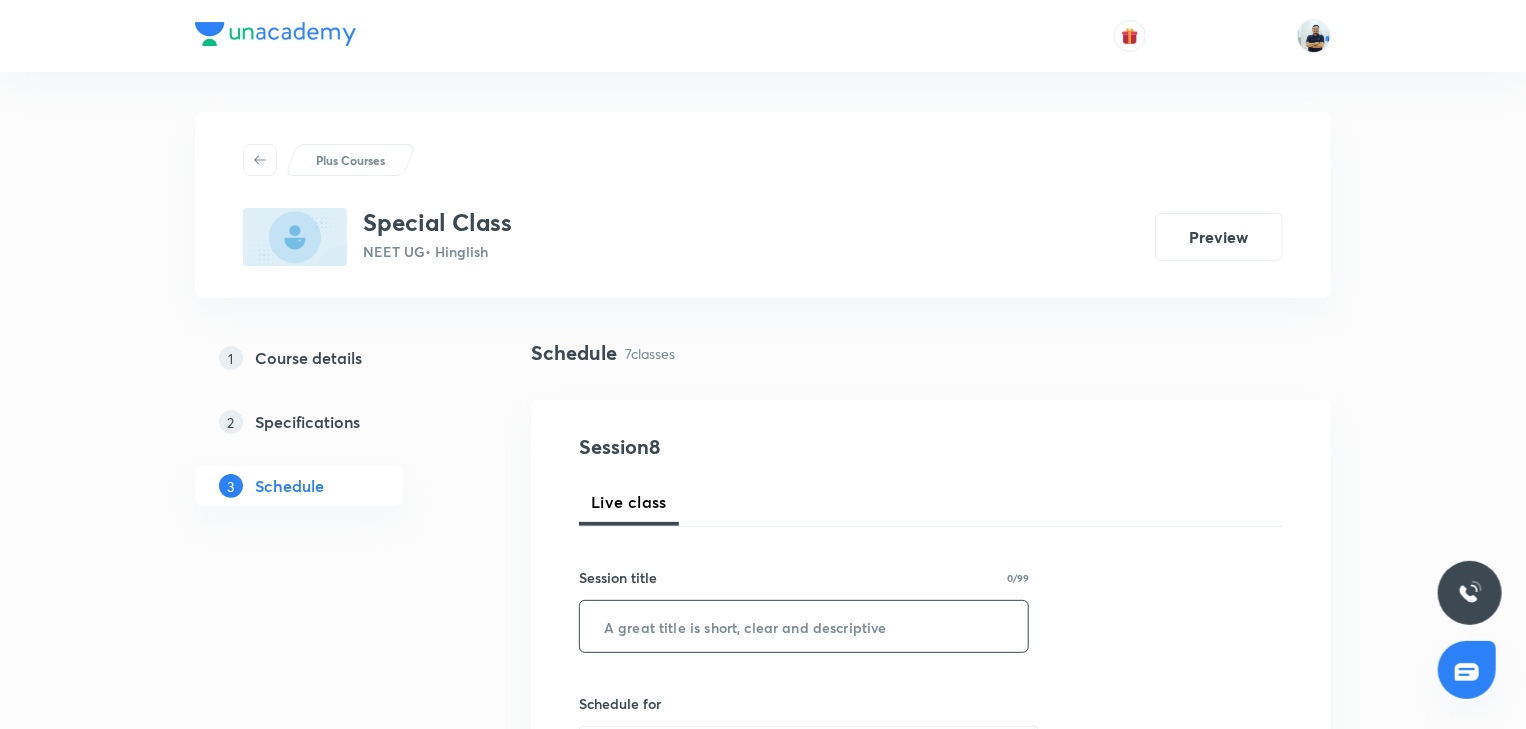 click at bounding box center [804, 626] 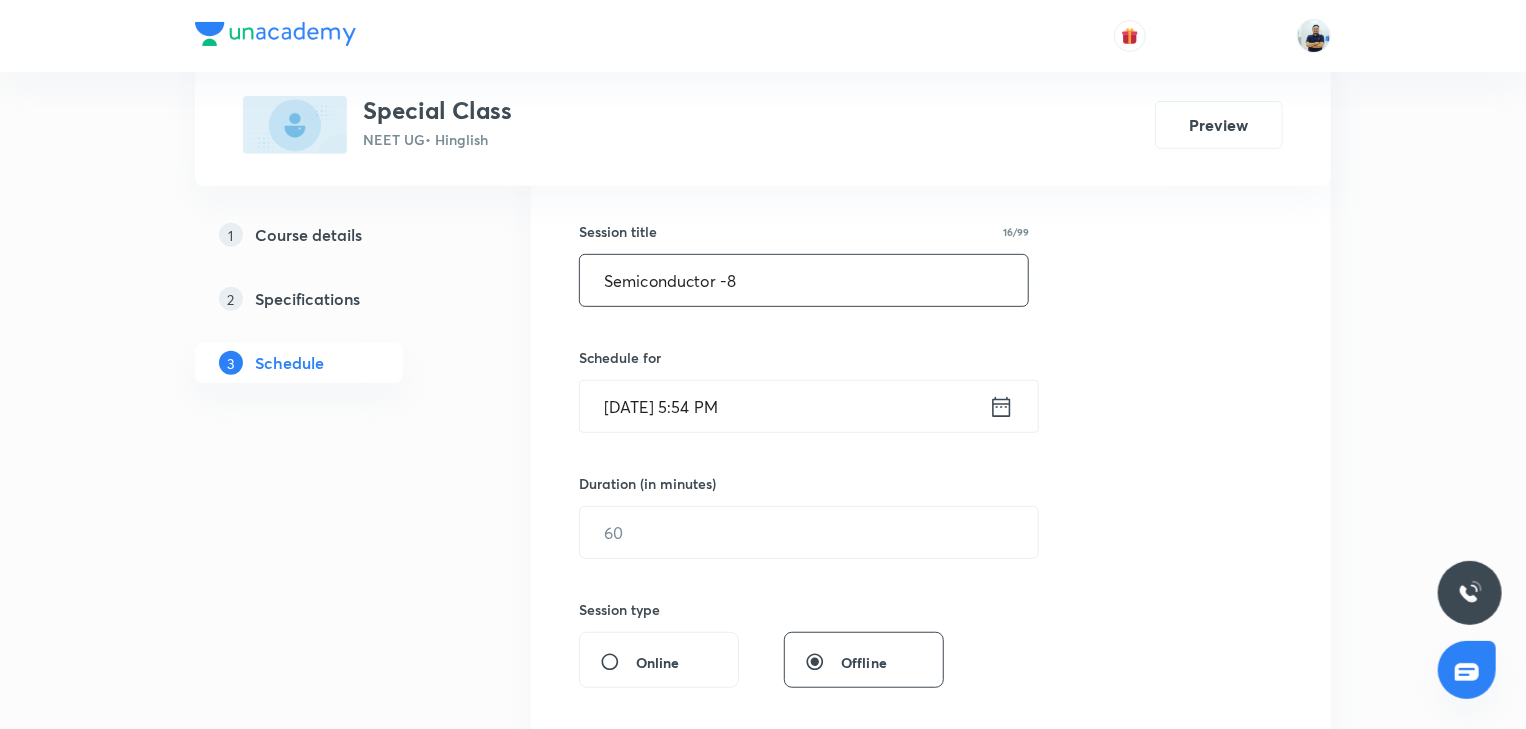 scroll, scrollTop: 541, scrollLeft: 0, axis: vertical 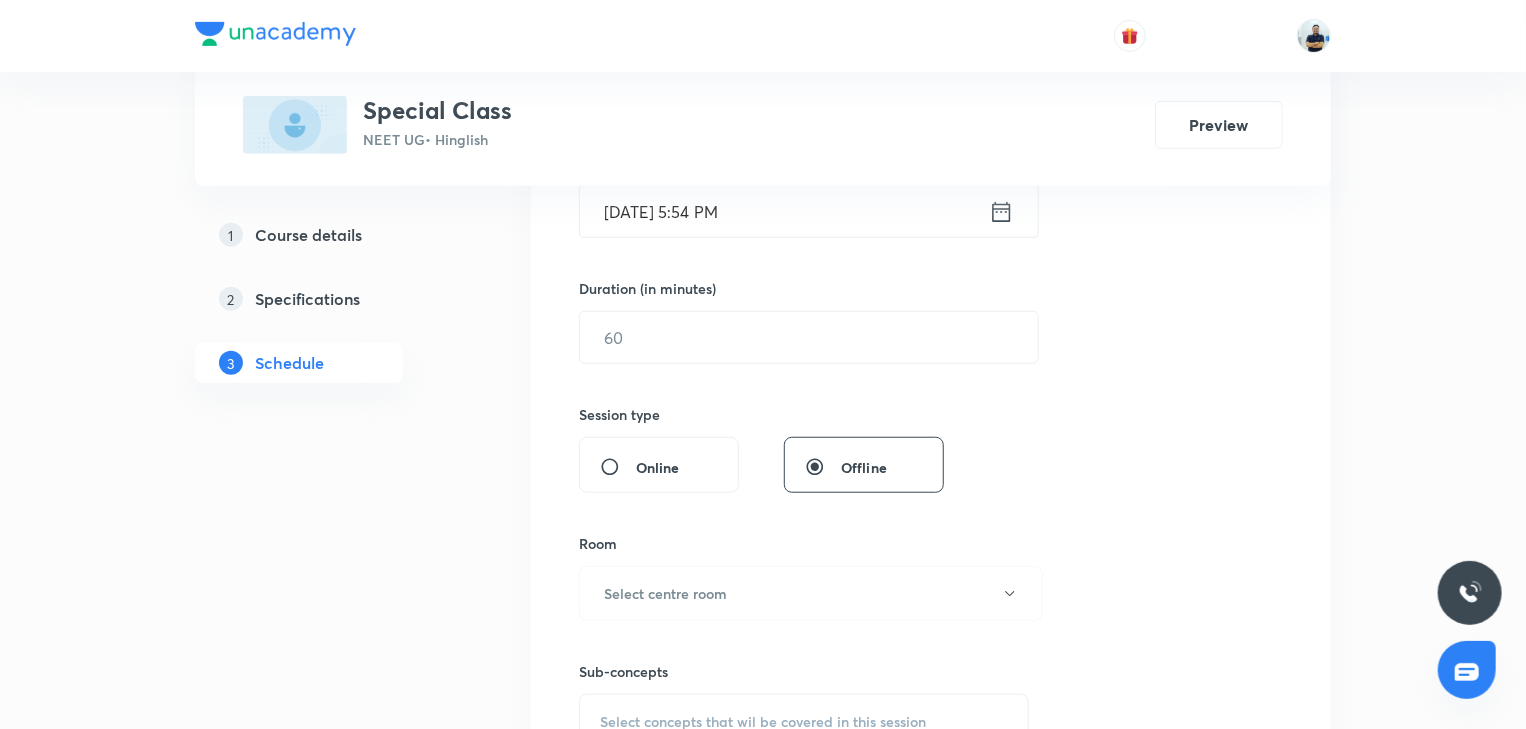 type on "Semiconductor -8" 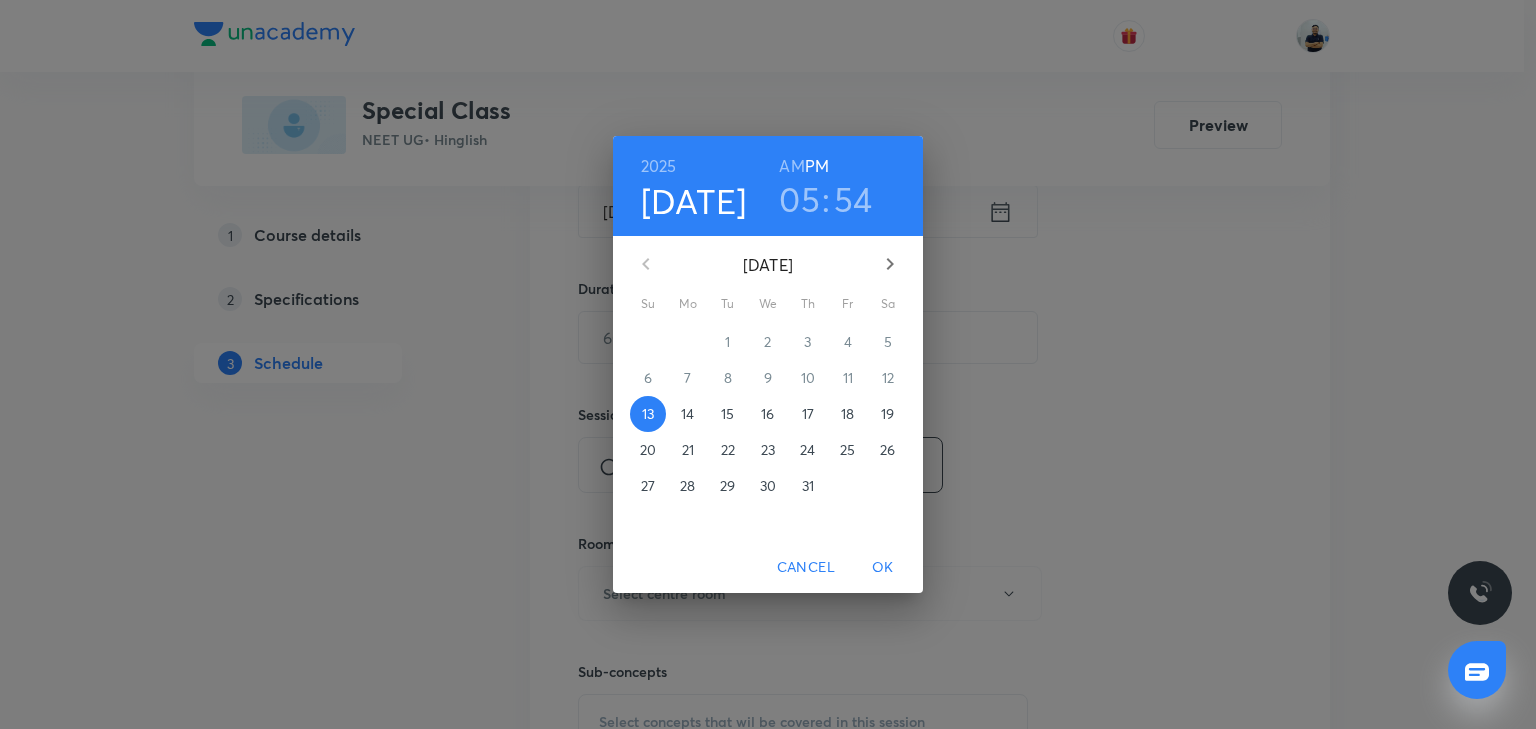 click on "14" at bounding box center [688, 414] 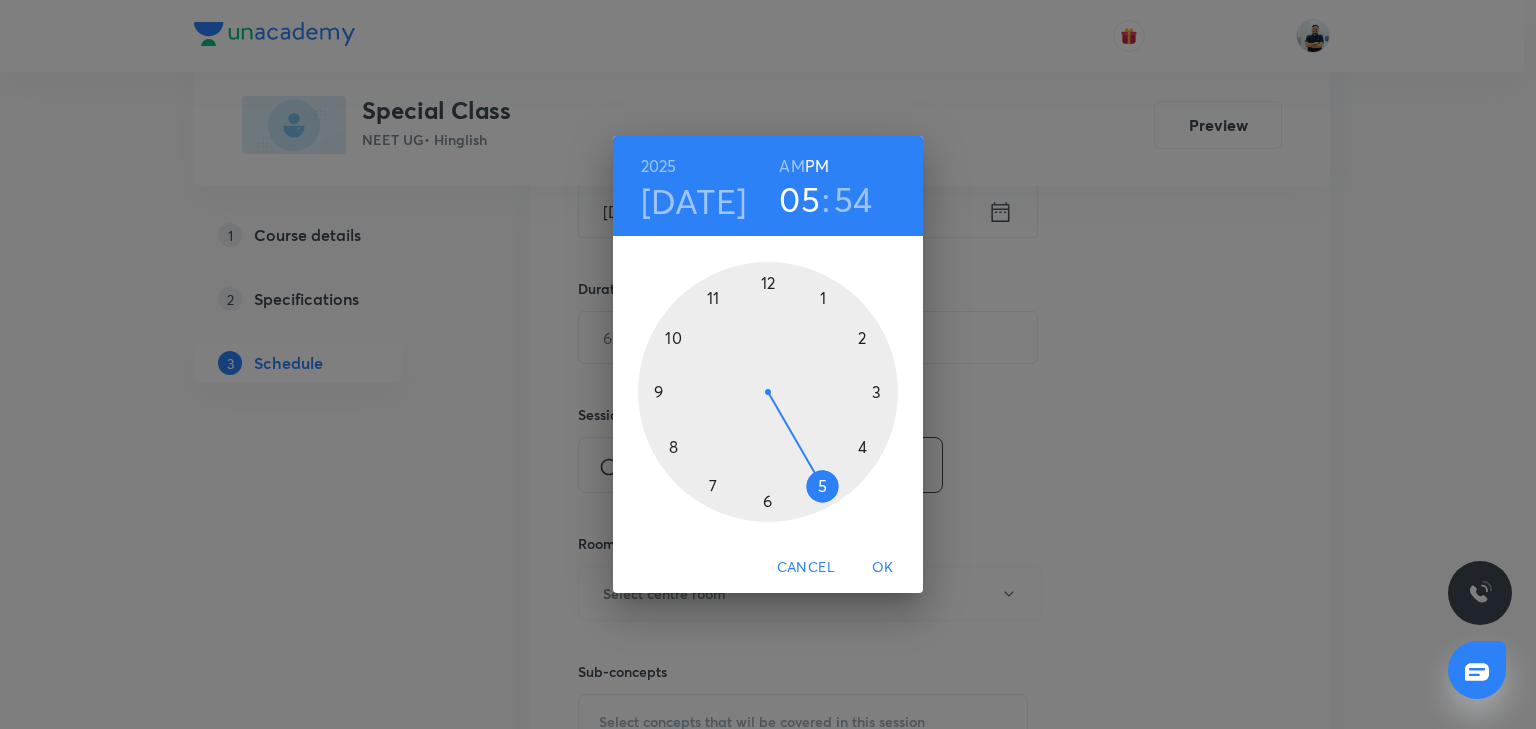 click on "AM" at bounding box center [791, 166] 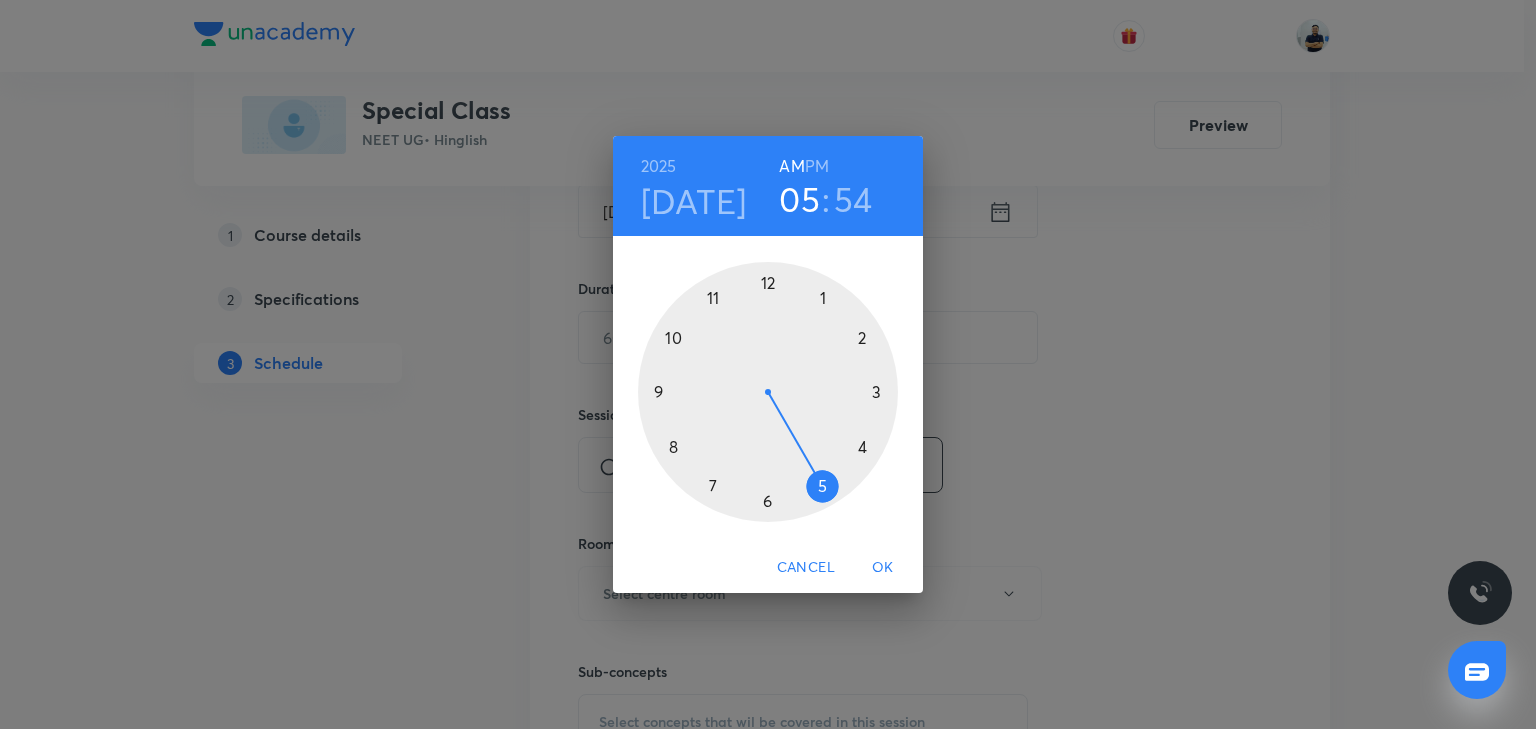 click at bounding box center [768, 392] 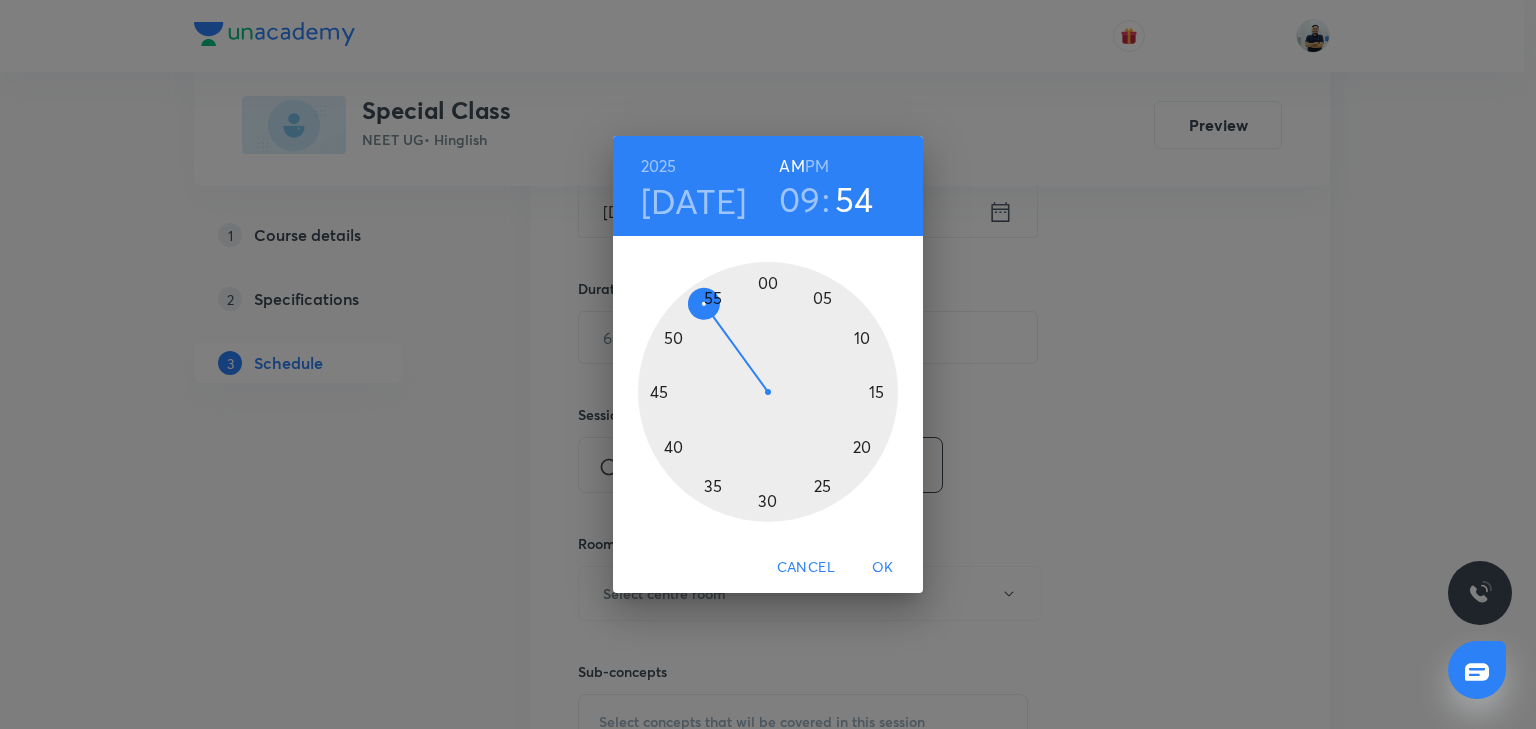 click at bounding box center (768, 392) 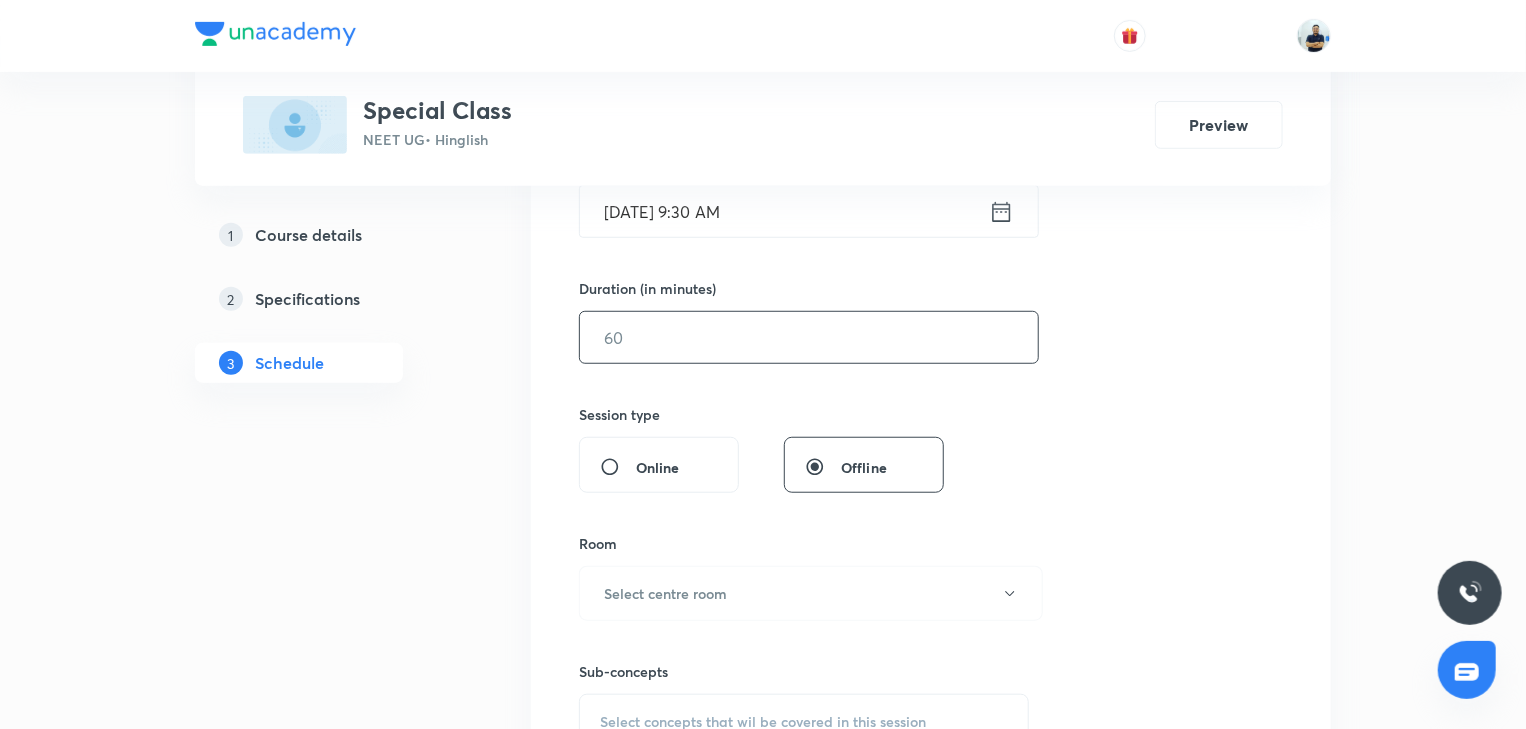 click at bounding box center (809, 337) 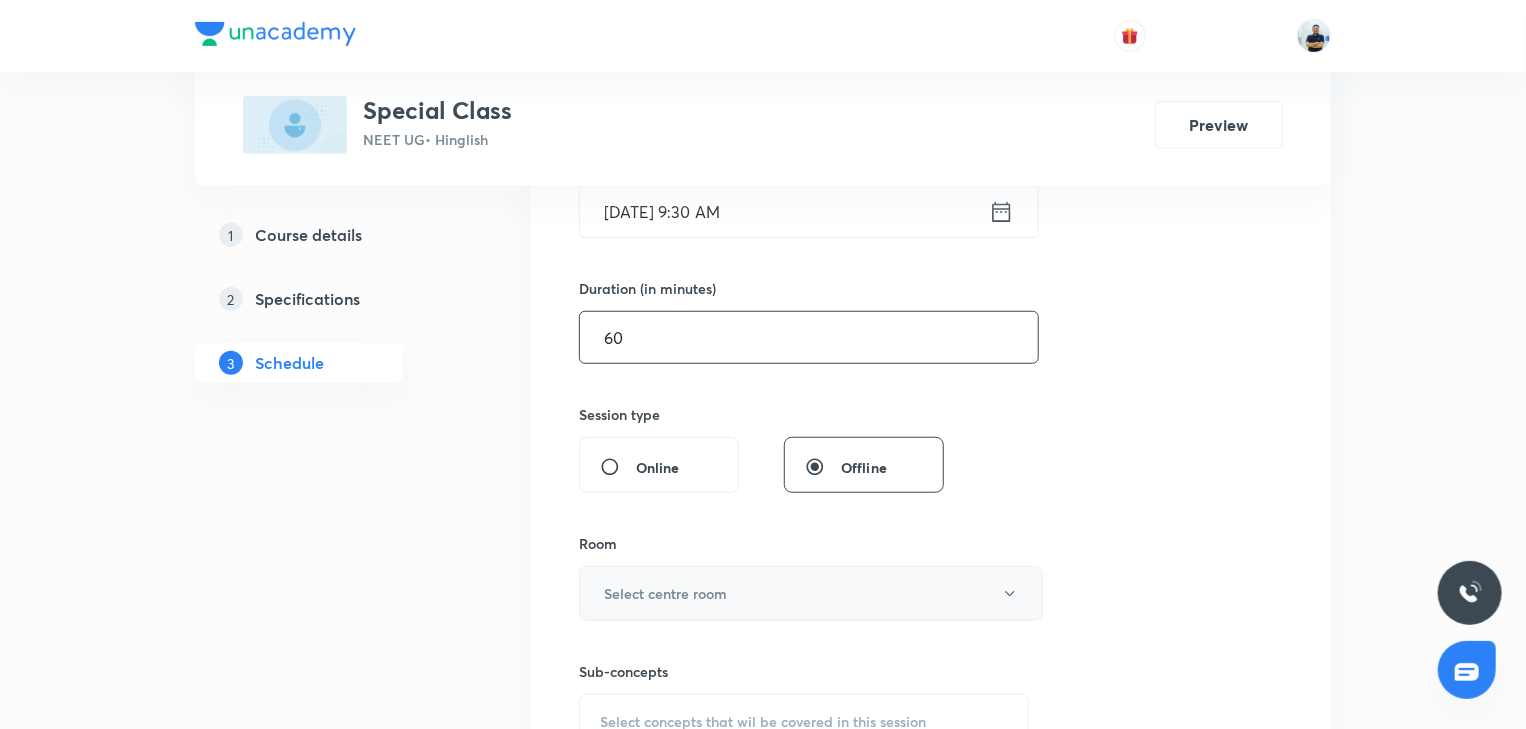 type on "60" 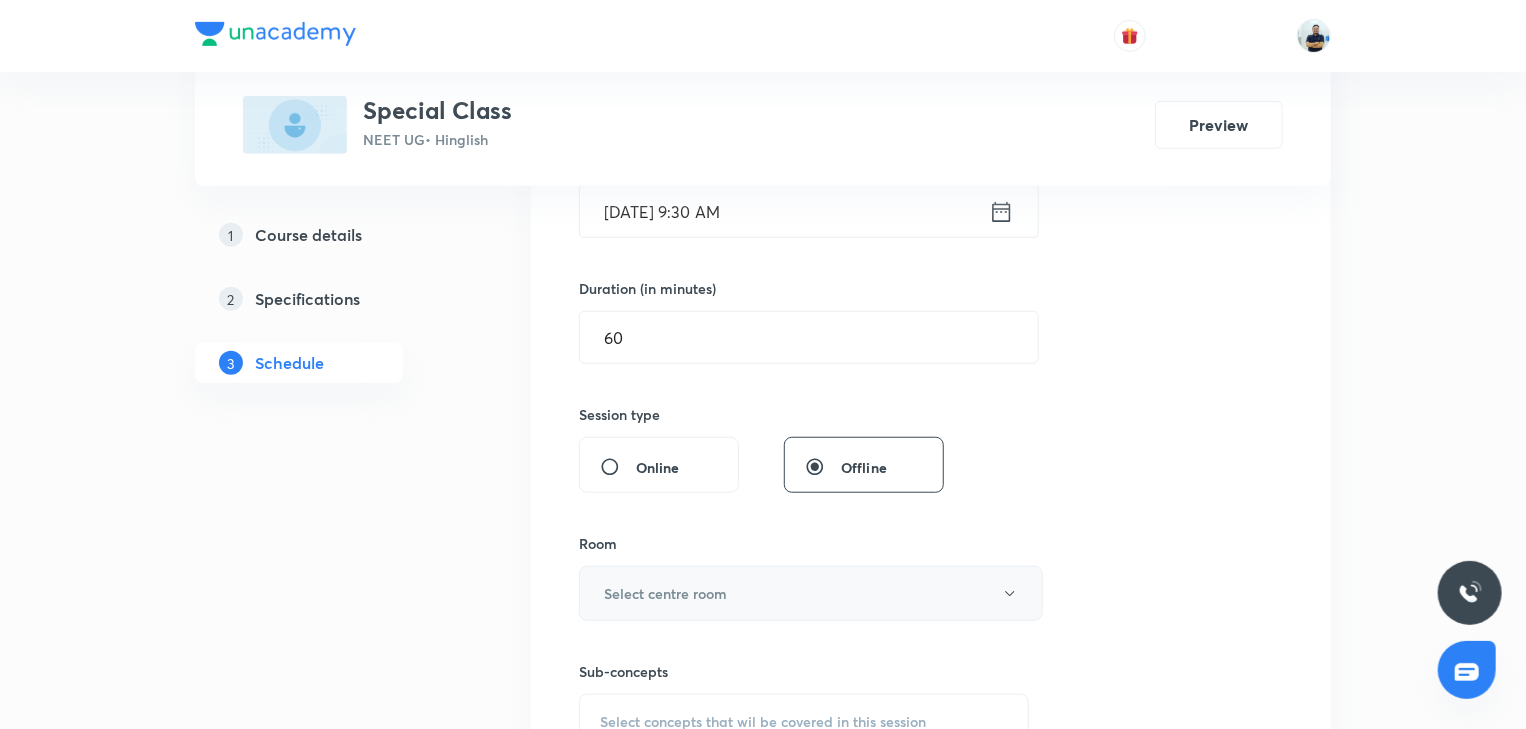 click on "Select centre room" at bounding box center [665, 593] 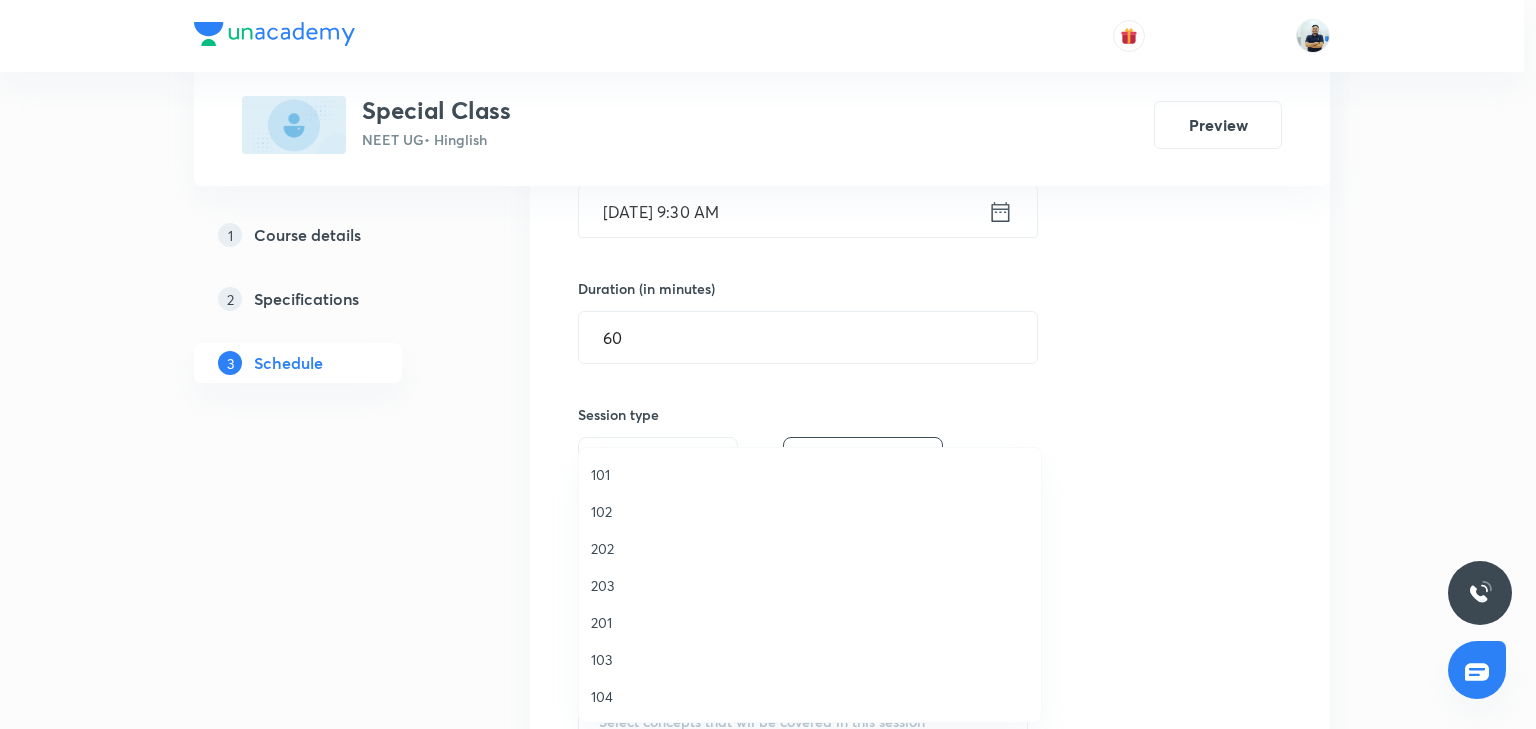 click on "103" at bounding box center (810, 659) 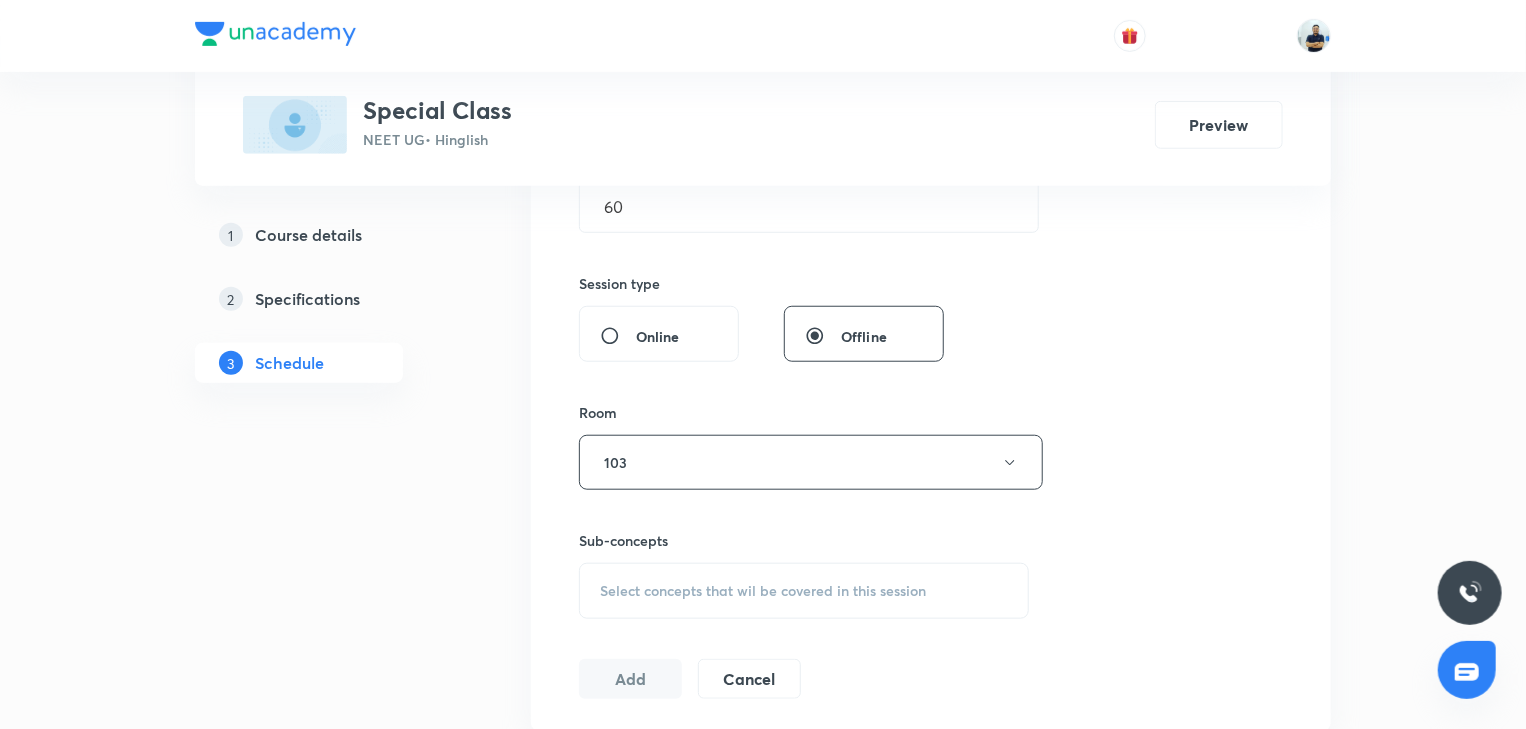 click on "Select concepts that wil be covered in this session" at bounding box center (763, 591) 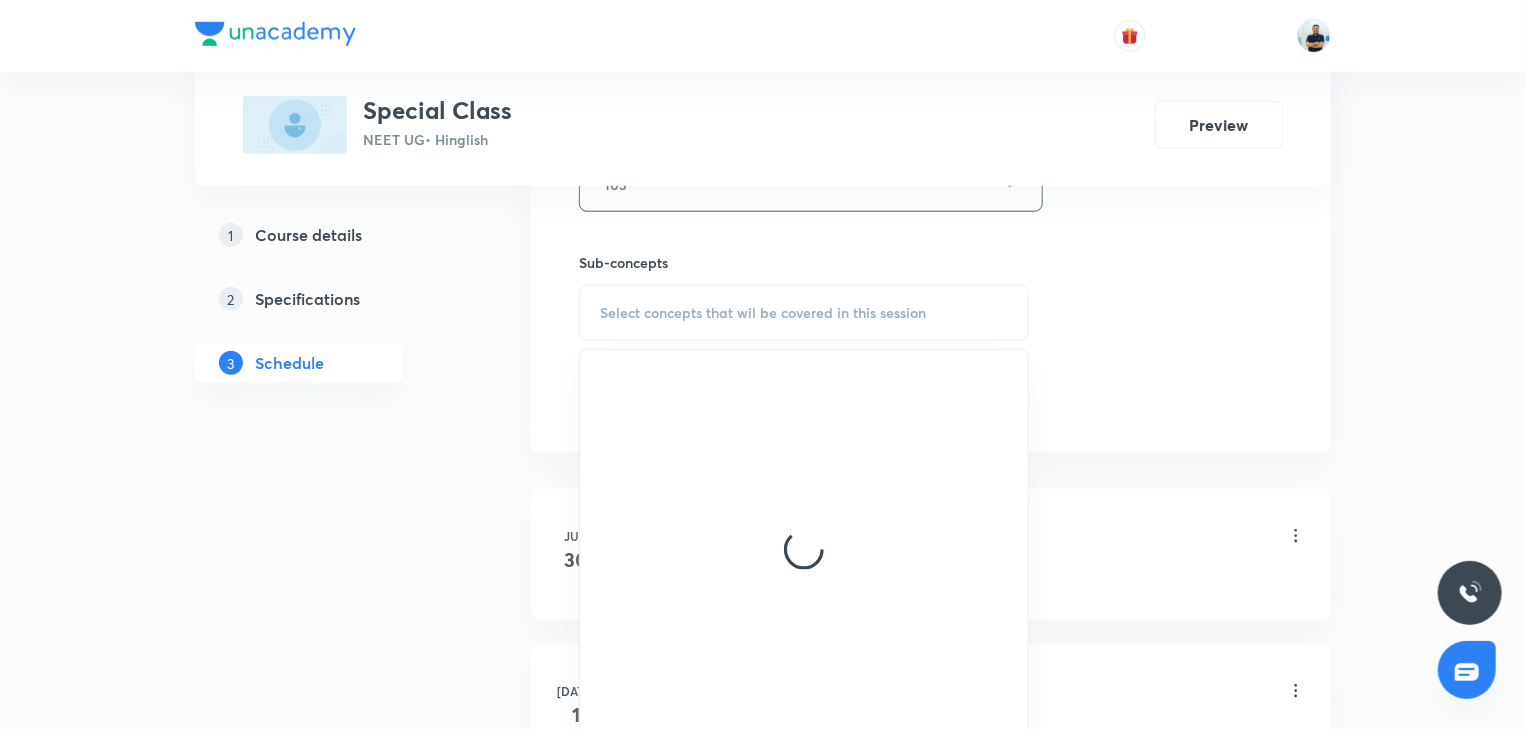 scroll, scrollTop: 952, scrollLeft: 0, axis: vertical 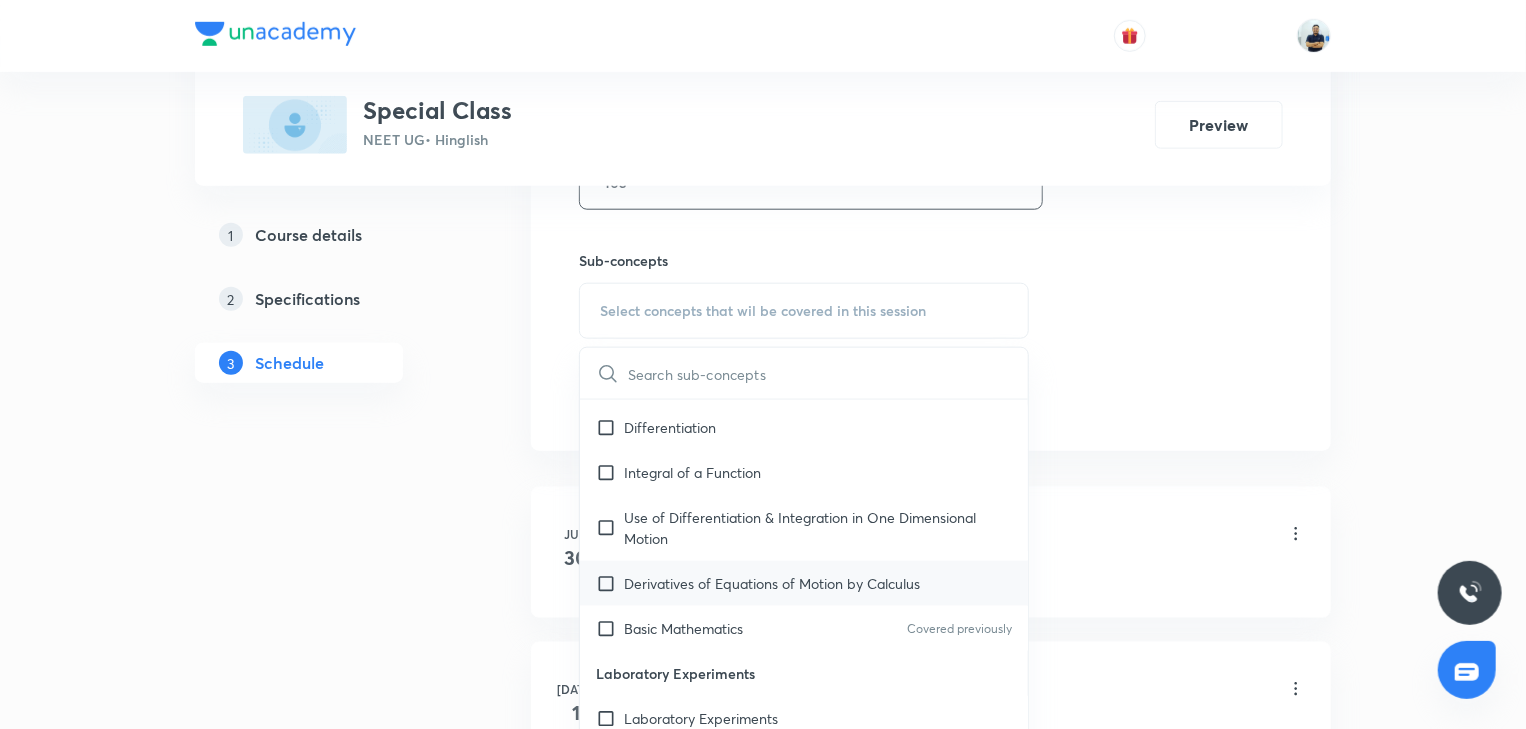click on "Derivatives of Equations of Motion by Calculus" at bounding box center (804, 583) 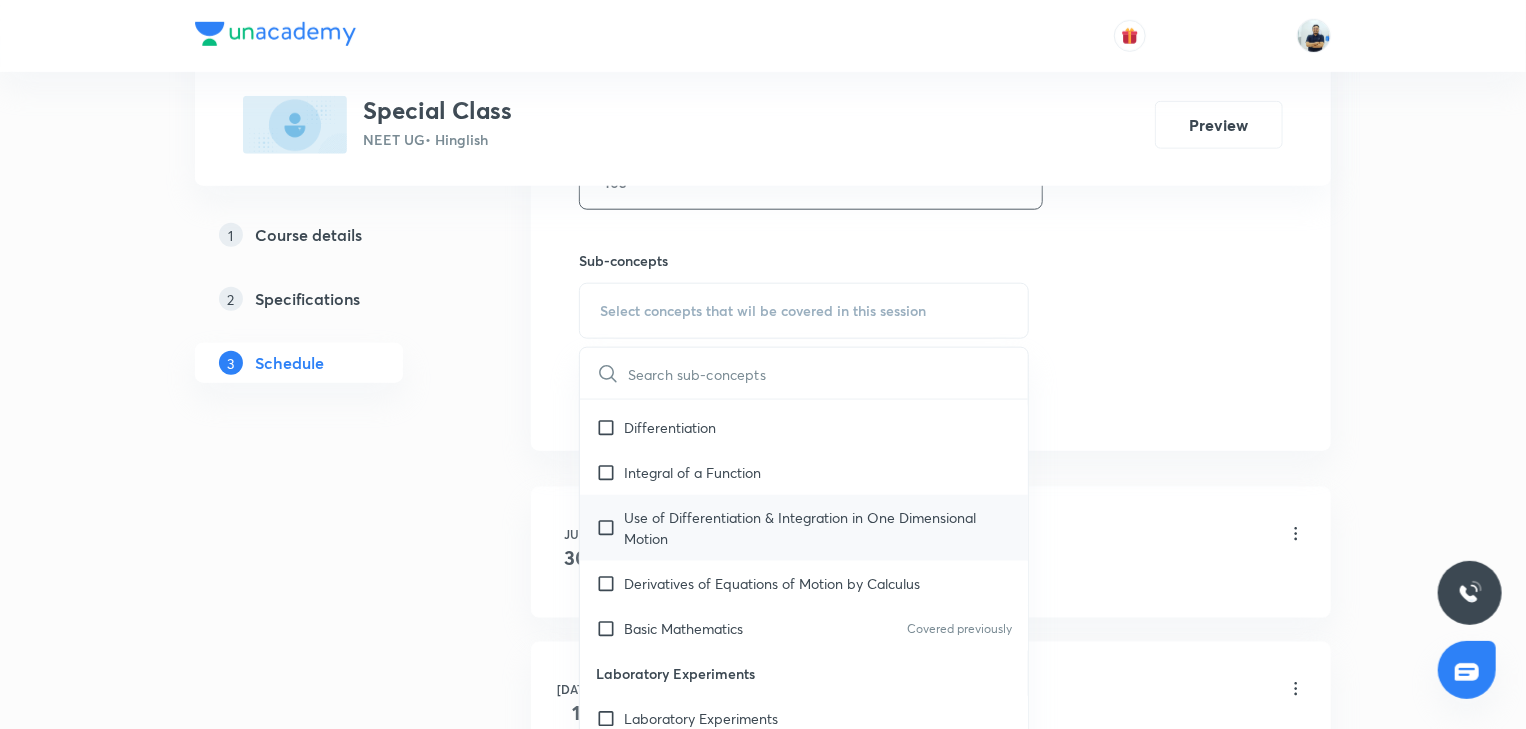 checkbox on "true" 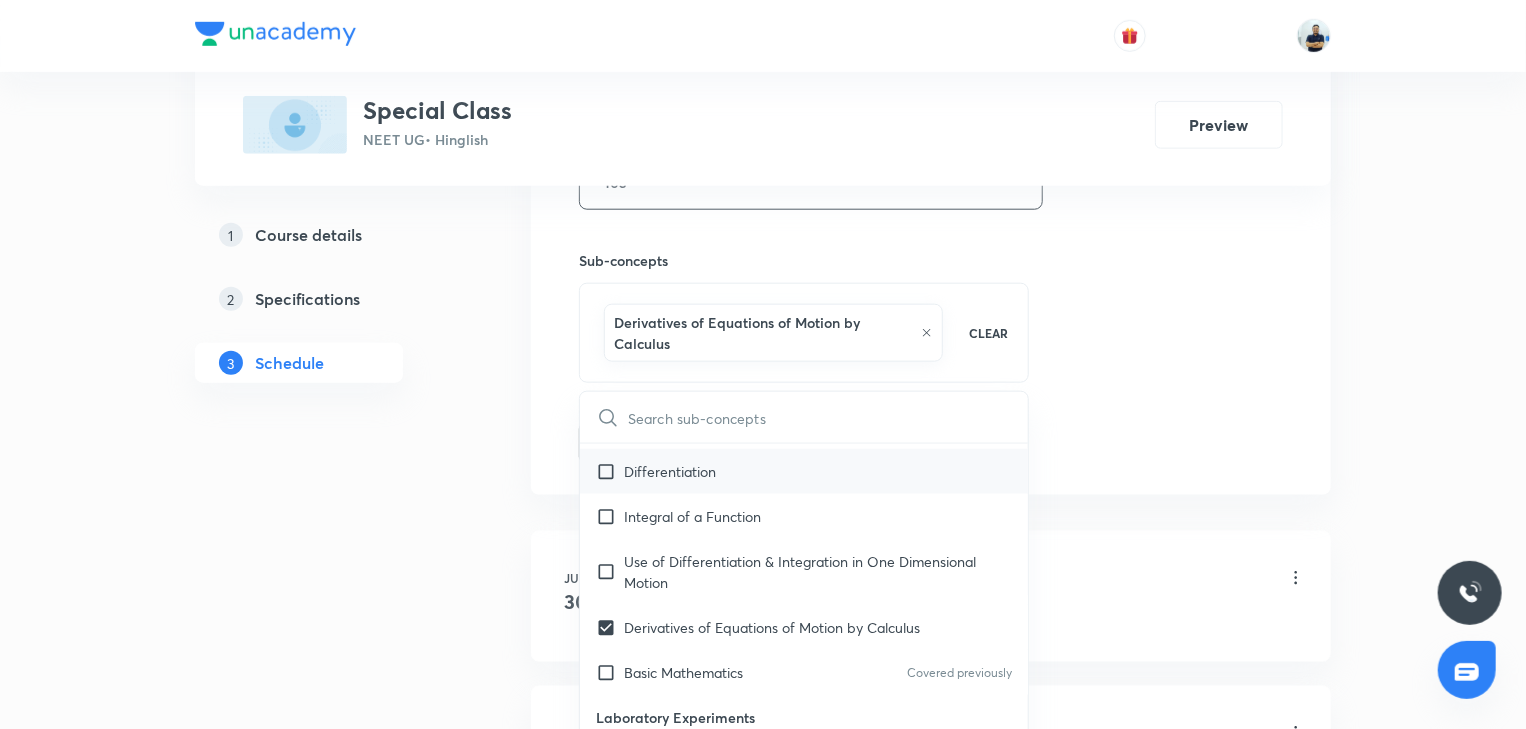 click on "Use of Differentiation & Integration in One Dimensional Motion" at bounding box center [818, 572] 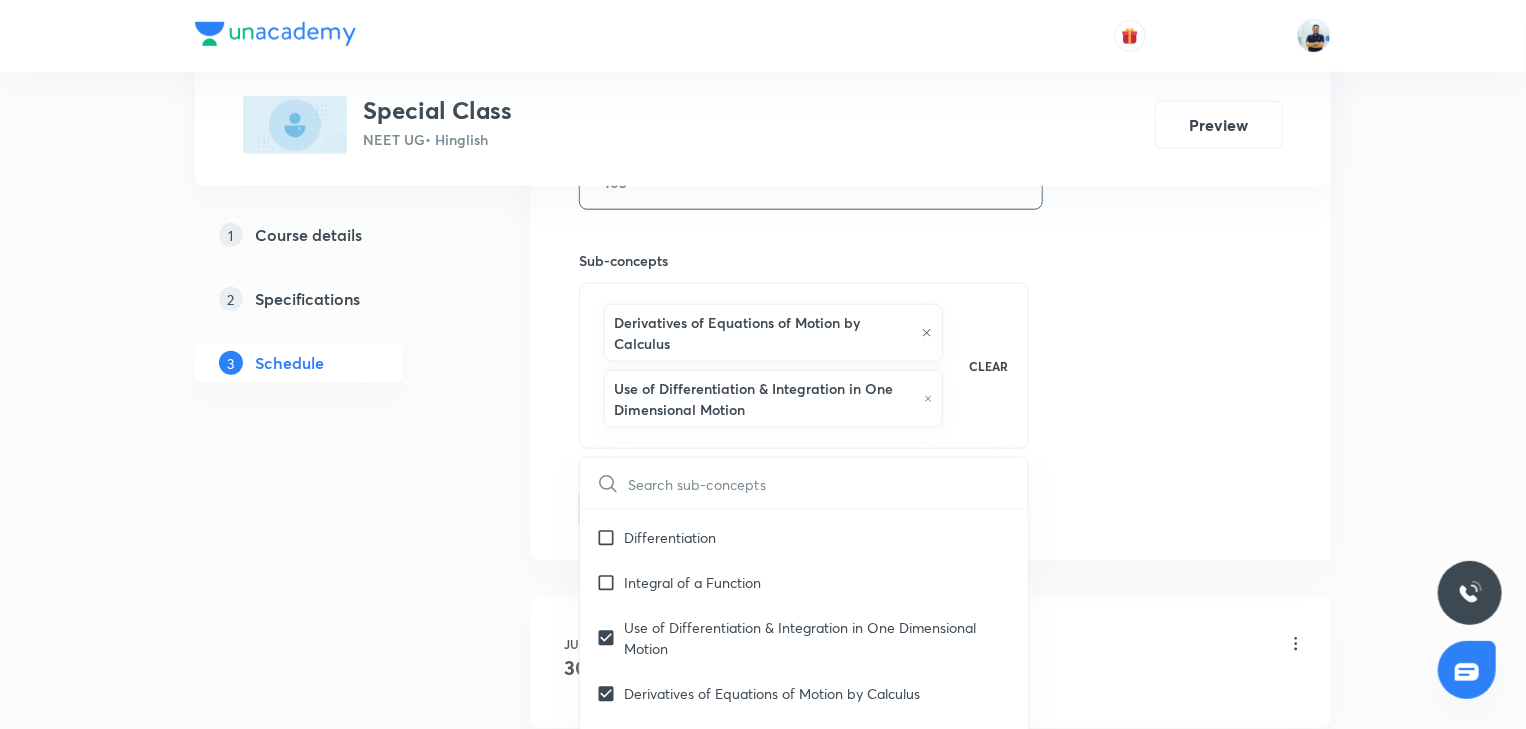 click on "Session  8 Live class Session title 16/99 Semiconductor -8 ​ Schedule for Jul 14, 2025, 9:30 AM ​ Duration (in minutes) 60 ​   Session type Online Offline Room 103 Sub-concepts Derivatives of Equations of Motion by Calculus Use of Differentiation & Integration in One Dimensional Motion CLEAR ​ Physics - Full Syllabus Mock Questions Physics - Full Syllabus Mock Questions Physics Previous Year Question Physics Previous Year Question Covered previously Units & Dimensions Physical quantity Covered previously Applications of Dimensional Analysis Significant Figures Units of Physical Quantities System of Units Dimensions of Some Mathematical Functions Unit and Dimension Product of Two Vectors Subtraction of Vectors Cross Product Least Count Analysis Errors of Measurement Vernier Callipers Screw Gauge Zero Error Basic Mathematics Elementary Algebra Elementary Trigonometry Covered previously Basic Coordinate Geometry Functions Differentiation Integral of a Function Basic Mathematics Covered previously Error" at bounding box center [931, 4] 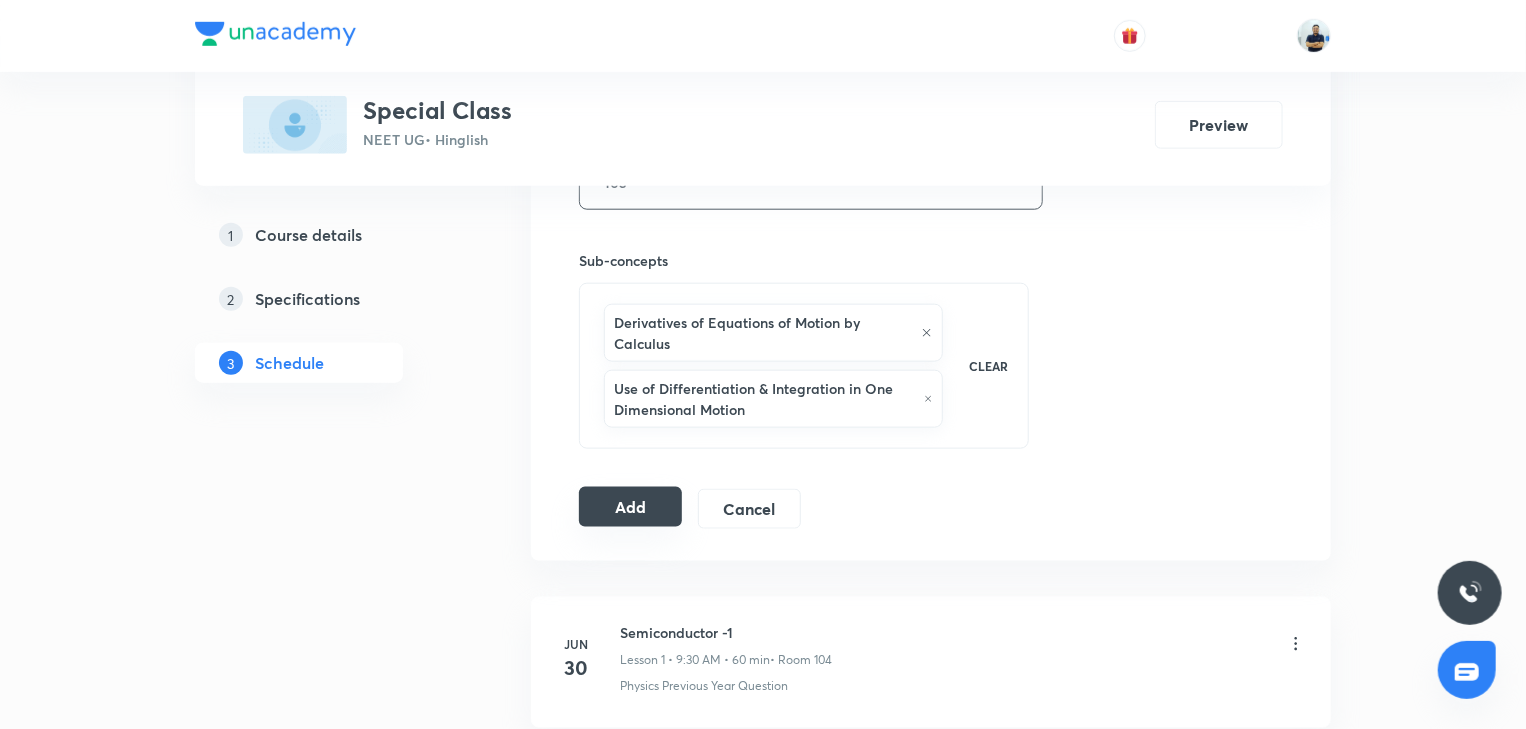 click on "Add" at bounding box center [630, 507] 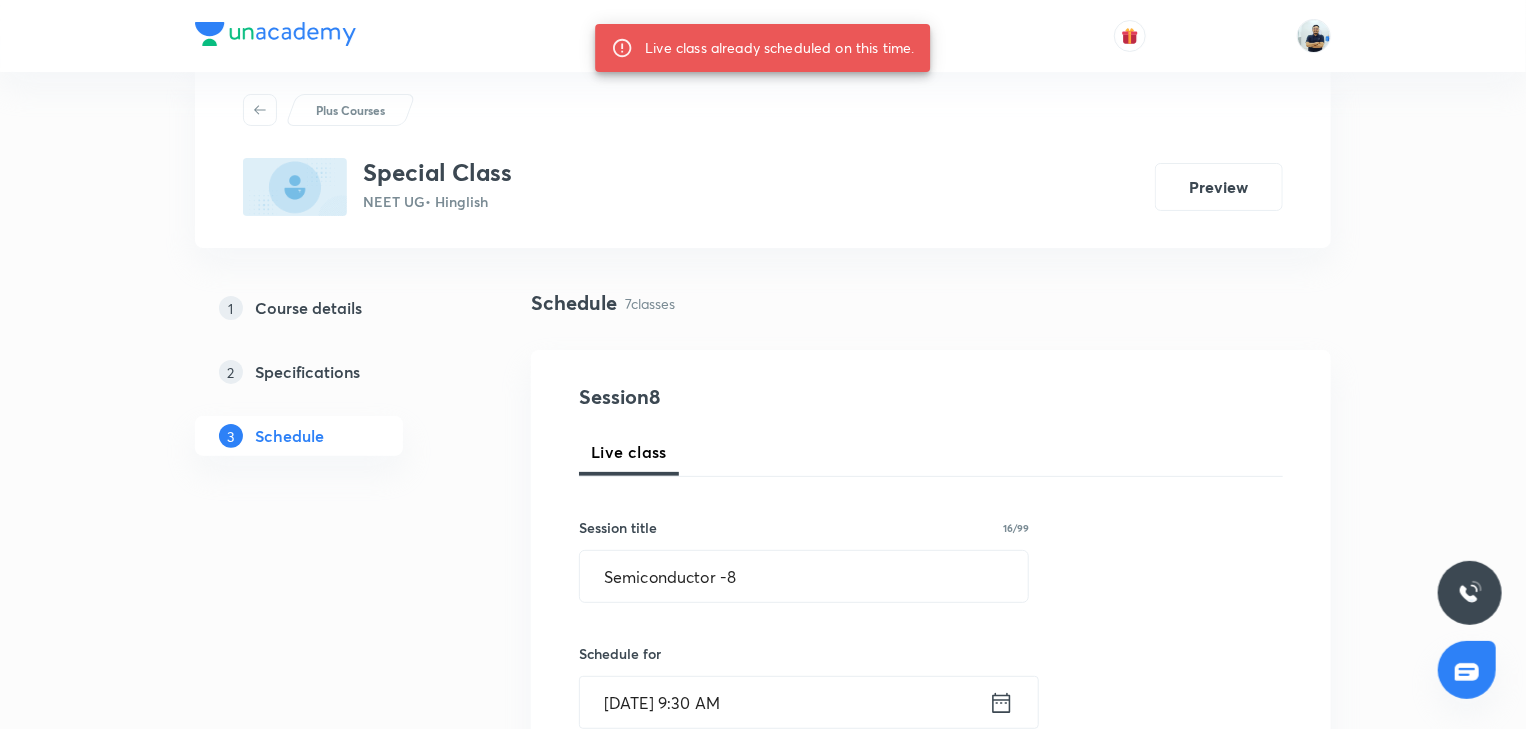 scroll, scrollTop: 0, scrollLeft: 0, axis: both 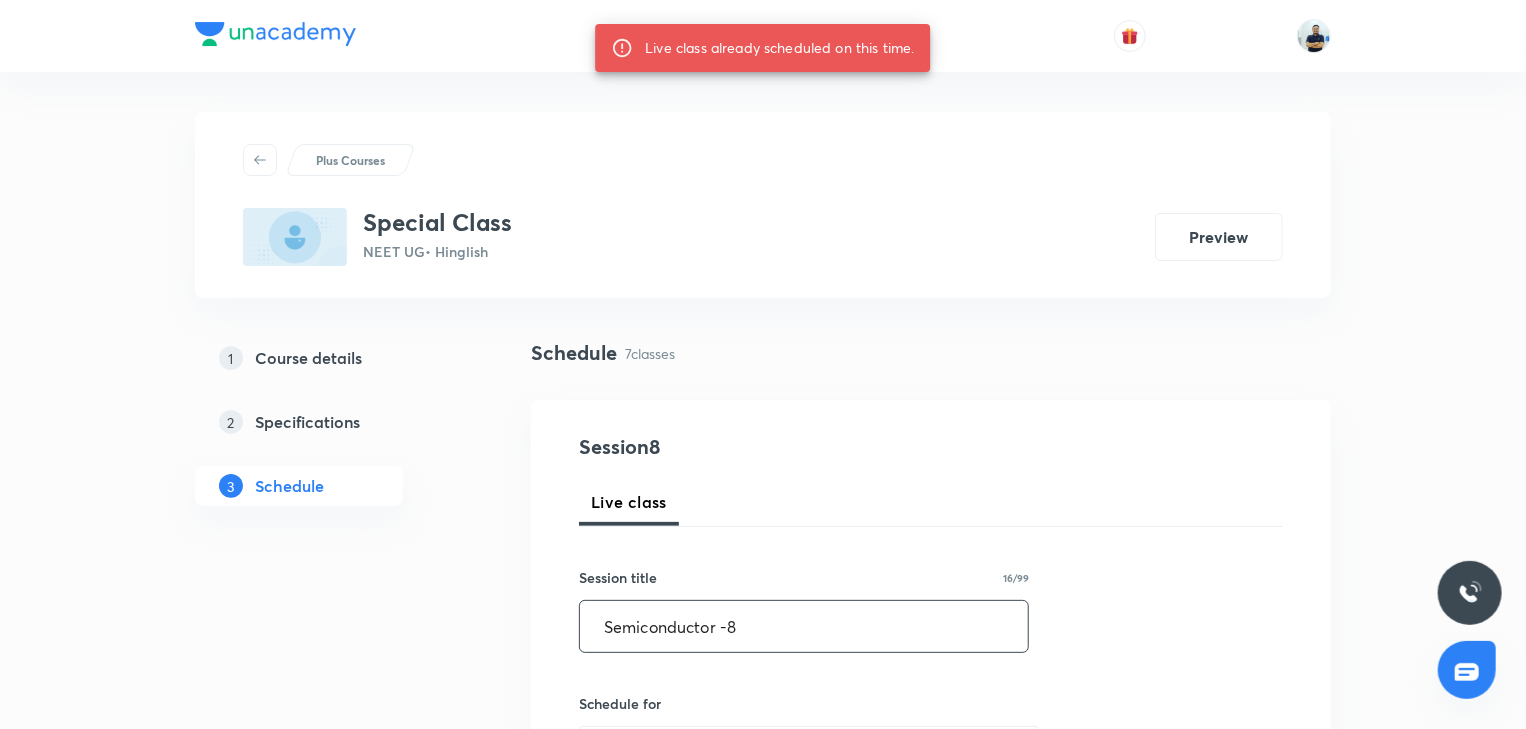 click on "Semiconductor -8" at bounding box center [804, 626] 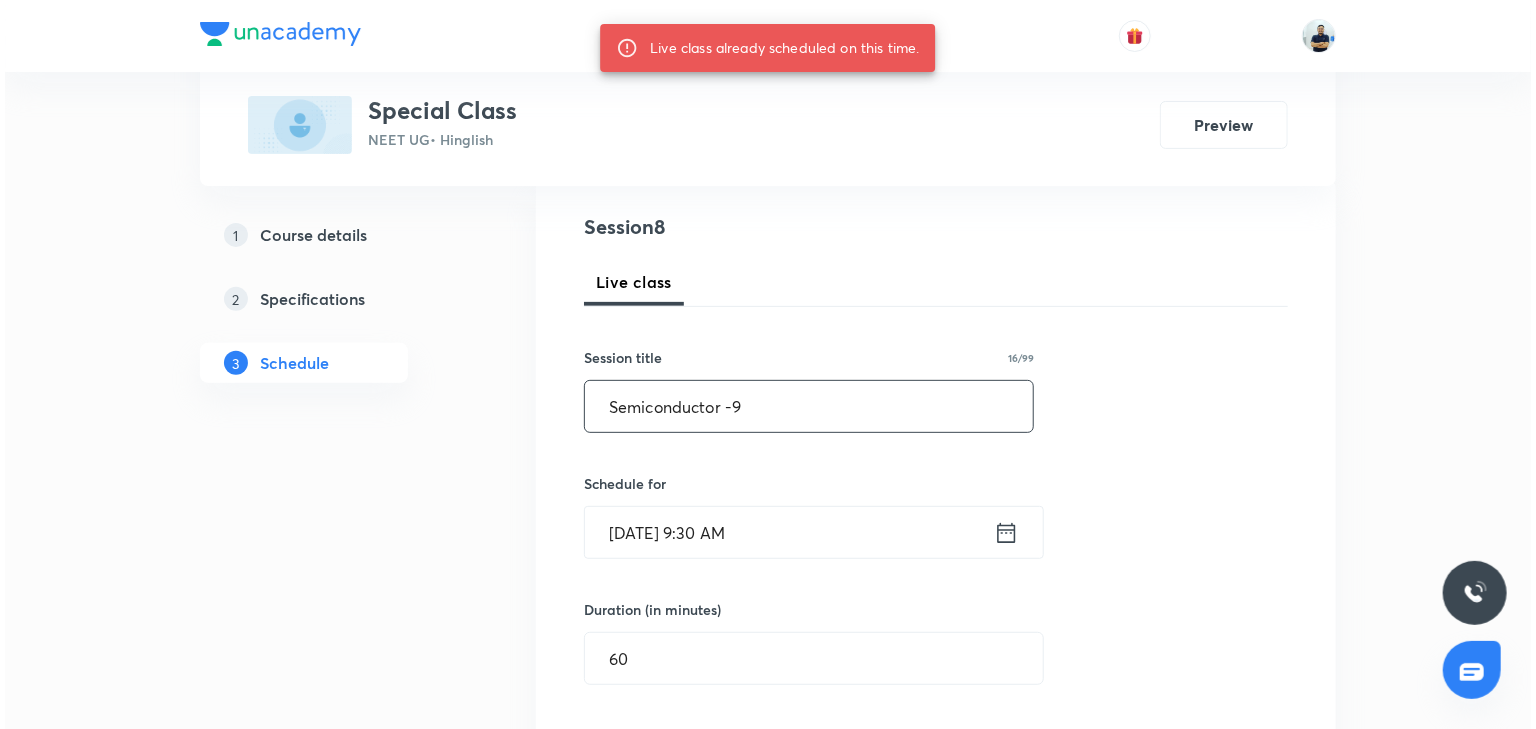 scroll, scrollTop: 298, scrollLeft: 0, axis: vertical 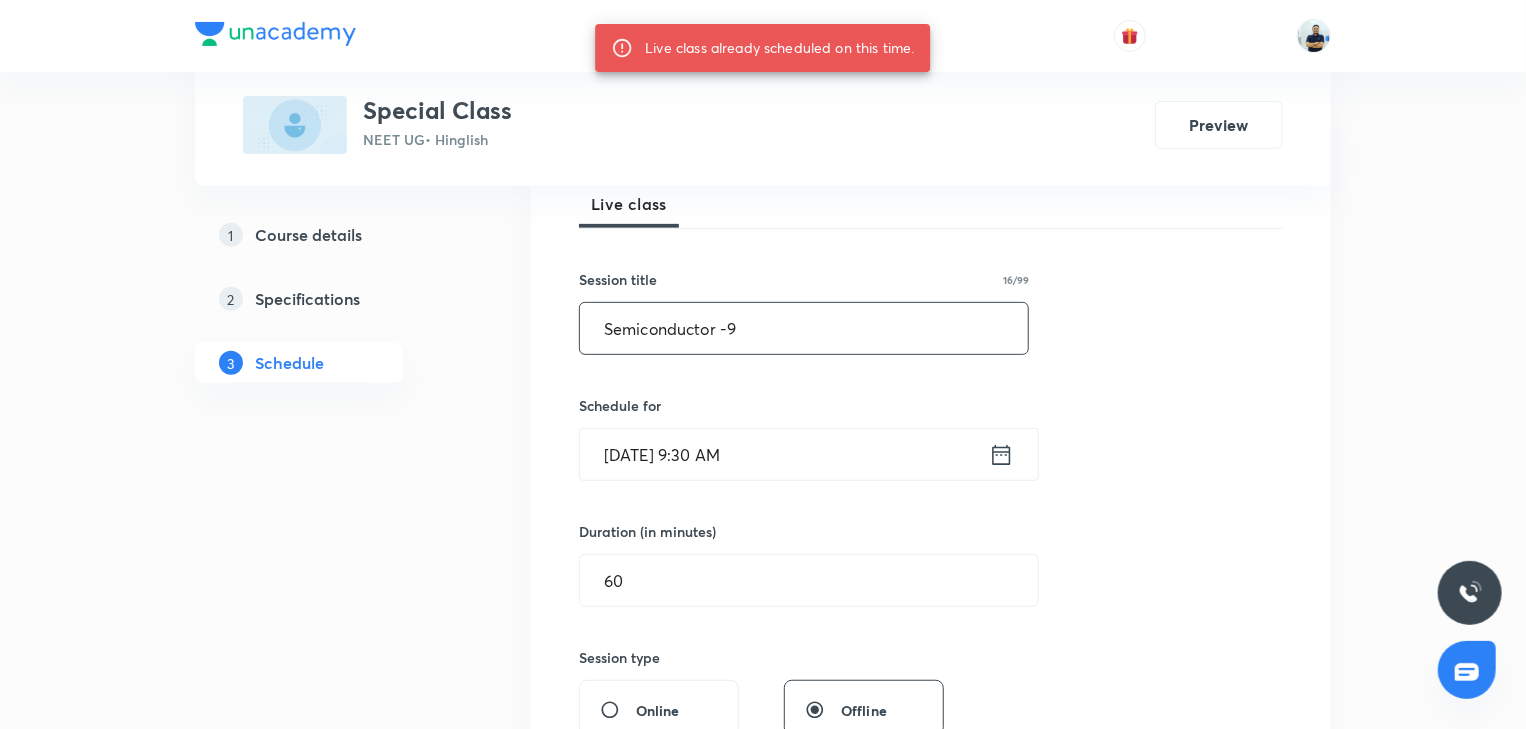 type on "Semiconductor -9" 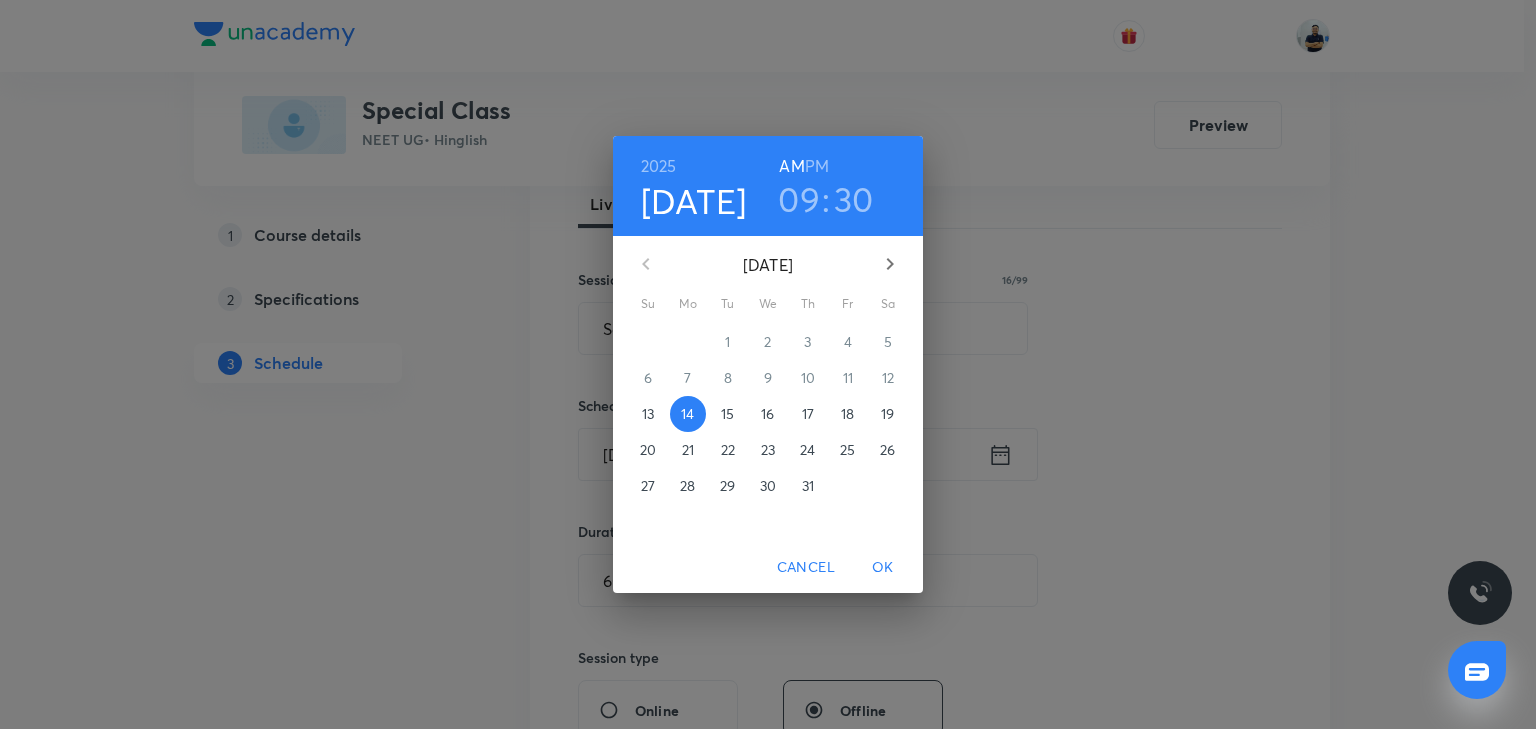 click on "15" at bounding box center (727, 414) 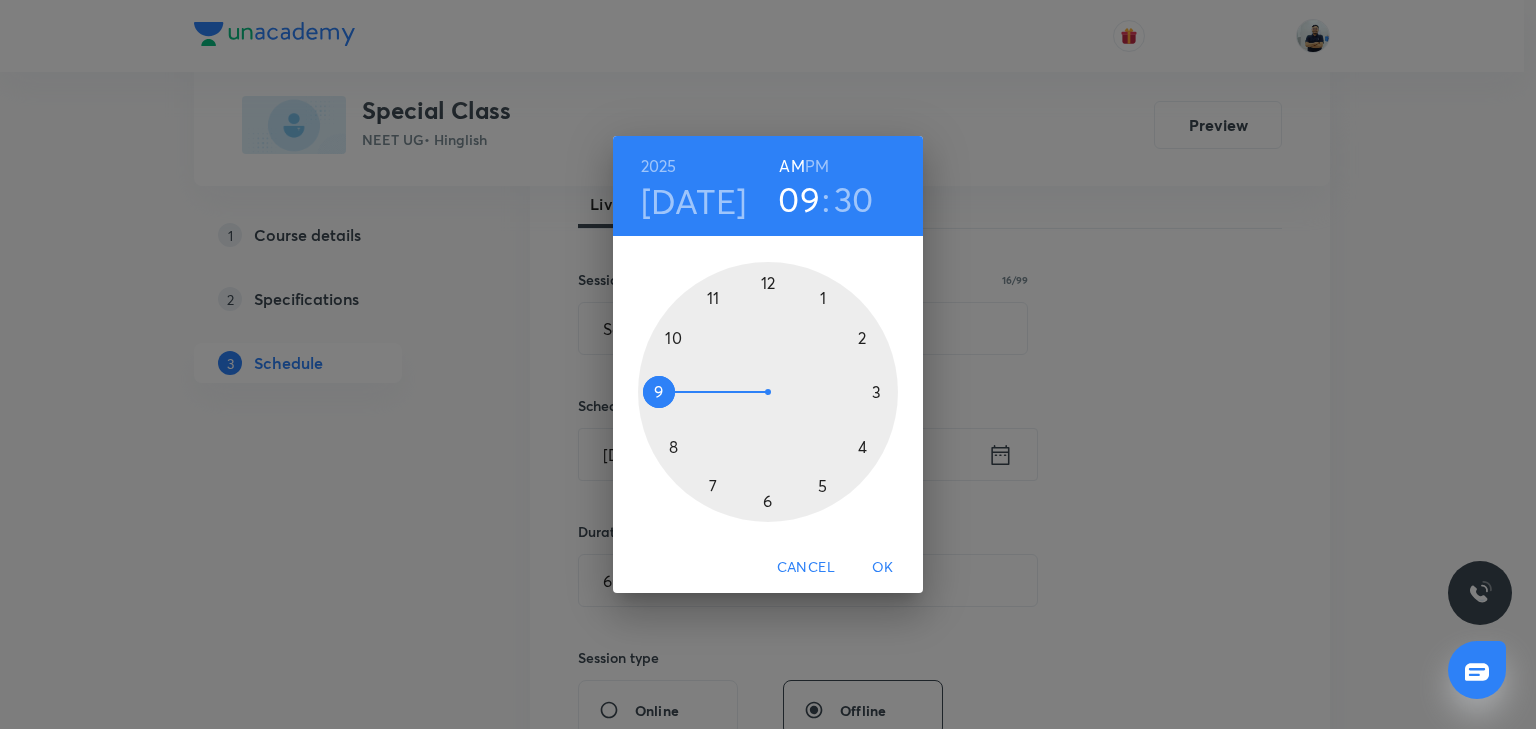 click on "OK" at bounding box center (883, 567) 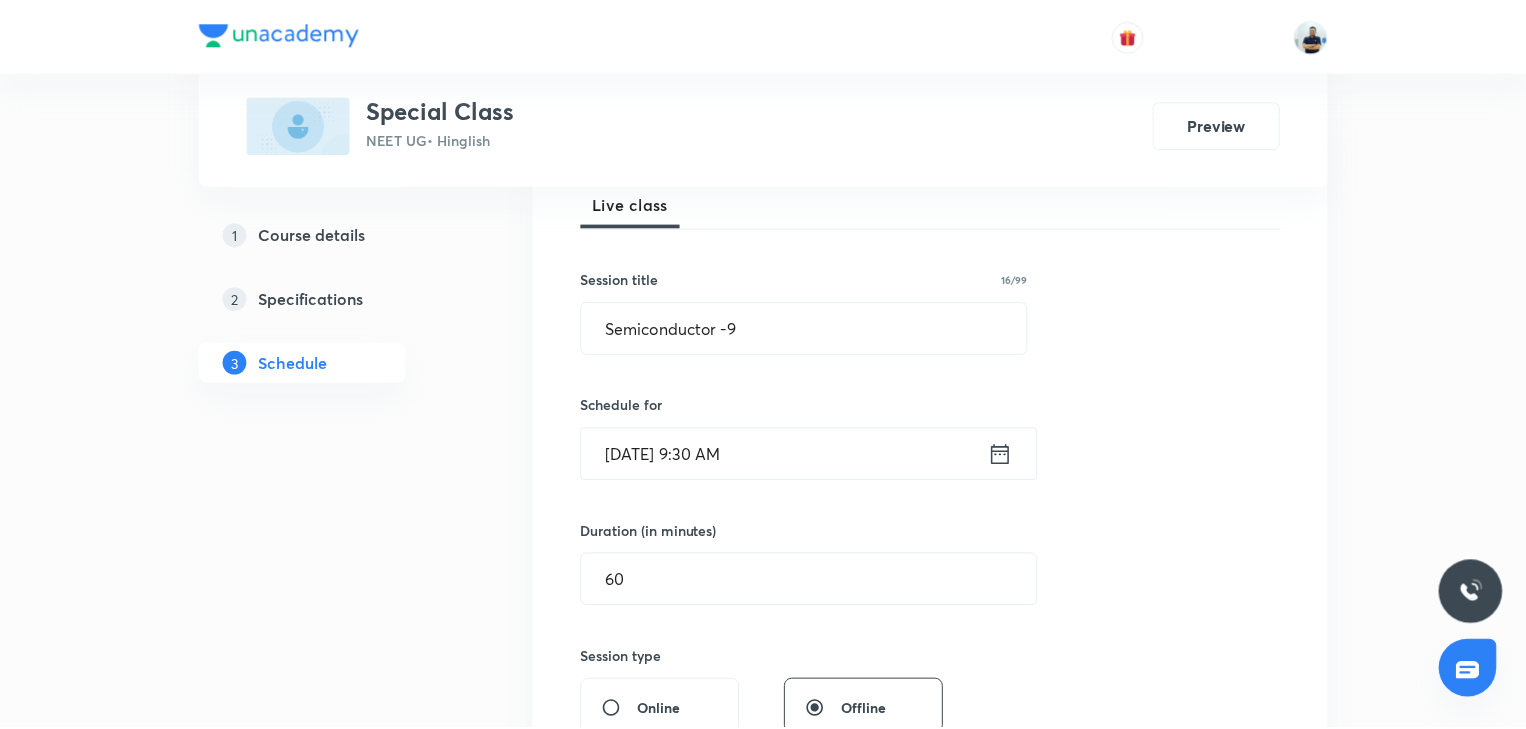 scroll, scrollTop: 858, scrollLeft: 0, axis: vertical 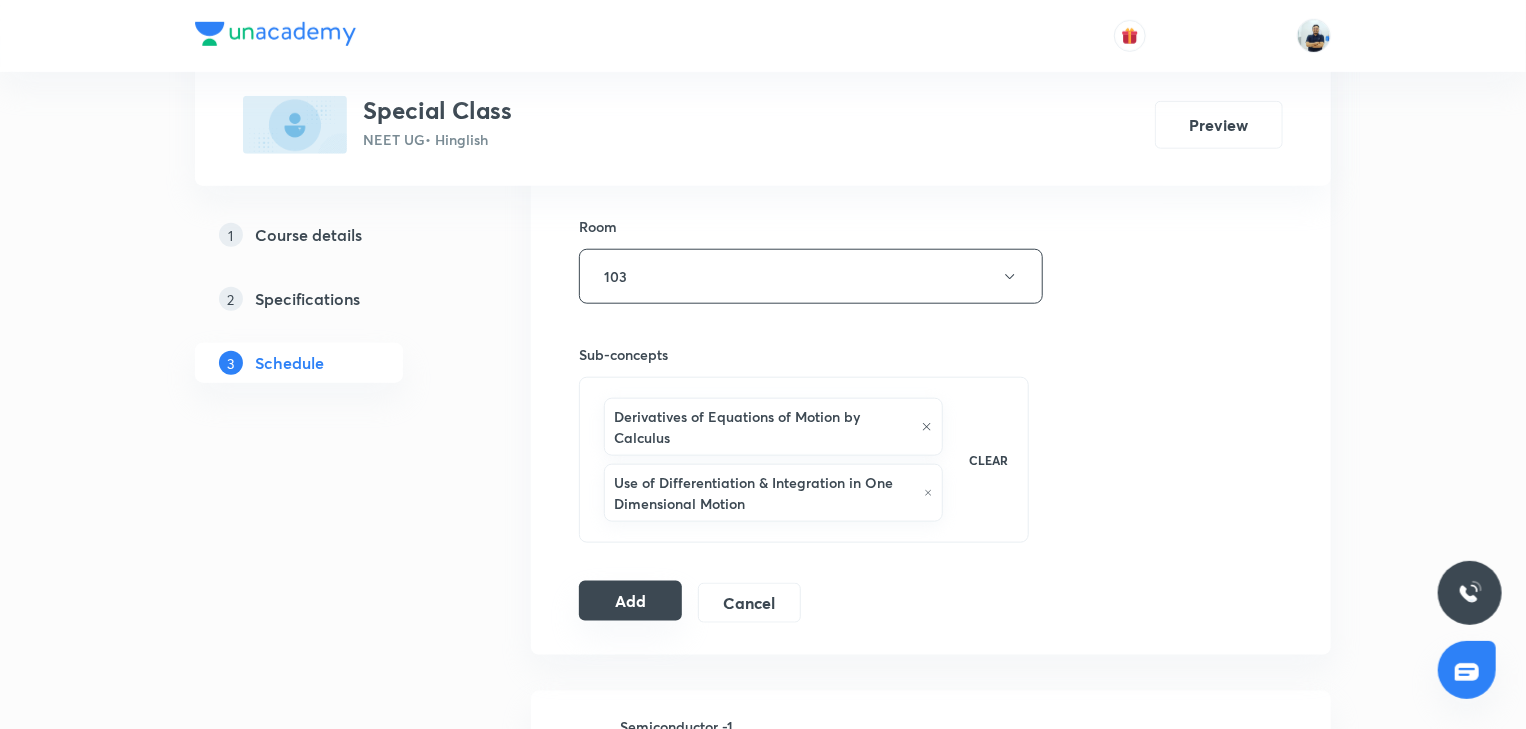 click on "Add" at bounding box center (630, 601) 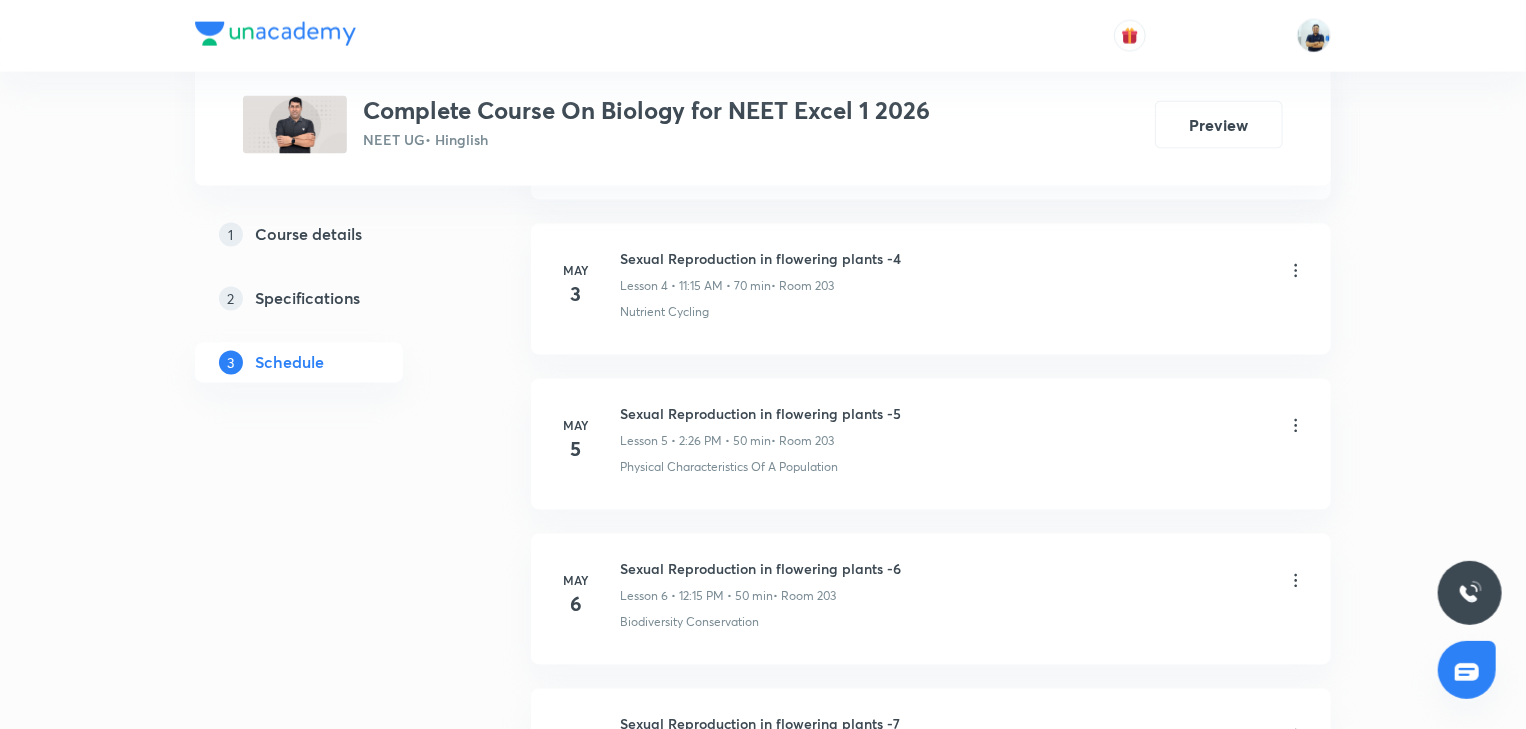 scroll, scrollTop: 6160, scrollLeft: 0, axis: vertical 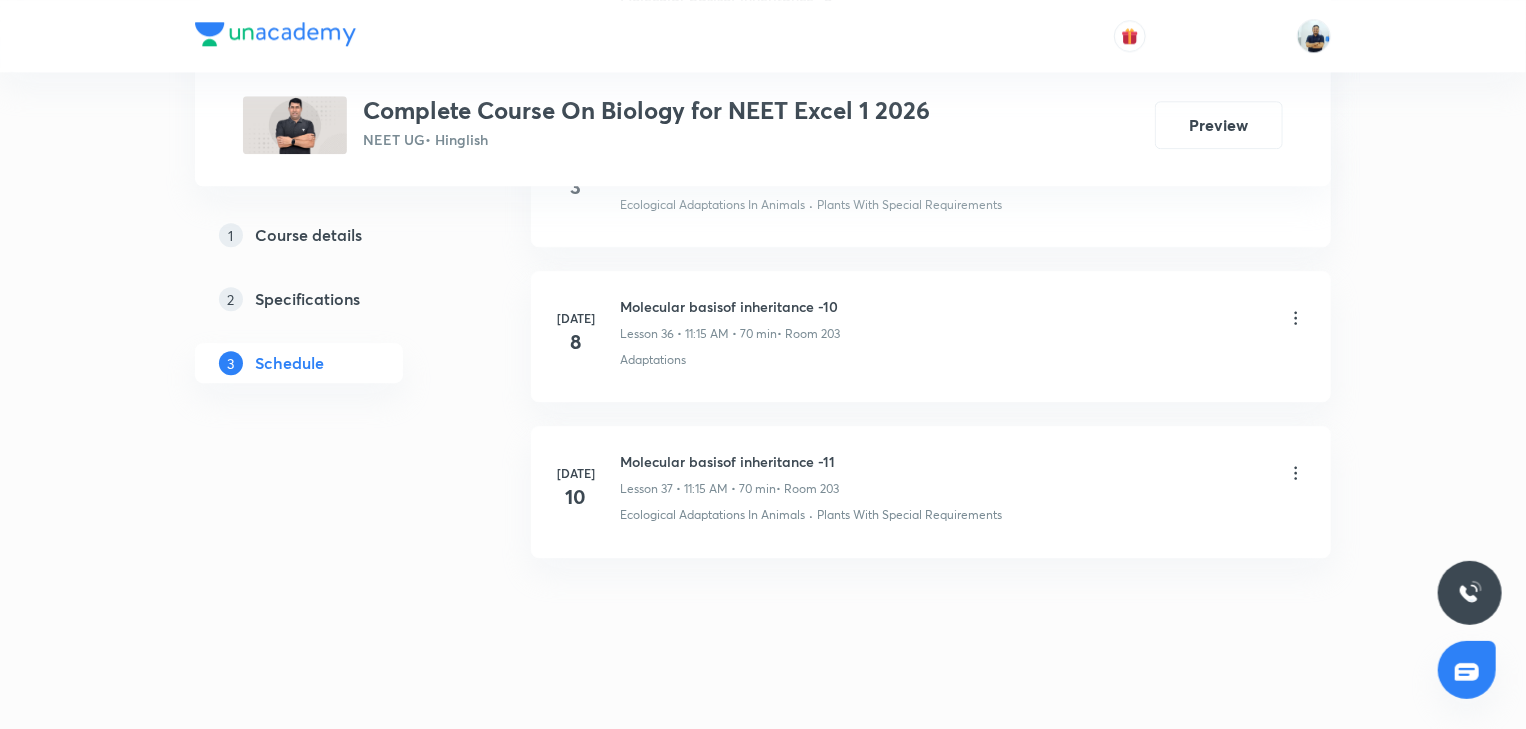click on "Molecular basisof inheritance -11" at bounding box center [729, 461] 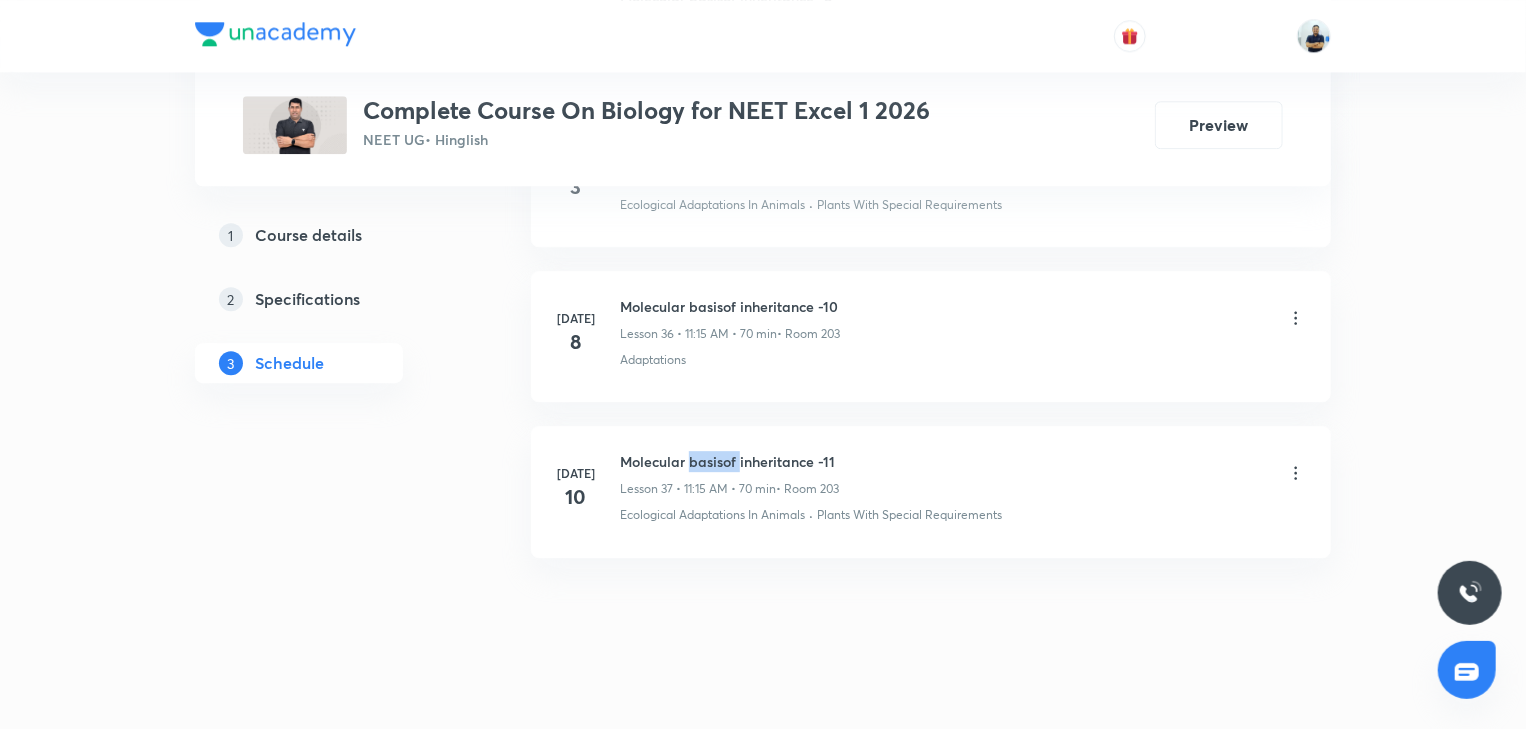 click on "Molecular basisof inheritance -11" at bounding box center [729, 461] 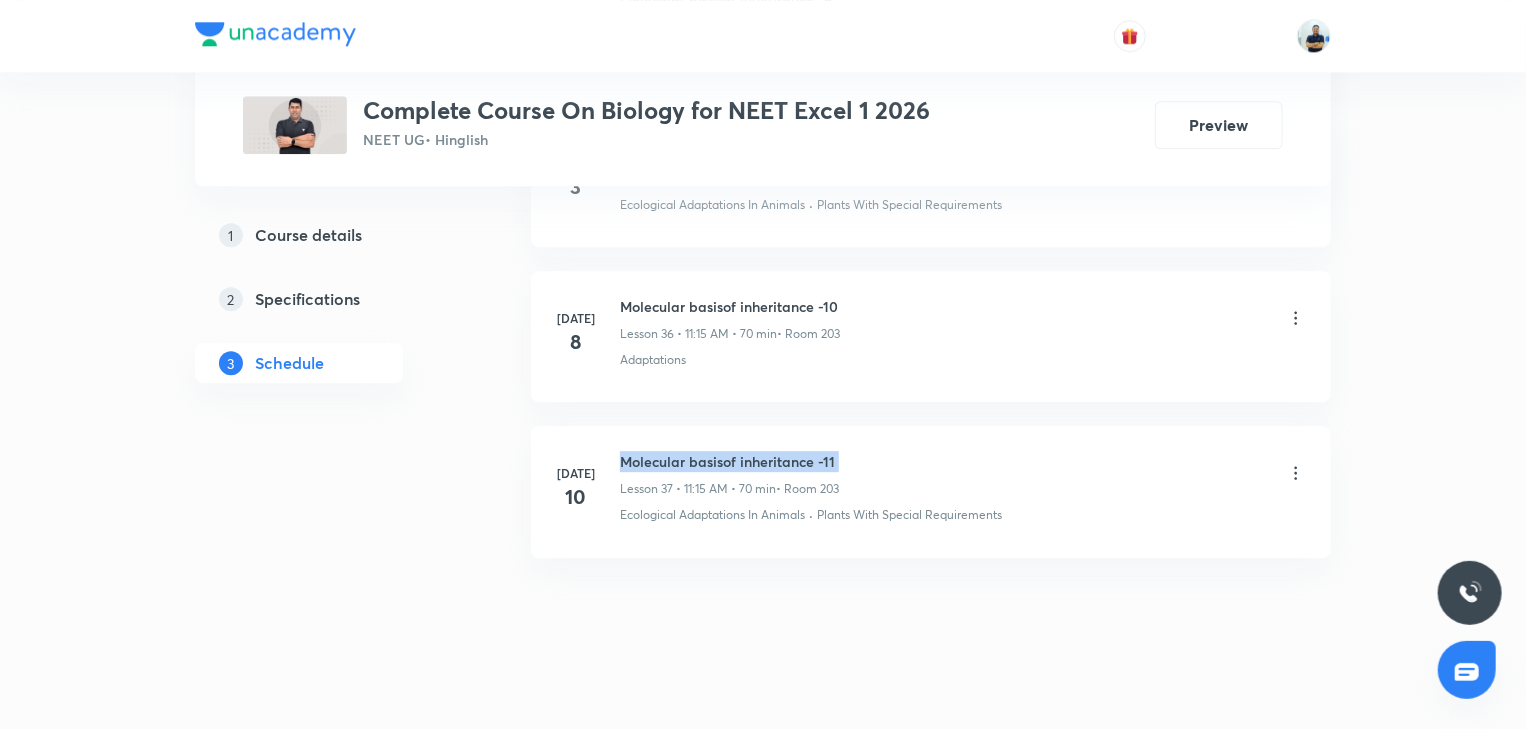 click on "Molecular basisof inheritance -11" at bounding box center [729, 461] 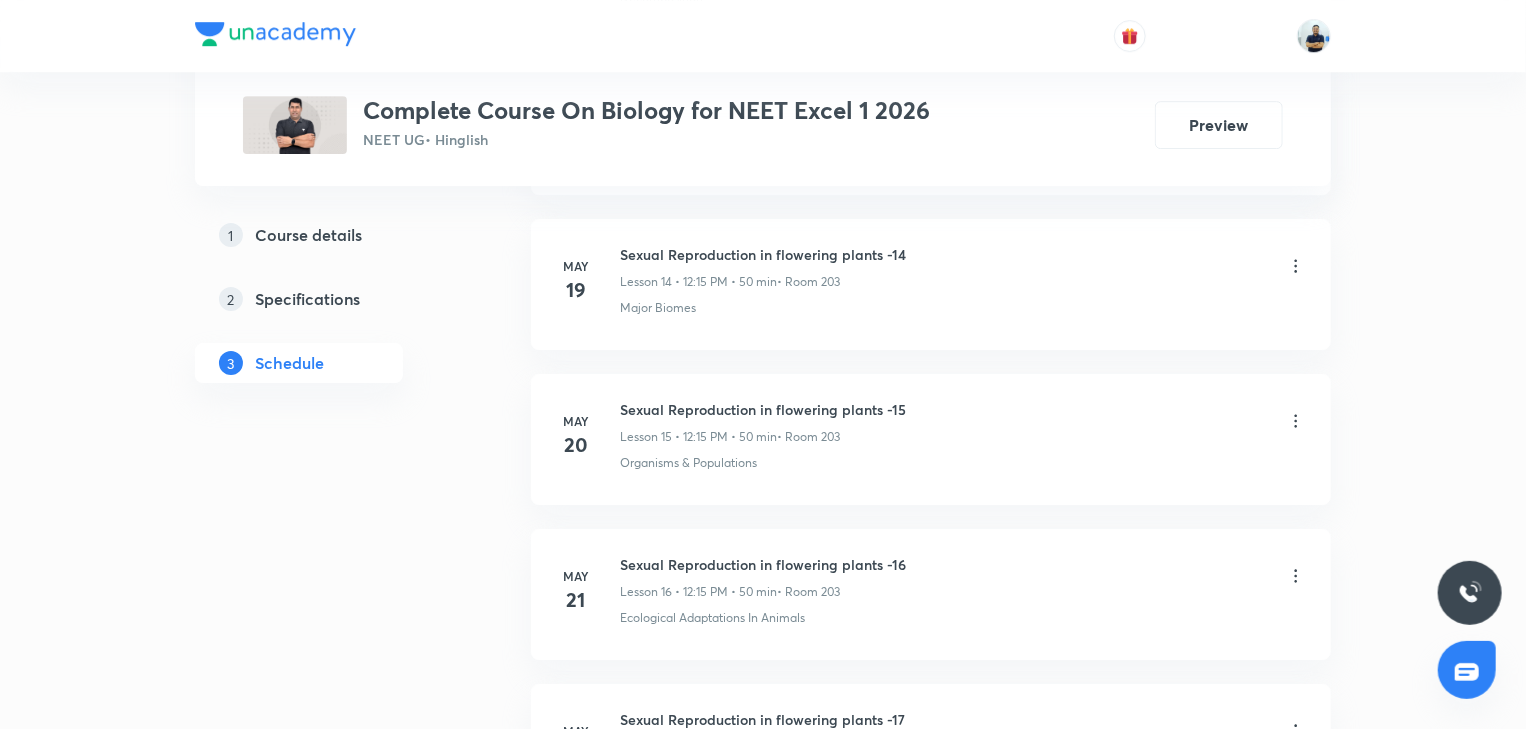 scroll, scrollTop: 0, scrollLeft: 0, axis: both 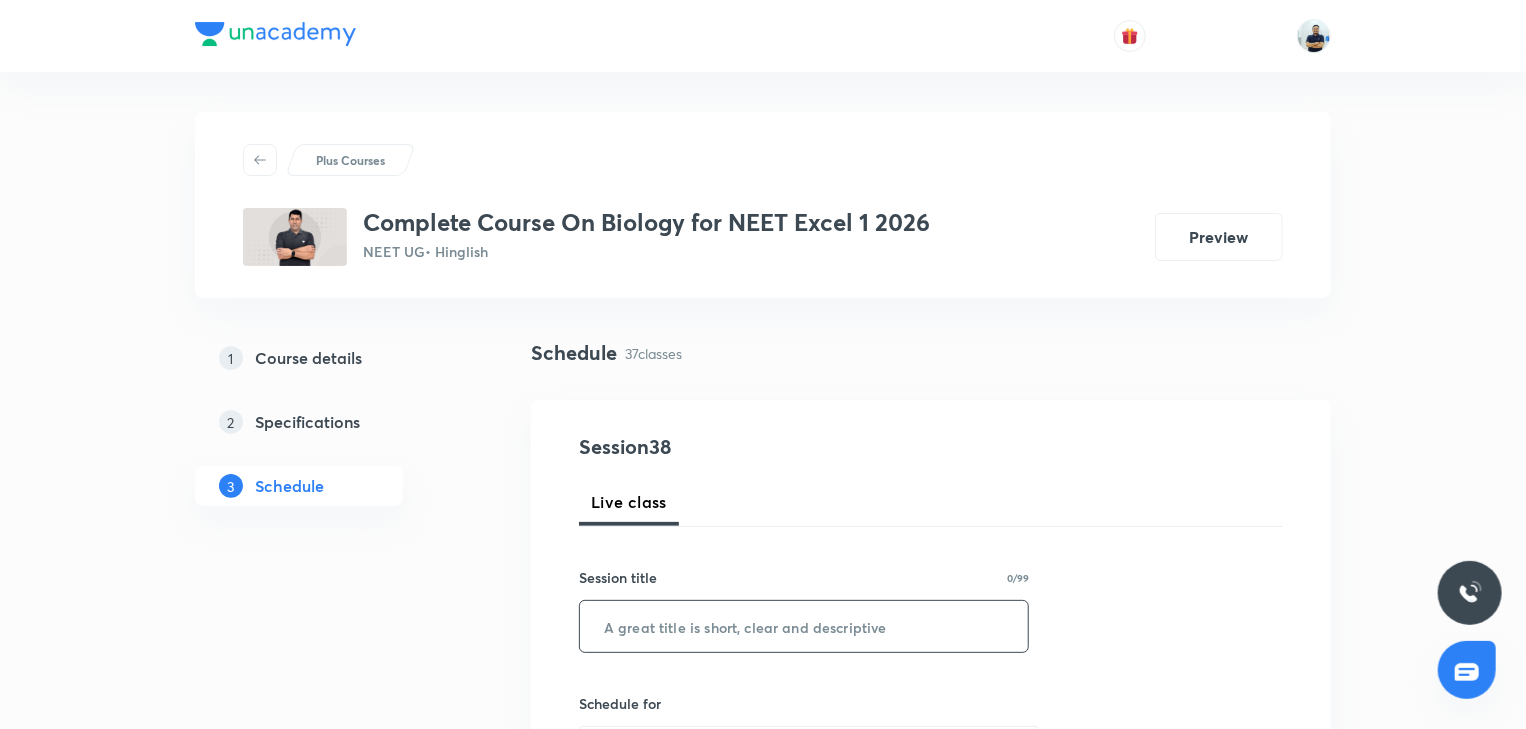 click at bounding box center [804, 626] 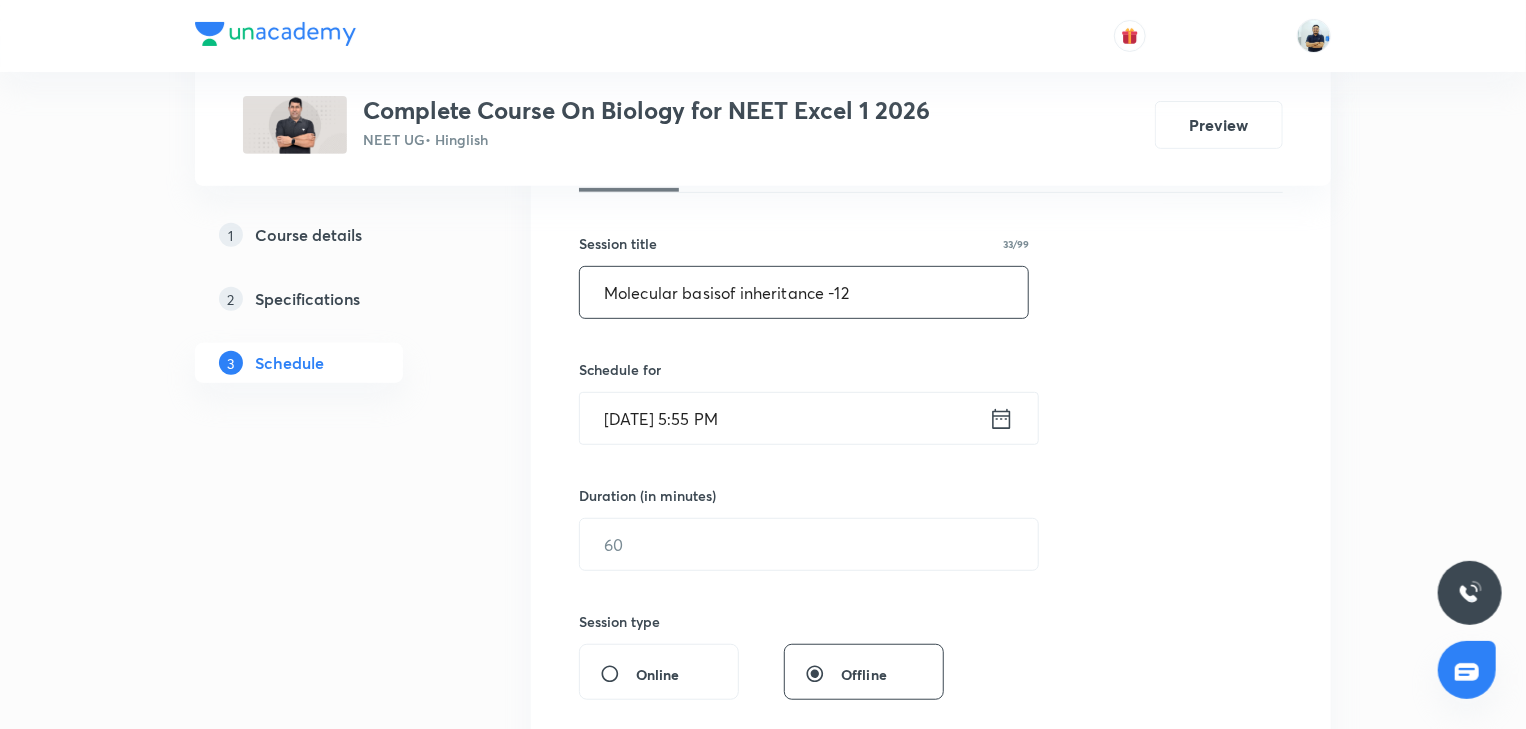 scroll, scrollTop: 336, scrollLeft: 0, axis: vertical 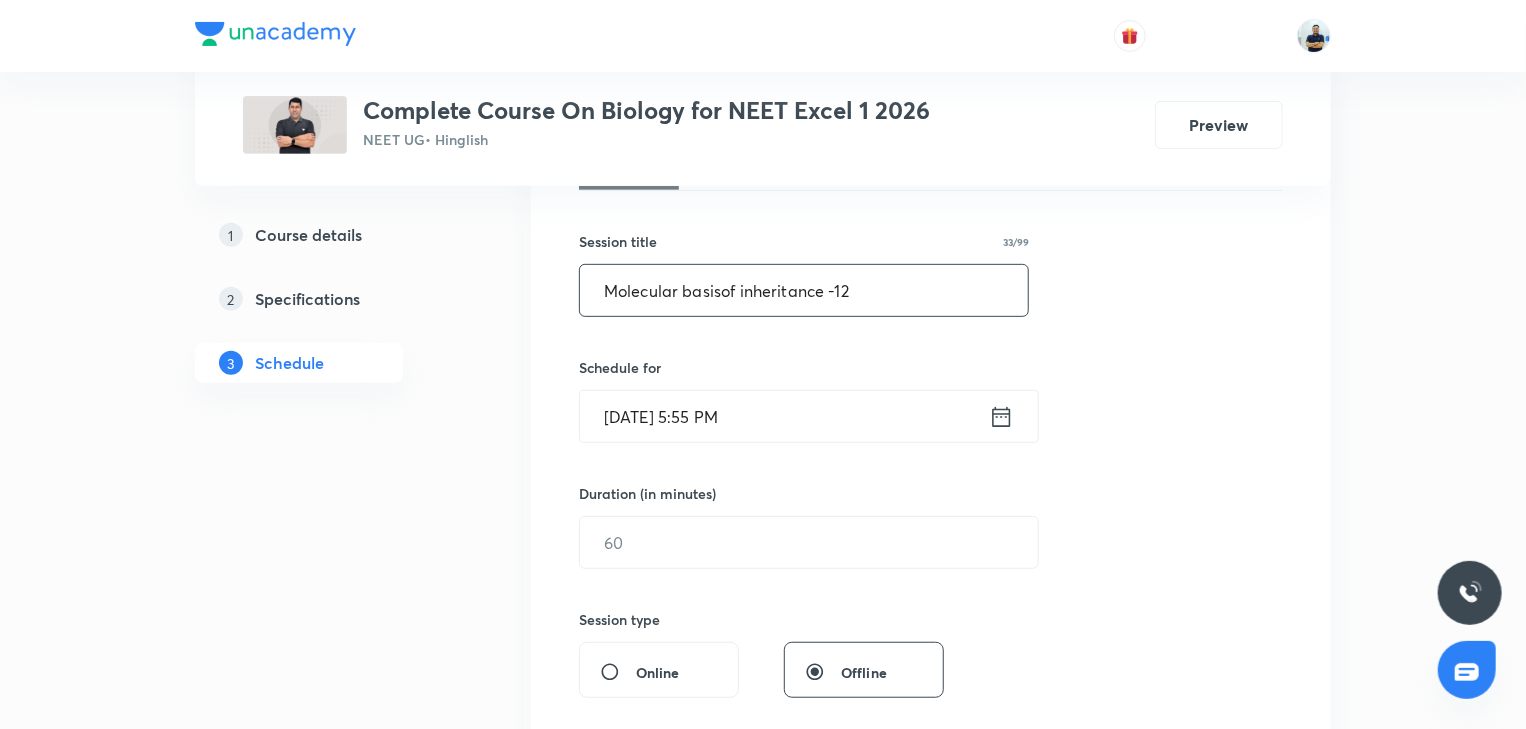 type on "Molecular basisof inheritance -12" 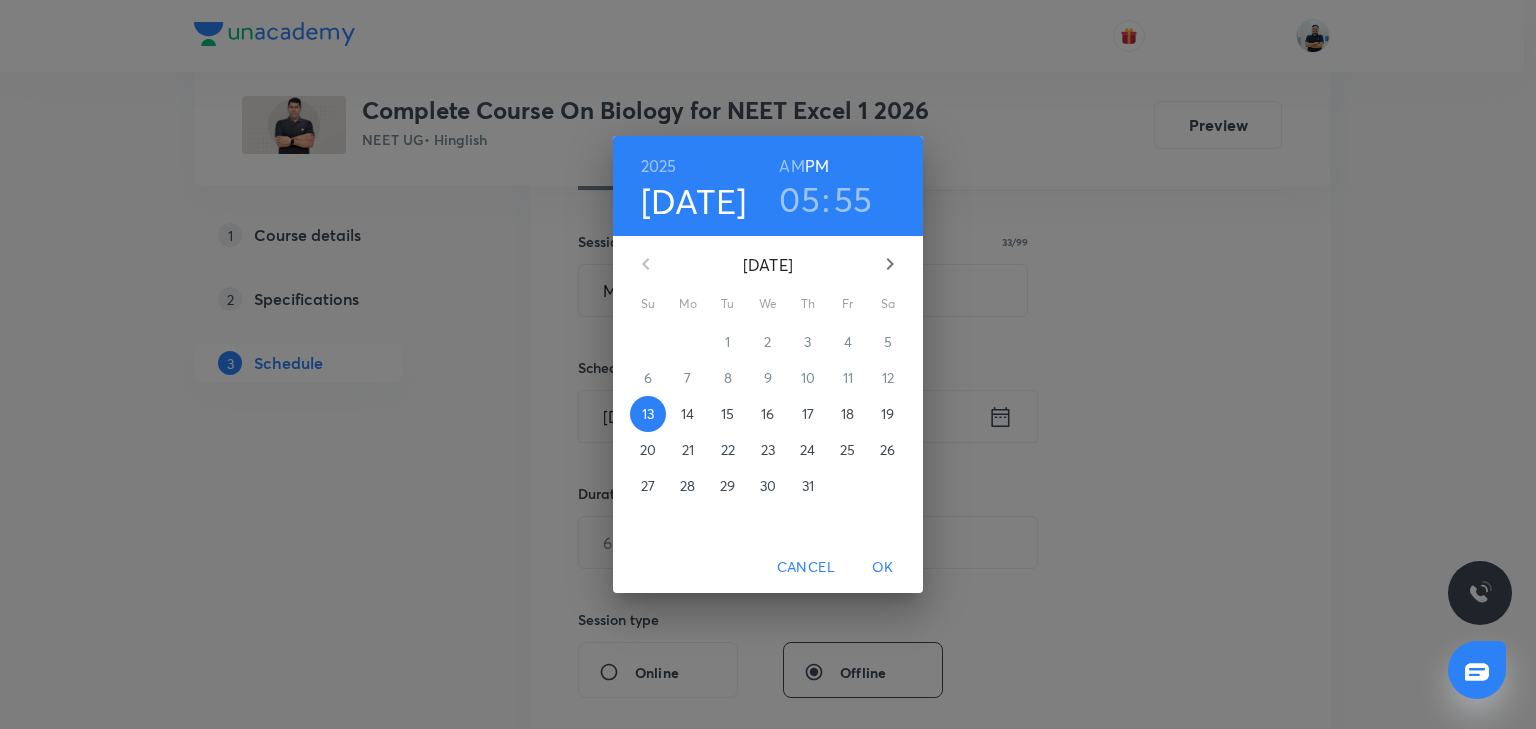 click on "14" at bounding box center (687, 414) 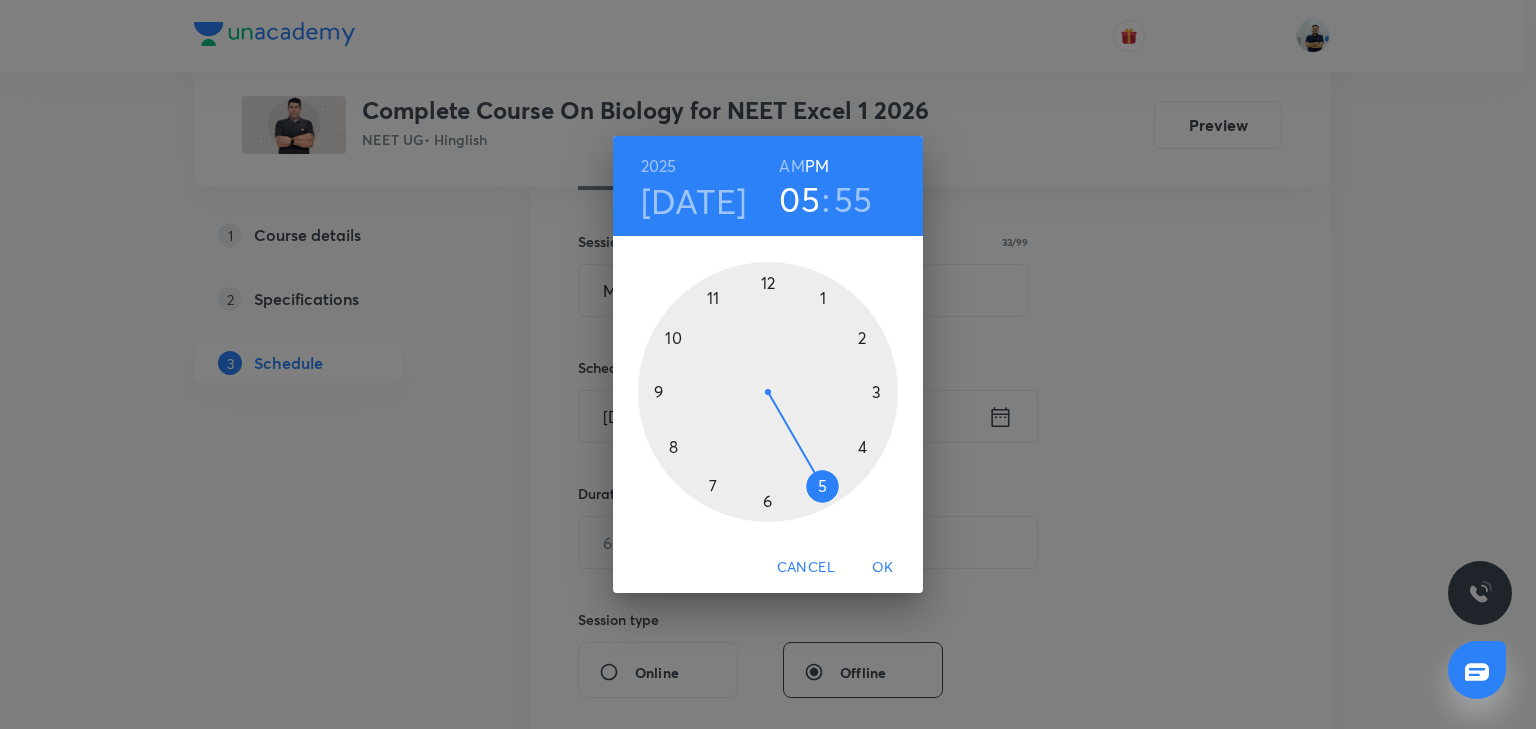 click on "AM" at bounding box center (791, 166) 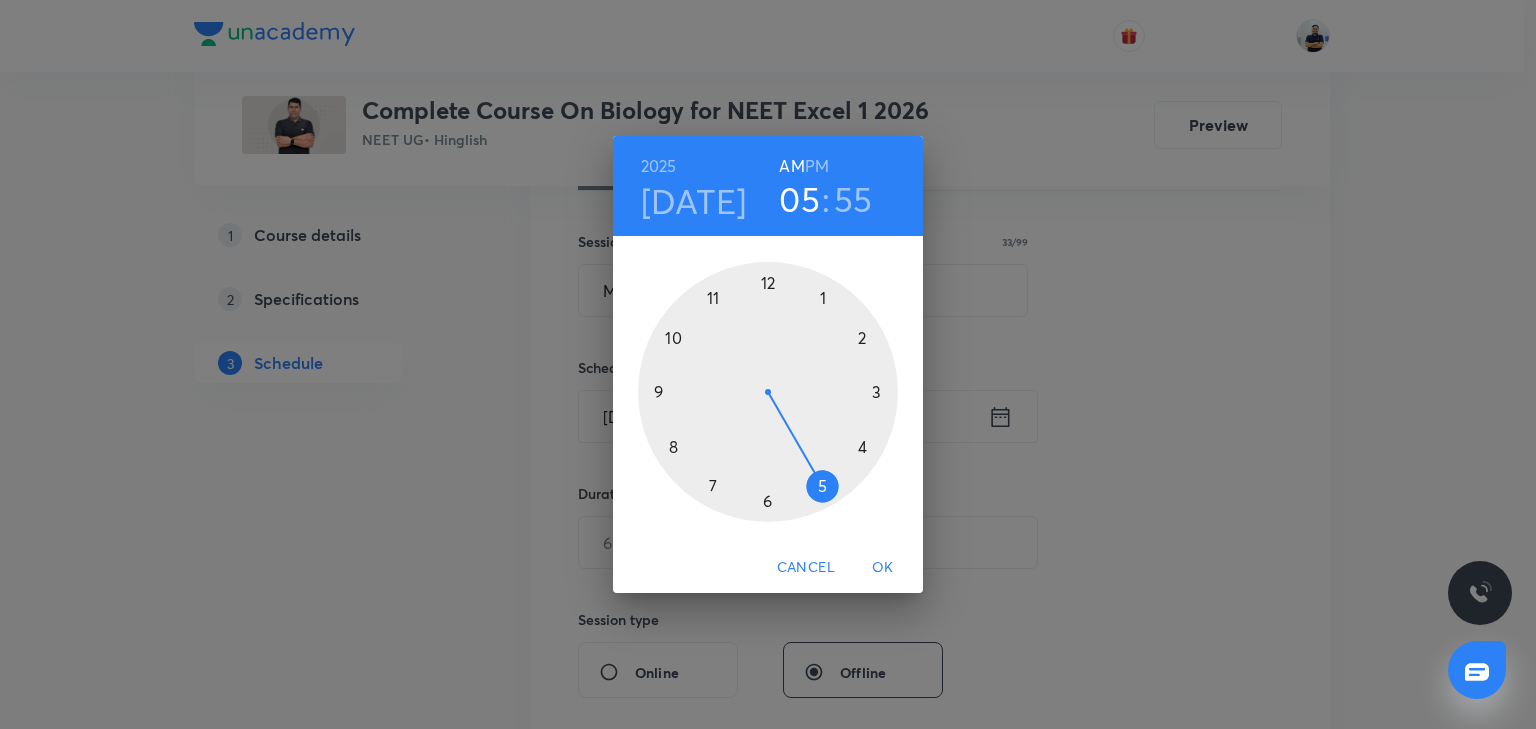click at bounding box center [768, 392] 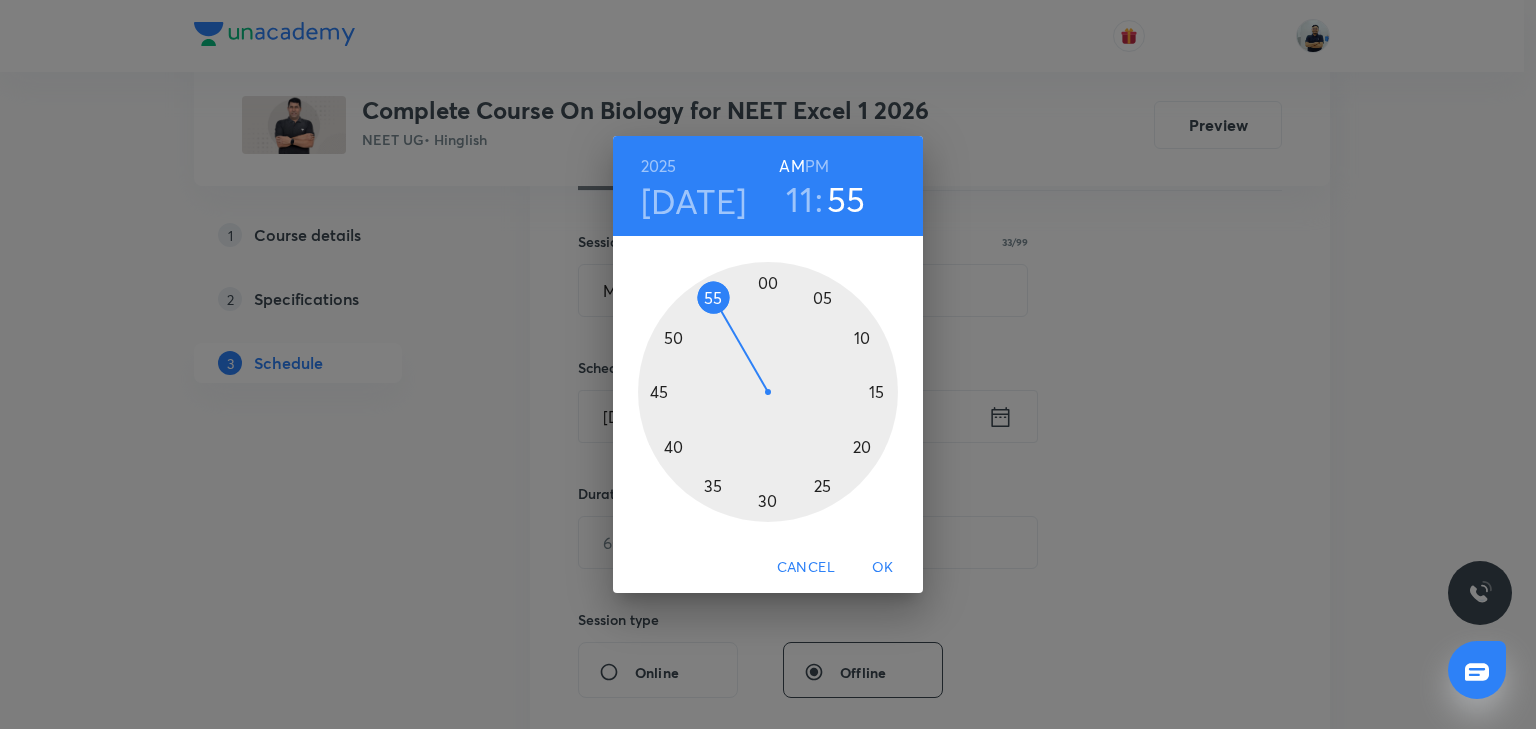 click at bounding box center (768, 392) 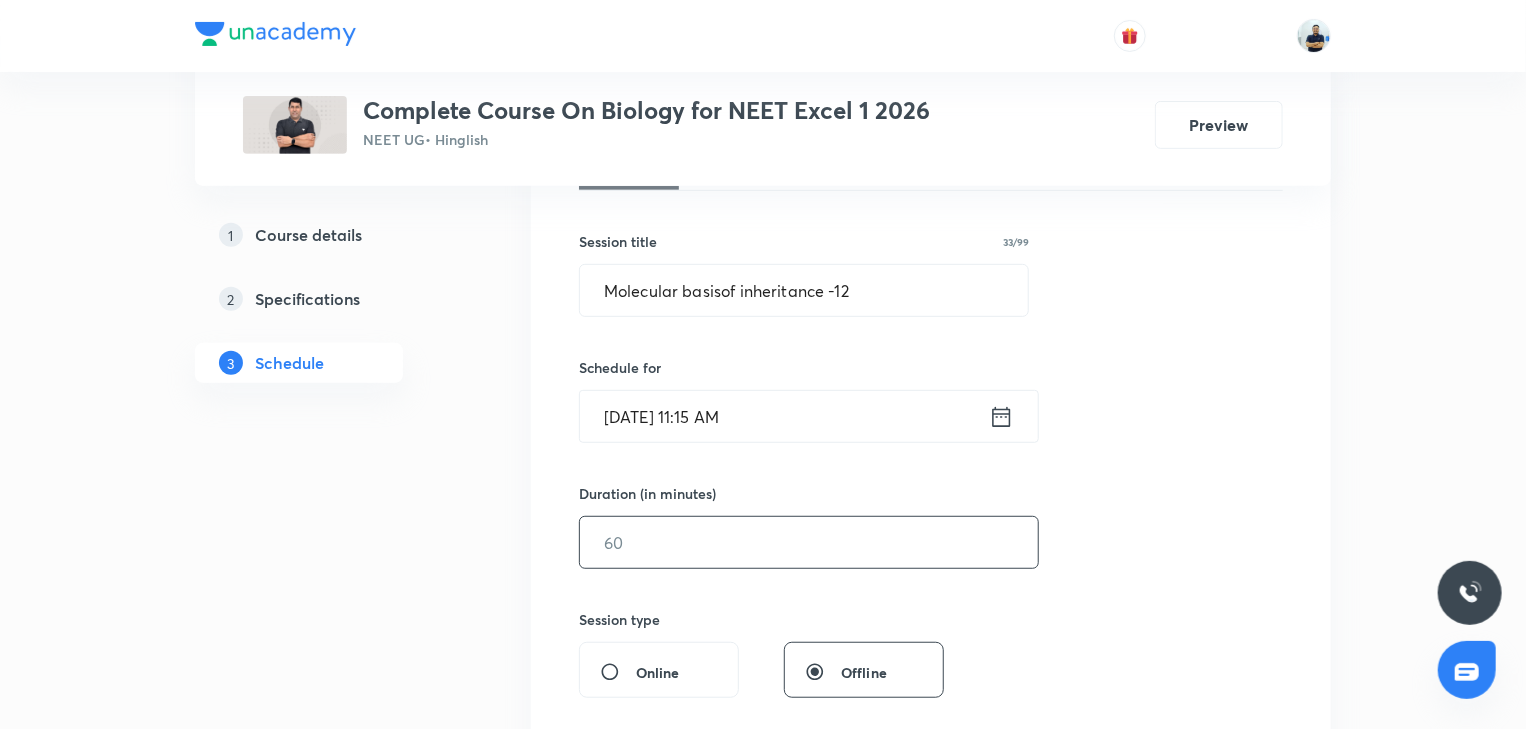 click at bounding box center [809, 542] 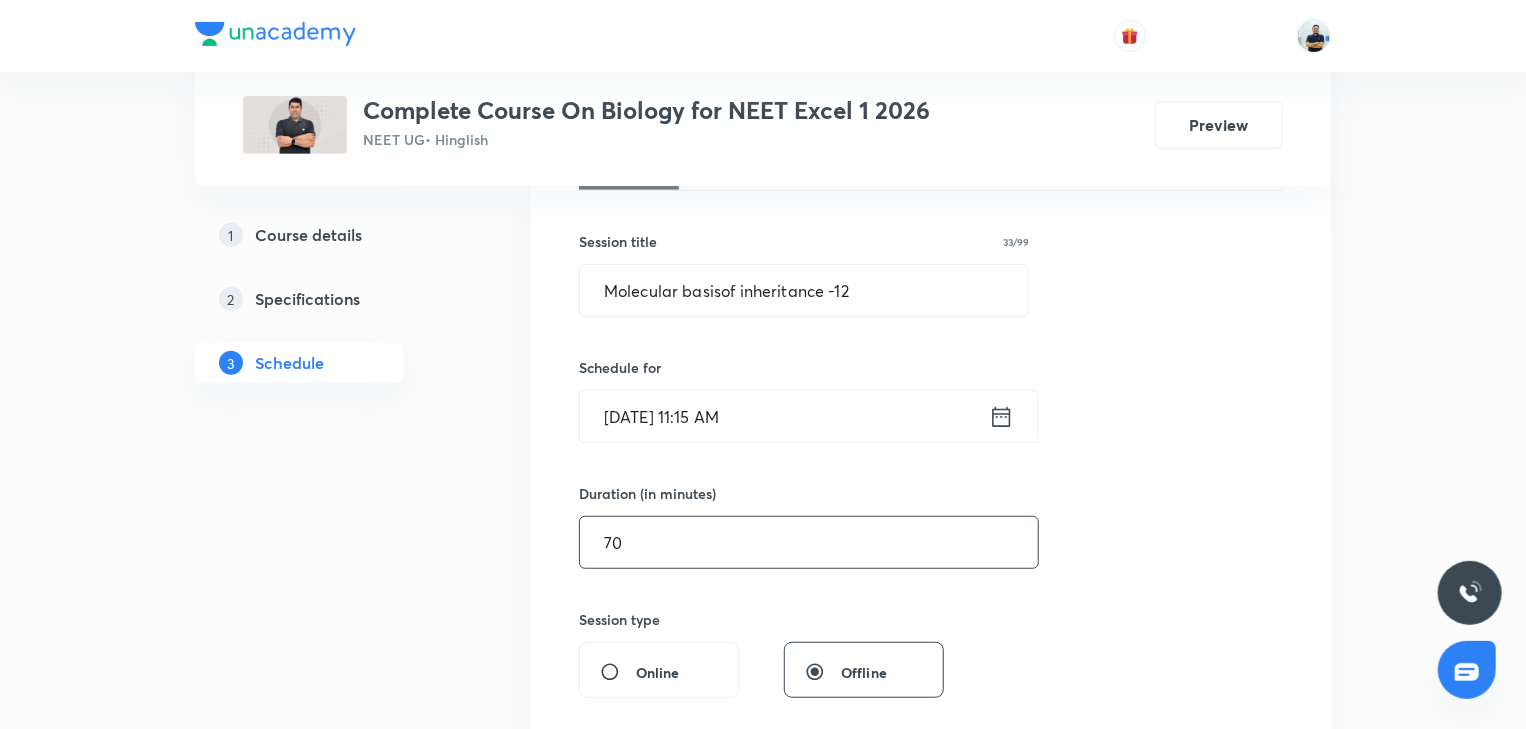 scroll, scrollTop: 896, scrollLeft: 0, axis: vertical 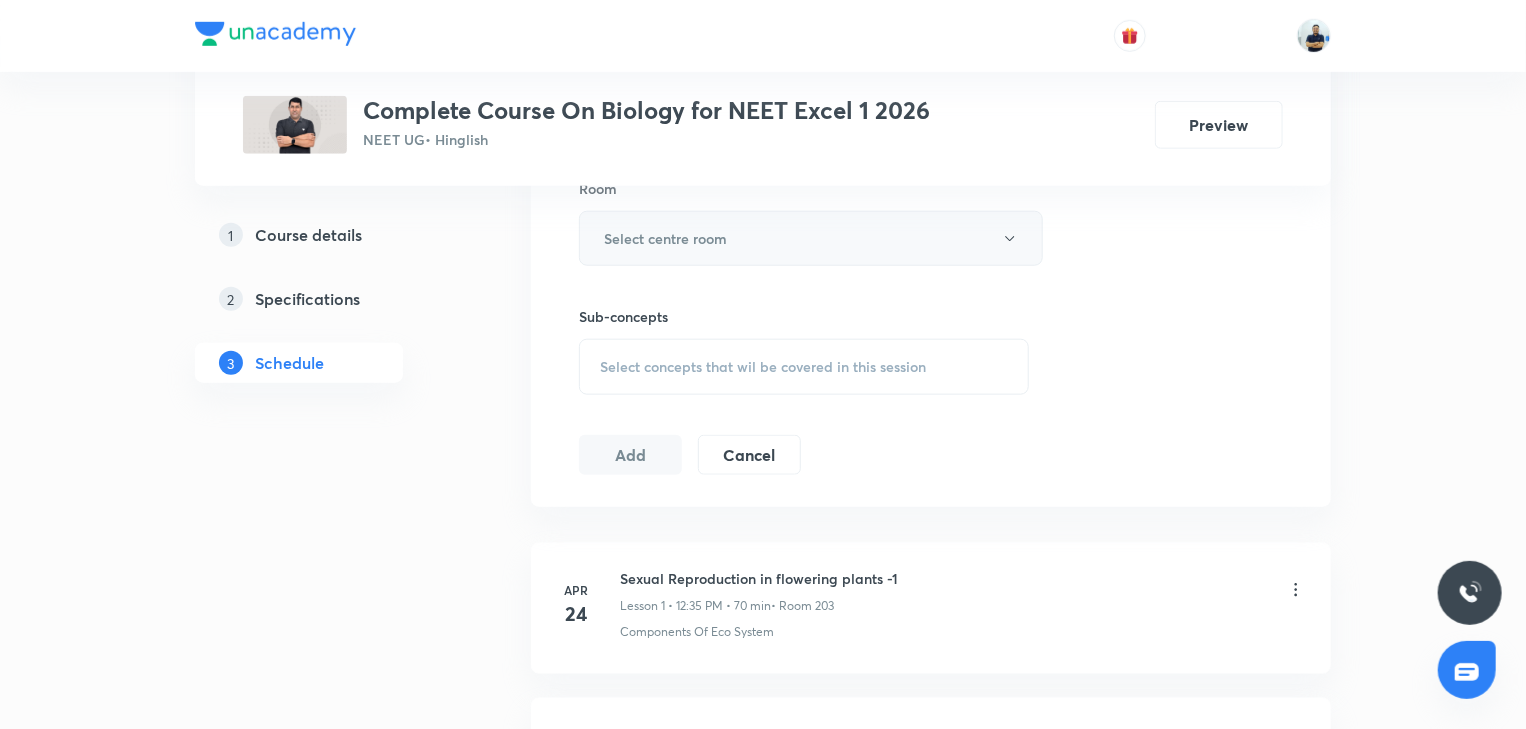 type on "70" 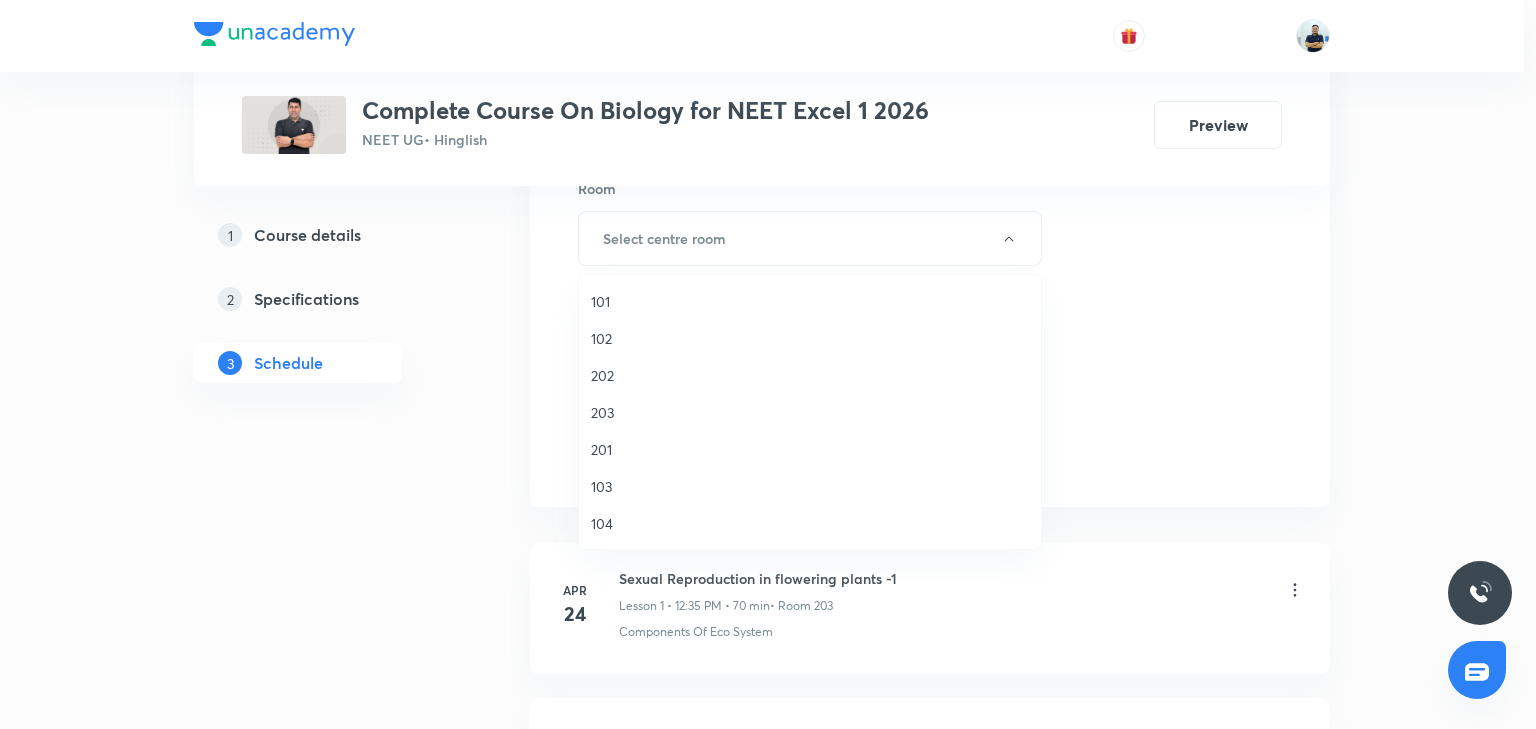 click on "203" at bounding box center [810, 412] 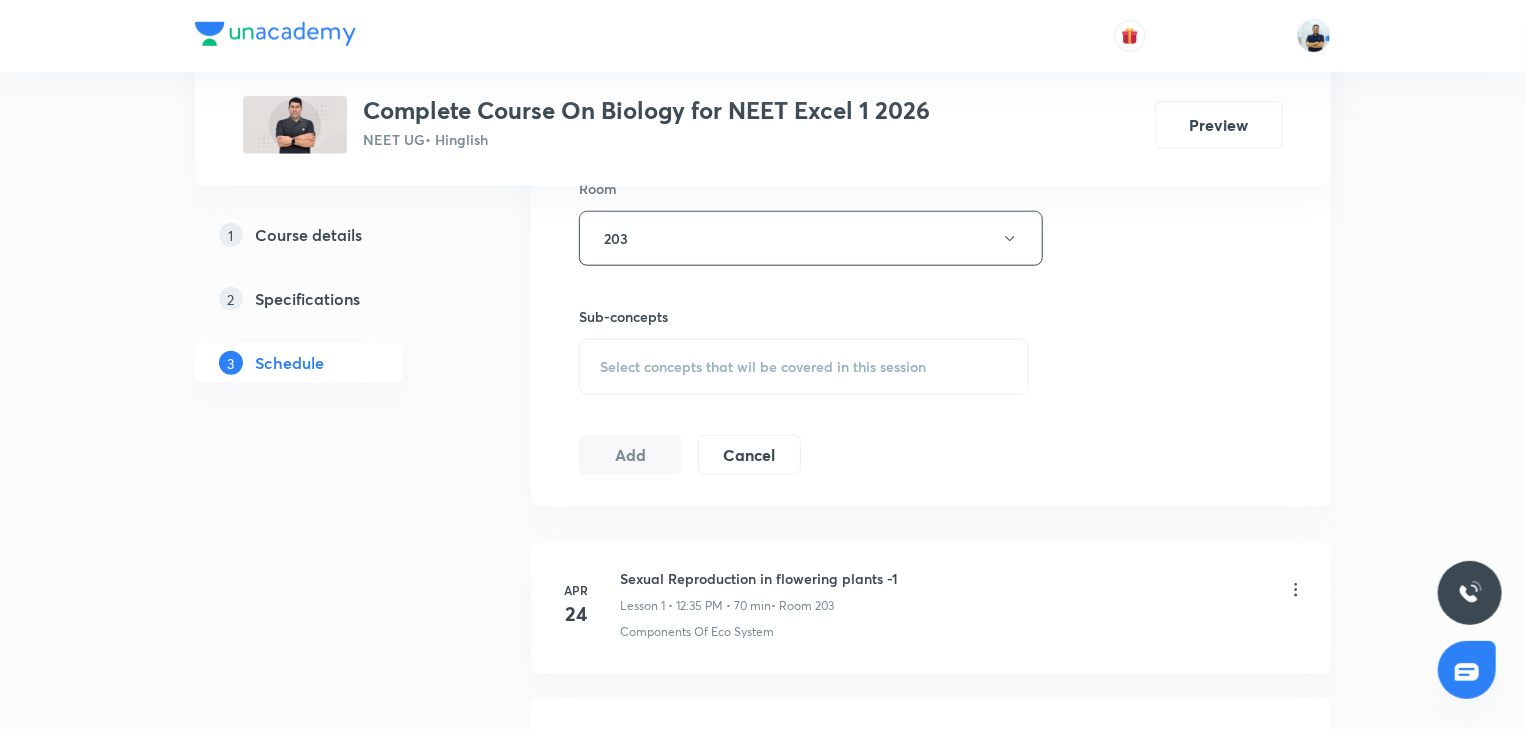 click on "Select concepts that wil be covered in this session" at bounding box center [763, 367] 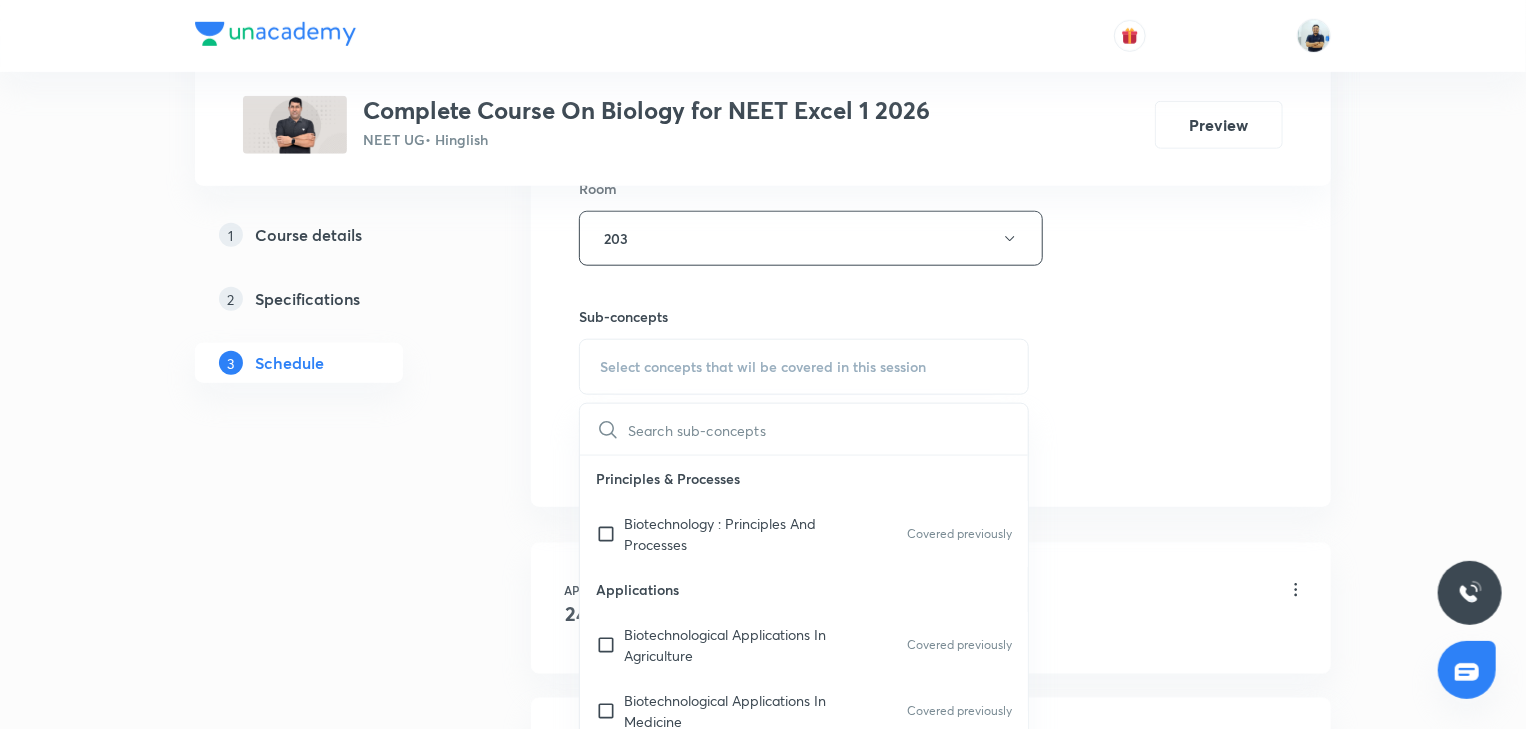 scroll, scrollTop: 560, scrollLeft: 0, axis: vertical 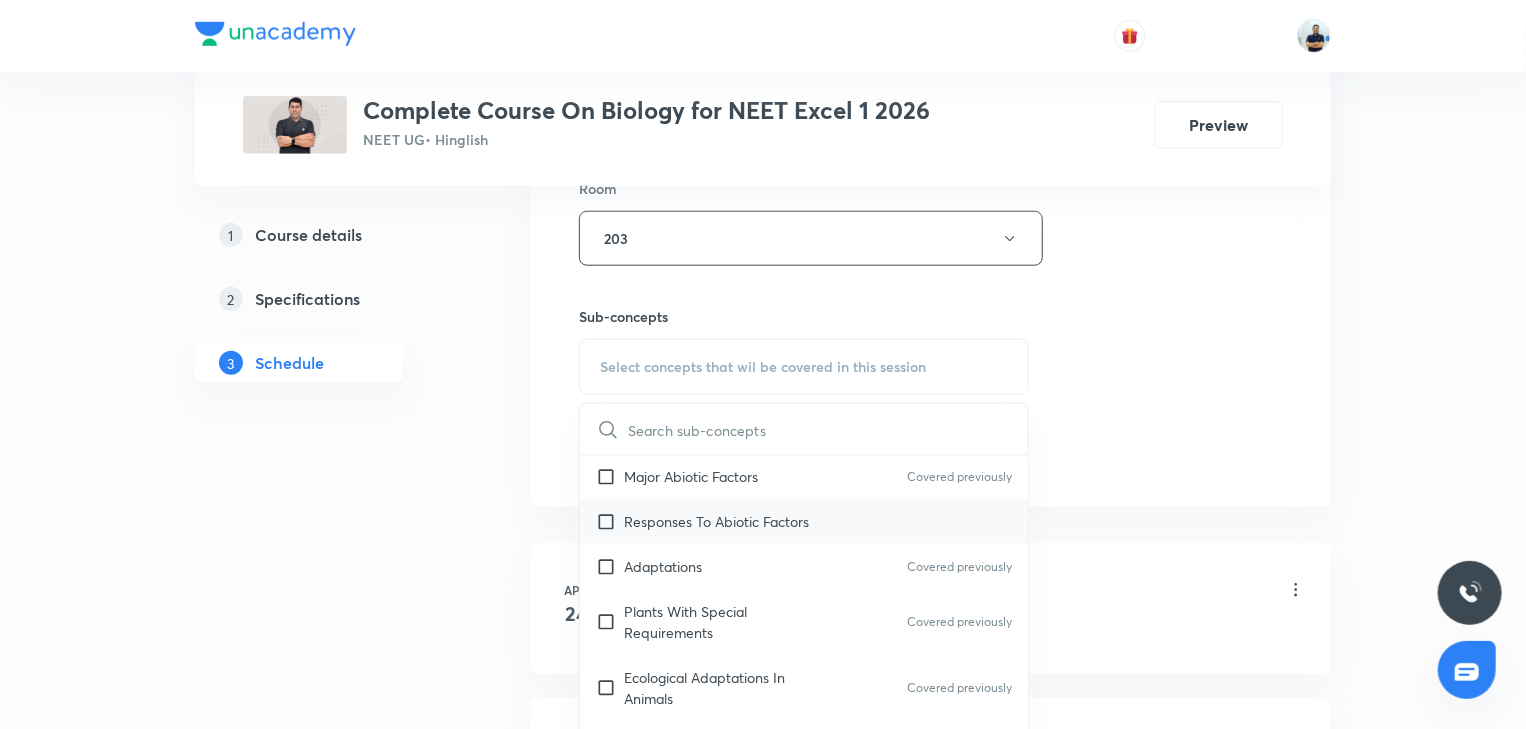click on "Responses To Abiotic Factors" at bounding box center (804, 521) 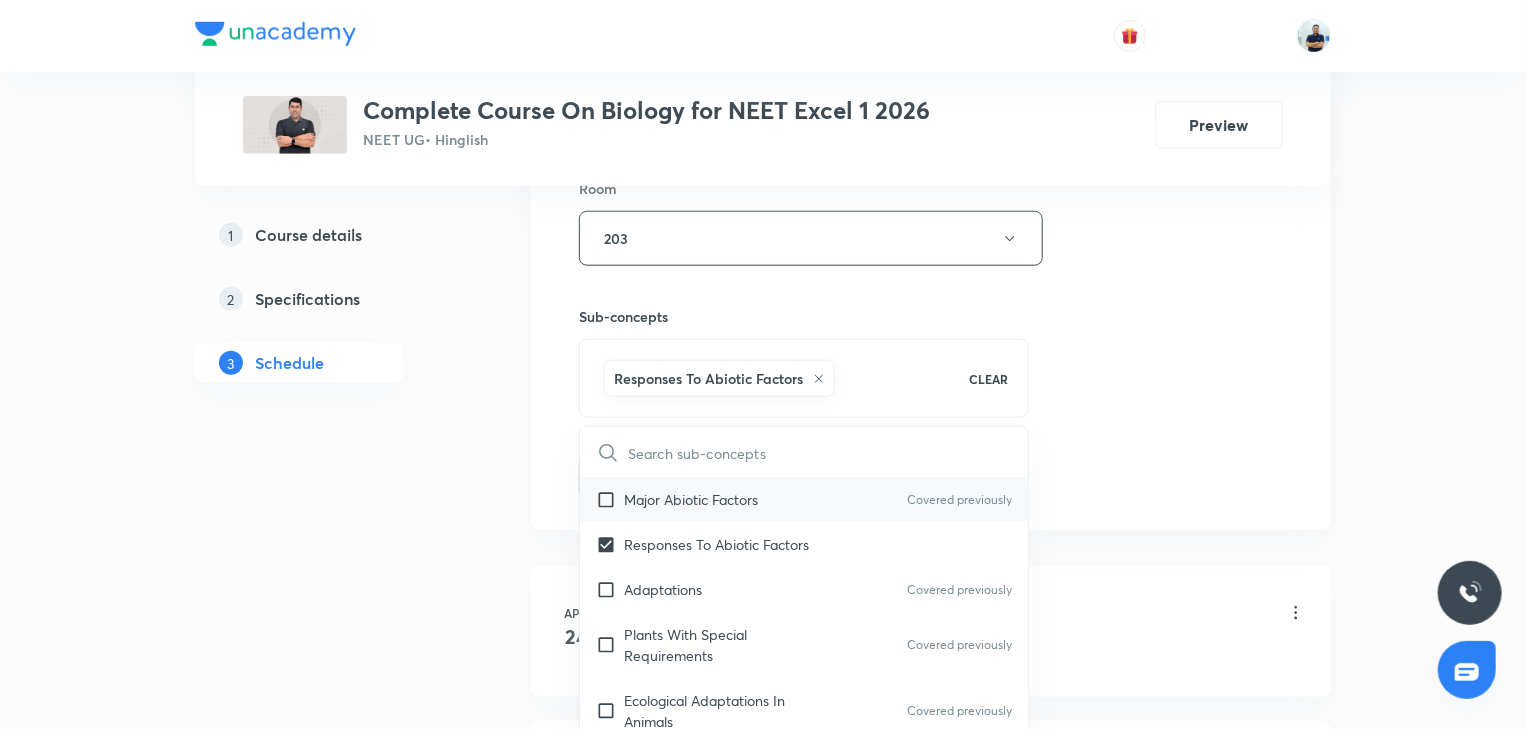click on "Major Abiotic Factors" at bounding box center (691, 499) 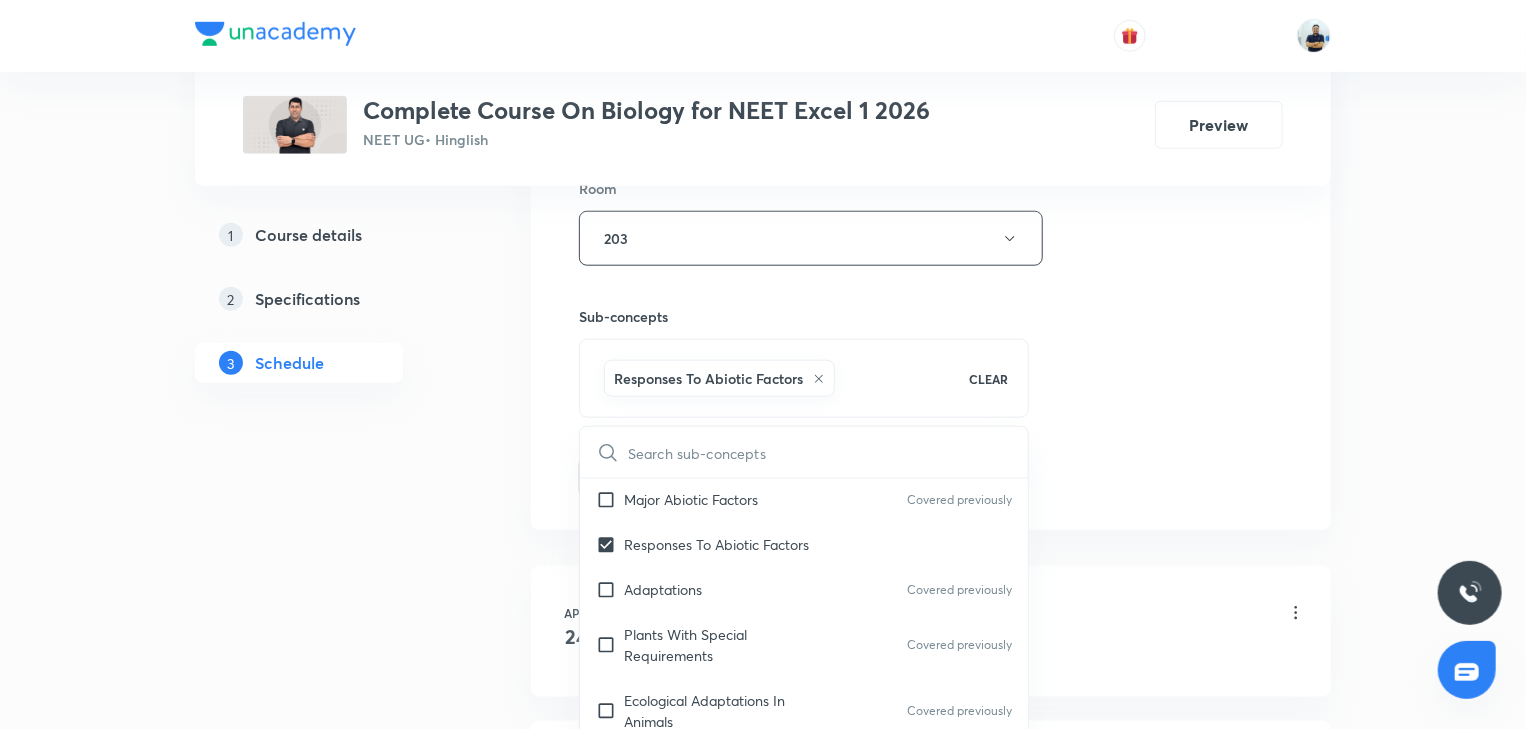checkbox on "true" 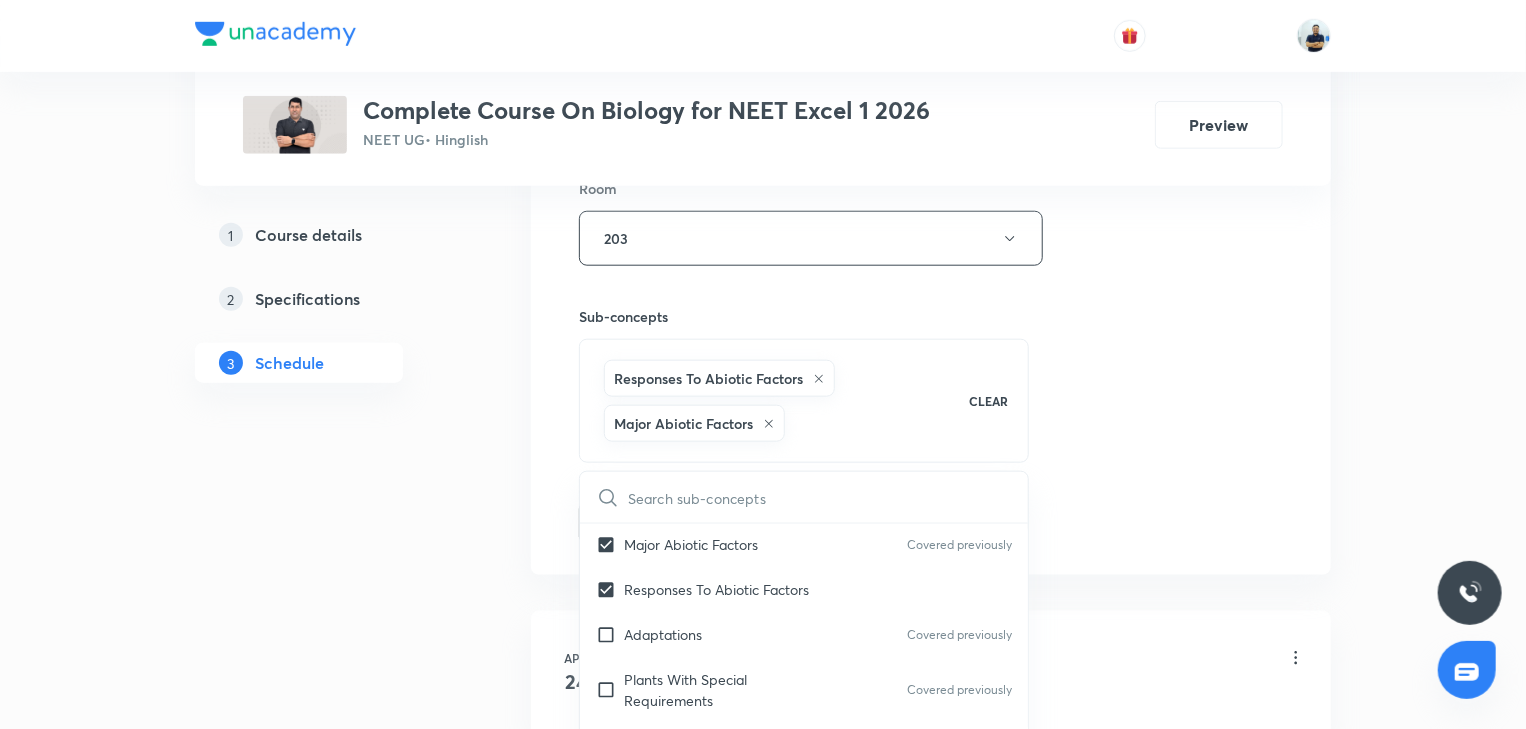 click on "Session  38 Live class Session title 33/99 Molecular basisof inheritance -12 ​ Schedule for Jul 14, 2025, 11:15 AM ​ Duration (in minutes) 70 ​   Session type Online Offline Room 203 Sub-concepts Responses To Abiotic Factors Major Abiotic Factors CLEAR ​ Principles & Processes Biotechnology : Principles And Processes Covered previously Applications Biotechnological Applications In Agriculture Covered previously Biotechnological Applications In Medicine Covered previously Transgenic Animals Ethical Issues Industrial Biotechnology Covered previously Biosafety Issues Covered previously Organisms & Populations Major Biomes Covered previously Major Abiotic Factors Covered previously Responses To Abiotic Factors Adaptations Covered previously Plants With Special Requirements Covered previously Ecological Adaptations In Animals Covered previously Physical Characteristics Of A Population Covered previously Population Interactions Covered previously Population Growth Life History Variation Covered previously" at bounding box center [931, 39] 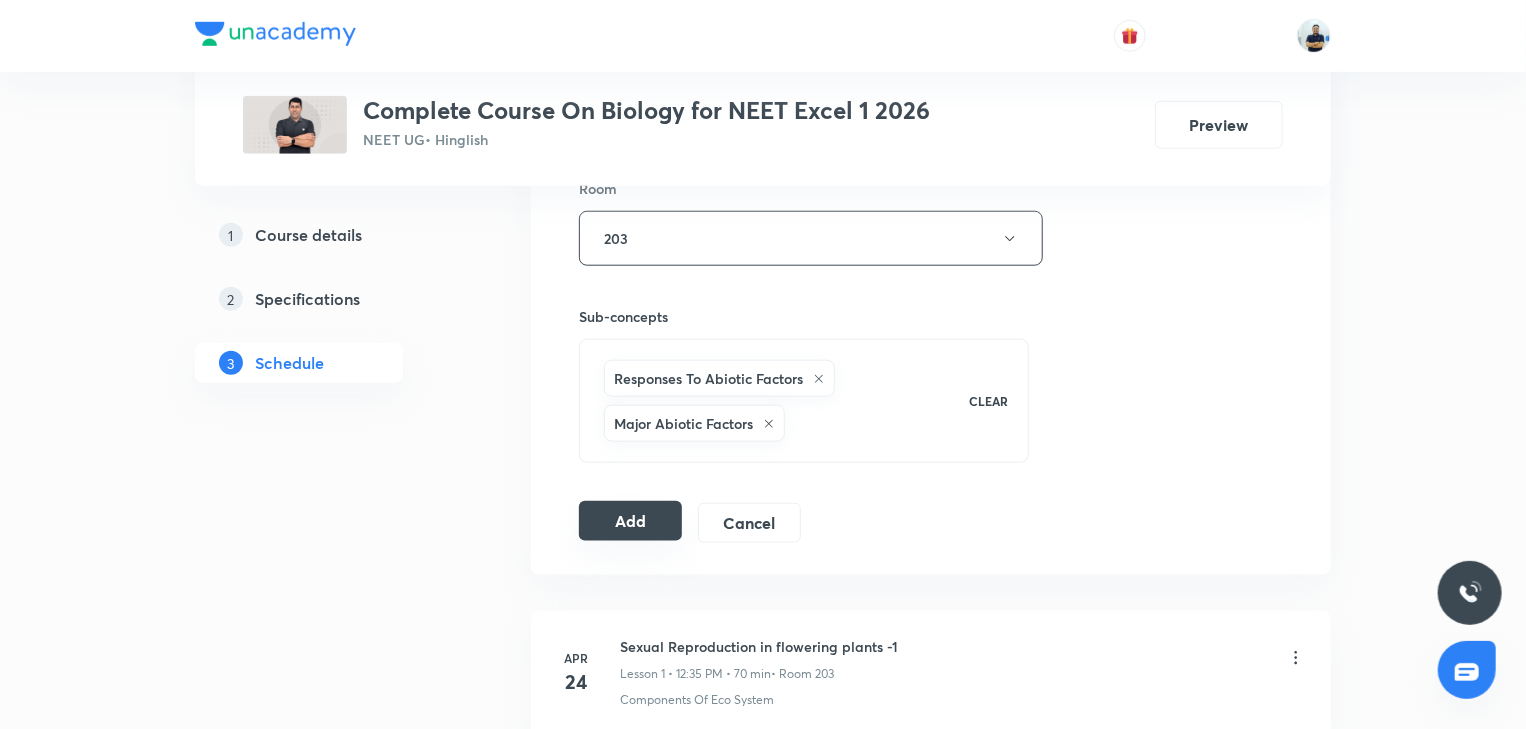 click on "Add" at bounding box center (630, 521) 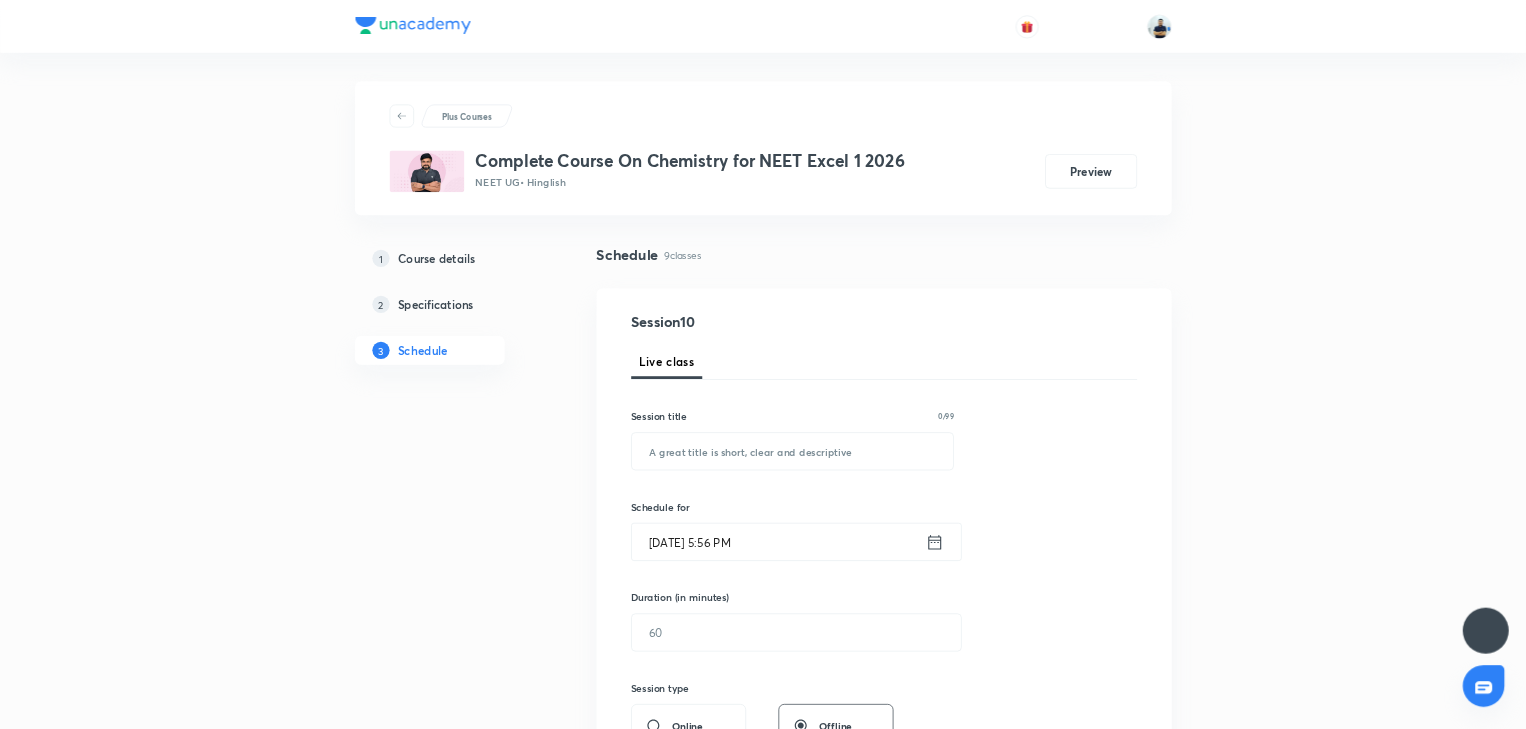 scroll, scrollTop: 0, scrollLeft: 0, axis: both 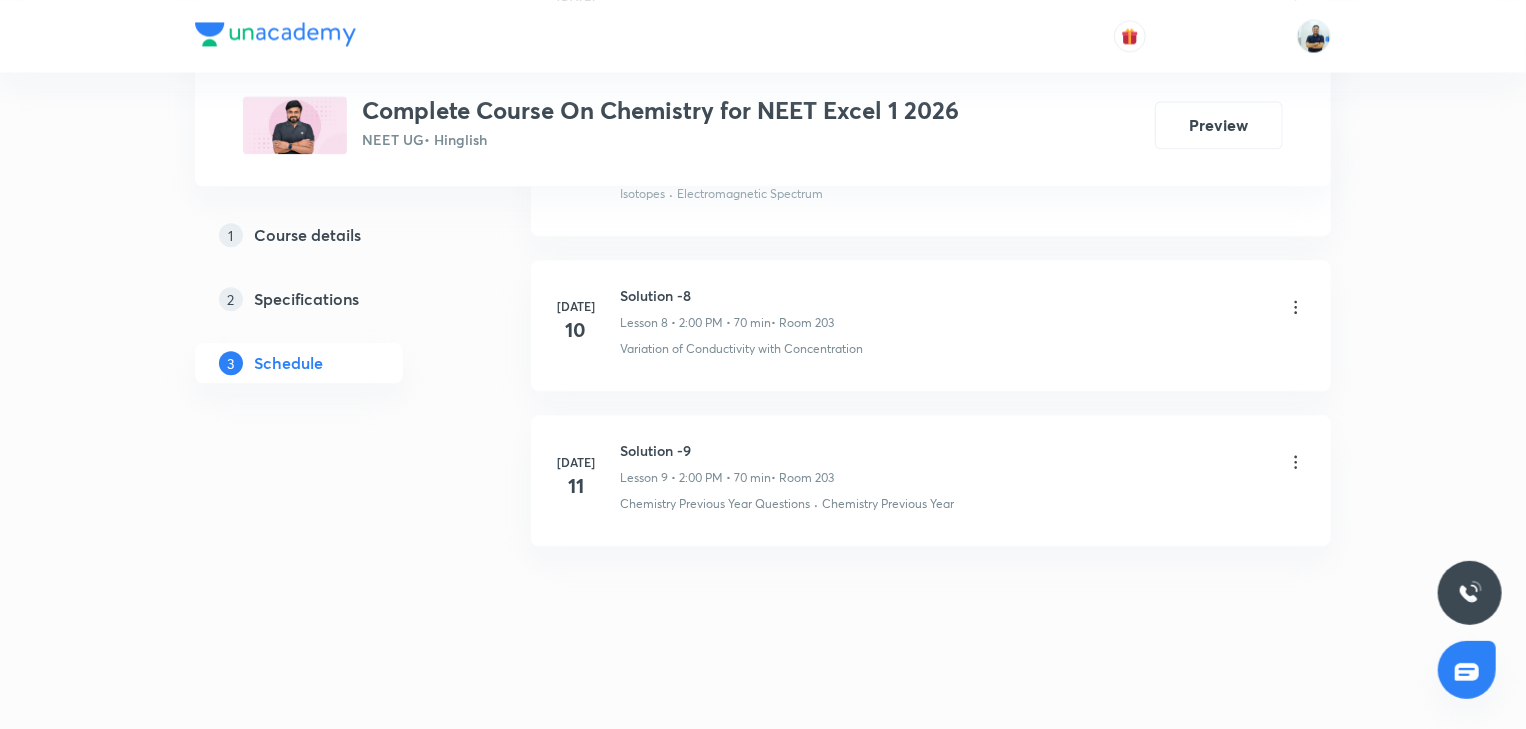 click on "Solution -9" at bounding box center (727, 450) 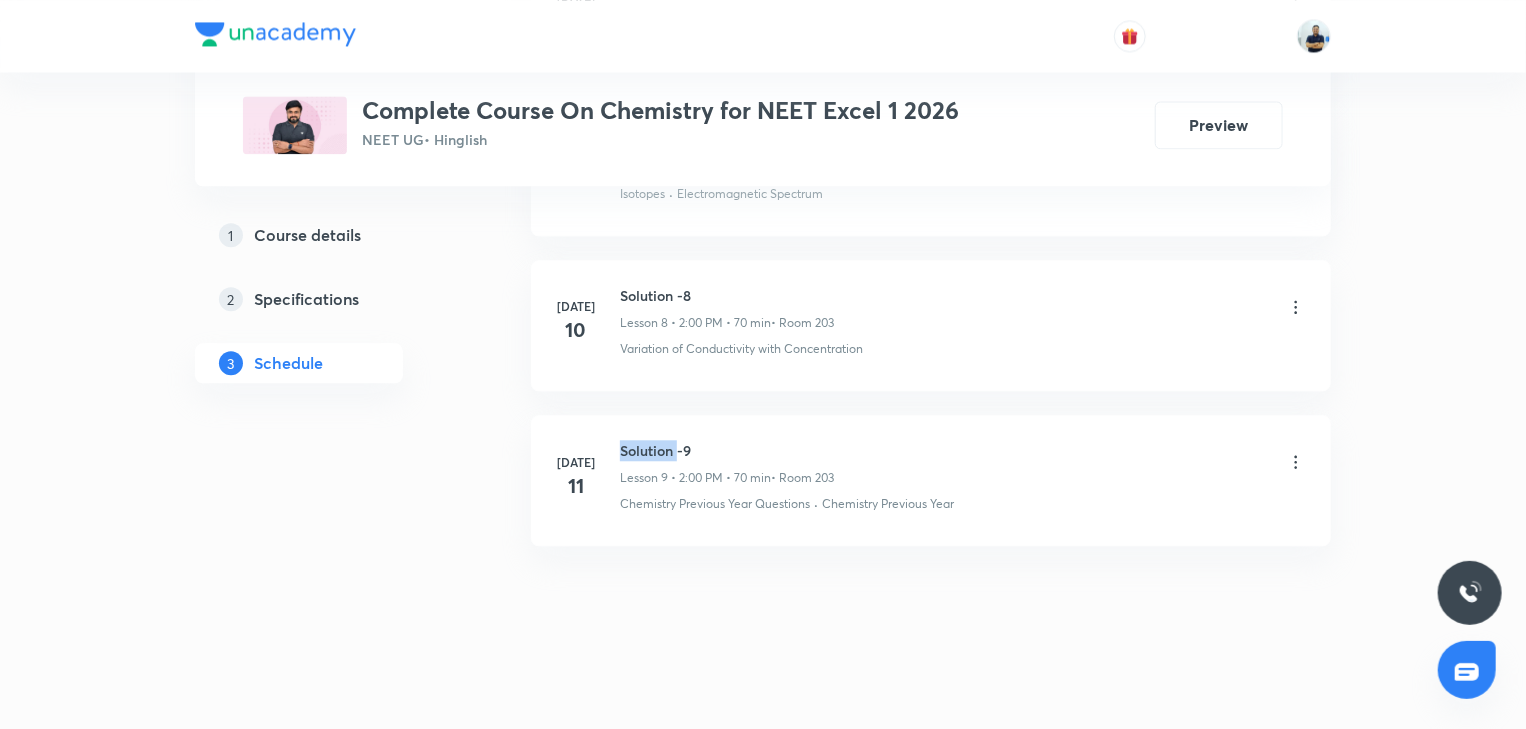click on "Solution -9" at bounding box center [727, 450] 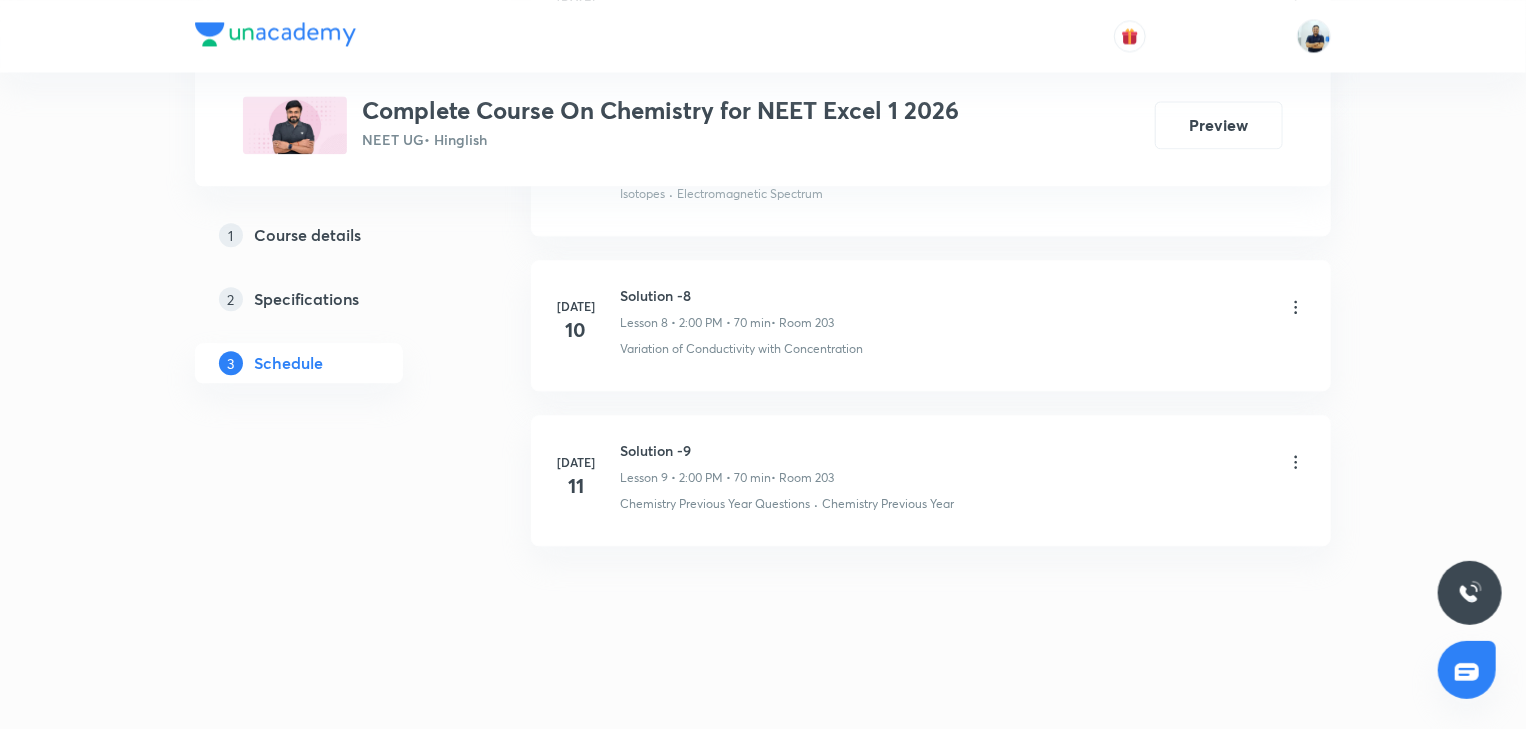 click on "Solution -9" at bounding box center (727, 450) 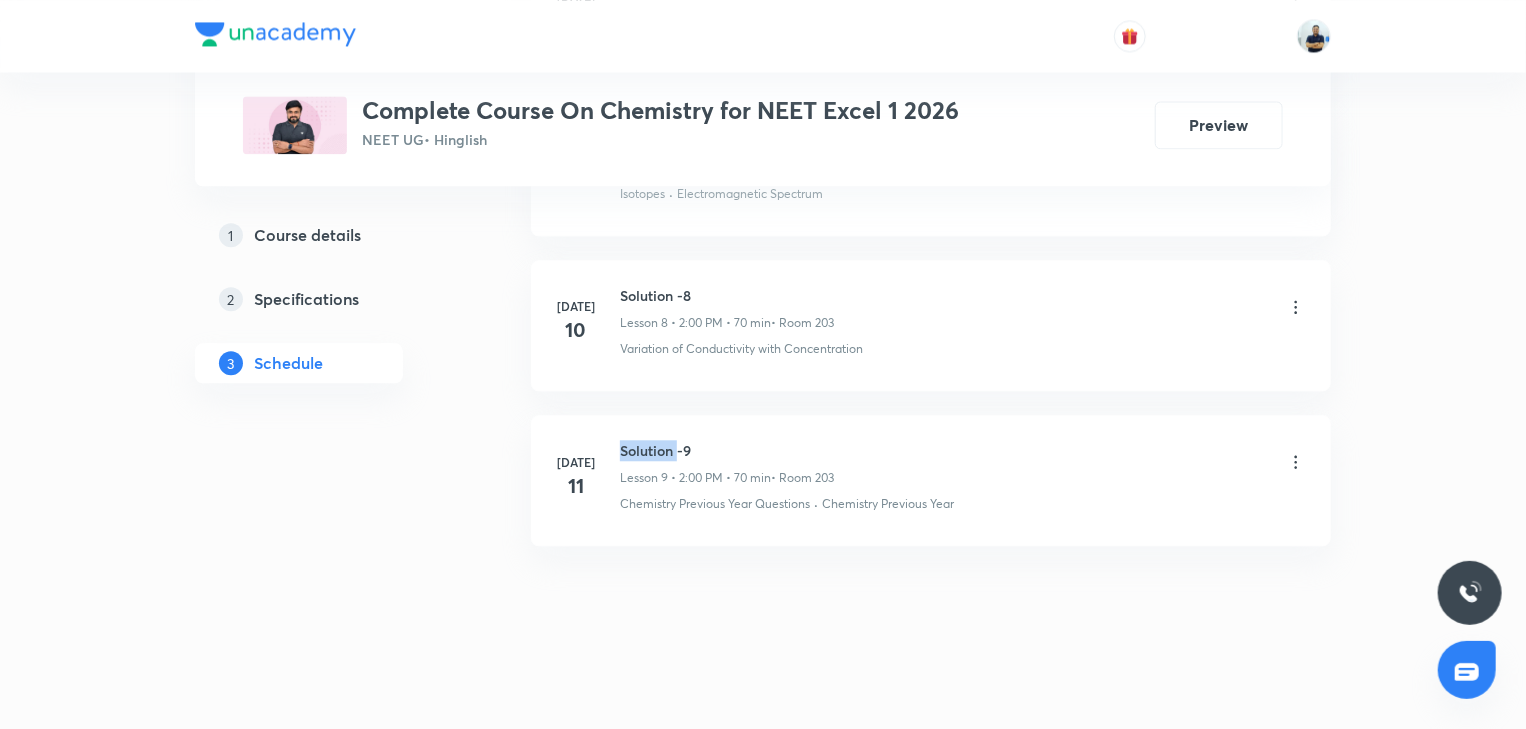click on "Solution -9" at bounding box center (727, 450) 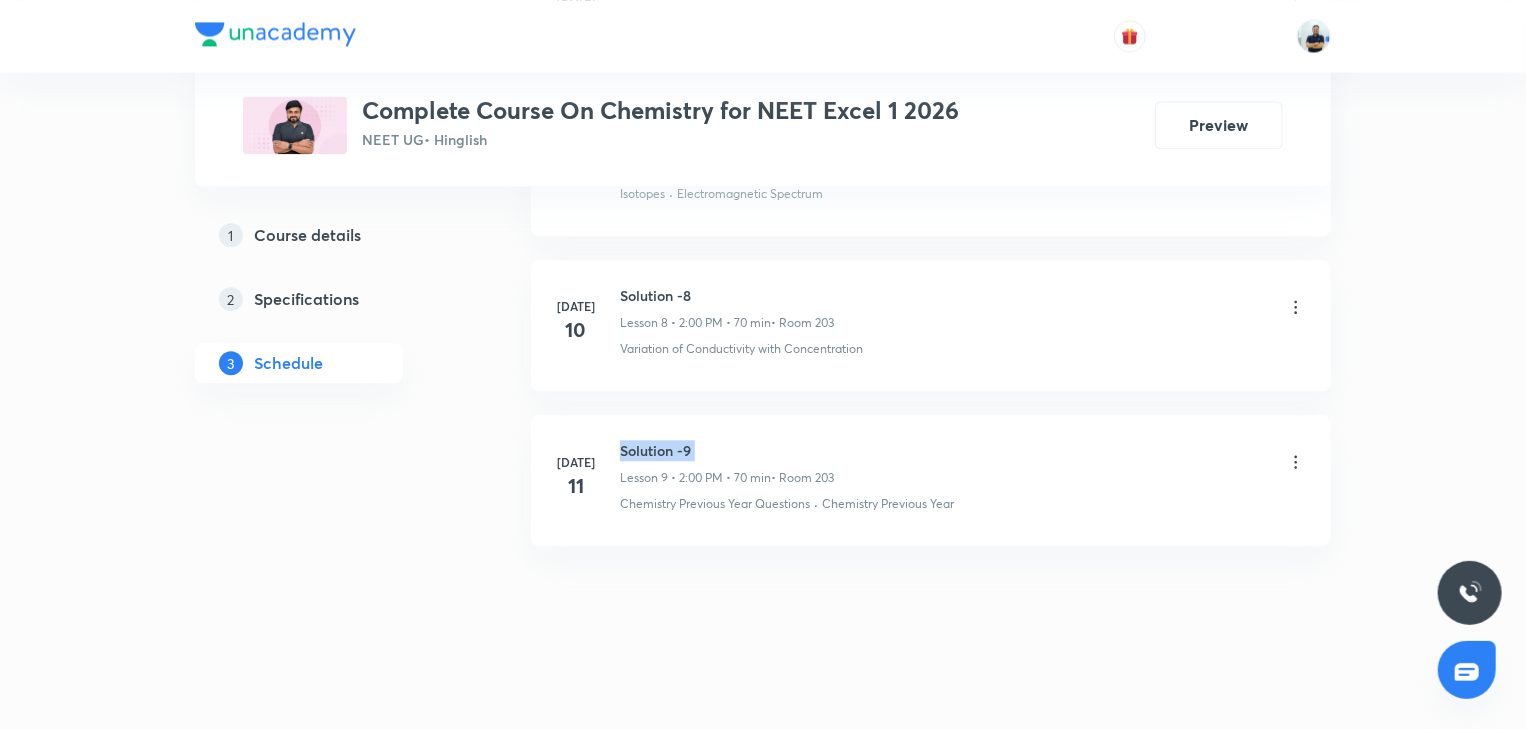 click on "Solution -9" at bounding box center (727, 450) 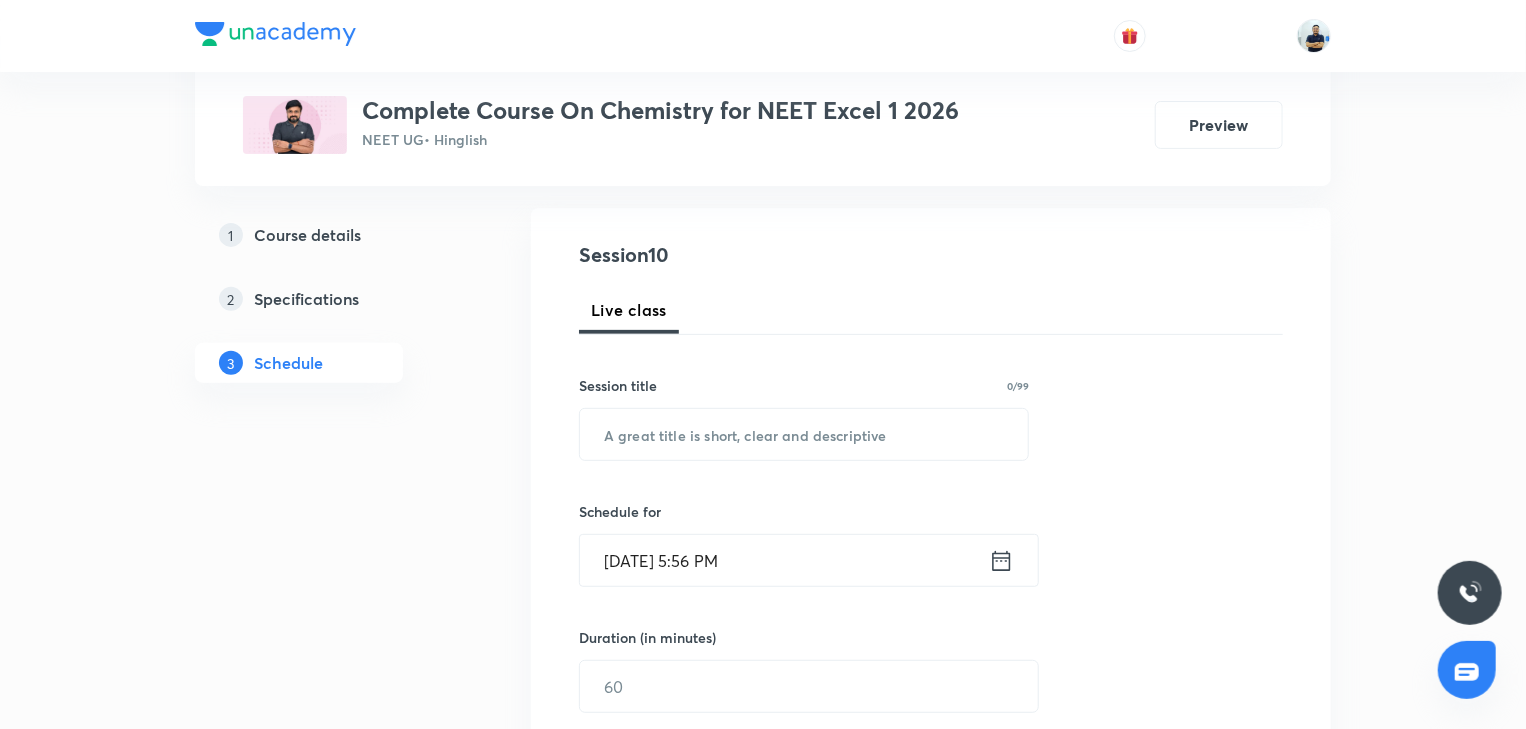 scroll, scrollTop: 0, scrollLeft: 0, axis: both 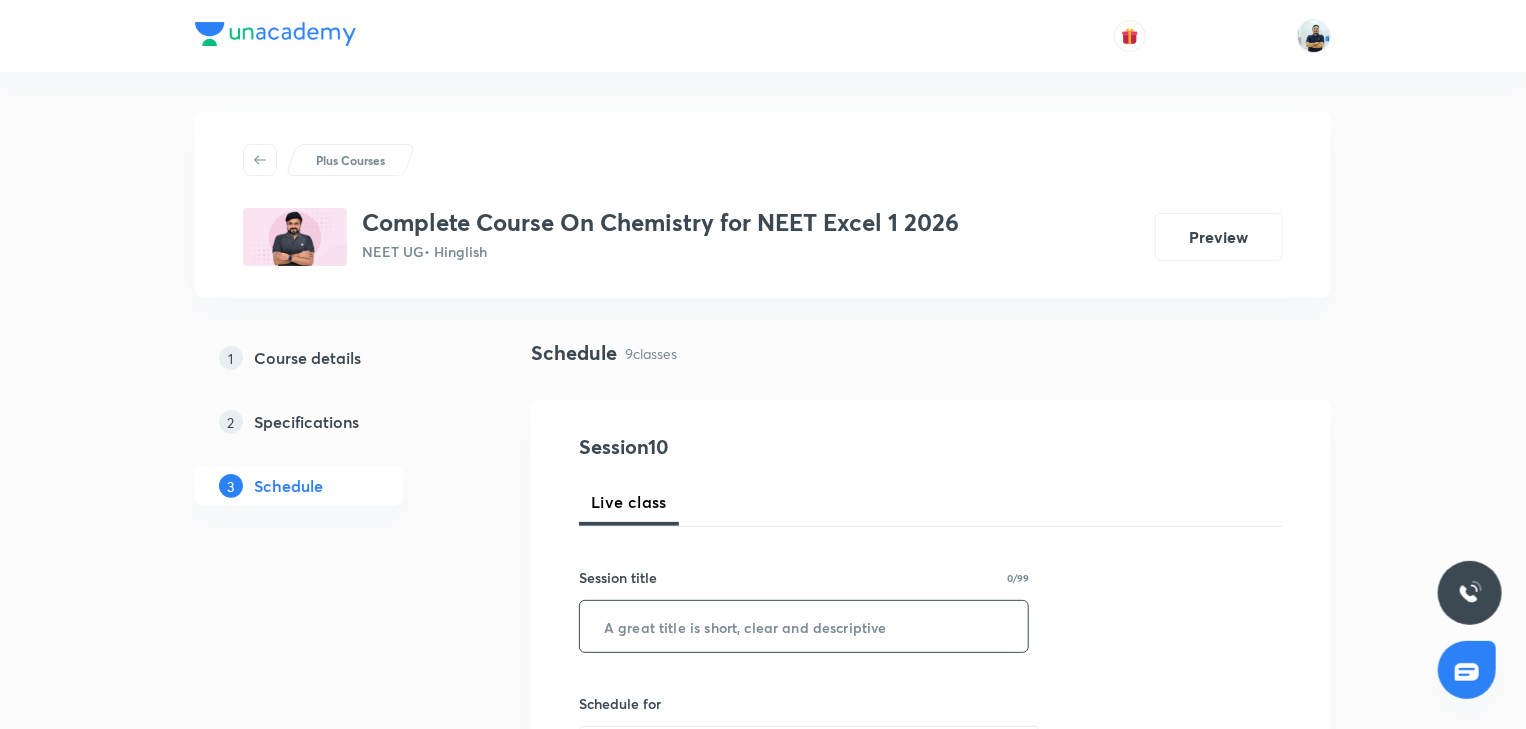 click at bounding box center (804, 626) 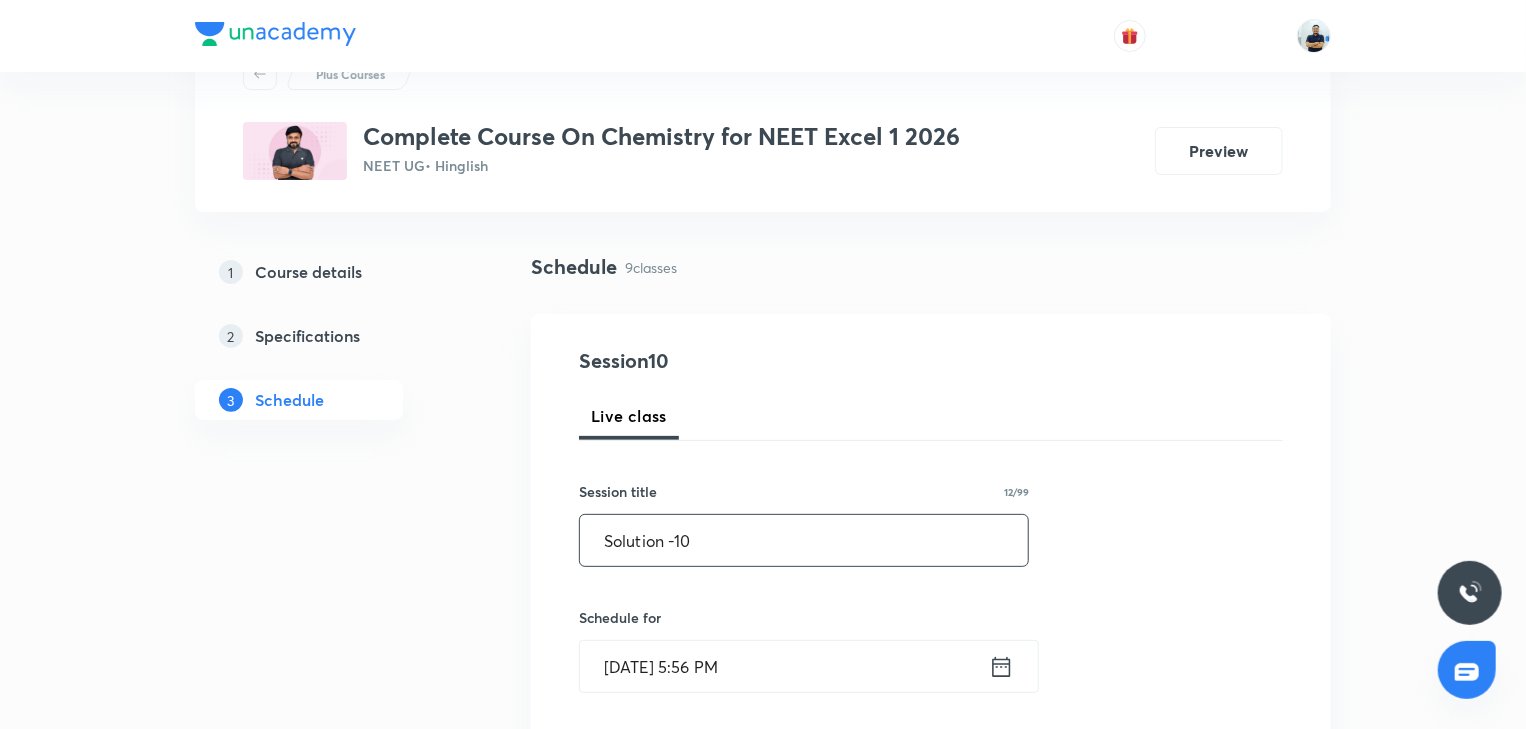 scroll, scrollTop: 93, scrollLeft: 0, axis: vertical 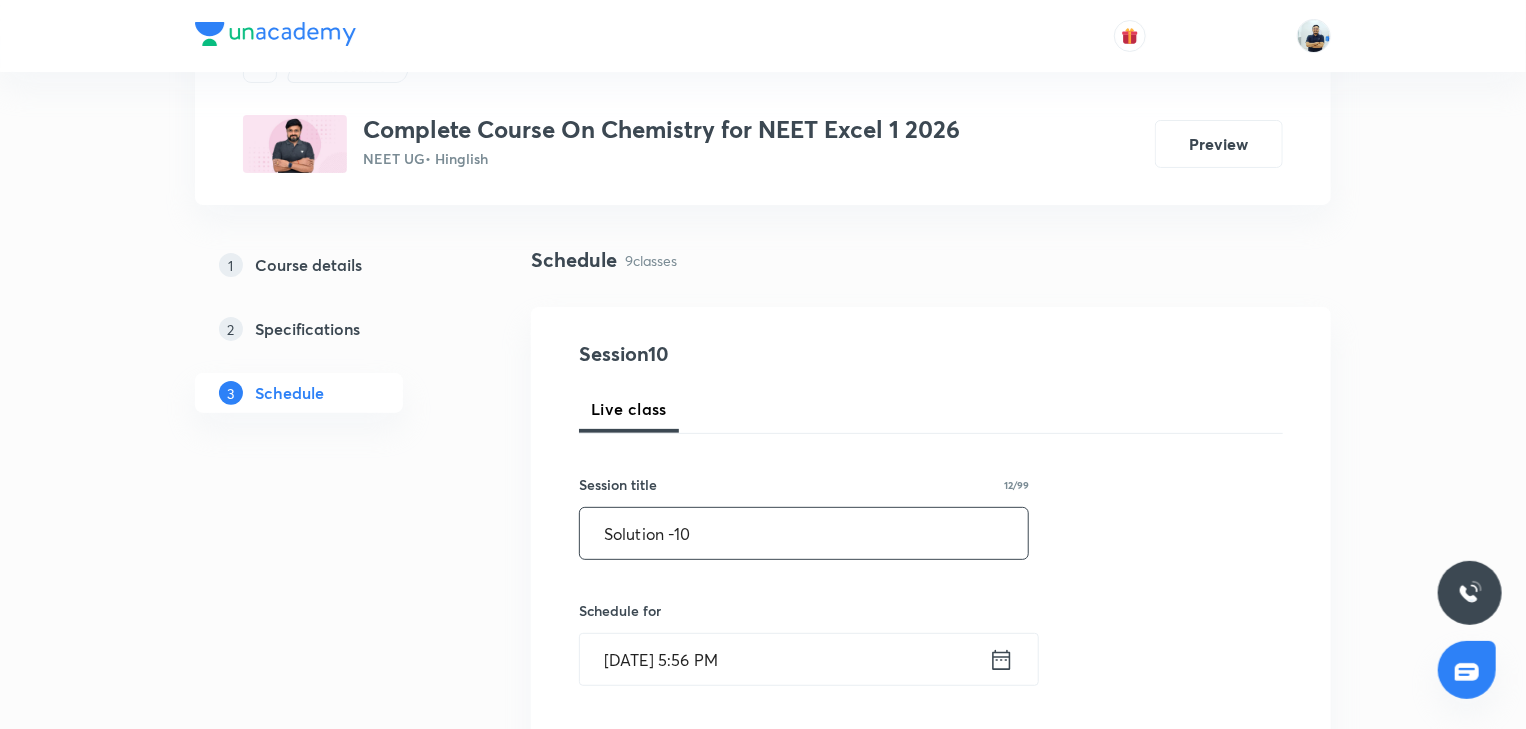 type on "Solution -10" 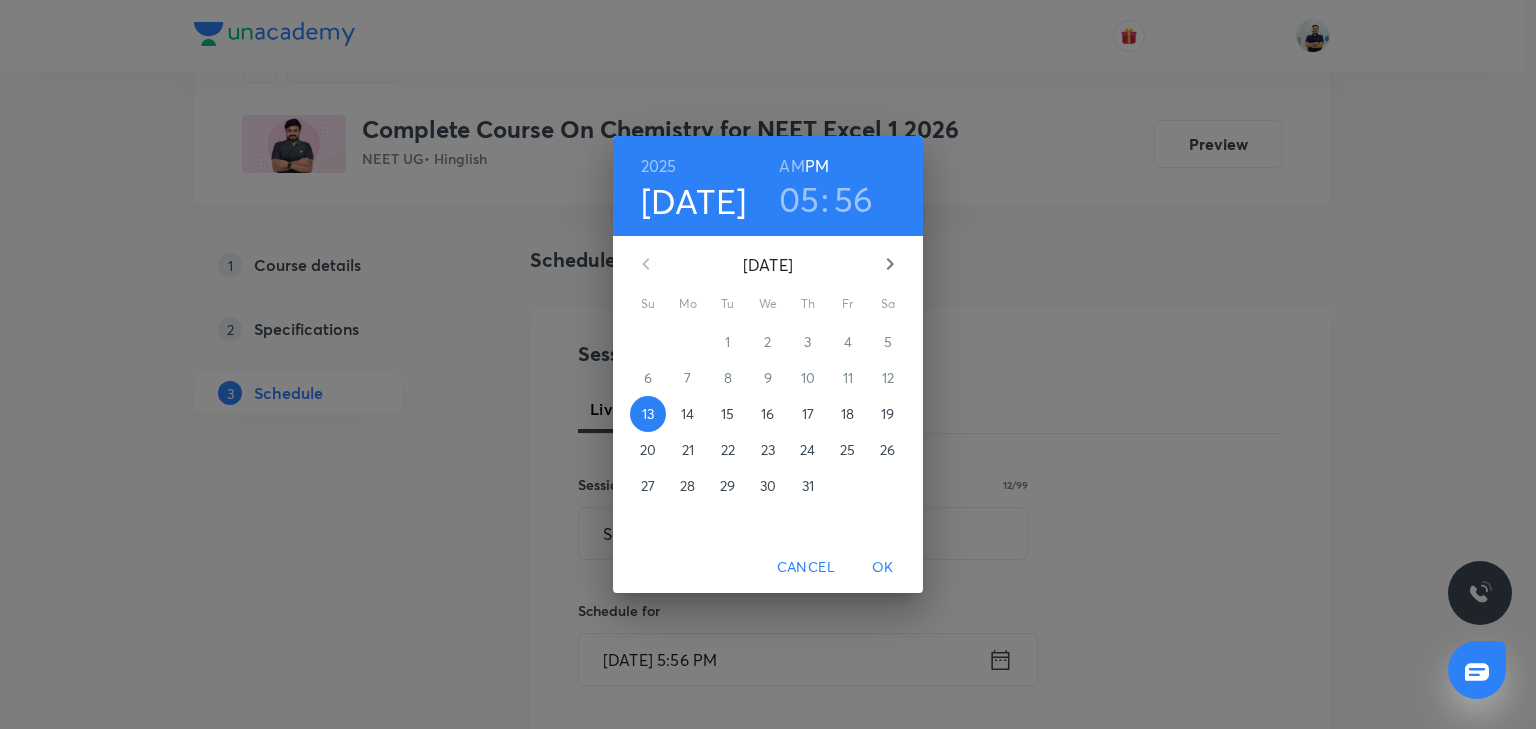 click on "14" at bounding box center (687, 414) 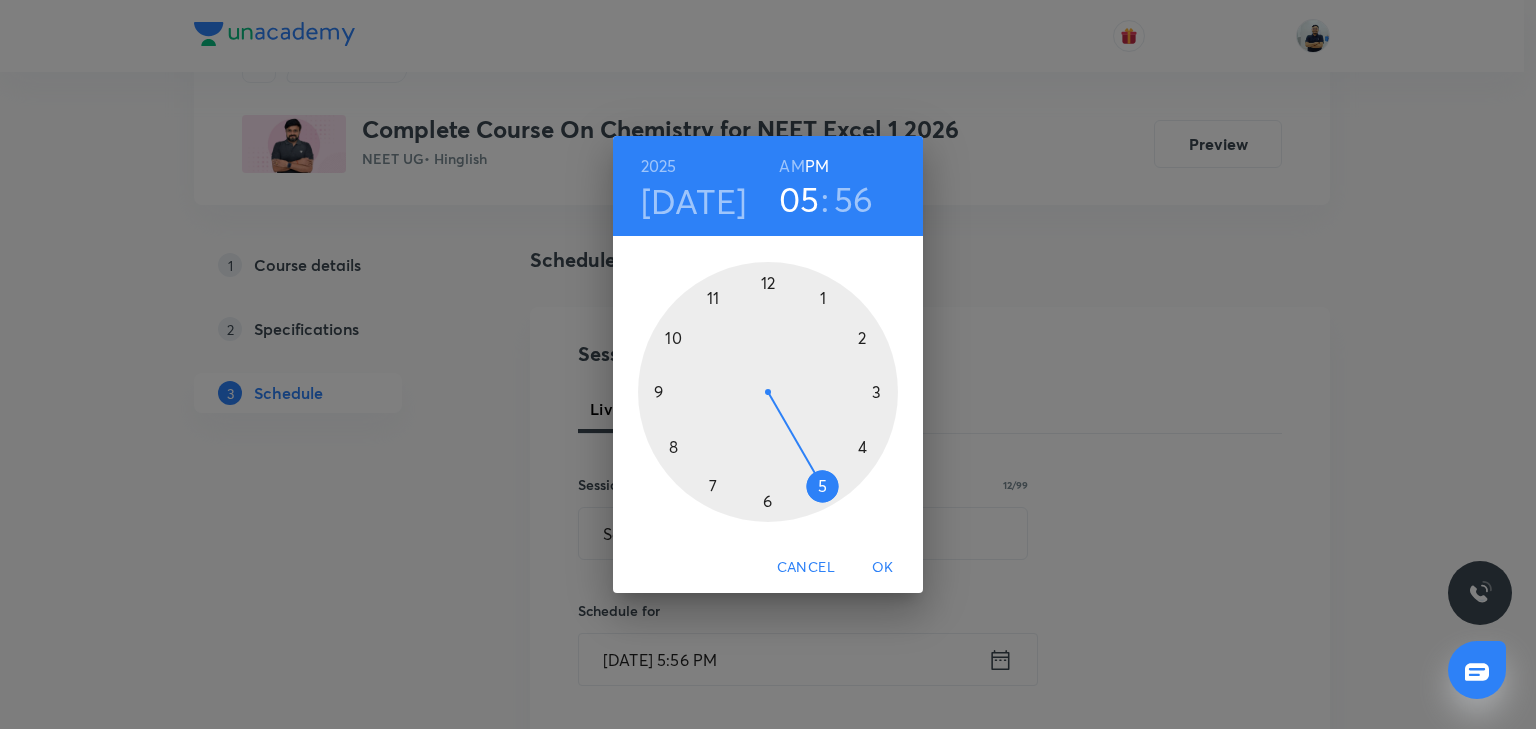 click at bounding box center [768, 392] 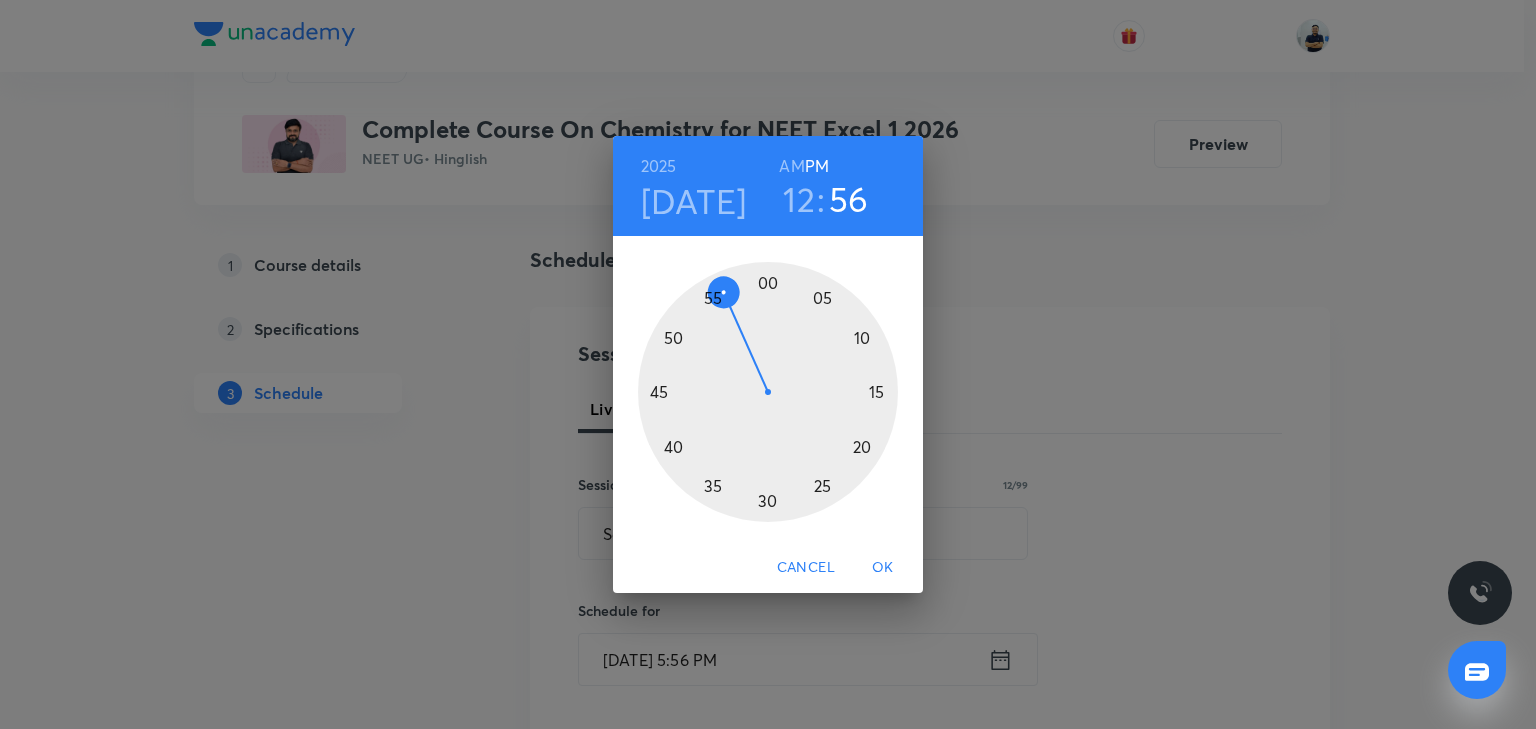 click at bounding box center (768, 392) 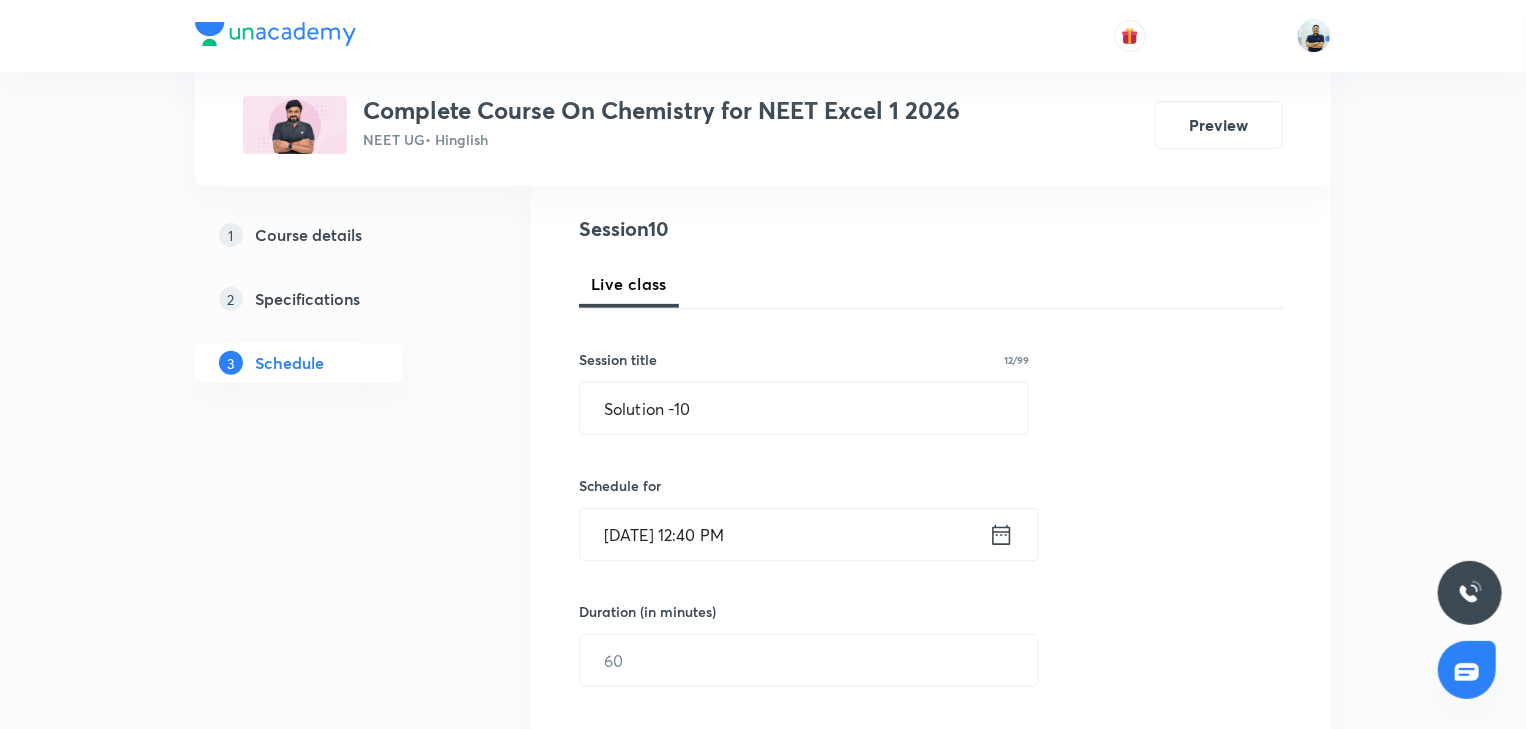 scroll, scrollTop: 298, scrollLeft: 0, axis: vertical 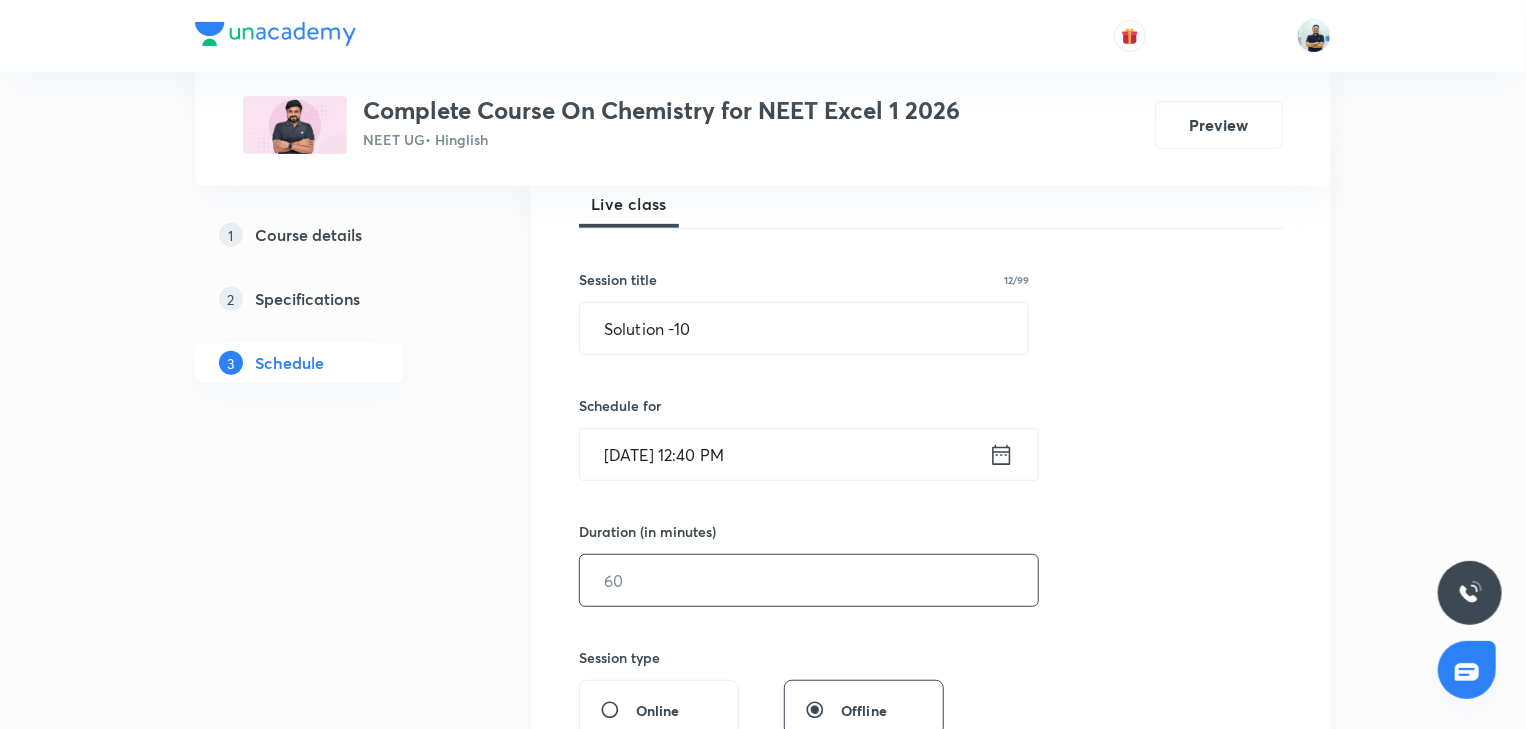 click at bounding box center (809, 580) 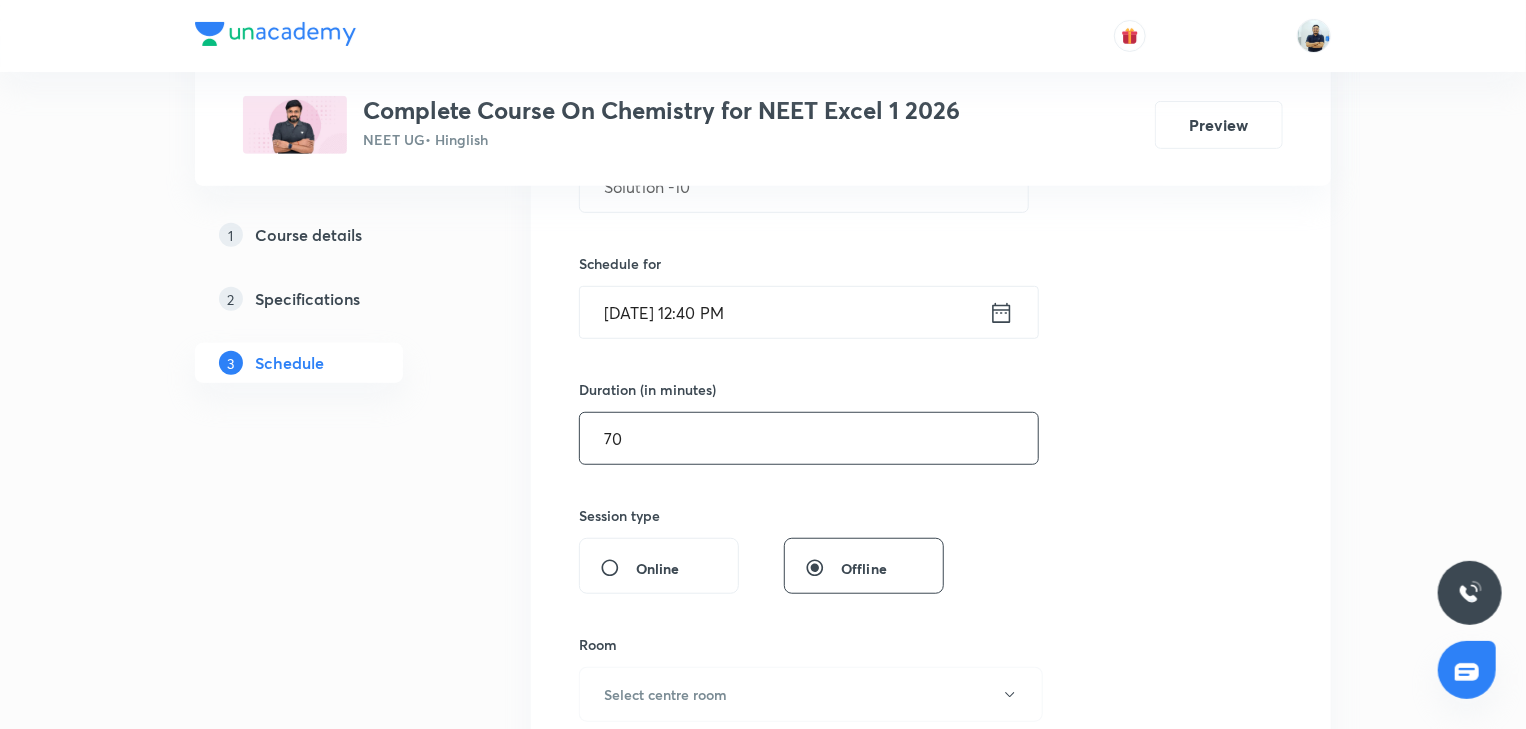 scroll, scrollTop: 858, scrollLeft: 0, axis: vertical 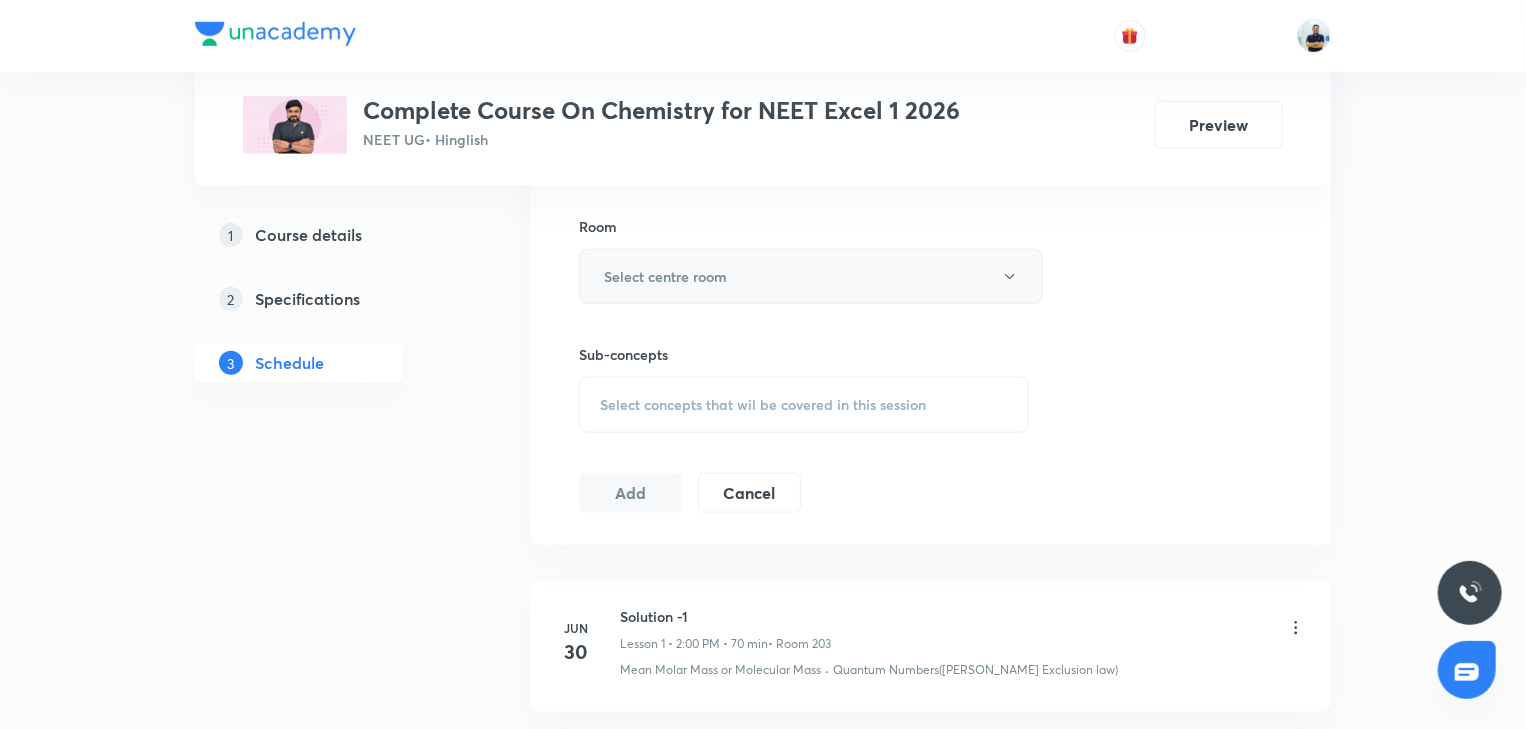 type on "70" 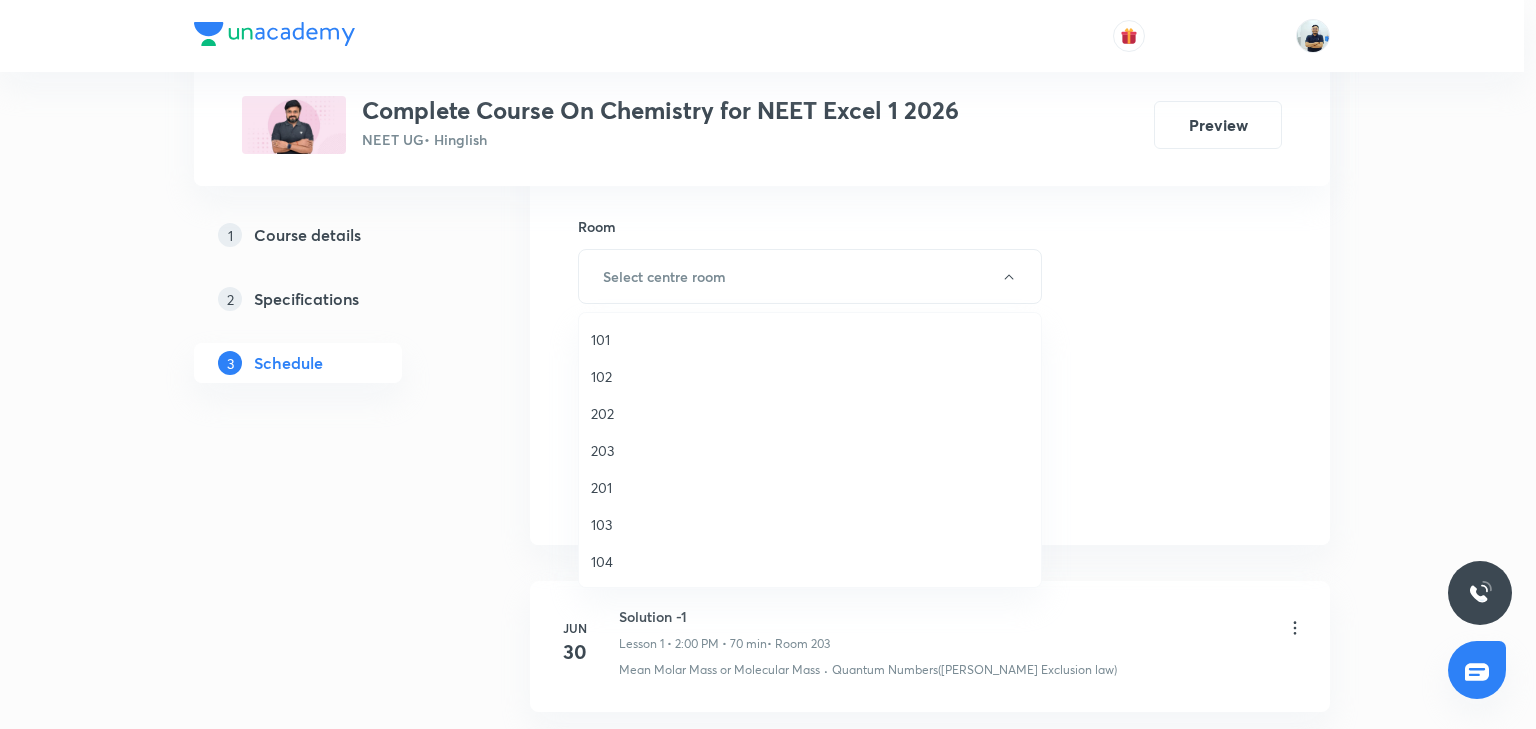 click on "203" at bounding box center [810, 450] 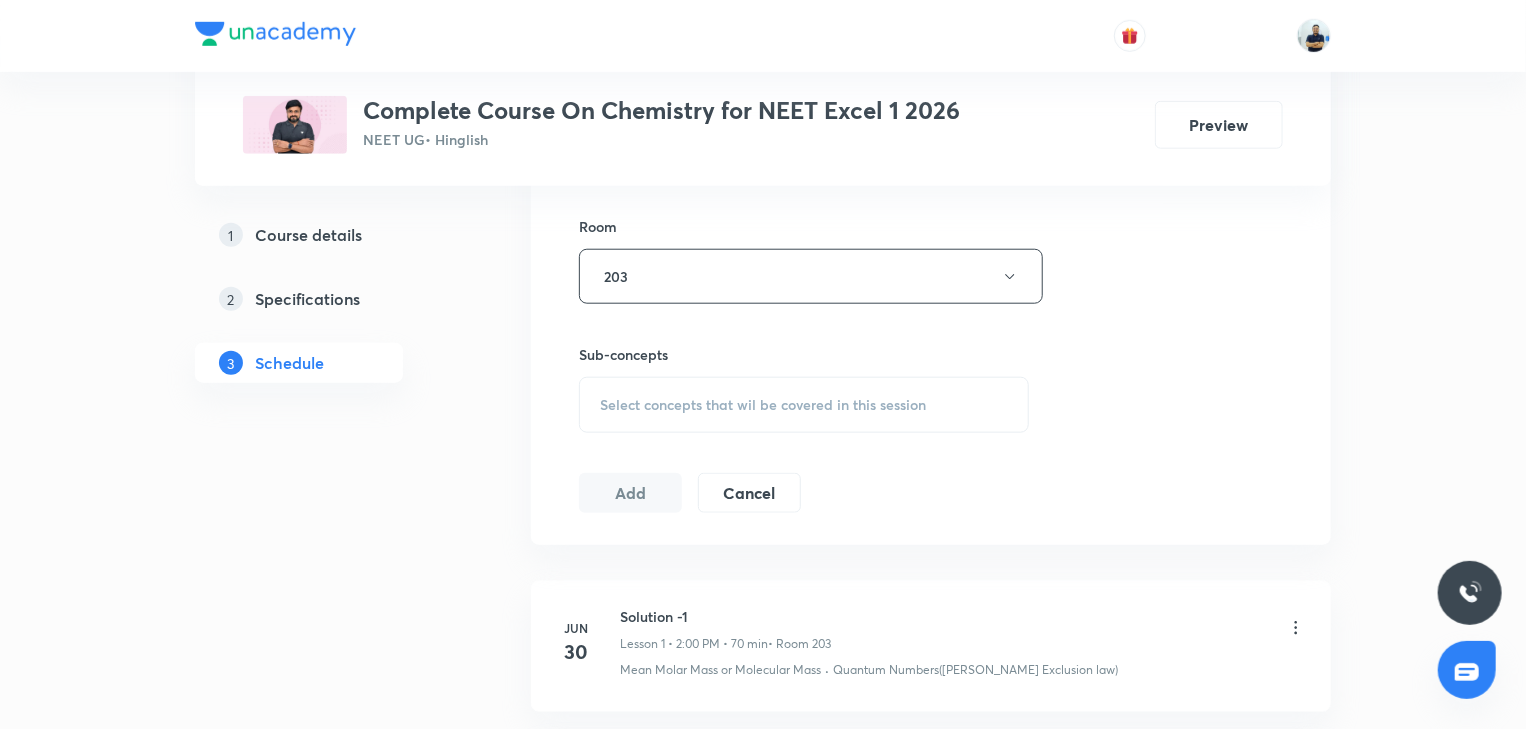click on "Select concepts that wil be covered in this session" at bounding box center [763, 405] 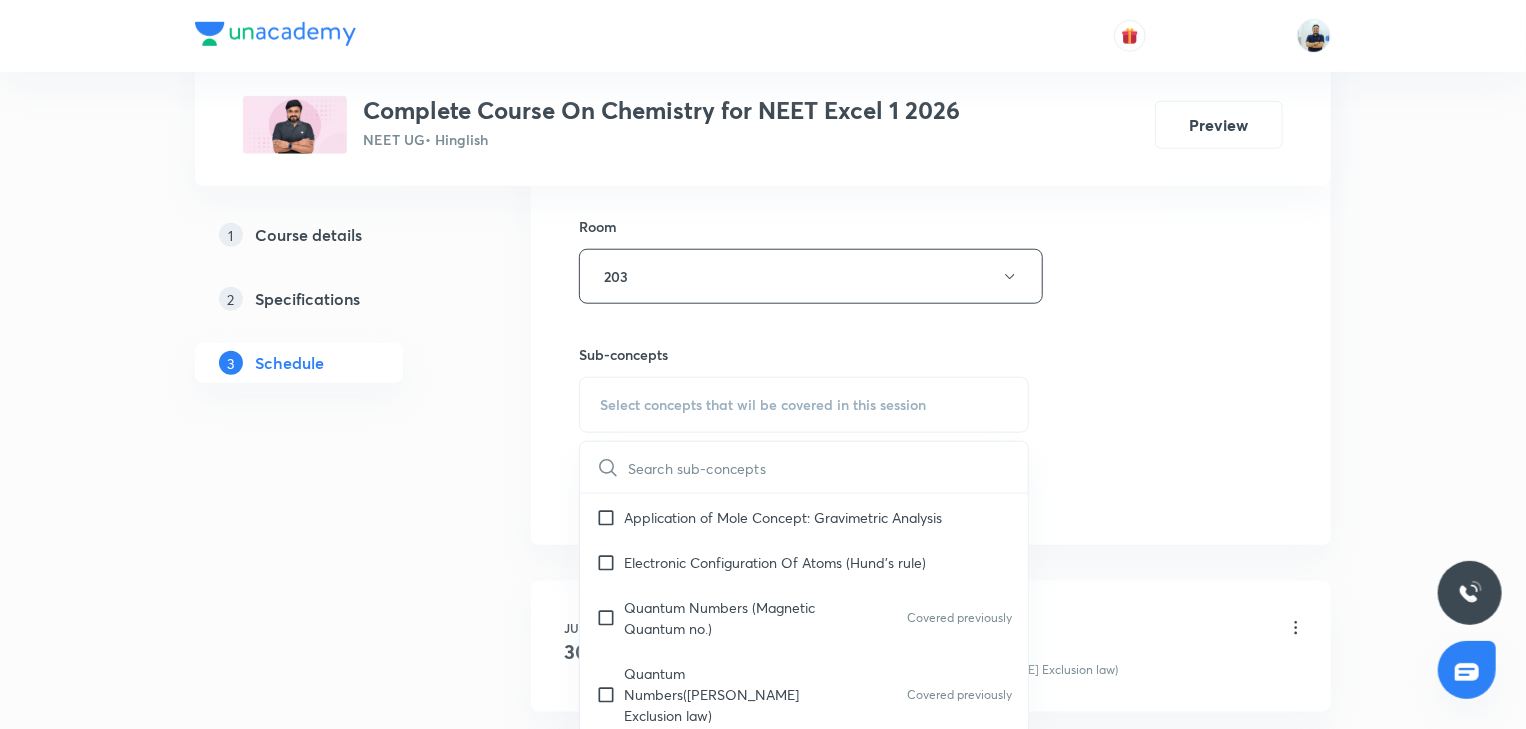 scroll, scrollTop: 1120, scrollLeft: 0, axis: vertical 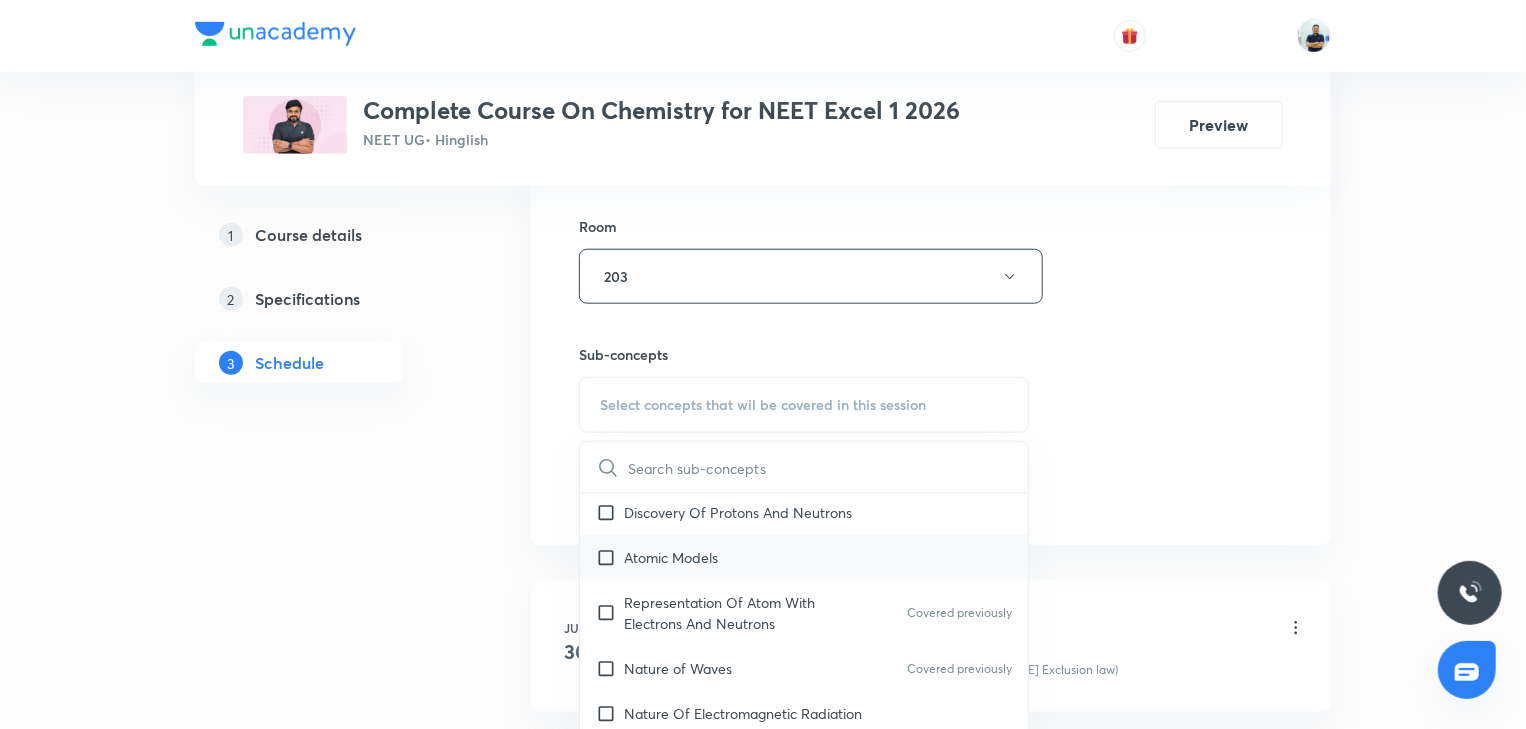 drag, startPoint x: 652, startPoint y: 609, endPoint x: 972, endPoint y: 575, distance: 321.80118 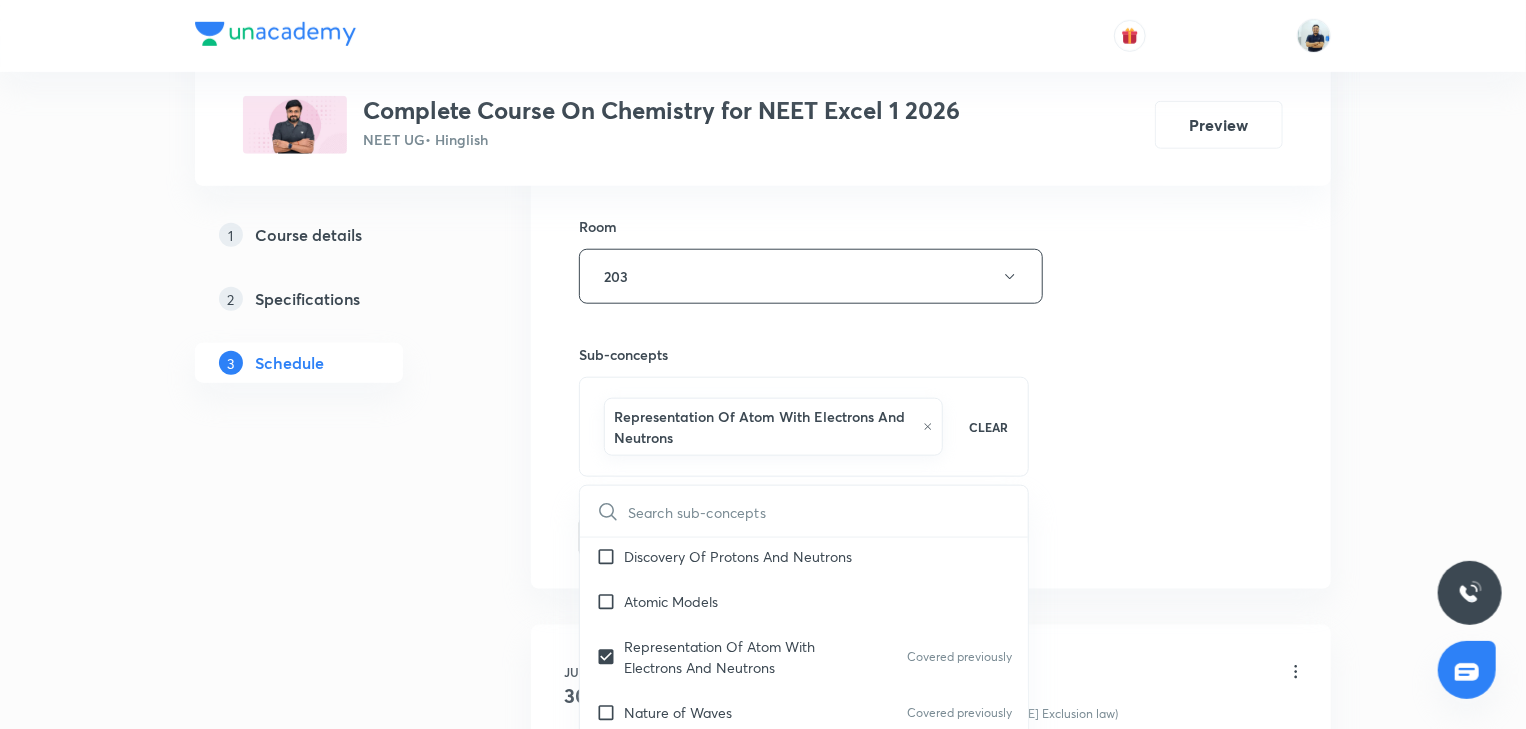 click on "Session  10 Live class Session title 12/99 Solution -10 ​ Schedule for Jul 14, 2025, 12:40 PM ​ Duration (in minutes) 70 ​   Session type Online Offline Room 203 Sub-concepts Representation Of Atom With Electrons And Neutrons CLEAR ​ Chemistry - Full Syllabus Mock Questions Chemistry - Full Syllabus Mock Questions Chemistry Previous Year Covered previously Chemistry Previous Year Questions Chemistry Previous Year Questions Covered previously General Topics & Mole Concept Basic Concepts Mole – Basic Introduction Percentage Composition Stoichiometry Principle of Atom Conservation (POAC) Relation between Stoichiometric Quantities Application of Mole Concept: Gravimetric Analysis Electronic Configuration Of Atoms (Hund's rule)  Quantum Numbers (Magnetic Quantum no.) Covered previously Quantum Numbers(Pauli's Exclusion law) Covered previously Mean Molar Mass or Molecular Mass Covered previously Variation of Conductivity with Concentration Covered previously Mechanism of Corrosion Atomic Structure Wave pH" at bounding box center [931, 65] 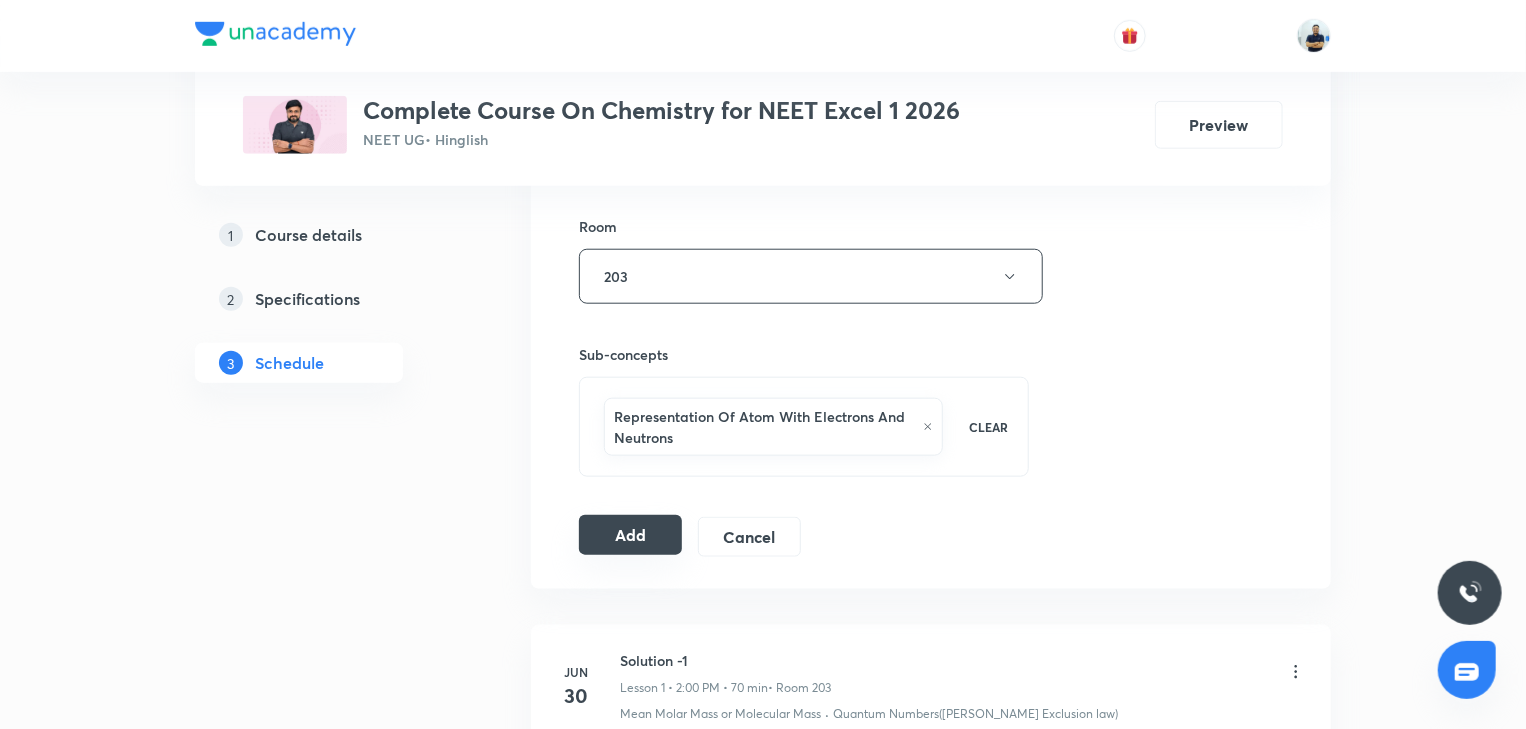 click on "Add" at bounding box center (630, 535) 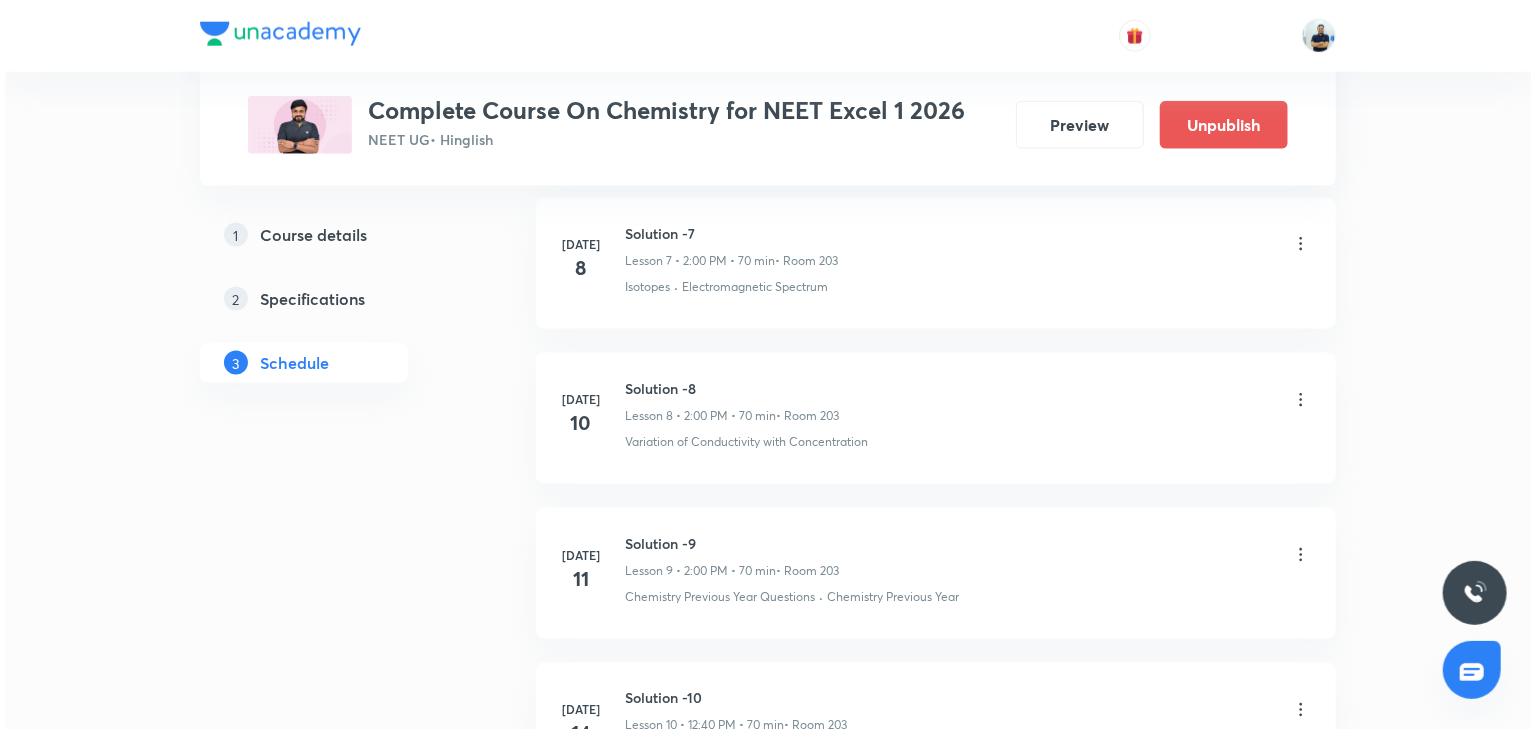 scroll, scrollTop: 1504, scrollLeft: 0, axis: vertical 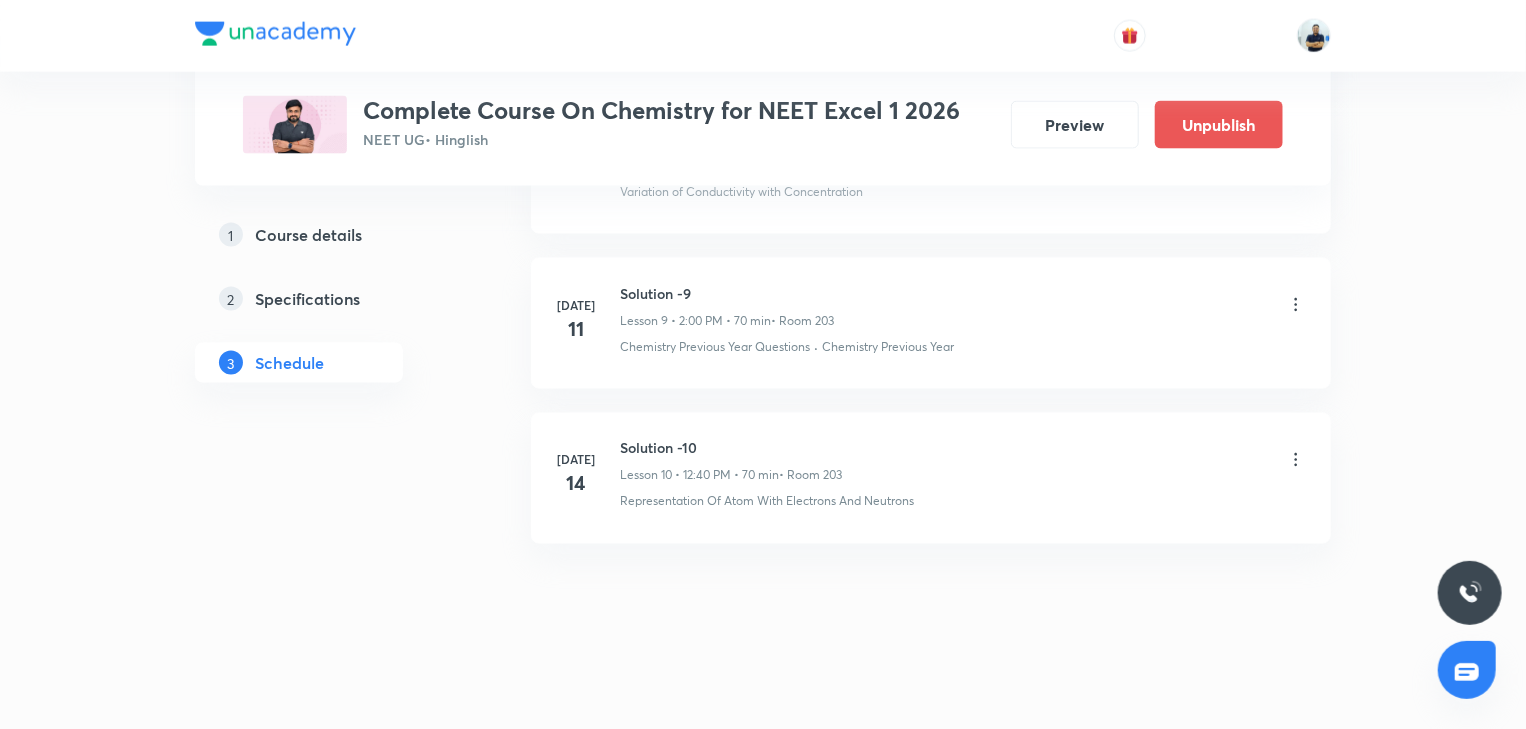 click 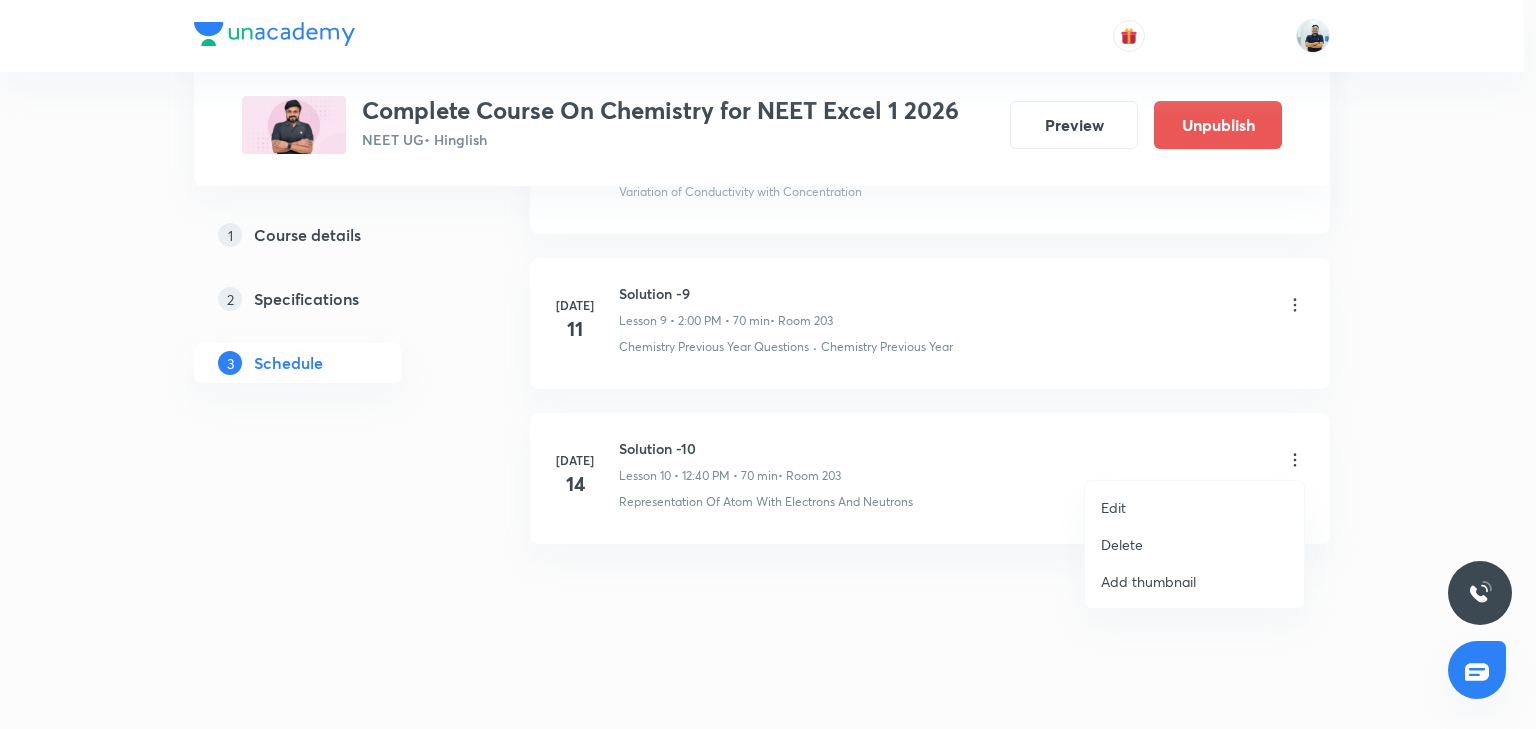 click on "Edit" at bounding box center (1194, 507) 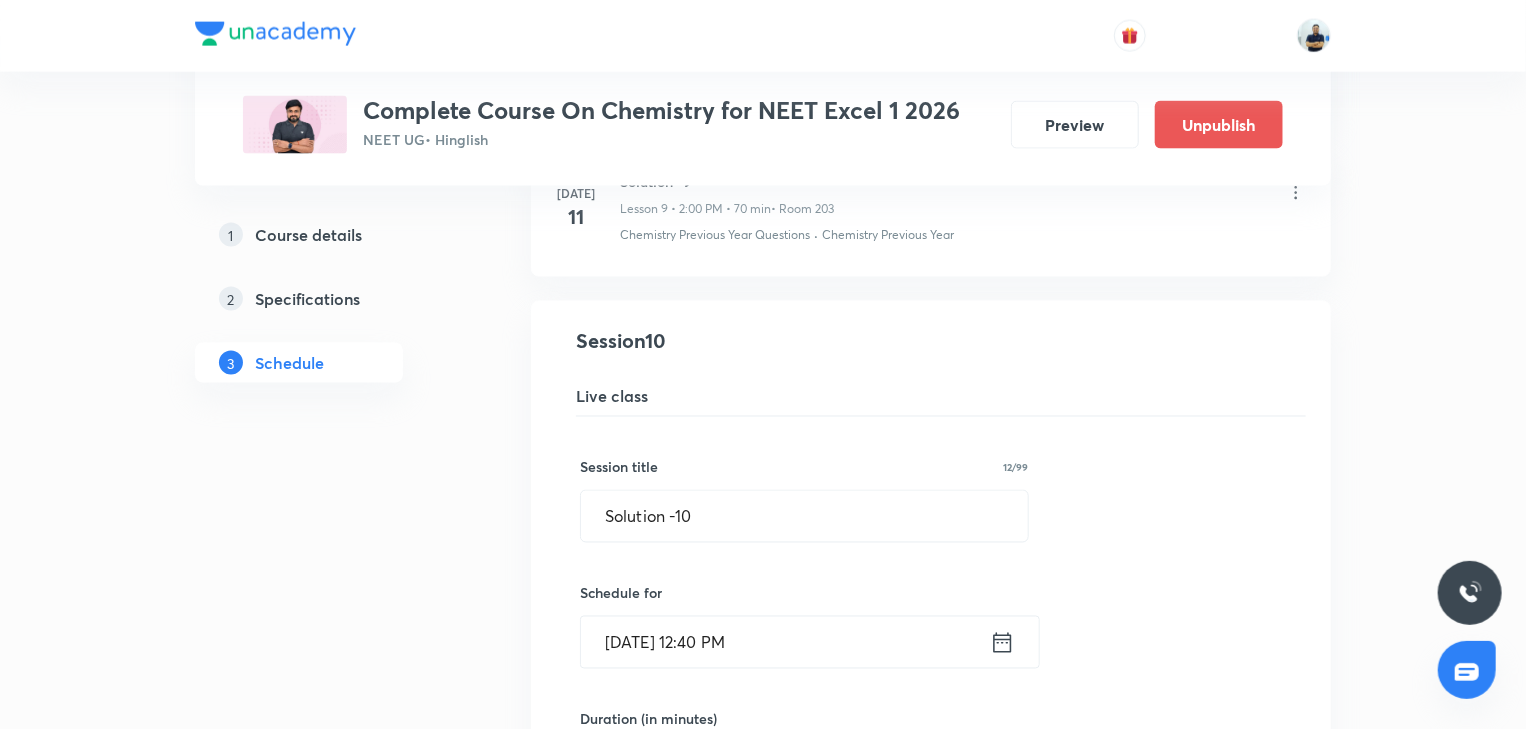 click on "Jul 14, 2025, 12:40 PM" at bounding box center (785, 642) 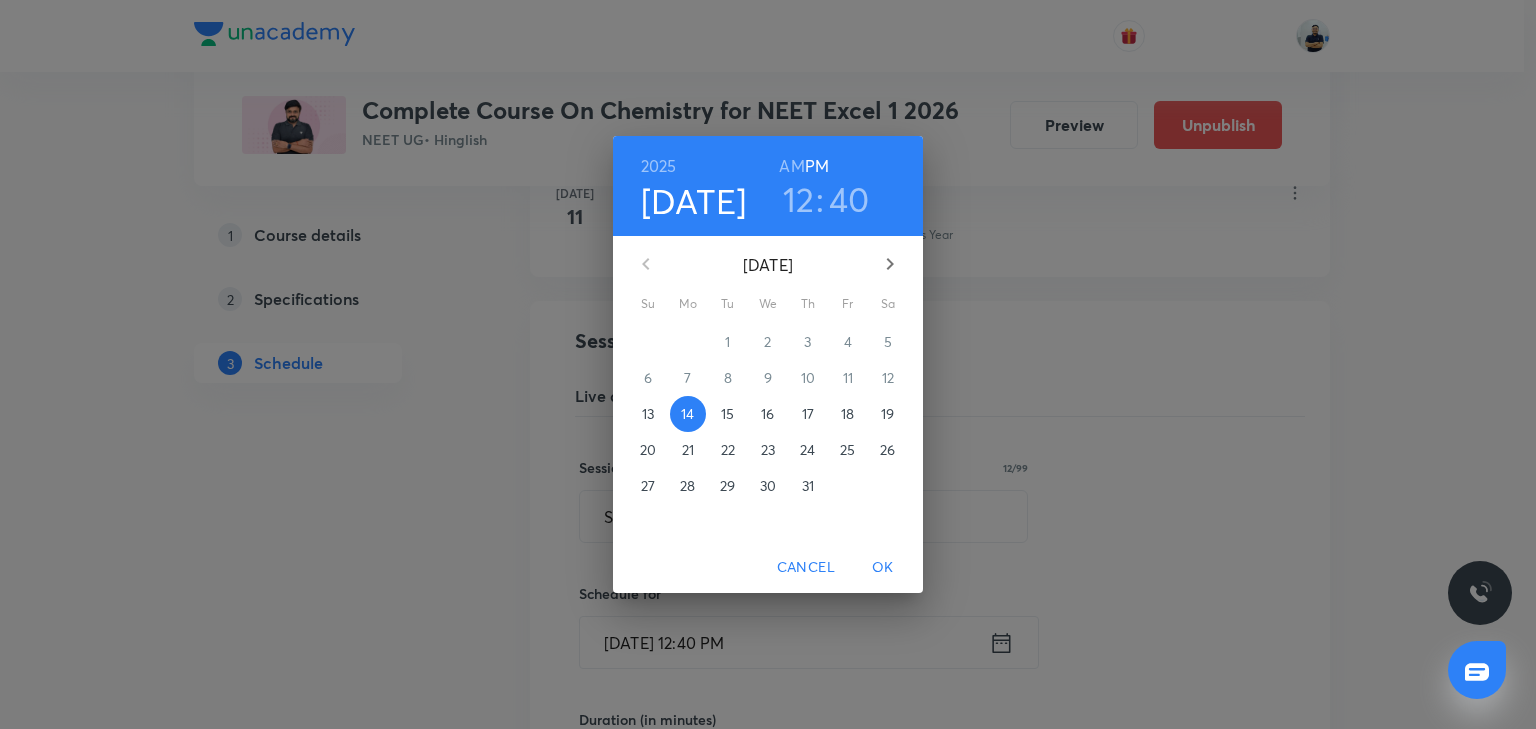 drag, startPoint x: 800, startPoint y: 205, endPoint x: 872, endPoint y: 253, distance: 86.53323 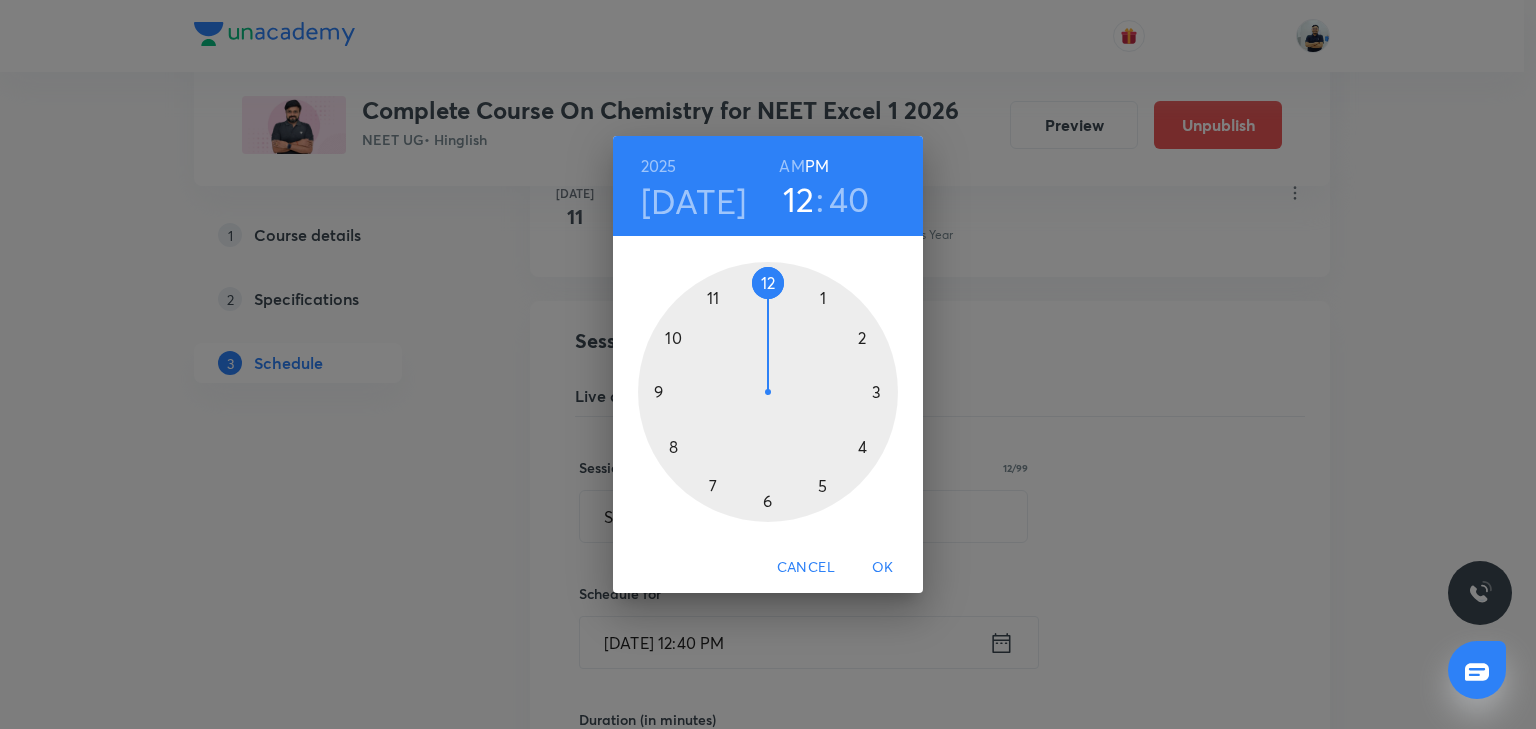 click at bounding box center (768, 392) 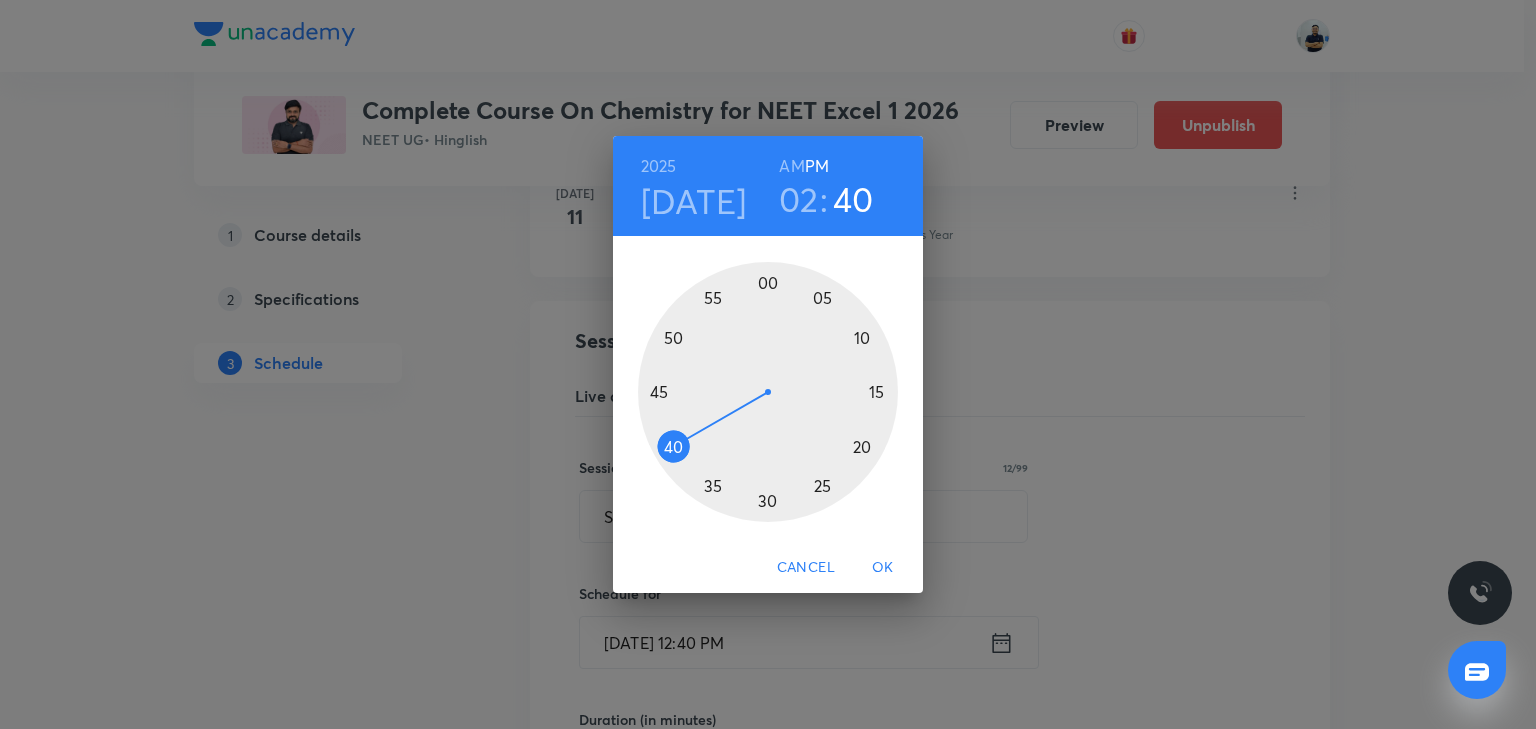 click at bounding box center [768, 392] 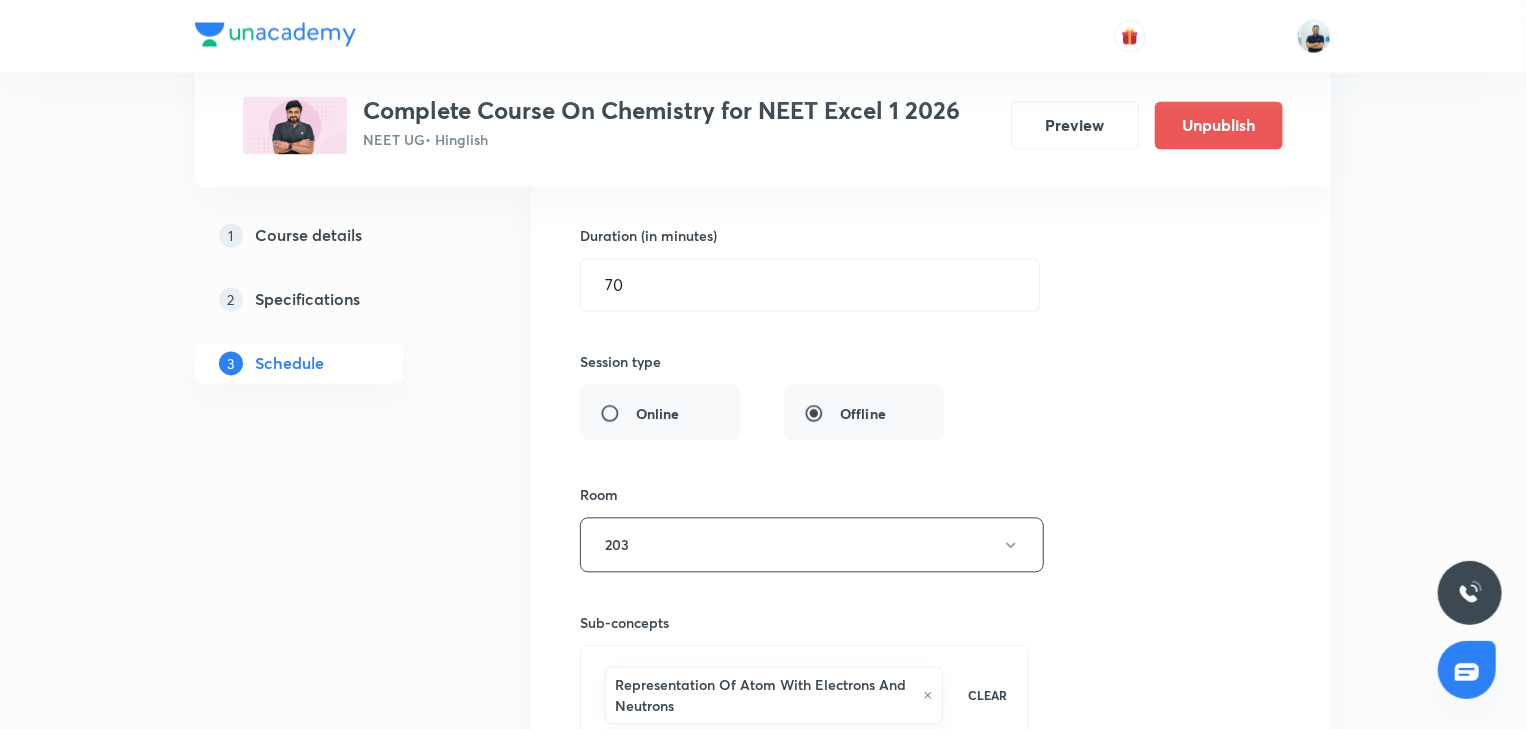 scroll, scrollTop: 2291, scrollLeft: 0, axis: vertical 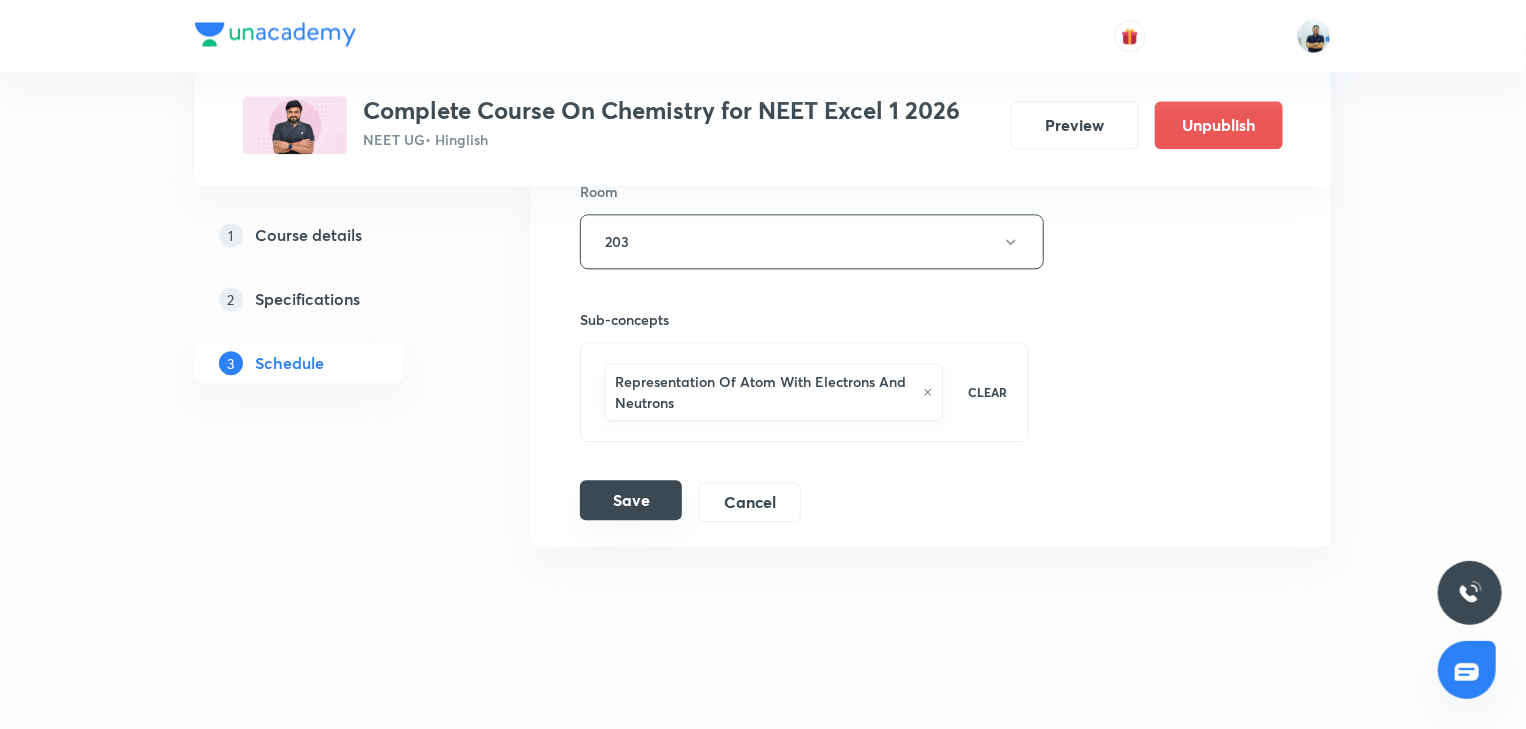 click on "Save" at bounding box center (631, 500) 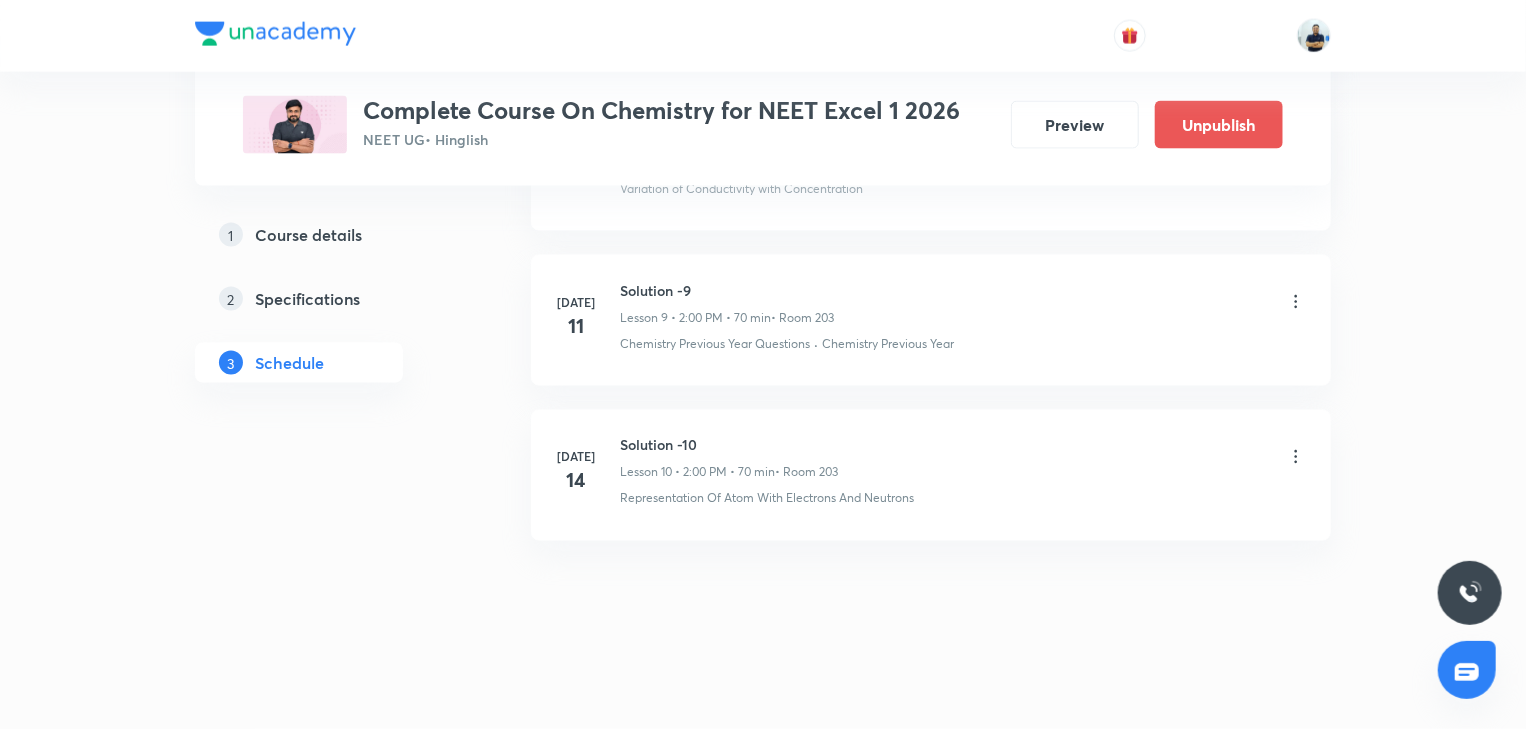 scroll, scrollTop: 1504, scrollLeft: 0, axis: vertical 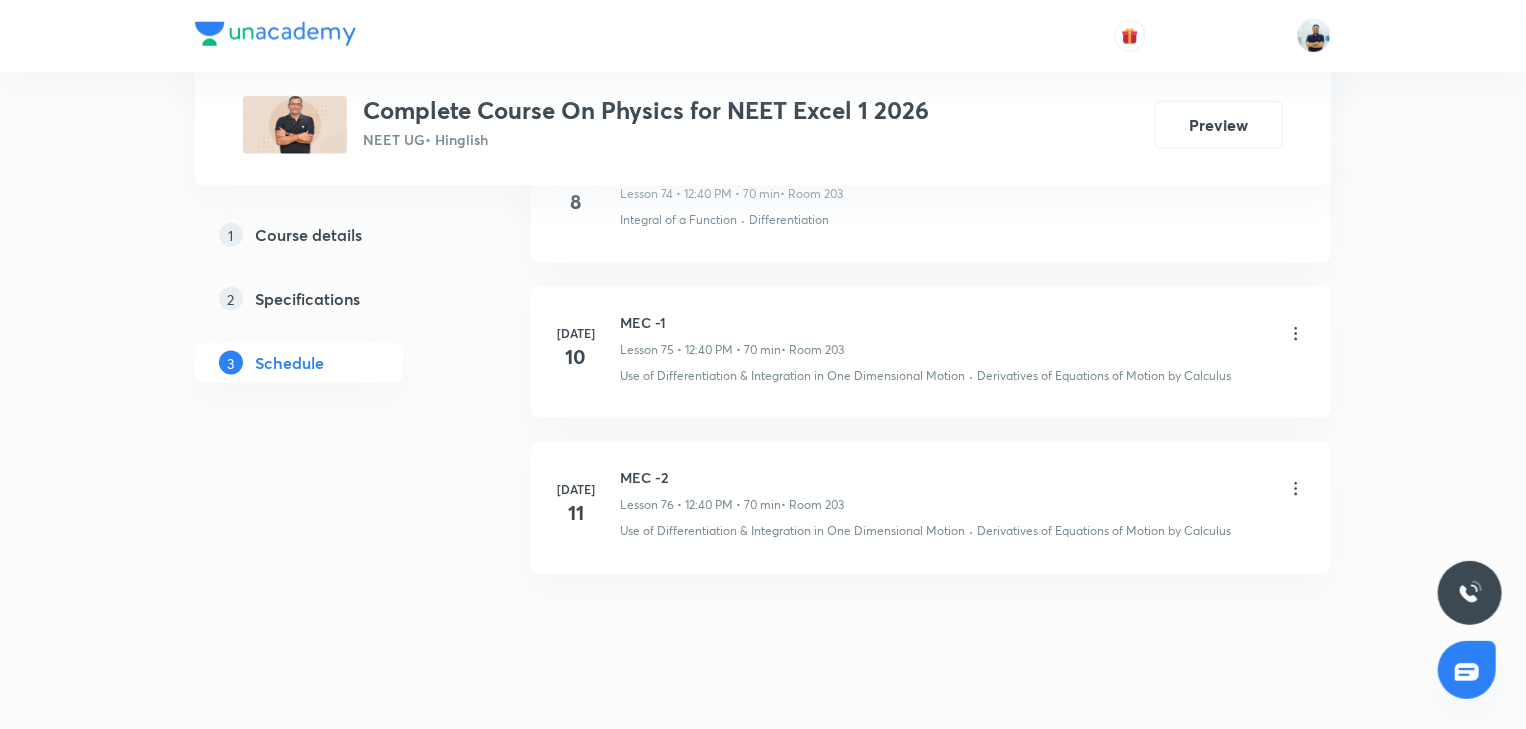 click on "MEC -2" at bounding box center (732, 477) 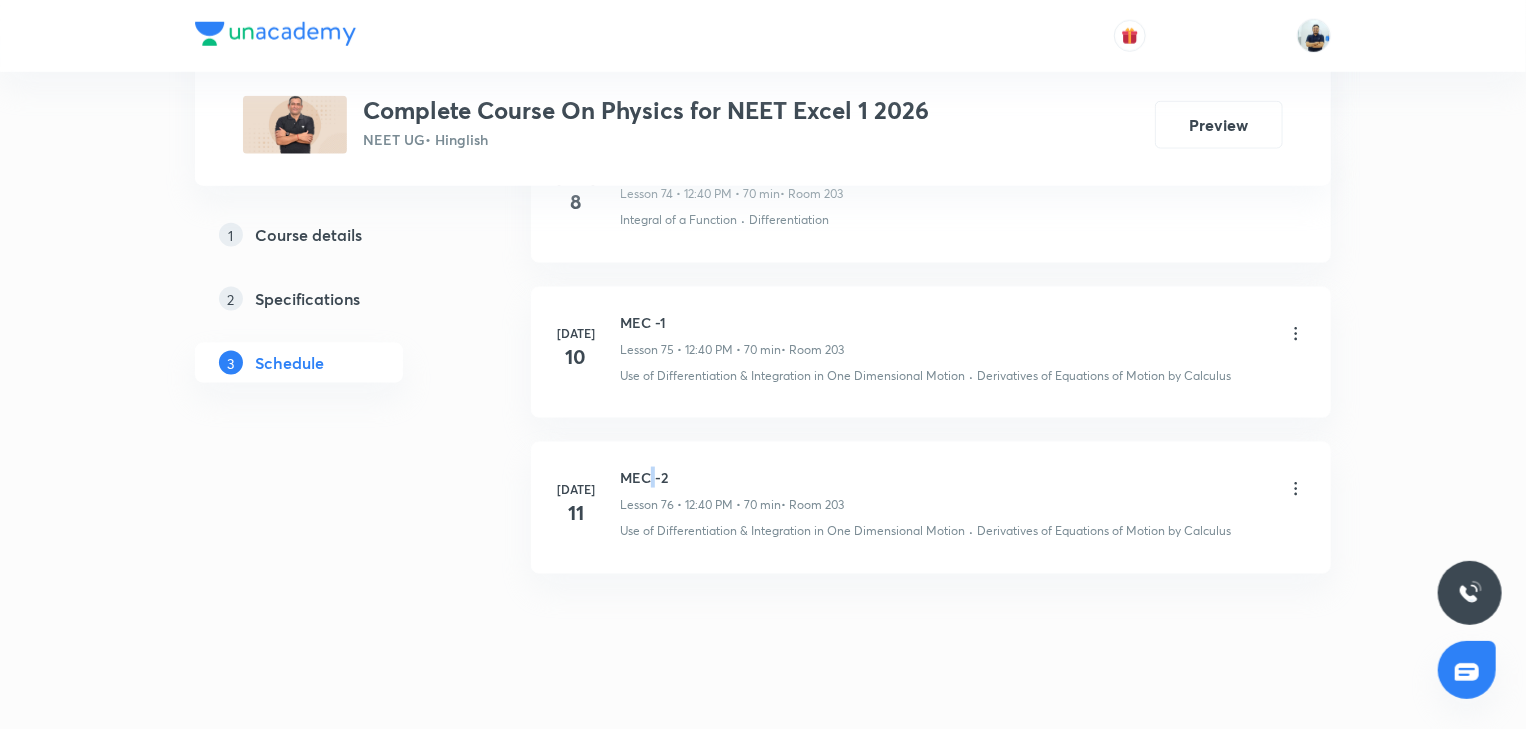 click on "MEC -2" at bounding box center [732, 477] 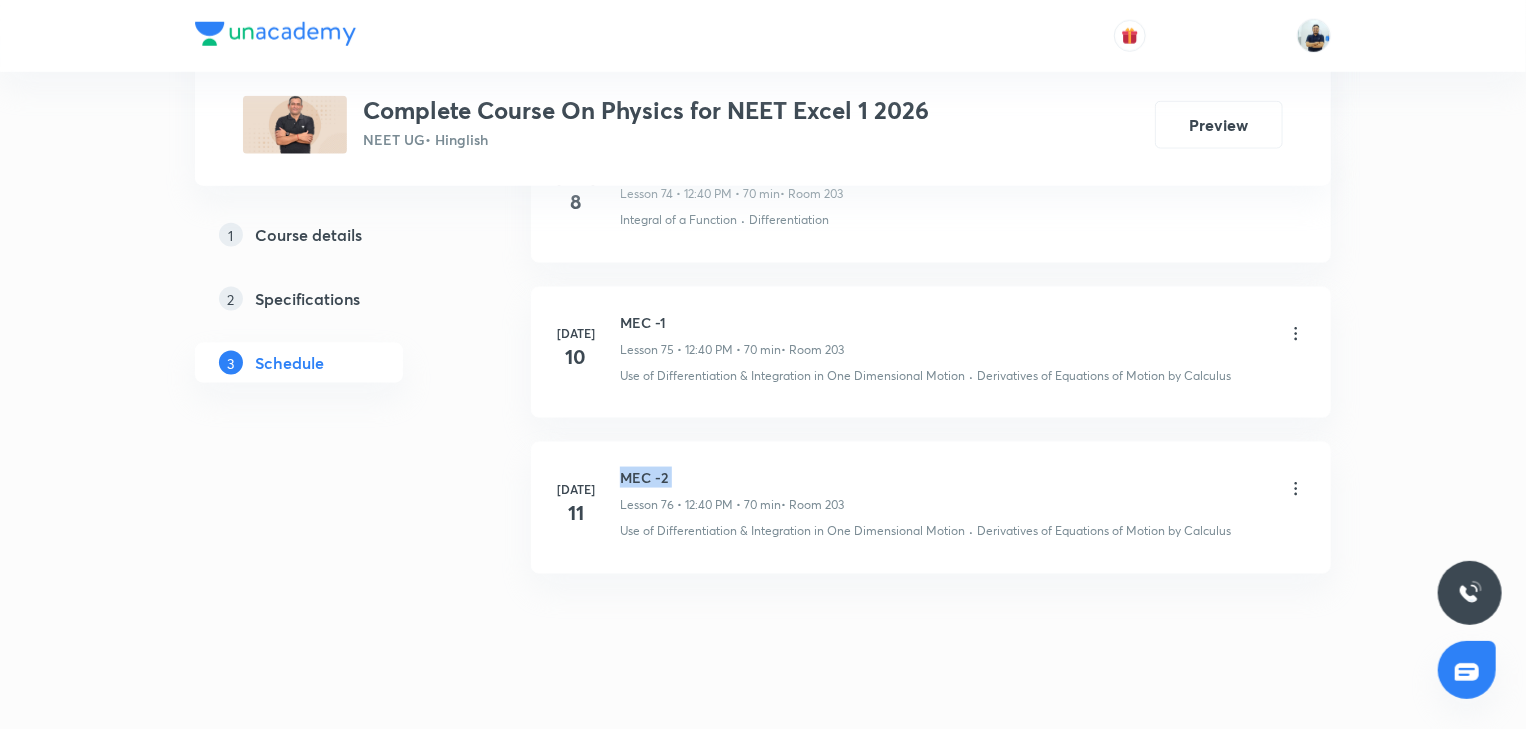 click on "MEC -2" at bounding box center (732, 477) 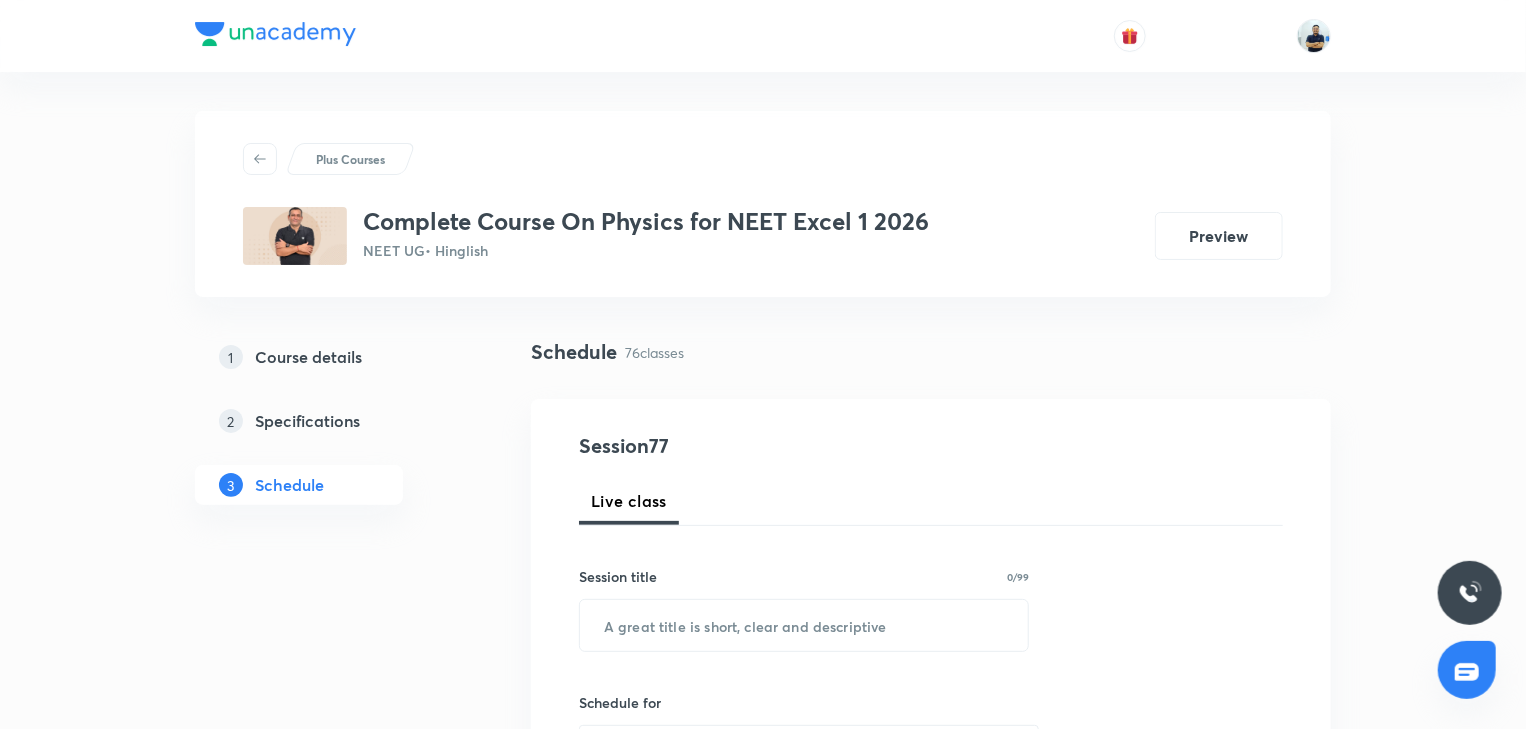 scroll, scrollTop: 0, scrollLeft: 0, axis: both 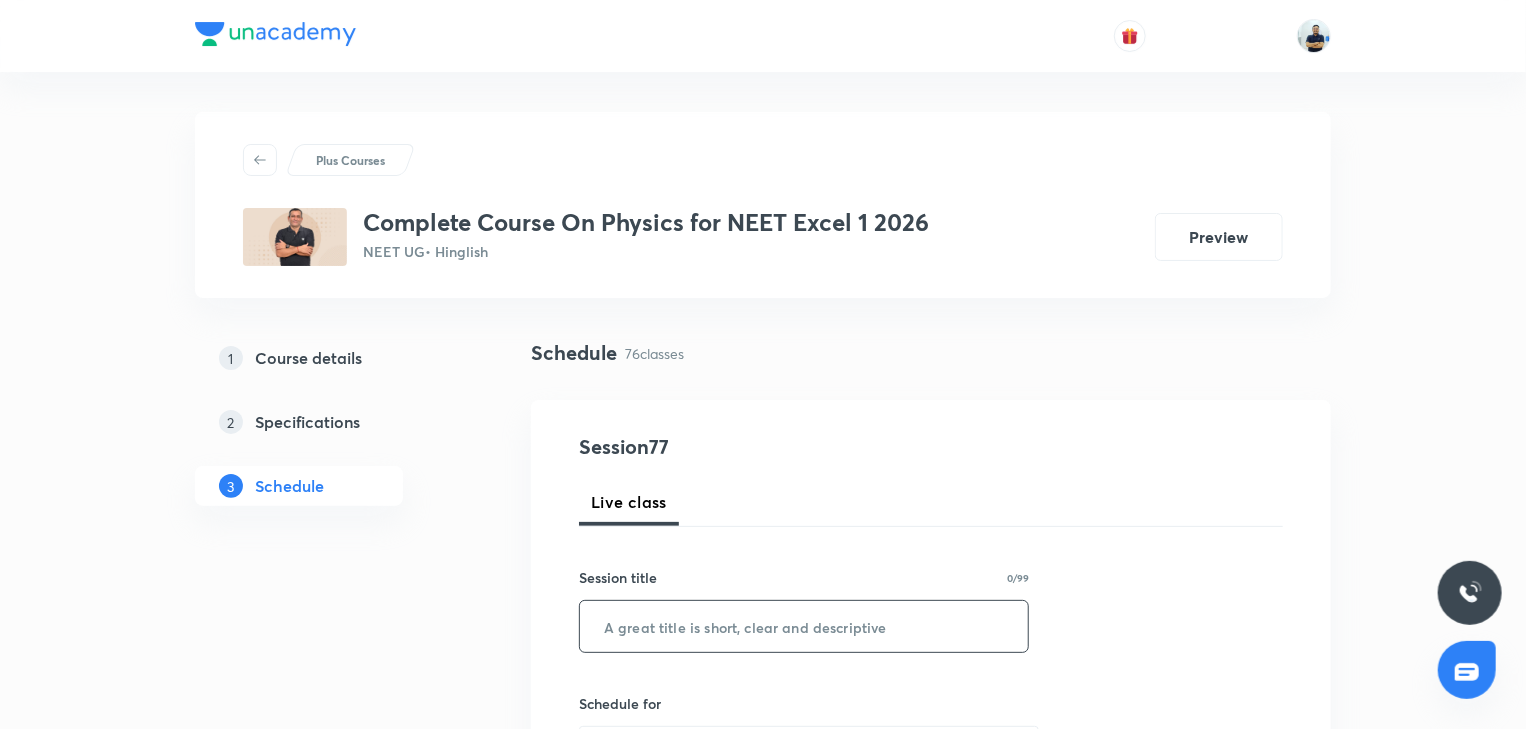 click at bounding box center [804, 626] 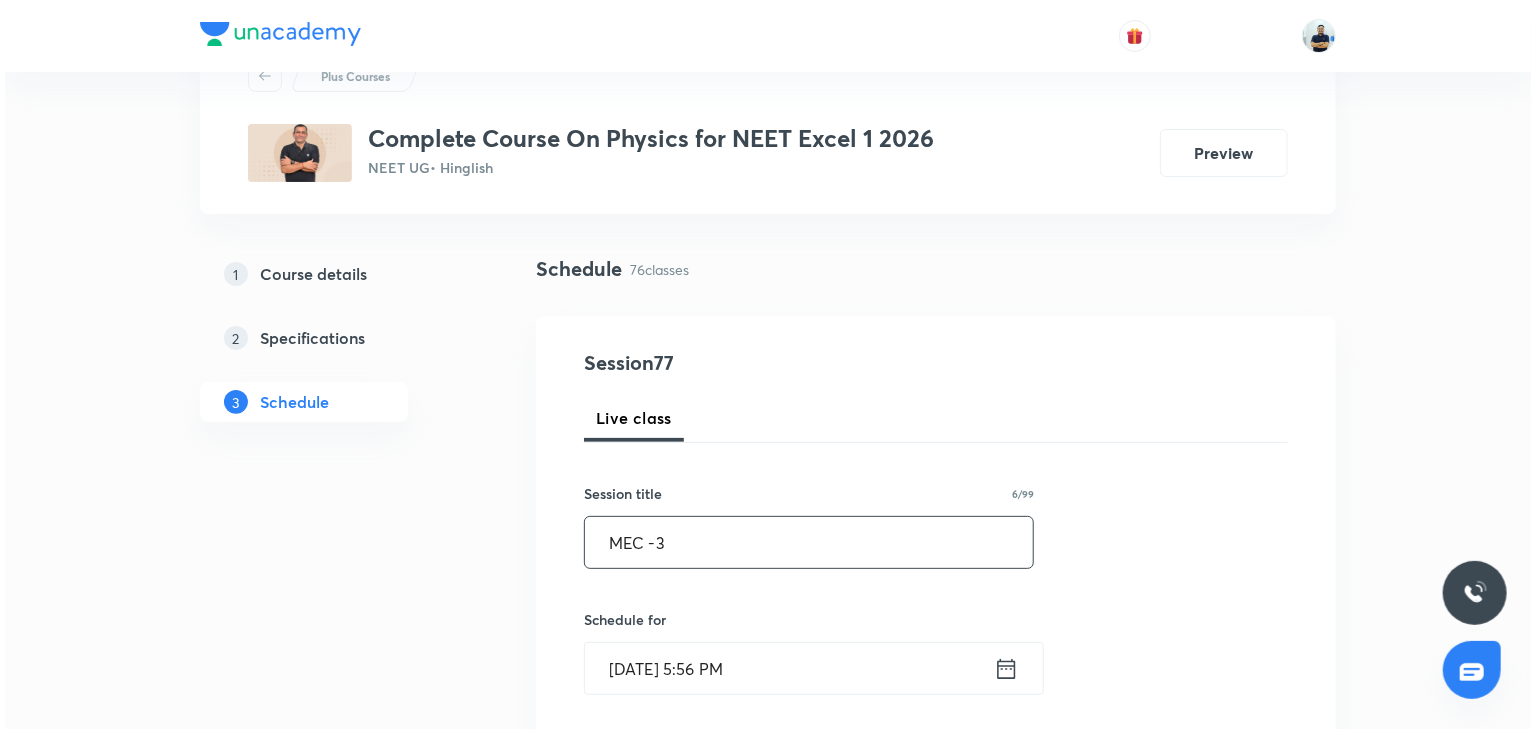 scroll, scrollTop: 93, scrollLeft: 0, axis: vertical 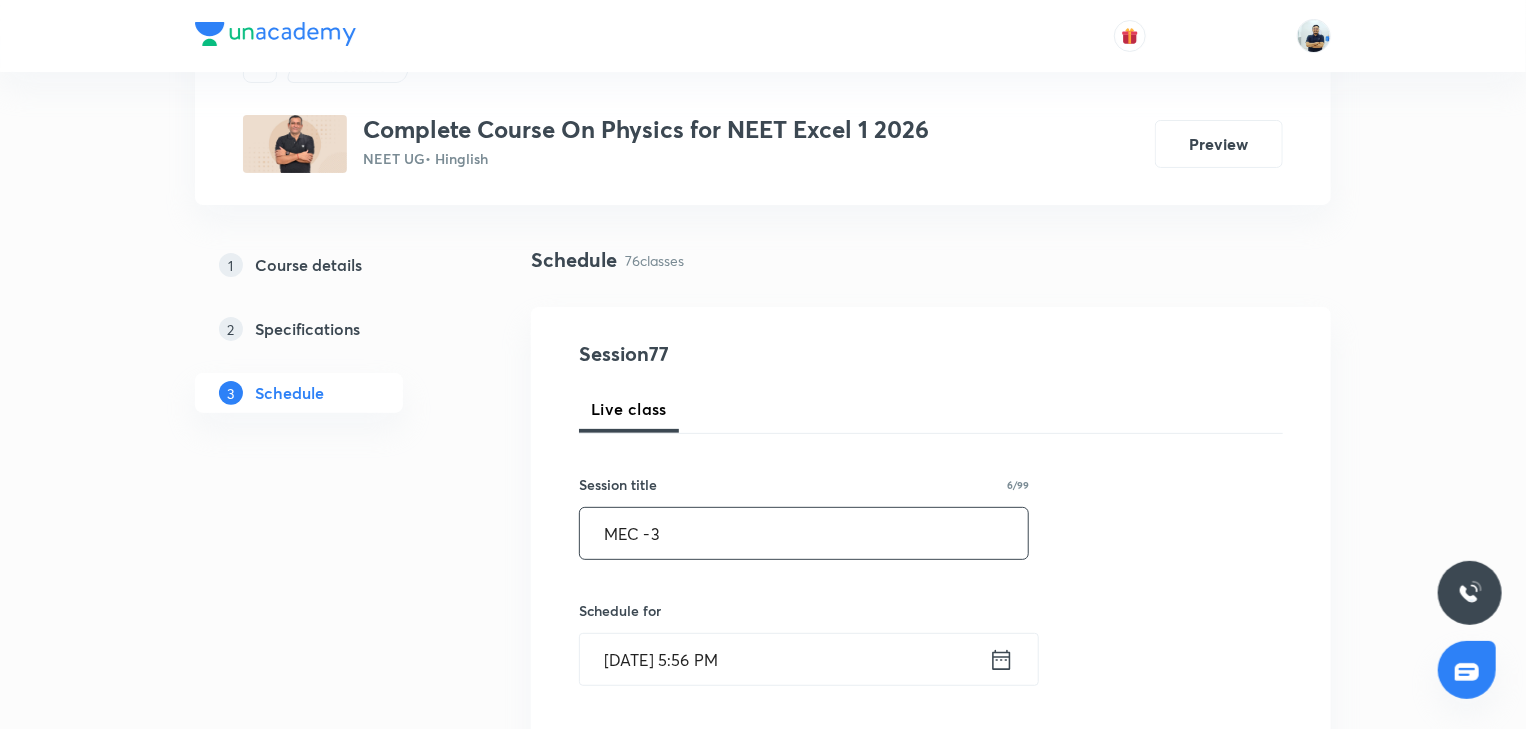 type on "MEC -3" 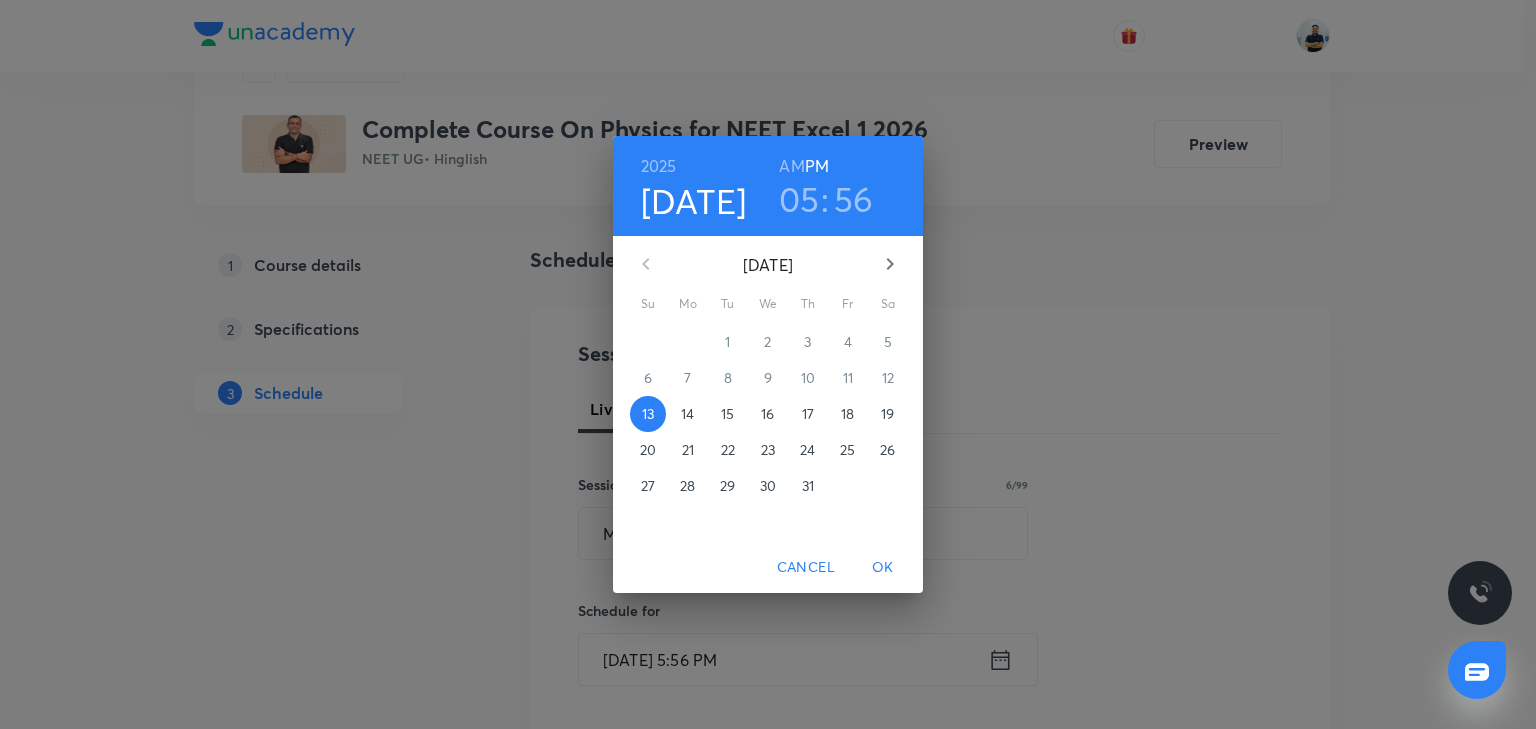 click on "14" at bounding box center [687, 414] 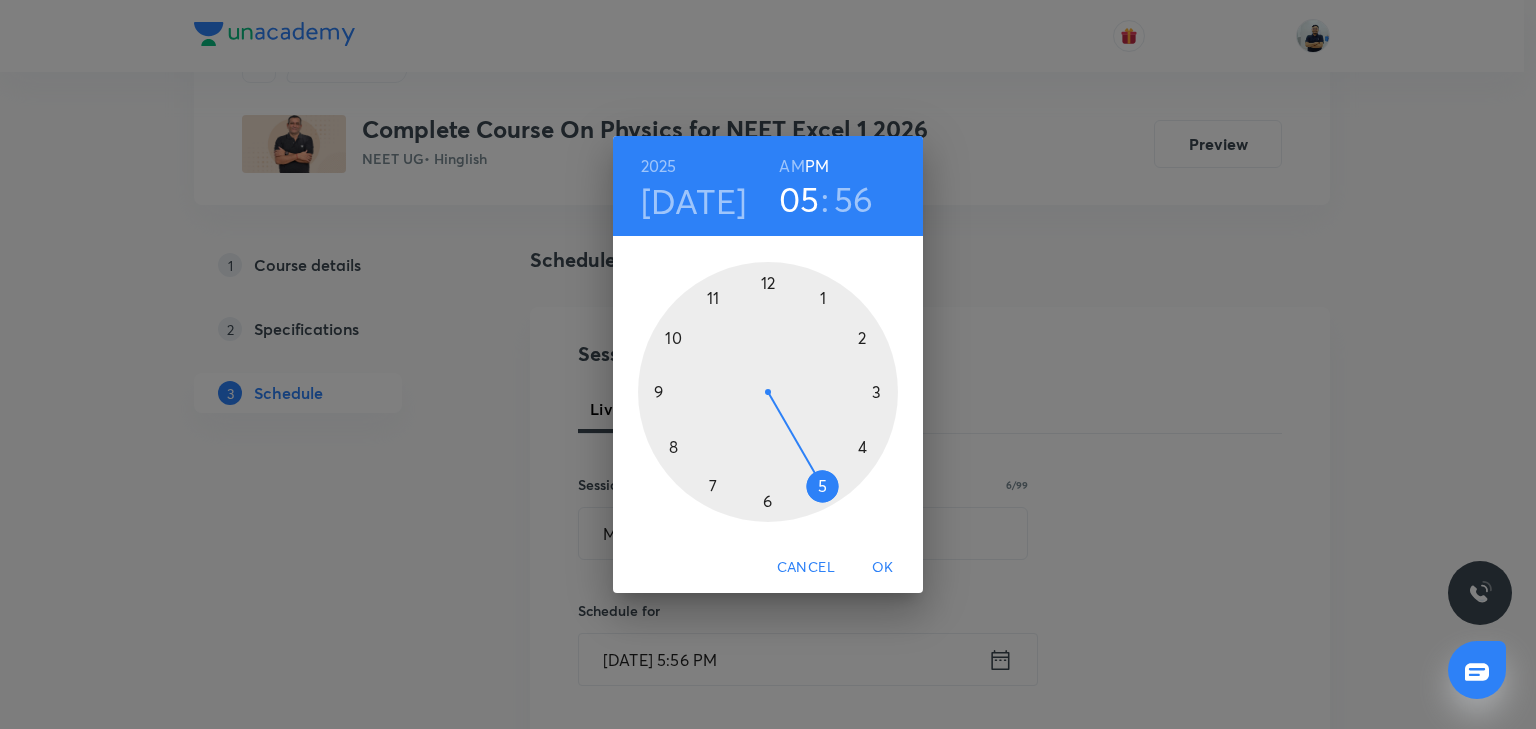 click at bounding box center [768, 392] 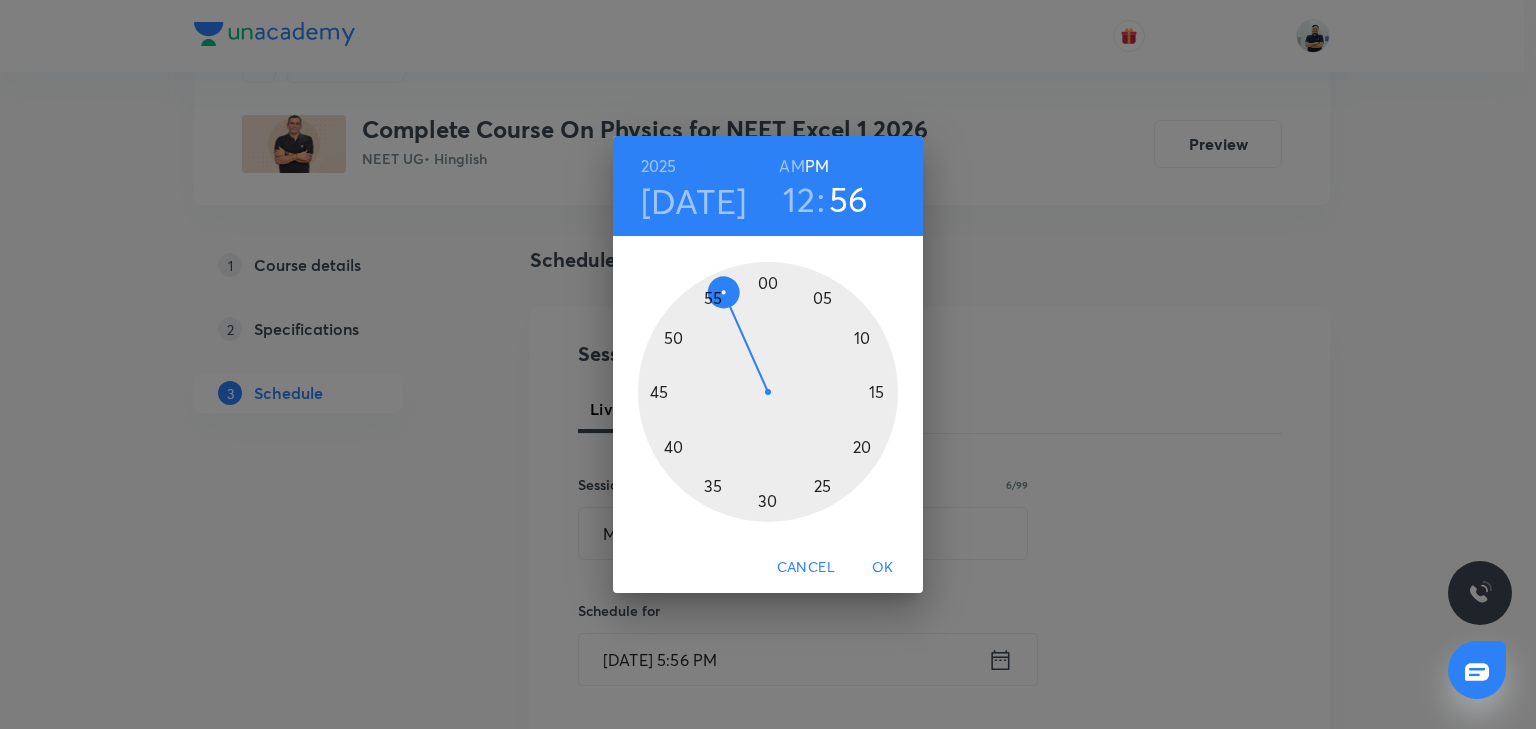 click at bounding box center (768, 392) 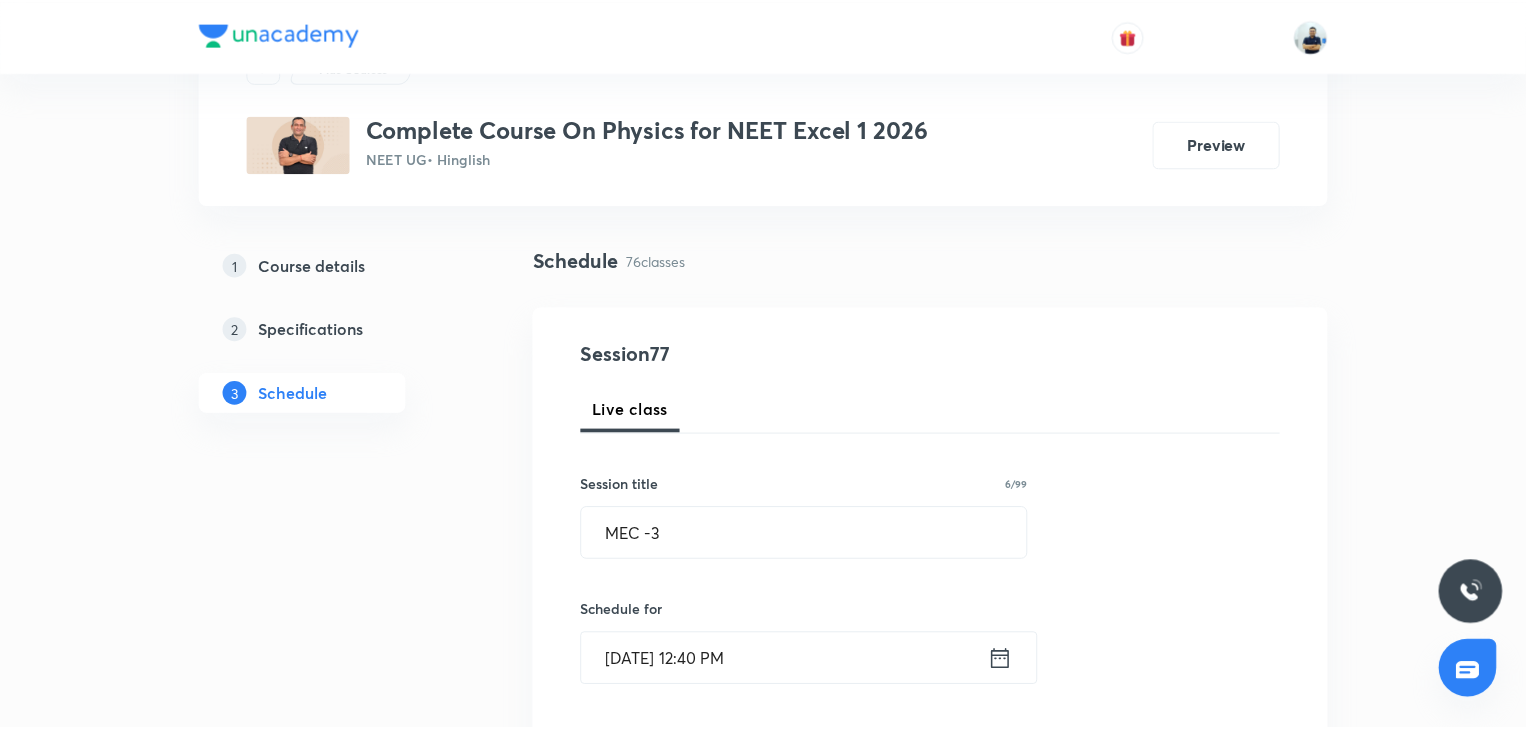 scroll, scrollTop: 653, scrollLeft: 0, axis: vertical 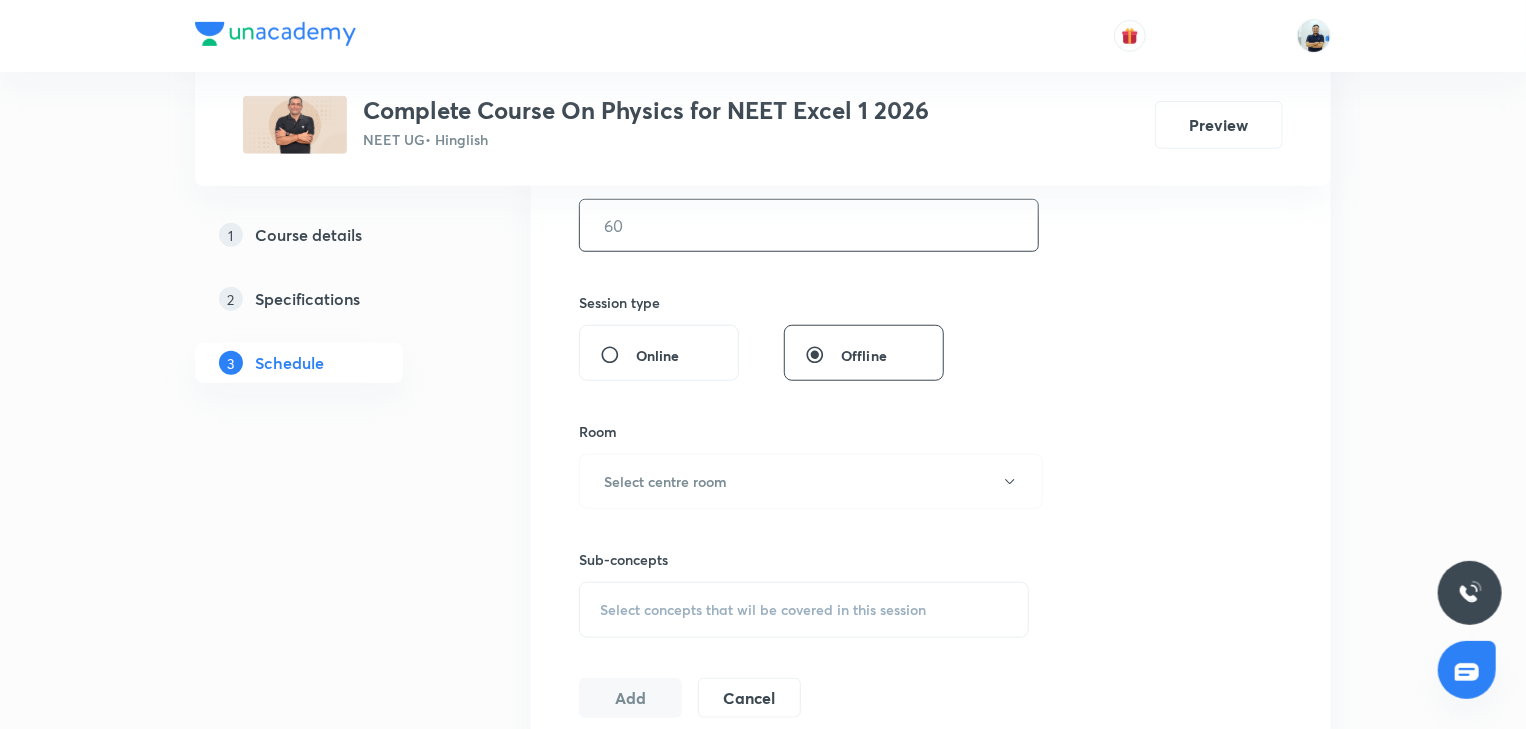 click at bounding box center (809, 225) 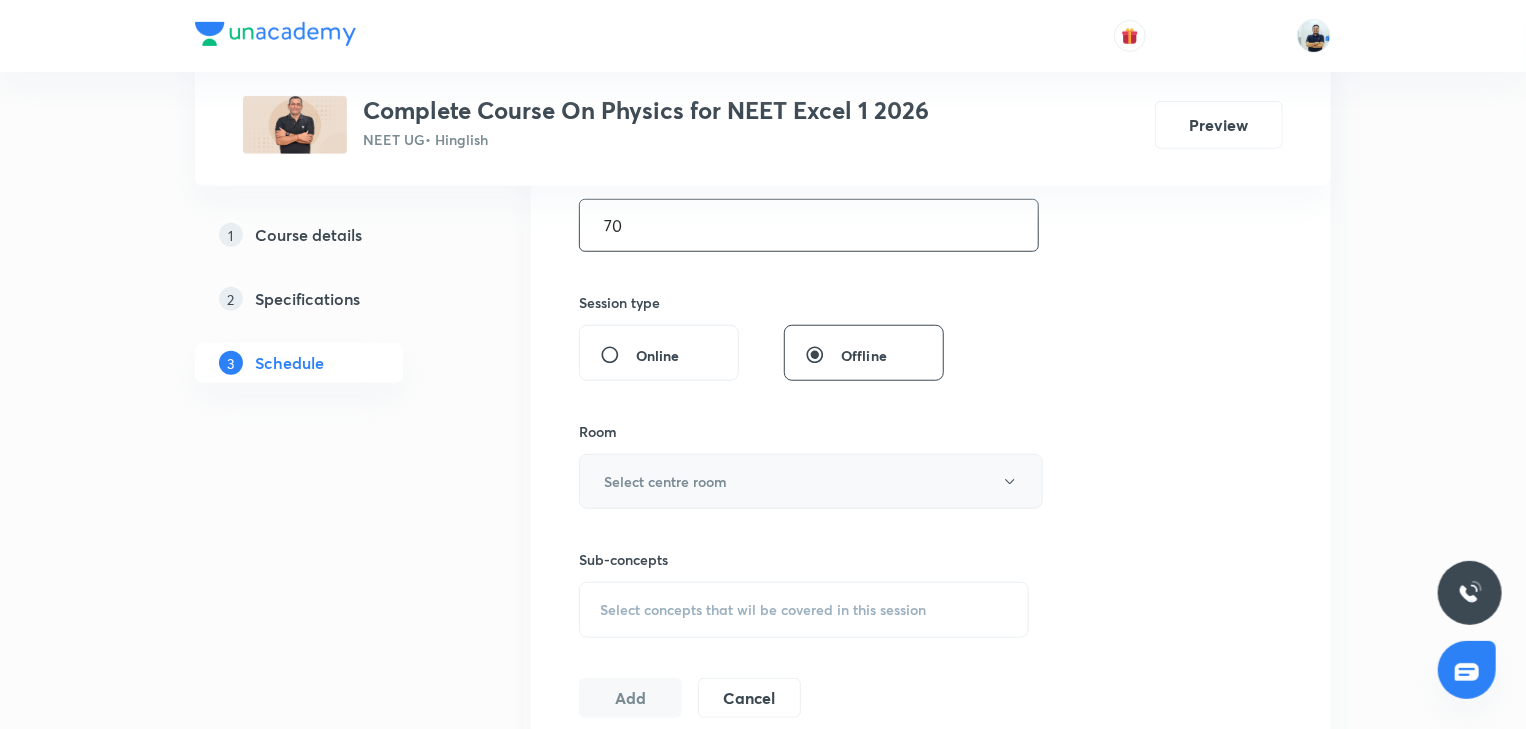 type on "70" 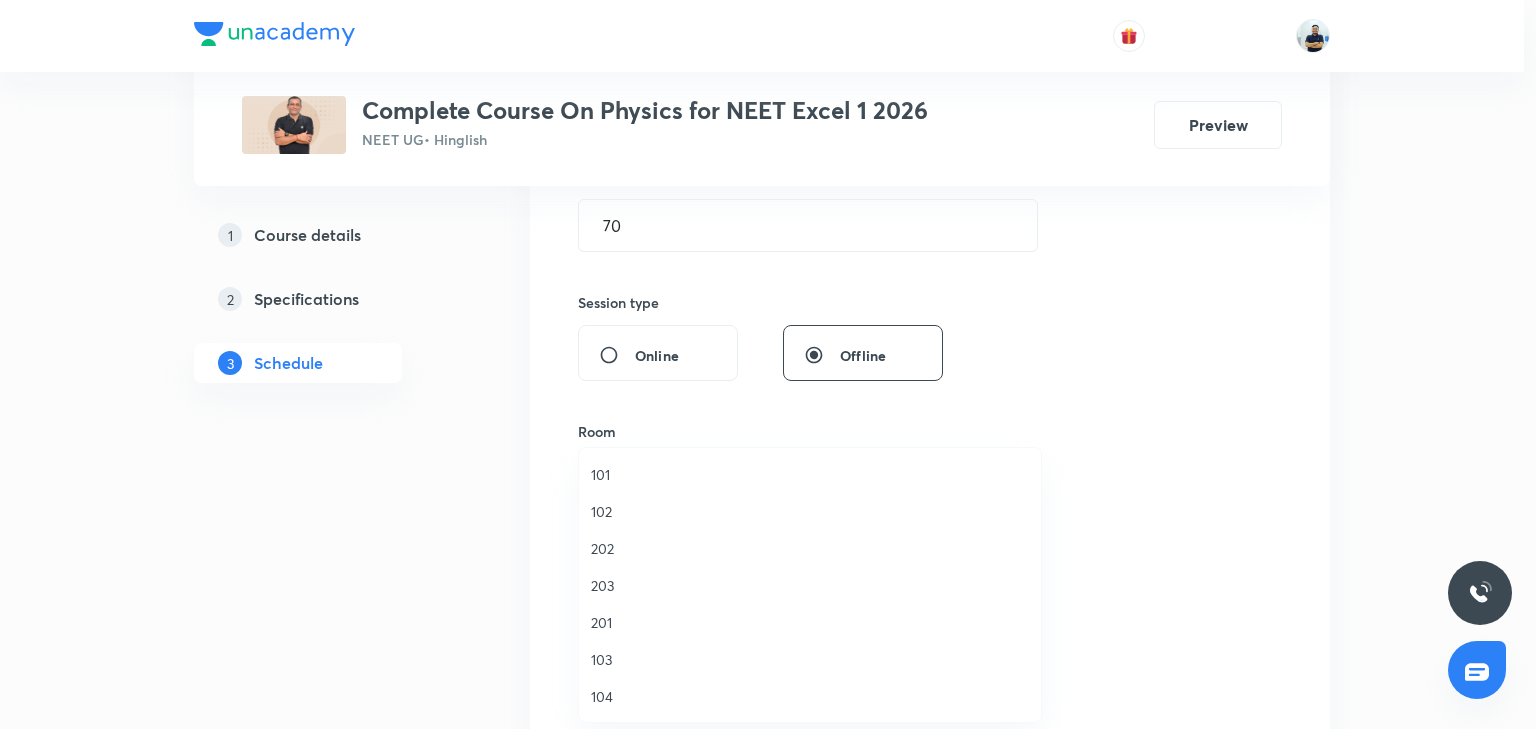click on "203" at bounding box center (810, 585) 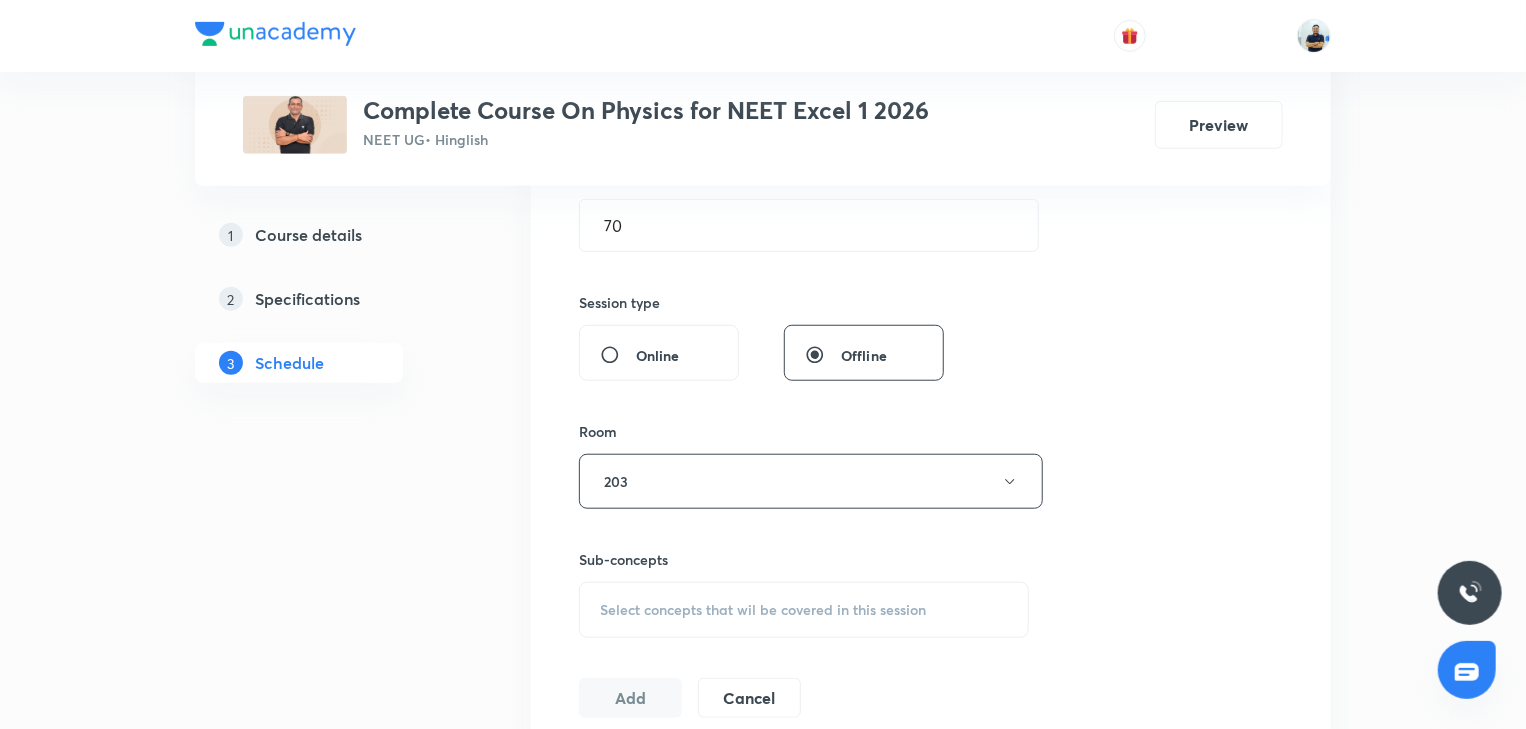 click on "Select concepts that wil be covered in this session" at bounding box center [763, 610] 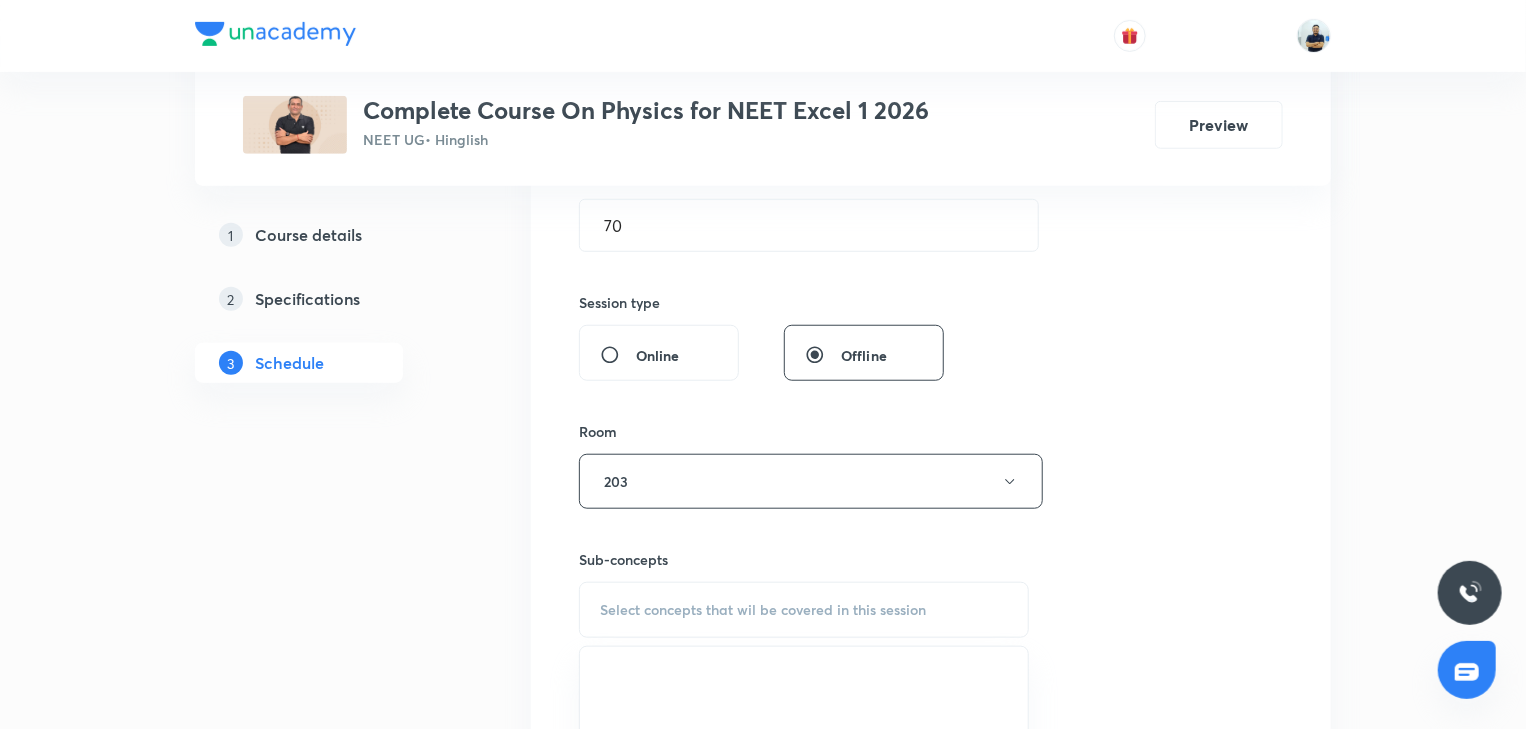 scroll, scrollTop: 1213, scrollLeft: 0, axis: vertical 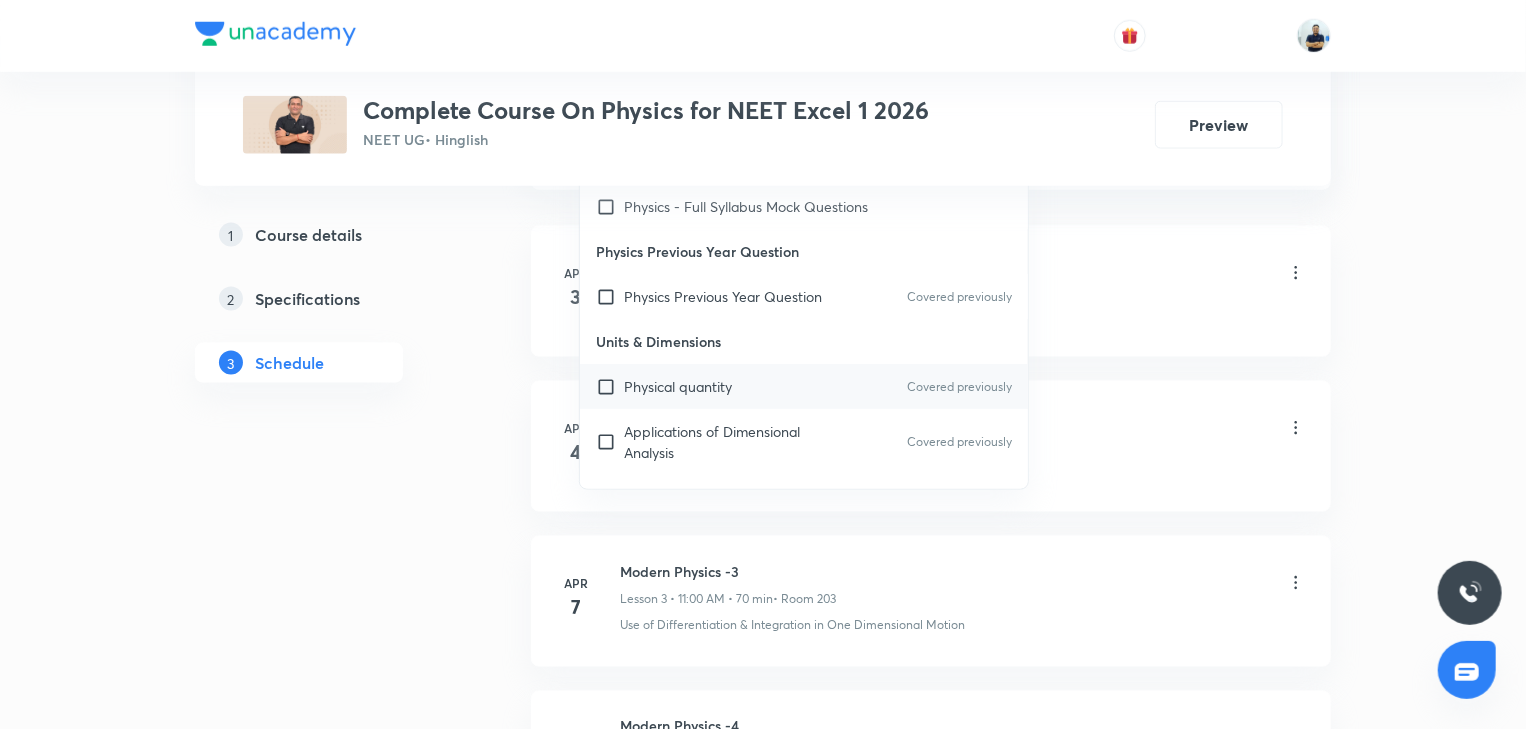 click on "Physical quantity" at bounding box center (678, 386) 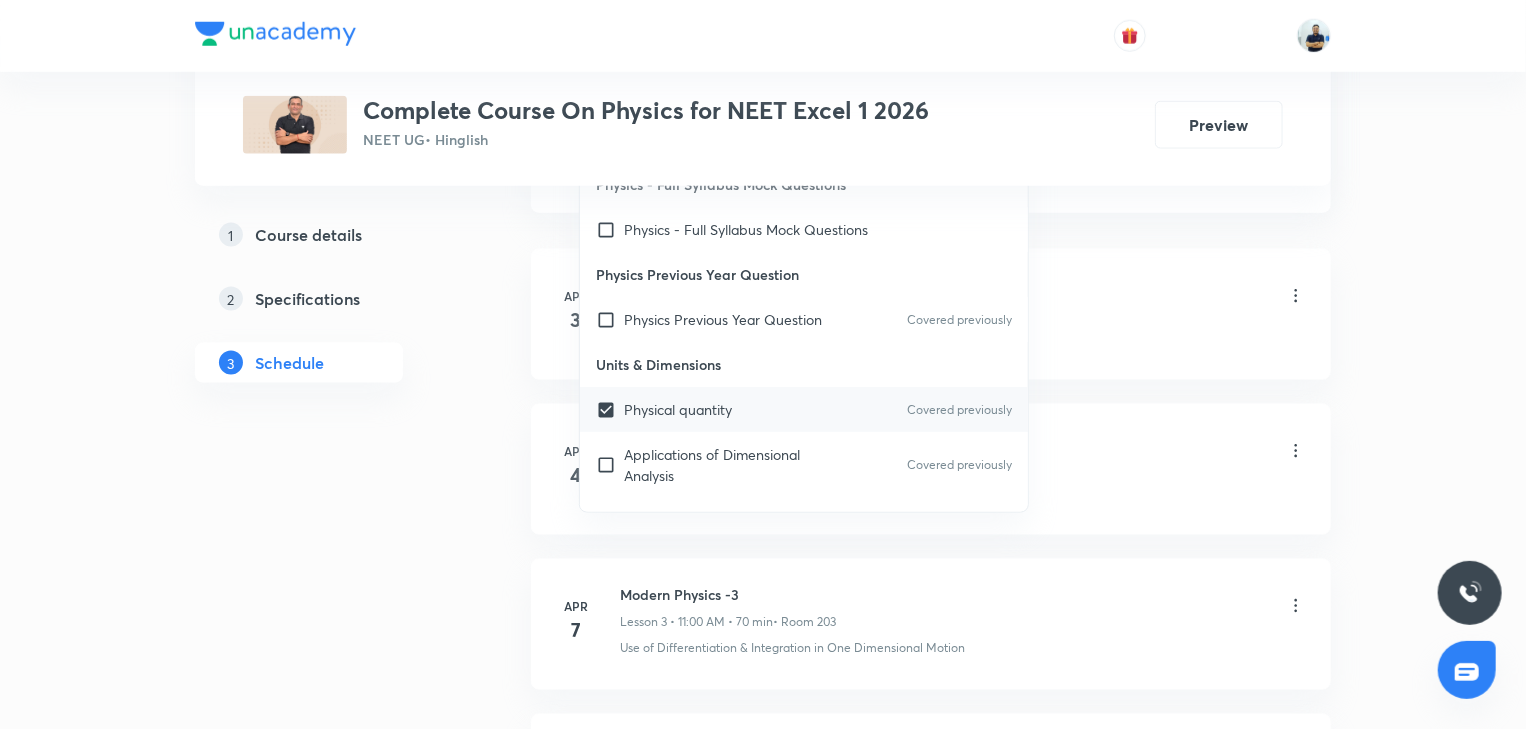 click on "Modern Physics -1 Lesson 1 • 11:00 AM • 70 min  • Room 203" at bounding box center [963, 297] 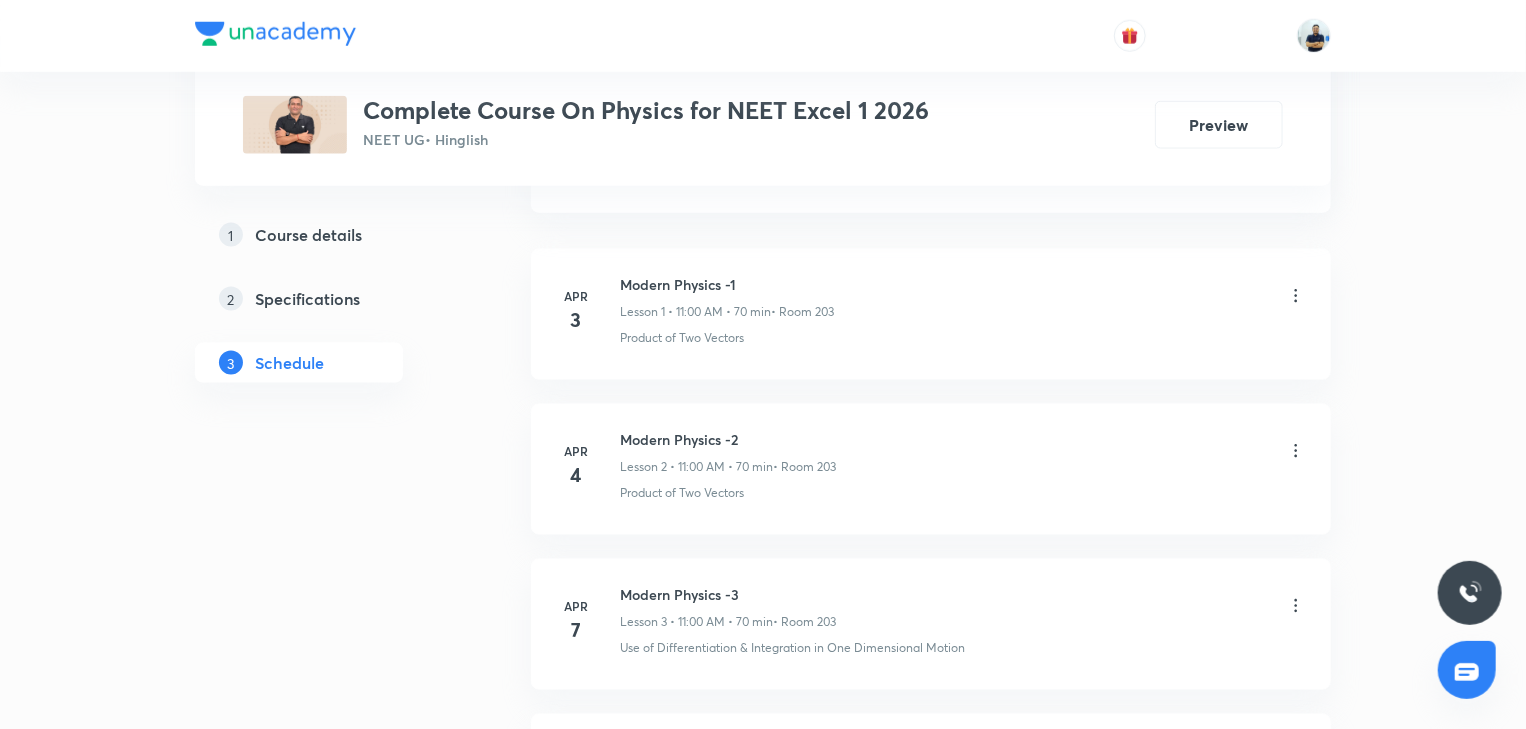 scroll, scrollTop: 653, scrollLeft: 0, axis: vertical 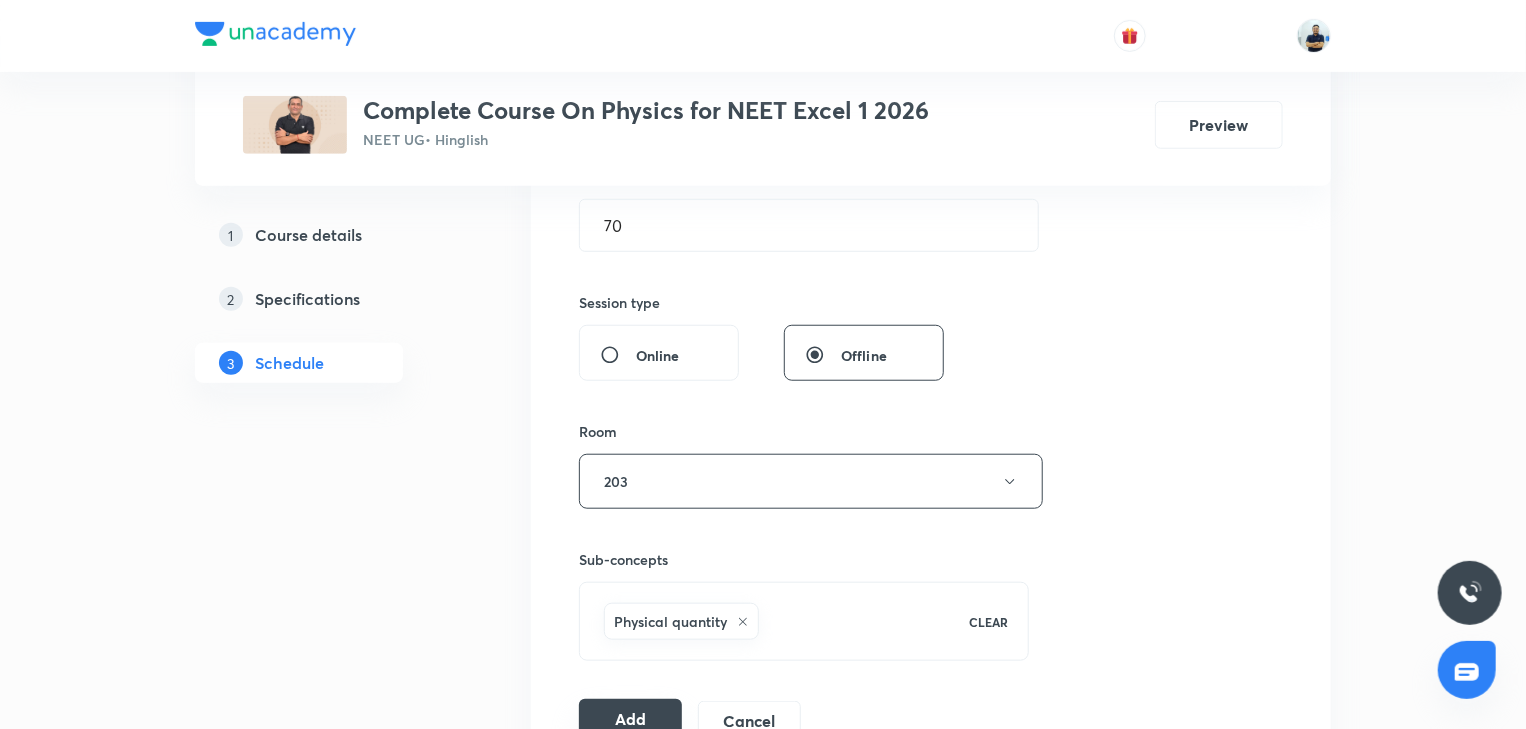 click on "Add" at bounding box center (630, 719) 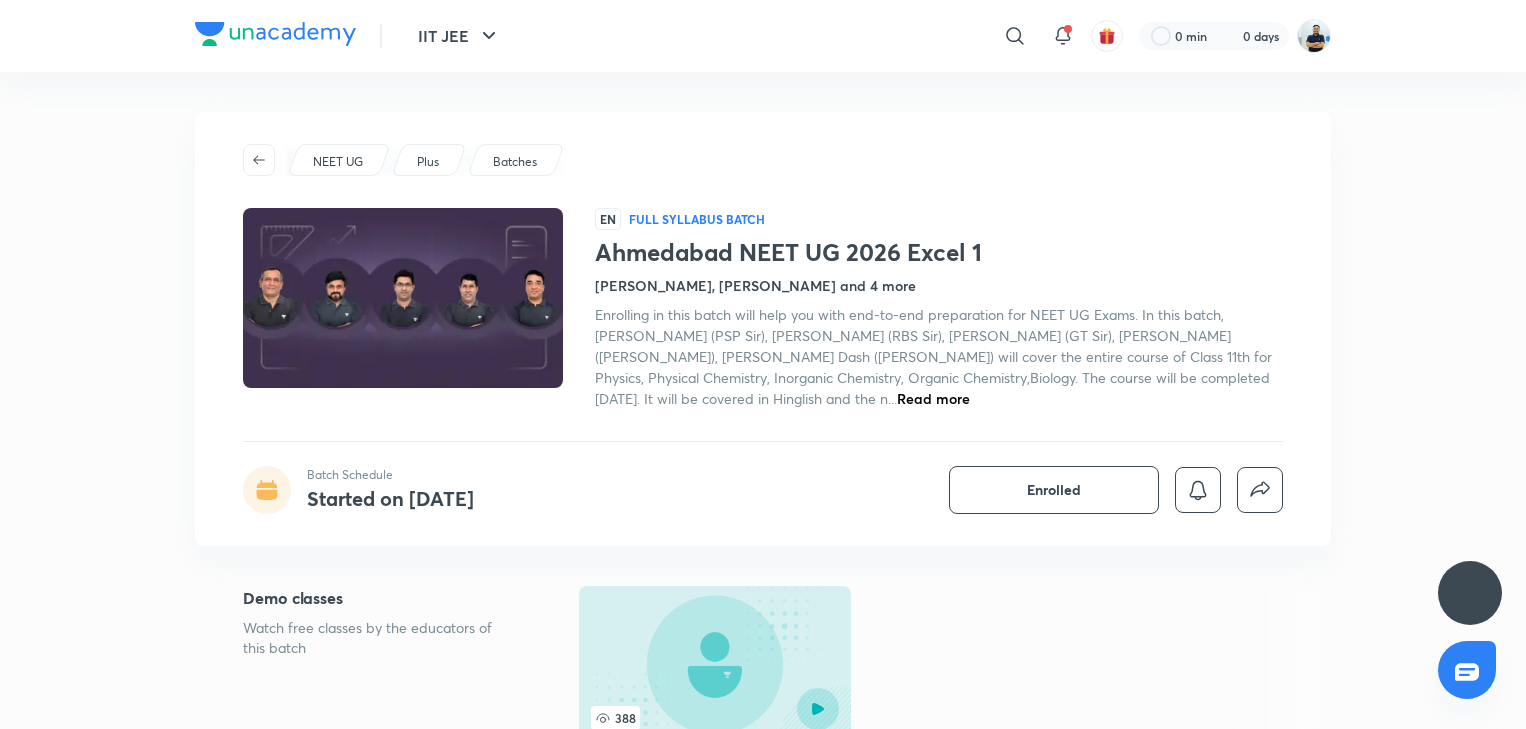 scroll, scrollTop: 0, scrollLeft: 0, axis: both 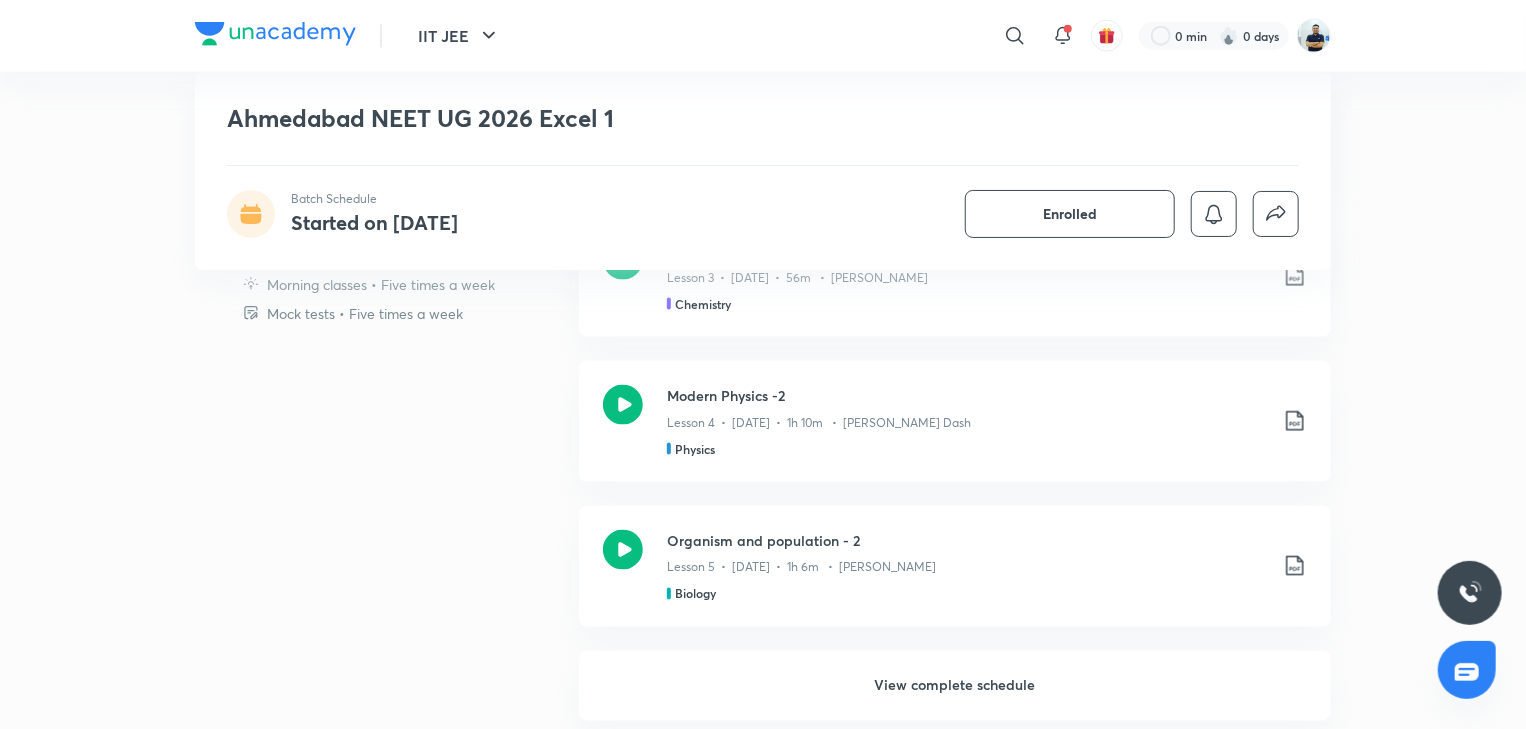 click on "View complete schedule" at bounding box center [955, 686] 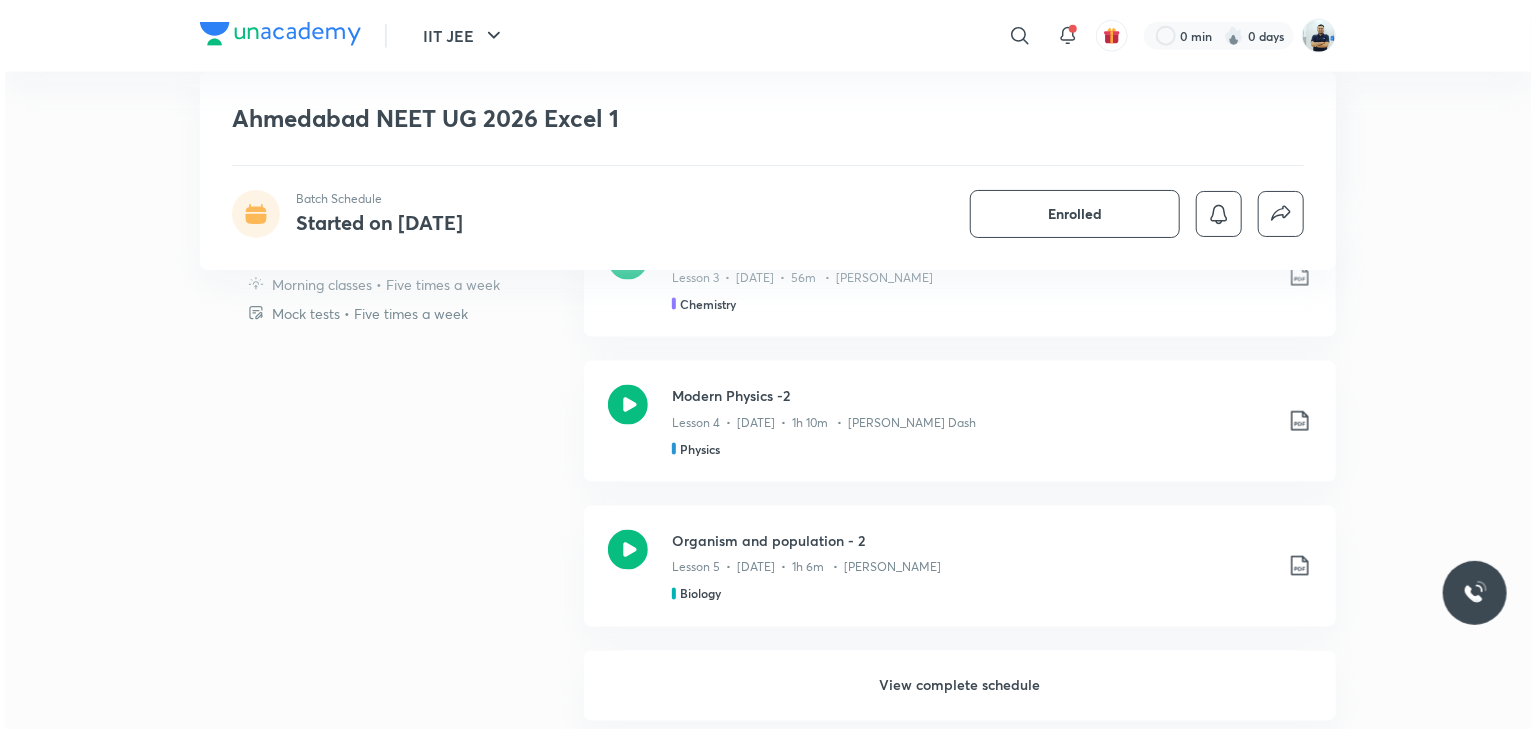 scroll, scrollTop: 0, scrollLeft: 0, axis: both 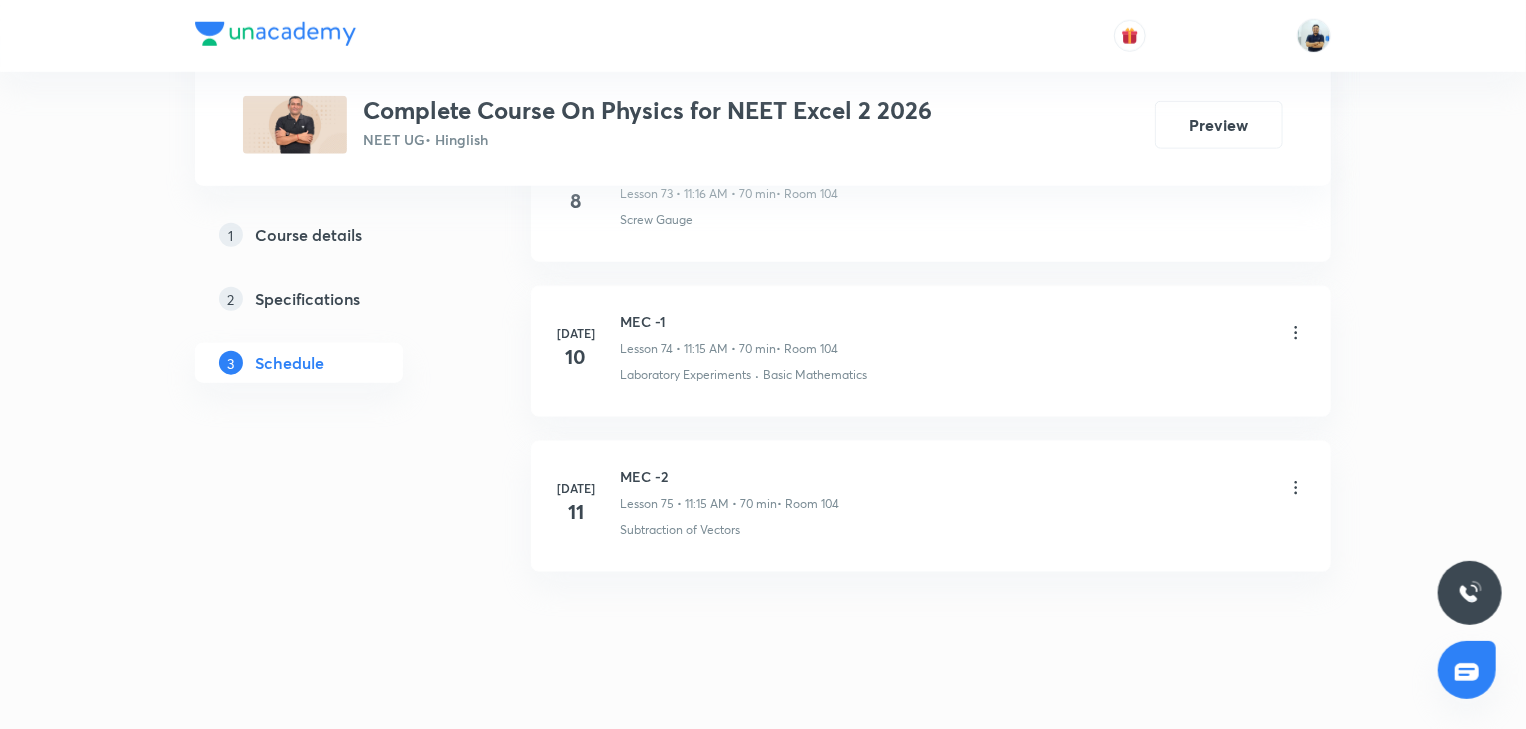 click on "MEC -2" at bounding box center (729, 476) 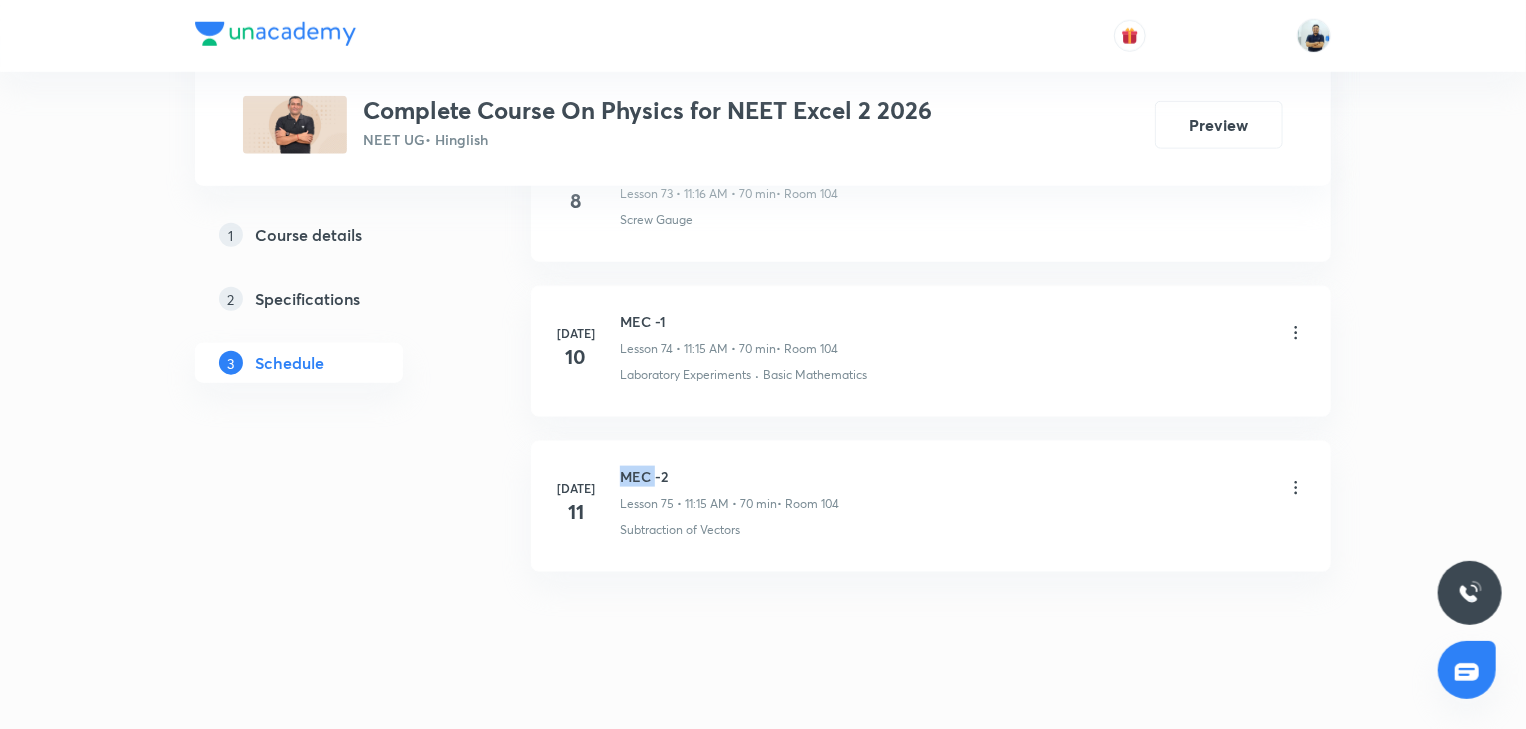 click on "MEC -2" at bounding box center (729, 476) 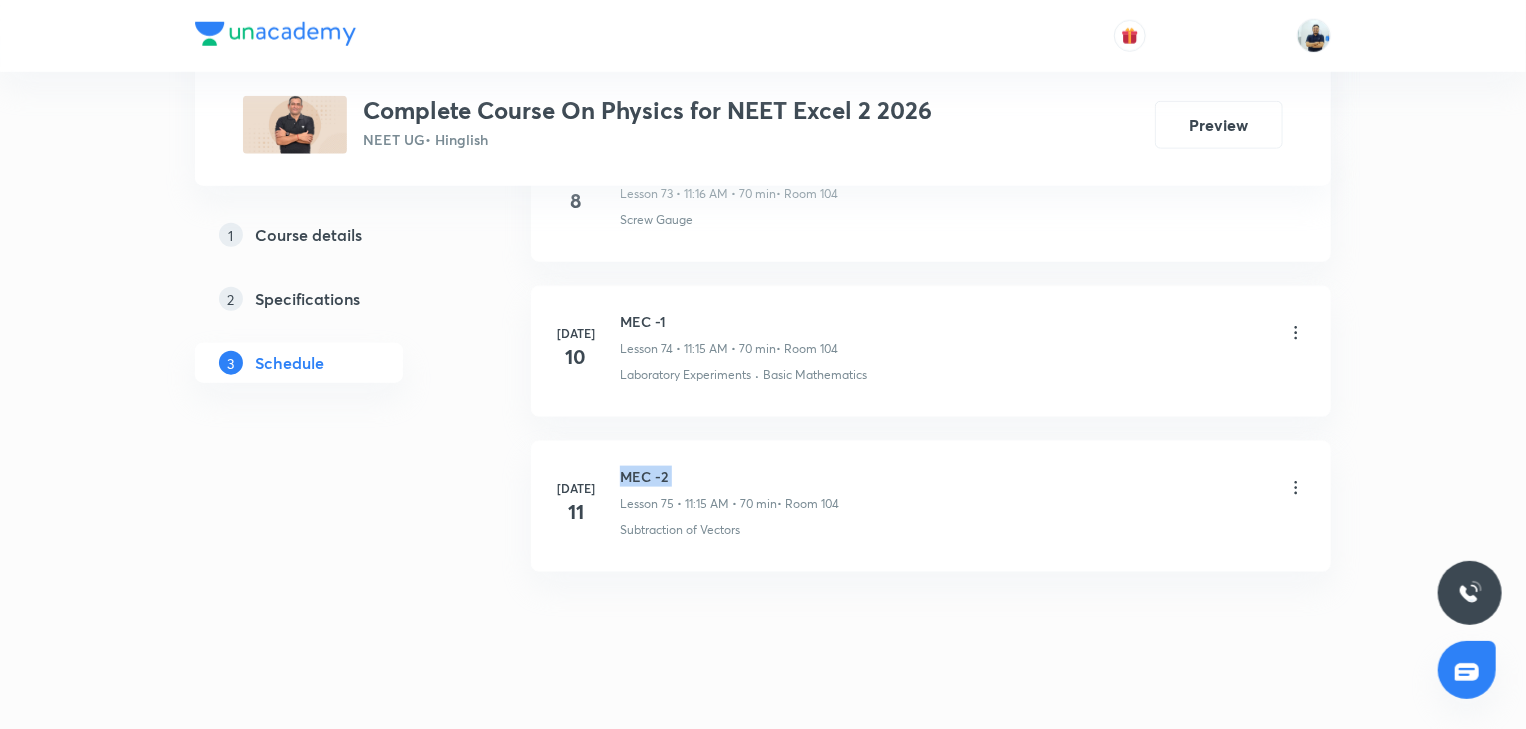 copy on "MEC -2" 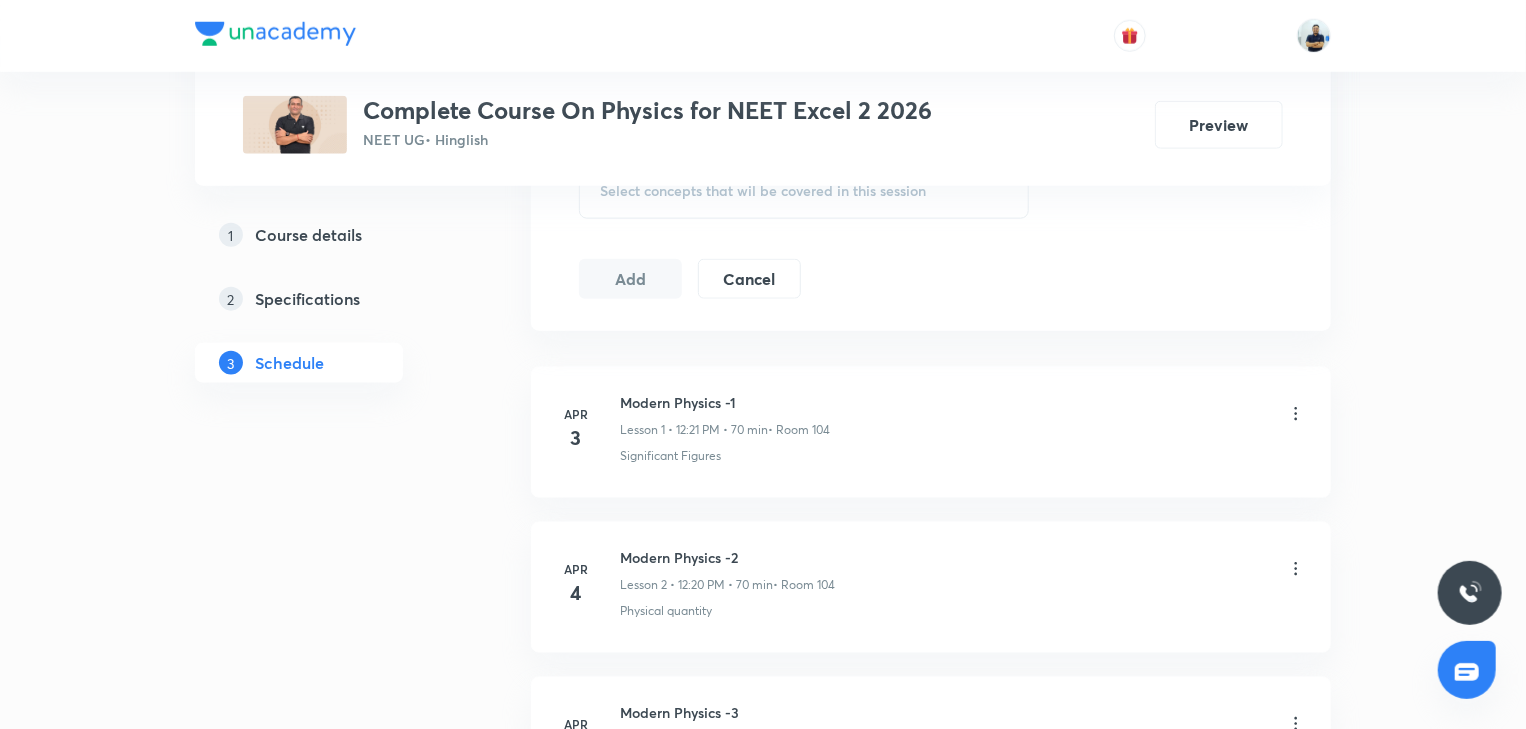 scroll, scrollTop: 159, scrollLeft: 0, axis: vertical 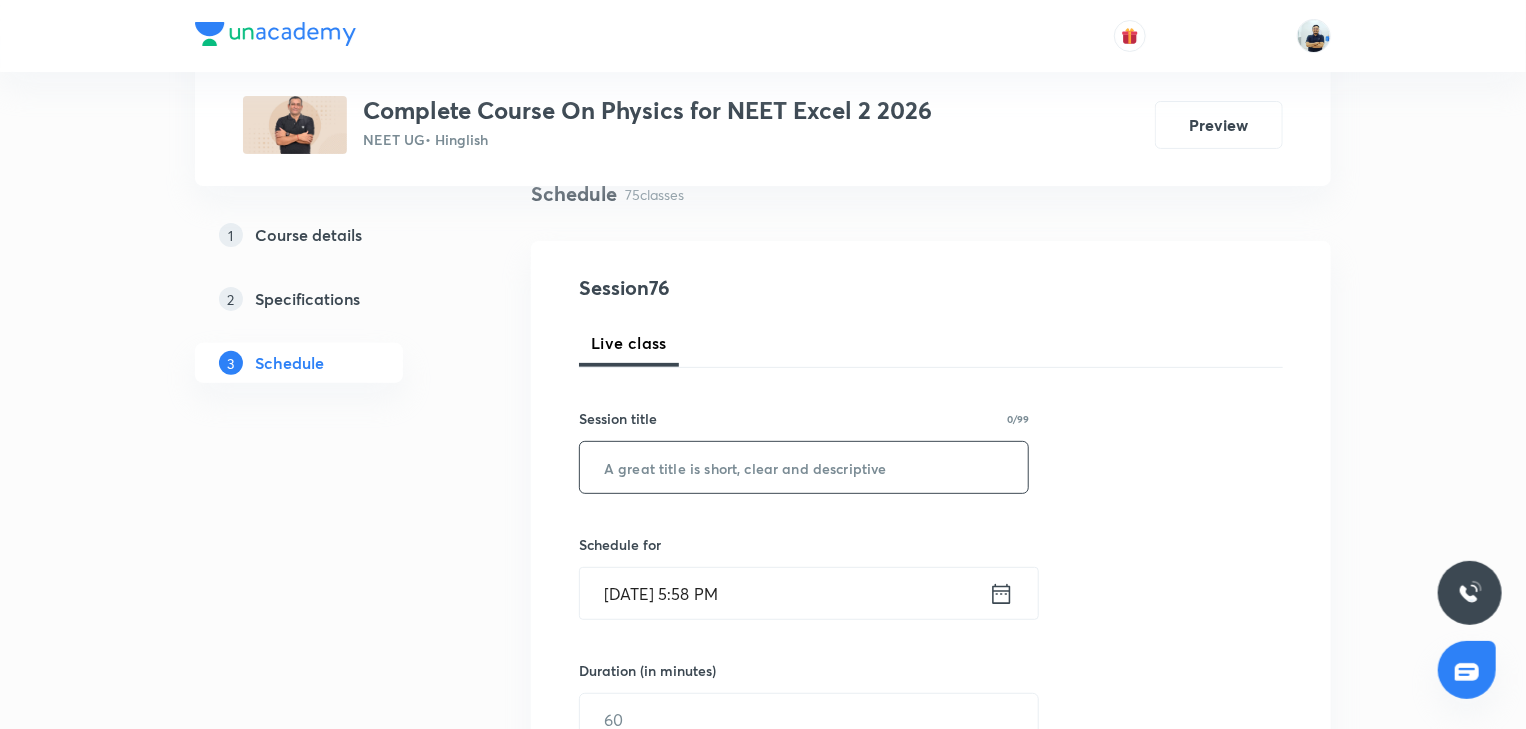 click at bounding box center (804, 467) 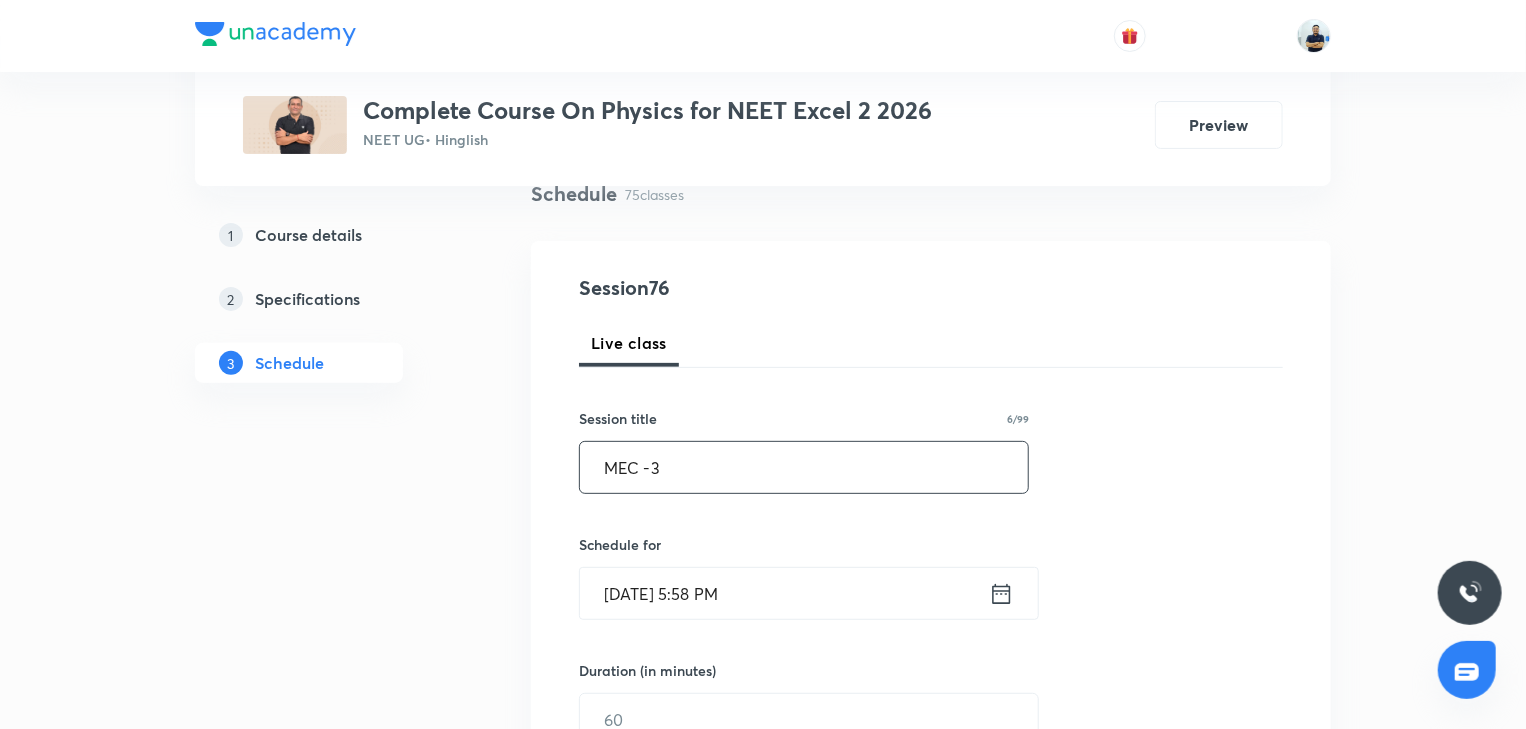 type on "MEC -3" 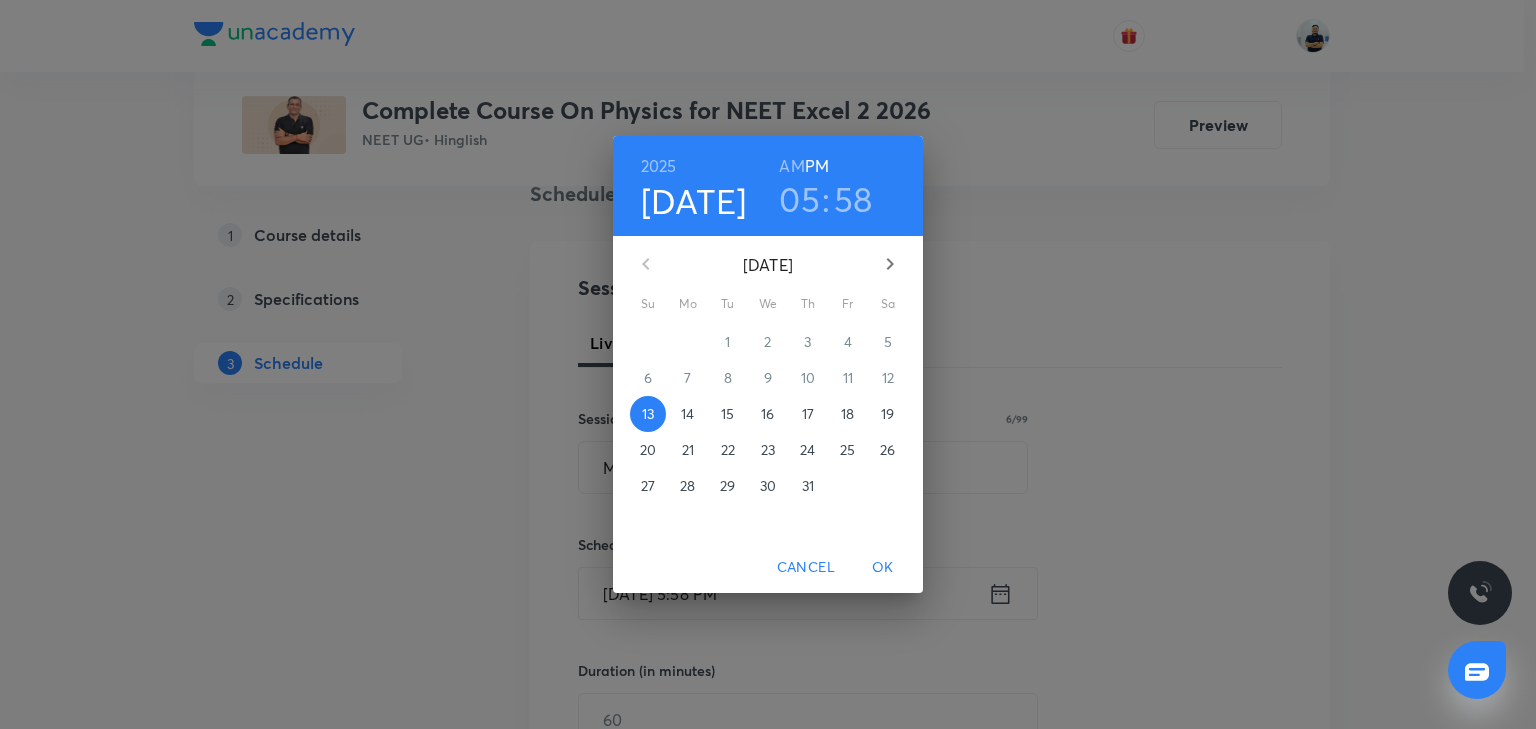 click on "14" at bounding box center (688, 414) 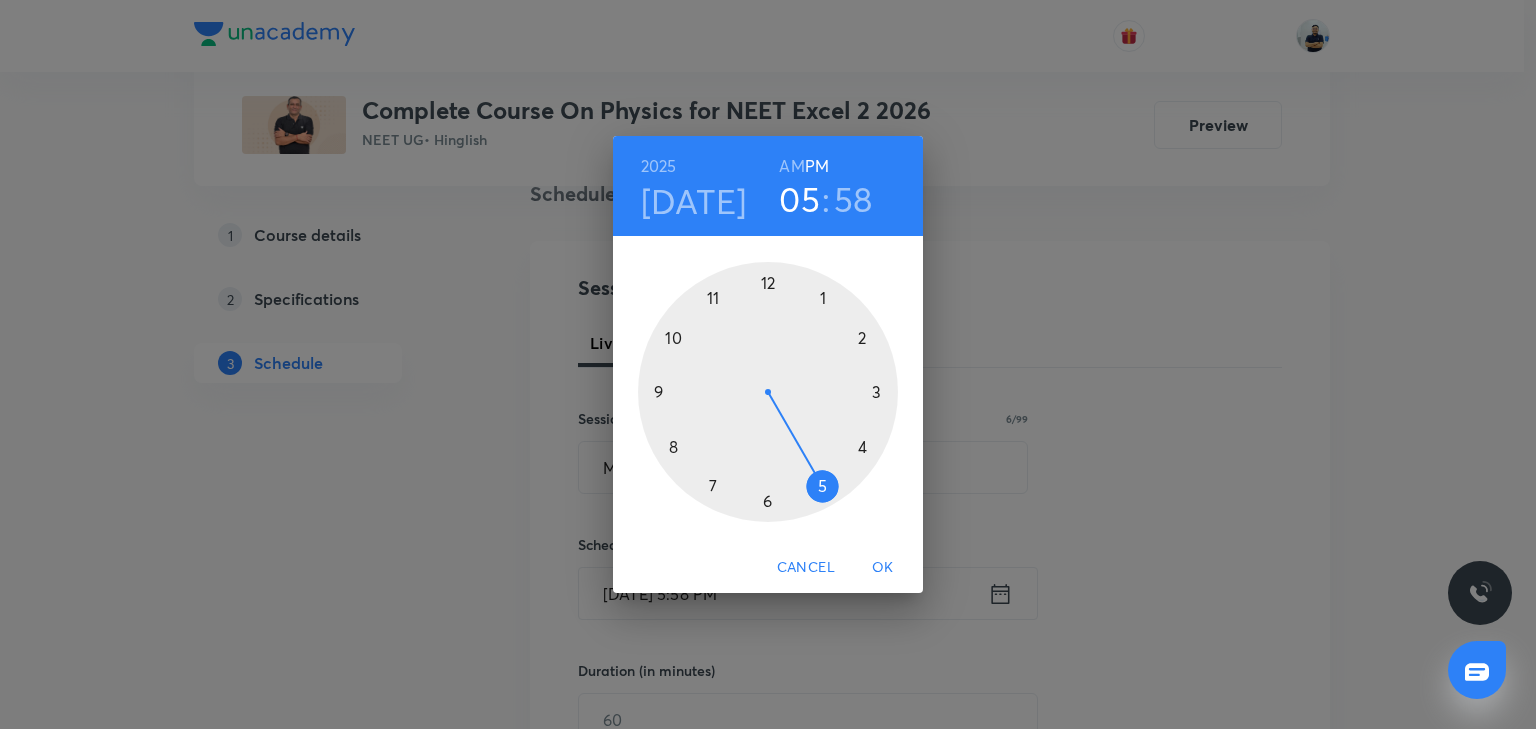 click on "AM" at bounding box center (791, 166) 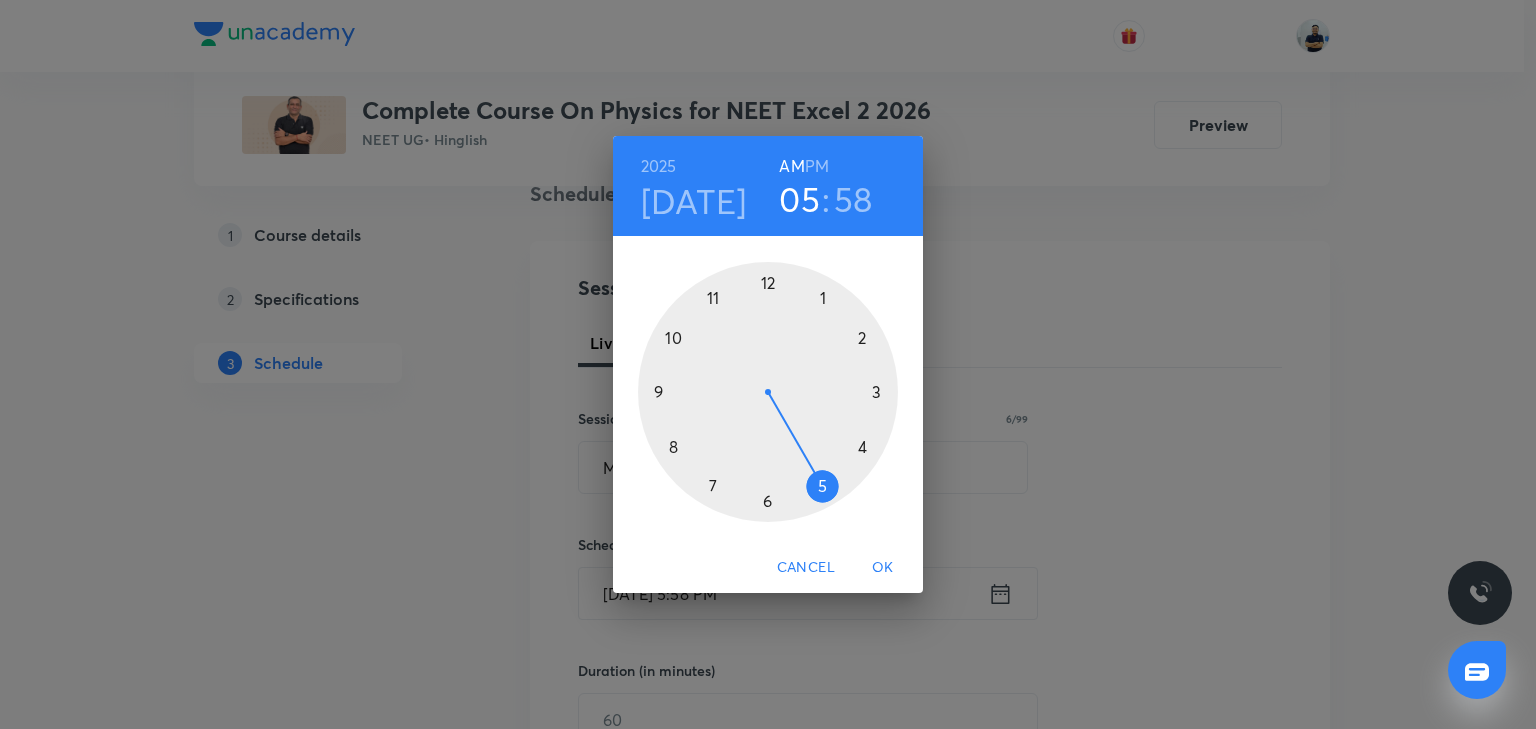click at bounding box center [768, 392] 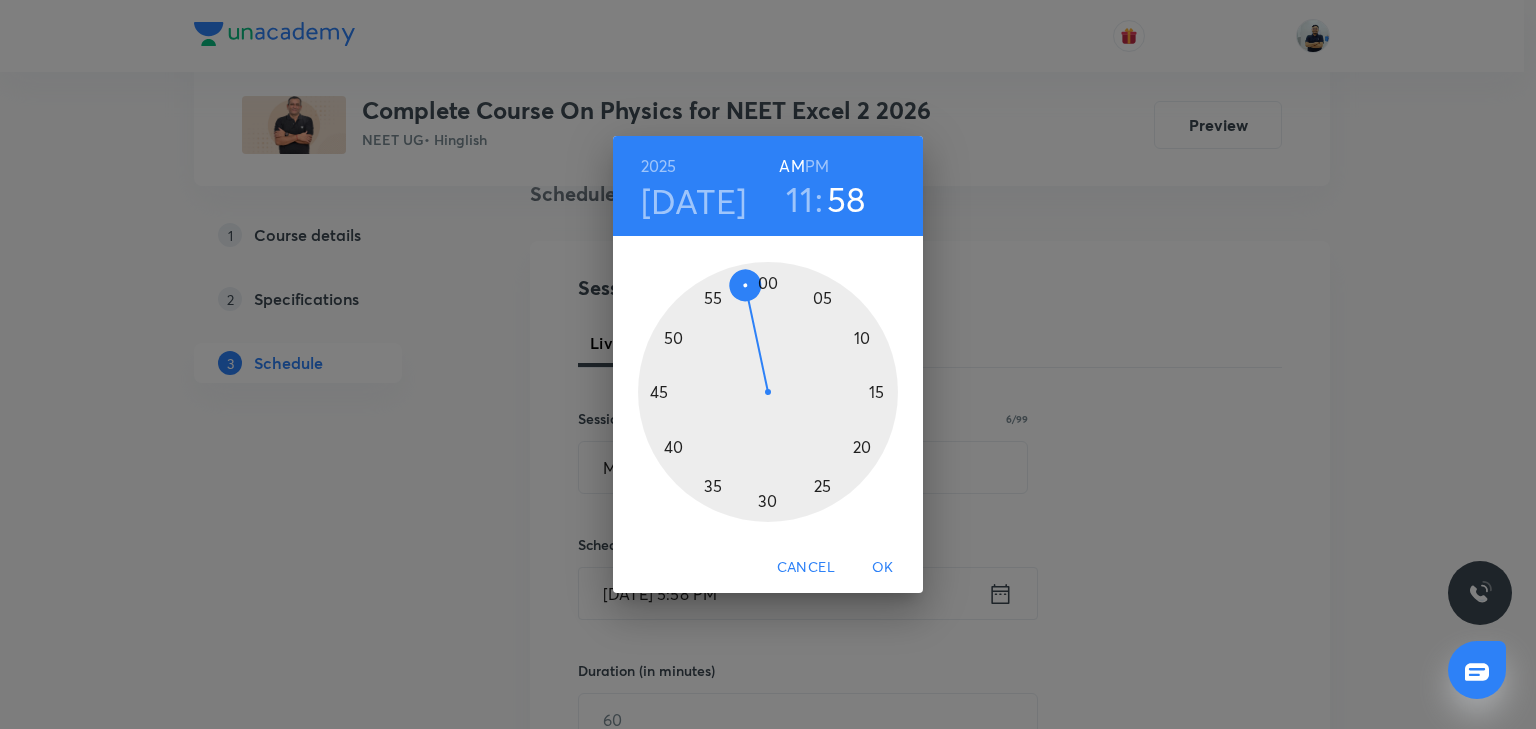 click at bounding box center (768, 392) 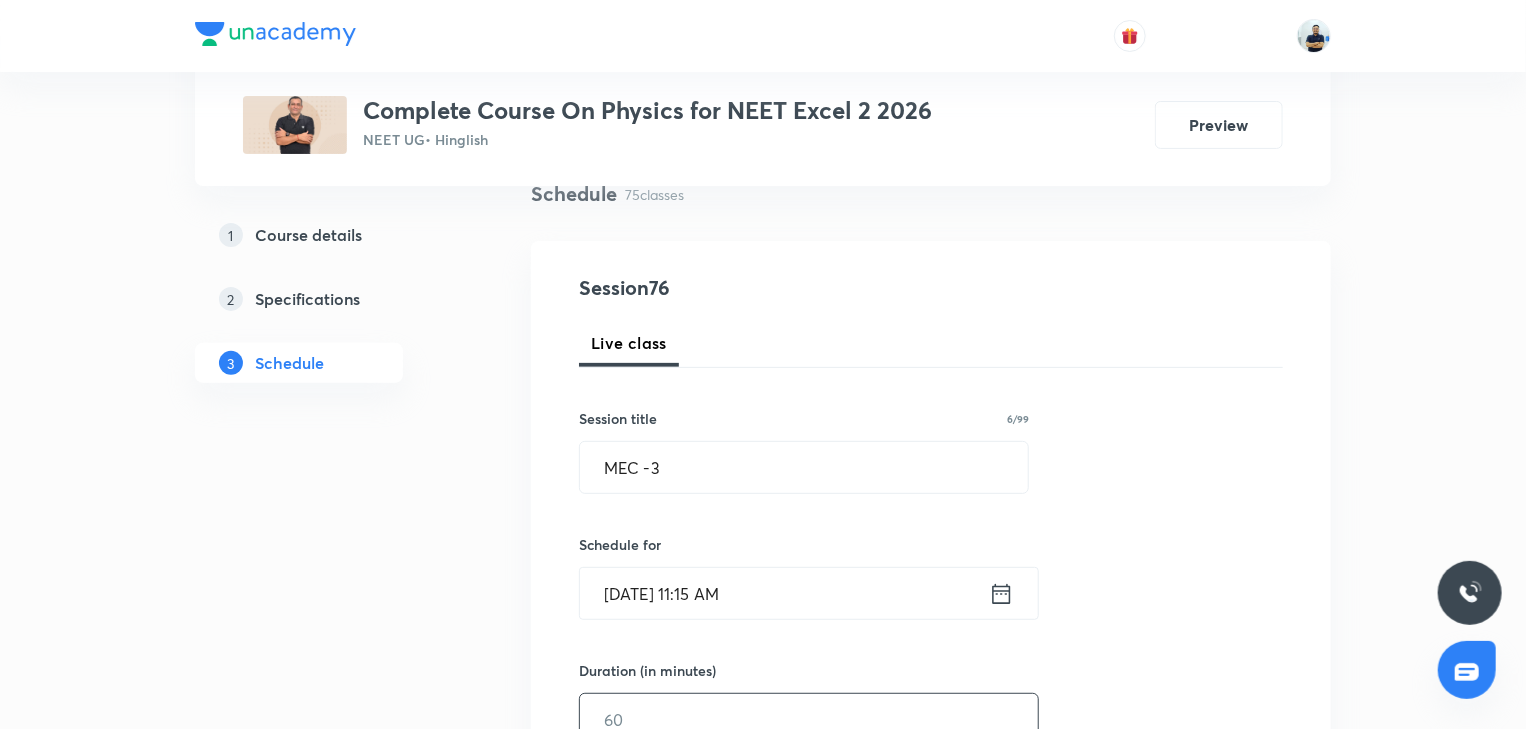 click at bounding box center (809, 719) 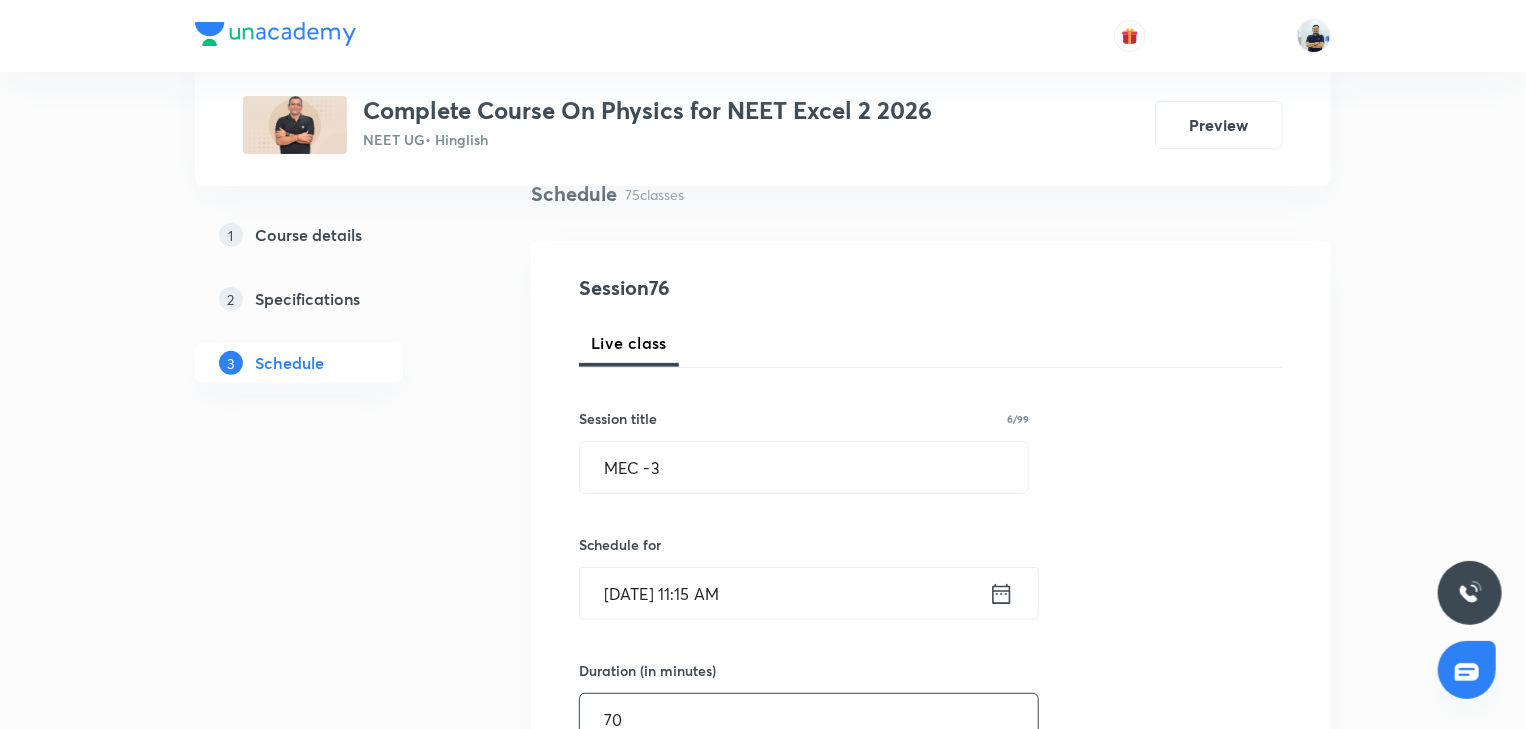 scroll, scrollTop: 719, scrollLeft: 0, axis: vertical 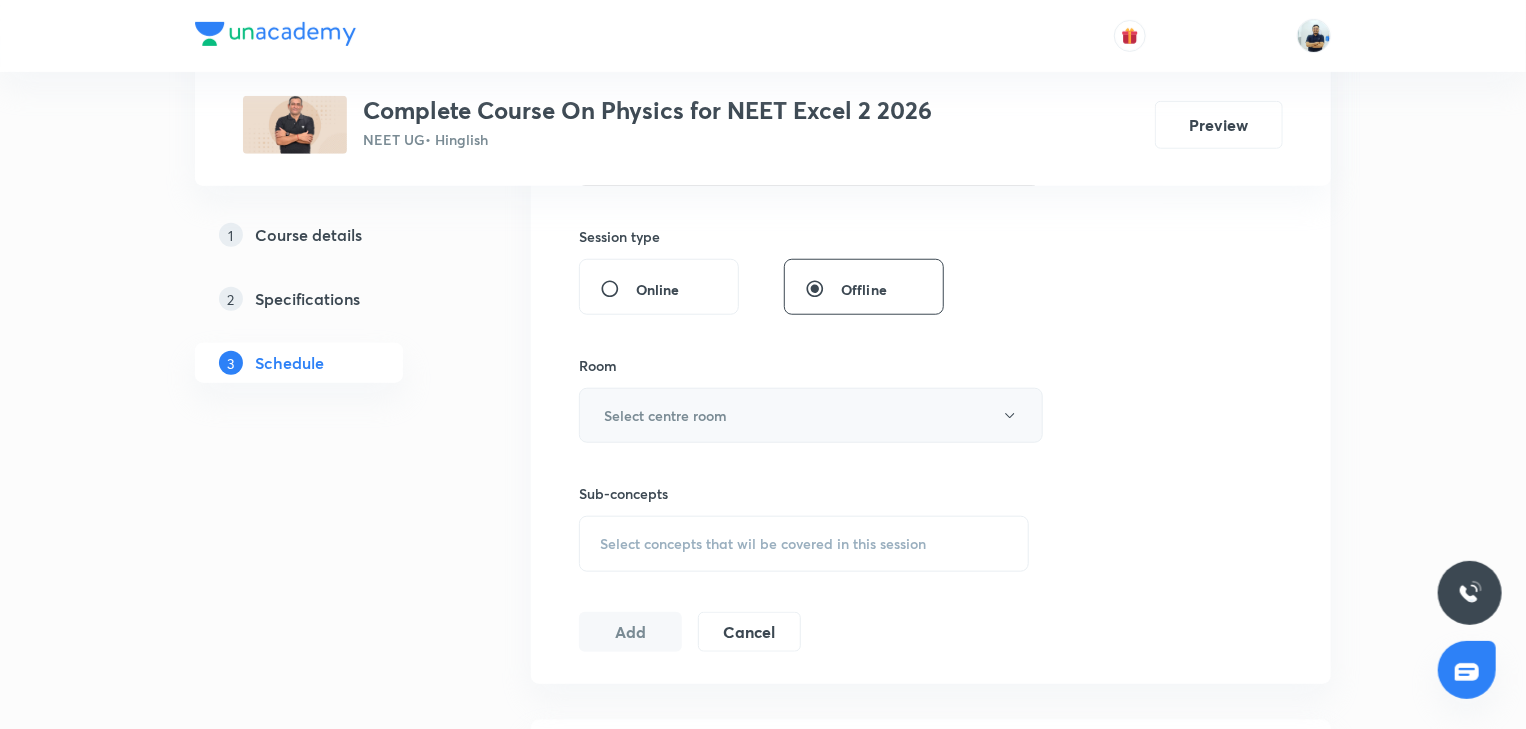 type on "70" 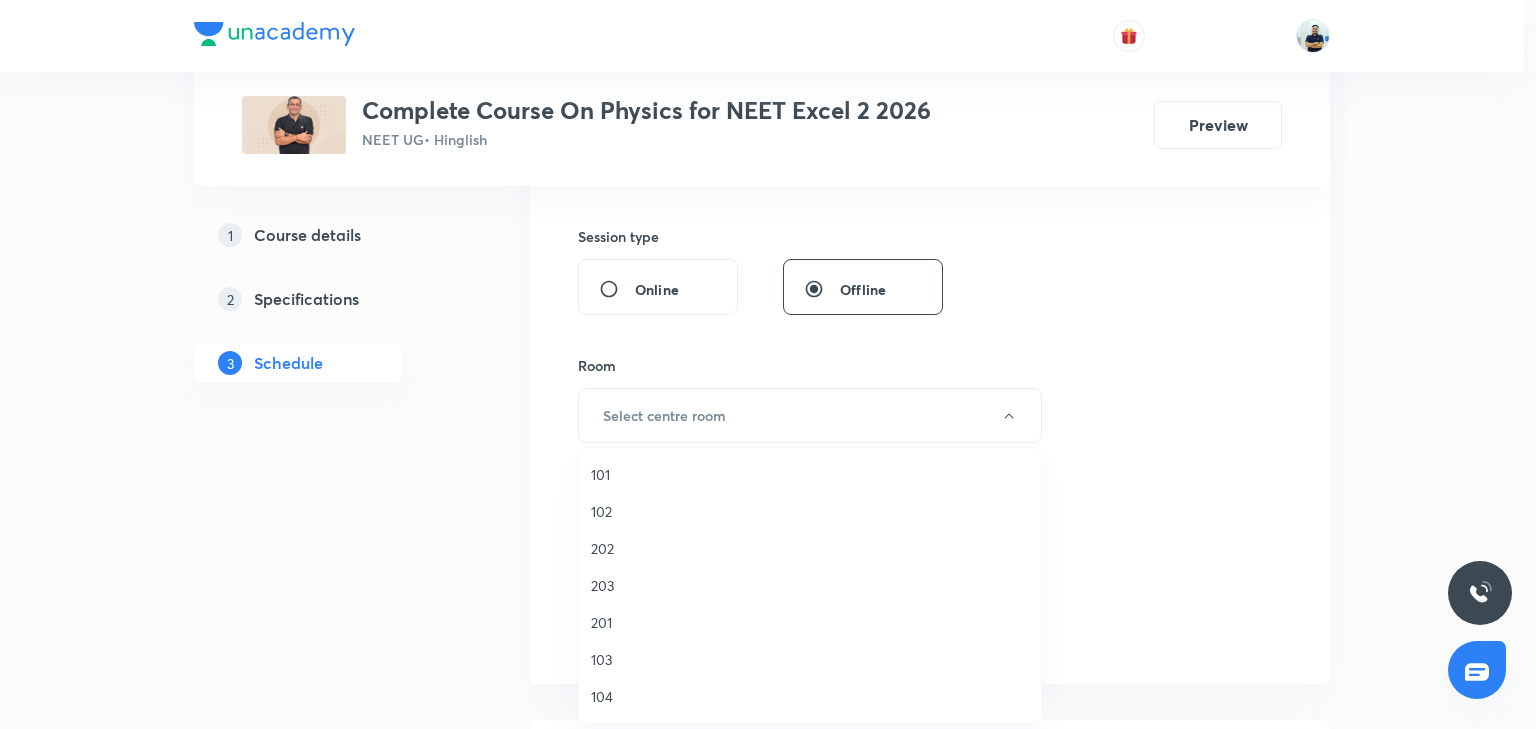 click on "104" at bounding box center [810, 696] 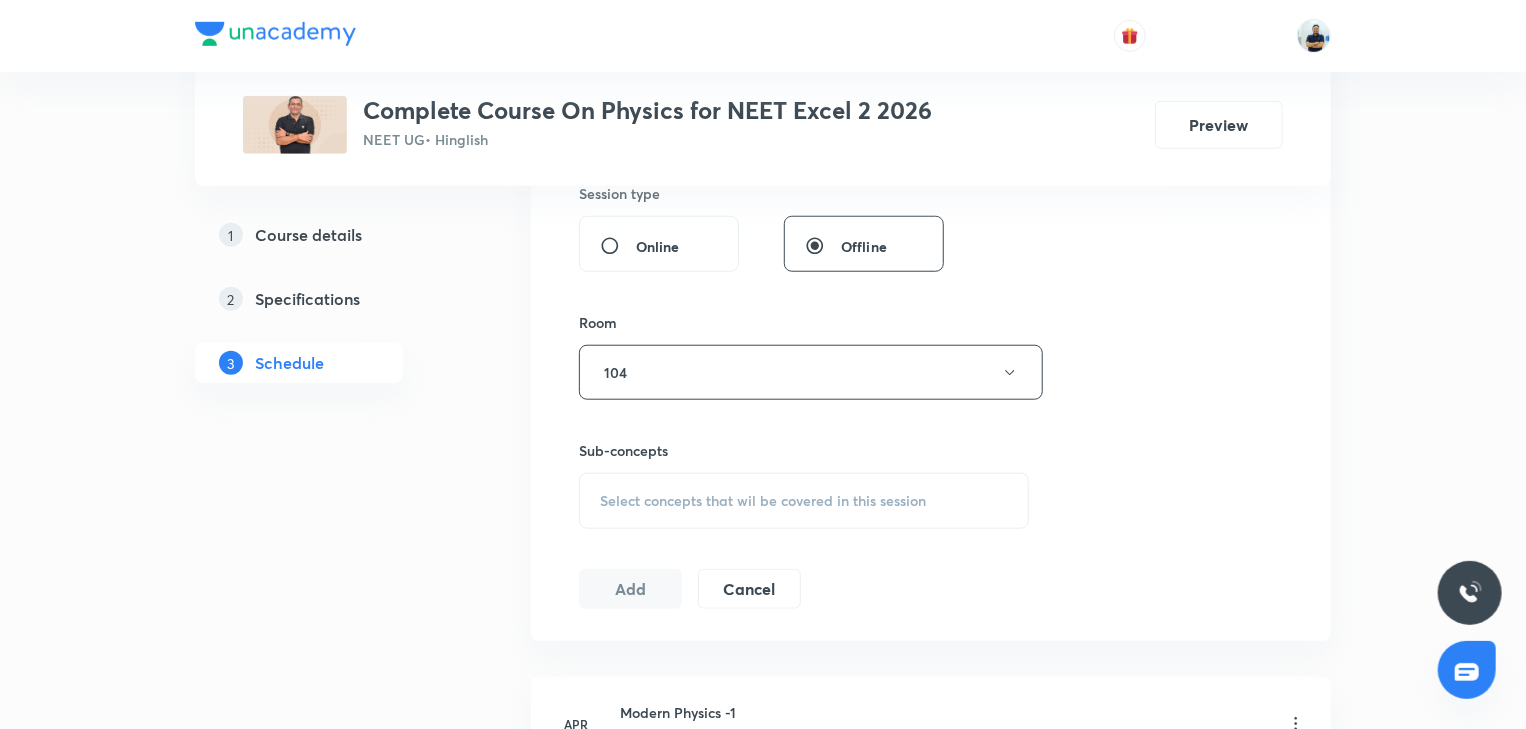 scroll, scrollTop: 812, scrollLeft: 0, axis: vertical 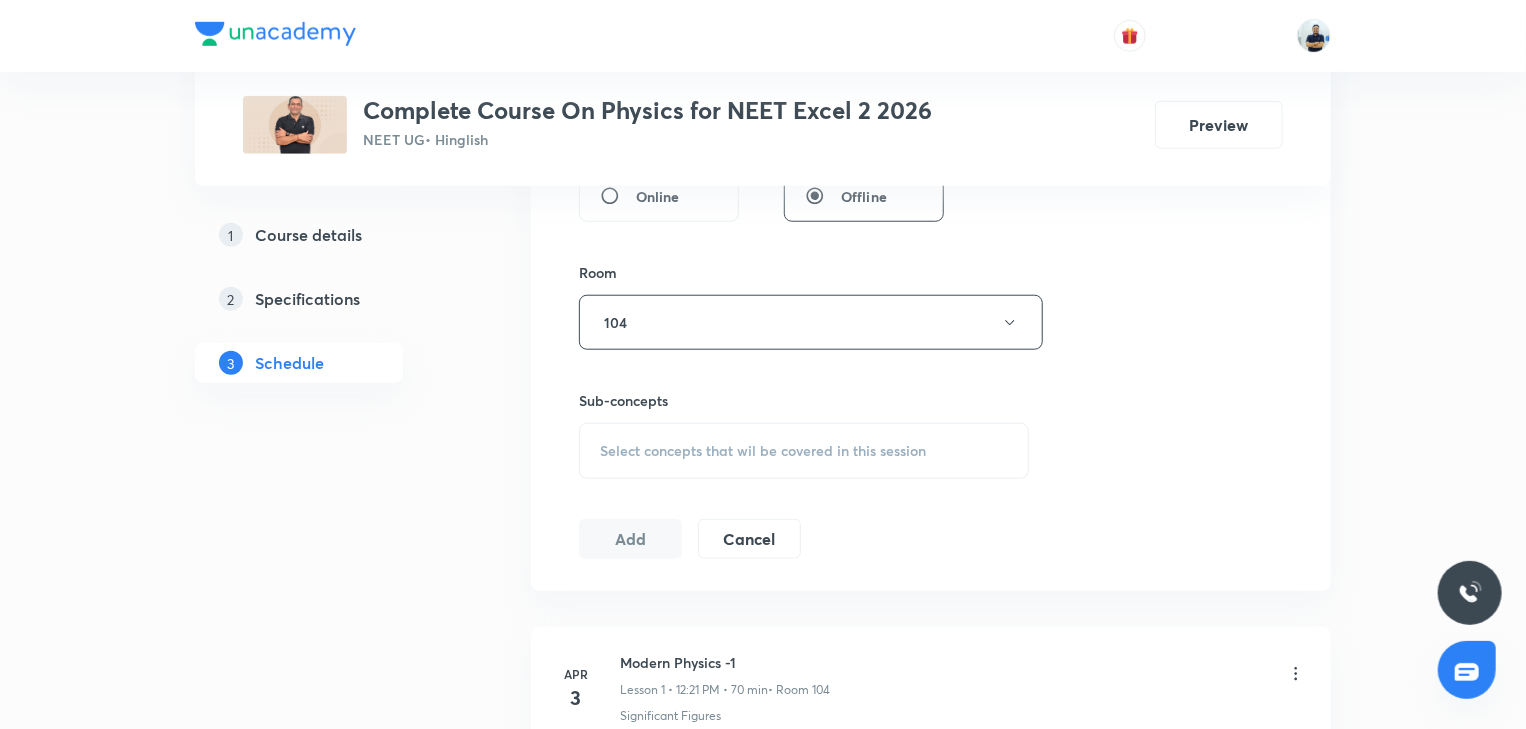 click on "Select concepts that wil be covered in this session" at bounding box center (763, 451) 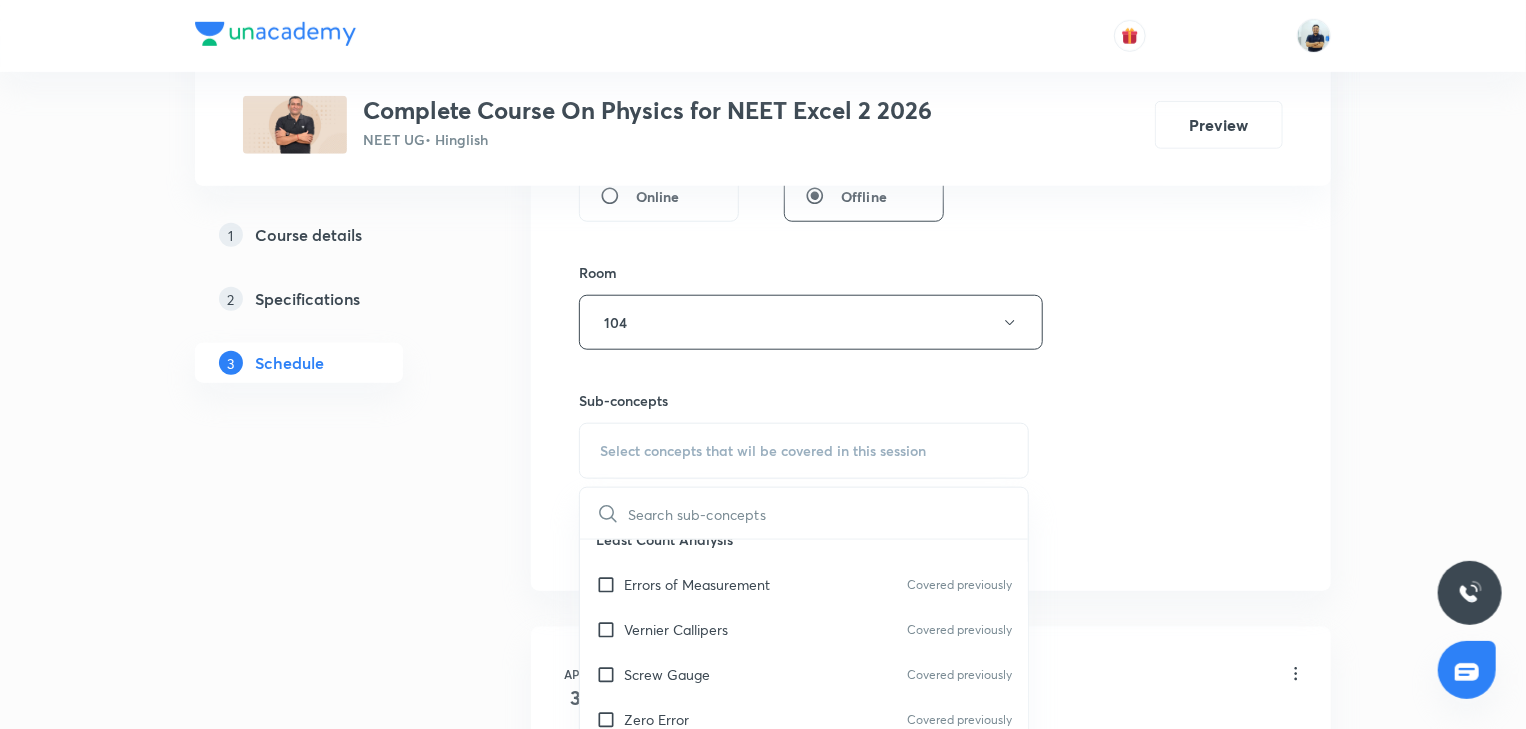 scroll, scrollTop: 1120, scrollLeft: 0, axis: vertical 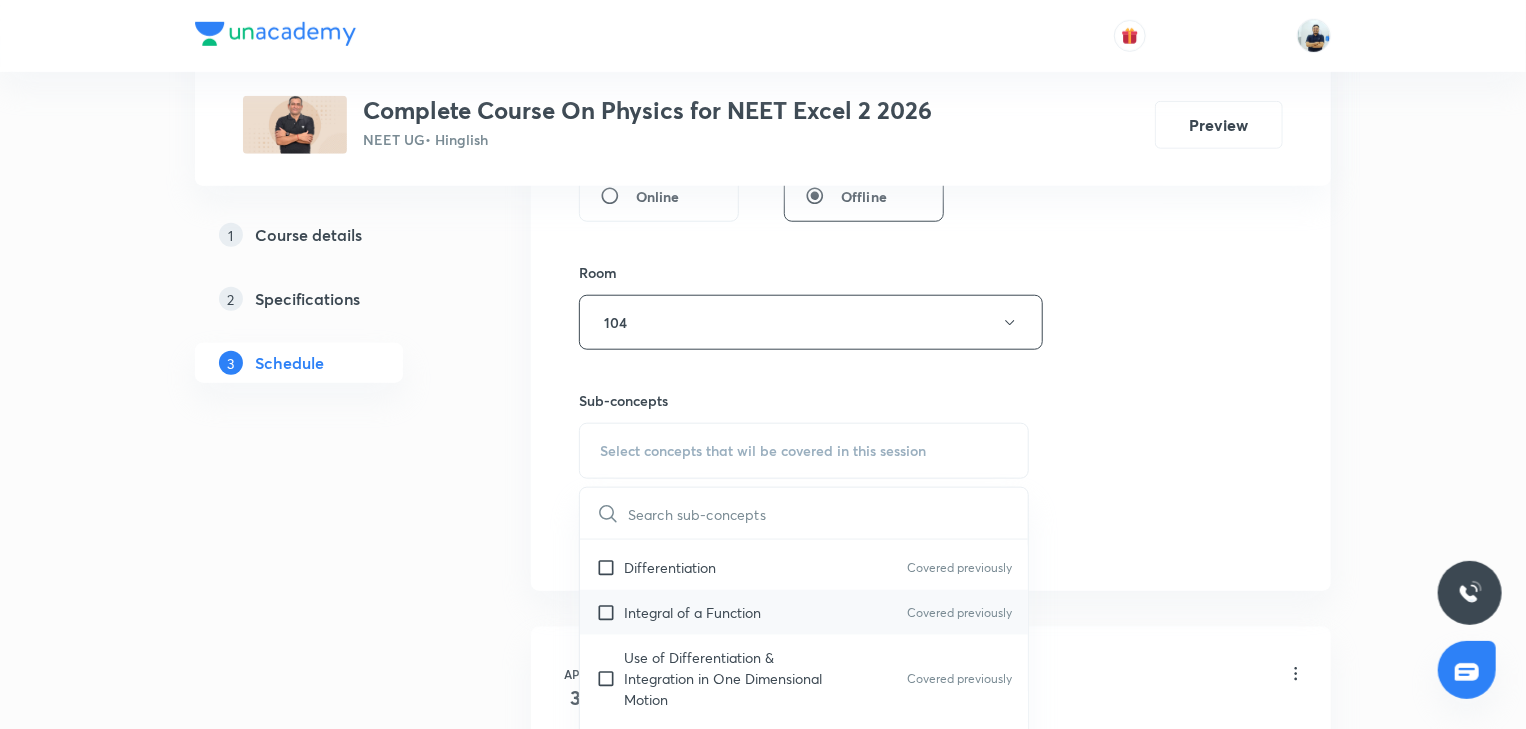 click on "Integral of a Function" at bounding box center [692, 612] 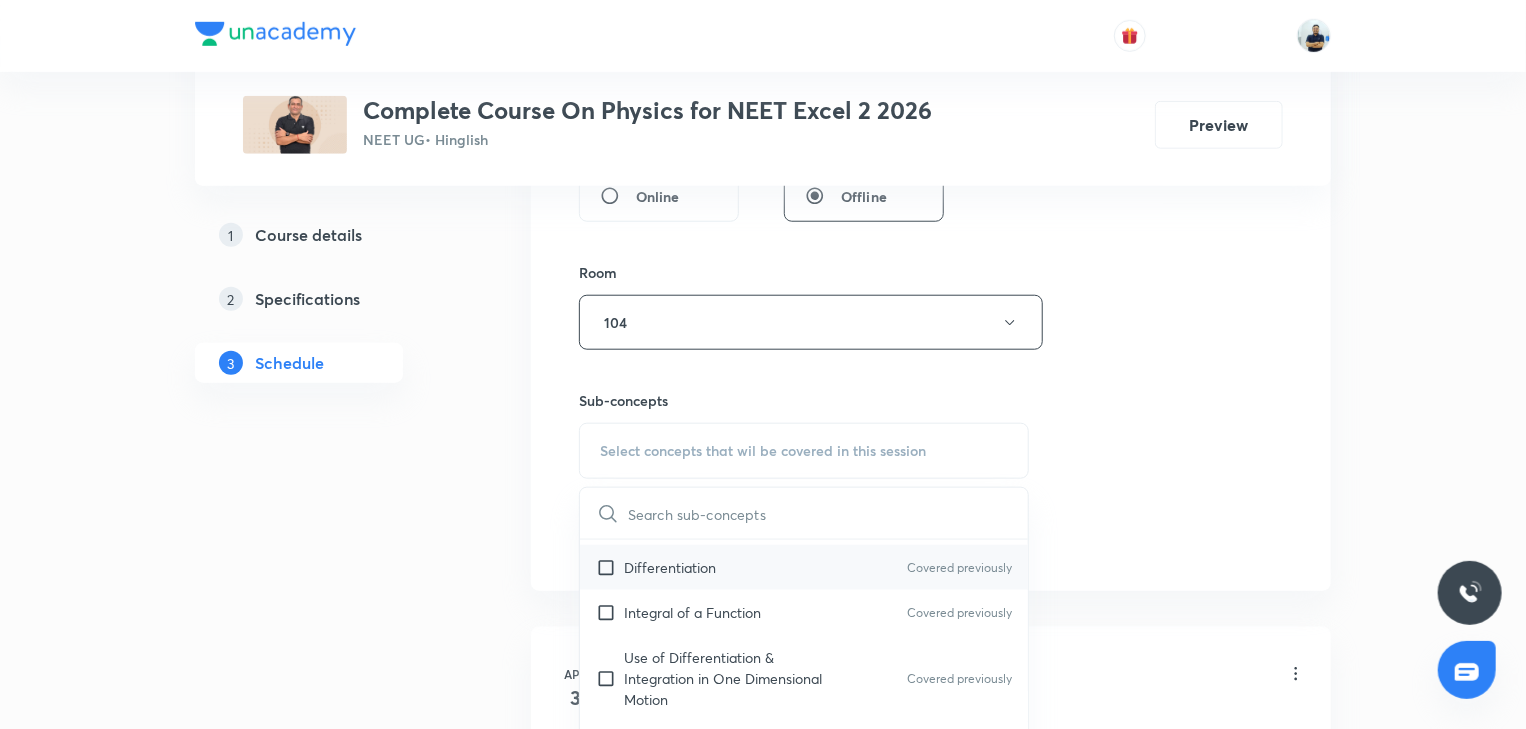 checkbox on "true" 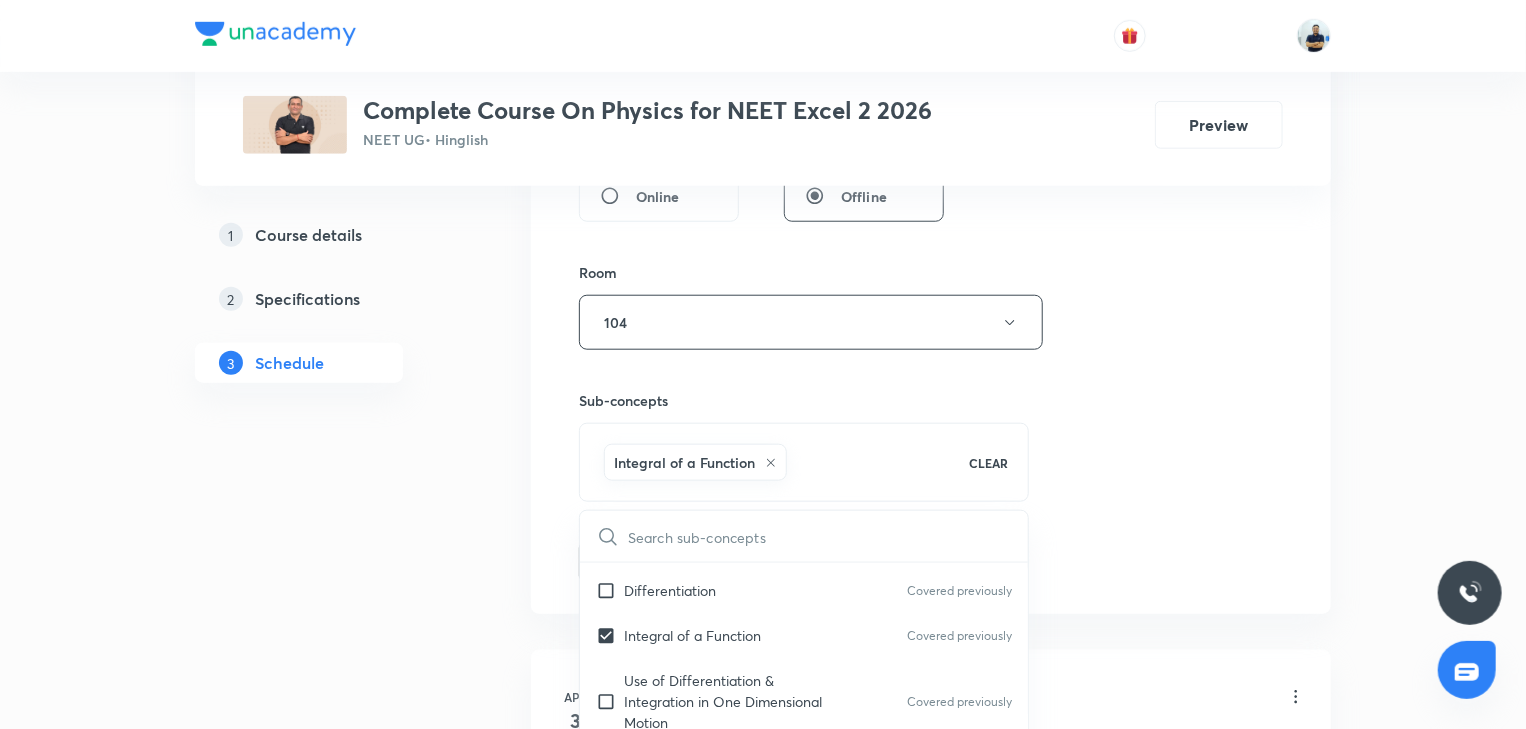 click on "Session  76 Live class Session title 6/99 MEC -3 ​ Schedule for Jul 14, 2025, 11:15 AM ​ Duration (in minutes) 70 ​   Session type Online Offline Room 104 Sub-concepts Integral of a Function CLEAR ​ Physics - Full Syllabus Mock Questions Physics - Full Syllabus Mock Questions Physics Previous Year Question Physics Previous Year Question Covered previously Units & Dimensions Physical quantity Covered previously Applications of Dimensional Analysis Significant Figures Covered previously Units of Physical Quantities System of Units Covered previously Dimensions of Some Mathematical Functions Unit and Dimension Product of Two Vectors Covered previously Subtraction of Vectors Covered previously Cross Product Covered previously Least Count Analysis Errors of Measurement Covered previously Vernier Callipers Covered previously Screw Gauge Covered previously Zero Error Covered previously Basic Mathematics Elementary Algebra Covered previously Elementary Trigonometry Covered previously Basic Coordinate Geometry" at bounding box center (931, 101) 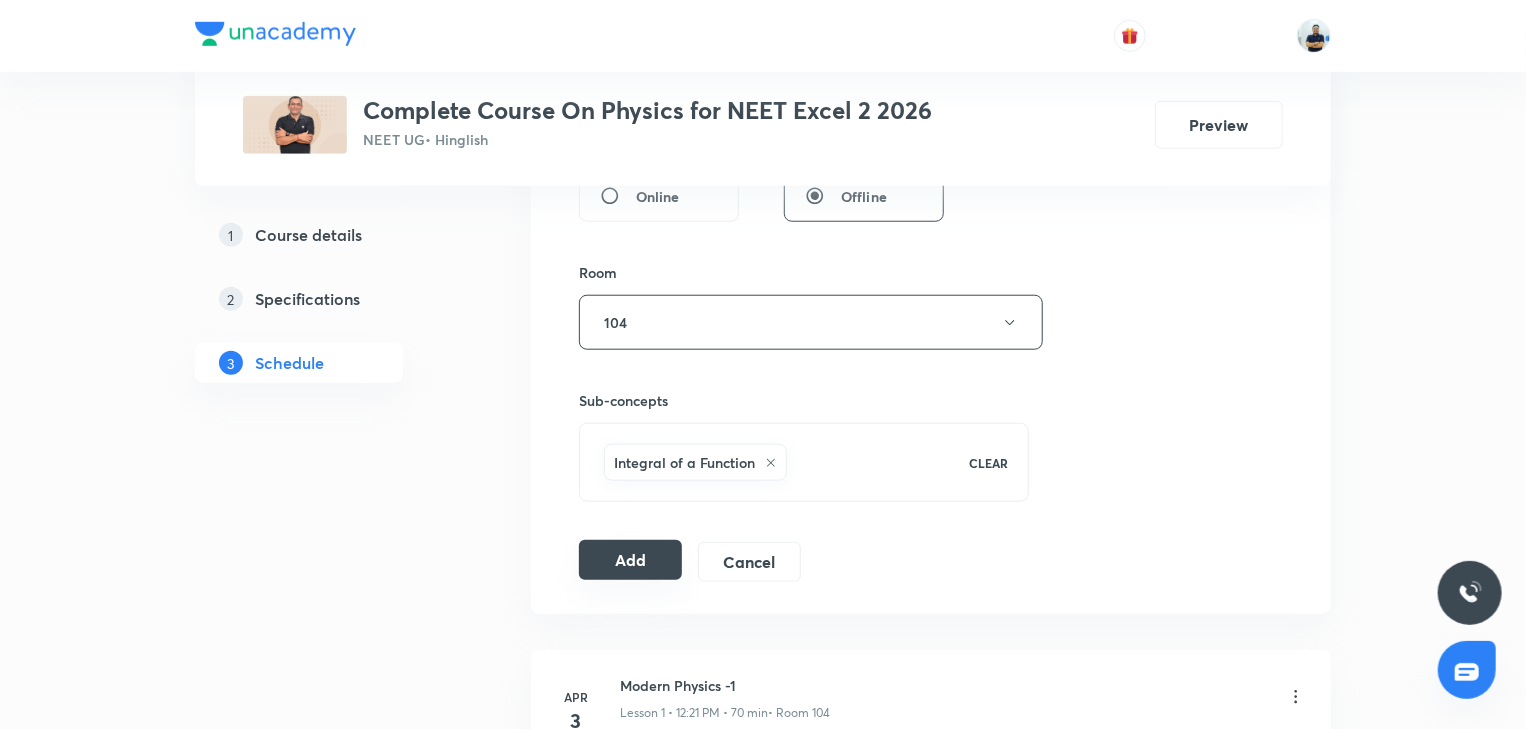 click on "Add" at bounding box center (630, 560) 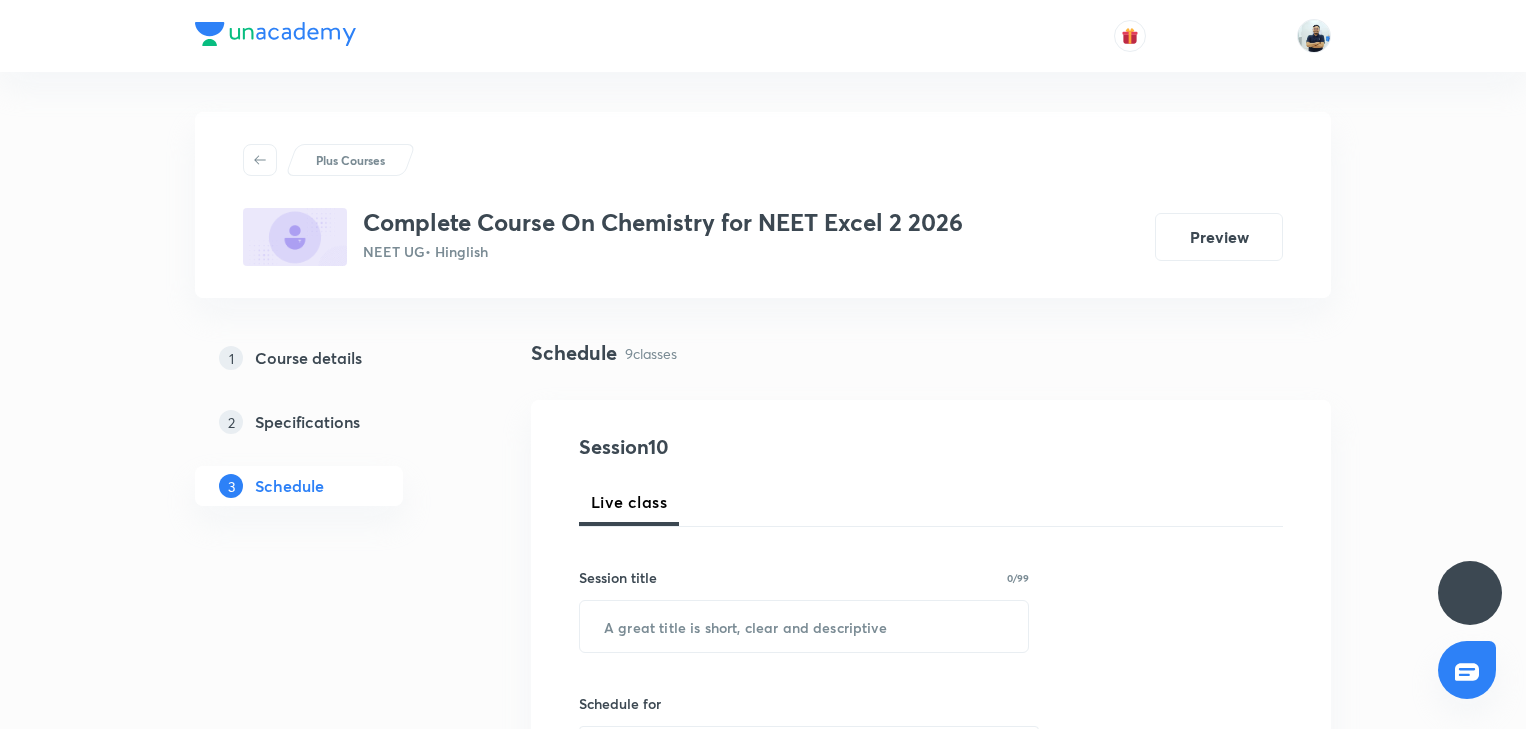 scroll, scrollTop: 0, scrollLeft: 0, axis: both 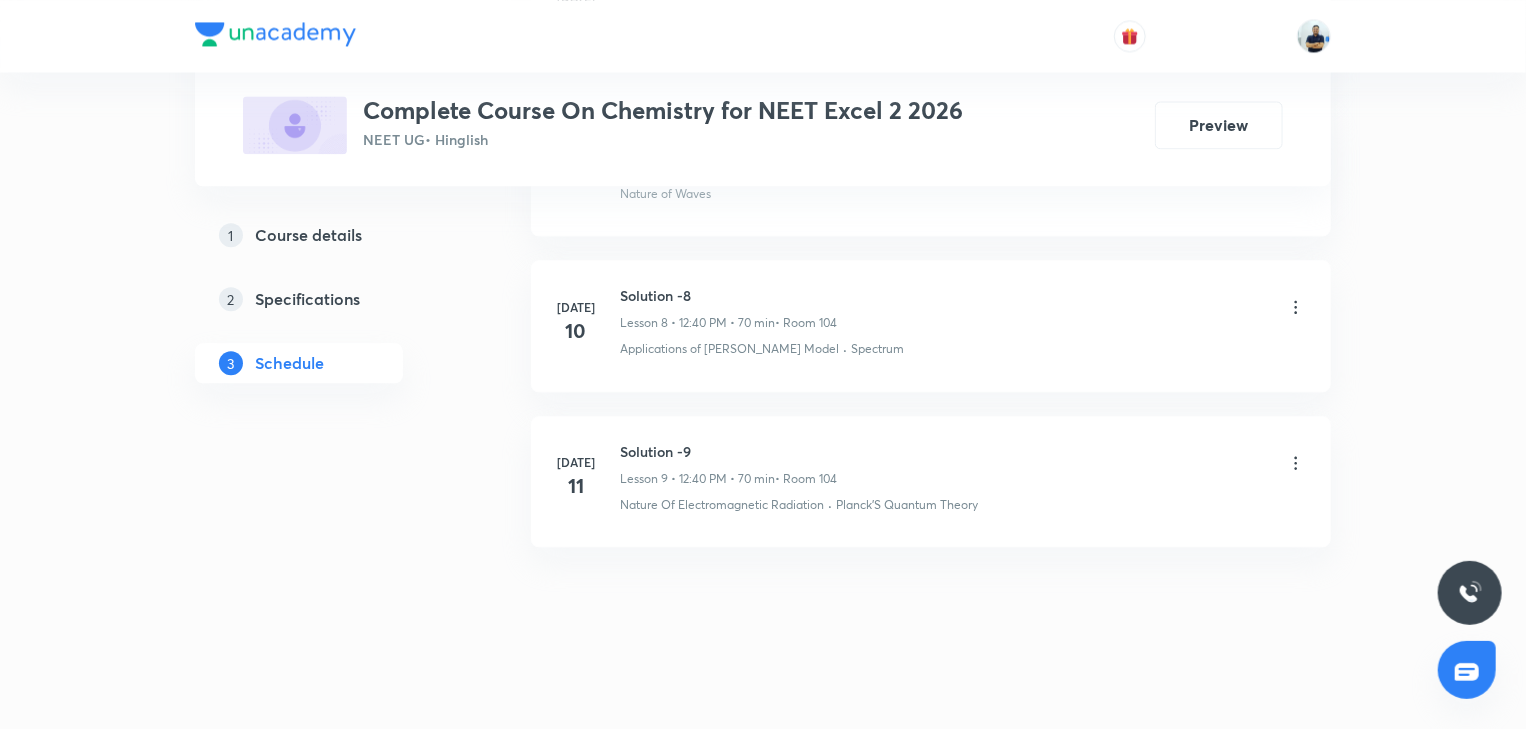 click on "Solution -9" at bounding box center [728, 451] 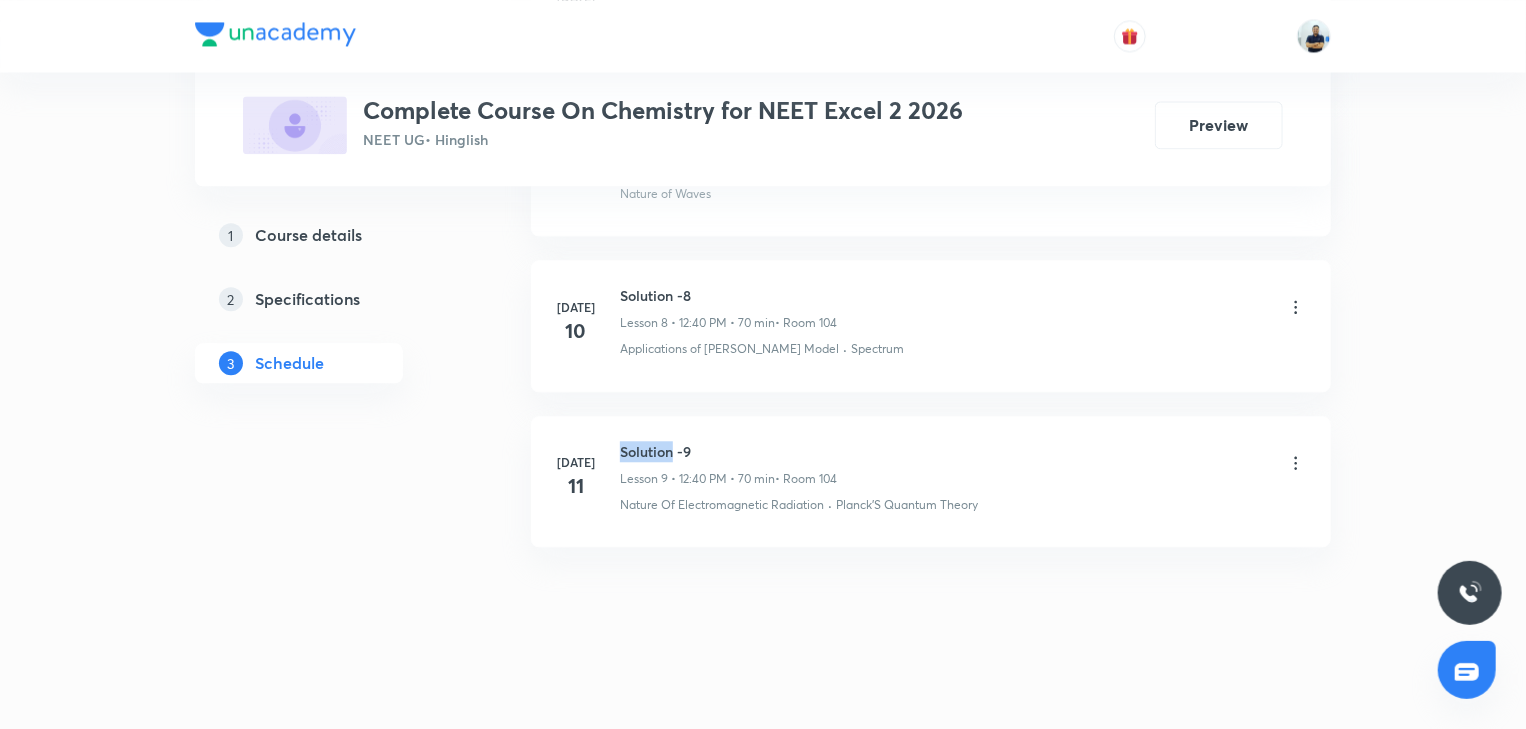 click on "Solution -9" at bounding box center [728, 451] 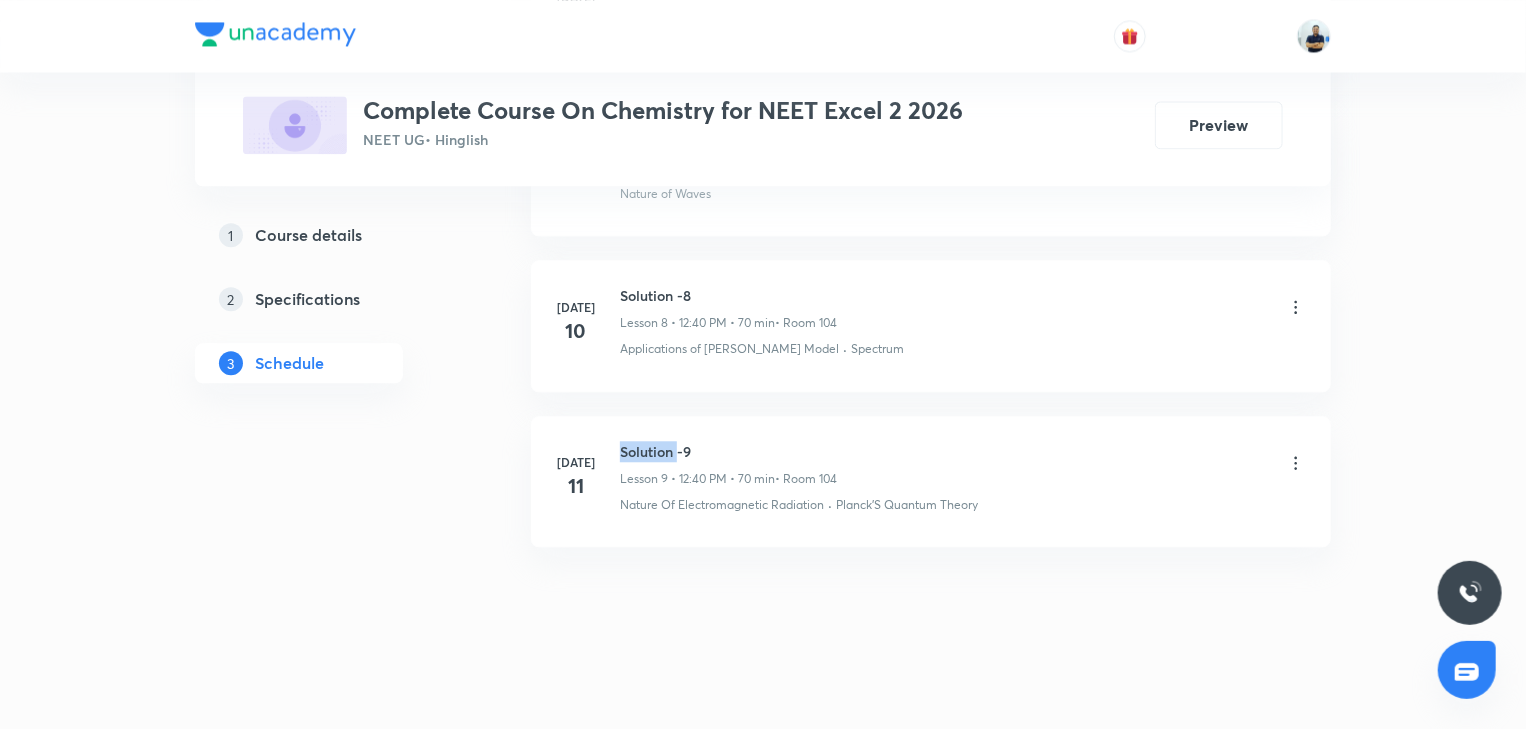 click on "Solution -9" at bounding box center (728, 451) 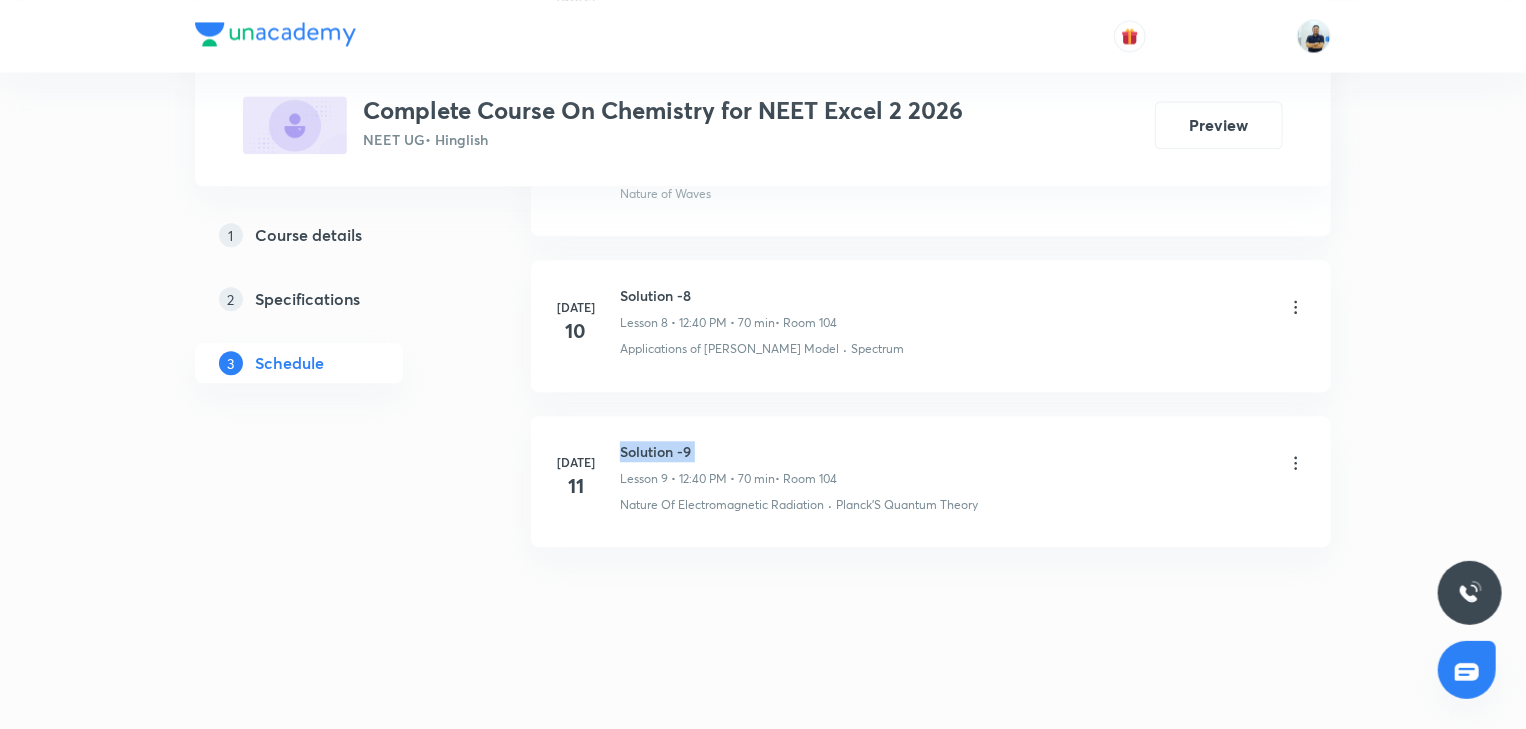click on "Solution -9" at bounding box center (728, 451) 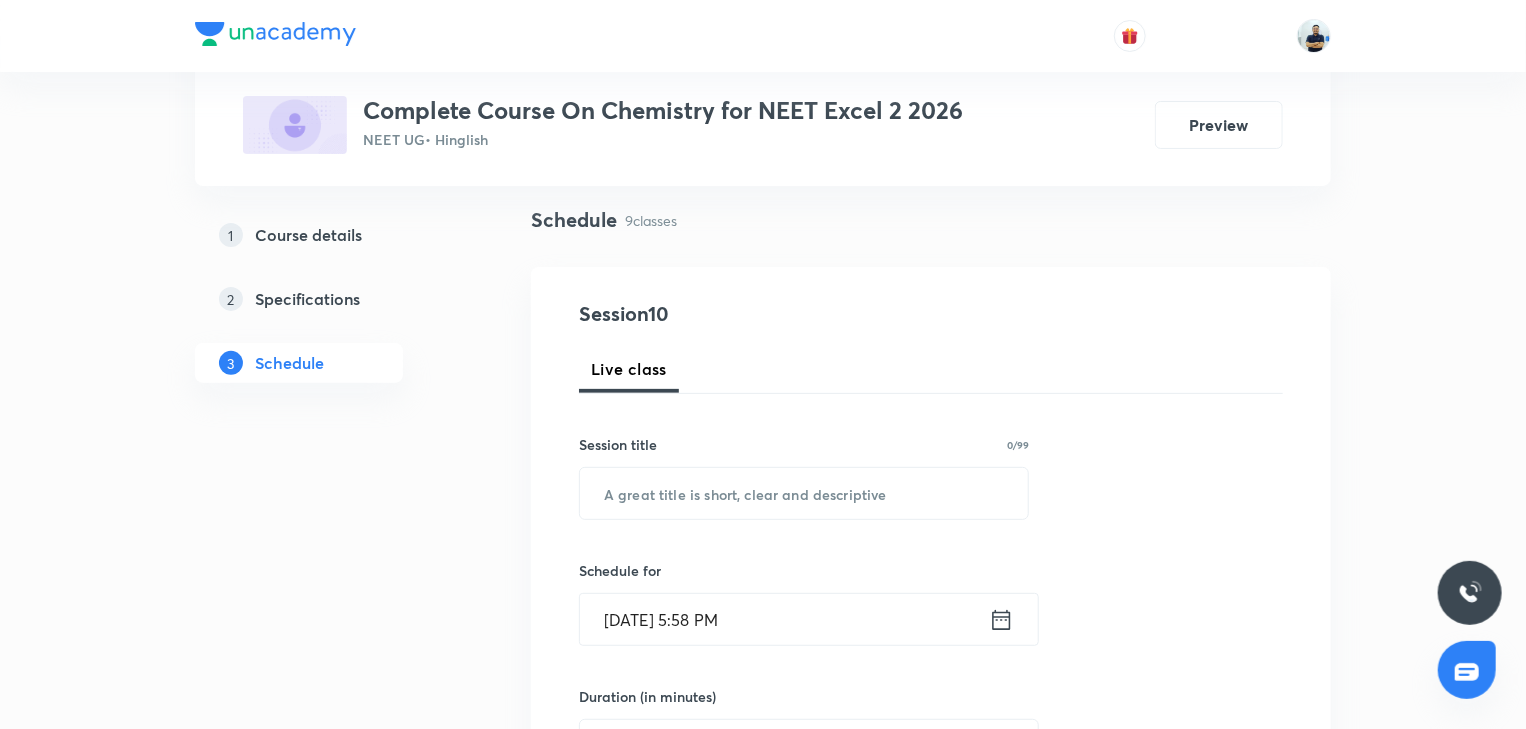 scroll, scrollTop: 0, scrollLeft: 0, axis: both 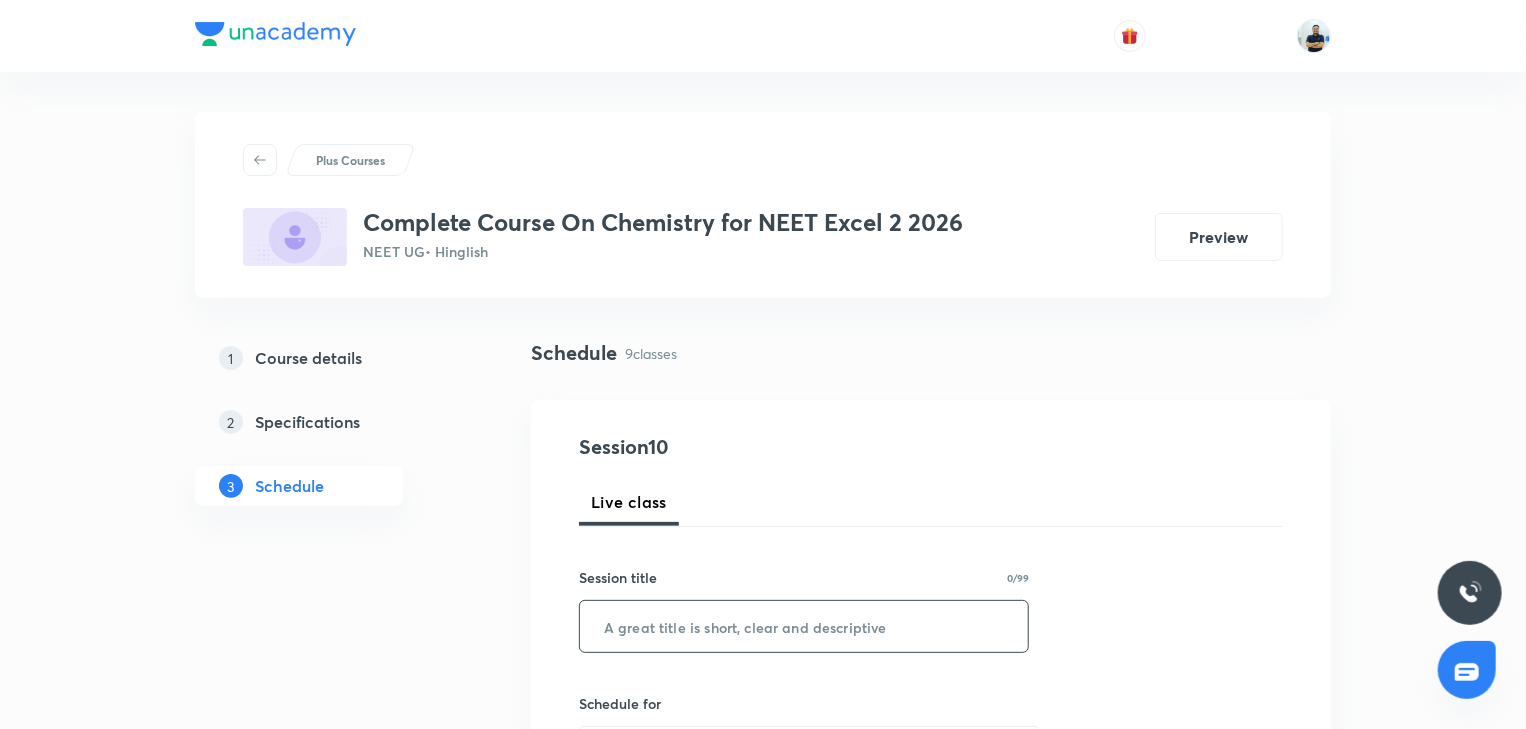 click at bounding box center (804, 626) 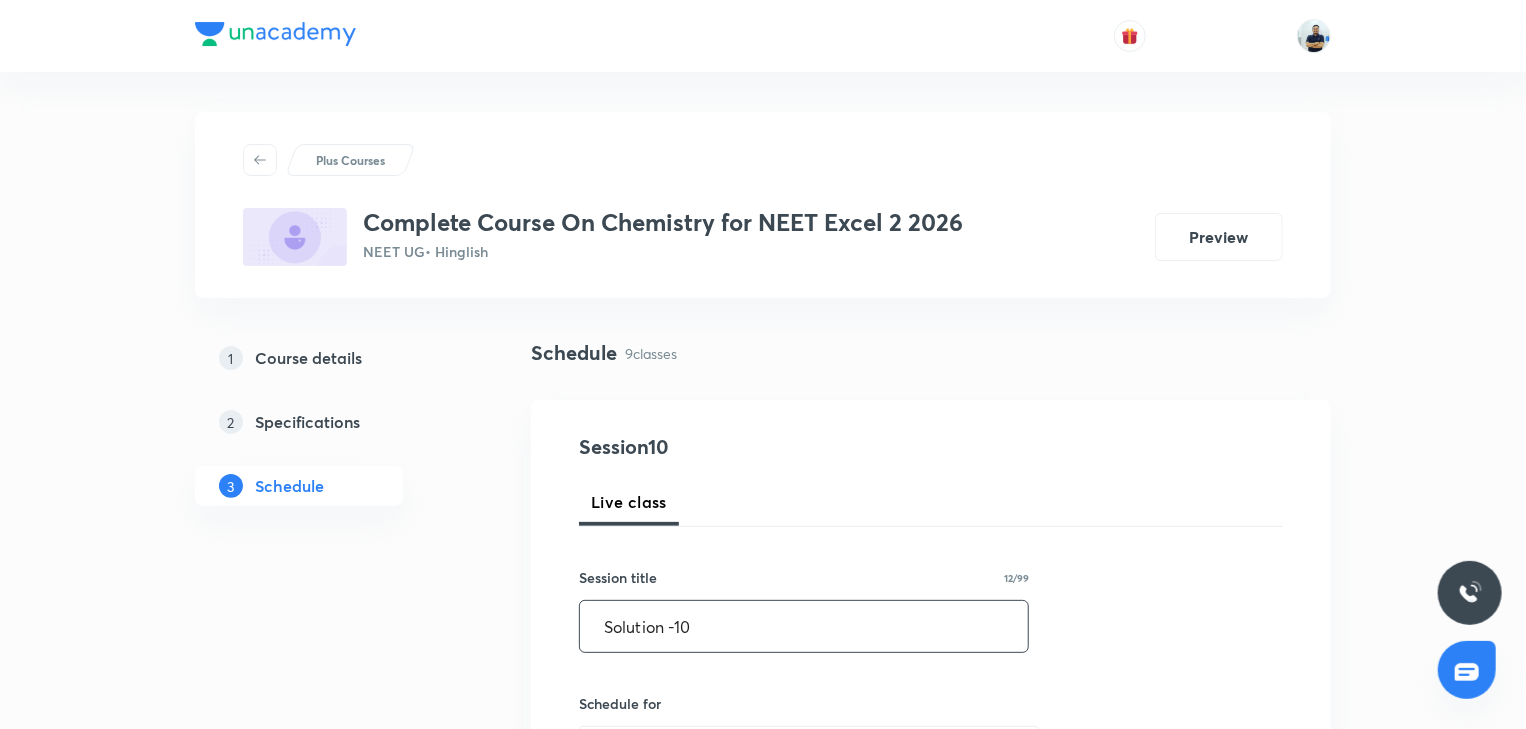 type on "Solution -10" 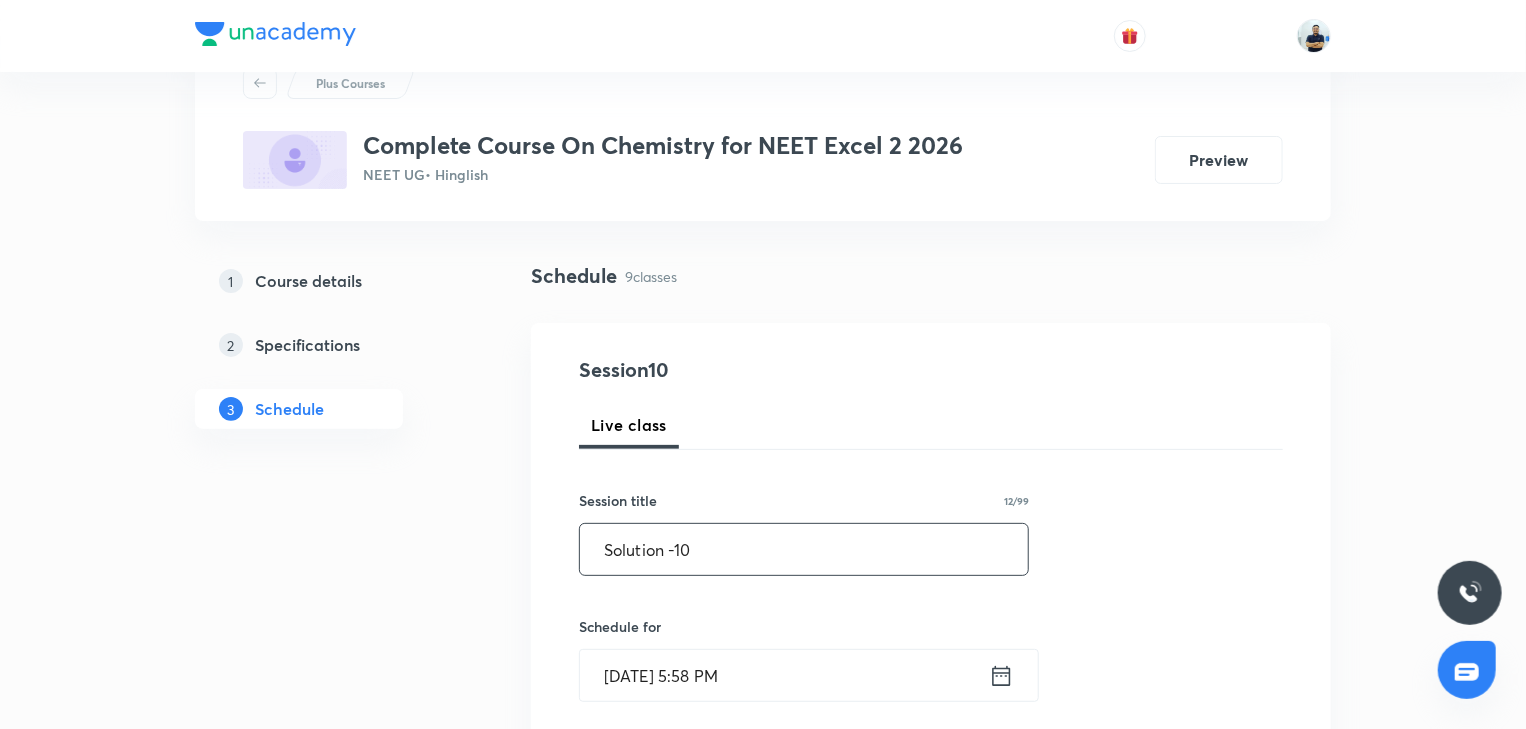 scroll, scrollTop: 186, scrollLeft: 0, axis: vertical 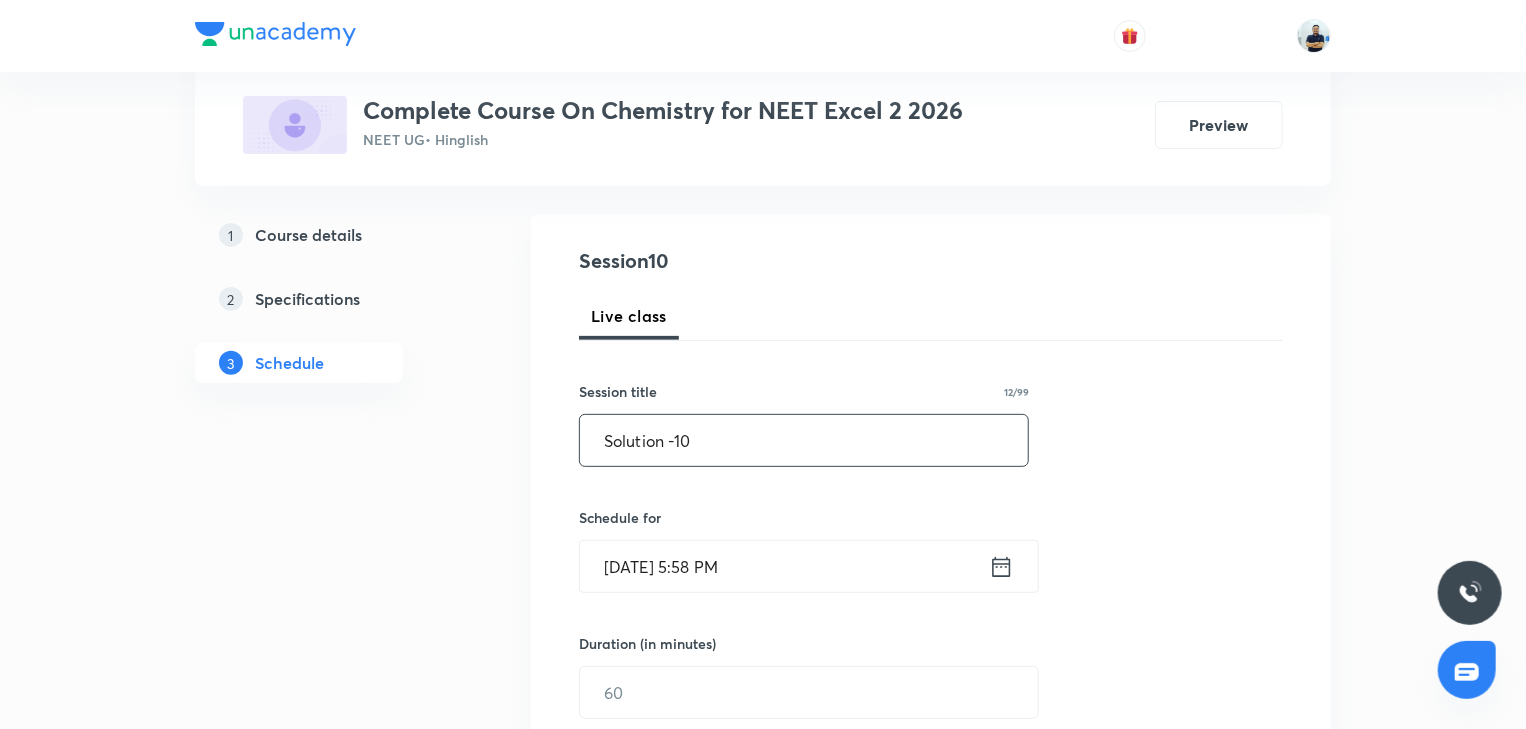 click on "Jul 13, 2025, 5:58 PM" at bounding box center [784, 566] 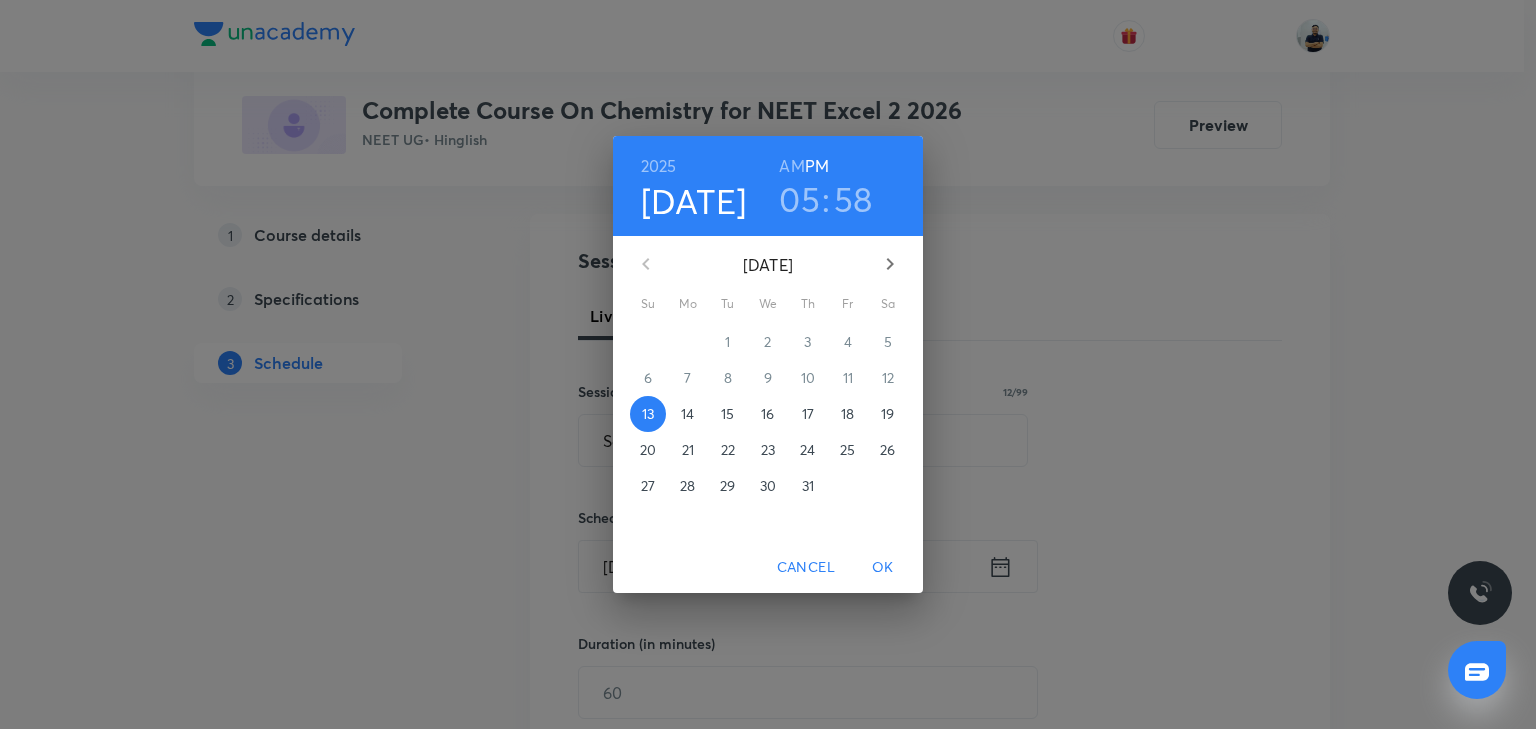 click on "14" at bounding box center (687, 414) 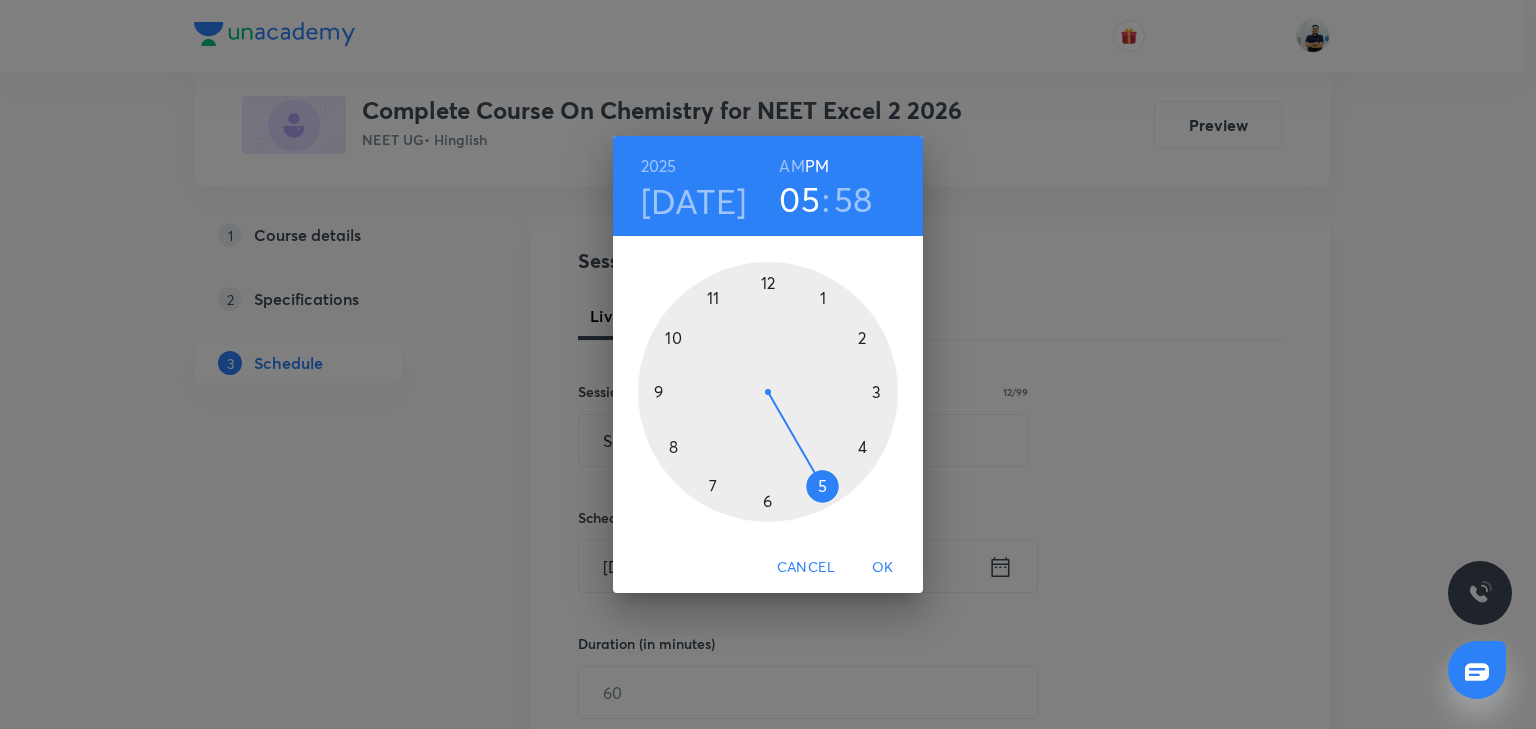 click at bounding box center (768, 392) 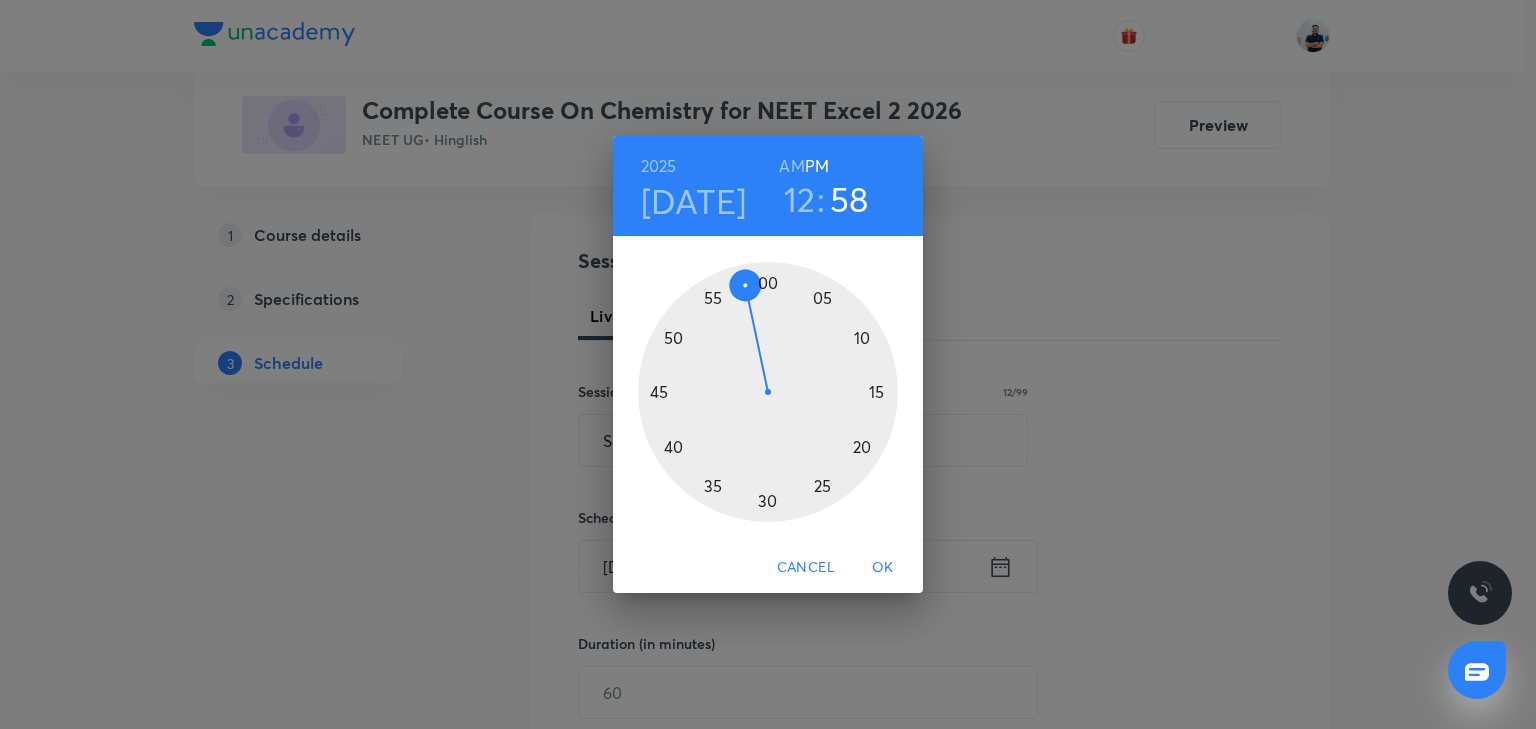 click at bounding box center (768, 392) 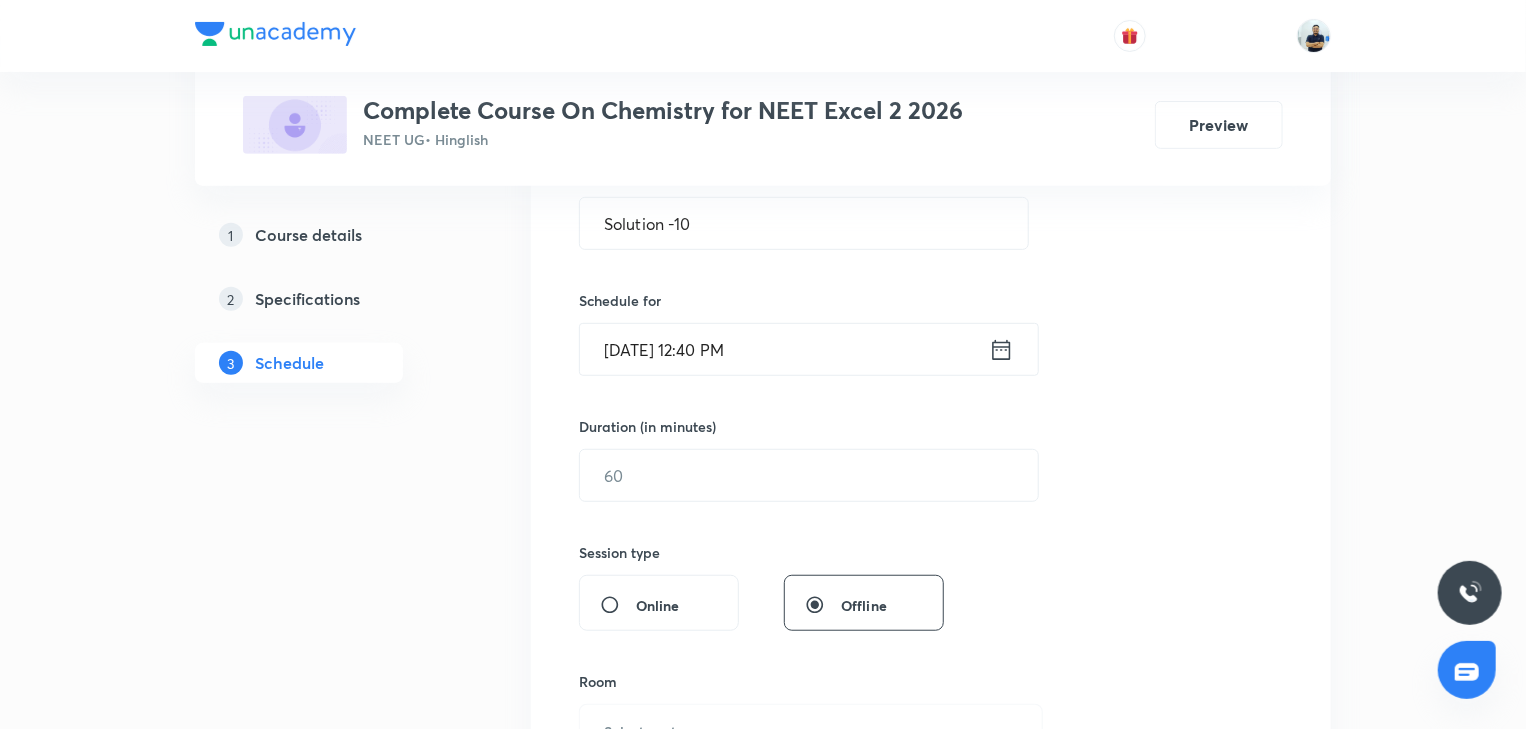 scroll, scrollTop: 634, scrollLeft: 0, axis: vertical 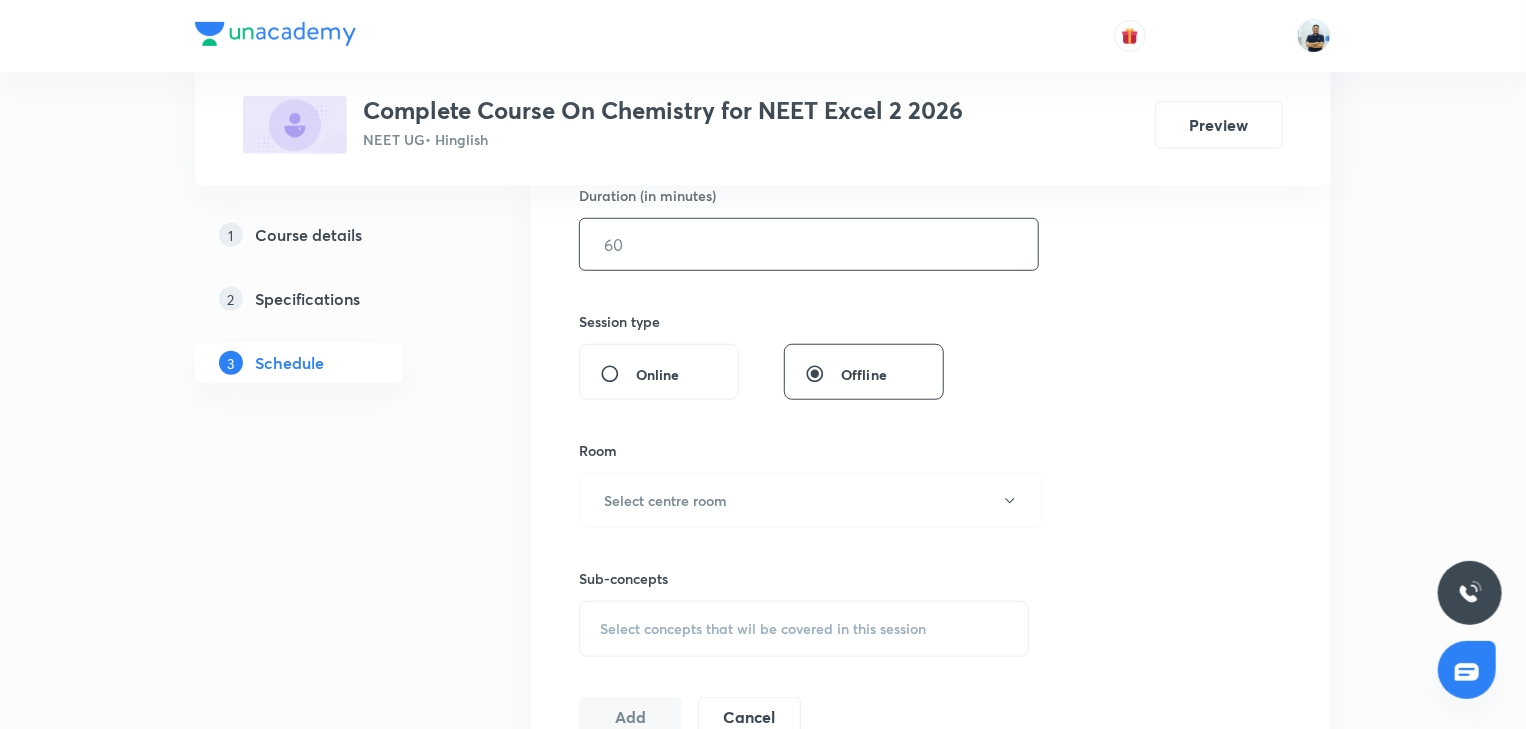 click at bounding box center [809, 244] 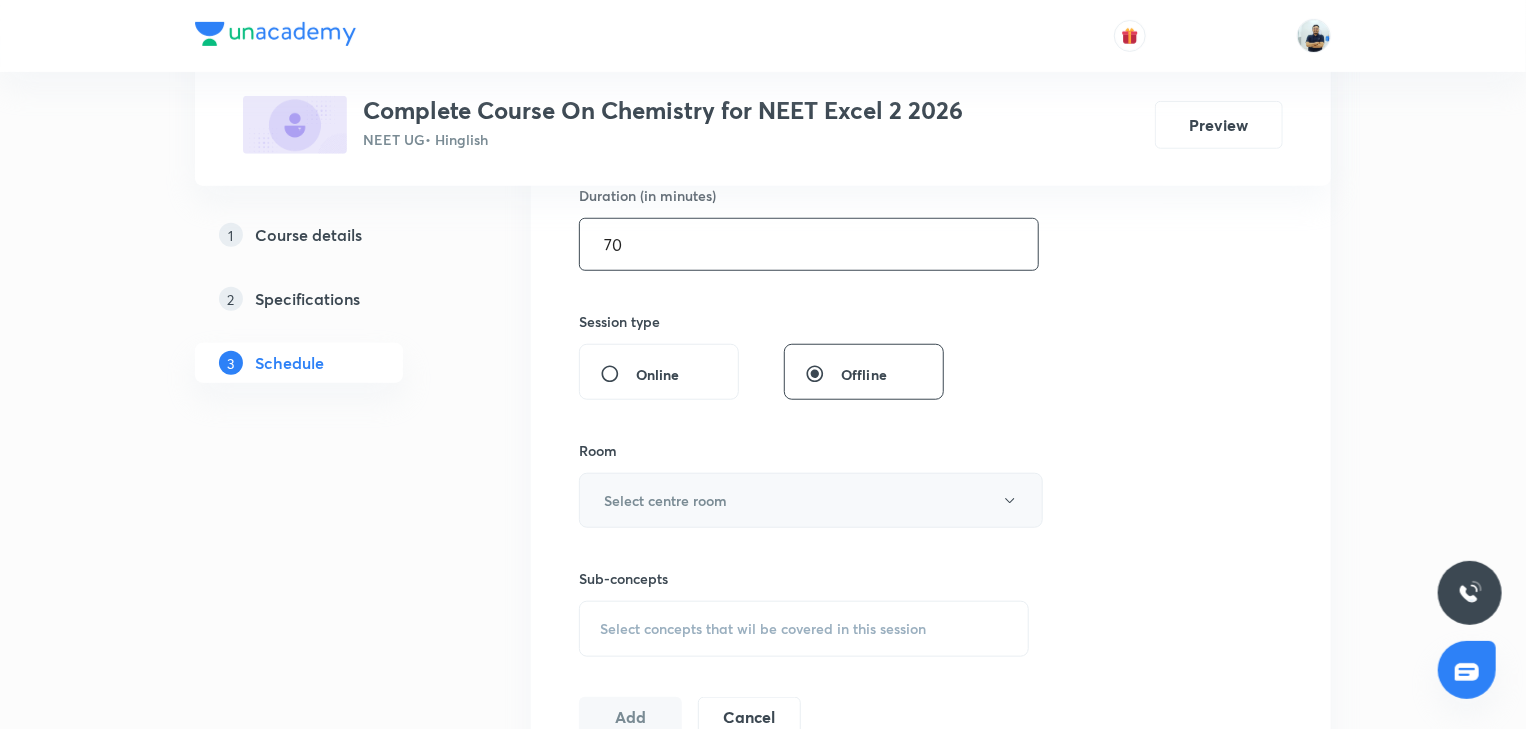 type on "70" 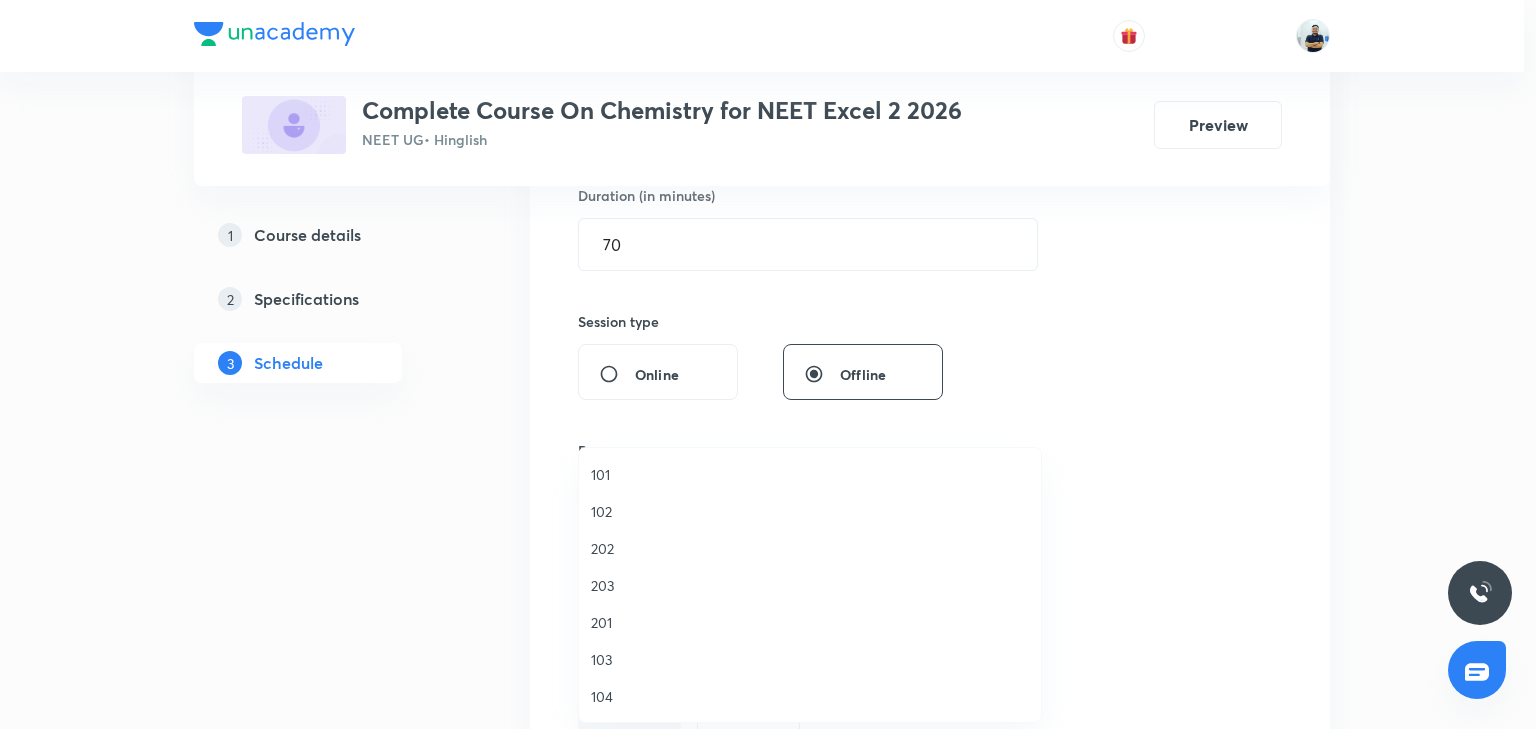click on "104" at bounding box center [810, 696] 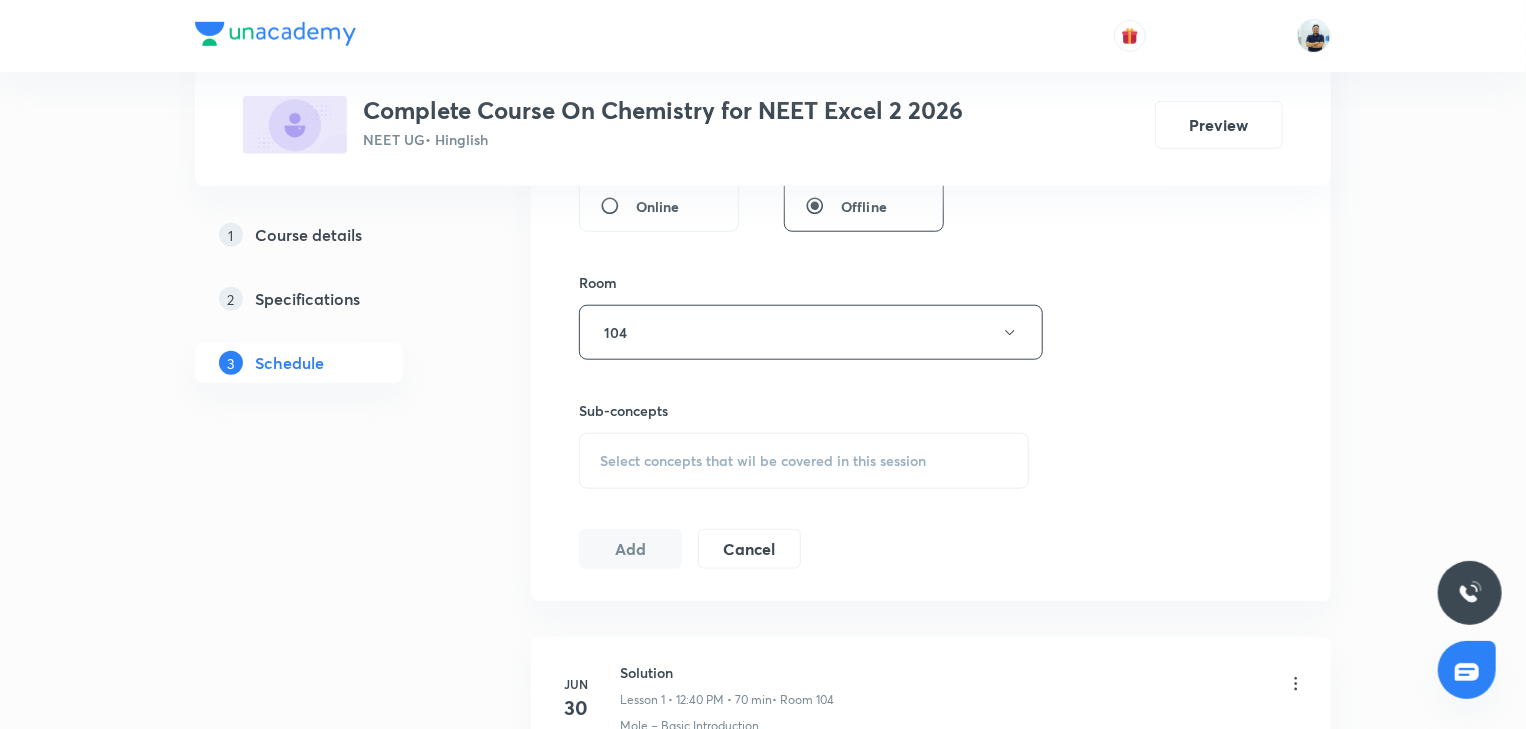scroll, scrollTop: 821, scrollLeft: 0, axis: vertical 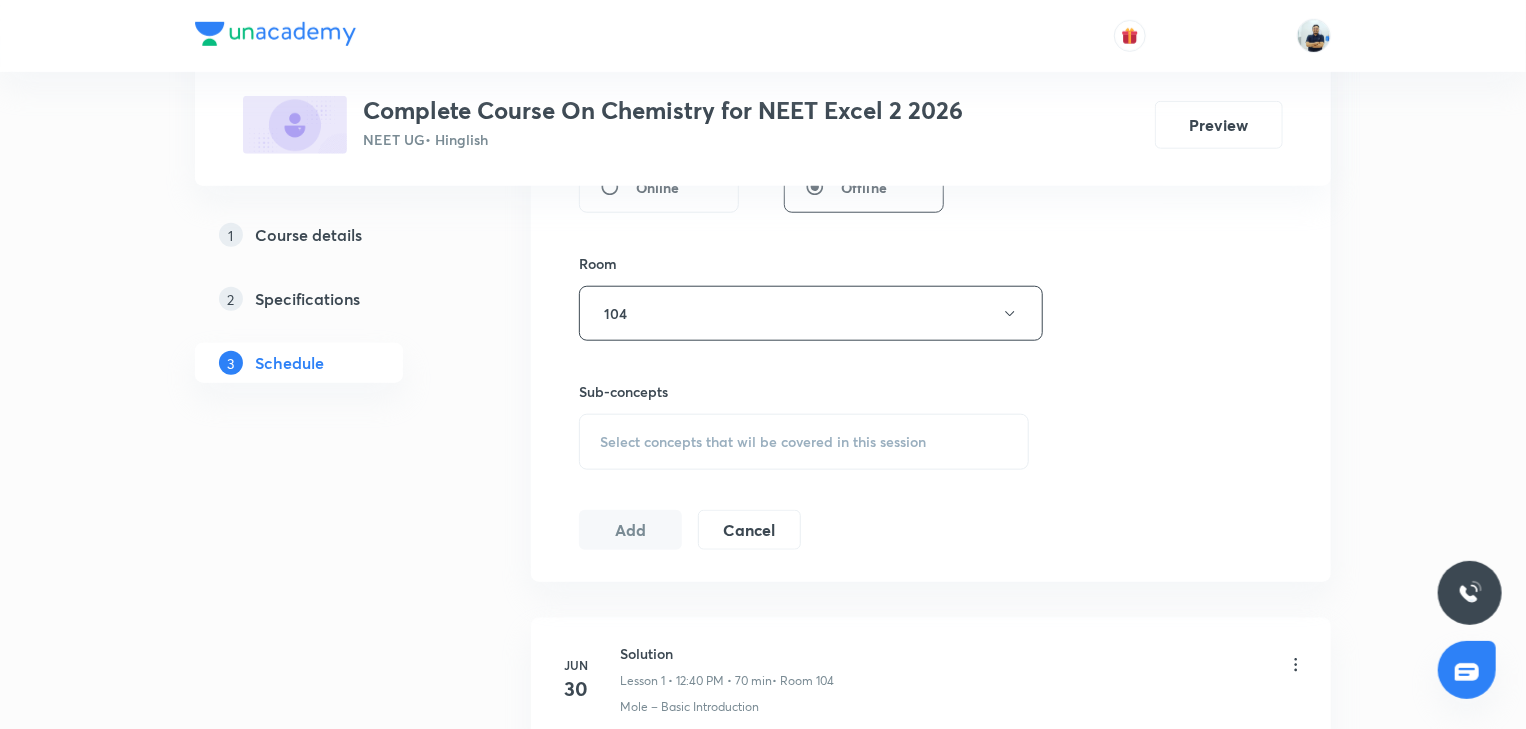 click on "Select concepts that wil be covered in this session" at bounding box center [804, 442] 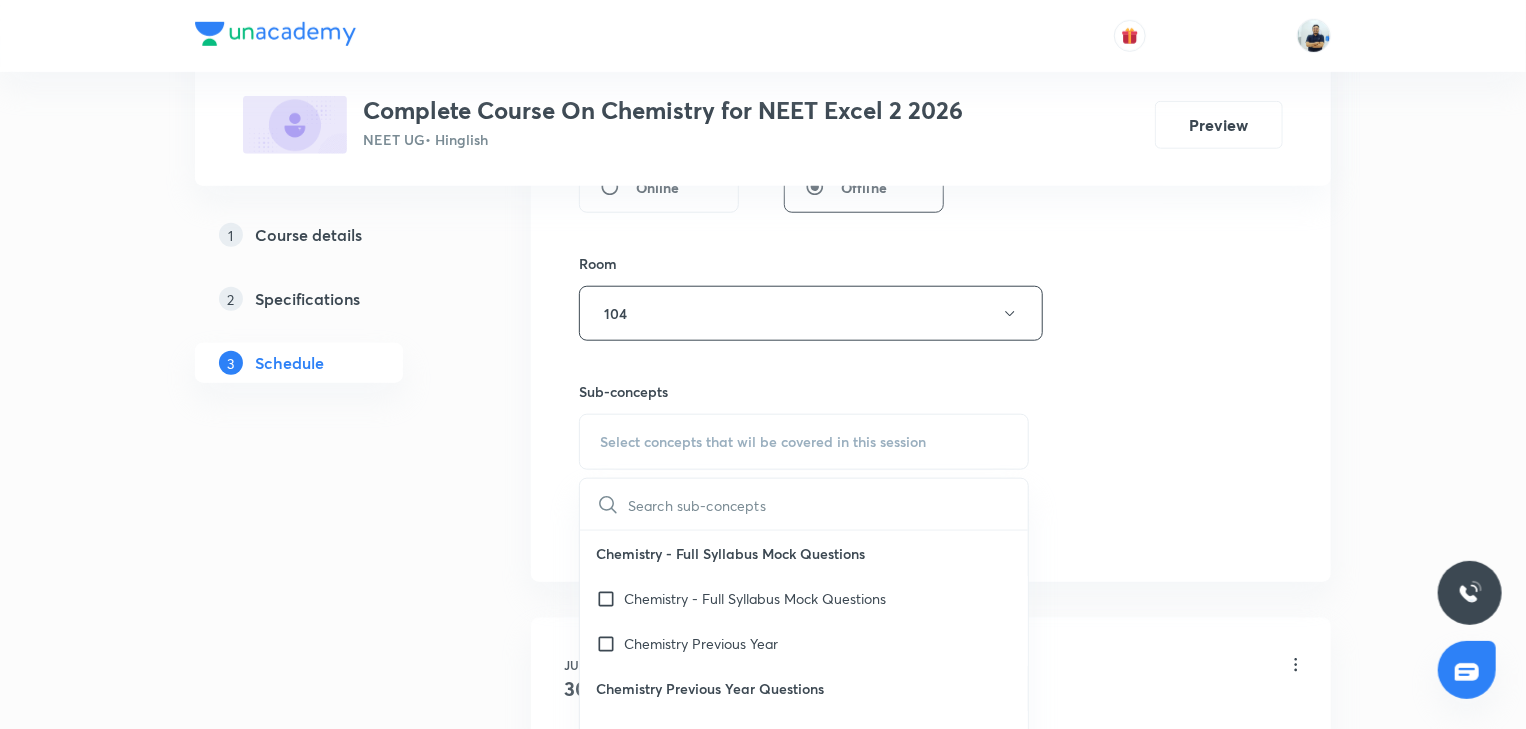 scroll, scrollTop: 1120, scrollLeft: 0, axis: vertical 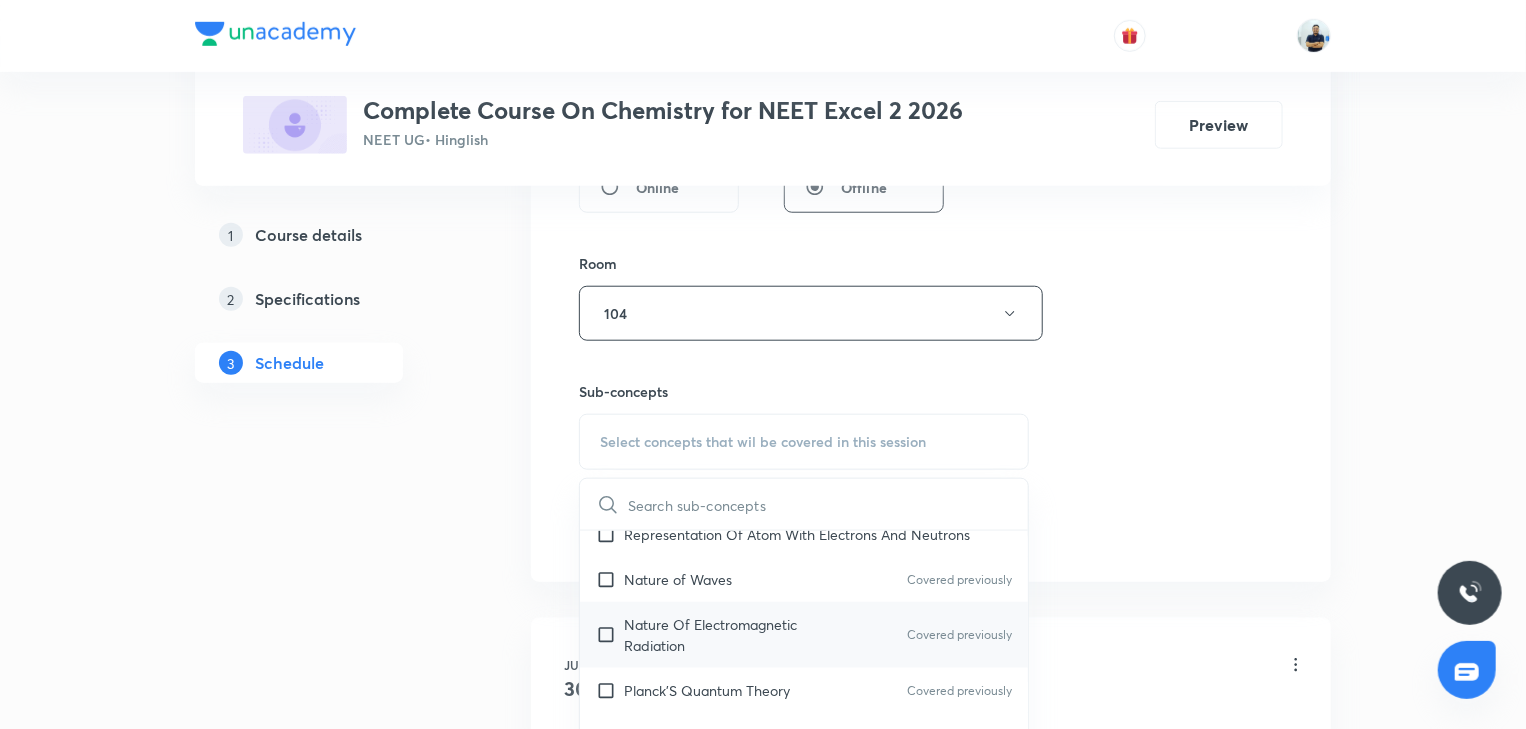 click on "Nature Of Electromagnetic Radiation" at bounding box center [725, 635] 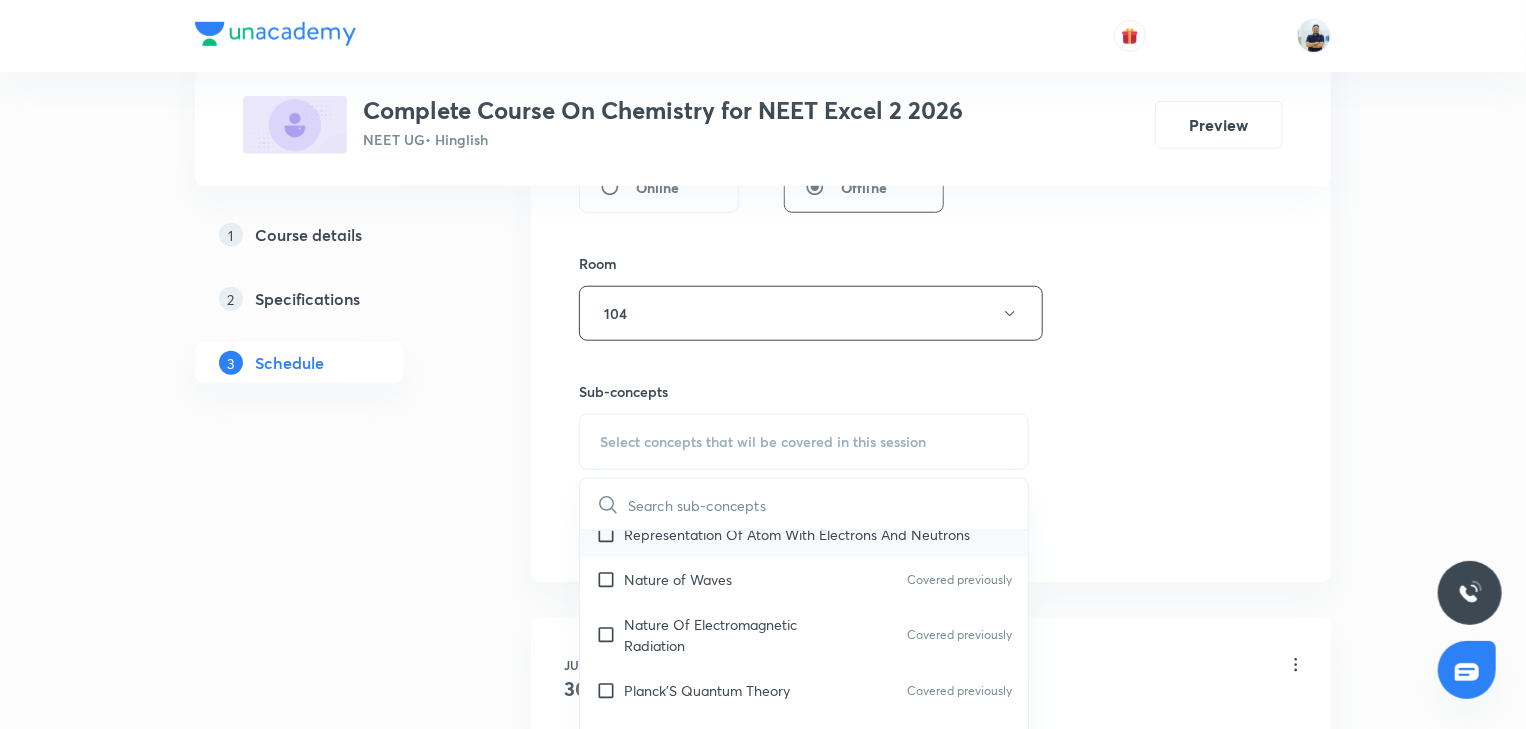 checkbox on "true" 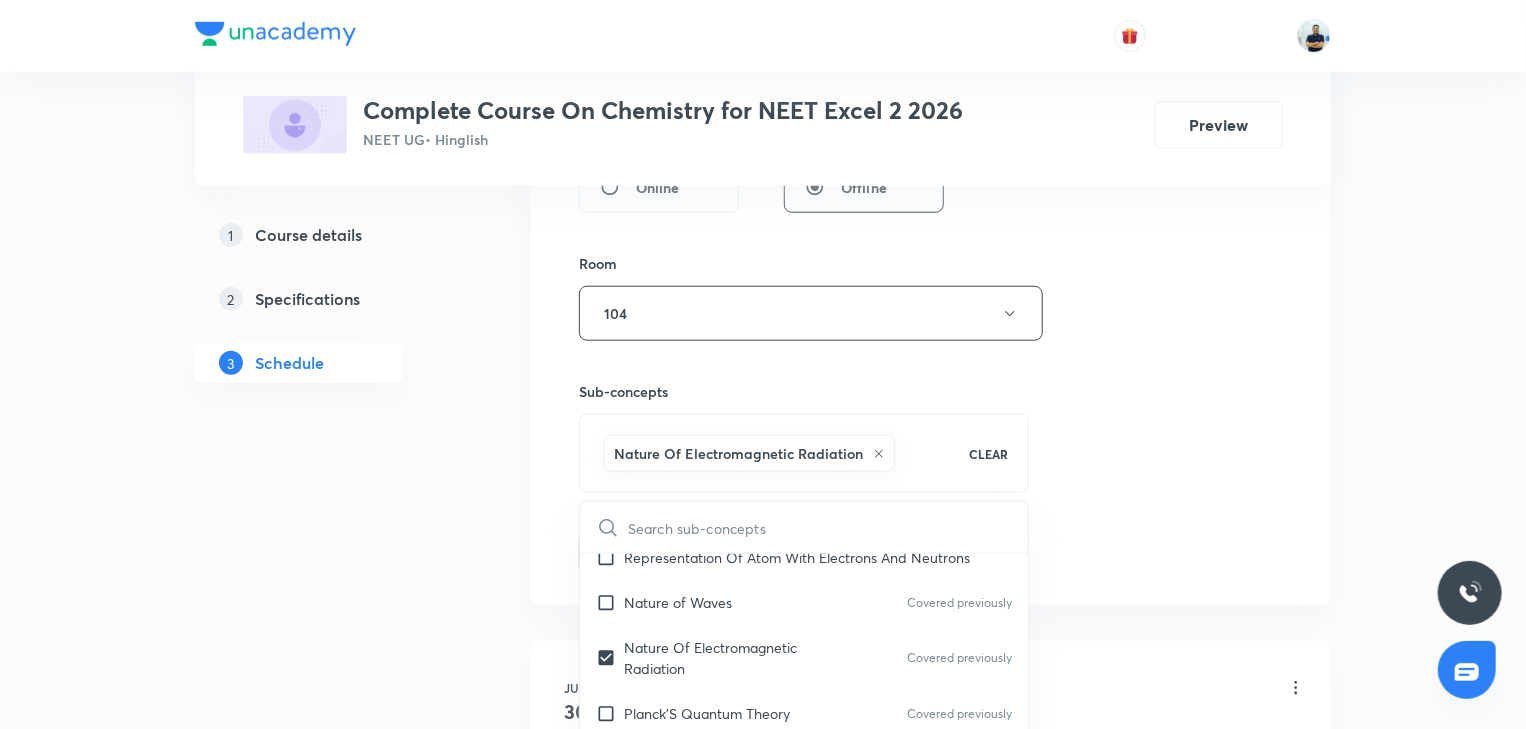 click on "Session  10 Live class Session title 12/99 Solution -10 ​ Schedule for Jul 14, 2025, 12:40 PM ​ Duration (in minutes) 70 ​   Session type Online Offline Room 104 Sub-concepts Nature Of Electromagnetic Radiation CLEAR ​ Chemistry - Full Syllabus Mock Questions Chemistry - Full Syllabus Mock Questions Chemistry Previous Year Chemistry Previous Year Questions Chemistry Previous Year Questions Covered previously General Topics & Mole Concept Basic Concepts Mole – Basic Introduction Covered previously Percentage Composition Stoichiometry Principle of Atom Conservation (POAC) Relation between Stoichiometric Quantities Application of Mole Concept: Gravimetric Analysis Electronic Configuration Of Atoms (Hund's rule)  Quantum Numbers (Magnetic Quantum no.) Quantum Numbers(Pauli's Exclusion law) Mean Molar Mass or Molecular Mass Variation of Conductivity with Concentration Mechanism of Corrosion Atomic Structure Discovery Of Electron Some Prerequisites of Physics Discovery Of Protons And Neutrons Spectrum pH" at bounding box center [931, 92] 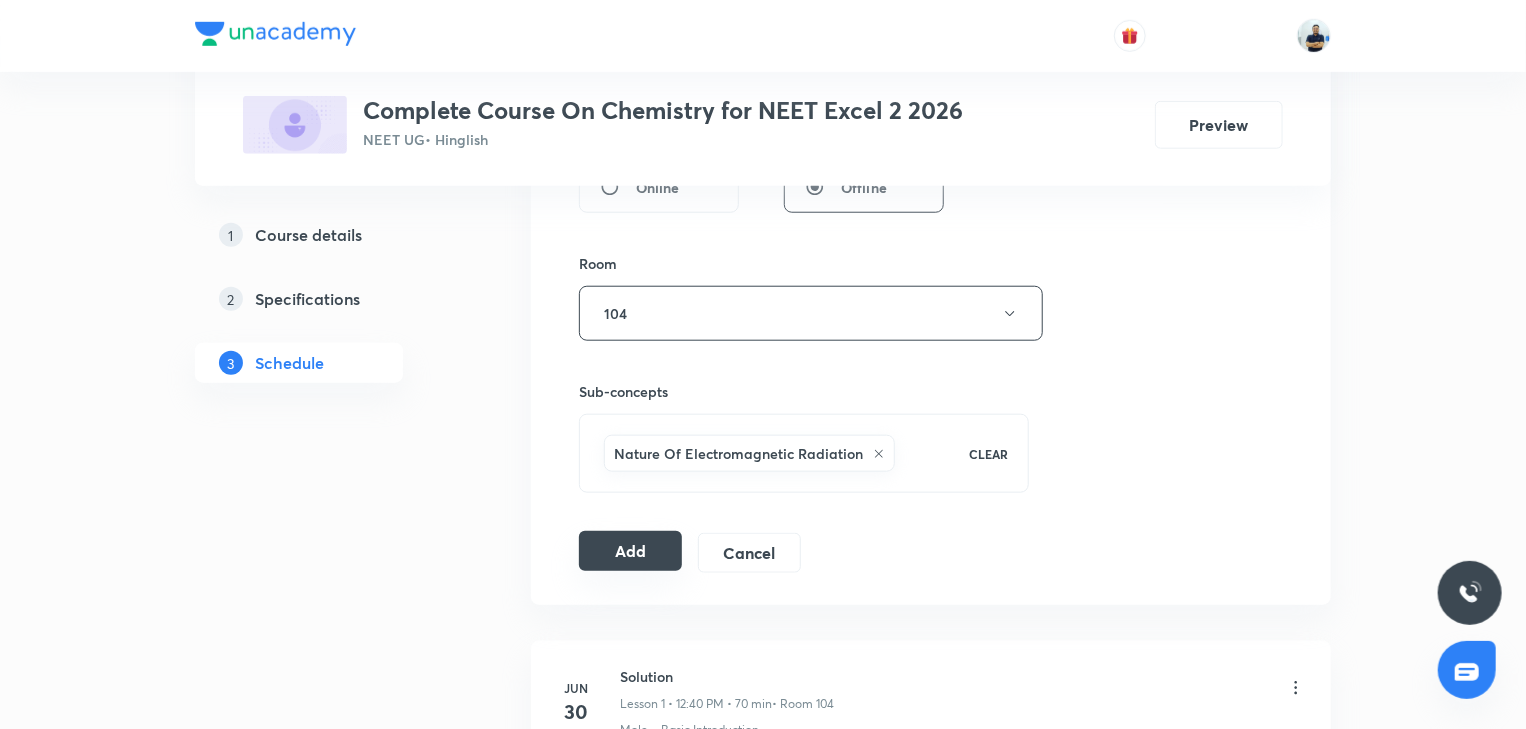 click on "Add" at bounding box center [630, 551] 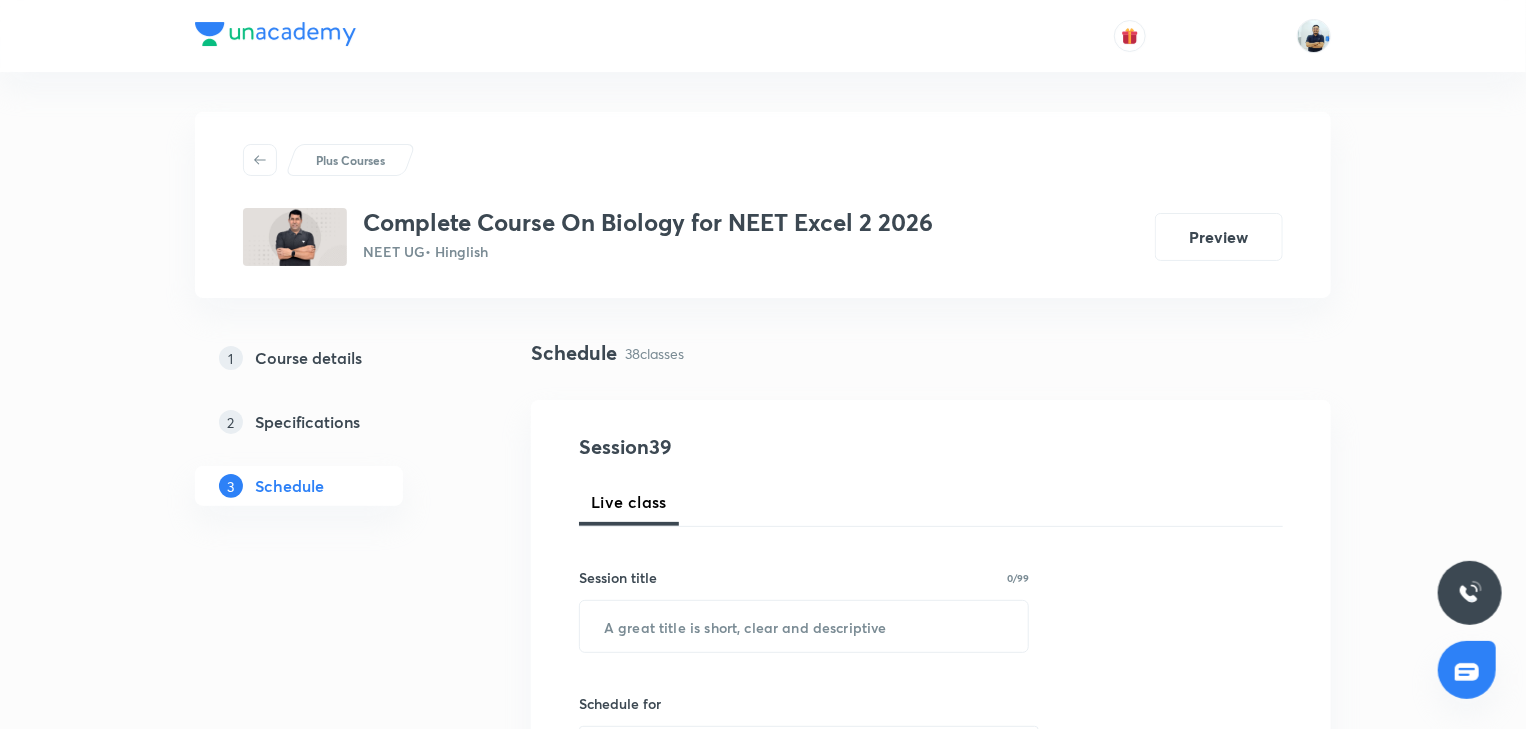 scroll, scrollTop: 3864, scrollLeft: 0, axis: vertical 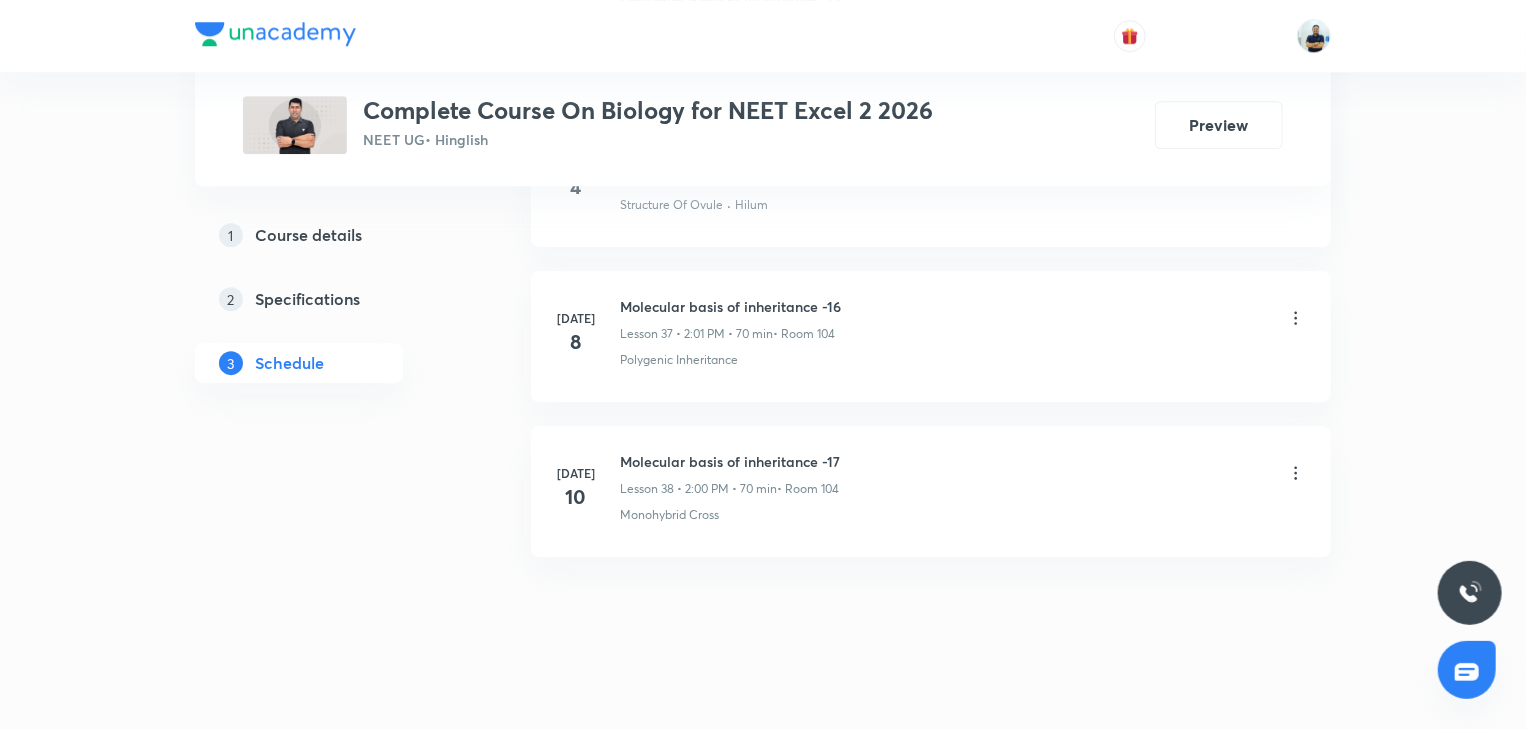 click on "Molecular basis of inheritance -17" at bounding box center [730, 461] 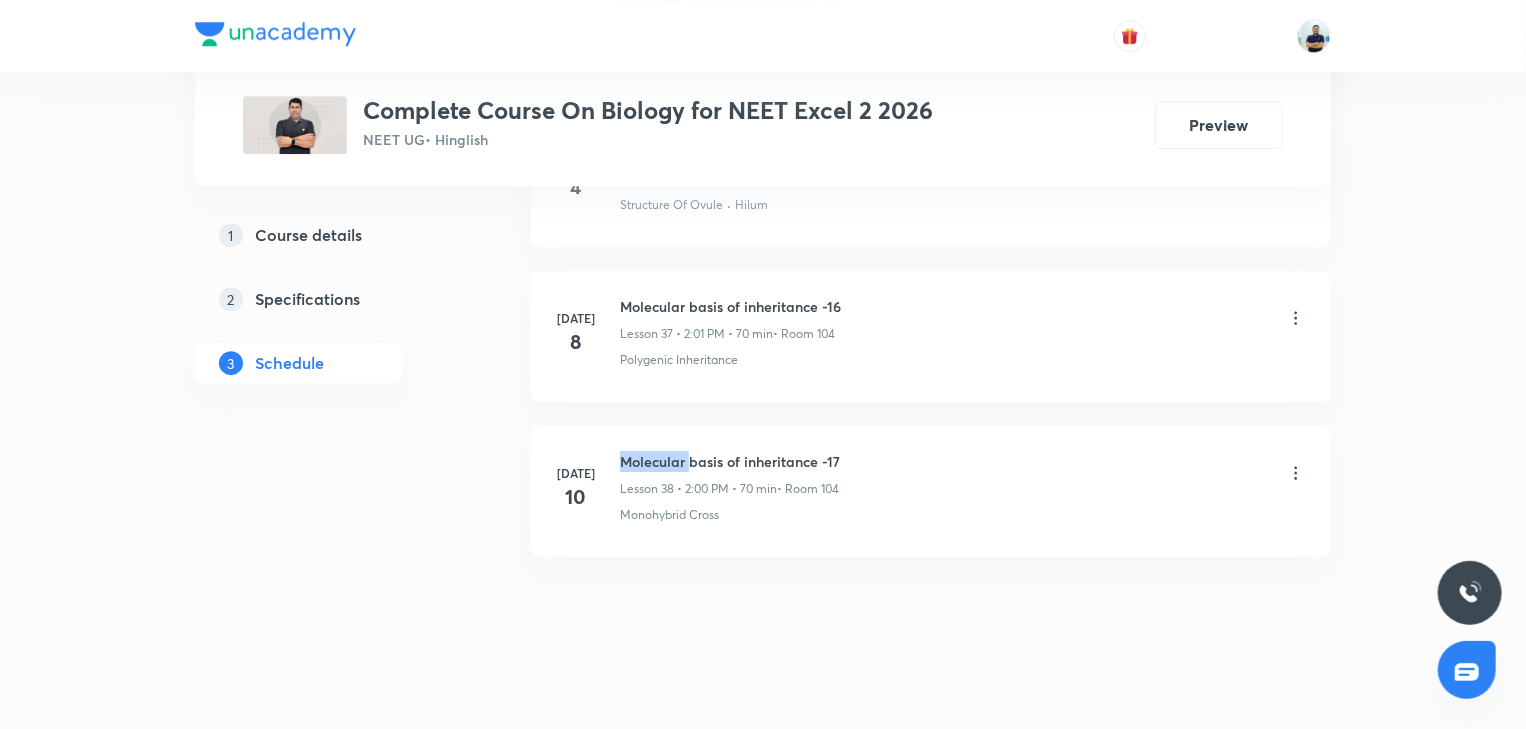 click on "Molecular basis of inheritance -17" at bounding box center [730, 461] 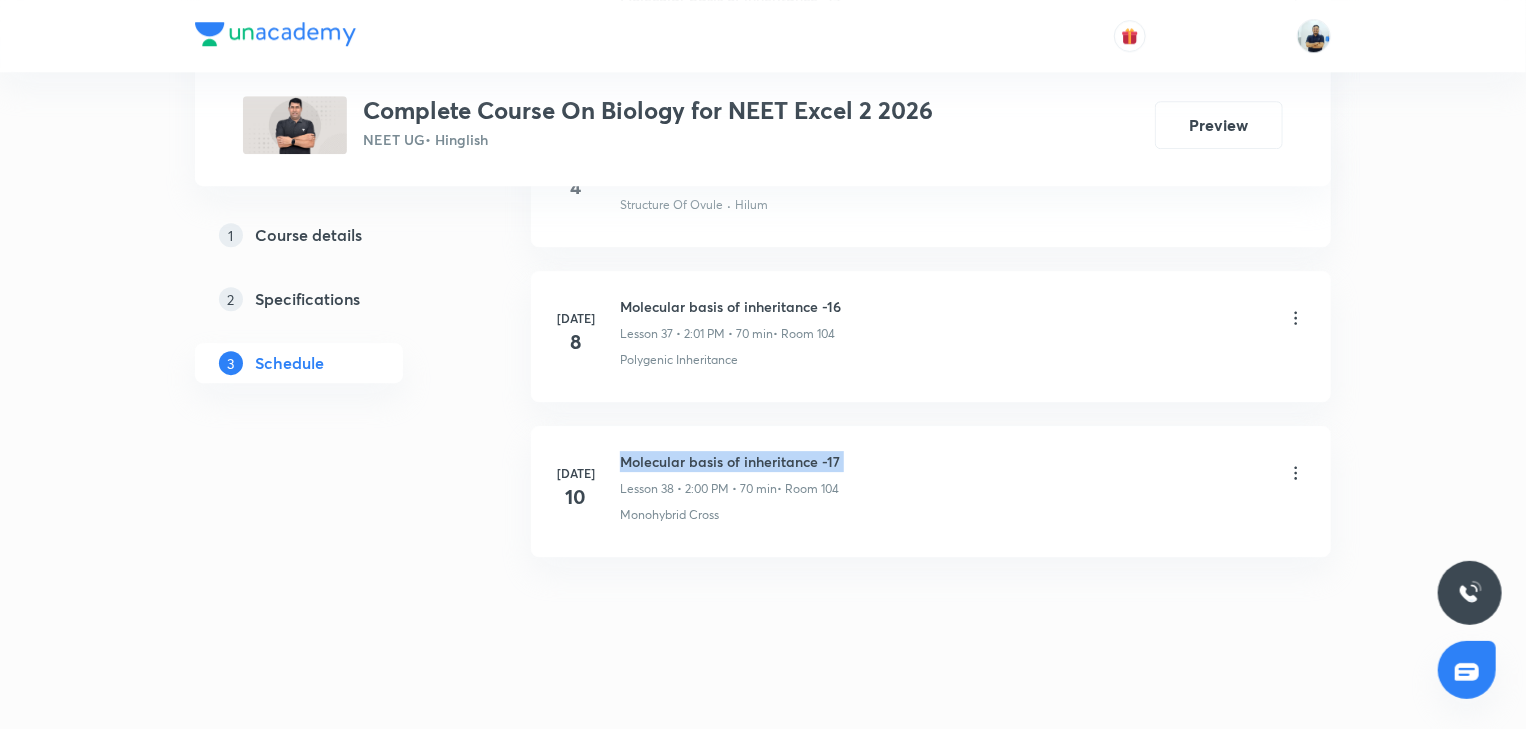 click on "Molecular basis of inheritance -17" at bounding box center (730, 461) 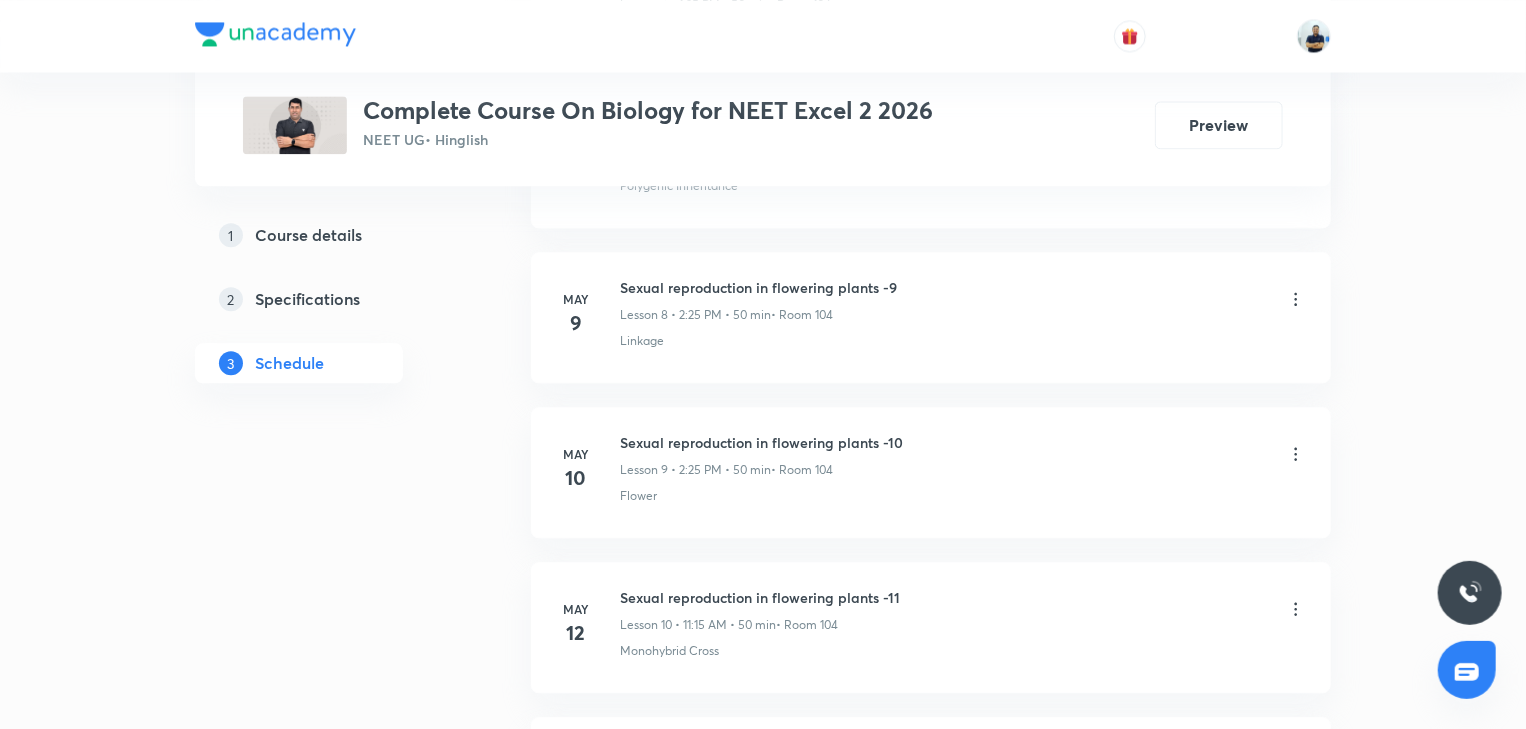 scroll, scrollTop: 0, scrollLeft: 0, axis: both 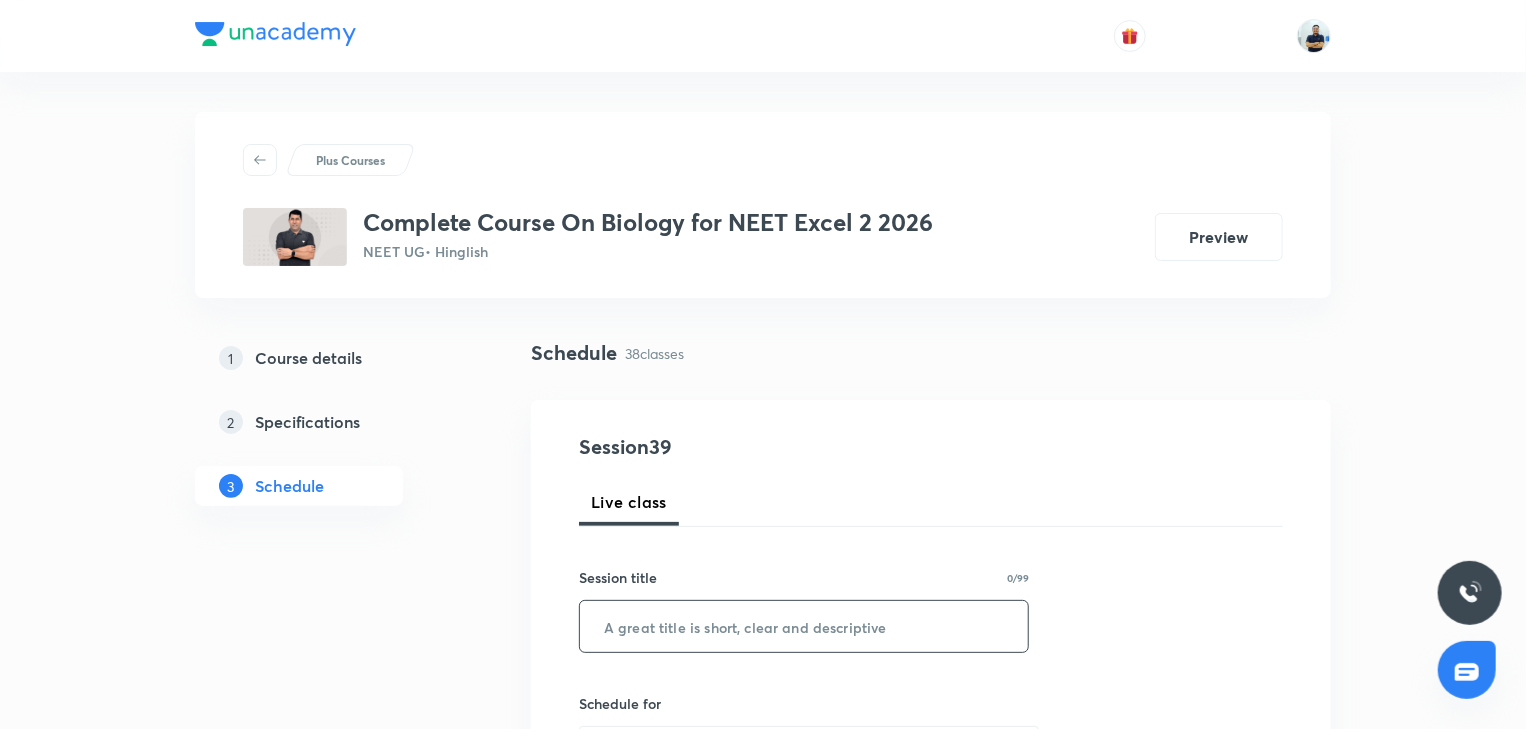 click at bounding box center [804, 626] 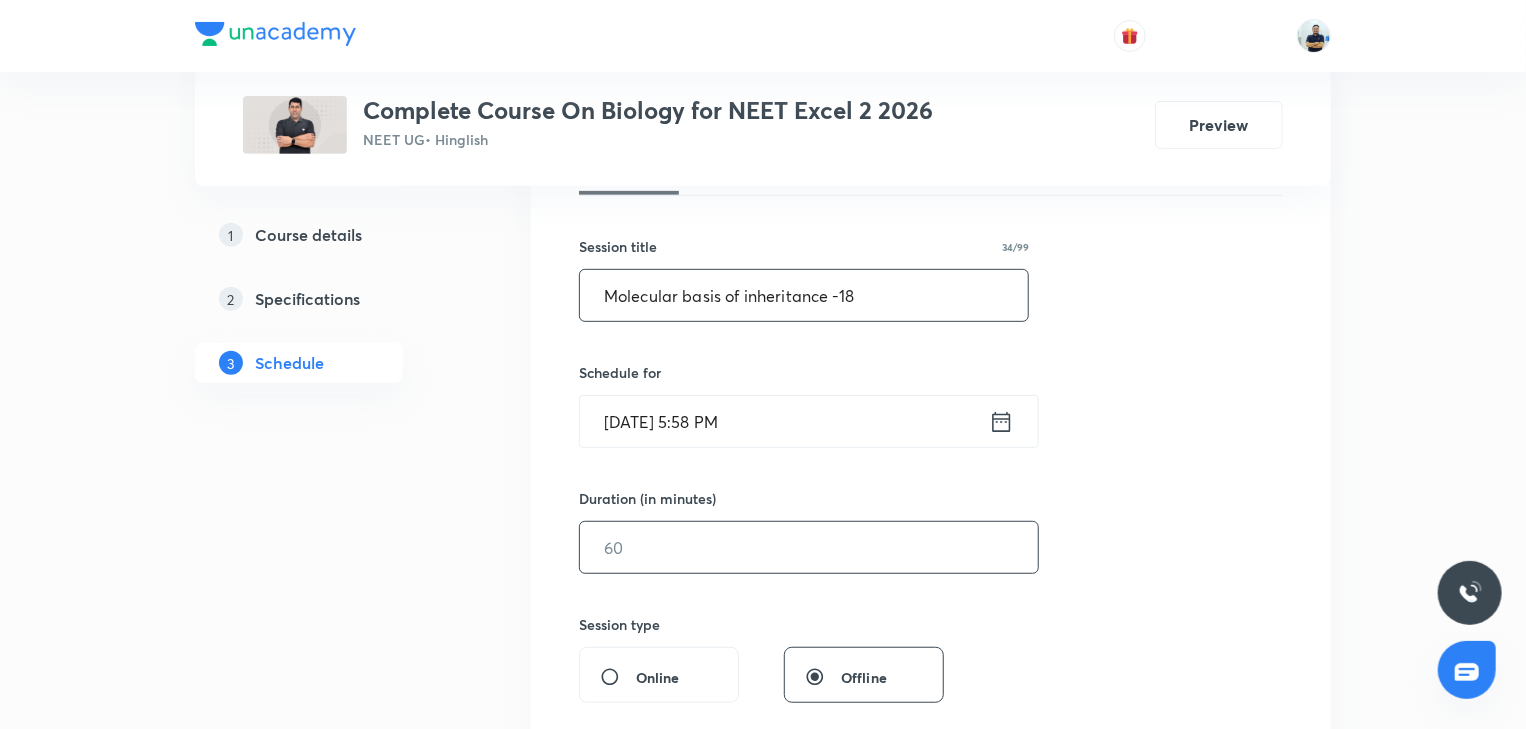 scroll, scrollTop: 336, scrollLeft: 0, axis: vertical 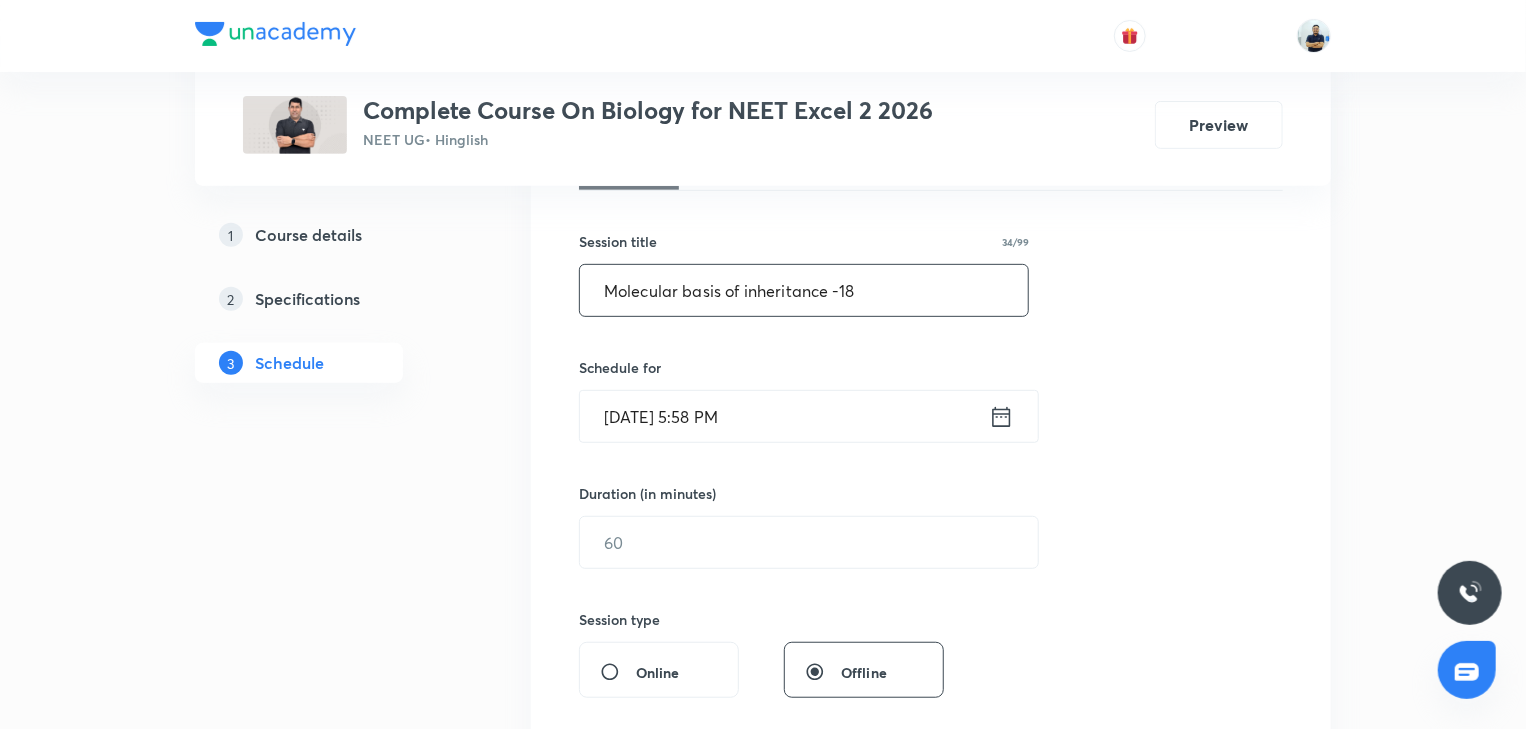 type on "Molecular basis of inheritance -18" 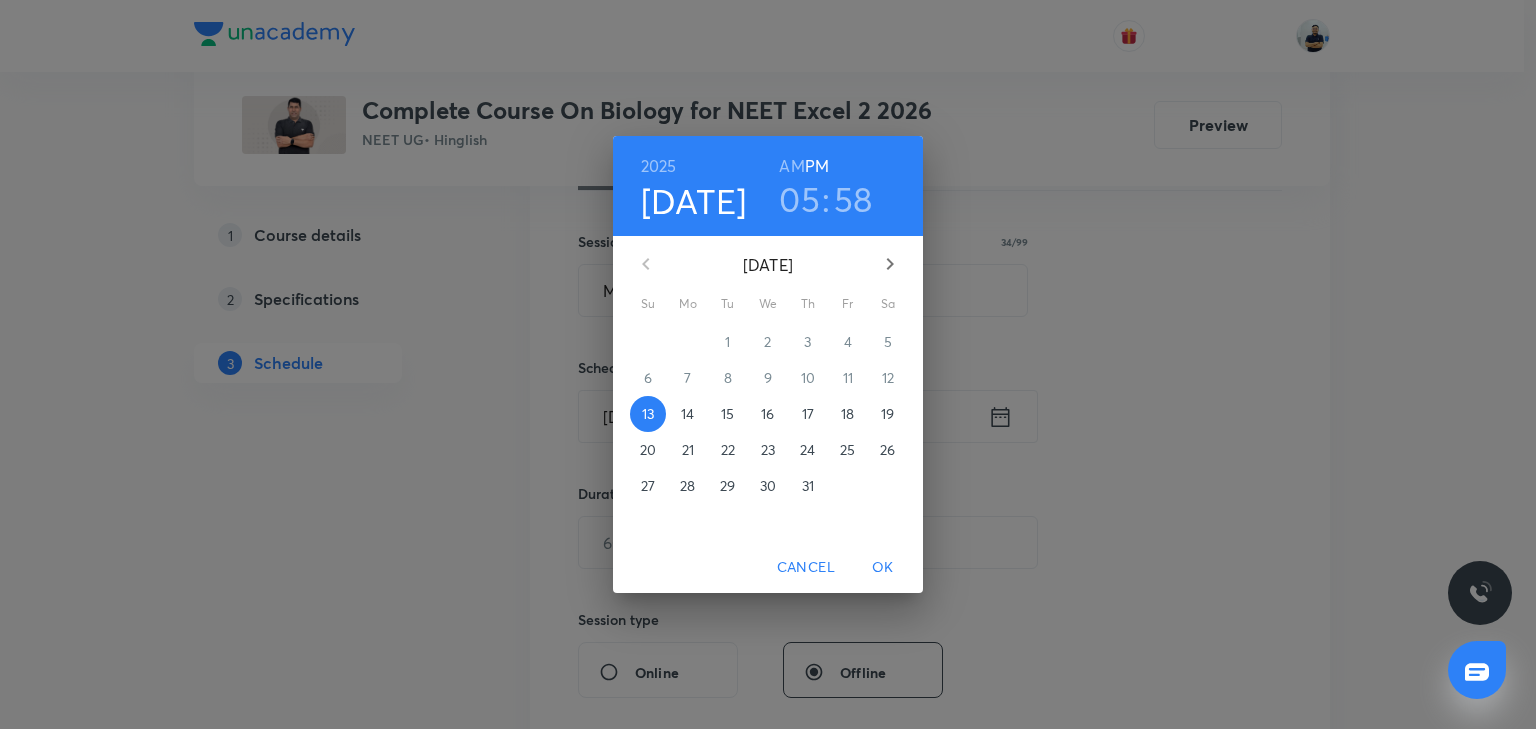 click on "14" at bounding box center (687, 414) 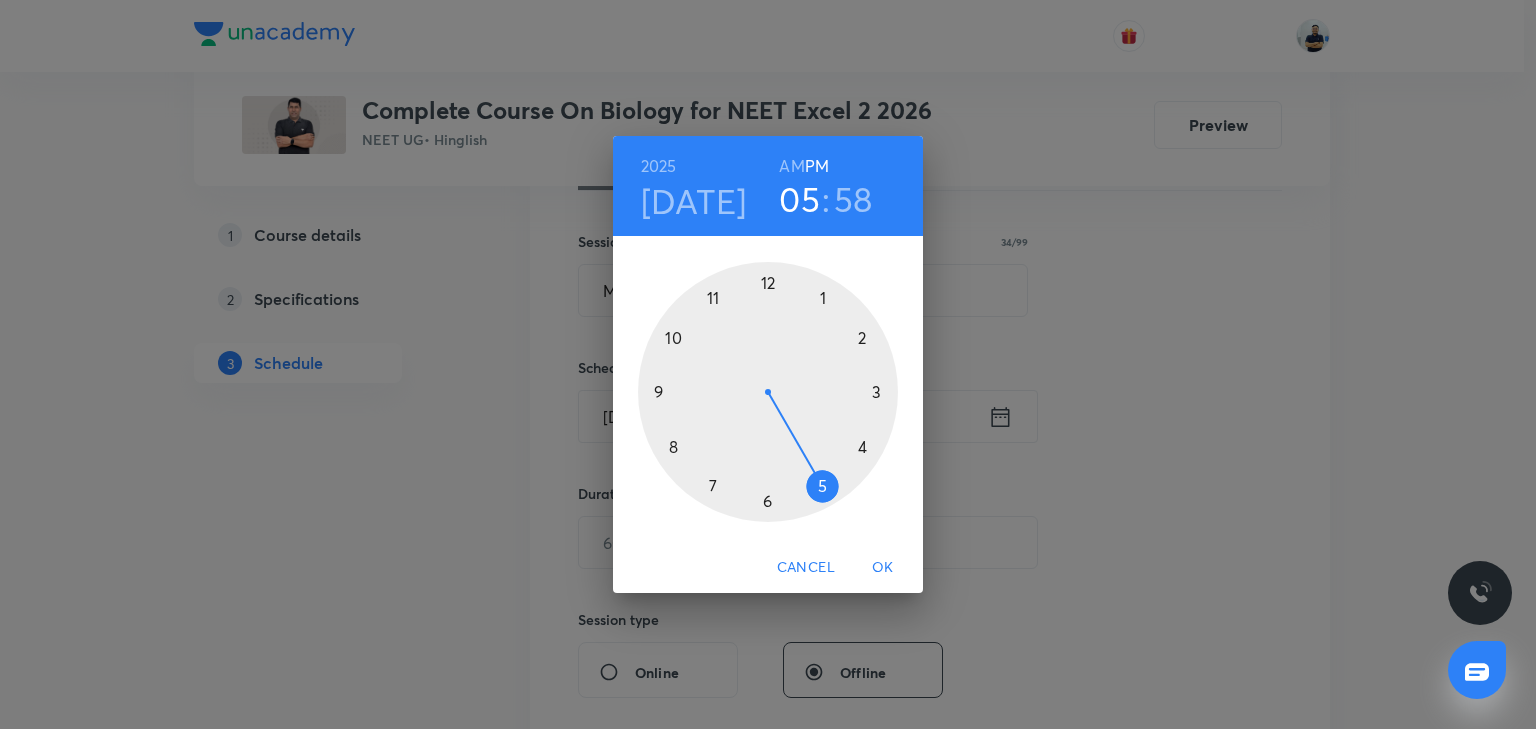 click at bounding box center [768, 392] 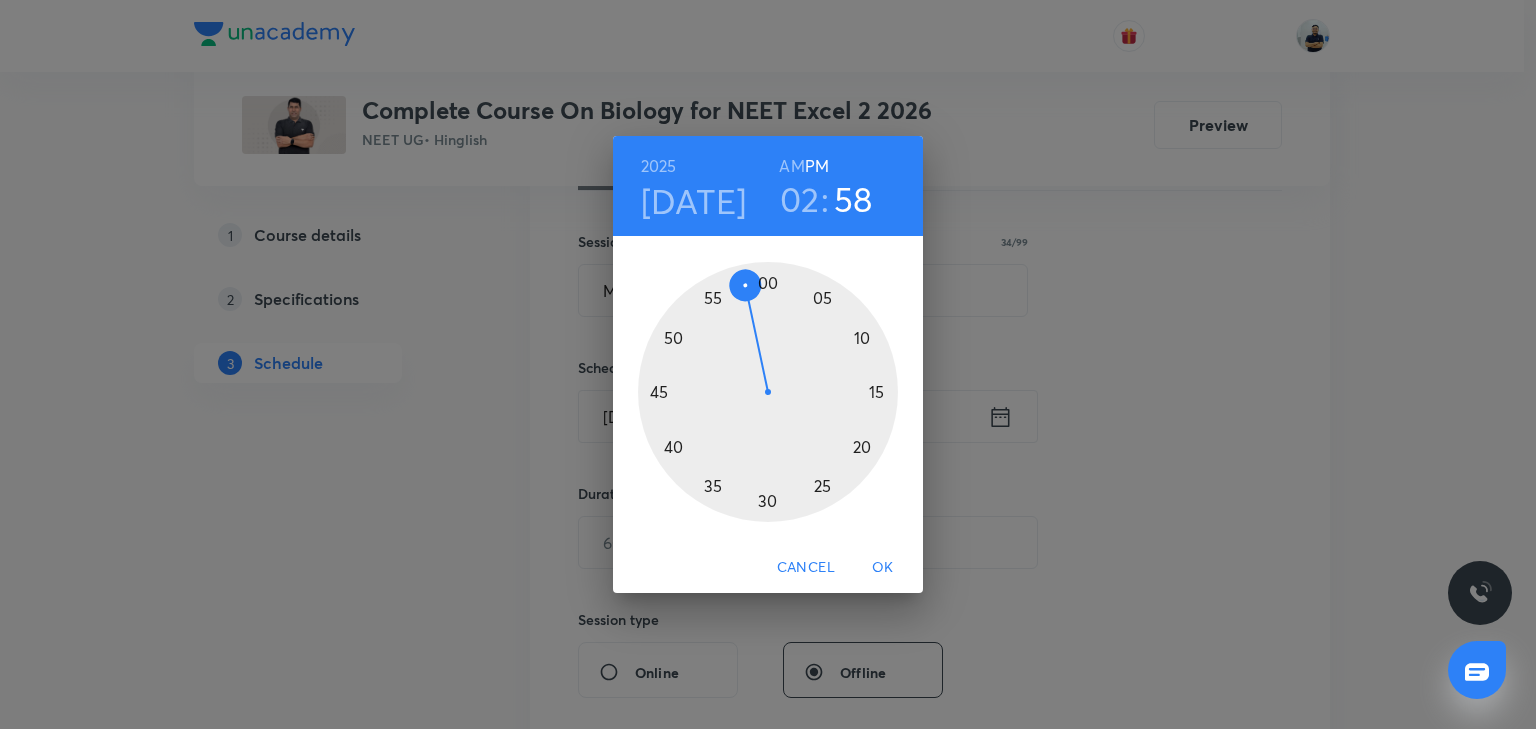 click at bounding box center [768, 392] 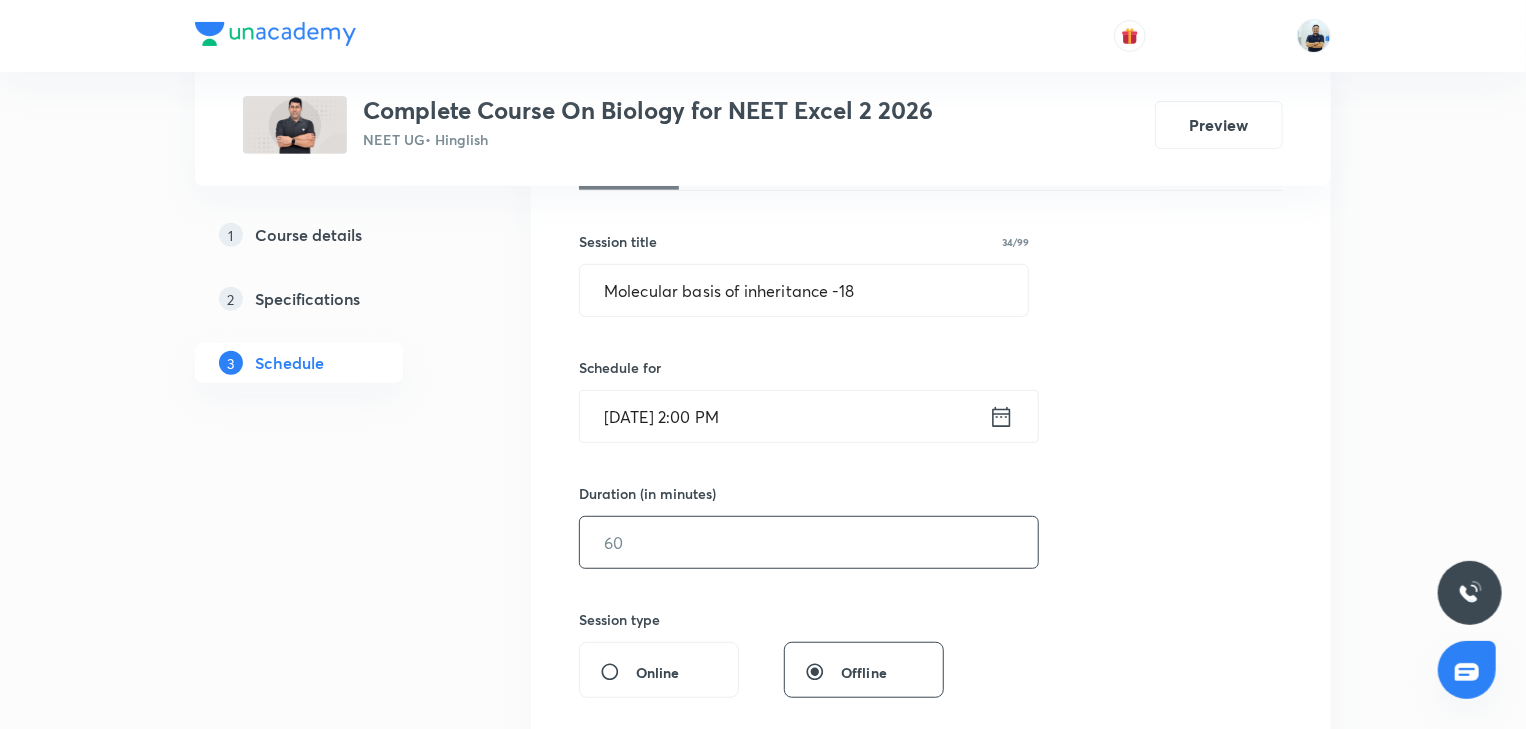 click at bounding box center (809, 542) 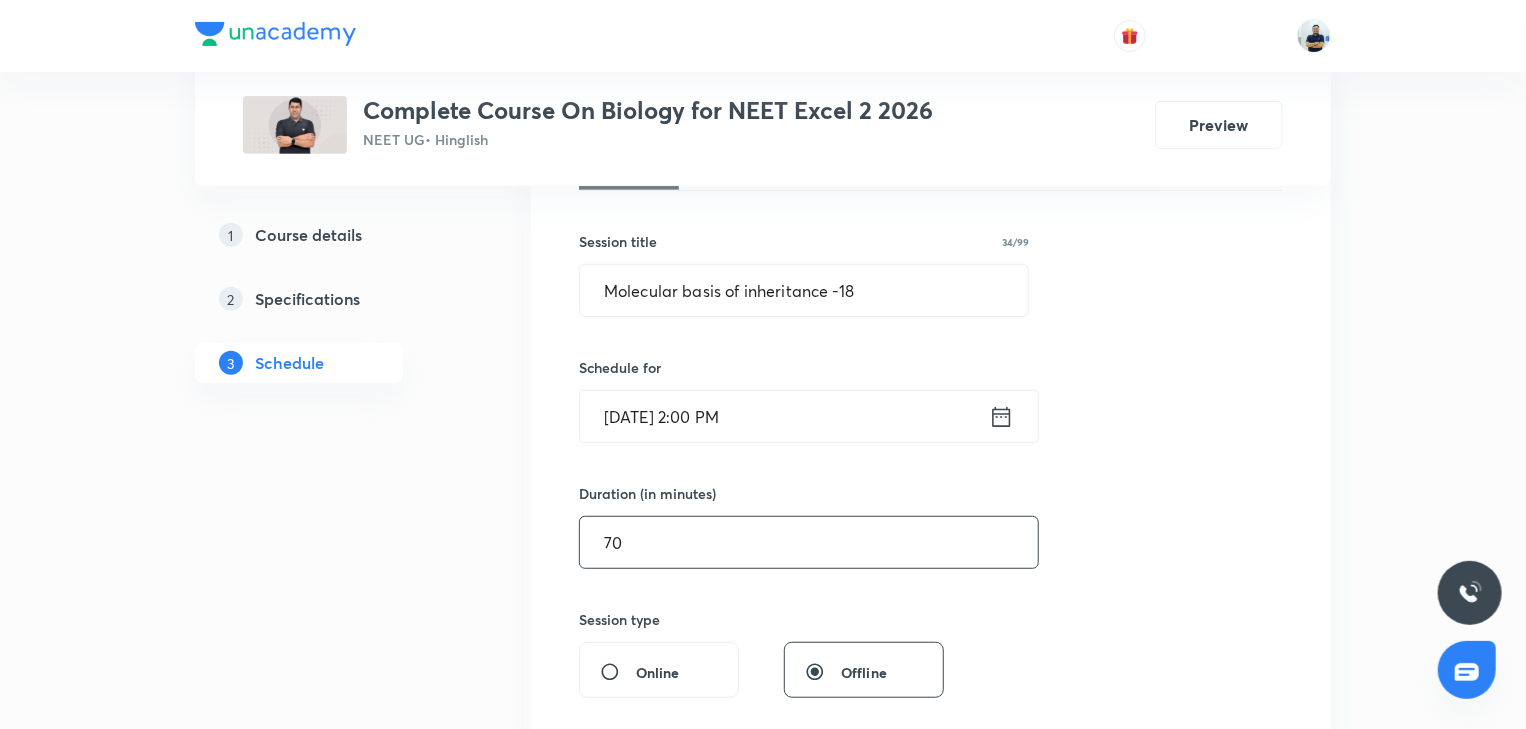 scroll, scrollTop: 896, scrollLeft: 0, axis: vertical 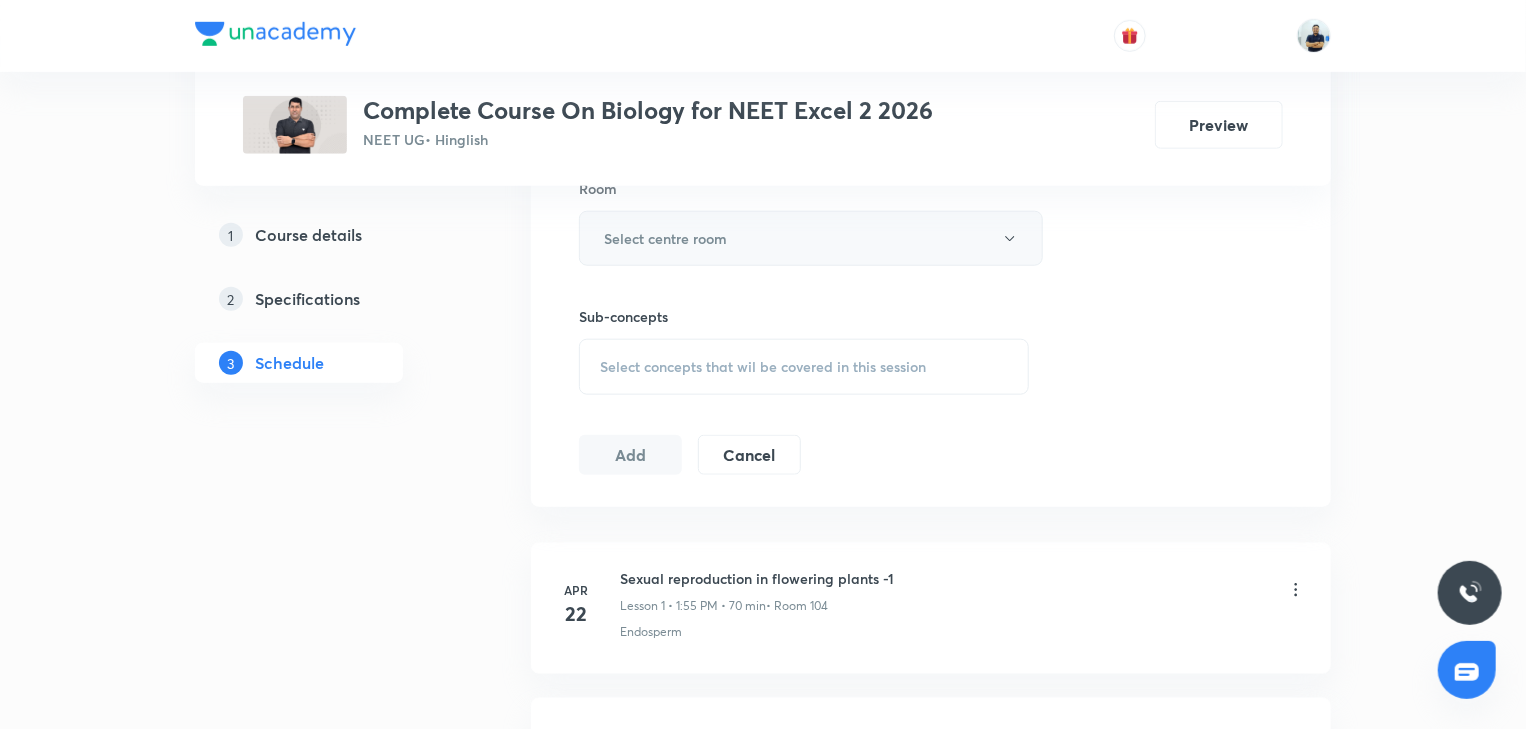 type on "70" 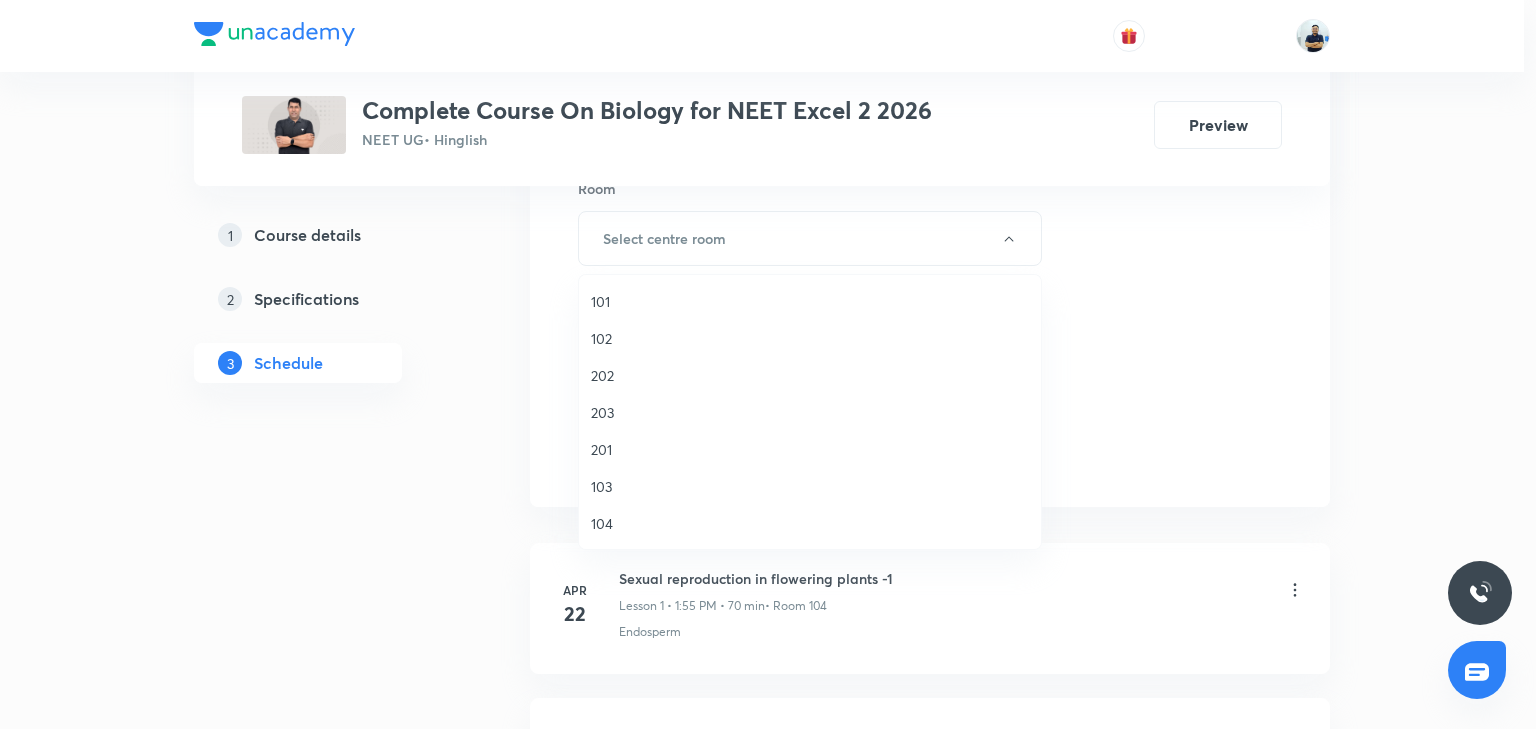 click on "104" at bounding box center [810, 523] 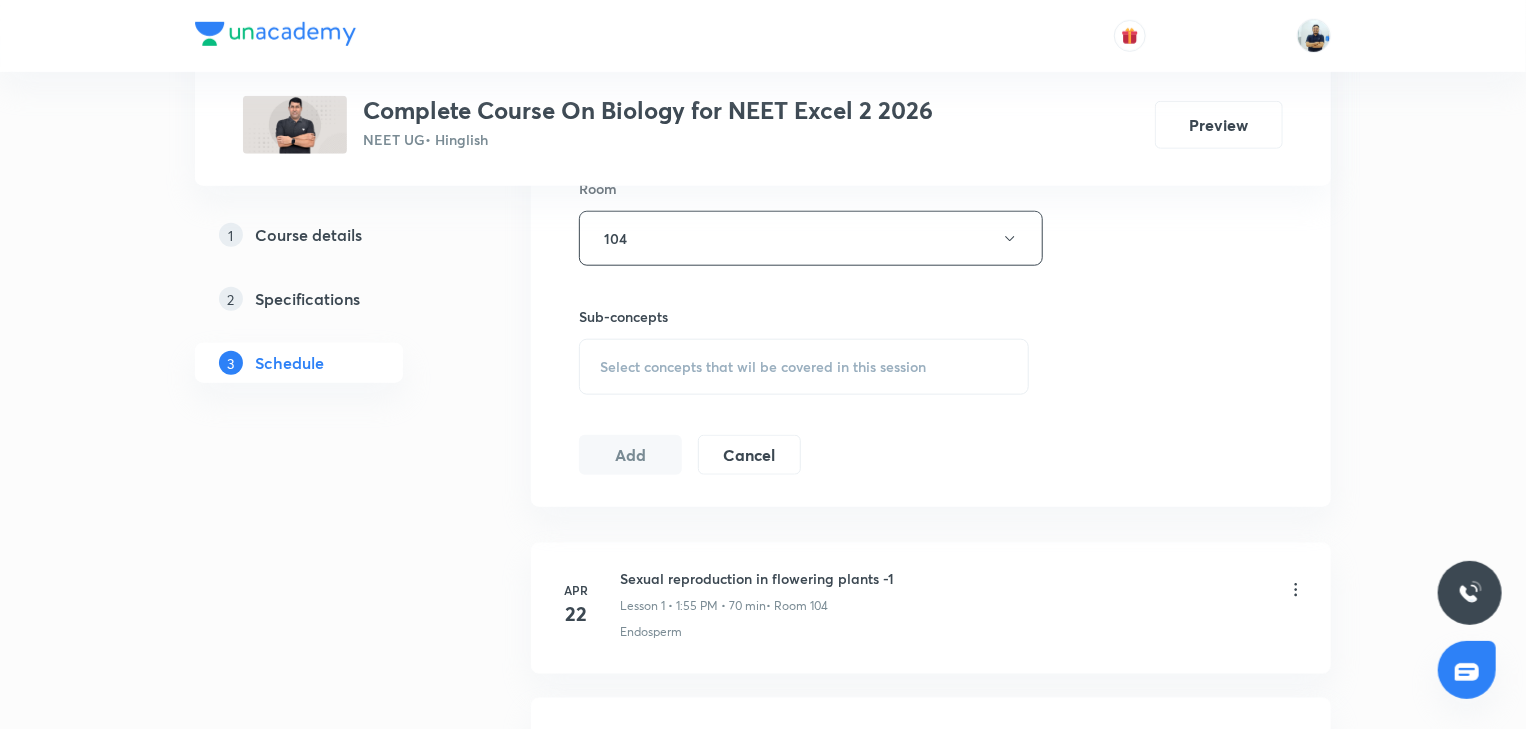 click on "Select concepts that wil be covered in this session" at bounding box center (804, 367) 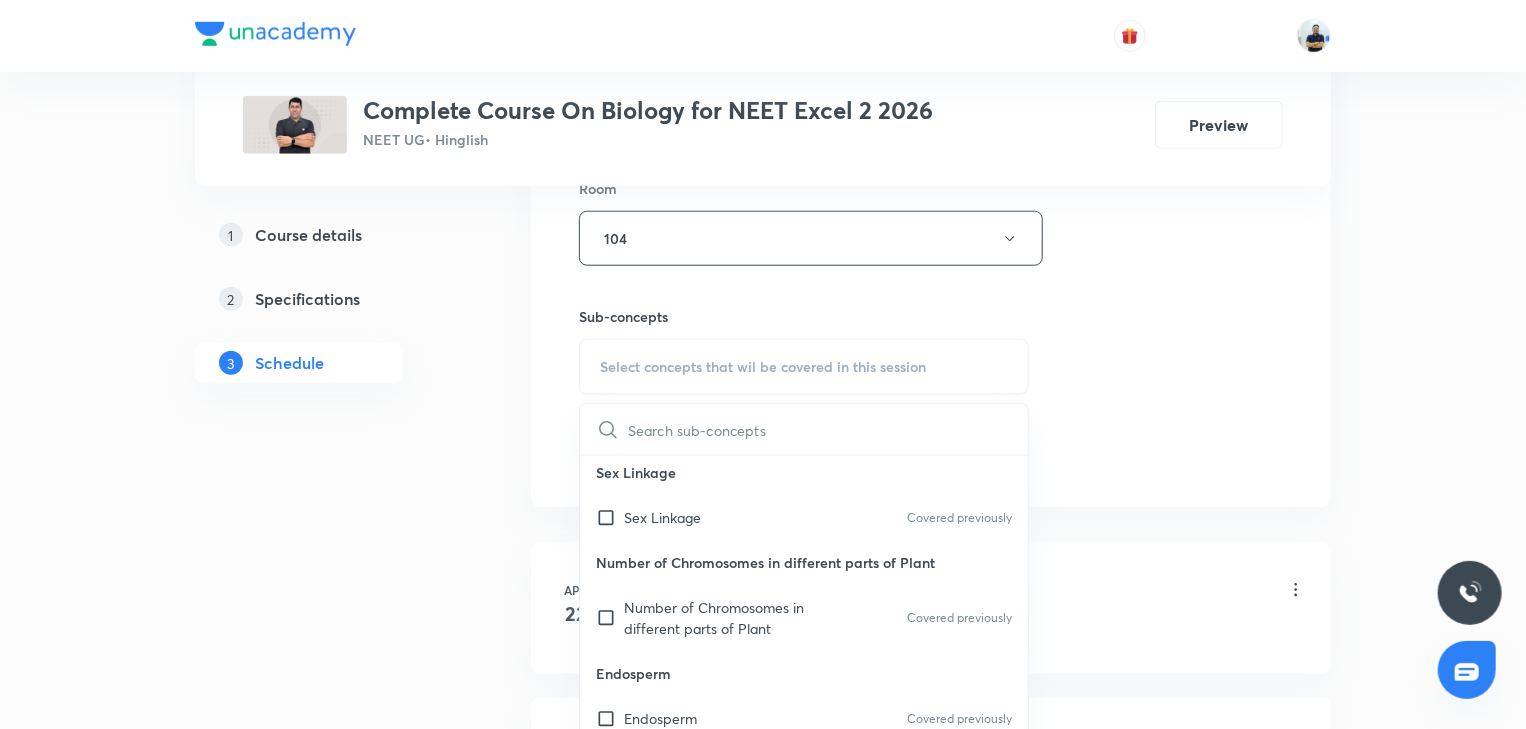 scroll, scrollTop: 1120, scrollLeft: 0, axis: vertical 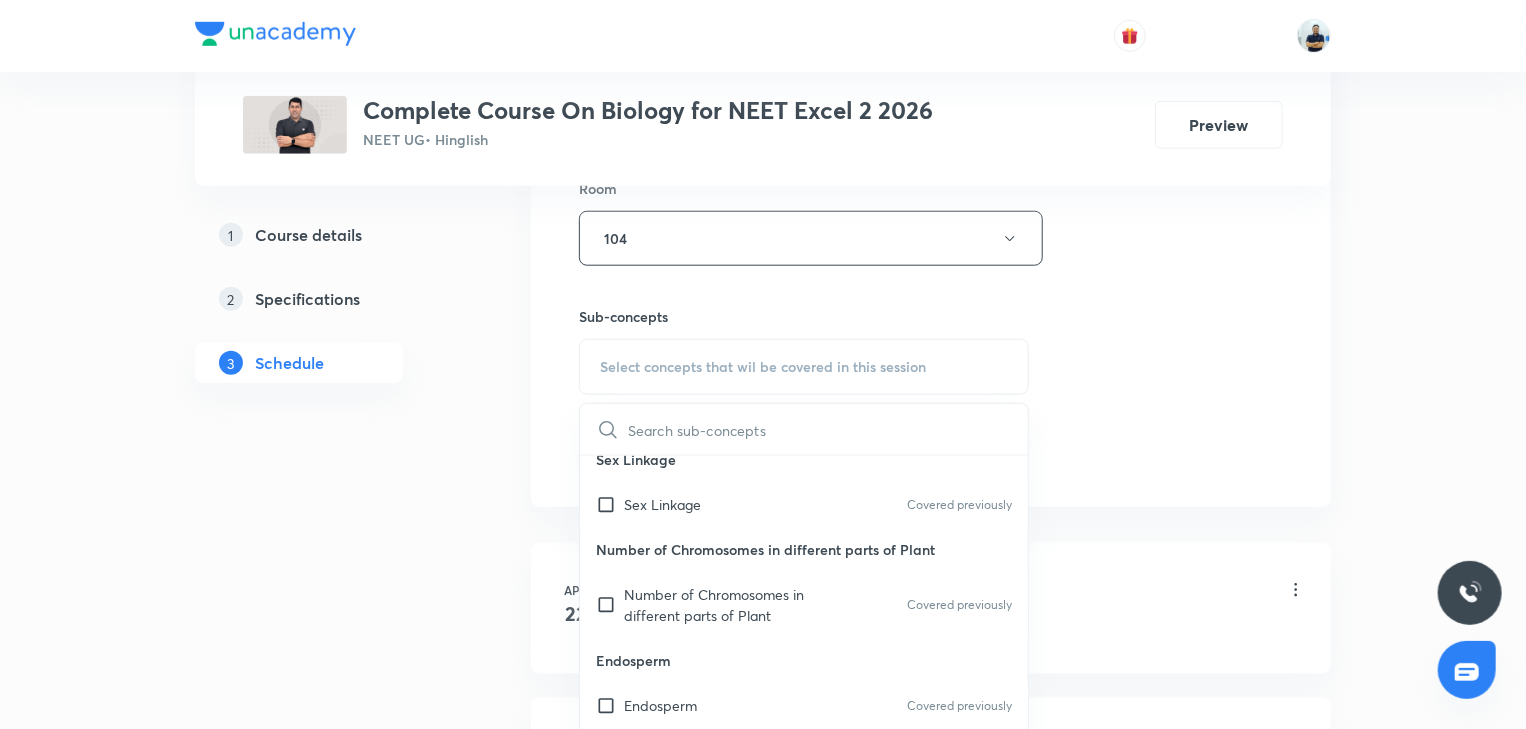 click on "Number of Chromosomes in different parts of Plant" at bounding box center [804, 549] 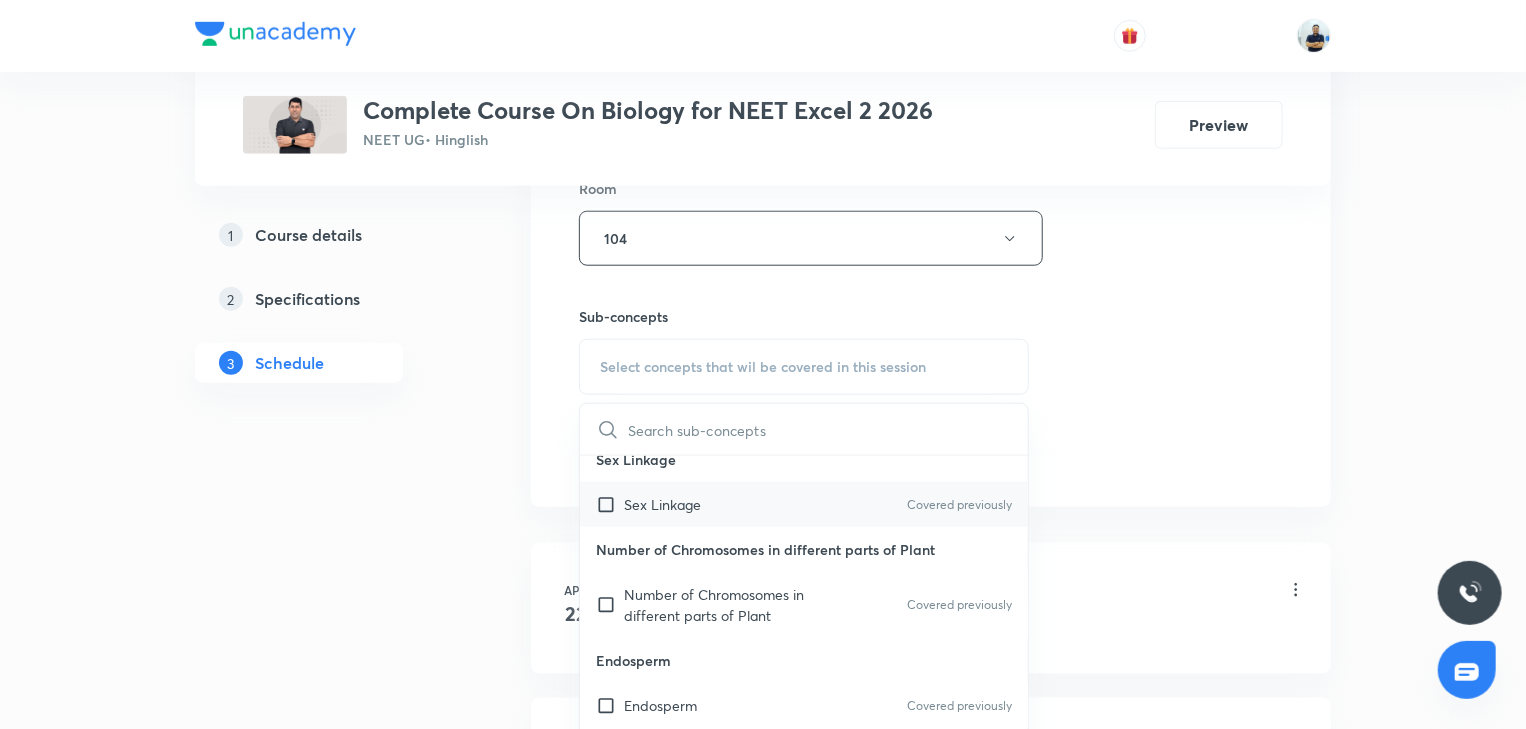 click on "Sex Linkage Covered previously" at bounding box center [804, 504] 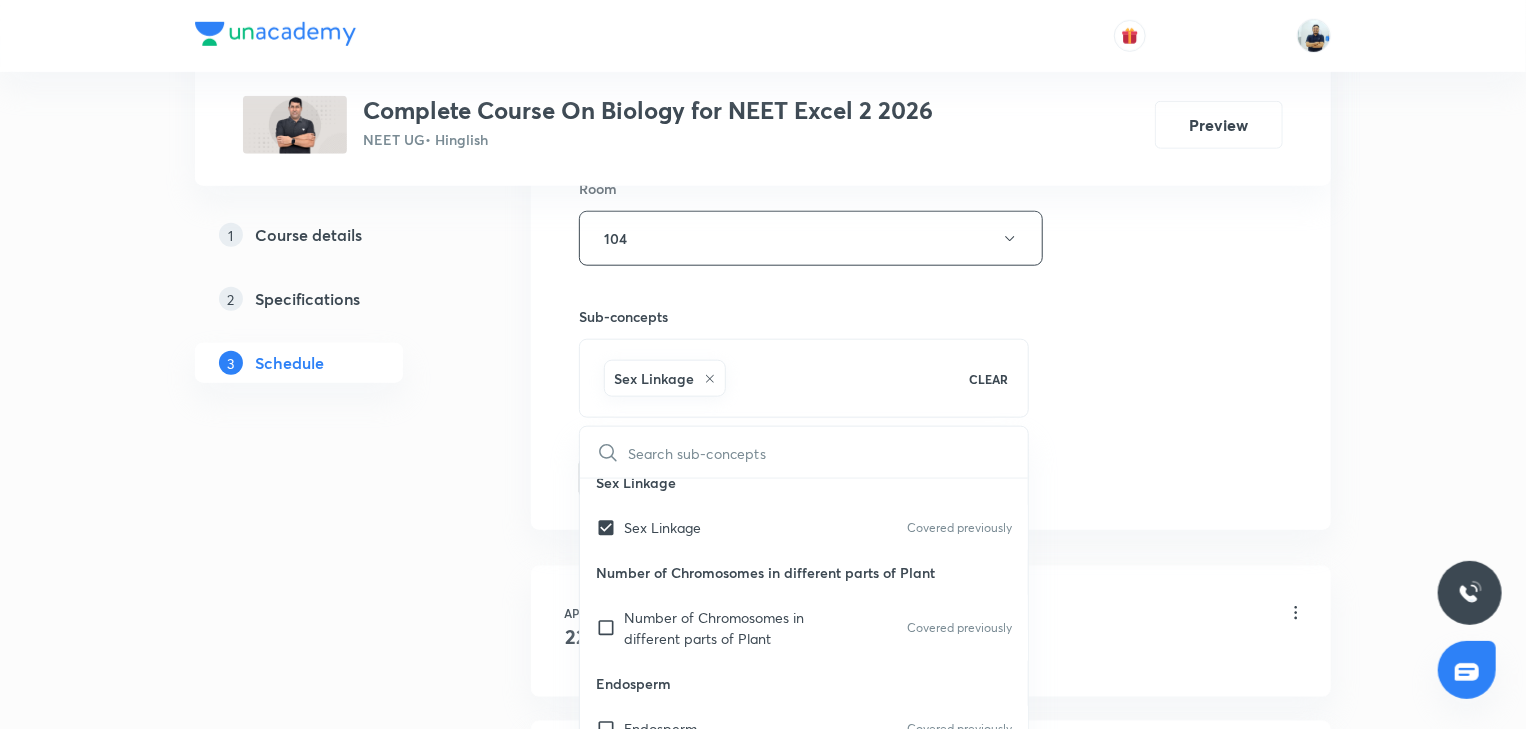 click on "Session  39 Live class Session title 34/99 Molecular basis of inheritance -18 ​ Schedule for Jul 14, 2025, 2:00 PM ​ Duration (in minutes) 70 ​   Session type Online Offline Room 104 Sub-concepts Sex Linkage CLEAR ​ Some genetical terms Some genetical terms Mendelism Mendelism Monohybrid Cross Monohybrid Cross Covered previously Conclusions of Monohybrid Cross Conclusions of Monohybrid Cross Covered previously Method of Gametes Formation Method of Gametes Formation Dihybrid Cross Dihybrid Cross Covered previously Reciprocal Cross Reciprocal Cross Covered previously Post - Mendelism Post - Mendelism Covered previously Polygenic Inheritance Polygenic Inheritance Covered previously Chromosomal theory of Inheritance Chromosomal theory of Inheritance Linkage Linkage Covered previously Genetic Map Genetic Map Covered previously Sex Linkage Sex Linkage Covered previously Number of Chromosomes in different parts of Plant Number of Chromosomes in different parts of Plant Covered previously Endosperm Endosperm" at bounding box center (931, 17) 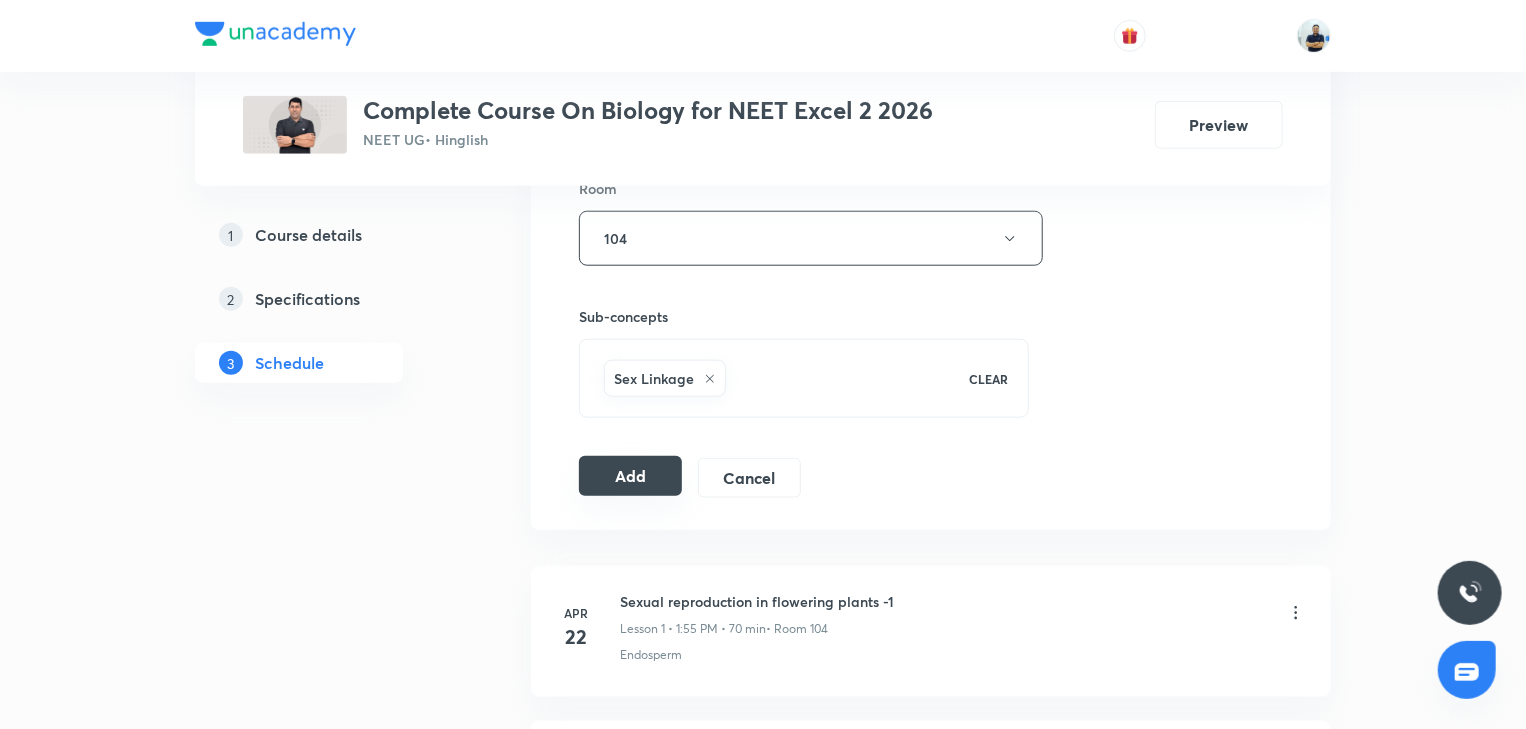 click on "Add" at bounding box center (630, 476) 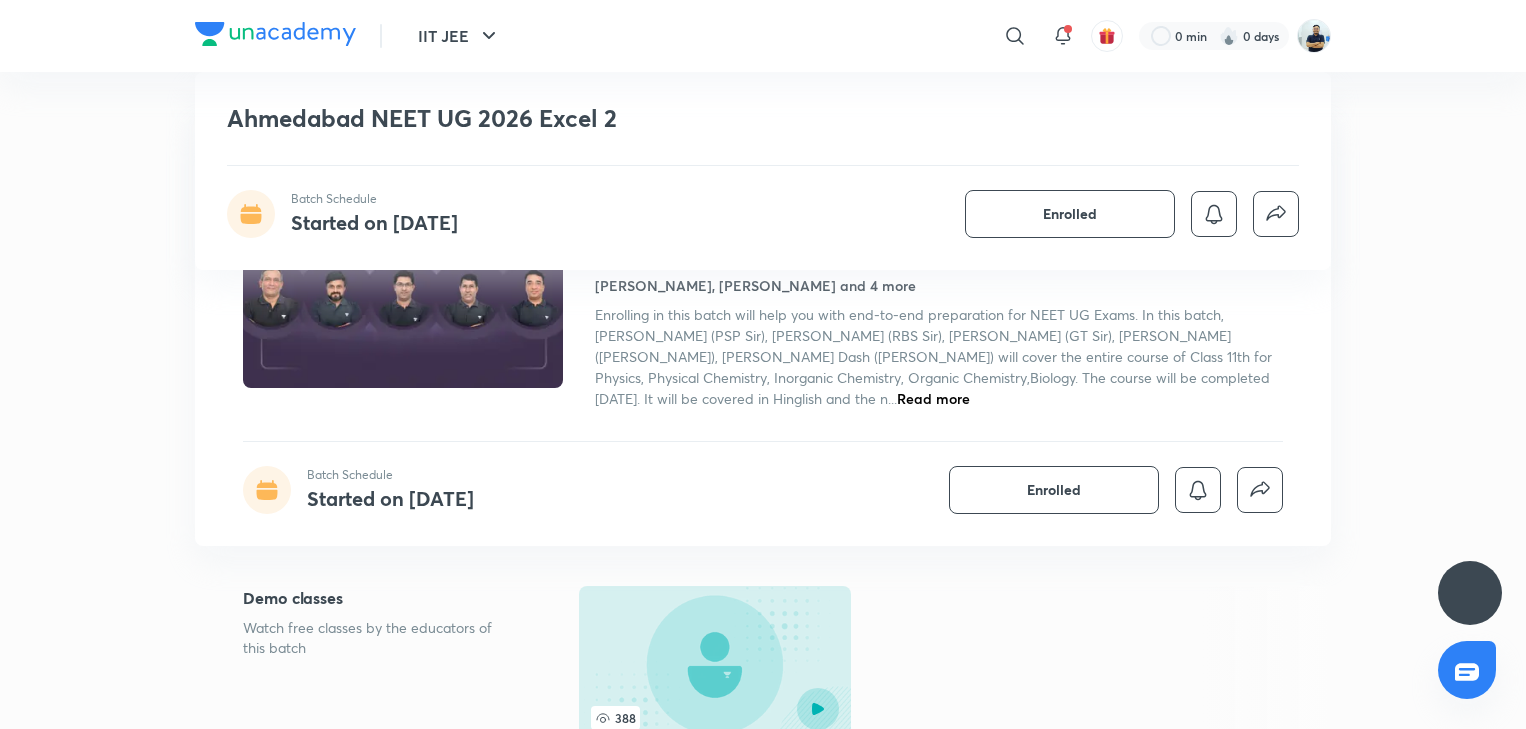 scroll, scrollTop: 952, scrollLeft: 0, axis: vertical 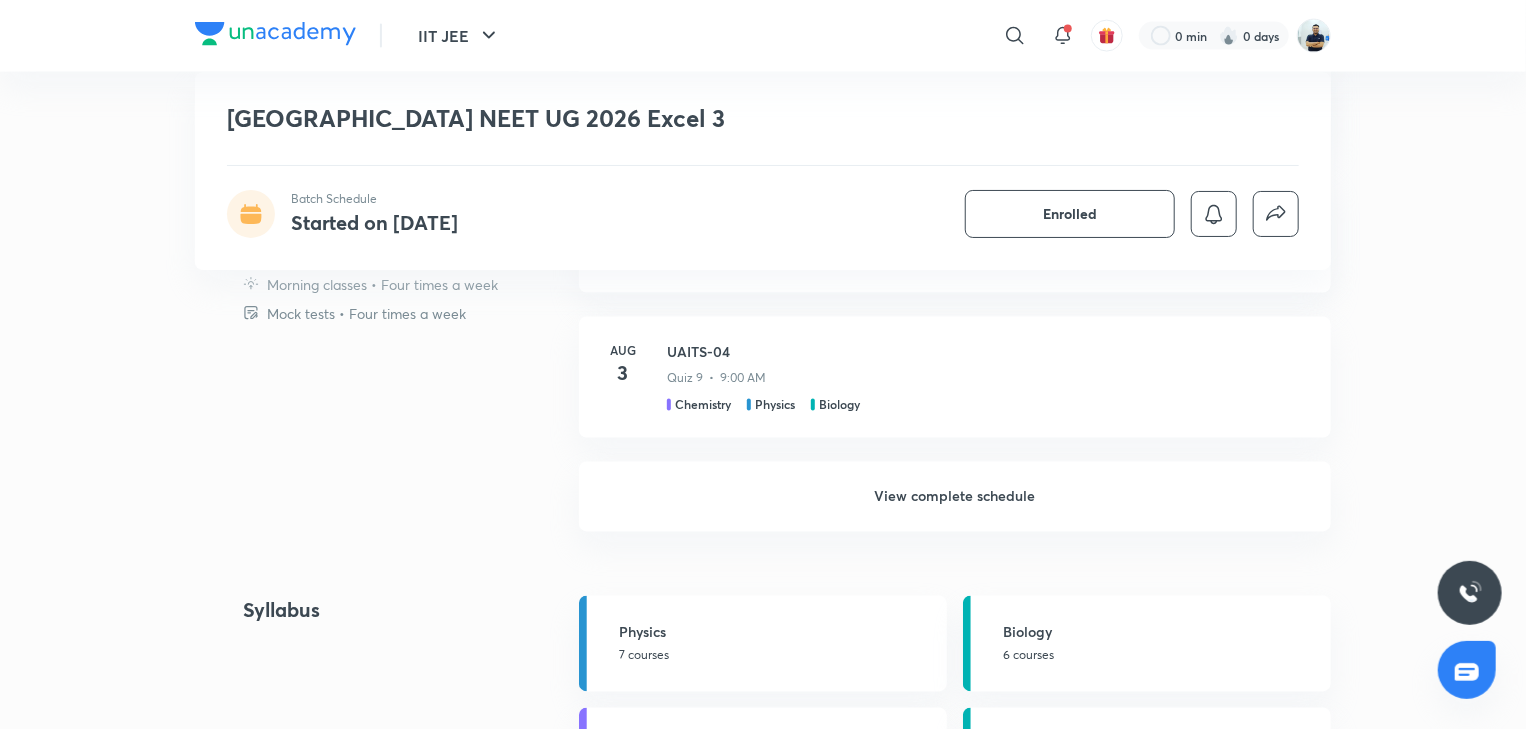 click on "View complete schedule" at bounding box center (955, 497) 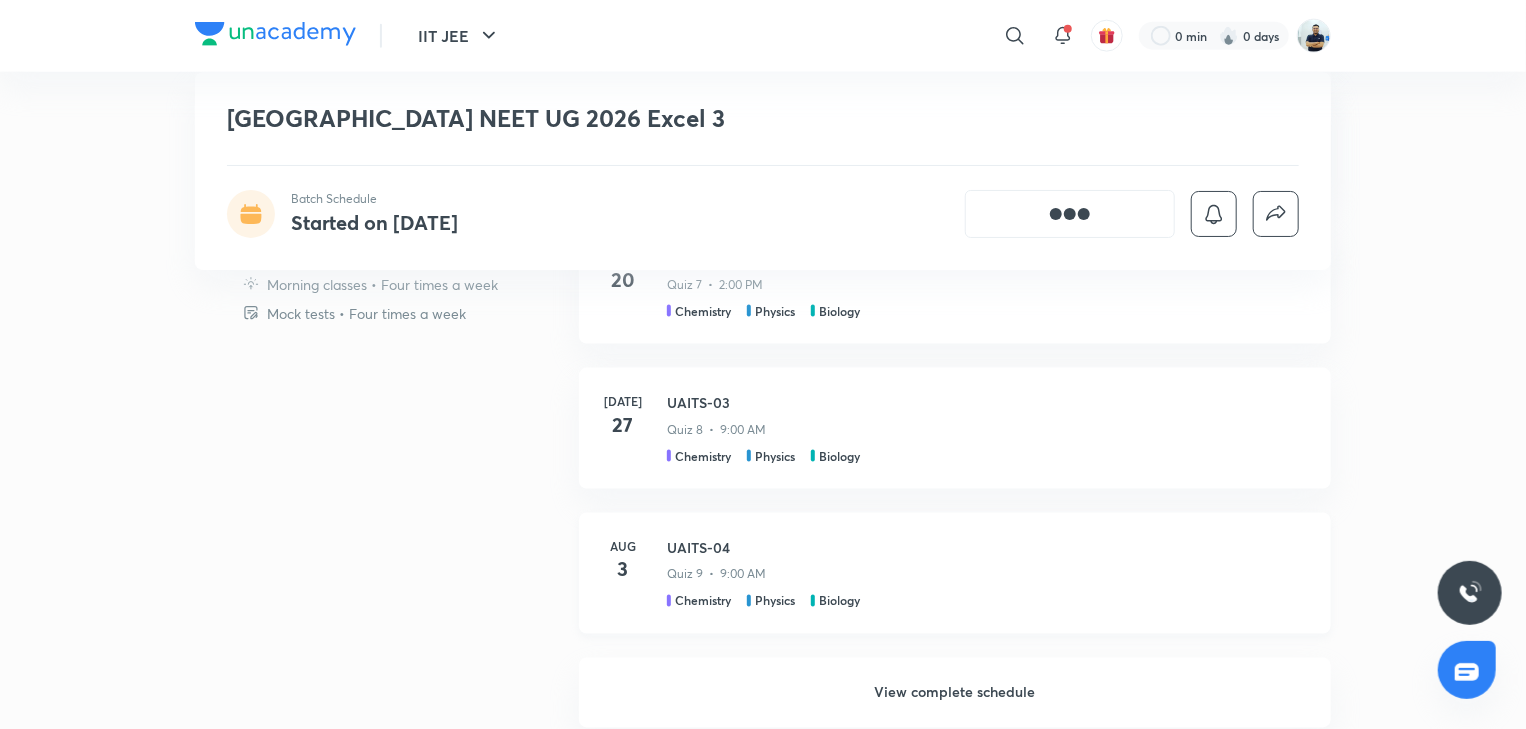 scroll, scrollTop: 1325, scrollLeft: 0, axis: vertical 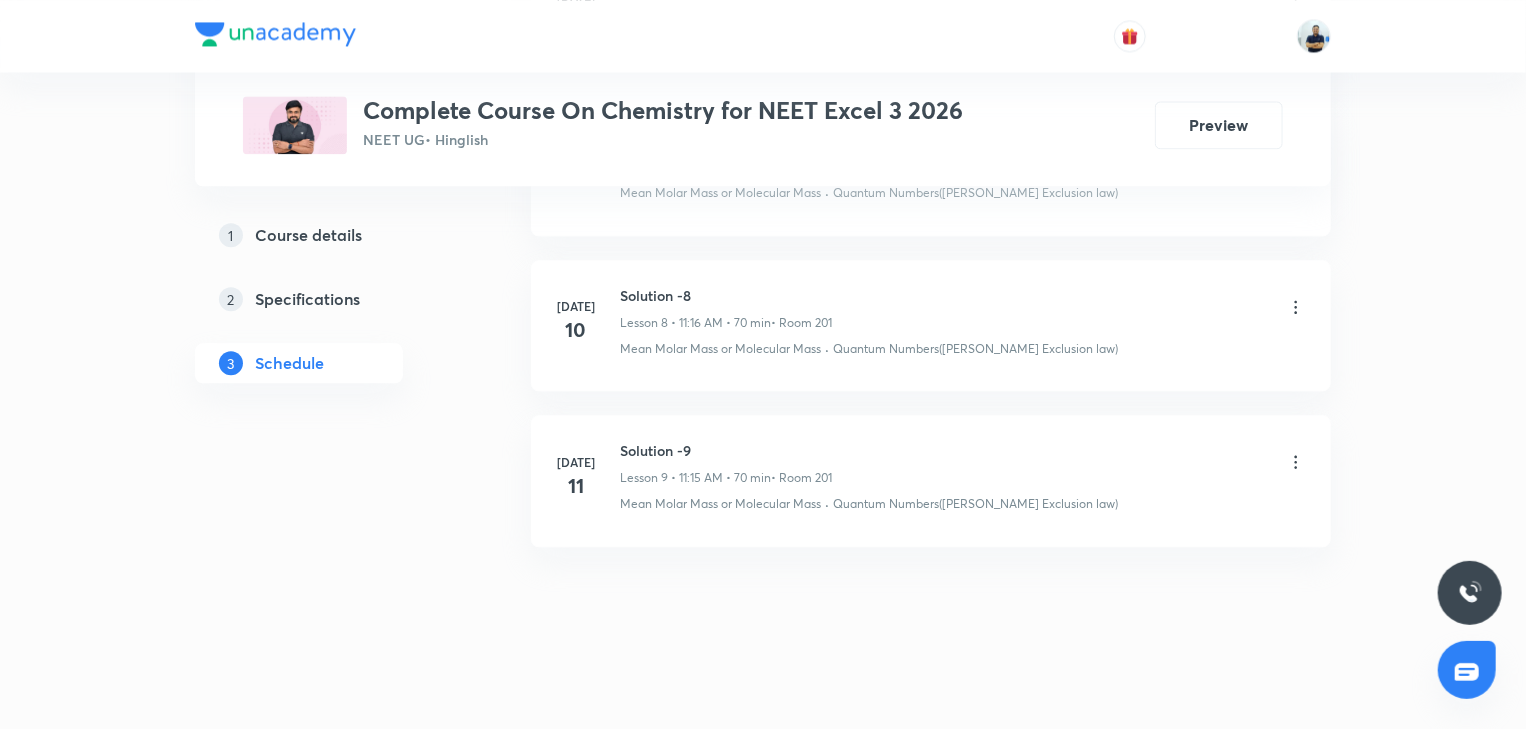 click on "Solution -9" at bounding box center (726, 450) 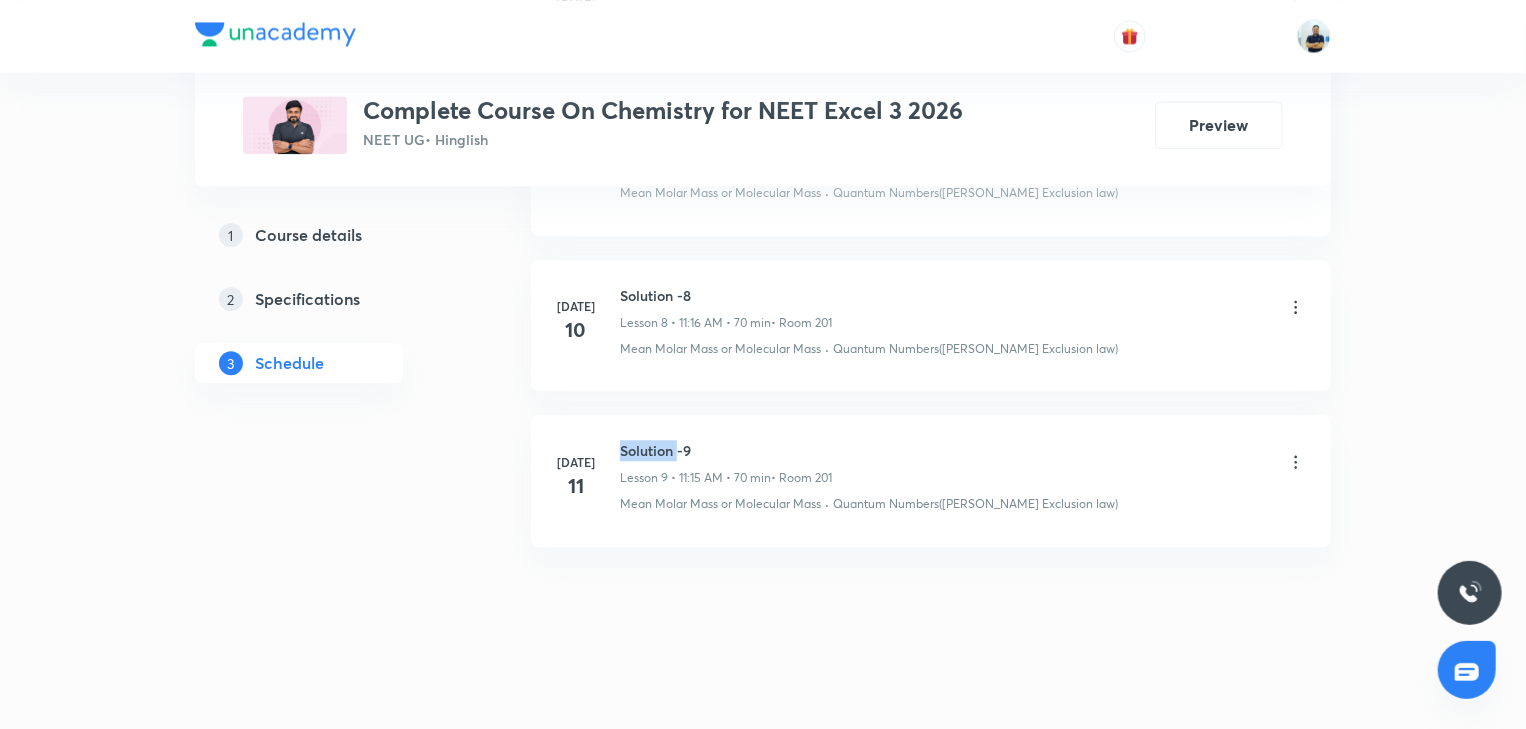 click on "Solution -9" at bounding box center [726, 450] 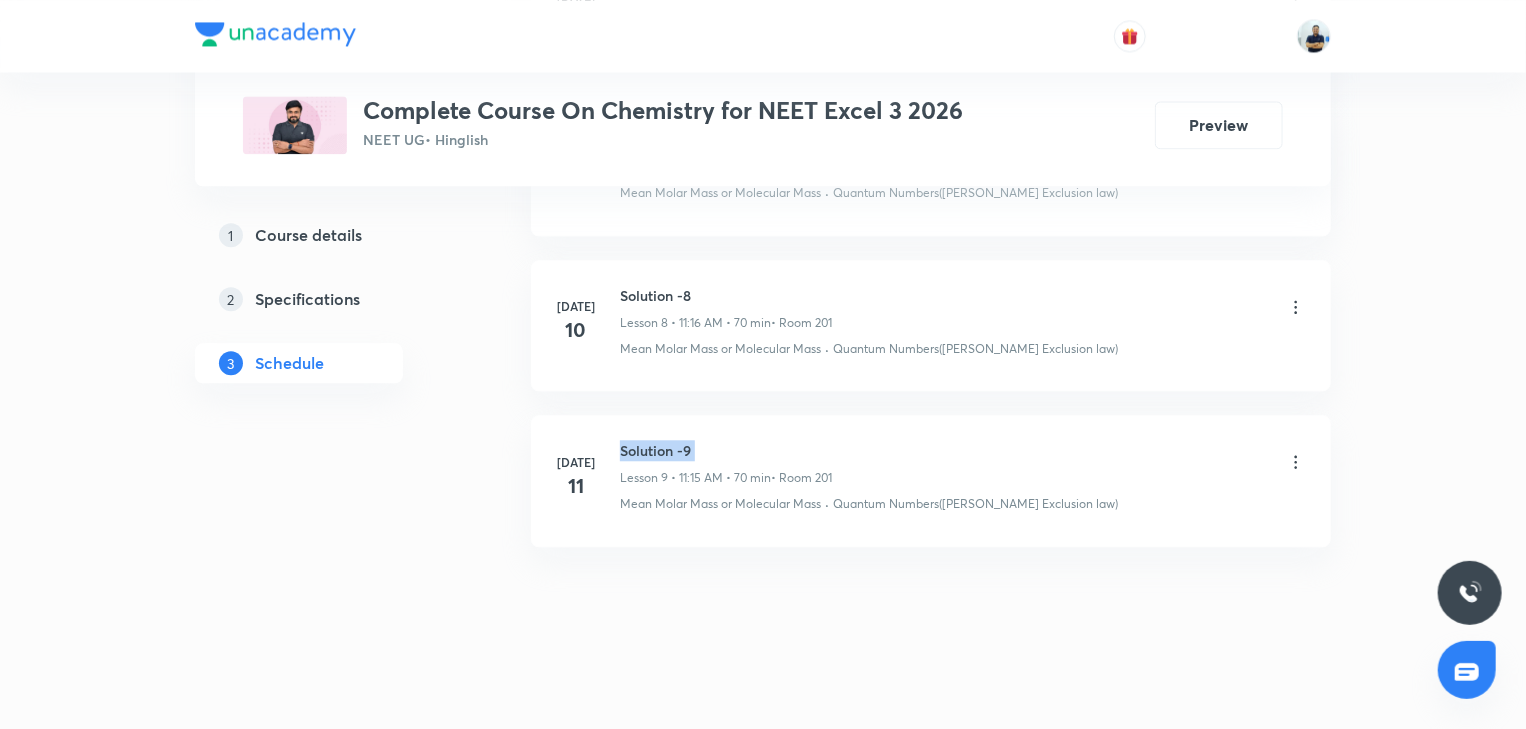click on "Solution -9" at bounding box center (726, 450) 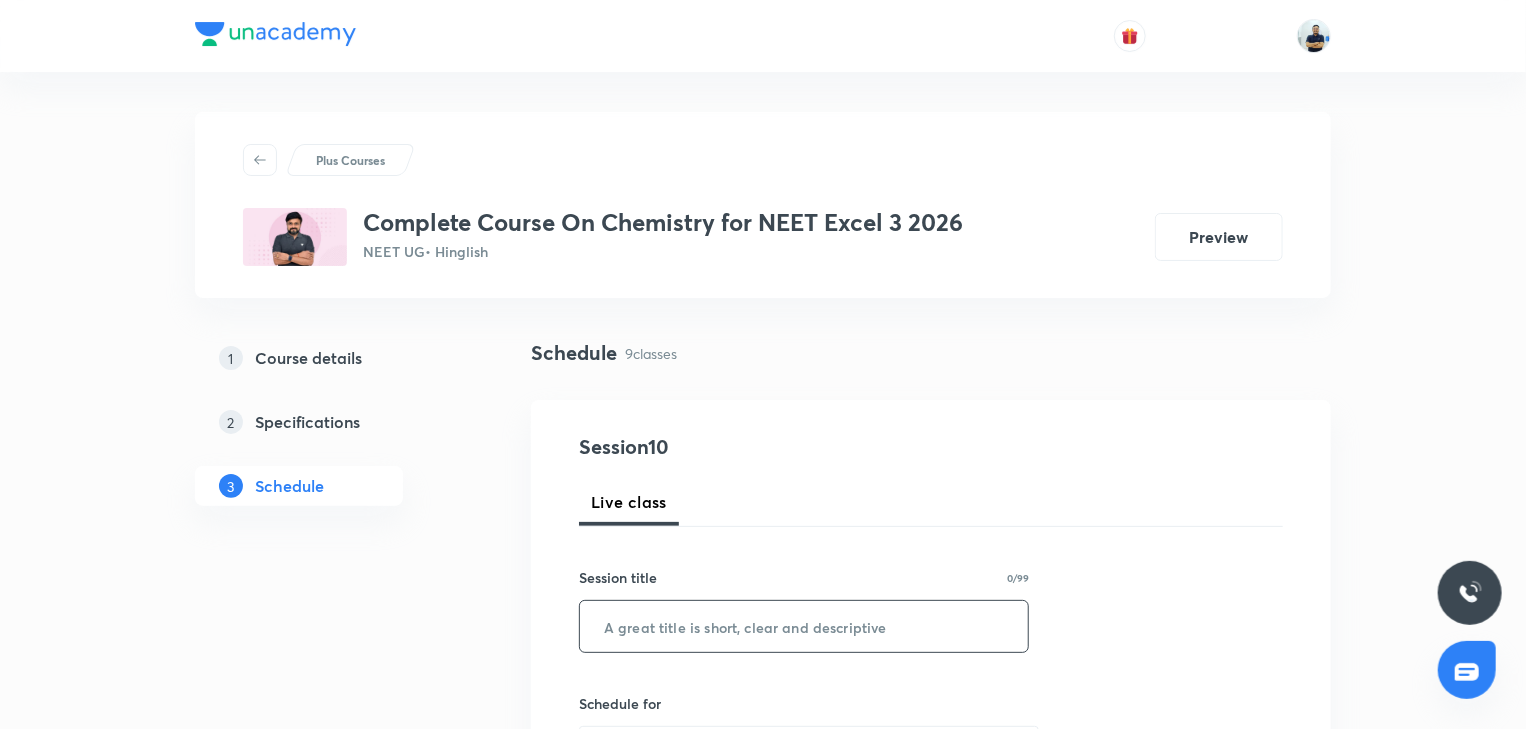 click at bounding box center (804, 626) 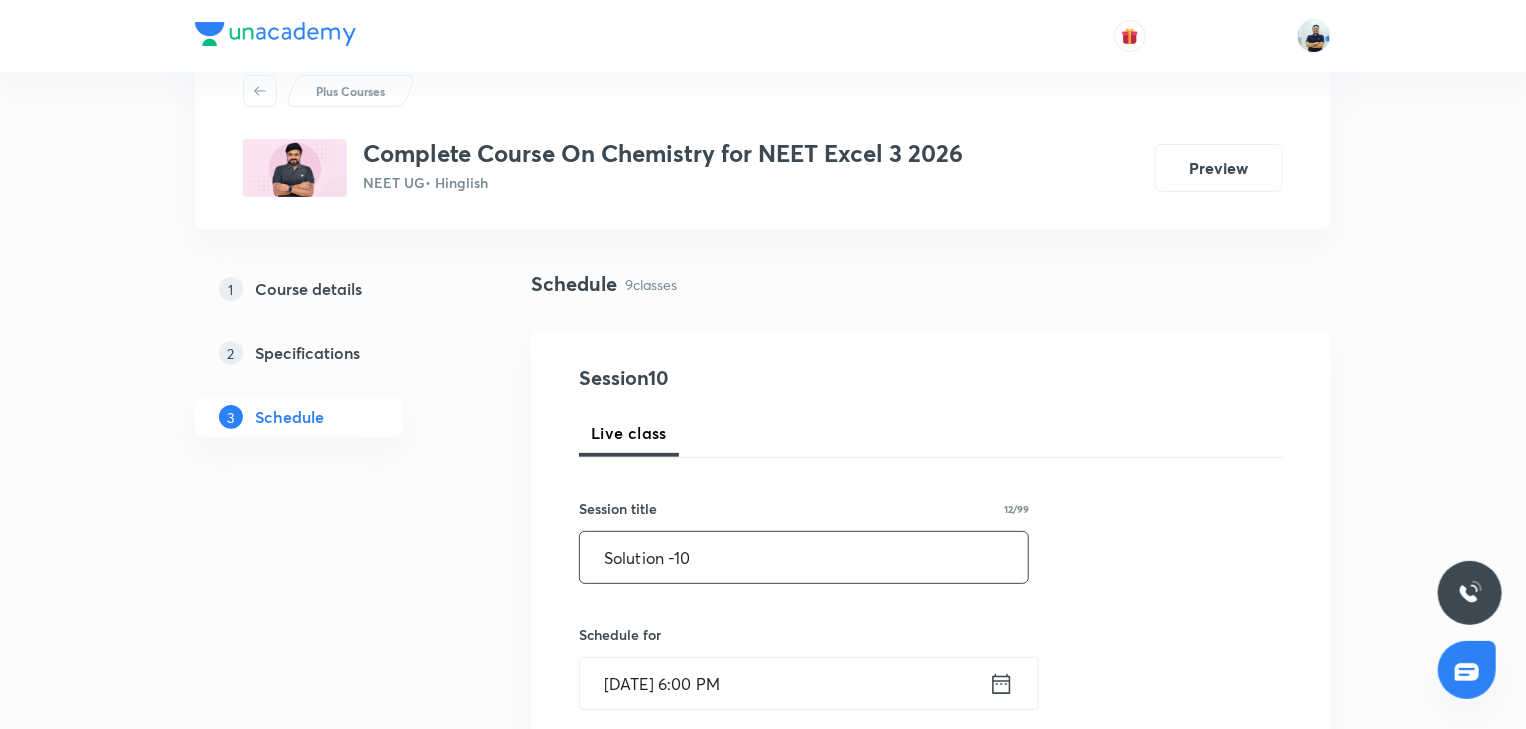 scroll, scrollTop: 74, scrollLeft: 0, axis: vertical 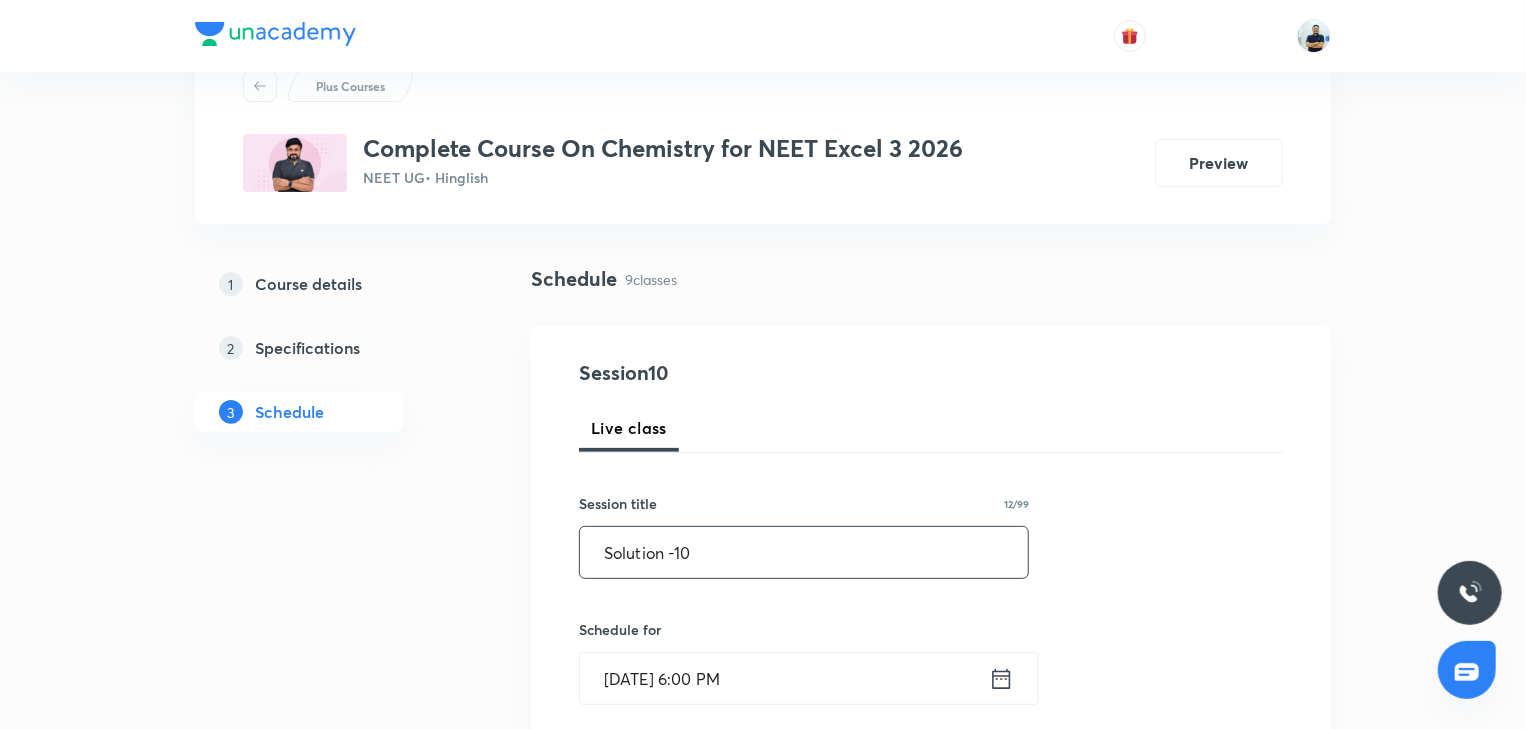 type on "Solution -10" 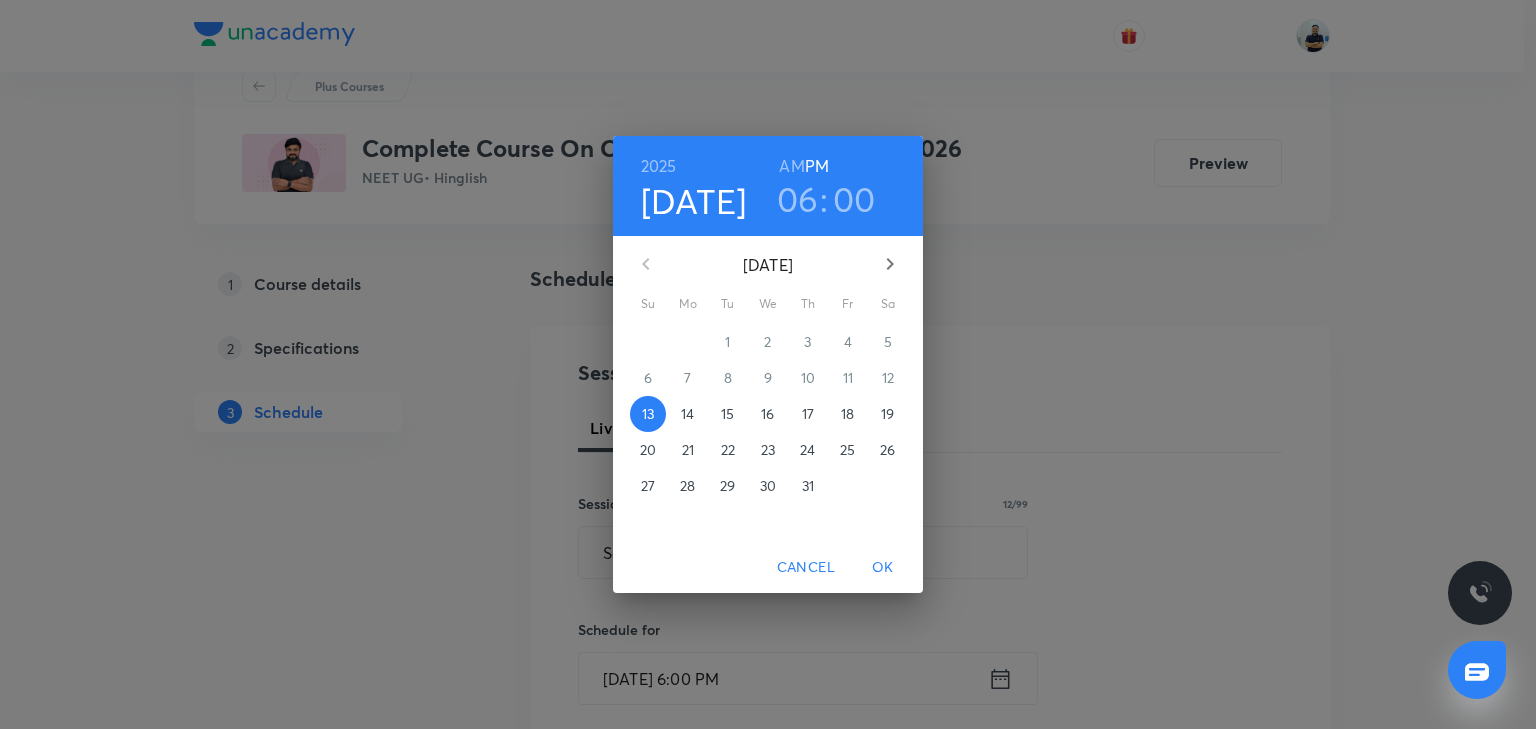 click on "14" at bounding box center [687, 414] 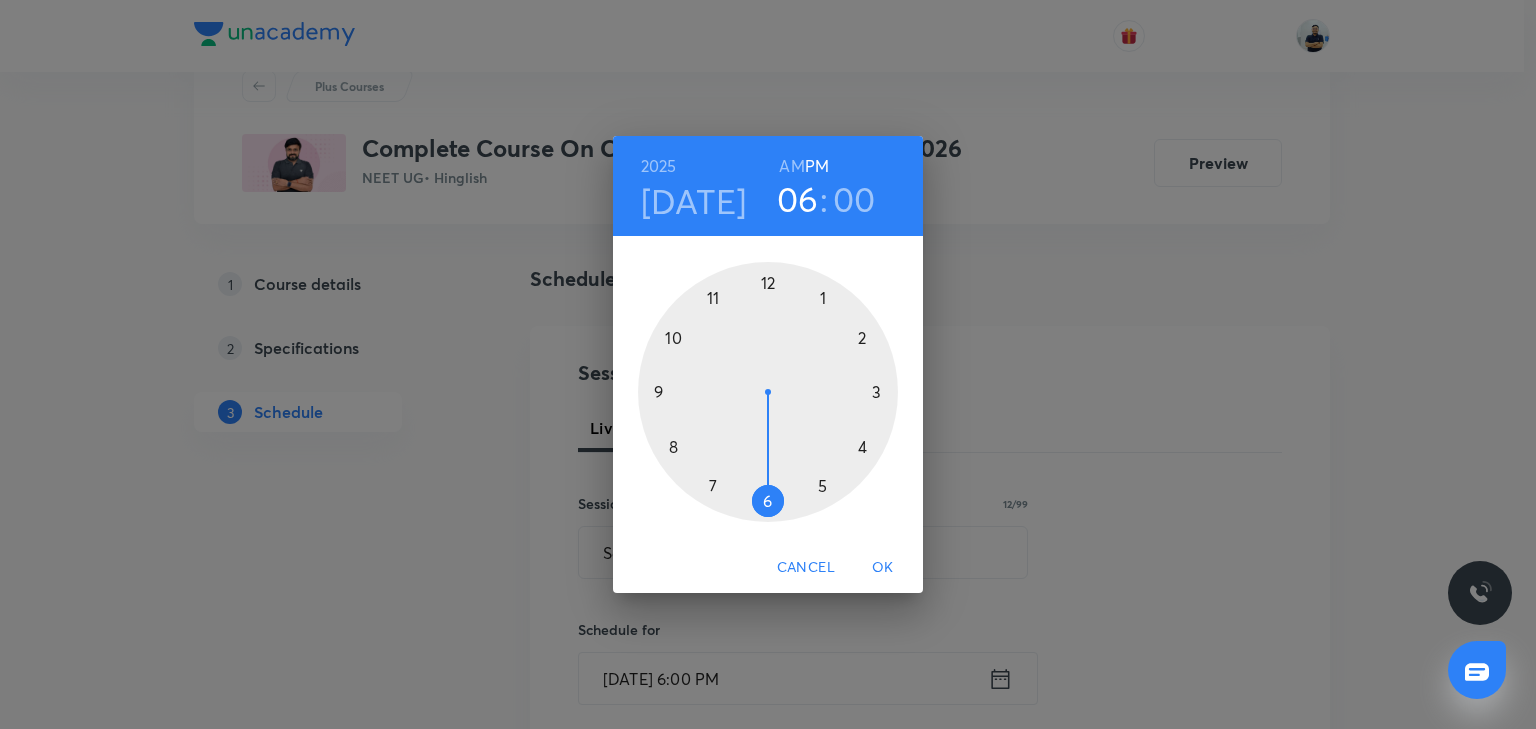 click on "AM" at bounding box center [791, 166] 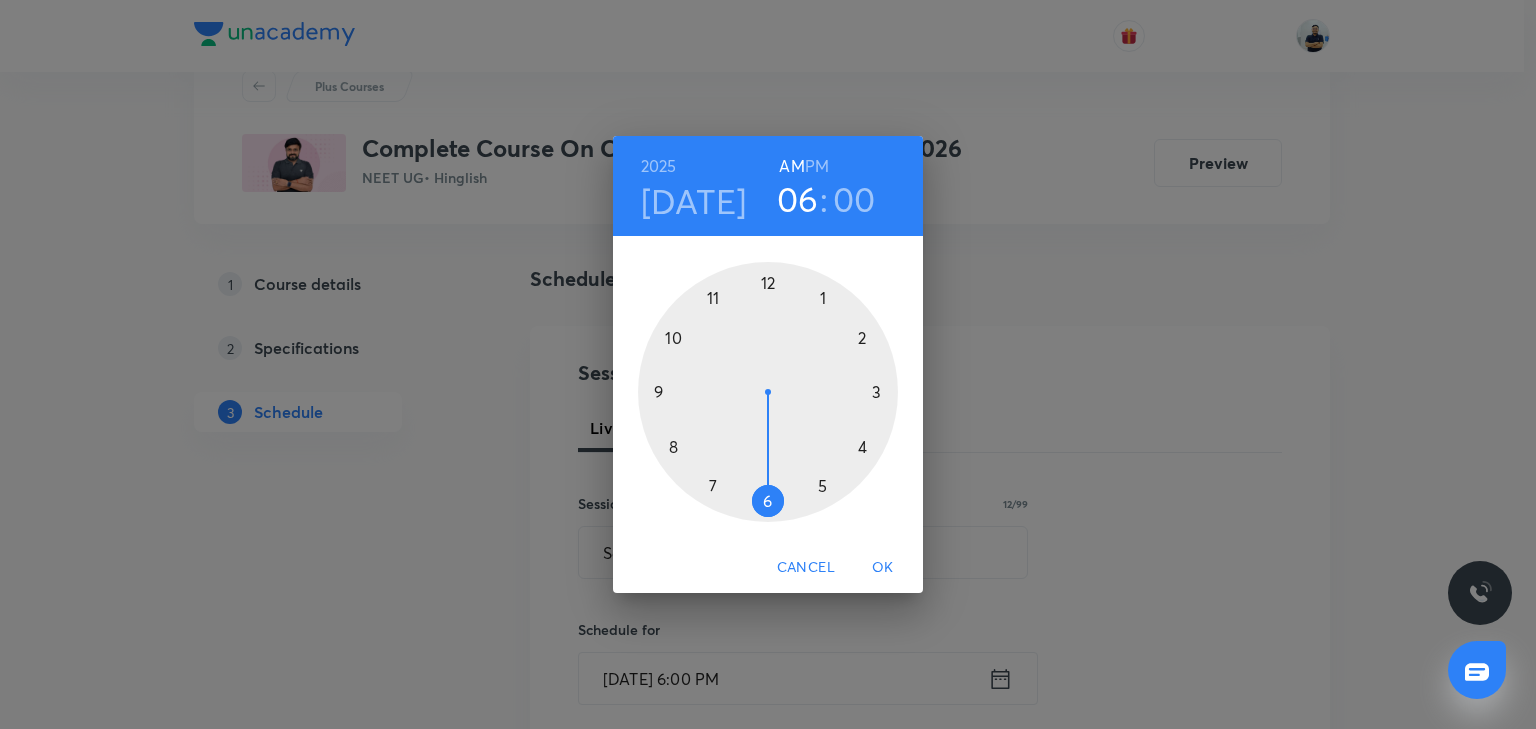 type 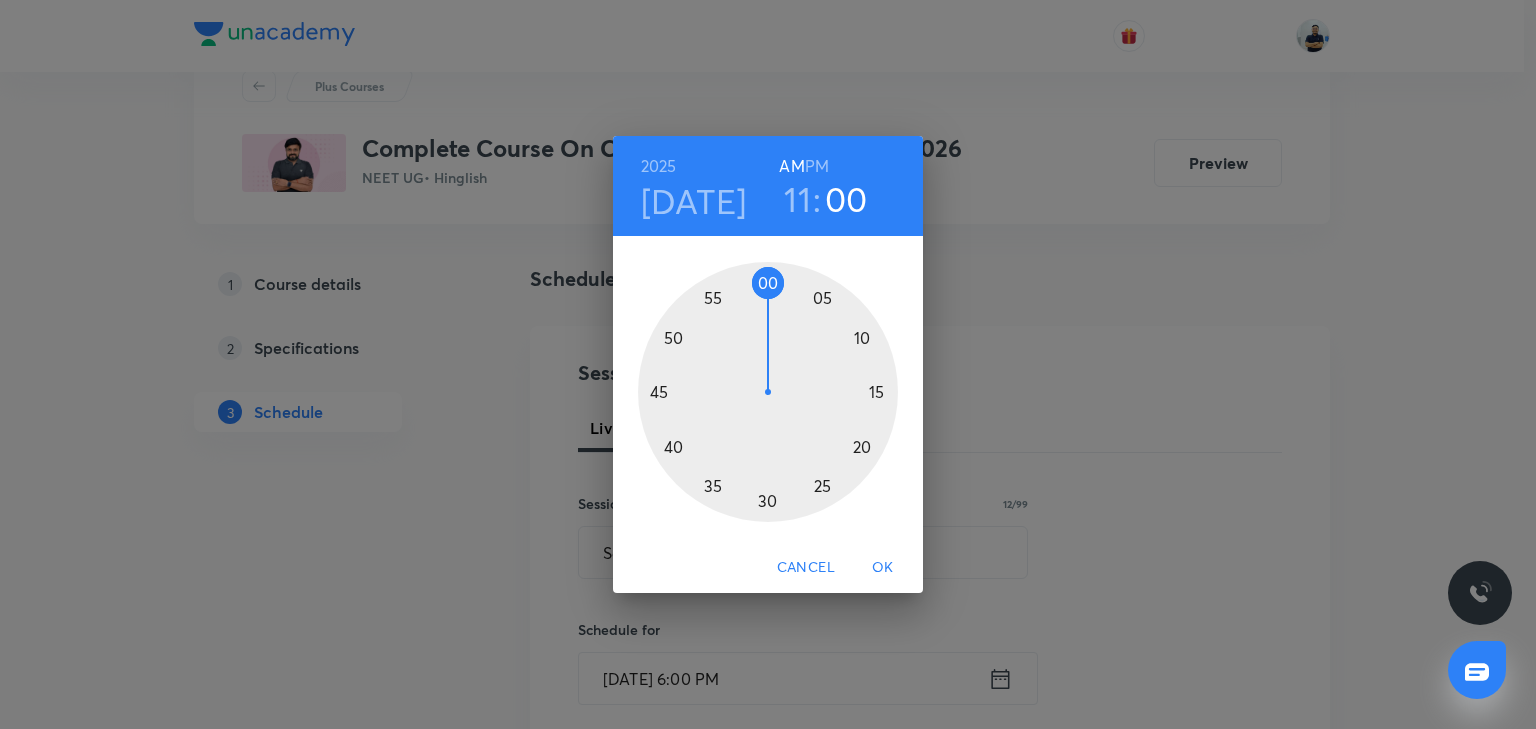 click at bounding box center (768, 392) 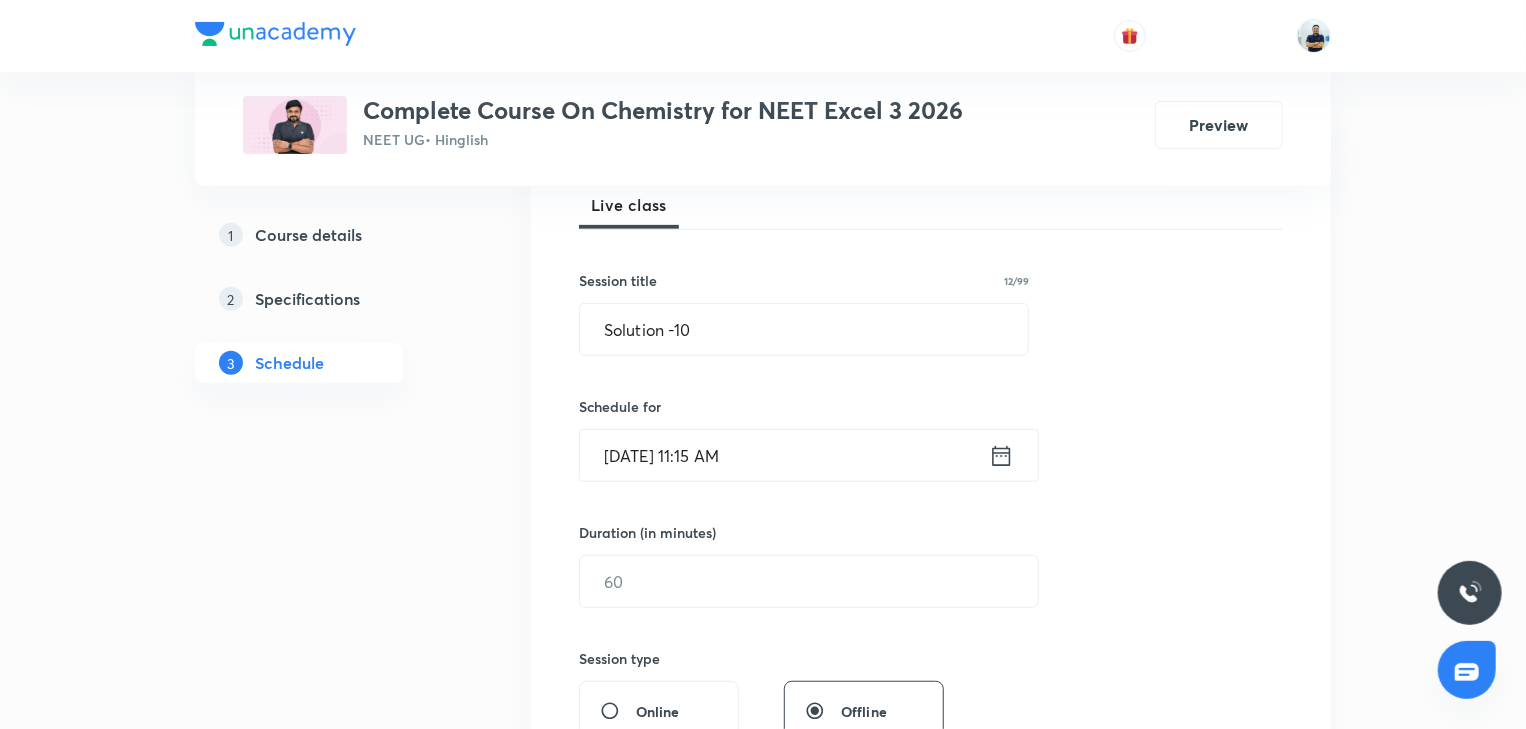 scroll, scrollTop: 298, scrollLeft: 0, axis: vertical 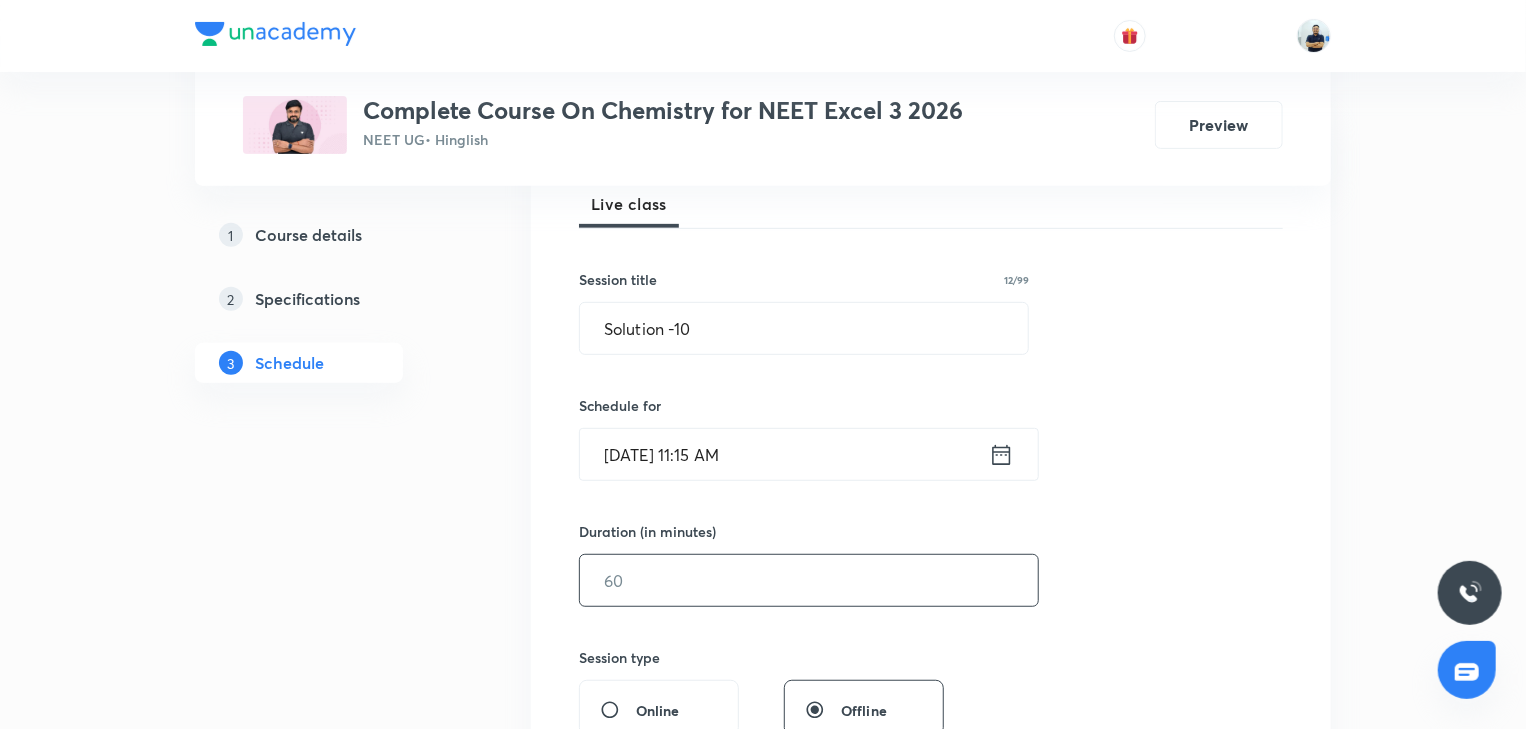 click at bounding box center [809, 580] 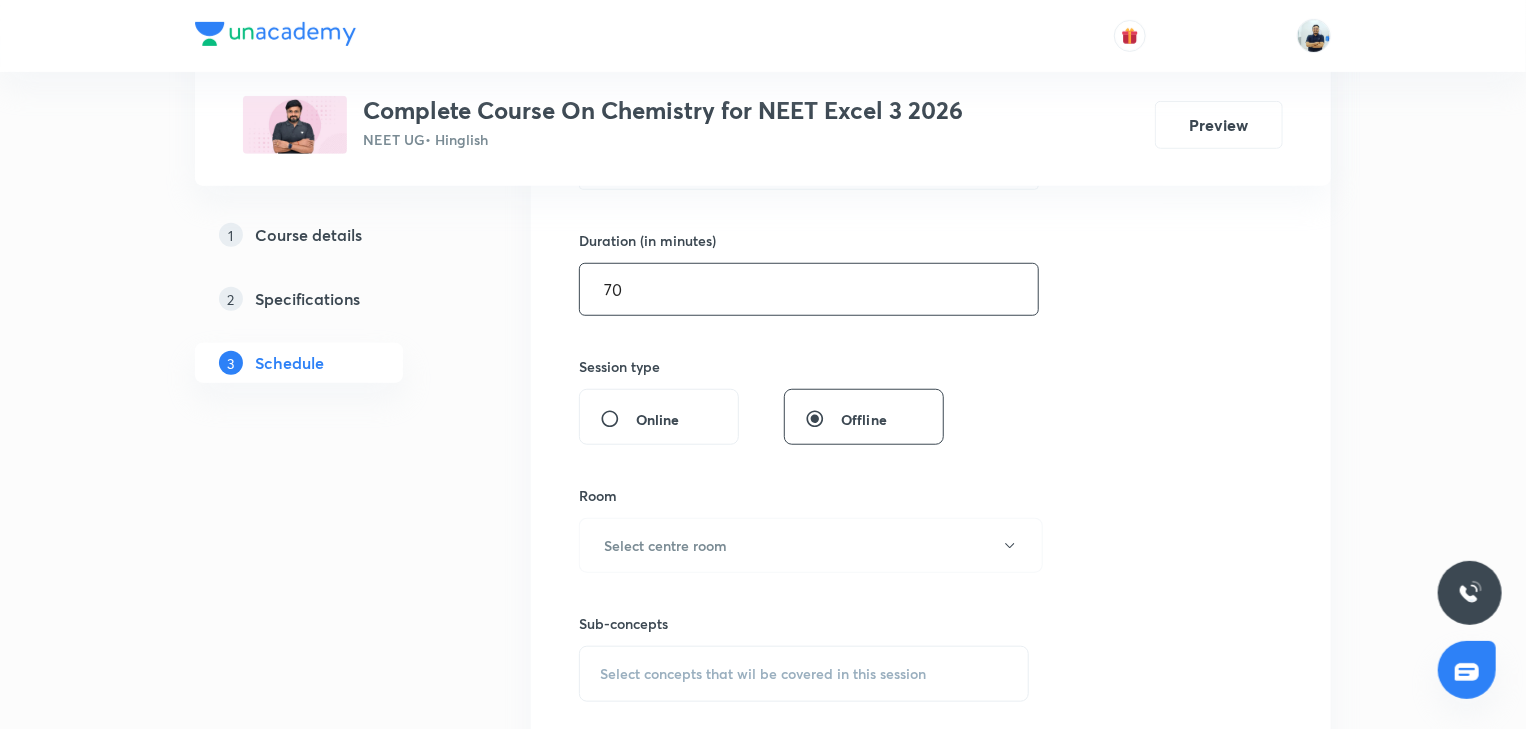 scroll, scrollTop: 858, scrollLeft: 0, axis: vertical 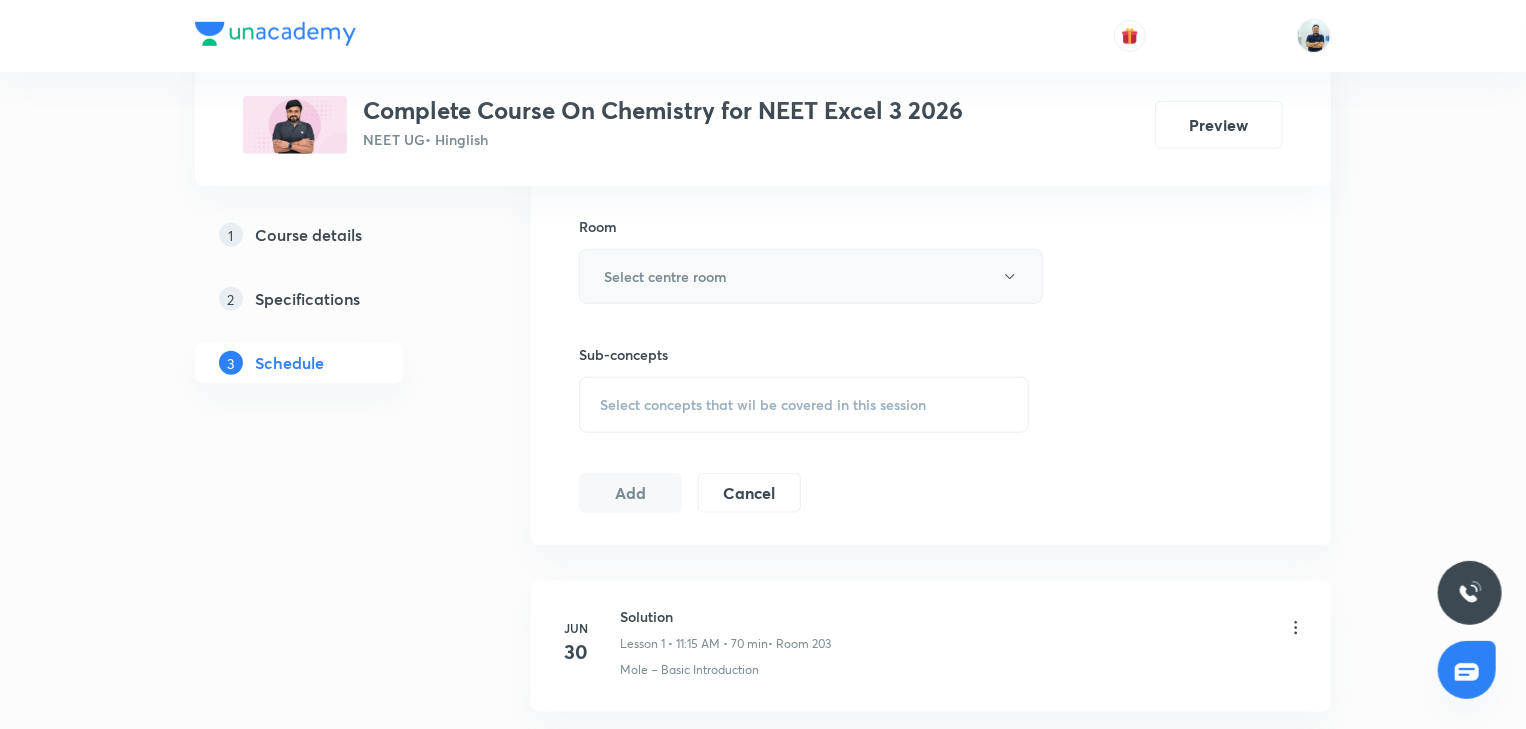 type on "70" 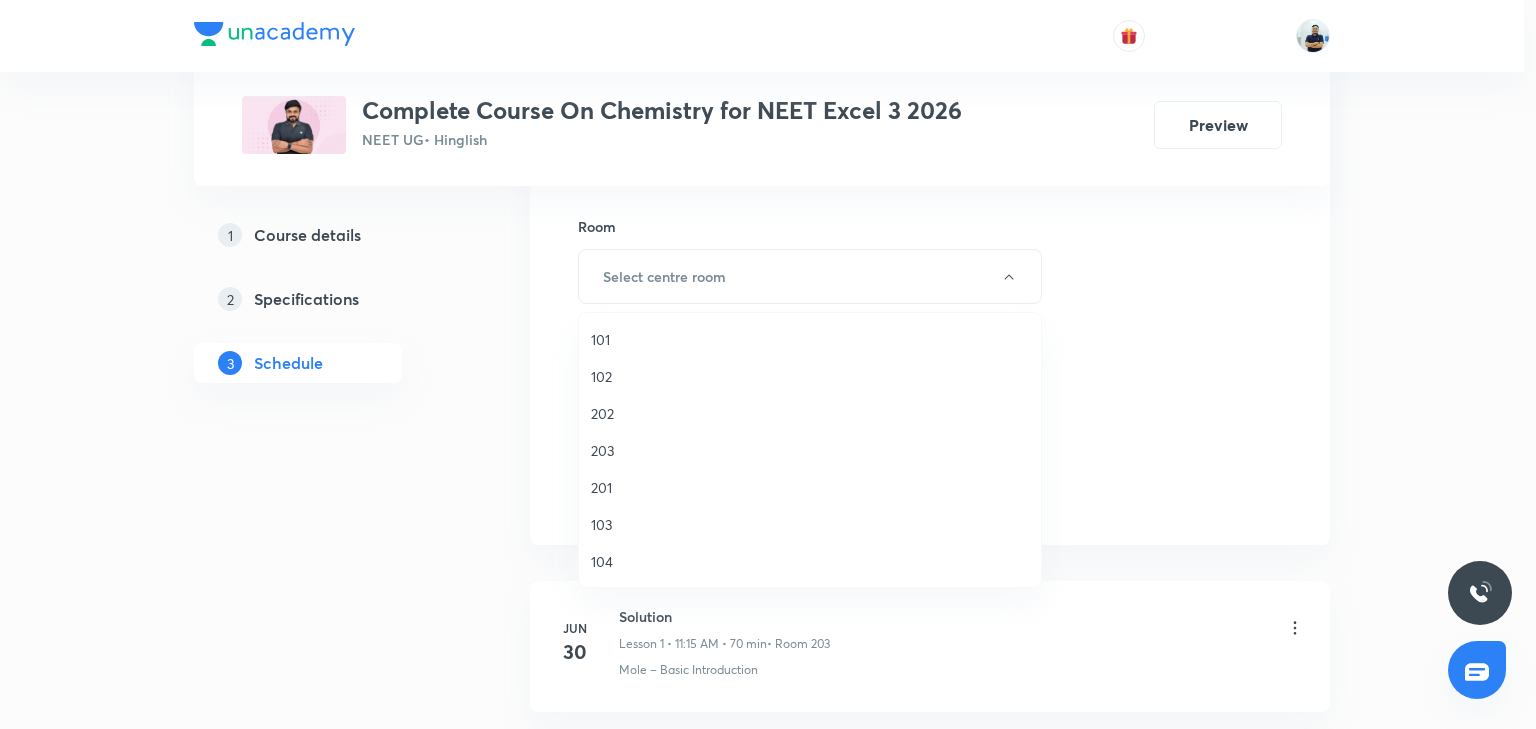 click on "201" at bounding box center (810, 487) 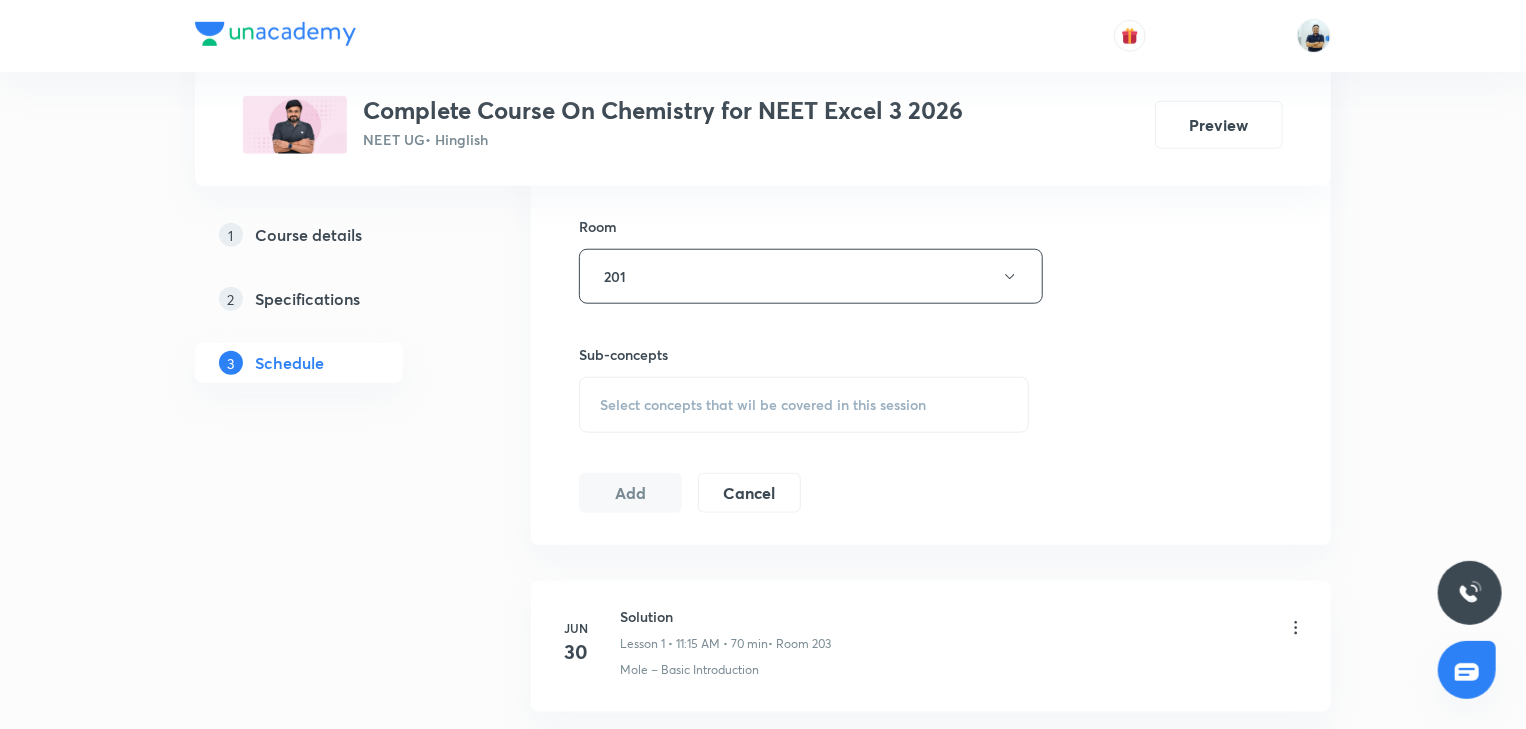 click on "Select concepts that wil be covered in this session" at bounding box center [763, 405] 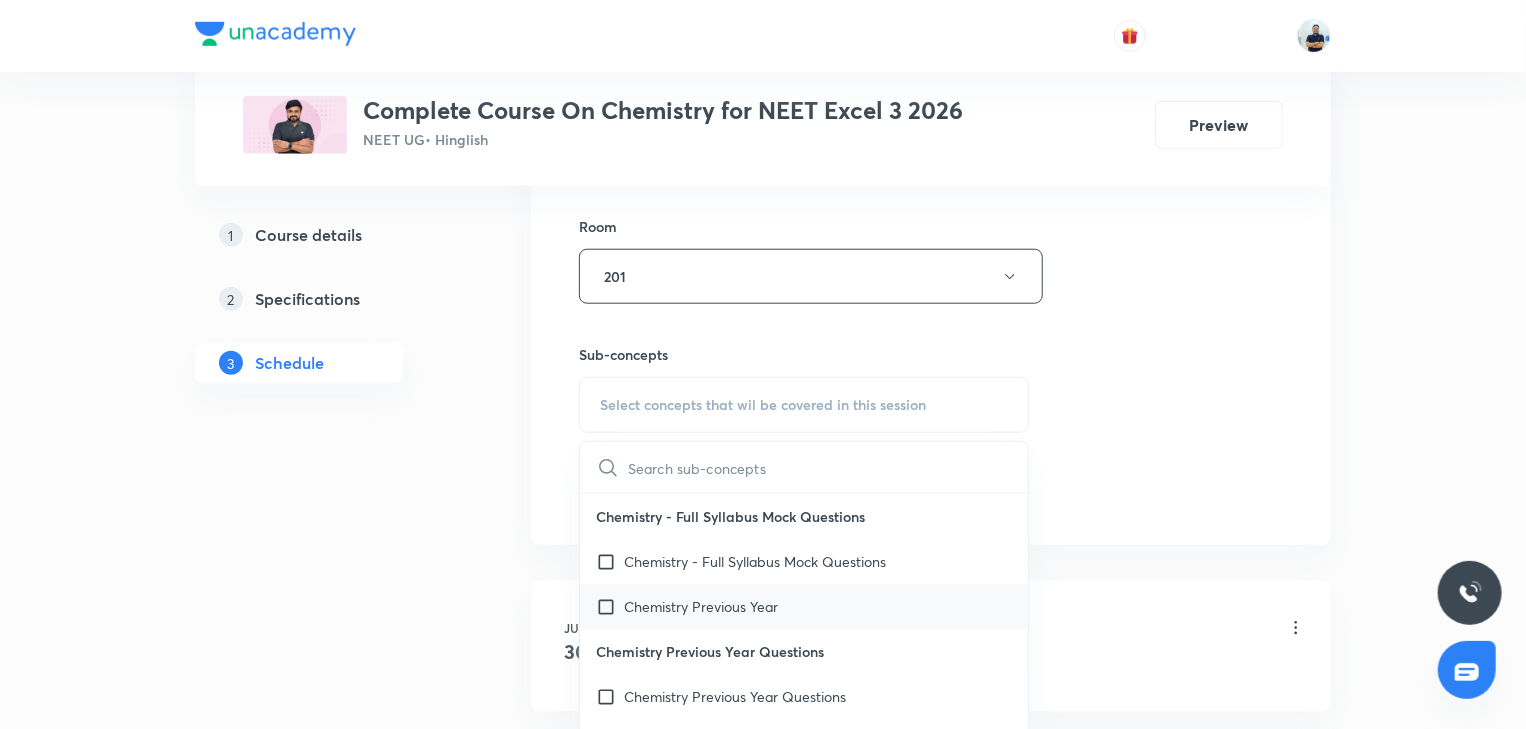 drag, startPoint x: 719, startPoint y: 629, endPoint x: 716, endPoint y: 613, distance: 16.27882 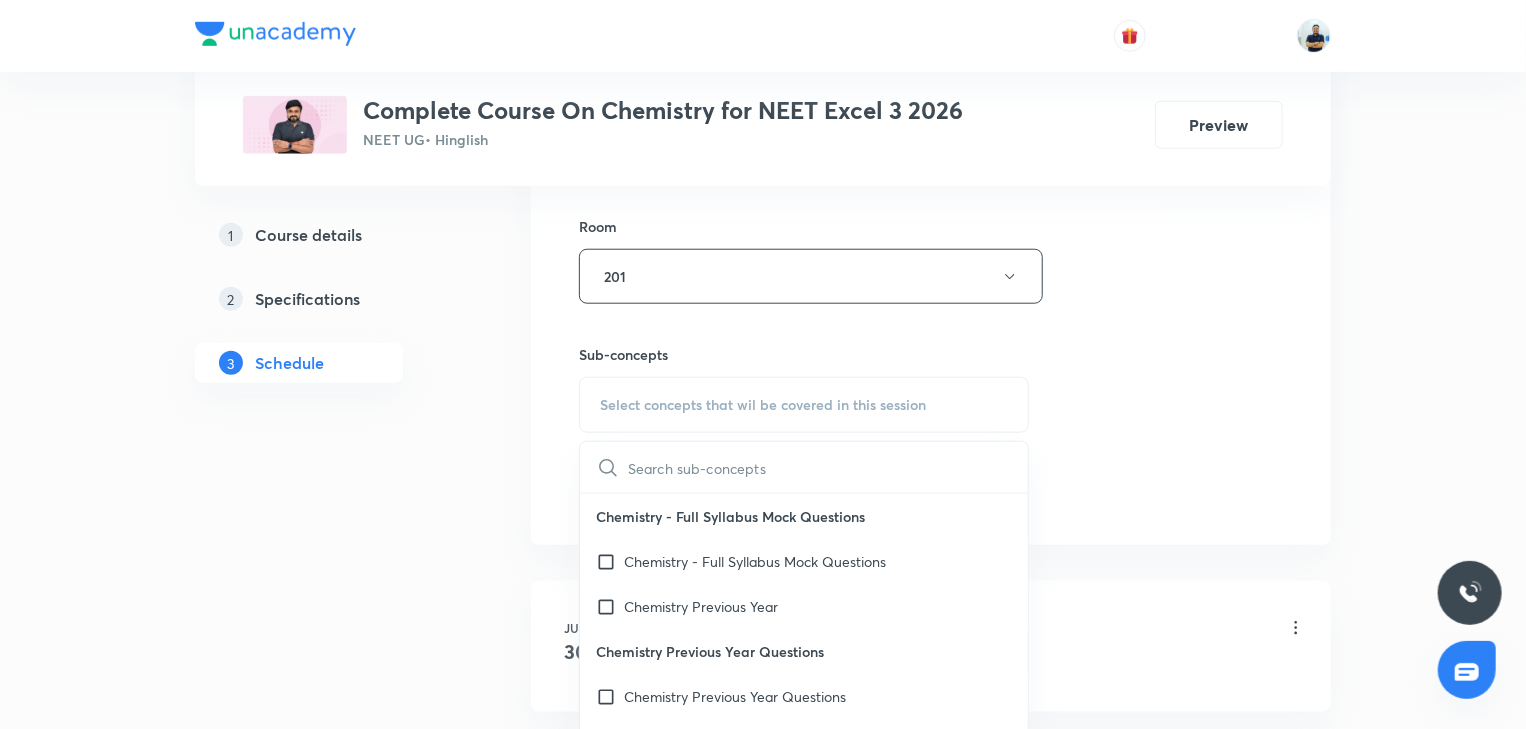 checkbox on "true" 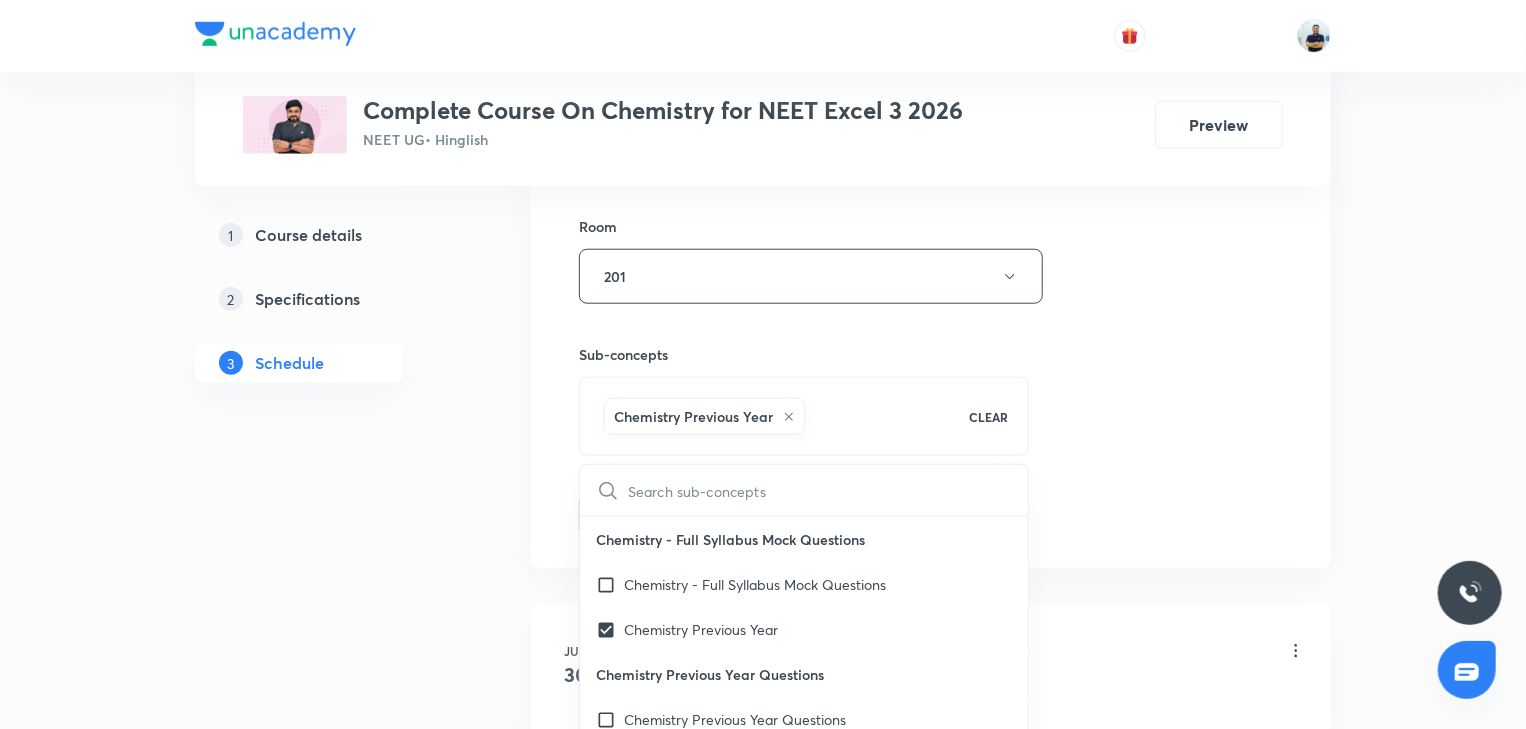 click on "Schedule 9  classes Session  10 Live class Session title 12/99 Solution -10 ​ Schedule for Jul 14, 2025, 11:15 AM ​ Duration (in minutes) 70 ​   Session type Online Offline Room 201 Sub-concepts Chemistry Previous Year CLEAR ​ Chemistry - Full Syllabus Mock Questions Chemistry - Full Syllabus Mock Questions Chemistry Previous Year Chemistry Previous Year Questions Chemistry Previous Year Questions General Topics & Mole Concept Basic Concepts Mole – Basic Introduction Covered previously Percentage Composition Stoichiometry Principle of Atom Conservation (POAC) Relation between Stoichiometric Quantities Covered previously Application of Mole Concept: Gravimetric Analysis Electronic Configuration Of Atoms (Hund's rule)  Quantum Numbers (Magnetic Quantum no.) Quantum Numbers(Pauli's Exclusion law) Covered previously Mean Molar Mass or Molecular Mass Covered previously Variation of Conductivity with Concentration Mechanism of Corrosion Atomic Structure Discovery Of Electron Some Prerequisites of Physics" at bounding box center (931, 804) 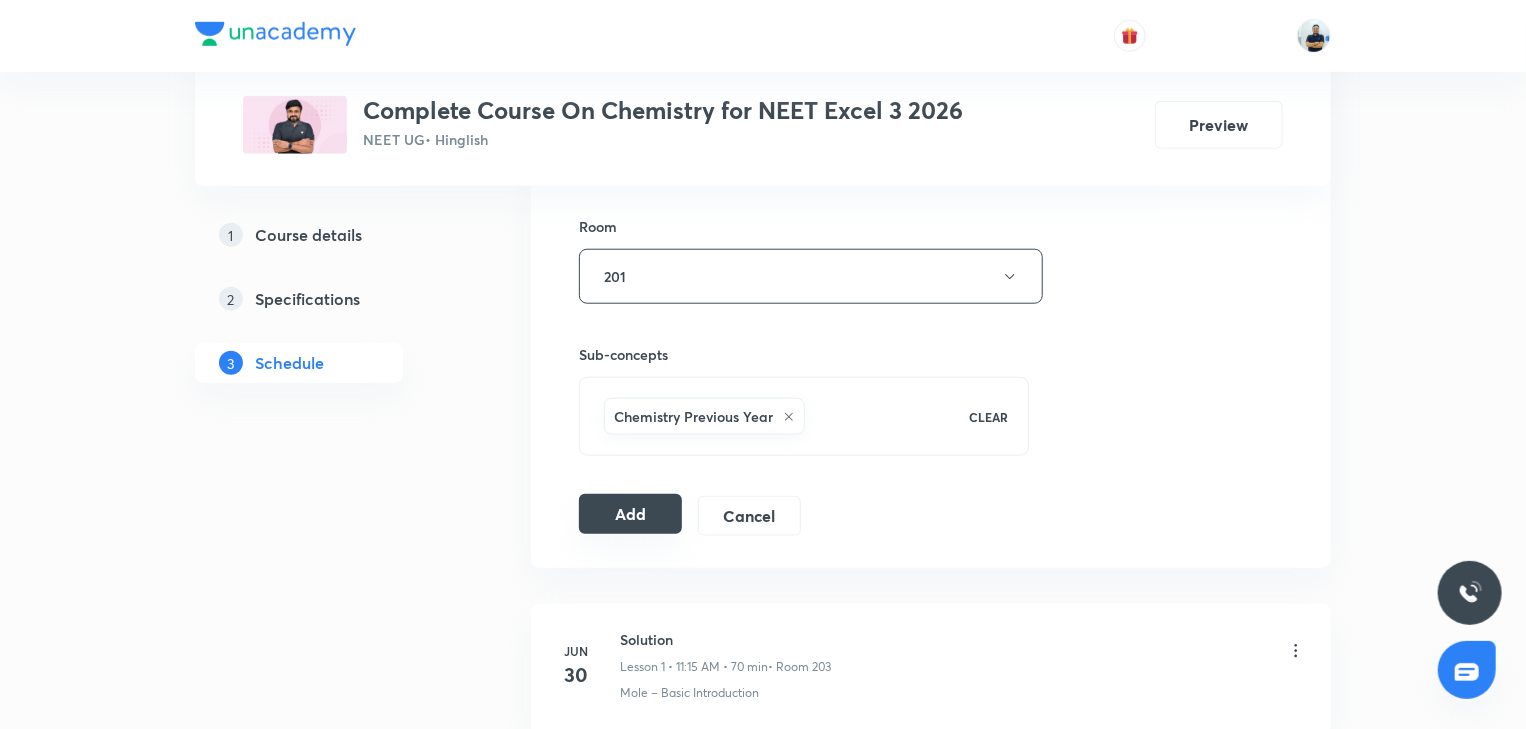 click on "Add" at bounding box center [630, 514] 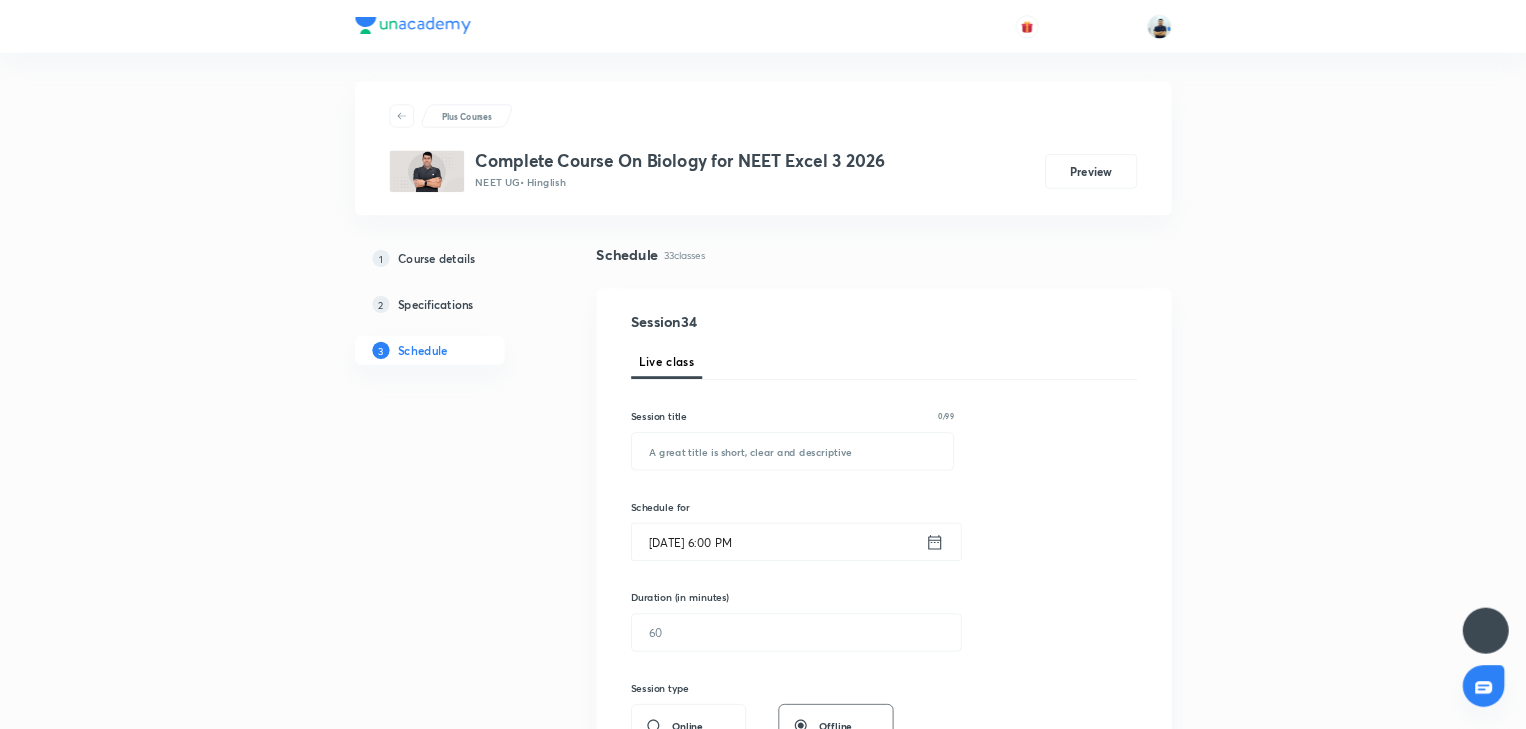 scroll, scrollTop: 0, scrollLeft: 0, axis: both 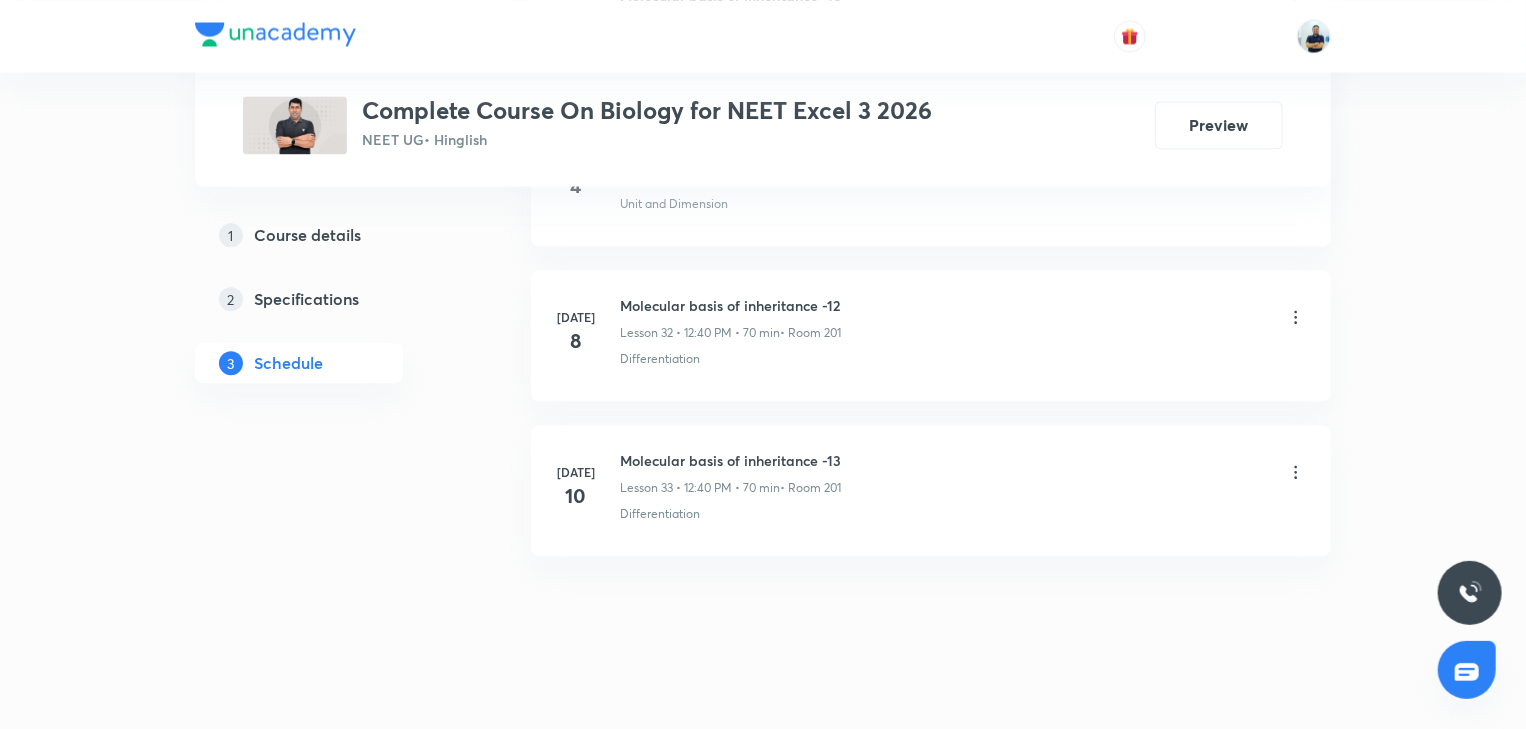 click on "Molecular basis of inheritance -13" at bounding box center [730, 460] 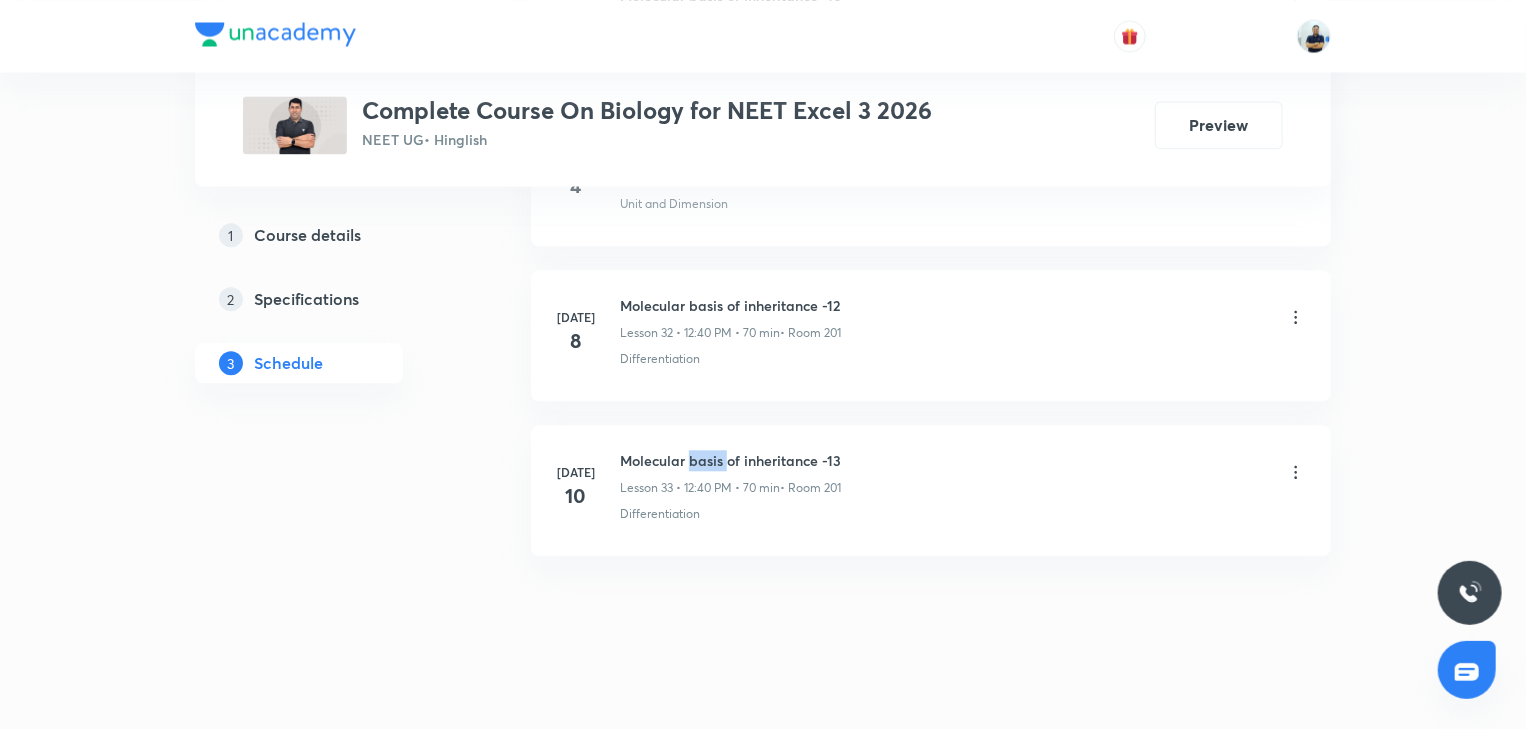 click on "Molecular basis of inheritance -13" at bounding box center [730, 460] 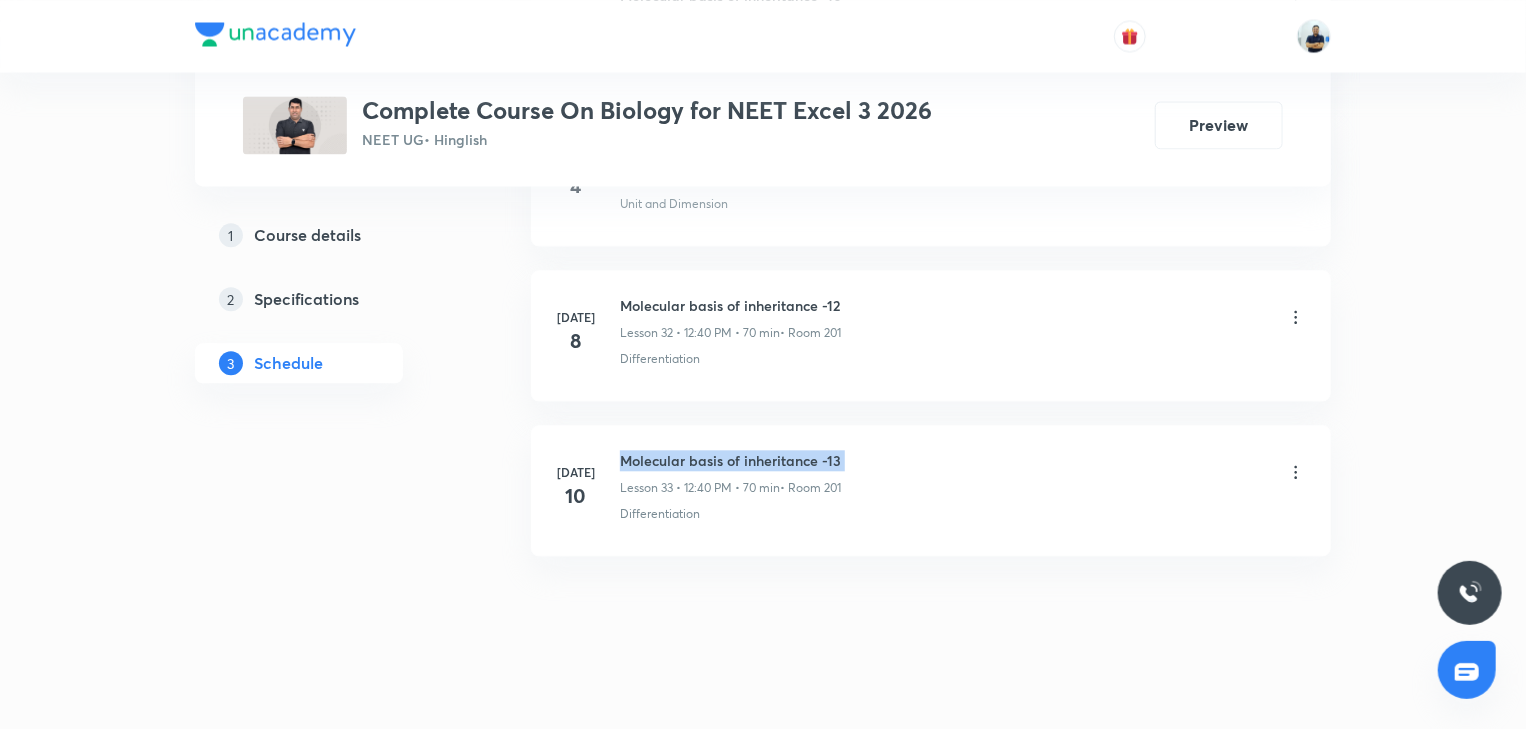 click on "Molecular basis of inheritance -13" at bounding box center (730, 460) 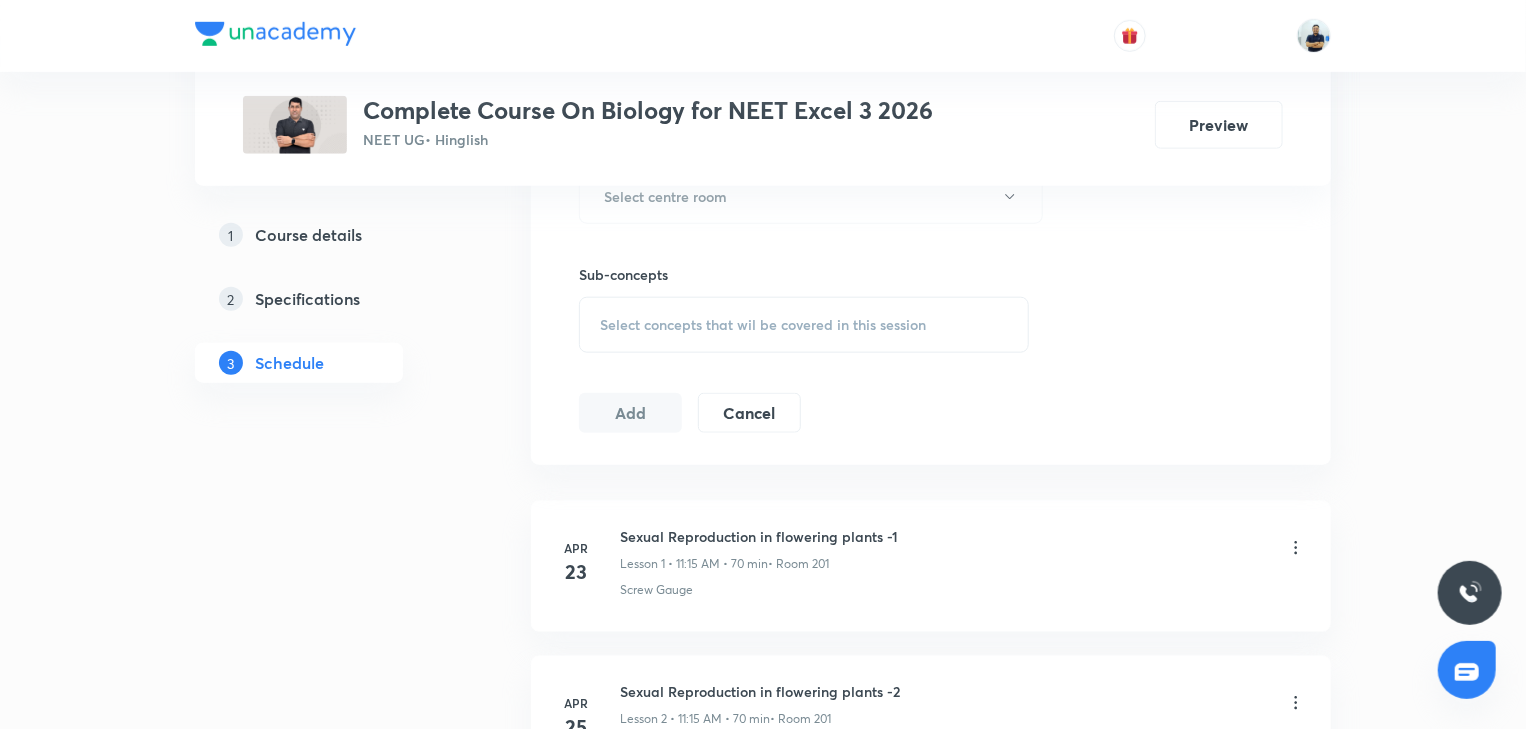 scroll, scrollTop: 0, scrollLeft: 0, axis: both 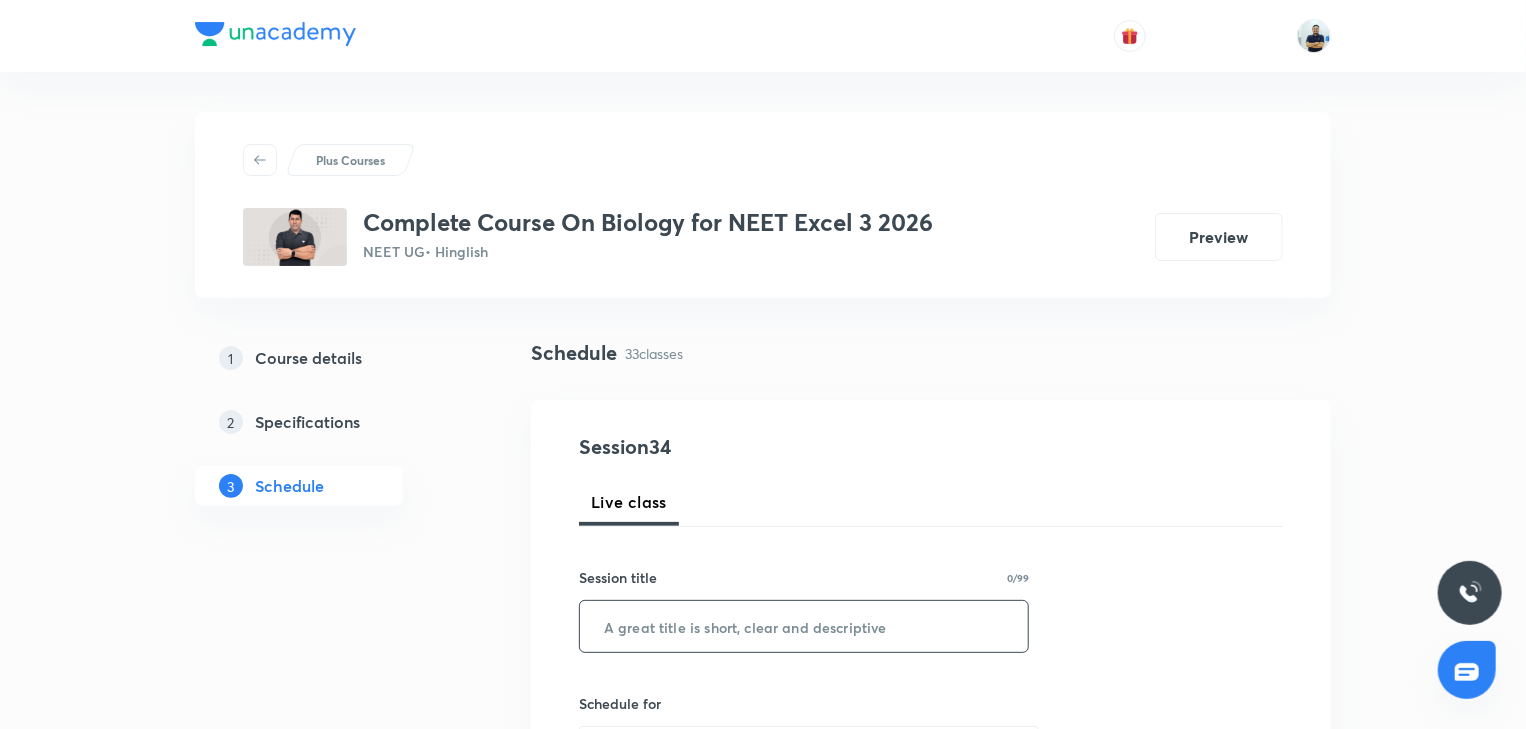 click at bounding box center [804, 626] 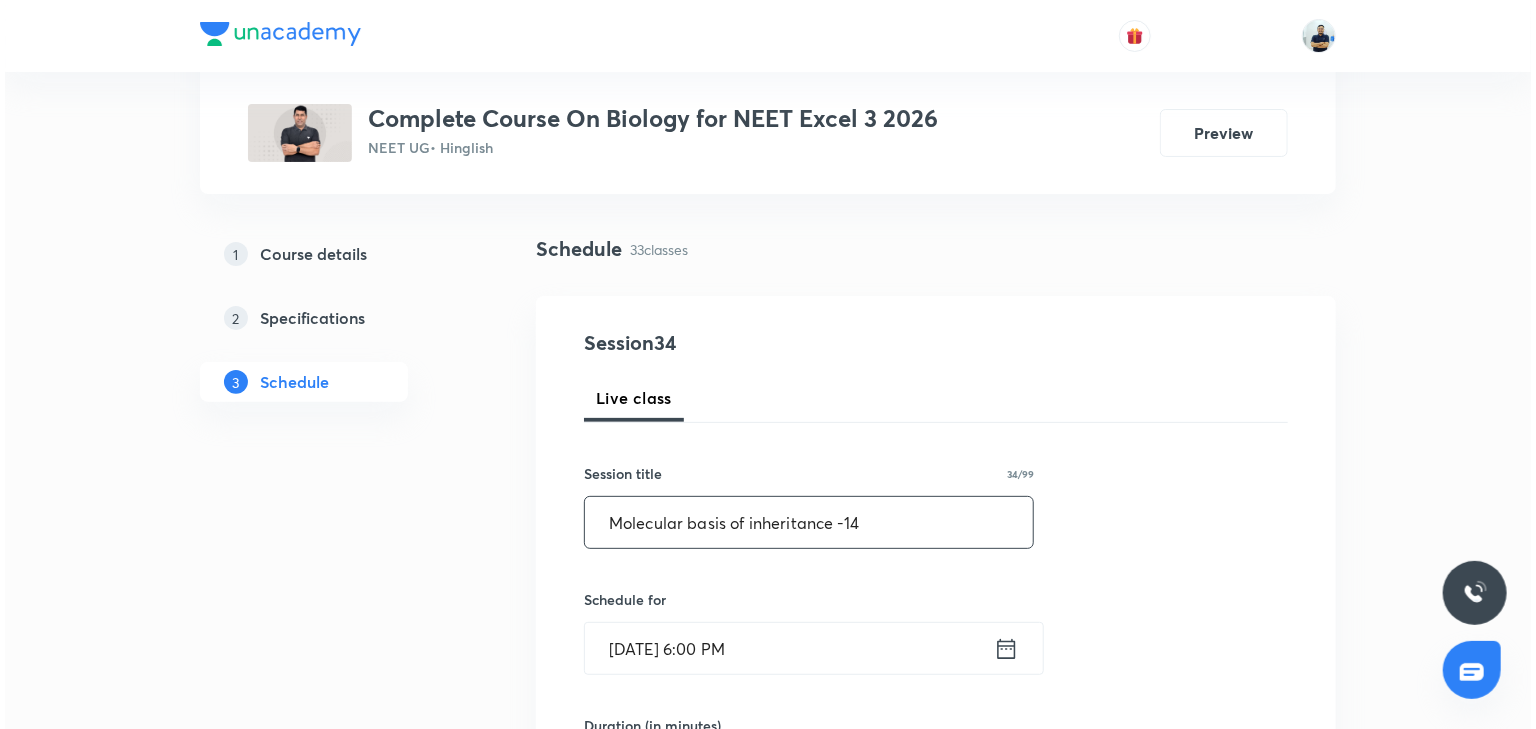 scroll, scrollTop: 168, scrollLeft: 0, axis: vertical 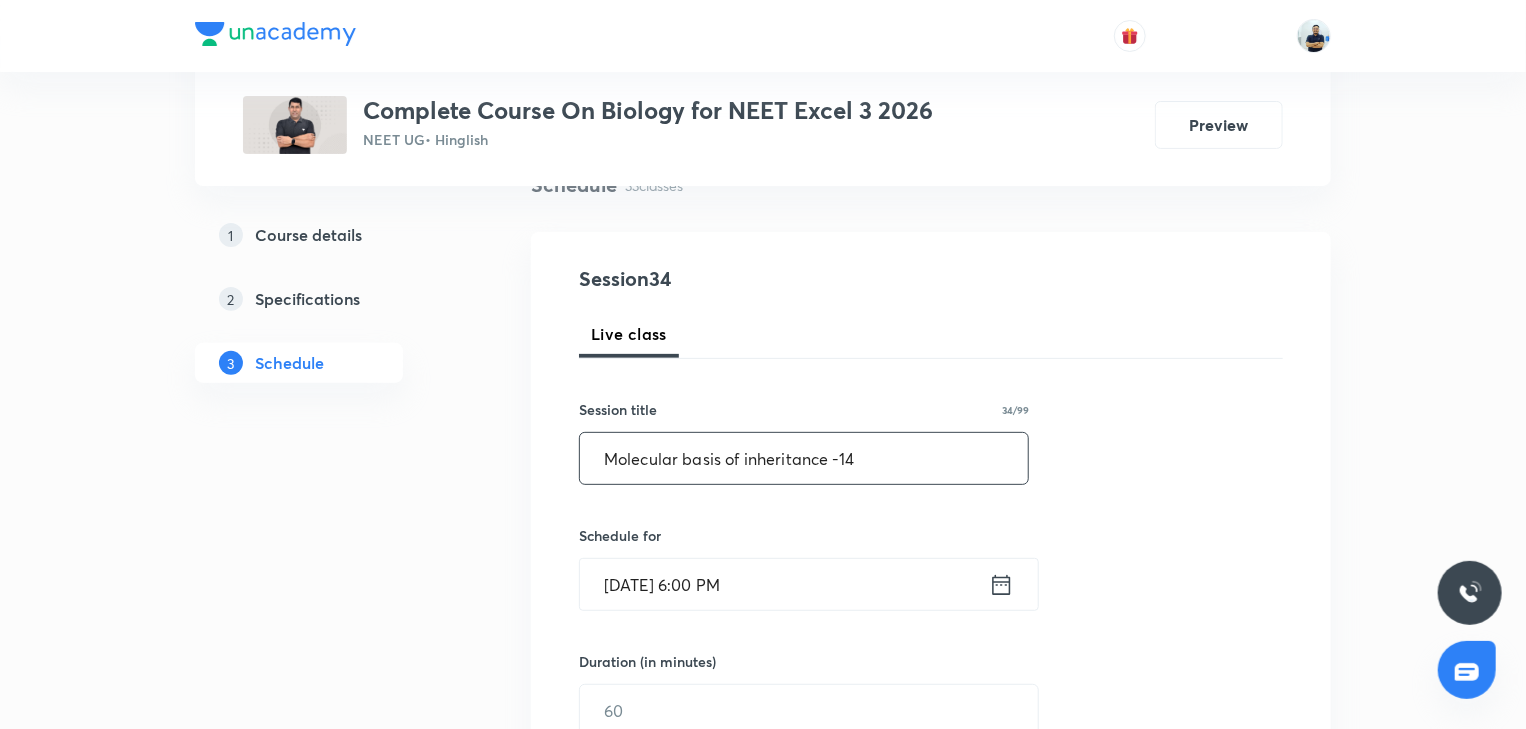 type on "Molecular basis of inheritance -14" 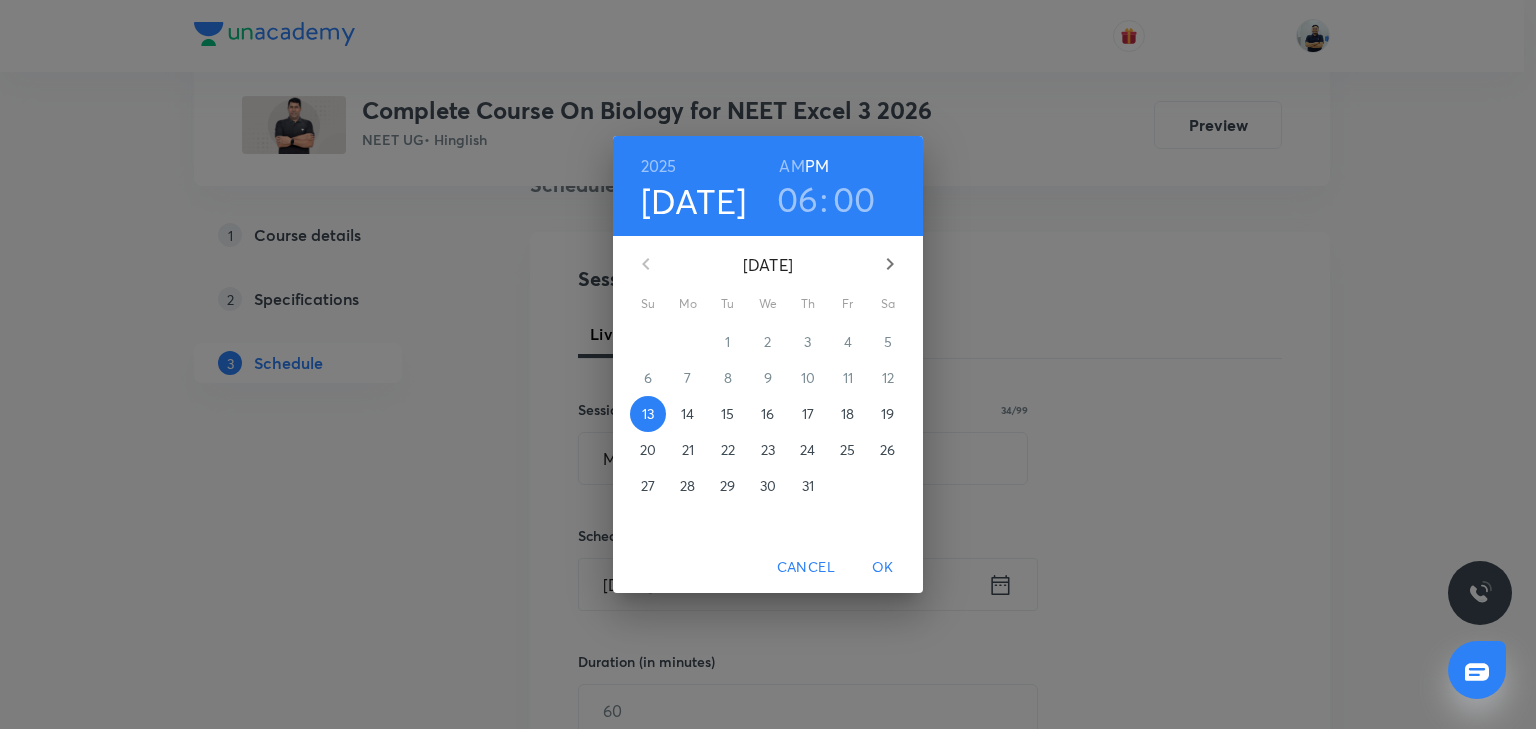 click on "14" at bounding box center [687, 414] 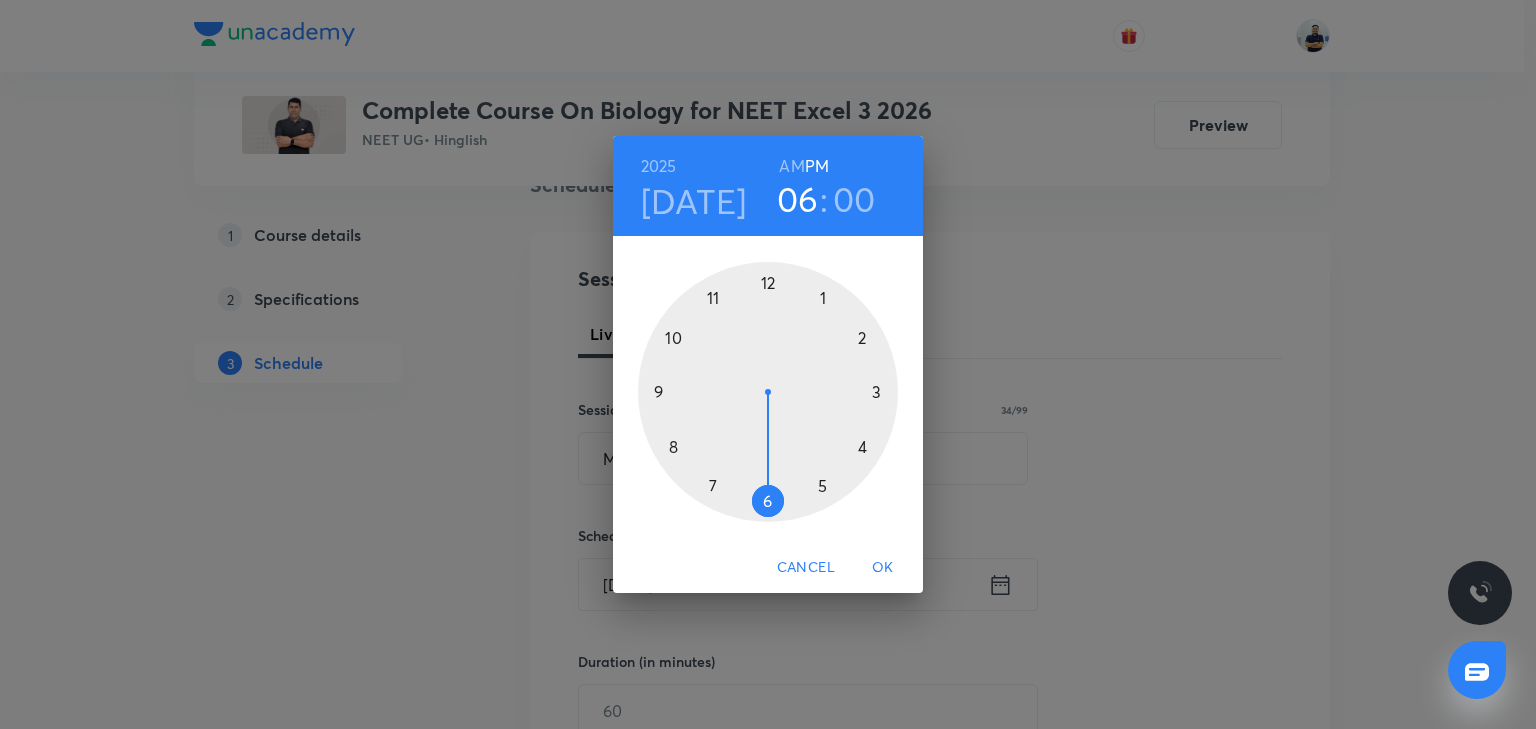 click on "OK" at bounding box center [883, 567] 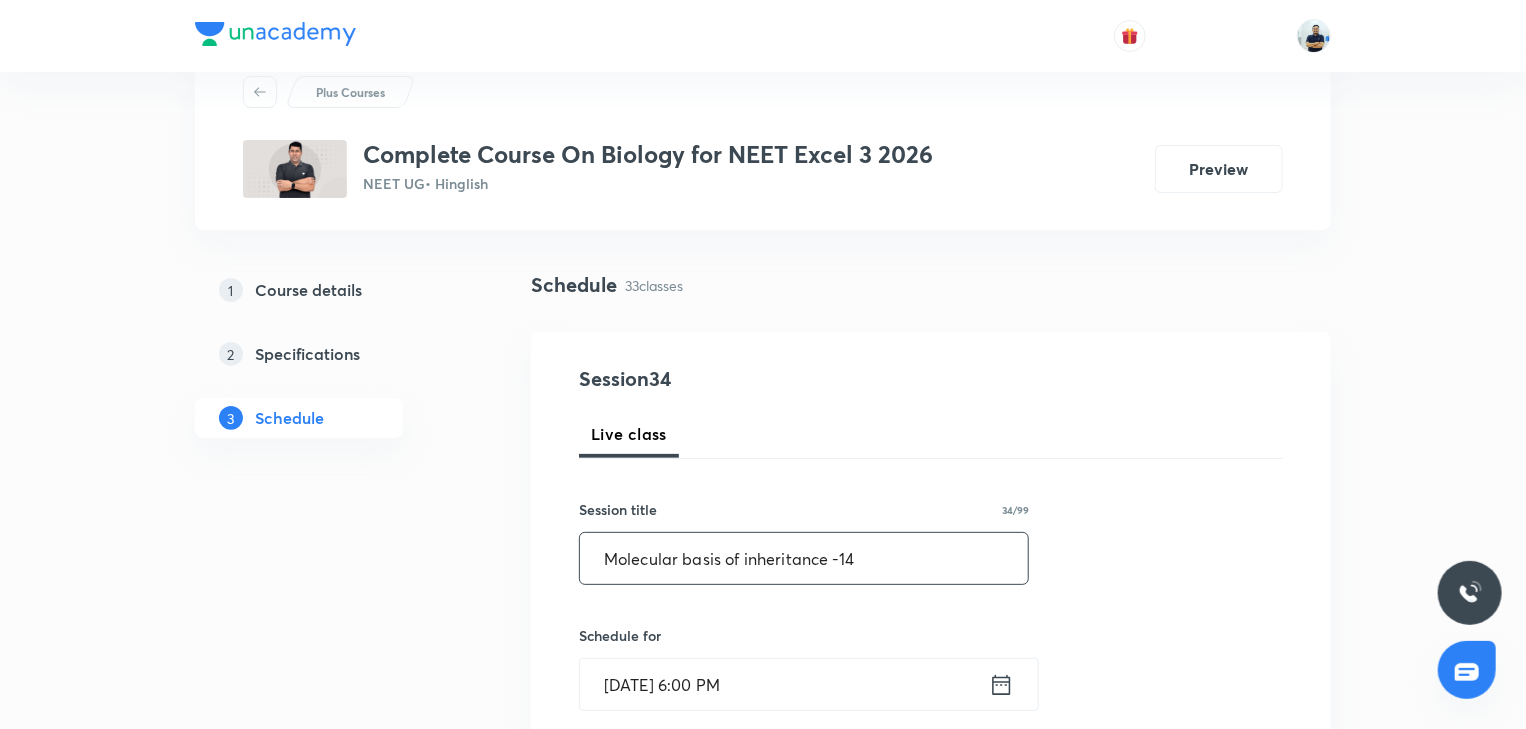 scroll, scrollTop: 74, scrollLeft: 0, axis: vertical 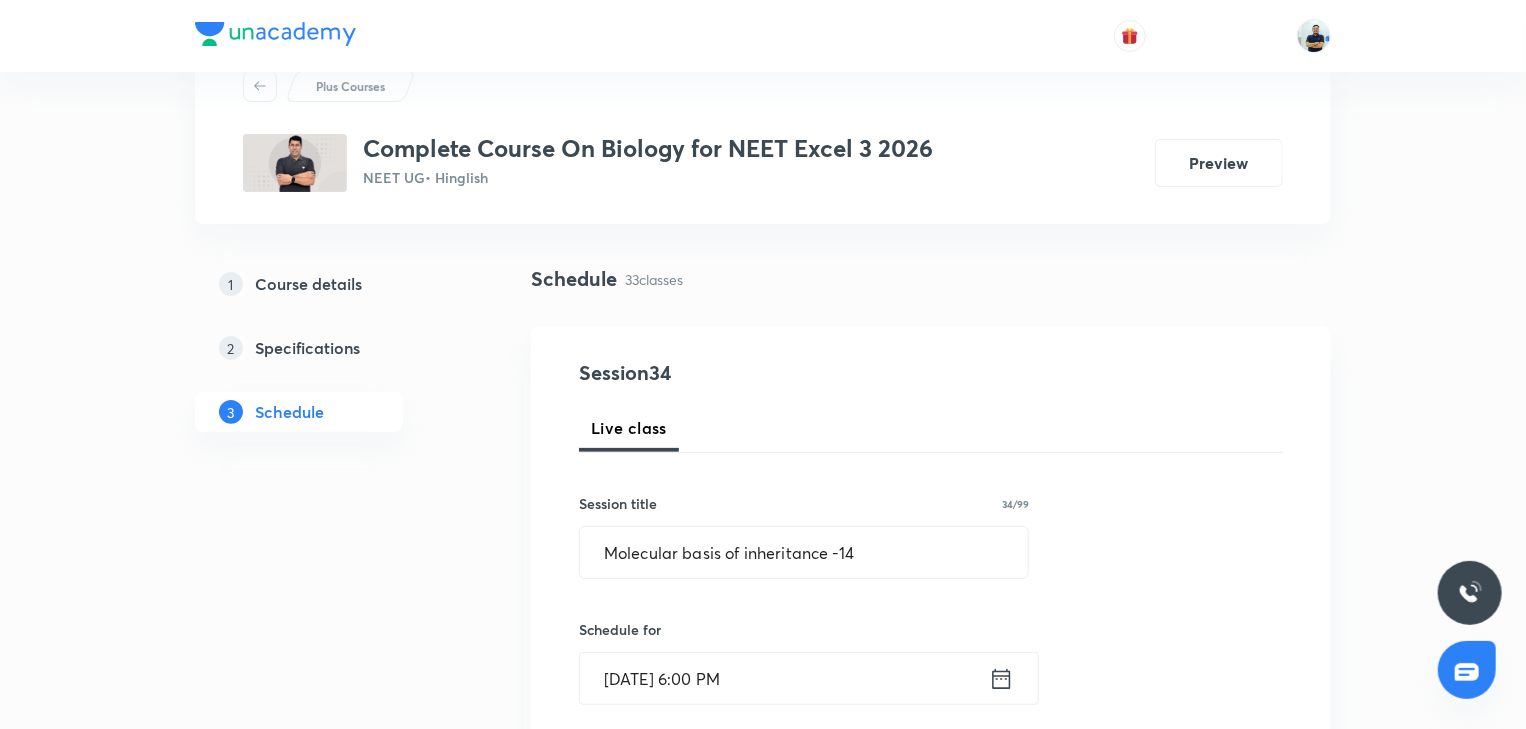 click on "Jul 14, 2025, 6:00 PM" at bounding box center [784, 678] 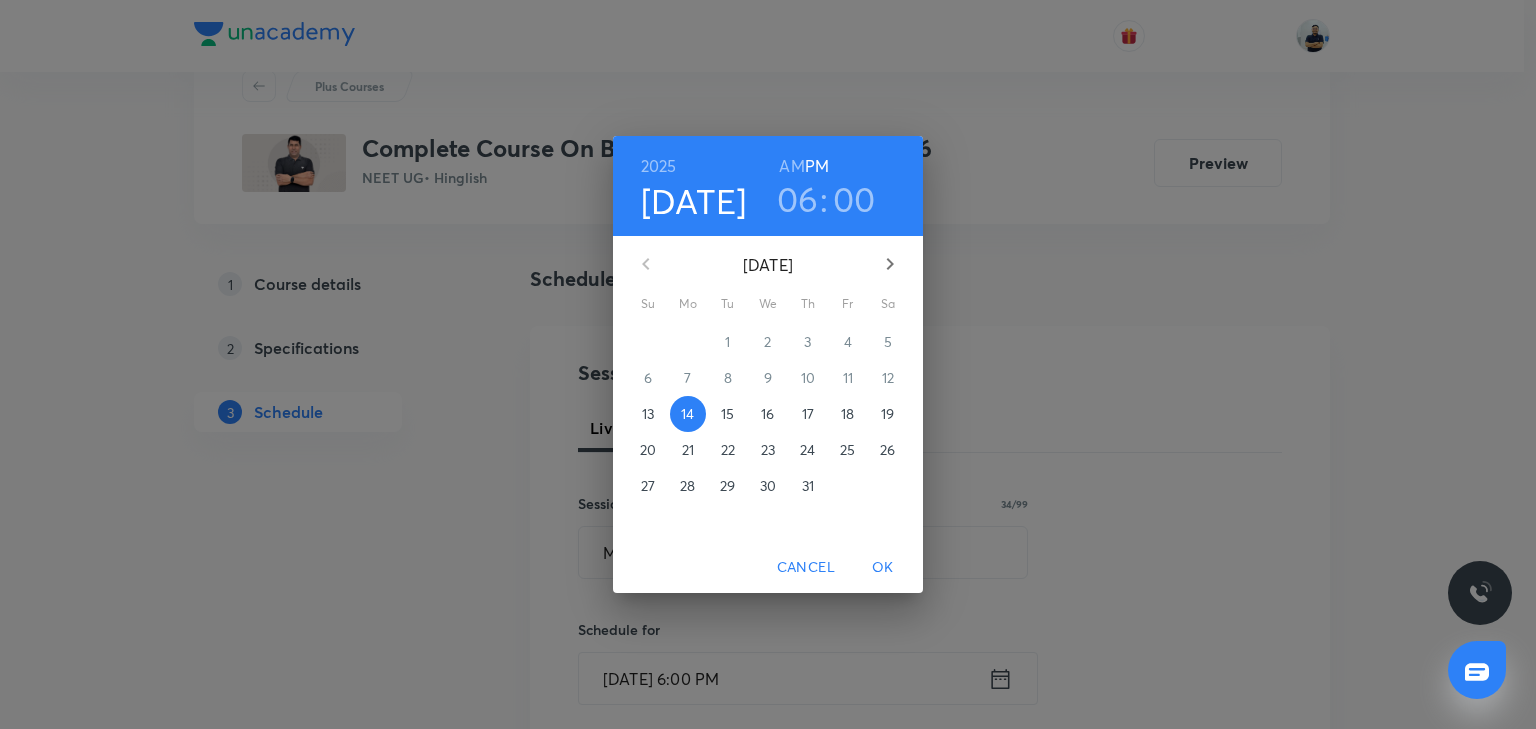 click on "06" at bounding box center (798, 199) 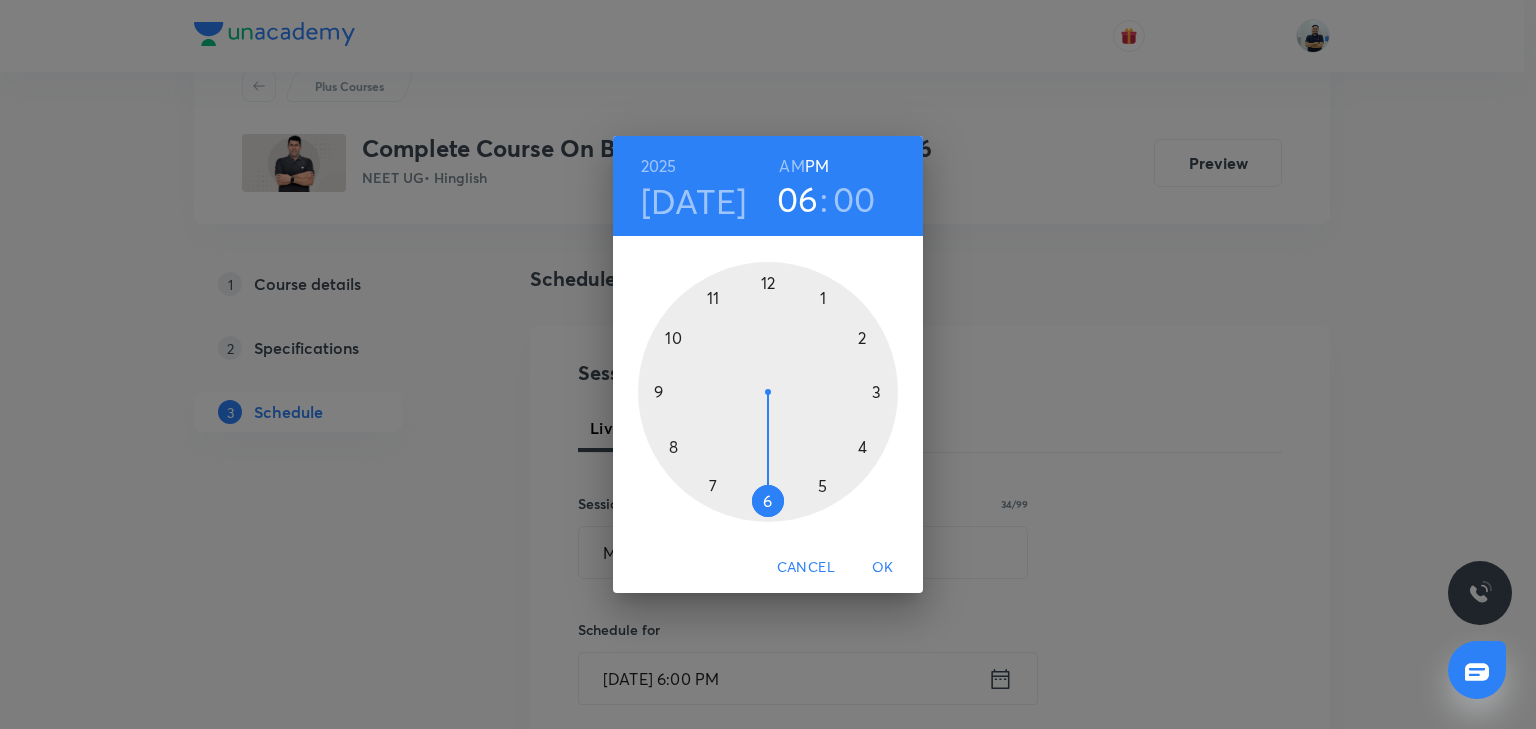 click at bounding box center (768, 392) 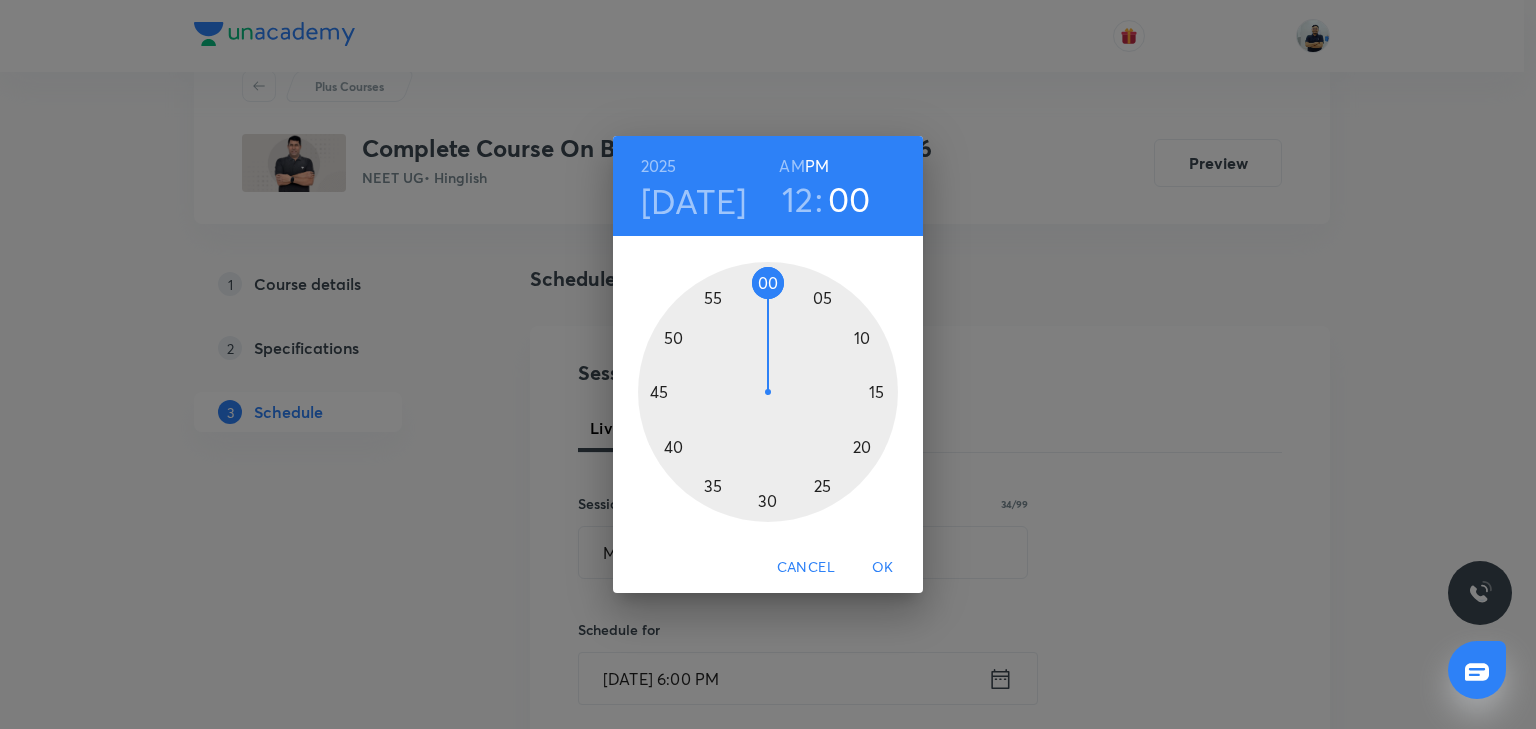 click at bounding box center [768, 392] 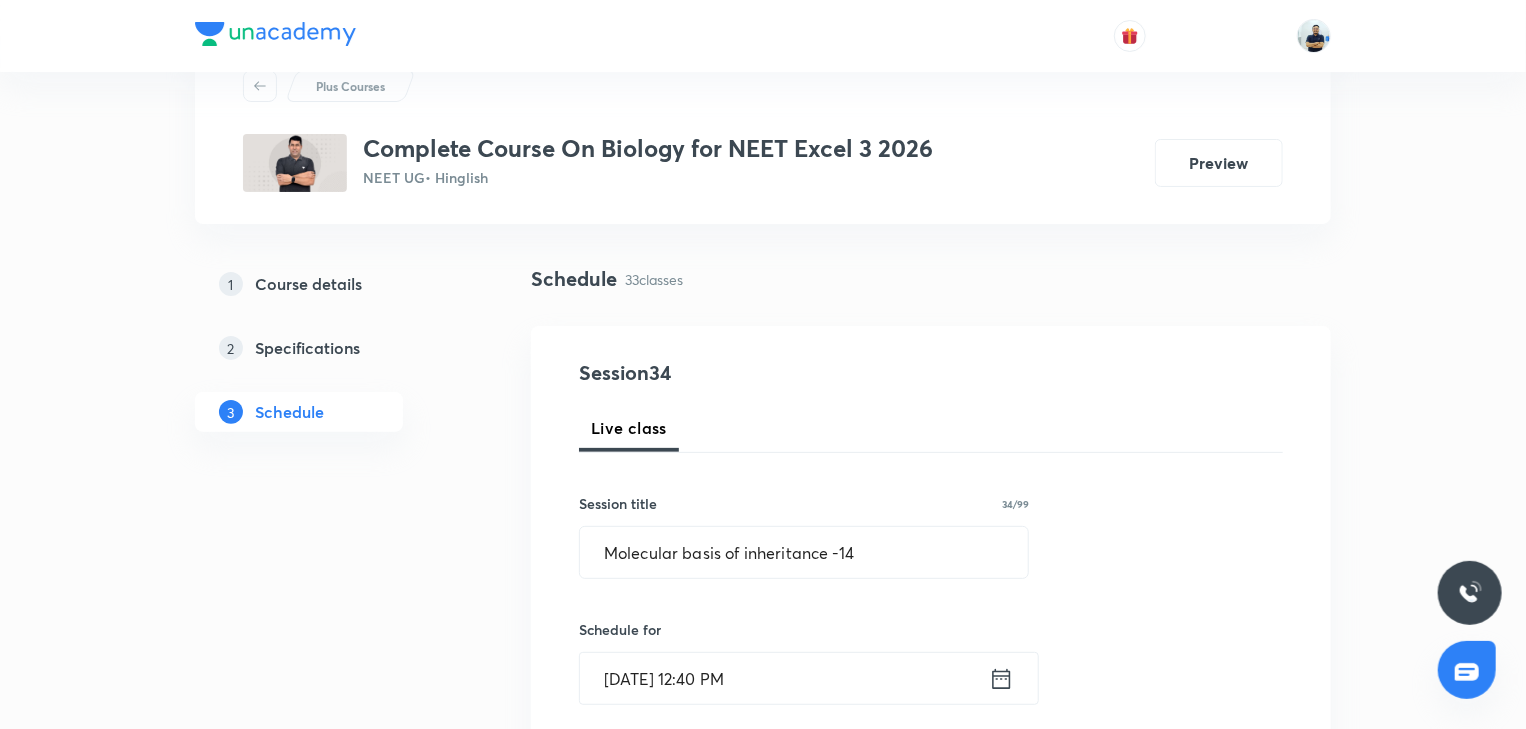 scroll, scrollTop: 634, scrollLeft: 0, axis: vertical 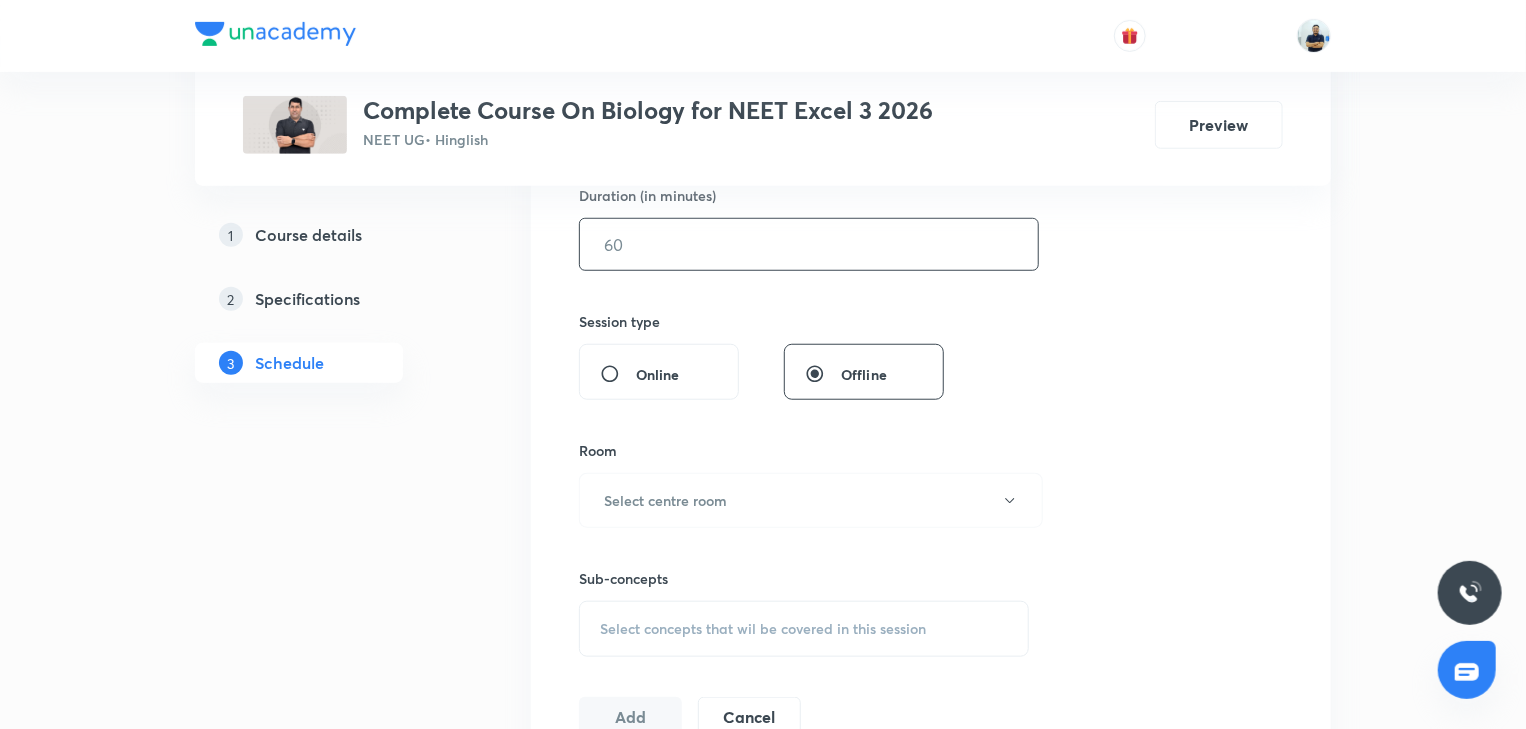 click at bounding box center [809, 244] 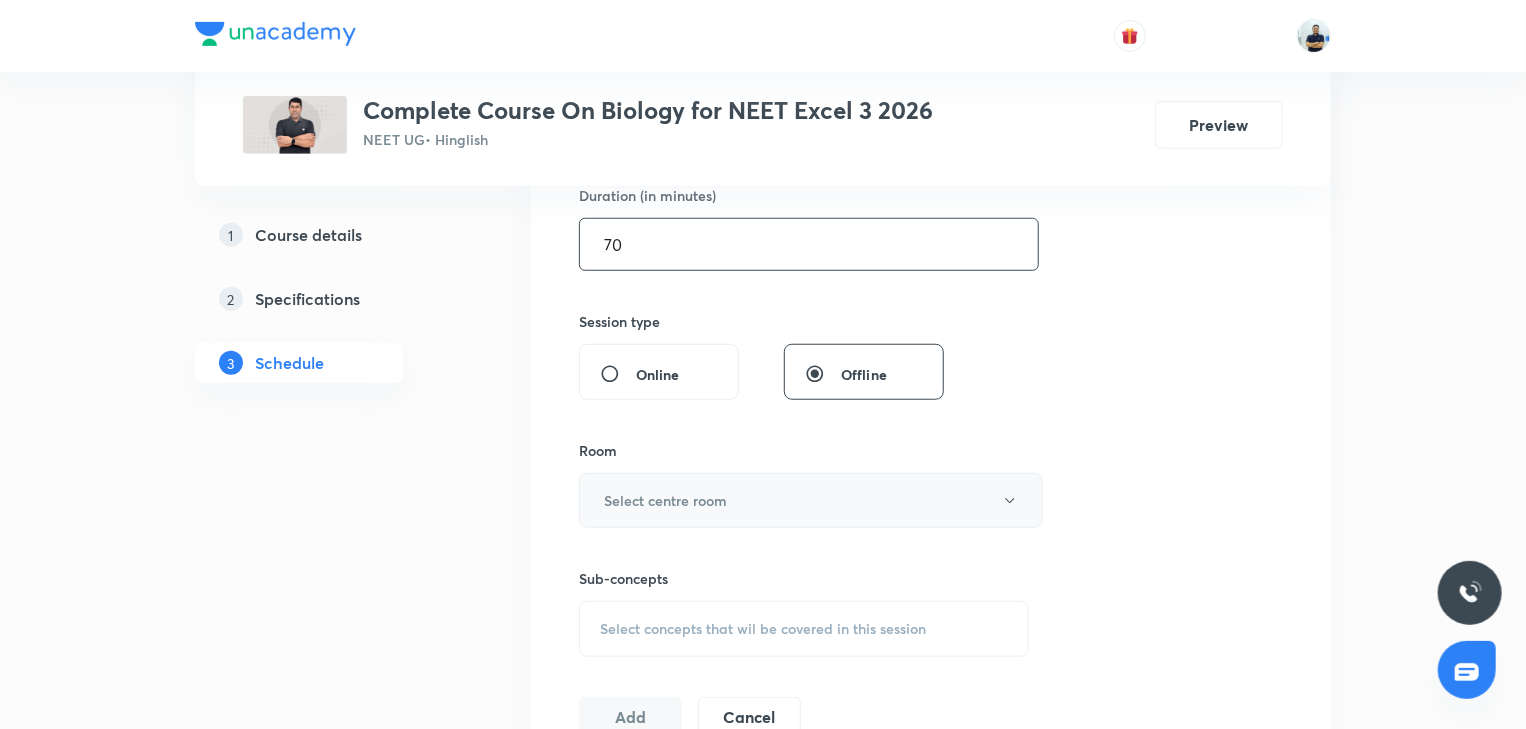 type on "70" 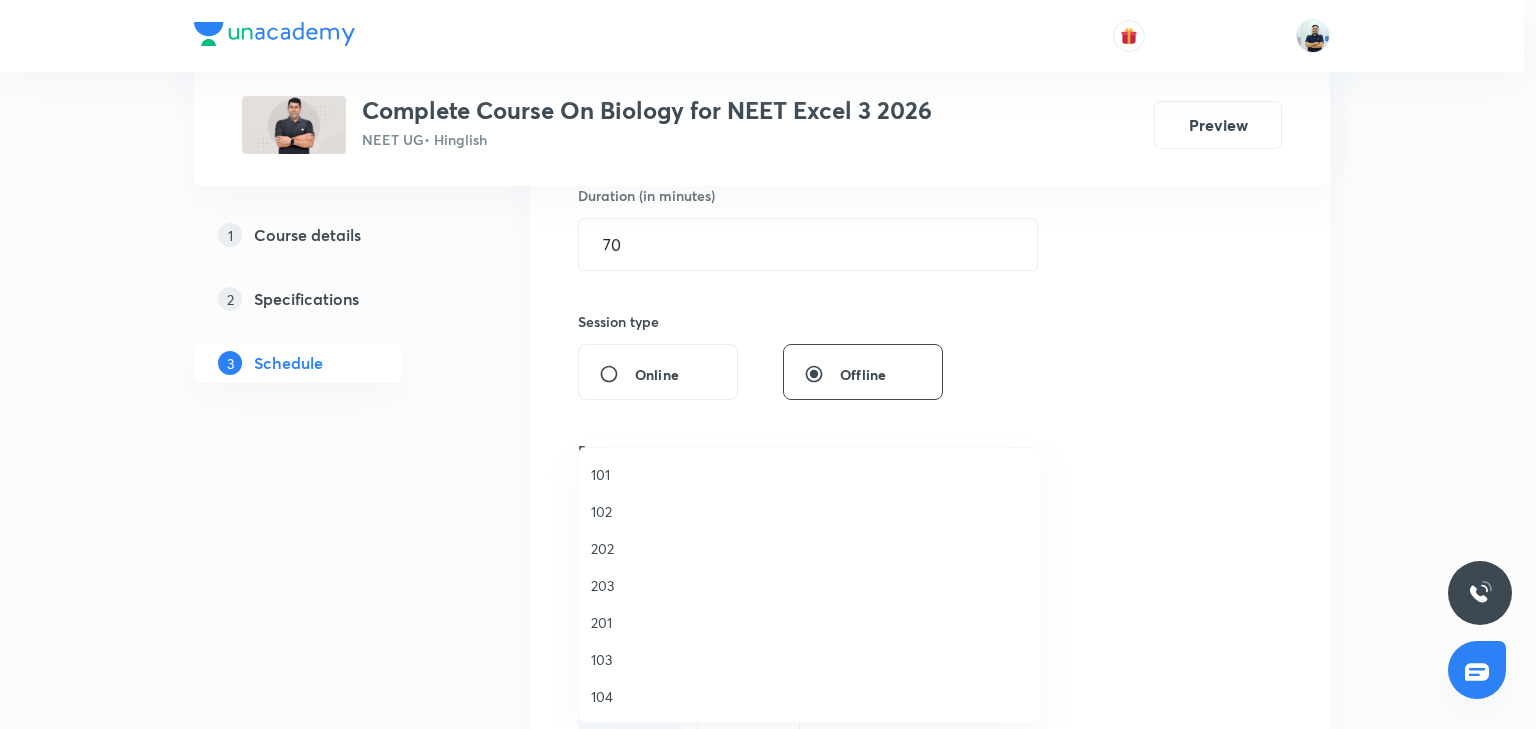 click on "201" at bounding box center [810, 622] 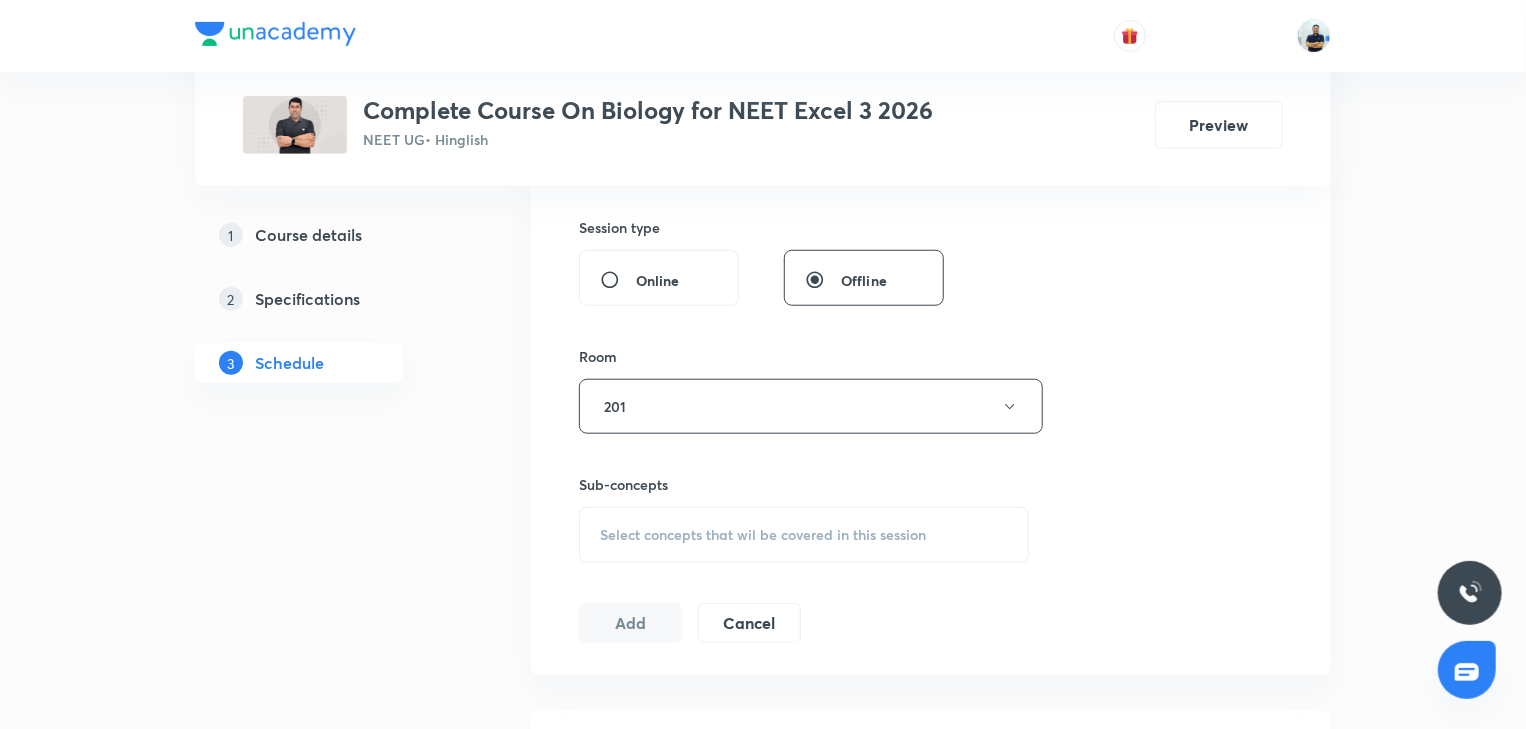 click on "Select concepts that wil be covered in this session" at bounding box center (804, 535) 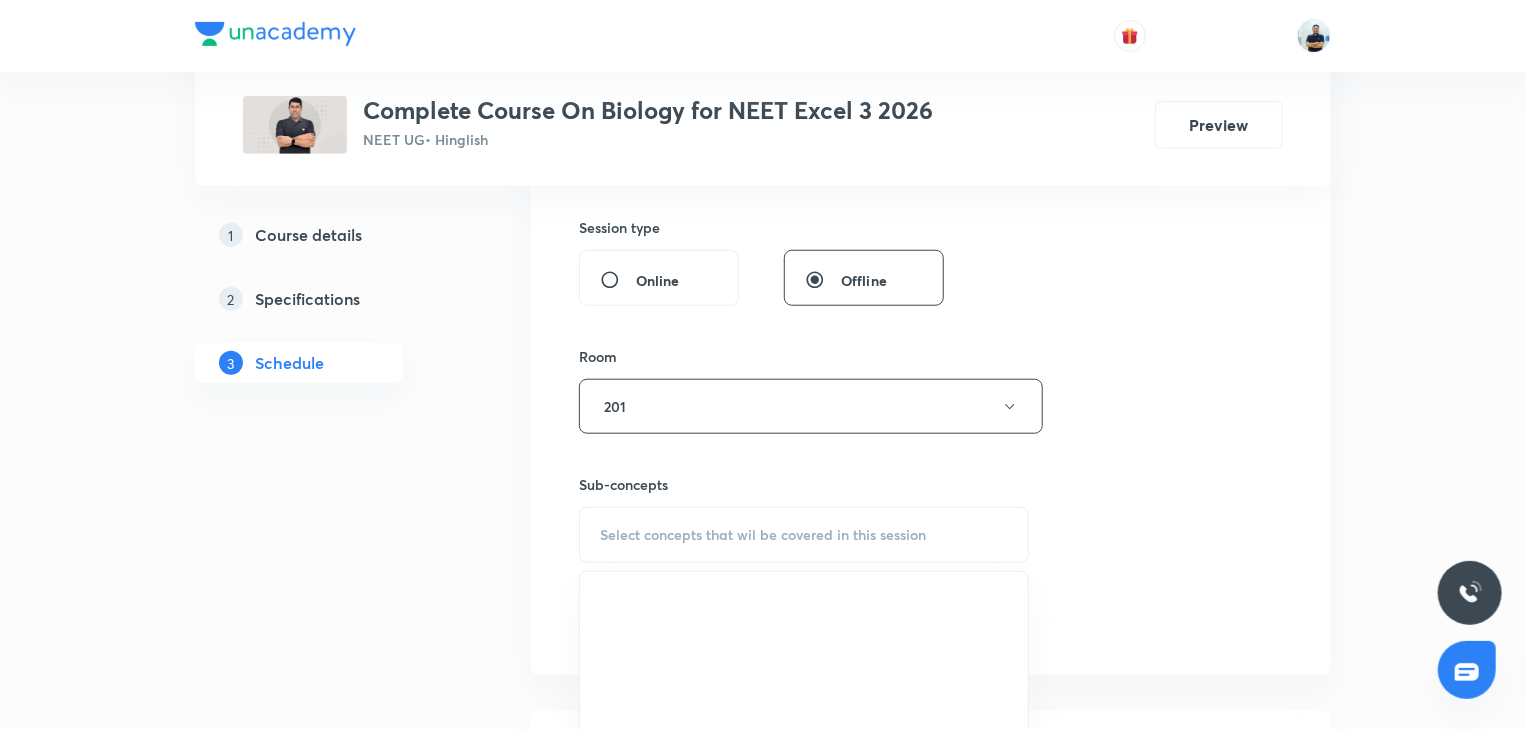 scroll, scrollTop: 952, scrollLeft: 0, axis: vertical 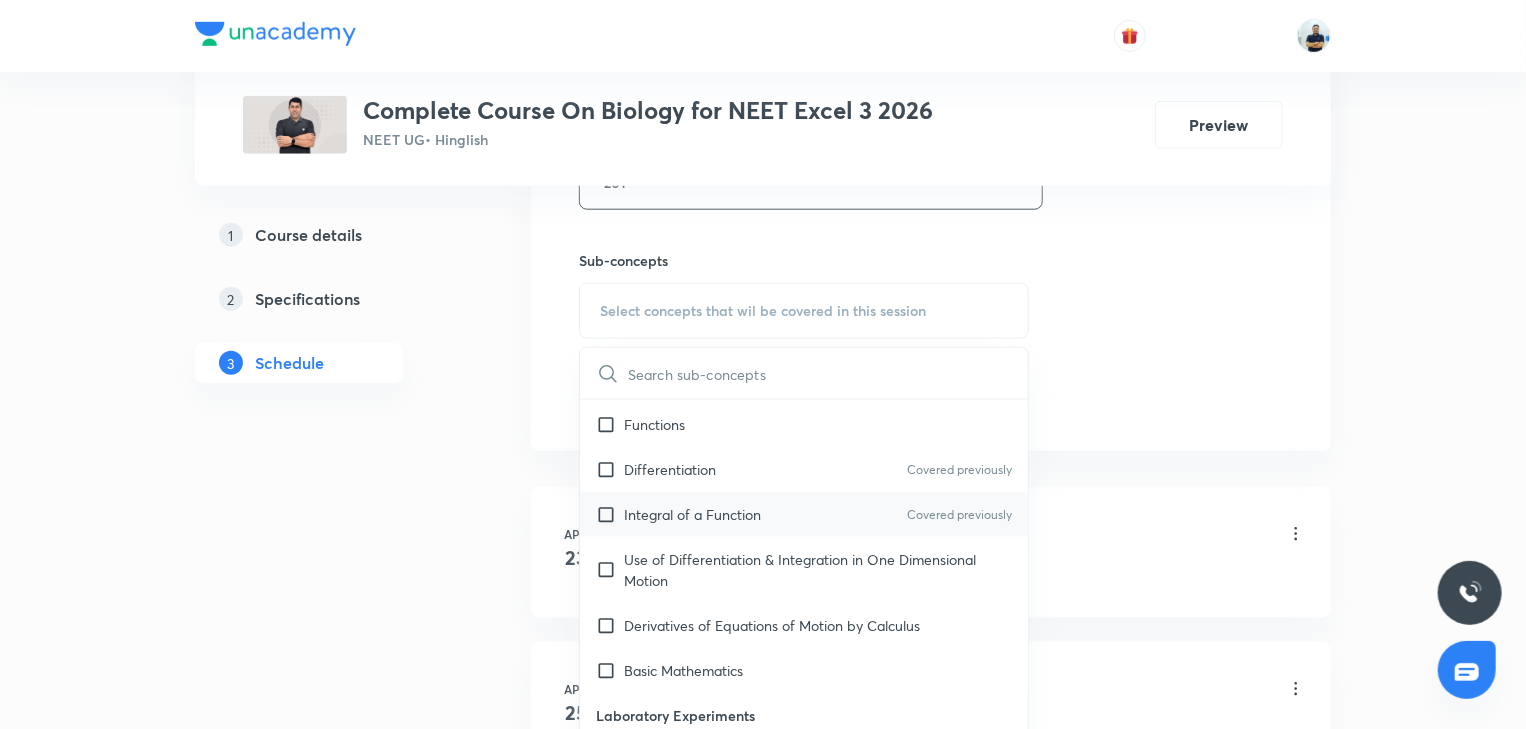 click on "Integral of a Function Covered previously" at bounding box center (804, 514) 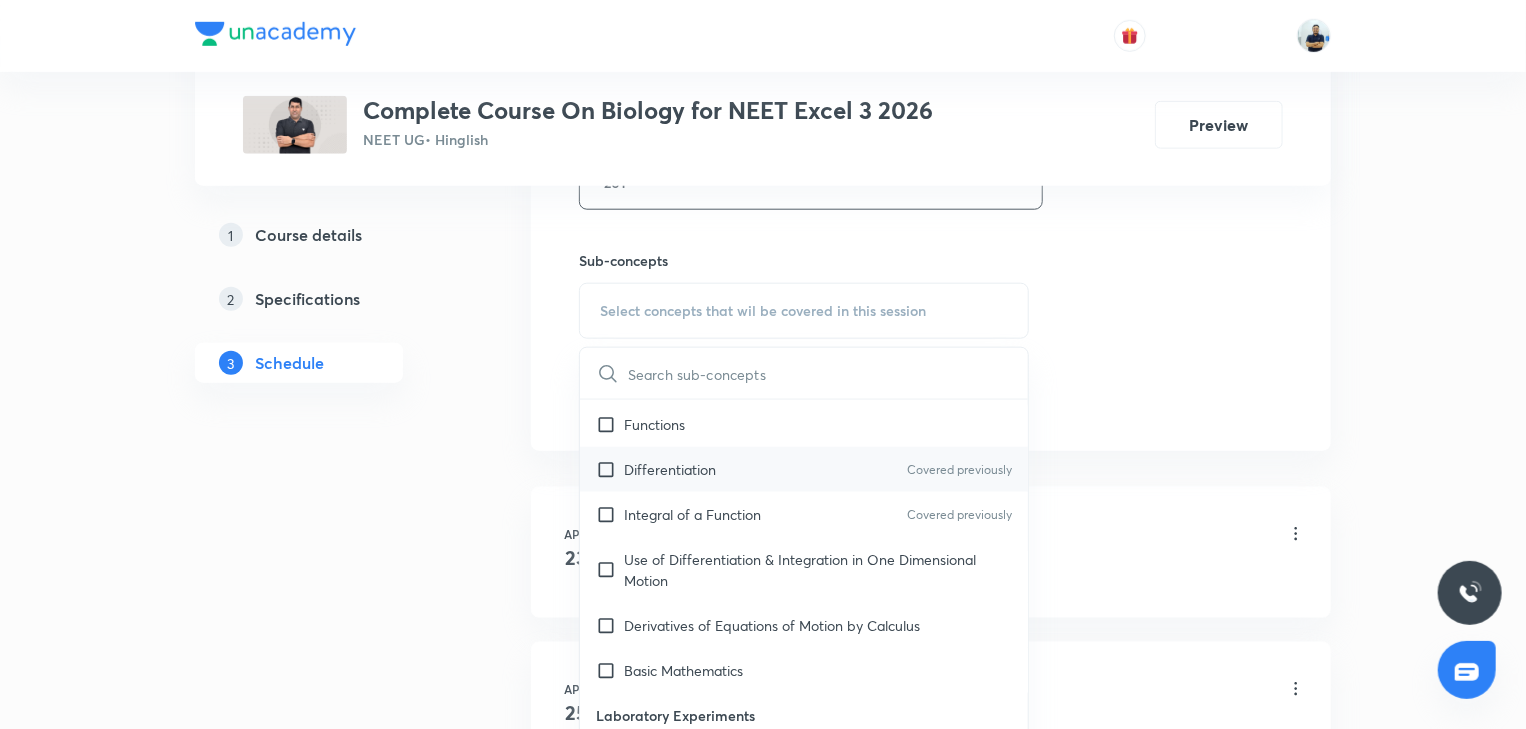 checkbox on "true" 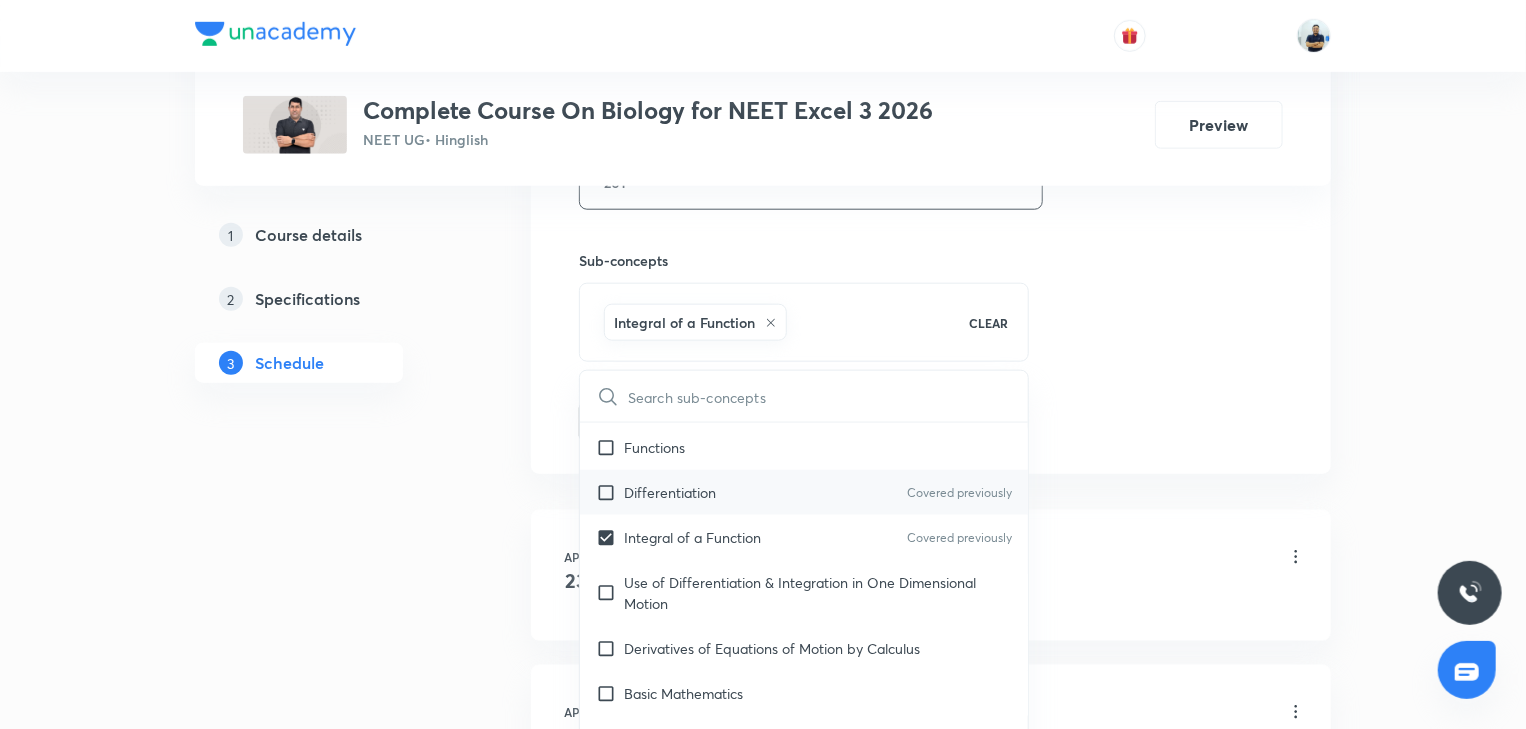 click on "Differentiation" at bounding box center [670, 492] 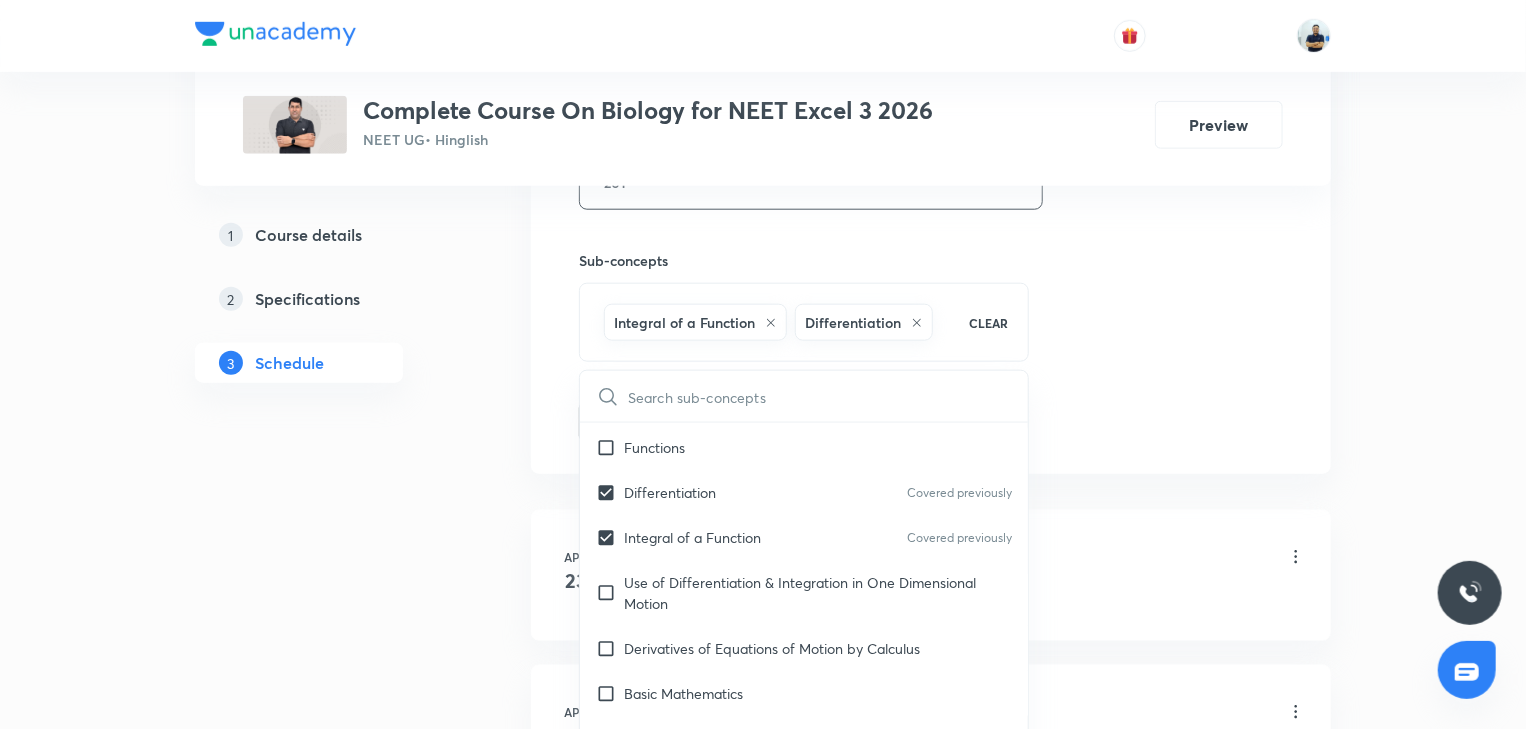 click on "Schedule 33  classes Session  34 Live class Session title 34/99 Molecular basis of inheritance -14 ​ Schedule for Jul 14, 2025, 12:40 PM ​ Duration (in minutes) 70 ​   Session type Online Offline Room 201 Sub-concepts Integral of a Function Differentiation CLEAR ​ Physics - Full Syllabus Mock Questions Physics - Full Syllabus Mock Questions Physics Previous Year Question Physics Previous Year Question Covered previously Units & Dimensions Physical quantity Covered previously Applications of Dimensional Analysis Covered previously Significant Figures Covered previously Units of Physical Quantities Covered previously System of Units Covered previously Dimensions of Some Mathematical Functions Covered previously Unit and Dimension Covered previously Product of Two Vectors Subtraction of Vectors Covered previously Cross Product Covered previously Least Count Analysis Errors of Measurement Covered previously Vernier Callipers Covered previously Screw Gauge Covered previously Zero Error Covered previously 1" at bounding box center (931, 2571) 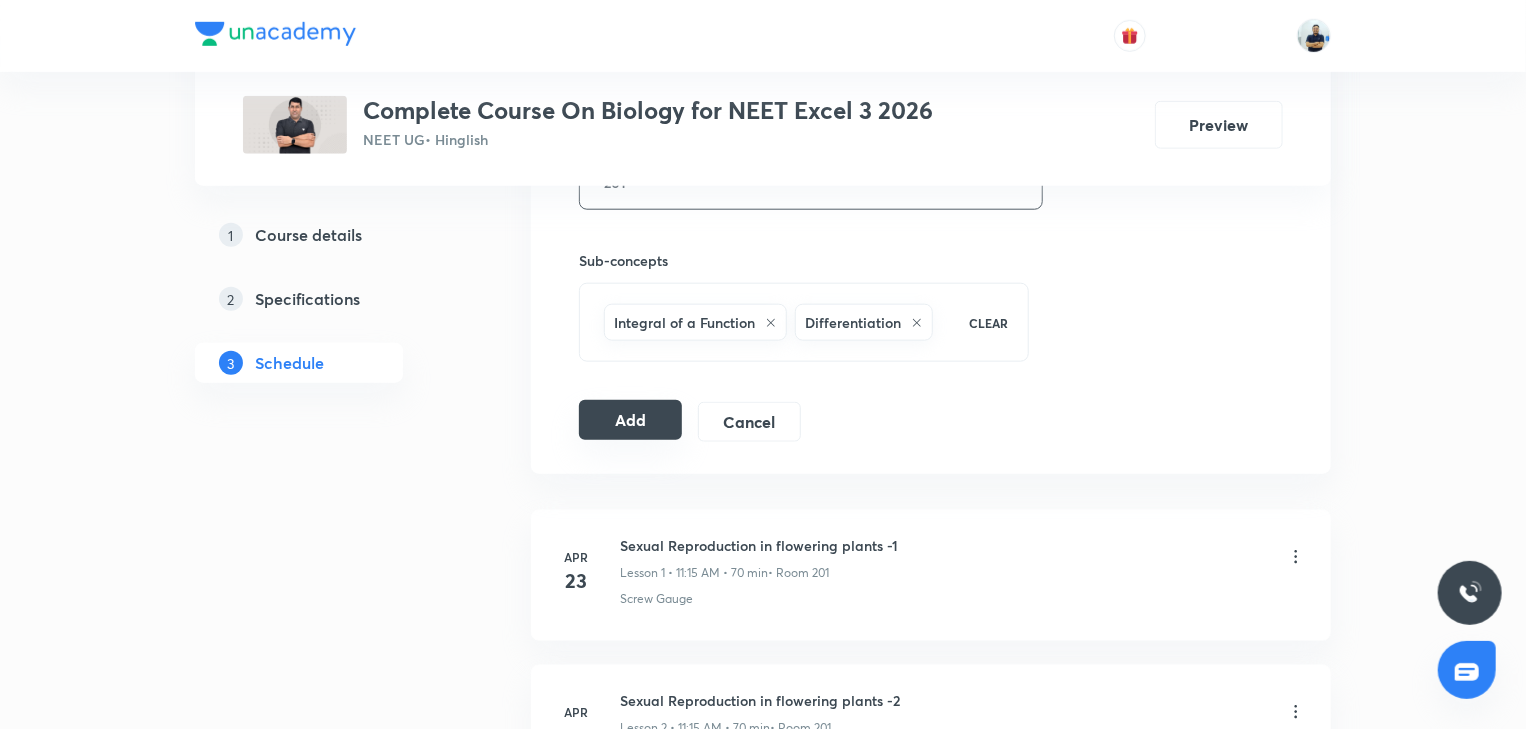 click on "Add" at bounding box center (630, 420) 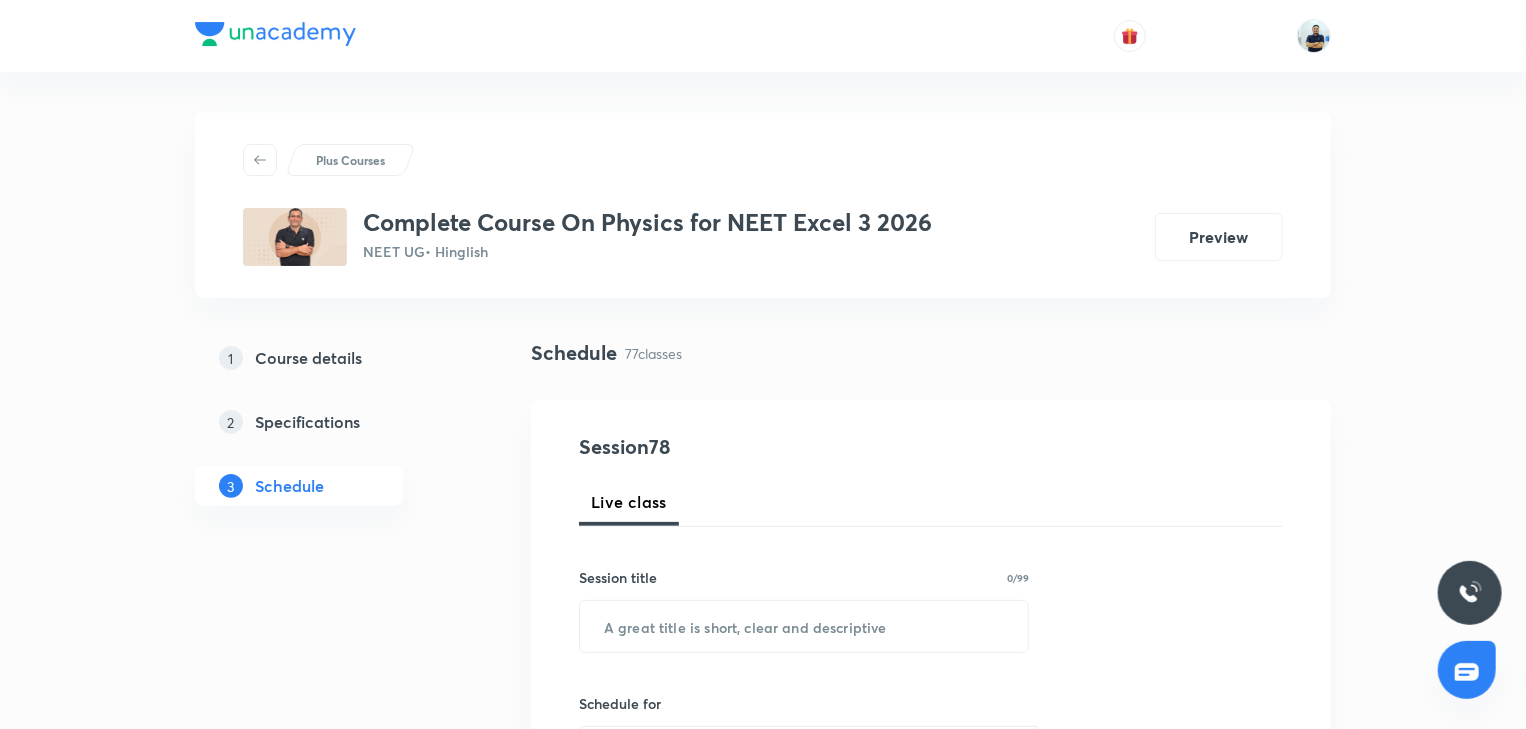 scroll, scrollTop: 2243, scrollLeft: 0, axis: vertical 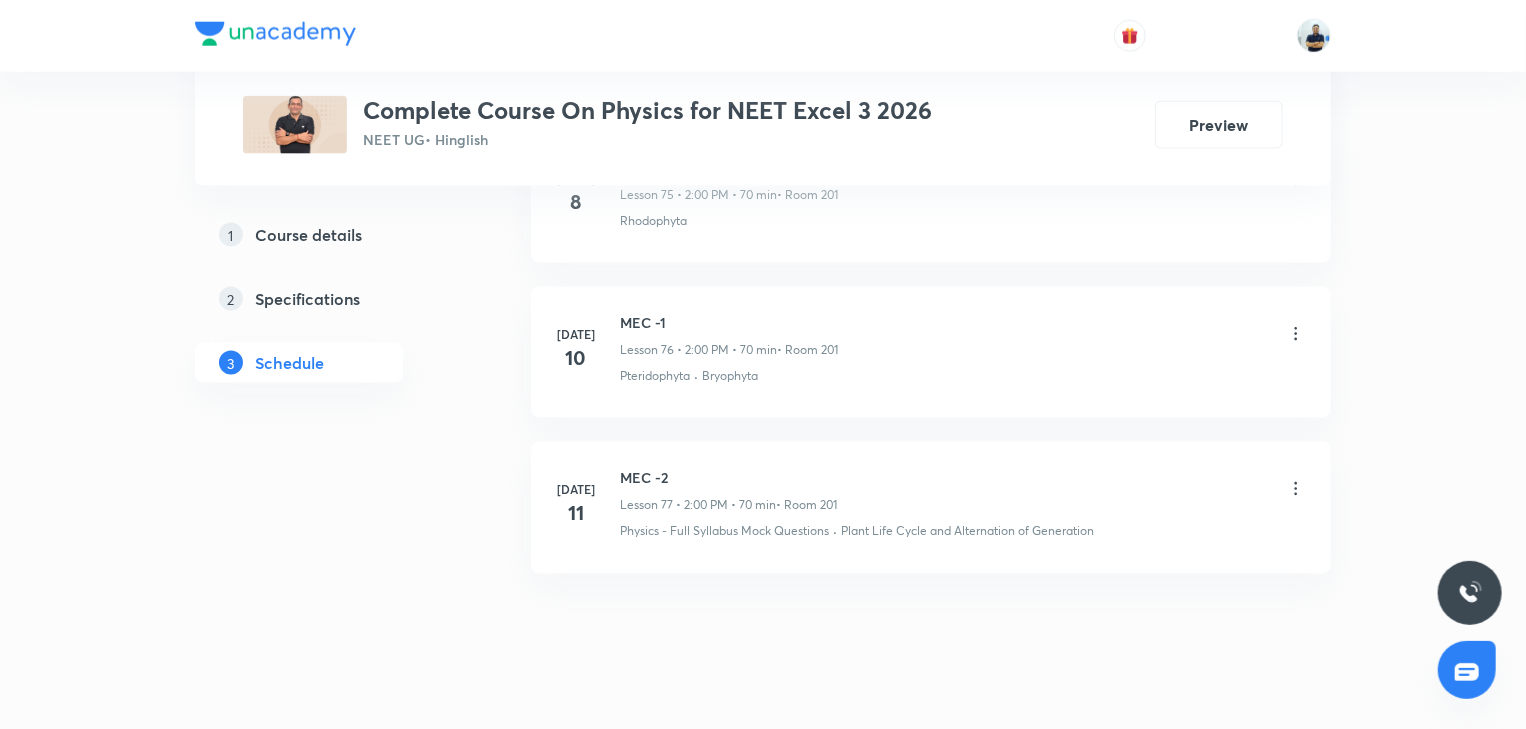 click on "MEC -2" at bounding box center [728, 477] 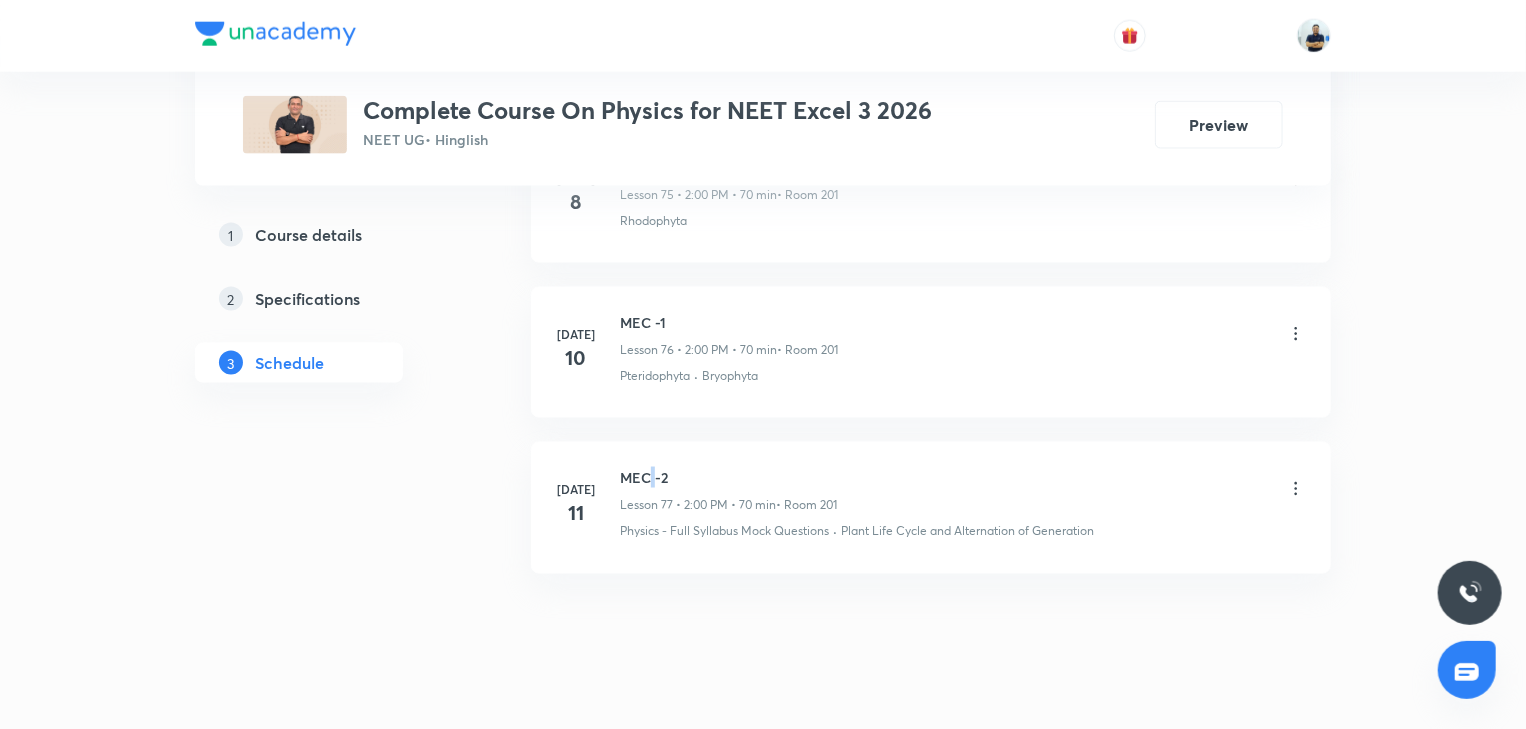 click on "MEC -2" at bounding box center (728, 477) 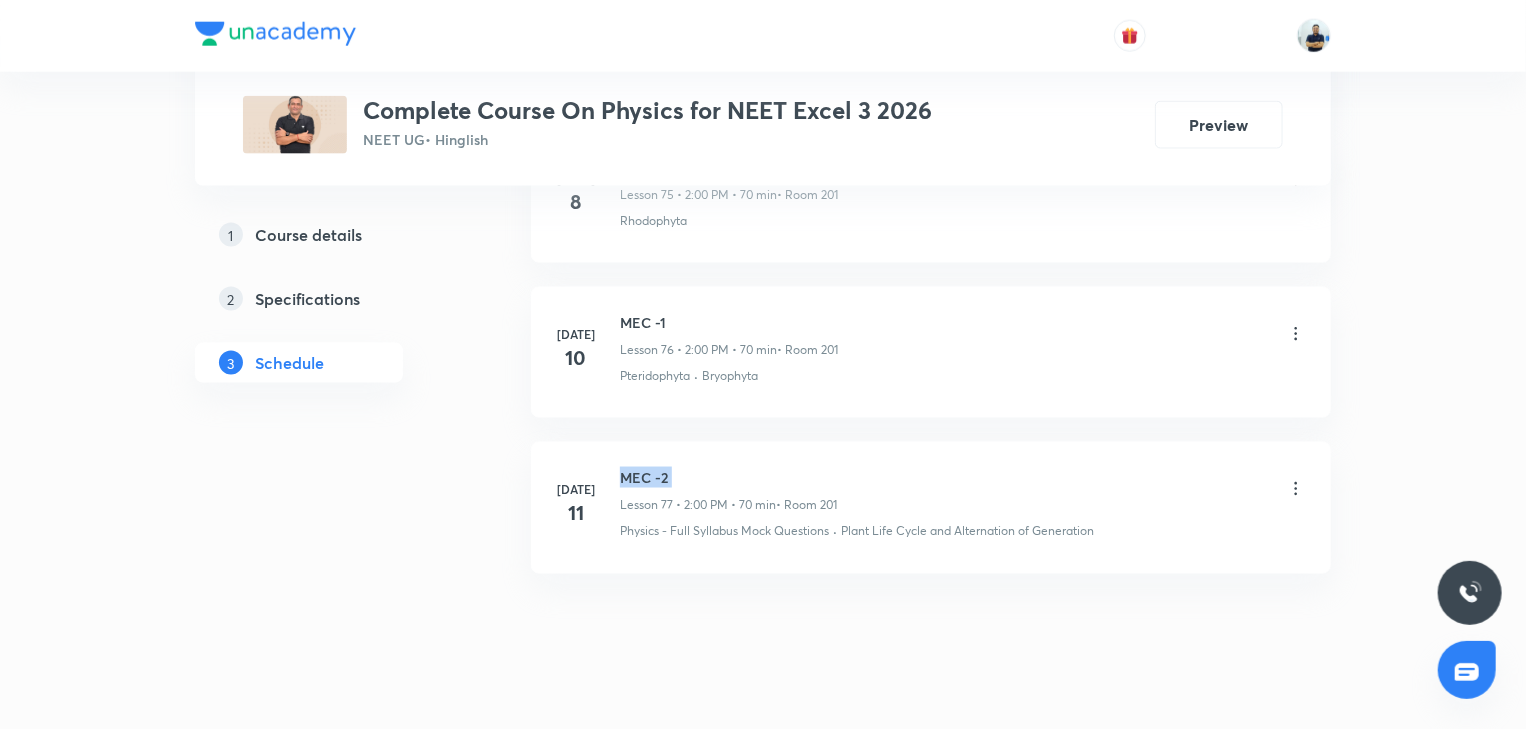 click on "MEC -2" at bounding box center (728, 477) 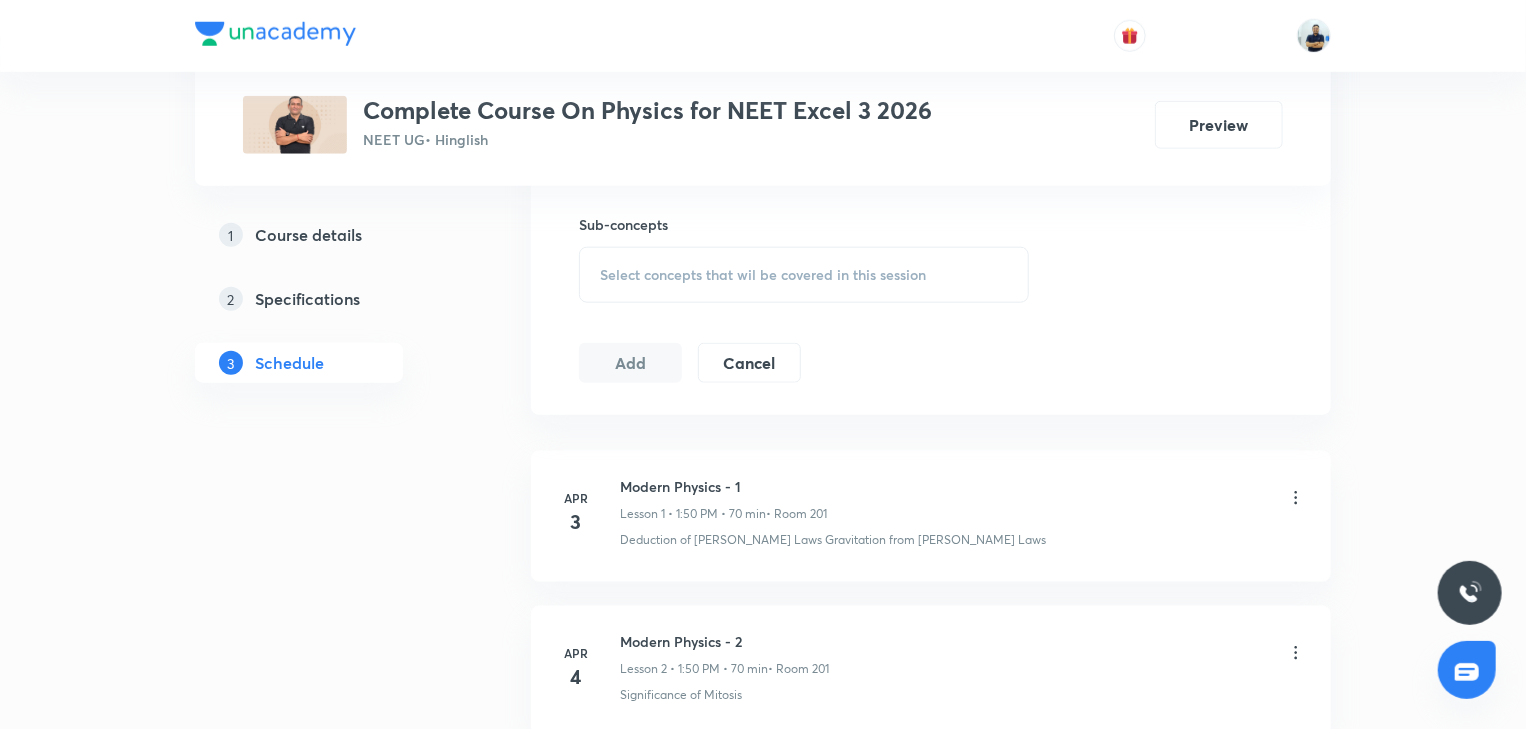 scroll, scrollTop: 0, scrollLeft: 0, axis: both 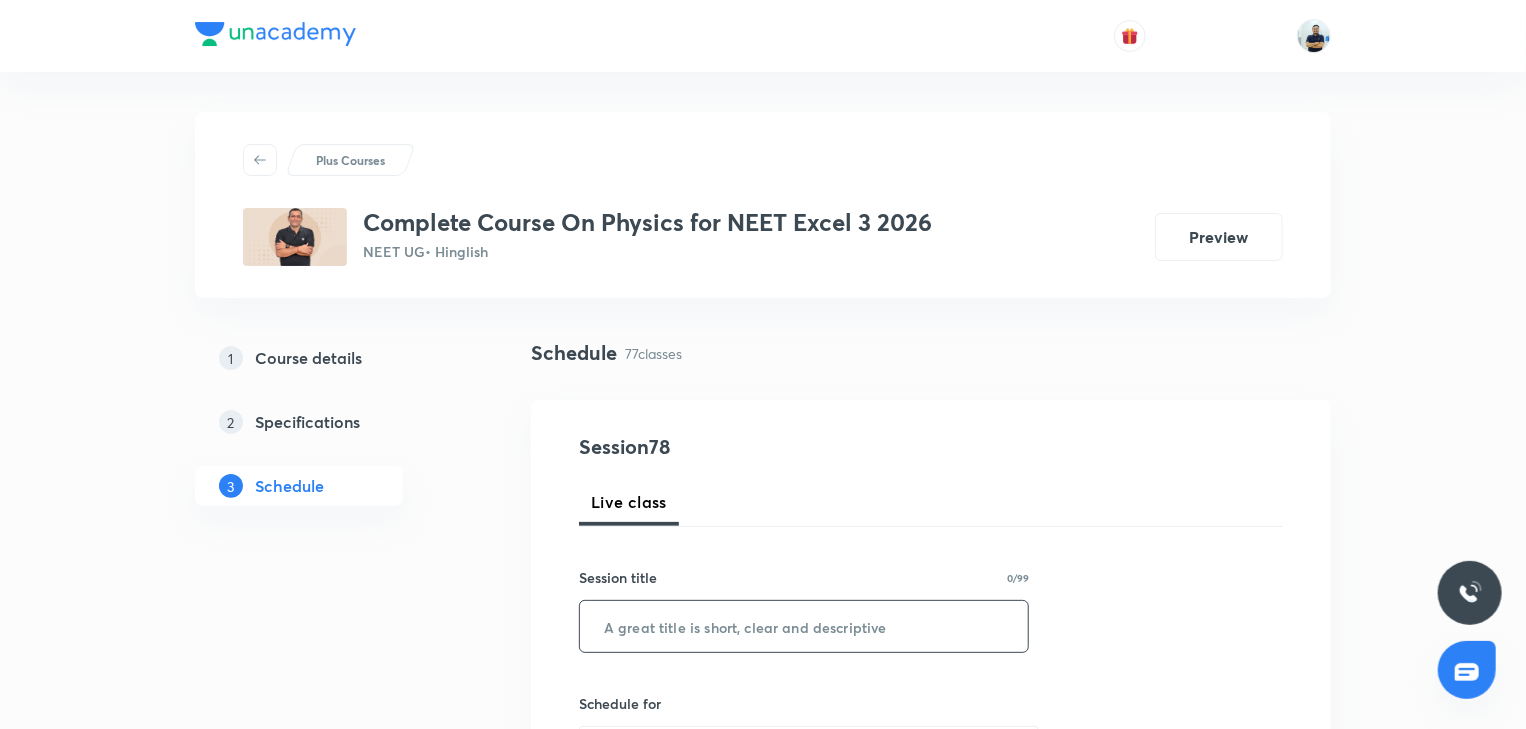 click at bounding box center (804, 626) 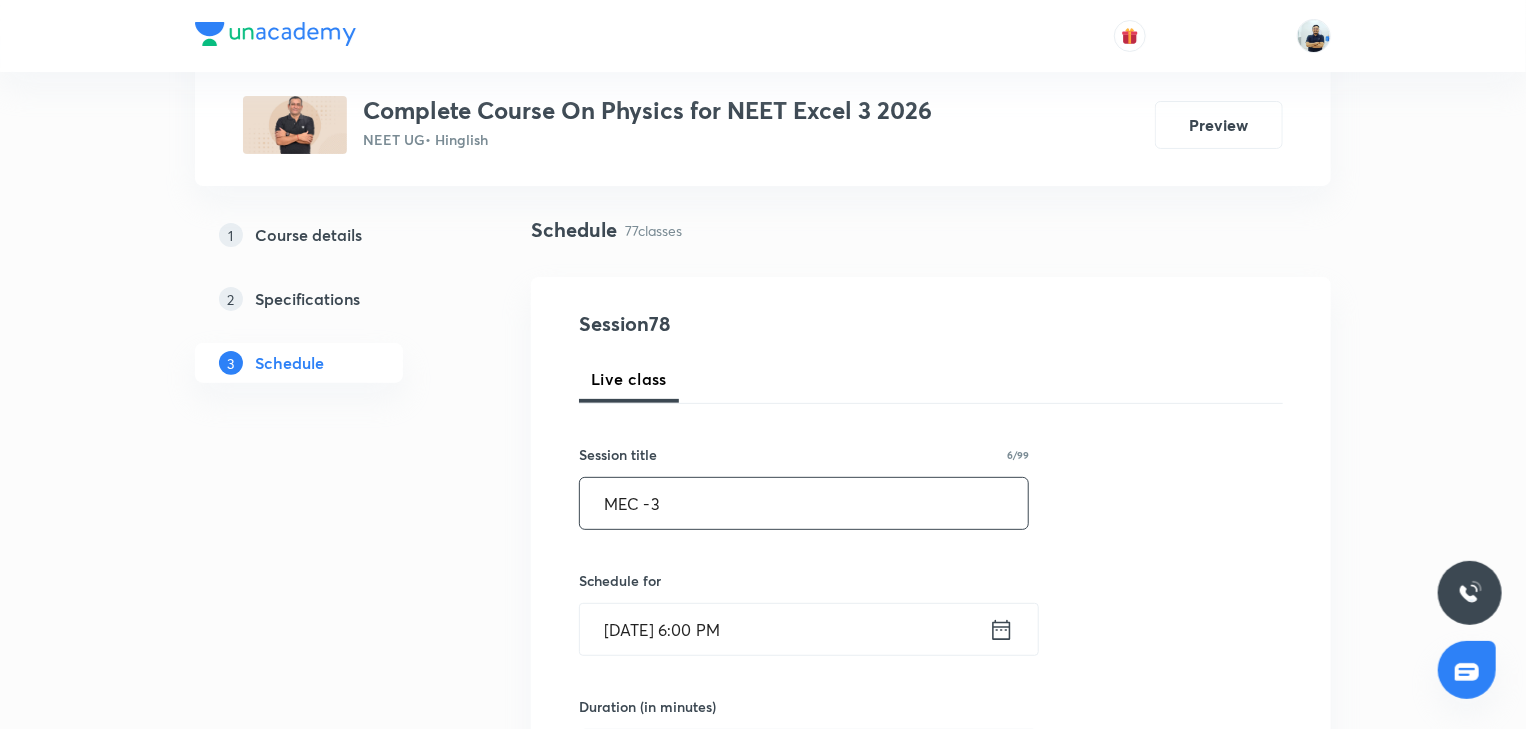 scroll, scrollTop: 130, scrollLeft: 0, axis: vertical 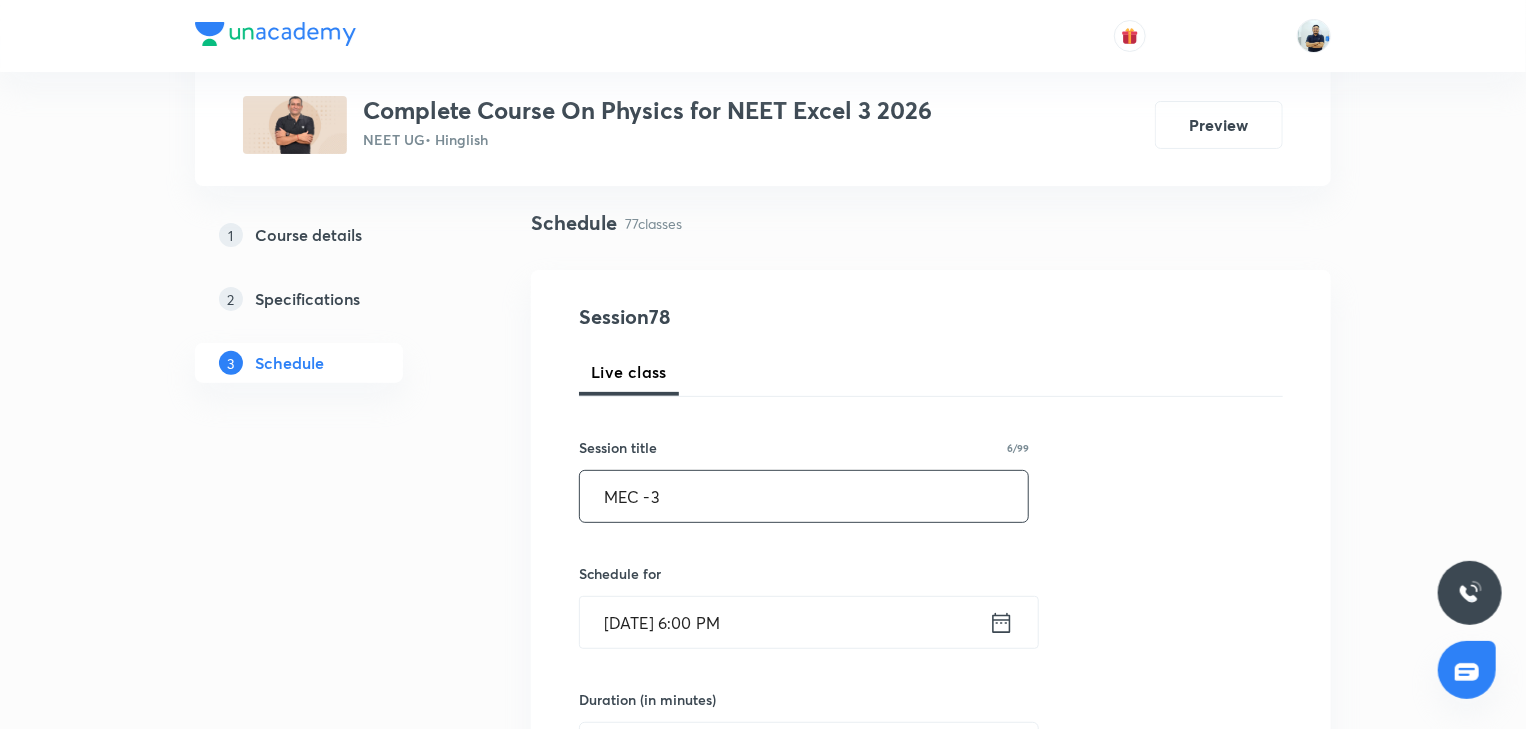 type on "MEC -3" 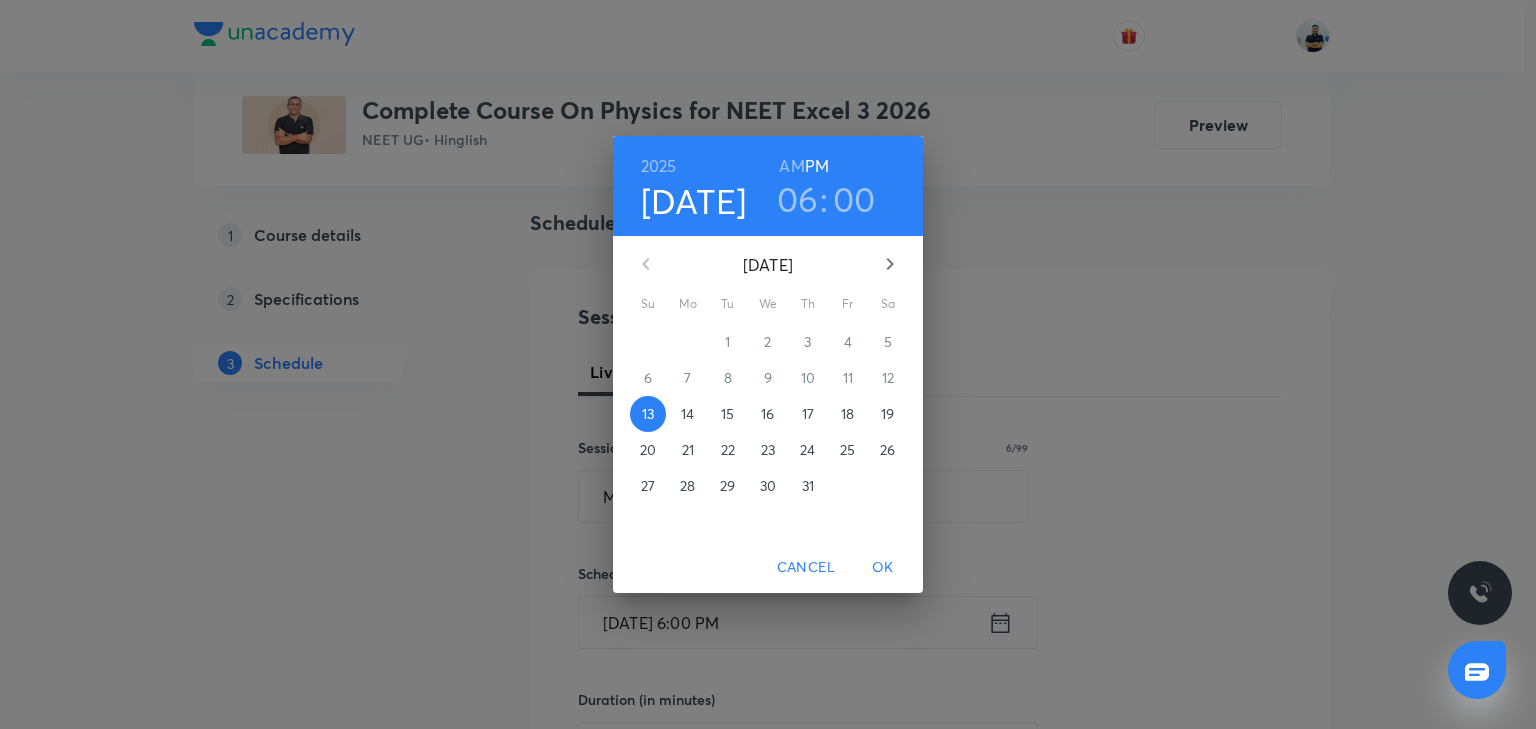 click on "14" at bounding box center (687, 414) 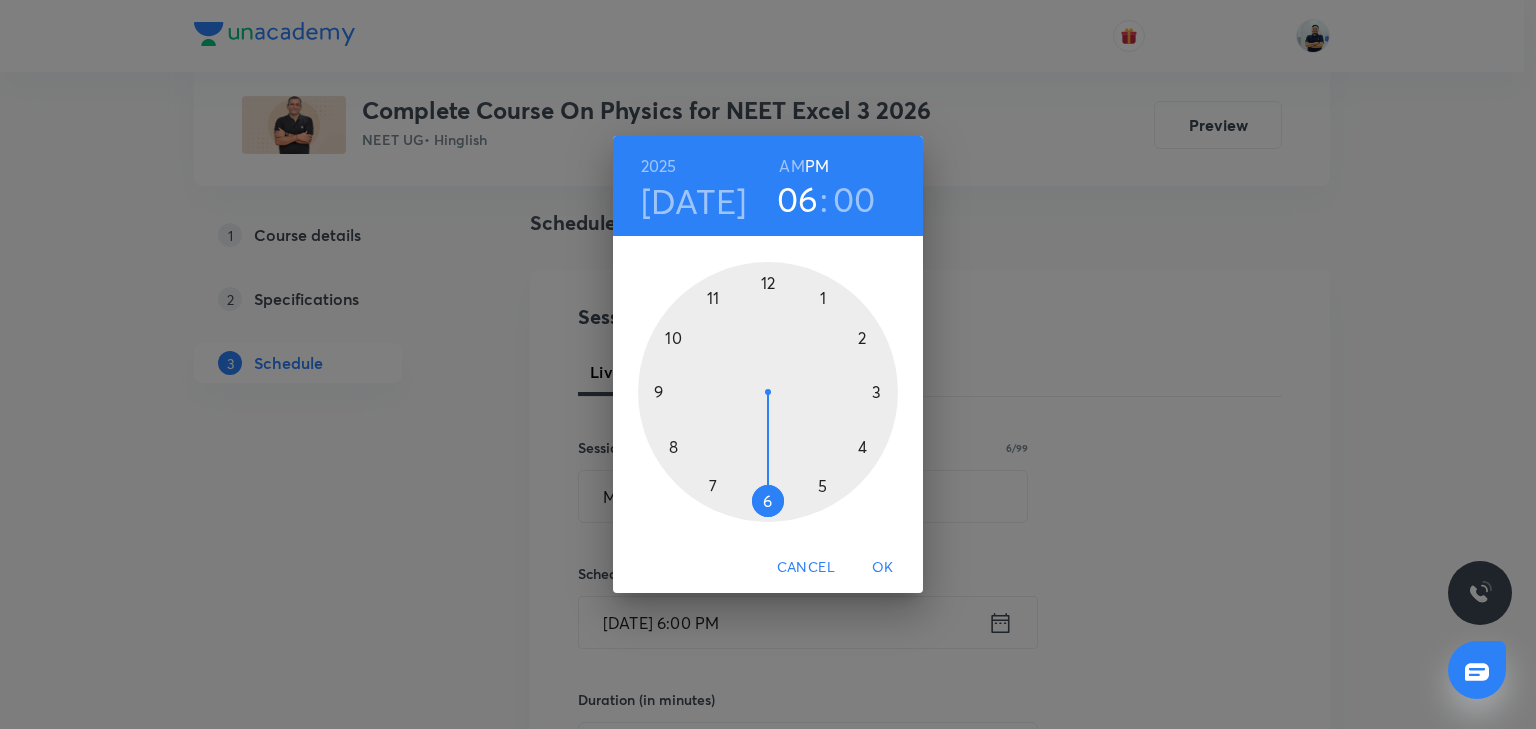 click at bounding box center [768, 392] 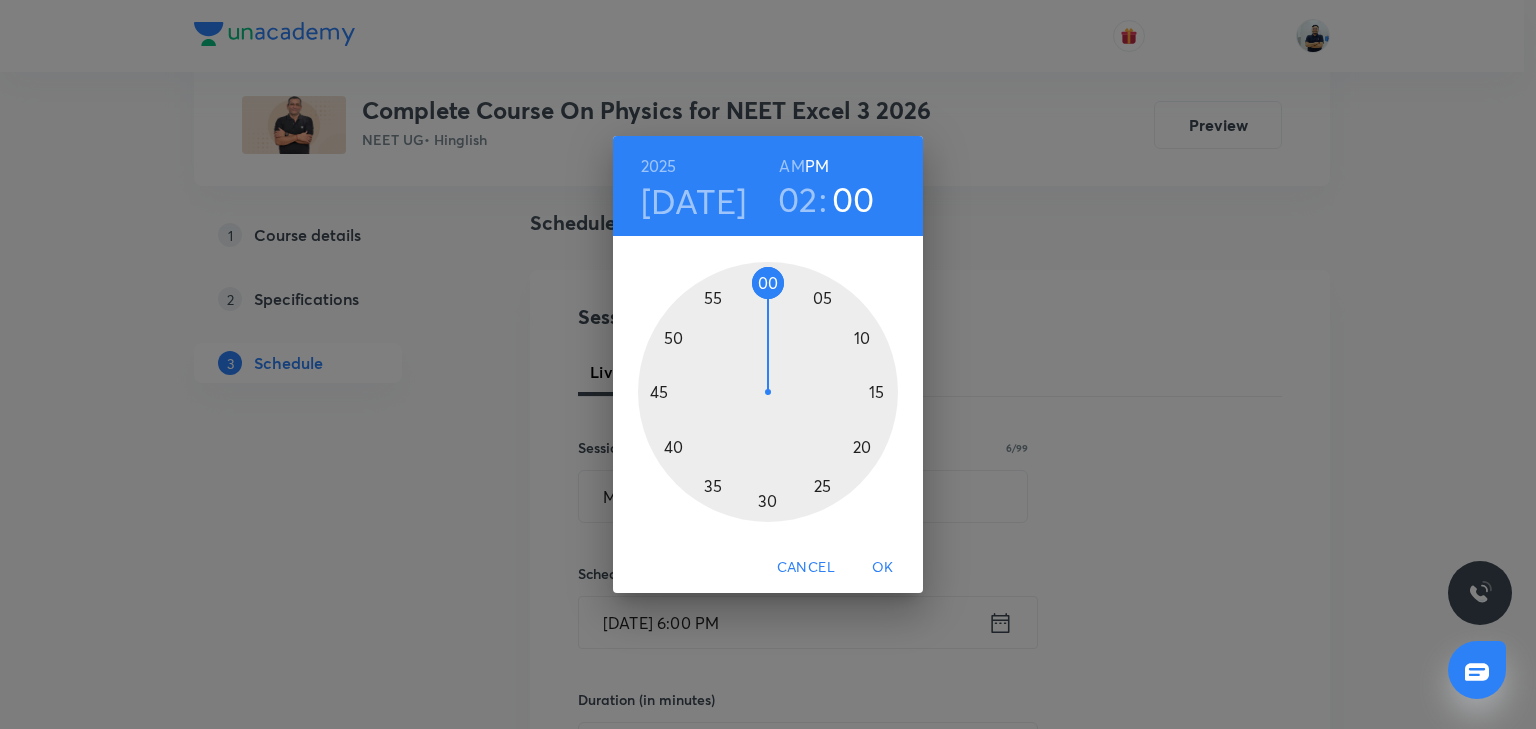 click at bounding box center (768, 392) 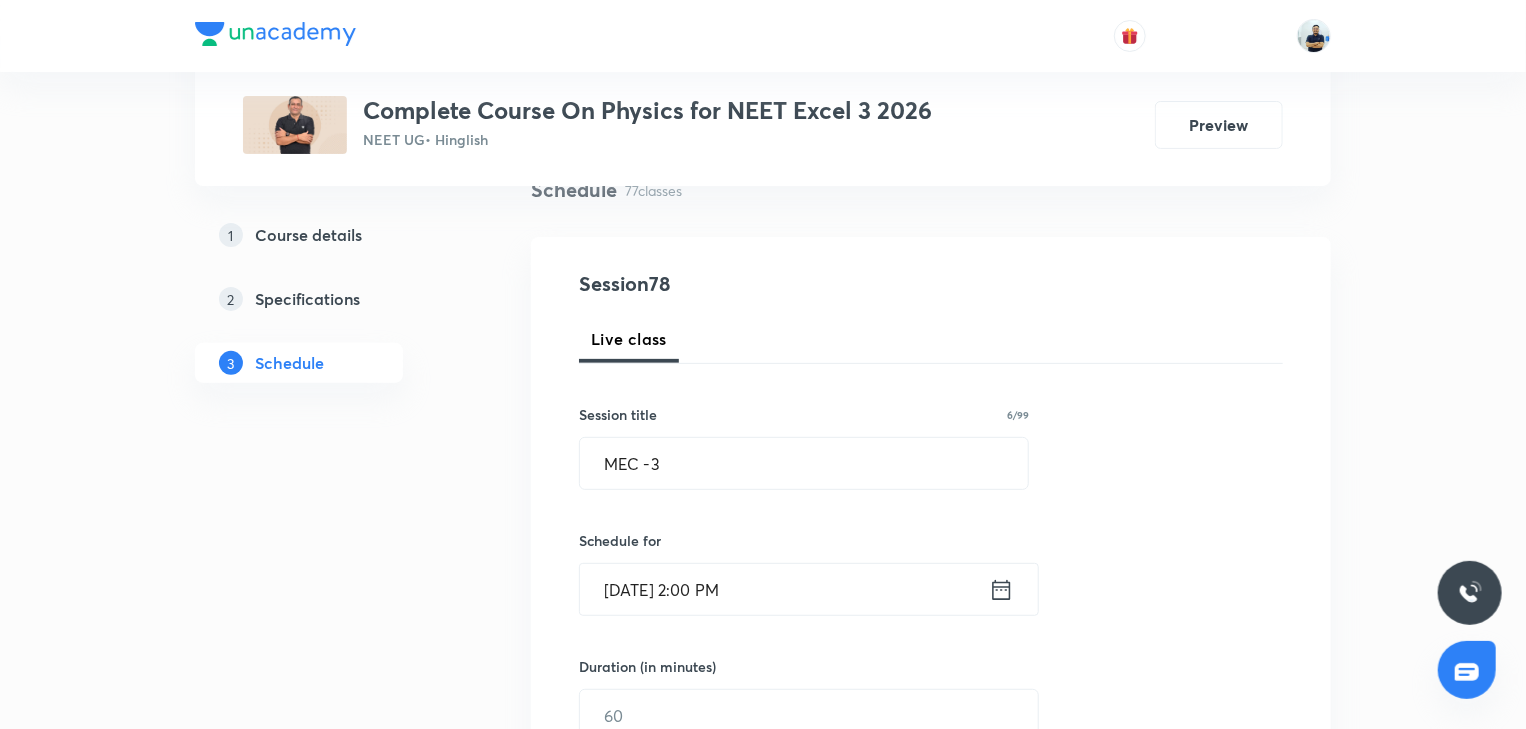 scroll, scrollTop: 168, scrollLeft: 0, axis: vertical 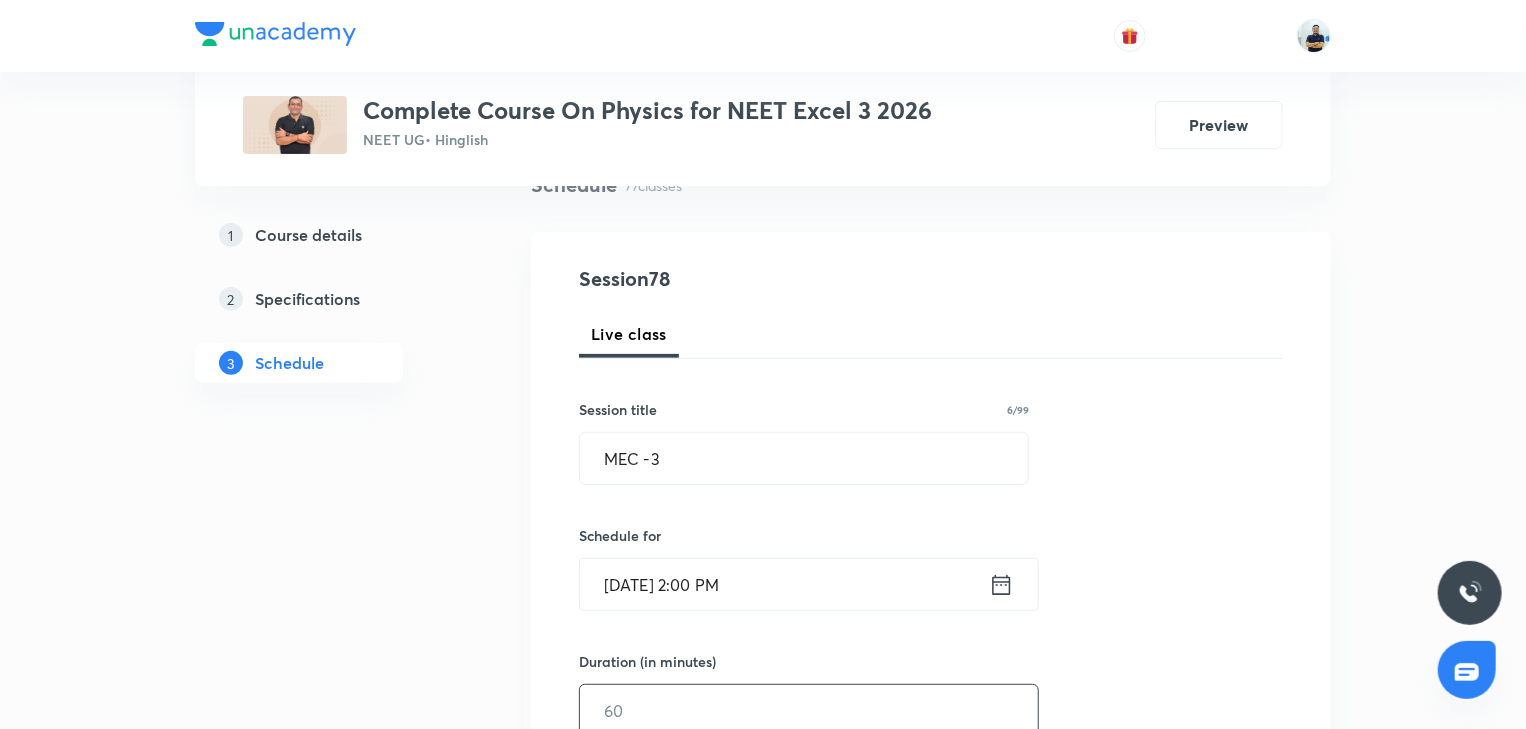 click at bounding box center [809, 710] 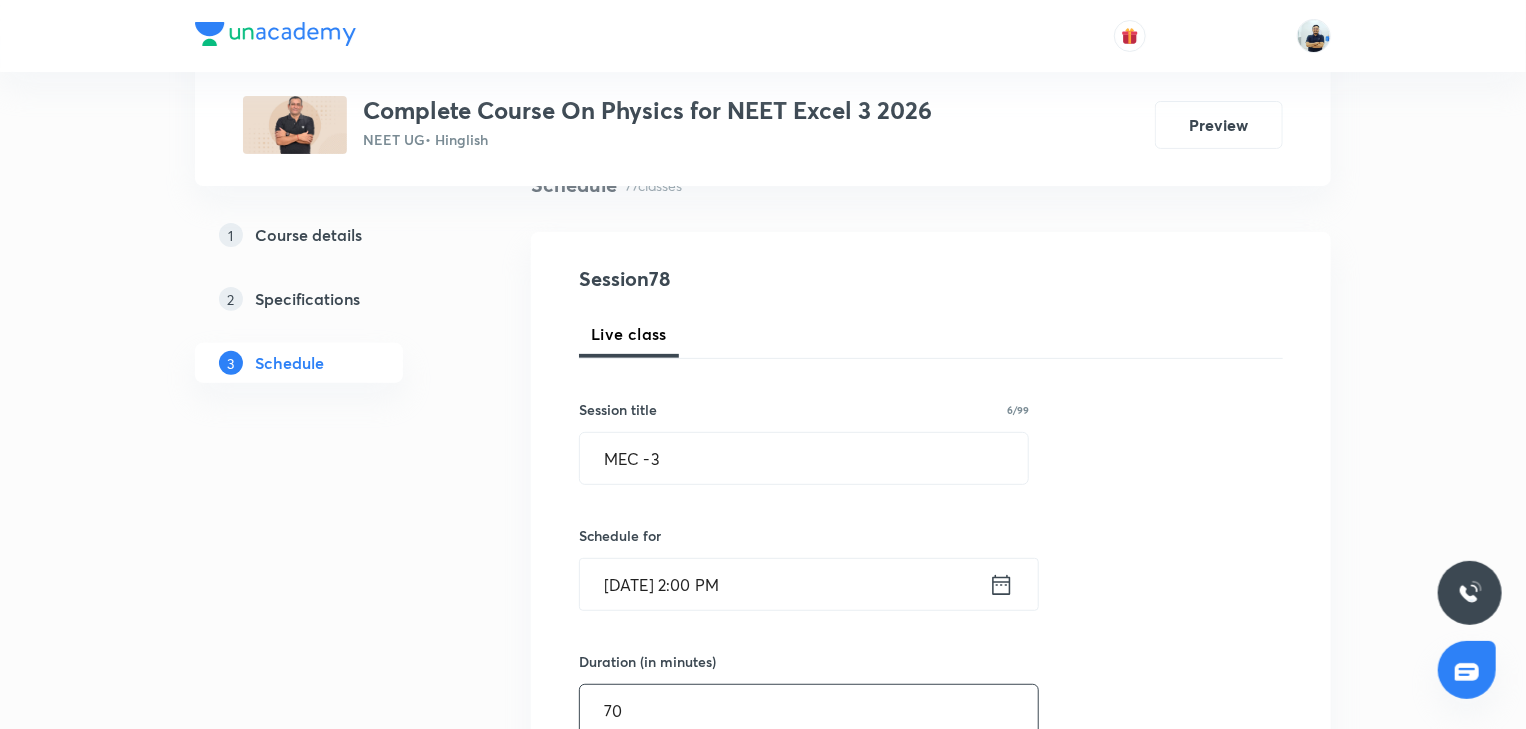 scroll, scrollTop: 728, scrollLeft: 0, axis: vertical 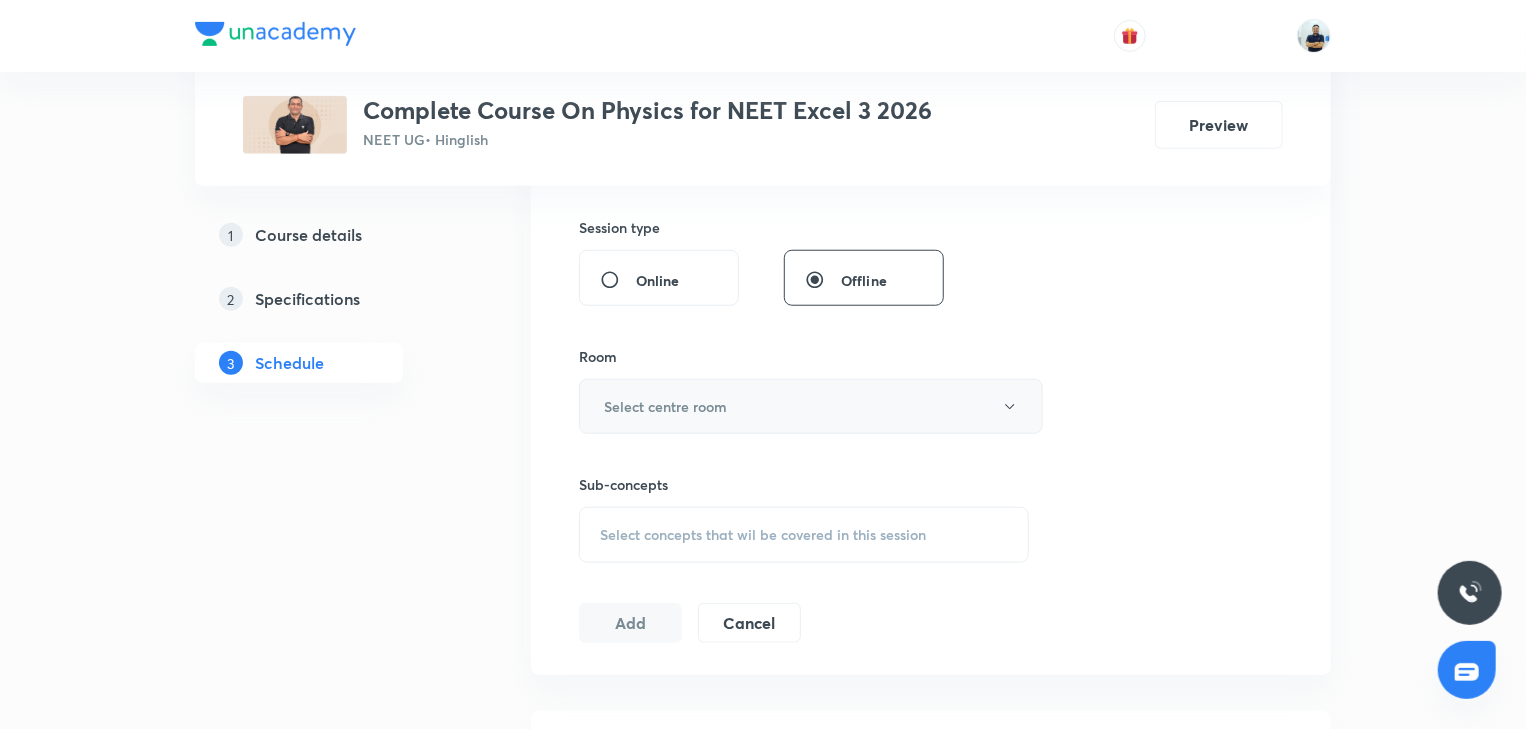 type on "70" 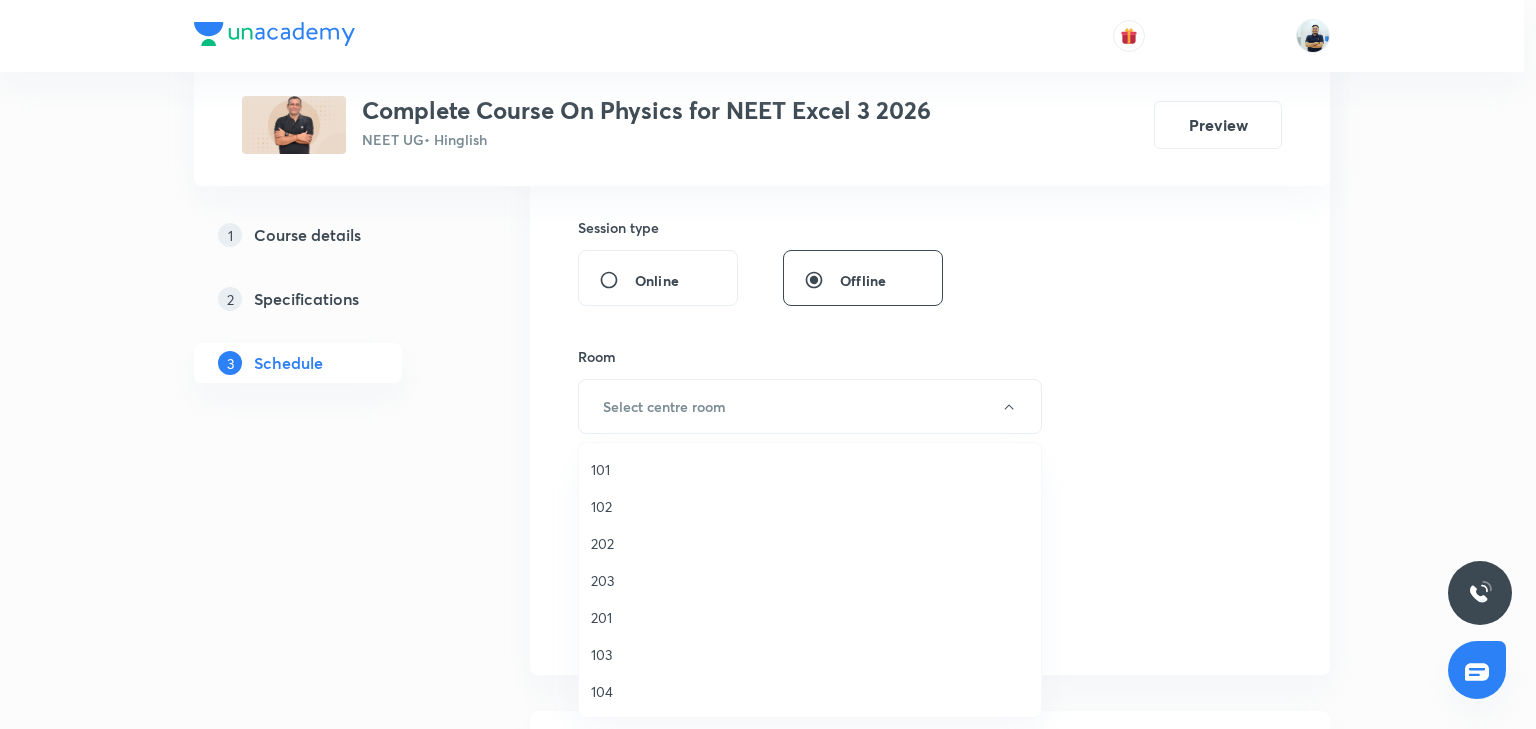 click on "201" at bounding box center (810, 617) 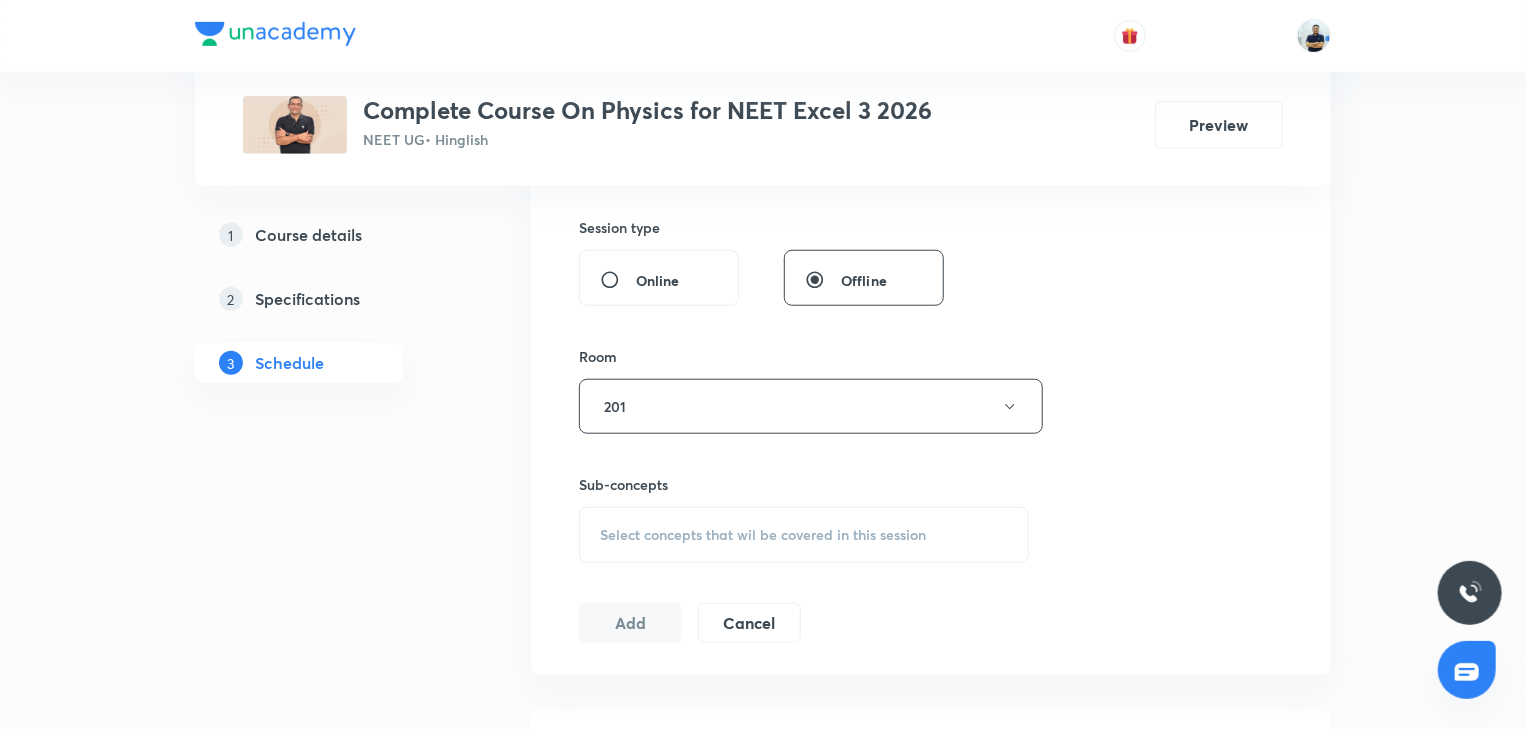 click on "Select concepts that wil be covered in this session" at bounding box center [804, 535] 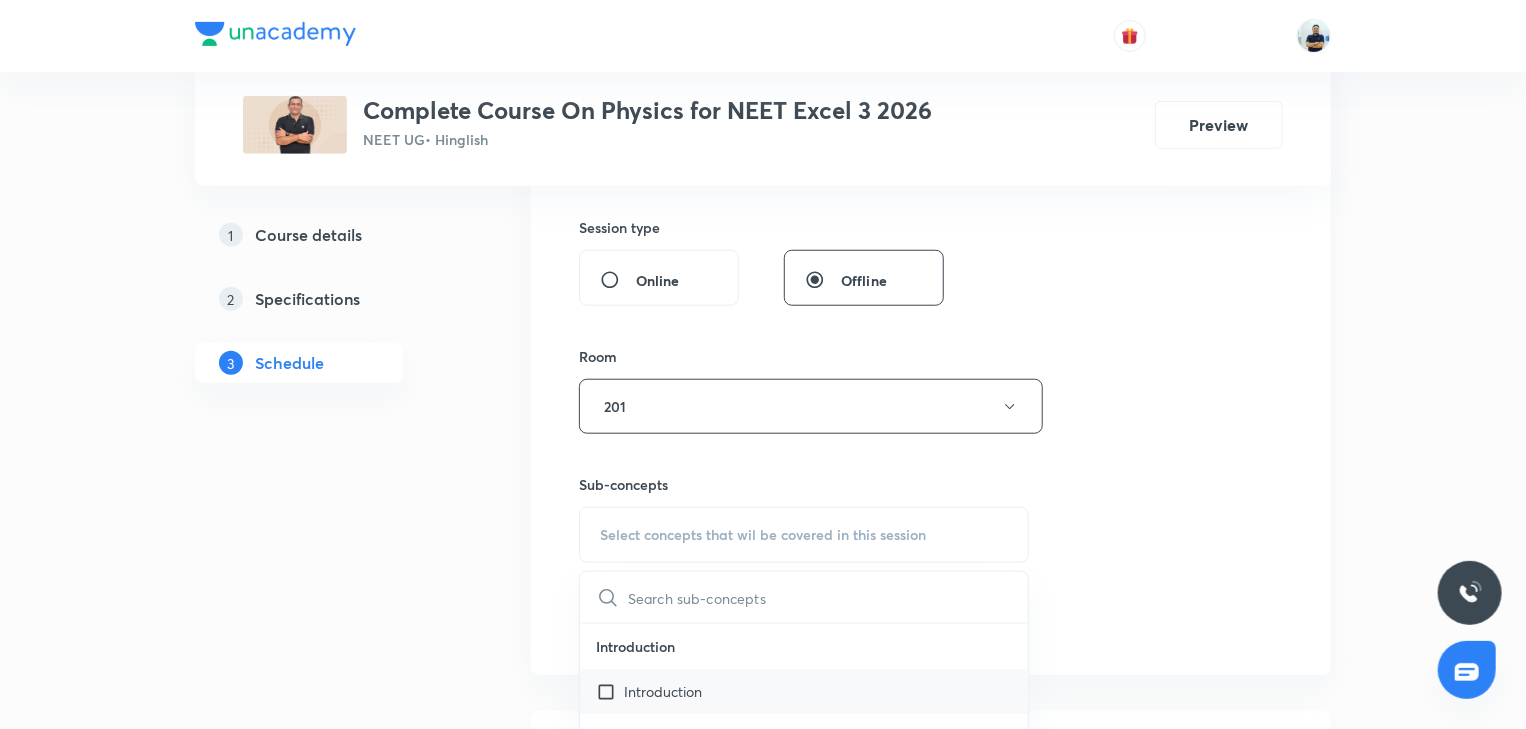 scroll, scrollTop: 560, scrollLeft: 0, axis: vertical 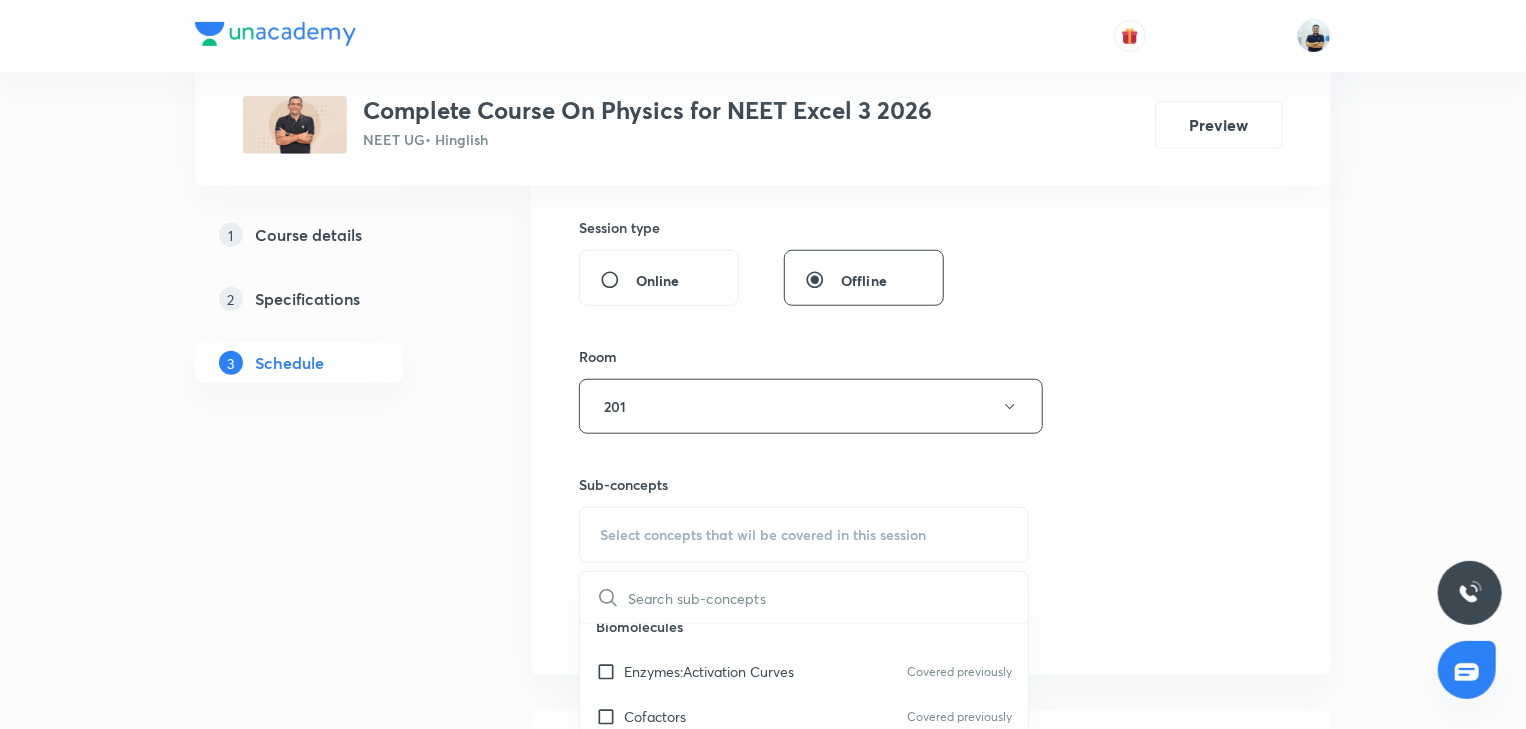 drag, startPoint x: 652, startPoint y: 673, endPoint x: 1124, endPoint y: 579, distance: 481.26917 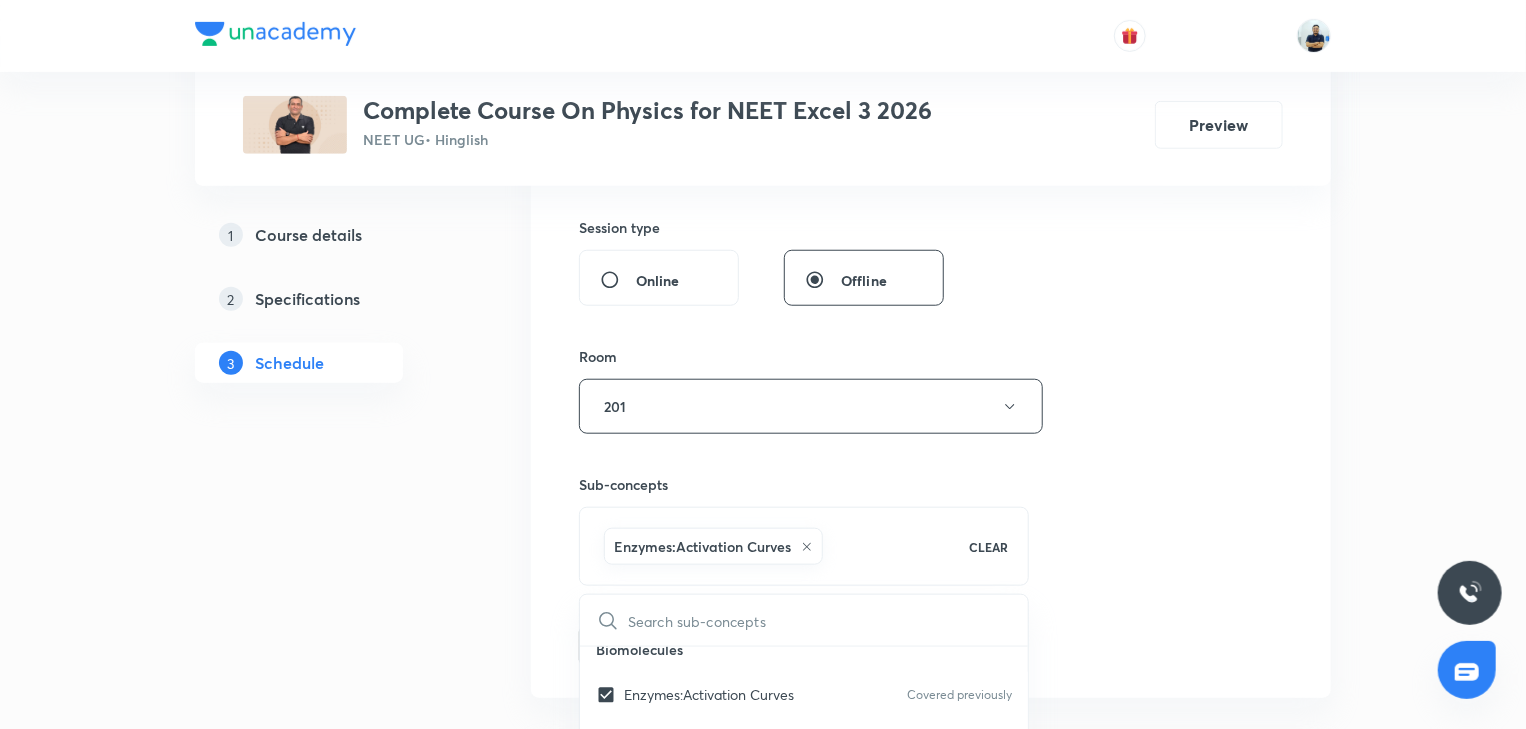 click on "Session  78 Live class Session title 6/99 MEC -3 ​ Schedule for Jul 14, 2025, 2:00 PM ​ Duration (in minutes) 70 ​   Session type Online Offline Room 201 Sub-concepts Enzymes:Activation Curves CLEAR ​ Introduction Introduction Cell Cycle Cell Cycle Mitosis Phase Mitosis Phase Covered previously Significance of Mitosis Significance of Mitosis Covered previously Meiosis Meiosis Covered previously Significance of Meiosis Significance of Meiosis Covered previously Biomolecules Enzymes:Activation Curves Covered previously Cofactors Covered previously Cell Cycle and Cell Division Cell Cycle and Cell Division Covered previously Plant Classification Plant Classification Covered previously Kingdom Plantae Kingdom Plantae Covered previously Algae (Phycology) THALLOPHYTA Algae (Phycology) THALLOPHYTA Covered previously Chlorophyta Chlorophyta Covered previously Phaeophyta Phaeophyta Covered previously Rhodophyta Rhodophyta Covered previously Bryophyta Bryophyta Covered previously Pteridophyta Pteridophyta Error" at bounding box center [931, 185] 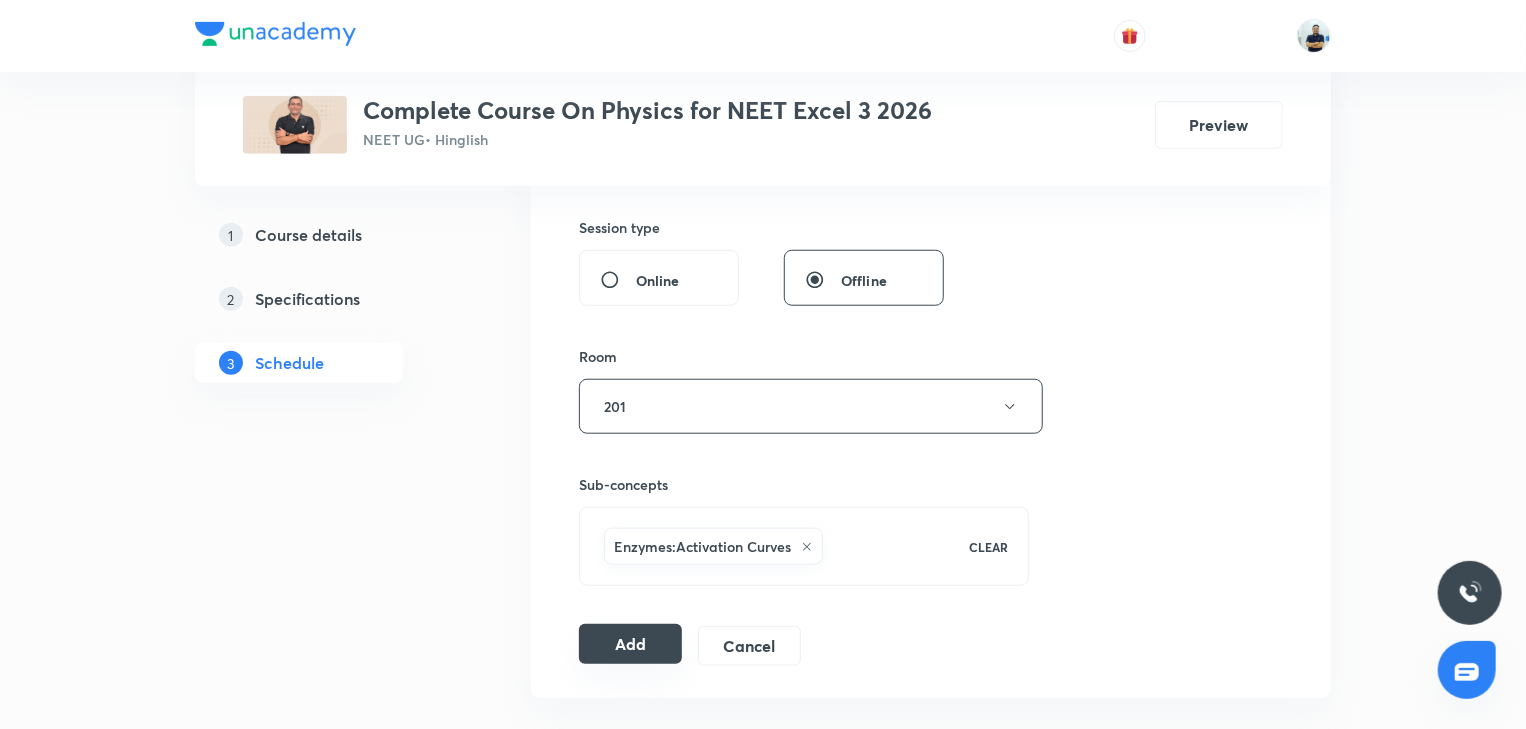 click on "Add" at bounding box center [630, 644] 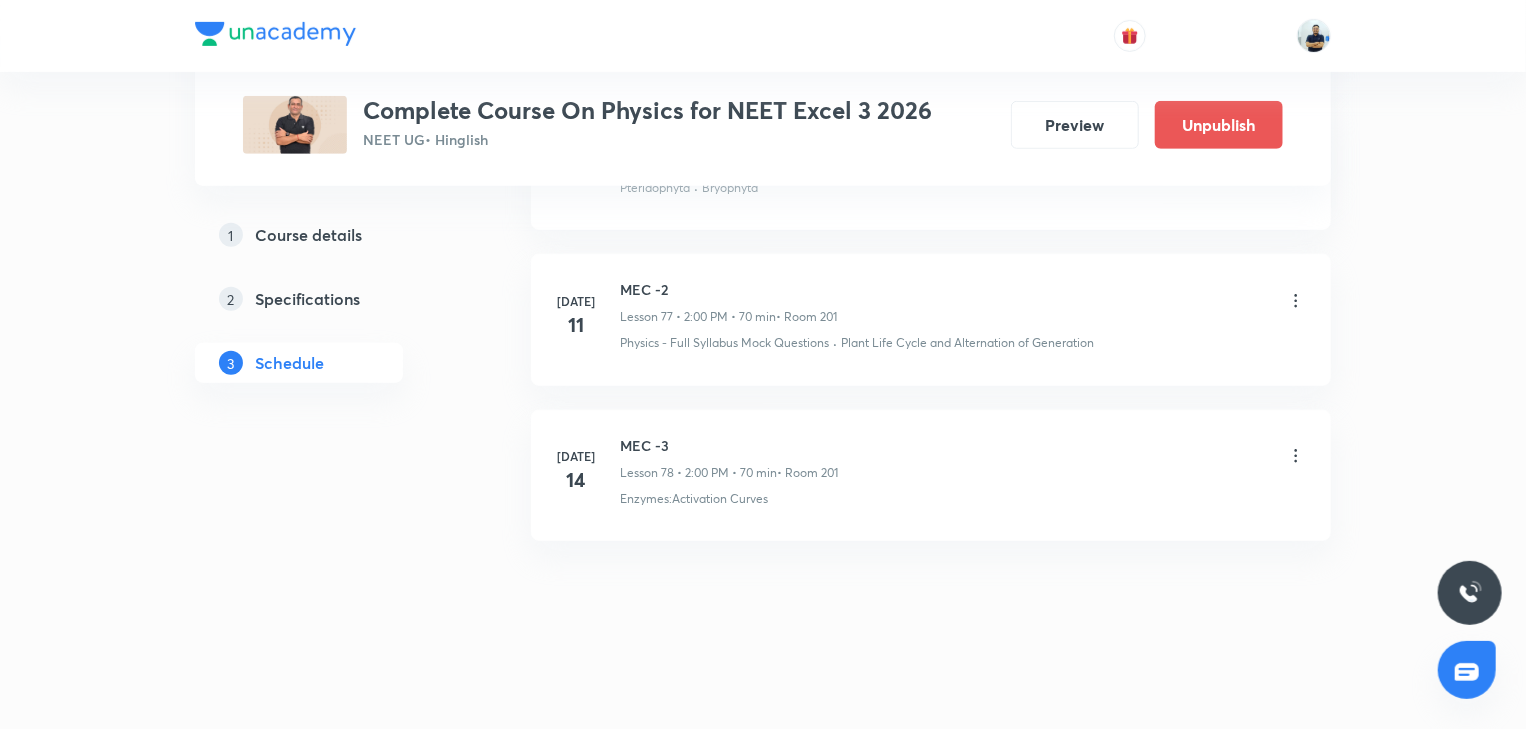 scroll, scrollTop: 11864, scrollLeft: 0, axis: vertical 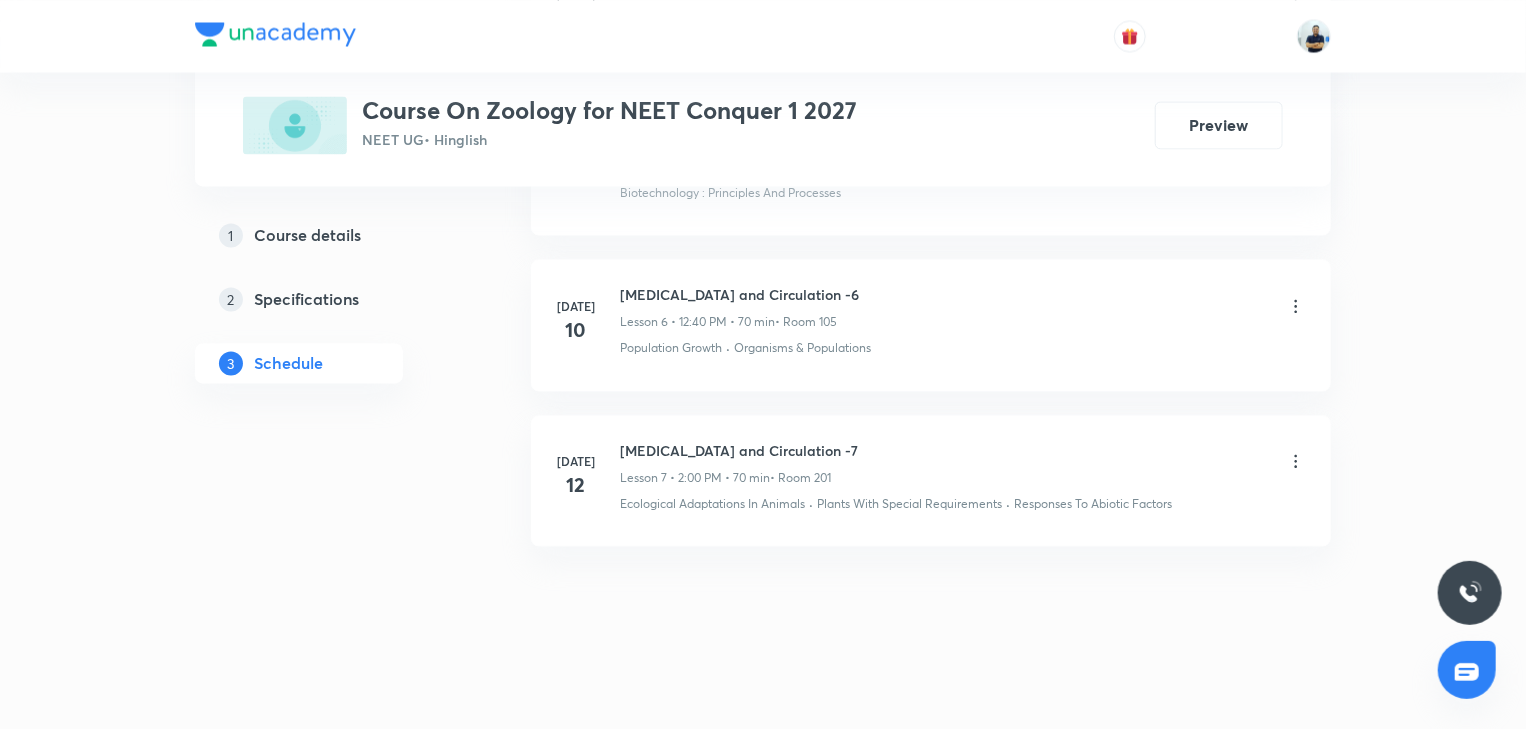 click on "Body fluids and Circulation -7" at bounding box center [739, 450] 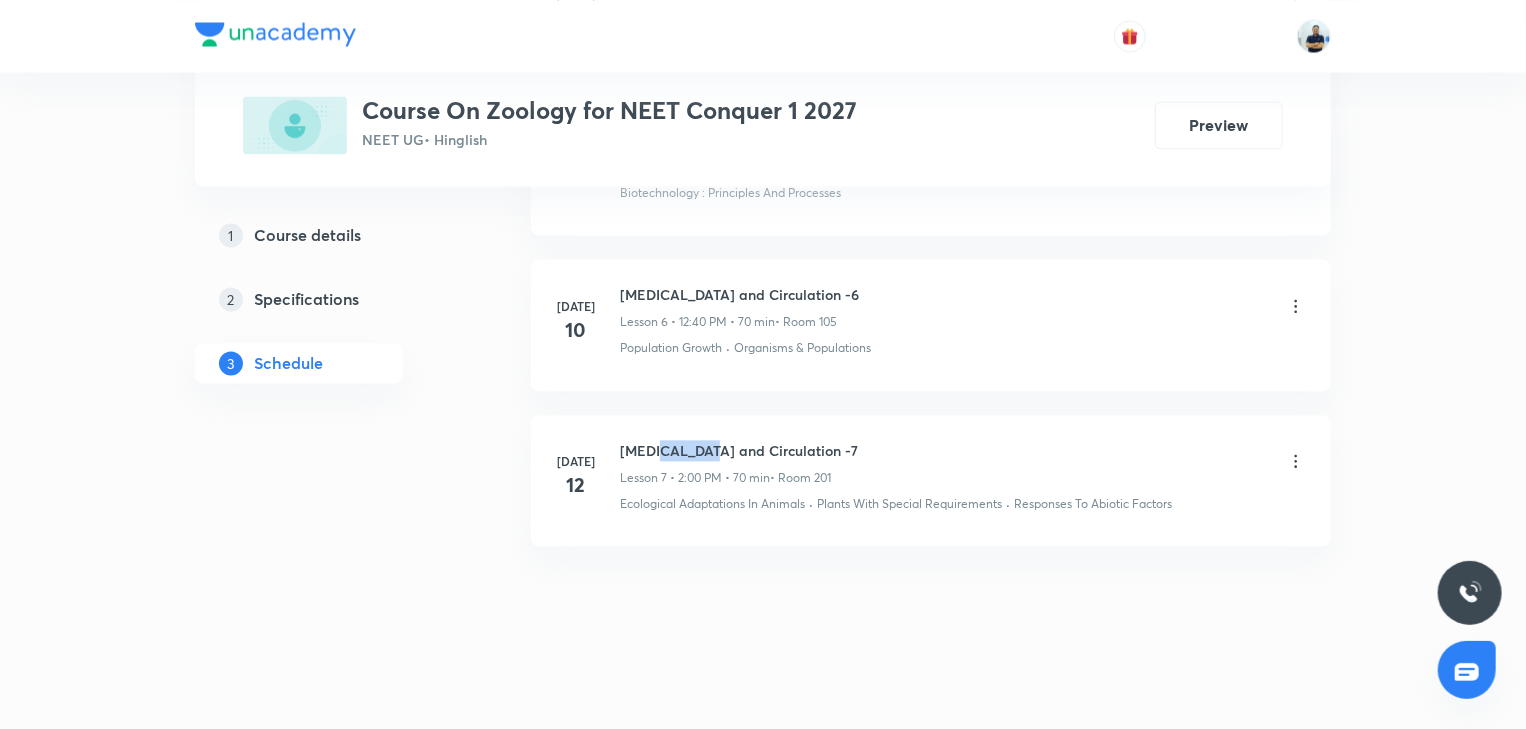 click on "Body fluids and Circulation -7" at bounding box center (739, 450) 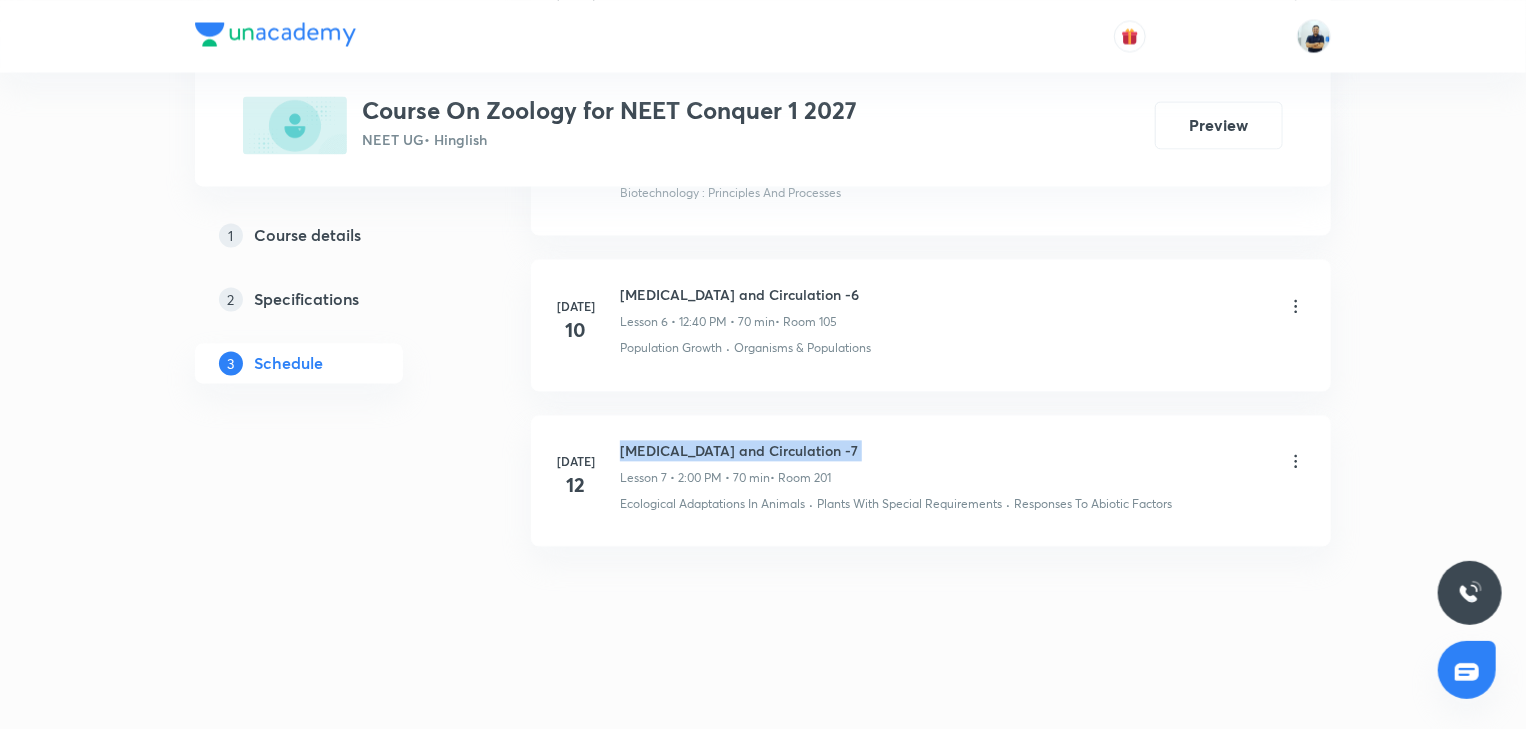 click on "Body fluids and Circulation -7" at bounding box center [739, 450] 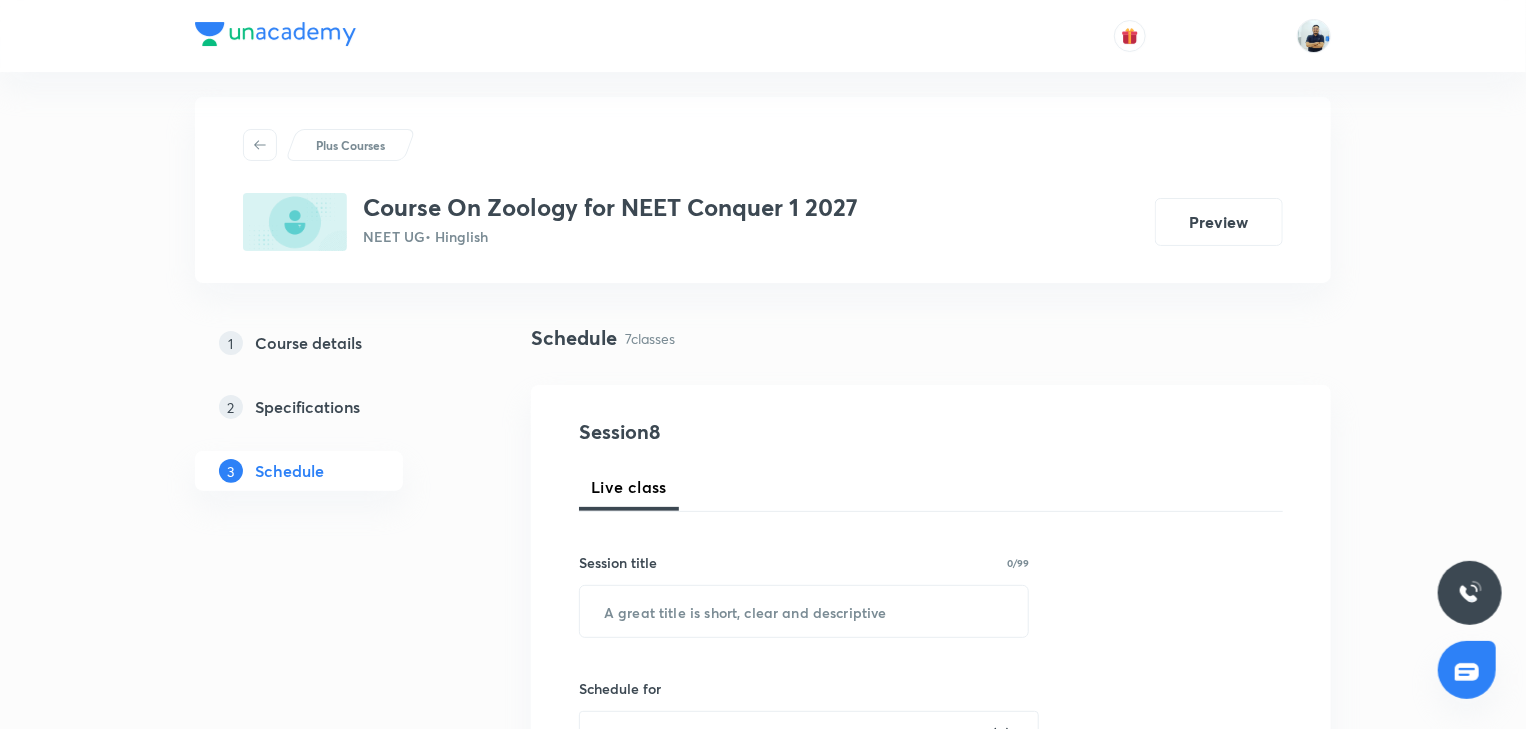 scroll, scrollTop: 0, scrollLeft: 0, axis: both 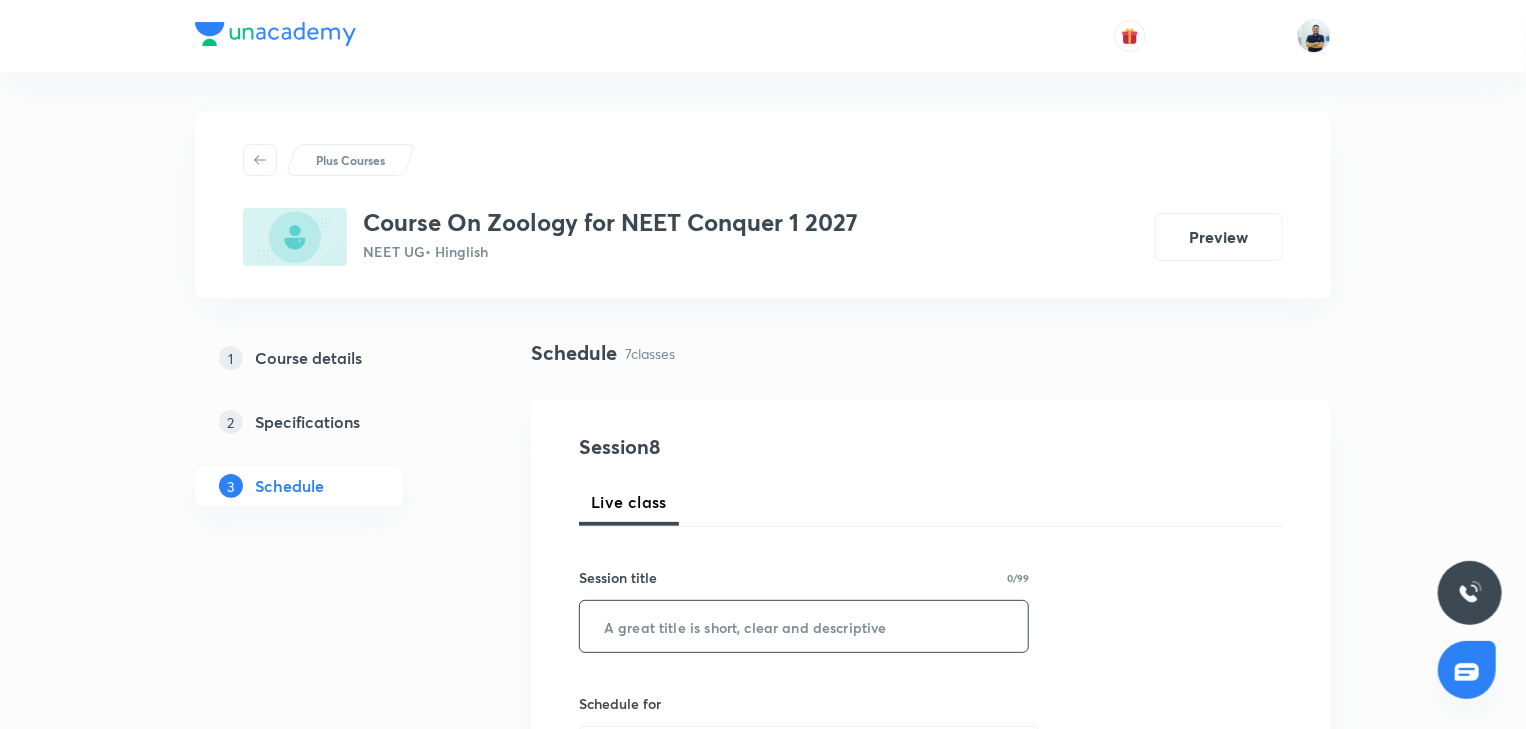 click at bounding box center [804, 626] 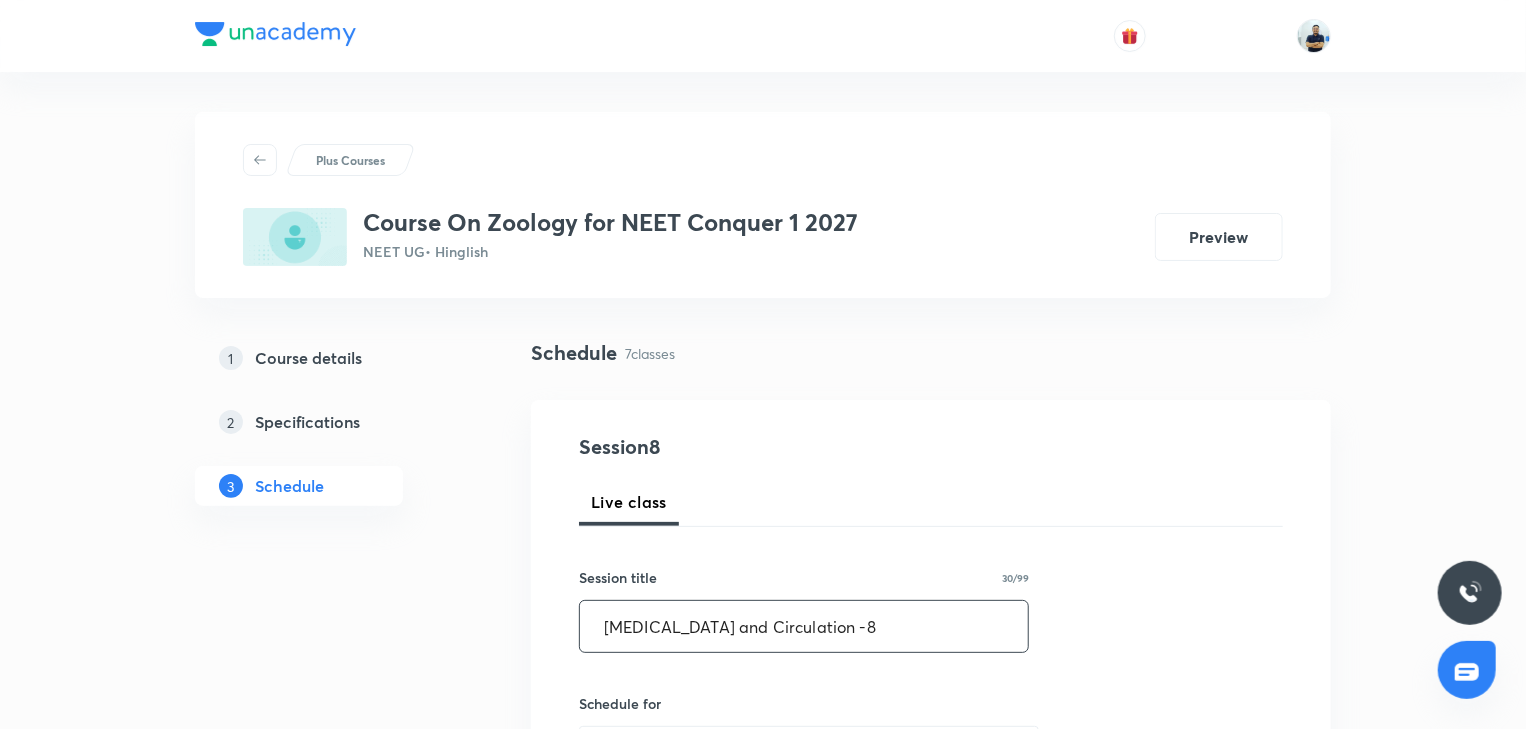 scroll, scrollTop: 242, scrollLeft: 0, axis: vertical 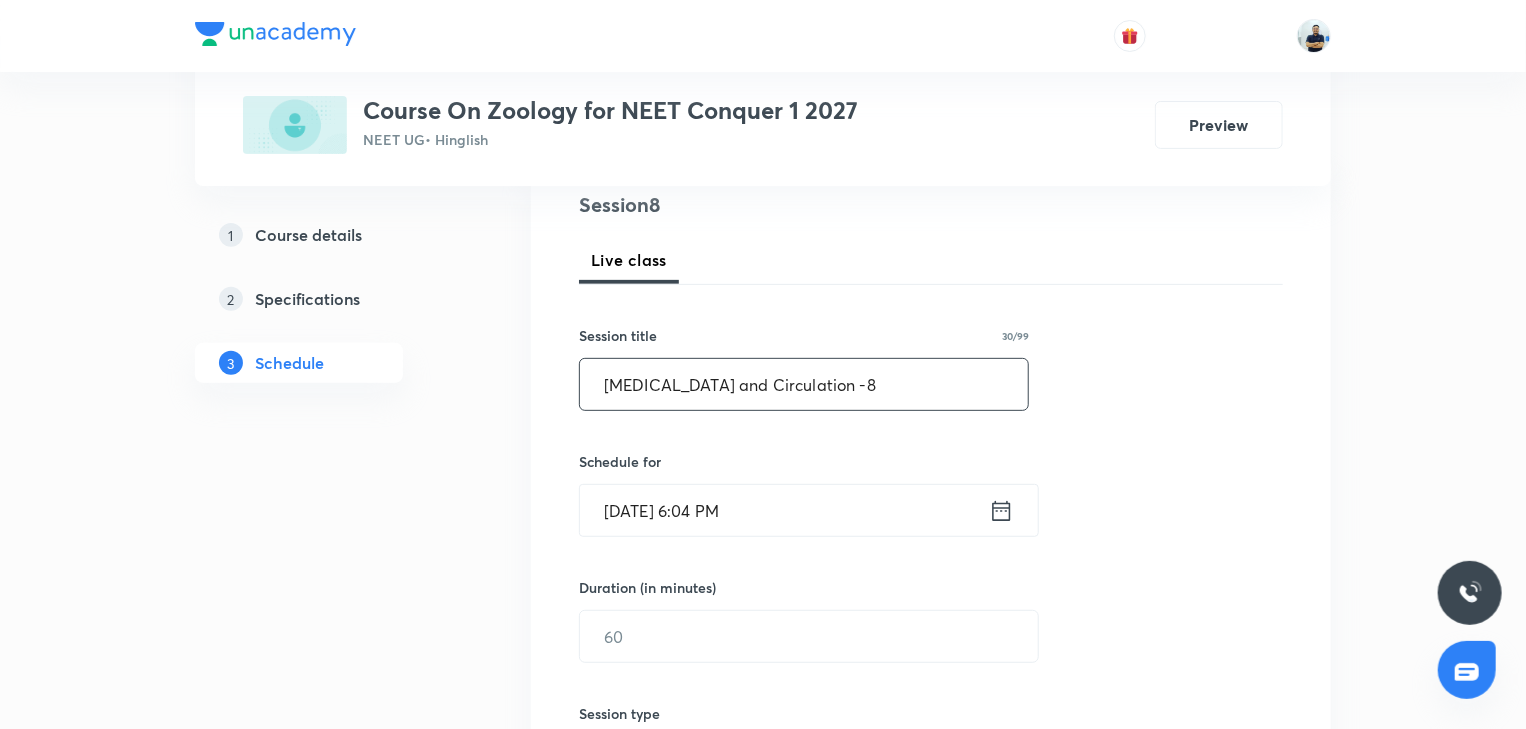 type on "Body fluids and Circulation -8" 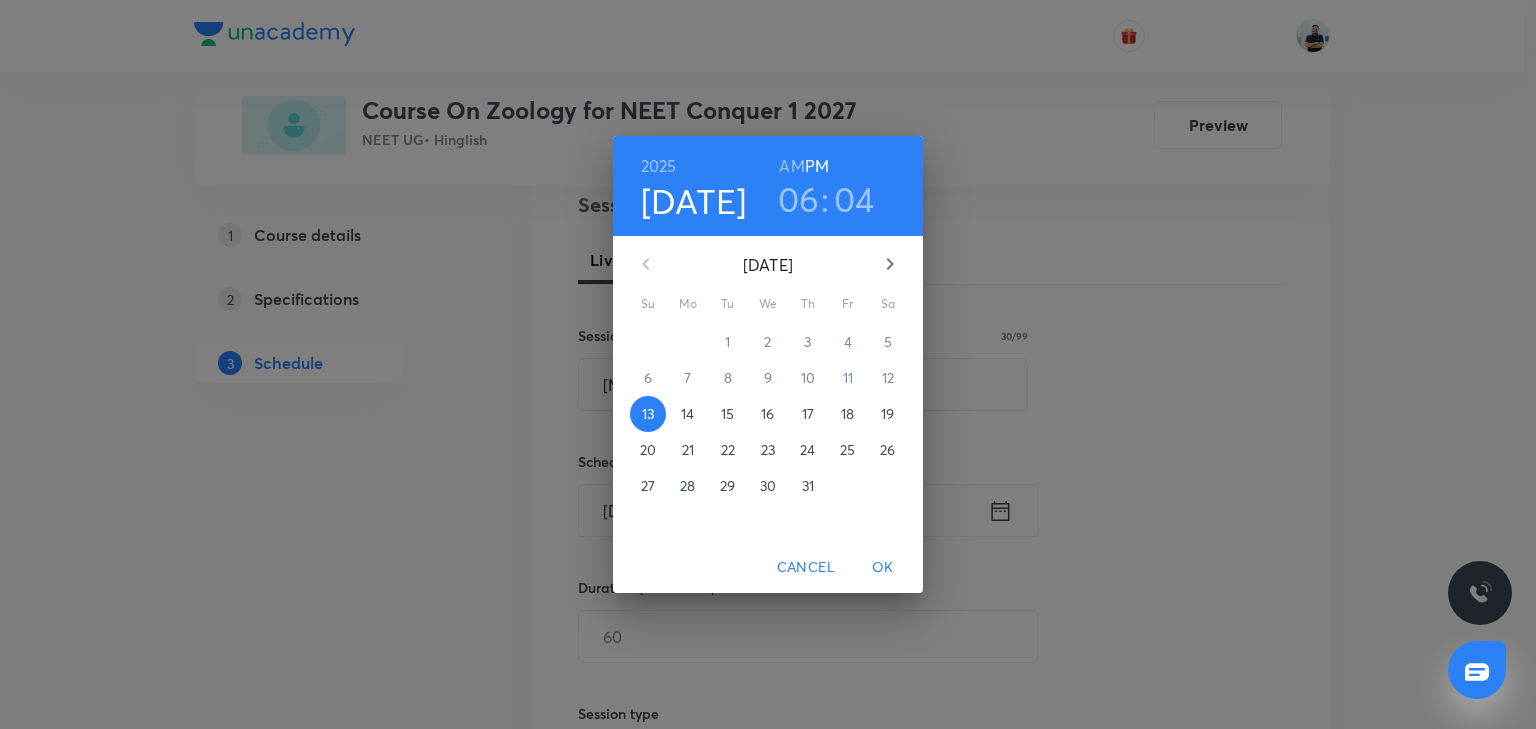 click on "14" at bounding box center (687, 414) 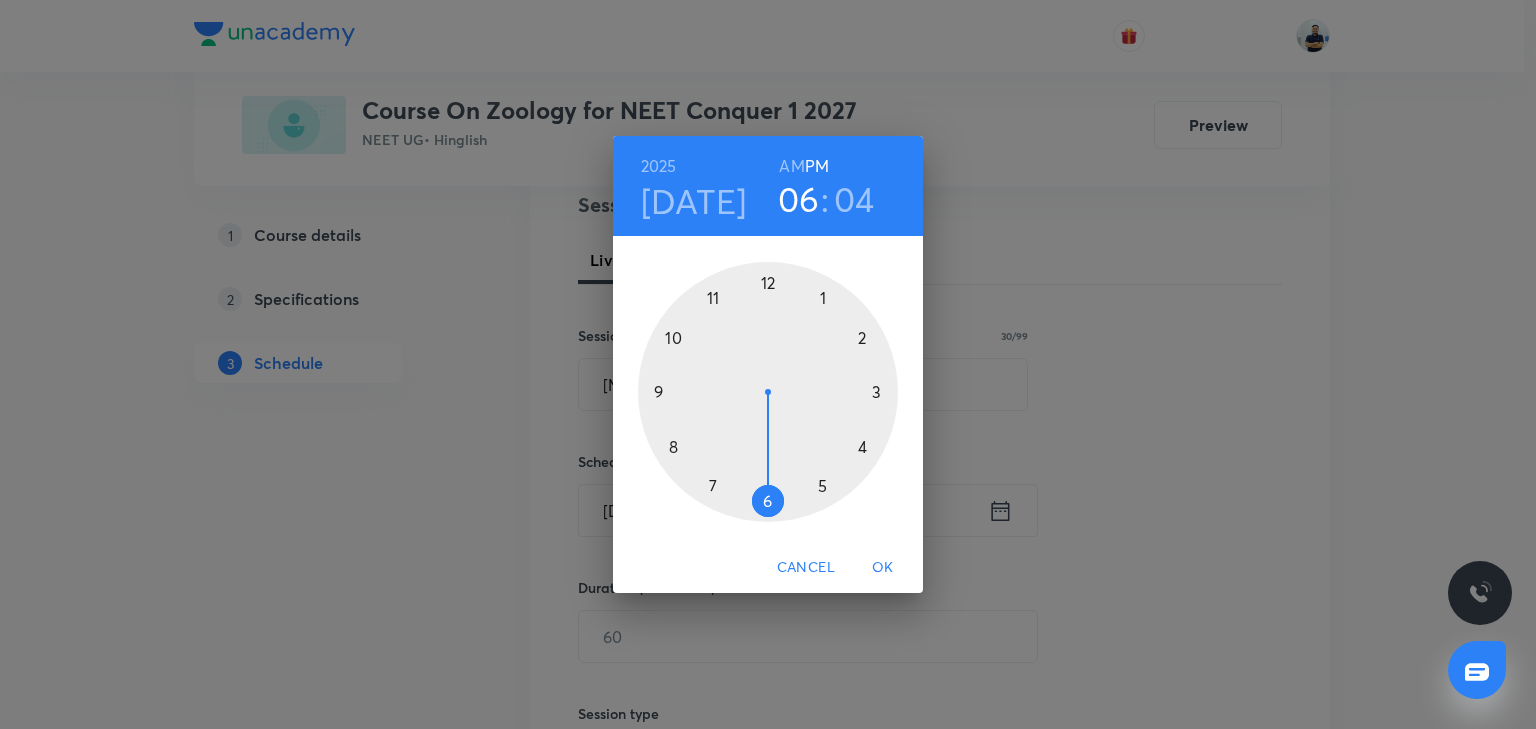 click at bounding box center [768, 392] 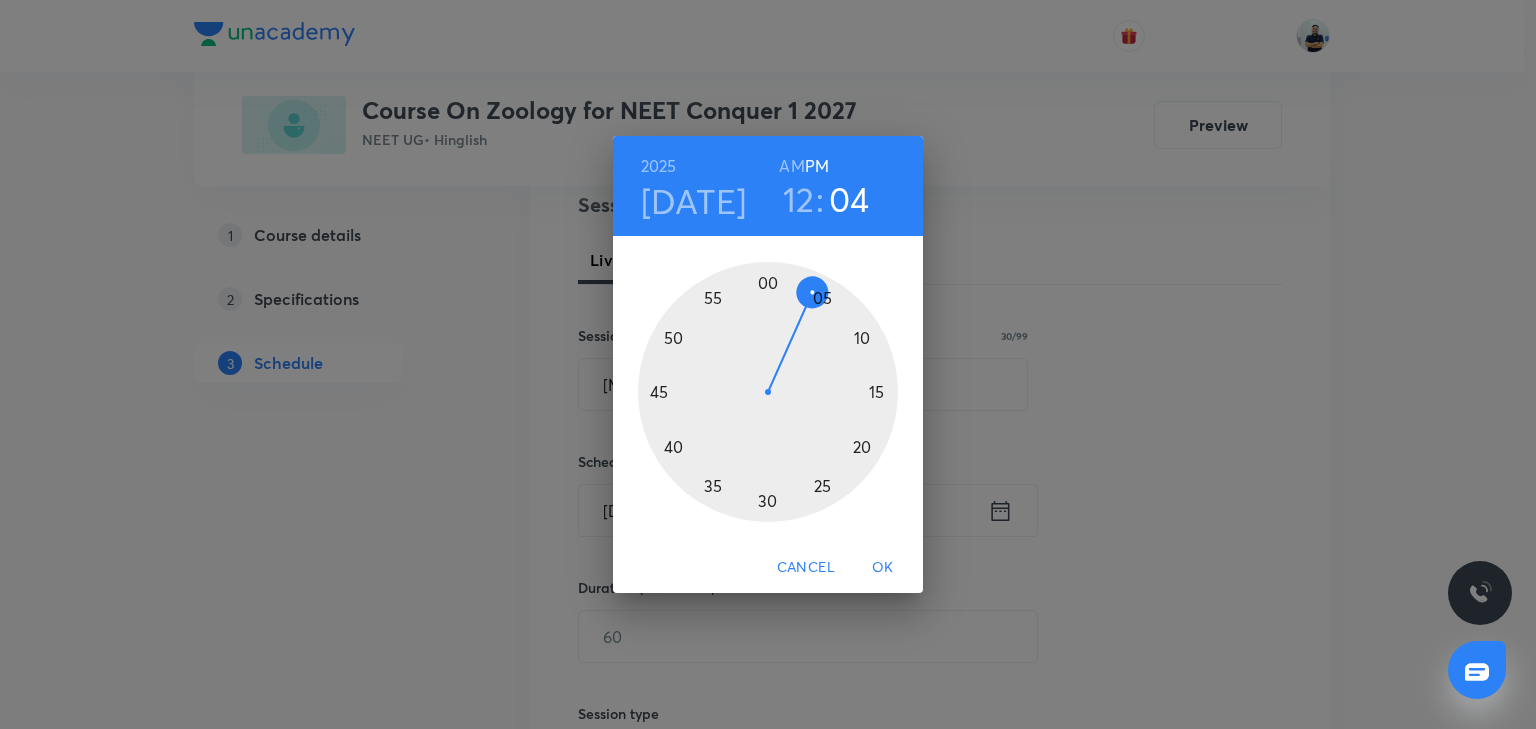 click at bounding box center [768, 392] 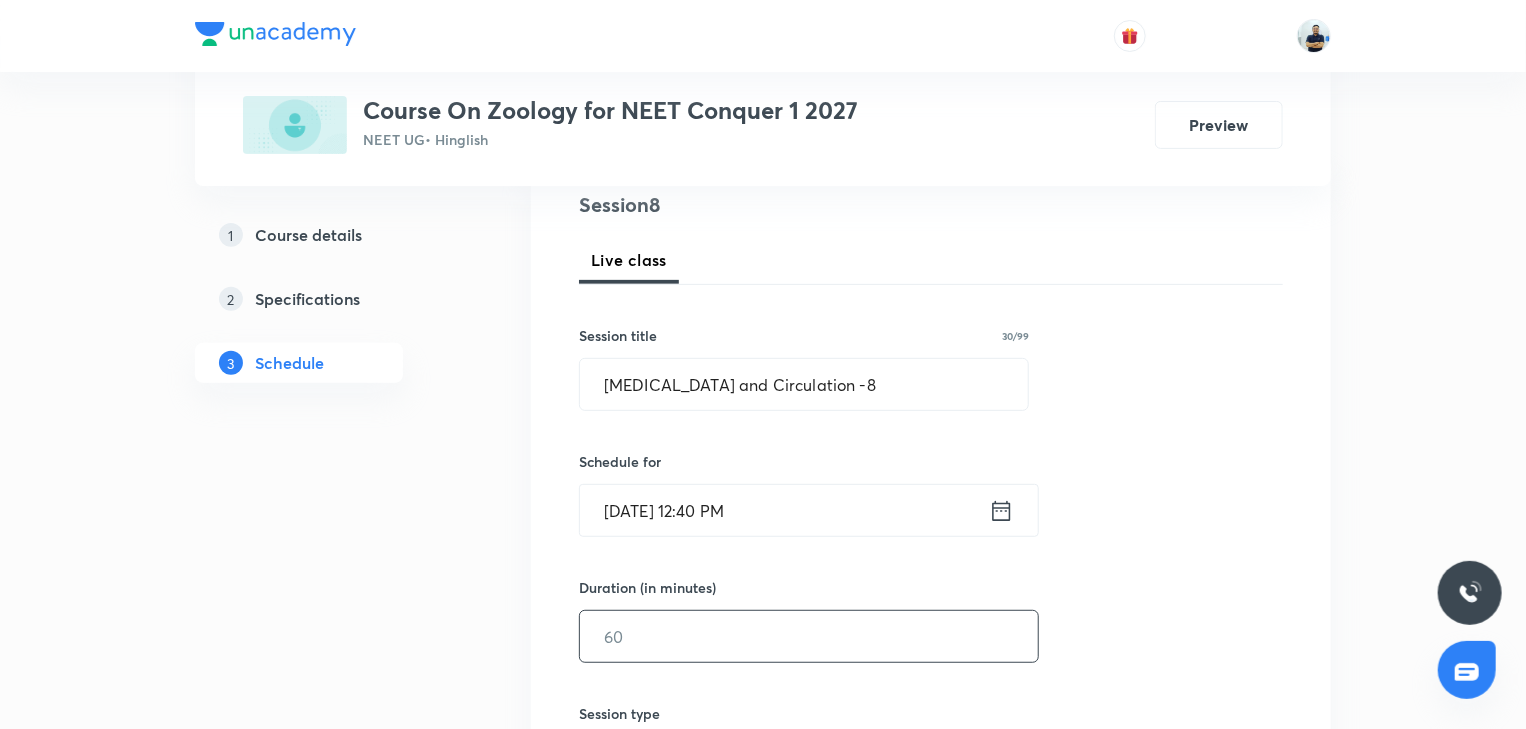 click at bounding box center (809, 636) 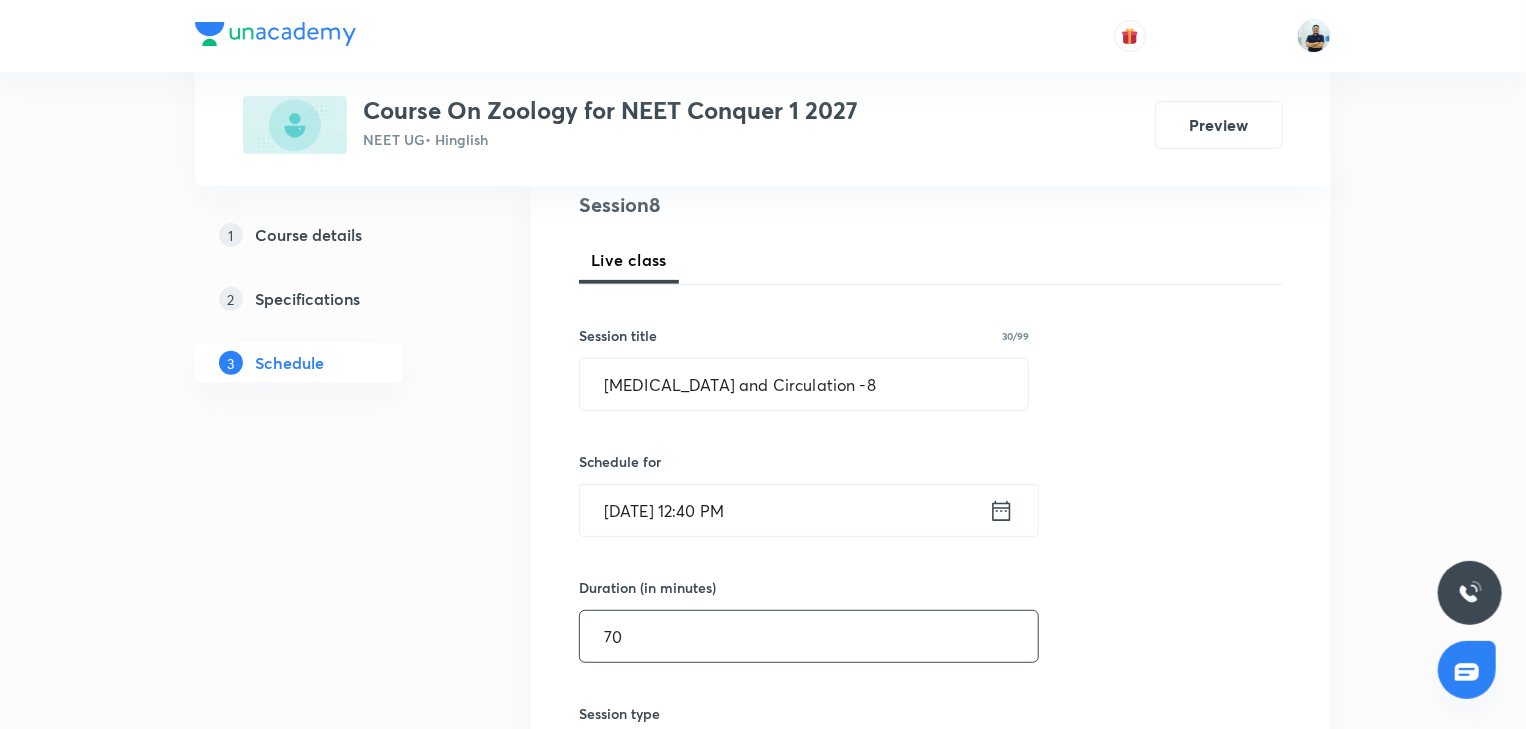 scroll, scrollTop: 802, scrollLeft: 0, axis: vertical 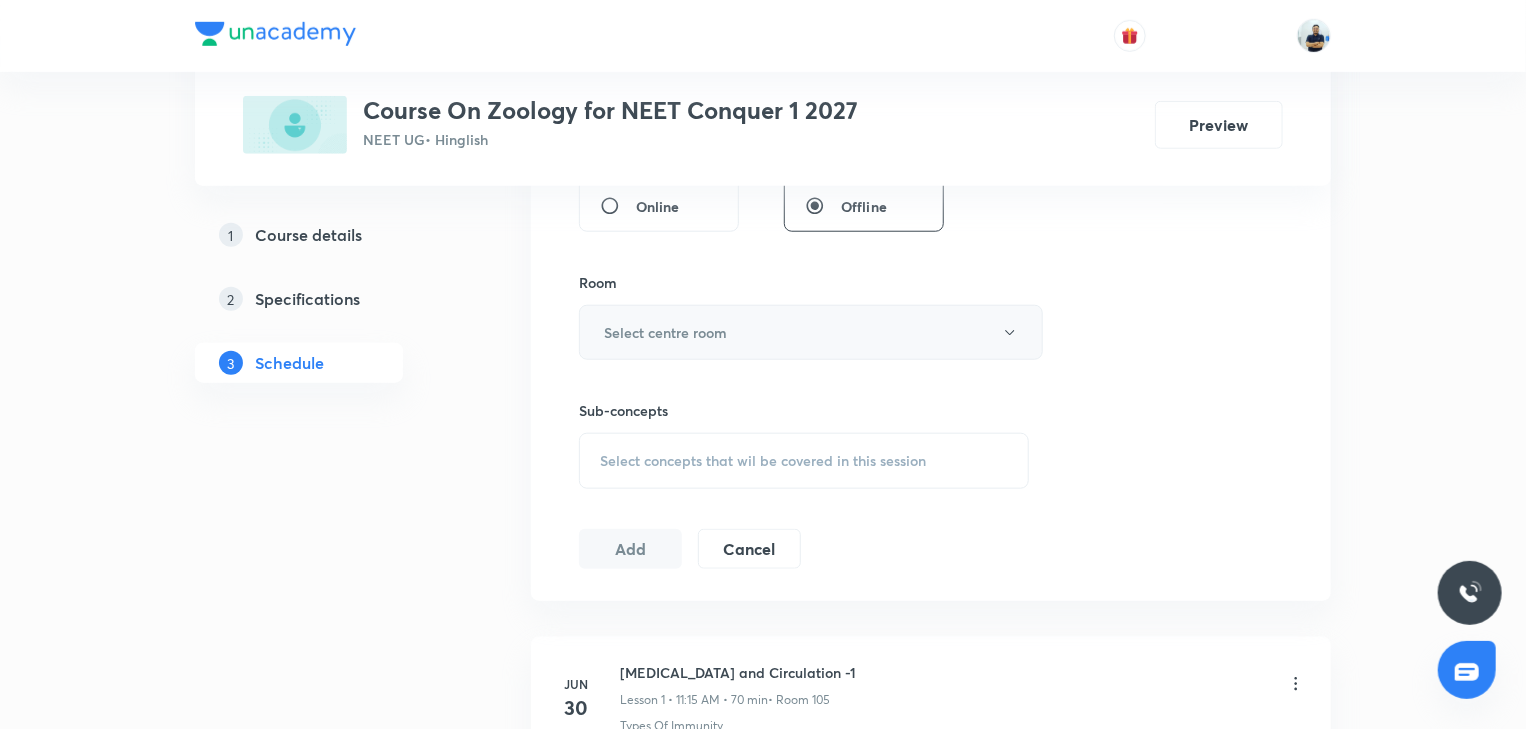 type on "70" 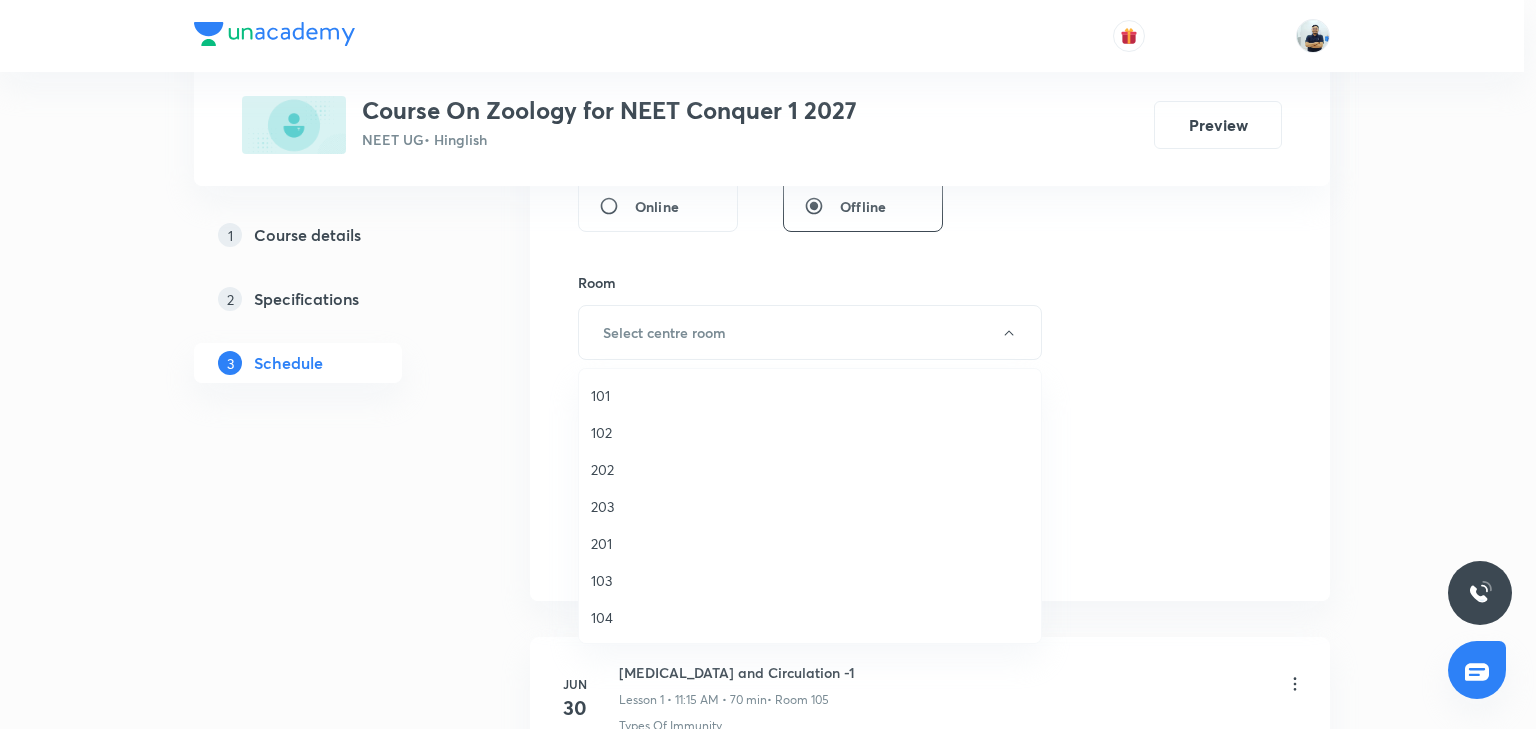 click on "103" at bounding box center [810, 580] 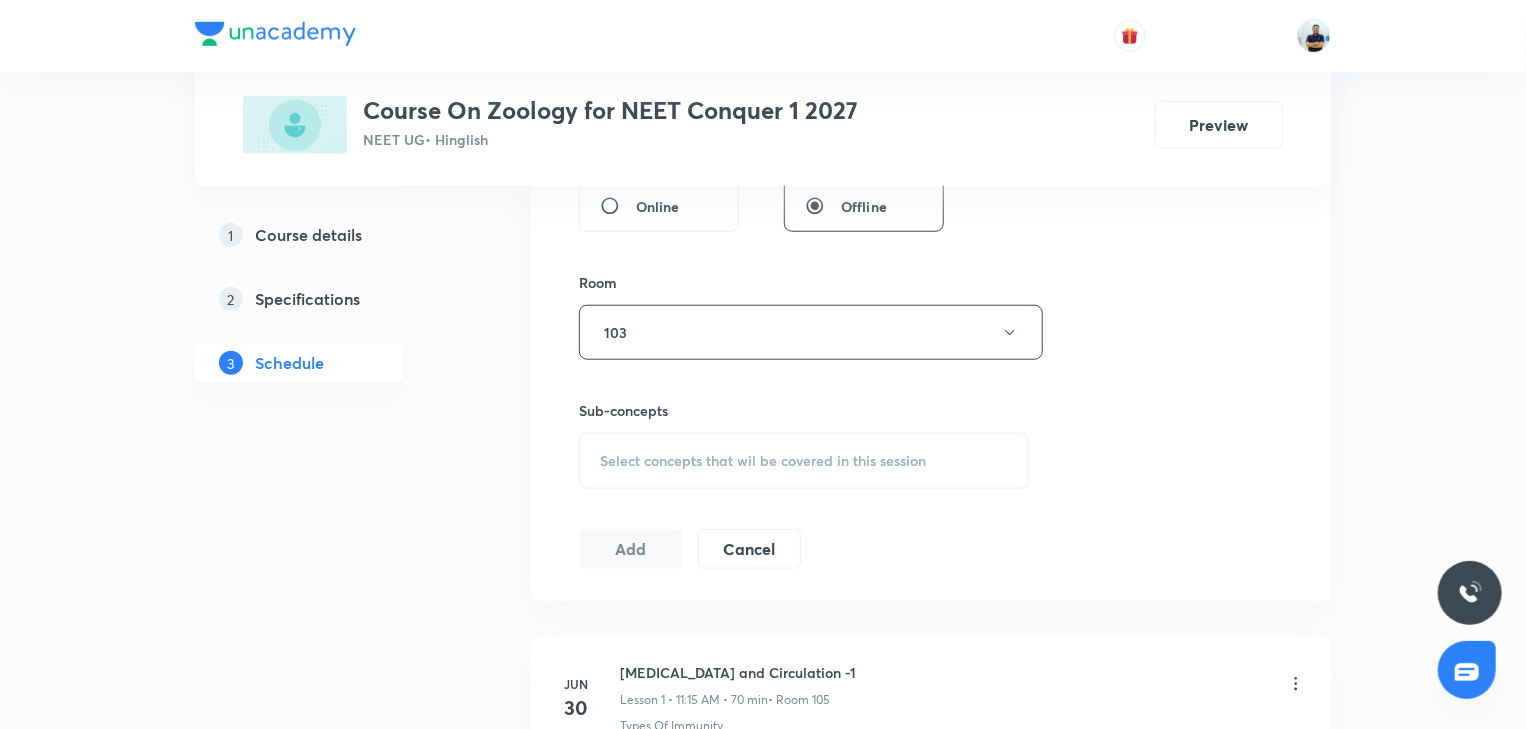 click on "Select concepts that wil be covered in this session" at bounding box center [763, 461] 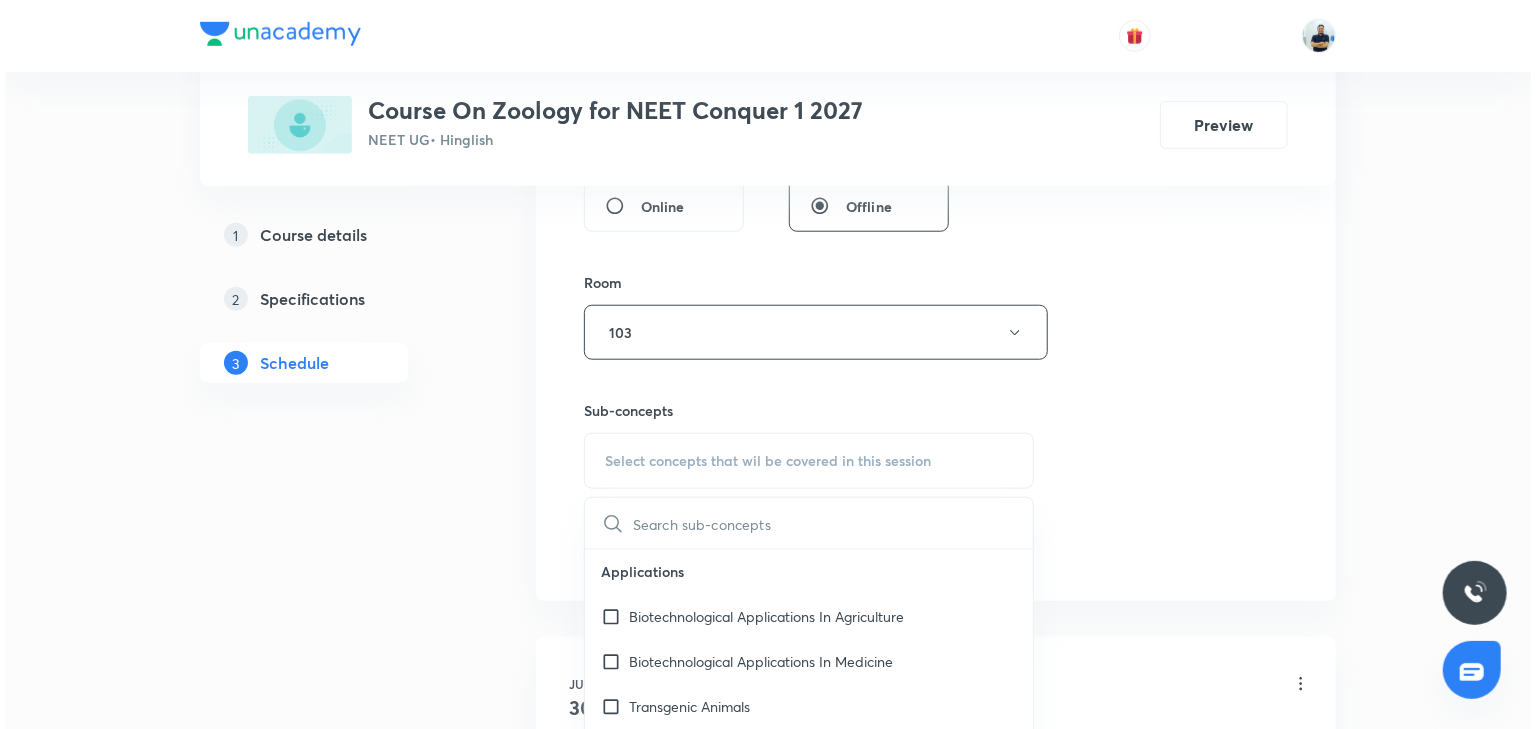 scroll, scrollTop: 1120, scrollLeft: 0, axis: vertical 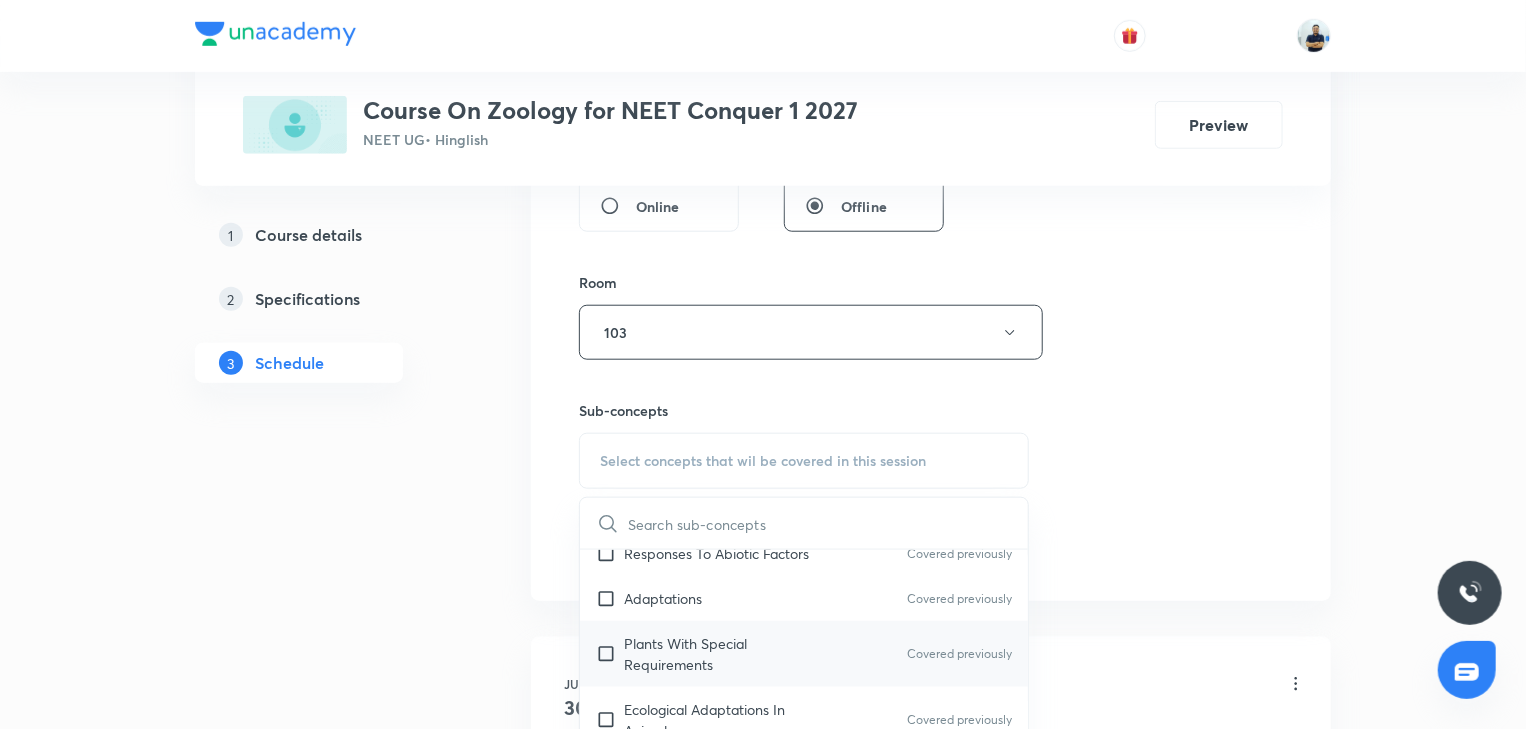 click on "Plants With Special Requirements" at bounding box center (725, 654) 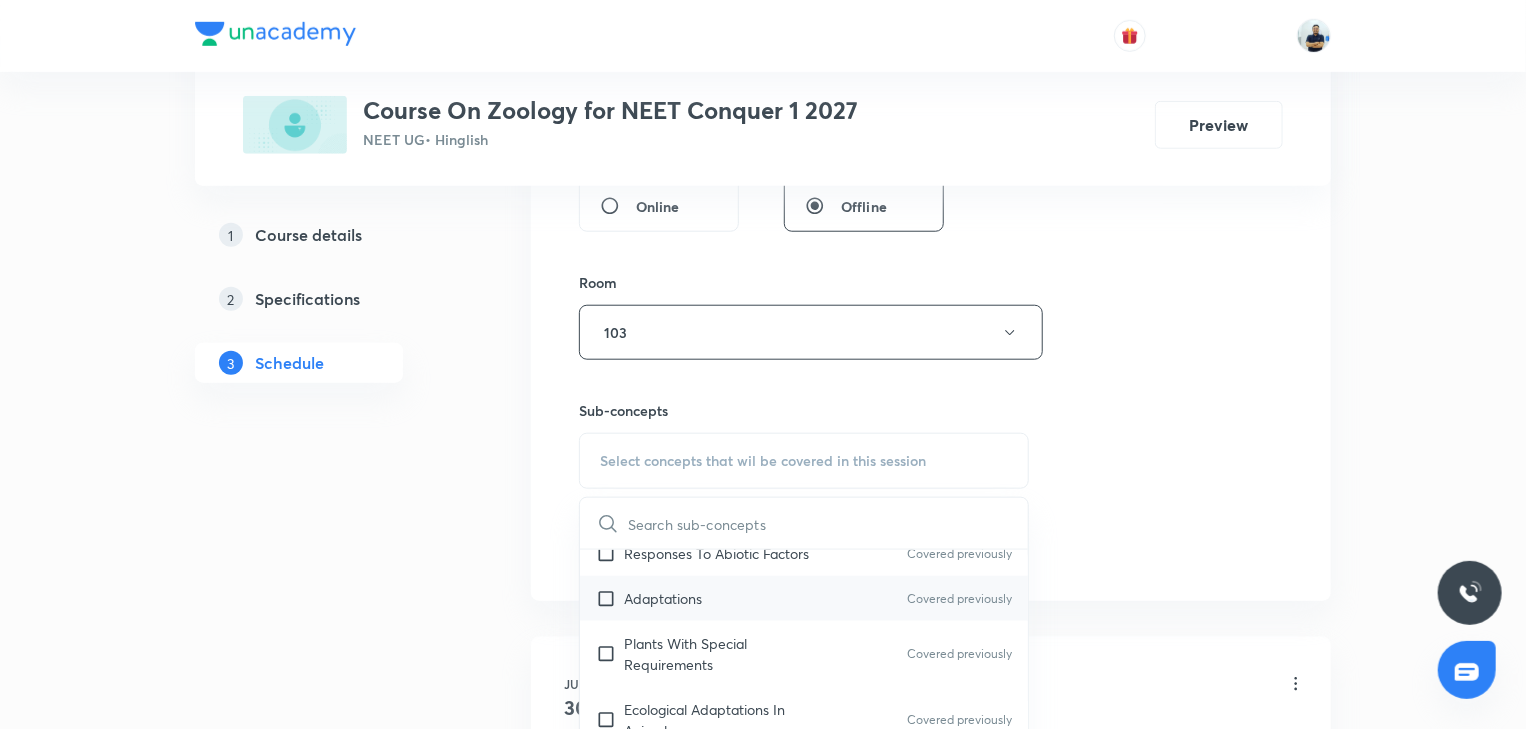 checkbox on "true" 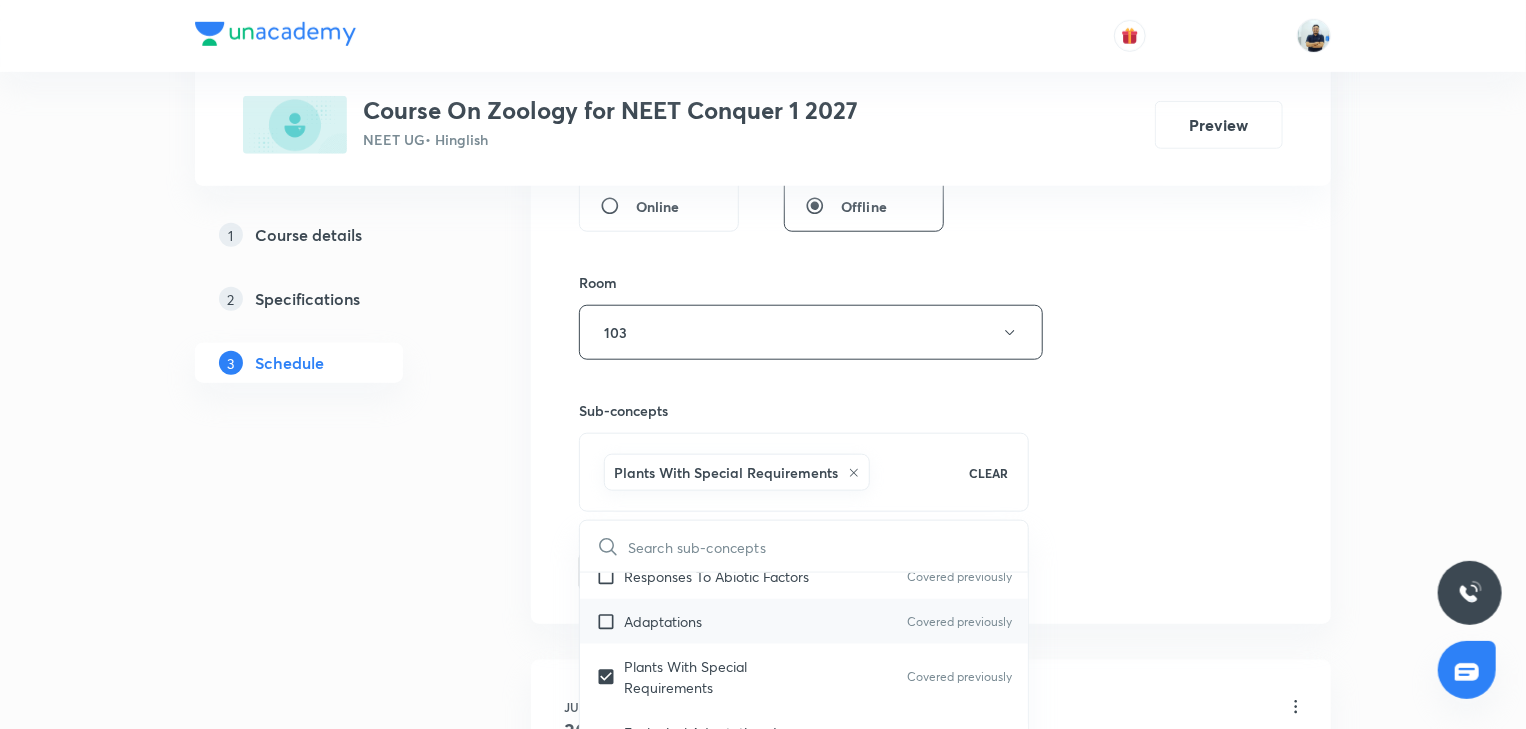 click on "Adaptations Covered previously" at bounding box center (804, 621) 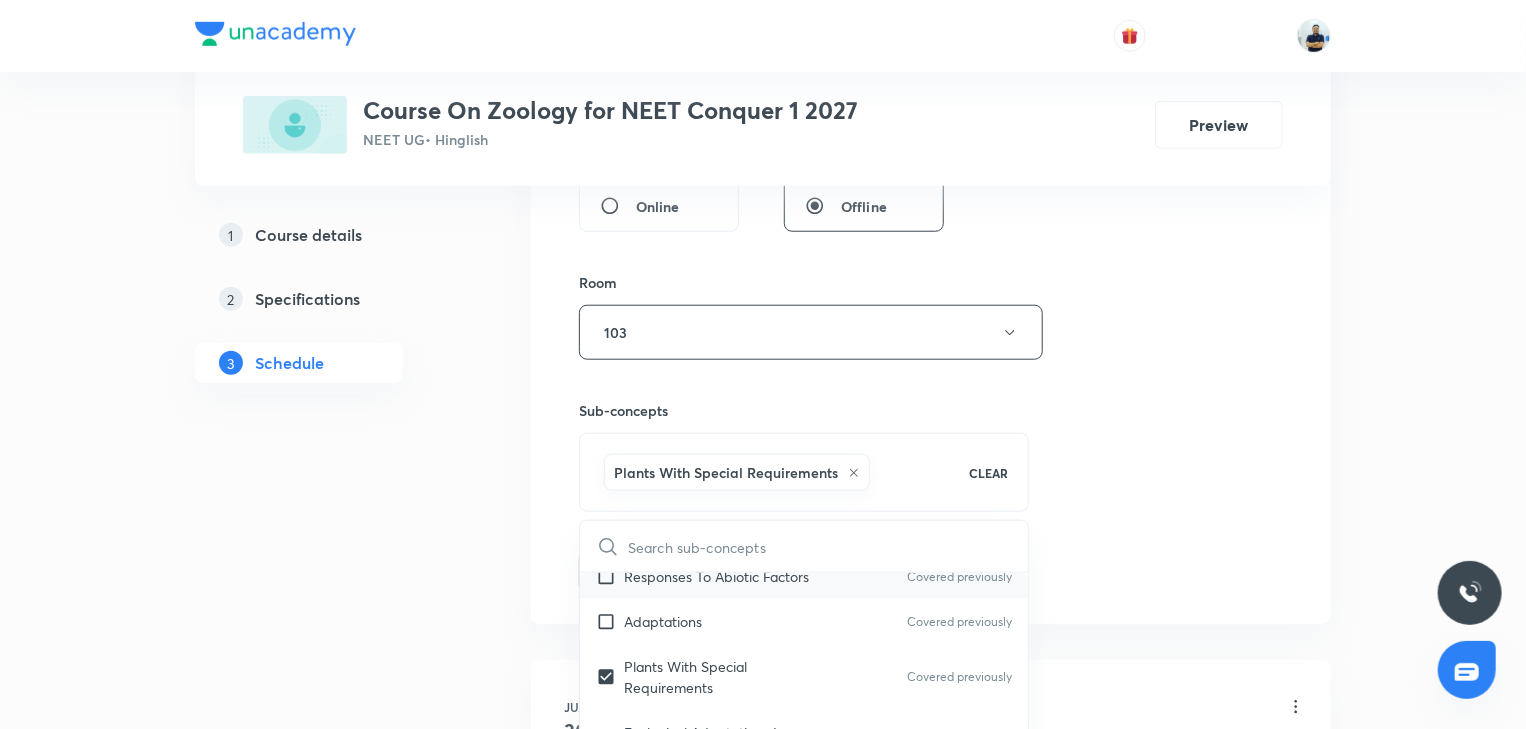 checkbox on "true" 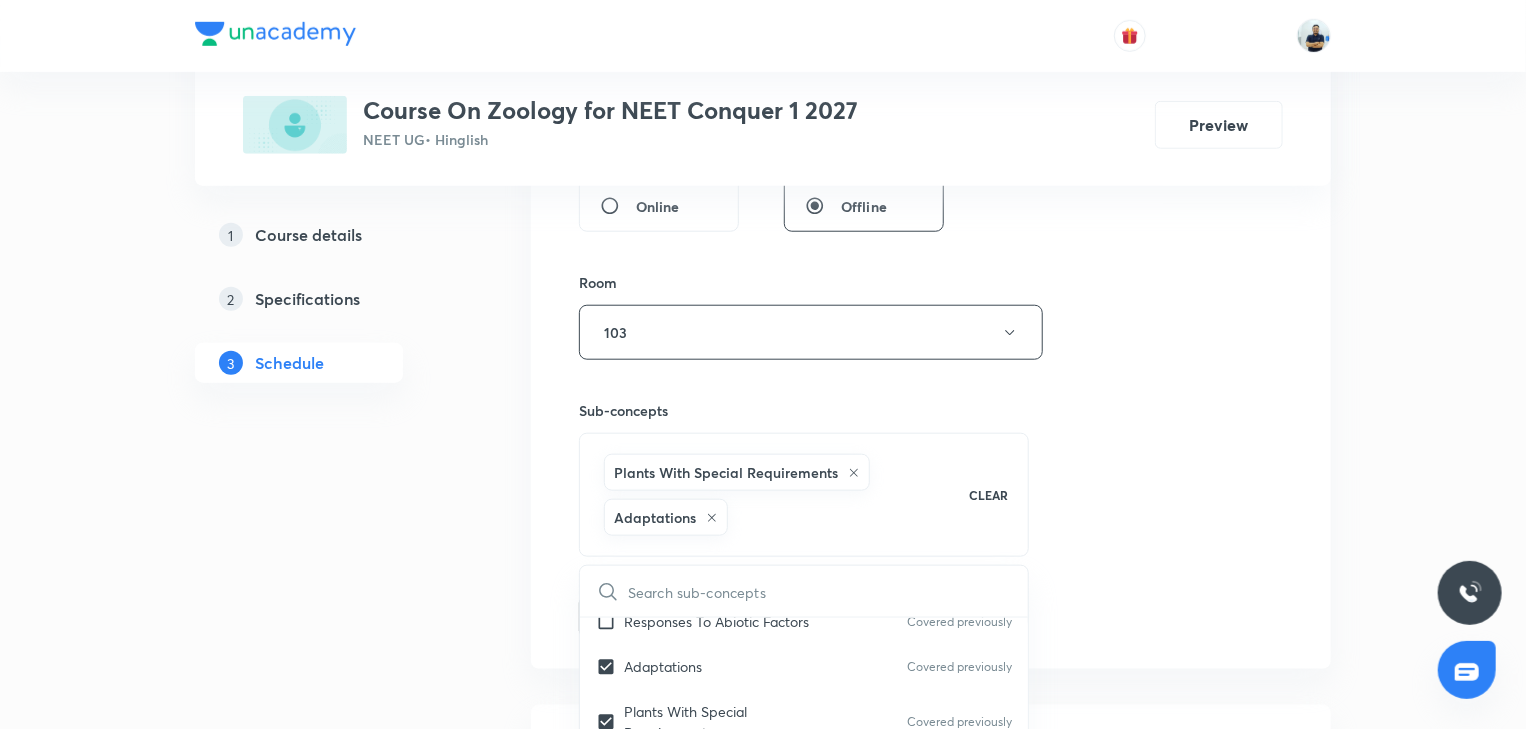 click on "Session  8 Live class Session title 30/99 Body fluids and Circulation -8 ​ Schedule for Jul 14, 2025, 12:40 PM ​ Duration (in minutes) 70 ​   Session type Online Offline Room 103 Sub-concepts Plants With Special Requirements Adaptations CLEAR ​ Human Health & Diseases Common Diseases In Humans Immunity Types Of Immunity Covered previously Drugs And Alcohol Abuse Strategies of Enhancement Animal Husbandry Plant Breeding Single Cell Proteins Tissue Culture Microbes in Human Welfare Microbes In Human Welfare Principles & Processes Biotechnology : Principles And Processes Covered previously Applications Biotechnological Applications In Agriculture Biotechnological Applications In Medicine Transgenic Animals Ethical Issues Industrial Biotechnology Biosafety Issues Organisms & Populations Major Biomes Major Abiotic Factors Responses To Abiotic Factors Covered previously Adaptations Covered previously Plants With Special Requirements Covered previously Ecological Adaptations In Animals Covered previously ER" at bounding box center (931, 133) 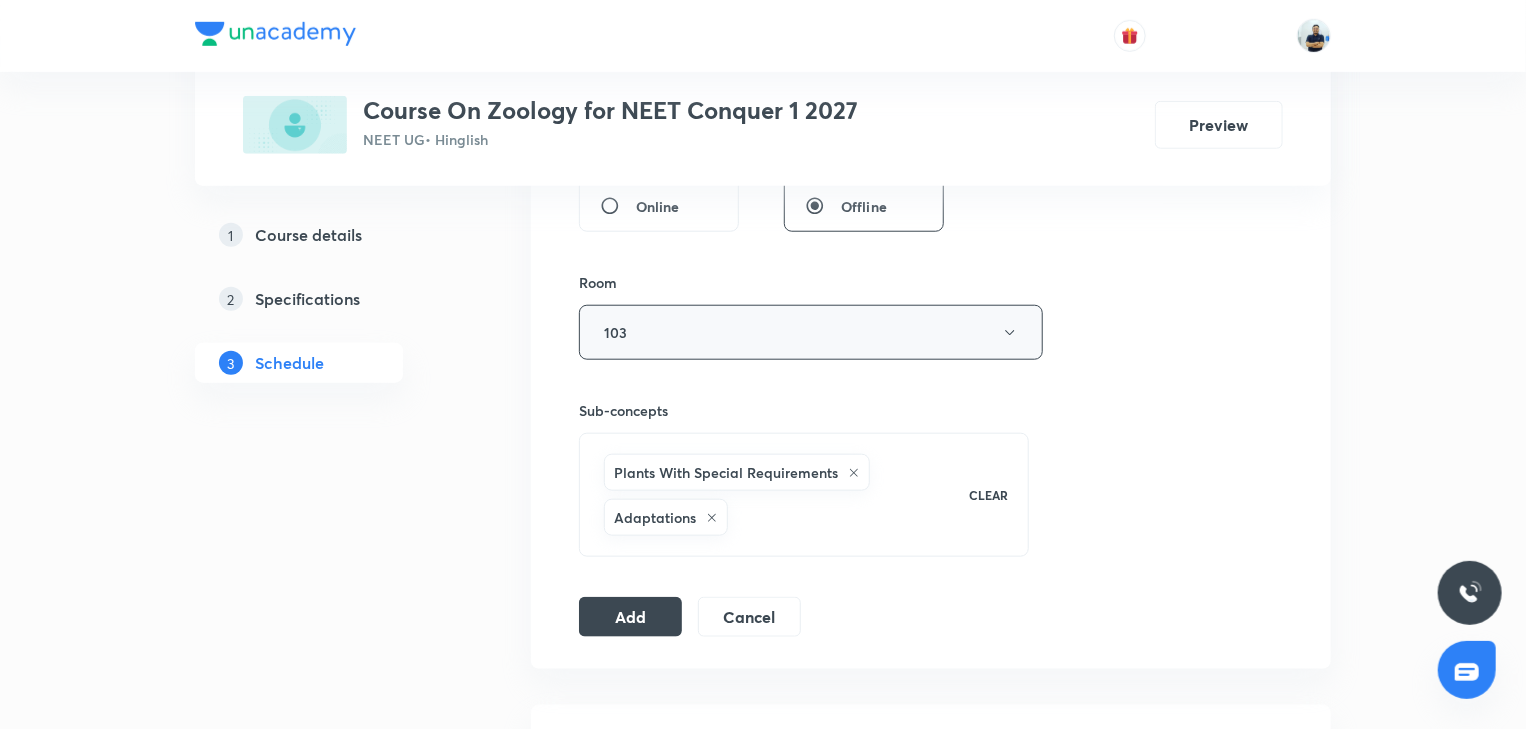 click on "103" at bounding box center (811, 332) 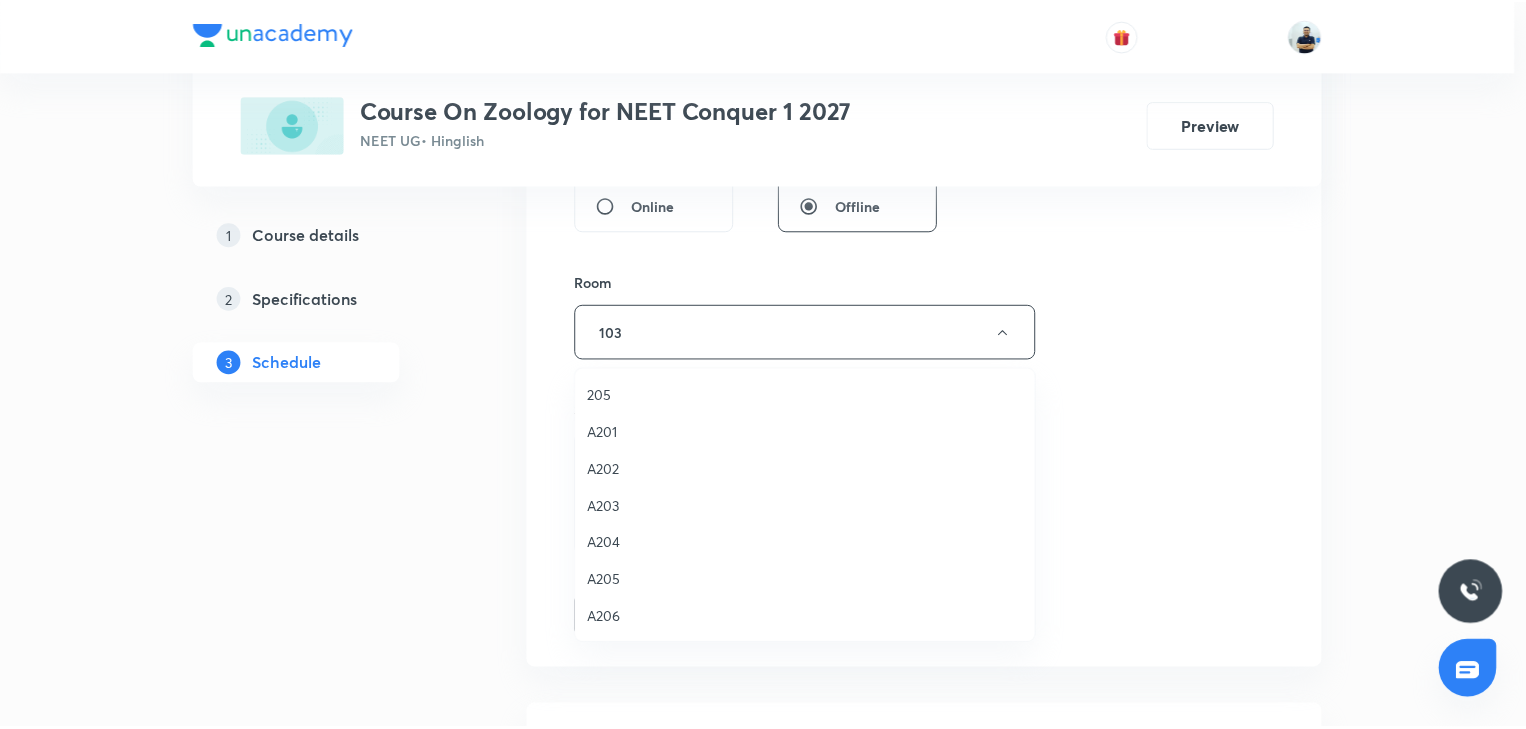 scroll, scrollTop: 90, scrollLeft: 0, axis: vertical 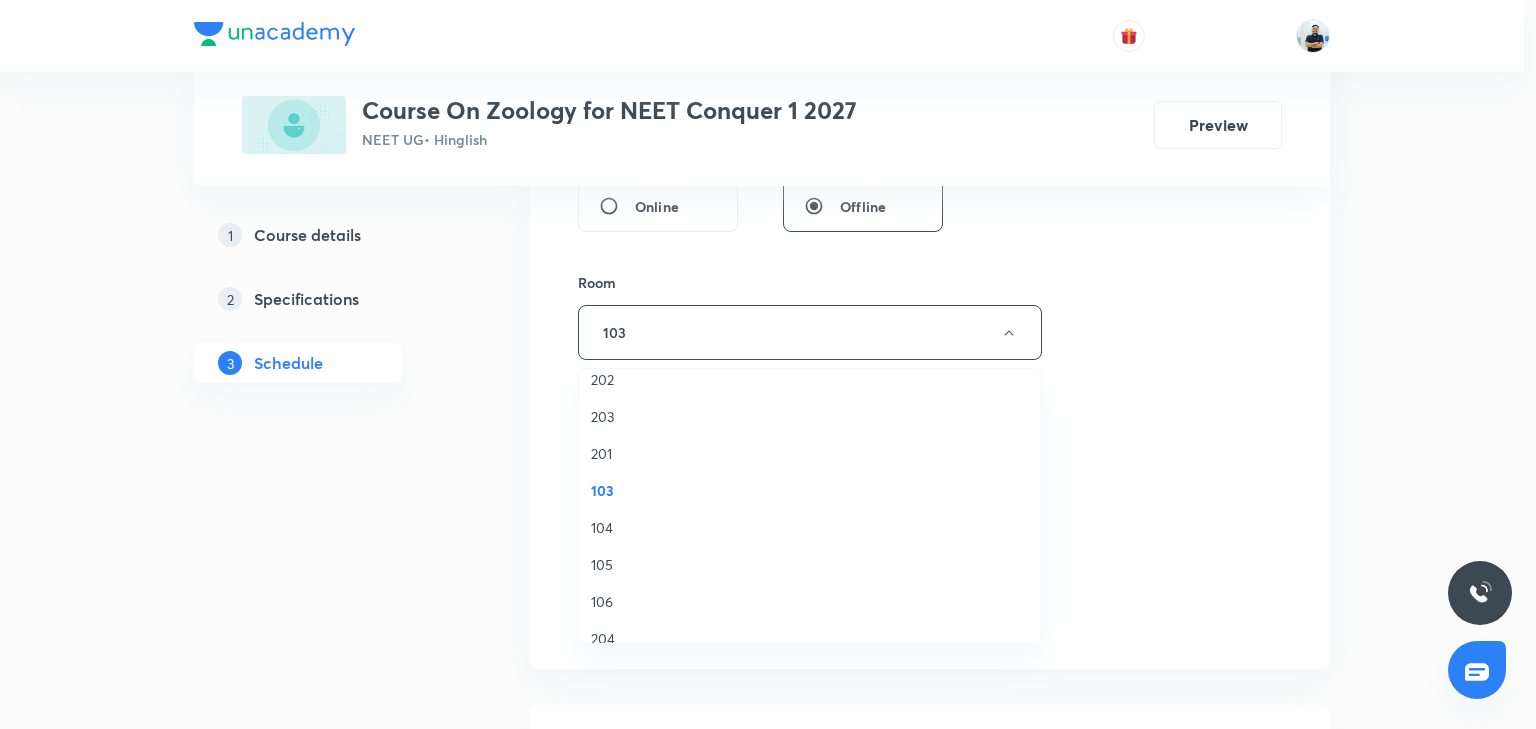 click on "105" at bounding box center (810, 564) 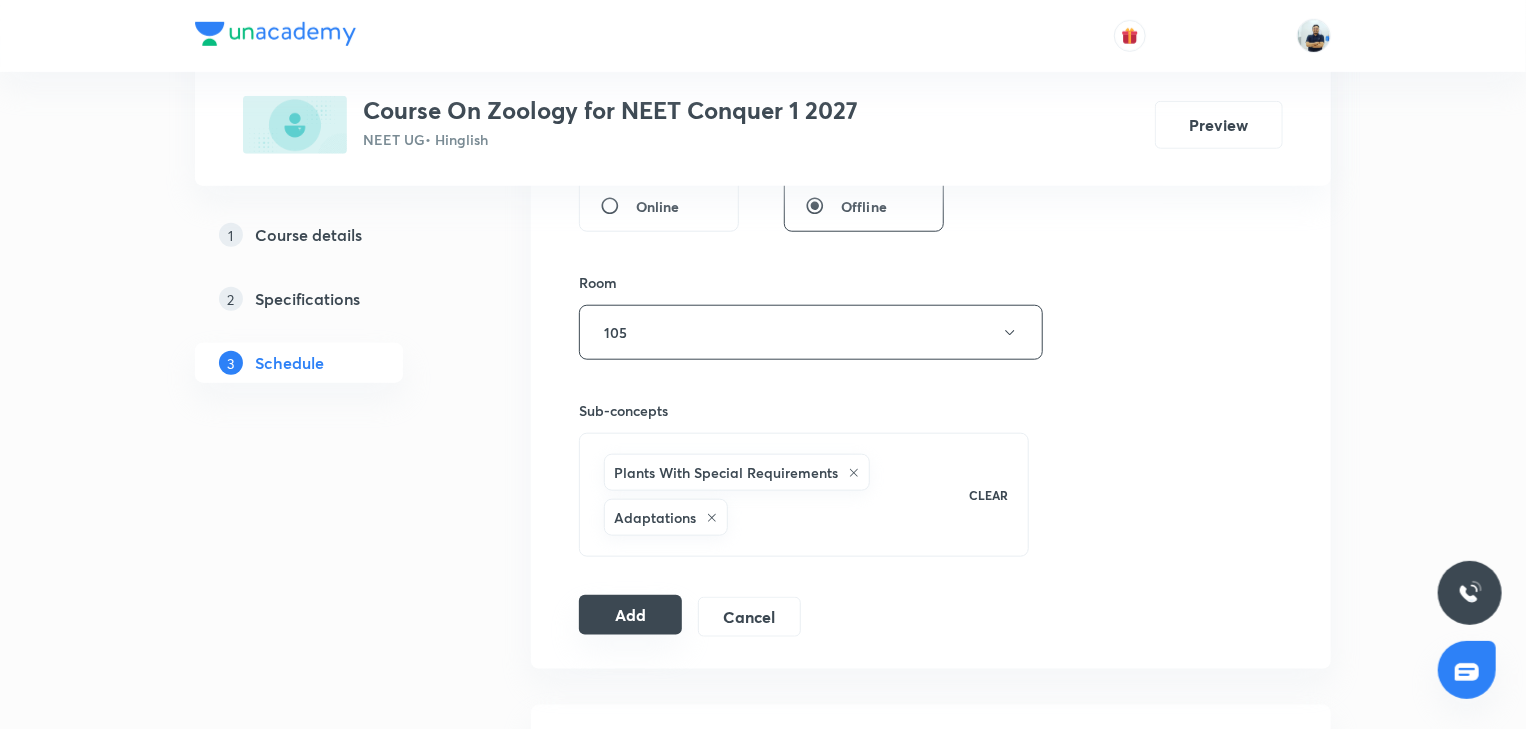 click on "Add" at bounding box center [630, 615] 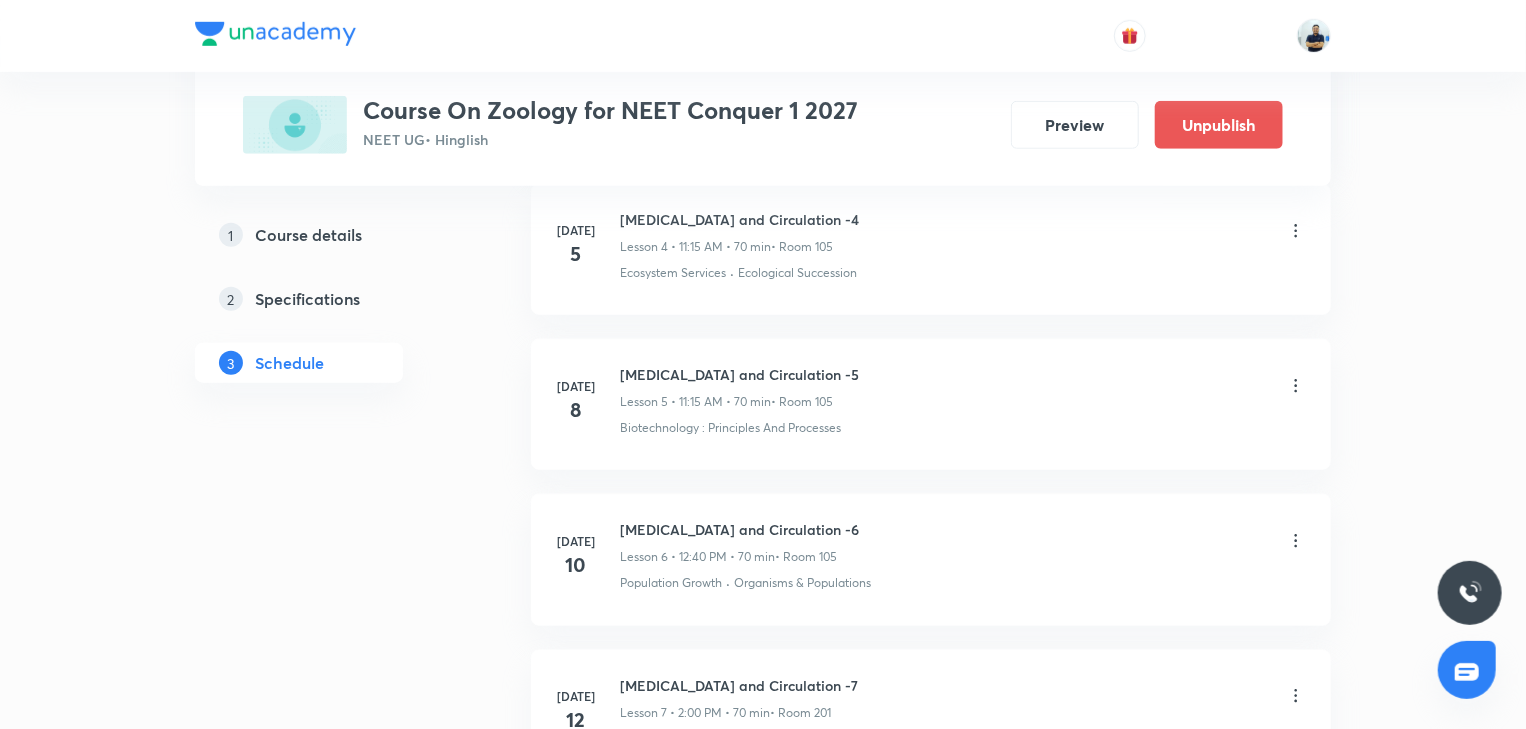 scroll, scrollTop: 1194, scrollLeft: 0, axis: vertical 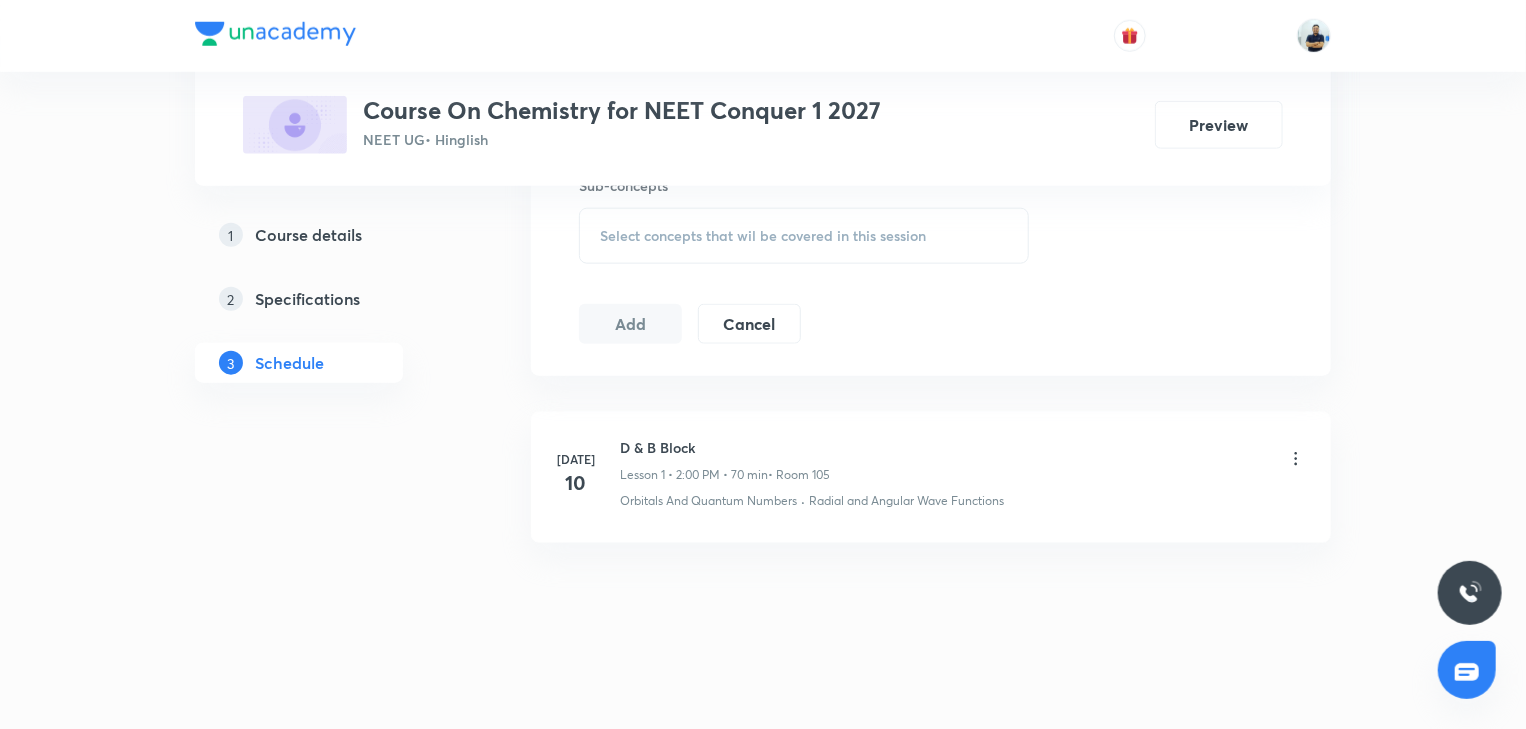 click on "[DATE] D & B Block Lesson 1 • 2:00 PM • 70 min  • Room 105 Orbitals And Quantum Numbers · Radial and Angular Wave Functions" at bounding box center (931, 477) 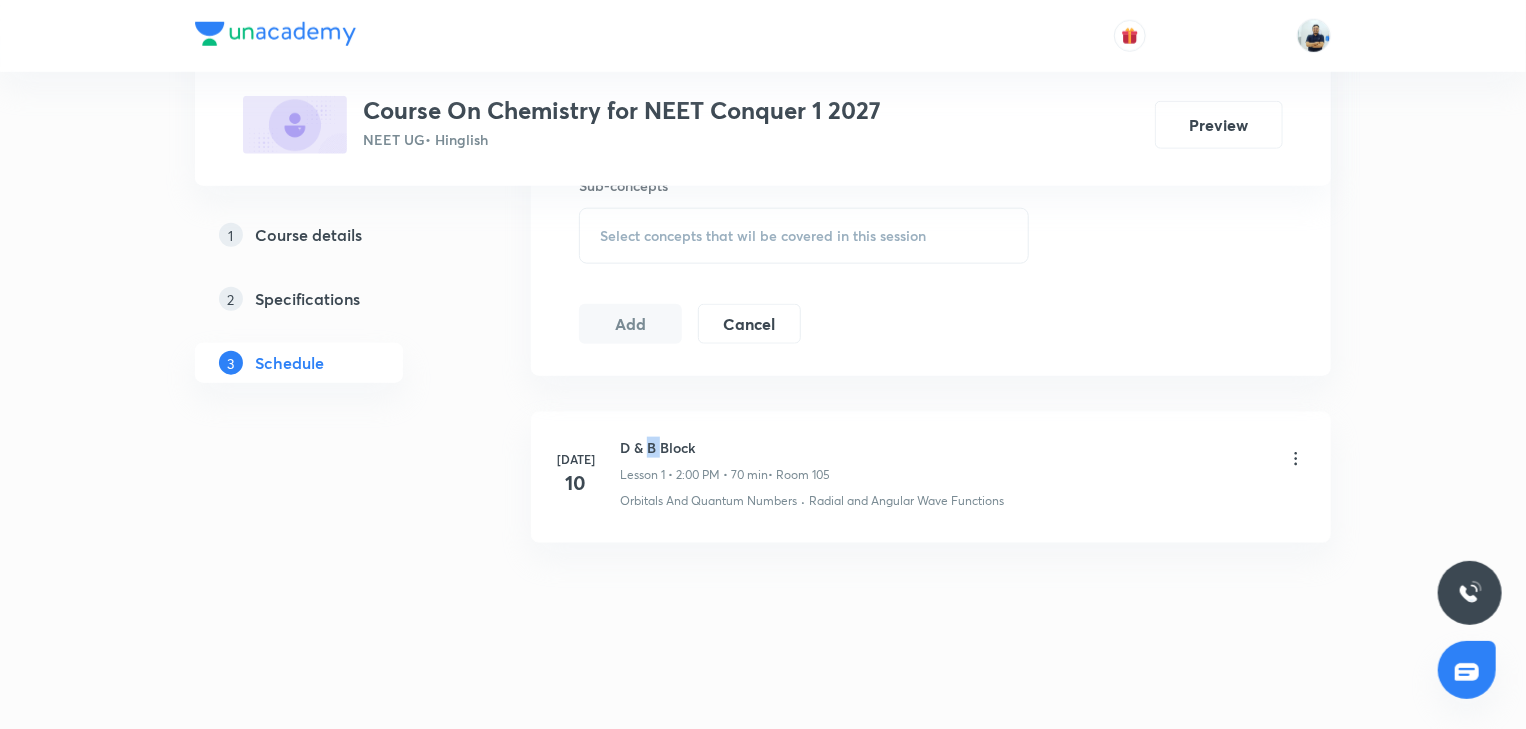 click on "D & B Block" at bounding box center (725, 447) 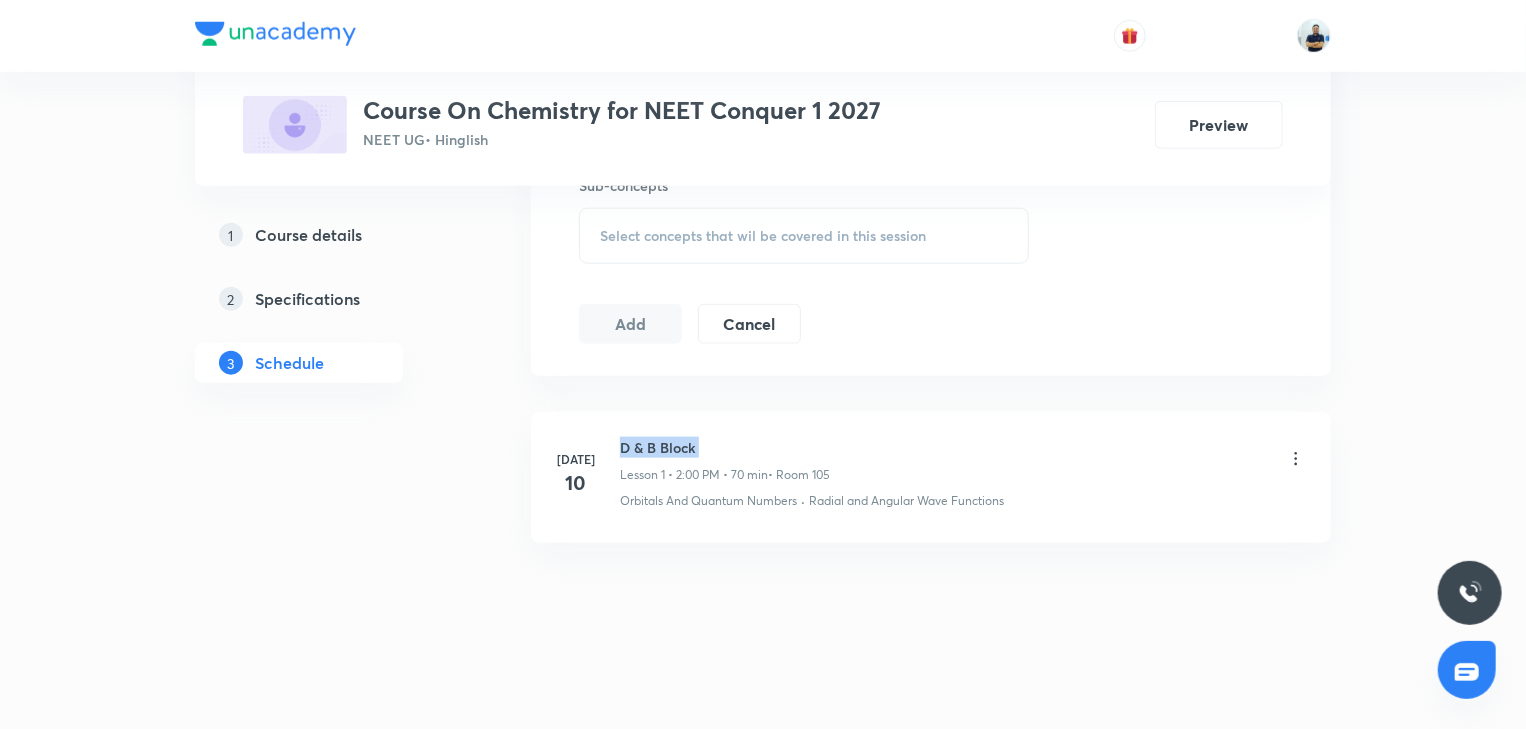 click on "D & B Block" at bounding box center (725, 447) 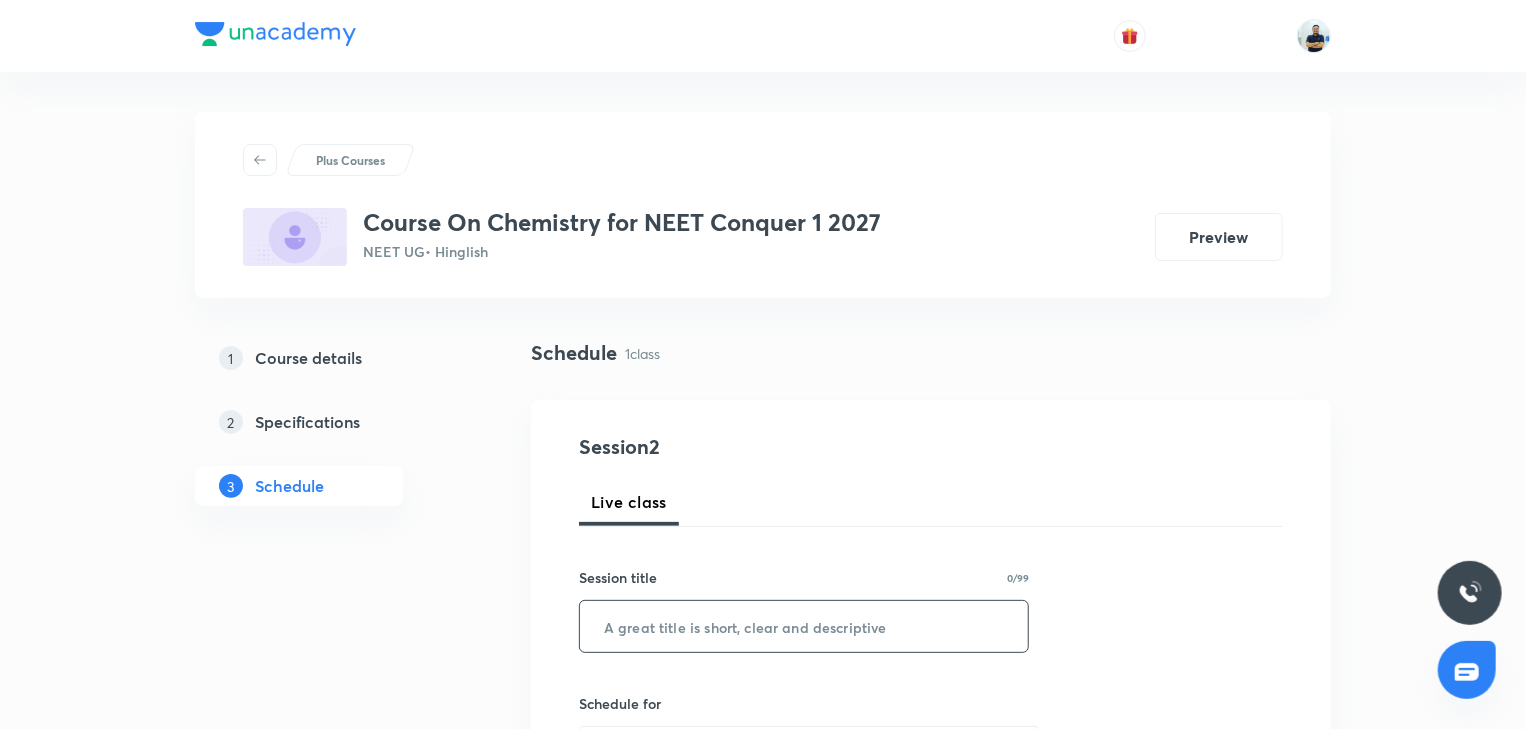 click at bounding box center [804, 626] 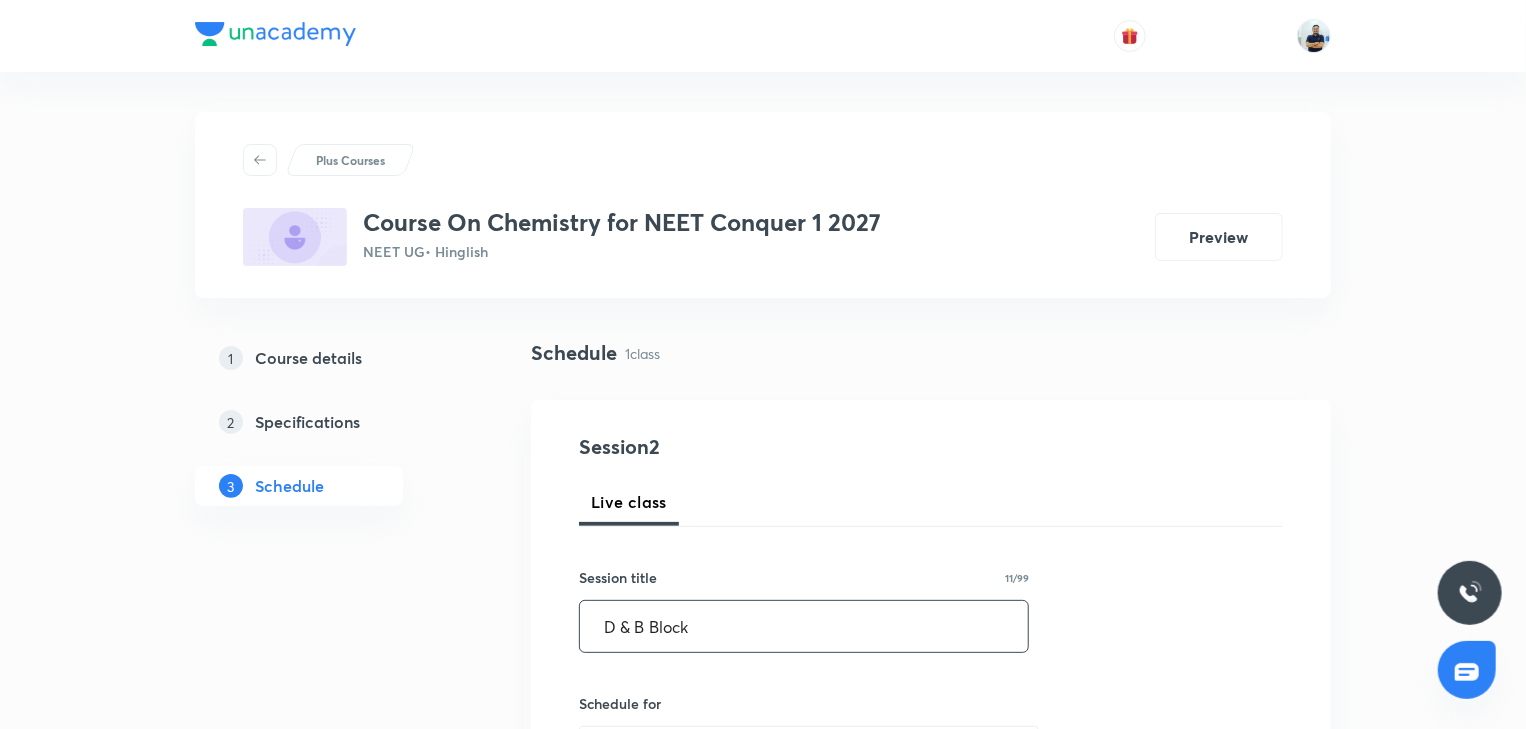 click on "D & B Block" at bounding box center [804, 626] 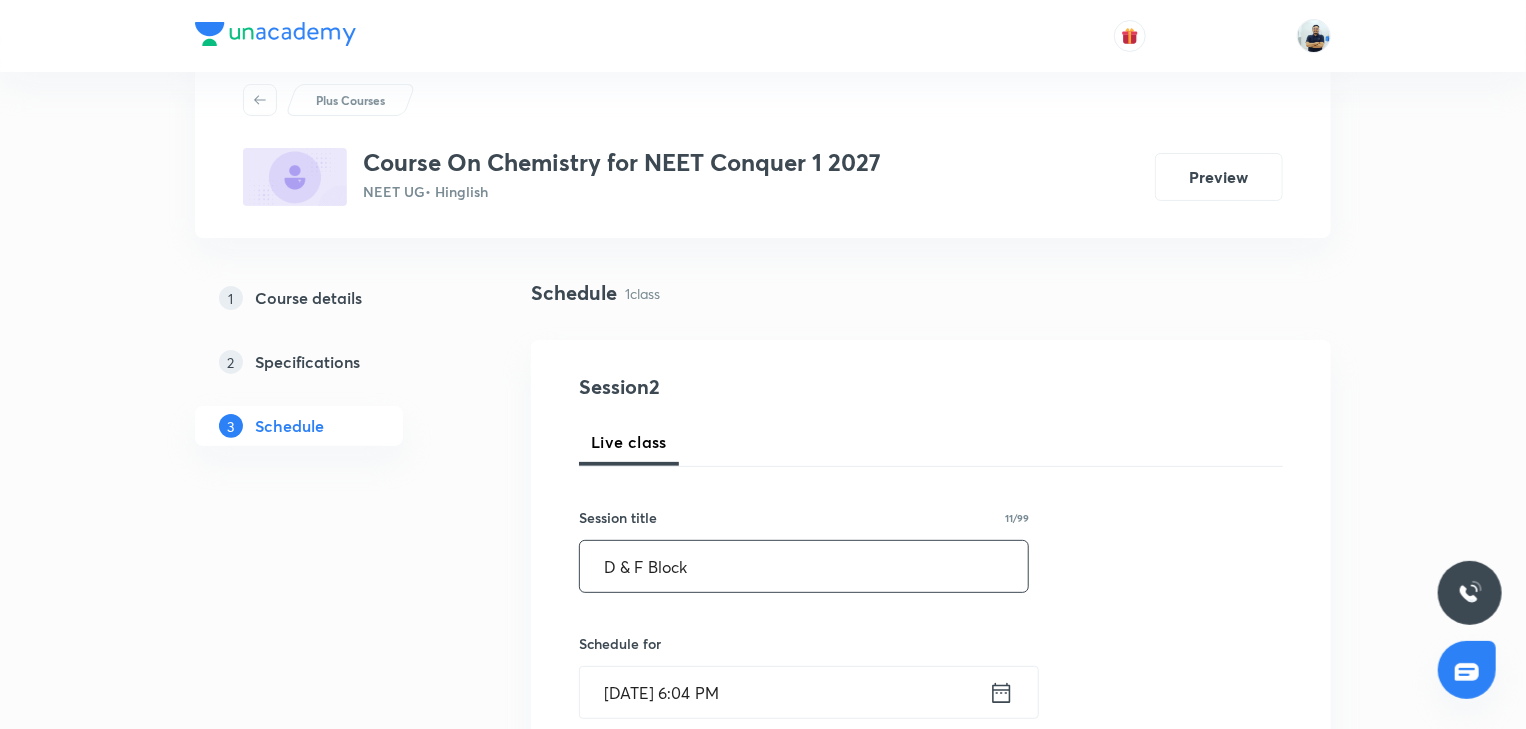 scroll, scrollTop: 149, scrollLeft: 0, axis: vertical 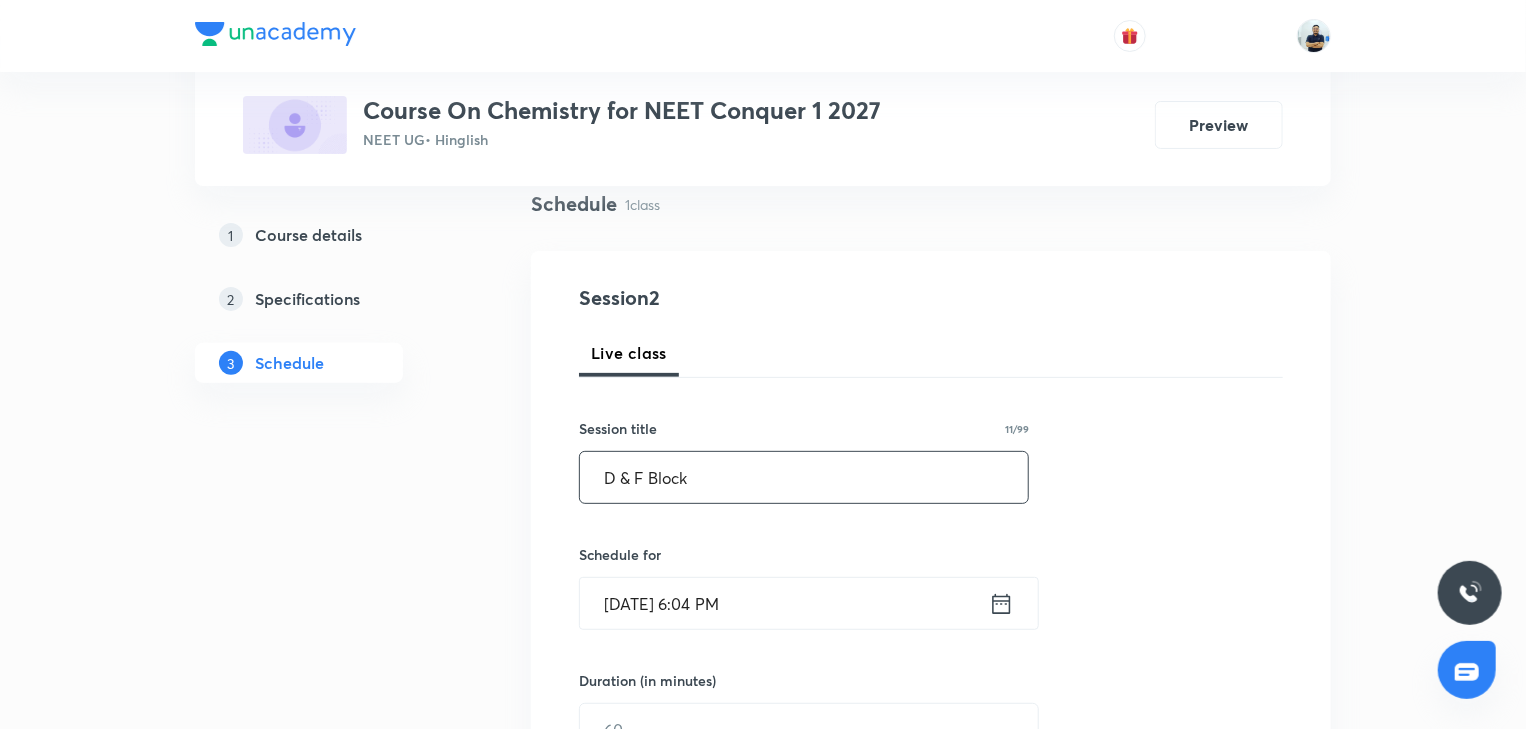 type on "D & F Block" 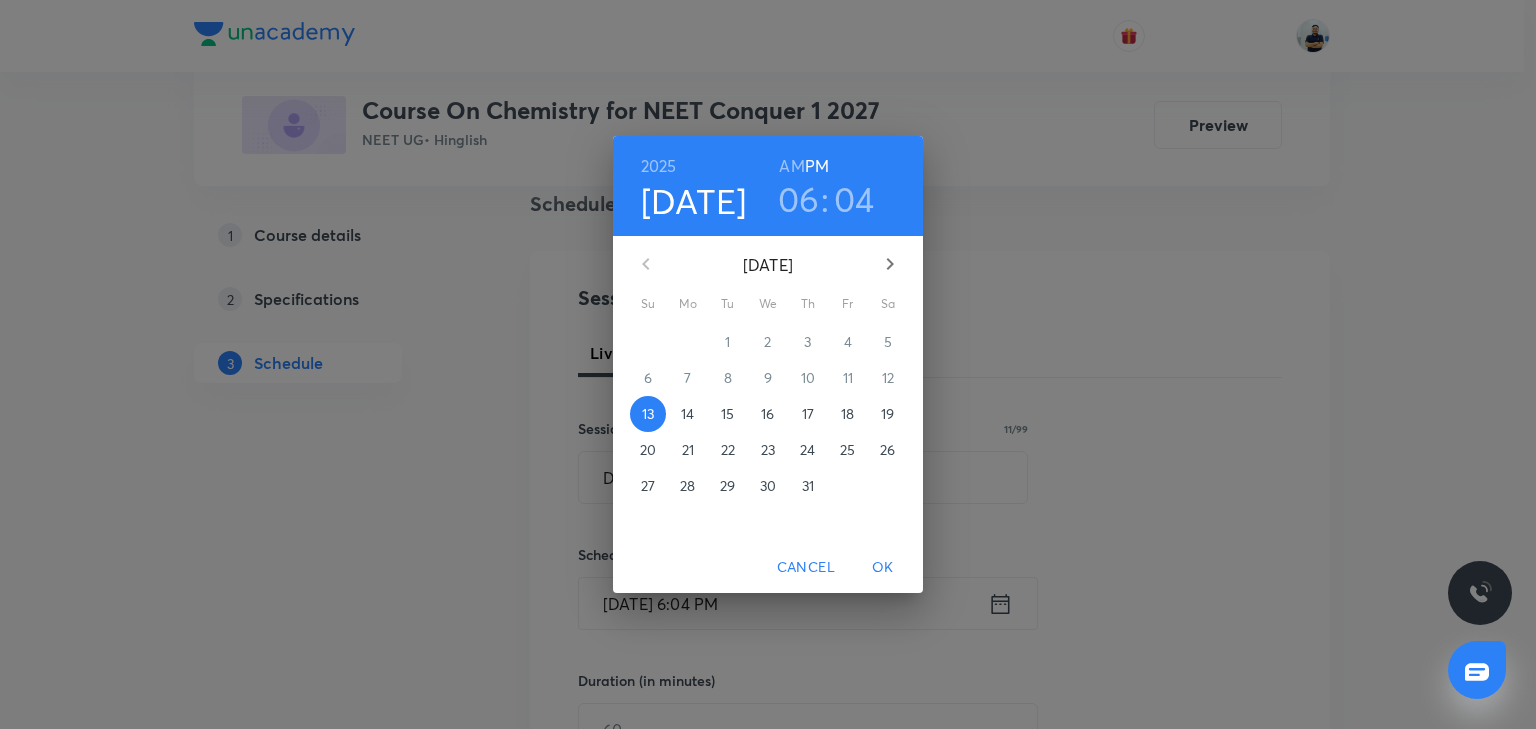 click on "14" at bounding box center [687, 414] 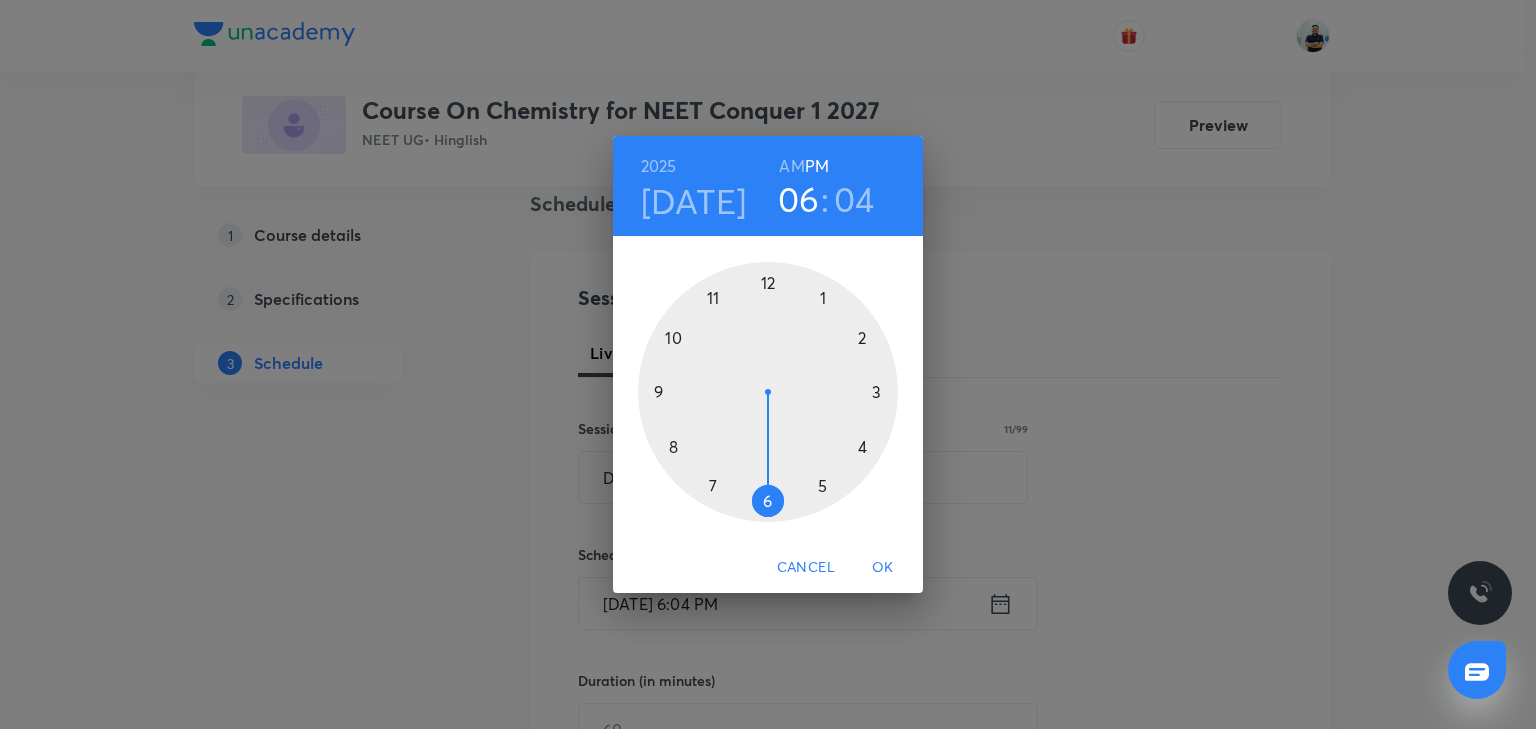 click at bounding box center (768, 392) 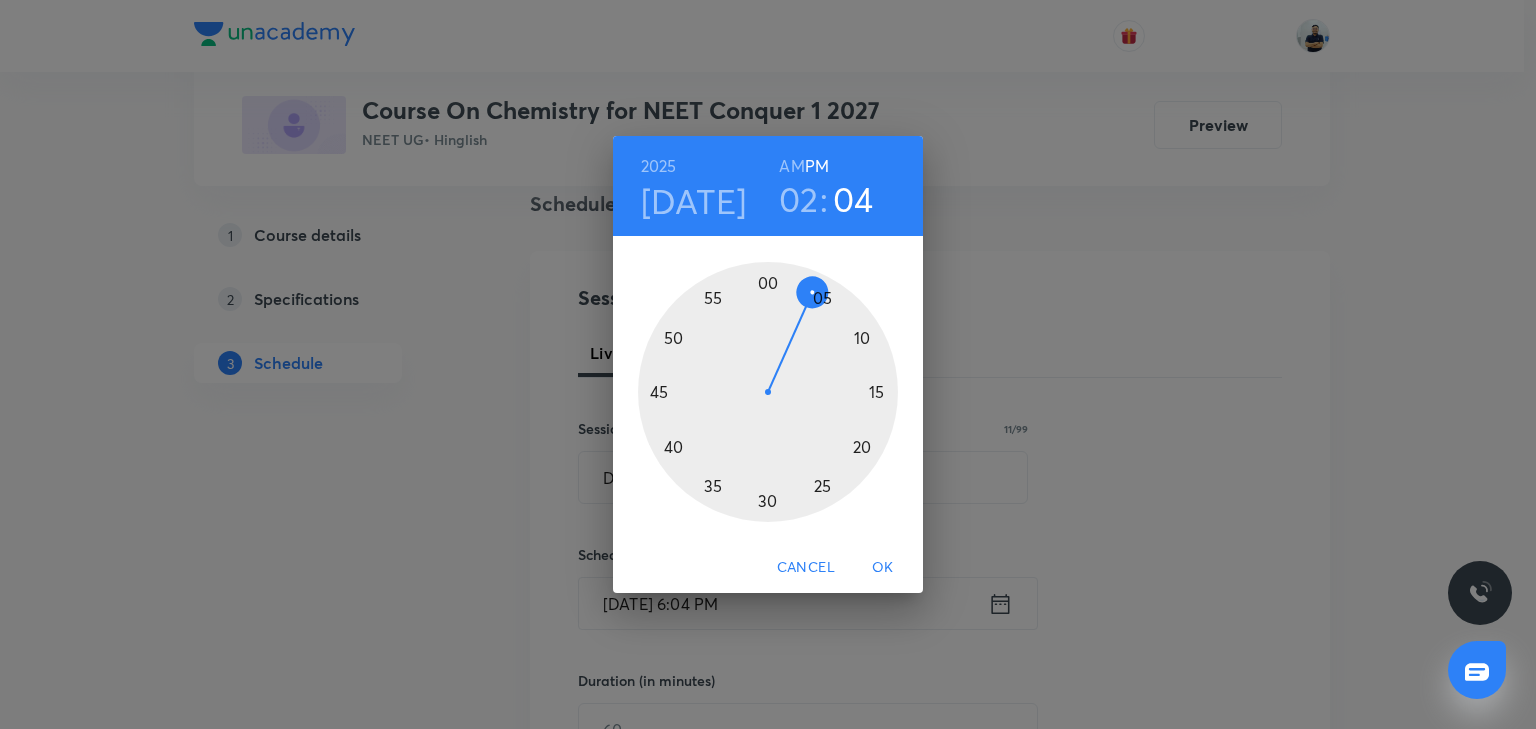click at bounding box center [768, 392] 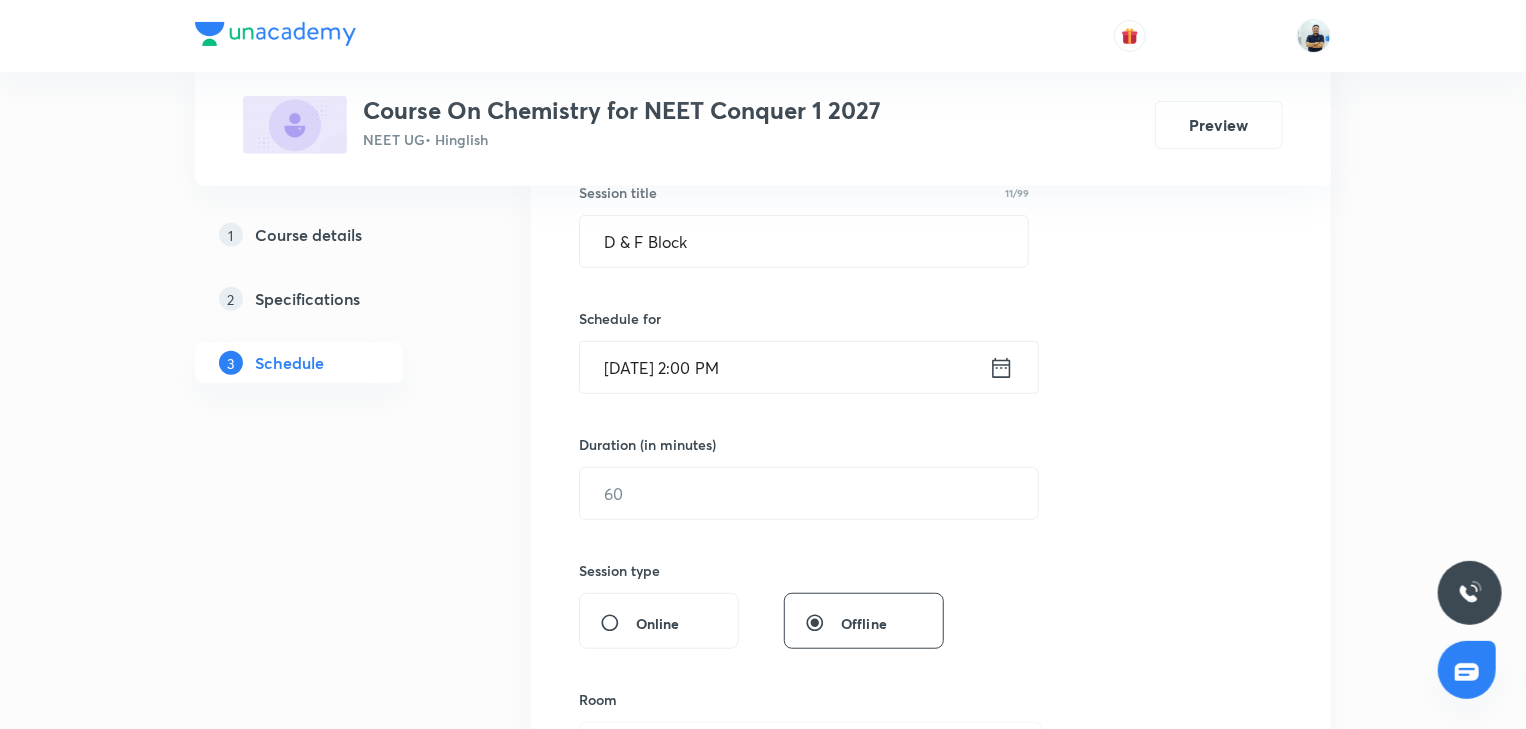 scroll, scrollTop: 392, scrollLeft: 0, axis: vertical 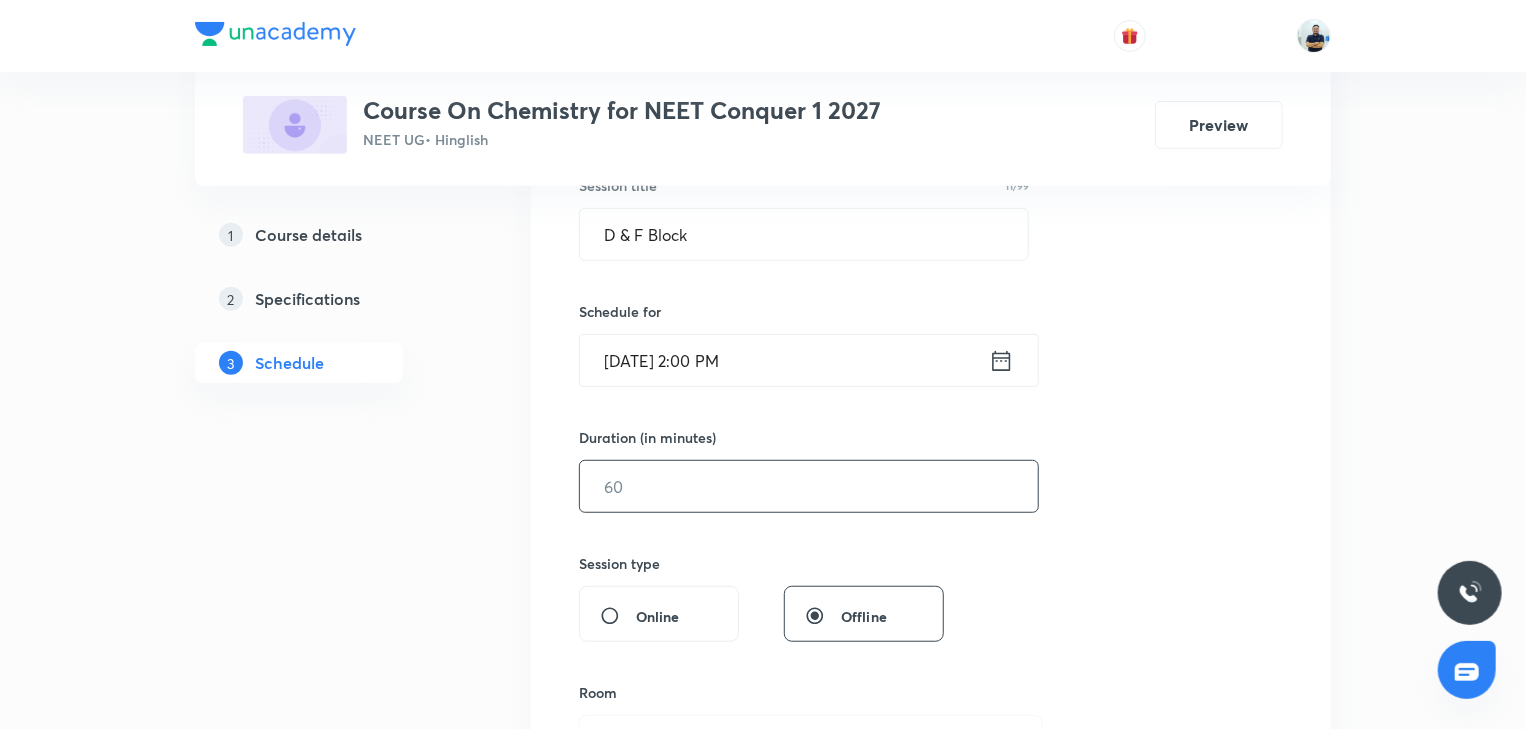 click at bounding box center (809, 486) 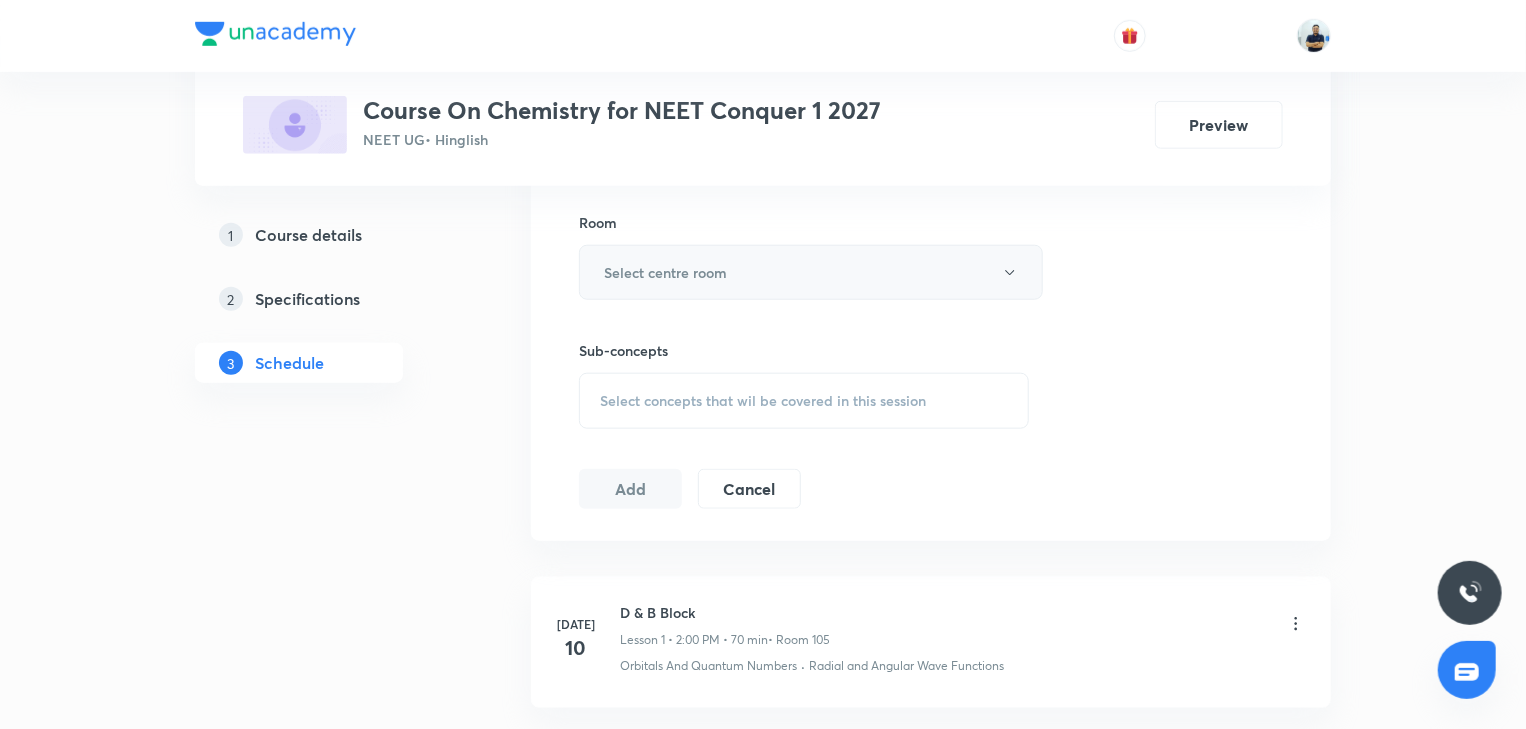scroll, scrollTop: 858, scrollLeft: 0, axis: vertical 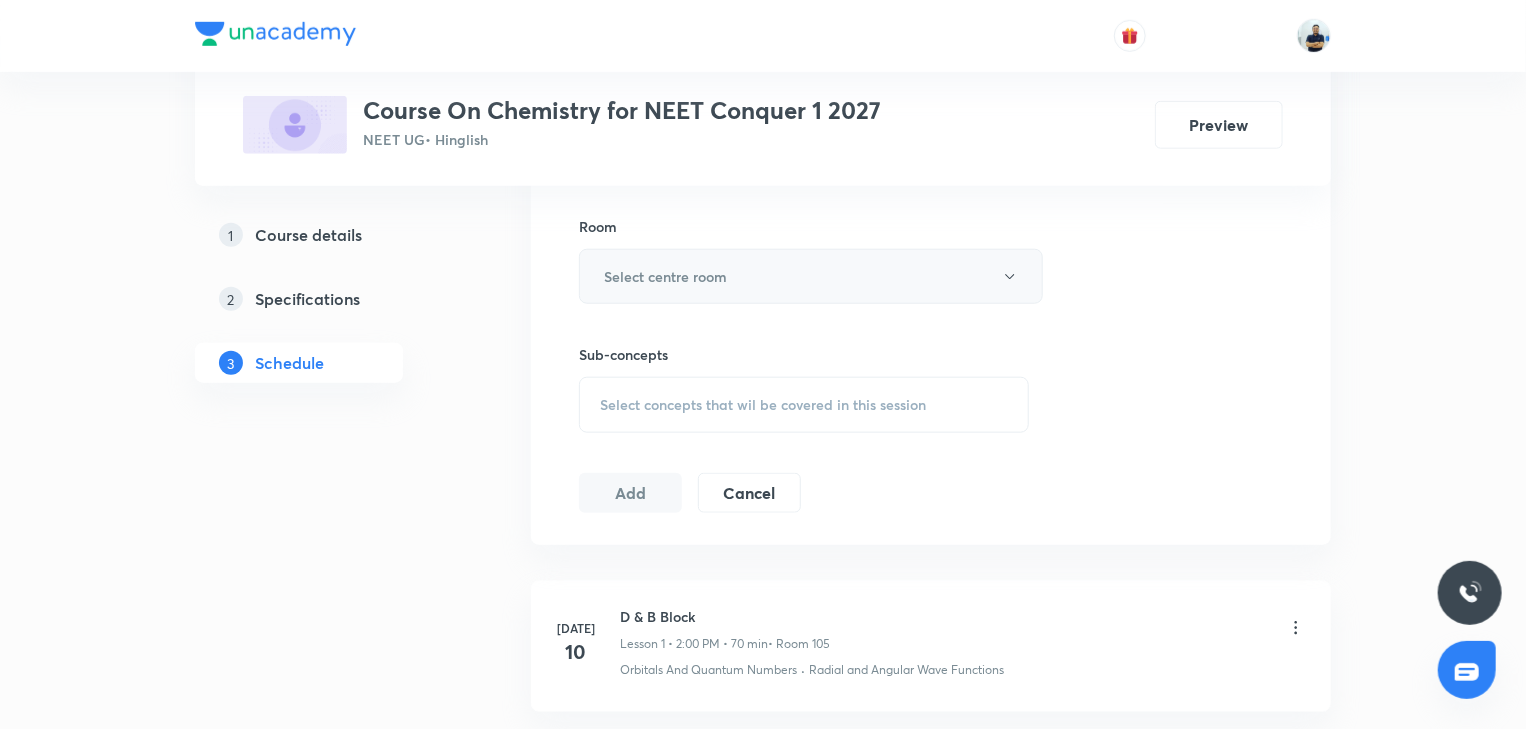 type on "70" 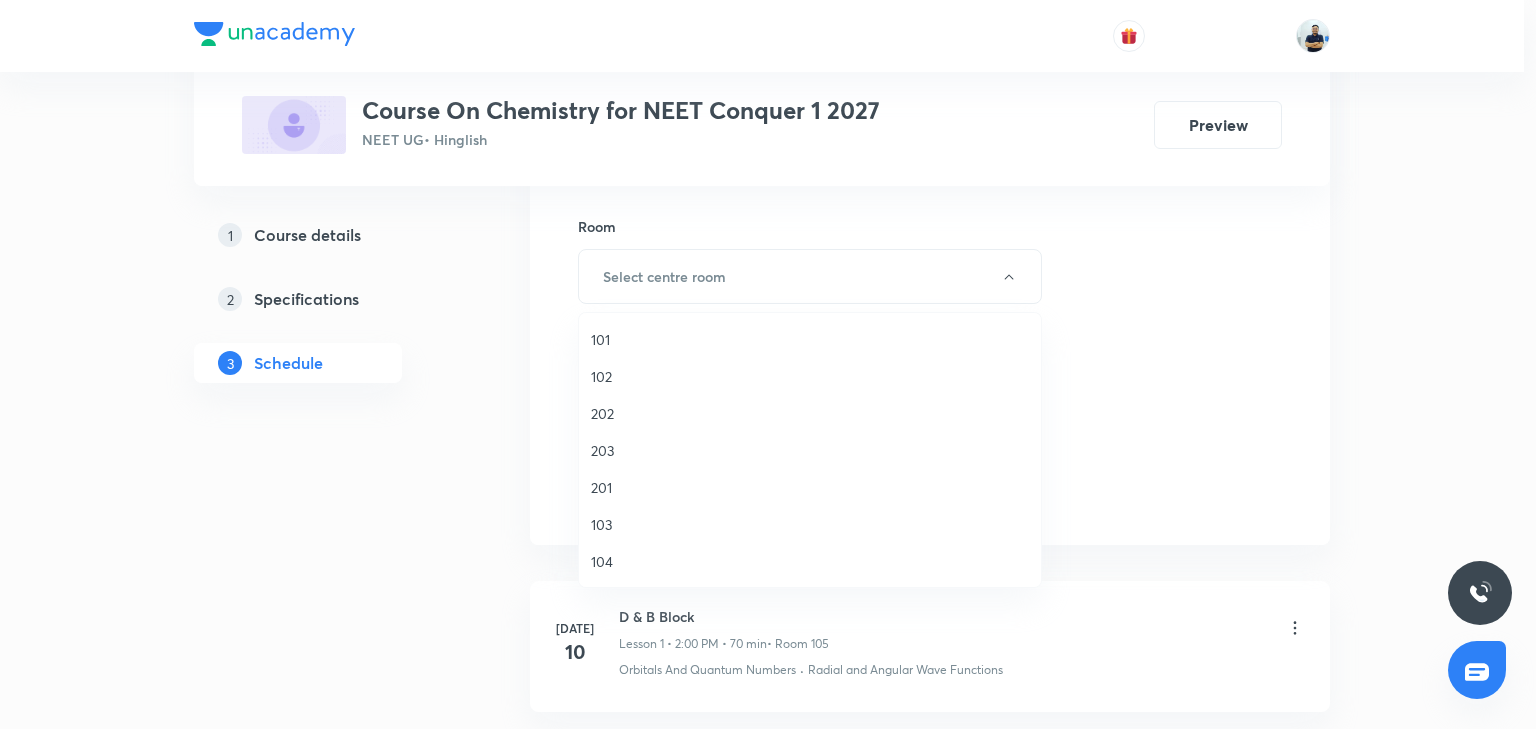 click on "103" at bounding box center (810, 524) 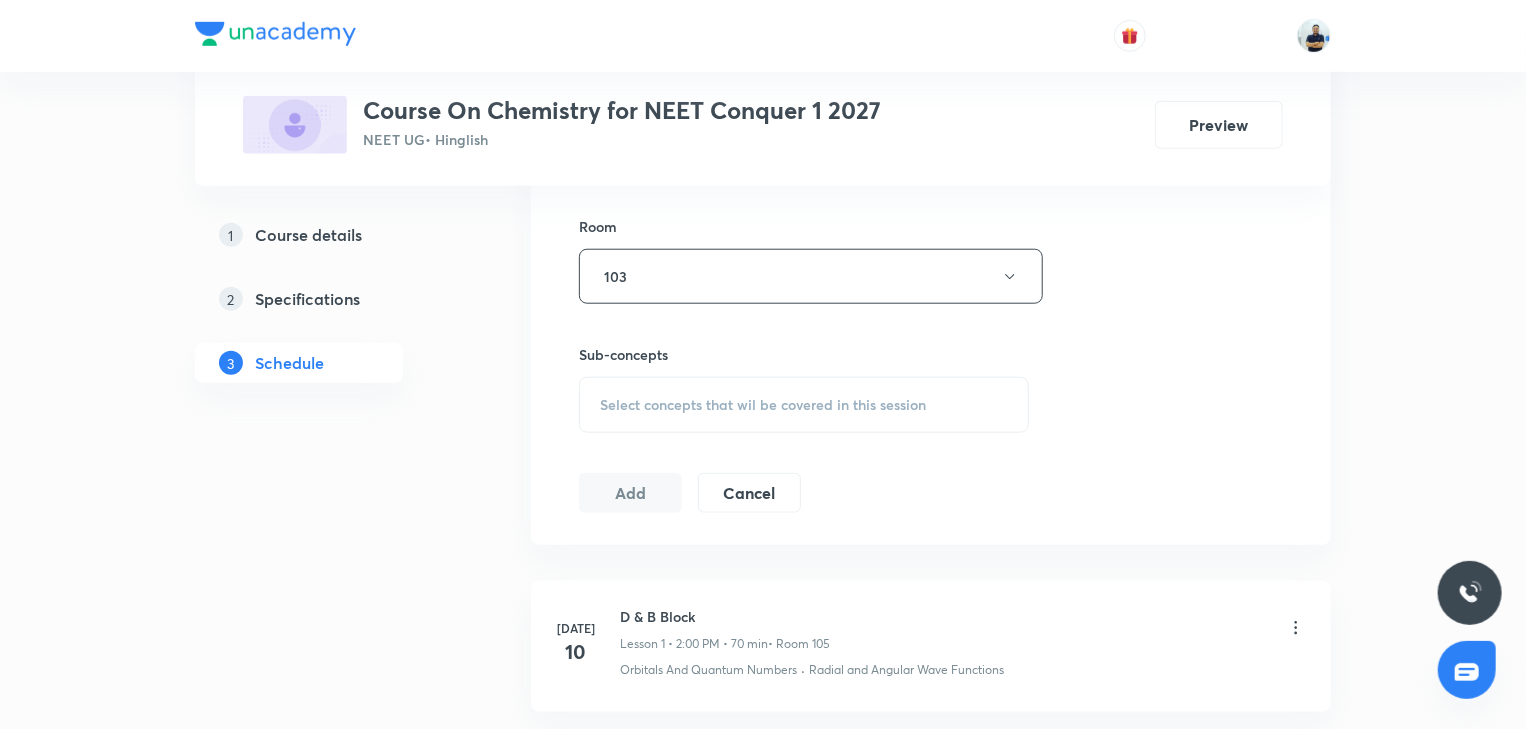 click on "Select concepts that wil be covered in this session" at bounding box center [804, 405] 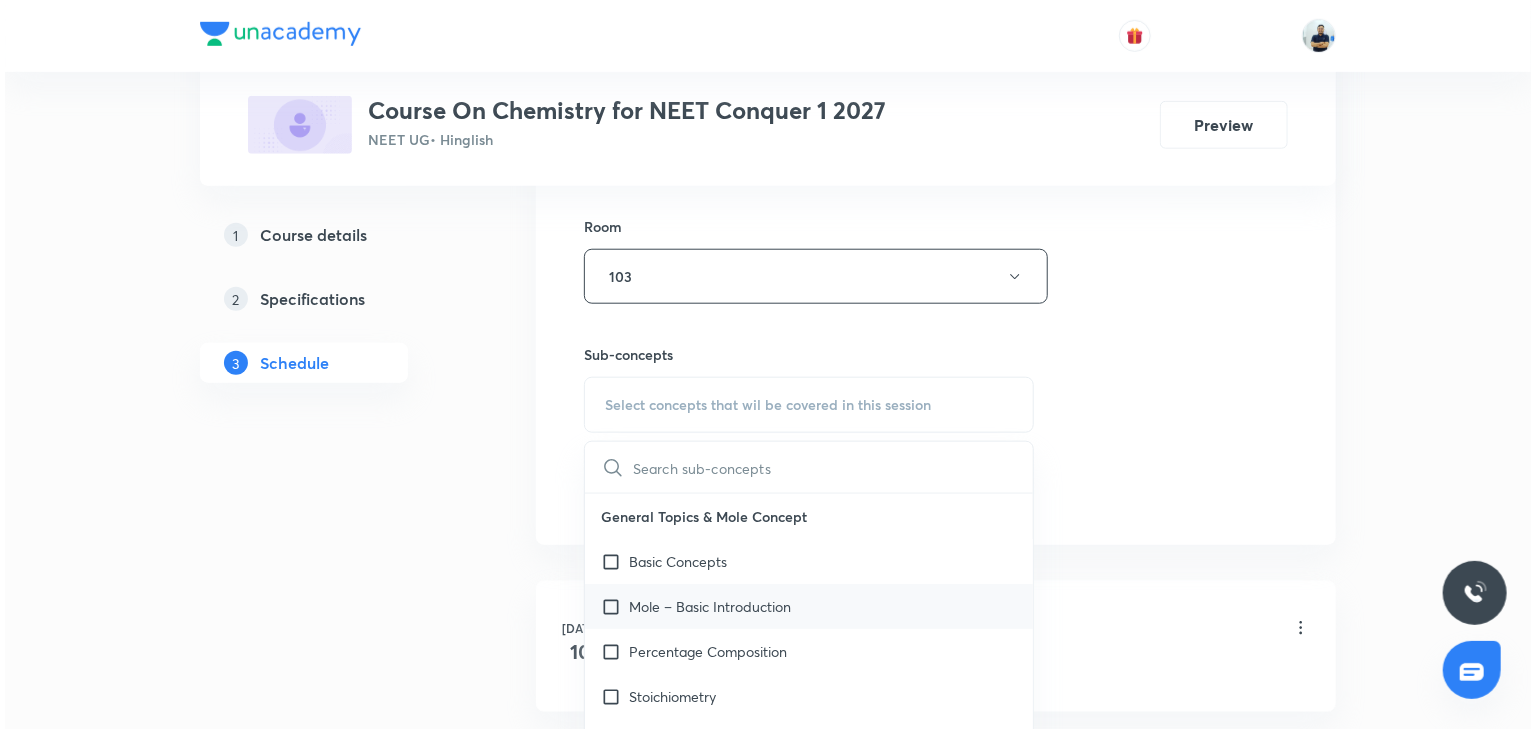 scroll, scrollTop: 560, scrollLeft: 0, axis: vertical 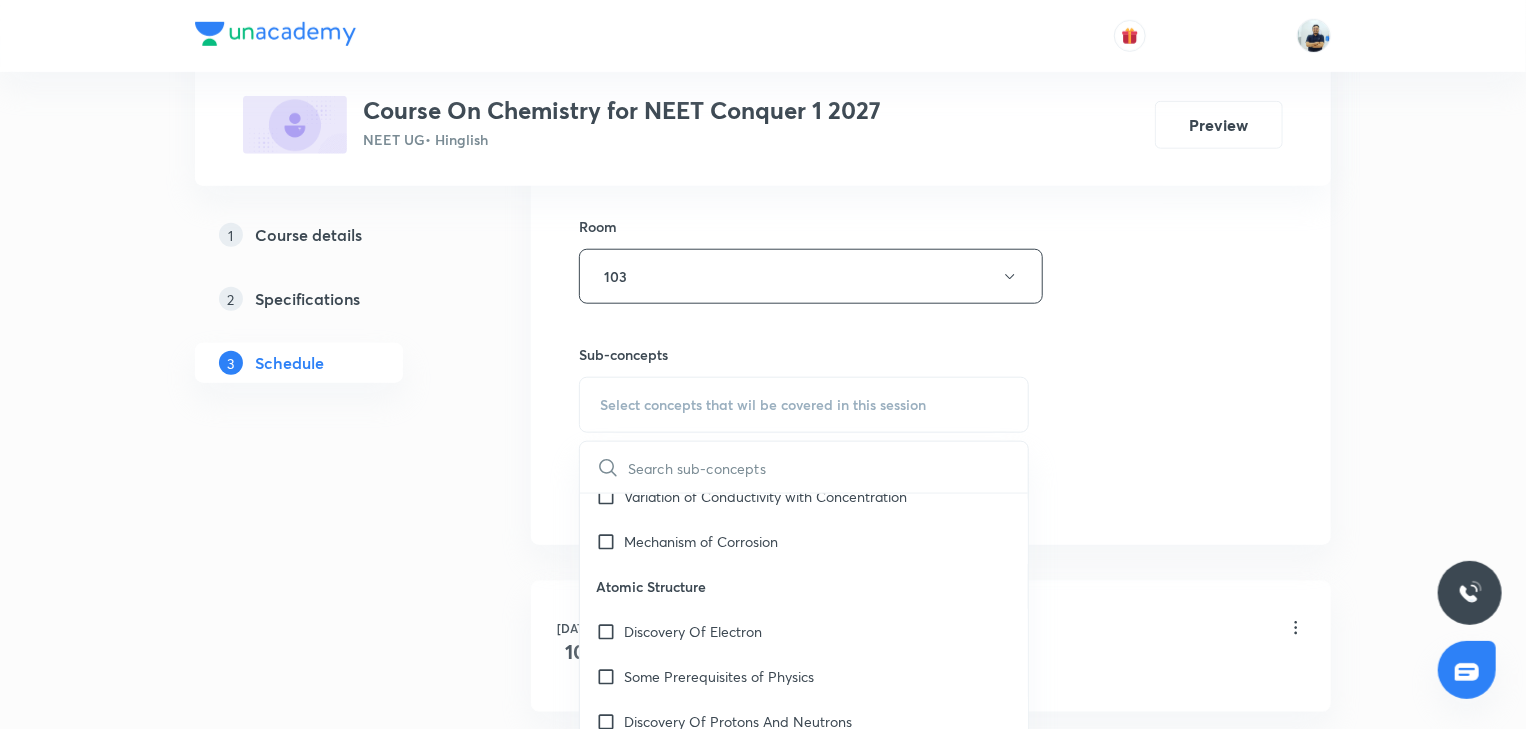 click on "Atomic Structure" at bounding box center [804, 586] 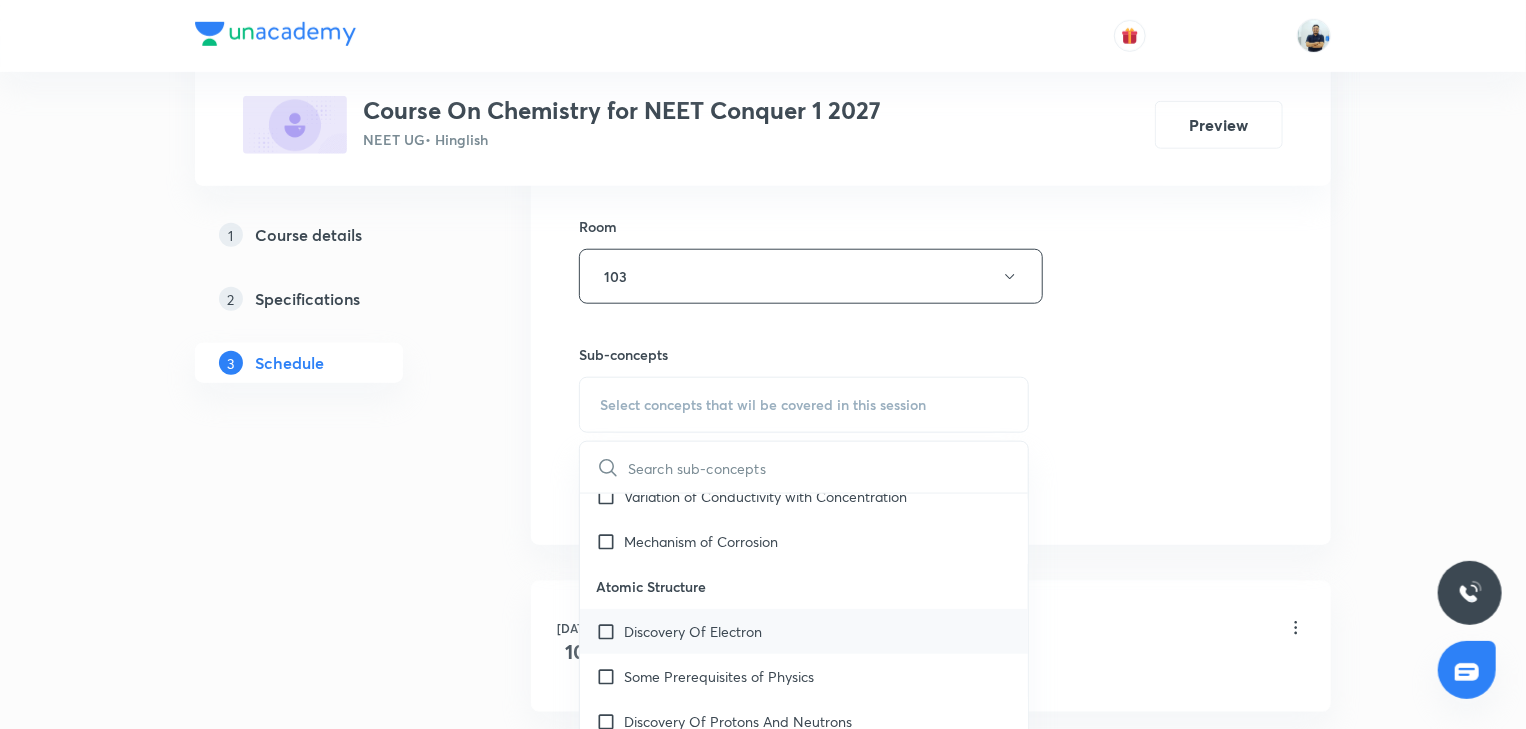 click on "Discovery Of Electron" at bounding box center (804, 631) 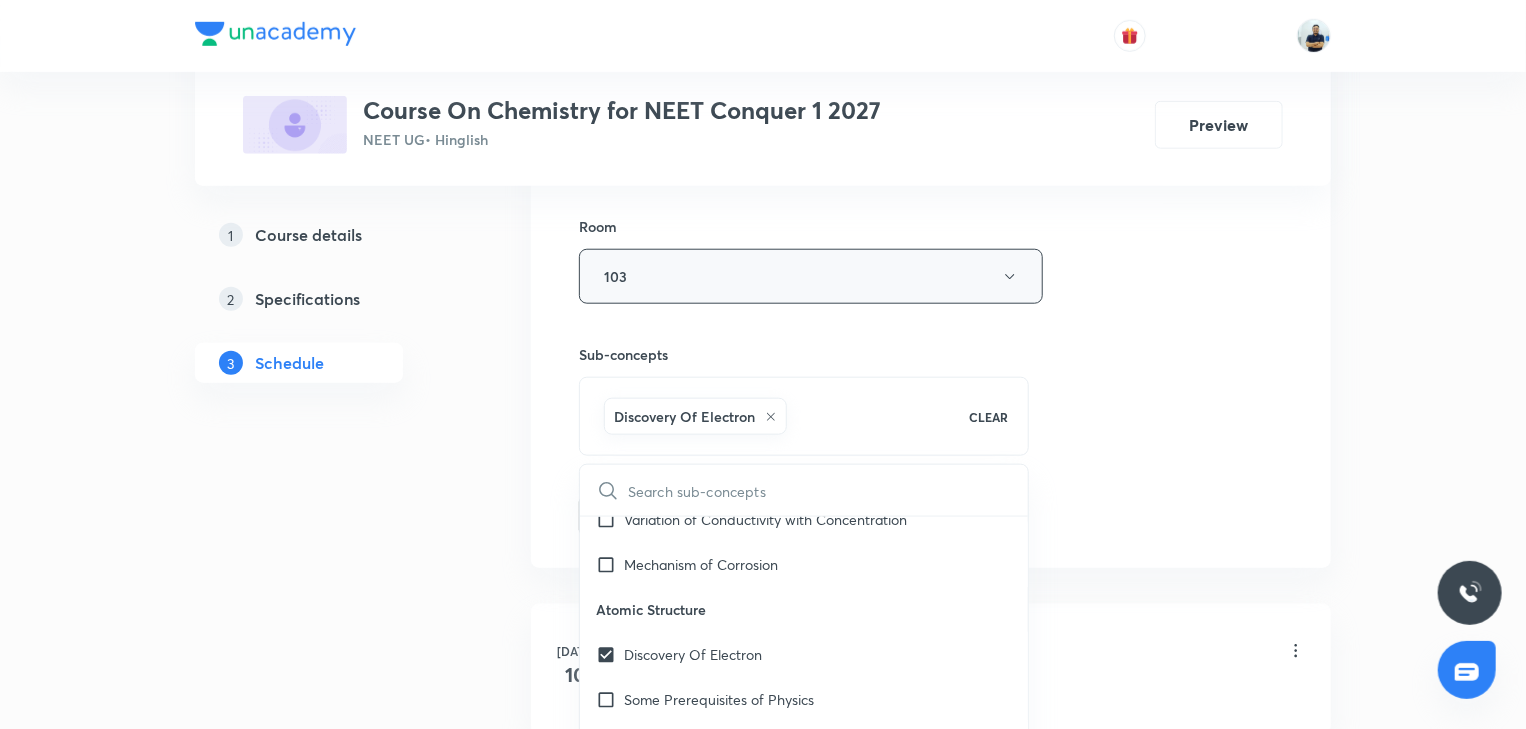 click on "103" at bounding box center [811, 276] 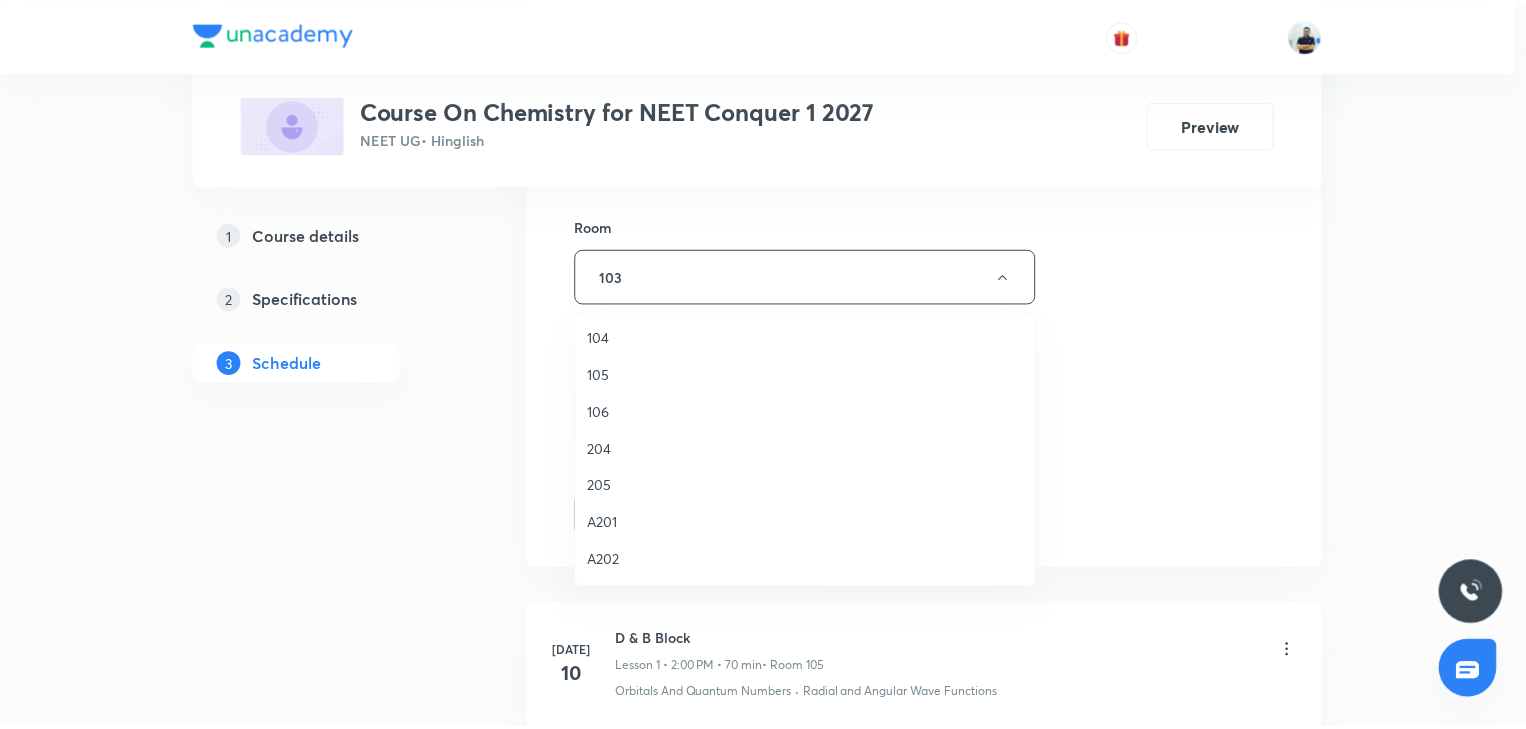 scroll, scrollTop: 220, scrollLeft: 0, axis: vertical 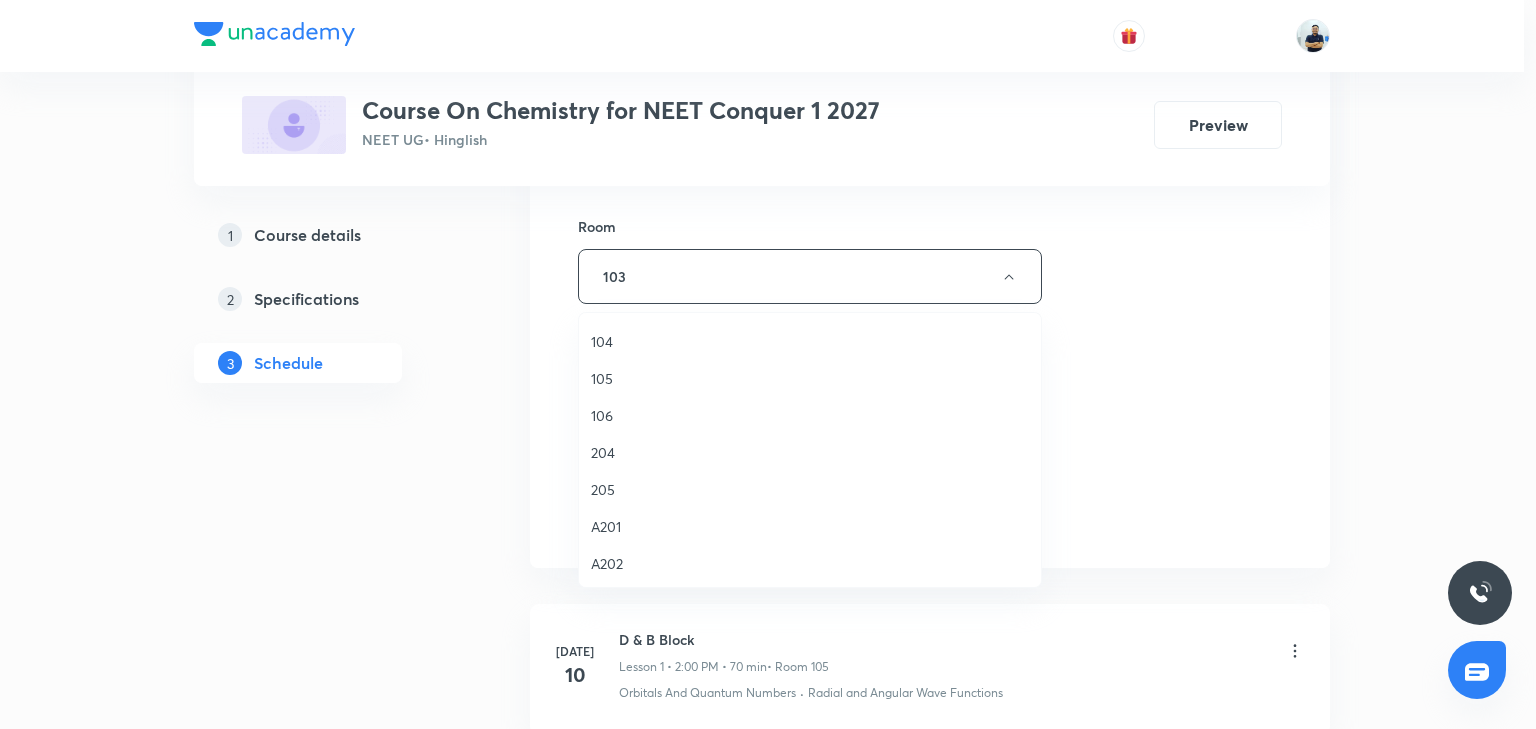 click on "105" at bounding box center (810, 378) 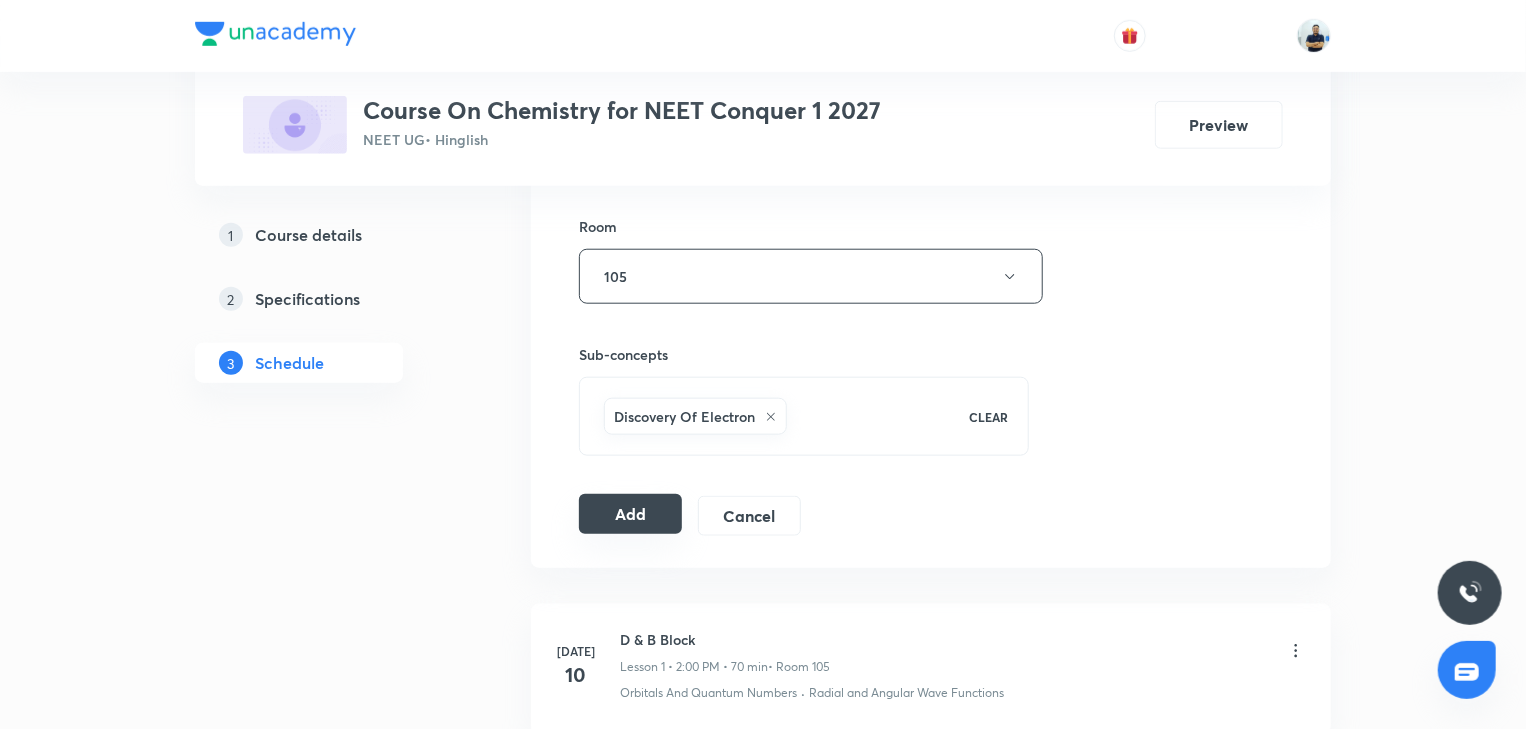click on "Add" at bounding box center (630, 514) 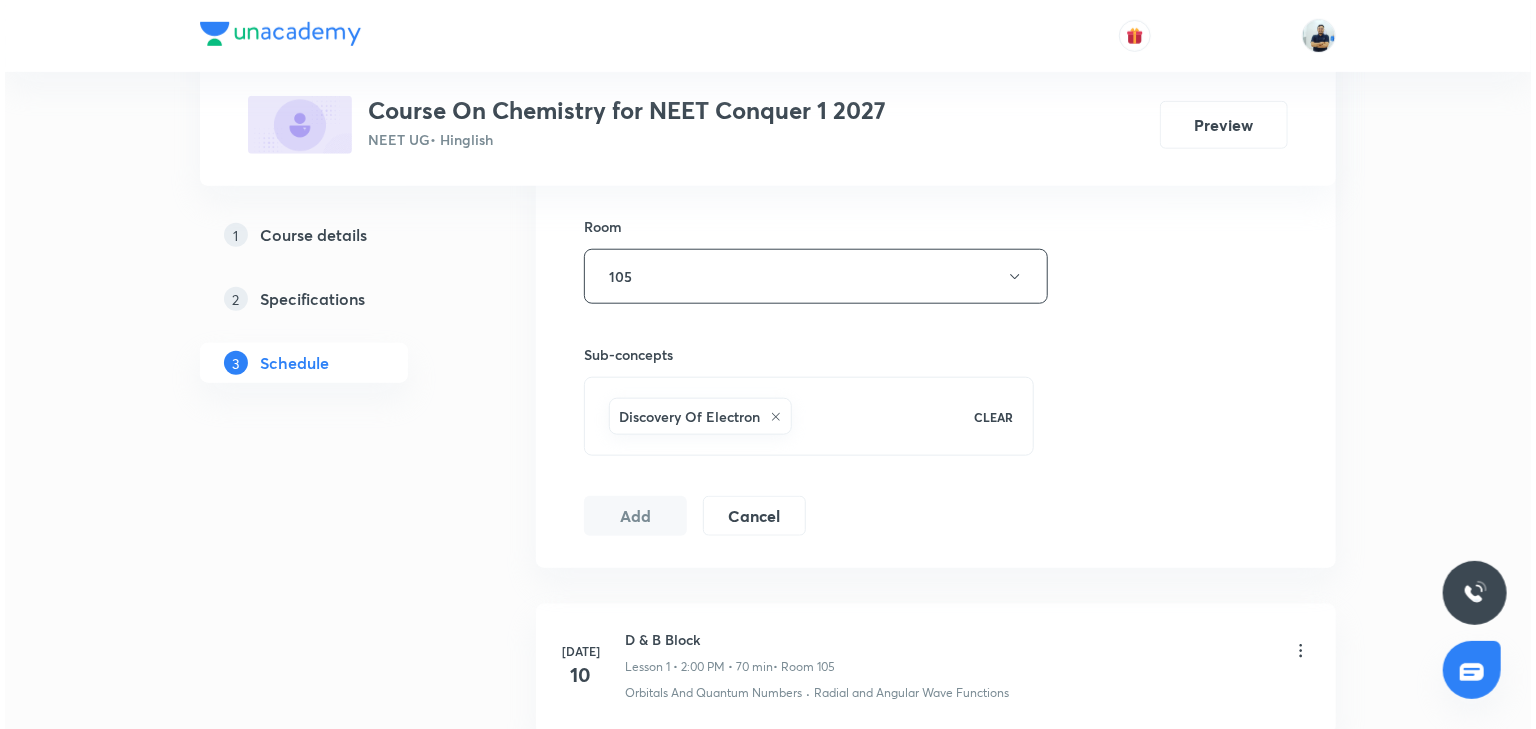 scroll, scrollTop: 1049, scrollLeft: 0, axis: vertical 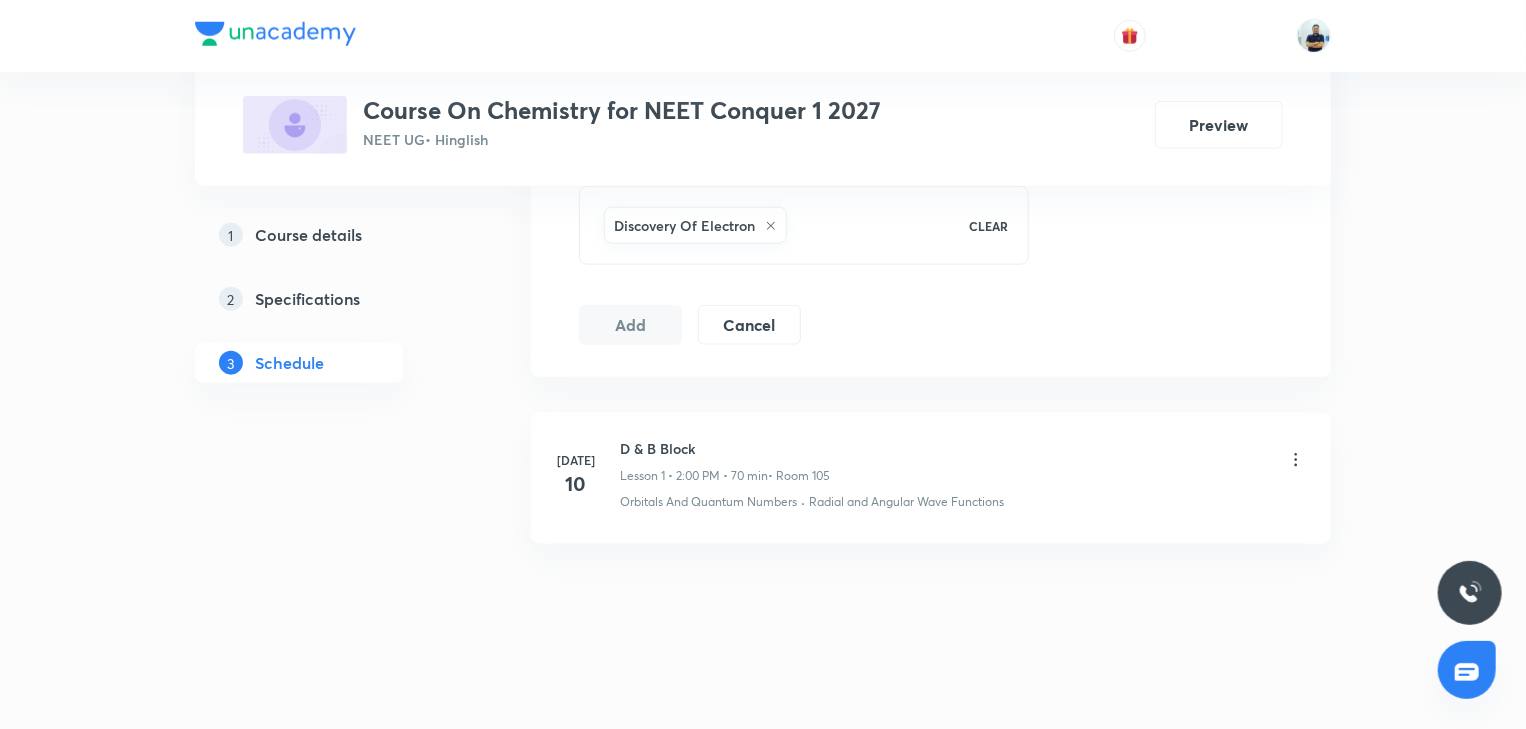 click on "Course On Chemistry for NEET Conquer 1 2027" at bounding box center (622, 110) 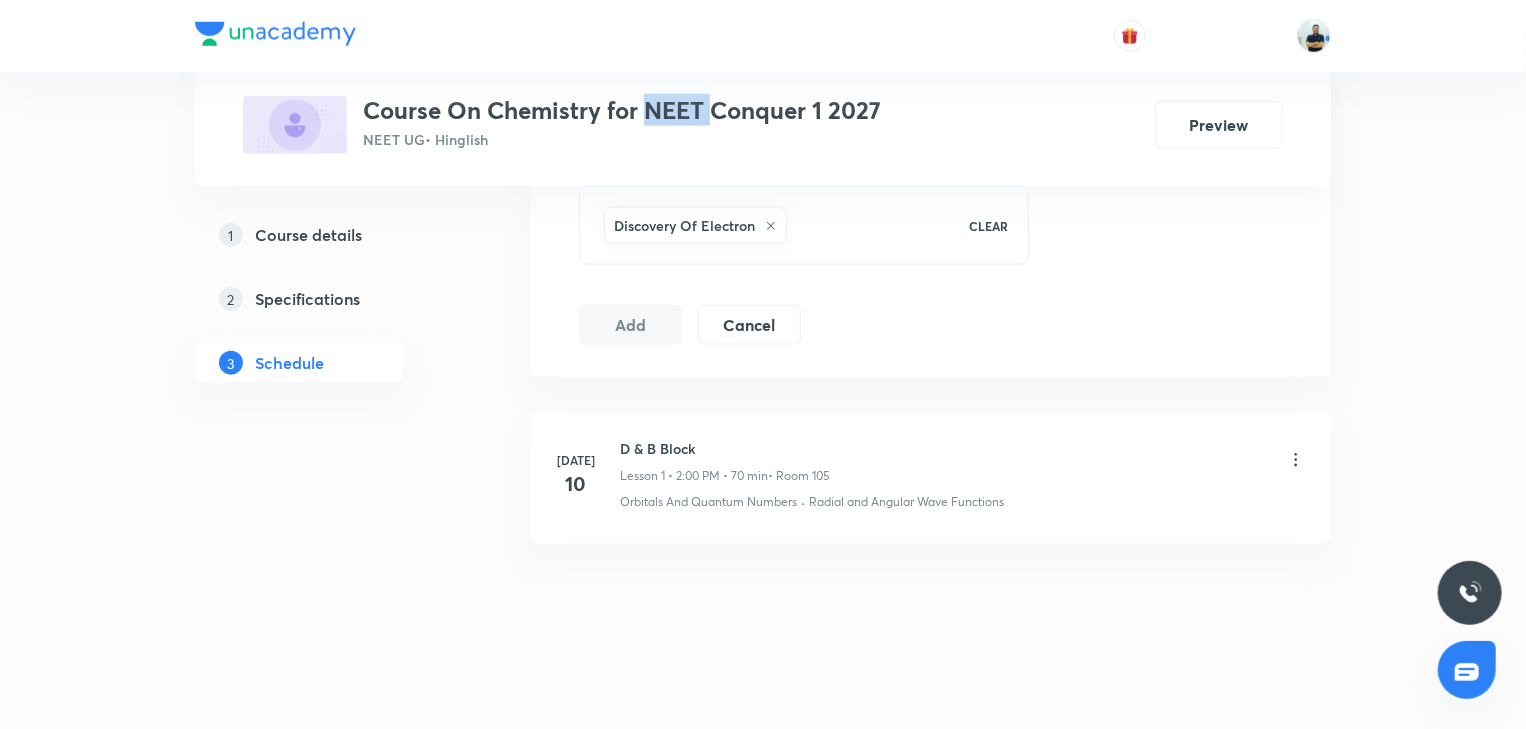 click on "Course On Chemistry for NEET Conquer 1 2027" at bounding box center [622, 110] 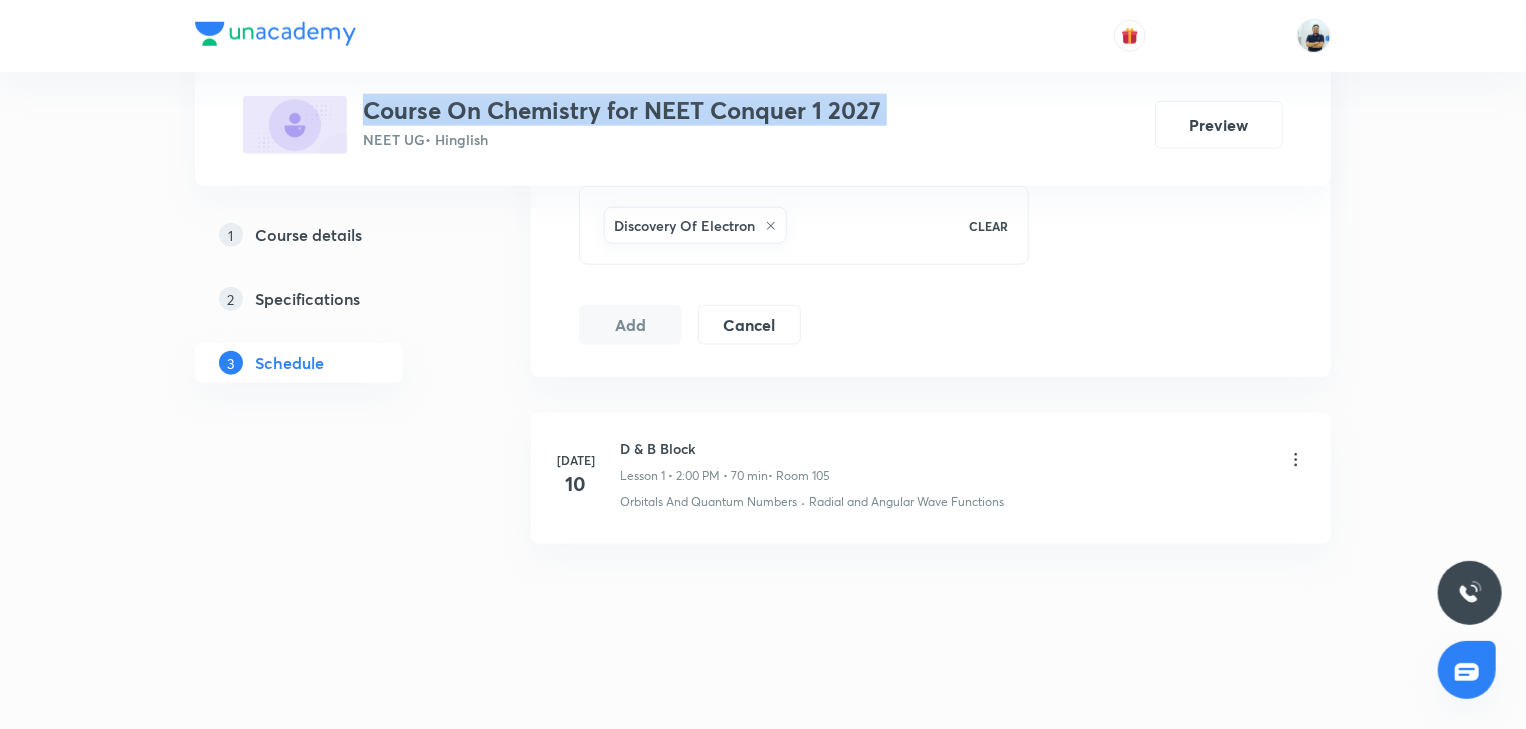 click on "Course On Chemistry for NEET Conquer 1 2027" at bounding box center (622, 110) 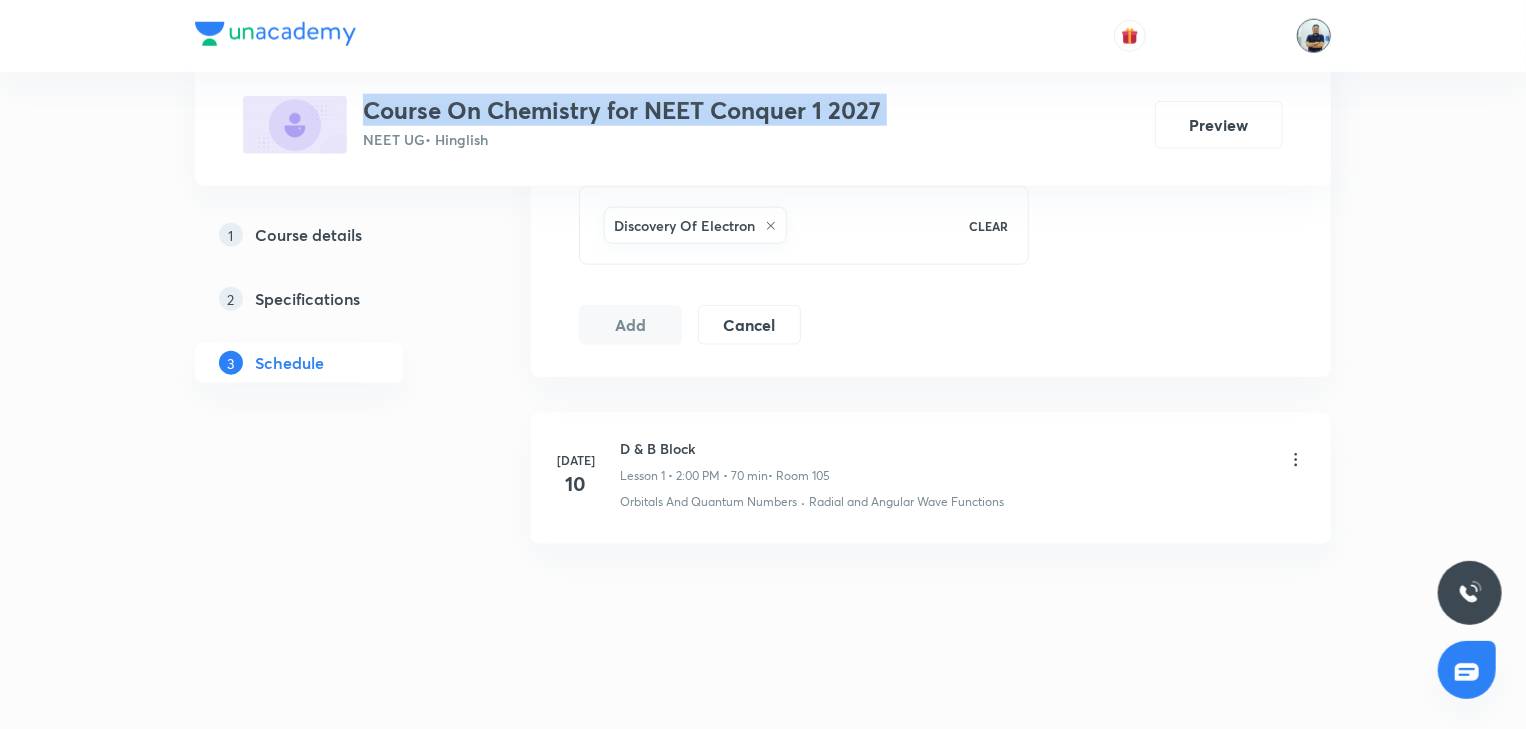 click at bounding box center [1314, 36] 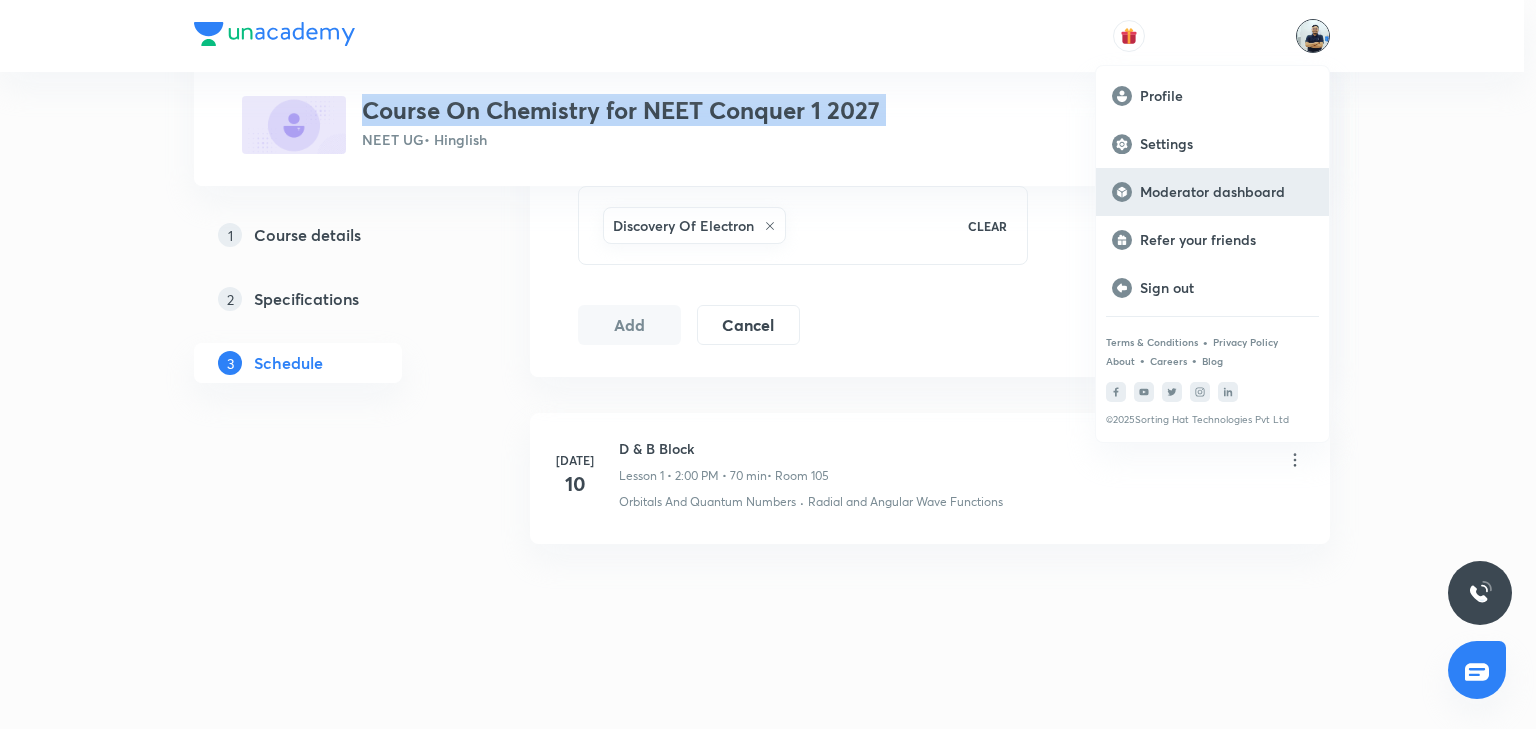 scroll, scrollTop: 1027, scrollLeft: 0, axis: vertical 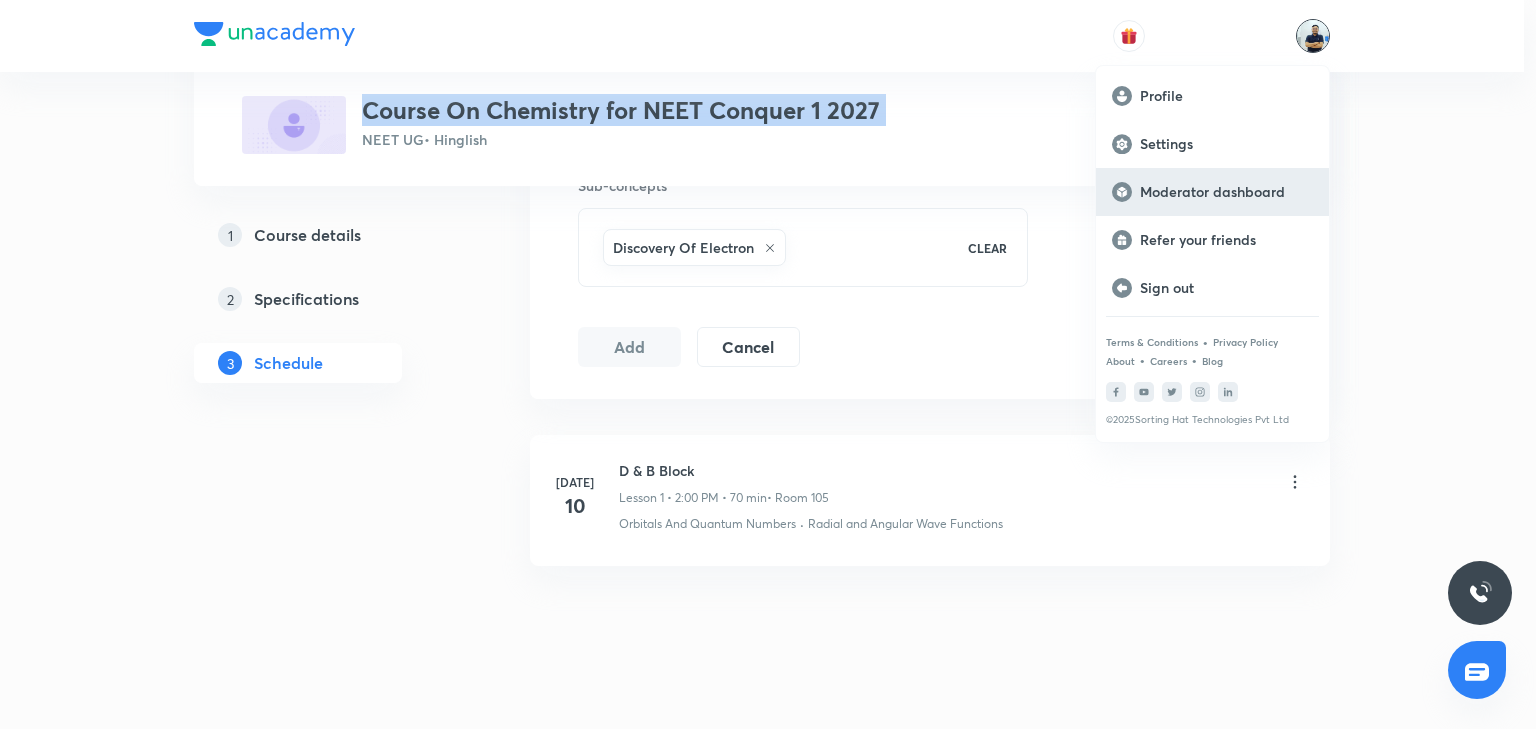 click on "Moderator dashboard" at bounding box center (1212, 192) 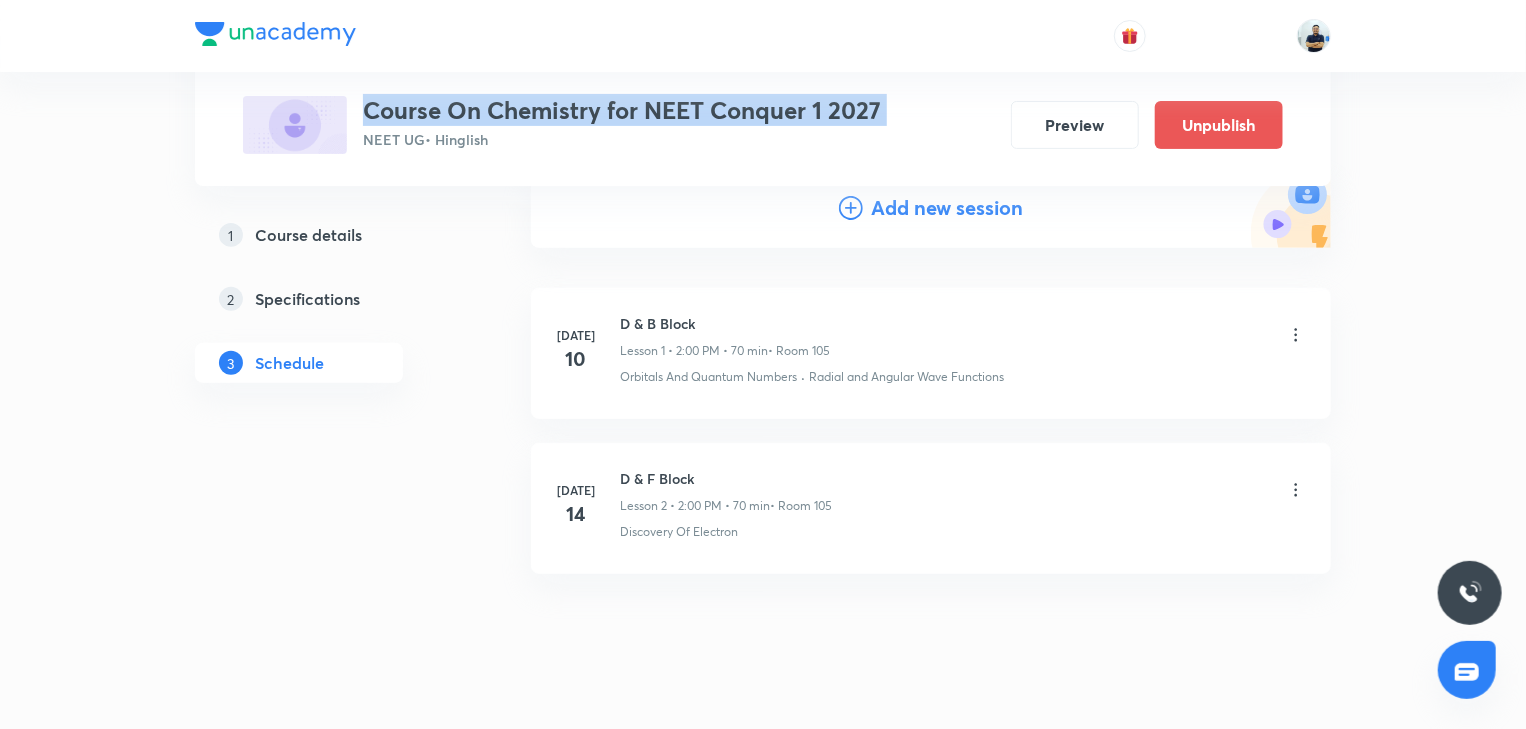scroll, scrollTop: 264, scrollLeft: 0, axis: vertical 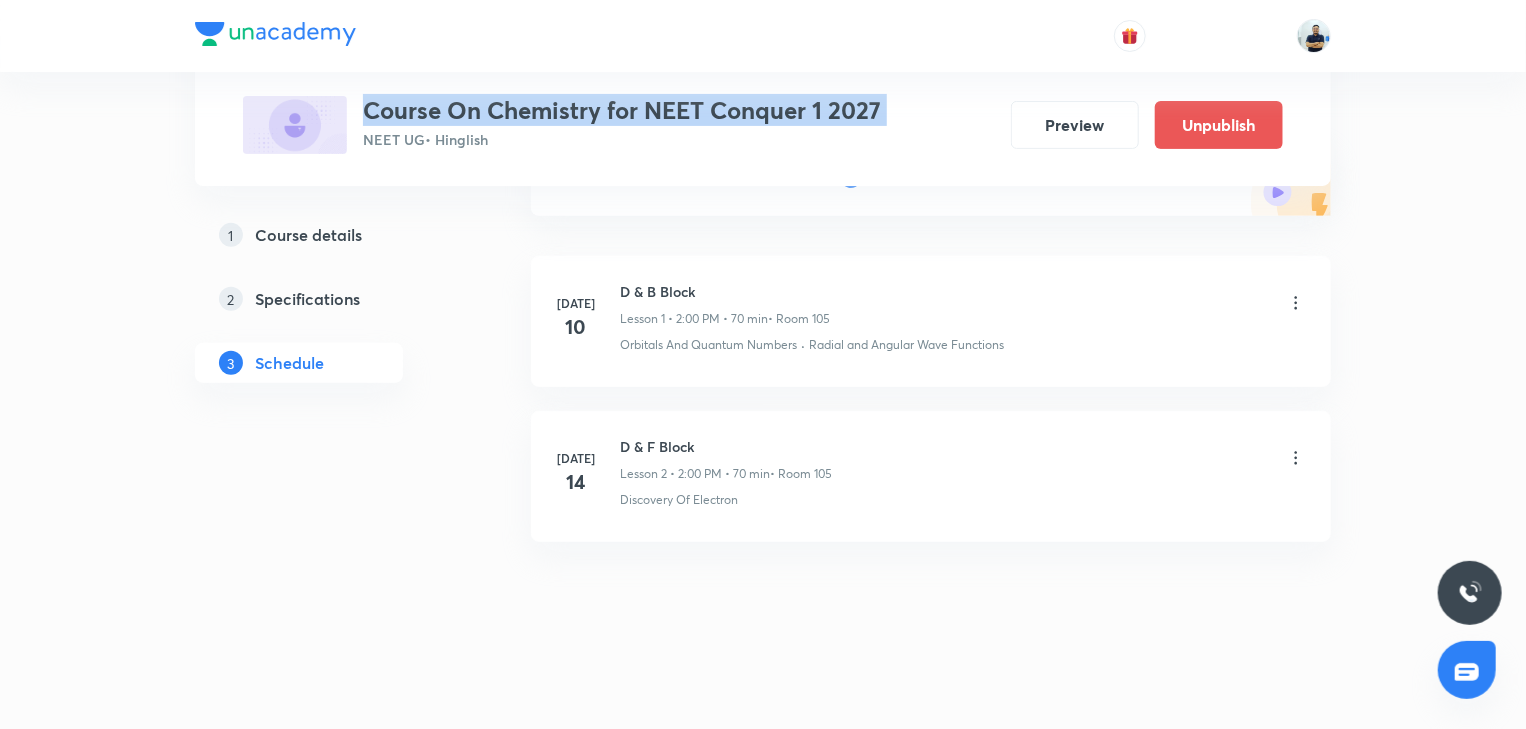 click on "Specifications" at bounding box center (307, 299) 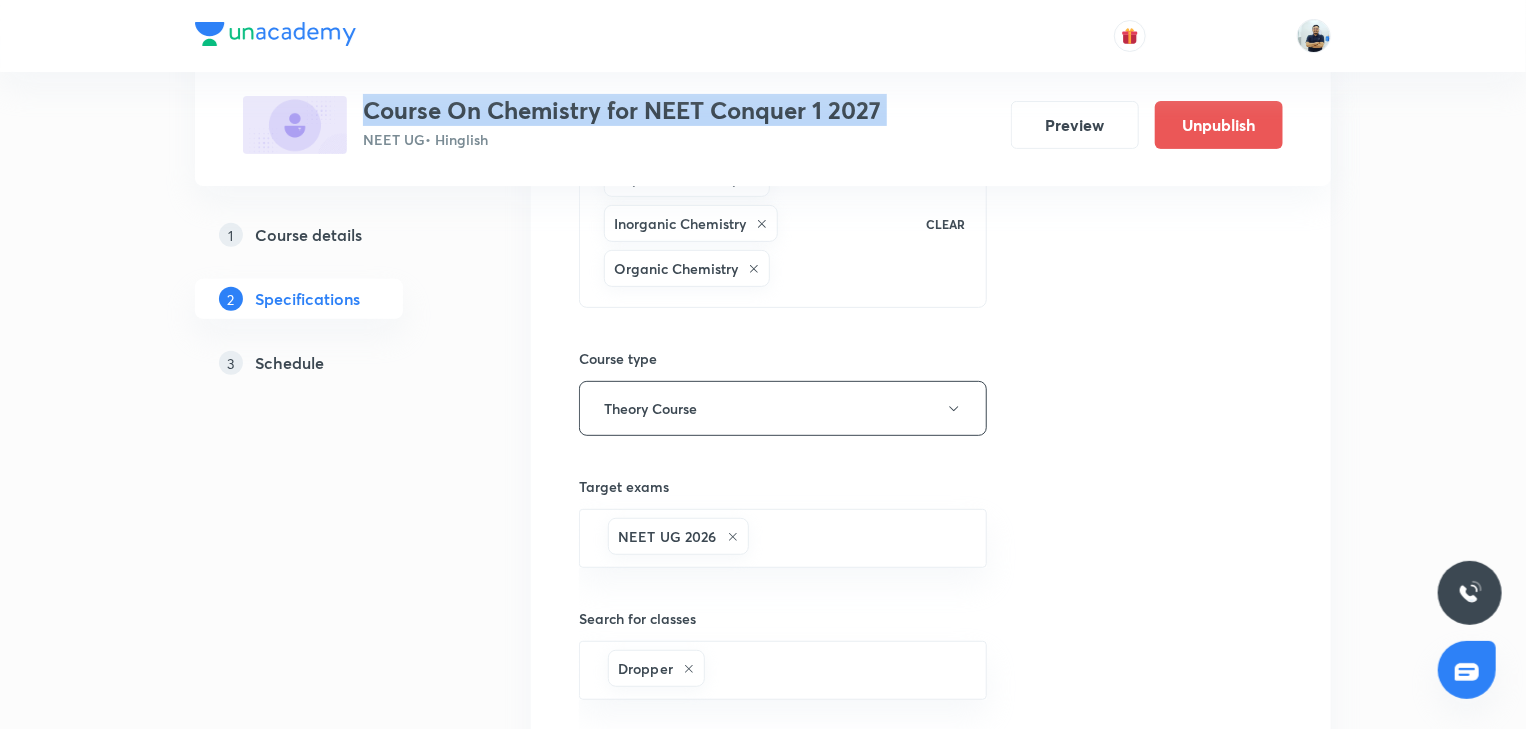 scroll, scrollTop: 0, scrollLeft: 0, axis: both 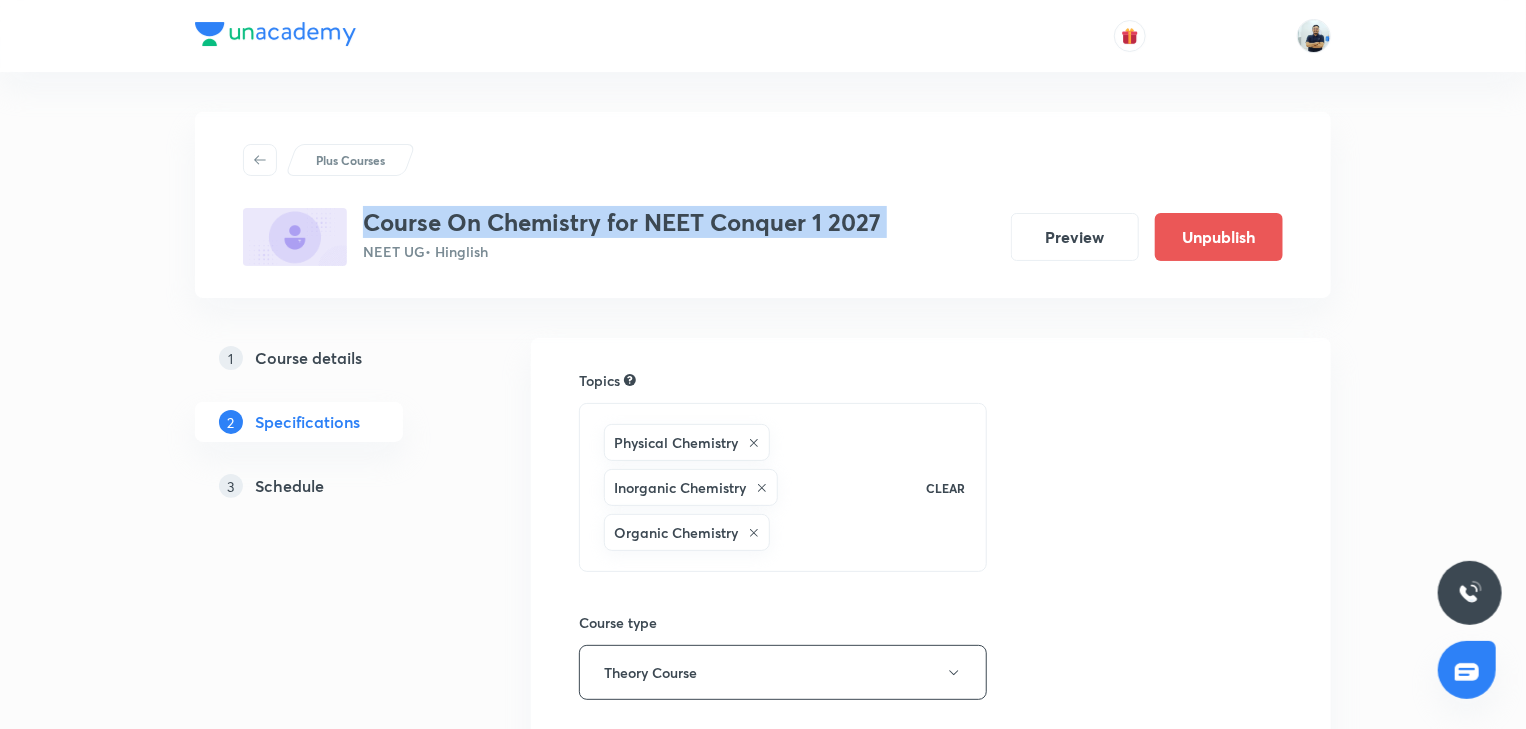 click on "Course details" at bounding box center [308, 358] 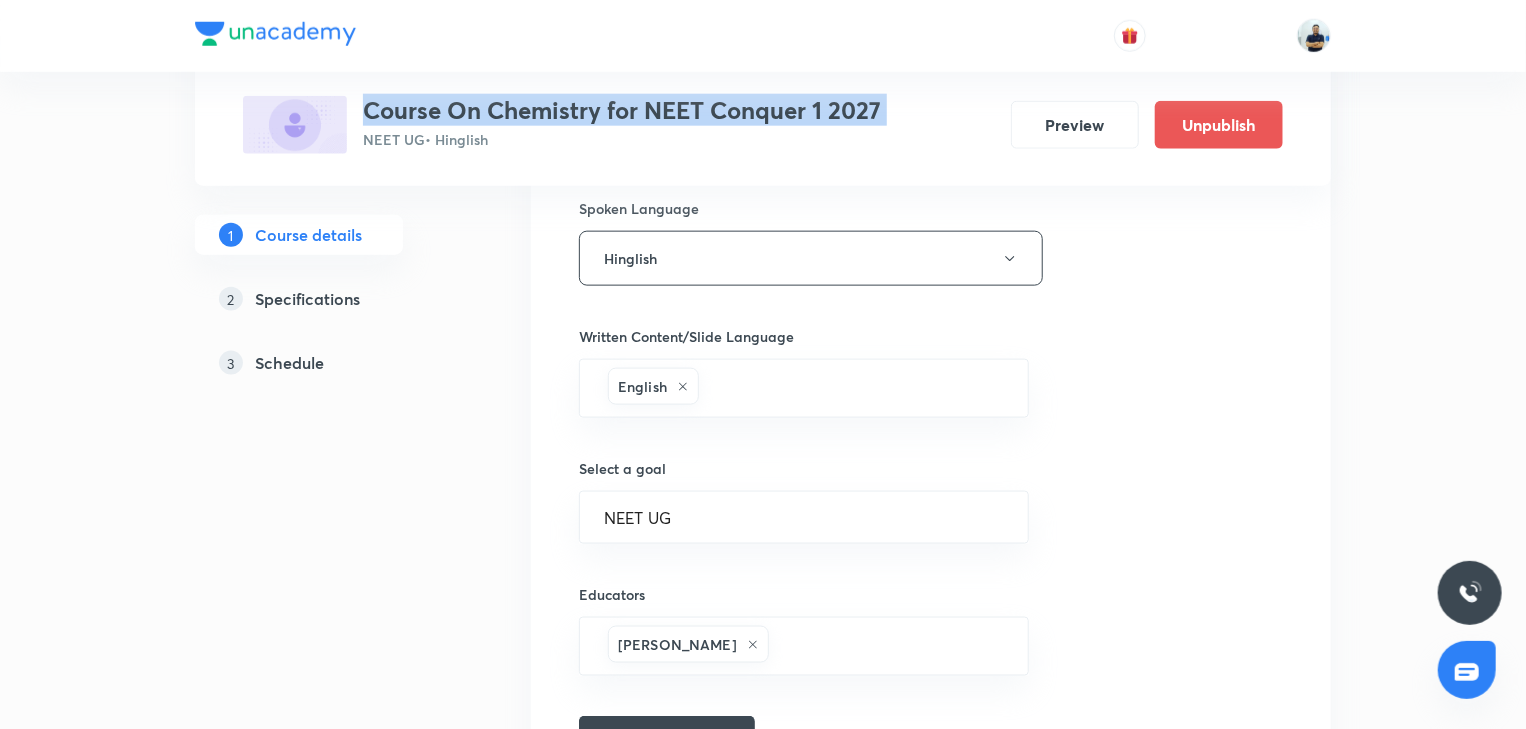 scroll, scrollTop: 560, scrollLeft: 0, axis: vertical 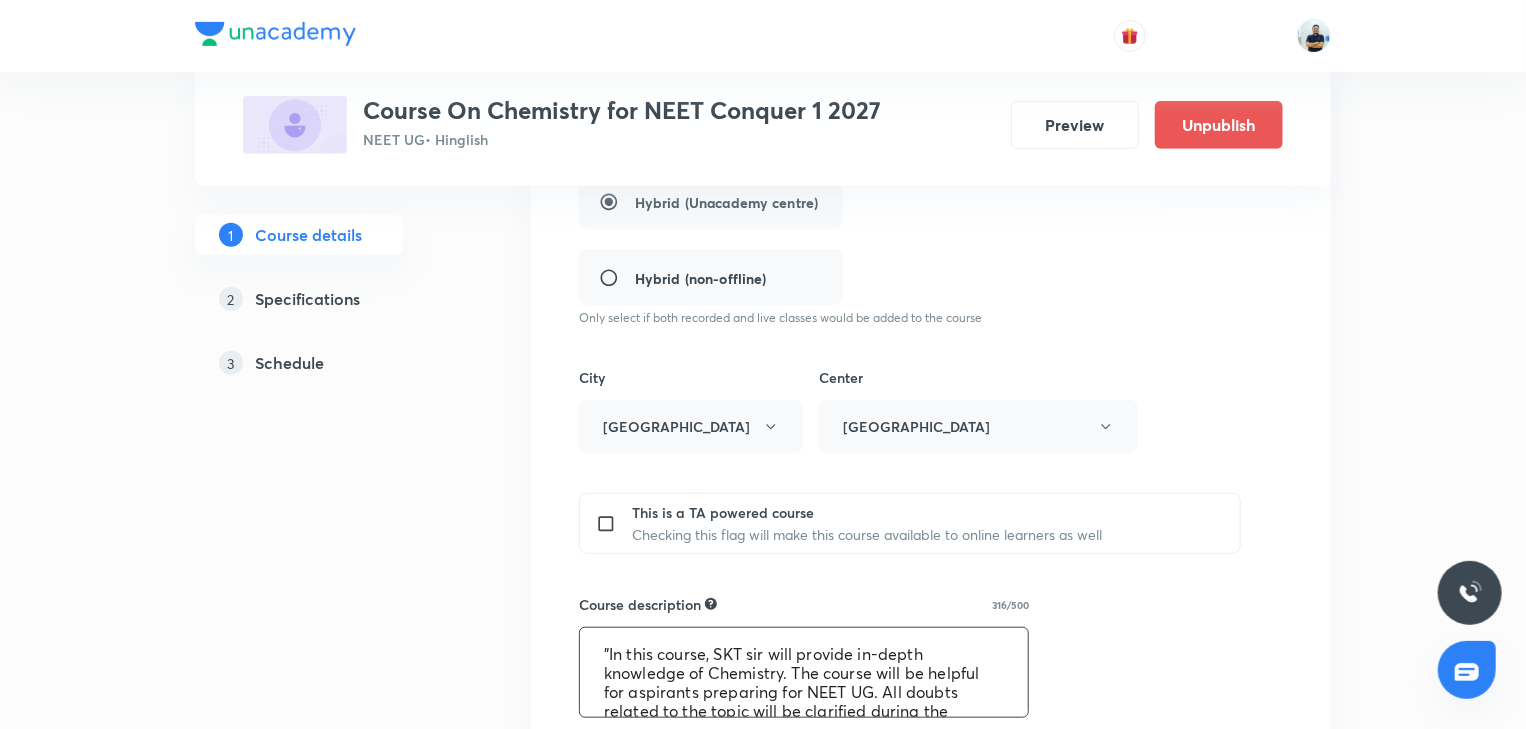 click on ""In this course, SKT sir will provide in-depth knowledge of Chemistry. The course will be helpful for aspirants preparing for NEET UG. All doubts related to the topic will be clarified during the doubt-clearing sessions in the course. The course will be covered in Hinglish and the notes will be provided in English"" at bounding box center [804, 672] 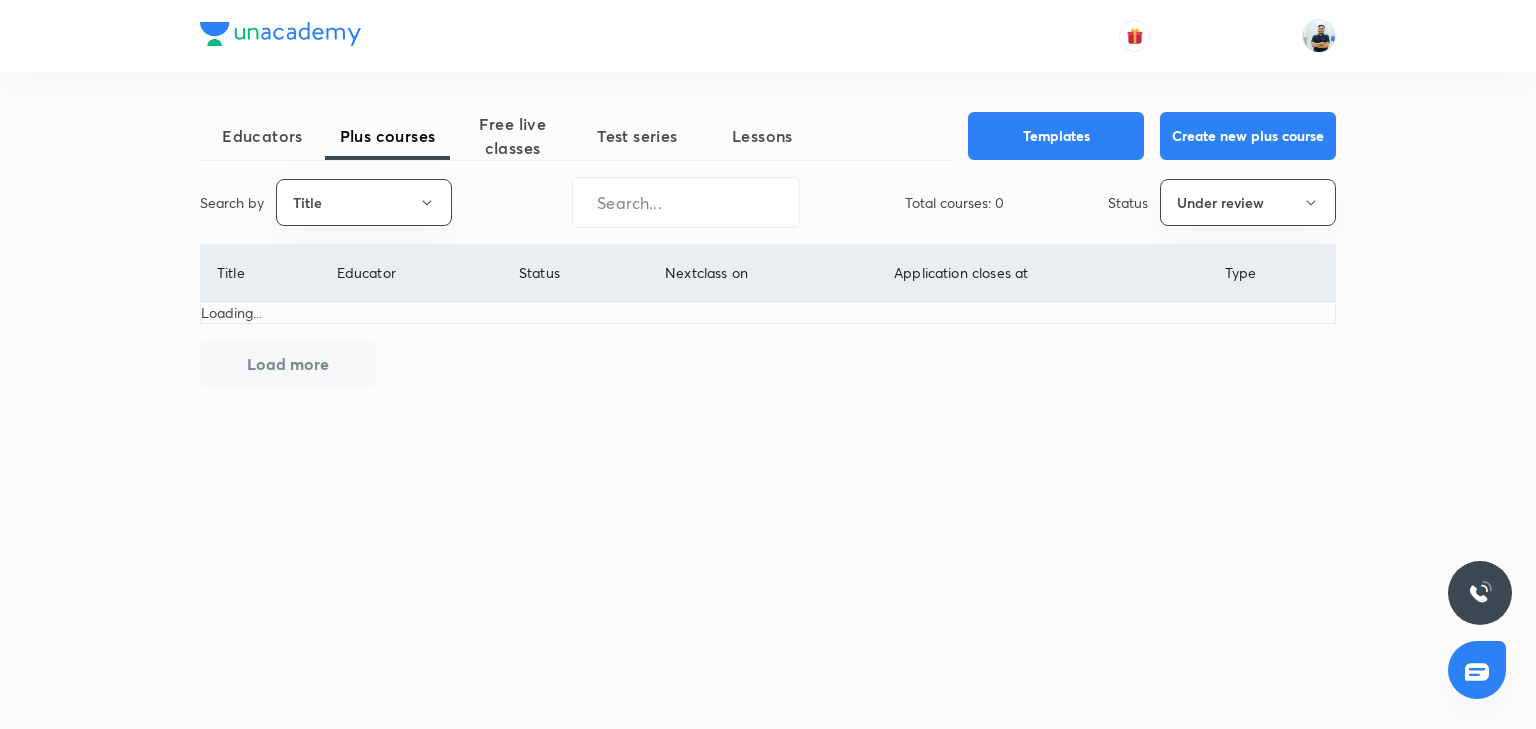 scroll, scrollTop: 0, scrollLeft: 0, axis: both 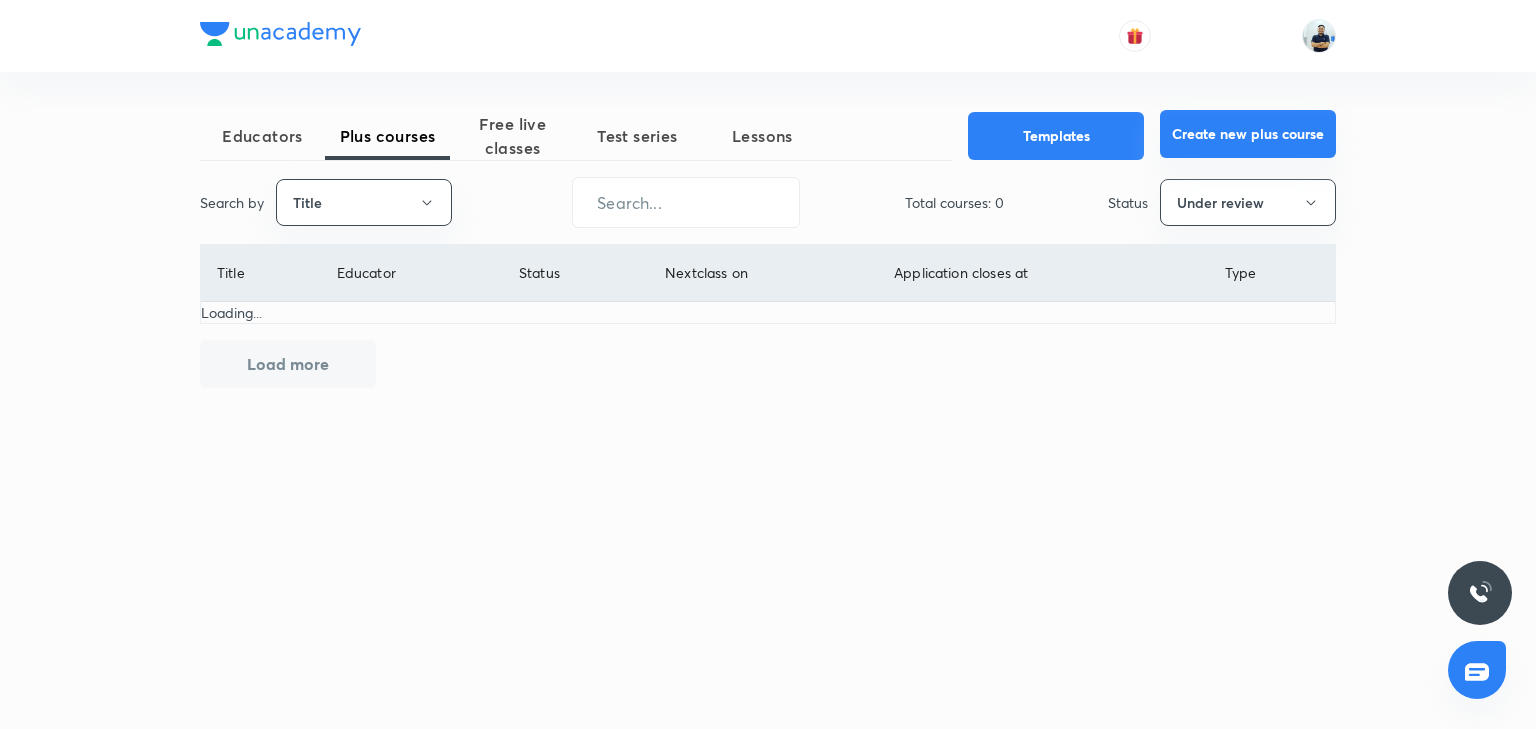 click on "Create new plus course" at bounding box center [1248, 134] 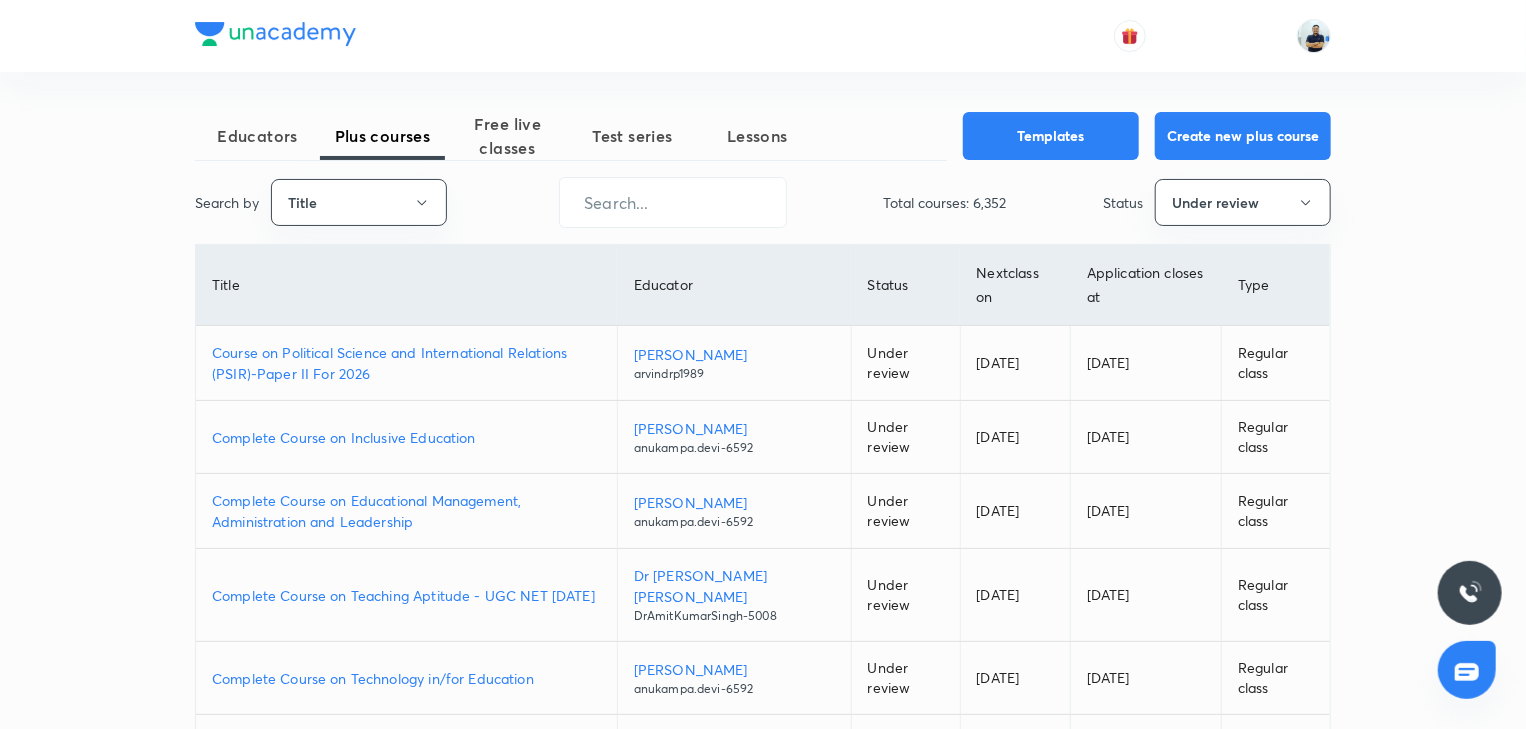 scroll, scrollTop: 489, scrollLeft: 0, axis: vertical 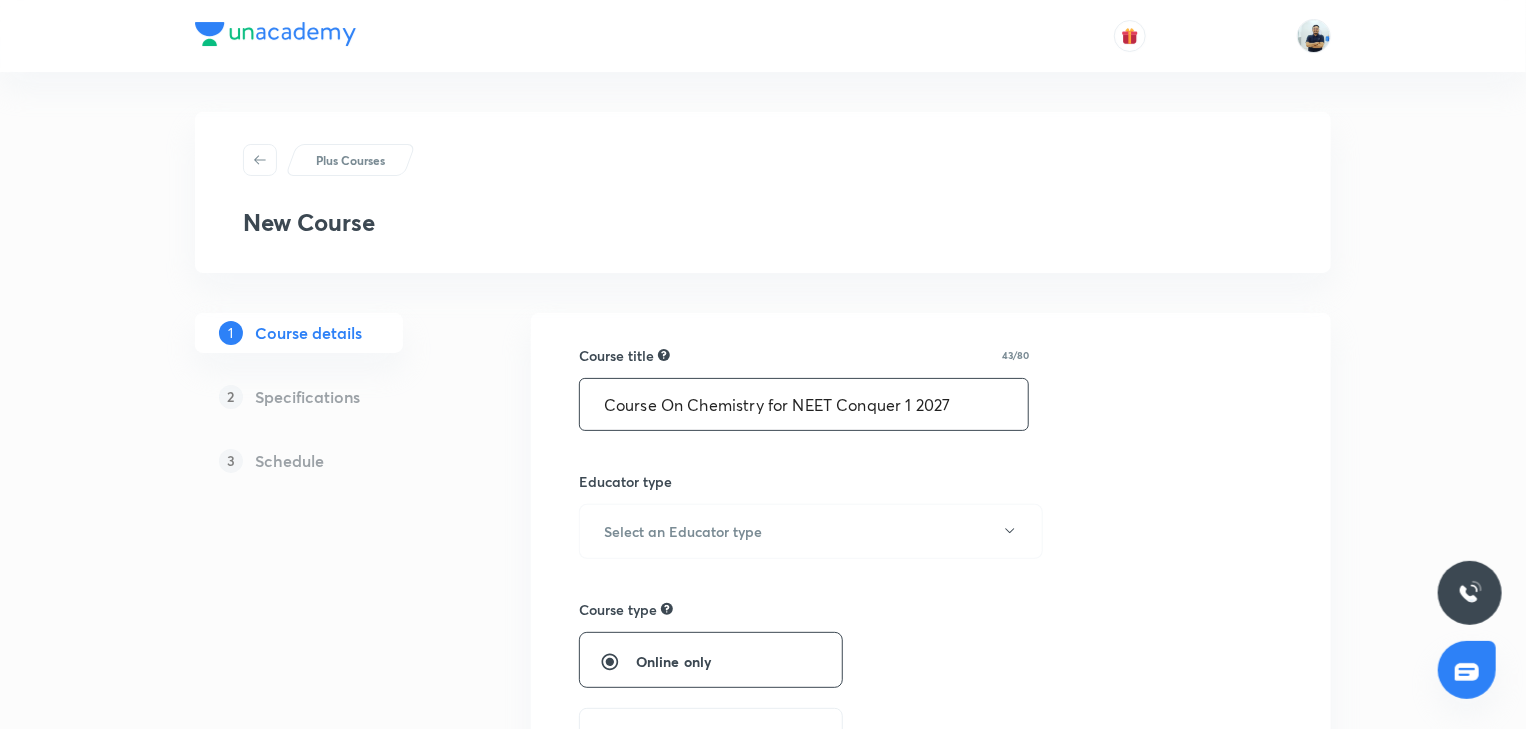 click on "Course On Chemistry for NEET Conquer 1 2027" at bounding box center (804, 404) 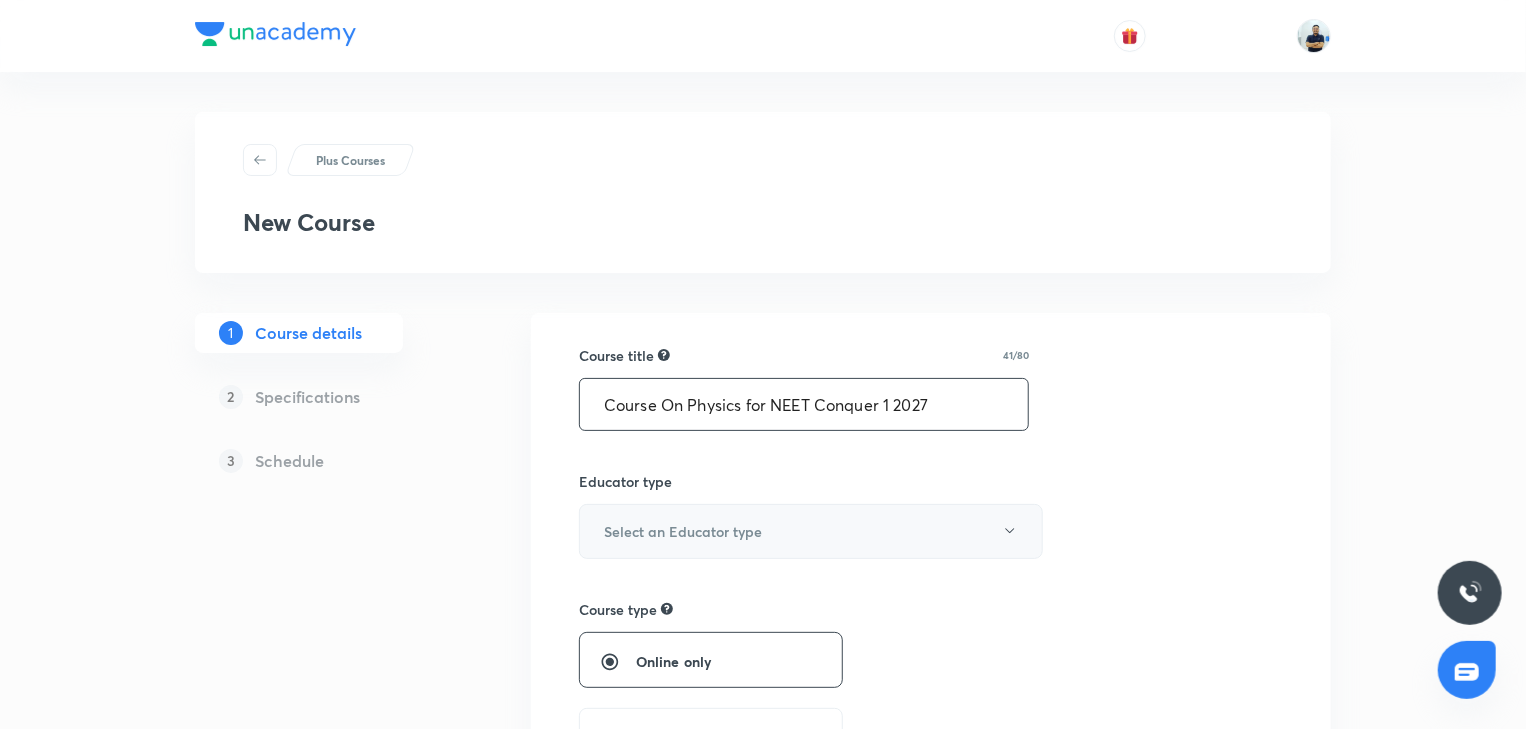 type on "Course On Physics for NEET Conquer 1 2027" 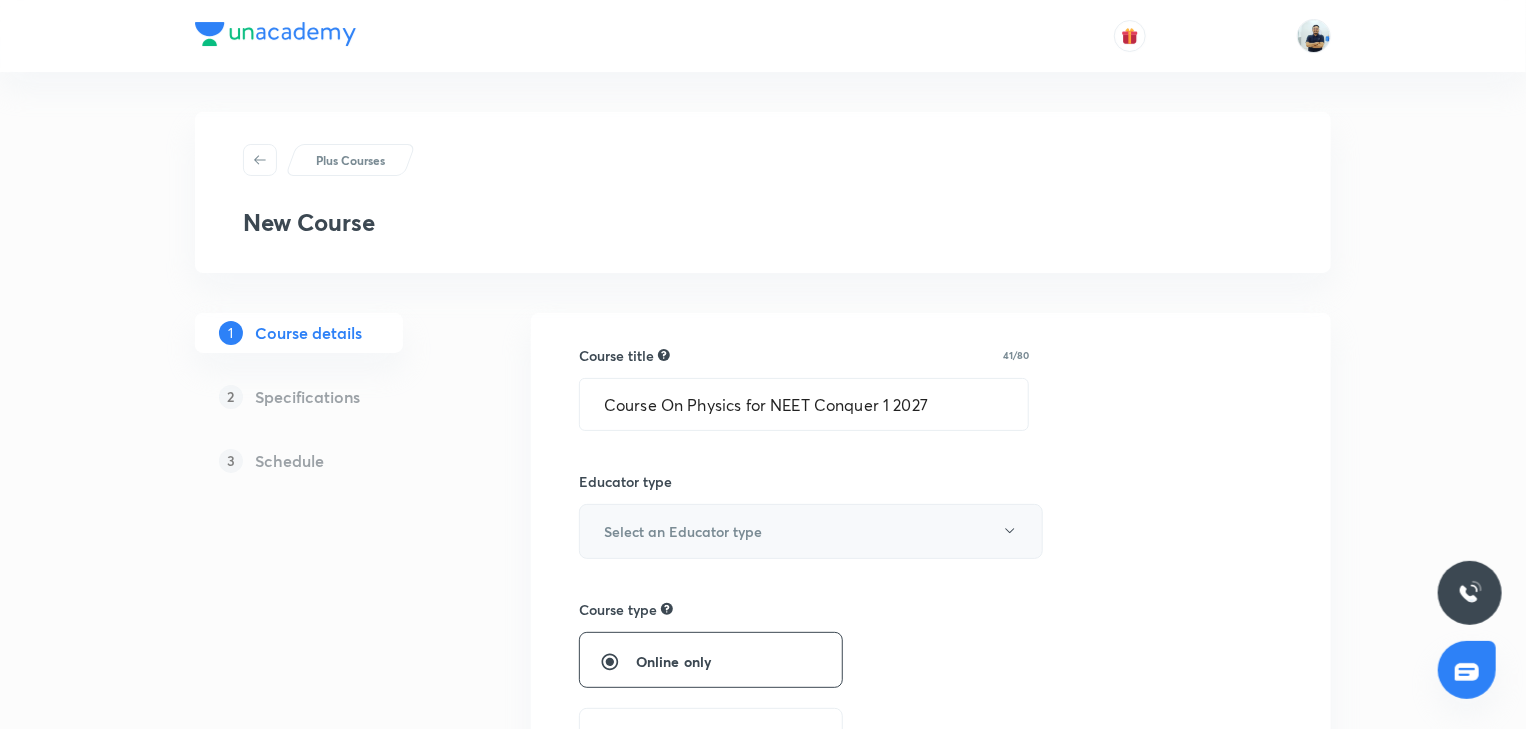 click on "Select an Educator type" at bounding box center [811, 531] 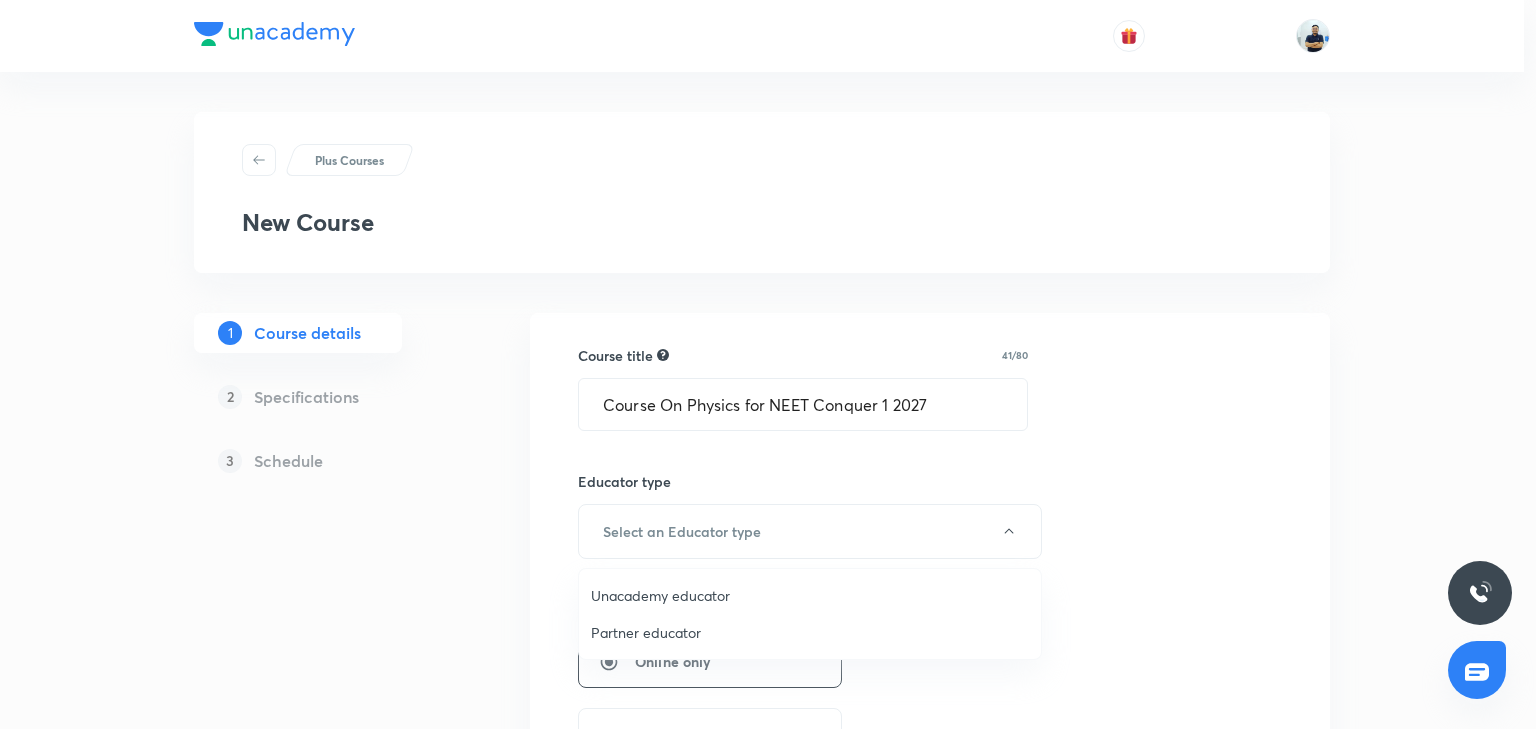 click on "Unacademy educator" at bounding box center (810, 595) 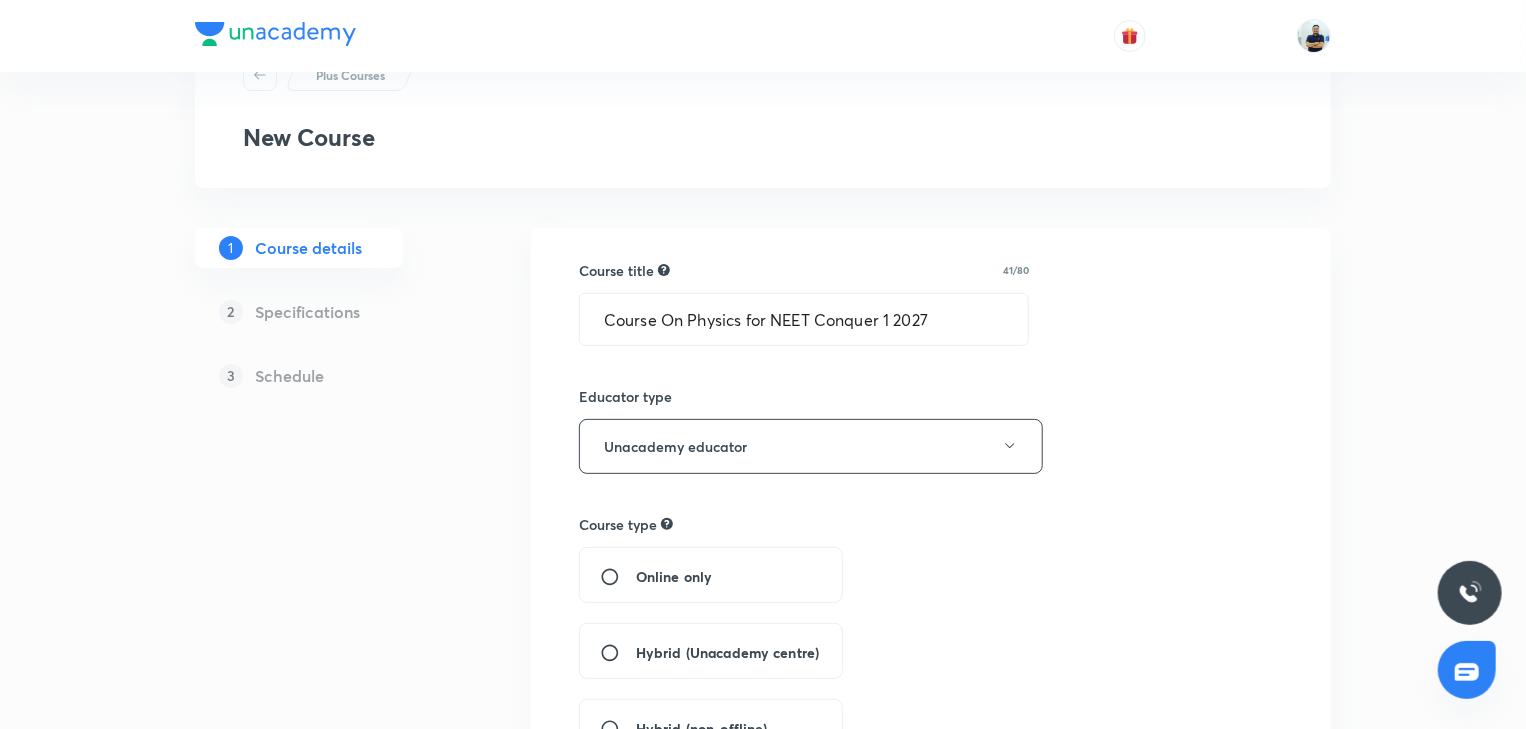scroll, scrollTop: 93, scrollLeft: 0, axis: vertical 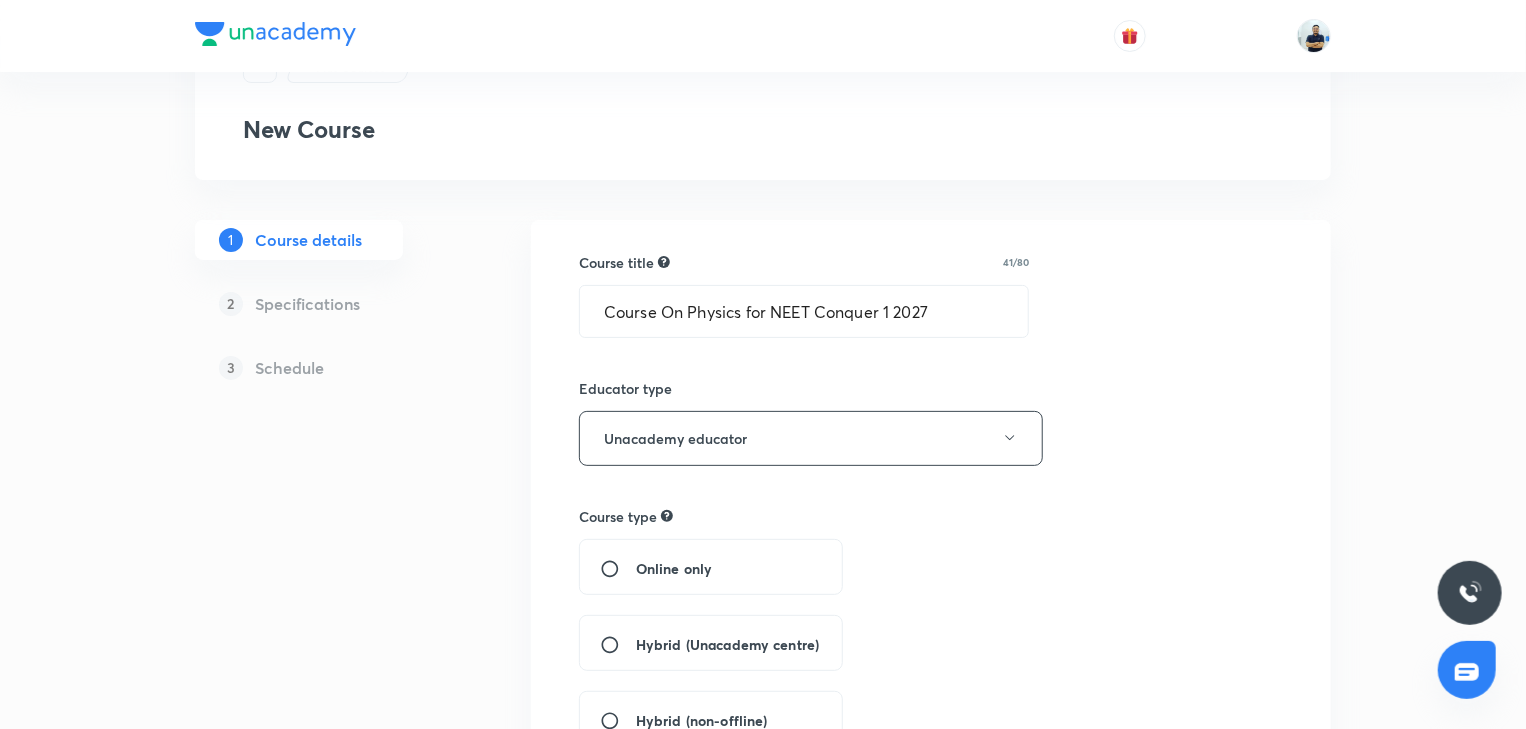 click on "Hybrid (Unacademy centre)" at bounding box center (727, 644) 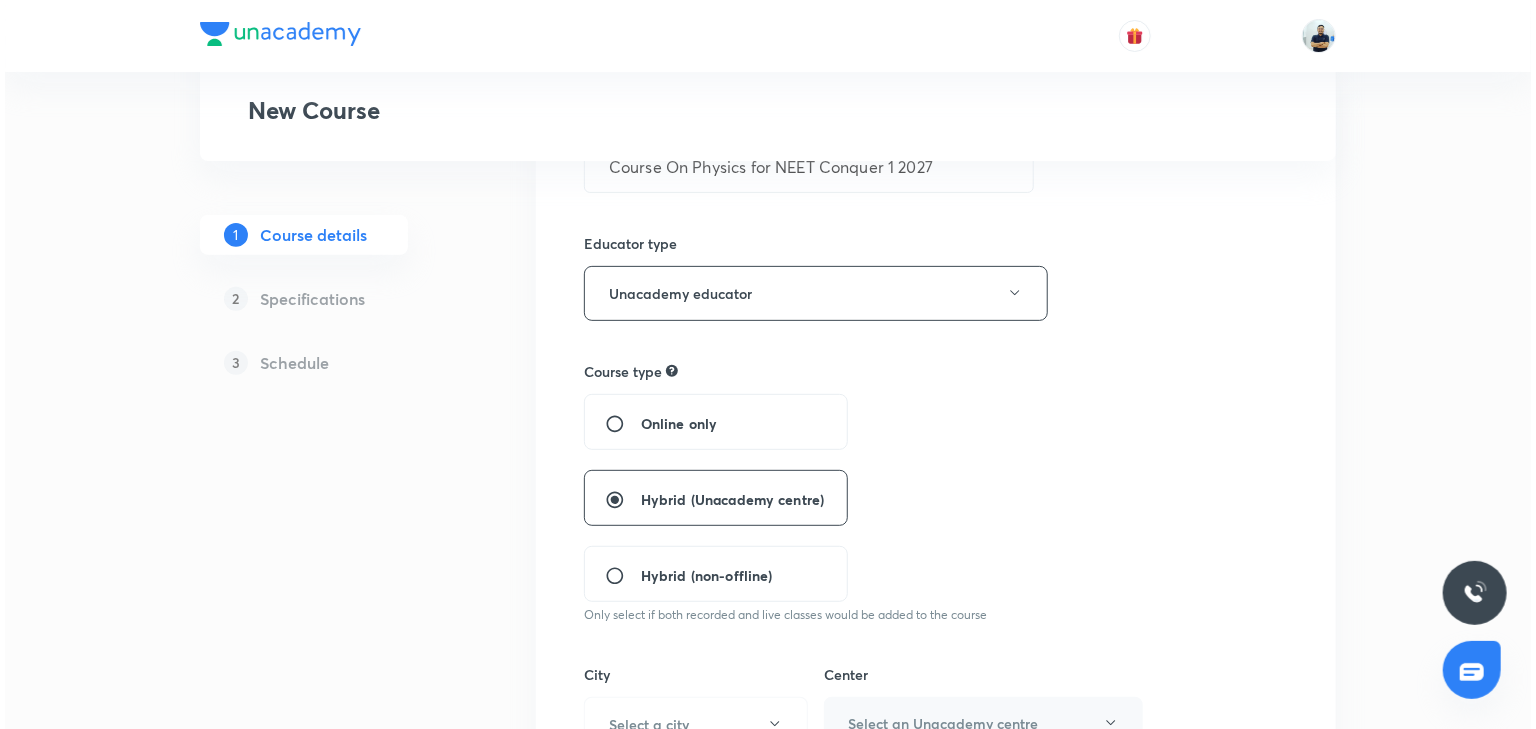 scroll, scrollTop: 242, scrollLeft: 0, axis: vertical 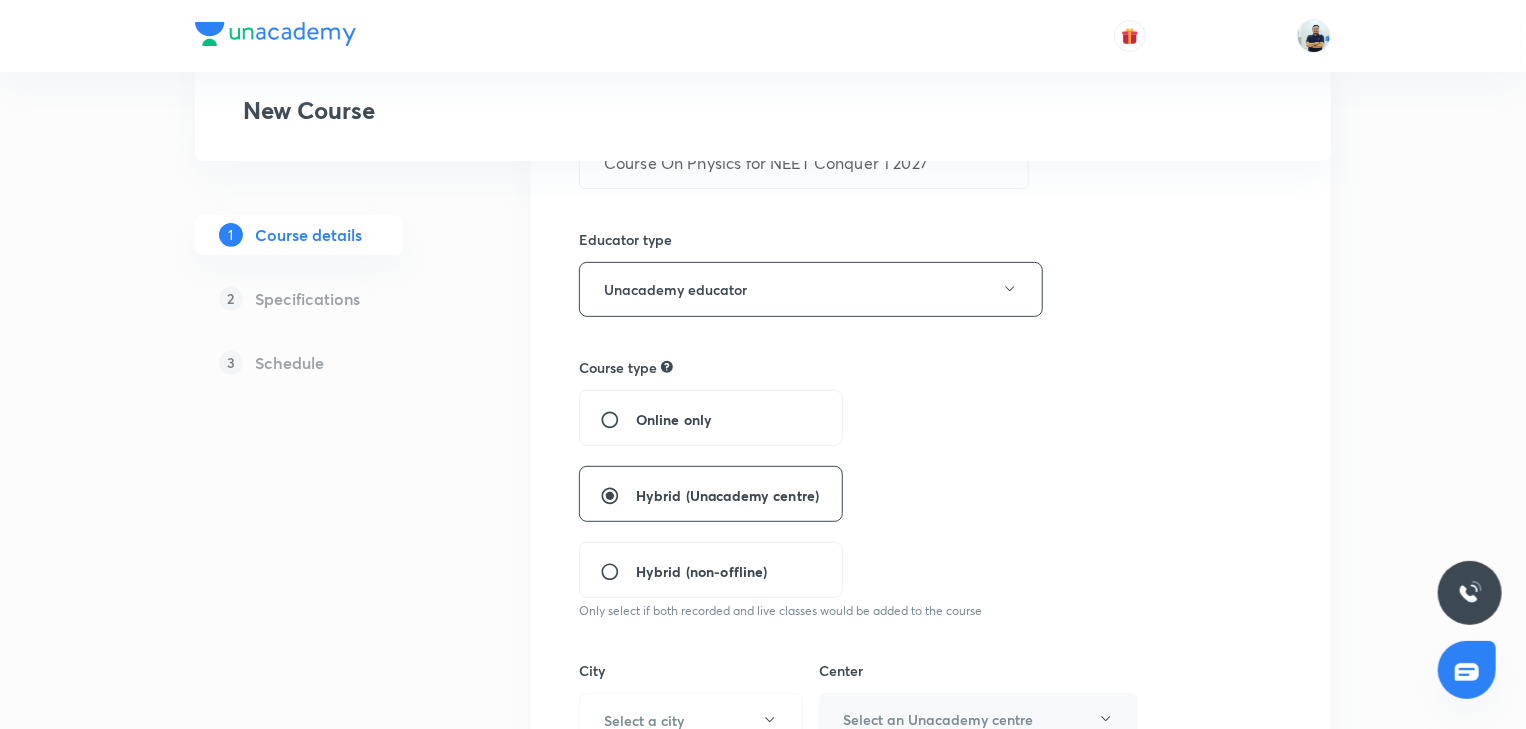 click on "Course title 41/80 Course On Physics for NEET Conquer 1 2027 ​ Educator type Unacademy educator   Course type Online only Hybrid (Unacademy centre) Hybrid (non-offline) Only select if both recorded and live classes would be added to the course City Select a city Center Select an Unacademy centre This is a TA powered course Checking this flag will make this course available to online learners as well Course description 0/500 ​ Spoken Language Select a language Written Content/Slide Language ​ Select a goal ​ Educators ​ Save & continue" at bounding box center (931, 857) 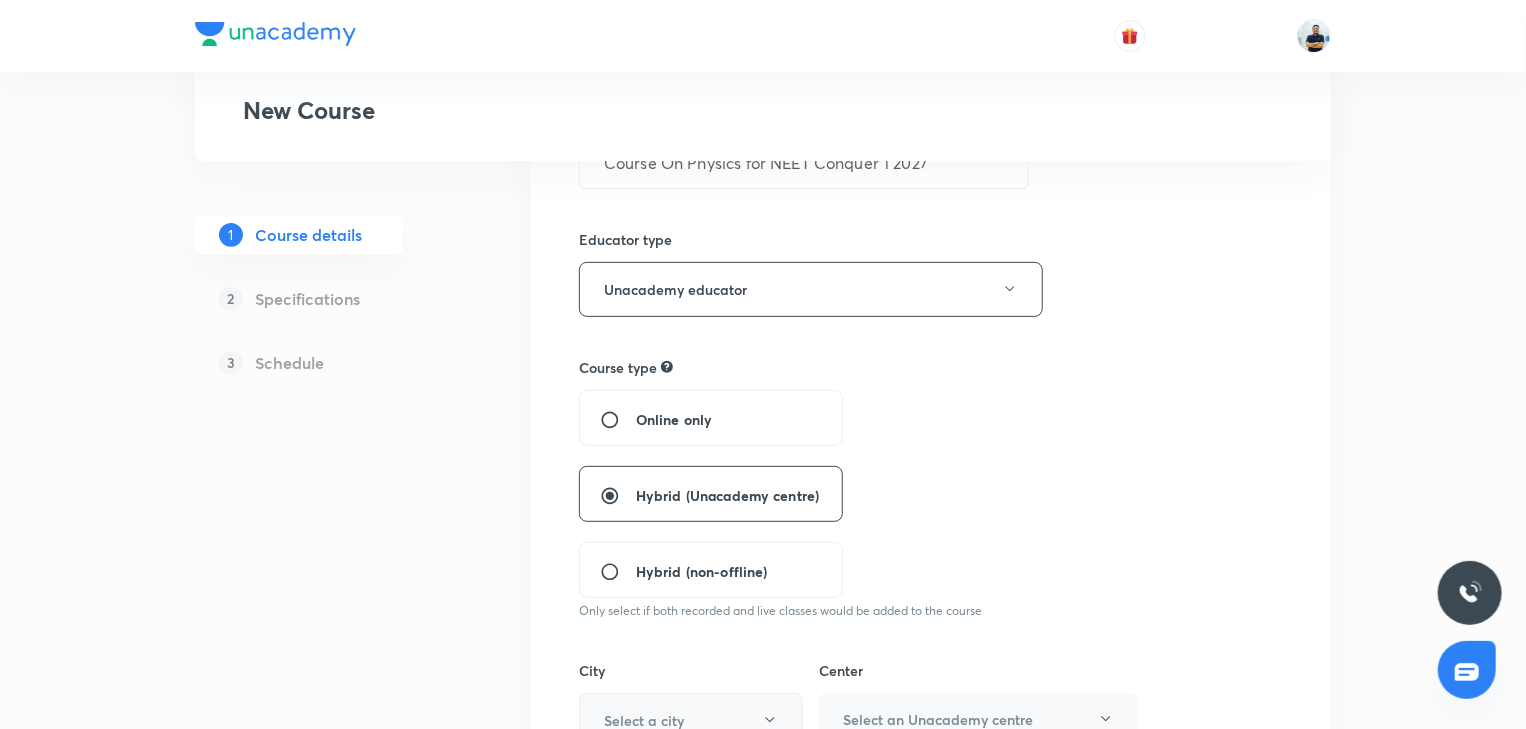 click on "Select a city" at bounding box center (691, 720) 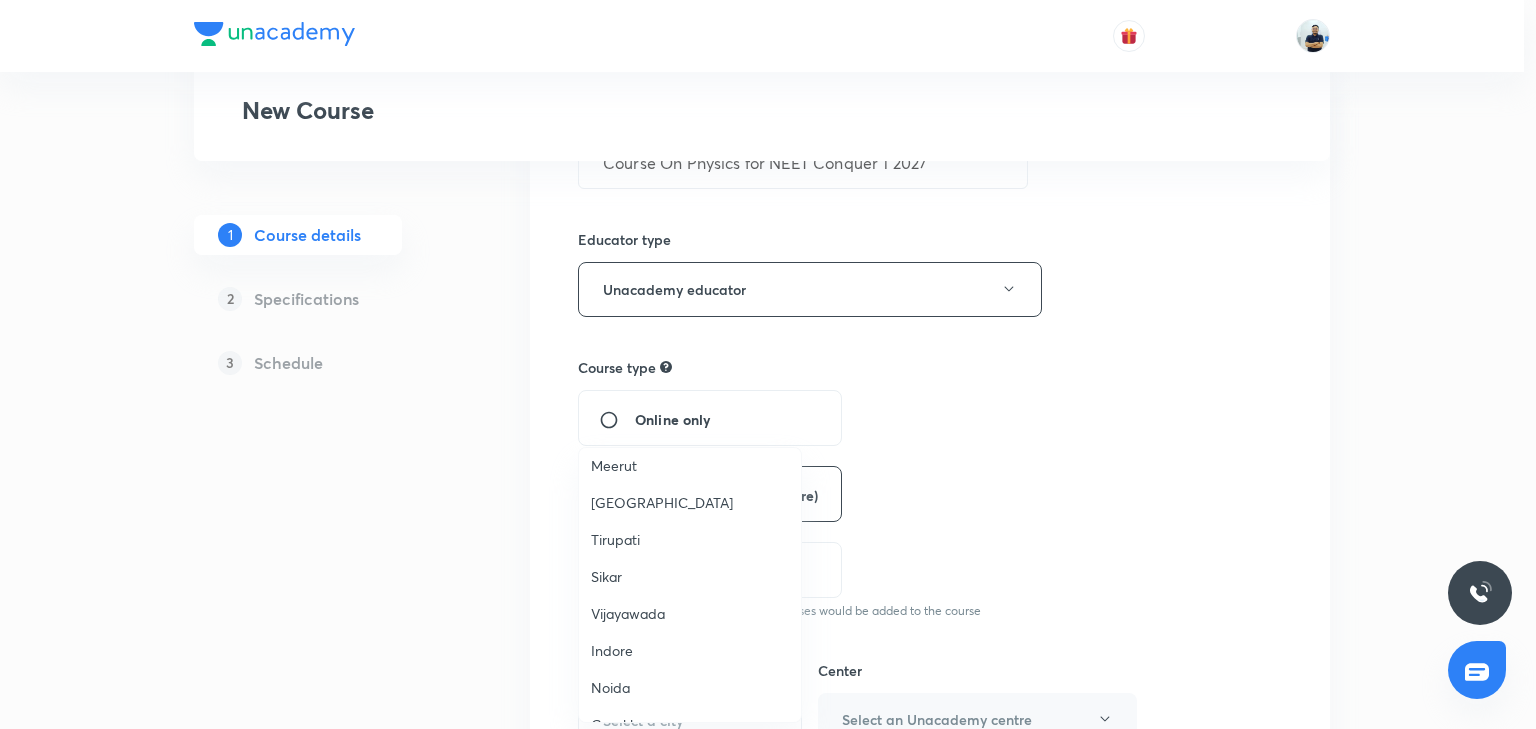 scroll, scrollTop: 1400, scrollLeft: 0, axis: vertical 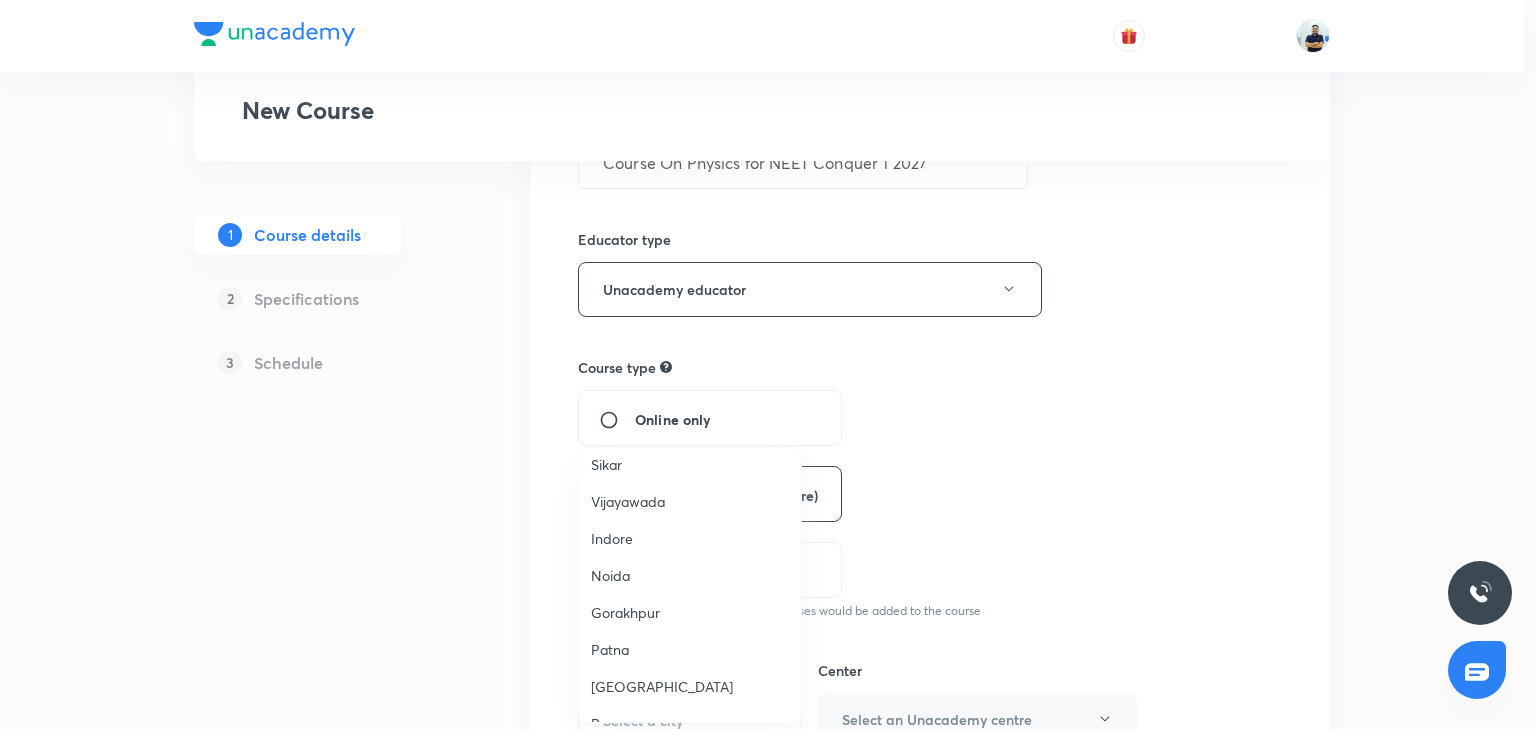 click on "[GEOGRAPHIC_DATA]" at bounding box center (690, 686) 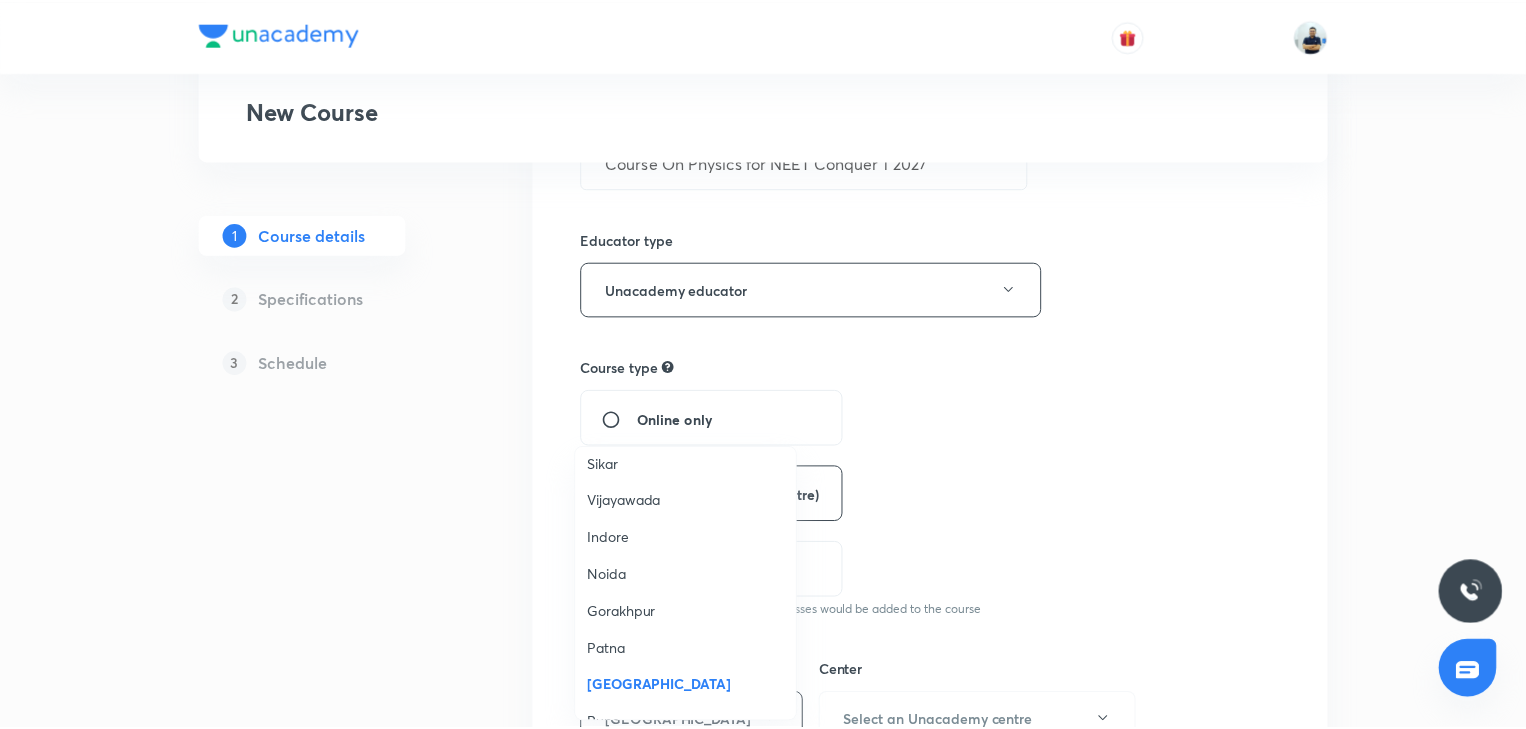 scroll, scrollTop: 260, scrollLeft: 0, axis: vertical 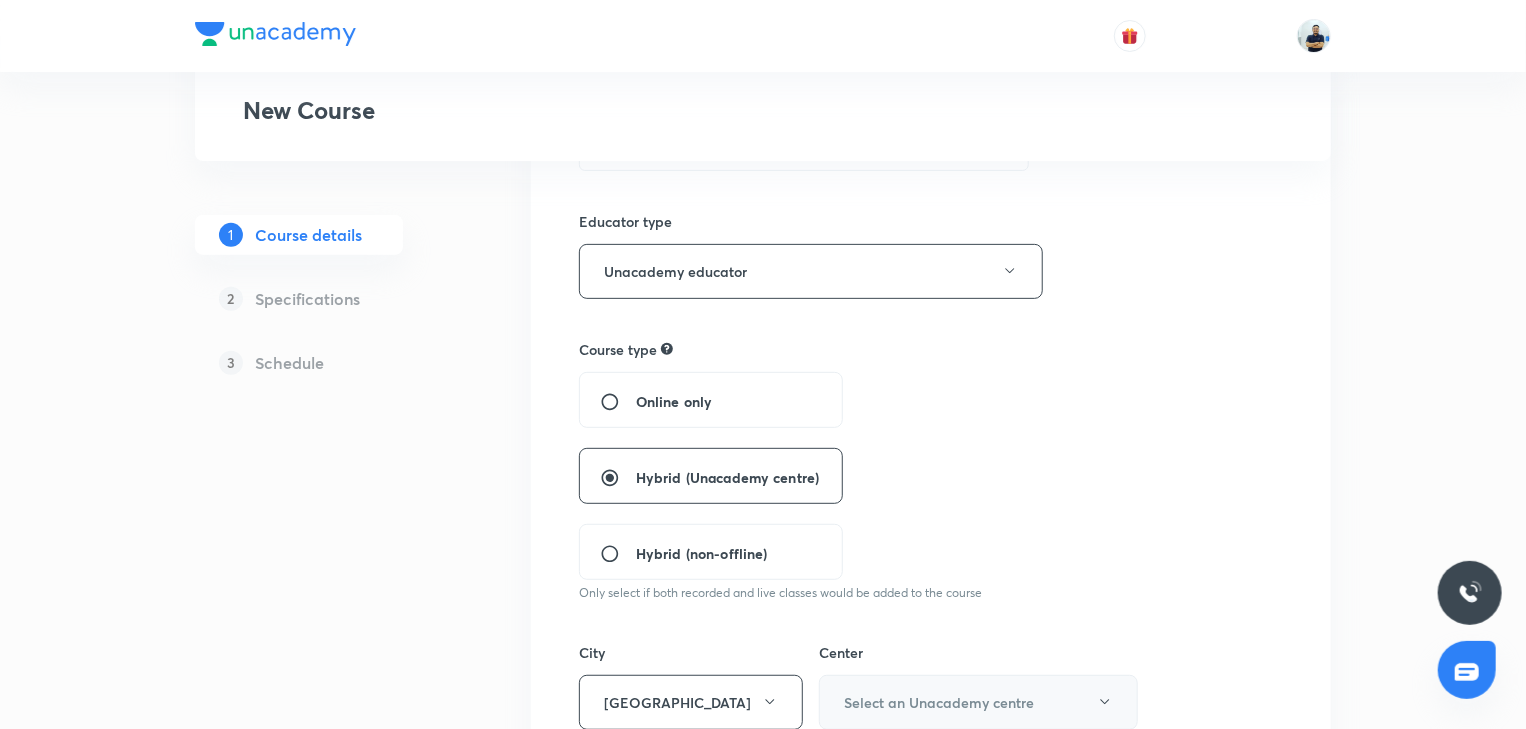 click on "Select an Unacademy centre" at bounding box center [939, 702] 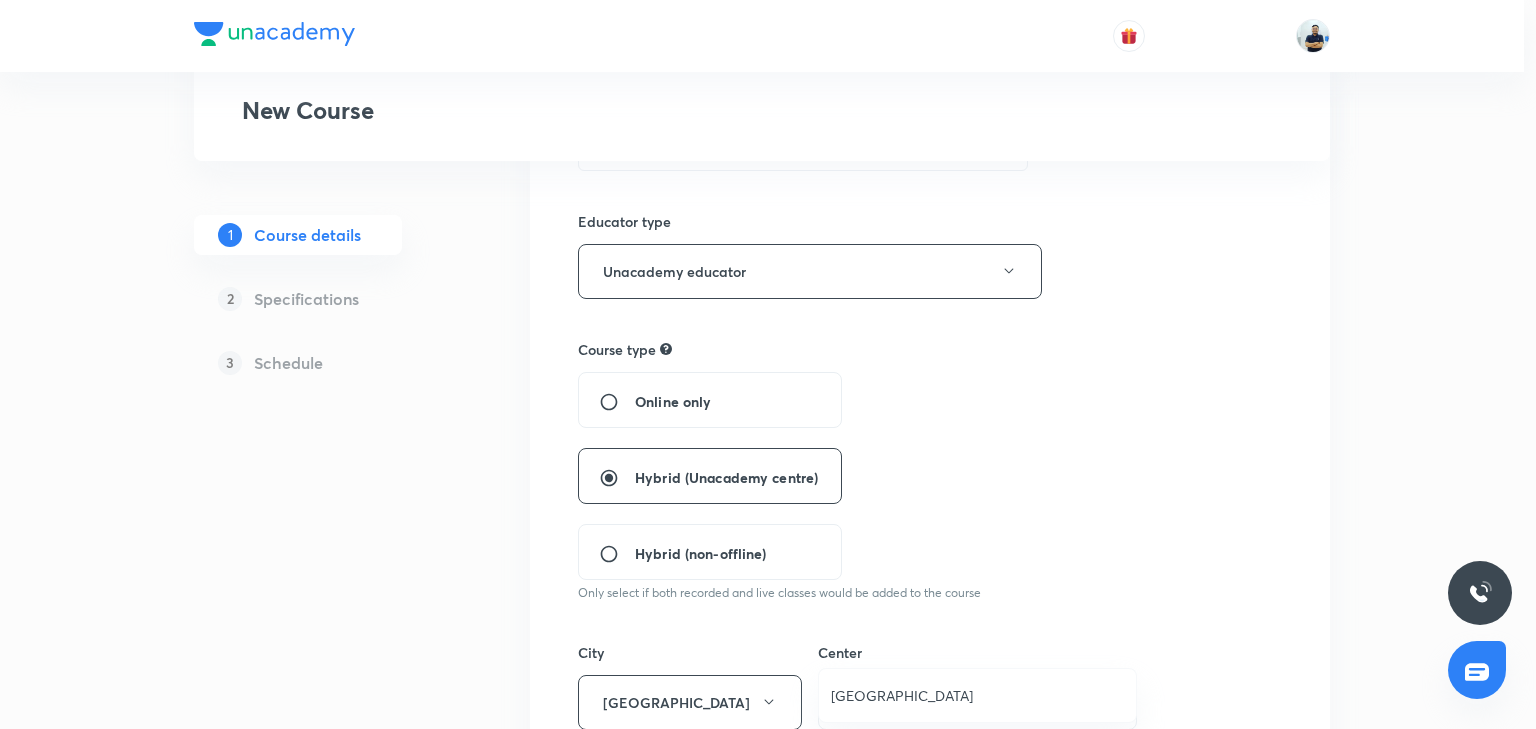 click on "[GEOGRAPHIC_DATA]" at bounding box center [977, 695] 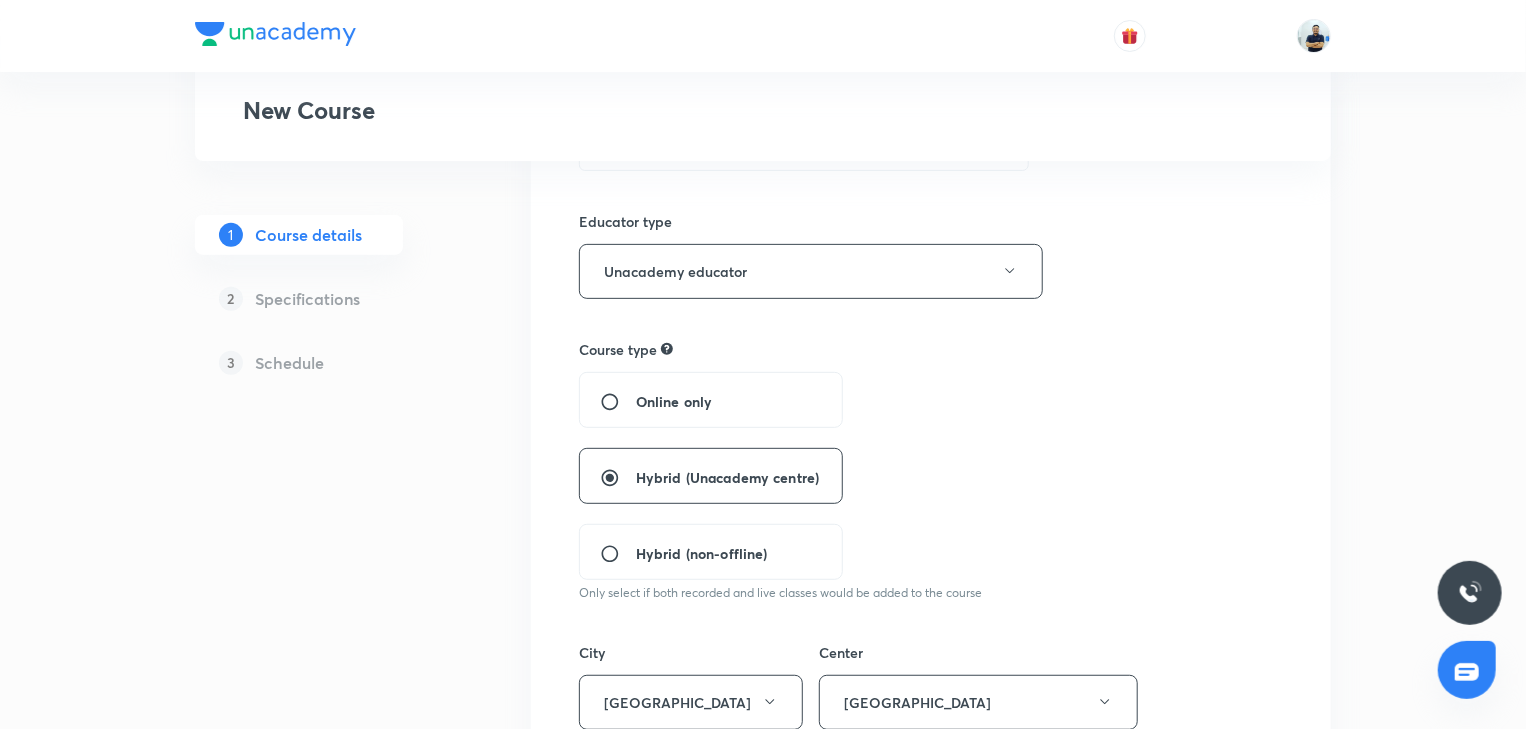 scroll, scrollTop: 820, scrollLeft: 0, axis: vertical 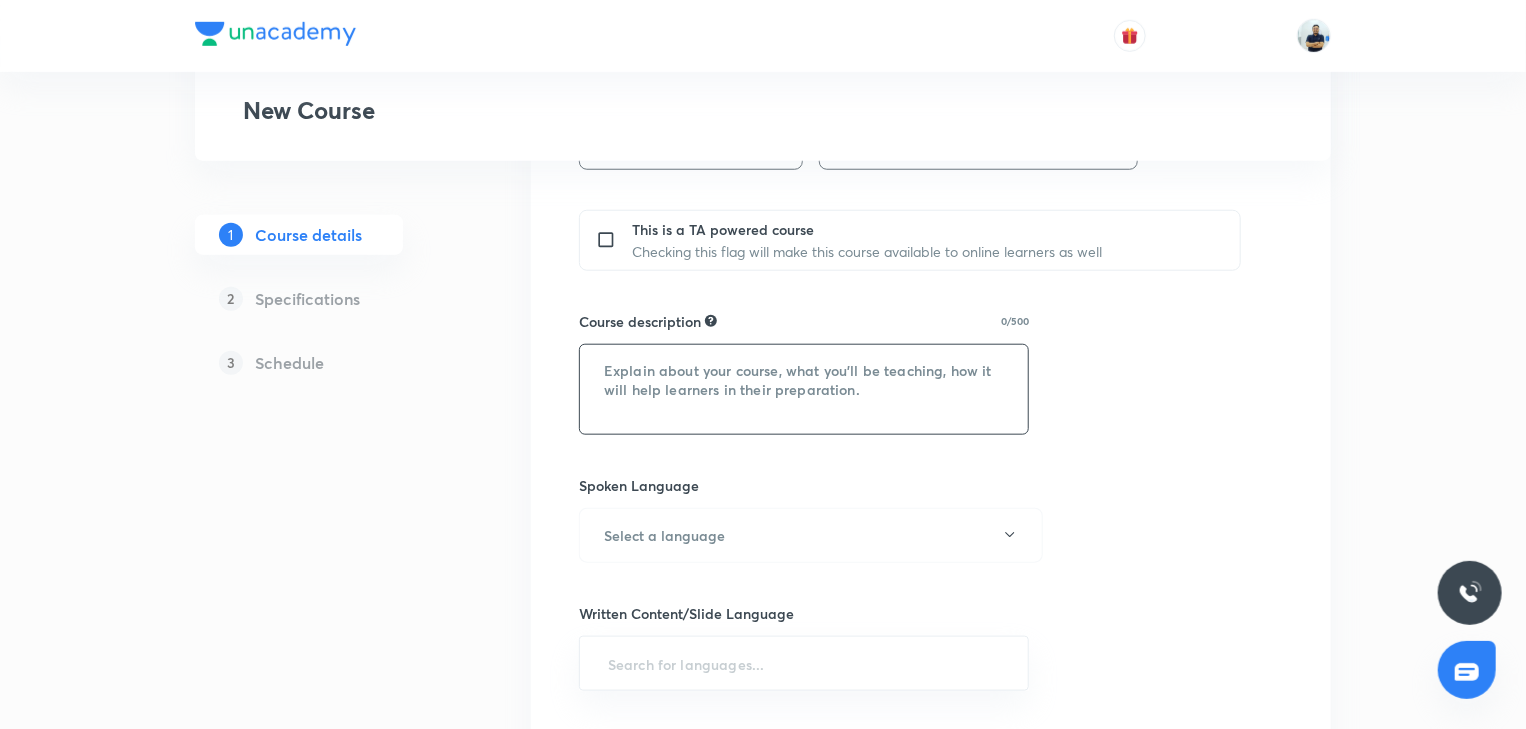 click at bounding box center (804, 389) 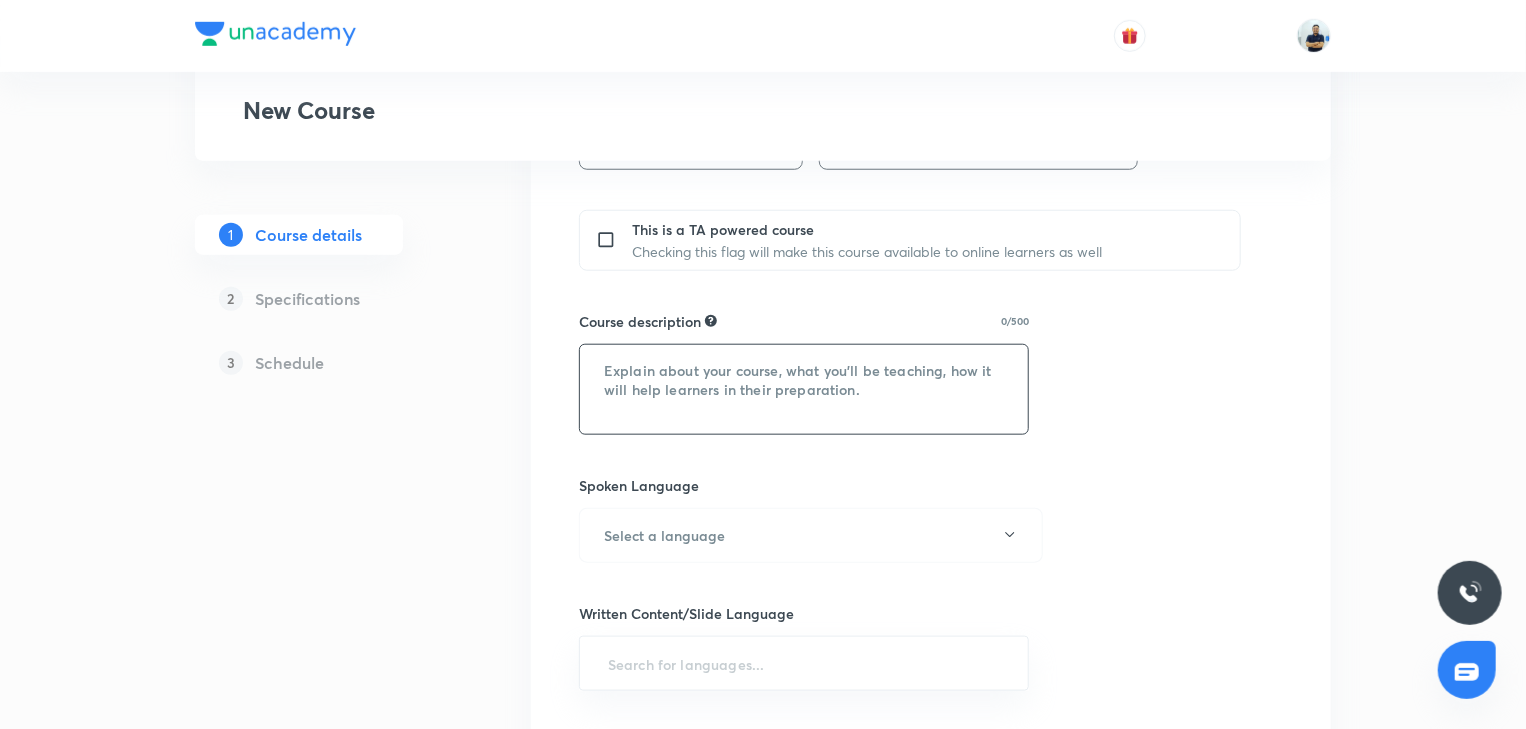 click at bounding box center (804, 389) 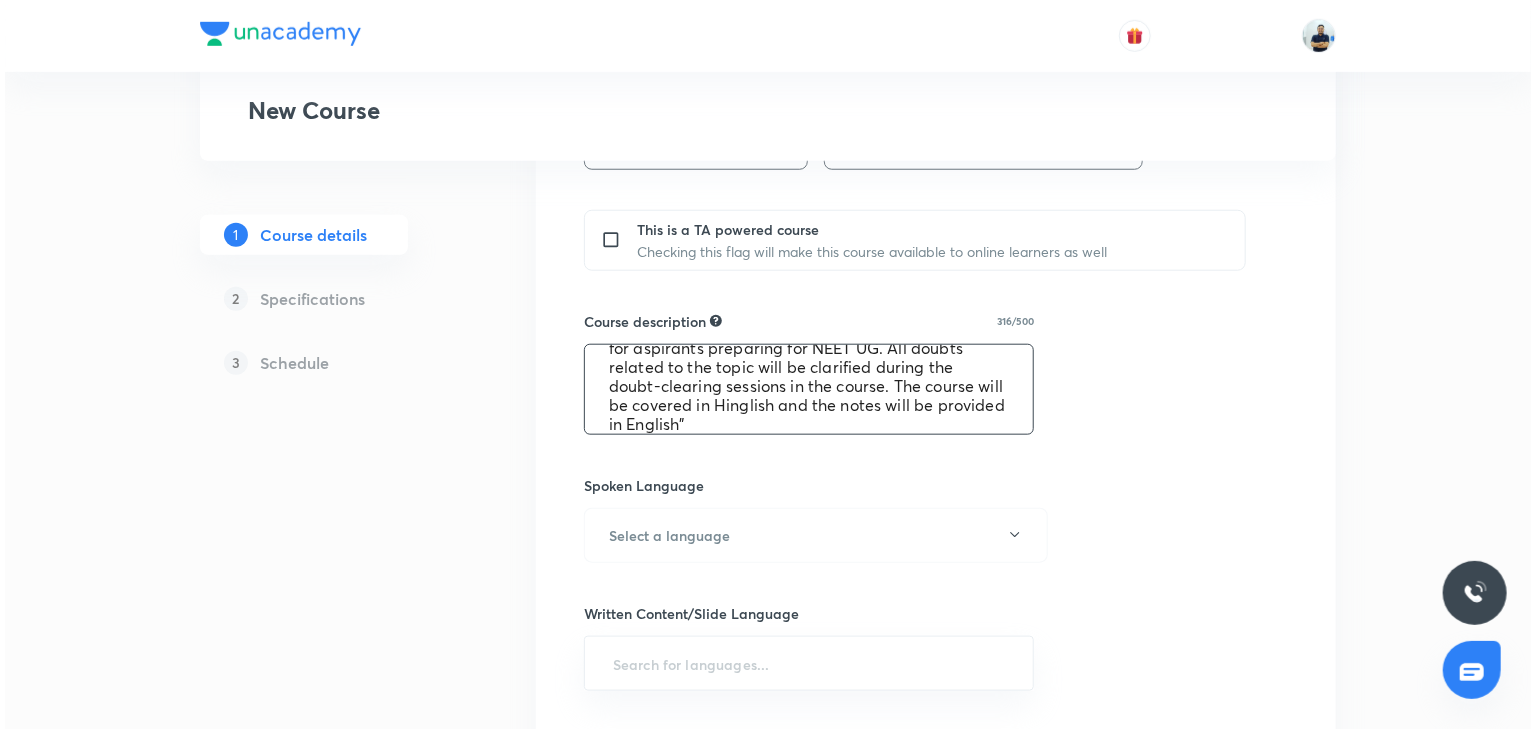 scroll, scrollTop: 0, scrollLeft: 0, axis: both 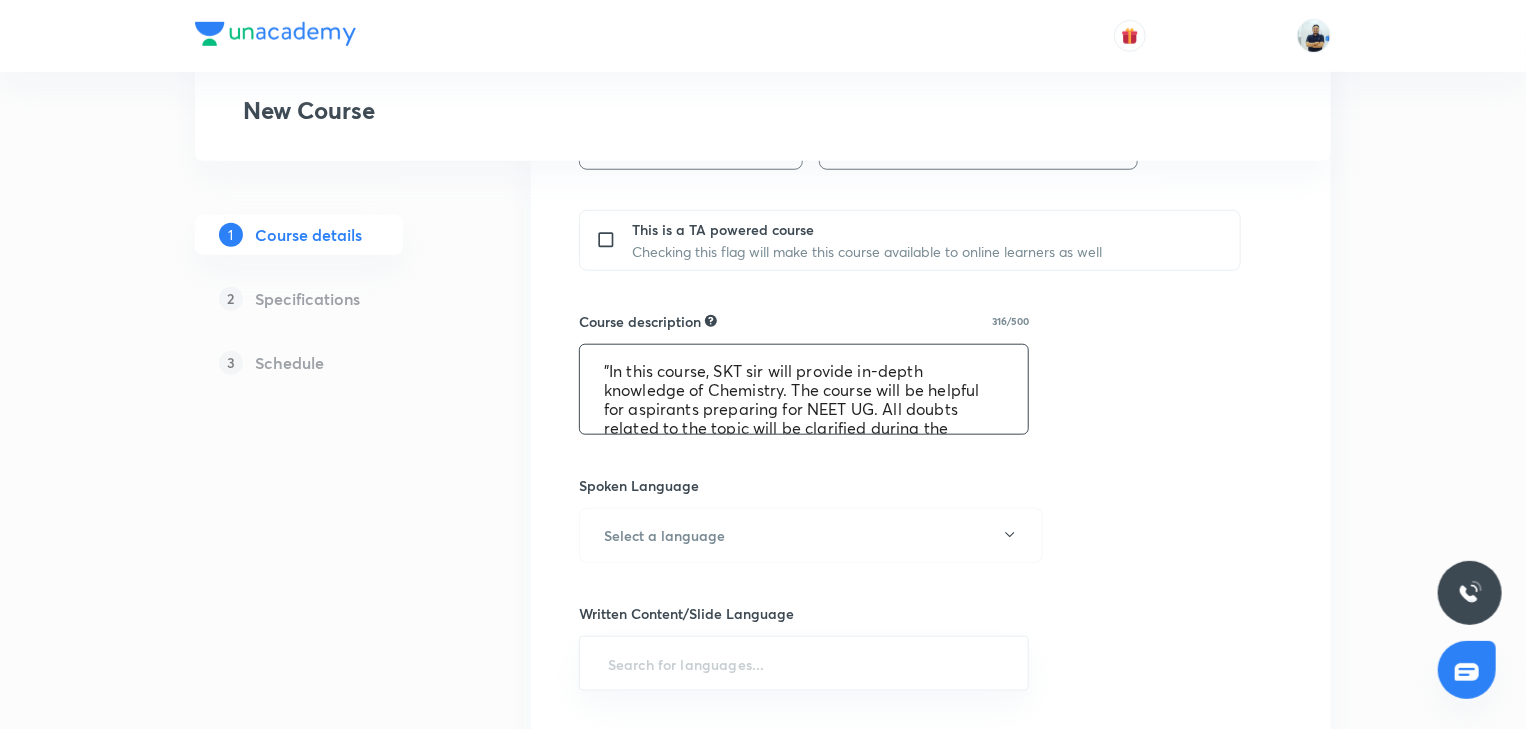 click on ""In this course, SKT sir will provide in-depth knowledge of Chemistry. The course will be helpful for aspirants preparing for NEET UG. All doubts related to the topic will be clarified during the doubt-clearing sessions in the course. The course will be covered in Hinglish and the notes will be provided in English"" at bounding box center [804, 389] 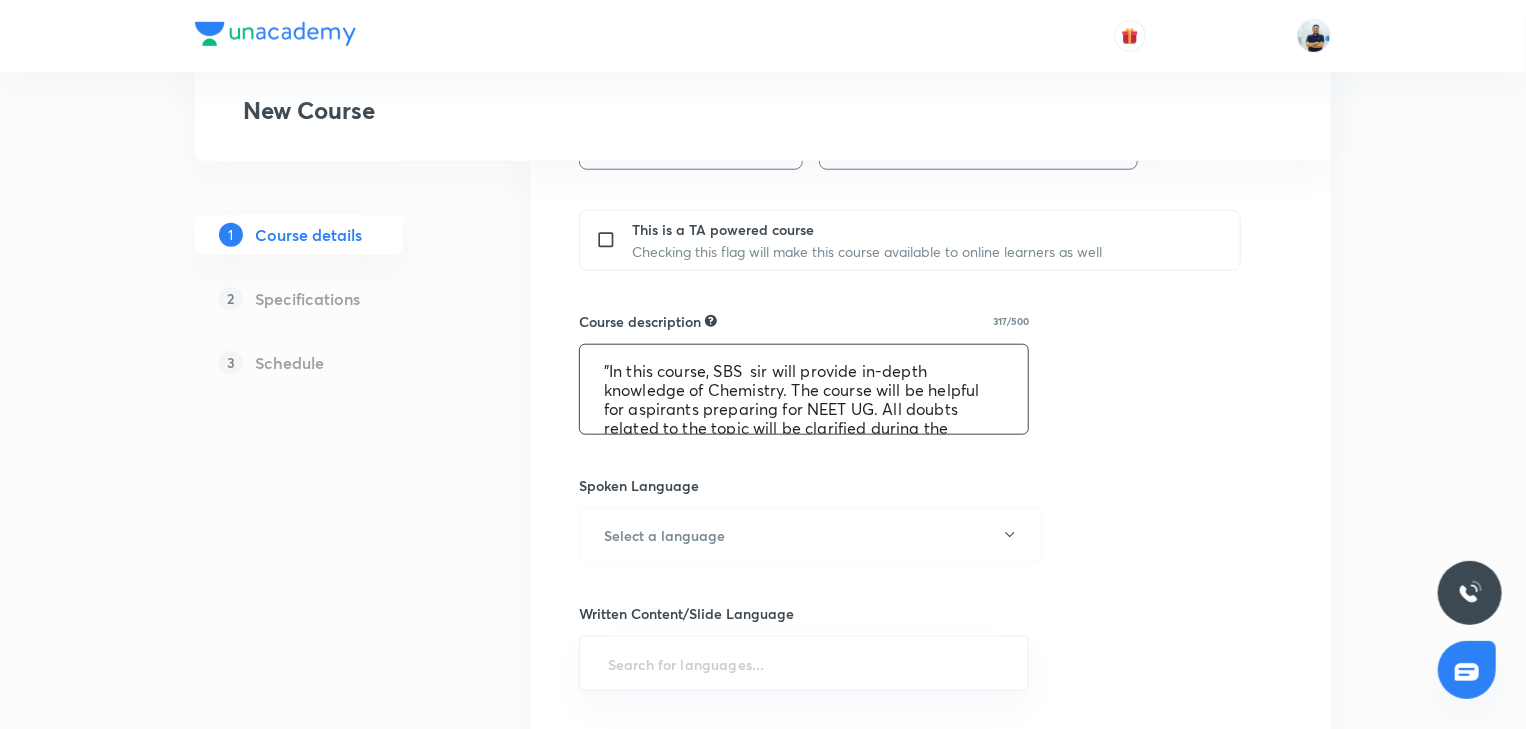 click on ""In this course, SBS  sir will provide in-depth knowledge of Chemistry. The course will be helpful for aspirants preparing for NEET UG. All doubts related to the topic will be clarified during the doubt-clearing sessions in the course. The course will be covered in Hinglish and the notes will be provided in English"" at bounding box center (804, 389) 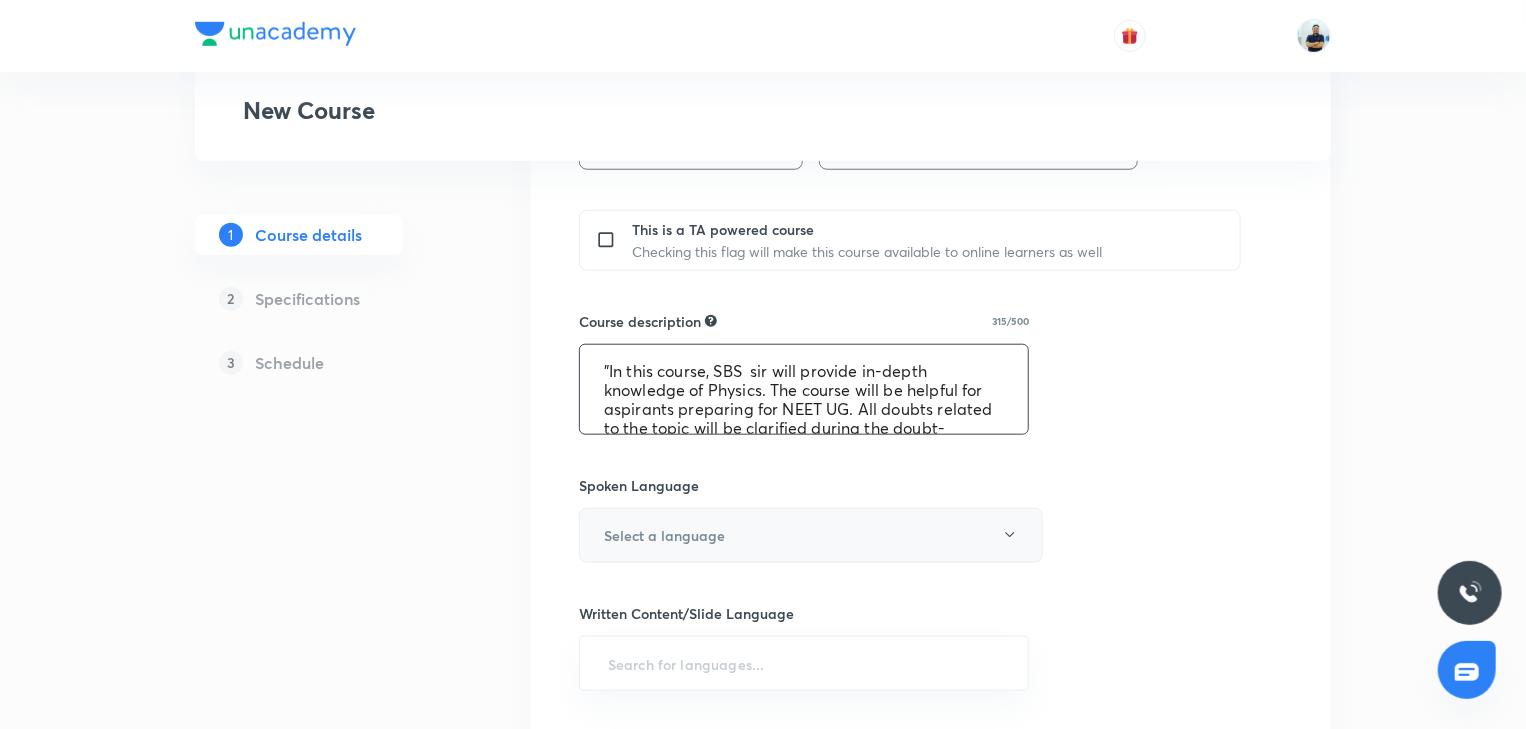 type on ""In this course, SBS  sir will provide in-depth knowledge of Physics. The course will be helpful for aspirants preparing for NEET UG. All doubts related to the topic will be clarified during the doubt-clearing sessions in the course. The course will be covered in Hinglish and the notes will be provided in English"" 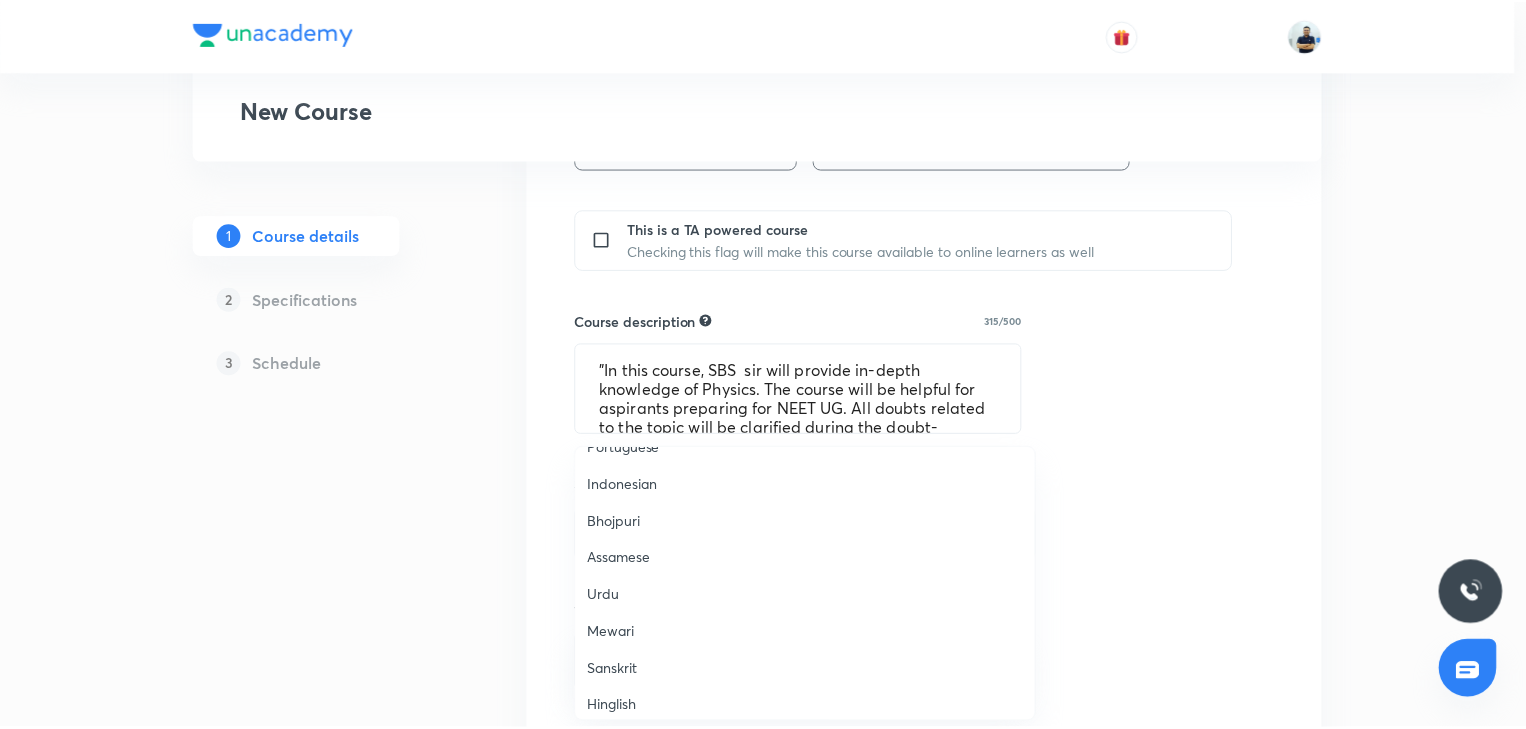 scroll, scrollTop: 592, scrollLeft: 0, axis: vertical 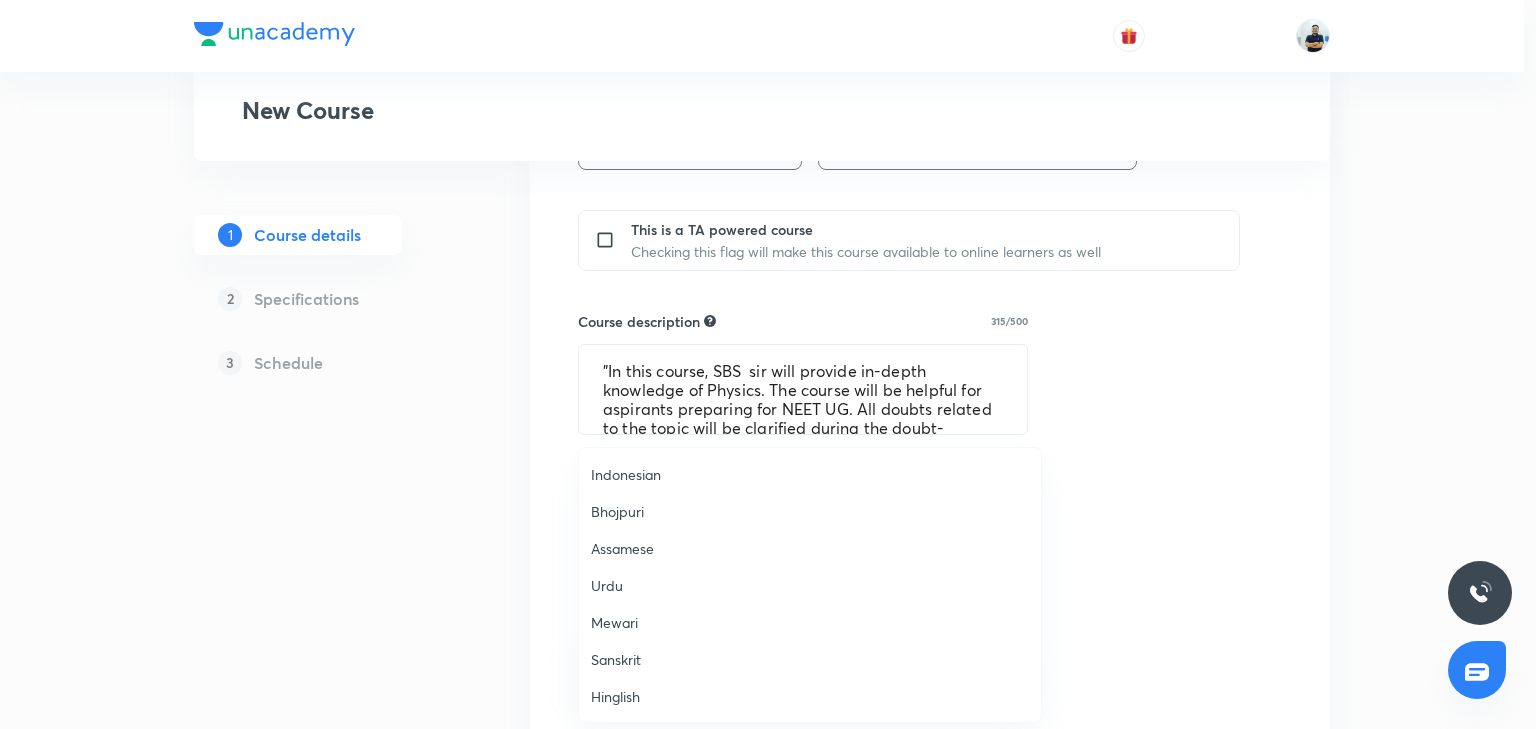 click on "Hinglish" at bounding box center (810, 696) 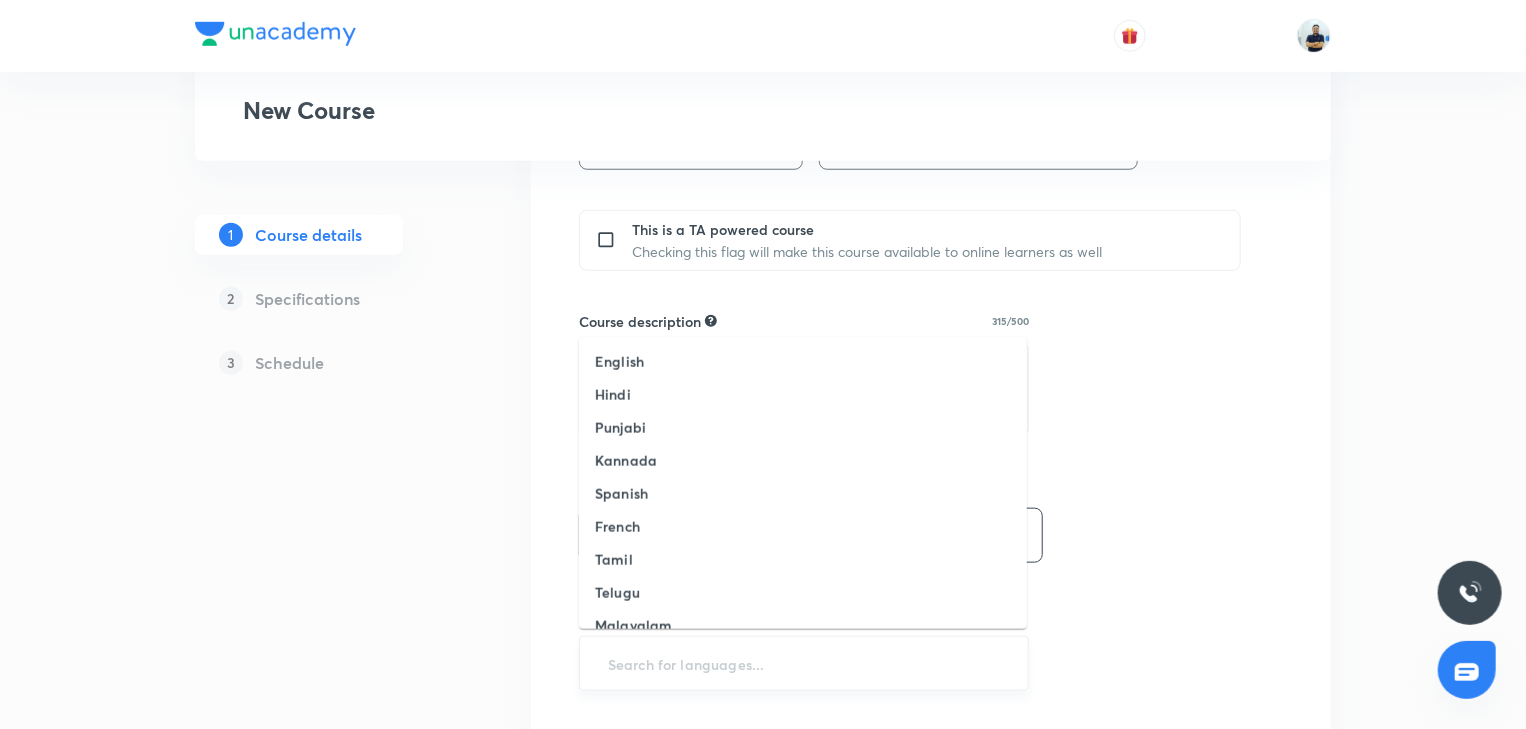 click at bounding box center (804, 663) 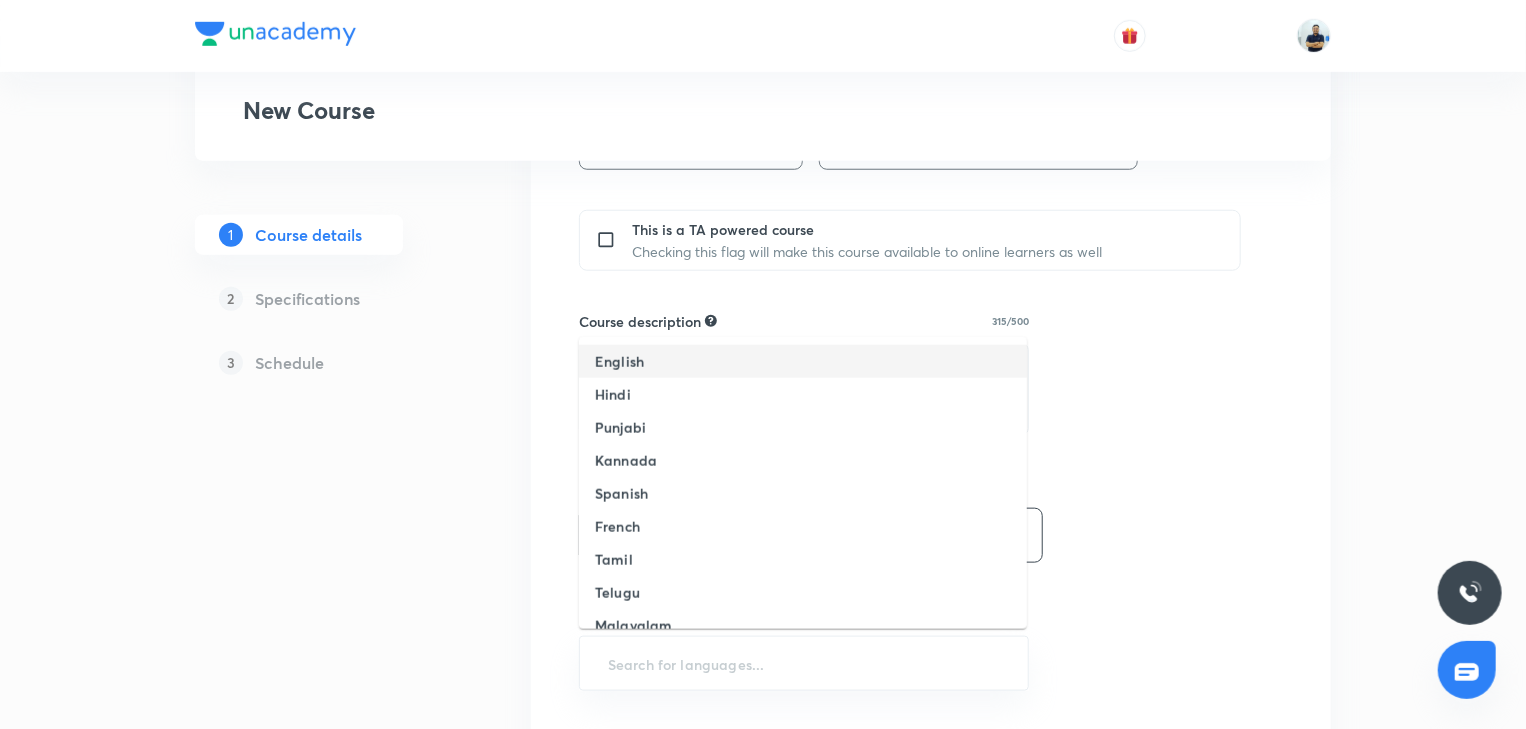 click on "English" at bounding box center (803, 361) 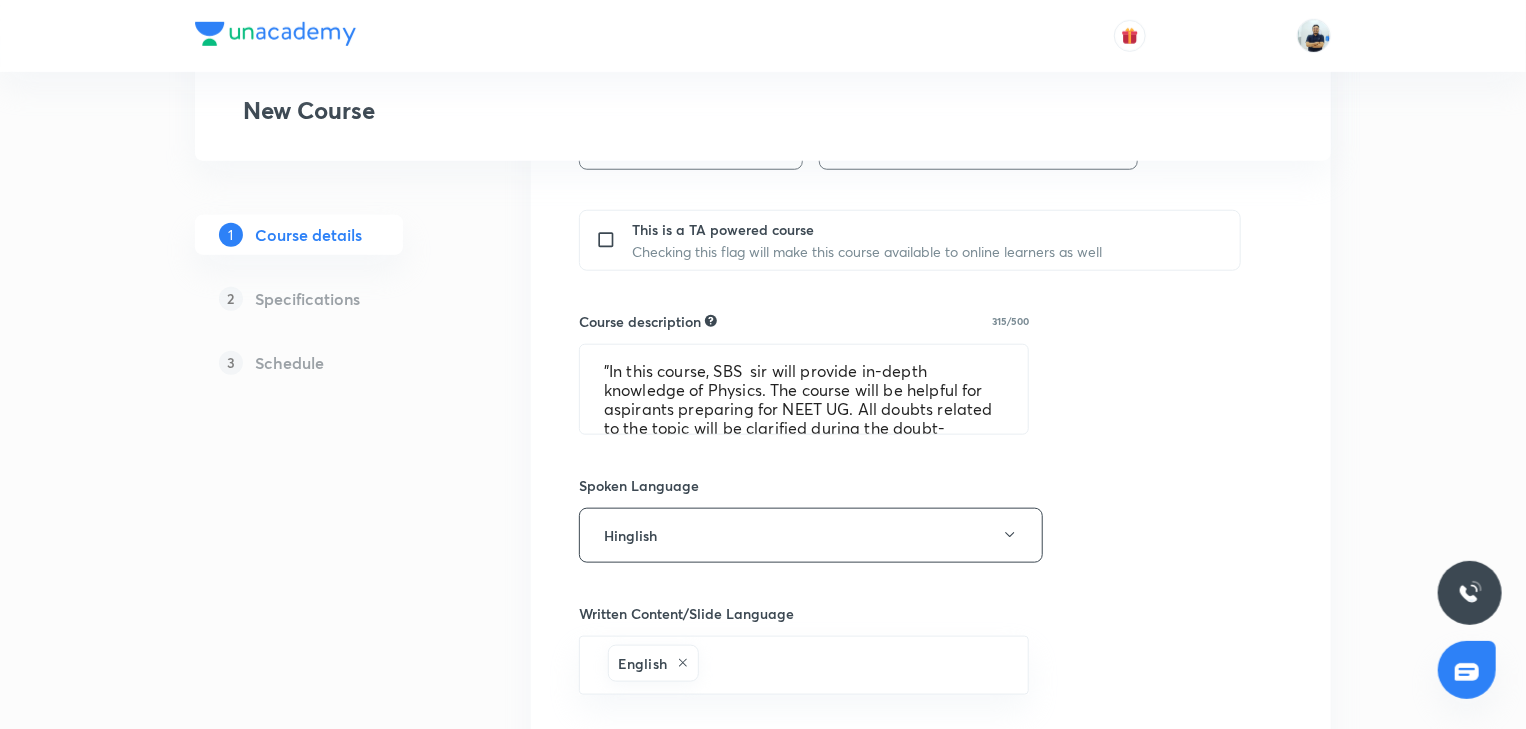 scroll, scrollTop: 1220, scrollLeft: 0, axis: vertical 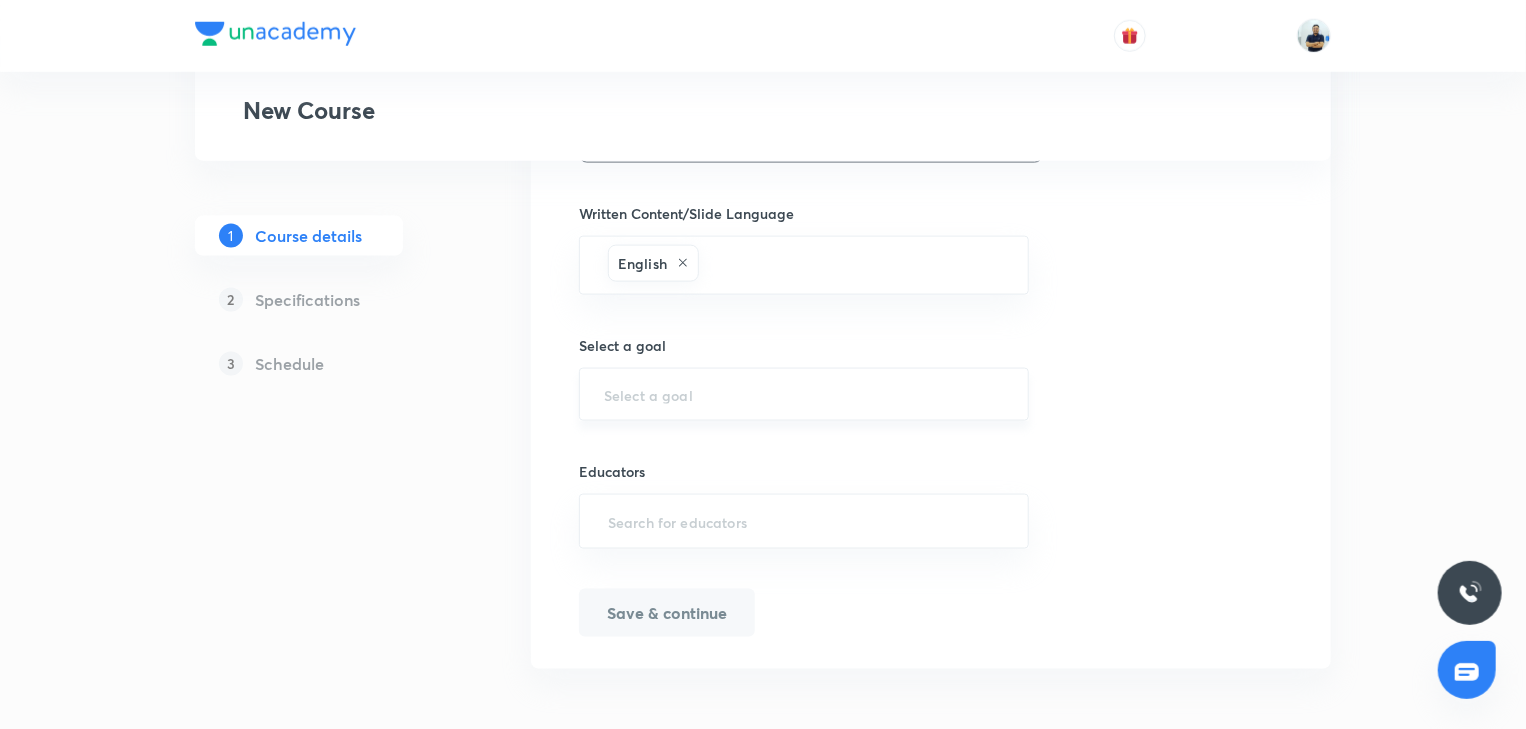 click on "​" at bounding box center (804, 394) 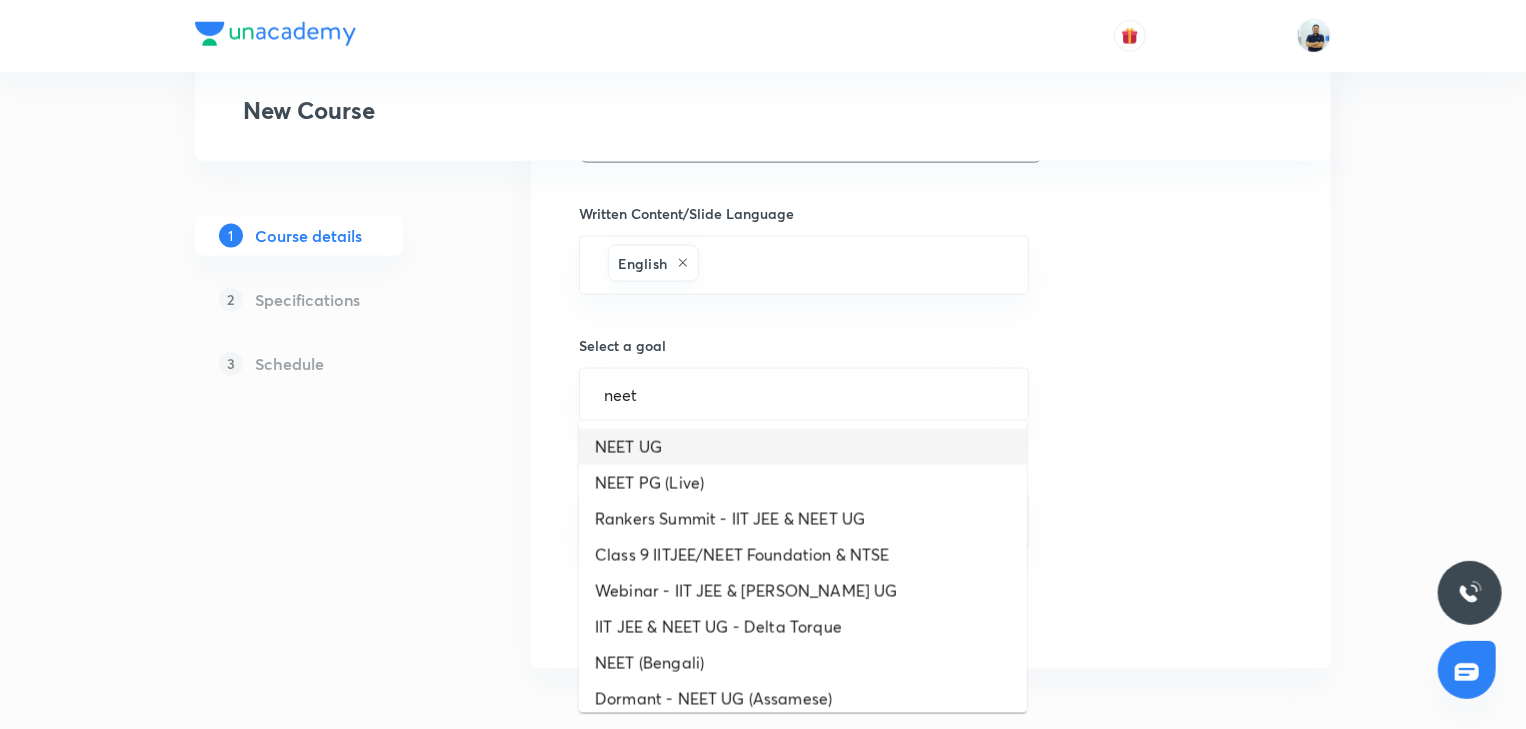 click on "NEET UG" at bounding box center [803, 447] 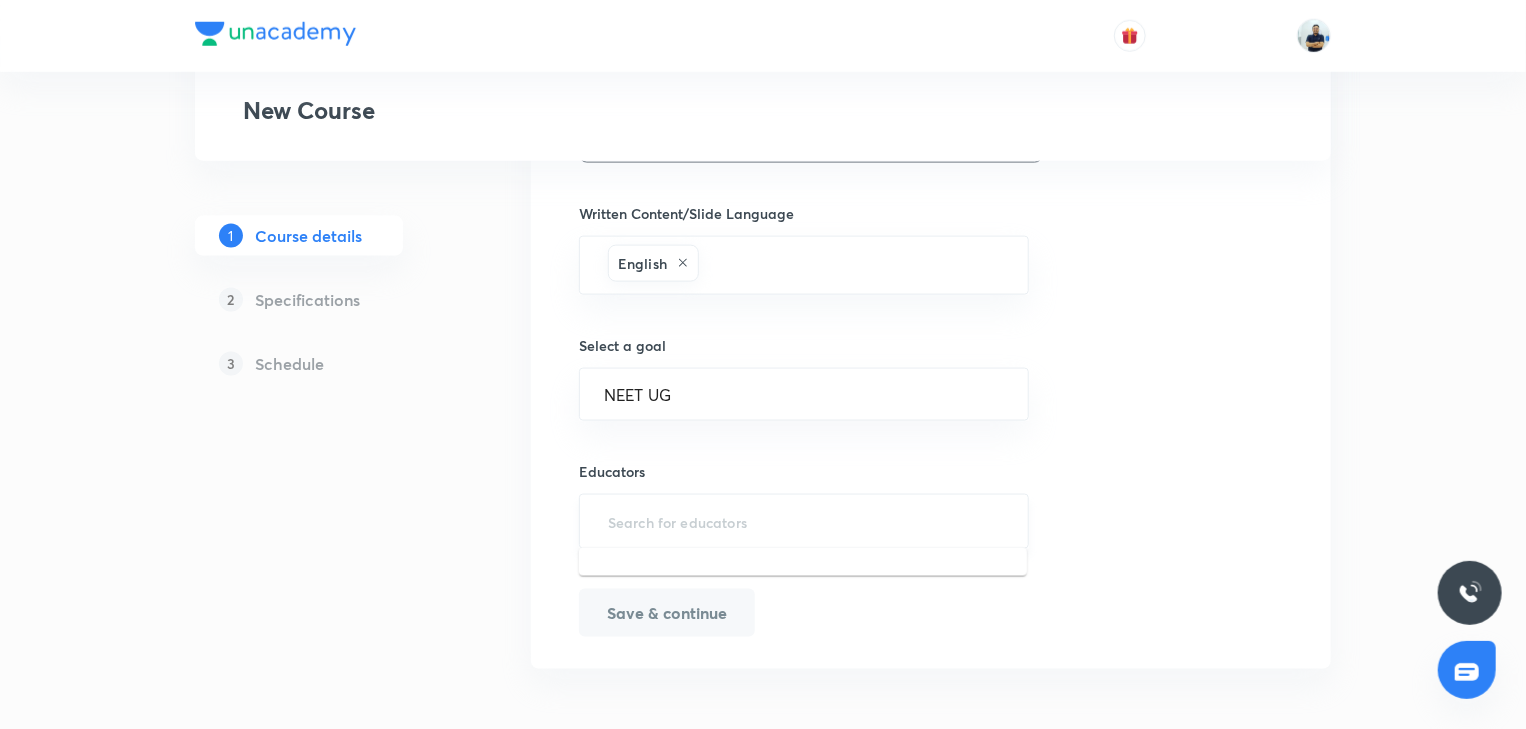 click at bounding box center (804, 521) 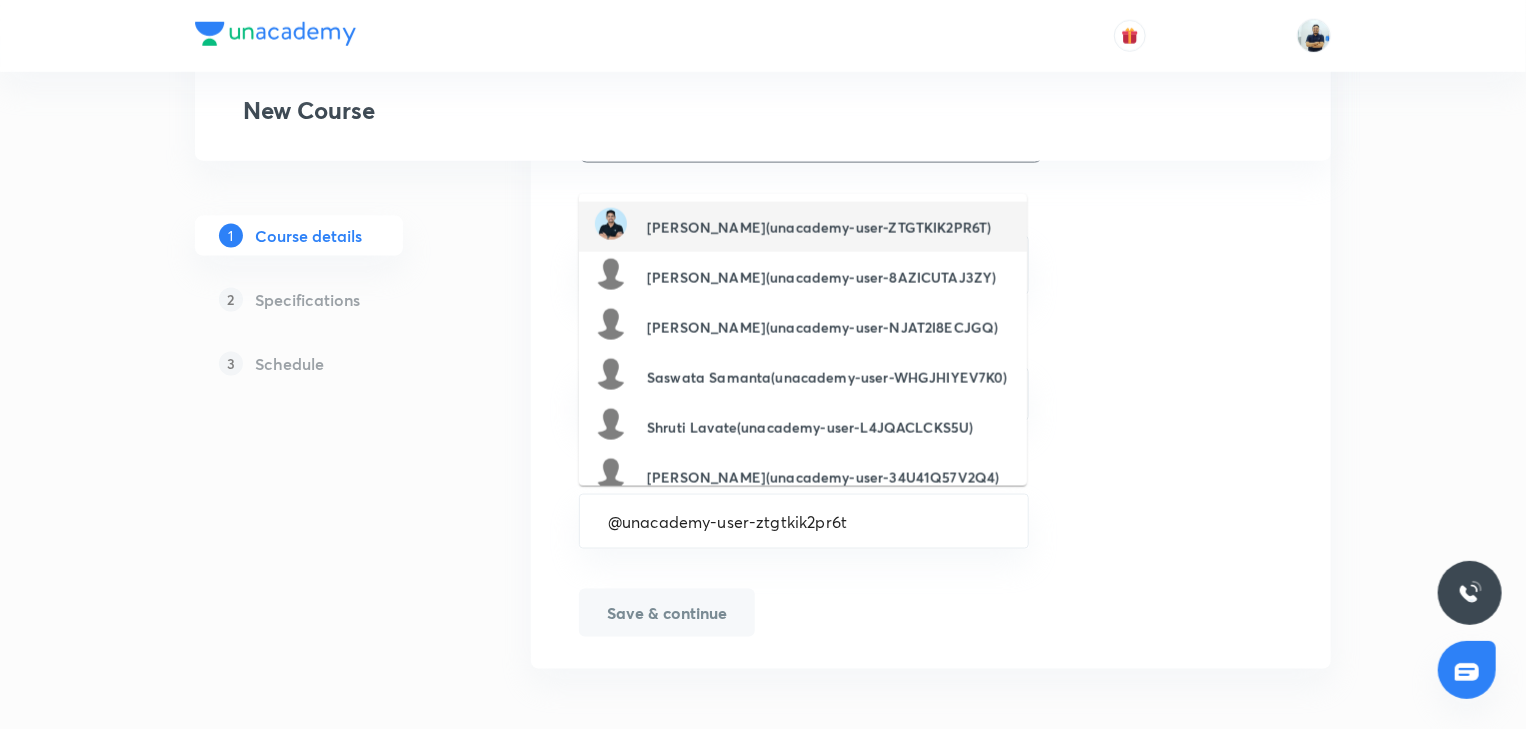 click on "[PERSON_NAME](unacademy-user-ZTGTKIK2PR6T)" at bounding box center [819, 227] 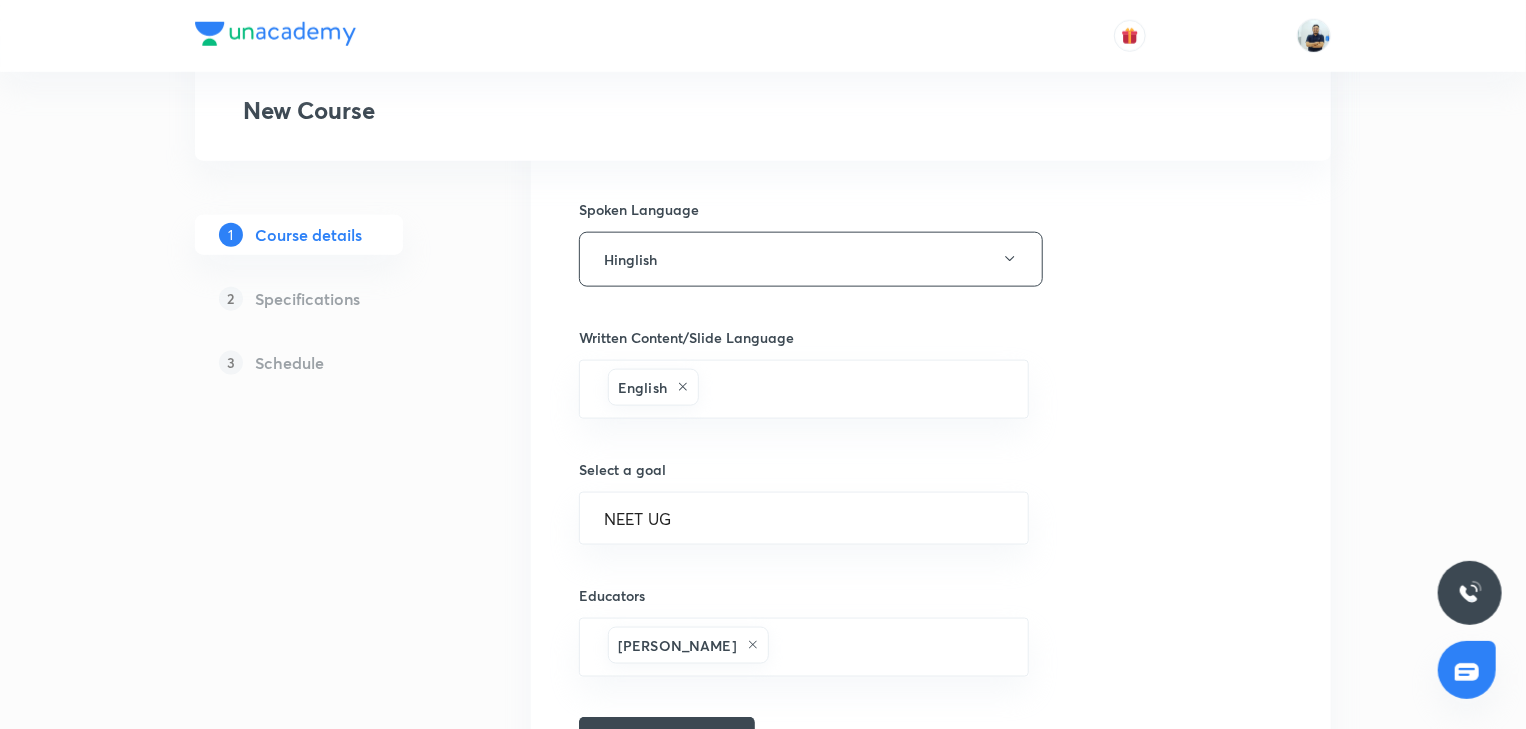 scroll, scrollTop: 1224, scrollLeft: 0, axis: vertical 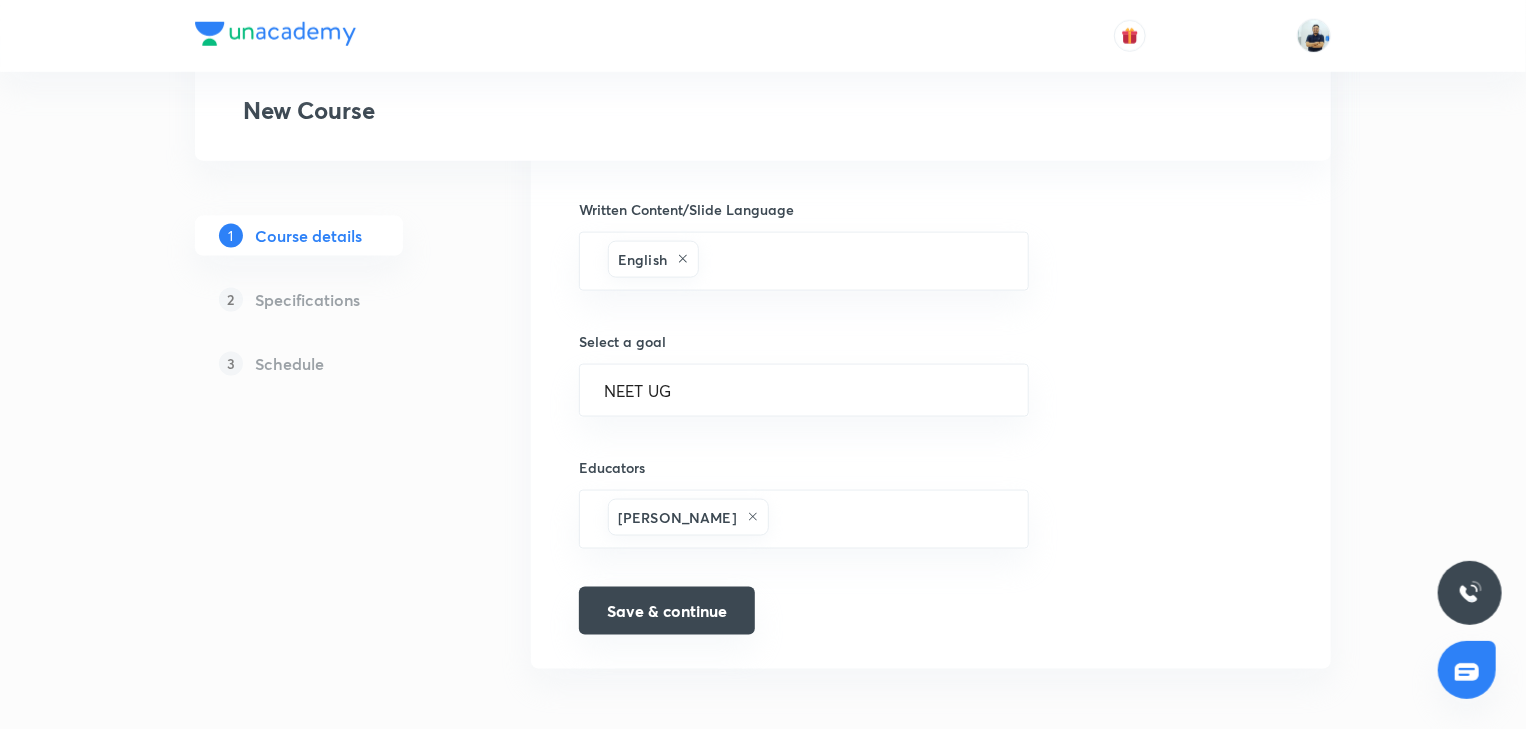 click on "Save & continue" at bounding box center (667, 611) 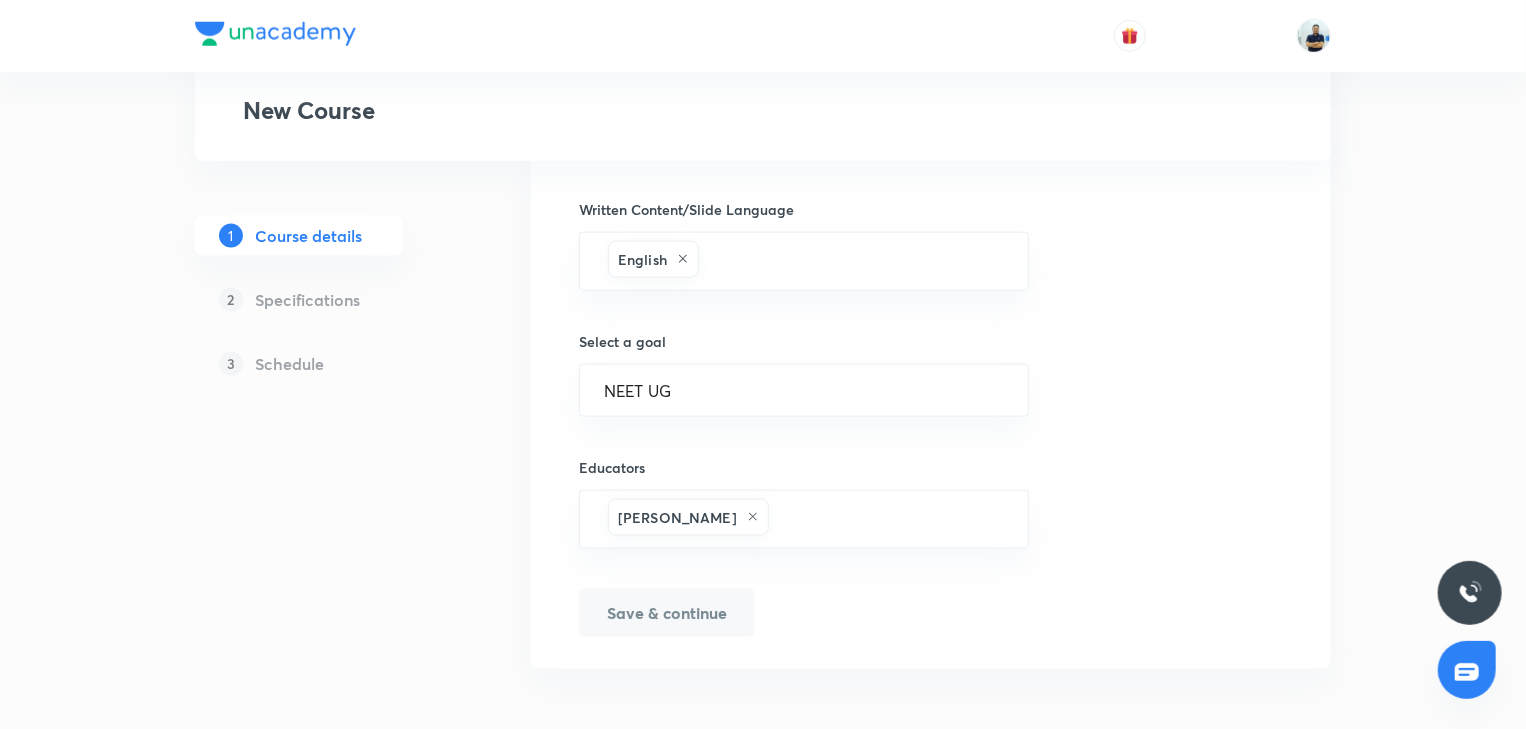 scroll, scrollTop: 1247, scrollLeft: 0, axis: vertical 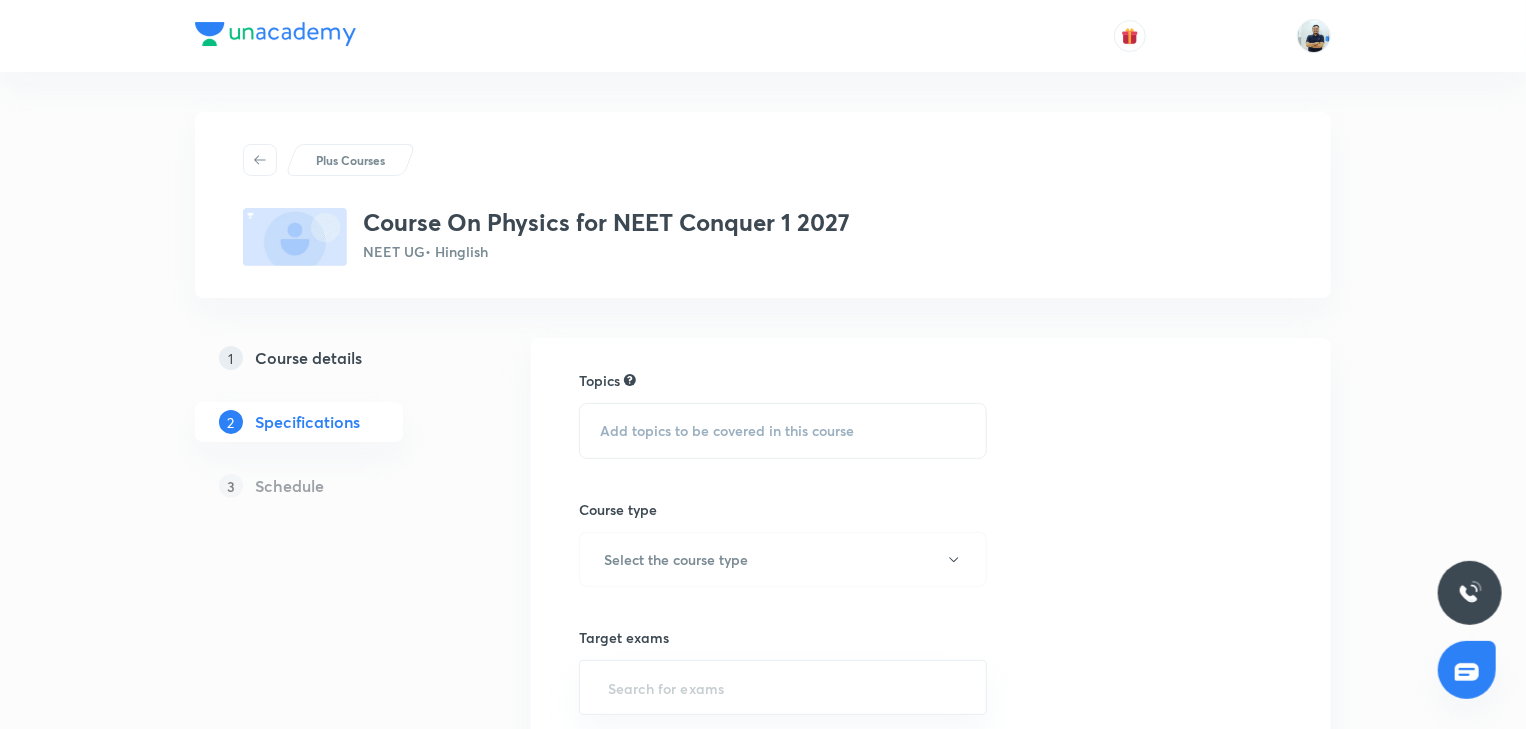 click on "Add topics to be covered in this course" at bounding box center (783, 431) 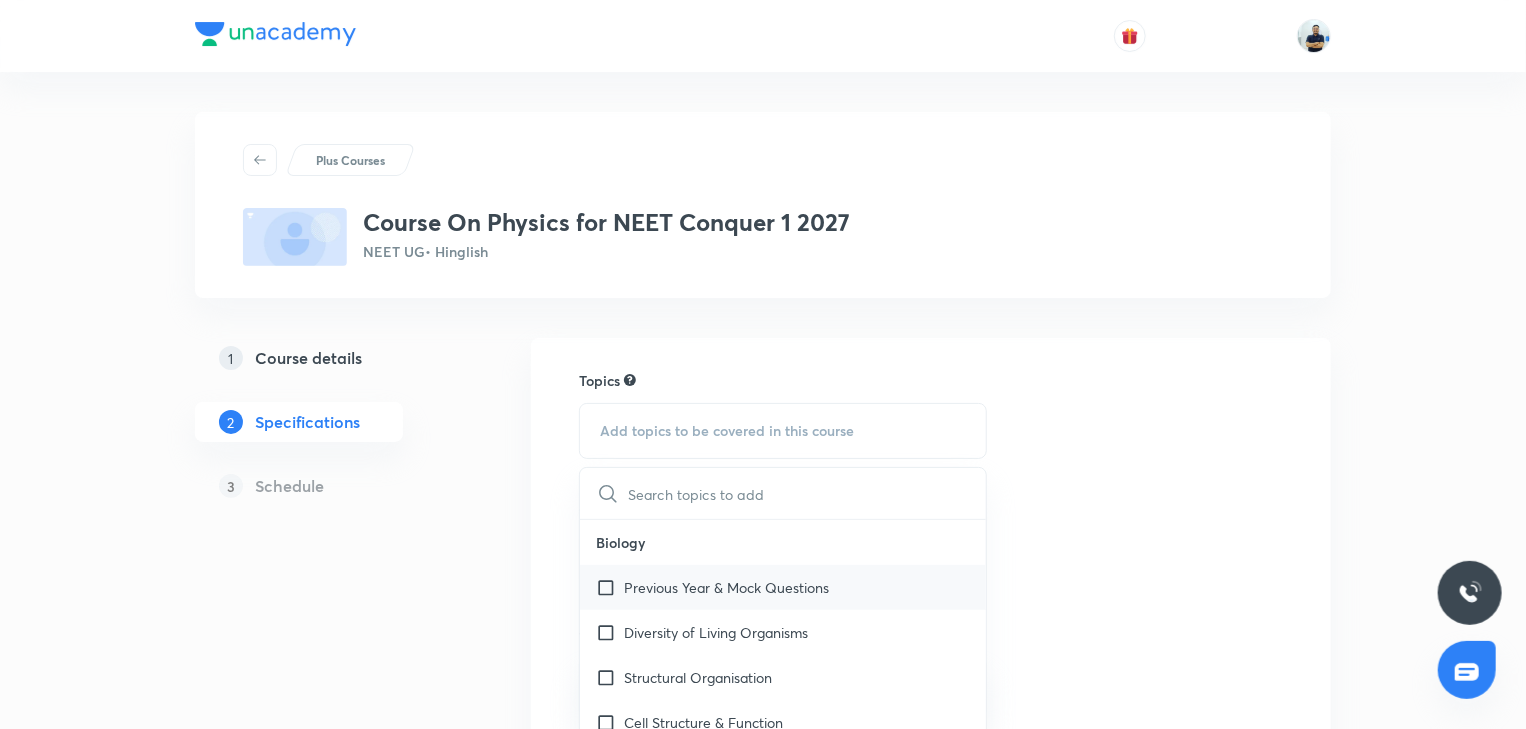 scroll, scrollTop: 1120, scrollLeft: 0, axis: vertical 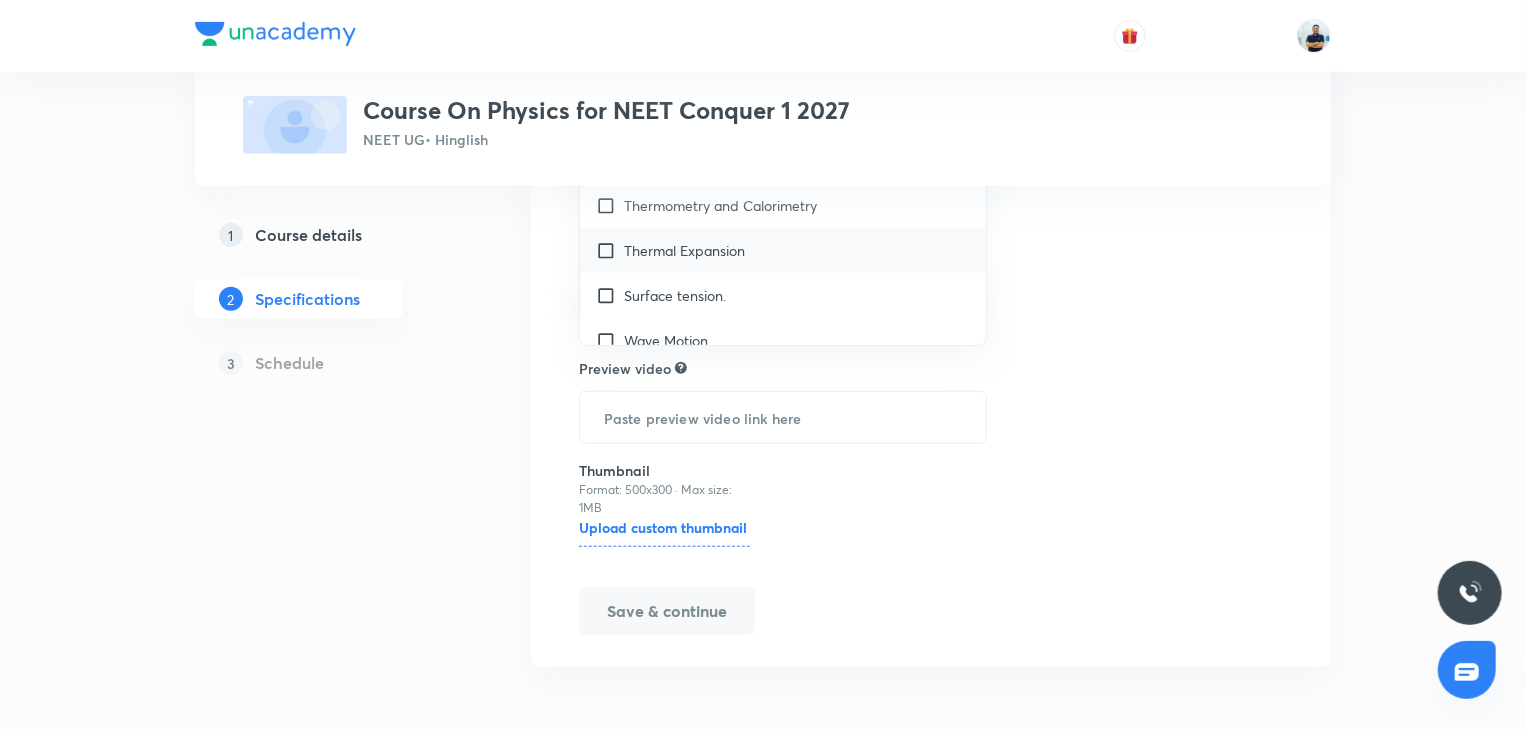 click on "Thermal Expansion" at bounding box center [684, 250] 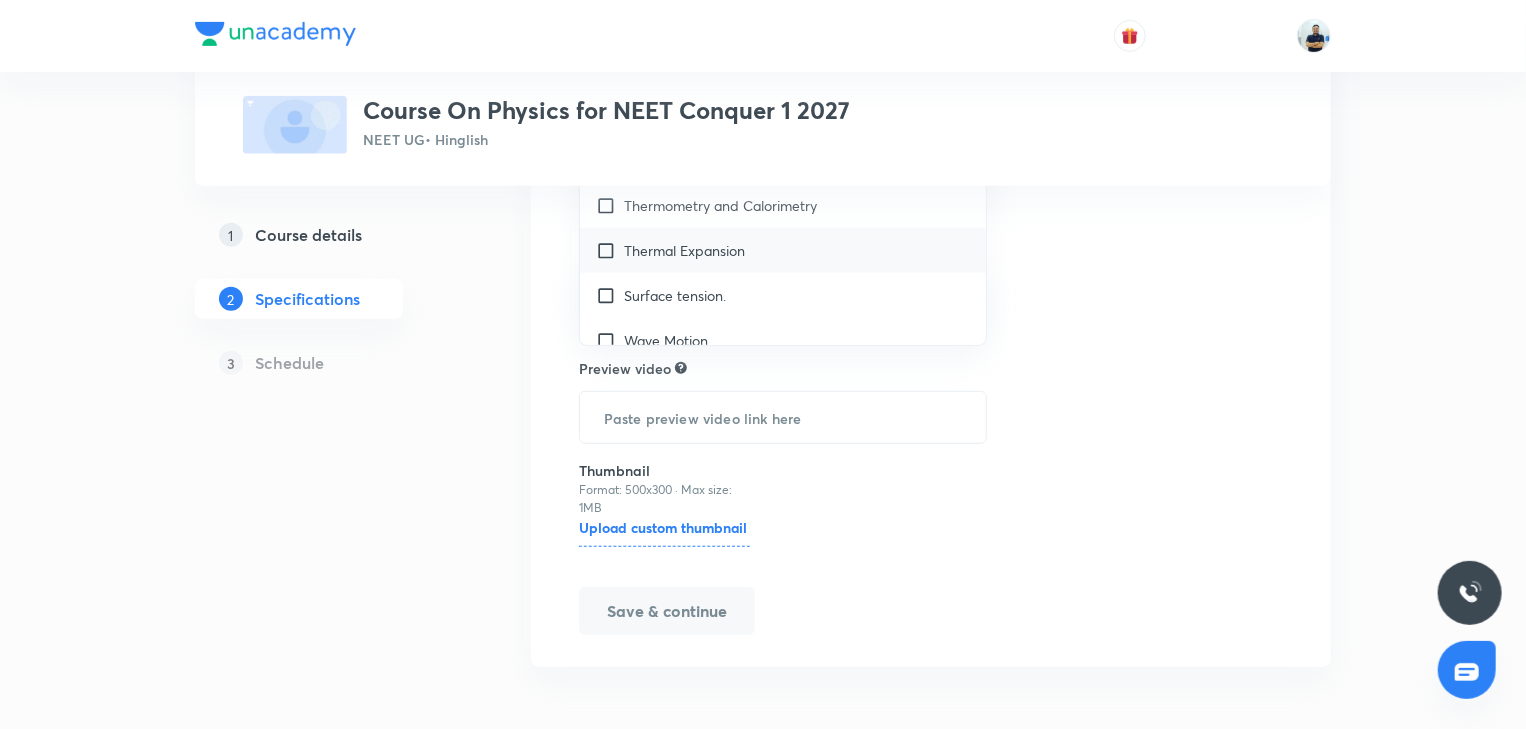 checkbox on "true" 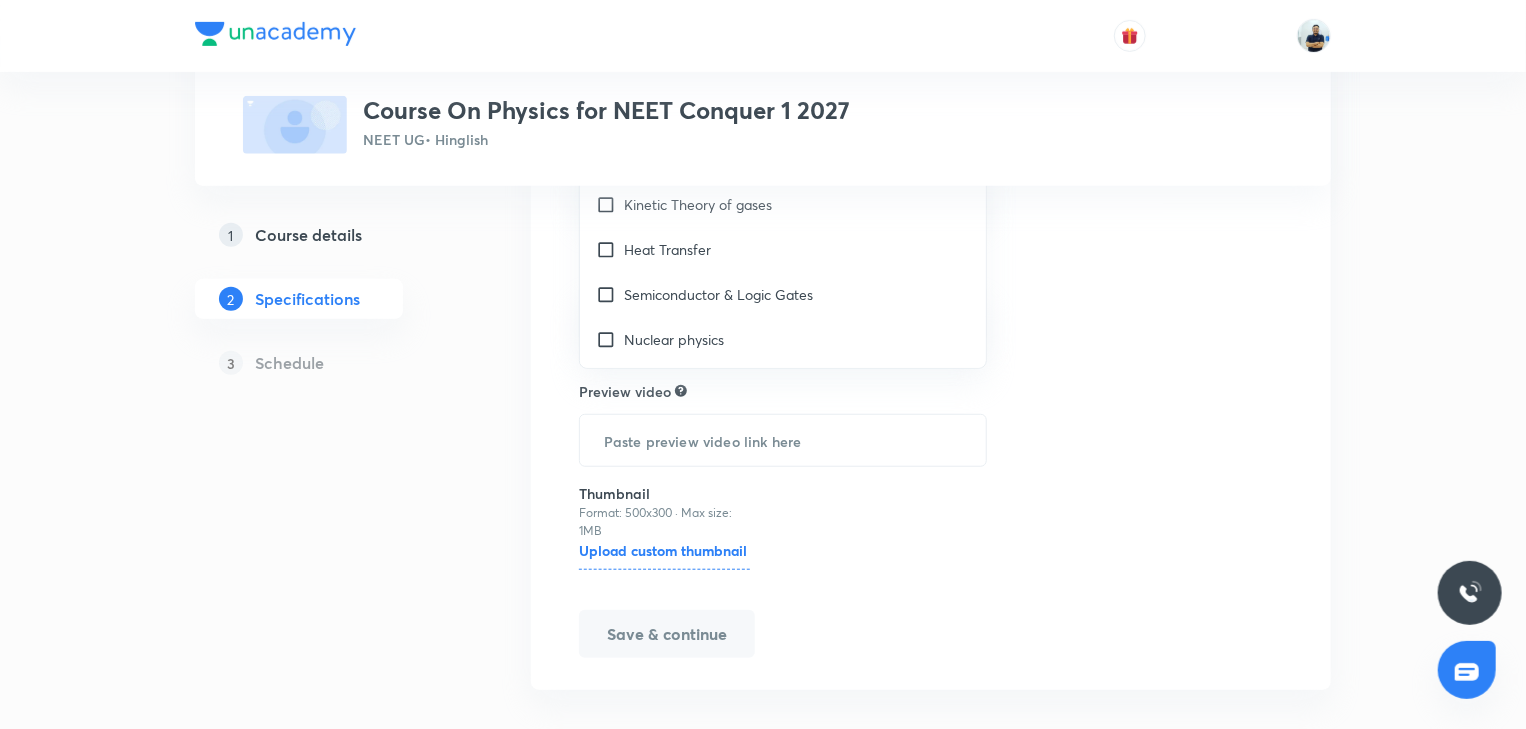 scroll, scrollTop: 3396, scrollLeft: 0, axis: vertical 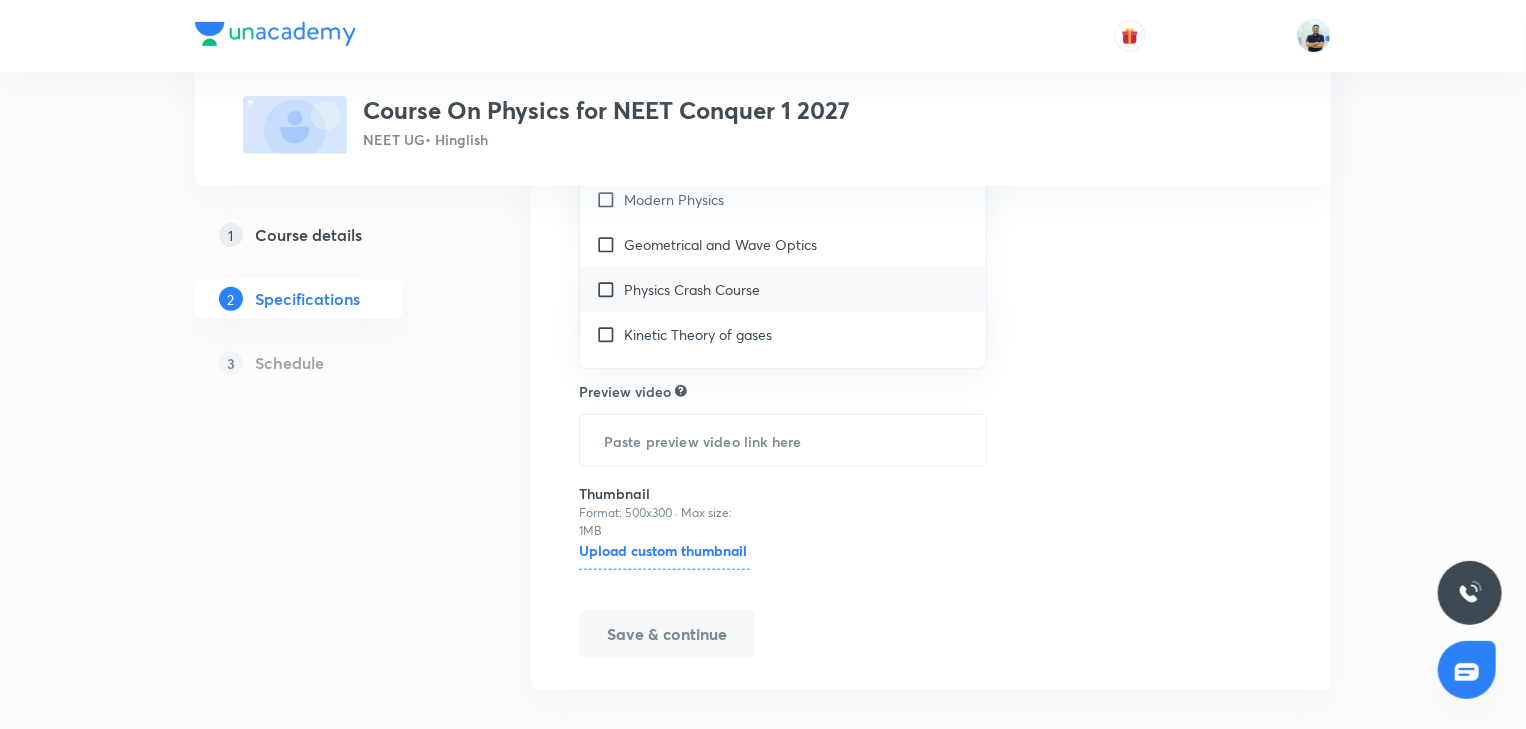 click on "Physics Crash Course" at bounding box center [783, 289] 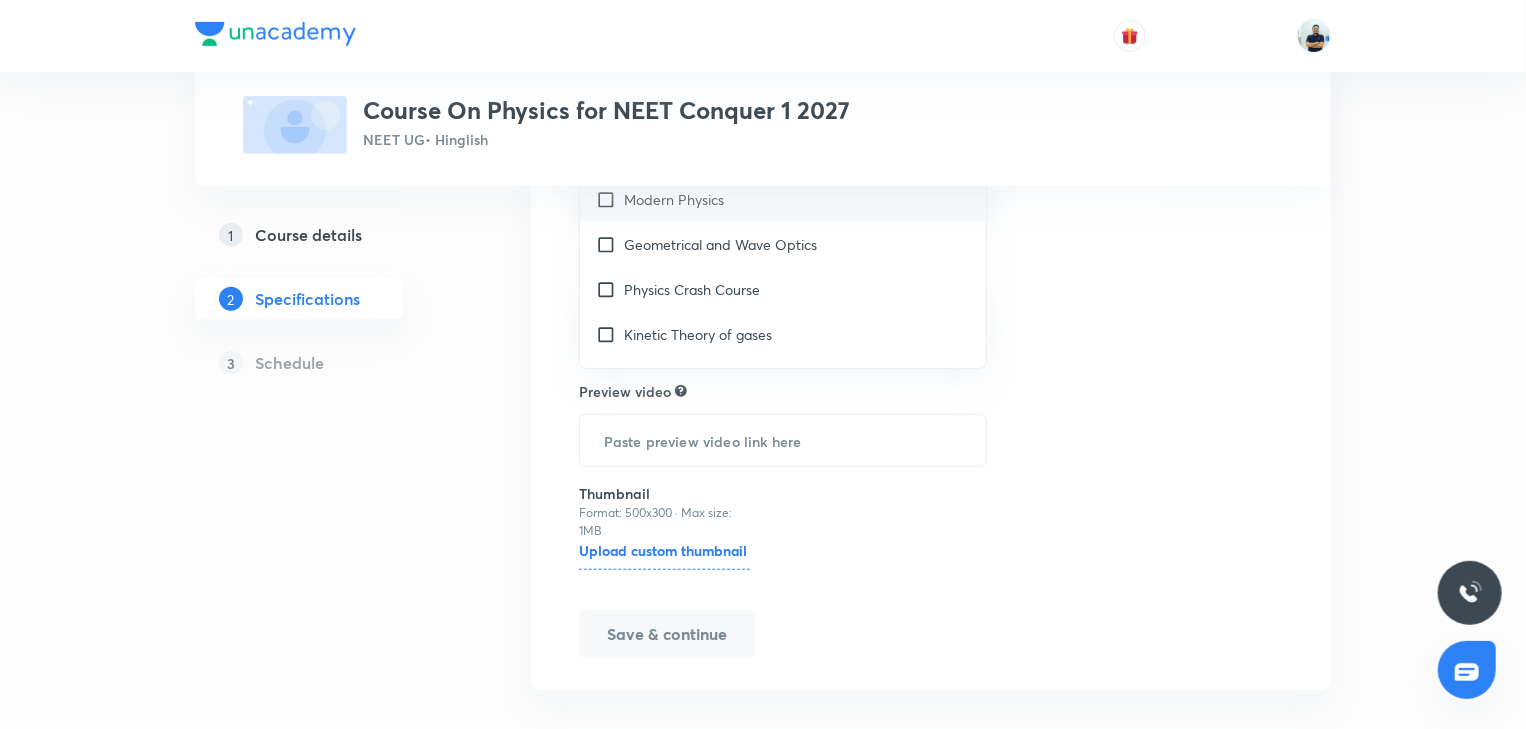 checkbox on "true" 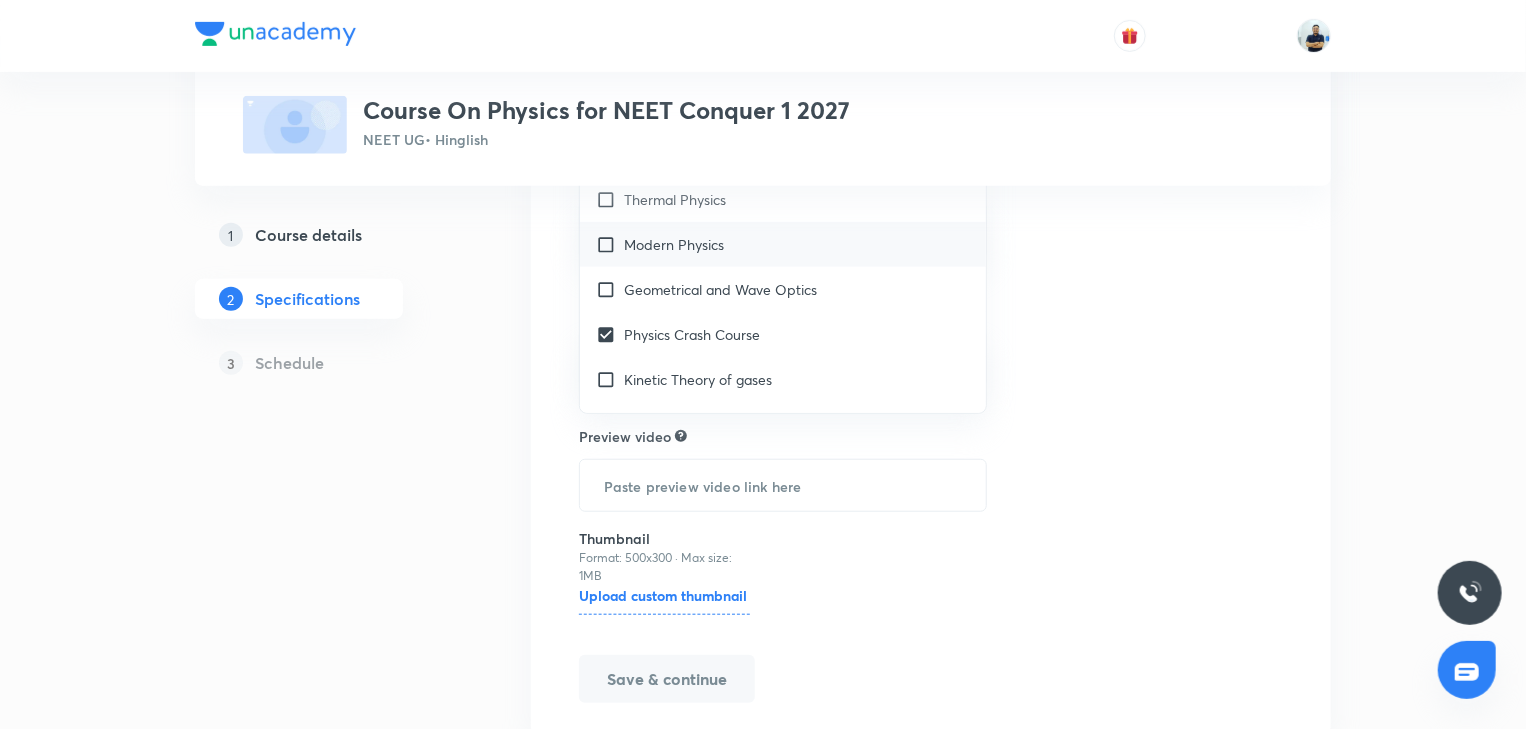 click on "Modern Physics" at bounding box center (674, 244) 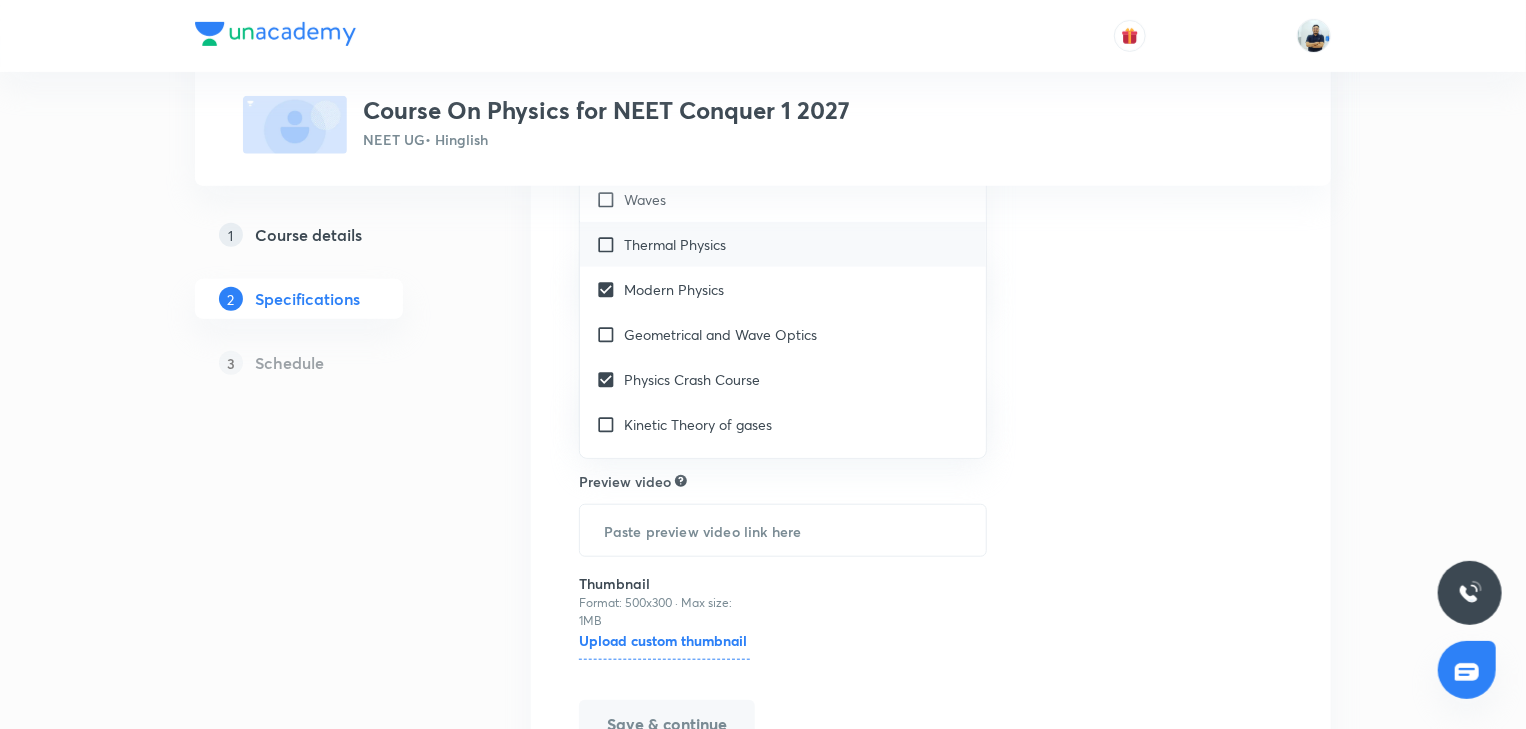 click on "Thermal Physics" at bounding box center [675, 244] 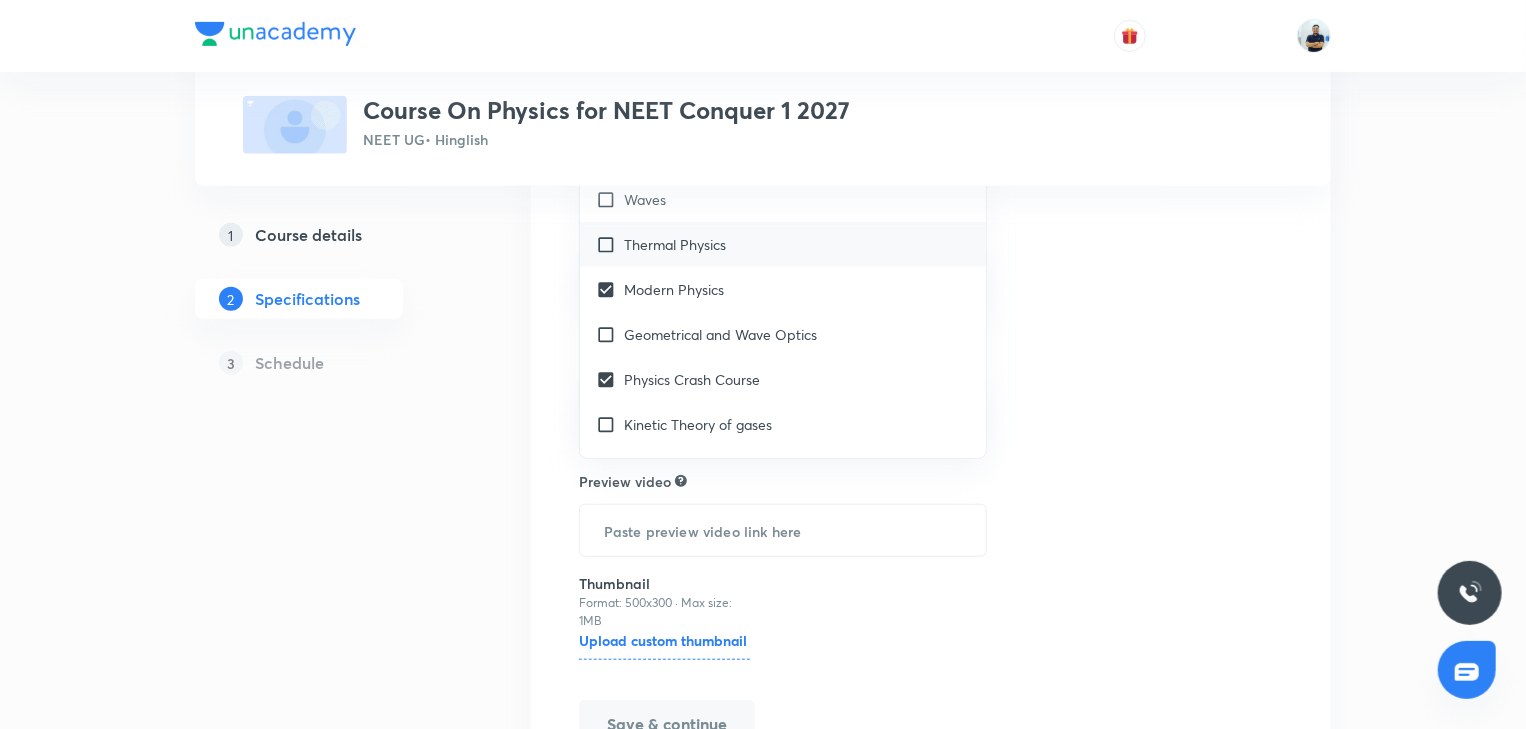 checkbox on "true" 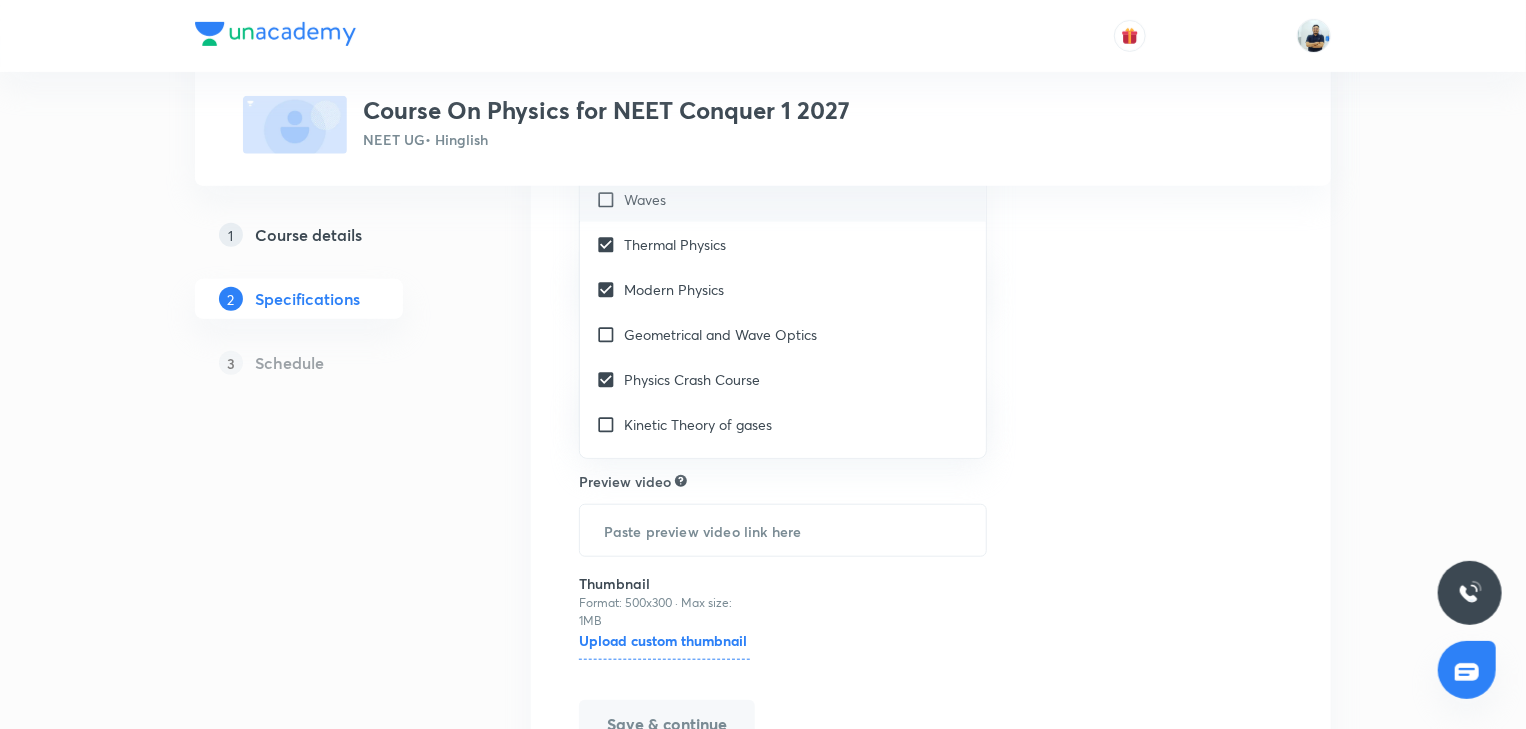 click on "Waves" at bounding box center [645, 199] 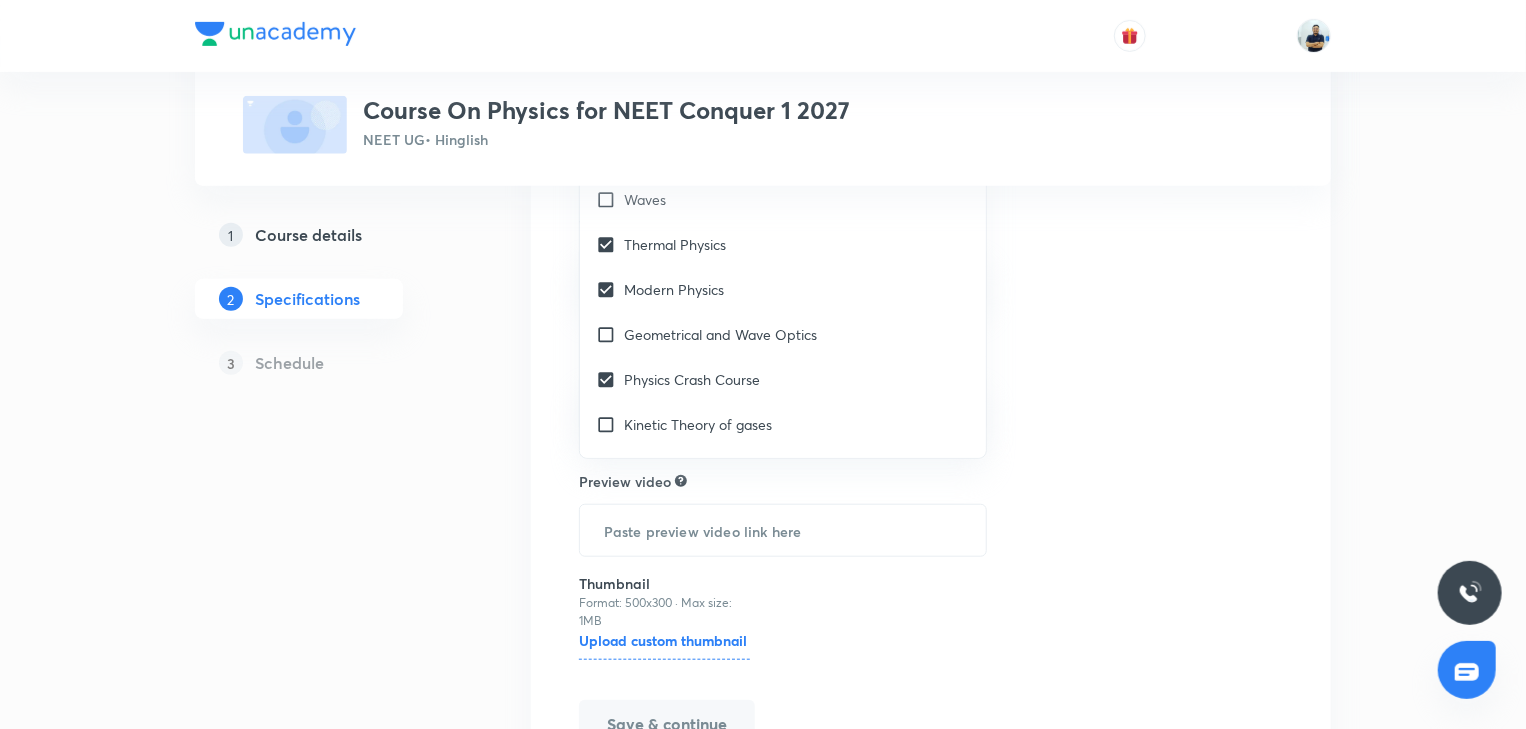 checkbox on "true" 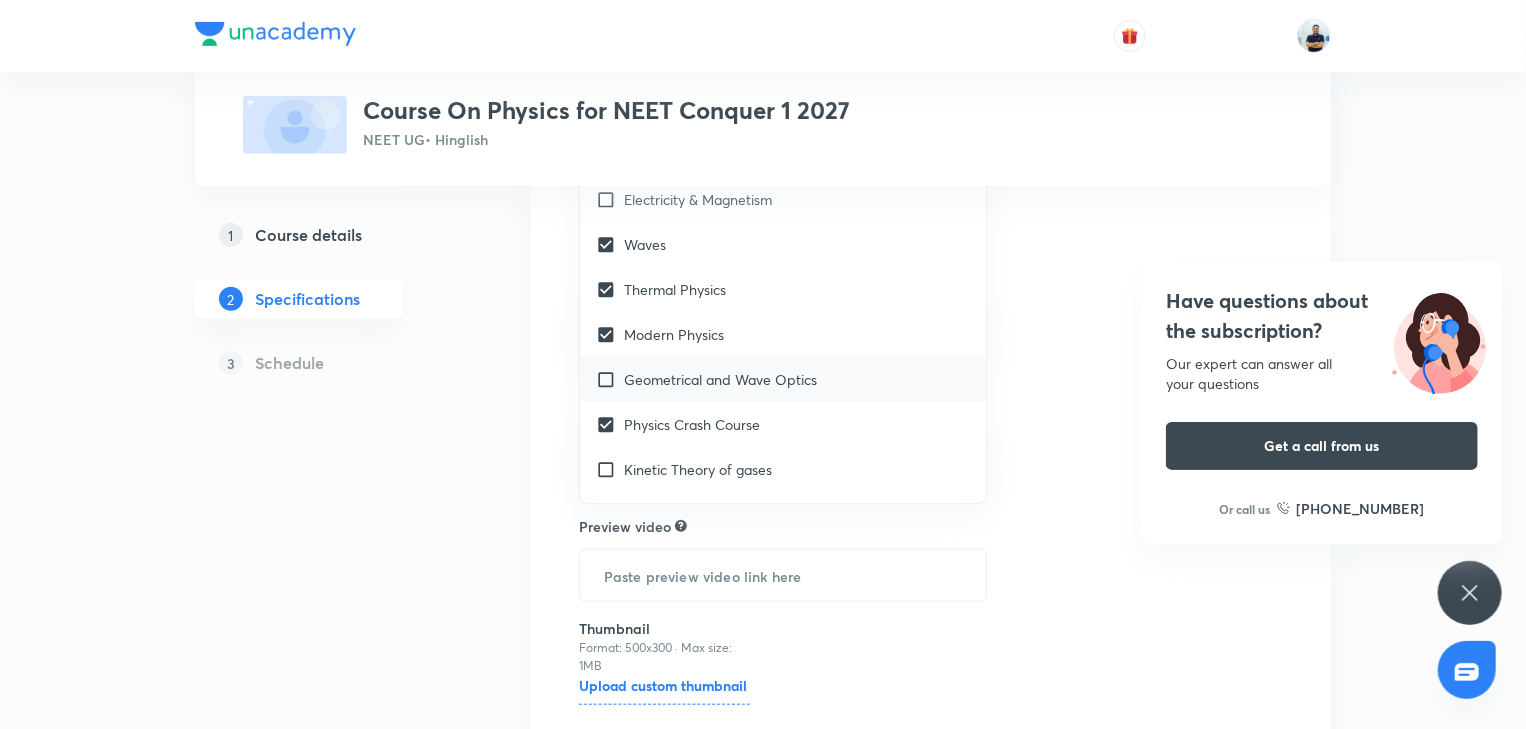 click on "Geometrical and Wave Optics" at bounding box center (720, 379) 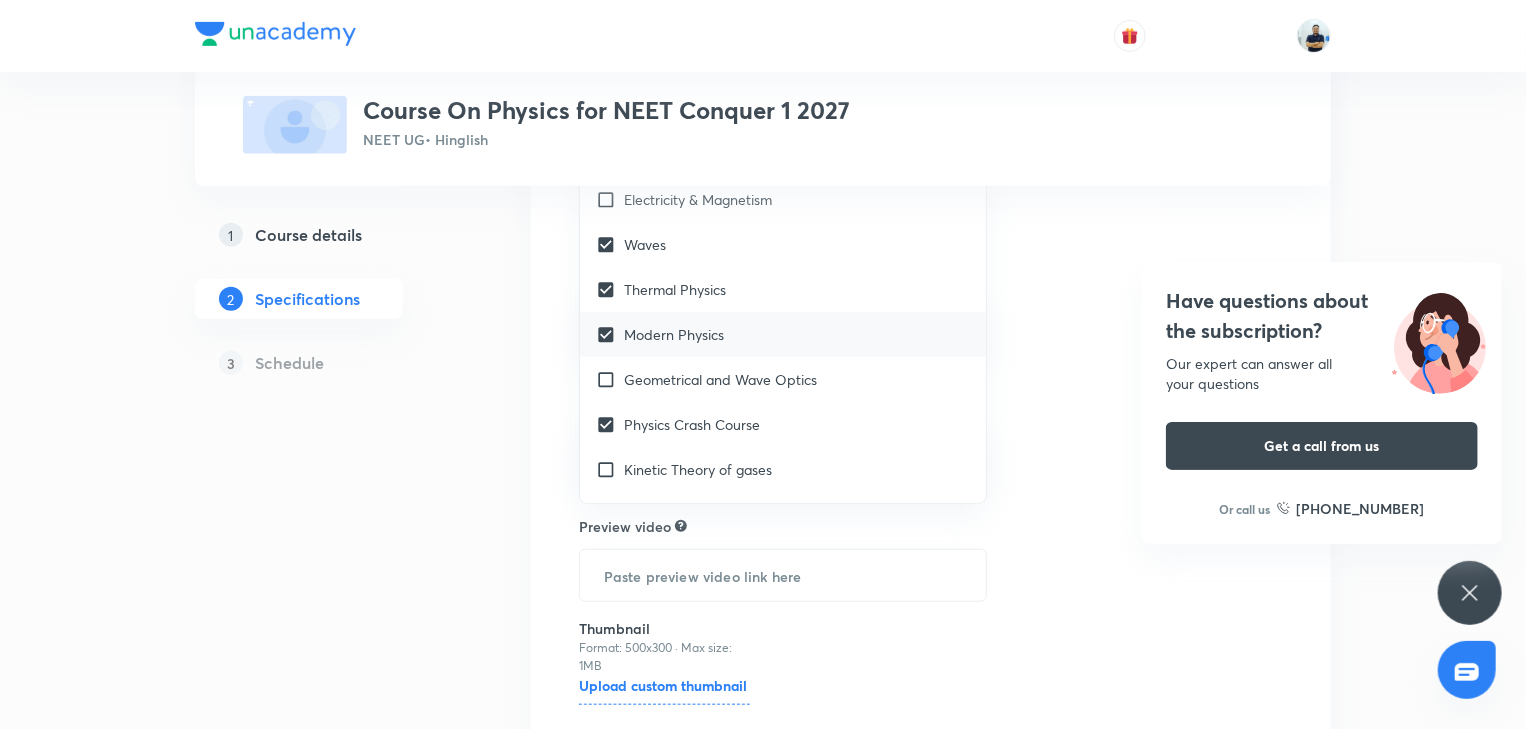 checkbox on "true" 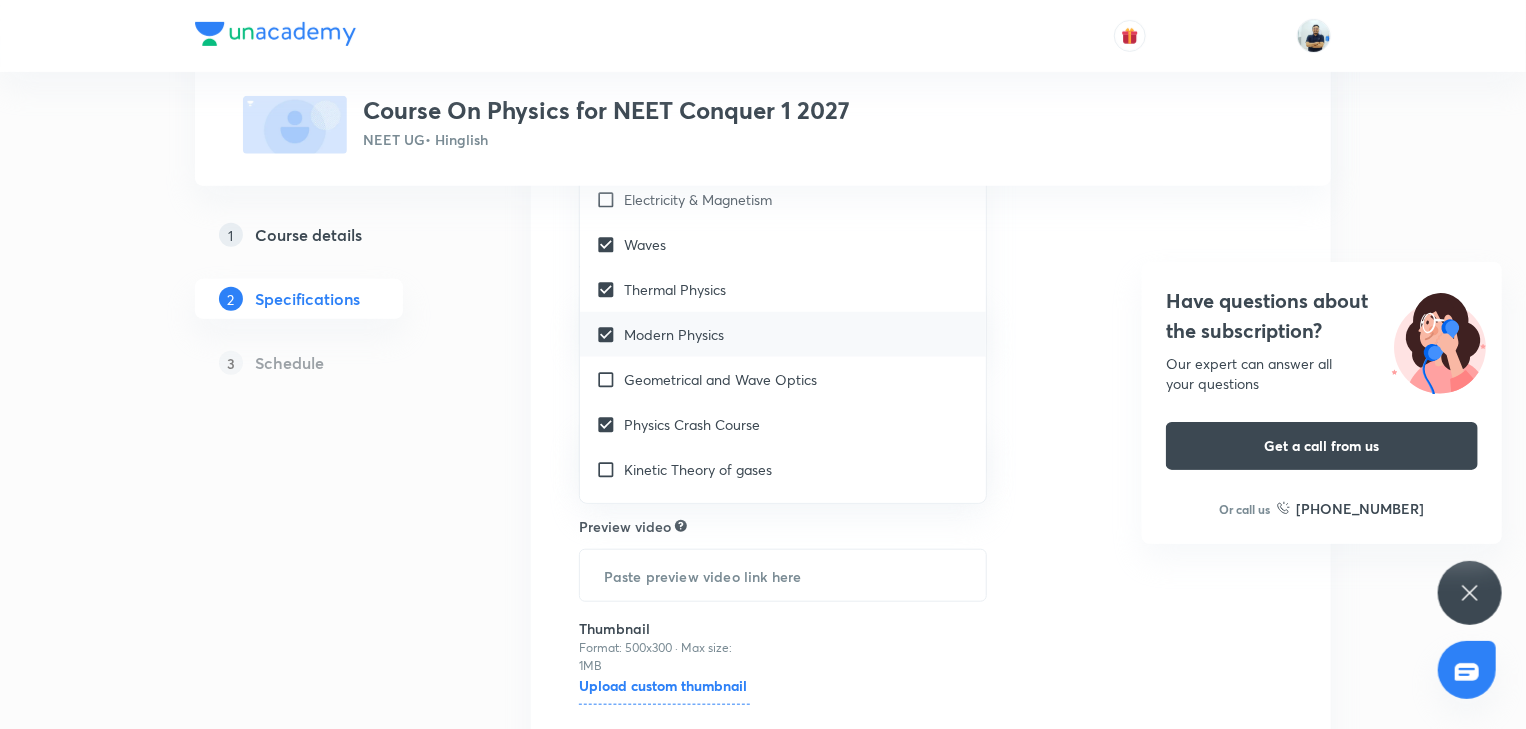 checkbox on "true" 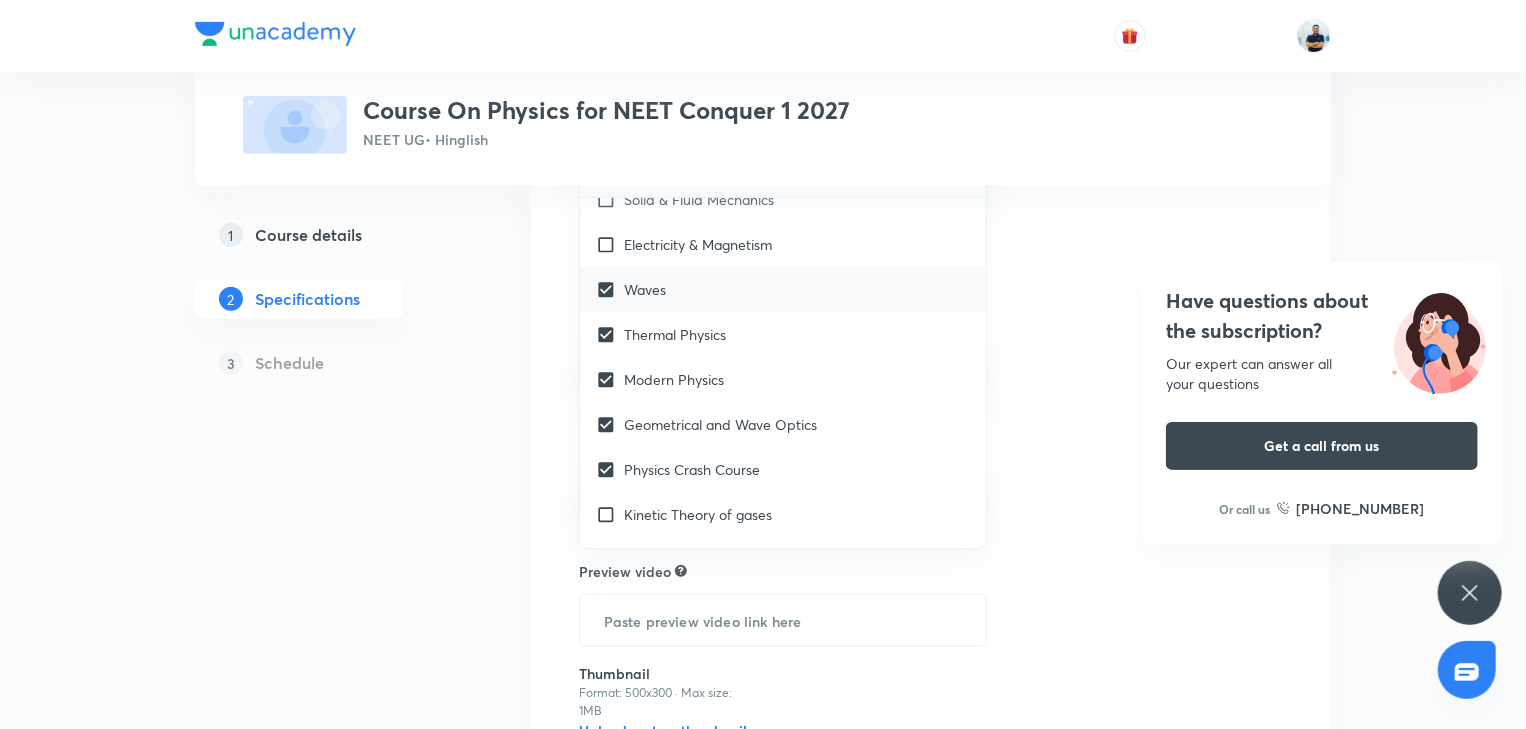 scroll, scrollTop: 3079, scrollLeft: 0, axis: vertical 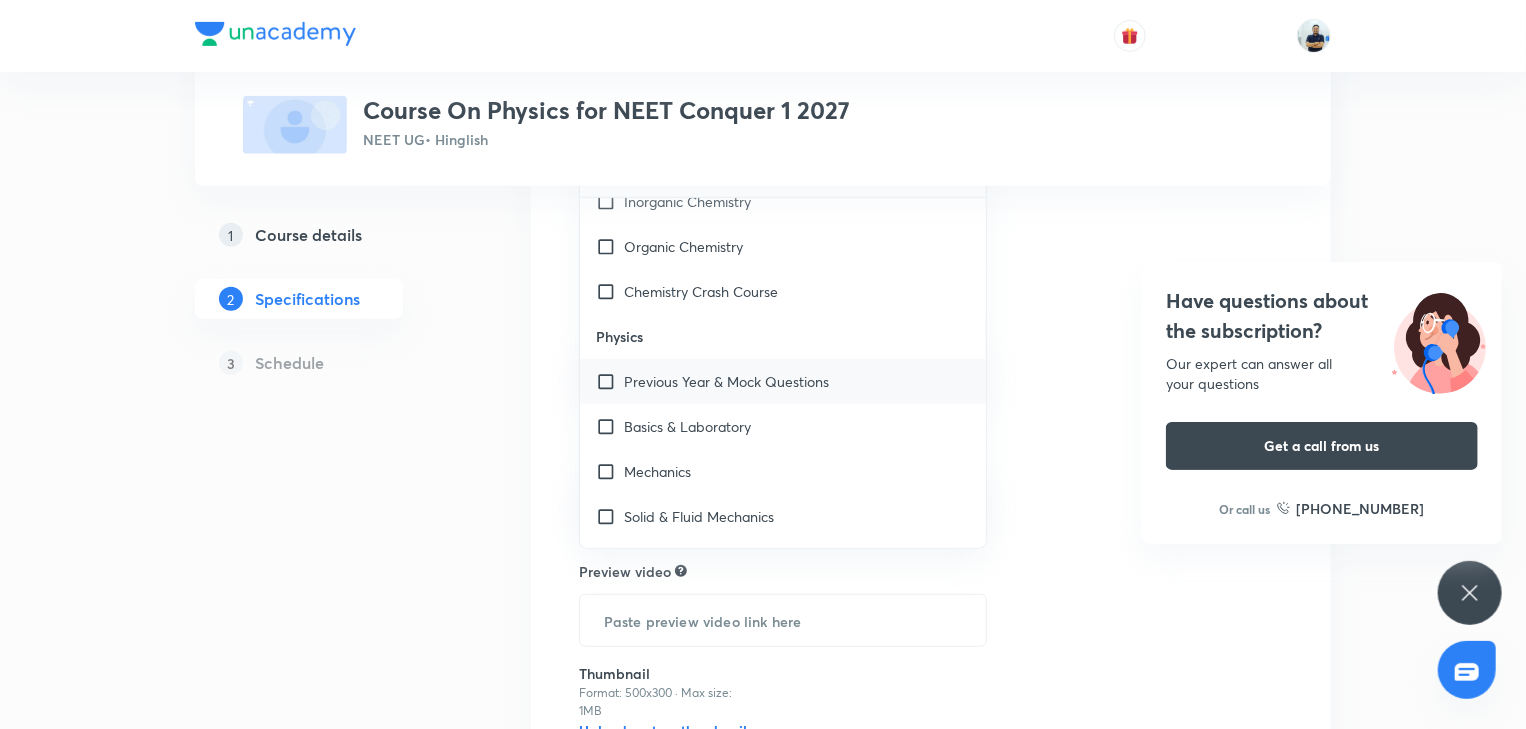 click on "Previous Year & Mock Questions" at bounding box center [726, 381] 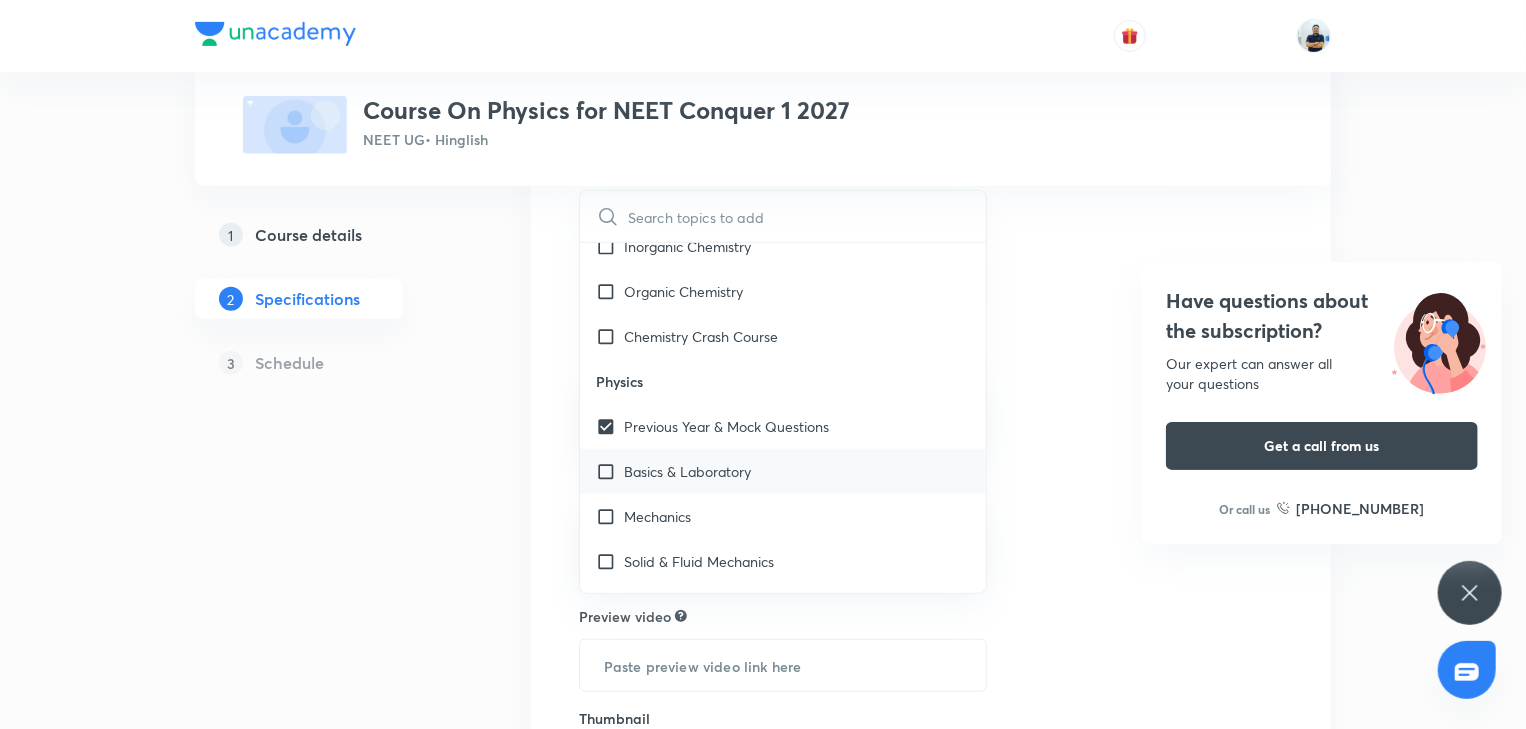 click on "Basics & Laboratory" at bounding box center (687, 471) 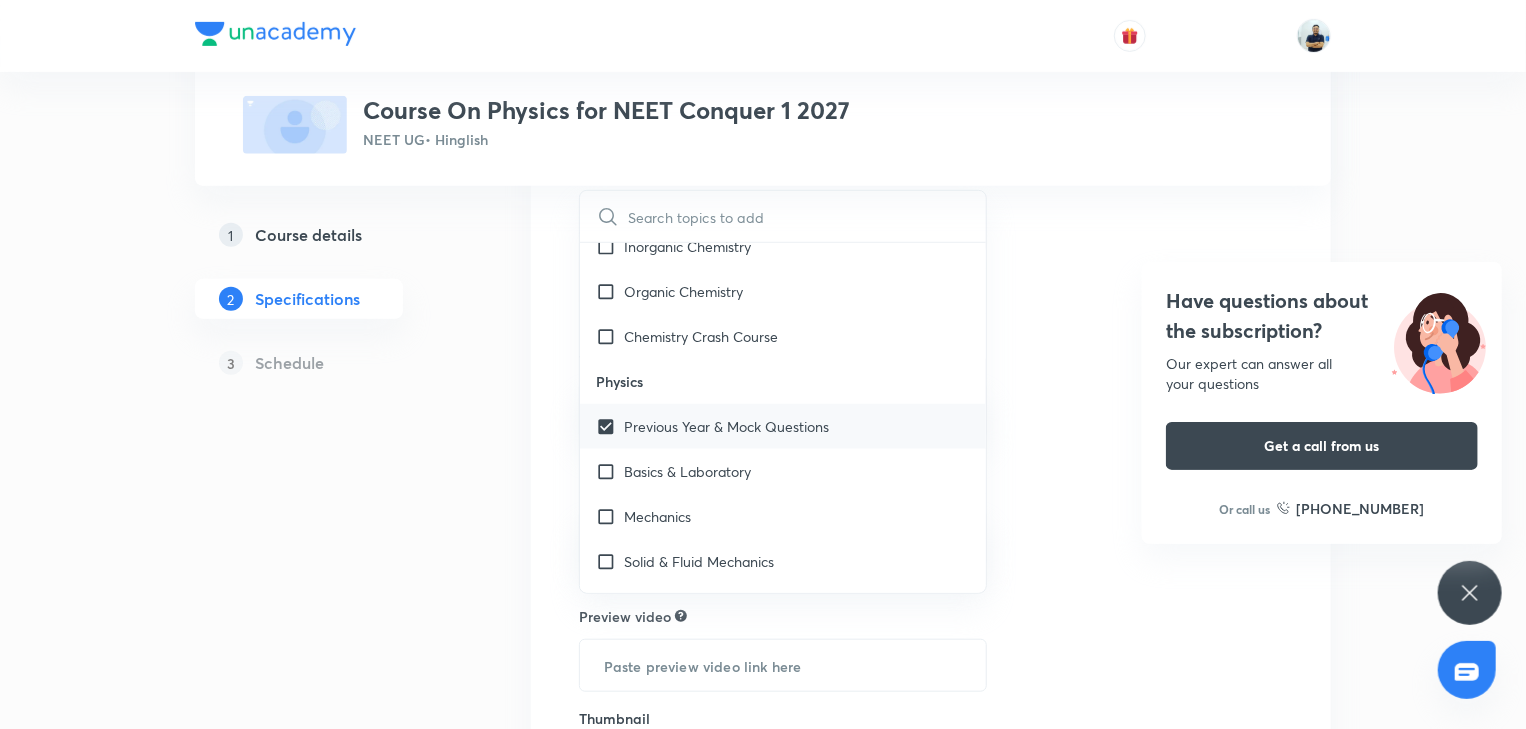 checkbox on "true" 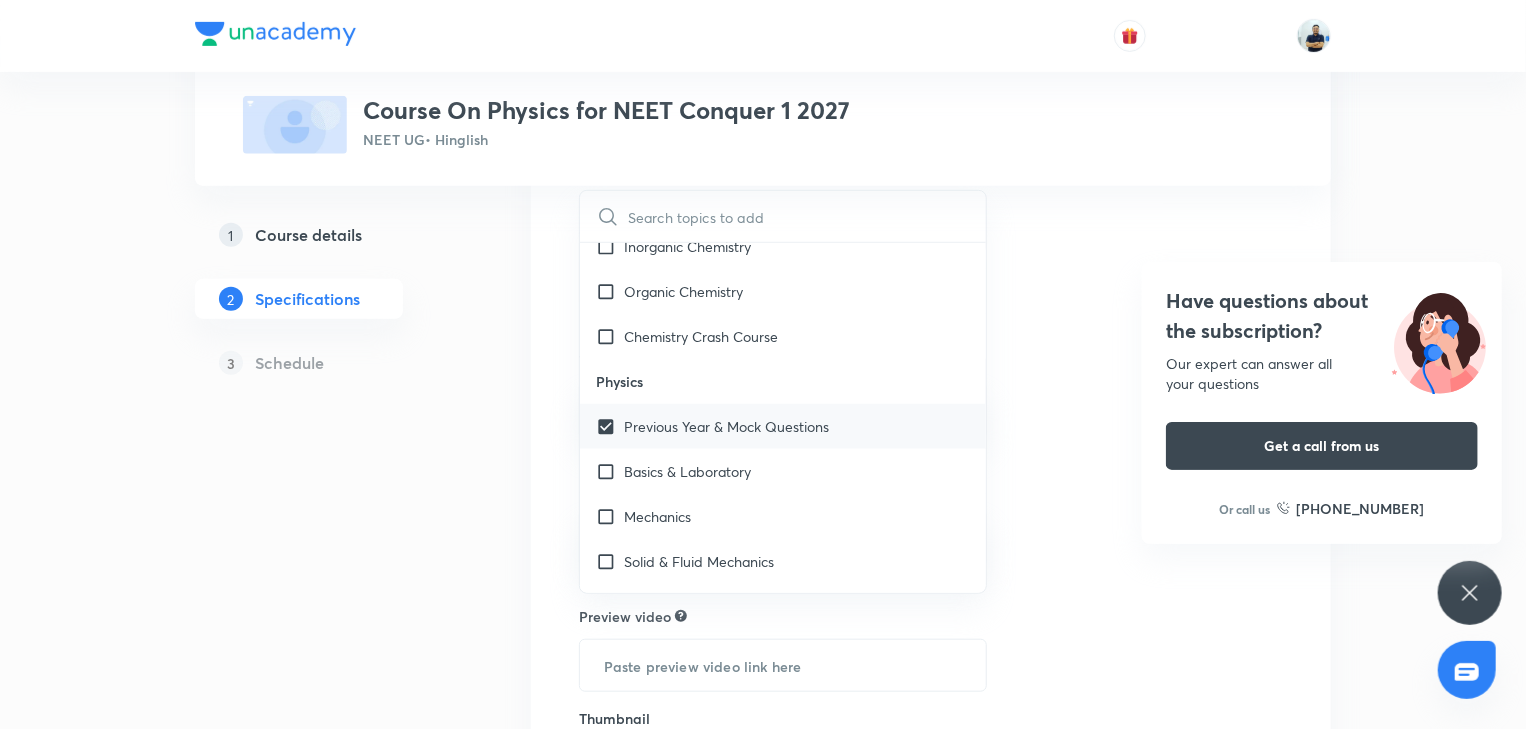 checkbox on "true" 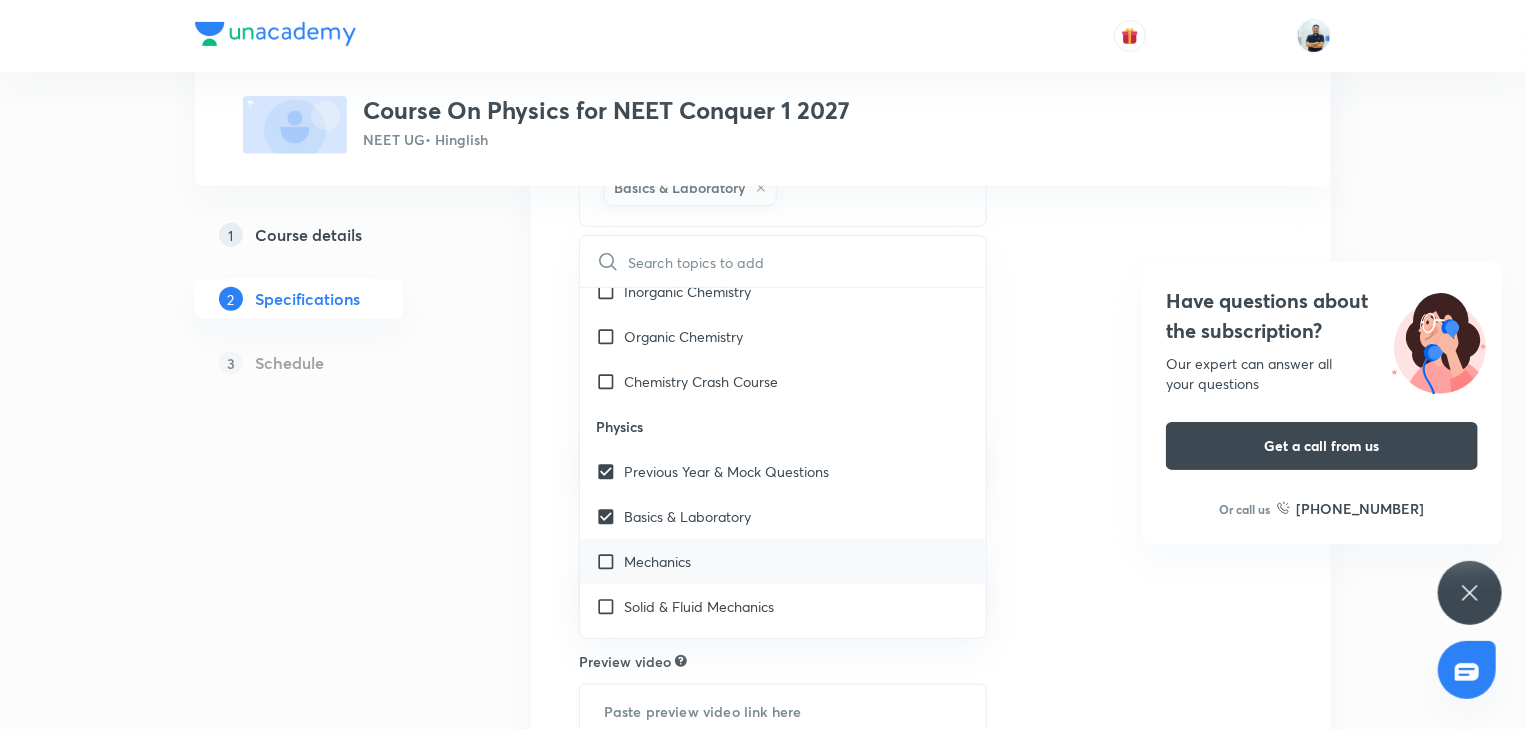 click at bounding box center [610, 561] 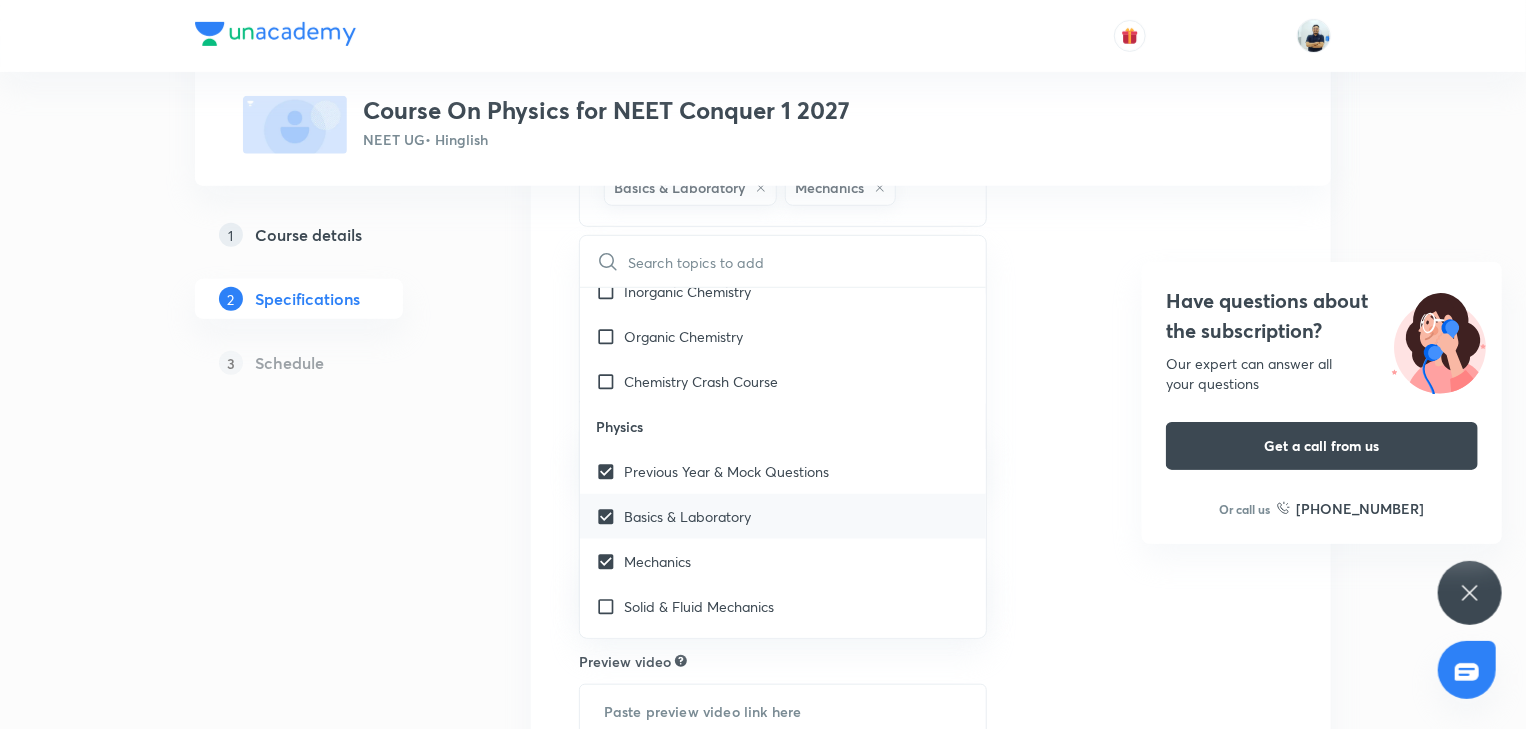 scroll, scrollTop: 3116, scrollLeft: 0, axis: vertical 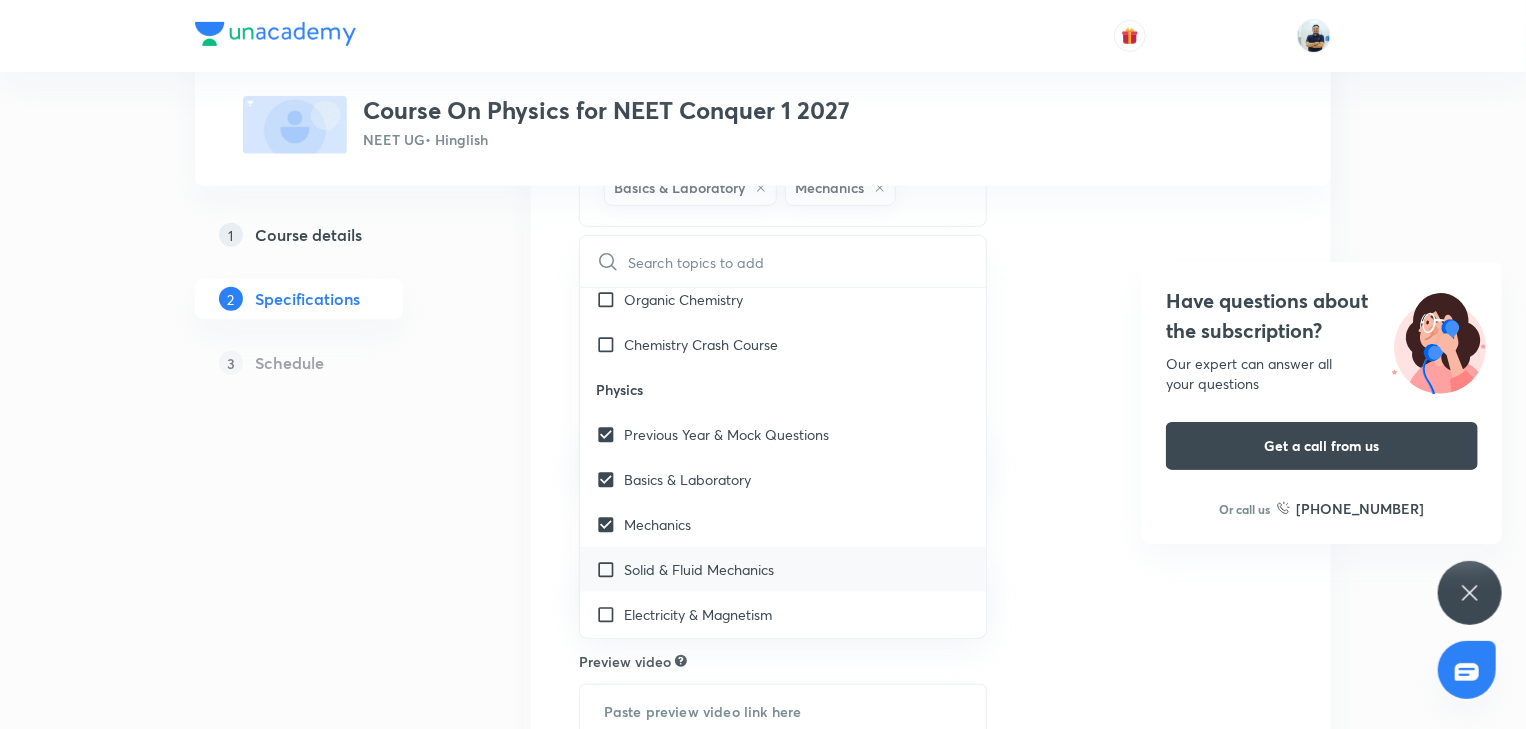 click on "Solid & Fluid Mechanics" at bounding box center [699, 569] 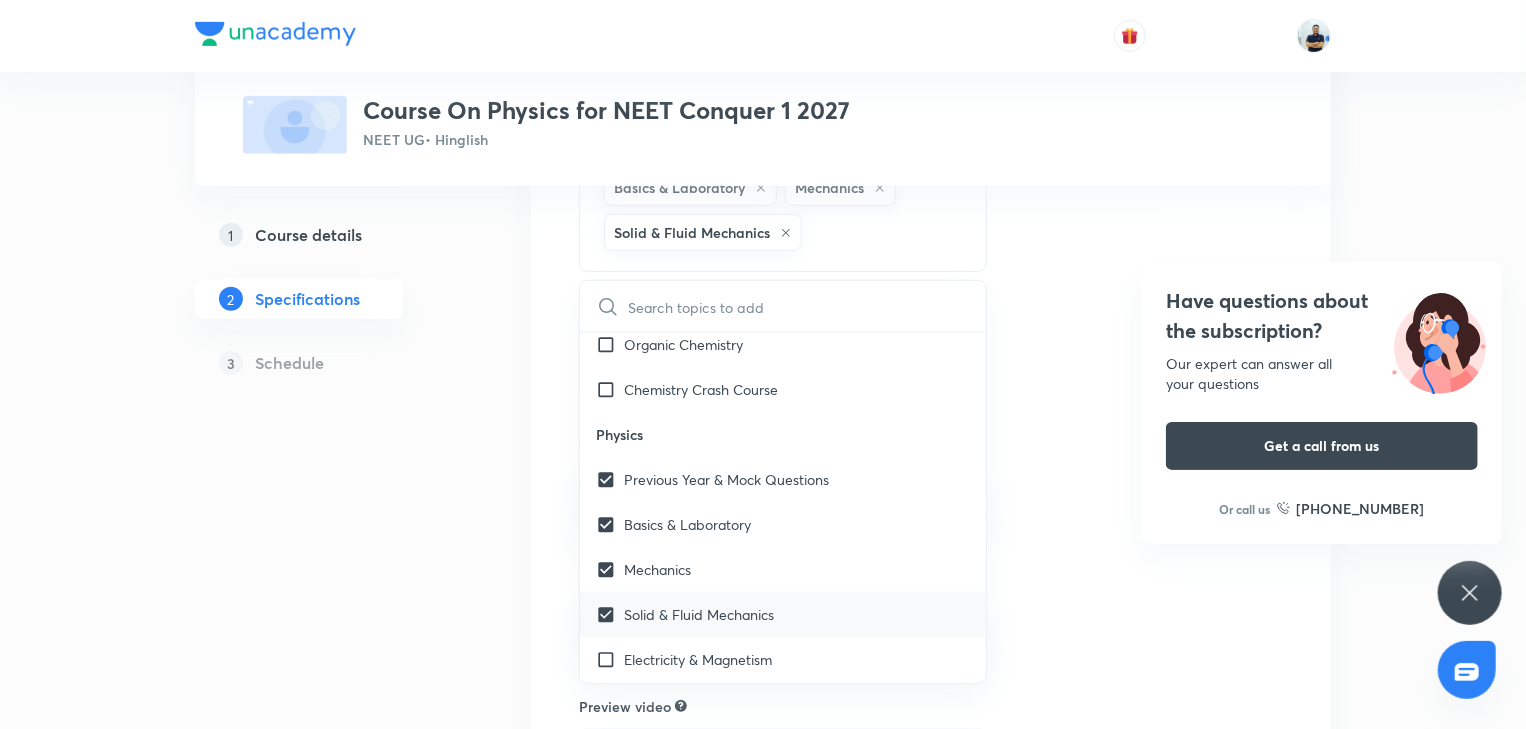 click on "Electricity & Magnetism" at bounding box center [698, 659] 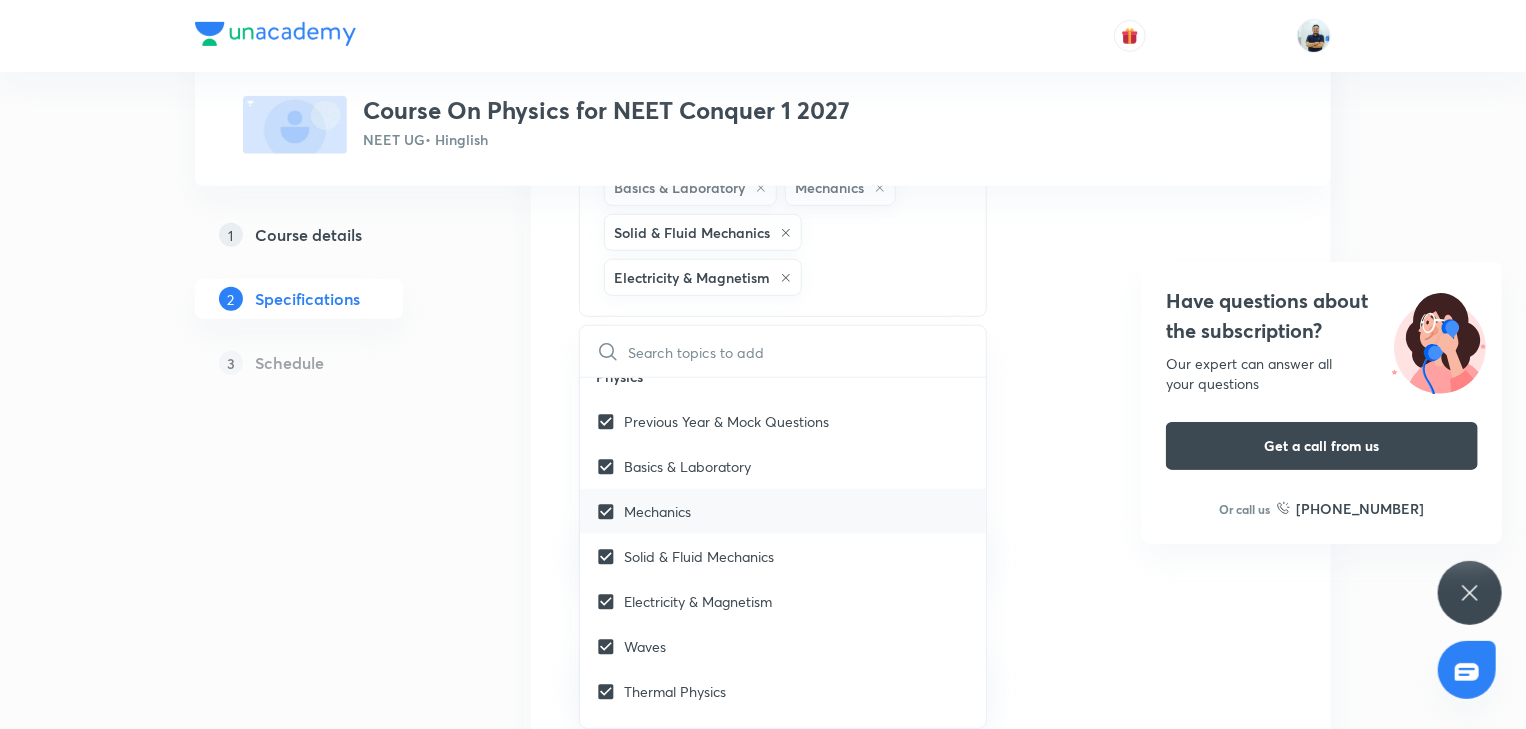 scroll, scrollTop: 3471, scrollLeft: 0, axis: vertical 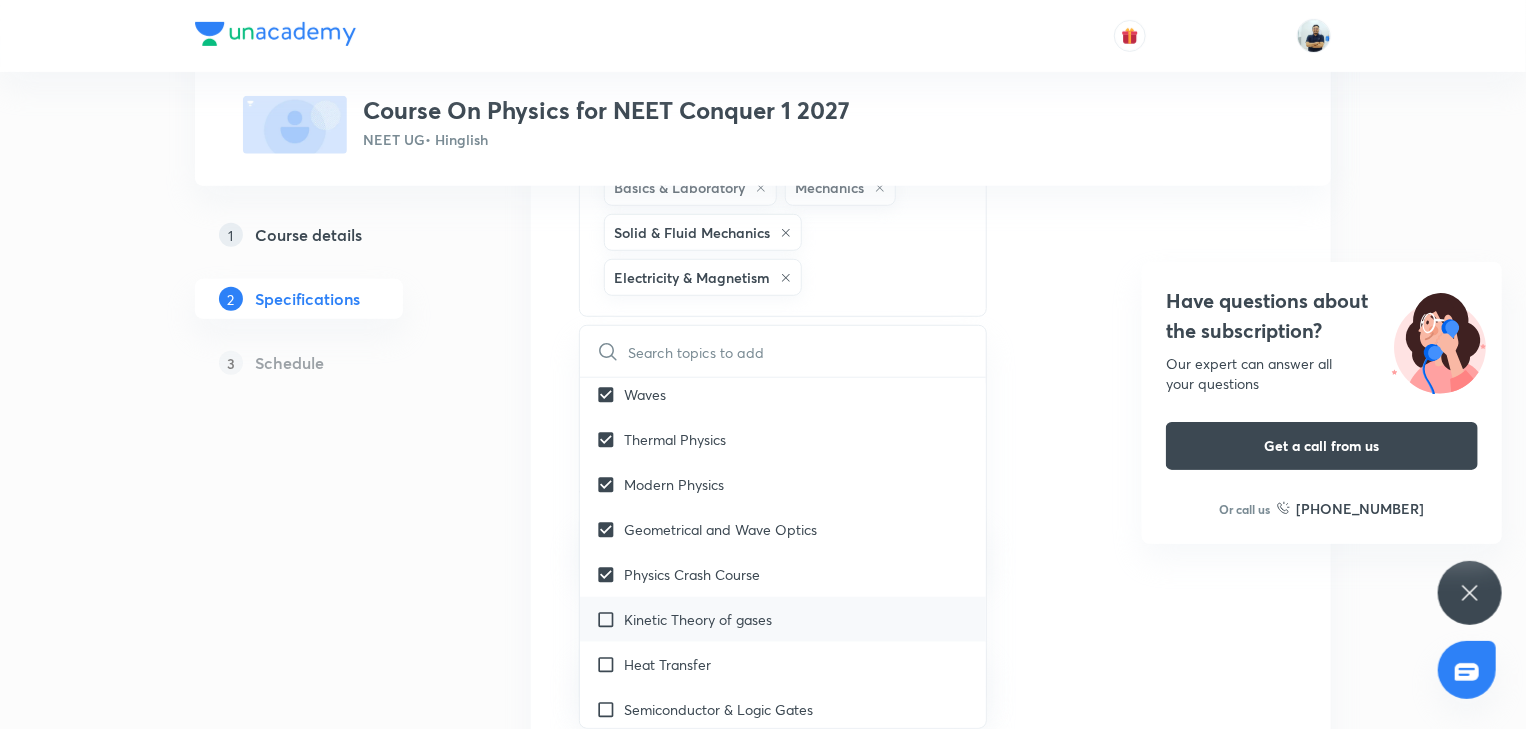 click at bounding box center (610, 619) 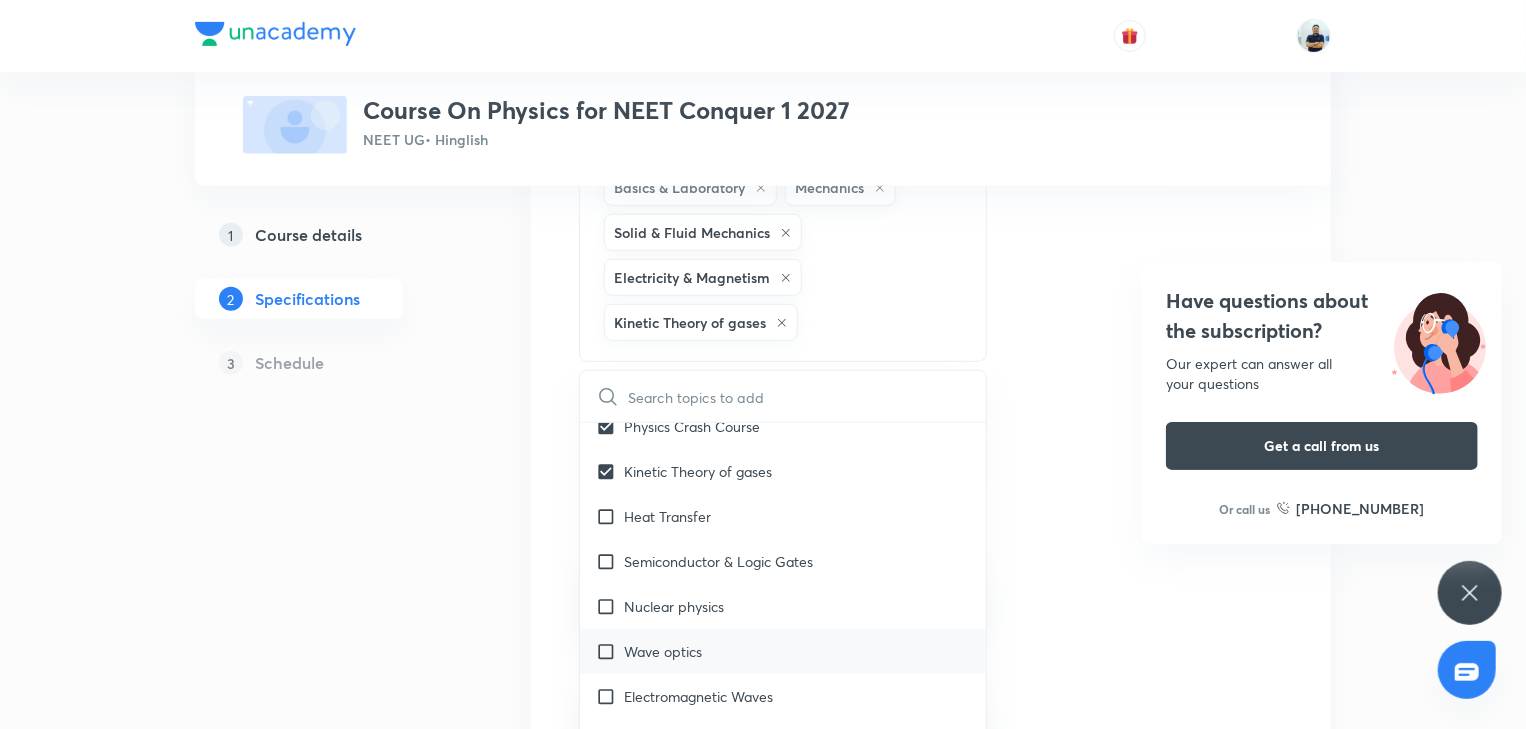 scroll, scrollTop: 3676, scrollLeft: 0, axis: vertical 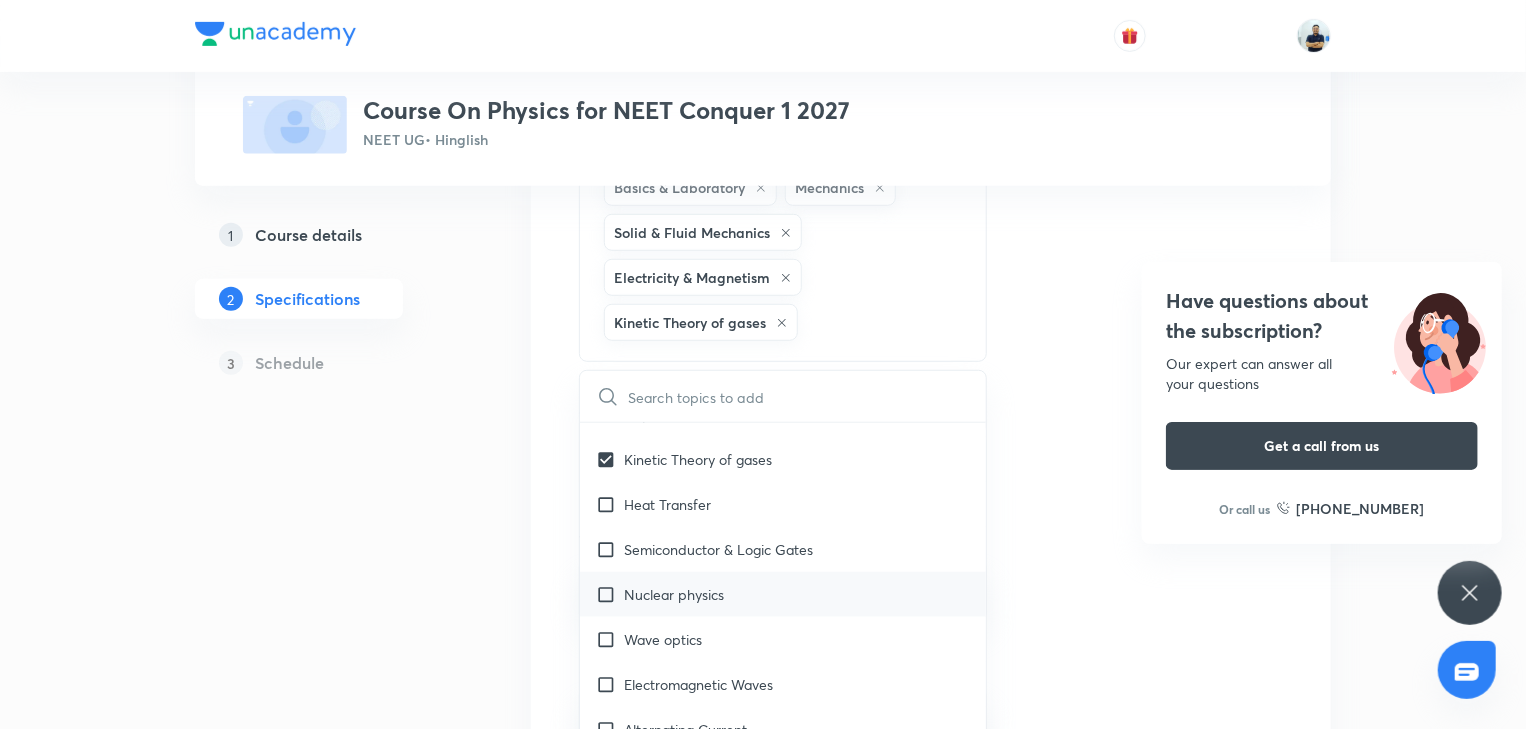 drag, startPoint x: 652, startPoint y: 648, endPoint x: 649, endPoint y: 636, distance: 12.369317 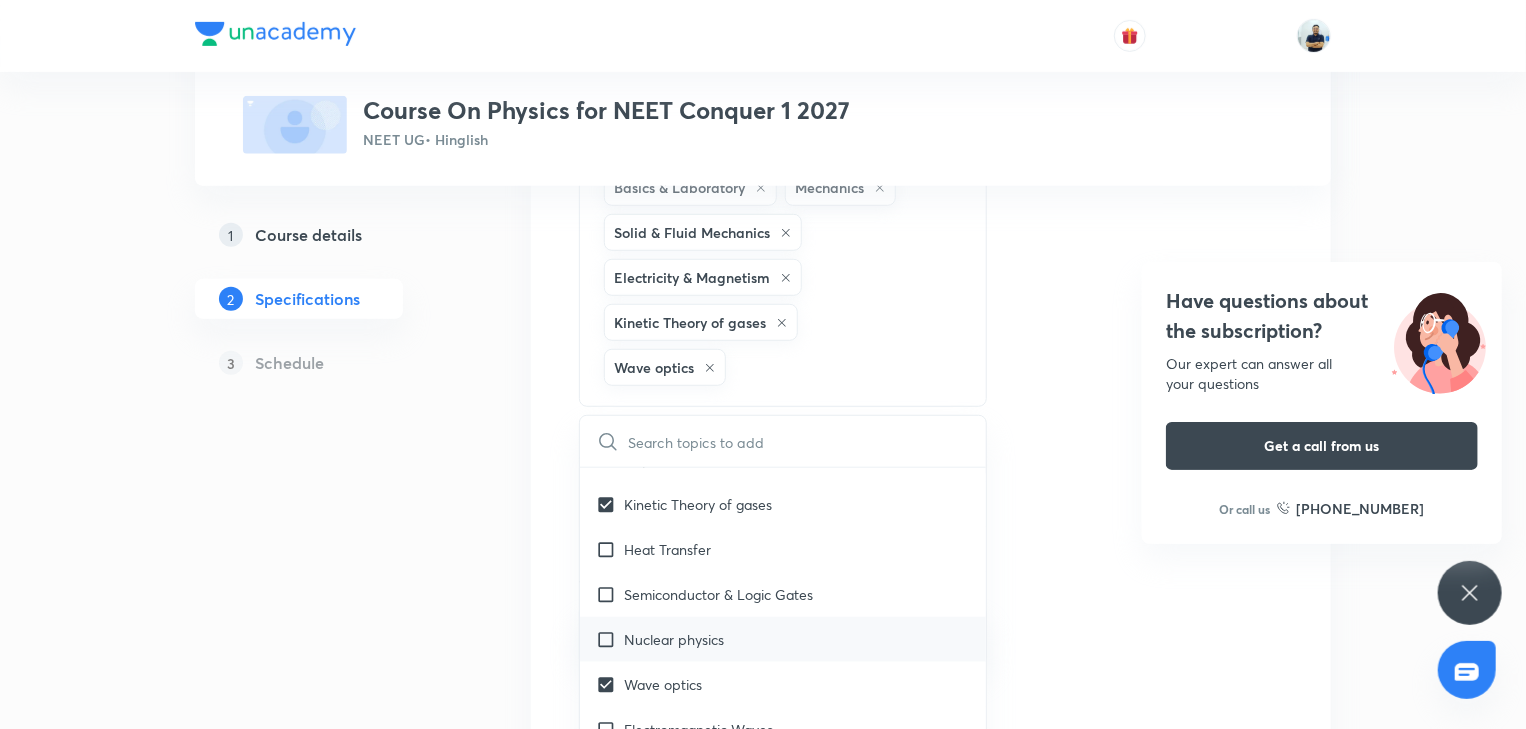 click on "Nuclear physics" at bounding box center (674, 639) 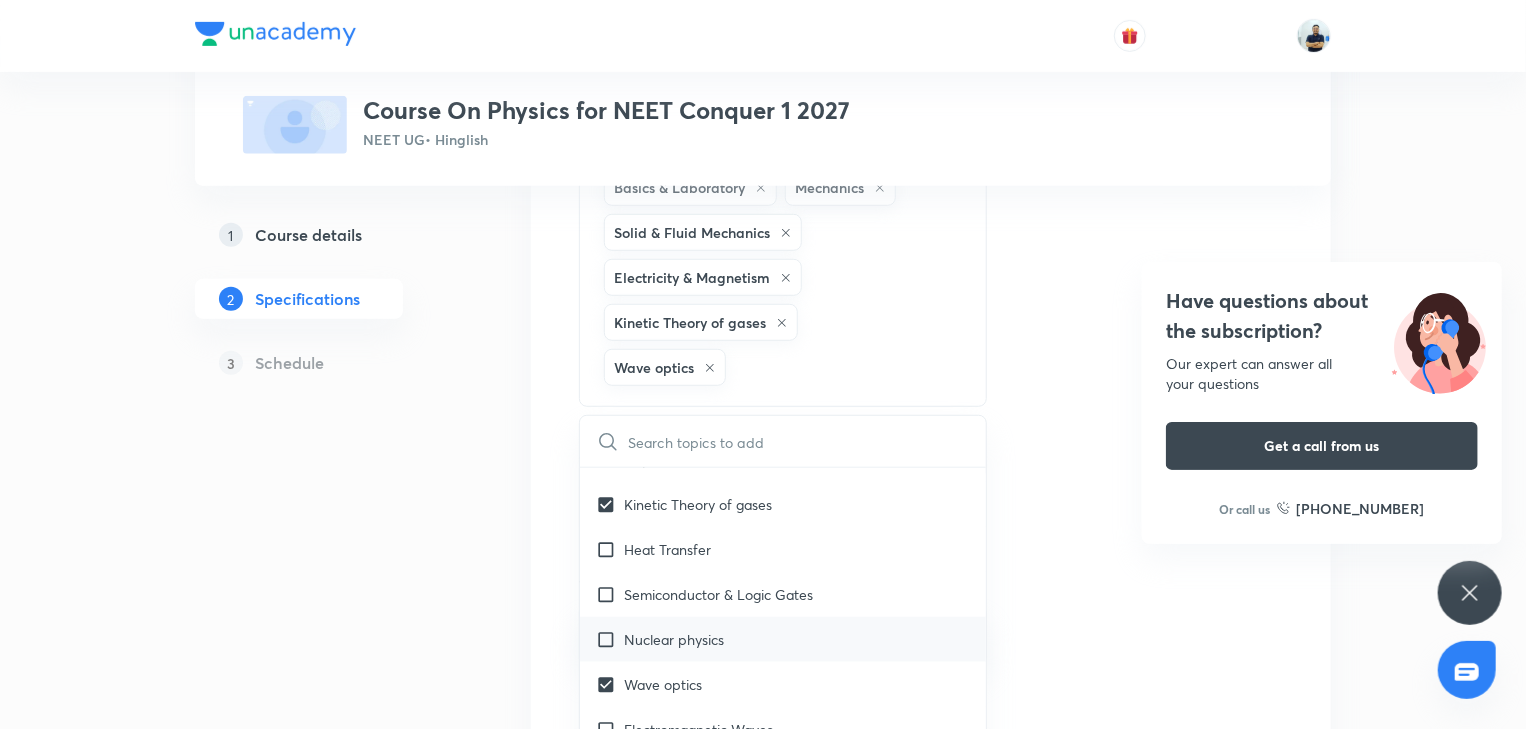checkbox on "true" 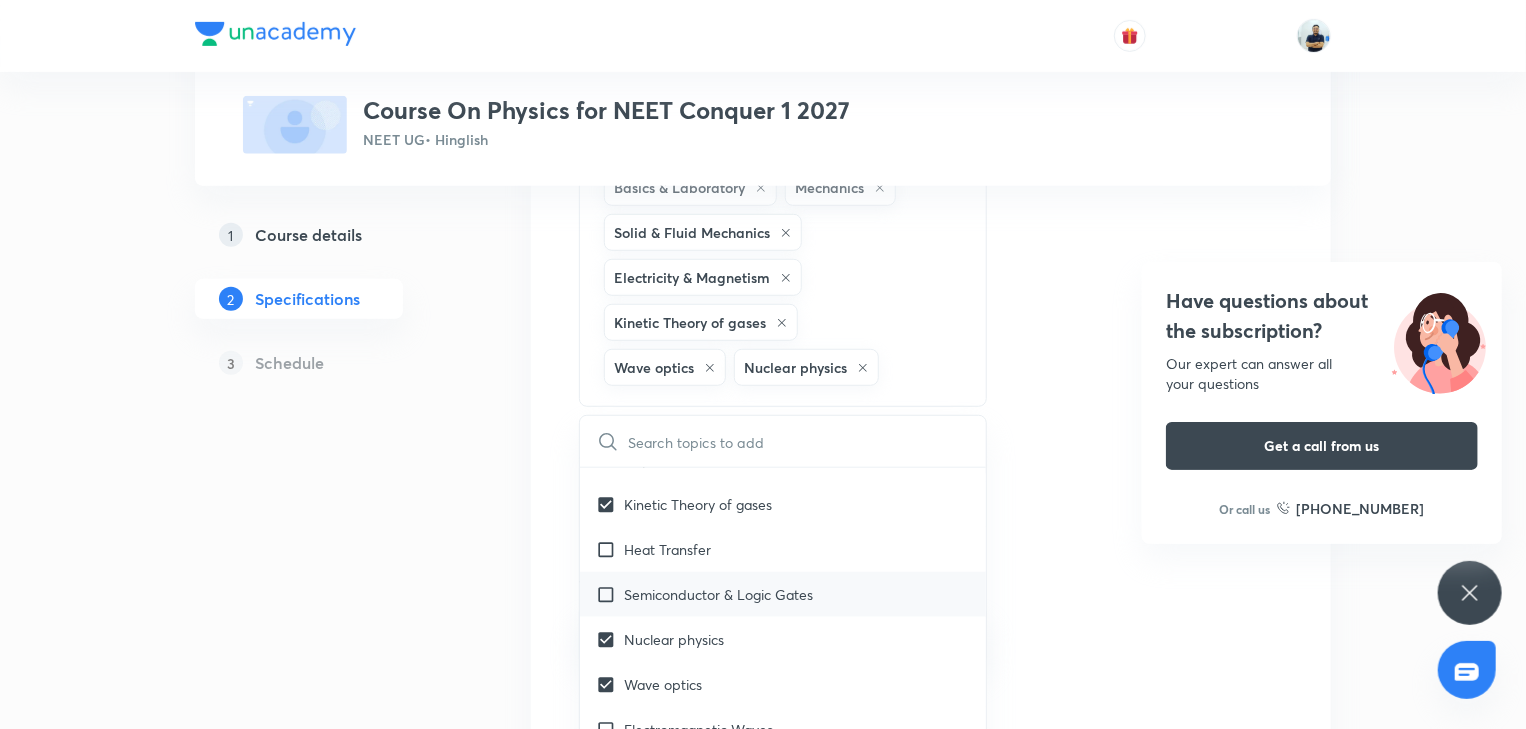 click on "Semiconductor & Logic Gates" at bounding box center [718, 594] 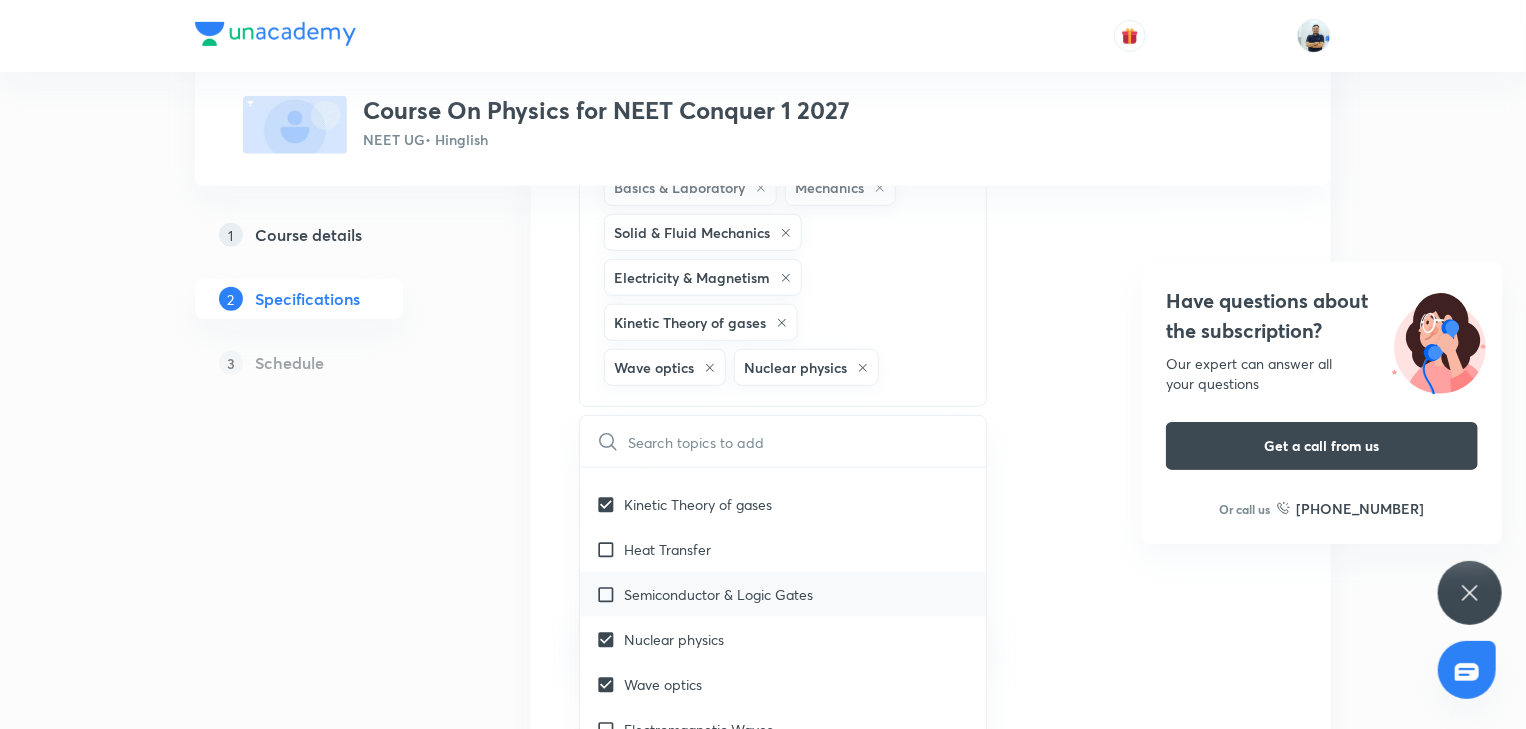 checkbox on "true" 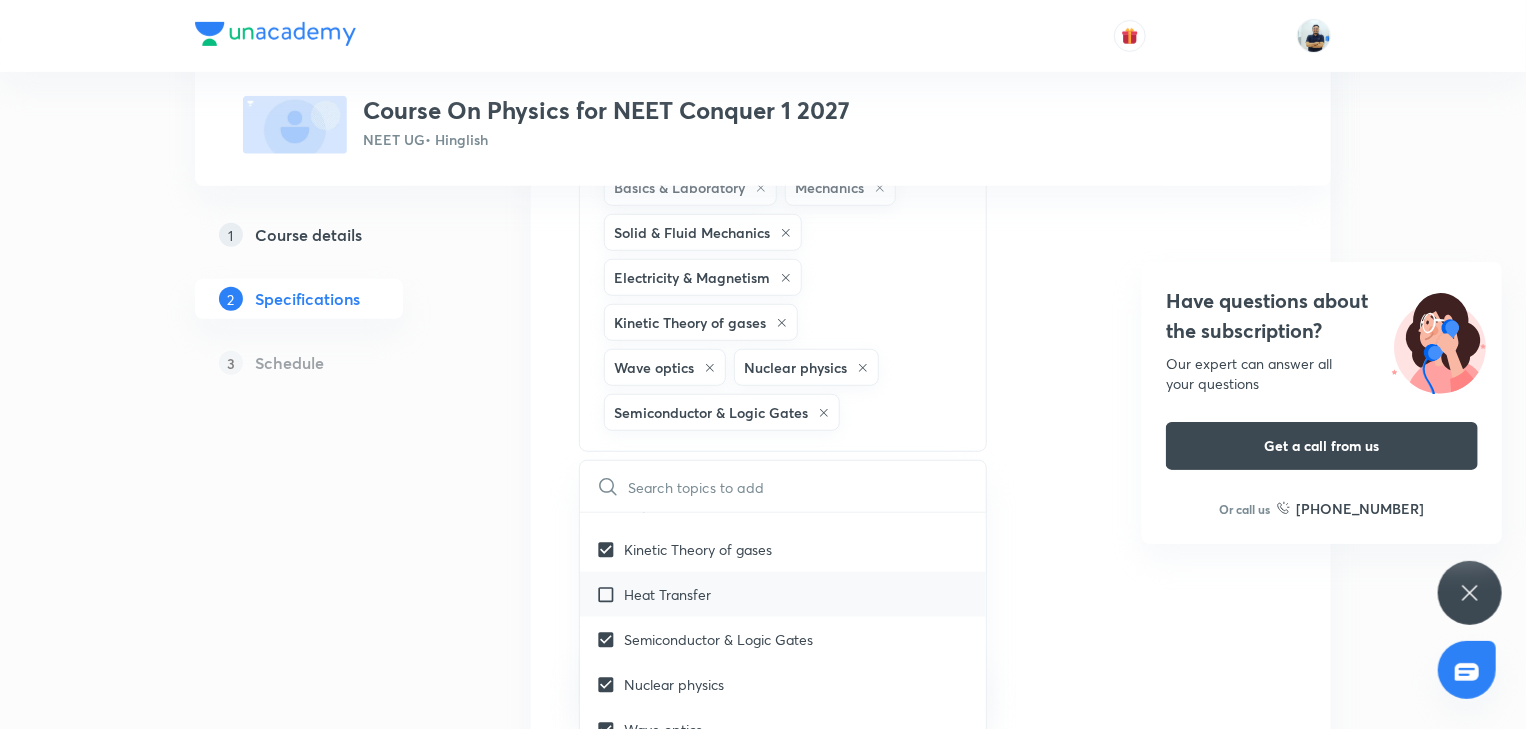 click on "Heat Transfer" at bounding box center [667, 594] 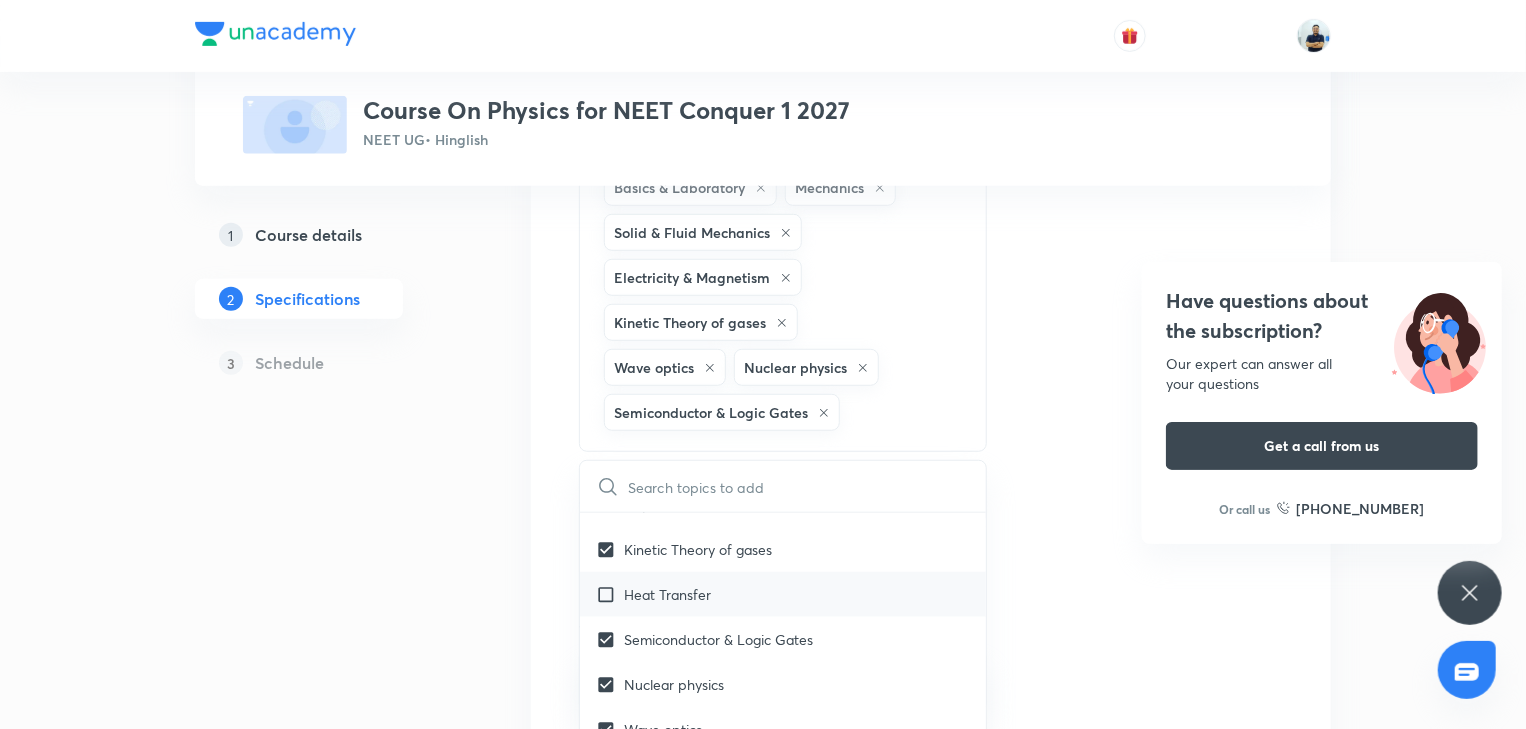 checkbox on "true" 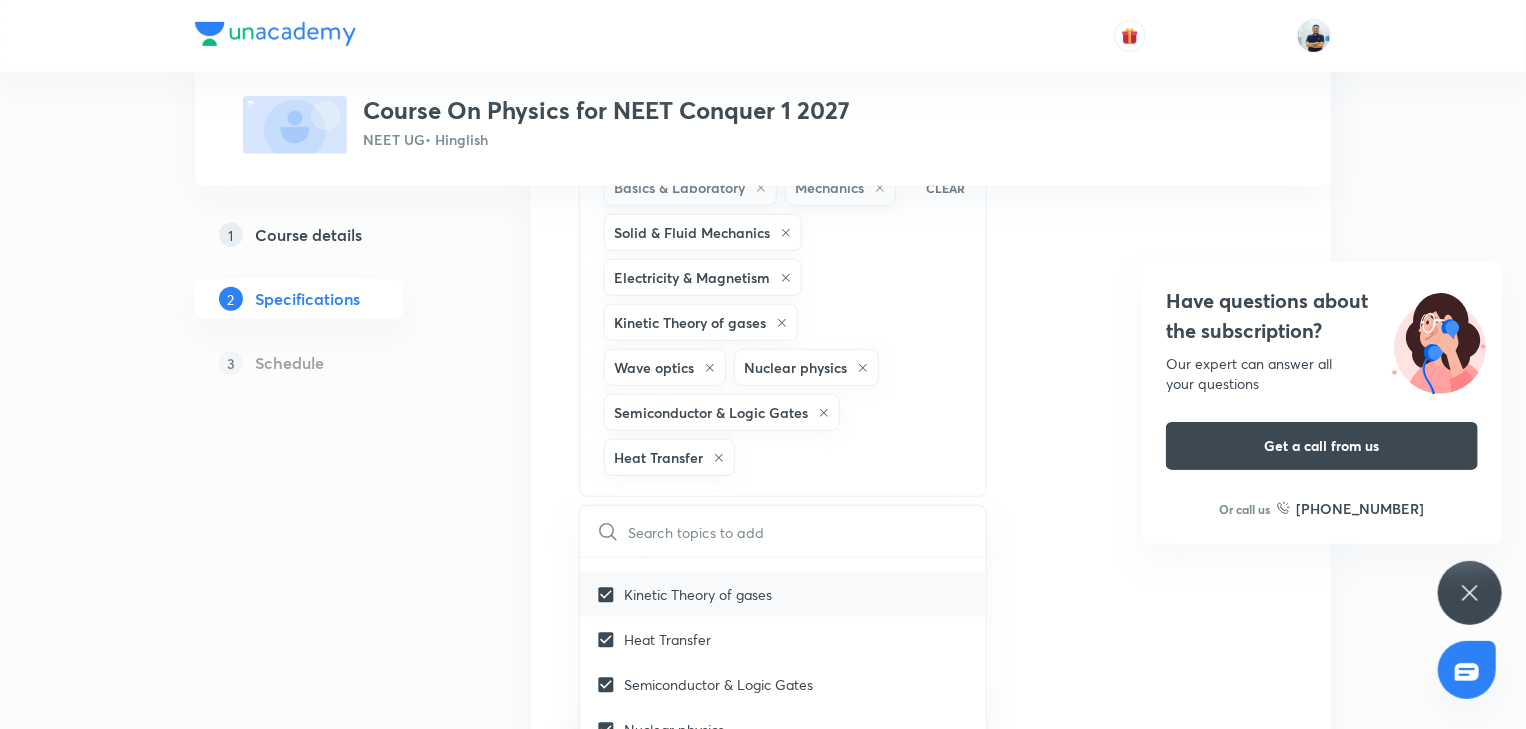 scroll, scrollTop: 4423, scrollLeft: 0, axis: vertical 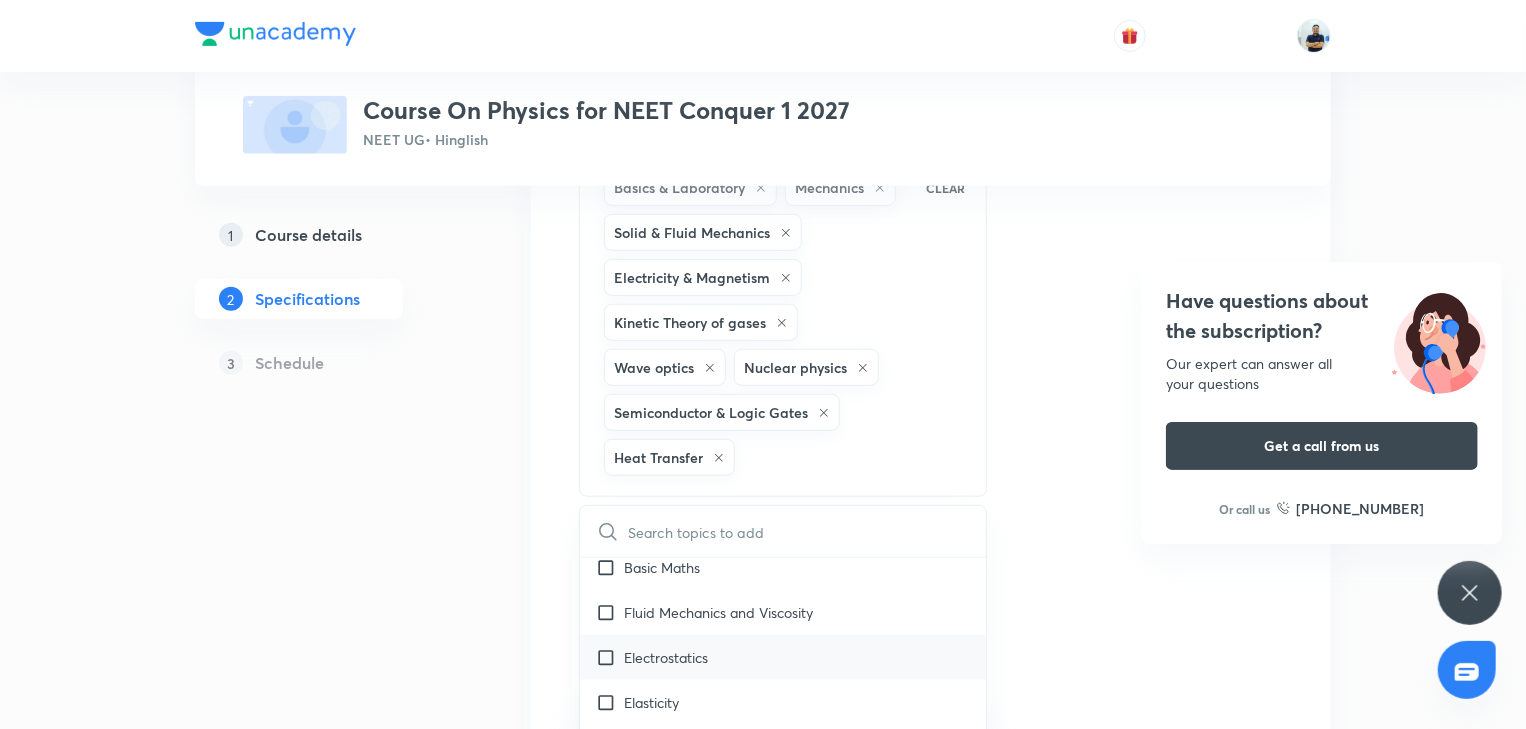 click on "Electrostatics" at bounding box center (666, 657) 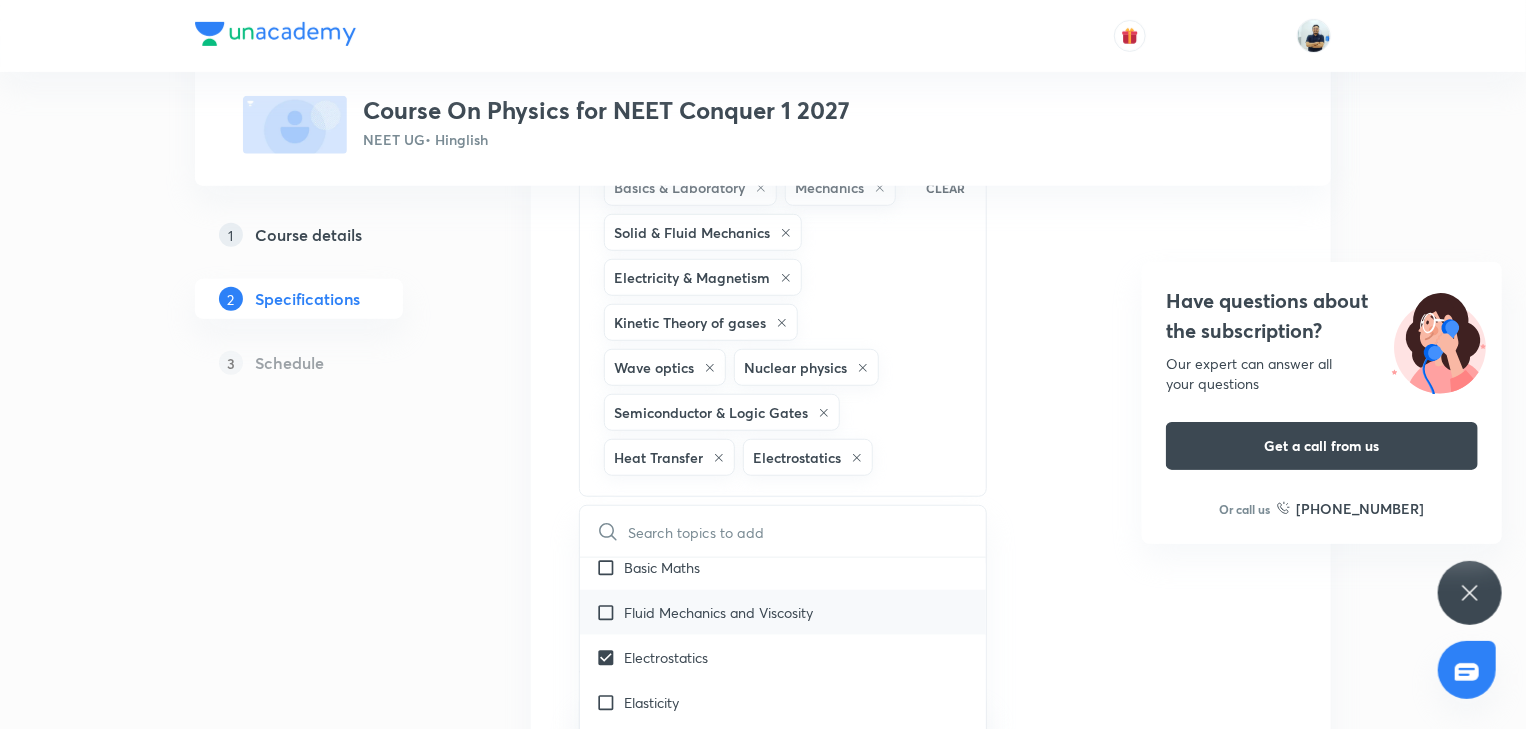 click on "Fluid Mechanics and Viscosity" at bounding box center (718, 612) 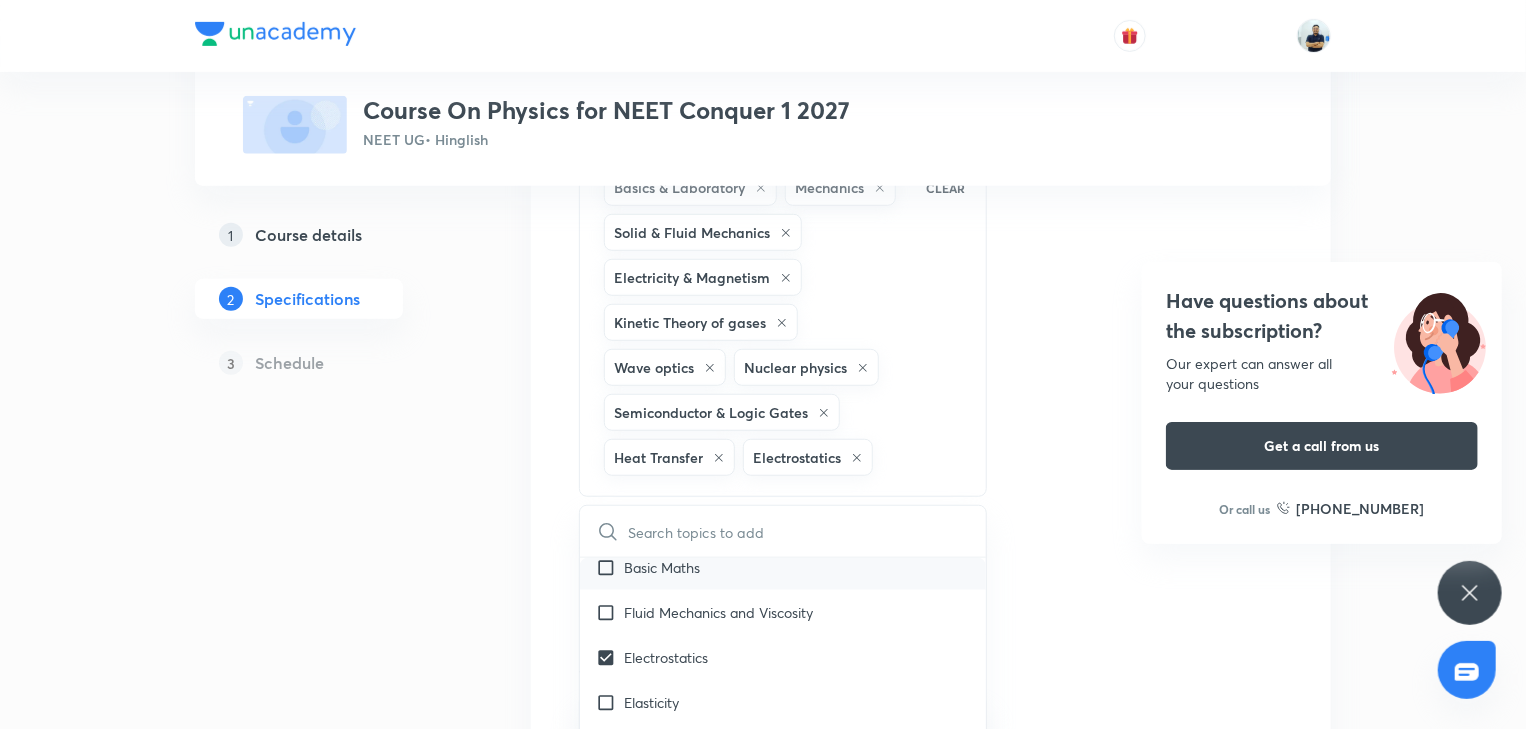 checkbox on "true" 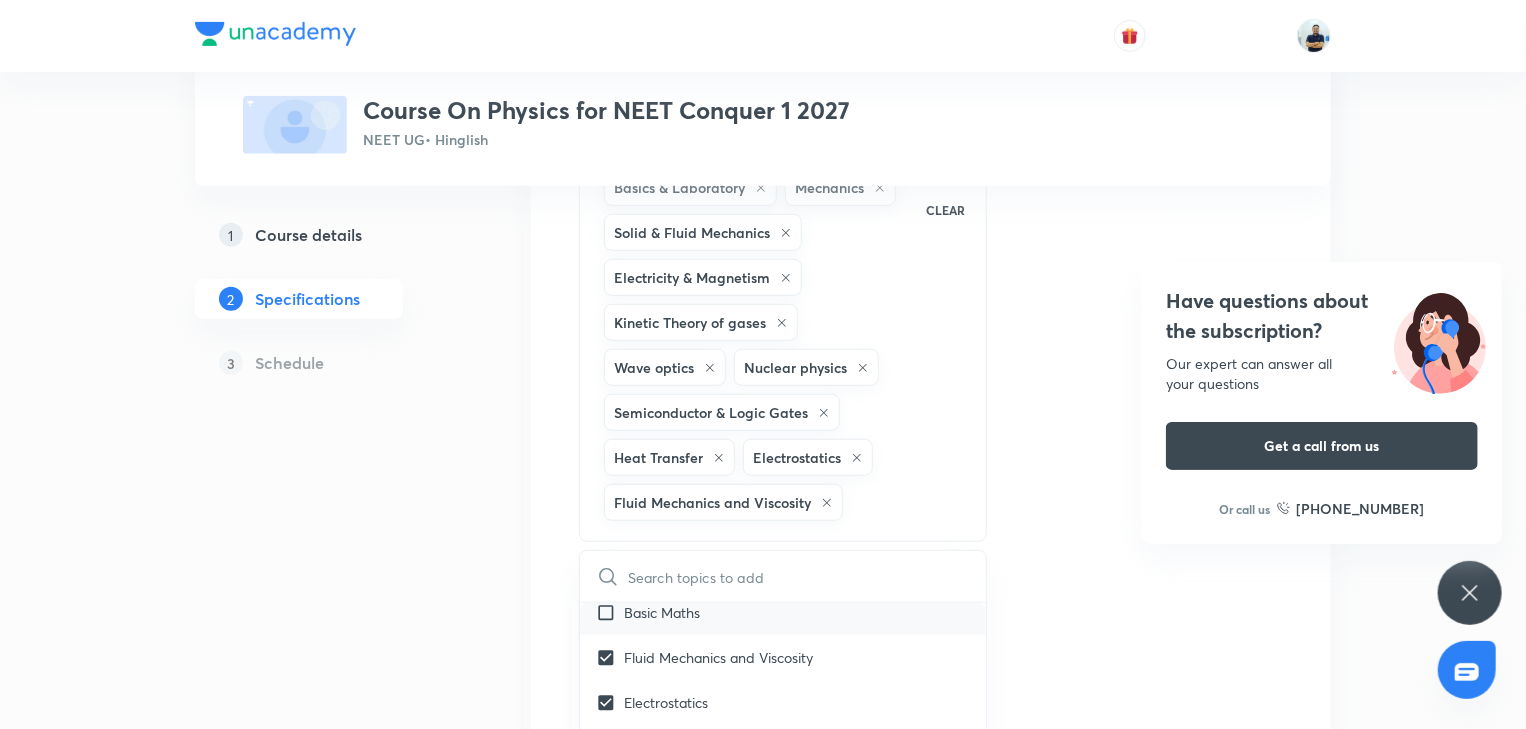 click on "Basic Maths" at bounding box center [662, 612] 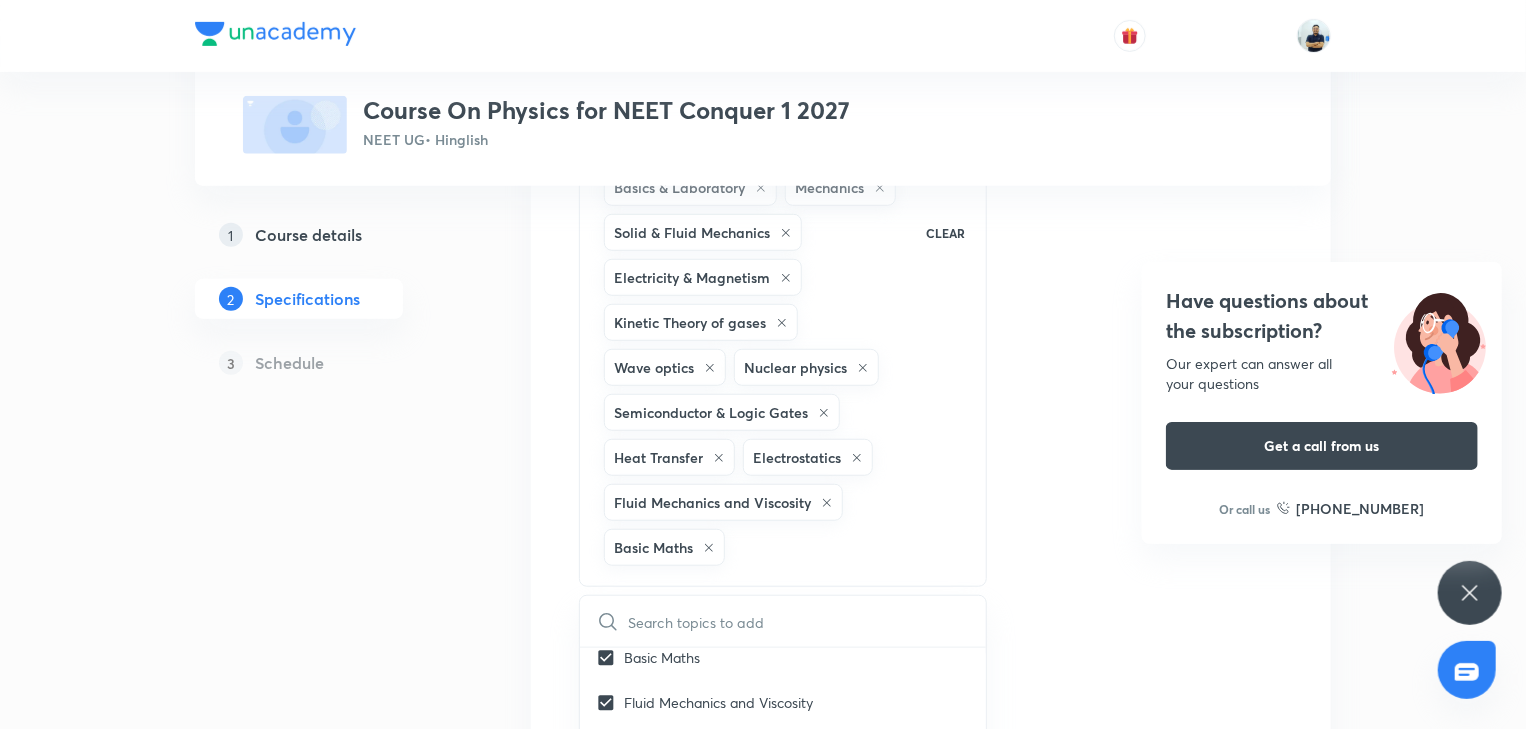 scroll, scrollTop: 1085, scrollLeft: 0, axis: vertical 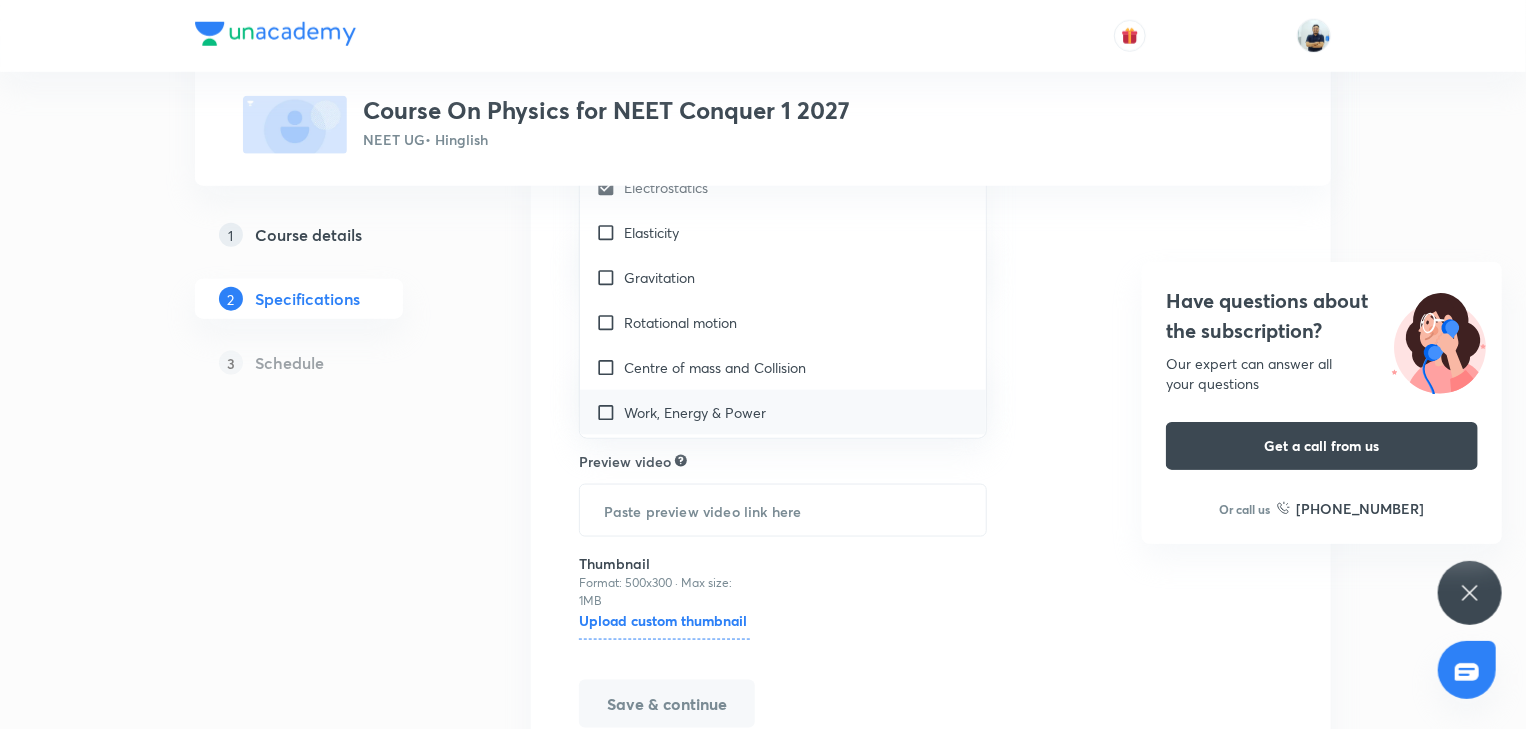 click on "Work, Energy & Power" at bounding box center [695, 412] 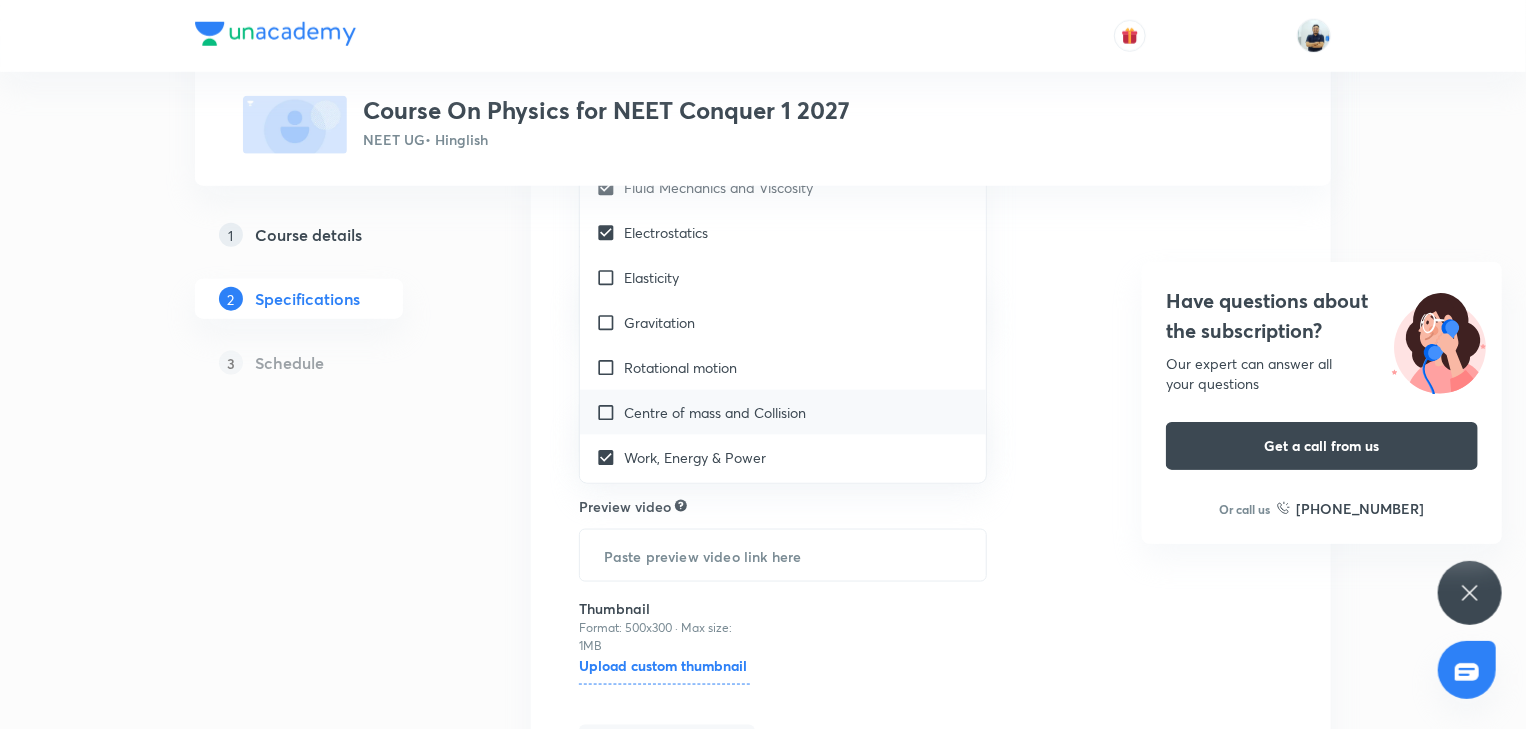 click on "Centre of mass and Collision" at bounding box center [715, 412] 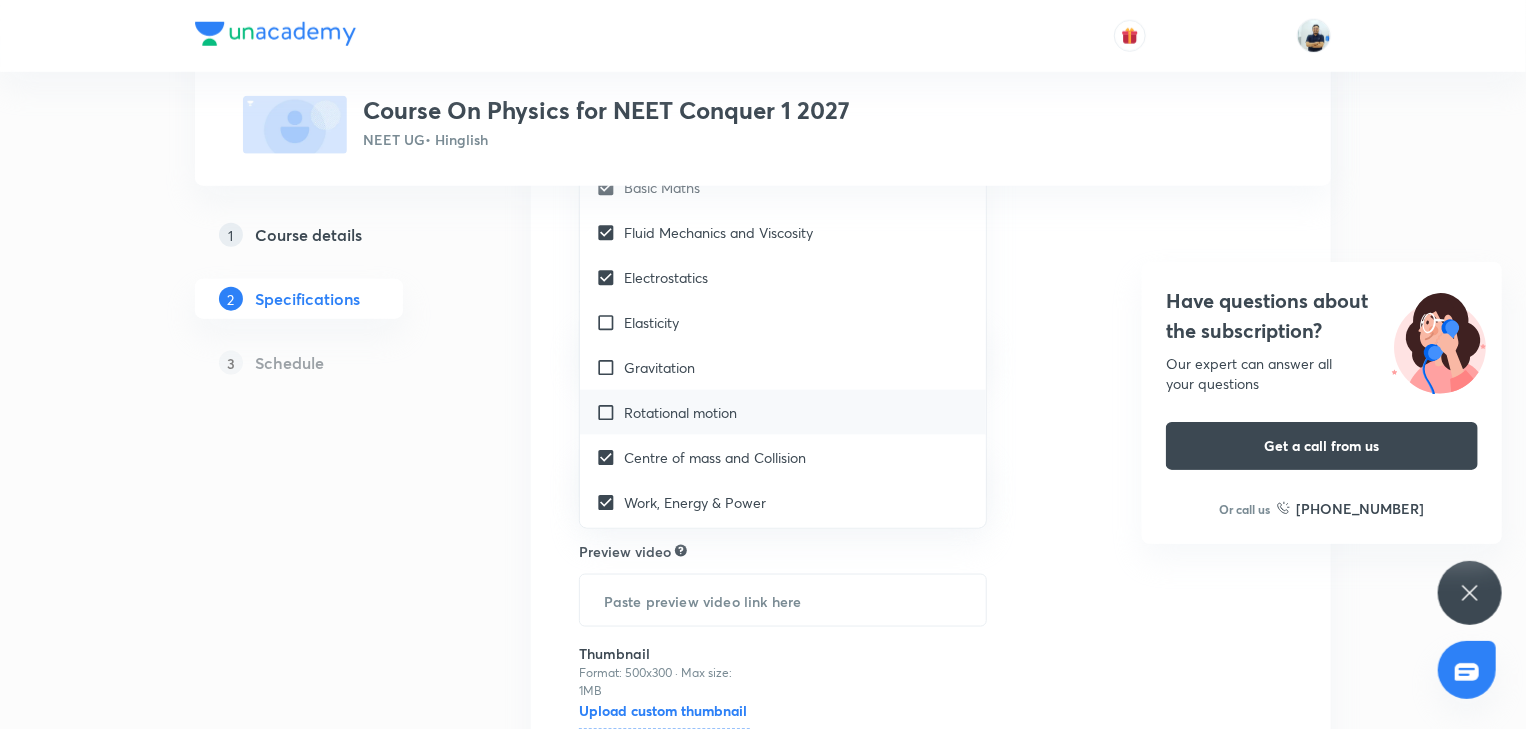 click on "Rotational motion" at bounding box center (783, 412) 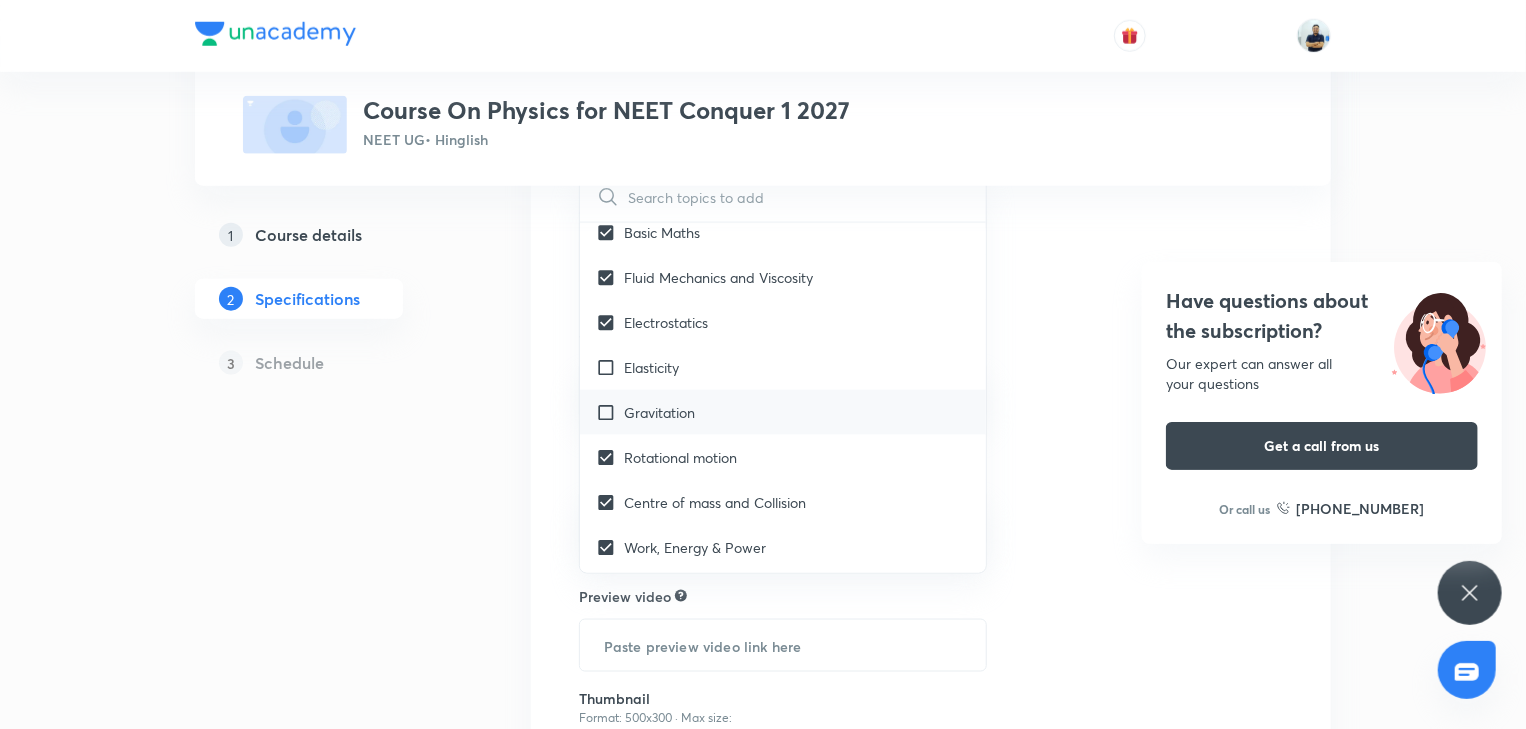 click on "Gravitation" at bounding box center [783, 412] 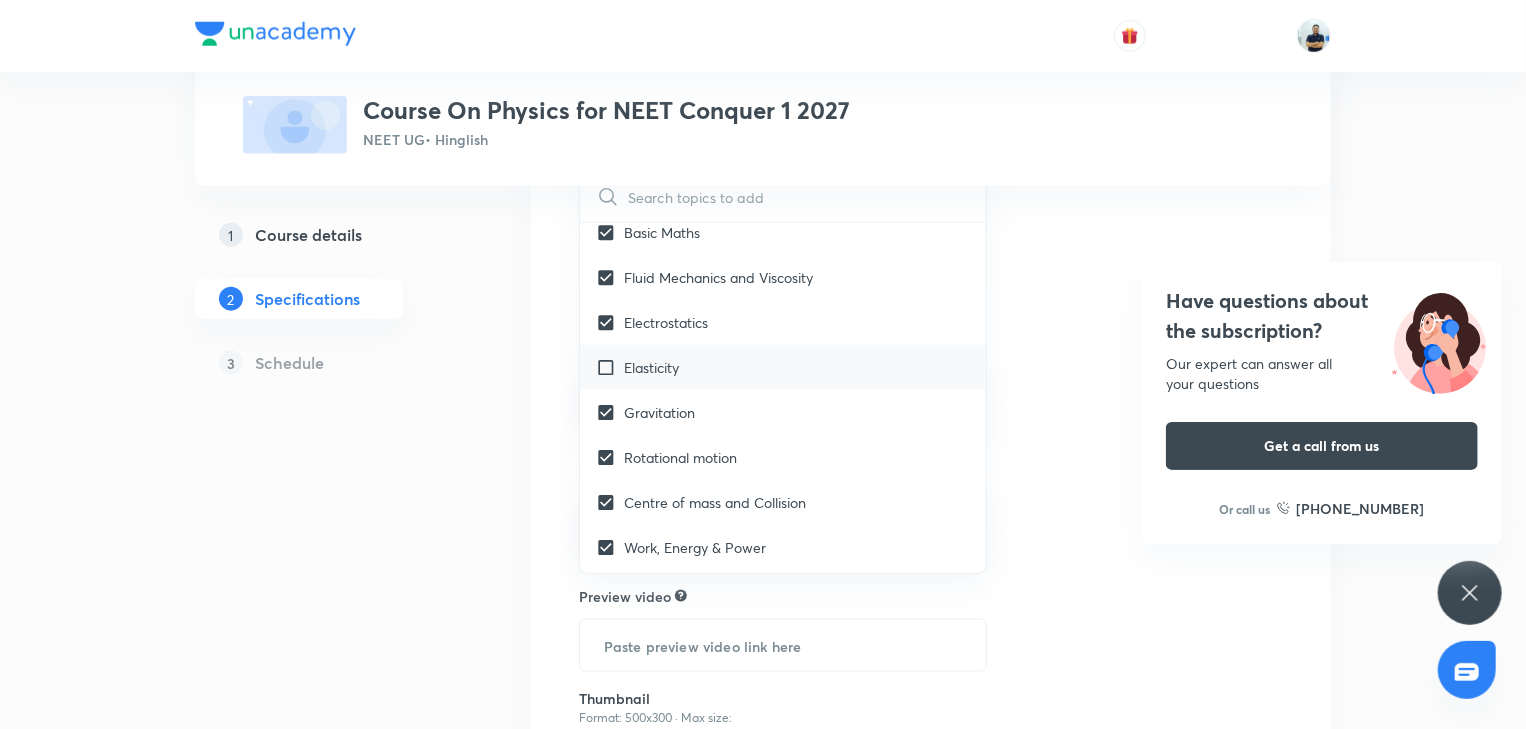 click on "Elasticity" at bounding box center (651, 367) 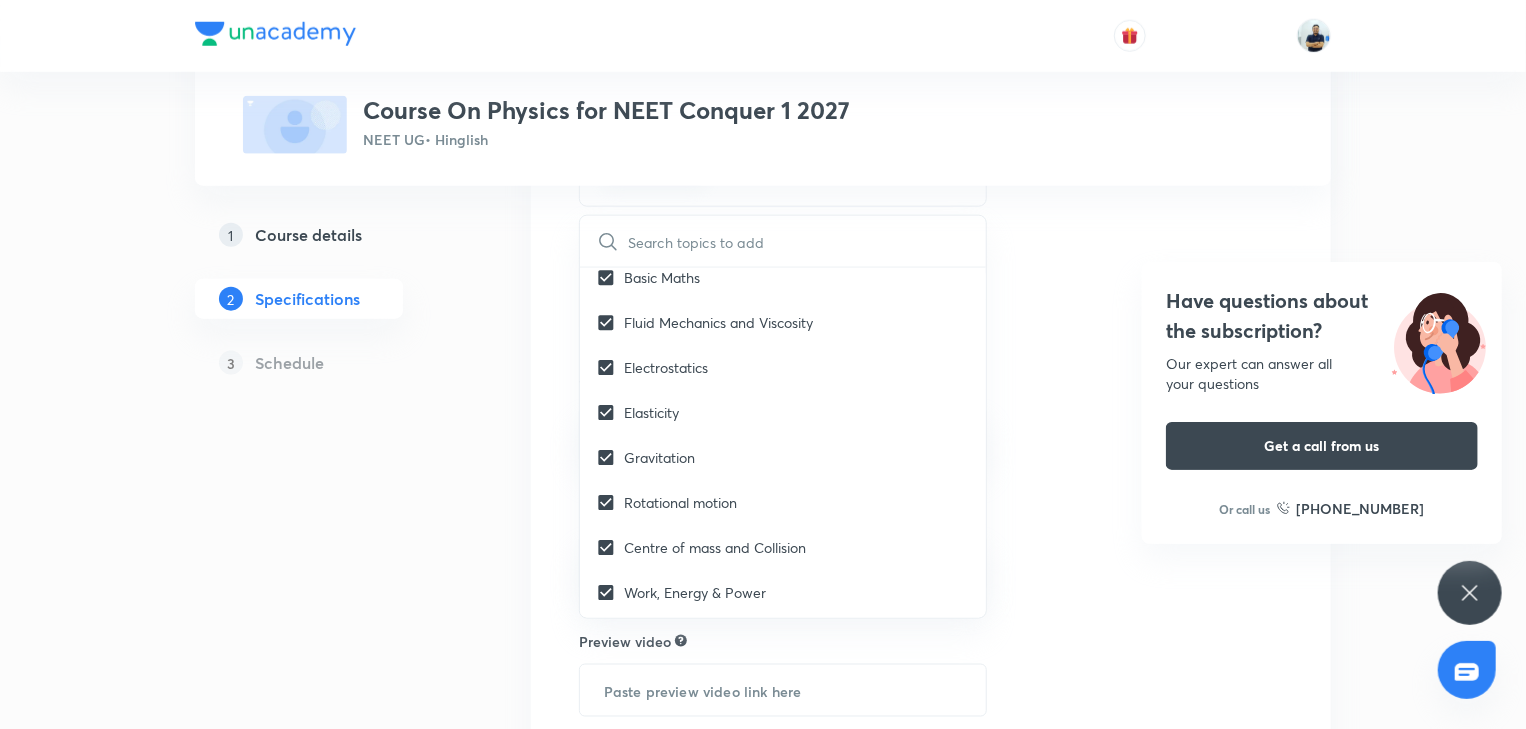 click on "Topics Thermal Expansion Physics Crash Course Modern Physics Thermal Physics Waves Geometrical and Wave Optics Previous Year & Mock Questions Basics & Laboratory Mechanics Solid & Fluid Mechanics Electricity & Magnetism Kinetic Theory of gases Wave optics Nuclear physics Semiconductor & Logic Gates Heat Transfer Electrostatics  Fluid Mechanics and Viscosity Basic Maths Work, Energy & Power Centre of mass and Collision Rotational motion Gravitation Elasticity CLEAR ​ Biology Previous Year & Mock Questions Diversity of Living Organisms Structural Organisation Cell Structure & Function Plant Physiology Human Physiology Reproduction Genetics & Evolution Biology & Human Welfare Biotechnology & Applications Environment & Ecology Cell - The Unit of Life Crash Course Reproduction in Organisms Biological Classification The Living World Cell Cycle and Cell Division Plant Kingdom Principles of Inheritance and Variation (Genetics) Sexual Reproduction in Flowering plants Reproductive Health Human Reproduction Ecosystem" at bounding box center [931, 96] 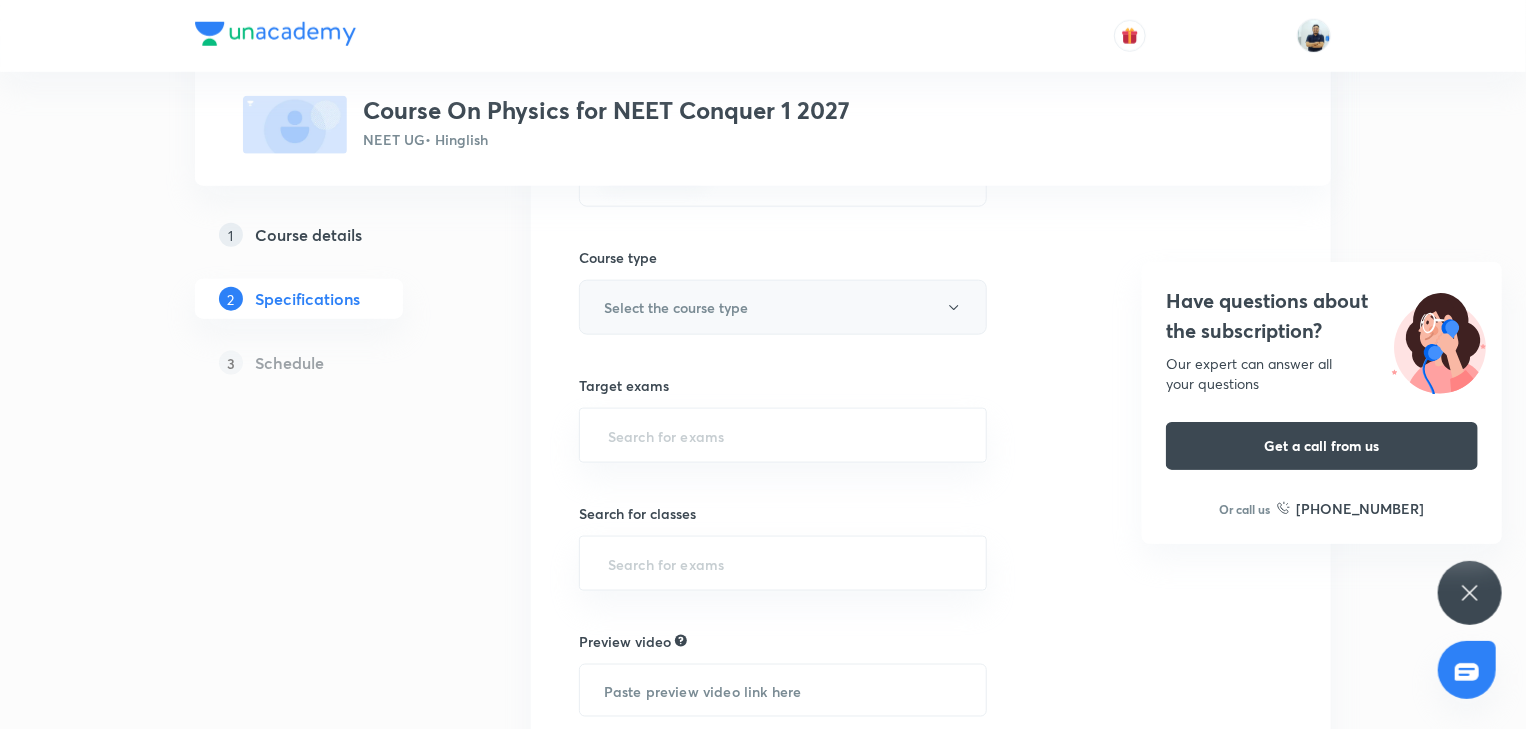 click on "Select the course type" at bounding box center (676, 307) 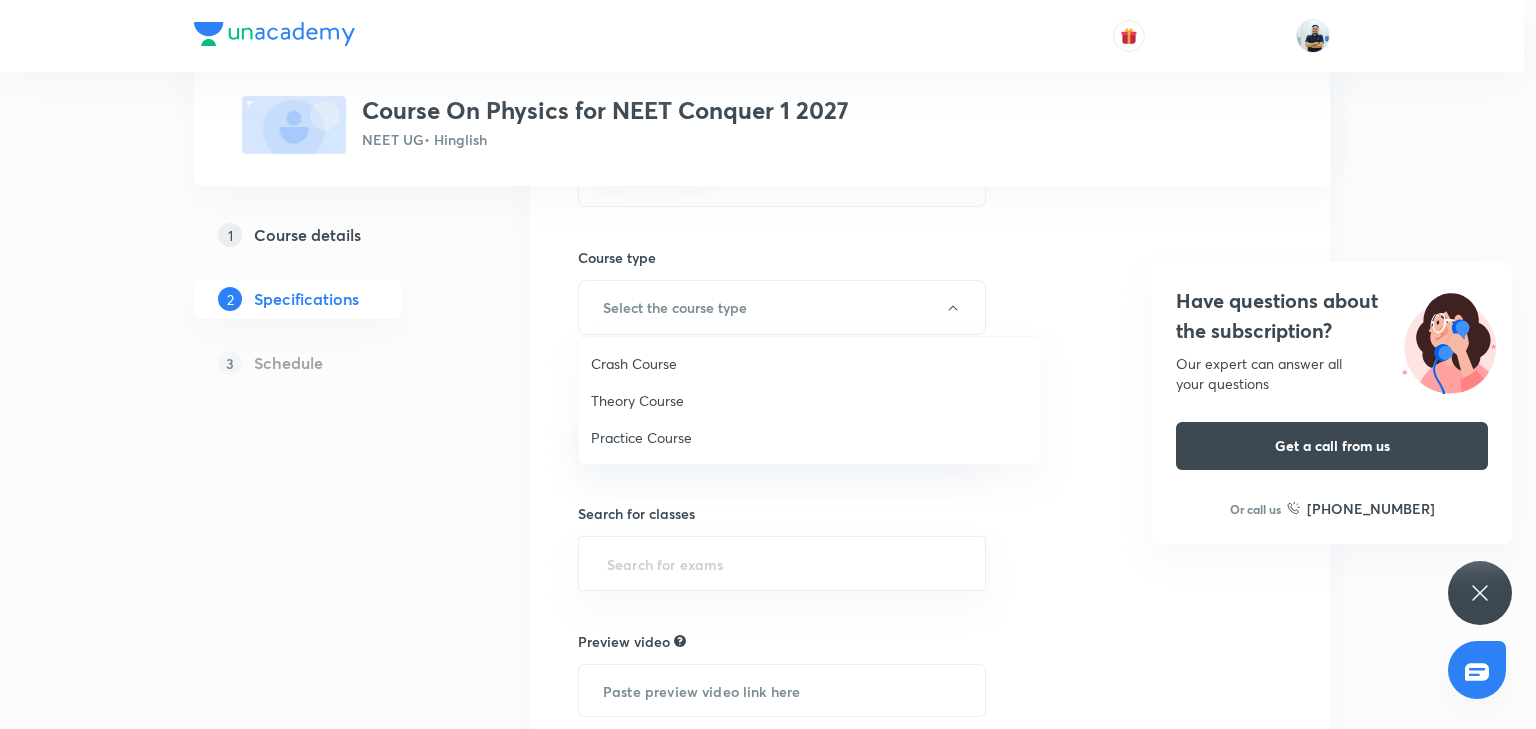 click on "Theory Course" at bounding box center [810, 400] 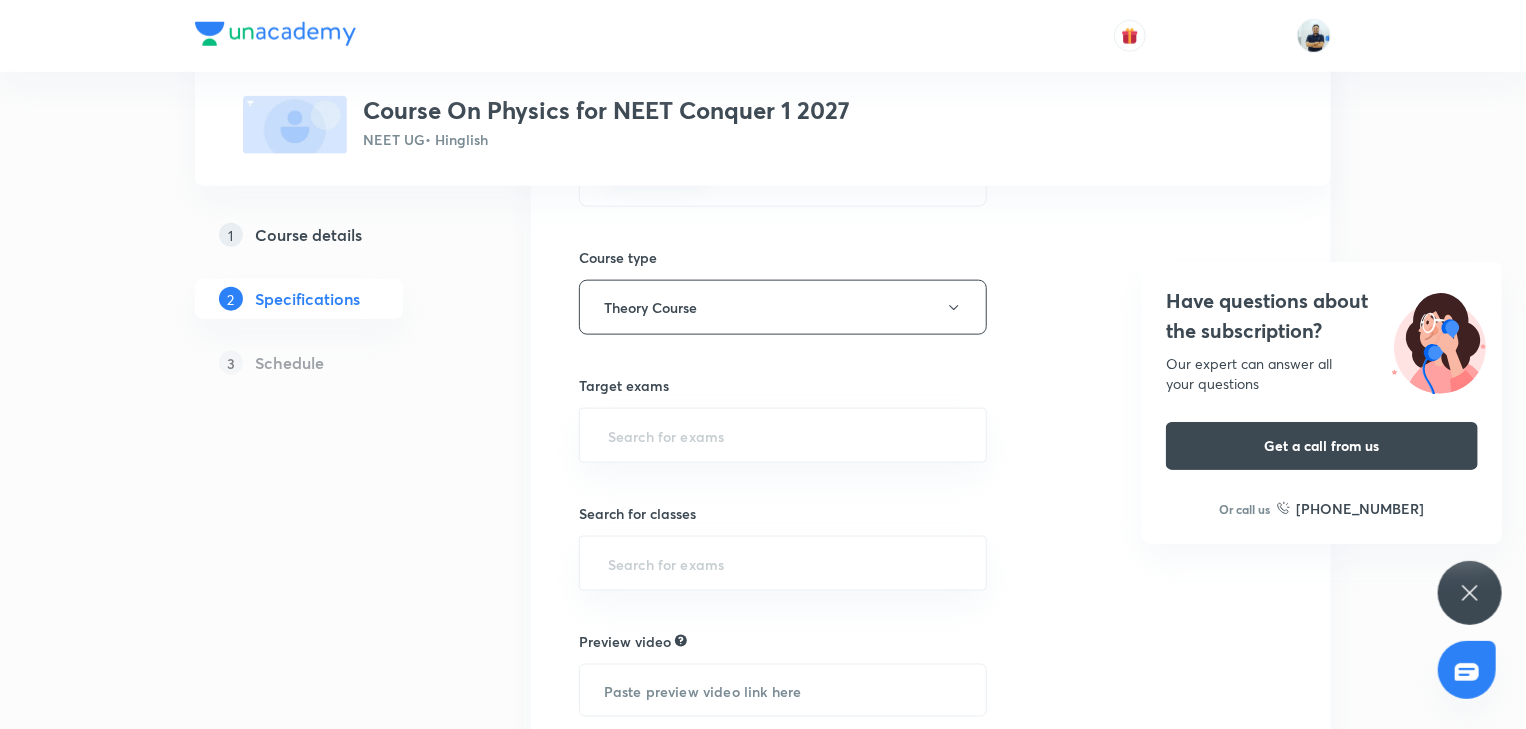 click on "Target exams ​" at bounding box center (783, 419) 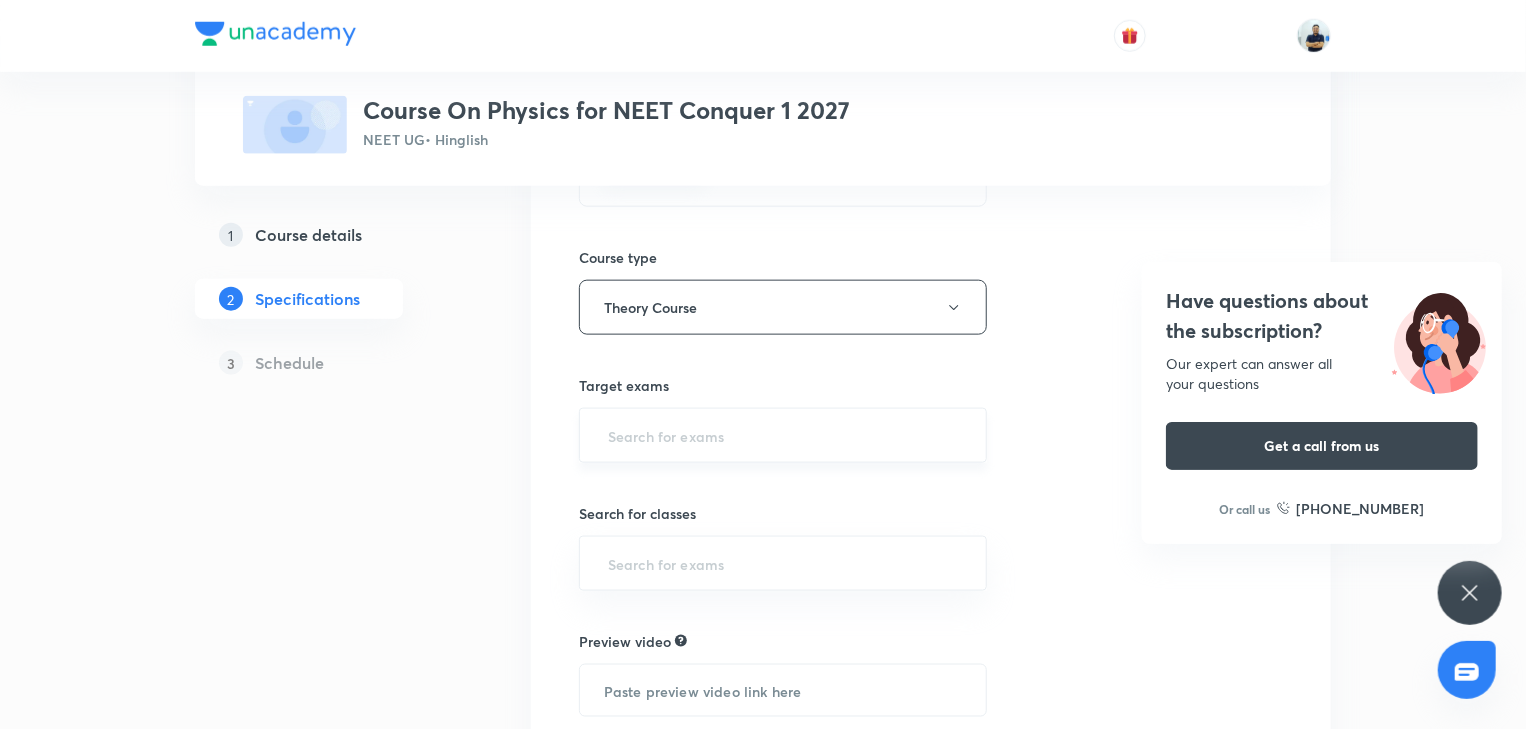 click at bounding box center [783, 435] 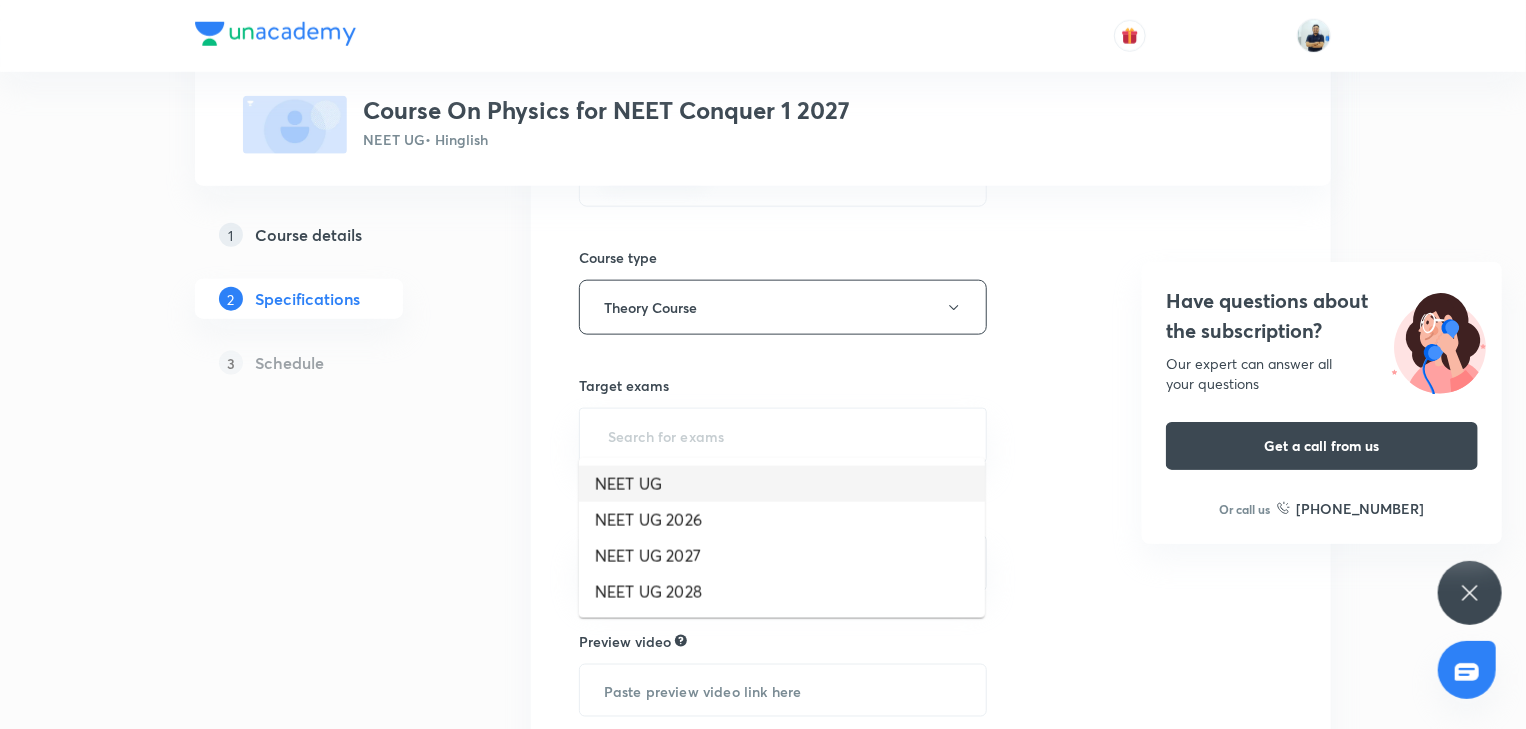 click on "NEET UG" at bounding box center (782, 484) 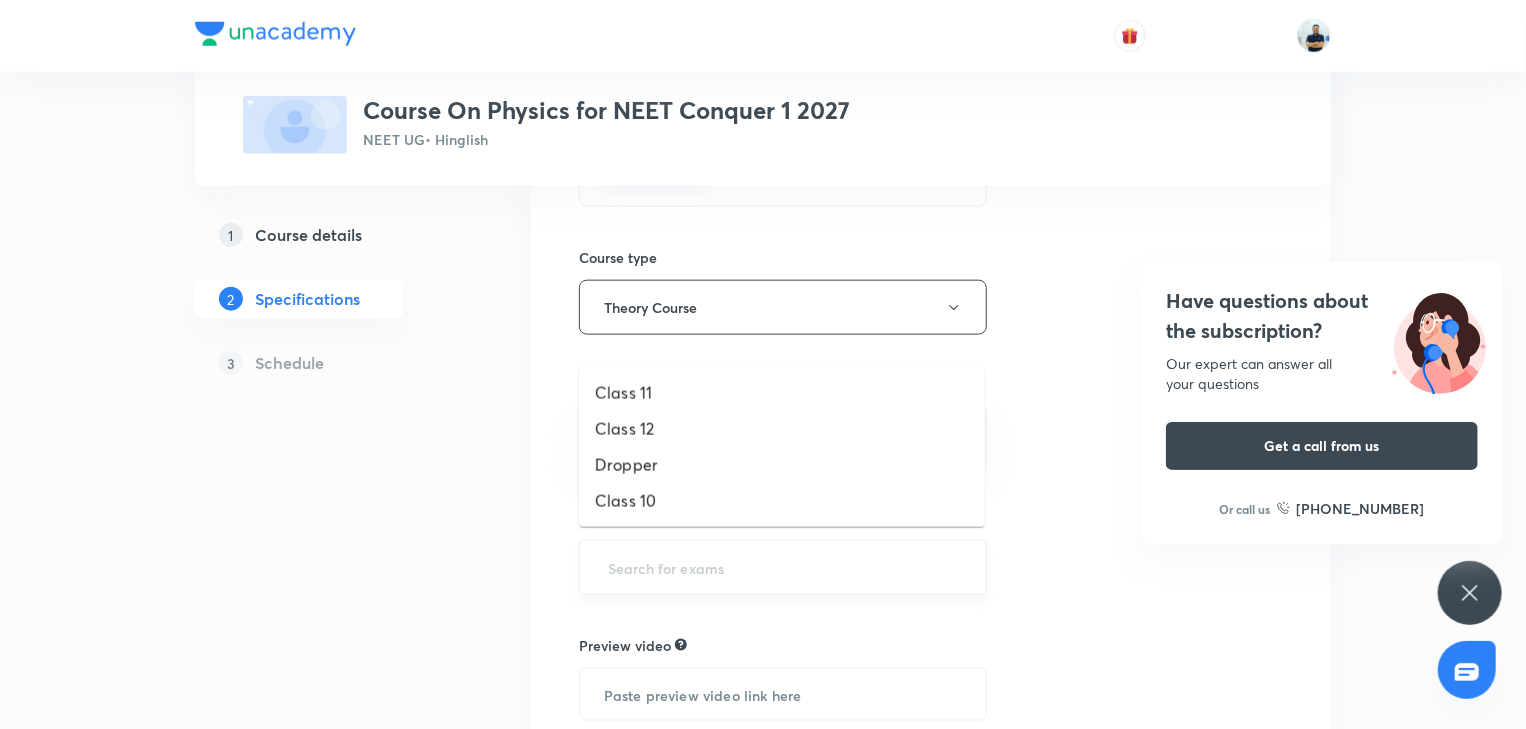 click at bounding box center (783, 567) 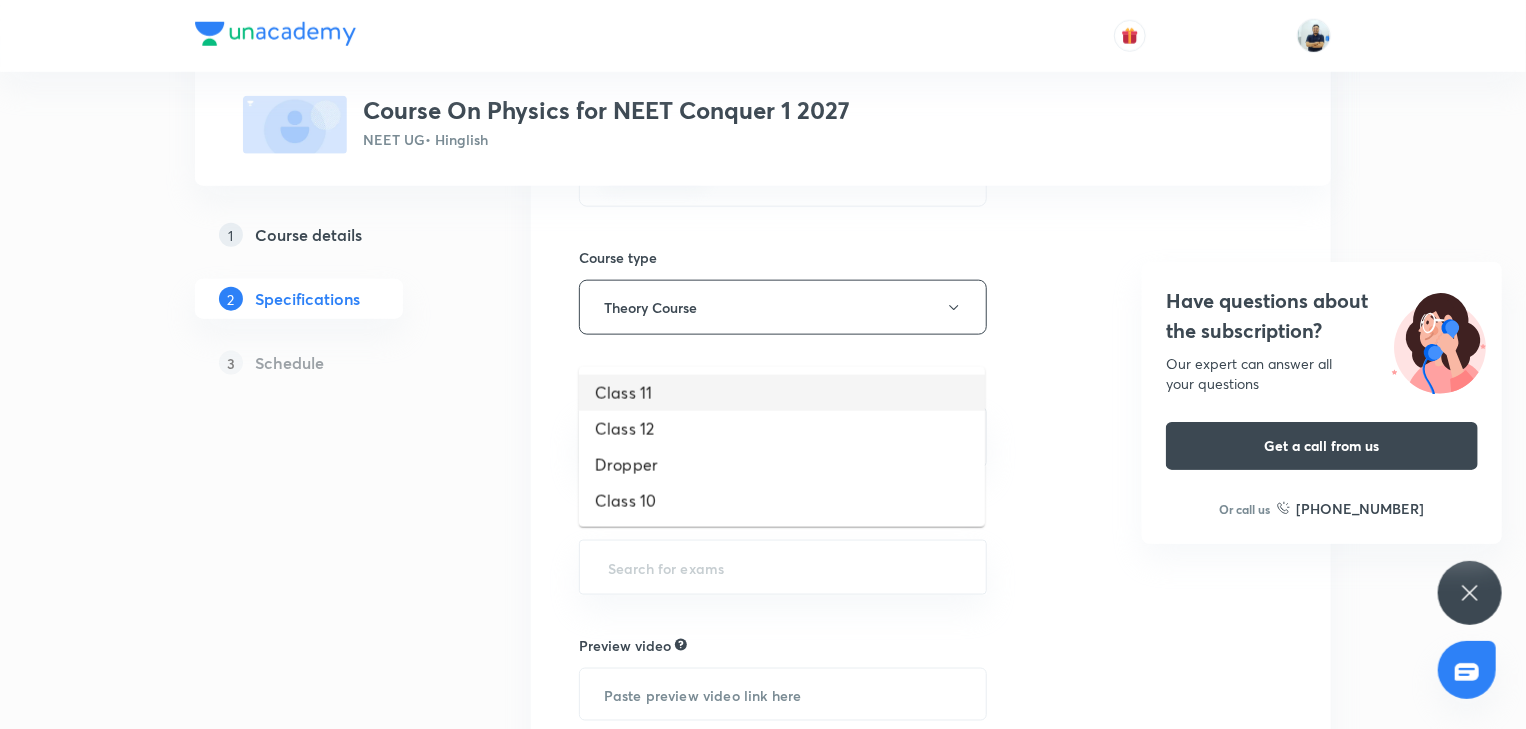 click on "Class 11" at bounding box center [782, 393] 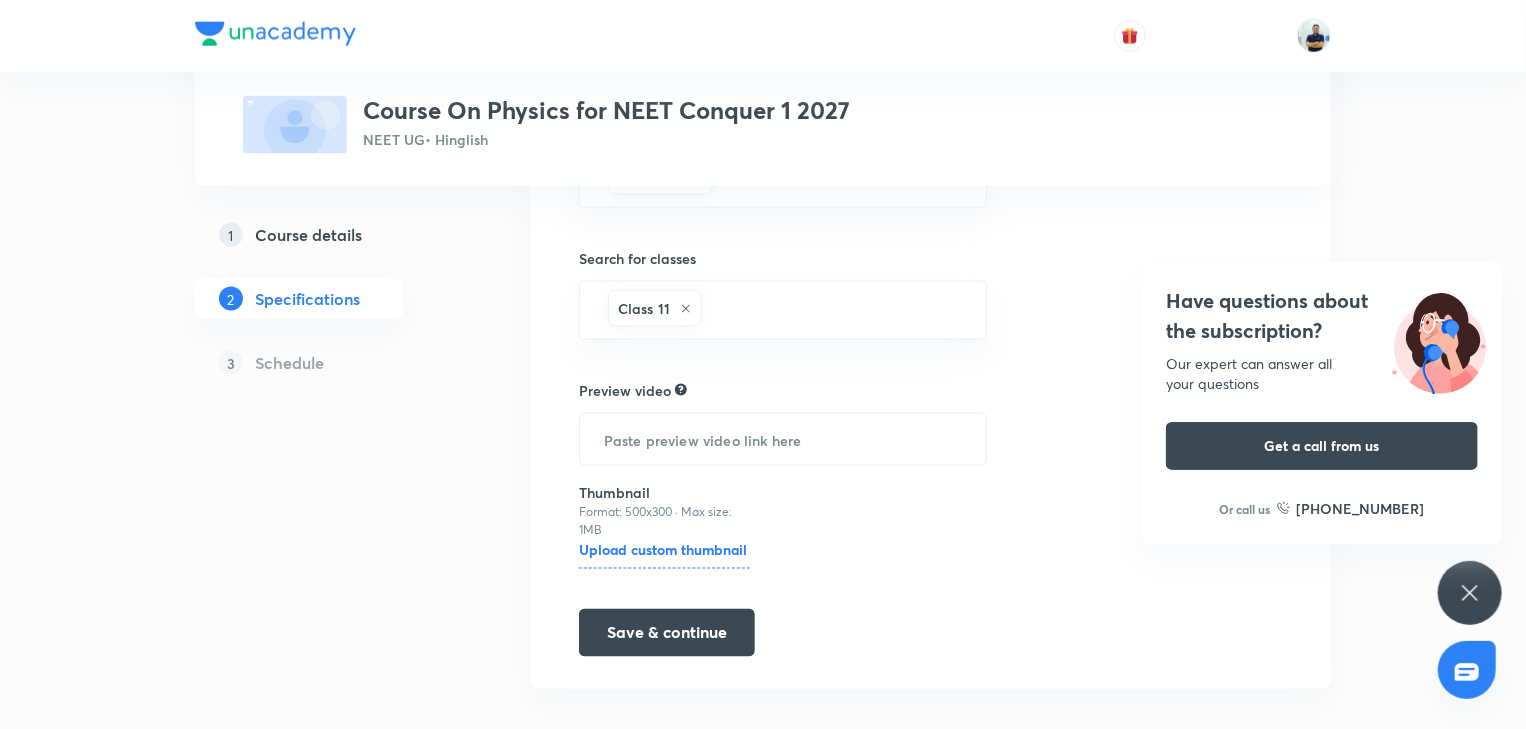 scroll, scrollTop: 1357, scrollLeft: 0, axis: vertical 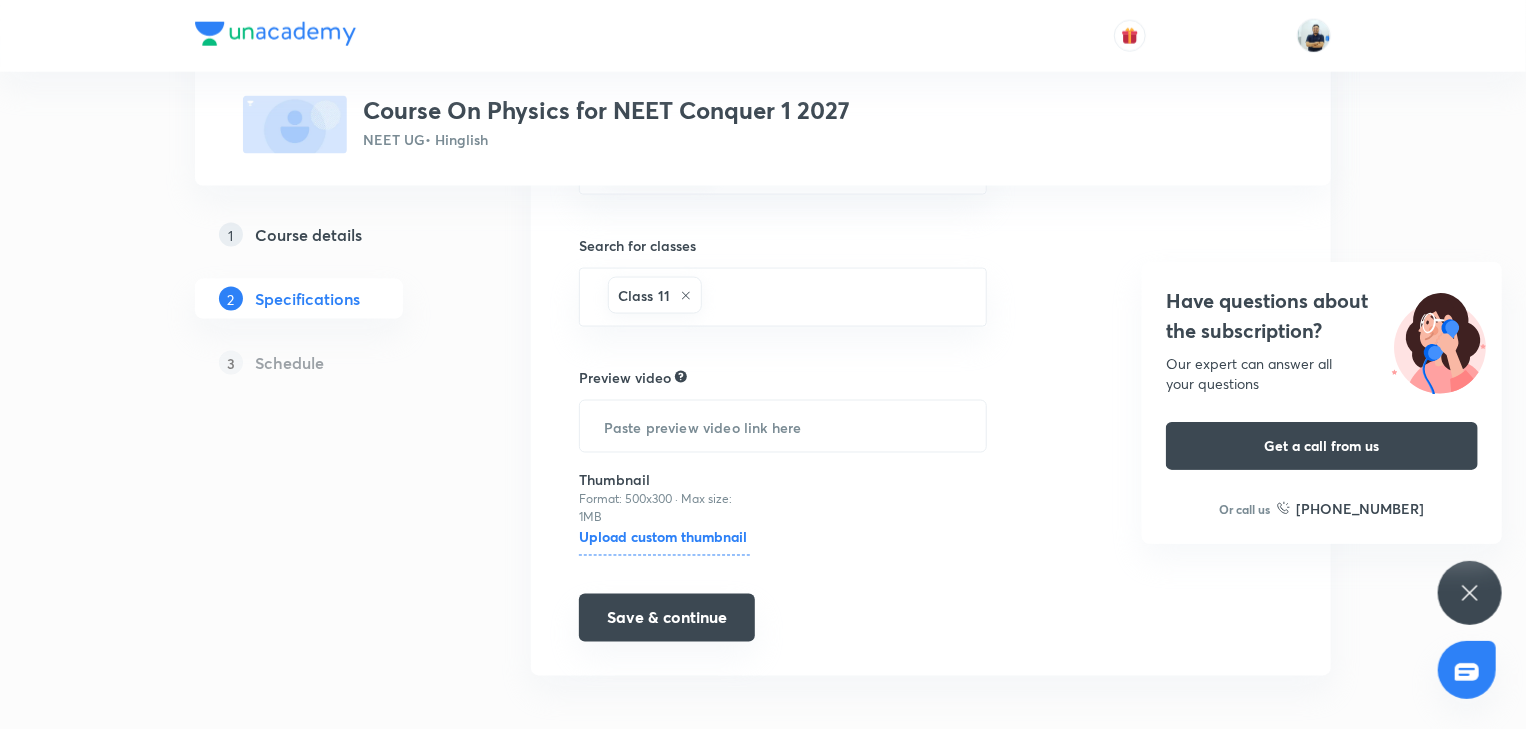 click on "Save & continue" at bounding box center (667, 618) 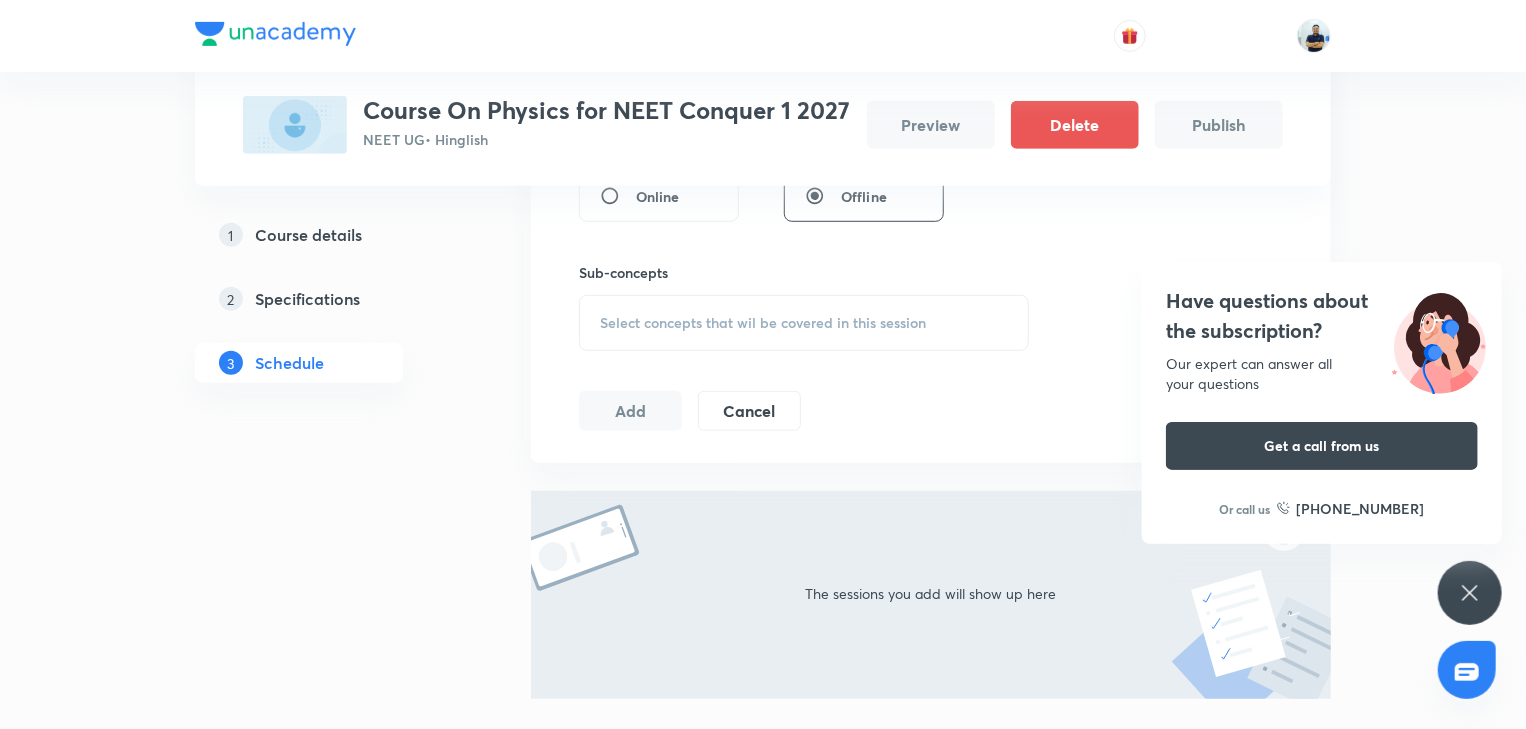 scroll, scrollTop: 0, scrollLeft: 0, axis: both 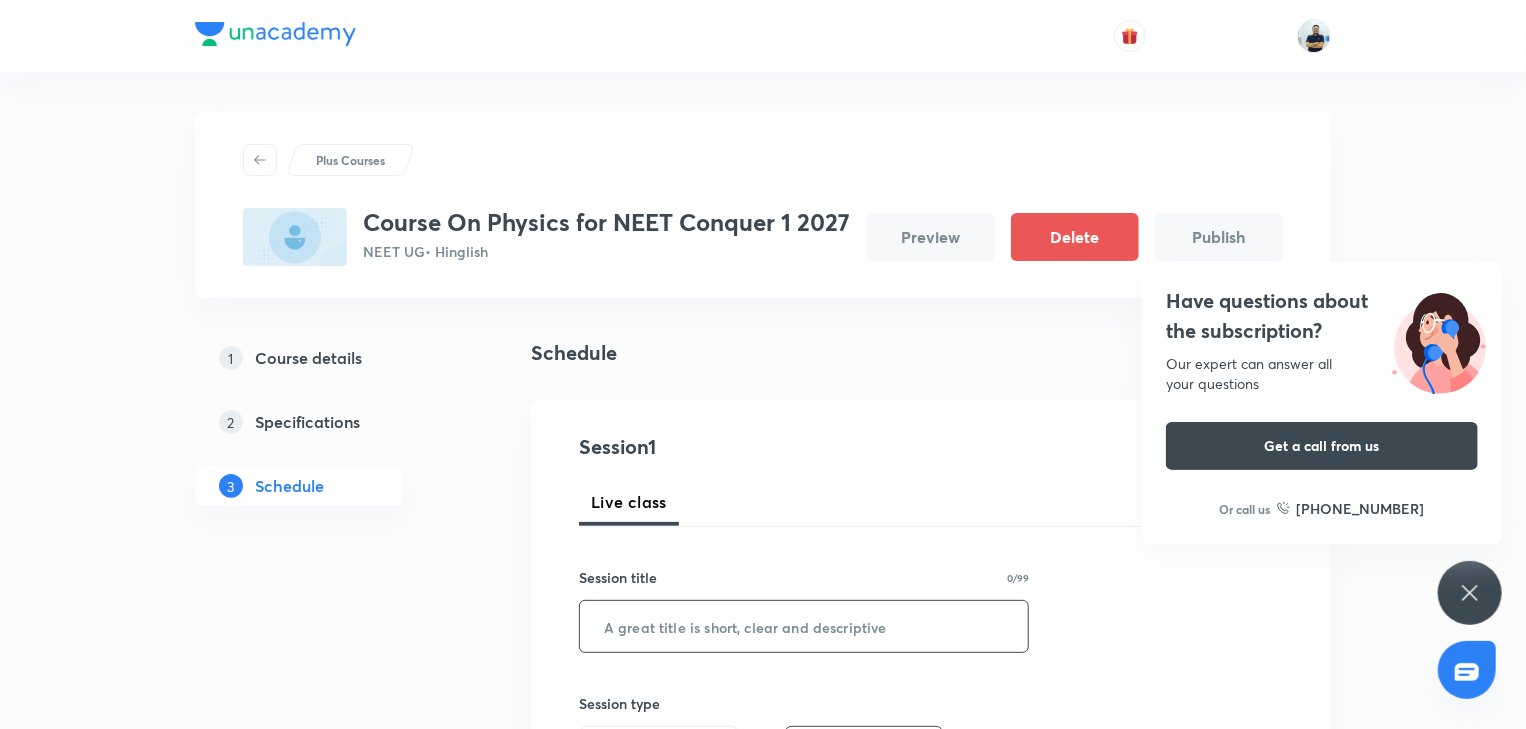 click at bounding box center (804, 626) 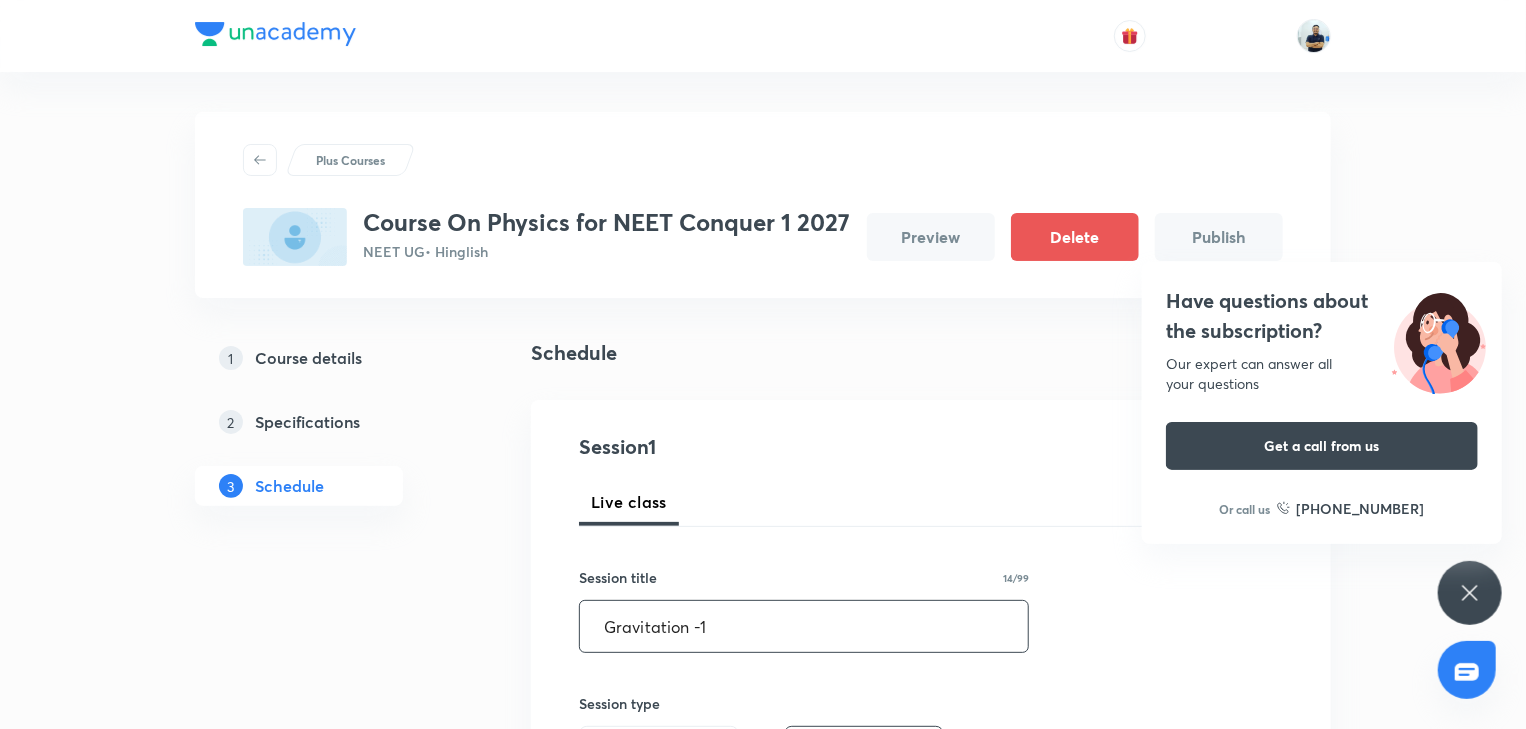 scroll, scrollTop: 560, scrollLeft: 0, axis: vertical 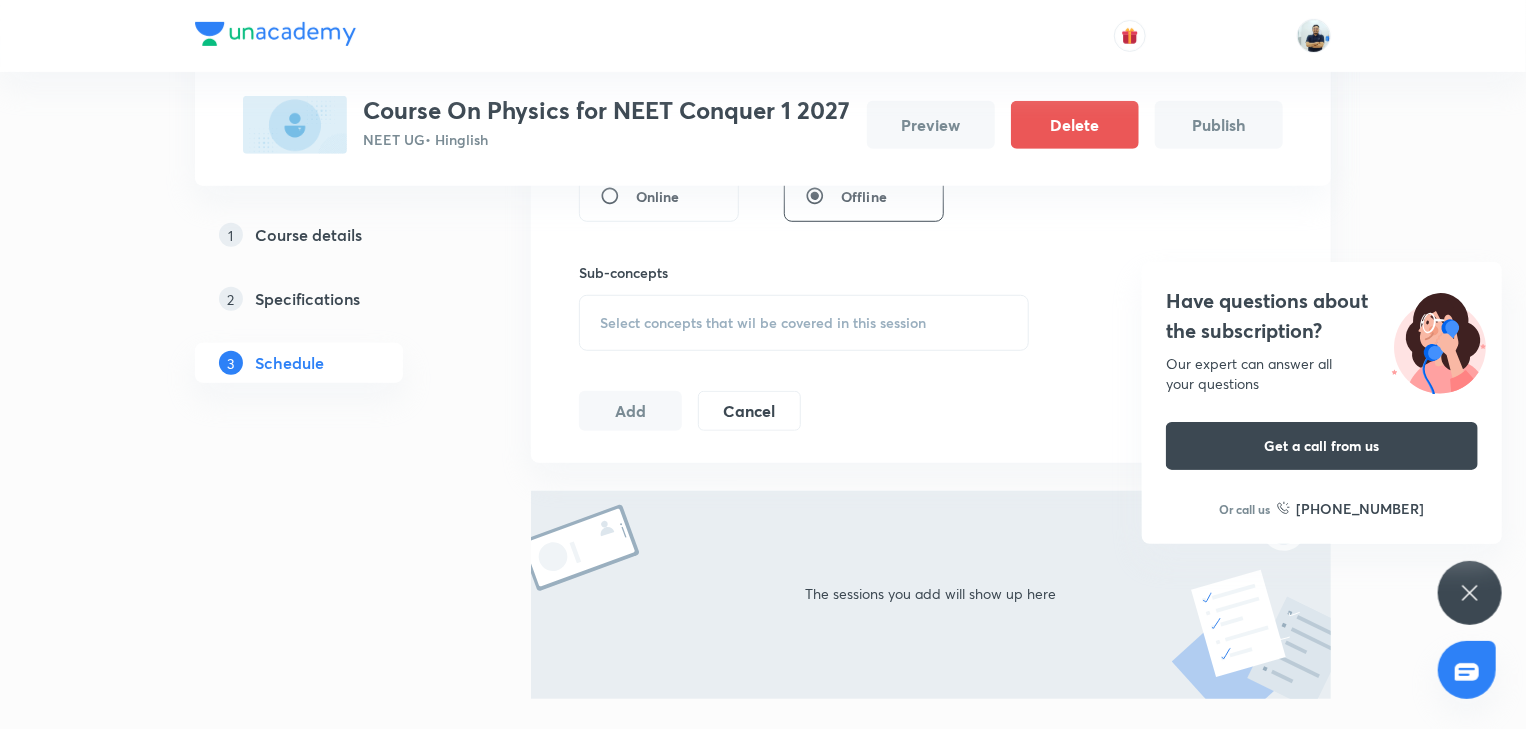 click on "Select concepts that wil be covered in this session" at bounding box center (763, 323) 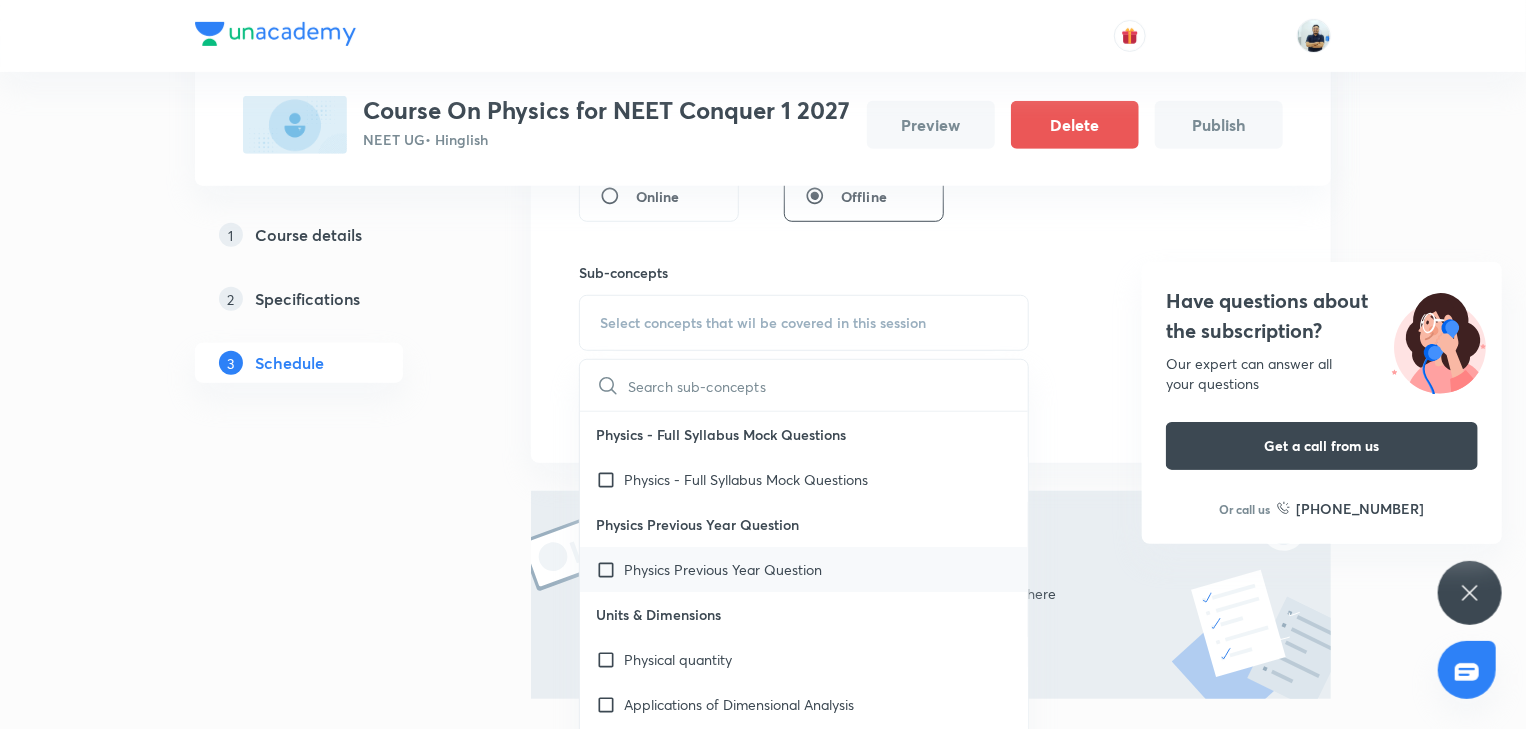 drag, startPoint x: 725, startPoint y: 583, endPoint x: 964, endPoint y: 572, distance: 239.253 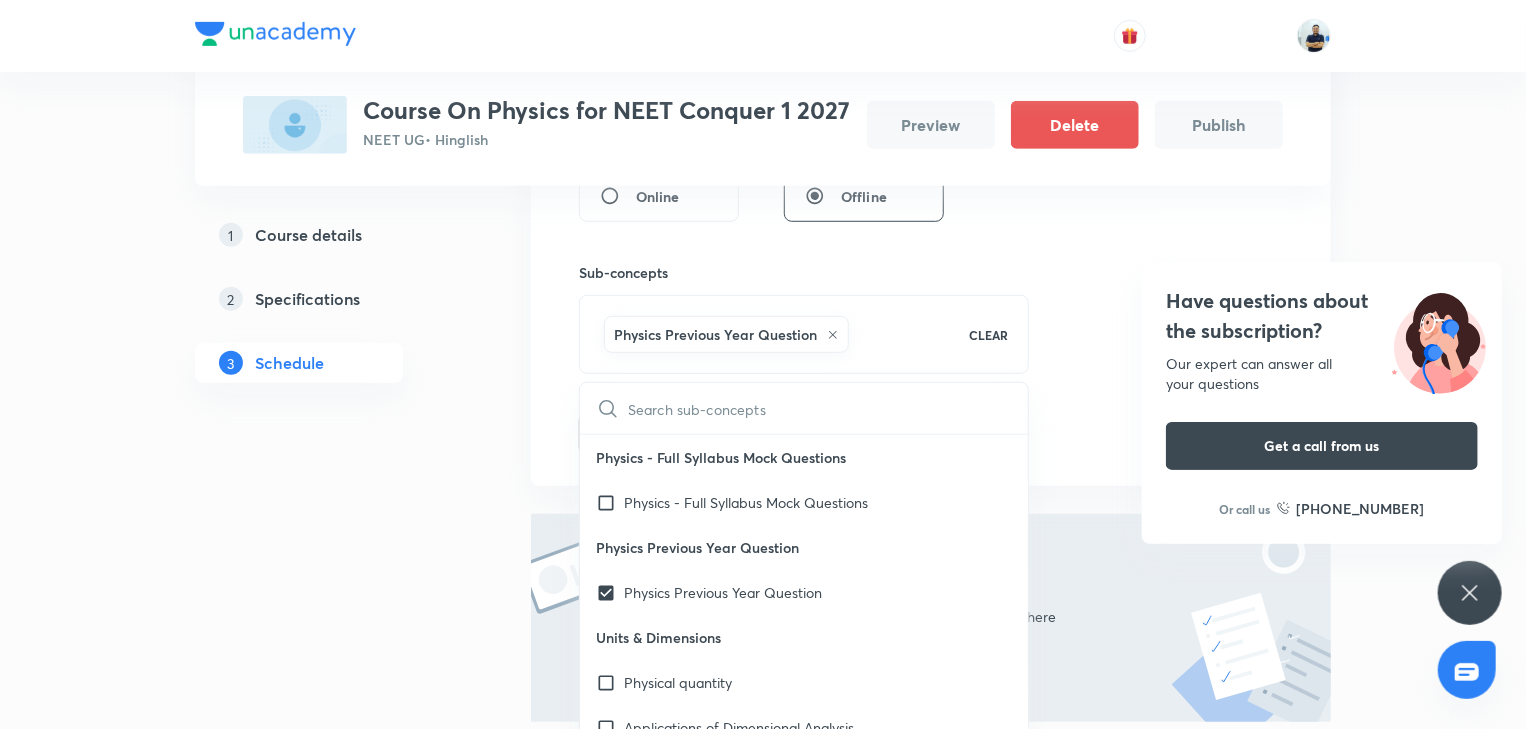 click on "The sessions you add will show up here" at bounding box center [931, 616] 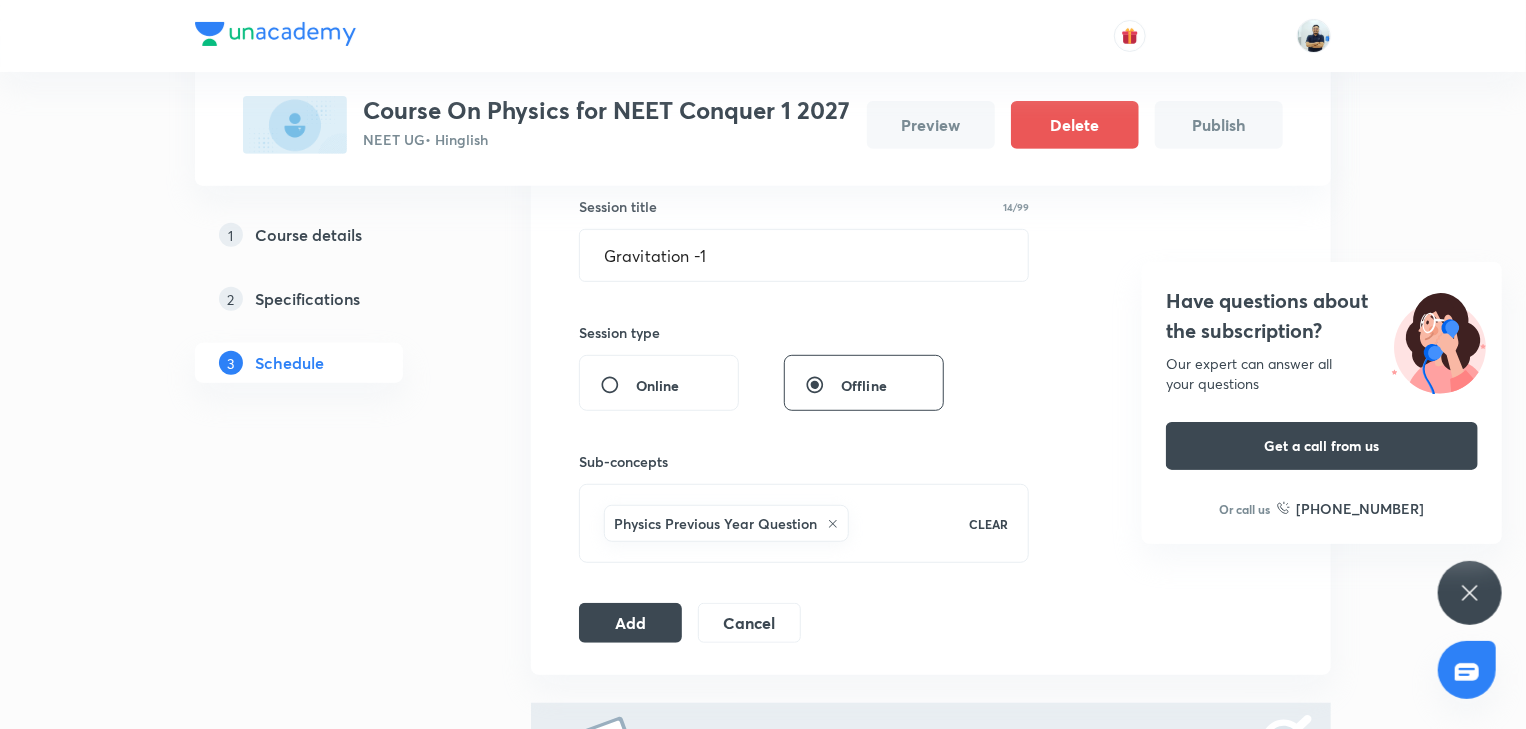 scroll, scrollTop: 410, scrollLeft: 0, axis: vertical 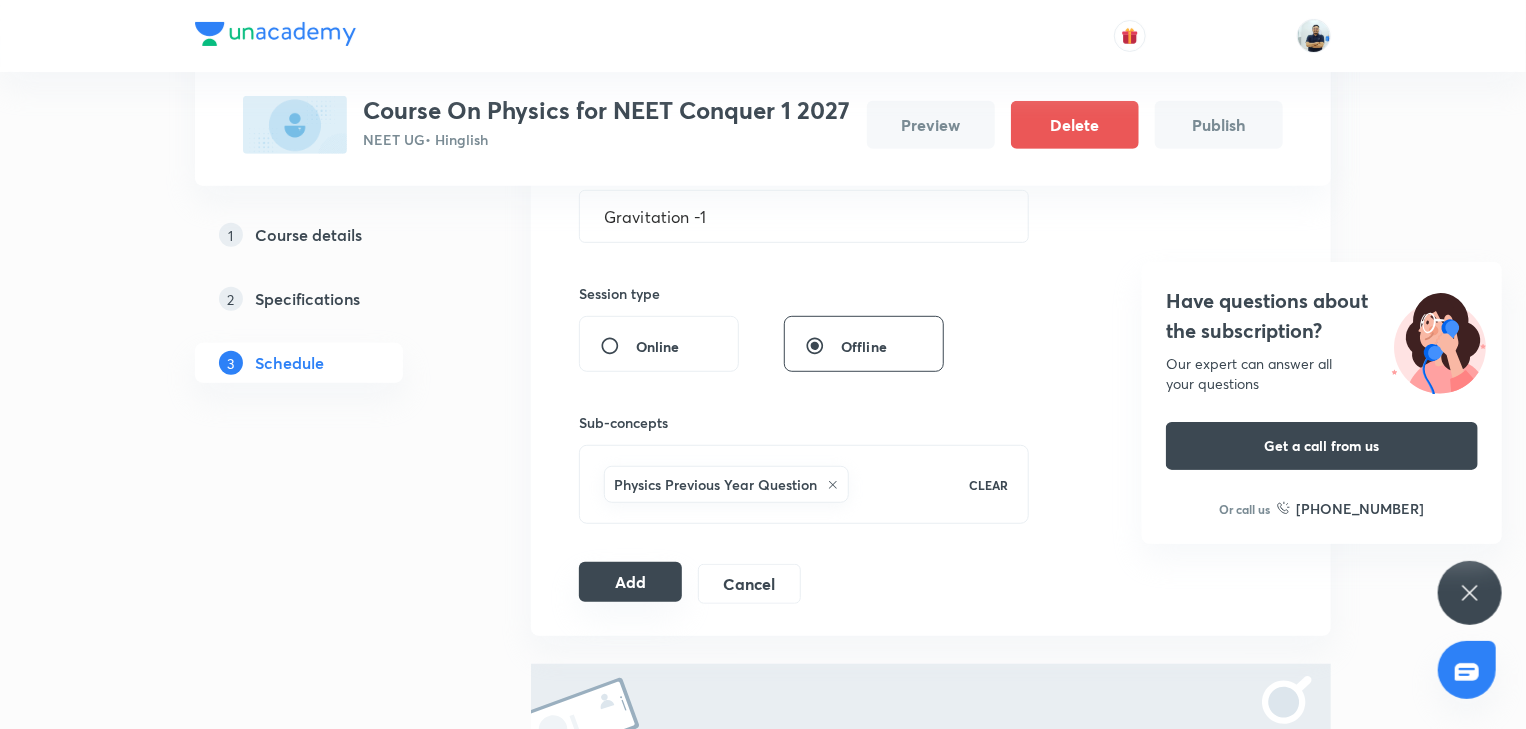 click on "Add" at bounding box center [630, 582] 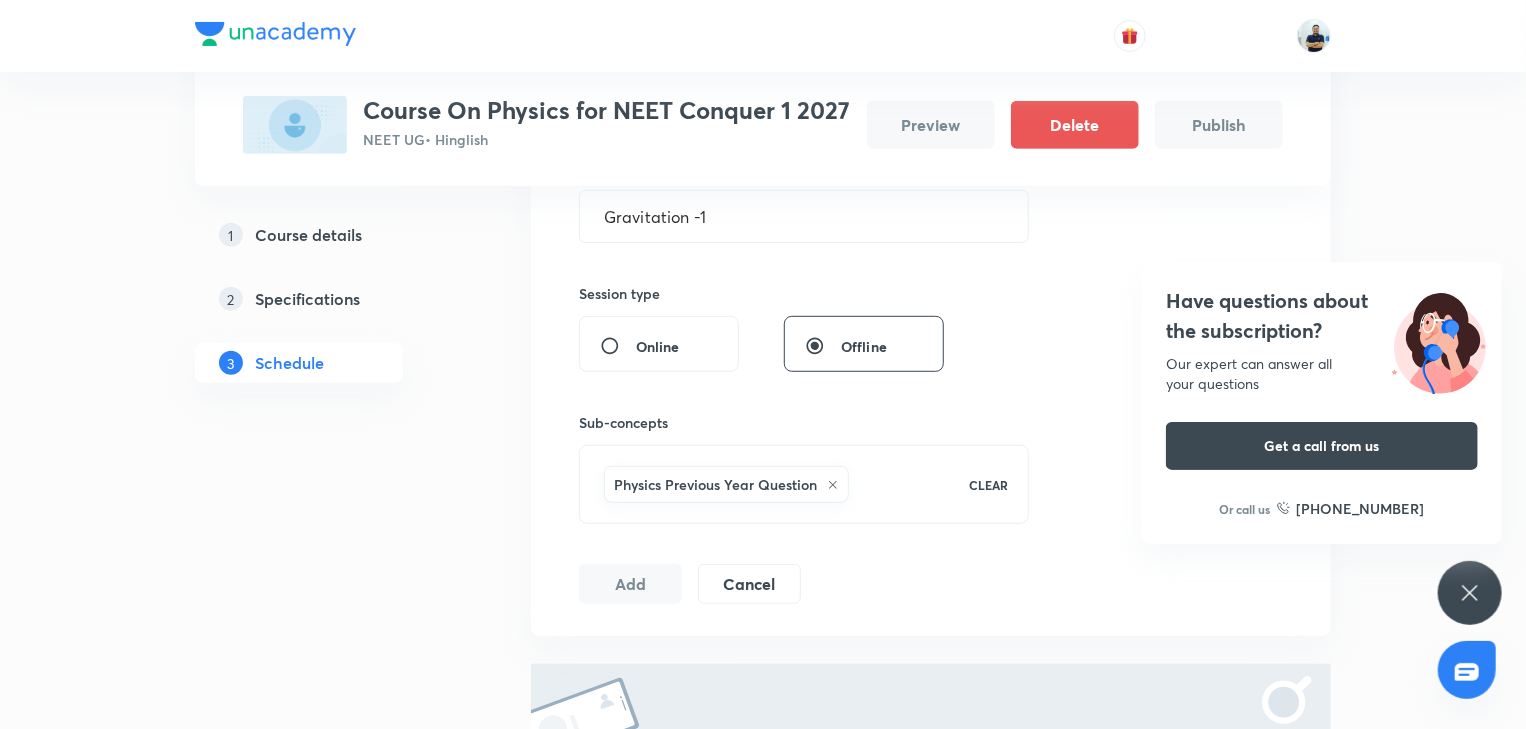 click 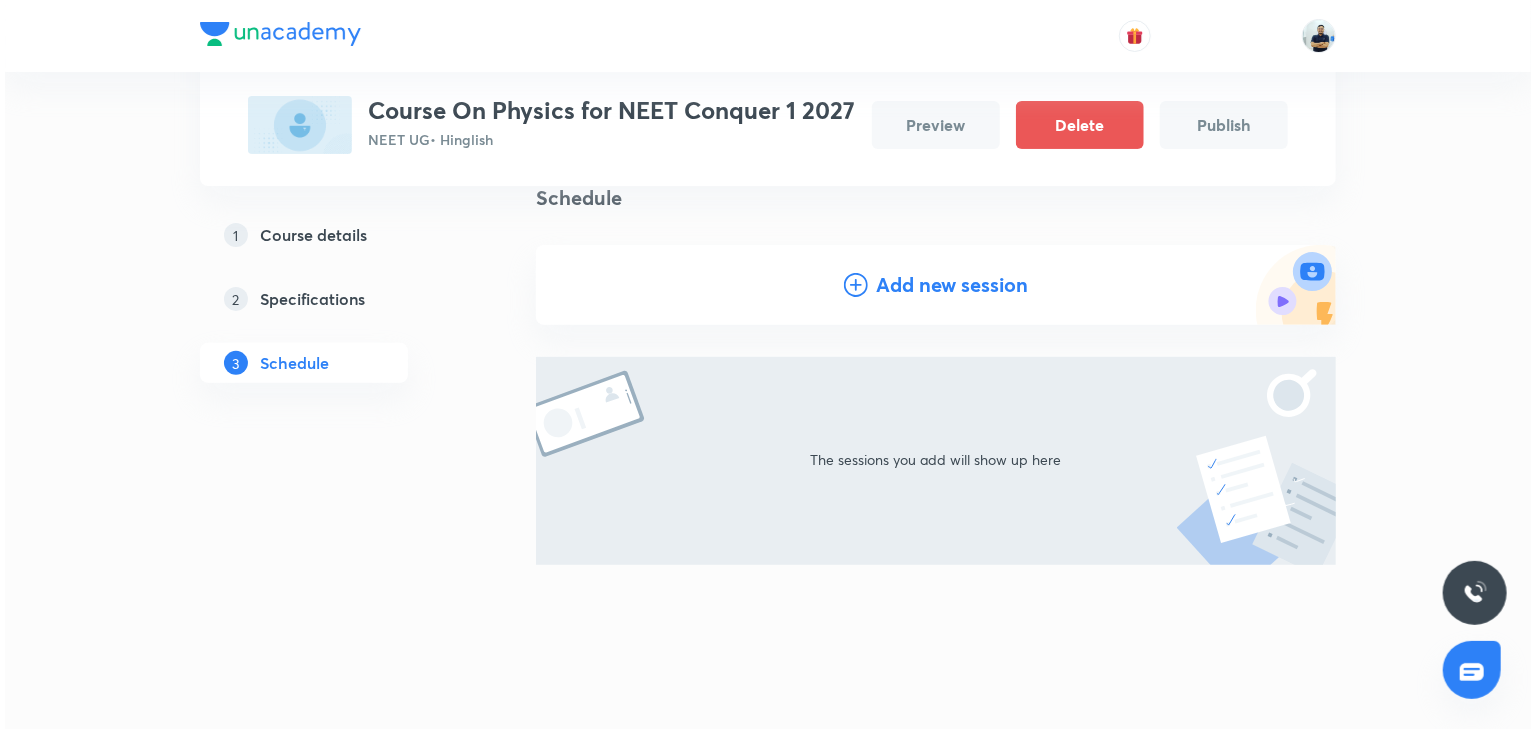 scroll, scrollTop: 128, scrollLeft: 0, axis: vertical 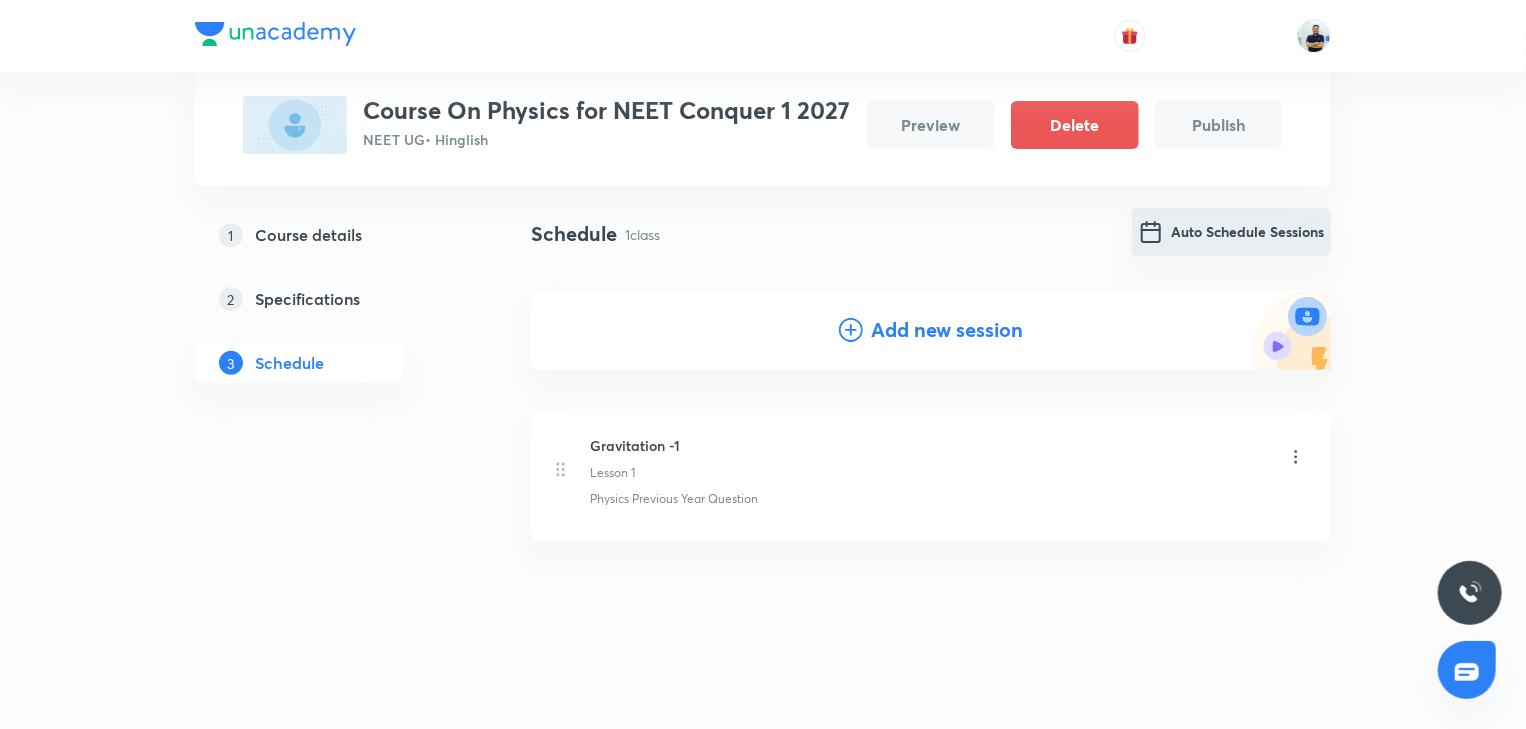 click on "Auto Schedule Sessions" at bounding box center (1231, 232) 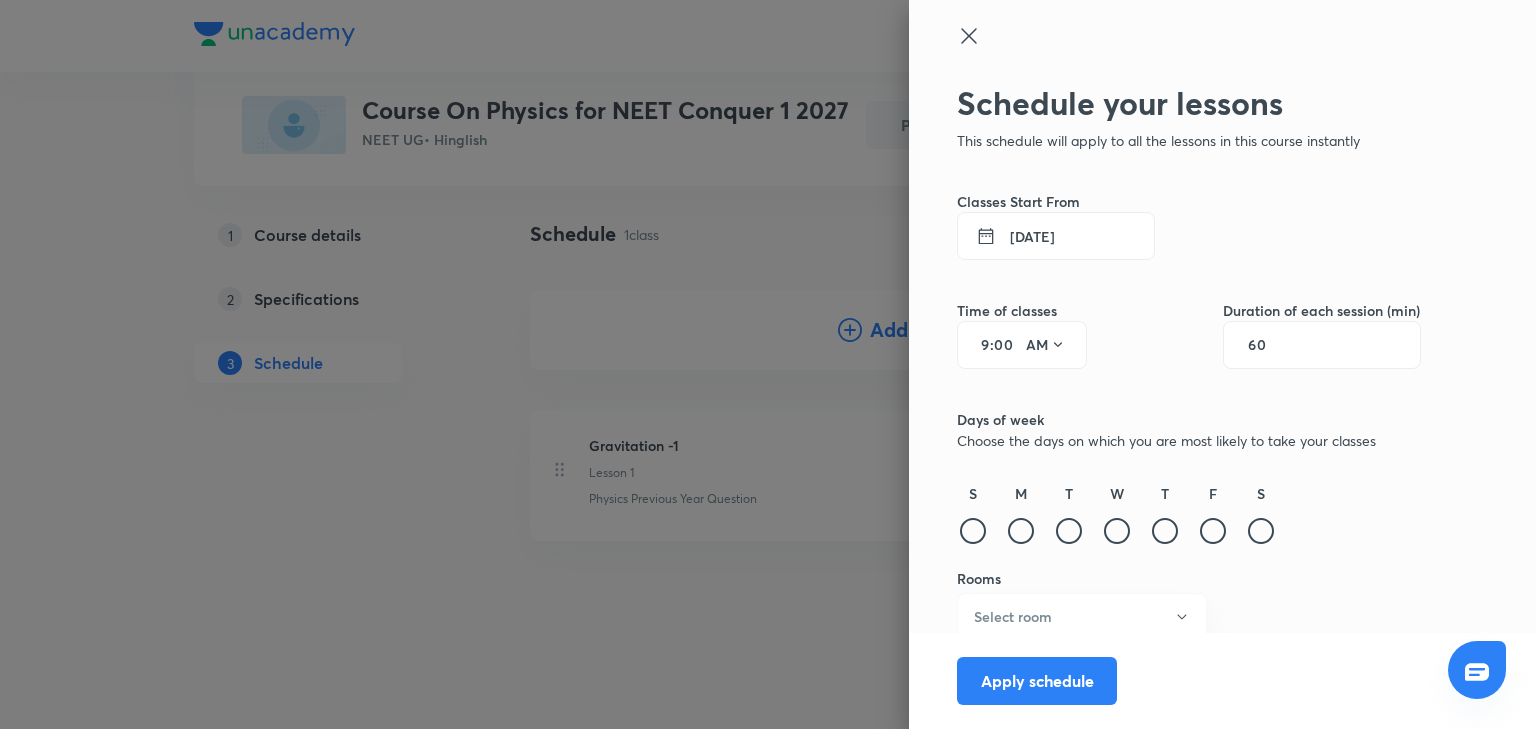click on "13 Jul 2025" at bounding box center (1056, 236) 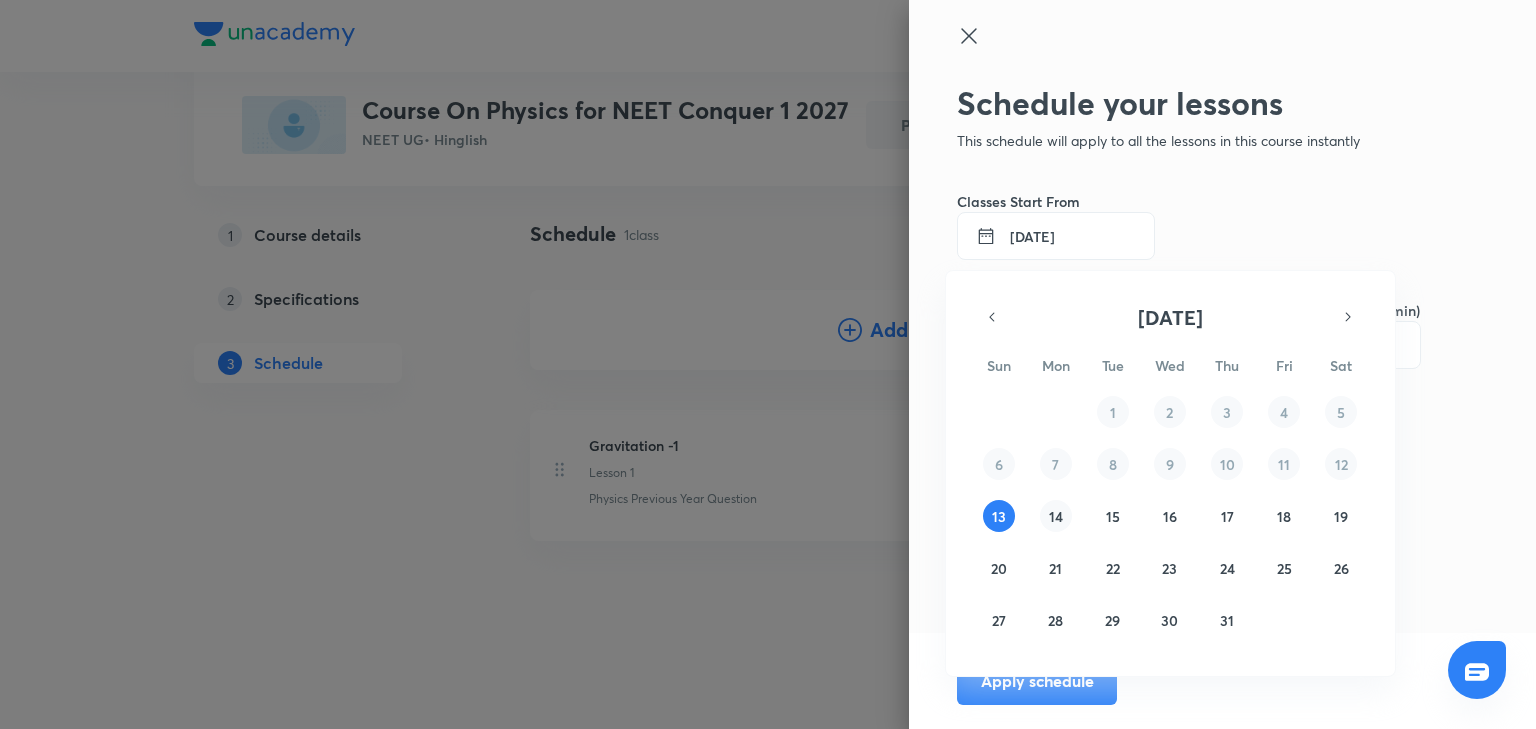 click on "14" at bounding box center (1056, 516) 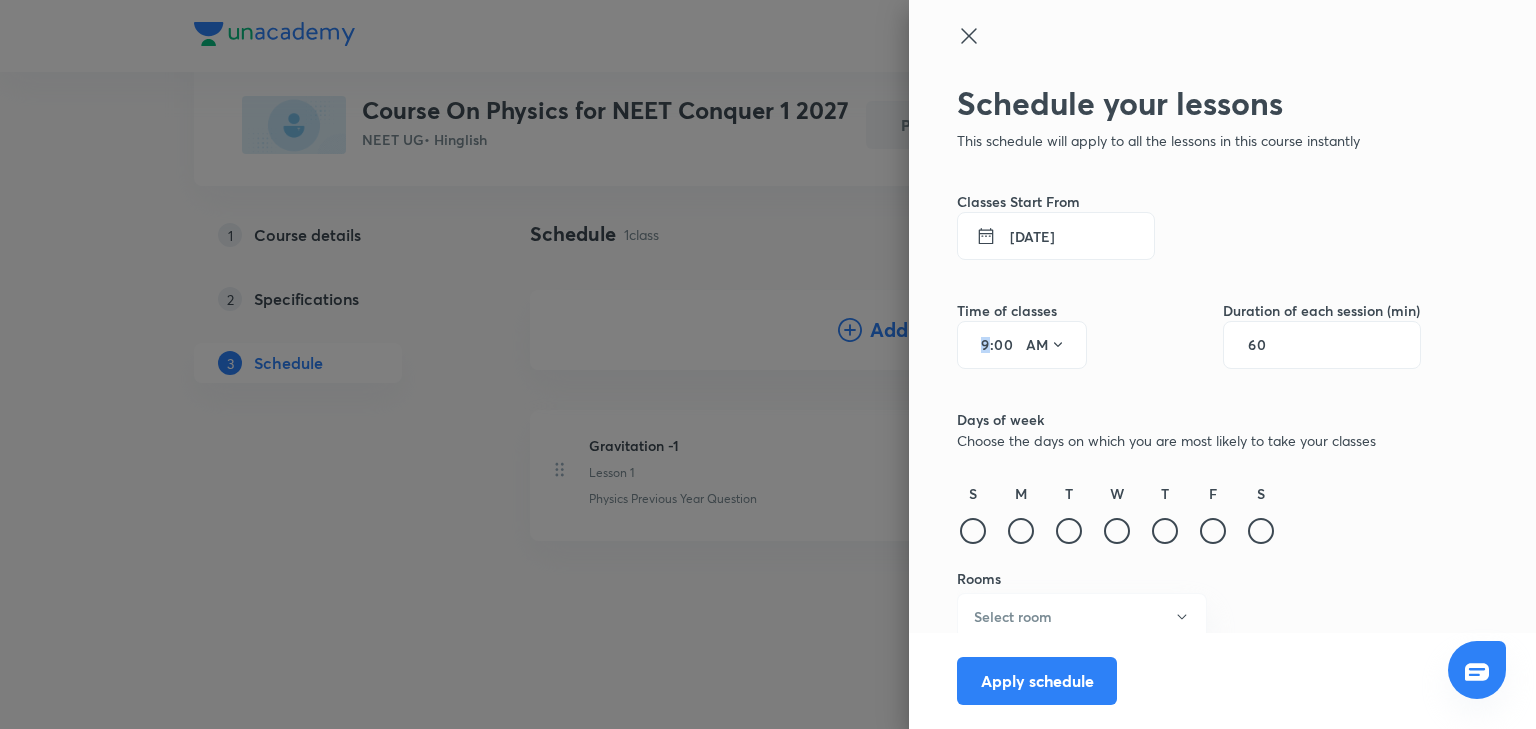 drag, startPoint x: 977, startPoint y: 352, endPoint x: 920, endPoint y: 352, distance: 57 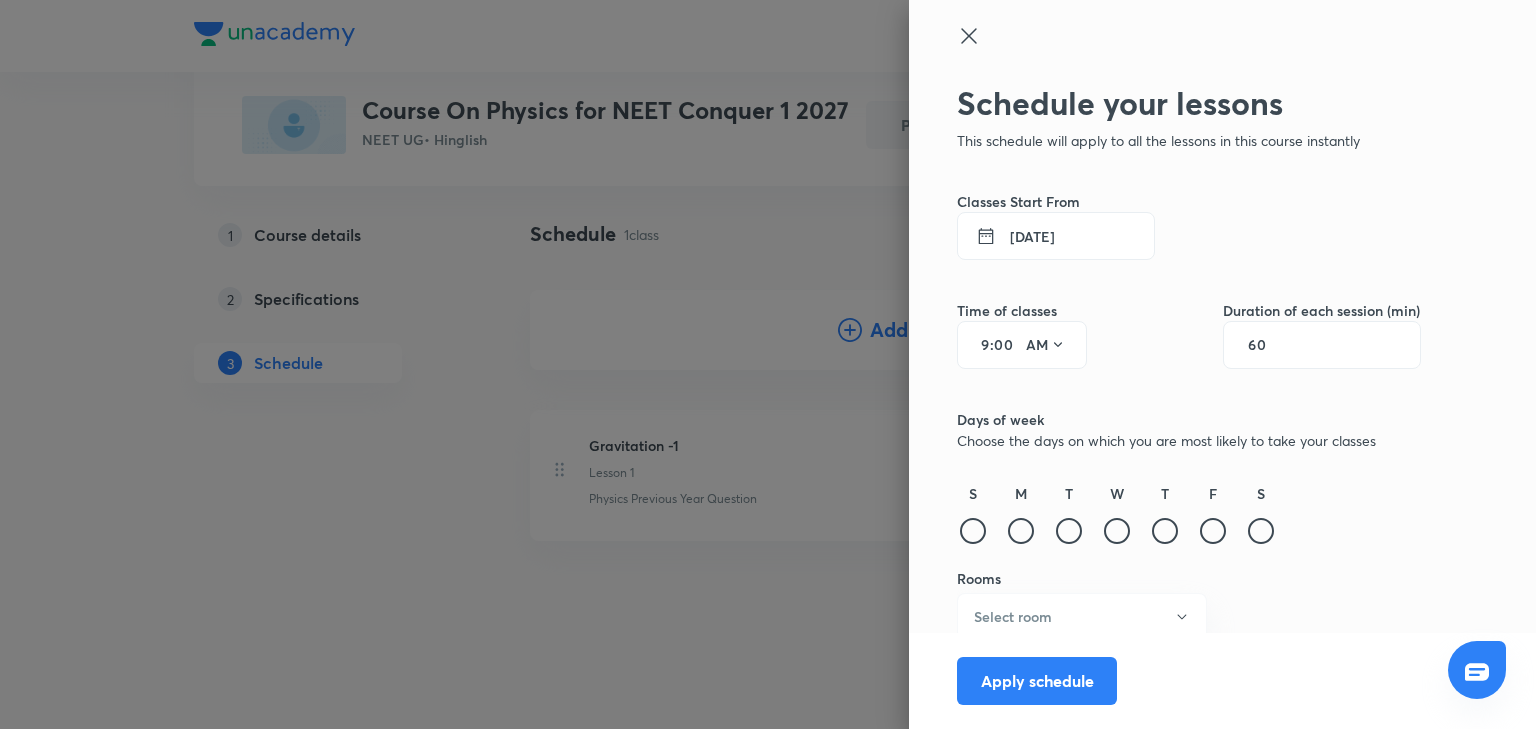 drag, startPoint x: 960, startPoint y: 342, endPoint x: 973, endPoint y: 345, distance: 13.341664 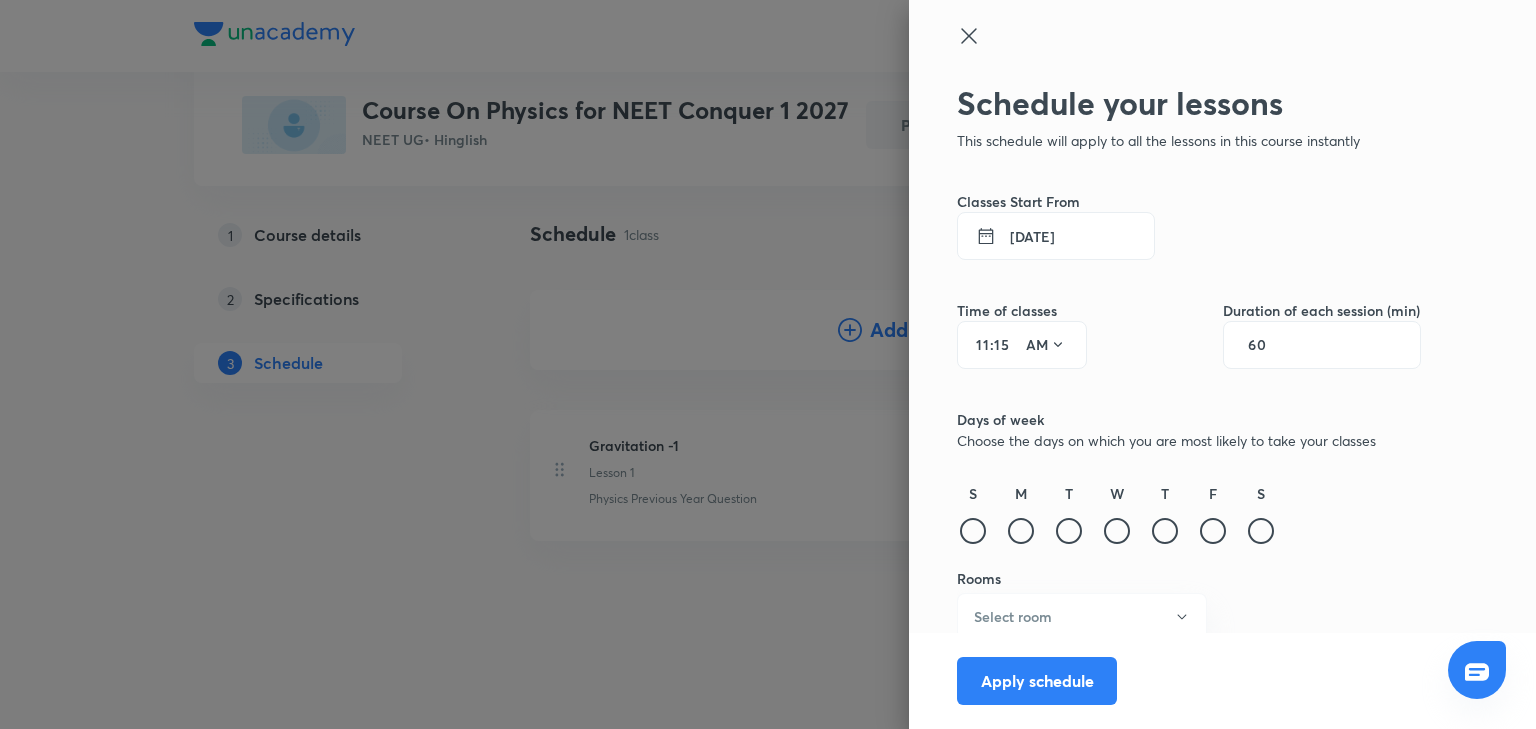 click on "60" at bounding box center (1267, 345) 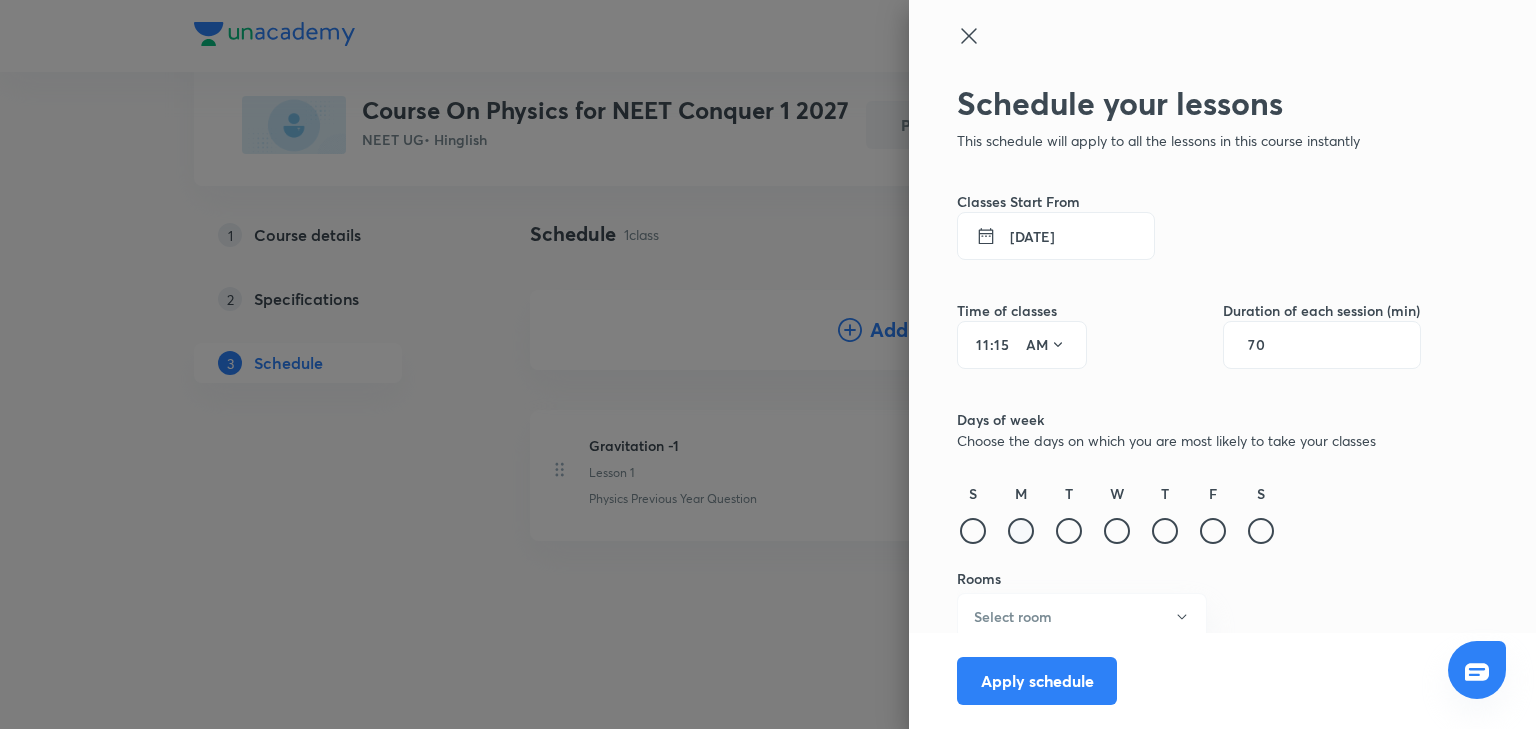 click at bounding box center [1021, 531] 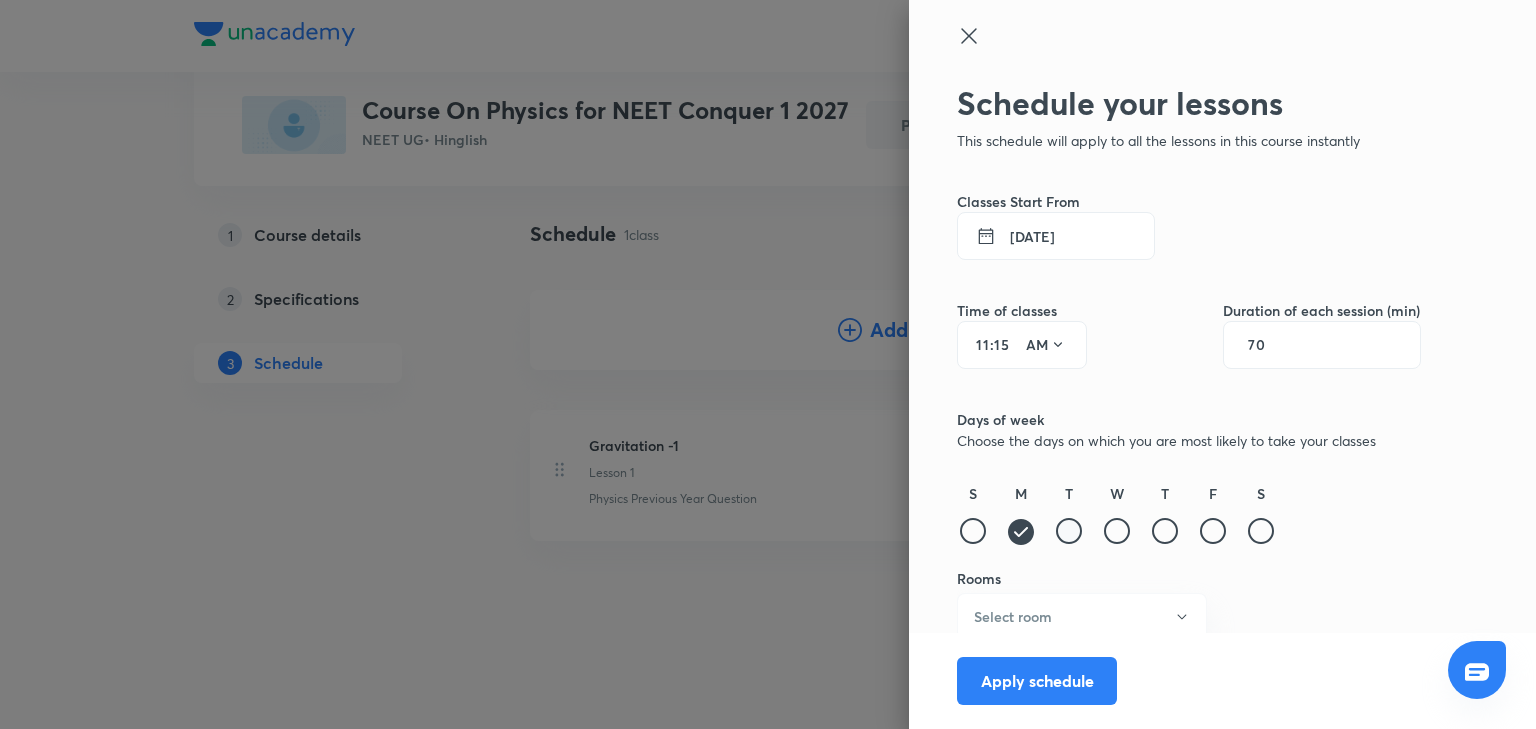 click at bounding box center [1069, 531] 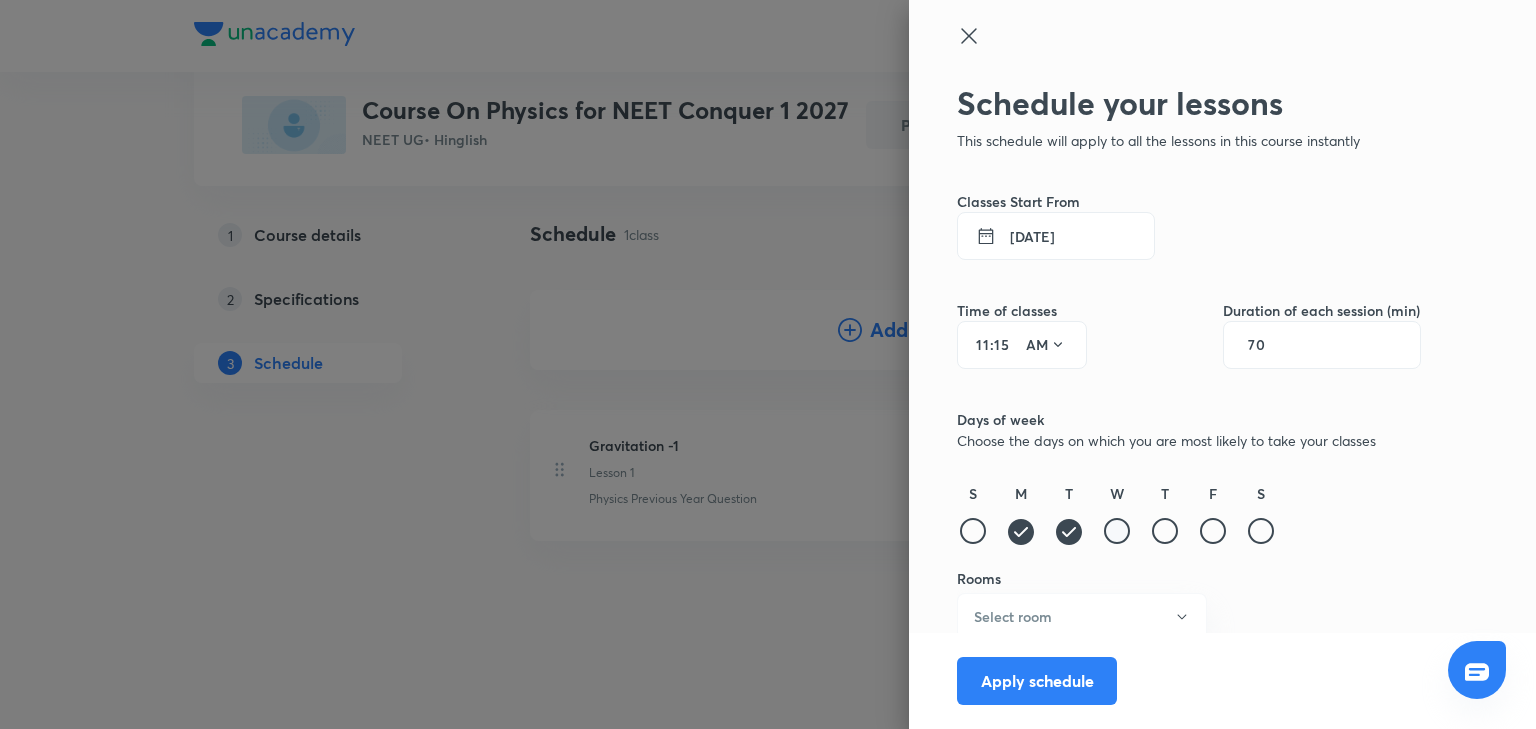 click at bounding box center (1117, 531) 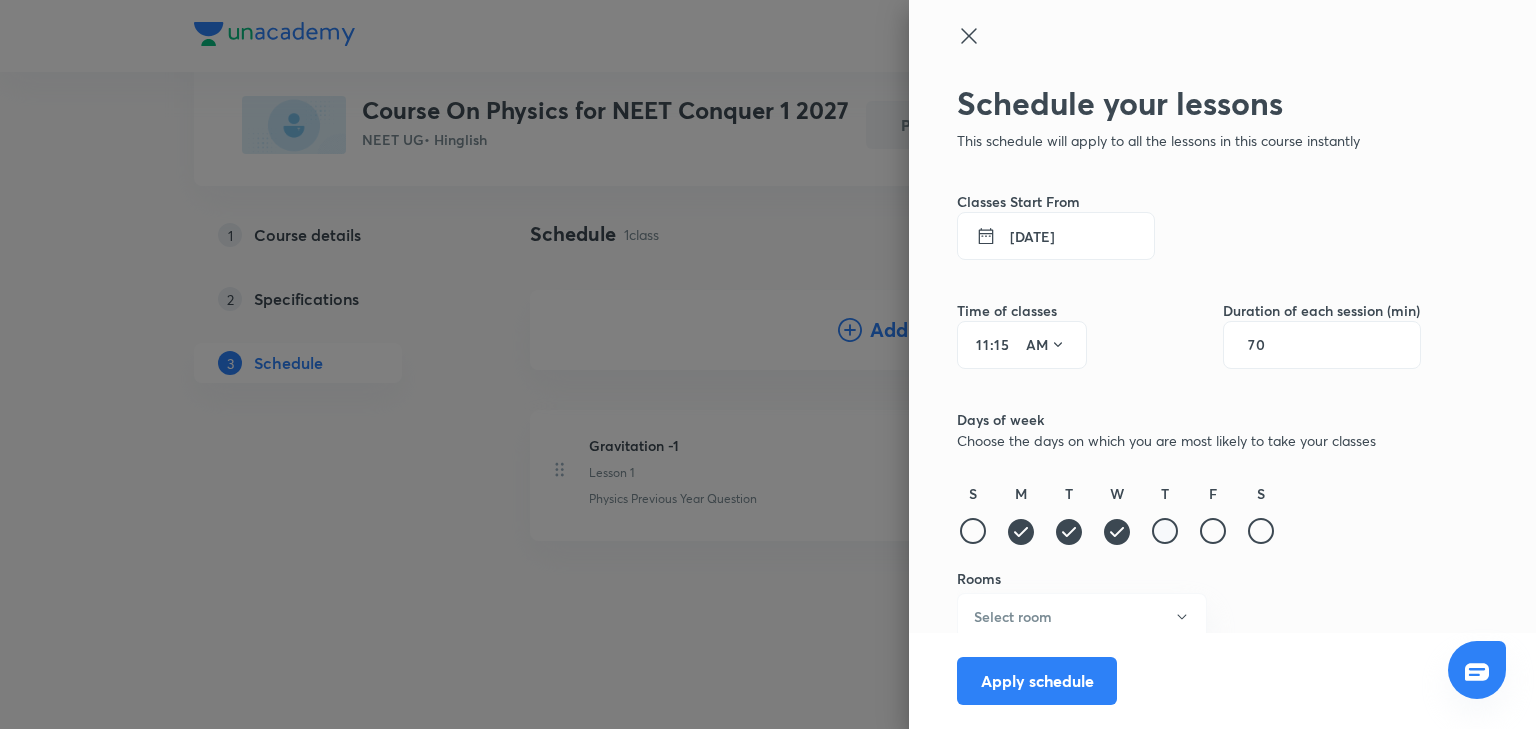 click at bounding box center [1165, 531] 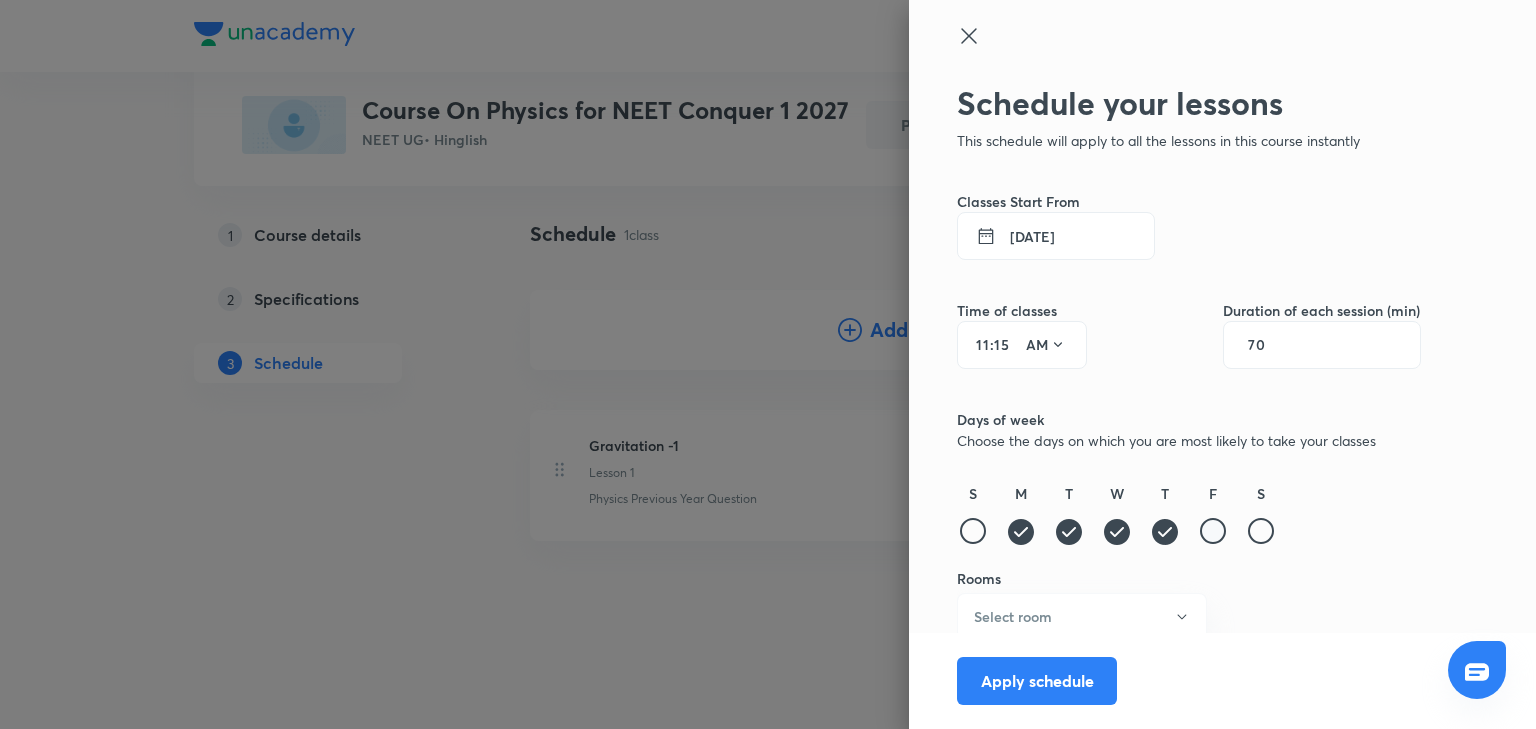 click at bounding box center [1213, 531] 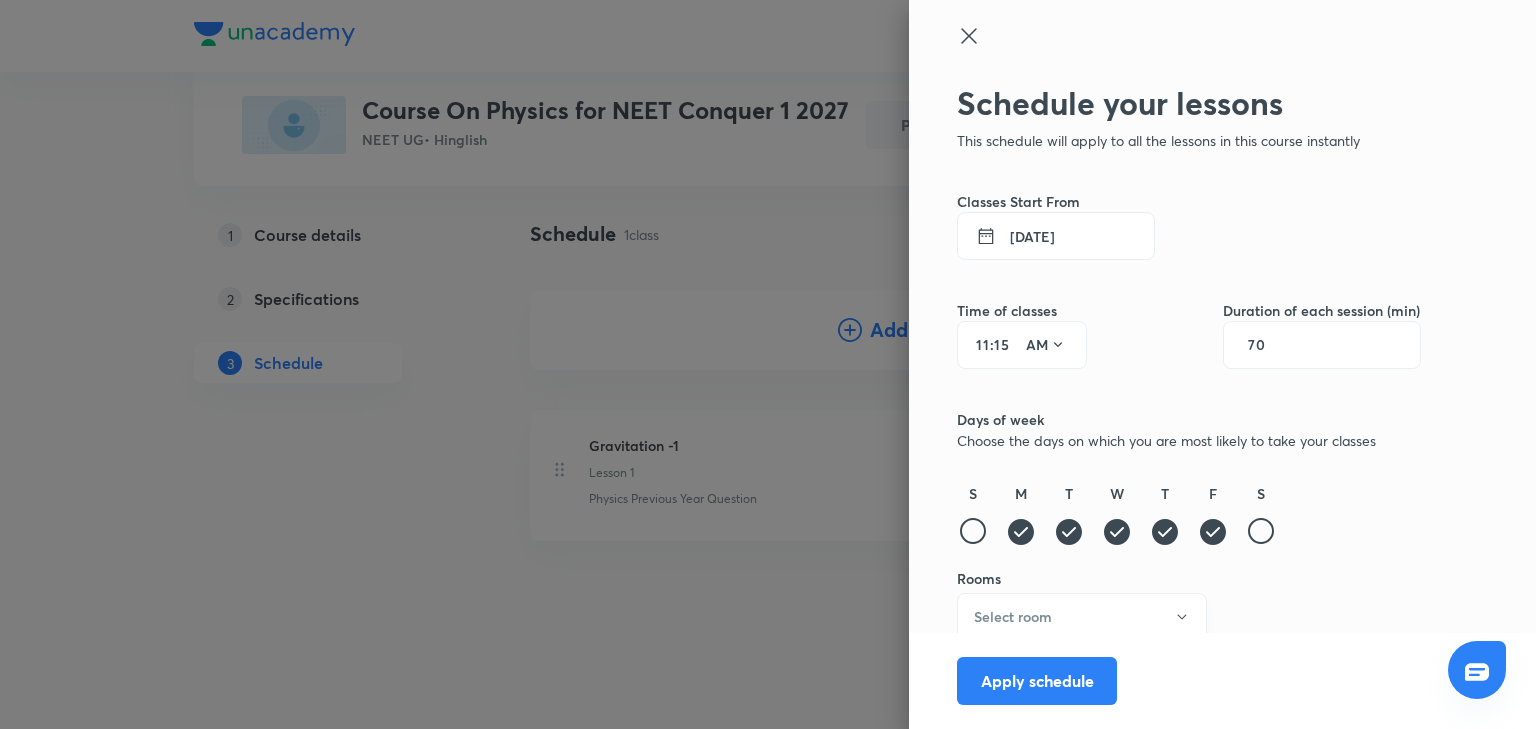 click on "Select room" at bounding box center [1082, 616] 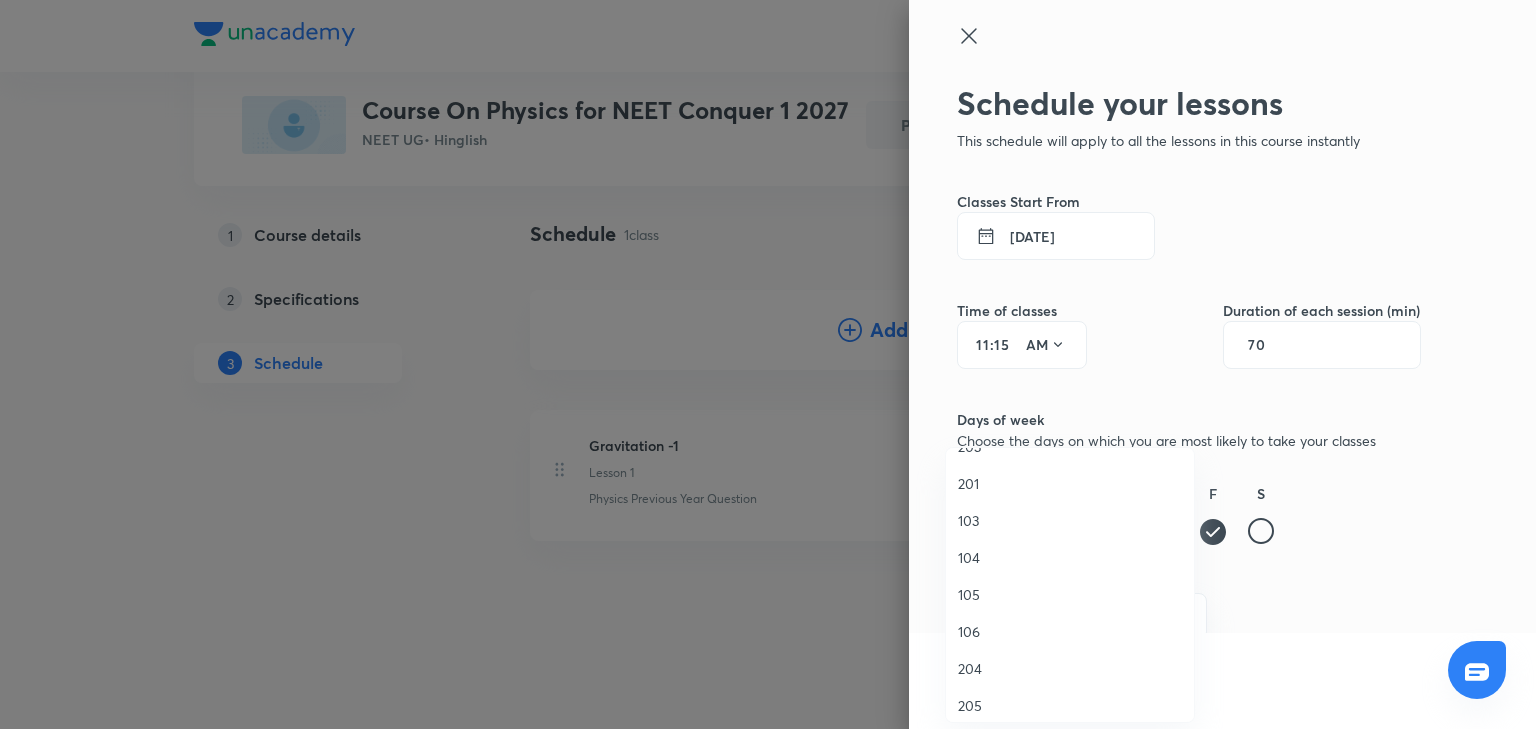 scroll, scrollTop: 128, scrollLeft: 0, axis: vertical 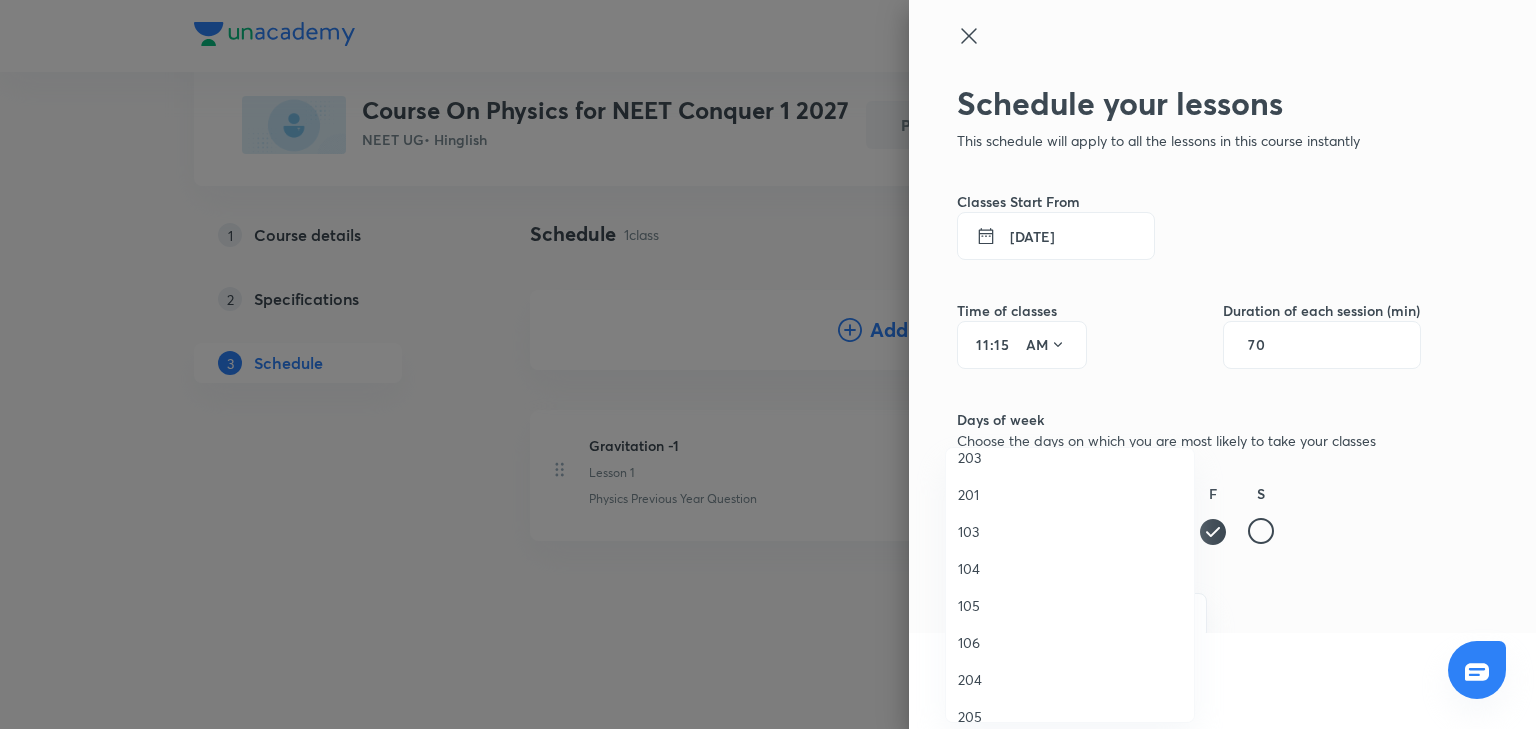 click on "105" at bounding box center (1070, 605) 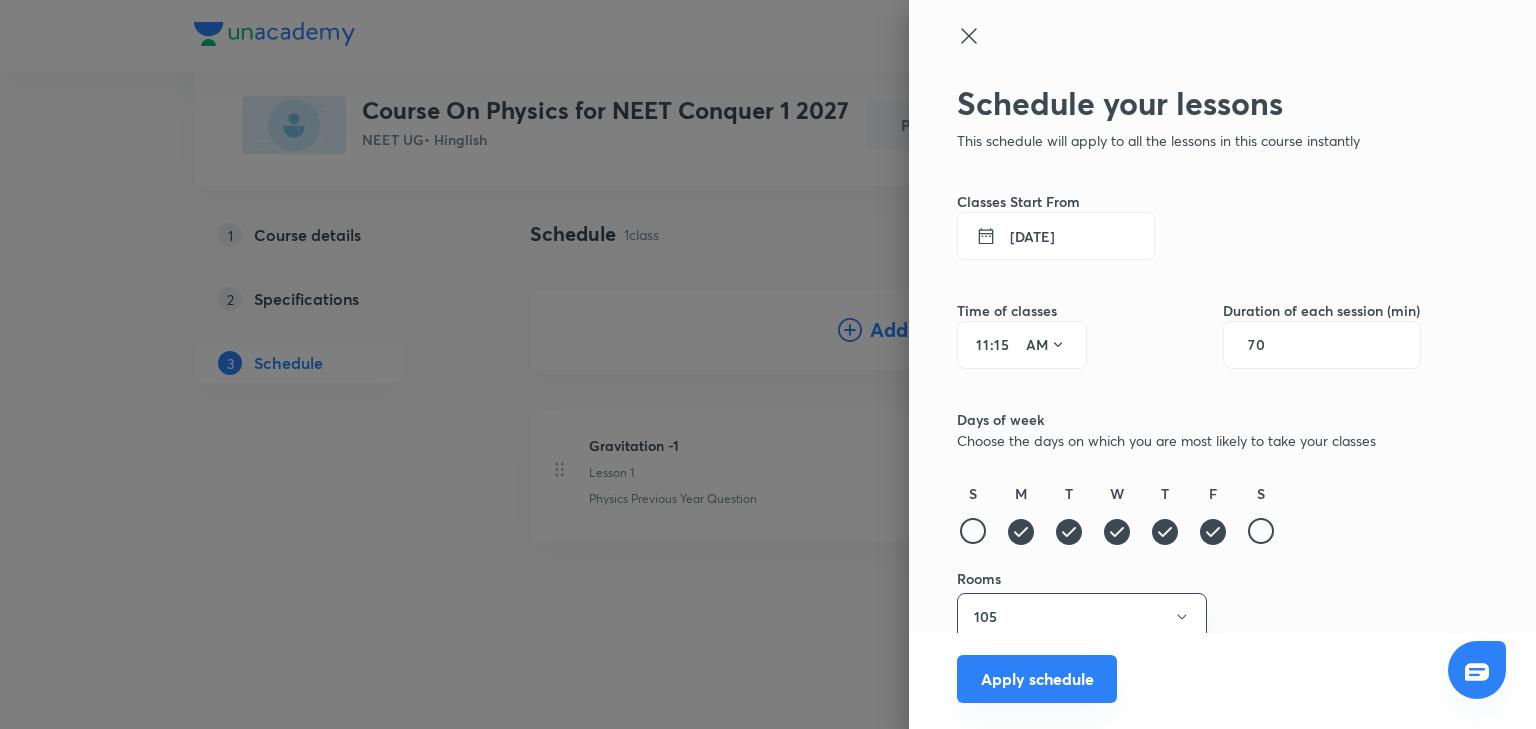 click on "Apply schedule" at bounding box center [1037, 679] 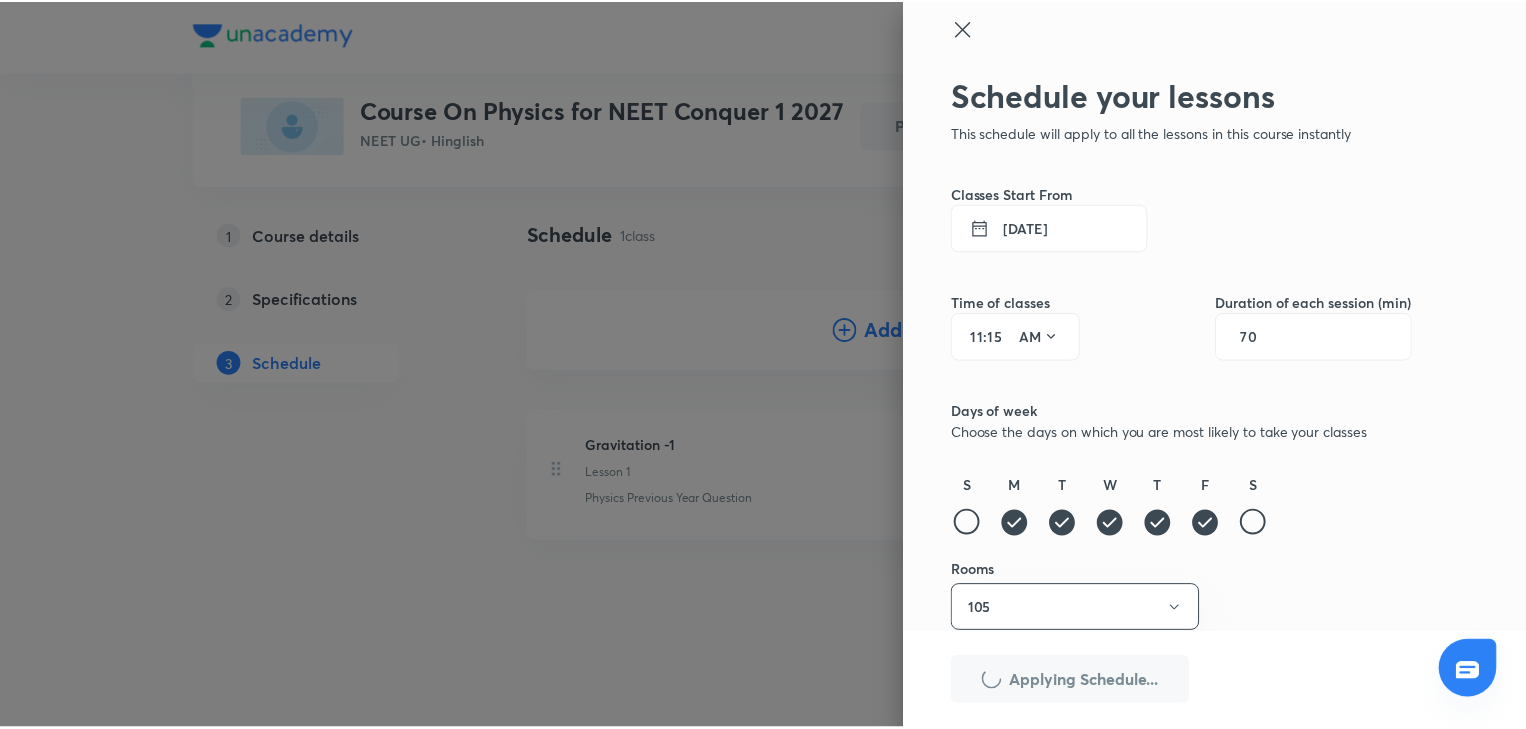 scroll, scrollTop: 11, scrollLeft: 0, axis: vertical 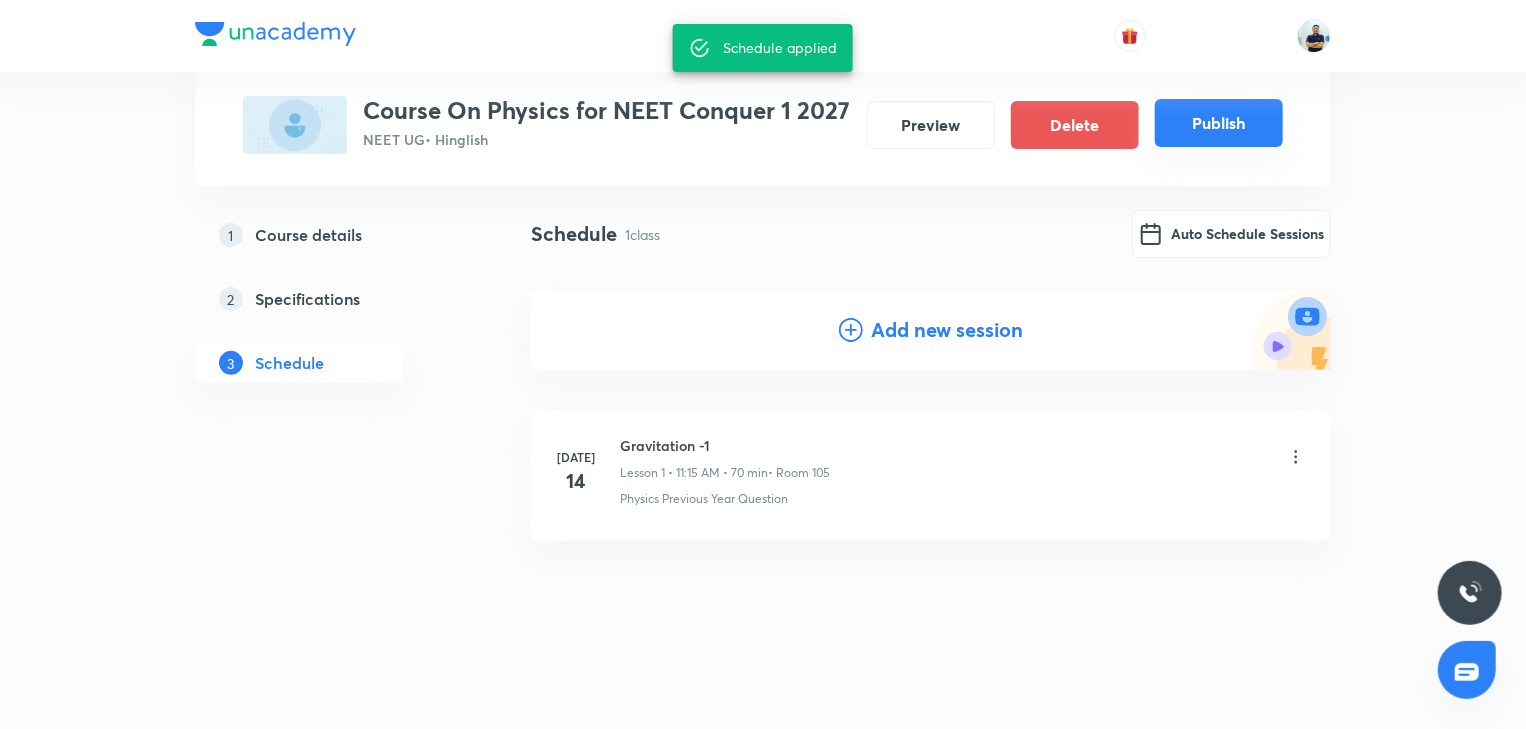 click on "Publish" at bounding box center [1219, 123] 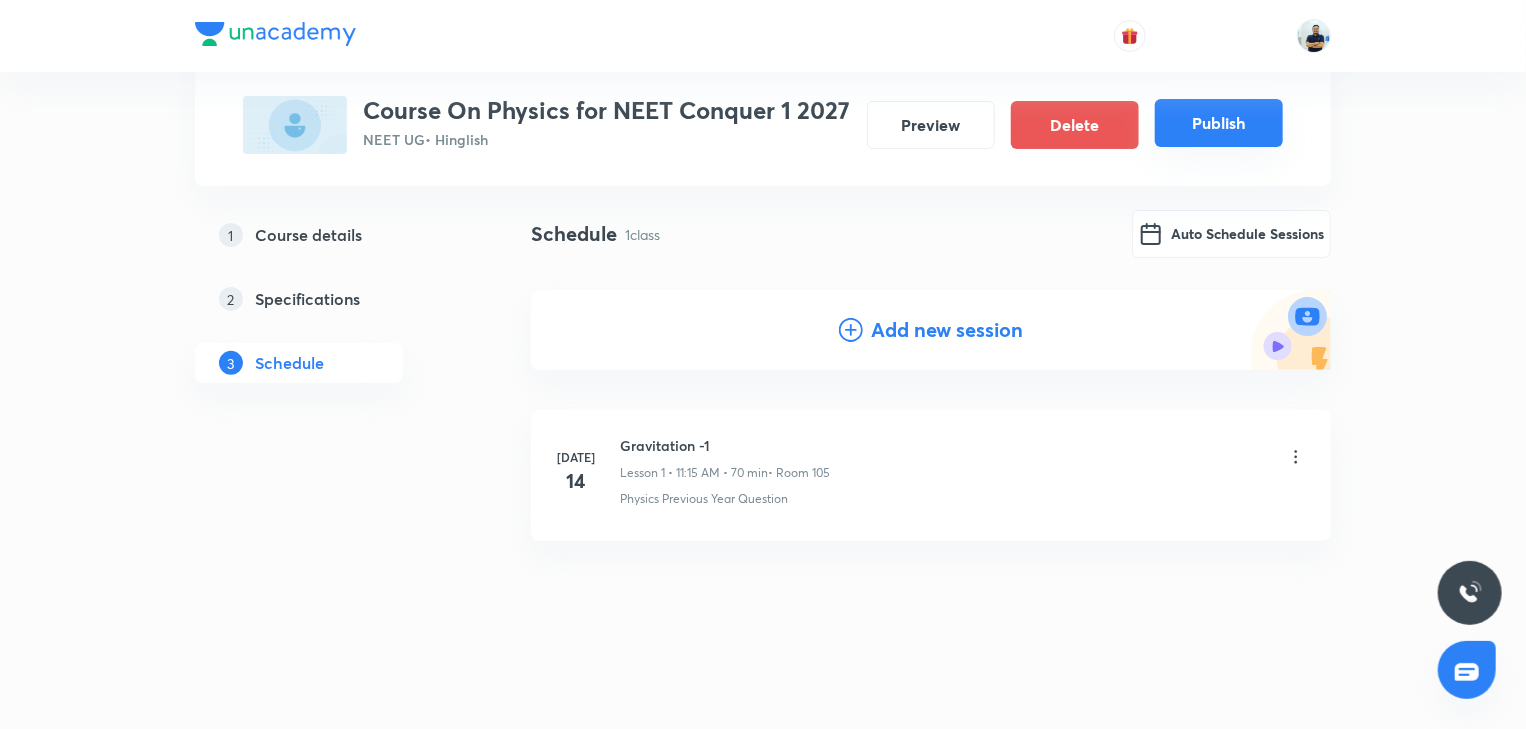 scroll, scrollTop: 109, scrollLeft: 0, axis: vertical 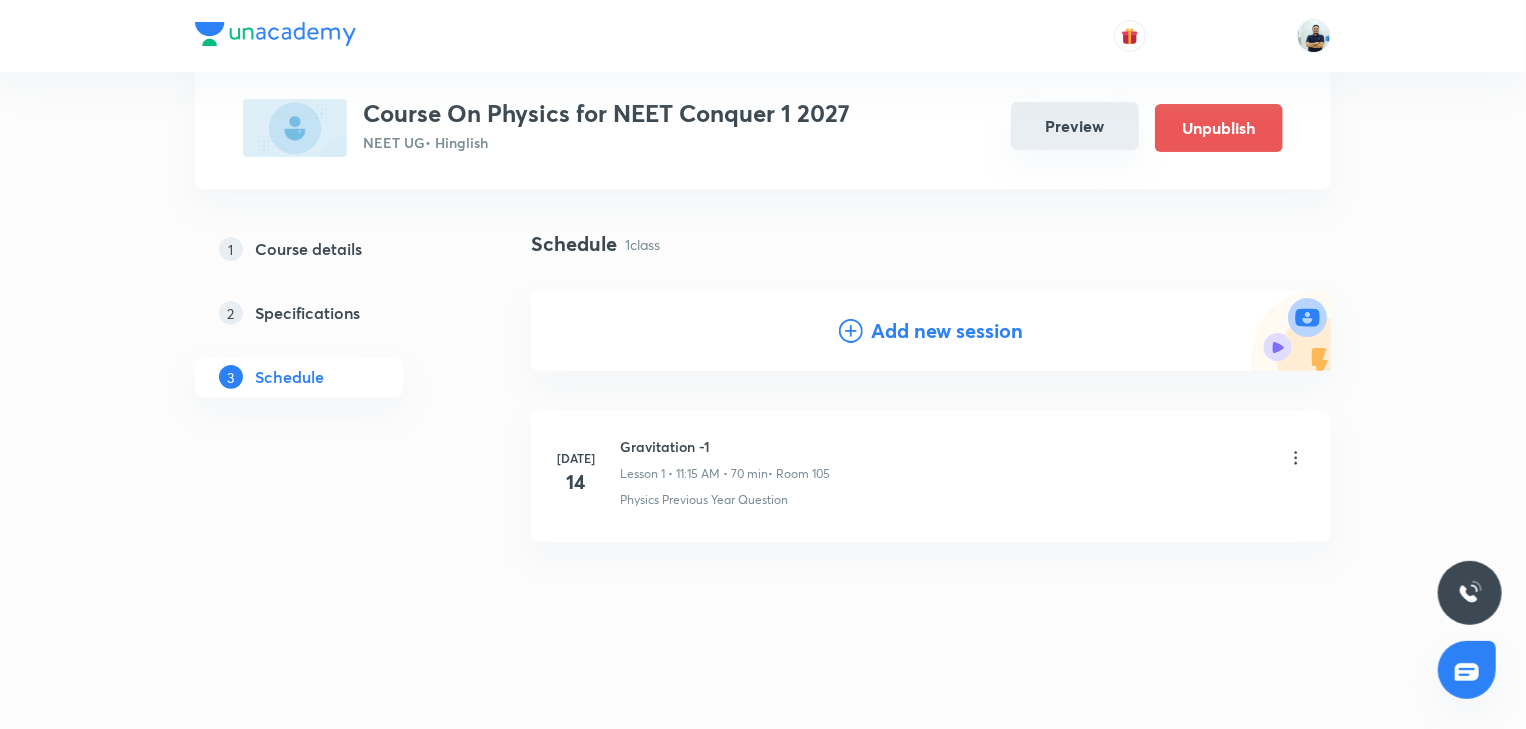 click on "Preview" at bounding box center (1075, 126) 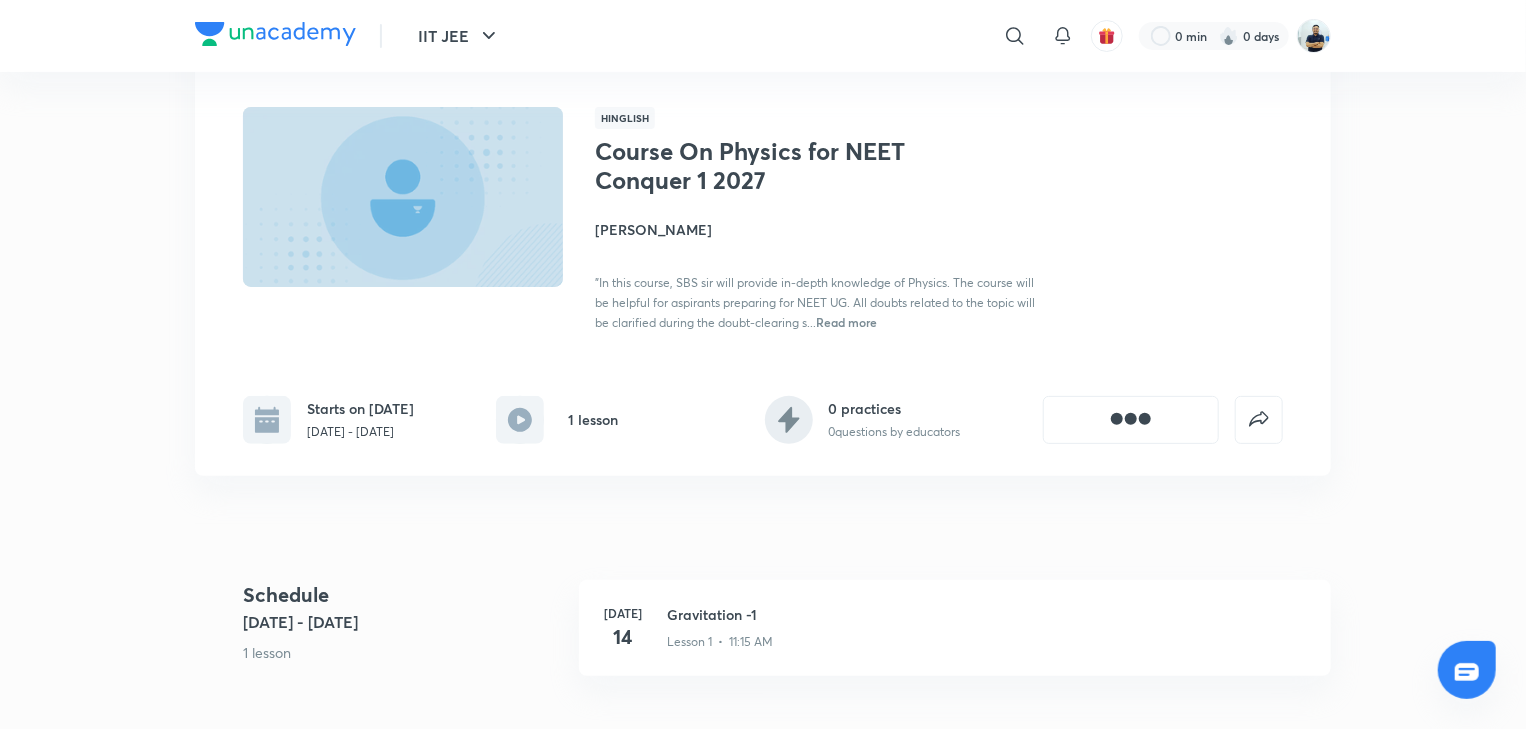 scroll, scrollTop: 0, scrollLeft: 0, axis: both 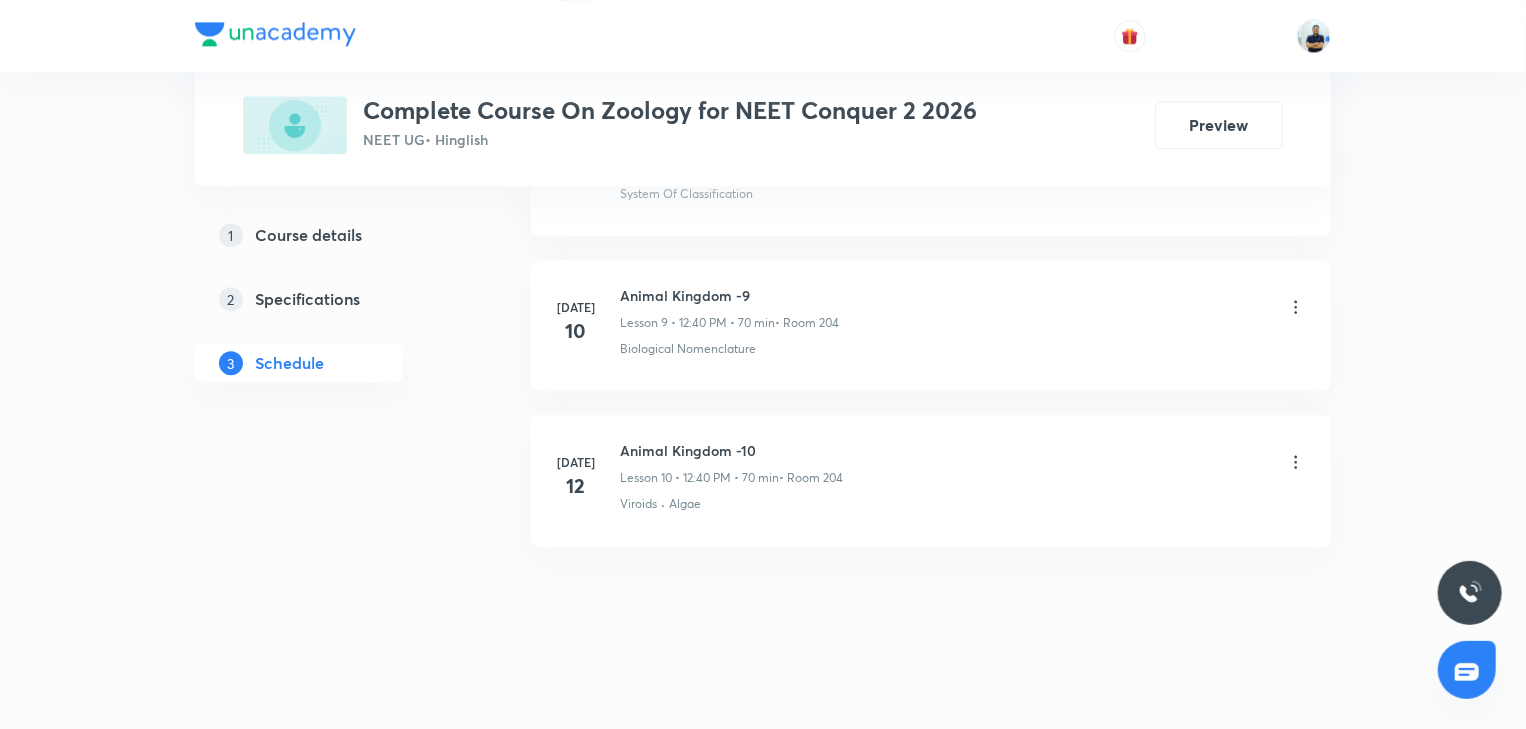 click on "Animal Kingdom -10" at bounding box center [731, 450] 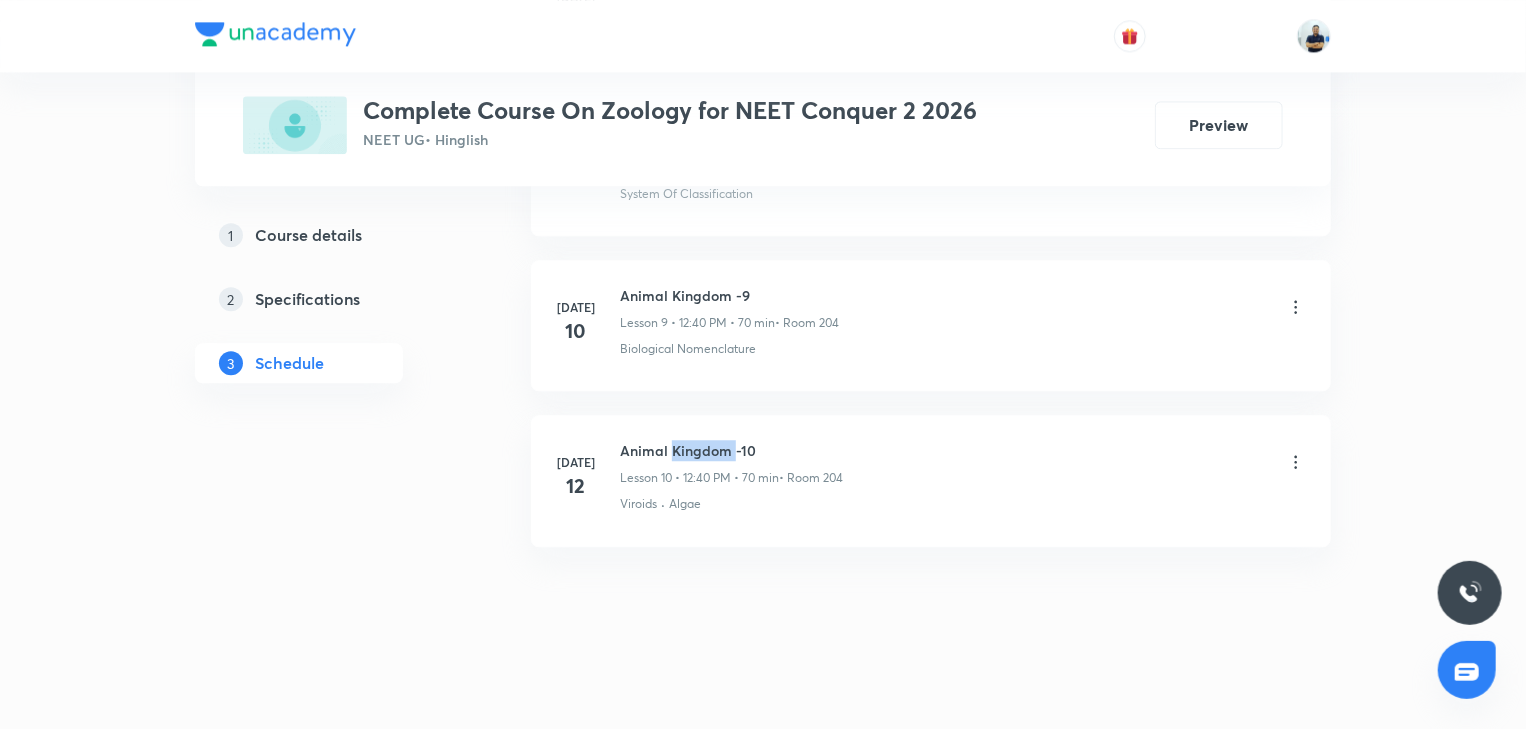 click on "Animal Kingdom -10" at bounding box center (731, 450) 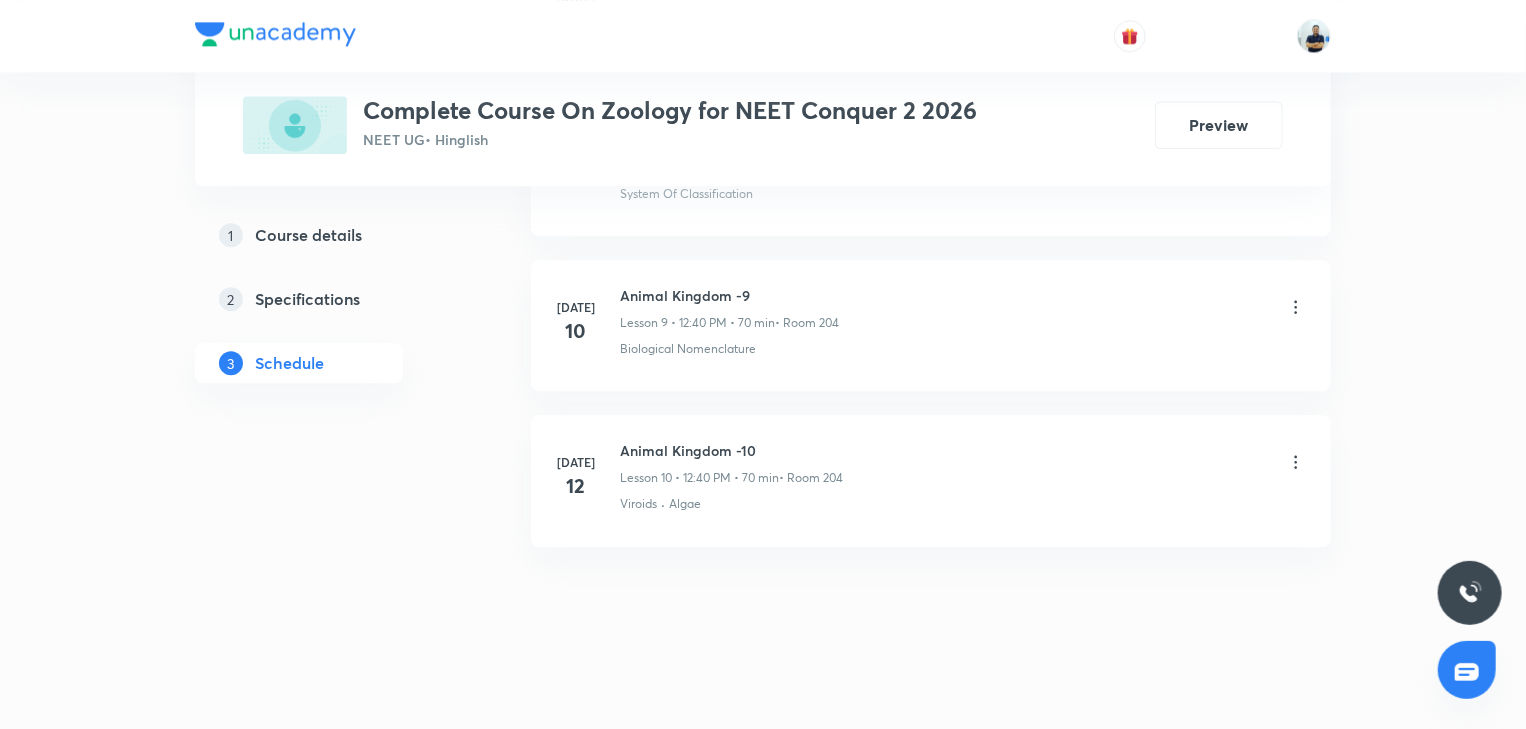 click on "Animal Kingdom -10" at bounding box center [731, 450] 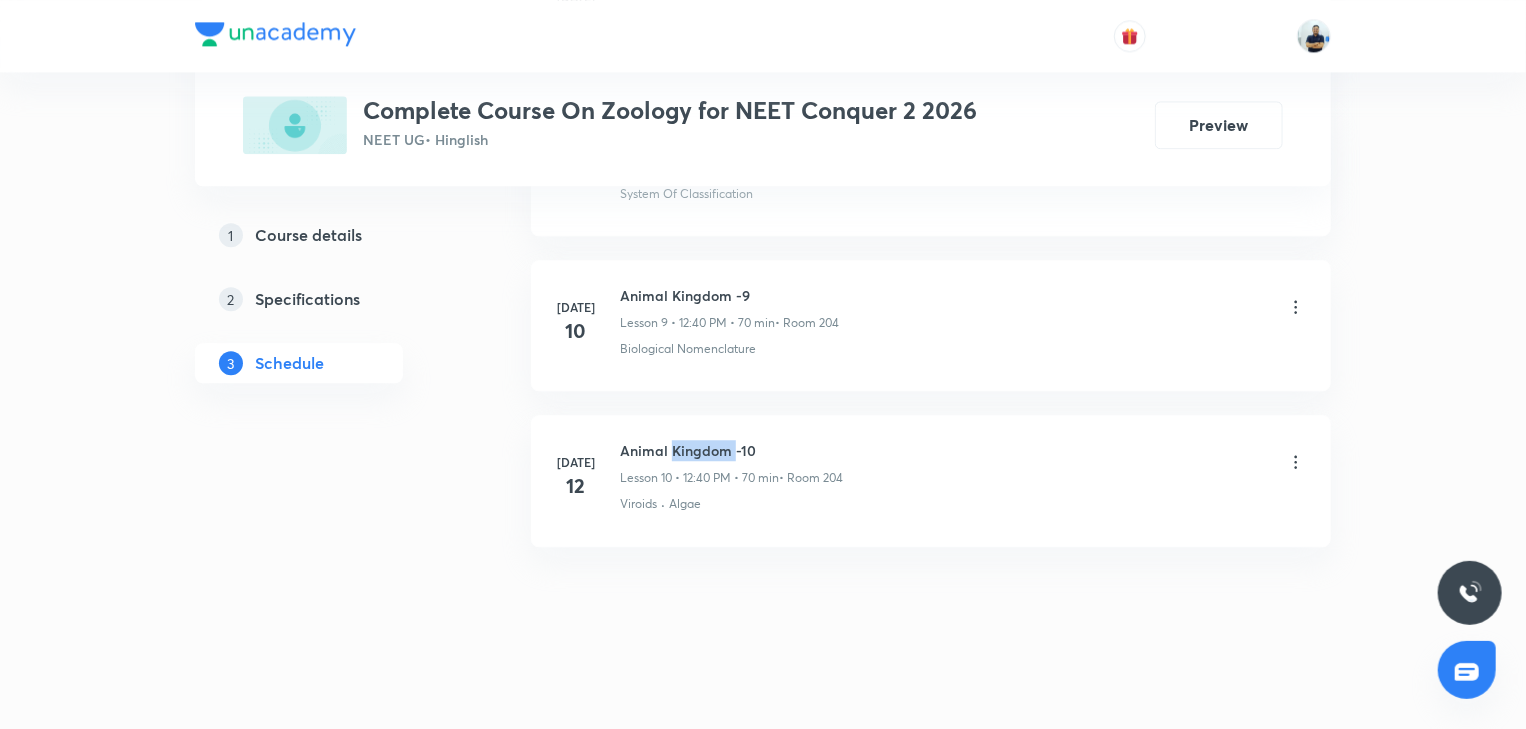 click on "Animal Kingdom -10" at bounding box center [731, 450] 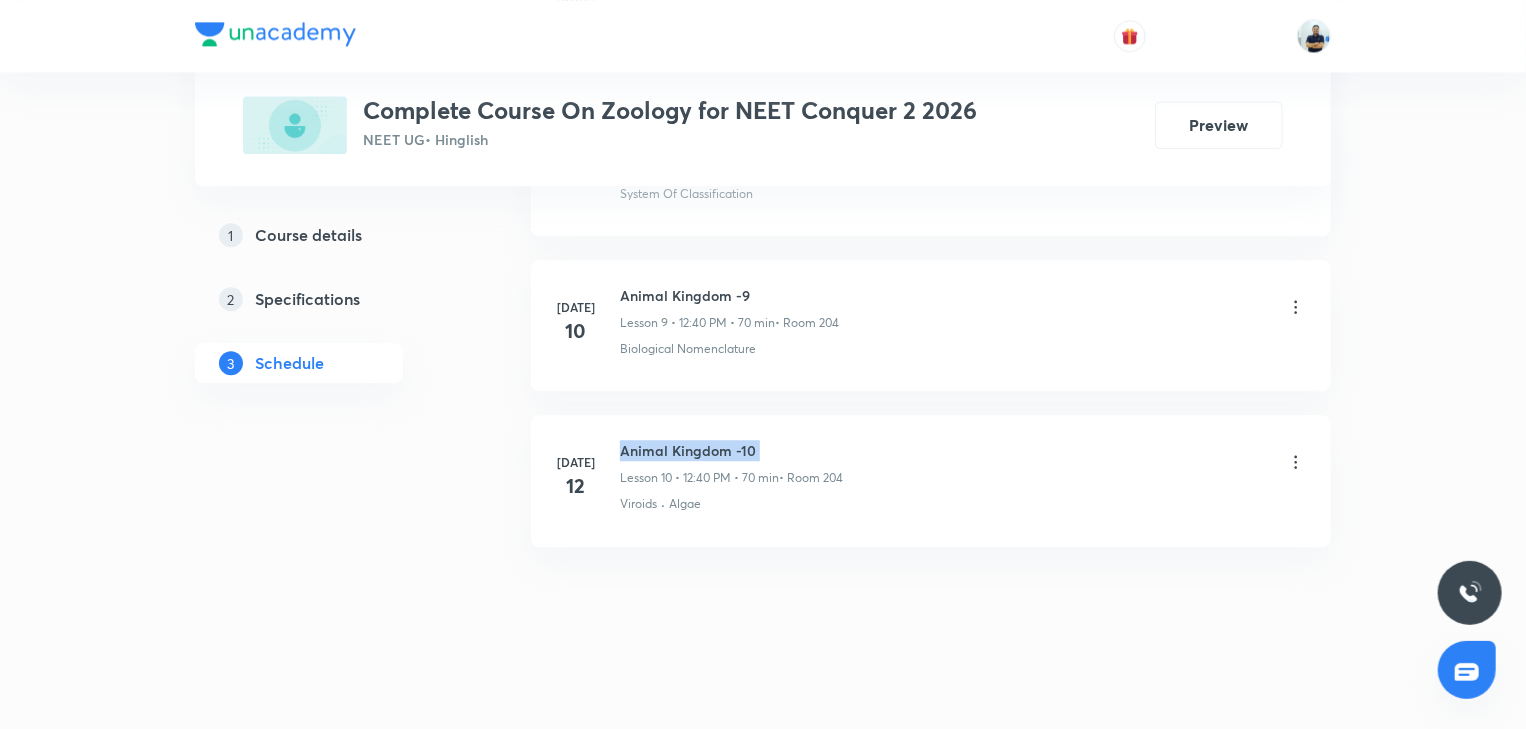 click on "Animal Kingdom -10" at bounding box center [731, 450] 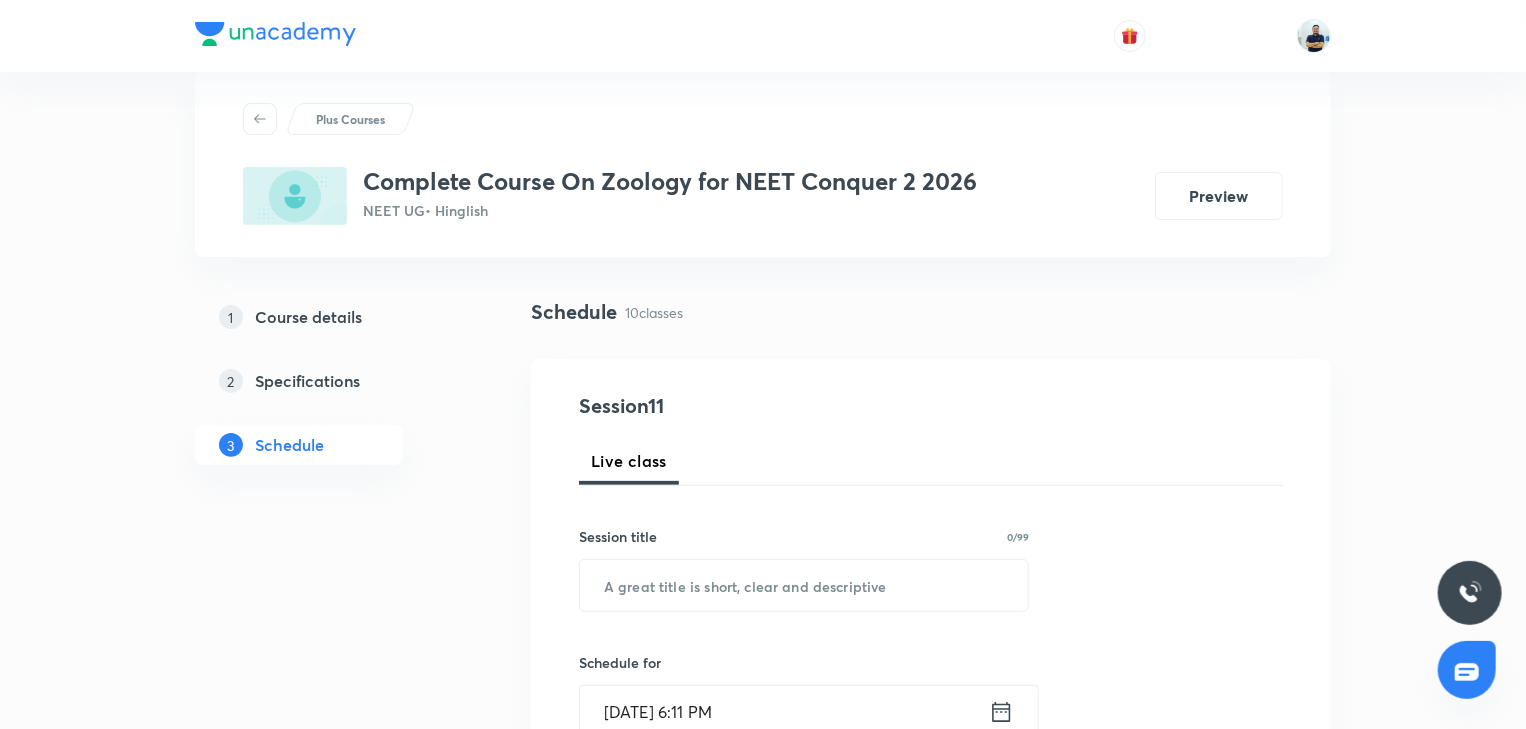 scroll, scrollTop: 0, scrollLeft: 0, axis: both 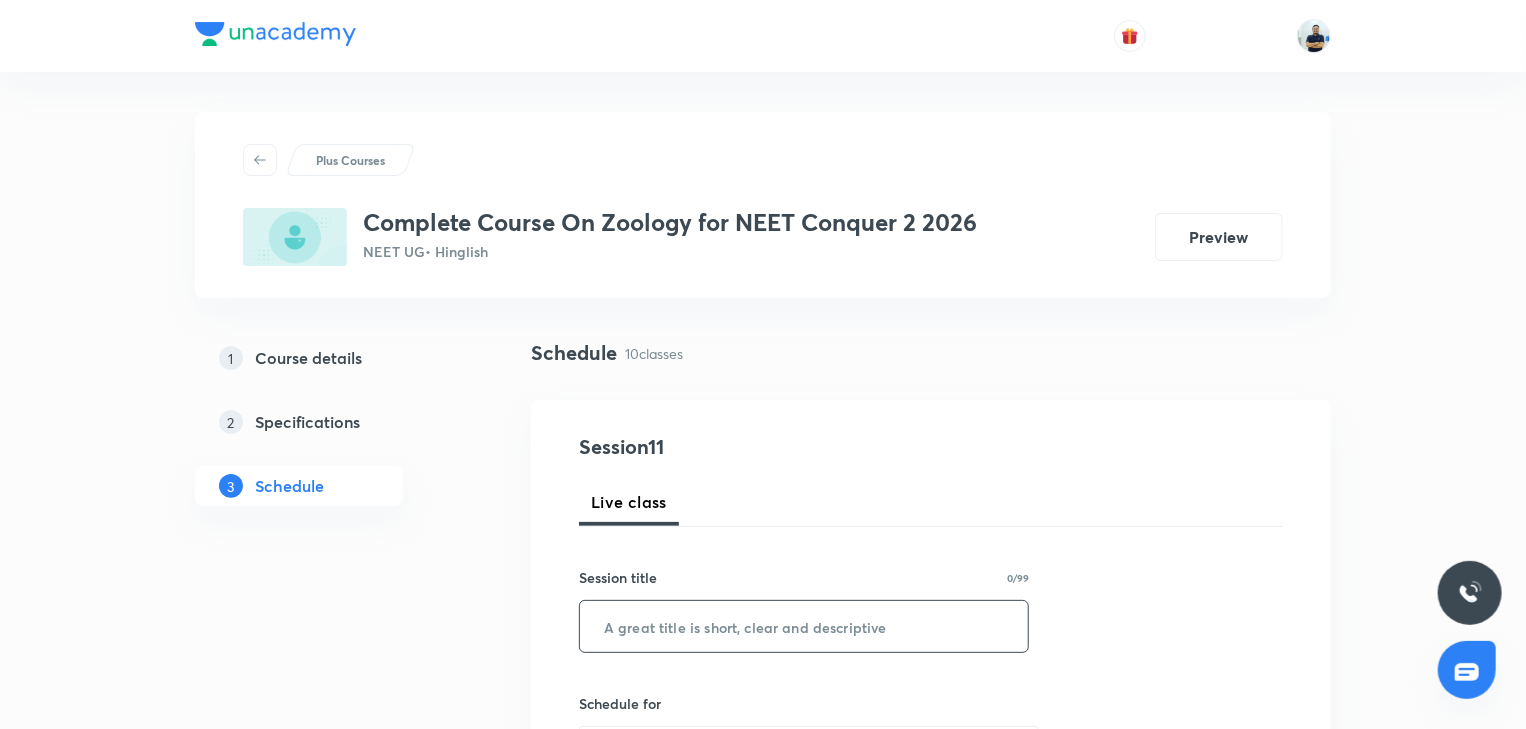 click at bounding box center (804, 626) 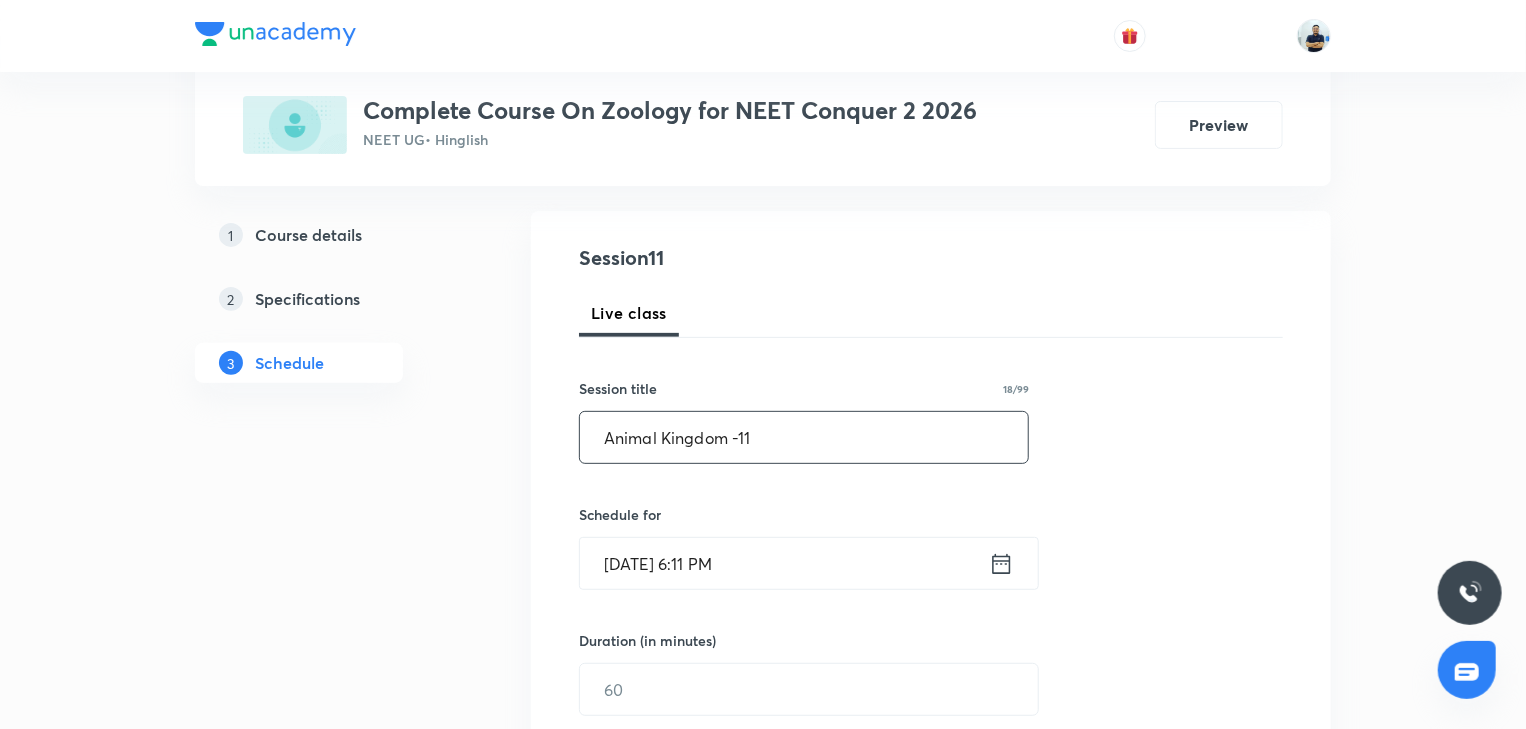 scroll, scrollTop: 317, scrollLeft: 0, axis: vertical 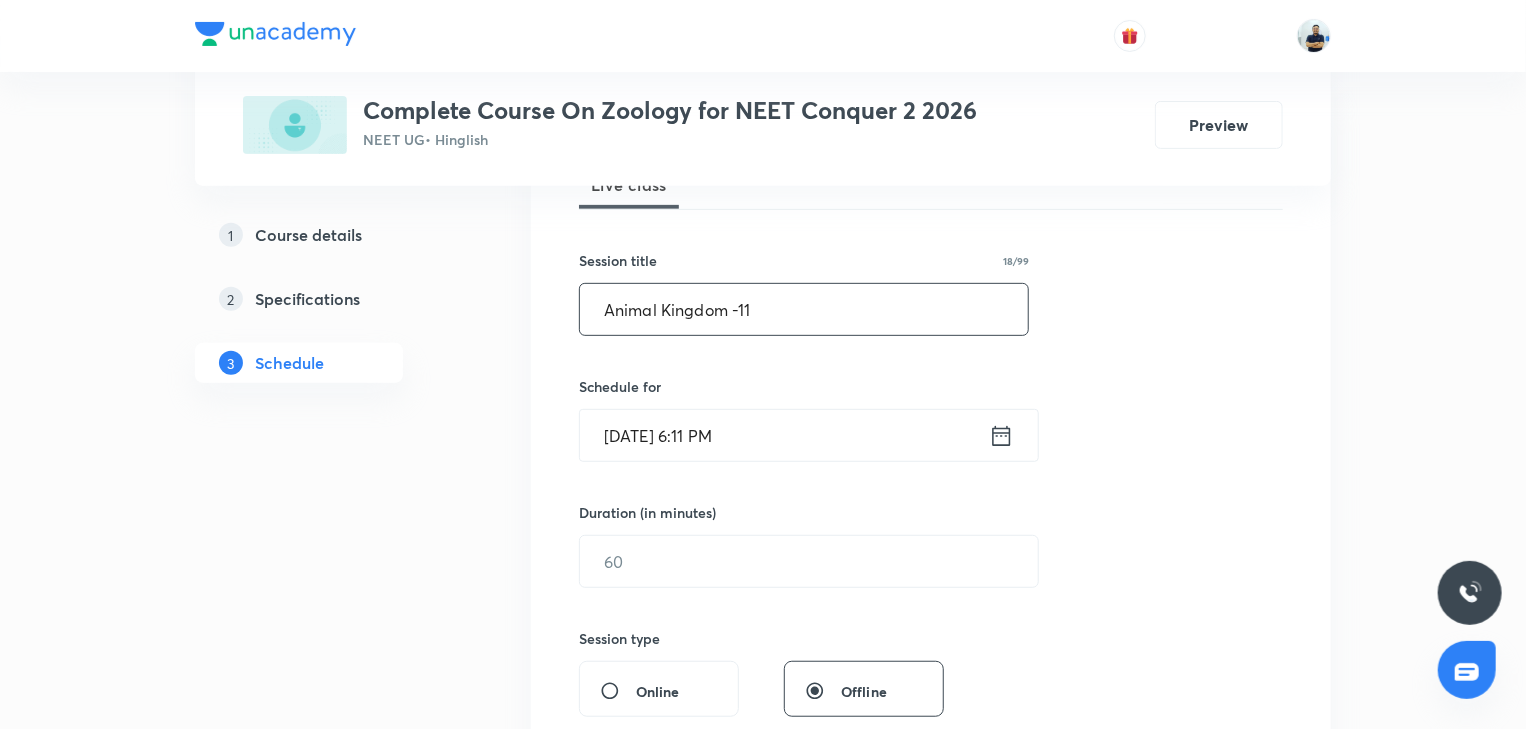 type on "Animal Kingdom -11" 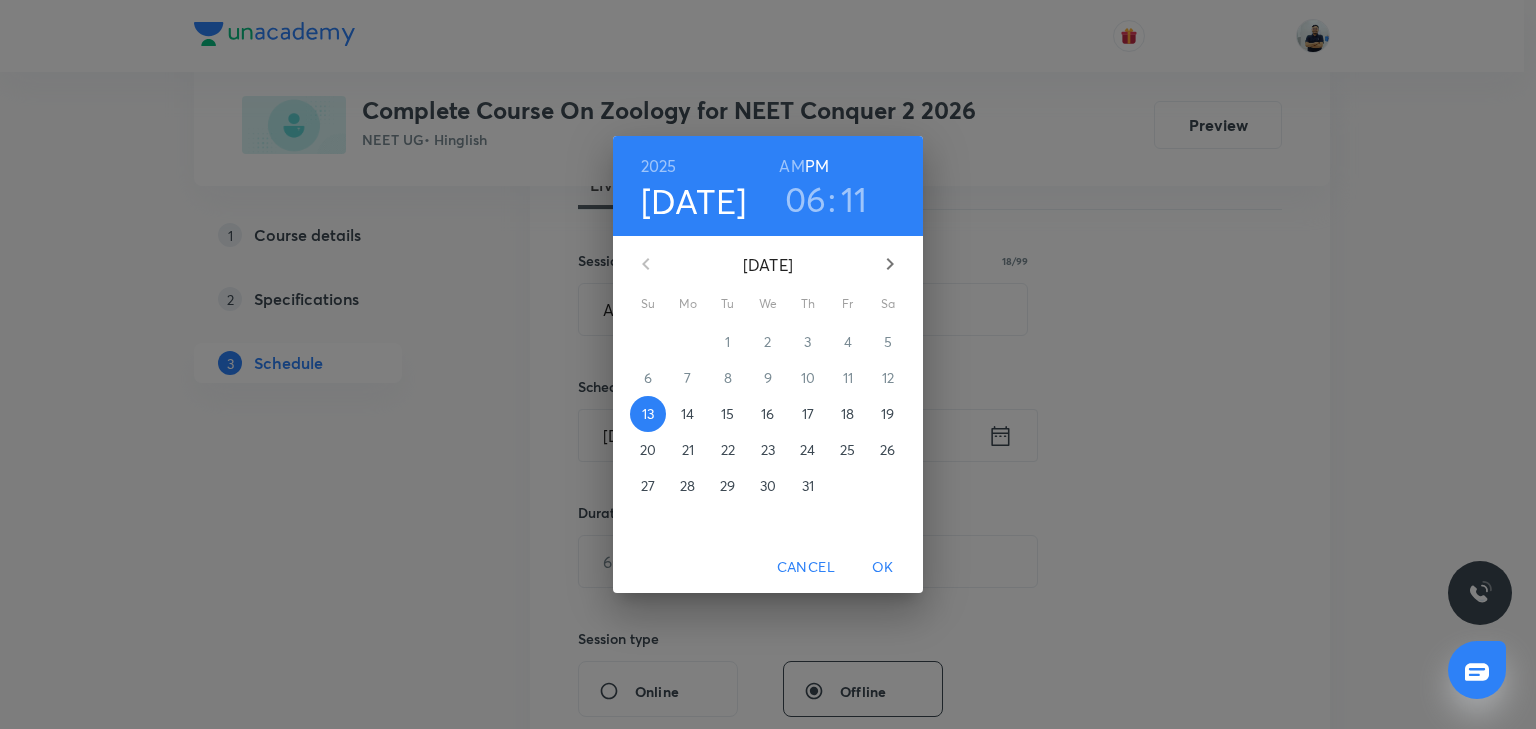 click on "14" at bounding box center [688, 414] 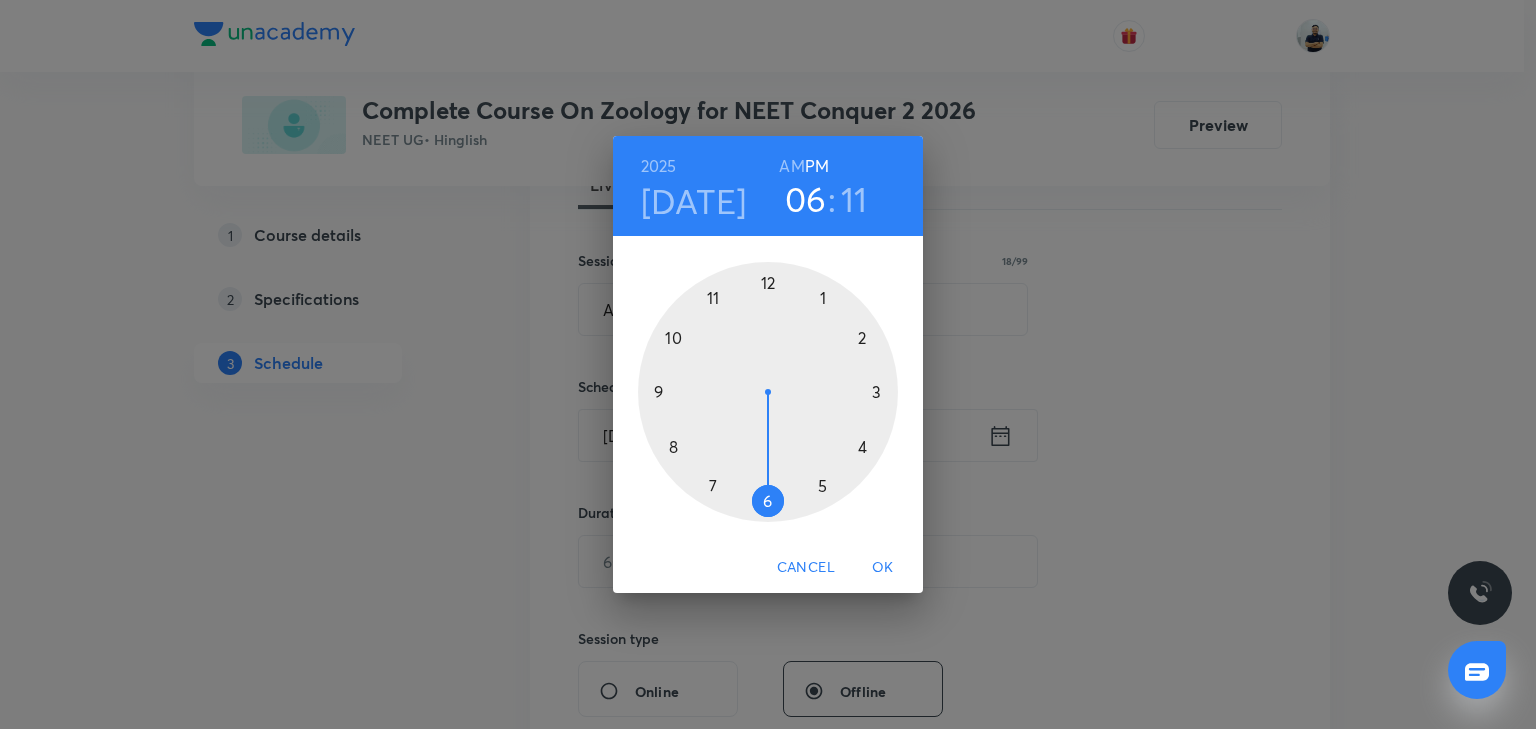 click at bounding box center [768, 392] 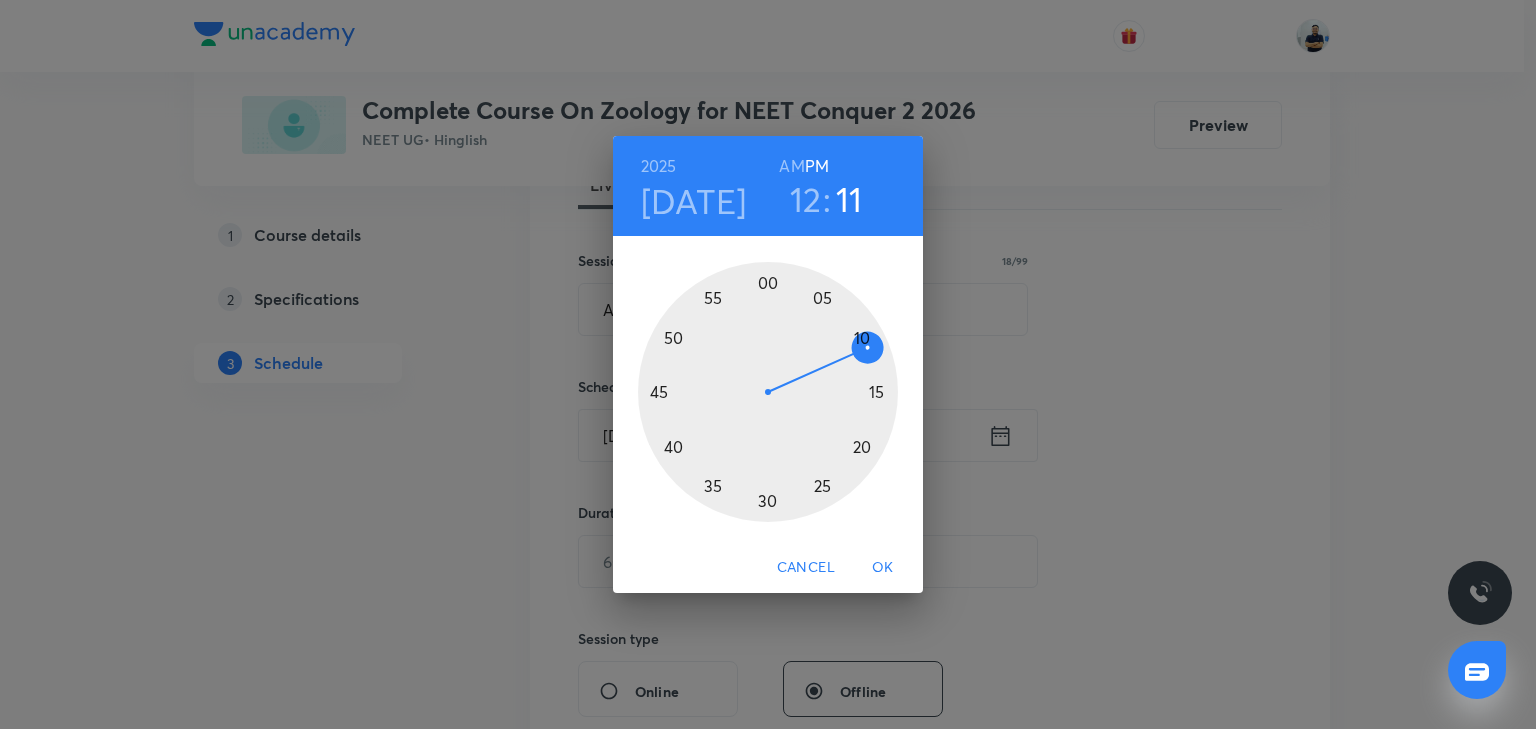 click at bounding box center (768, 392) 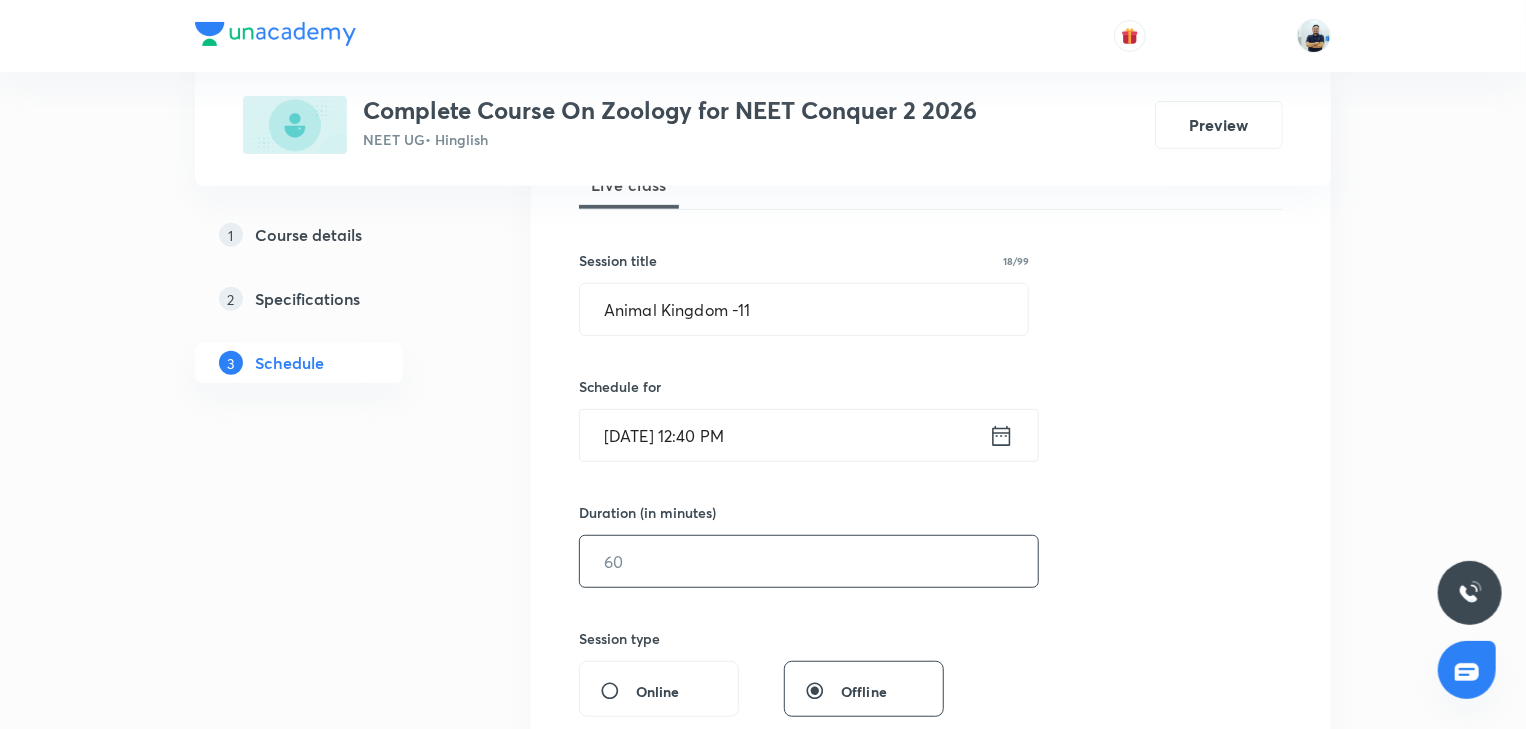 click at bounding box center [809, 561] 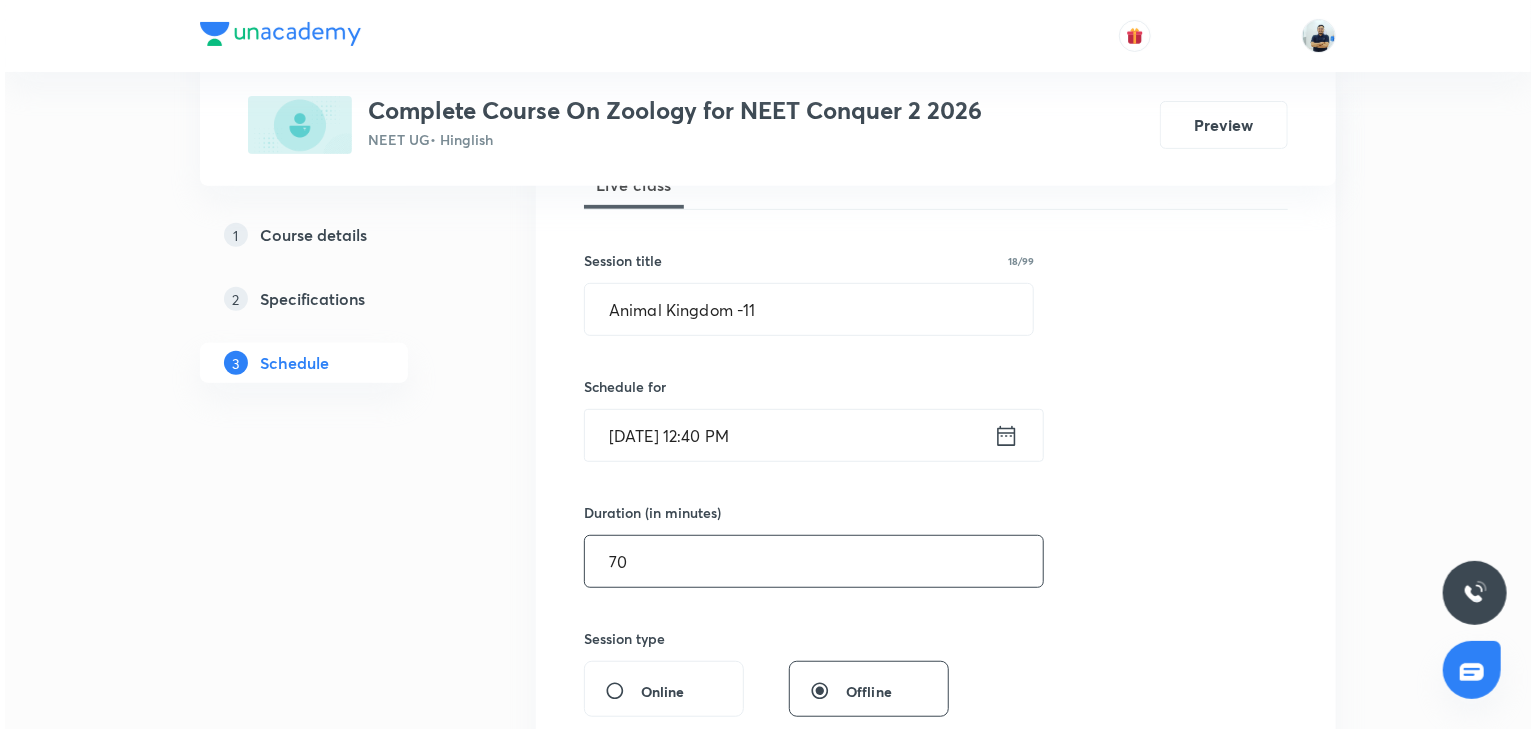 scroll, scrollTop: 877, scrollLeft: 0, axis: vertical 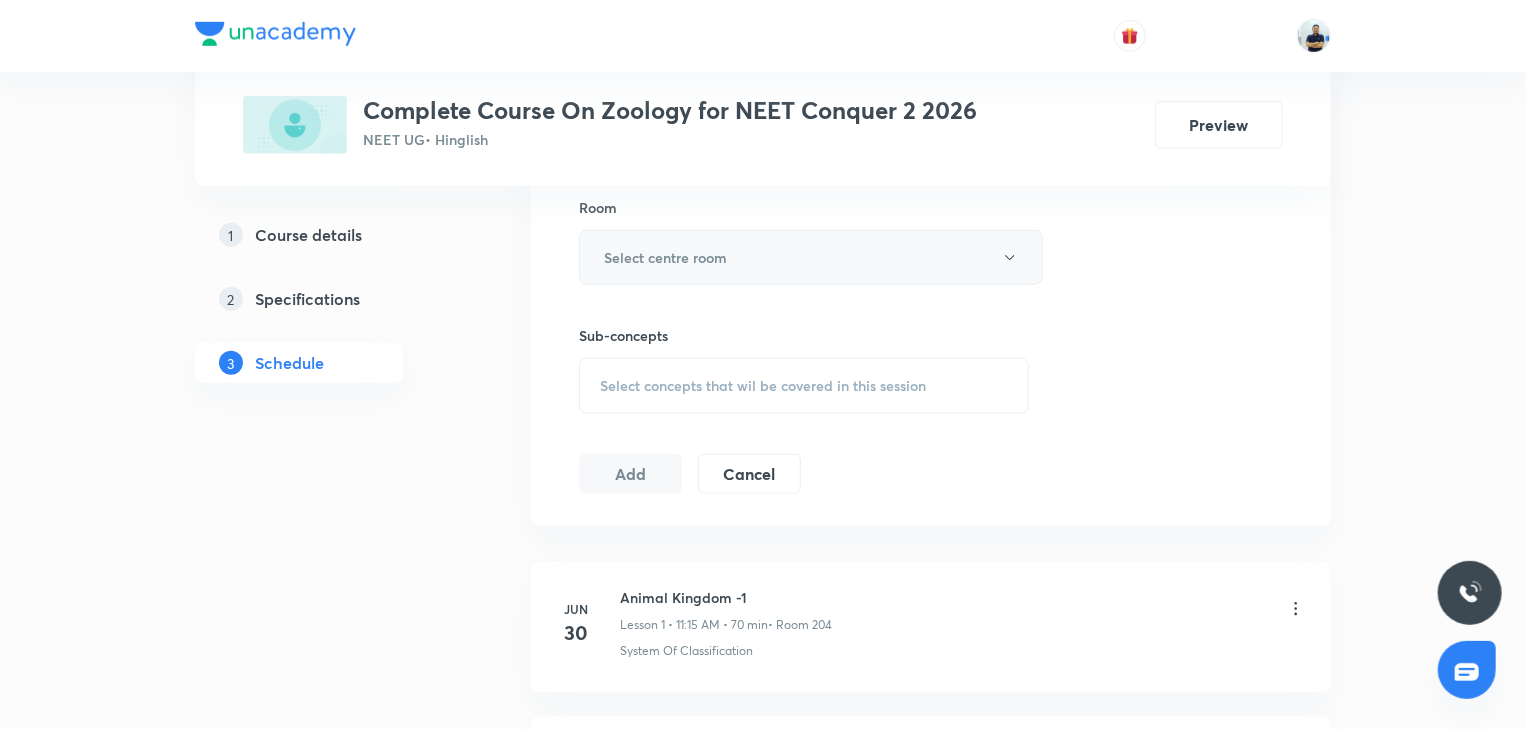 type on "70" 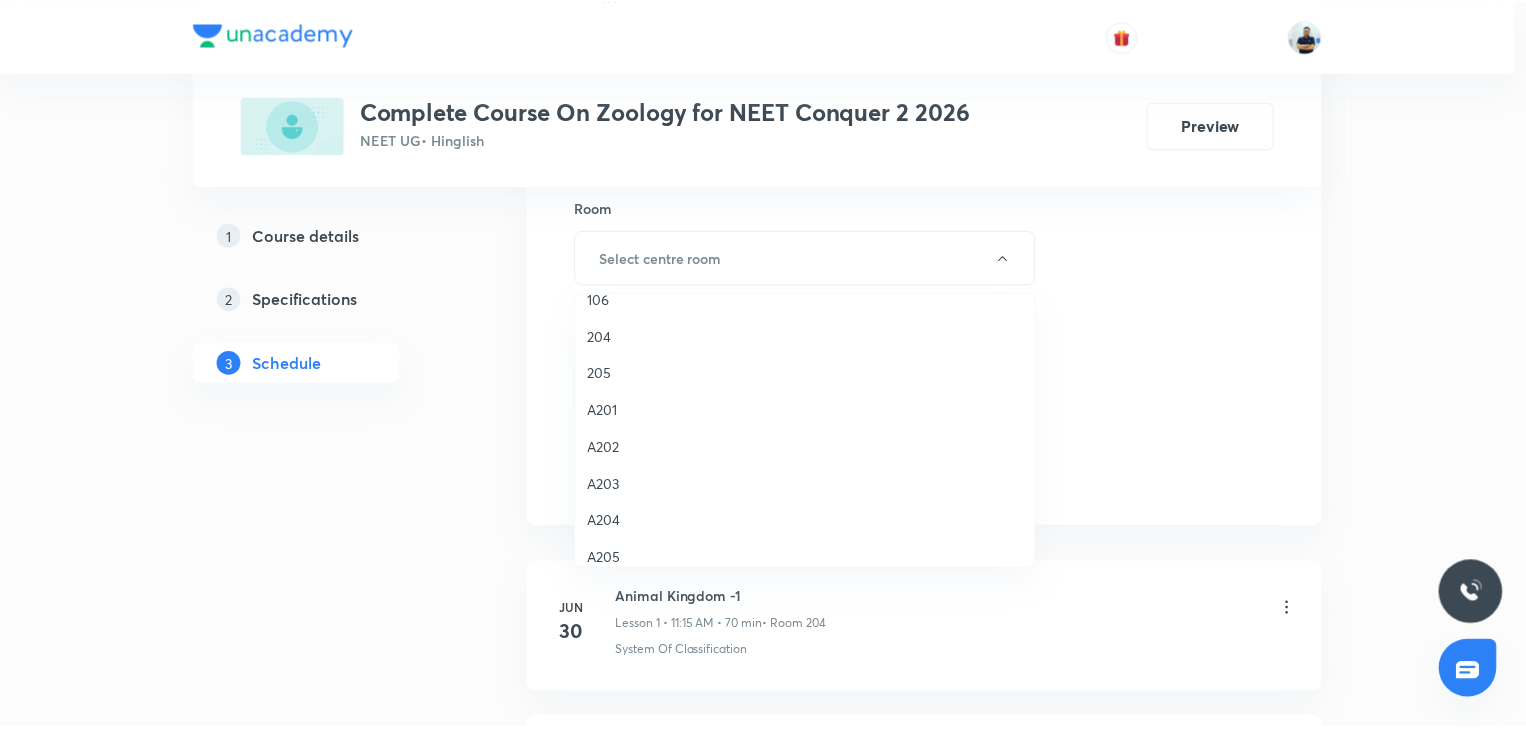 scroll, scrollTop: 314, scrollLeft: 0, axis: vertical 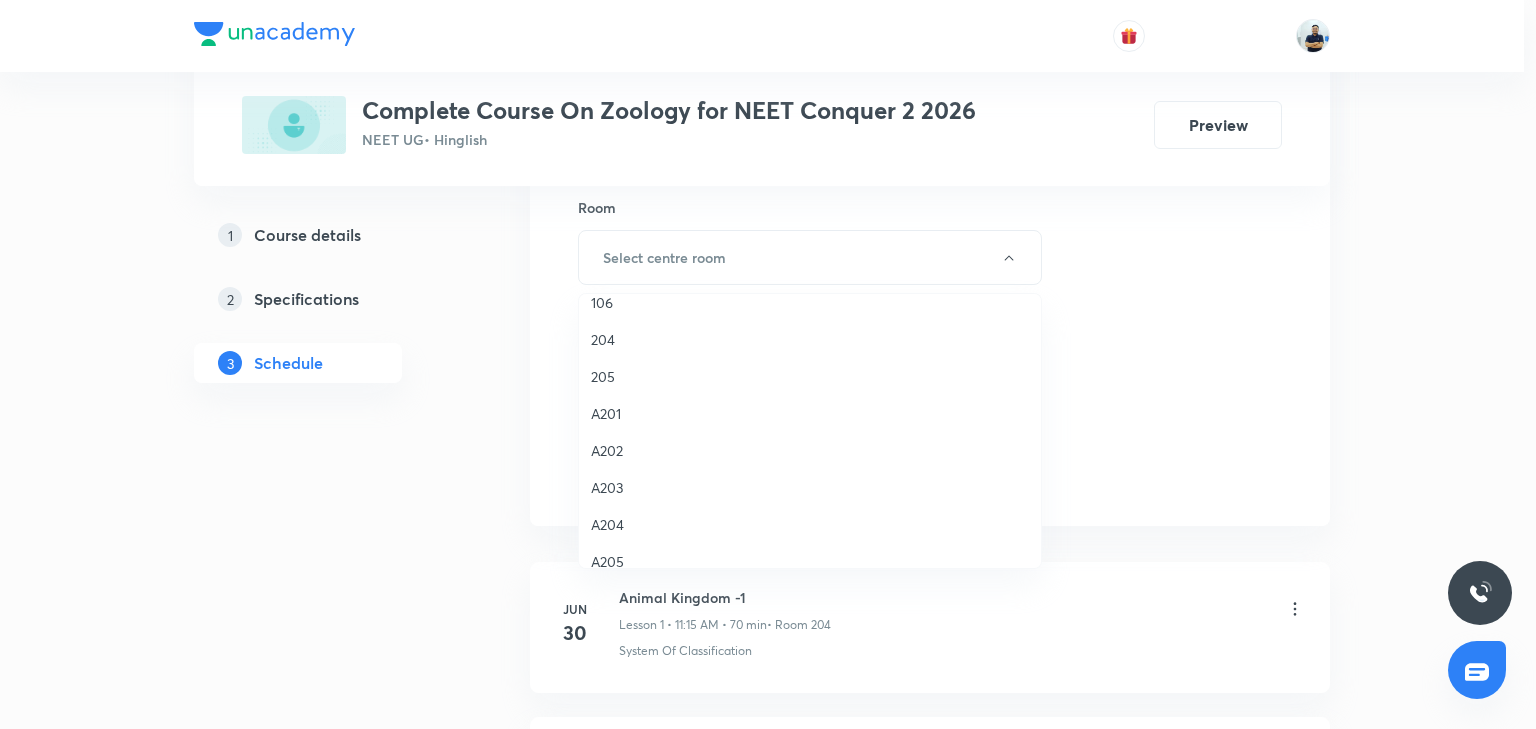 click on "204" at bounding box center (810, 339) 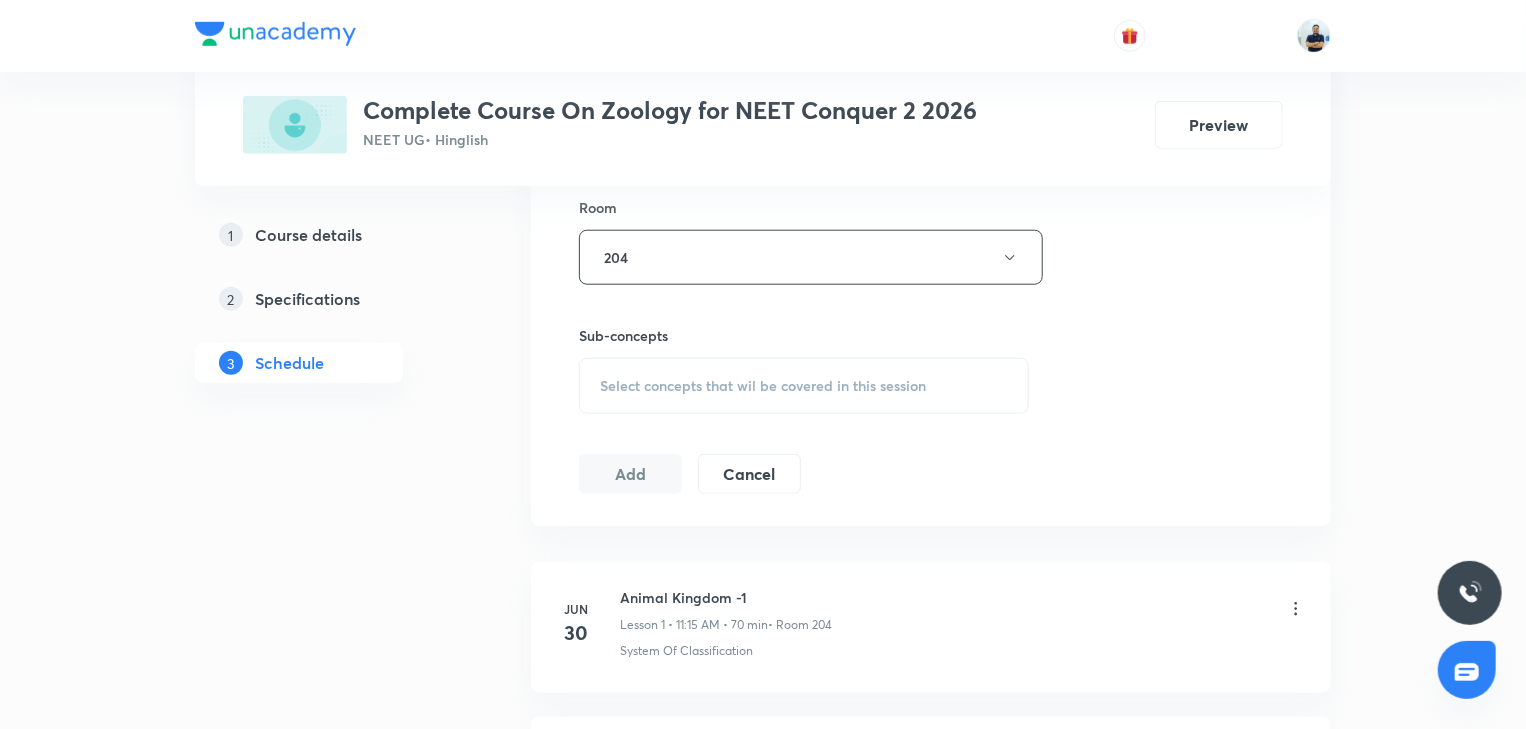 click on "Select concepts that wil be covered in this session" at bounding box center (804, 386) 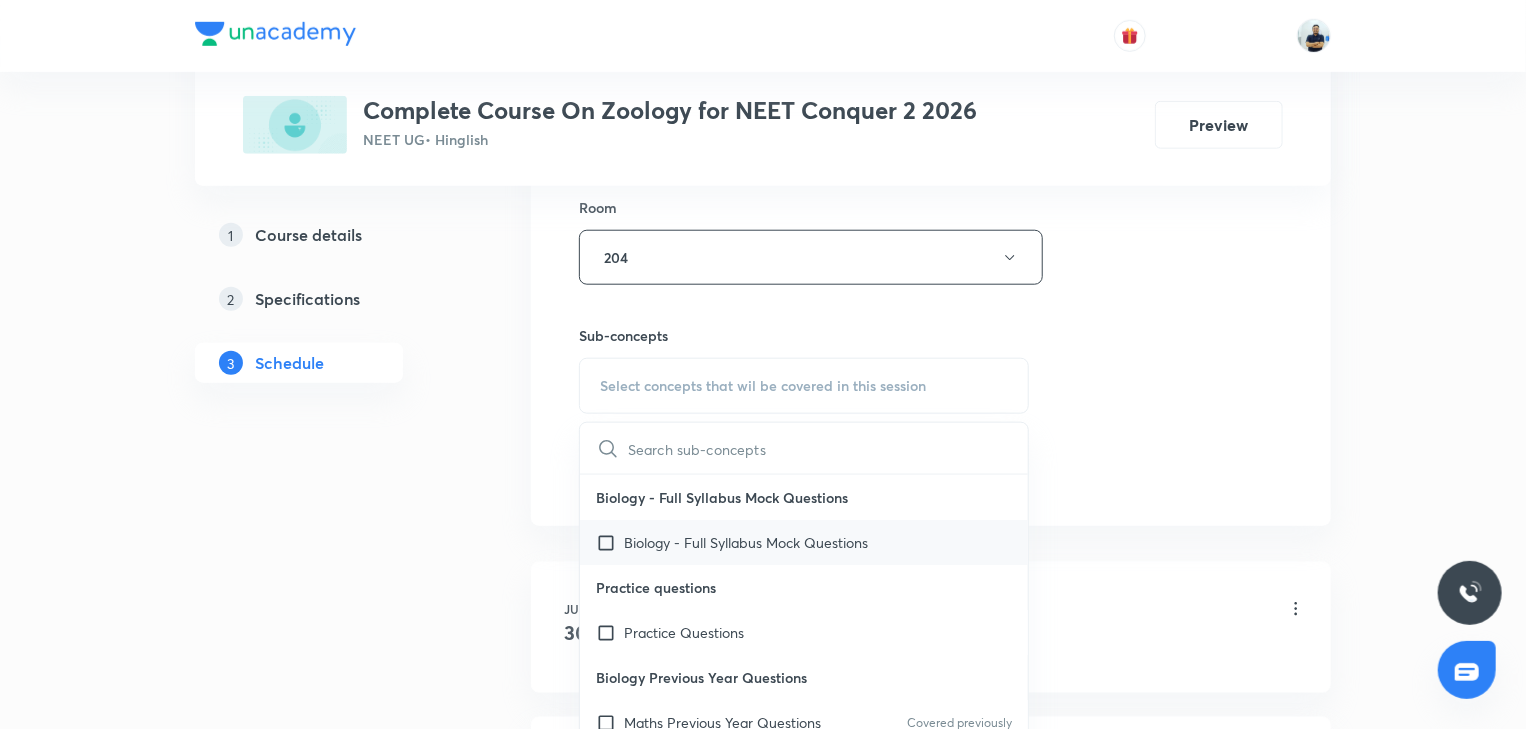 click on "Biology - Full Syllabus Mock Questions" at bounding box center [804, 542] 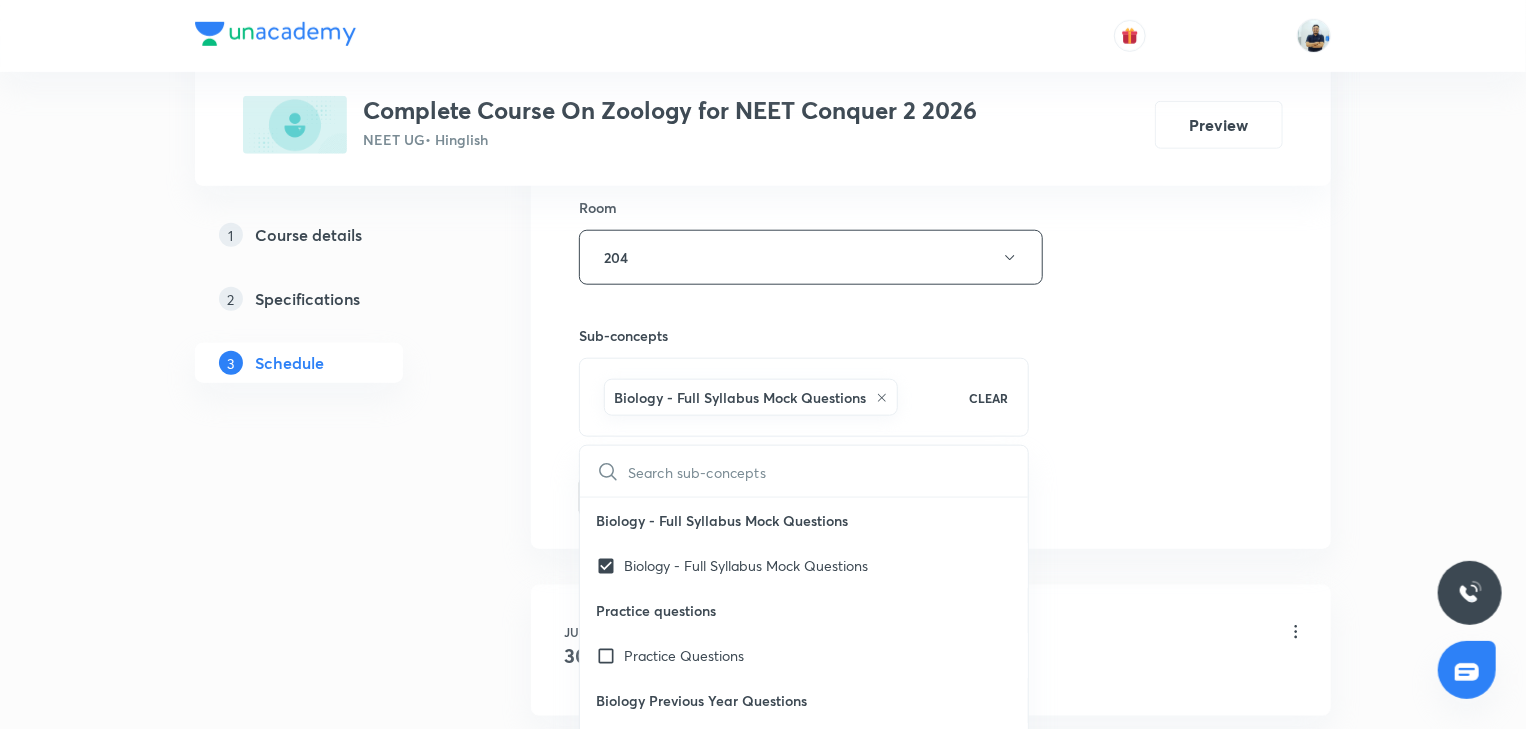 click on "Session  11 Live class Session title 18/99 Animal Kingdom -11 ​ Schedule for Jul 14, 2025, 12:40 PM ​ Duration (in minutes) 70 ​   Session type Online Offline Room 204 Sub-concepts Biology - Full Syllabus Mock Questions CLEAR ​ Biology - Full Syllabus Mock Questions Biology - Full Syllabus Mock Questions Practice questions Practice Questions Biology Previous Year Questions Maths Previous Year Questions Covered previously Living World What Is Living? Diversity In The Living World Systematics Types Of Taxonomy Fundamental Components Of Taxonomy Taxonomic Categories Taxonomical Aids The Three Domains Of Life Biological Nomenclature  Covered previously Biological Classification System Of Classification Covered previously Kingdom Monera Kingdom Protista Kingdom Fungi Kingdom Plantae Kingdom Animalia Linchens Mycorrhiza Virus Prions Covered previously Viroids Covered previously Plant Kingdom Algae Covered previously Bryophytes Pteridophytes Gymnosperms Angiosperms Animal Kingdom Basics Of Classification Add" at bounding box center [931, 36] 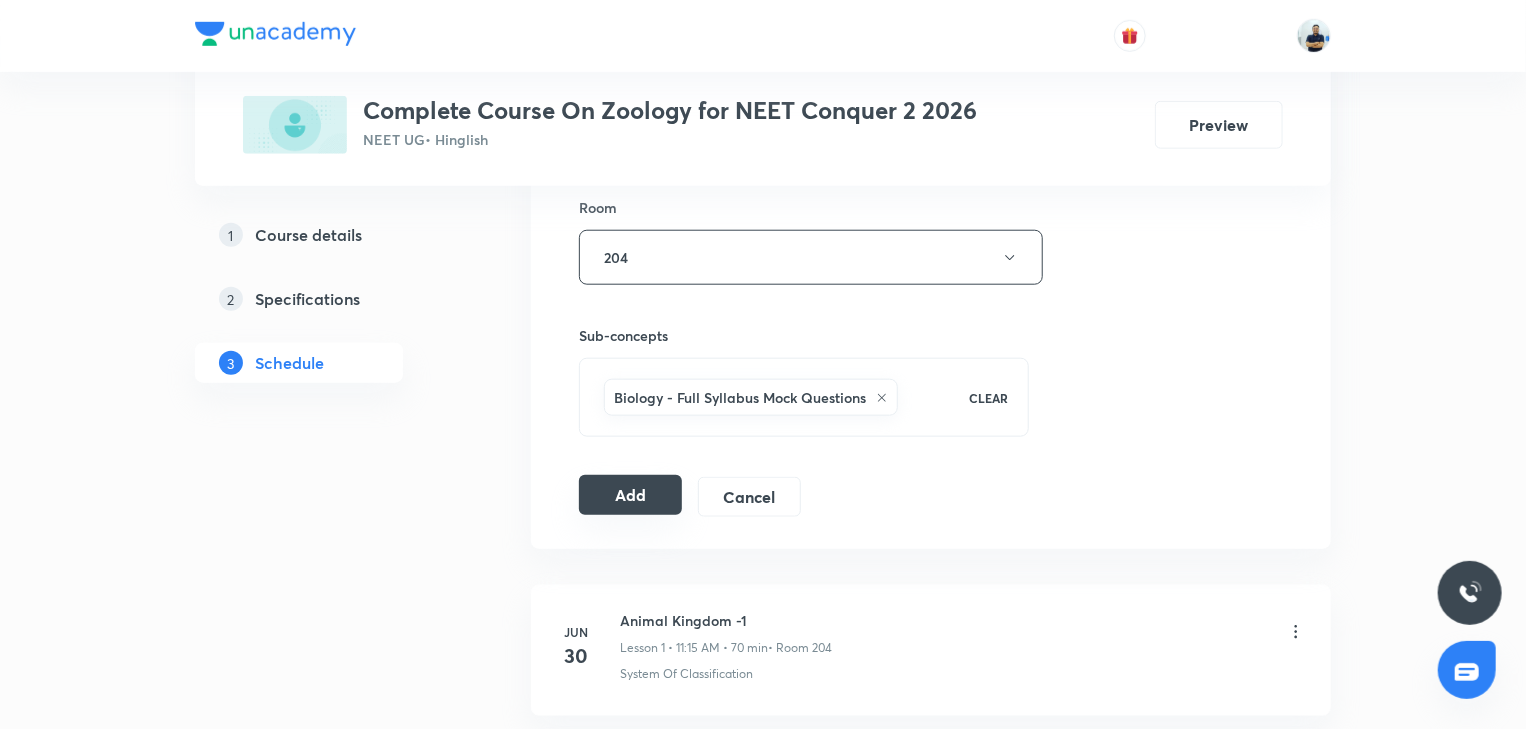 click on "Add" at bounding box center [630, 495] 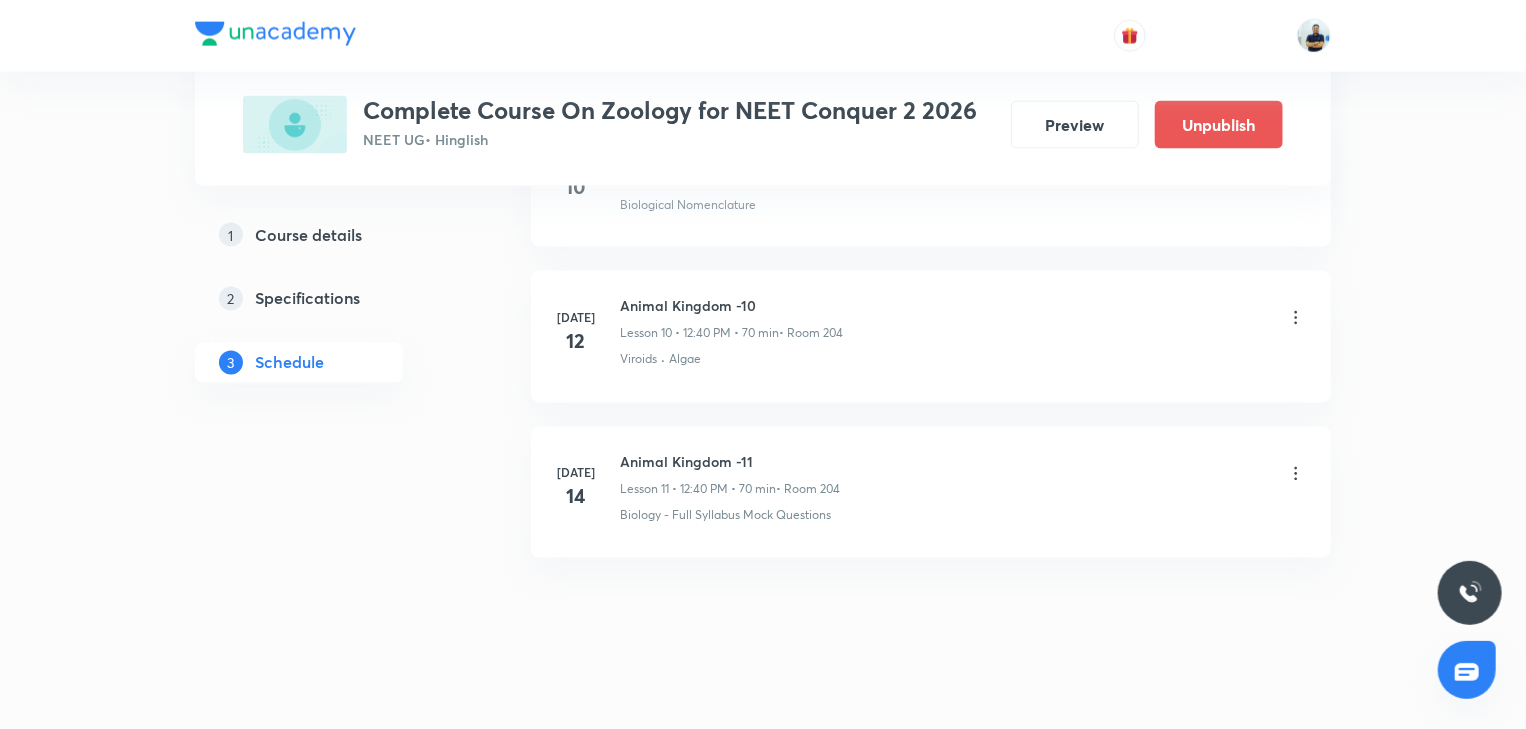 scroll, scrollTop: 1656, scrollLeft: 0, axis: vertical 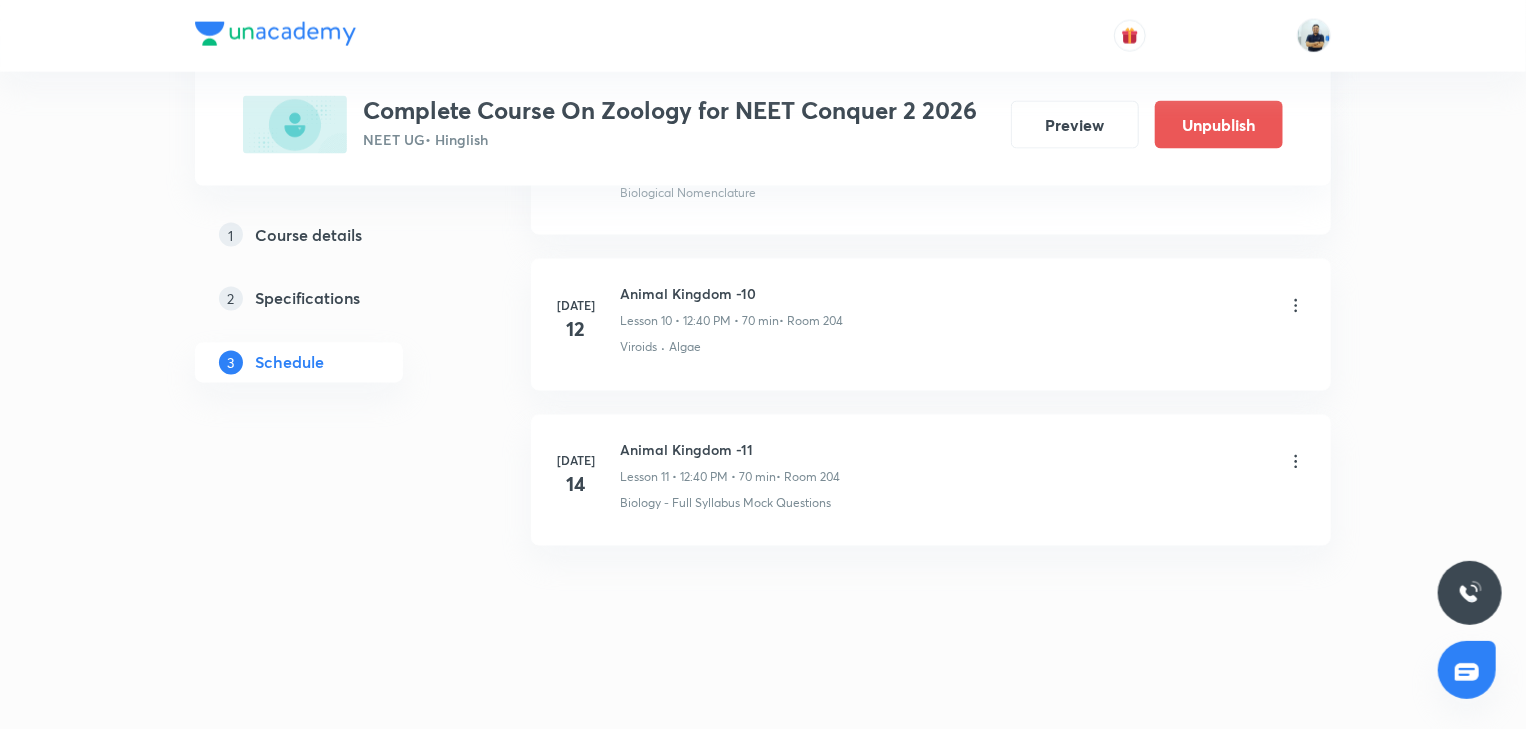 click on "Animal Kingdom -11" at bounding box center (730, 450) 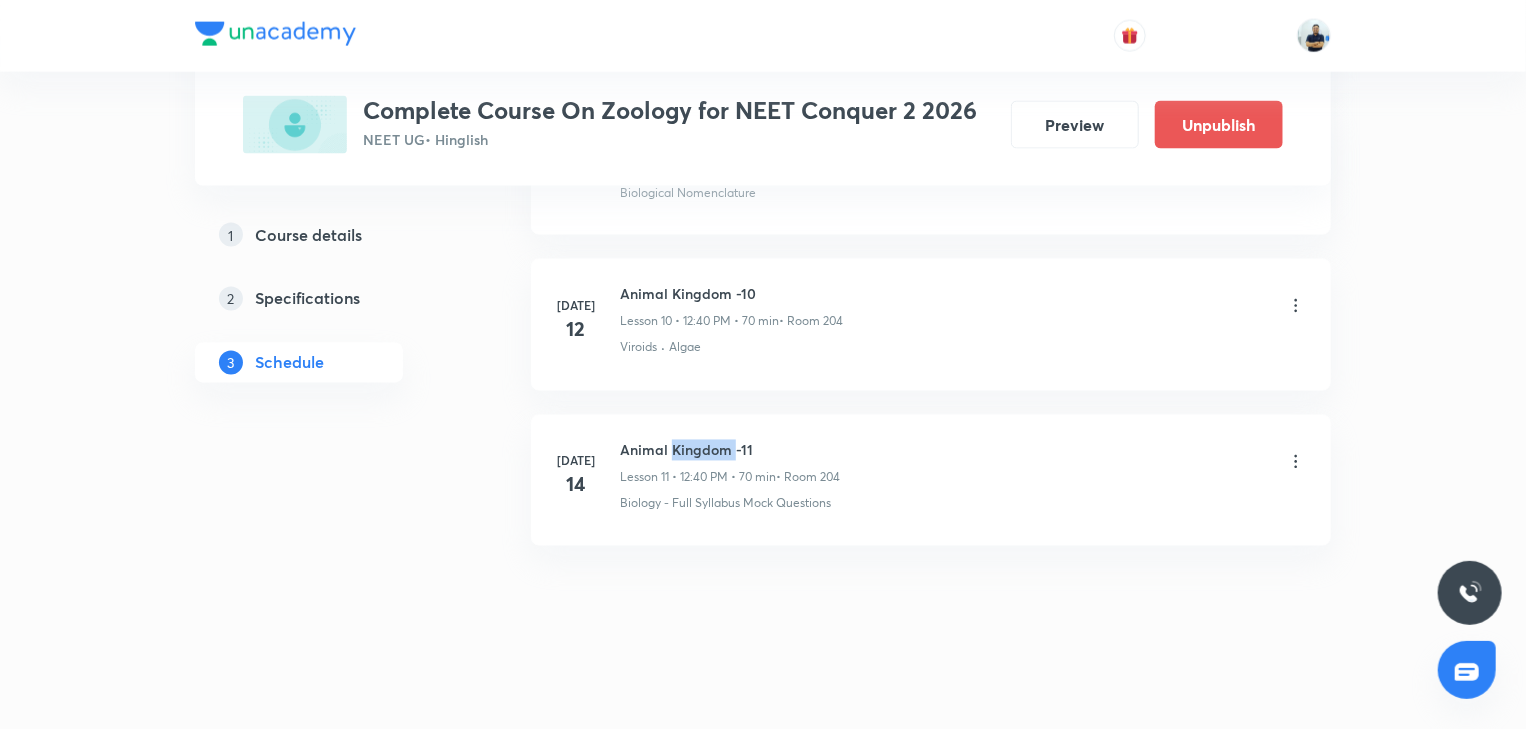 click on "Animal Kingdom -11" at bounding box center [730, 450] 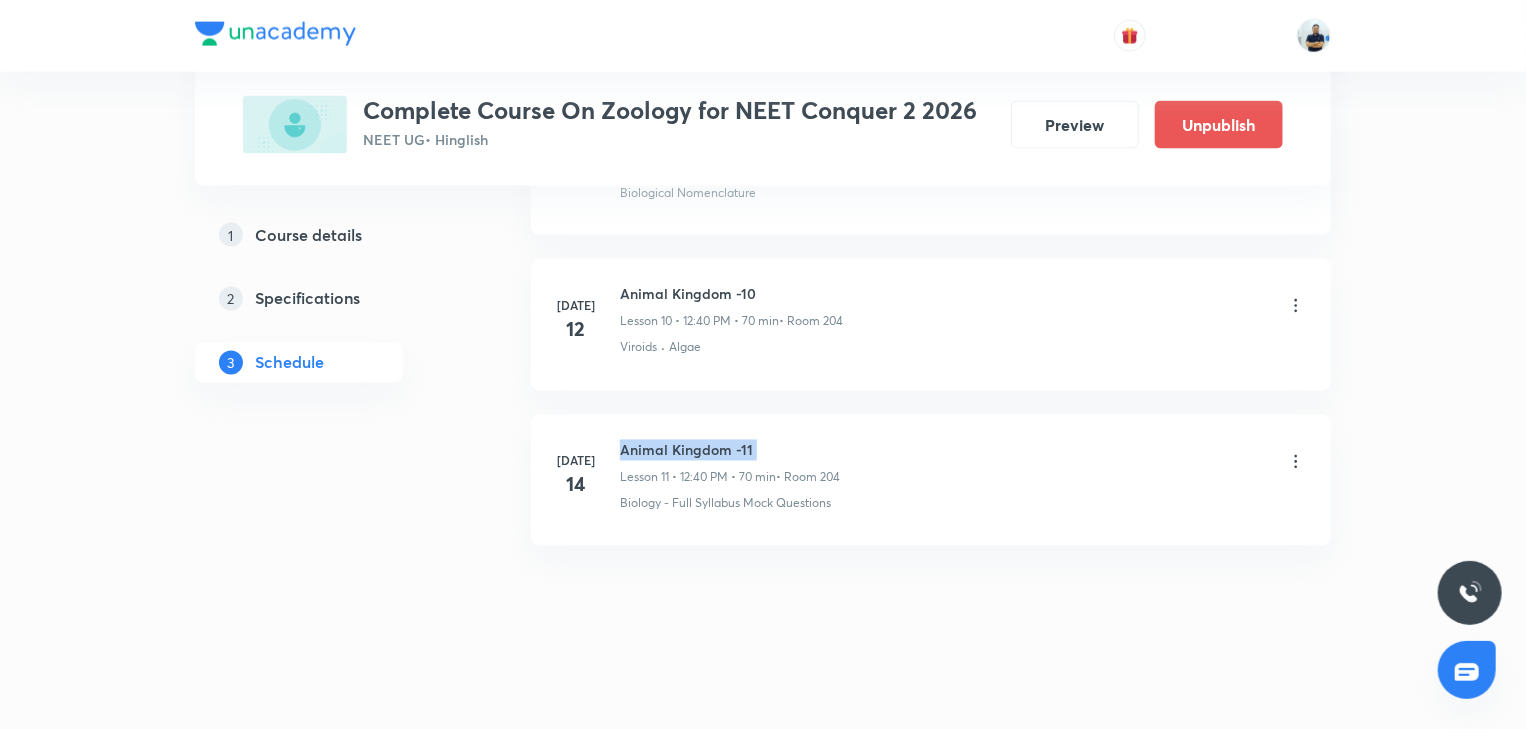 click on "Animal Kingdom -11" at bounding box center (730, 450) 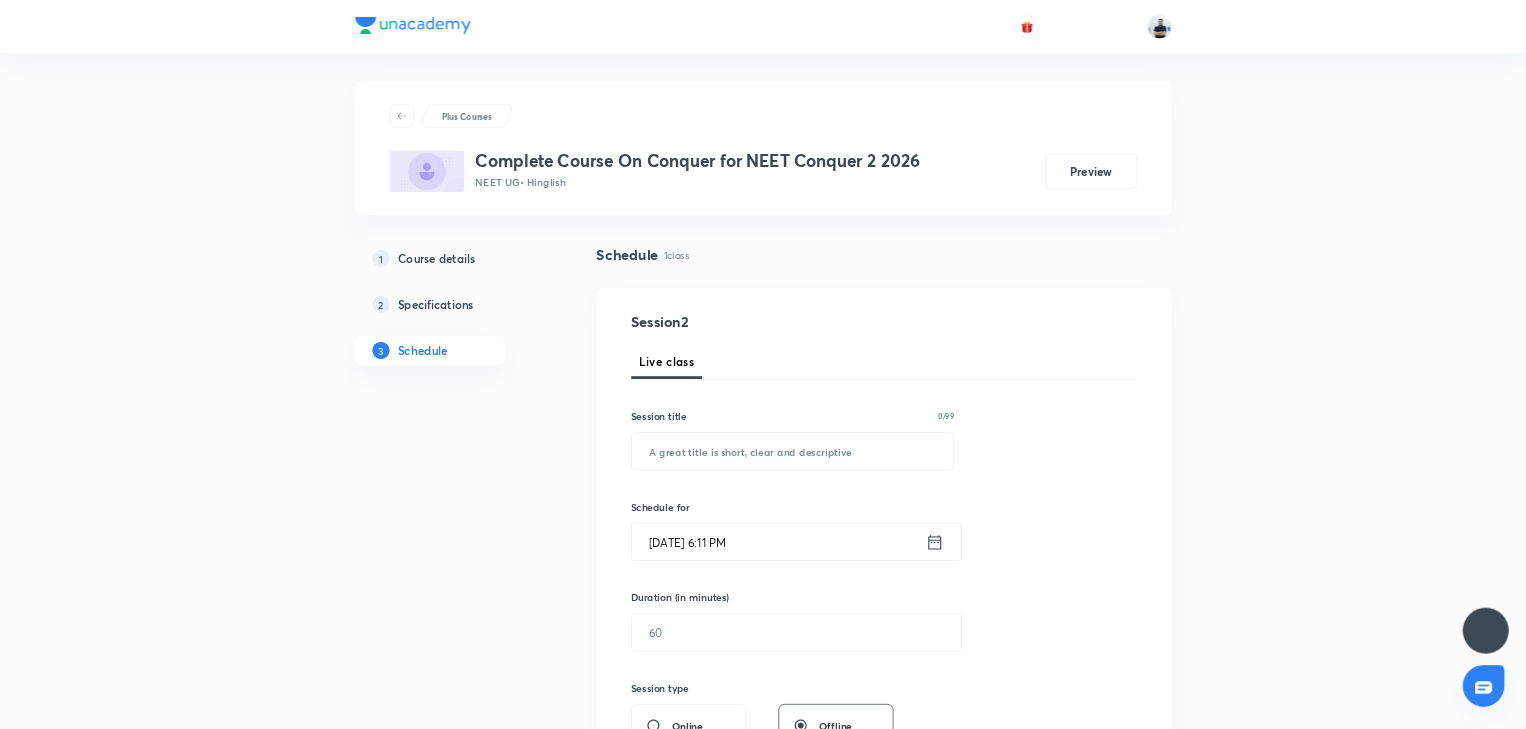 scroll, scrollTop: 0, scrollLeft: 0, axis: both 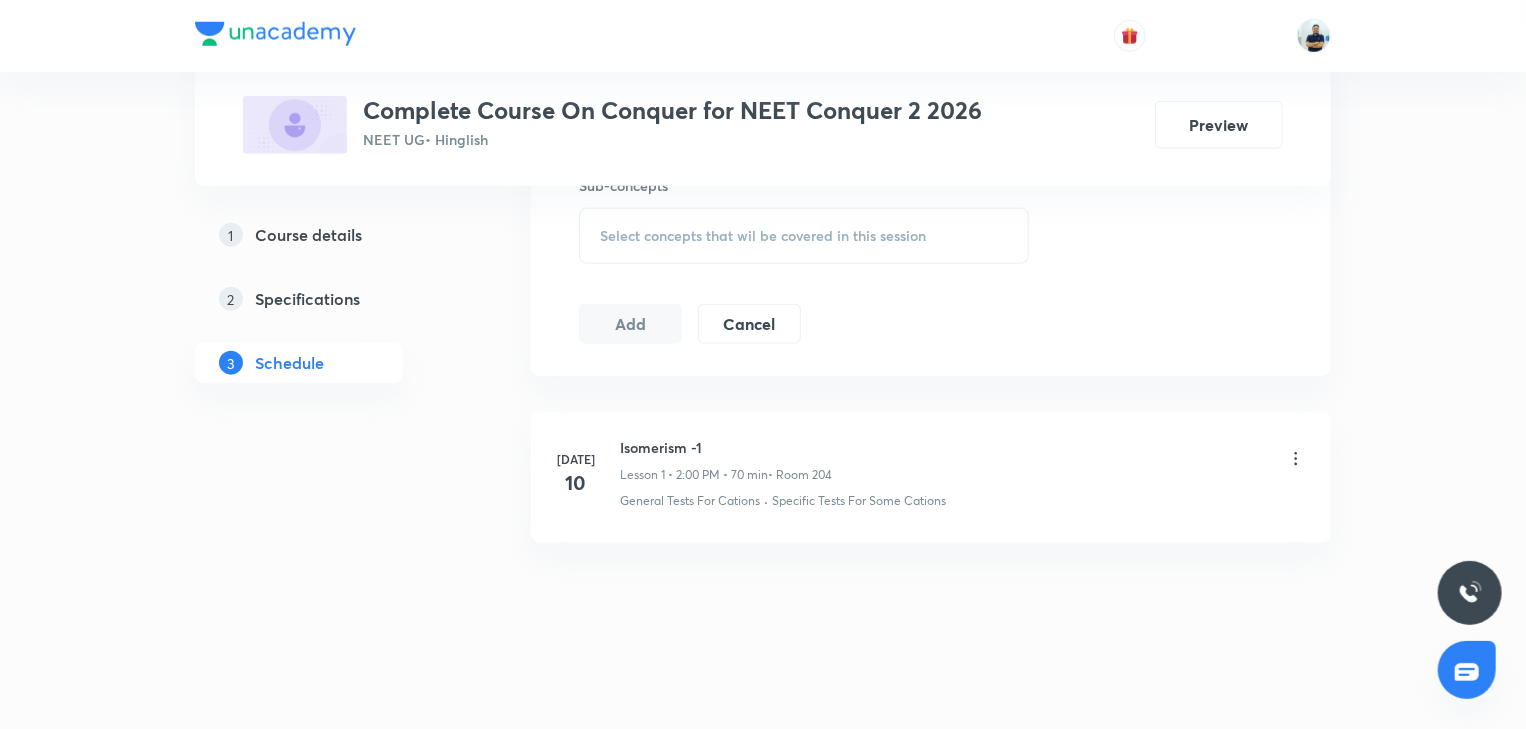 click on "Isomerism -1" at bounding box center (726, 447) 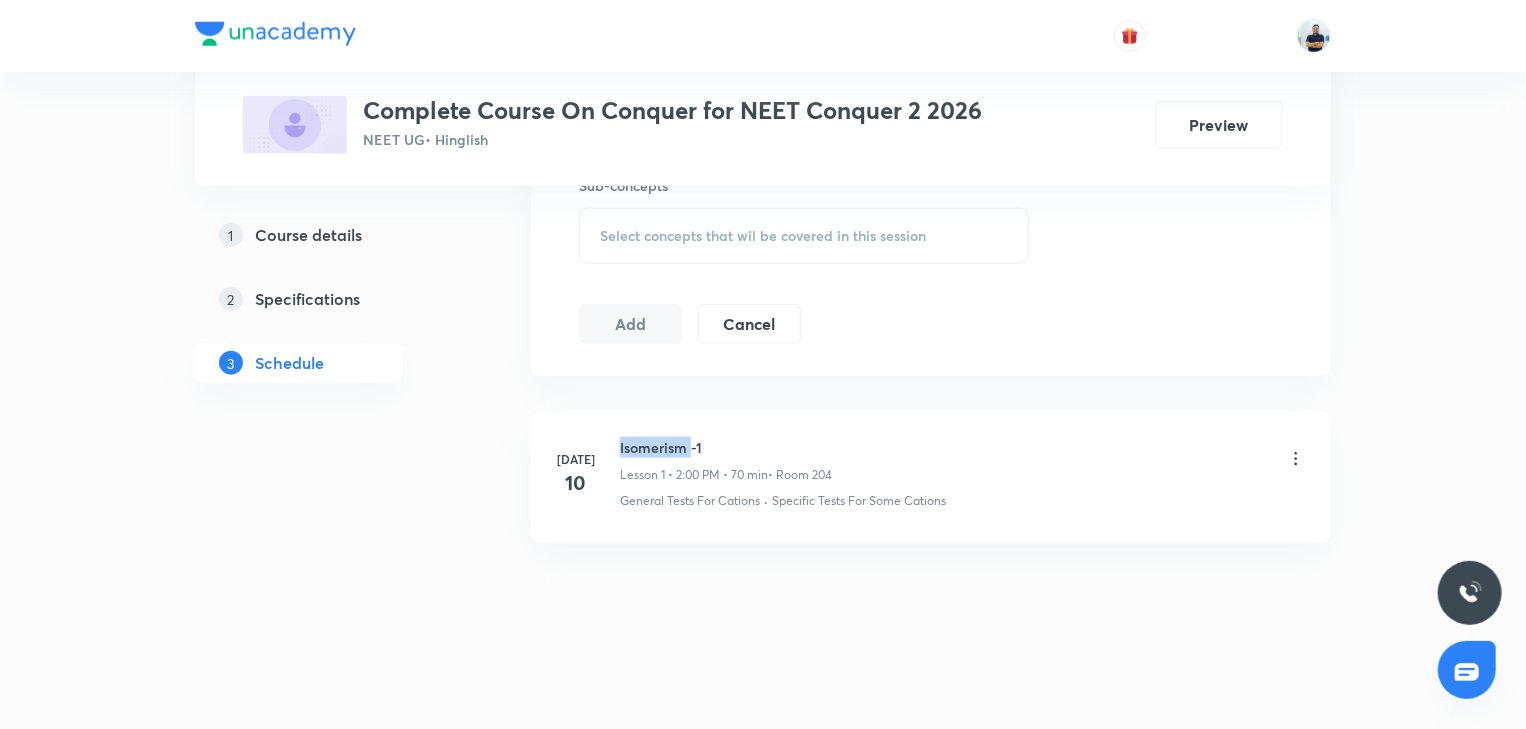 click on "Isomerism -1" at bounding box center [726, 447] 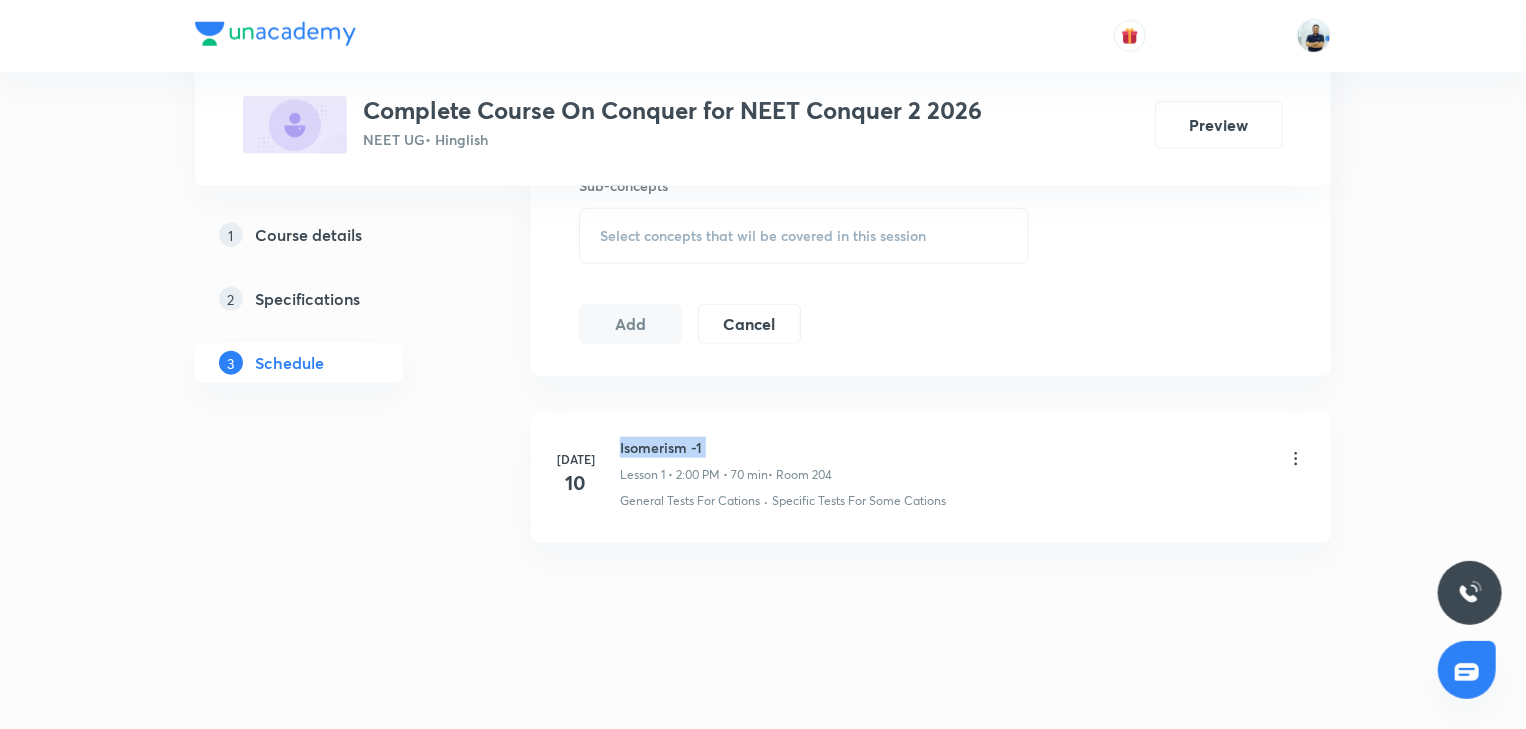 click on "Isomerism -1" at bounding box center (726, 447) 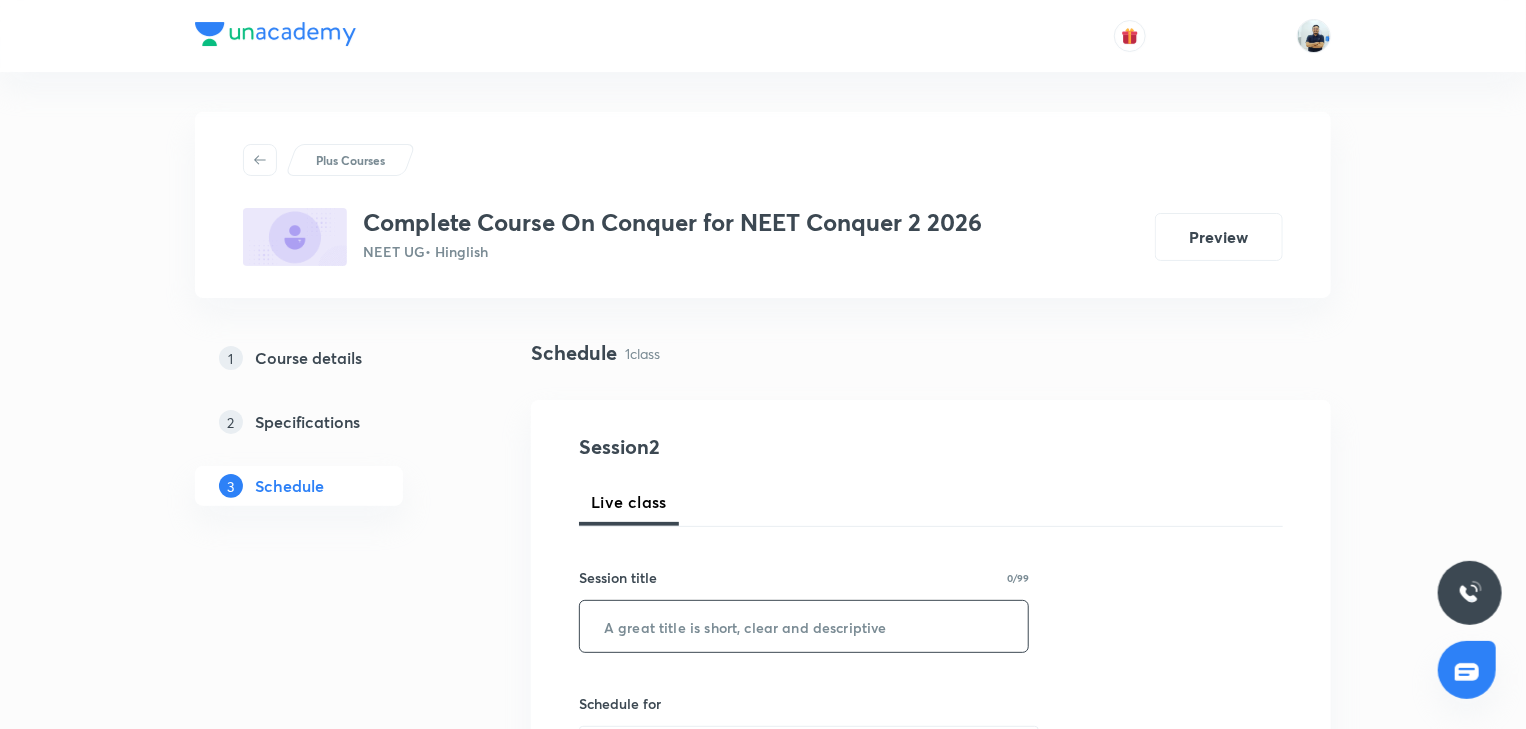 click at bounding box center [804, 626] 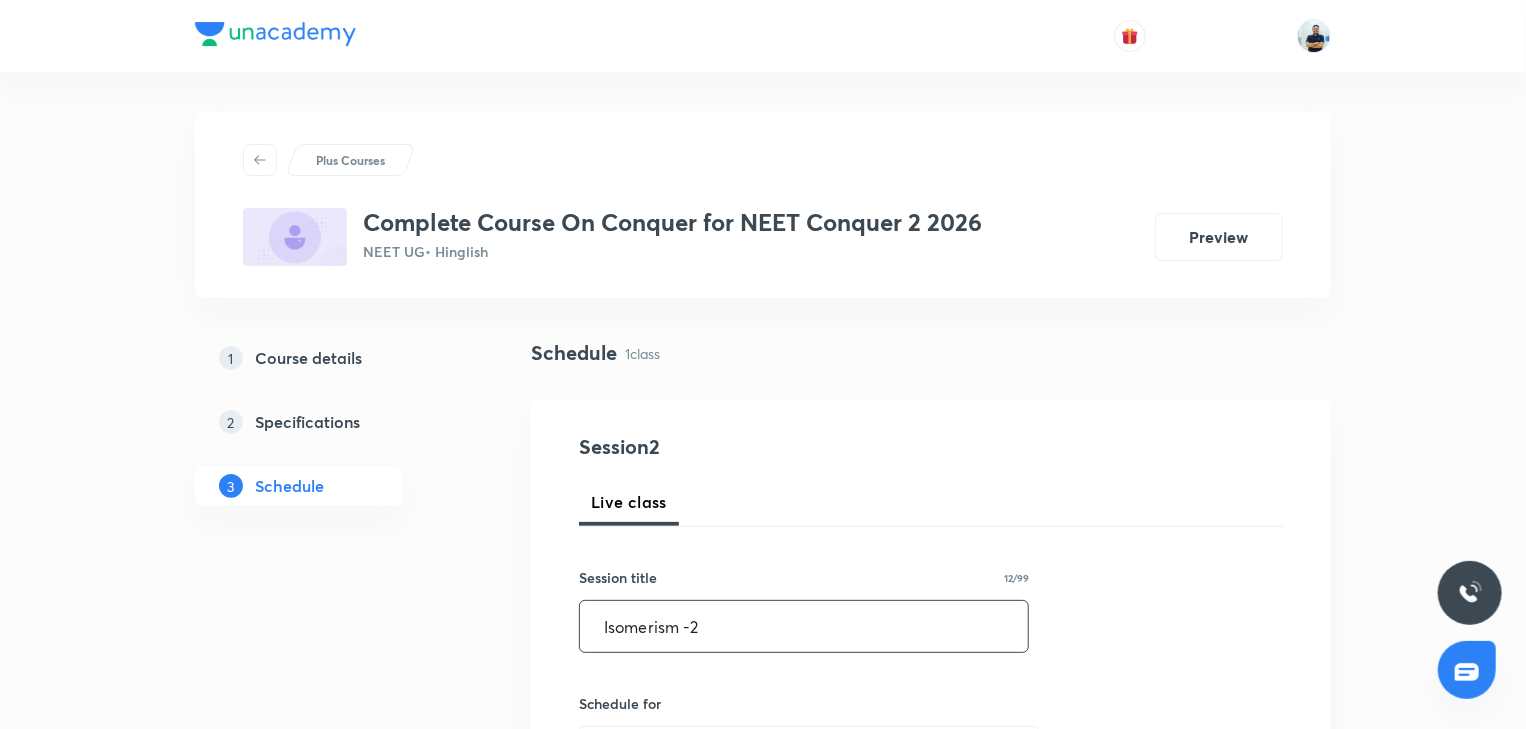 type on "Isomerism -2" 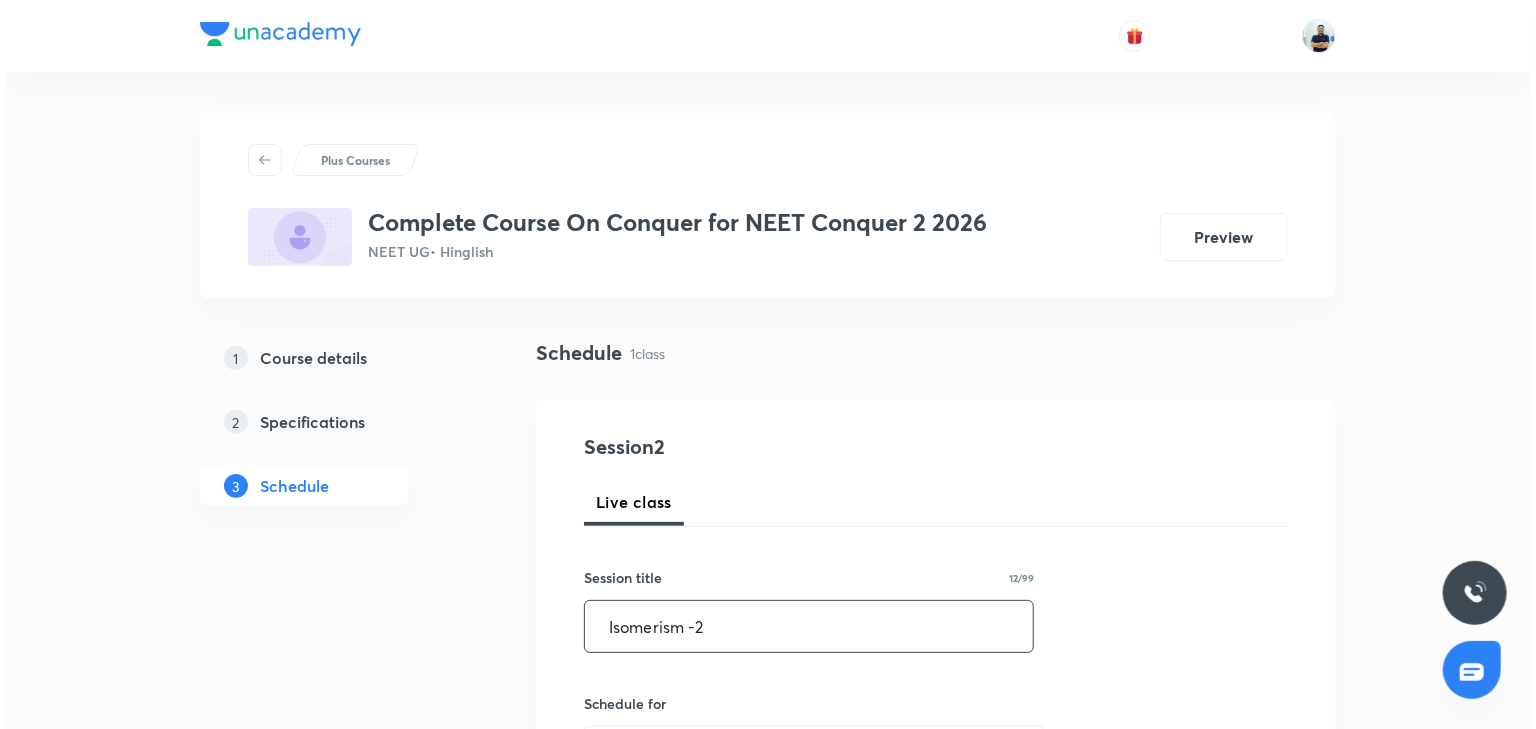 scroll, scrollTop: 560, scrollLeft: 0, axis: vertical 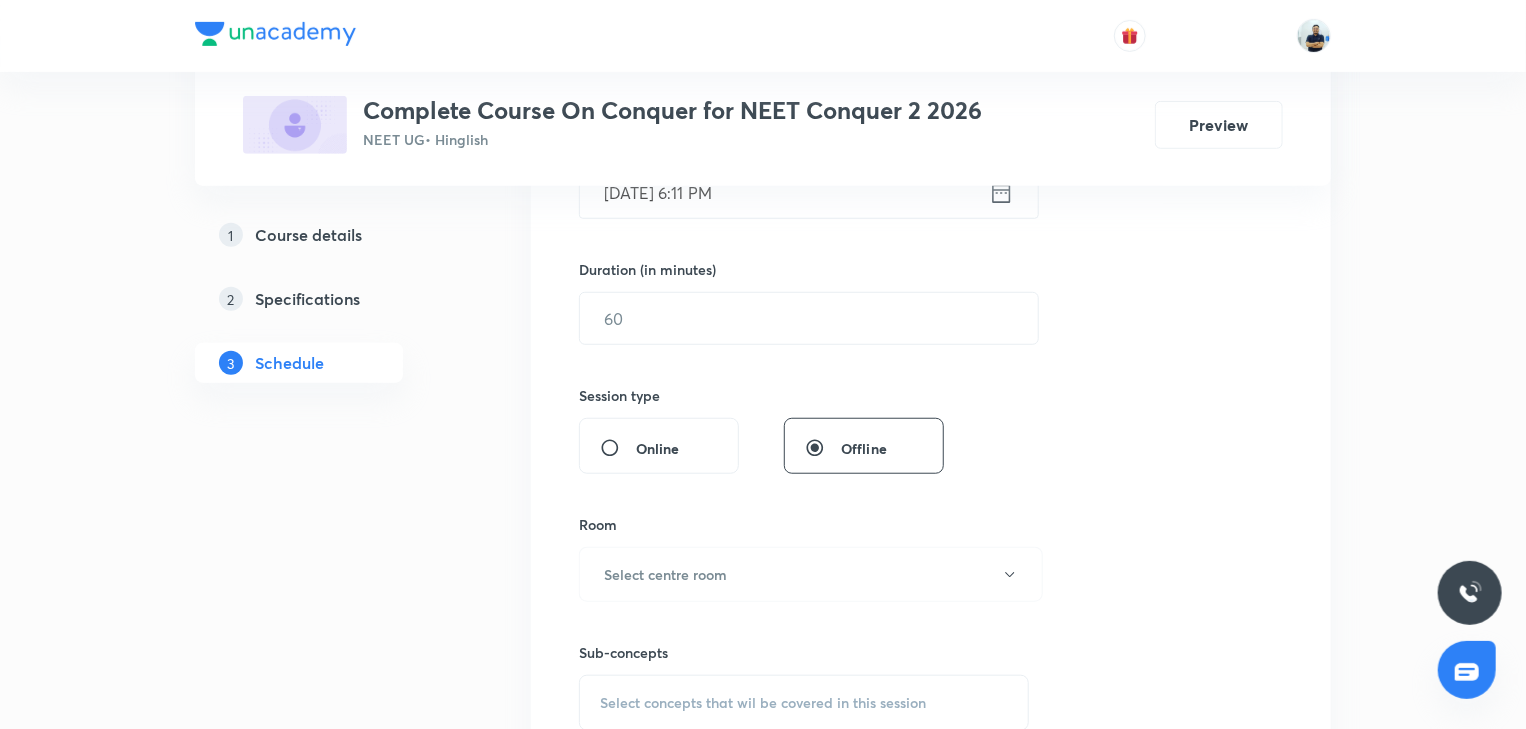 click on "Jul 13, 2025, 6:11 PM" at bounding box center [784, 192] 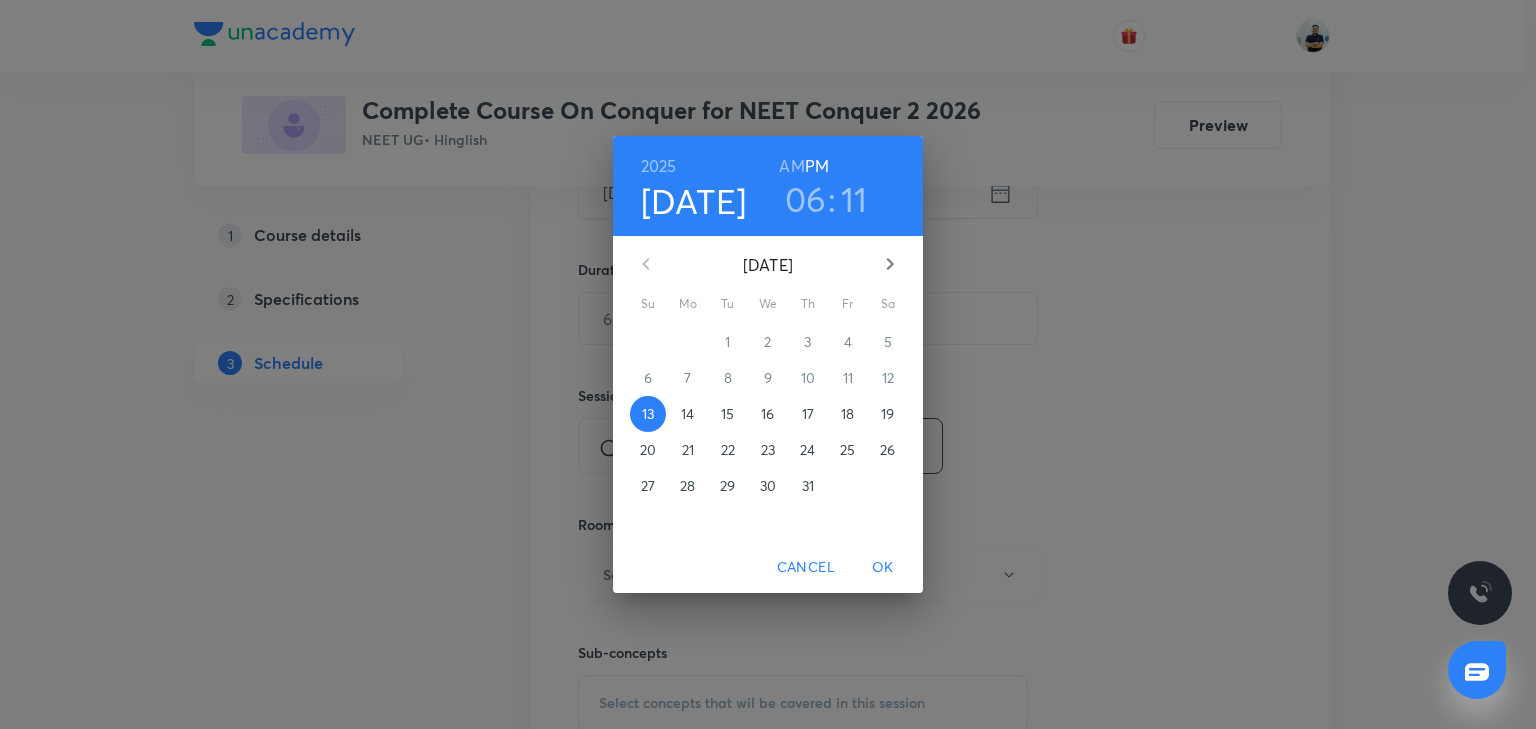 click on "14" at bounding box center (687, 414) 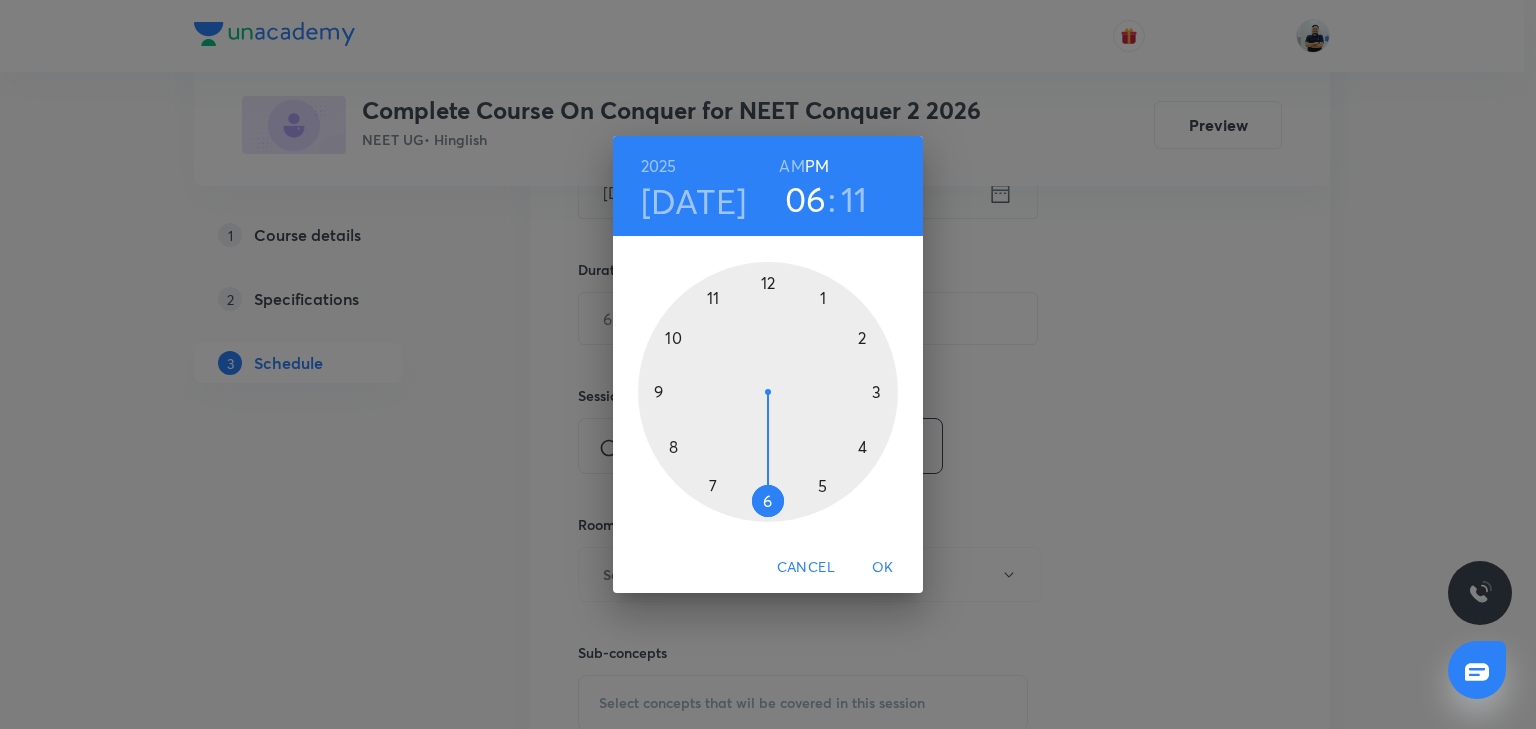 click at bounding box center [768, 392] 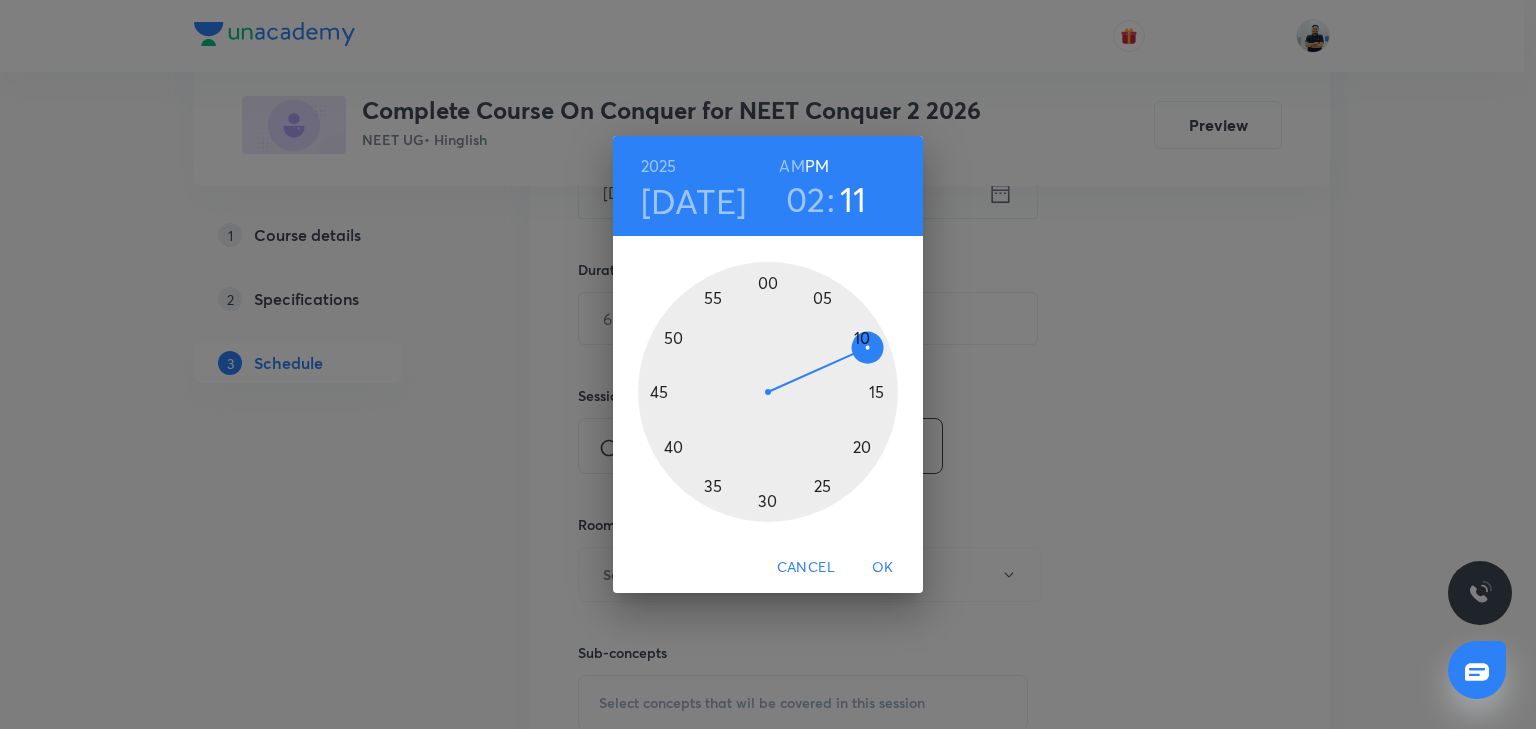 click at bounding box center (768, 392) 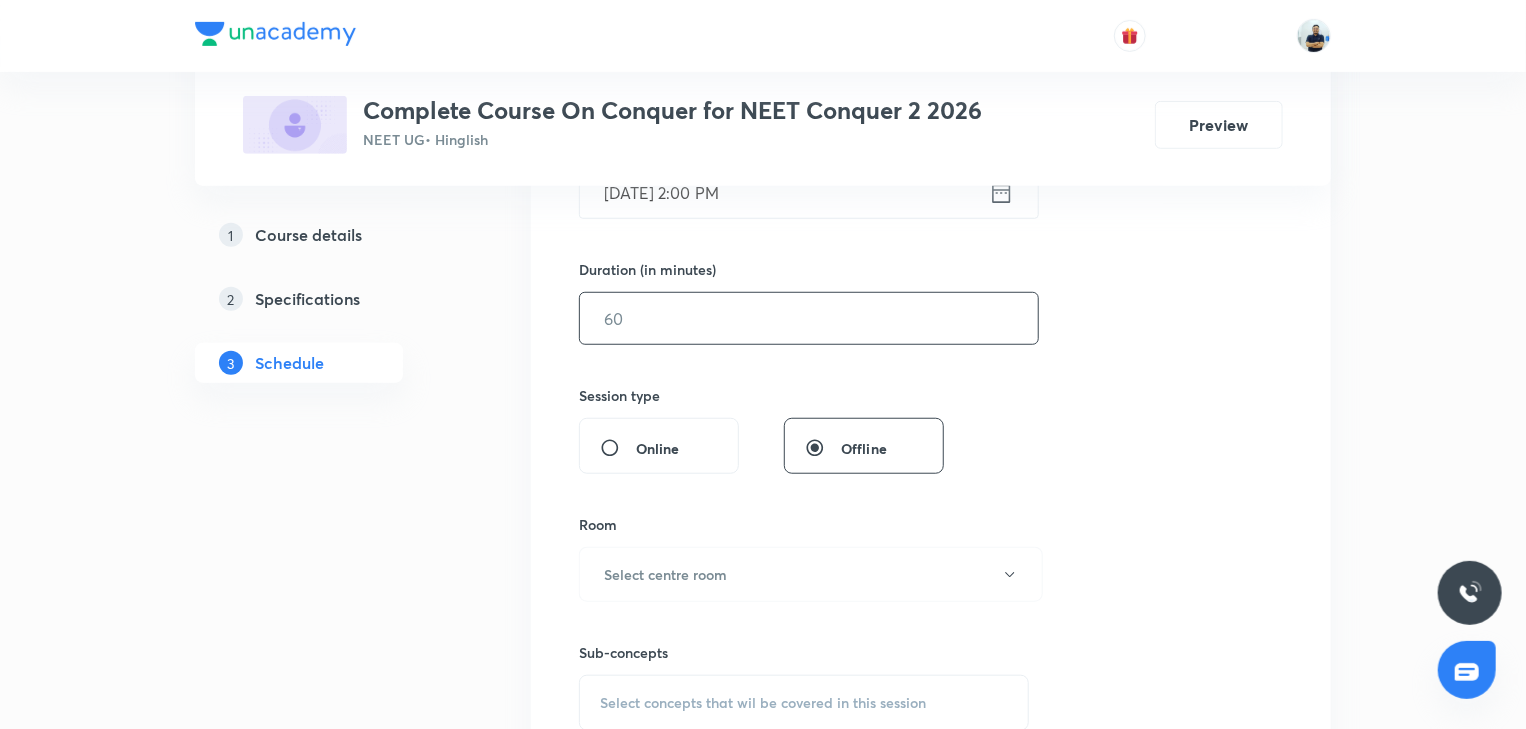 click at bounding box center (809, 318) 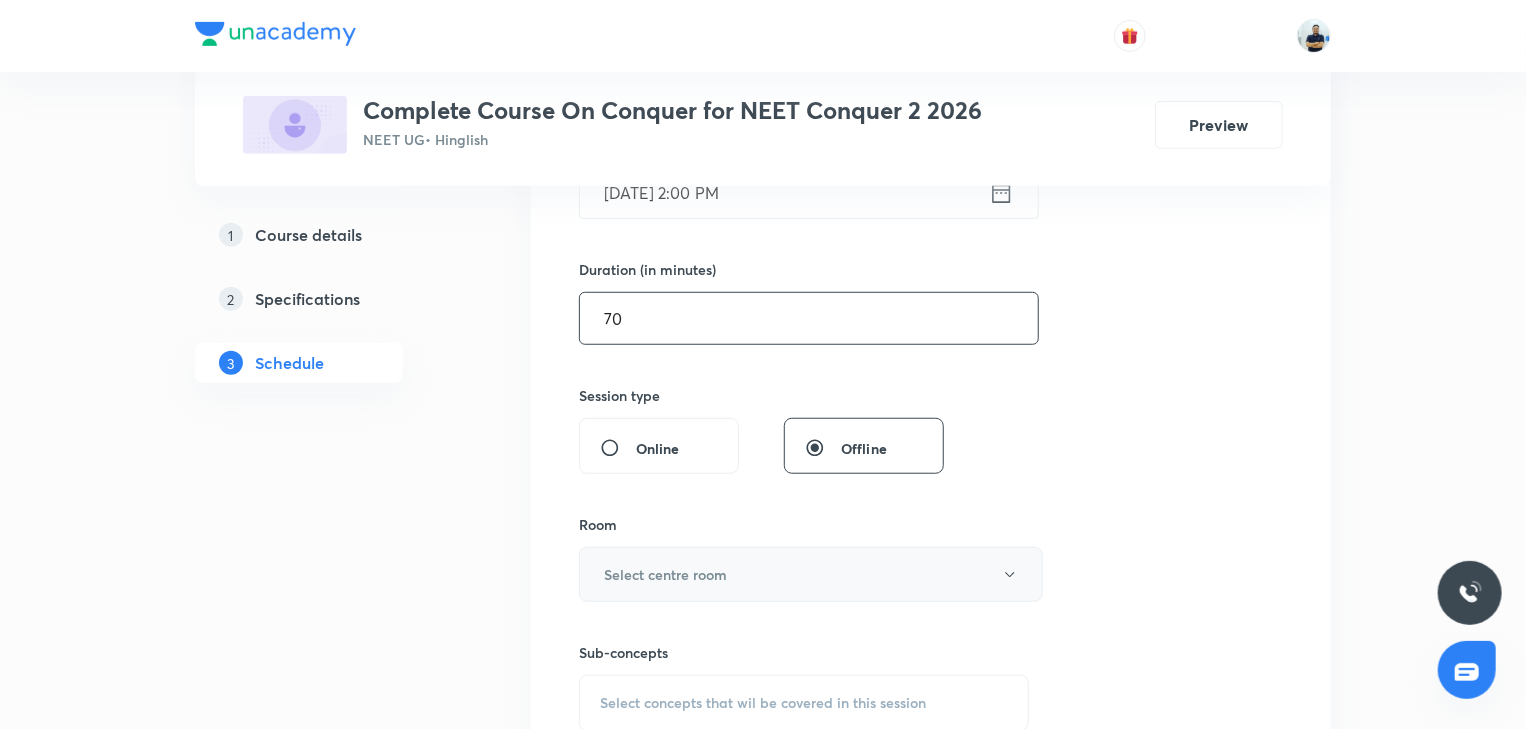 type on "70" 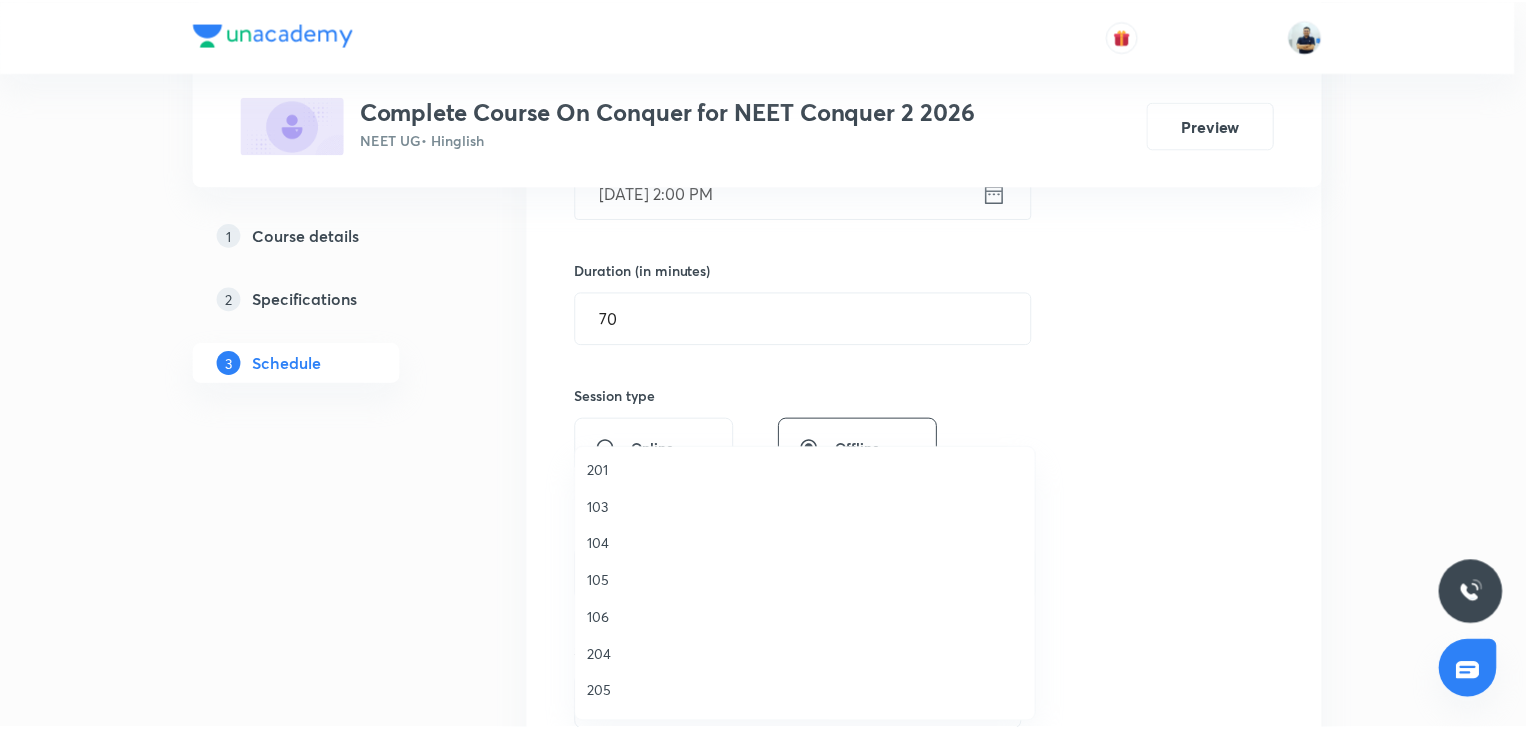 scroll, scrollTop: 261, scrollLeft: 0, axis: vertical 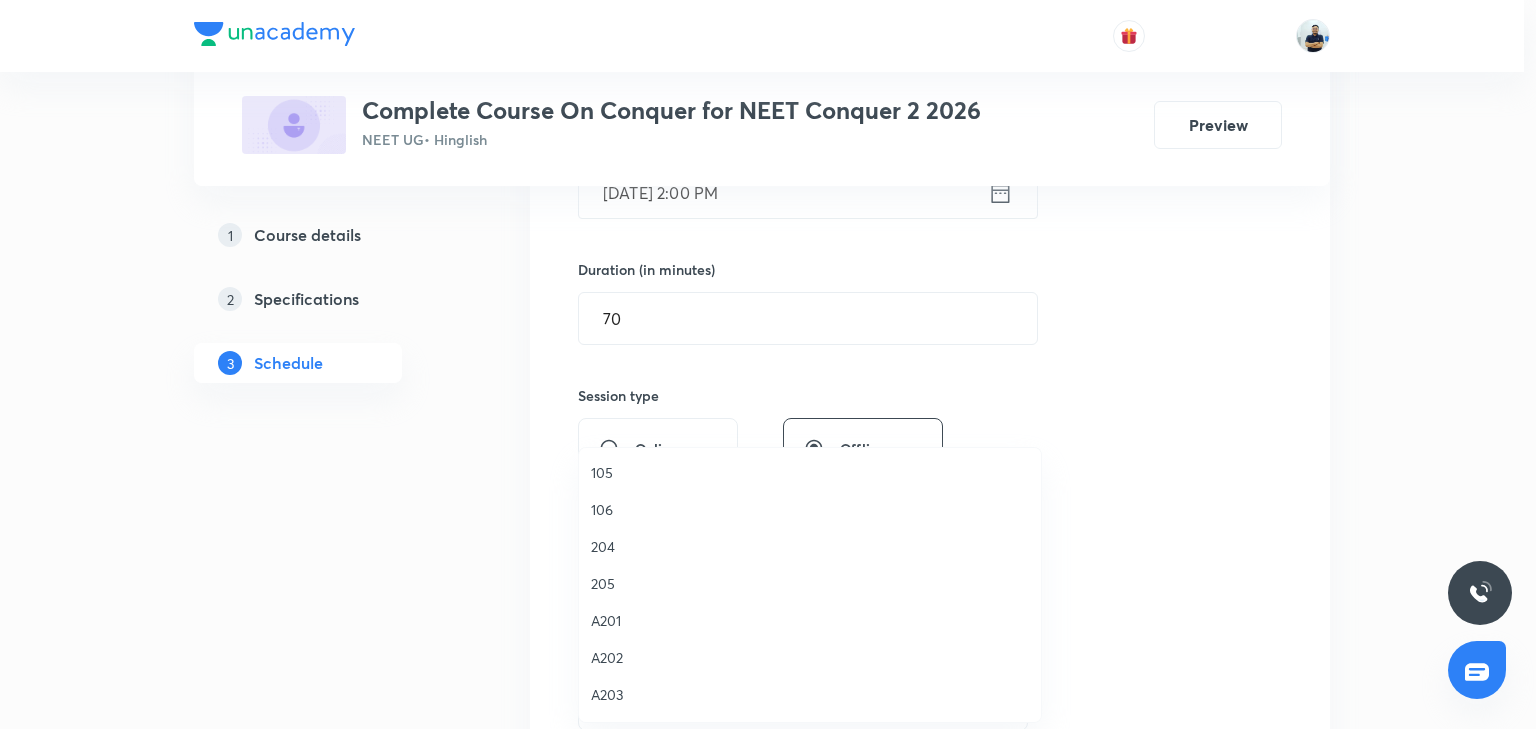 click on "204" at bounding box center (810, 546) 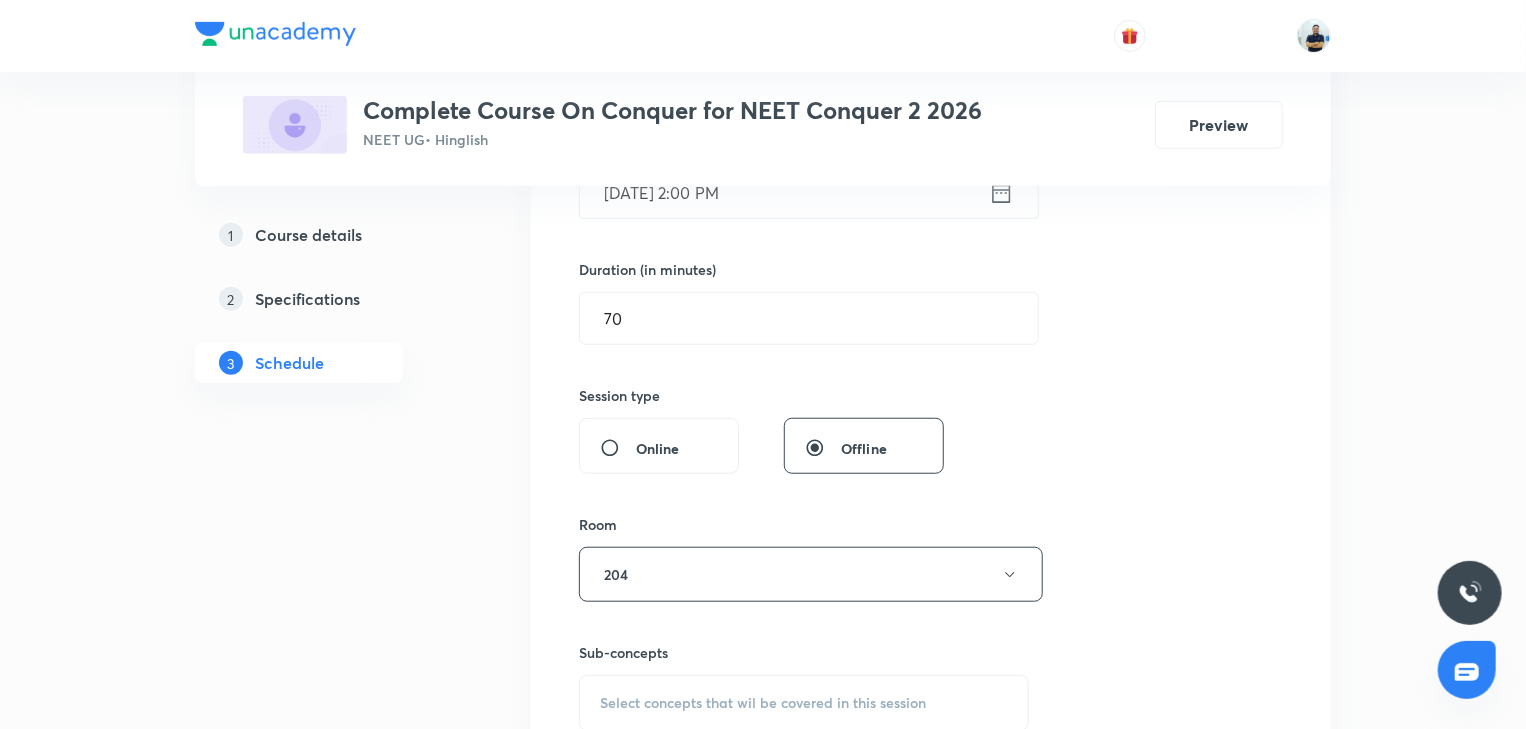 click on "Select concepts that wil be covered in this session" at bounding box center (804, 703) 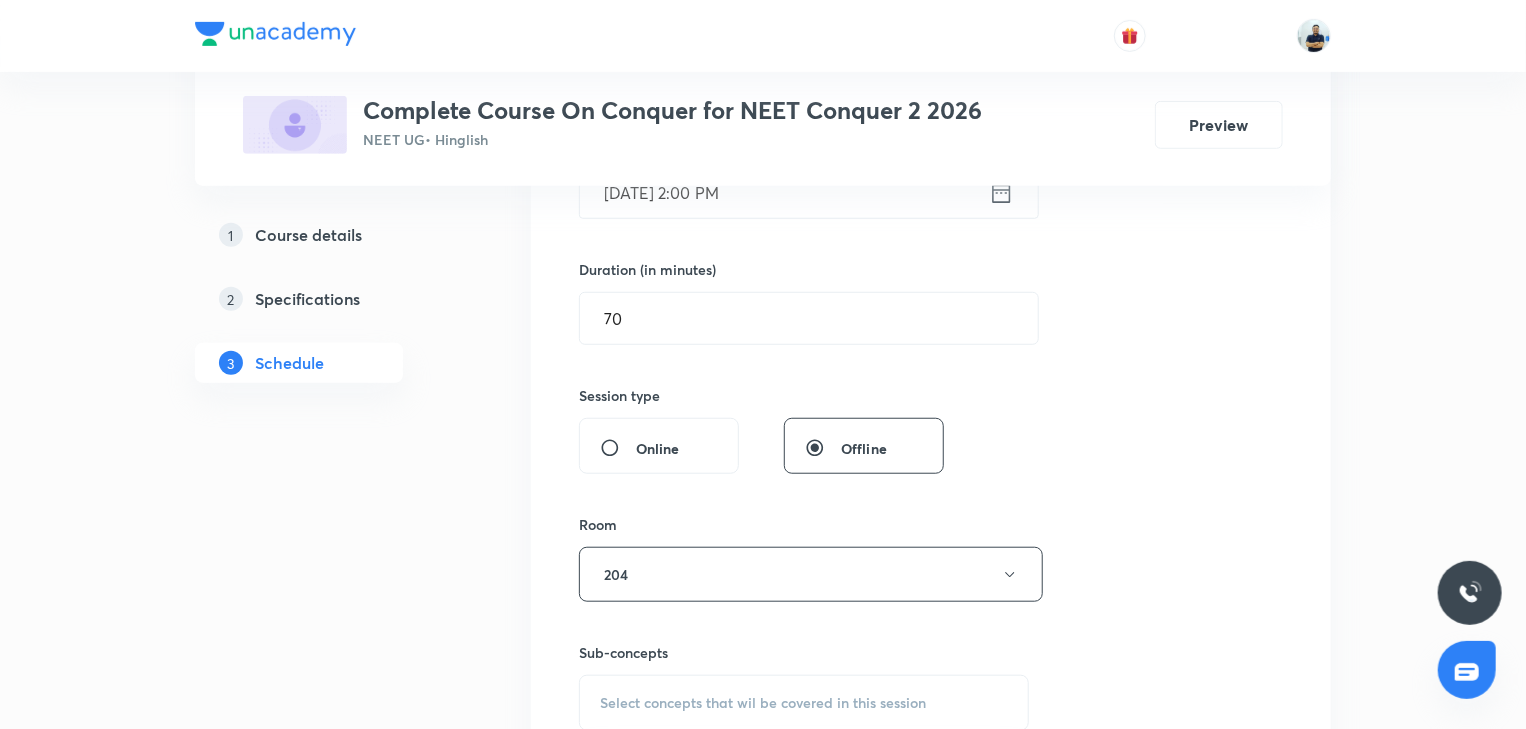 scroll, scrollTop: 1027, scrollLeft: 0, axis: vertical 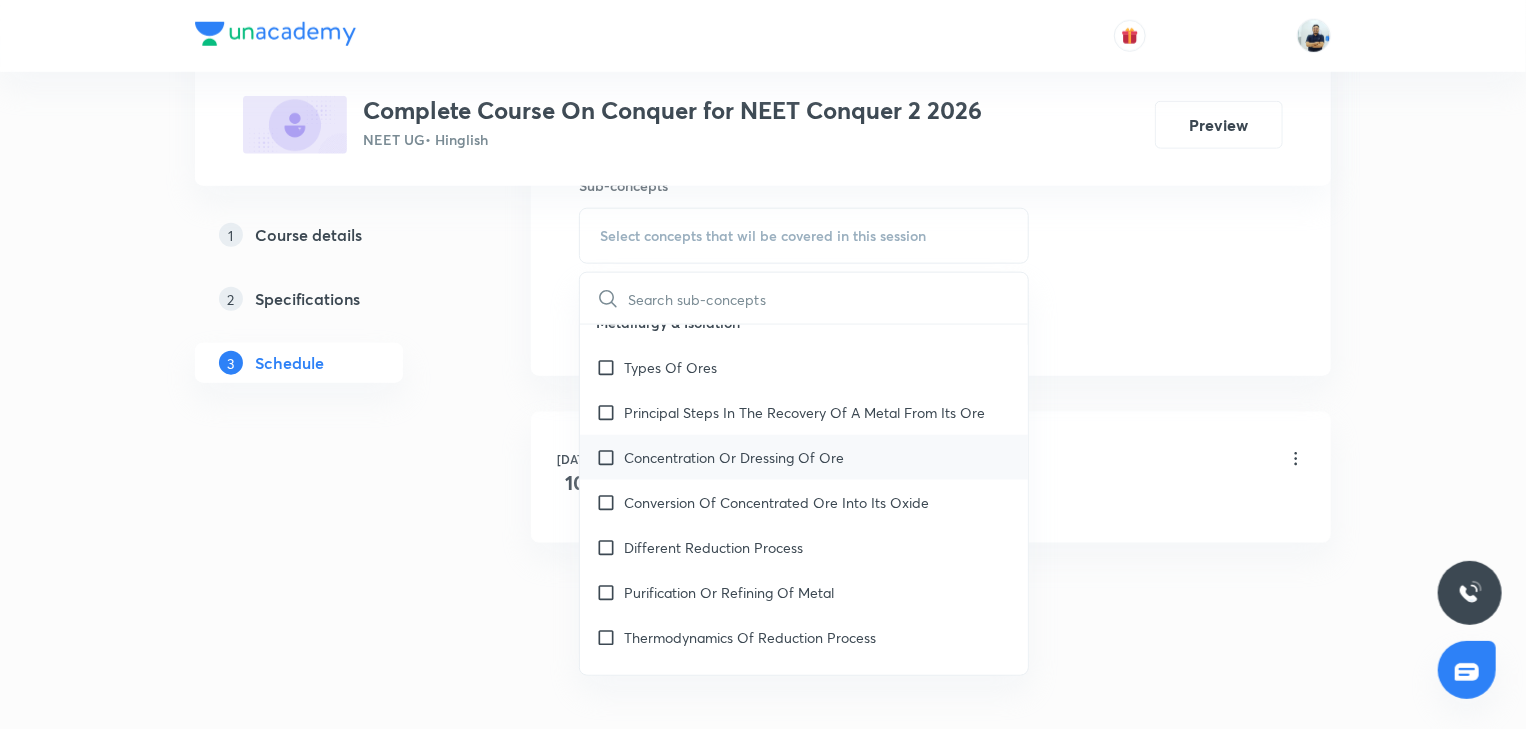 click on "Concentration Or Dressing Of Ore" at bounding box center [734, 457] 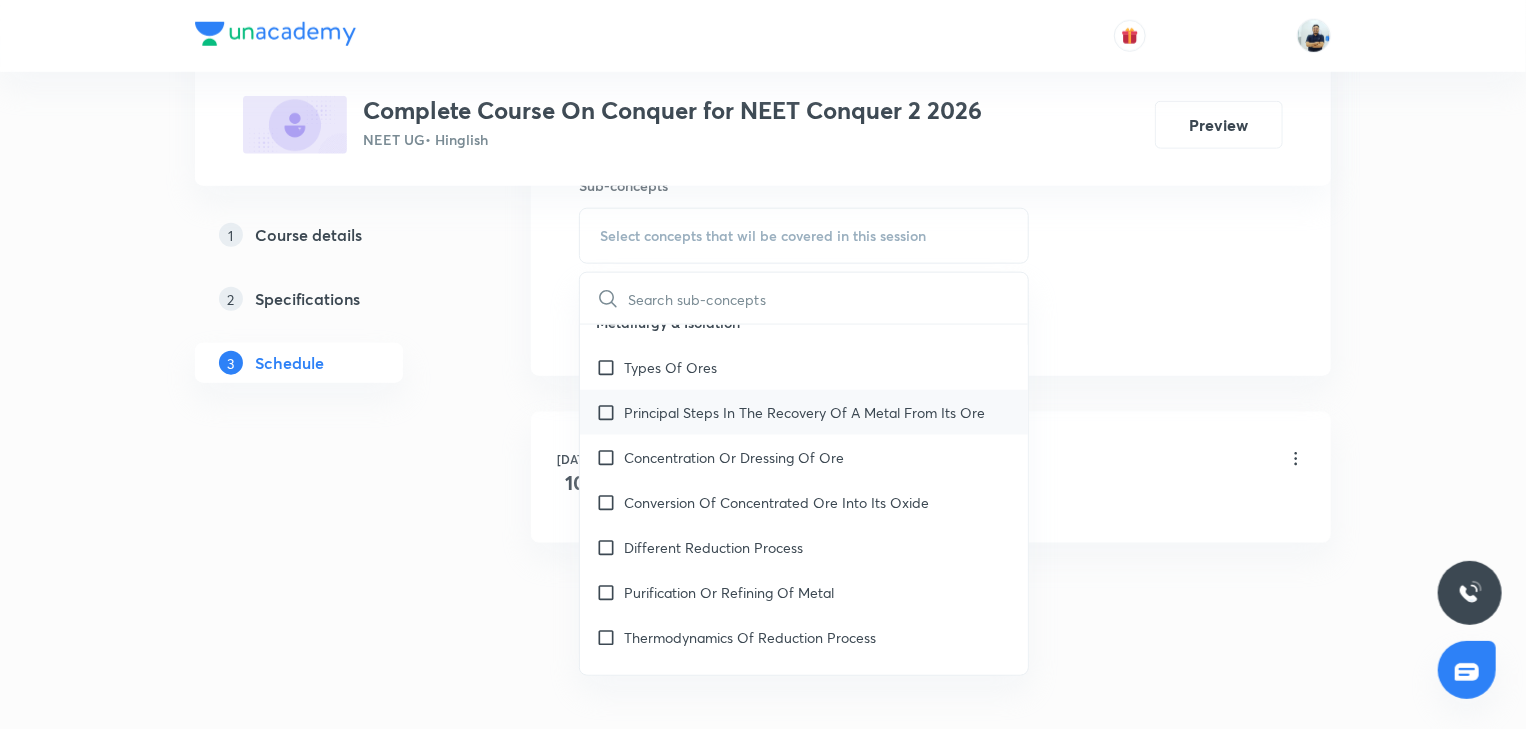 checkbox on "true" 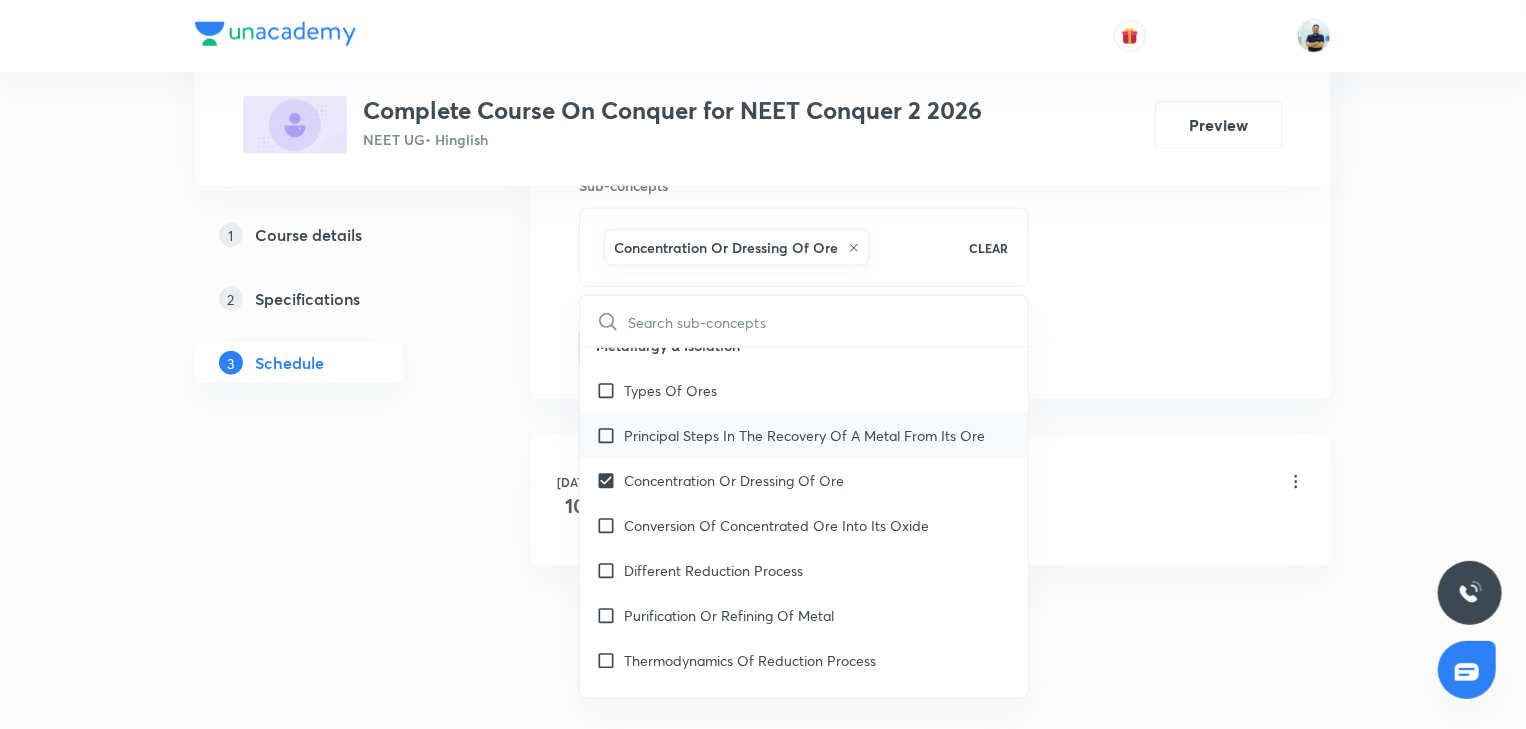click on "Principal Steps In The Recovery Of A Metal From Its Ore" at bounding box center (804, 435) 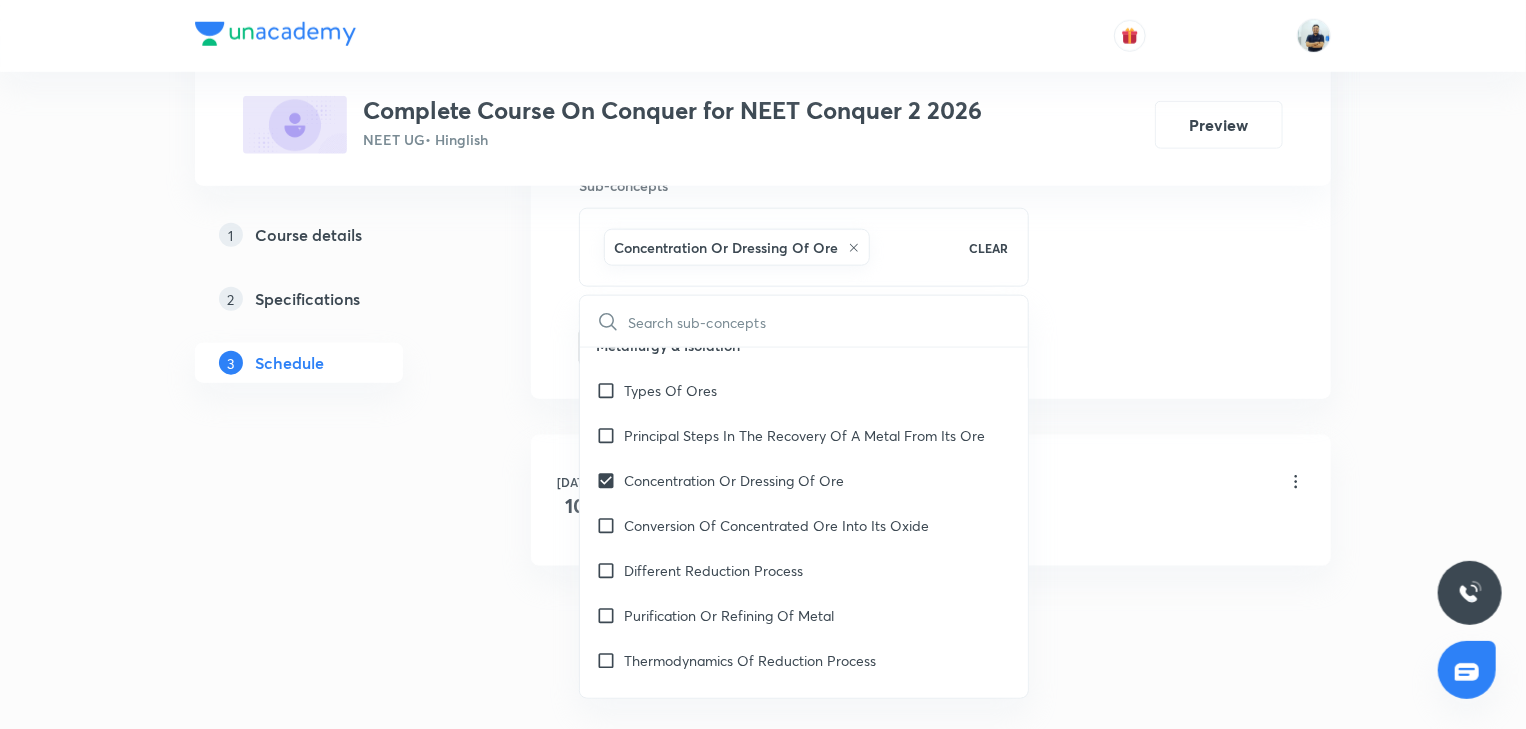 checkbox on "true" 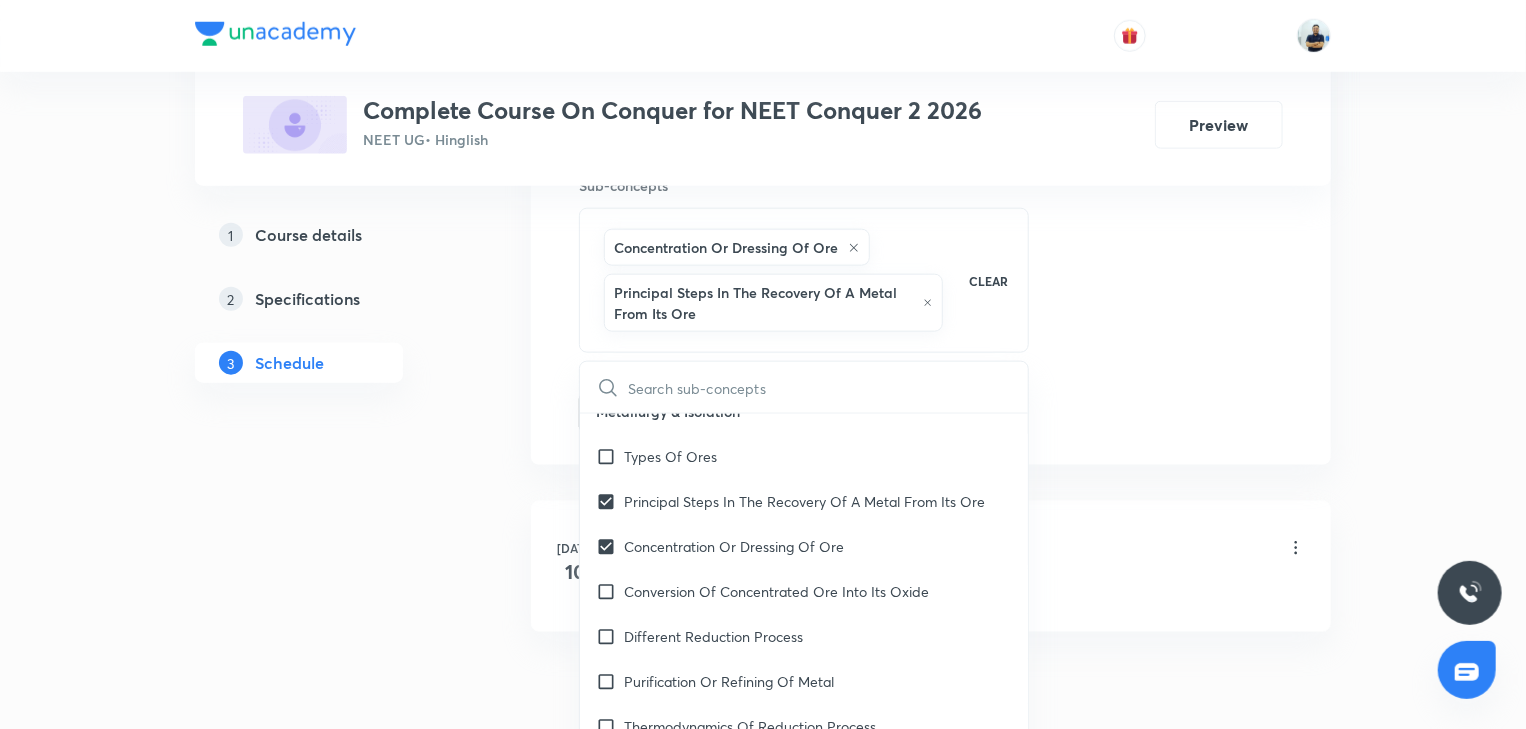 click on "Session  2 Live class Session title 12/99 Isomerism -2 ​ Schedule for Jul 14, 2025, 2:00 PM ​ Duration (in minutes) 70 ​   Session type Online Offline Room 204 Sub-concepts Concentration Or Dressing Of Ore Principal Steps In The Recovery Of A Metal From Its Ore CLEAR ​ Laboratory Analysis Action Of Dilute Acids Tests For CO₃²⁻/HCO₃⁻ And SO₃²⁻/HSO₃⁻ Radicals Tests For Sulphide (S²⁻) Radical Tests For Thiosulphate (S₂O₃²⁻) Radical Tests For Nitrite (NO₂⁻) Radical Tests For Acetate , Formate And Oxalate Radicals Tests For Halide(Cl⁻ , Br⁻ , I⁻) Radicals Test For Nitrate (NO₃⁻) Radical Test For Sulphate(SO₄²⁻) Radical Test For Borate(BO₃³⁻) Radical Test For Phosphate(PO₄³⁻) Radical Test For Chromate(CrO₄²⁻) And Dichromate(Cr₂O₇²⁻) Radicals Test For Permanganate (MnO₄⁻) And Manganate (MnO₄²⁻) Radicals Dry Tests For Basic Radicals Wet Tests For Basic Radicals General Tests For Cations Covered previously Covered previously Hydrogen" at bounding box center [931, -81] 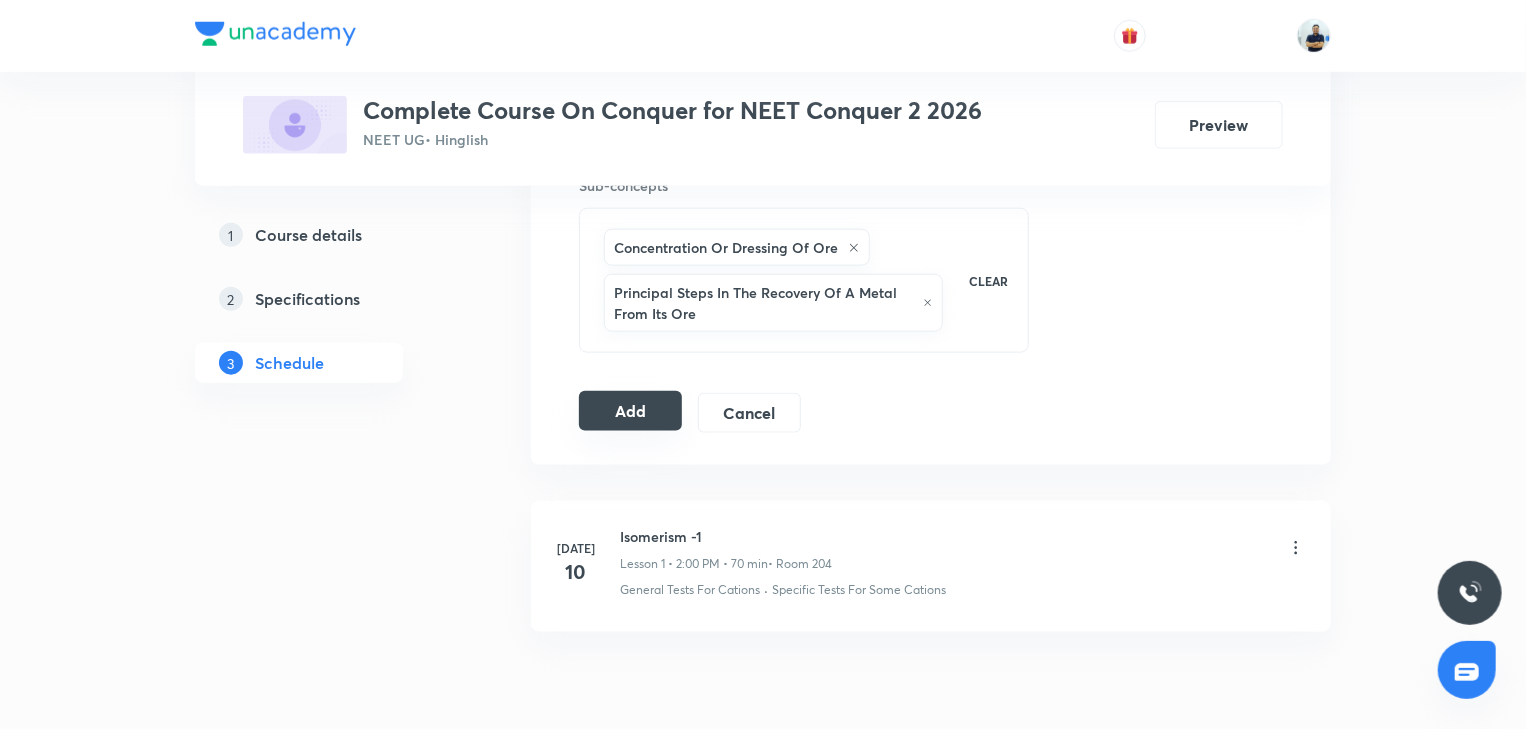 click on "Add" at bounding box center (630, 411) 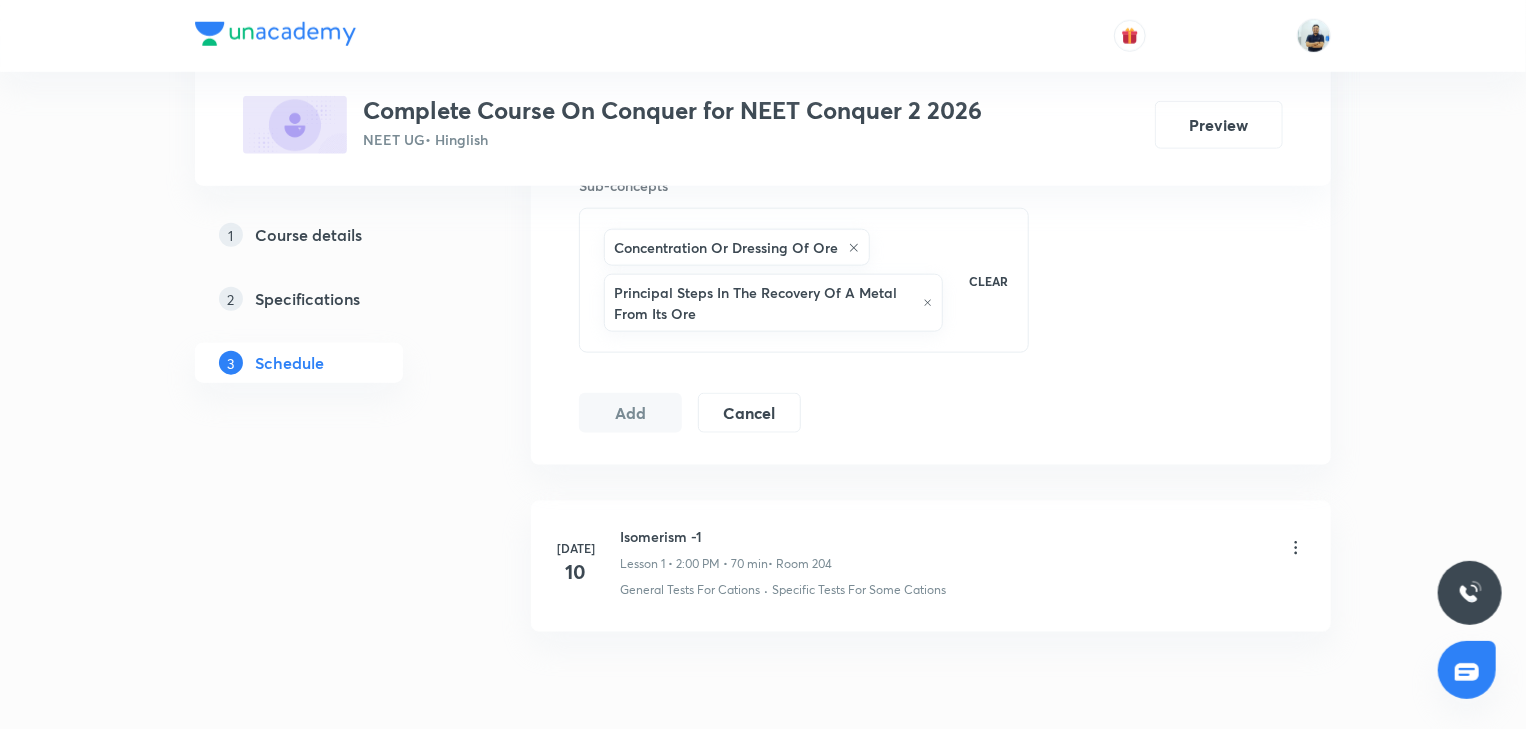 click on "Complete Course On Conquer for NEET Conquer 2 2026" at bounding box center [672, 110] 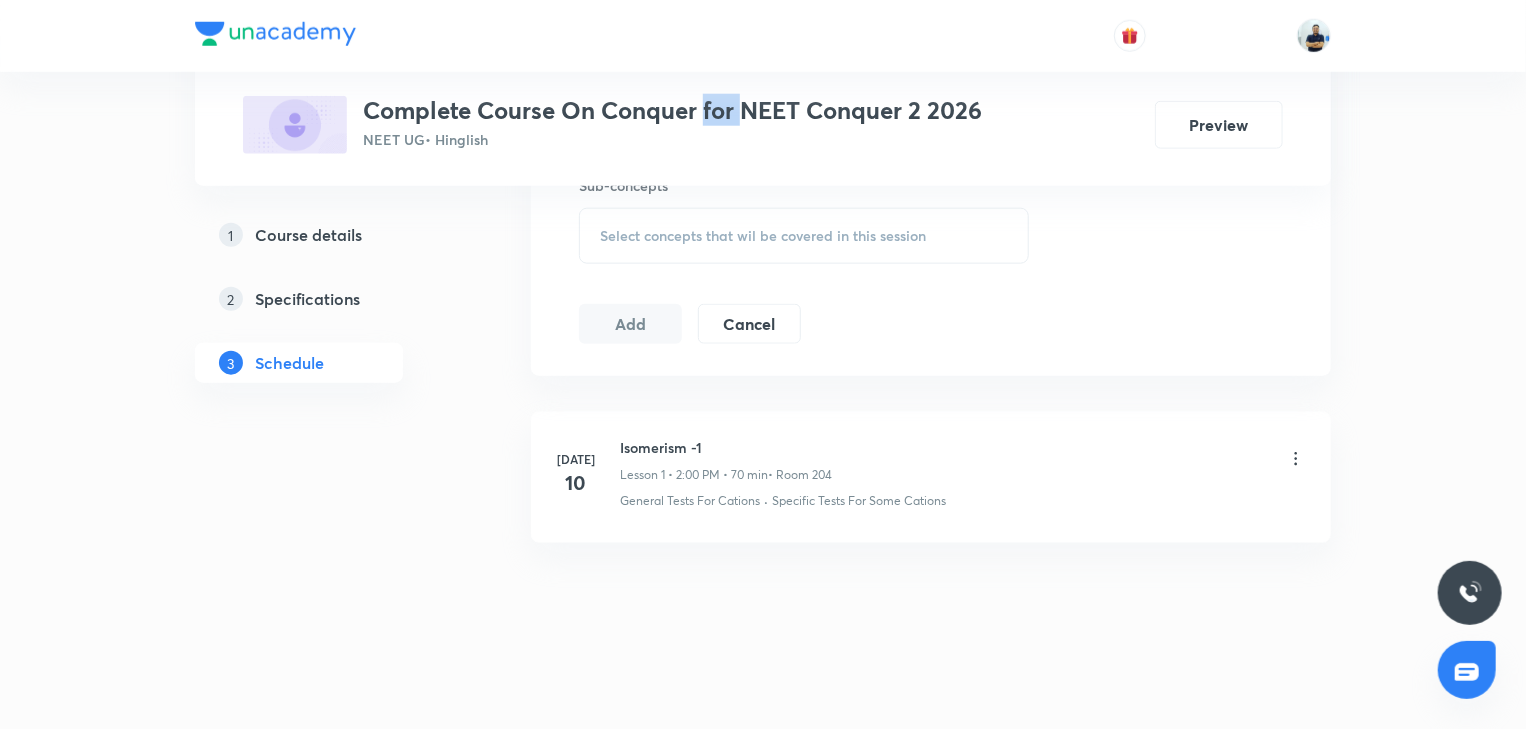 click on "Complete Course On Conquer for NEET Conquer 2 2026" at bounding box center [672, 110] 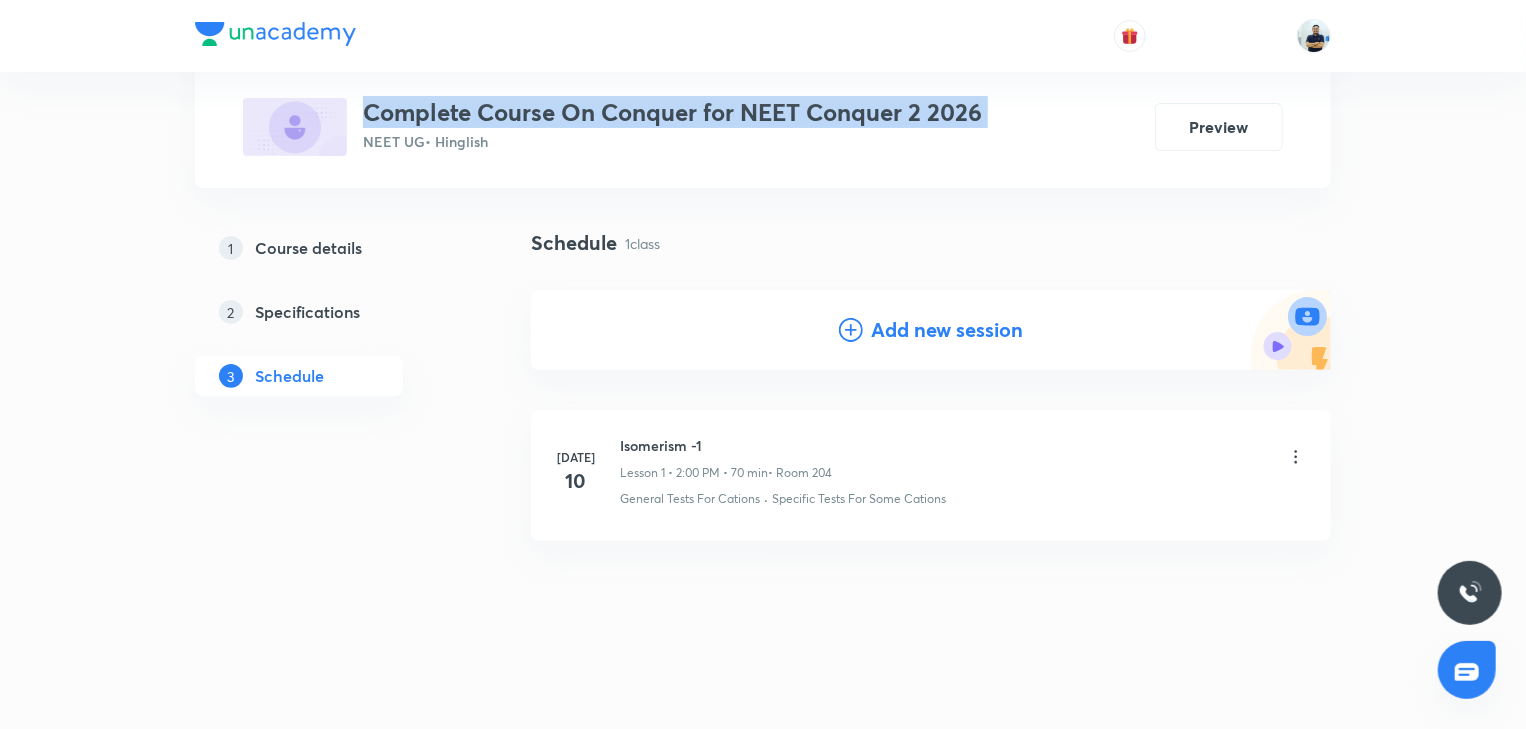click on "Complete Course On Conquer for NEET Conquer 2 2026" at bounding box center (672, 112) 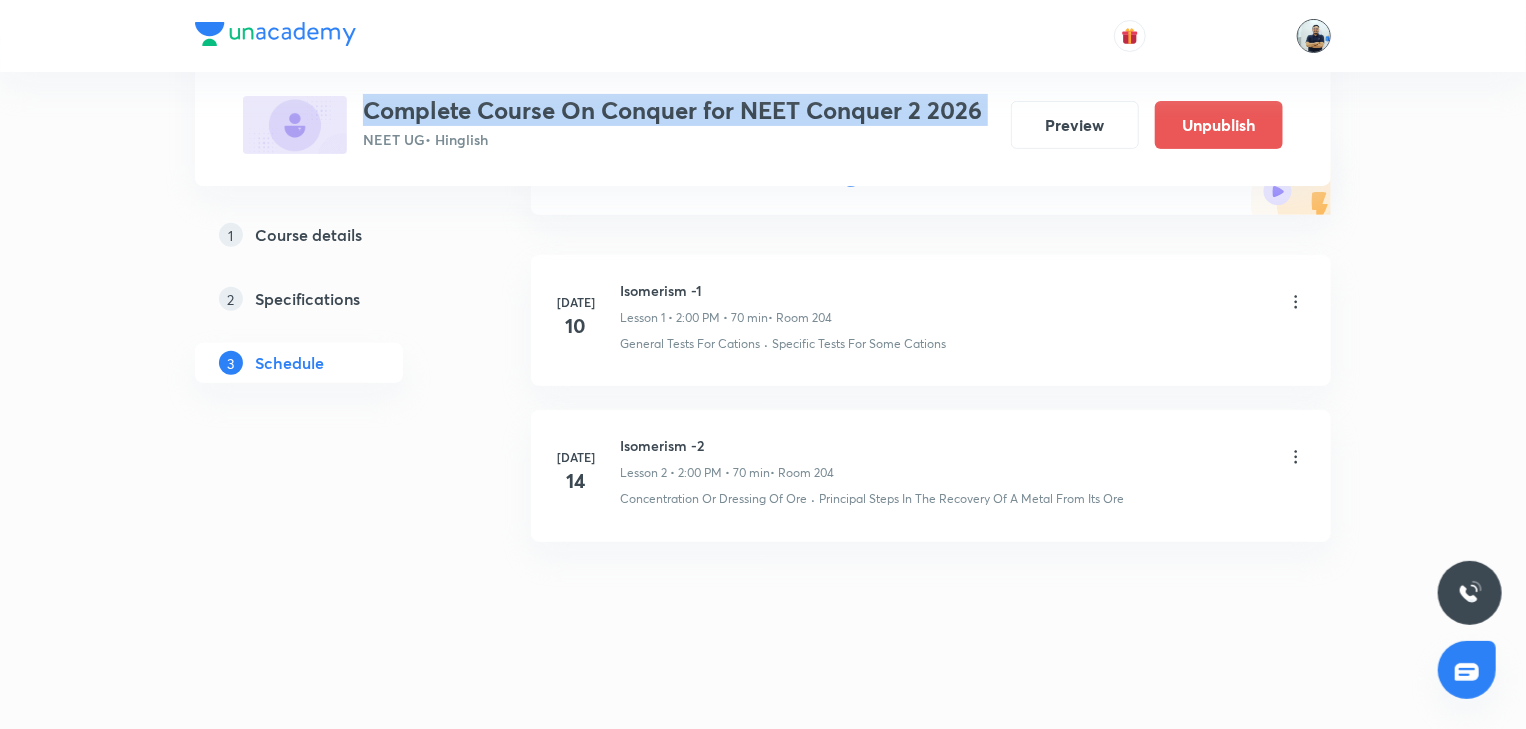click at bounding box center (1314, 36) 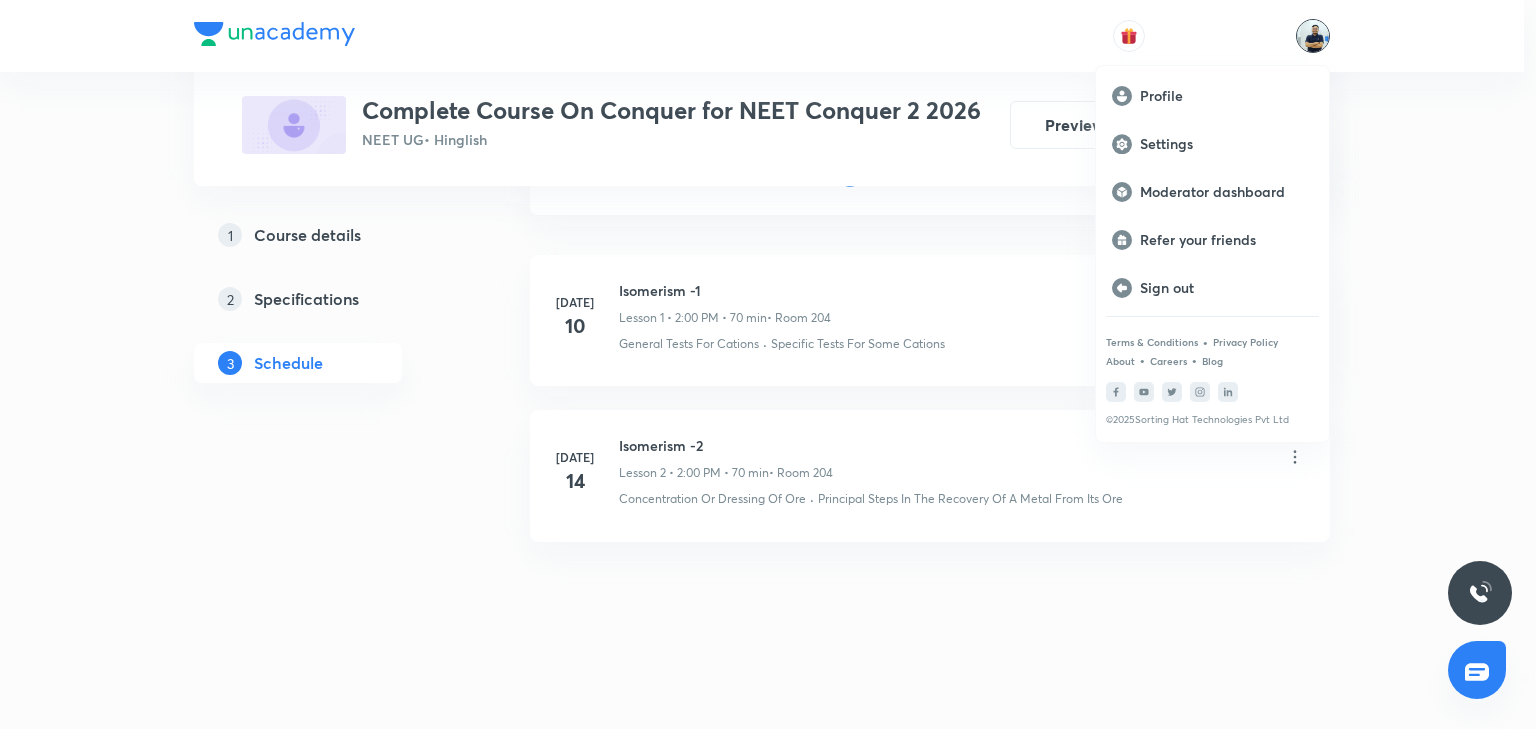 click at bounding box center [768, 364] 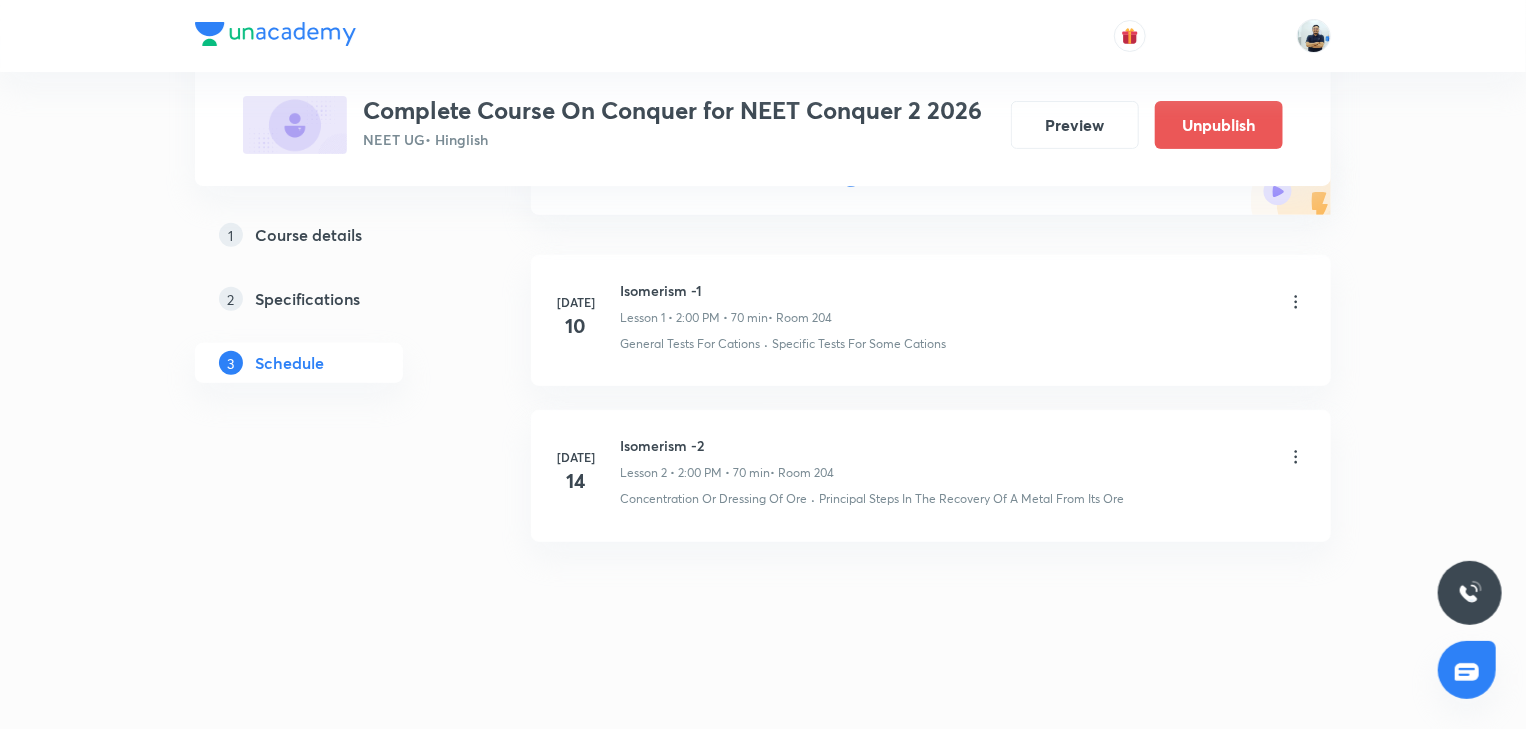 click on "Course details" at bounding box center (308, 235) 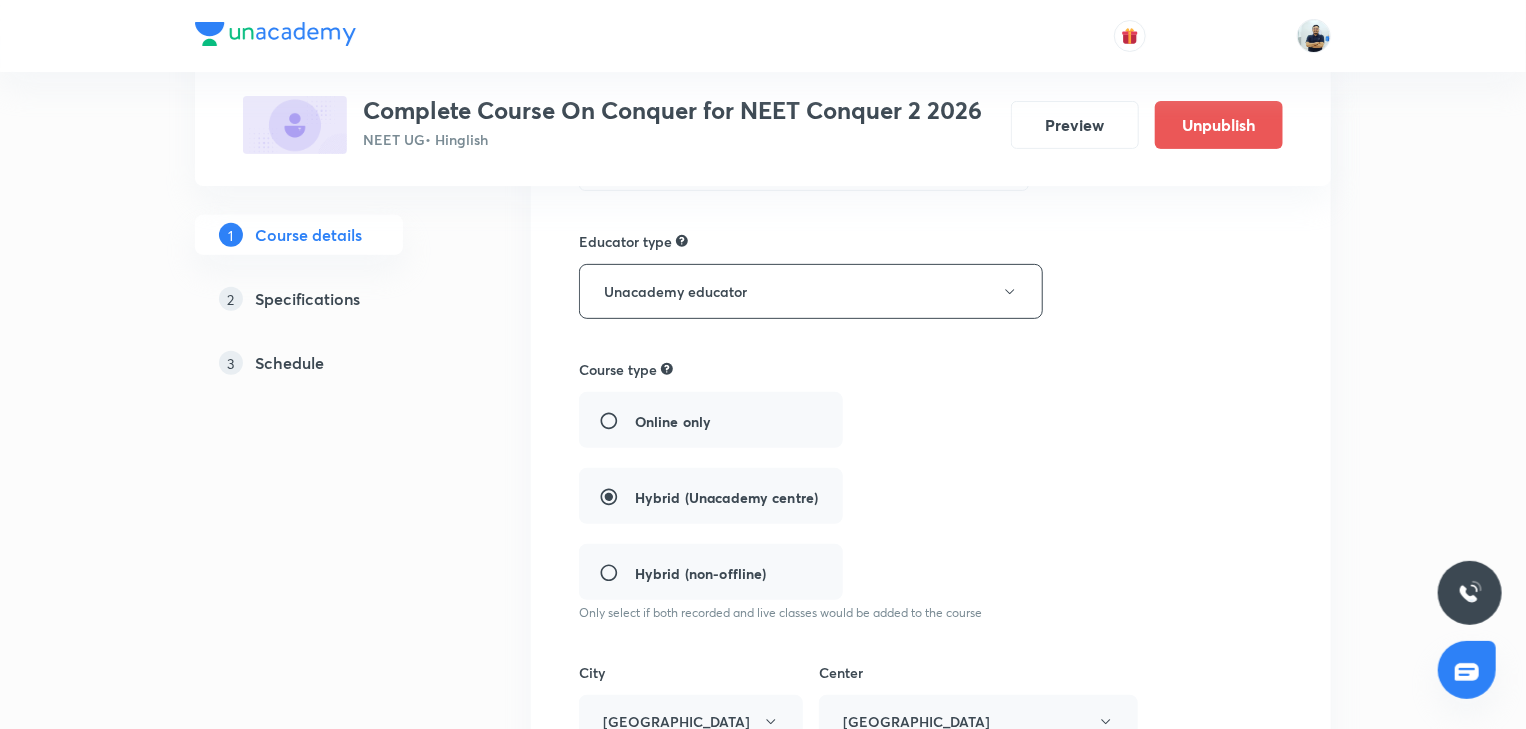 scroll, scrollTop: 0, scrollLeft: 0, axis: both 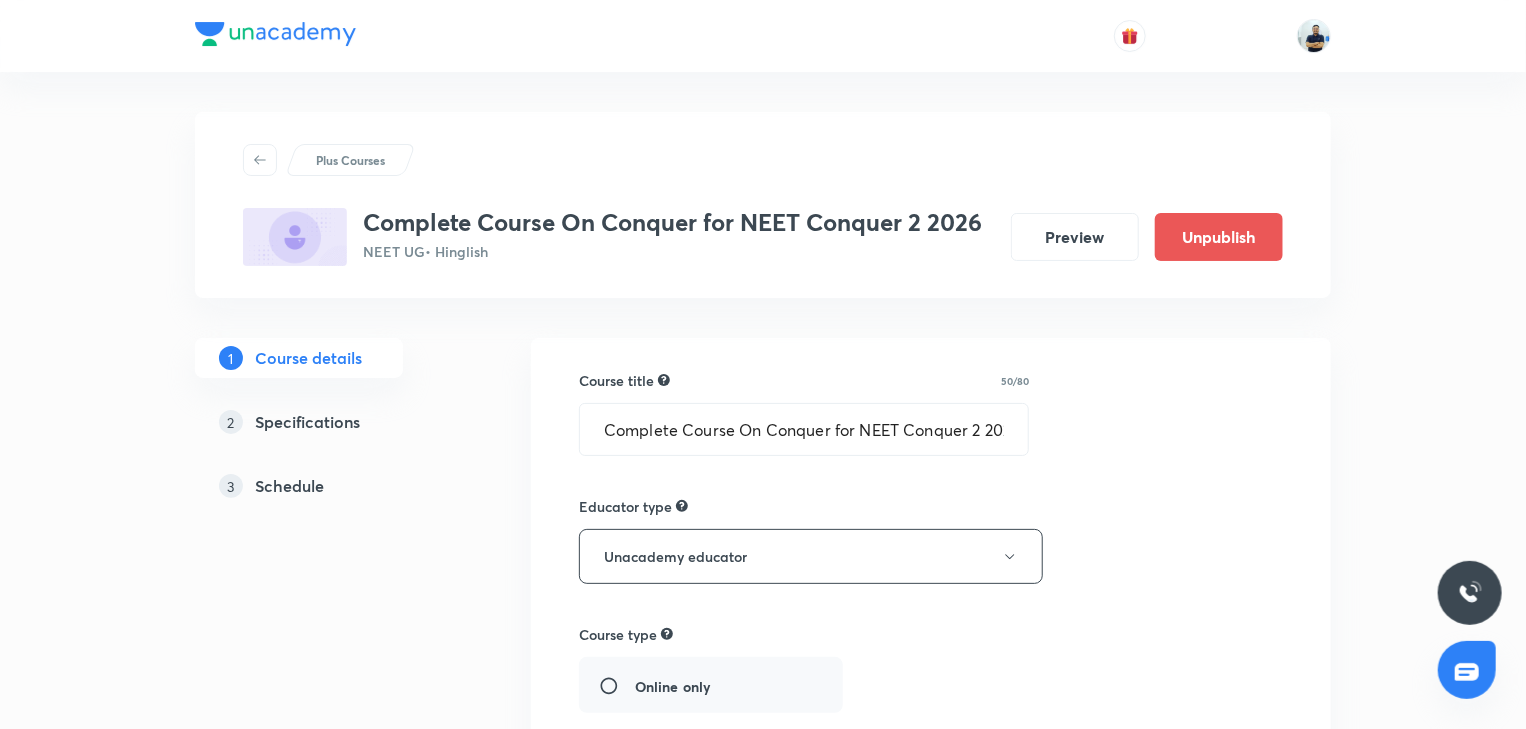click on "Complete Course On Conquer for NEET Conquer 2 2026" at bounding box center [672, 222] 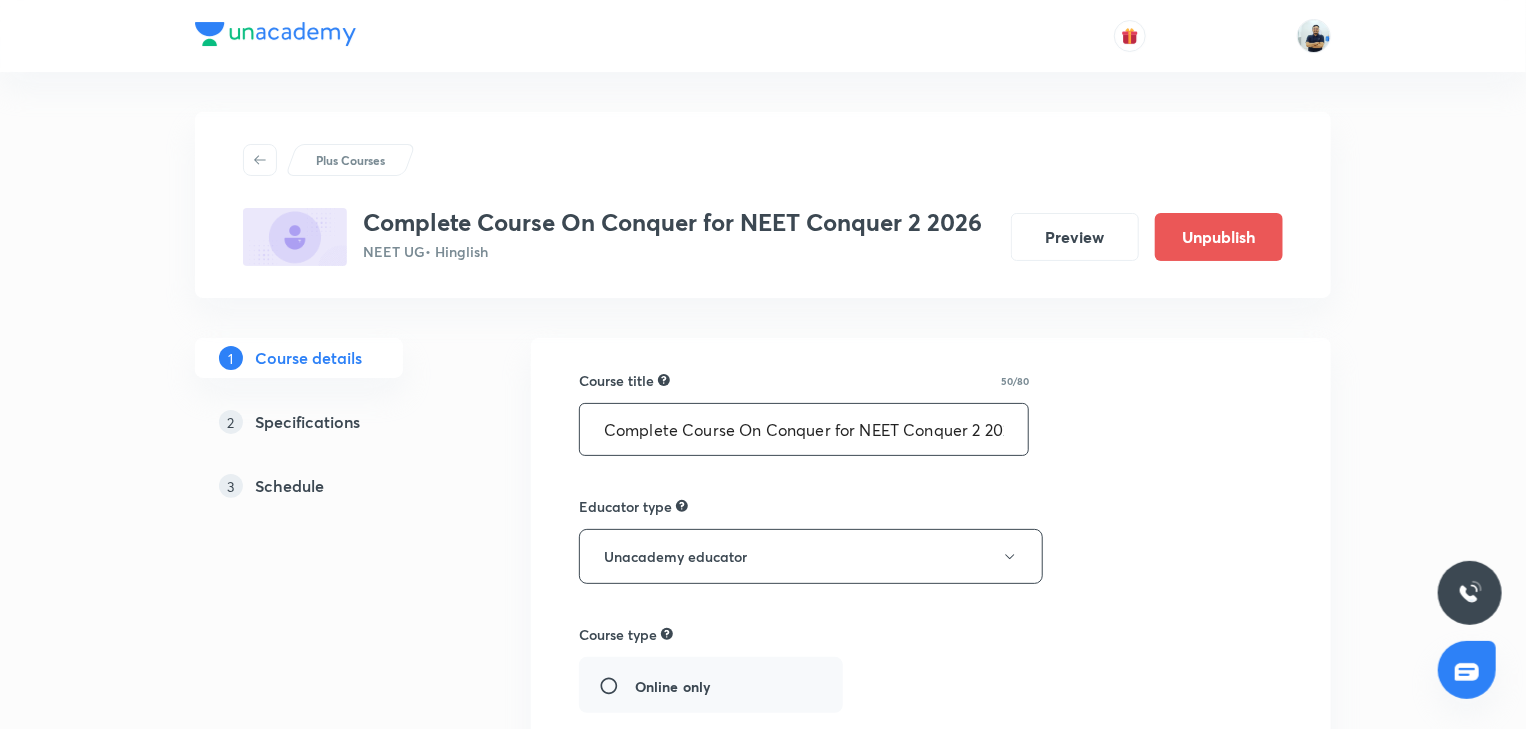 click on "Complete Course On Conquer for NEET Conquer 2 2026" at bounding box center (804, 429) 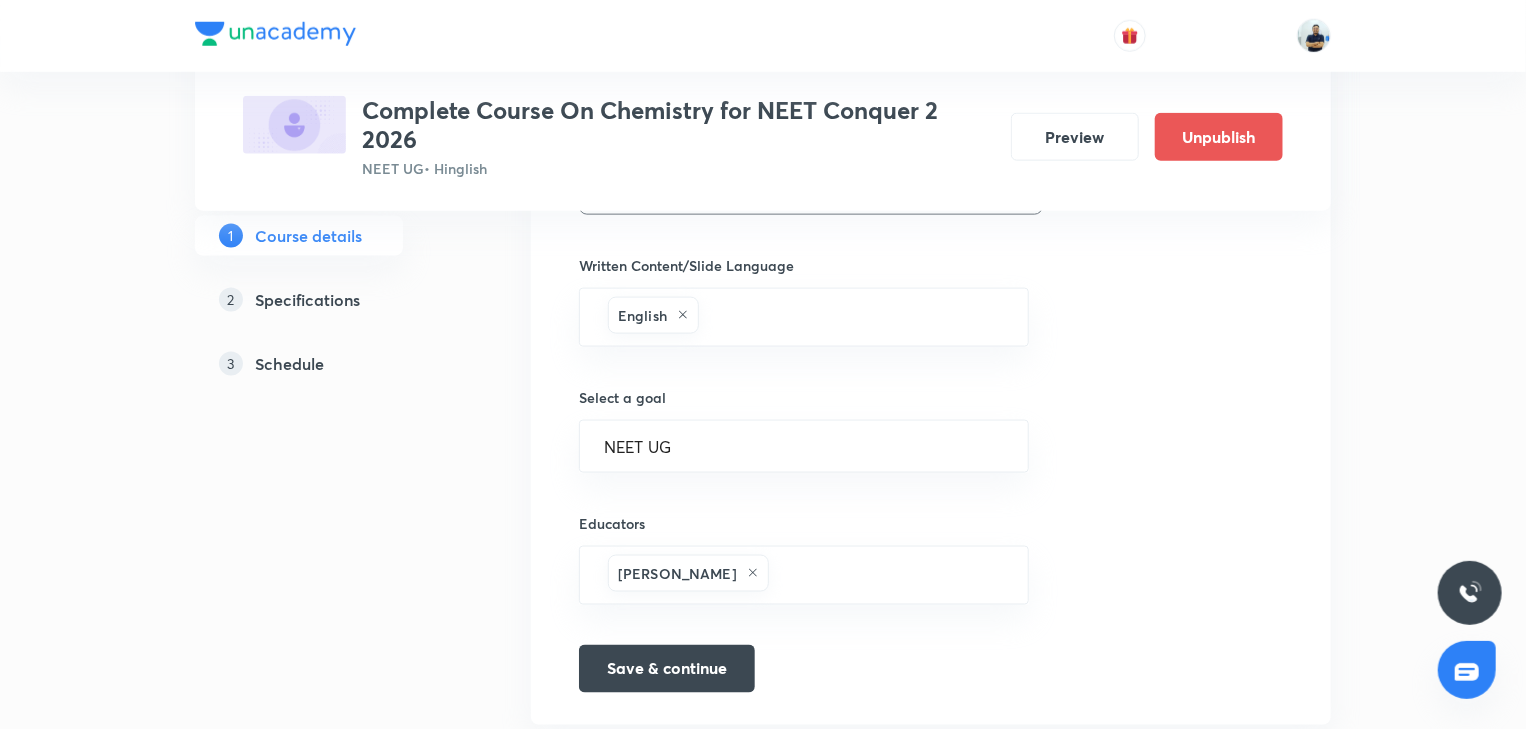 scroll, scrollTop: 1272, scrollLeft: 0, axis: vertical 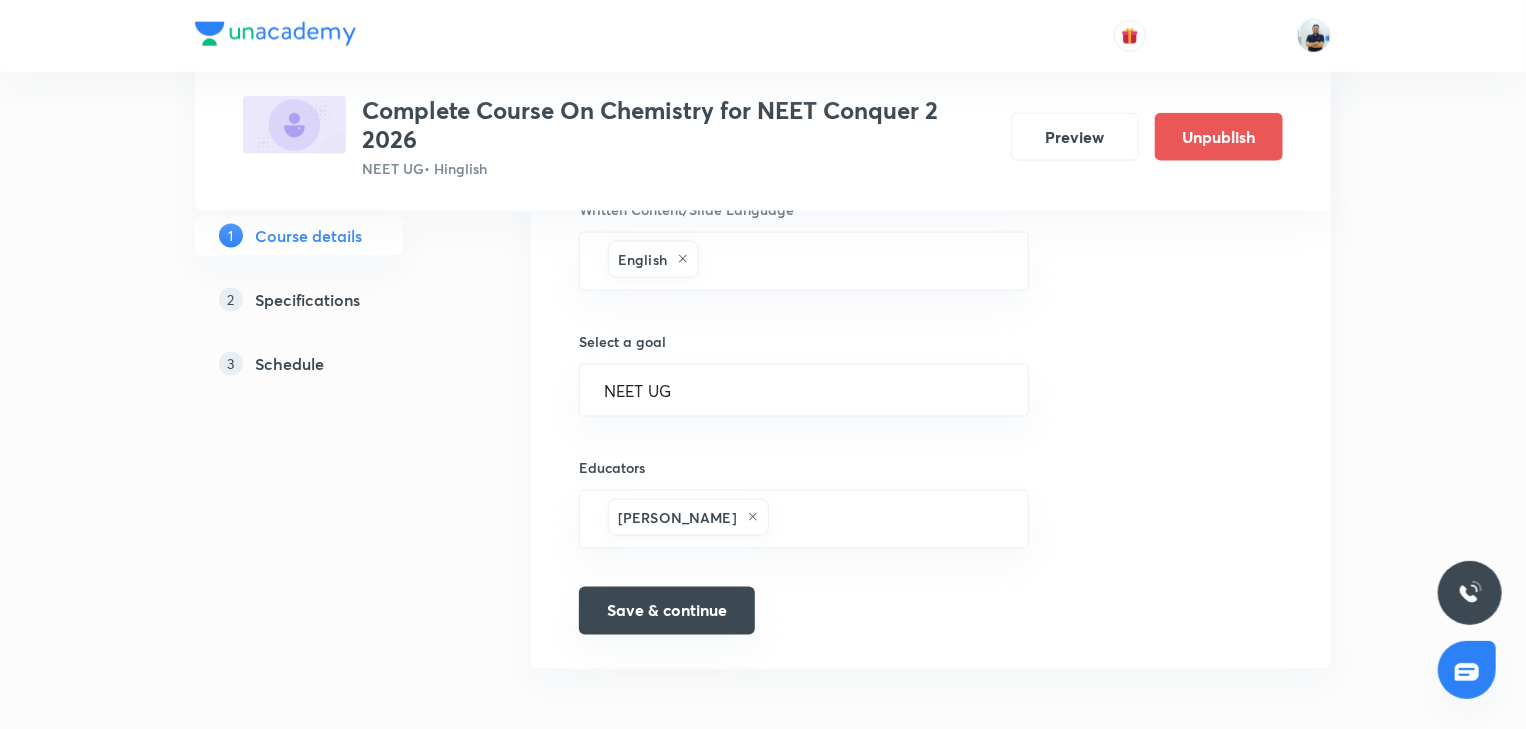 type on "Complete Course On Chemistry for NEET Conquer 2 2026" 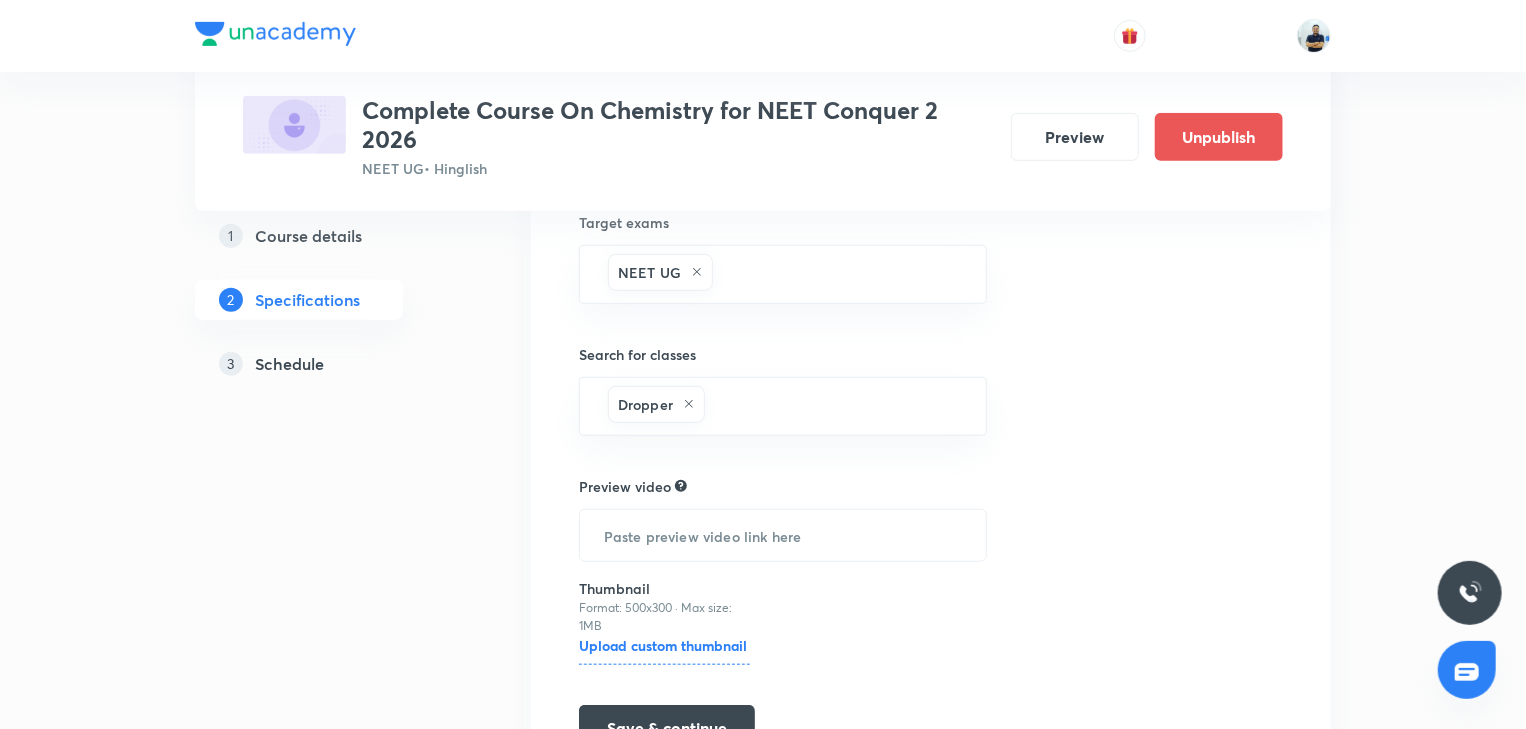 scroll, scrollTop: 668, scrollLeft: 0, axis: vertical 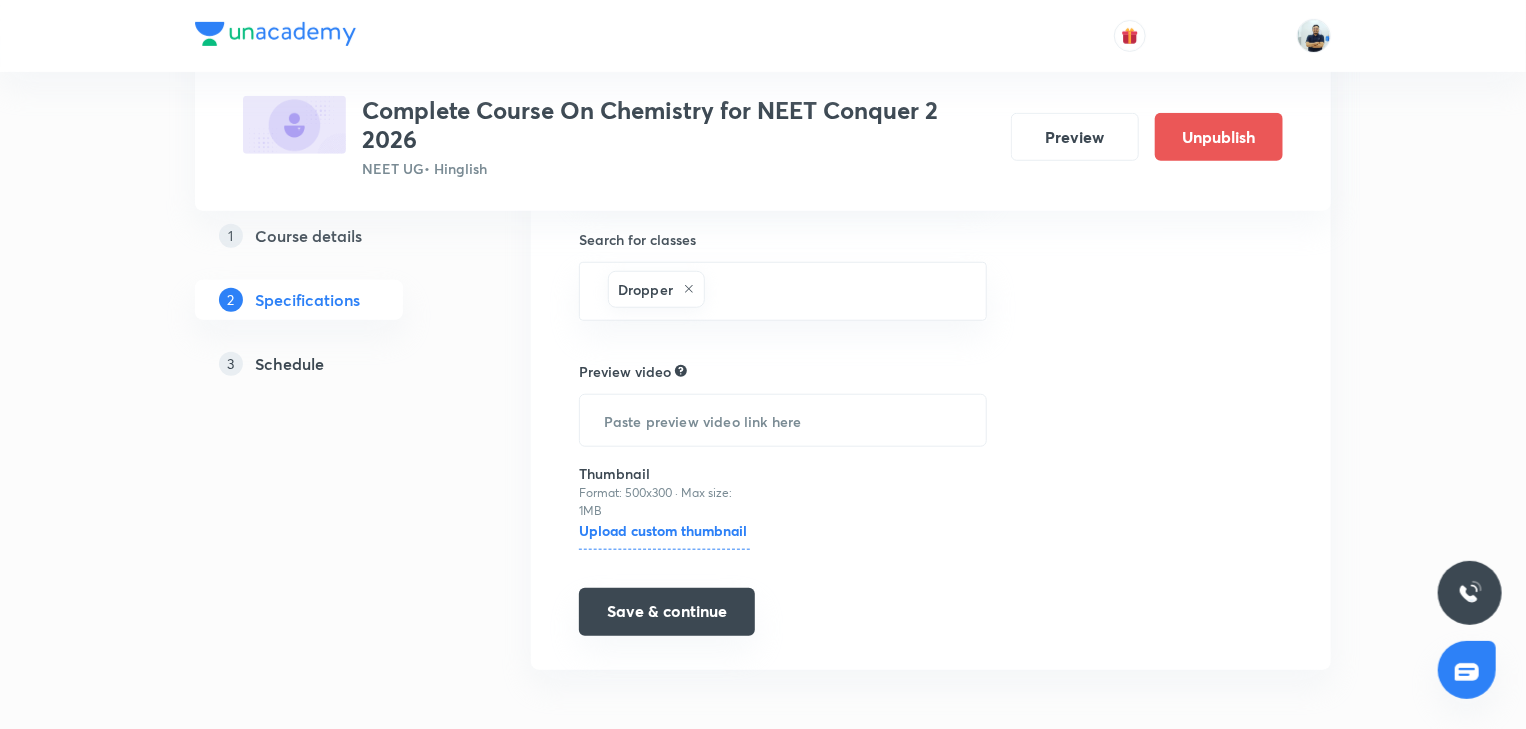 click on "Save & continue" at bounding box center [667, 612] 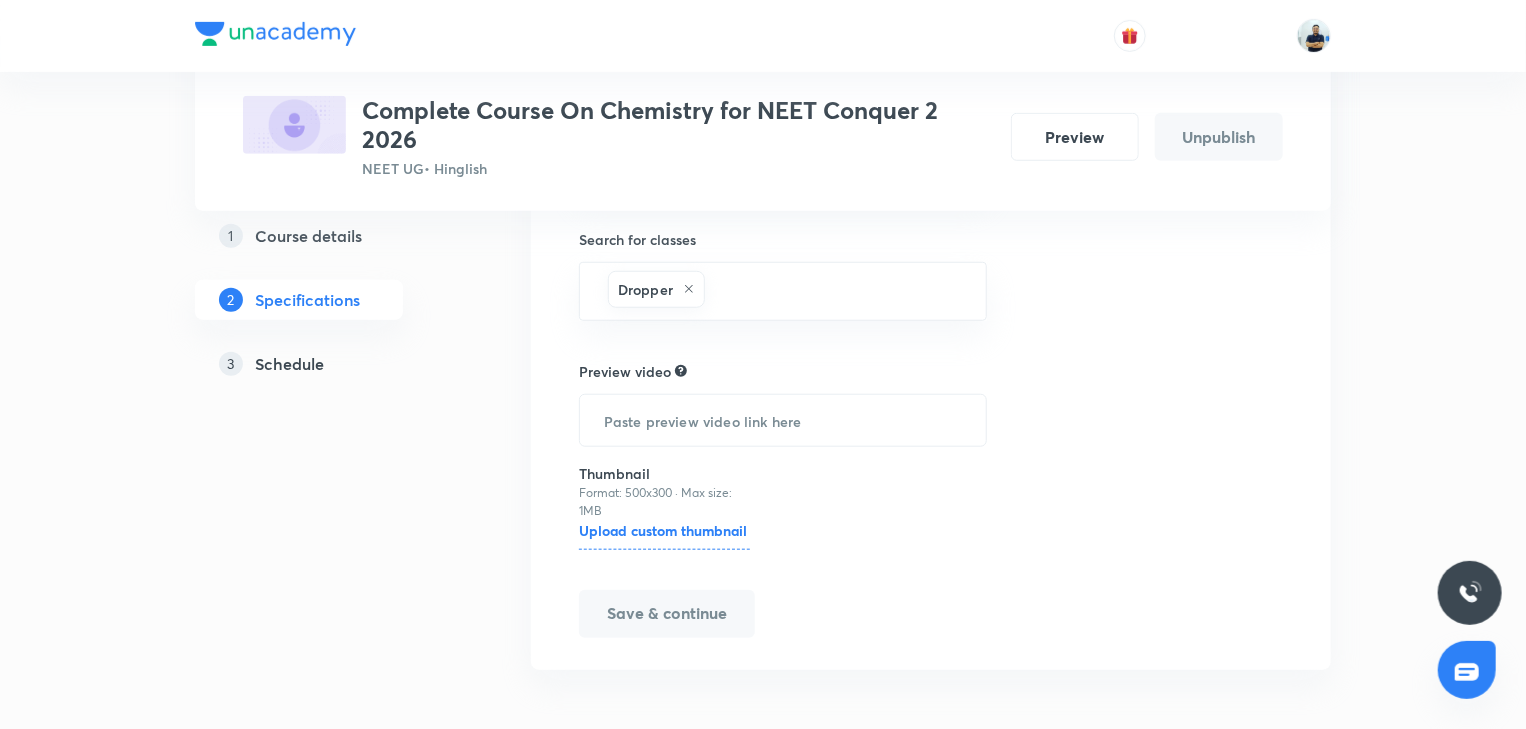 click on "Complete Course On Chemistry for NEET Conquer 2 2026" at bounding box center (678, 125) 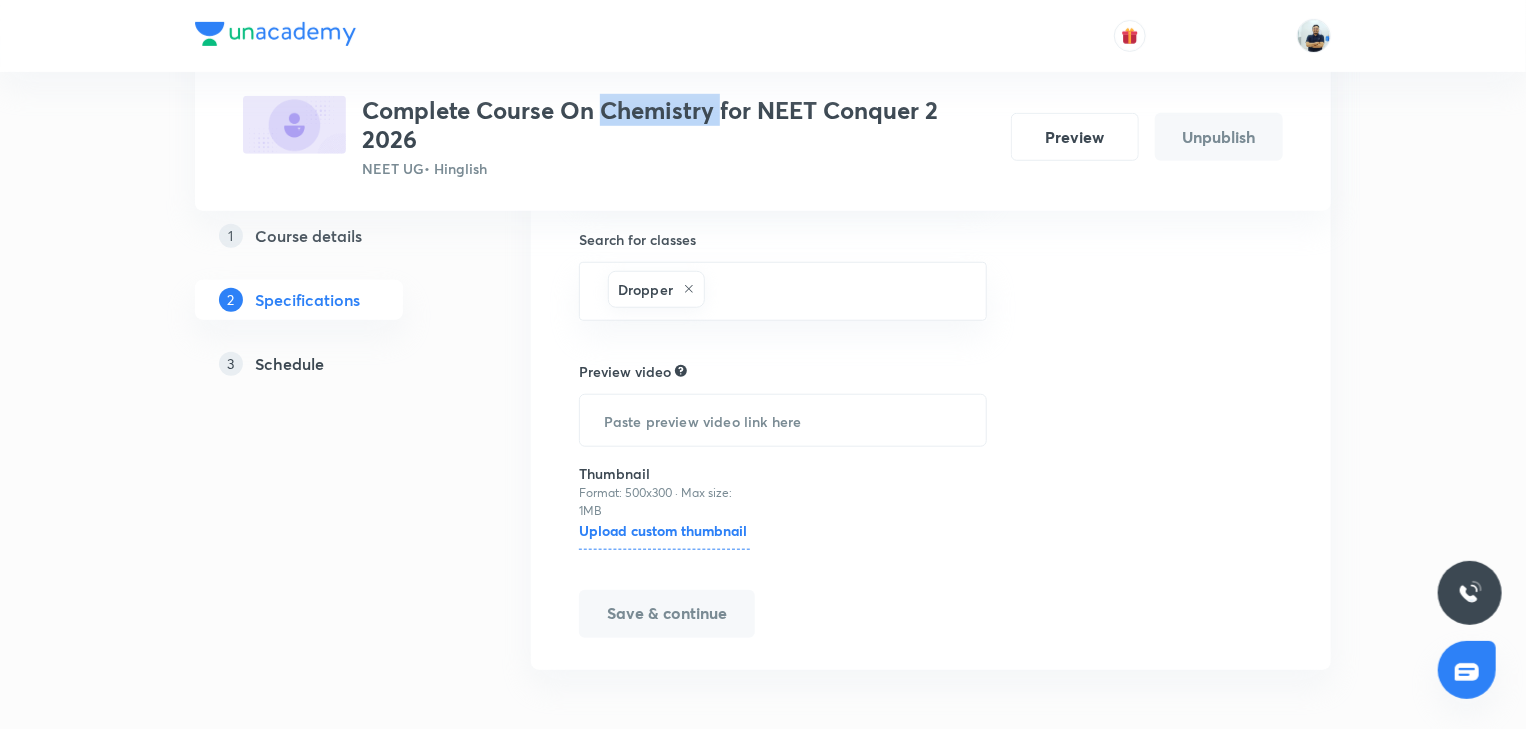 click on "Complete Course On Chemistry for NEET Conquer 2 2026" at bounding box center (678, 125) 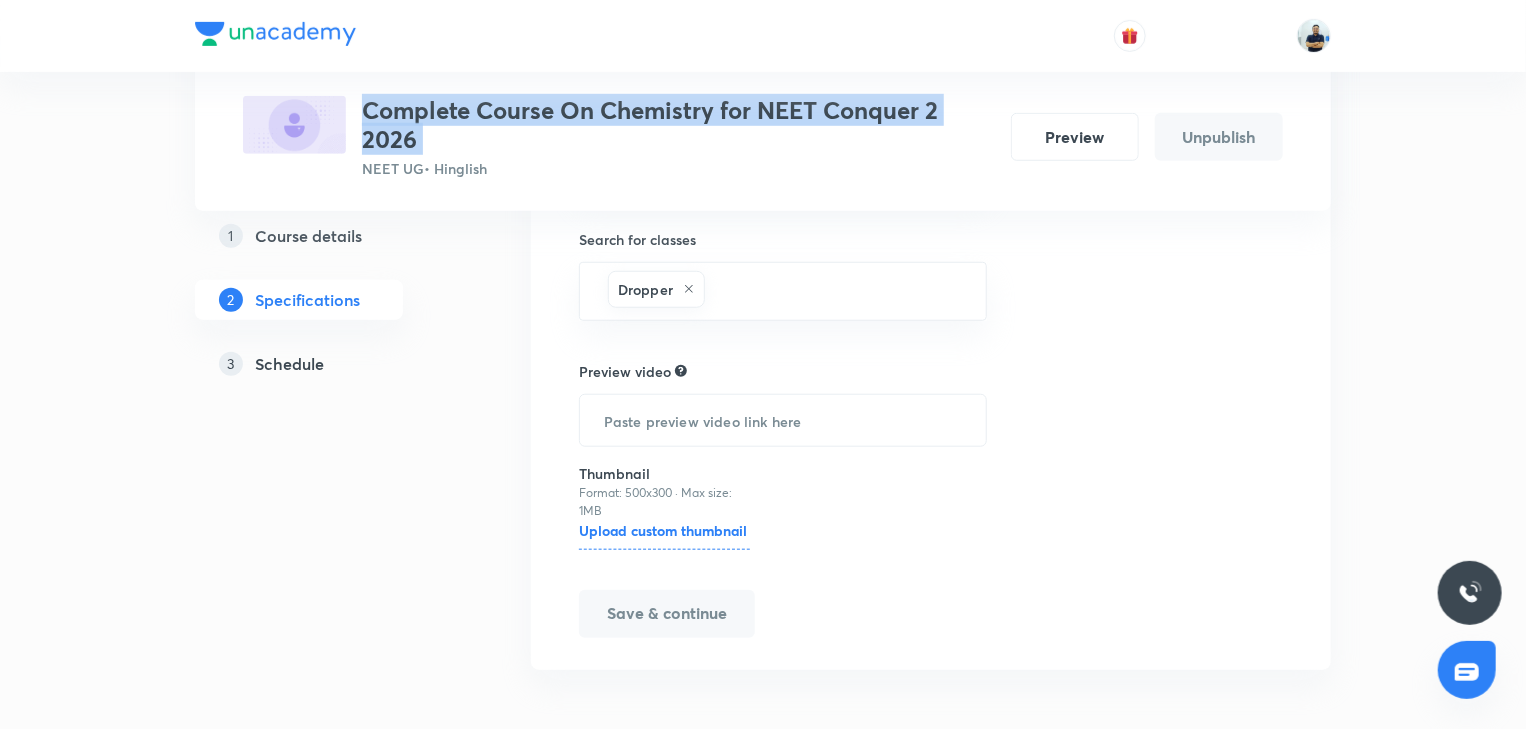 click on "Complete Course On Chemistry for NEET Conquer 2 2026" at bounding box center (678, 125) 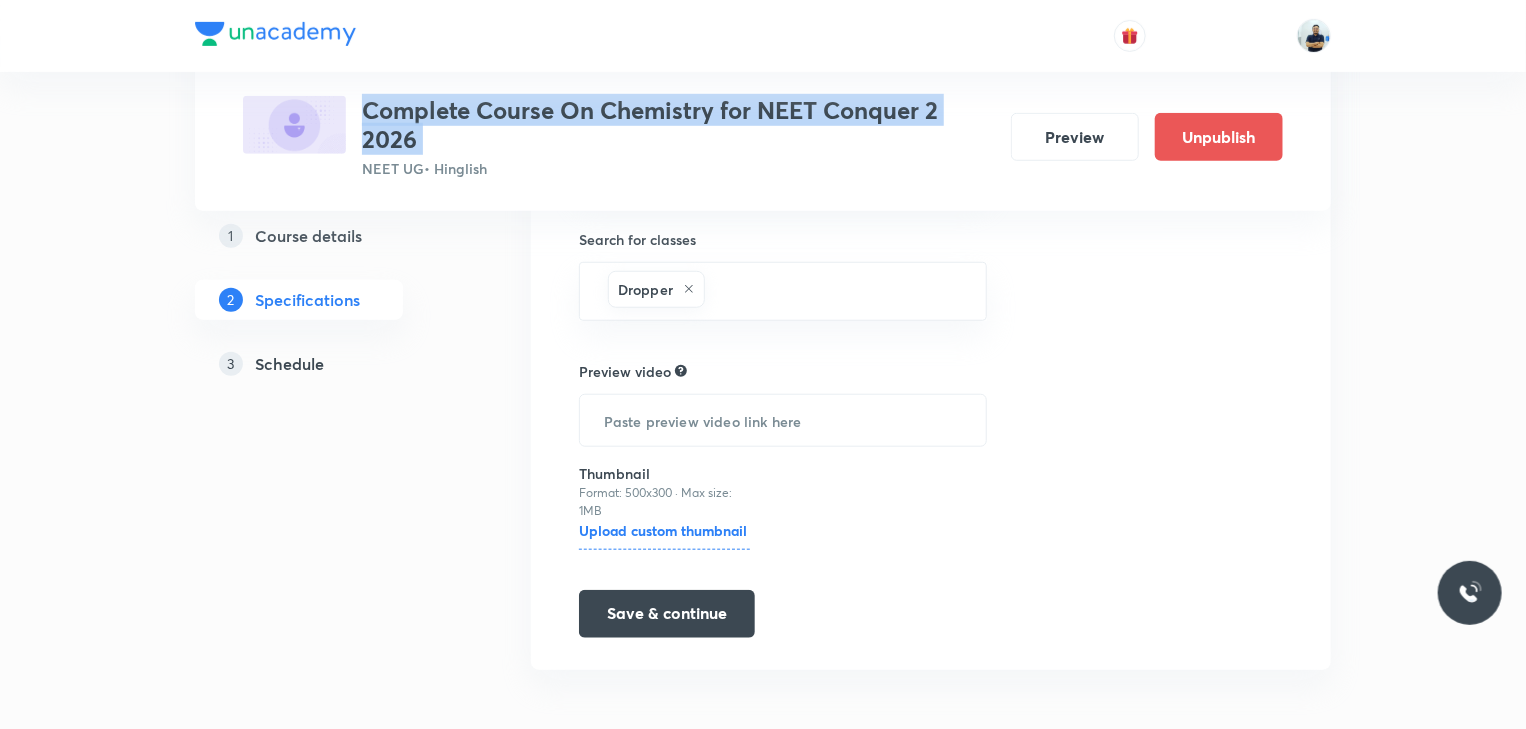scroll, scrollTop: 0, scrollLeft: 0, axis: both 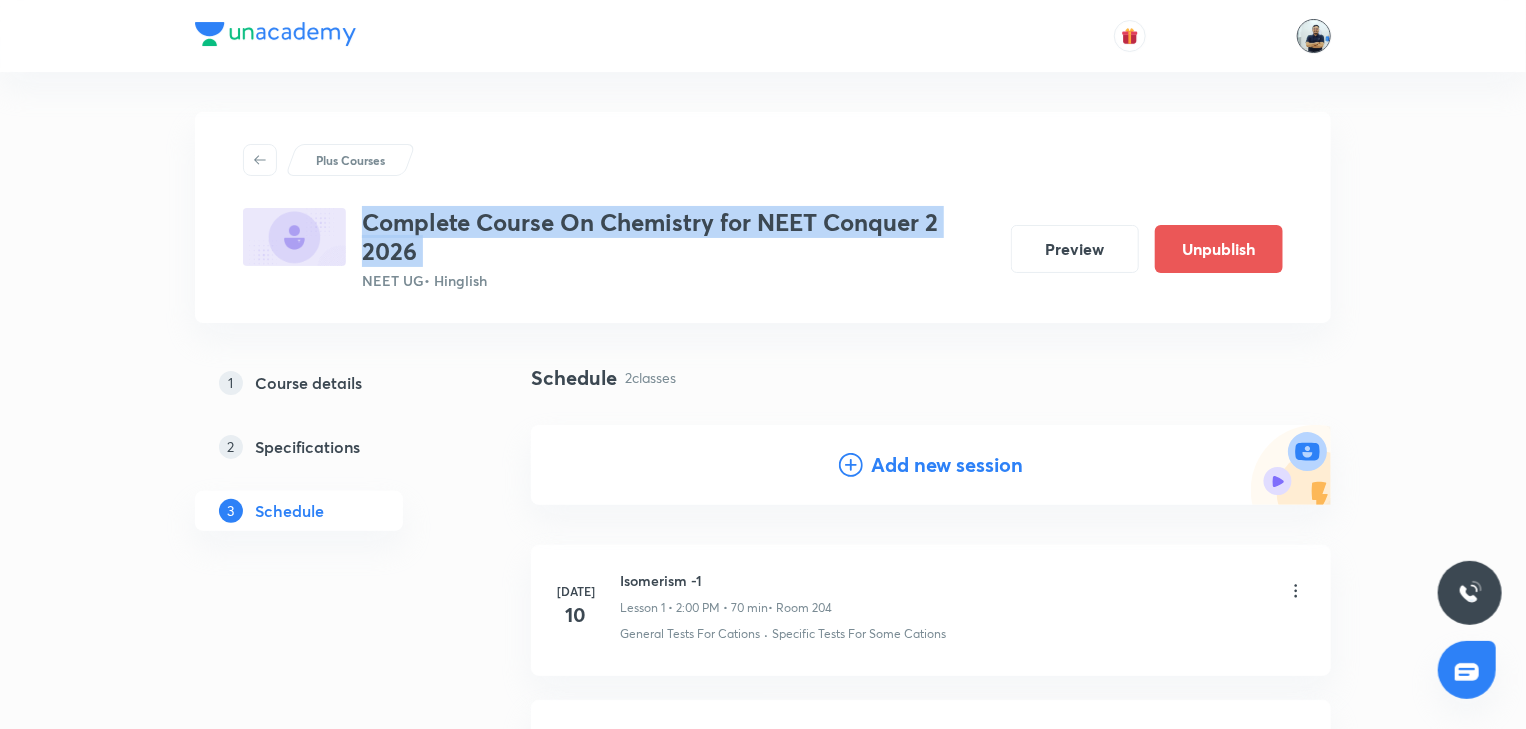 click at bounding box center (1314, 36) 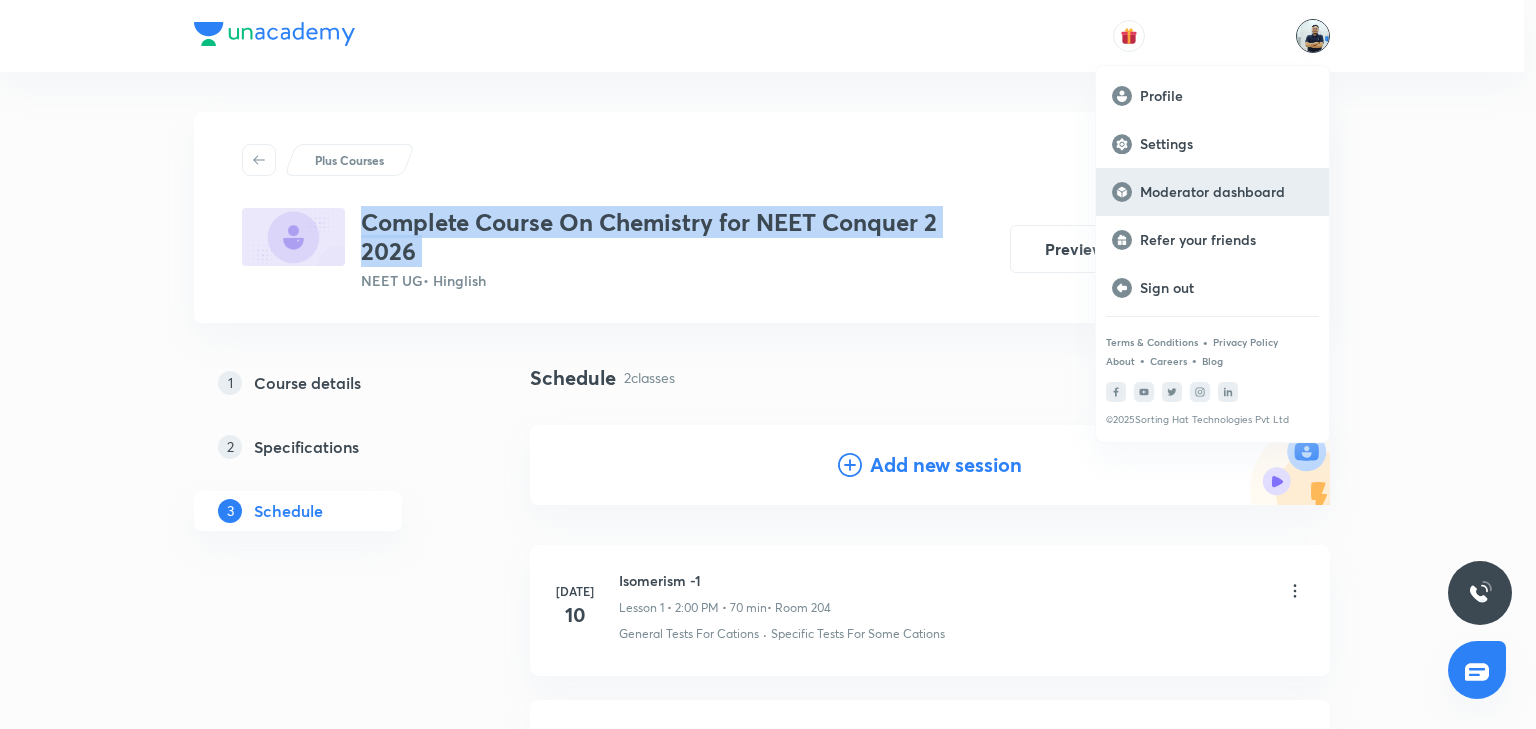 click on "Moderator dashboard" at bounding box center [1212, 192] 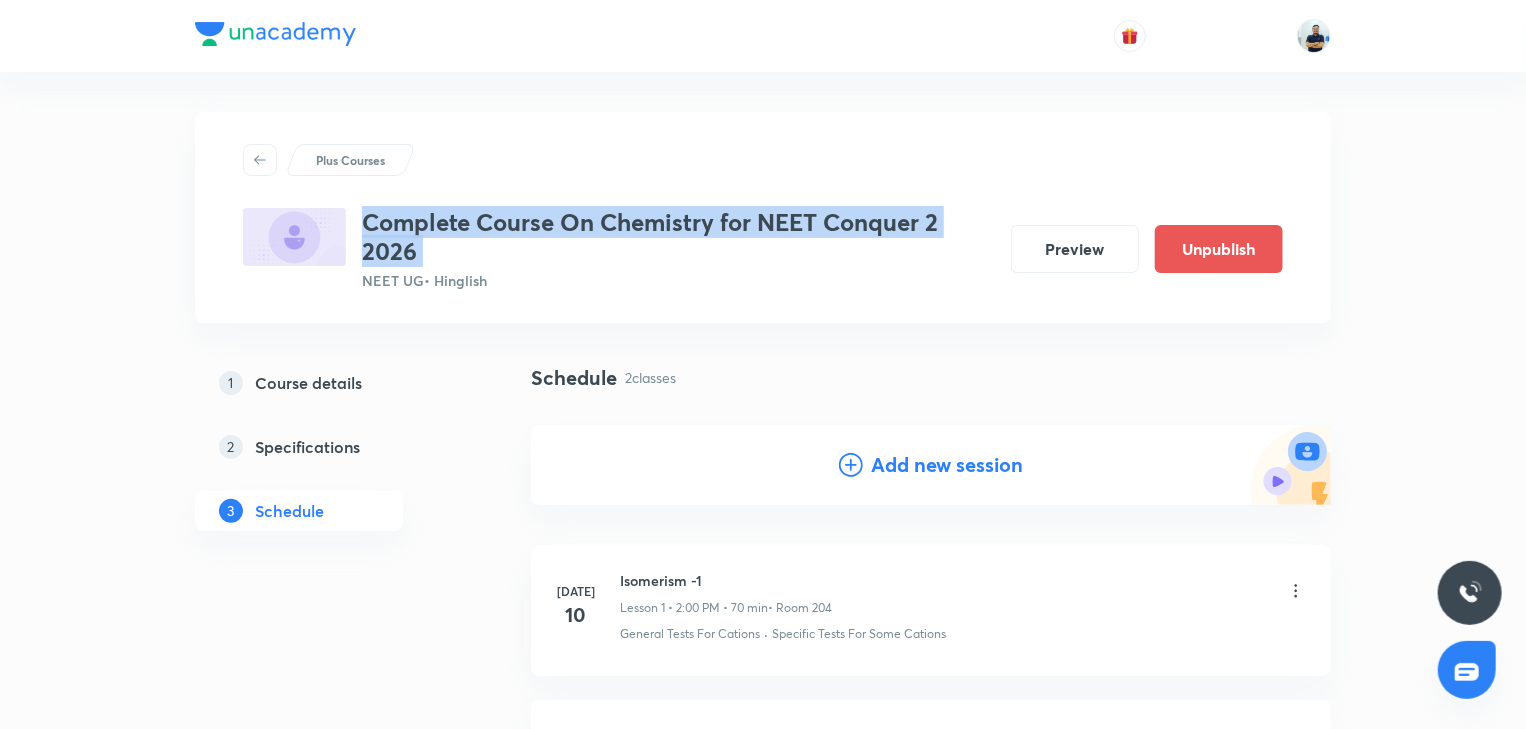 click on "Specifications" at bounding box center (307, 447) 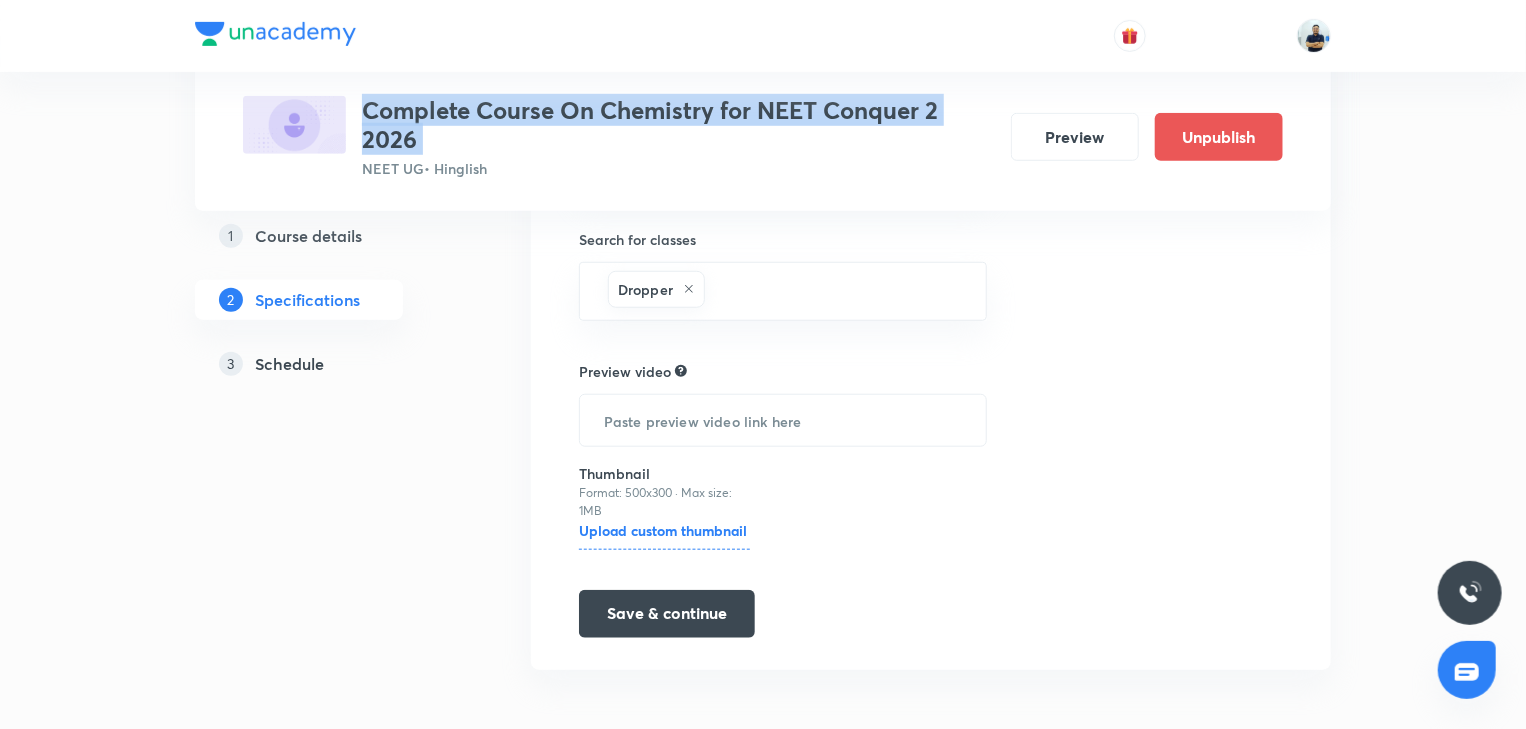 scroll, scrollTop: 668, scrollLeft: 0, axis: vertical 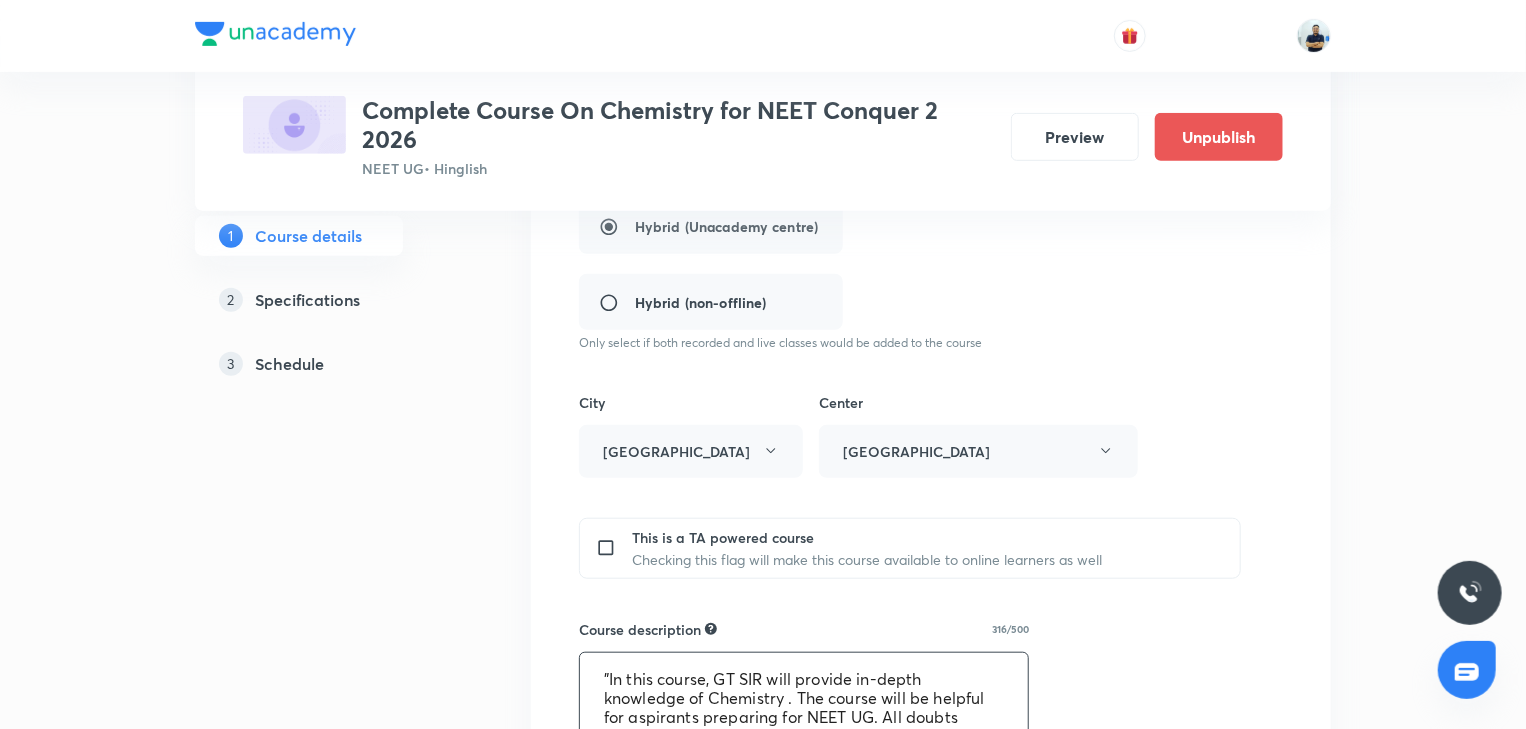 click on ""In this course, GT SIR will provide in-depth knowledge of Chemistry . The course will be helpful for aspirants preparing for NEET UG. All doubts related to the topic will be clarified during the doubt-clearing sessions in the course. The course will be covered in Hinglish and the notes will be provided in English"" at bounding box center (804, 697) 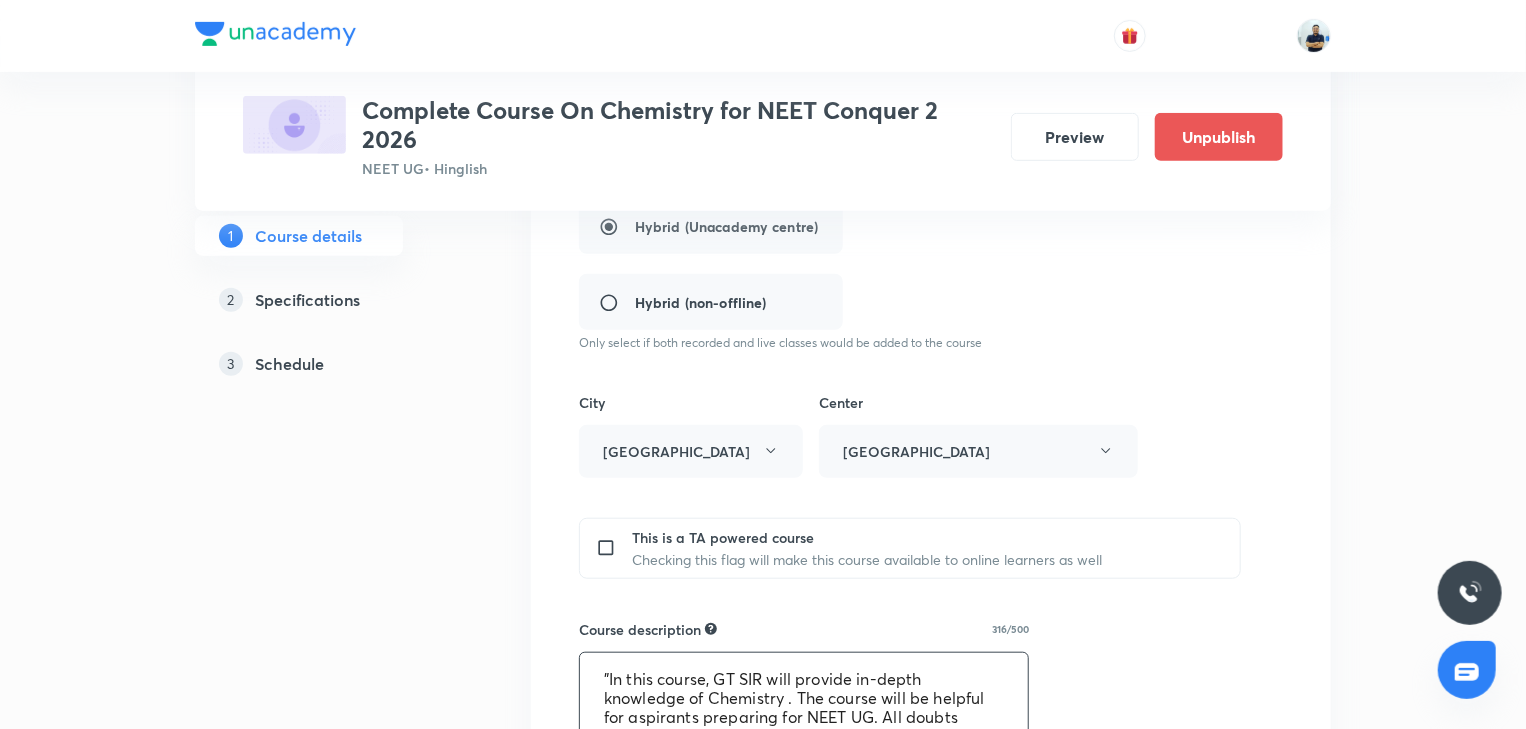 scroll, scrollTop: 1272, scrollLeft: 0, axis: vertical 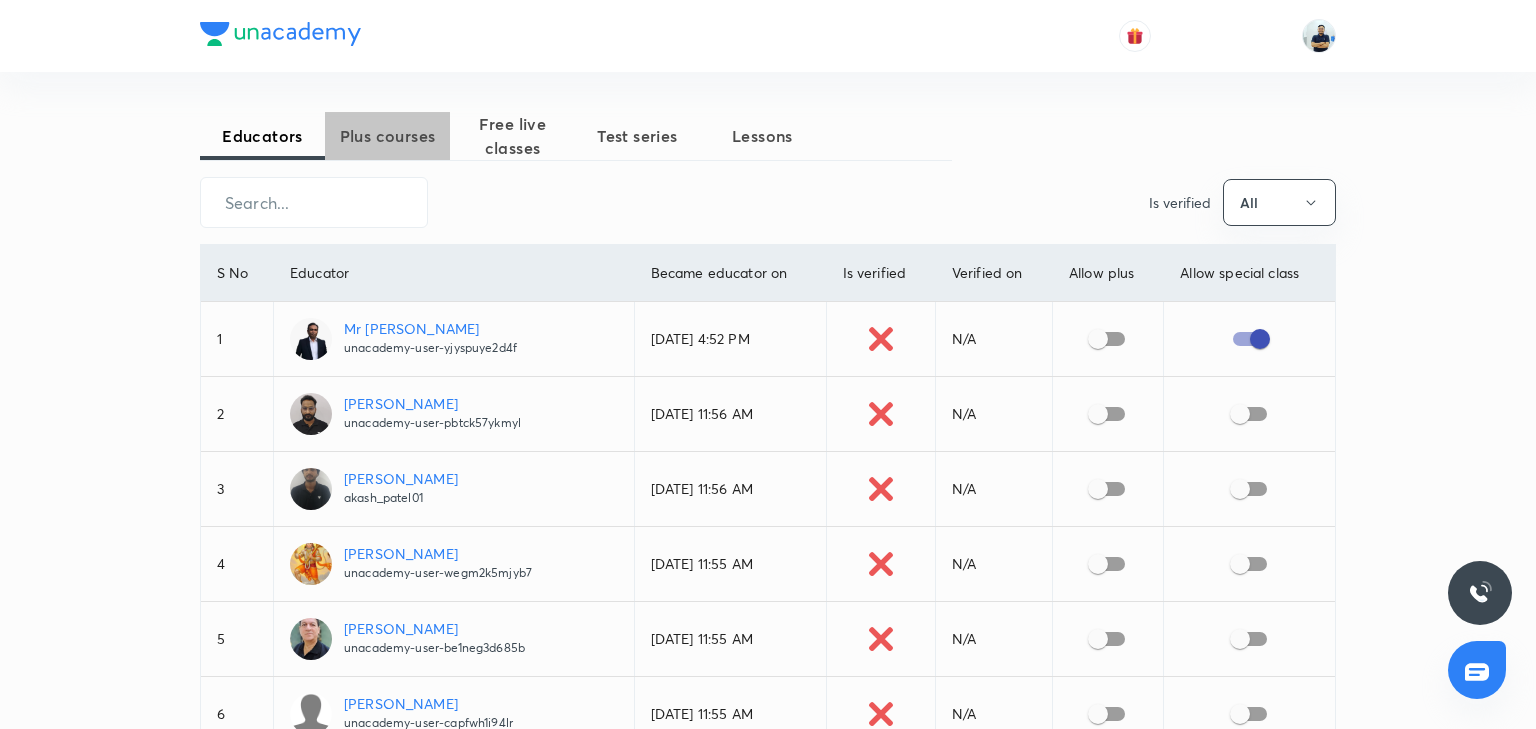 click on "Plus courses" at bounding box center (387, 136) 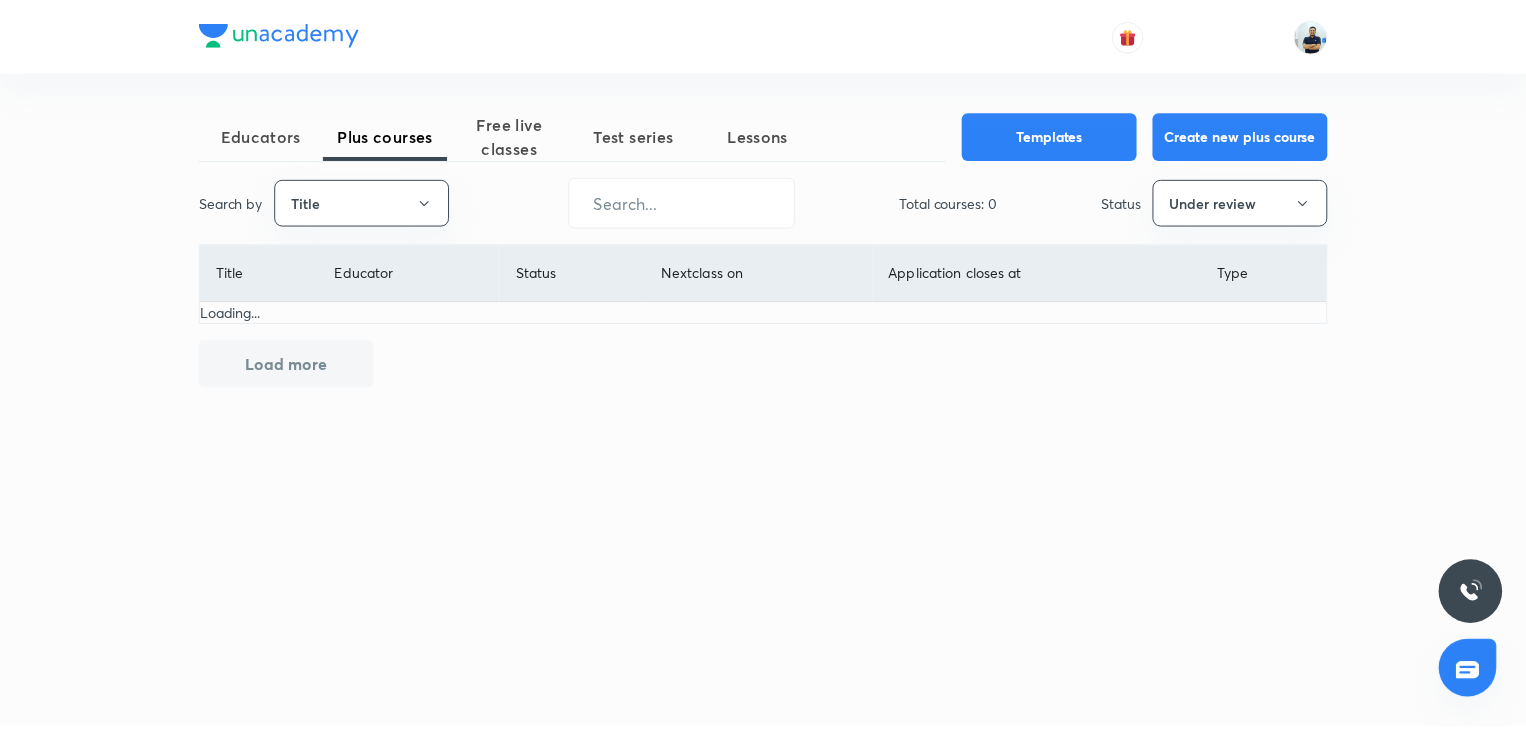 scroll, scrollTop: 0, scrollLeft: 0, axis: both 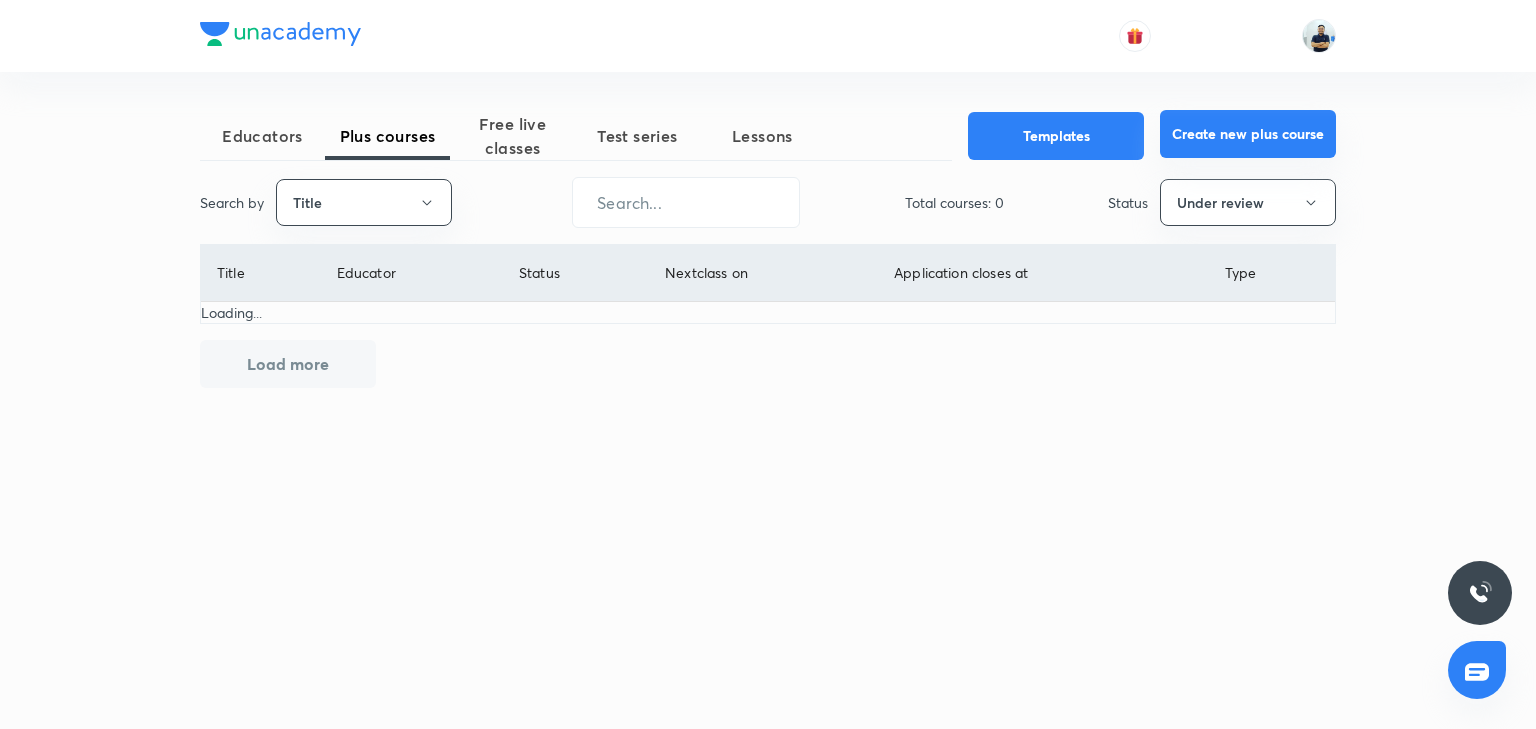 click on "Create new plus course" at bounding box center (1248, 134) 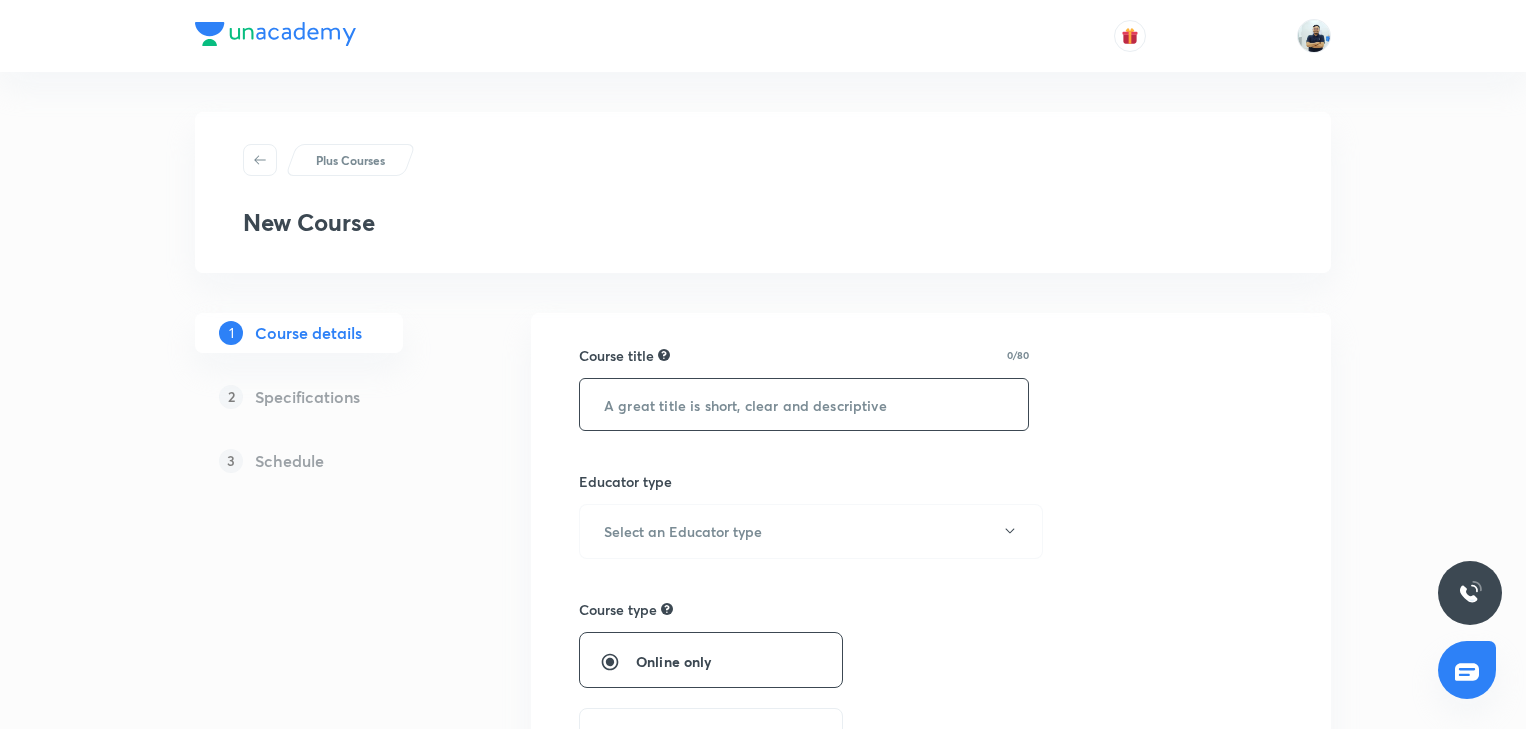 scroll, scrollTop: 0, scrollLeft: 0, axis: both 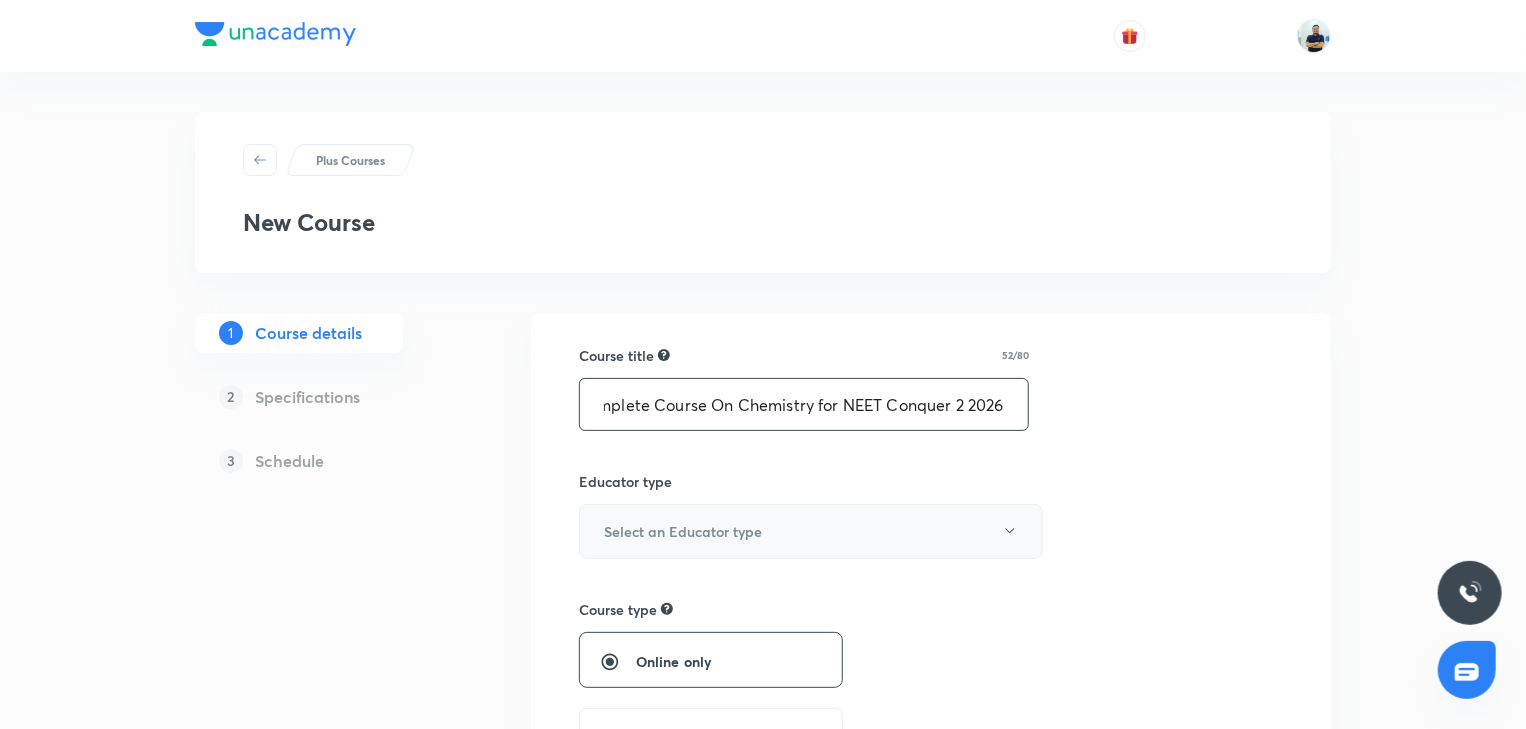type on "Complete Course On Chemistry for NEET Conquer 2 2026" 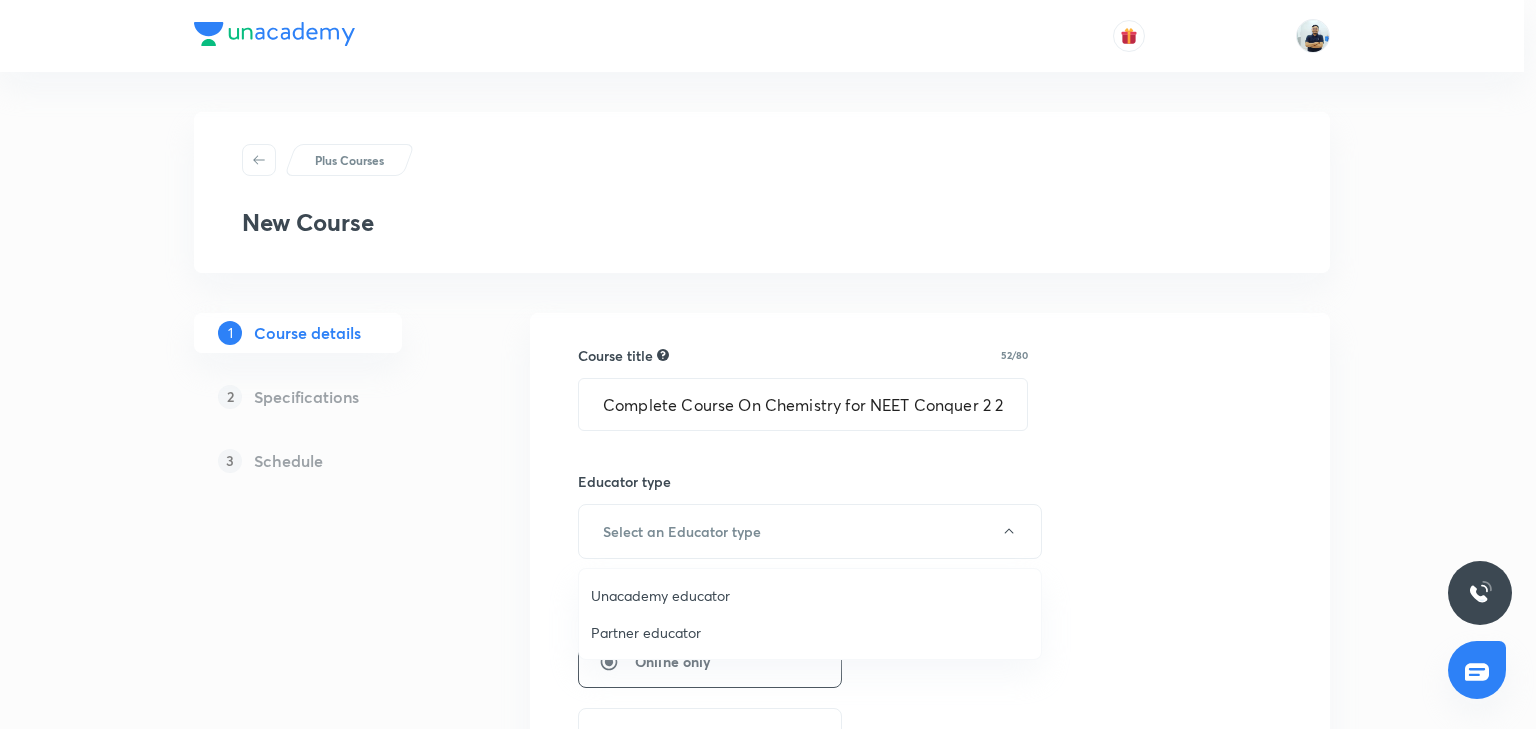 click on "Unacademy educator" at bounding box center [810, 595] 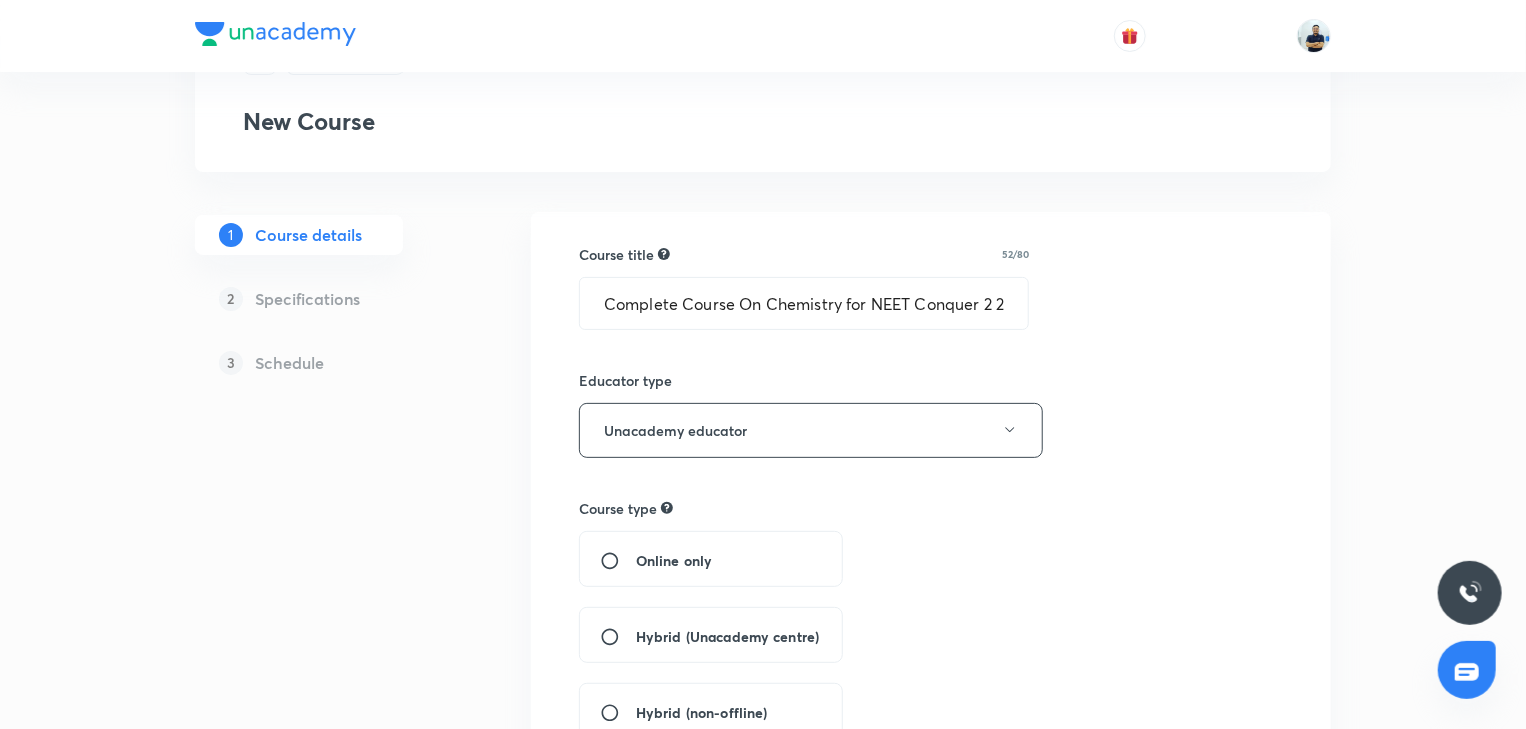 scroll, scrollTop: 112, scrollLeft: 0, axis: vertical 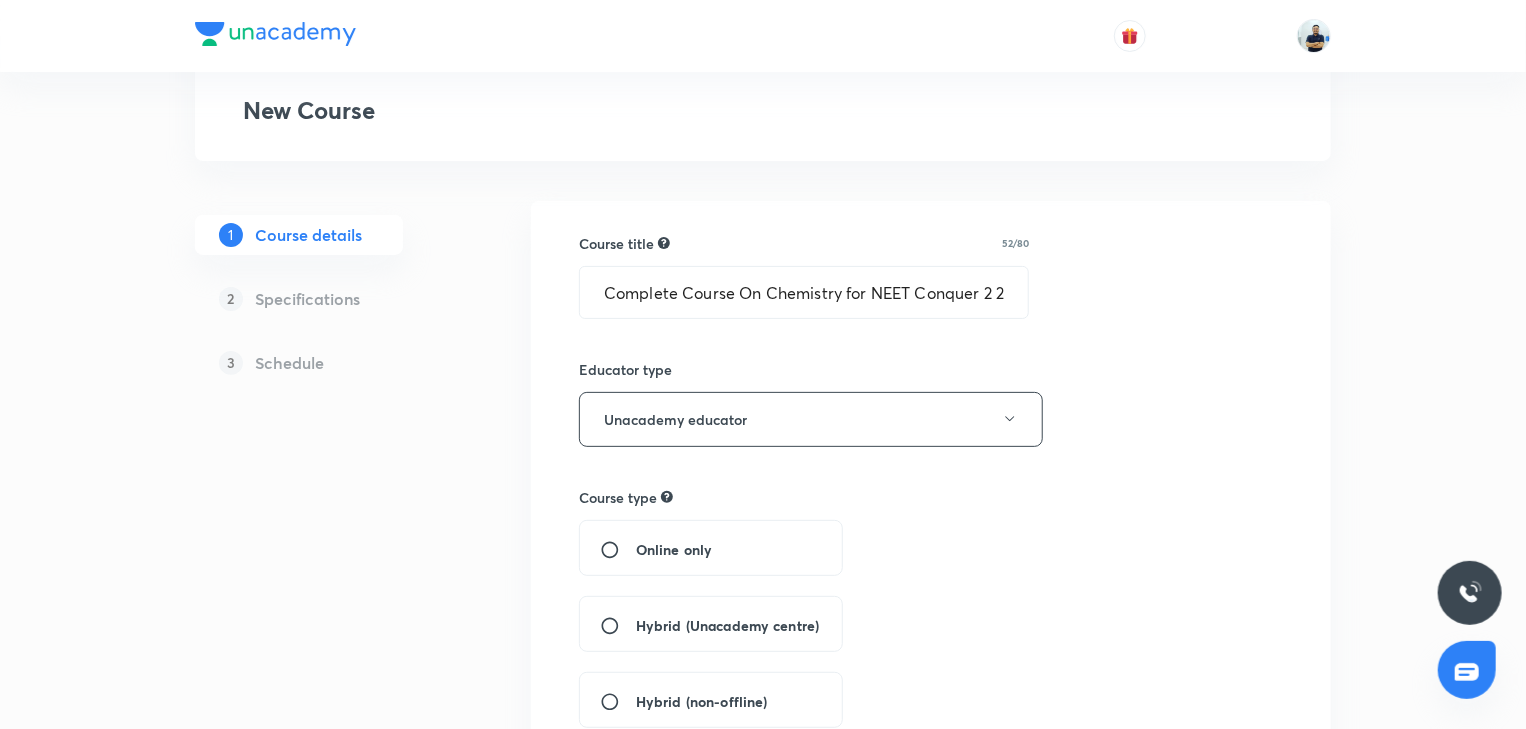 click on "Hybrid (Unacademy centre)" at bounding box center [727, 625] 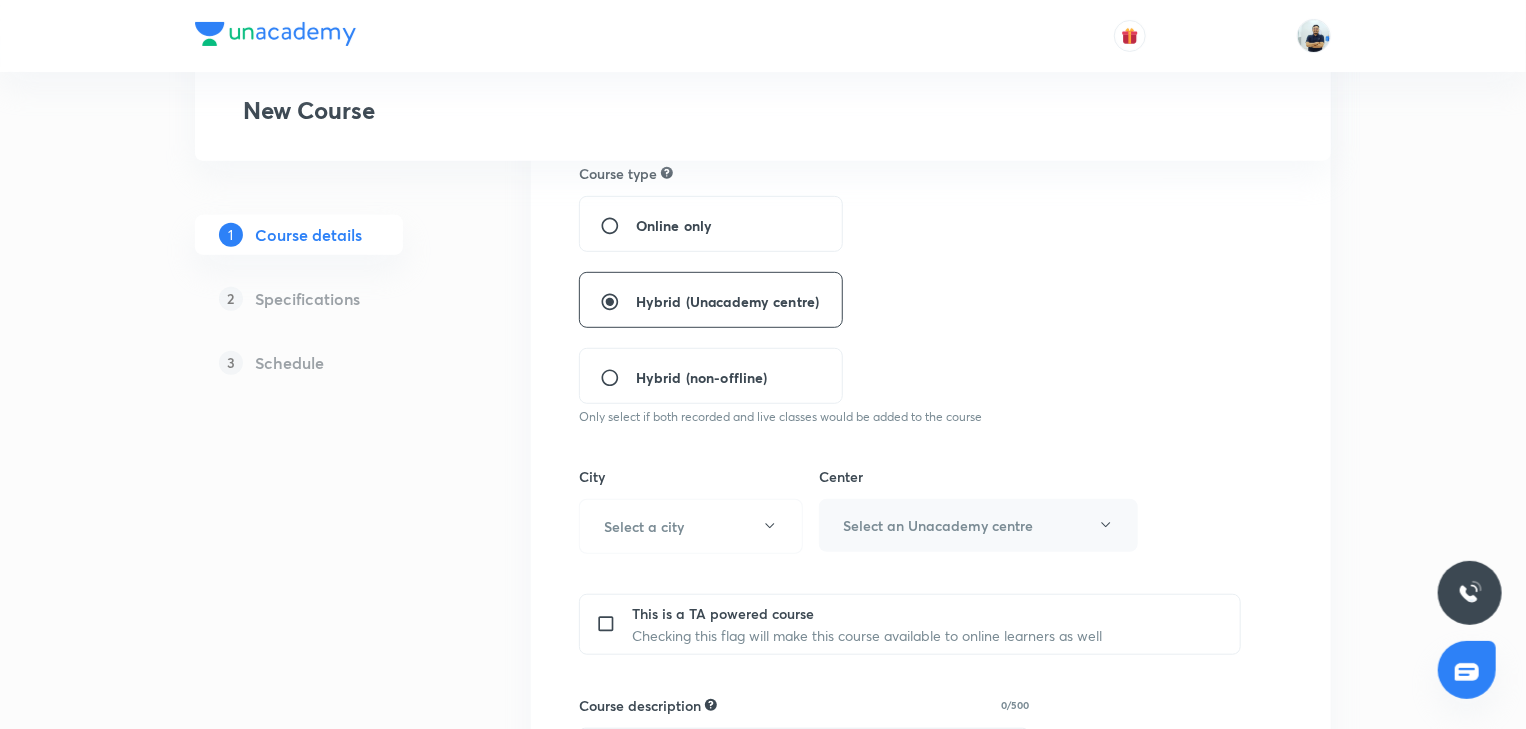 scroll, scrollTop: 448, scrollLeft: 0, axis: vertical 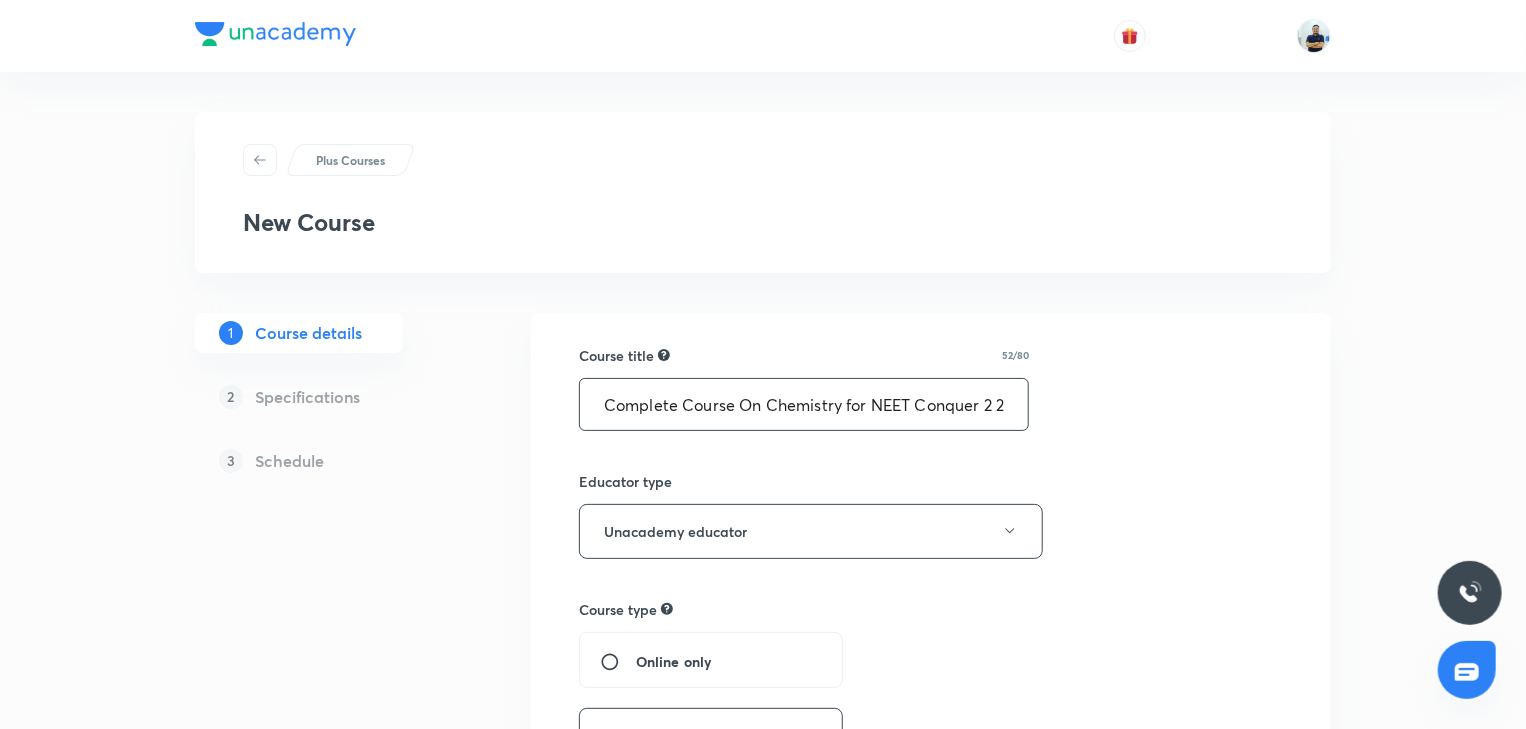click on "Complete Course On Chemistry for NEET Conquer 2 2026" at bounding box center (804, 404) 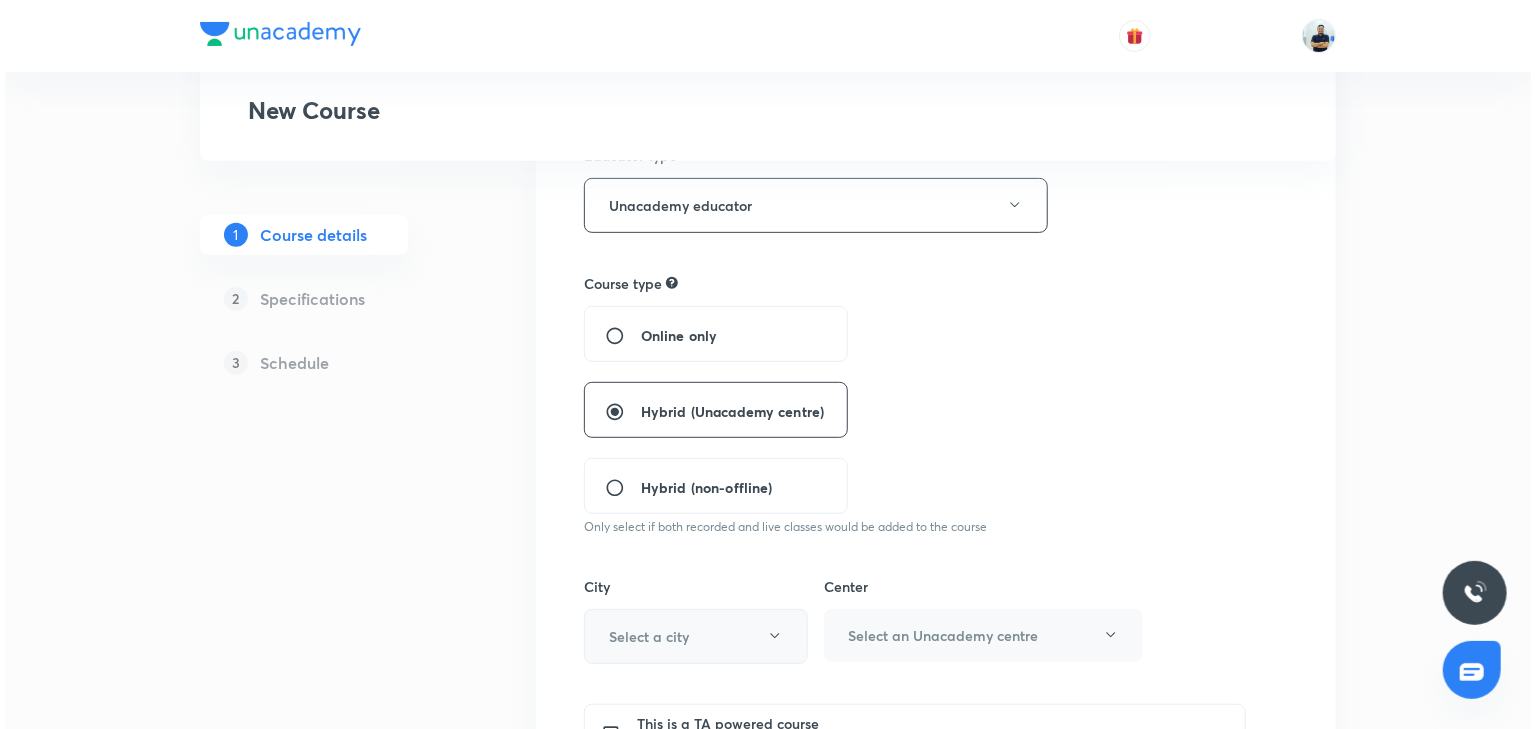 scroll, scrollTop: 336, scrollLeft: 0, axis: vertical 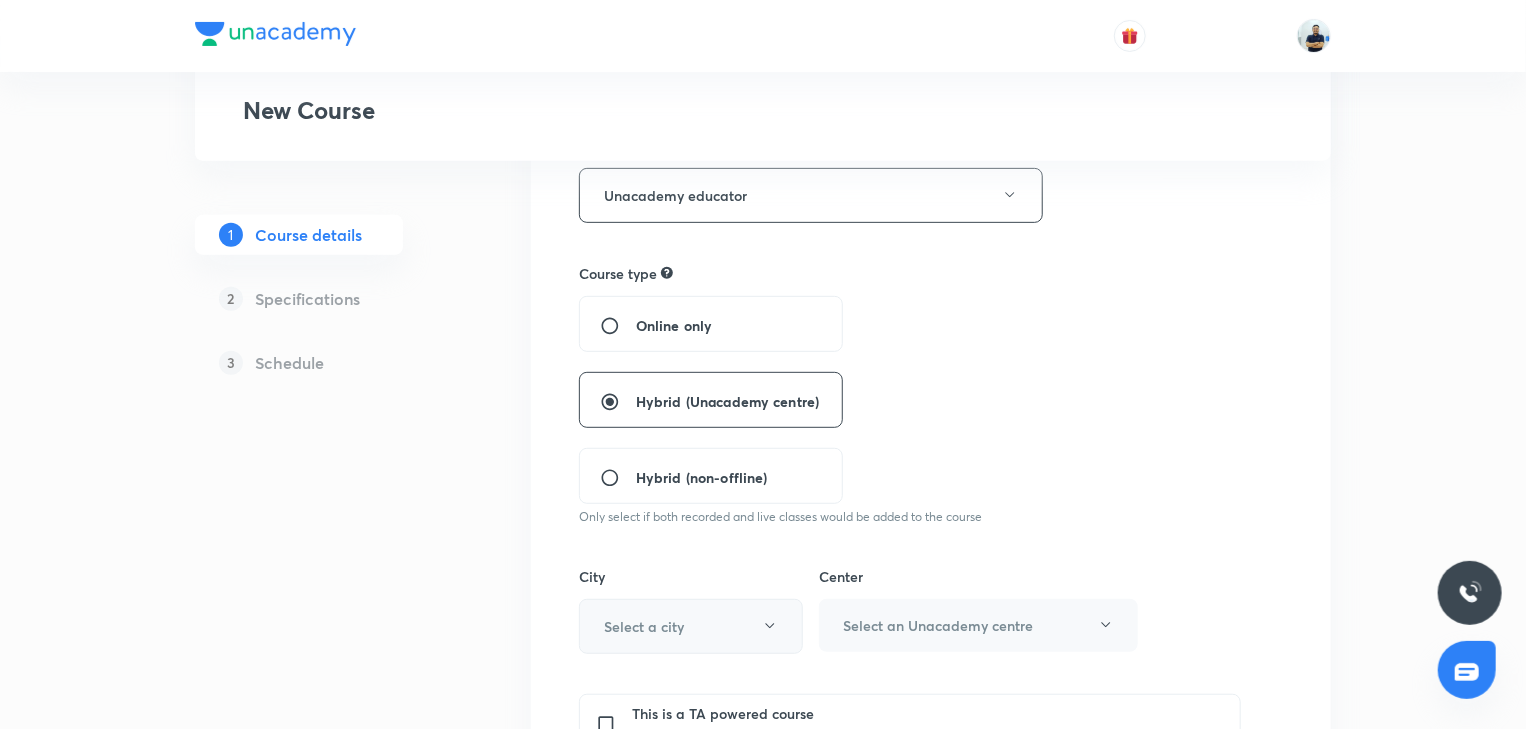 type on "Complete Course On Physics for NEET Conquer 2 2026" 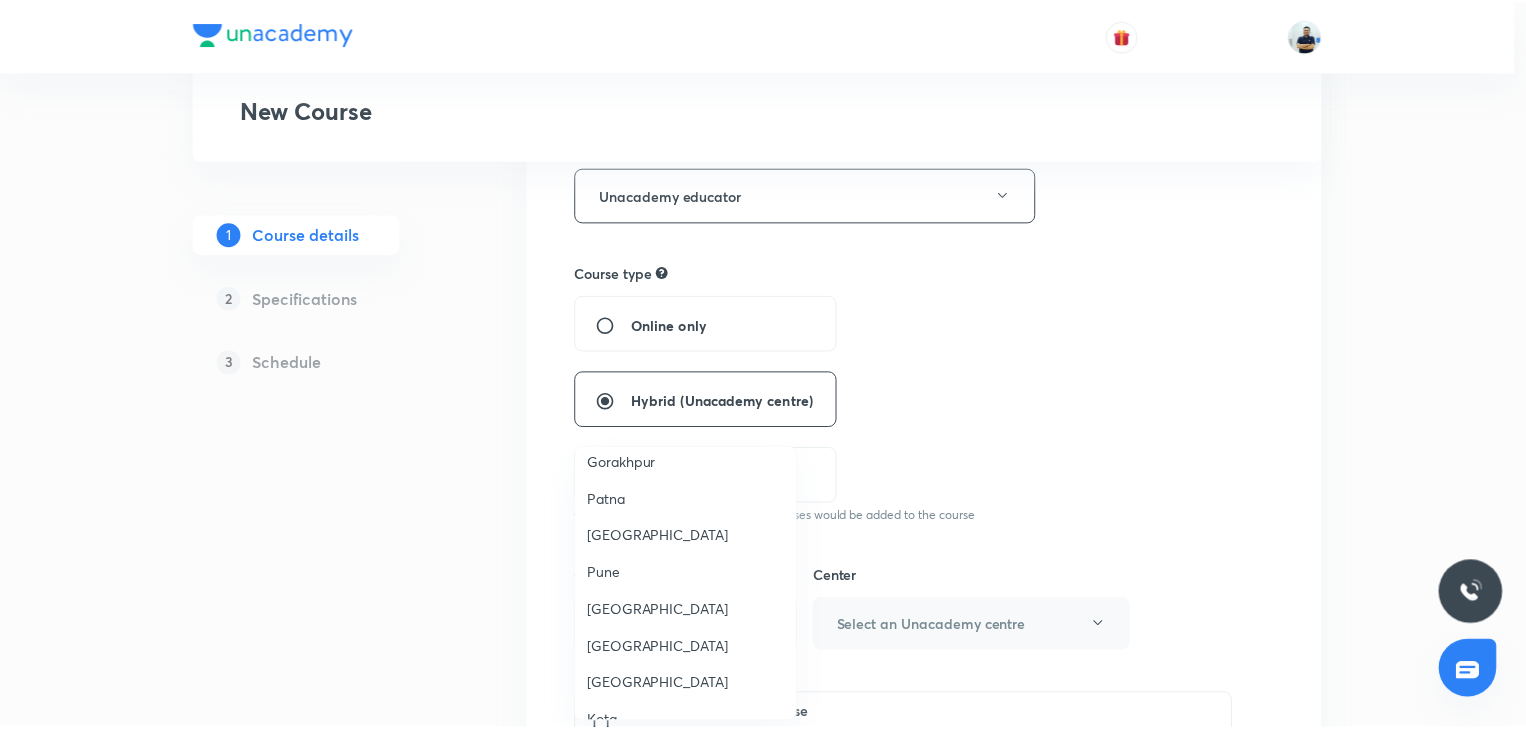 scroll, scrollTop: 1548, scrollLeft: 0, axis: vertical 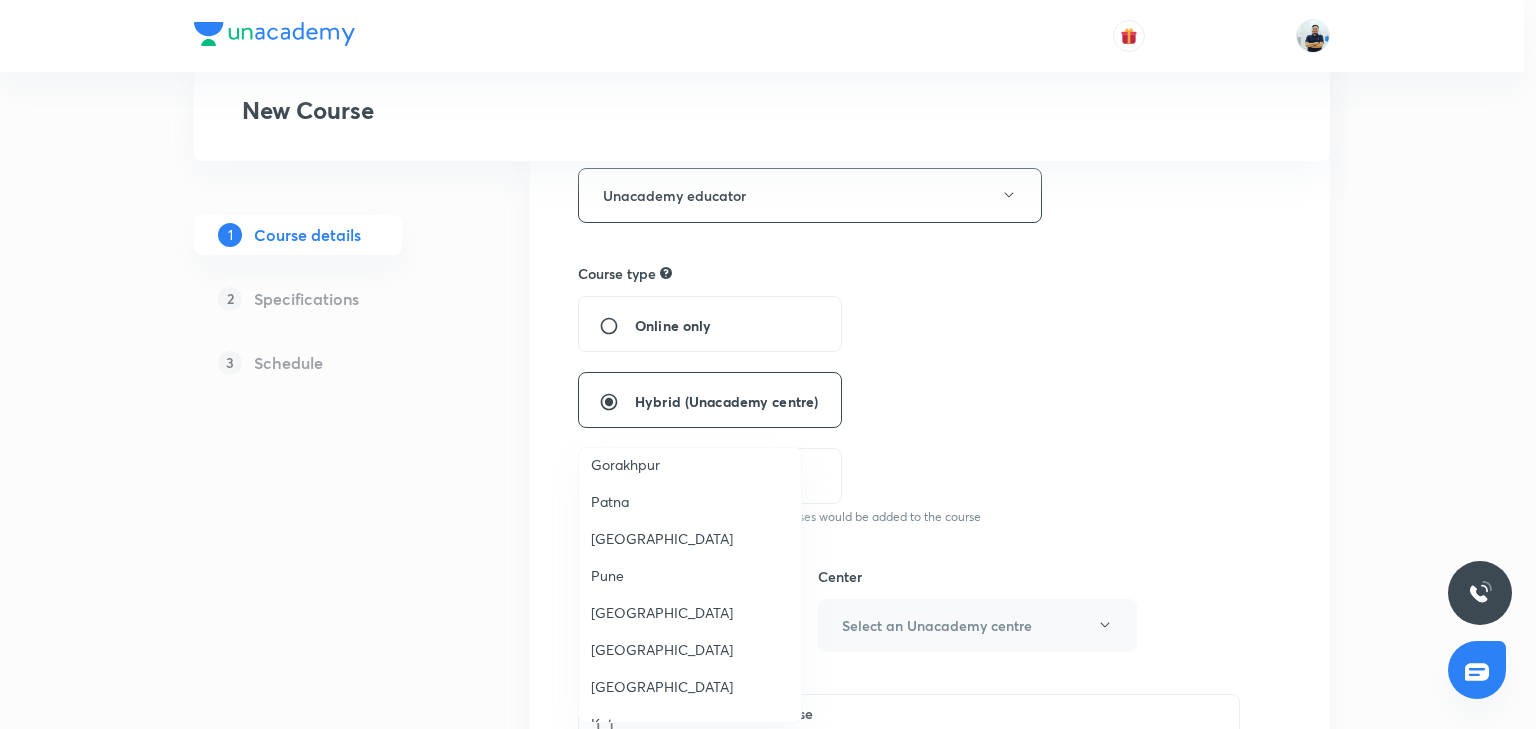 click on "Ahmedabad" at bounding box center [690, 538] 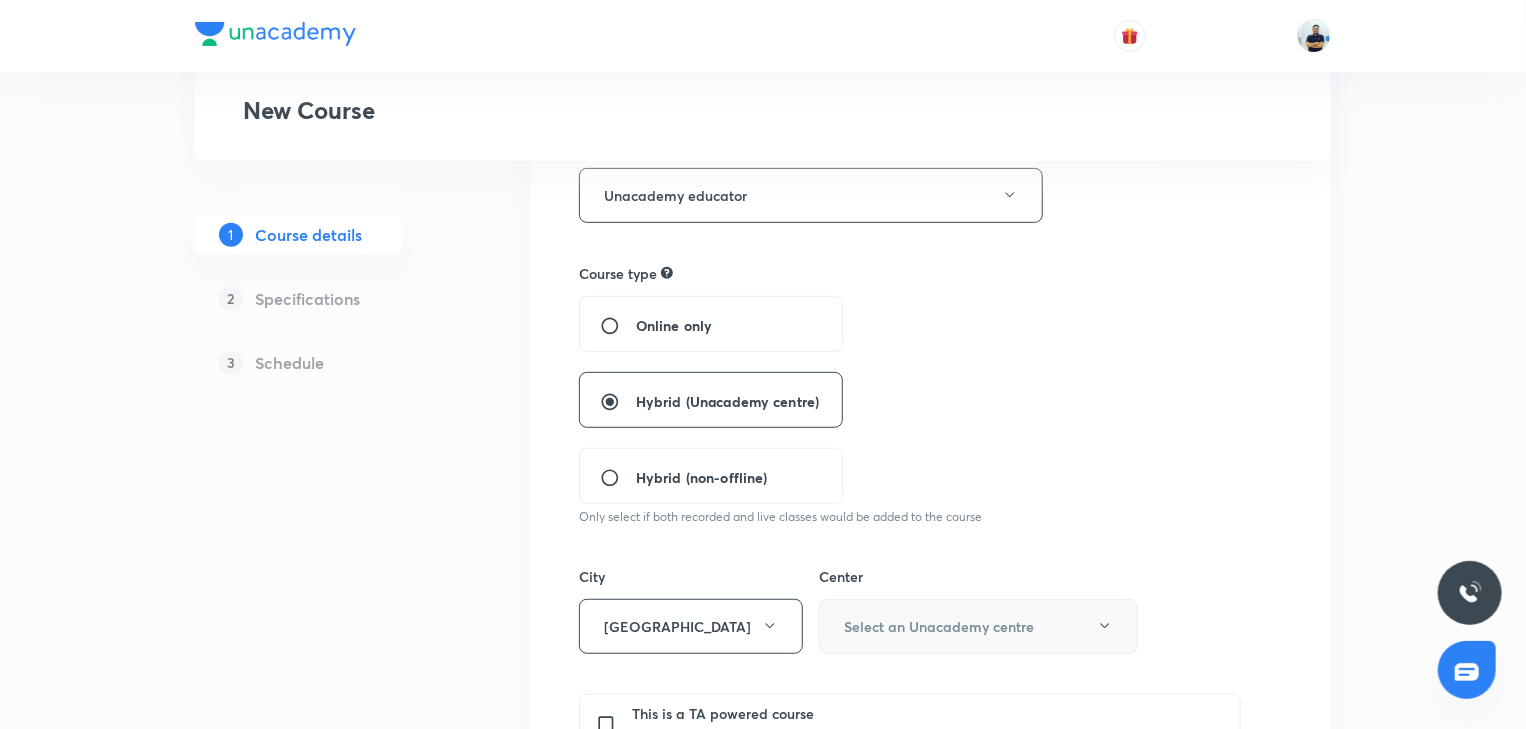 click on "Select an Unacademy centre" at bounding box center [939, 626] 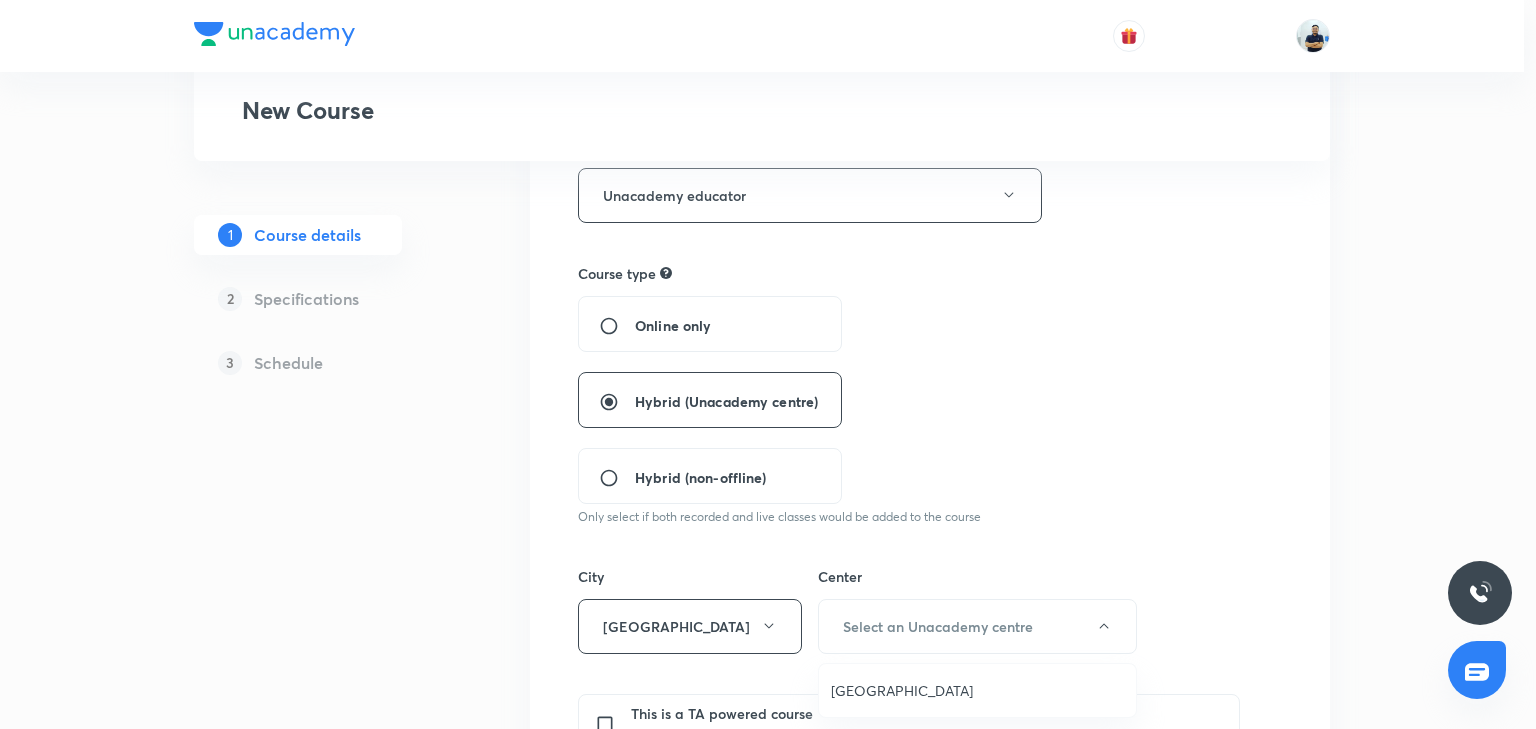 click on "Ahmedabad Center" at bounding box center (977, 690) 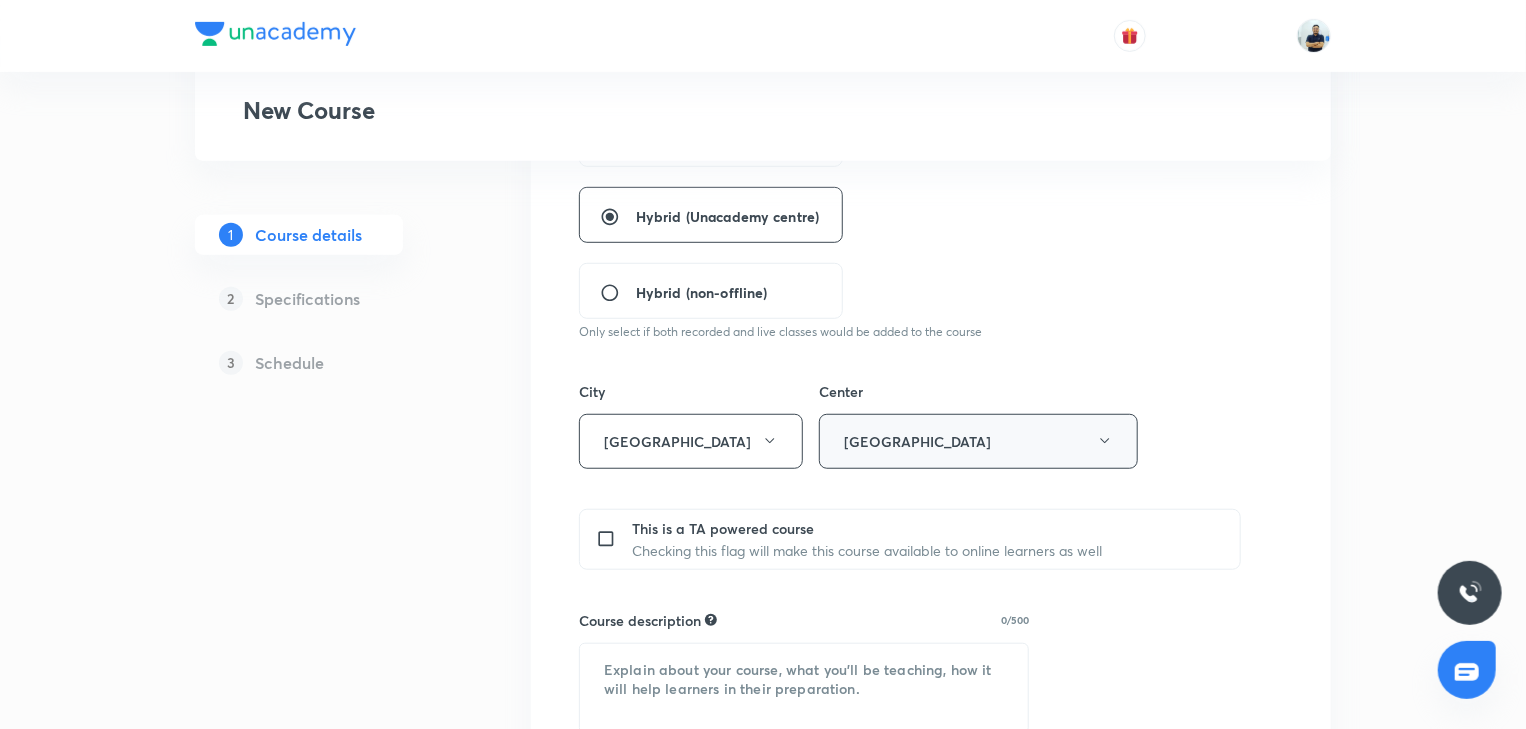 scroll, scrollTop: 709, scrollLeft: 0, axis: vertical 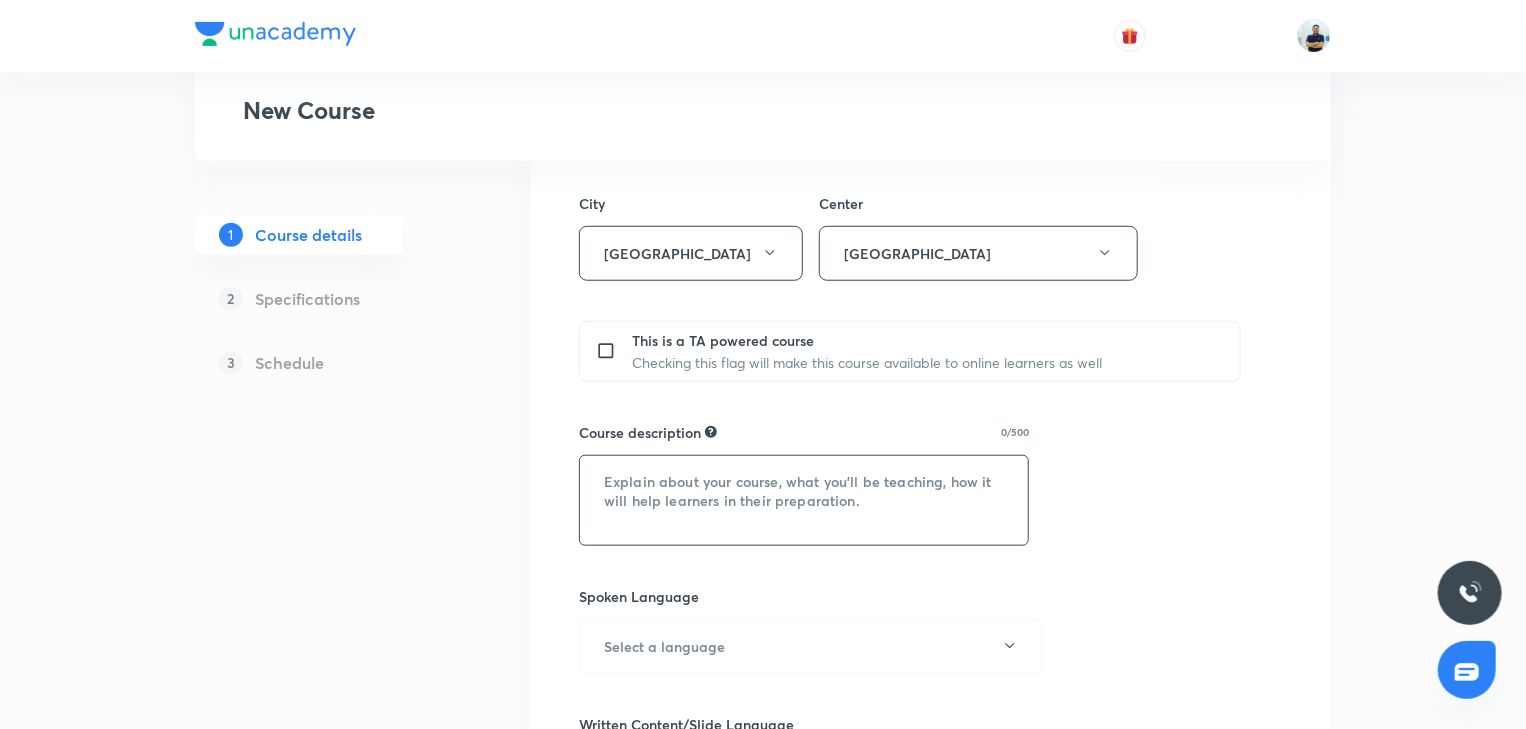 click at bounding box center [804, 500] 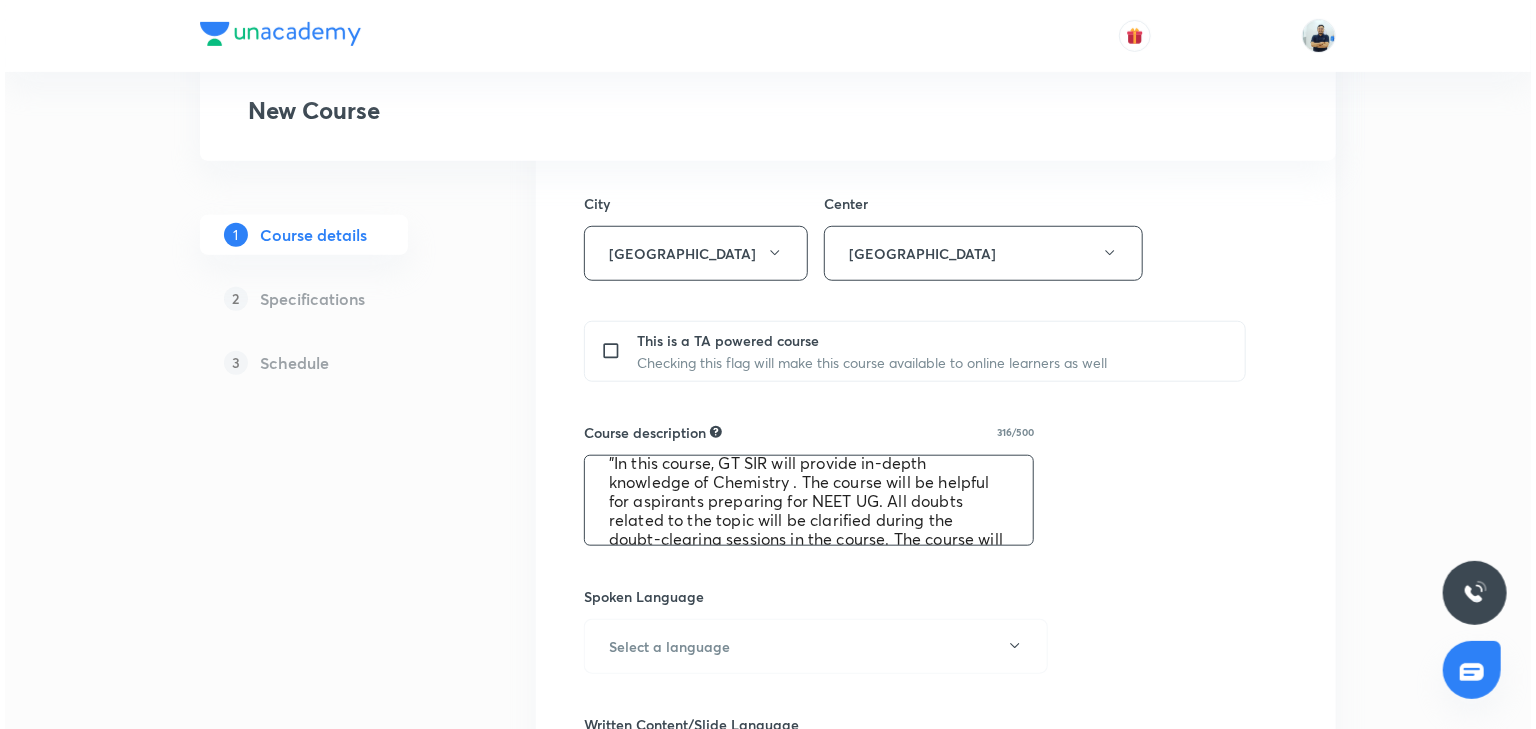 scroll, scrollTop: 0, scrollLeft: 0, axis: both 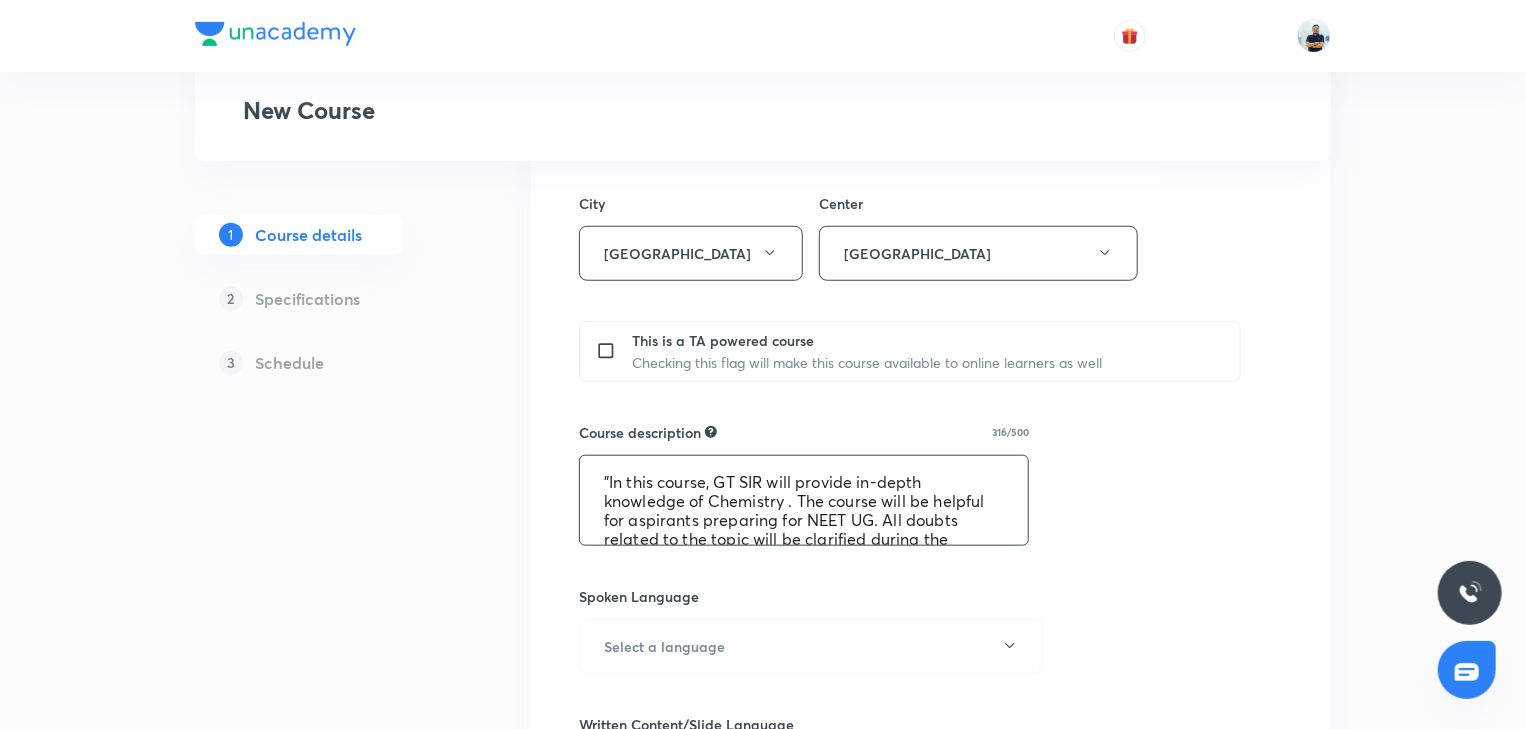 click on ""In this course, GT SIR will provide in-depth knowledge of Chemistry . The course will be helpful for aspirants preparing for NEET UG. All doubts related to the topic will be clarified during the doubt-clearing sessions in the course. The course will be covered in Hinglish and the notes will be provided in English"" at bounding box center (804, 500) 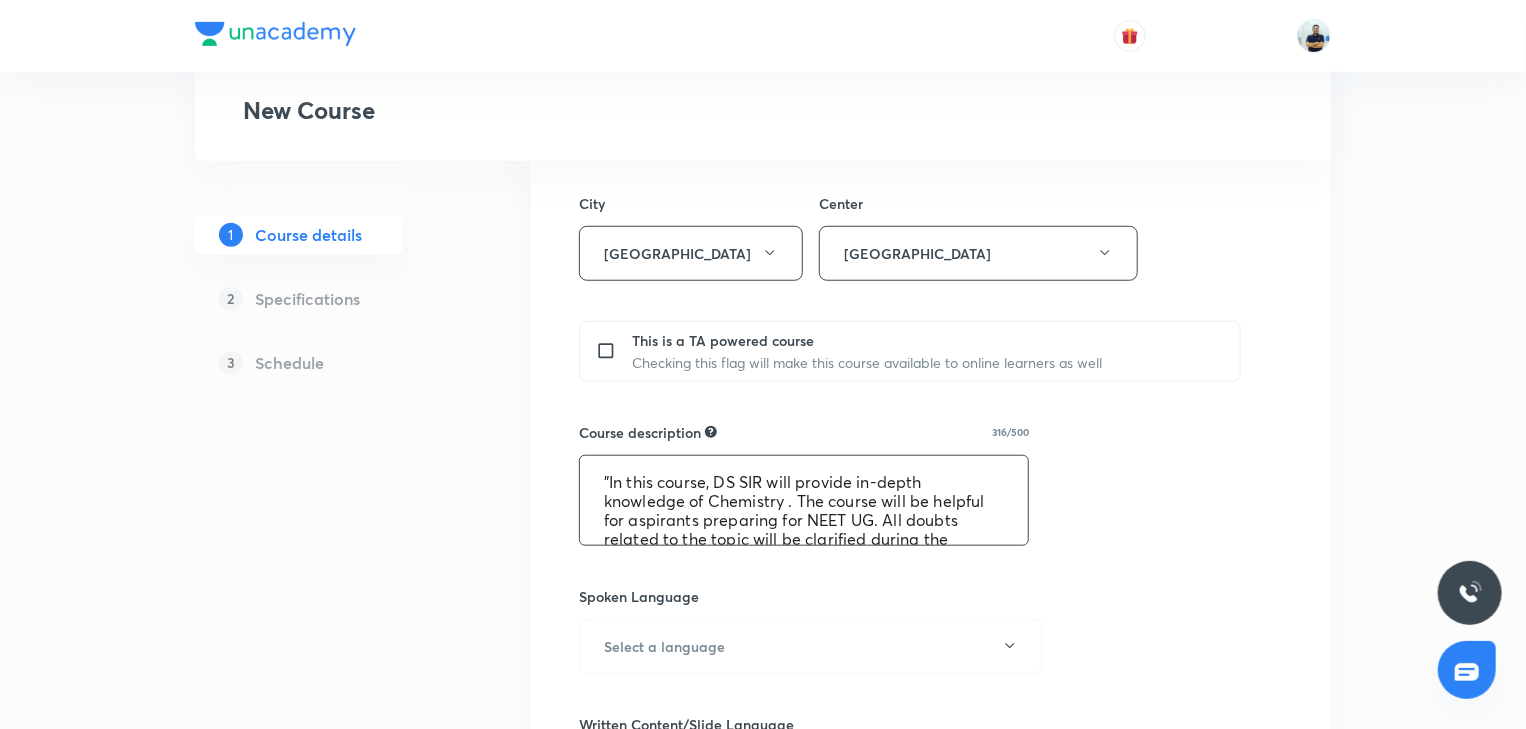 click on ""In this course, DS SIR will provide in-depth knowledge of Chemistry . The course will be helpful for aspirants preparing for NEET UG. All doubts related to the topic will be clarified during the doubt-clearing sessions in the course. The course will be covered in Hinglish and the notes will be provided in English"" at bounding box center [804, 500] 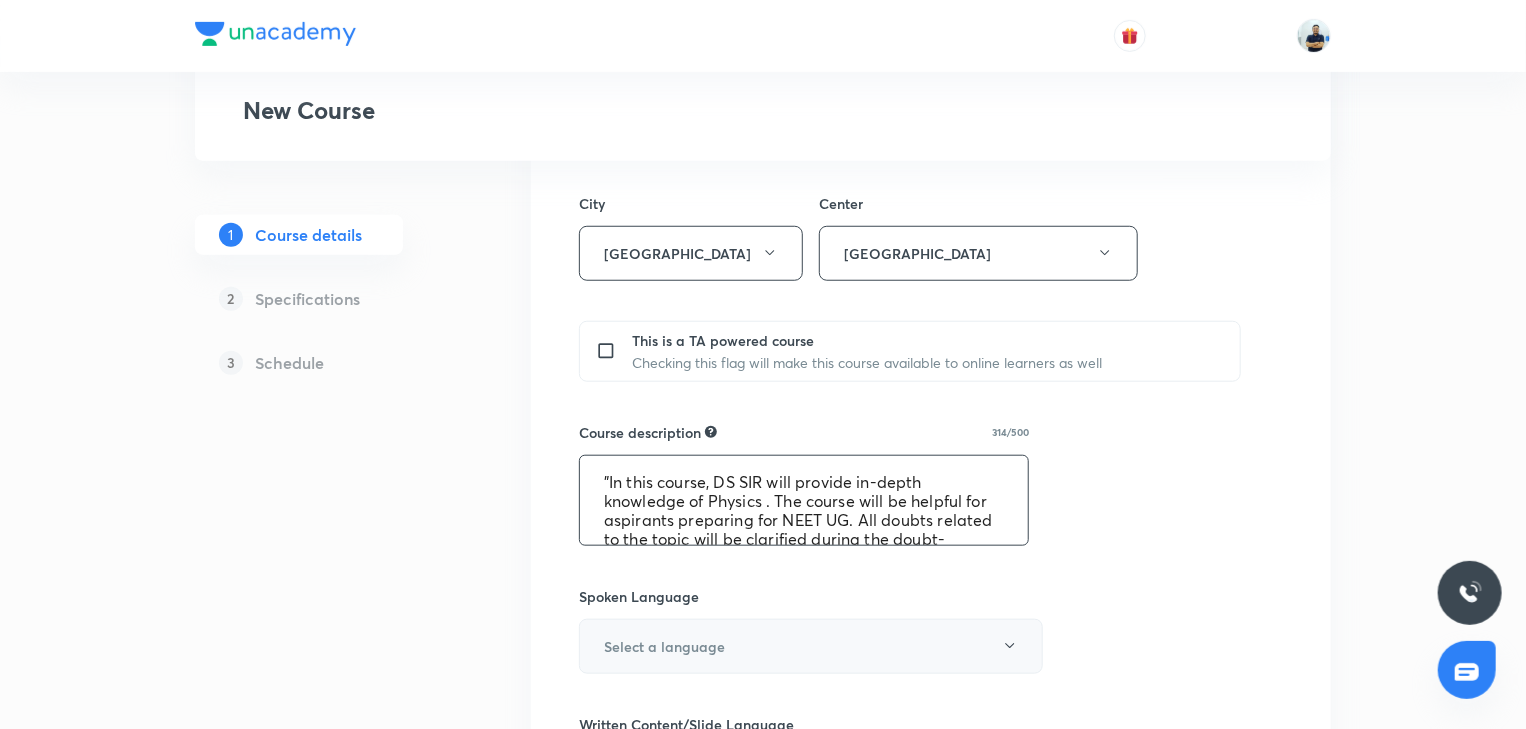 type on ""In this course, DS SIR will provide in-depth knowledge of Physics . The course will be helpful for aspirants preparing for NEET UG. All doubts related to the topic will be clarified during the doubt-clearing sessions in the course. The course will be covered in Hinglish and the notes will be provided in English"" 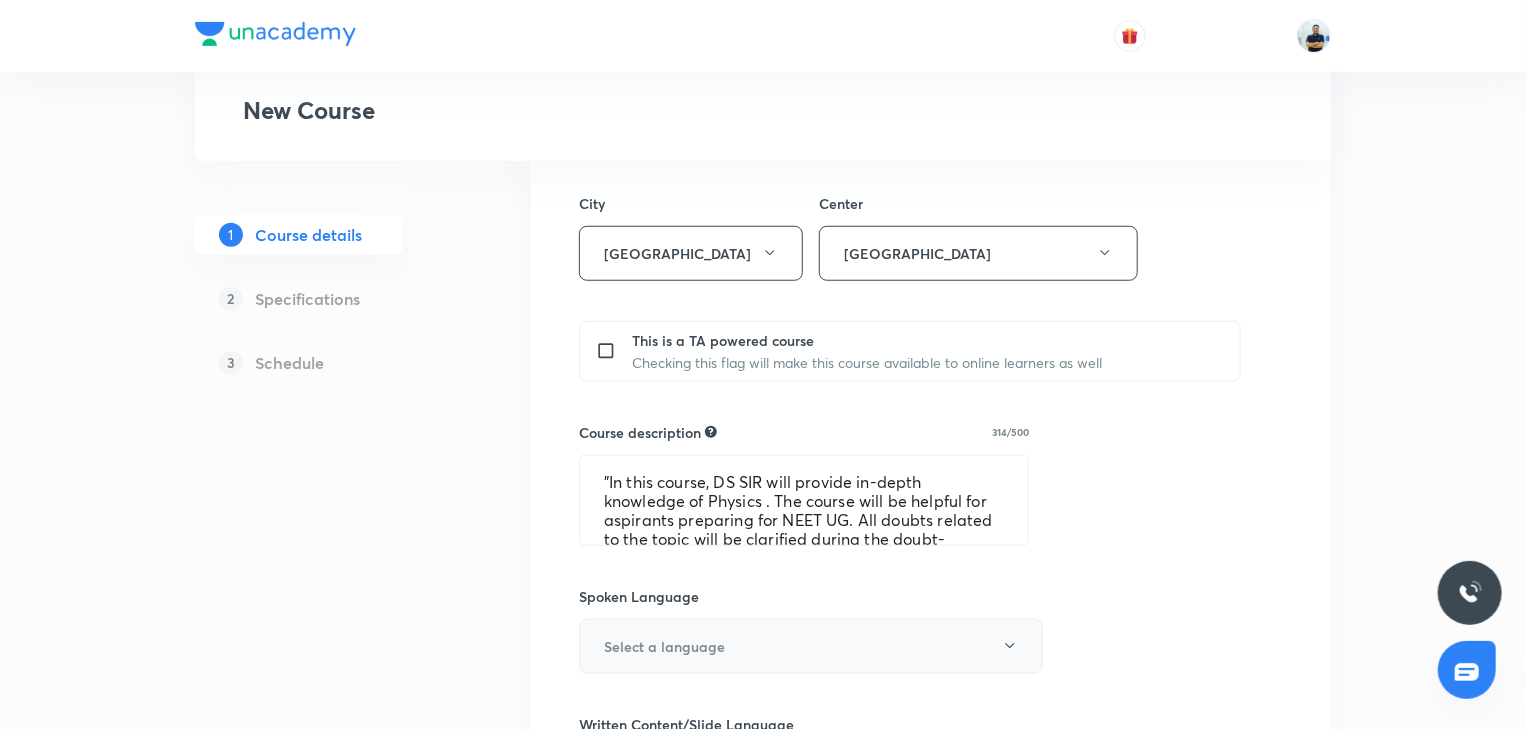click on "Select a language" at bounding box center (664, 646) 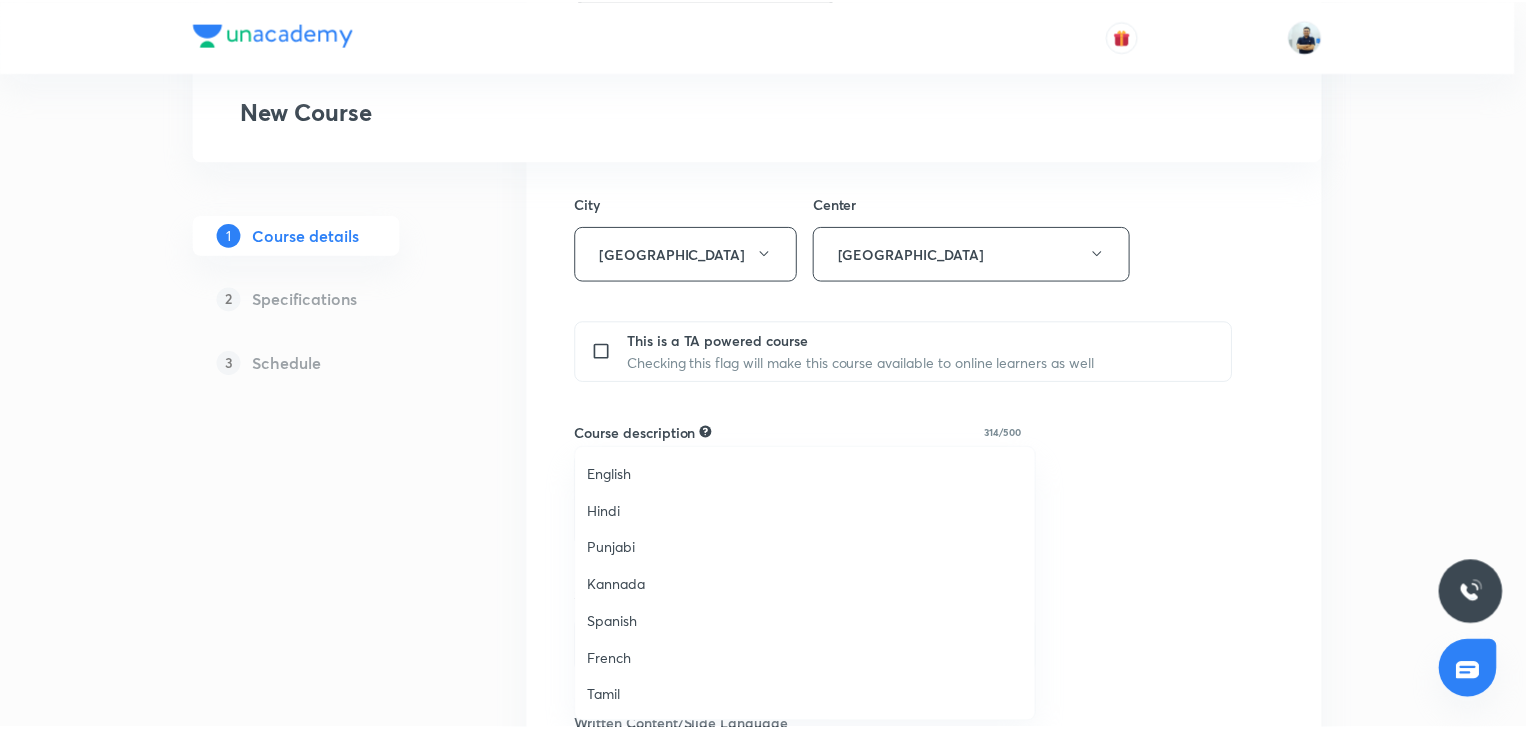 scroll, scrollTop: 592, scrollLeft: 0, axis: vertical 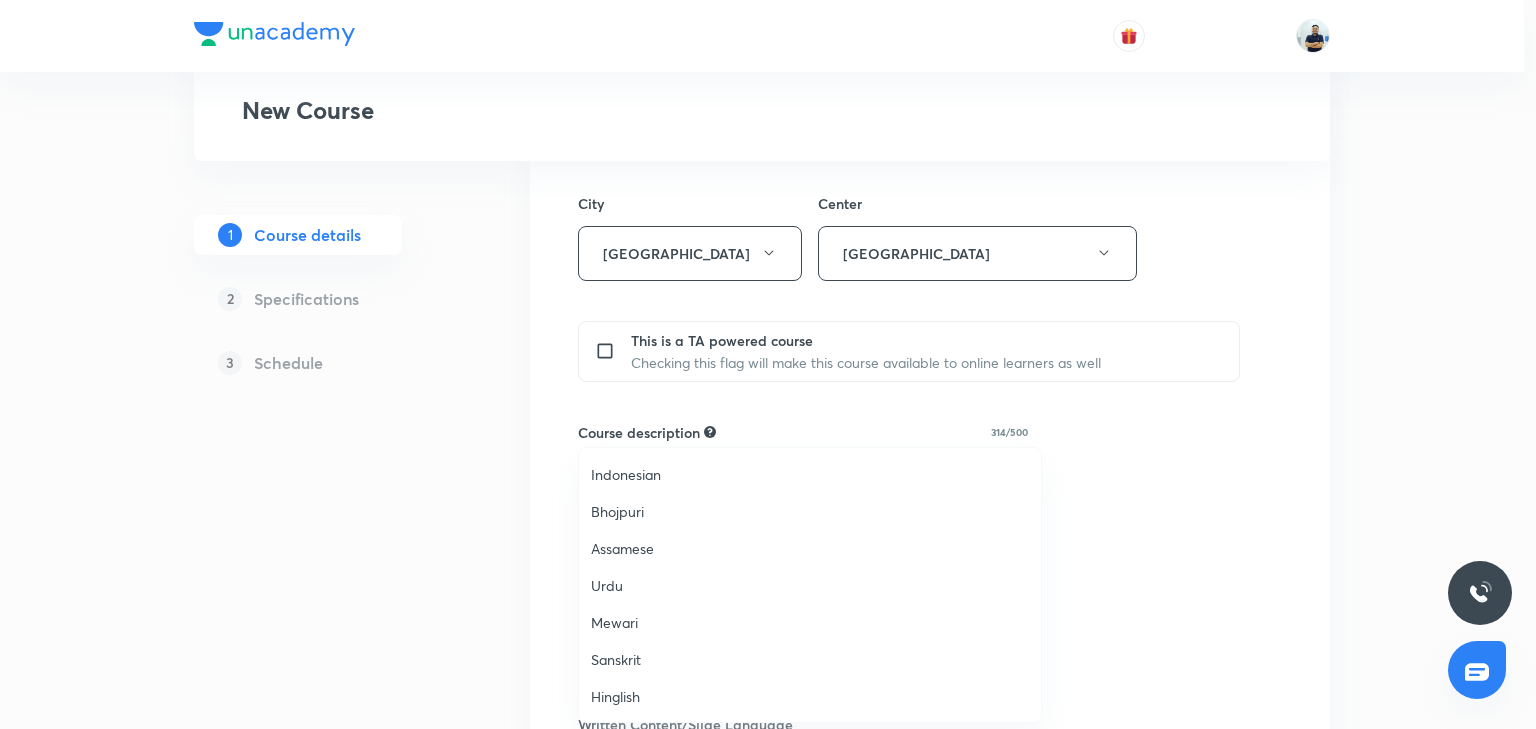 click on "Hinglish" at bounding box center [810, 696] 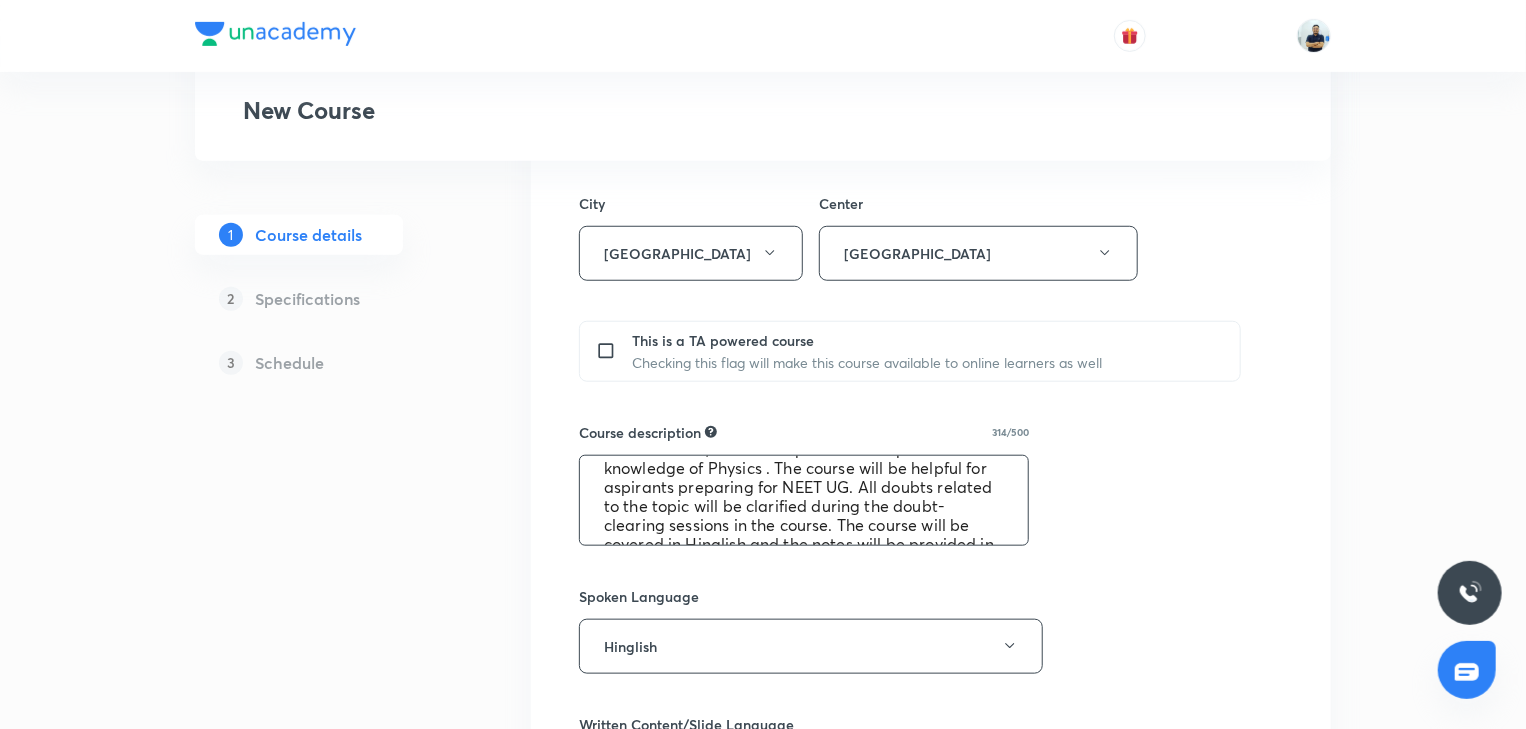 scroll, scrollTop: 74, scrollLeft: 0, axis: vertical 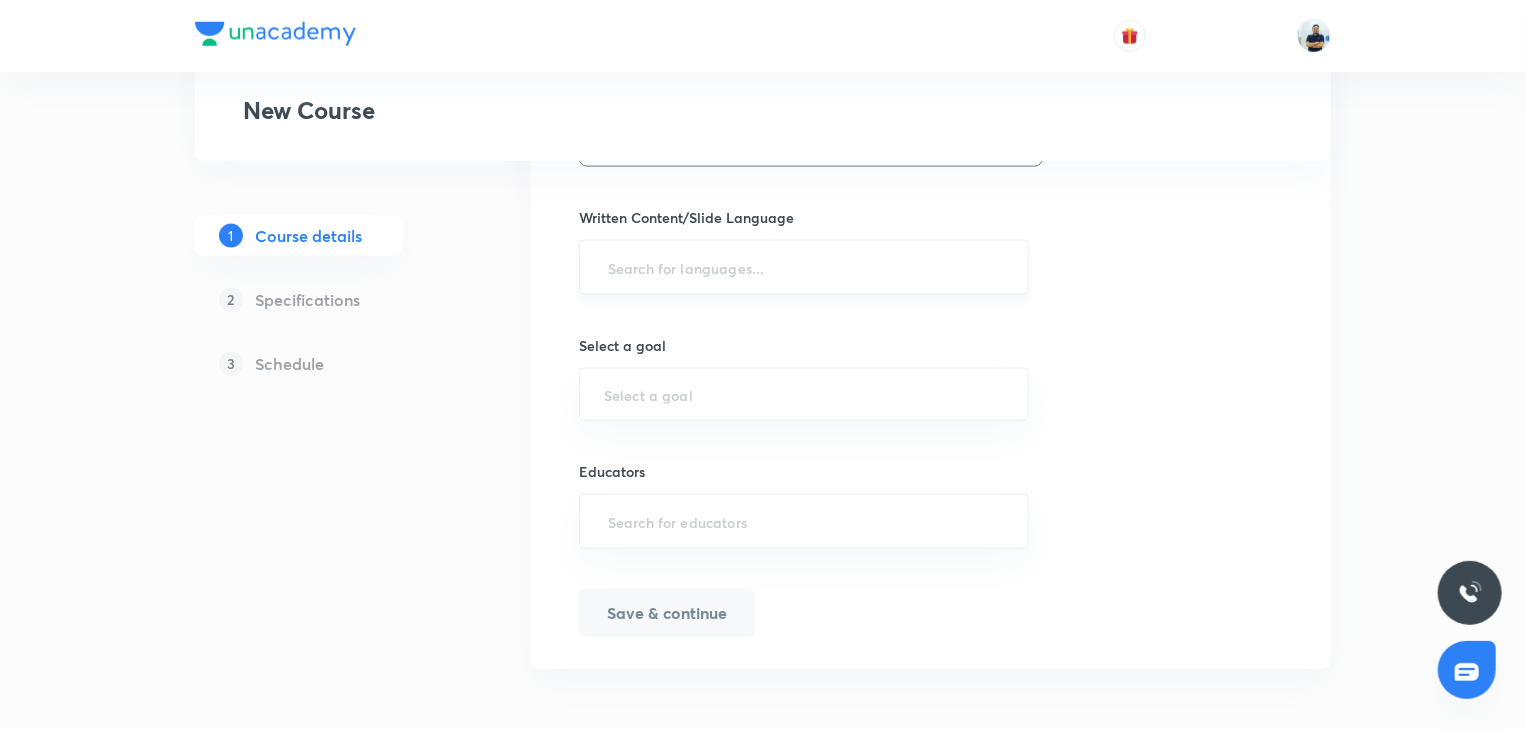 click at bounding box center [804, 267] 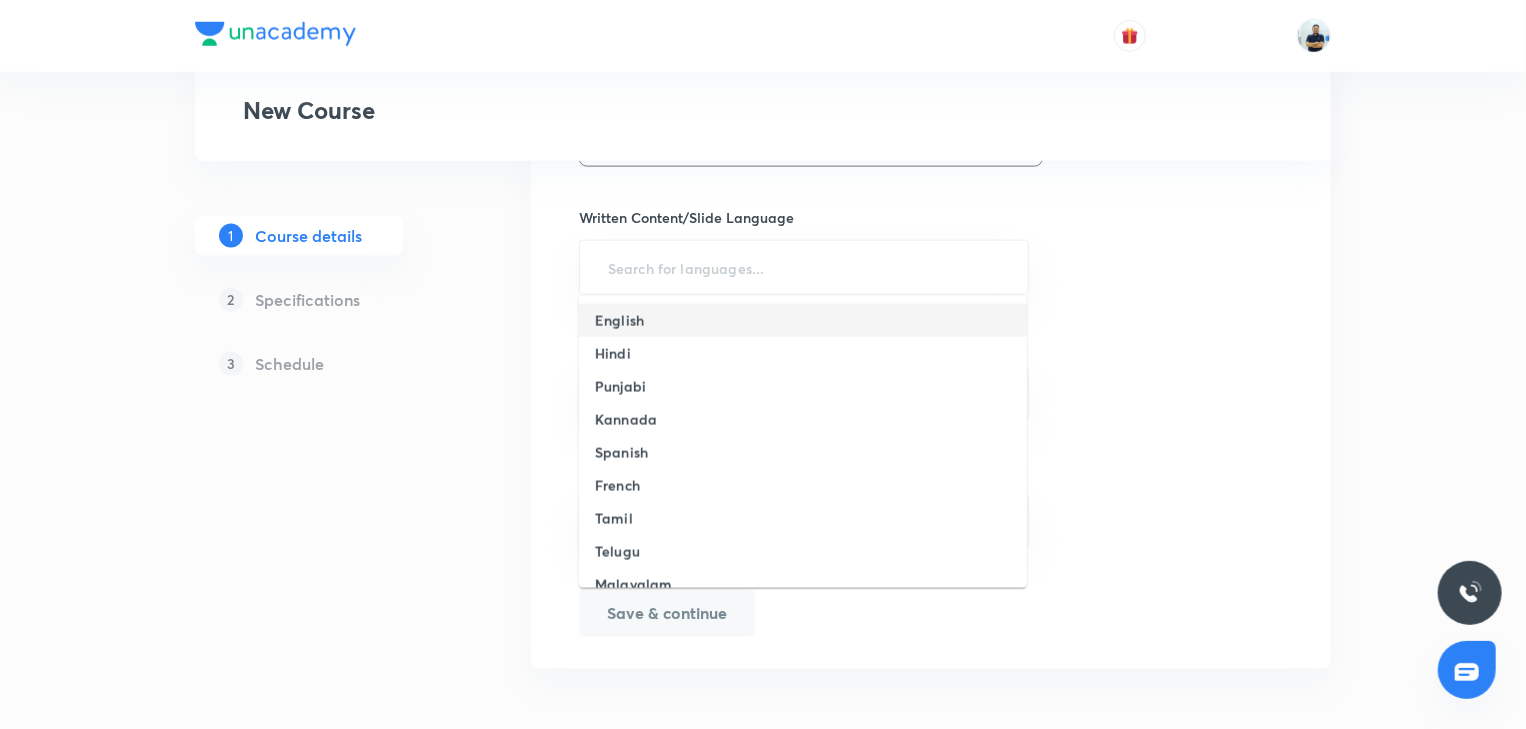 click on "English" at bounding box center (619, 320) 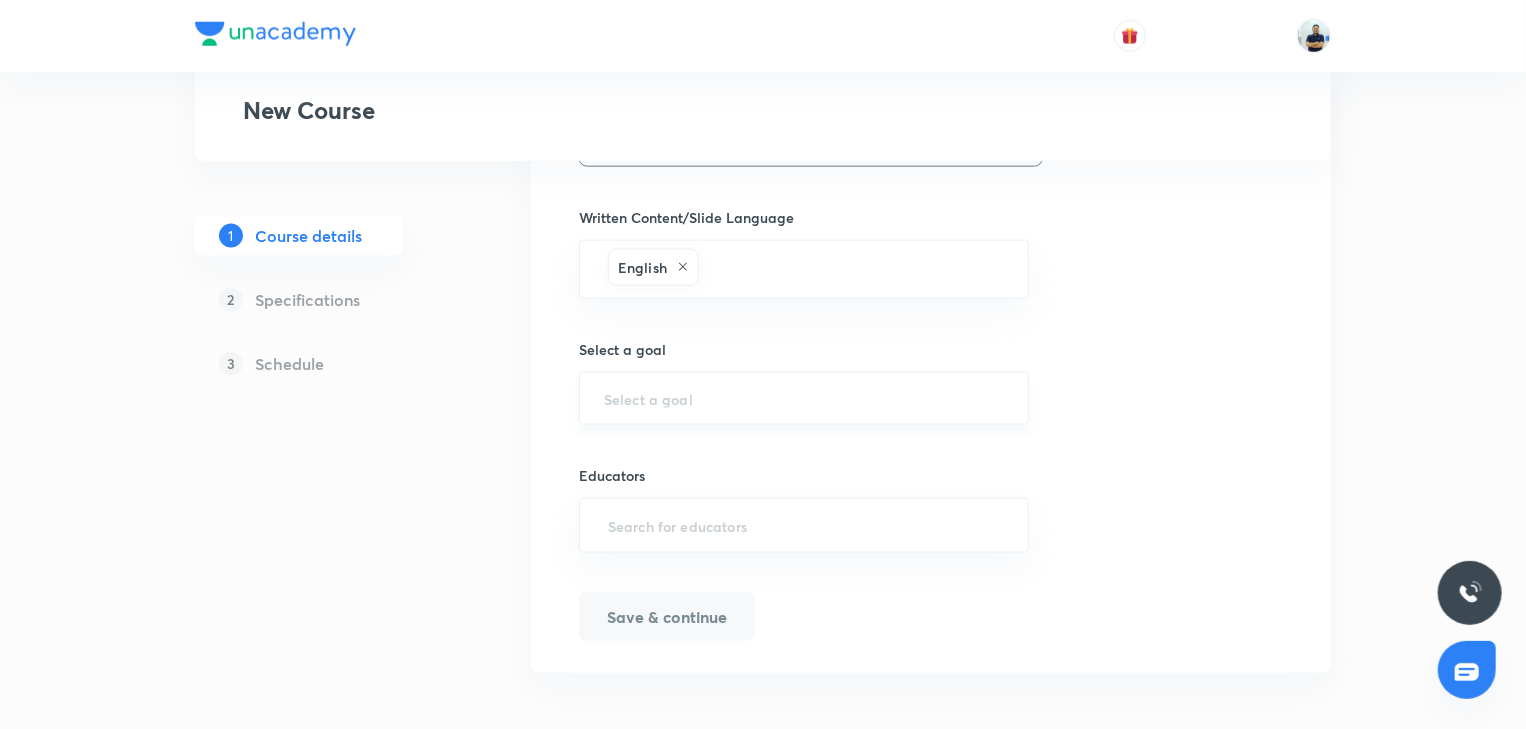 click at bounding box center [804, 398] 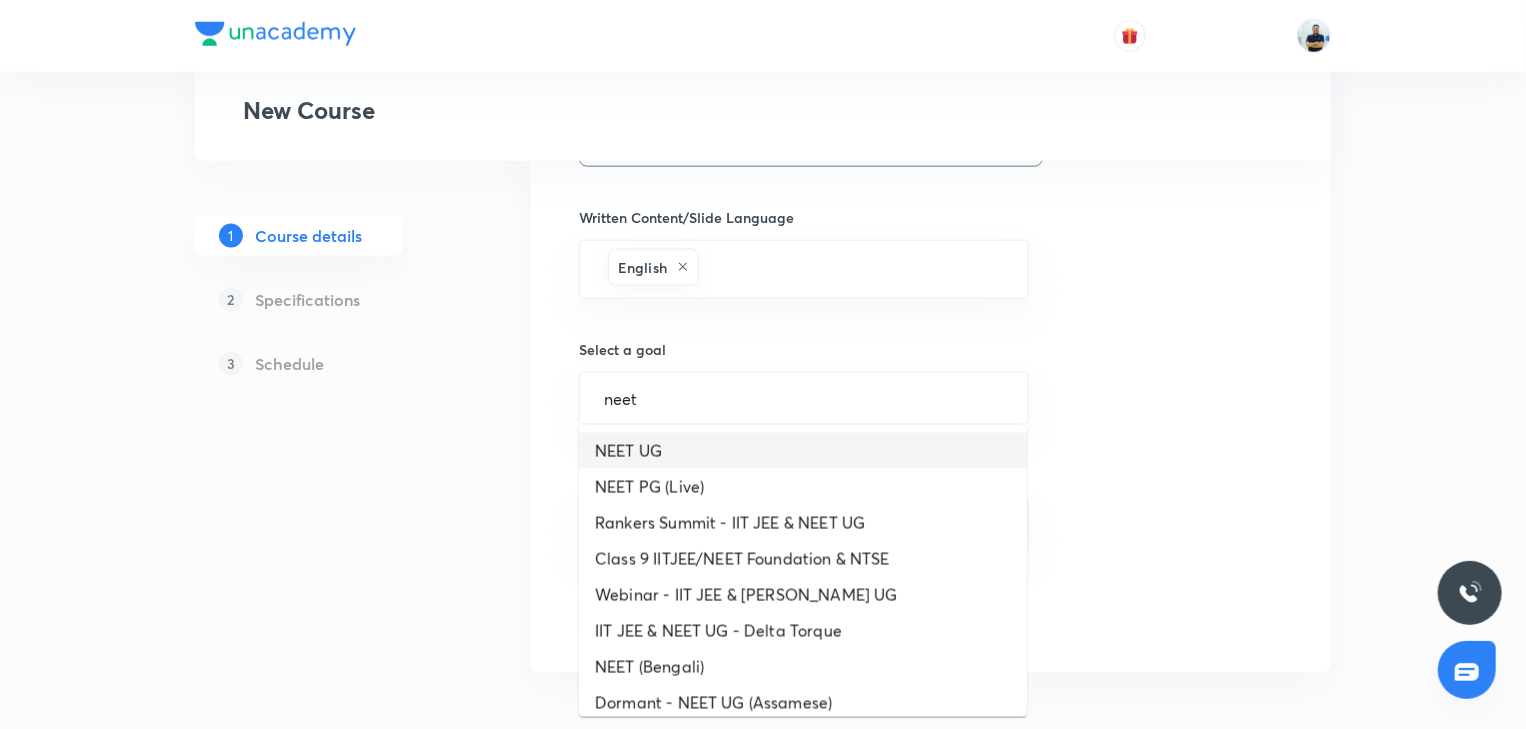 click on "NEET UG" at bounding box center [803, 451] 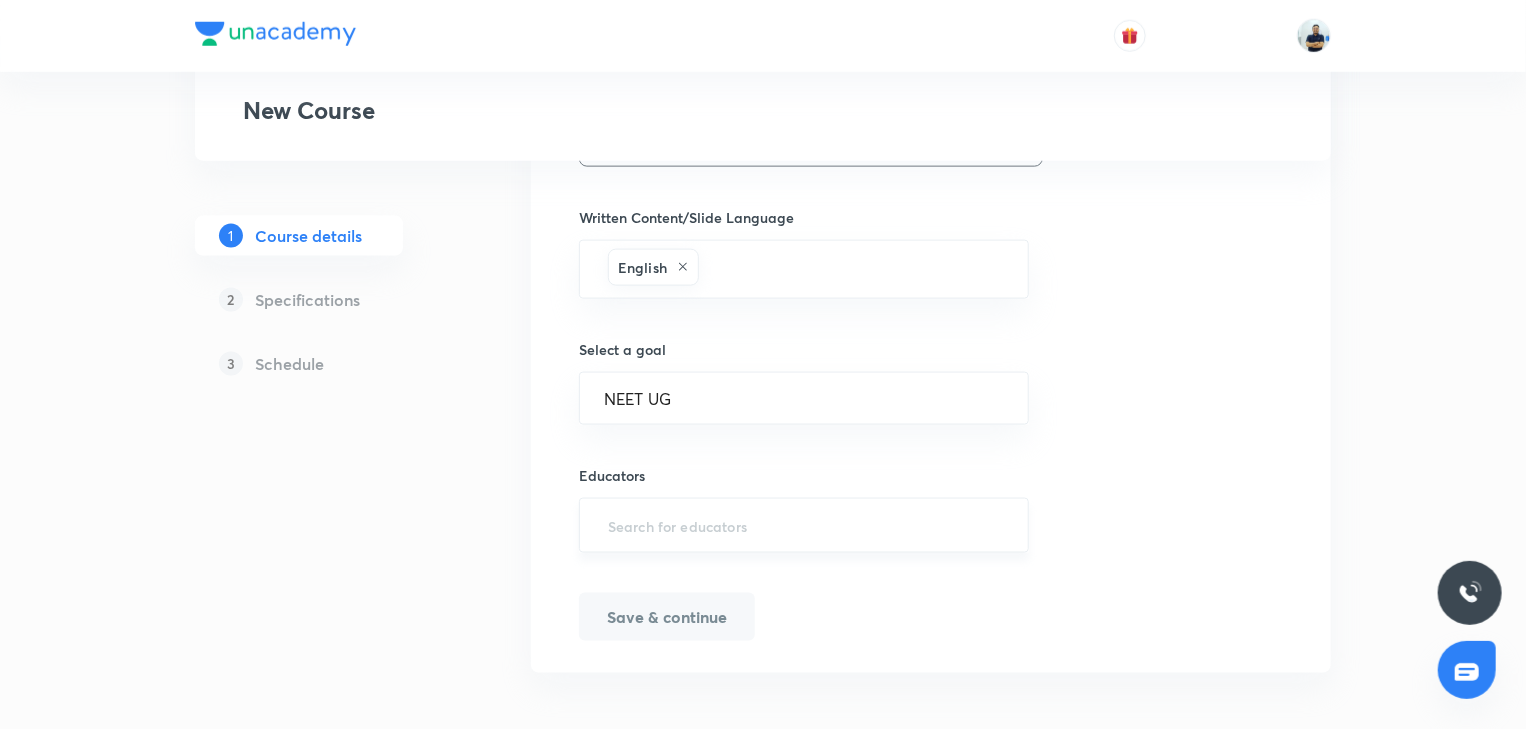 click at bounding box center [804, 525] 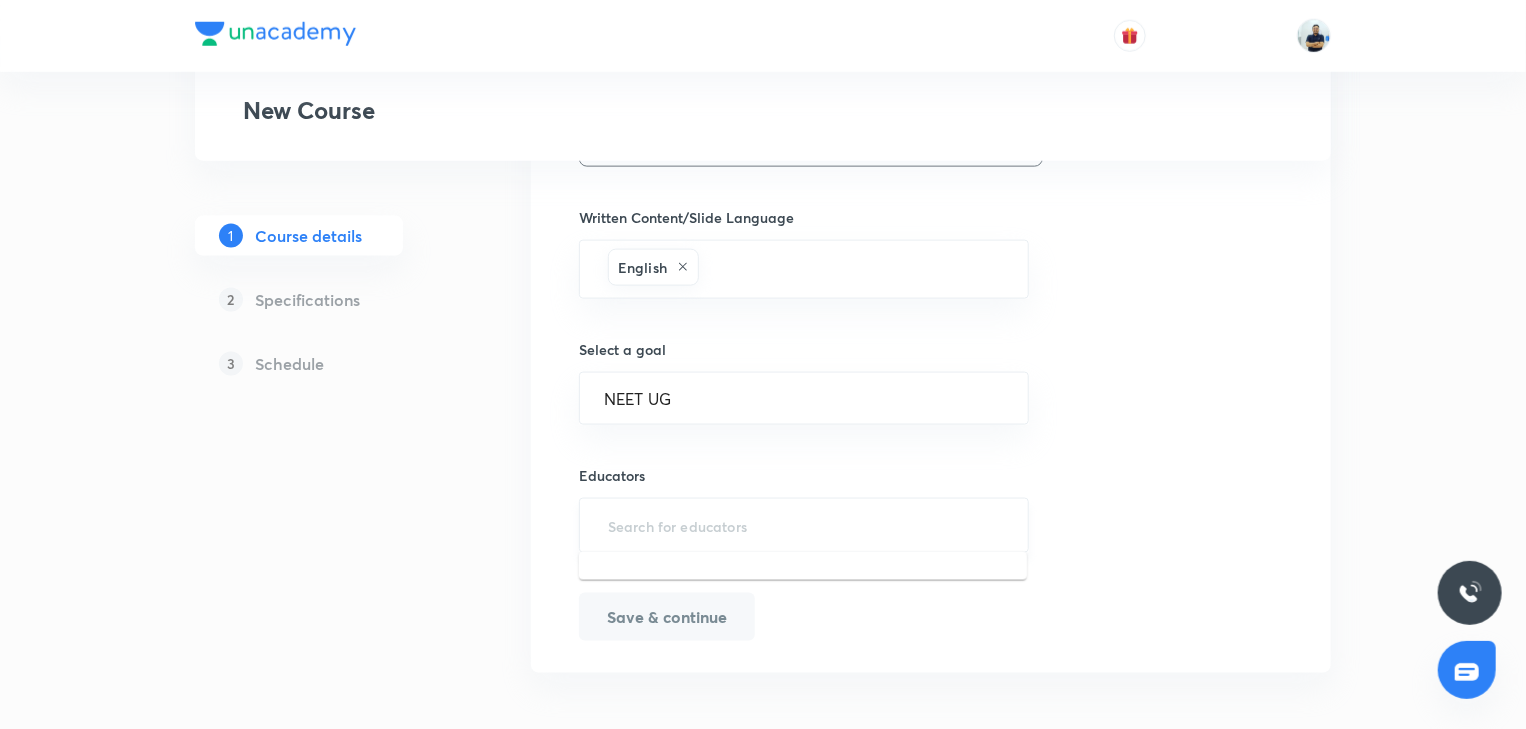 paste on "unacademy-user-FR0OQ75MT1UY" 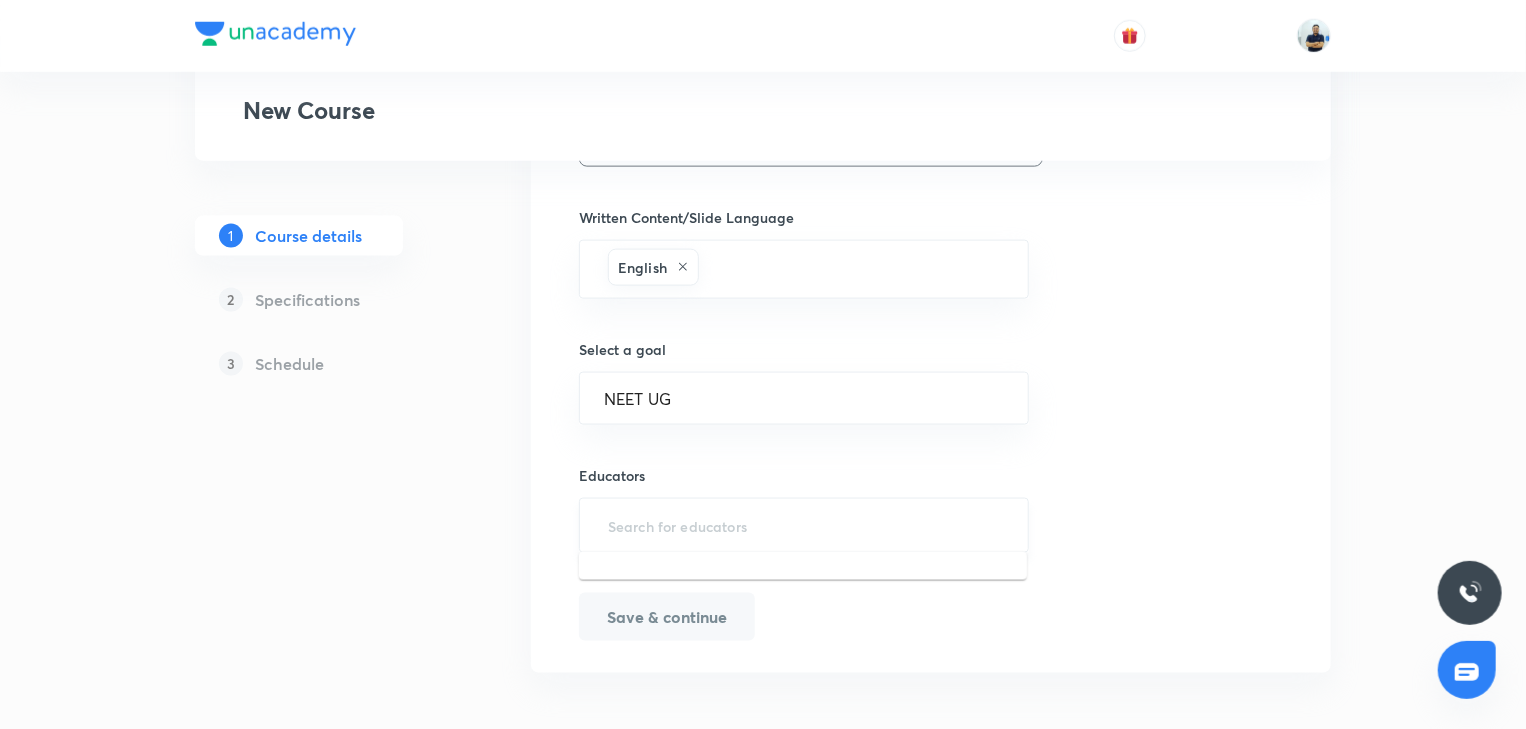 type on "unacademy-user-FR0OQ75MT1UY" 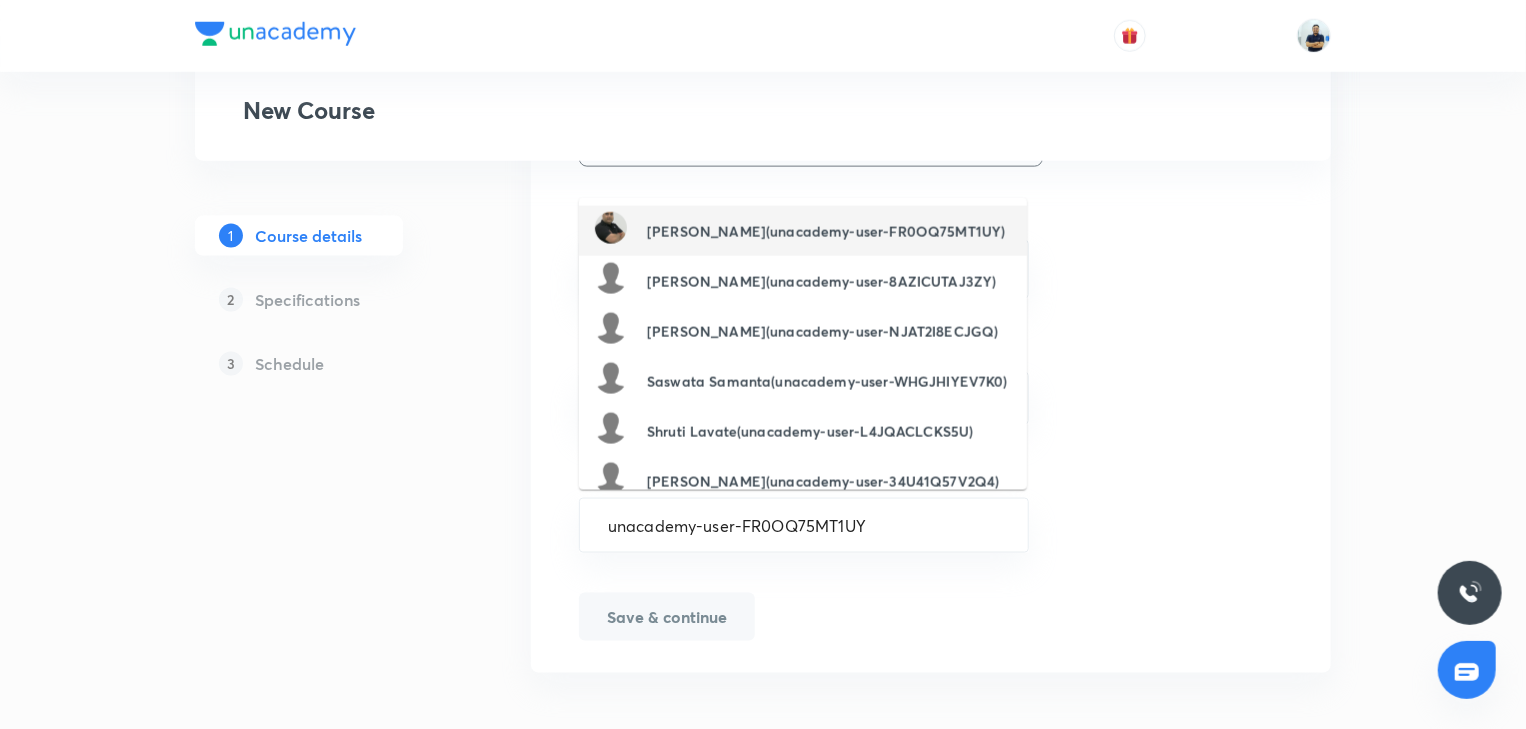 click on "Durgesh Shukla(unacademy-user-FR0OQ75MT1UY)" at bounding box center [826, 231] 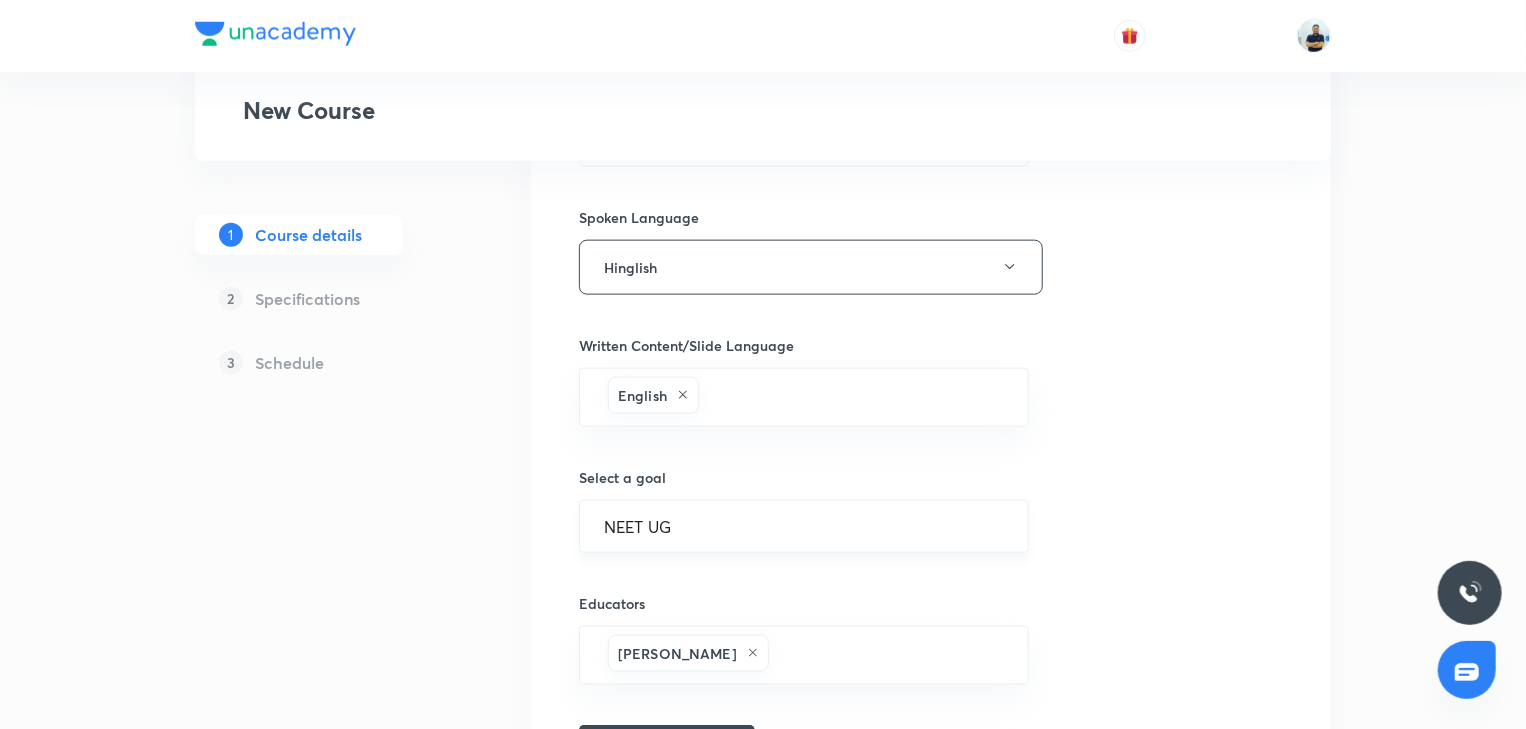 scroll, scrollTop: 1224, scrollLeft: 0, axis: vertical 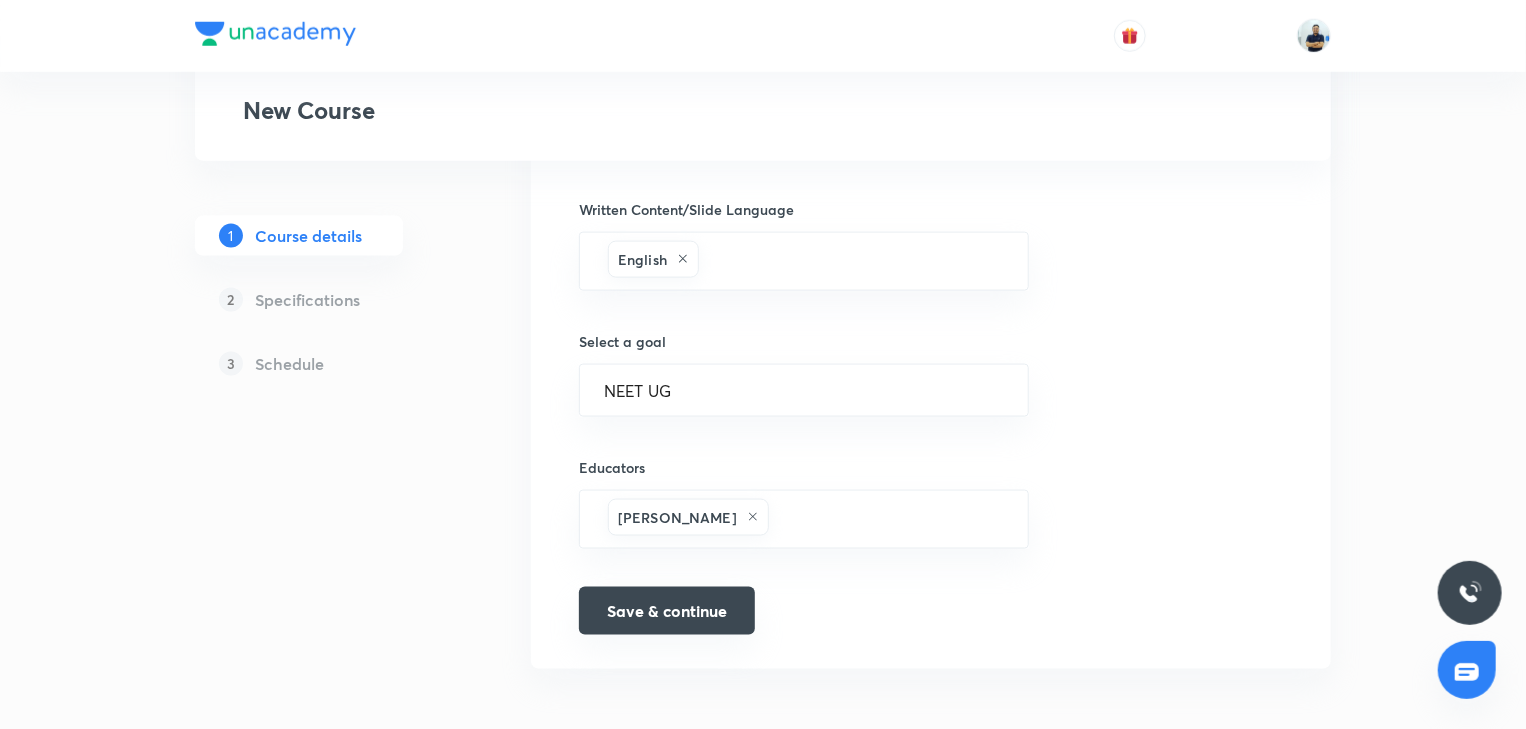 click on "Save & continue" at bounding box center (667, 611) 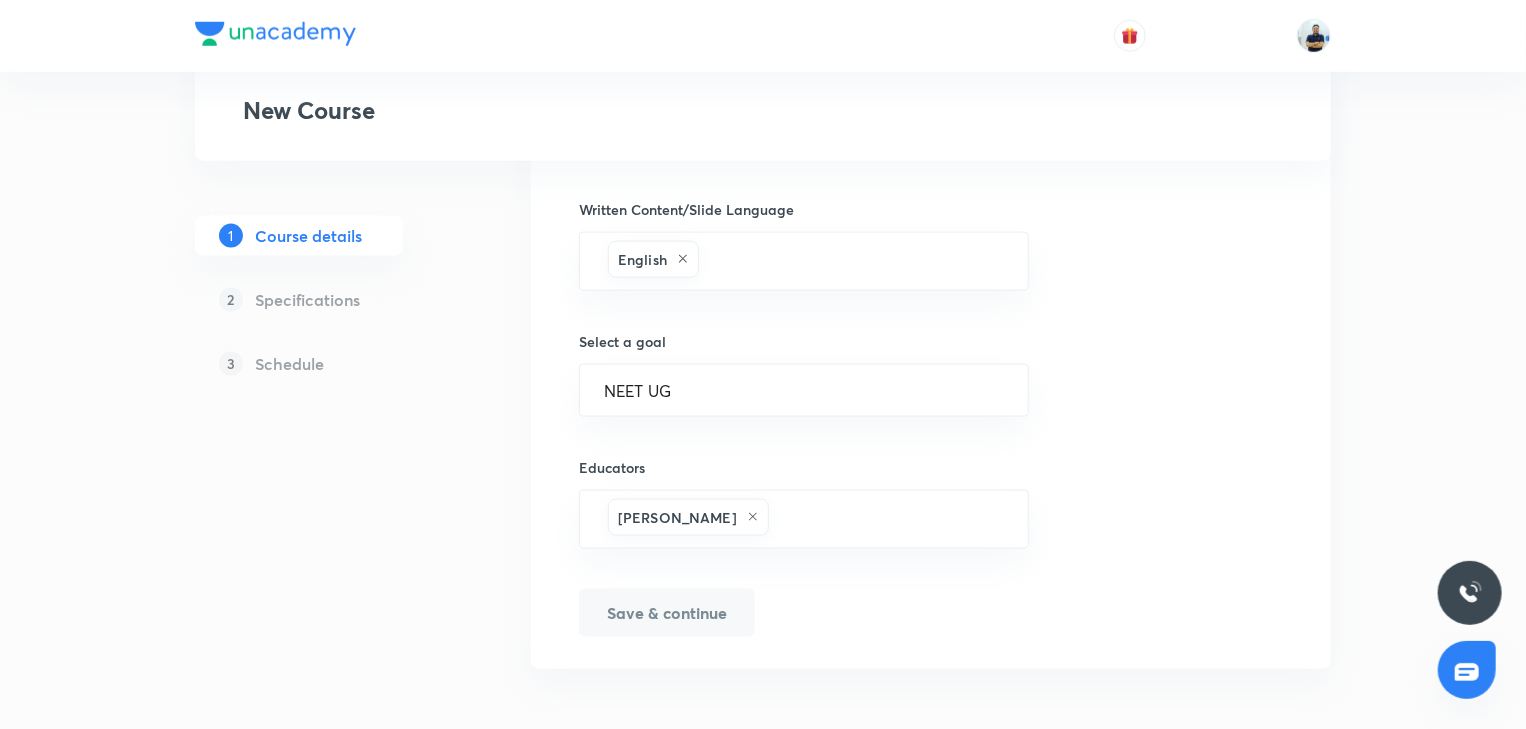 scroll, scrollTop: 1247, scrollLeft: 0, axis: vertical 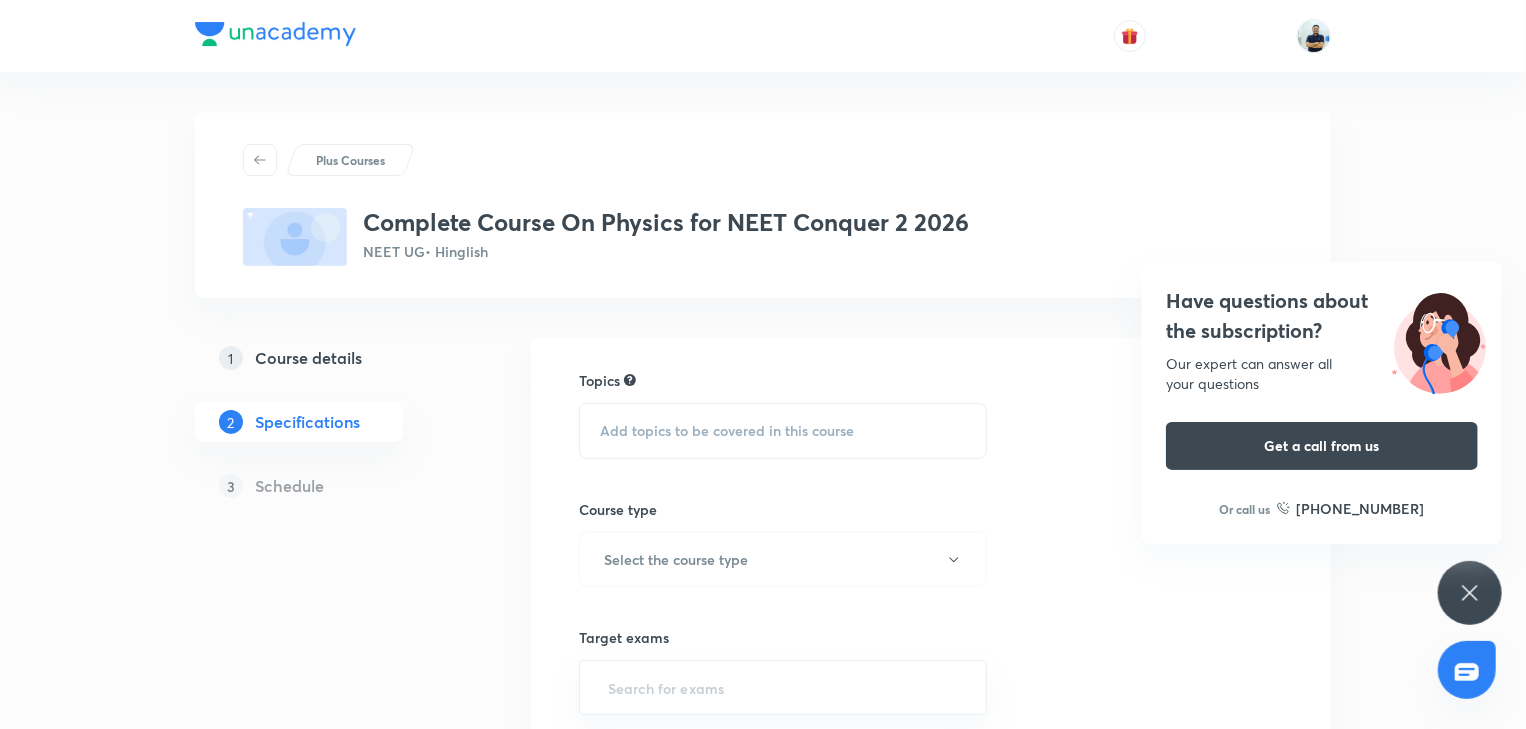 click on "Add topics to be covered in this course" at bounding box center (783, 431) 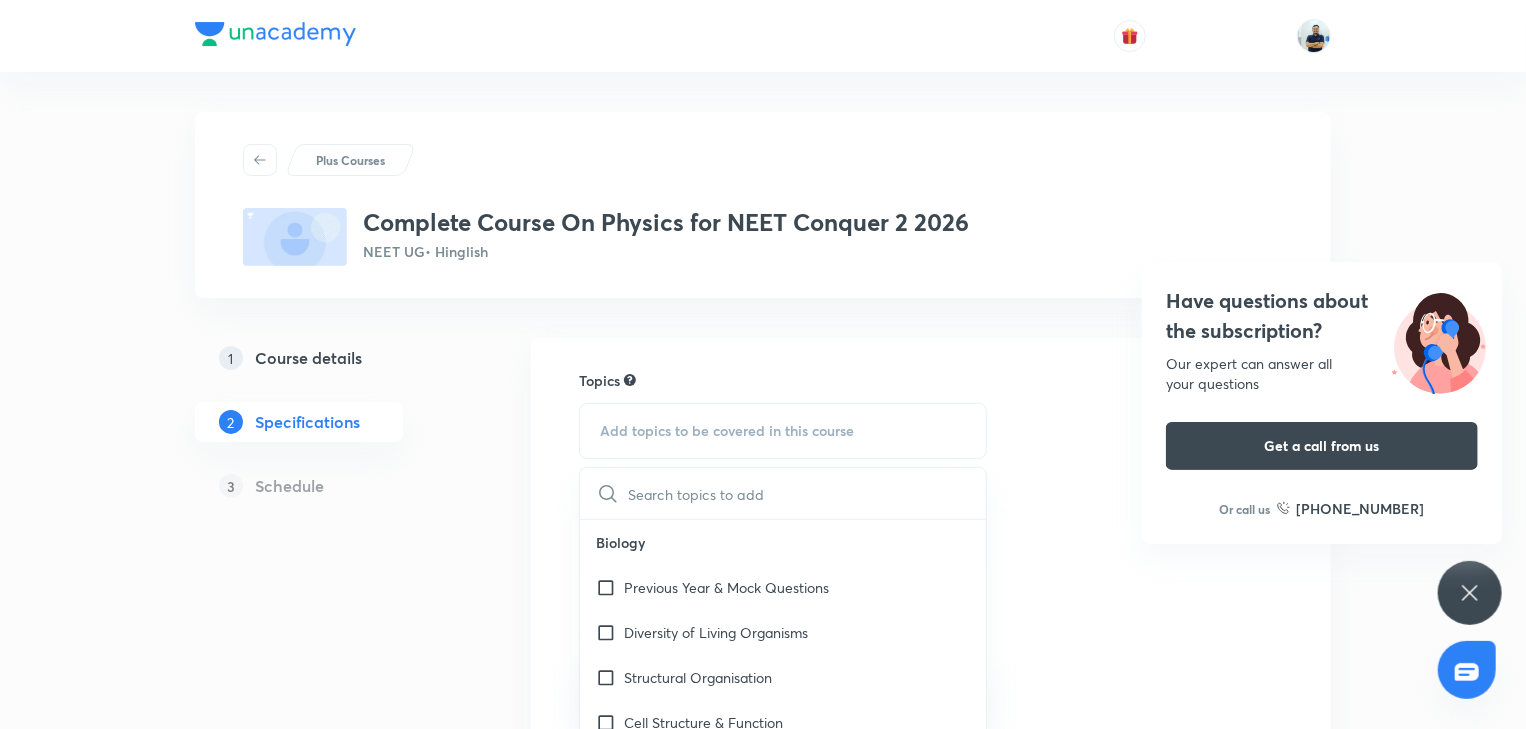 scroll, scrollTop: 560, scrollLeft: 0, axis: vertical 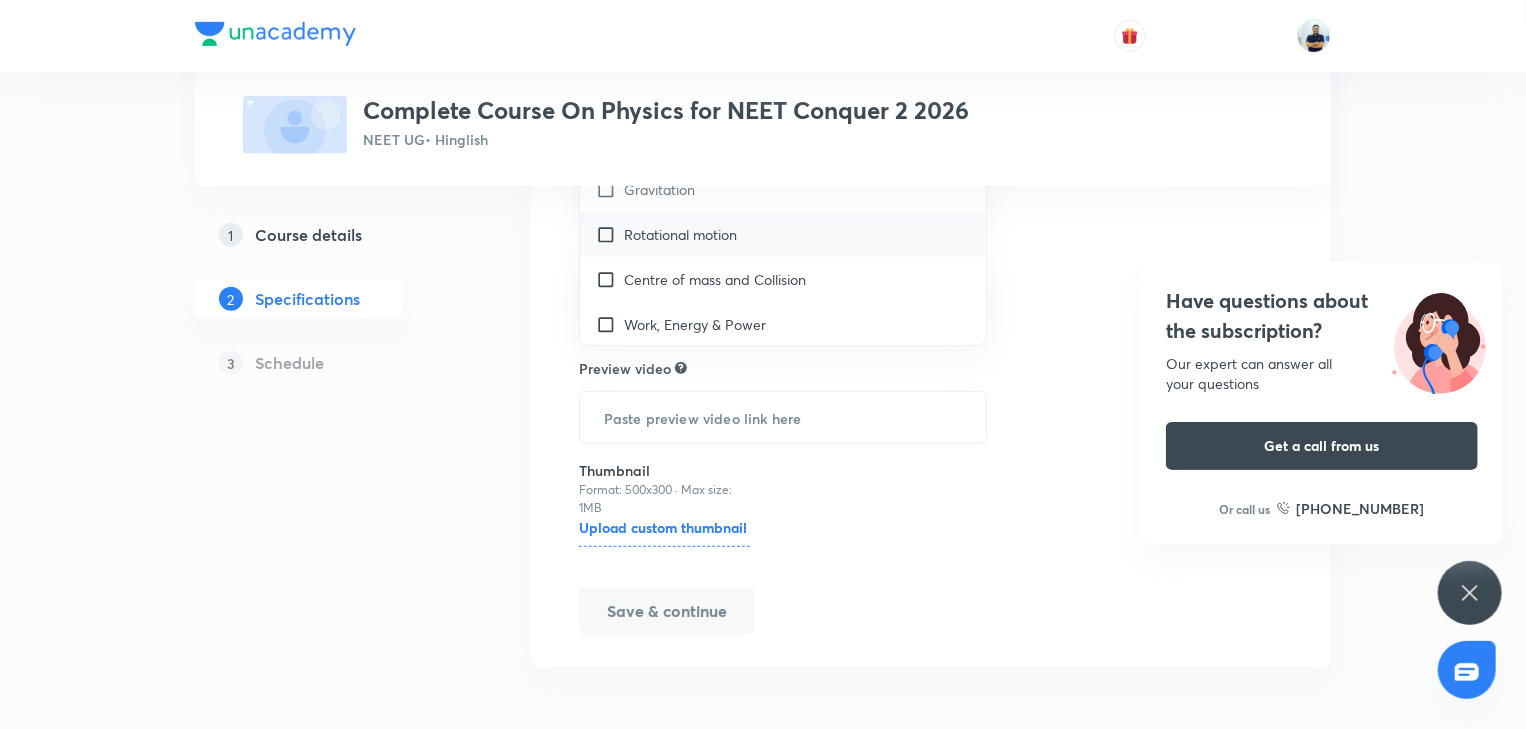 drag, startPoint x: 651, startPoint y: 288, endPoint x: 651, endPoint y: 271, distance: 17 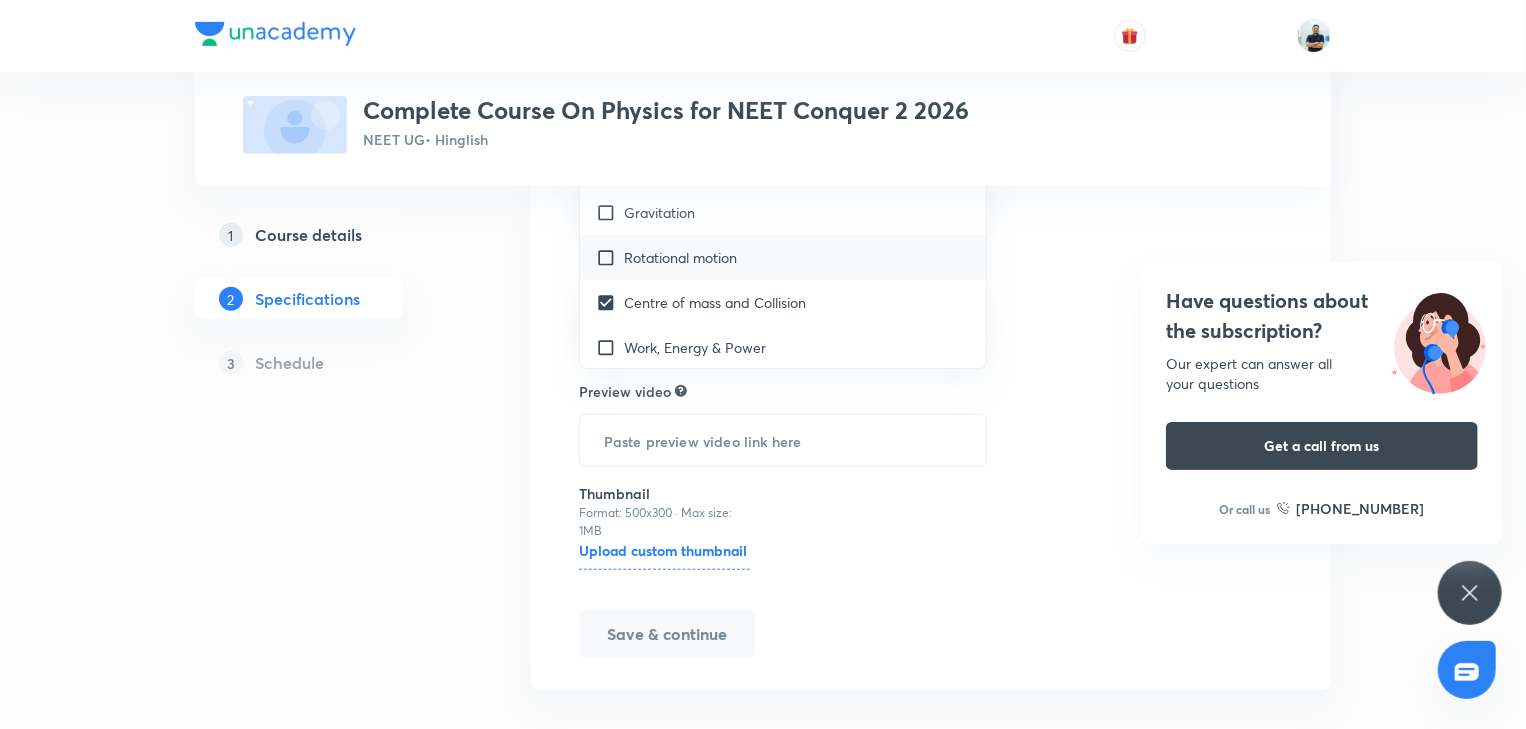 click on "Rotational motion" at bounding box center (680, 257) 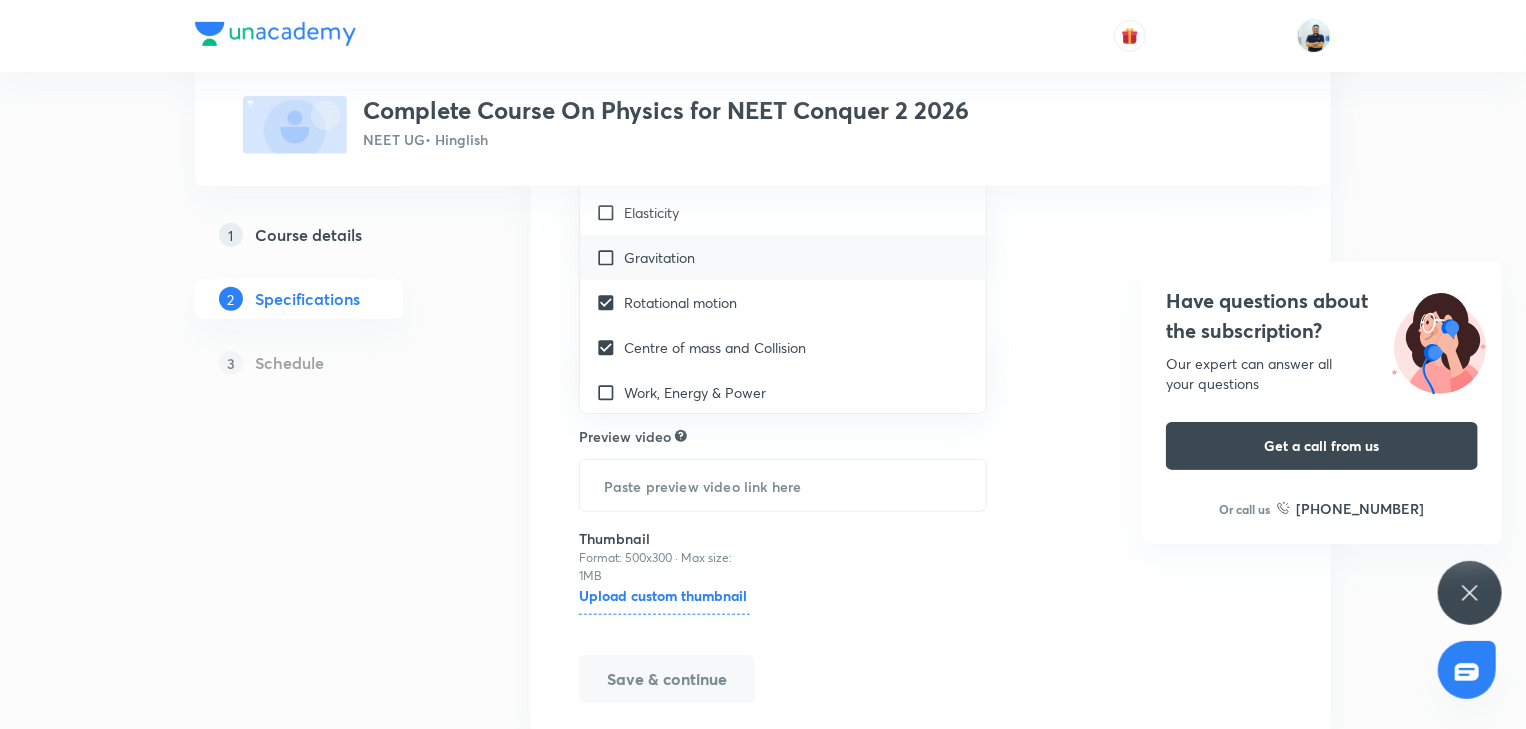 click on "Gravitation" at bounding box center (659, 257) 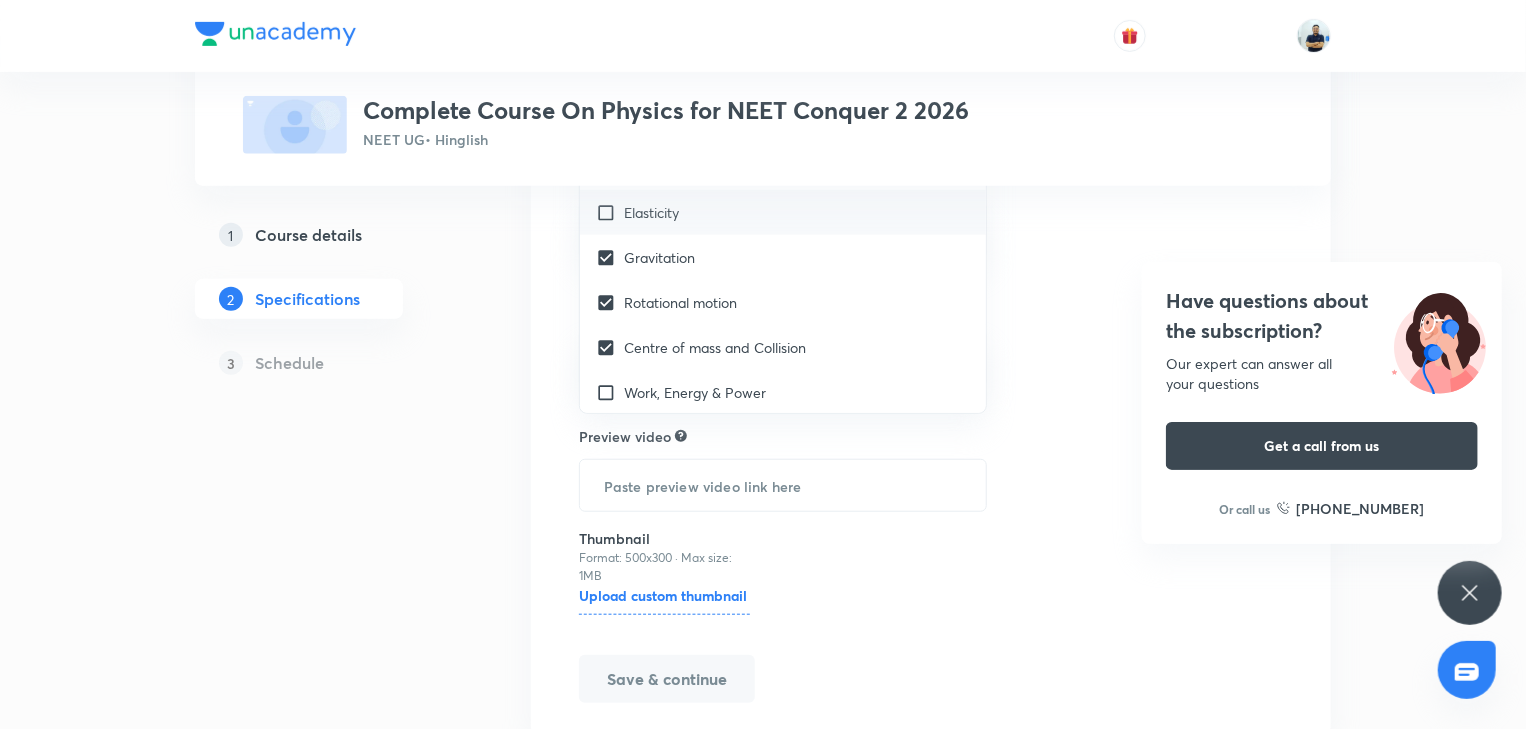 click on "Elasticity" at bounding box center [783, 212] 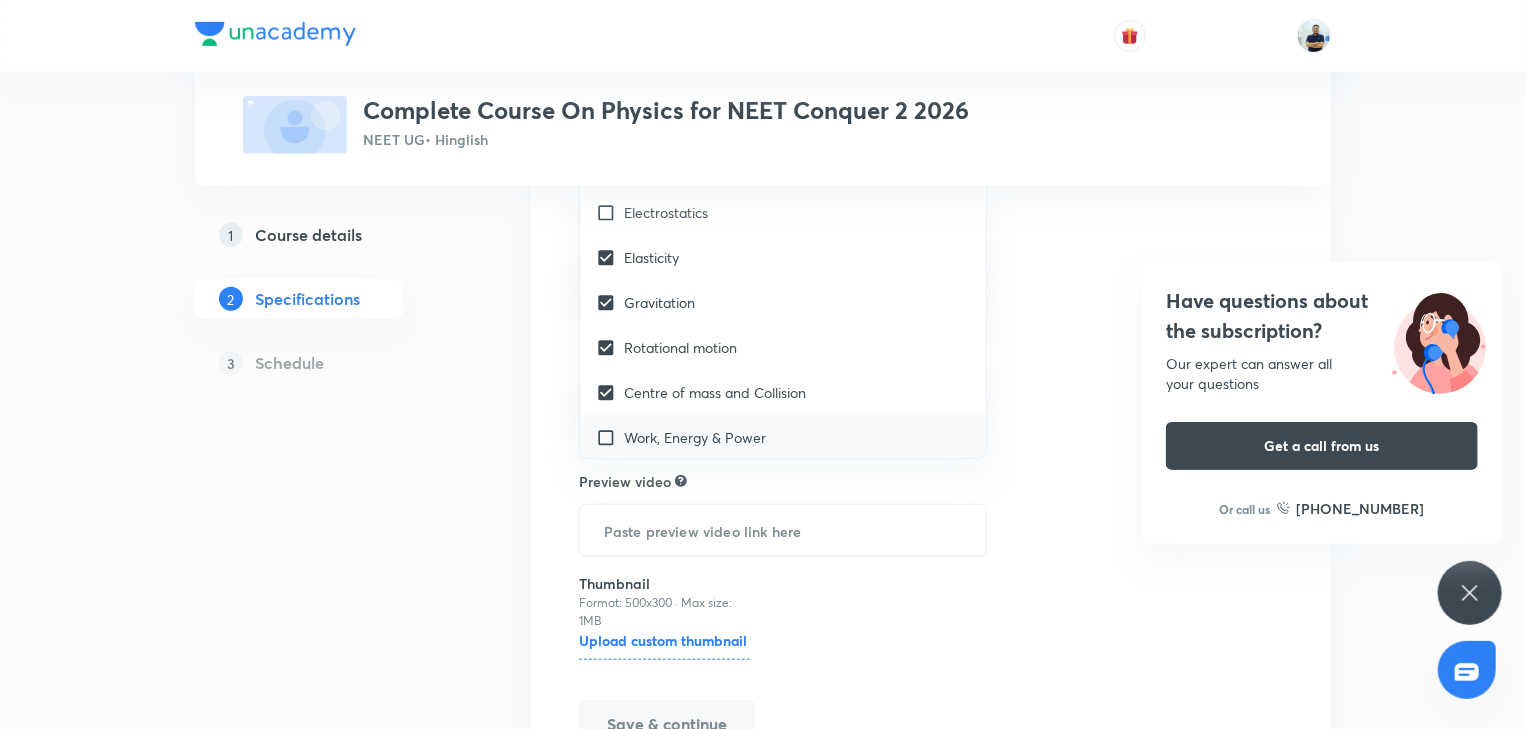 click on "Work, Energy & Power" at bounding box center [695, 437] 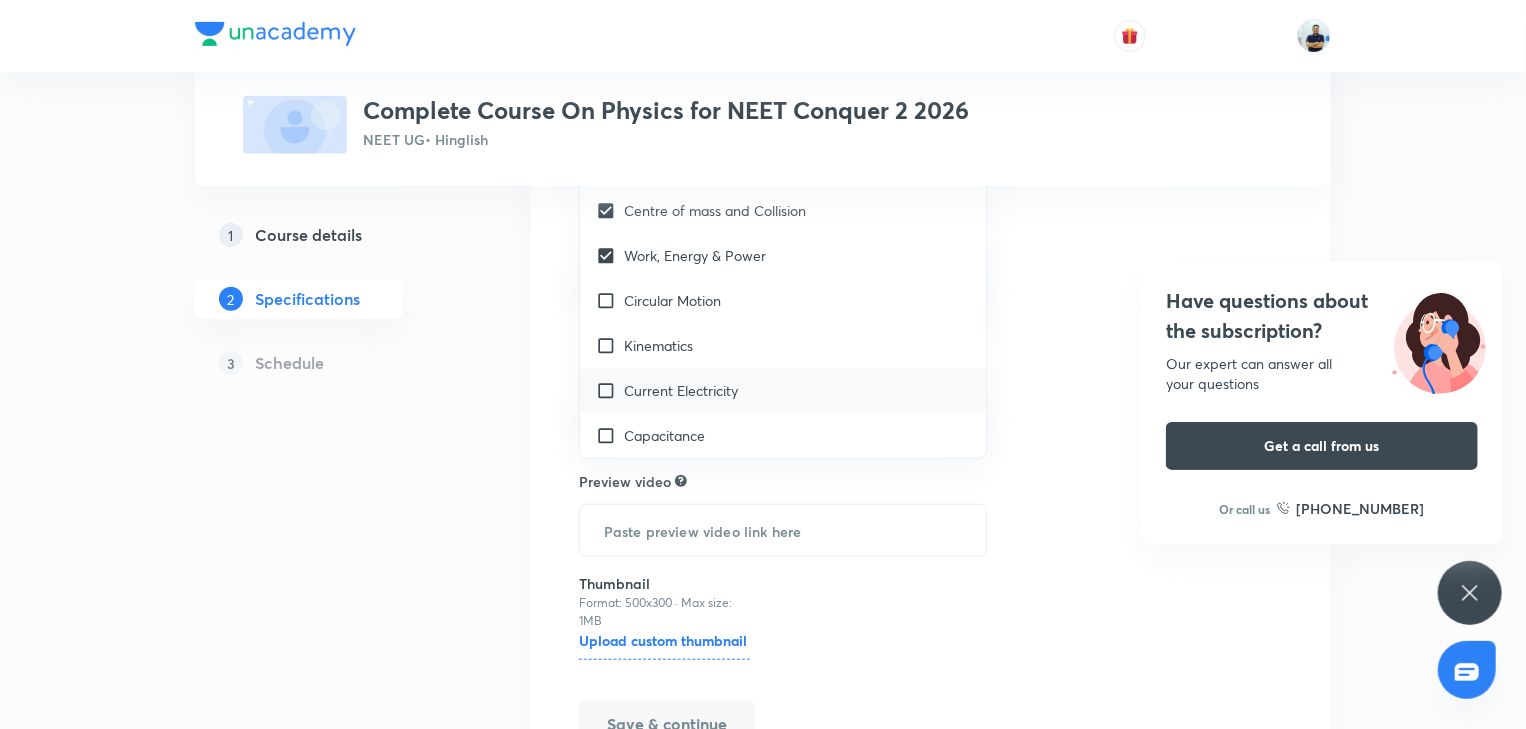 scroll, scrollTop: 4604, scrollLeft: 0, axis: vertical 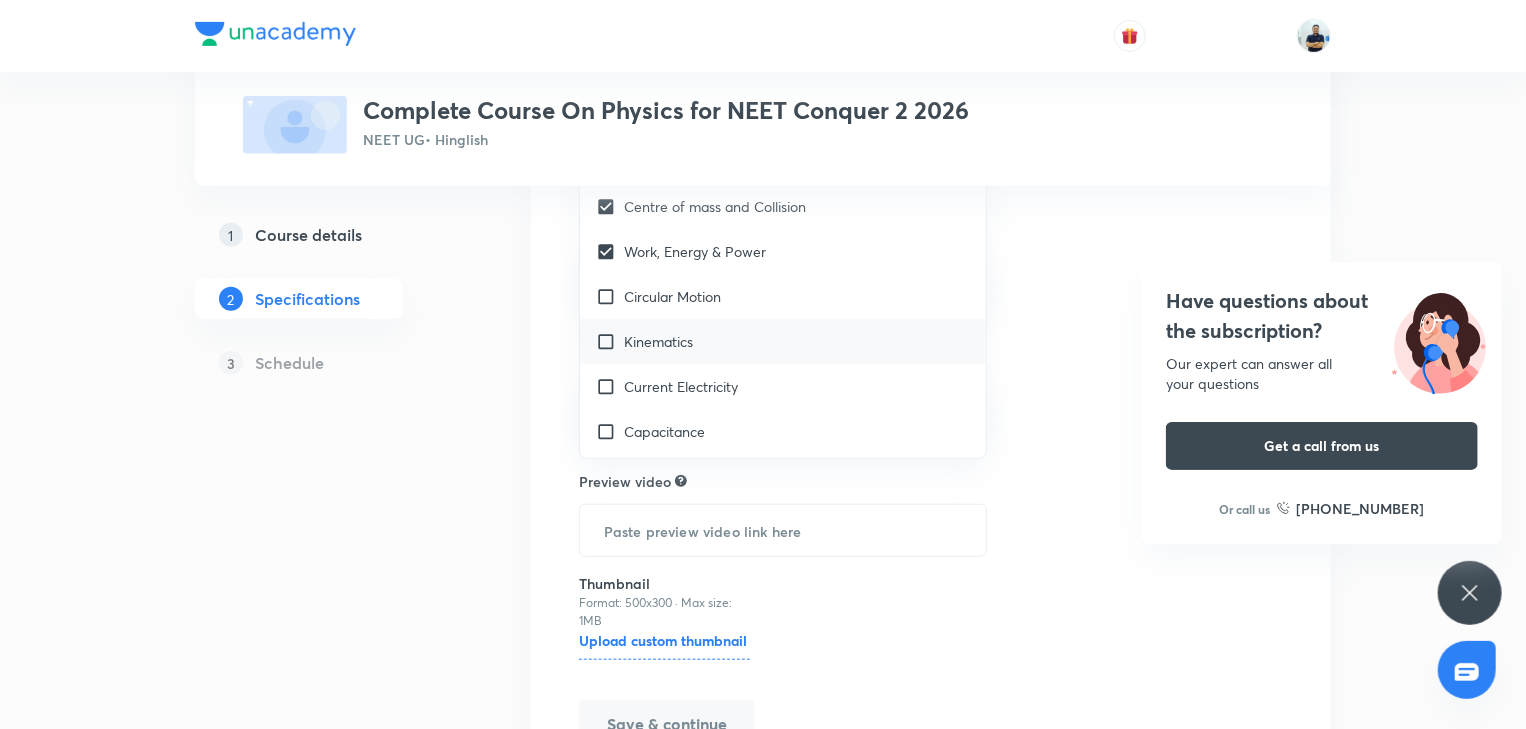 drag, startPoint x: 670, startPoint y: 381, endPoint x: 668, endPoint y: 367, distance: 14.142136 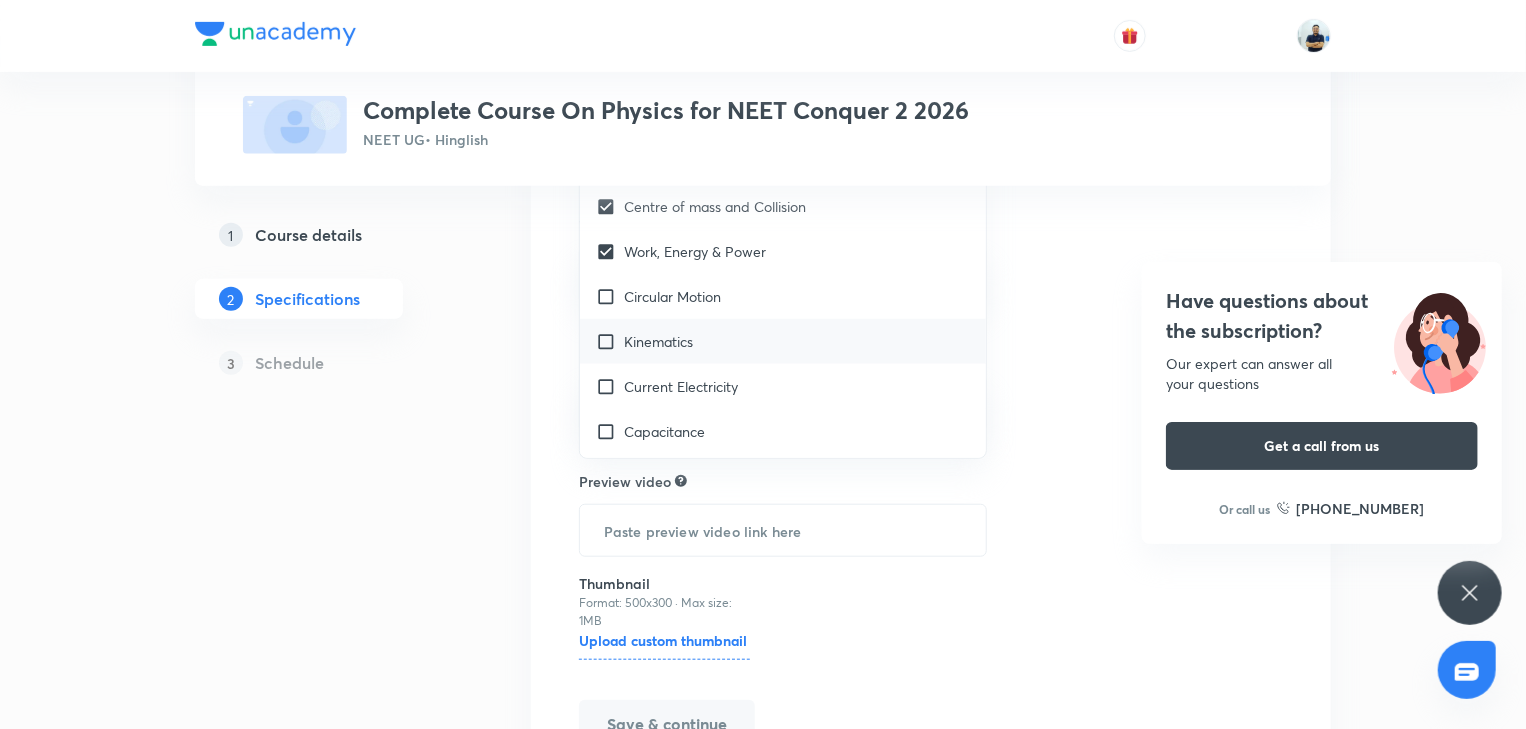 click on "Current Electricity" at bounding box center [681, 386] 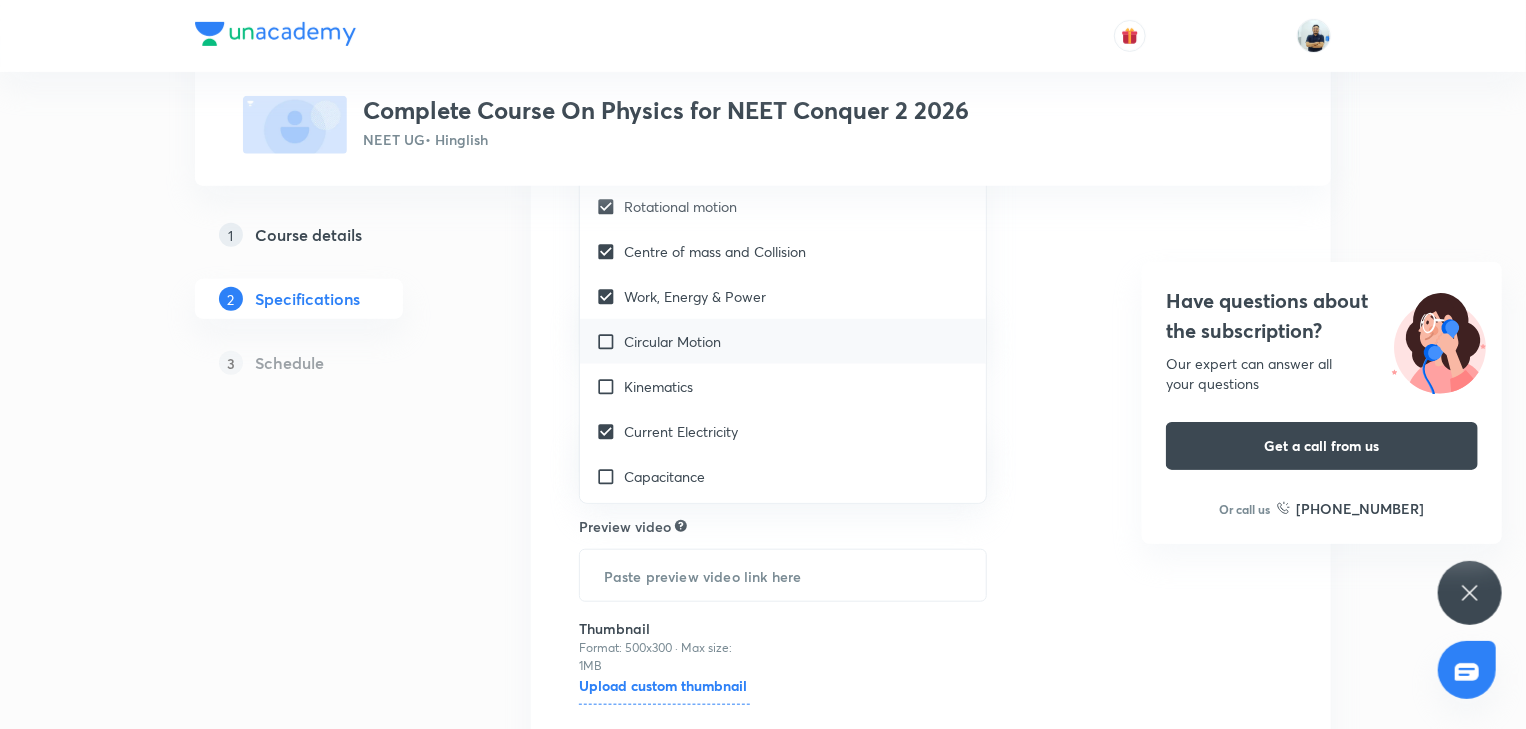 click on "Circular Motion" at bounding box center [783, 341] 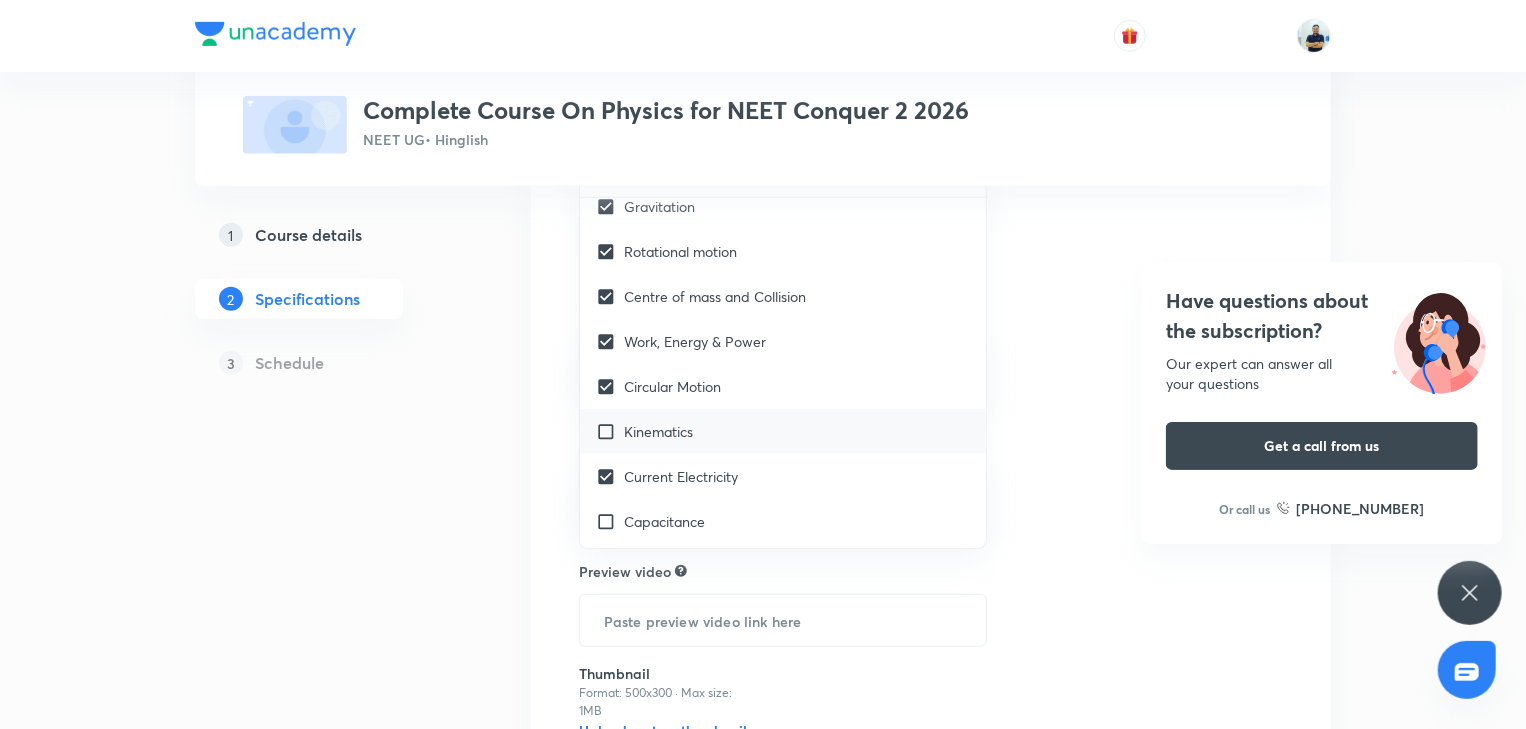 click on "Kinematics" at bounding box center [658, 431] 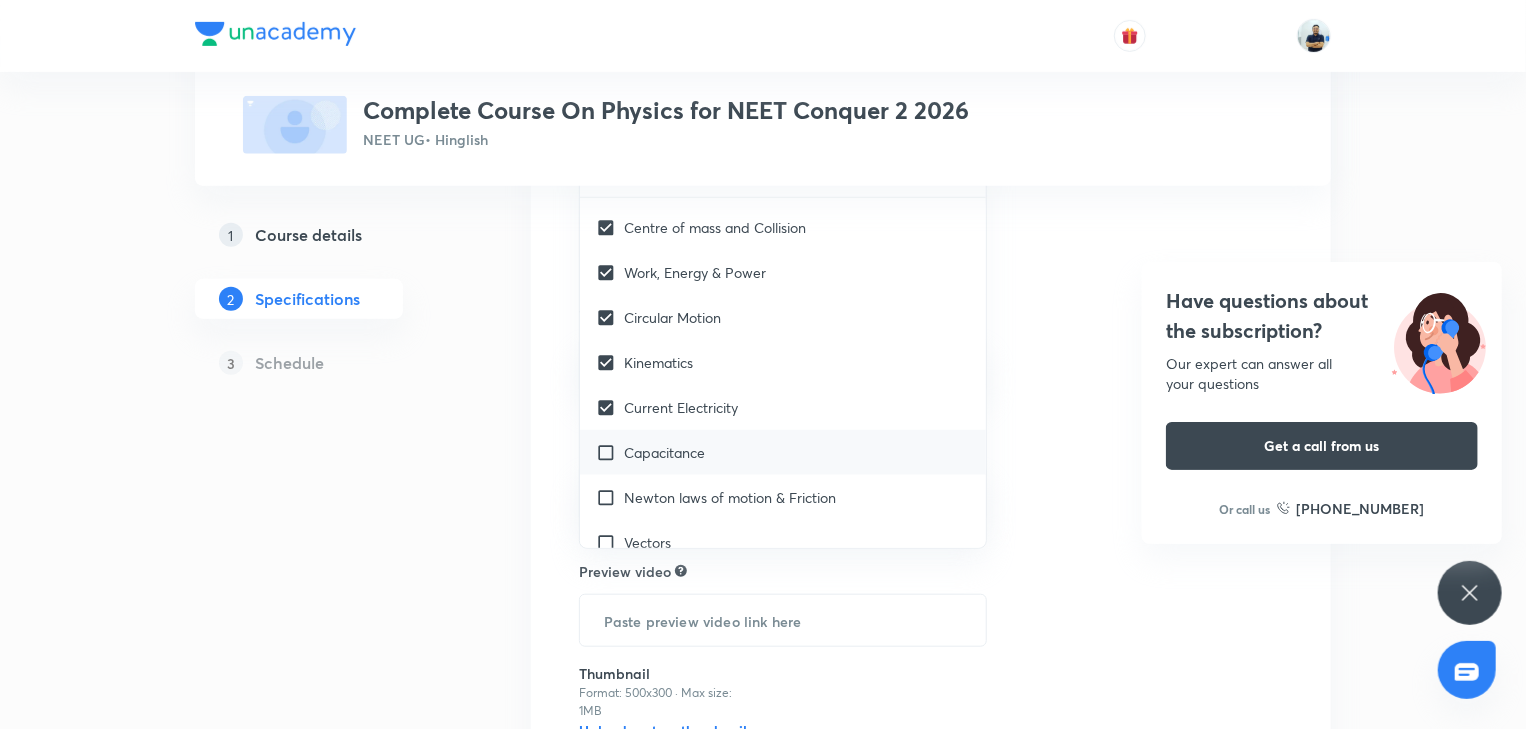 click on "Capacitance" at bounding box center (664, 452) 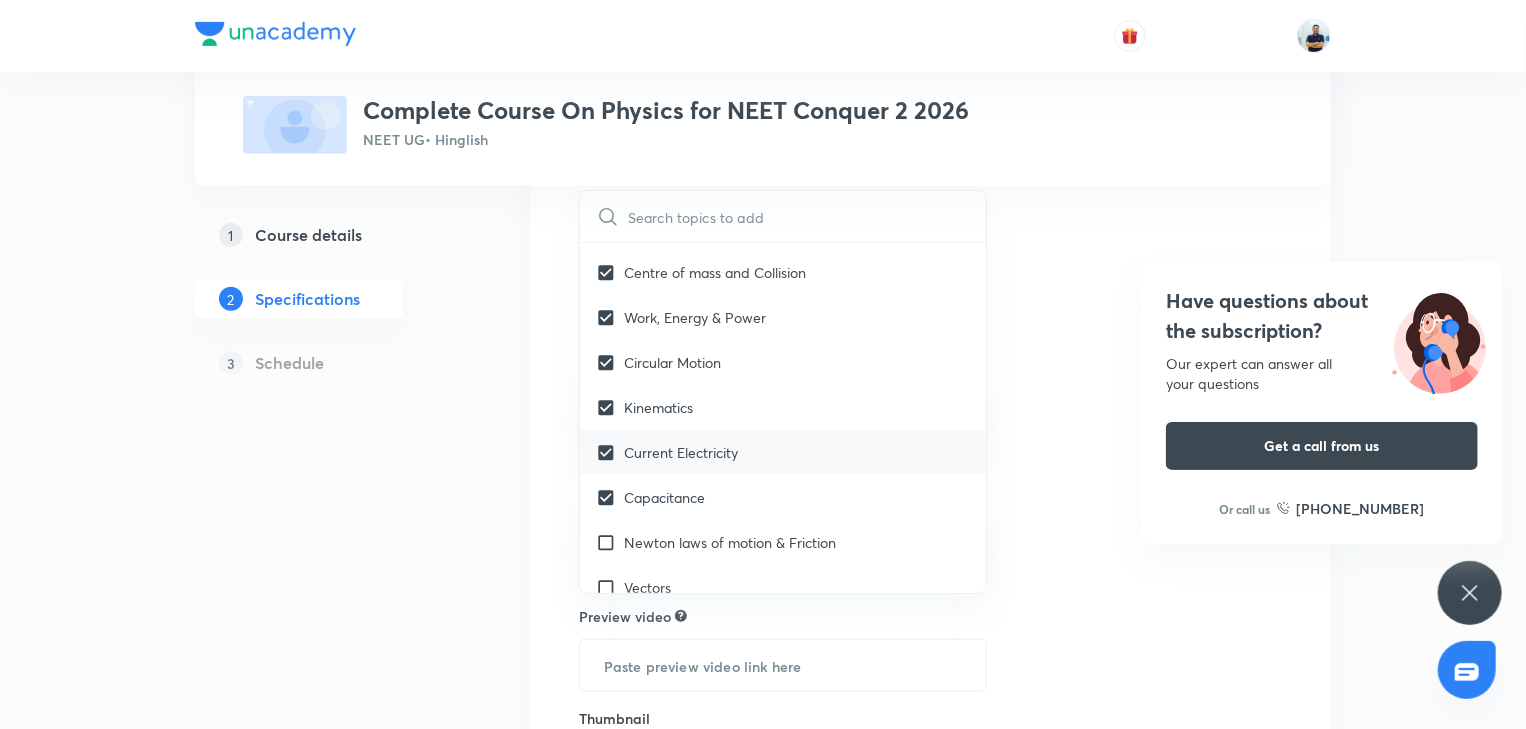 checkbox on "true" 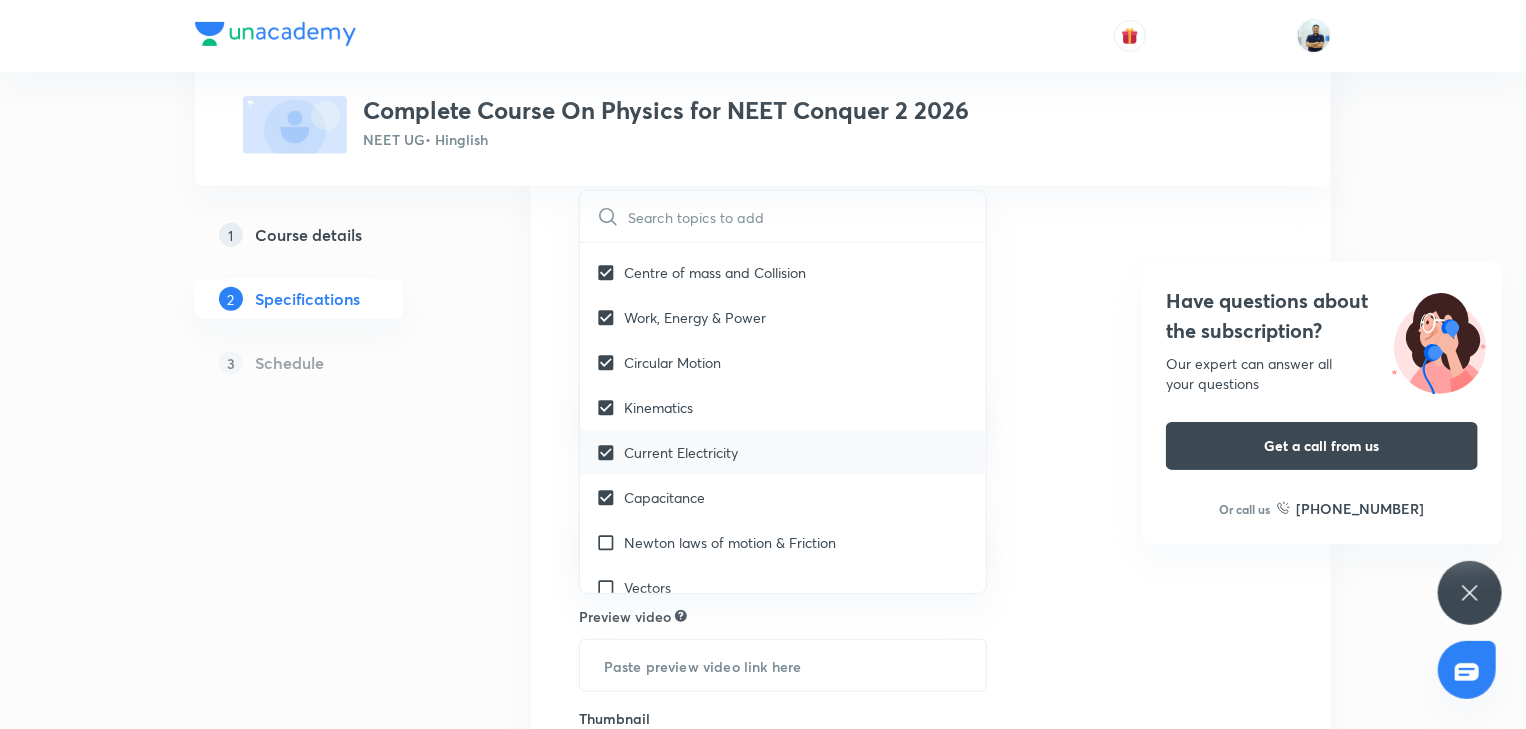 checkbox on "true" 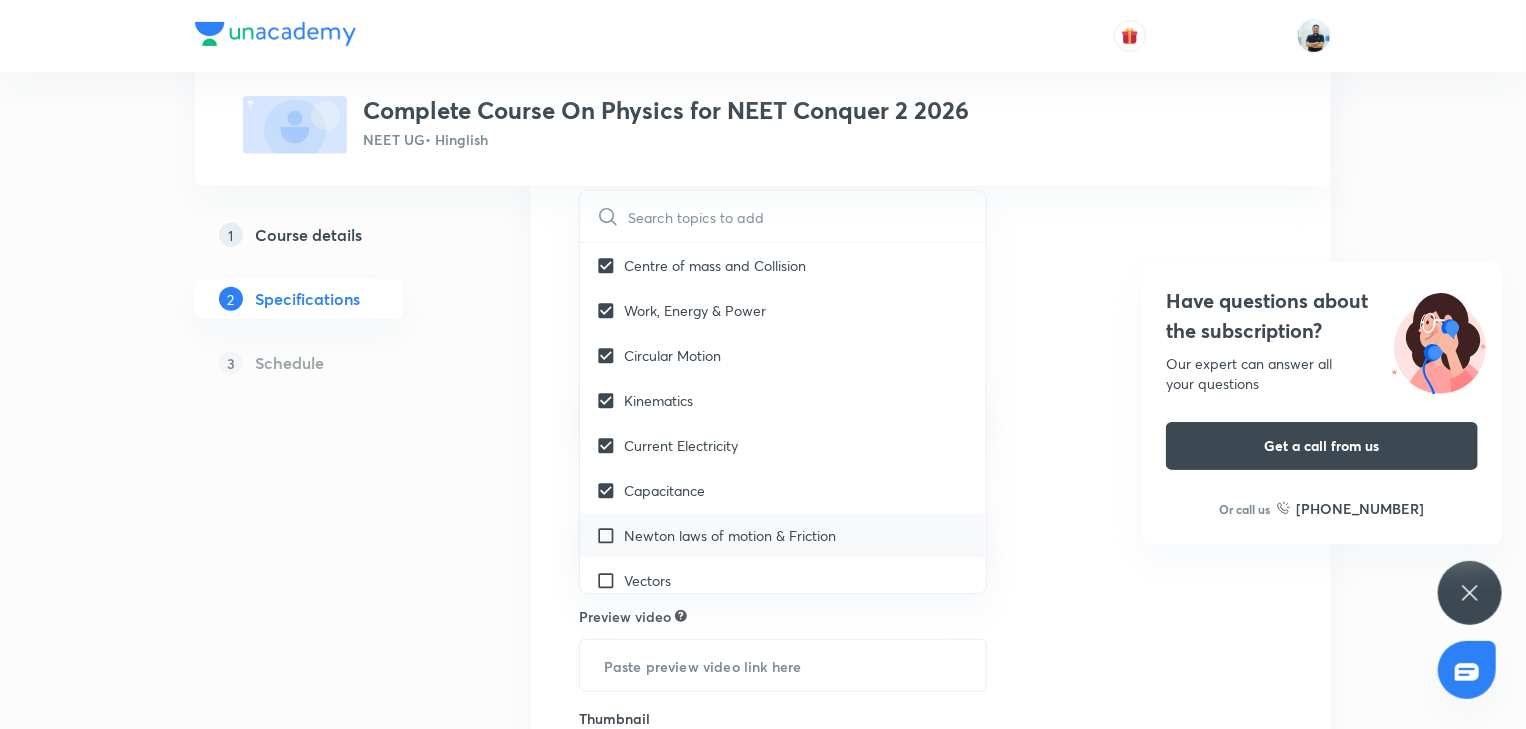 click on "Newton laws of motion & Friction" at bounding box center [730, 535] 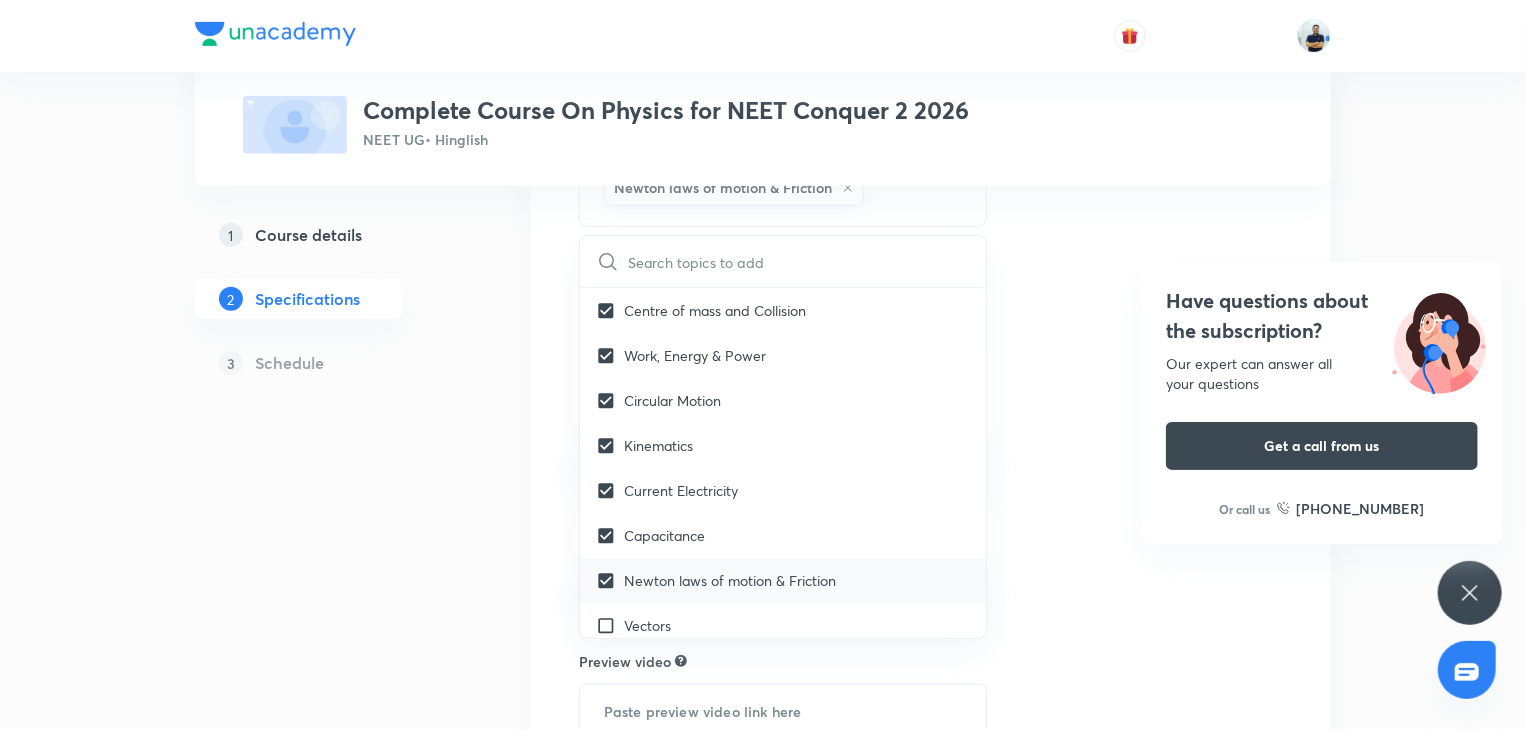 checkbox on "true" 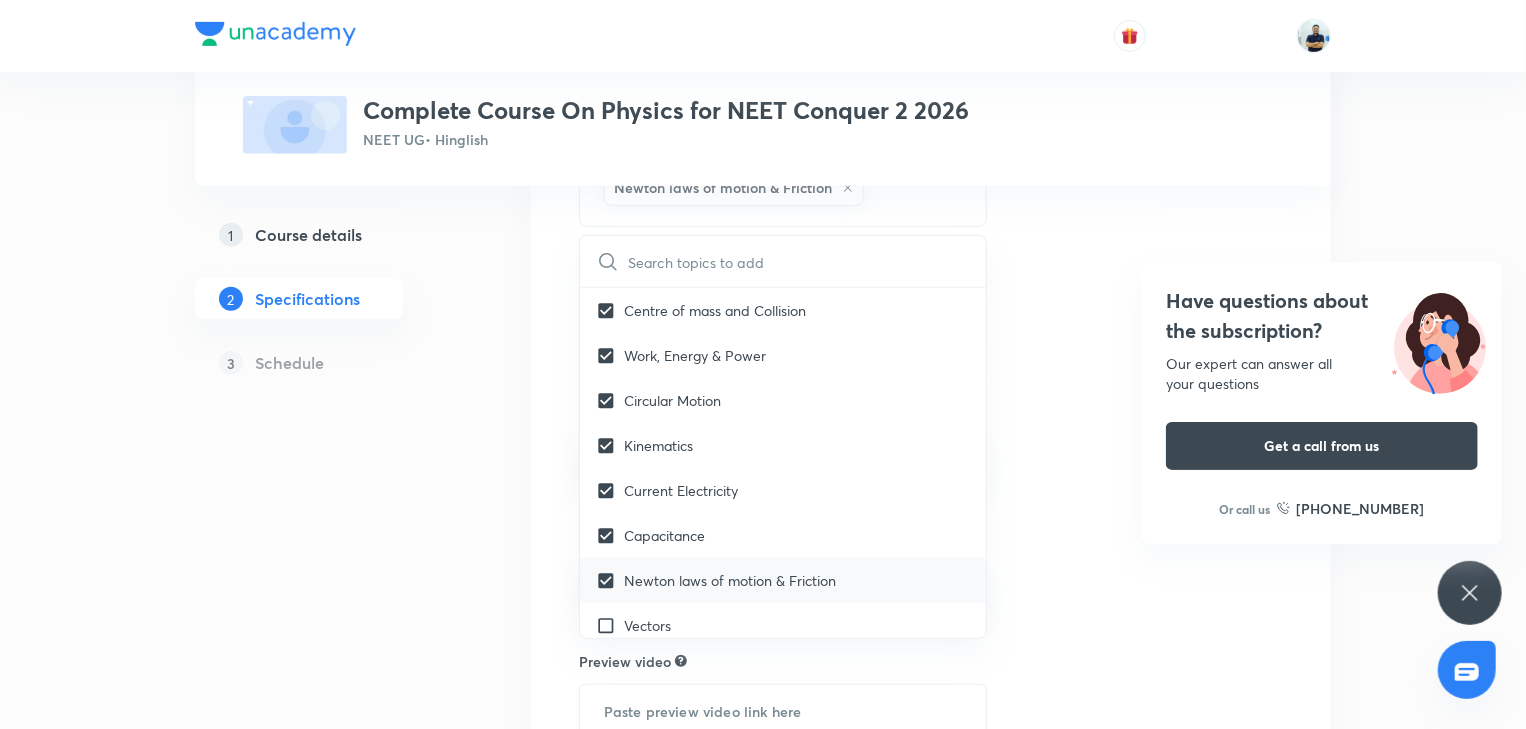checkbox on "true" 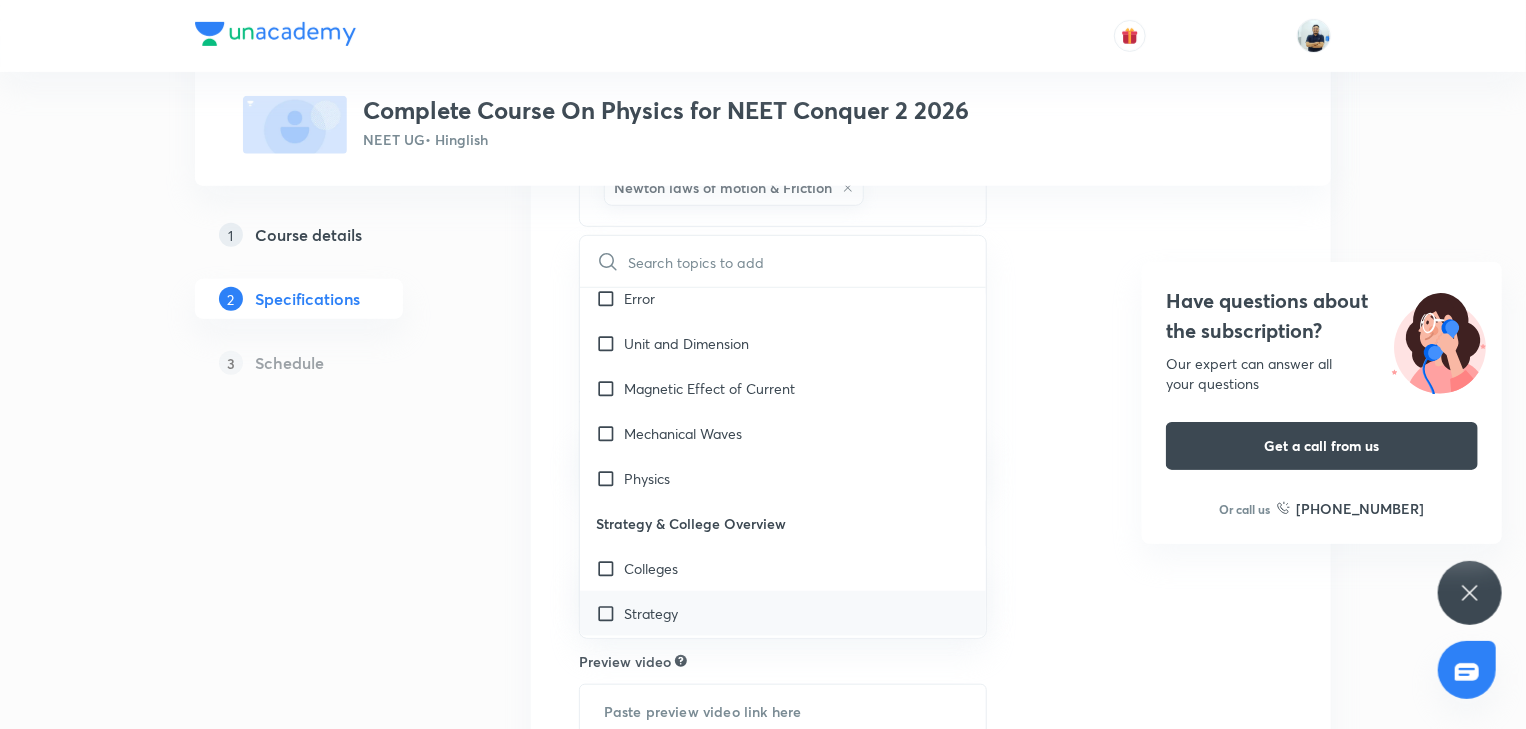 scroll, scrollTop: 5370, scrollLeft: 0, axis: vertical 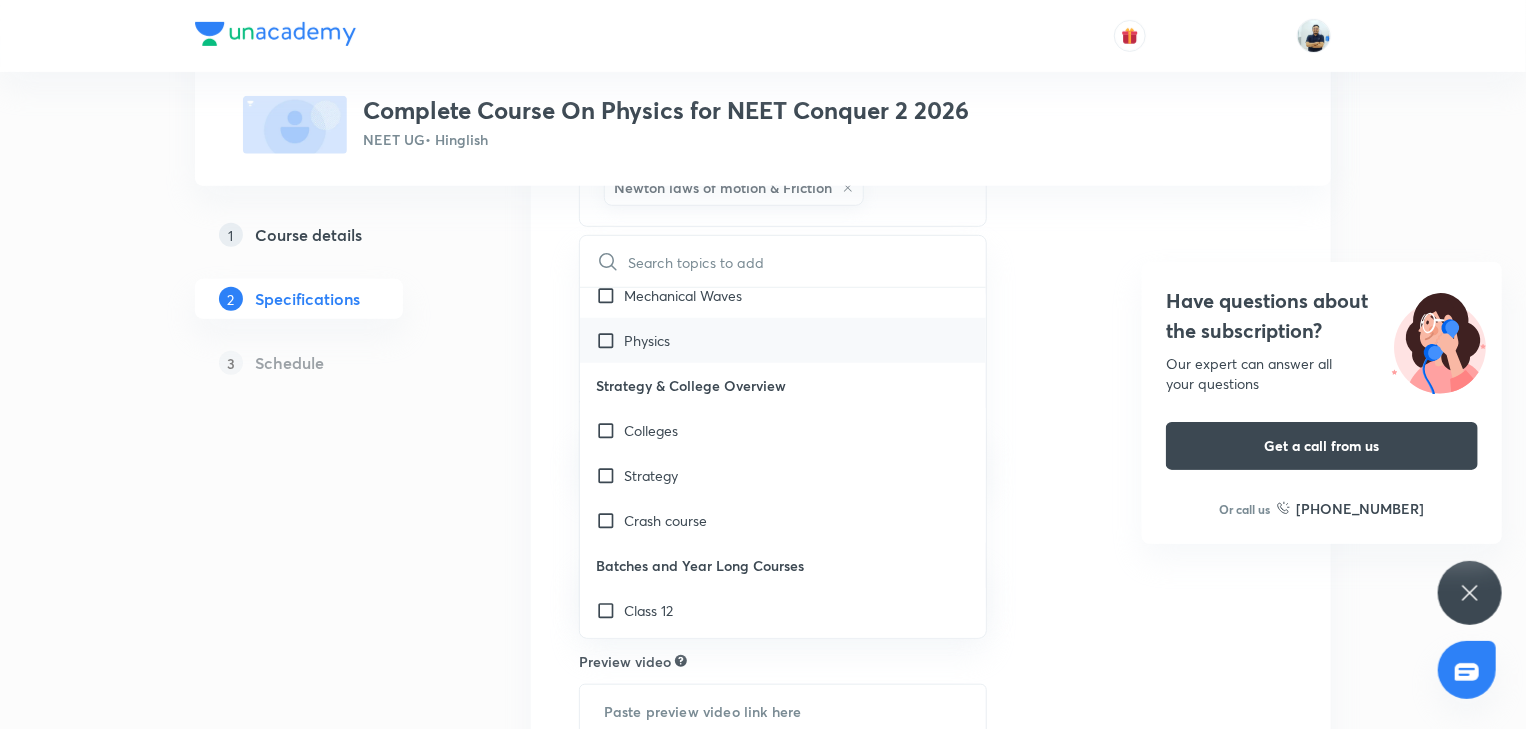 click on "Physics" at bounding box center [783, 340] 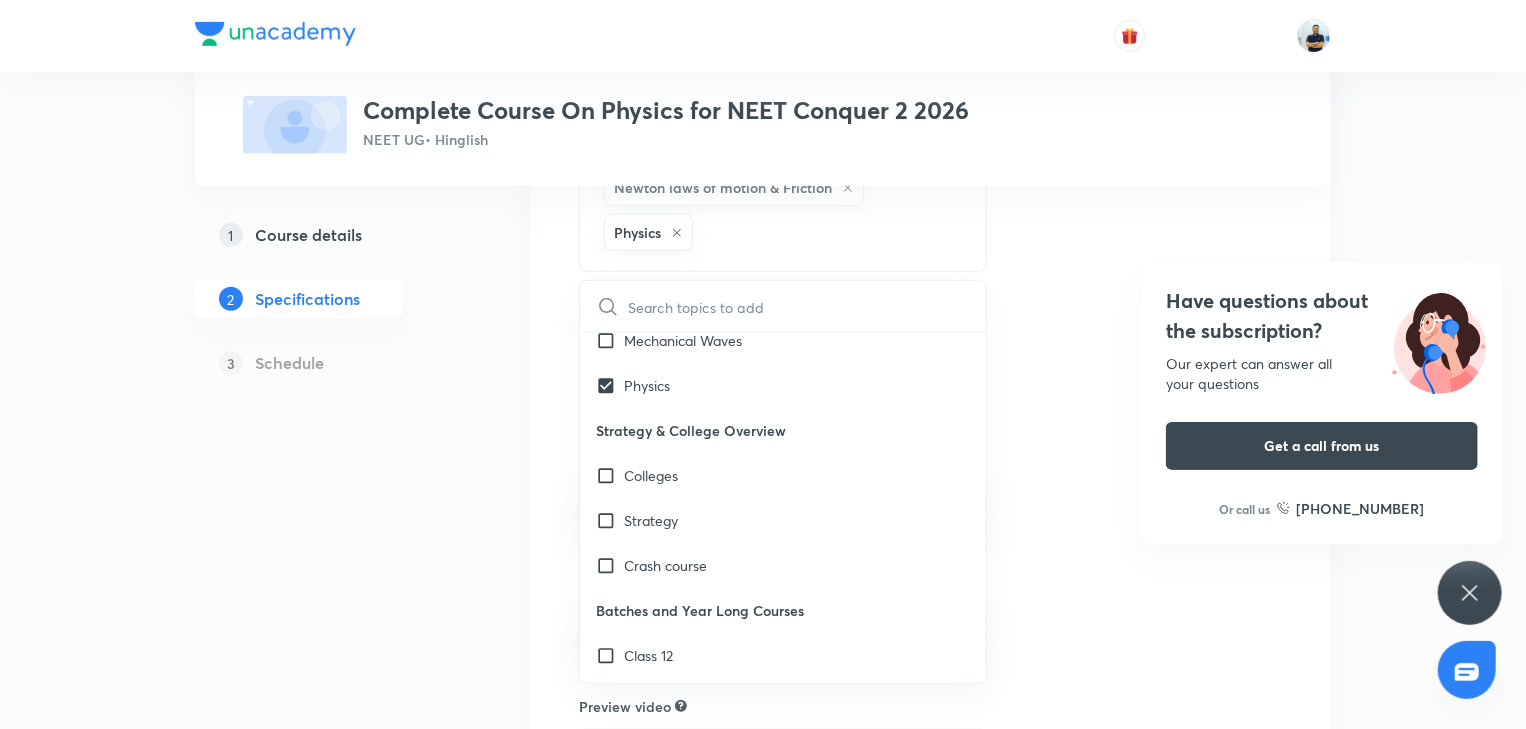 click at bounding box center (807, 306) 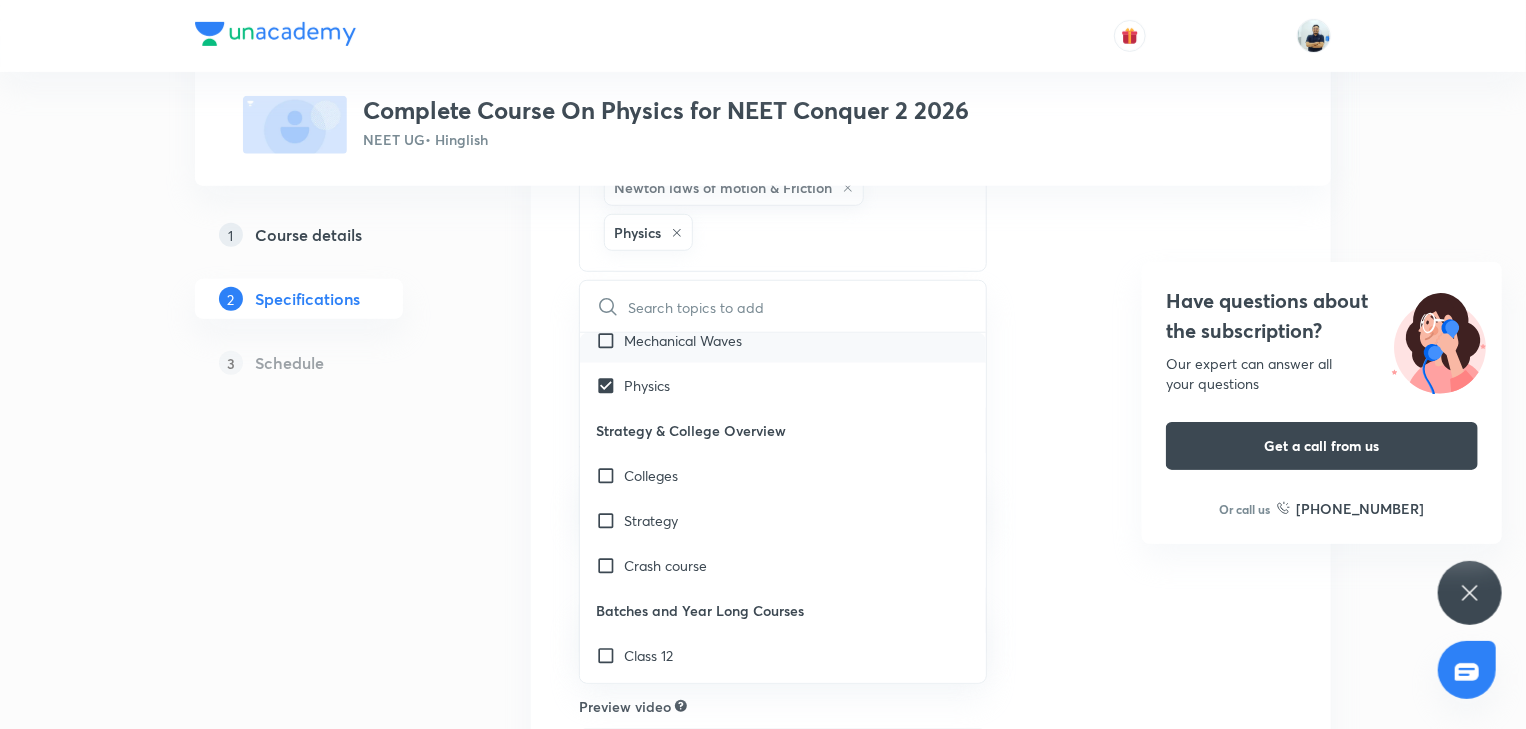click on "Mechanical Waves" at bounding box center [683, 340] 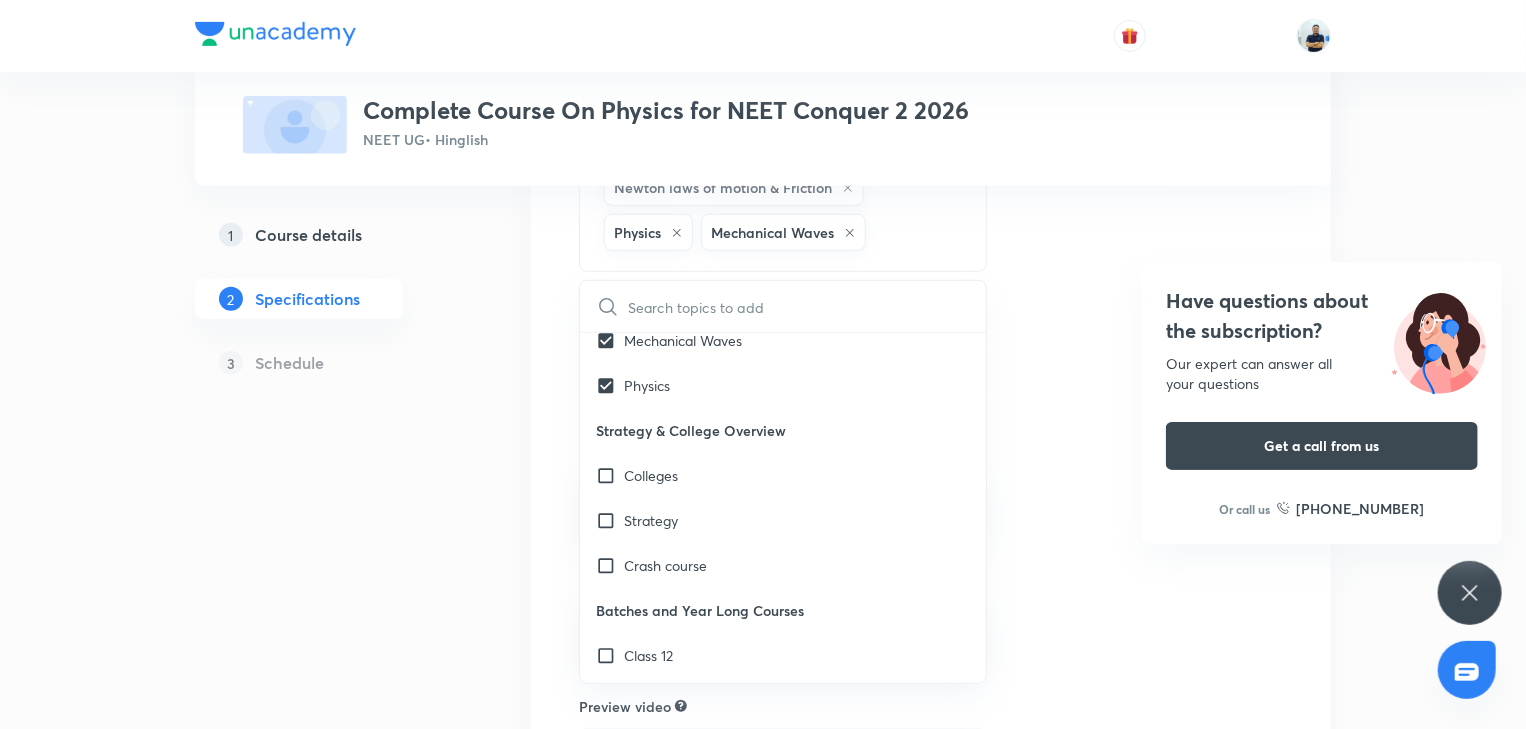 click on "Topics Centre of mass and Collision Rotational motion Gravitation Elasticity Work, Energy & Power Current Electricity Circular Motion Kinematics Capacitance Newton laws of motion & Friction Physics Mechanical Waves CLEAR ​ Biology Previous Year & Mock Questions Diversity of Living Organisms Structural Organisation Cell Structure & Function Plant Physiology Human Physiology Reproduction Genetics & Evolution Biology & Human Welfare Biotechnology & Applications Environment & Ecology Cell - The Unit of Life Crash Course Reproduction in Organisms Biological Classification The Living World Cell Cycle and Cell Division Plant Kingdom Principles of Inheritance and Variation (Genetics) Sexual Reproduction in Flowering plants Reproductive Health Human Reproduction Morphology of Flowering Plants Respiration in Plants Photosynthesis in Higher Plants Mineral Nutrition Transport in Plants Anatomy of Flowering Plants Environmental Issues Biodiversity and Conservation Ecosystem Organism, Population and Community Frog Botany" at bounding box center [931, 409] 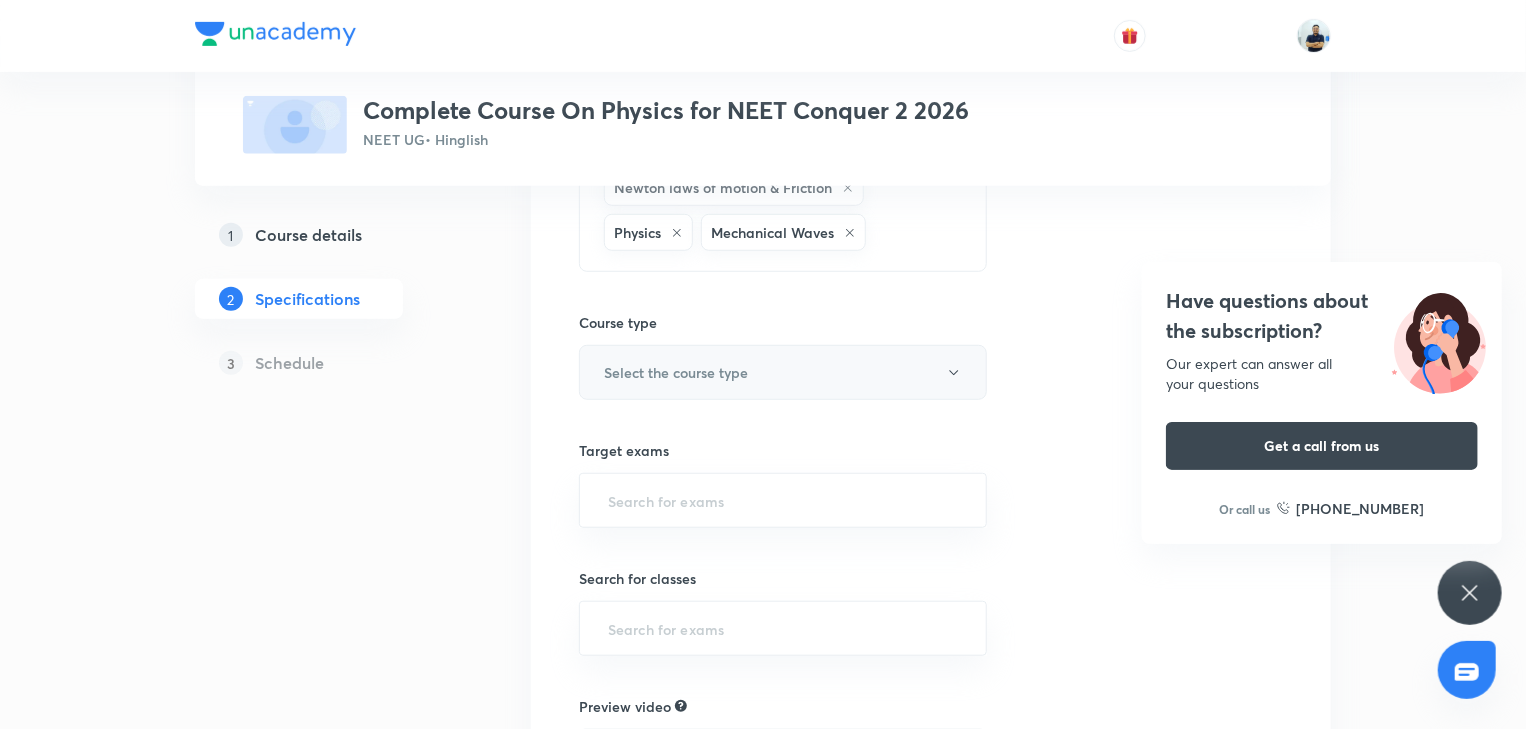 click on "Select the course type" at bounding box center (676, 372) 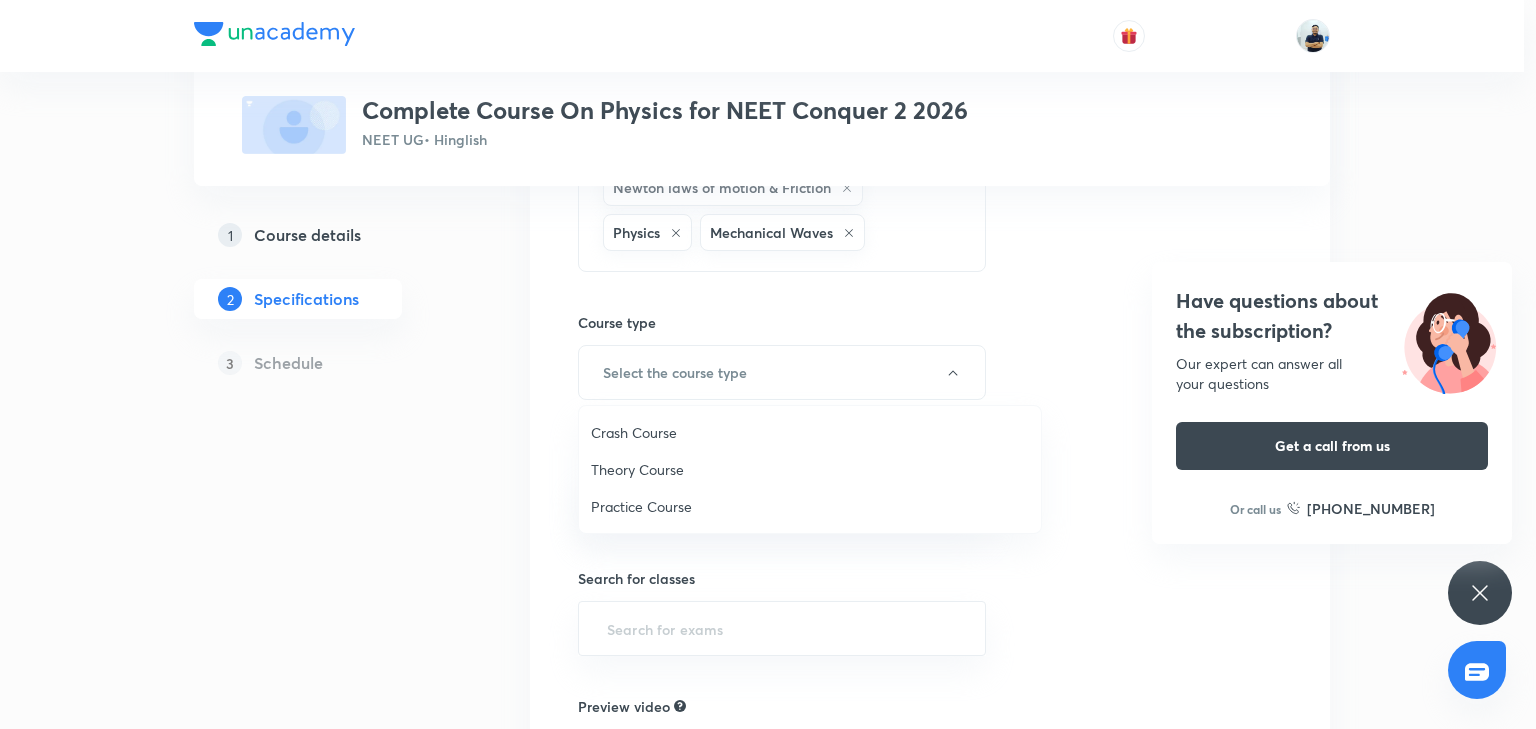 click on "Theory Course" at bounding box center (810, 469) 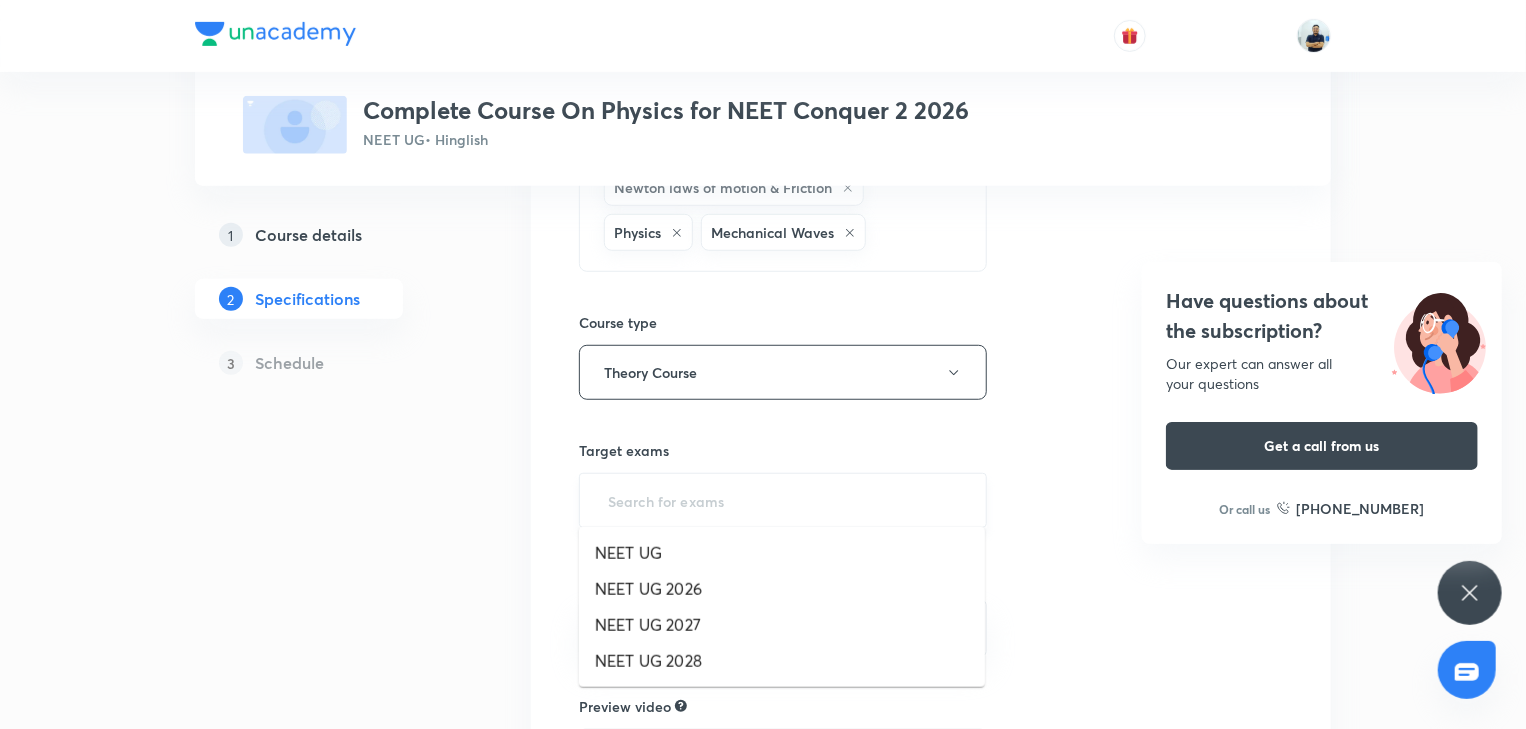 click at bounding box center [783, 500] 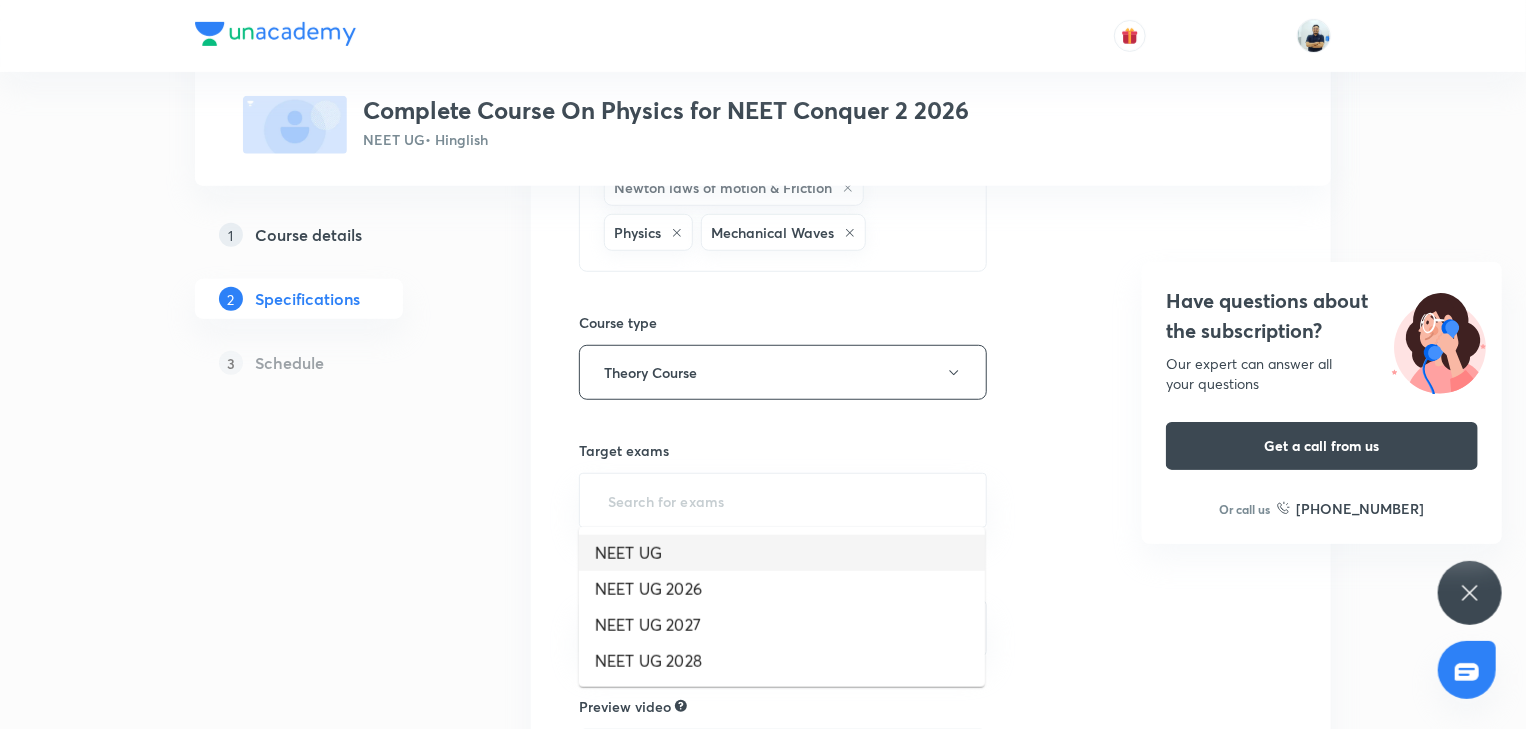 click on "NEET UG" at bounding box center [782, 553] 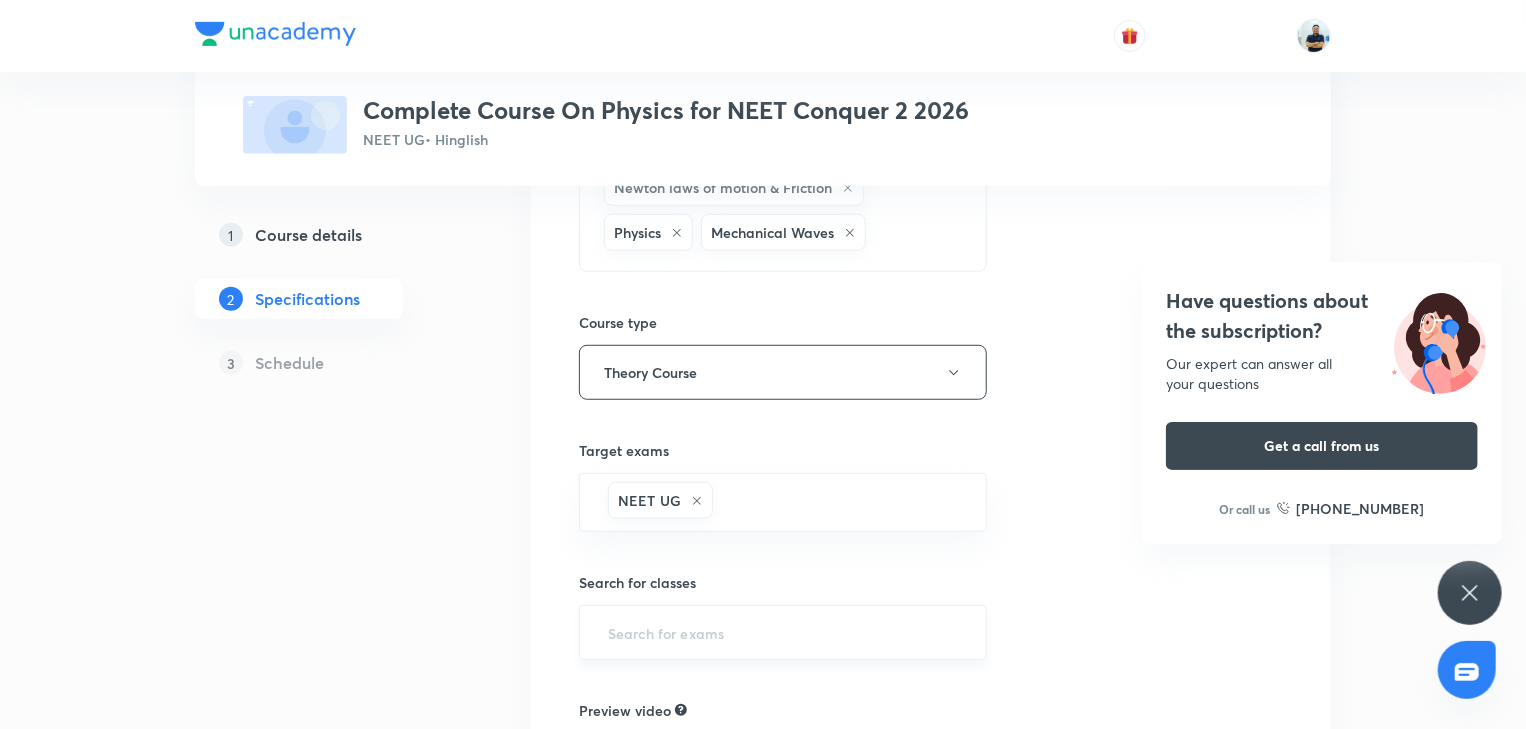 click at bounding box center [783, 632] 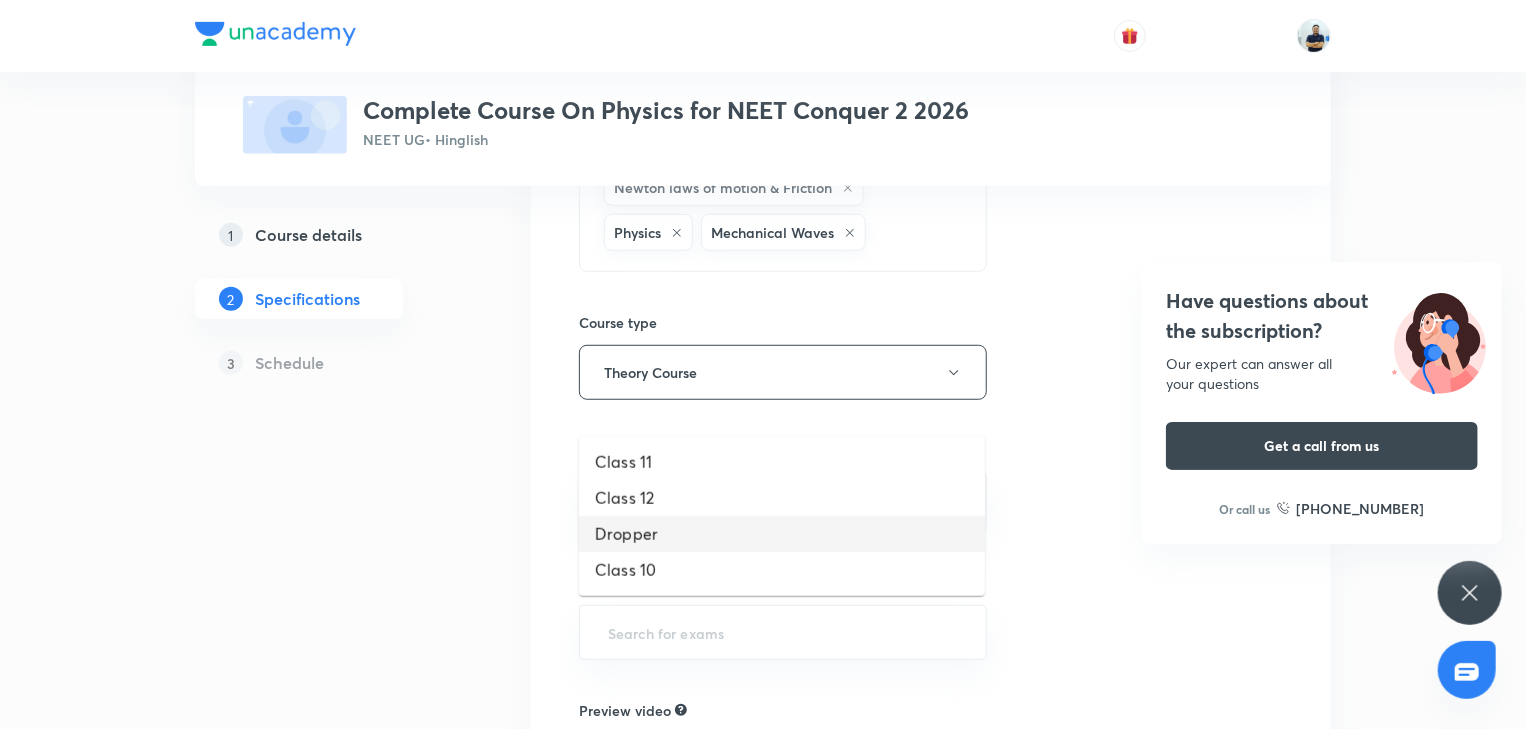 click on "Dropper" at bounding box center [782, 534] 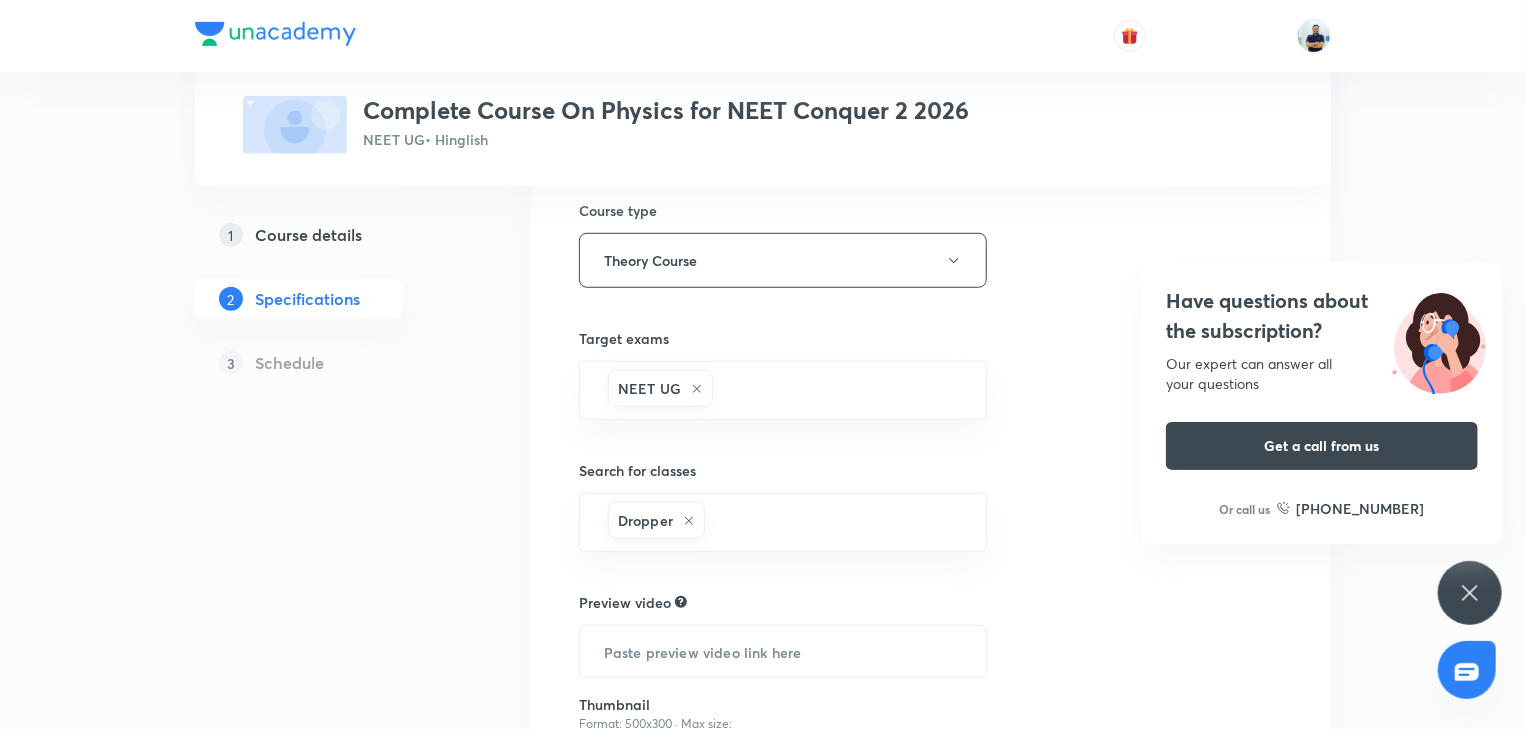 scroll, scrollTop: 867, scrollLeft: 0, axis: vertical 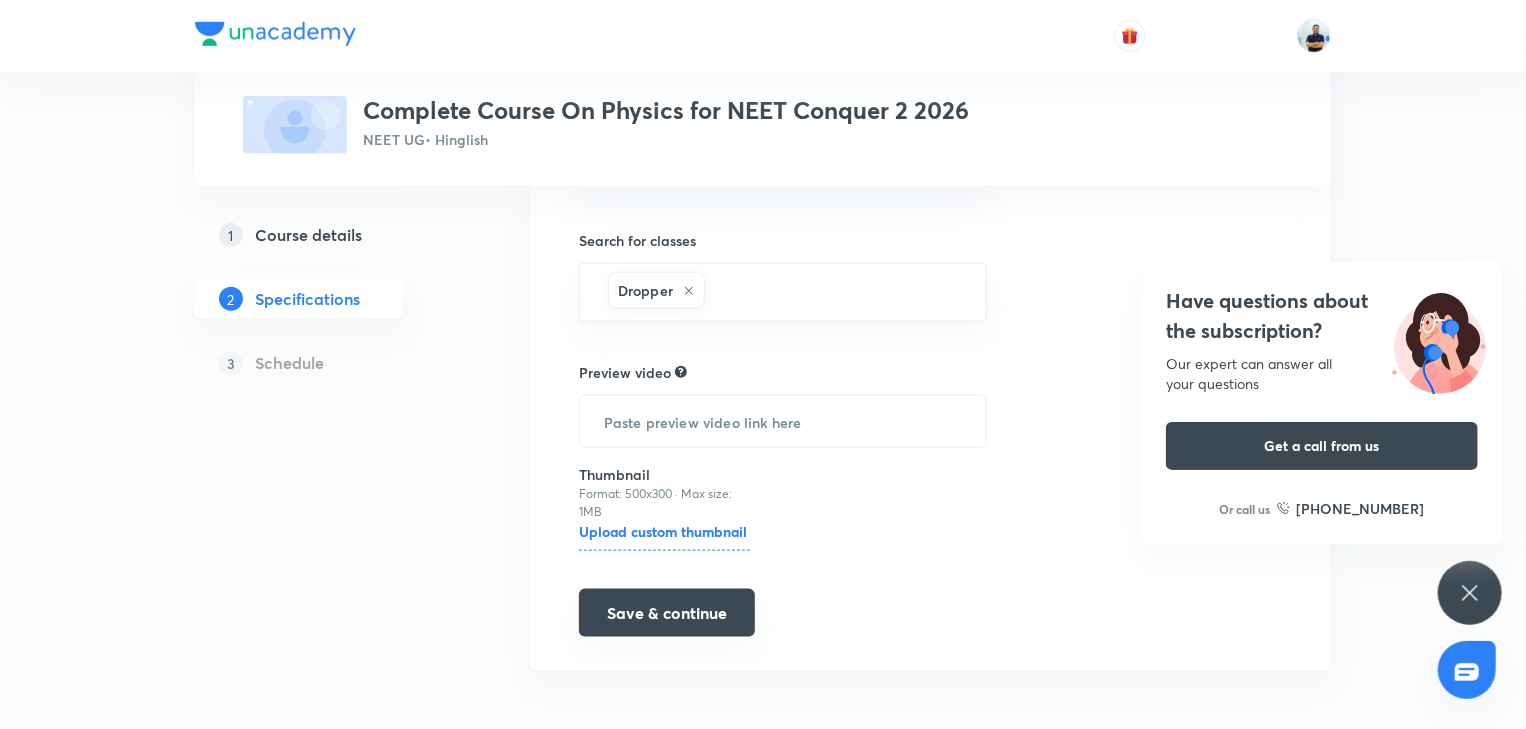 click on "Save & continue" at bounding box center [667, 613] 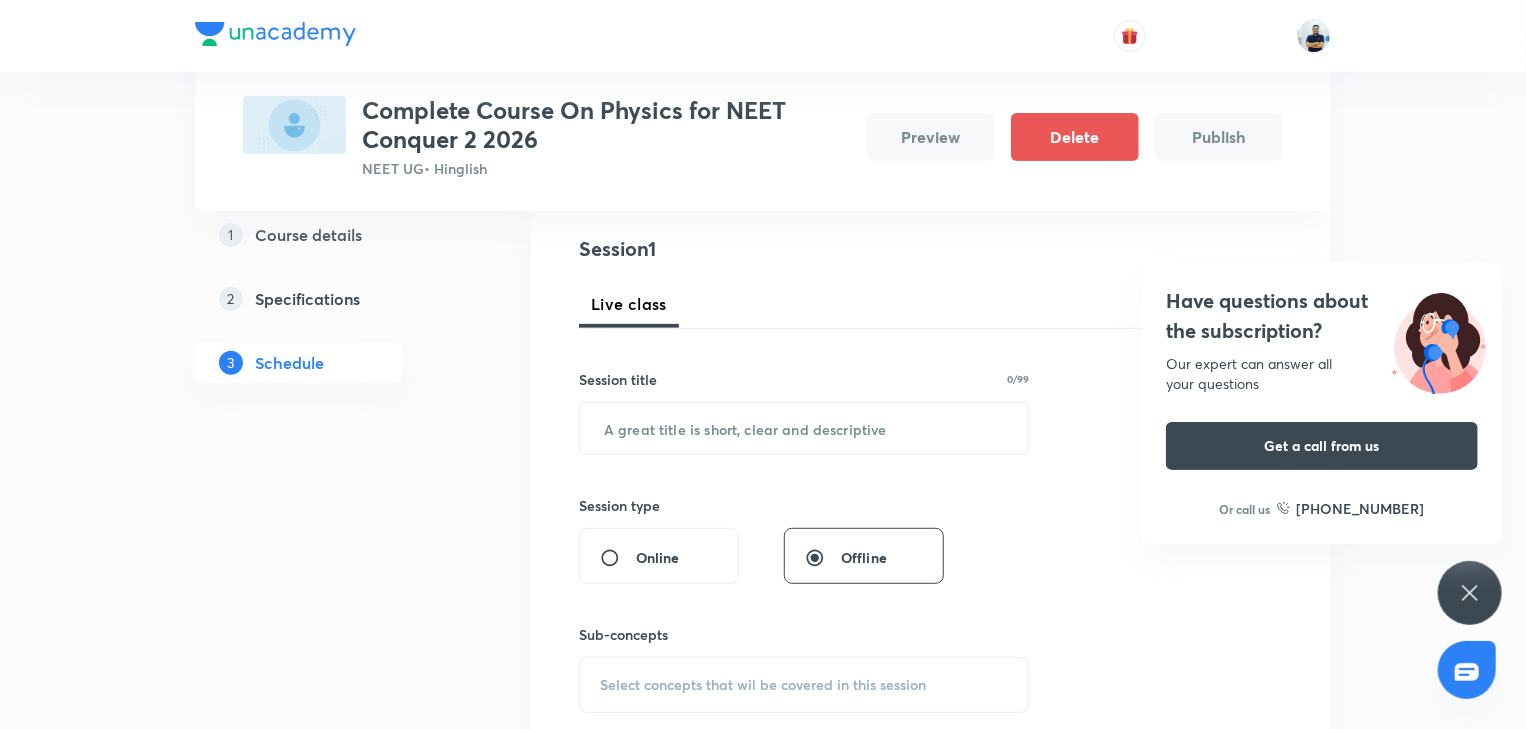 scroll, scrollTop: 93, scrollLeft: 0, axis: vertical 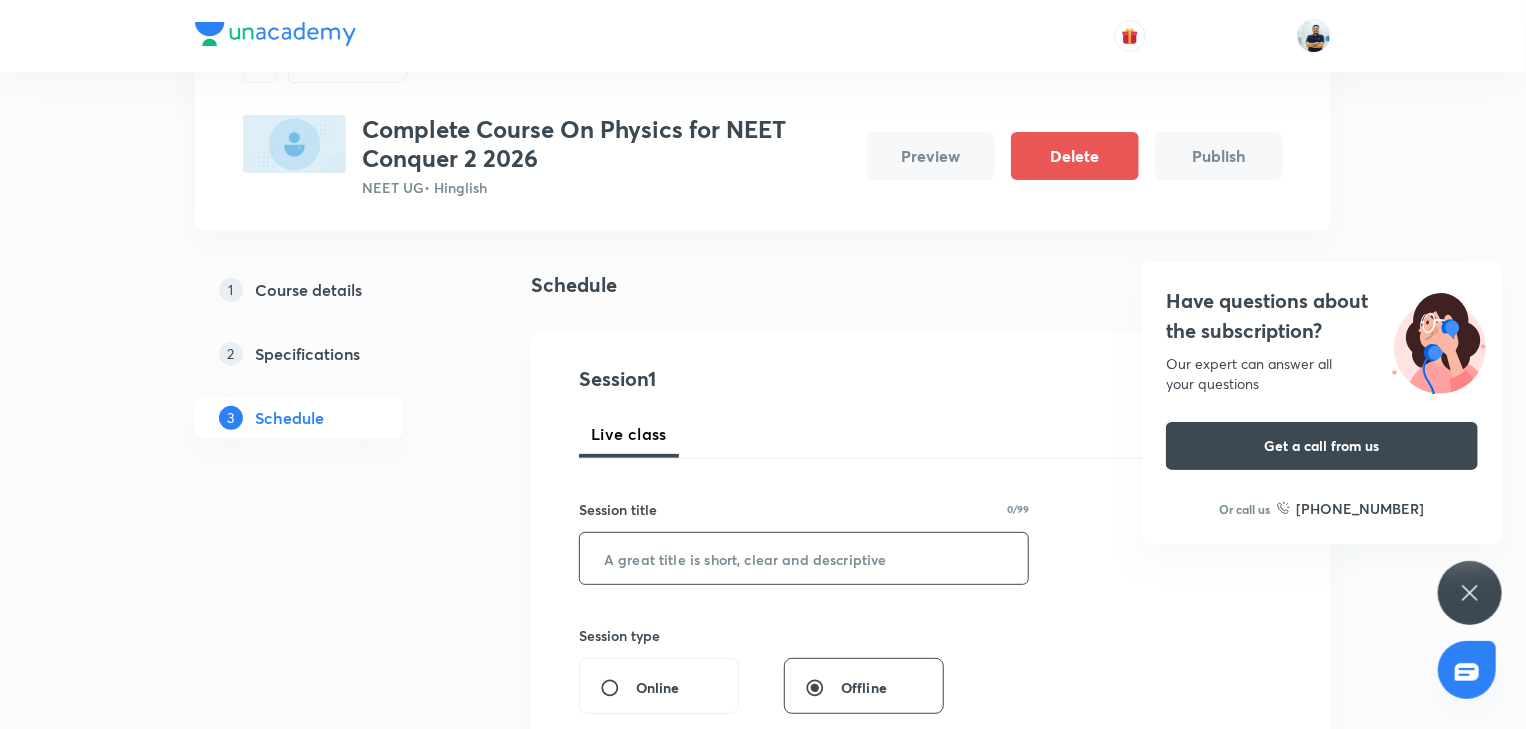 click at bounding box center [804, 558] 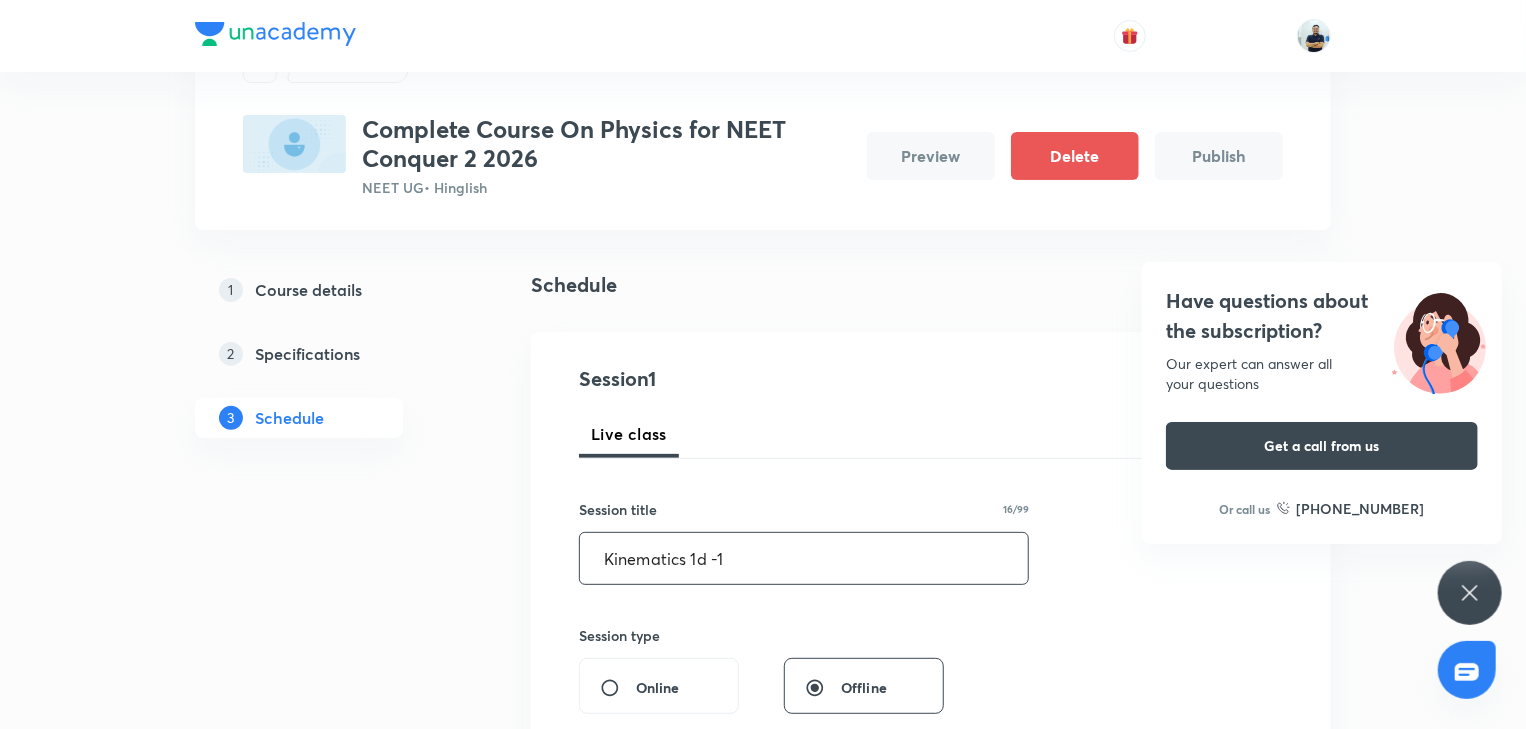 scroll, scrollTop: 653, scrollLeft: 0, axis: vertical 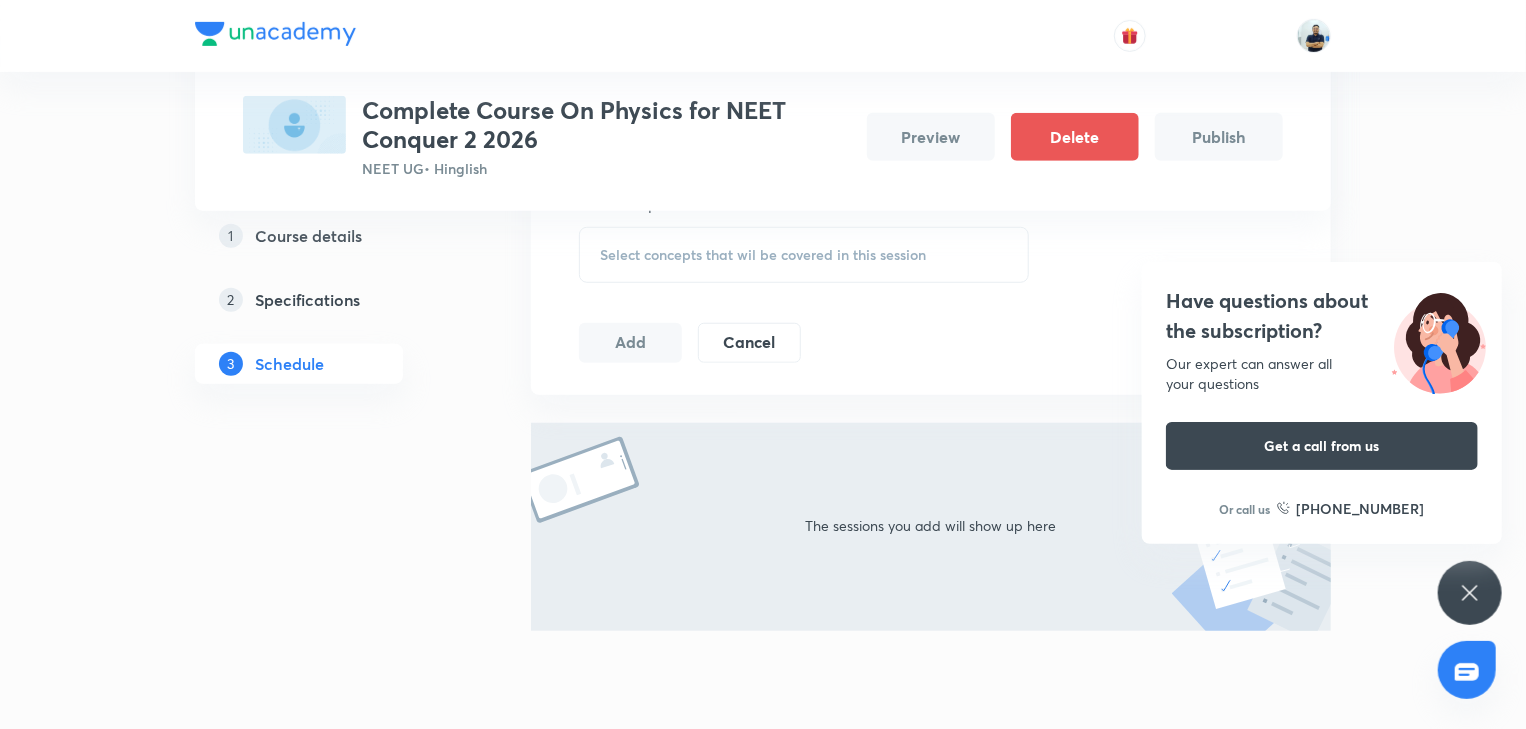 type on "Kinematics 1d -1" 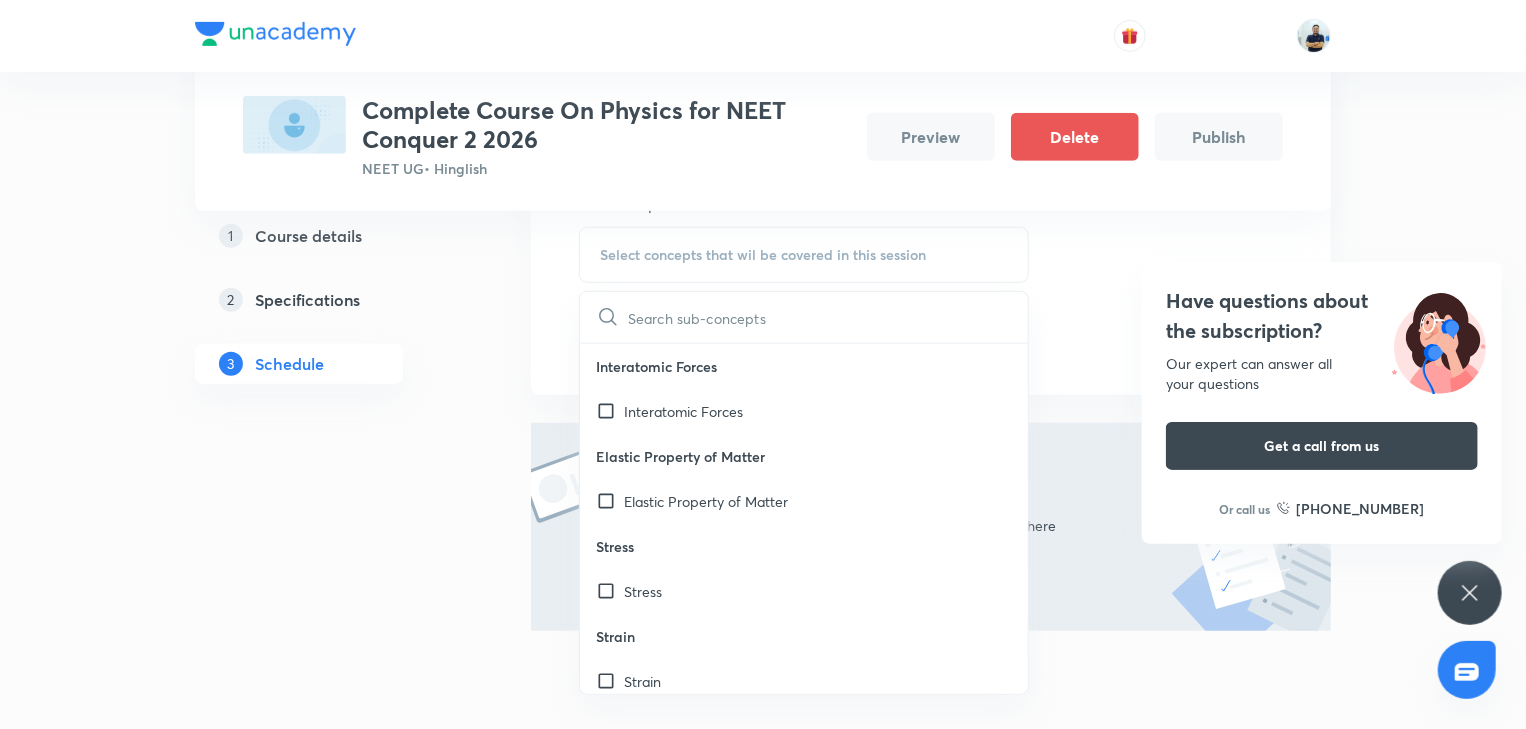 scroll, scrollTop: 560, scrollLeft: 0, axis: vertical 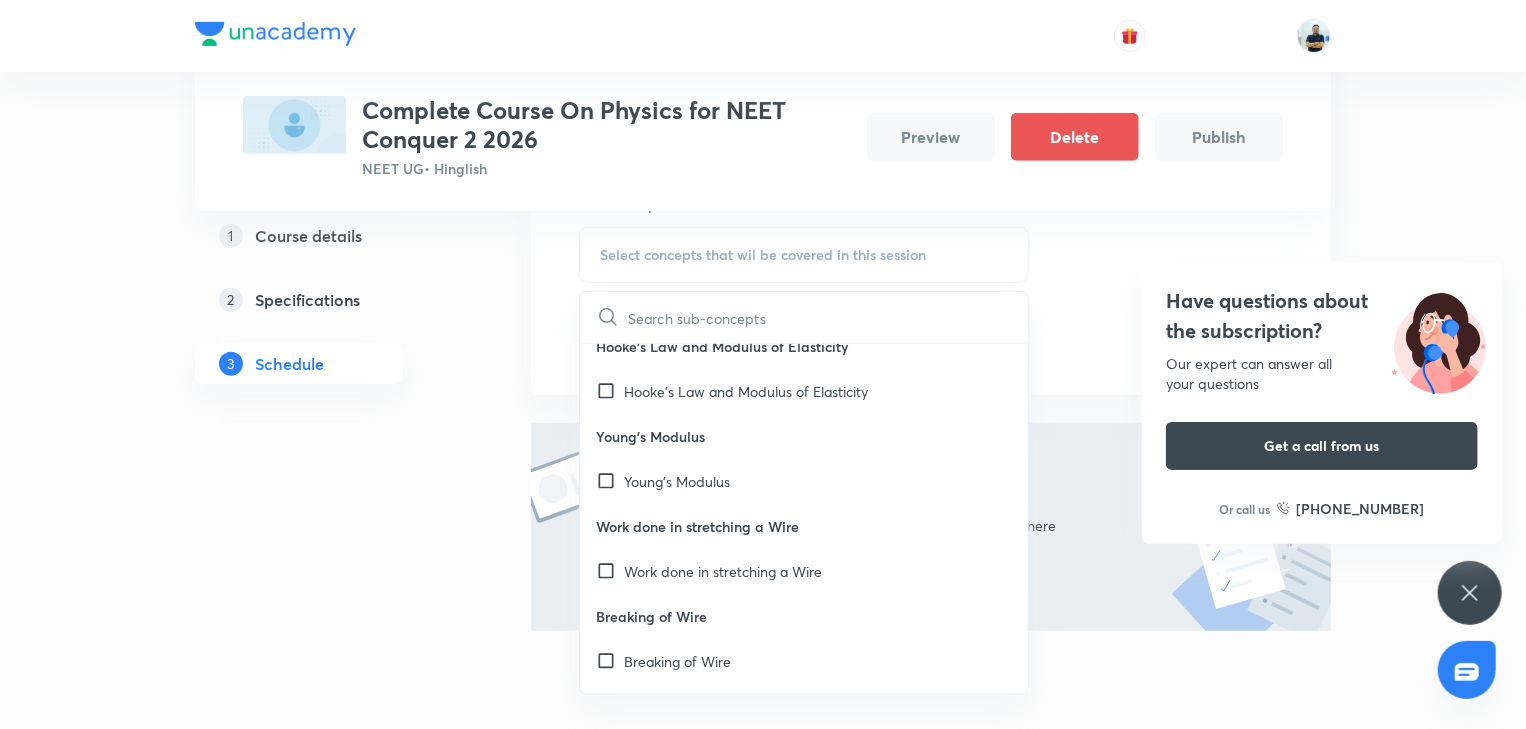 click on "Work done in stretching a Wire" at bounding box center (804, 526) 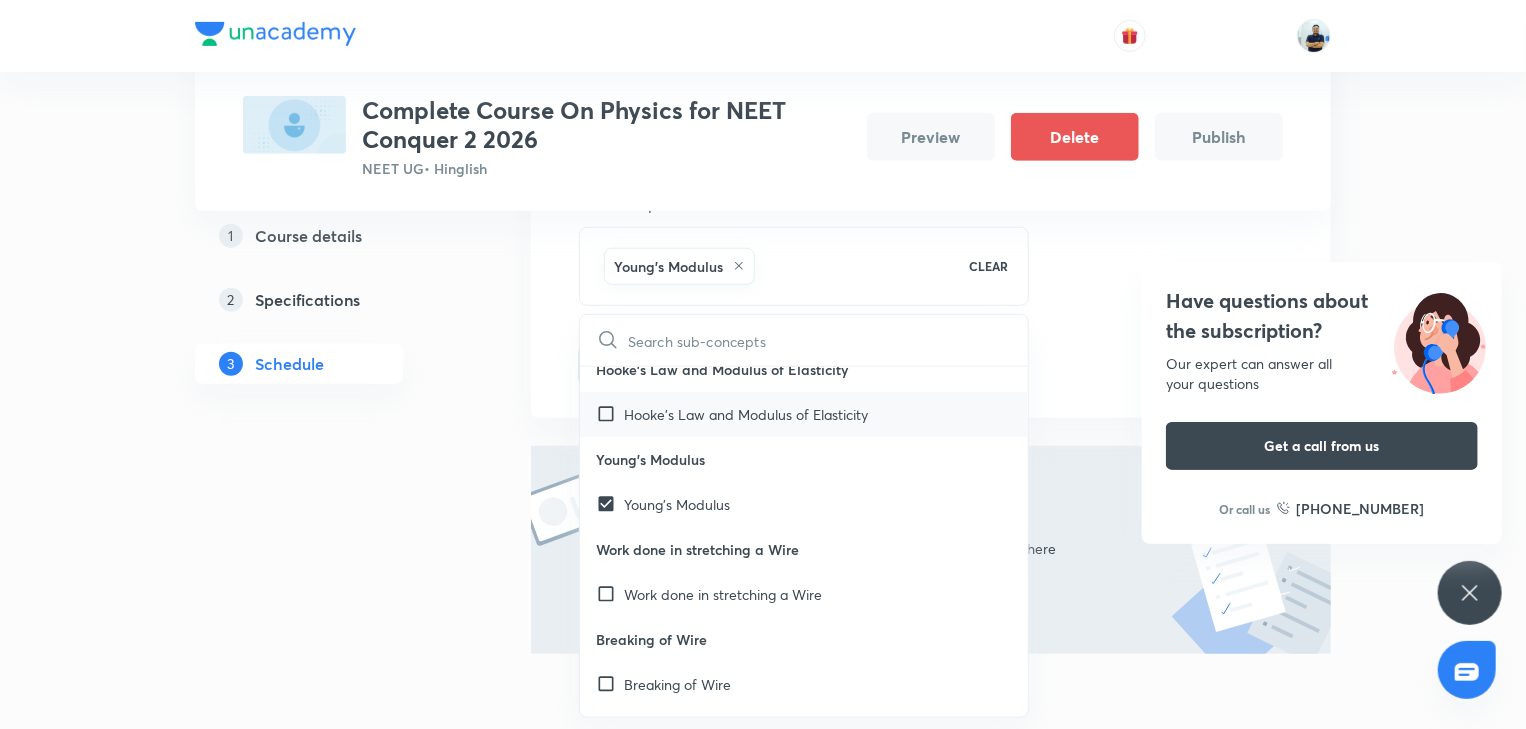 click on "Hooke's Law and Modulus of Elasticity" at bounding box center [804, 414] 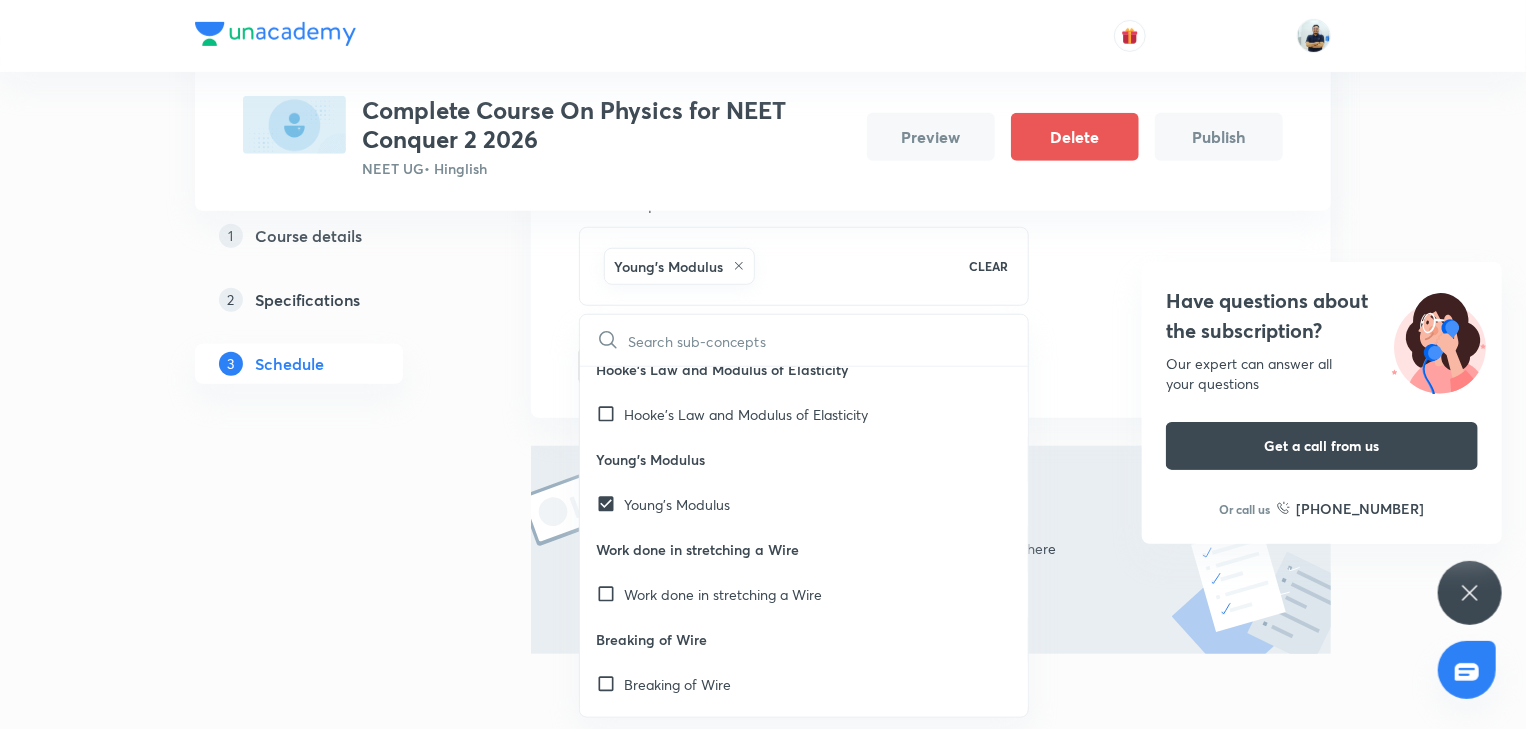 checkbox on "true" 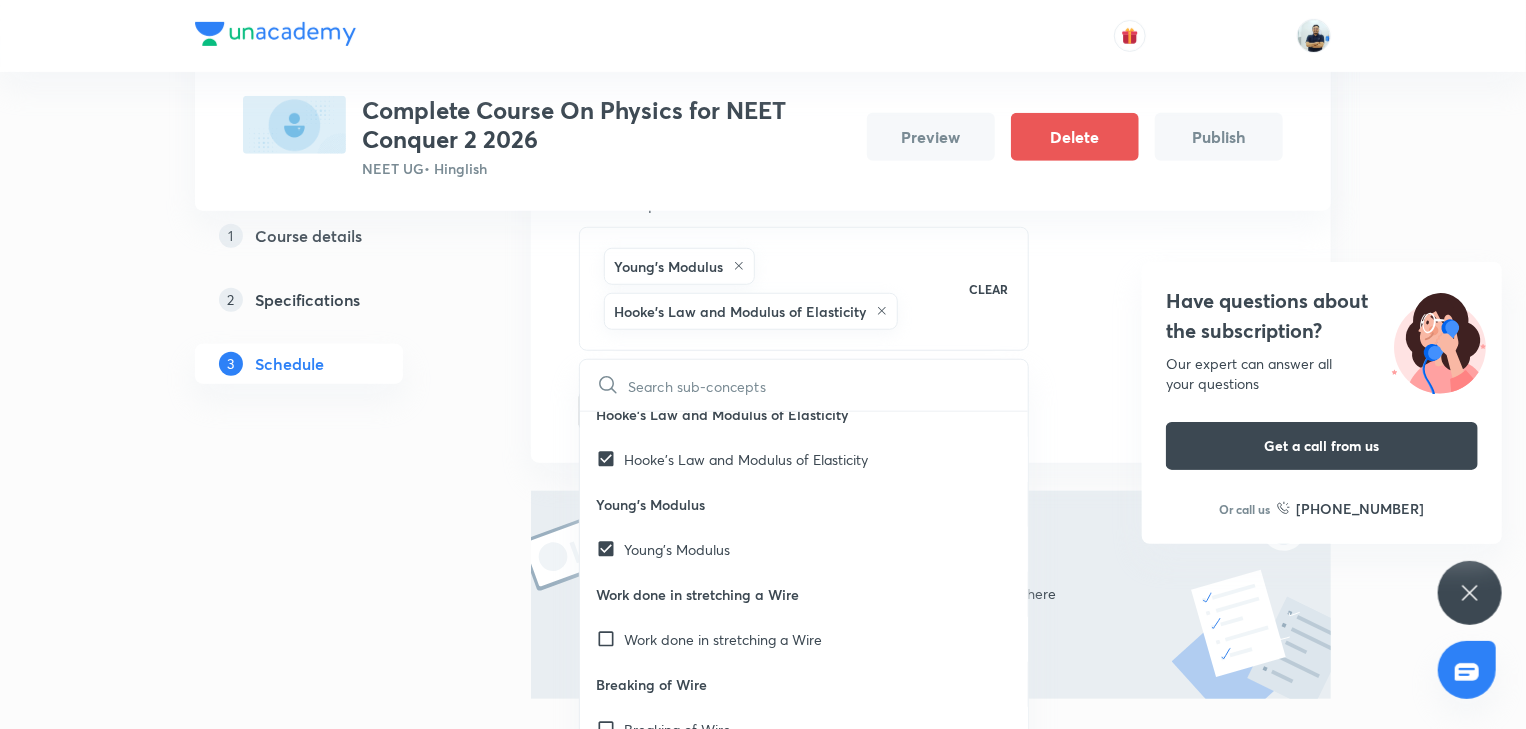 click on "The sessions you add will show up here" at bounding box center (931, 595) 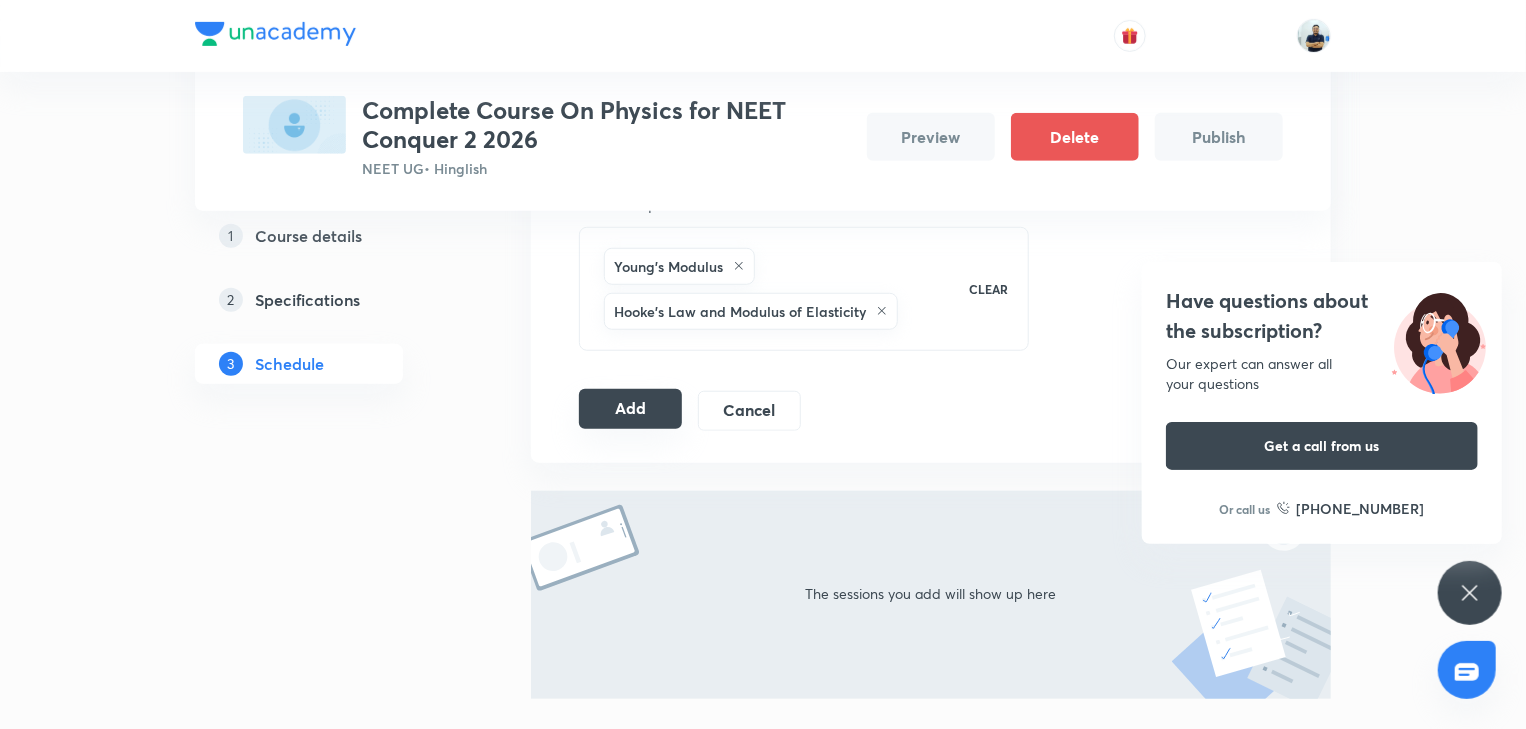 click on "Add" at bounding box center [630, 409] 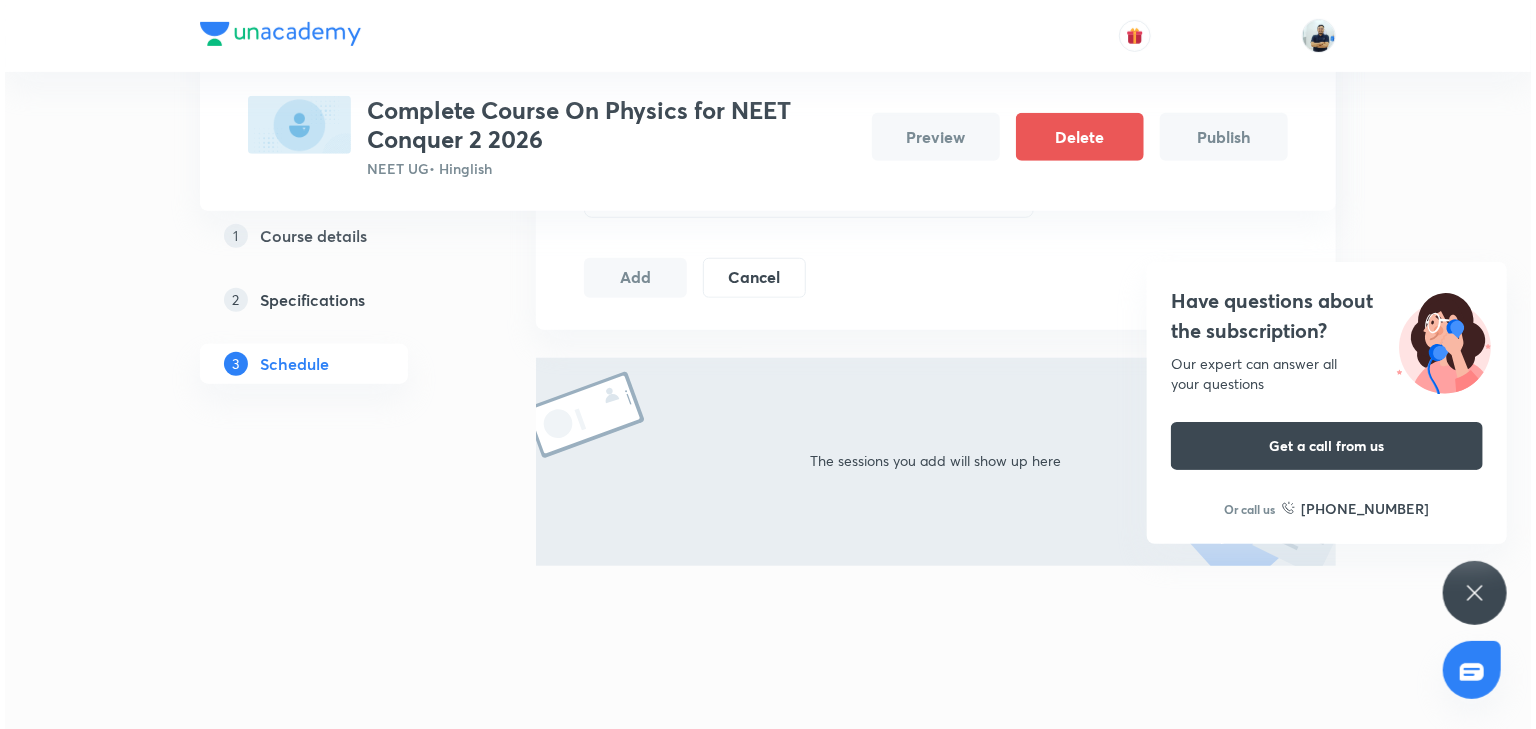 scroll, scrollTop: 129, scrollLeft: 0, axis: vertical 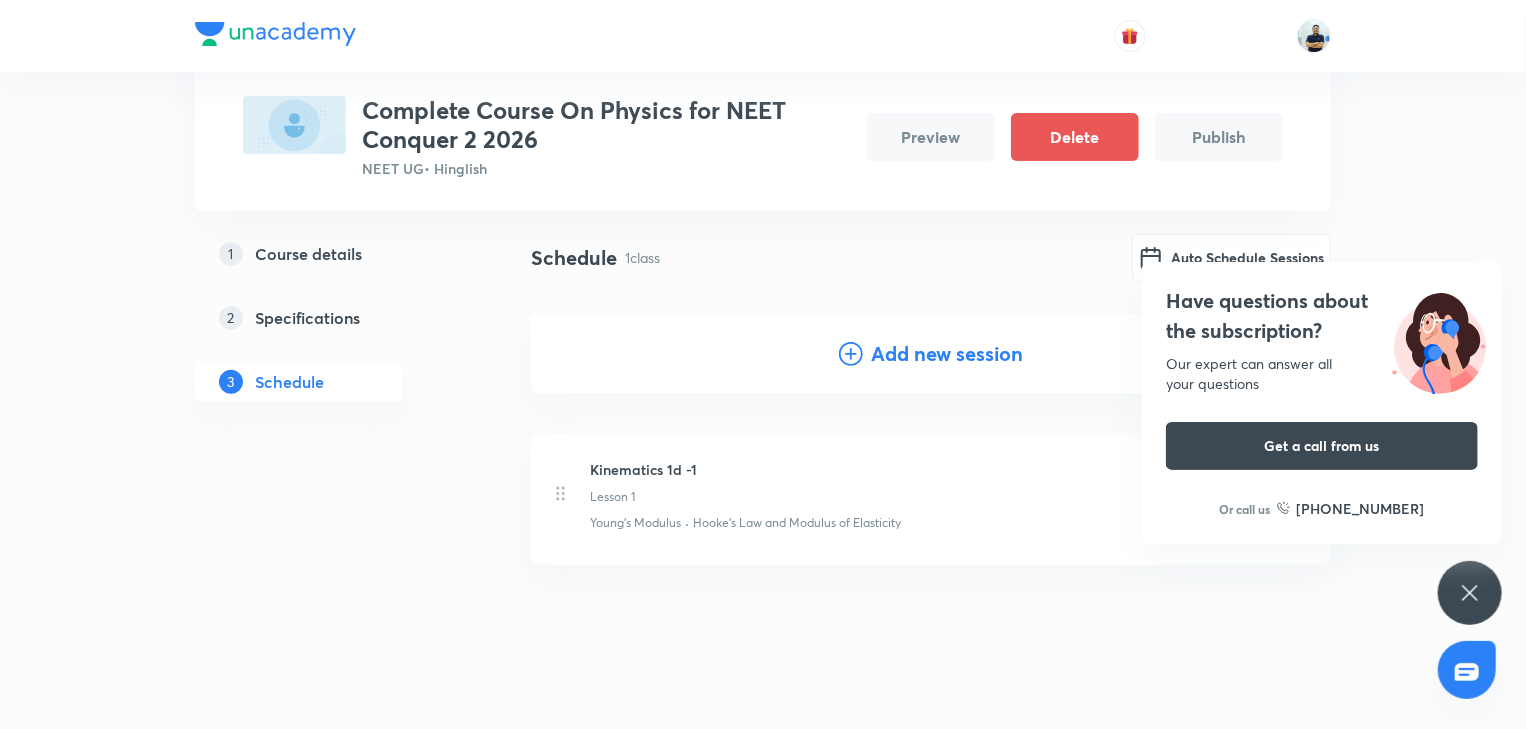 click on "Have questions about the subscription? Our expert can answer all your questions Get a call from us Or call us +91 8585858585" at bounding box center [1470, 593] 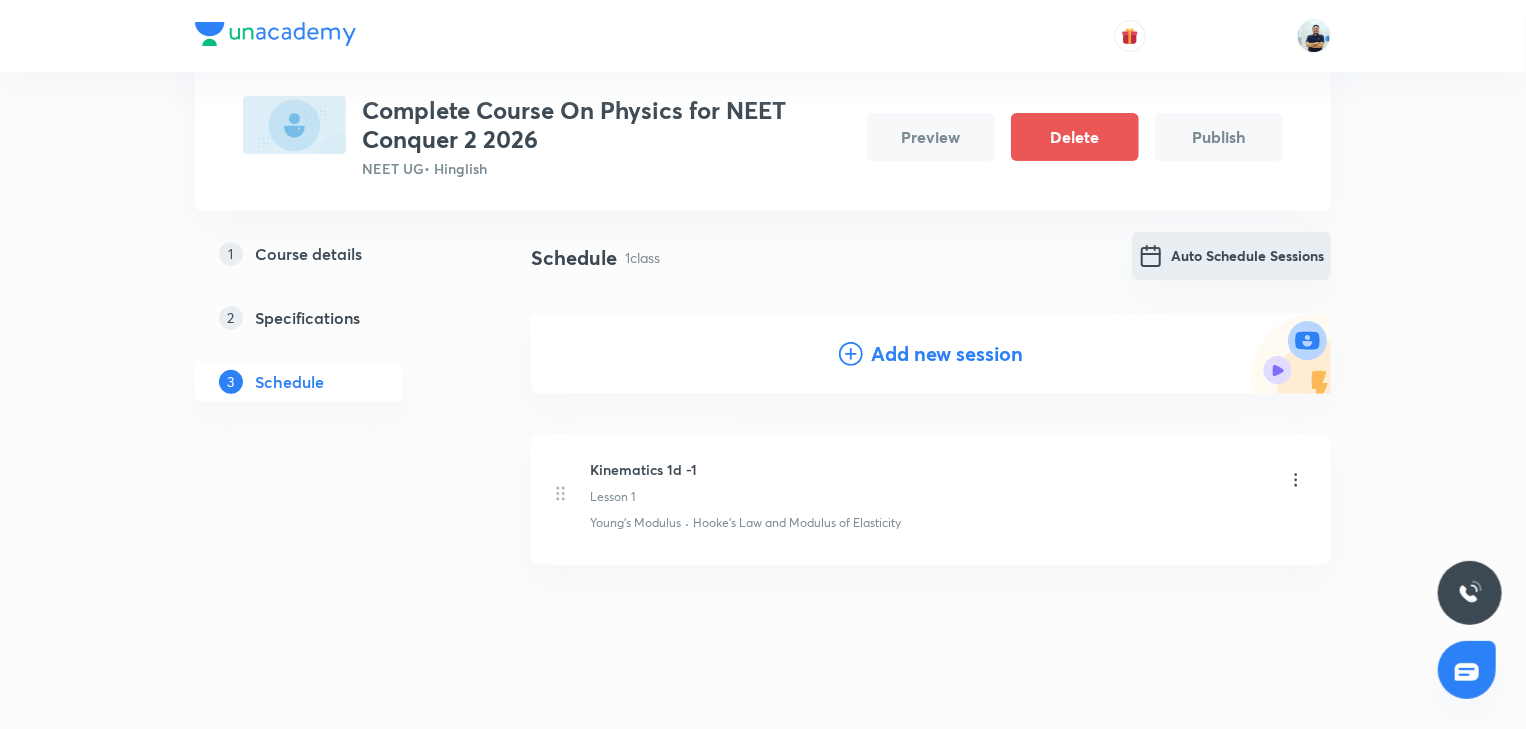 click on "Auto Schedule Sessions" at bounding box center (1231, 256) 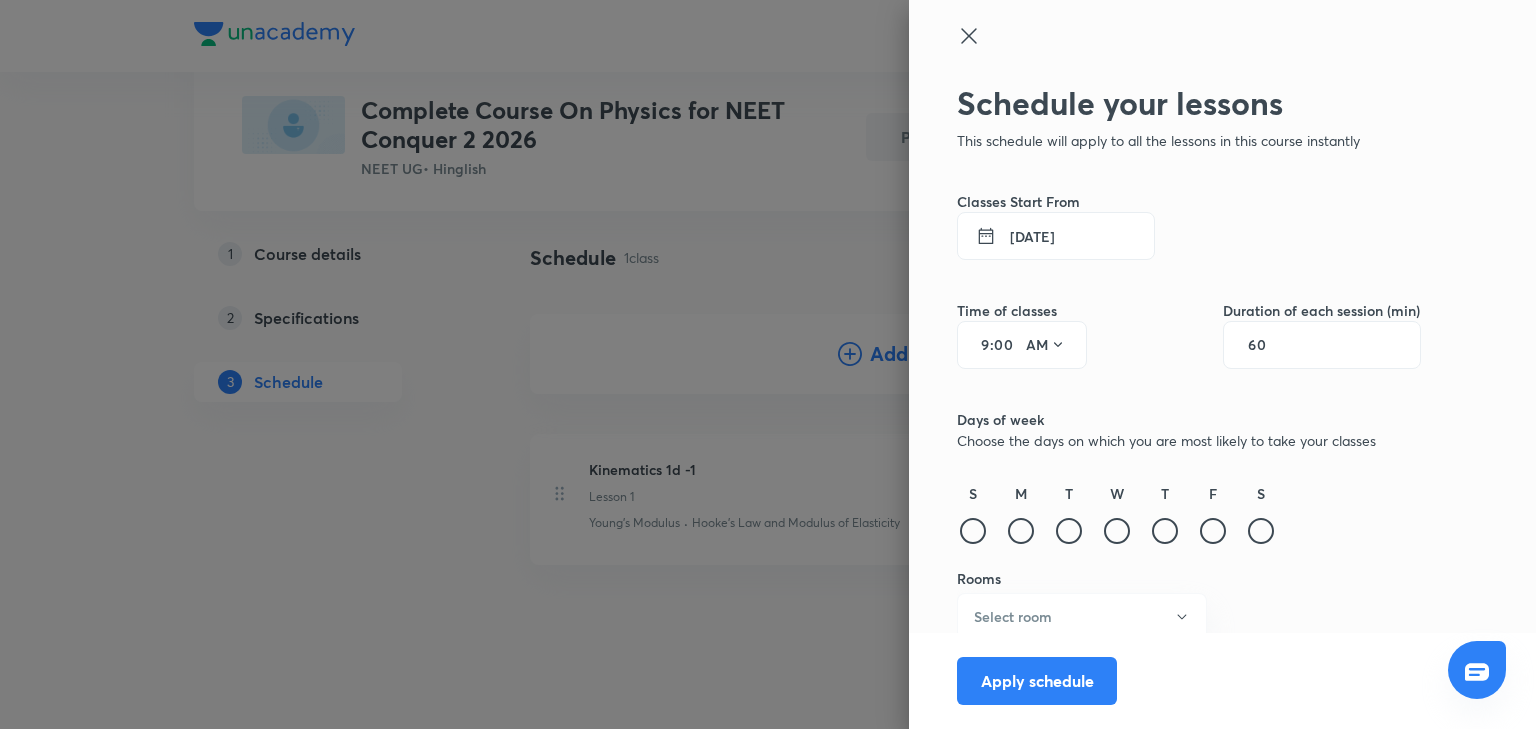 click on "13 Jul 2025" at bounding box center (1056, 236) 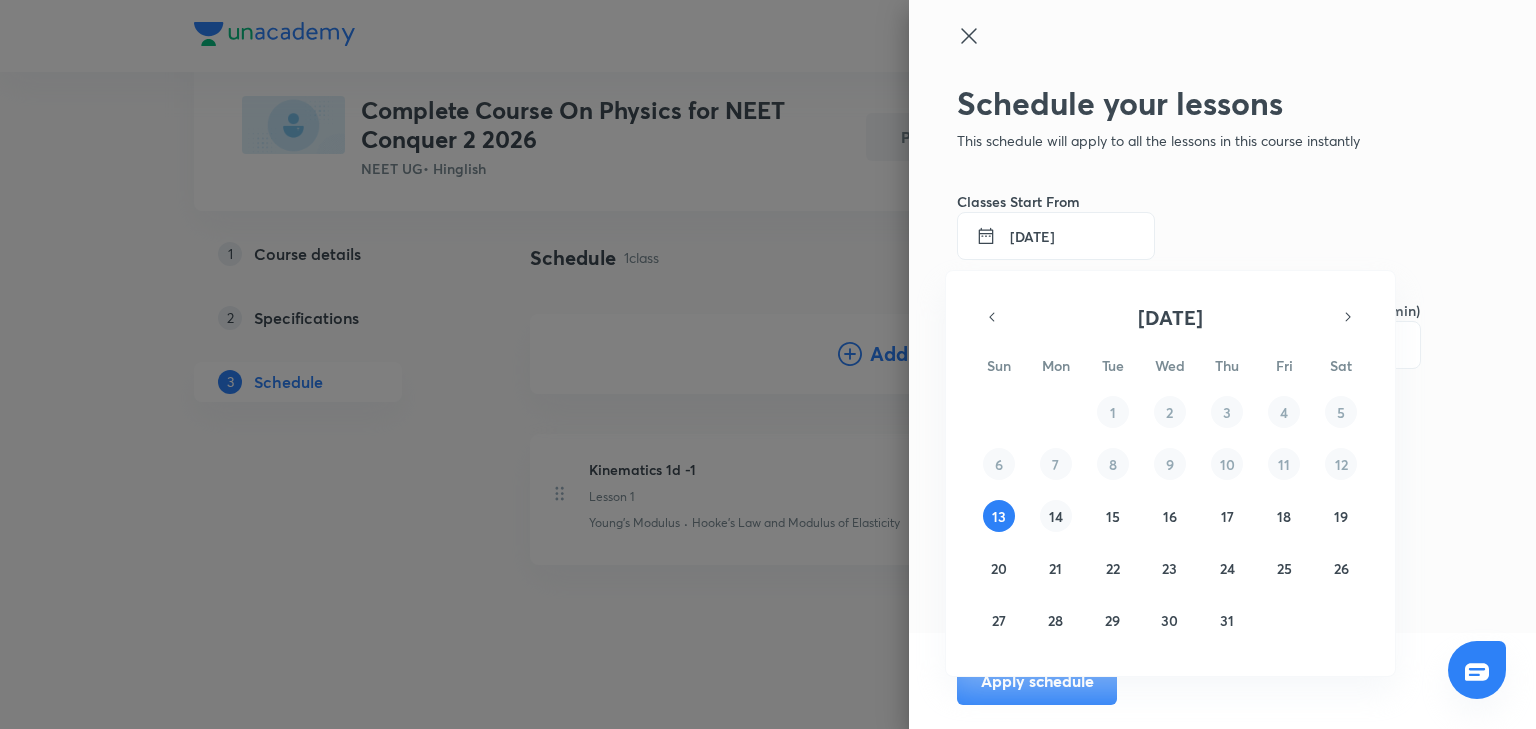 click on "14" at bounding box center [1056, 516] 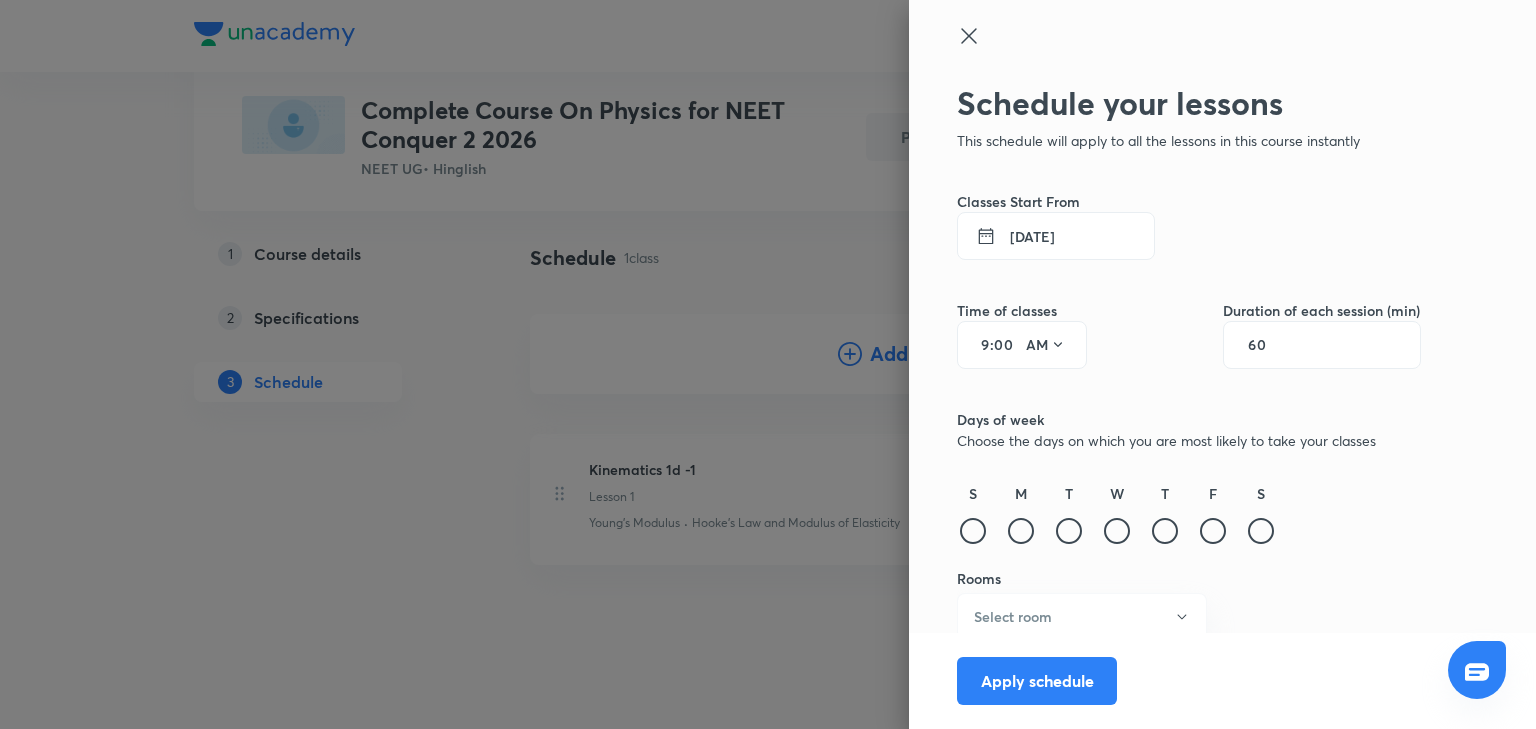 drag, startPoint x: 968, startPoint y: 345, endPoint x: 979, endPoint y: 348, distance: 11.401754 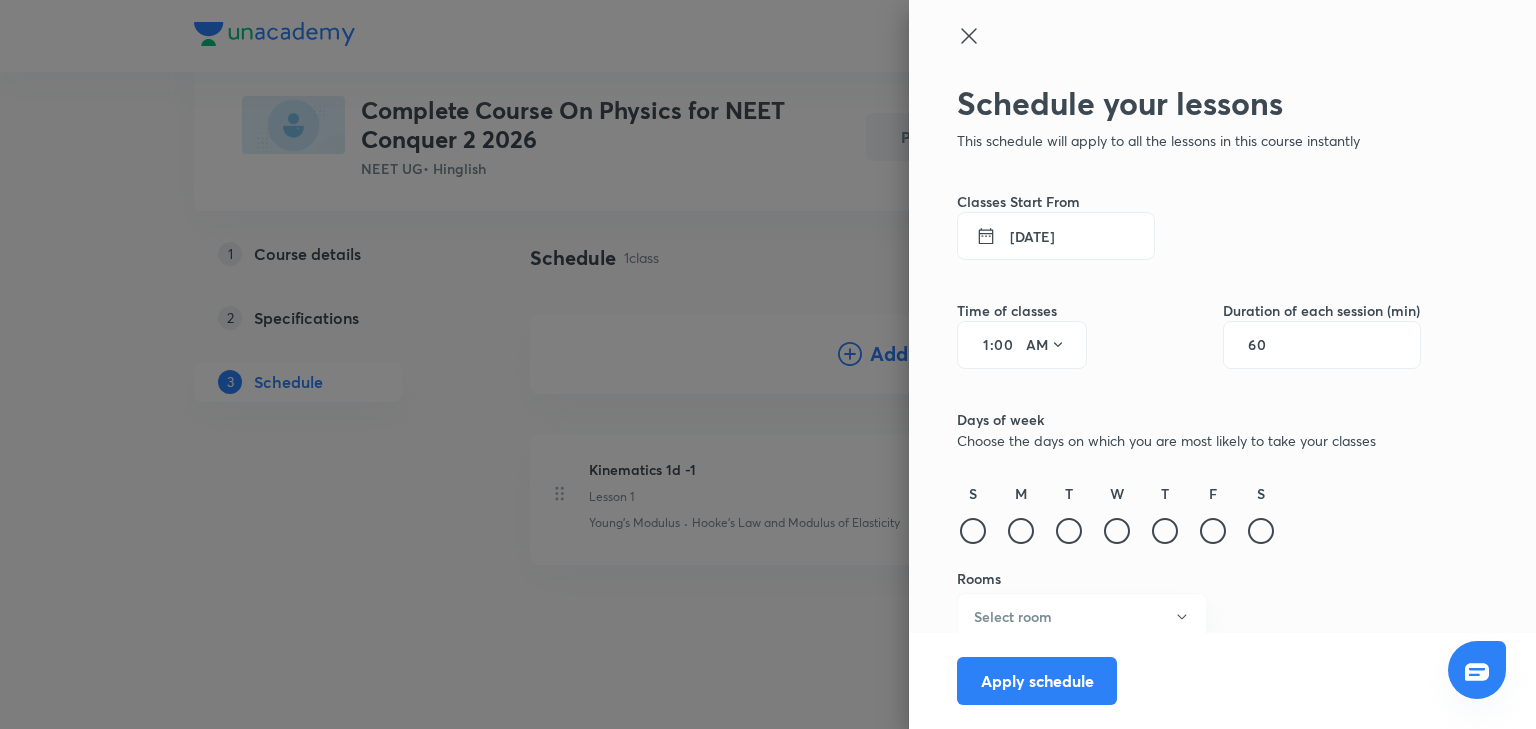 type on "11" 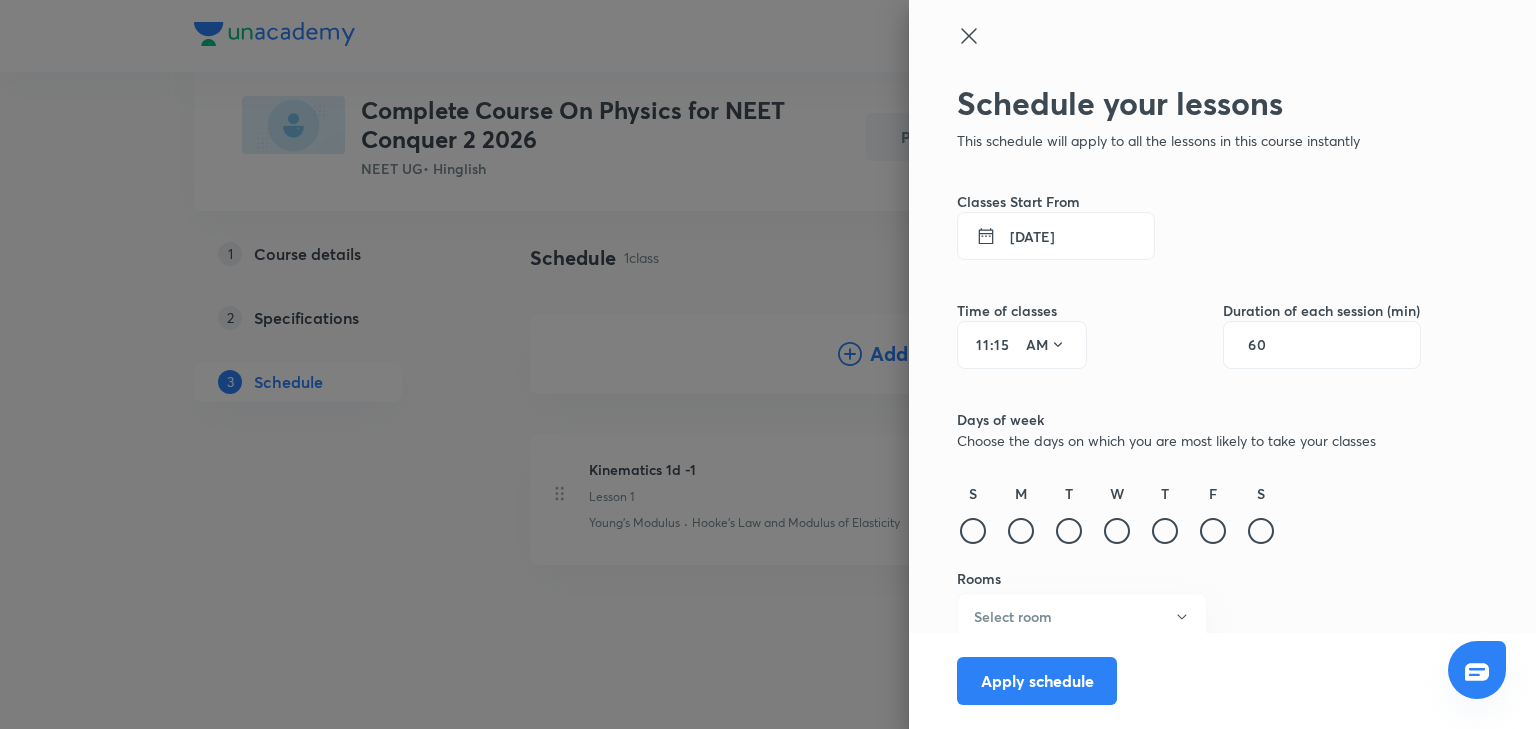 type on "15" 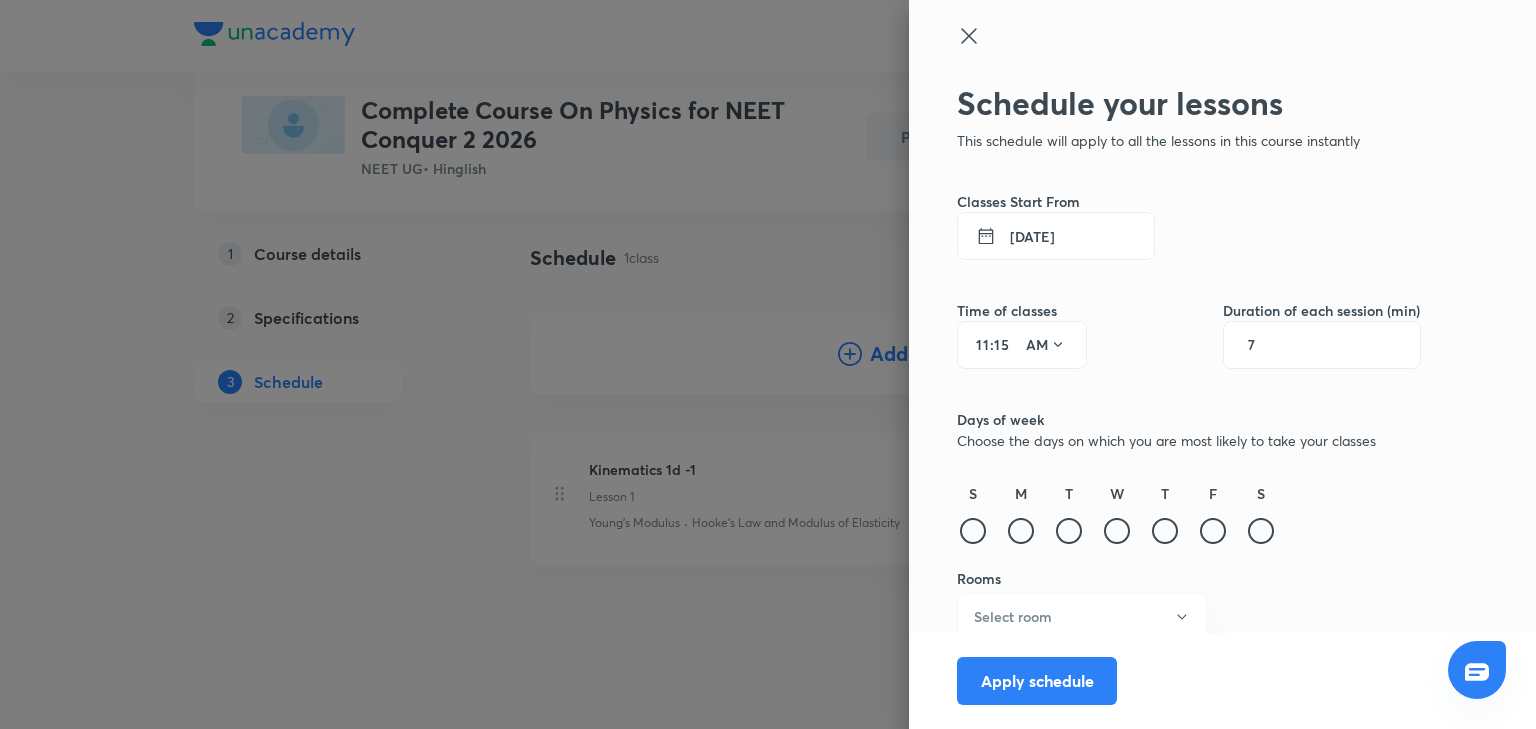 click on "7" at bounding box center [1267, 345] 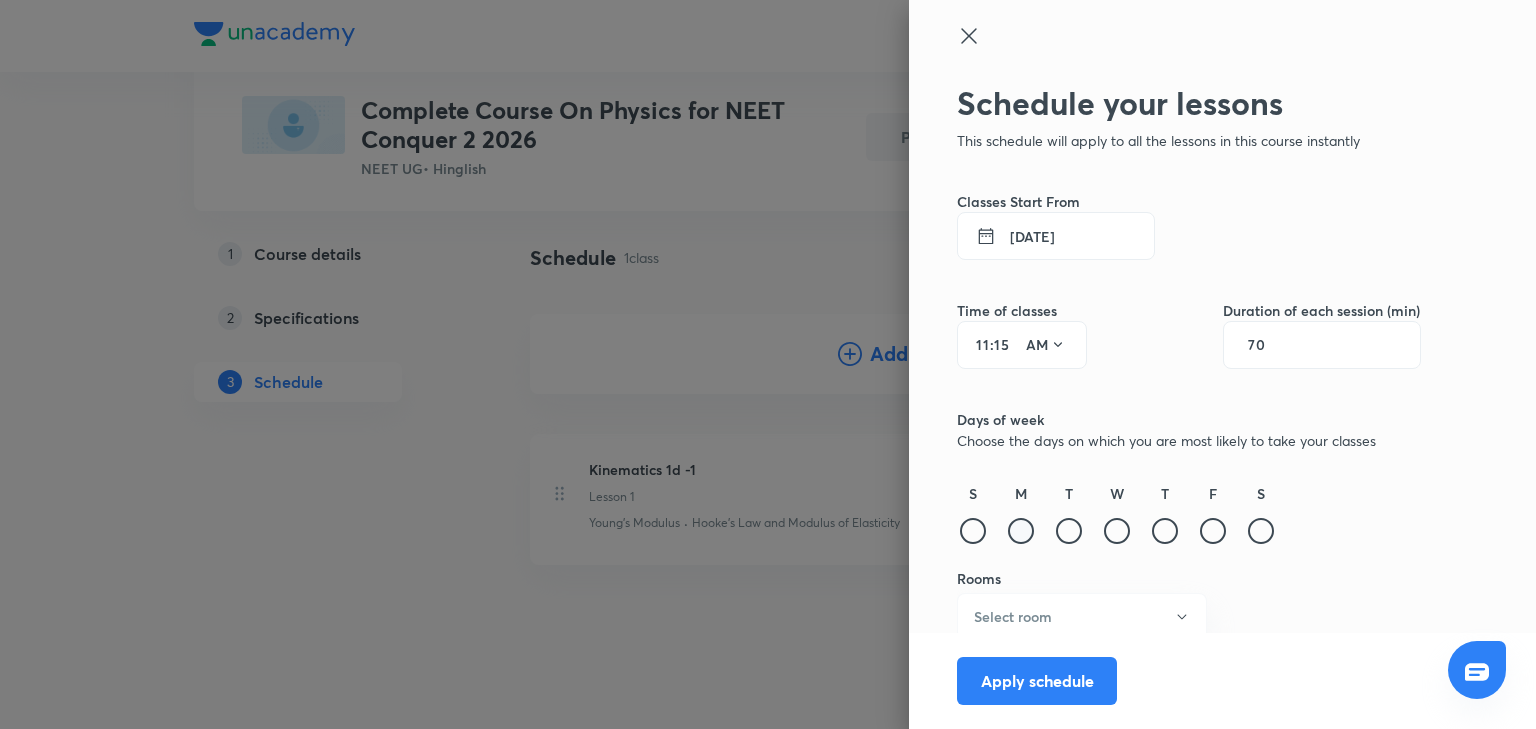 type on "70" 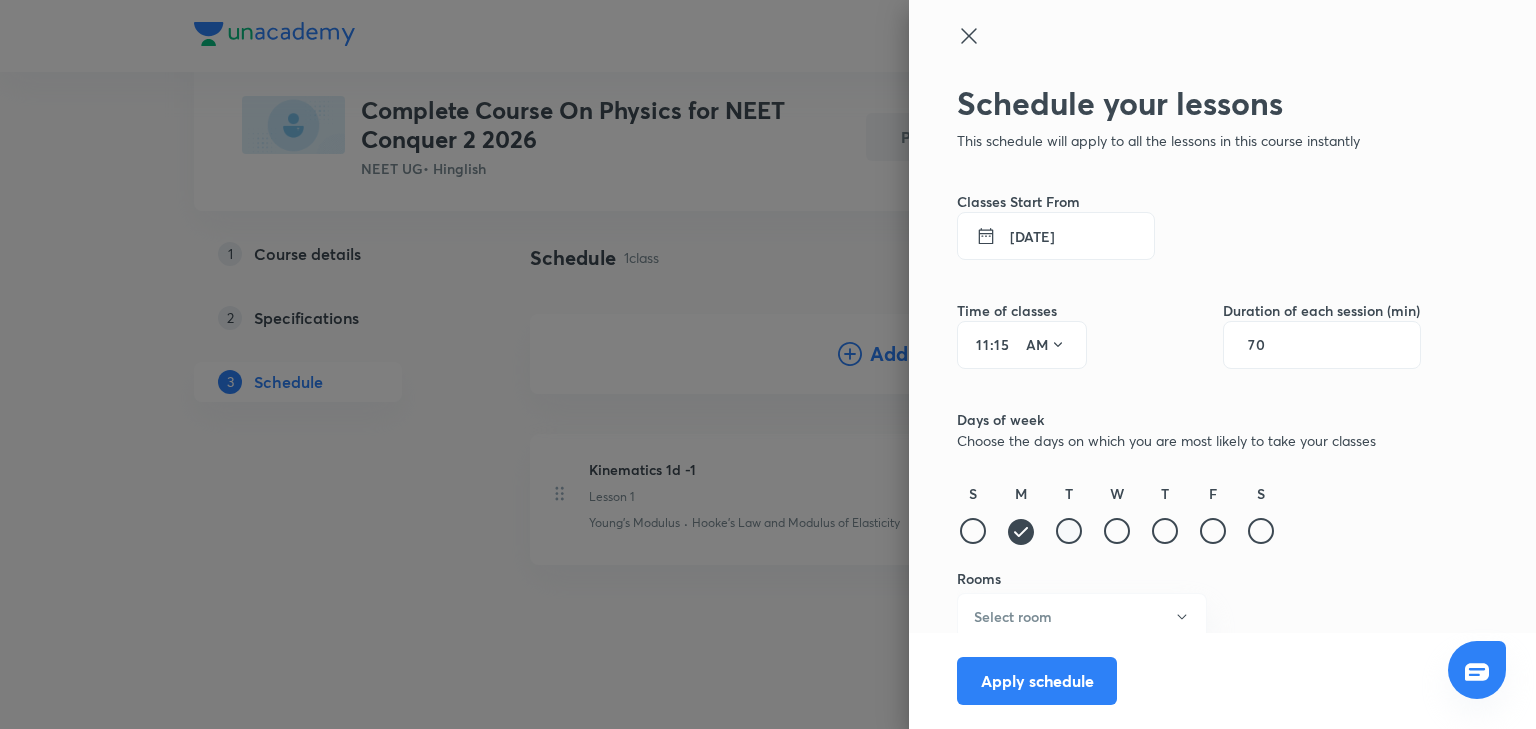 click at bounding box center [1069, 531] 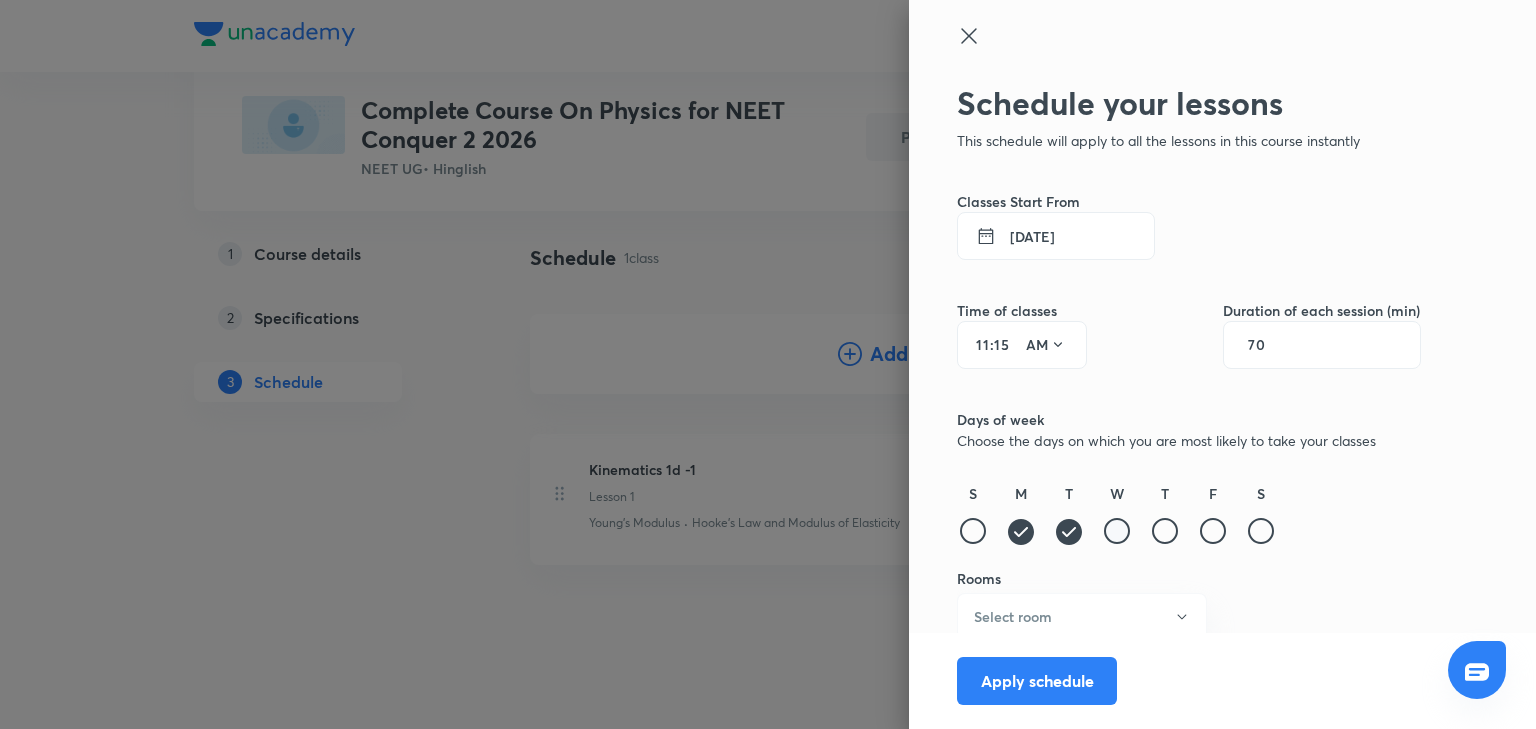 click at bounding box center (1117, 531) 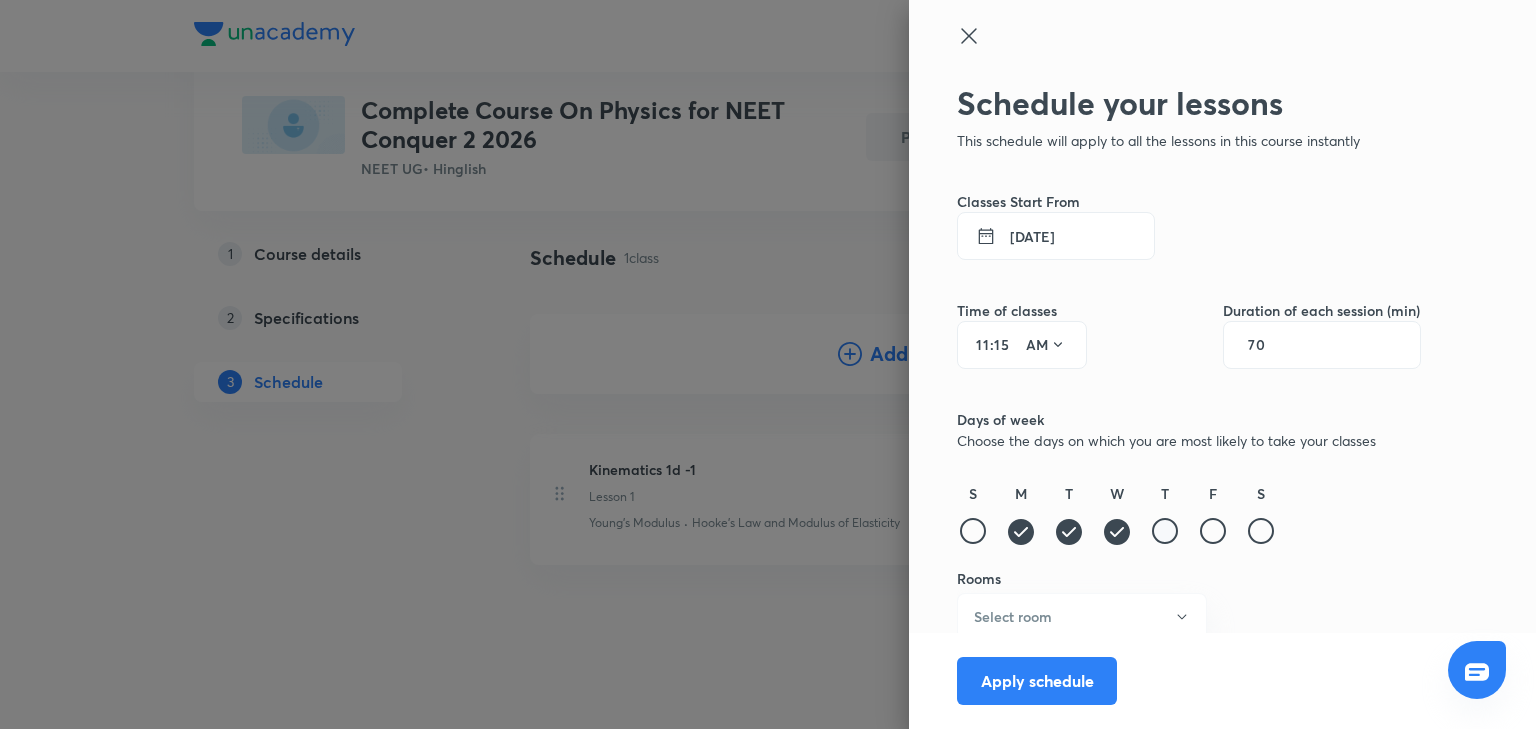 click at bounding box center (1165, 531) 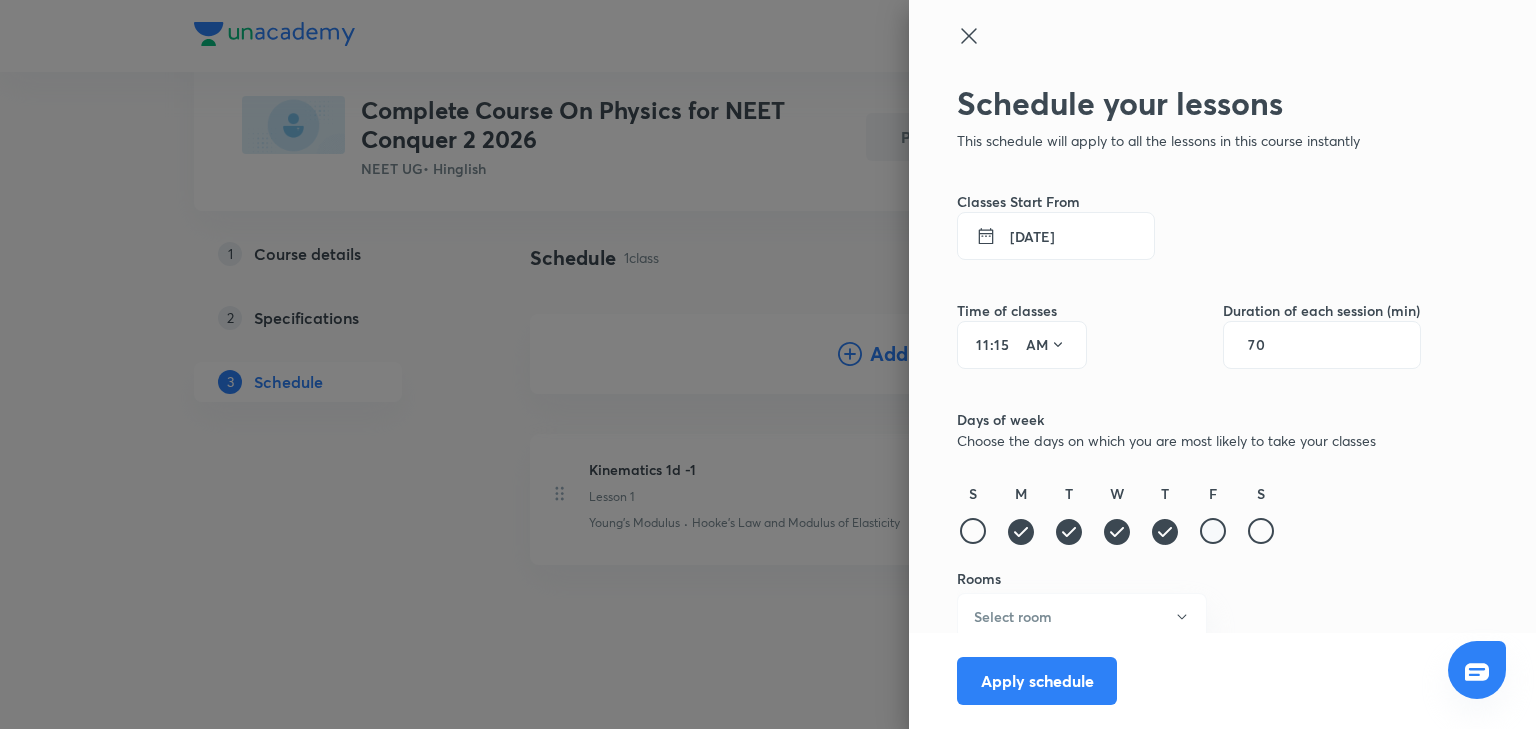 click at bounding box center [1213, 531] 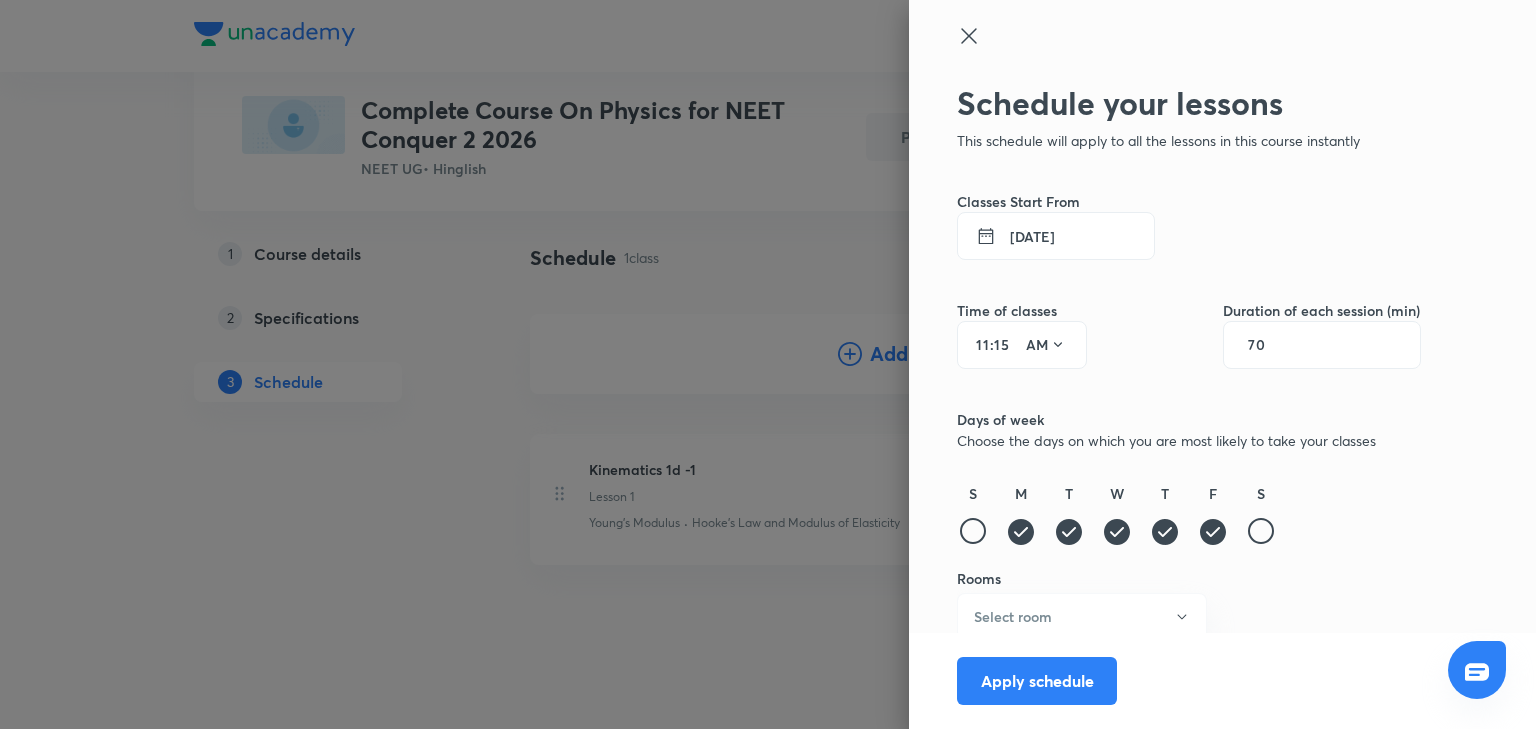 click on "S" at bounding box center [1261, 515] 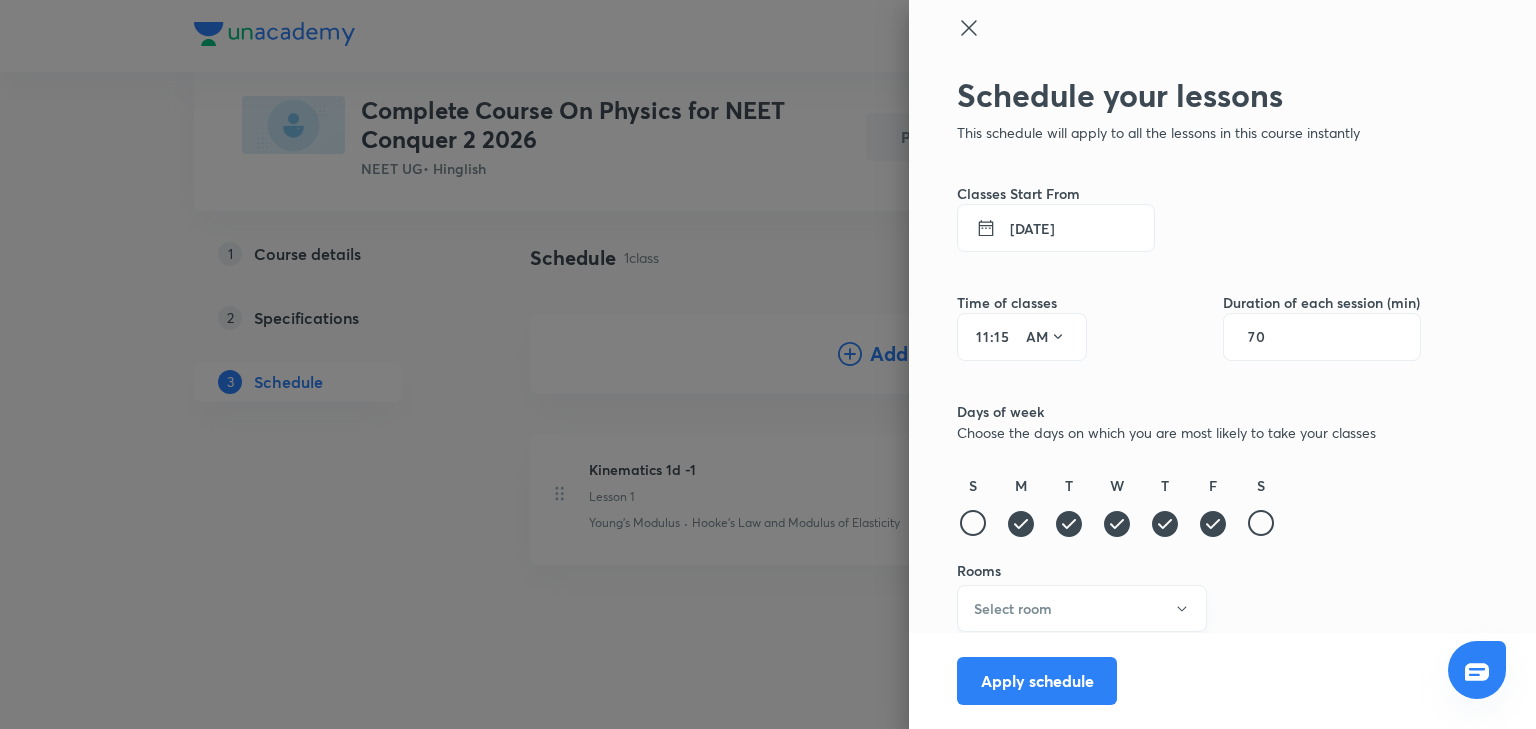 scroll, scrollTop: 11, scrollLeft: 0, axis: vertical 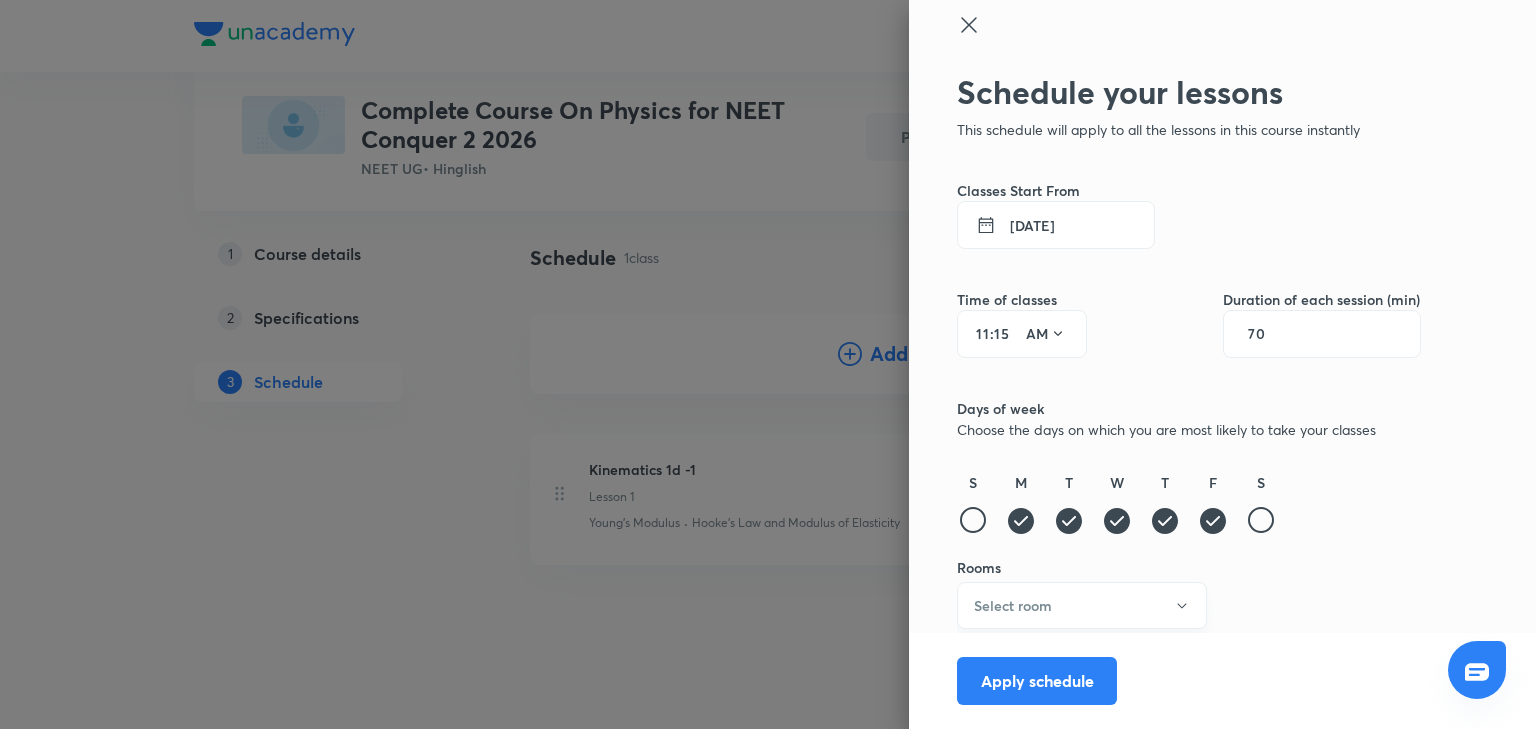click on "Select room" at bounding box center [1013, 605] 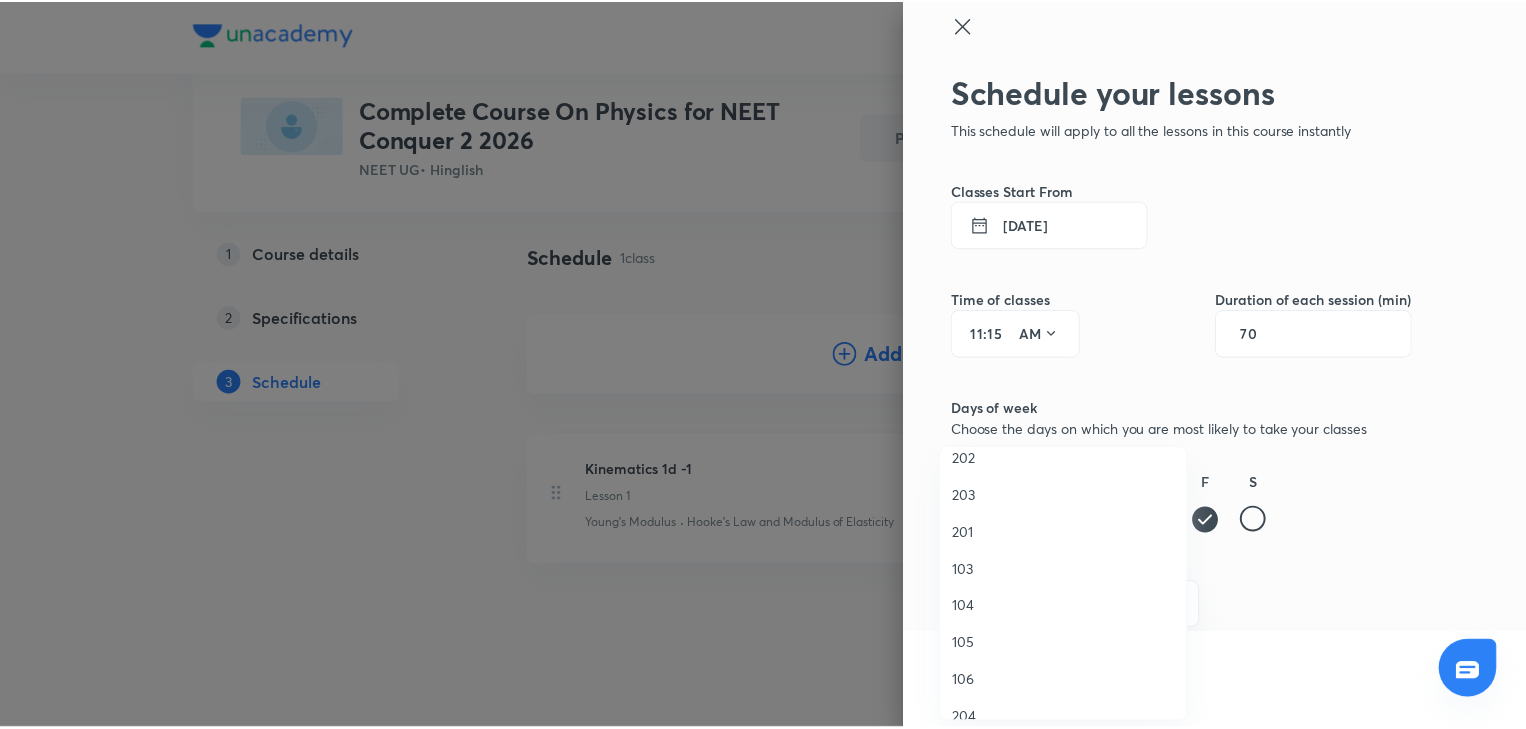 scroll, scrollTop: 93, scrollLeft: 0, axis: vertical 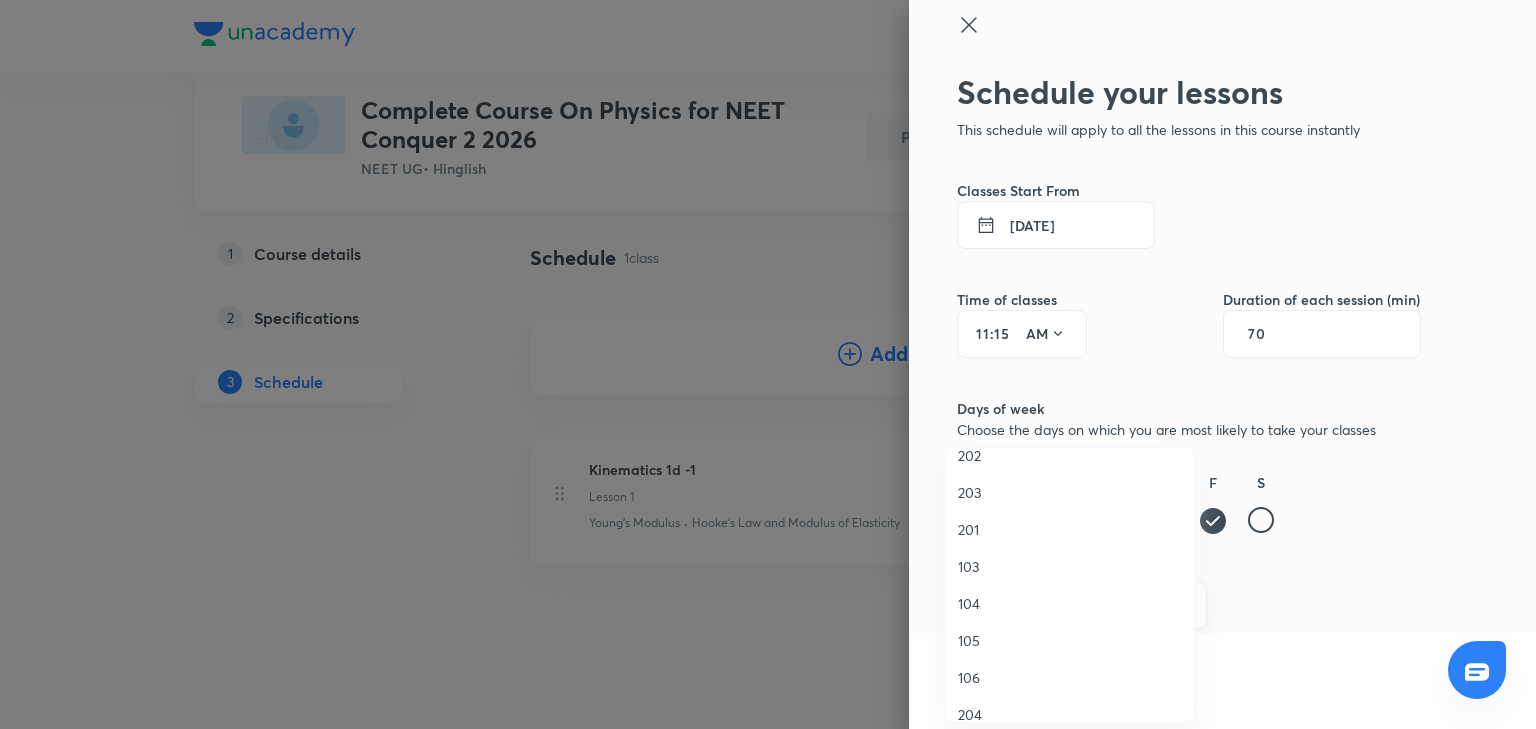 click on "204" at bounding box center [1070, 714] 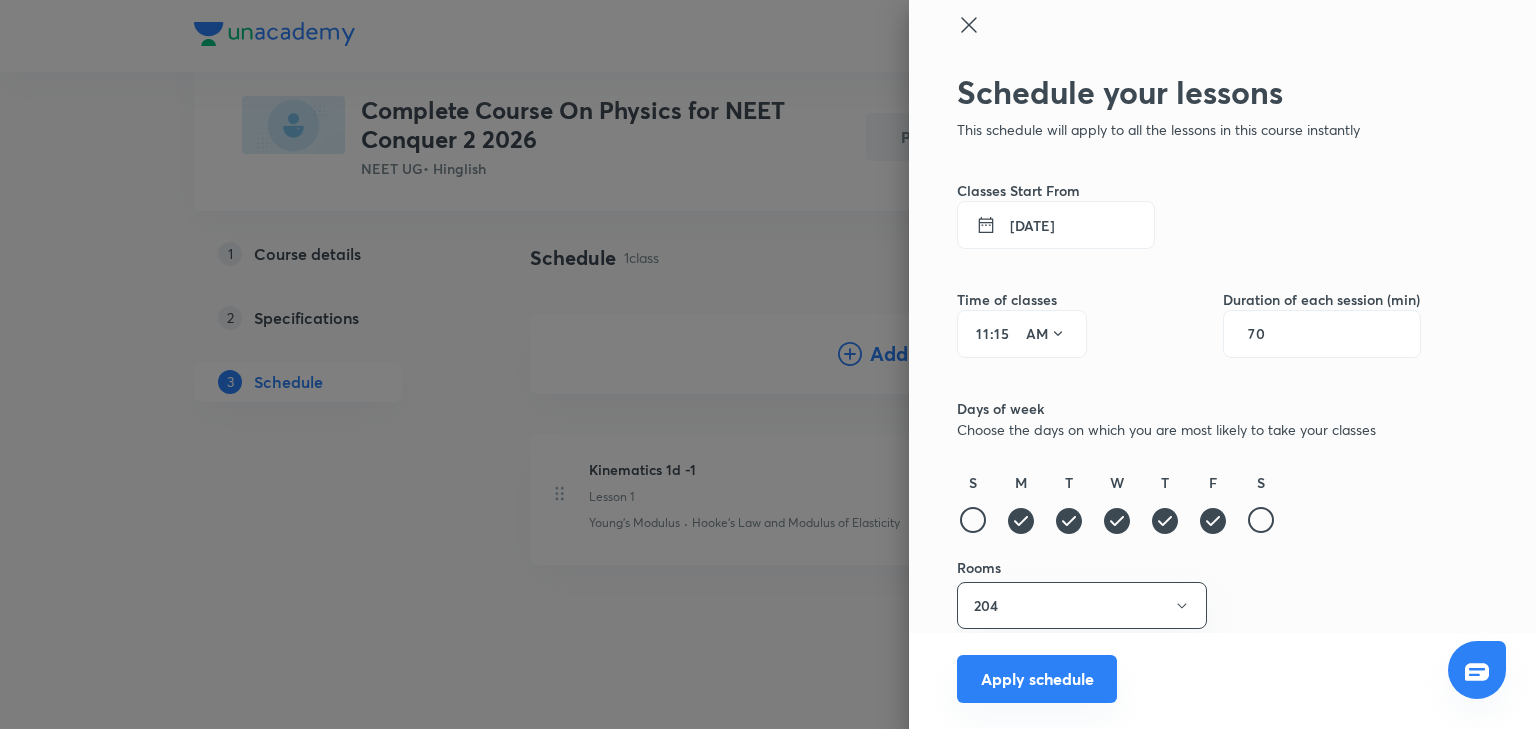 click on "Apply schedule" at bounding box center [1037, 679] 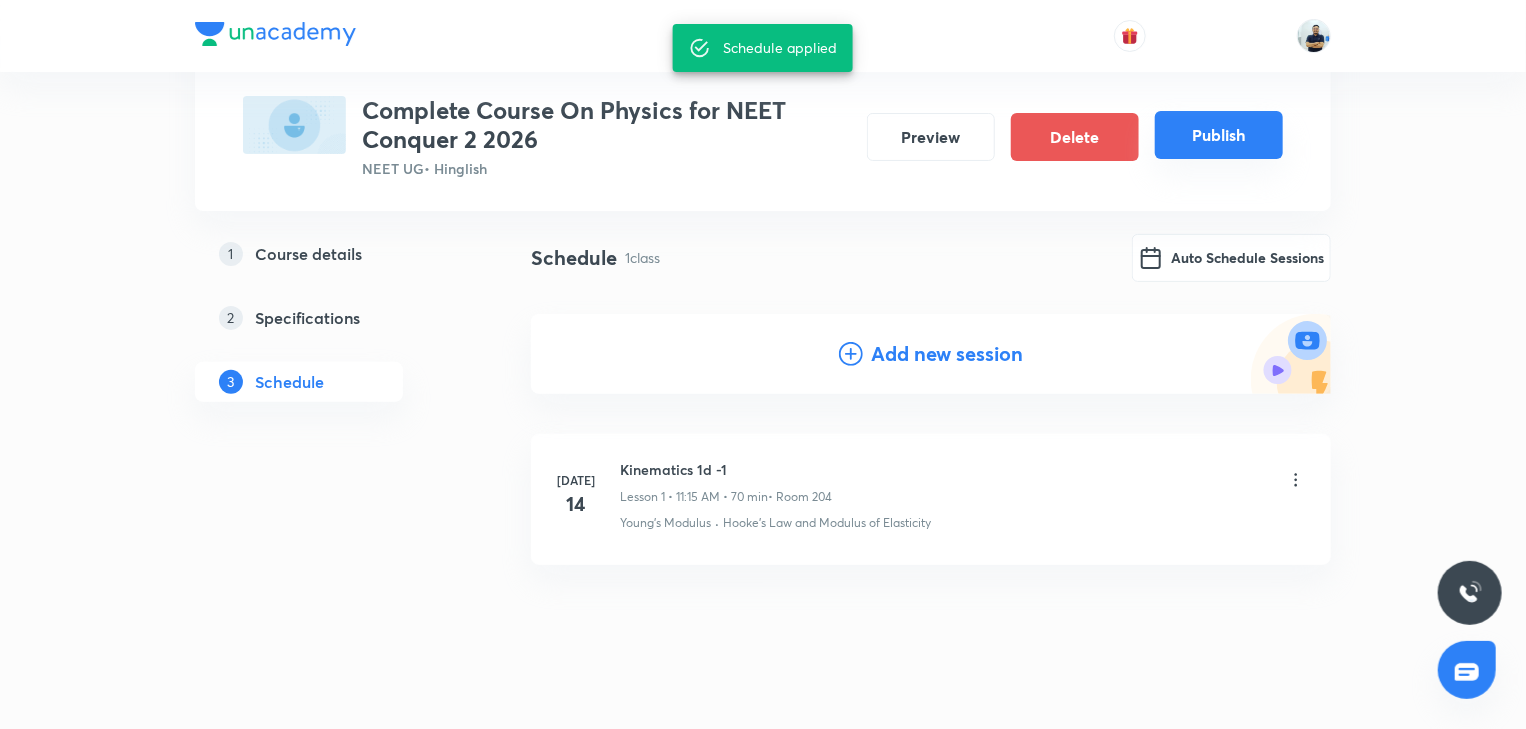 click on "Publish" at bounding box center (1219, 135) 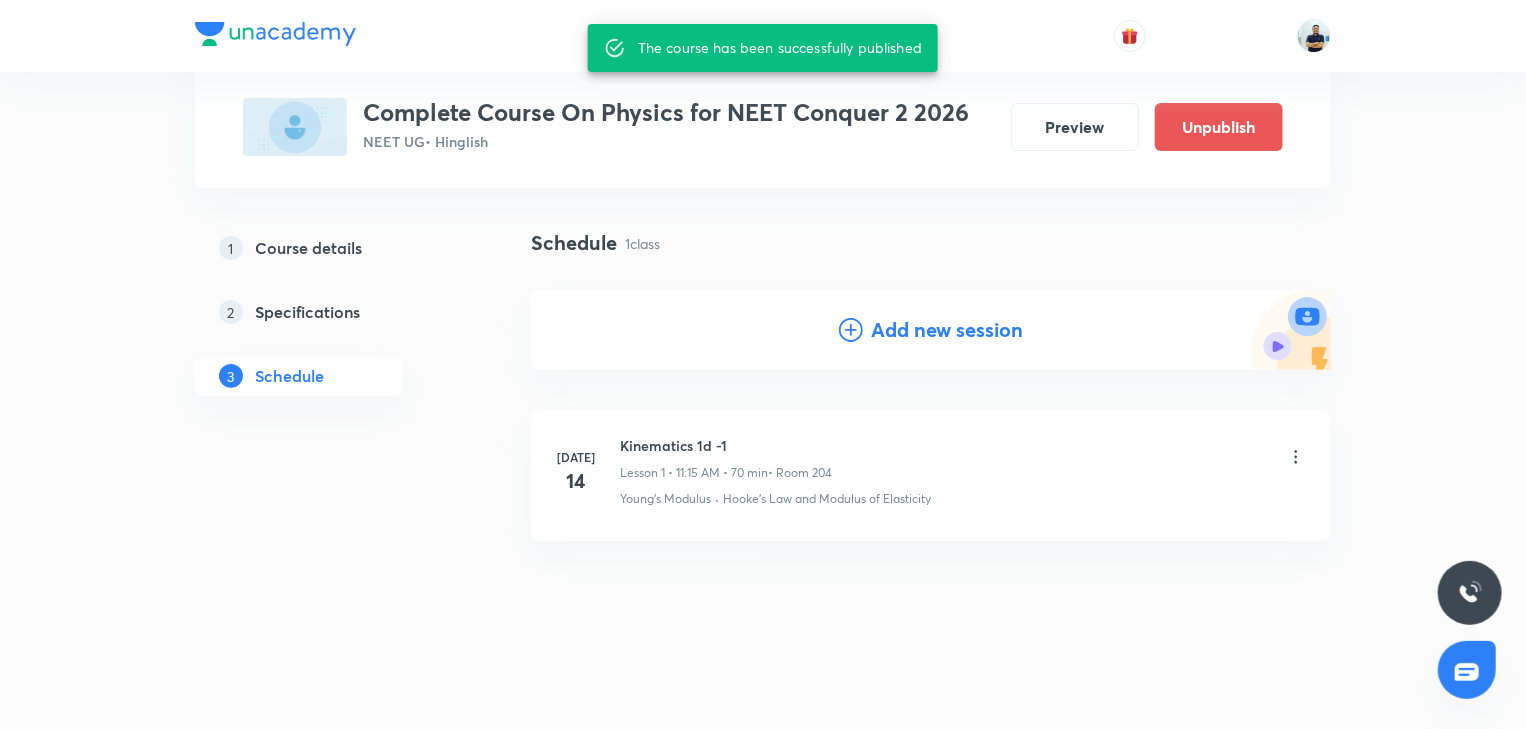 scroll, scrollTop: 105, scrollLeft: 0, axis: vertical 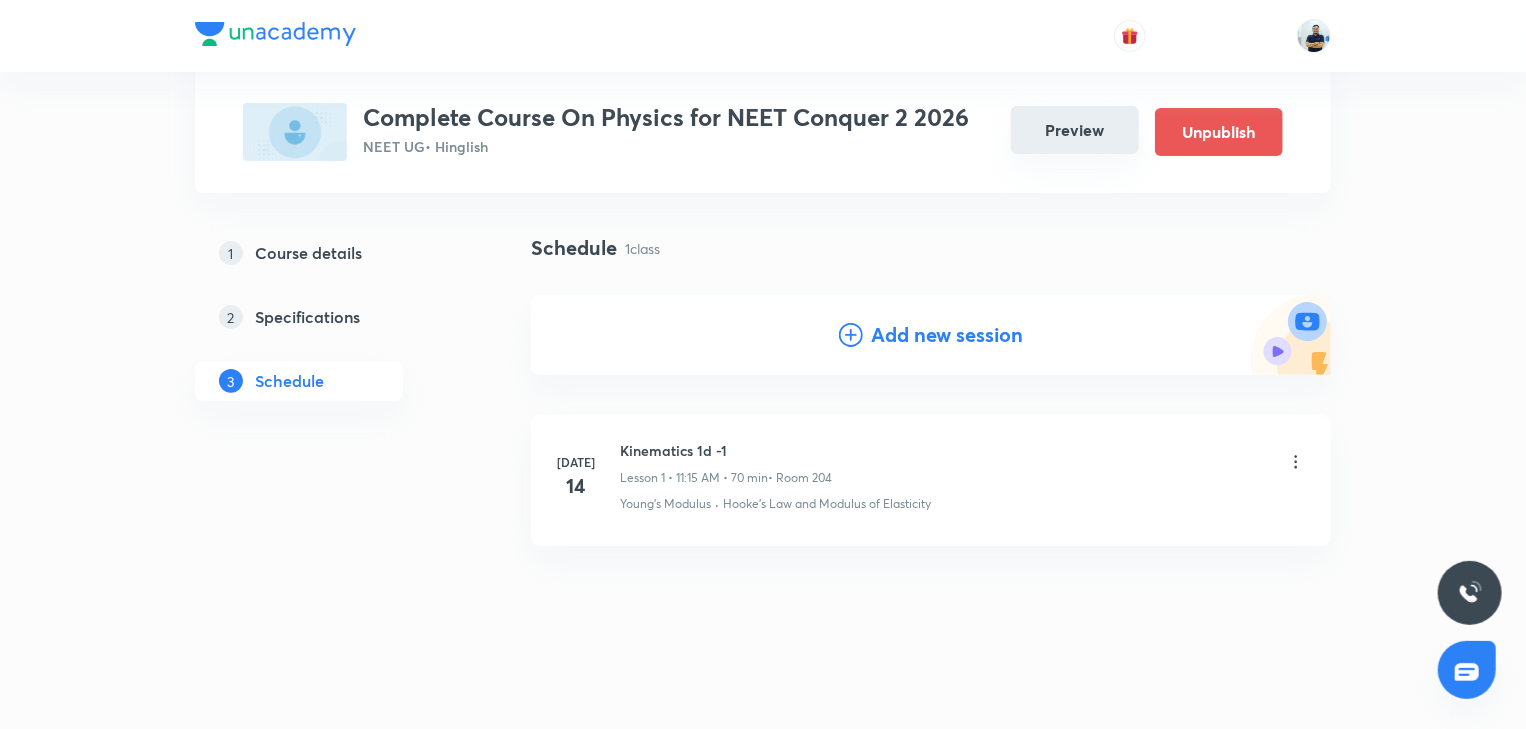 click on "Preview" at bounding box center (1075, 130) 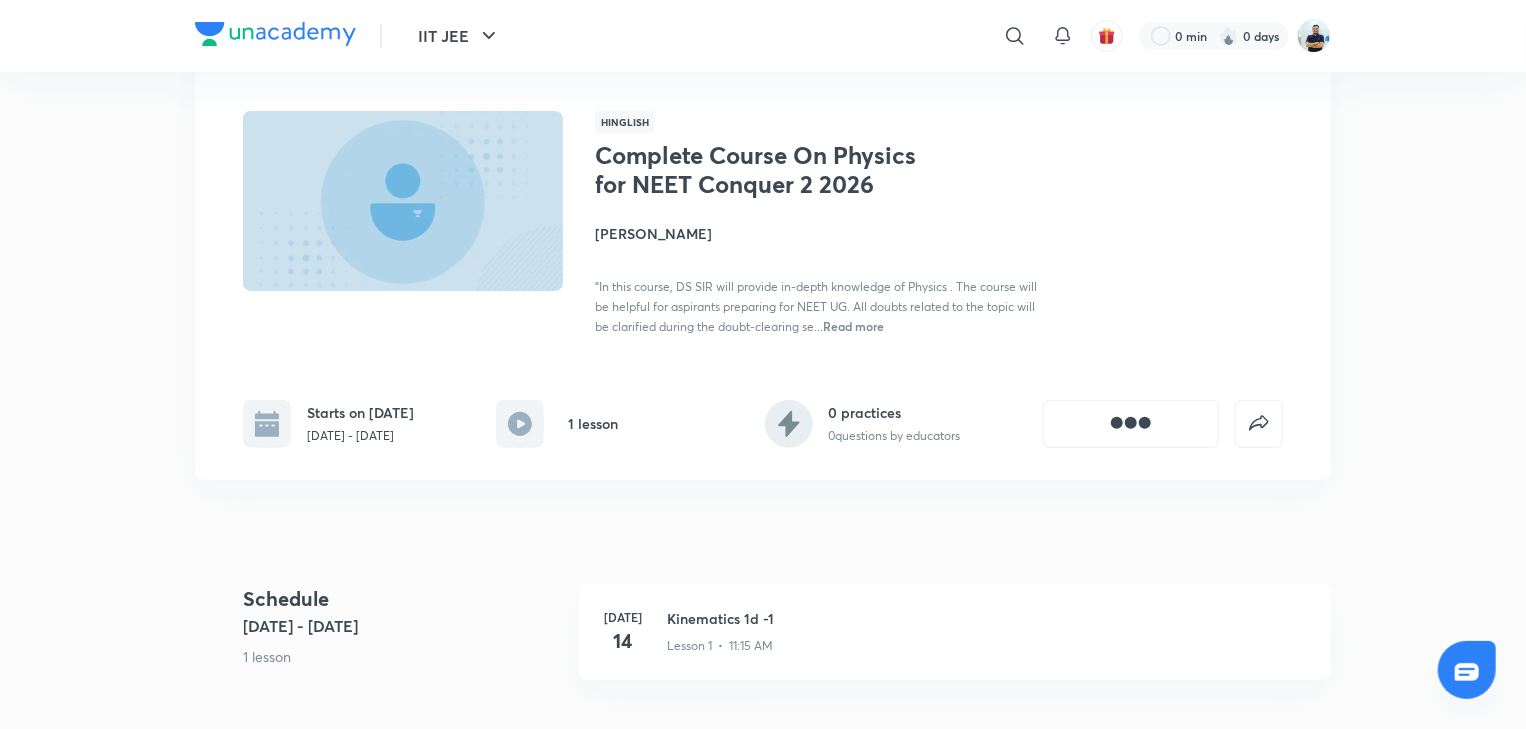 scroll, scrollTop: 0, scrollLeft: 0, axis: both 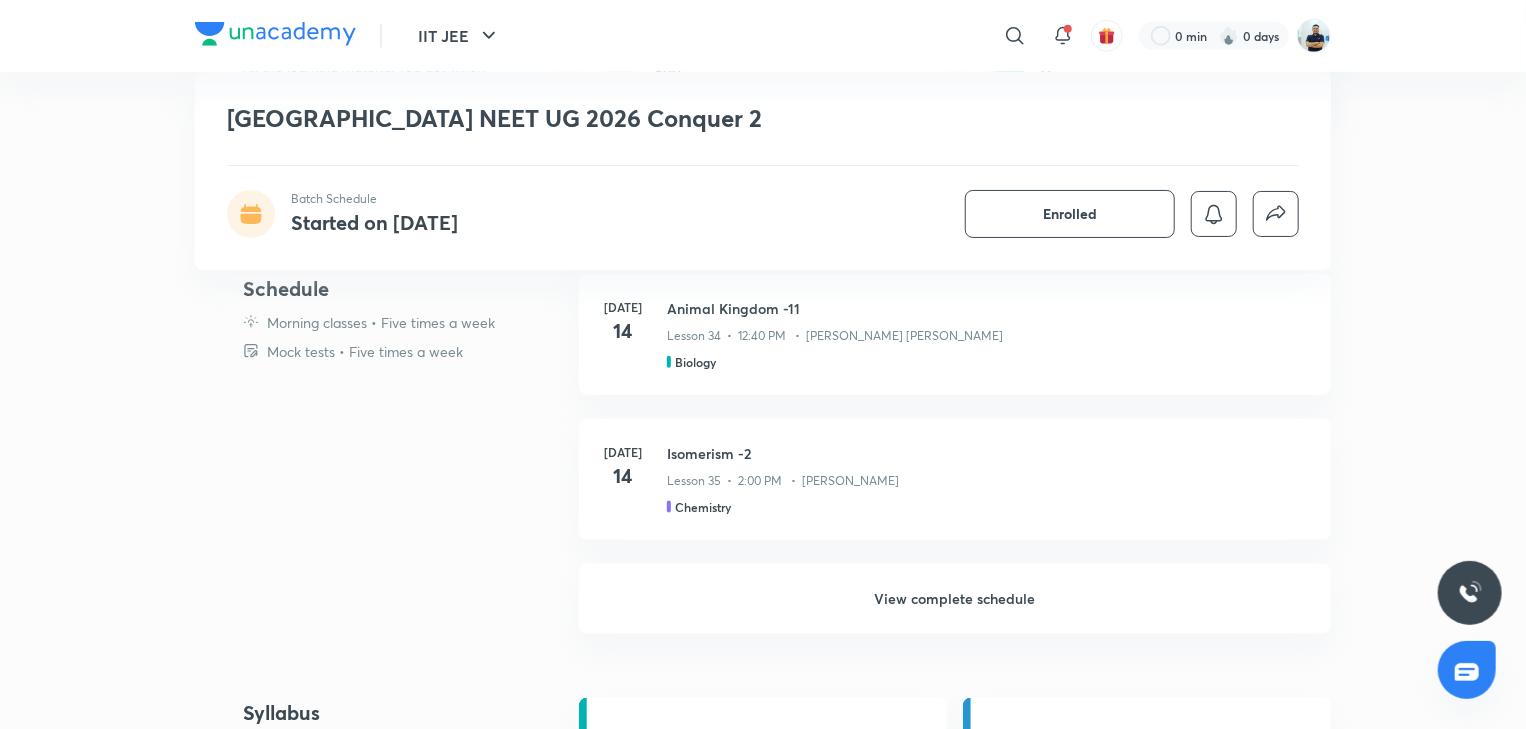 click on "View complete schedule" at bounding box center (955, 599) 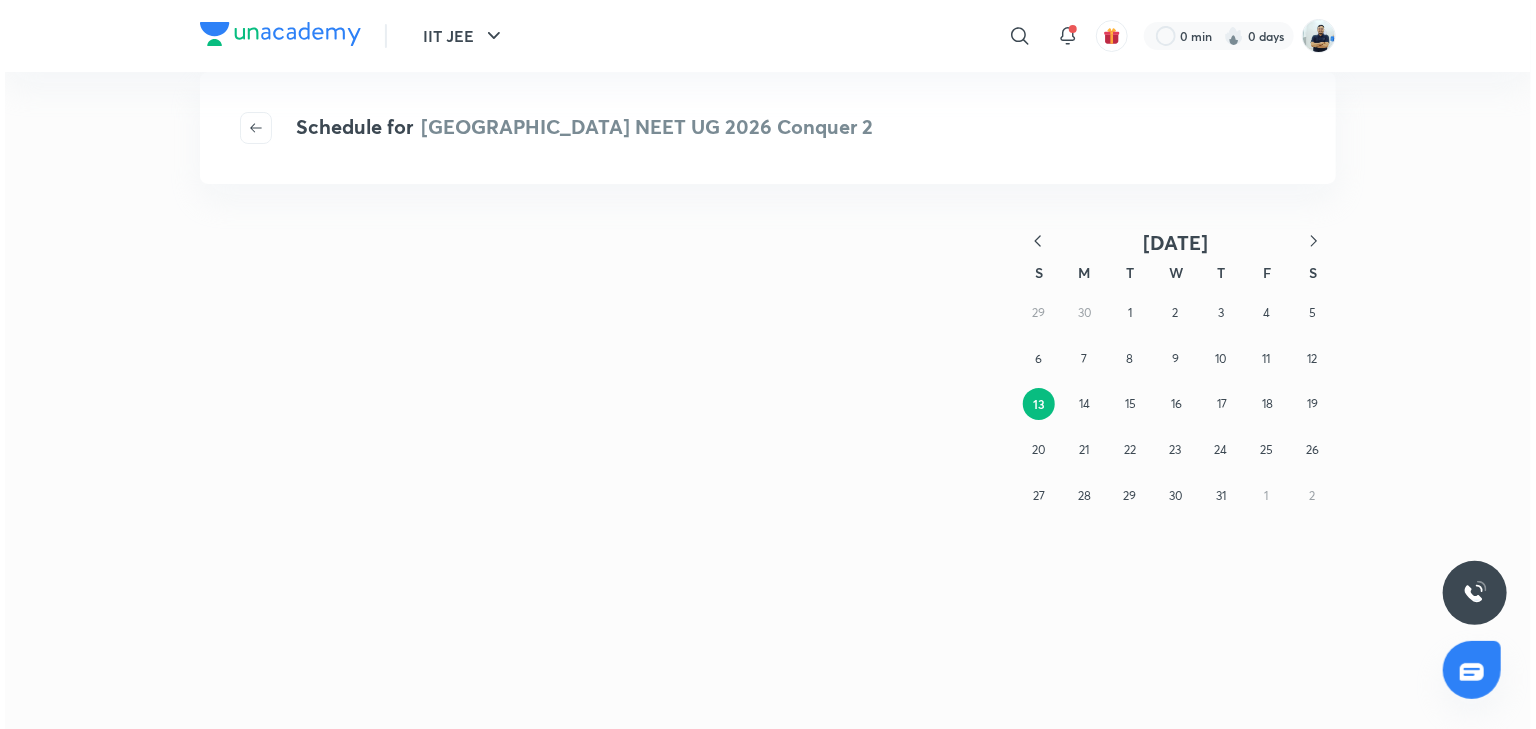 scroll, scrollTop: 0, scrollLeft: 0, axis: both 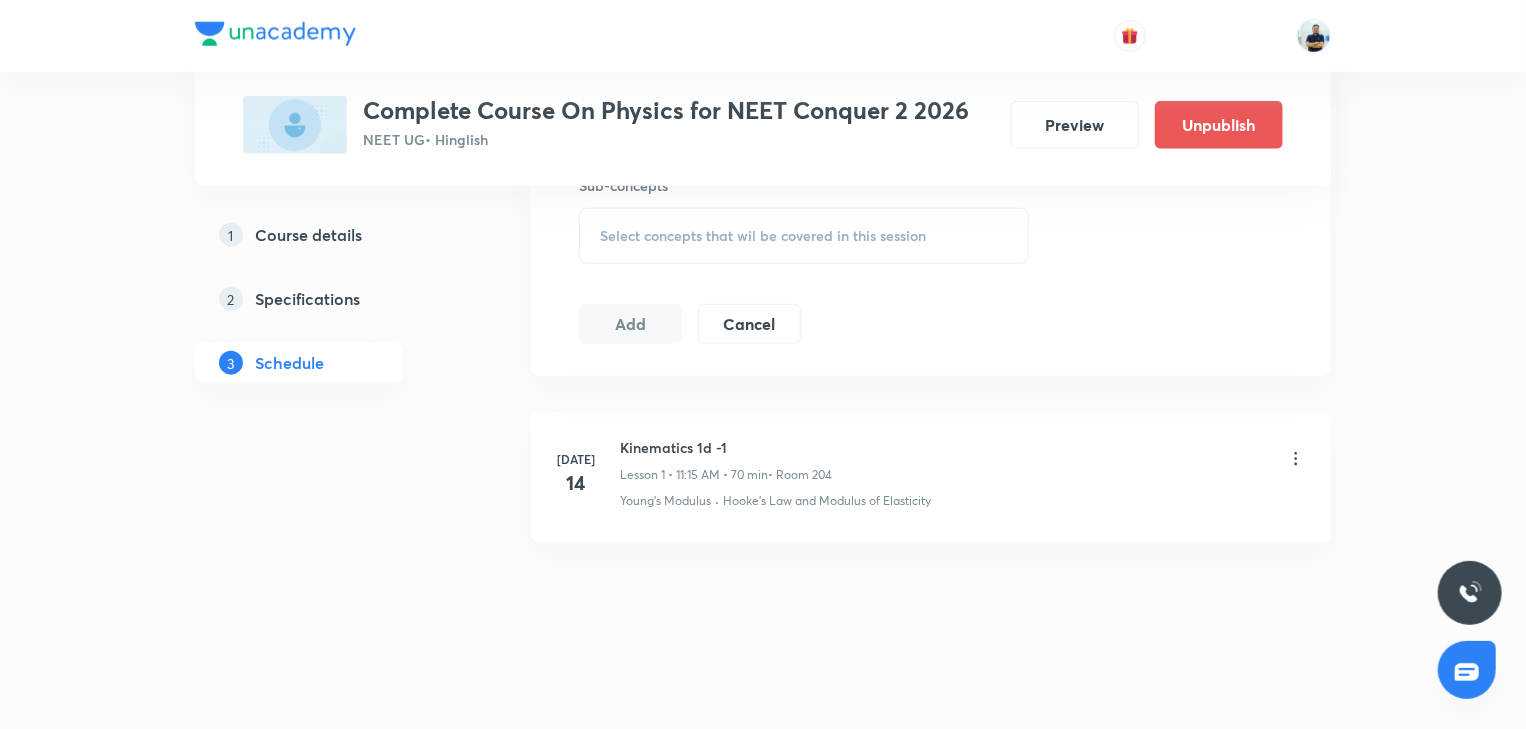 click 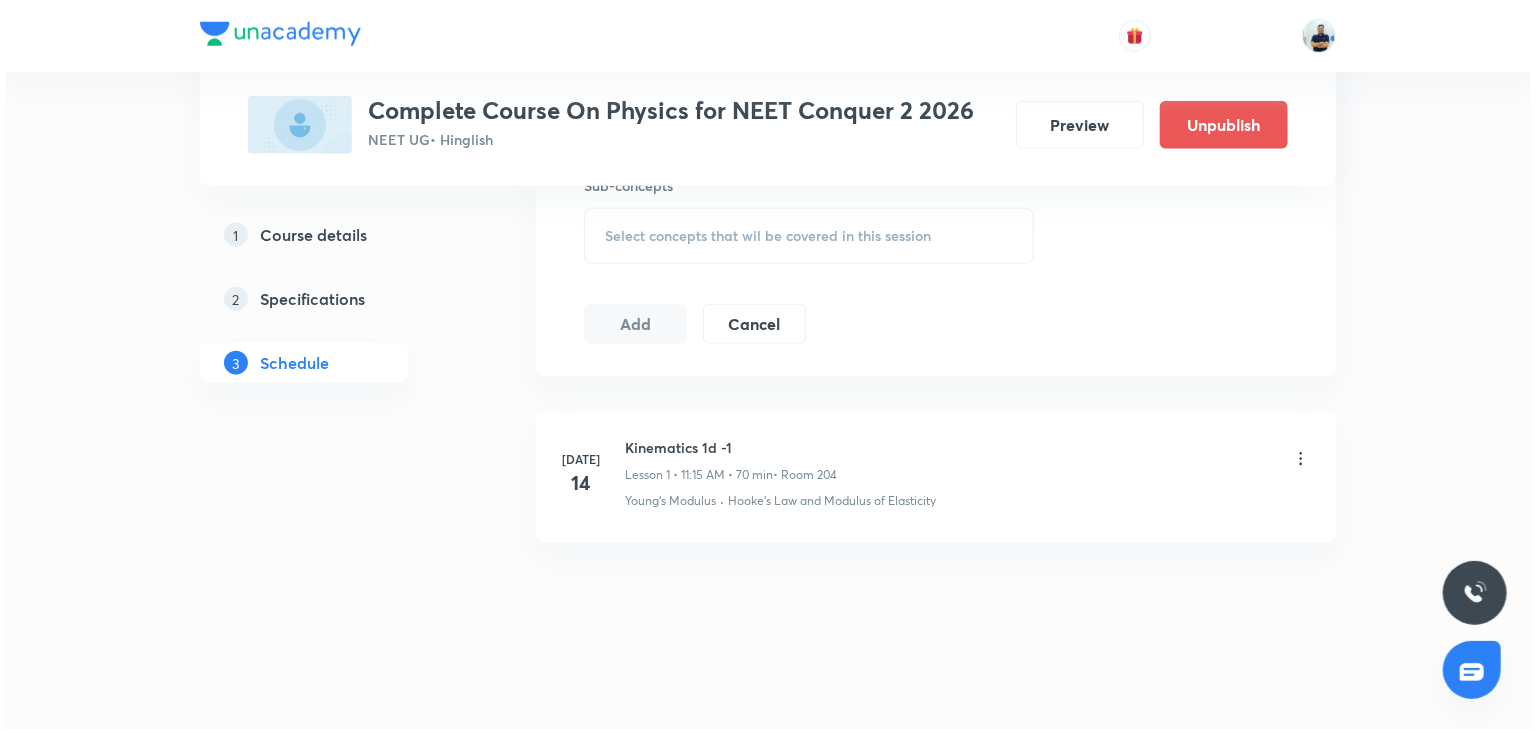 scroll, scrollTop: 0, scrollLeft: 0, axis: both 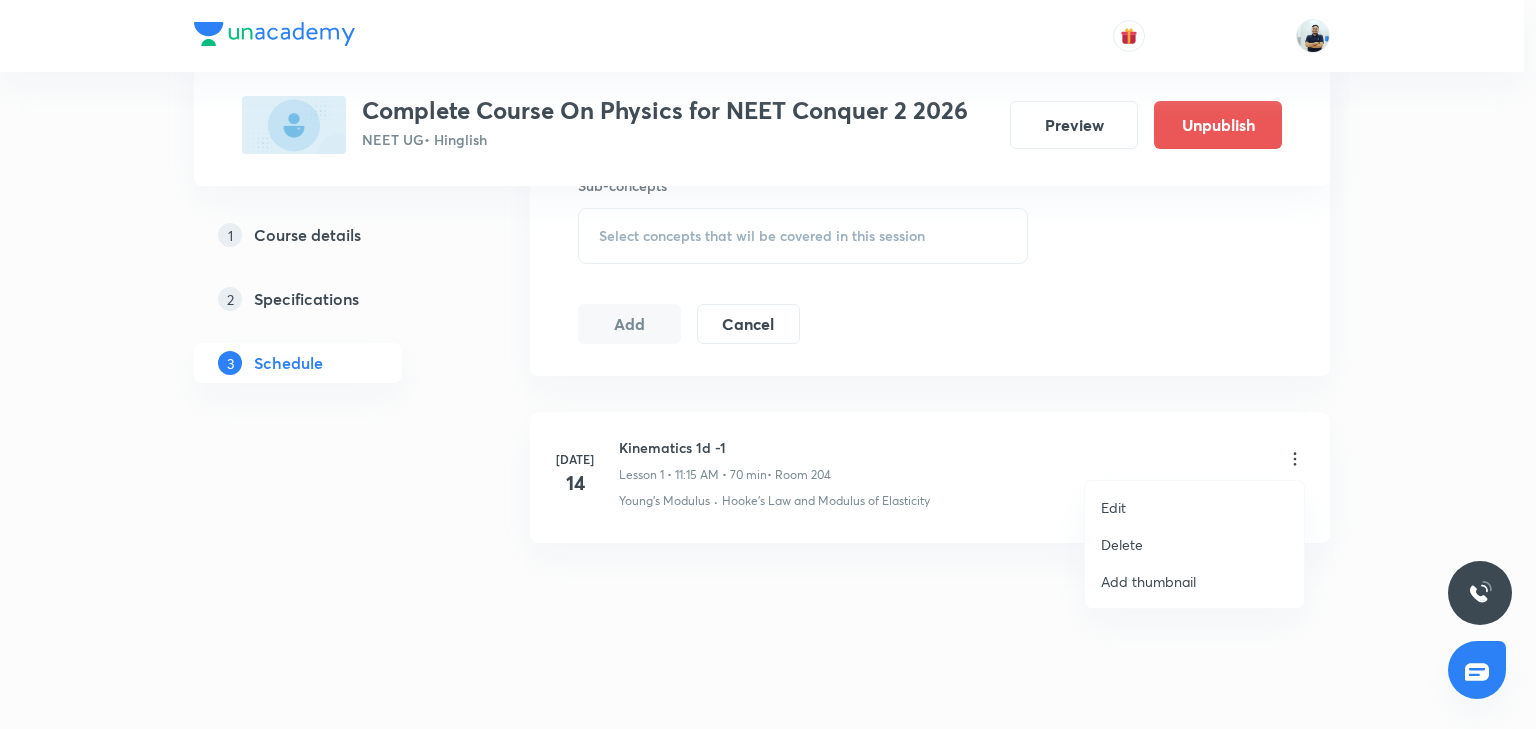 click on "Edit" at bounding box center (1194, 507) 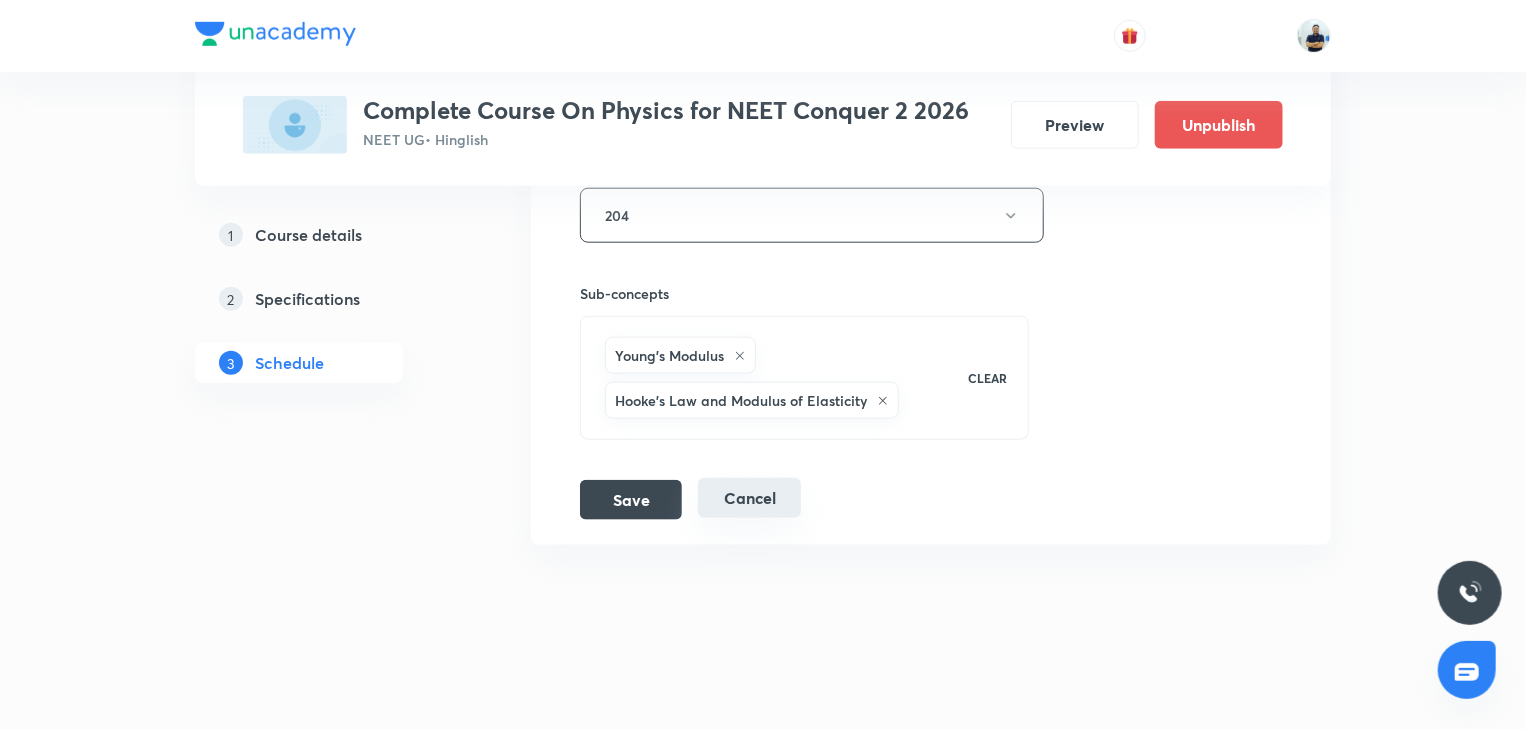 scroll, scrollTop: 360, scrollLeft: 0, axis: vertical 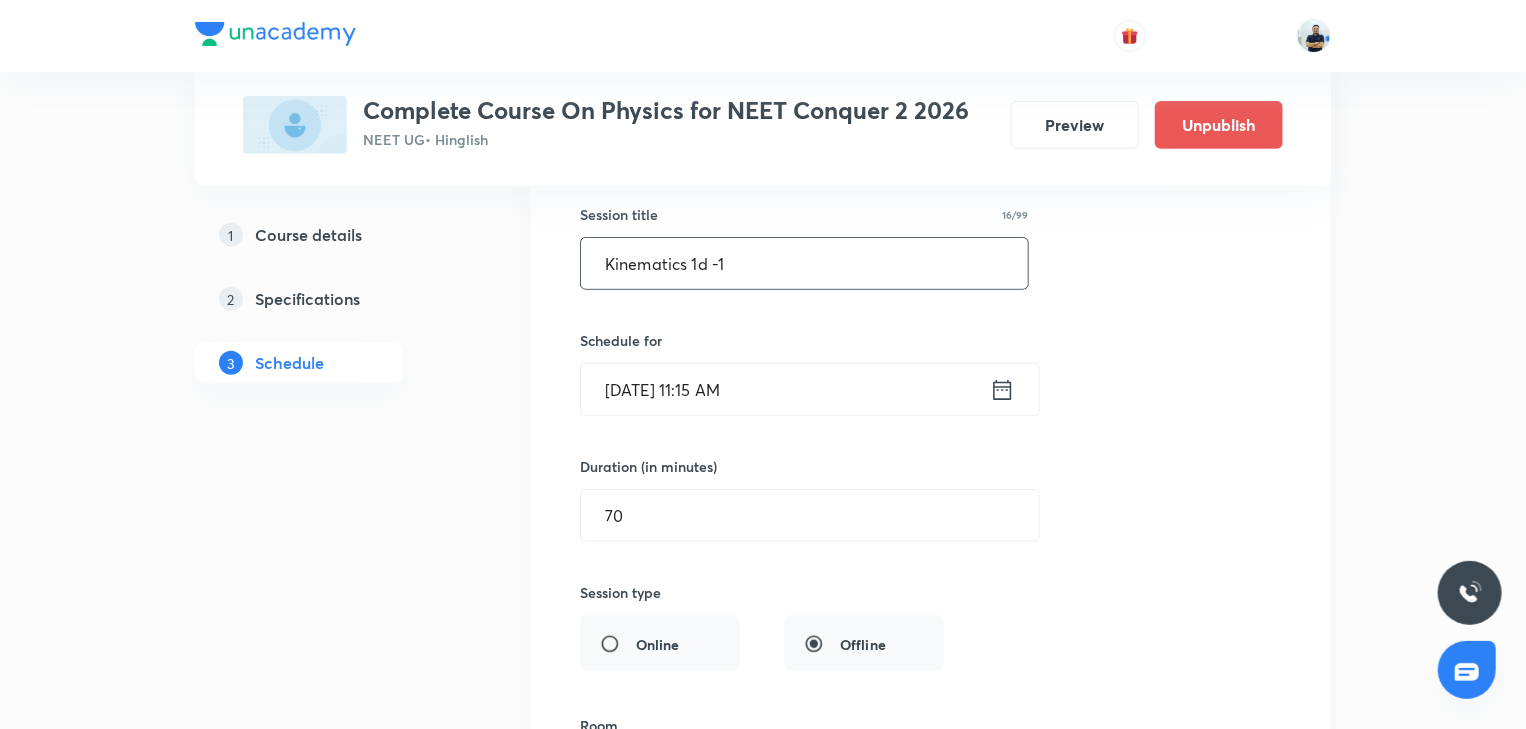 click on "Kinematics 1d -1" at bounding box center (804, 263) 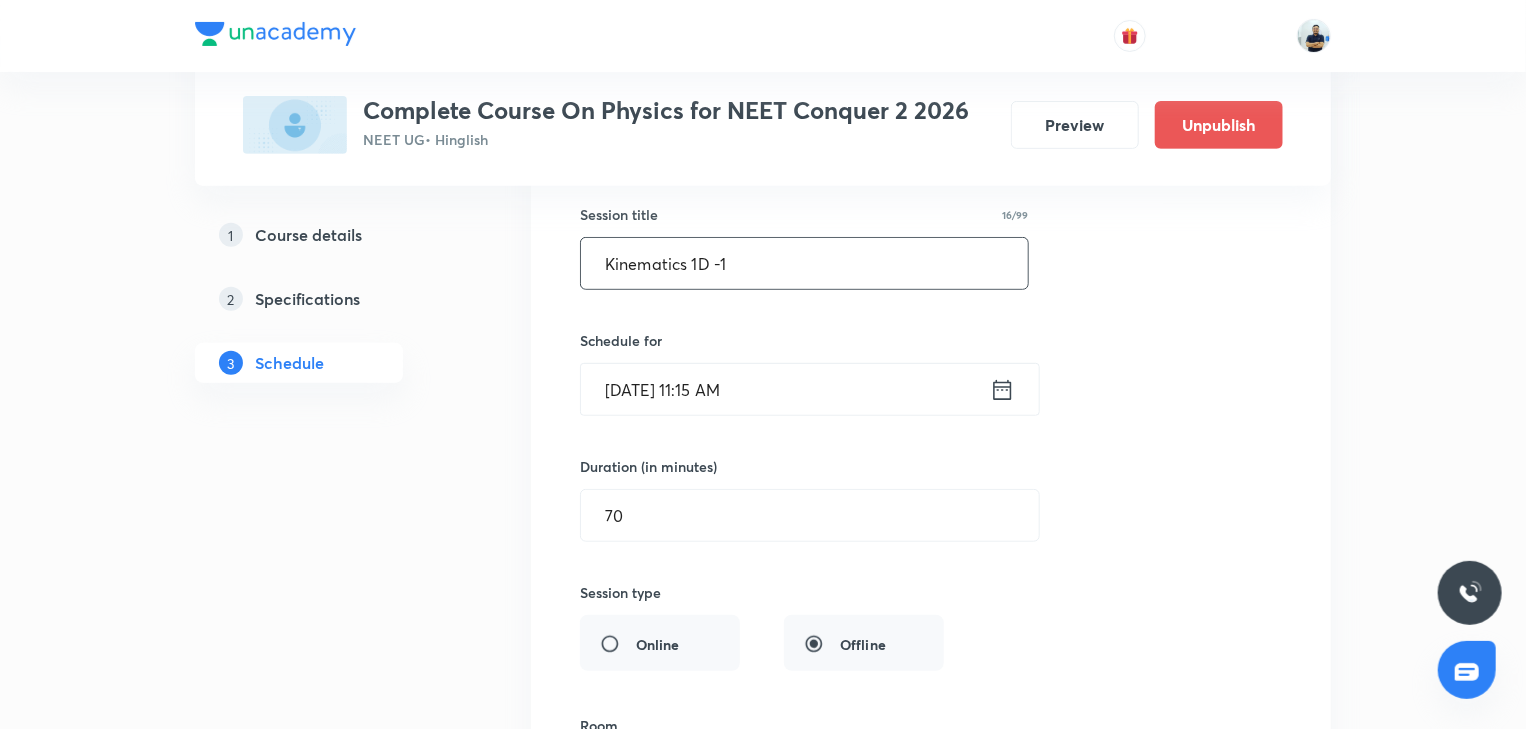 click on "Kinematics 1D -1" at bounding box center [804, 263] 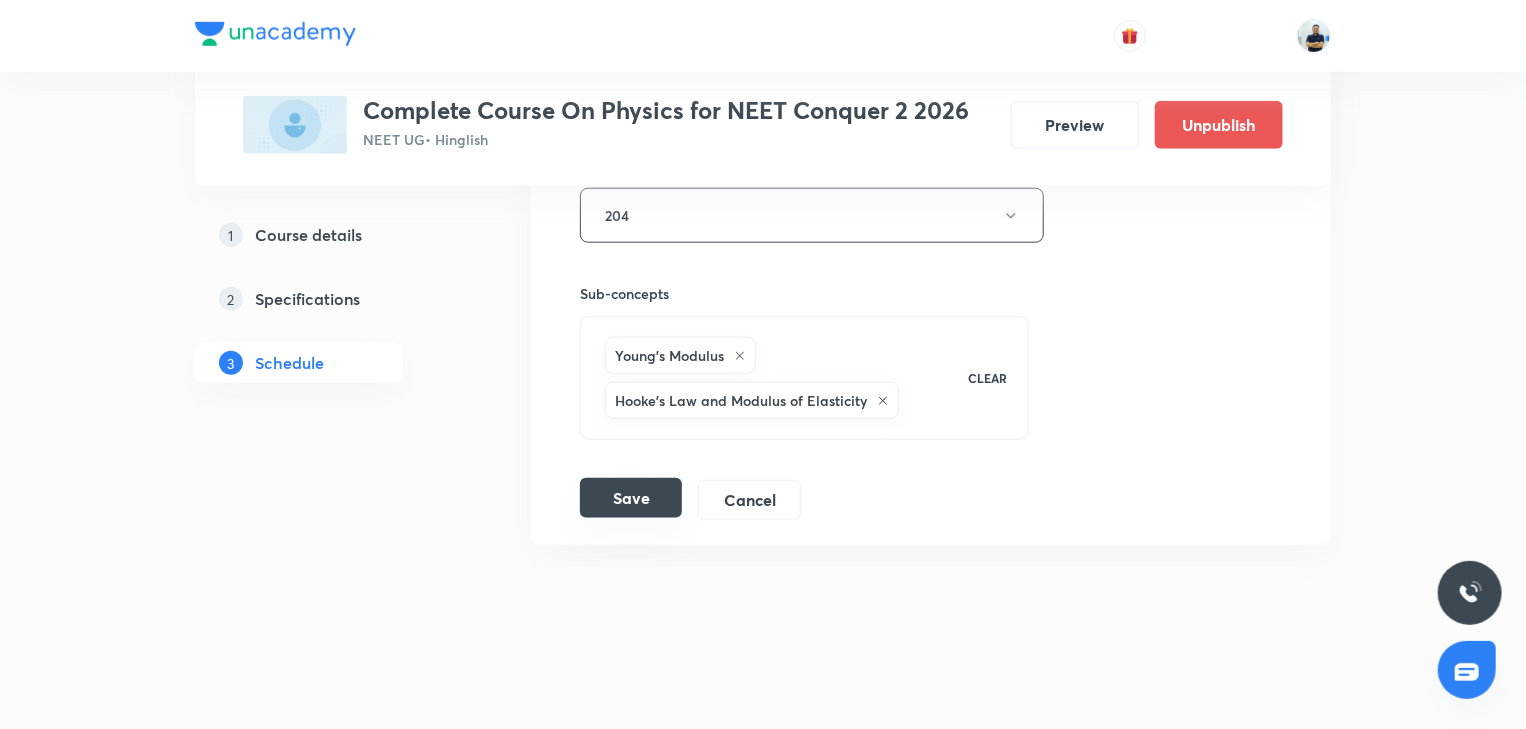 type on "Kinematics 1D -1" 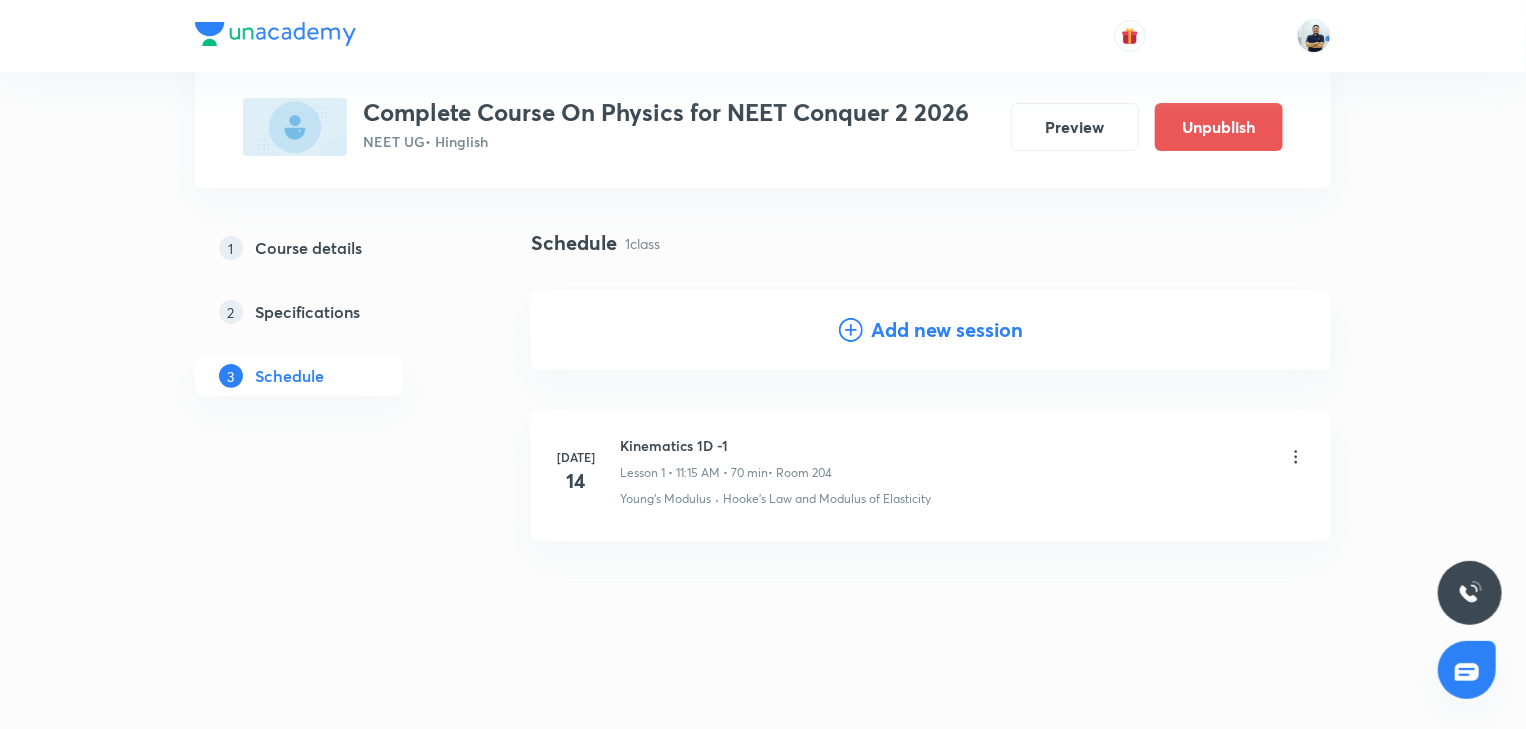 scroll, scrollTop: 110, scrollLeft: 0, axis: vertical 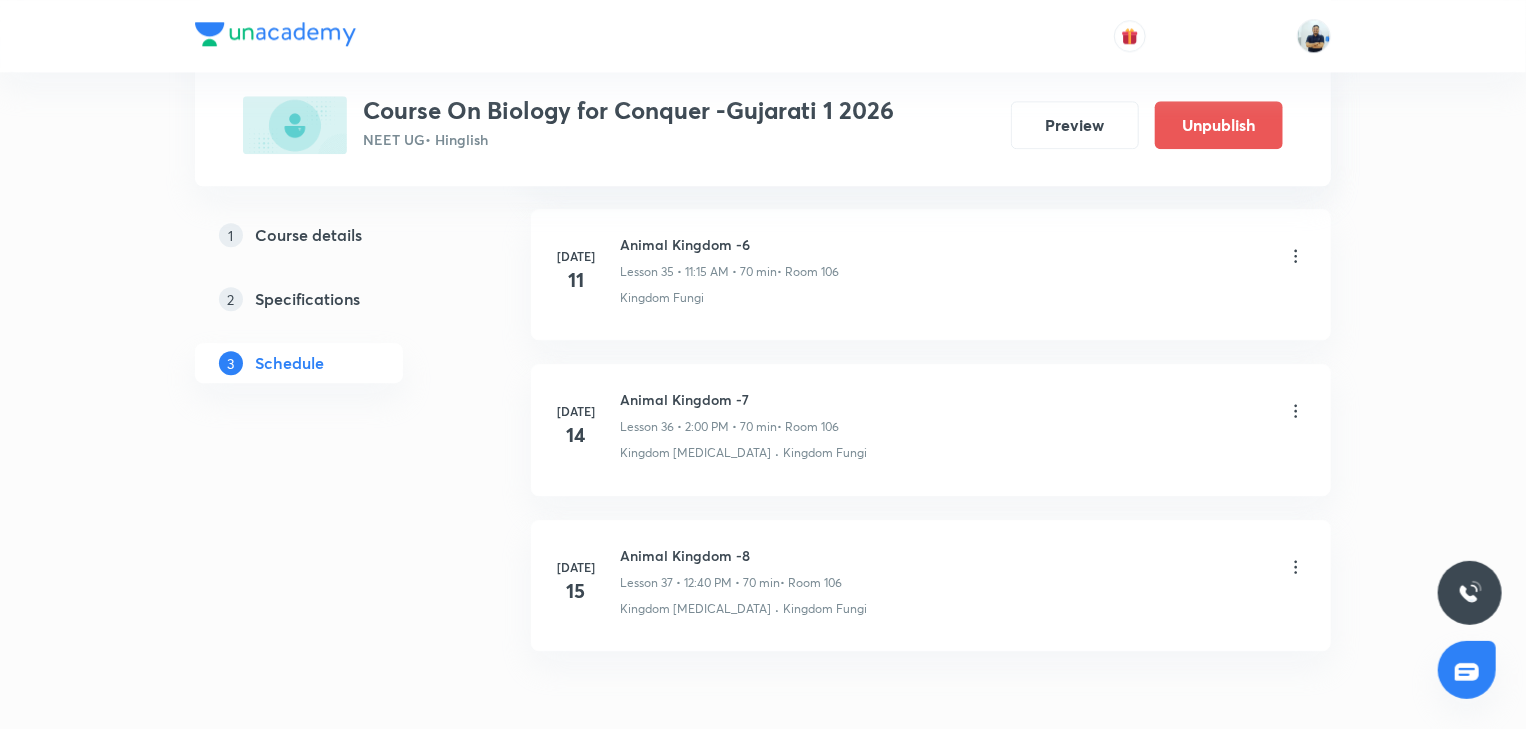 click 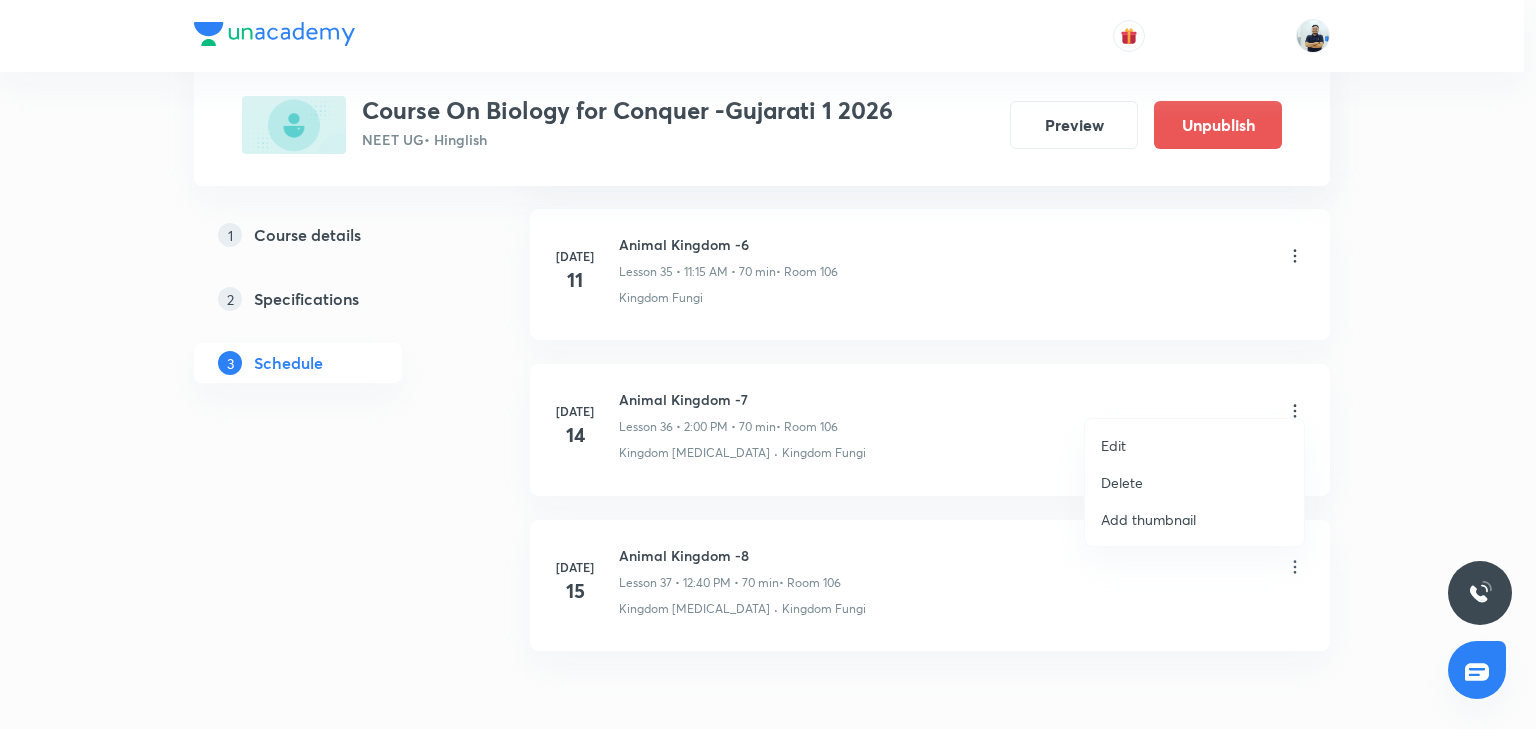 click on "Edit" at bounding box center [1194, 445] 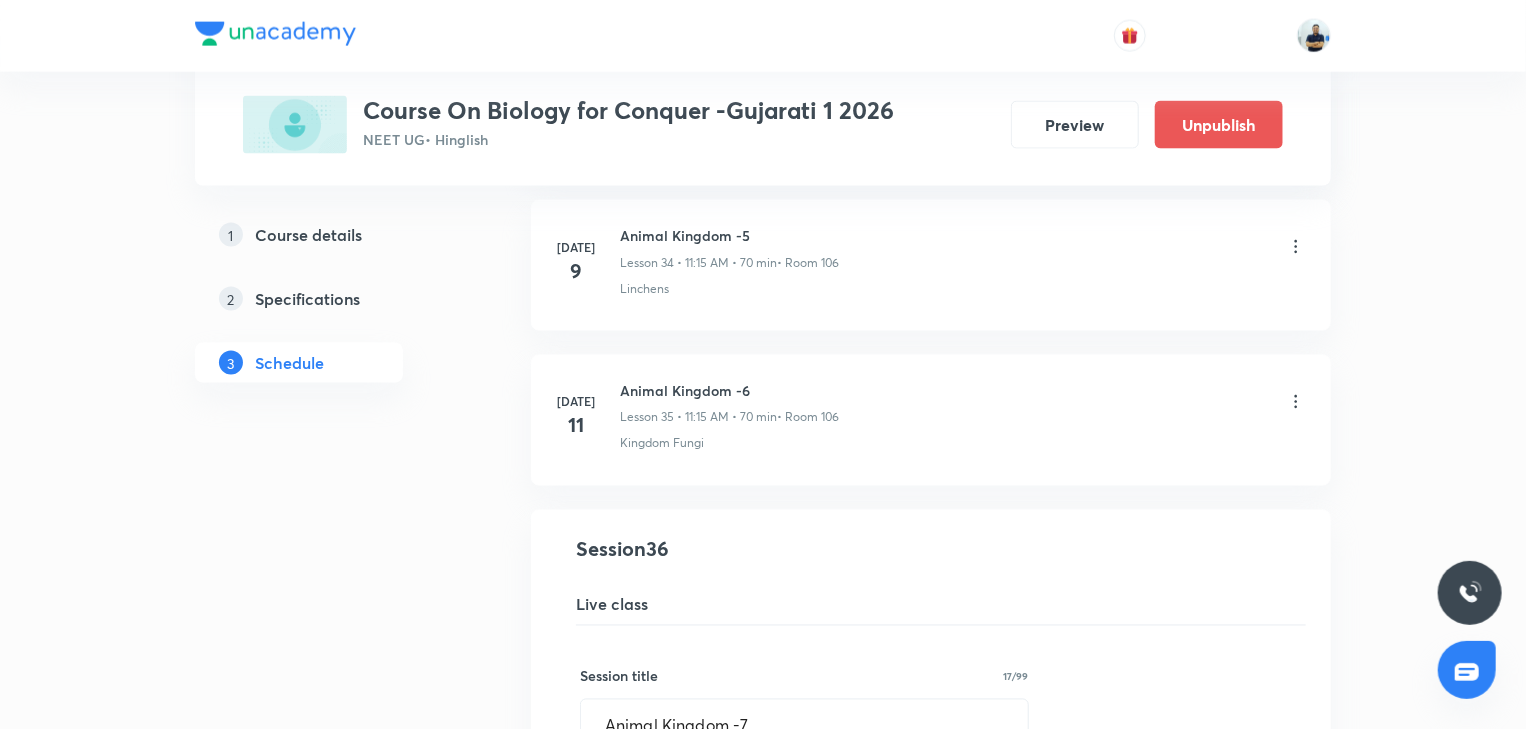 scroll, scrollTop: 5392, scrollLeft: 0, axis: vertical 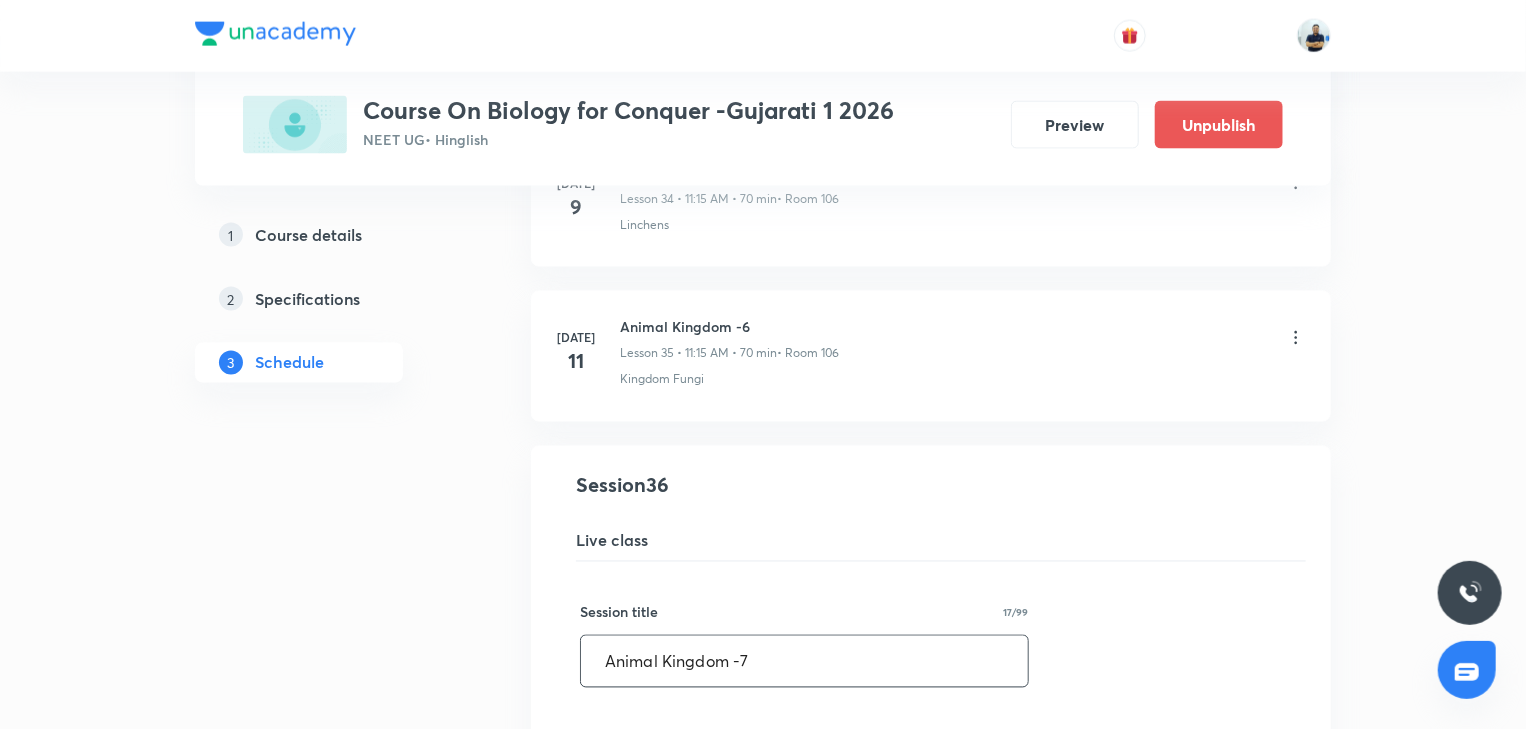 drag, startPoint x: 772, startPoint y: 709, endPoint x: 233, endPoint y: 695, distance: 539.18176 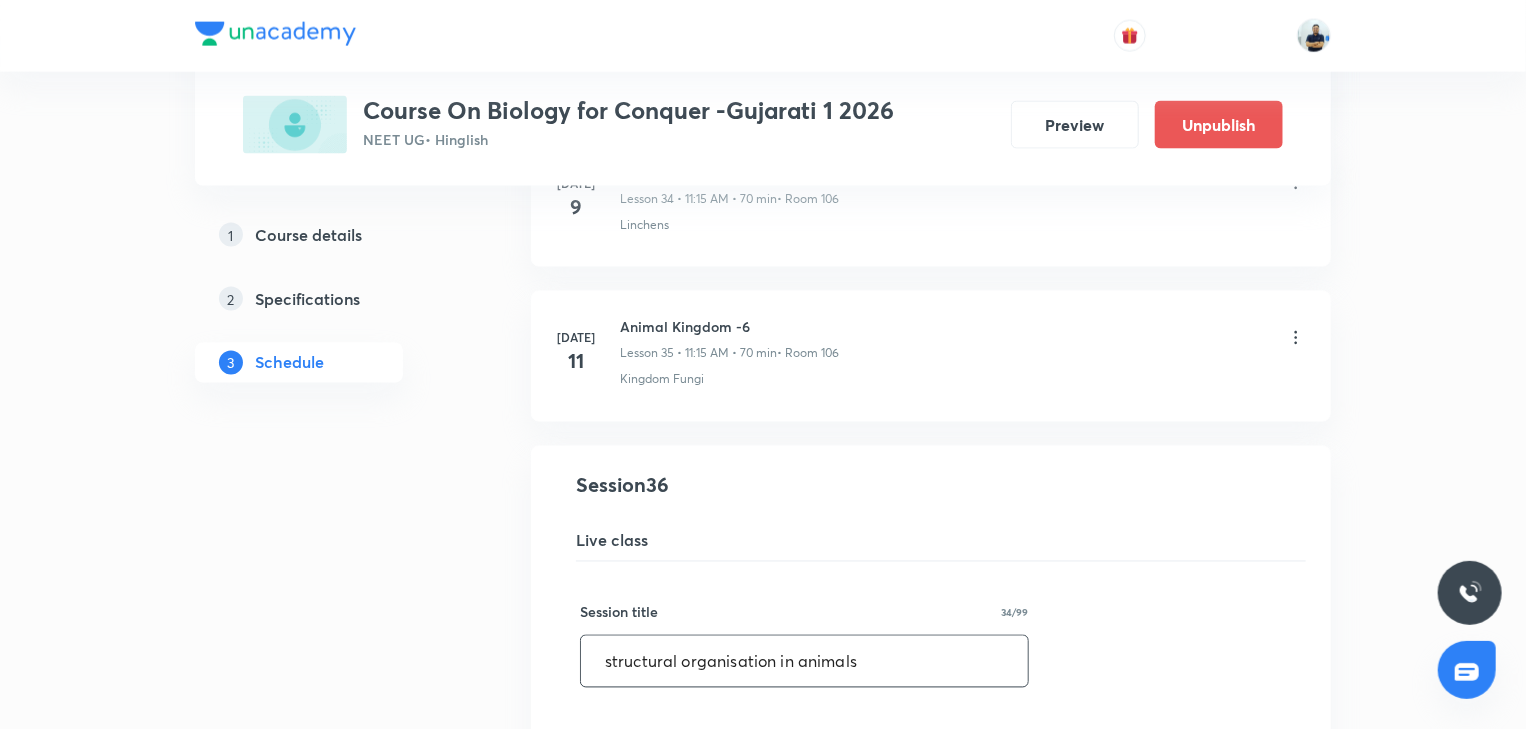 drag, startPoint x: 611, startPoint y: 648, endPoint x: 514, endPoint y: 649, distance: 97.00516 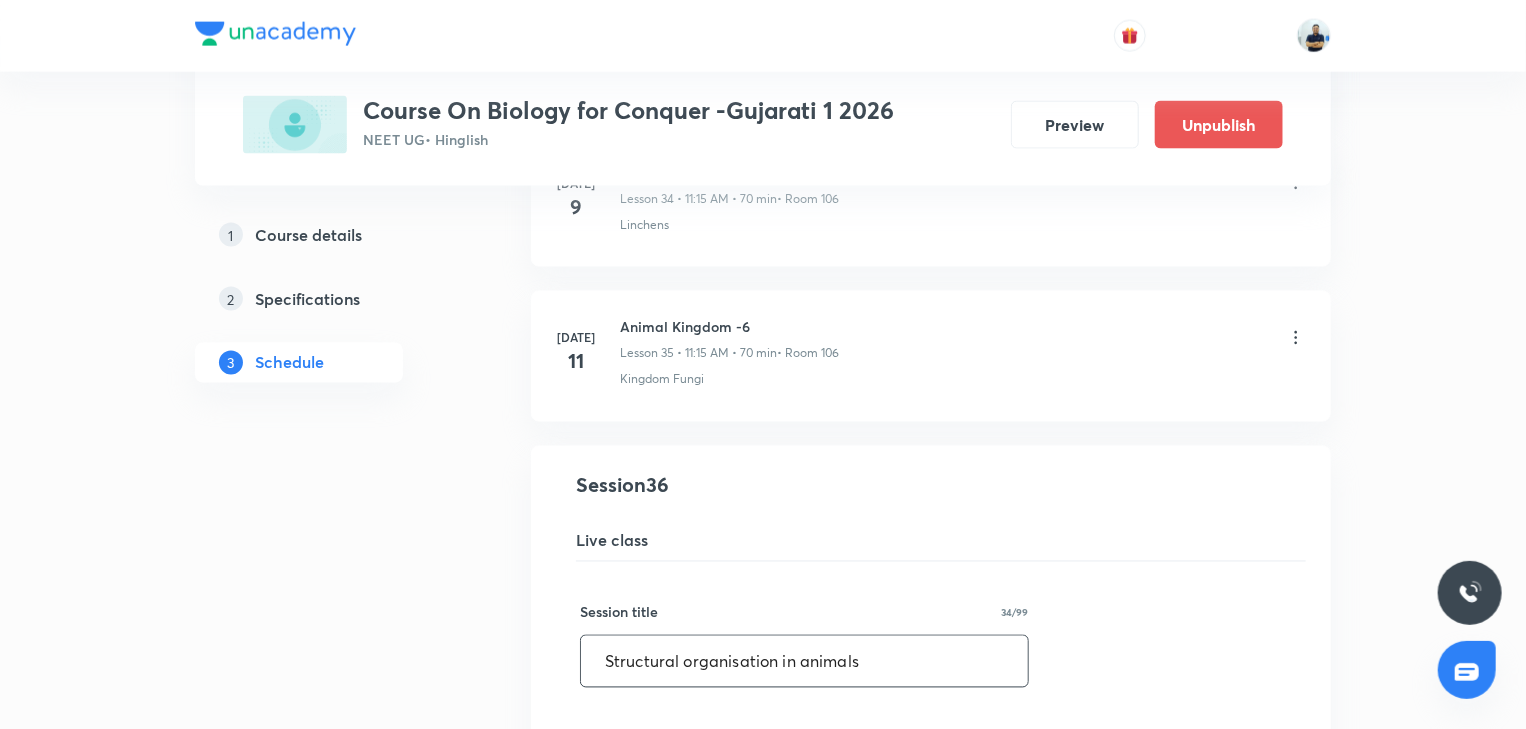 click on "Structural organisation in animals" at bounding box center (804, 661) 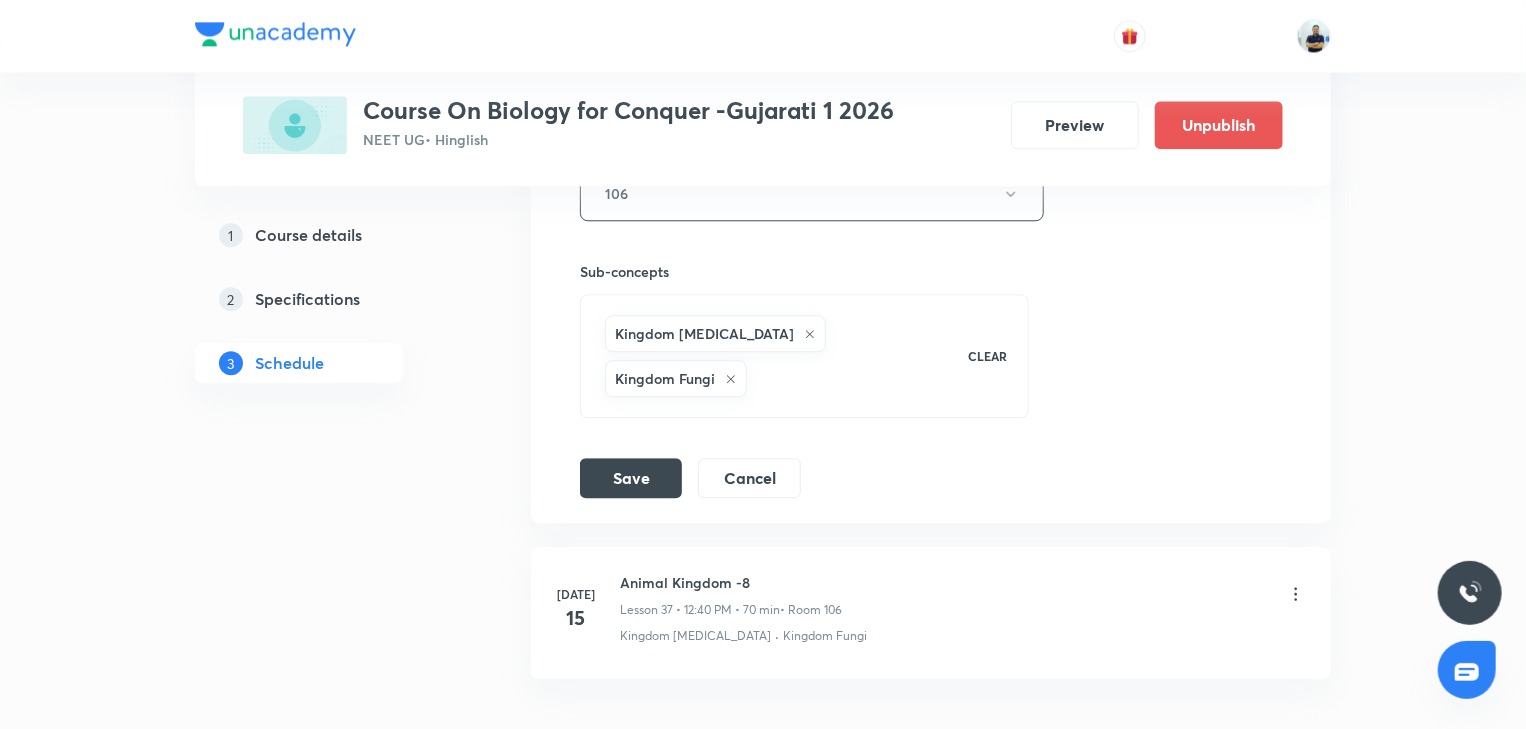 scroll, scrollTop: 6448, scrollLeft: 0, axis: vertical 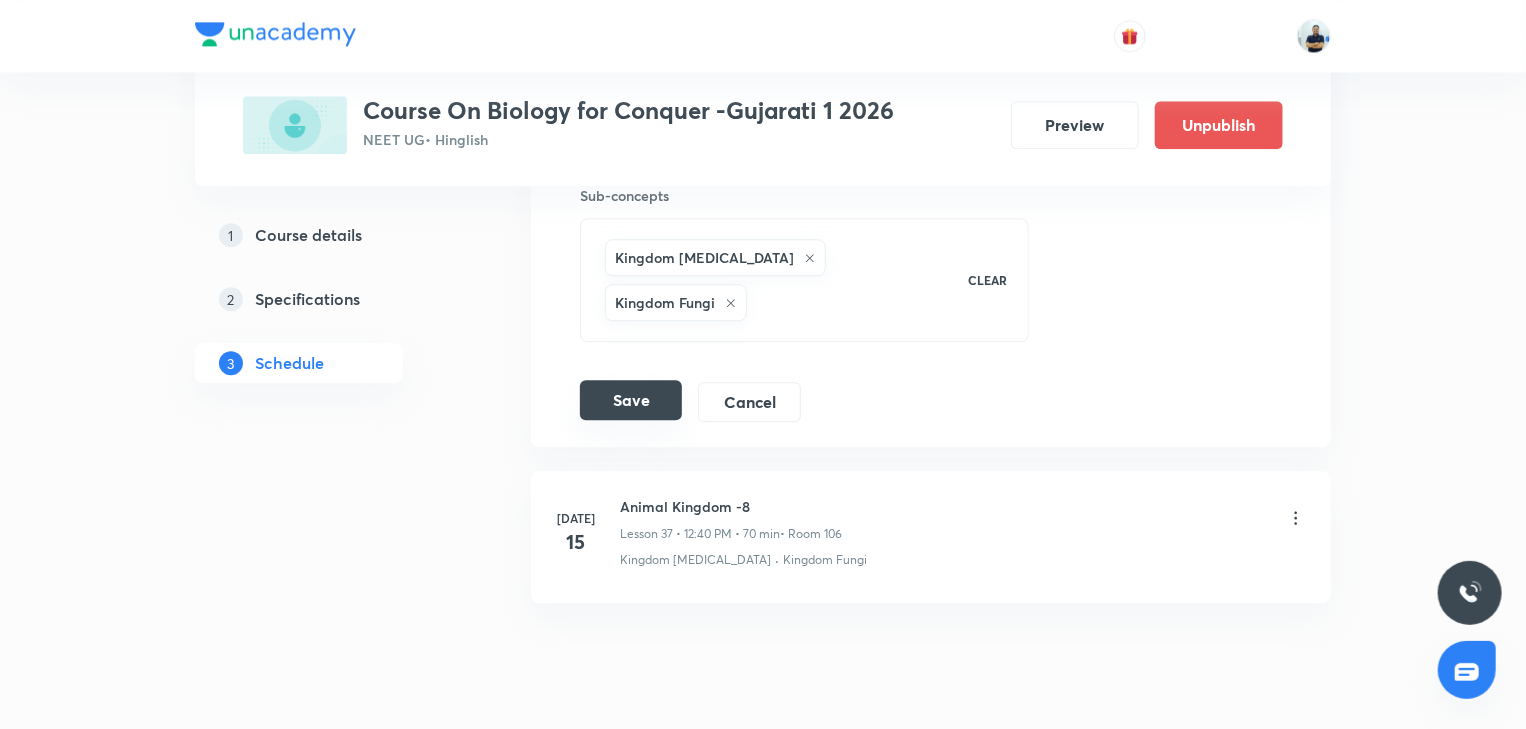type on "Structural organisation in animals -1" 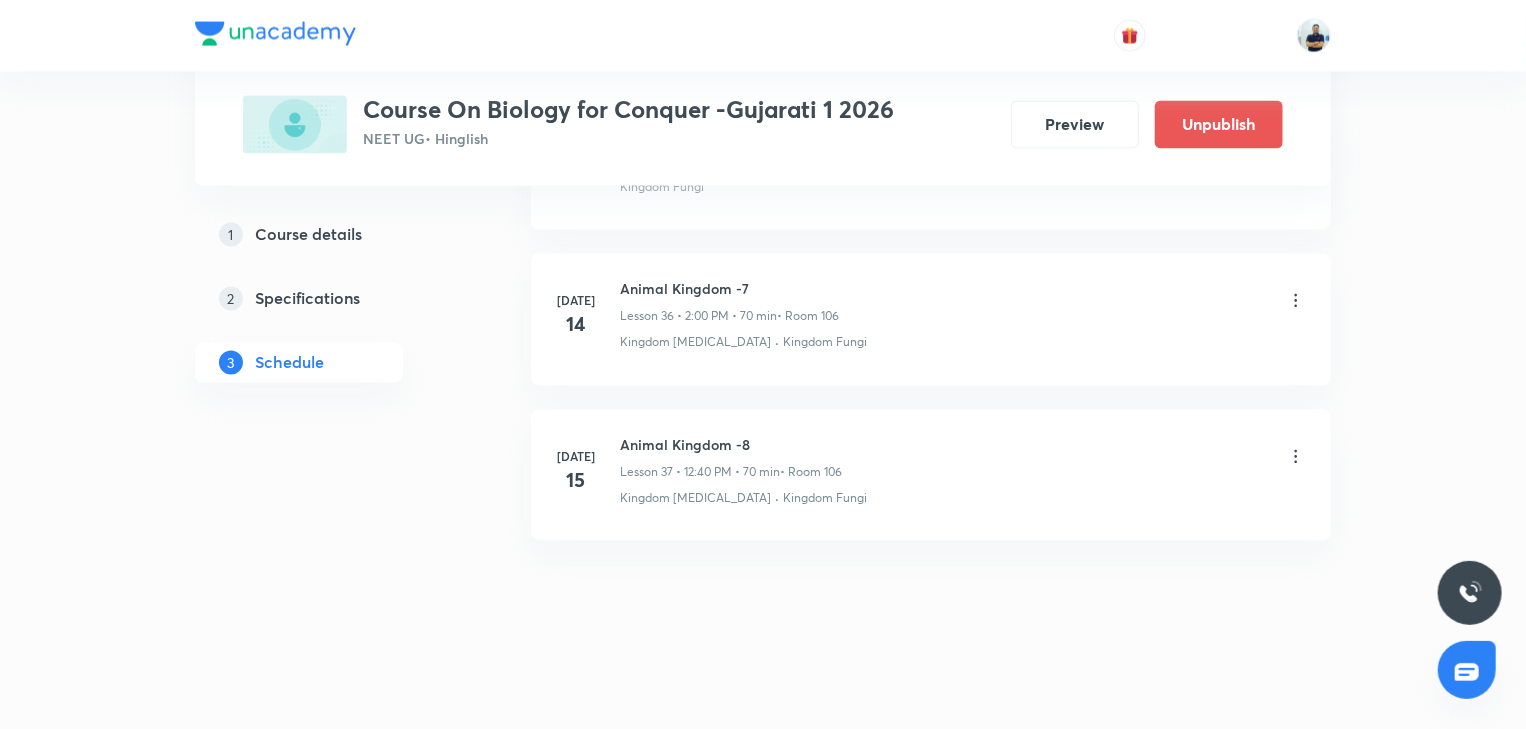 scroll, scrollTop: 5681, scrollLeft: 0, axis: vertical 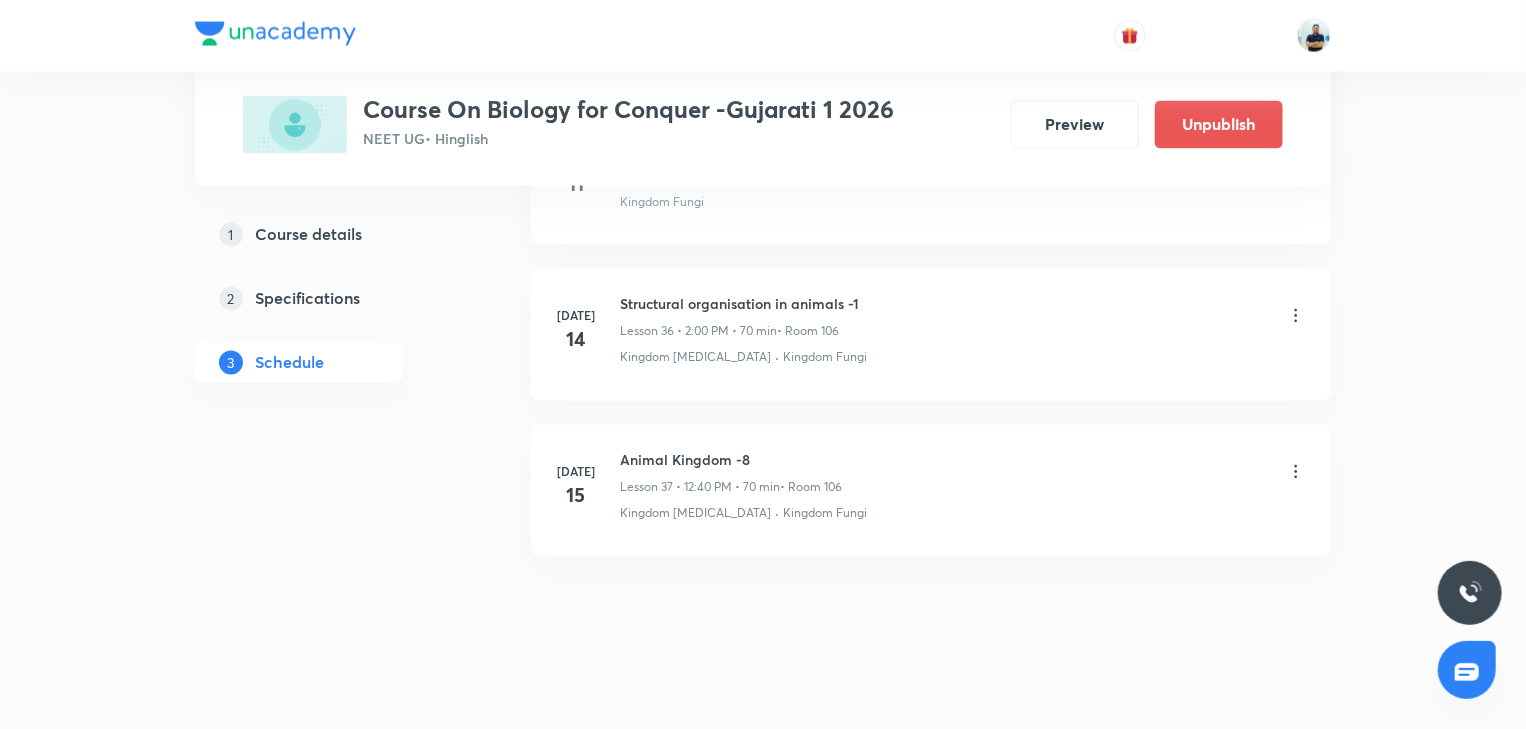 click 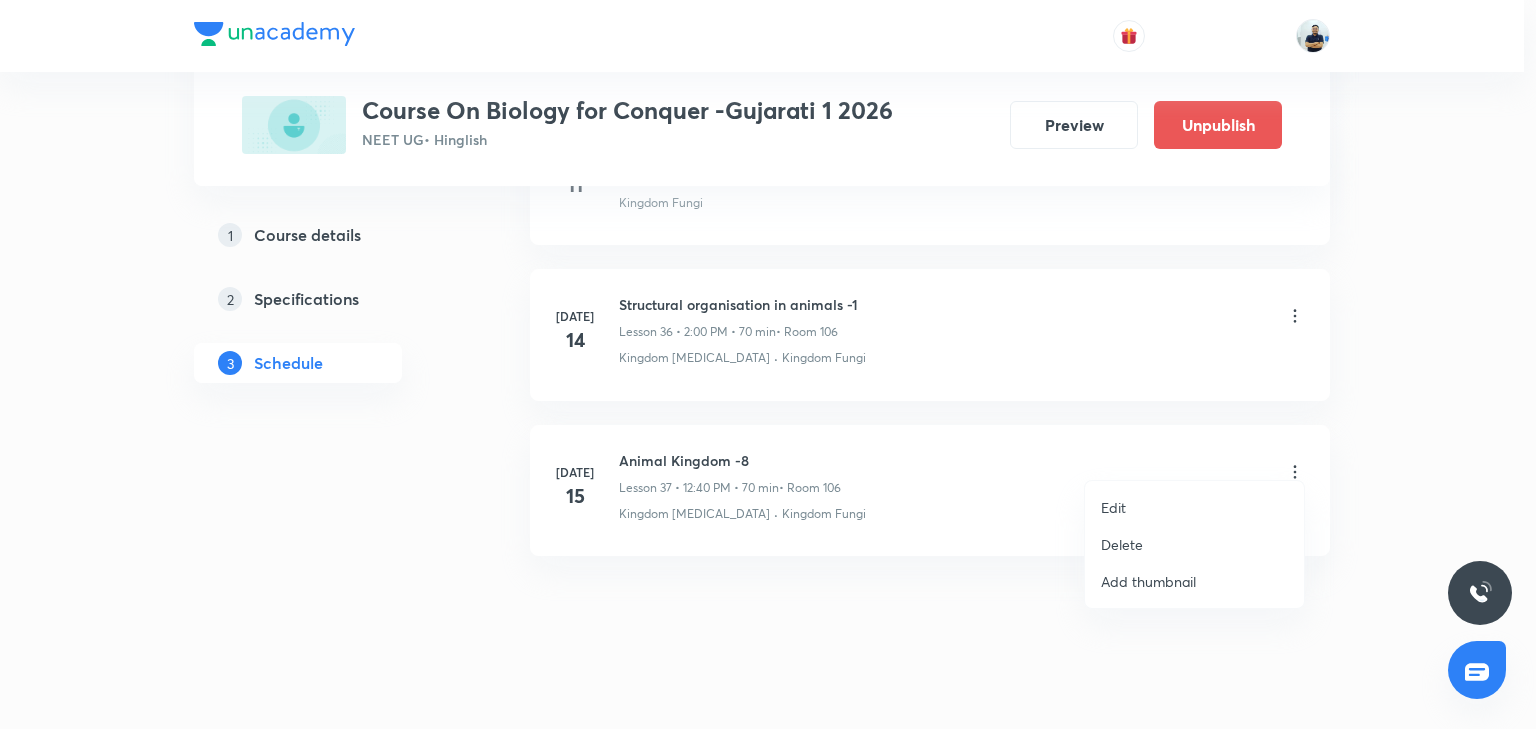 click on "Edit" at bounding box center (1194, 507) 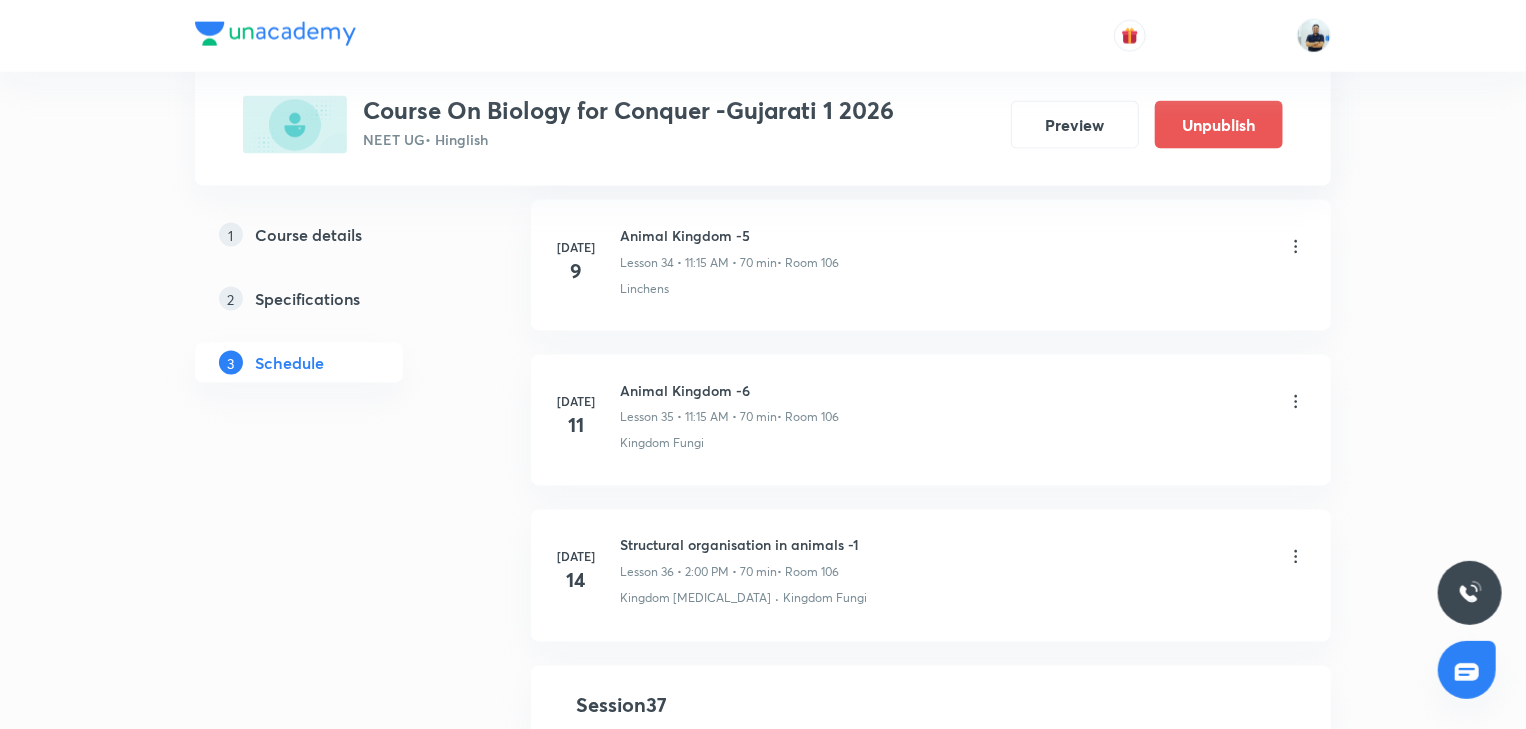 scroll, scrollTop: 5888, scrollLeft: 0, axis: vertical 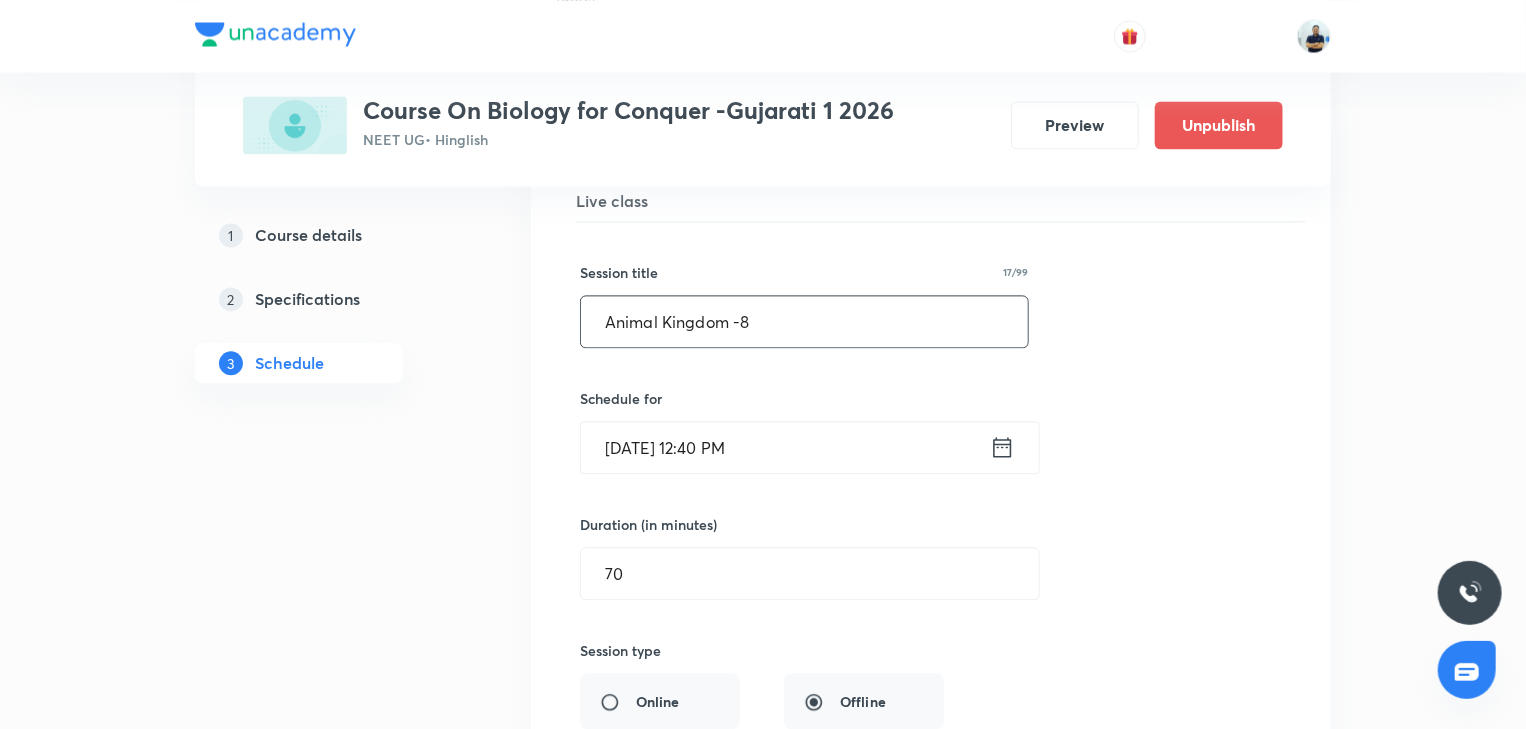 drag, startPoint x: 786, startPoint y: 293, endPoint x: 408, endPoint y: 340, distance: 380.91074 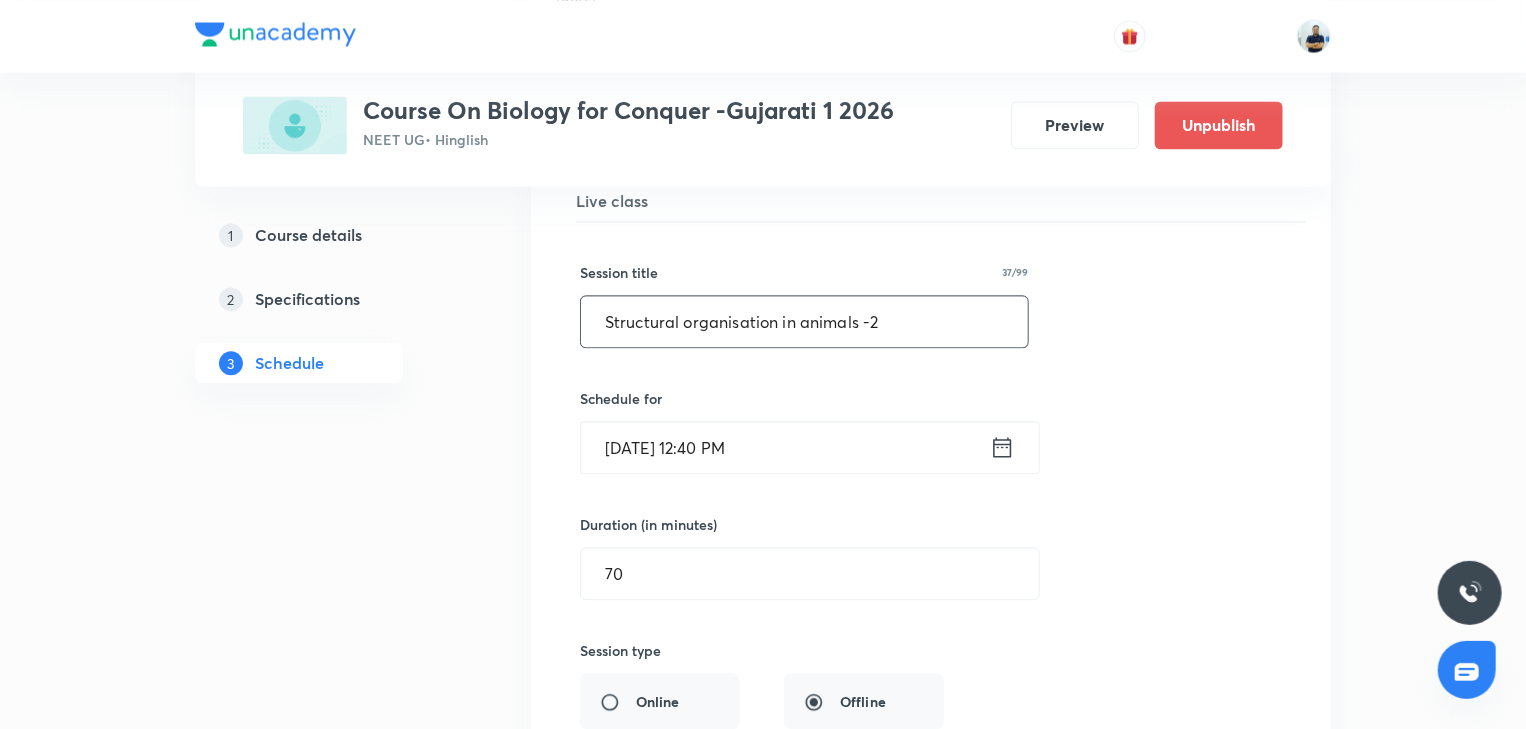 scroll, scrollTop: 6448, scrollLeft: 0, axis: vertical 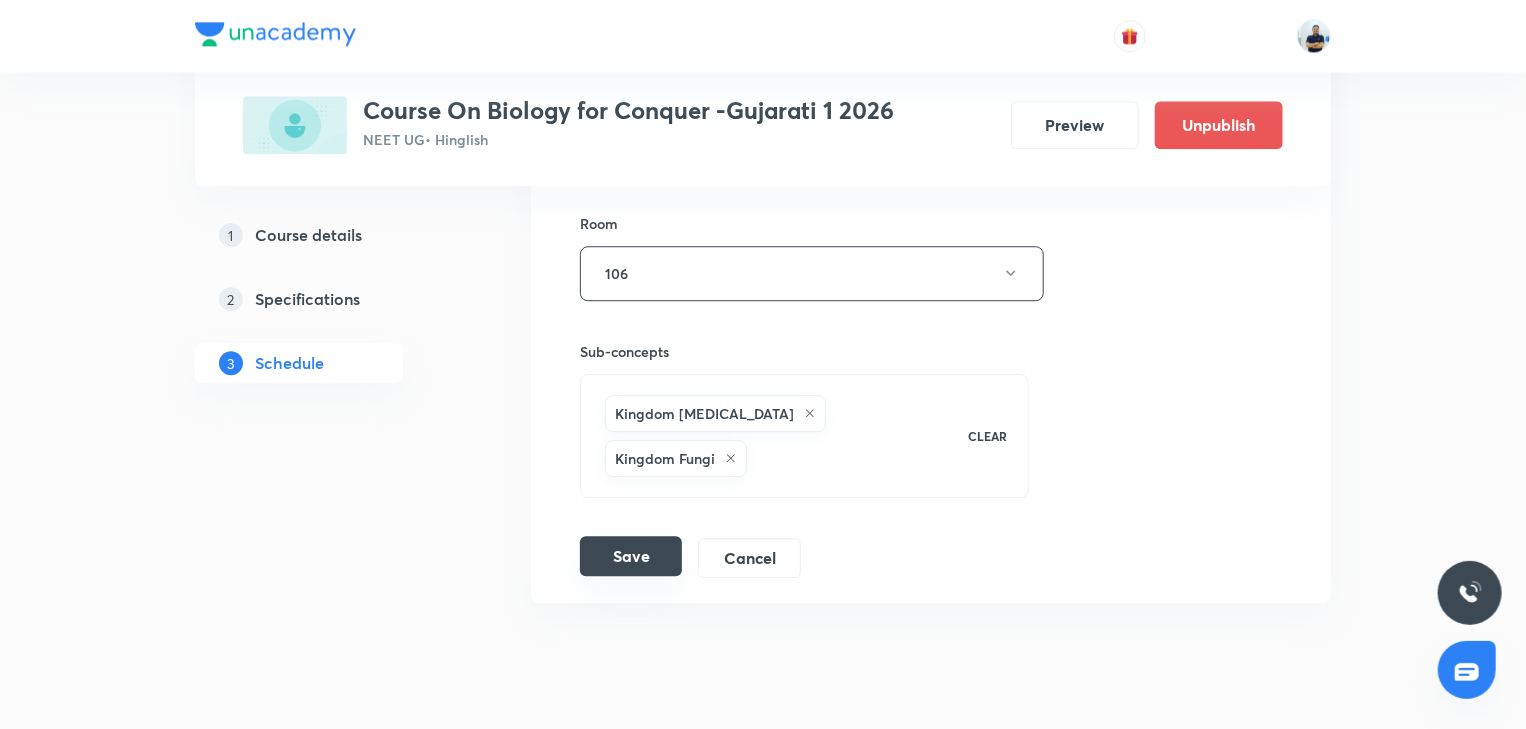 type on "Structural organisation in animals -2" 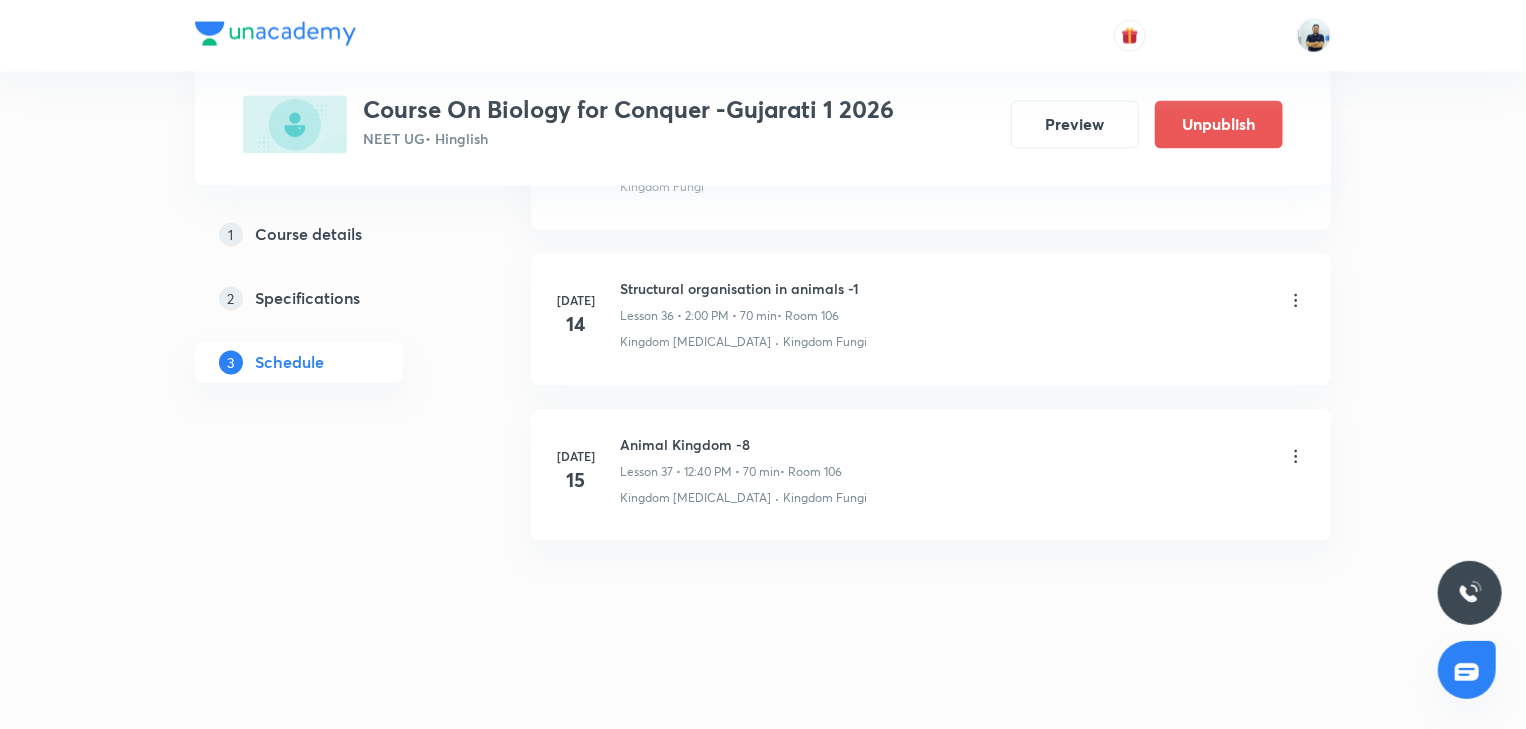 scroll, scrollTop: 5681, scrollLeft: 0, axis: vertical 